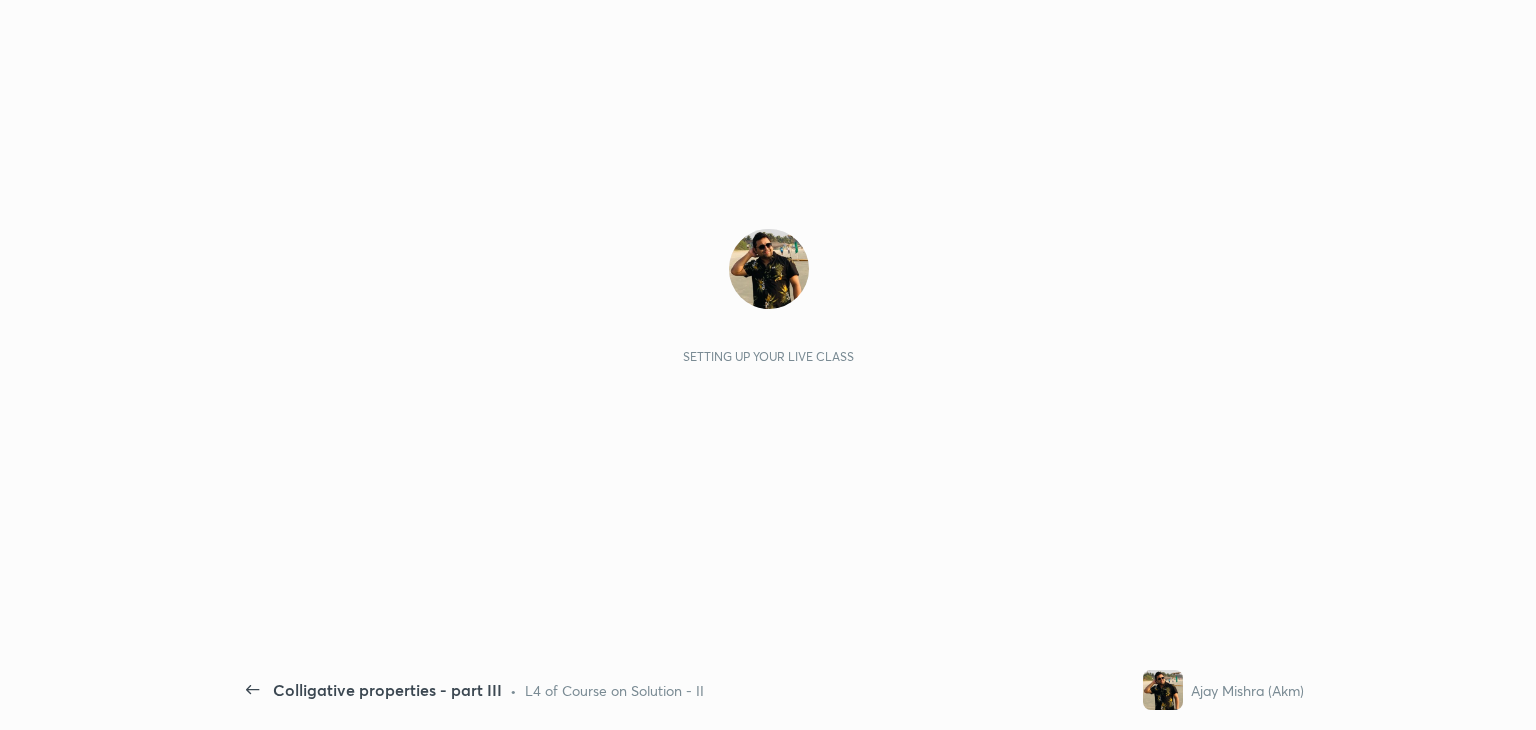 scroll, scrollTop: 0, scrollLeft: 0, axis: both 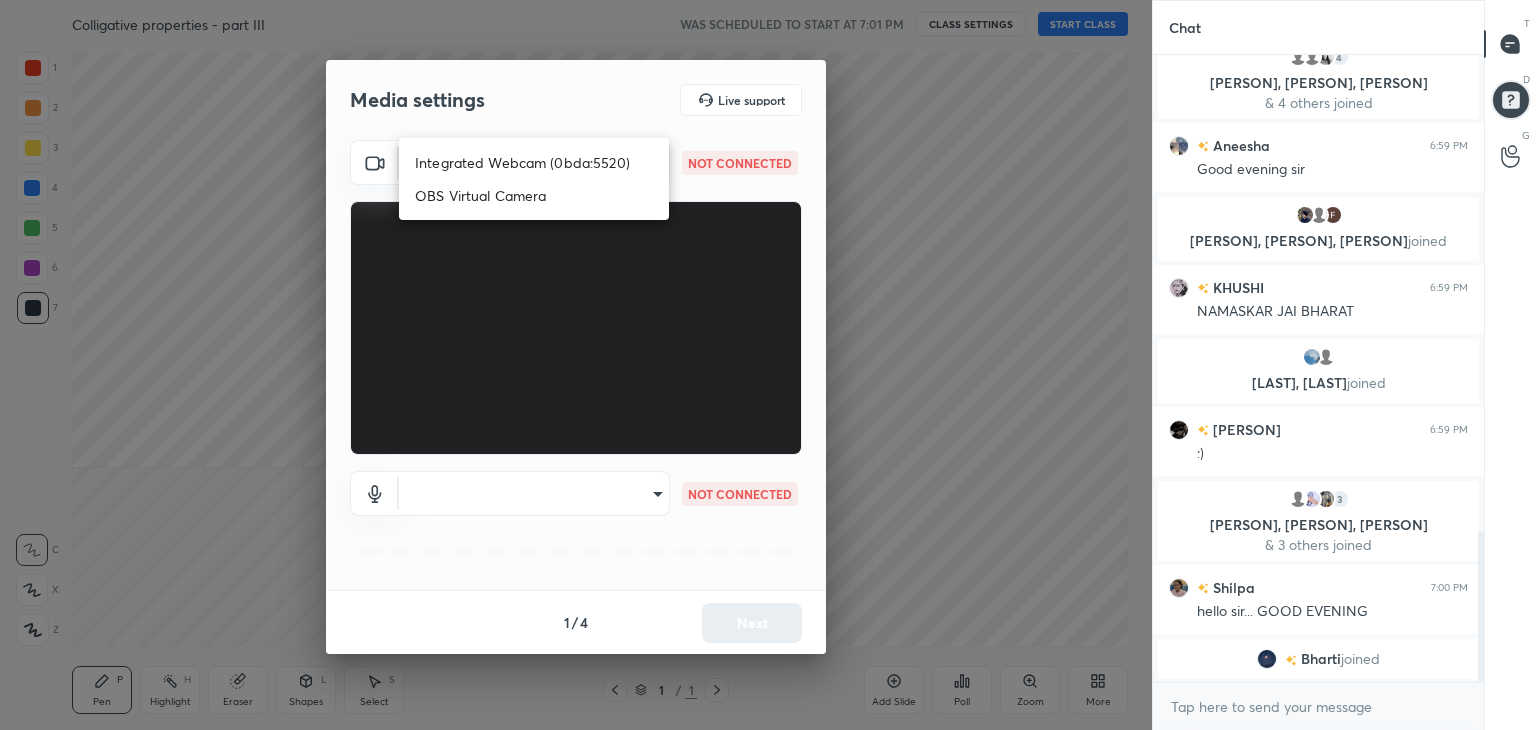 drag, startPoint x: 653, startPoint y: 157, endPoint x: 639, endPoint y: 167, distance: 17.20465 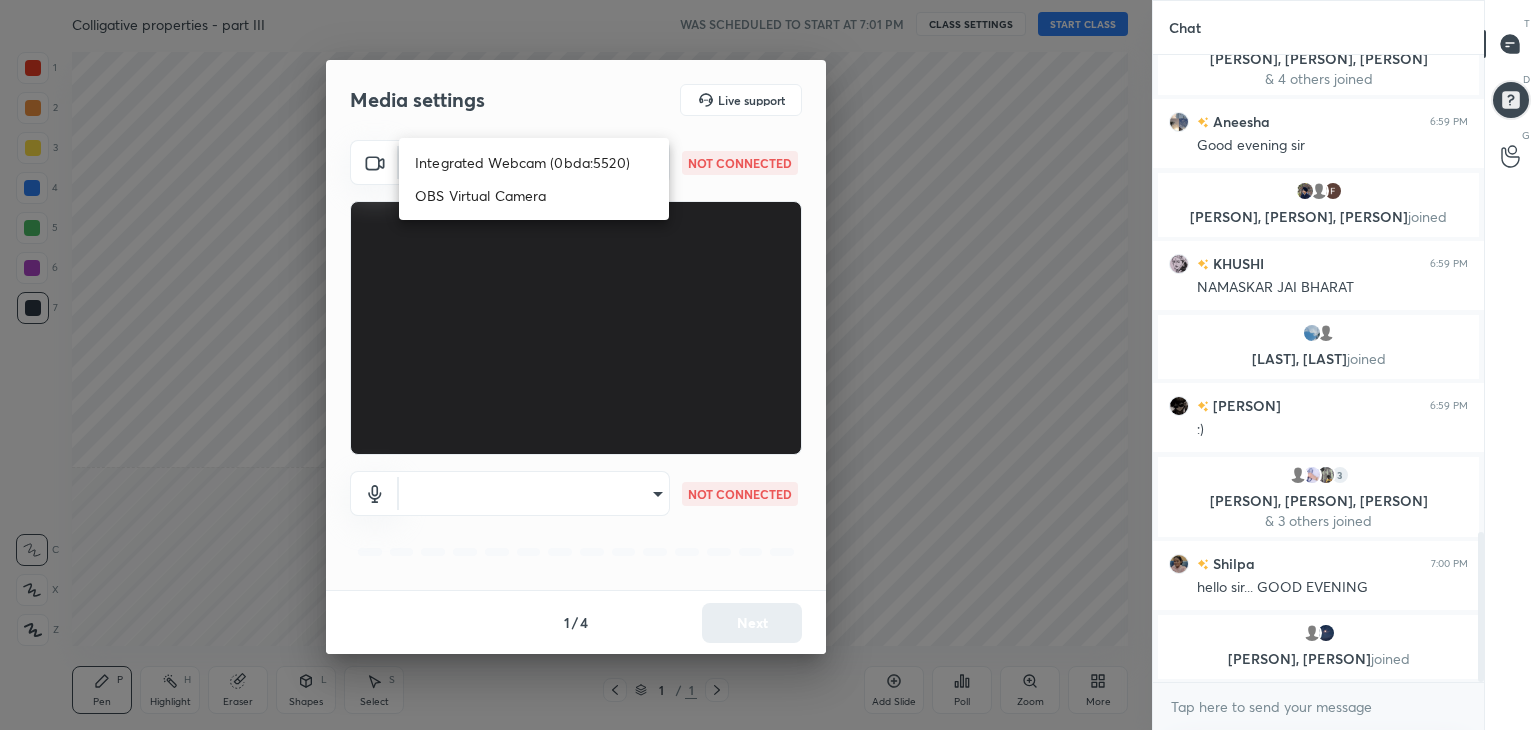 click on "Integrated Webcam (0bda:5520)" at bounding box center [534, 162] 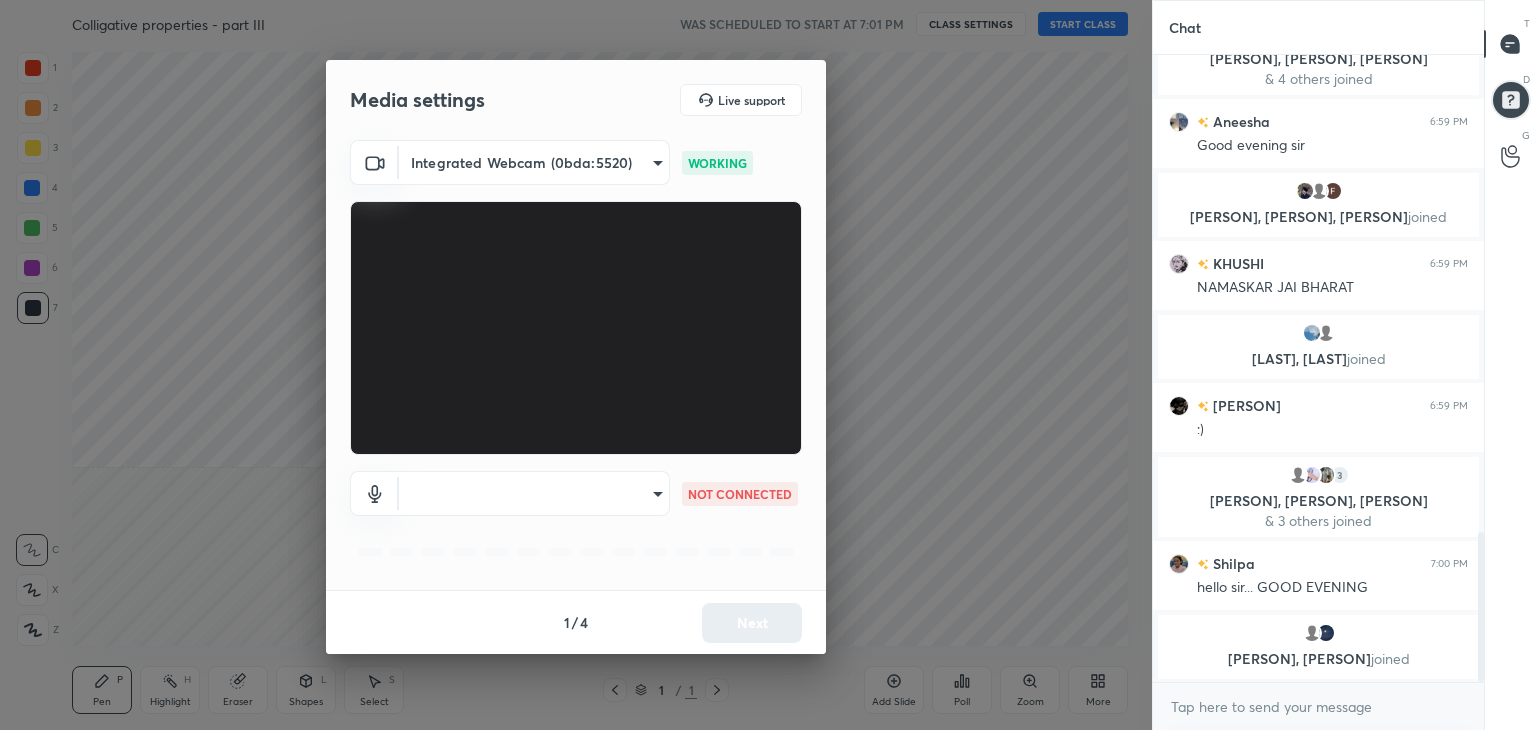 click on "Erased all H H Colligative properties - part III WAS SCHEDULED TO START AT [TIME] CLASS SETTINGS START CLASS Setting up your live class Back Colligative properties - part III • L4 of Course on Solution - II [PERSON] ([INITIALS]) Pen P Highlight H Eraser Shapes L Select S [NUMBER] / [NUMBER] Add Slide Poll Zoom More Chat [PERSON] [TIME] Yes [NUMBER] [PERSON], [PERSON], [PERSON] & [NUMBER] others joined [PERSON] [TIME] Good evening sir [PERSON], [PERSON], [PERSON] joined [PERSON] [TIME] NAMASKAR JAI BHARAT [PERSON], [PERSON] joined [PERSON] [TIME] :) [NUMBER] [PERSON], [PERSON], [PERSON] & [NUMBER] others joined [PERSON] [TIME] hello sir... GOOD EVENING [PERSON], [PERSON] joined JUMP TO LATEST Enable hand raising Enable raise hand to speak to learners. Once enabled, chat will be turned off temporarily. Enable x introducing Raise a hand with a doubt Now learners can raise their hand along with a doubt How it works? Doubts asked by learners will show up here Raise hand disabled Enable Can't raise hand Got it T Messages (T) D Doubts (D) G" at bounding box center [768, 365] 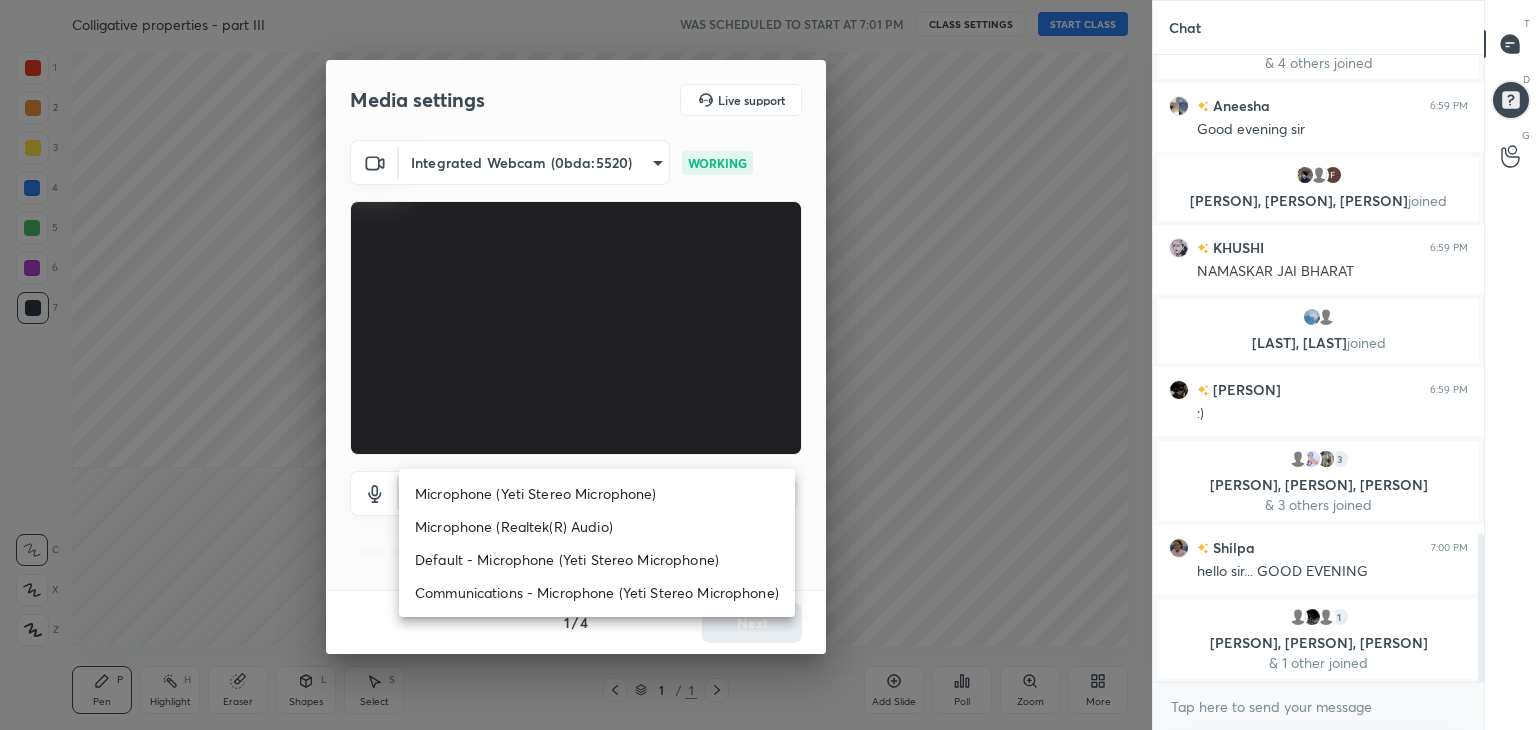 click on "Microphone (Yeti Stereo Microphone)" at bounding box center [597, 493] 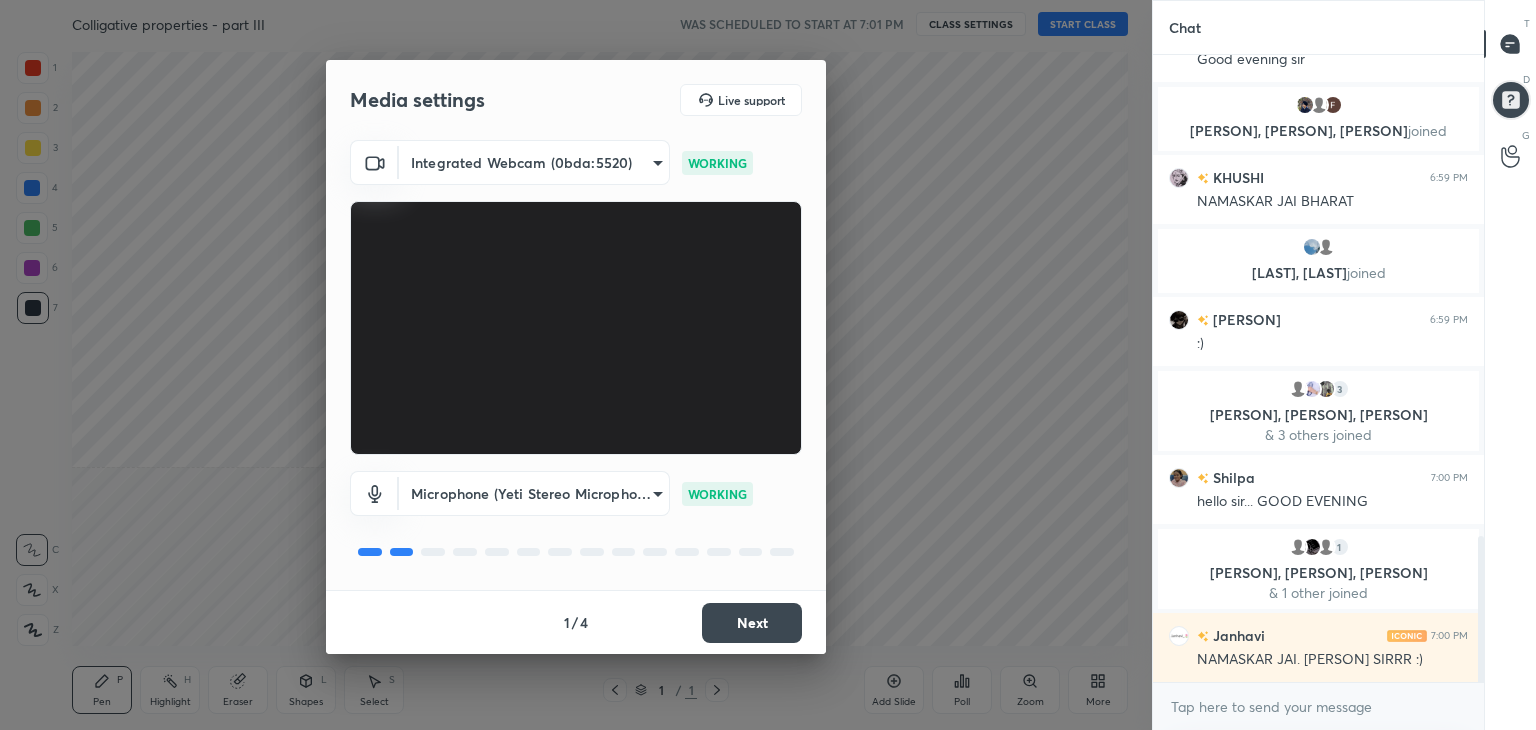 click on "Next" at bounding box center [752, 623] 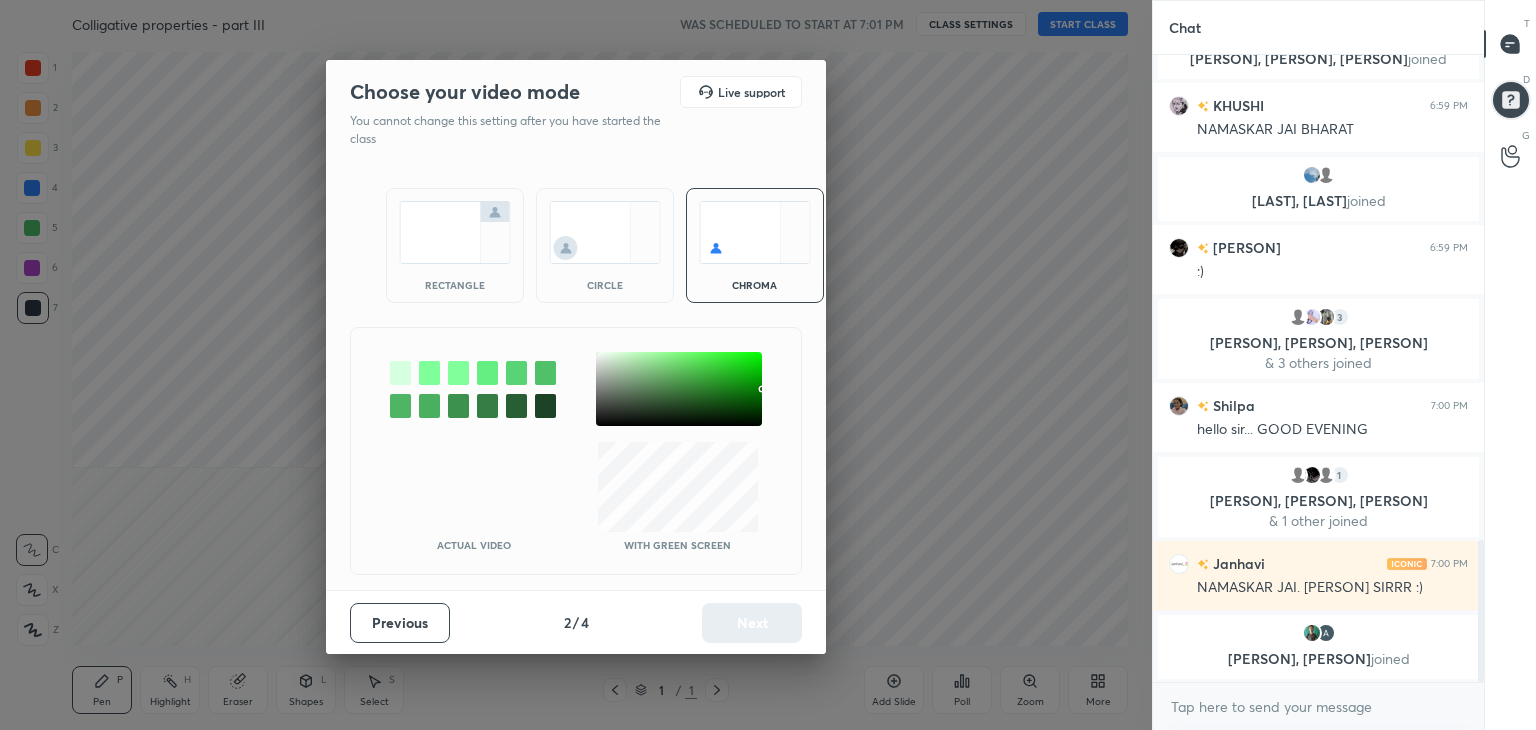 click on "rectangle" at bounding box center (455, 285) 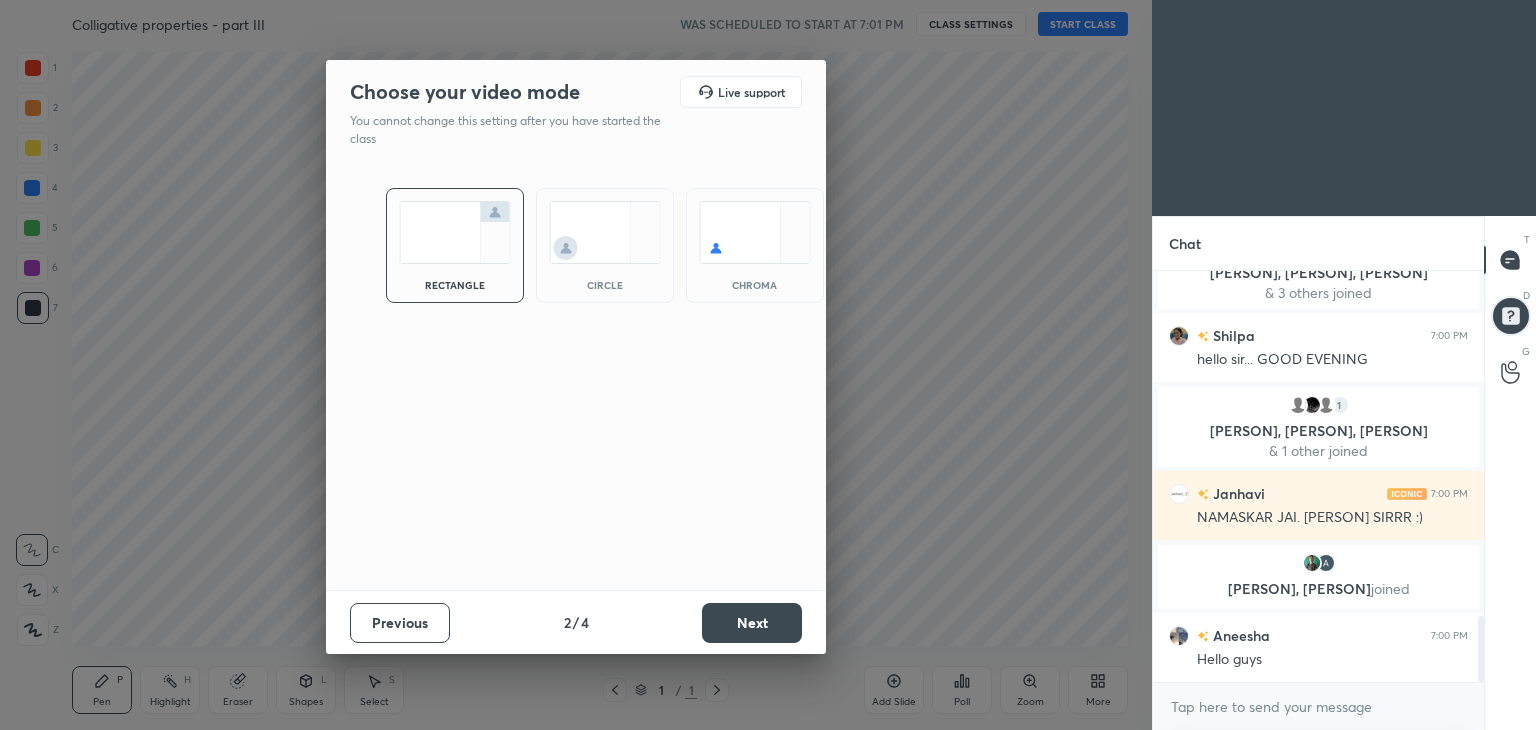 click on "Next" at bounding box center [752, 623] 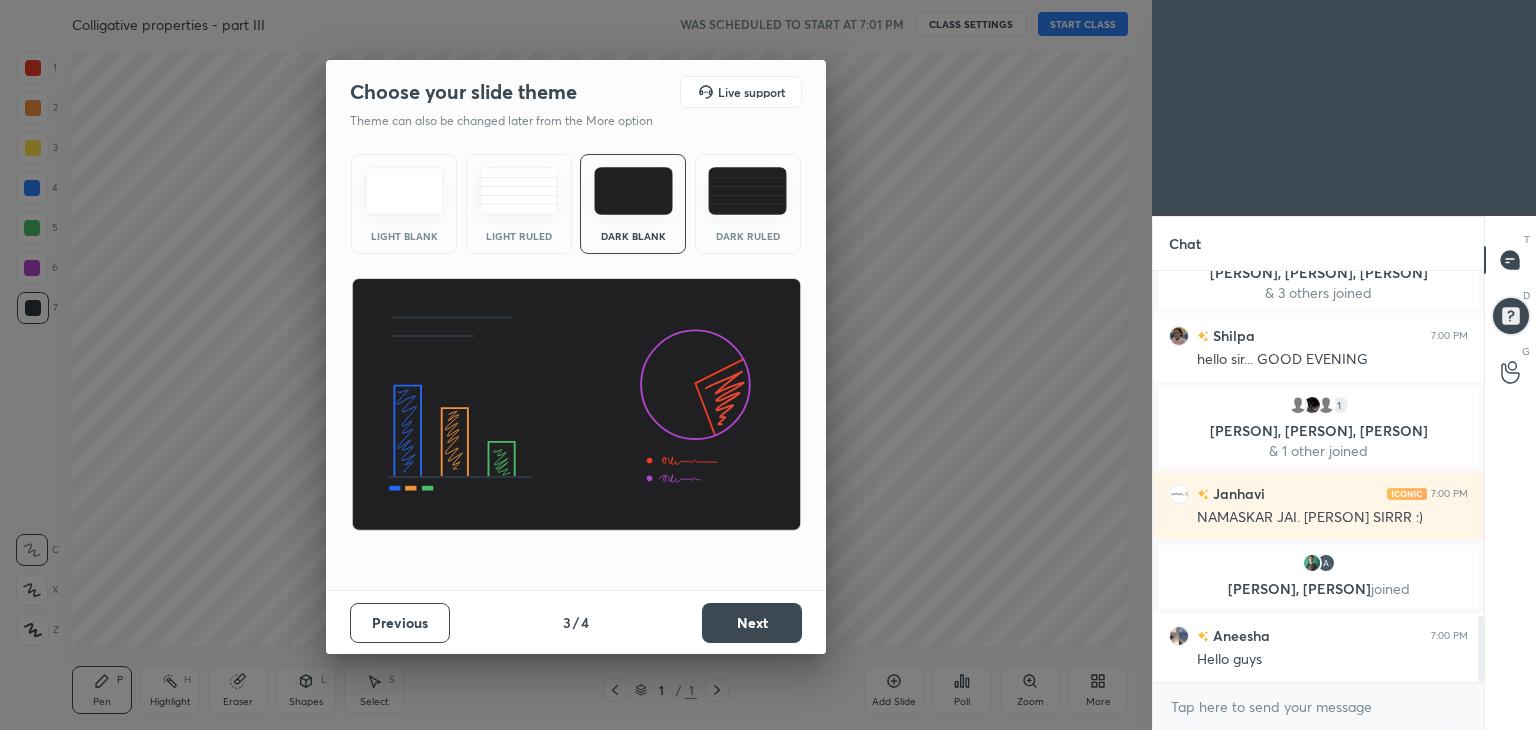 click on "Next" at bounding box center [752, 623] 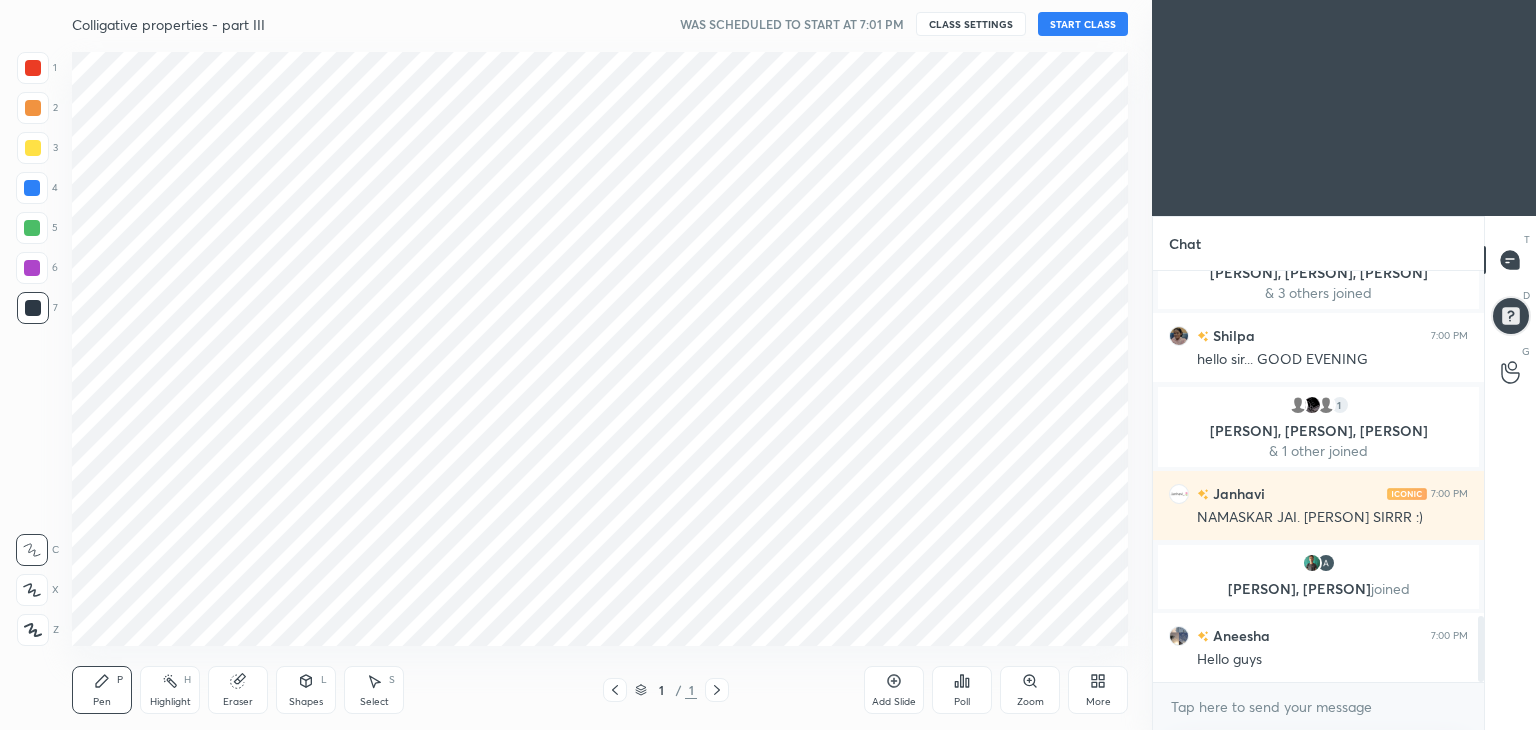 click on "Cloud Live support Drag & drop your files here OR Browse Previous 4 / 4 Done" at bounding box center [576, 1087] 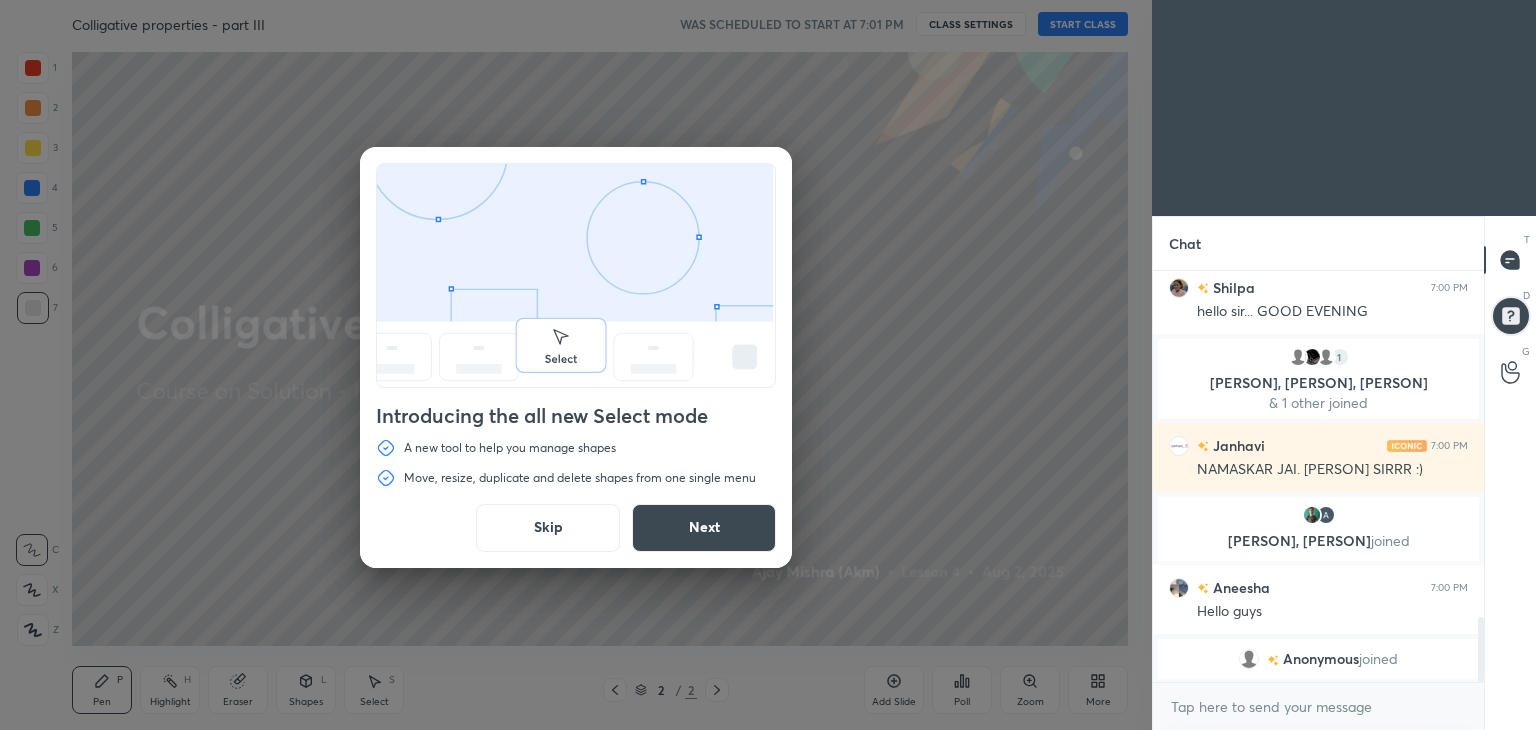 click on "Skip" at bounding box center (548, 528) 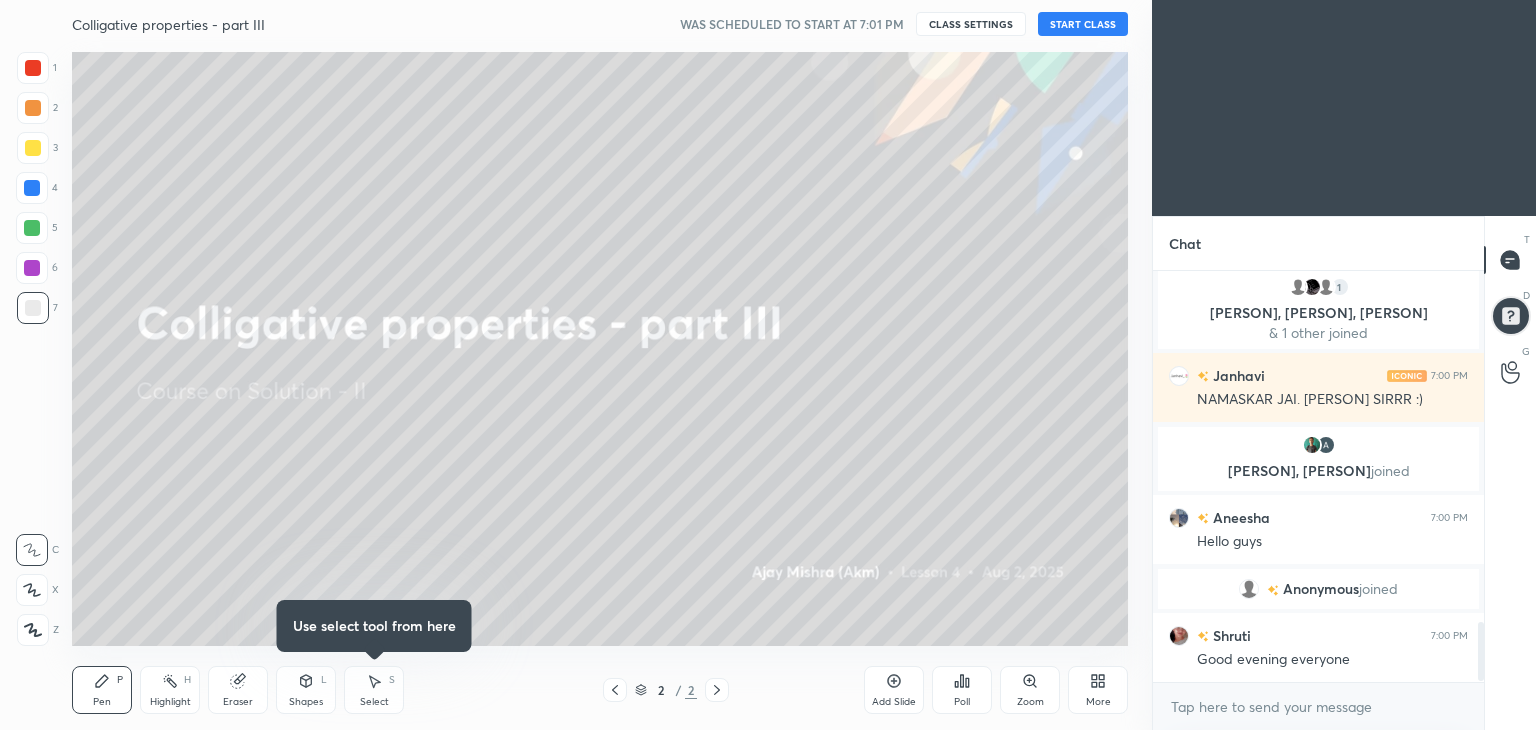 click on "START CLASS" at bounding box center [1083, 24] 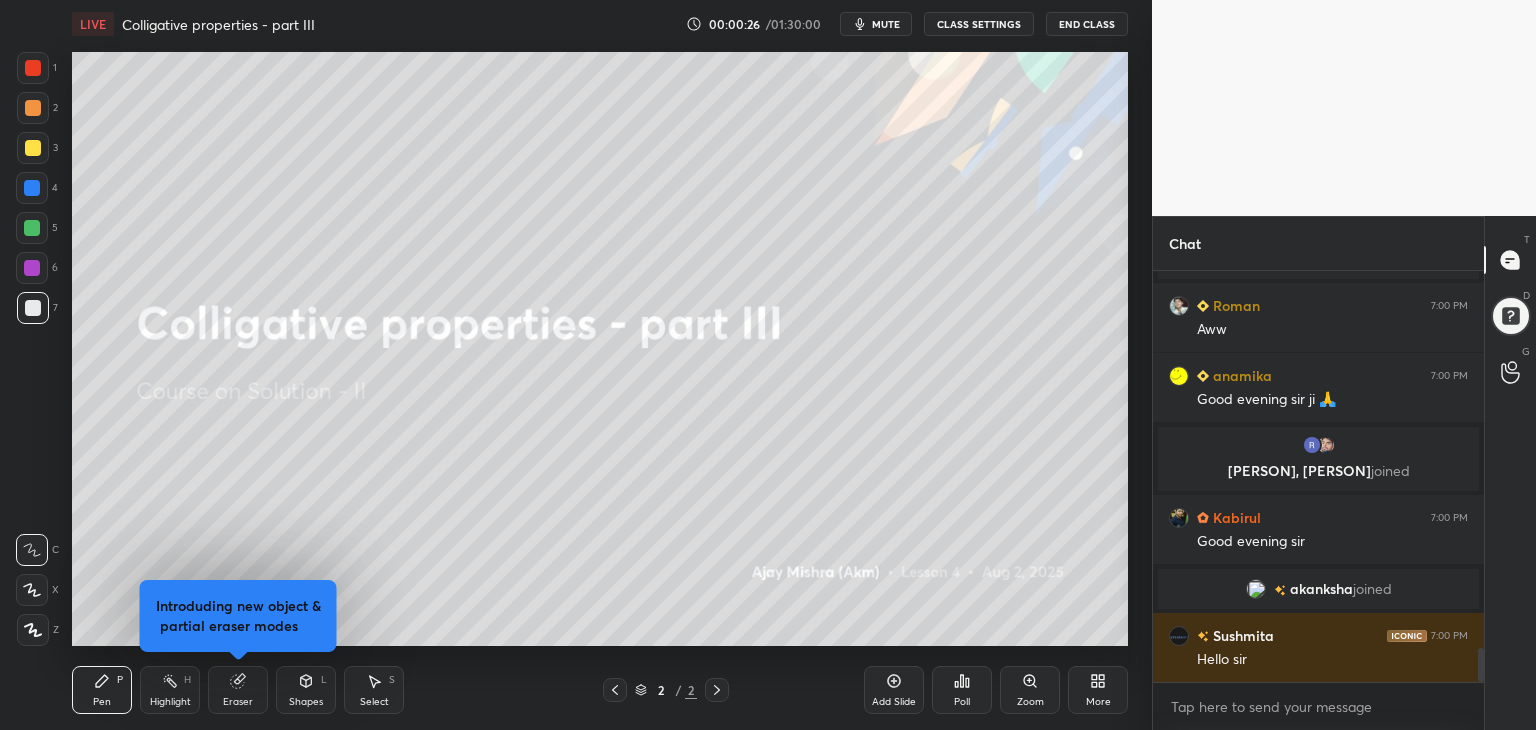 drag, startPoint x: 37, startPoint y: 629, endPoint x: 58, endPoint y: 611, distance: 27.658634 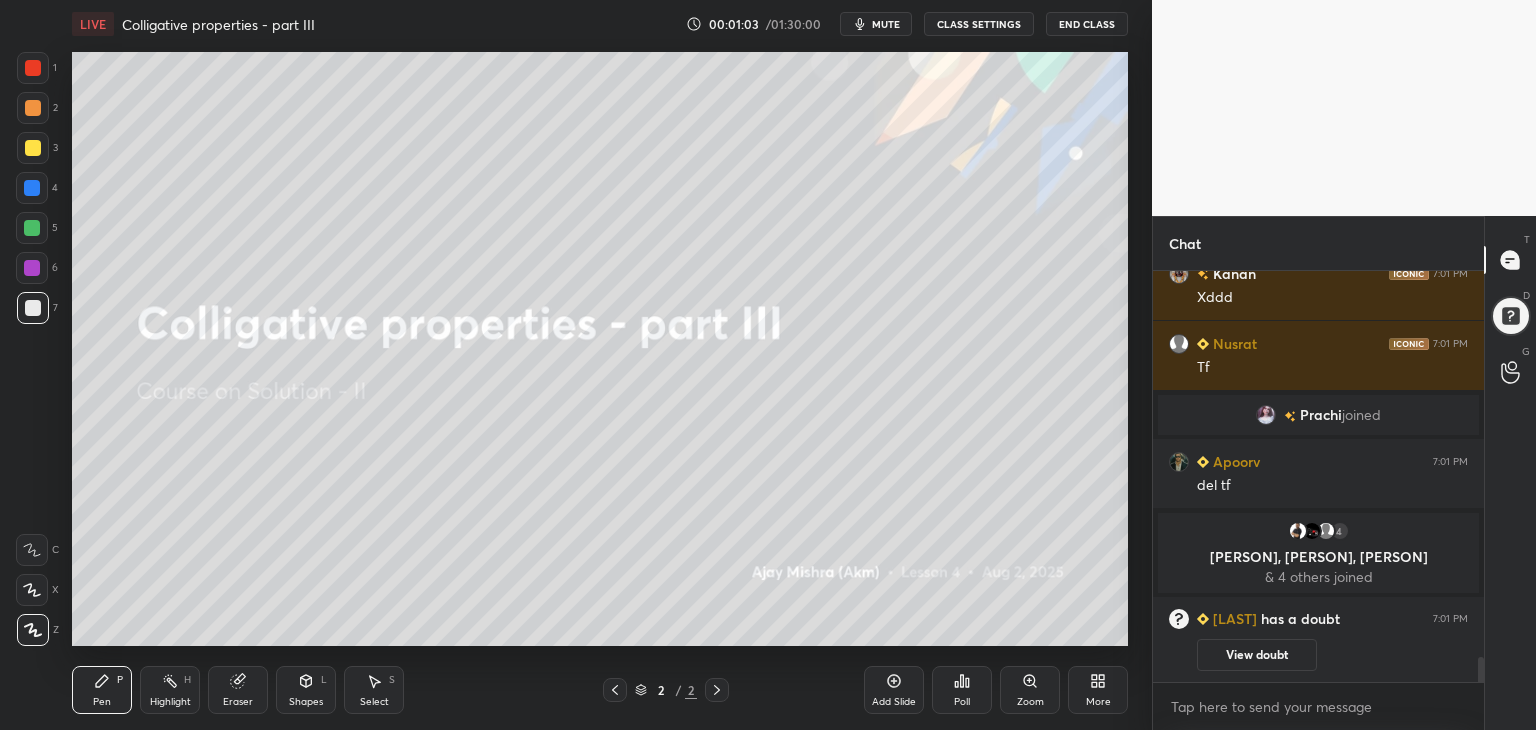 click on "More" at bounding box center (1098, 702) 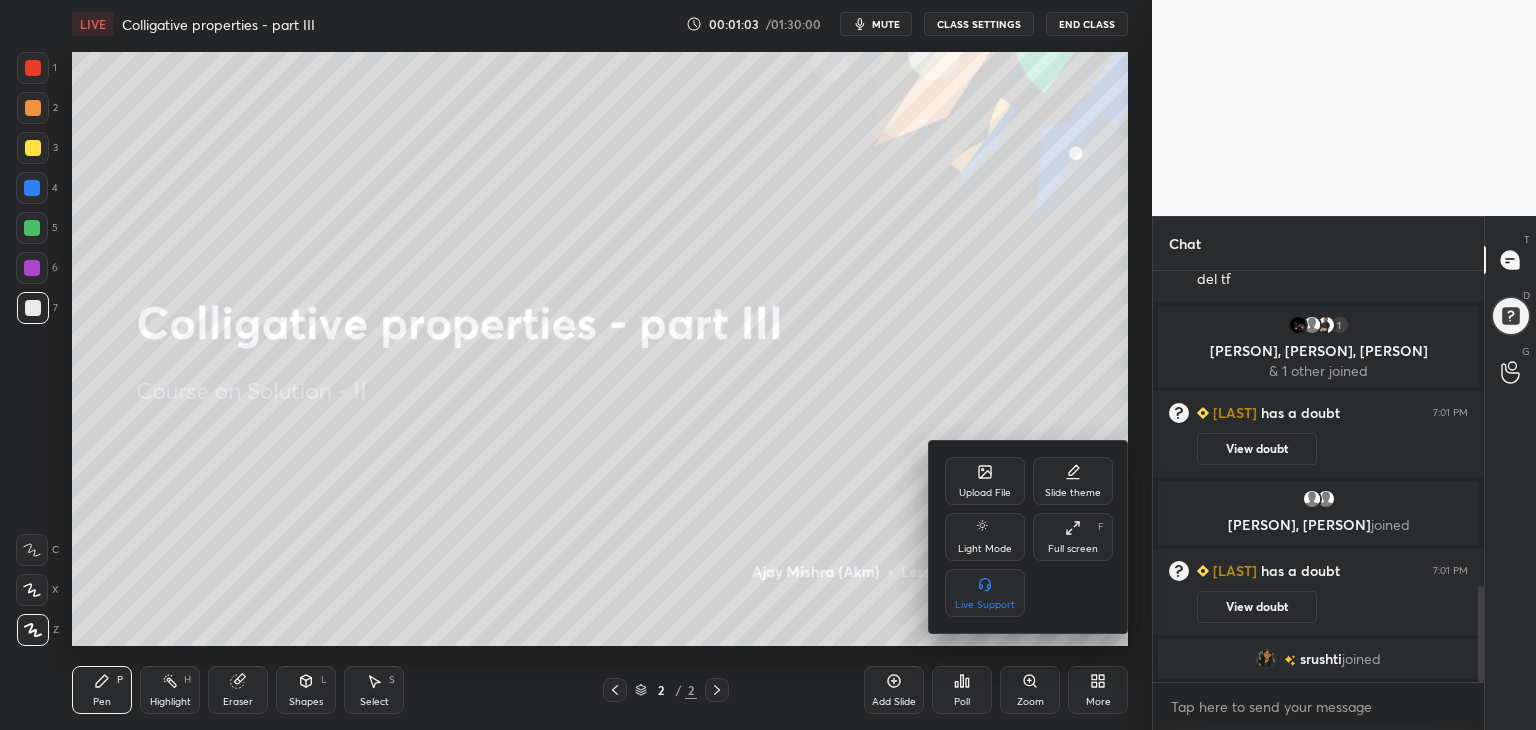 click on "Upload File" at bounding box center [985, 481] 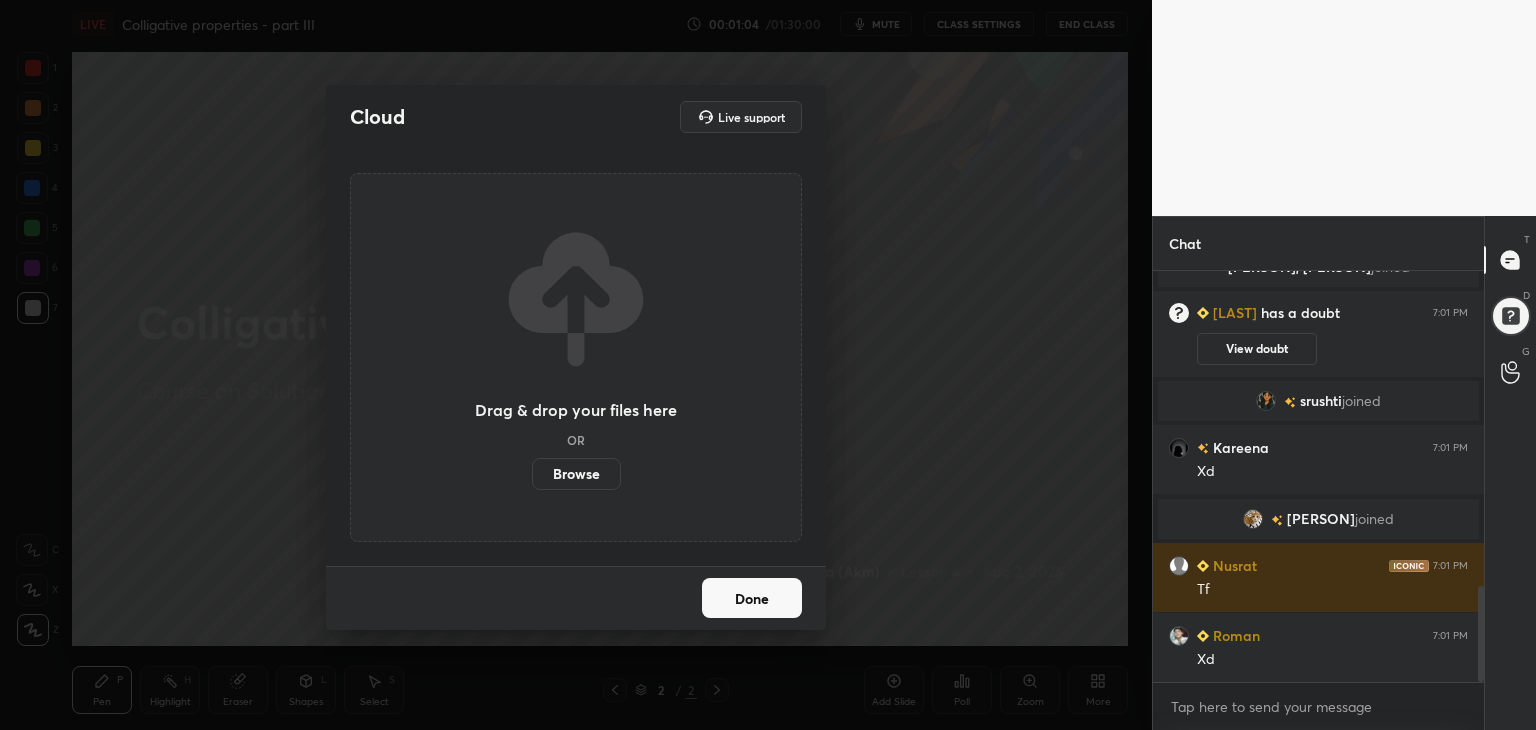 click on "Browse" at bounding box center (576, 474) 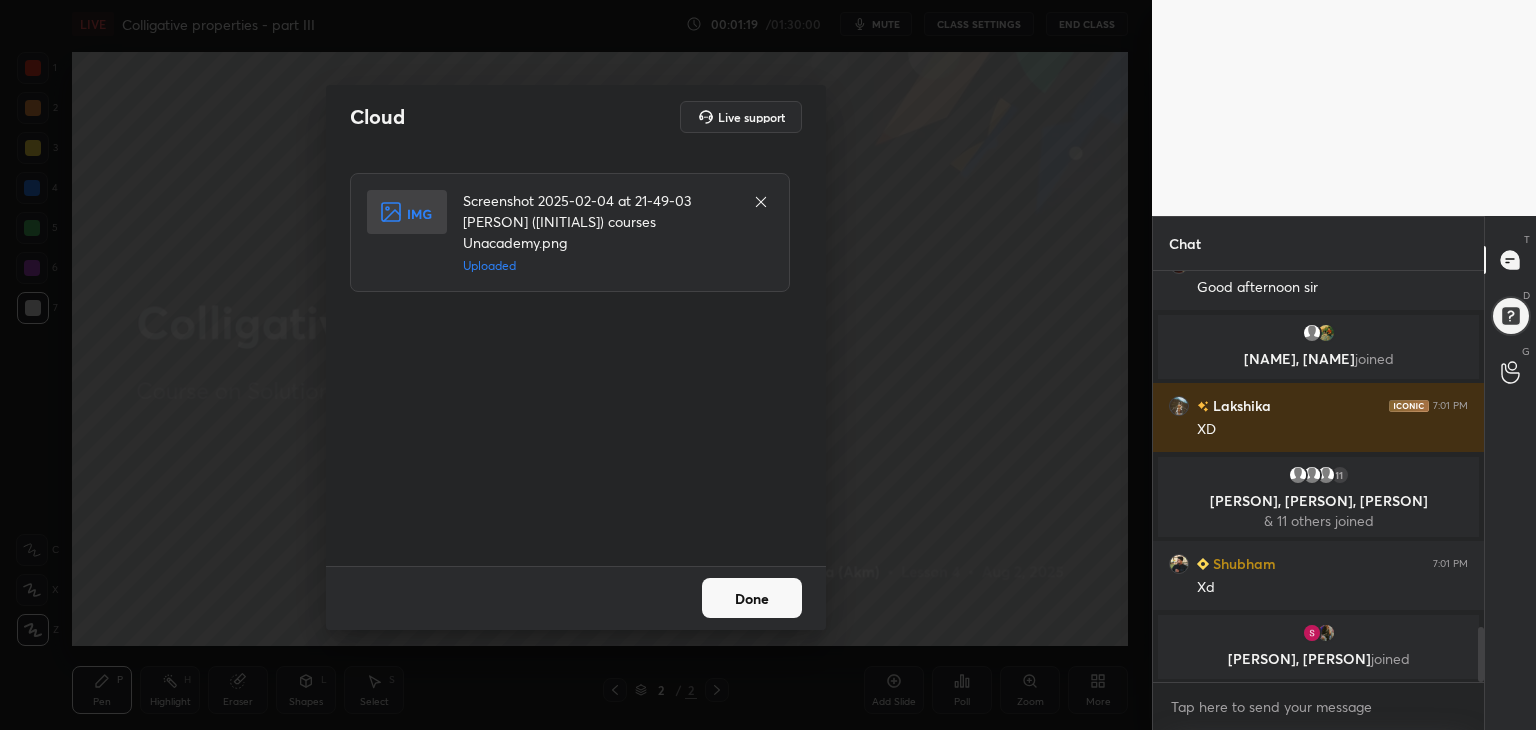 click on "Done" at bounding box center [752, 598] 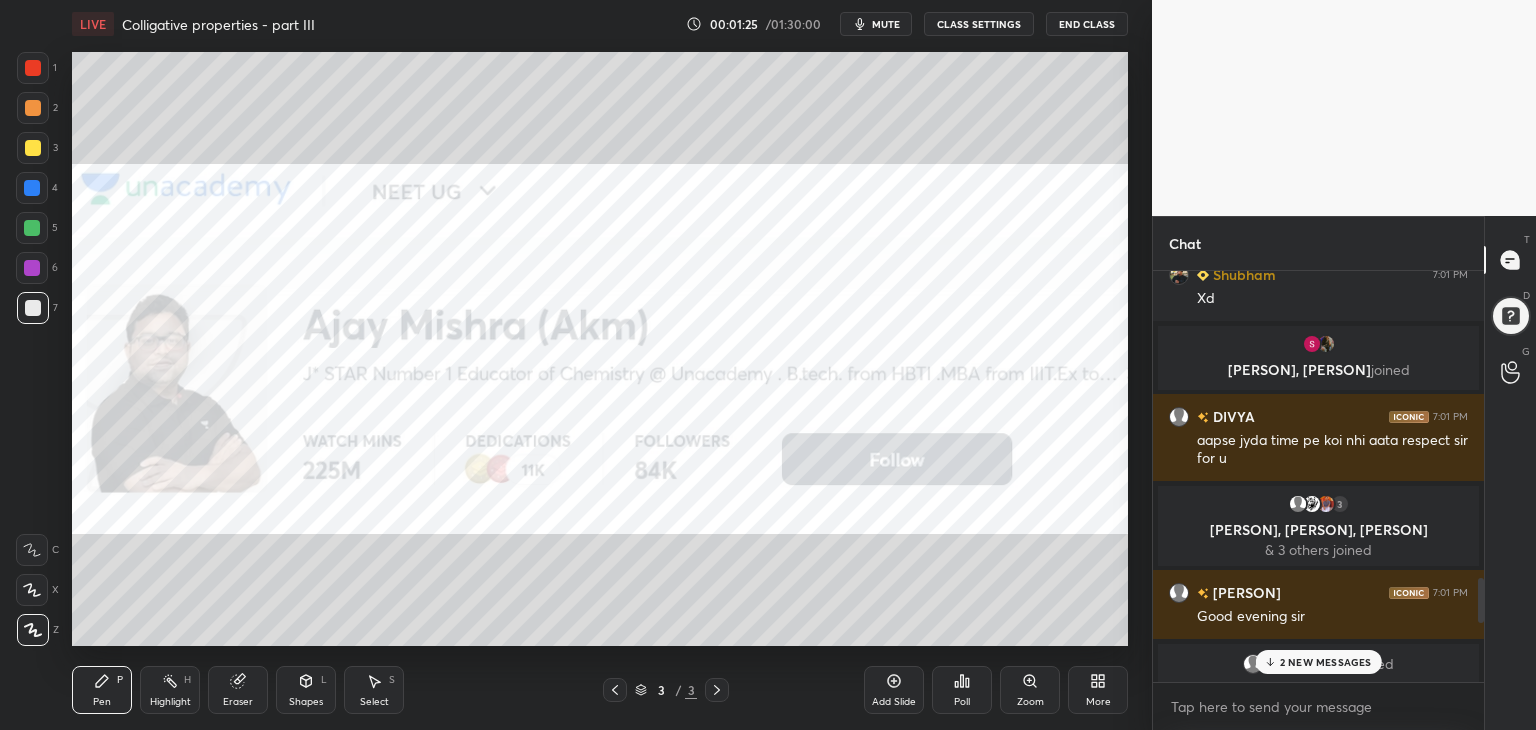 drag, startPoint x: 1478, startPoint y: 649, endPoint x: 1483, endPoint y: 621, distance: 28.442924 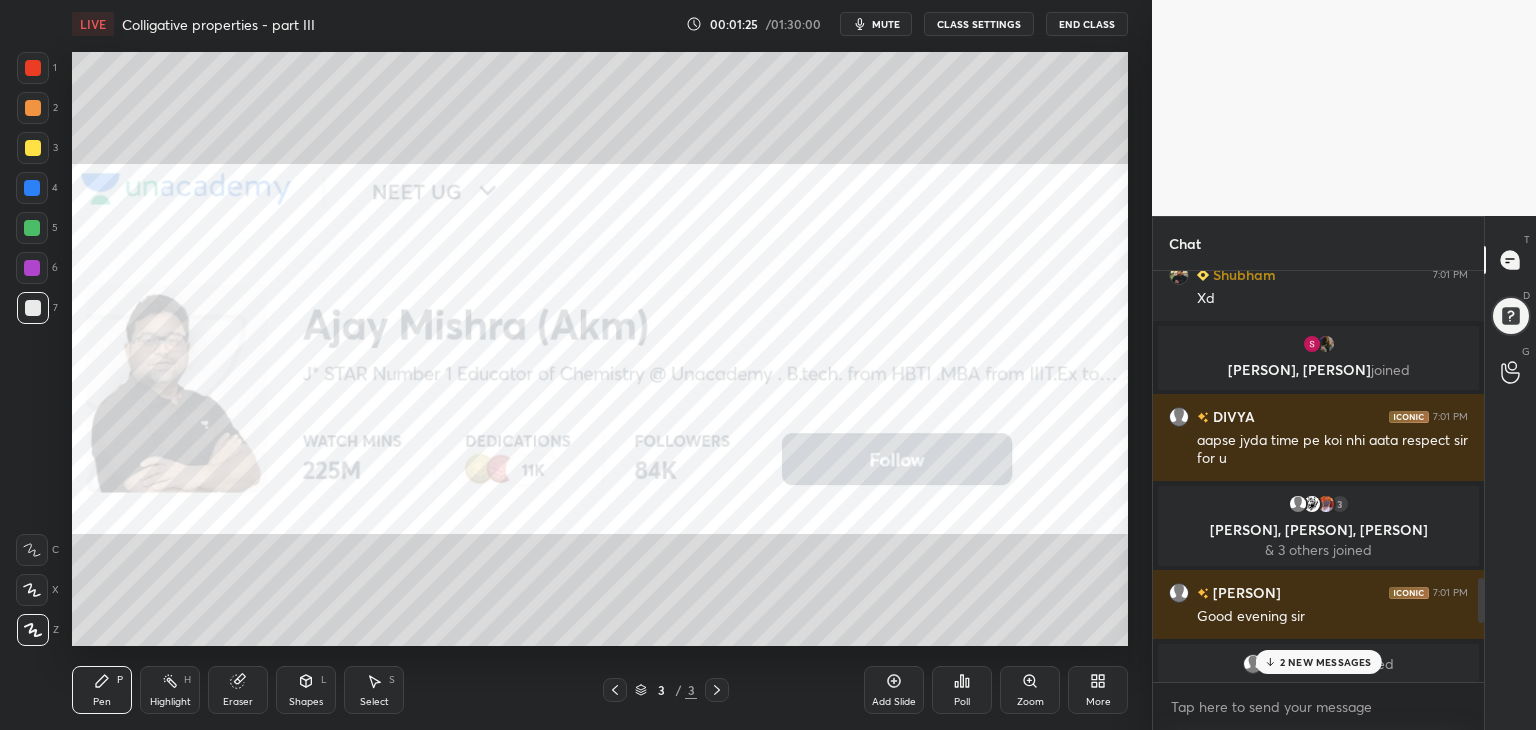 click at bounding box center (1481, 600) 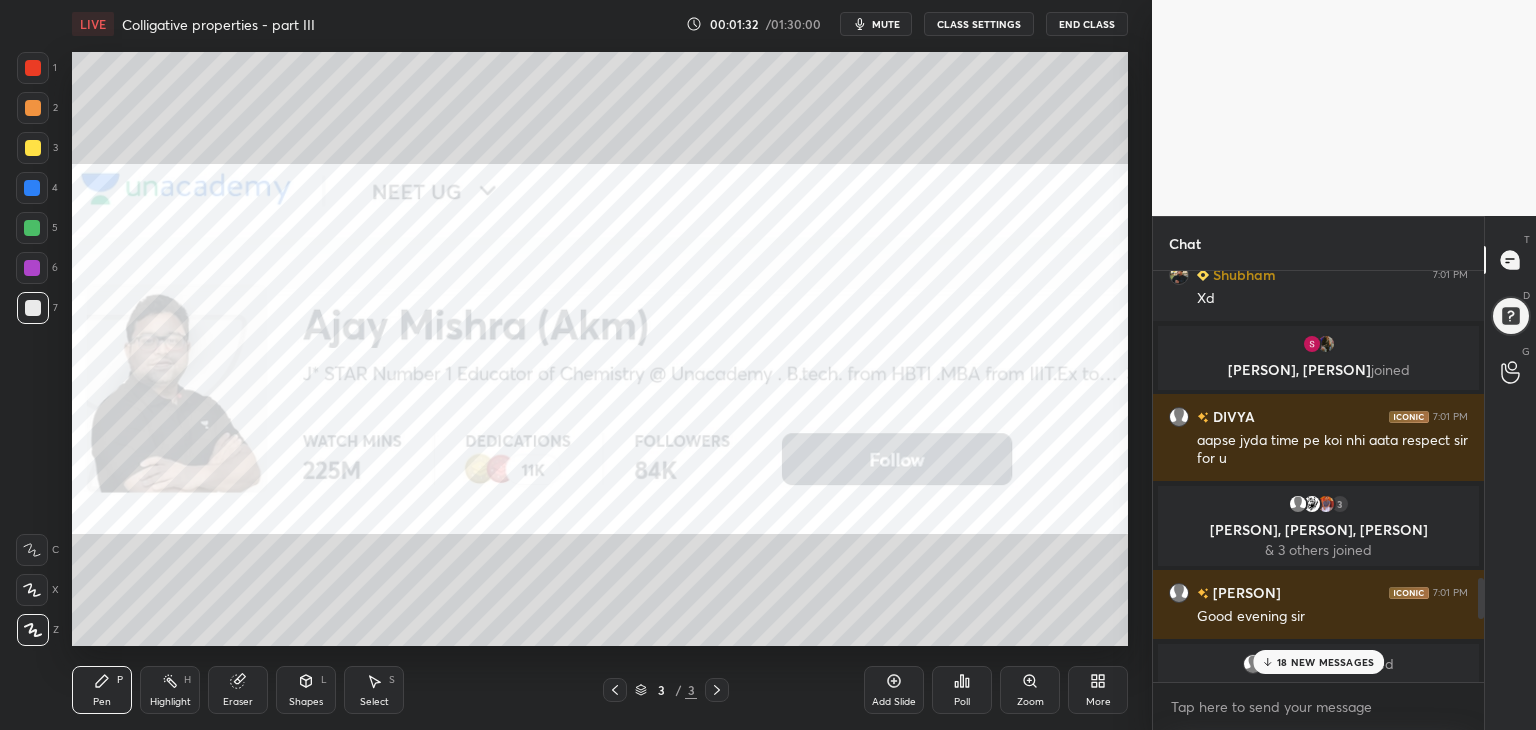 click on "18 NEW MESSAGES" at bounding box center (1325, 662) 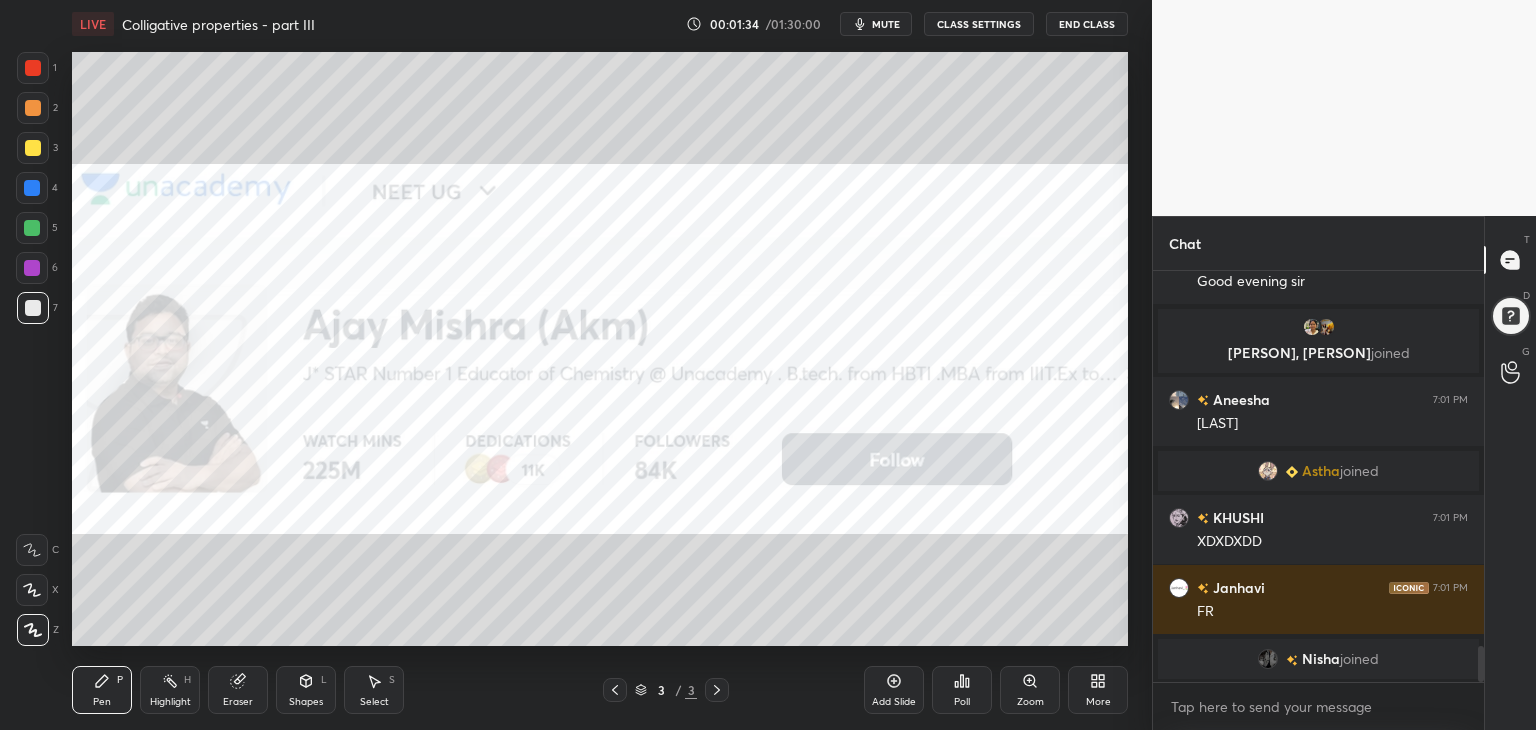 click on "More" at bounding box center (1098, 690) 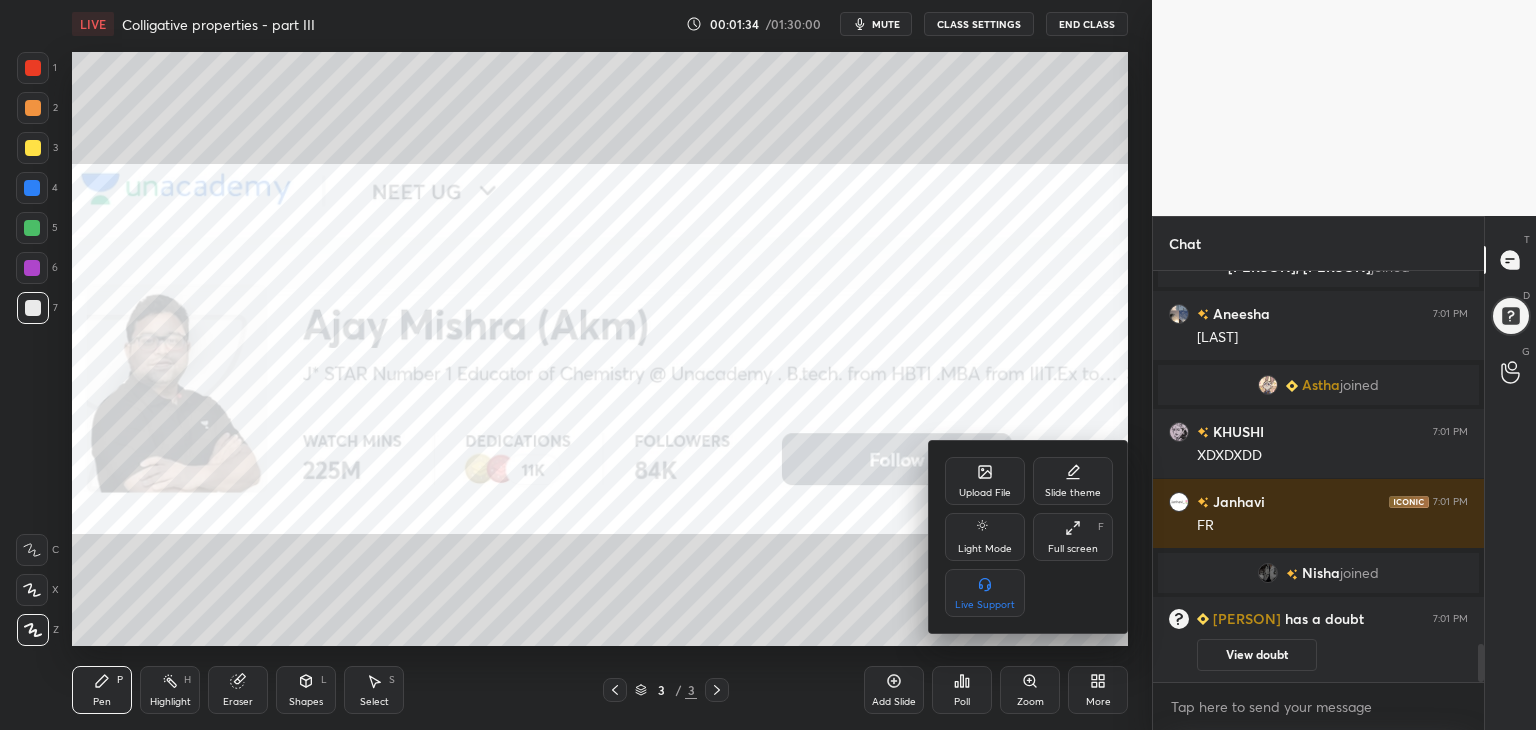 click on "Full screen F" at bounding box center (1073, 537) 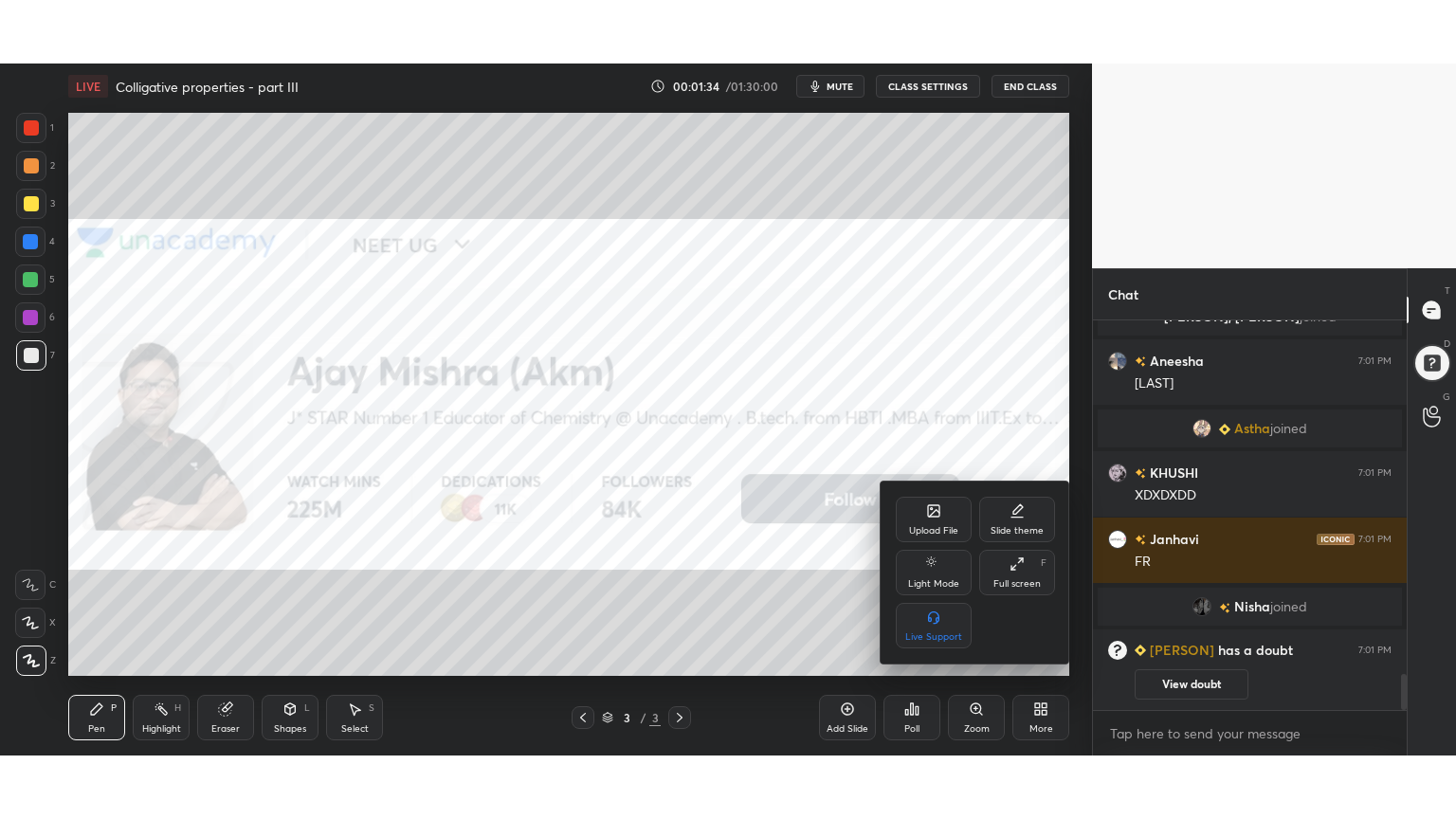 scroll, scrollTop: 3869, scrollLeft: 0, axis: vertical 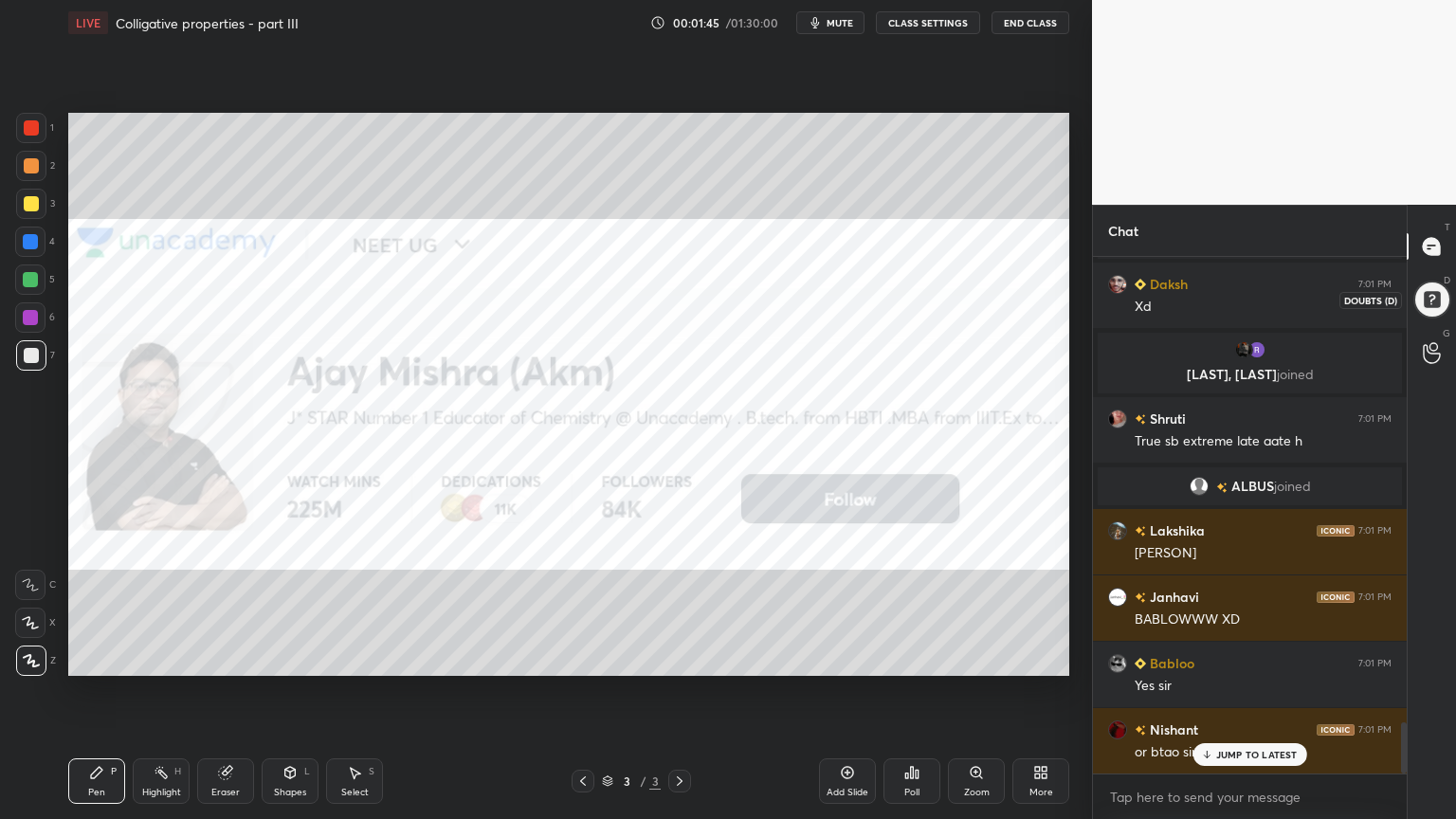click at bounding box center (1432, 300) 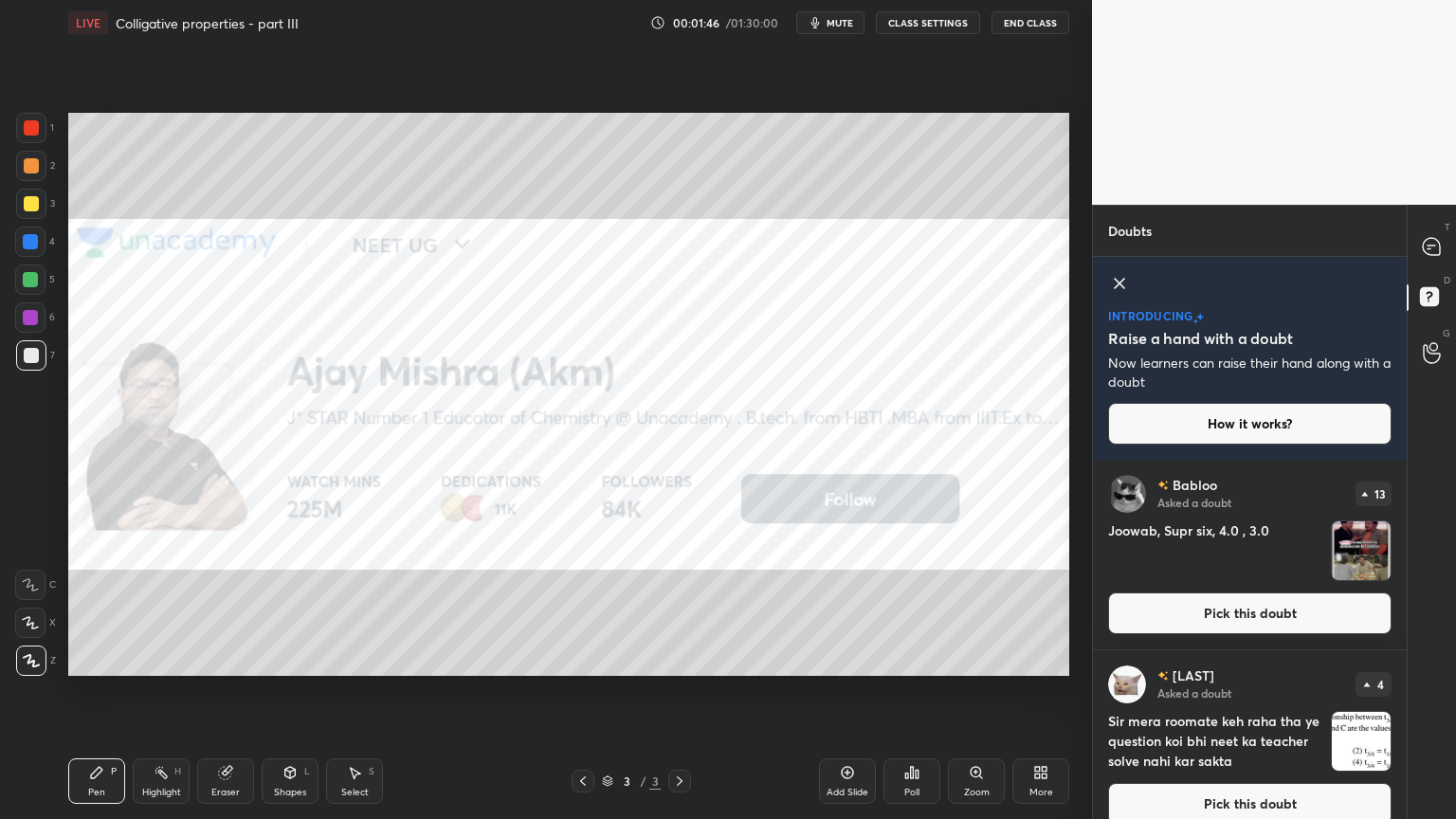 drag, startPoint x: 1116, startPoint y: 280, endPoint x: 1130, endPoint y: 275, distance: 14.866069 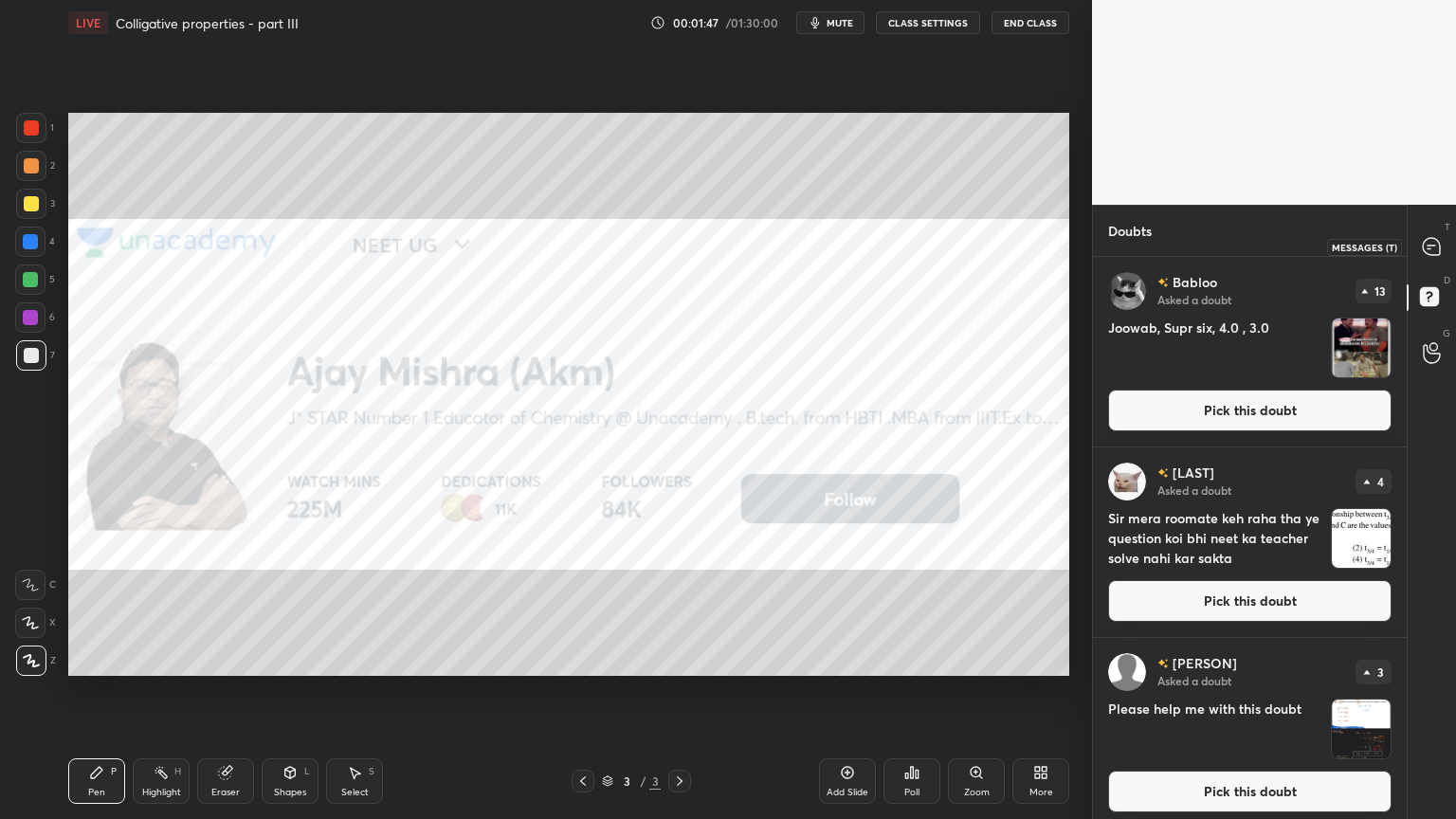 drag, startPoint x: 1429, startPoint y: 241, endPoint x: 1429, endPoint y: 329, distance: 88 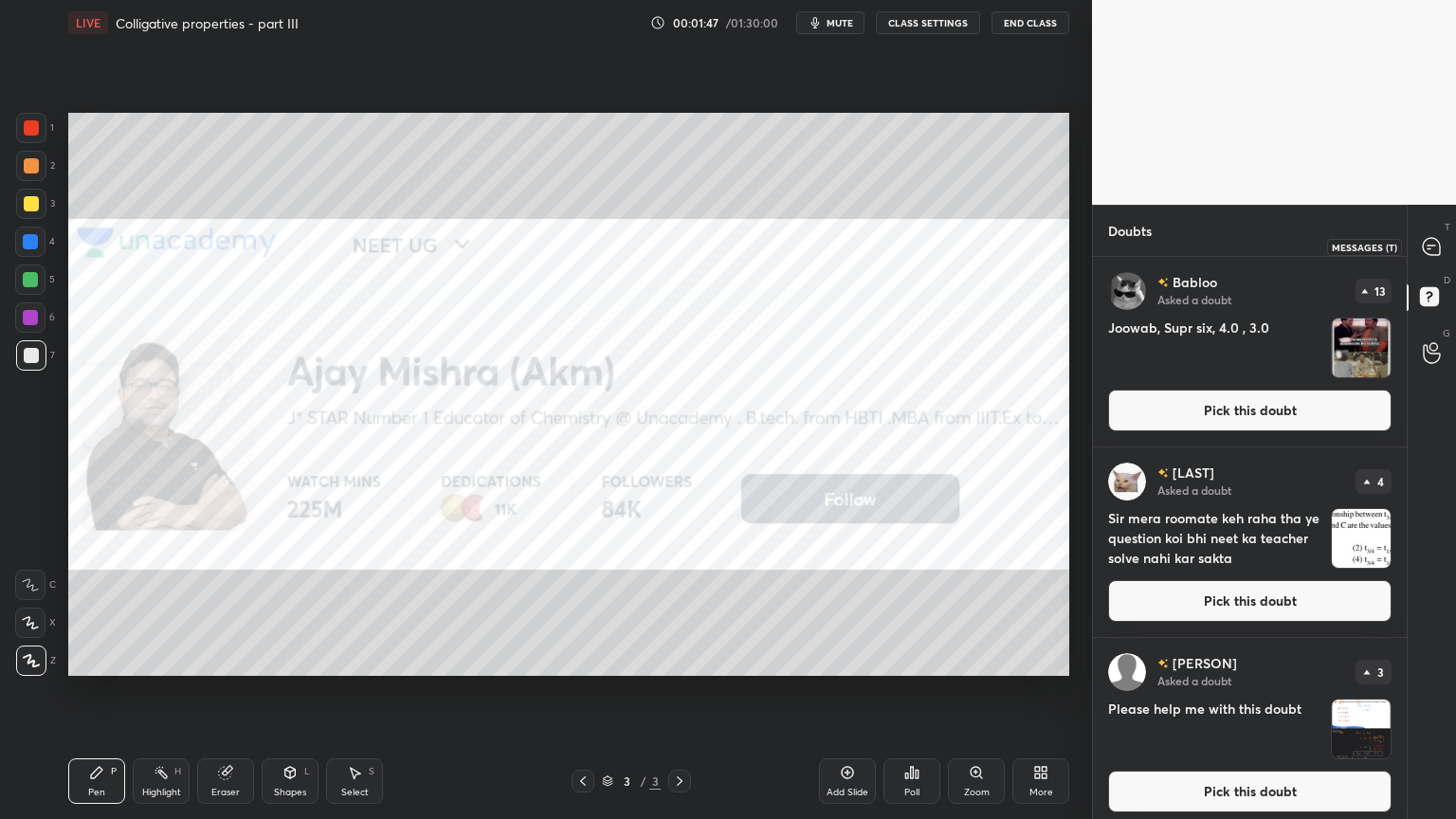 click 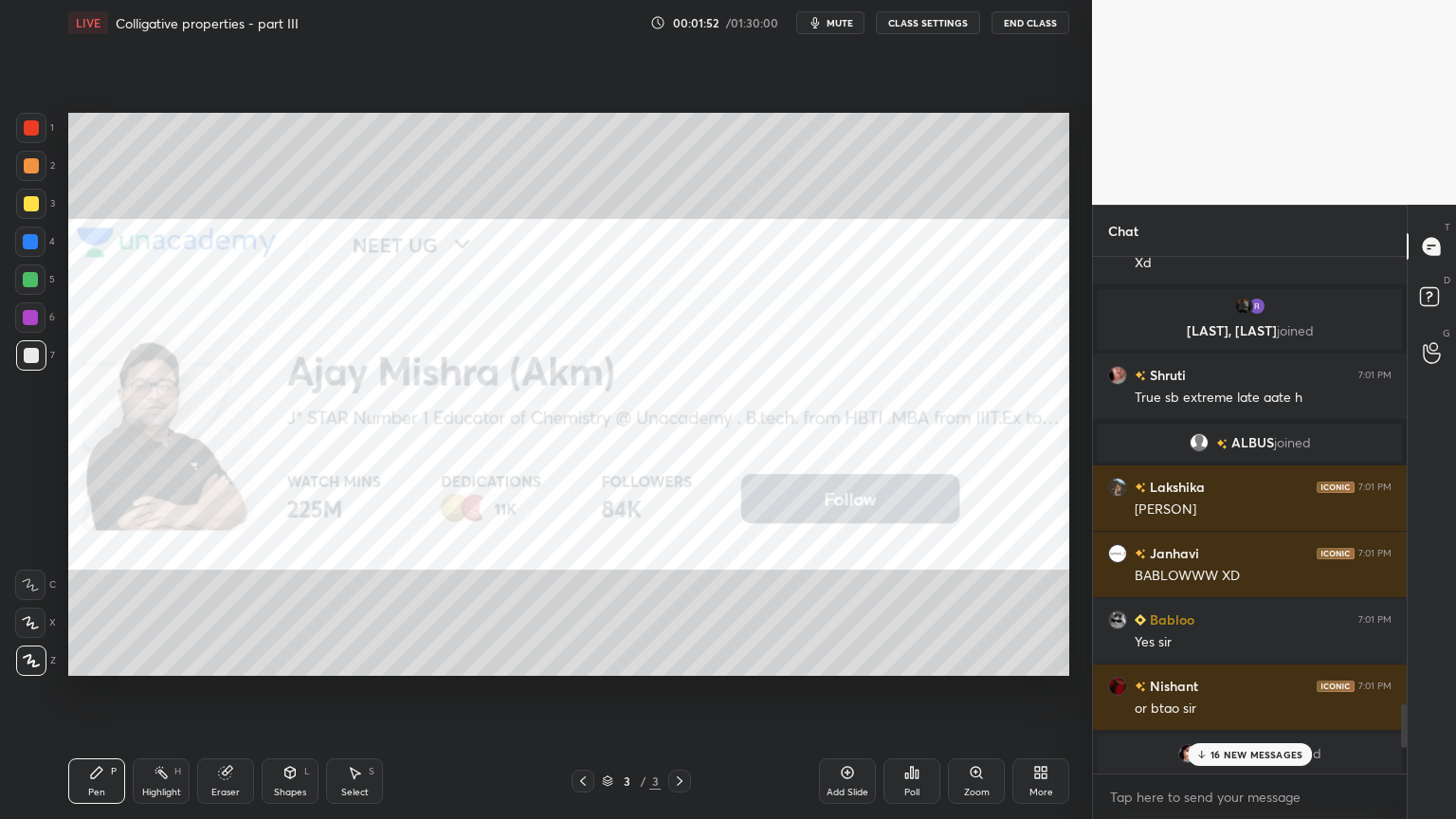 drag, startPoint x: 1404, startPoint y: 736, endPoint x: 1403, endPoint y: 720, distance: 16.03122 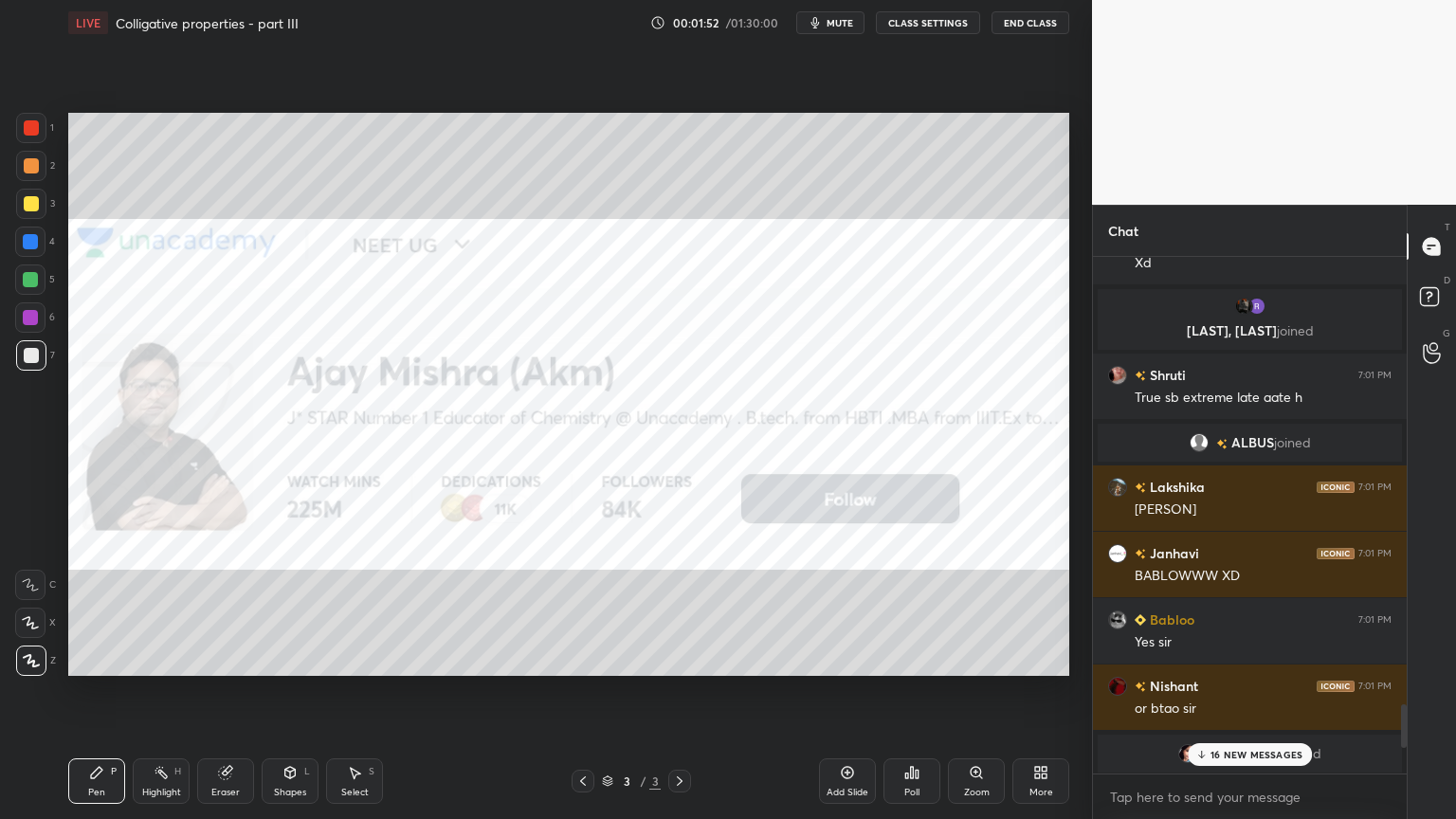 click at bounding box center [1404, 726] 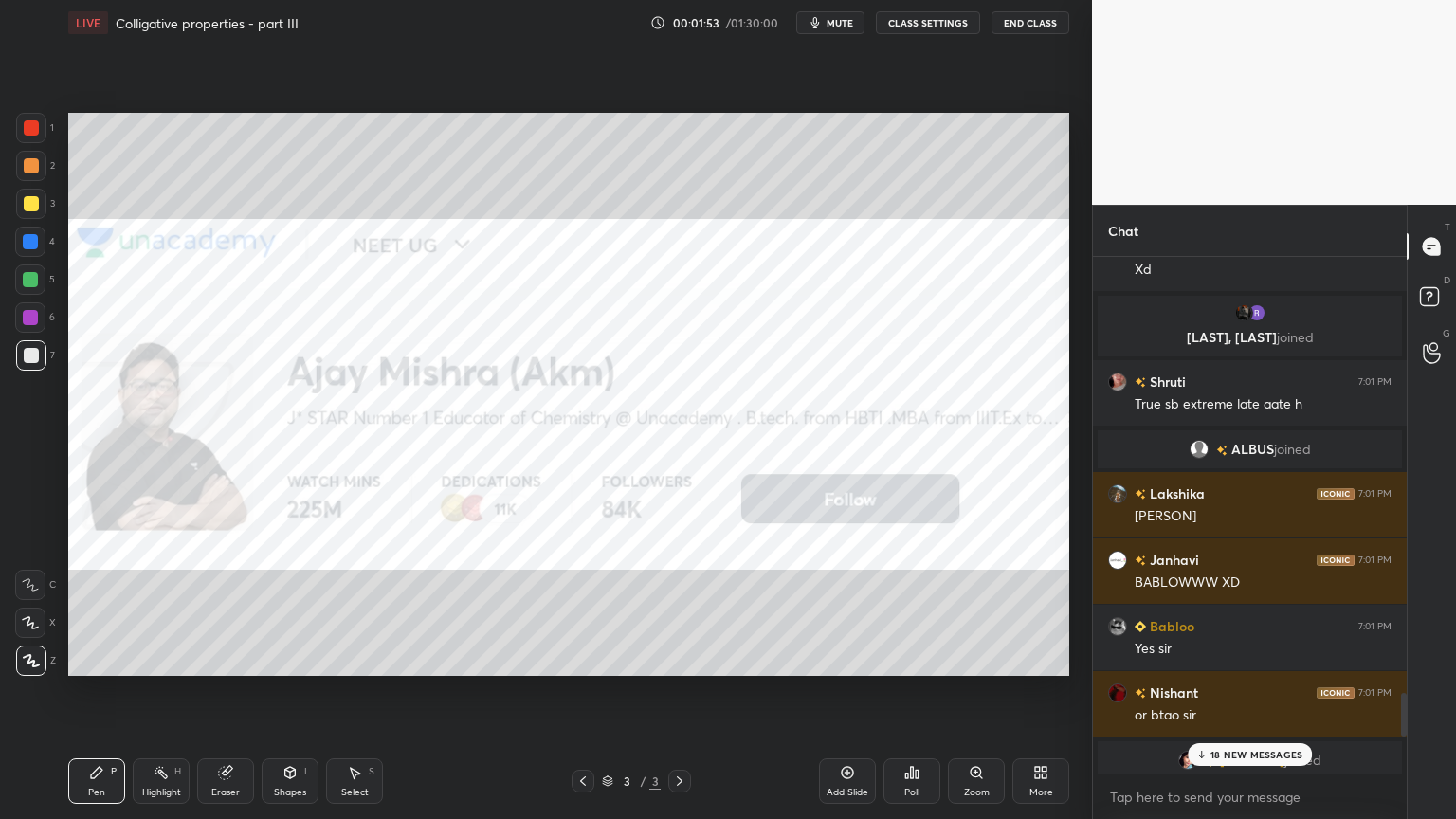 click on "18 NEW MESSAGES" at bounding box center [1256, 755] 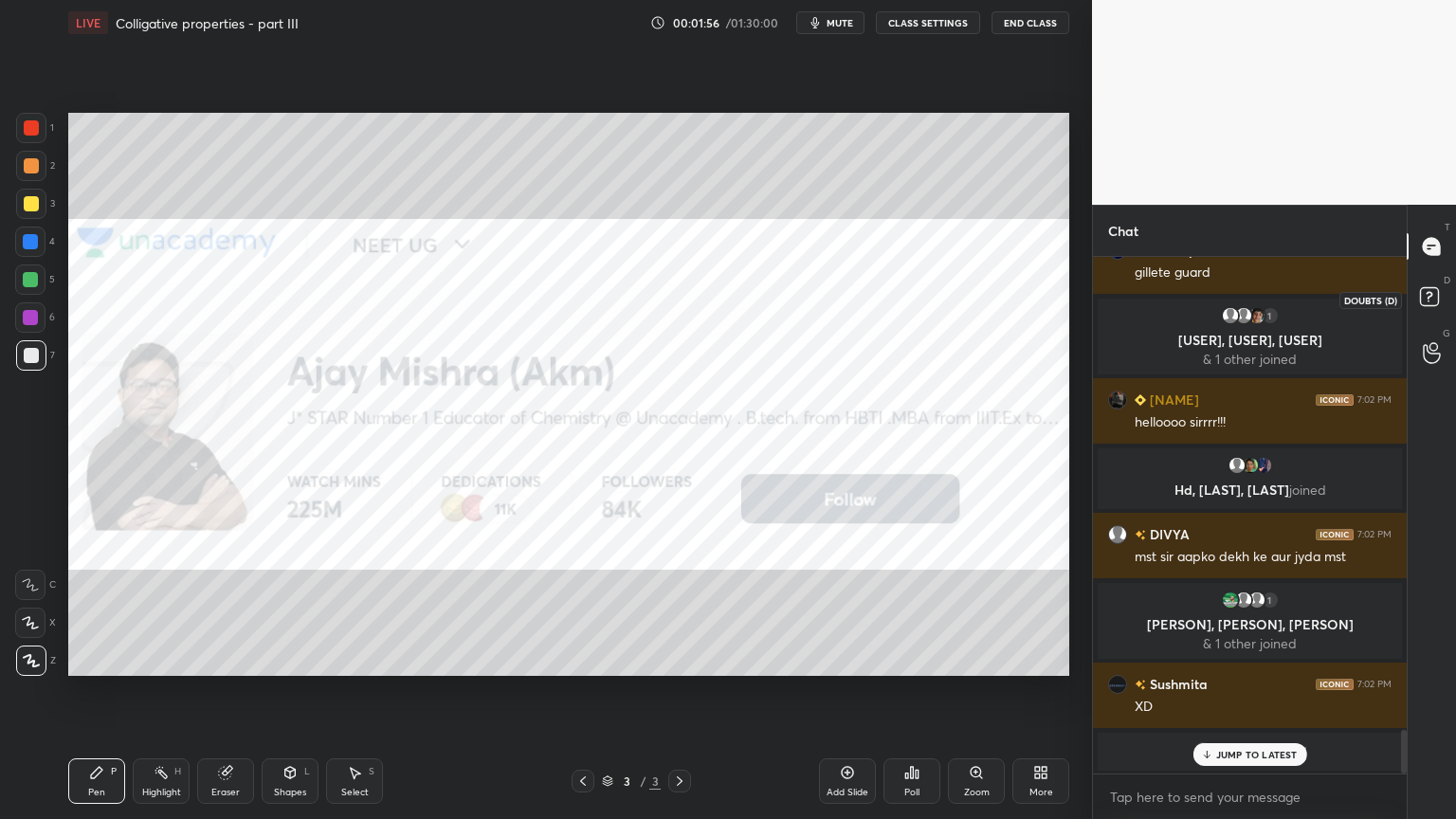 drag, startPoint x: 1429, startPoint y: 298, endPoint x: 1383, endPoint y: 354, distance: 72.4707 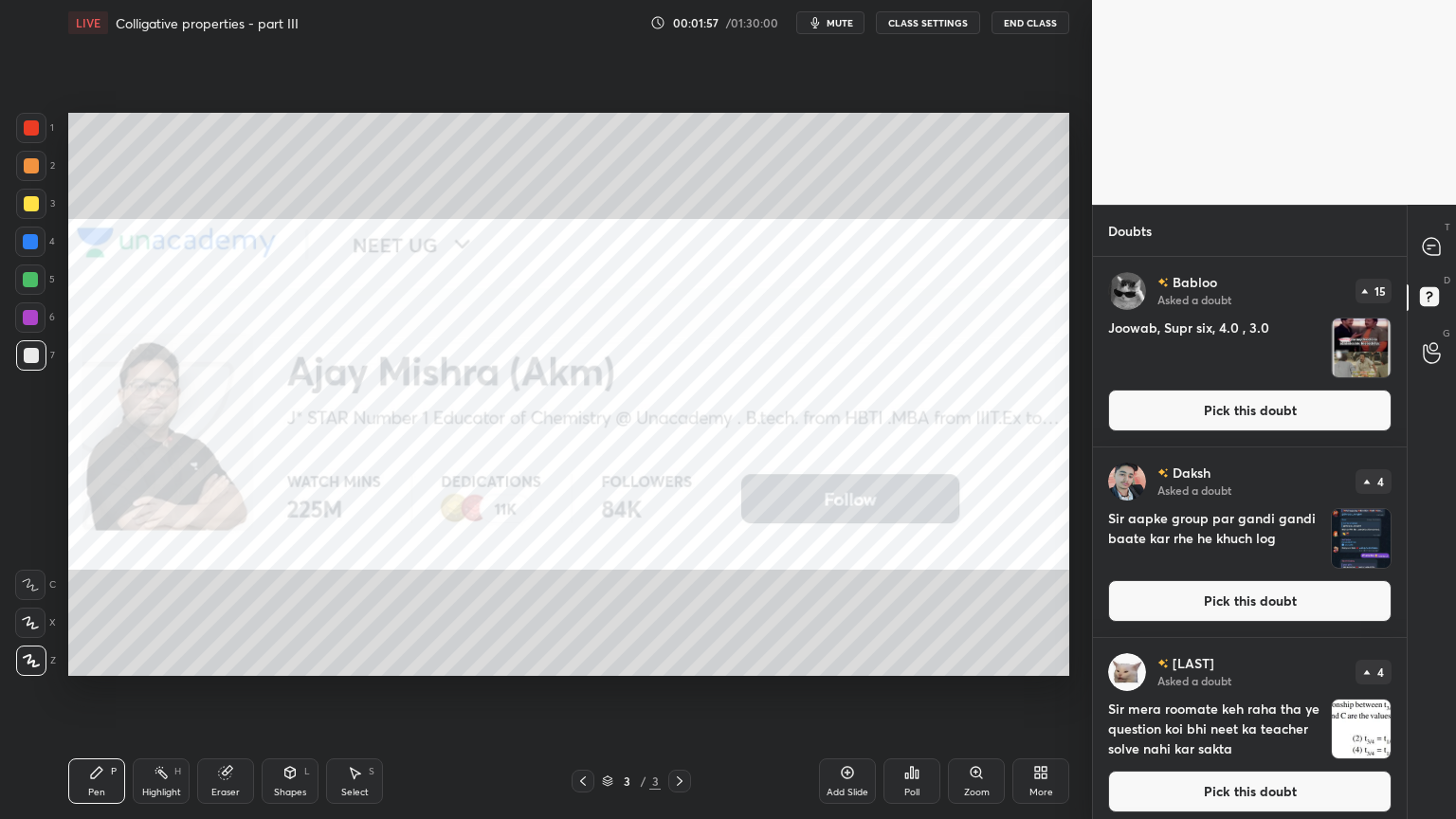 click on "Pick this doubt" at bounding box center [1249, 410] 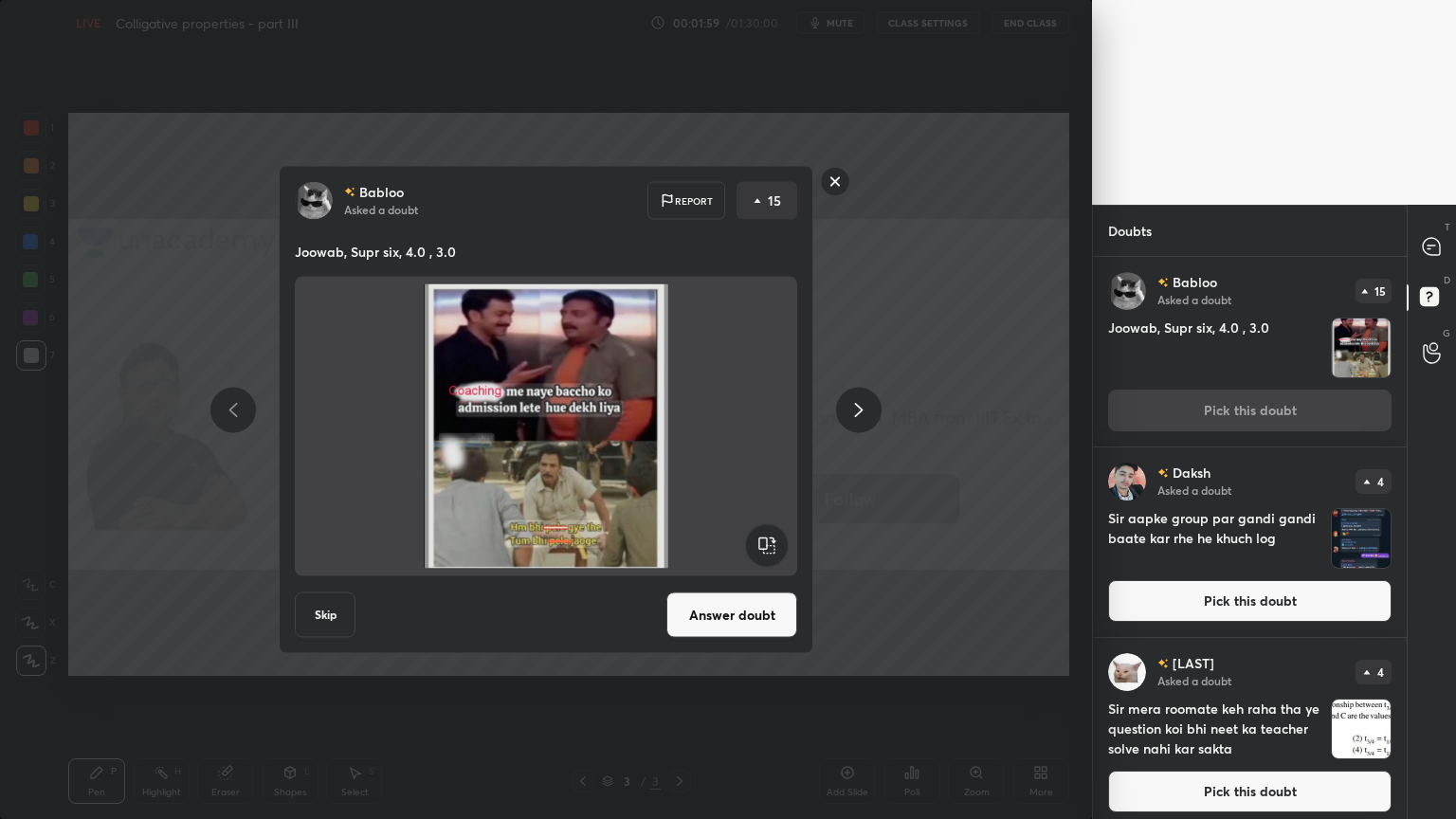 click on "Answer doubt" at bounding box center [732, 615] 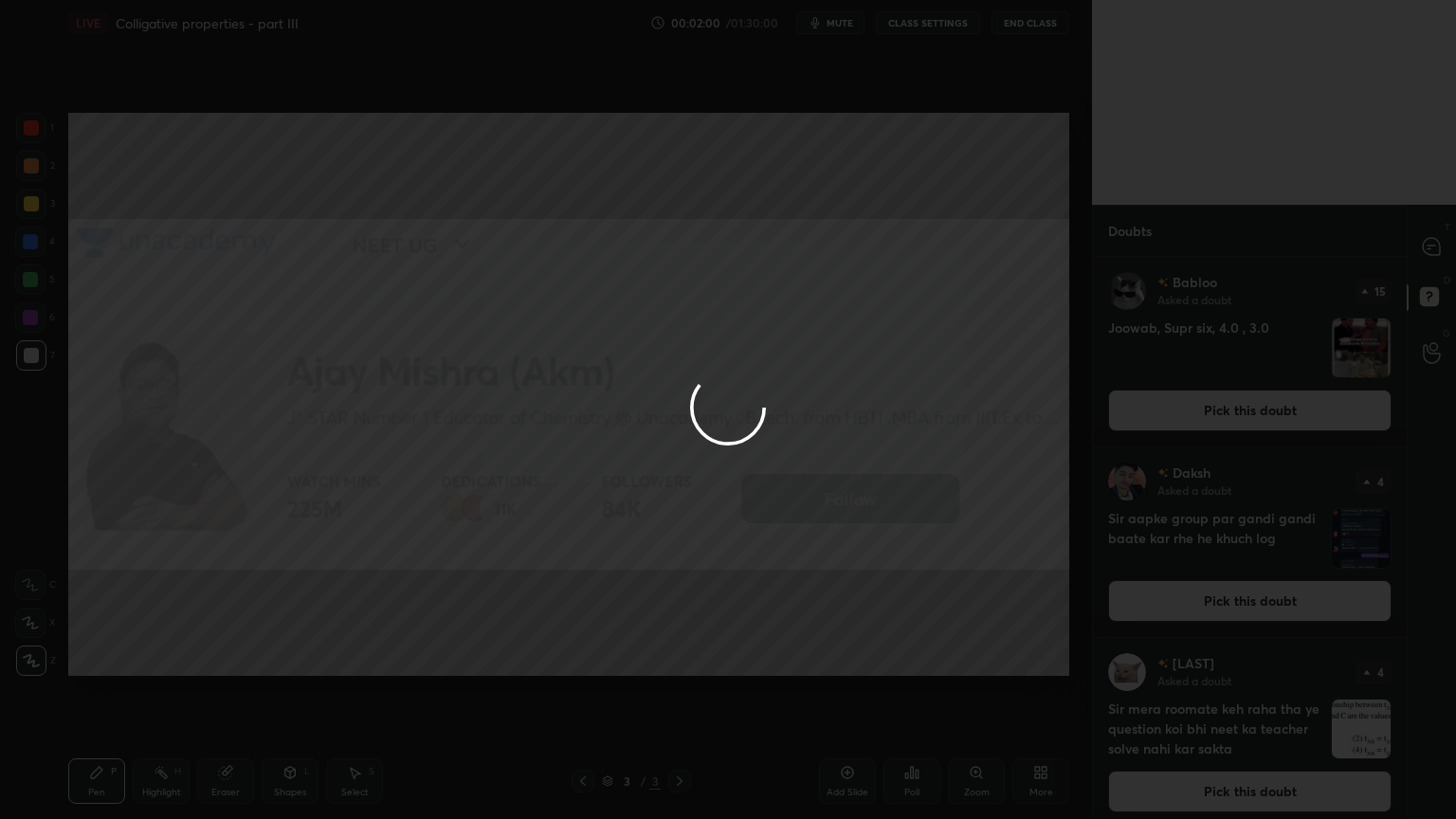 click at bounding box center [728, 410] 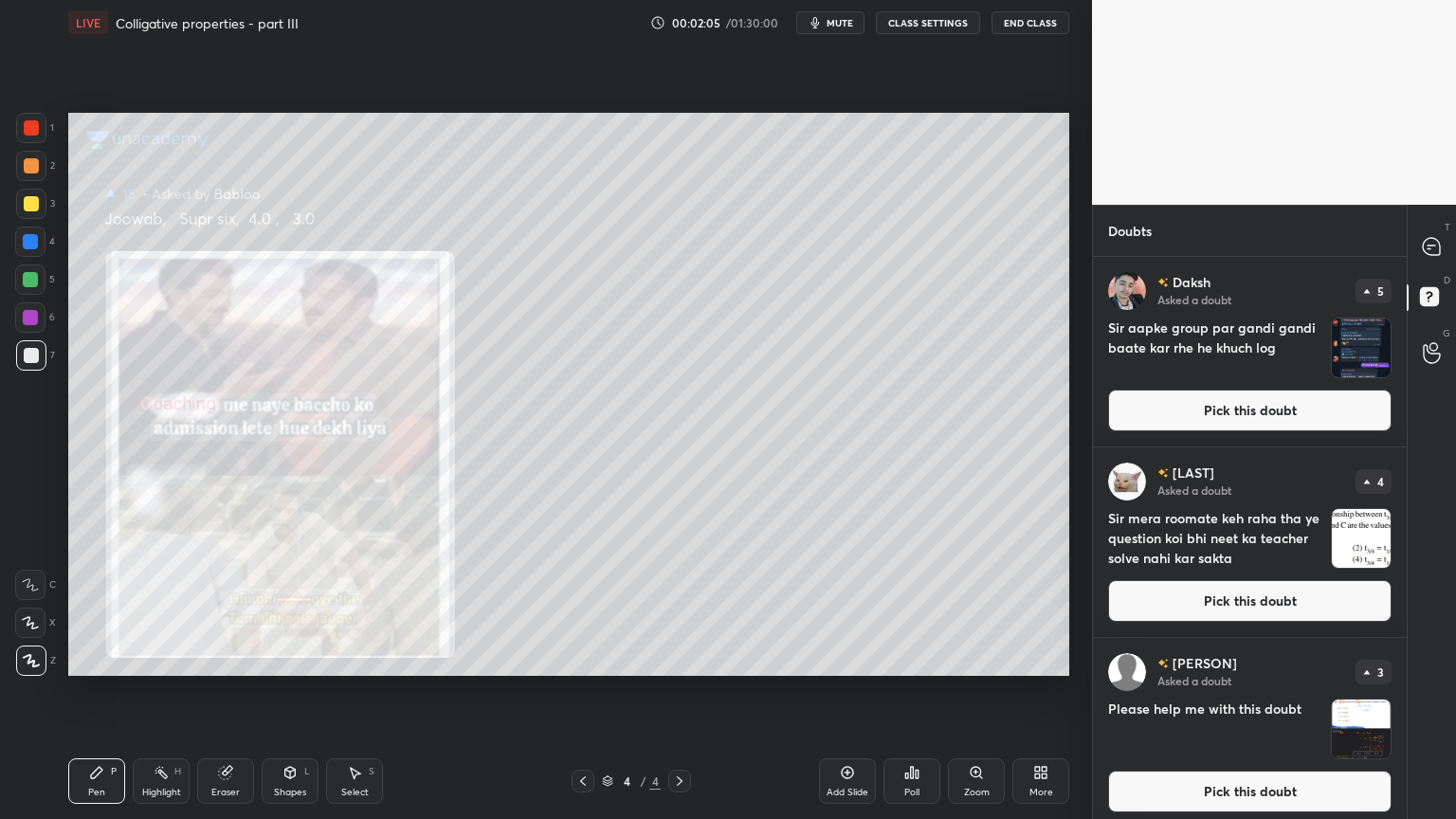 click on "Pick this doubt" at bounding box center [1249, 410] 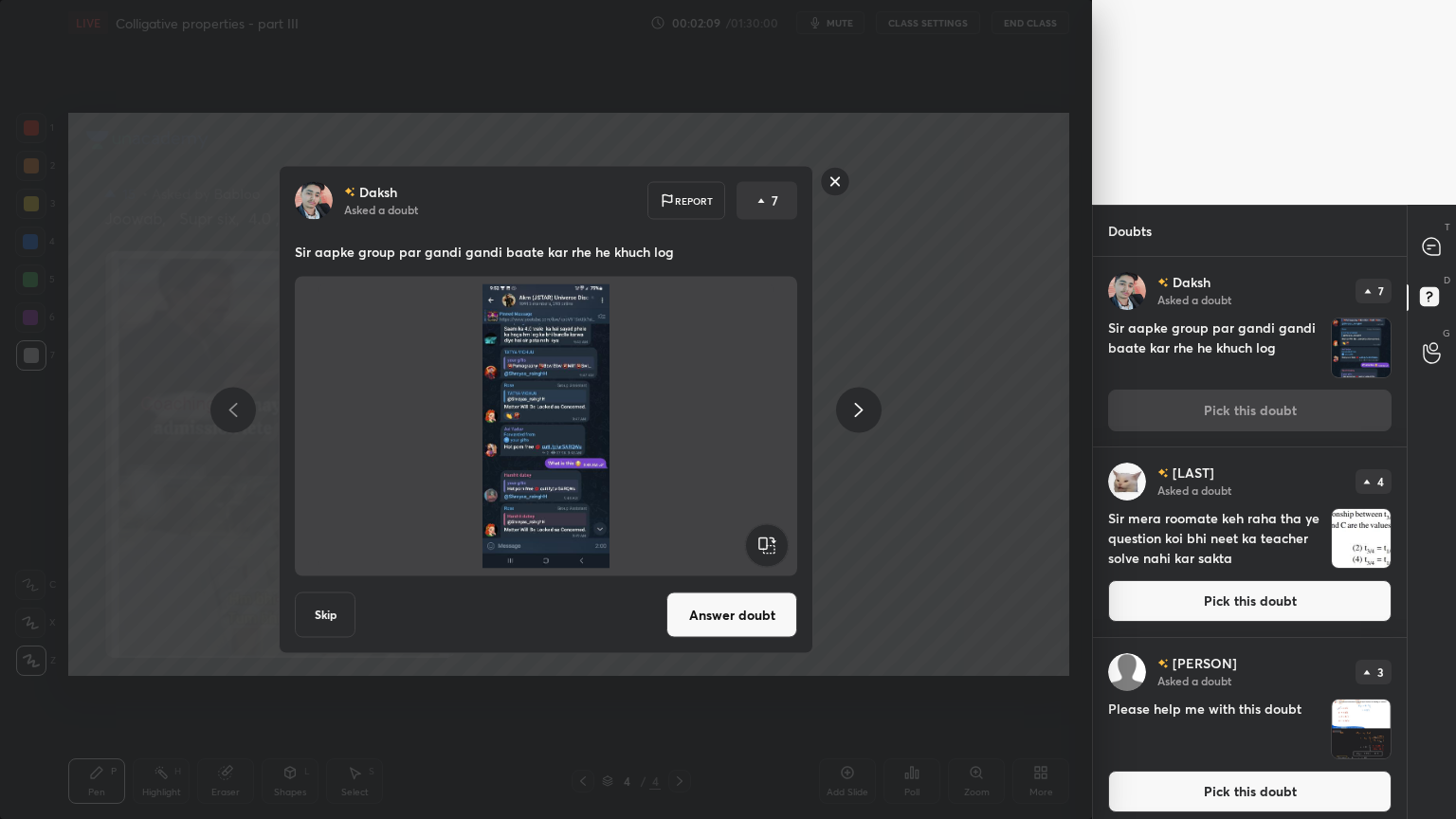drag, startPoint x: 758, startPoint y: 614, endPoint x: 768, endPoint y: 583, distance: 32.57299 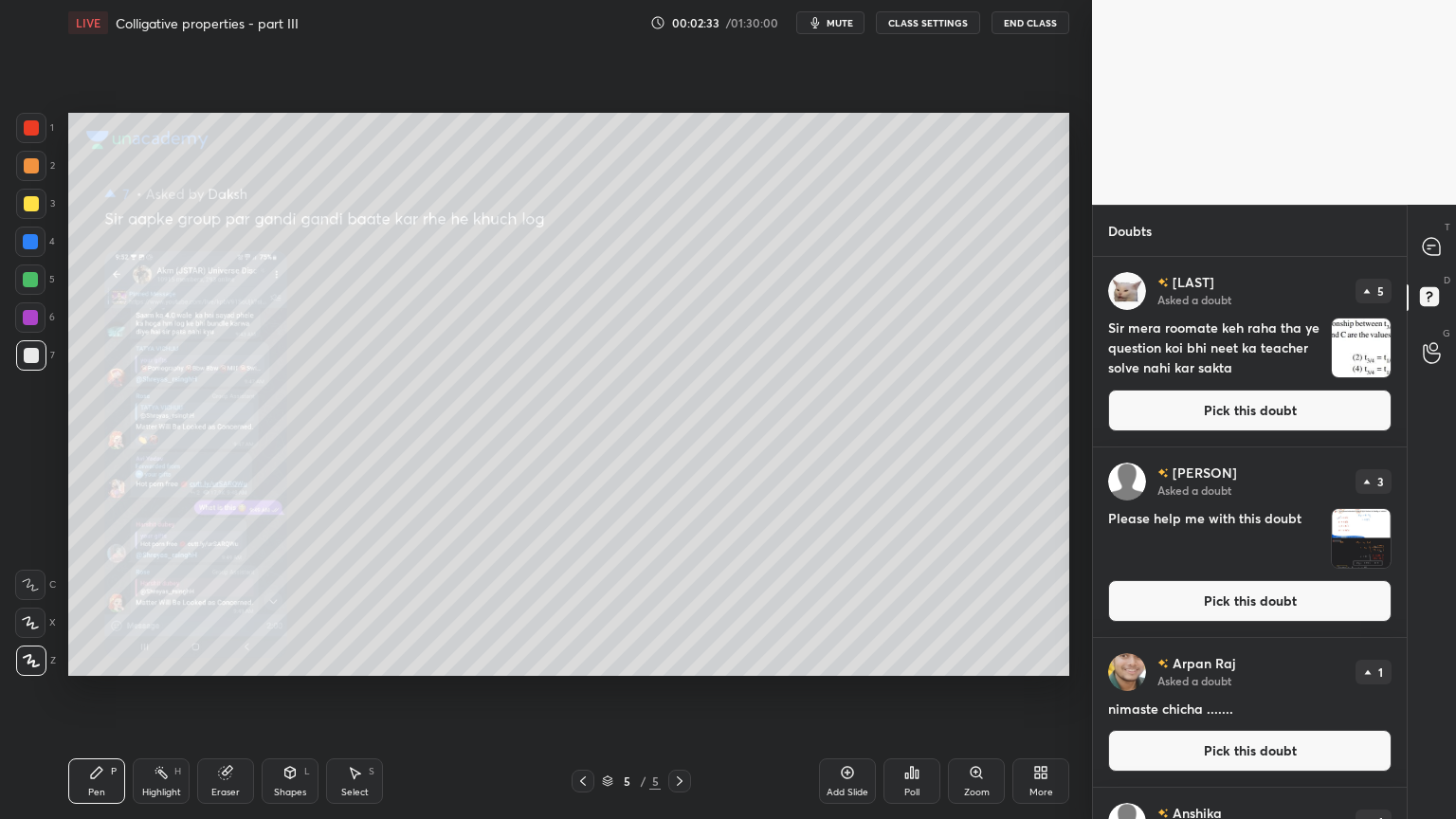 drag, startPoint x: 1264, startPoint y: 606, endPoint x: 1237, endPoint y: 600, distance: 27.658633 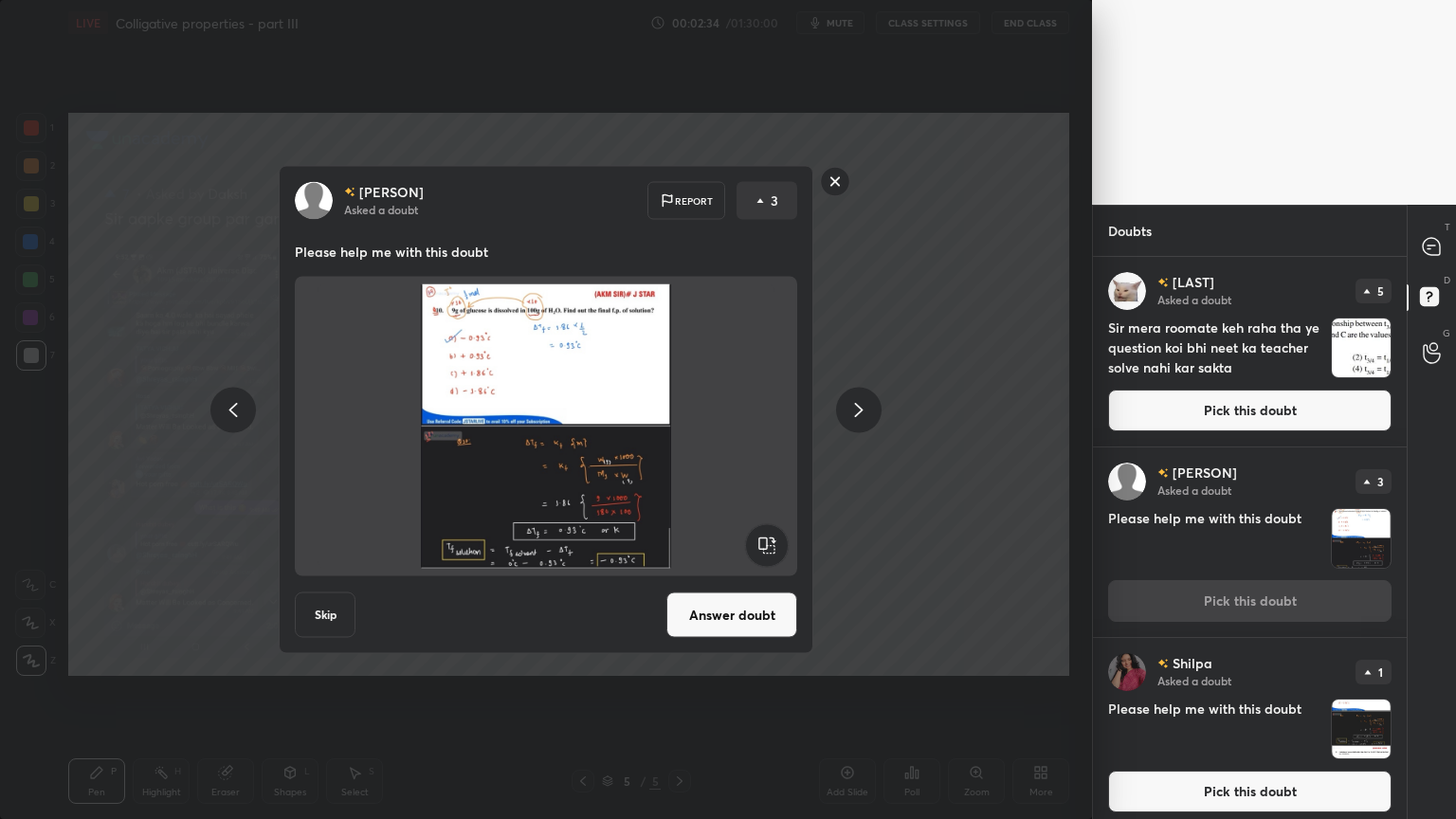 click on "Answer doubt" at bounding box center (732, 615) 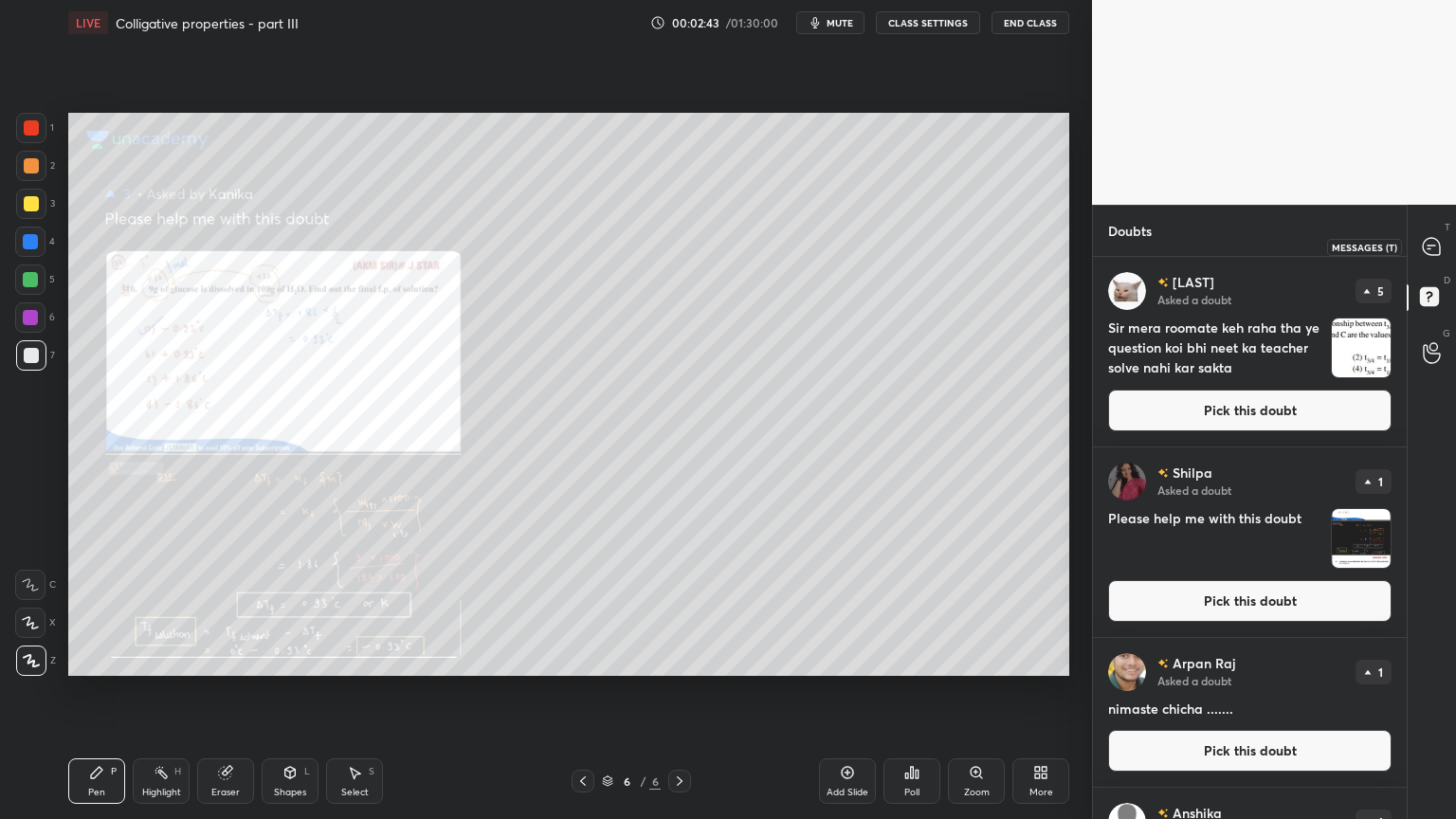 click 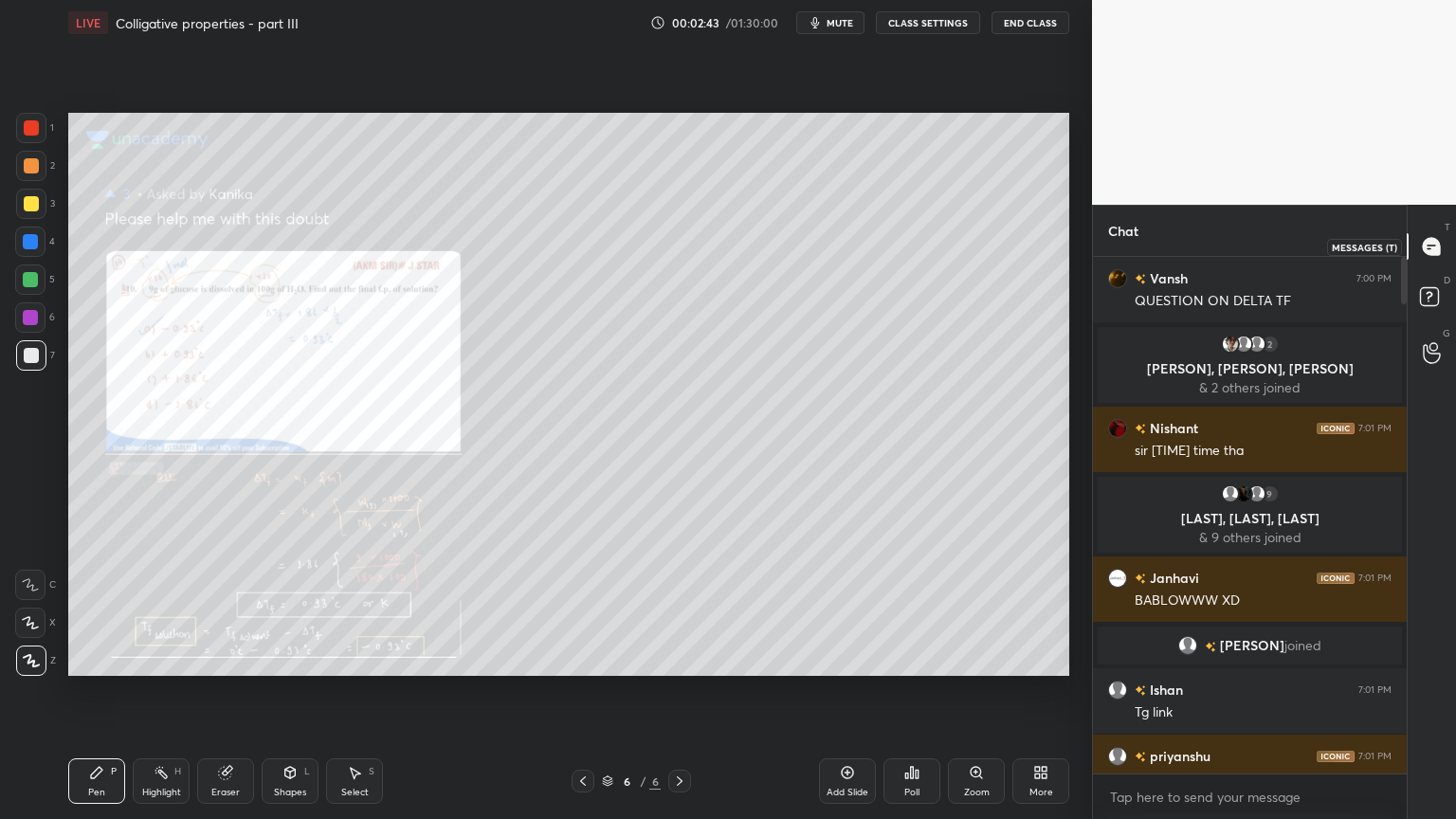 scroll, scrollTop: 8747, scrollLeft: 0, axis: vertical 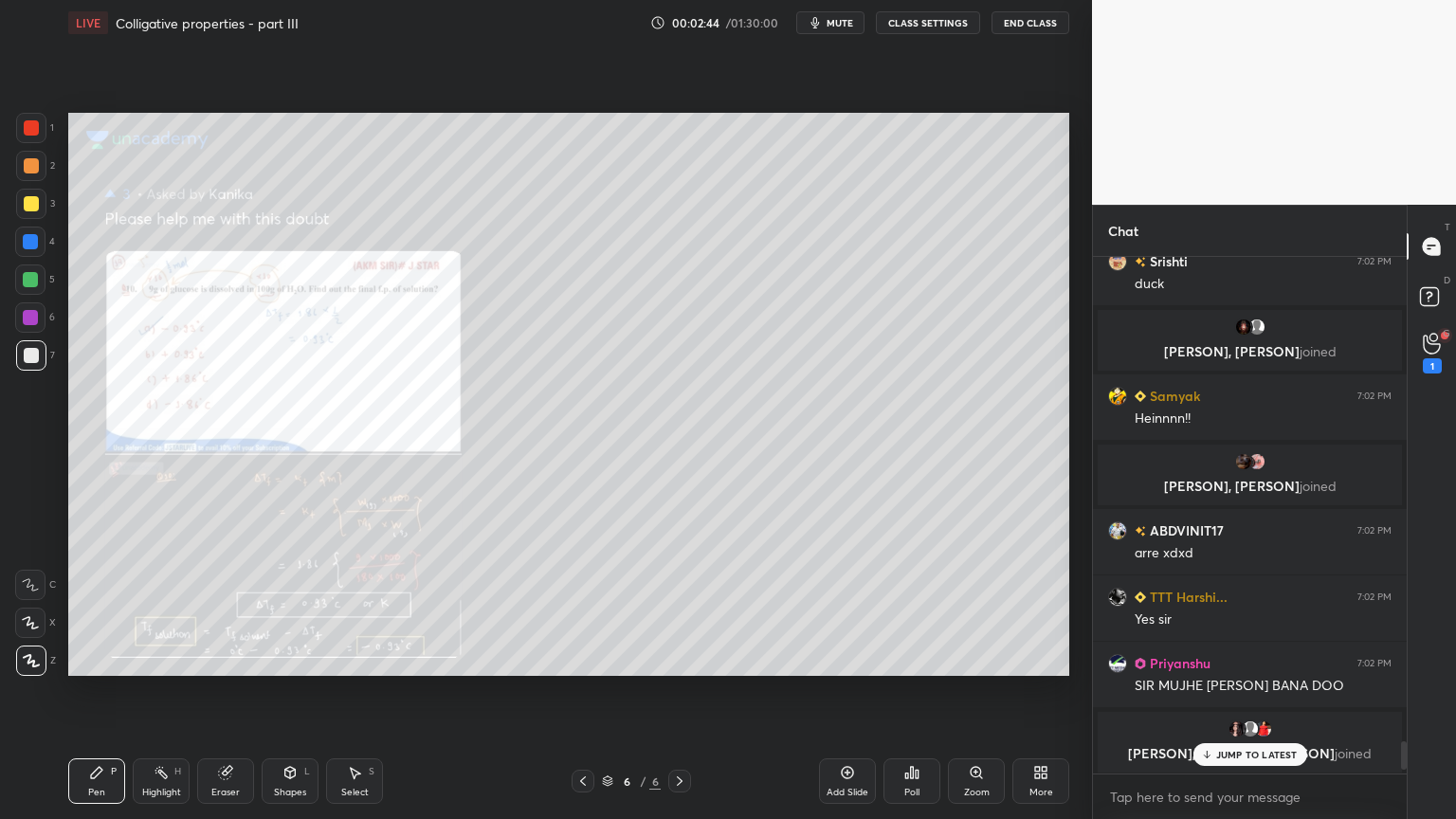 click on "JUMP TO LATEST" at bounding box center (1257, 755) 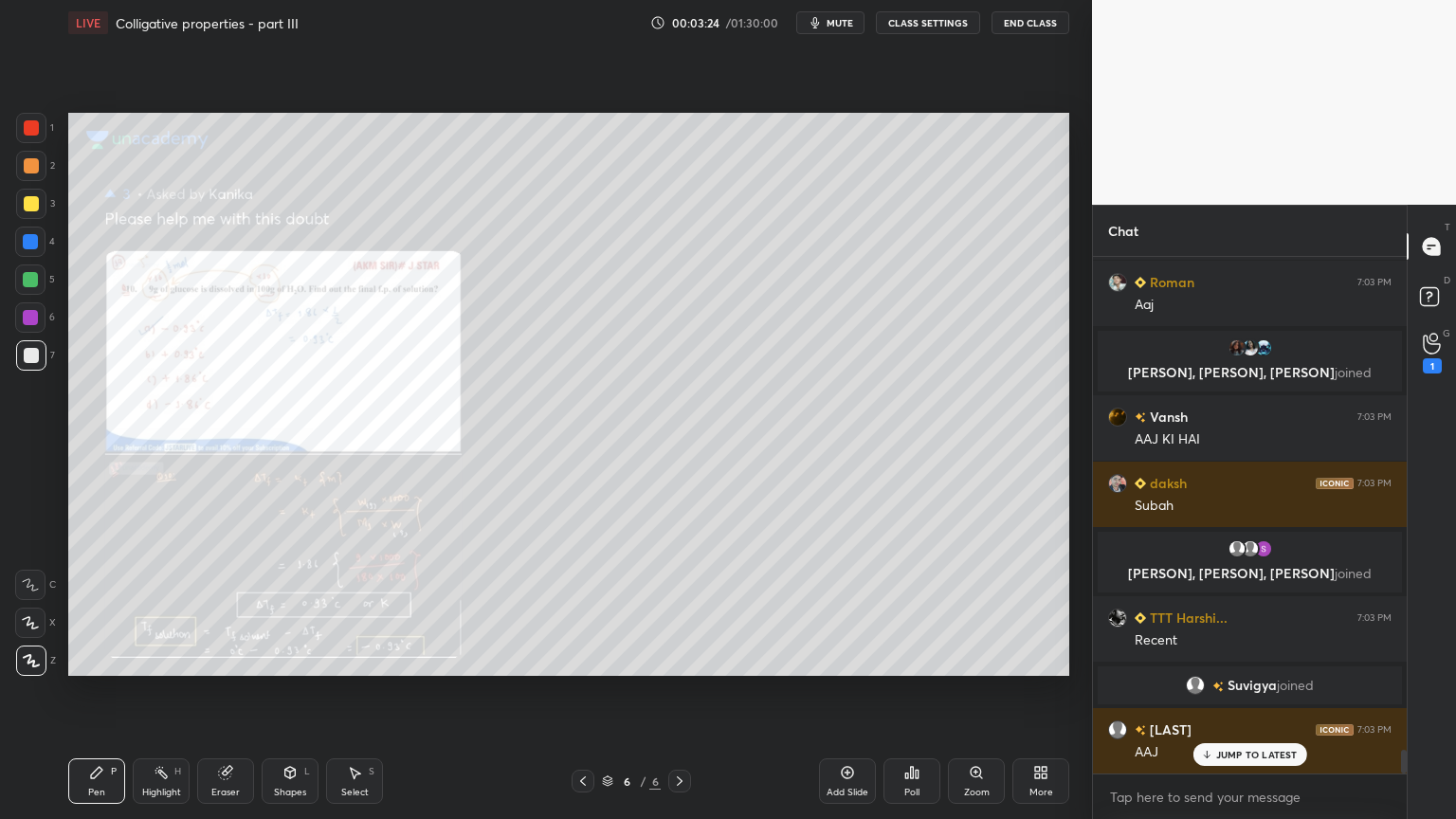 scroll, scrollTop: 11101, scrollLeft: 0, axis: vertical 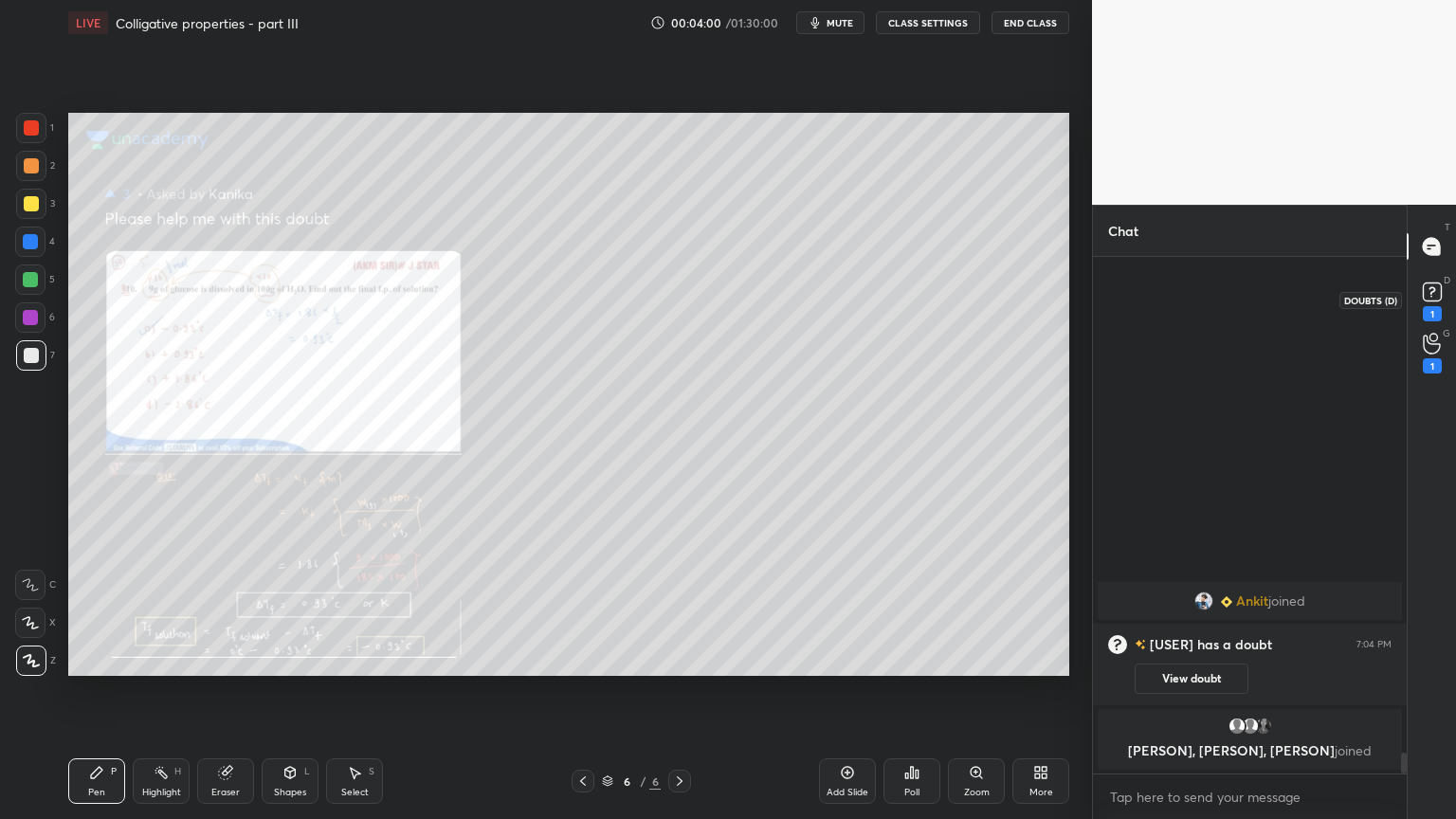 click on "1" at bounding box center [1432, 314] 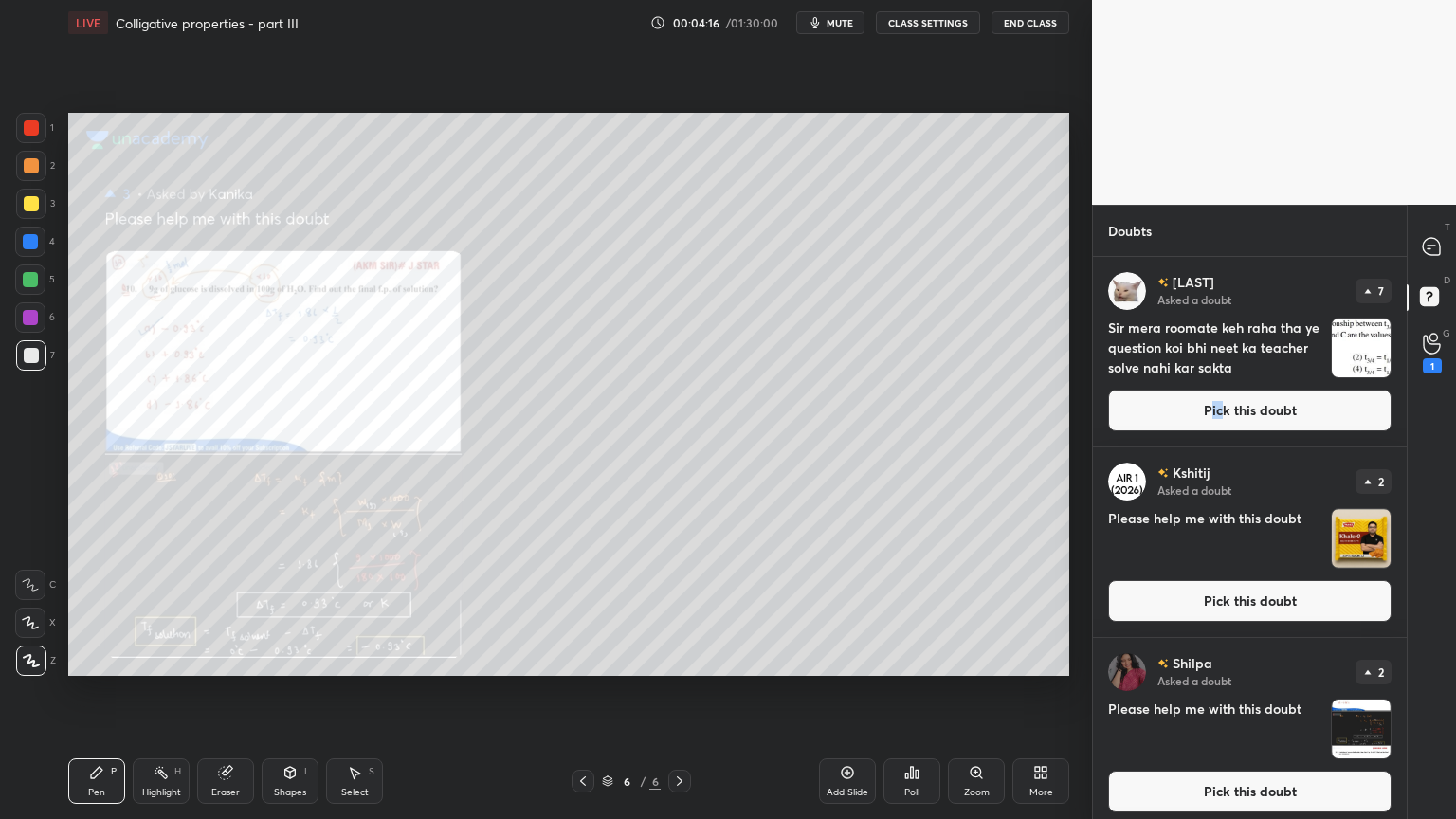 click on "Pick this doubt" at bounding box center (1249, 410) 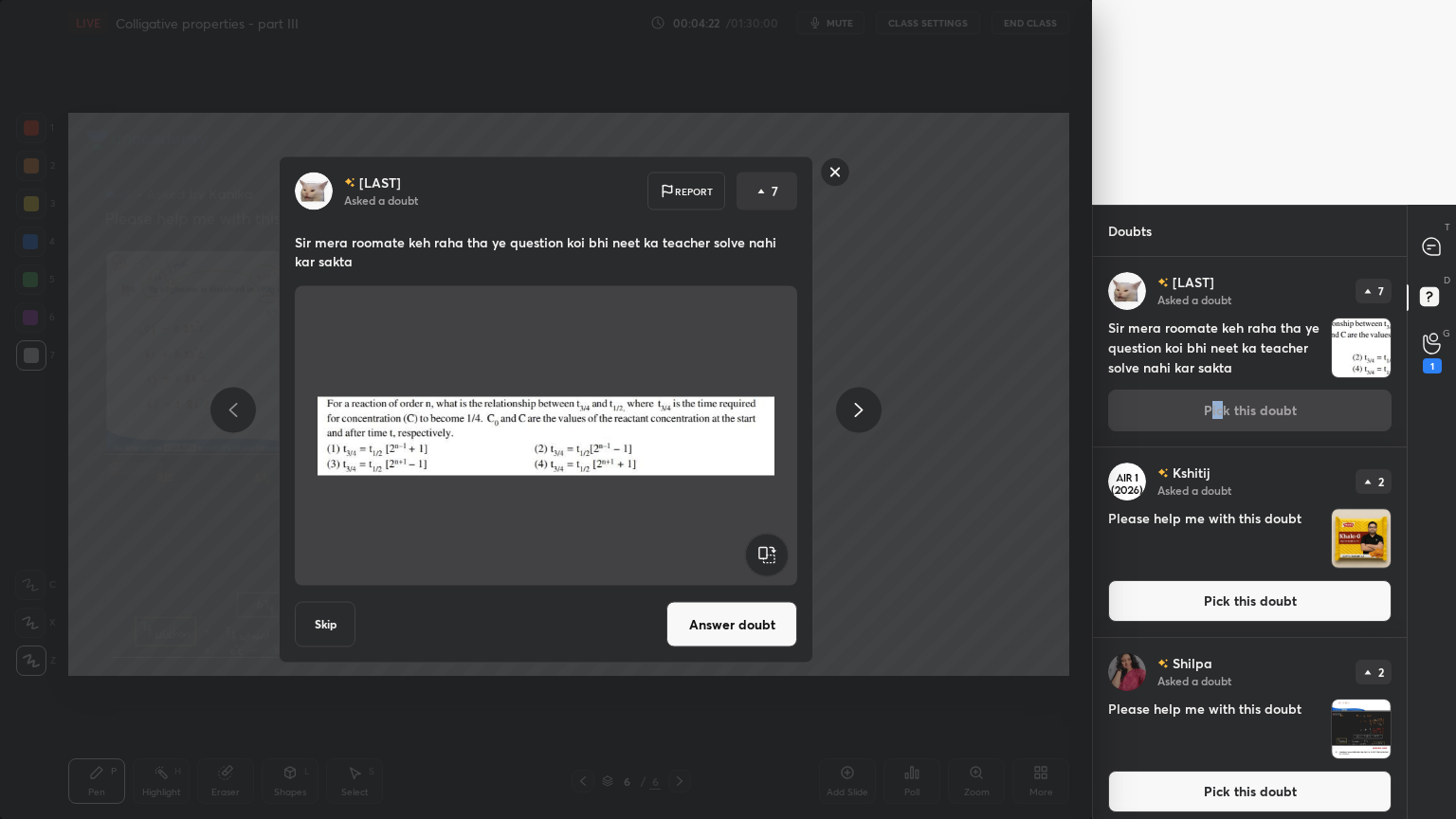 drag, startPoint x: 834, startPoint y: 171, endPoint x: 941, endPoint y: 235, distance: 124.67959 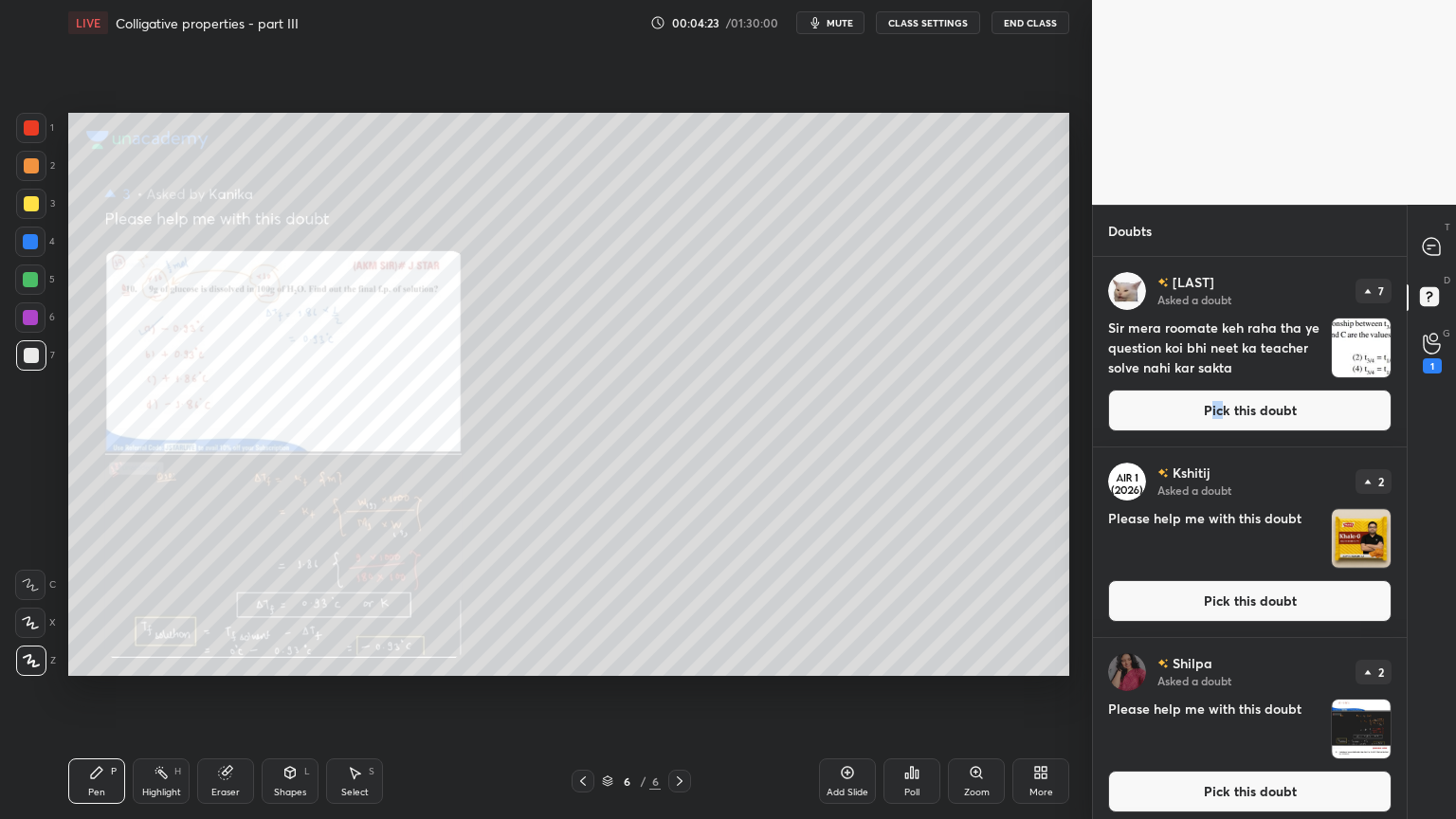 click on "Pick this doubt" at bounding box center [1249, 601] 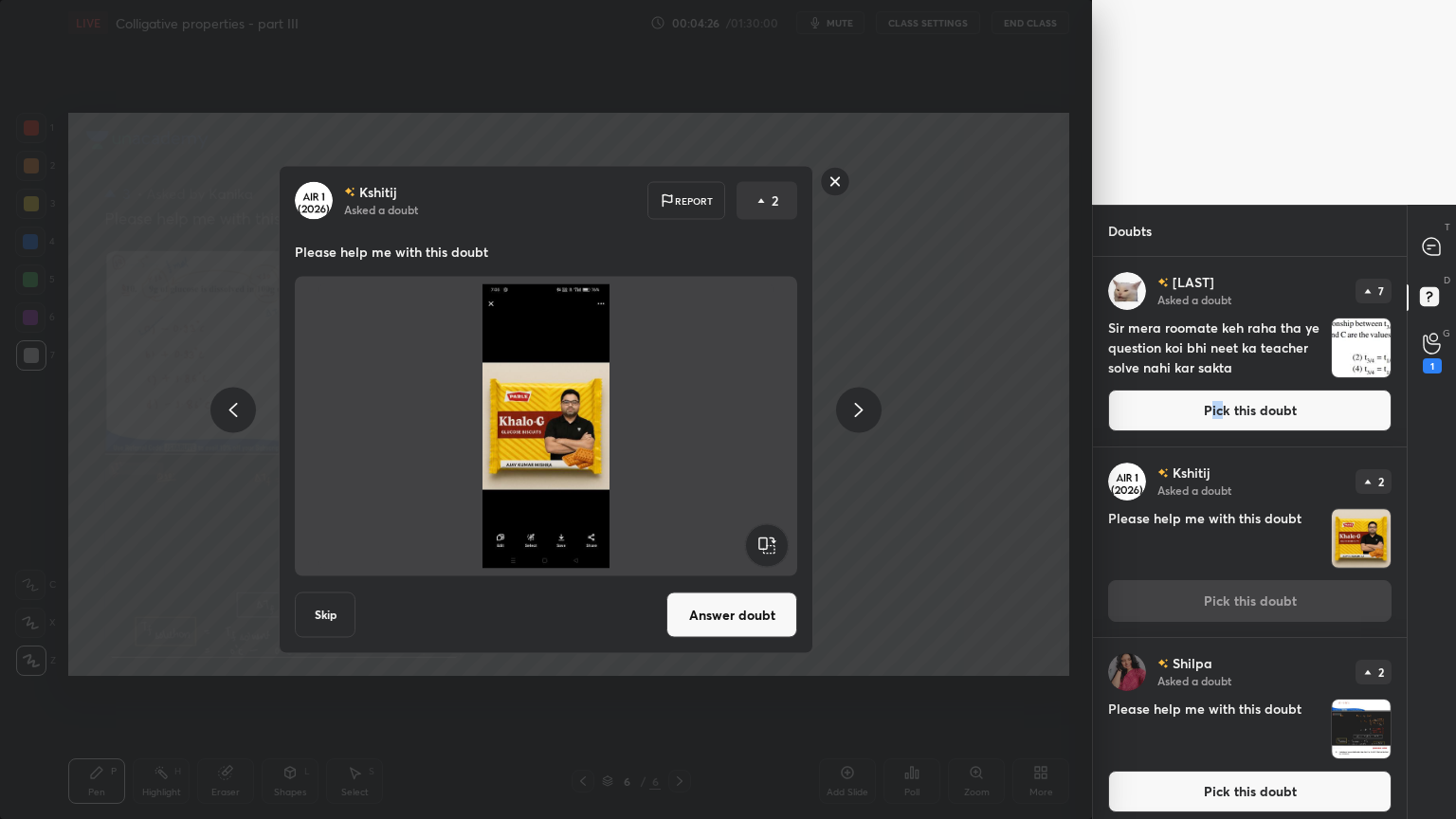 drag, startPoint x: 841, startPoint y: 176, endPoint x: 999, endPoint y: 214, distance: 162.50538 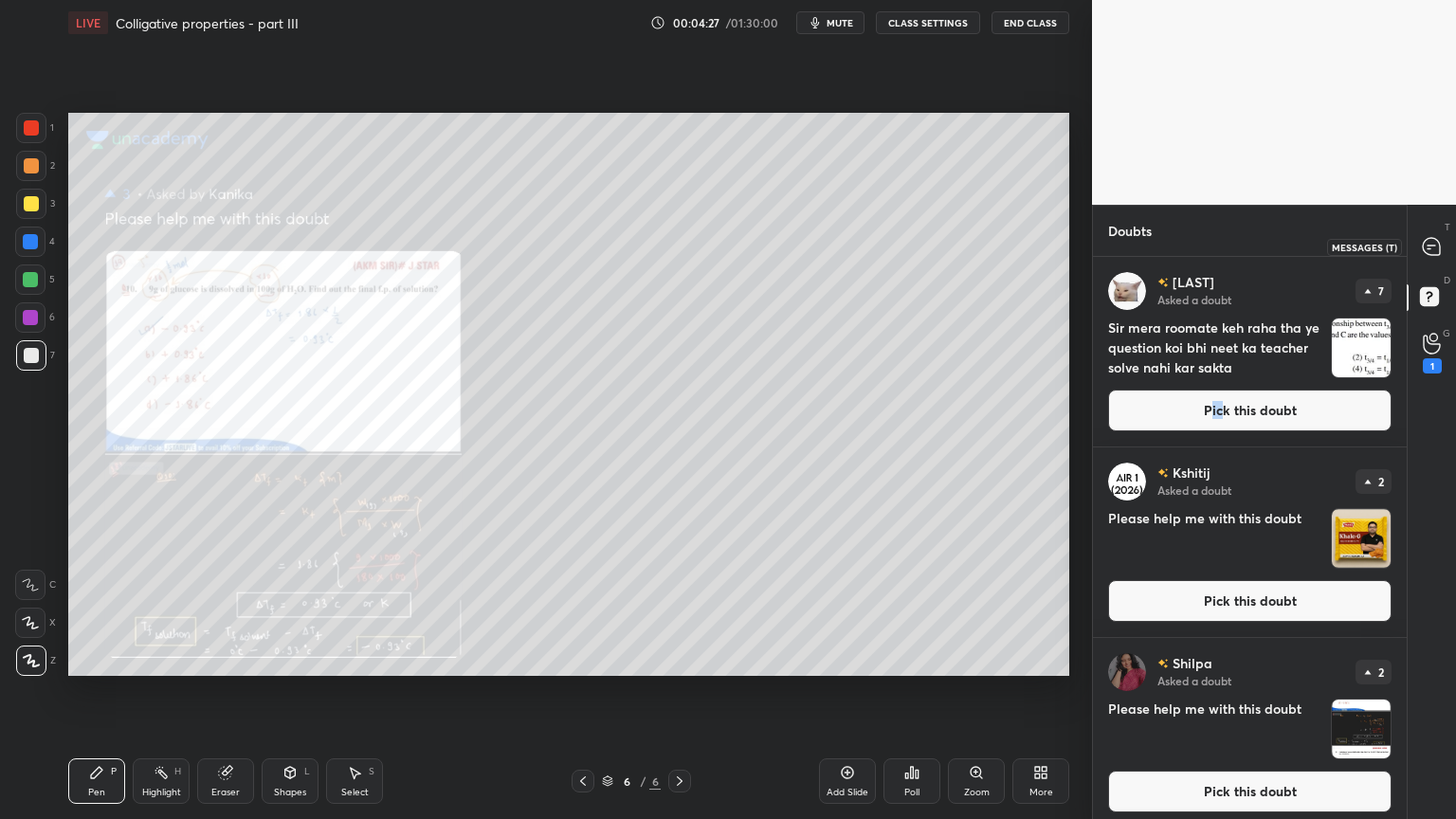 click 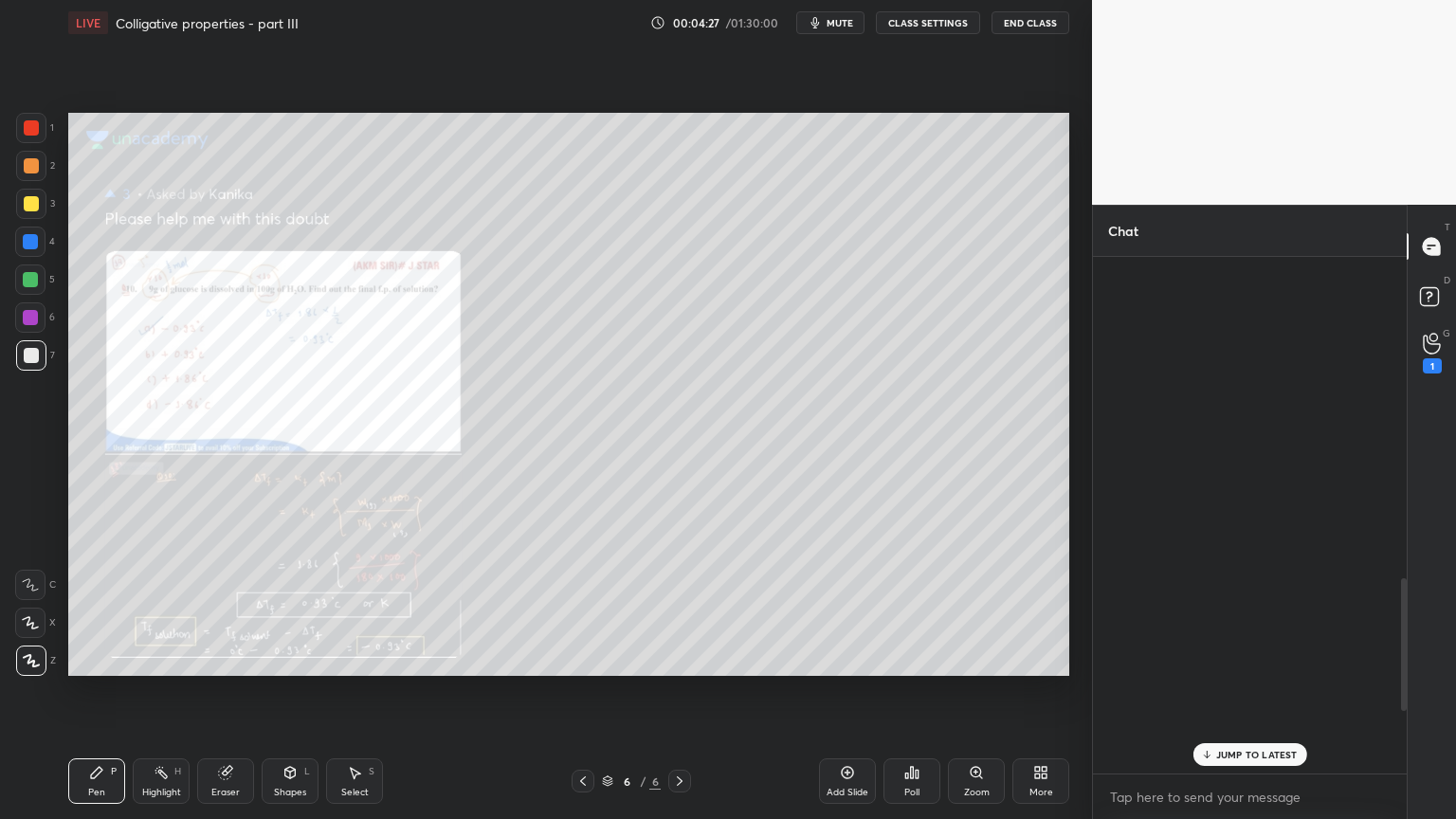 scroll, scrollTop: 1259, scrollLeft: 0, axis: vertical 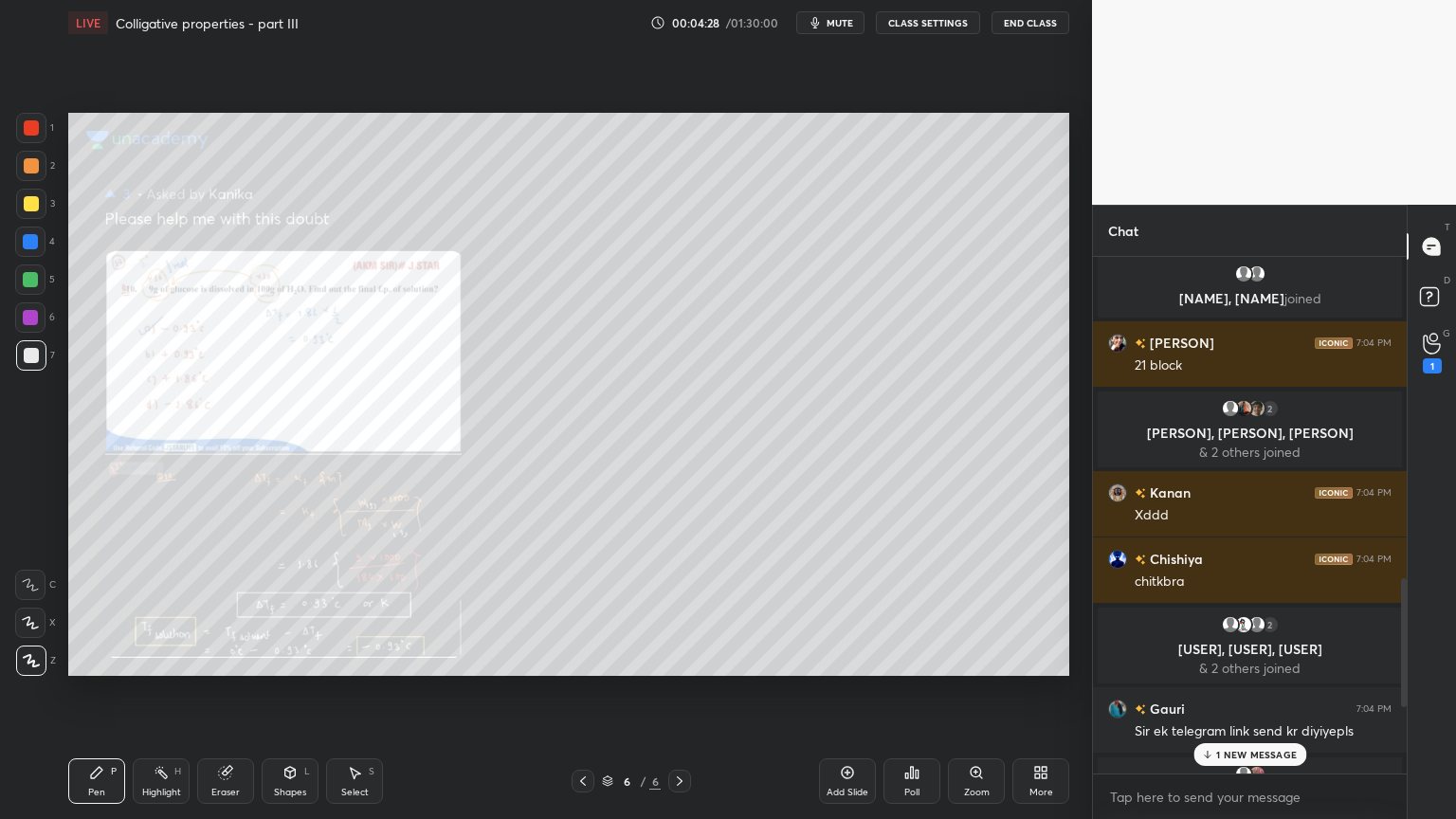 click on "Highlight H" at bounding box center [161, 781] 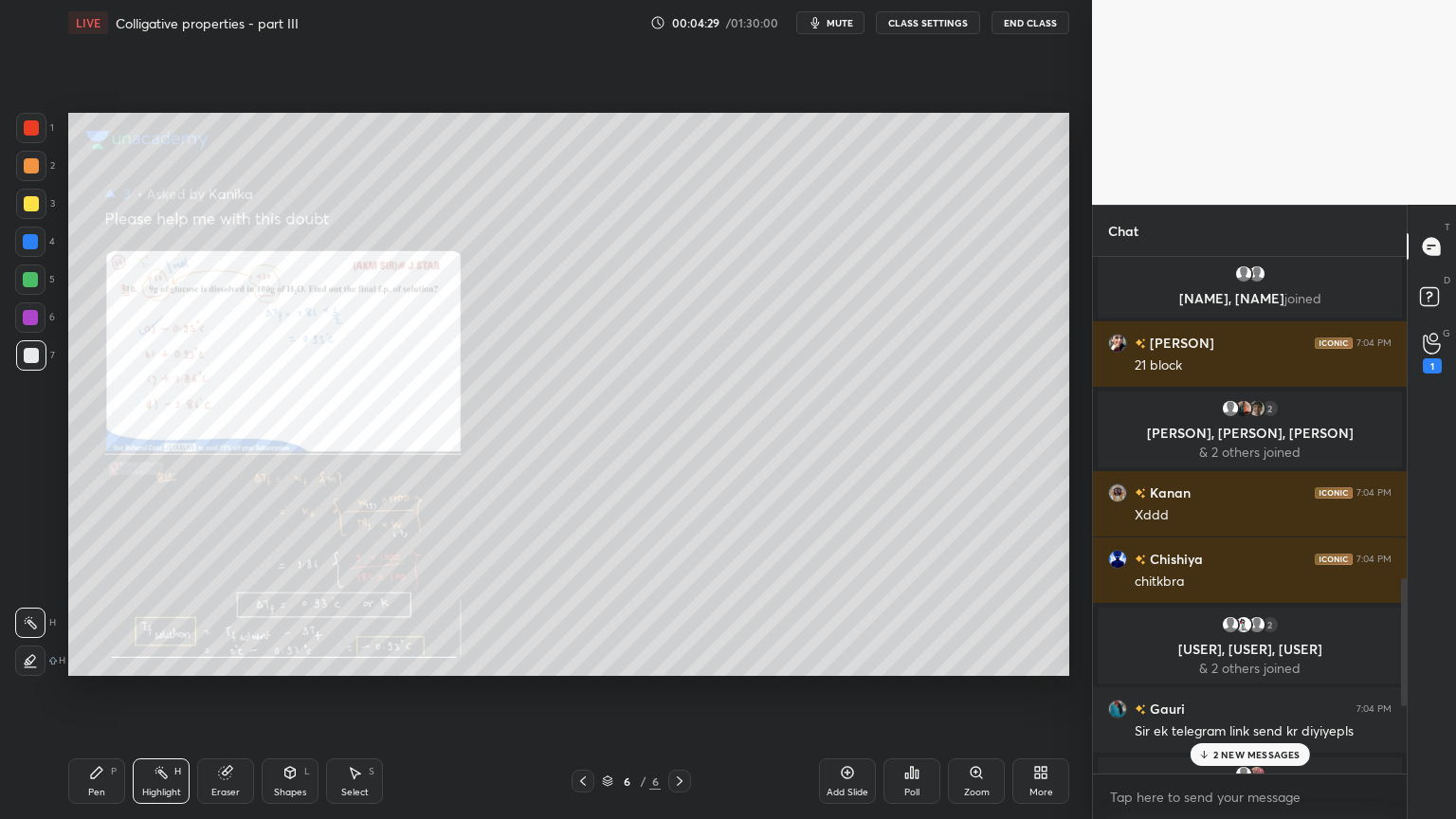 click on "CLASS SETTINGS" at bounding box center (928, 23) 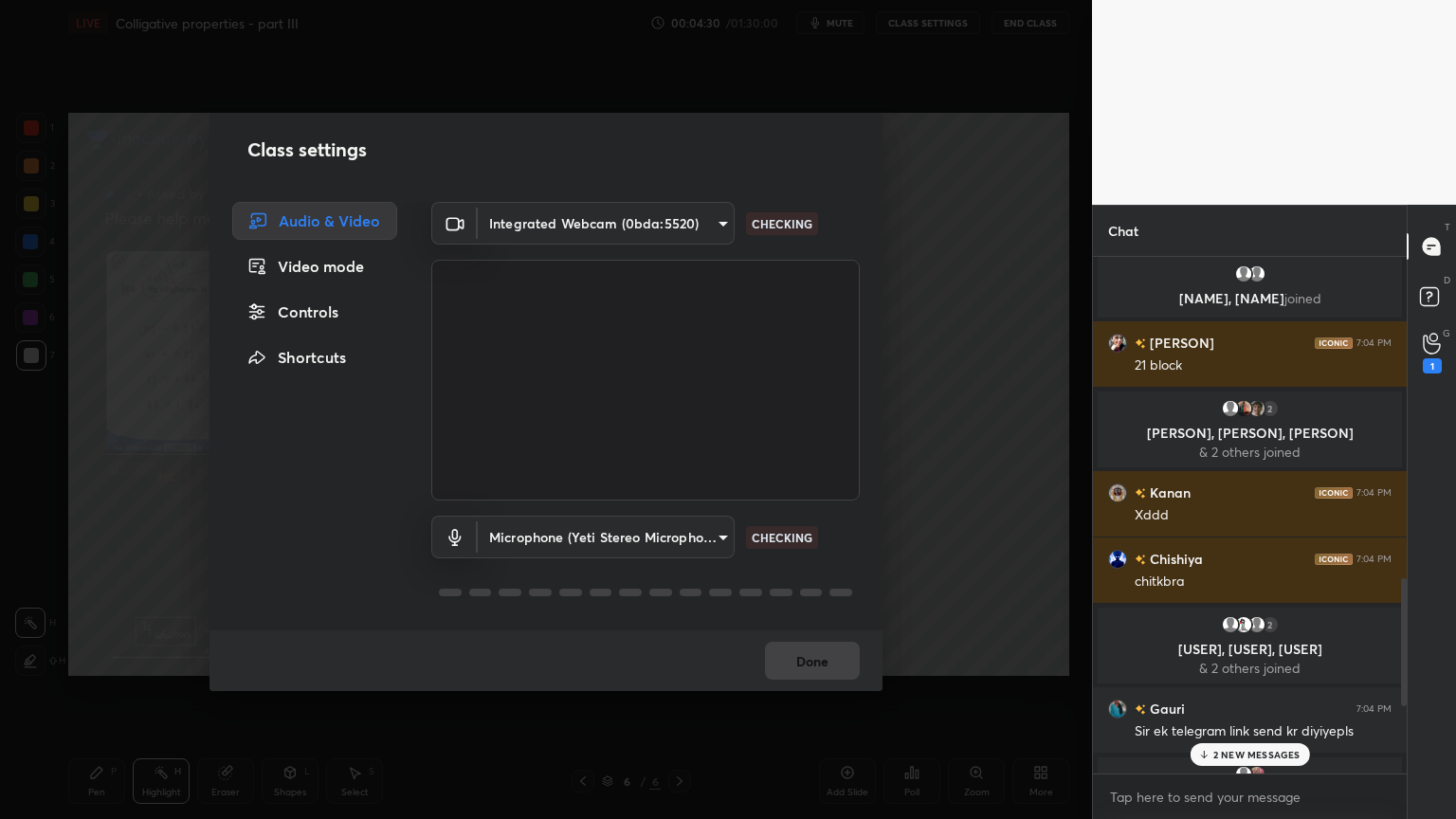 click on "Controls" at bounding box center [315, 312] 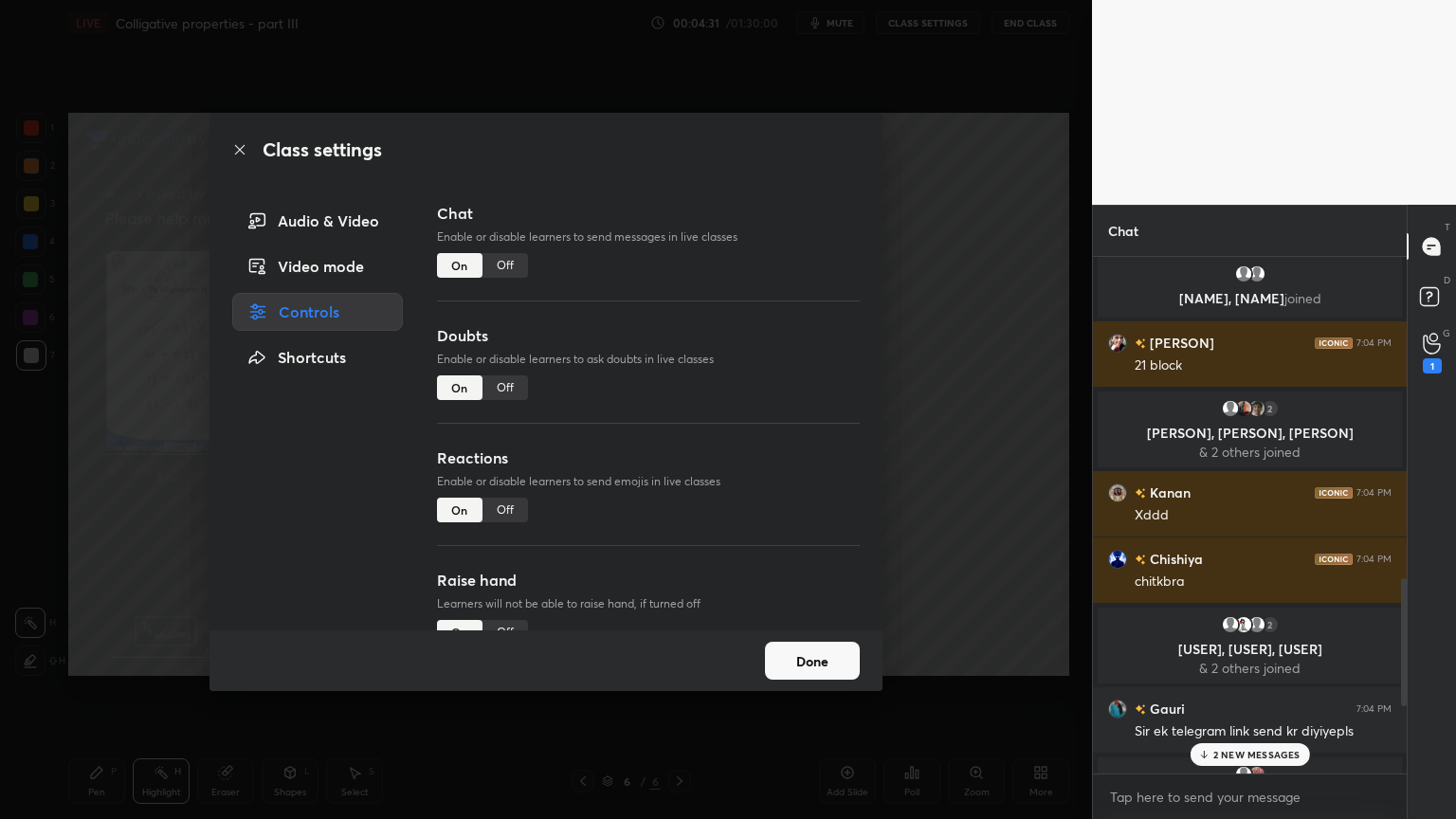 click on "Off" at bounding box center [505, 265] 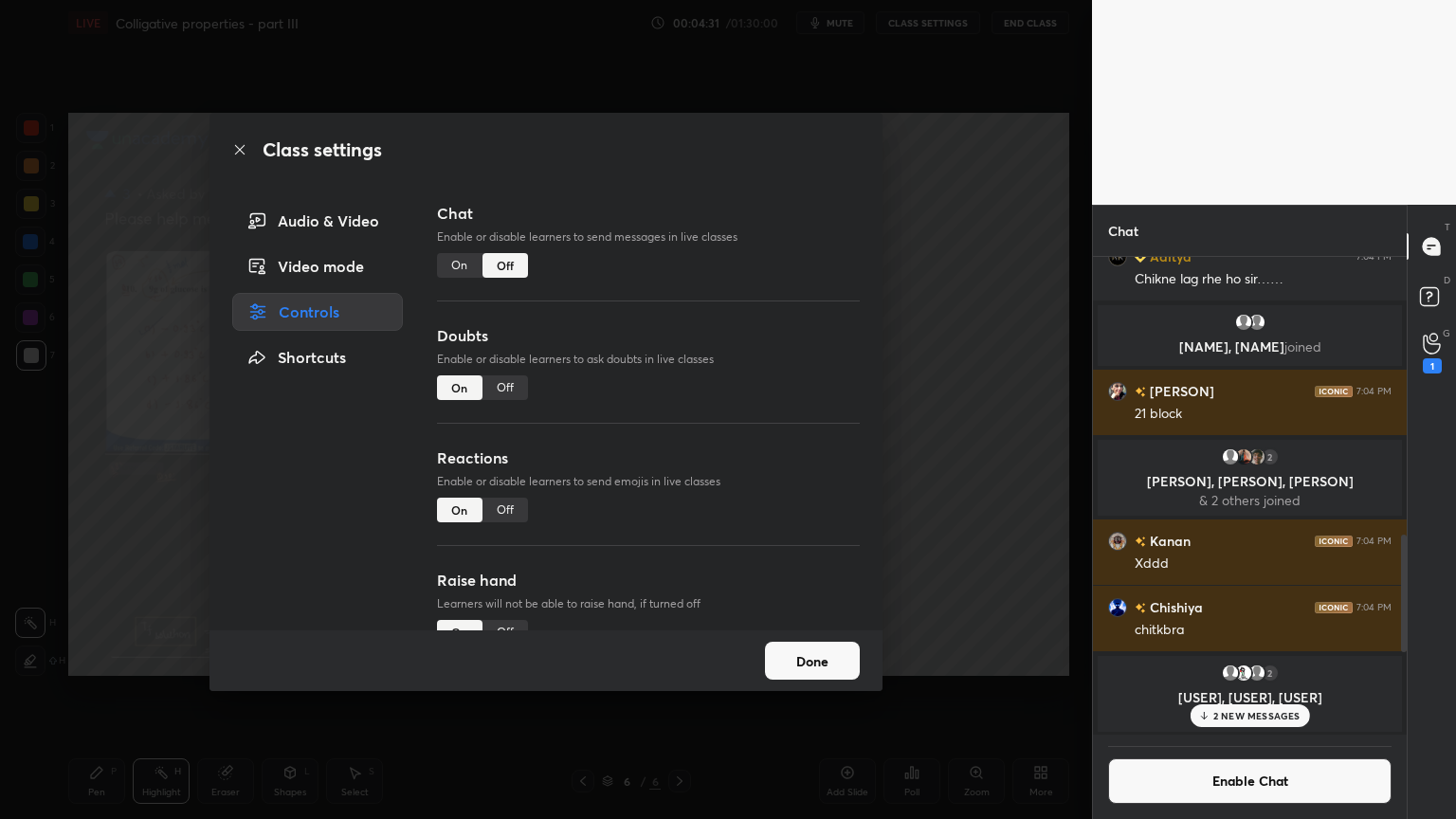 click on "Off" at bounding box center [505, 388] 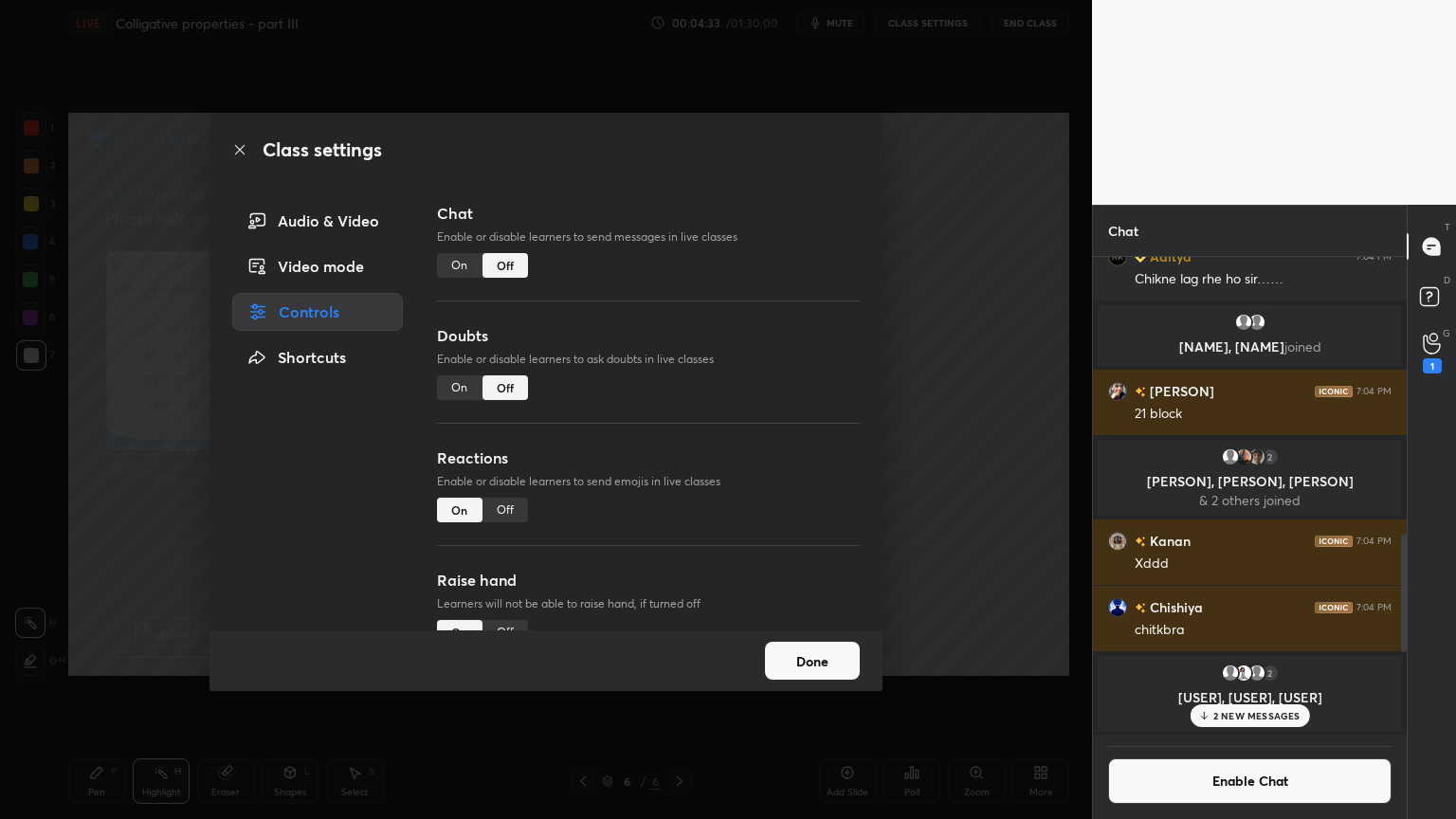 scroll, scrollTop: 164, scrollLeft: 0, axis: vertical 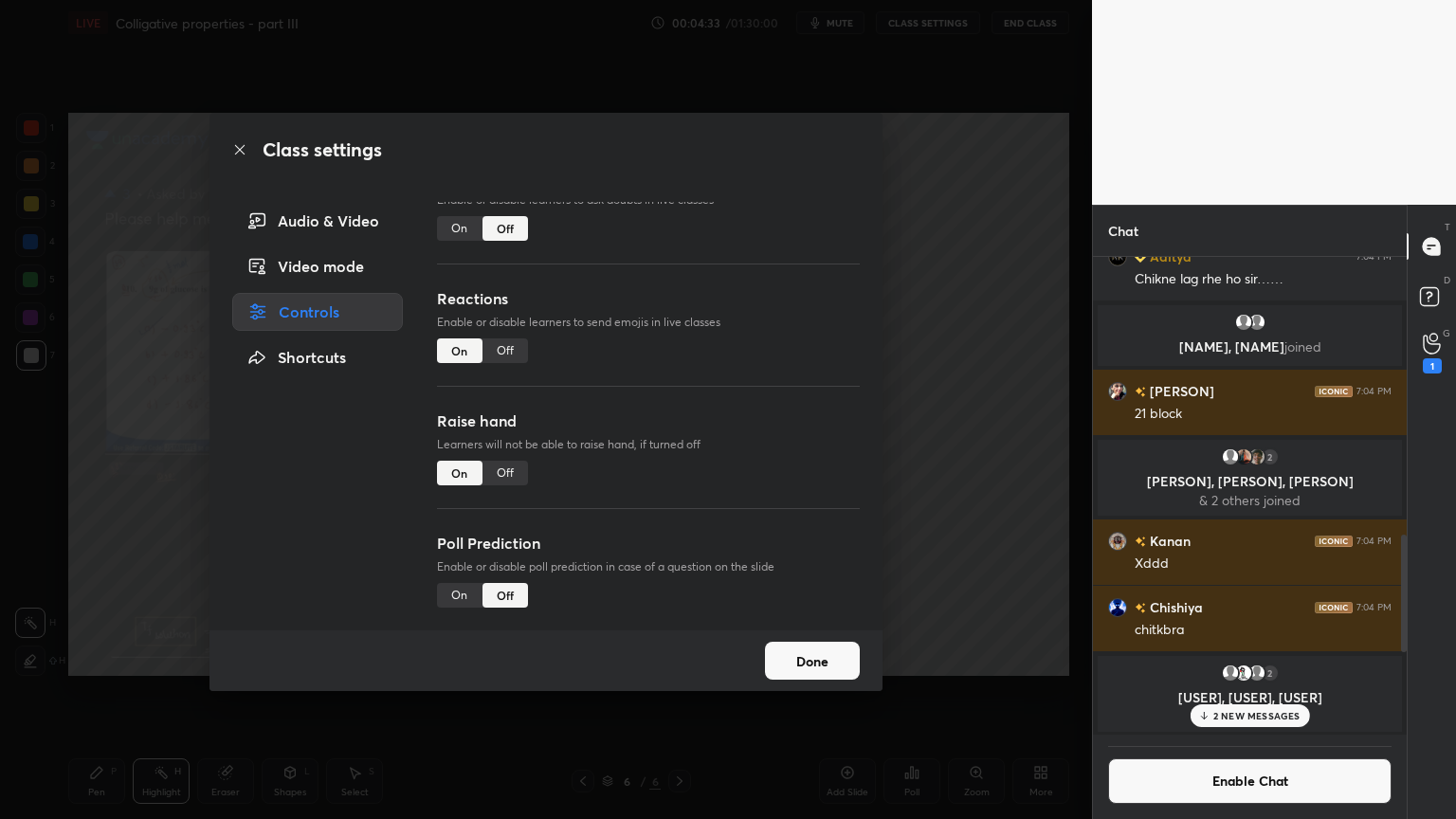 click on "Off" at bounding box center [505, 473] 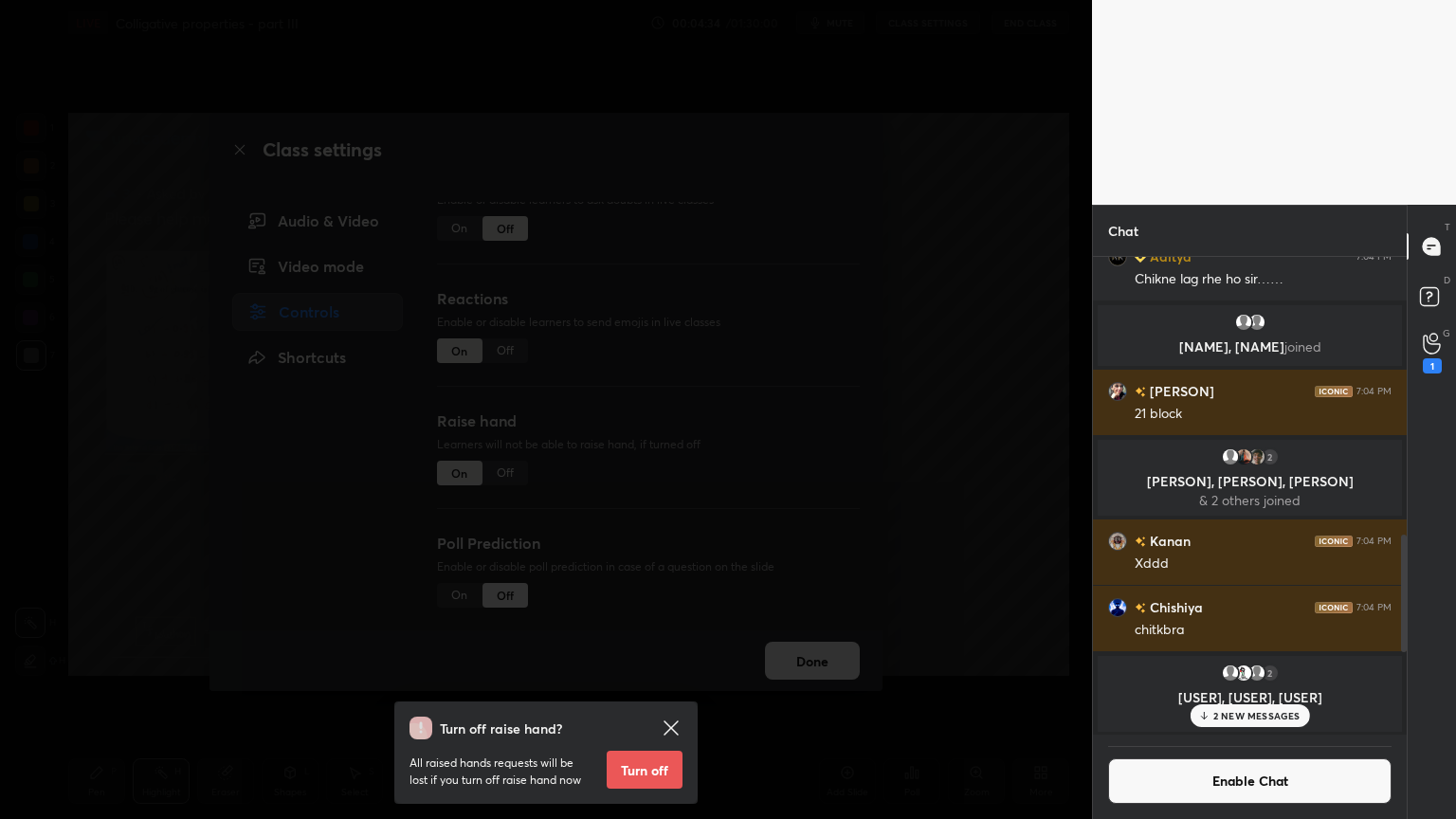 drag, startPoint x: 648, startPoint y: 762, endPoint x: 766, endPoint y: 606, distance: 195.6016 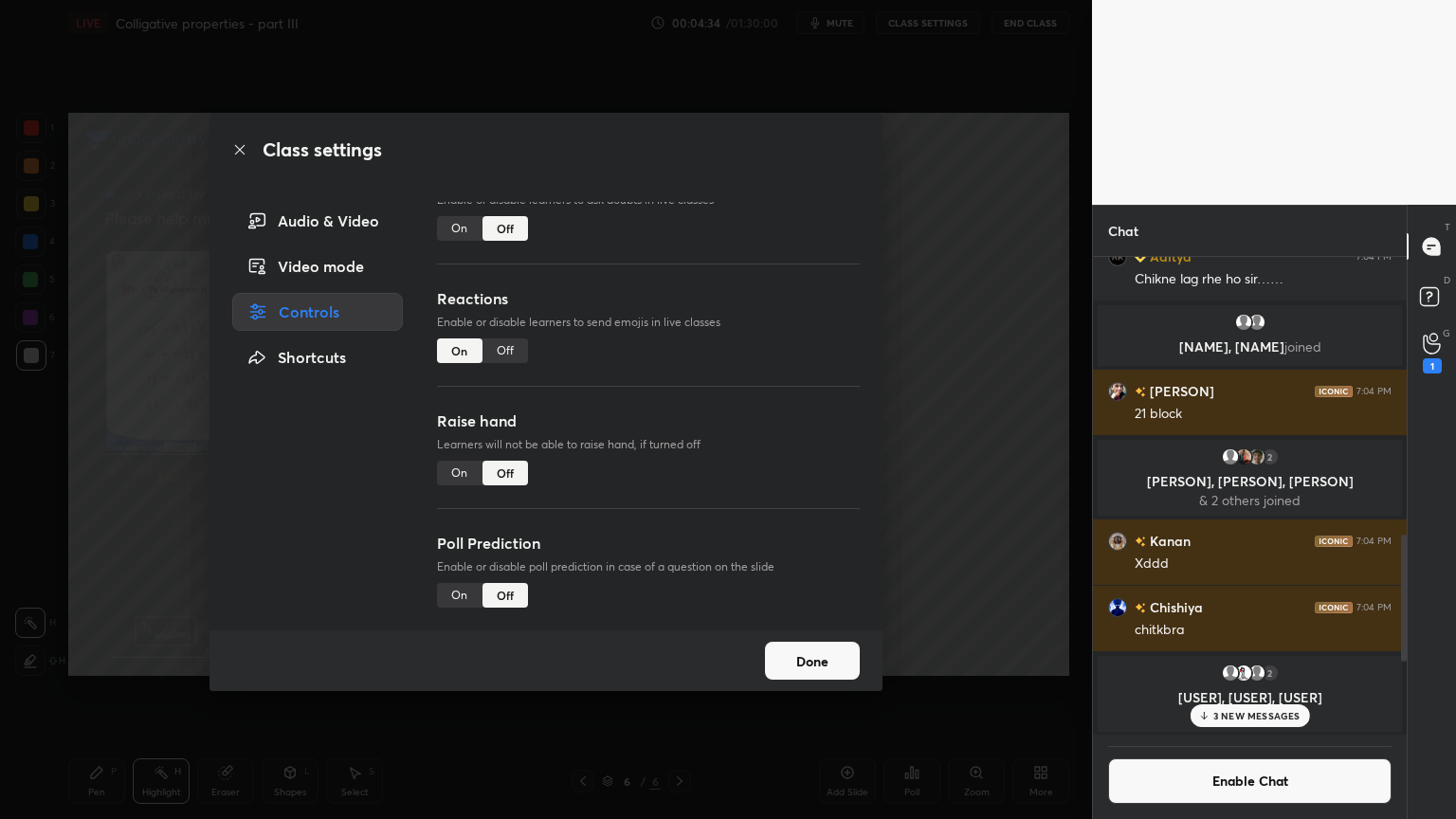 click on "Class settings Audio & Video Video mode Controls Shortcuts Chat Enable or disable learners to send messages in live classes On Off Doubts Enable or disable learners to ask doubts in live classes On Off Reactions Enable or disable learners to send emojis in live classes On Off Raise hand Learners will not be able to raise hand, if turned off On Off Poll Prediction Enable or disable poll prediction in case of a question on the slide On Off Done" at bounding box center [546, 410] 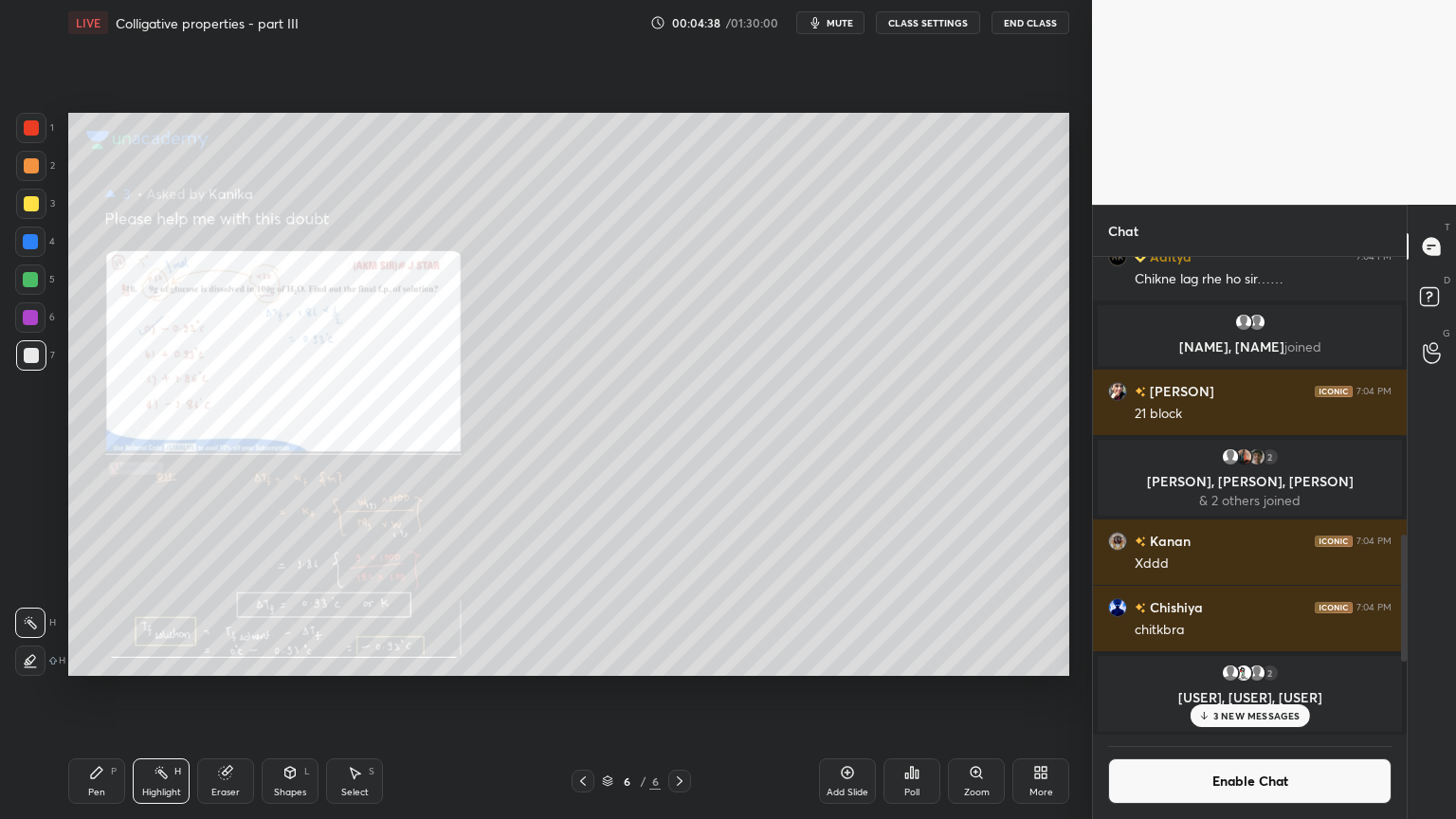 scroll, scrollTop: 433, scrollLeft: 308, axis: both 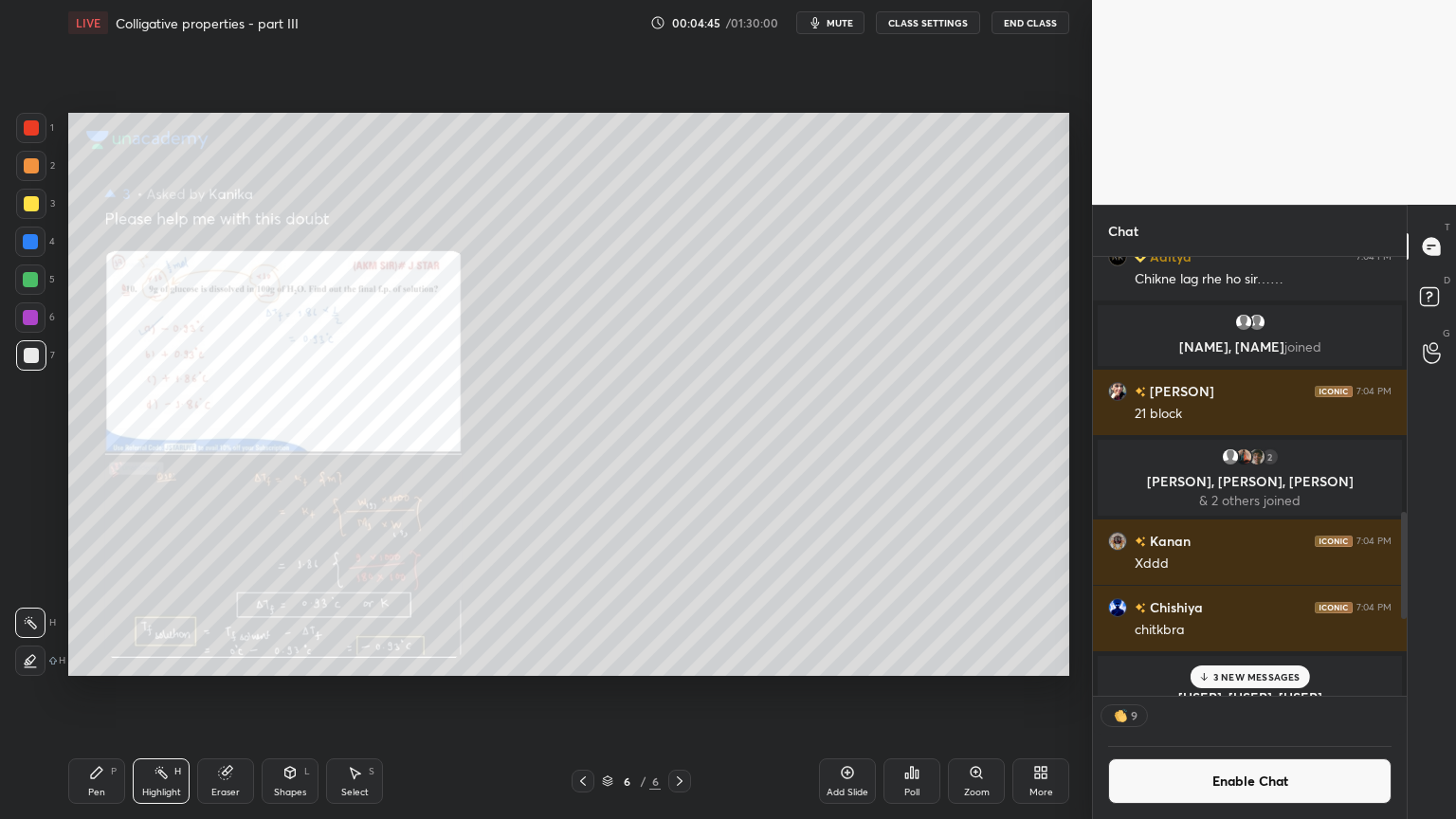 click 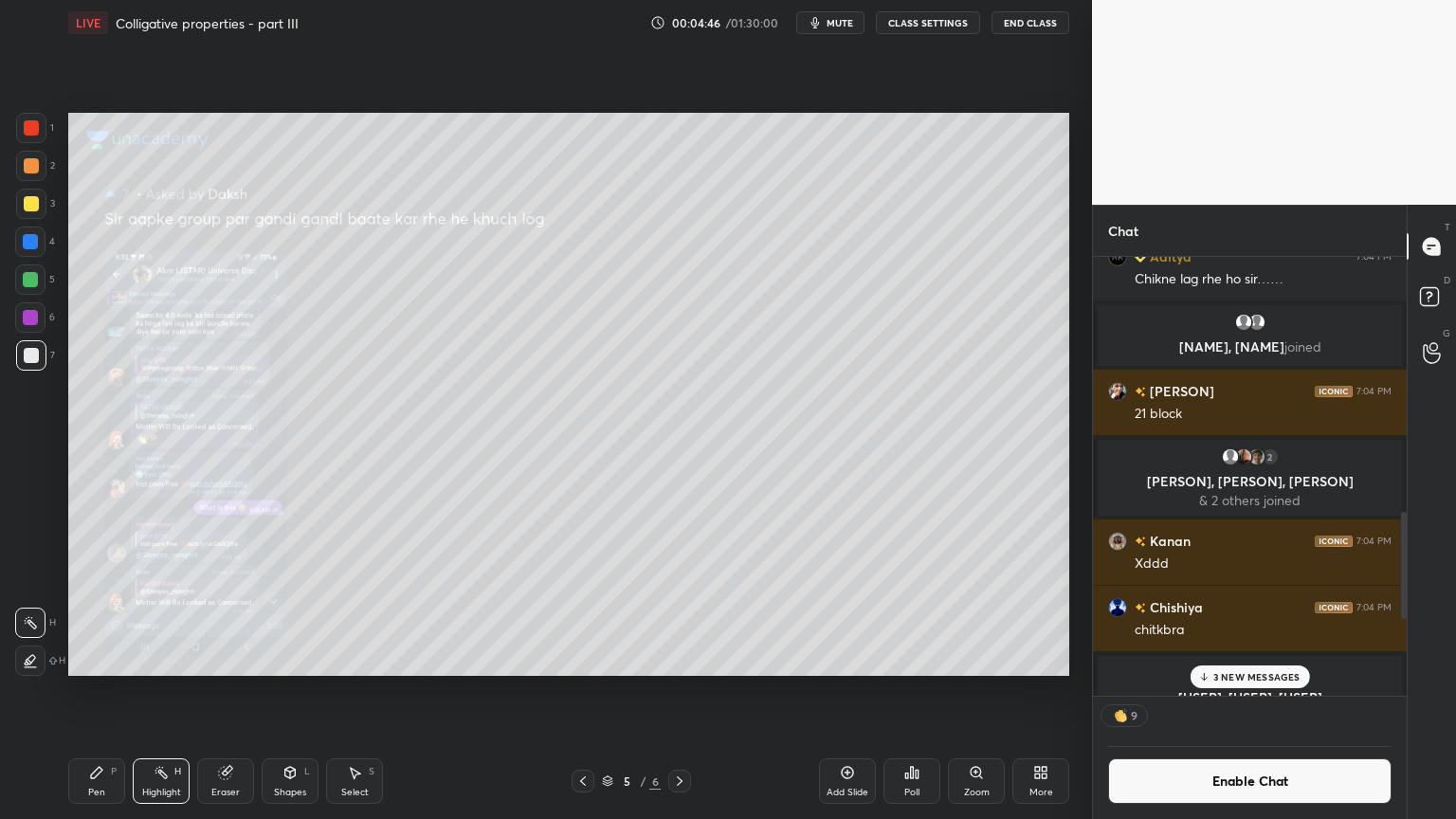 click 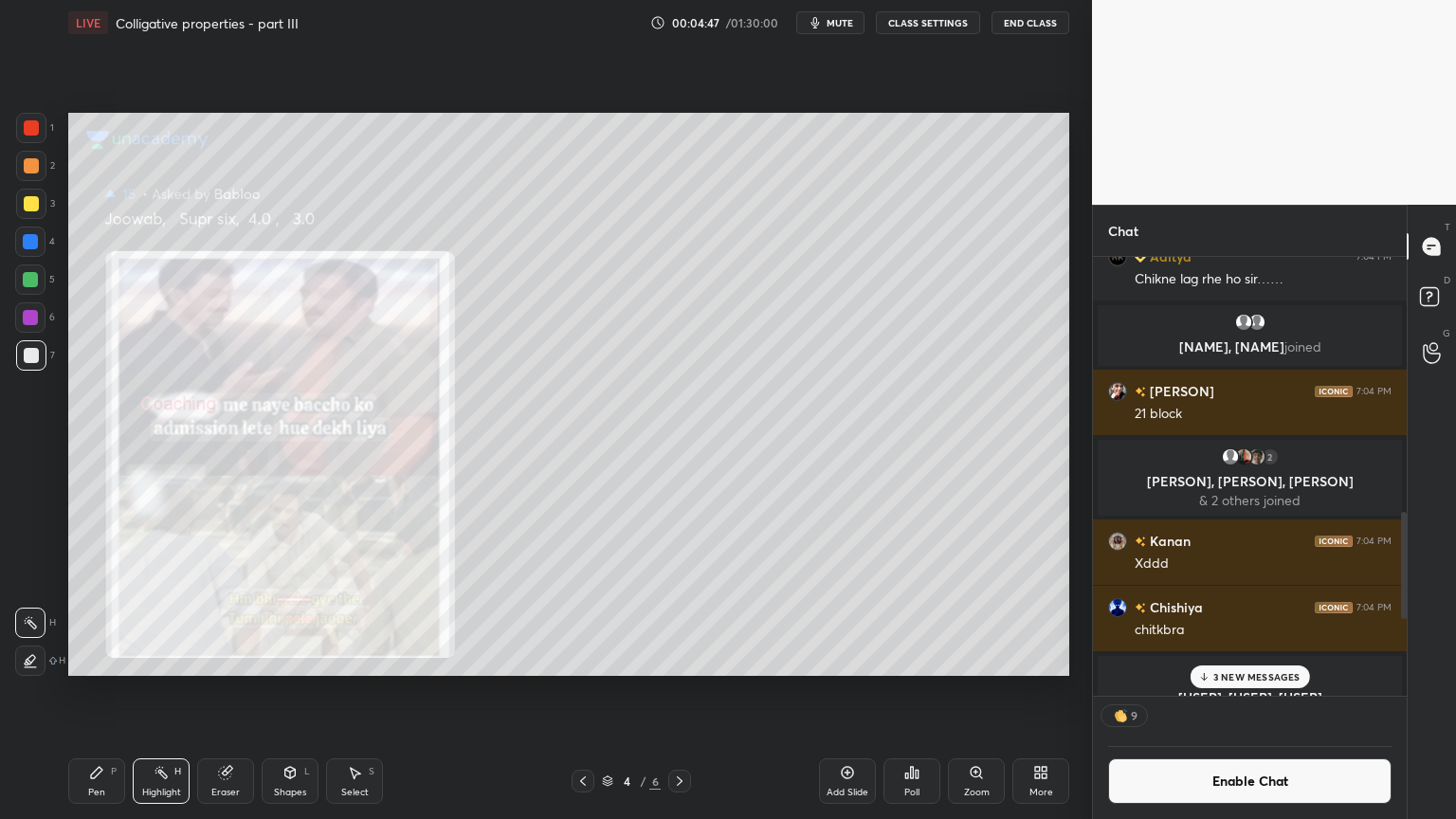 click 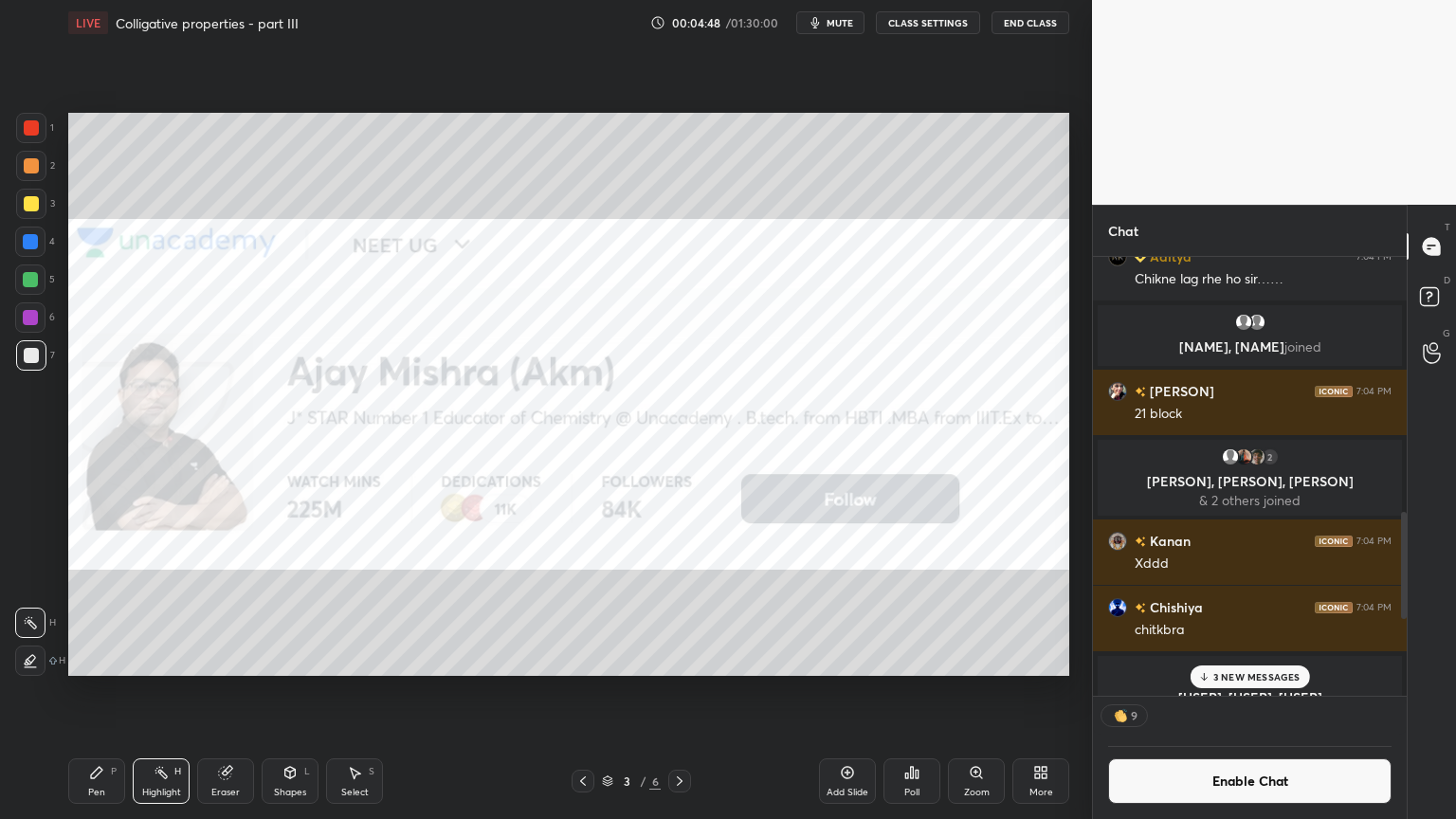 click 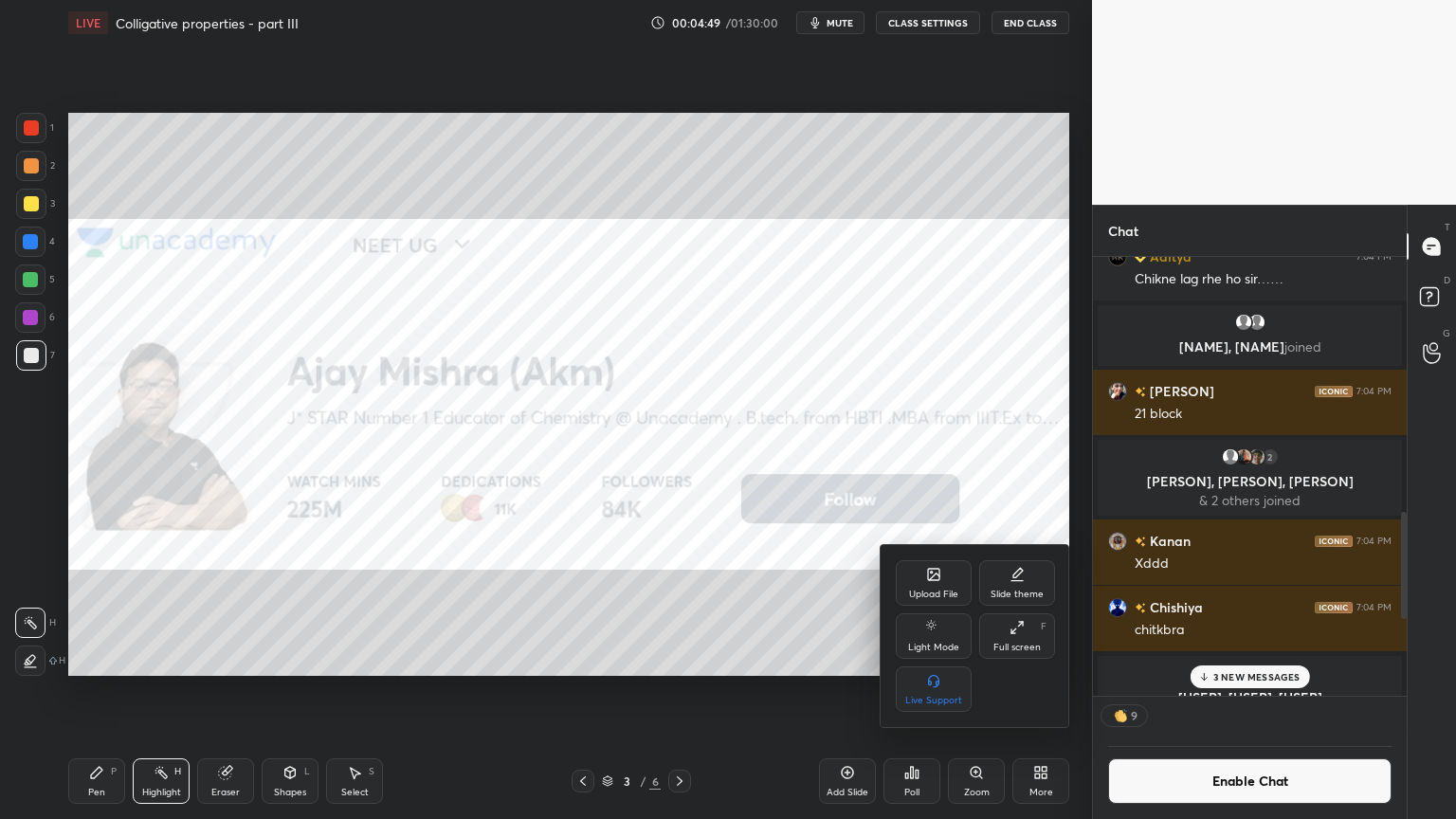 click on "Upload File" at bounding box center (934, 583) 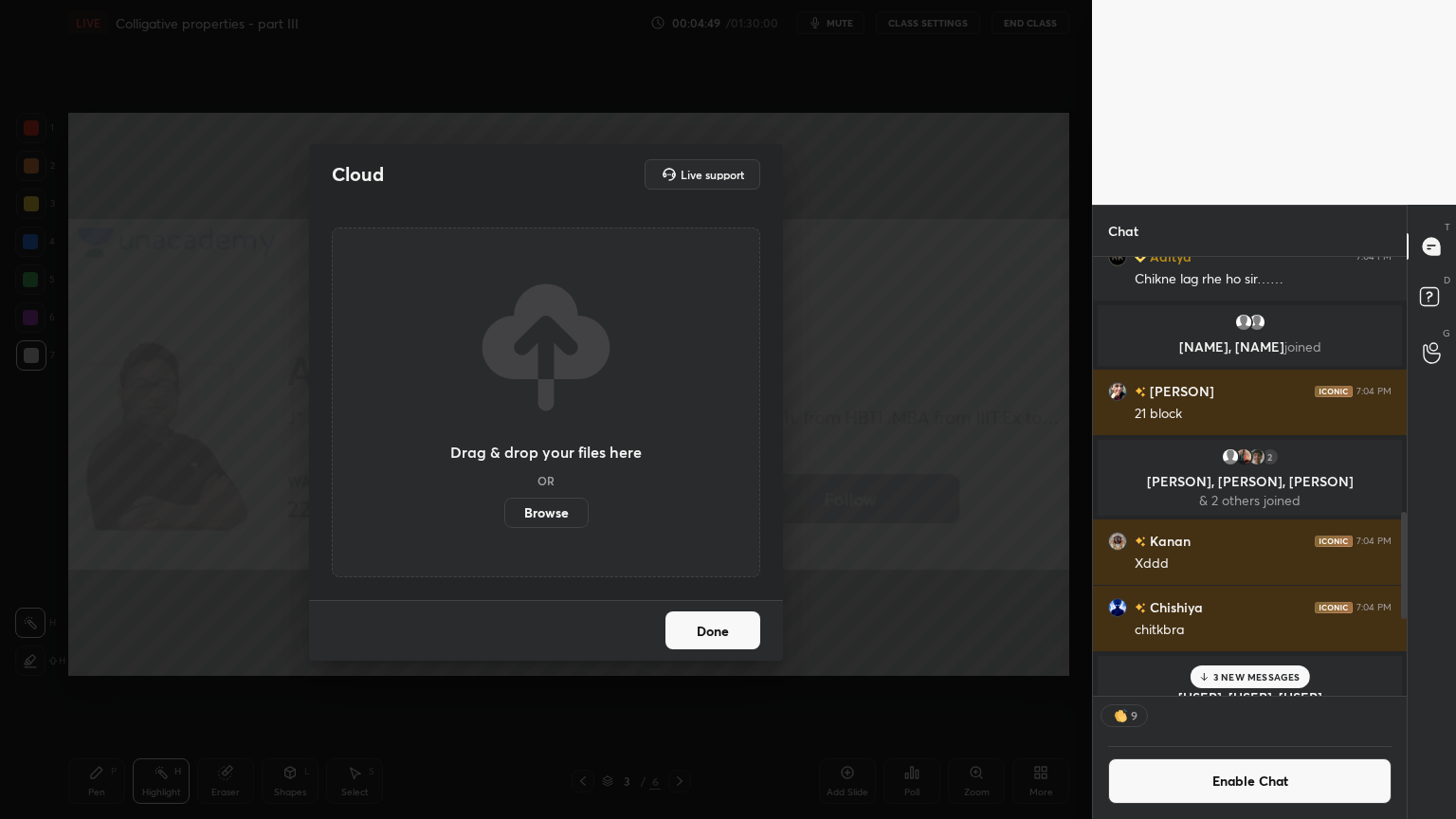 click on "Browse" at bounding box center (546, 513) 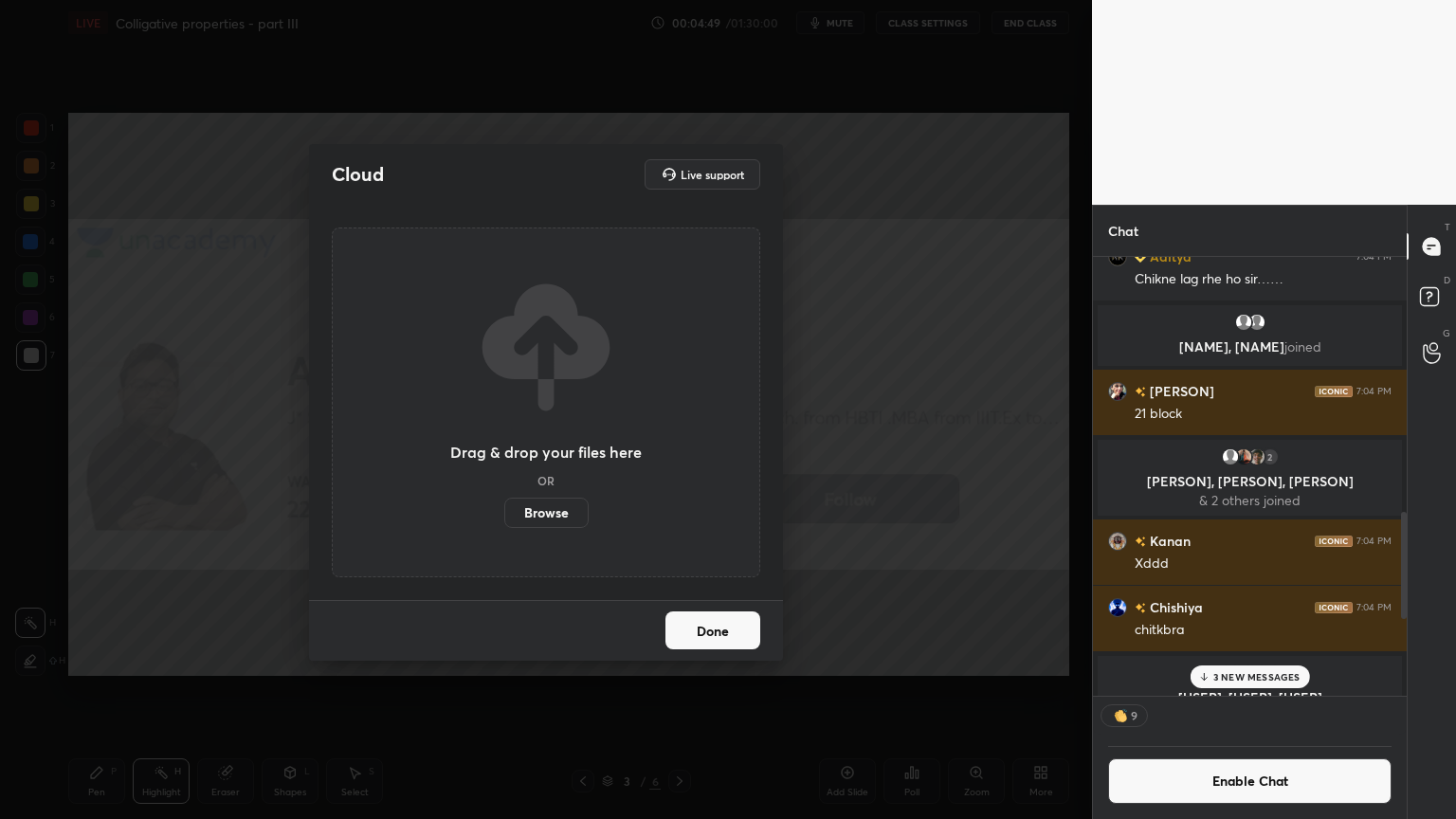 click on "Browse" at bounding box center [504, 513] 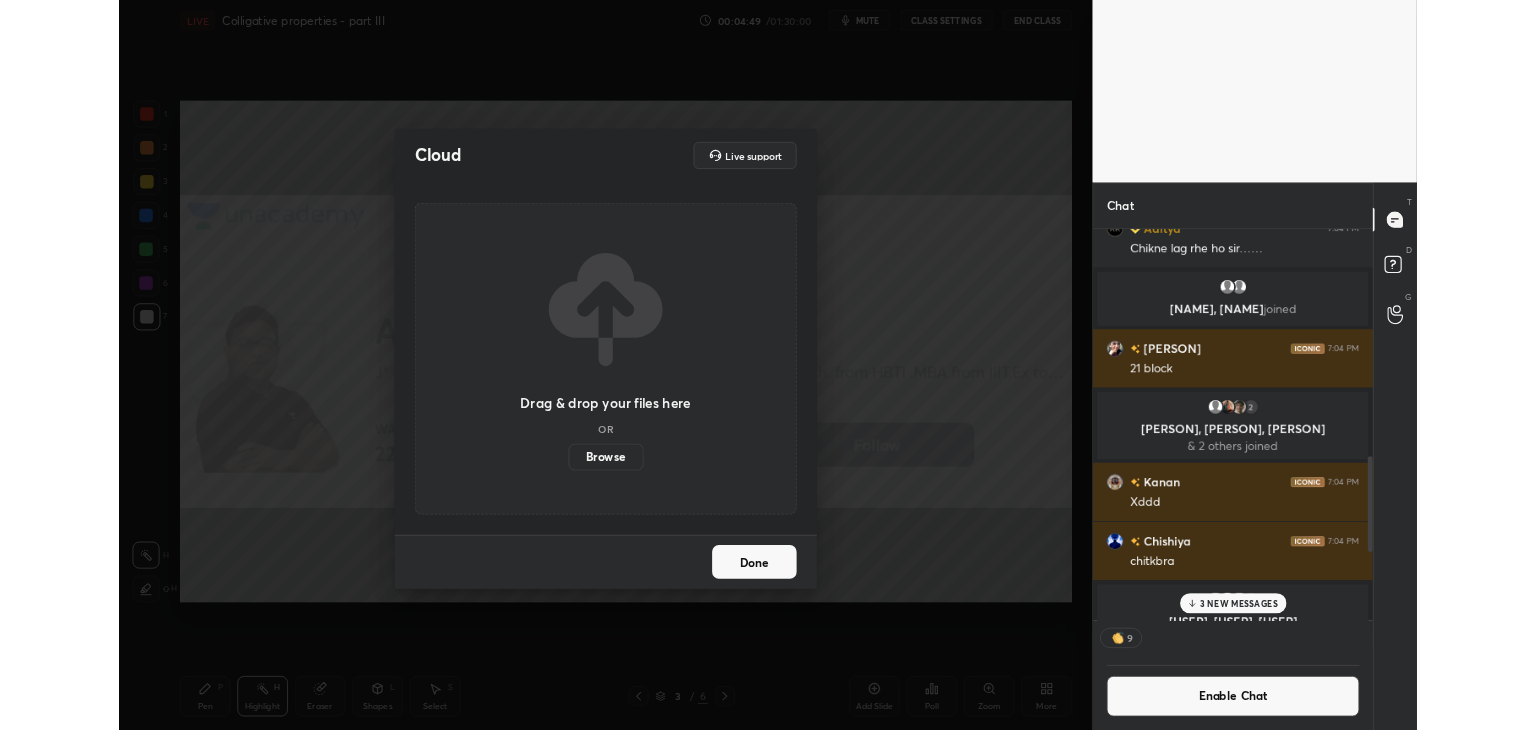 scroll, scrollTop: 602, scrollLeft: 1072, axis: both 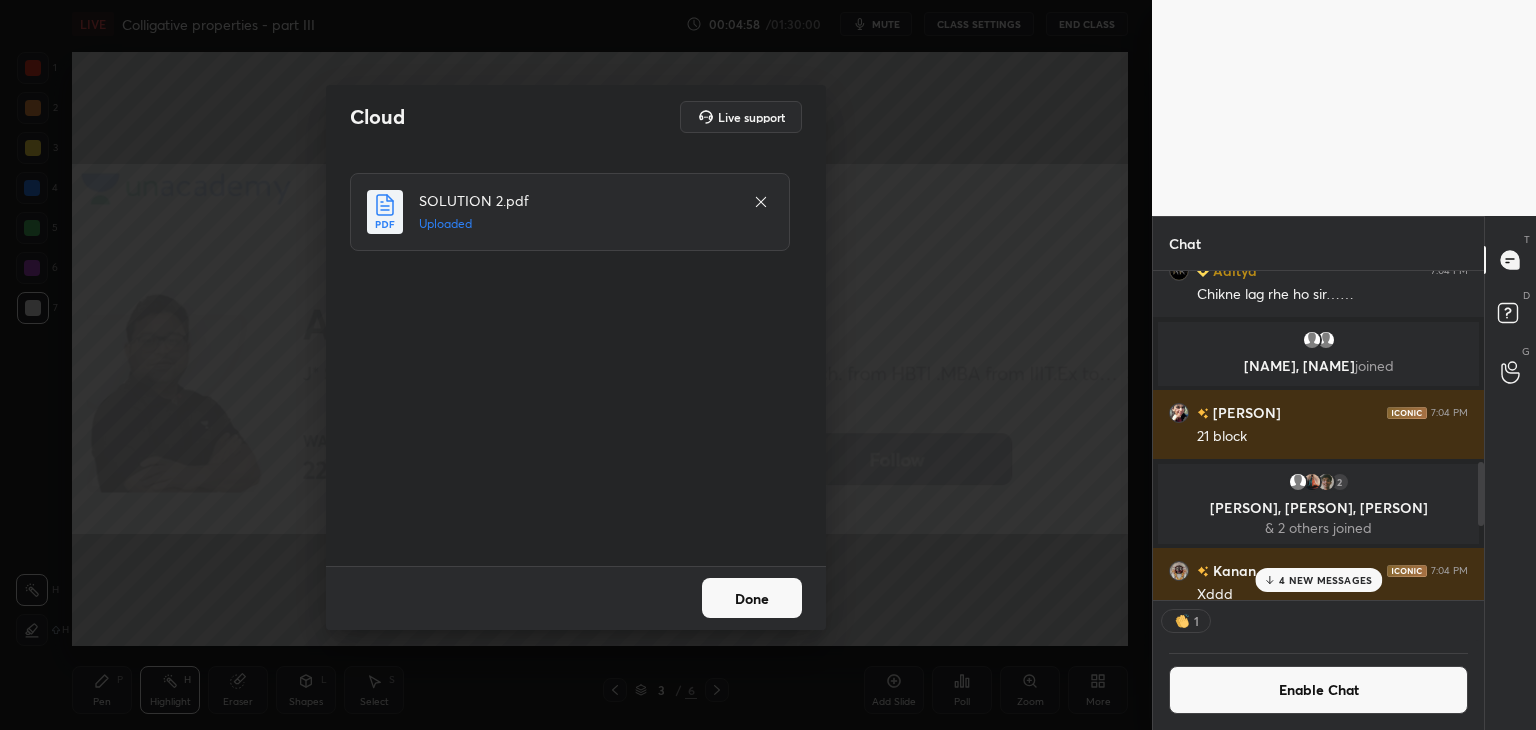 drag, startPoint x: 760, startPoint y: 605, endPoint x: 748, endPoint y: 613, distance: 14.422205 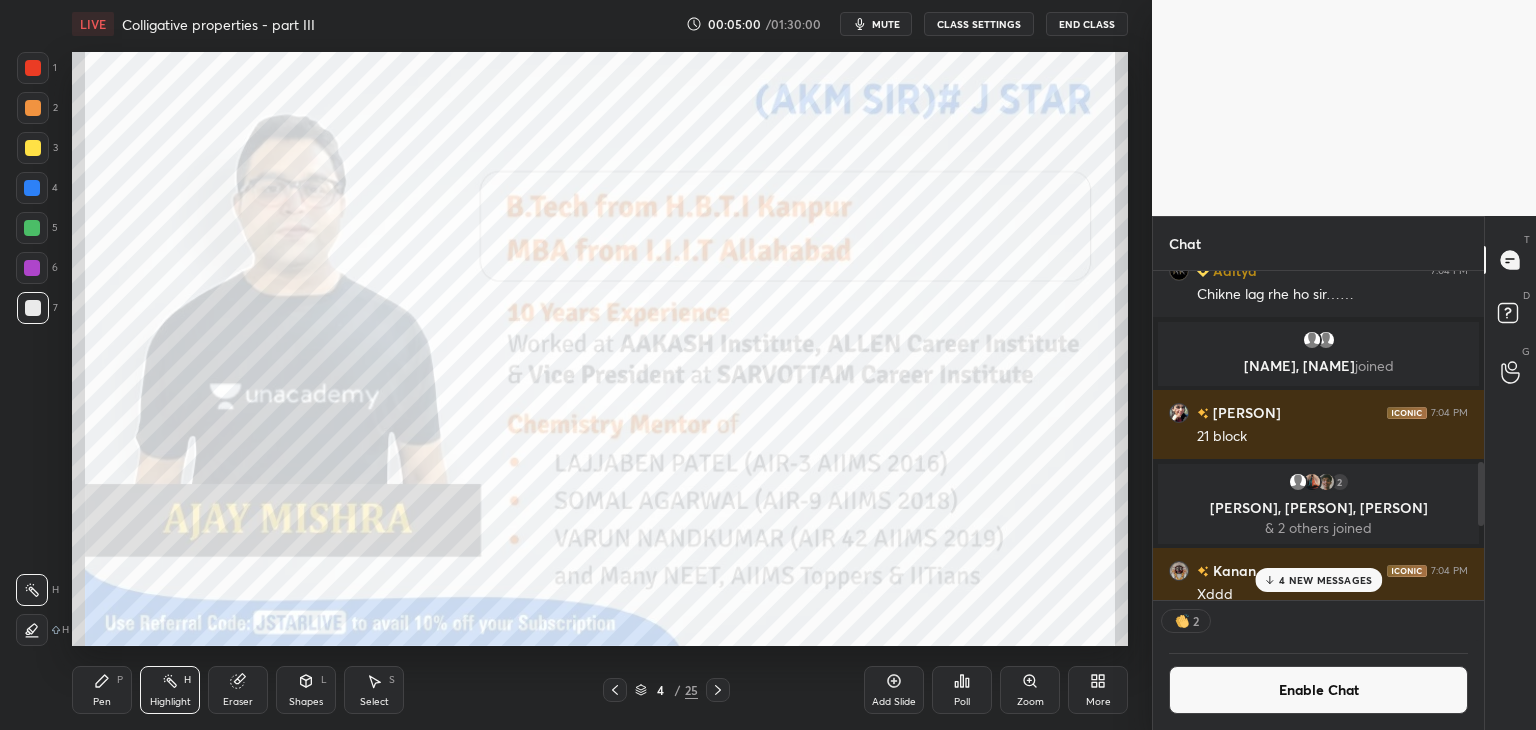 click on "More" at bounding box center (1098, 690) 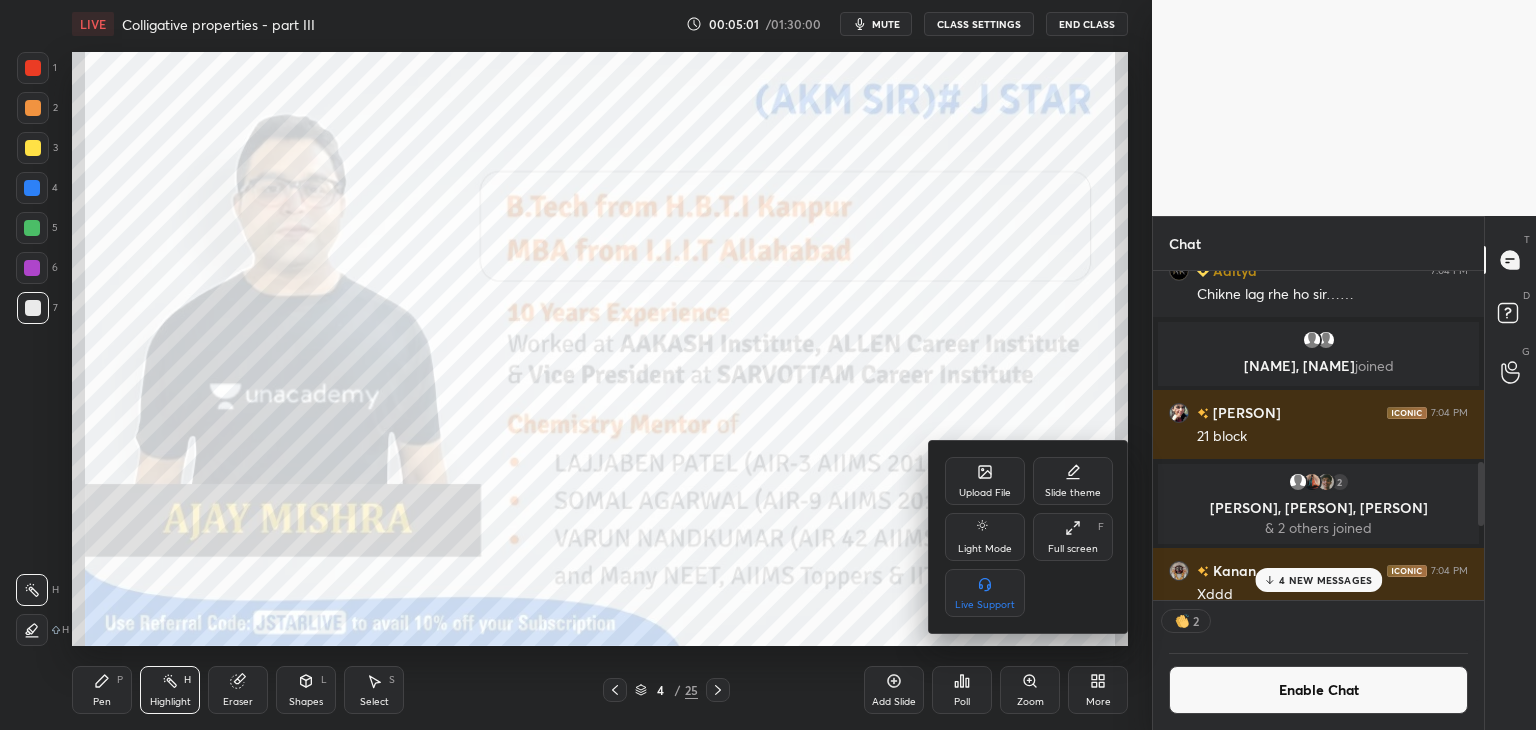 click on "Full screen" at bounding box center (1073, 549) 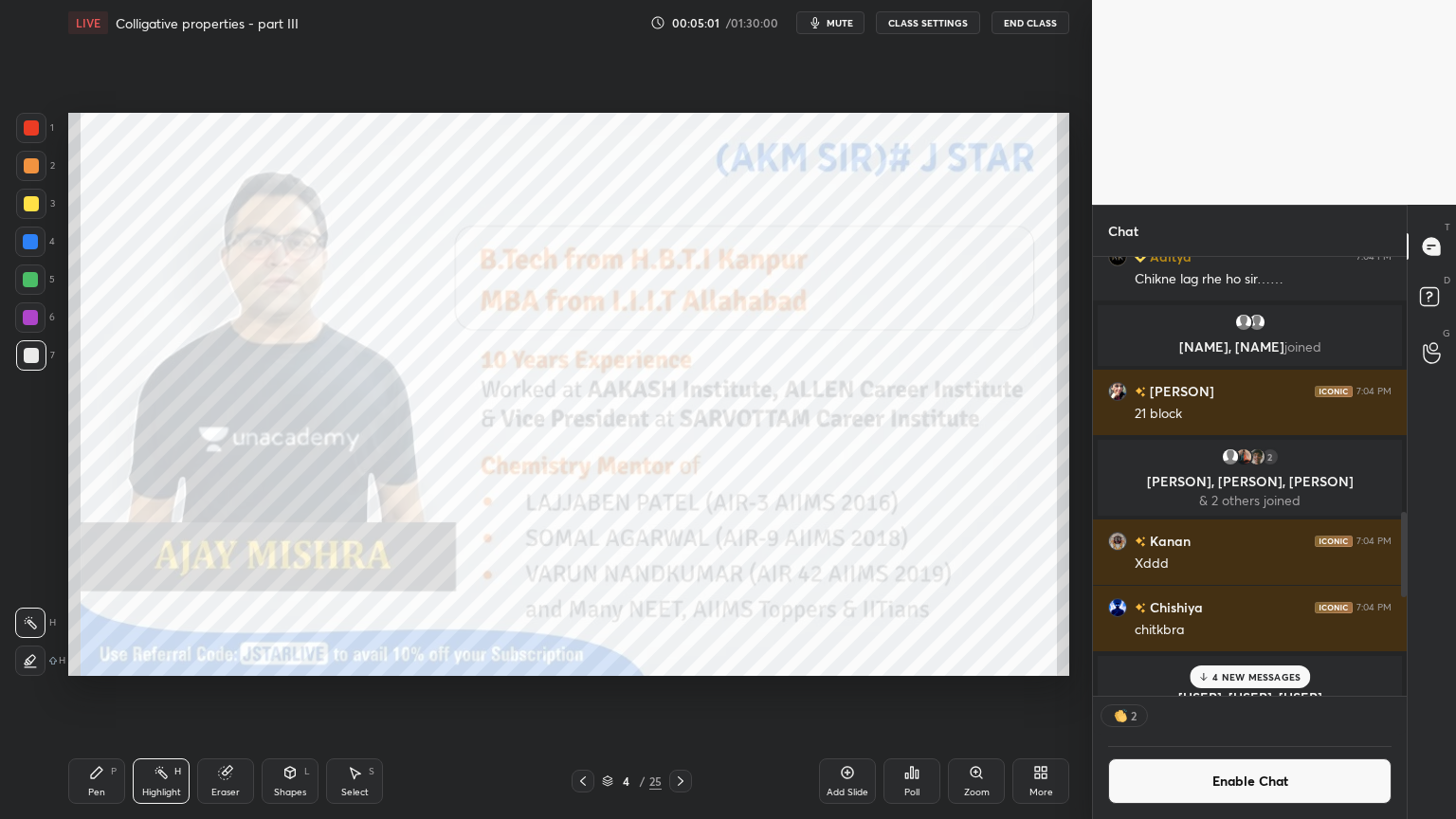 scroll, scrollTop: 94094, scrollLeft: 93776, axis: both 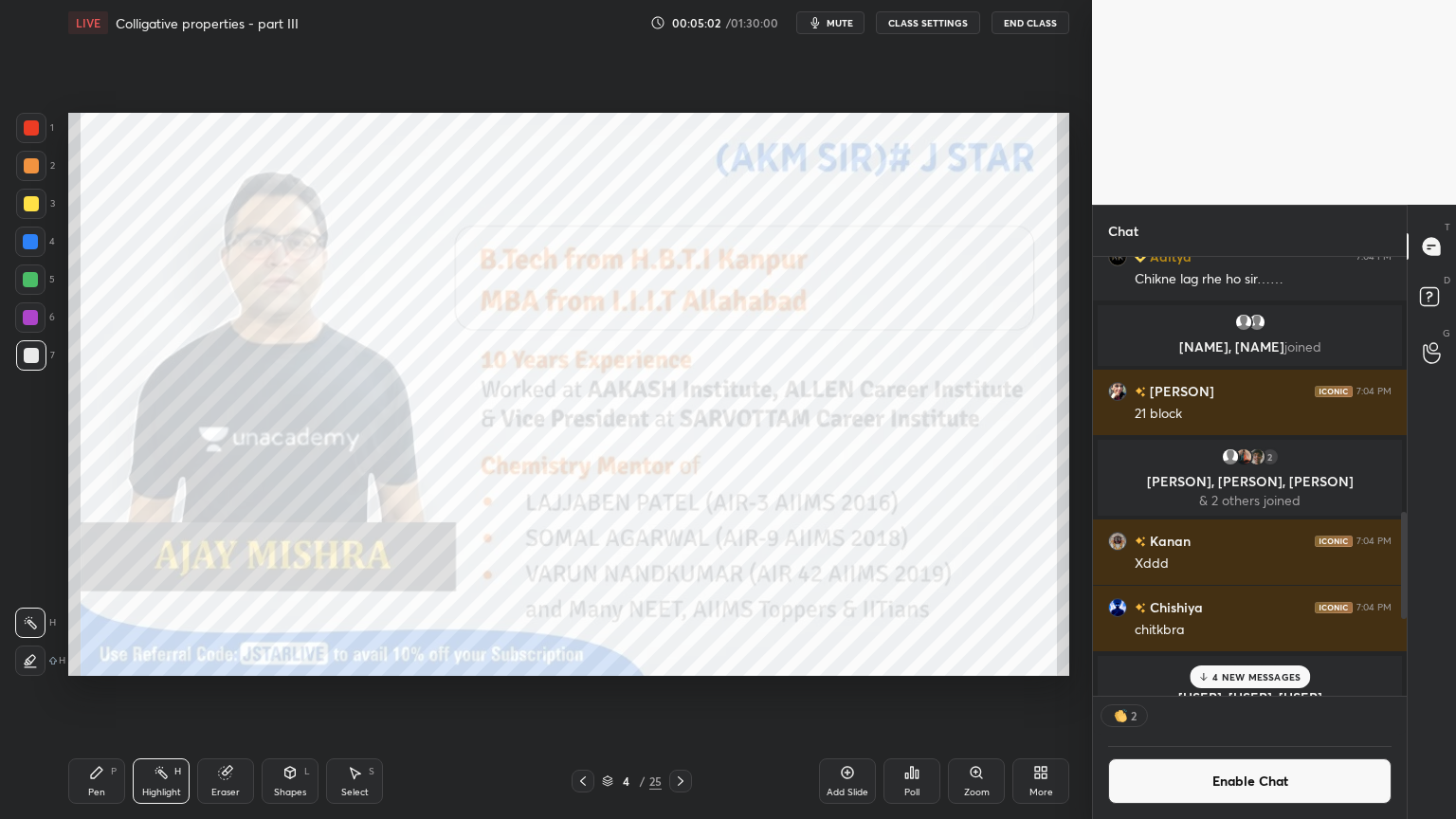 drag, startPoint x: 92, startPoint y: 781, endPoint x: 97, endPoint y: 759, distance: 22.561028 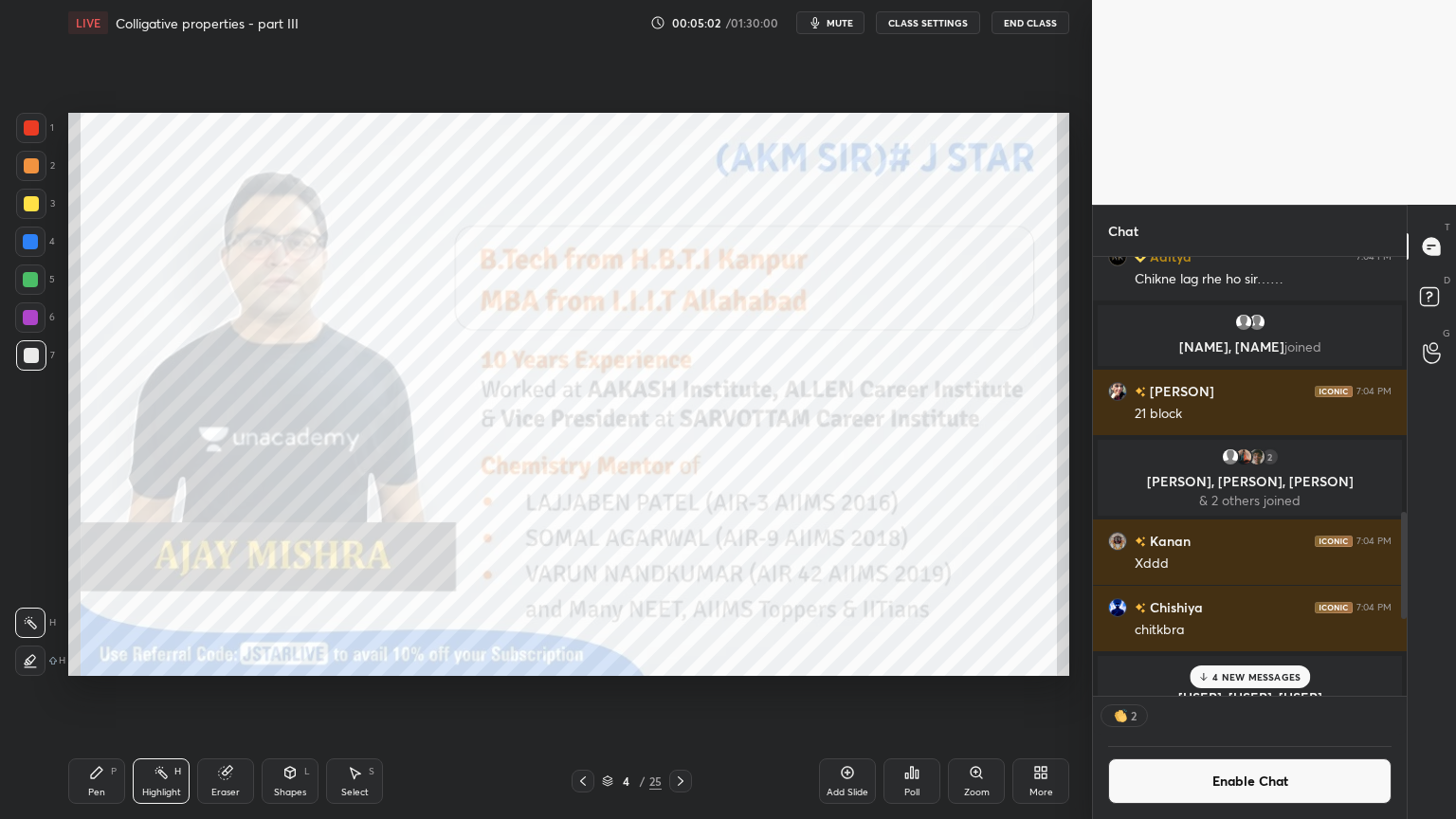 click on "Pen P" at bounding box center (97, 781) 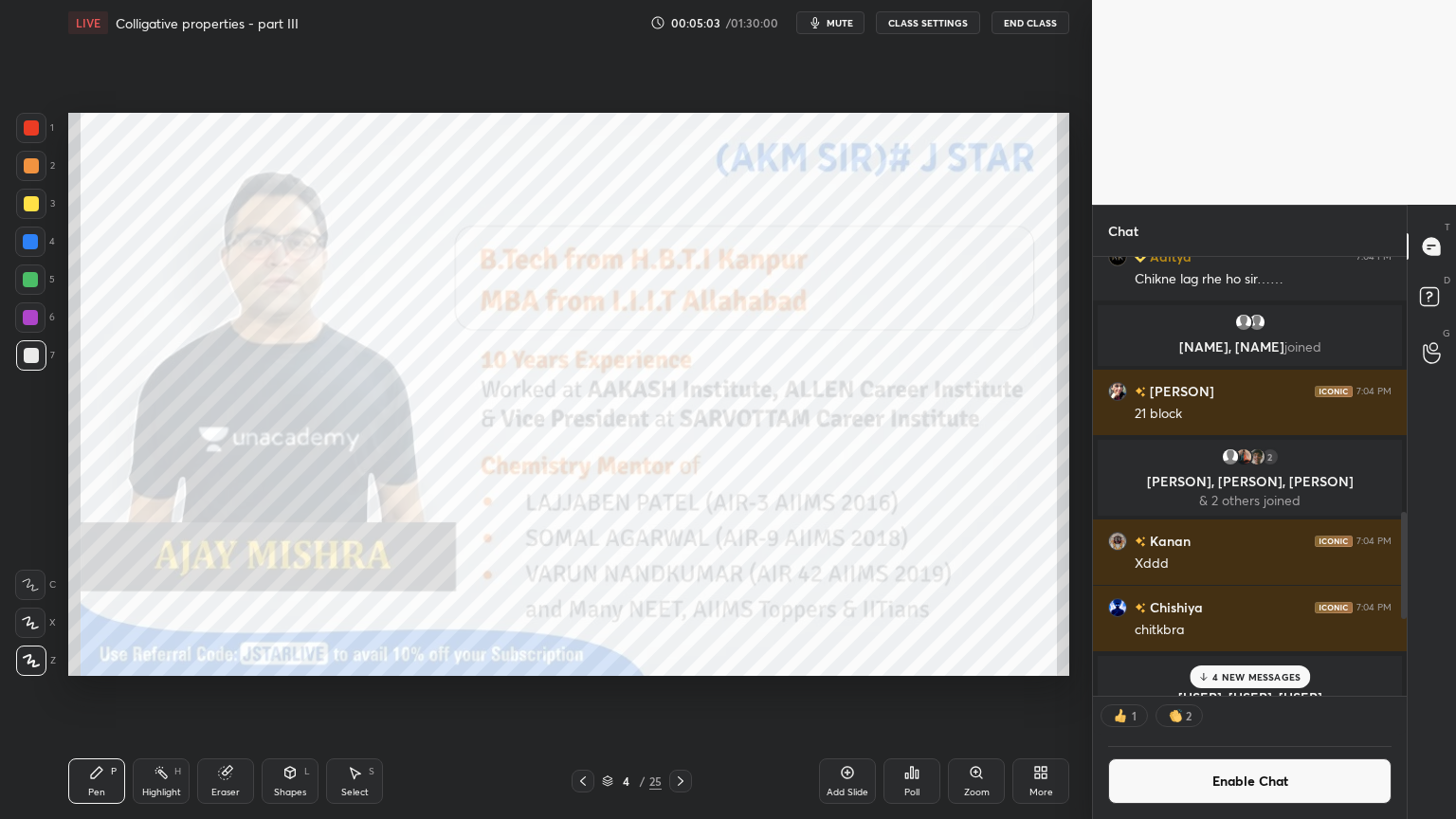 click at bounding box center (31, 355) 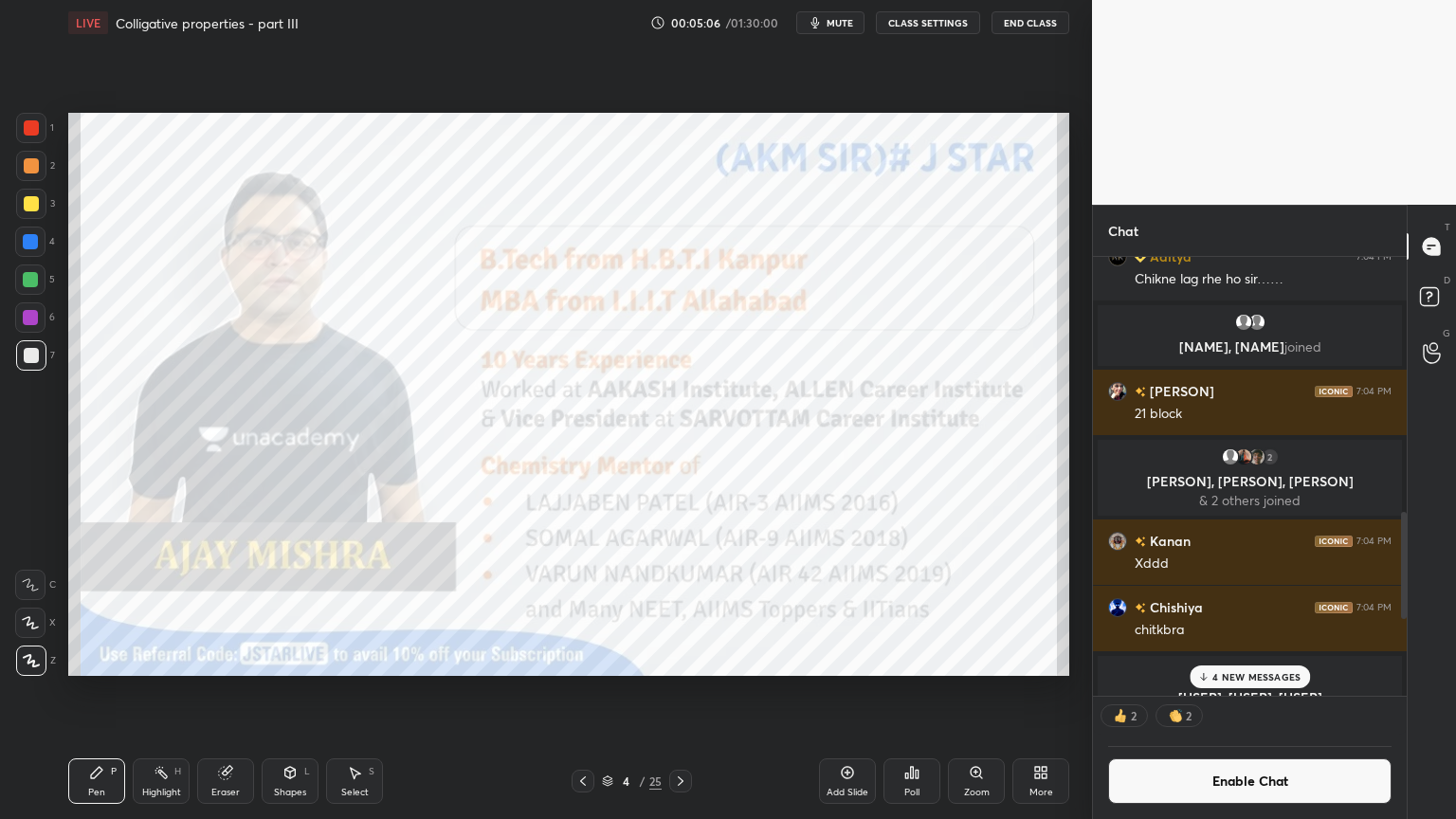 click at bounding box center (31, 128) 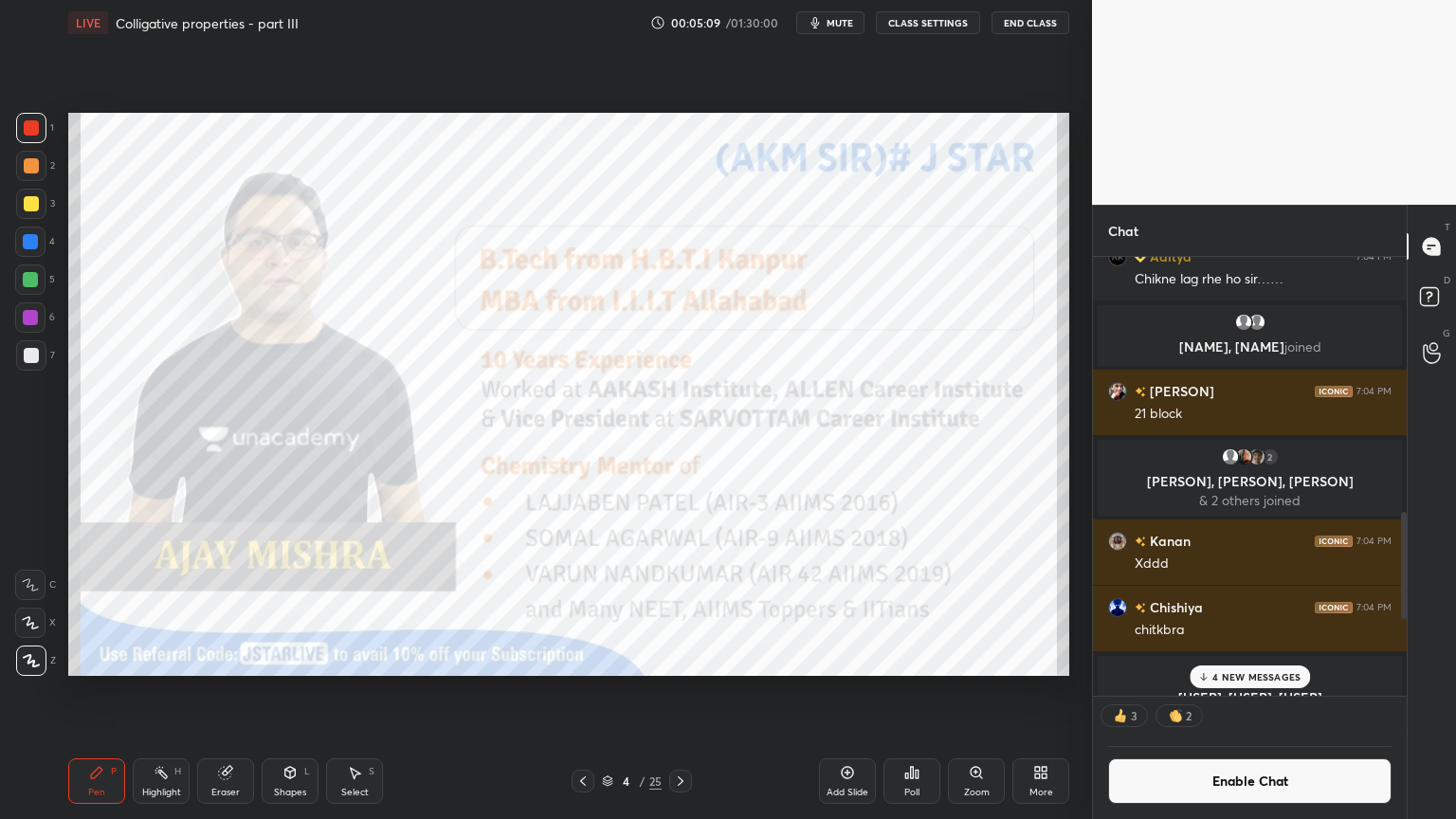 click 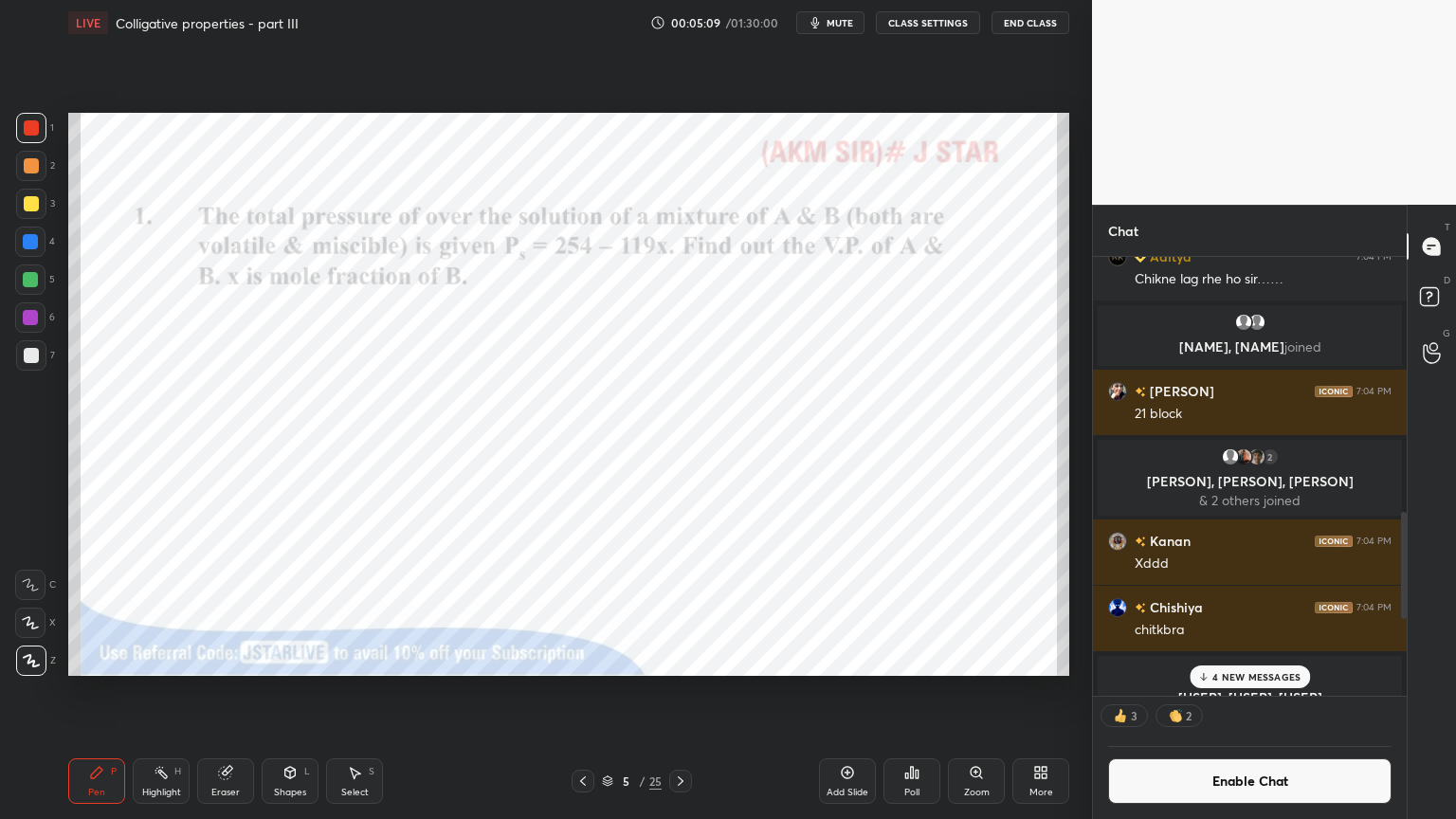 click 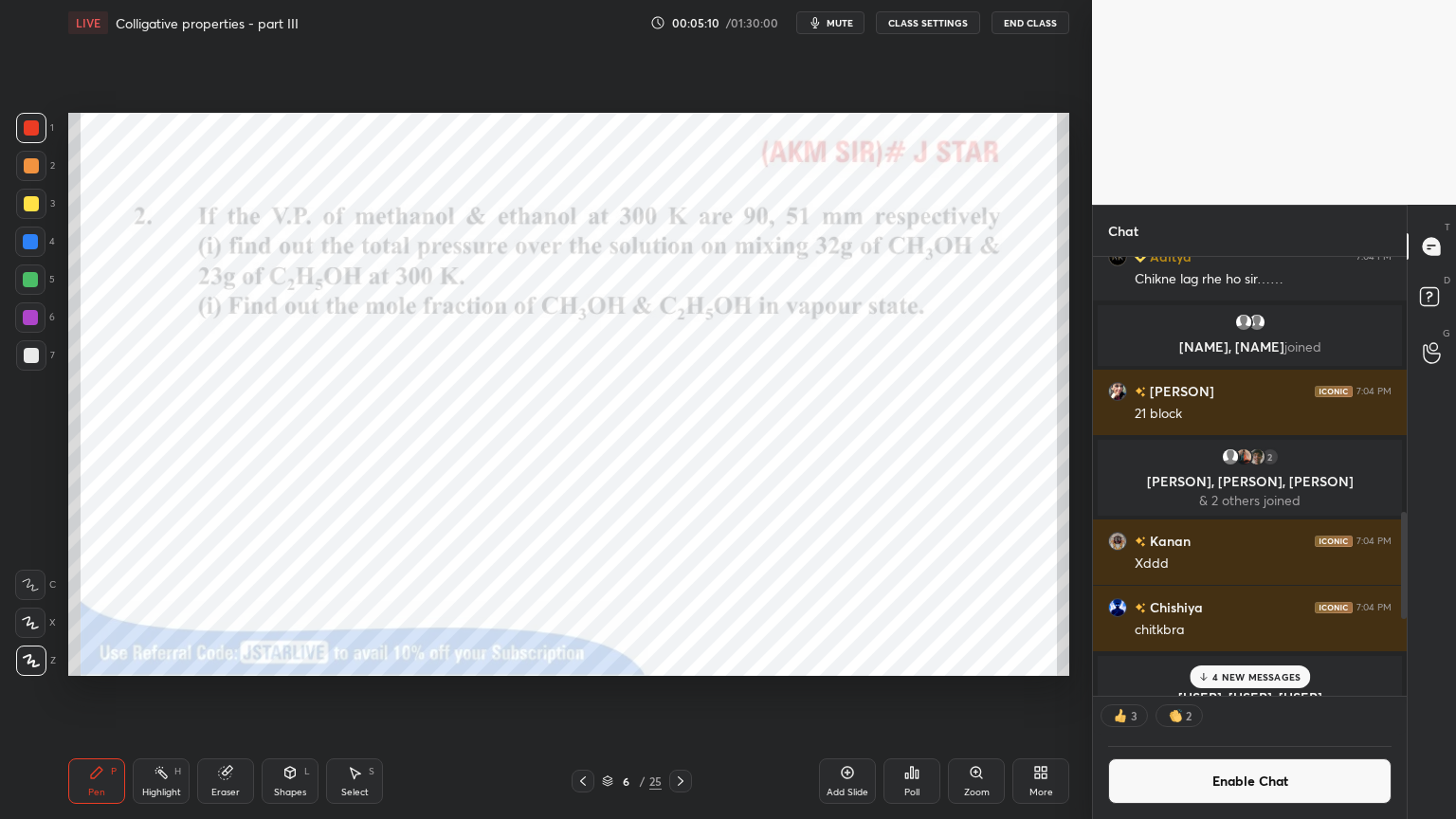 click 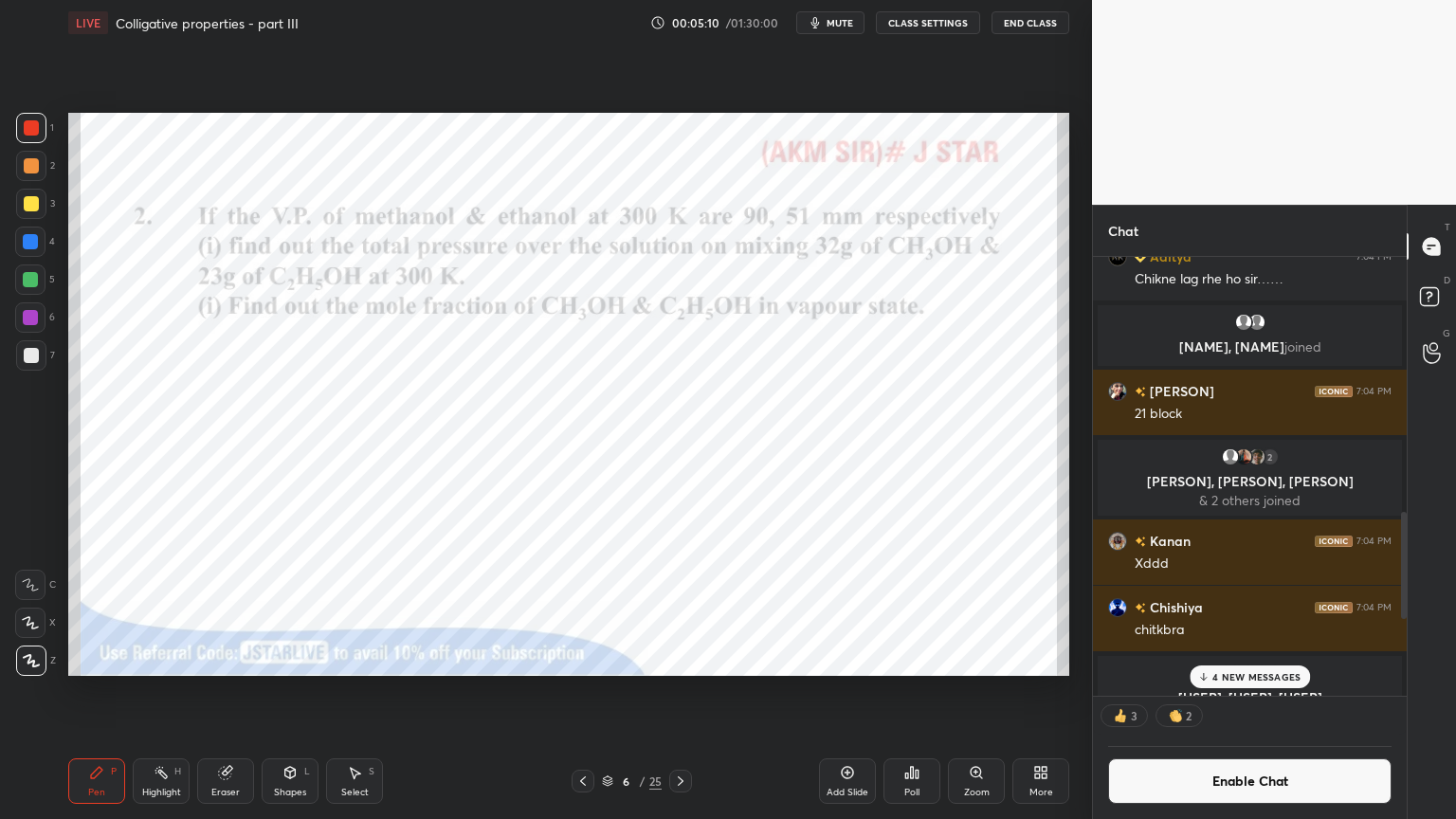 click 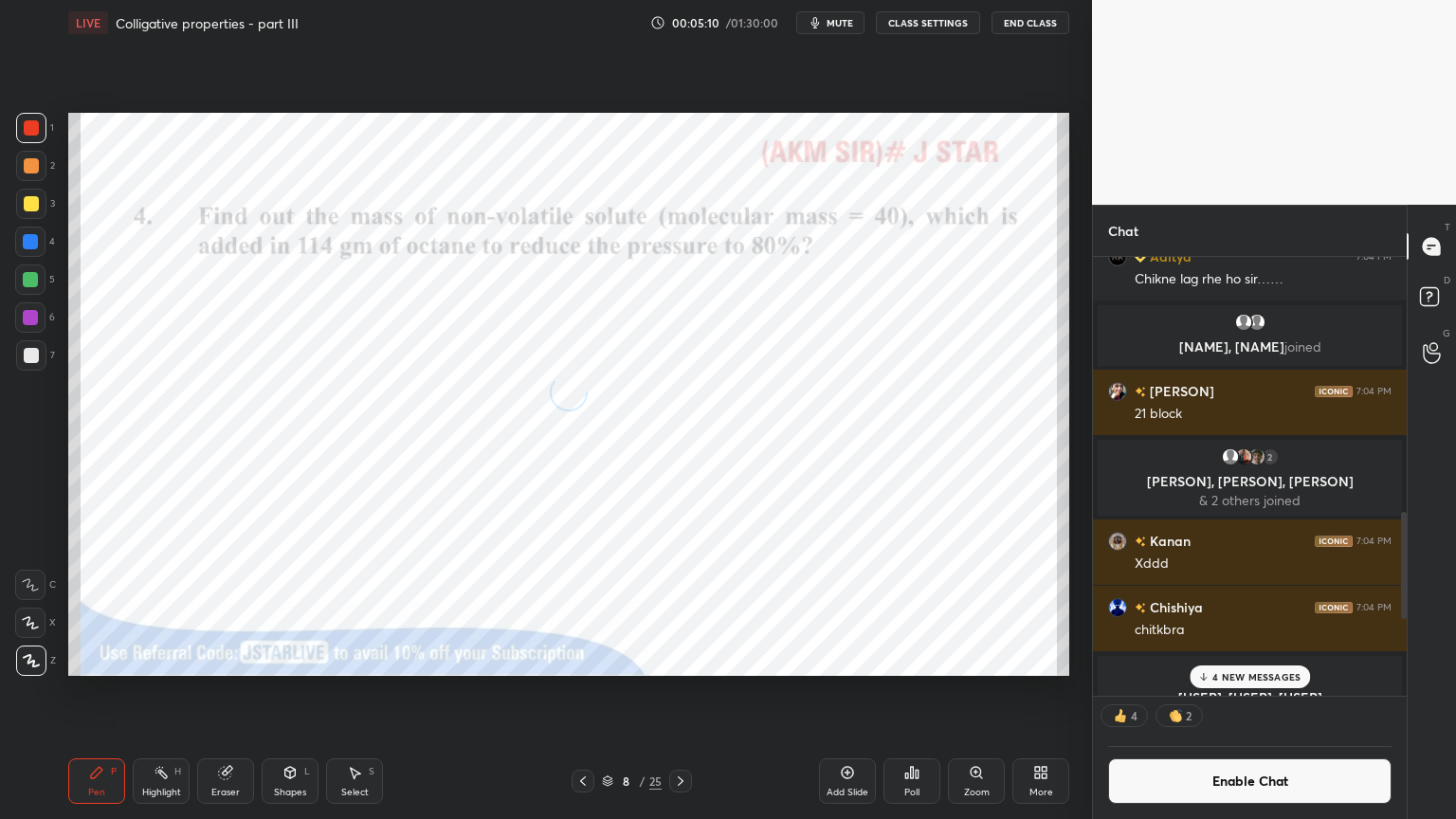 click 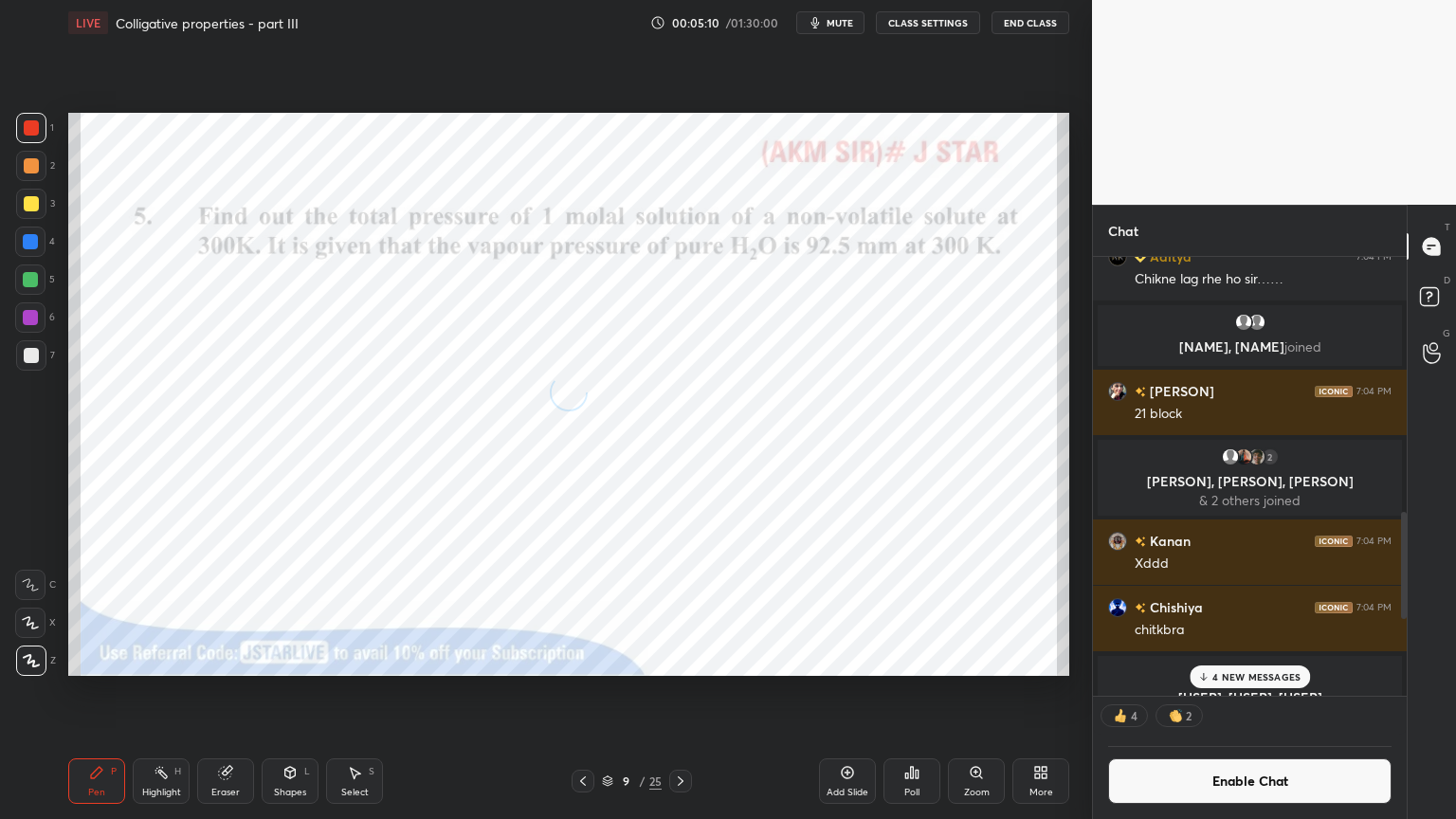 click 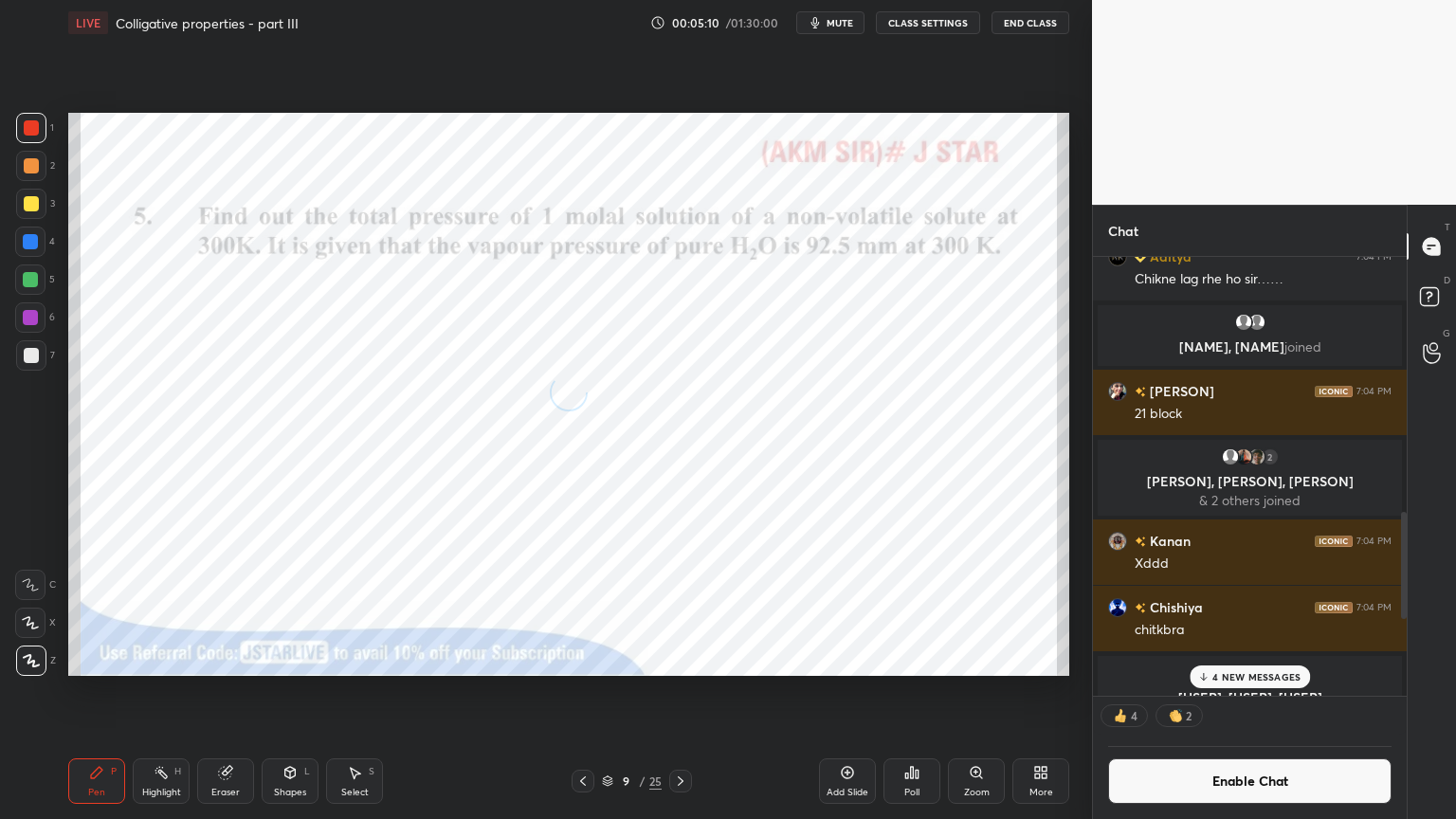 click 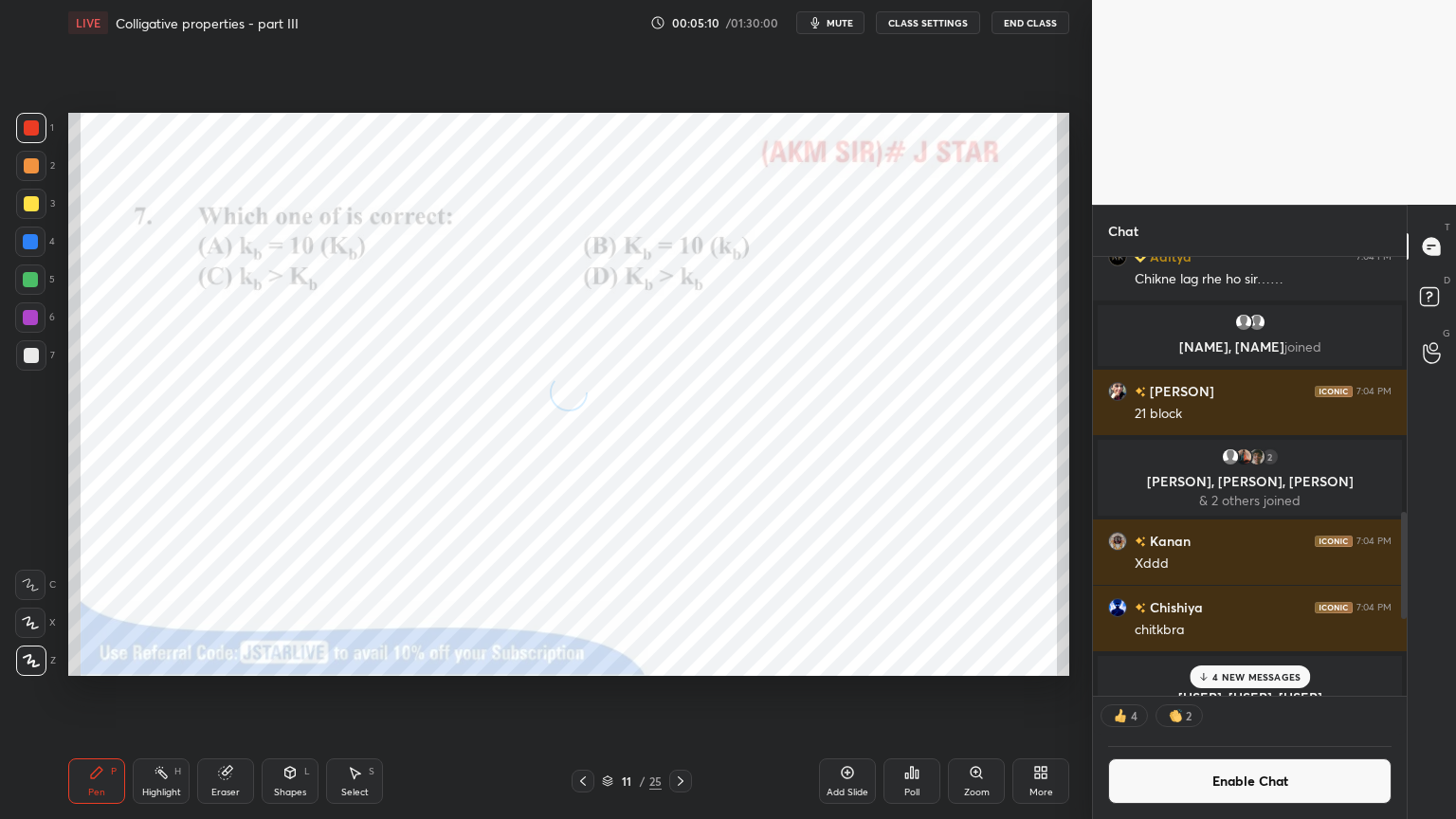 click 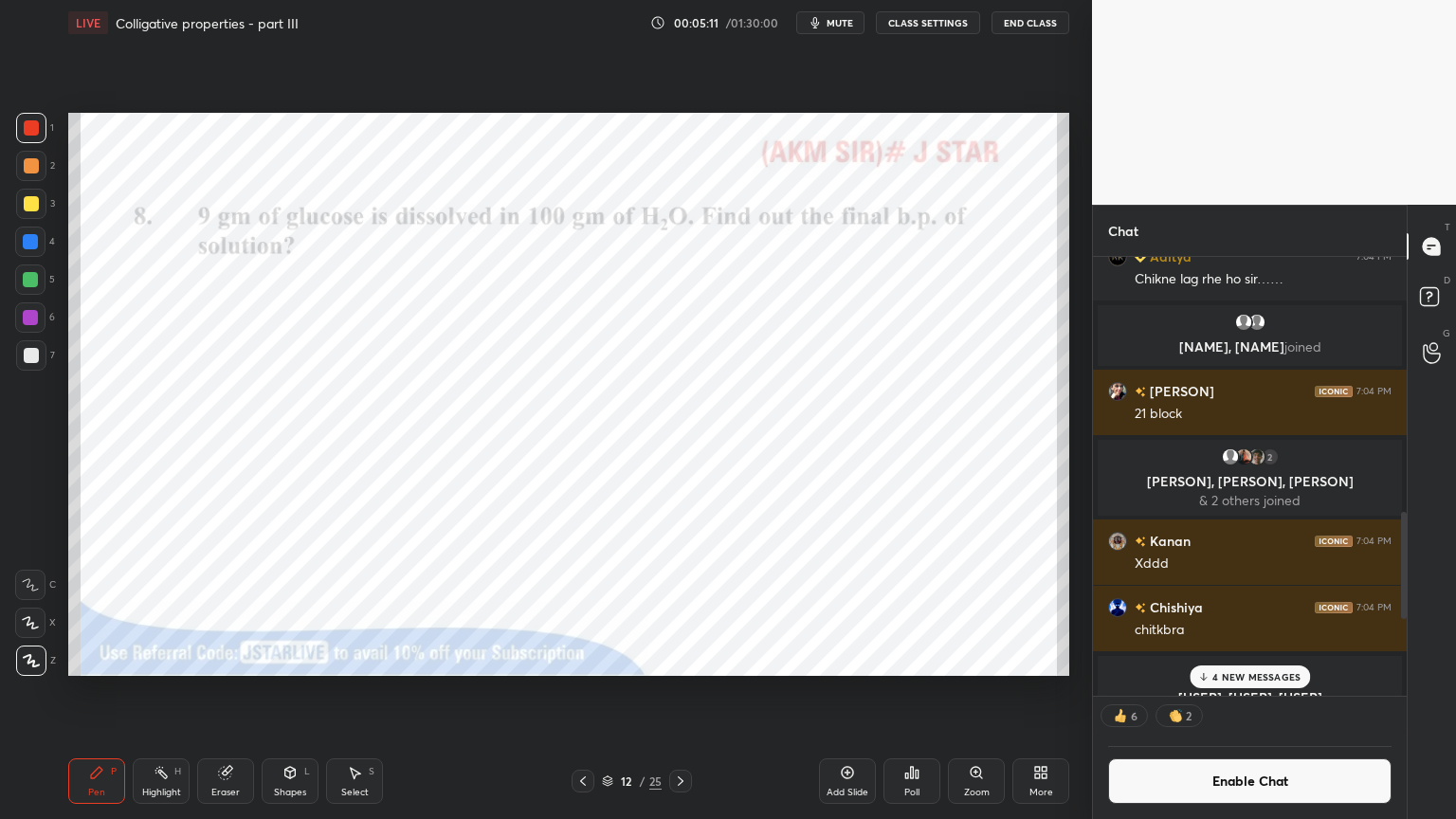 click 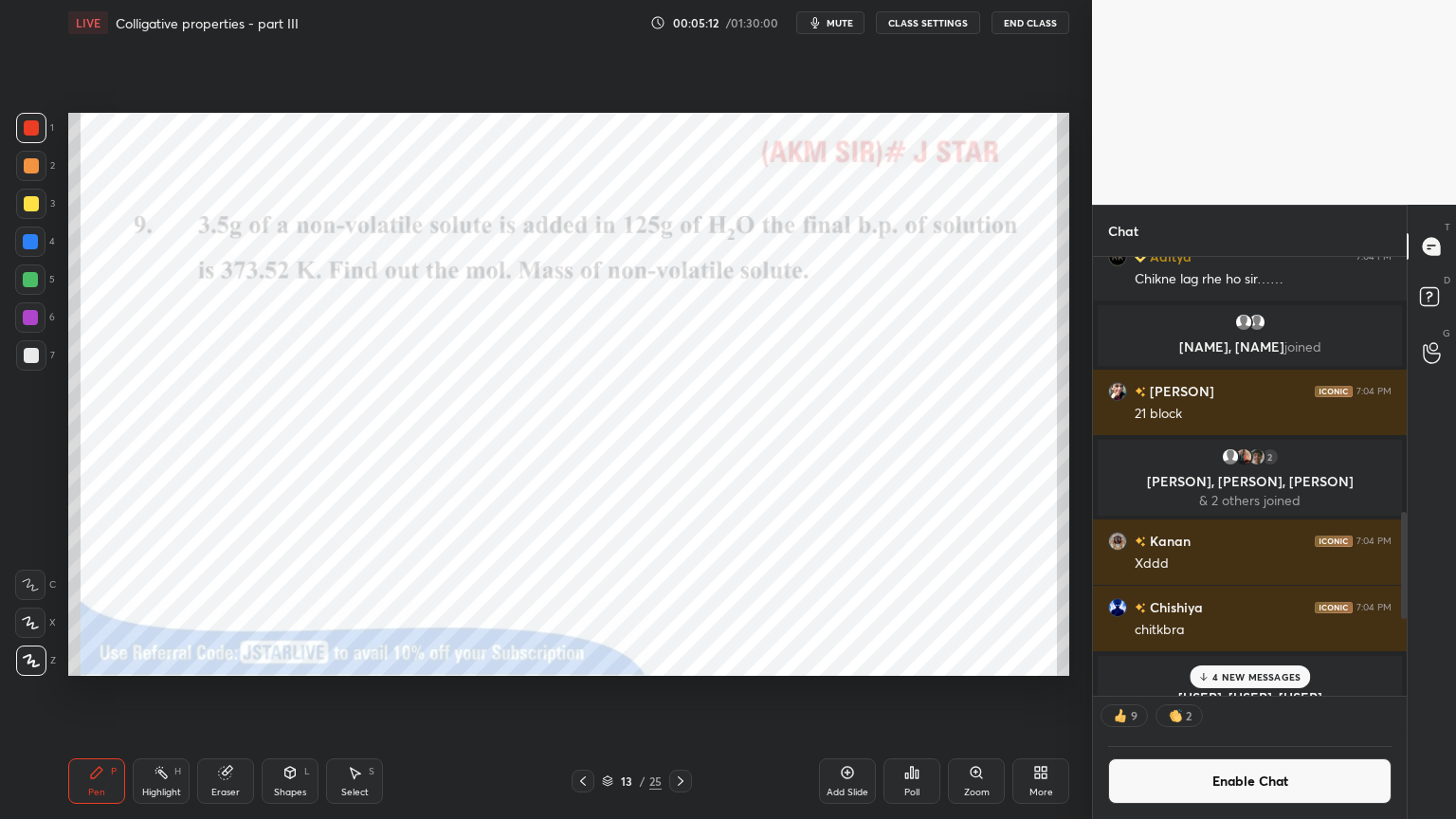 click 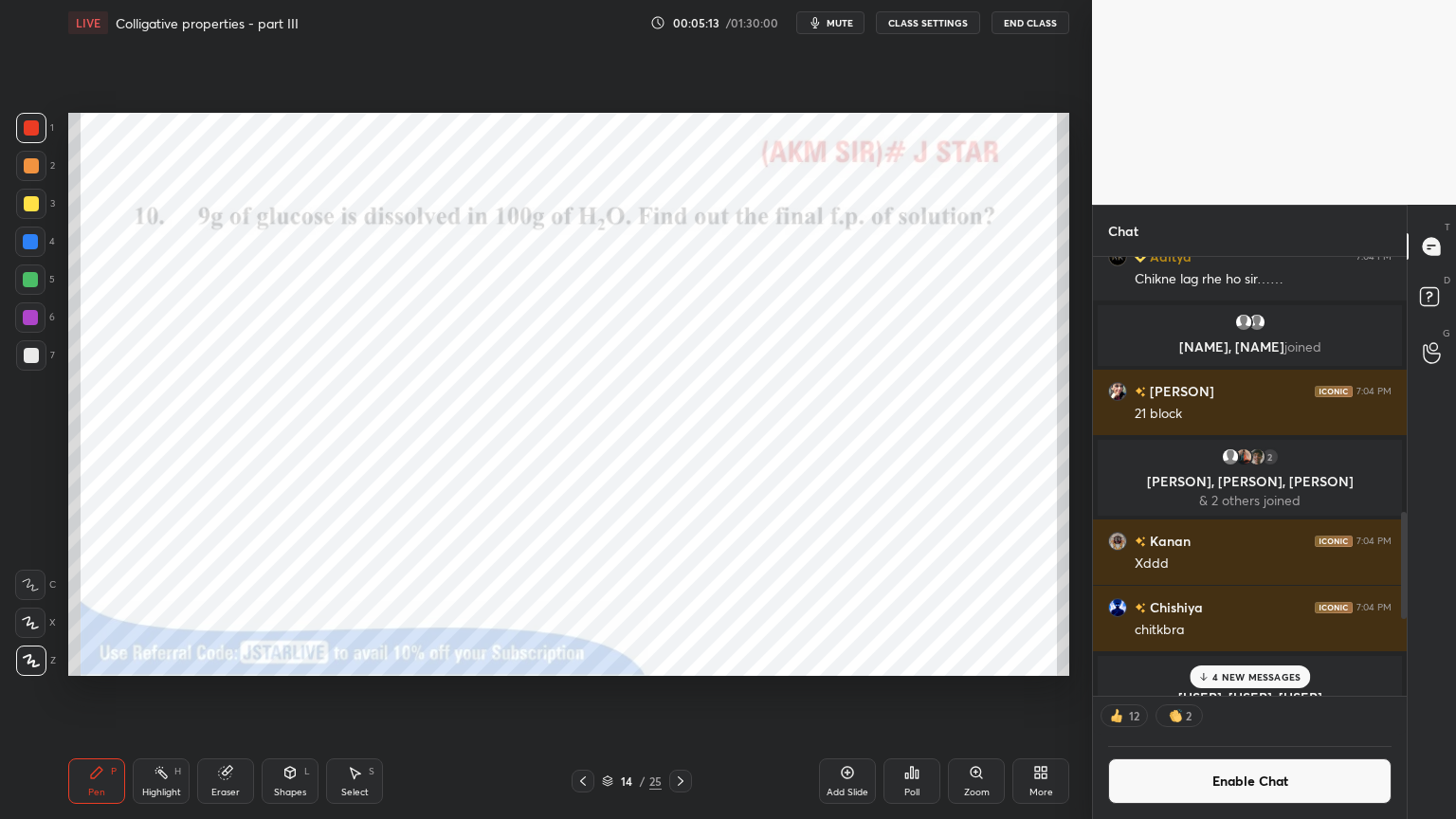 click at bounding box center (31, 128) 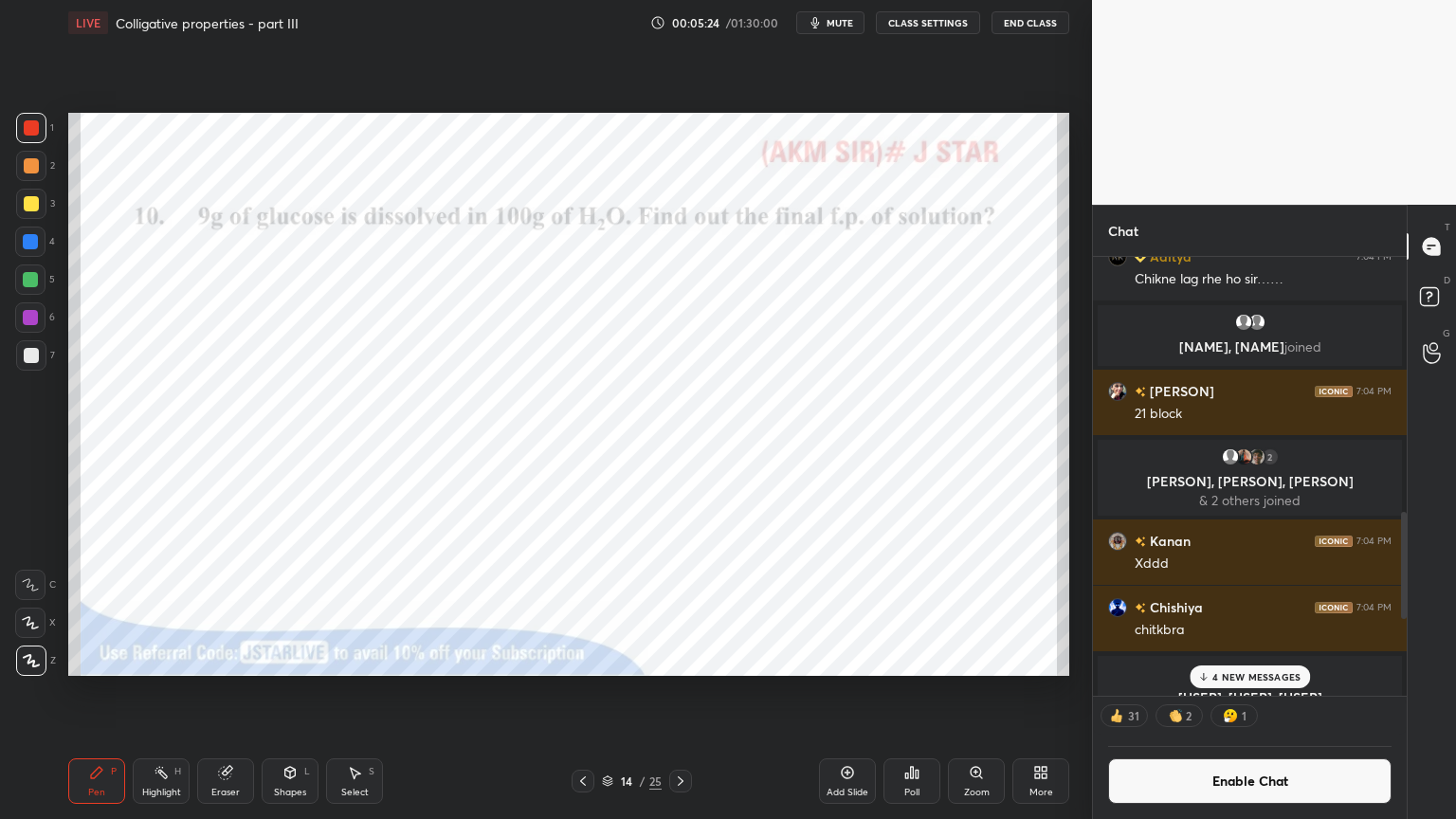 click on "mute" at bounding box center (840, 23) 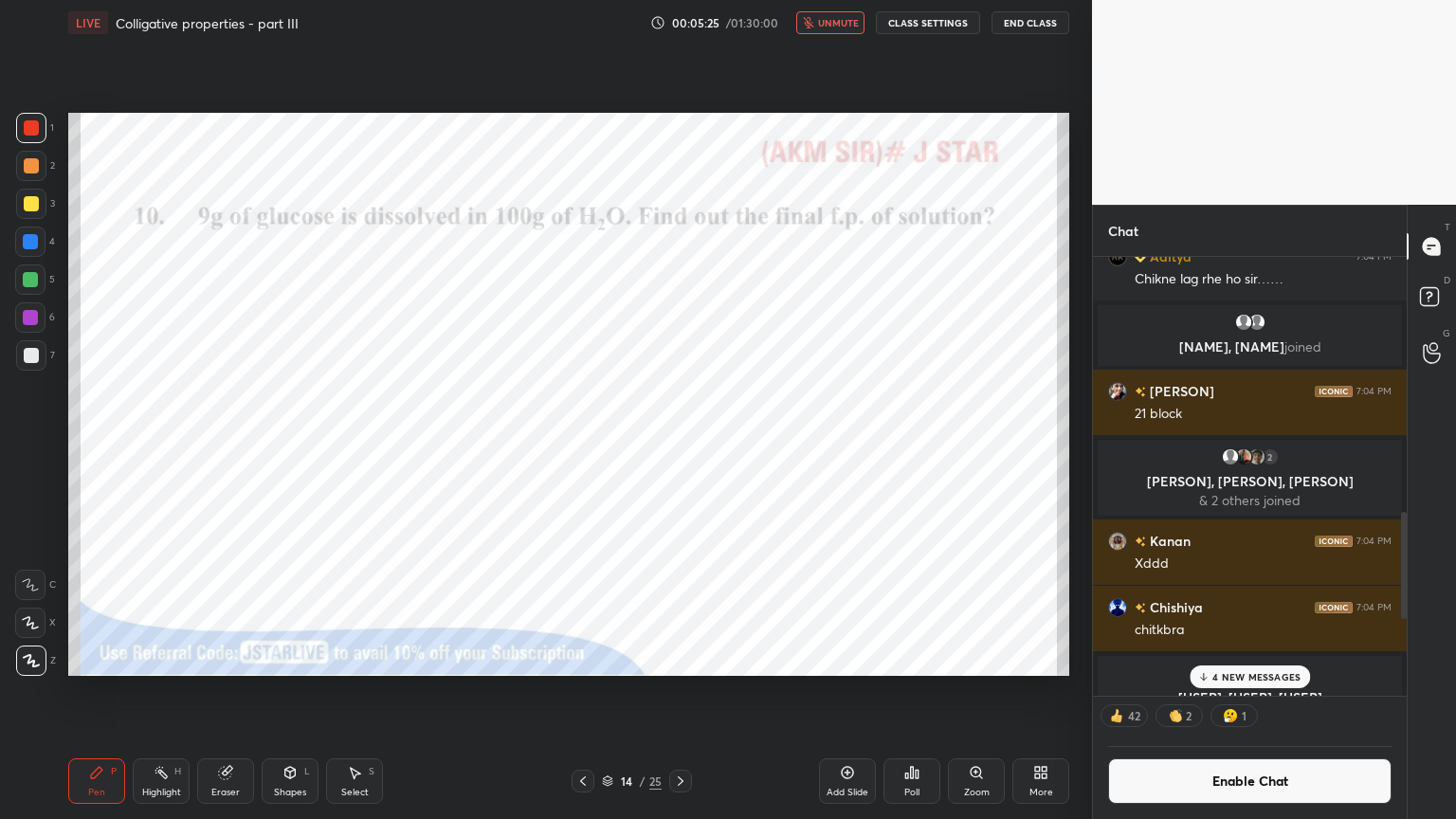 click 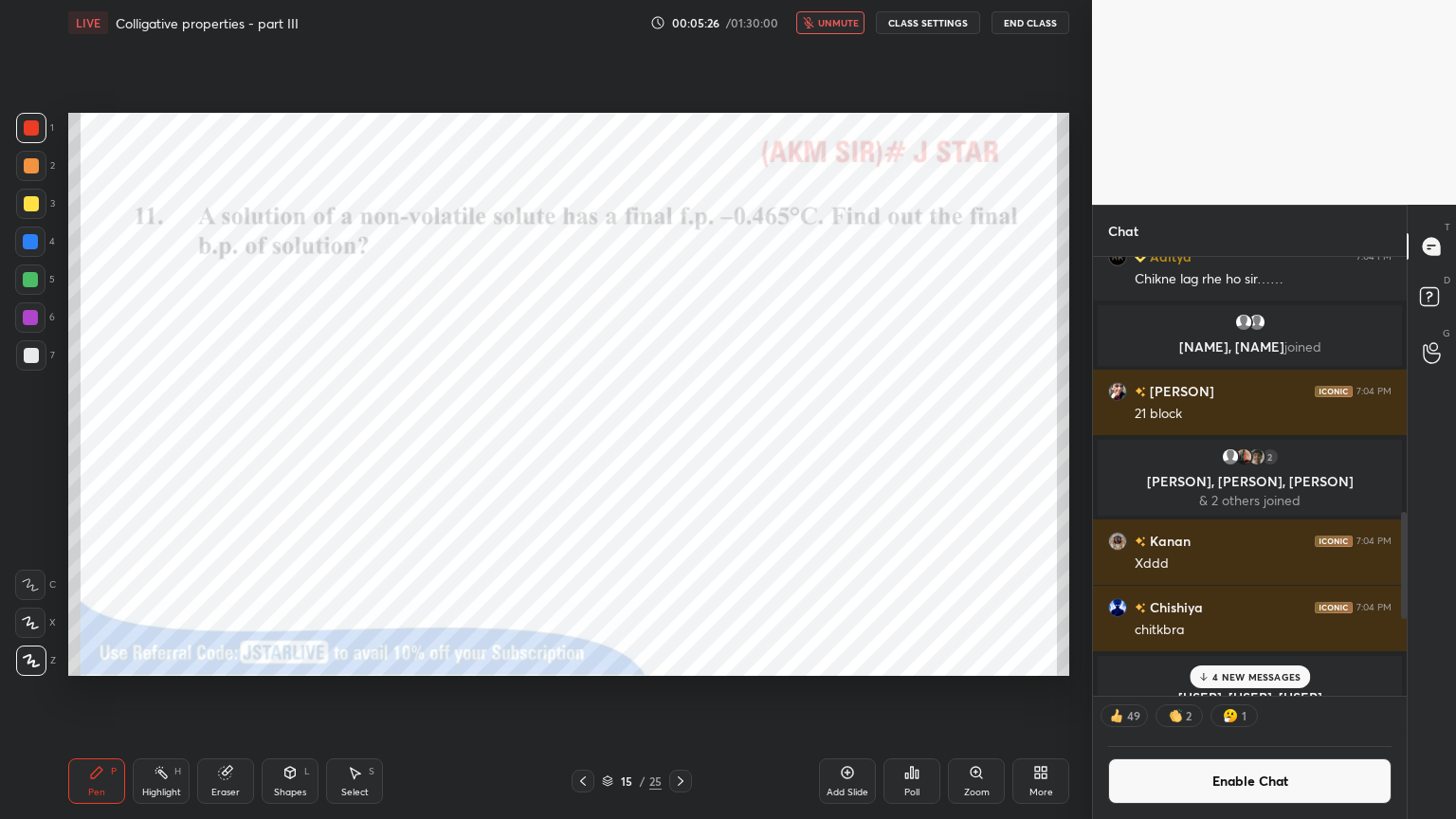 drag, startPoint x: 580, startPoint y: 779, endPoint x: 386, endPoint y: 785, distance: 194.09276 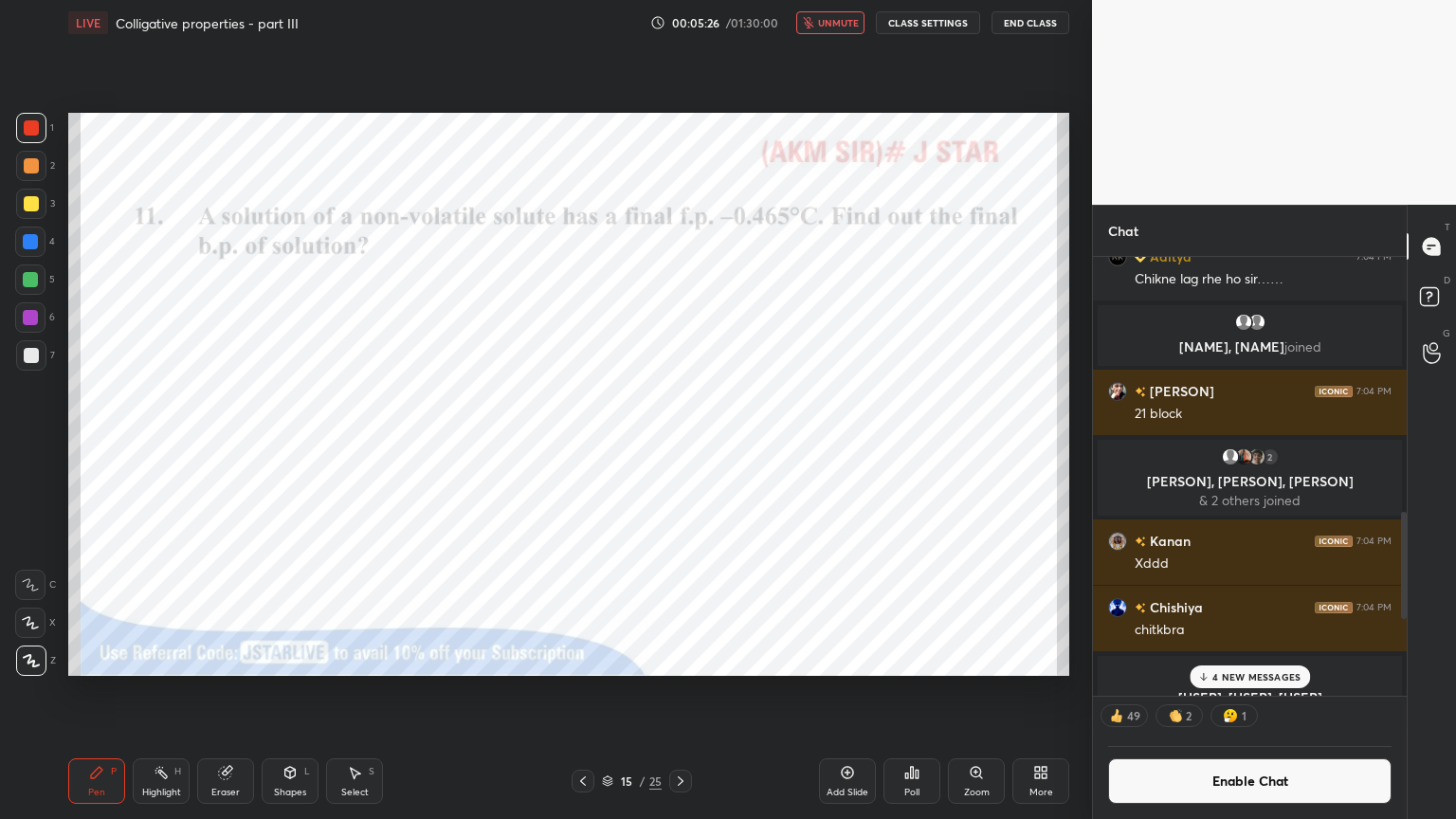 click 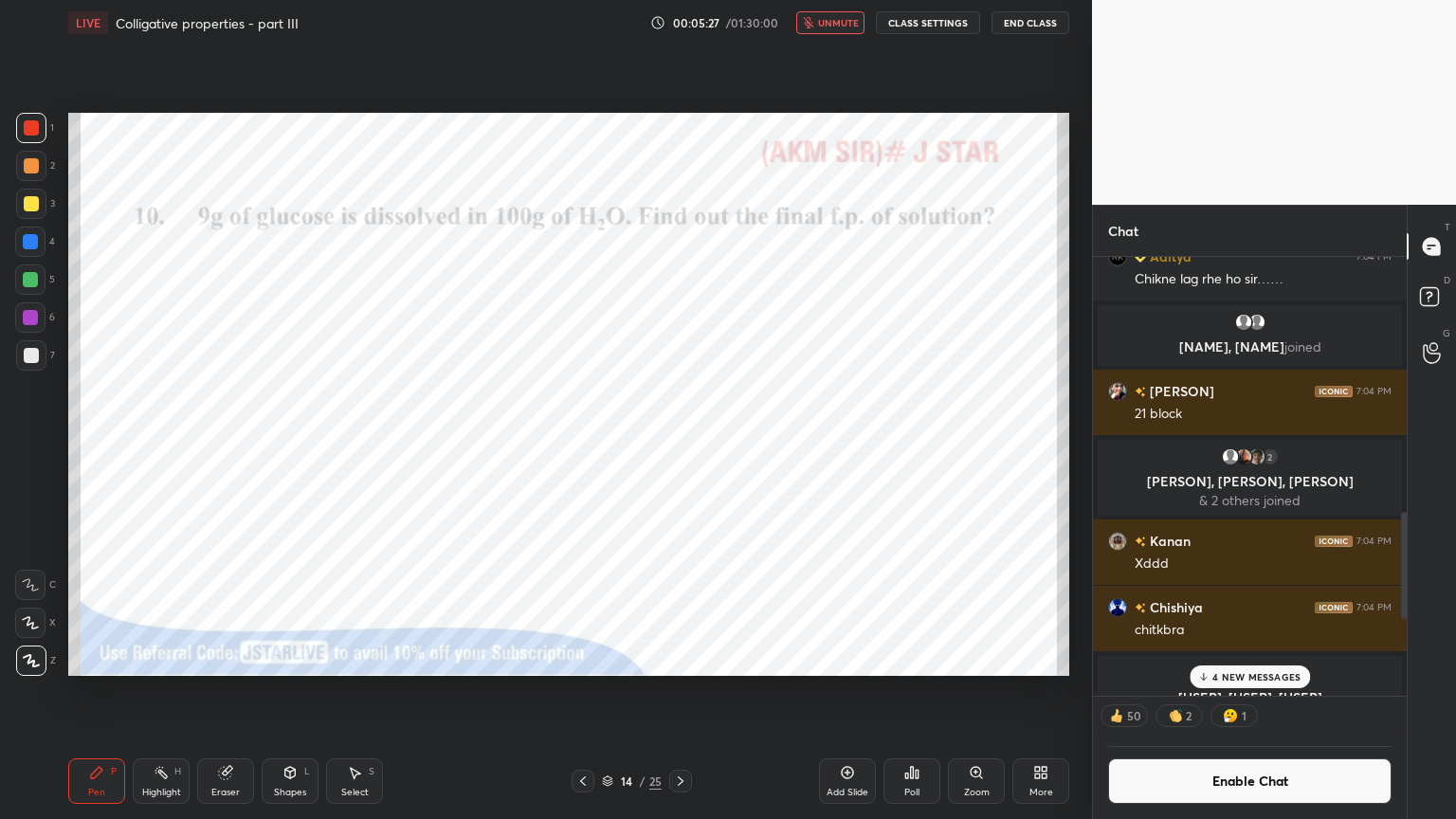 click on "Eraser" at bounding box center [226, 792] 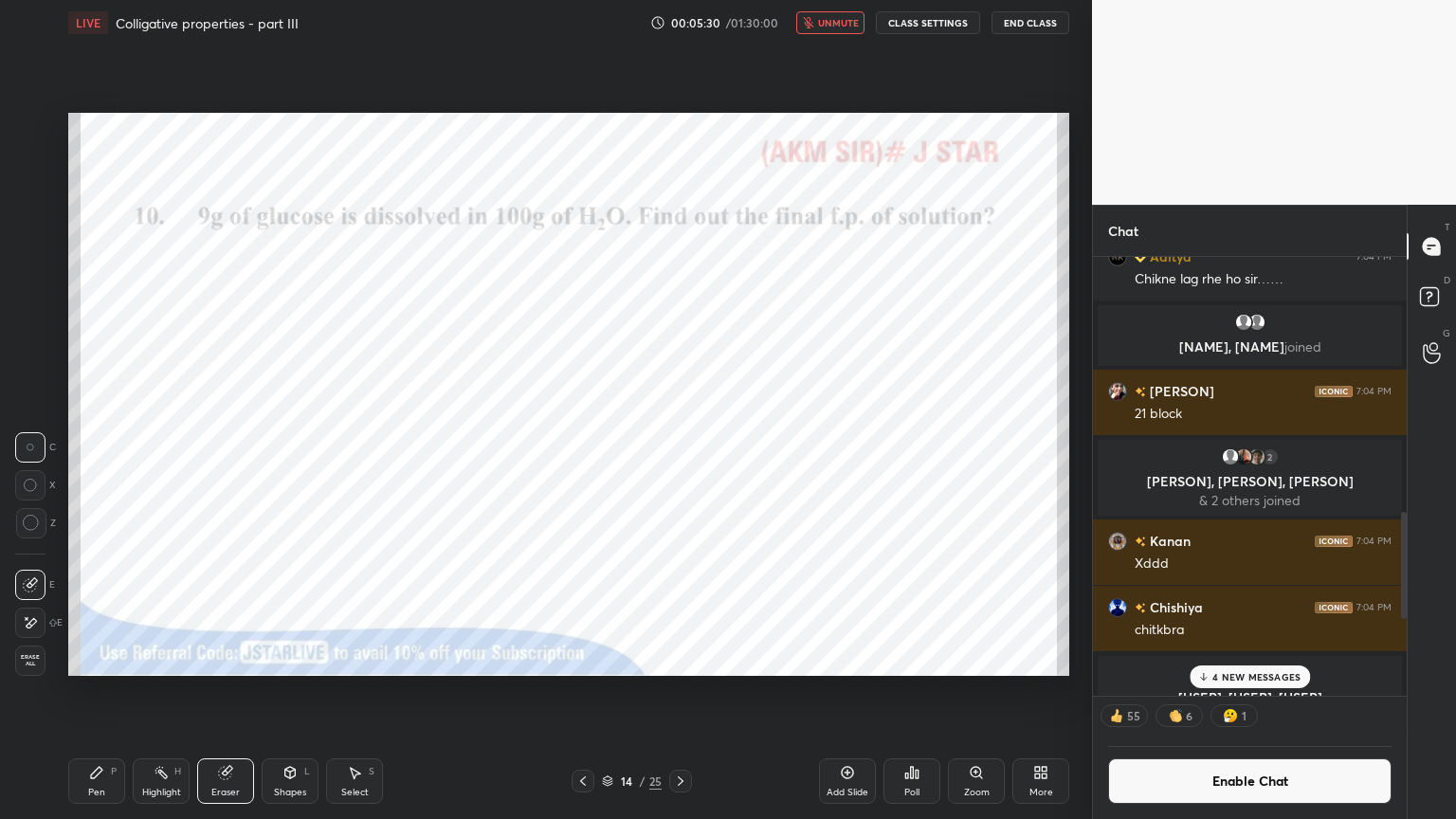 click 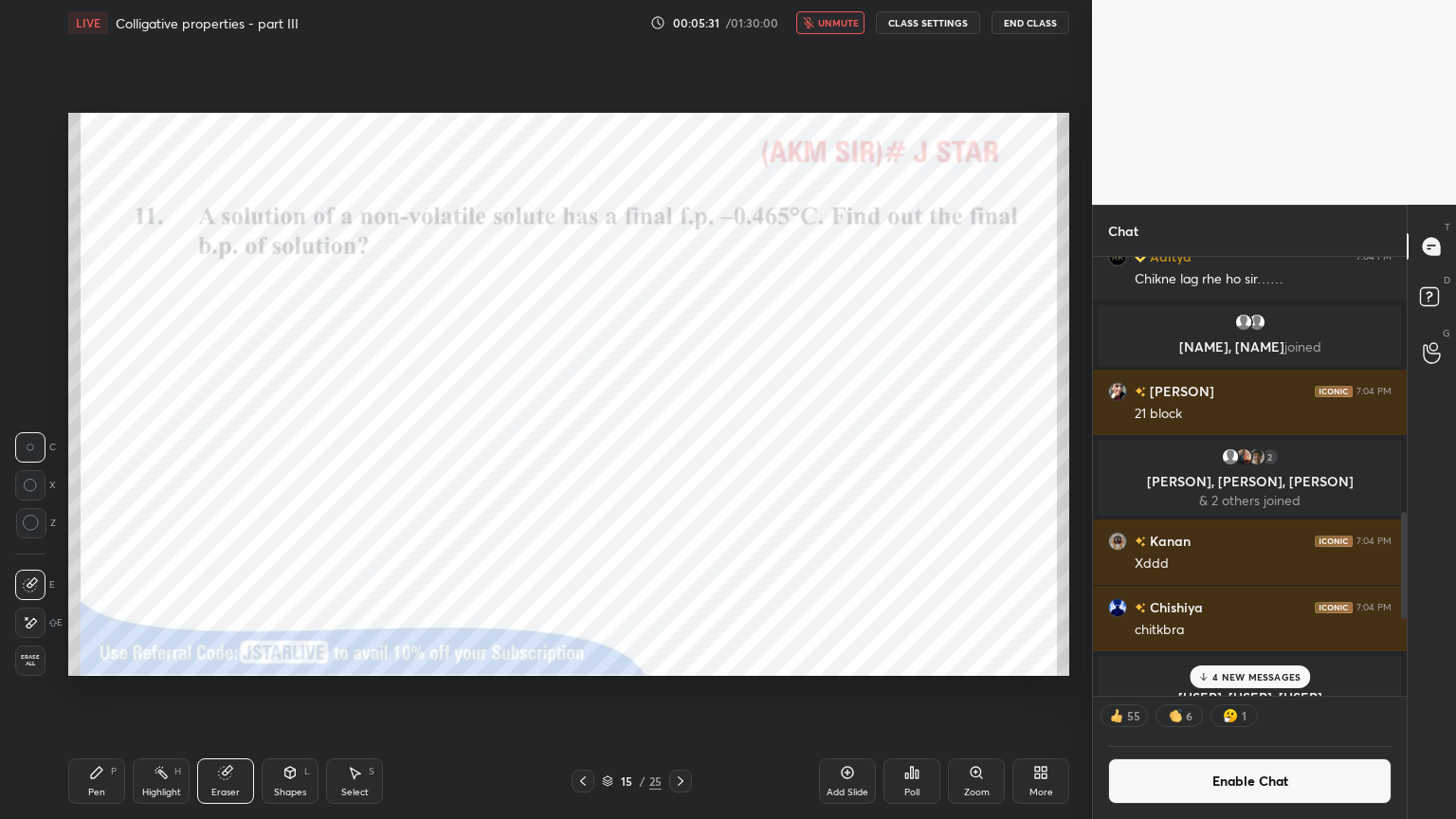 click on "Pen P" at bounding box center (97, 781) 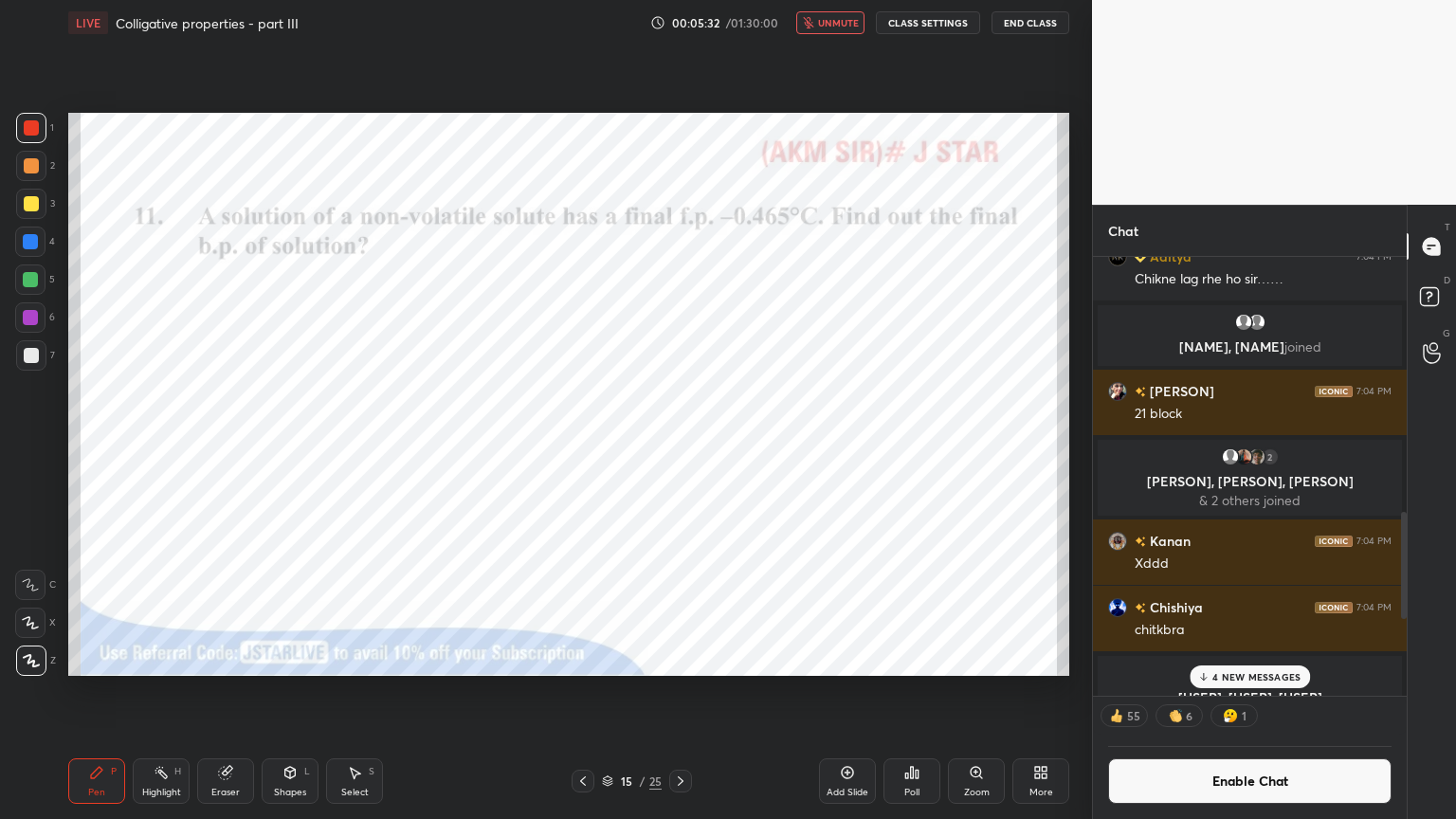 click at bounding box center [31, 128] 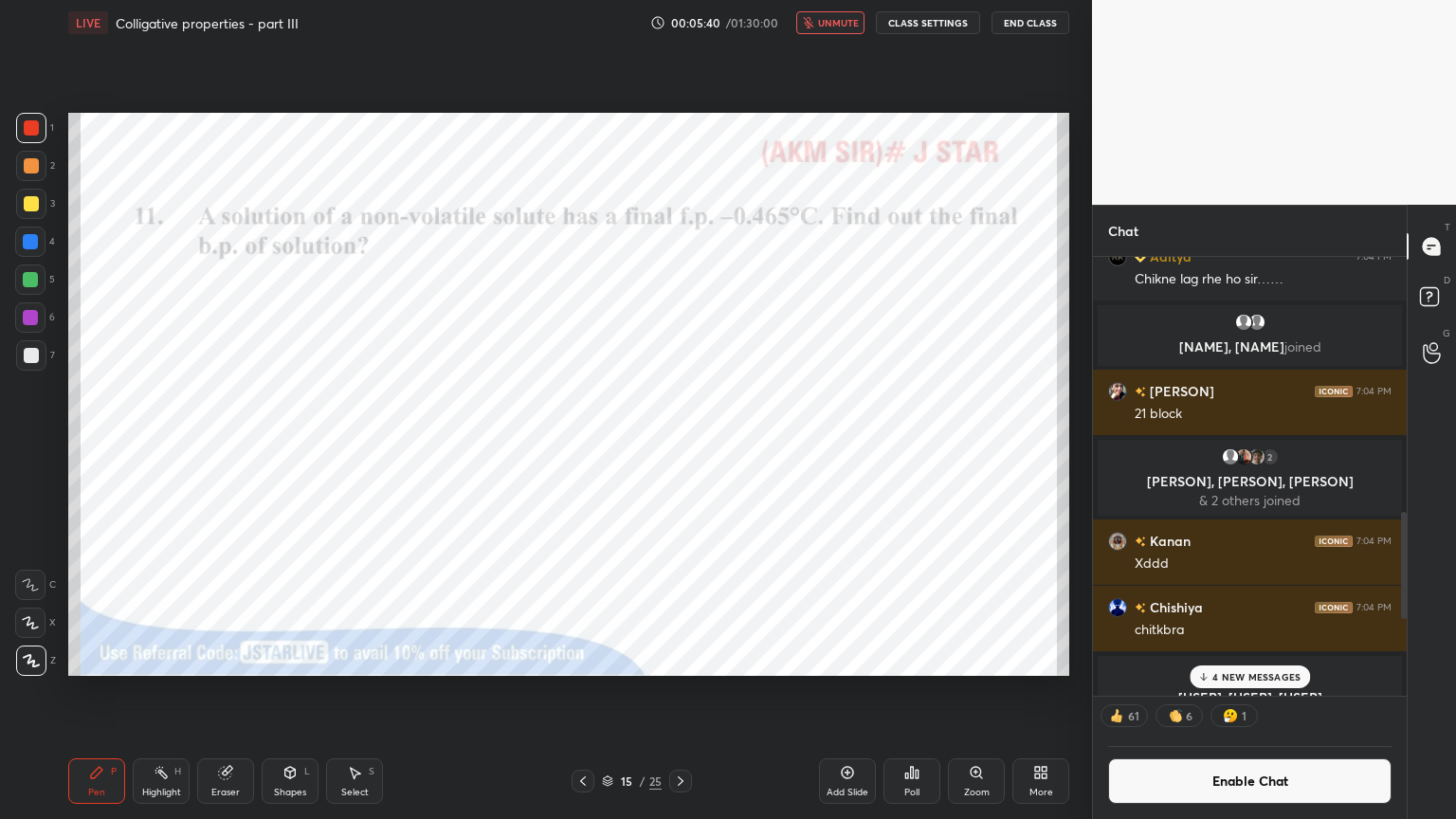 click on "unmute" at bounding box center [838, 23] 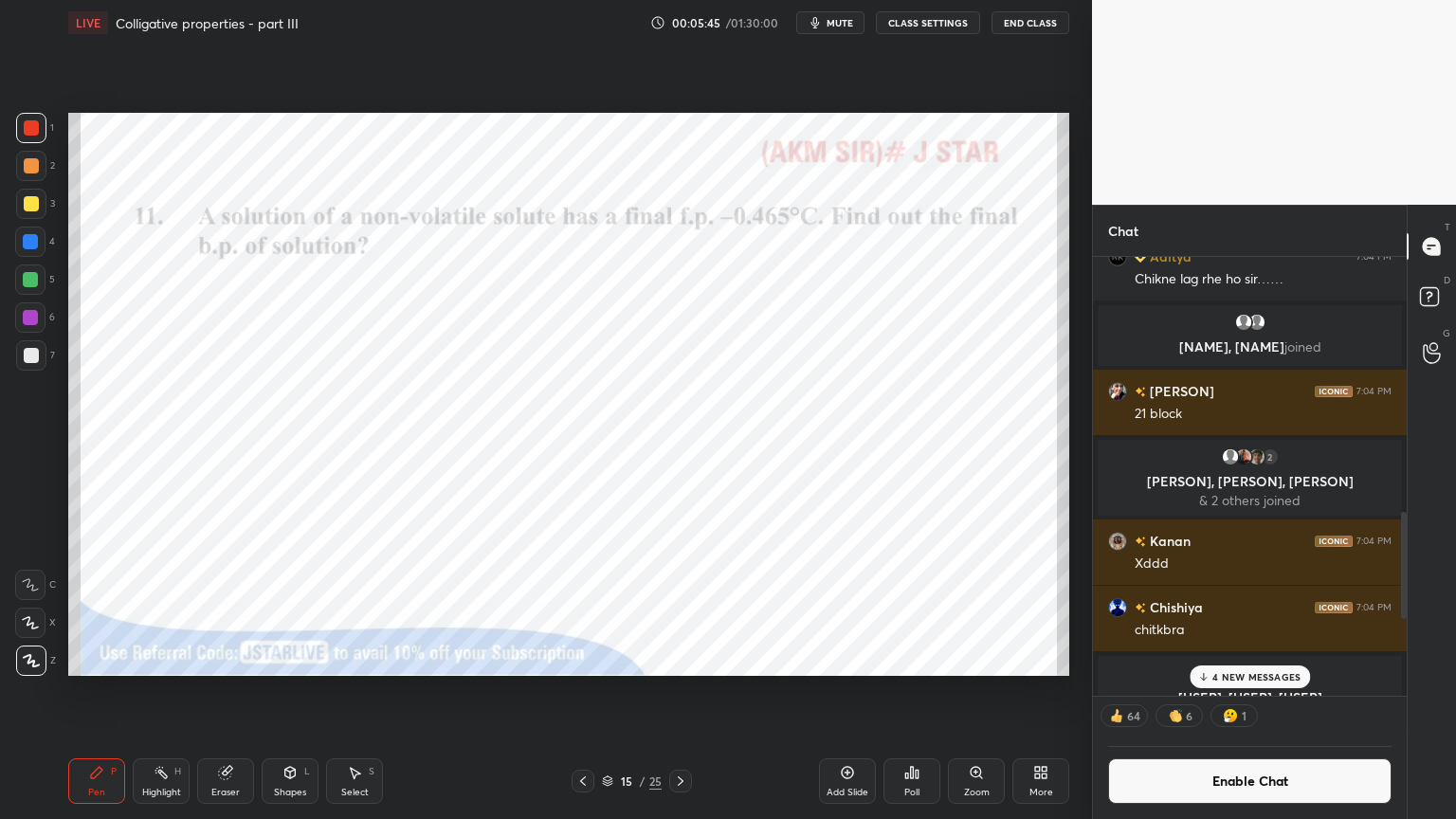 drag, startPoint x: 85, startPoint y: 781, endPoint x: 107, endPoint y: 793, distance: 25.05993 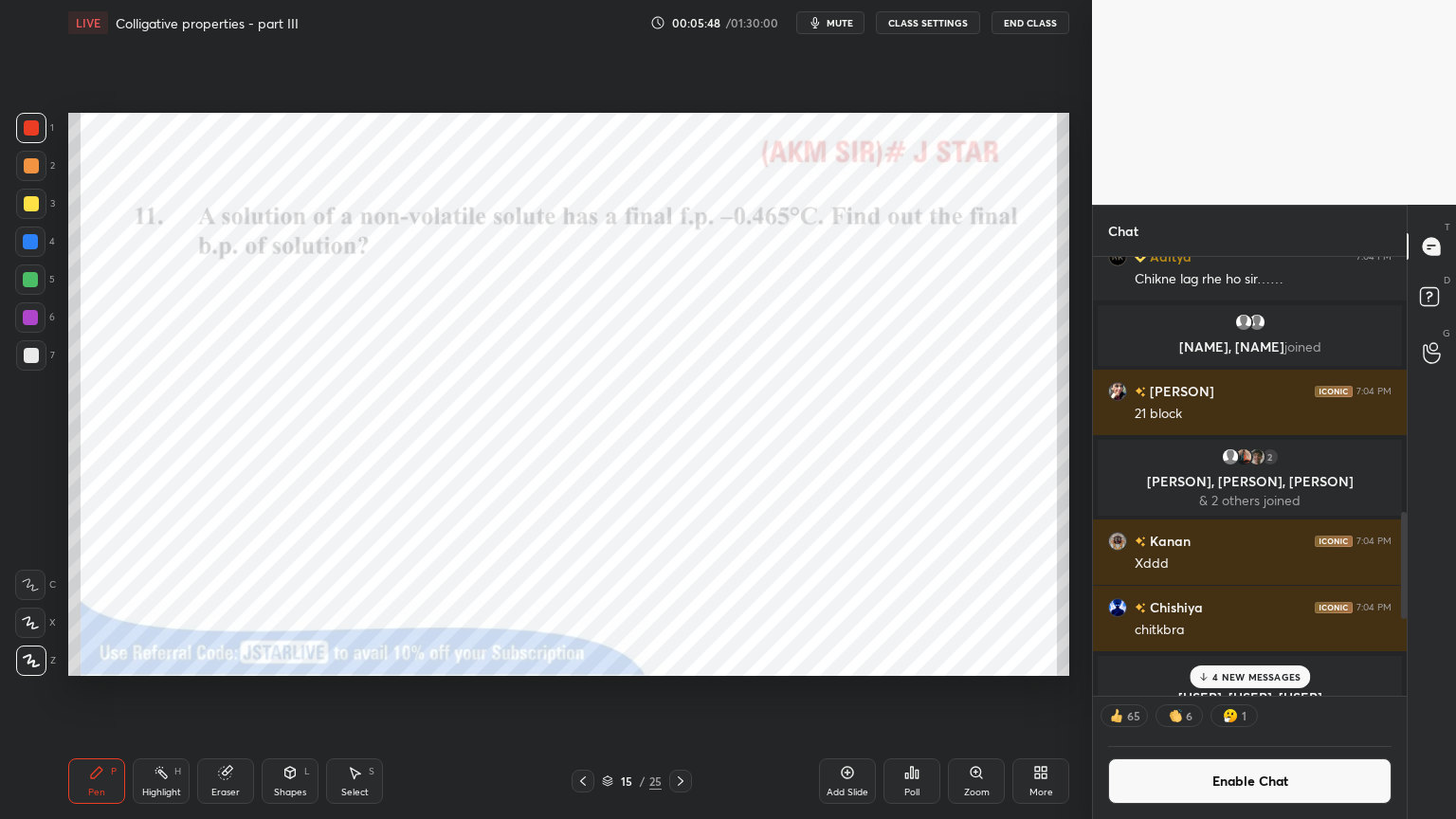 click at bounding box center [30, 318] 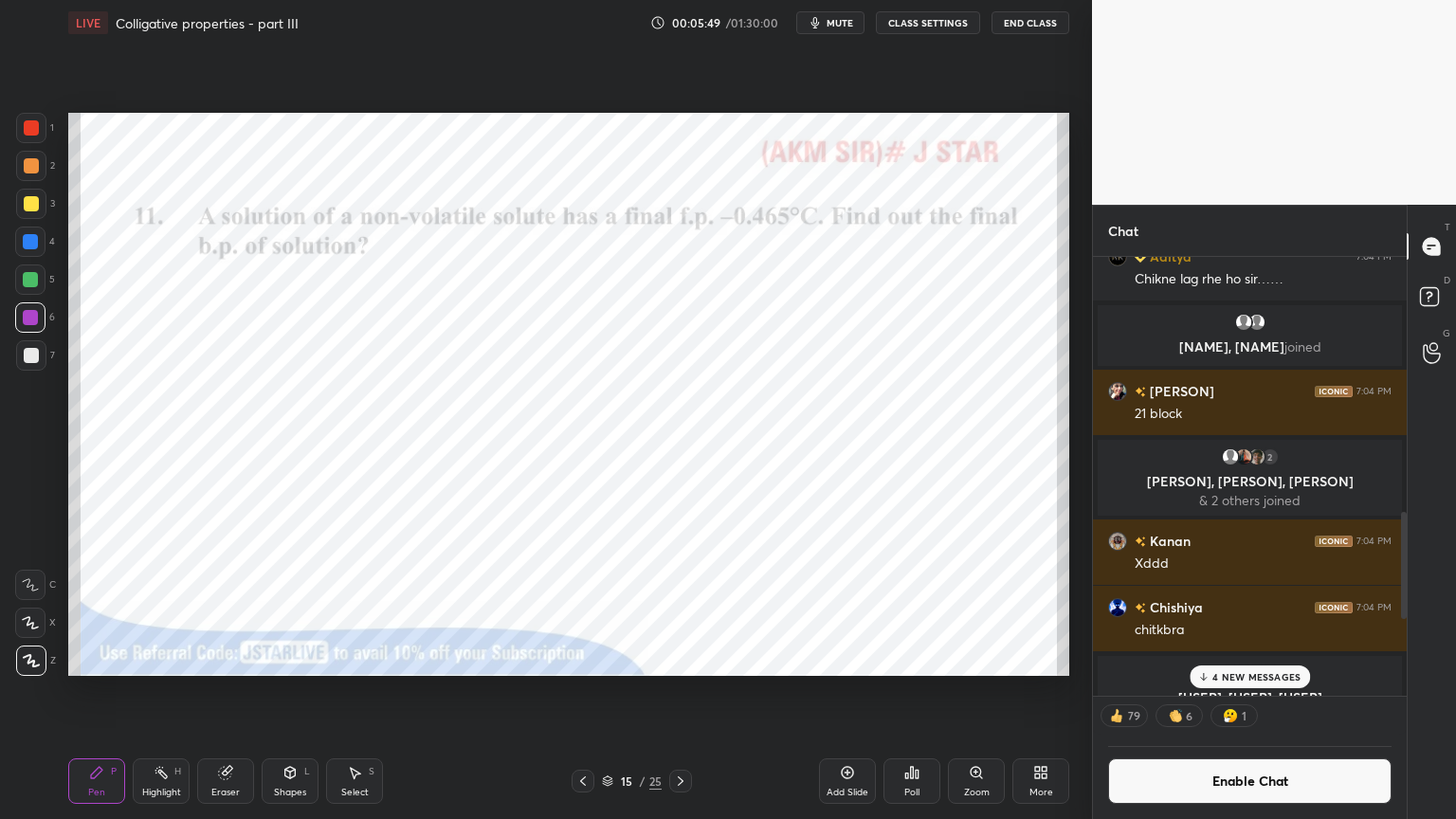 click at bounding box center [31, 128] 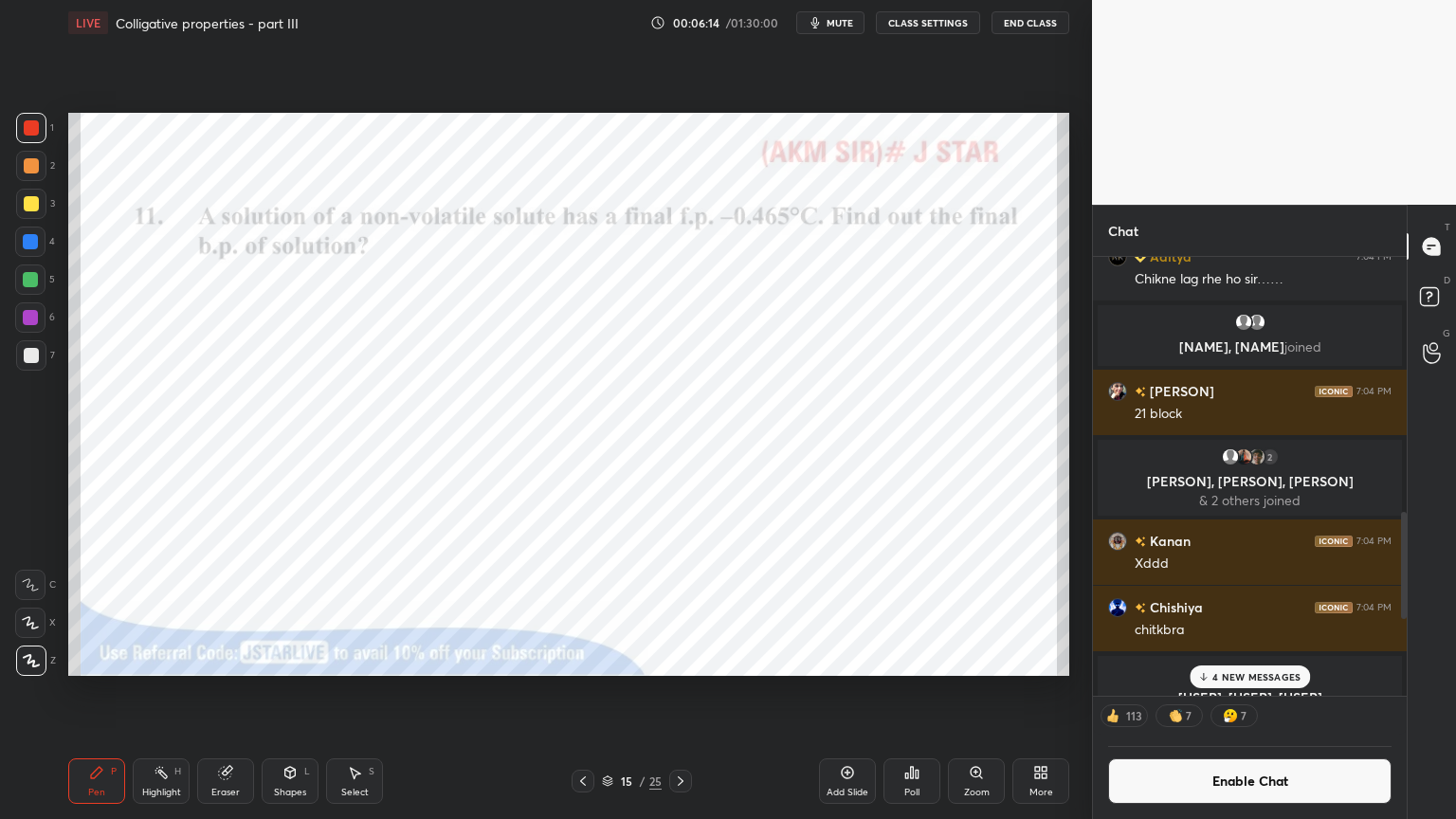 scroll, scrollTop: 6, scrollLeft: 6, axis: both 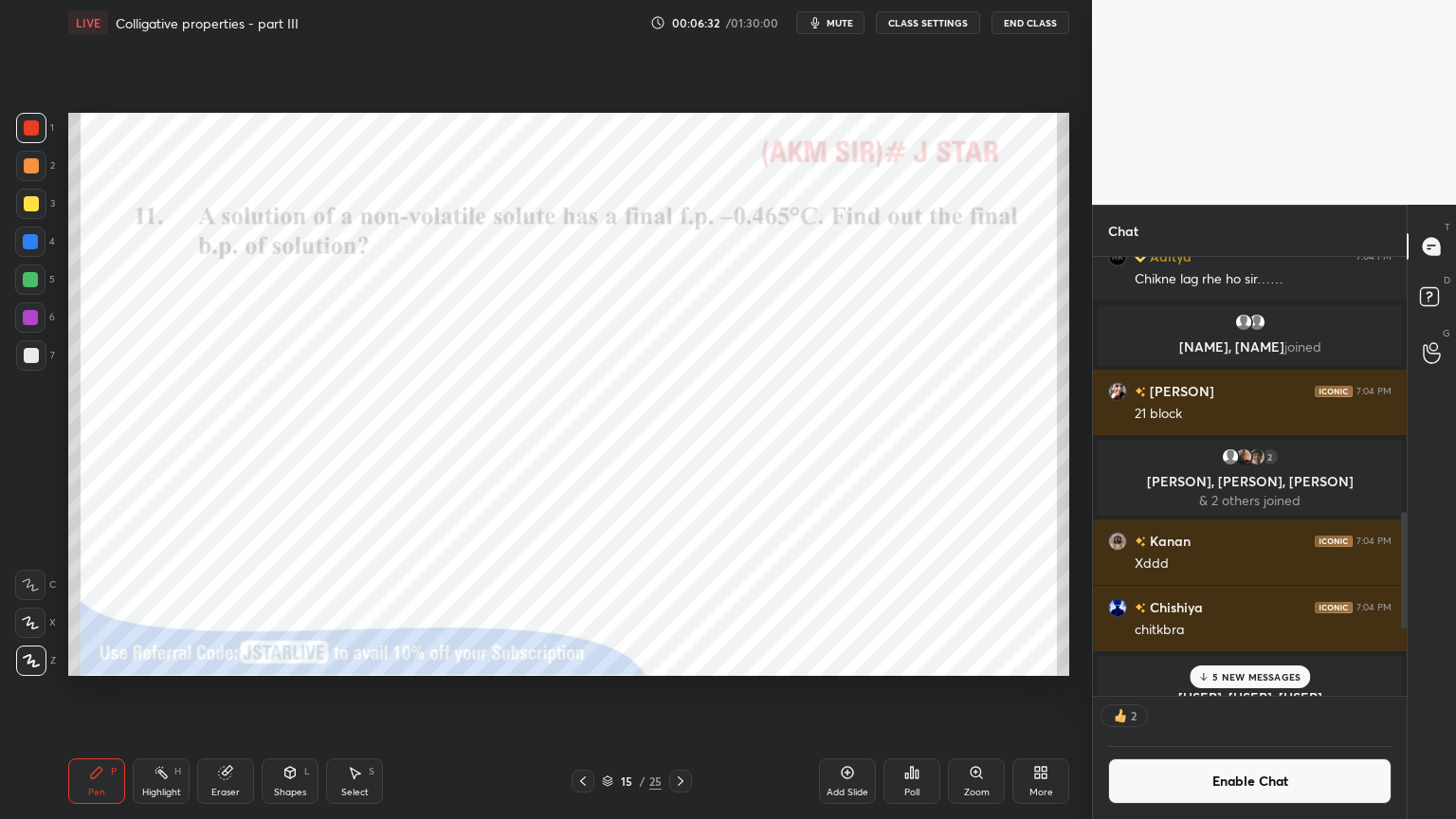 drag, startPoint x: 1267, startPoint y: 681, endPoint x: 1277, endPoint y: 688, distance: 12.206556 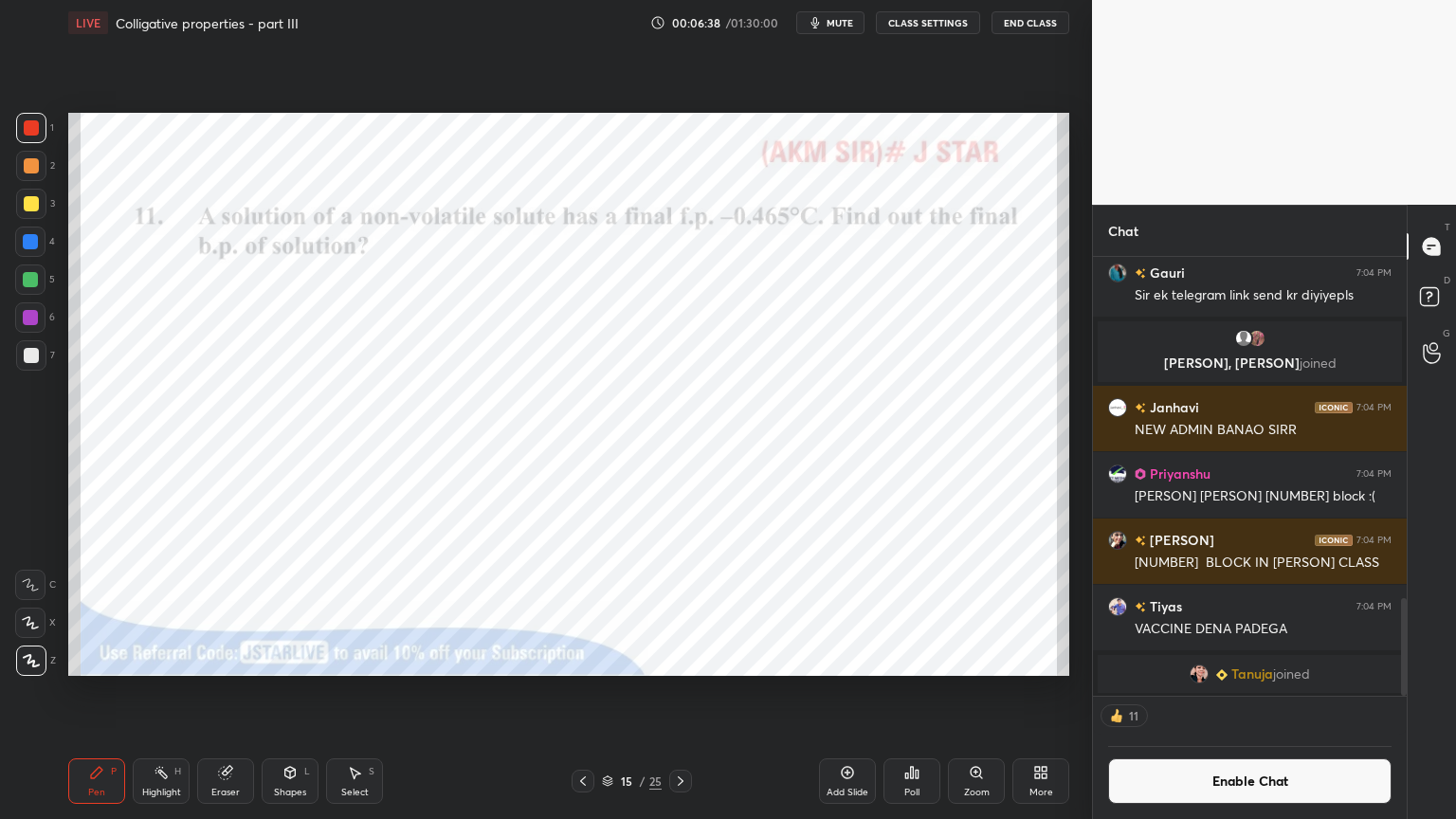 drag, startPoint x: 1404, startPoint y: 649, endPoint x: 1407, endPoint y: 679, distance: 30.149627 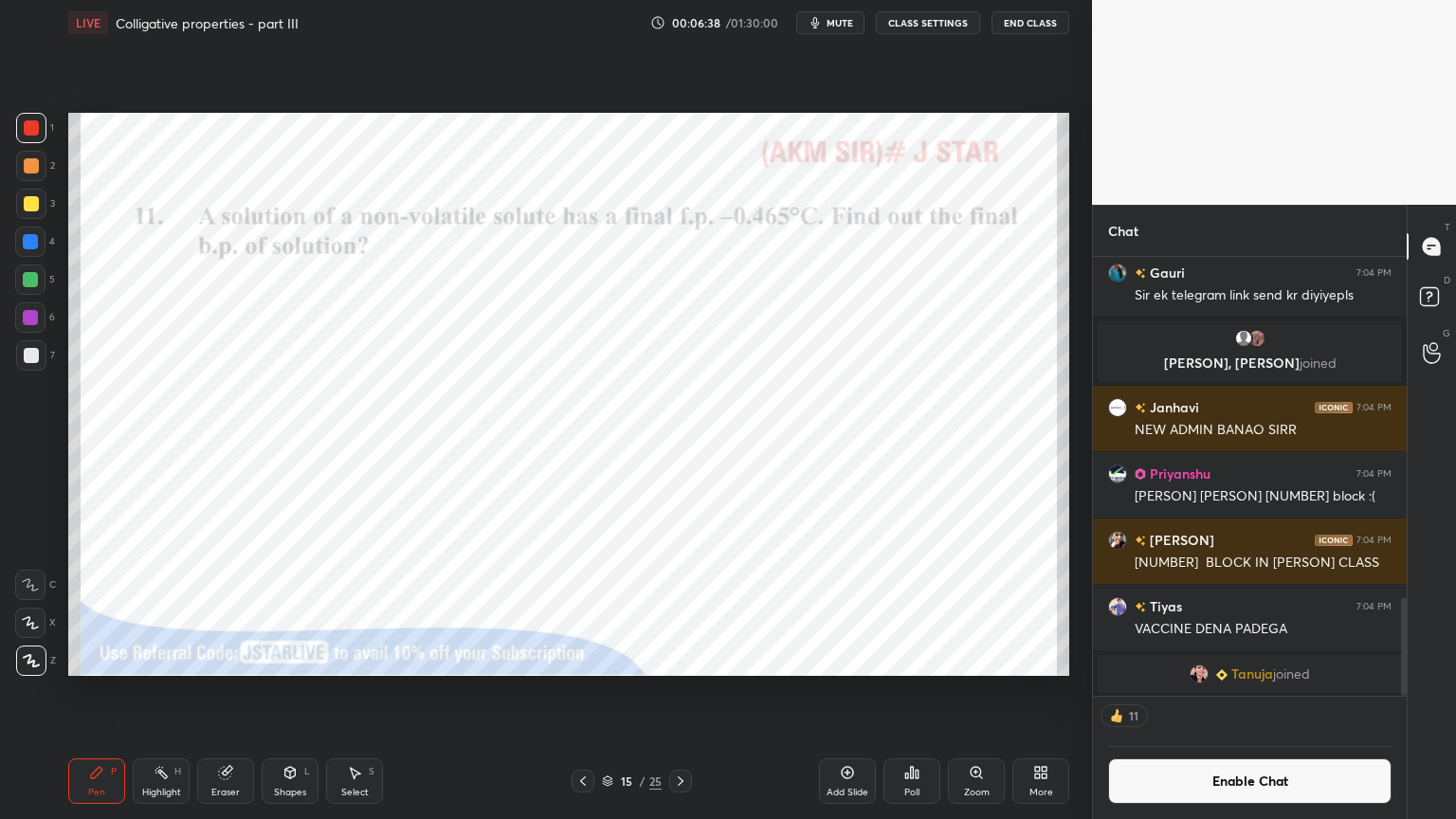 click at bounding box center [1404, 646] 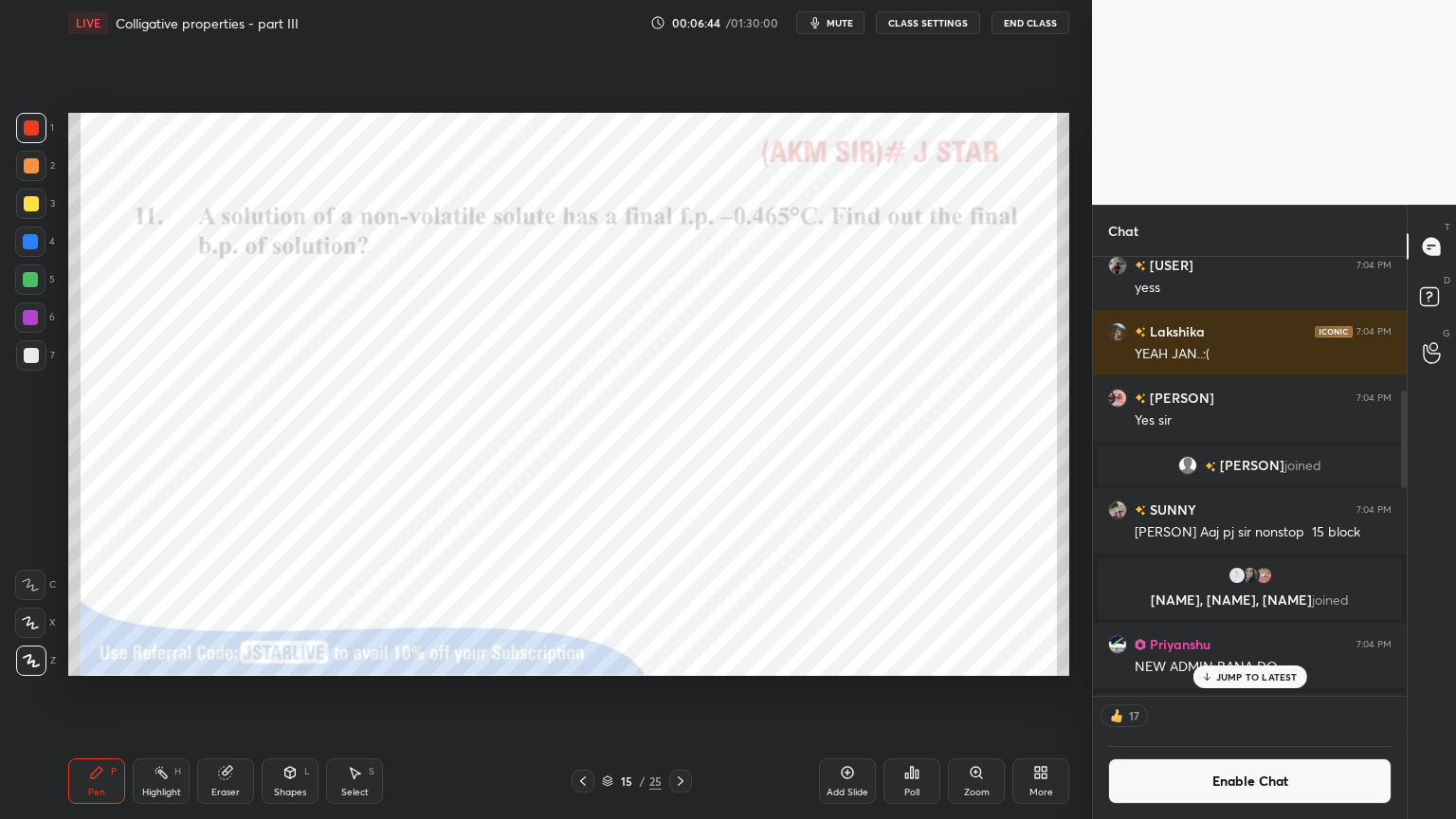 drag, startPoint x: 1404, startPoint y: 652, endPoint x: 1426, endPoint y: 428, distance: 225.07776 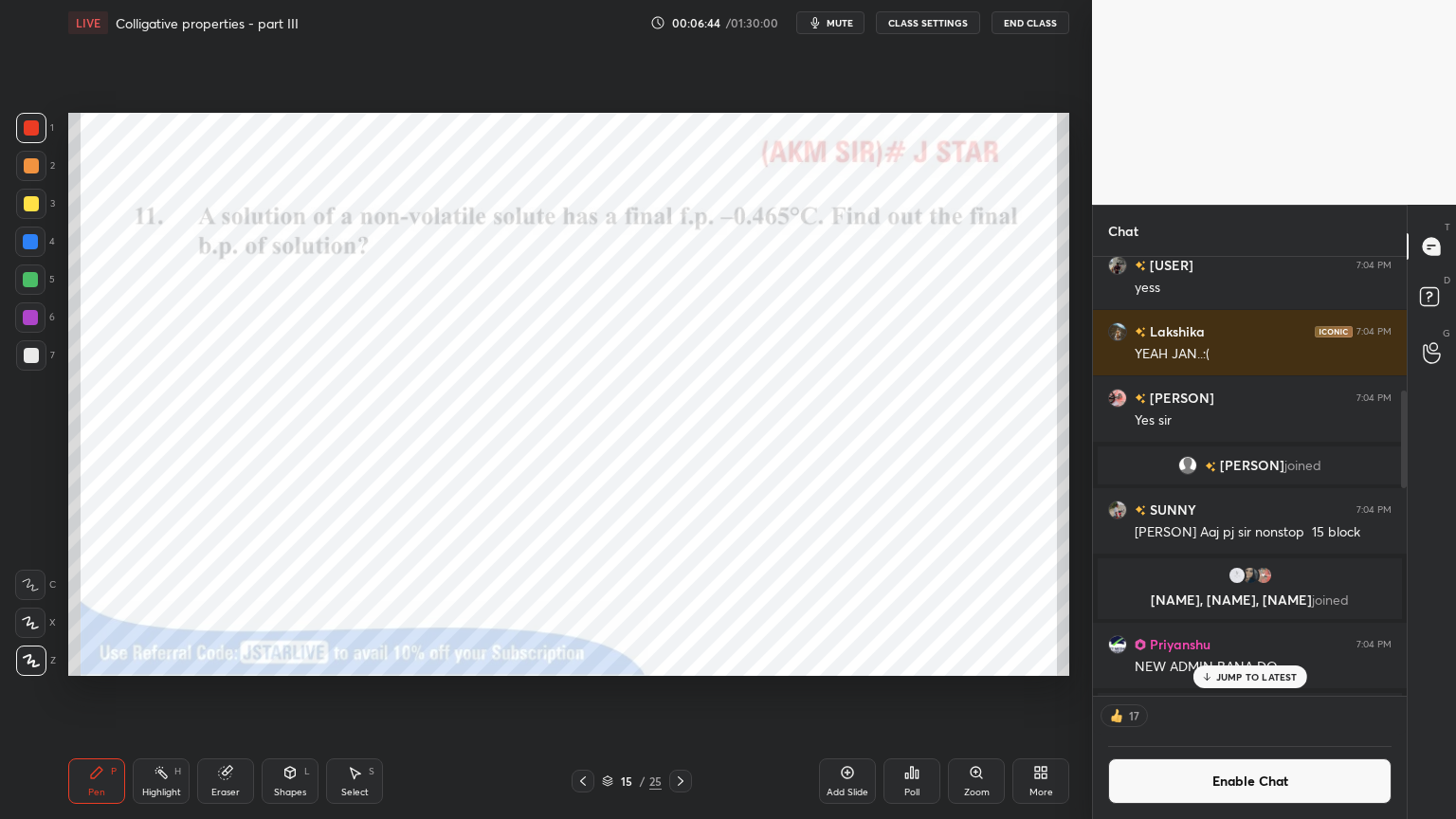 click on "Chat [PERSON]  joined [PERSON]   has a doubt 7:04 PM View doubt 1 [PERSON], [PERSON], [PERSON] &  1 other  joined [PERSON] 7:04 PM Yass 3 [PERSON], [PERSON], [PERSON] &  3 others  joined [PERSON] 7:04 PM Yes sir [PERSON]  joined [PERSON] 7:04 PM yess [PERSON] 7:04 PM YEAH JAN..:( [PERSON] 7:04 PM Yes sir [PERSON]  joined [PERSON] 7:04 PM Aaj [PERSON] sir nonstop  15 block [PERSON], [PERSON], [PERSON]  joined [PERSON] 7:04 PM NEW ADMIN BANA DO [PERSON]  joined [PERSON] 7:04 PM Unacademy ka tg grp lgta hai hack ho gya hai JUMP TO LATEST 17 Enable Chat [PERSON] Asked a doubt 7 Sir mera roomate keh raha tha ye question koi bhi neet ka teacher solve nahi kar sakta Pick this doubt [PERSON] Asked a doubt 5 Please help me with this doubt Pick this doubt [PERSON] Asked a doubt 2 Please help me with this doubt Pick this doubt [PERSON] Asked a doubt 2 Yeh kya h sir xd Pick this doubt [PERSON] [PERSON] Asked a doubt 1 nimaste  [PERSON]                ....... Pick this doubt [PERSON] Asked a doubt 1 Please help me with this doubt Pick this doubt Raise hand disabled Enable T D" at bounding box center [1274, 512] 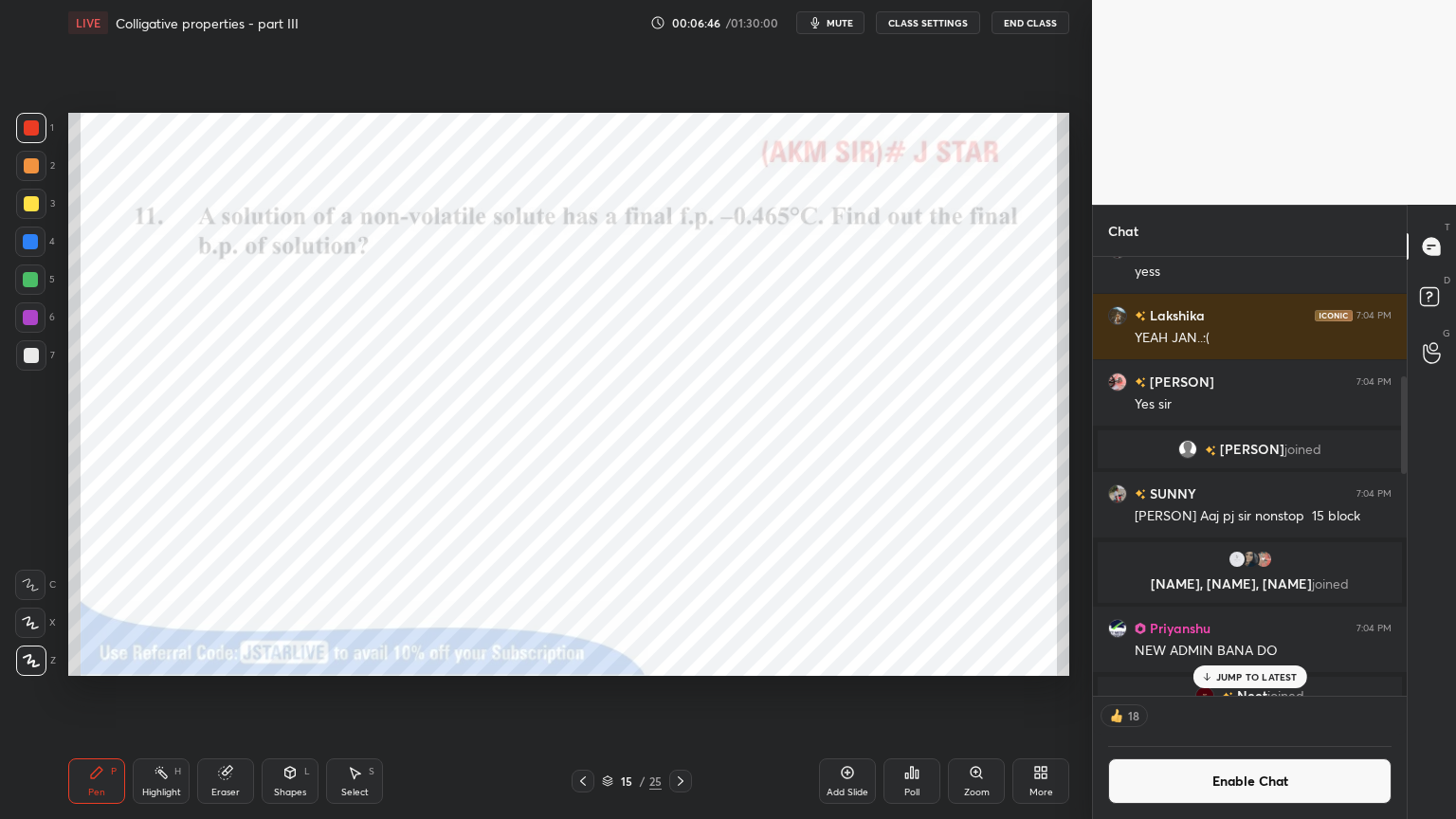 click on "JUMP TO LATEST" at bounding box center (1257, 677) 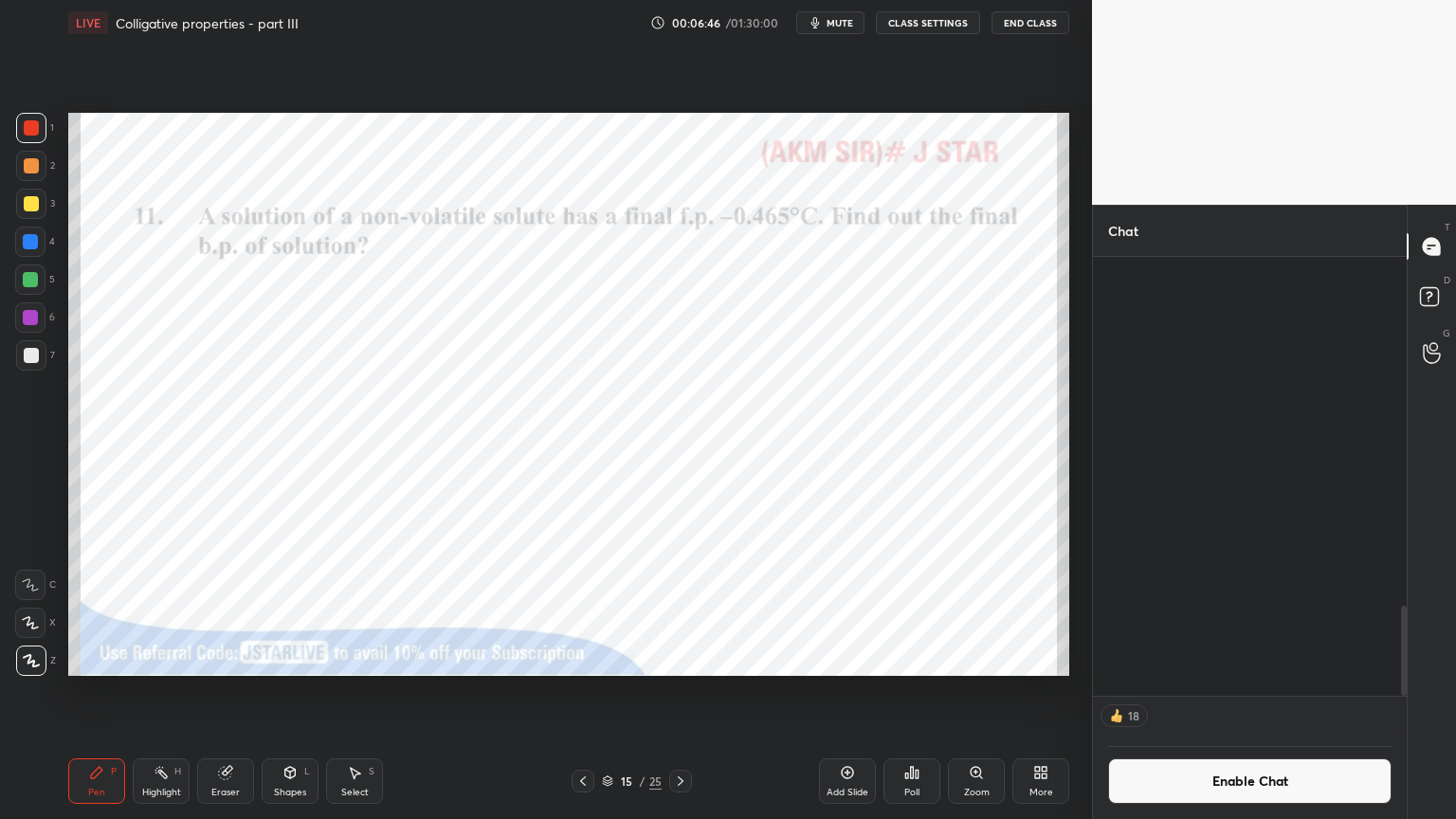 scroll, scrollTop: 1710, scrollLeft: 0, axis: vertical 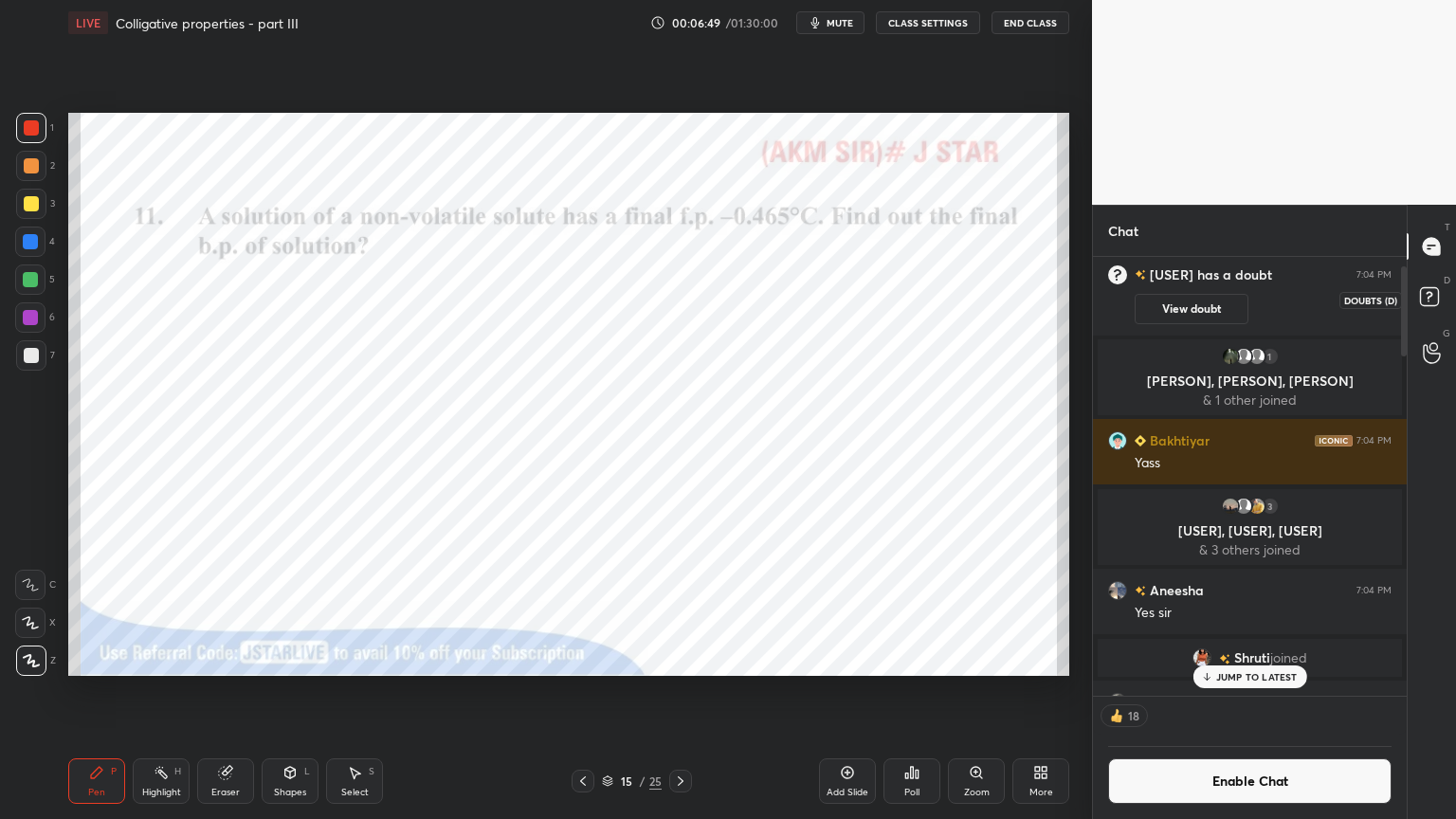 drag, startPoint x: 1403, startPoint y: 627, endPoint x: 1416, endPoint y: 289, distance: 338.24991 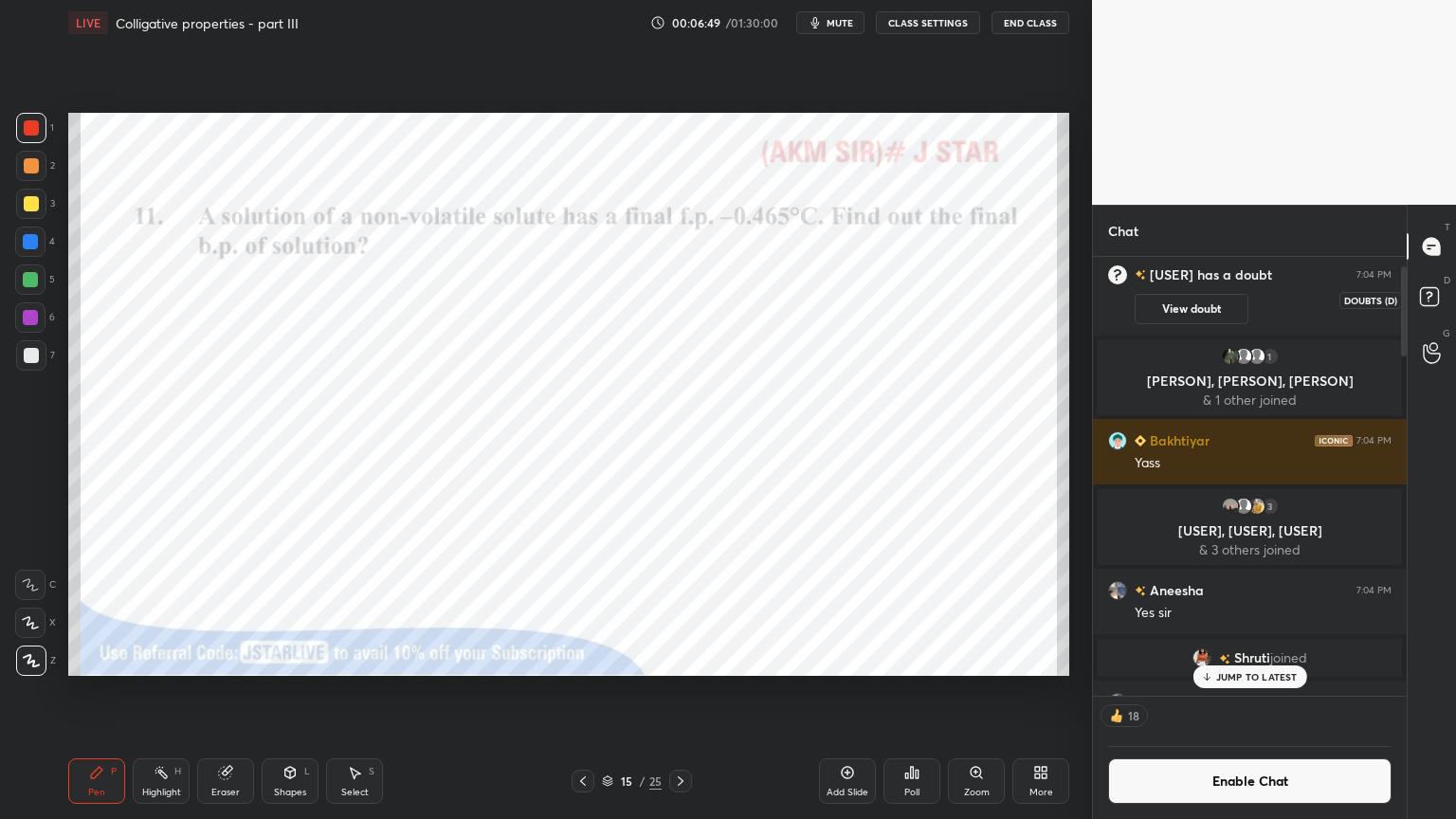 click on "Chat [NAME]  joined [NAME]   has a doubt 7:04 PM View doubt 1 [NAME], [NAME], [NAME] &  1 other  joined [NAME] 7:04 PM Yass 3 [NAME], [NAME], [NAME] &  3 others  joined [NAME] 7:04 PM Yes sir [NAME]  joined [NAME] 7:04 PM yess [NAME] 7:04 PM YEAH JAN..:( JUMP TO LATEST 18 Enable Chat [NAME] Asked a doubt 7 Sir mera roomate keh raha tha ye question koi bhi neet ka teacher solve nahi kar sakta Pick this doubt [NAME] Asked a doubt 5 Please help me with this doubt Pick this doubt [NAME] Asked a doubt 2 Please help me with this doubt Pick this doubt [NAME] Asked a doubt 2 Yeh kya h sir xd Pick this doubt [NAME] Asked a doubt 1 nimaste  chicha                ....... Pick this doubt [NAME] Asked a doubt 1 Please help me with this doubt Pick this doubt Raise hand disabled You have disabled Raise hand currently. Enable it to invite learners to speak Enable Can't raise hand Looks like educator just invited you to speak. Please wait before you can raise your hand again. Got it T Messages (T) D G" at bounding box center [1274, 512] 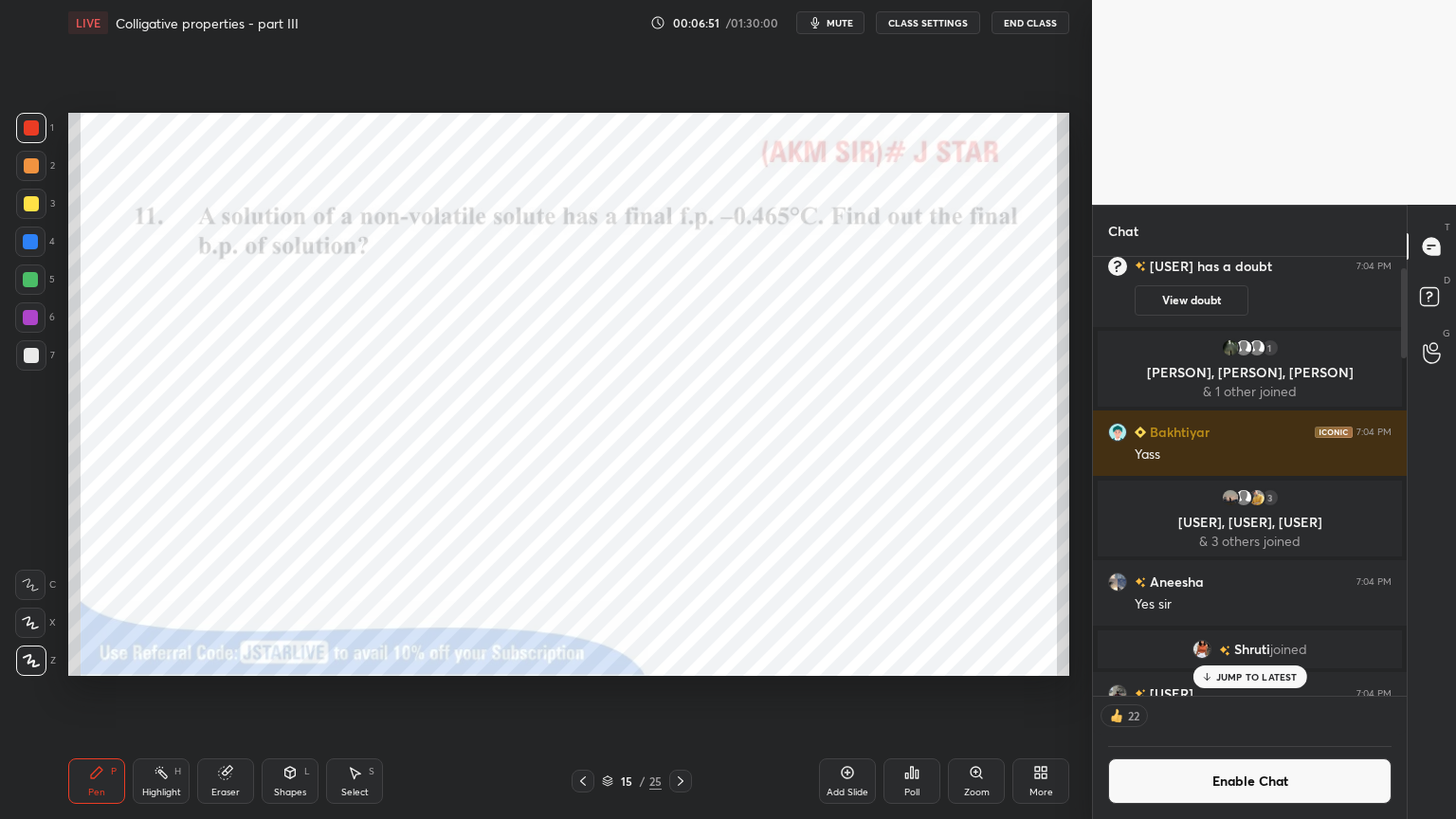 click on "JUMP TO LATEST" at bounding box center [1257, 677] 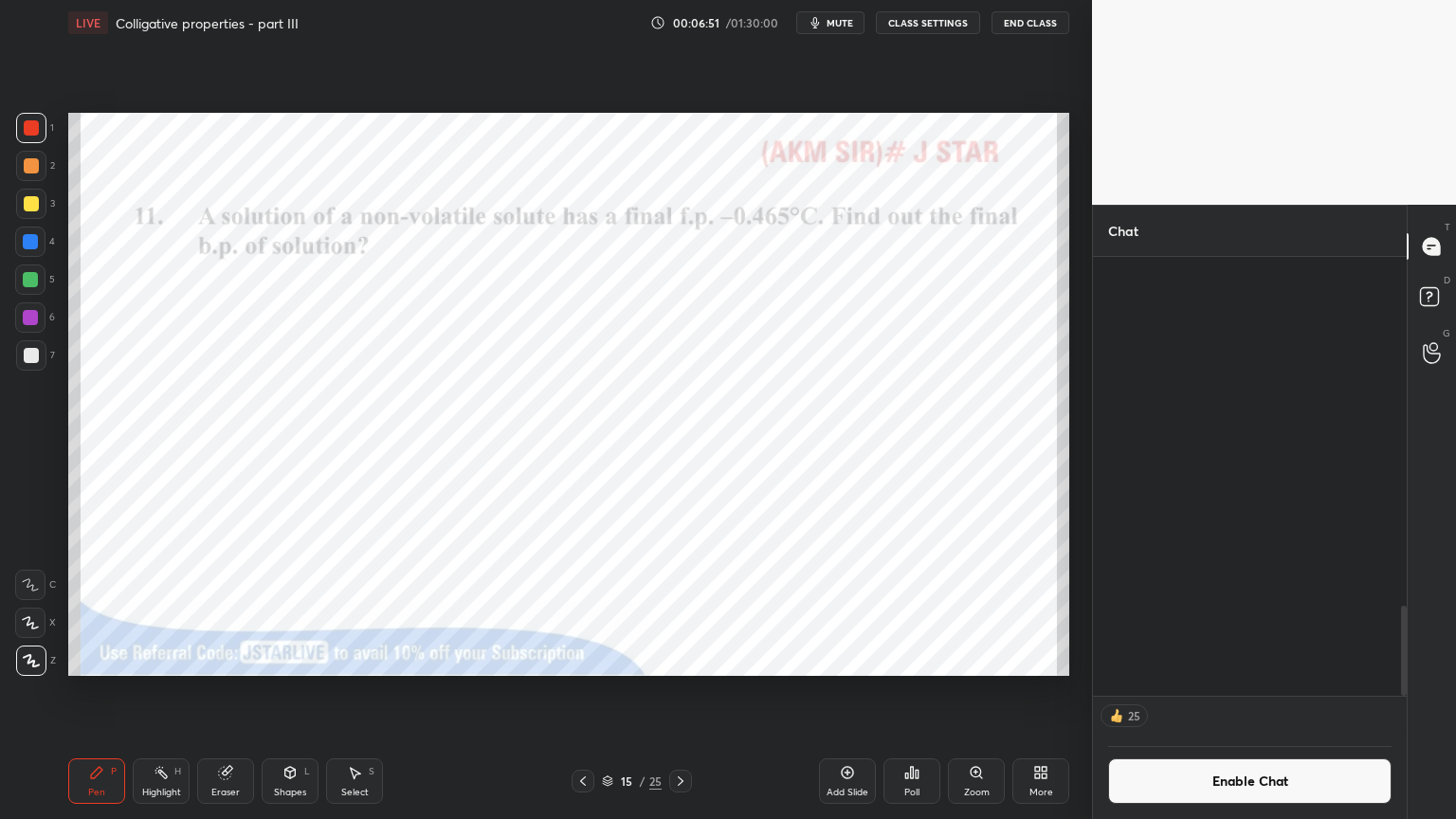scroll, scrollTop: 1710, scrollLeft: 0, axis: vertical 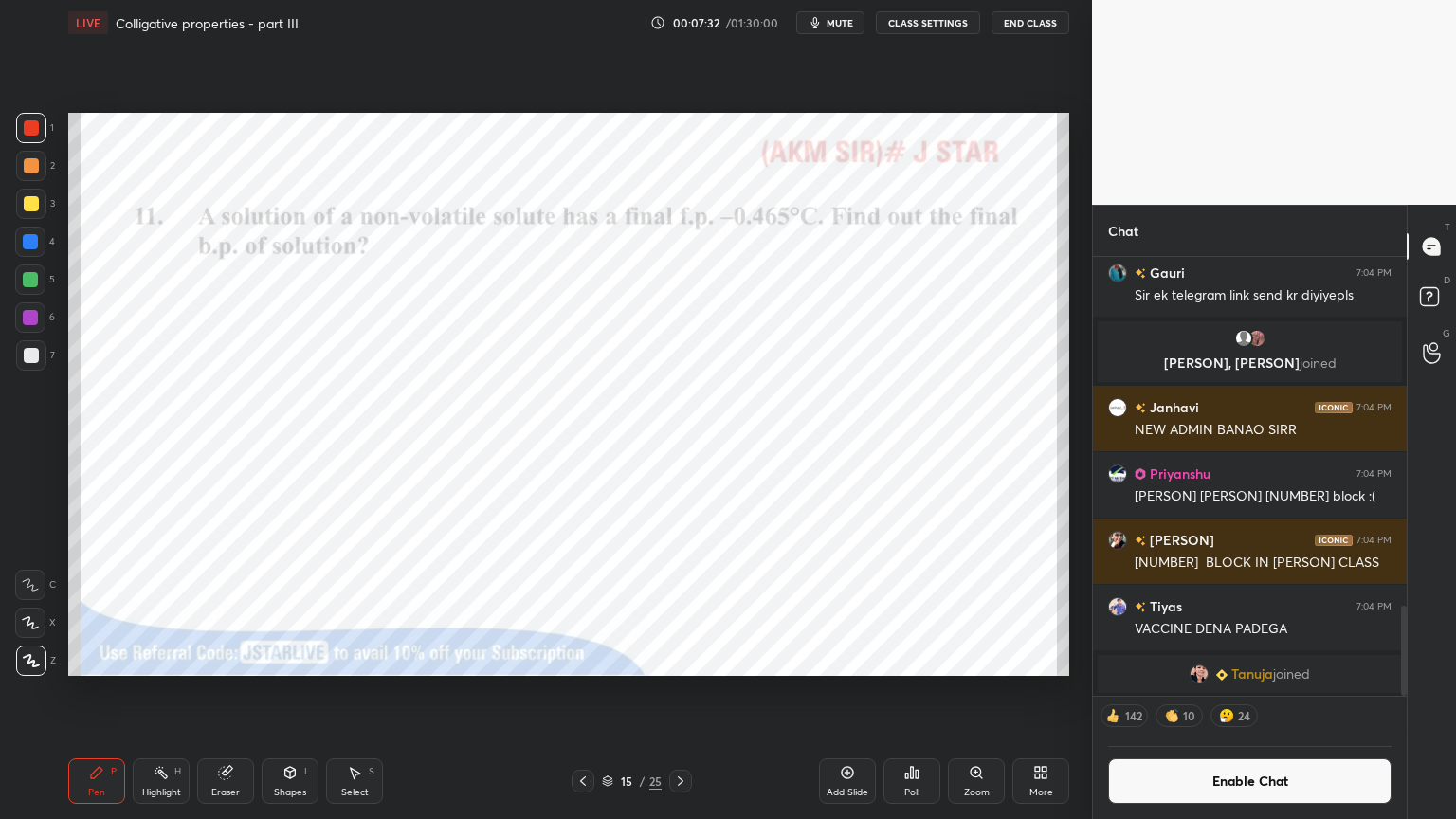 click on "Poll" at bounding box center (912, 781) 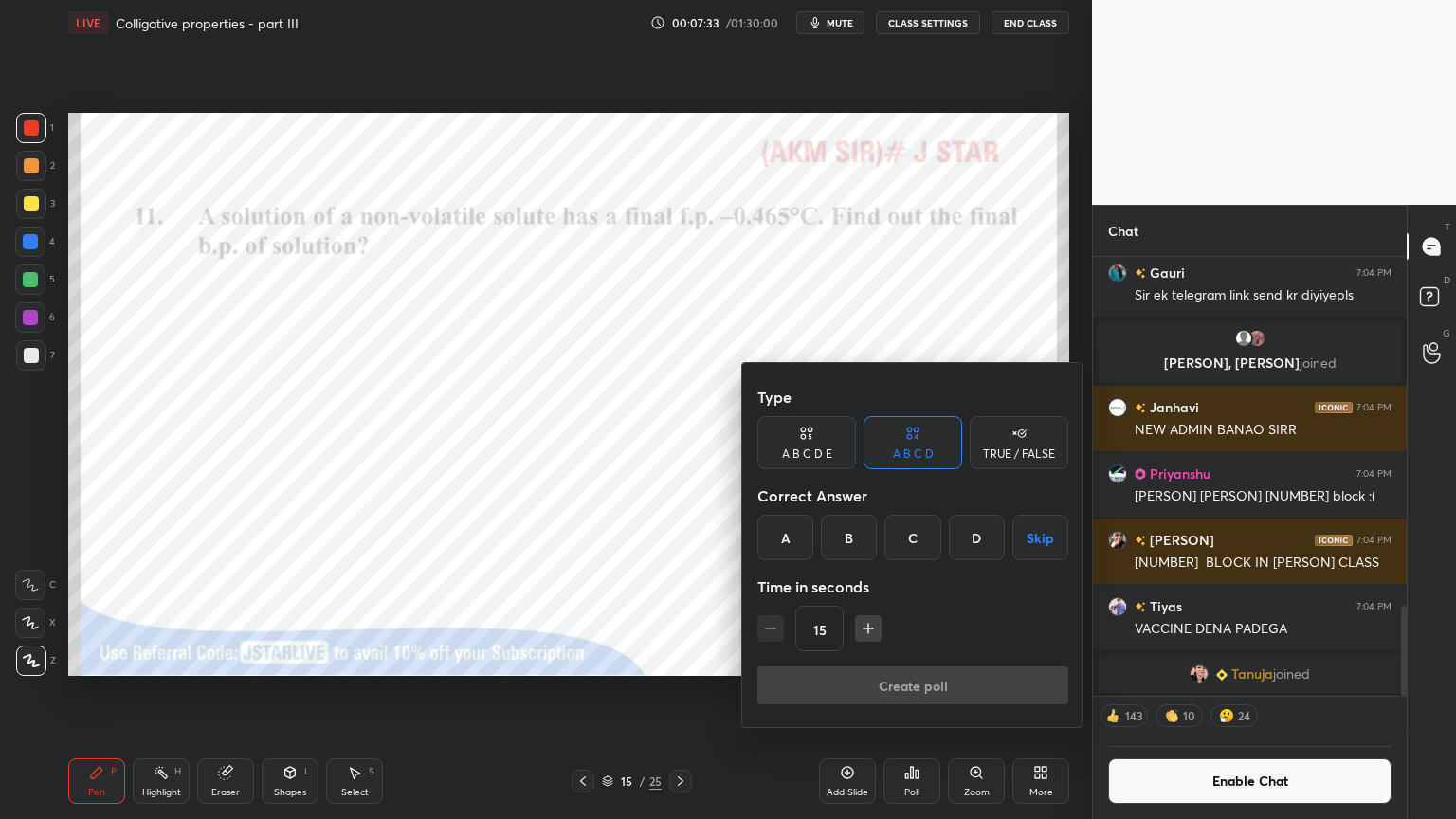 click on "A" at bounding box center [785, 537] 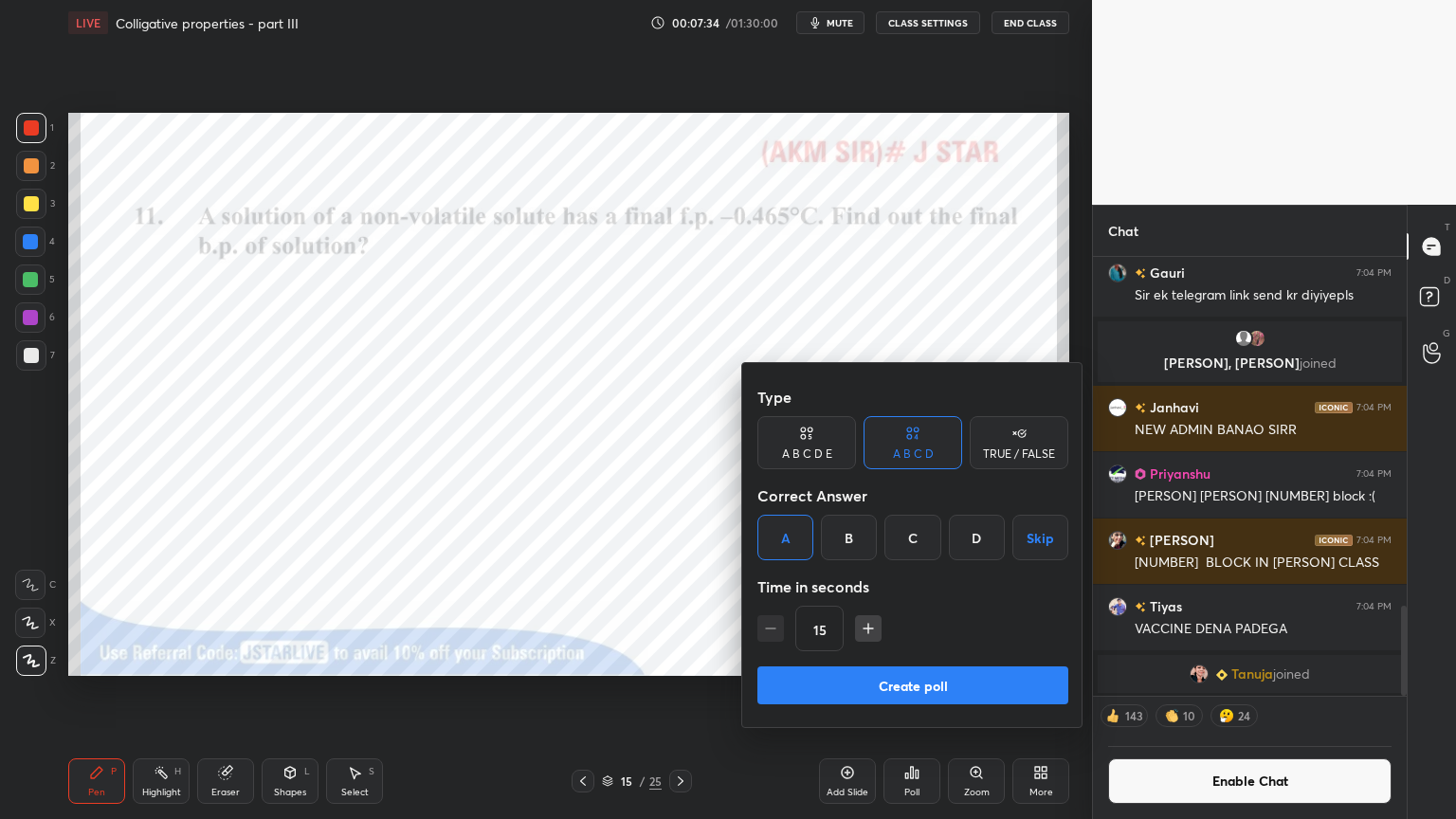 click on "Create poll" at bounding box center (913, 685) 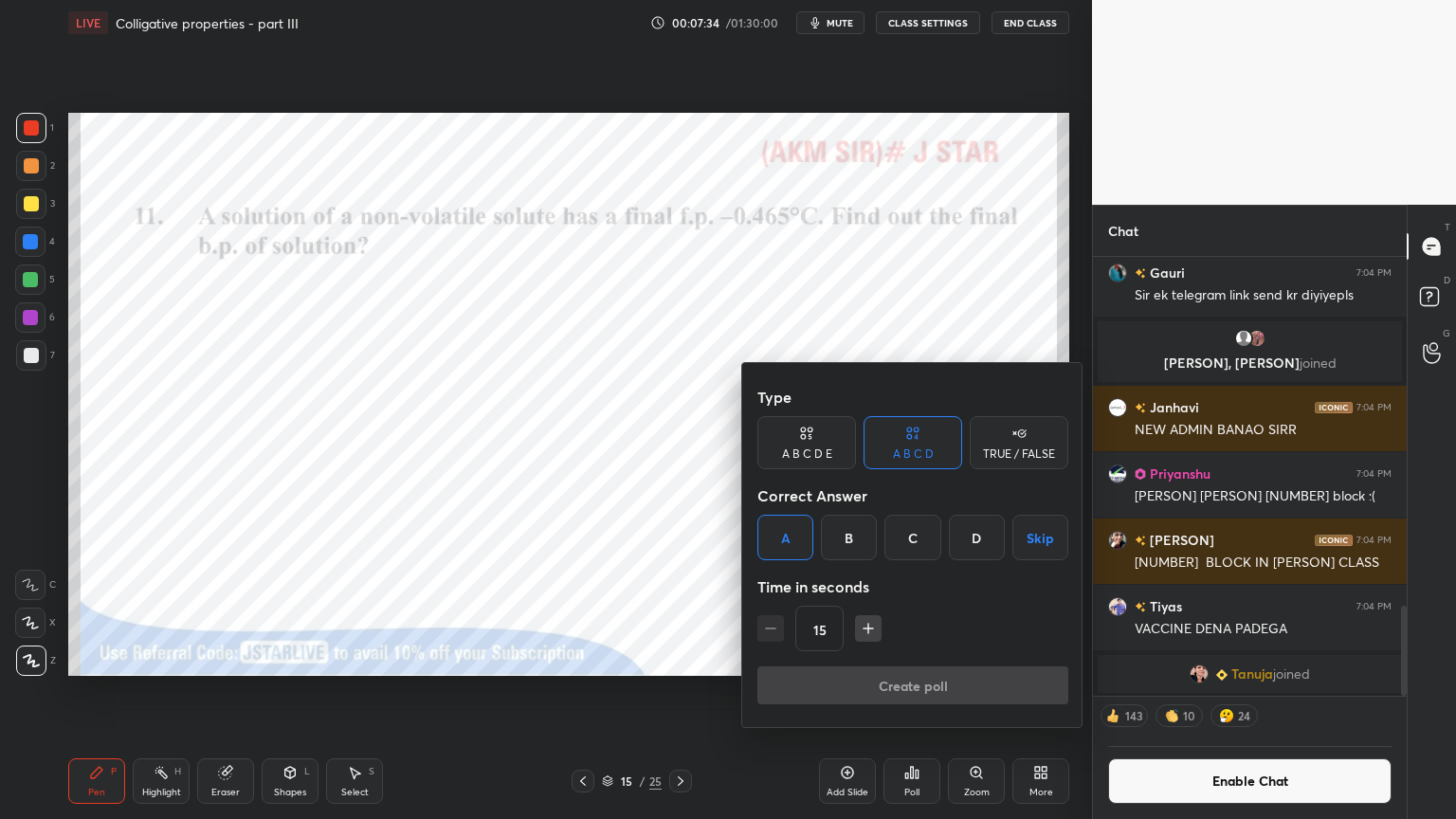 scroll, scrollTop: 402, scrollLeft: 308, axis: both 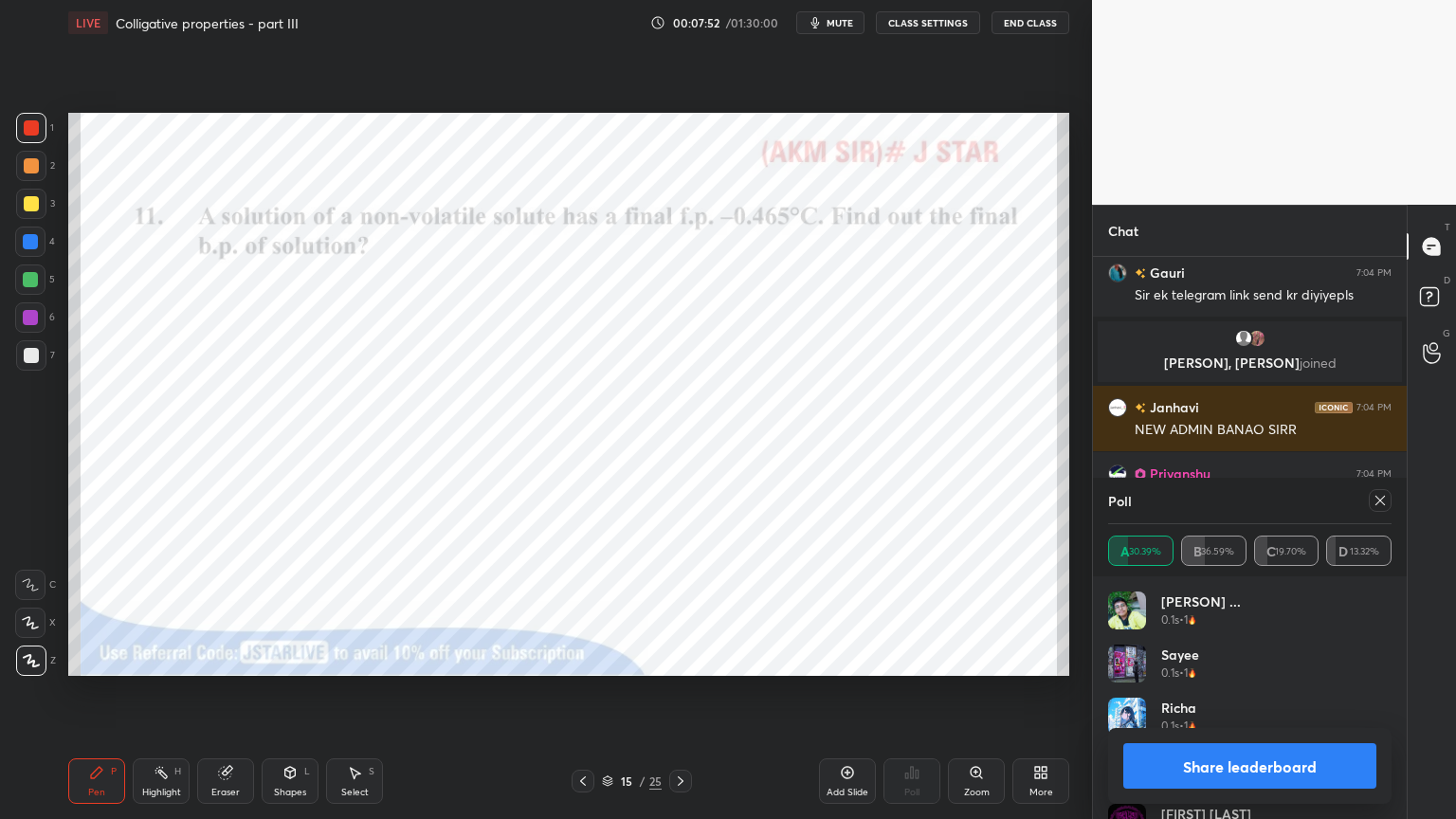 click on "Share leaderboard" at bounding box center [1249, 766] 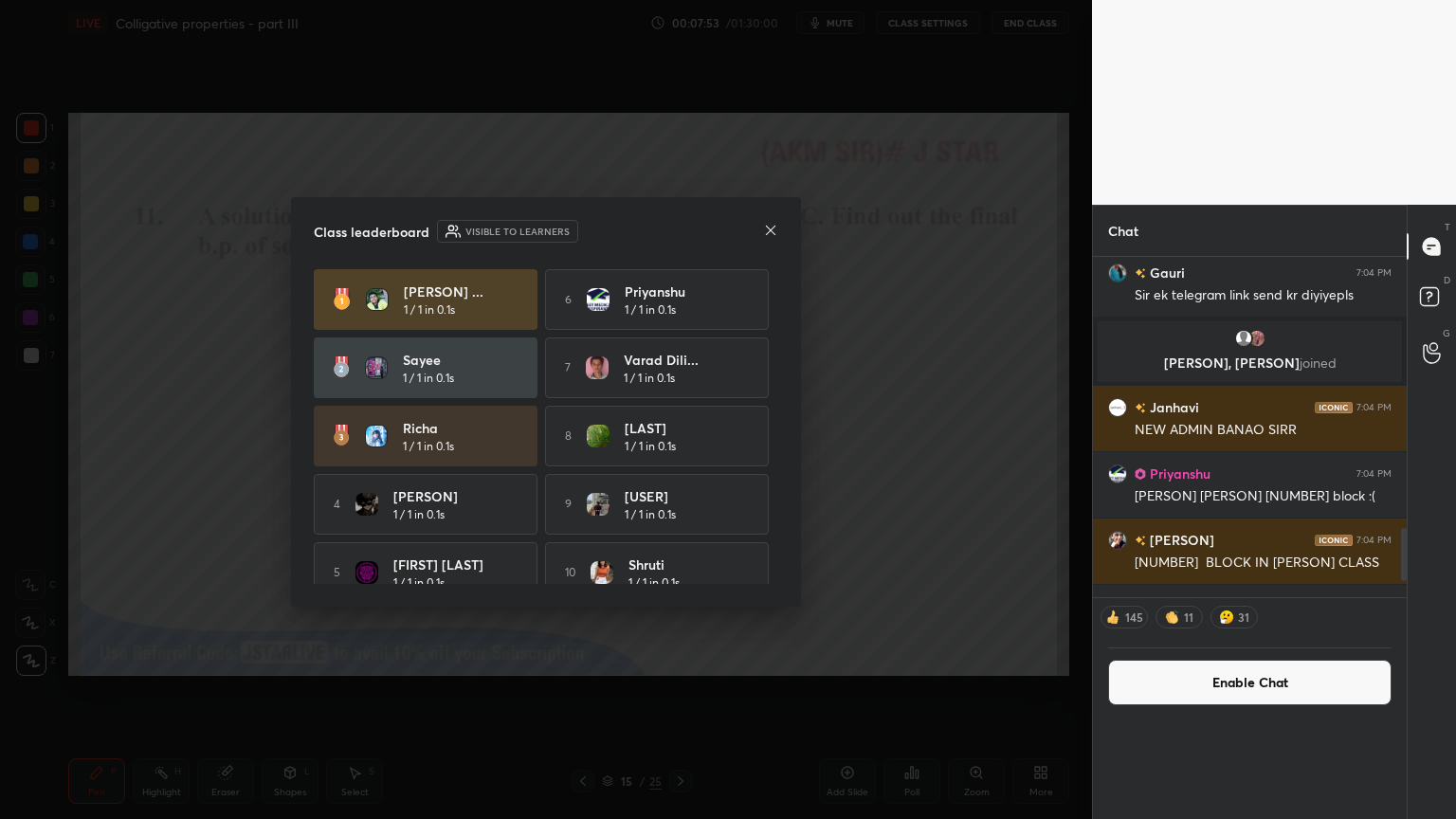 scroll, scrollTop: 83, scrollLeft: 278, axis: both 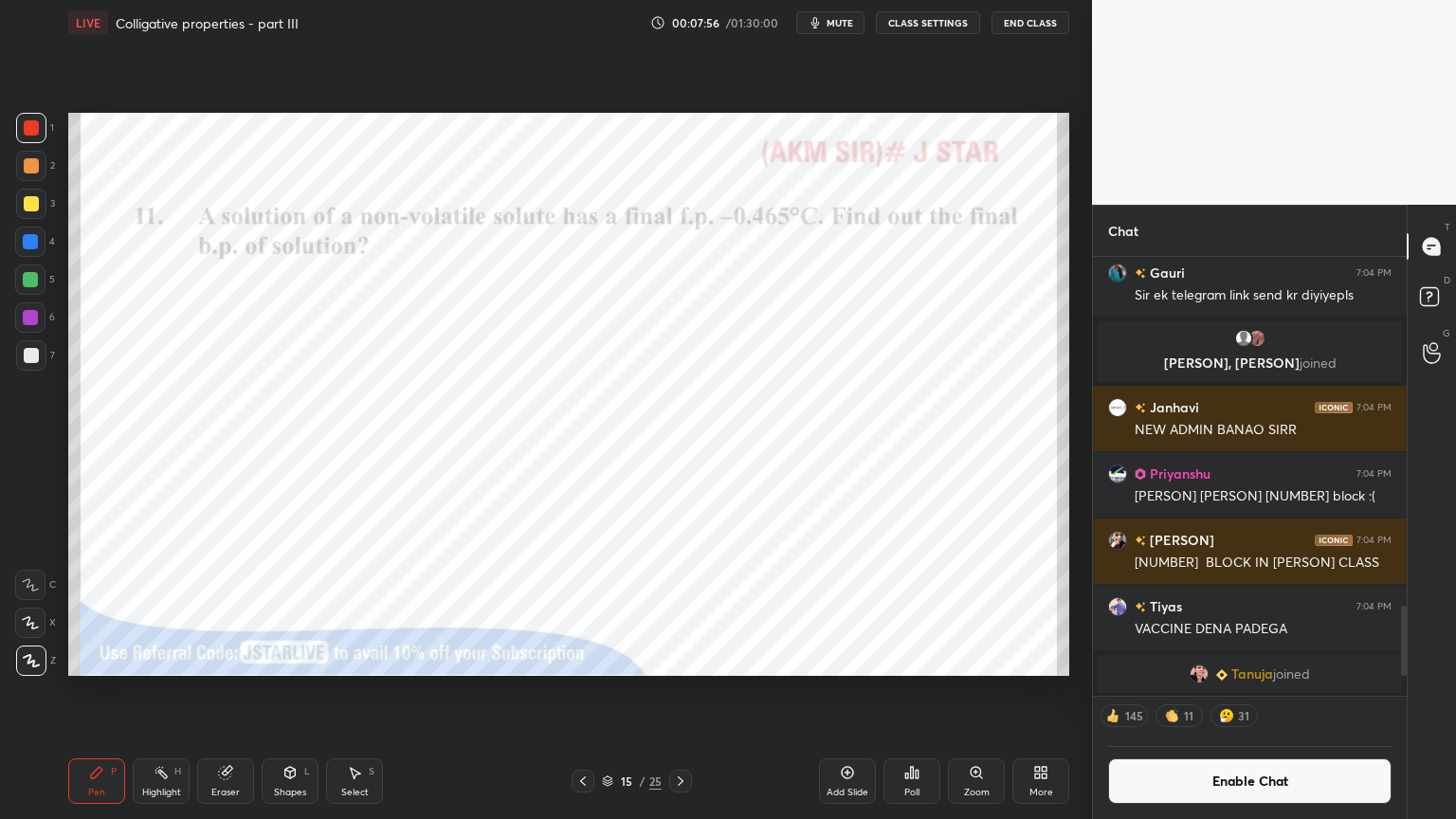 click 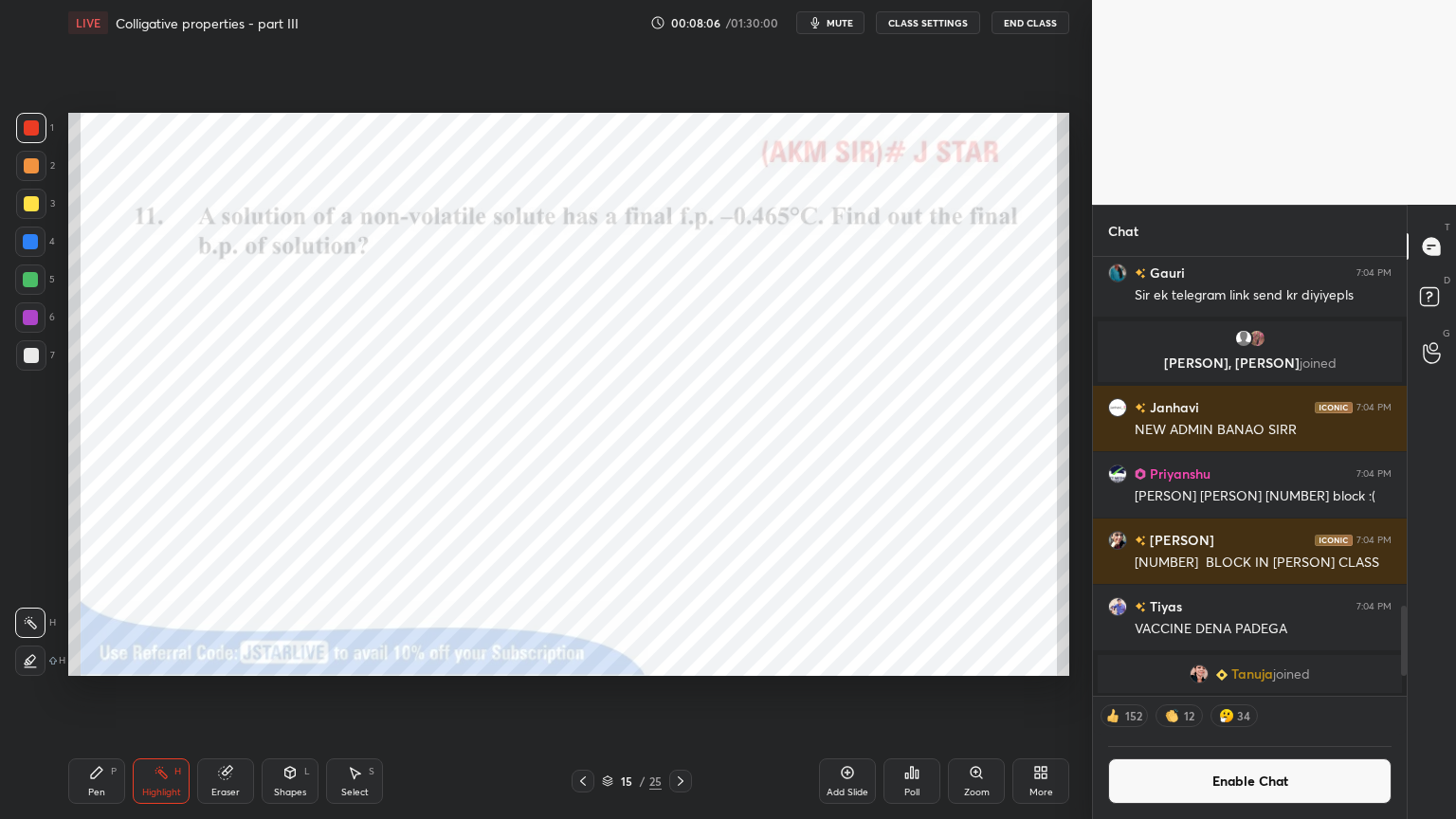 click on "Pen" at bounding box center [97, 792] 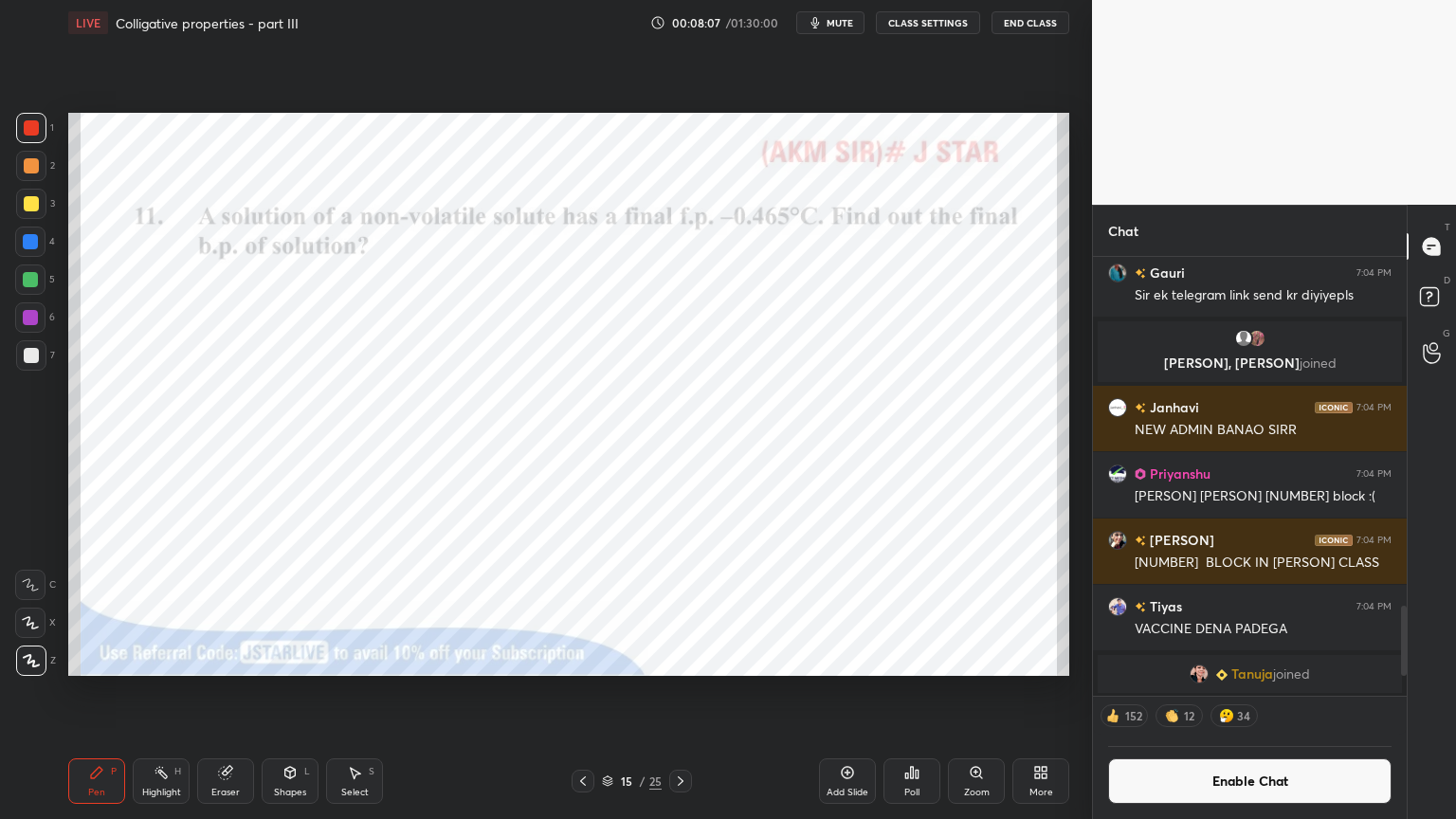 click at bounding box center (30, 242) 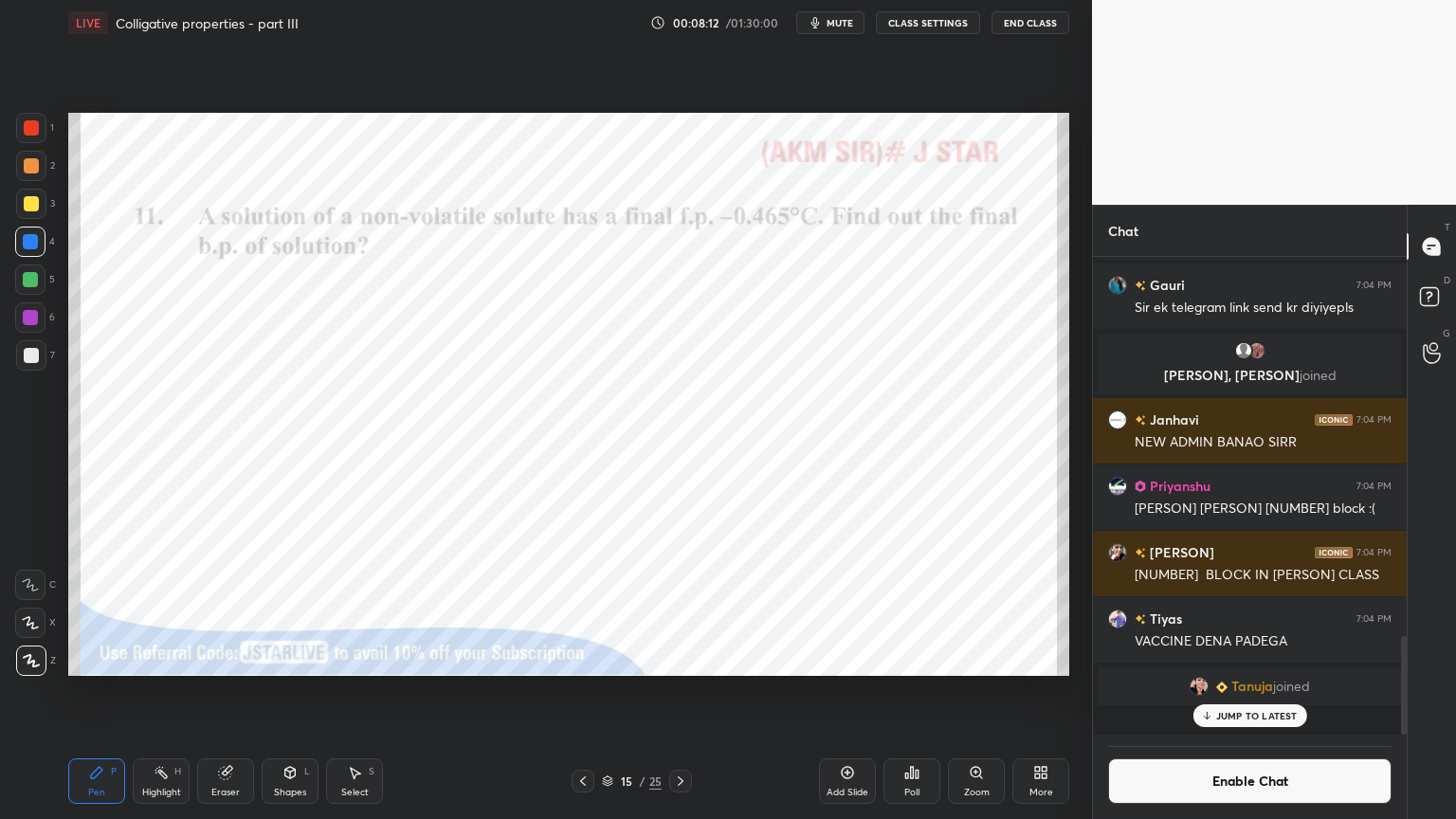 scroll, scrollTop: 6, scrollLeft: 6, axis: both 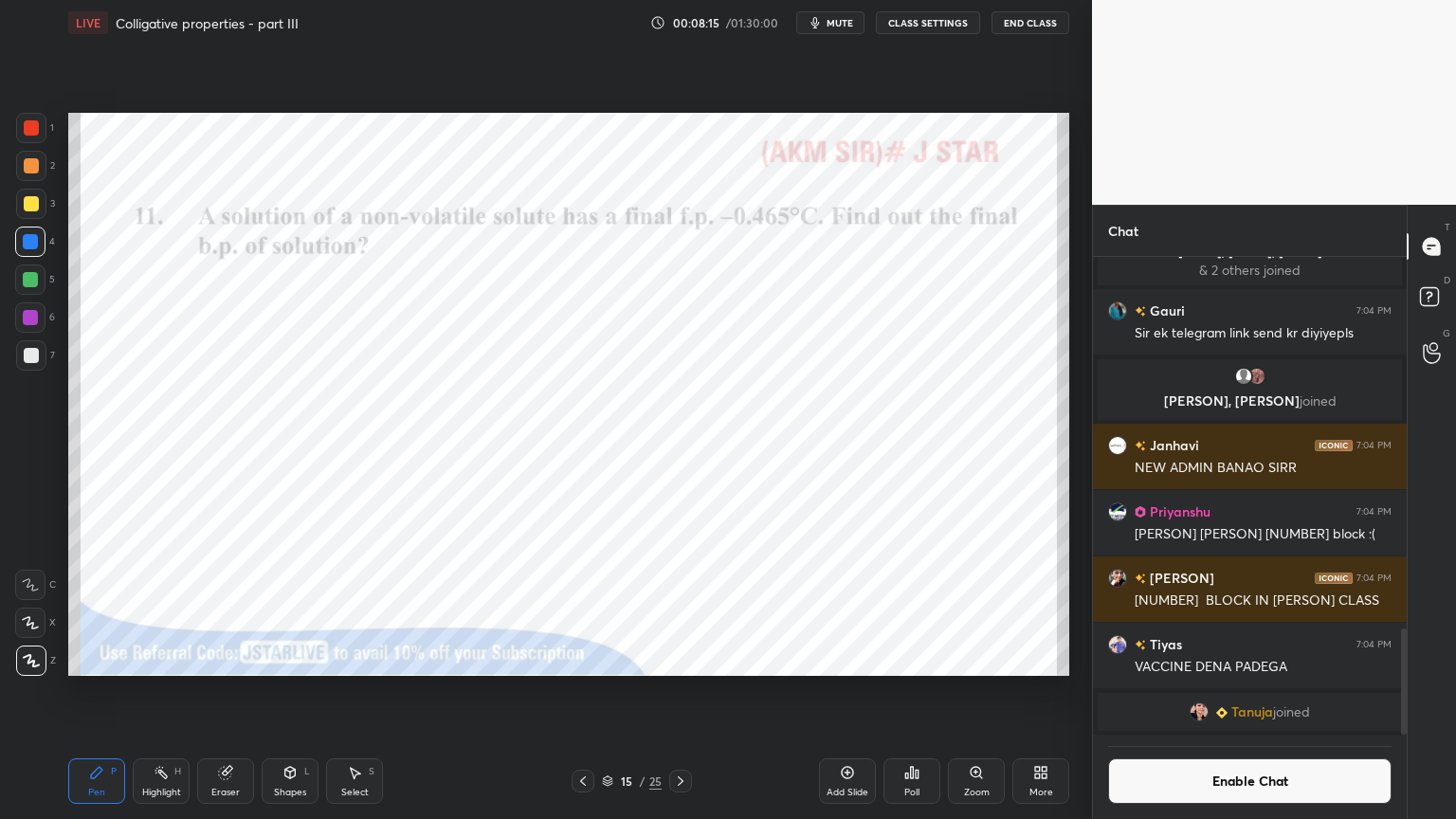 click on "Highlight H" at bounding box center [161, 781] 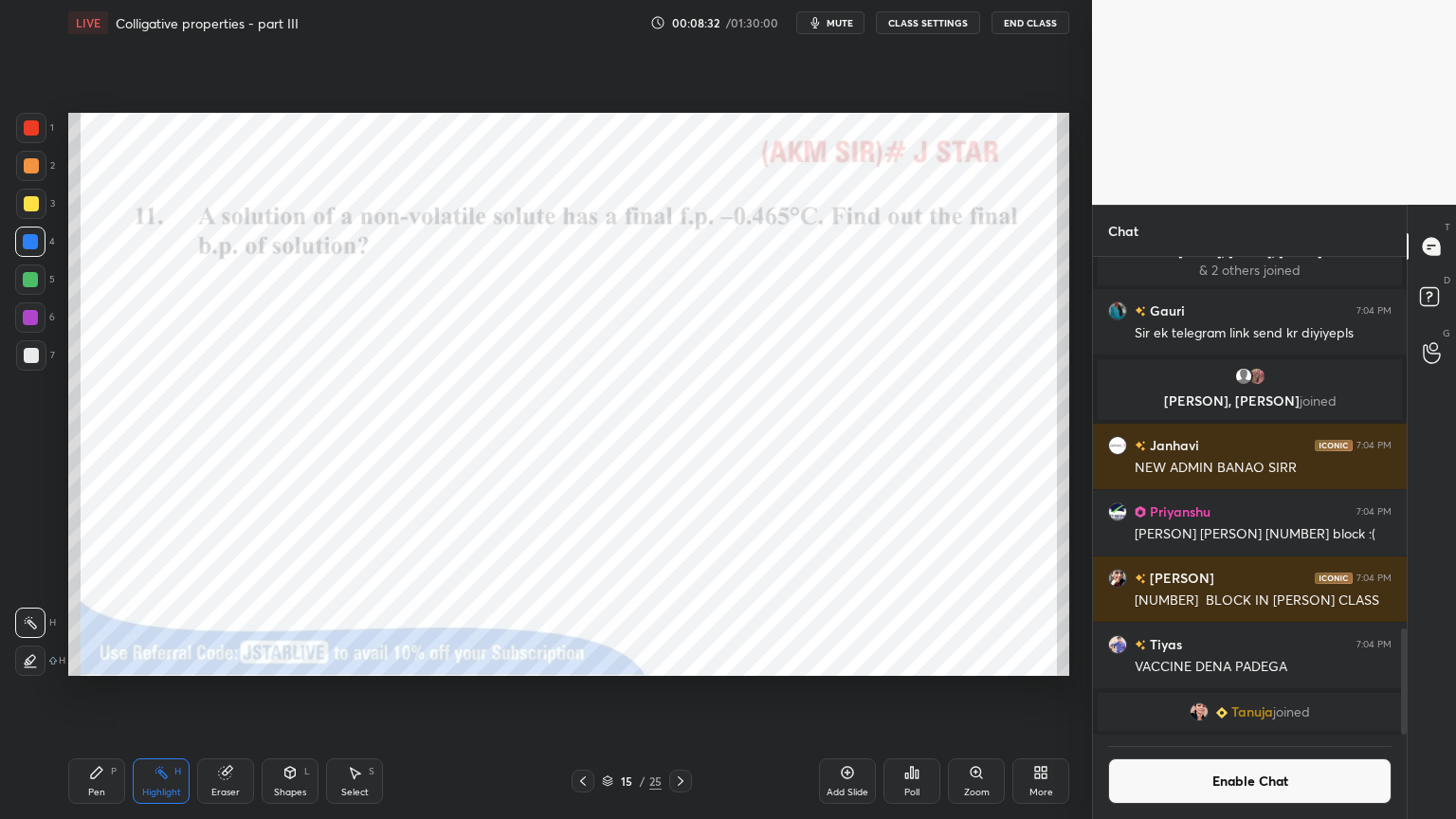 click on "Add Slide" at bounding box center (847, 781) 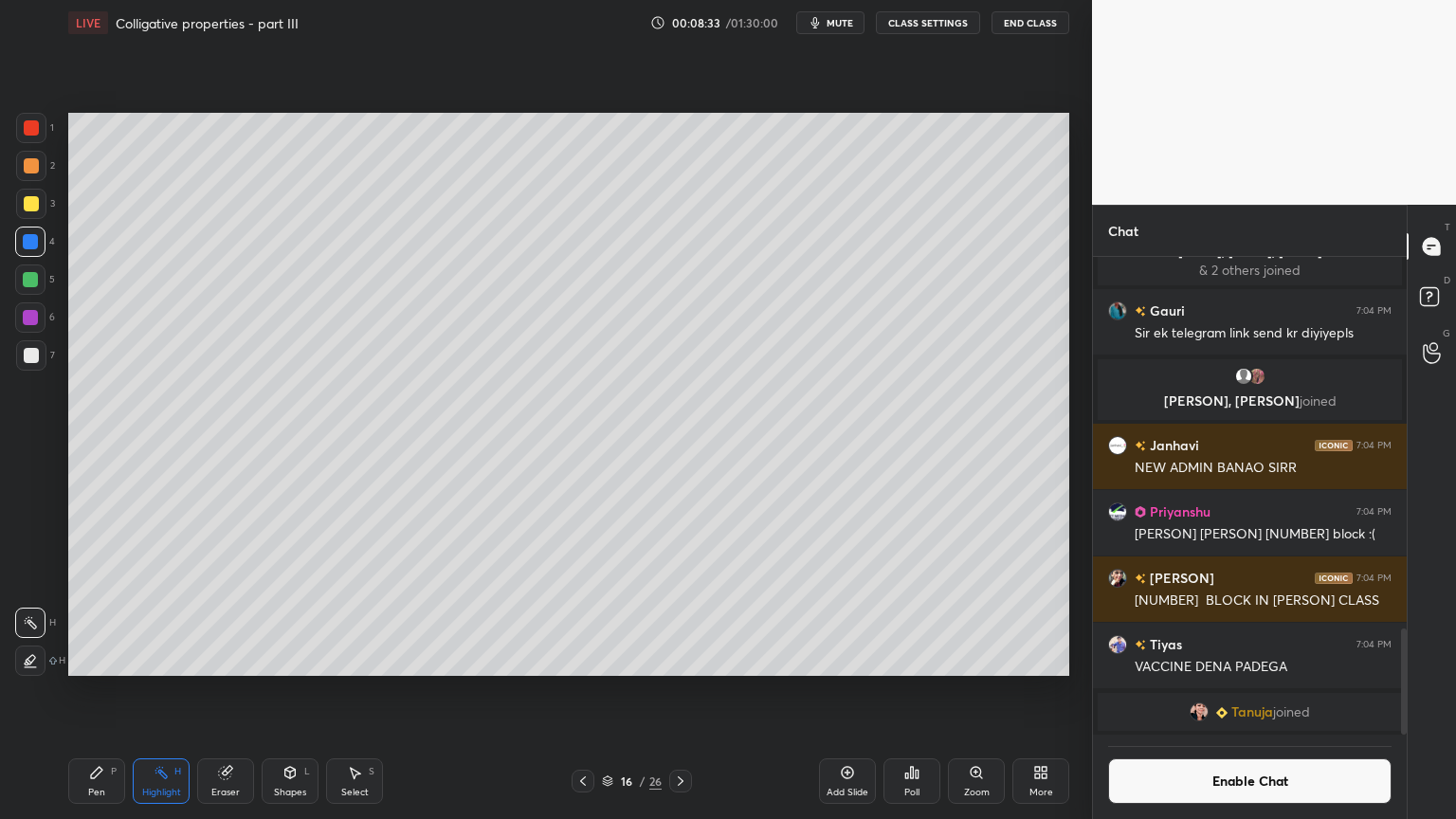 click on "Pen P" at bounding box center [97, 781] 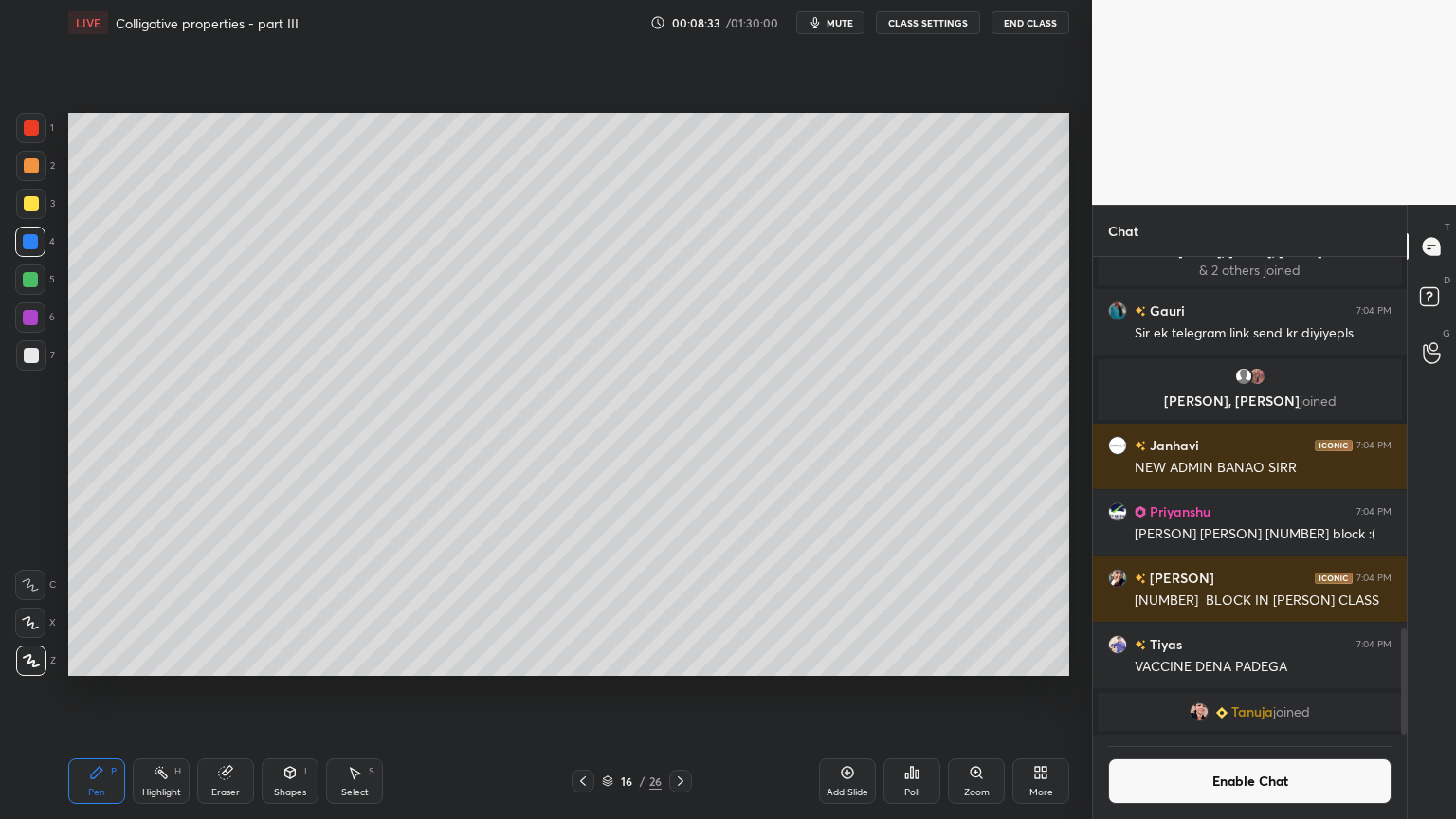 click at bounding box center [31, 166] 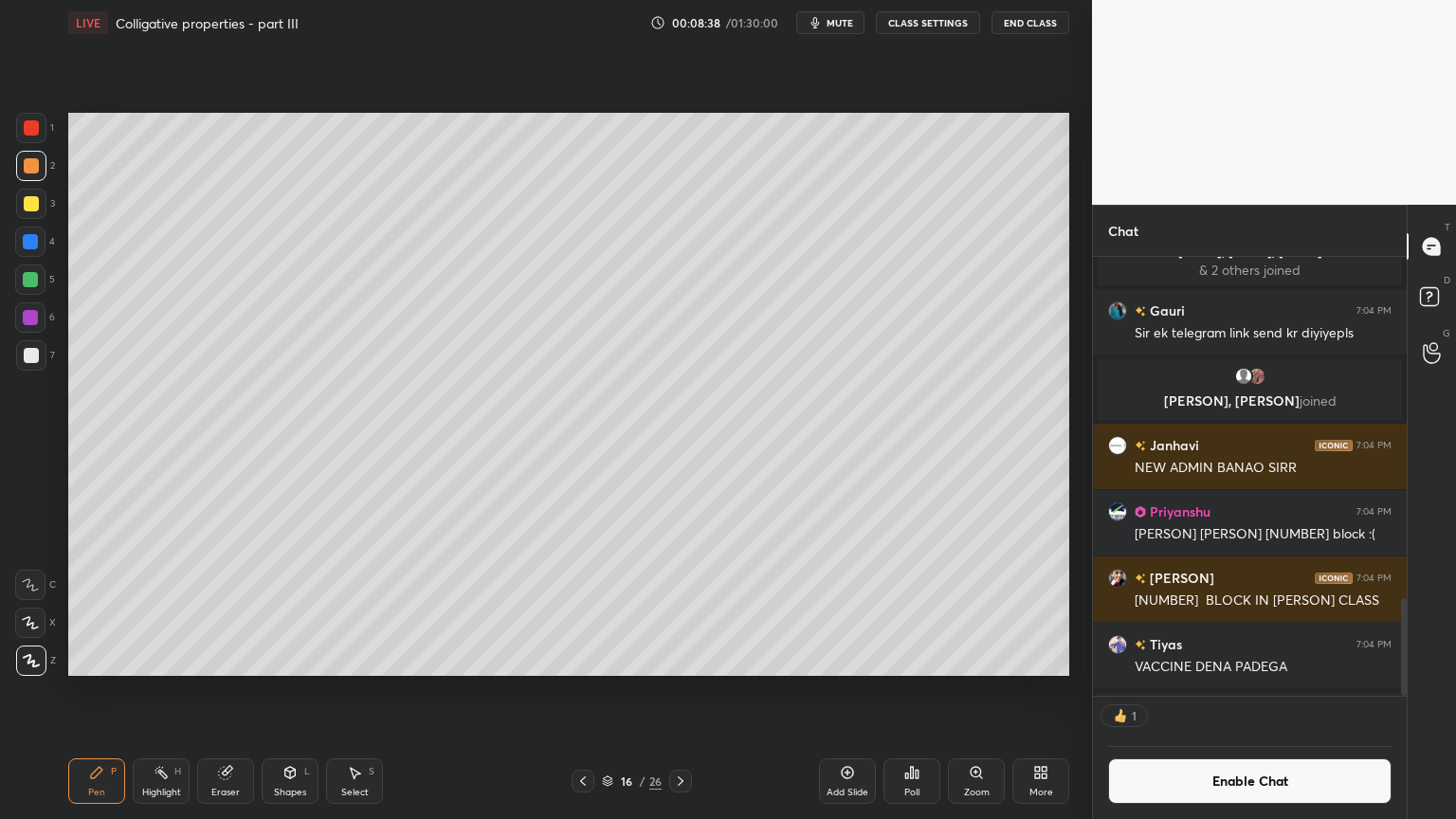 scroll, scrollTop: 433, scrollLeft: 308, axis: both 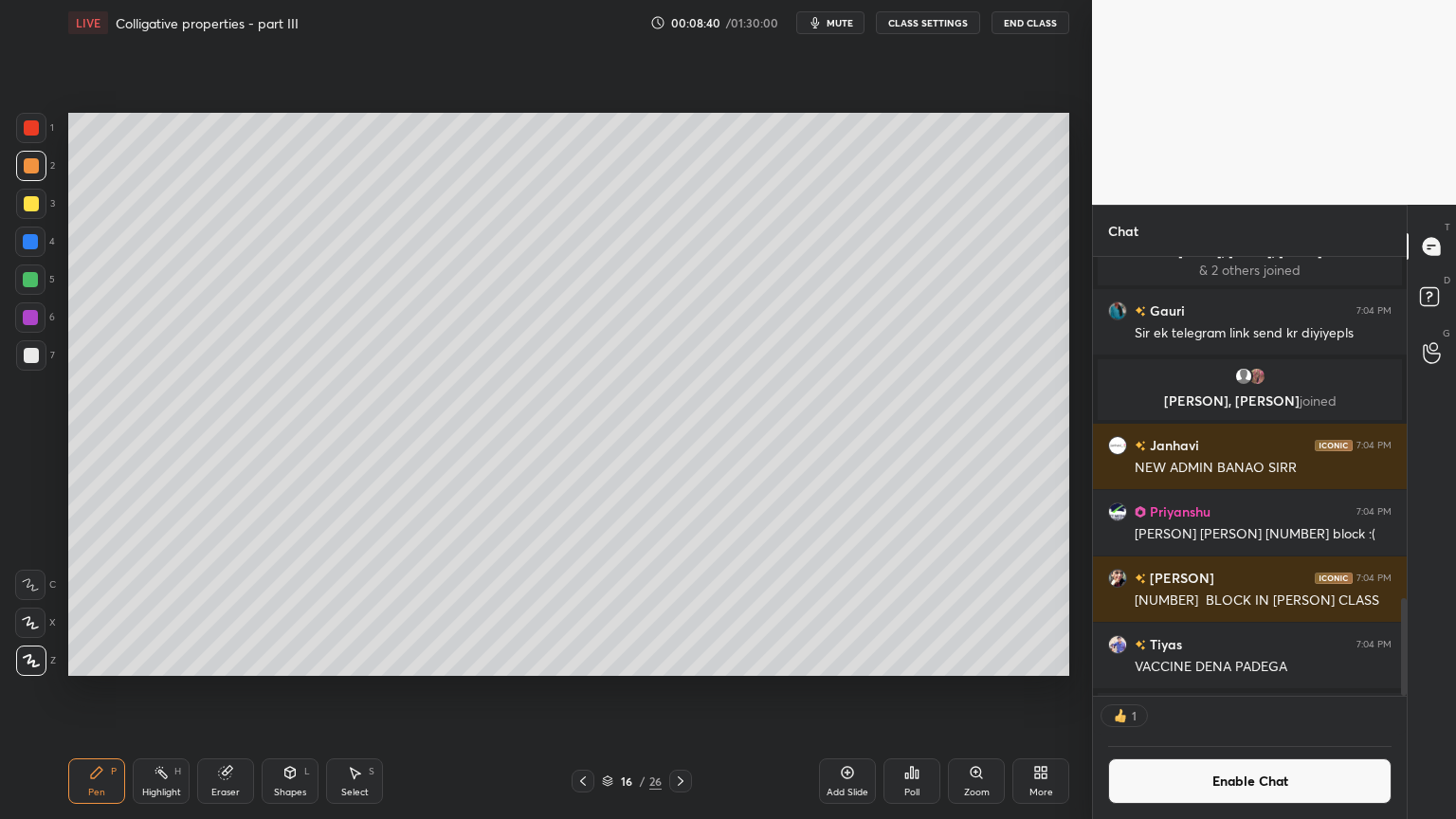 click on "LIVE Colligative properties - part III 00:08:40 /  01:30:00 mute CLASS SETTINGS End Class Setting up your live class Poll for   secs No correct answer Start poll Back Colligative properties - part III • L4 of Course on Solution - II Ajay Mishra (Akm) Pen P Highlight H Eraser Shapes L Select S 16 / 26 Add Slide Poll Zoom More" at bounding box center (569, 410) 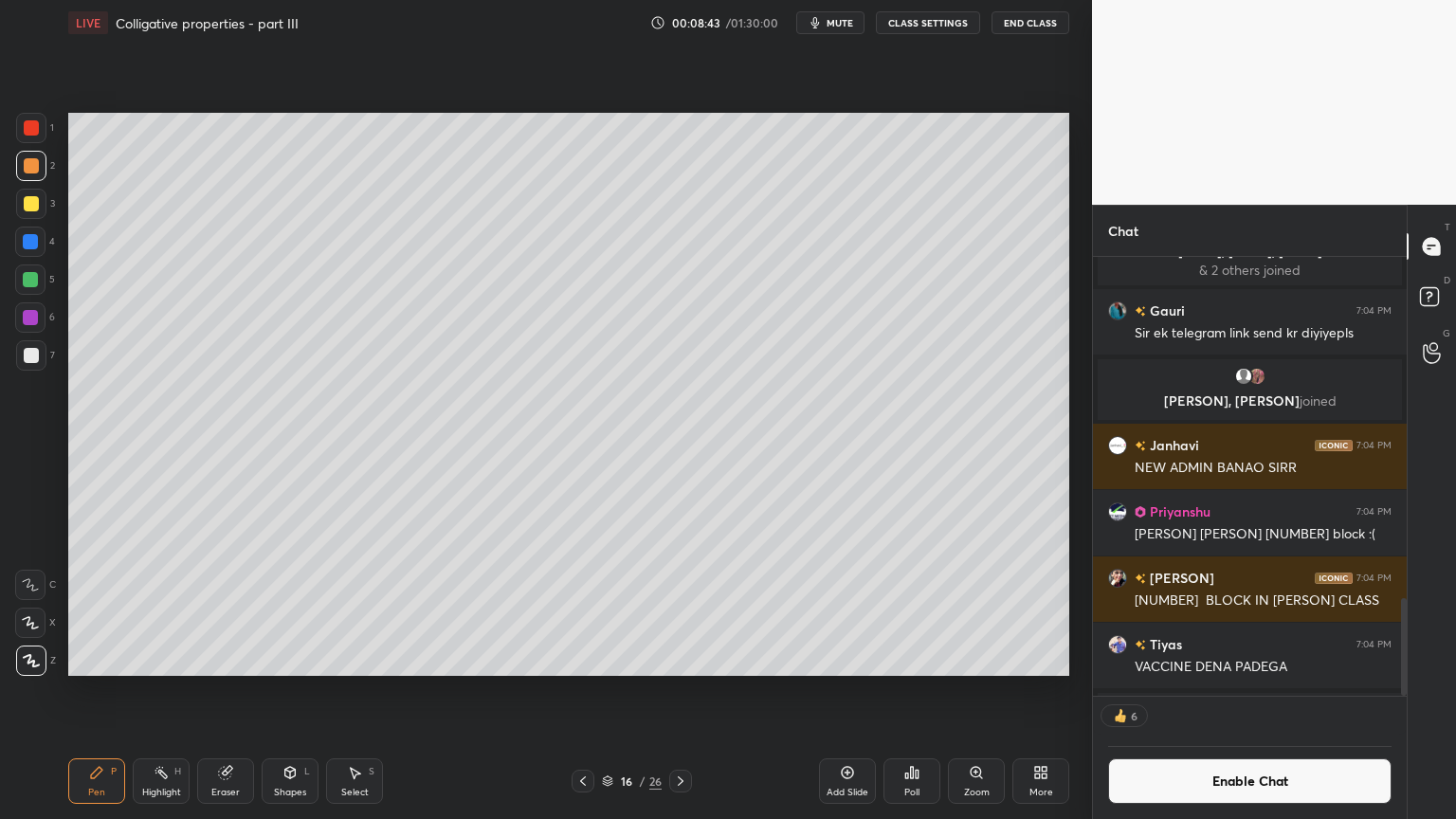 click on "Pen P" at bounding box center [97, 781] 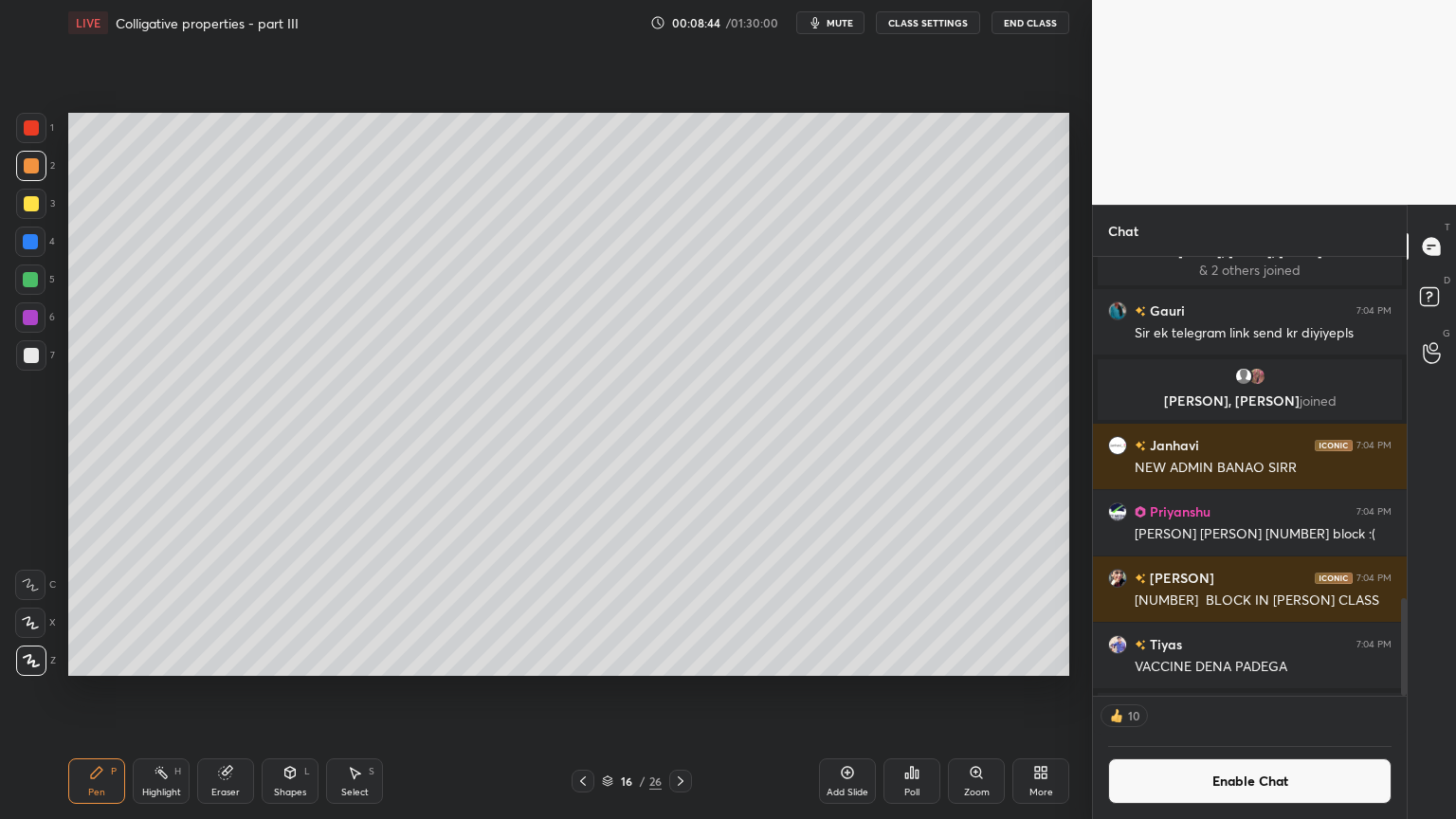 drag, startPoint x: 42, startPoint y: 355, endPoint x: 57, endPoint y: 349, distance: 16.155494 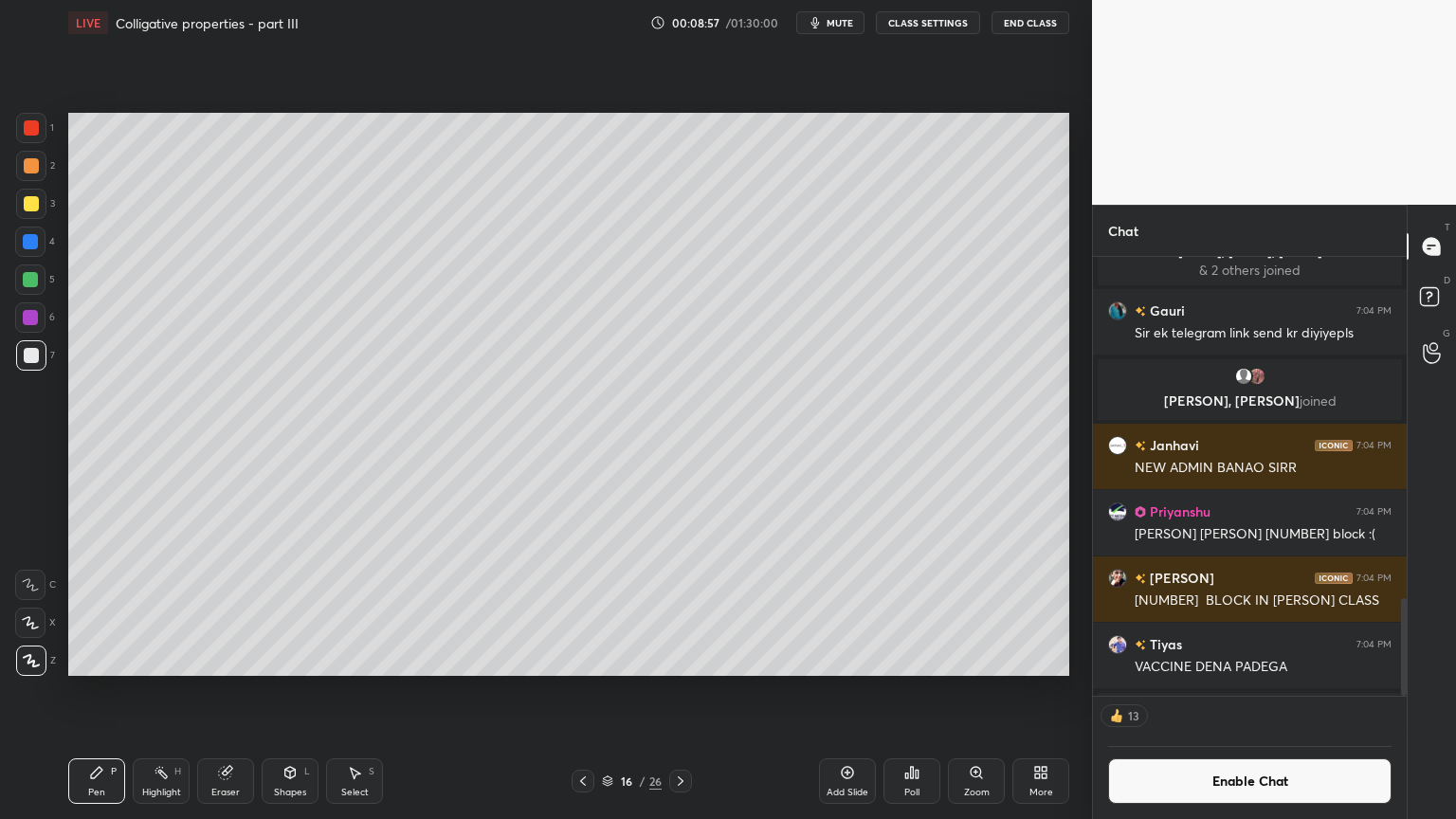 click 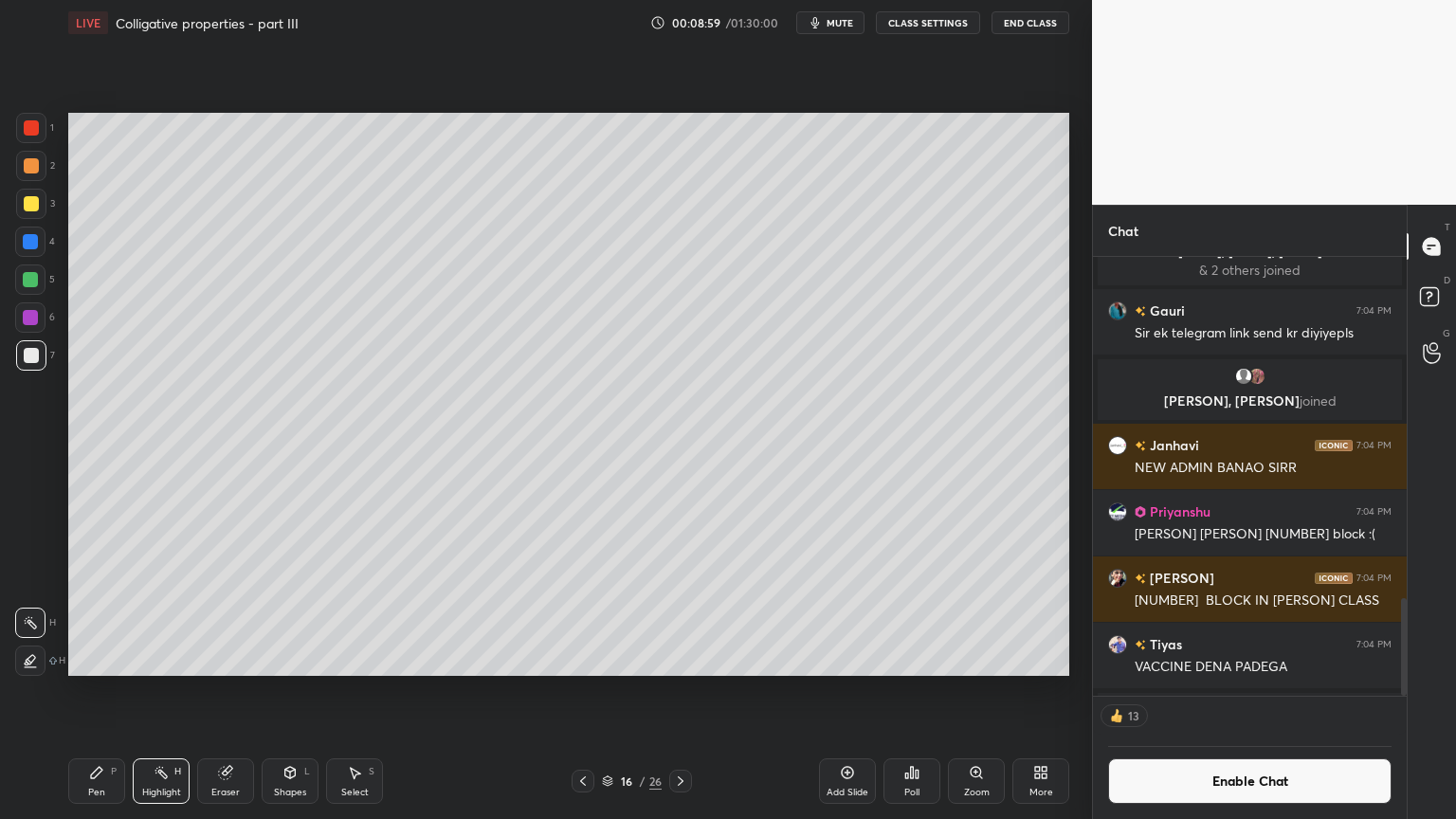 scroll, scrollTop: 6, scrollLeft: 6, axis: both 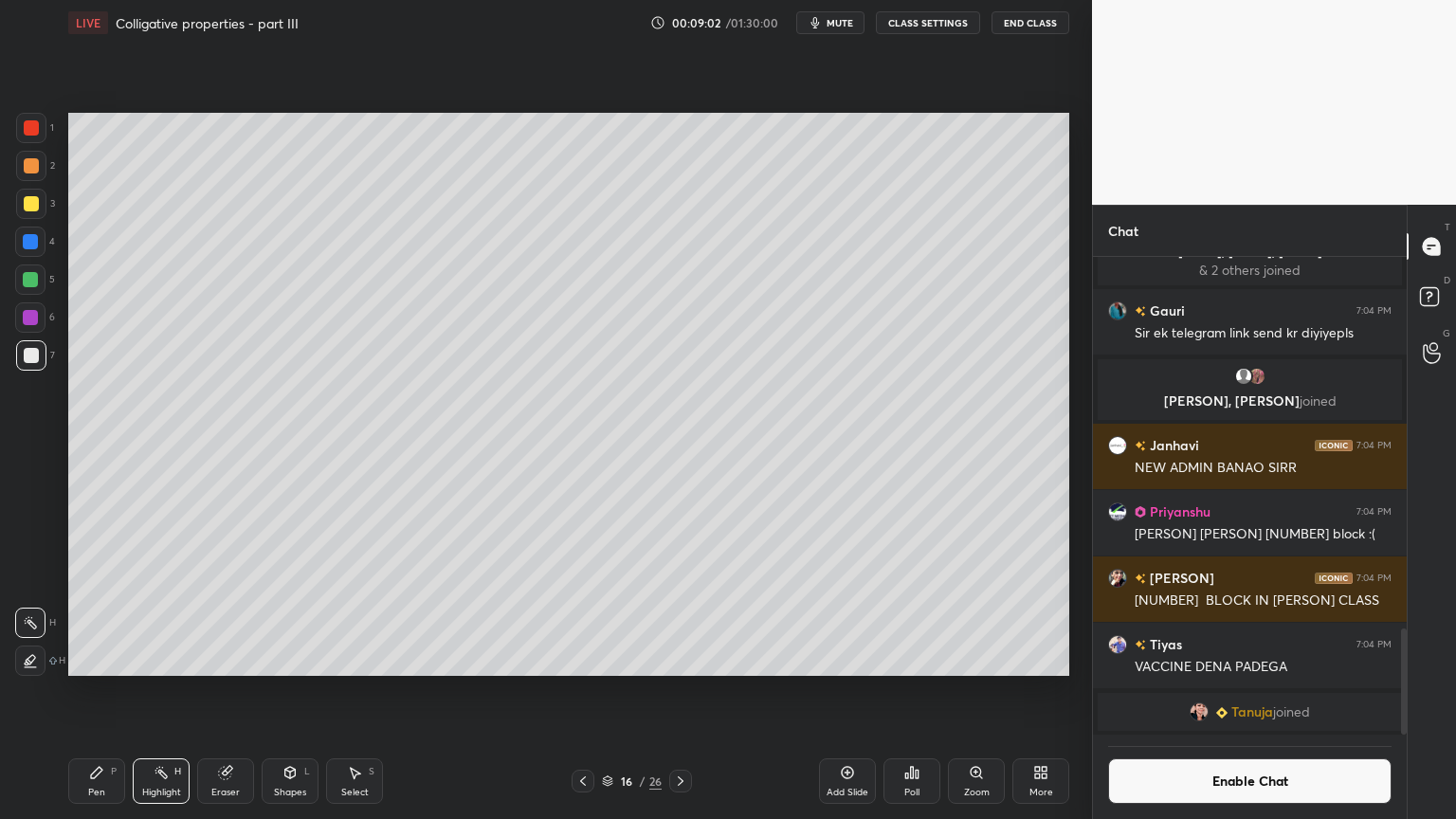 click on "Pen P" at bounding box center (97, 781) 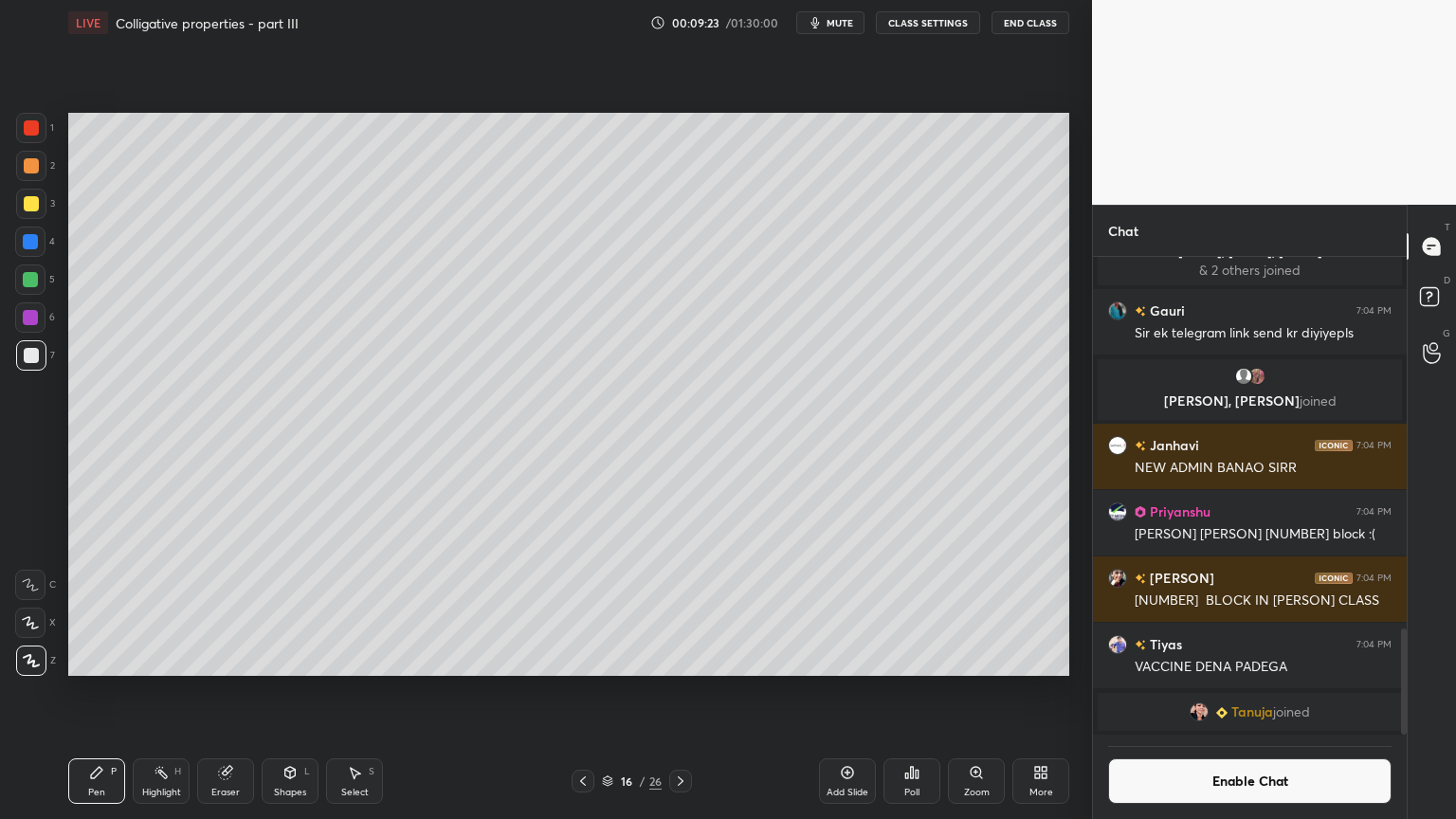 click on "Highlight H" at bounding box center (161, 781) 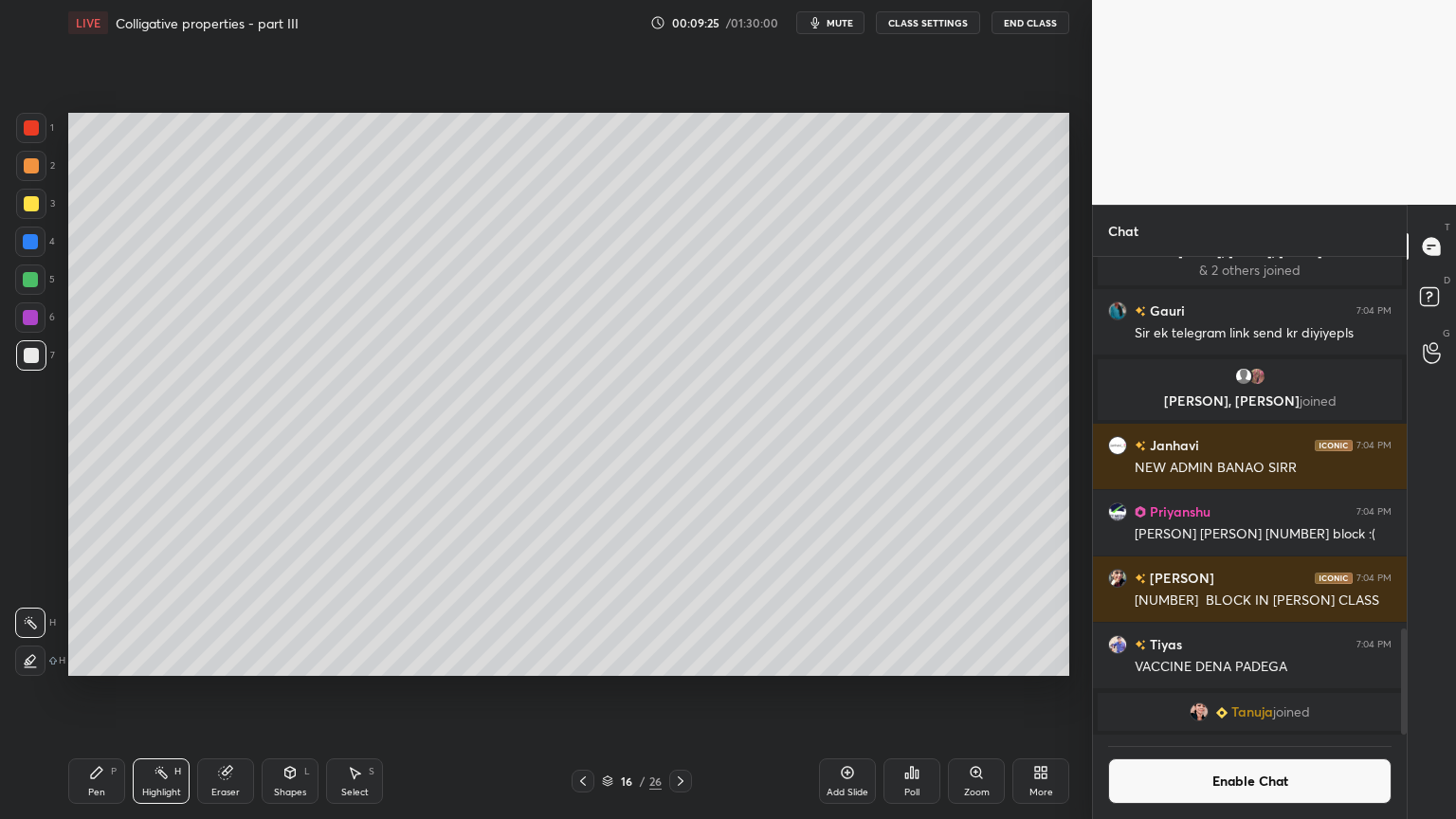 click at bounding box center [583, 781] 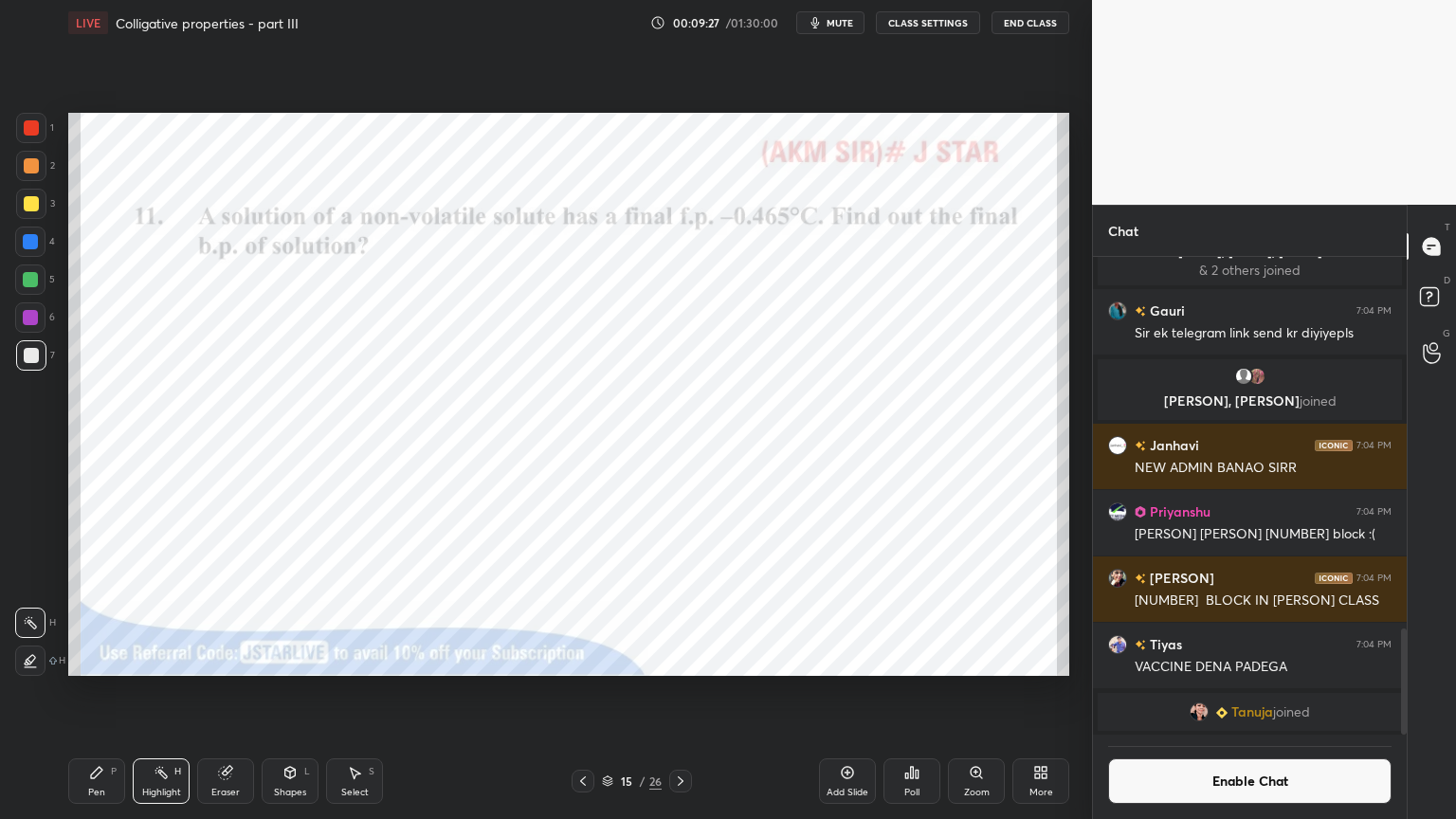 click at bounding box center [31, 128] 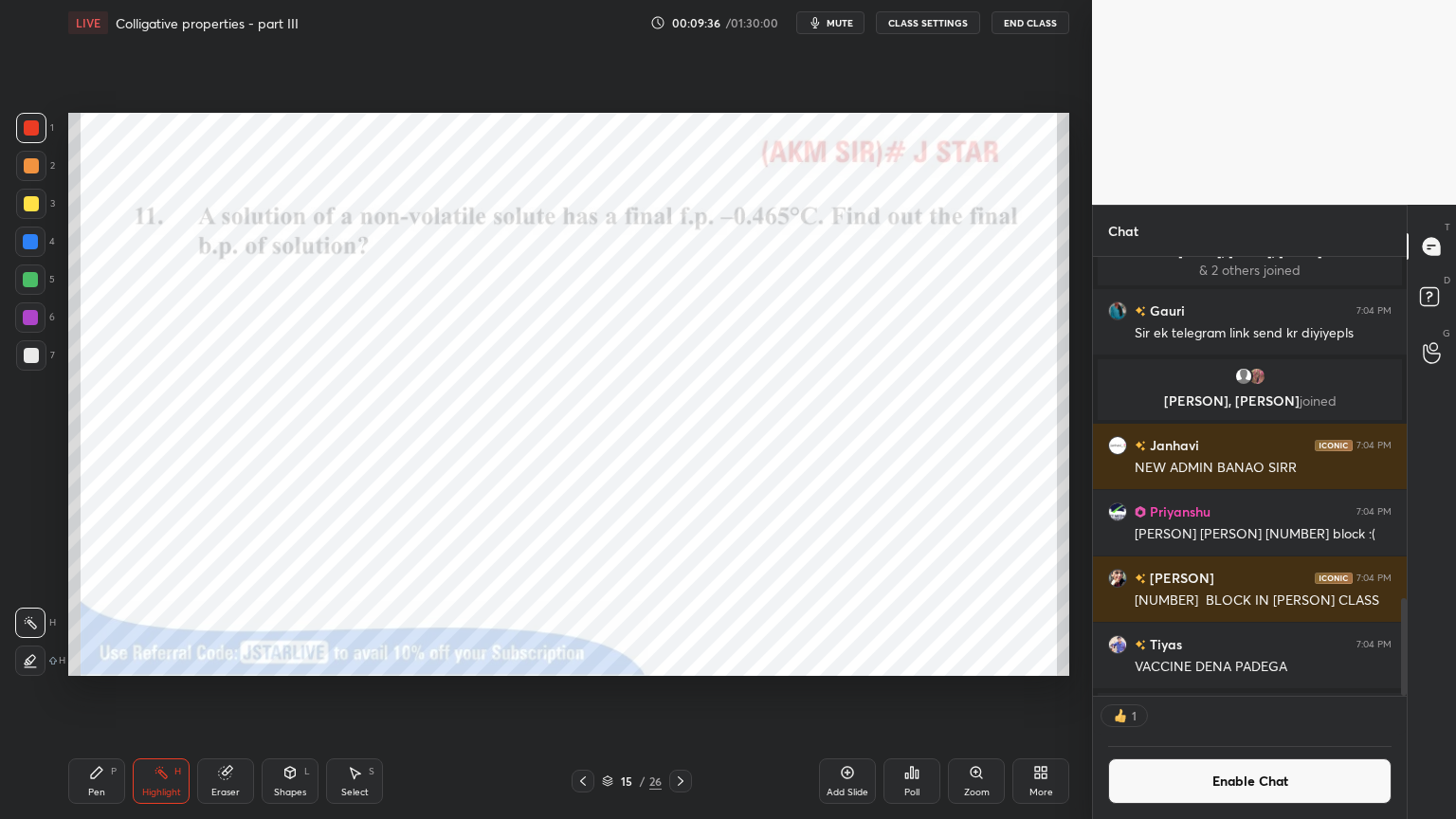 scroll, scrollTop: 433, scrollLeft: 308, axis: both 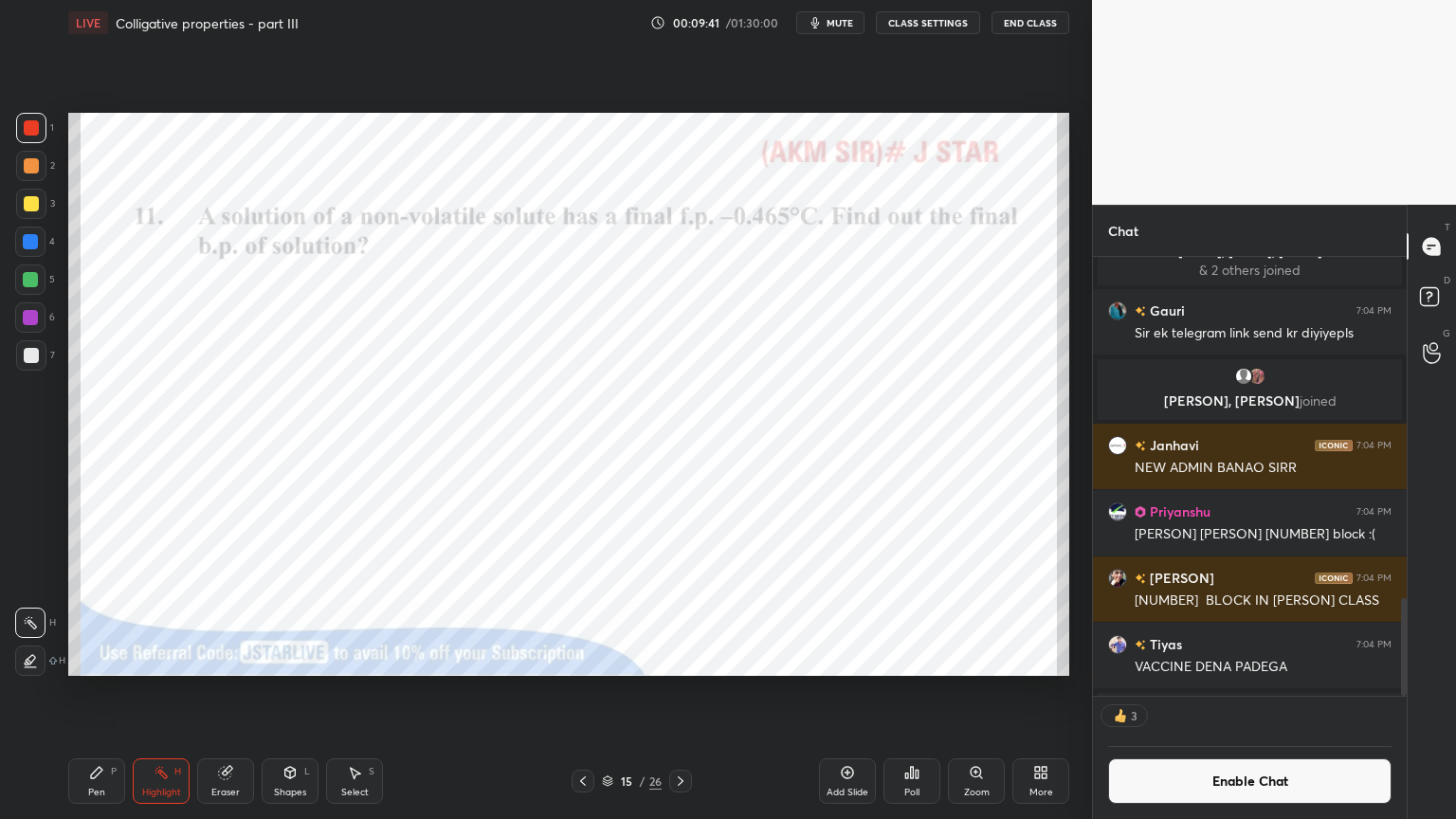 click 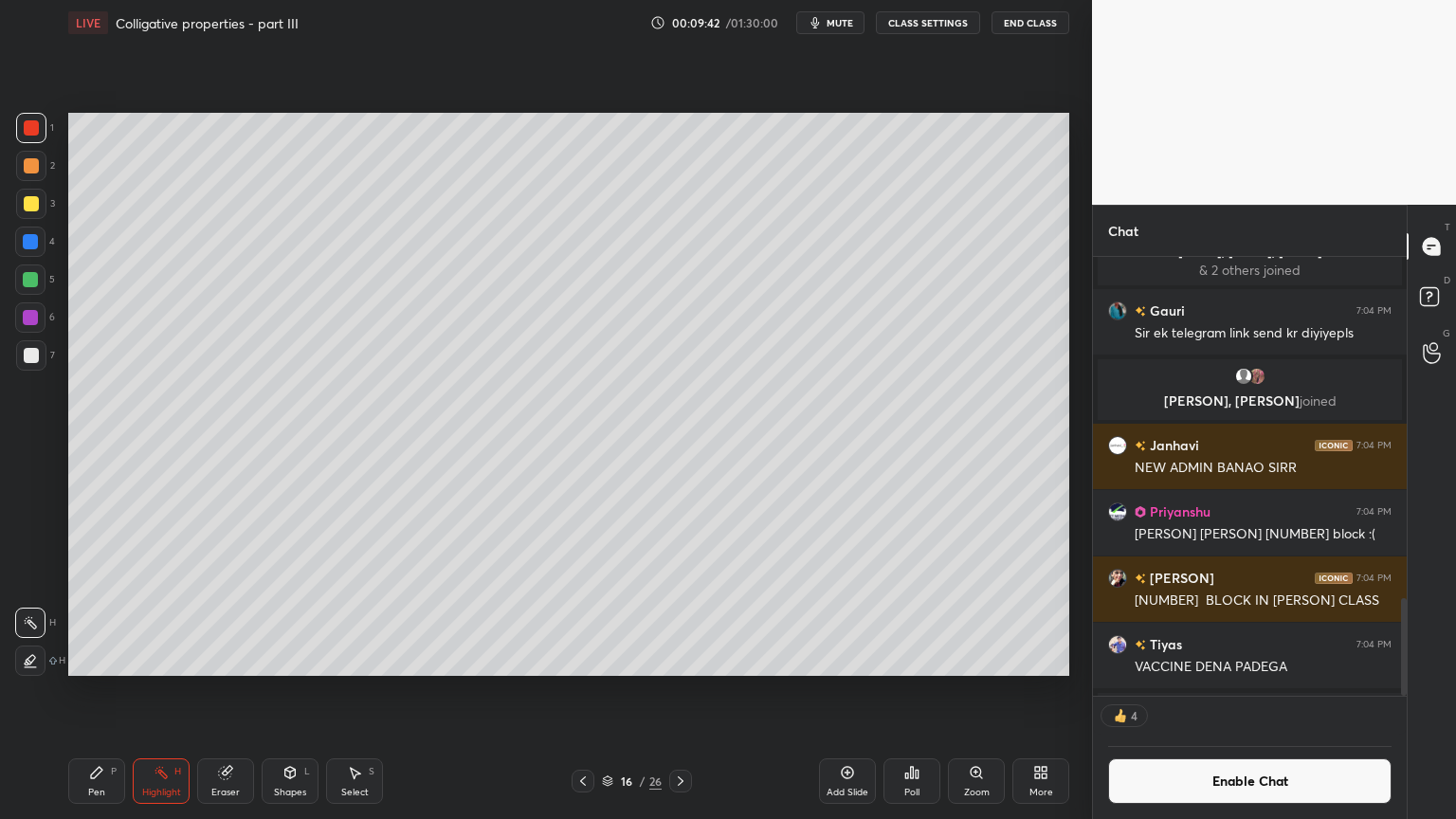 click on "Pen P" at bounding box center (97, 781) 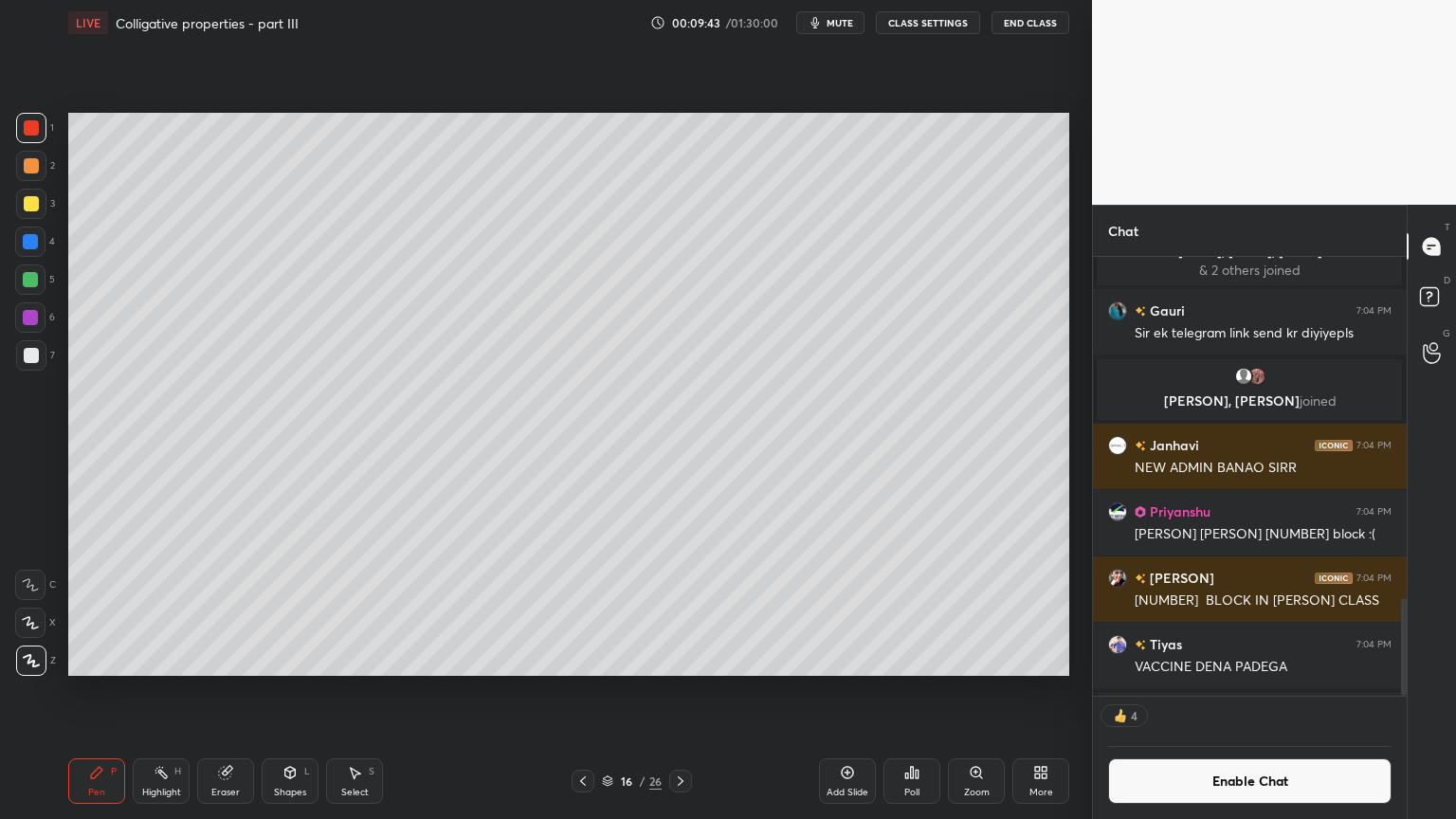 drag, startPoint x: 28, startPoint y: 277, endPoint x: 59, endPoint y: 327, distance: 58.83026 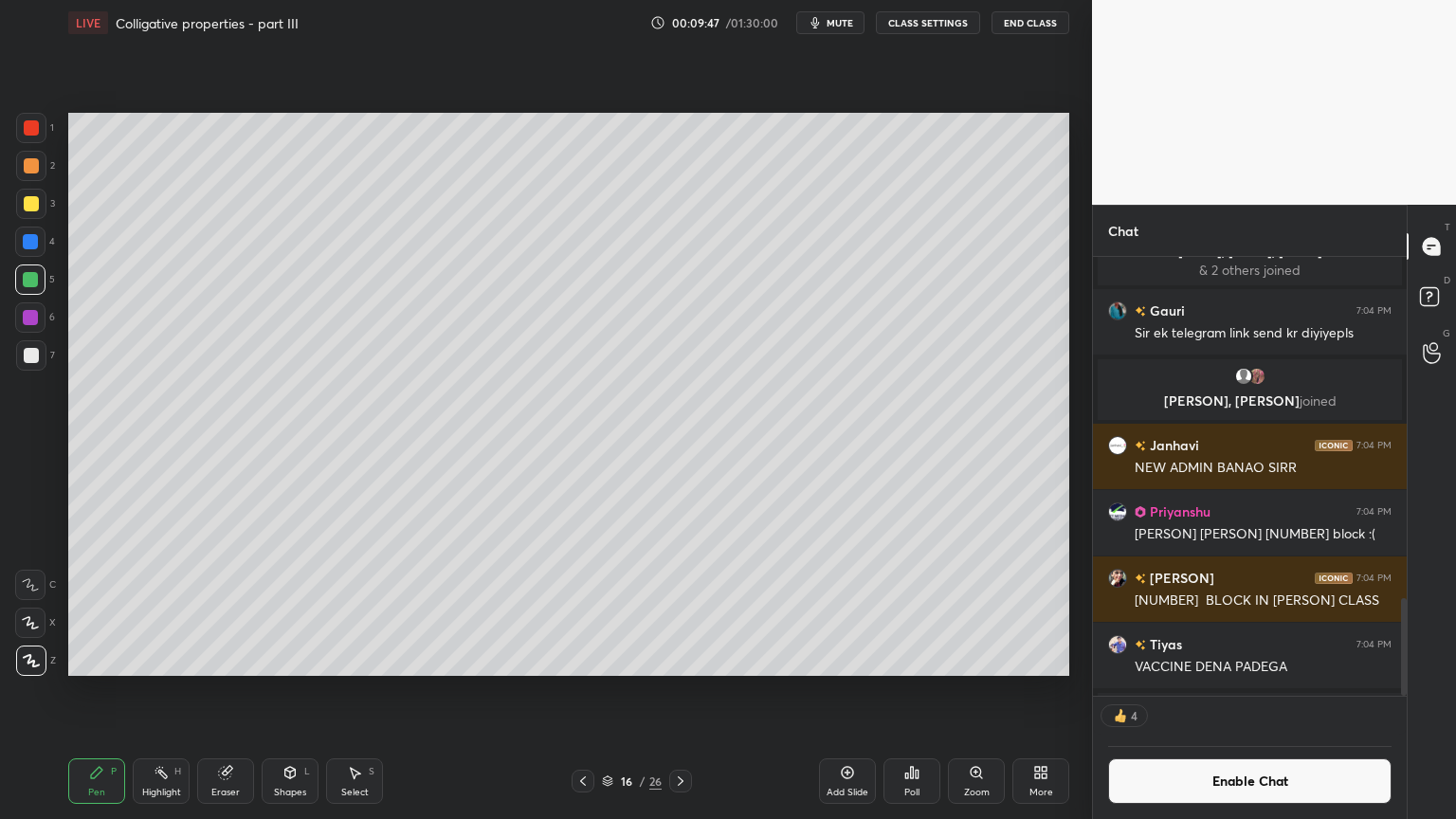 click 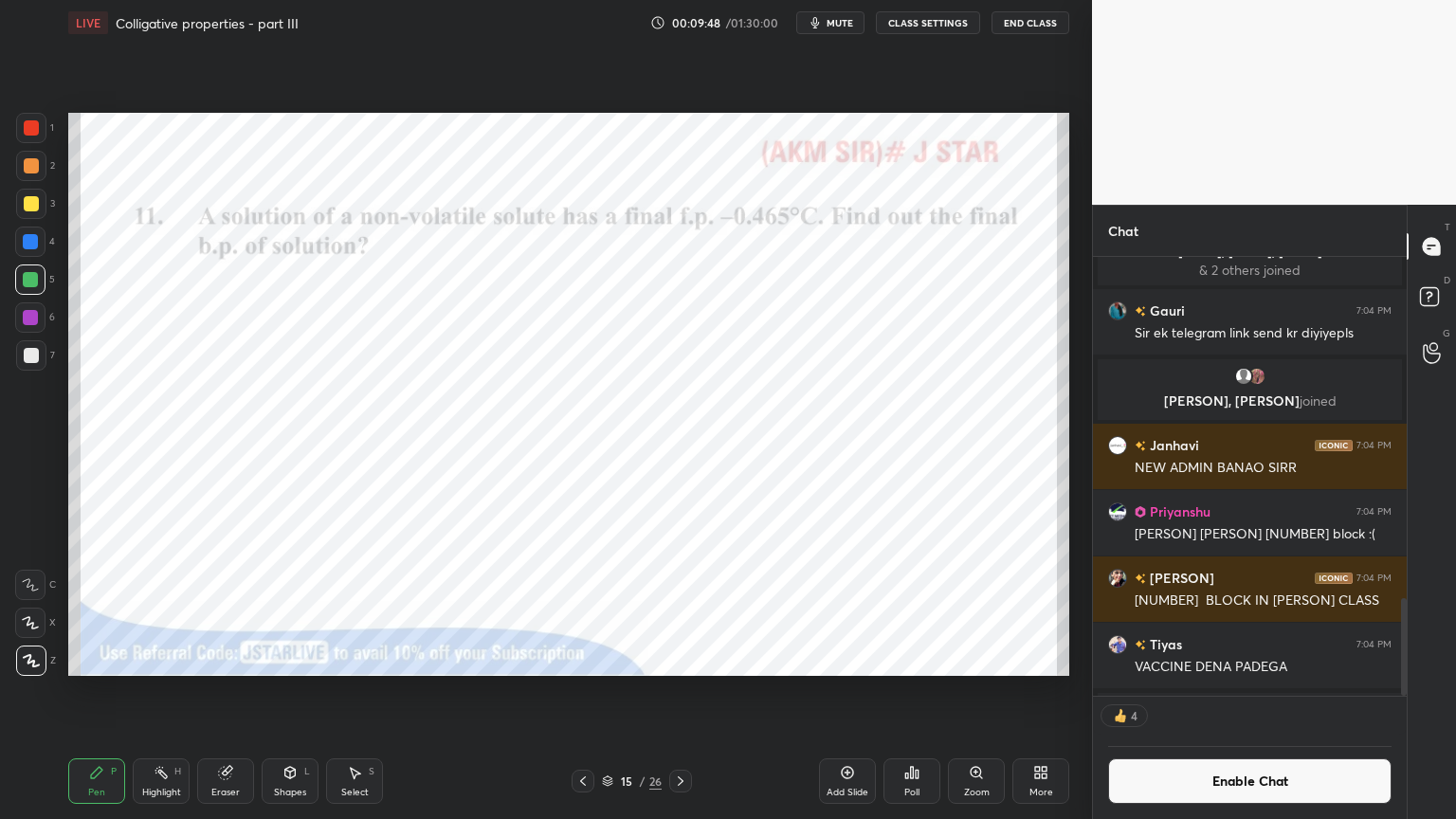 click 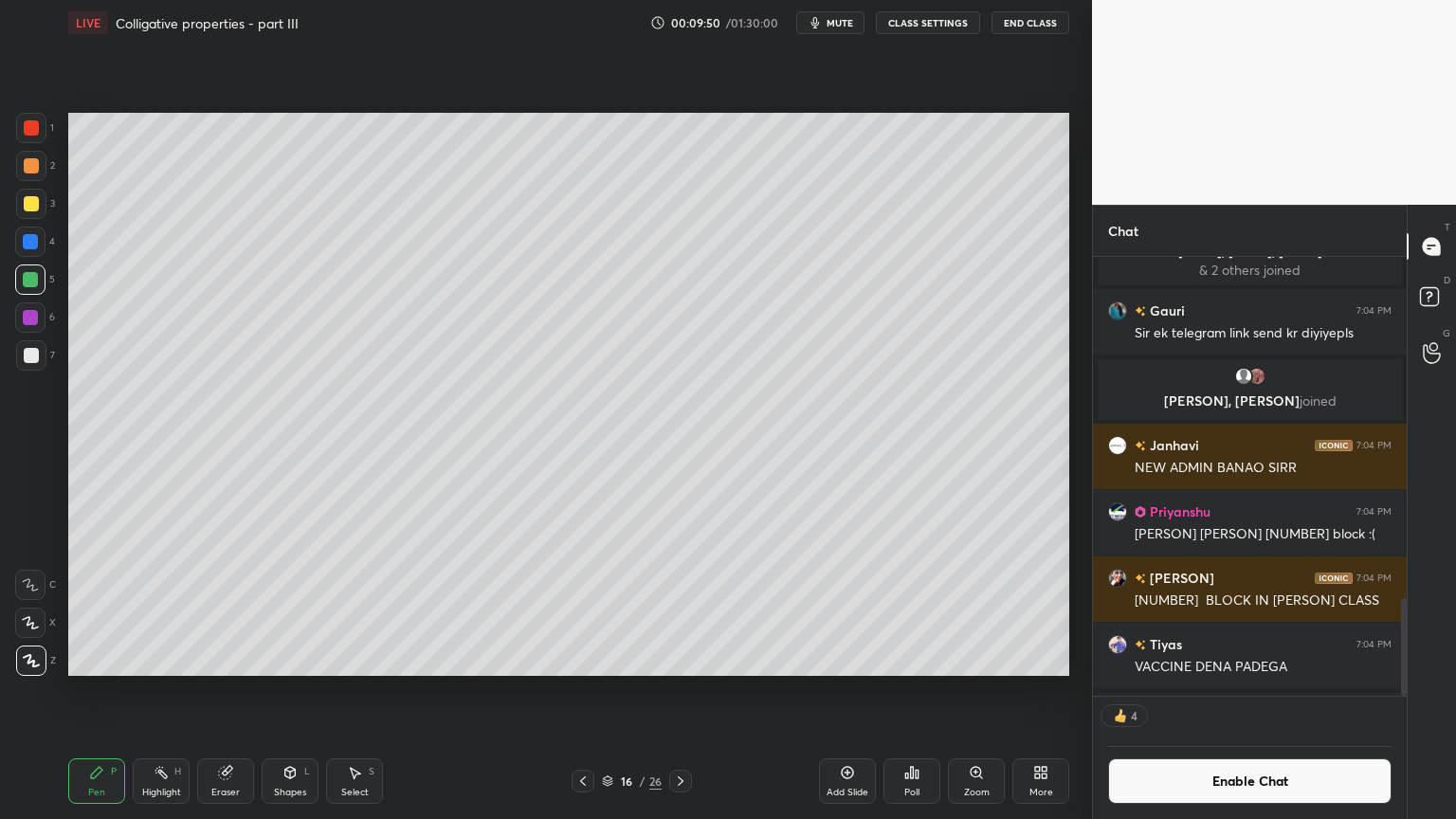 click on "Highlight H" at bounding box center (161, 781) 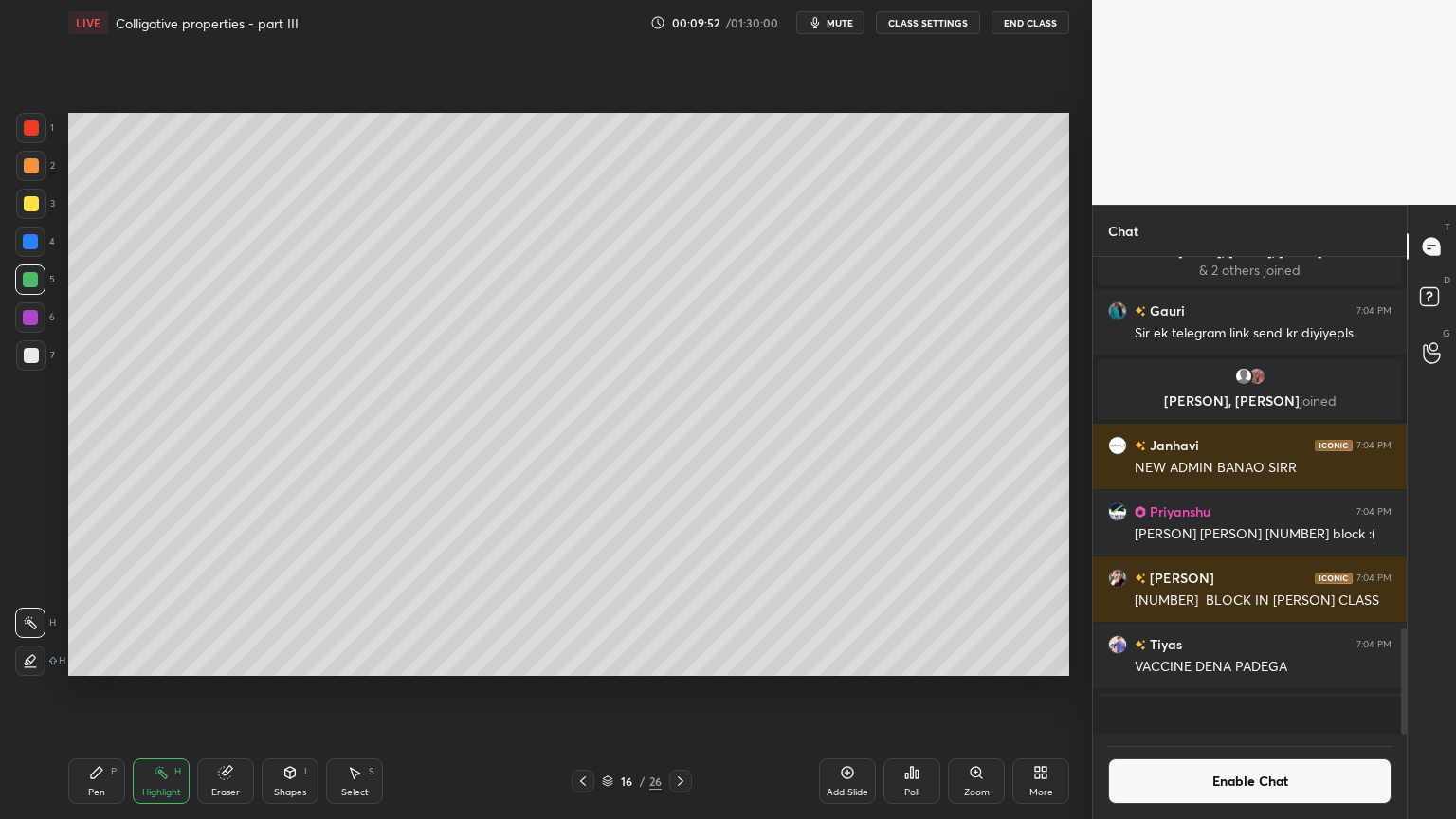 scroll, scrollTop: 6, scrollLeft: 6, axis: both 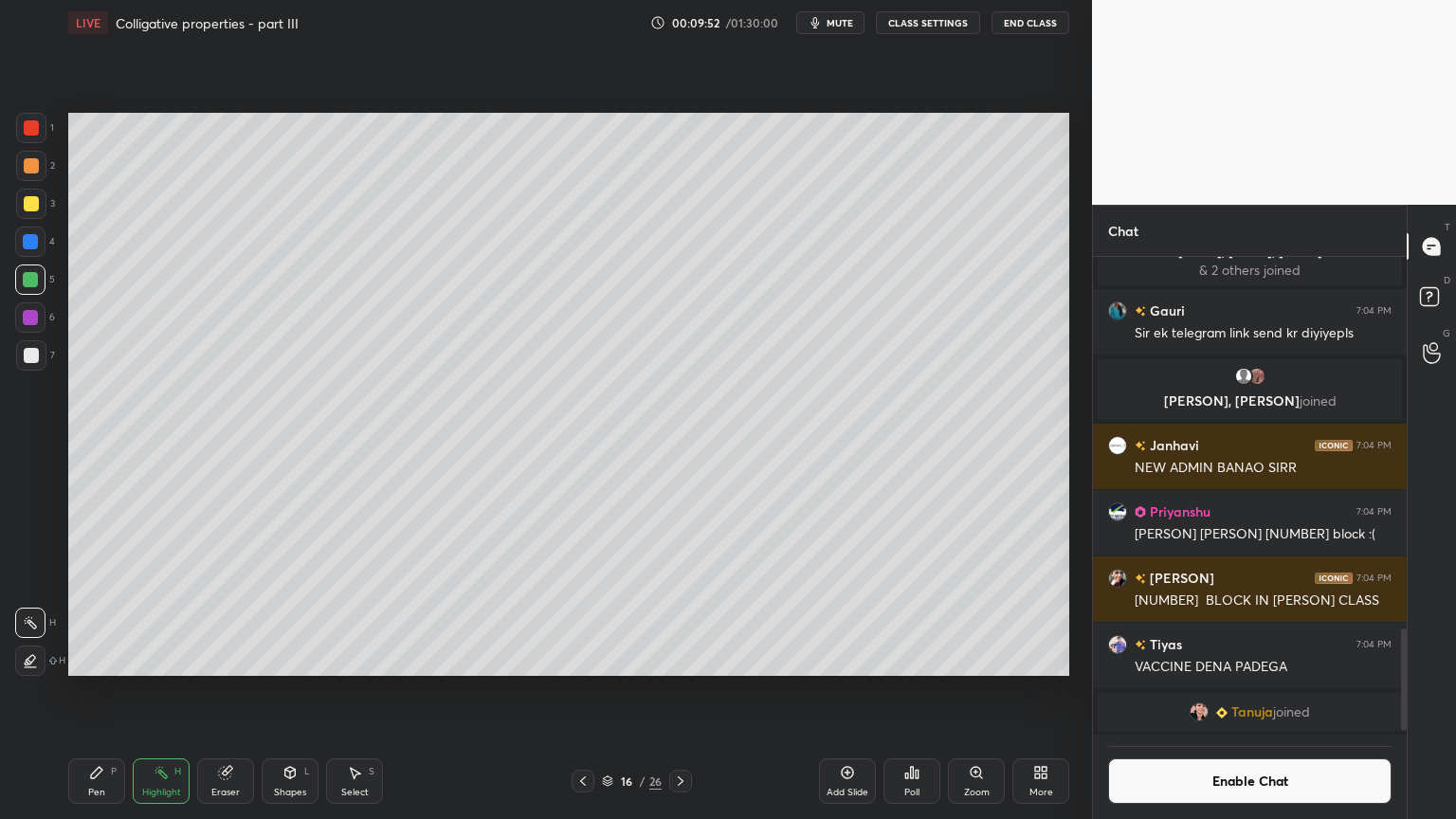 click on "Pen P" at bounding box center [97, 781] 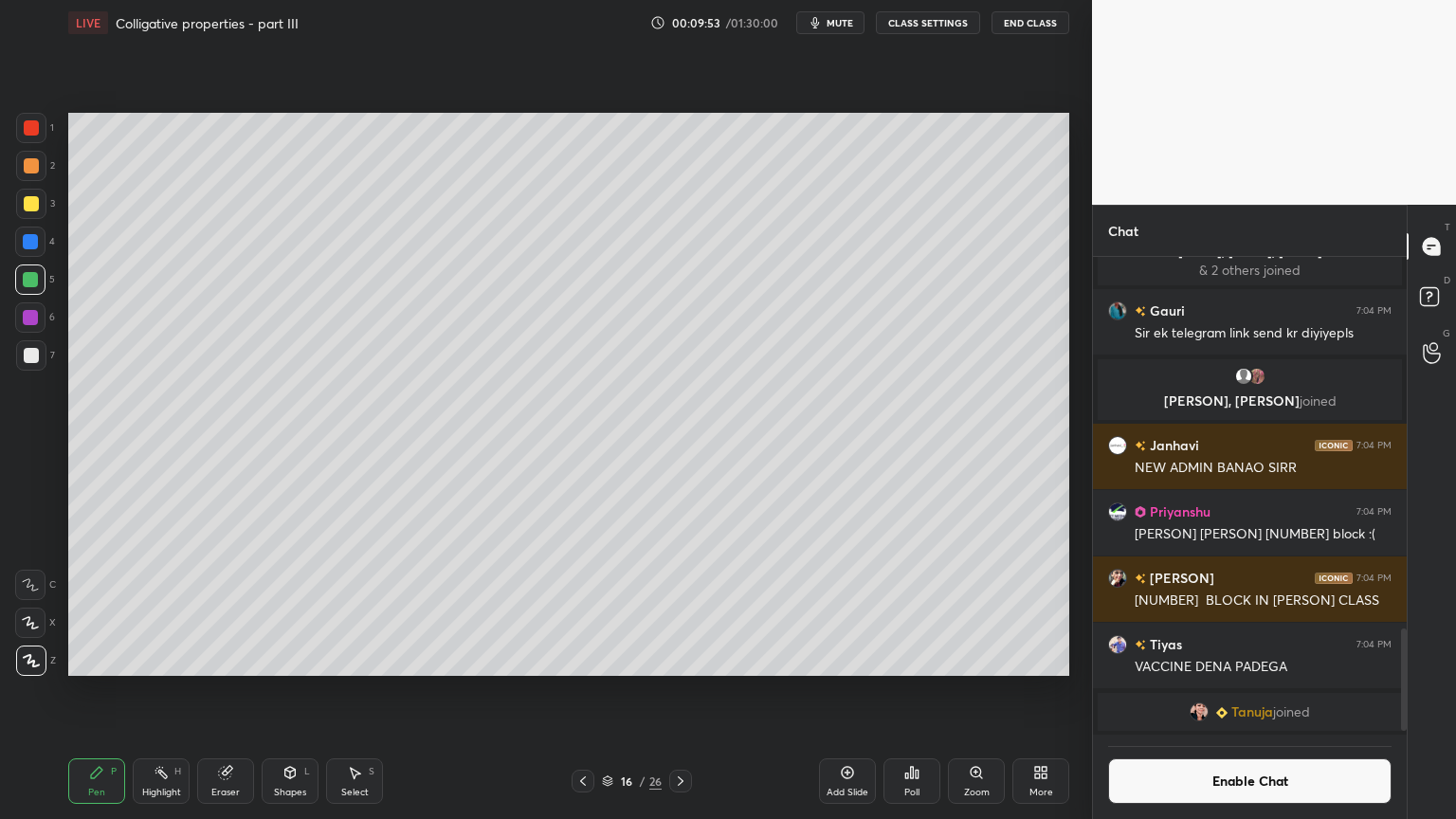 drag, startPoint x: 34, startPoint y: 358, endPoint x: 39, endPoint y: 372, distance: 14.866069 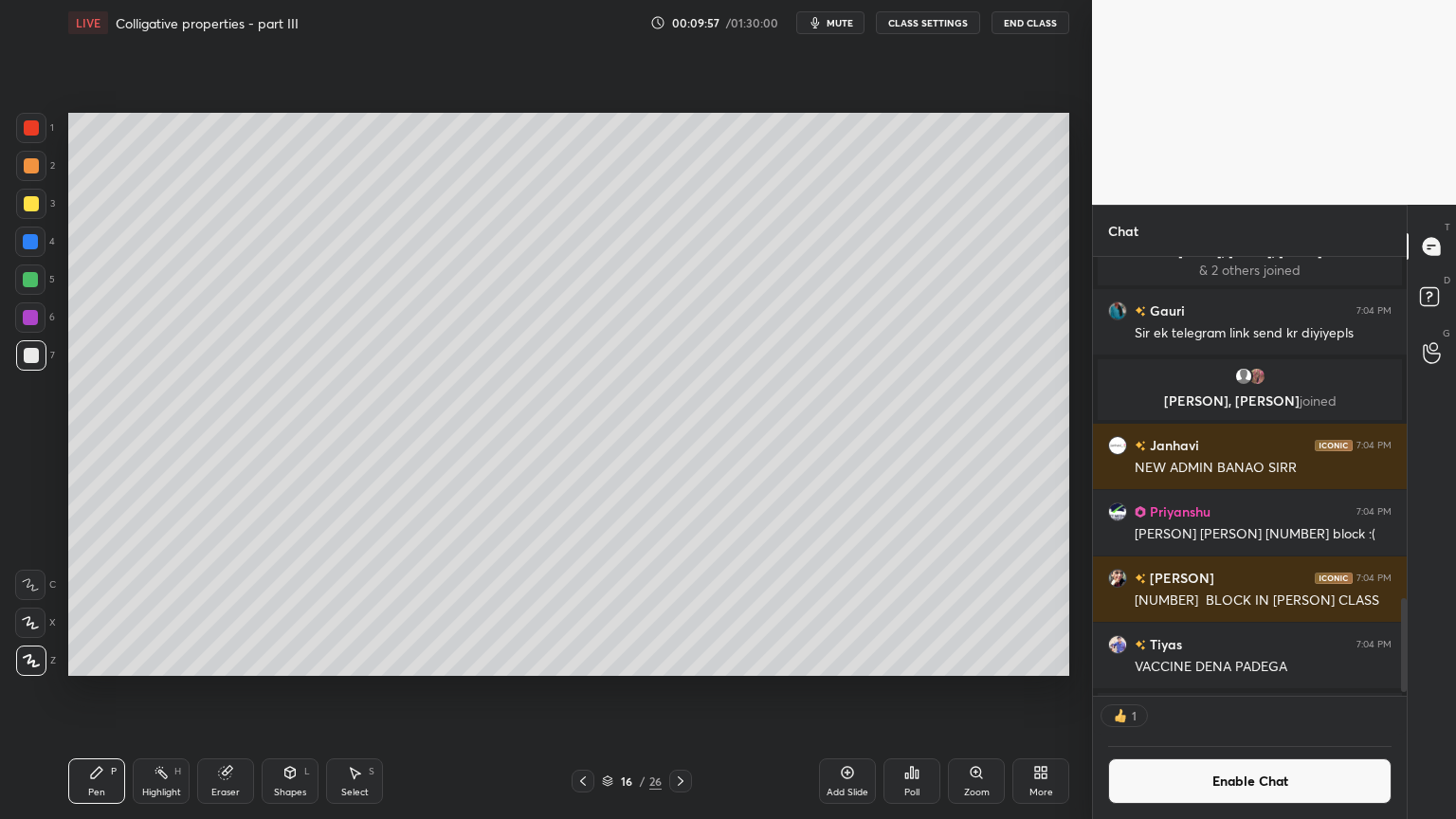 scroll, scrollTop: 433, scrollLeft: 308, axis: both 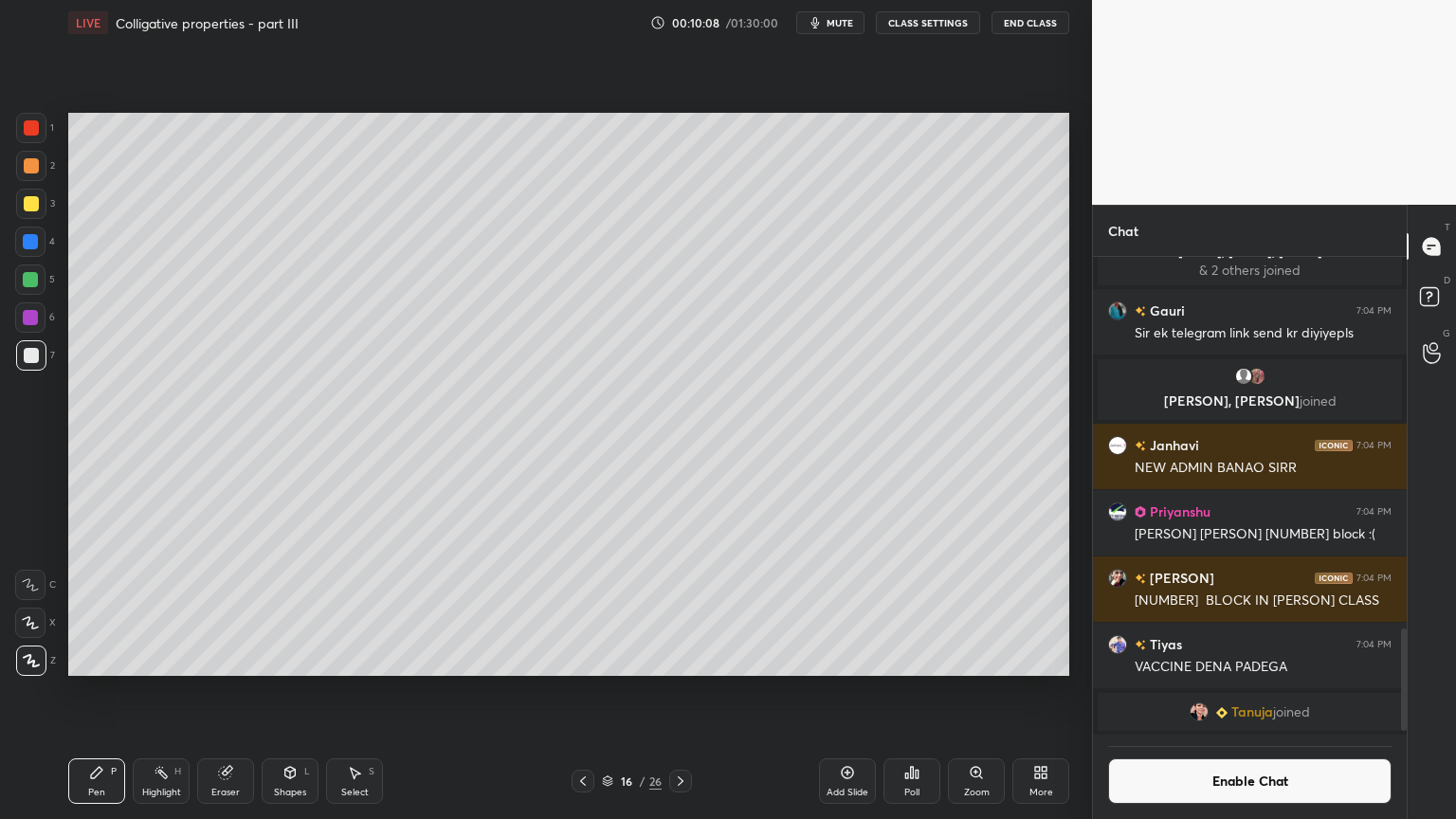 click on "Highlight H" at bounding box center (161, 781) 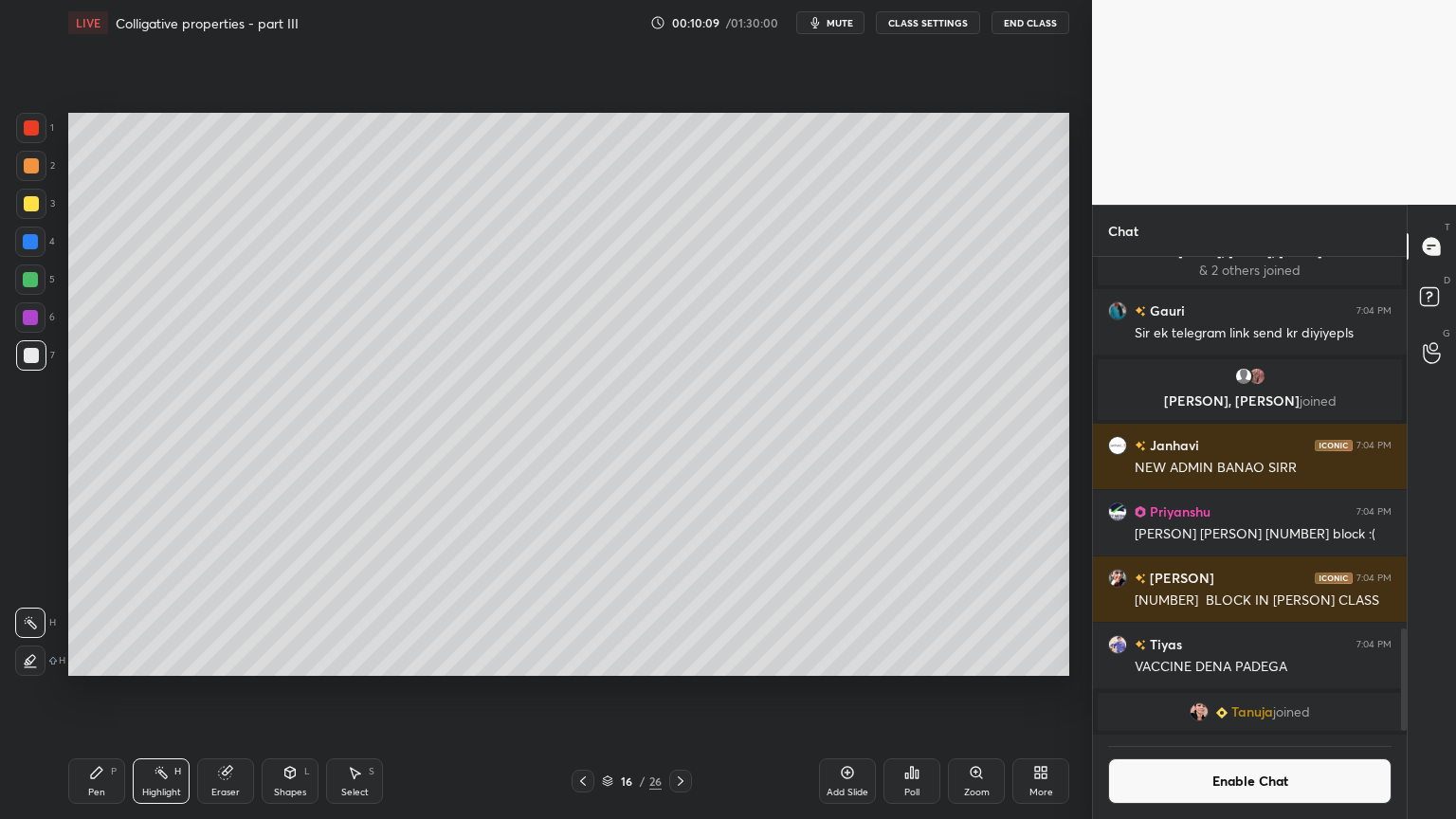 scroll, scrollTop: 433, scrollLeft: 308, axis: both 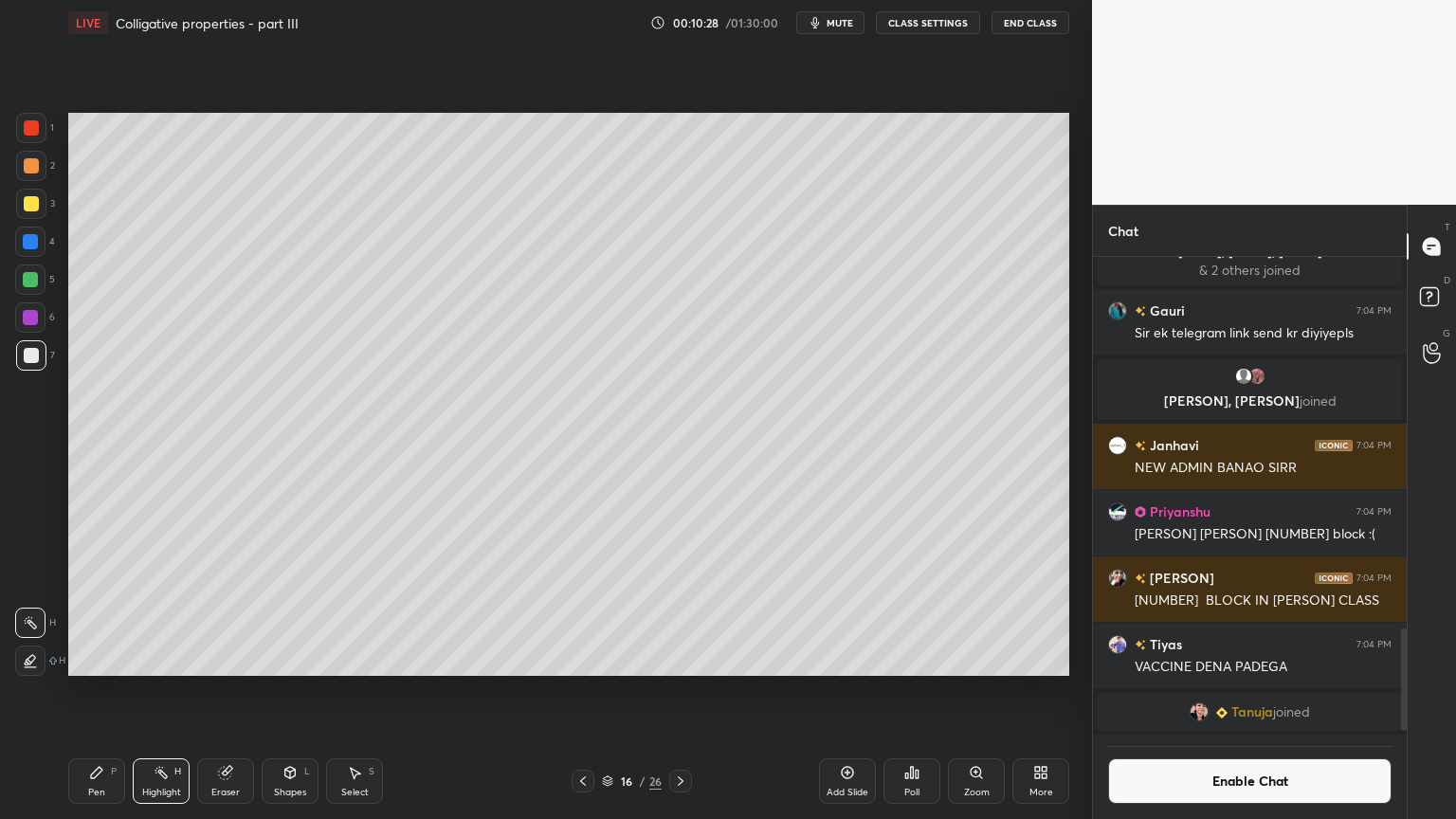 click on "Pen P" at bounding box center (97, 781) 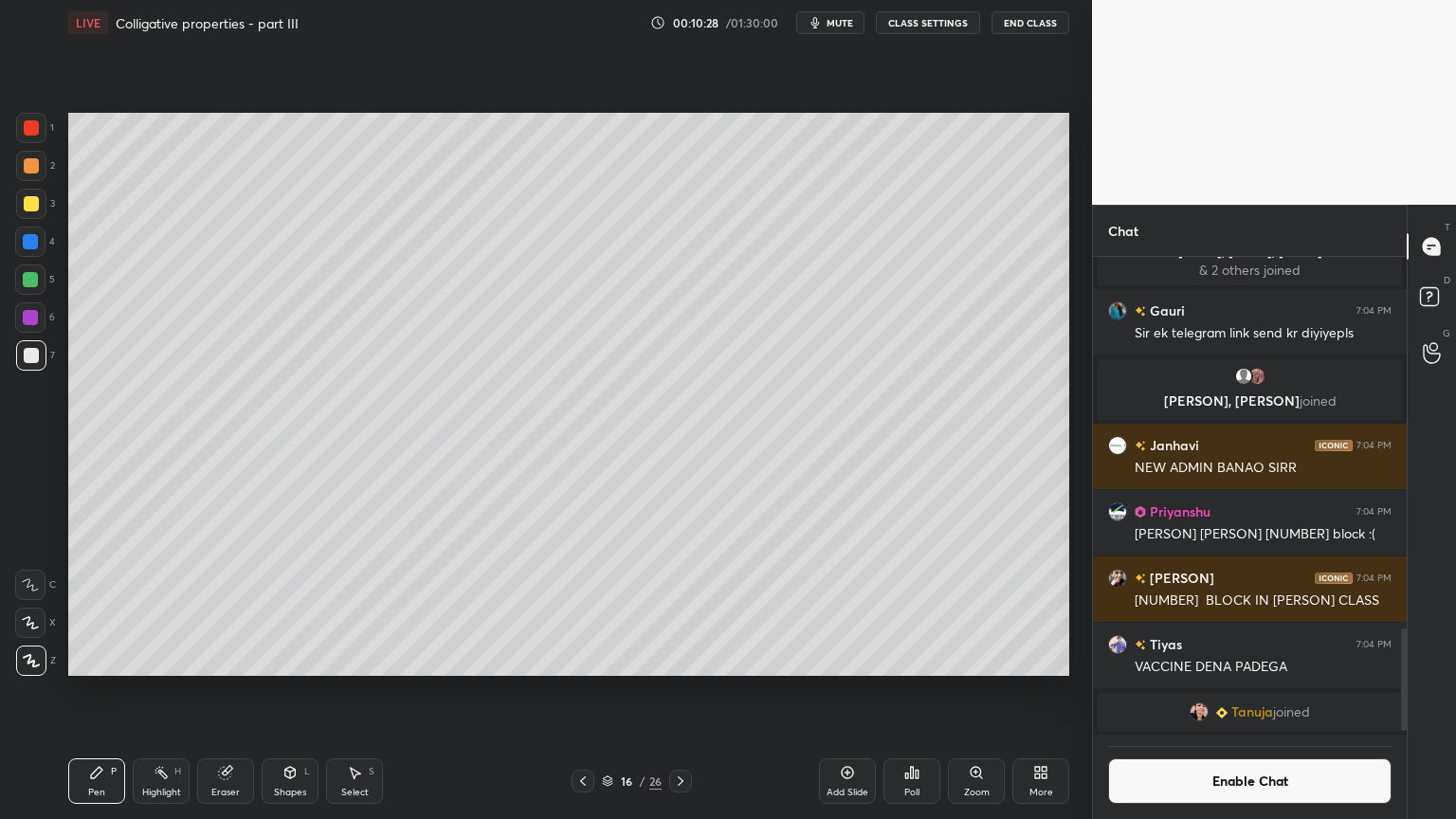 click at bounding box center [31, 355] 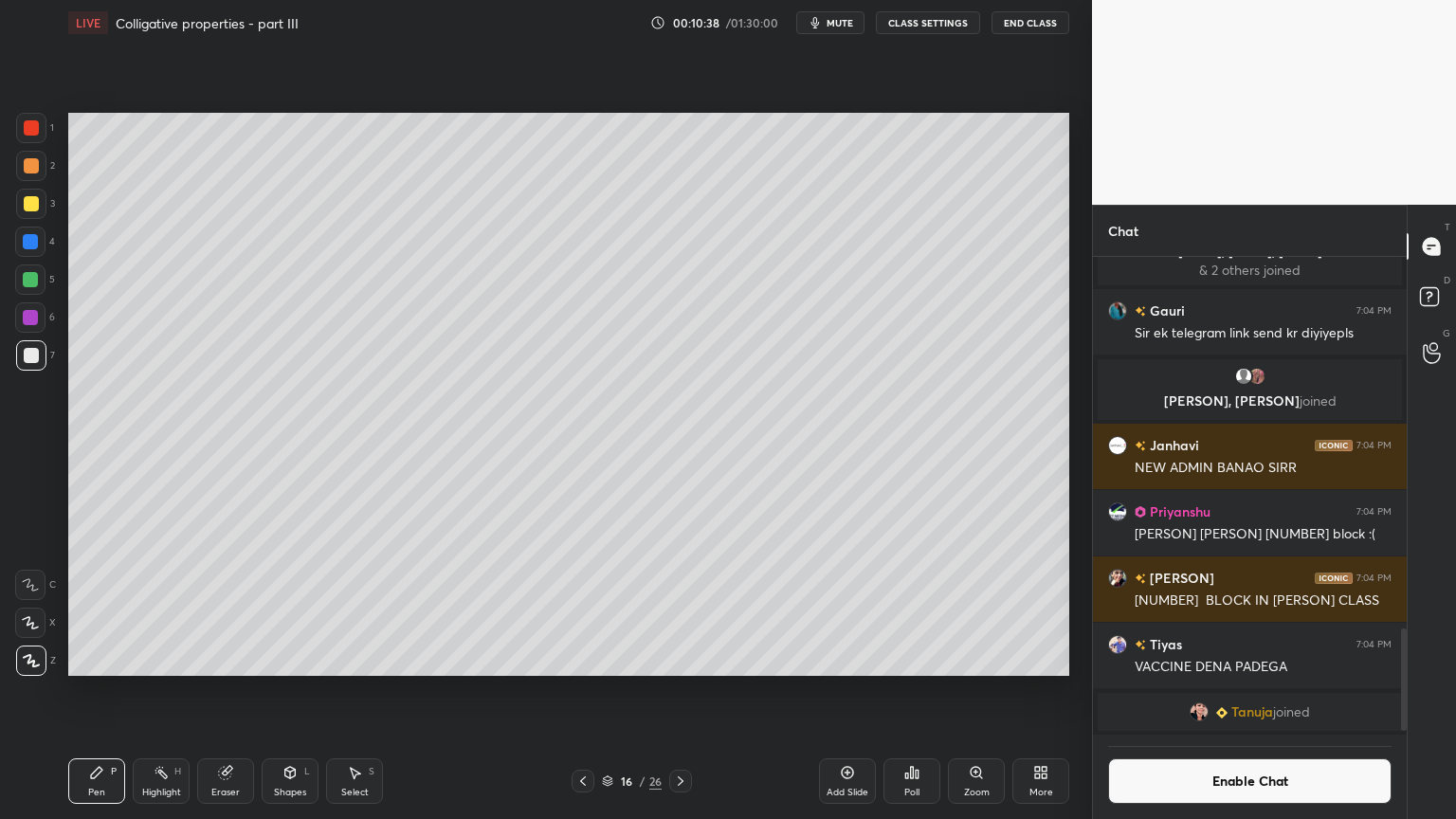 drag, startPoint x: 173, startPoint y: 785, endPoint x: 205, endPoint y: 741, distance: 54.405882 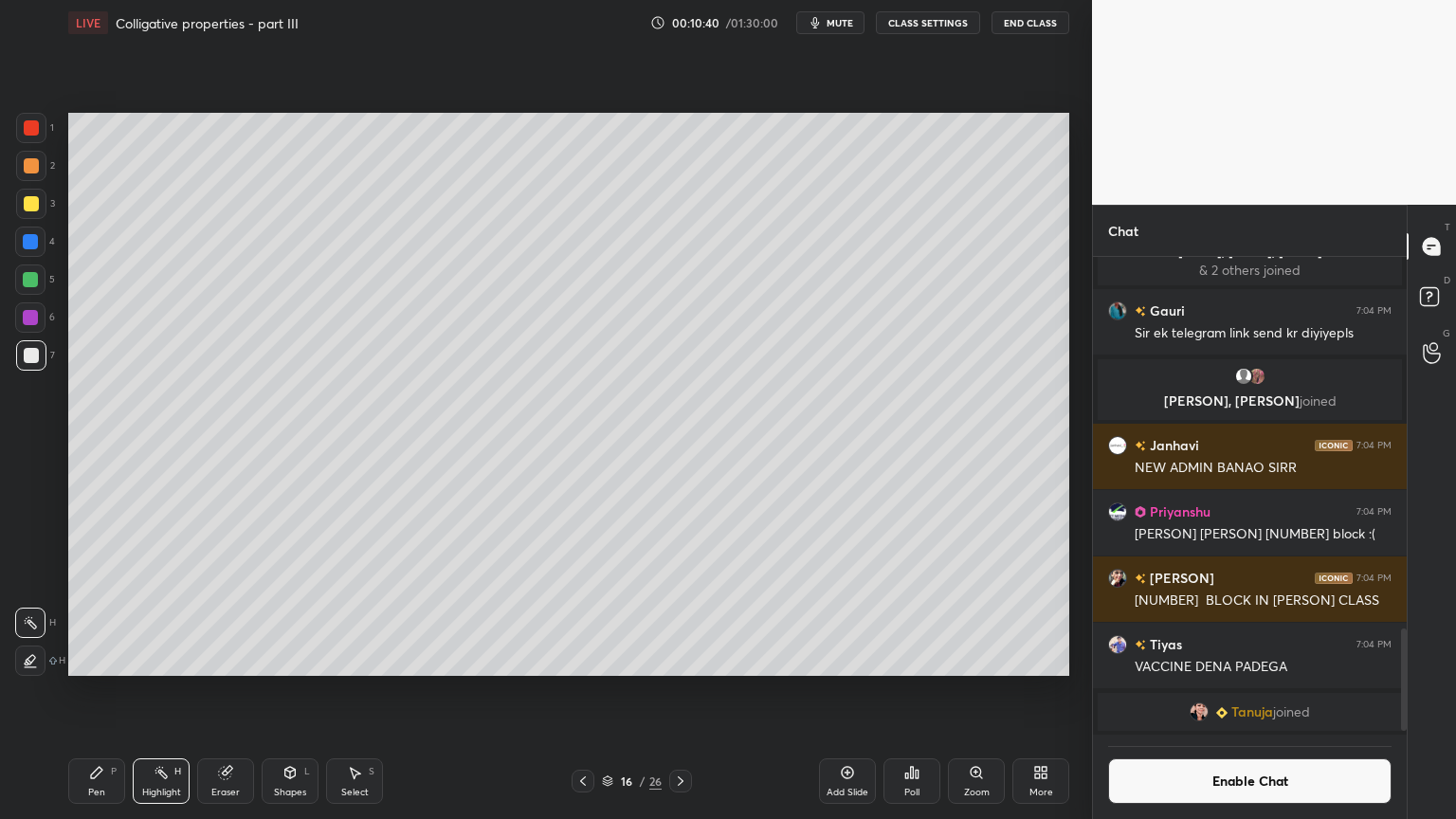 click on "Shapes" at bounding box center [290, 792] 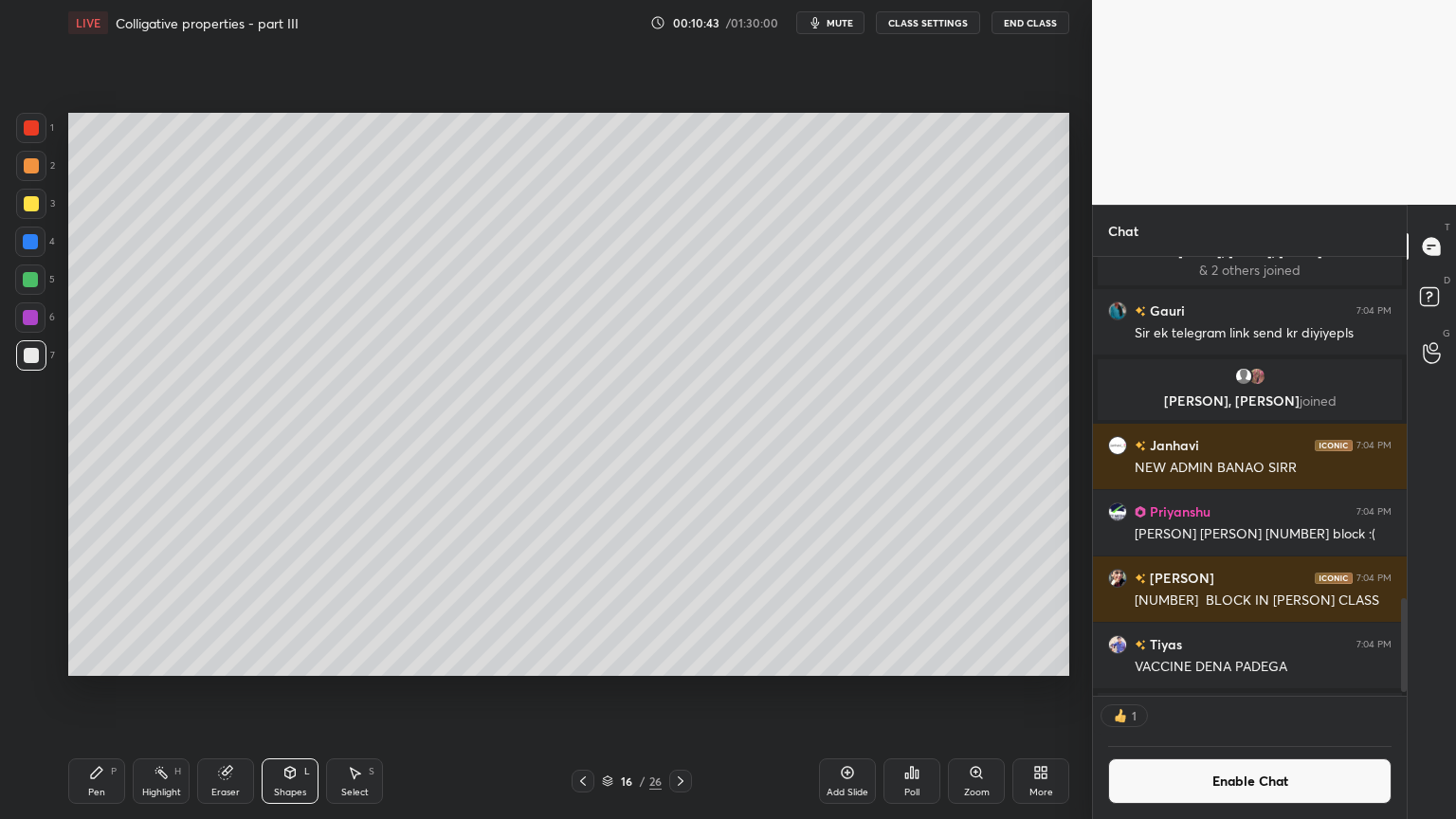 scroll, scrollTop: 433, scrollLeft: 308, axis: both 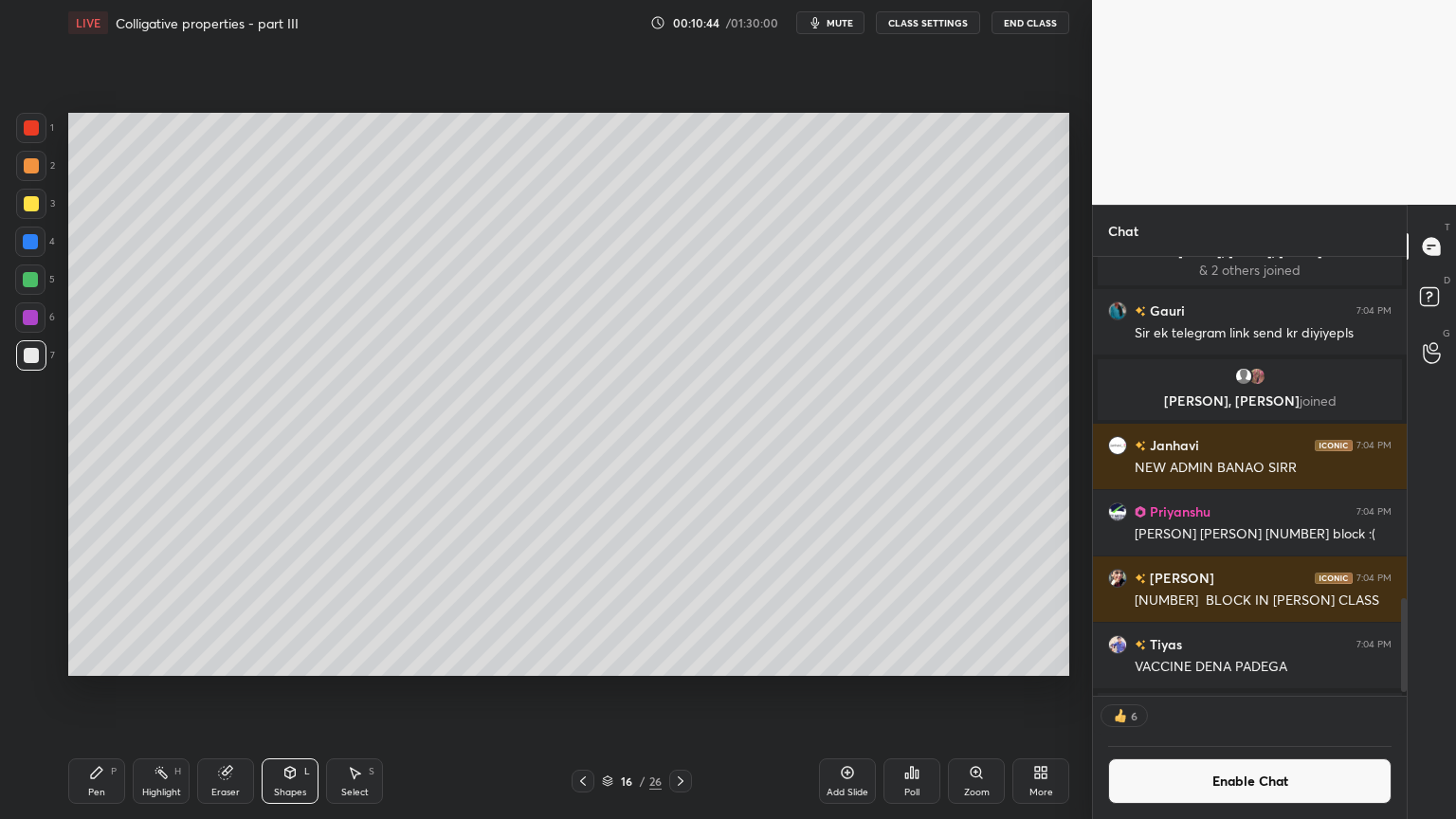 drag, startPoint x: 583, startPoint y: 784, endPoint x: 559, endPoint y: 776, distance: 25.29822 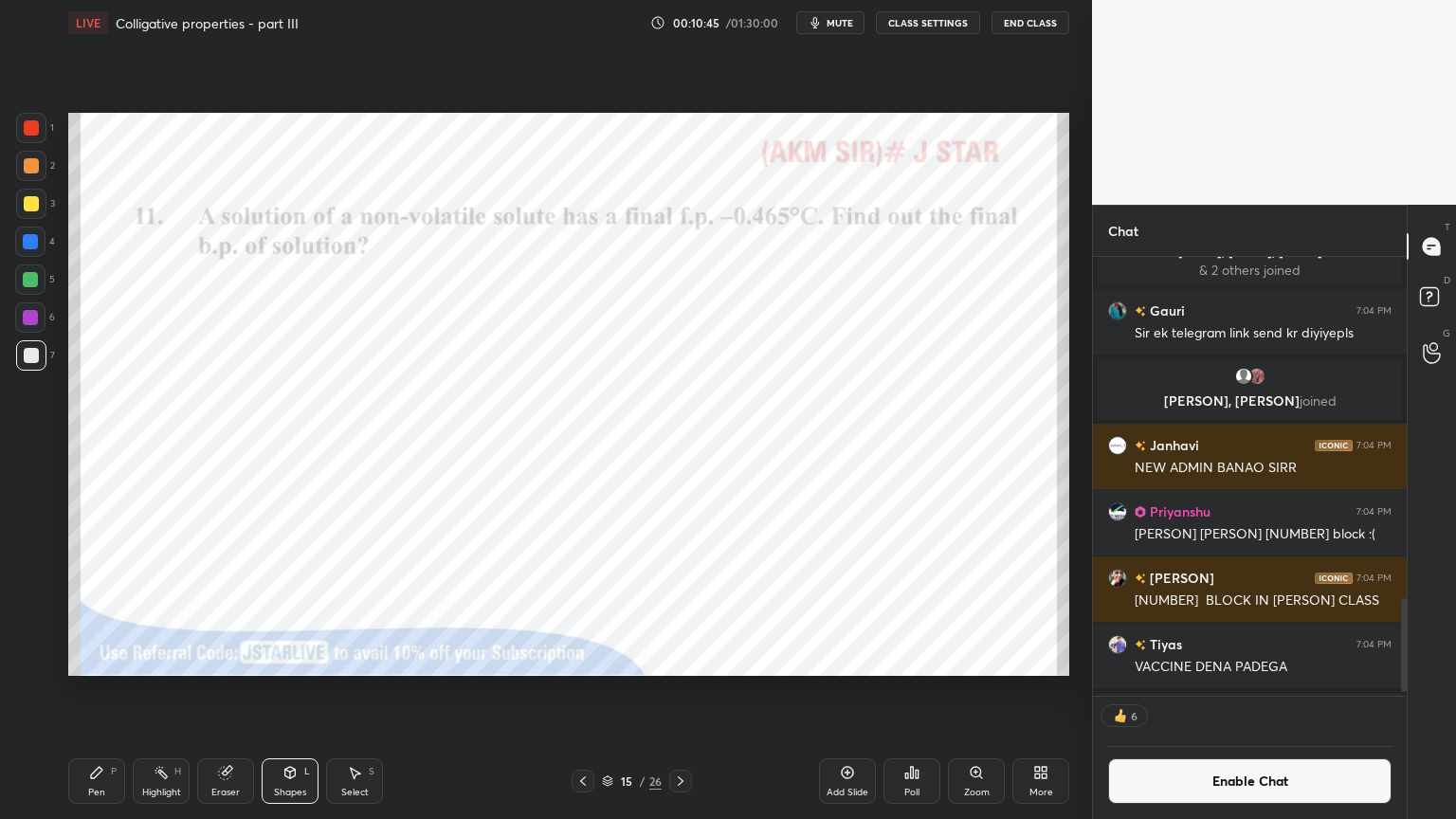 click on "Highlight H" at bounding box center (161, 781) 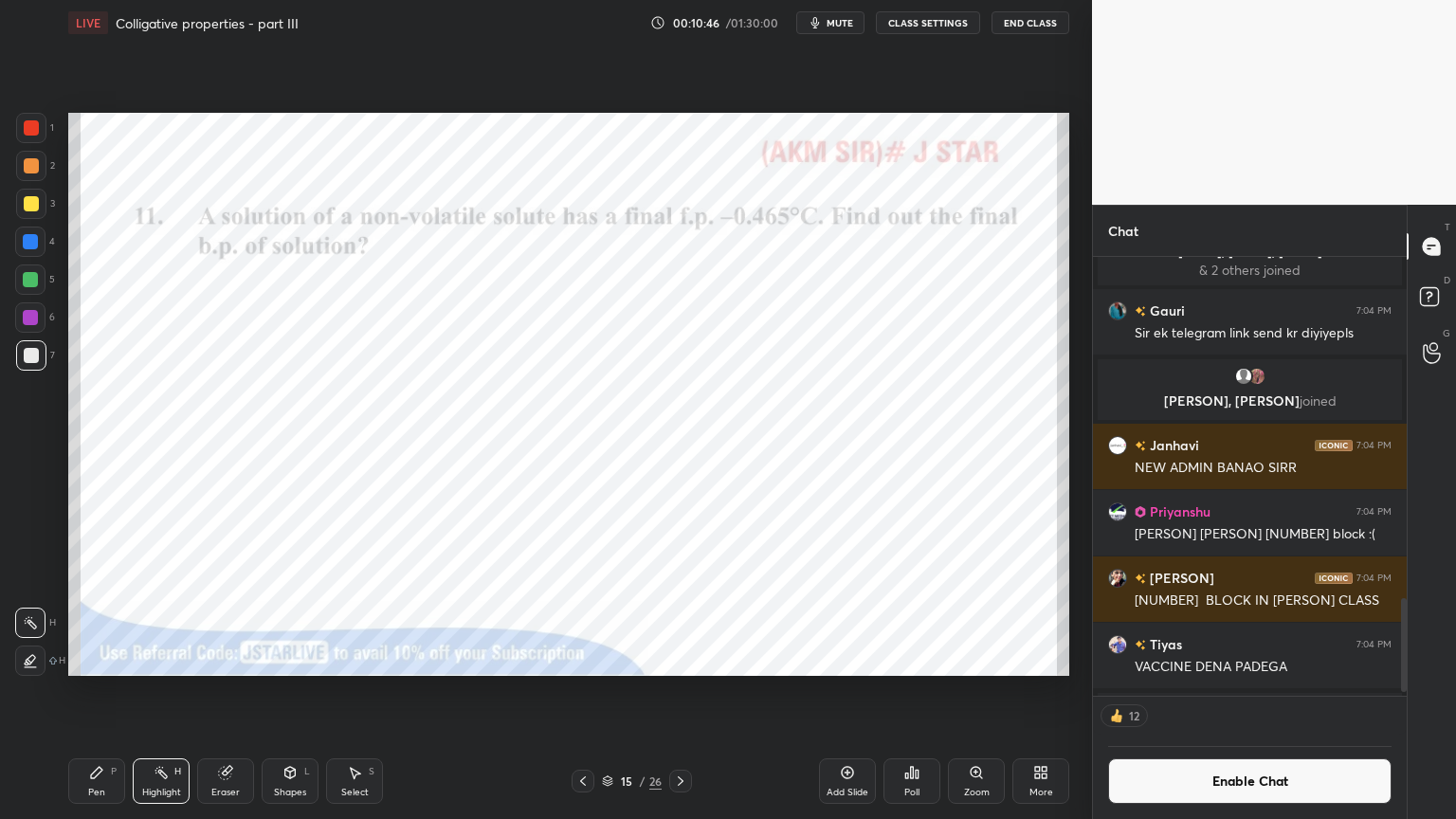 drag, startPoint x: 27, startPoint y: 123, endPoint x: 47, endPoint y: 131, distance: 21.540659 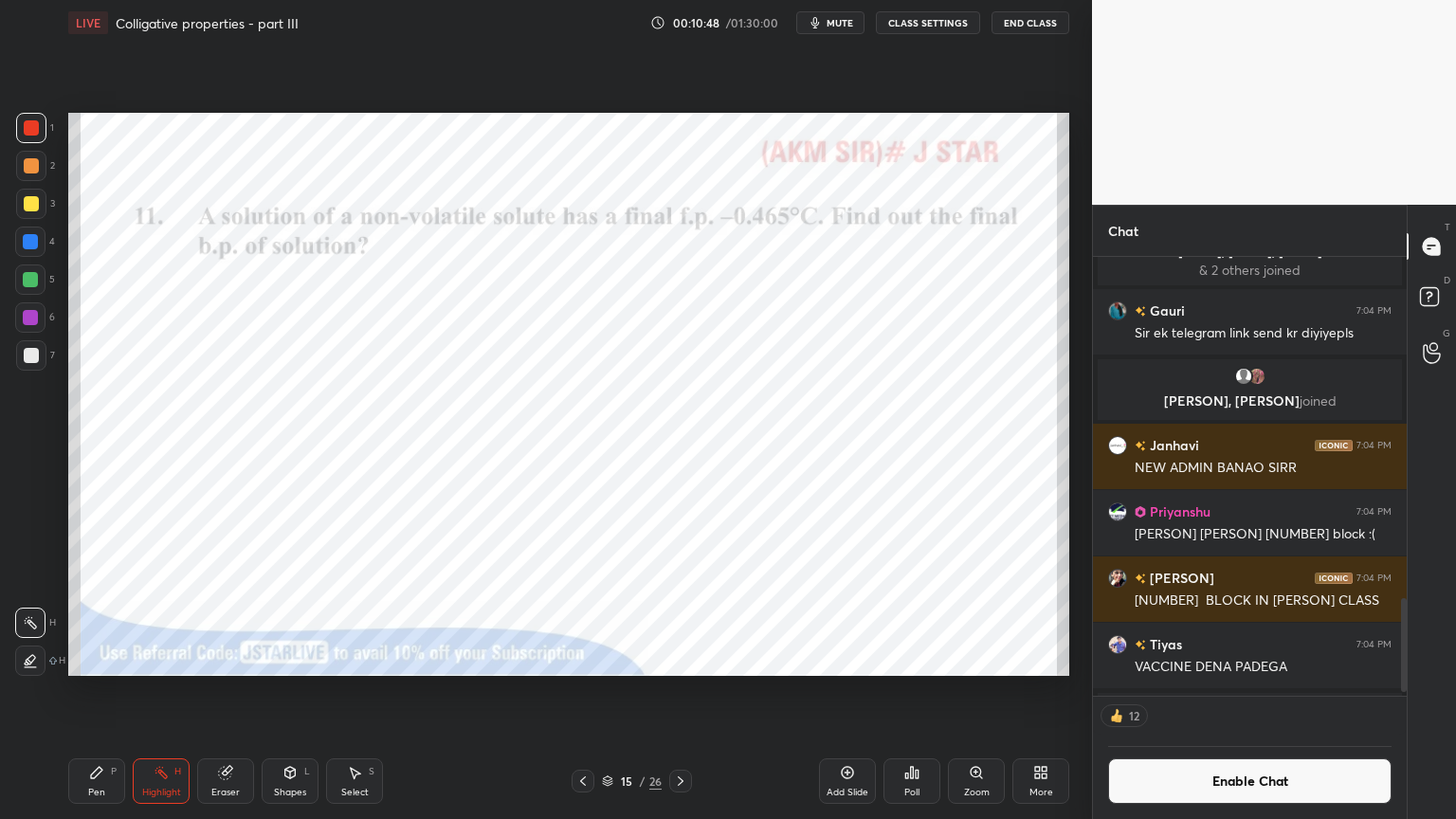 click 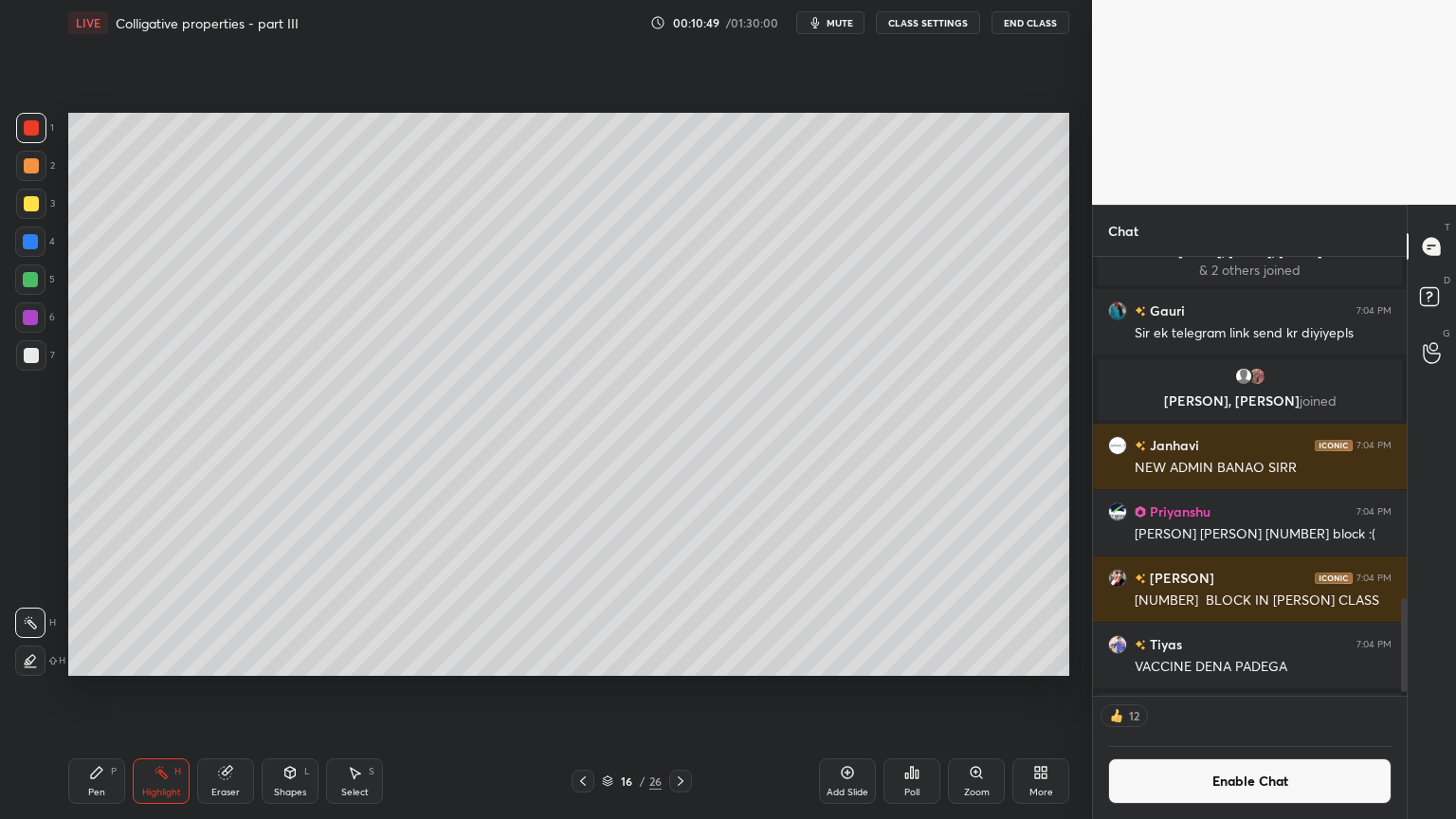 click on "Pen P" at bounding box center (97, 781) 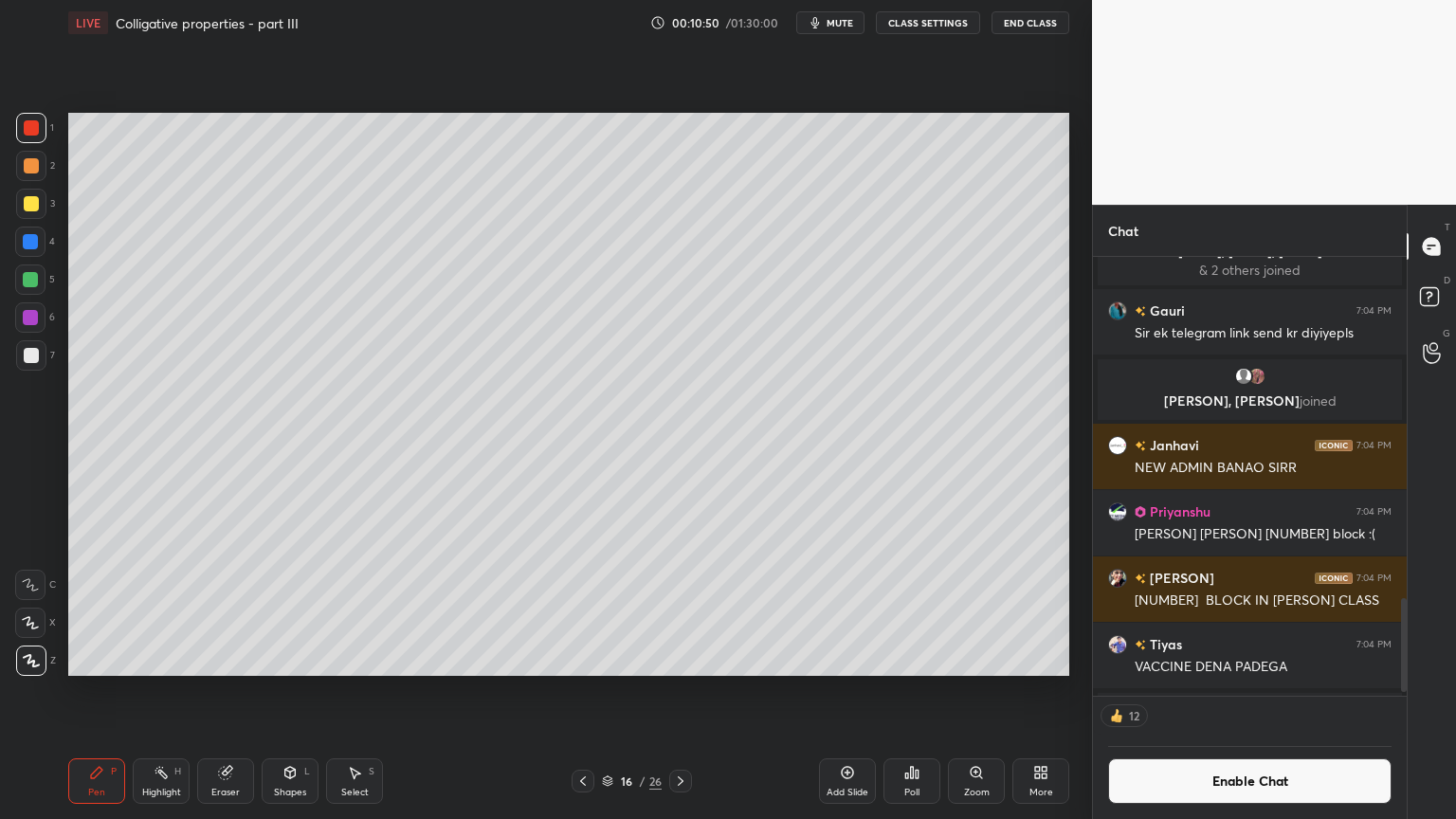 drag, startPoint x: 34, startPoint y: 281, endPoint x: 52, endPoint y: 289, distance: 19.697716 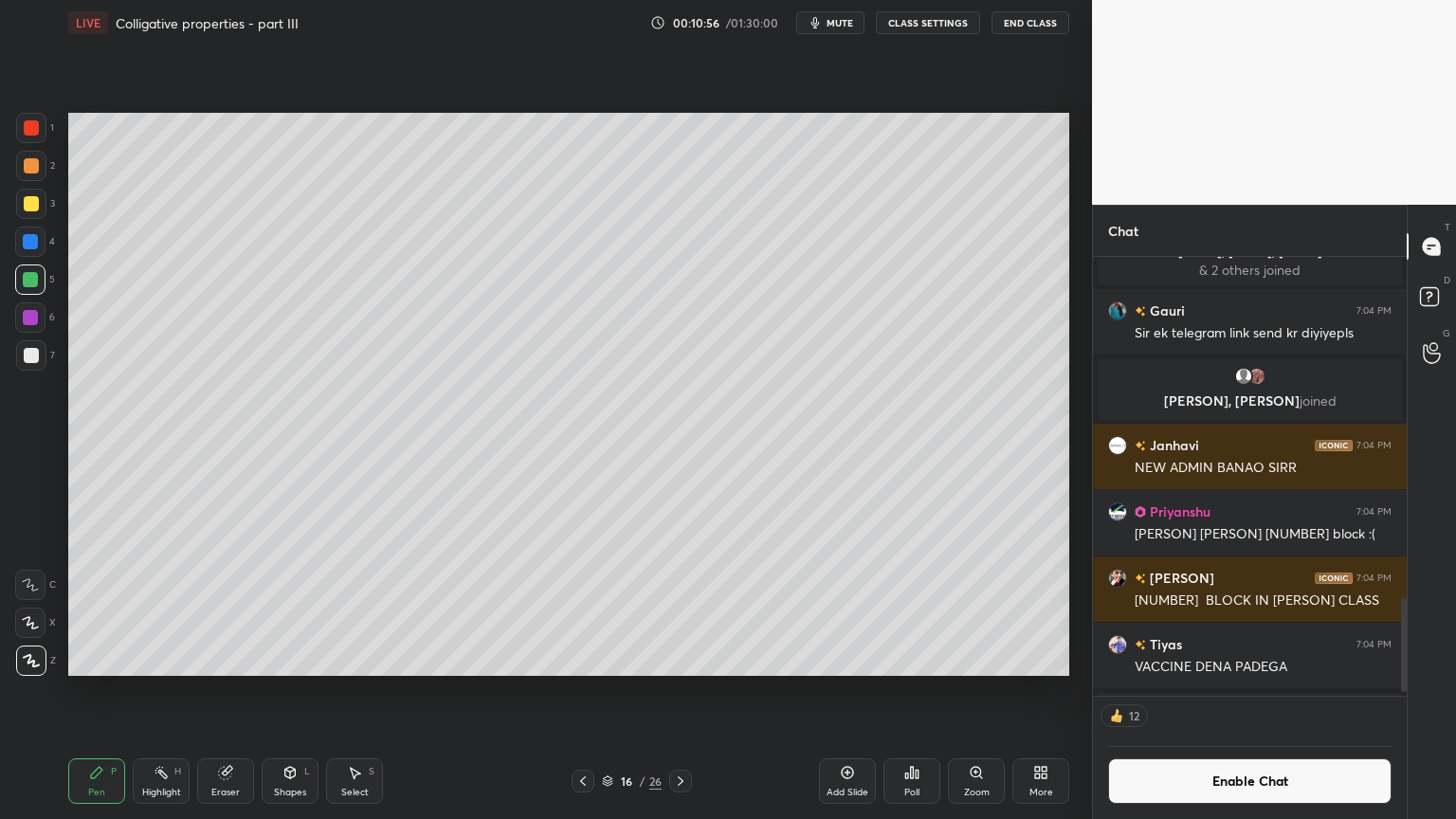 scroll, scrollTop: 6, scrollLeft: 6, axis: both 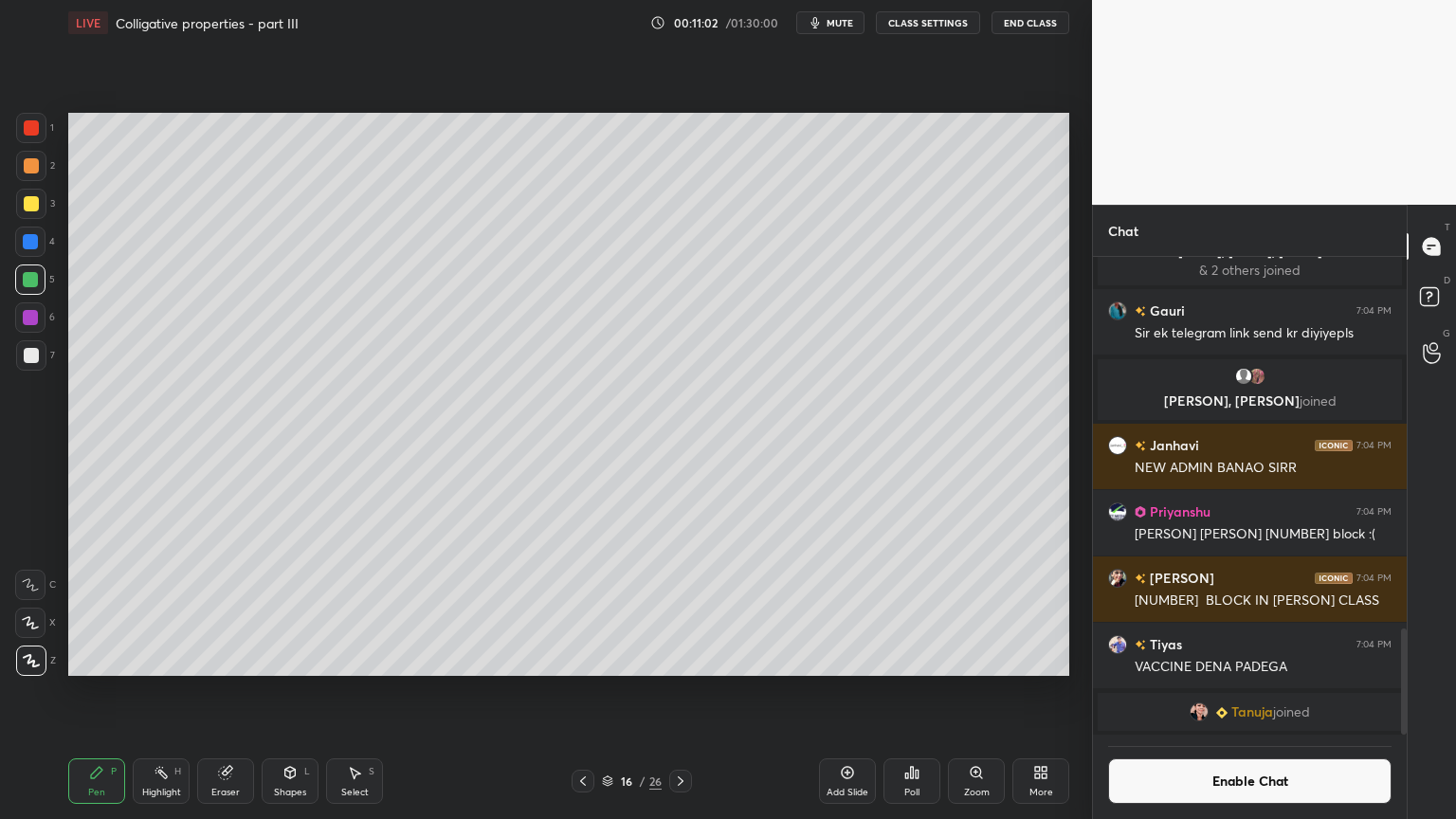 click at bounding box center (31, 355) 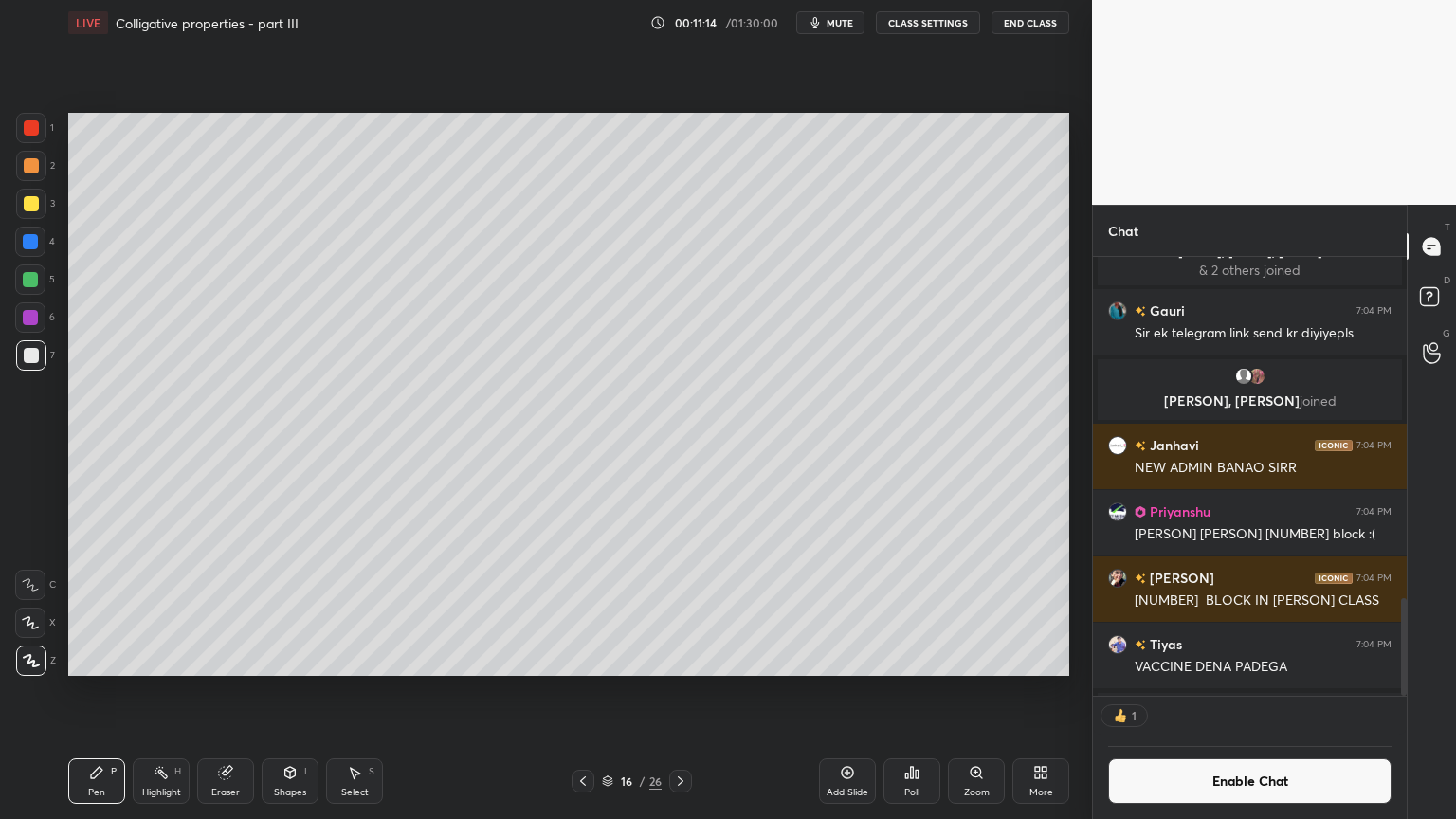 scroll, scrollTop: 433, scrollLeft: 308, axis: both 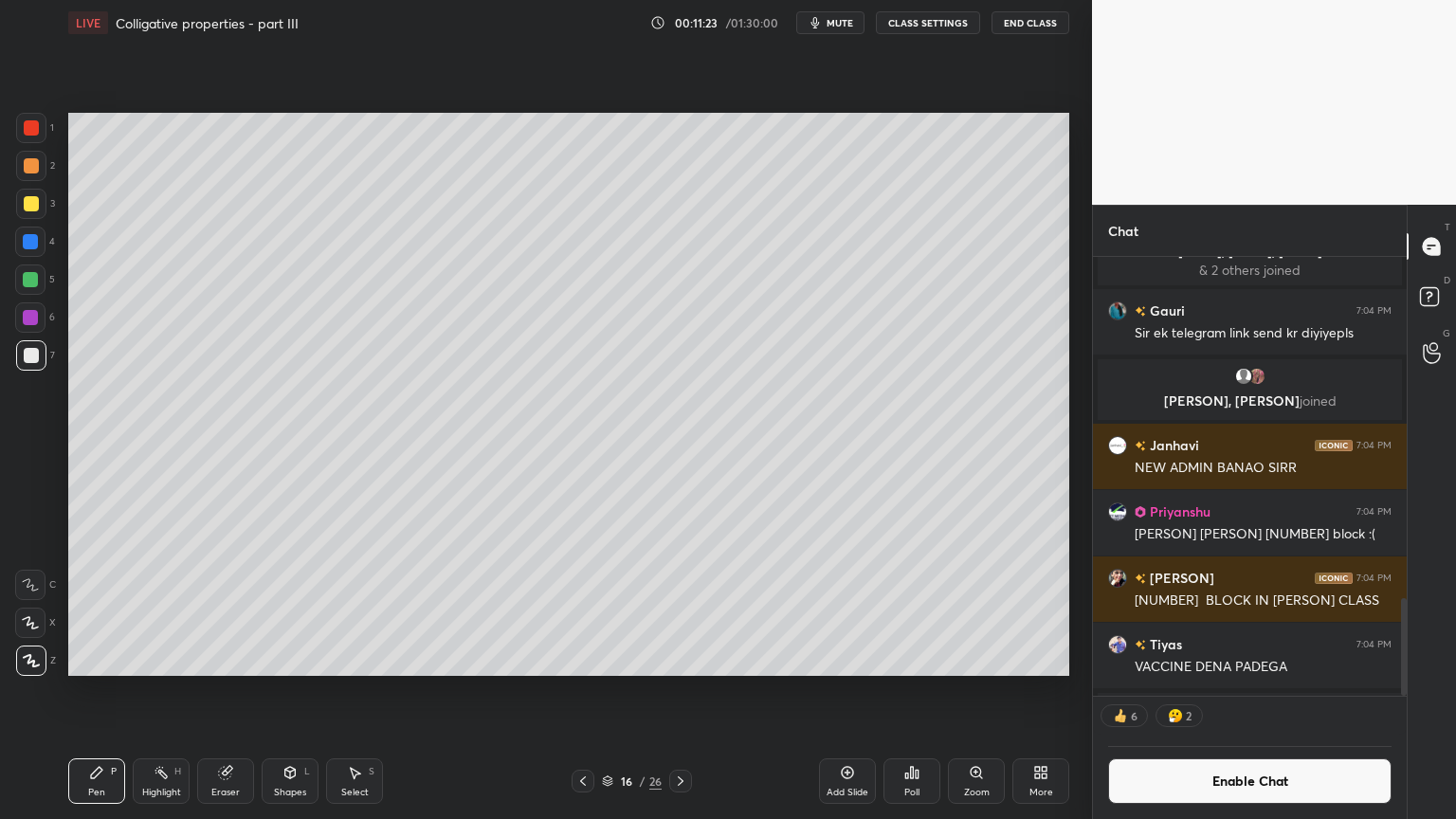 click at bounding box center (31, 204) 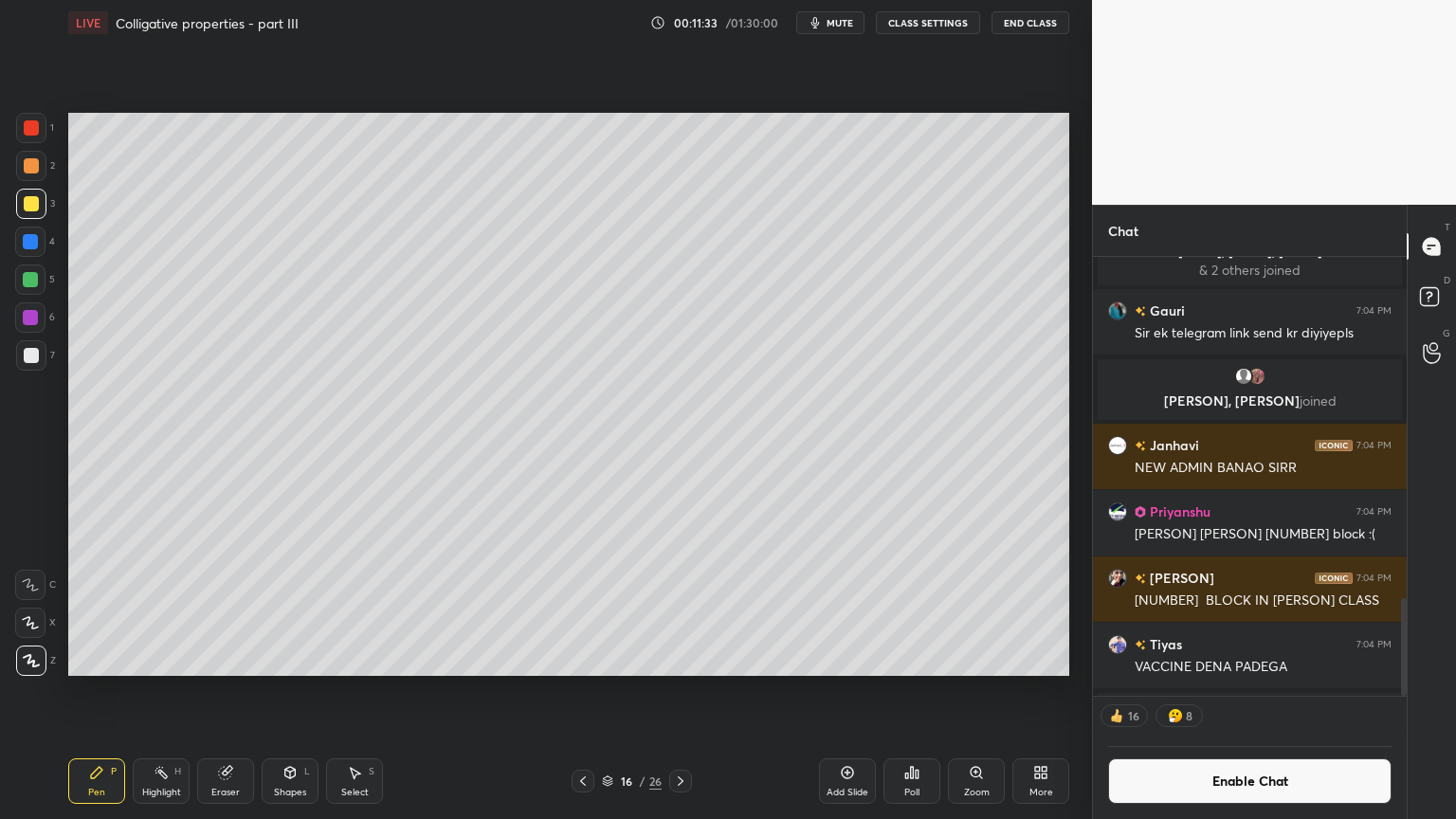 drag, startPoint x: 174, startPoint y: 777, endPoint x: 258, endPoint y: 689, distance: 121.65525 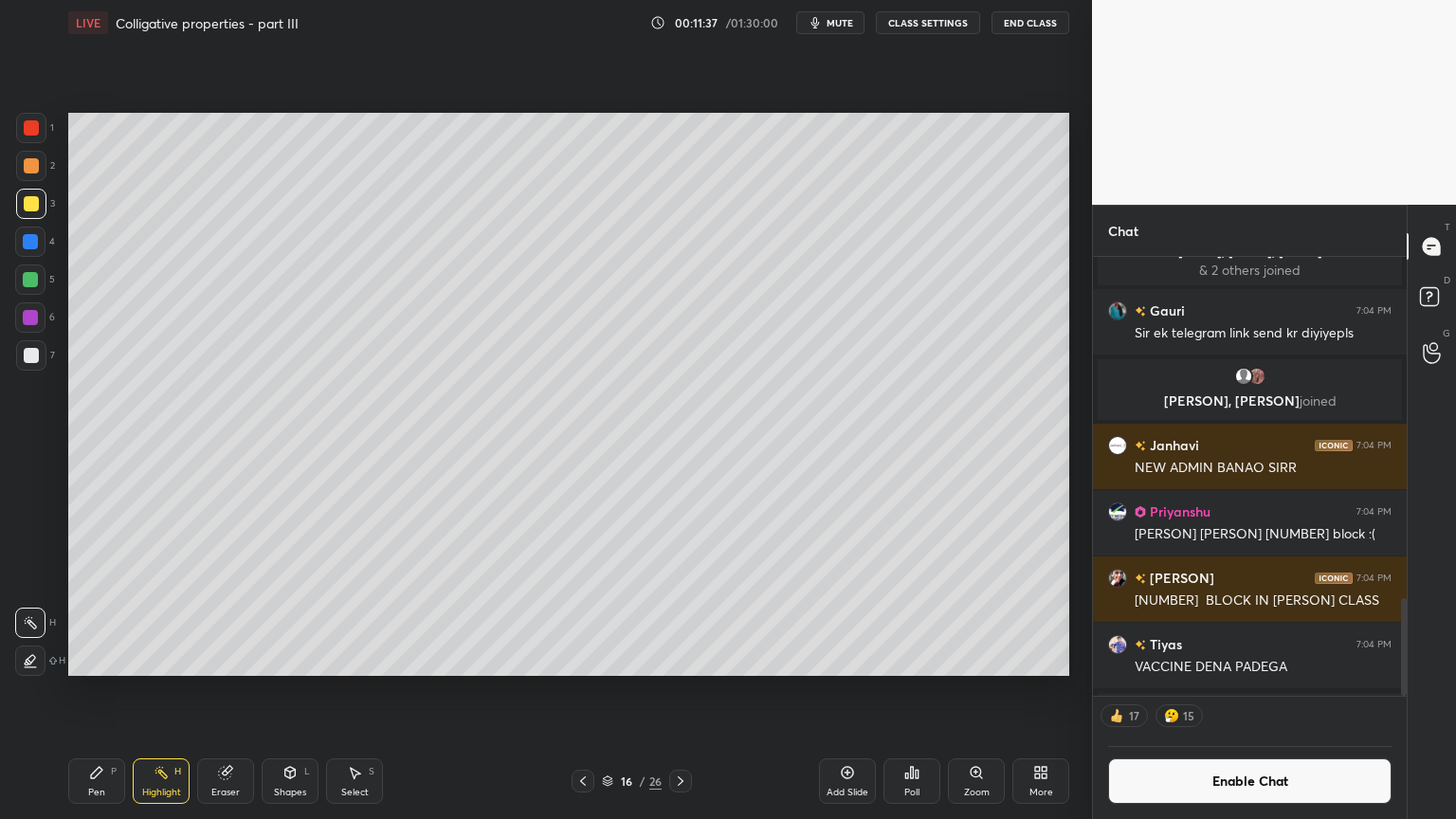 click on "Enable Chat" at bounding box center [1249, 781] 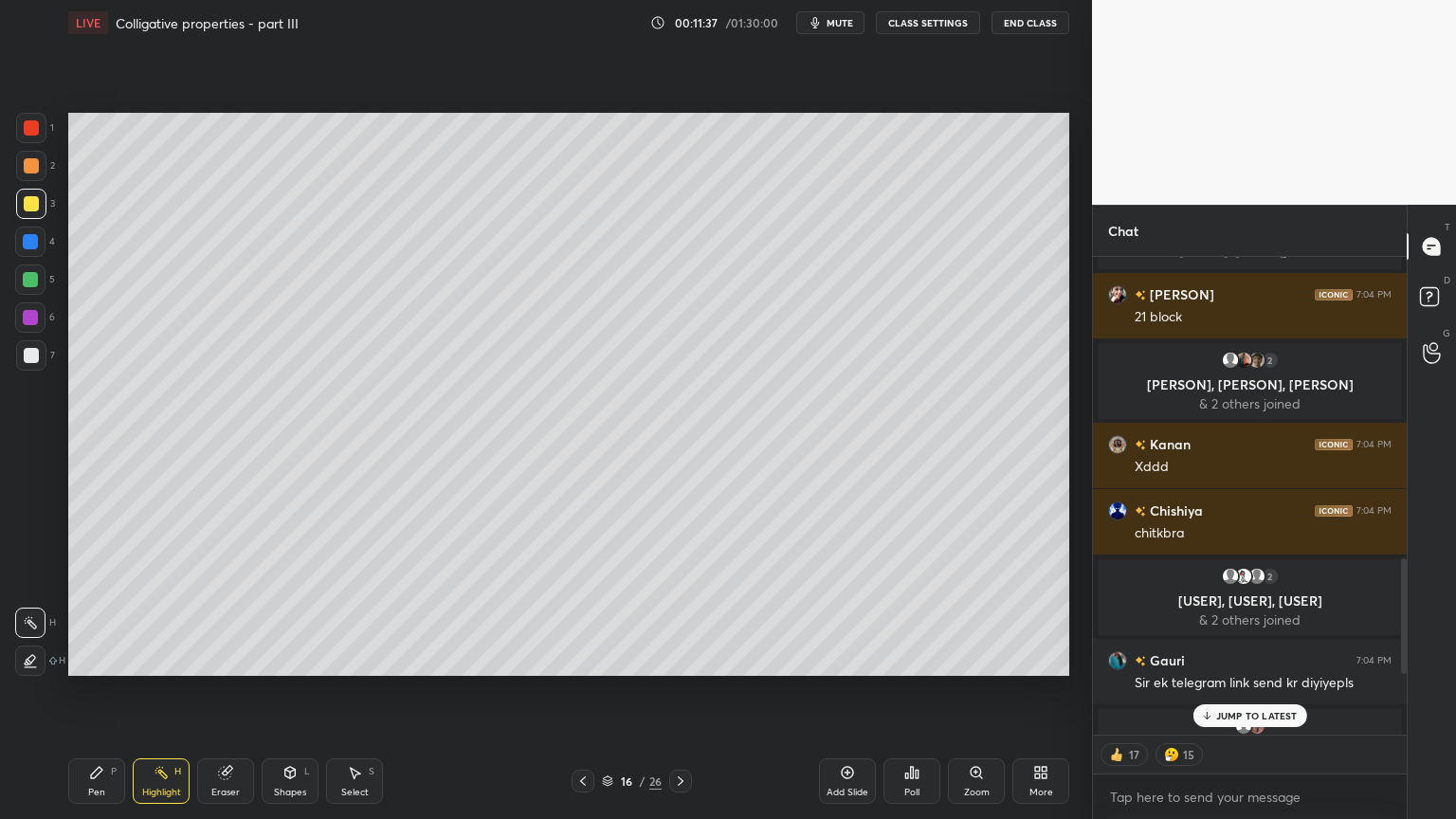 click on "JUMP TO LATEST" at bounding box center [1257, 716] 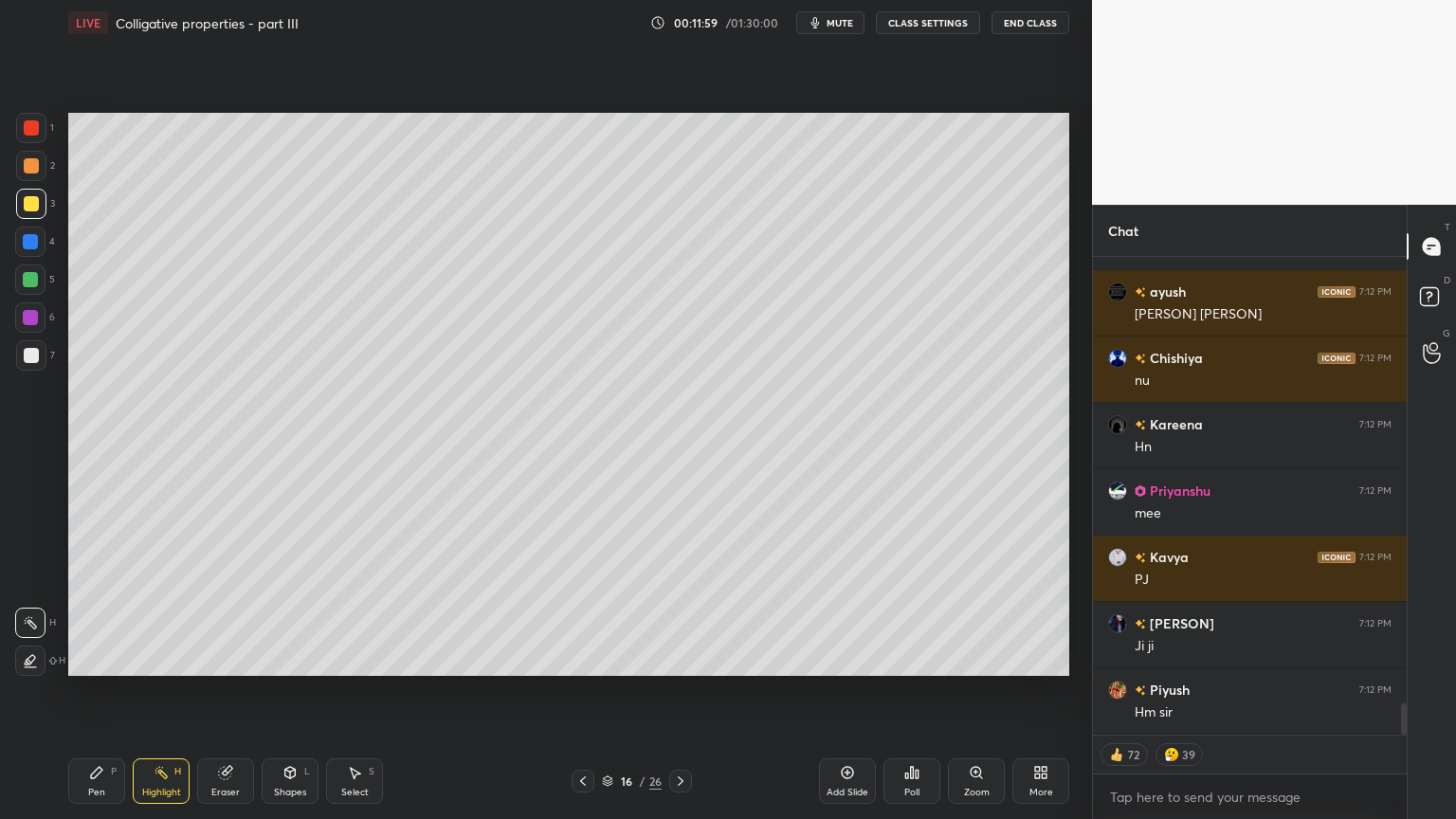 scroll, scrollTop: 7606, scrollLeft: 0, axis: vertical 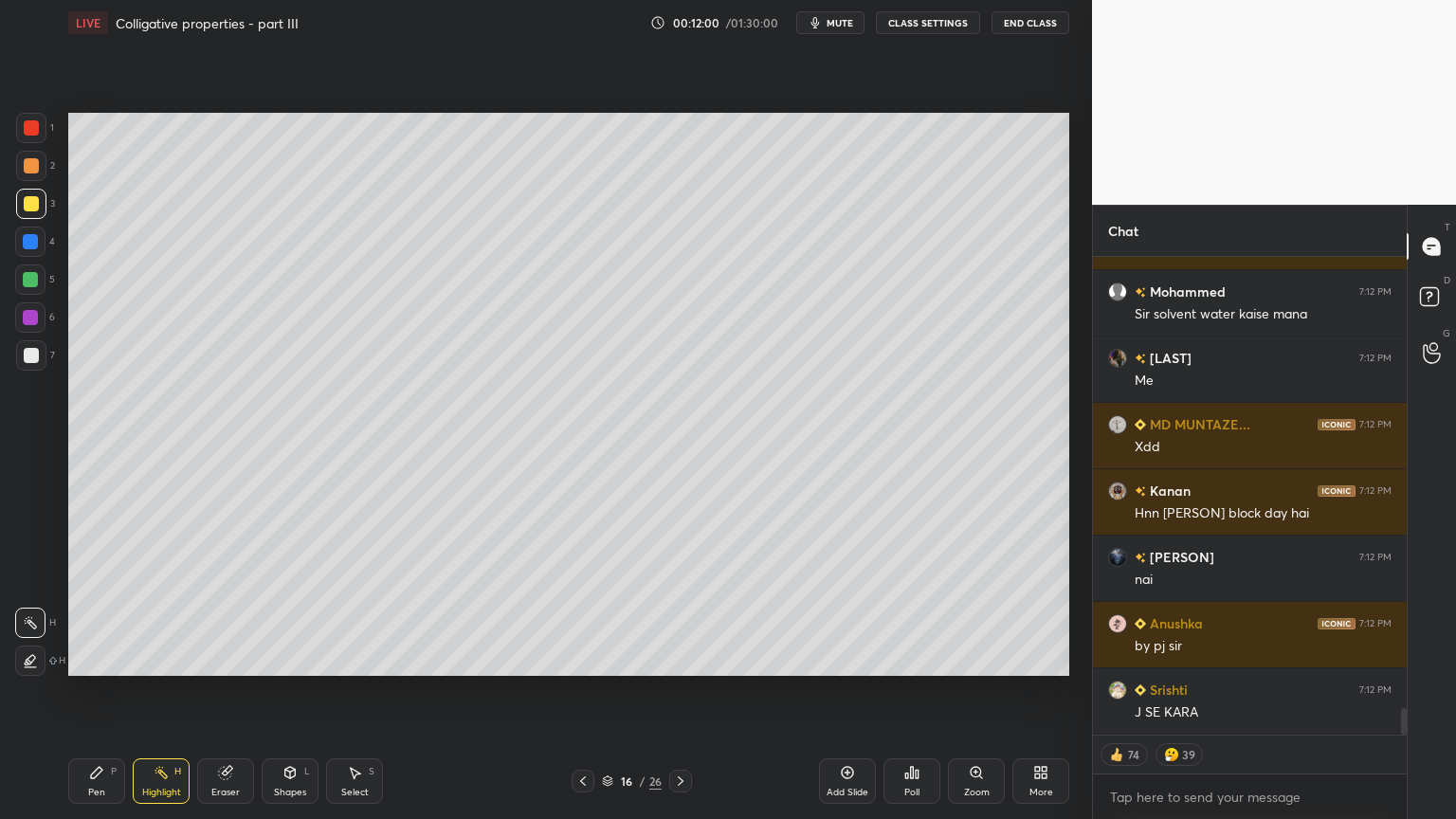 type on "x" 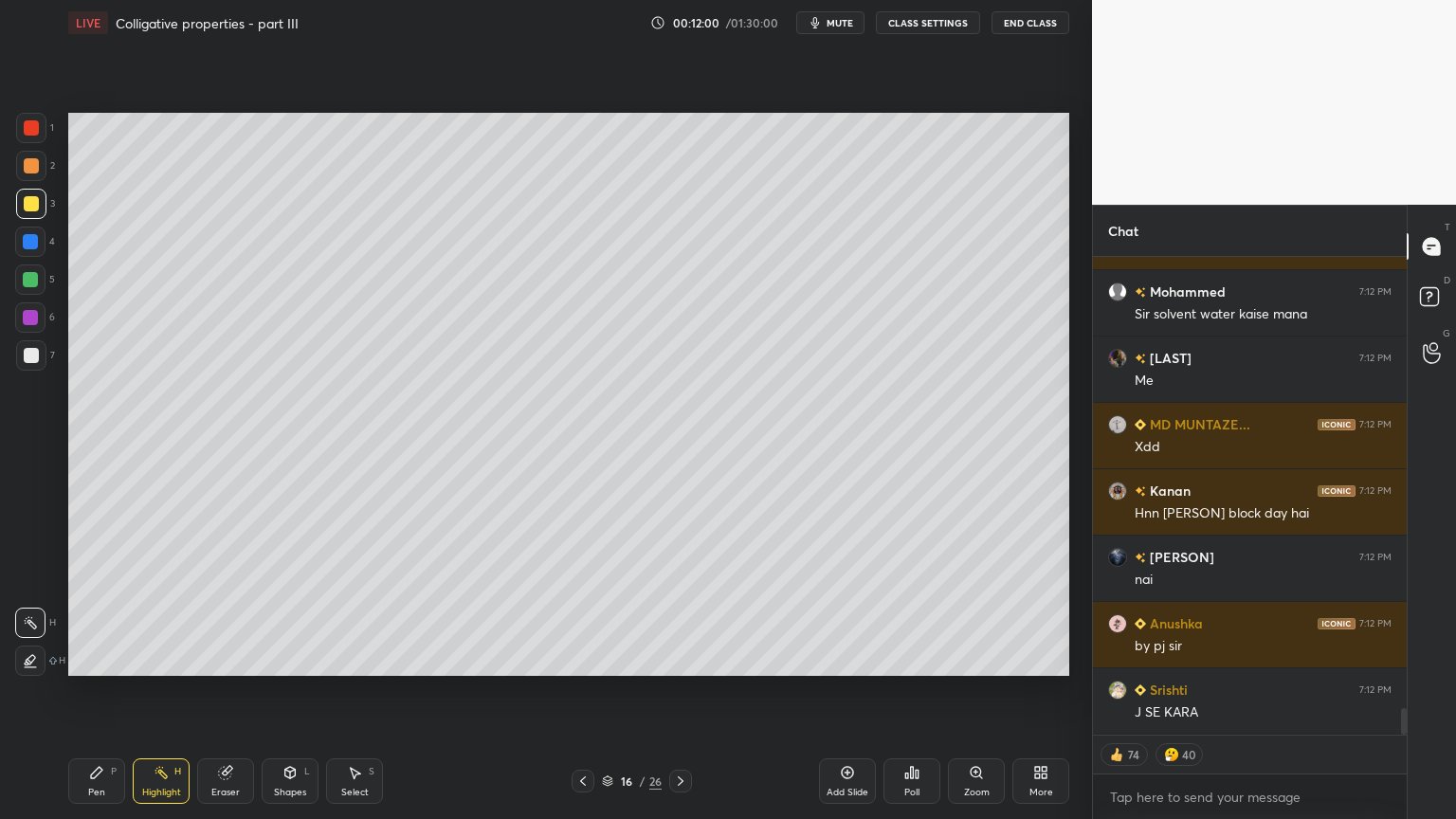 drag, startPoint x: 588, startPoint y: 774, endPoint x: 577, endPoint y: 780, distance: 12.529964 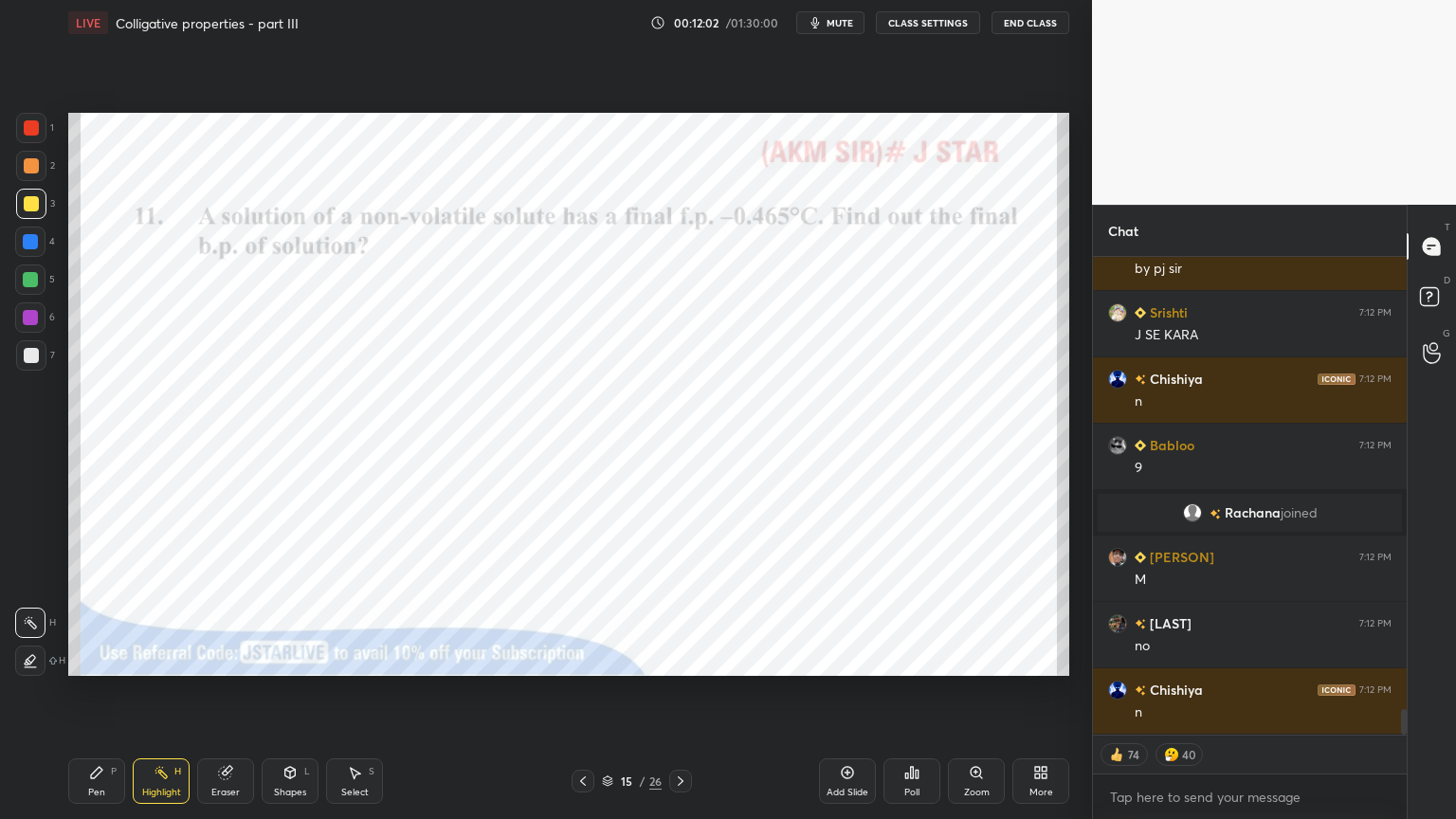 scroll, scrollTop: 8844, scrollLeft: 0, axis: vertical 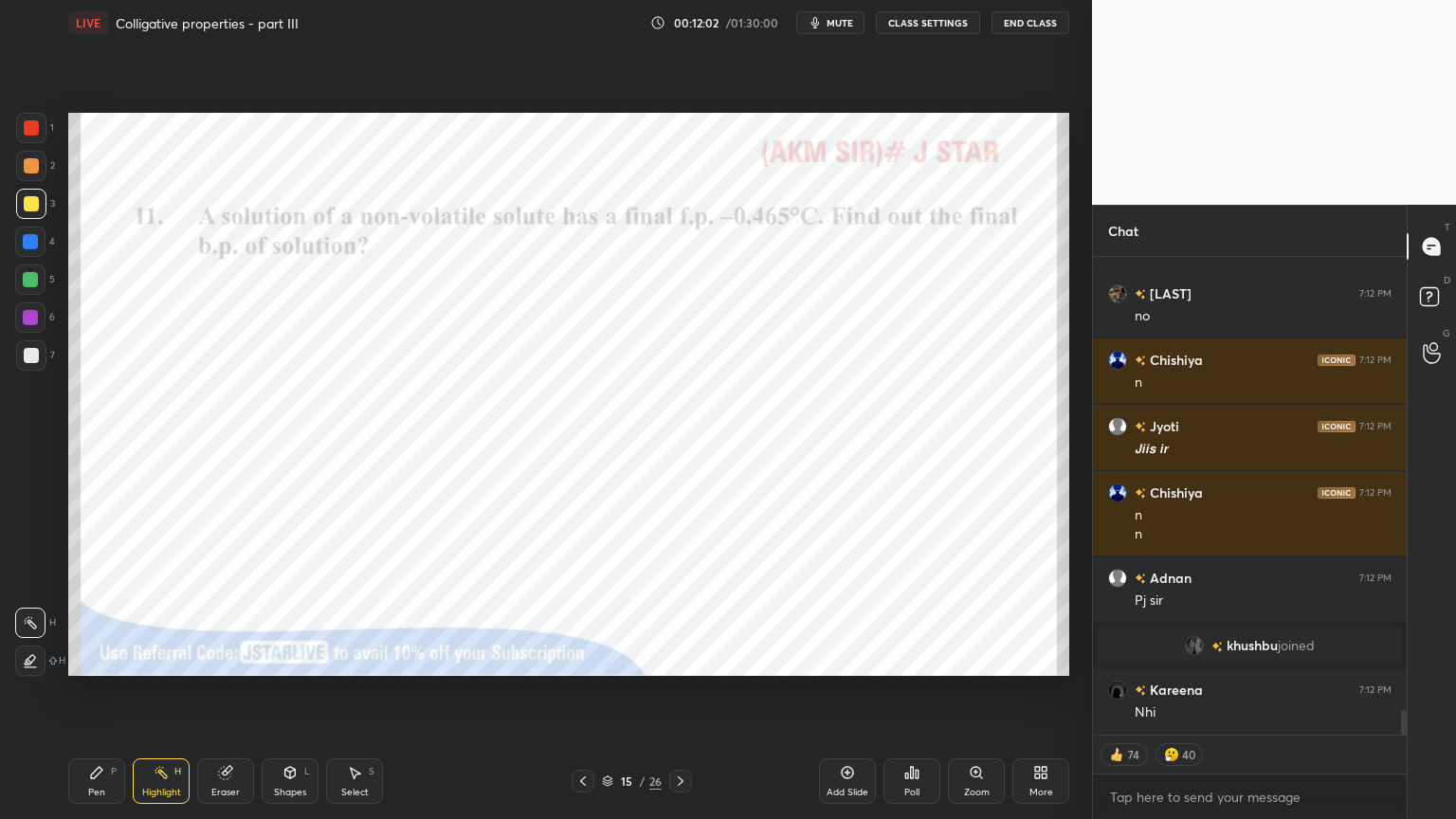 click on "CLASS SETTINGS" at bounding box center [928, 23] 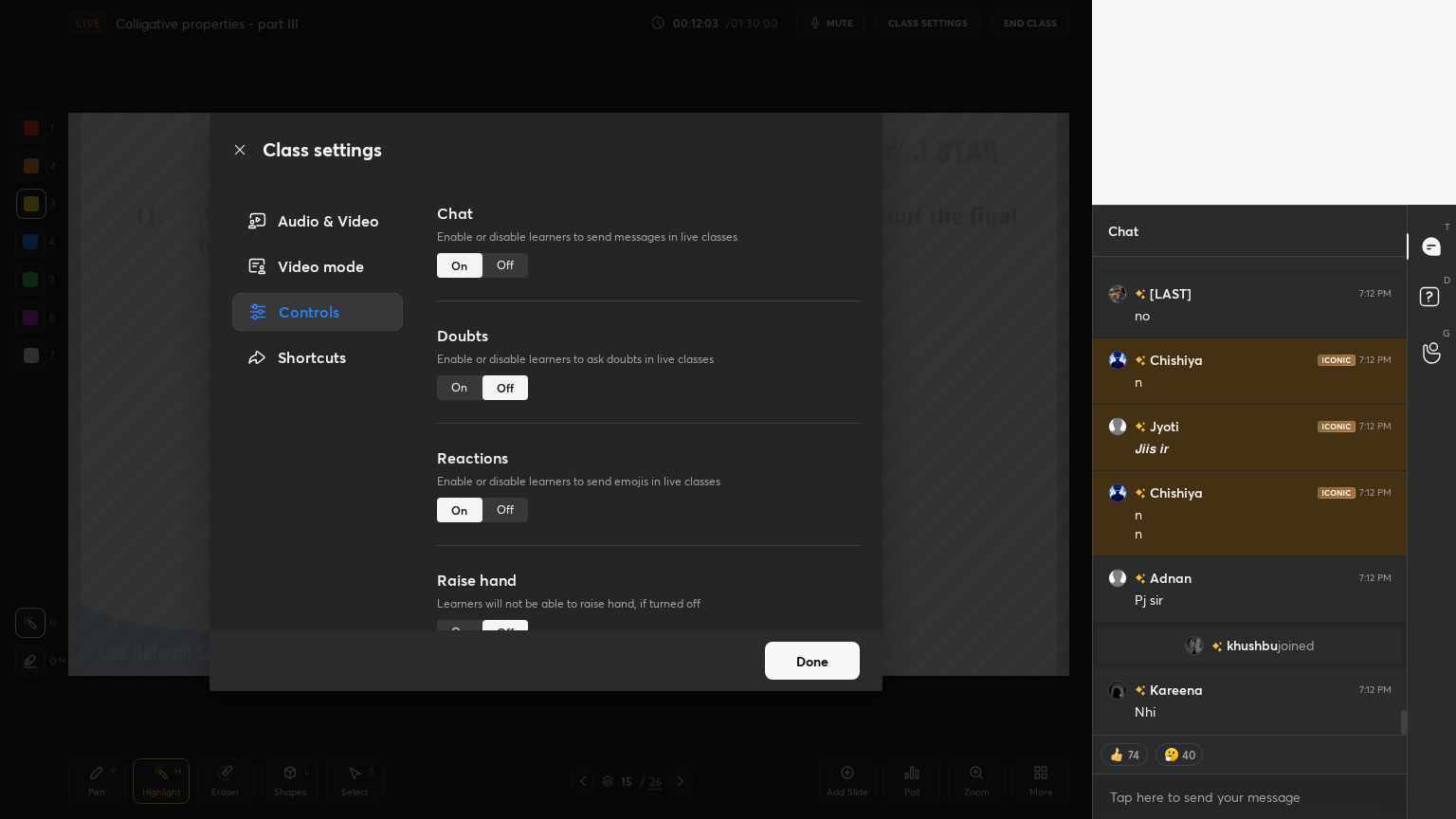 click on "Off" at bounding box center [505, 265] 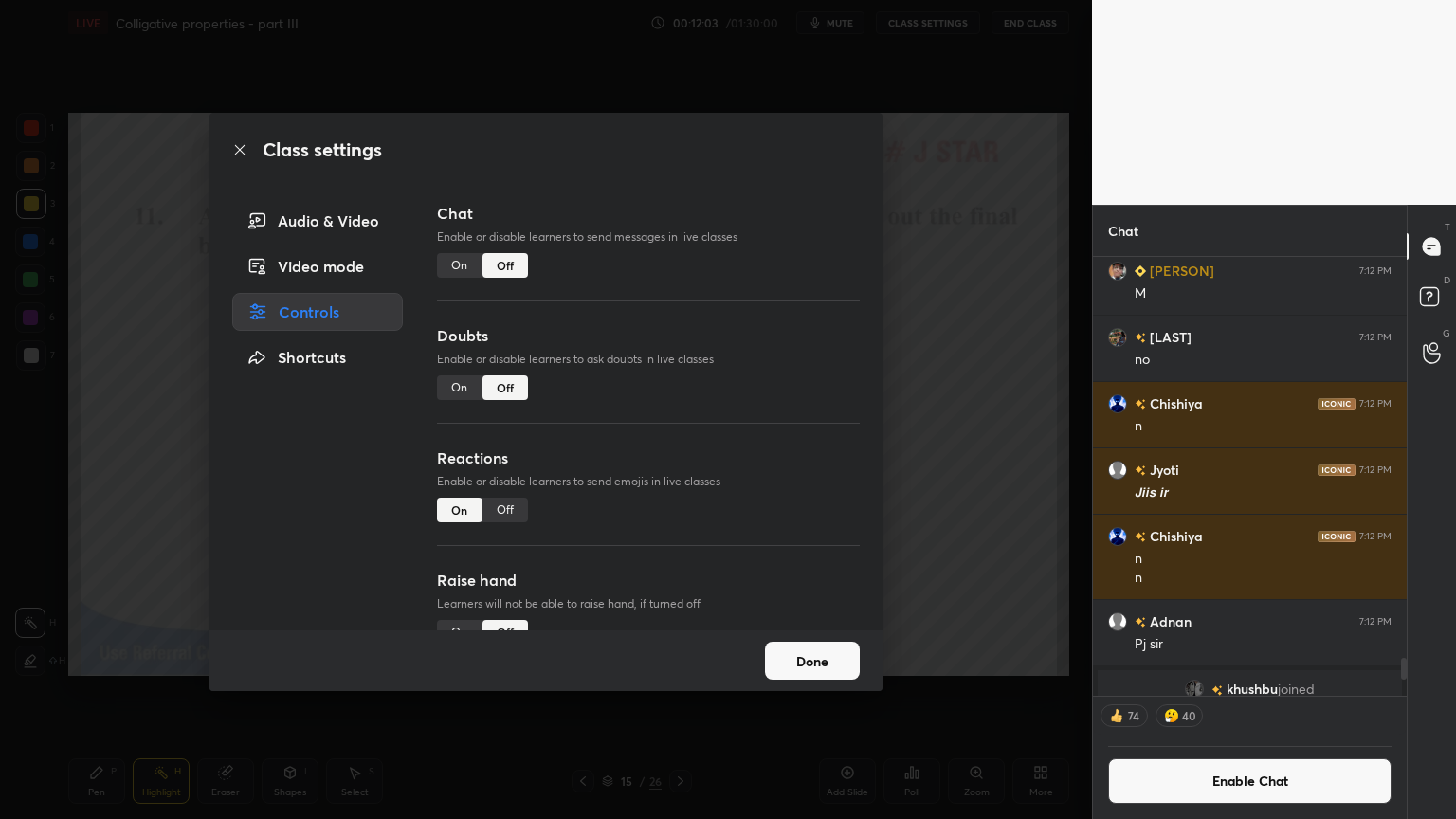 scroll, scrollTop: 433, scrollLeft: 308, axis: both 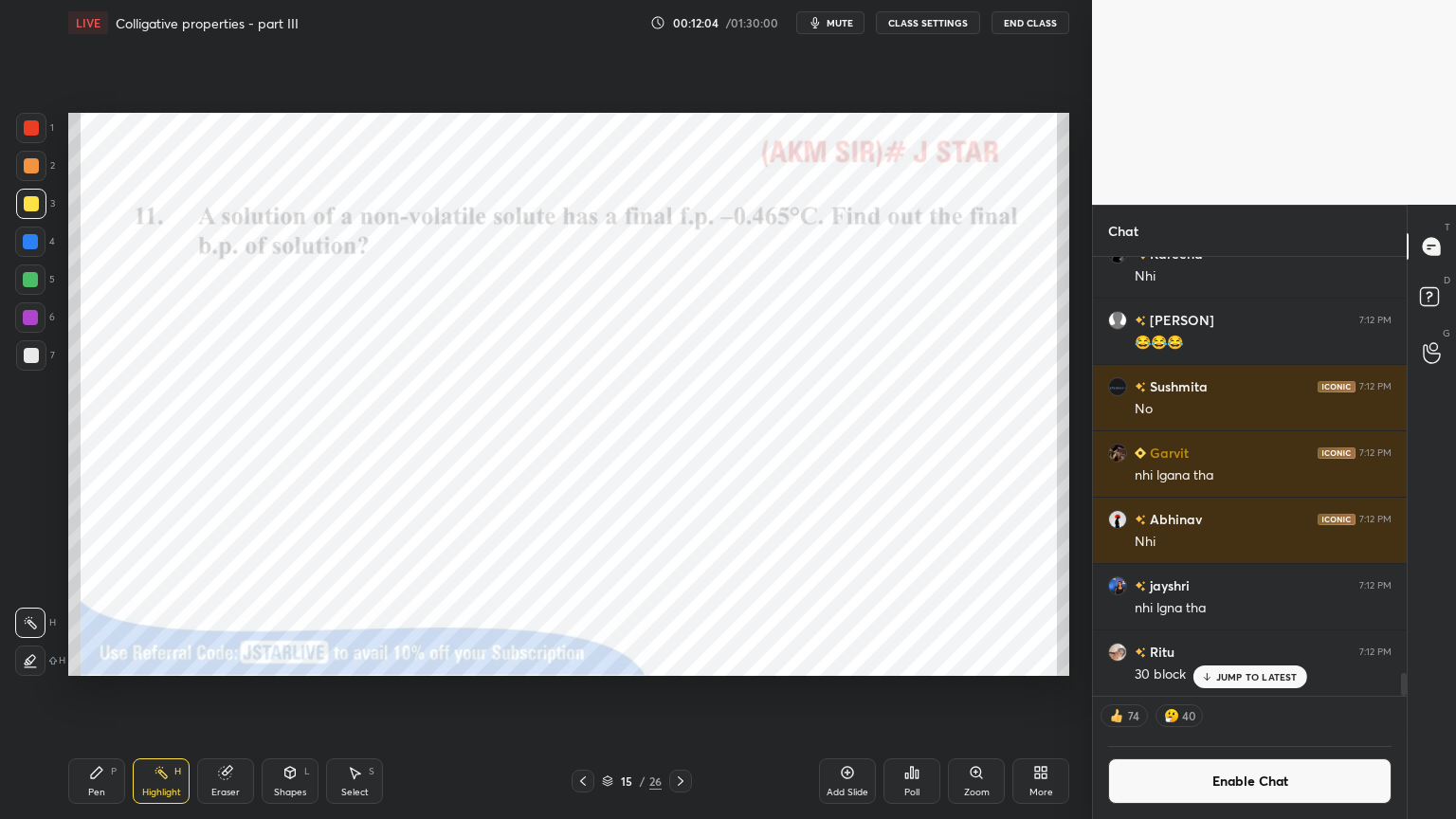 click on "Highlight H" at bounding box center [161, 781] 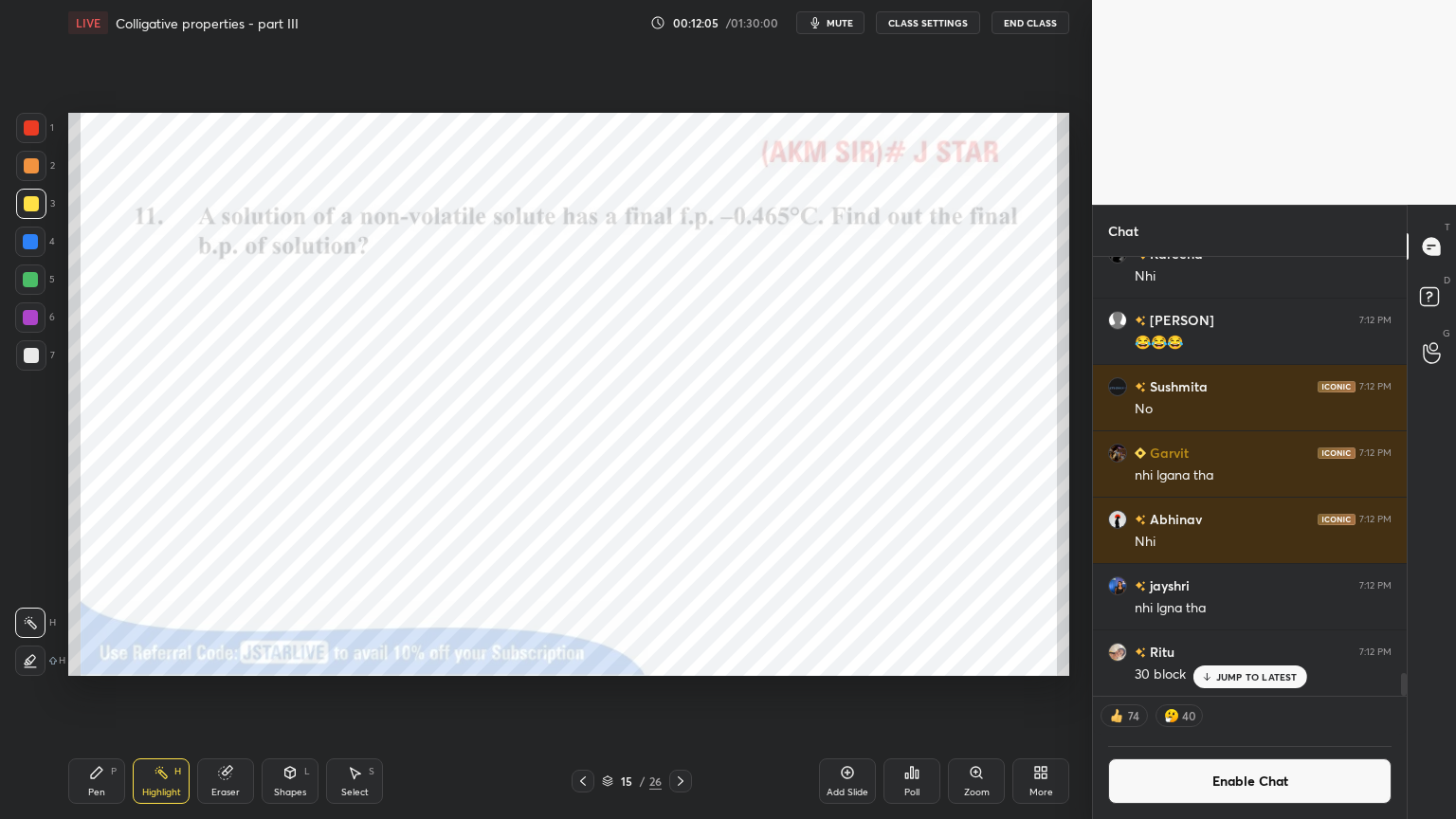click 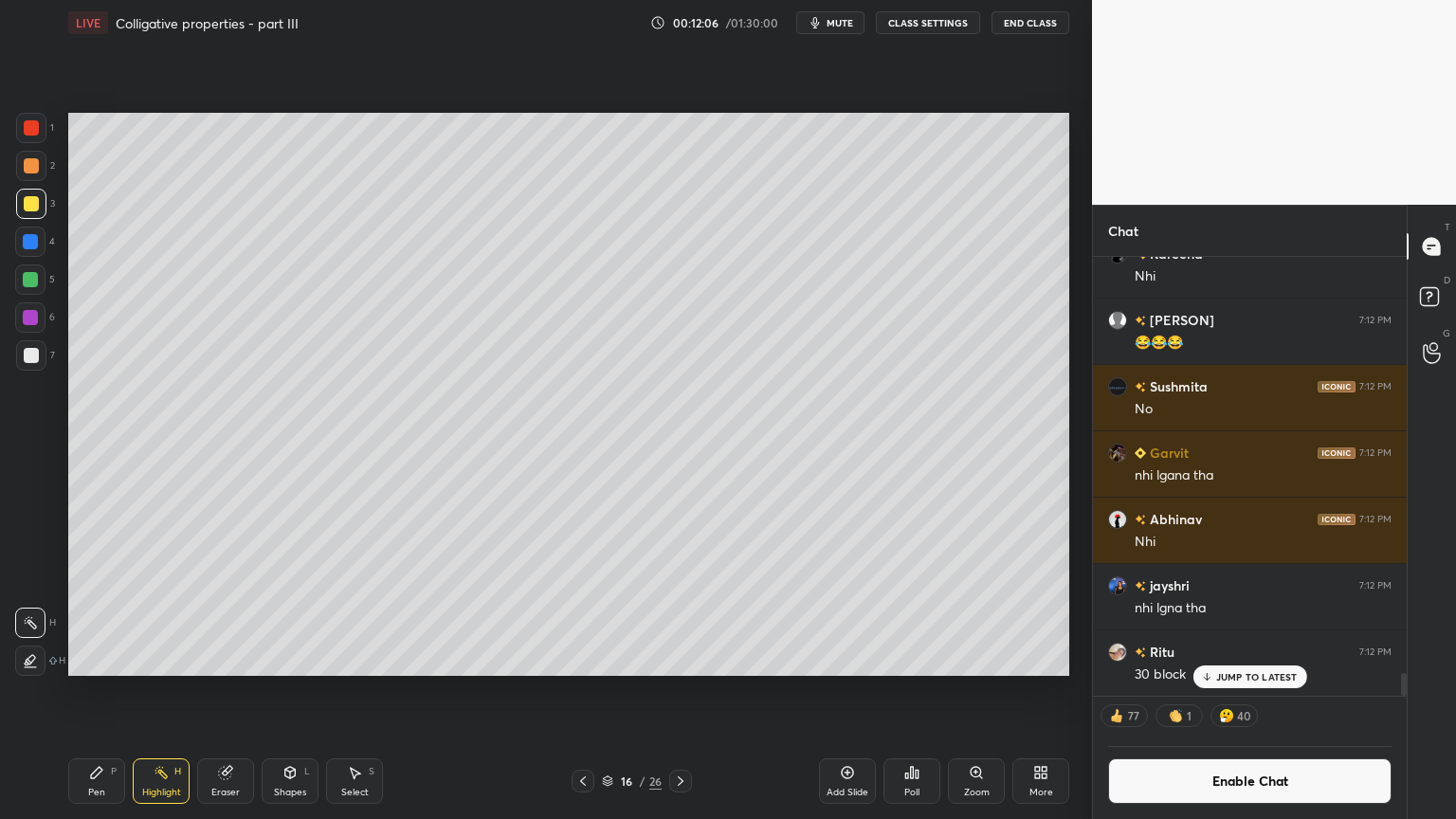 click on "16 / 26" at bounding box center [631, 781] 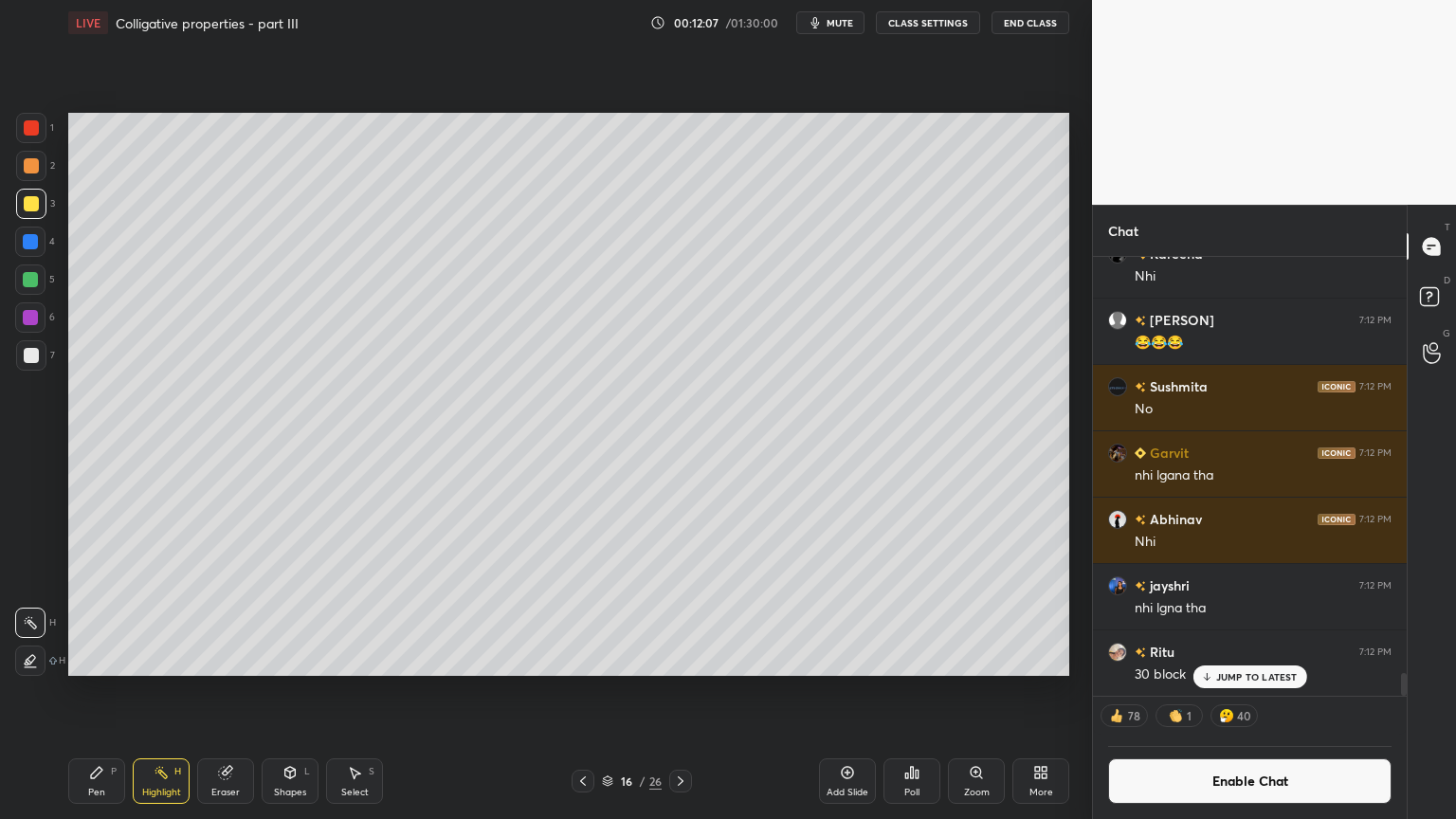 click on "Add Slide" at bounding box center [847, 781] 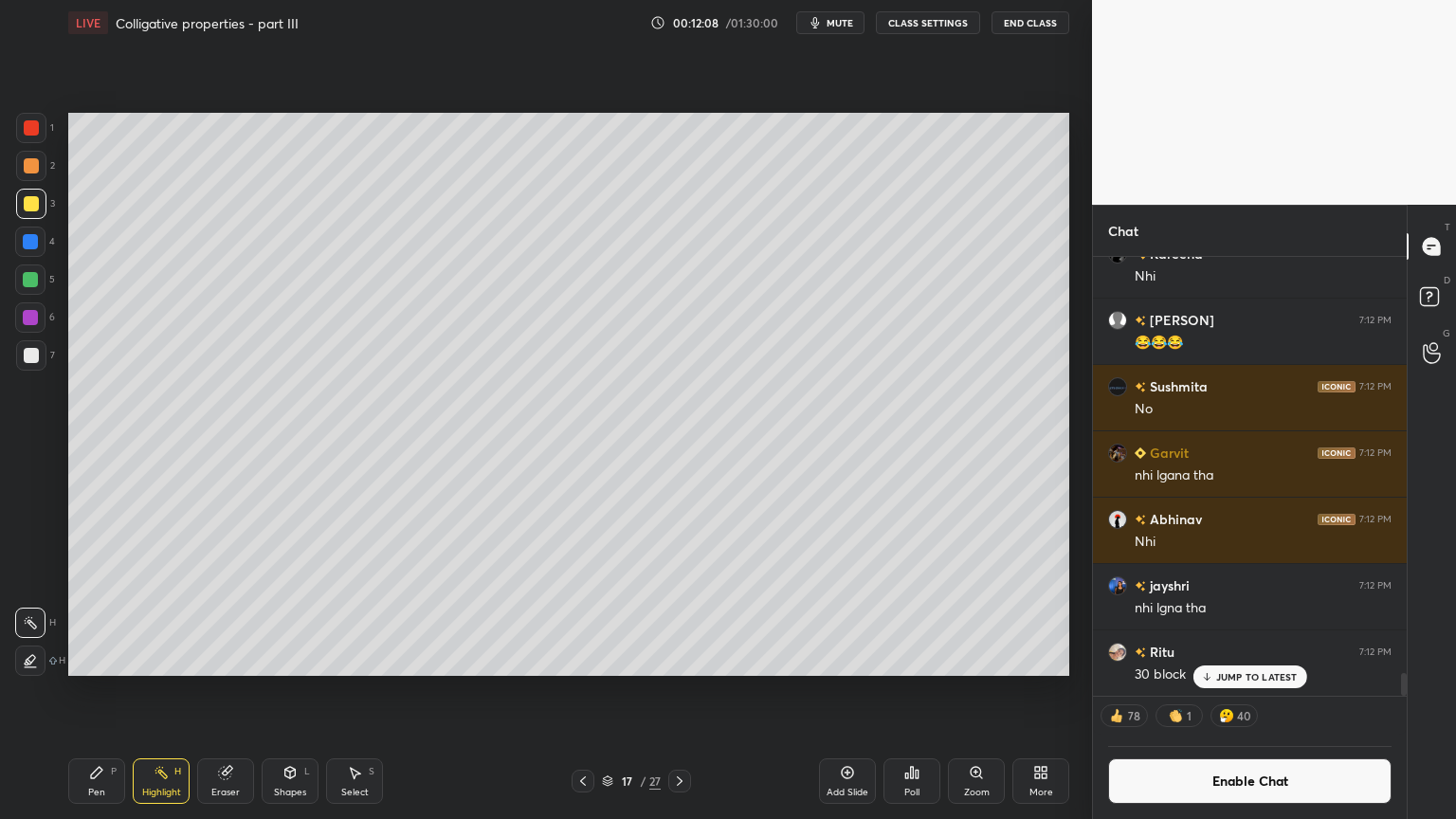click on "Pen P" at bounding box center [97, 781] 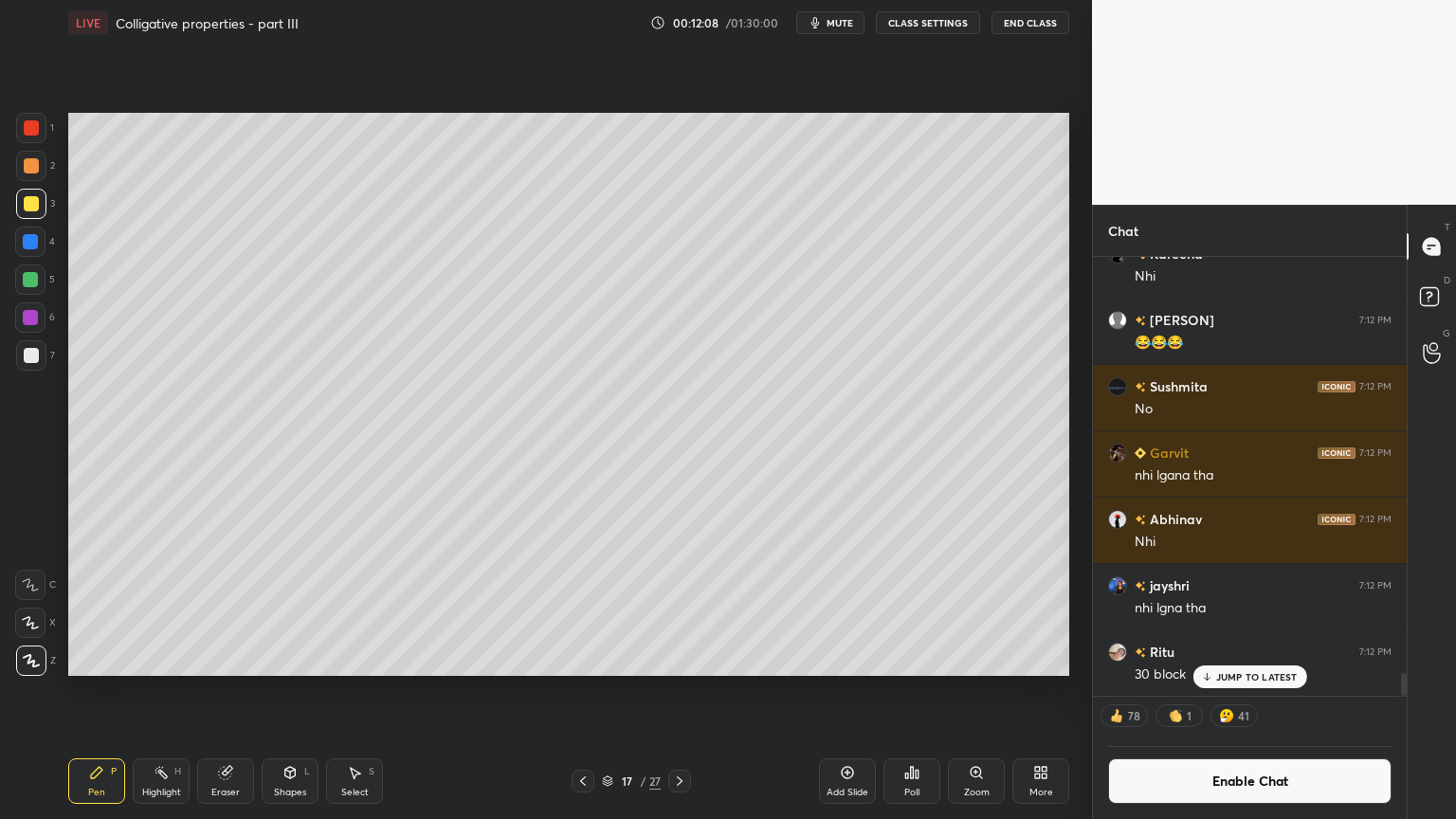 click at bounding box center (31, 166) 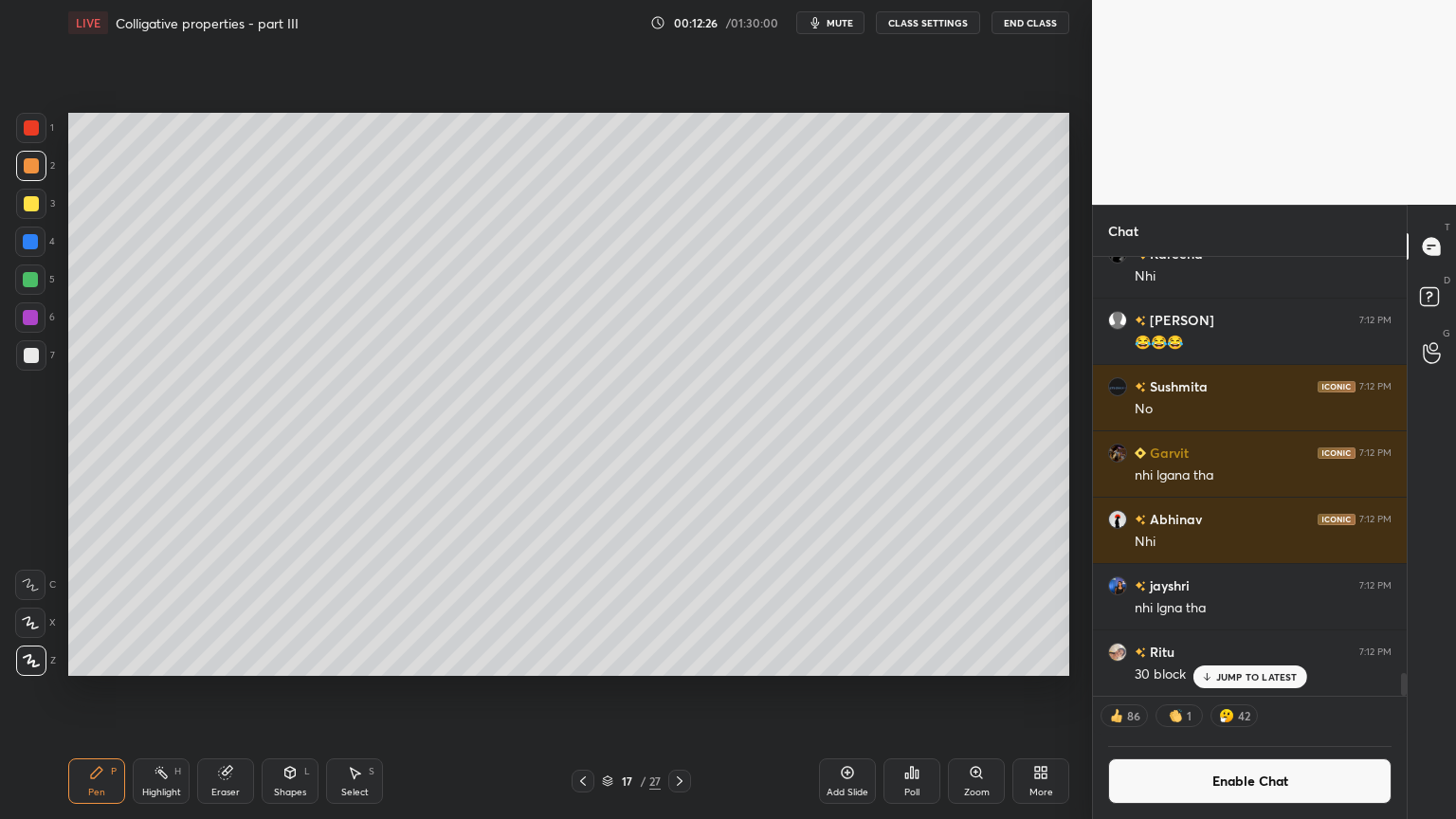 click at bounding box center (31, 355) 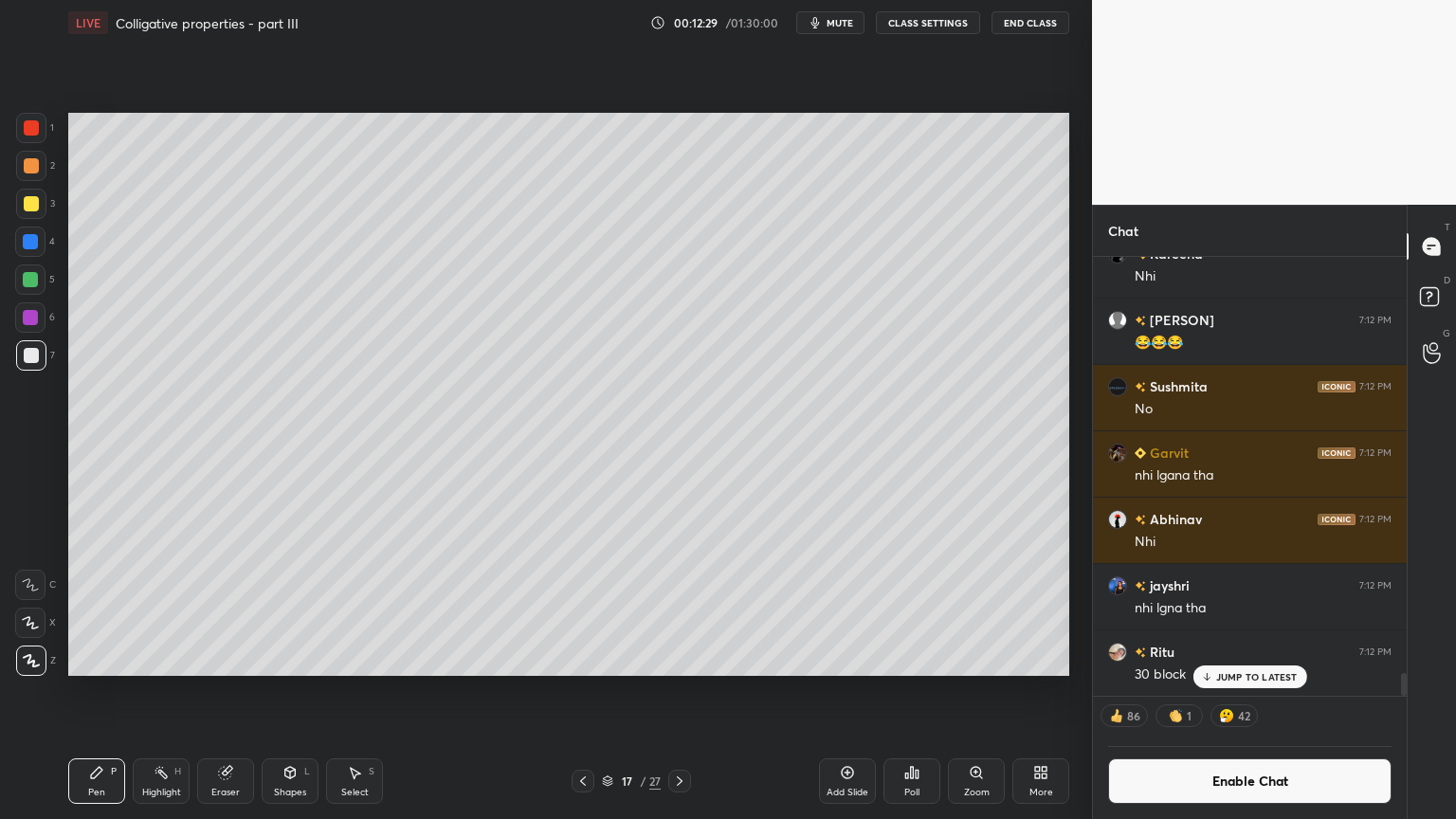 scroll, scrollTop: 6, scrollLeft: 6, axis: both 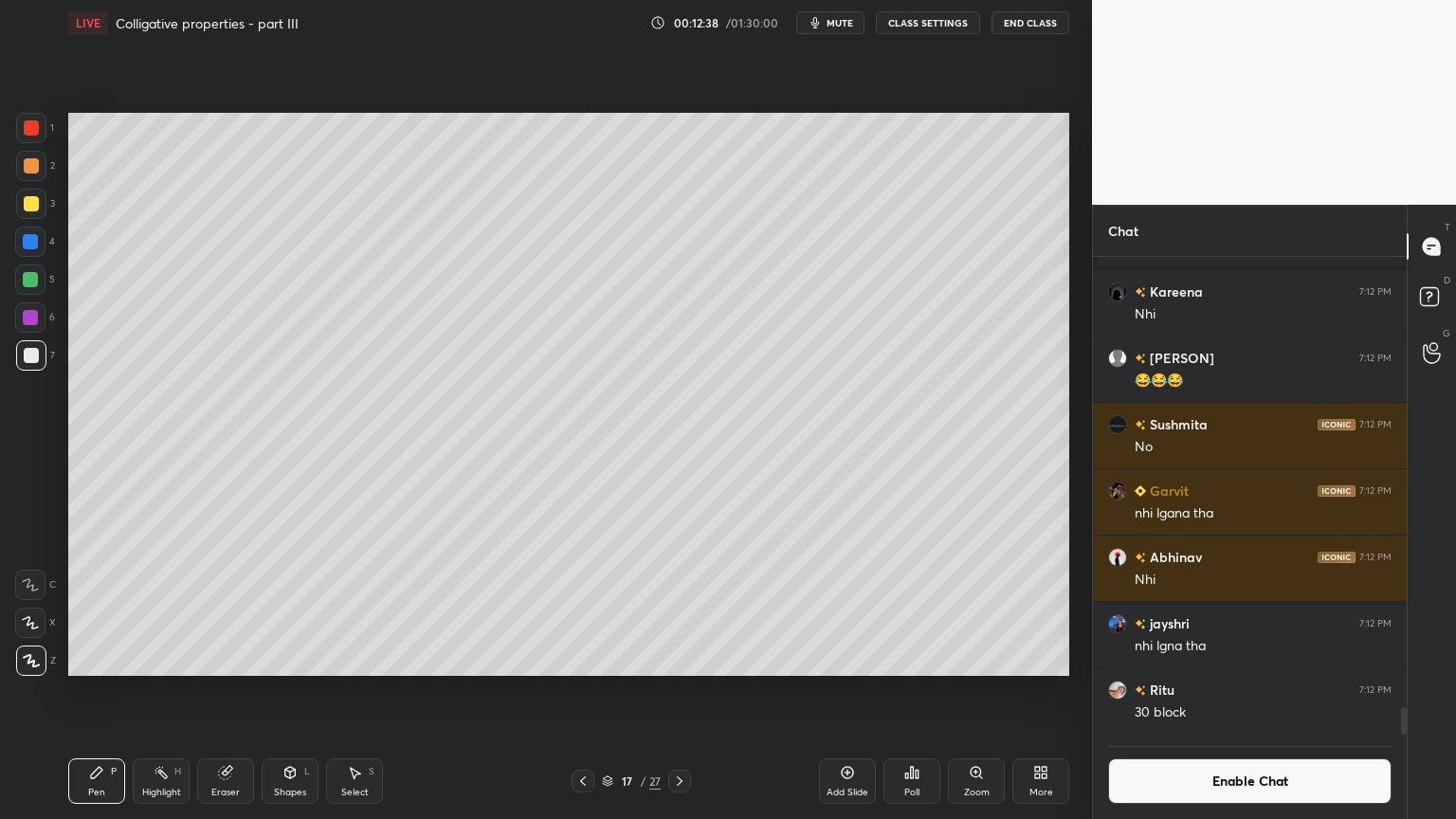 click 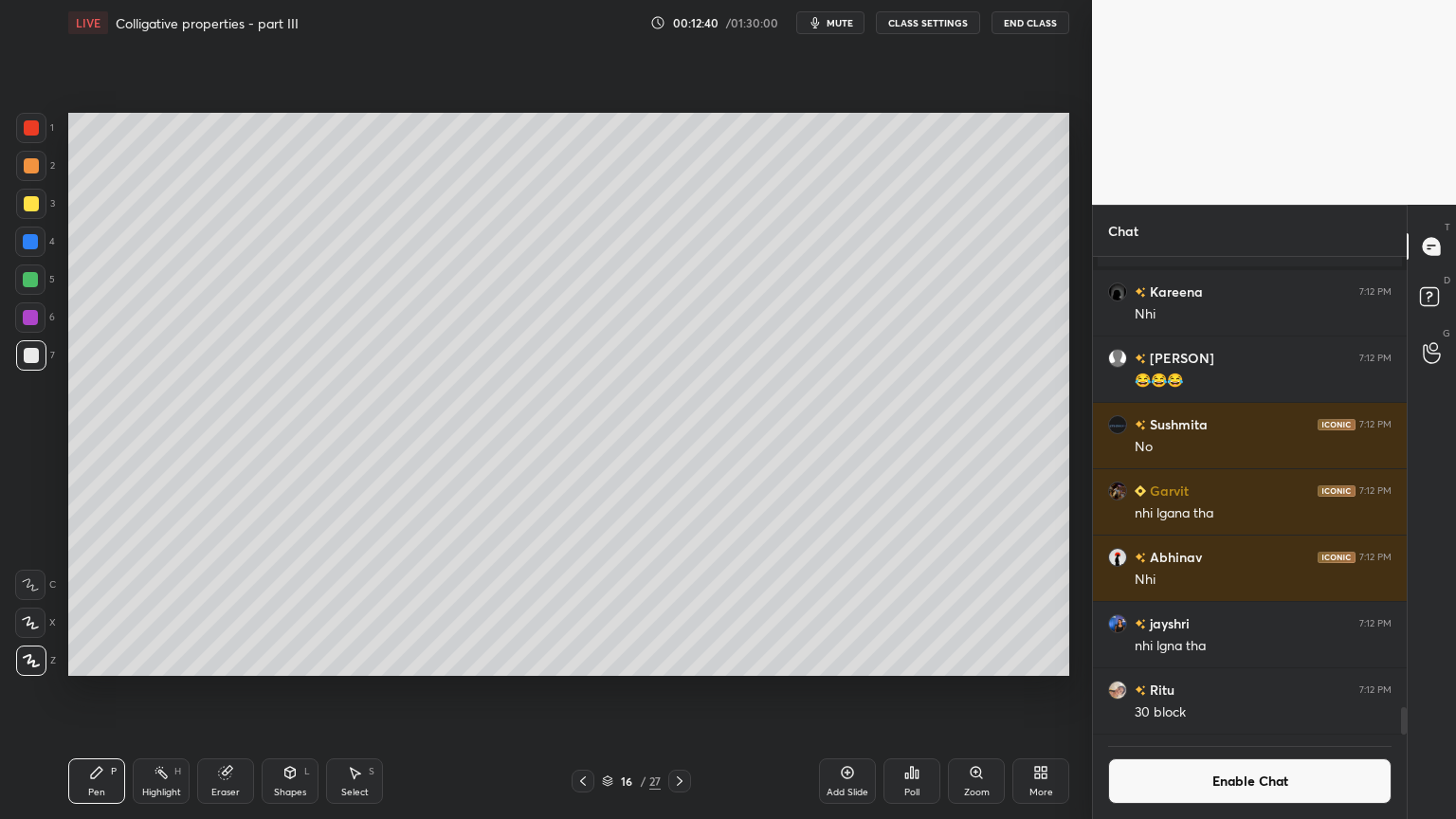 click 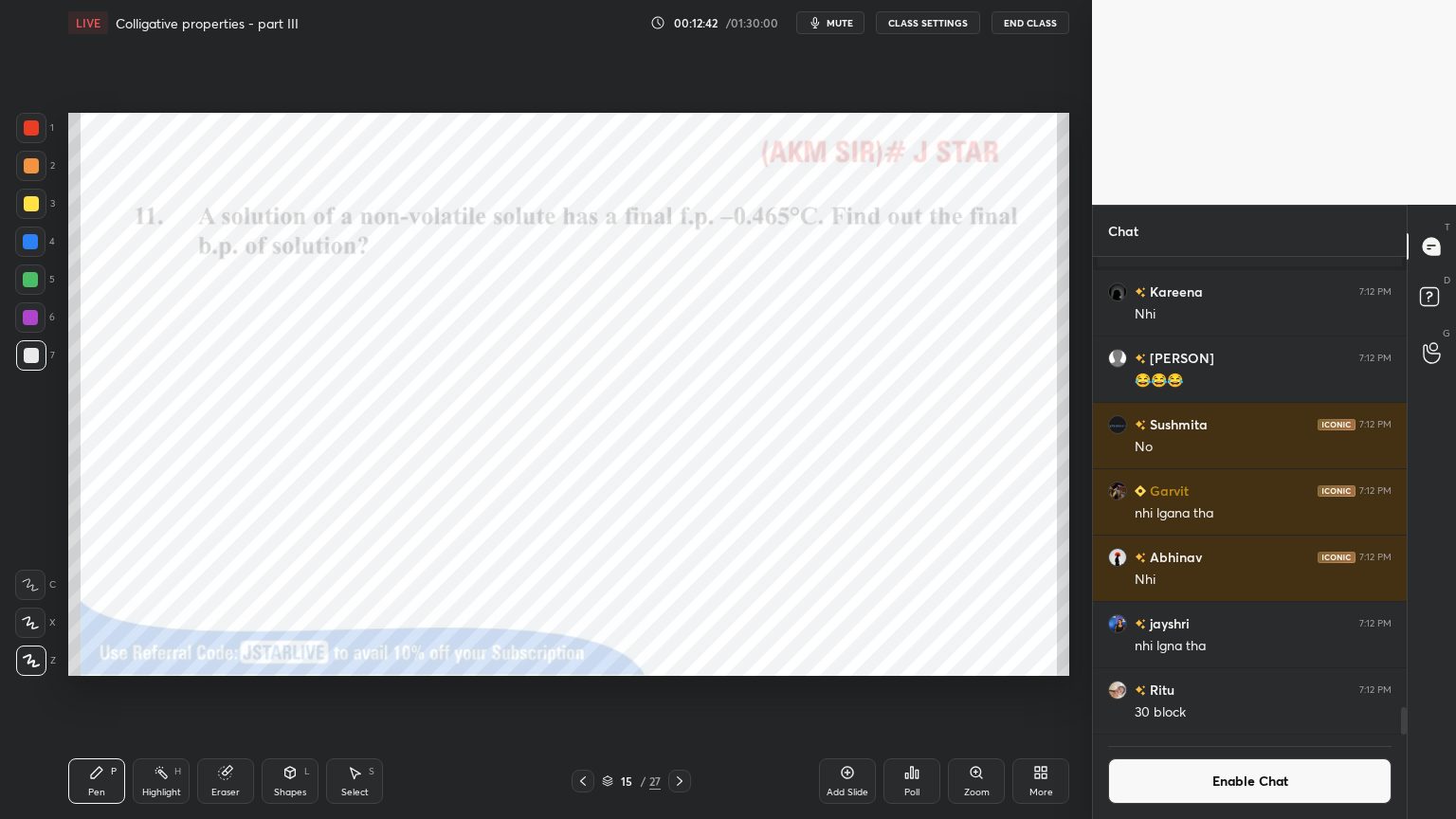click on "Highlight H" at bounding box center (161, 781) 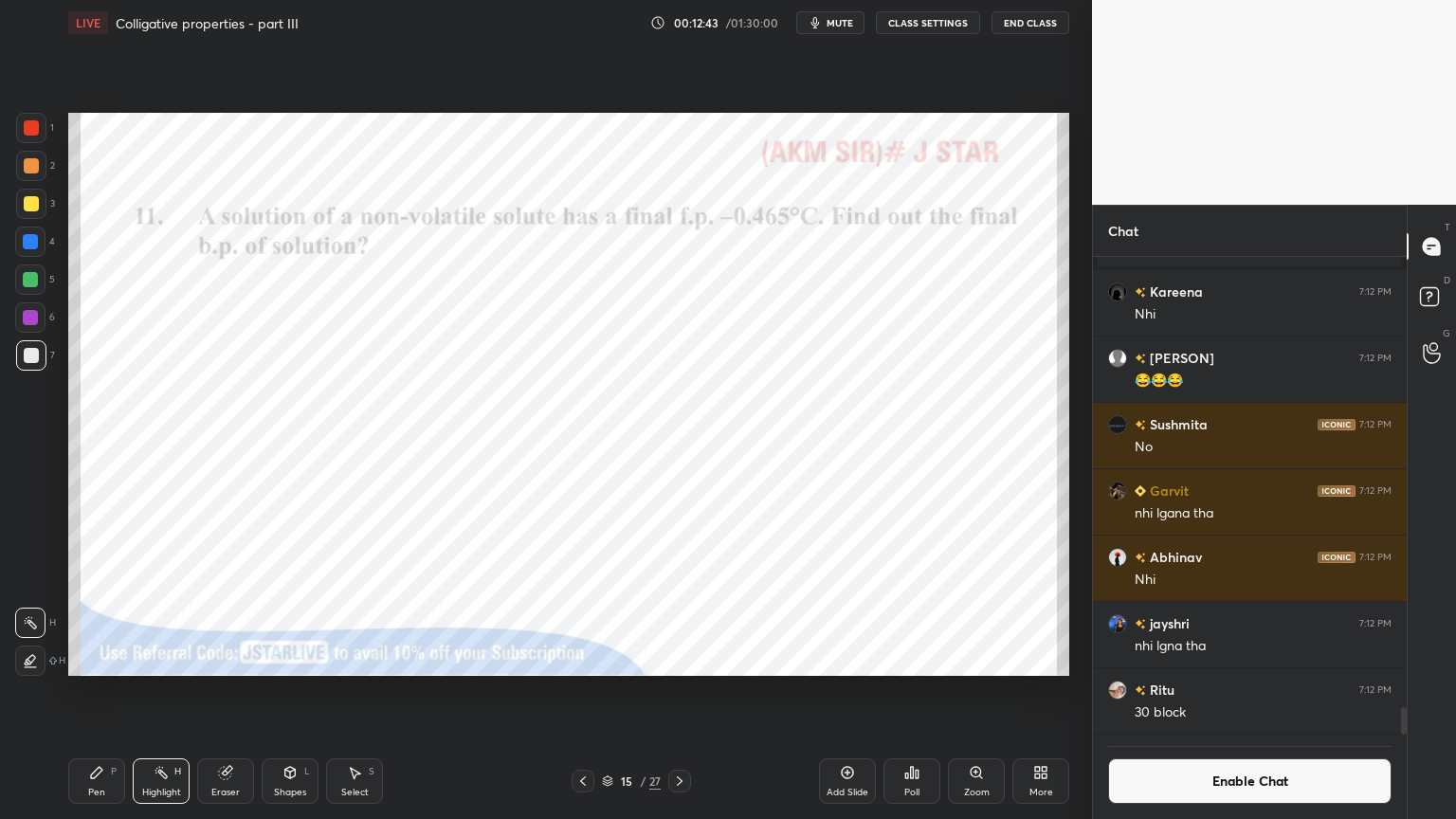 click 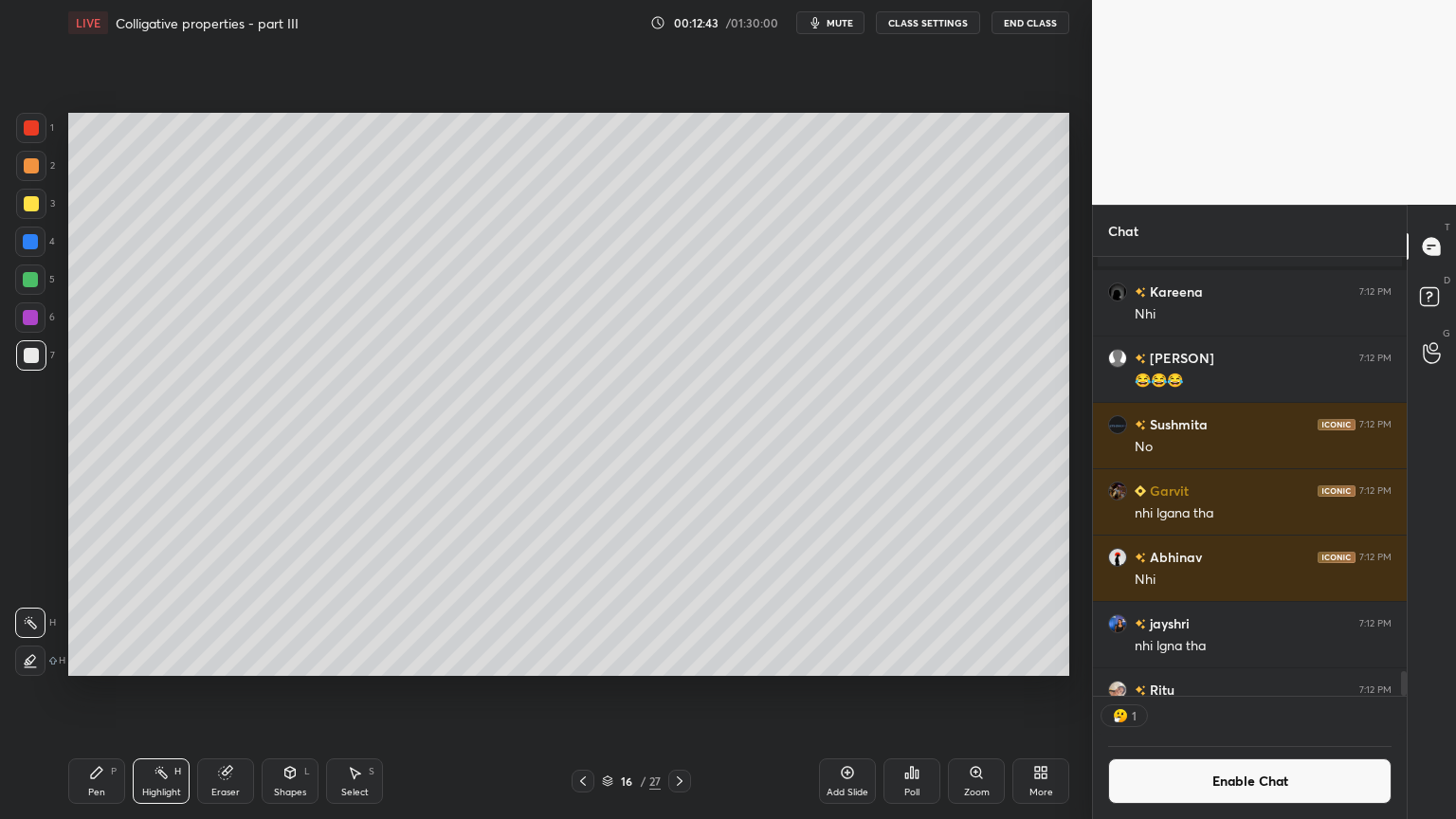 scroll, scrollTop: 6, scrollLeft: 6, axis: both 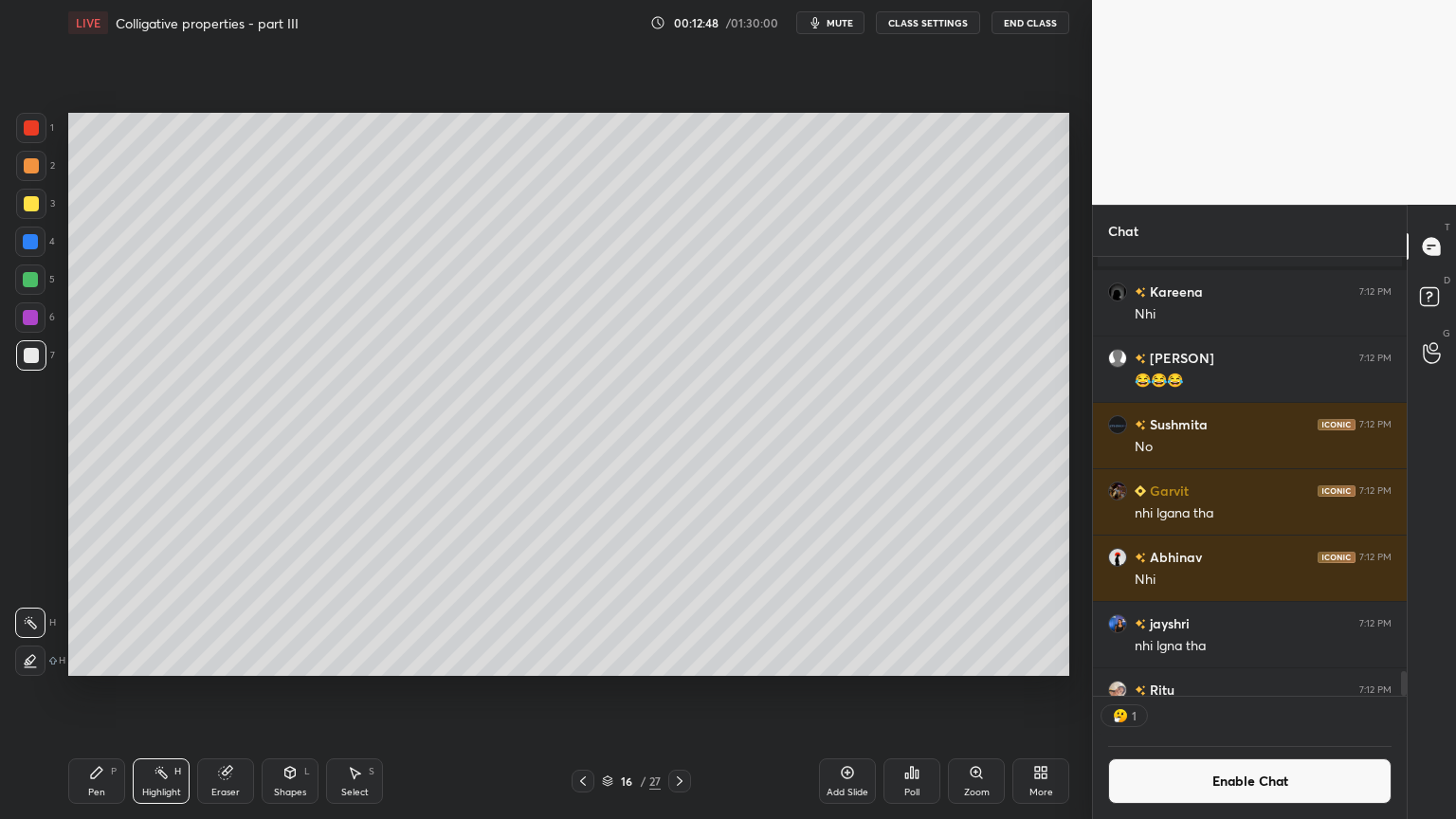 click 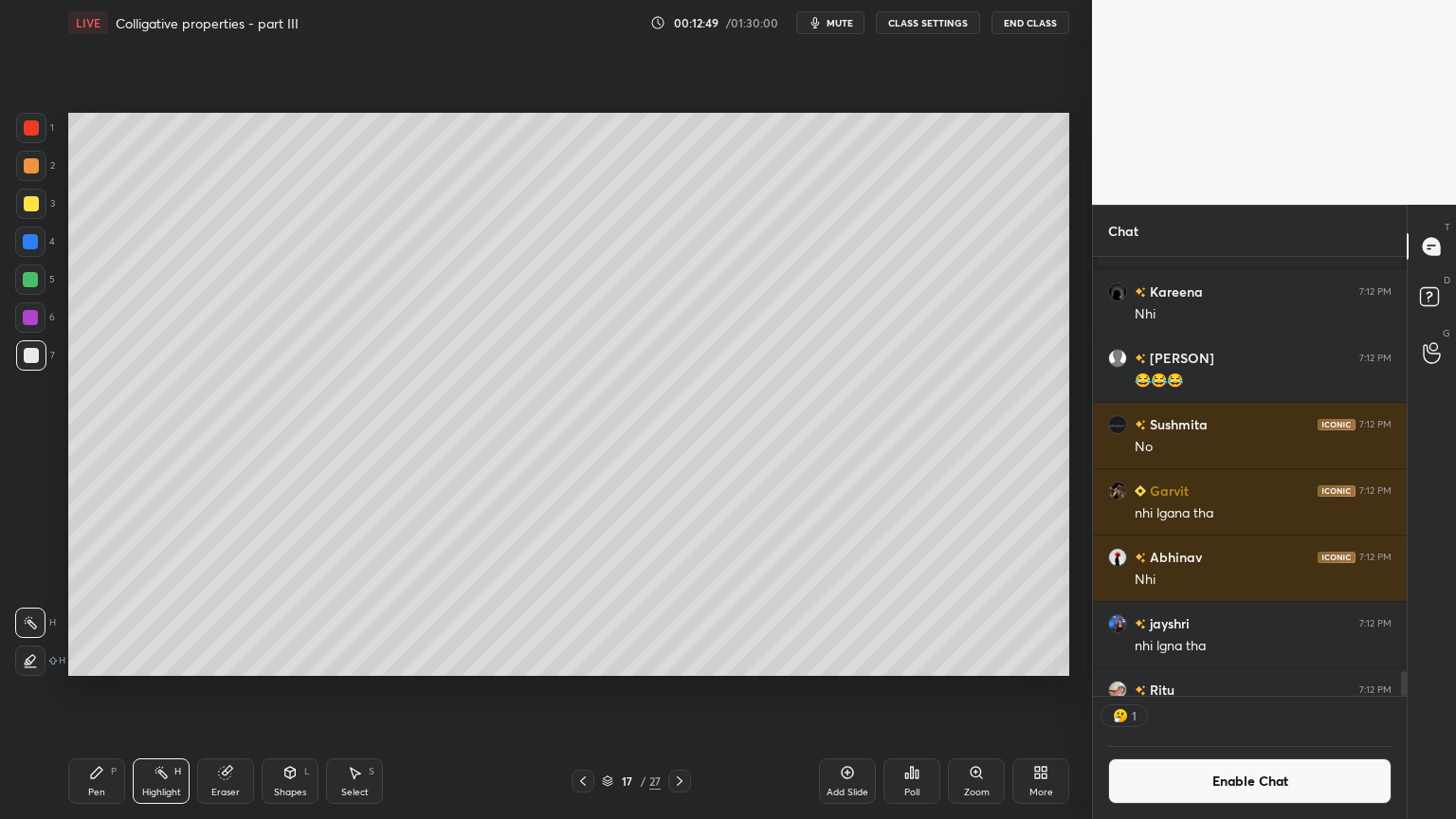 click on "Pen P" at bounding box center (97, 781) 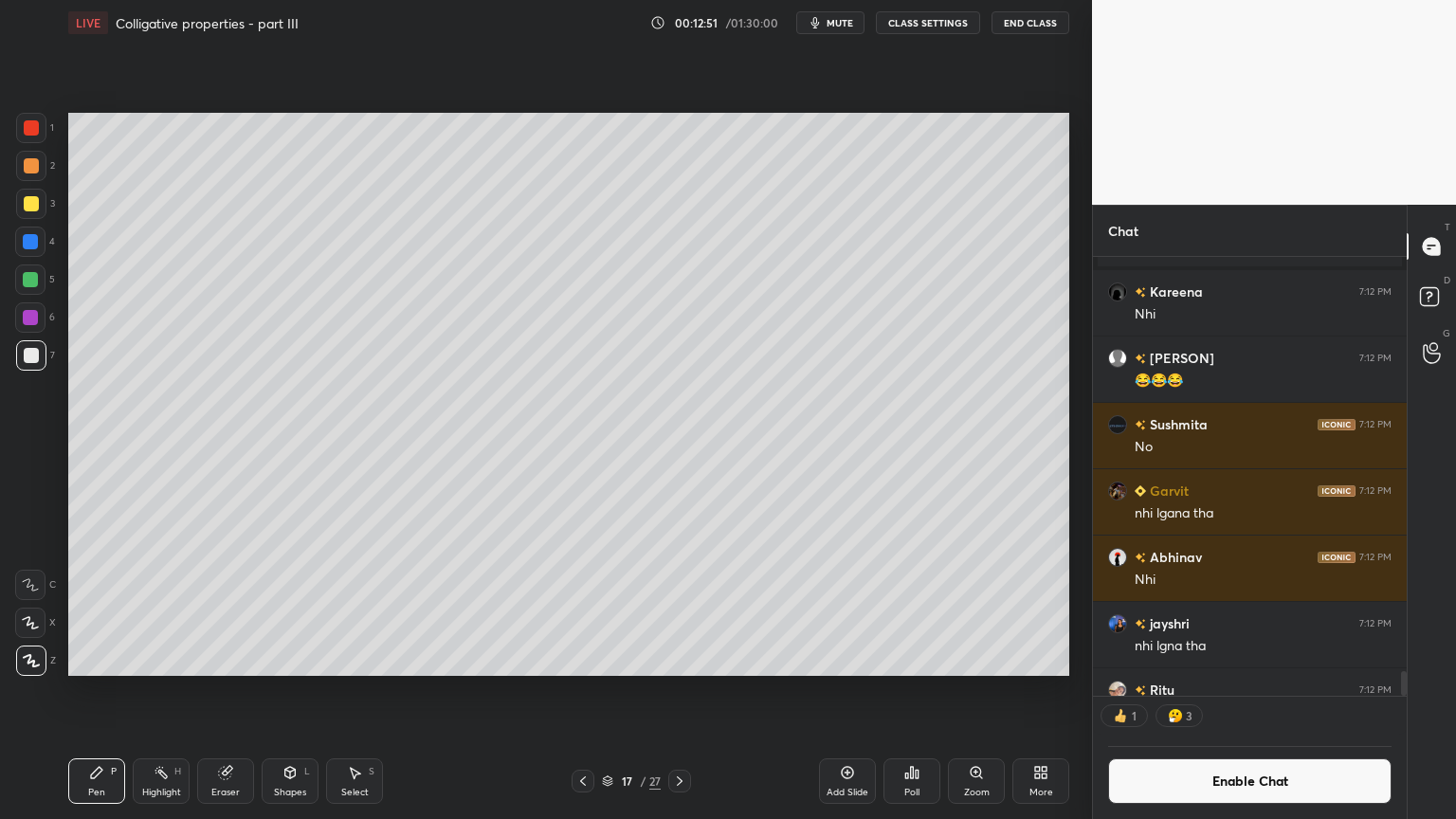 drag, startPoint x: 33, startPoint y: 165, endPoint x: 34, endPoint y: 174, distance: 9.055385 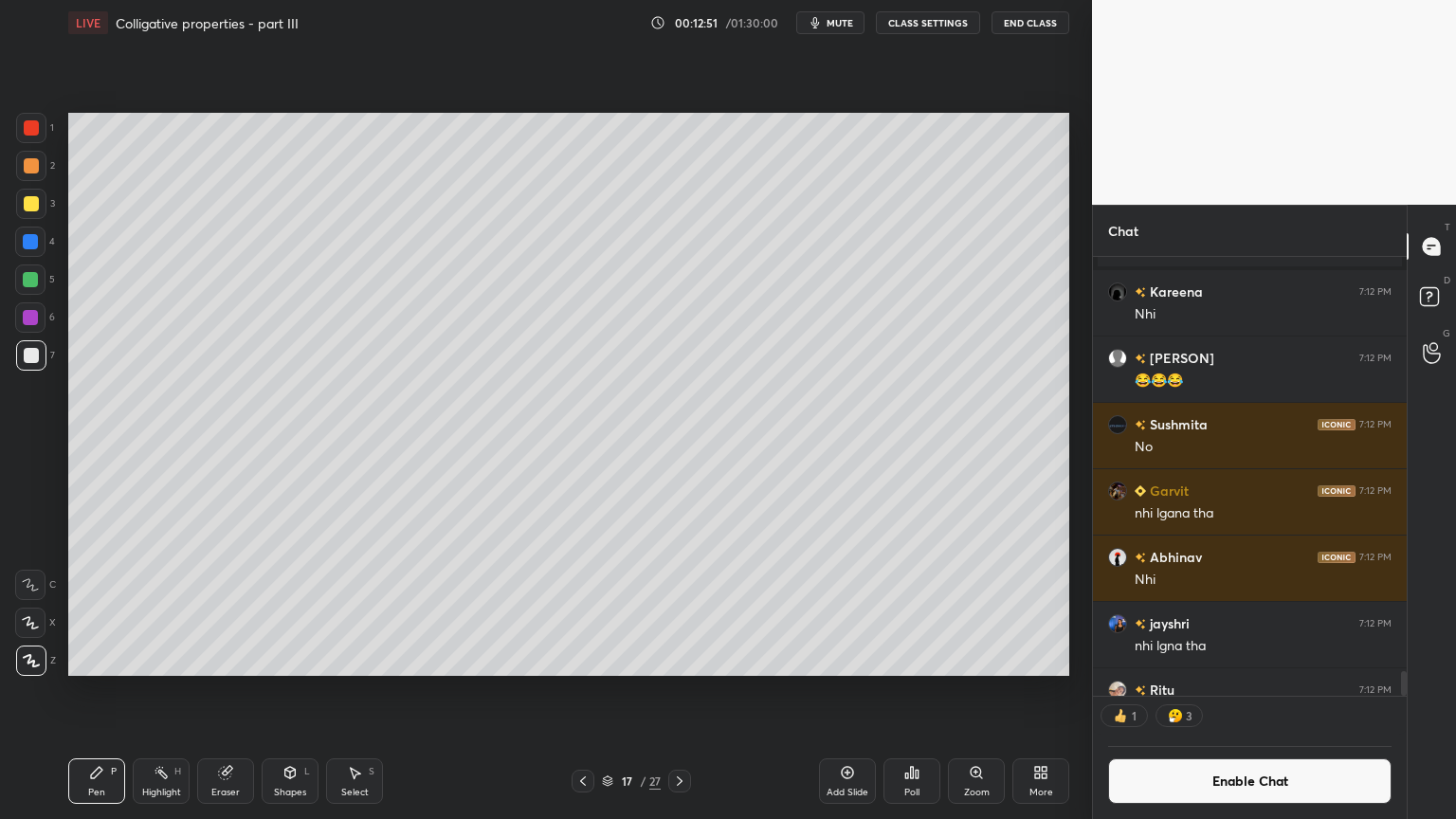 click at bounding box center (31, 166) 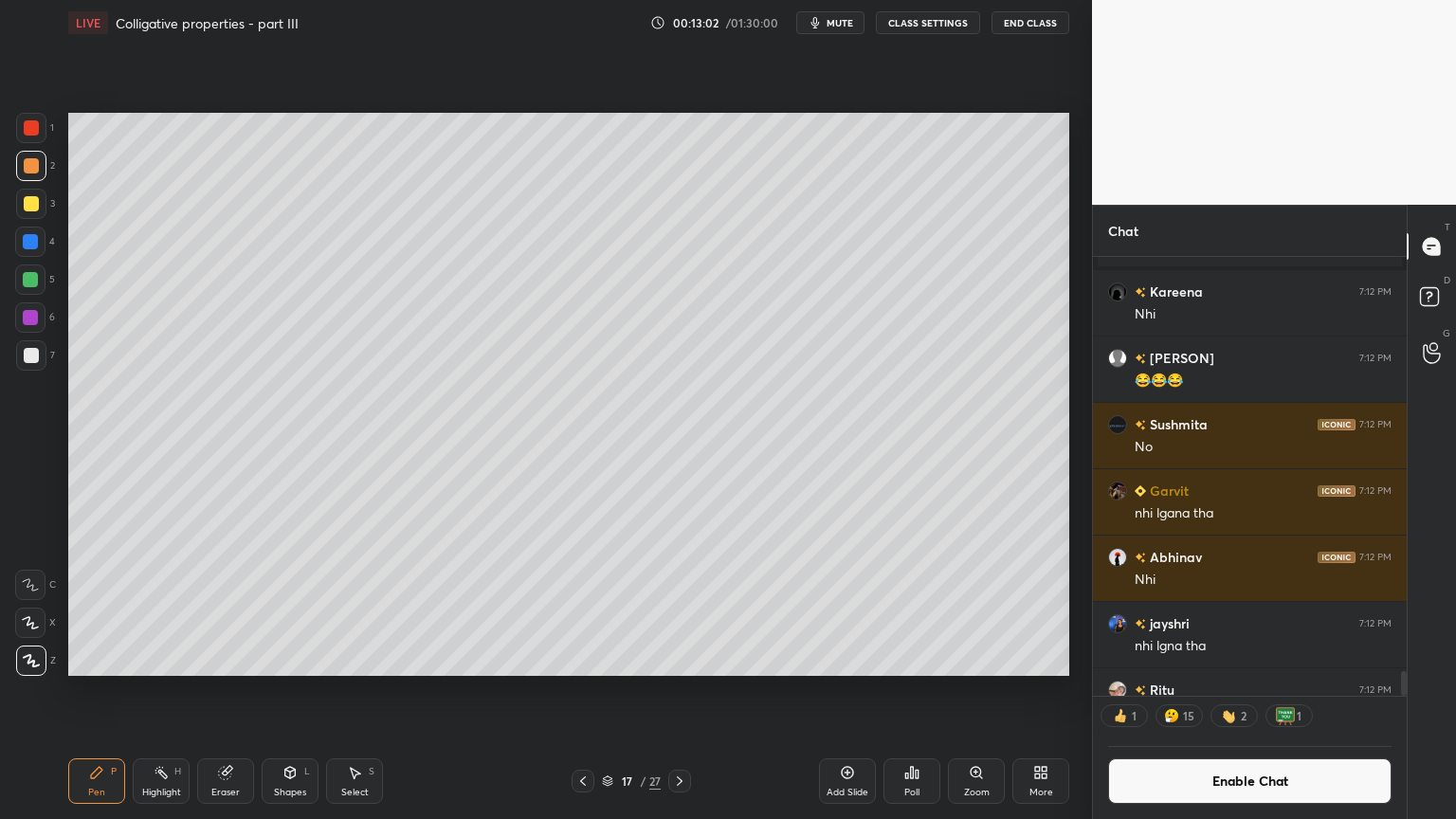 click on "Pen" at bounding box center (97, 792) 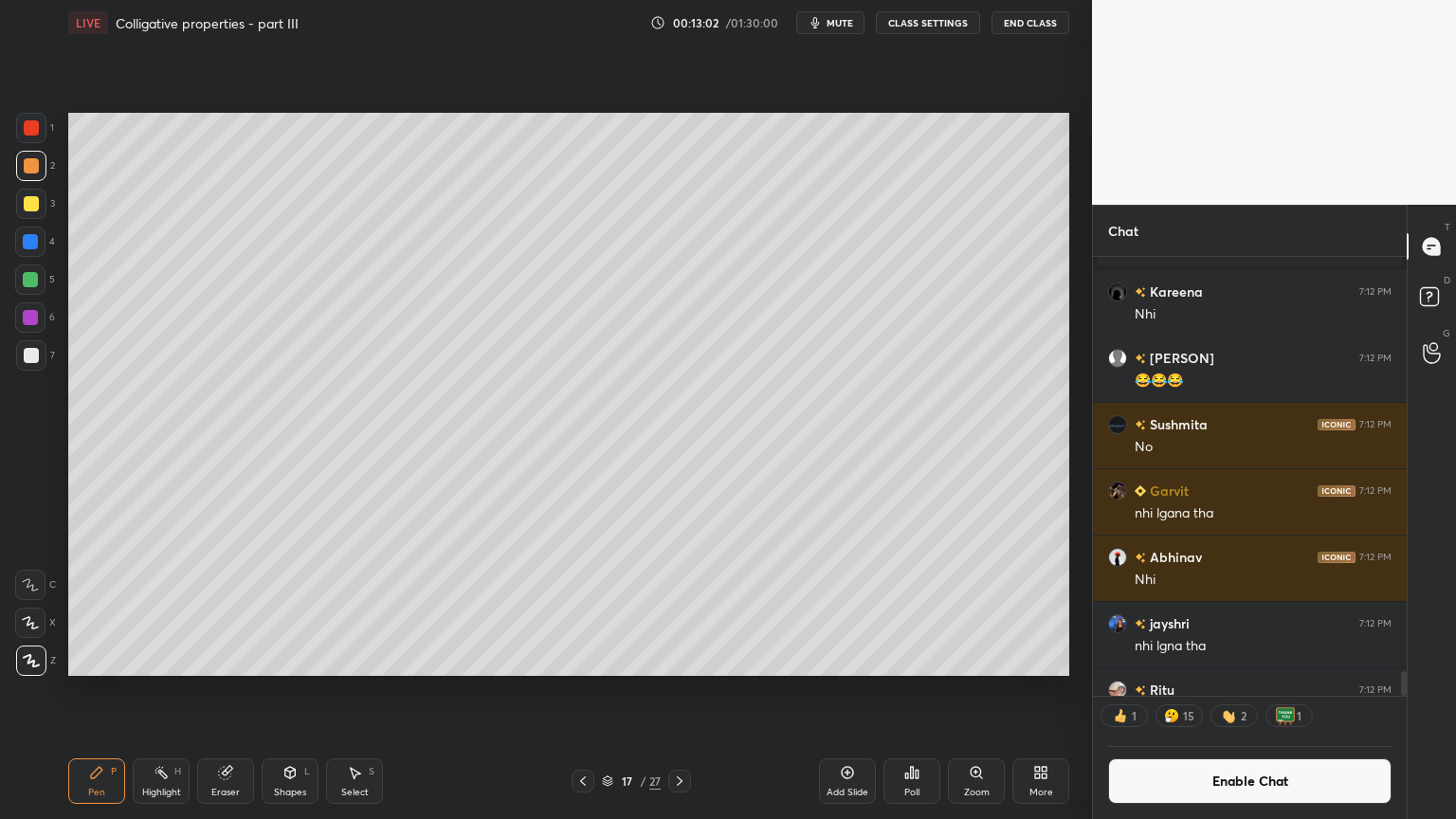 click at bounding box center (31, 355) 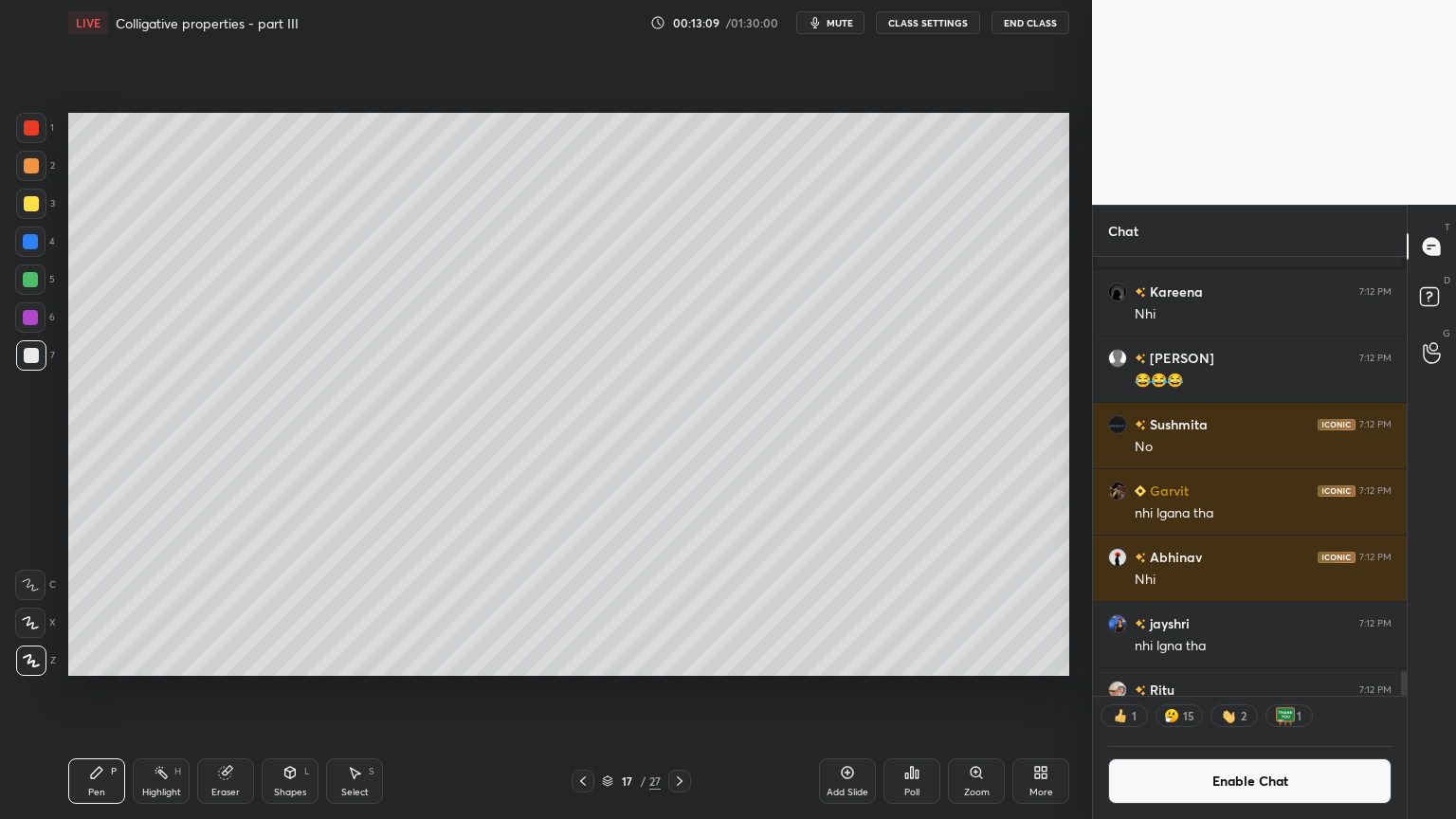 click at bounding box center [31, 204] 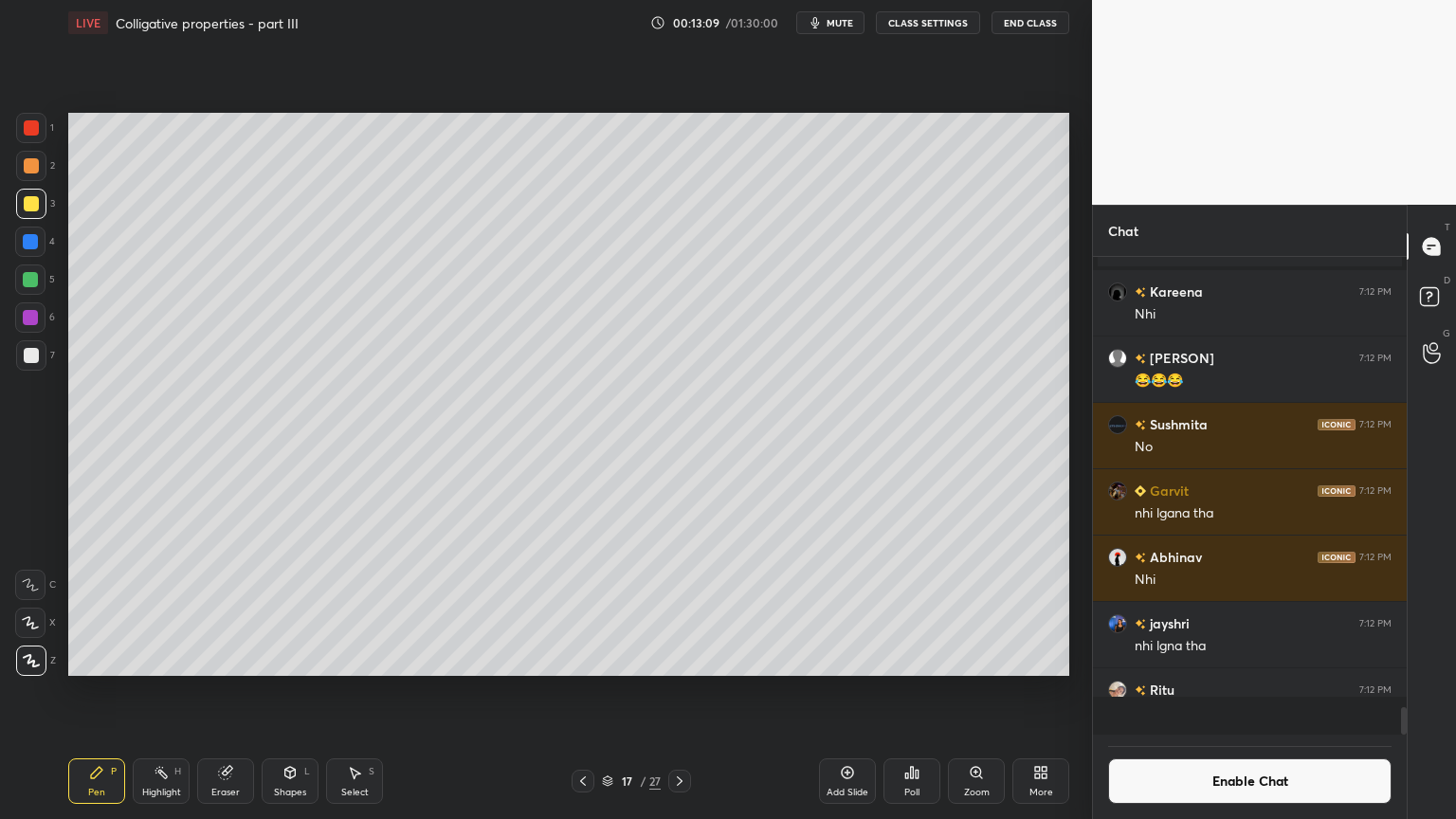 scroll, scrollTop: 6, scrollLeft: 6, axis: both 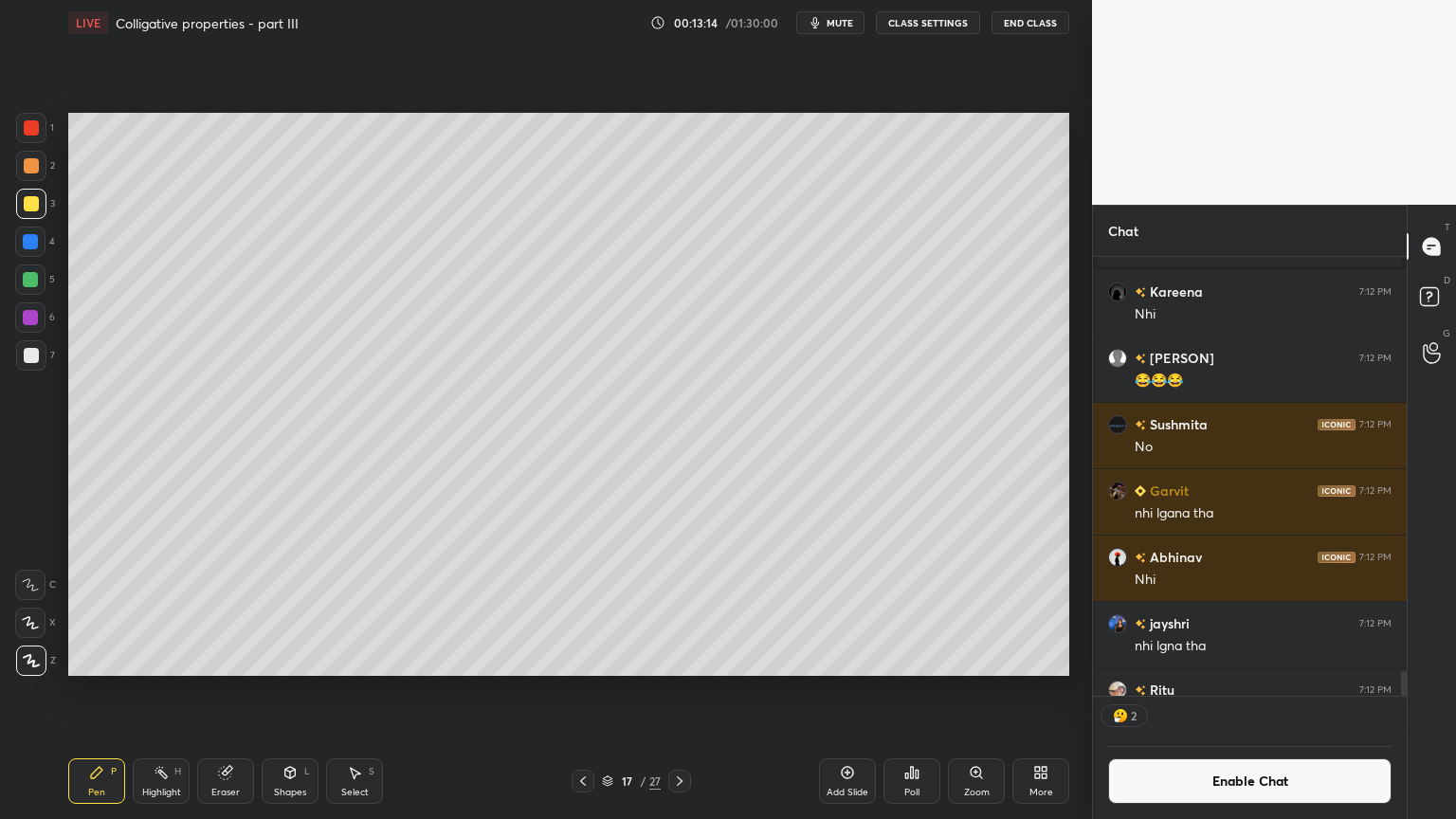 drag, startPoint x: 283, startPoint y: 789, endPoint x: 284, endPoint y: 771, distance: 18.027756 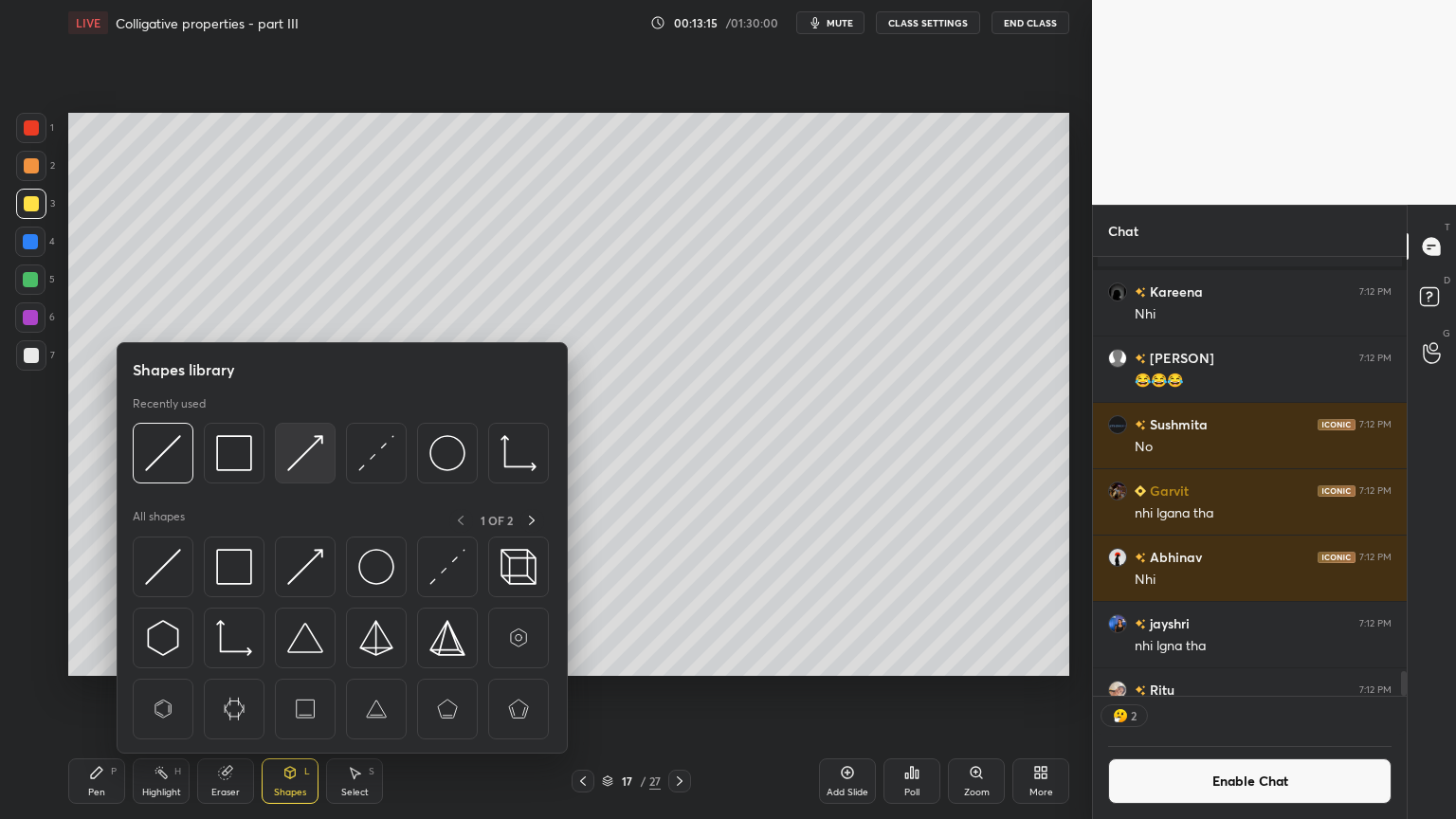 click at bounding box center (305, 453) 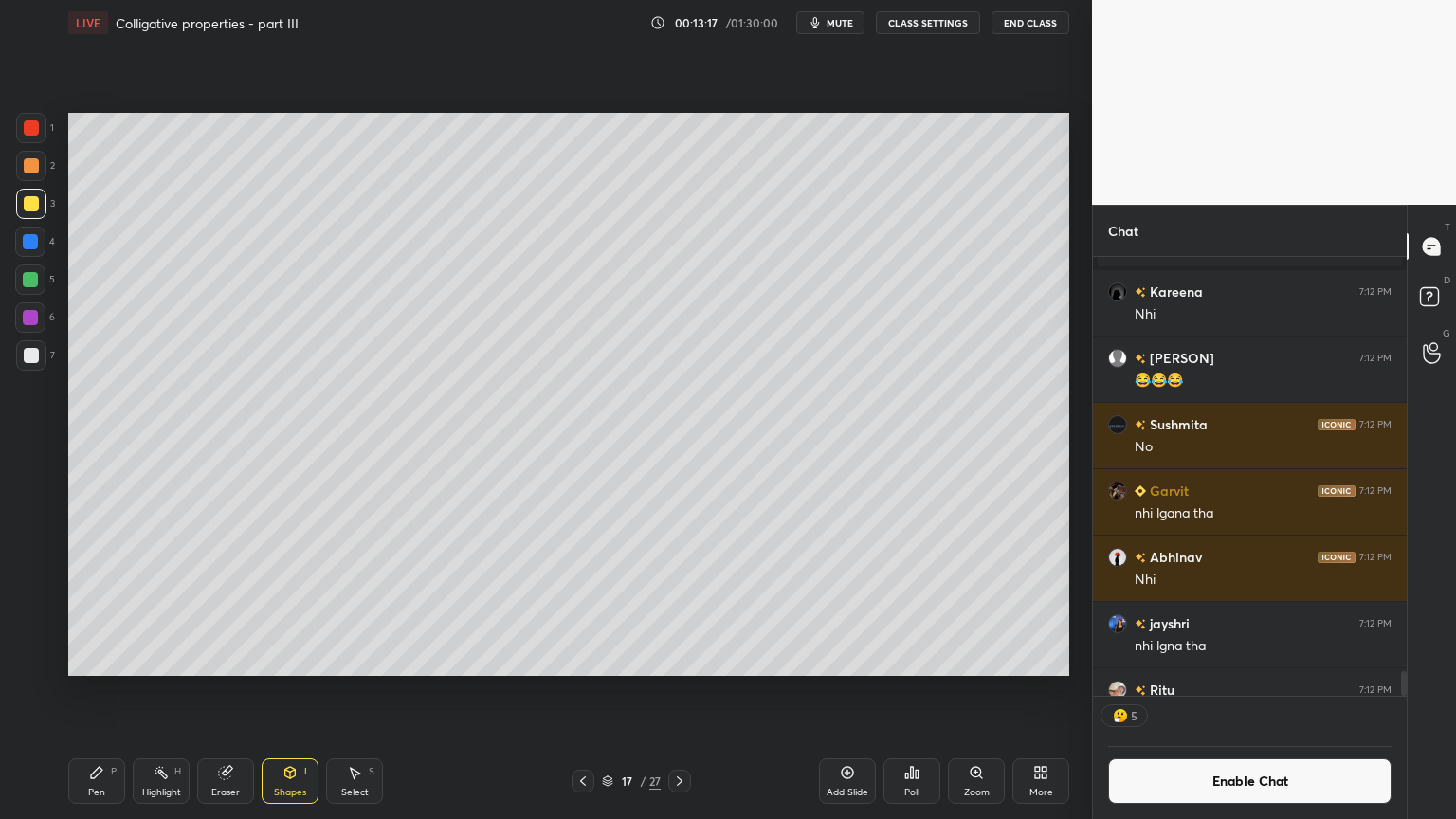 drag, startPoint x: 156, startPoint y: 789, endPoint x: 174, endPoint y: 740, distance: 52.20153 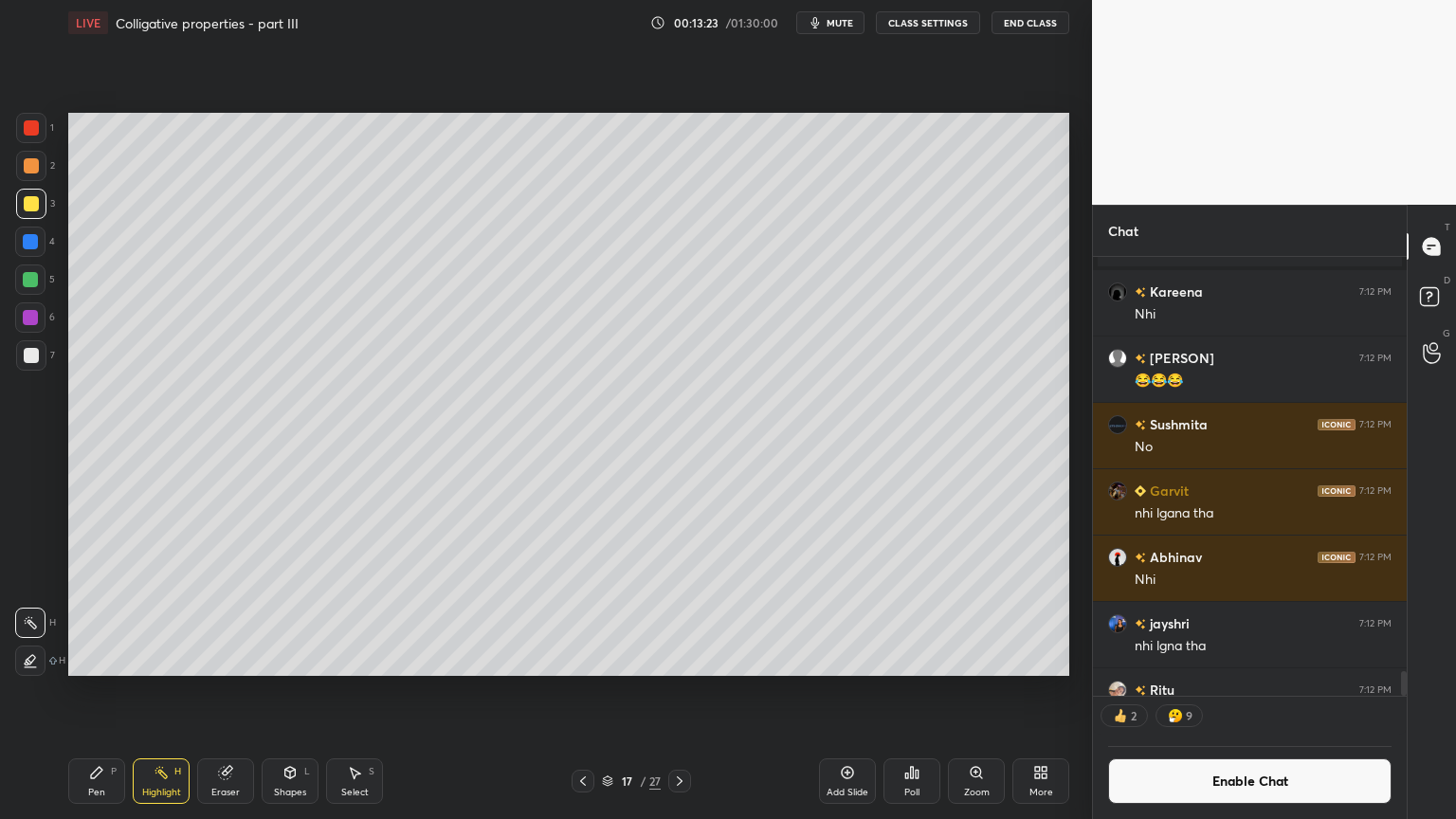 click on "Pen P" at bounding box center (97, 781) 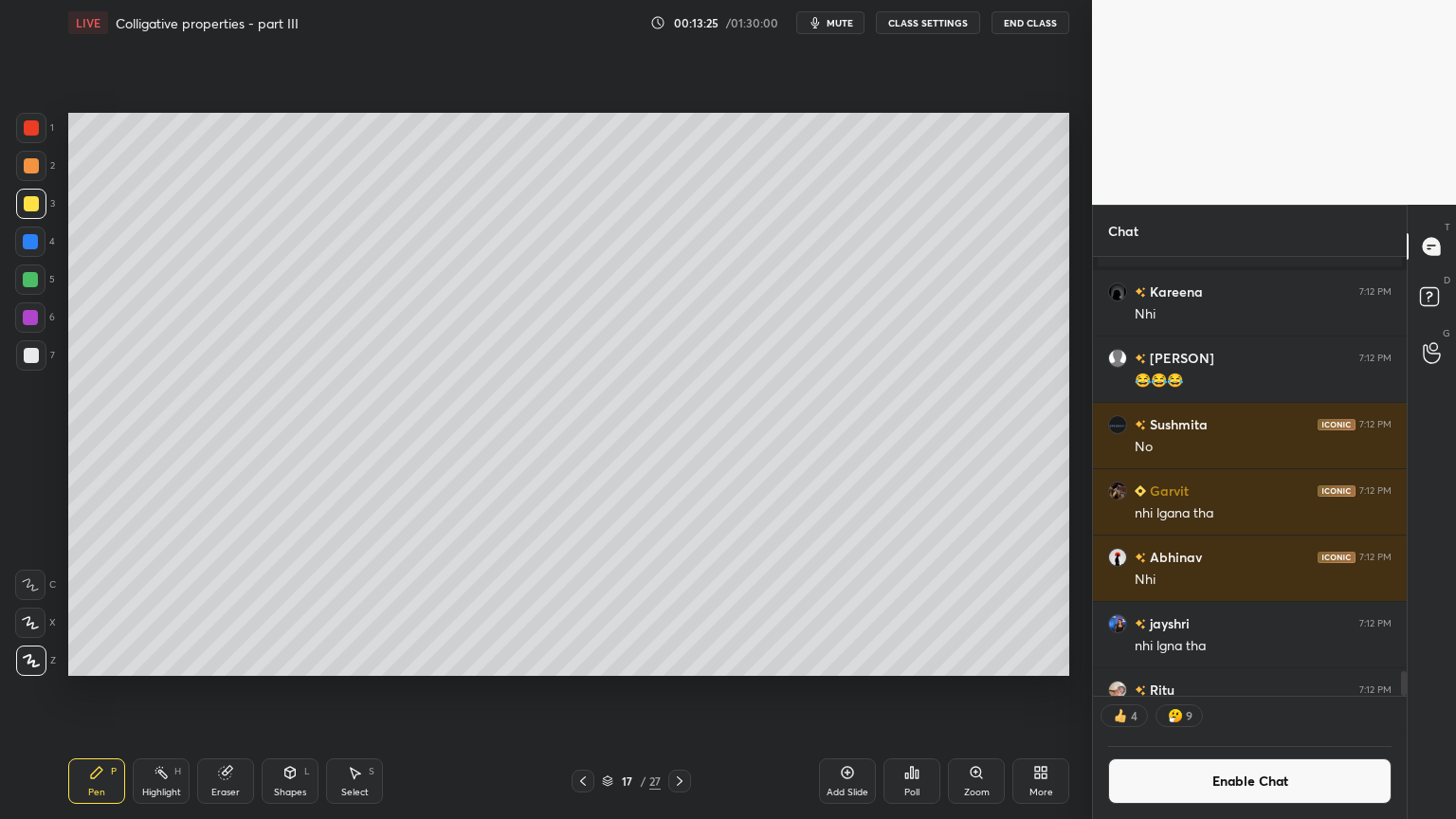 click on "Shapes L" at bounding box center [290, 781] 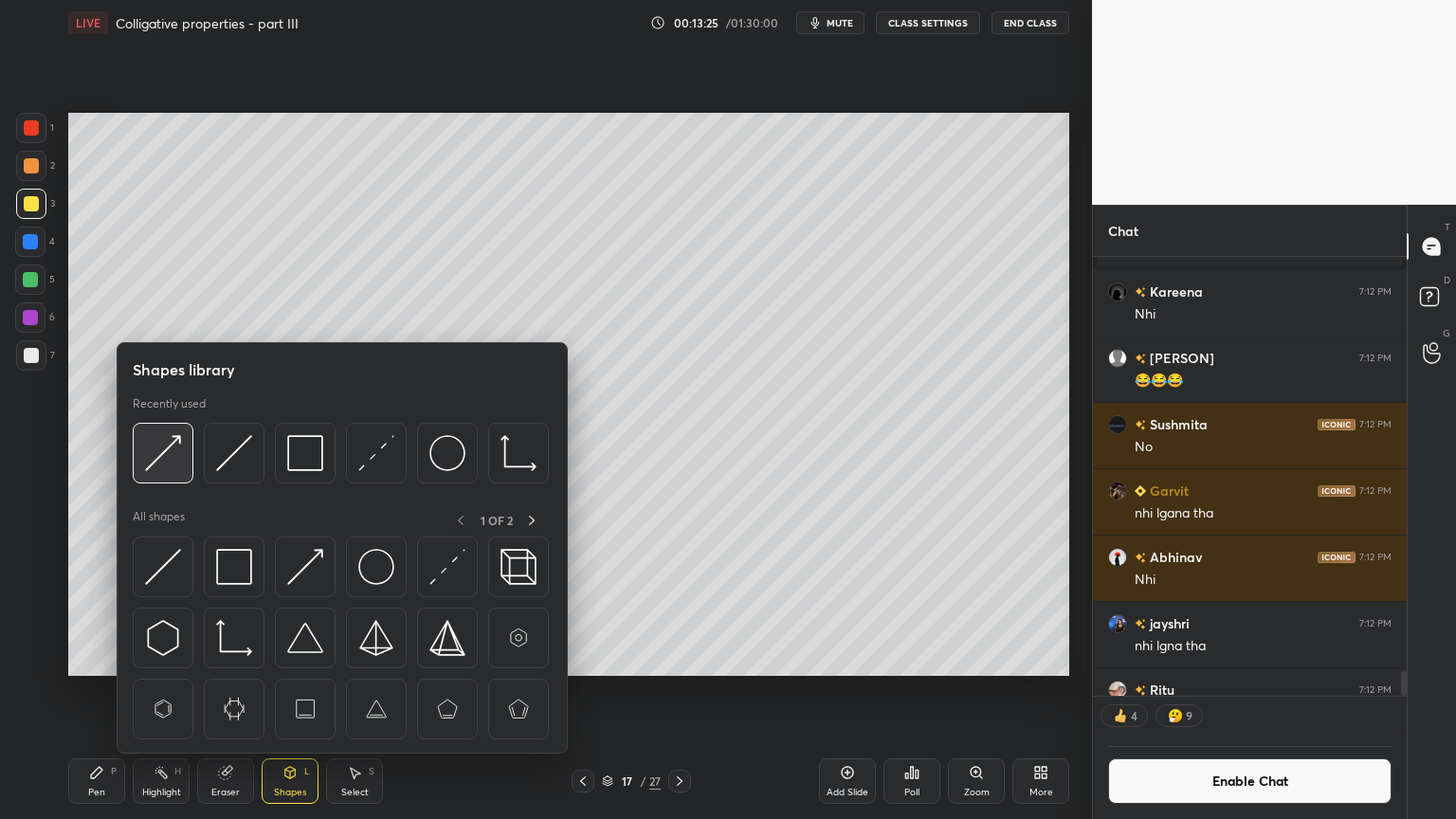 click at bounding box center (163, 453) 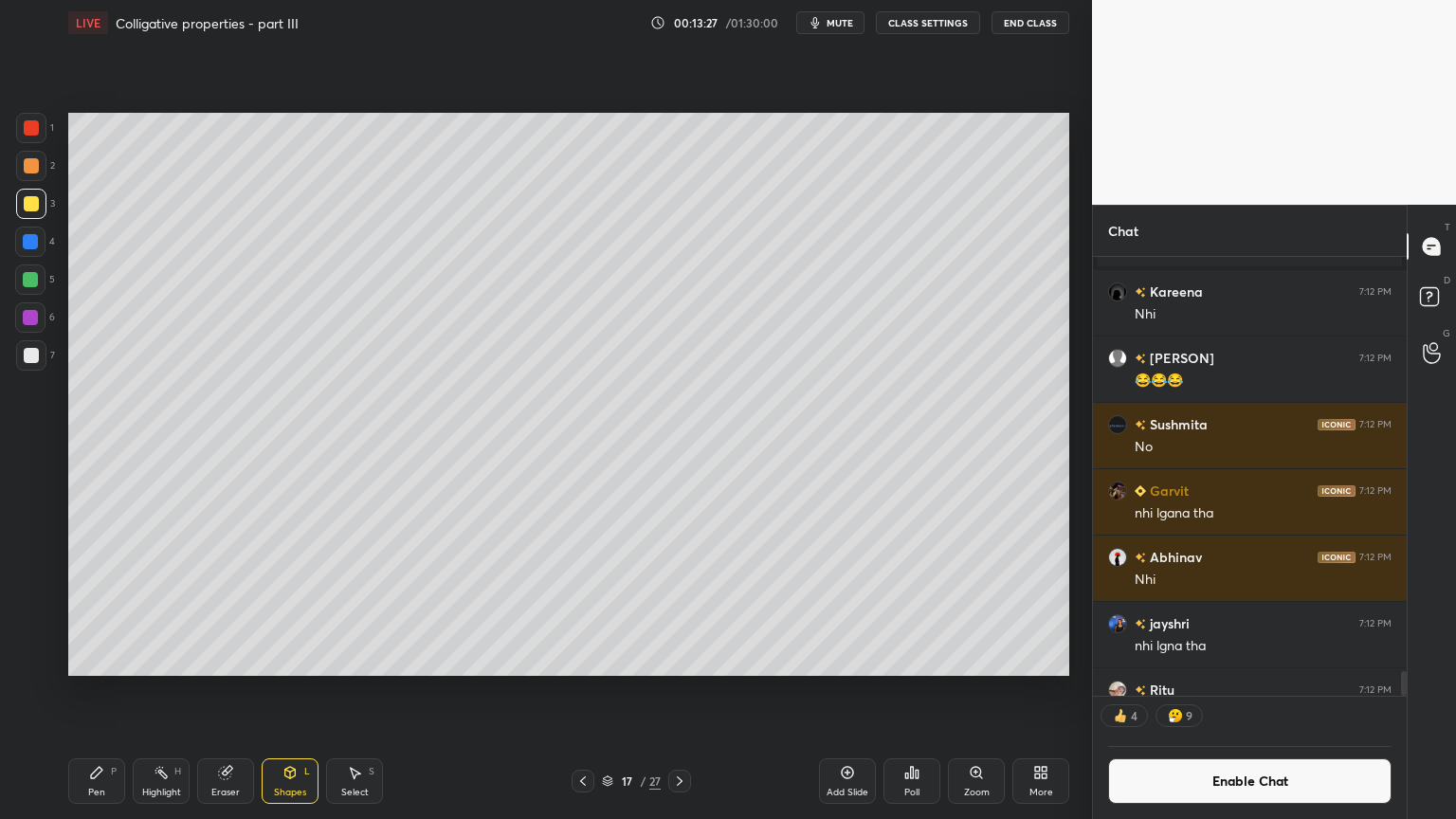 click on "Pen" at bounding box center [97, 792] 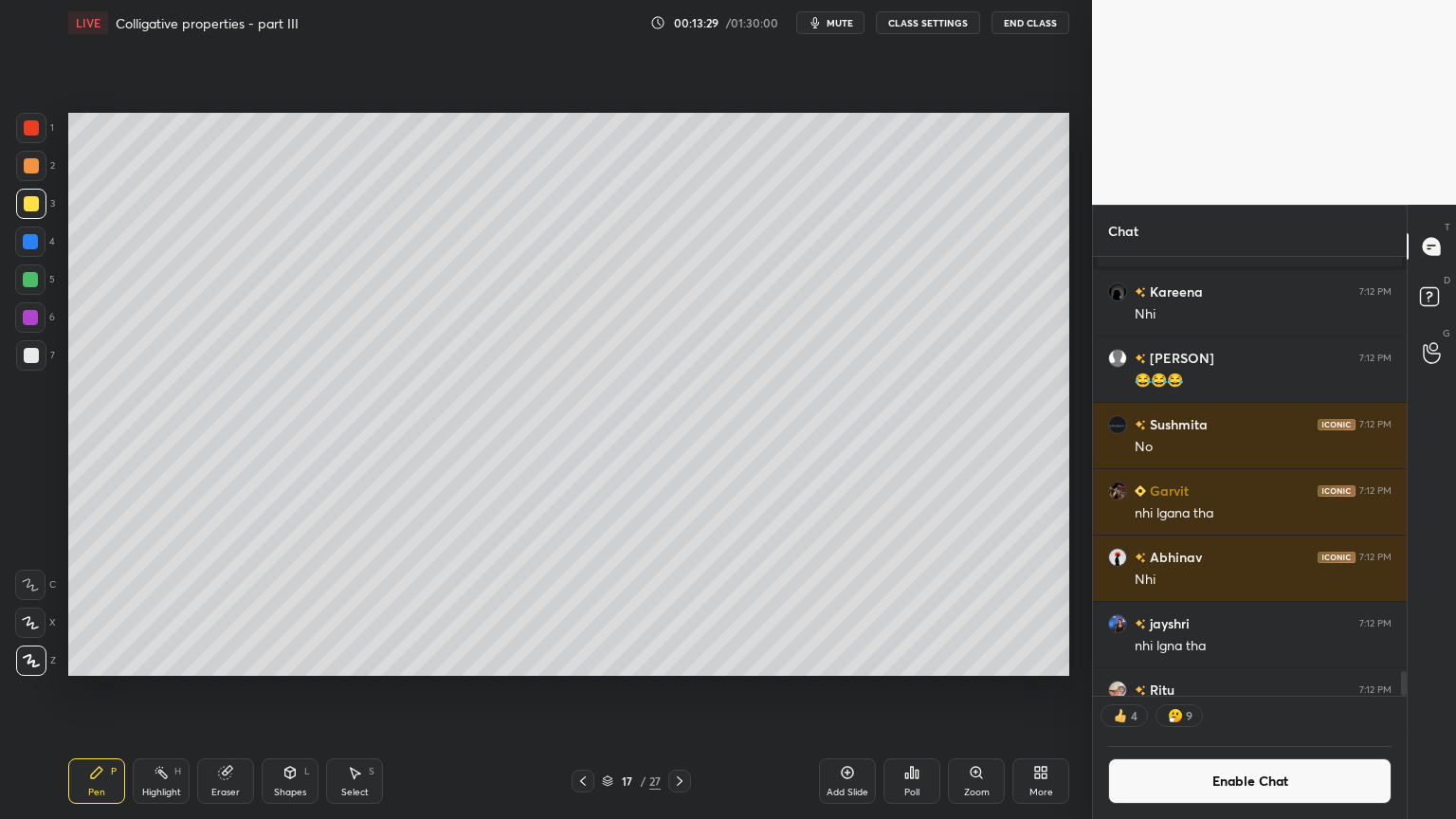 click on "Highlight H" at bounding box center (161, 781) 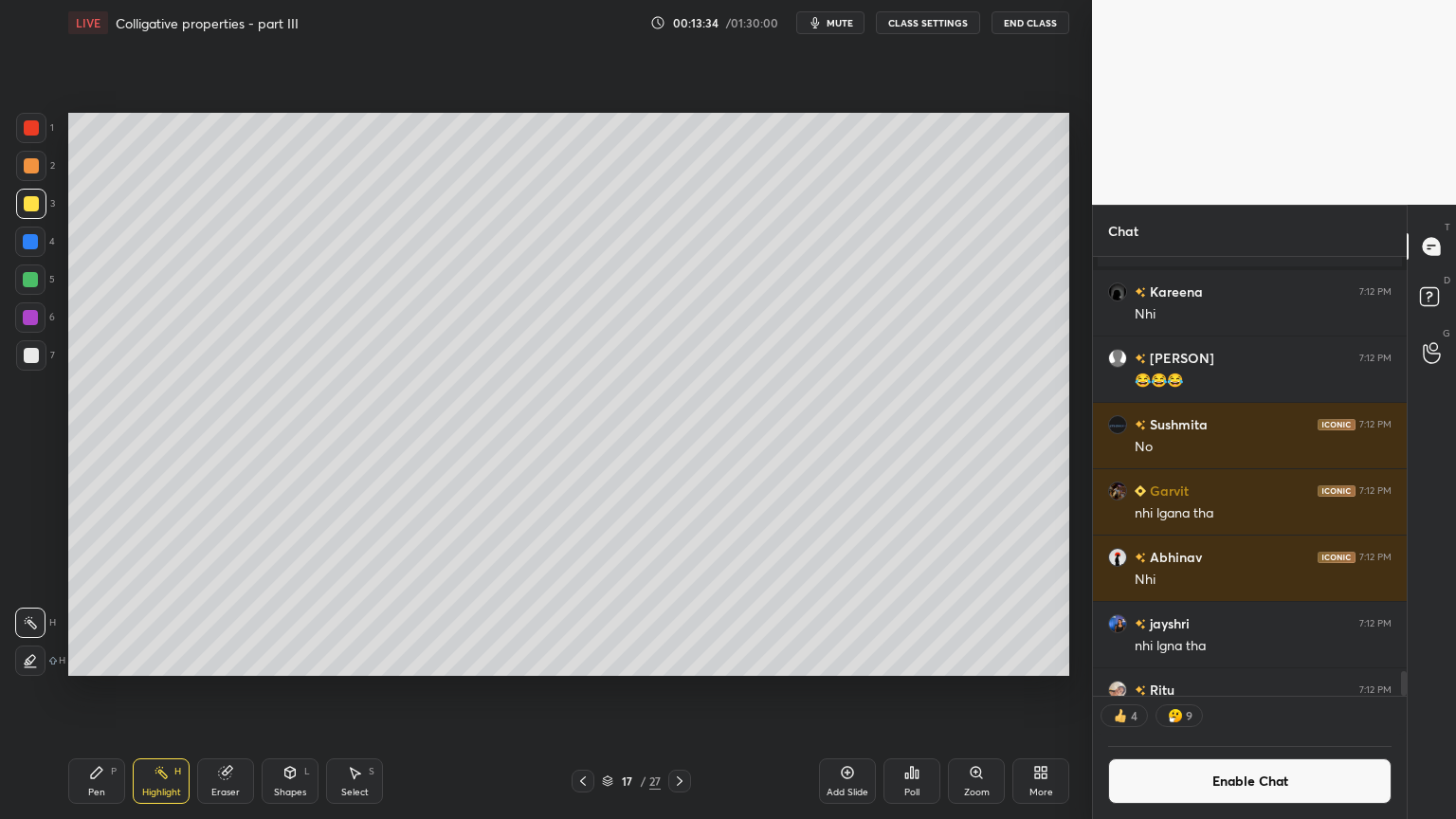 scroll, scrollTop: 6, scrollLeft: 6, axis: both 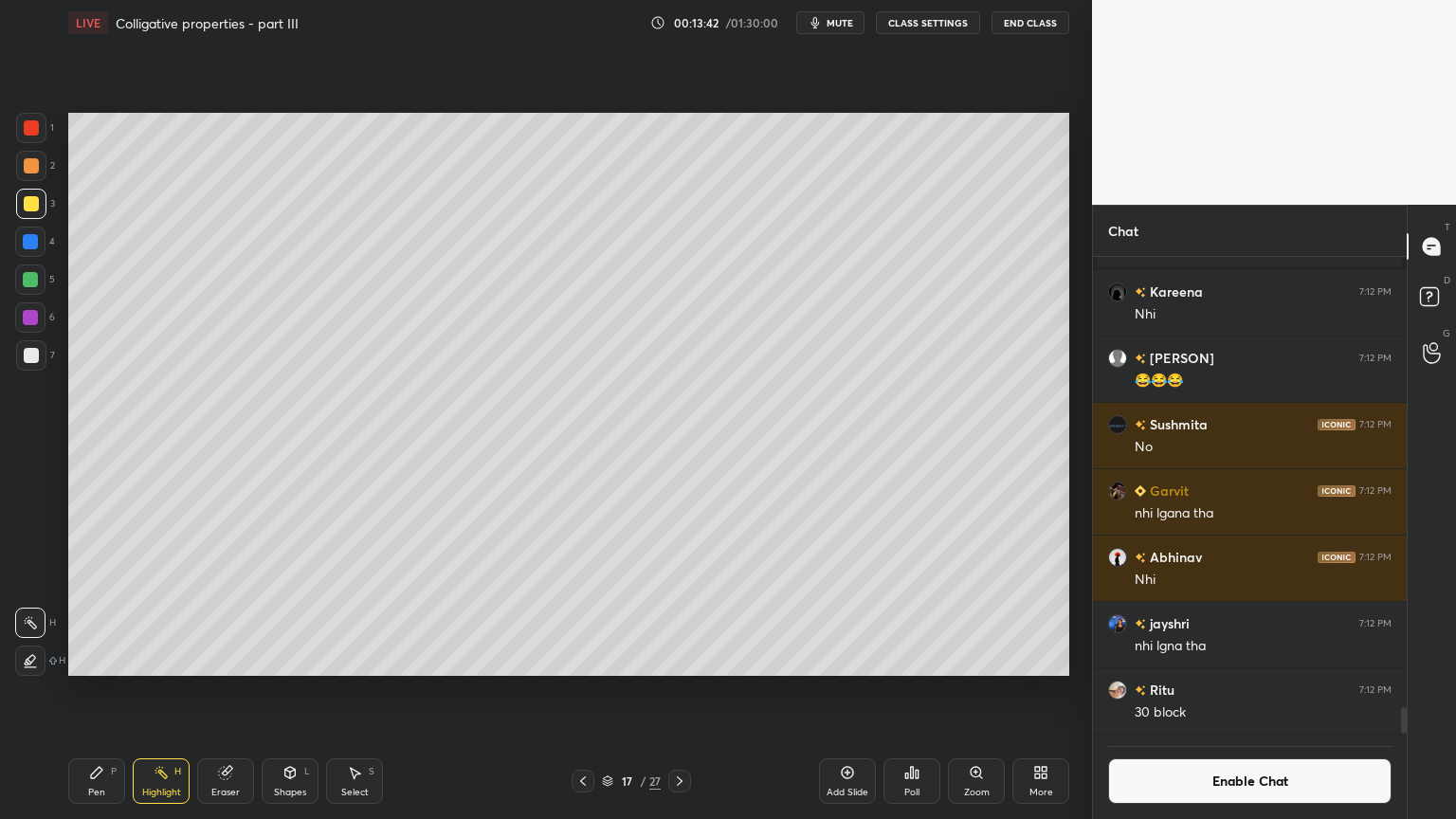 click 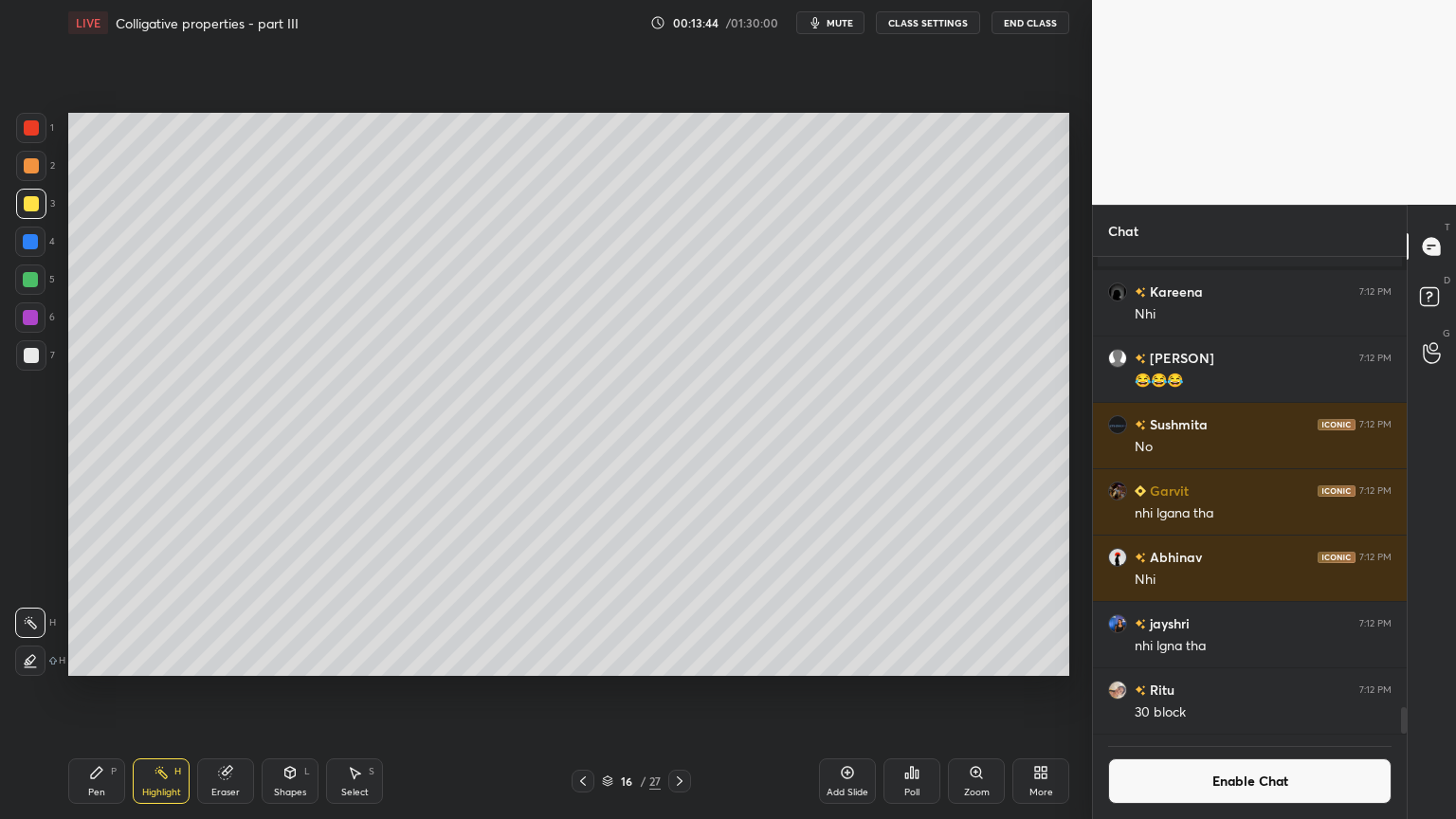 click 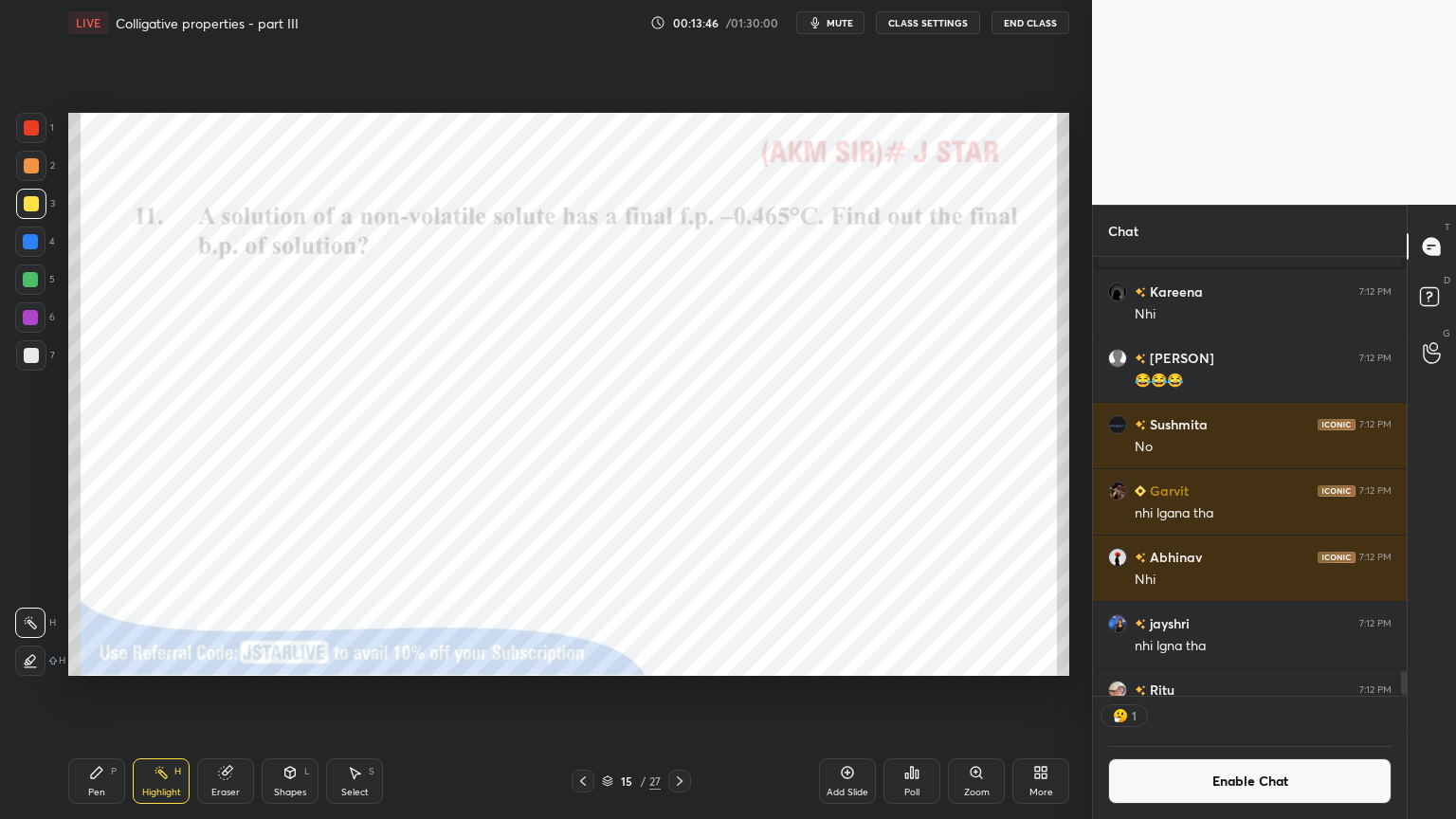 scroll, scrollTop: 433, scrollLeft: 308, axis: both 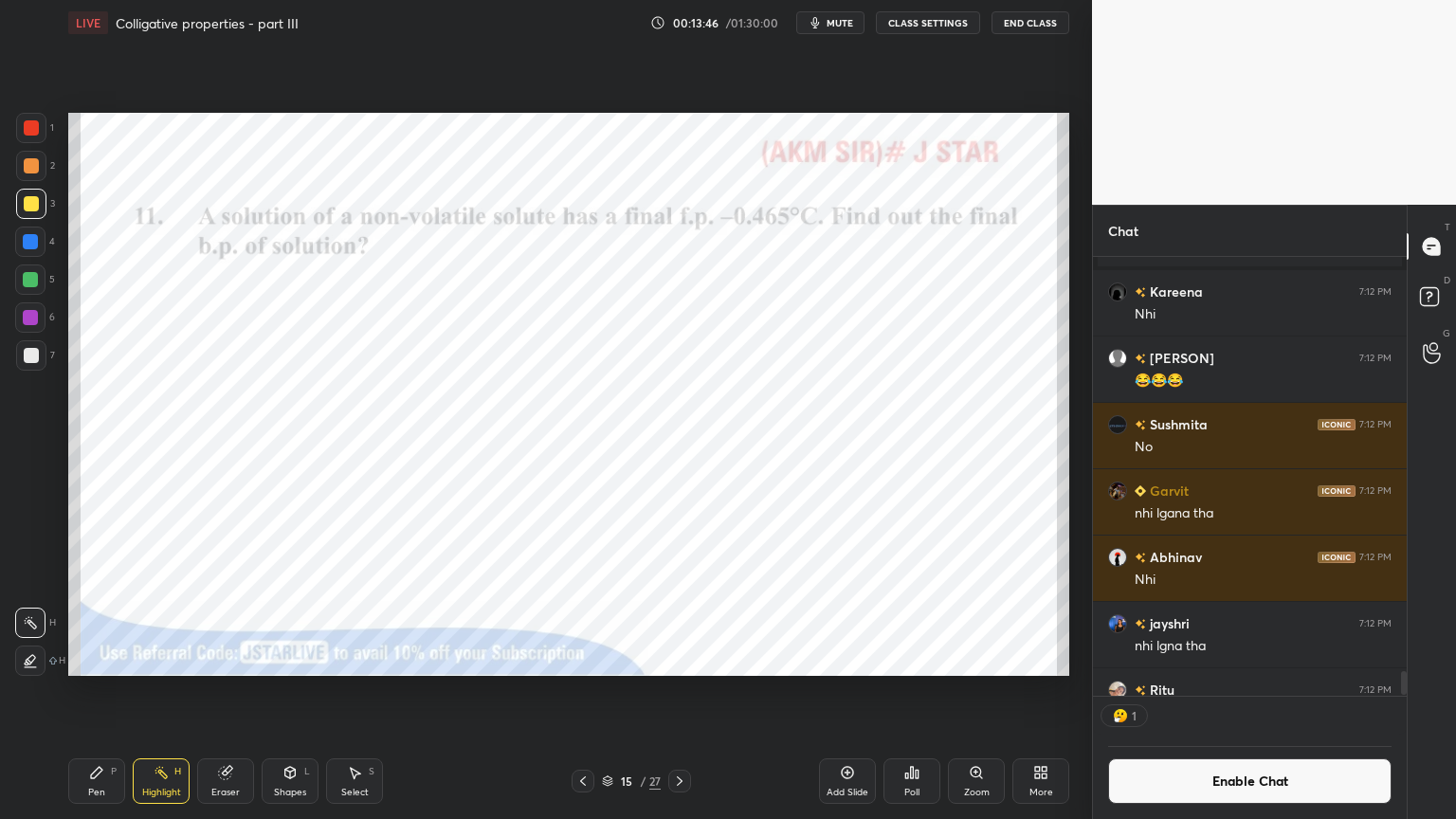 click at bounding box center (31, 128) 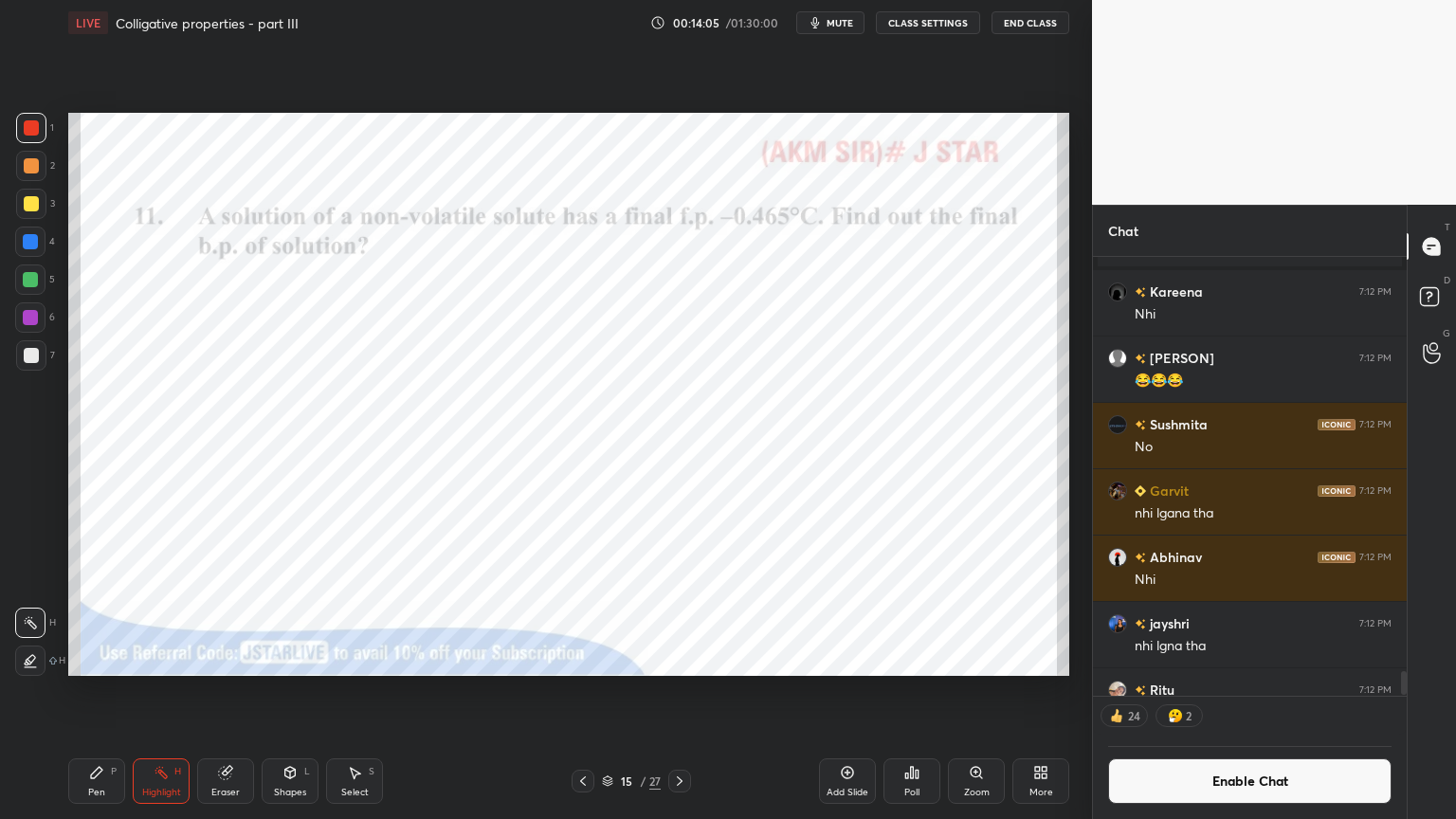 click 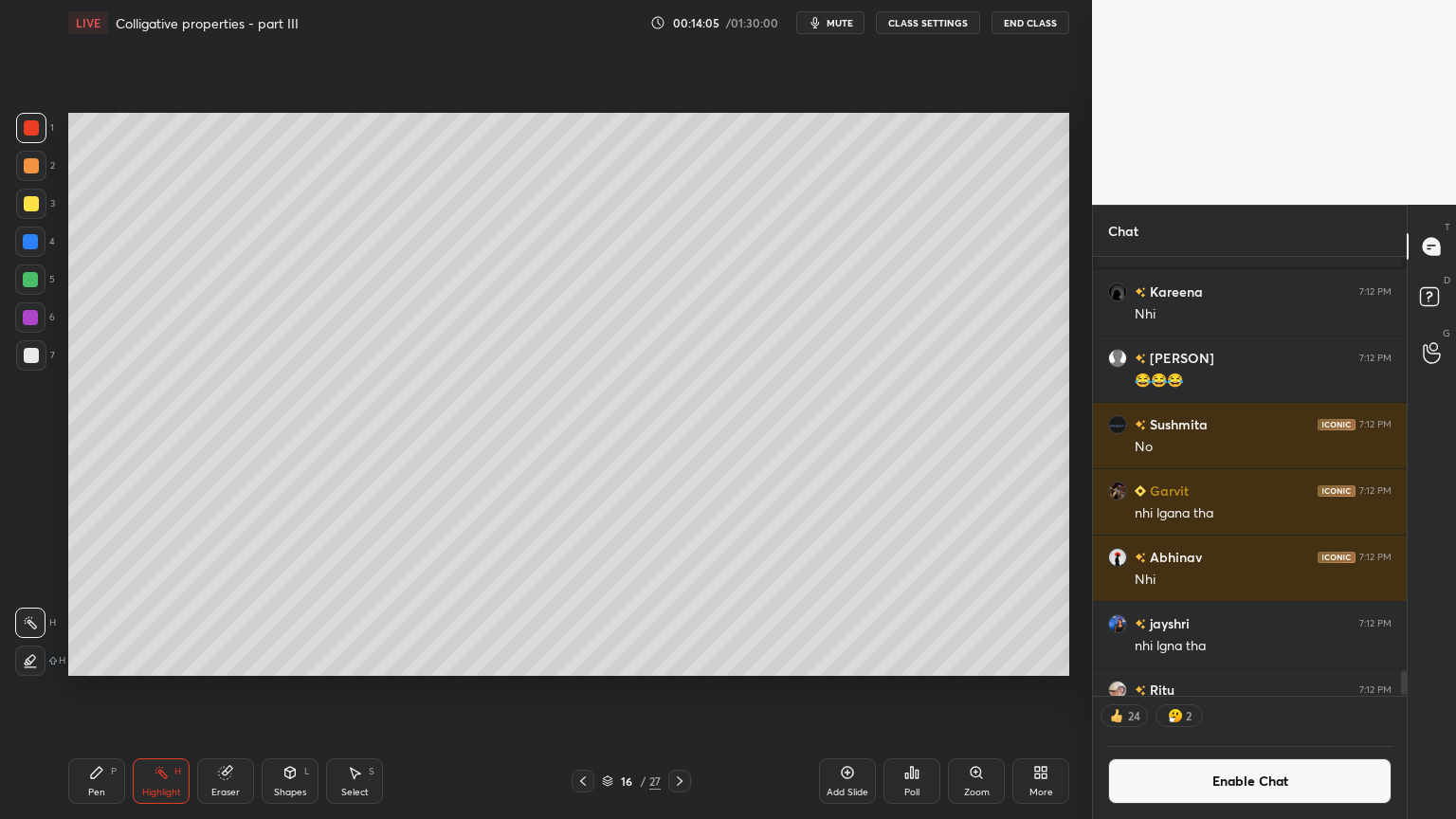 click 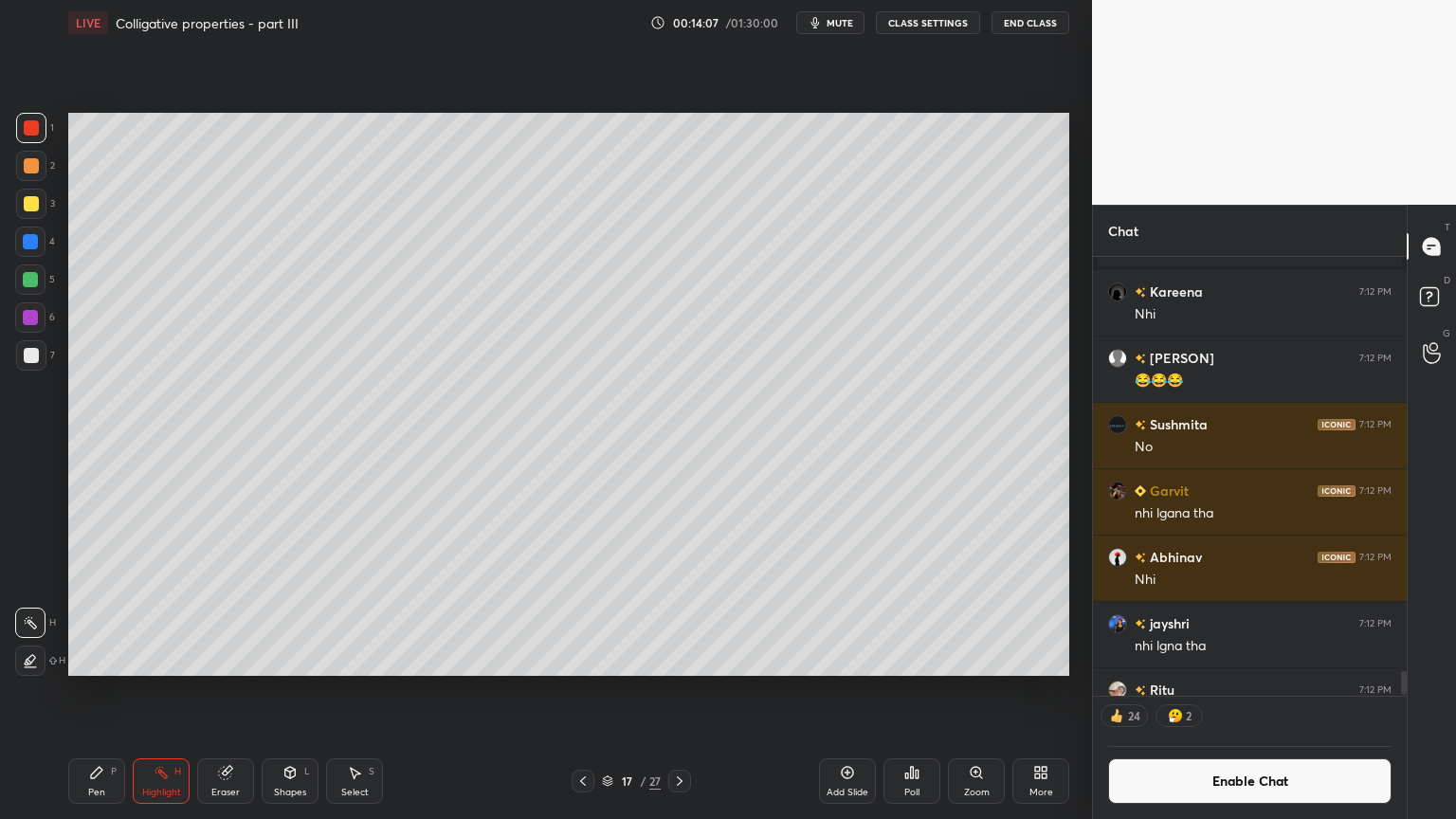 click on "Pen" at bounding box center (97, 792) 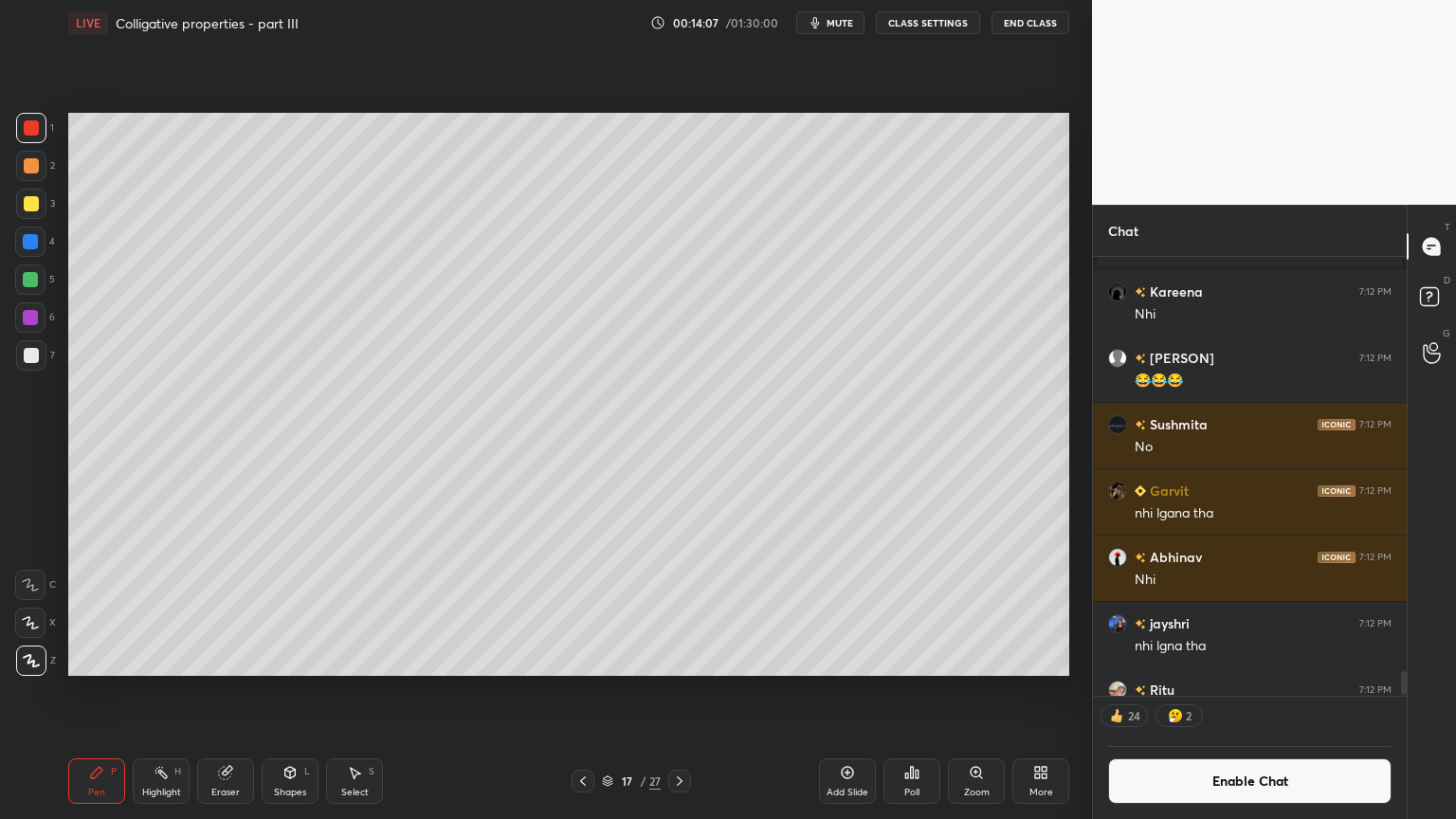 click at bounding box center (30, 242) 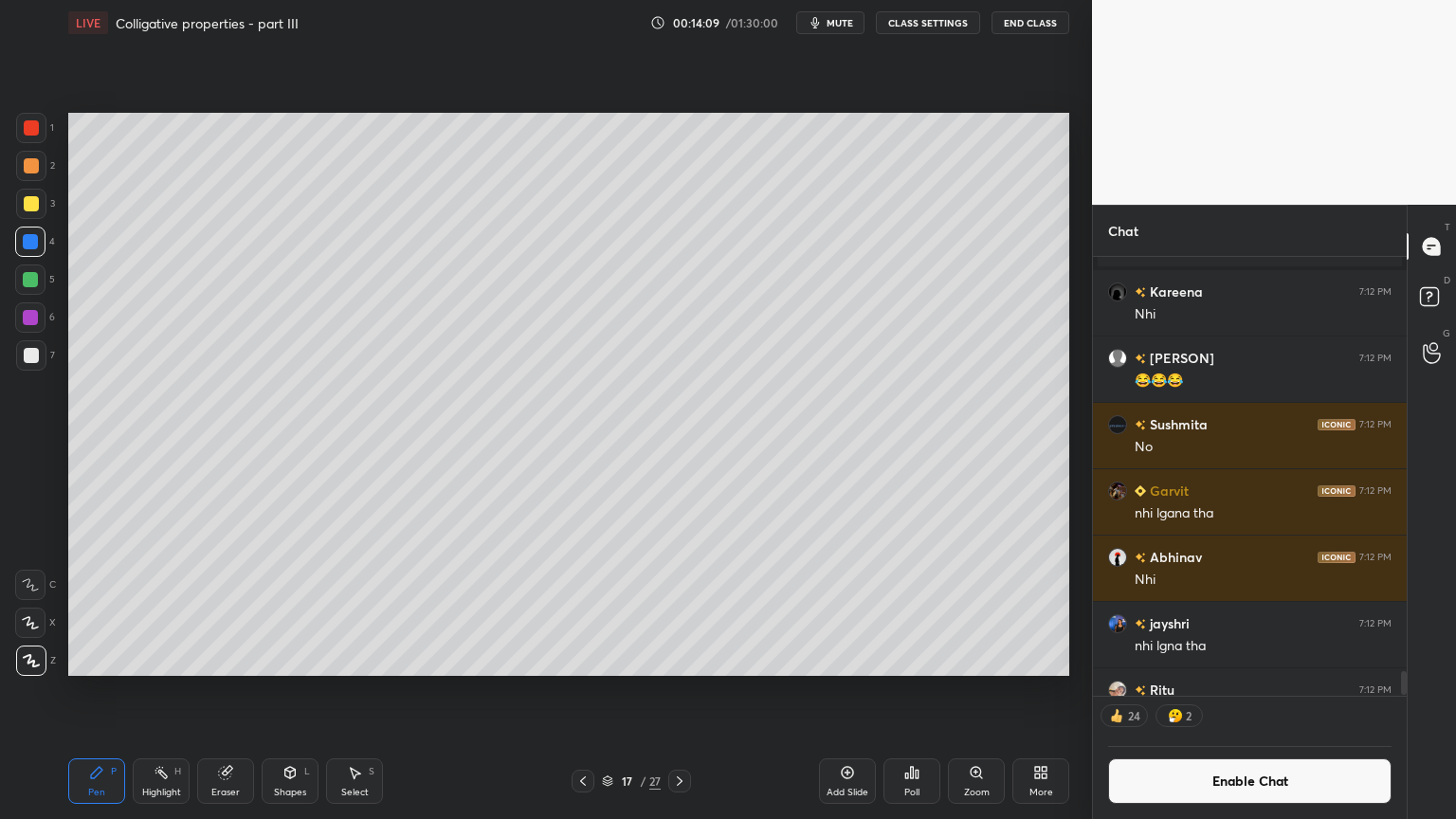 click 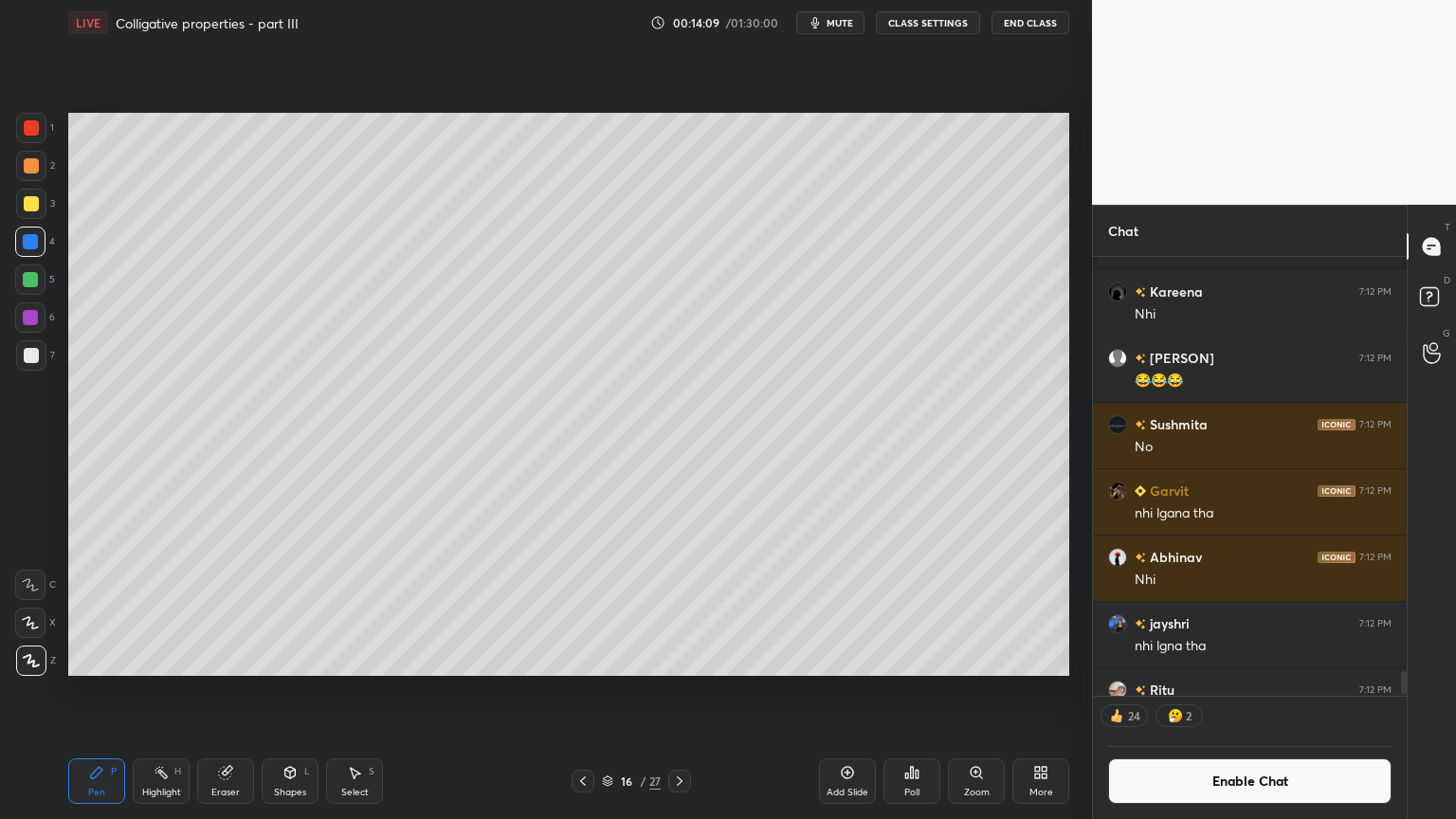 click 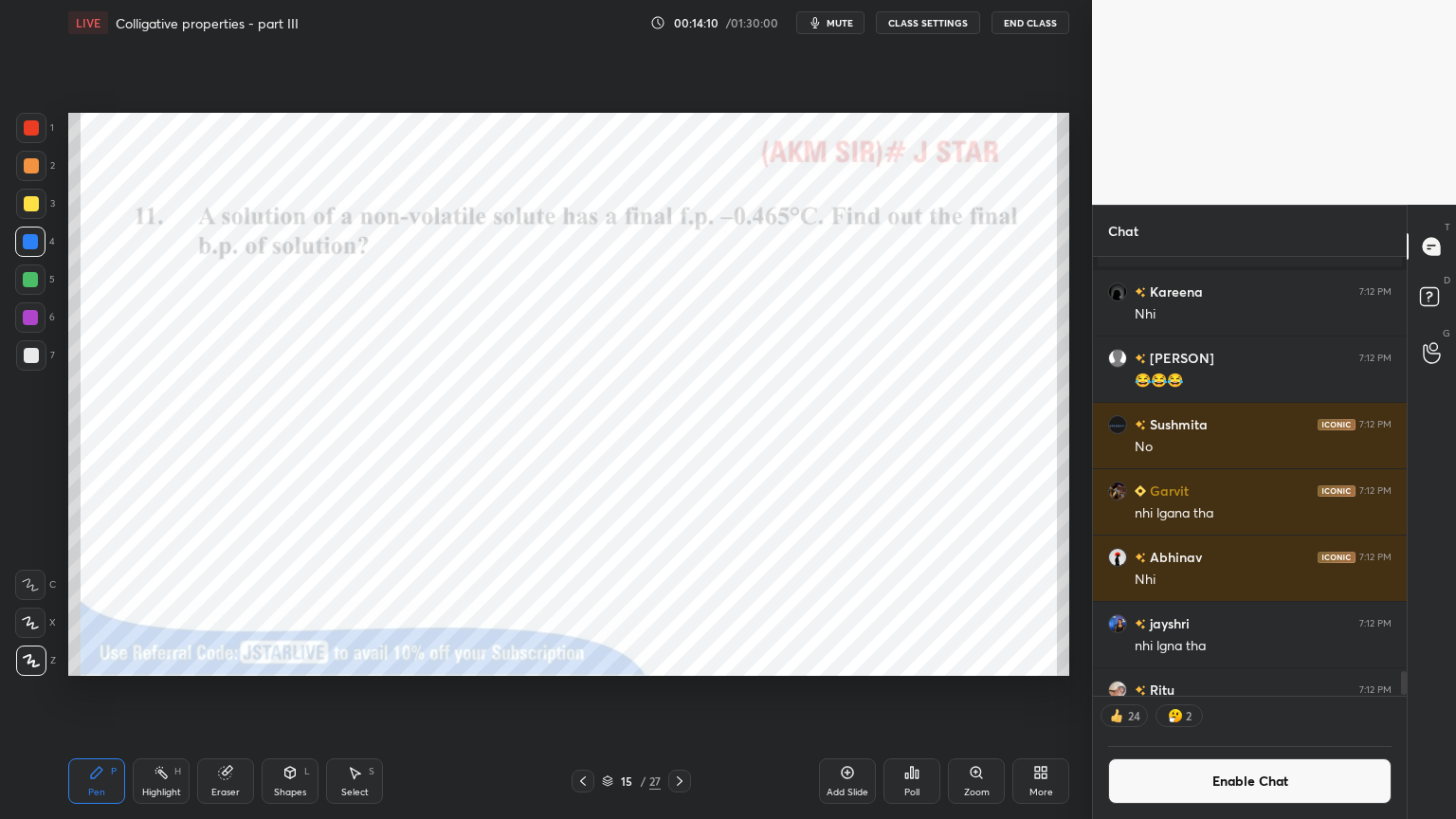 drag, startPoint x: 99, startPoint y: 784, endPoint x: 118, endPoint y: 745, distance: 43.382024 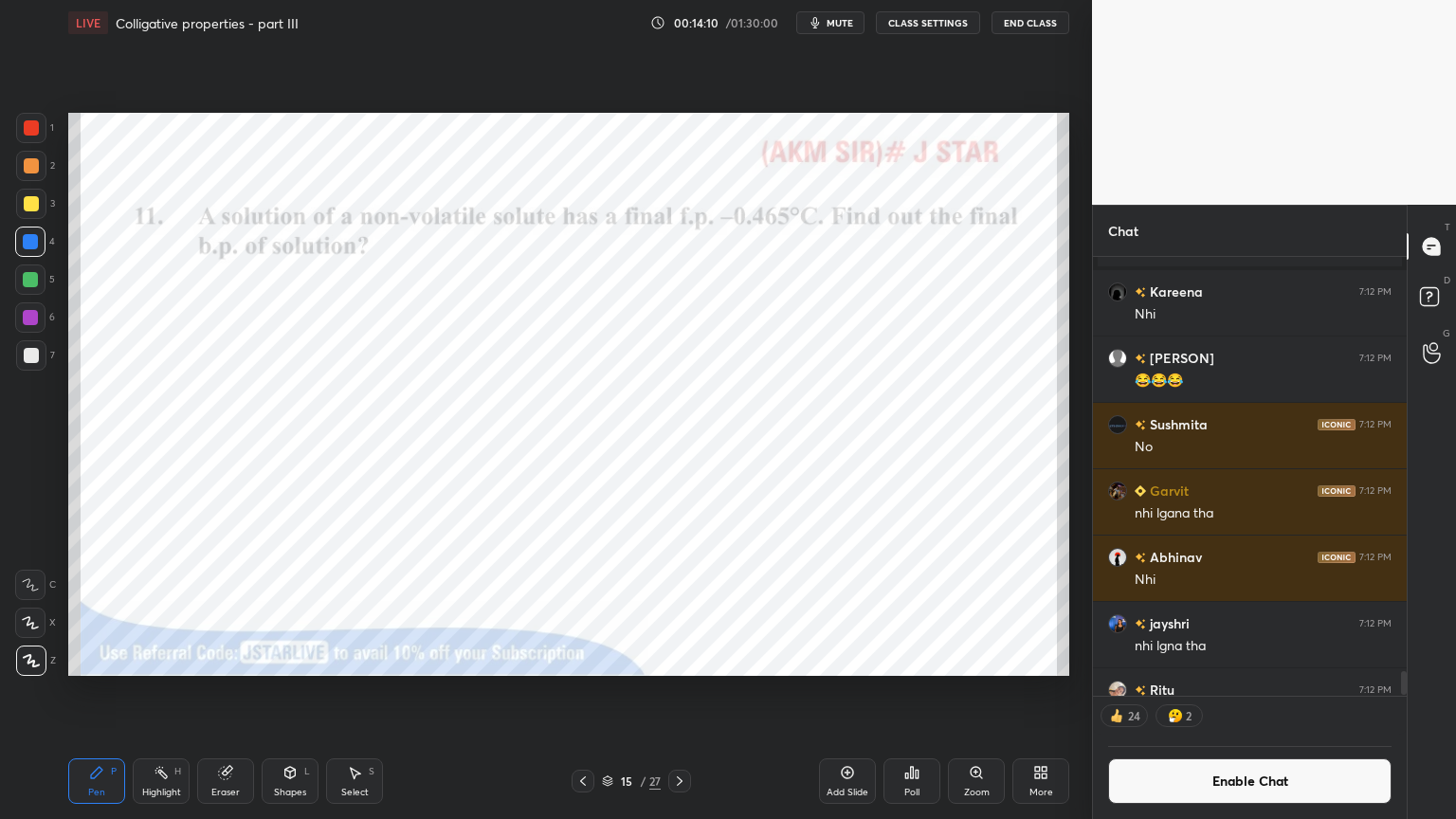 click on "Pen P" at bounding box center [97, 781] 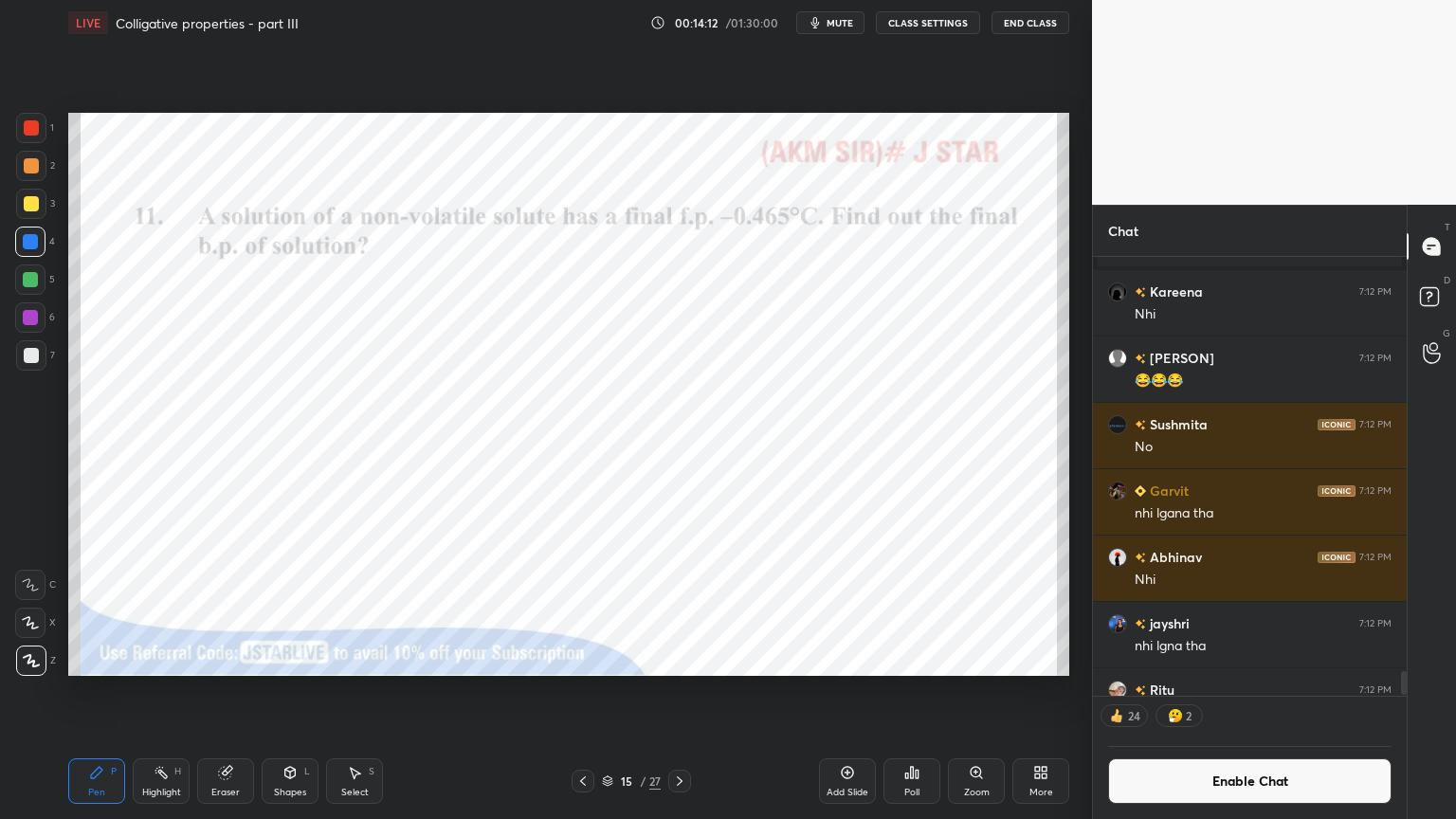 click on "Shapes L" at bounding box center (290, 781) 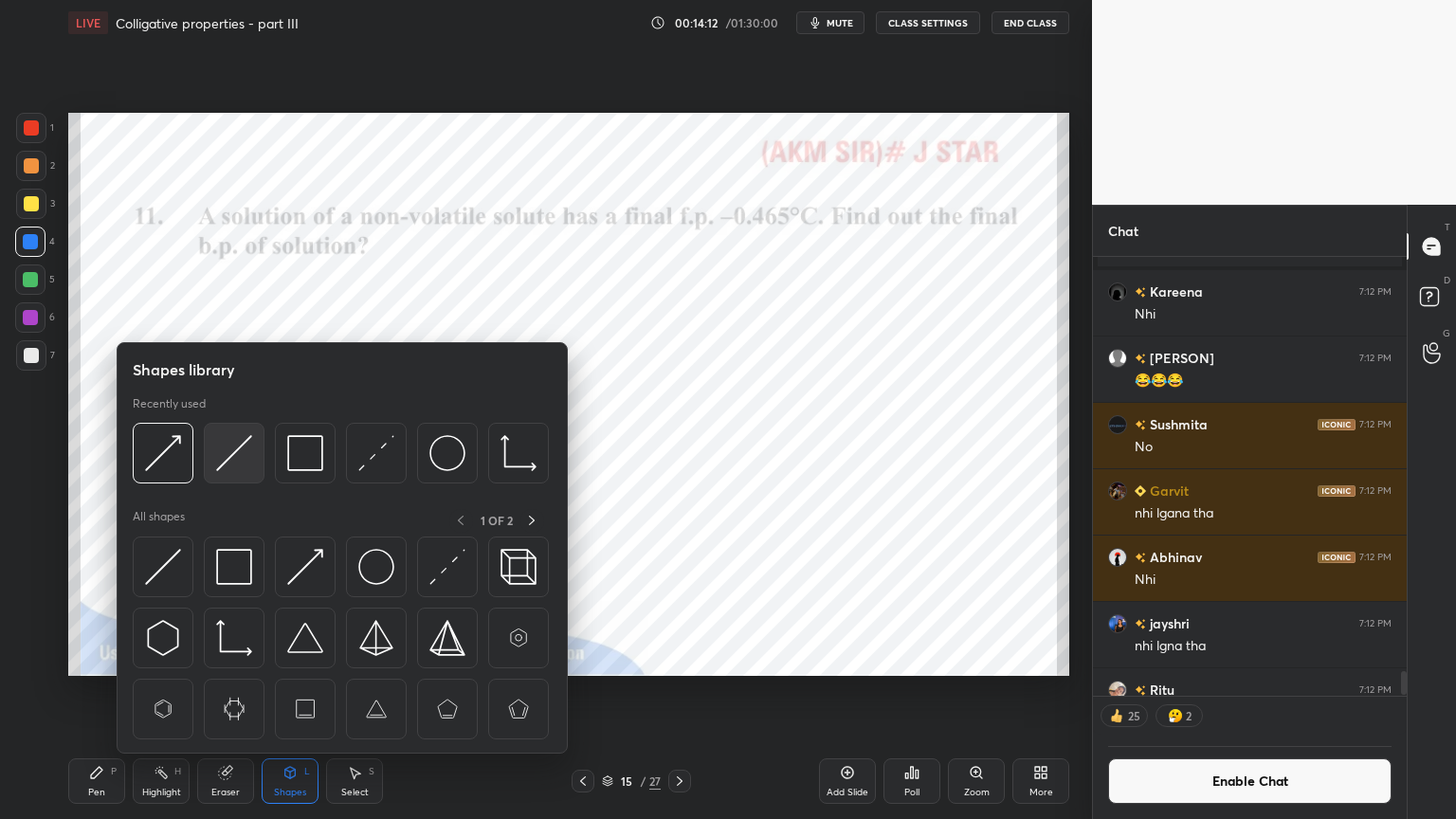 click at bounding box center [234, 453] 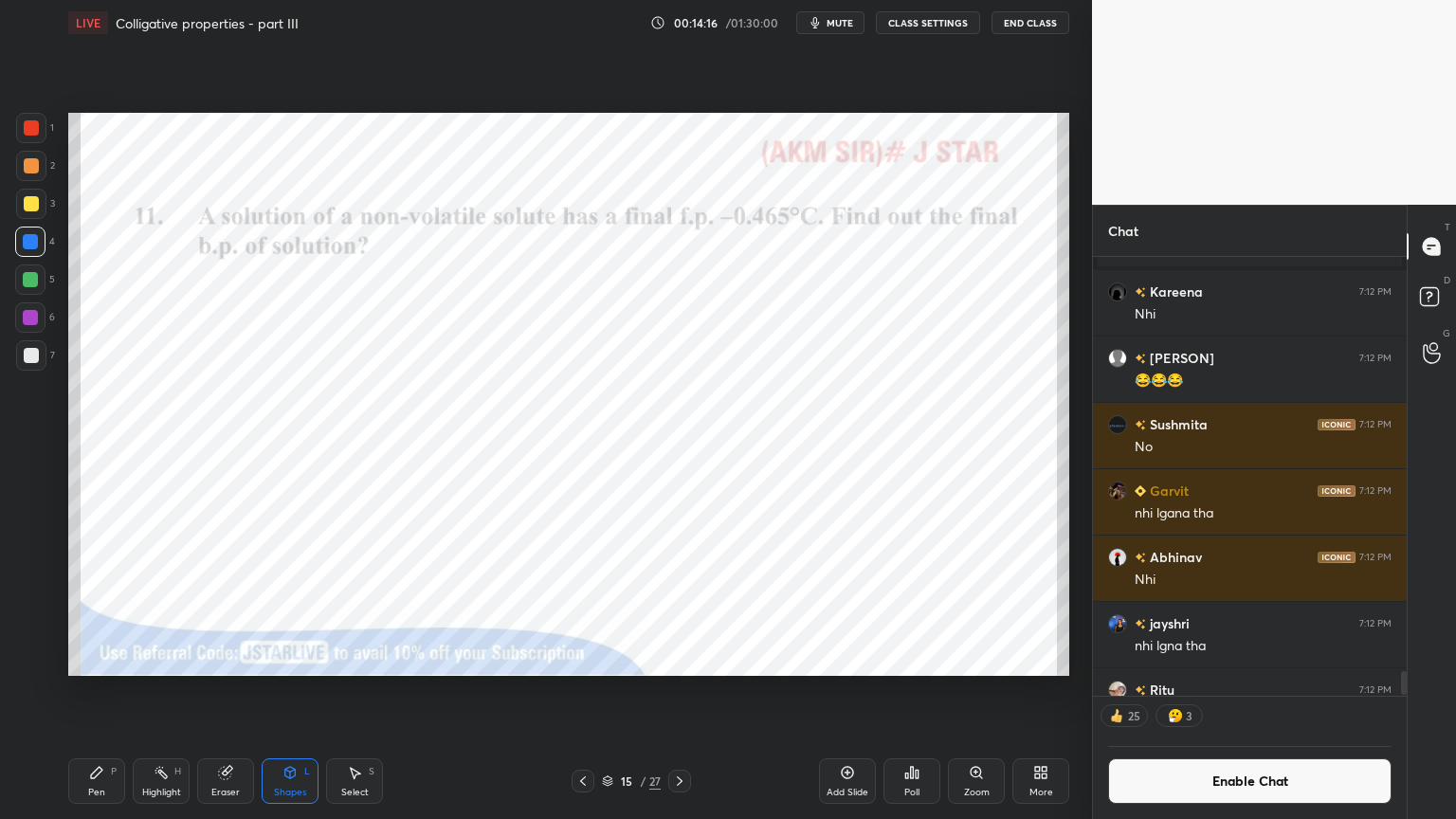 click on "Highlight H" at bounding box center (161, 781) 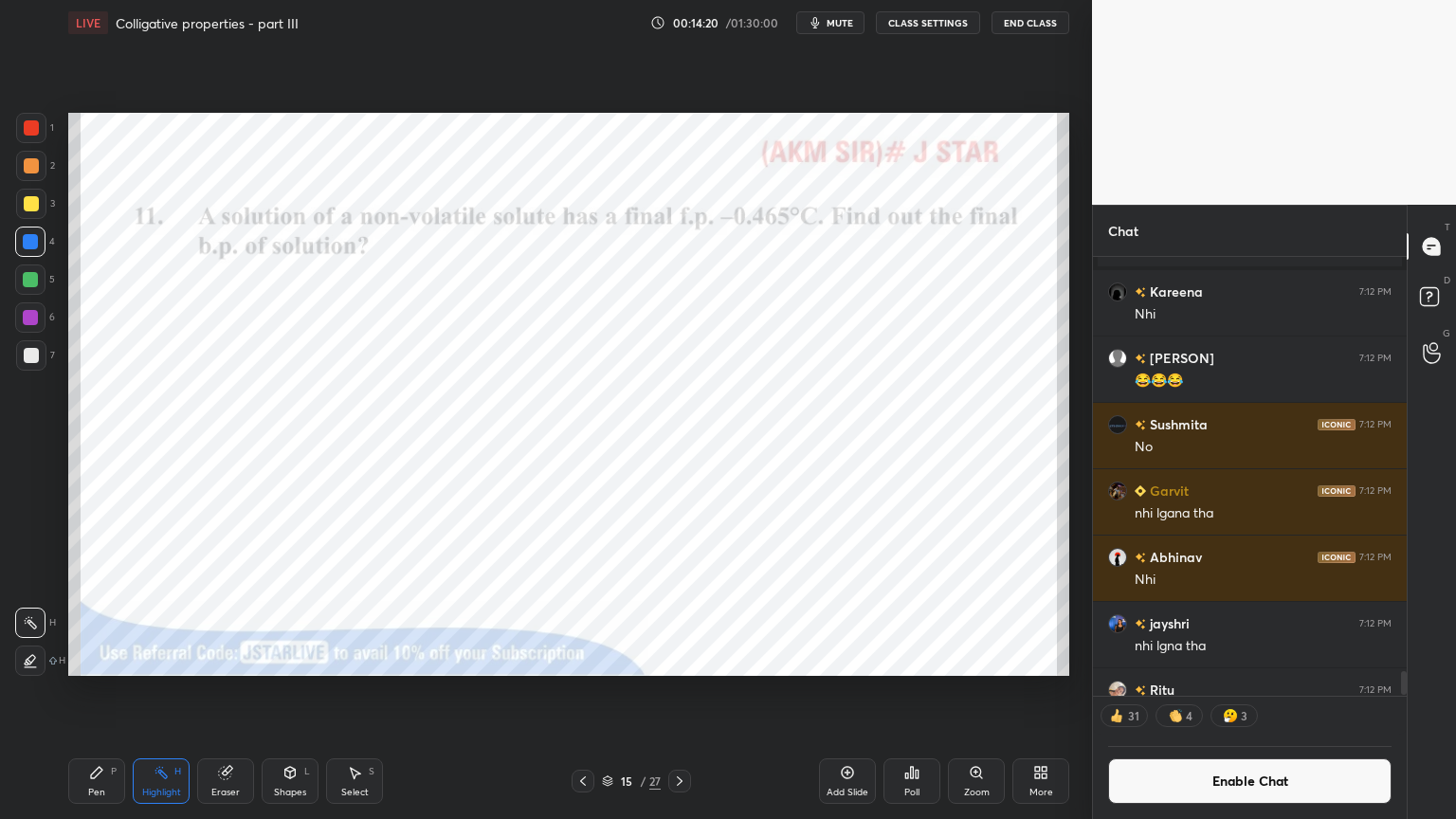 drag, startPoint x: 94, startPoint y: 799, endPoint x: 222, endPoint y: 686, distance: 170.7425 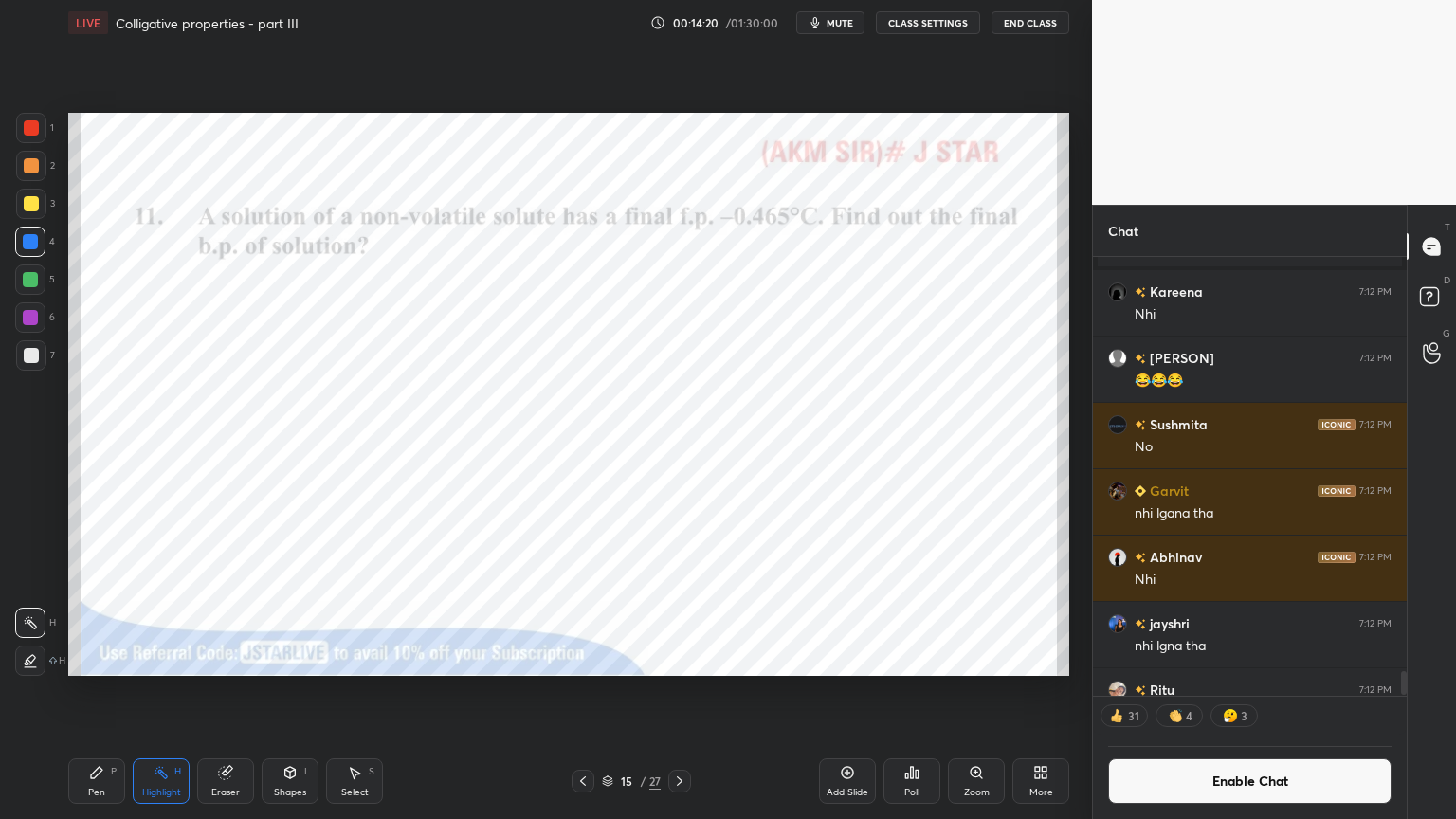 click on "Pen P" at bounding box center (97, 781) 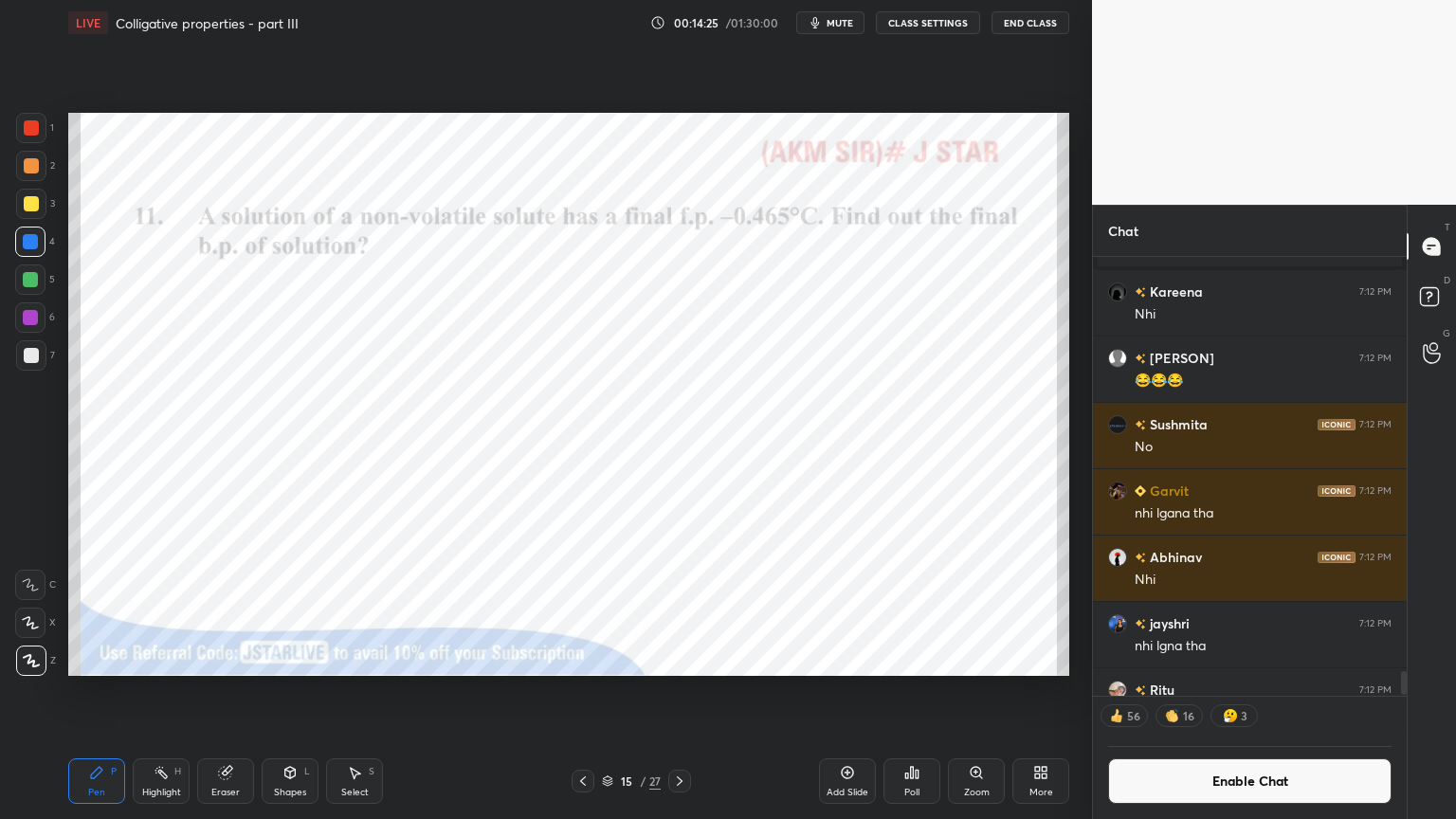 click on "Highlight H" at bounding box center [161, 781] 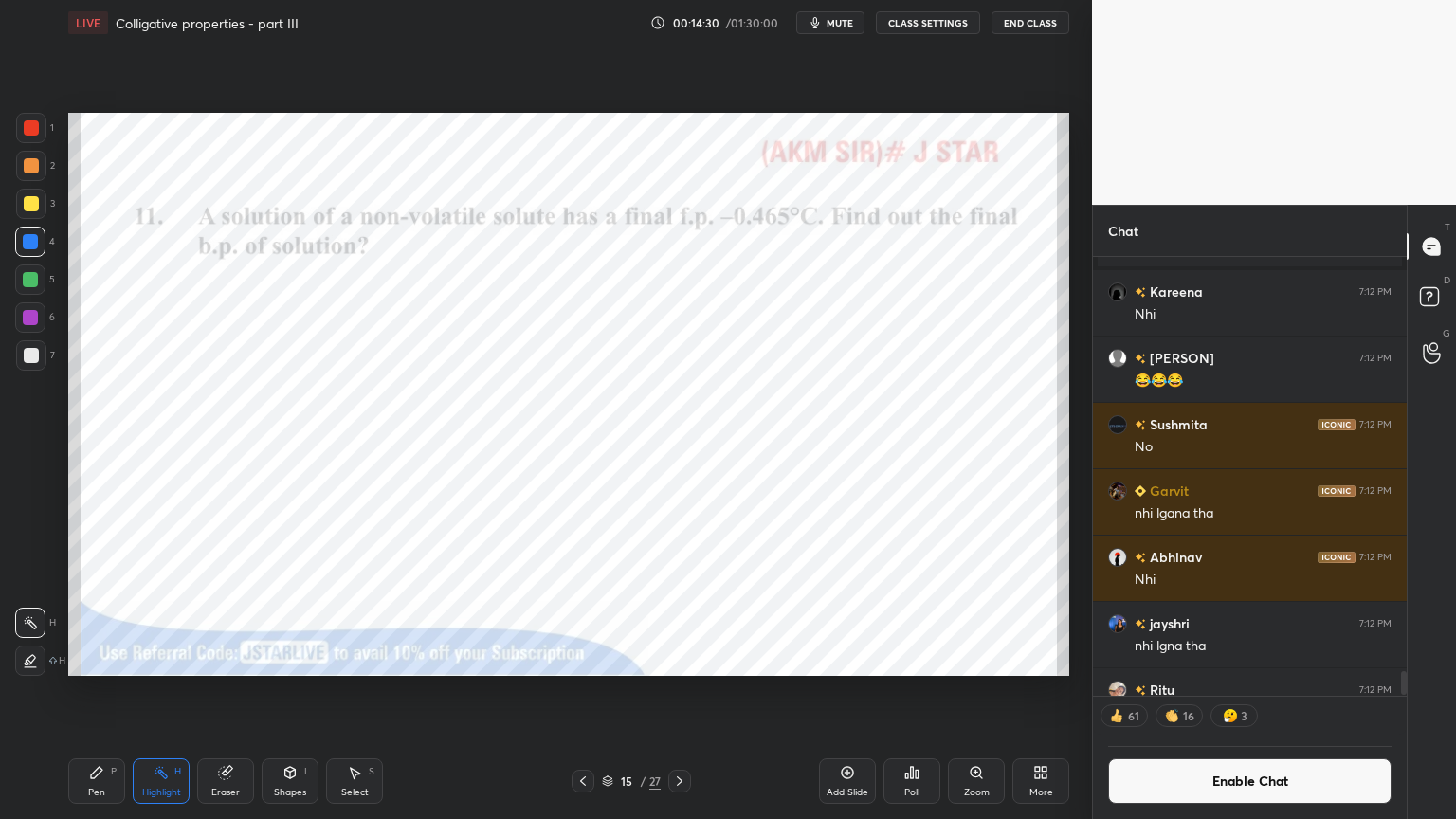 click 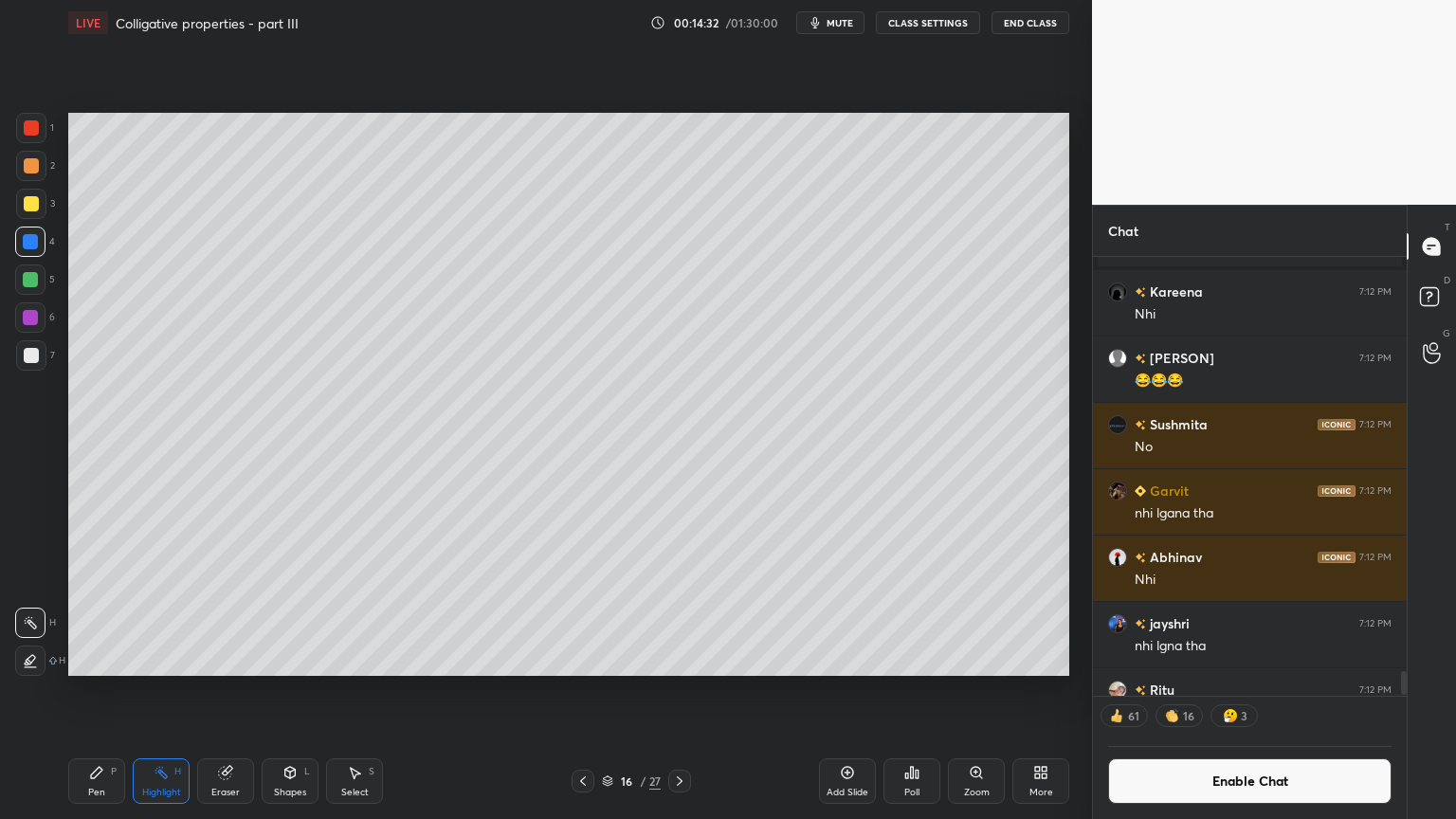 click 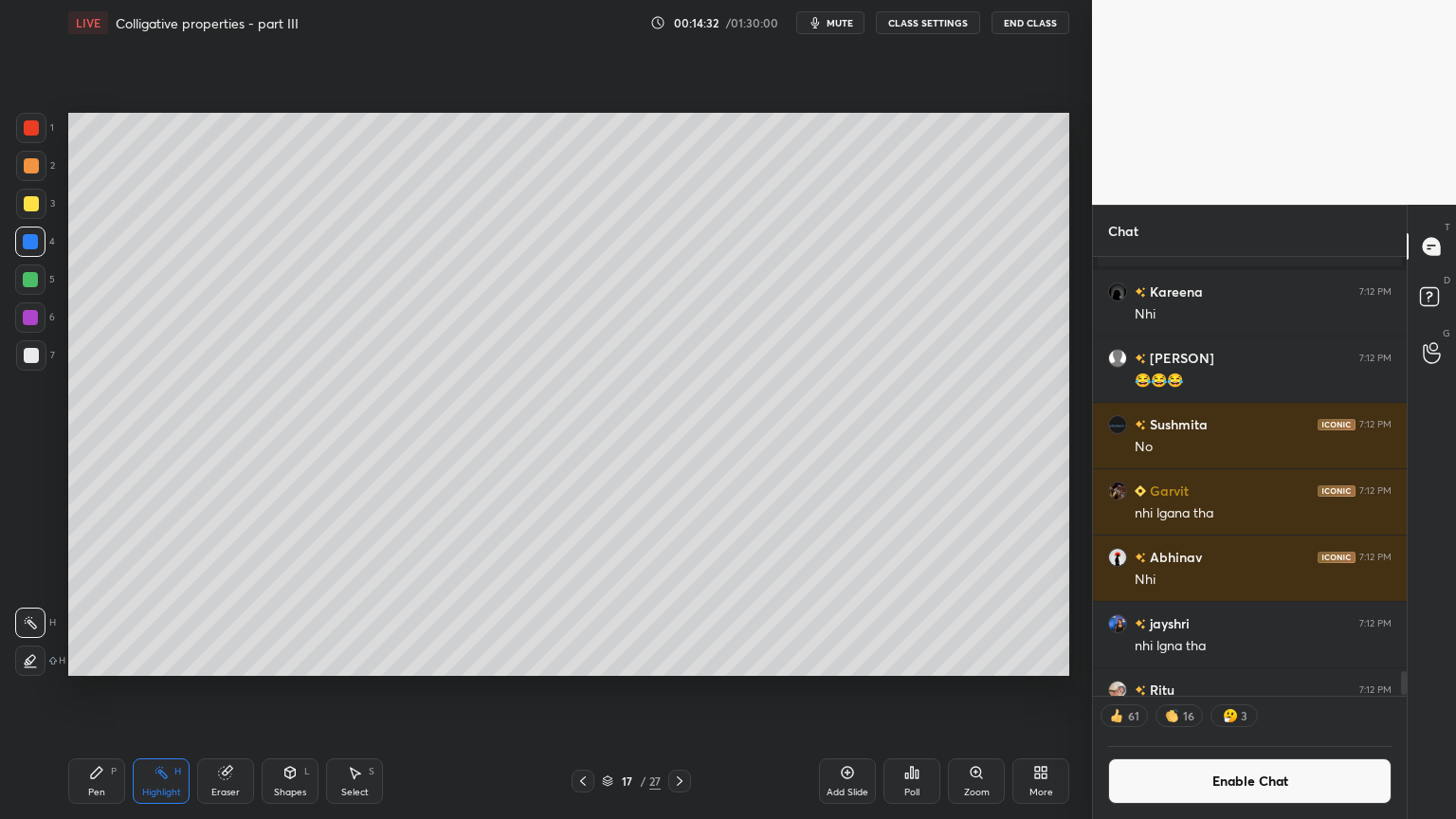 click on "Pen P" at bounding box center (97, 781) 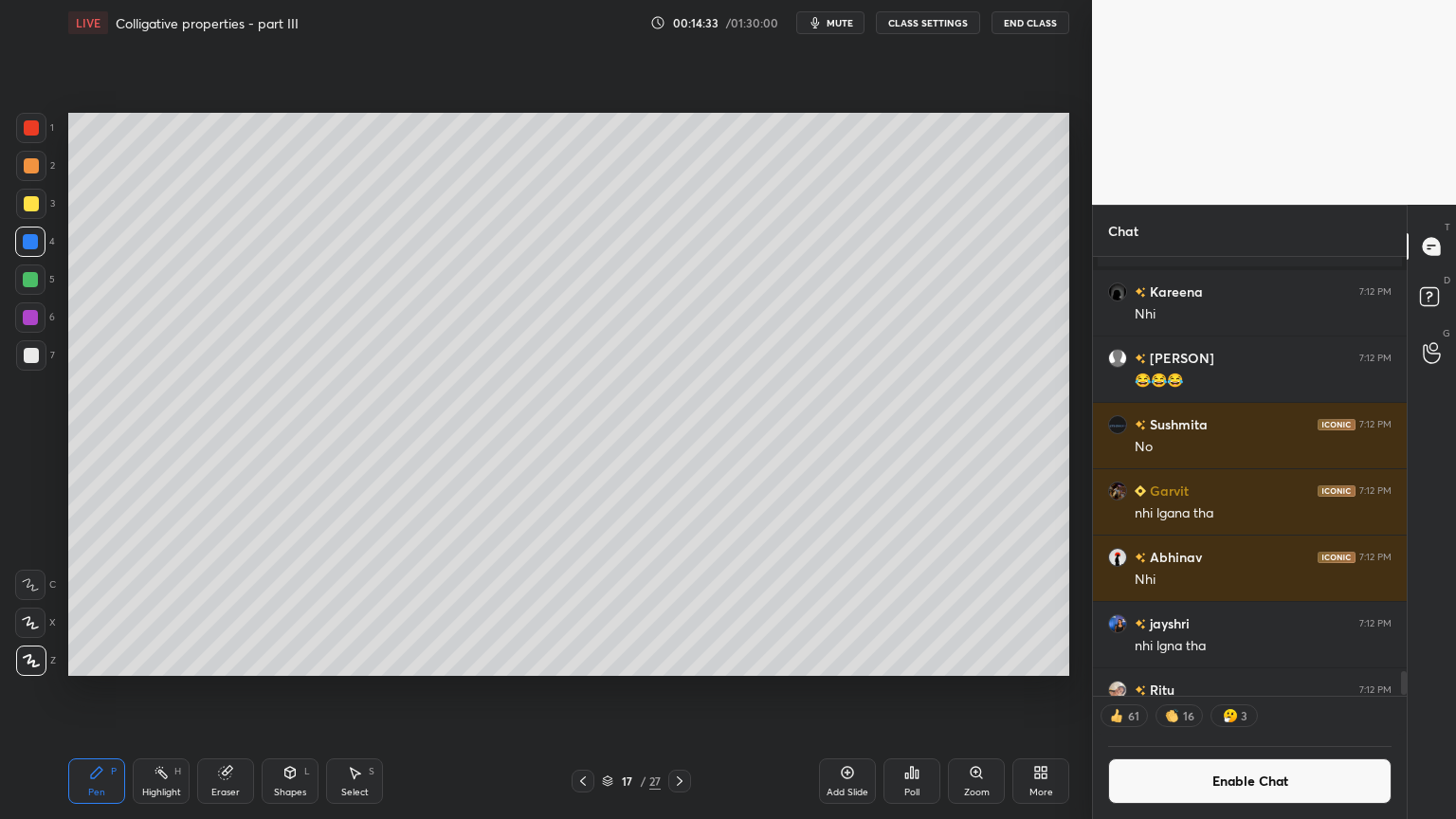 click at bounding box center (30, 318) 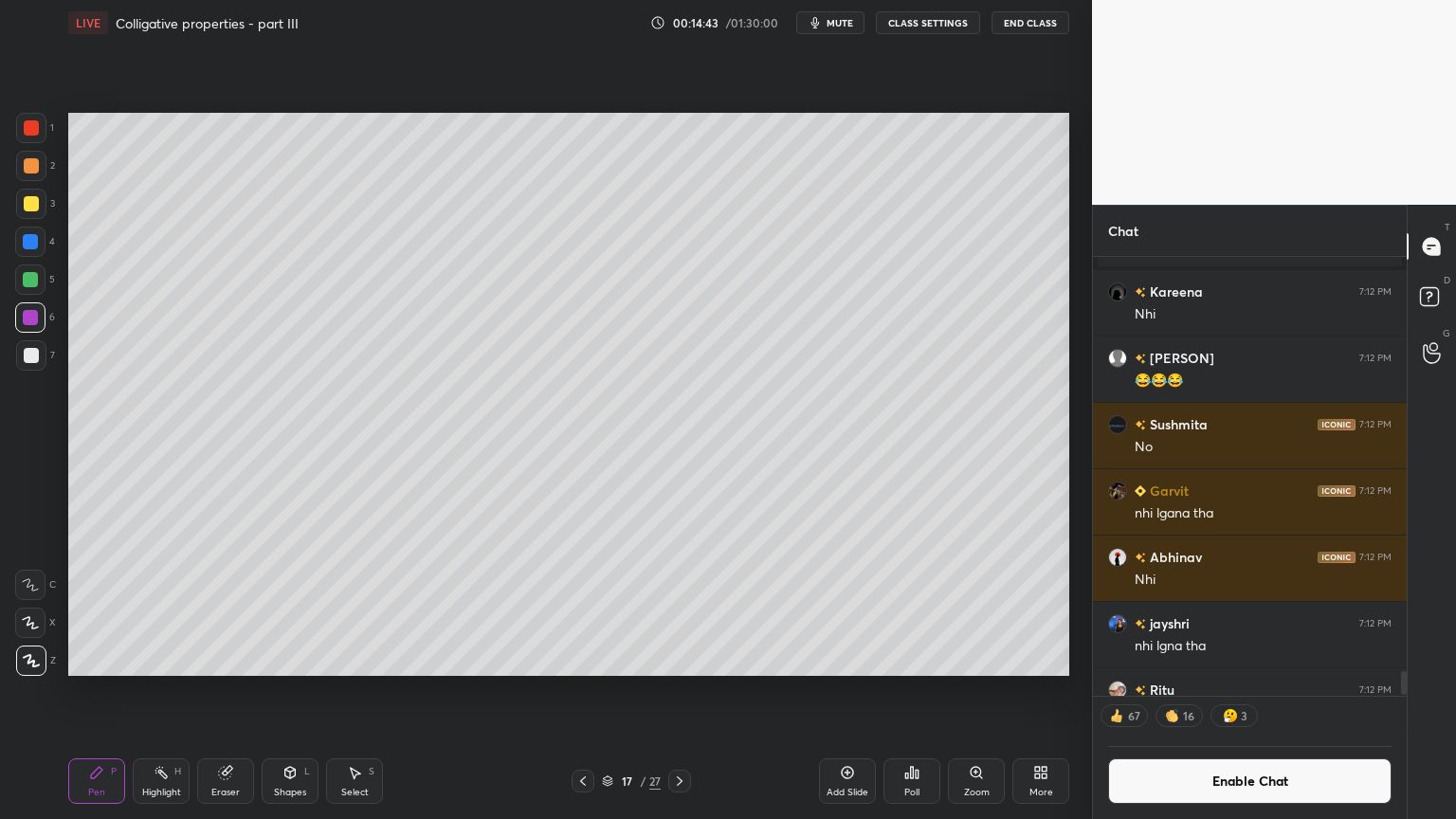 drag, startPoint x: 152, startPoint y: 787, endPoint x: 220, endPoint y: 720, distance: 95.46203 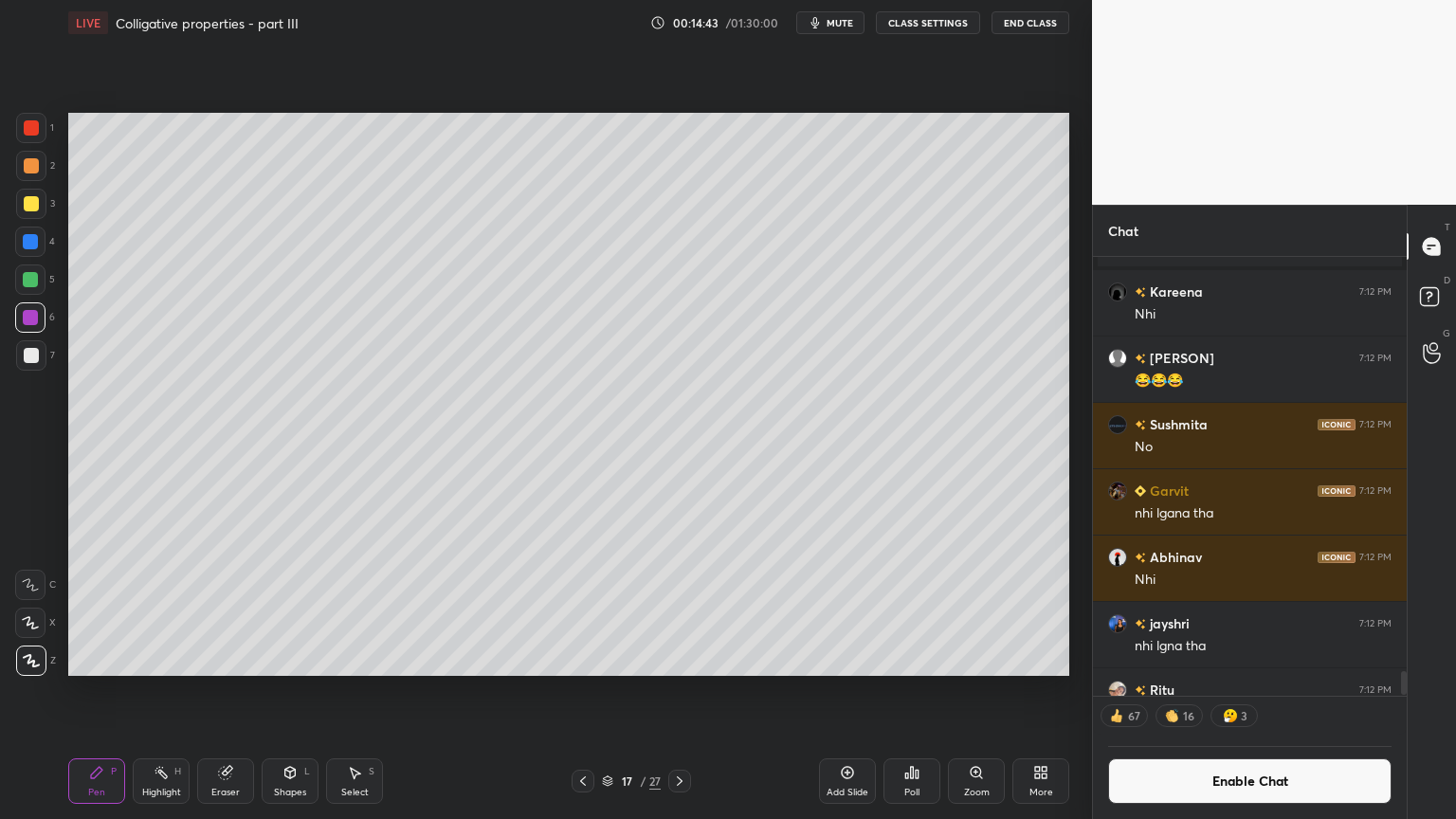 click on "Highlight H" at bounding box center (161, 781) 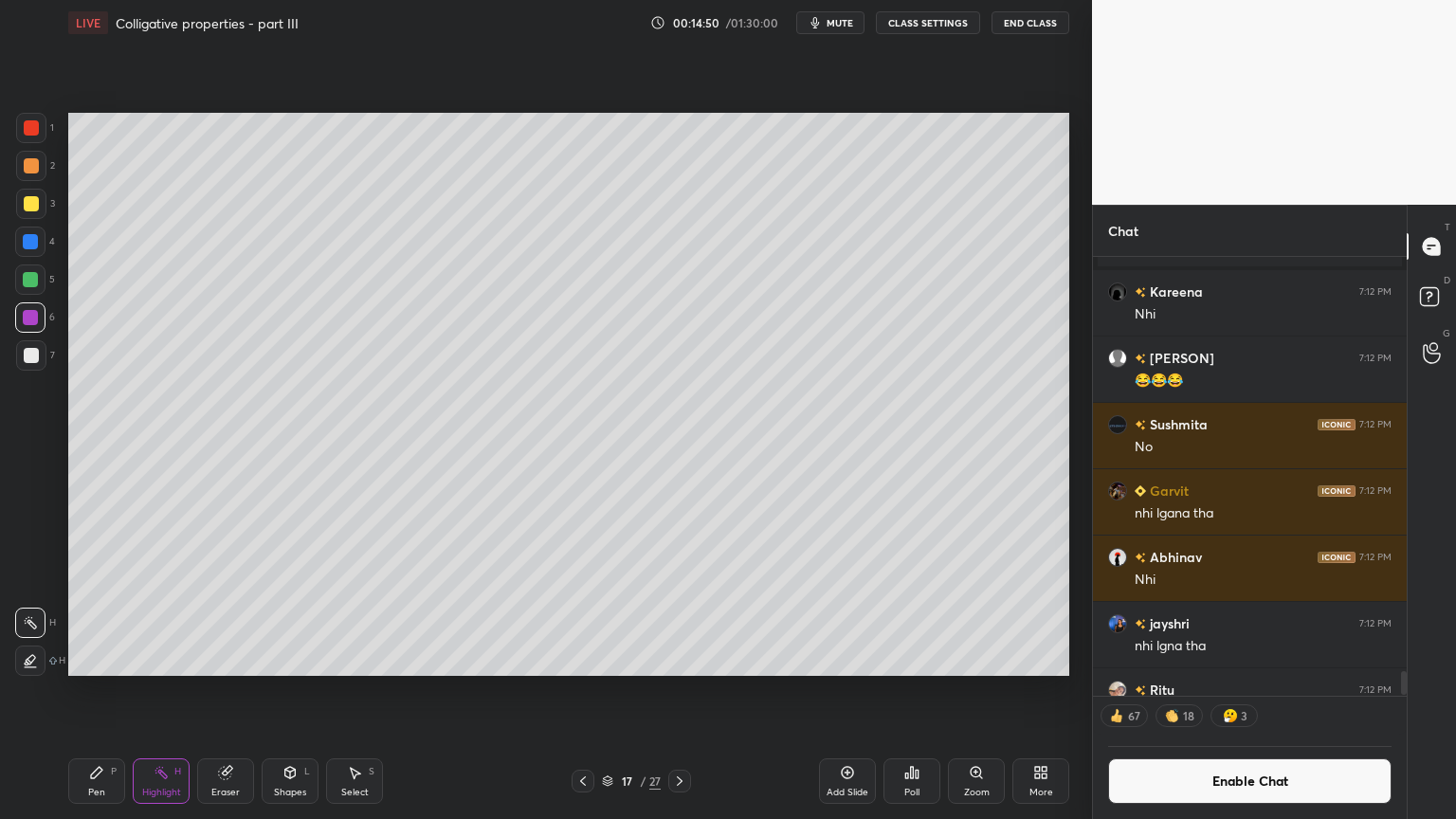 click on "Pen P" at bounding box center [97, 781] 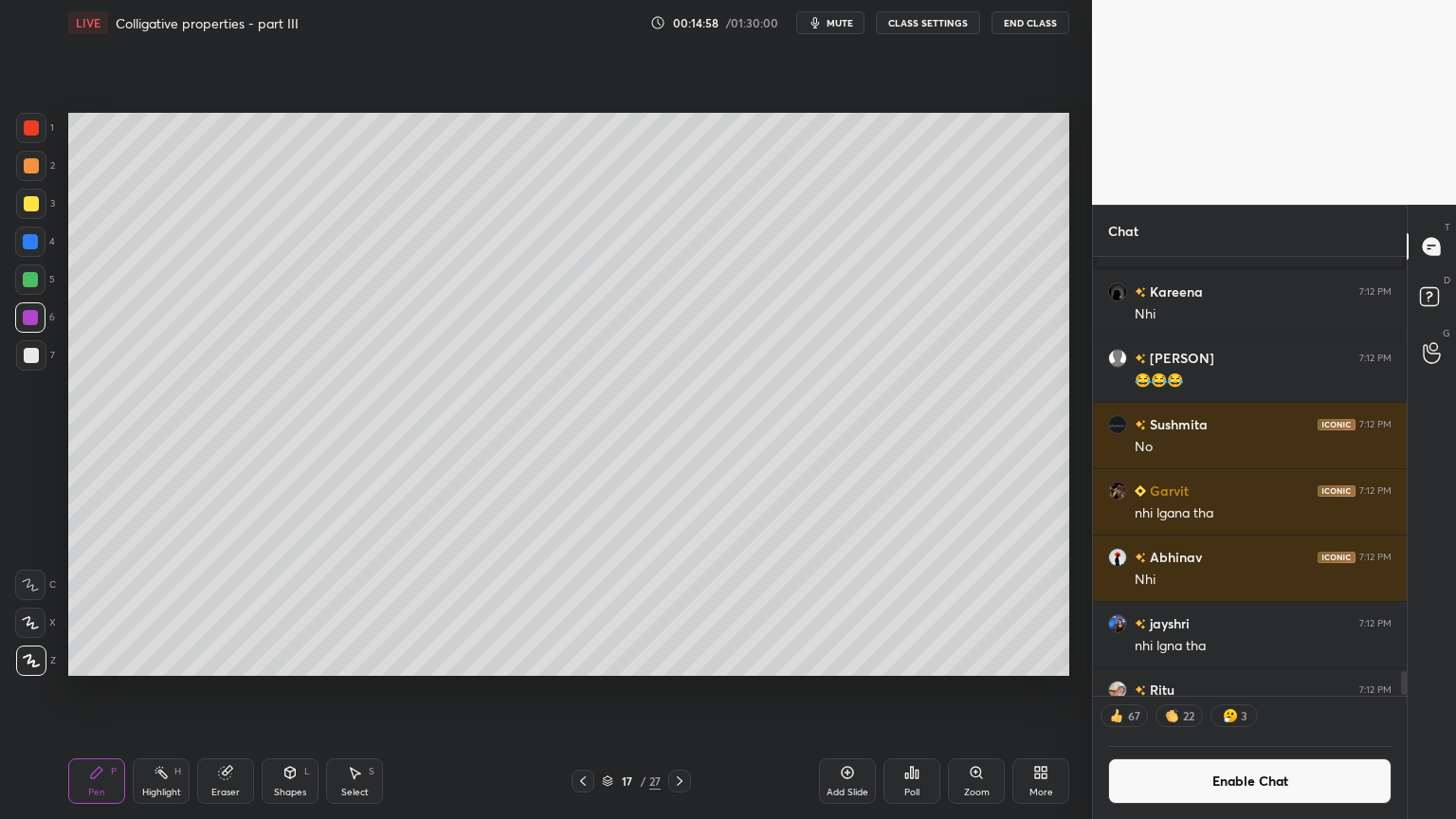 click 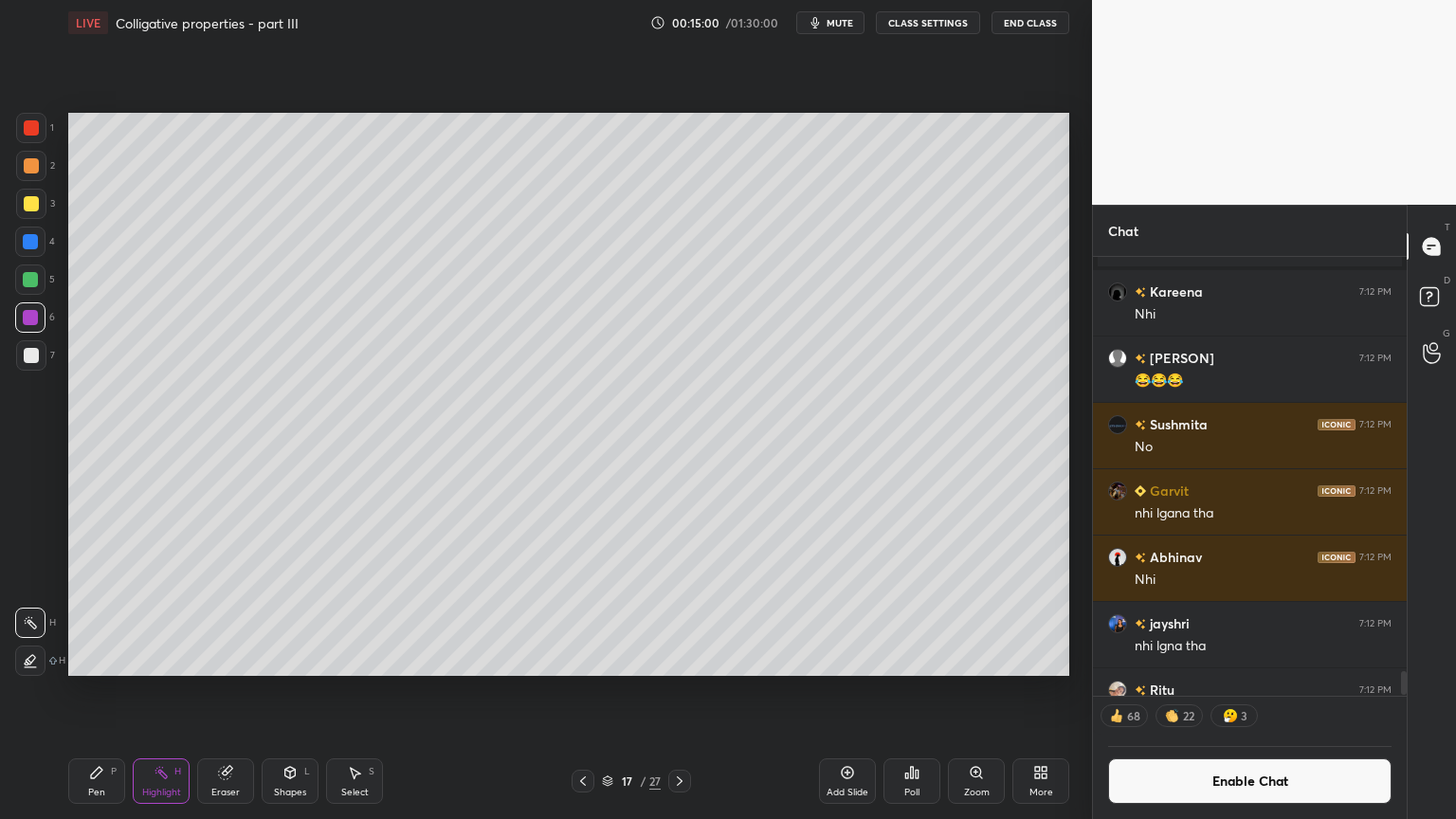 click 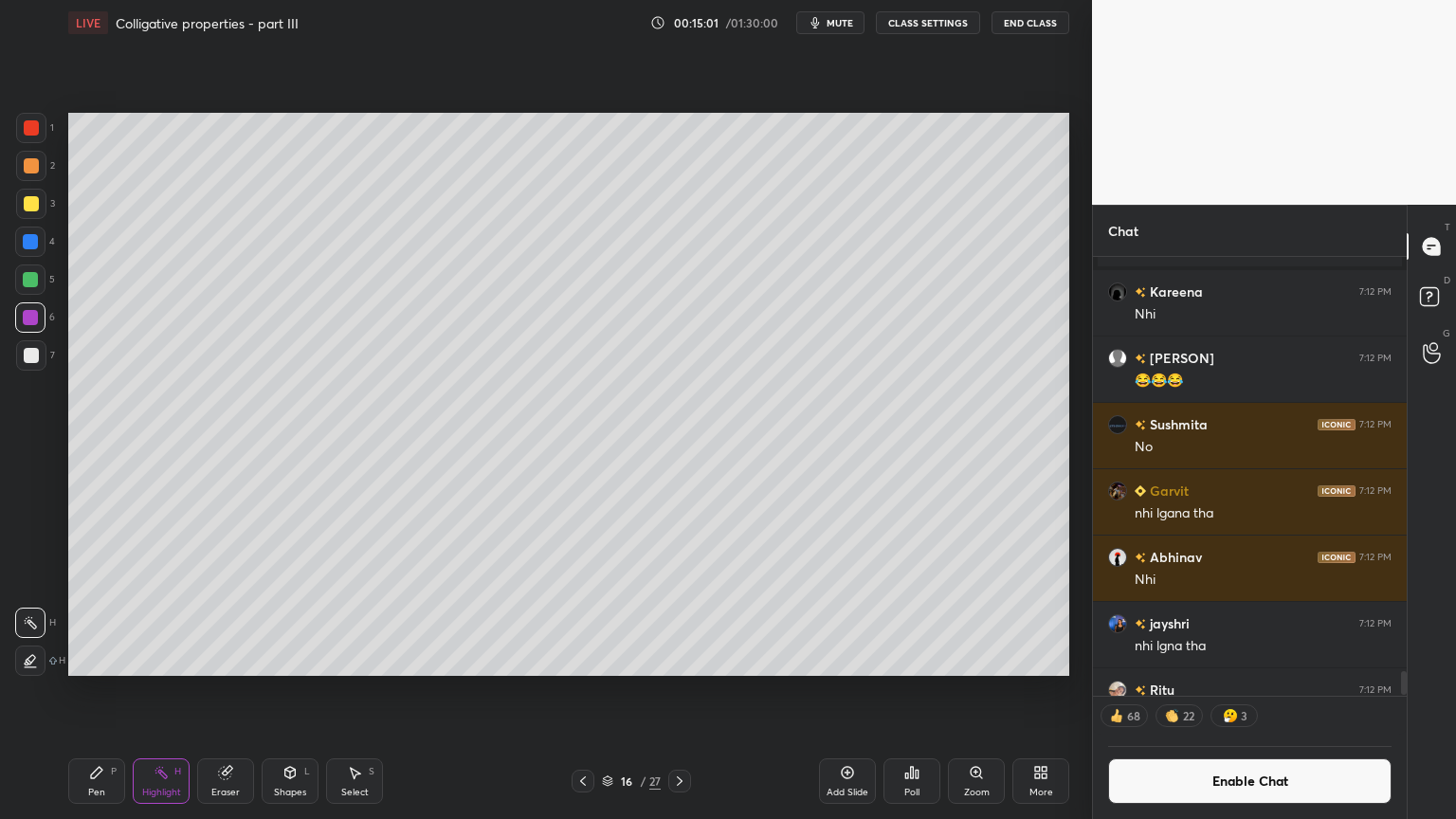 click 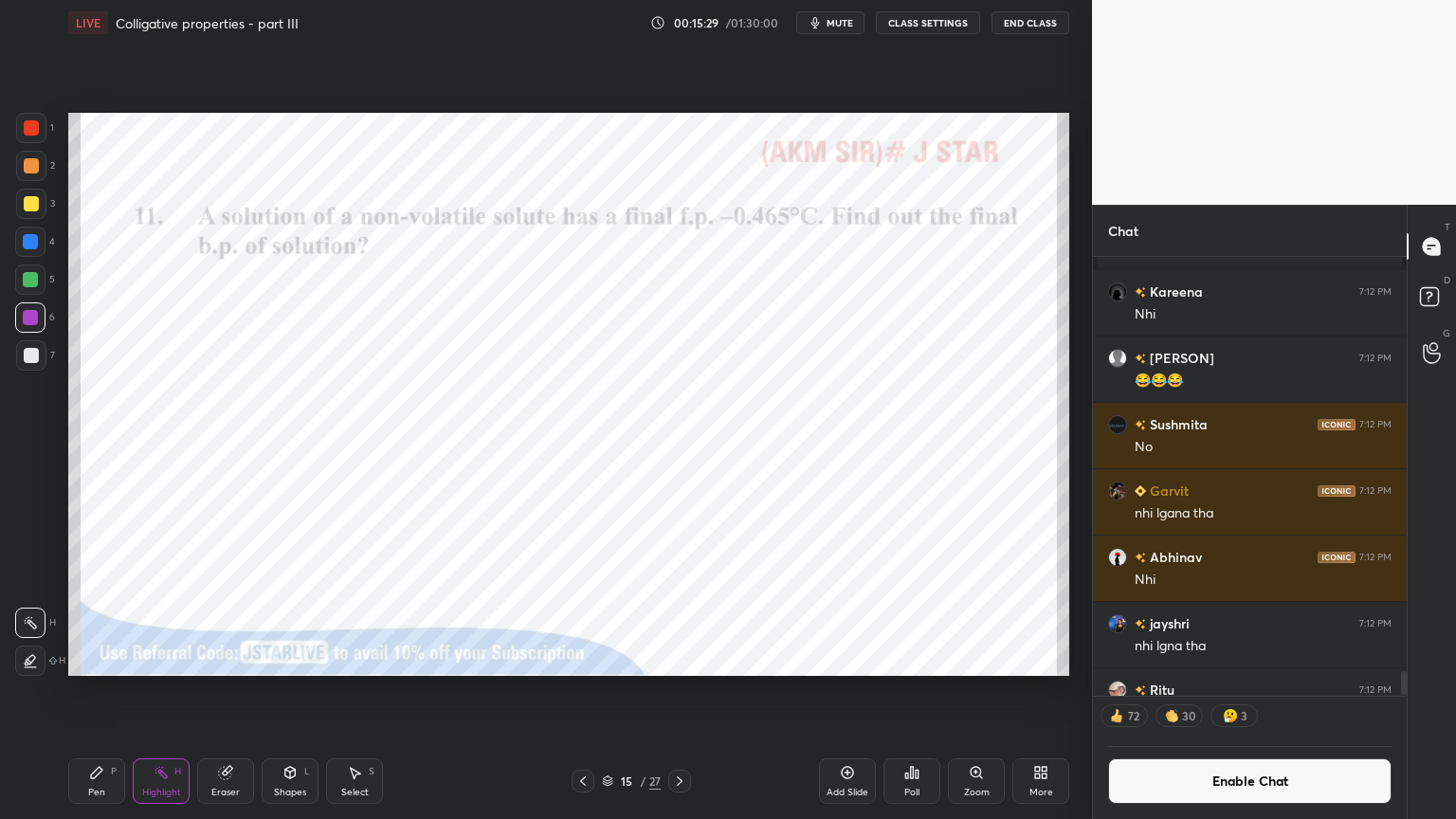 scroll, scrollTop: 6, scrollLeft: 6, axis: both 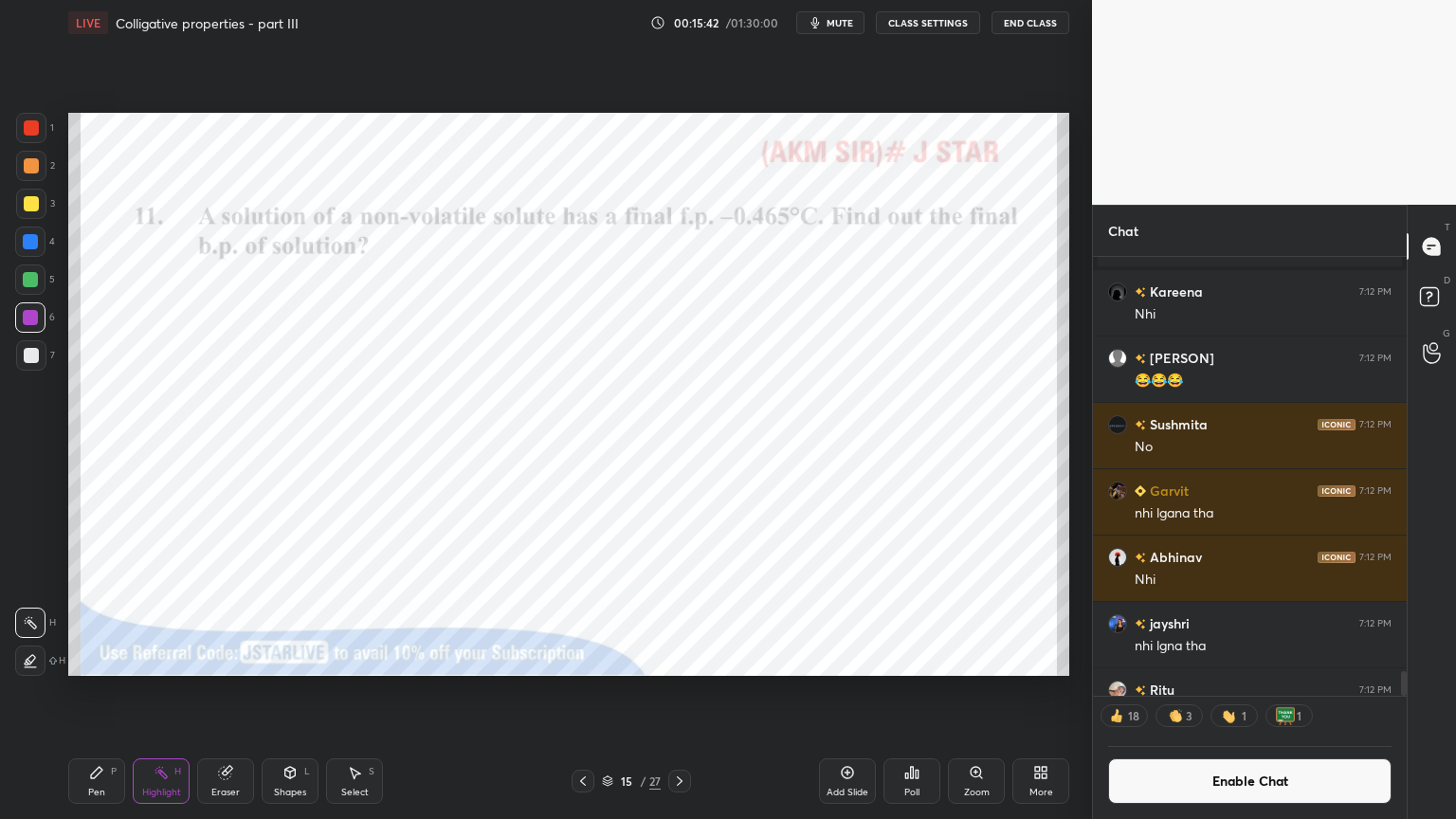 drag, startPoint x: 107, startPoint y: 778, endPoint x: 117, endPoint y: 732, distance: 47.07 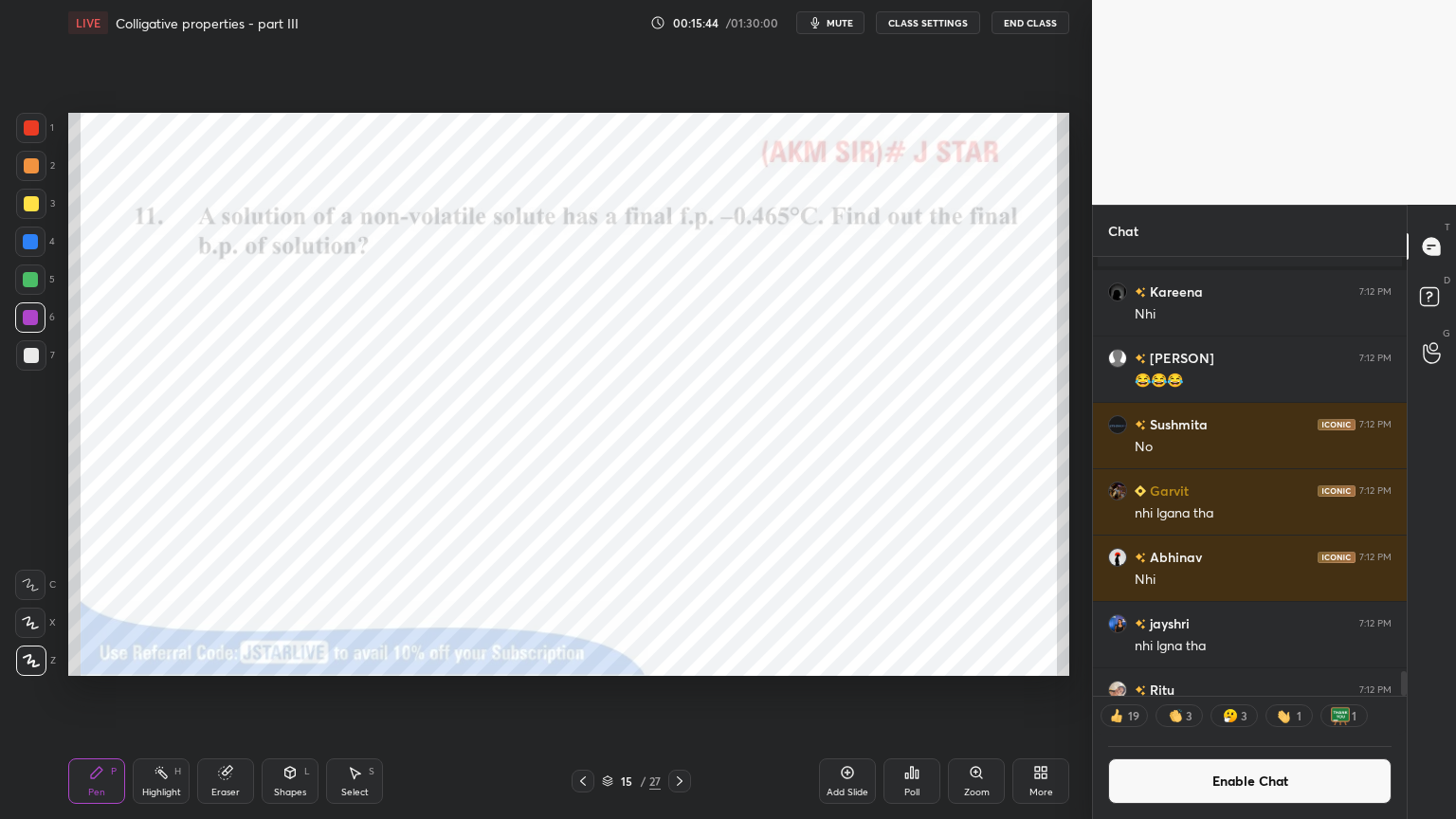 click at bounding box center [30, 280] 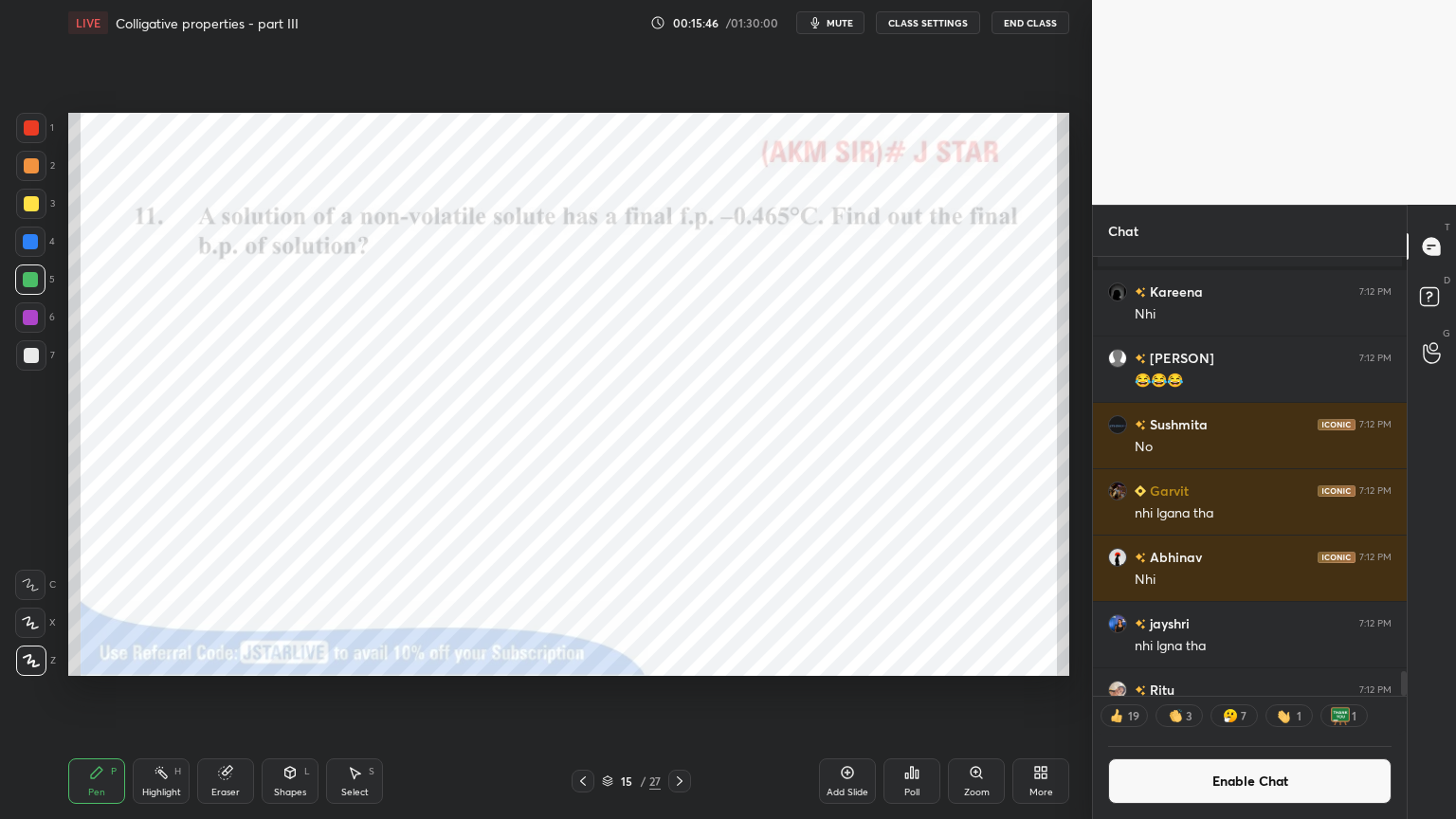 click on "Highlight H" at bounding box center (161, 781) 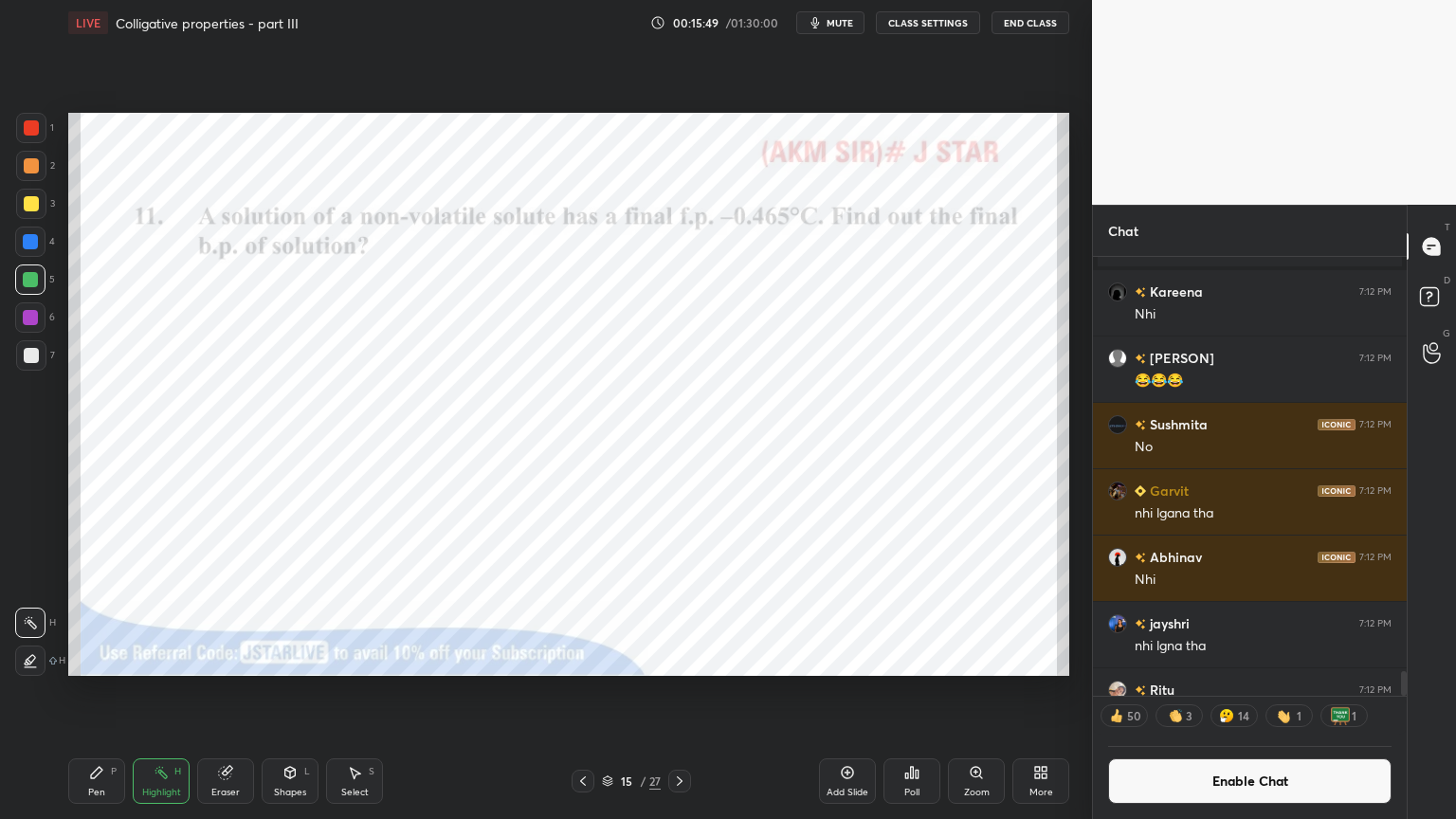 click 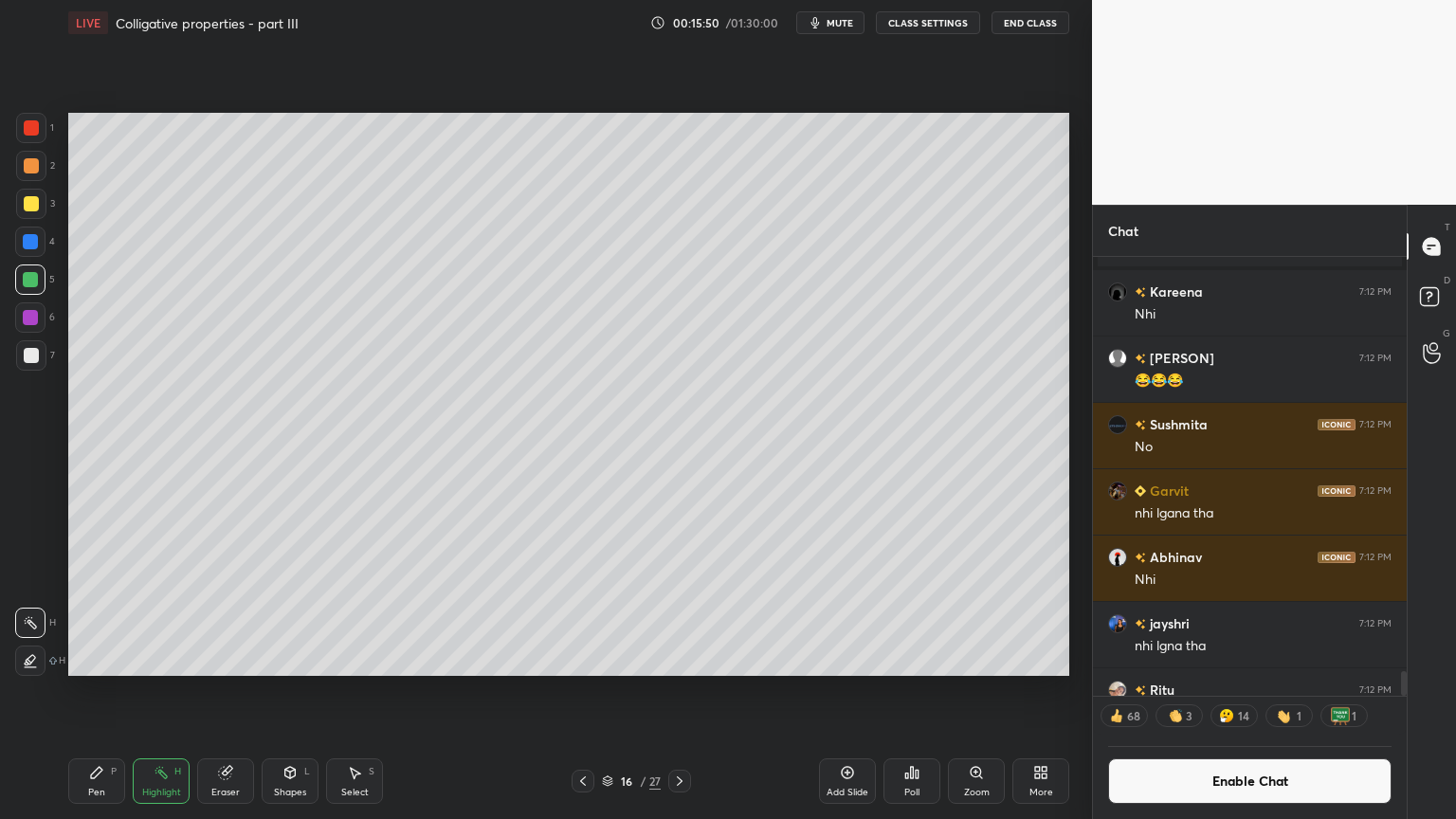 click 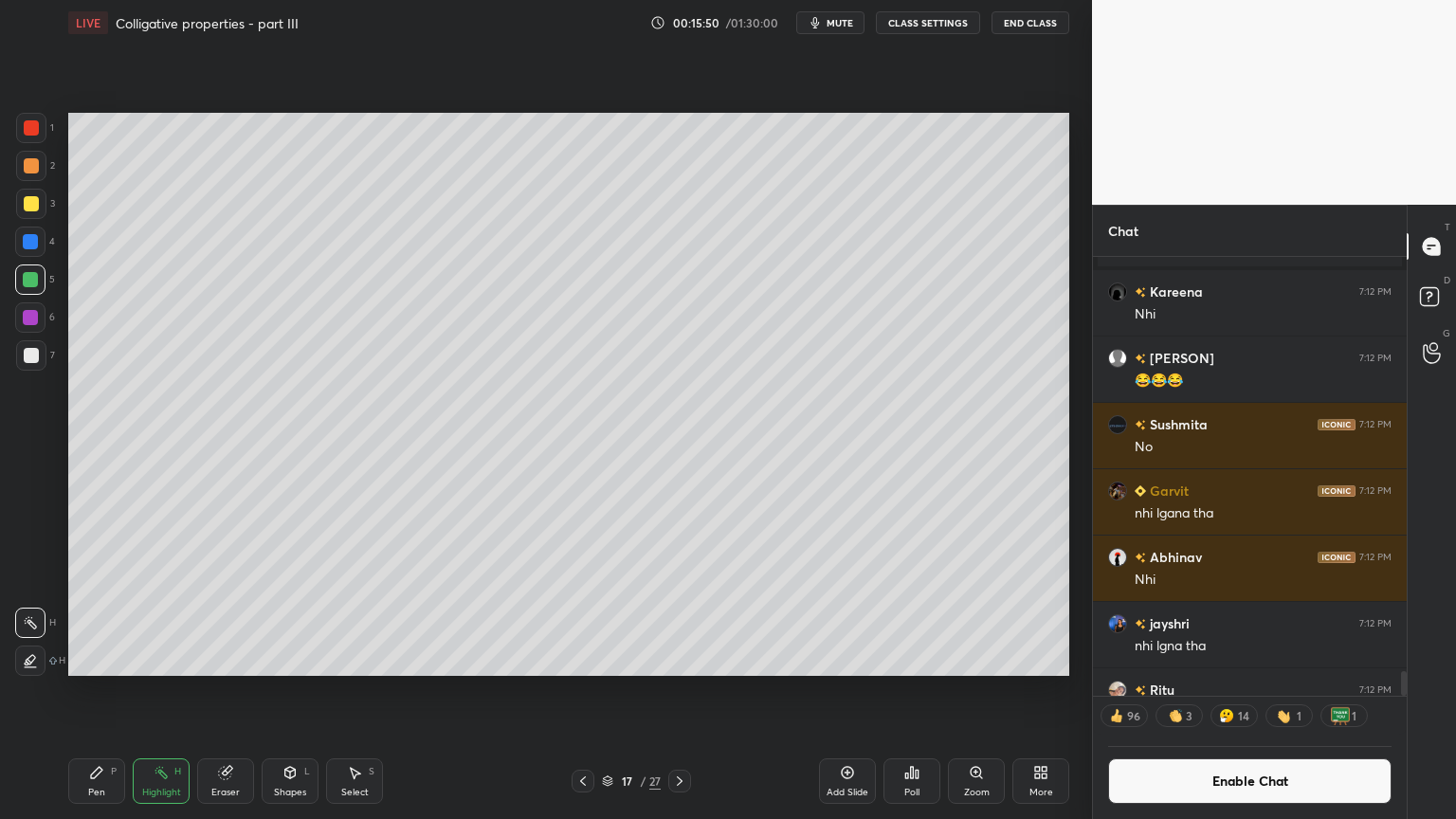 click on "Highlight" at bounding box center [161, 792] 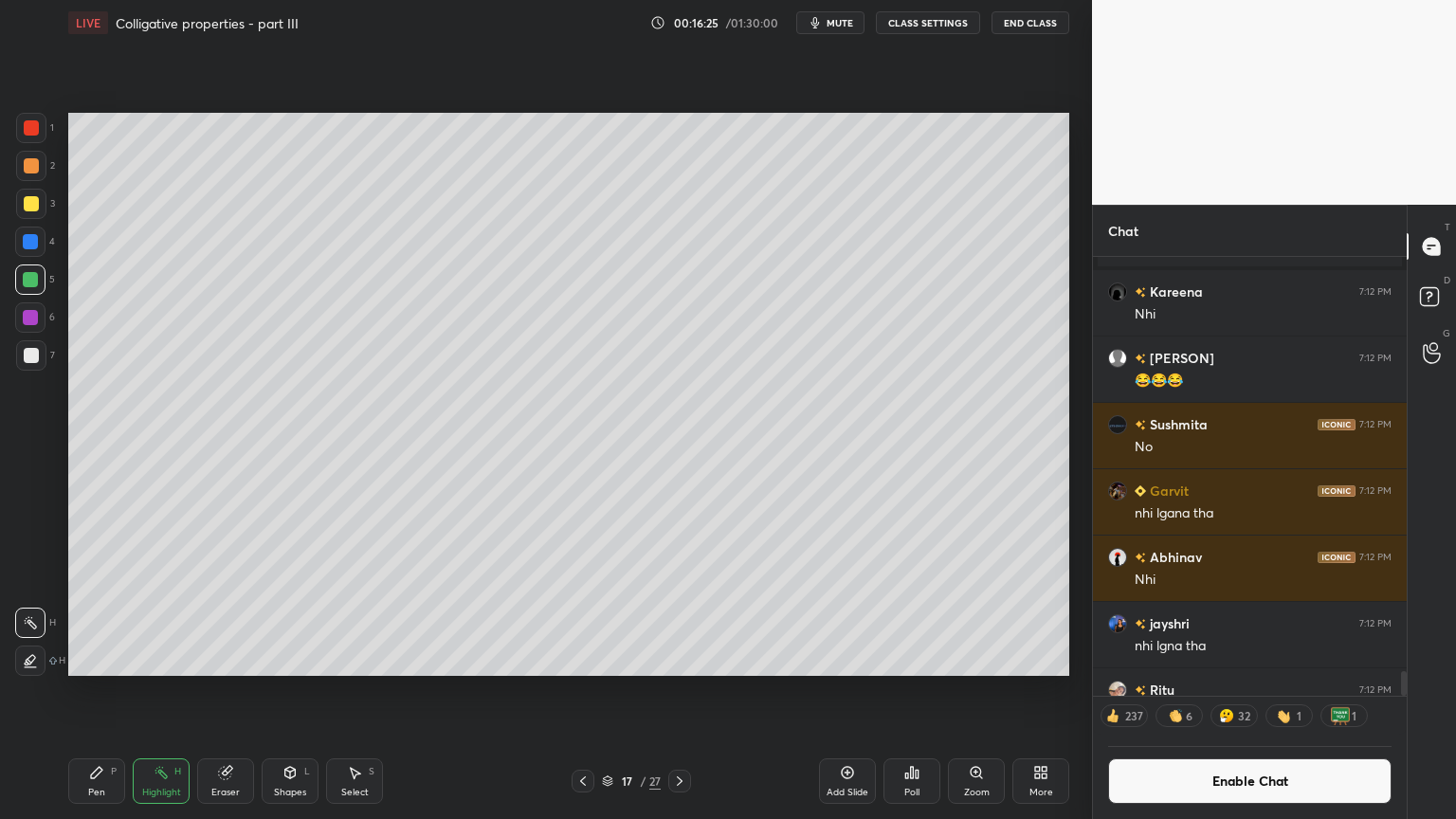 drag, startPoint x: 586, startPoint y: 778, endPoint x: 660, endPoint y: 690, distance: 114.97826 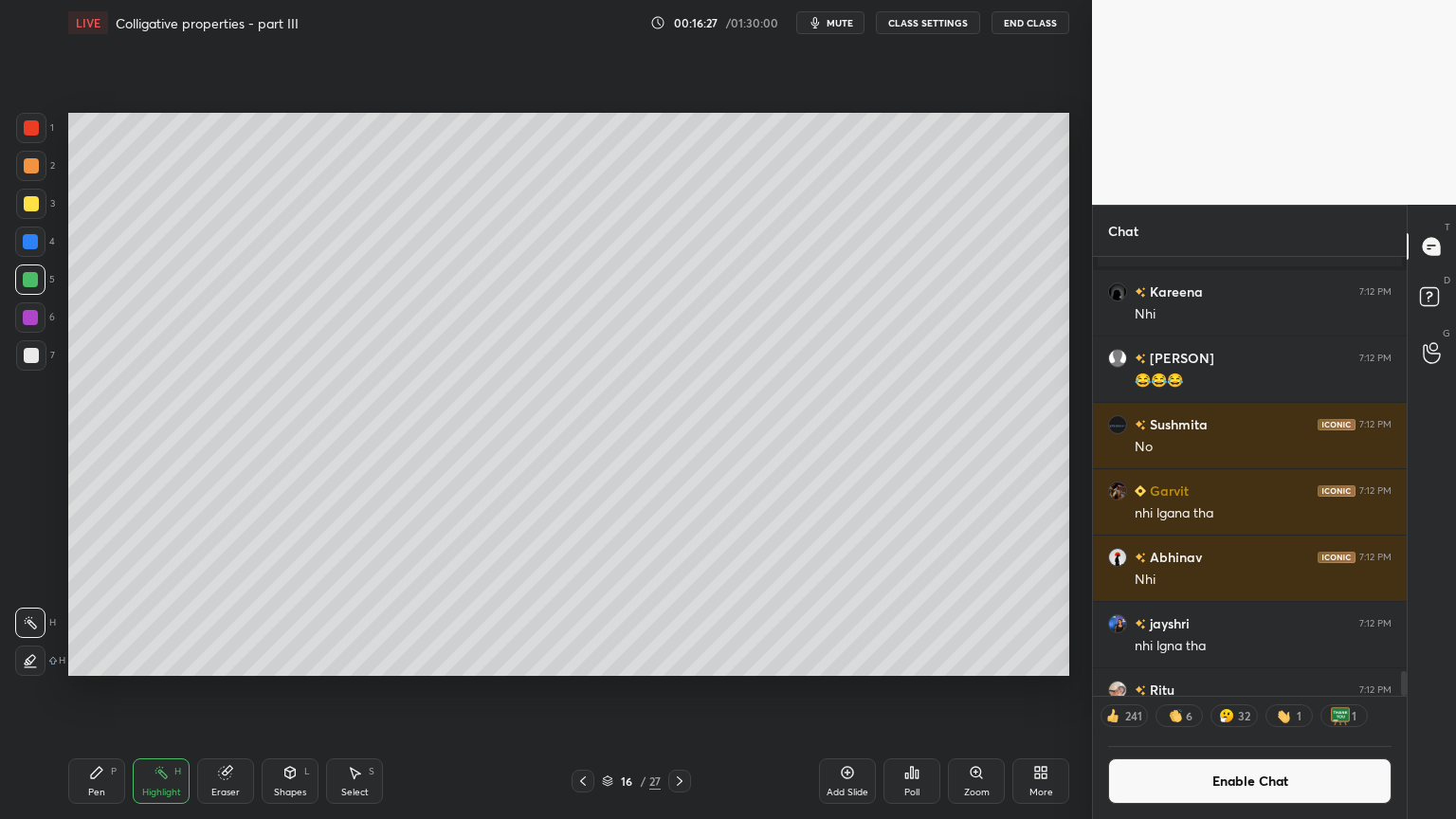 click 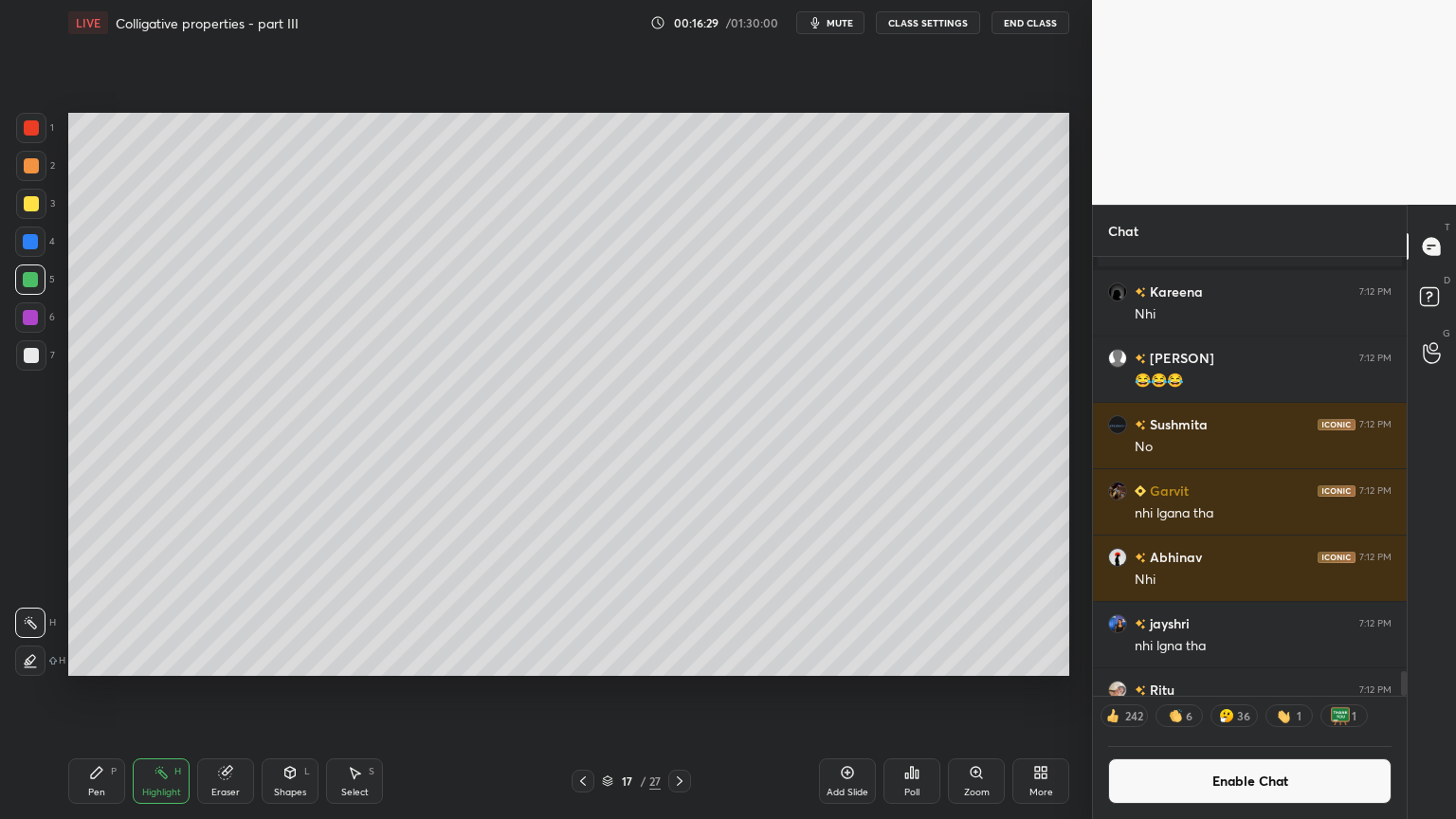 drag, startPoint x: 846, startPoint y: 781, endPoint x: 829, endPoint y: 777, distance: 17.464249 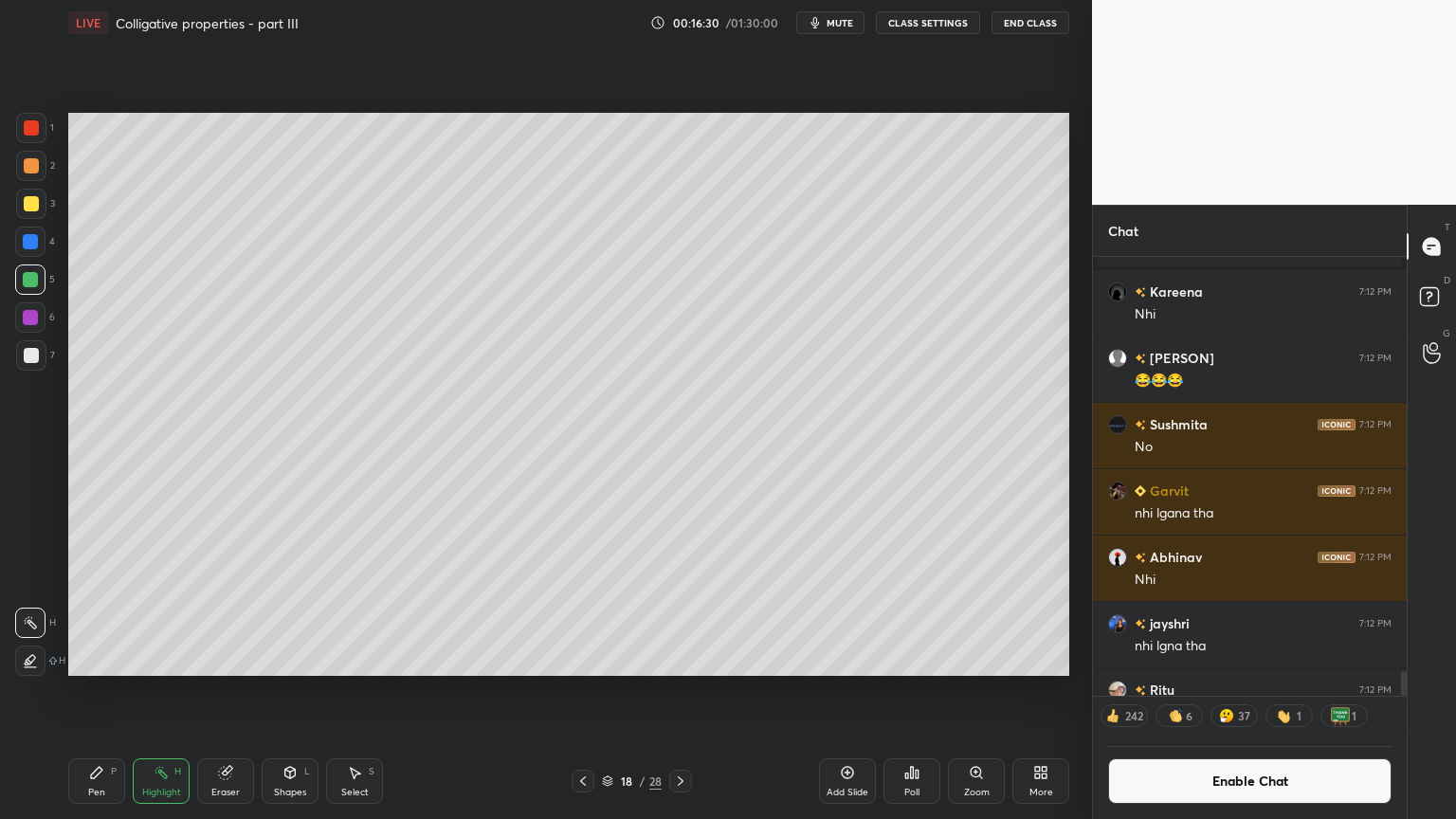 click on "Pen P" at bounding box center [97, 781] 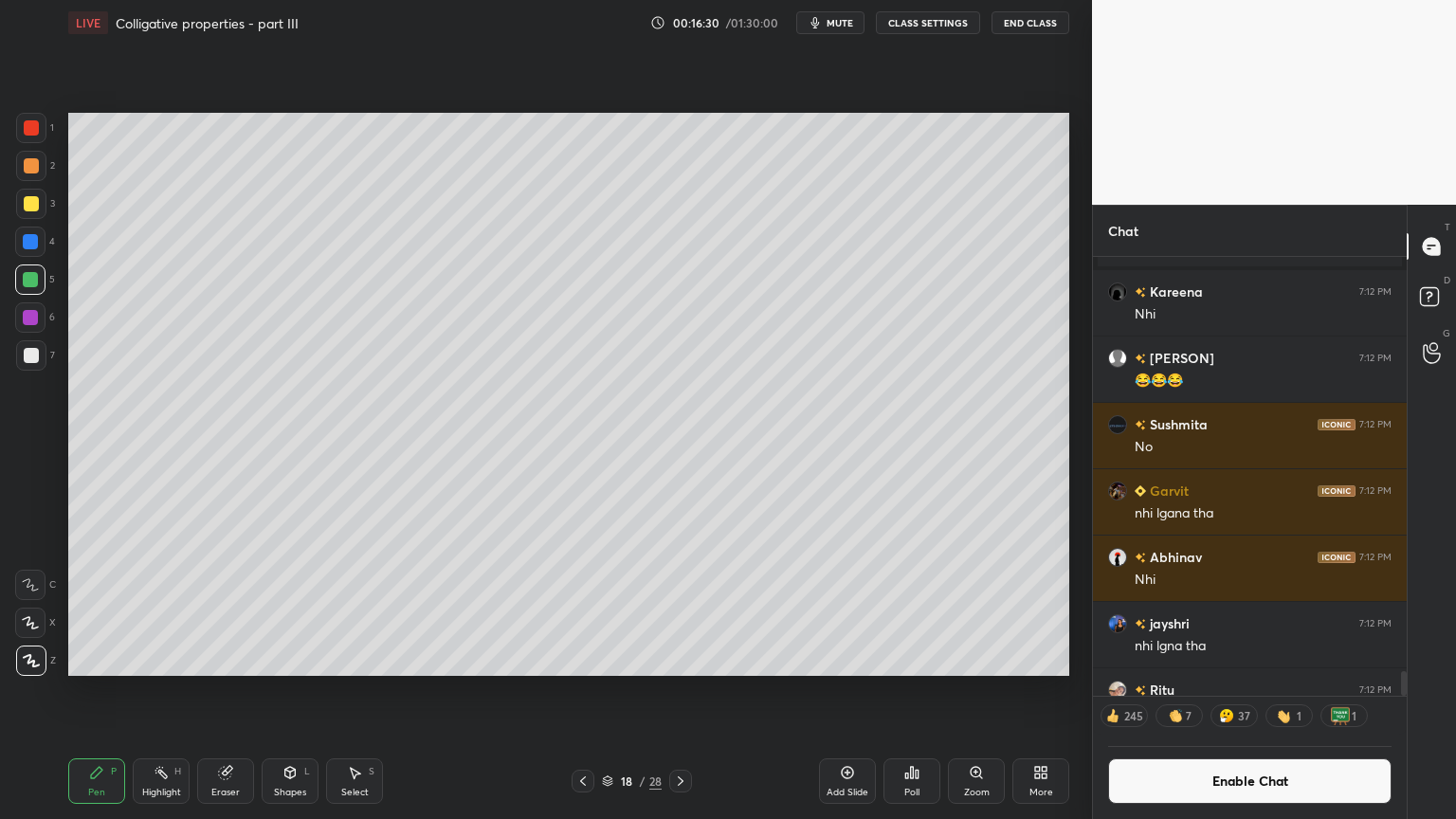 click at bounding box center [31, 166] 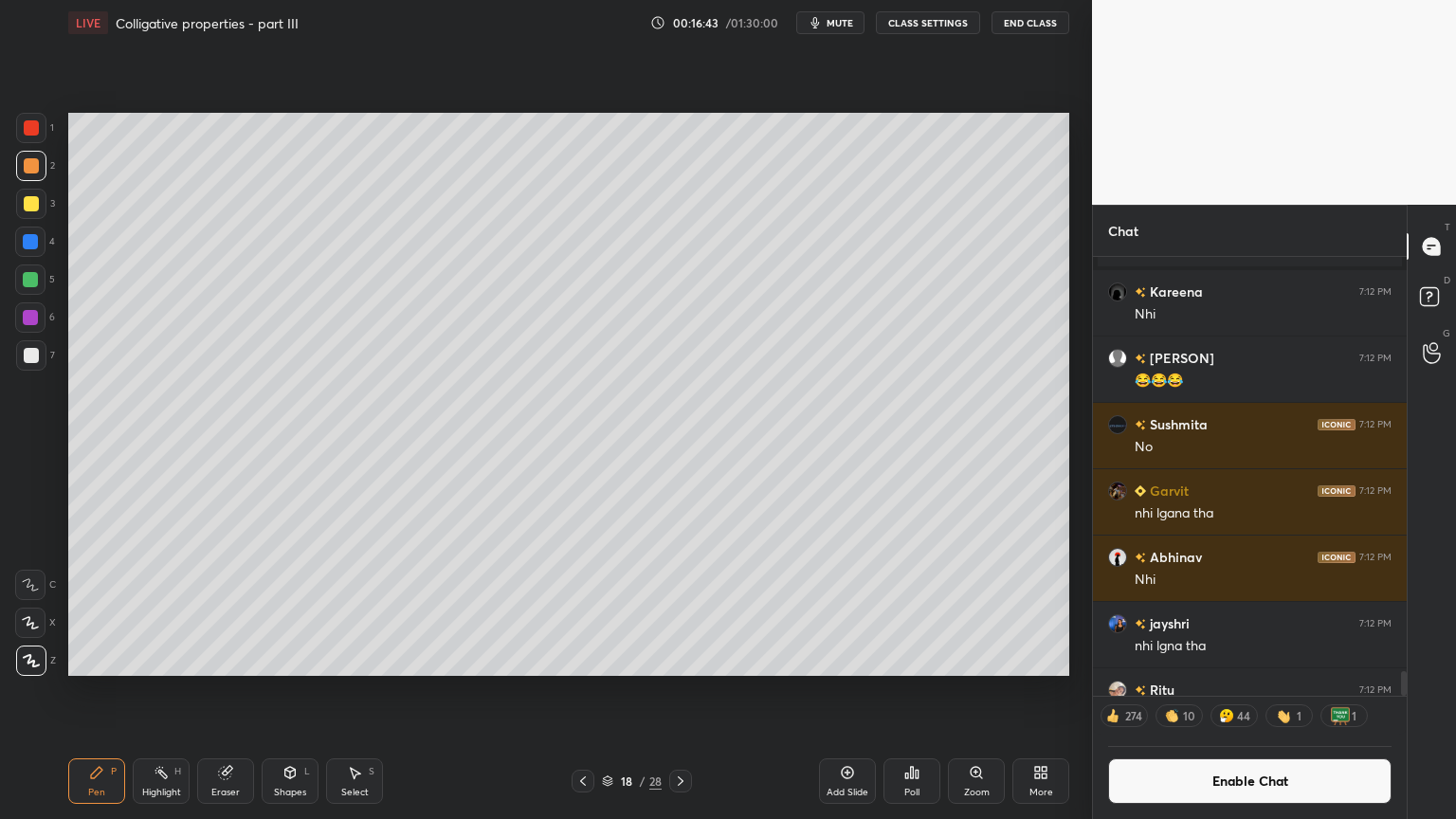 click on "Shapes L" at bounding box center (290, 781) 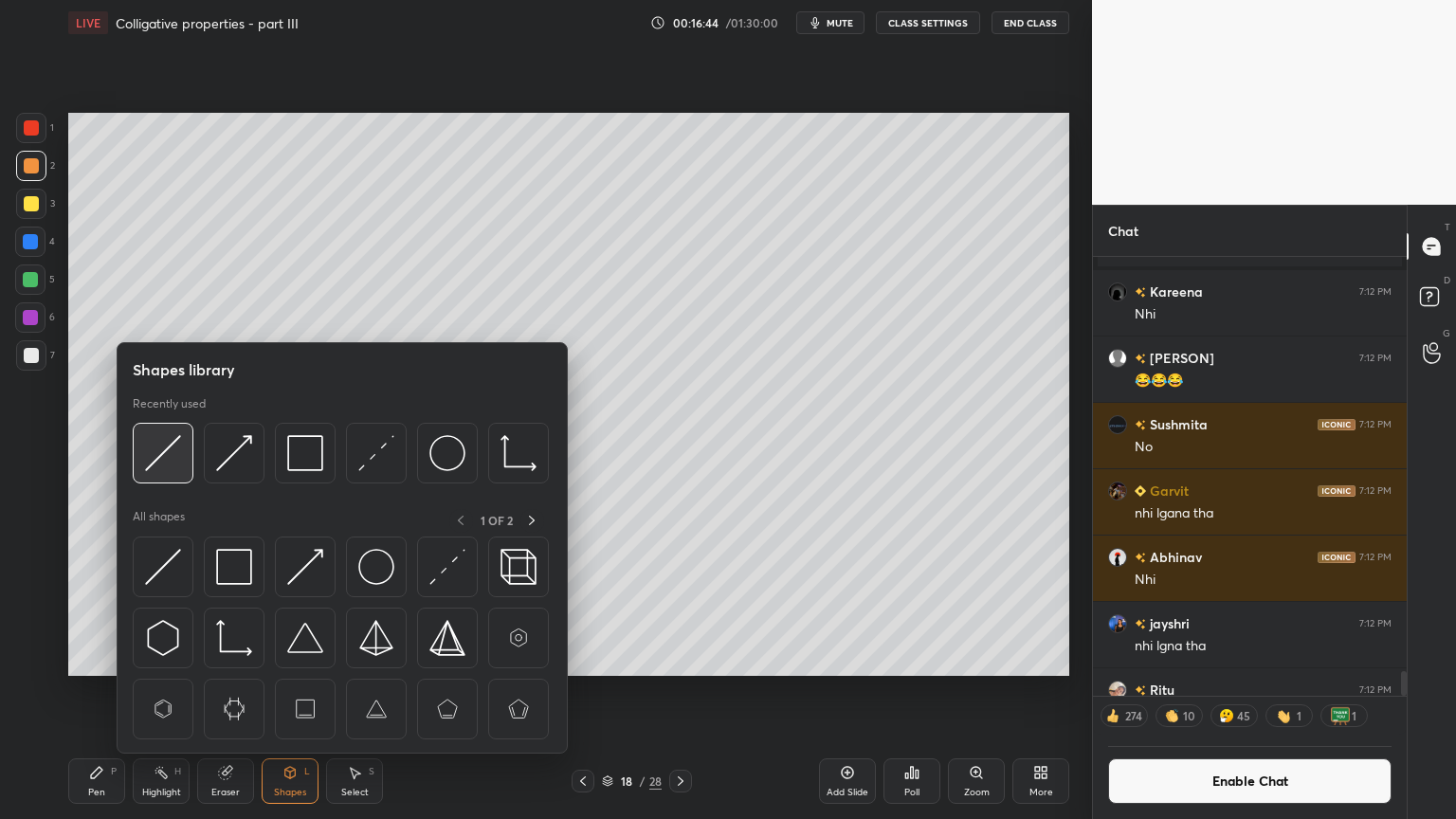 click at bounding box center (163, 453) 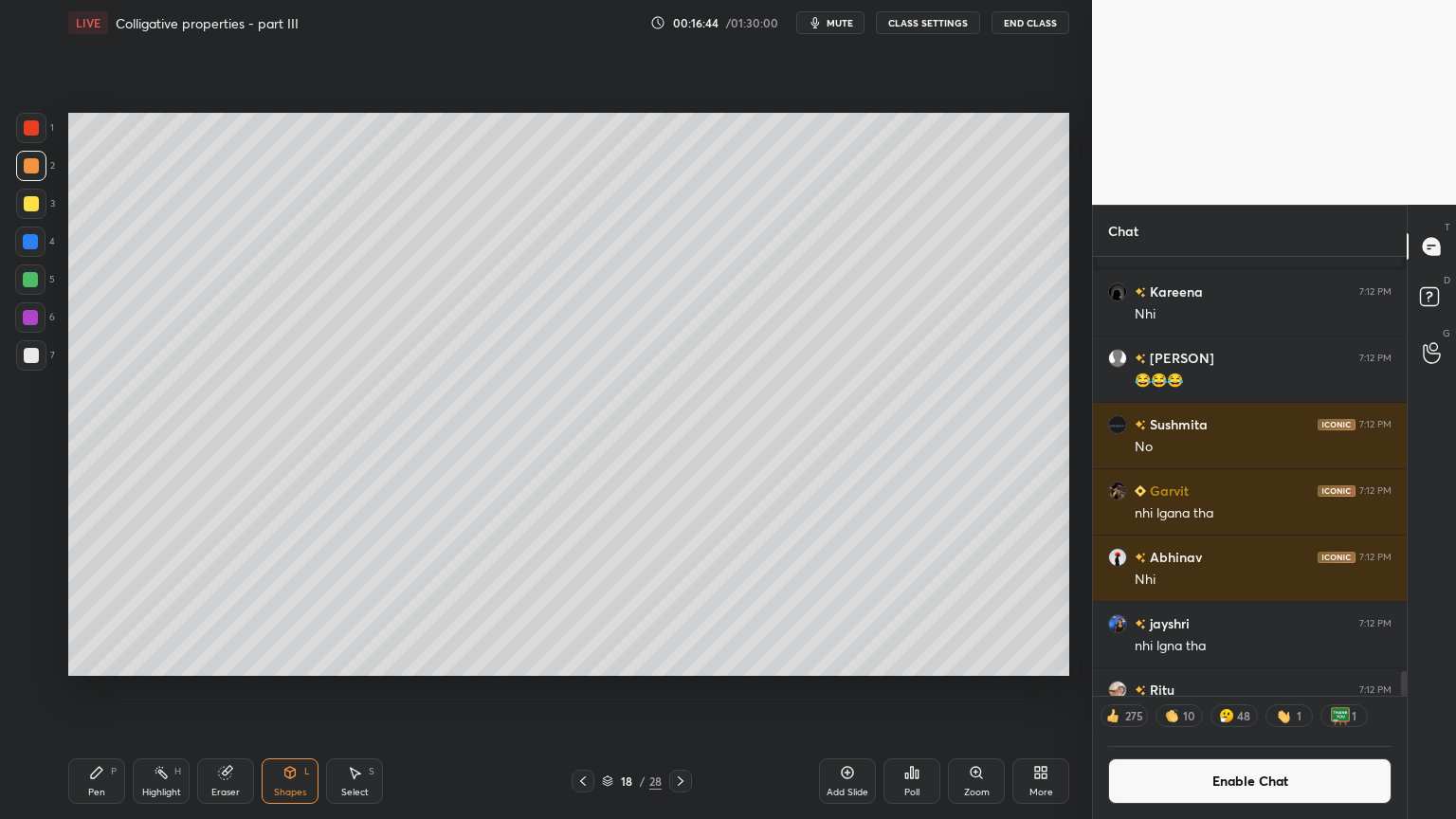 click at bounding box center [31, 355] 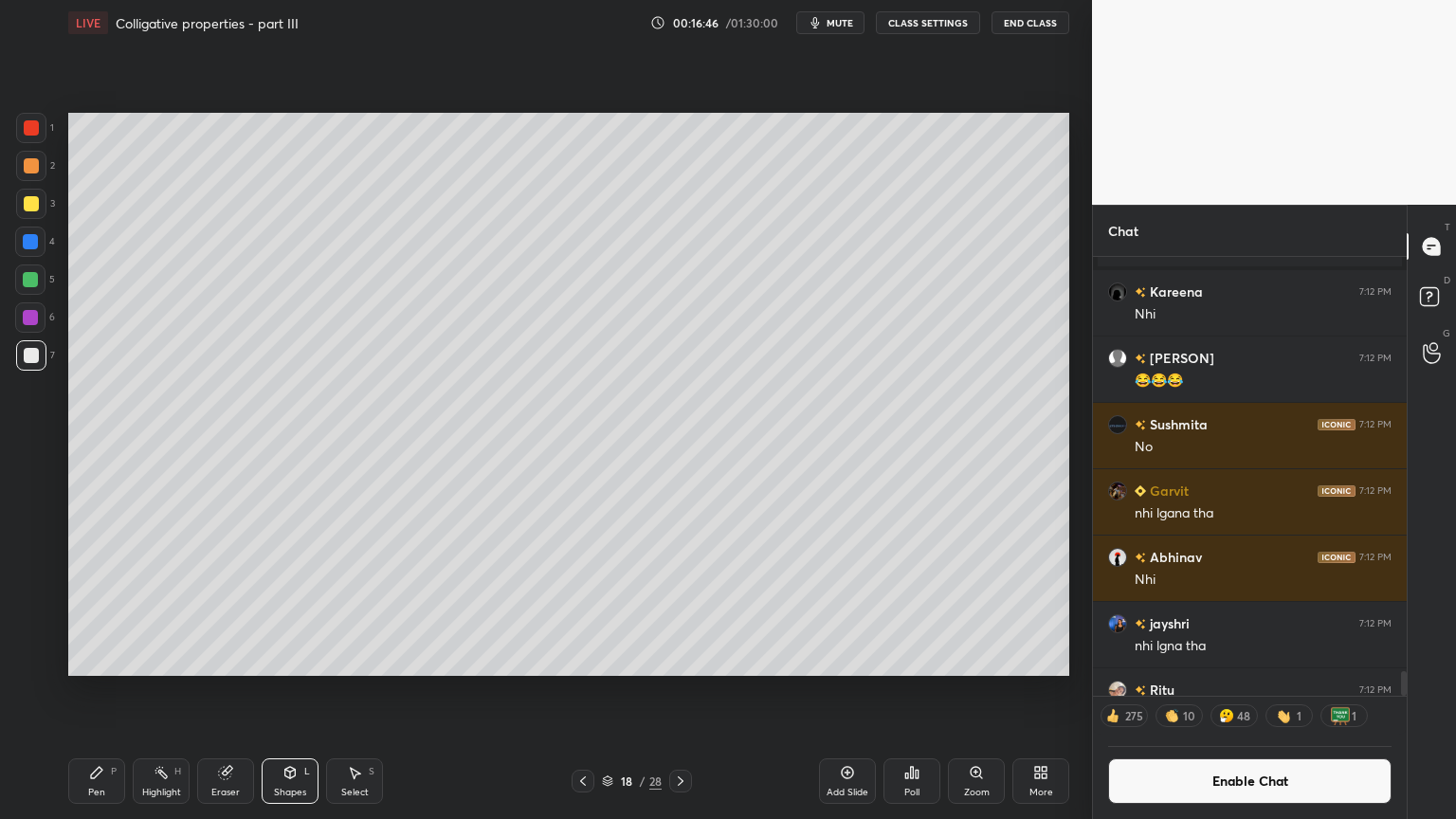 click on "Pen P" at bounding box center (97, 781) 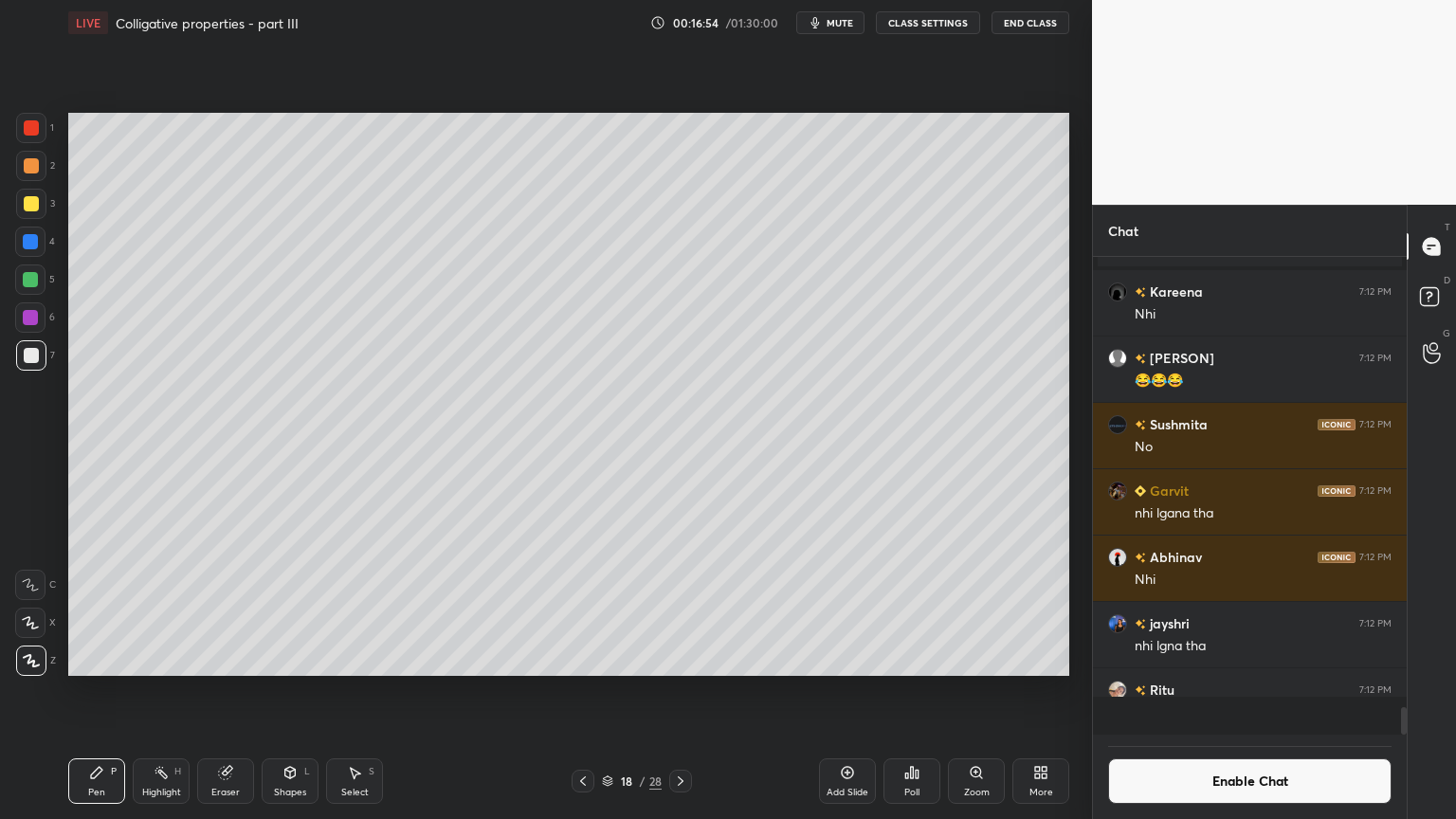 scroll, scrollTop: 6, scrollLeft: 6, axis: both 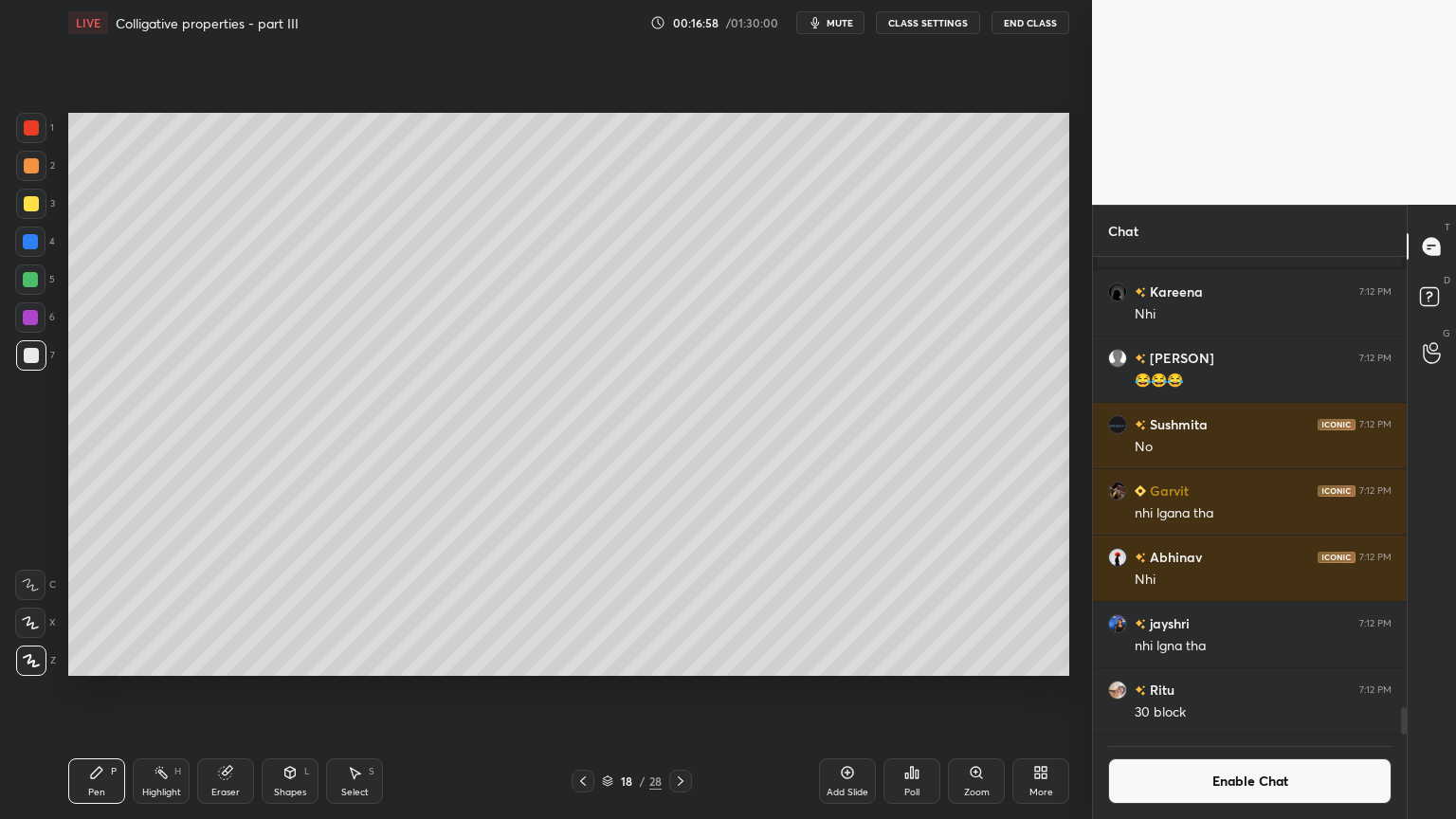 click at bounding box center (31, 204) 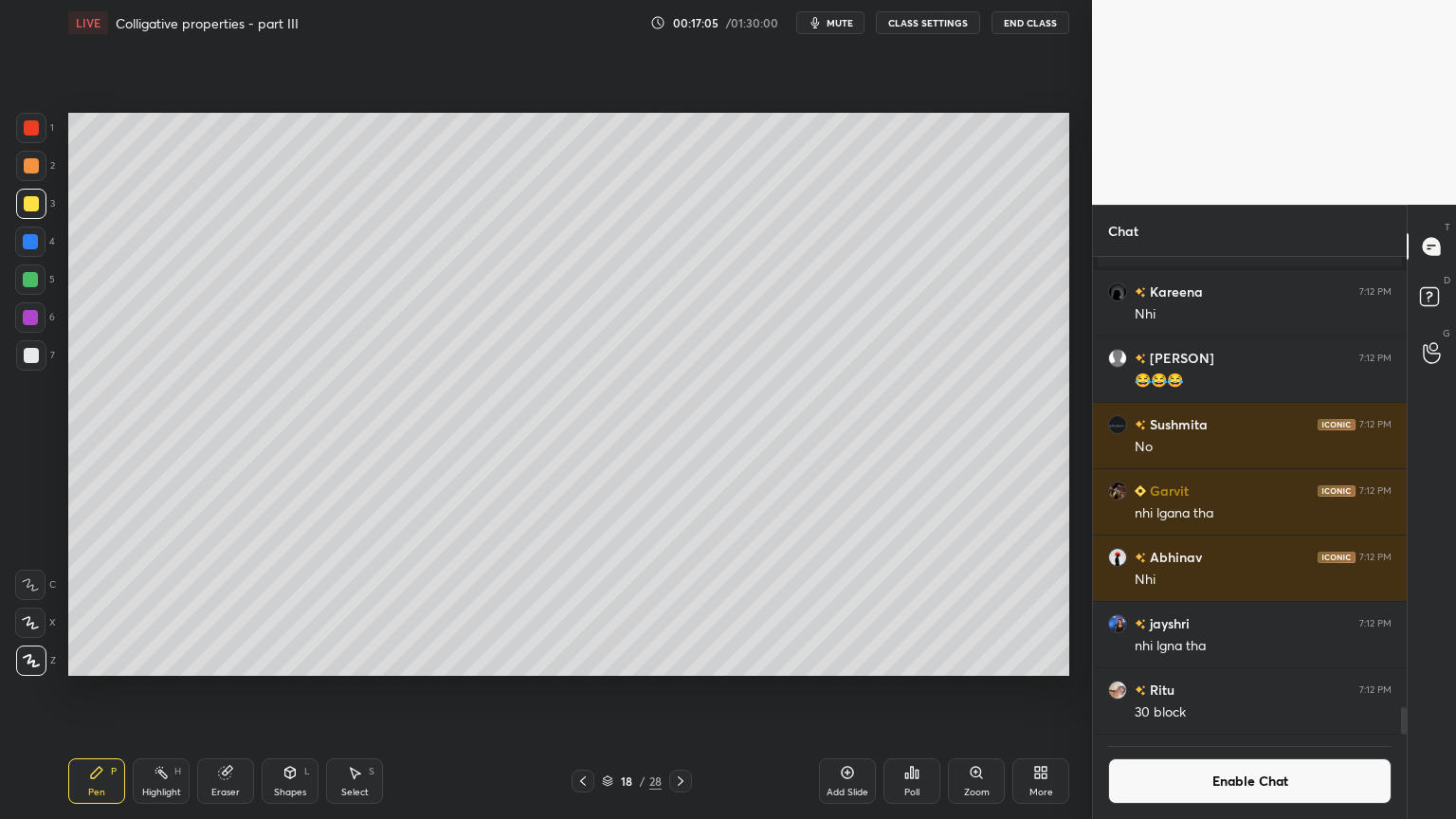 click on "Add Slide" at bounding box center [847, 781] 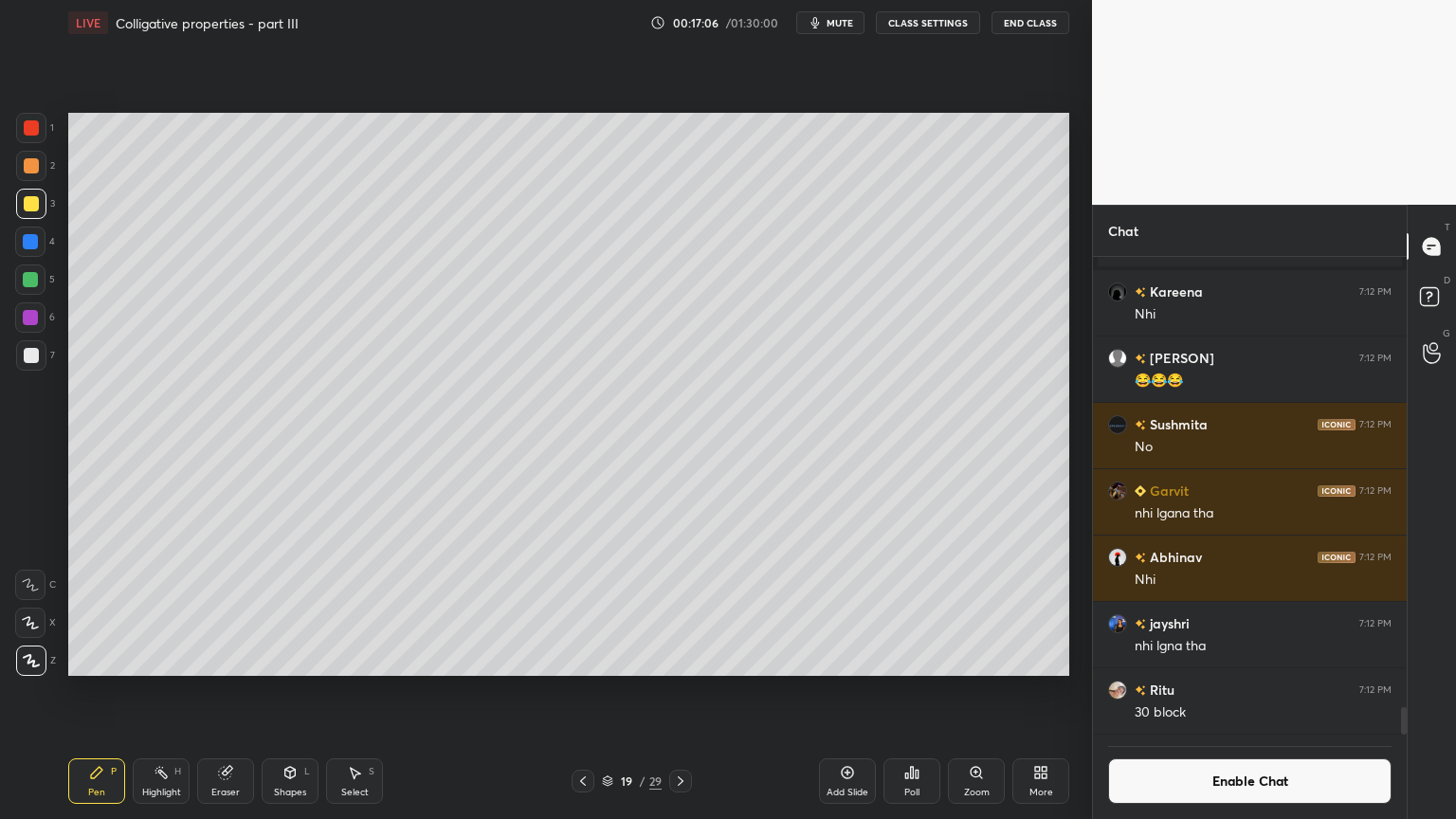click on "Pen P" at bounding box center (97, 781) 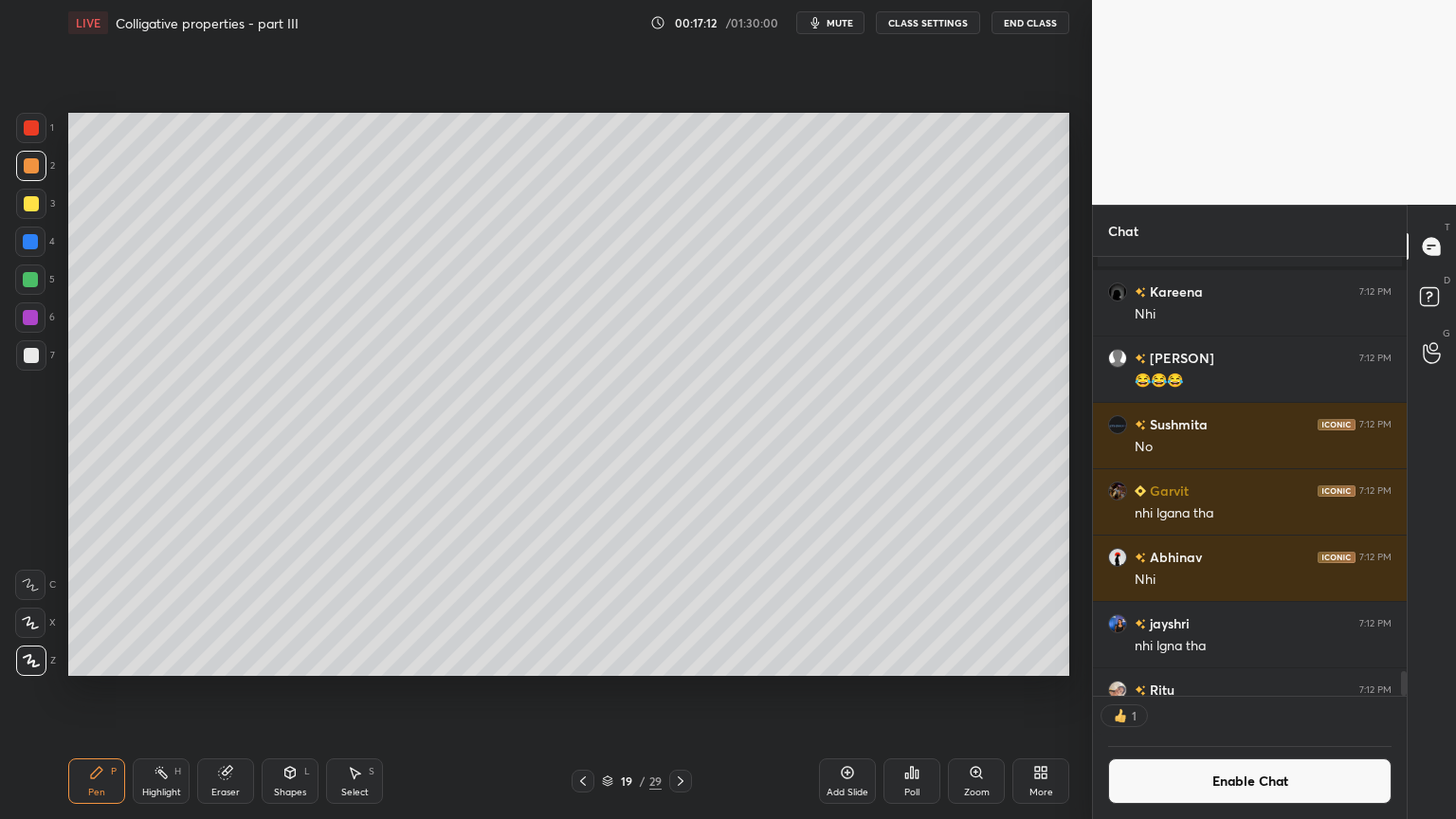 scroll, scrollTop: 433, scrollLeft: 308, axis: both 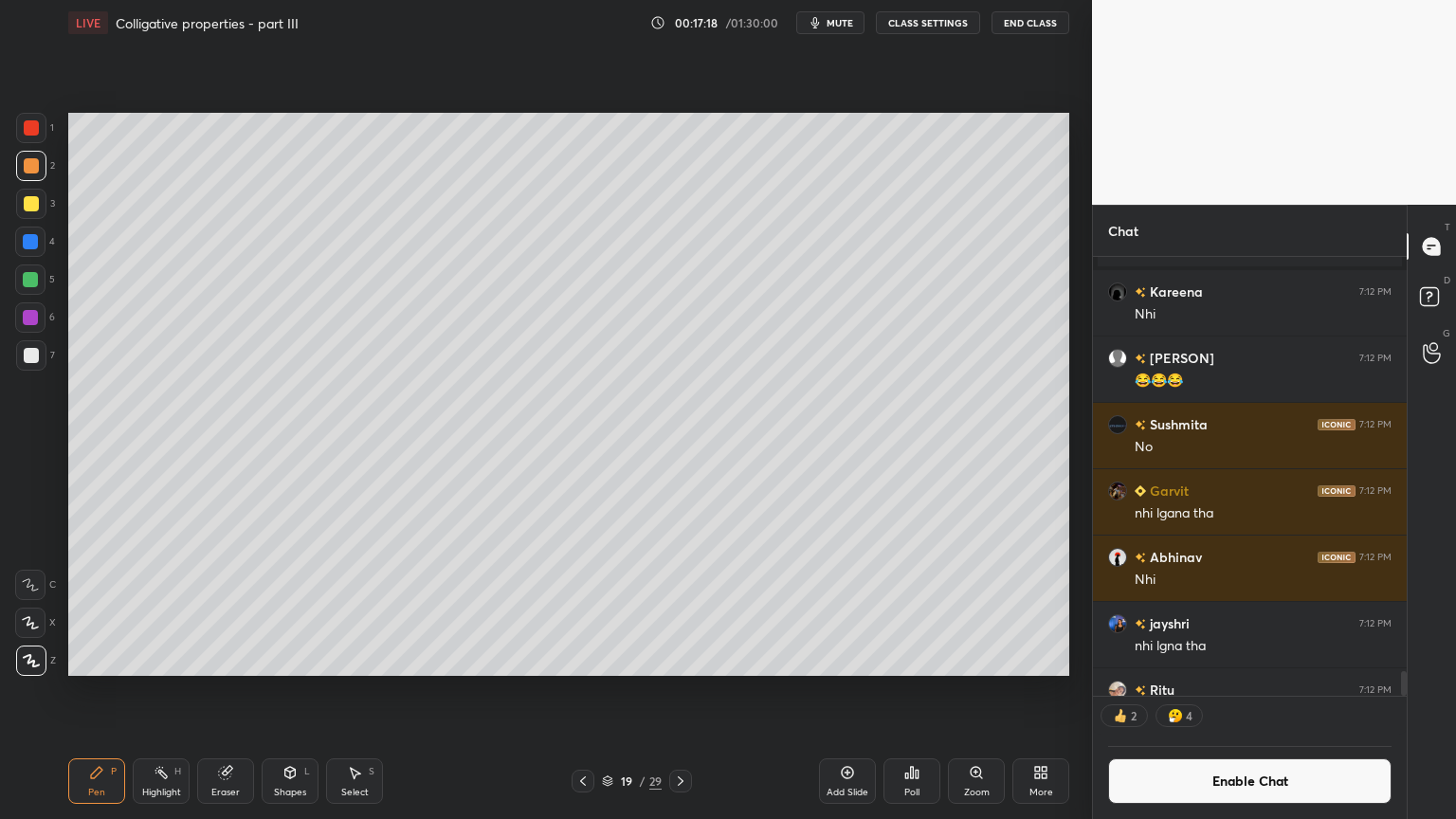 click on "Shapes L" at bounding box center (290, 781) 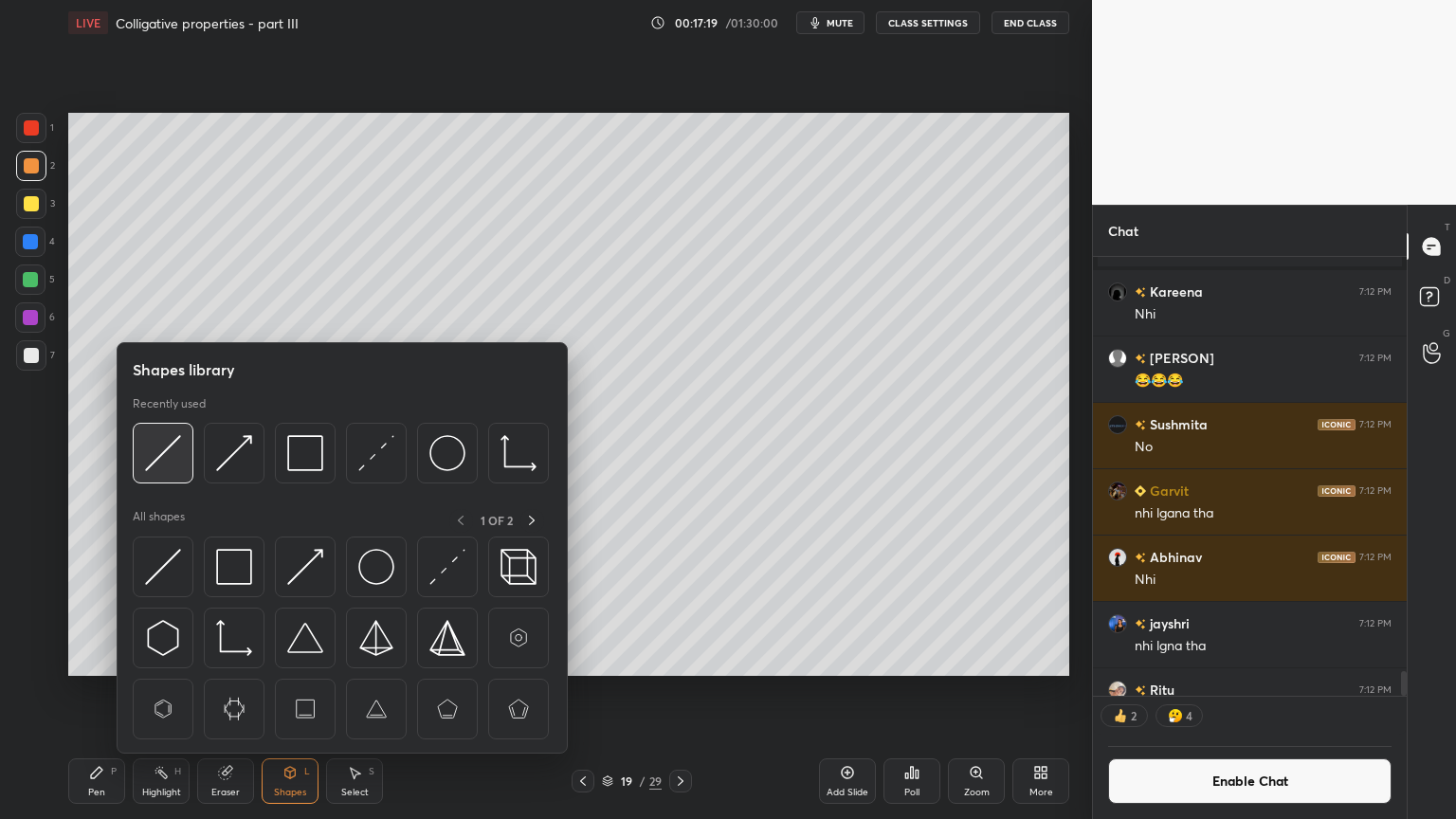 click at bounding box center (163, 453) 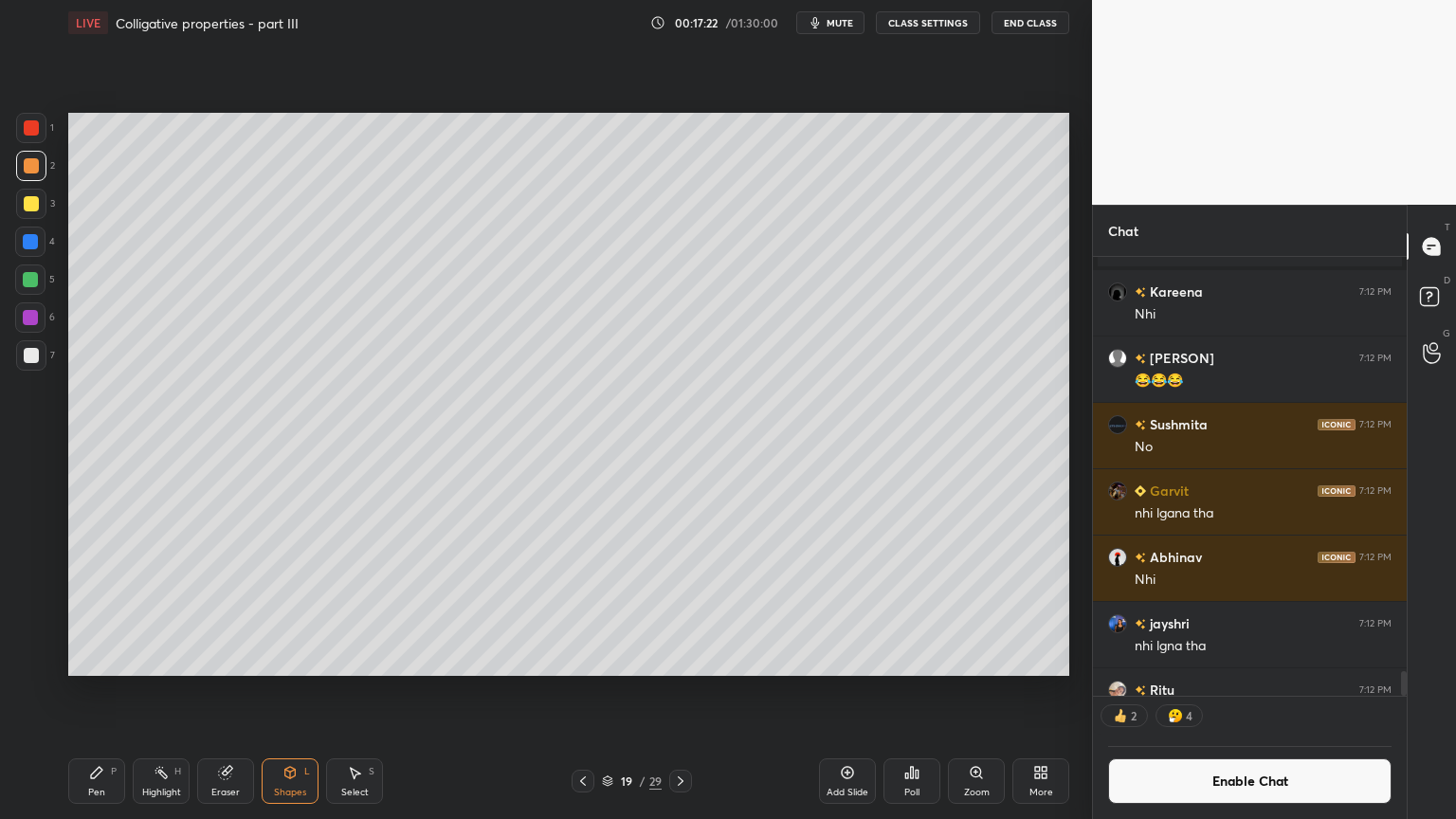 click on "Pen P" at bounding box center [97, 781] 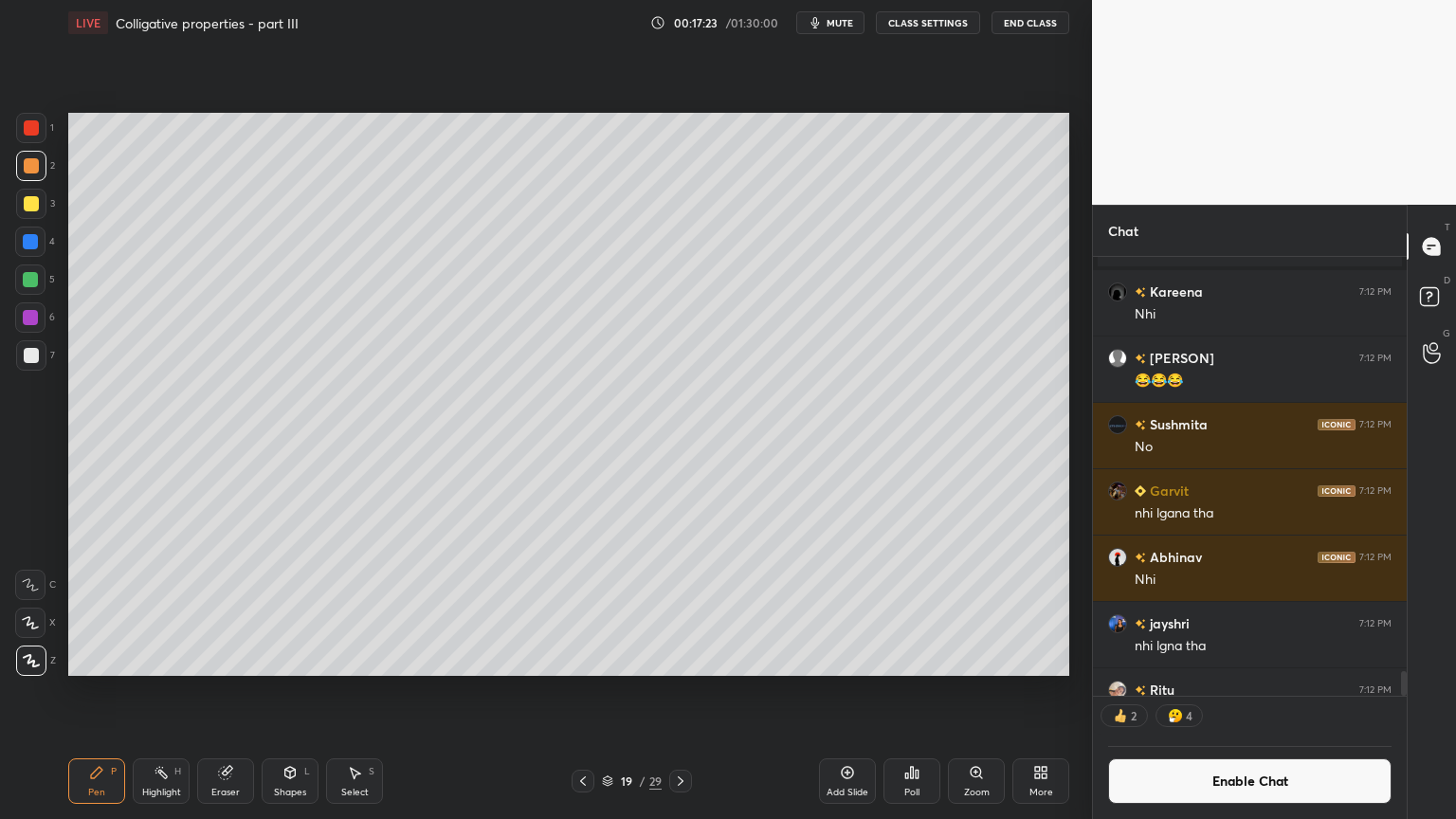 click at bounding box center (31, 355) 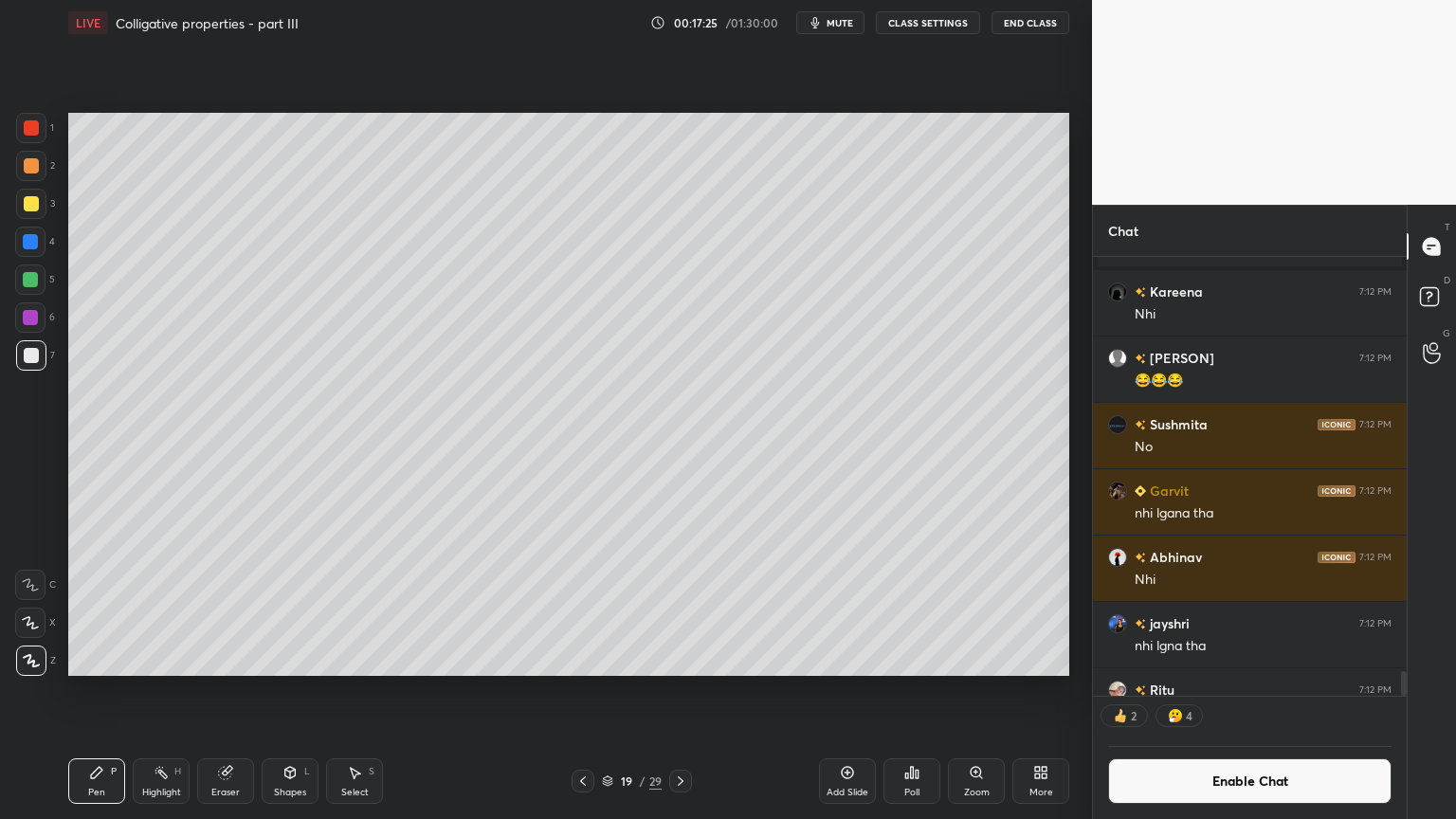 click at bounding box center [31, 166] 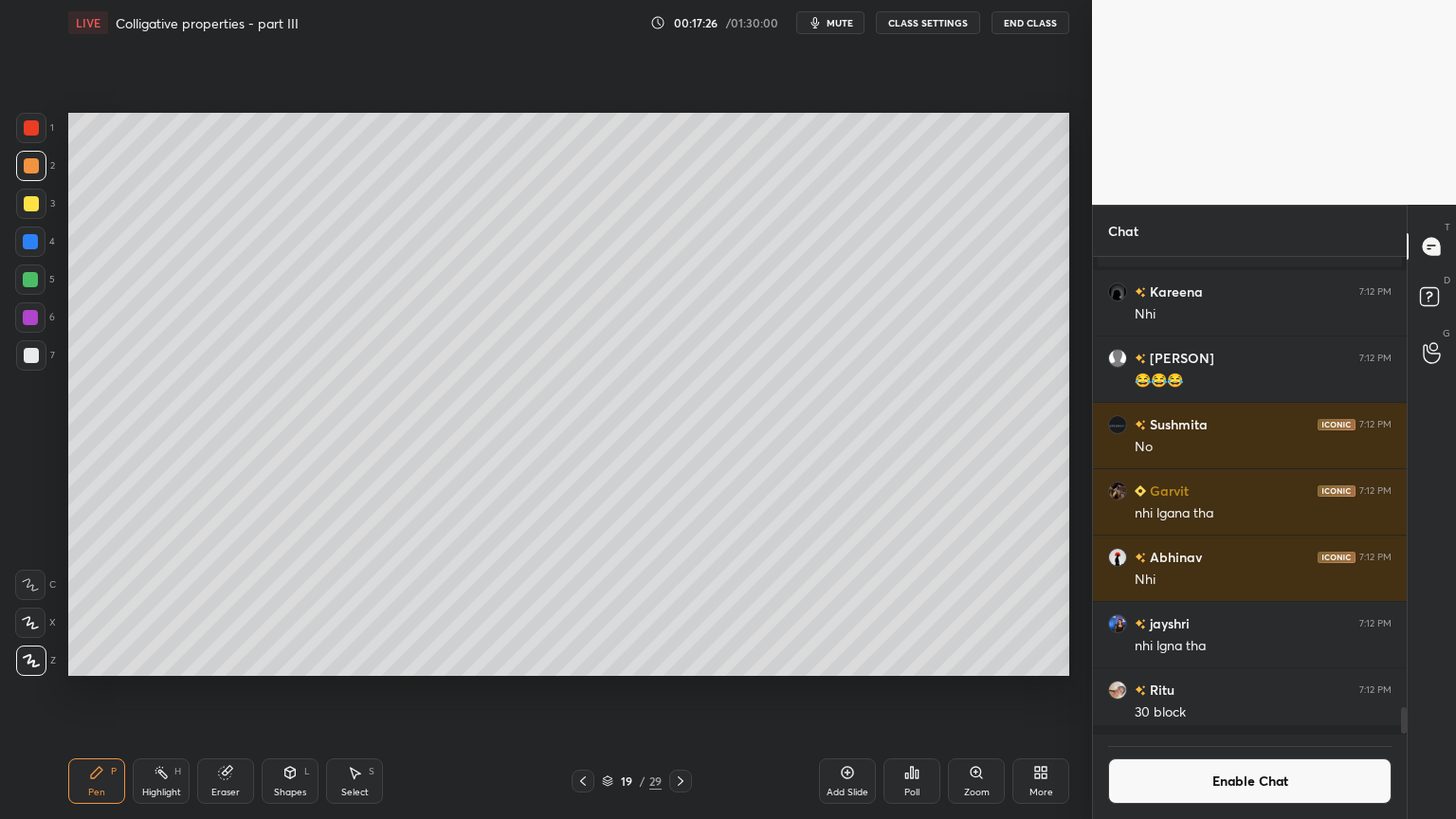 scroll, scrollTop: 6, scrollLeft: 6, axis: both 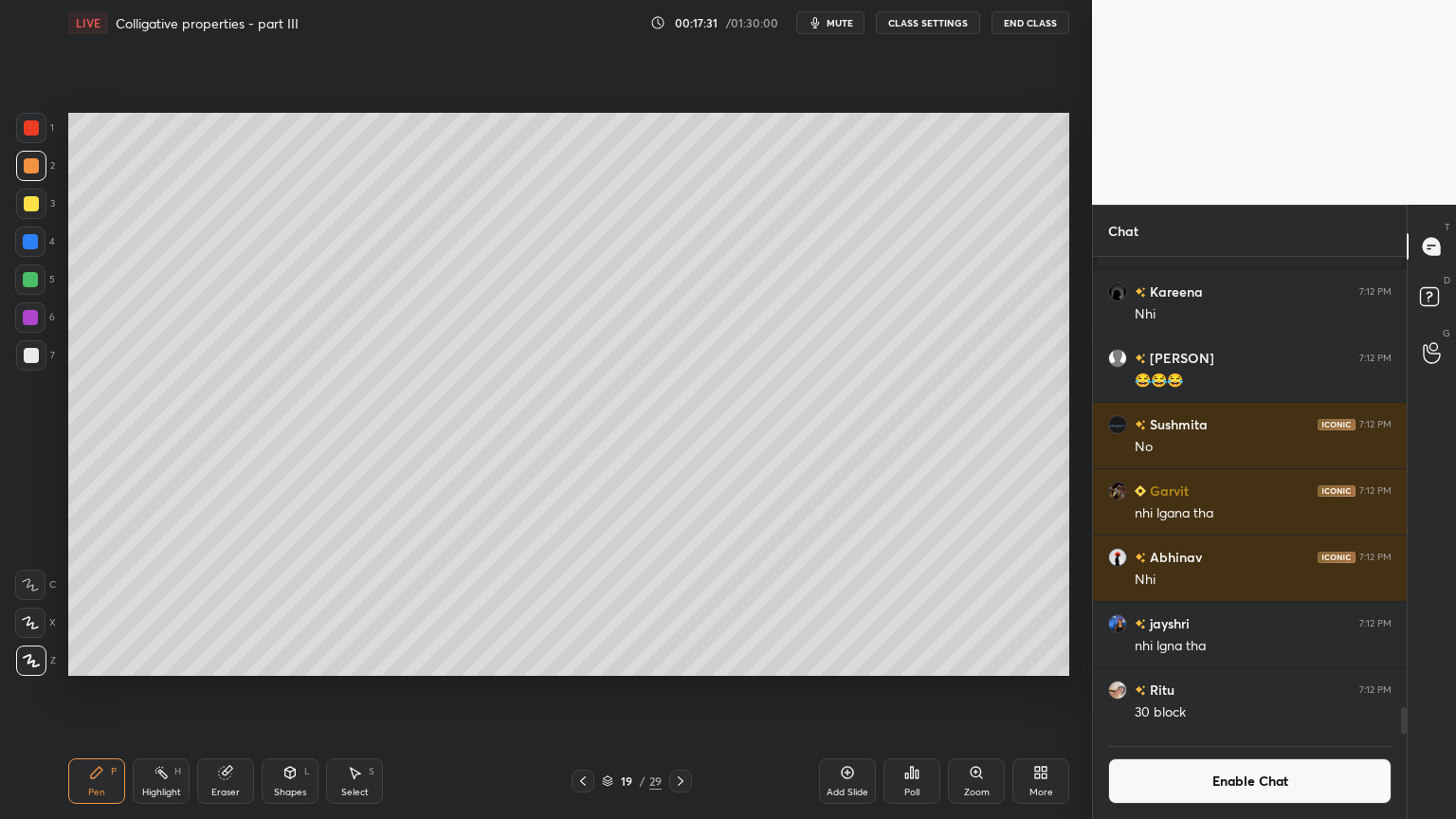 drag, startPoint x: 309, startPoint y: 792, endPoint x: 300, endPoint y: 760, distance: 33.24154 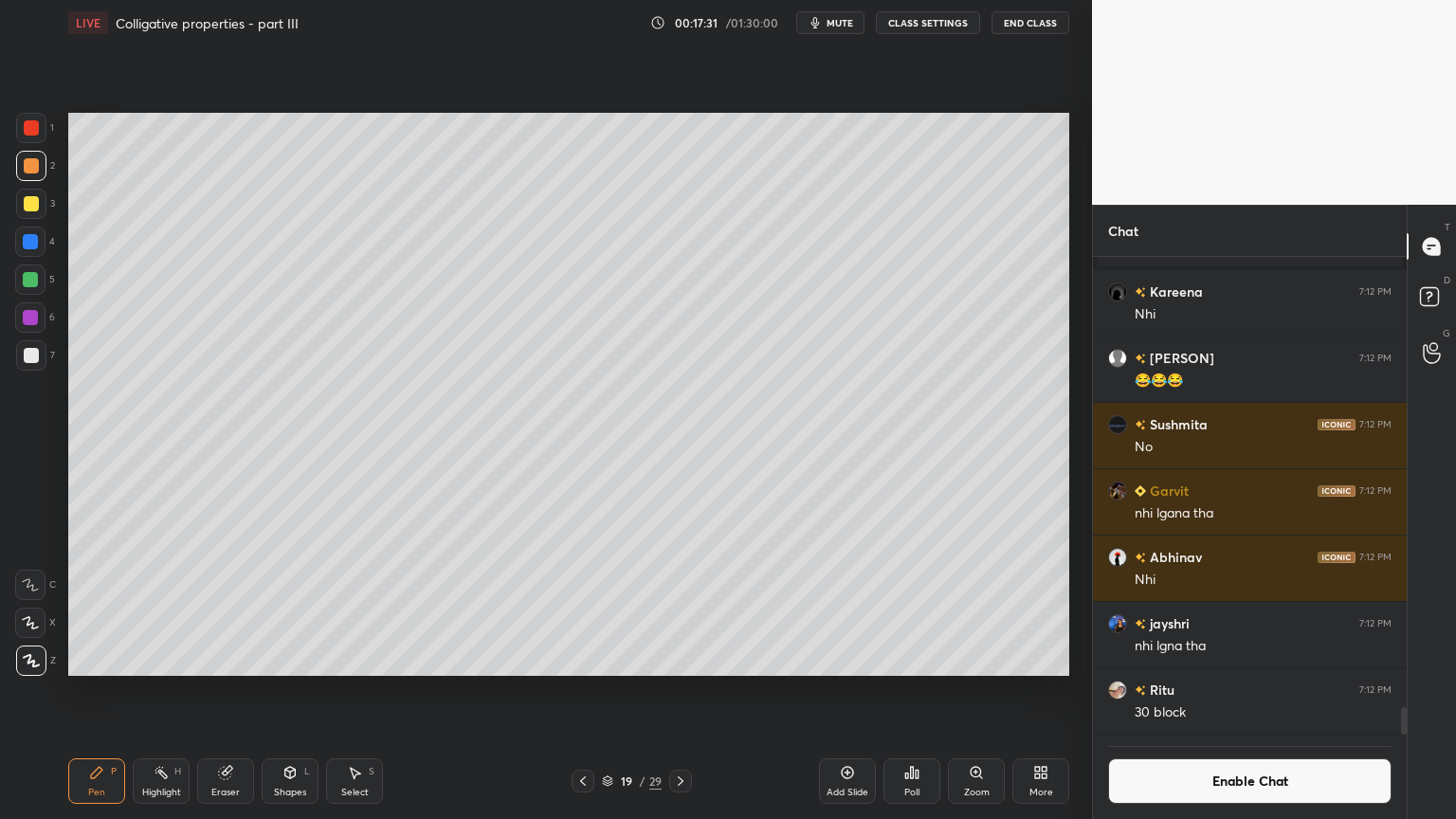 click on "Shapes L" at bounding box center (290, 781) 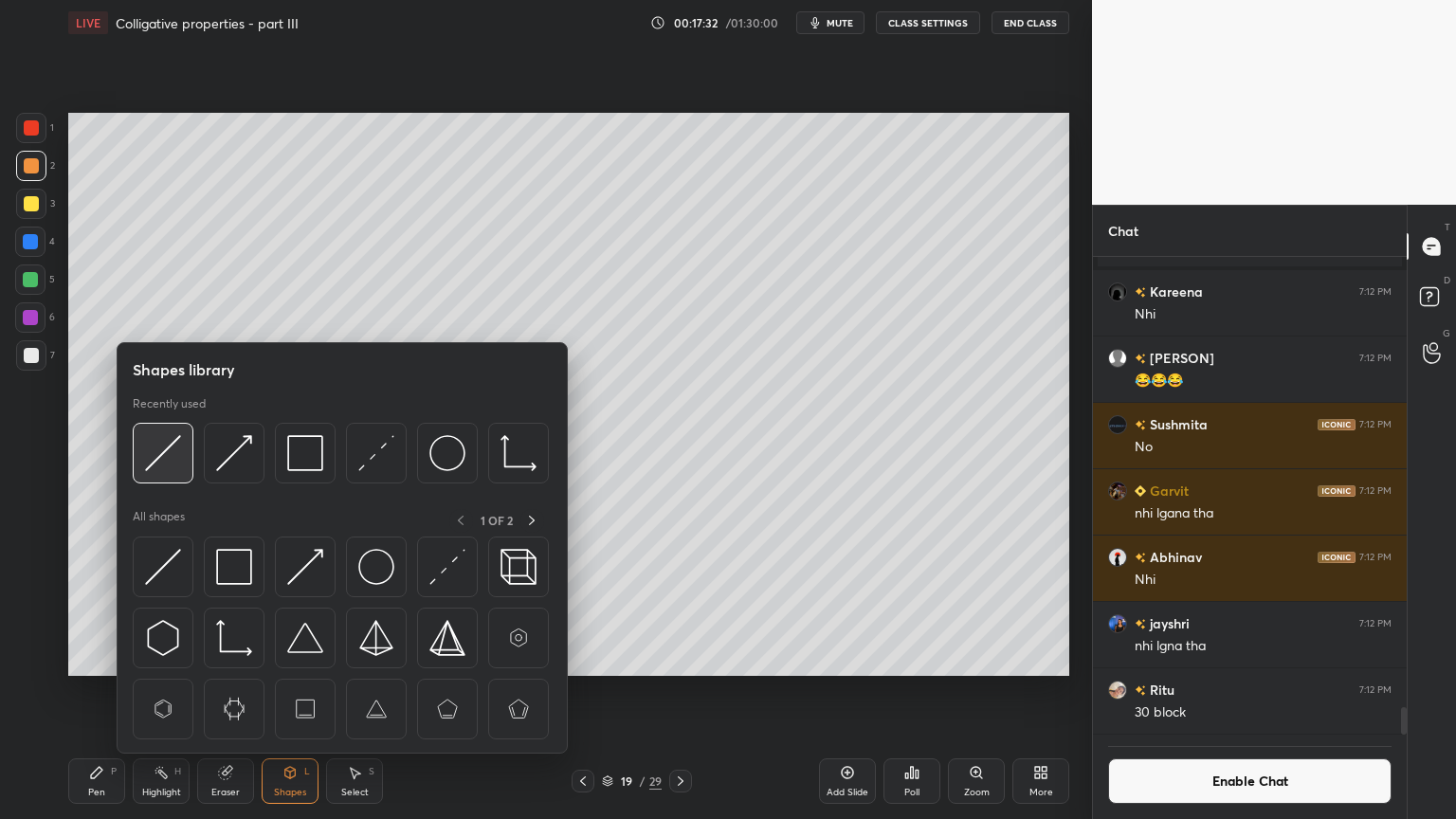 click at bounding box center (163, 453) 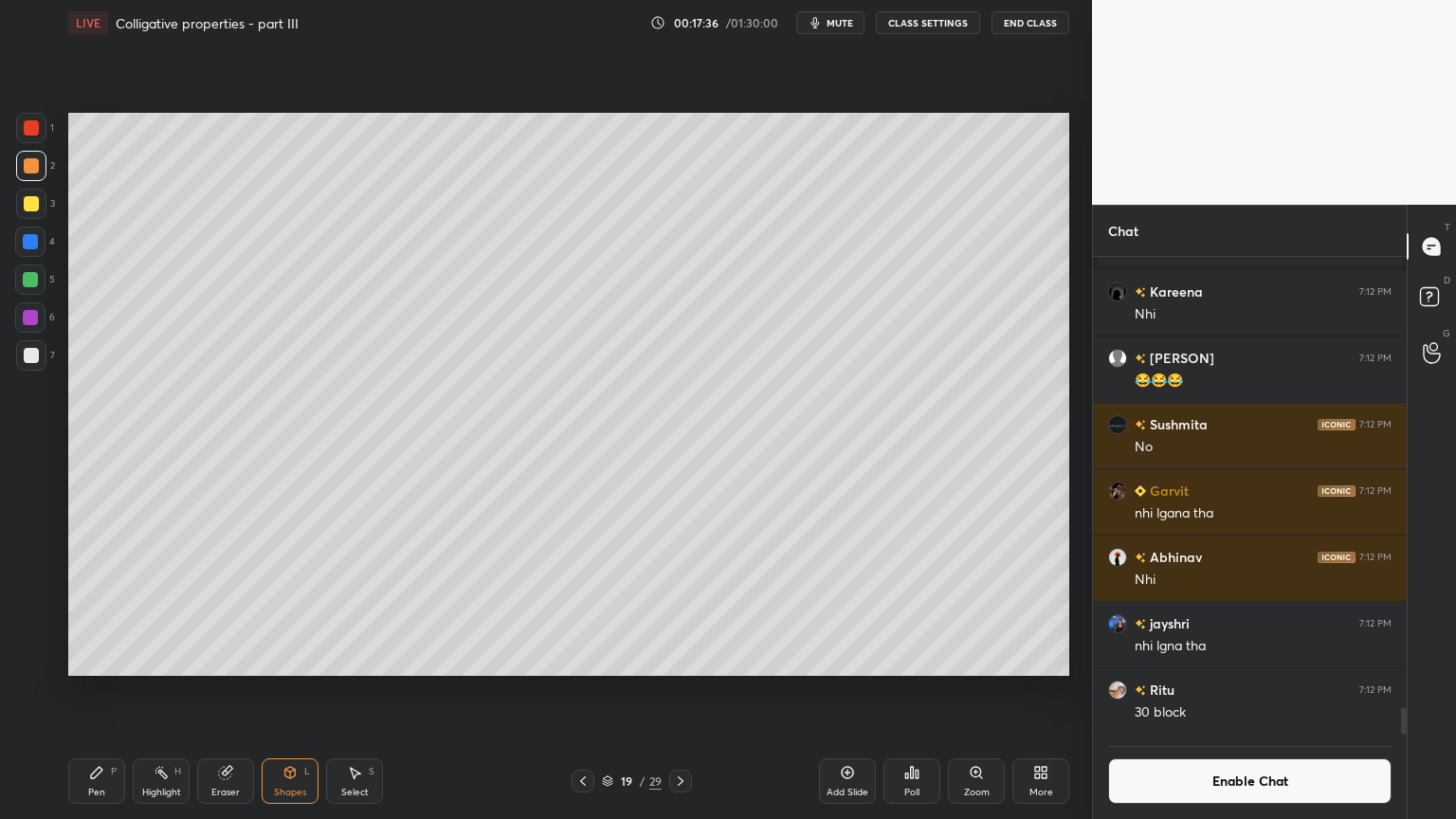 scroll, scrollTop: 433, scrollLeft: 308, axis: both 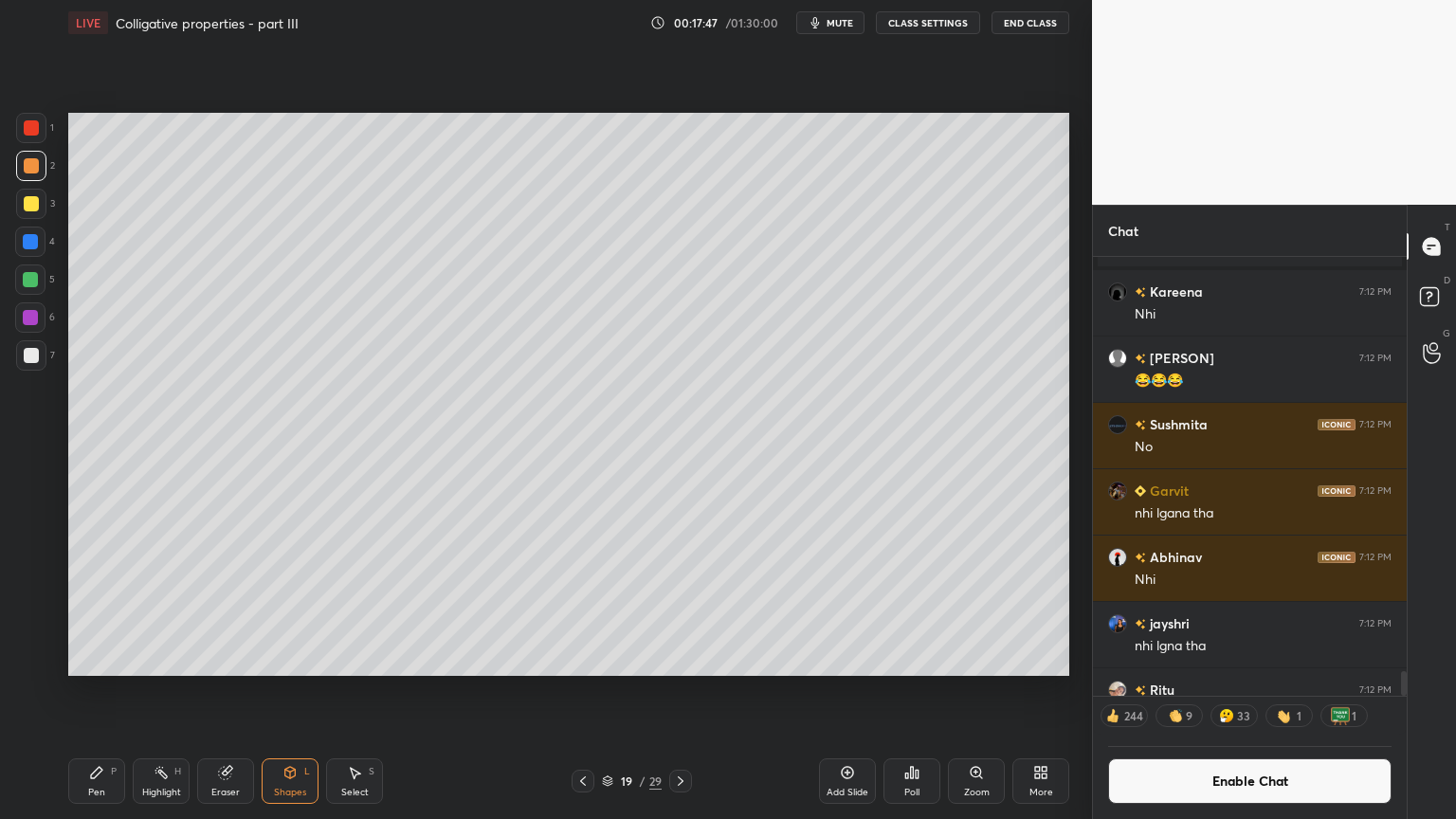 drag, startPoint x: 288, startPoint y: 773, endPoint x: 291, endPoint y: 762, distance: 11.401754 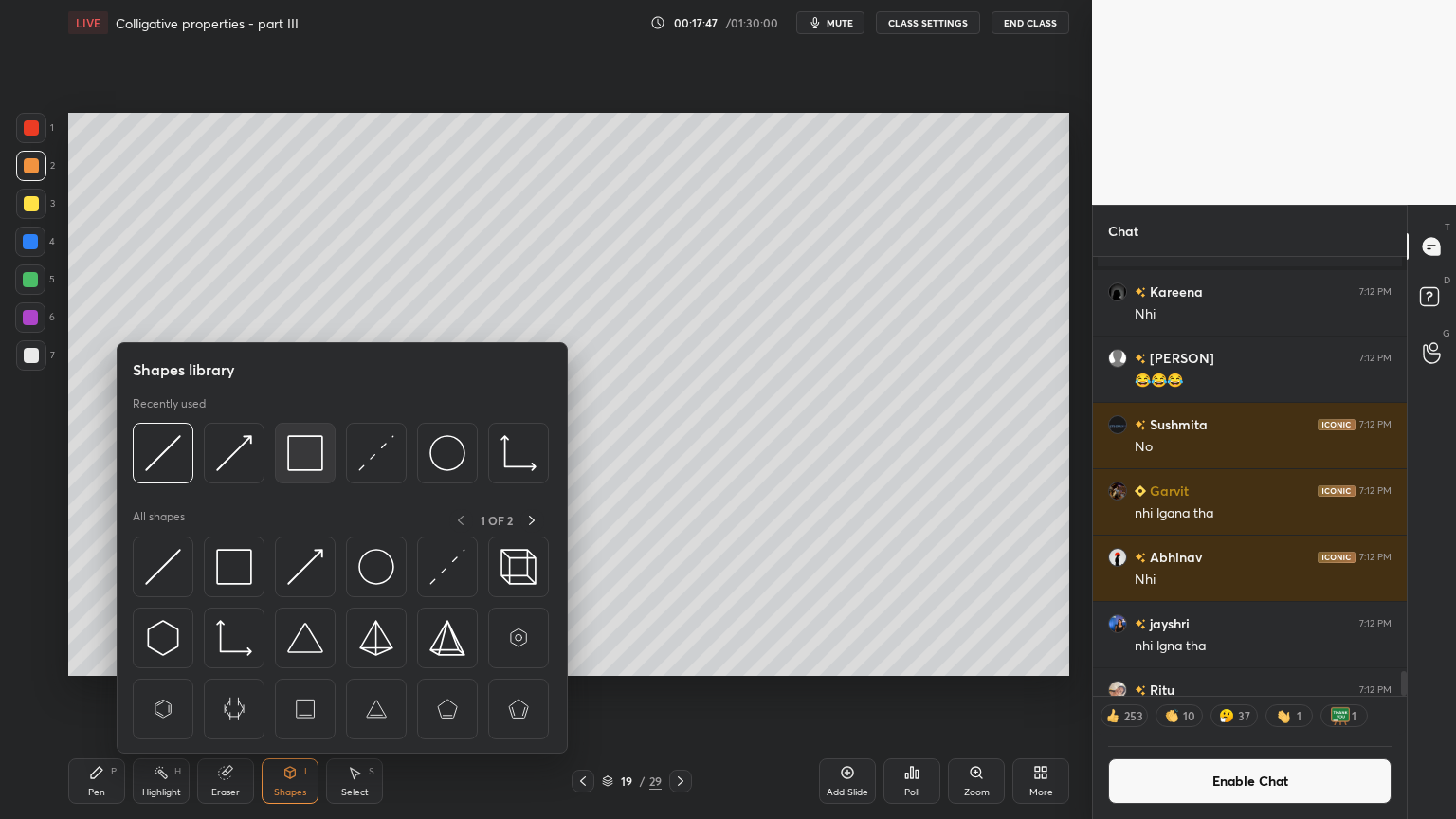 click at bounding box center (305, 453) 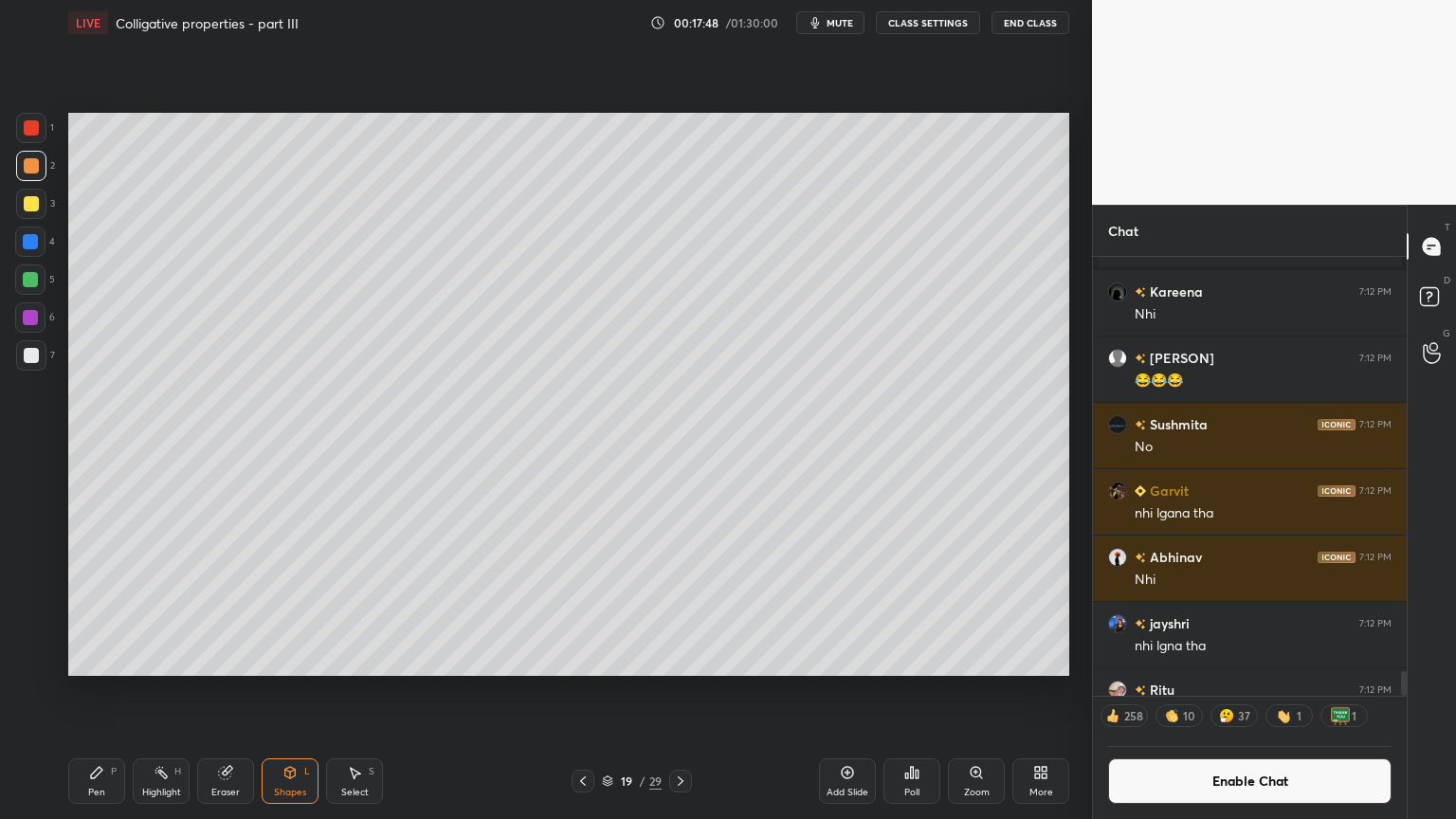 click at bounding box center [31, 355] 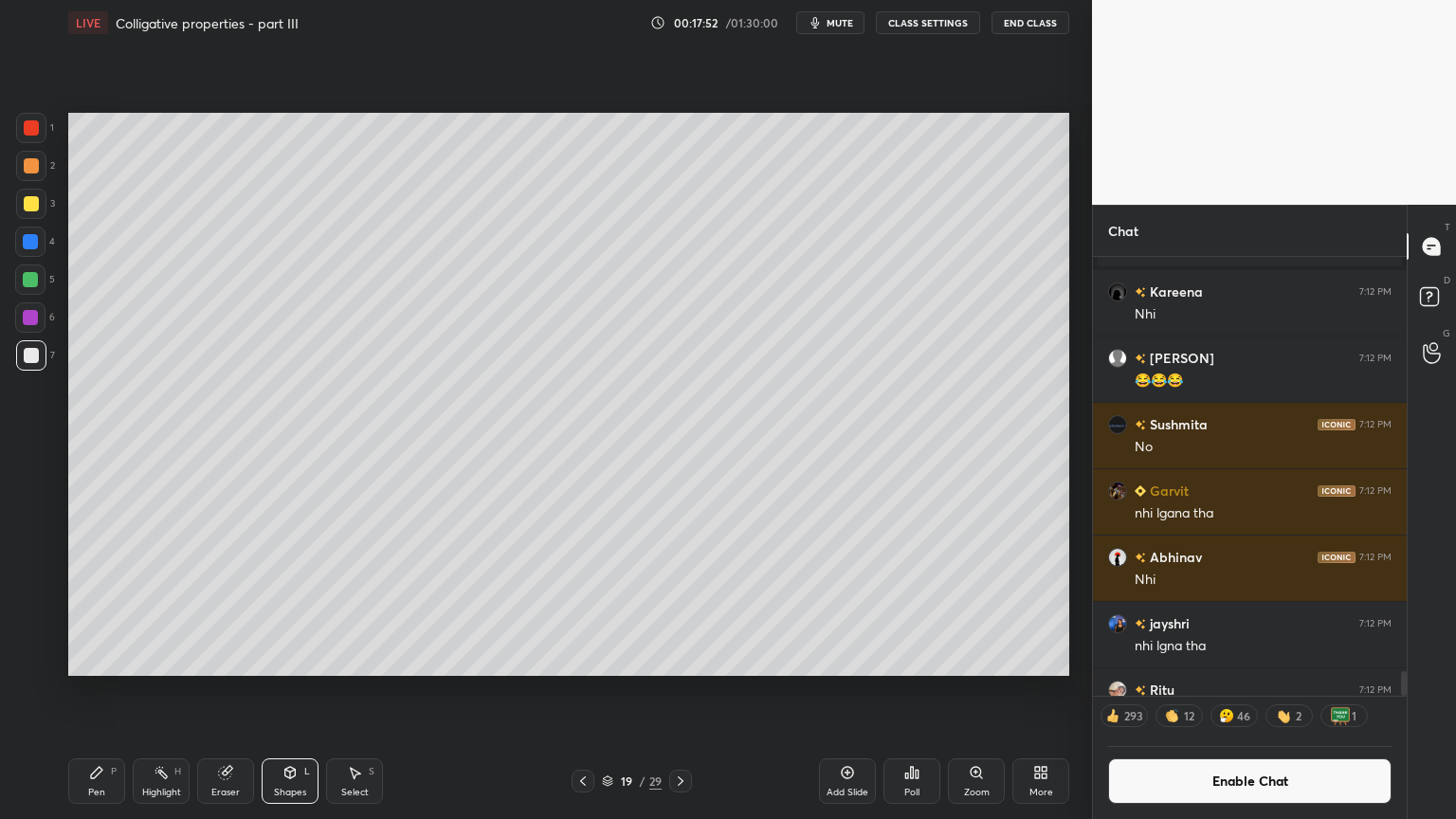 click 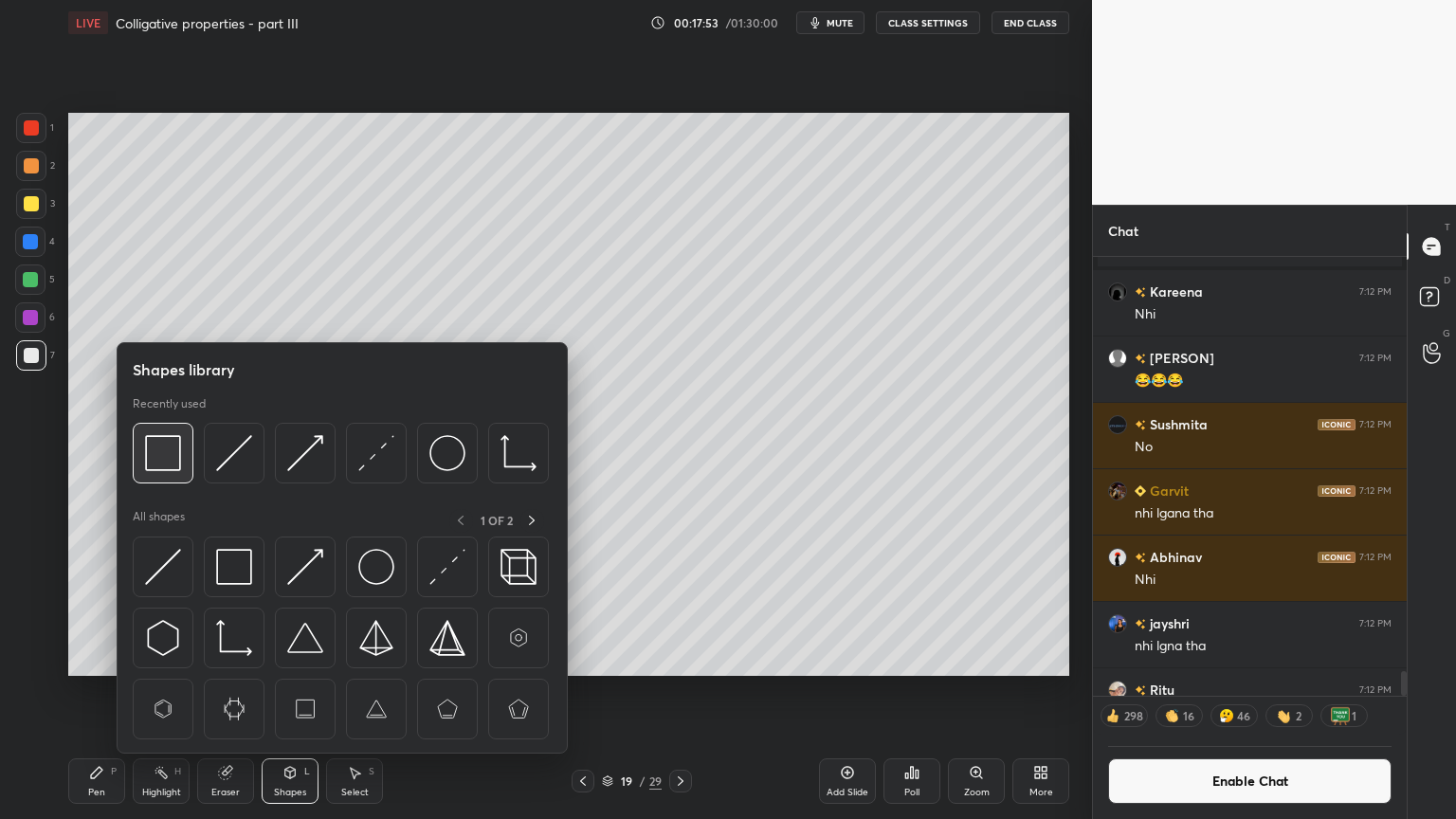 click at bounding box center (163, 453) 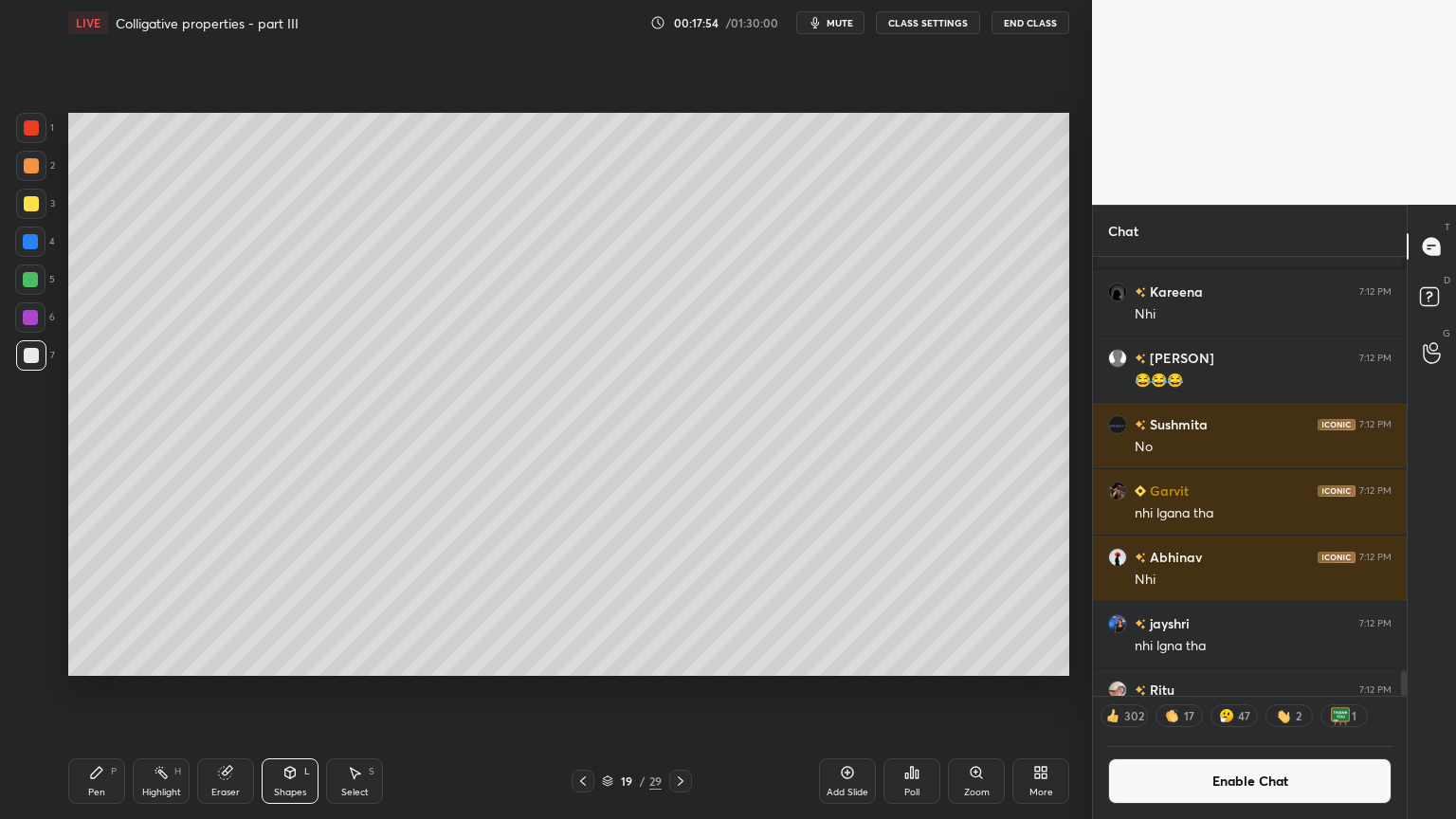 click at bounding box center [30, 242] 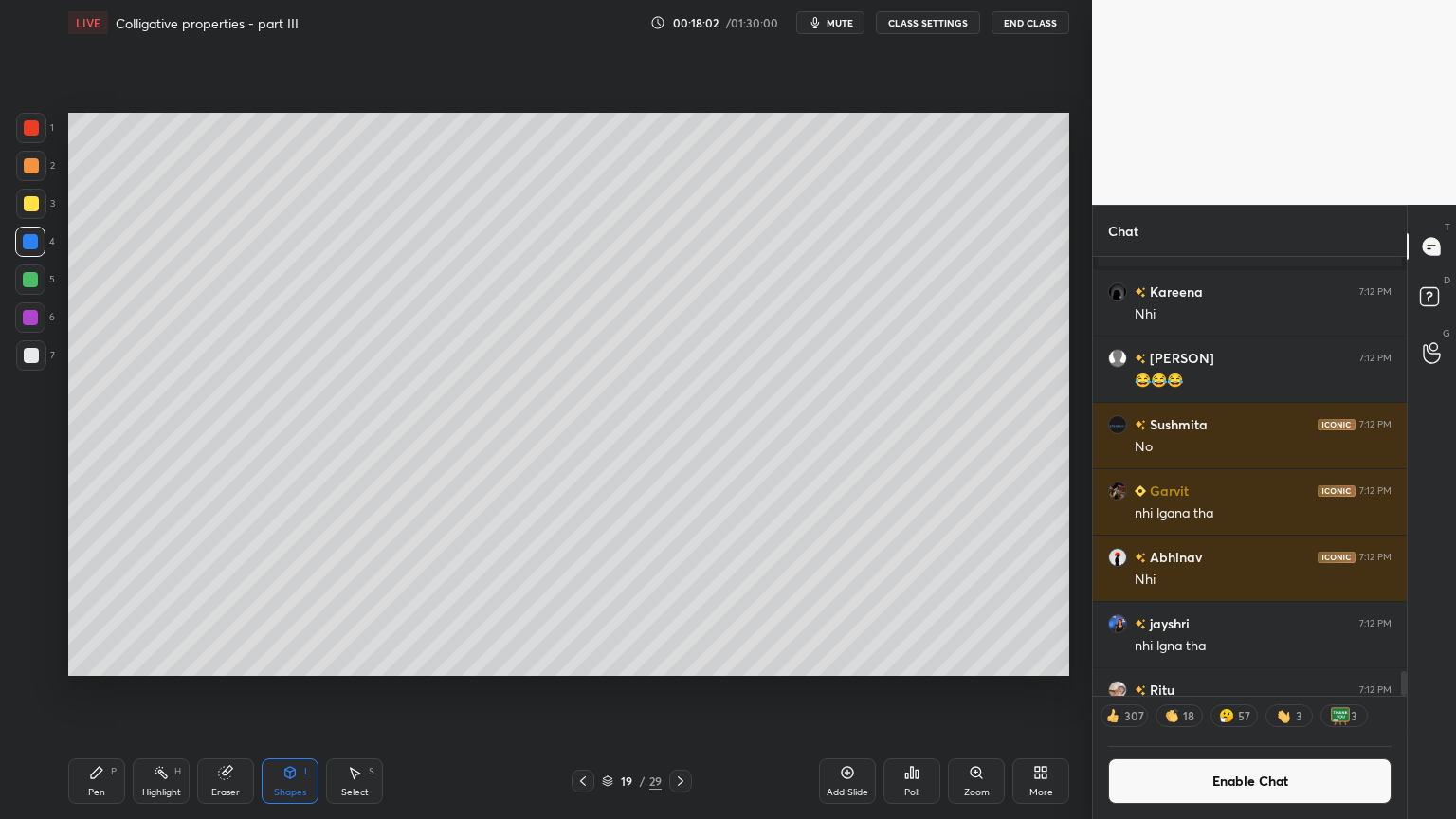 click on "Pen P" at bounding box center (97, 781) 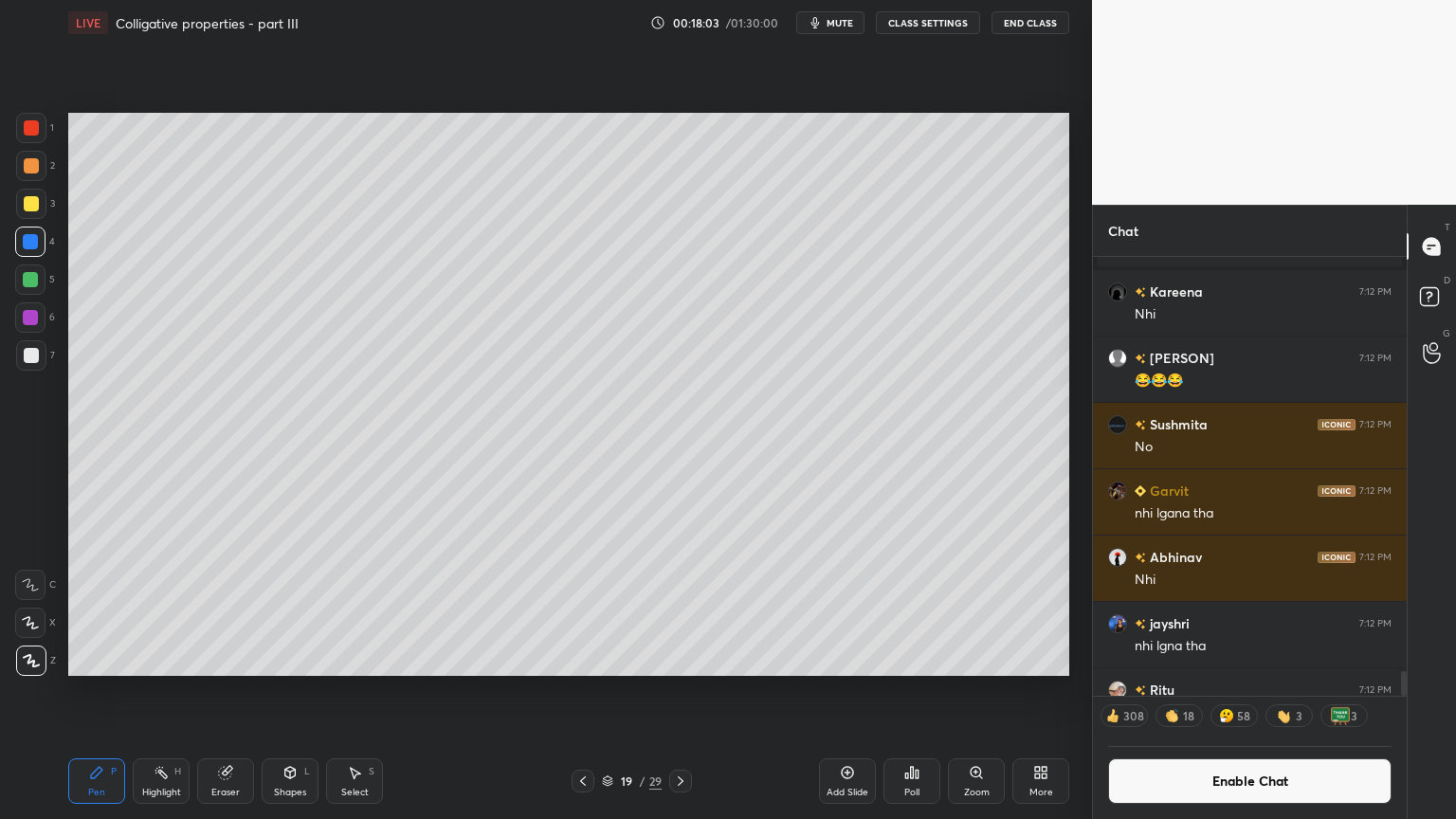 click on "Pen P" at bounding box center (97, 781) 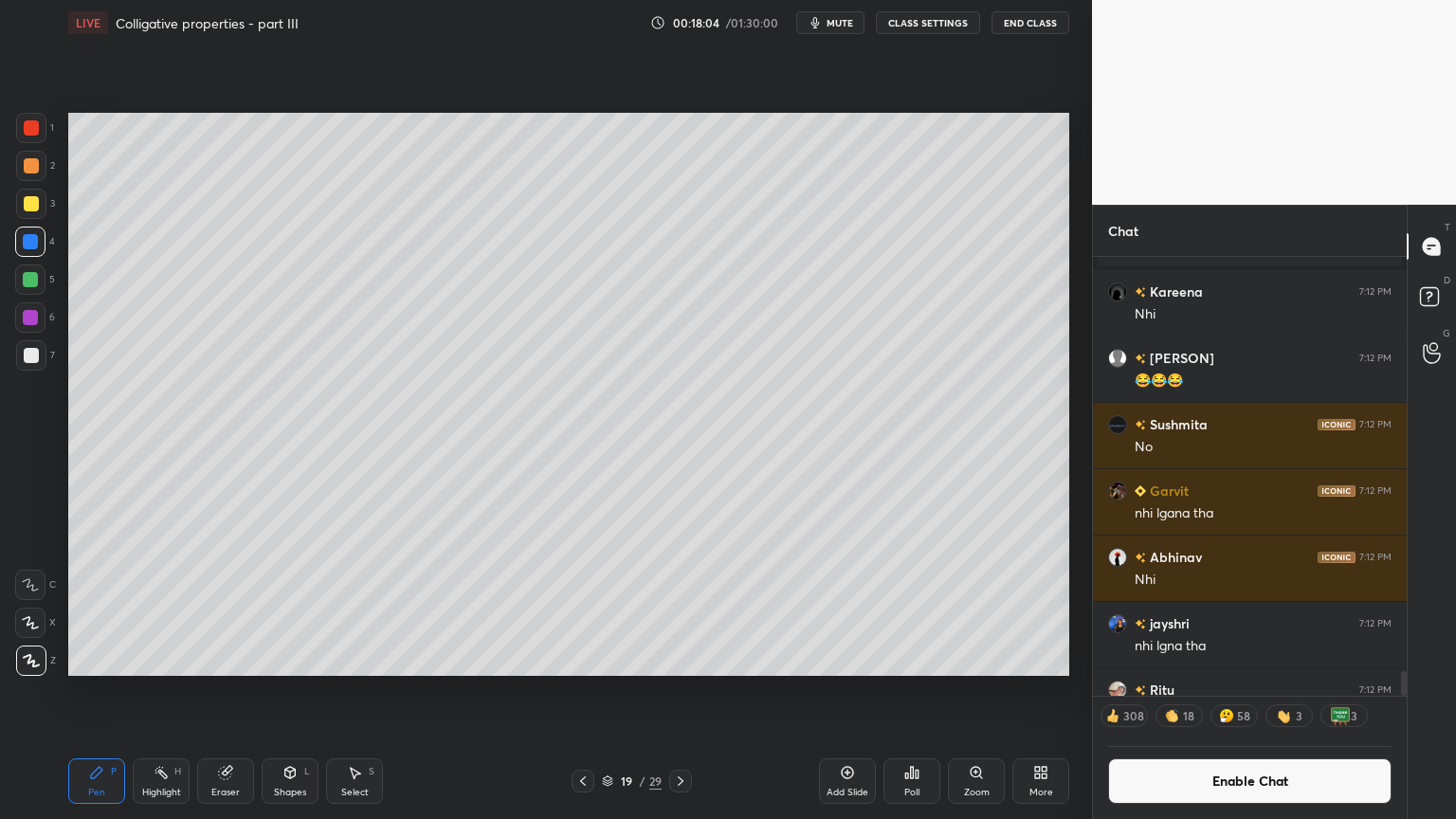 drag, startPoint x: 34, startPoint y: 361, endPoint x: 45, endPoint y: 372, distance: 15.556349 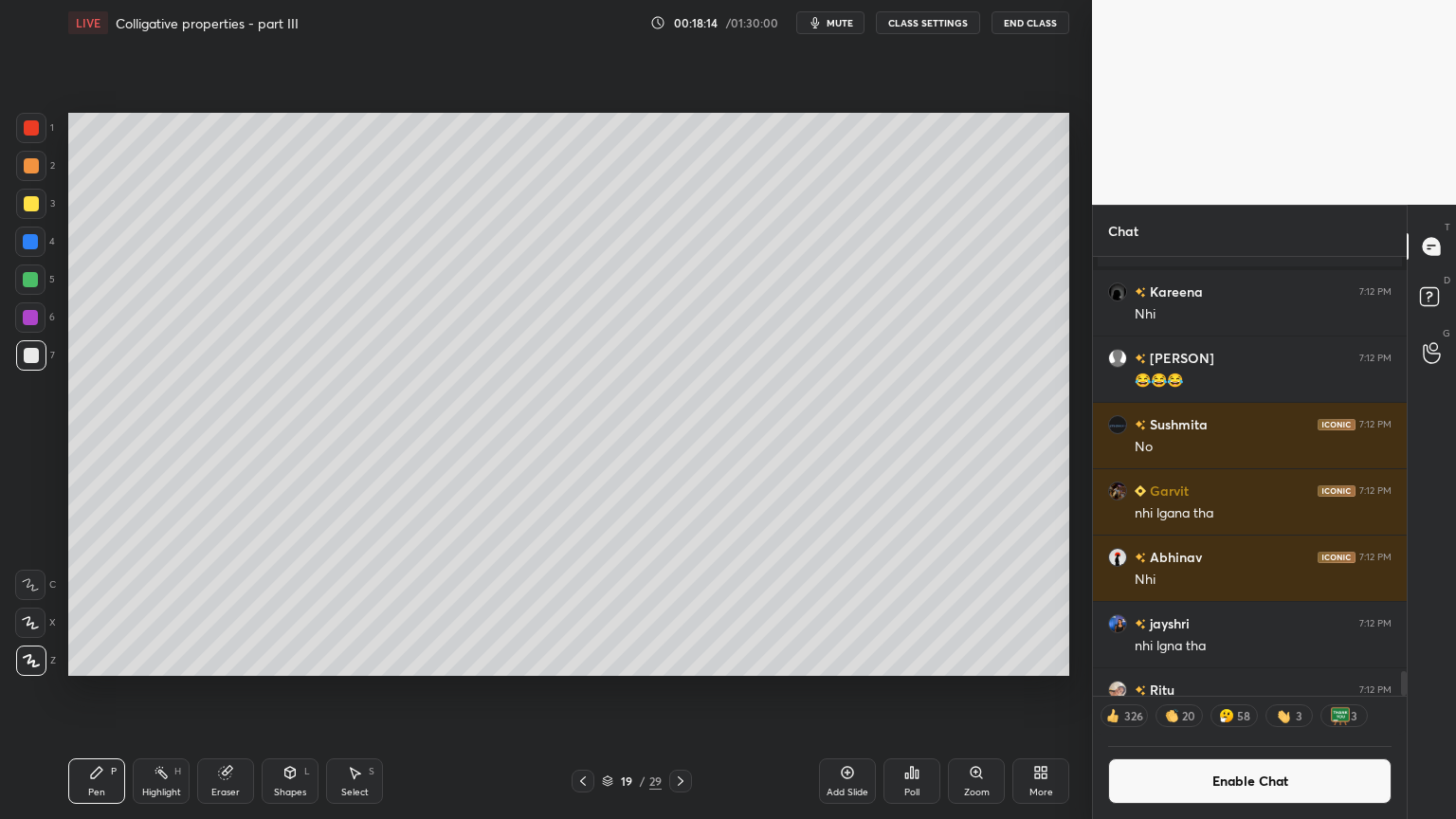 click at bounding box center [31, 128] 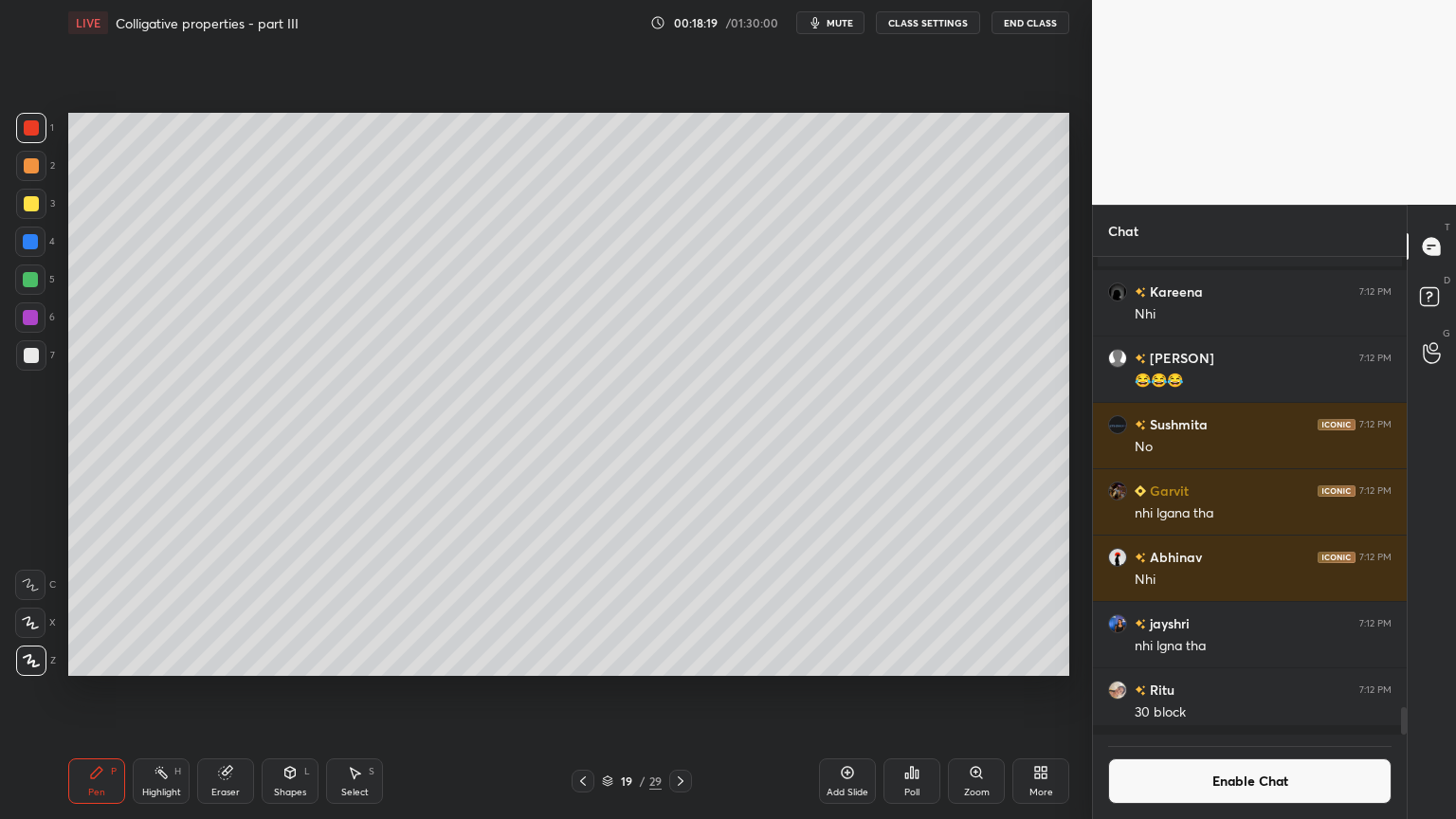 scroll, scrollTop: 6, scrollLeft: 6, axis: both 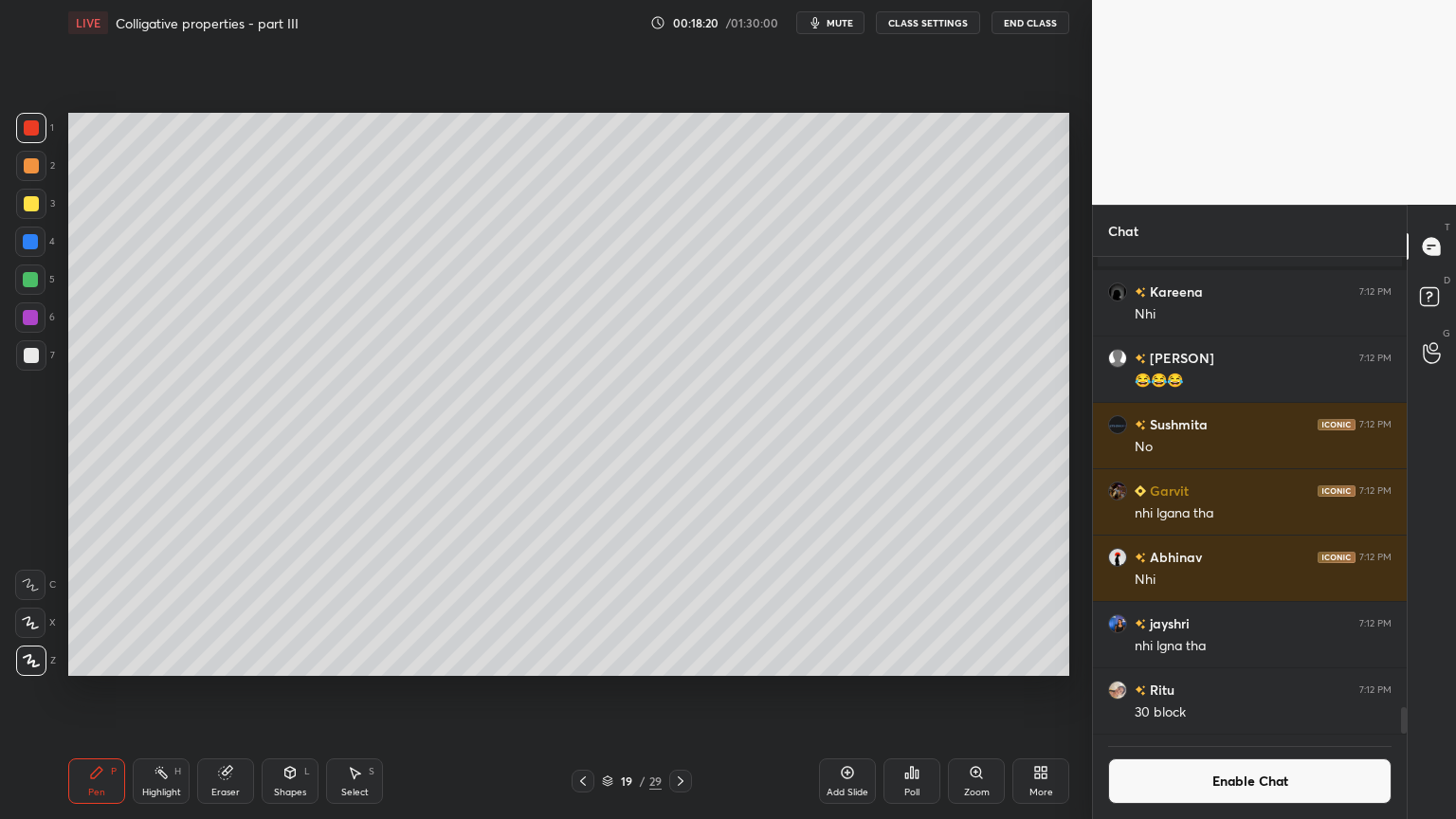 click on "Pen P" at bounding box center [97, 781] 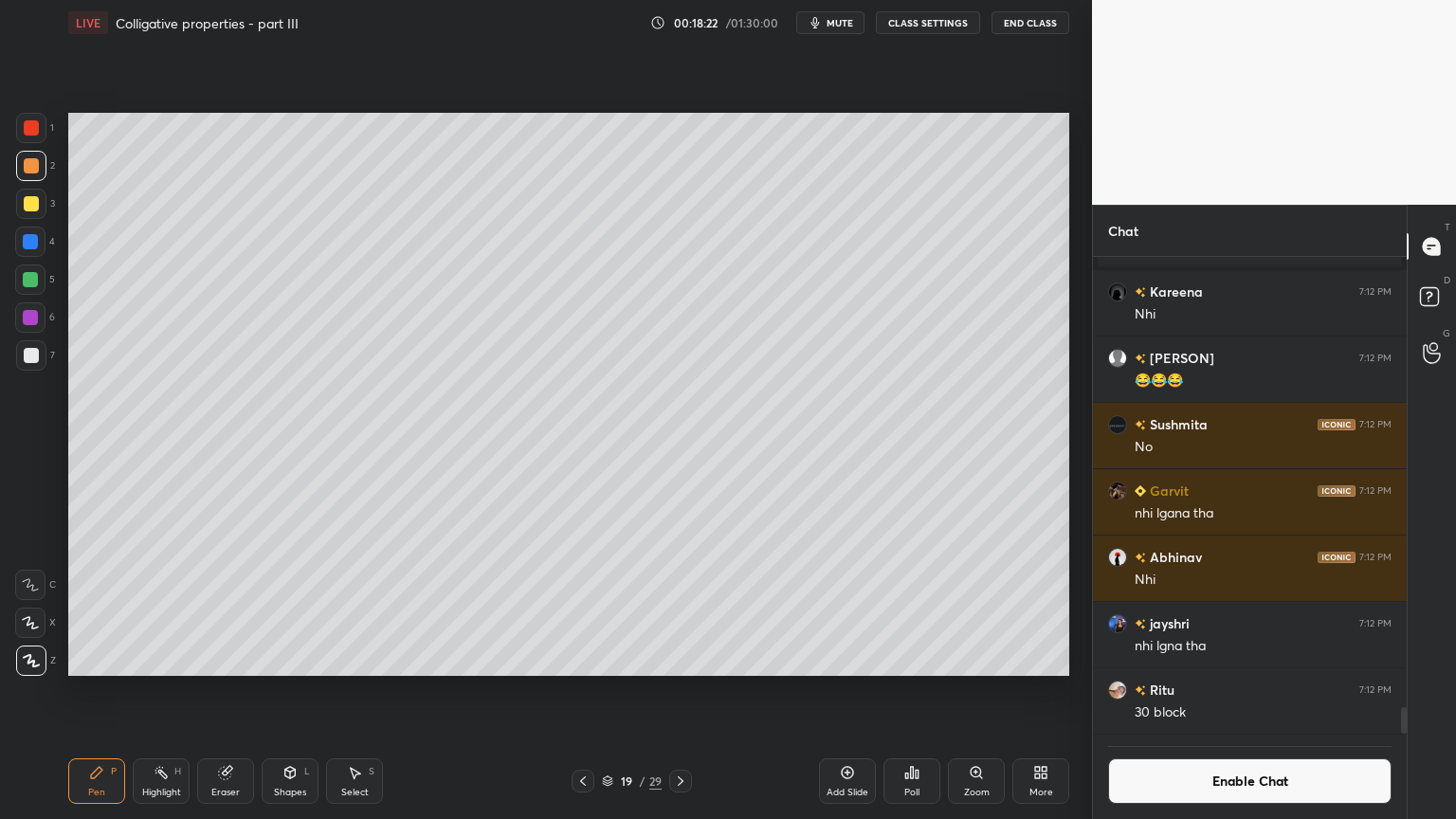 scroll, scrollTop: 433, scrollLeft: 308, axis: both 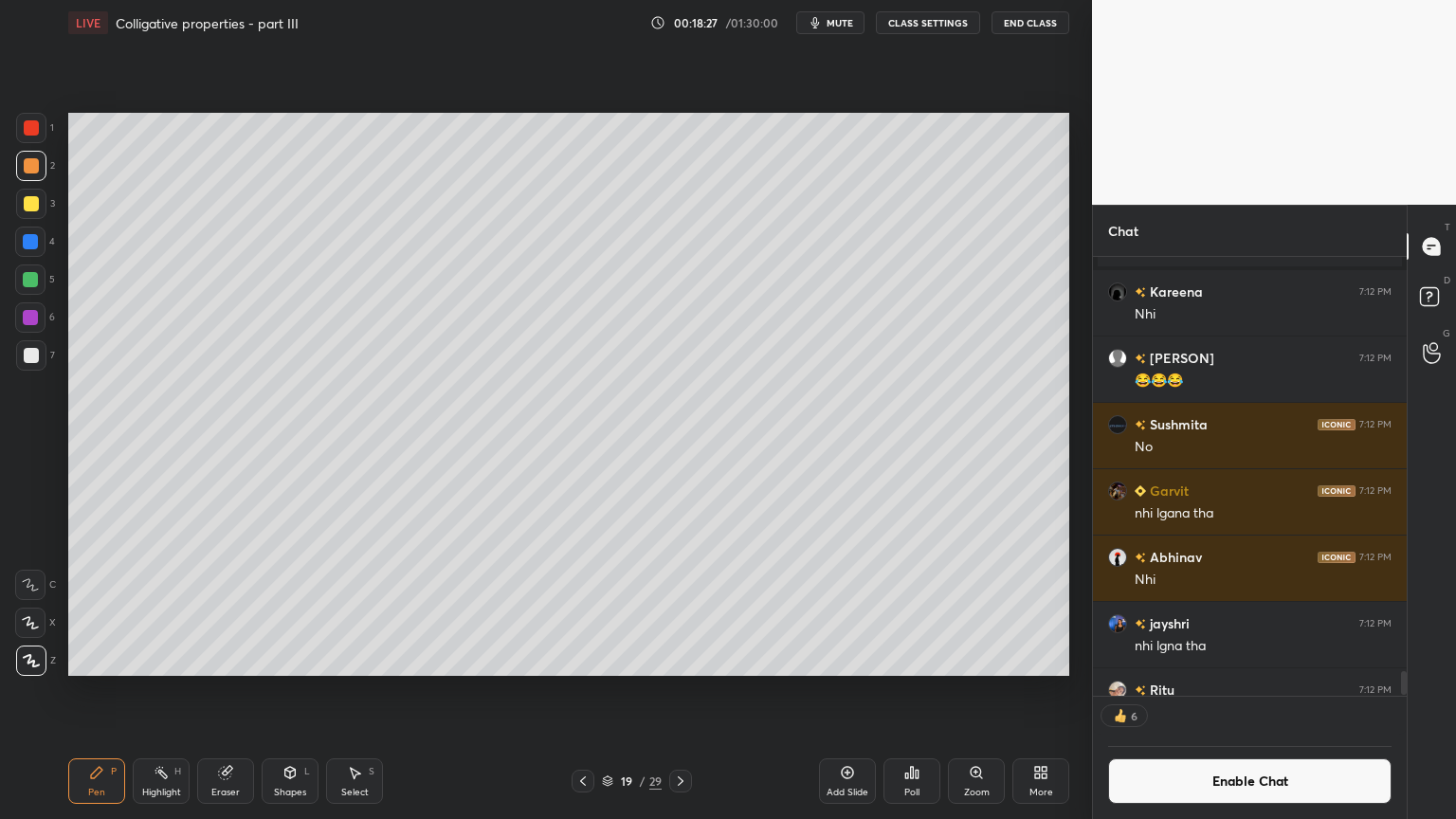 click on "Highlight H" at bounding box center (161, 781) 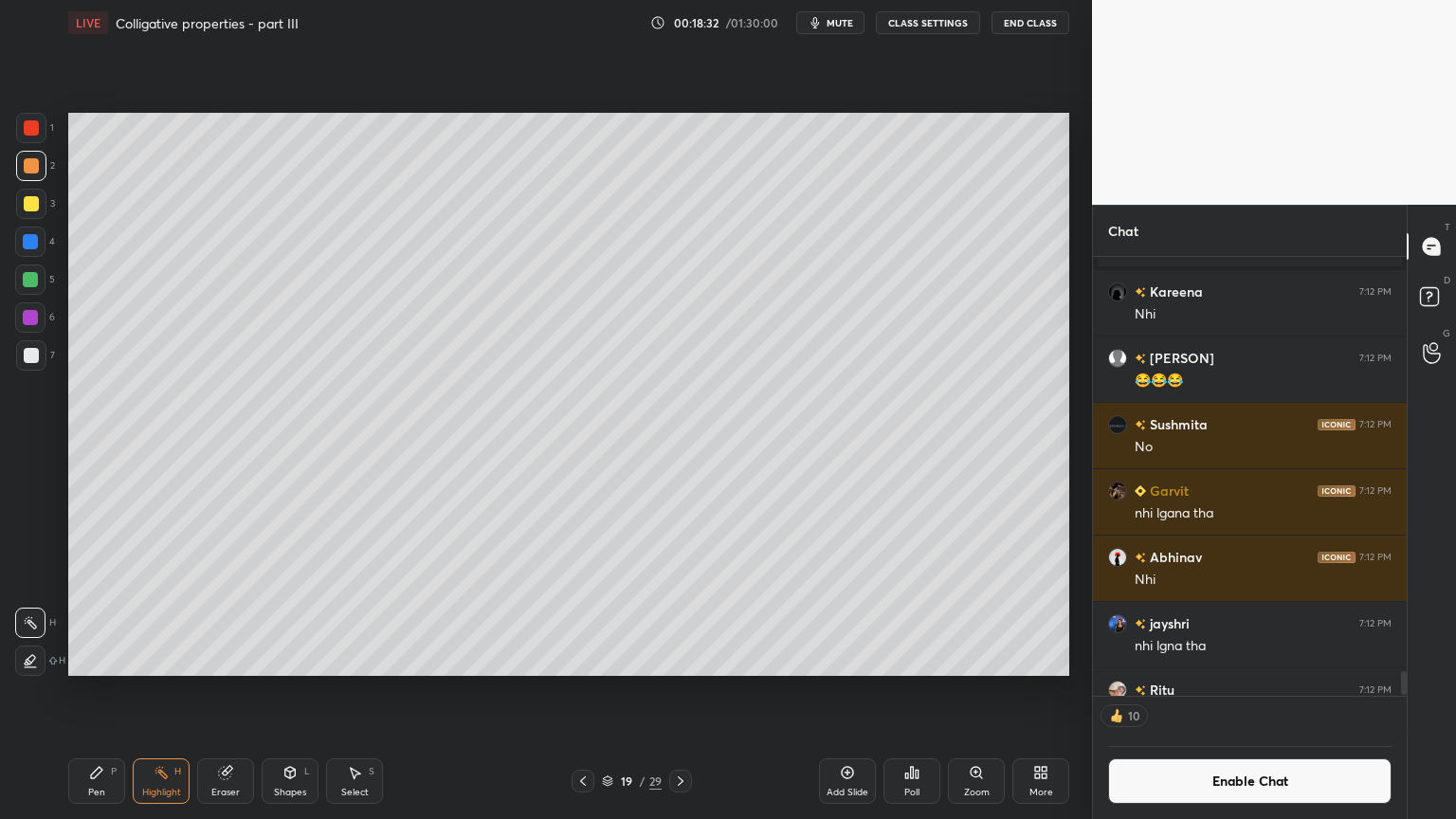 click on "Pen" at bounding box center (97, 792) 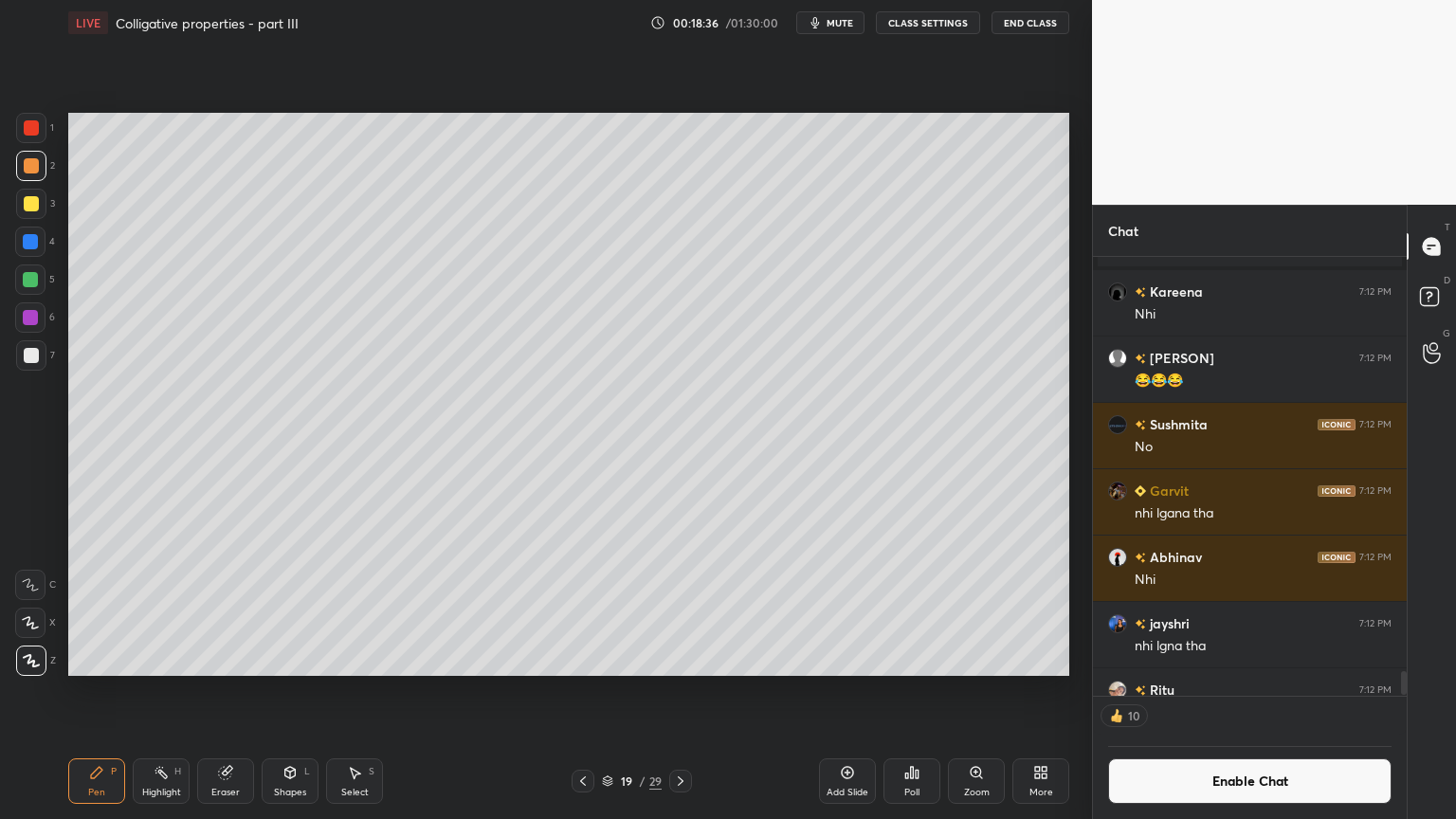 click on "Highlight H" at bounding box center (161, 781) 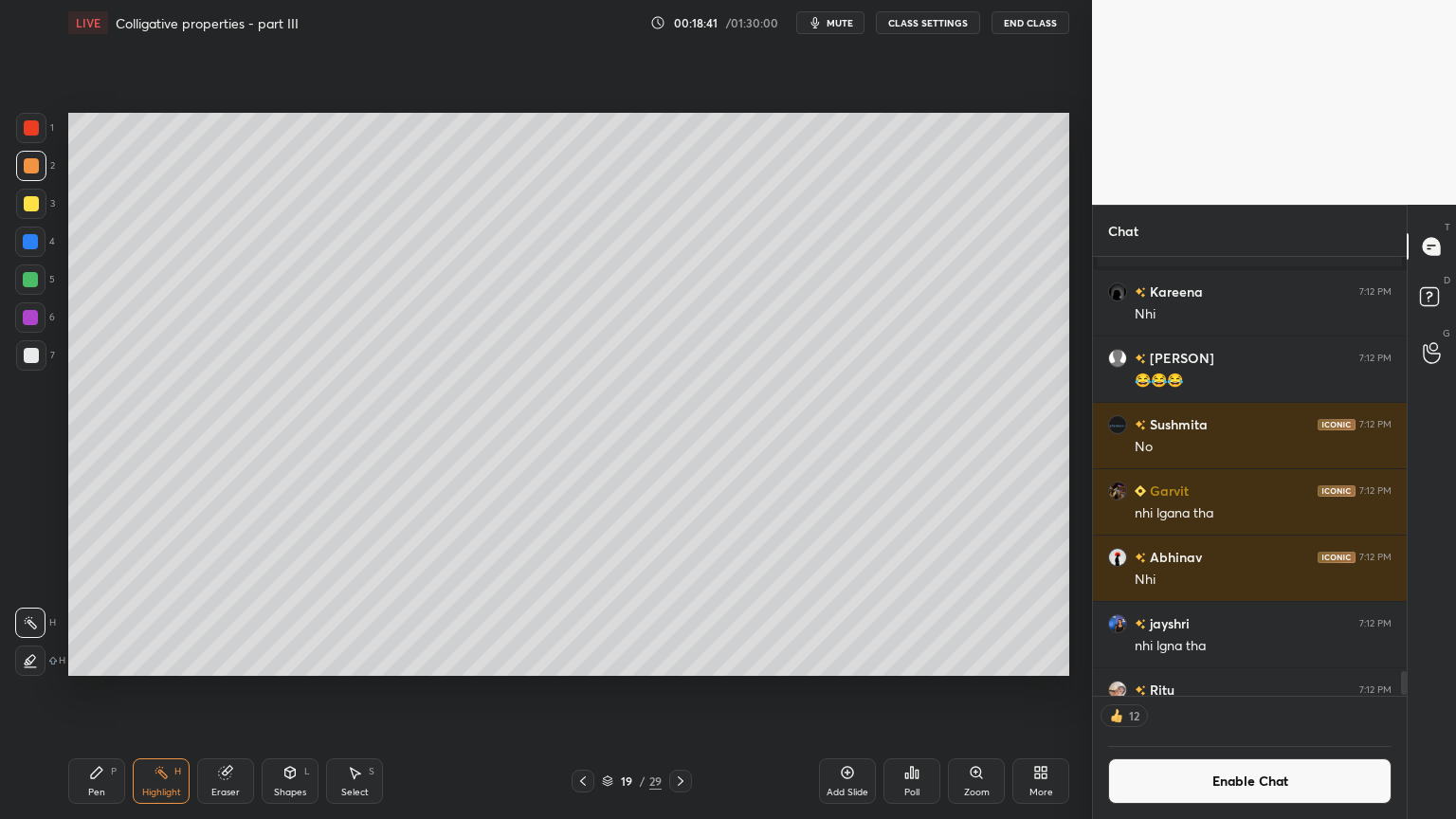 drag, startPoint x: 92, startPoint y: 785, endPoint x: 122, endPoint y: 682, distance: 107.28001 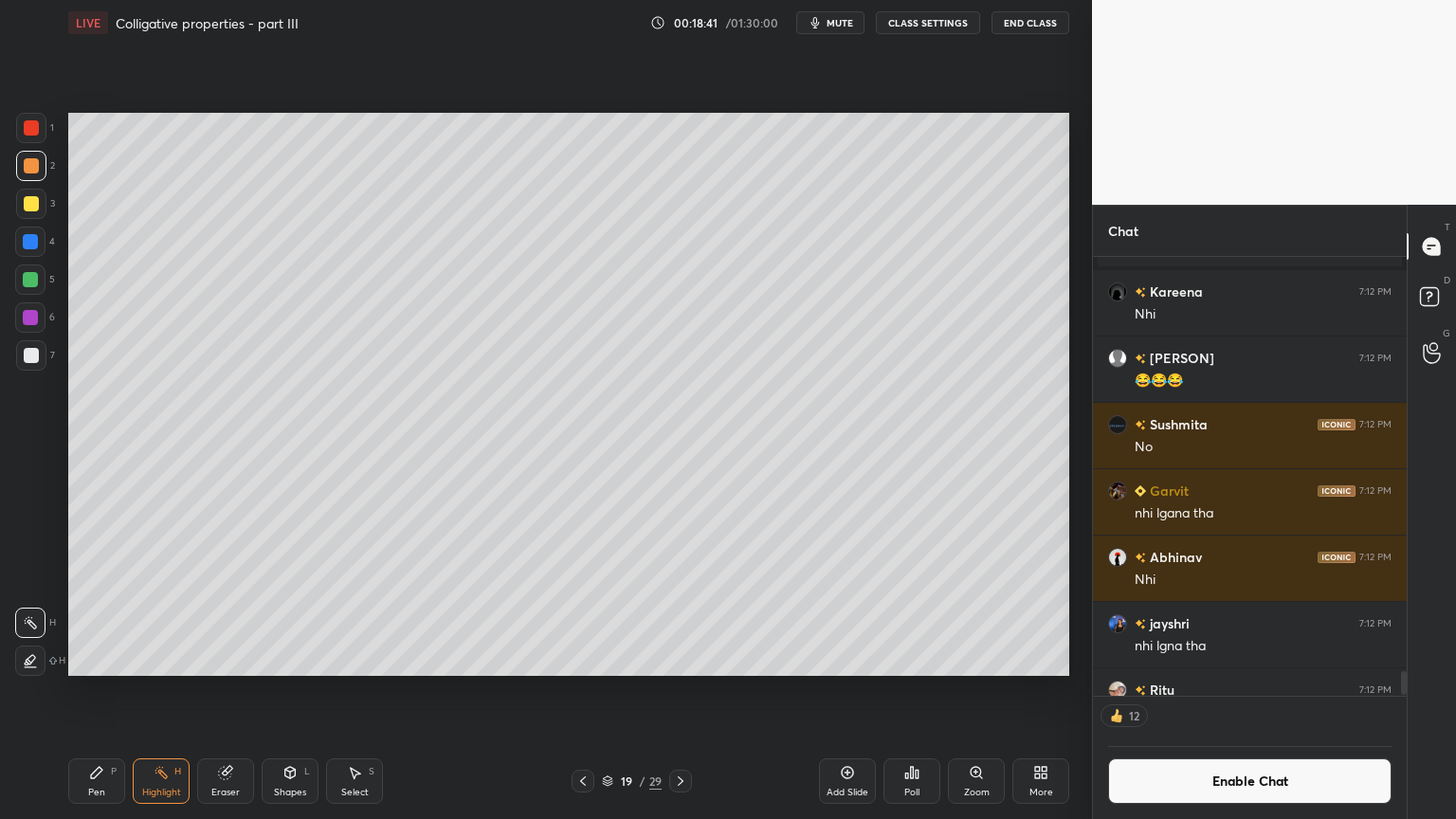 click on "Pen P" at bounding box center (97, 781) 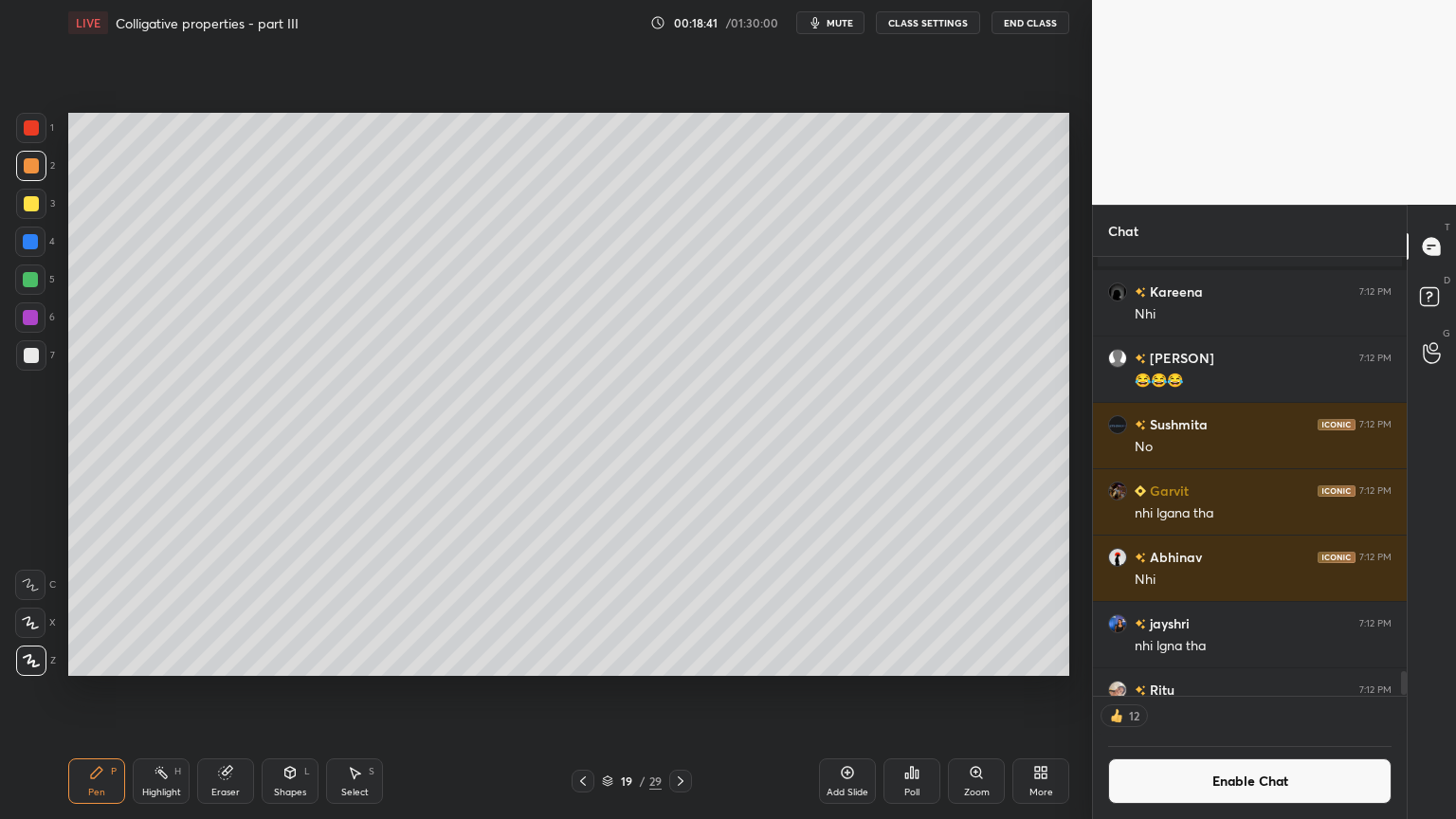 drag, startPoint x: 27, startPoint y: 346, endPoint x: 62, endPoint y: 341, distance: 35.355339 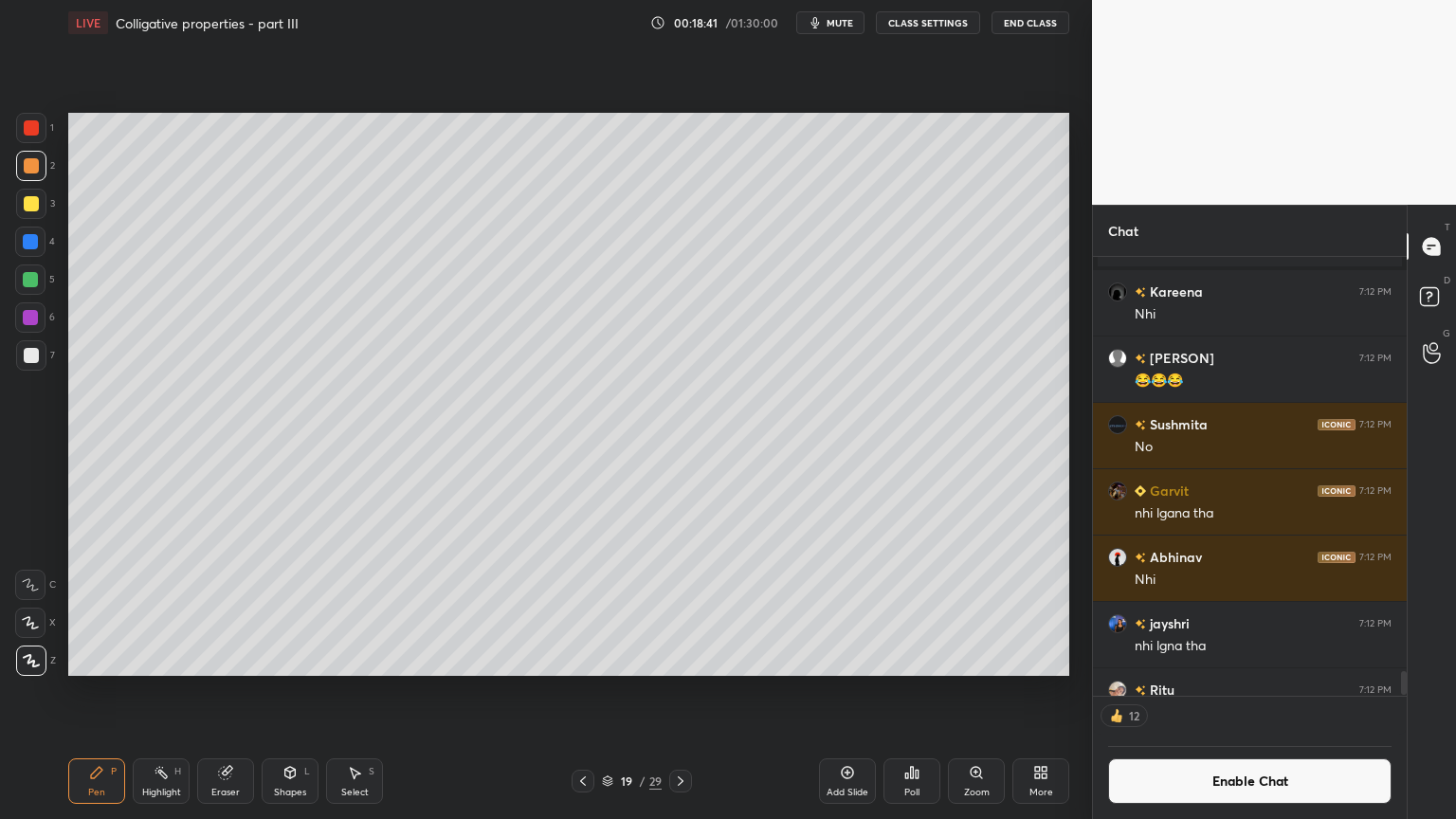 click at bounding box center (31, 355) 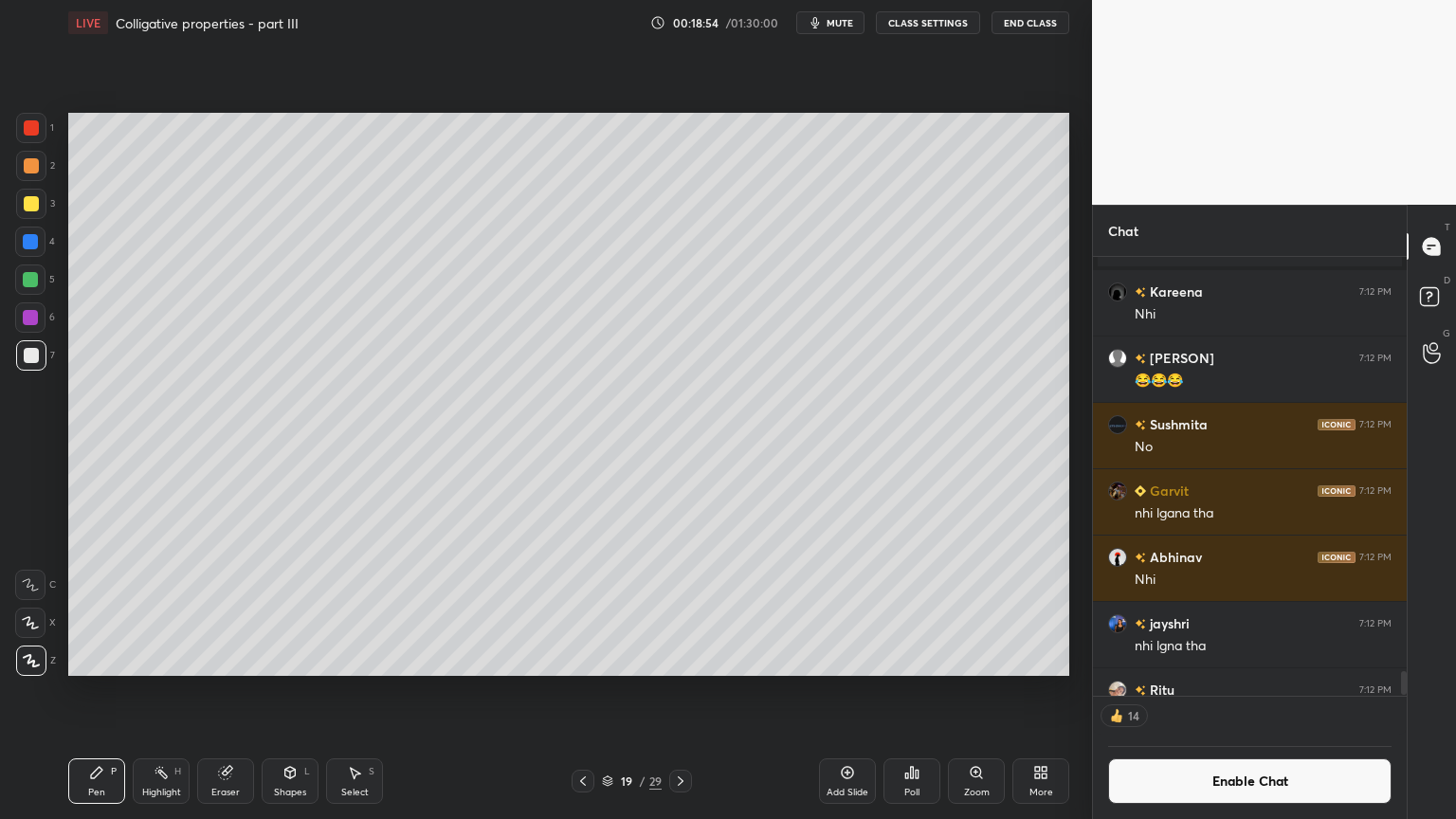 click on "Eraser" at bounding box center (226, 781) 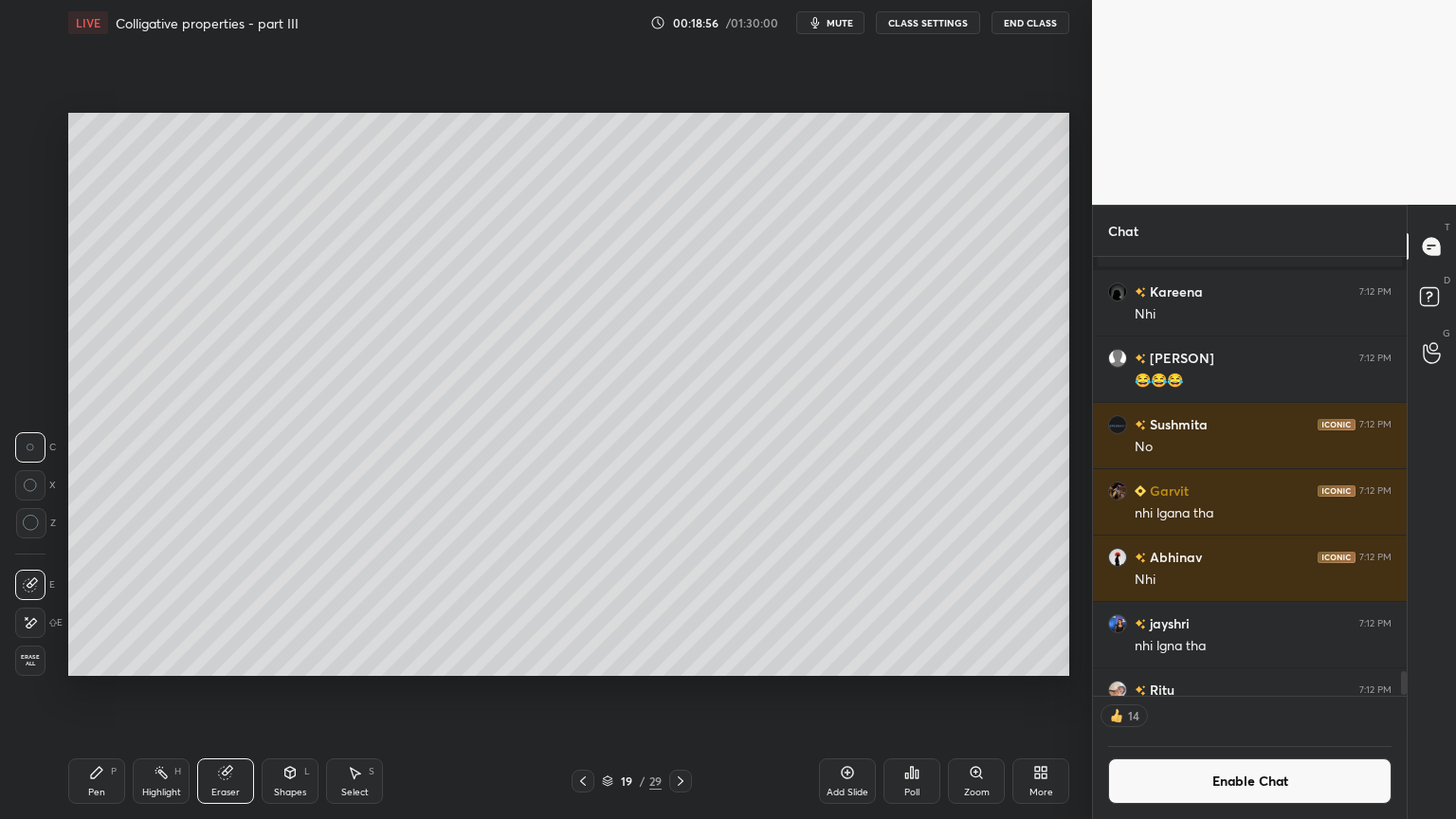 click on "Pen P" at bounding box center (97, 781) 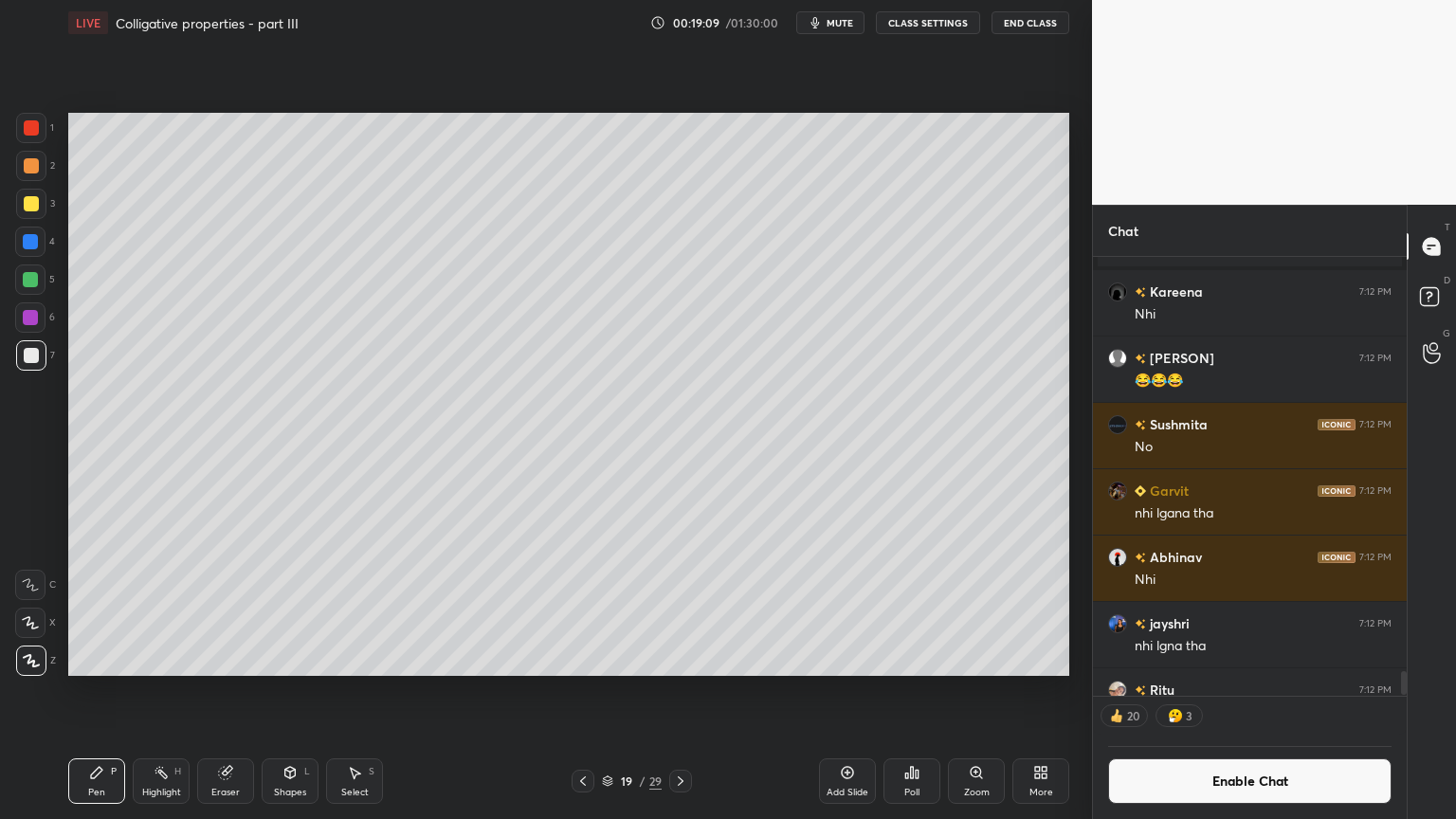drag, startPoint x: 38, startPoint y: 175, endPoint x: 65, endPoint y: 199, distance: 36.12478 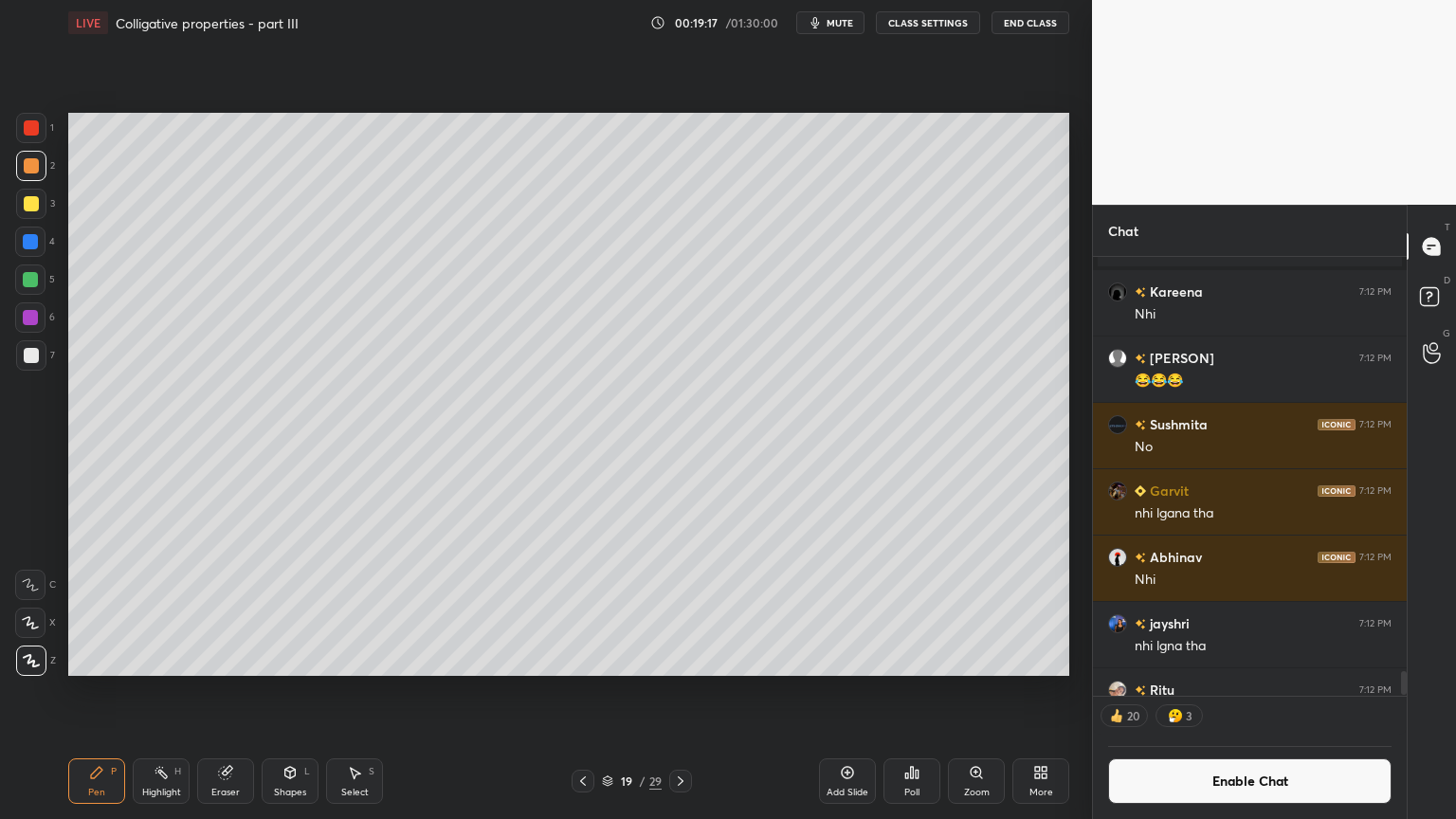 scroll, scrollTop: 6, scrollLeft: 6, axis: both 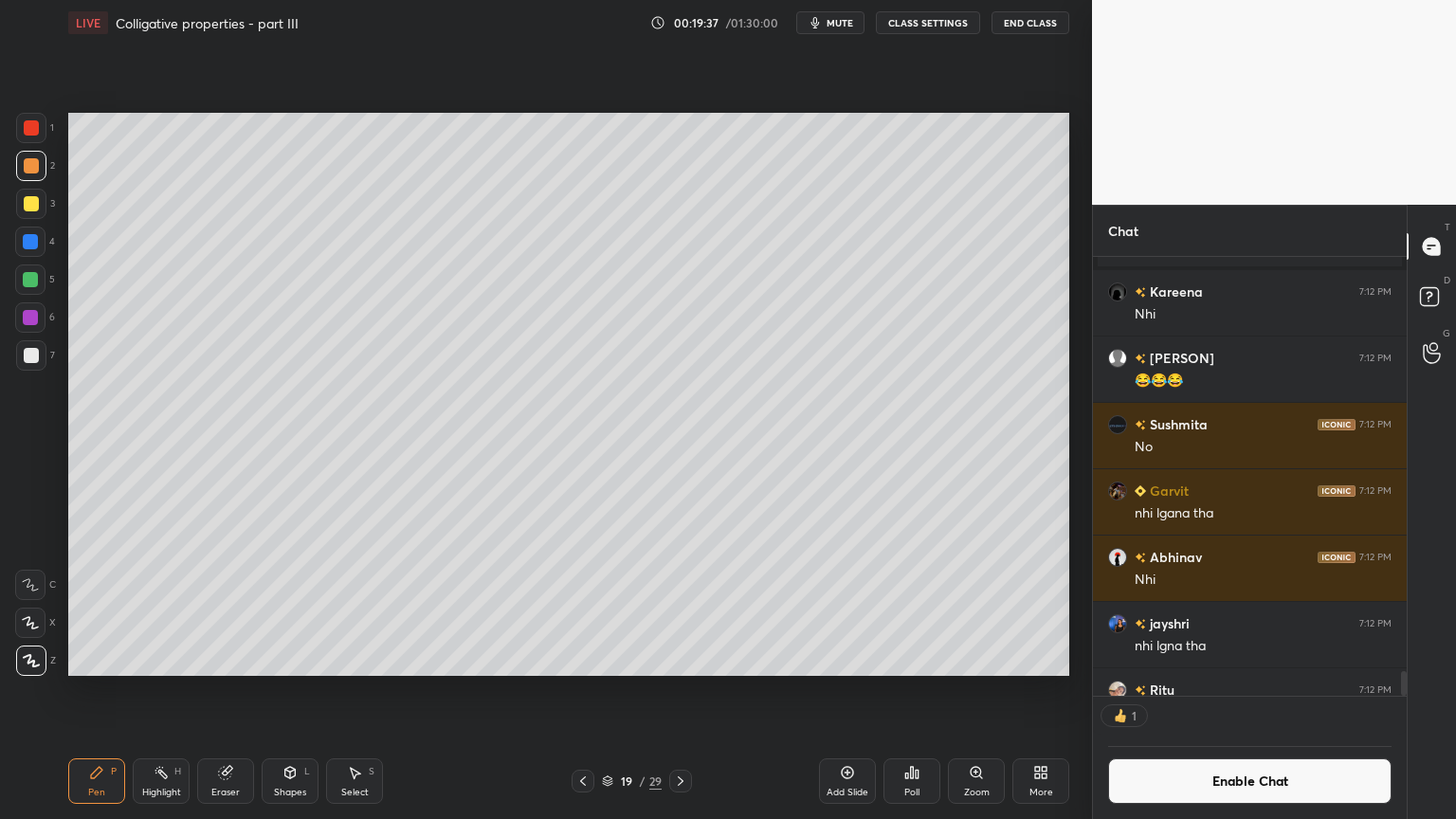 click on "mute" at bounding box center [840, 23] 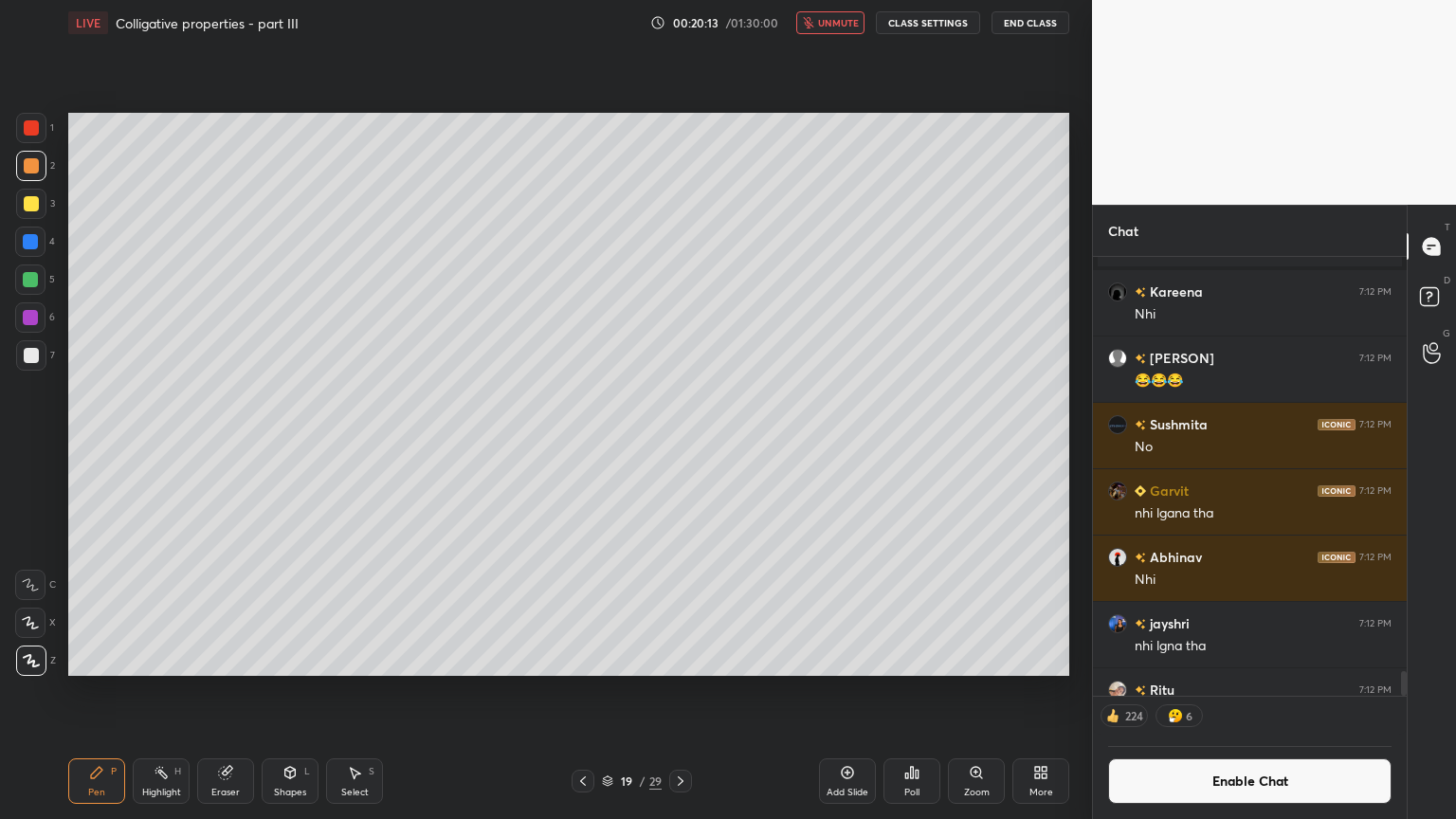 click on "Poll" at bounding box center (912, 781) 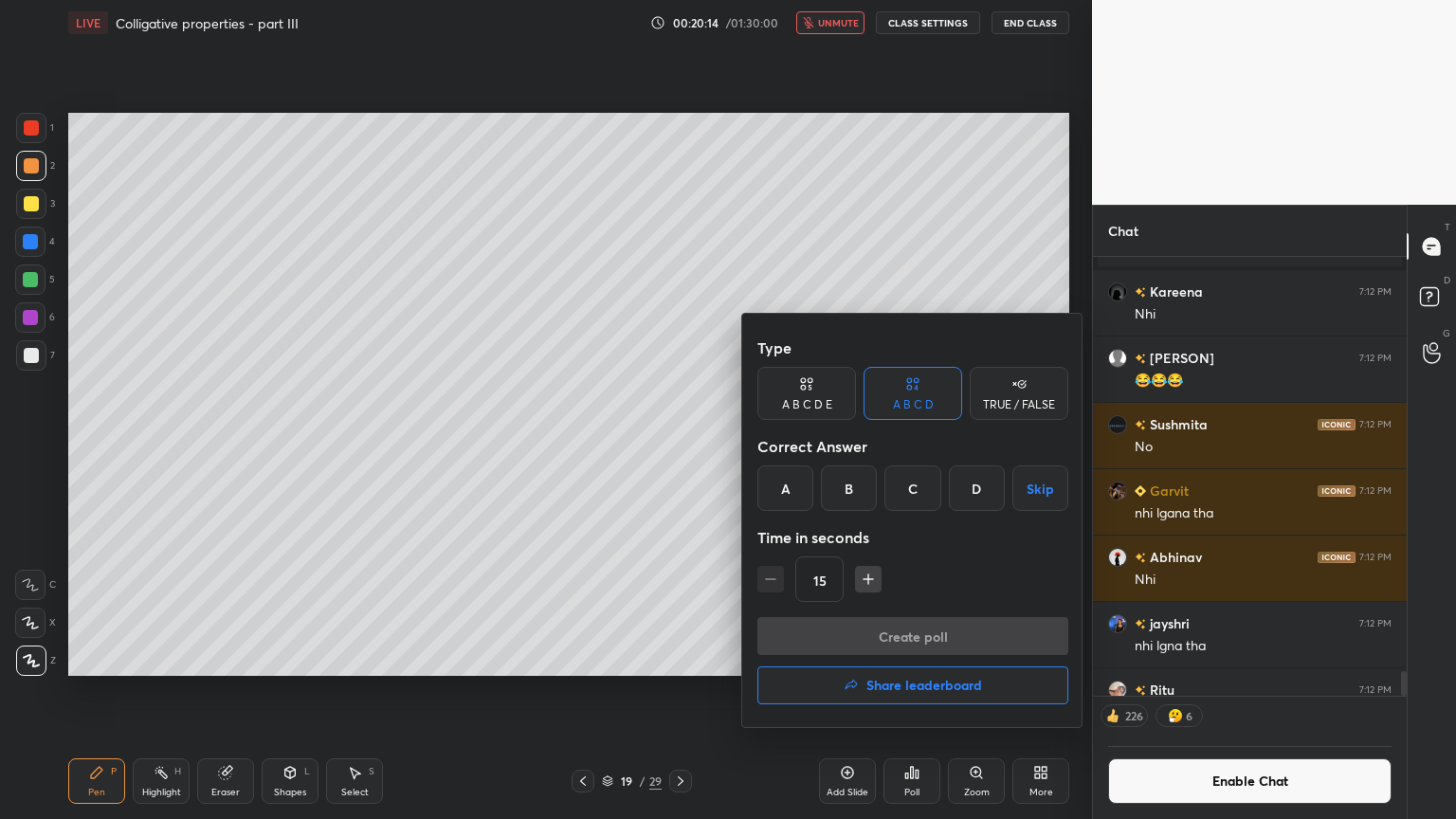 drag, startPoint x: 918, startPoint y: 488, endPoint x: 922, endPoint y: 527, distance: 39.204592 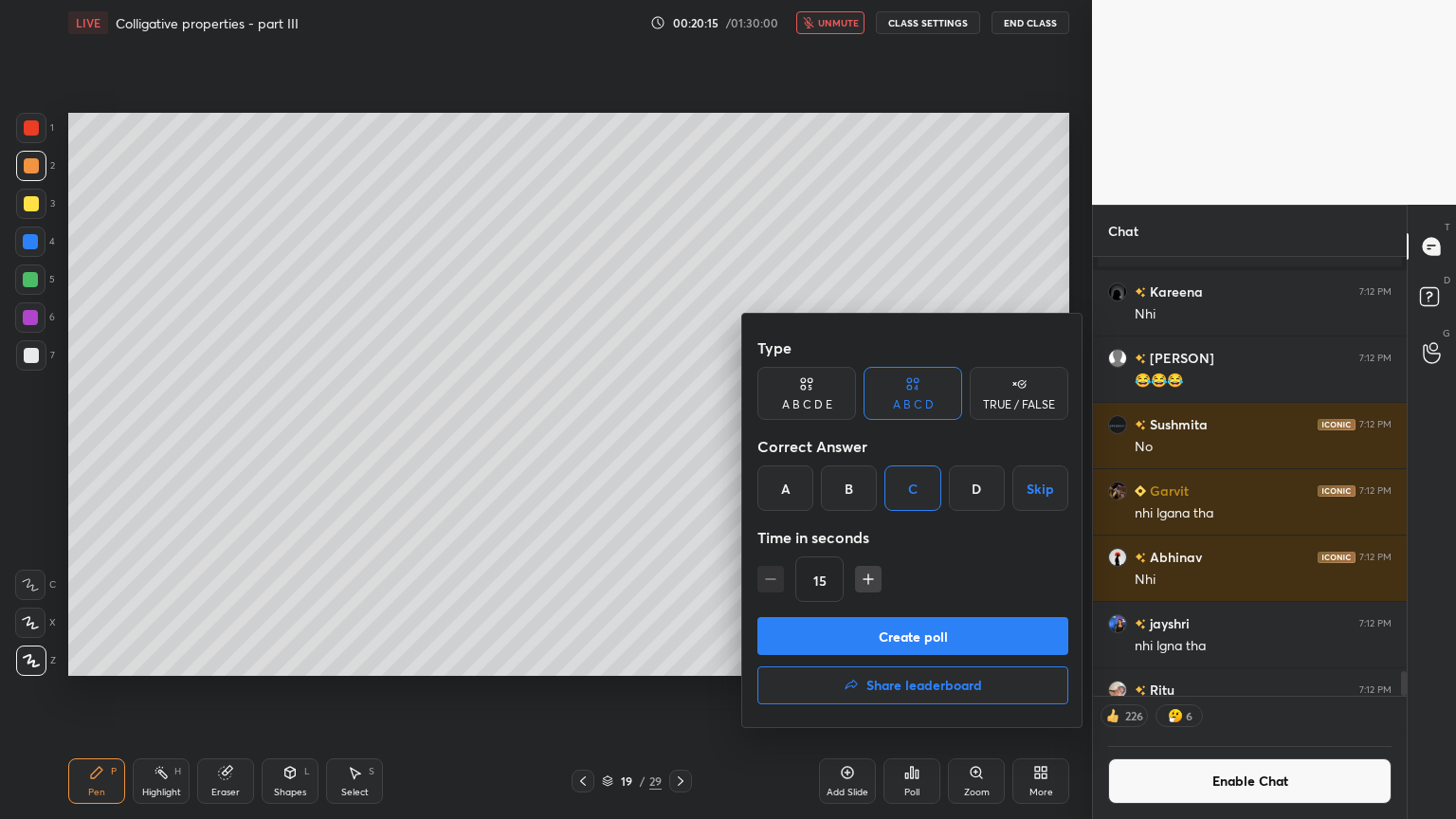 click on "Create poll" at bounding box center (913, 636) 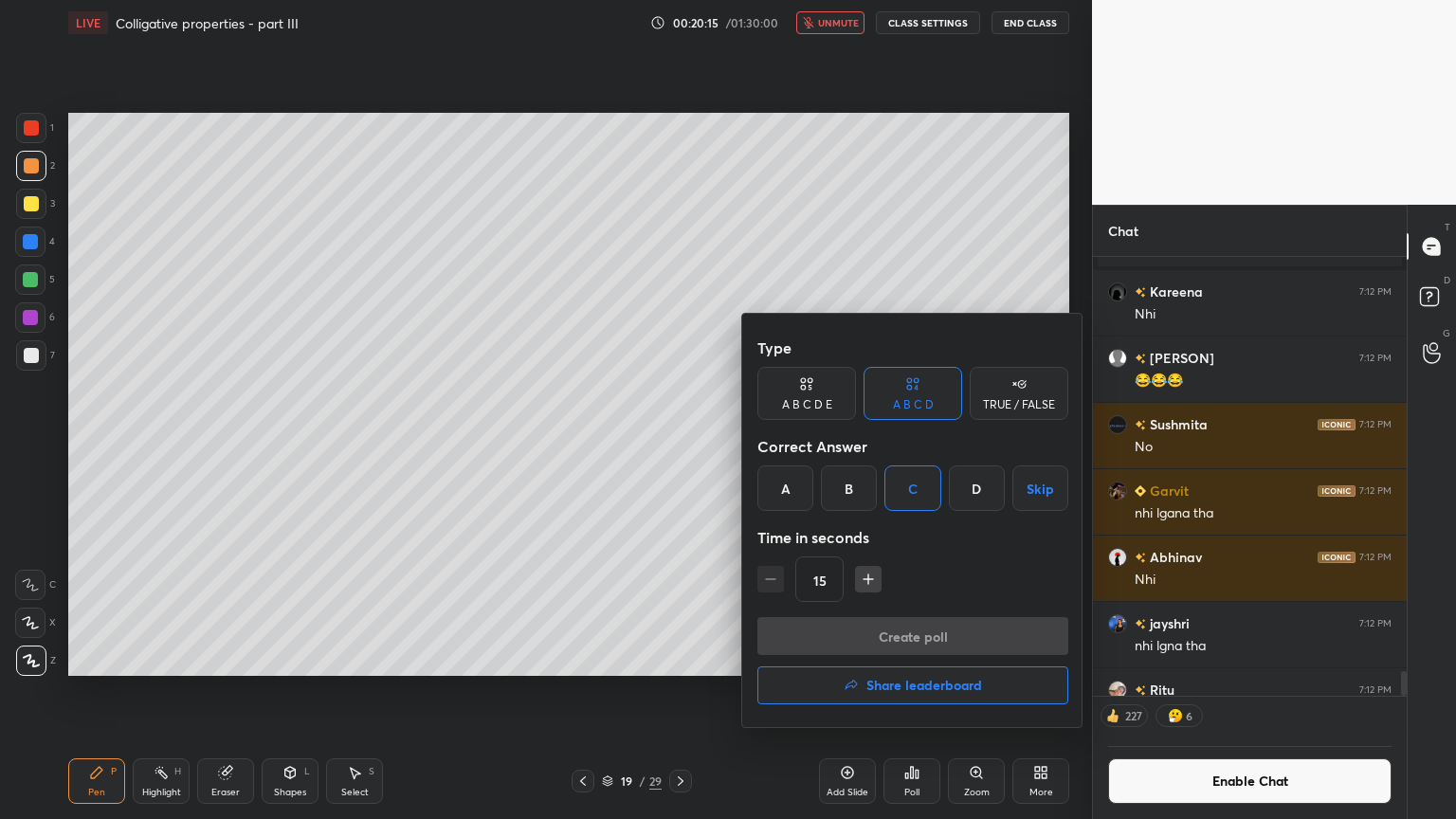 scroll, scrollTop: 402, scrollLeft: 308, axis: both 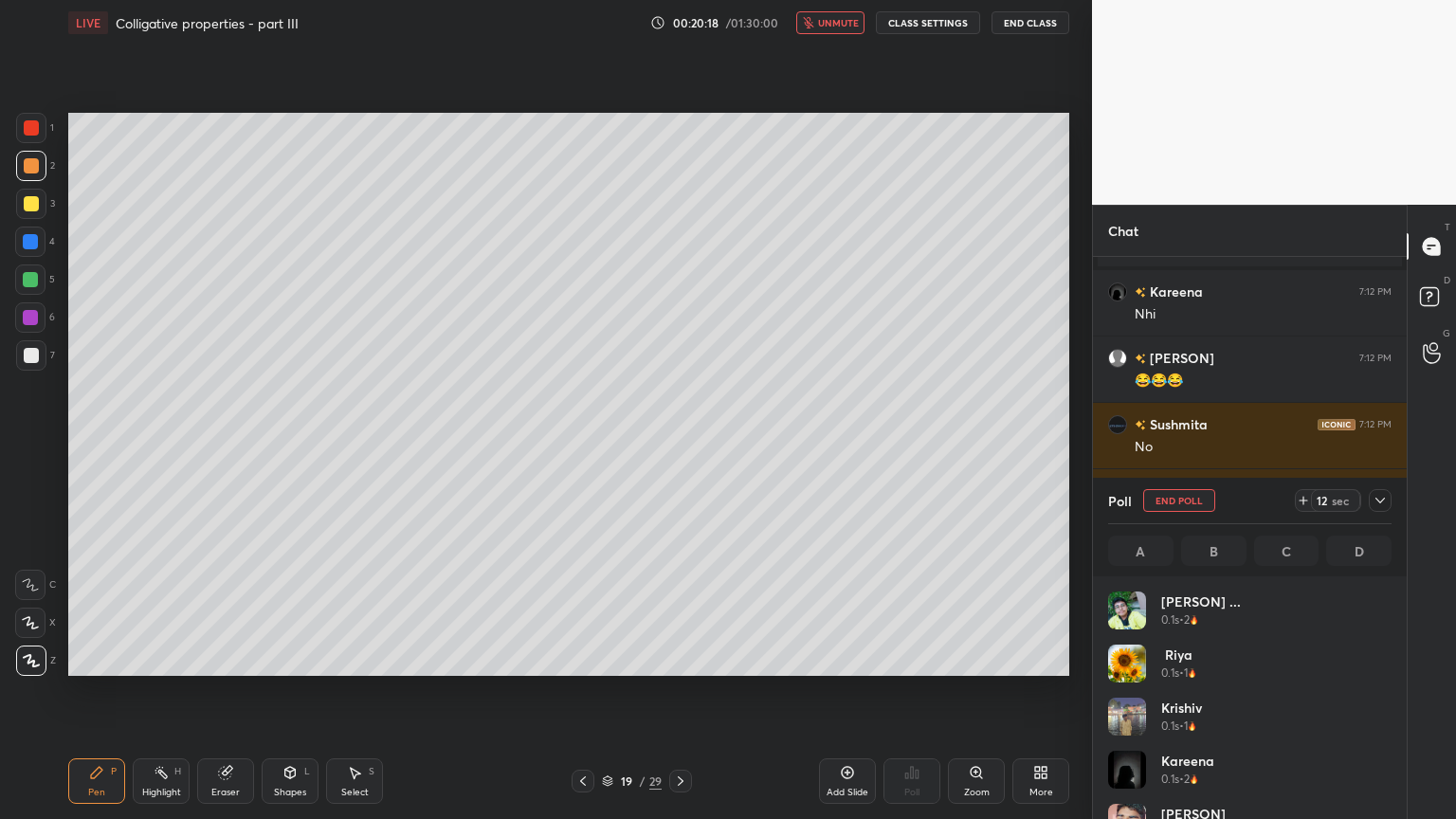 click on "LIVE Colligative properties - part III 00:20:18 /  01:30:00 unmute CLASS SETTINGS End Class" at bounding box center (569, 23) 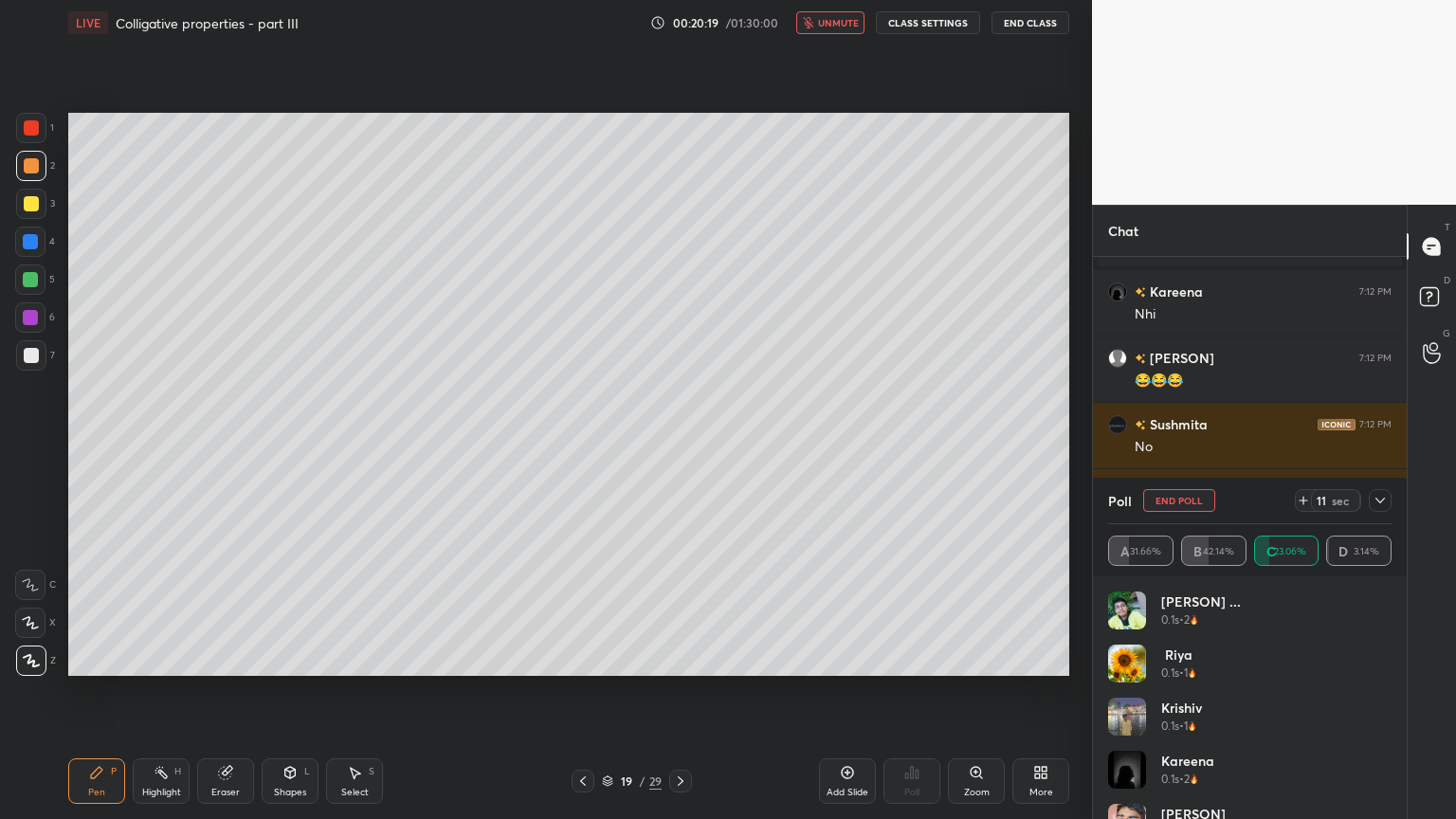 click on "unmute" at bounding box center [838, 23] 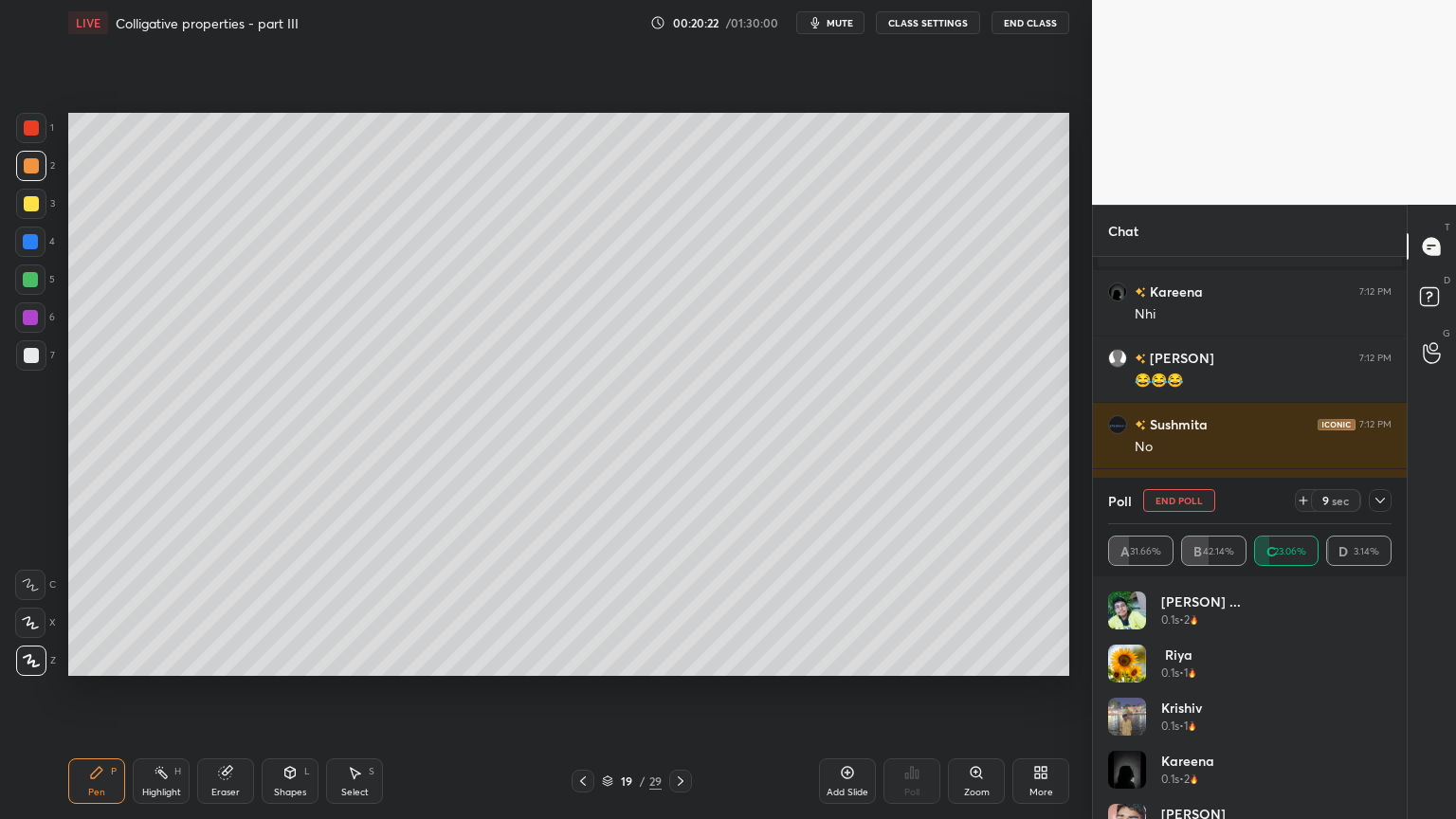 click on "Eraser" at bounding box center (226, 792) 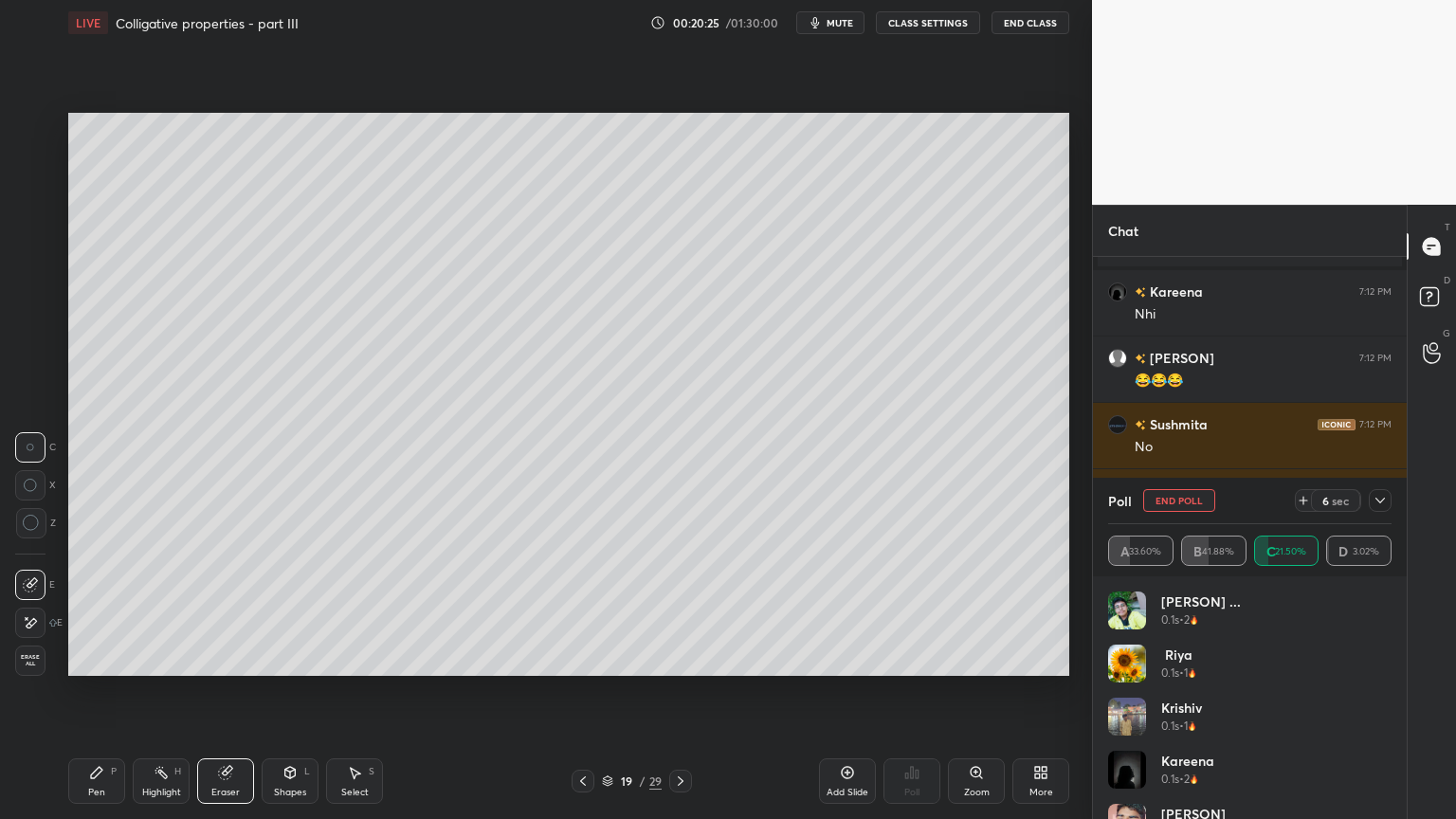 drag, startPoint x: 168, startPoint y: 788, endPoint x: 209, endPoint y: 691, distance: 105.309069 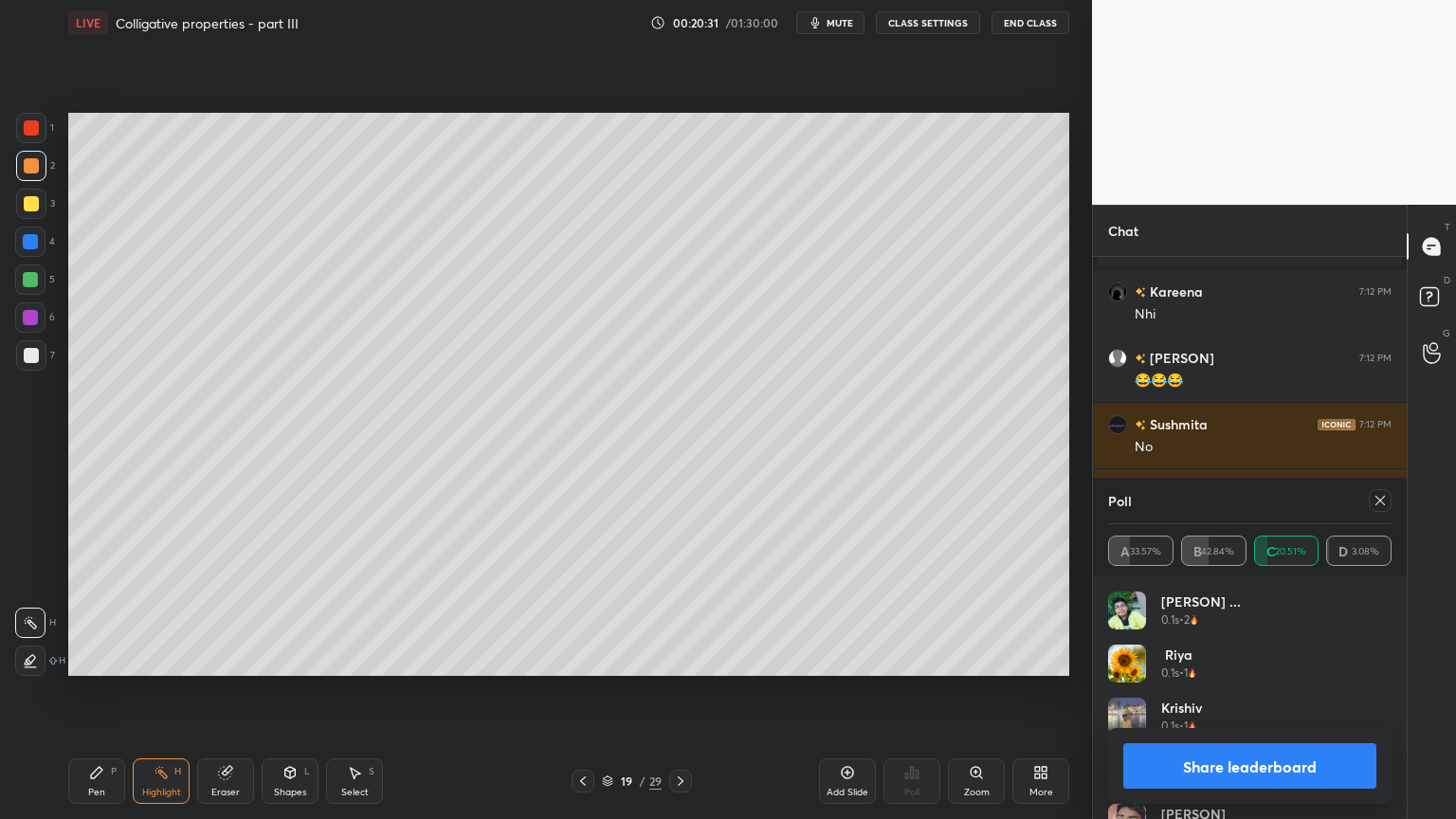 drag, startPoint x: 1287, startPoint y: 781, endPoint x: 1280, endPoint y: 765, distance: 17.464249 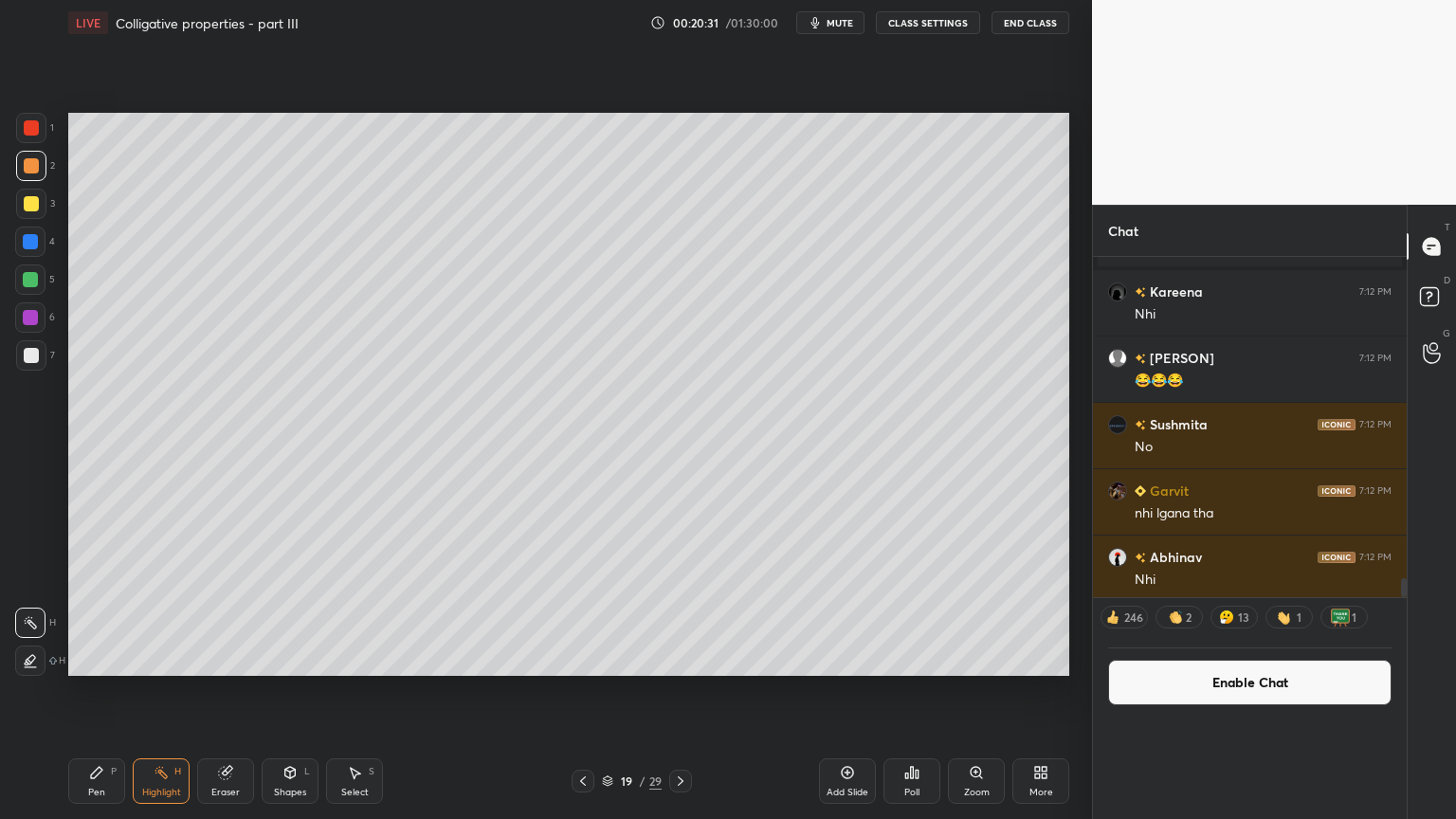 scroll, scrollTop: 52, scrollLeft: 278, axis: both 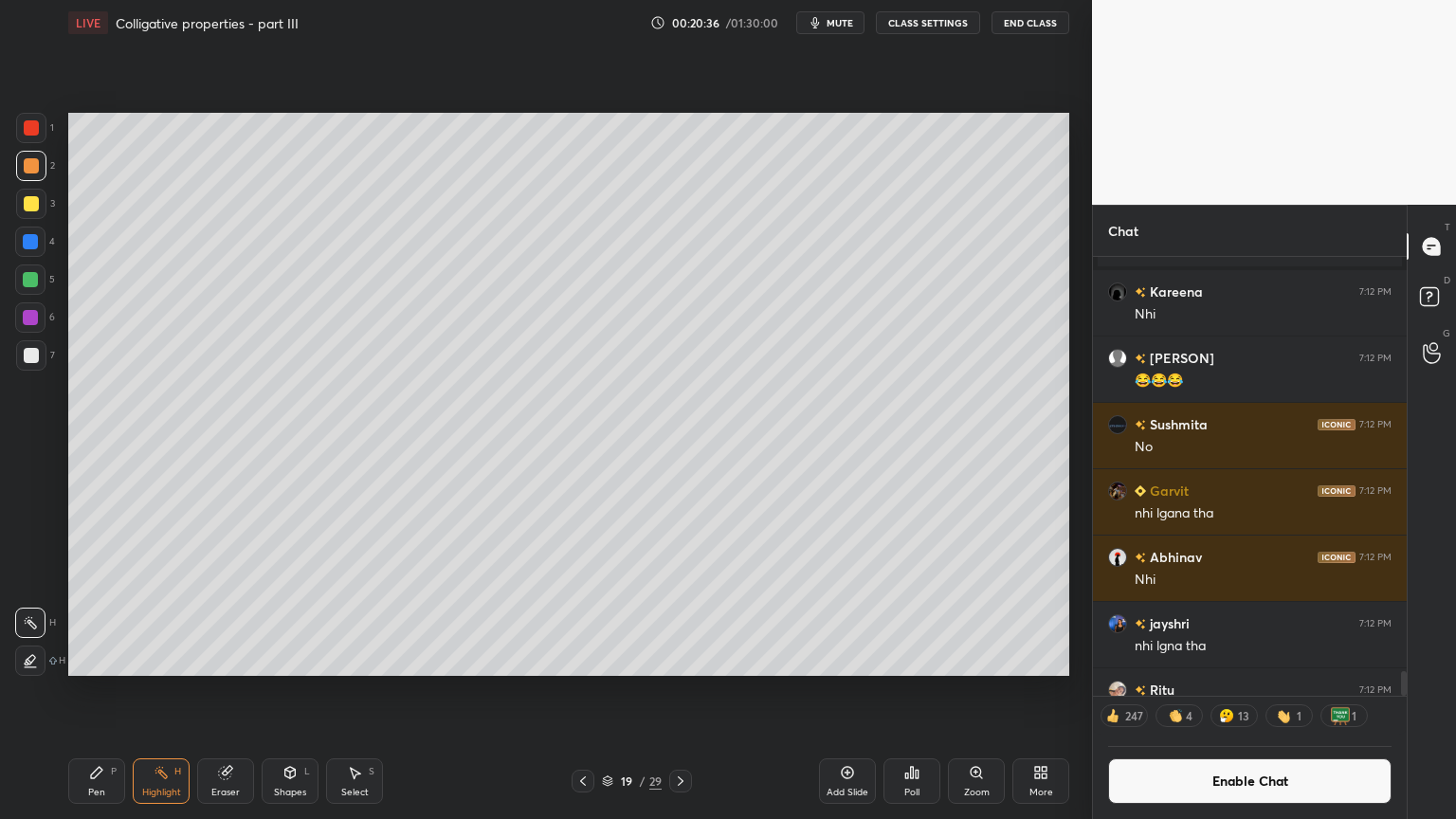 drag, startPoint x: 1263, startPoint y: 791, endPoint x: 1284, endPoint y: 791, distance: 21 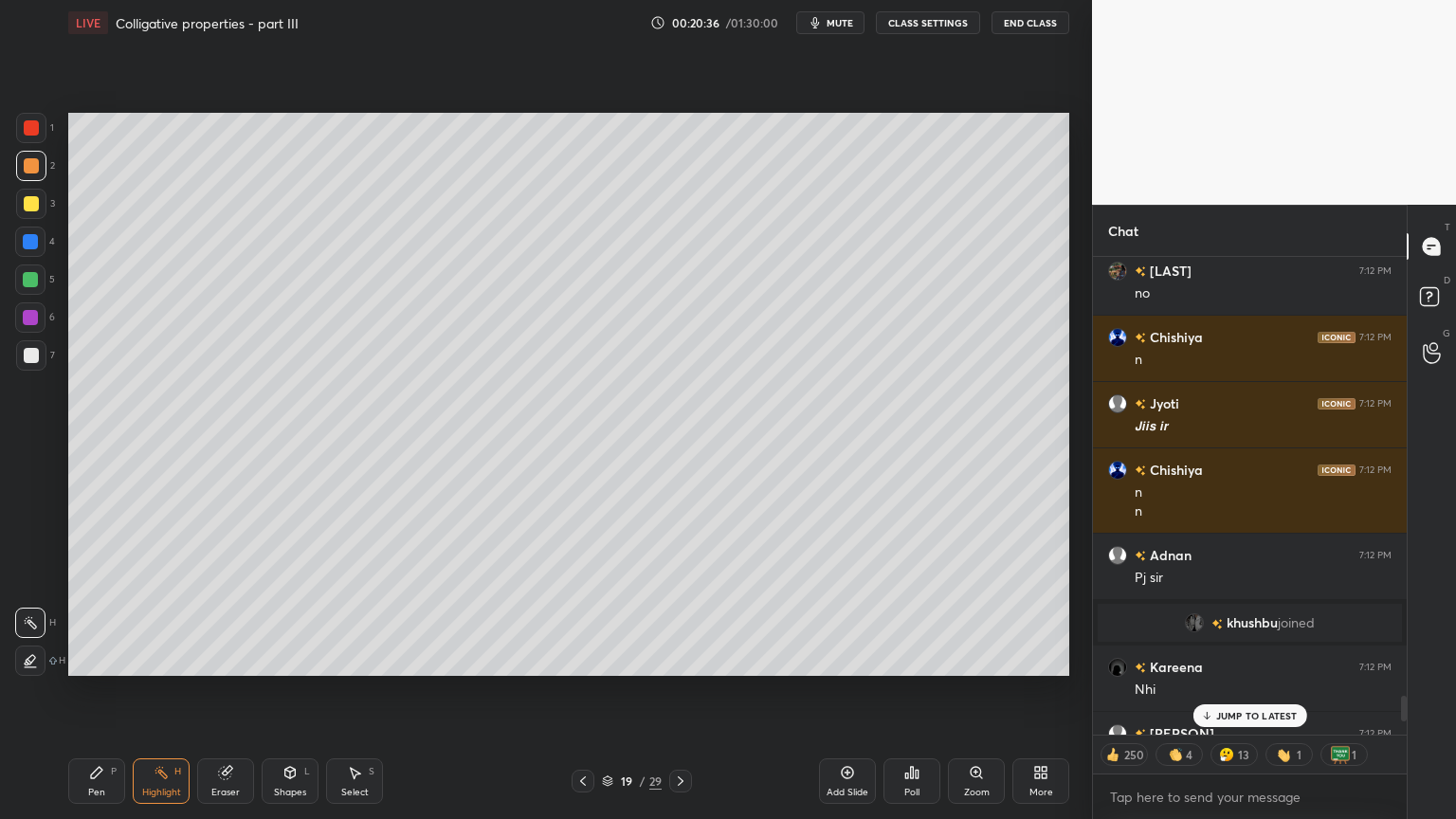 click on "JUMP TO LATEST" at bounding box center (1257, 716) 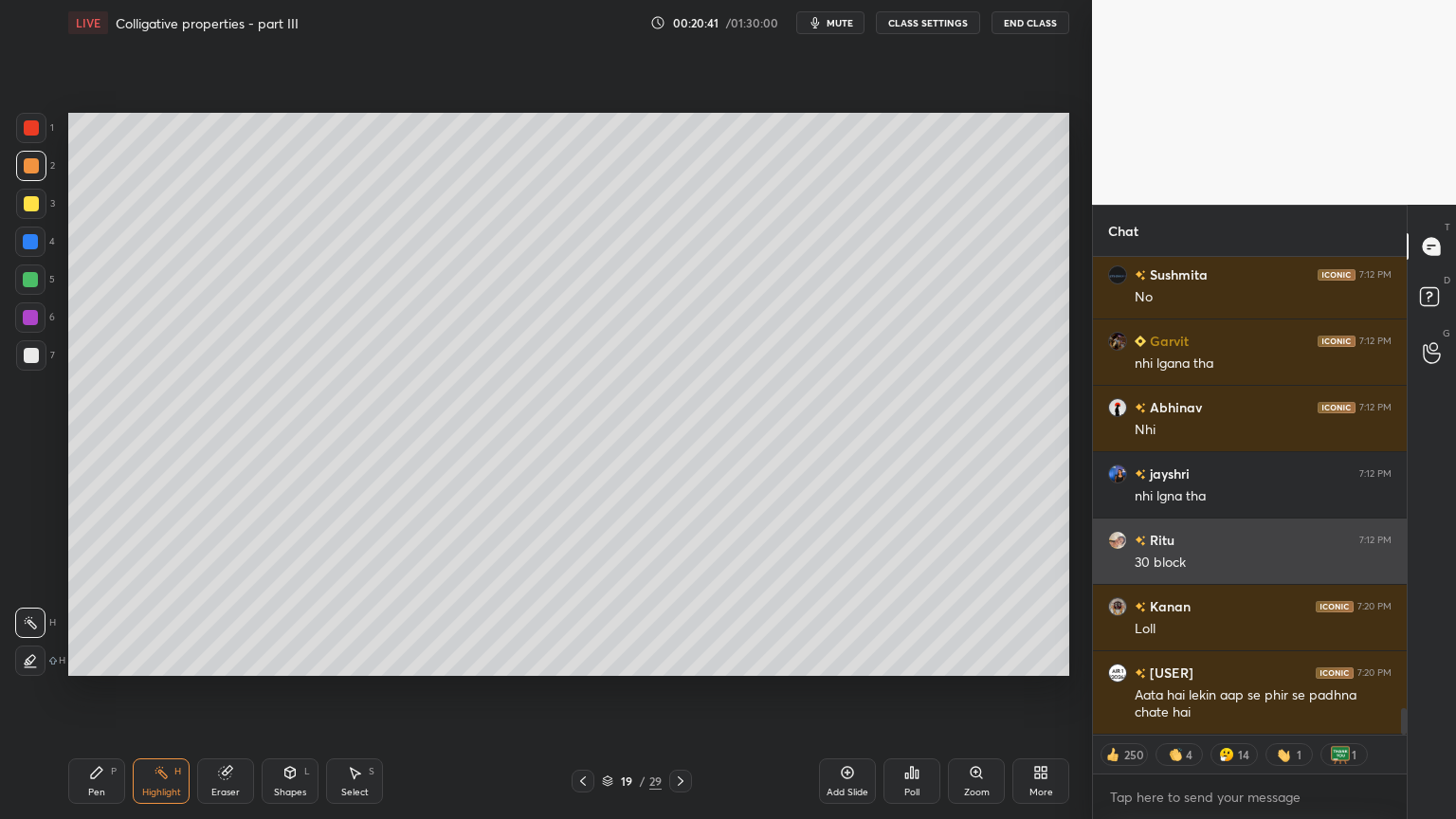 scroll, scrollTop: 8114, scrollLeft: 0, axis: vertical 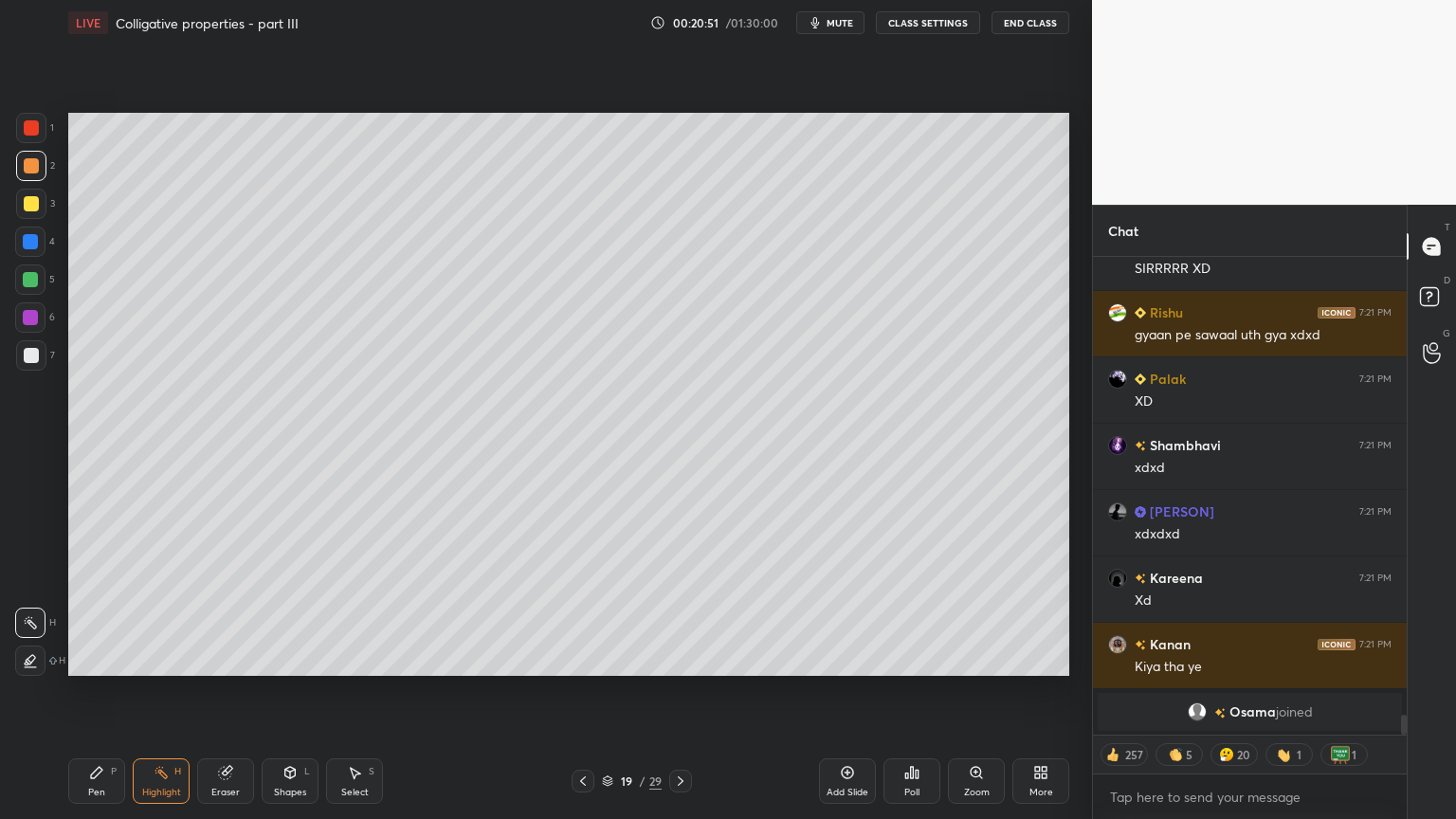 type on "x" 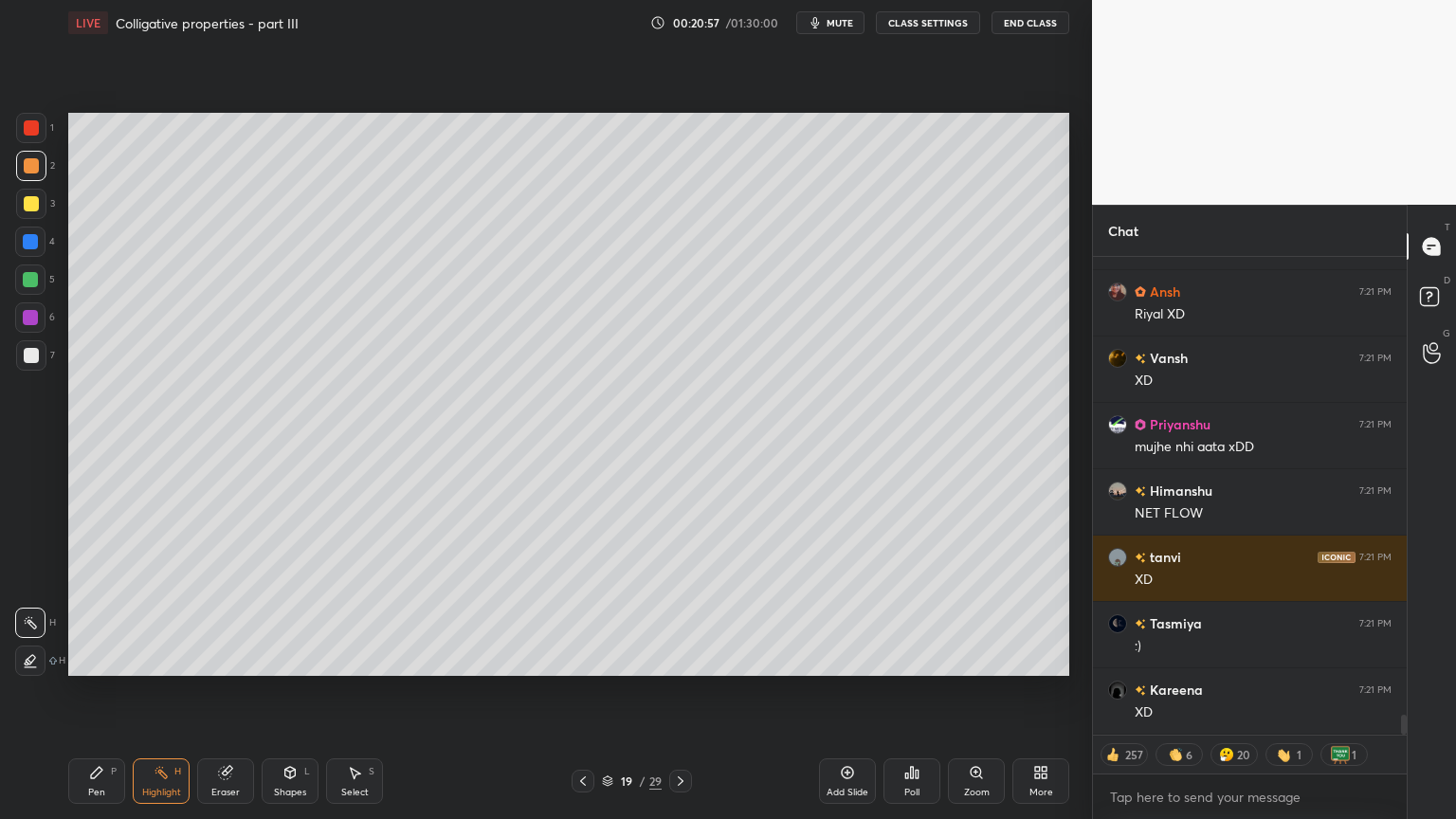 click on "CLASS SETTINGS" at bounding box center [928, 23] 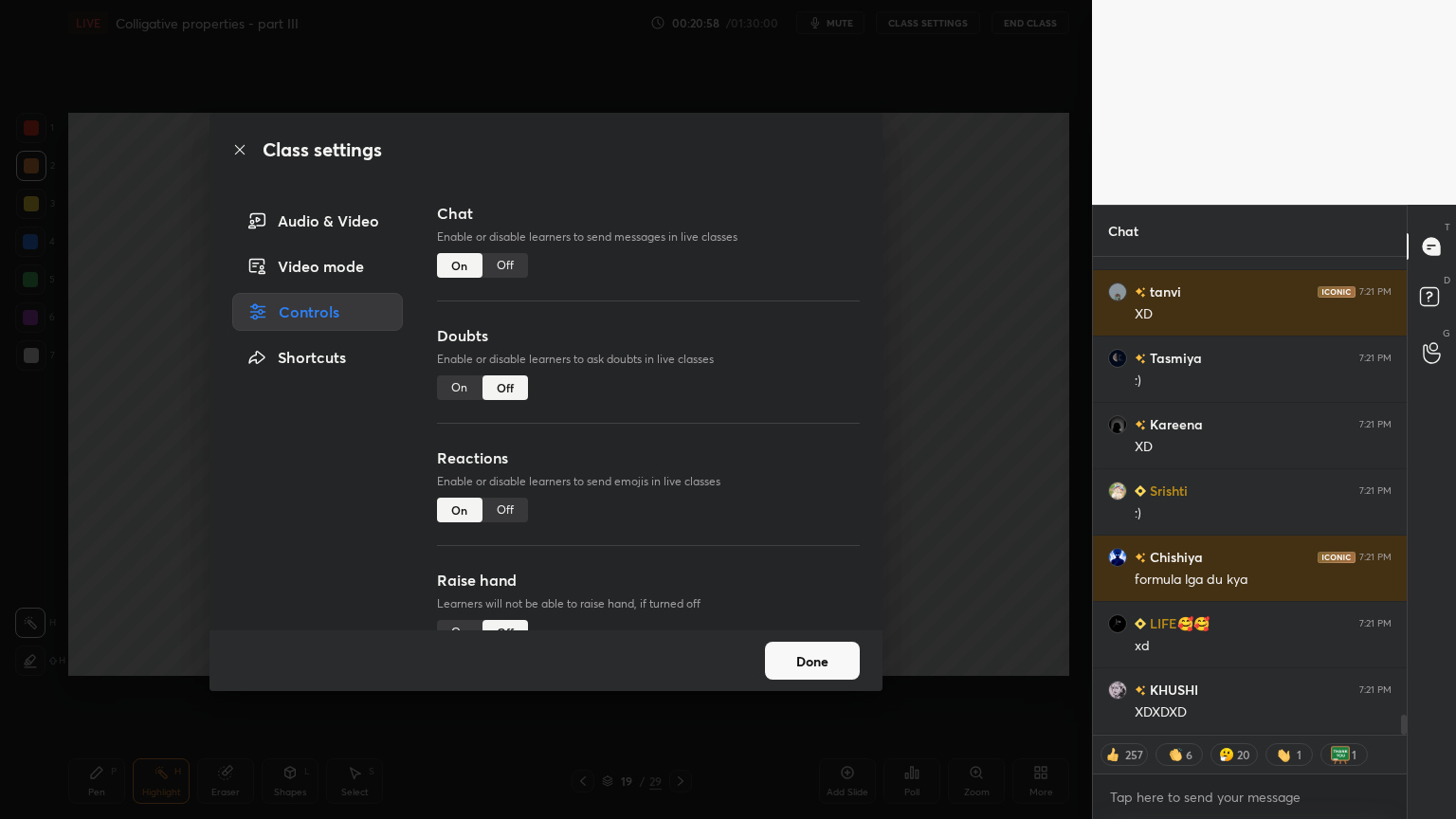 click on "Off" at bounding box center [505, 265] 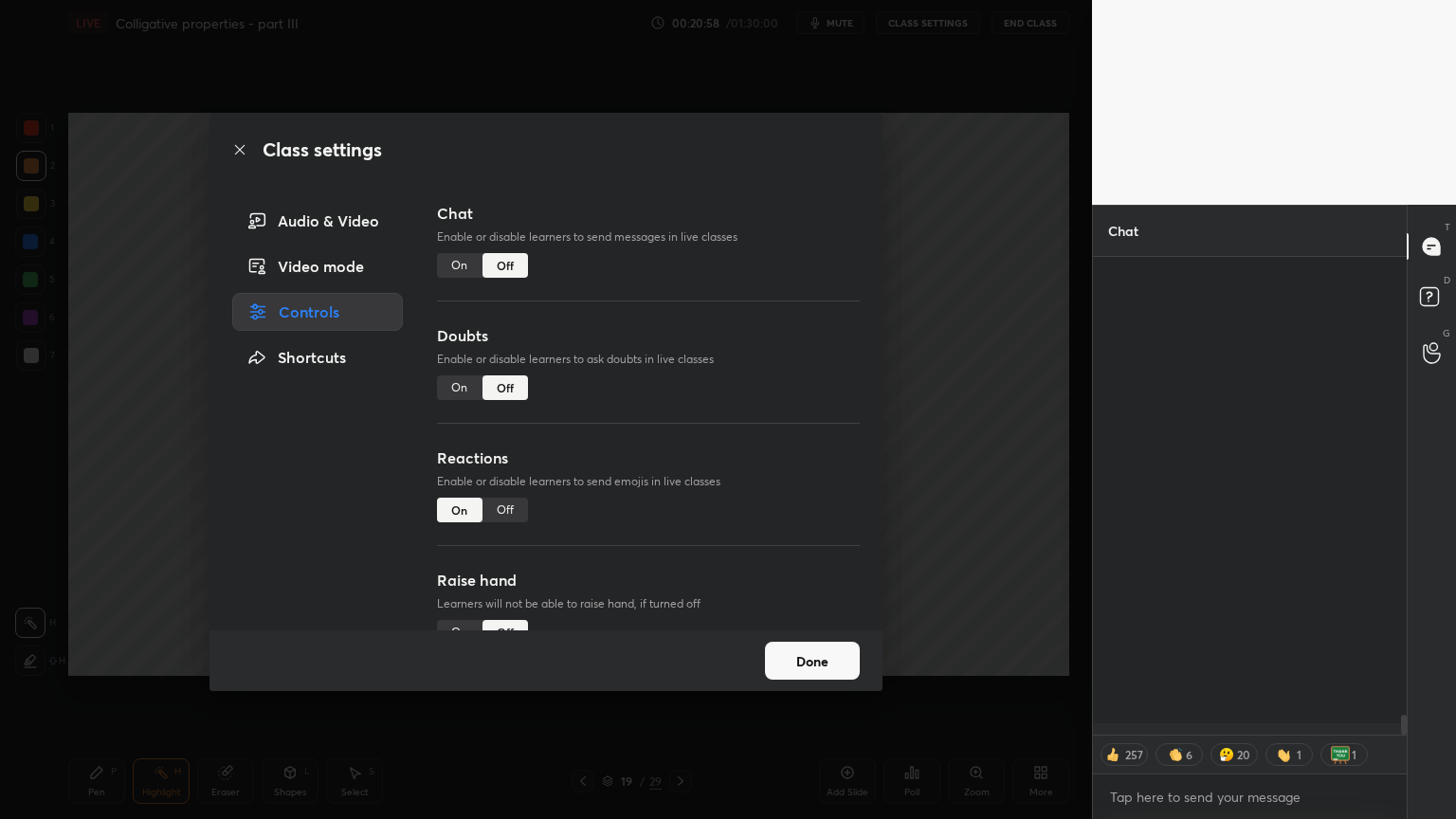 click on "Class settings Audio & Video Video mode Controls Shortcuts Chat Enable or disable learners to send messages in live classes On Off Doubts Enable or disable learners to ask doubts in live classes On Off Reactions Enable or disable learners to send emojis in live classes On Off Raise hand Learners will not be able to raise hand, if turned off On Off Poll Prediction Enable or disable poll prediction in case of a question on the slide On Off Done" at bounding box center (546, 410) 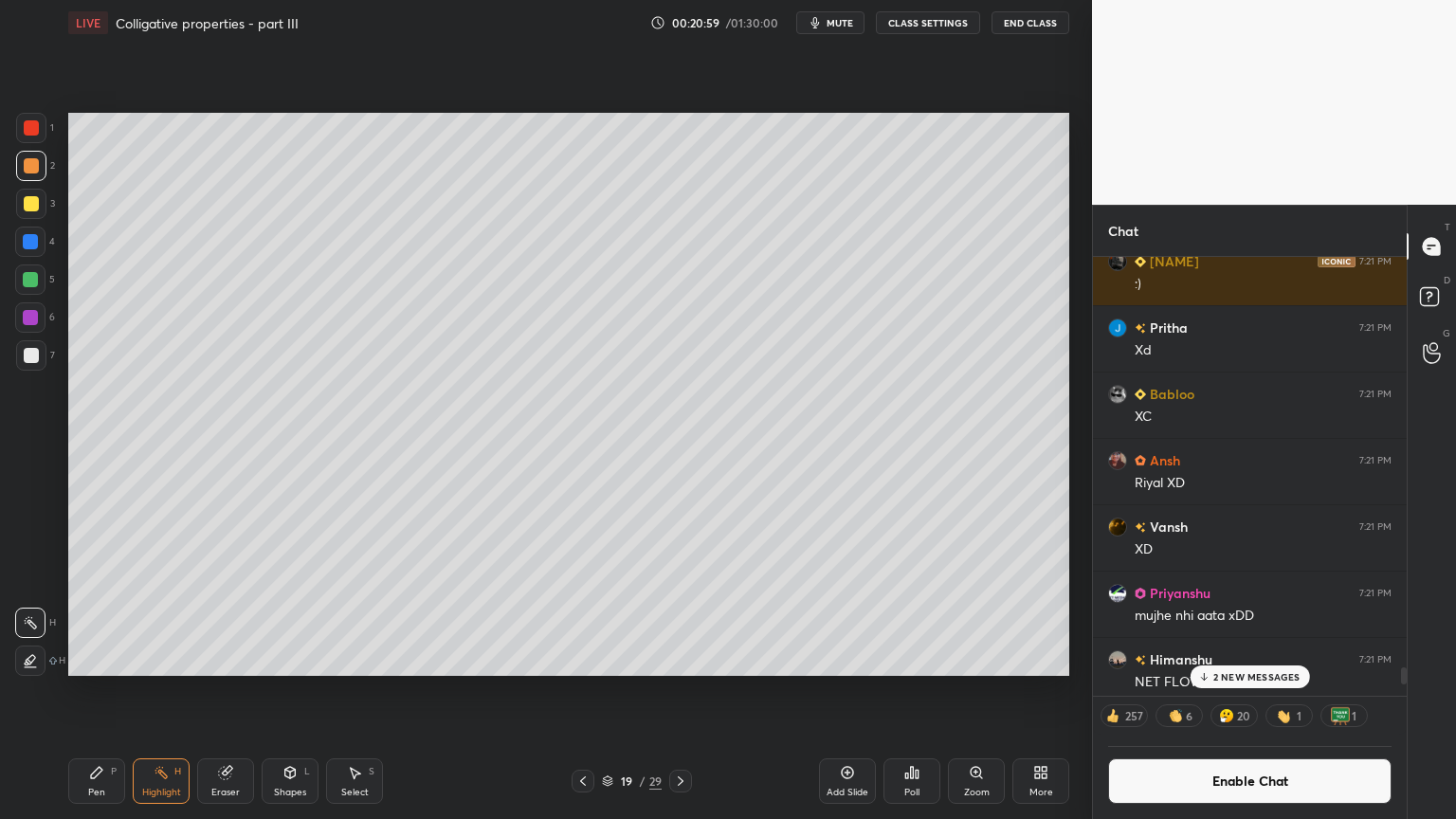drag, startPoint x: 155, startPoint y: 786, endPoint x: 182, endPoint y: 679, distance: 110.35398 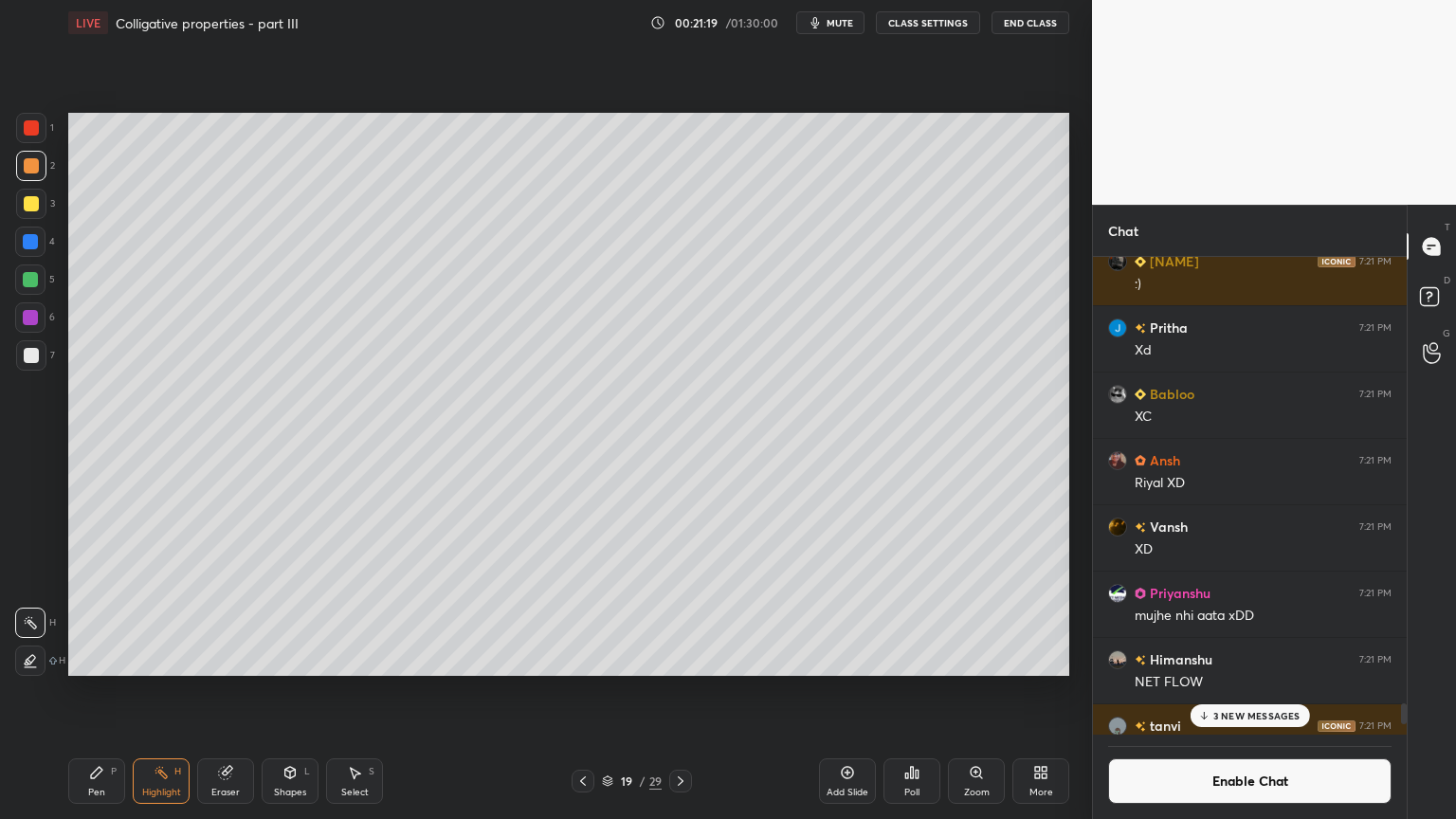 drag, startPoint x: 155, startPoint y: 788, endPoint x: 167, endPoint y: 757, distance: 33.24154 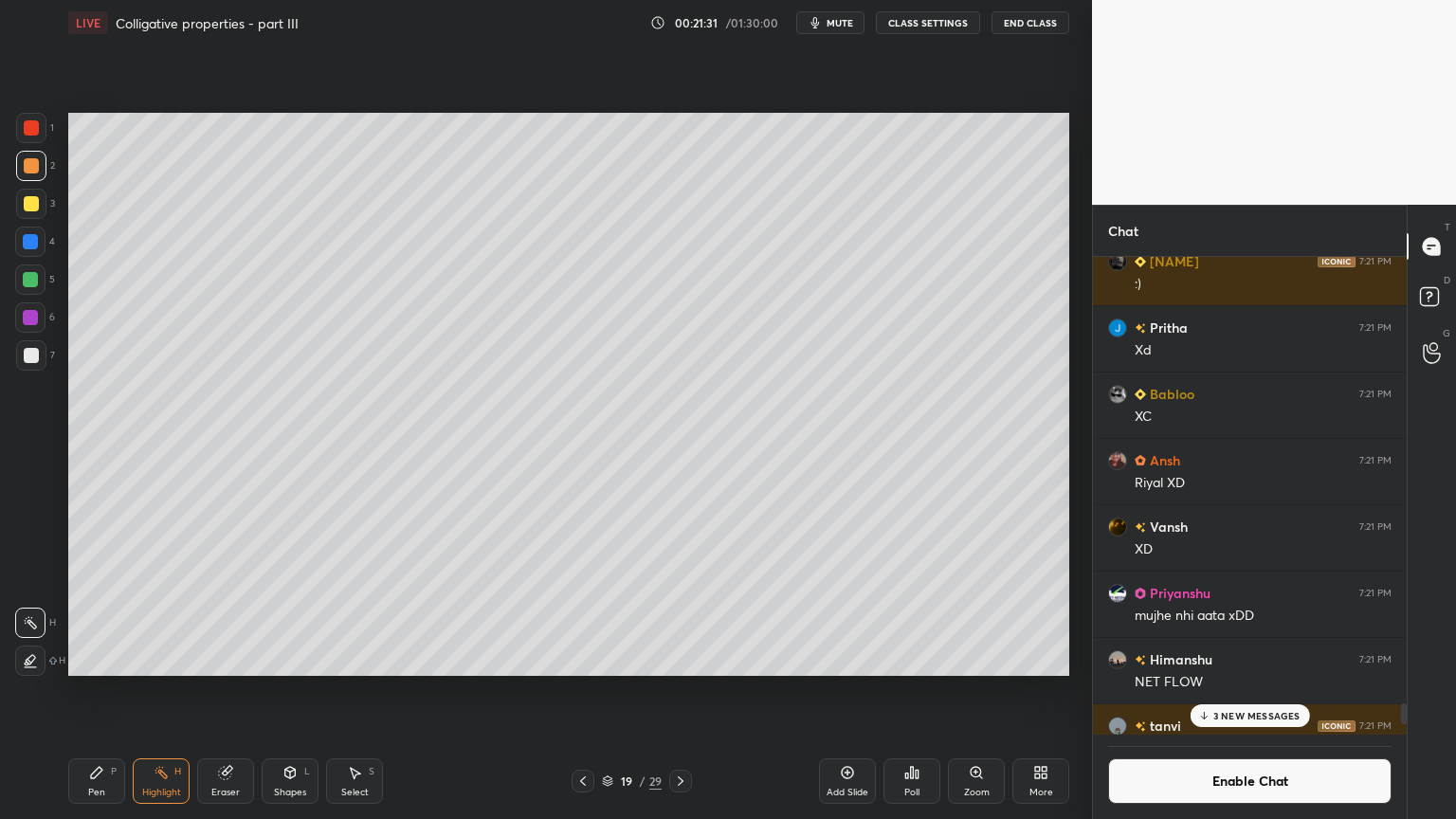 scroll, scrollTop: 433, scrollLeft: 308, axis: both 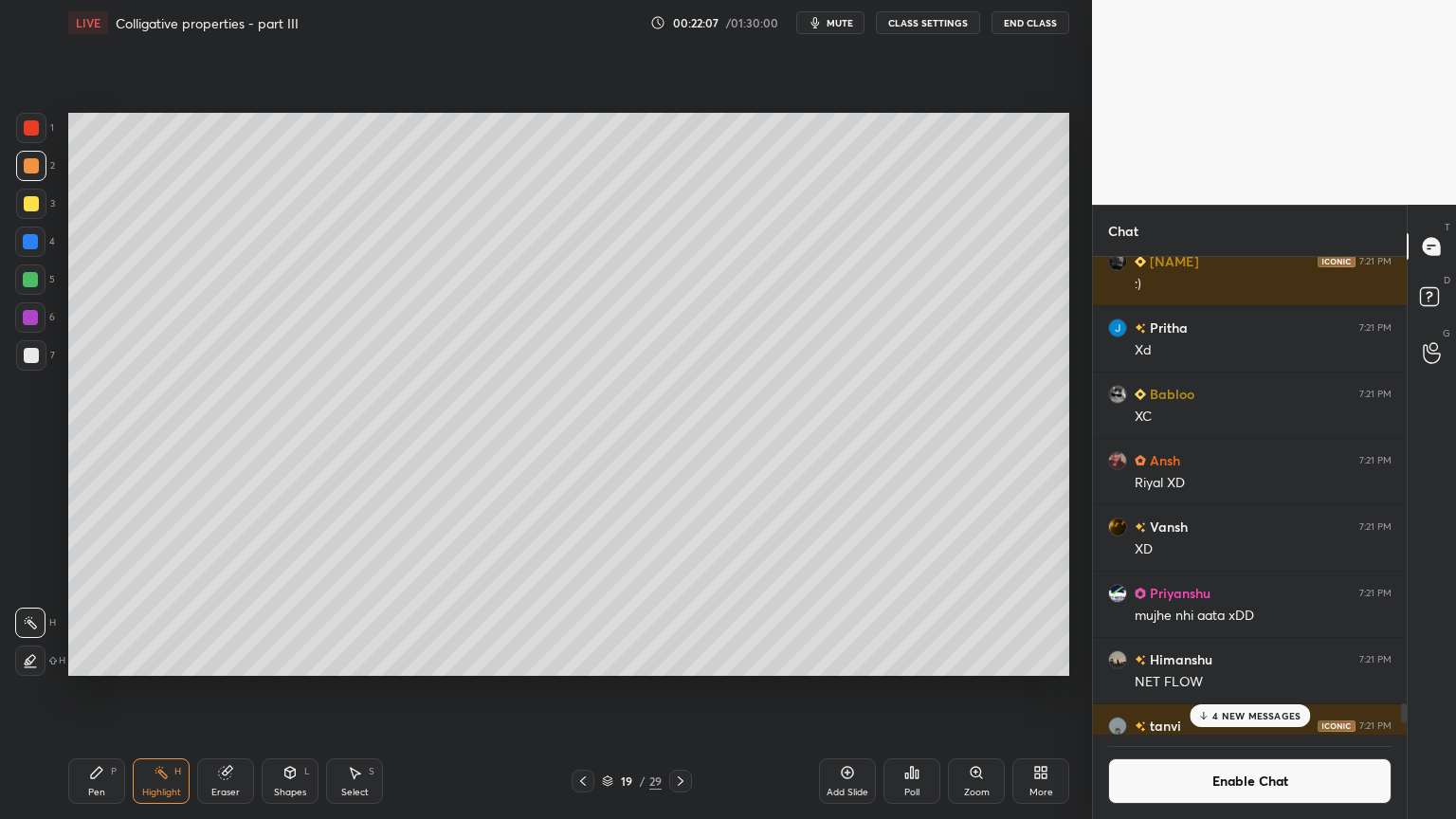 click on "Shapes L" at bounding box center [290, 781] 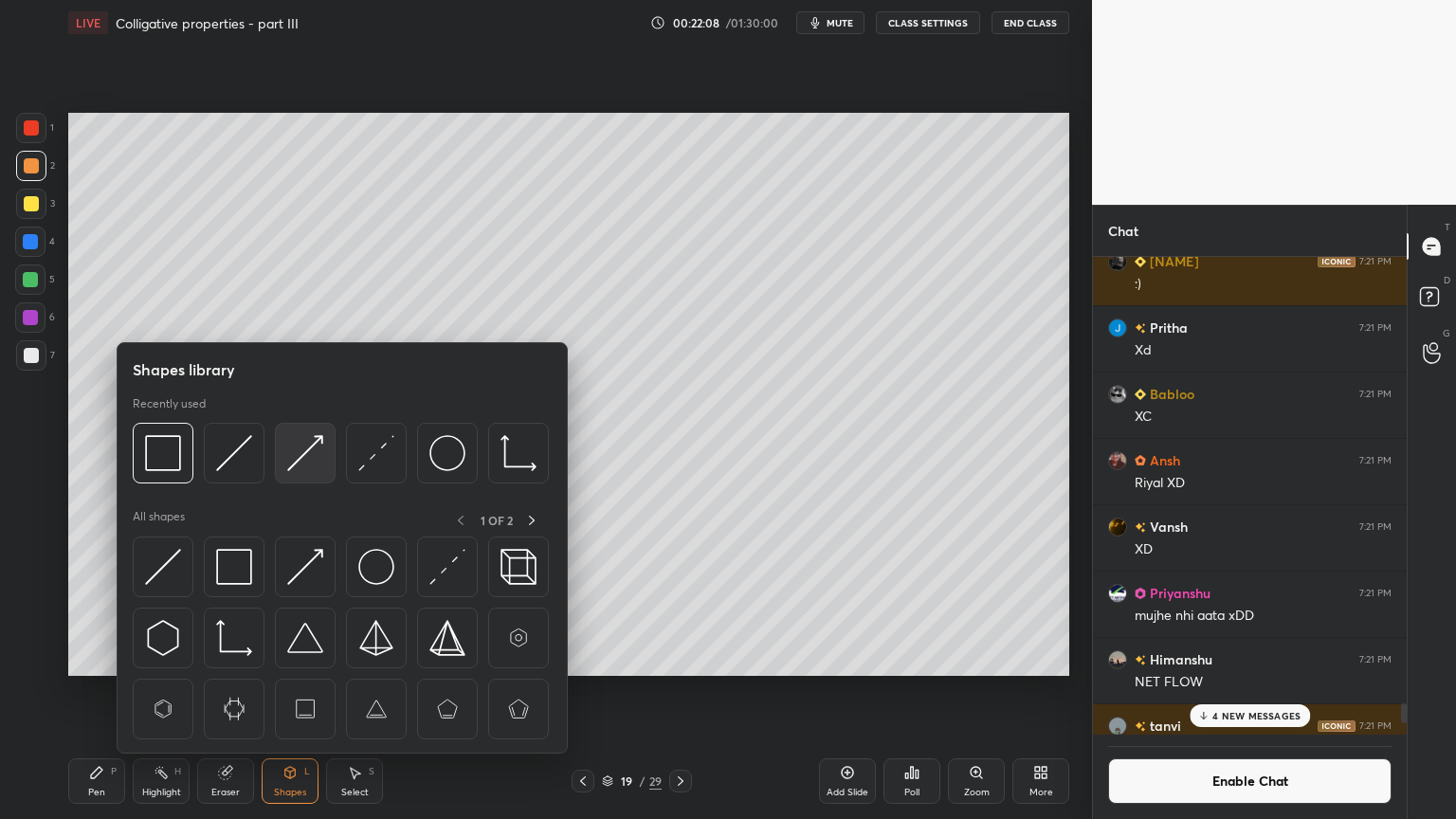 click at bounding box center (305, 453) 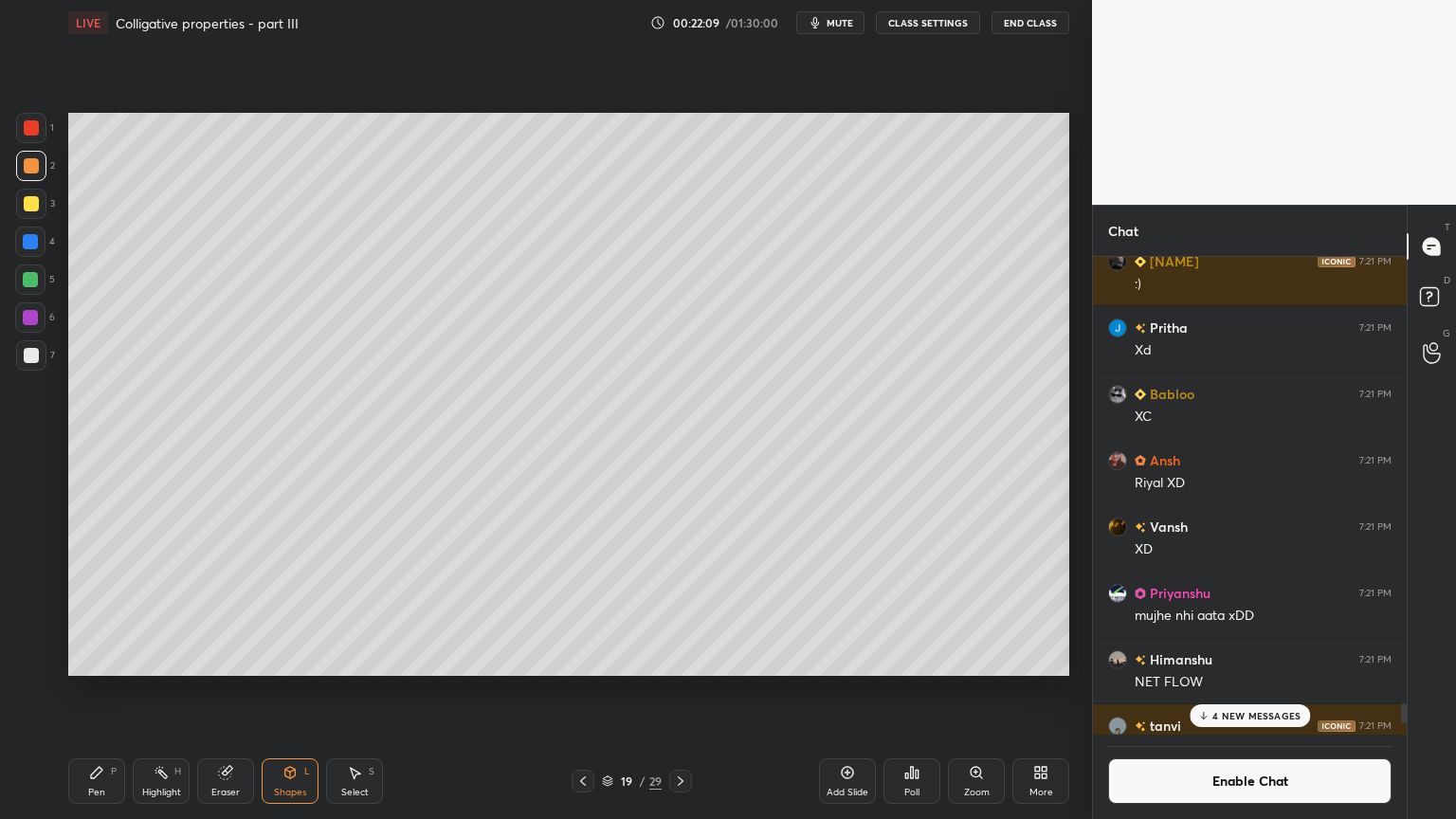 click at bounding box center (31, 355) 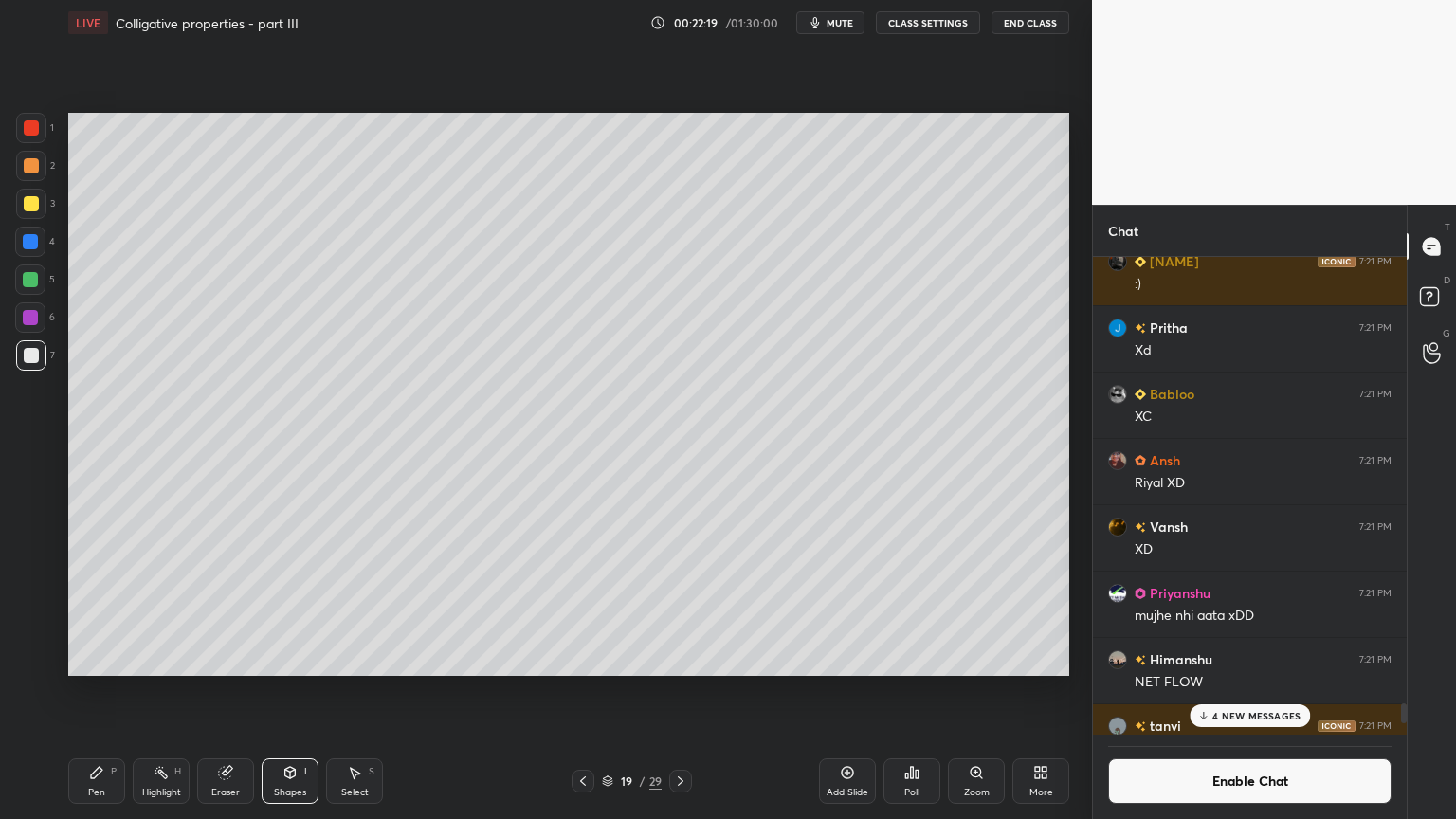 click on "Highlight" at bounding box center [161, 792] 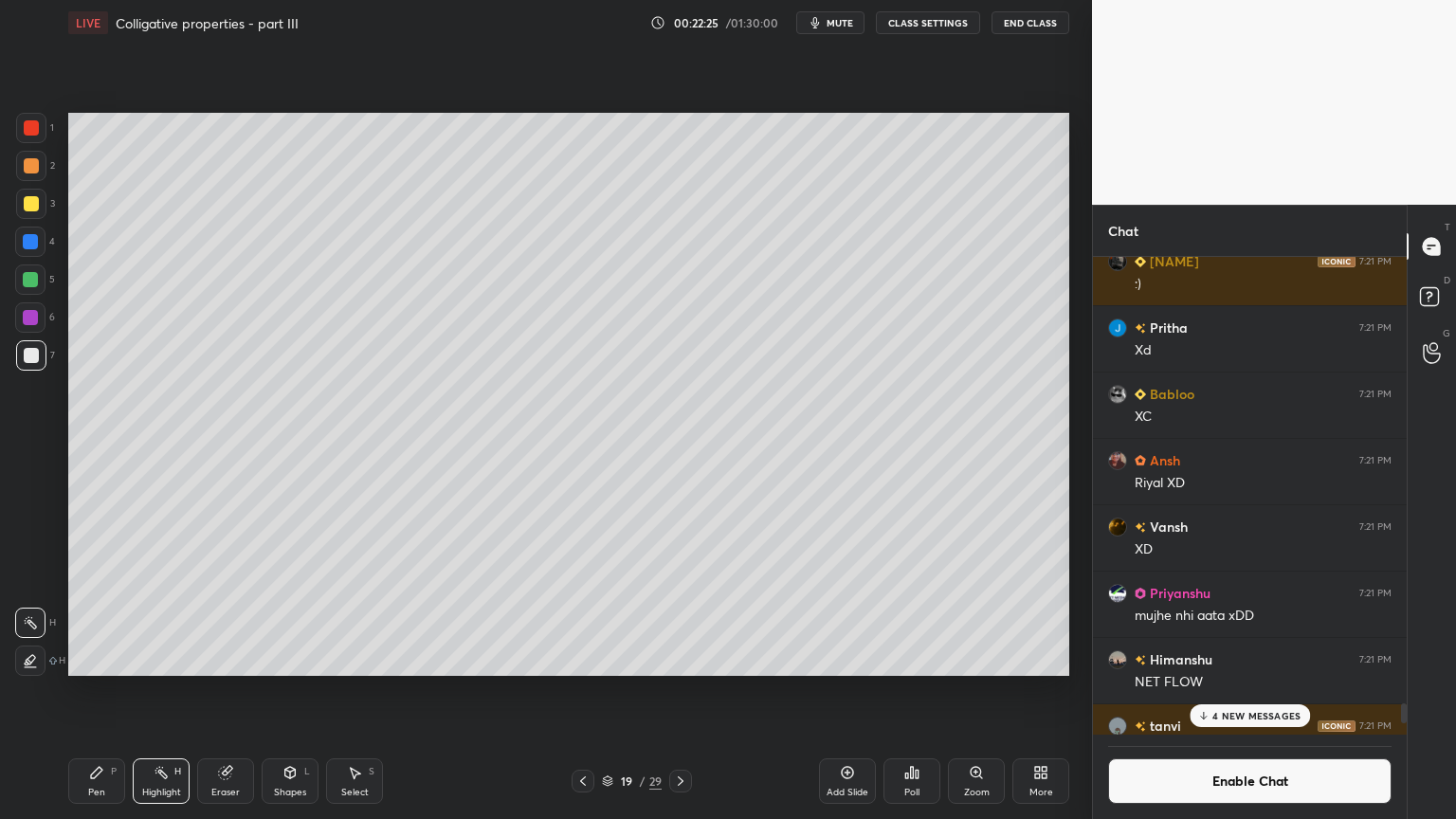 click on "Pen P" at bounding box center [97, 781] 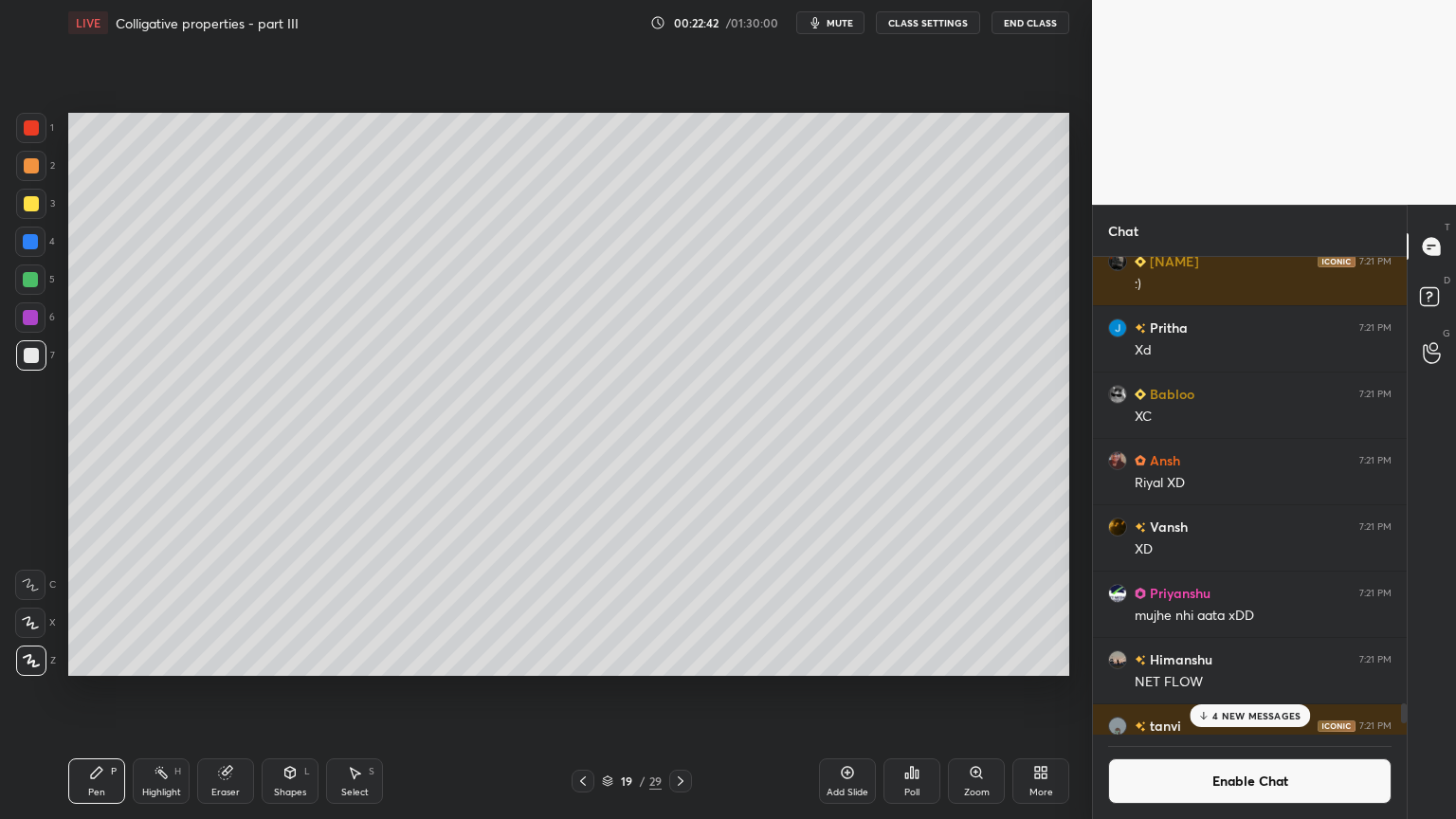 click on "Pen P" at bounding box center [97, 781] 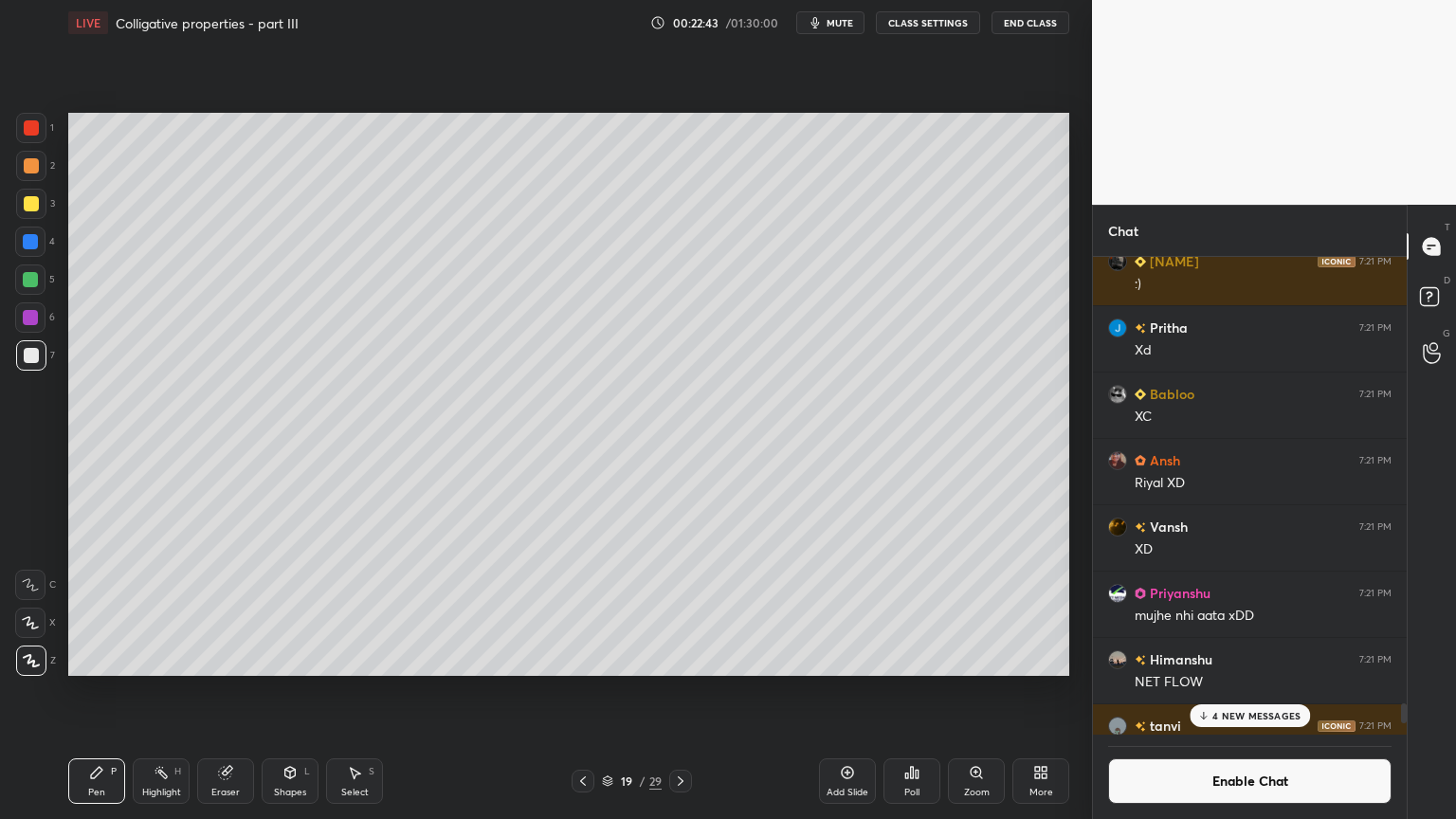 drag, startPoint x: 30, startPoint y: 225, endPoint x: 53, endPoint y: 226, distance: 23.021729 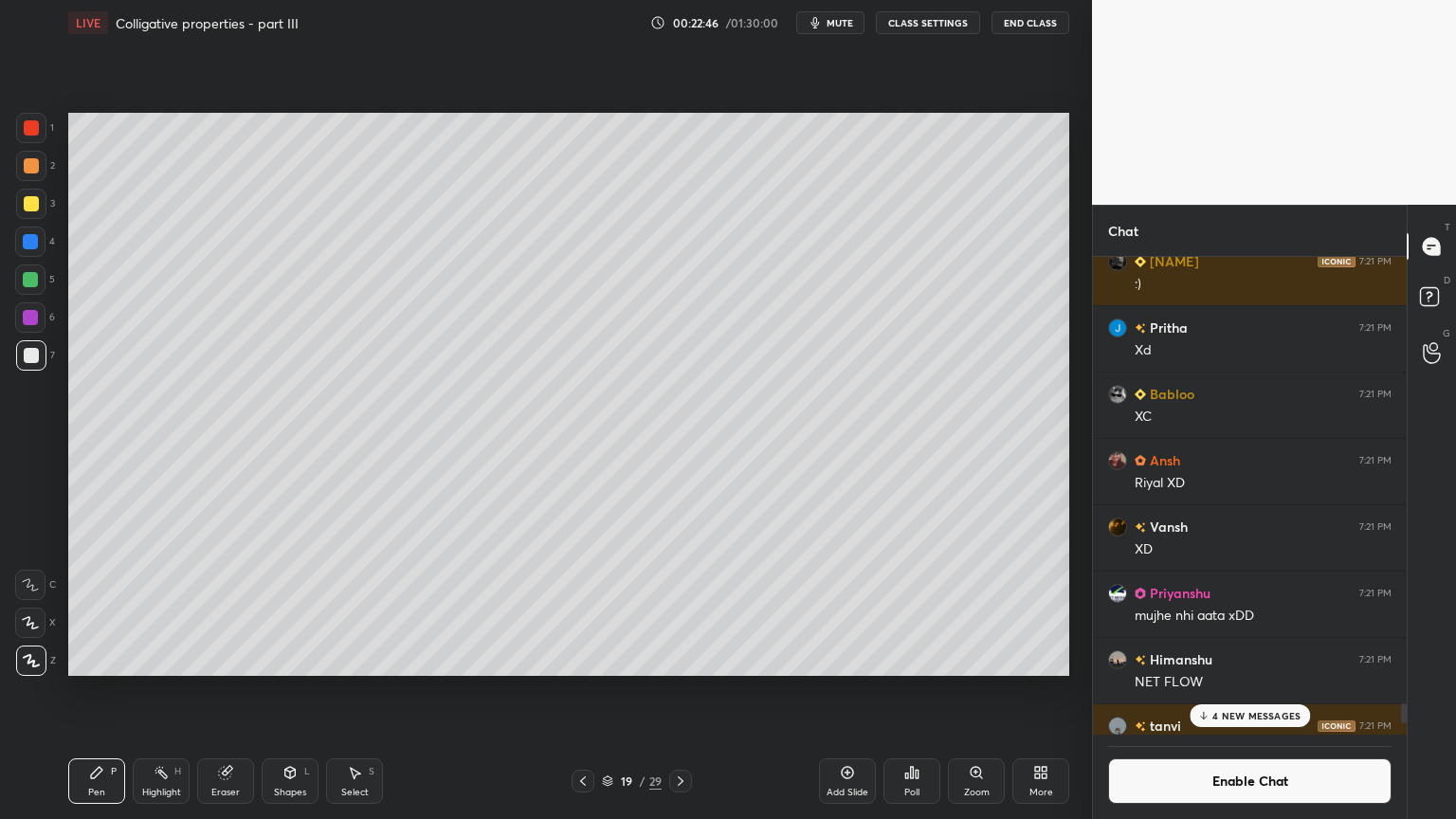 drag, startPoint x: 166, startPoint y: 790, endPoint x: 174, endPoint y: 733, distance: 57.558666 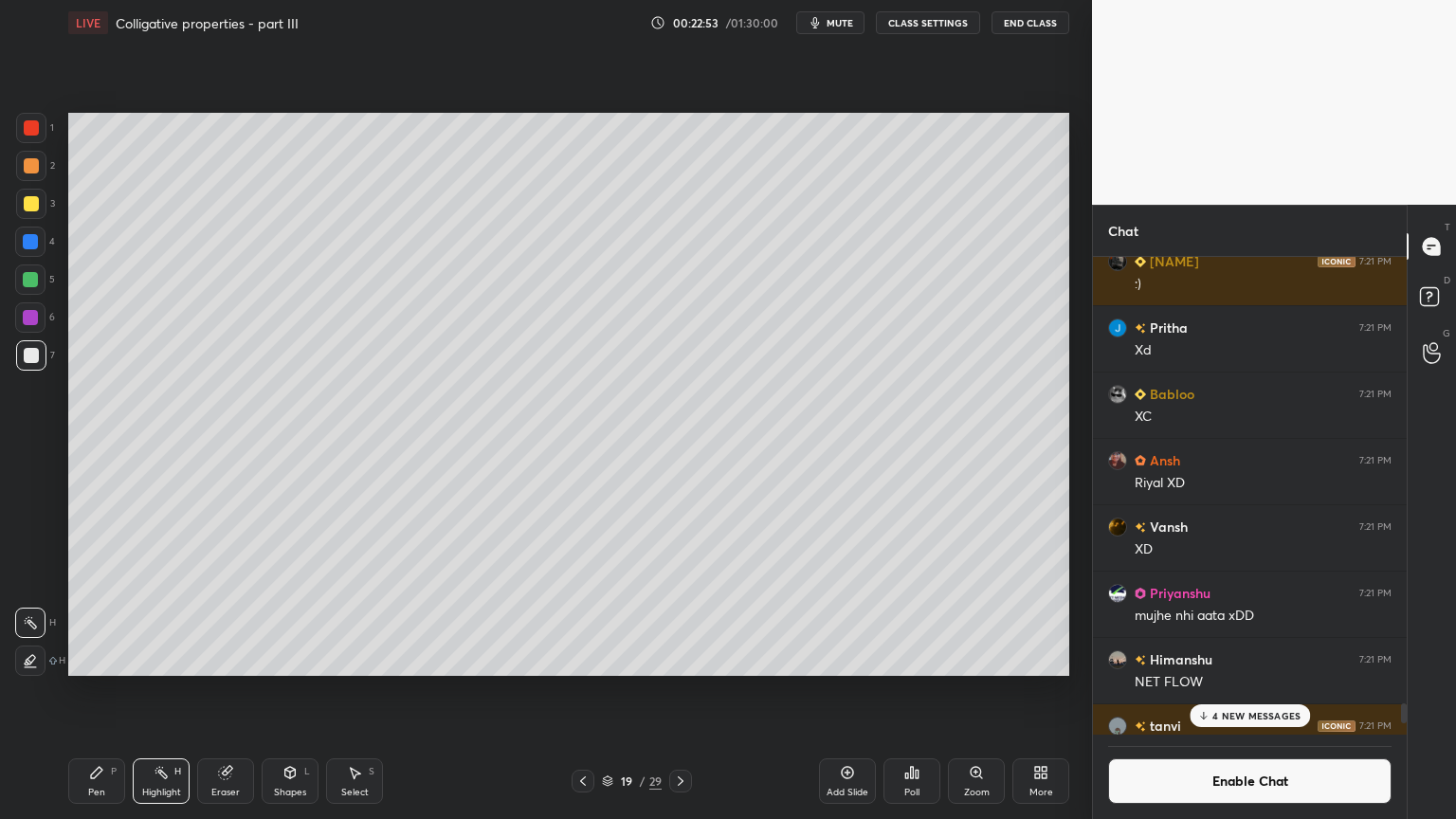 scroll, scrollTop: 433, scrollLeft: 308, axis: both 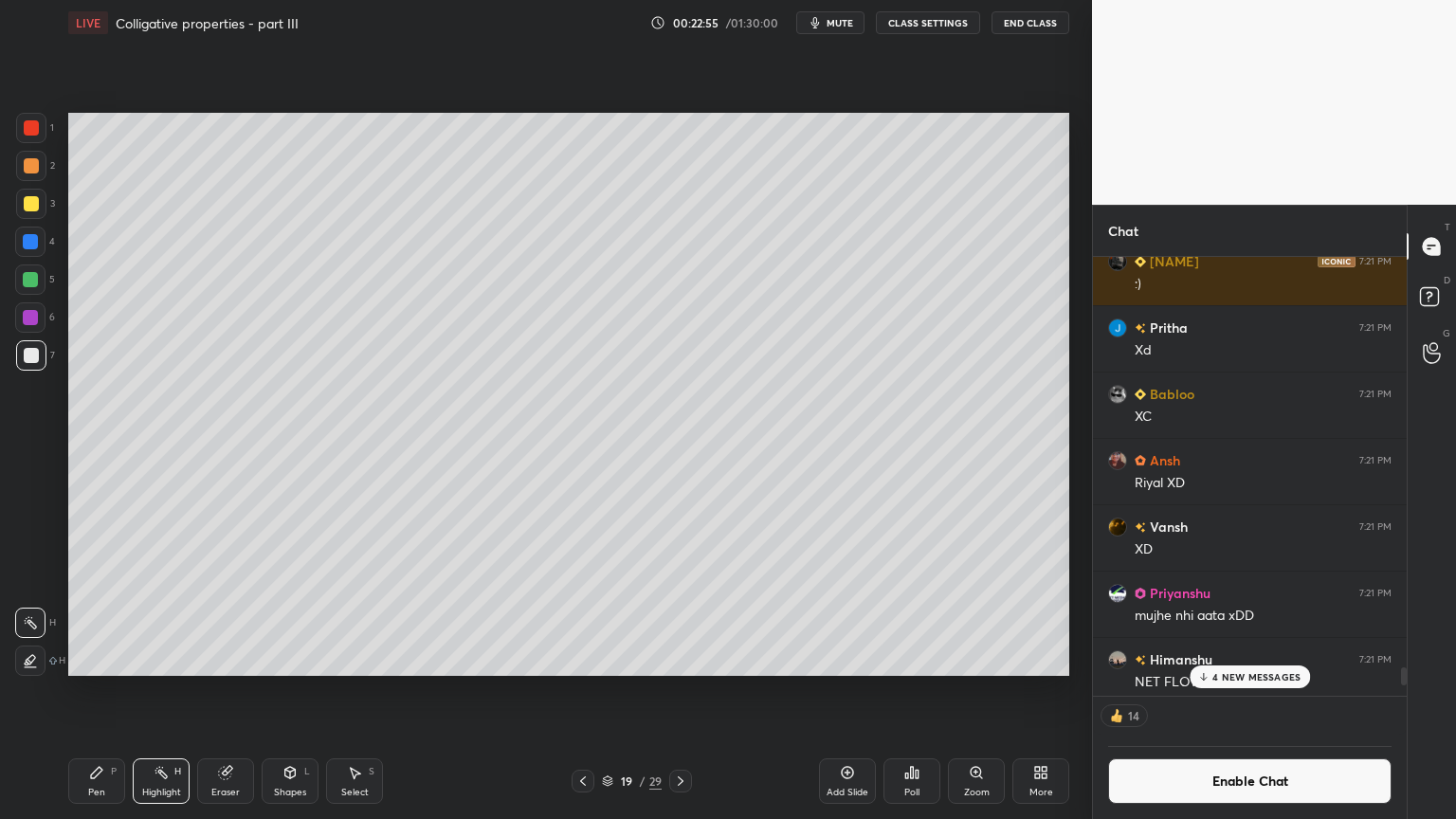 click on "4 NEW MESSAGES" at bounding box center (1249, 677) 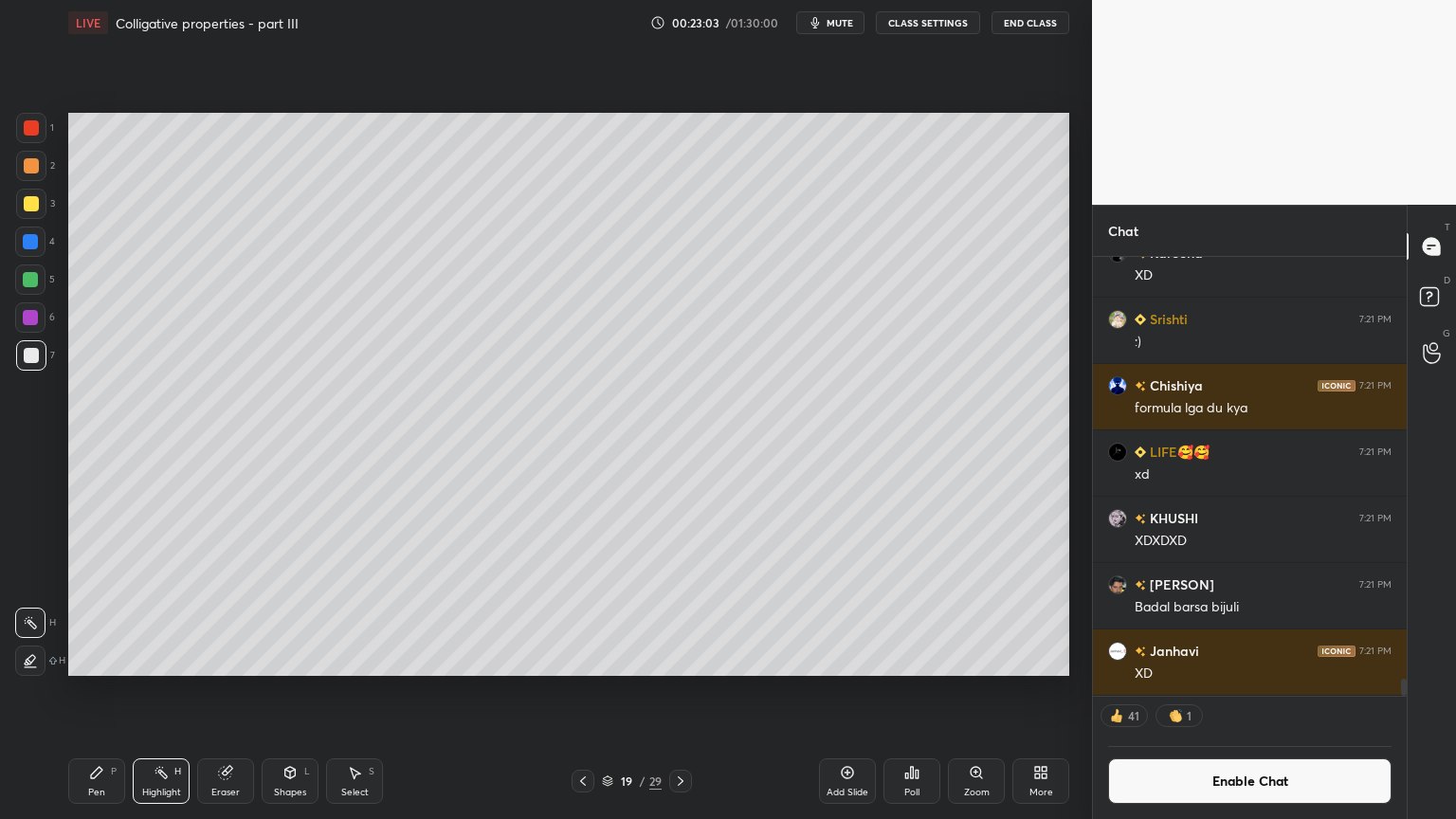 drag, startPoint x: 160, startPoint y: 791, endPoint x: 178, endPoint y: 737, distance: 56.920998 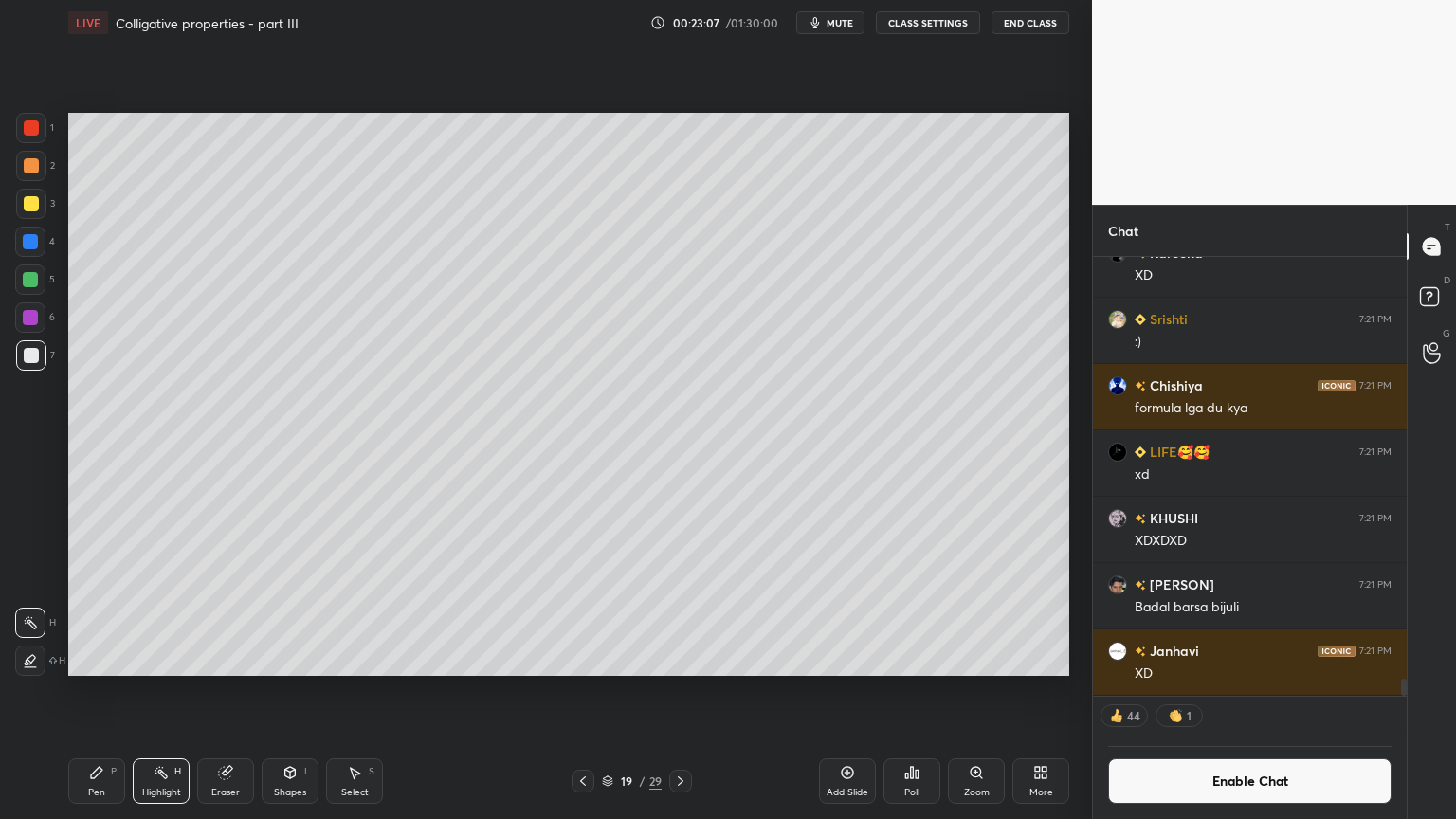 drag, startPoint x: 292, startPoint y: 793, endPoint x: 300, endPoint y: 782, distance: 13.601471 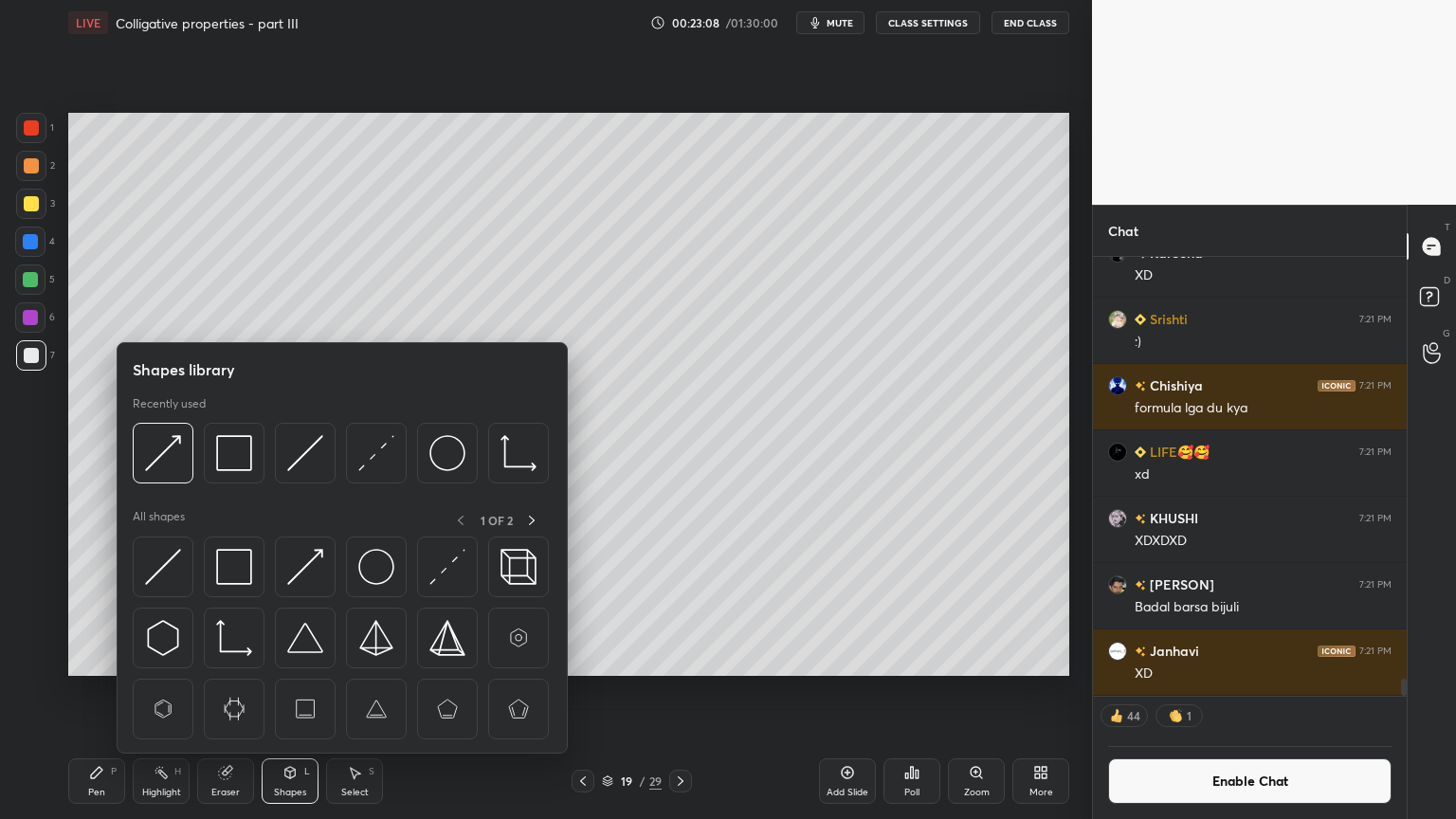click at bounding box center (31, 204) 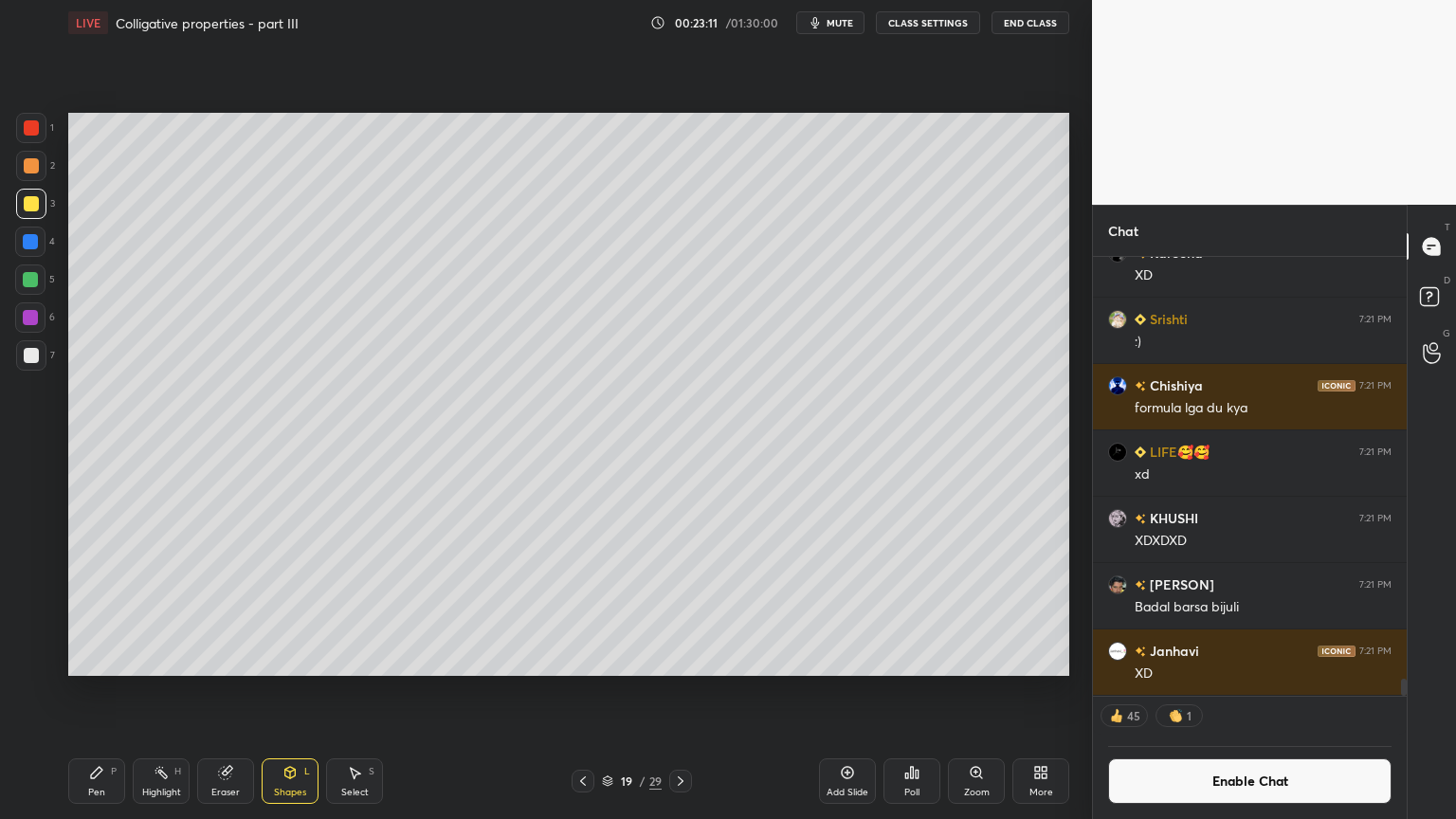 click 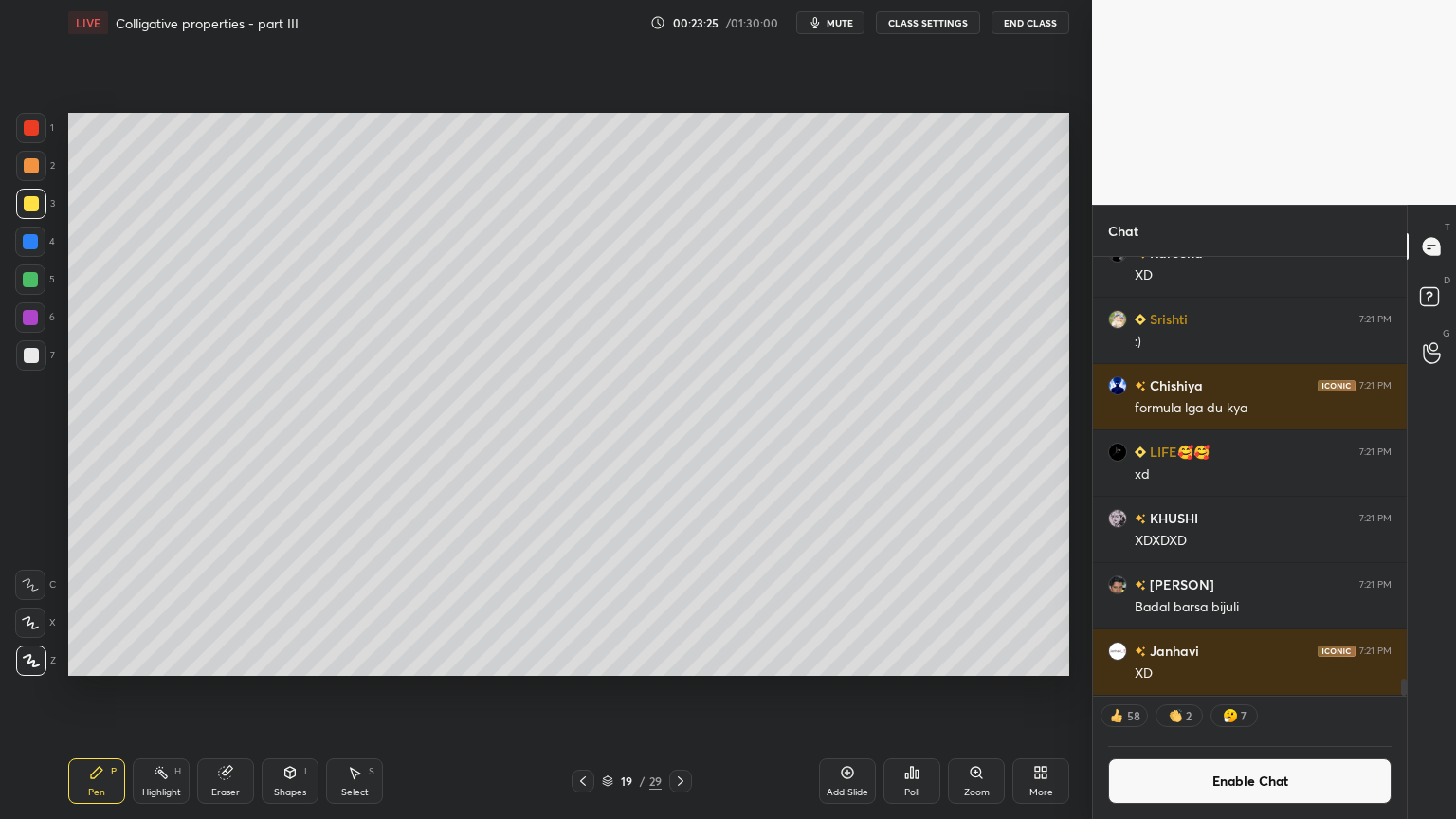 click on "Shapes" at bounding box center [290, 792] 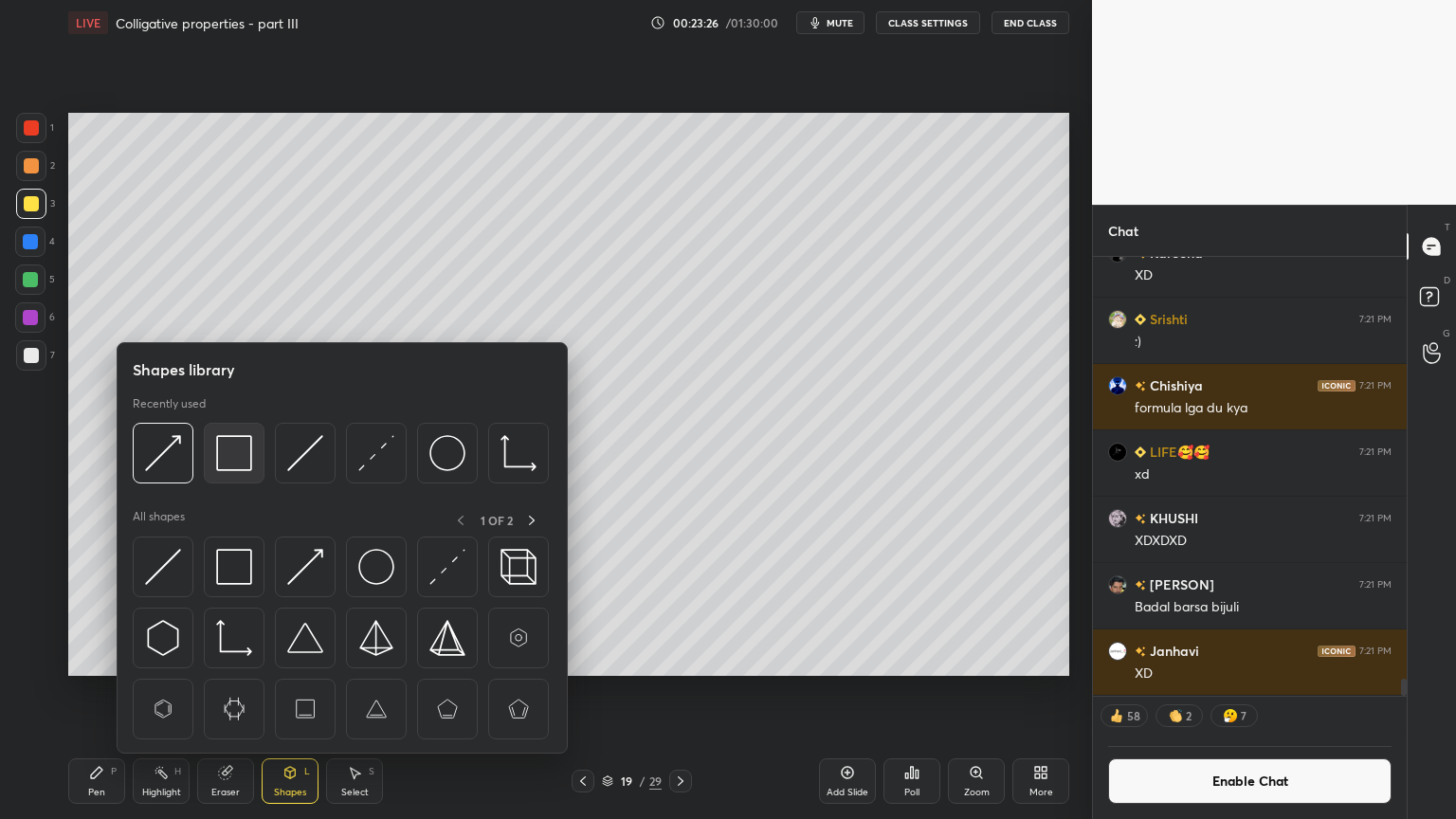 click at bounding box center (234, 453) 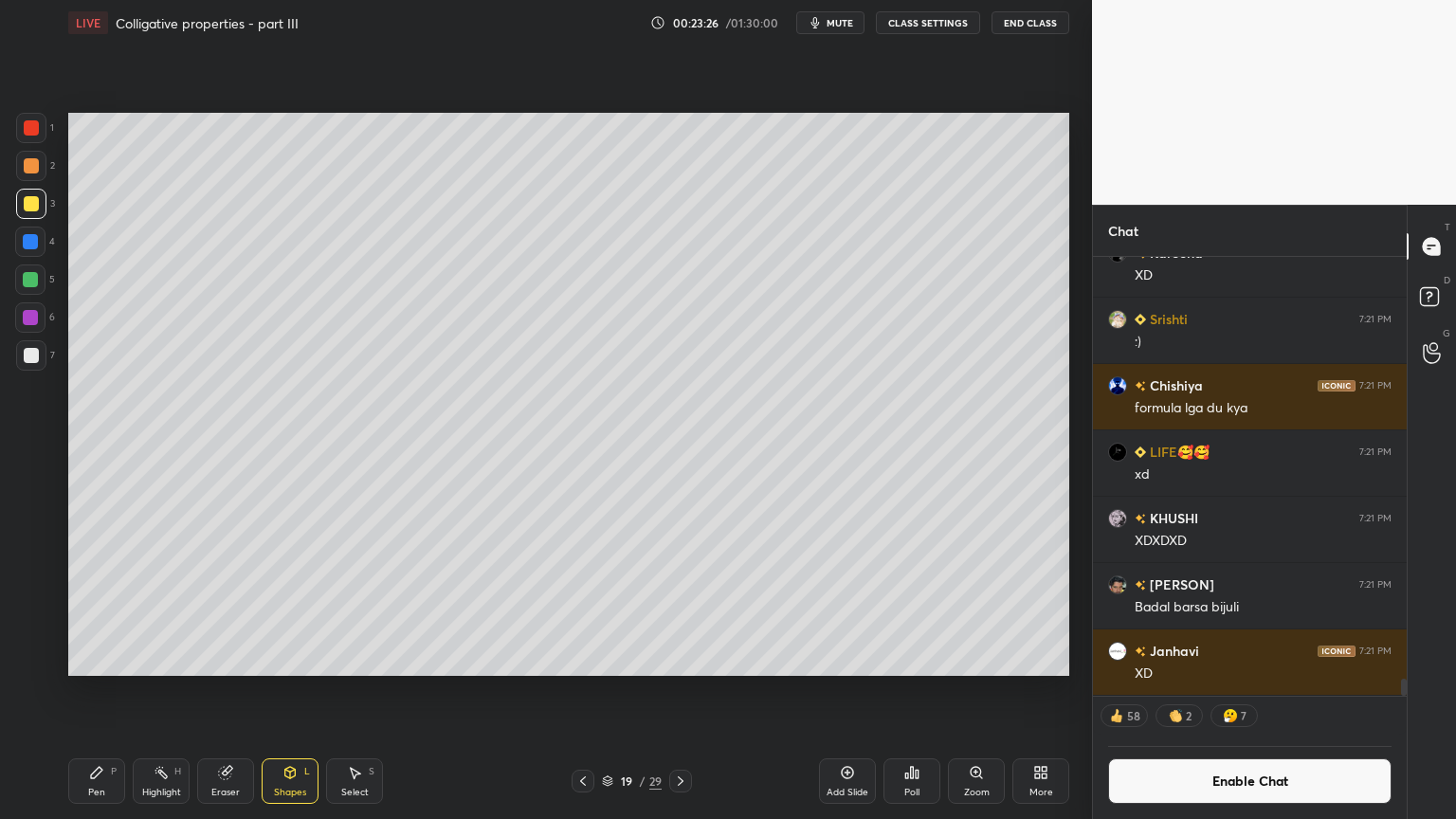 click at bounding box center (30, 318) 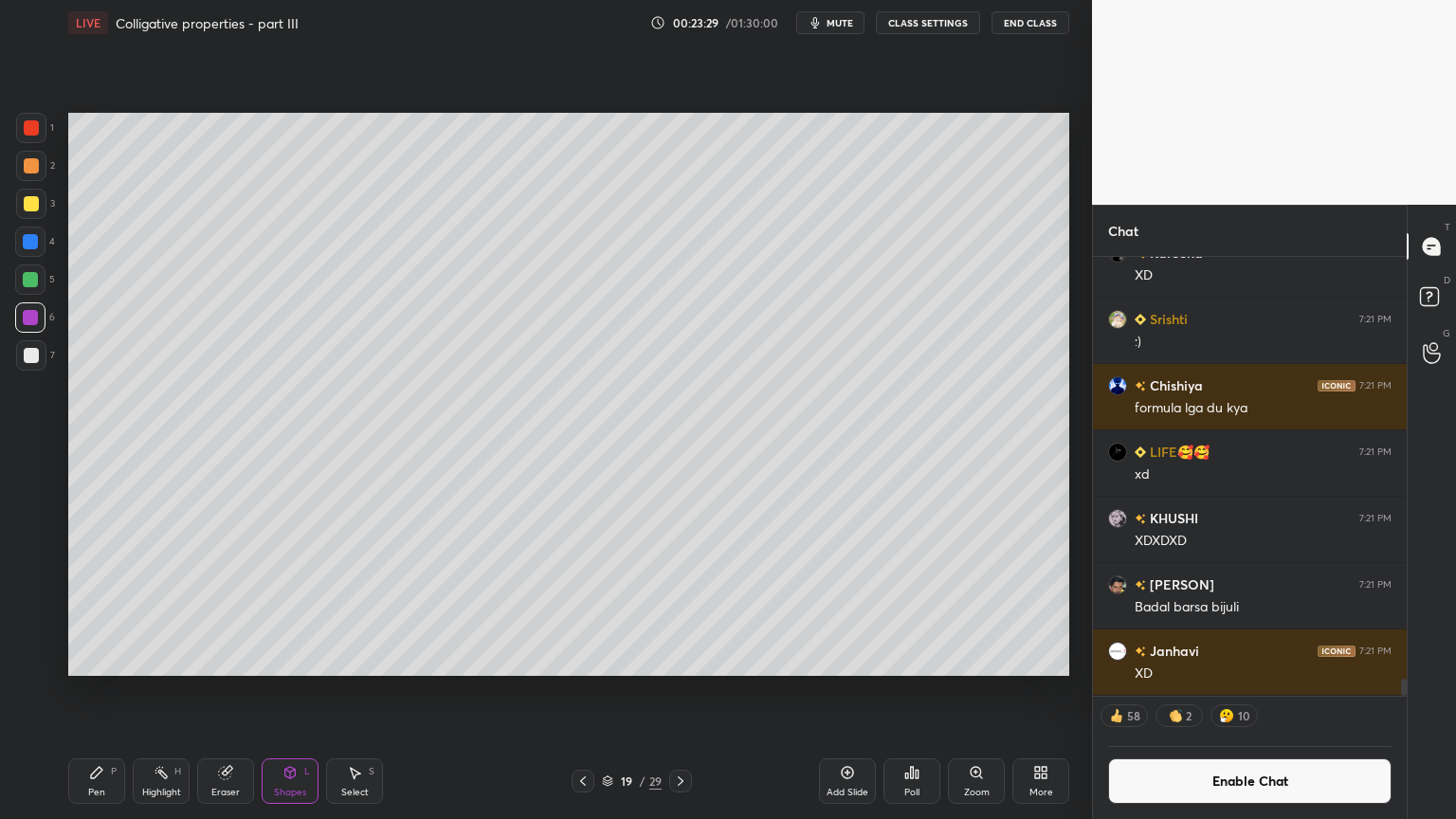 click on "Highlight" at bounding box center (161, 792) 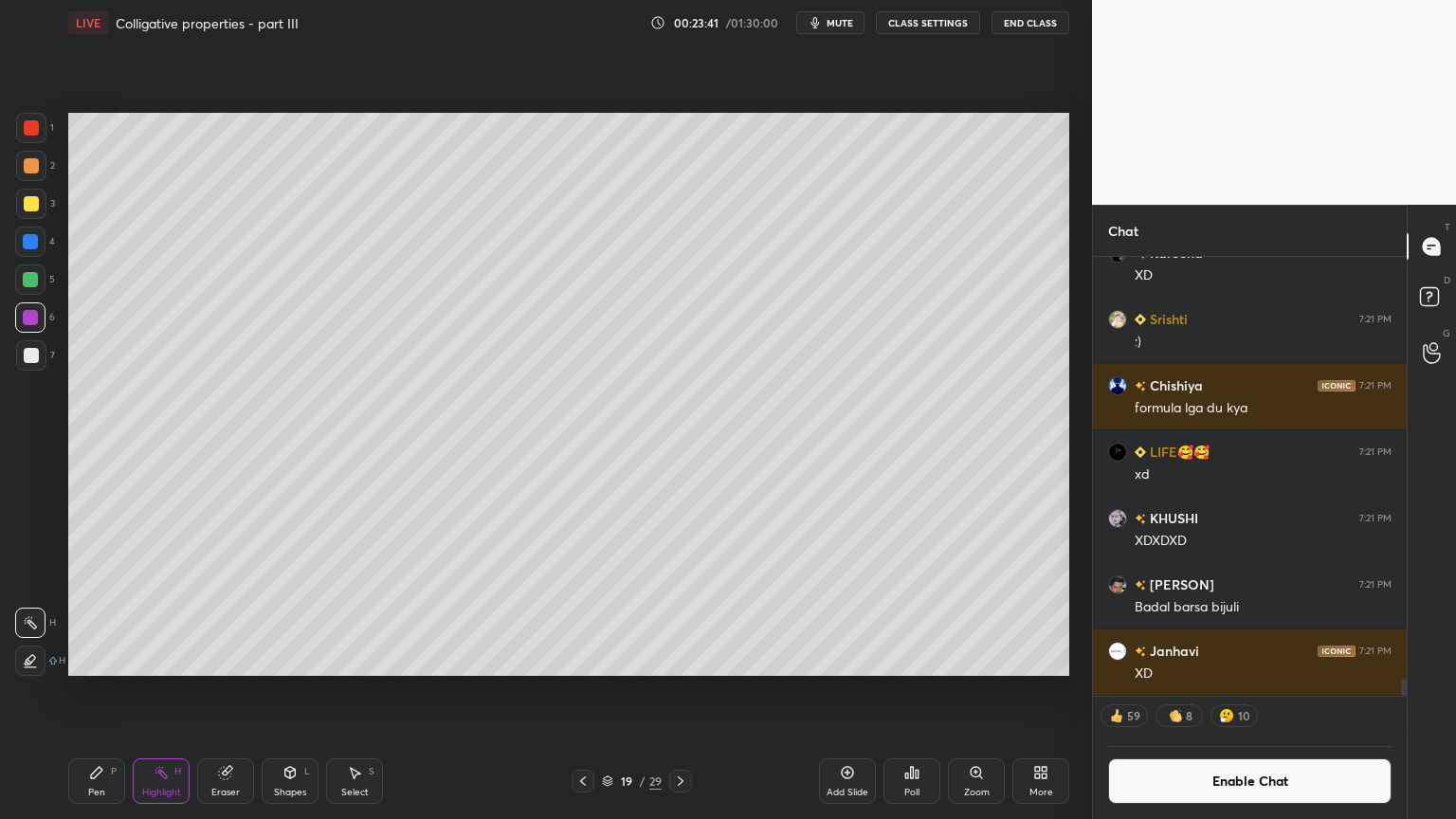 click 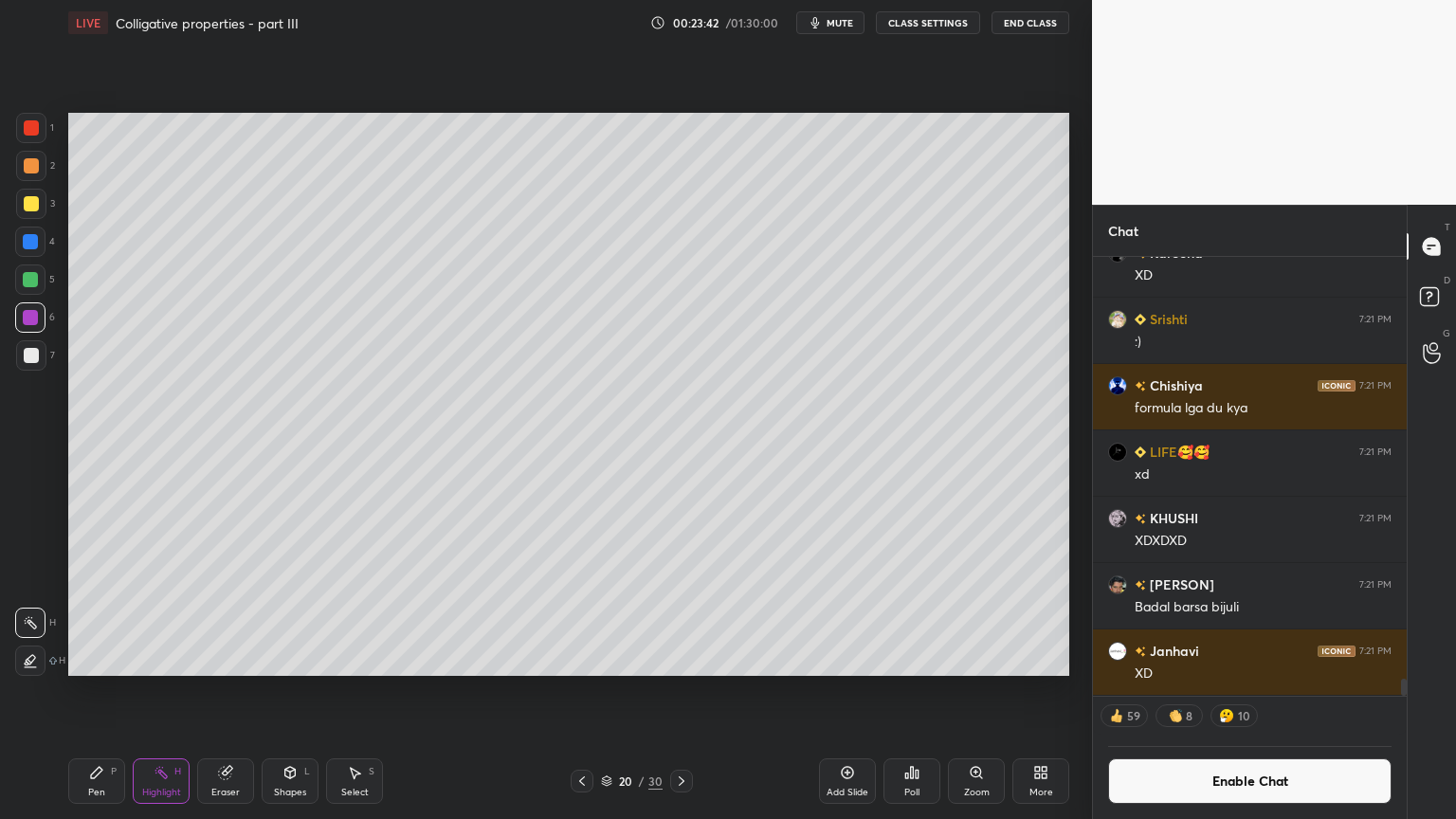 click on "Pen" at bounding box center (97, 792) 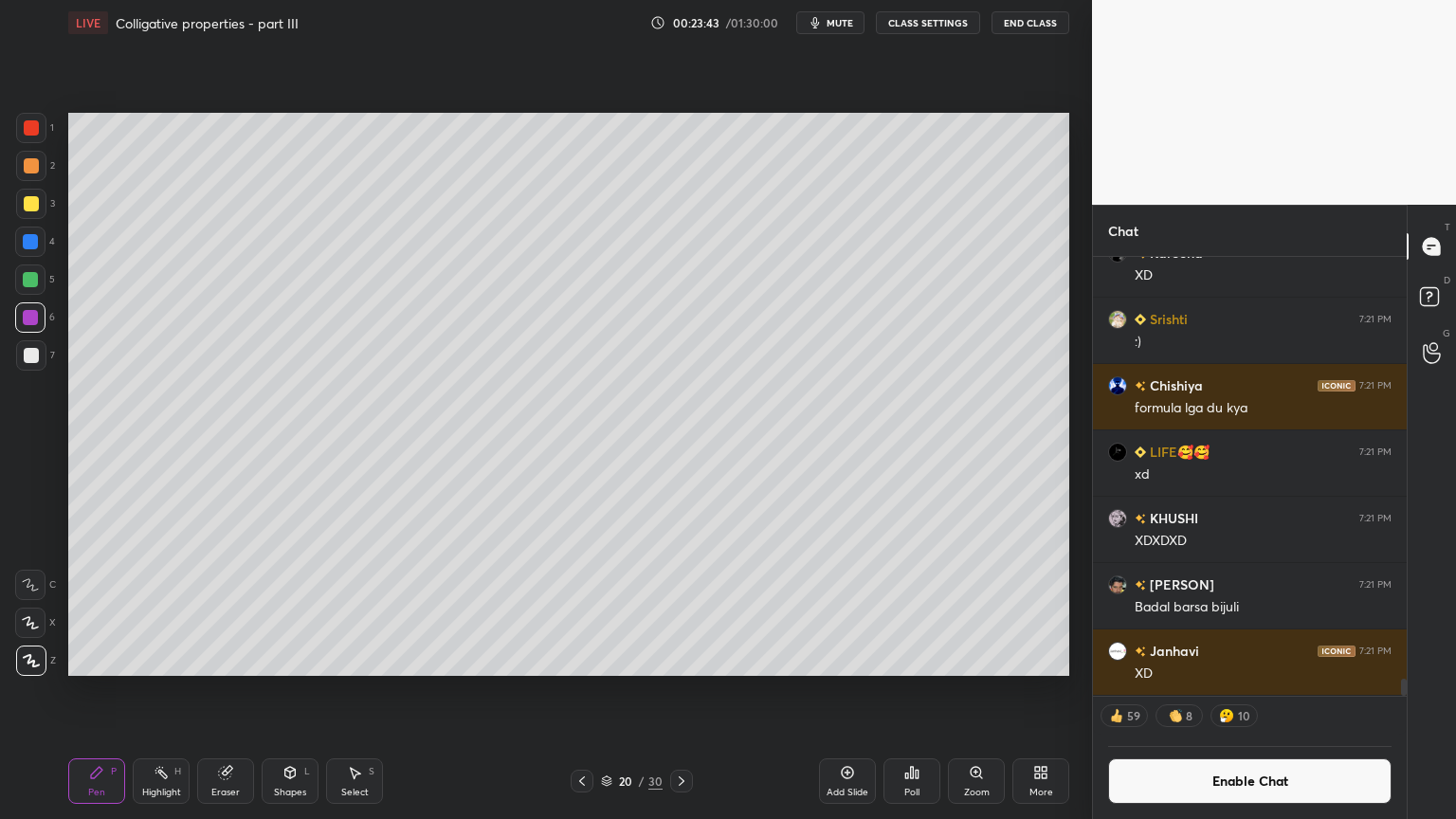 click at bounding box center [31, 166] 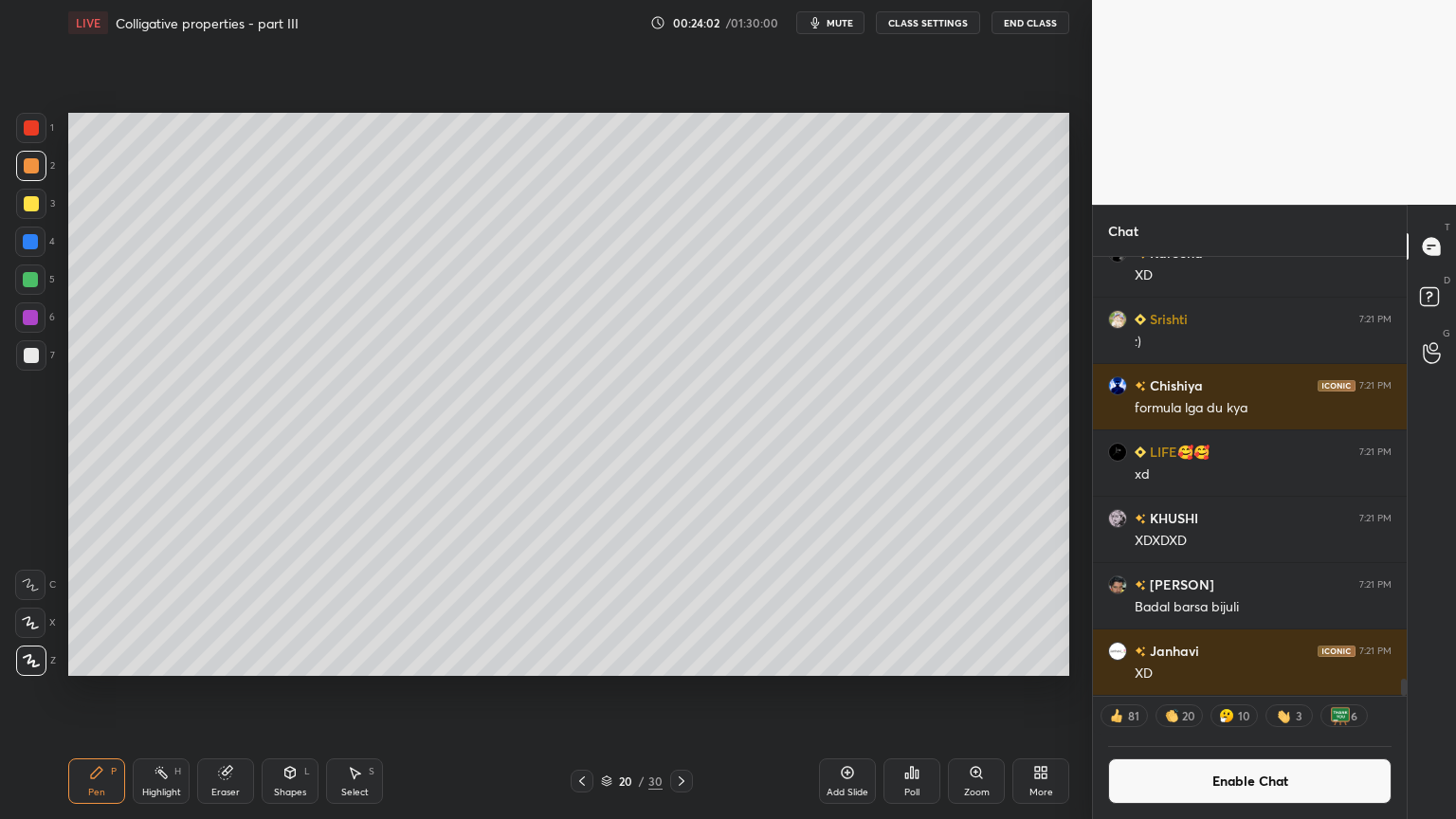 drag, startPoint x: 167, startPoint y: 795, endPoint x: 180, endPoint y: 761, distance: 36.400549 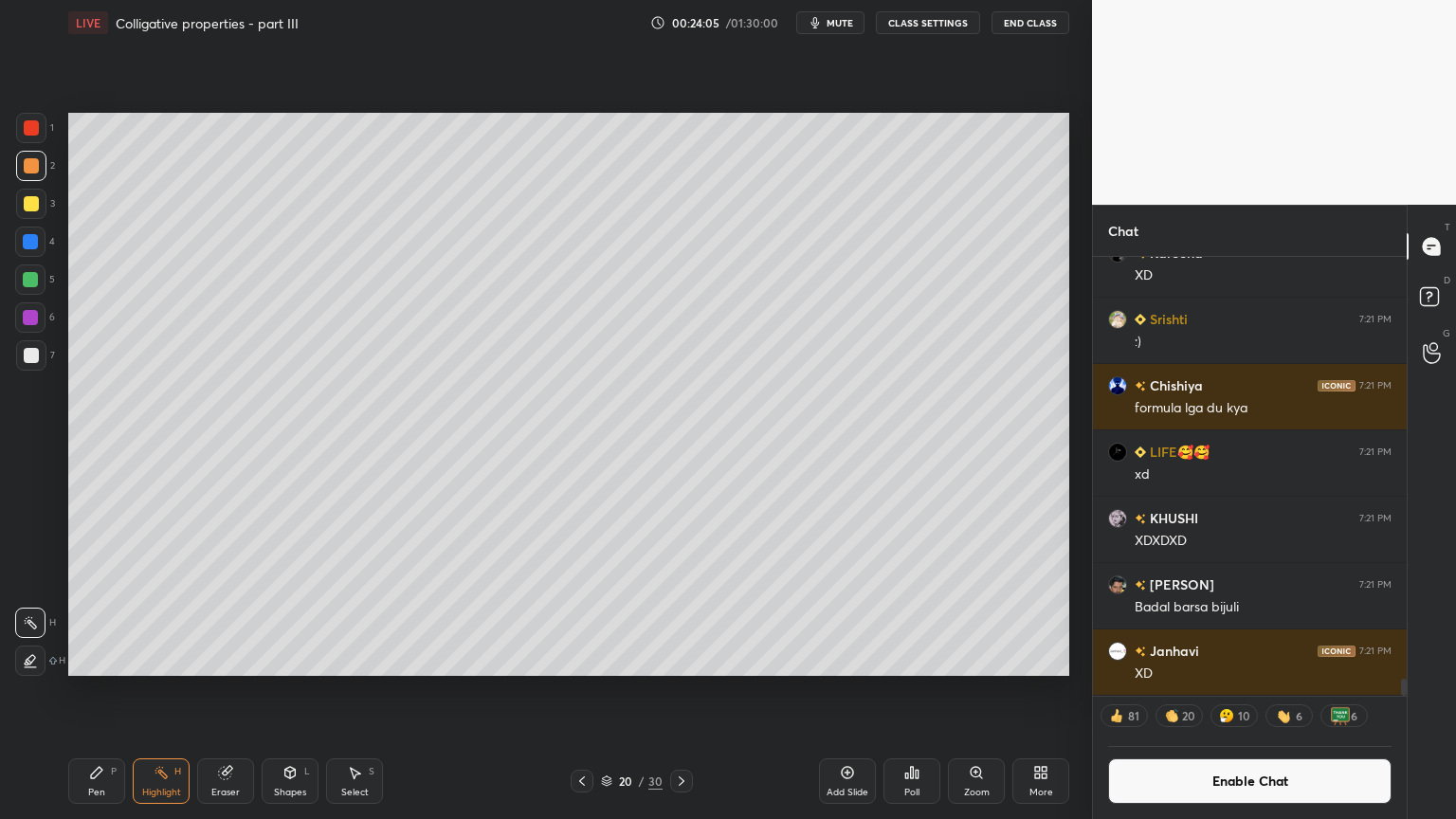click on "Pen P" at bounding box center [97, 781] 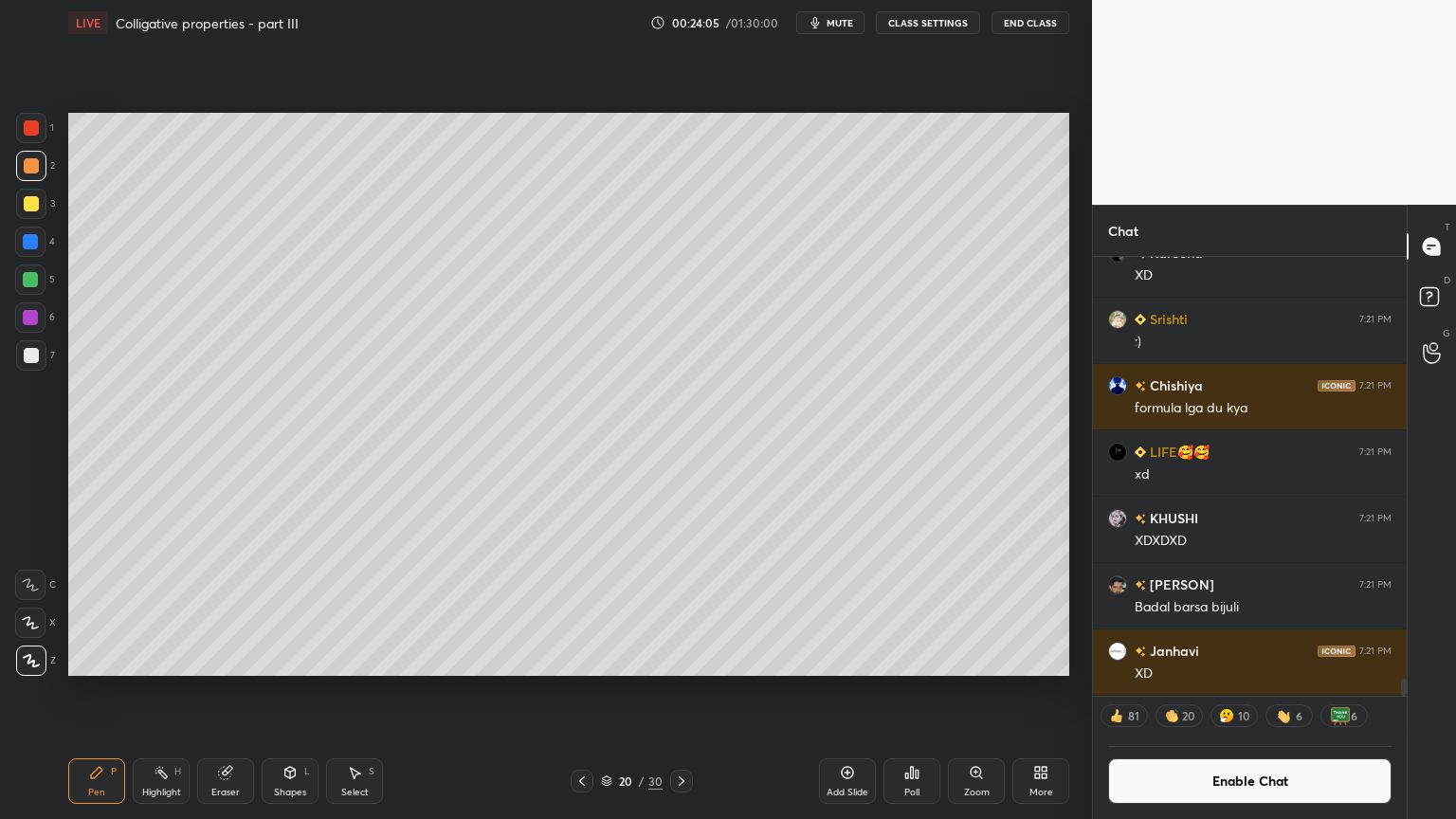 click at bounding box center (31, 204) 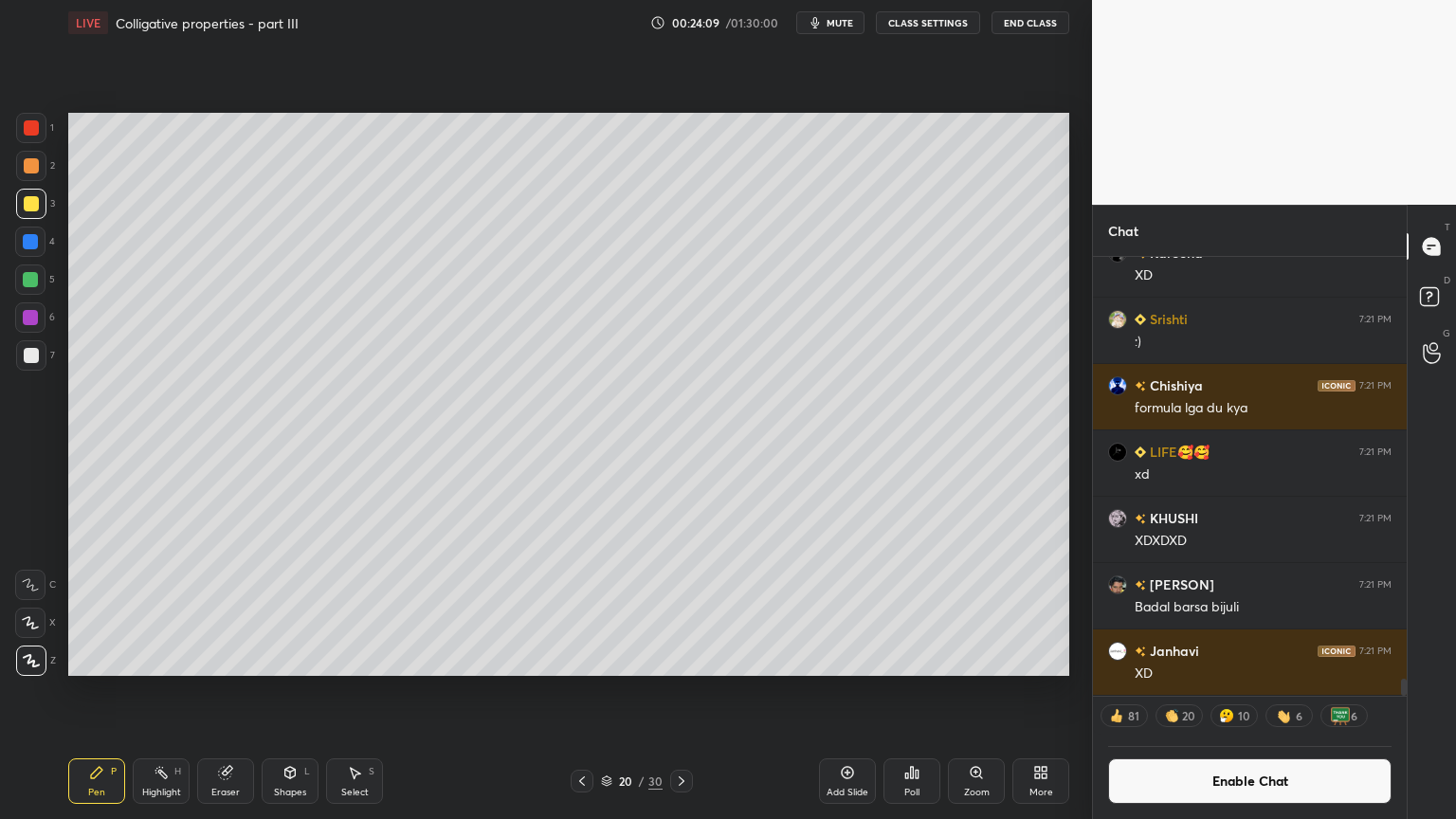 click on "Highlight H" at bounding box center (161, 781) 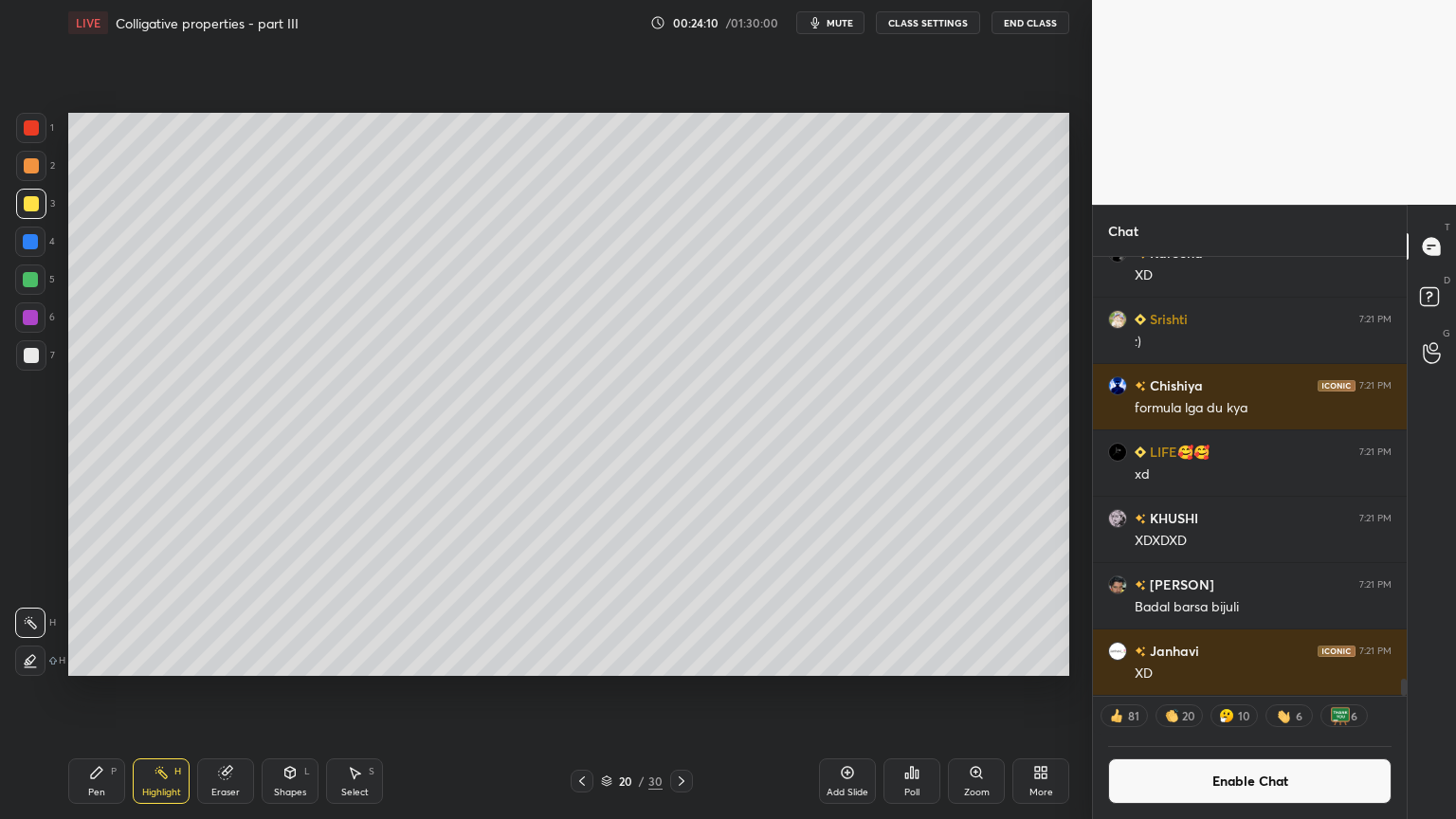 click on "Pen P" at bounding box center (97, 781) 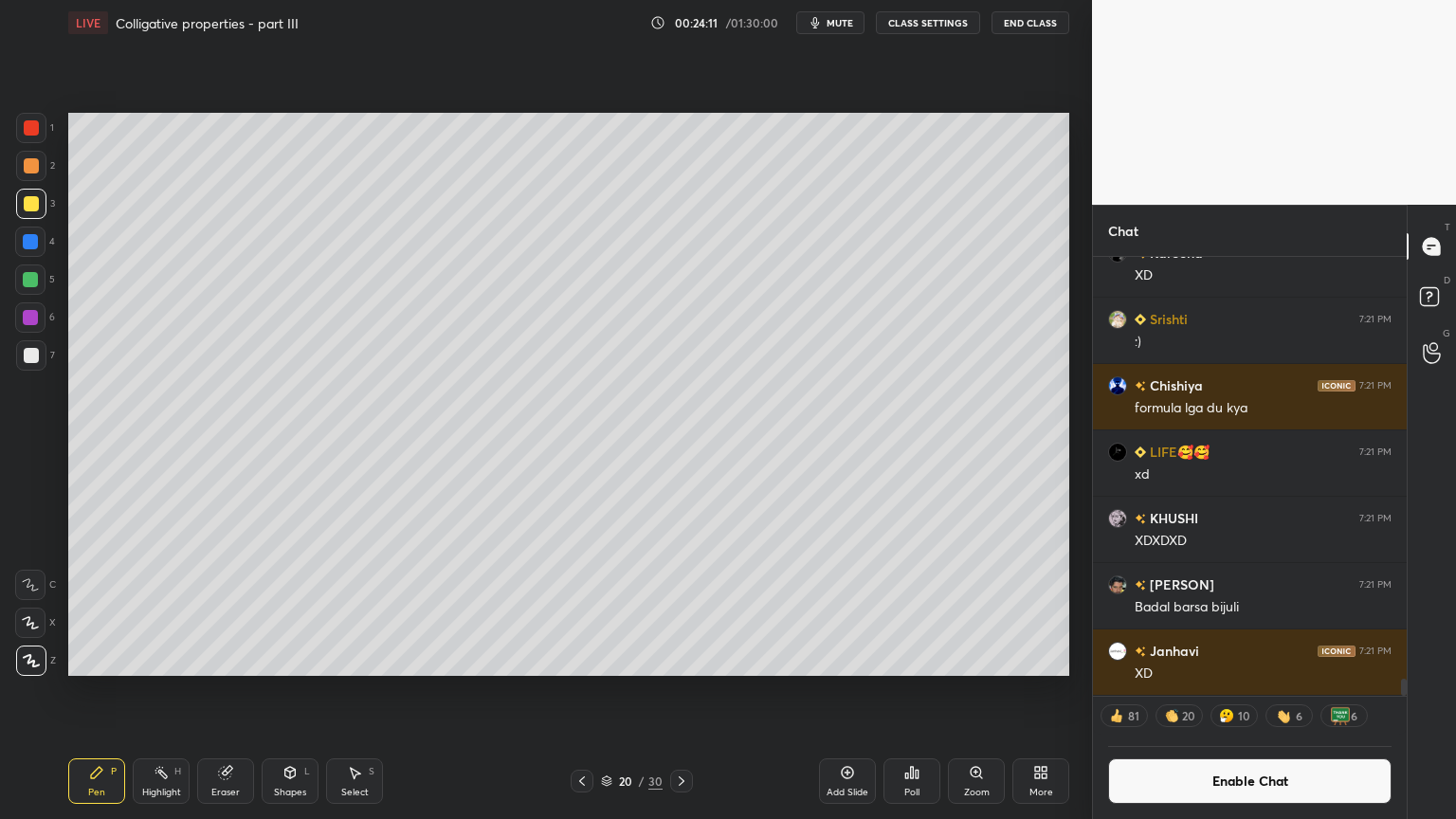 drag, startPoint x: 296, startPoint y: 788, endPoint x: 292, endPoint y: 762, distance: 26.305893 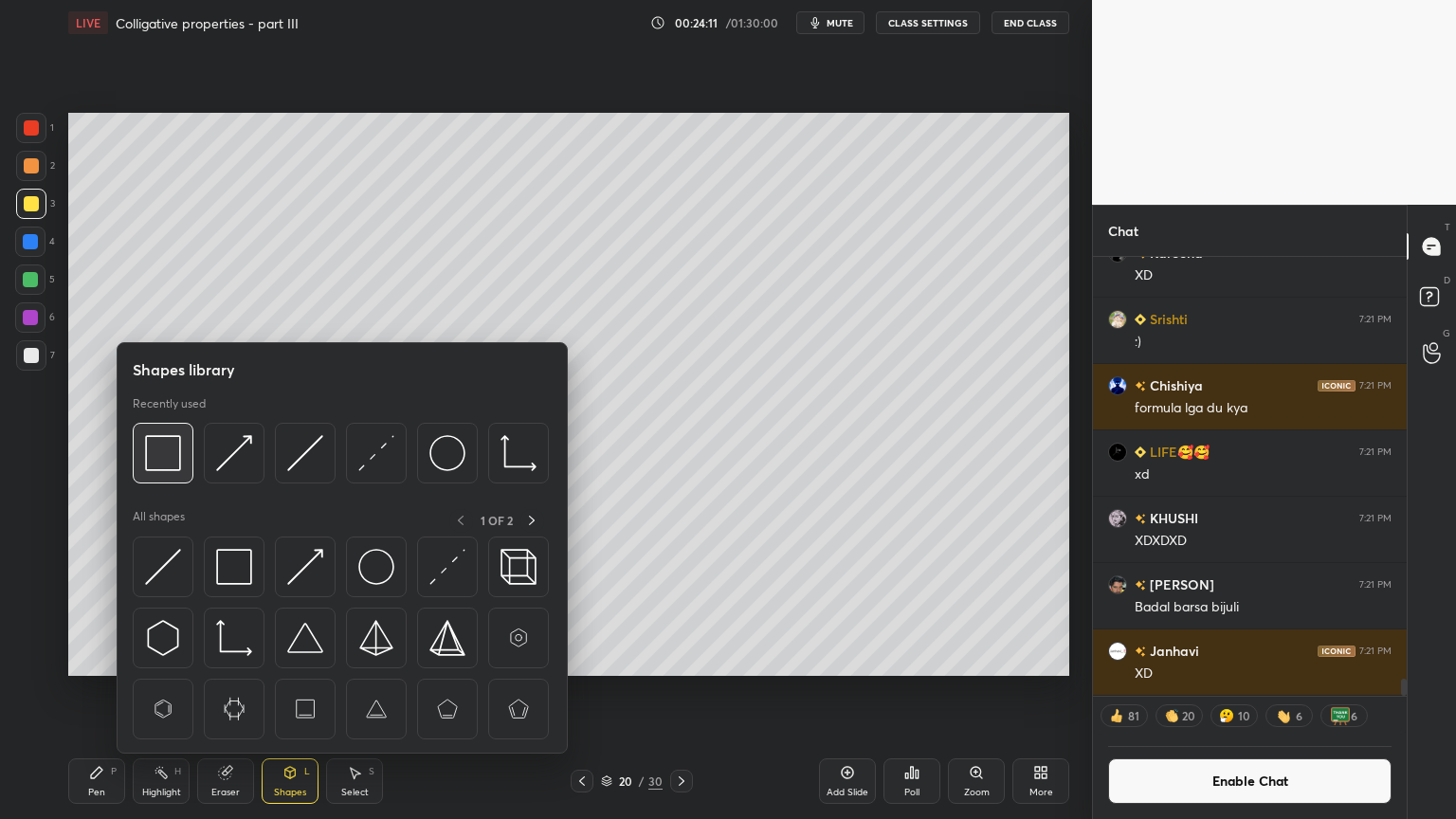 click at bounding box center (163, 453) 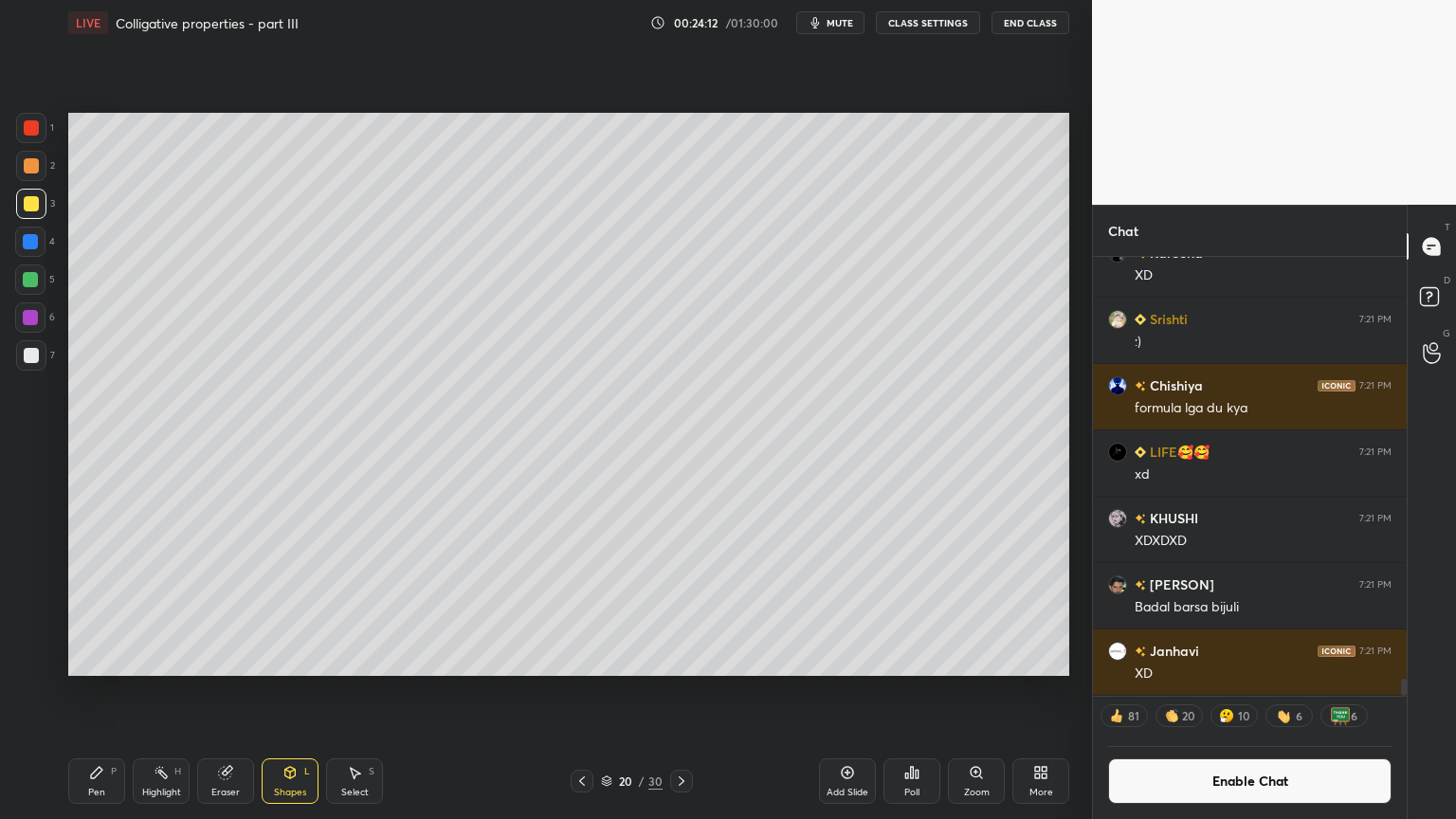 click at bounding box center (31, 355) 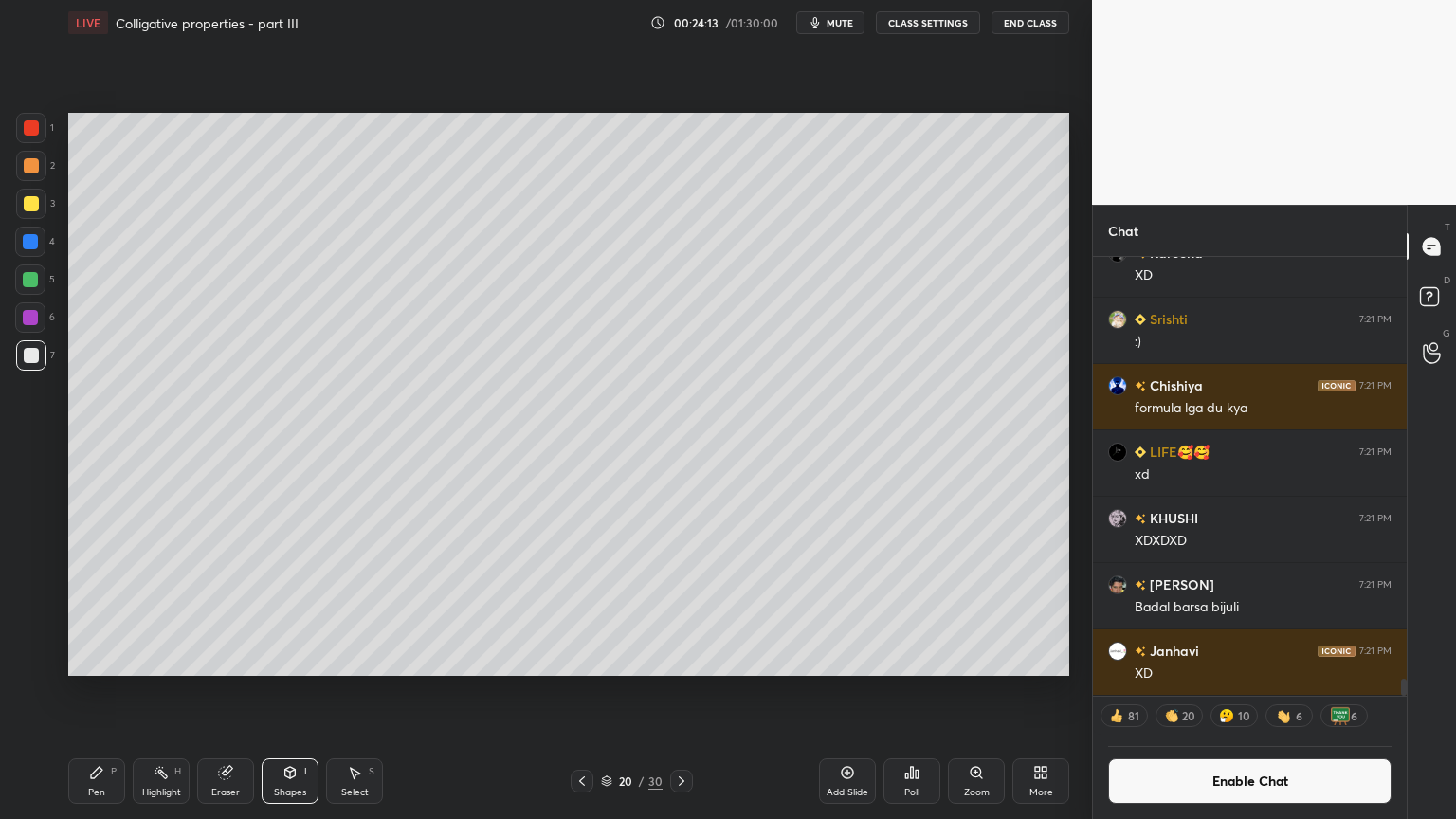scroll, scrollTop: 6, scrollLeft: 6, axis: both 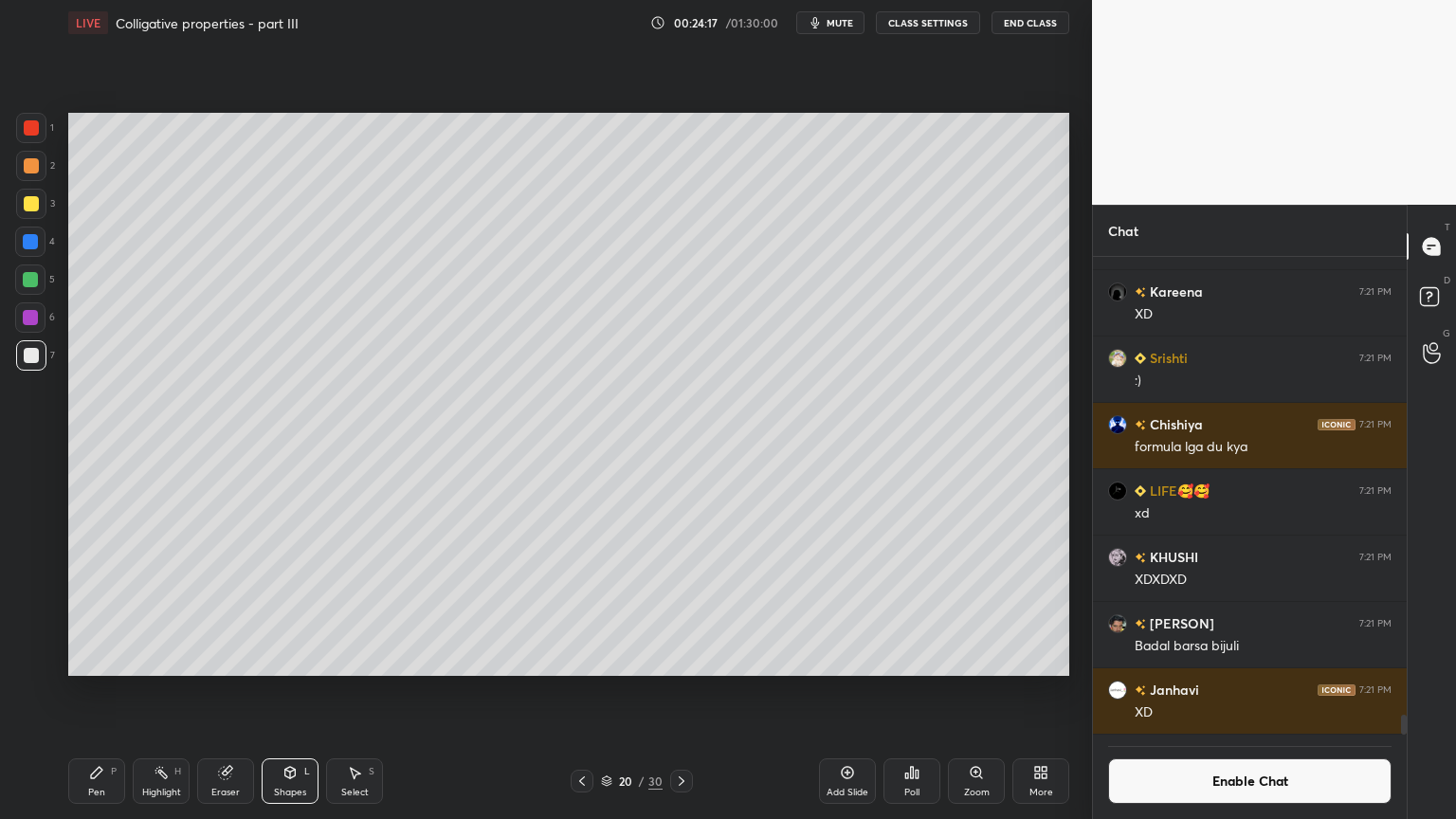 drag, startPoint x: 283, startPoint y: 793, endPoint x: 289, endPoint y: 759, distance: 34.525353 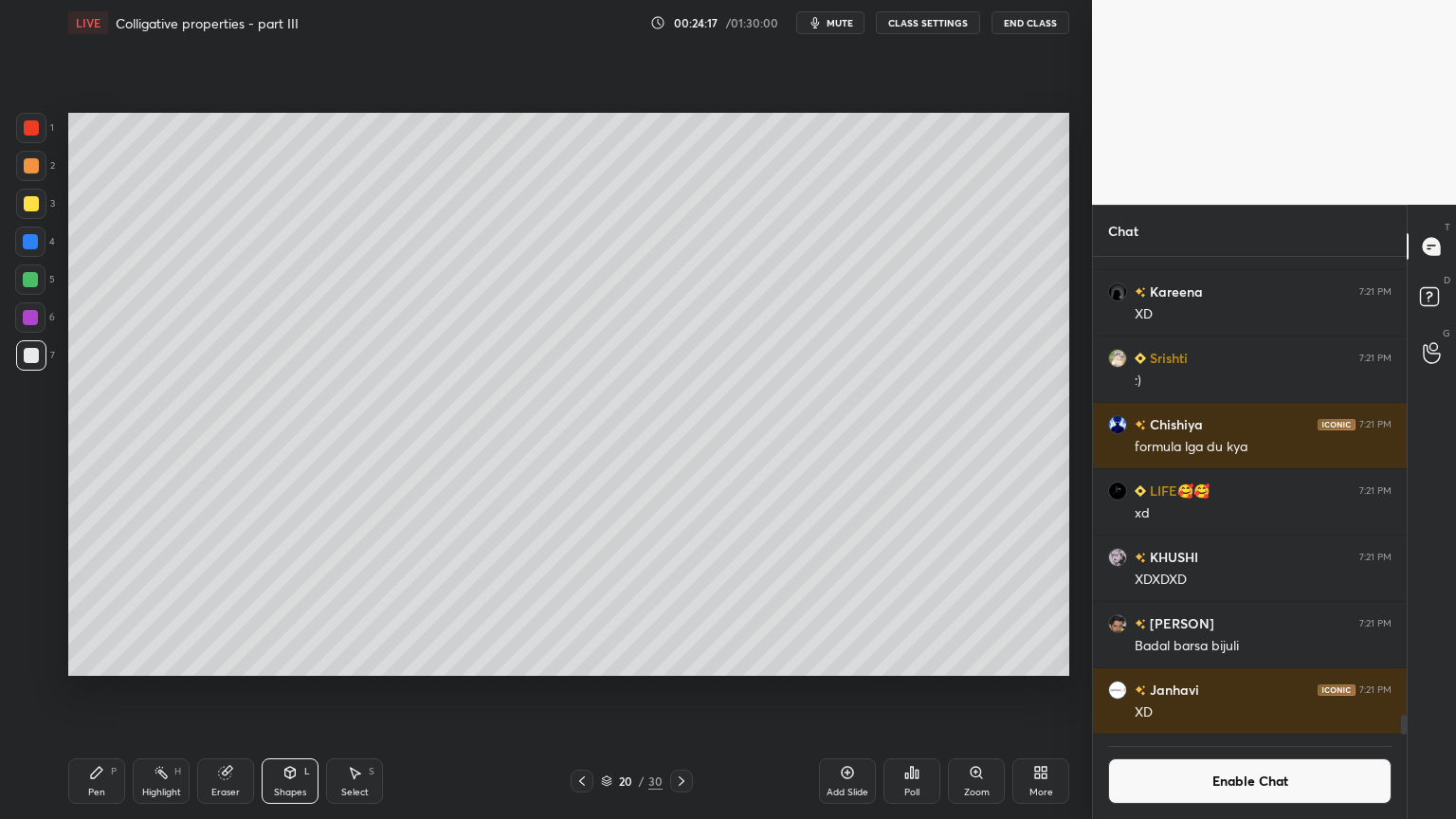 click on "Shapes" at bounding box center [290, 792] 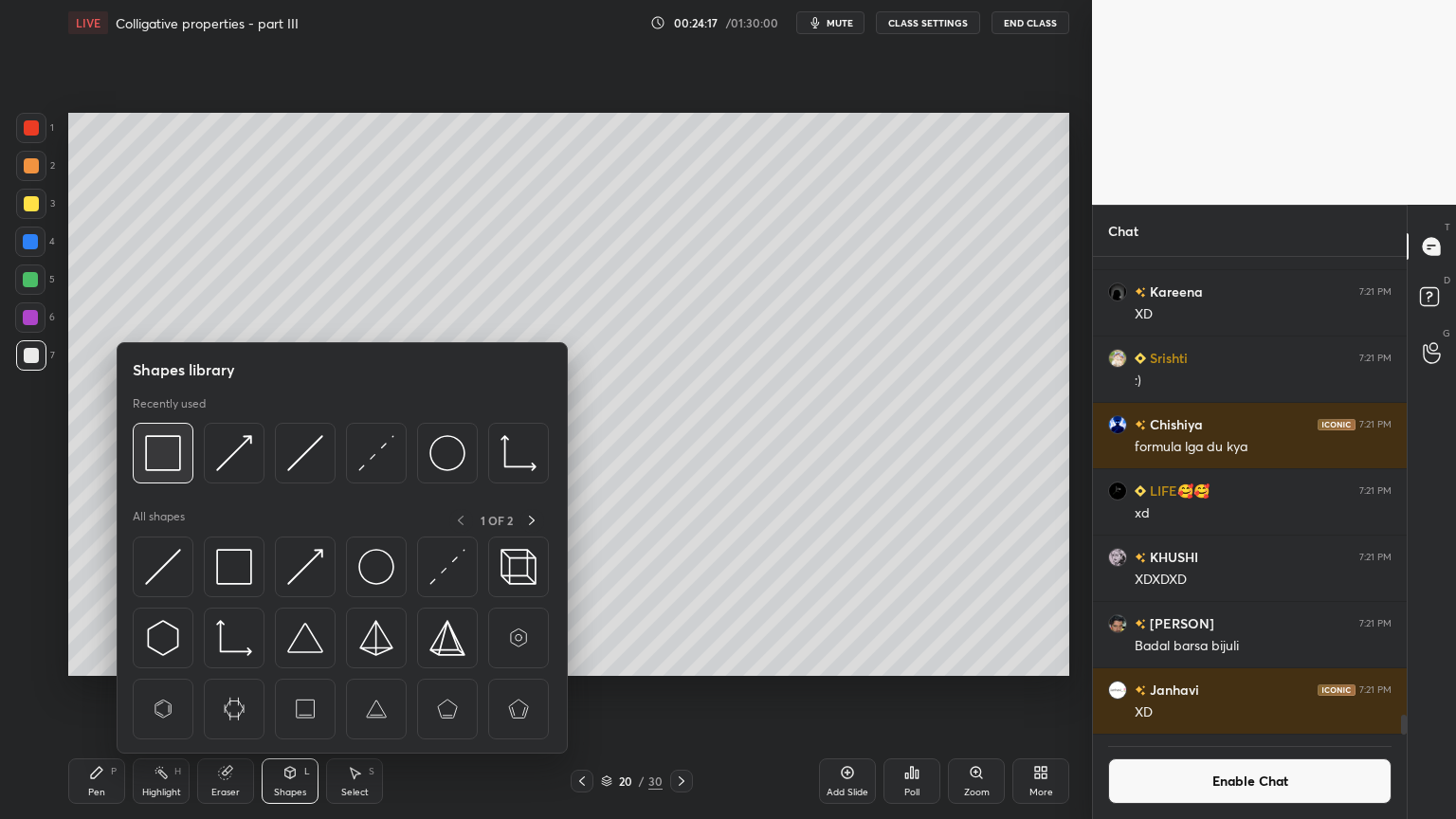 click at bounding box center (163, 453) 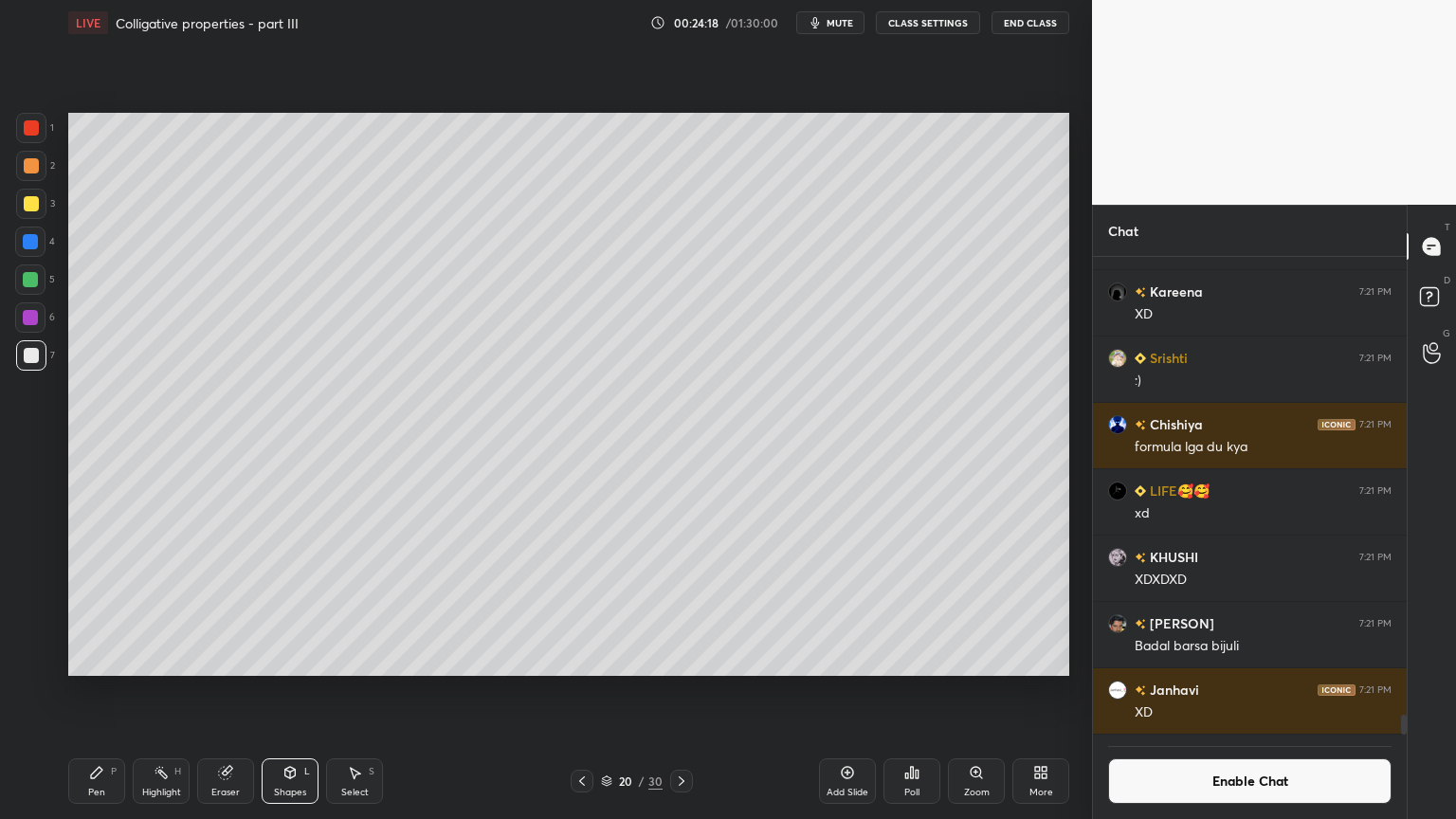 click at bounding box center [30, 242] 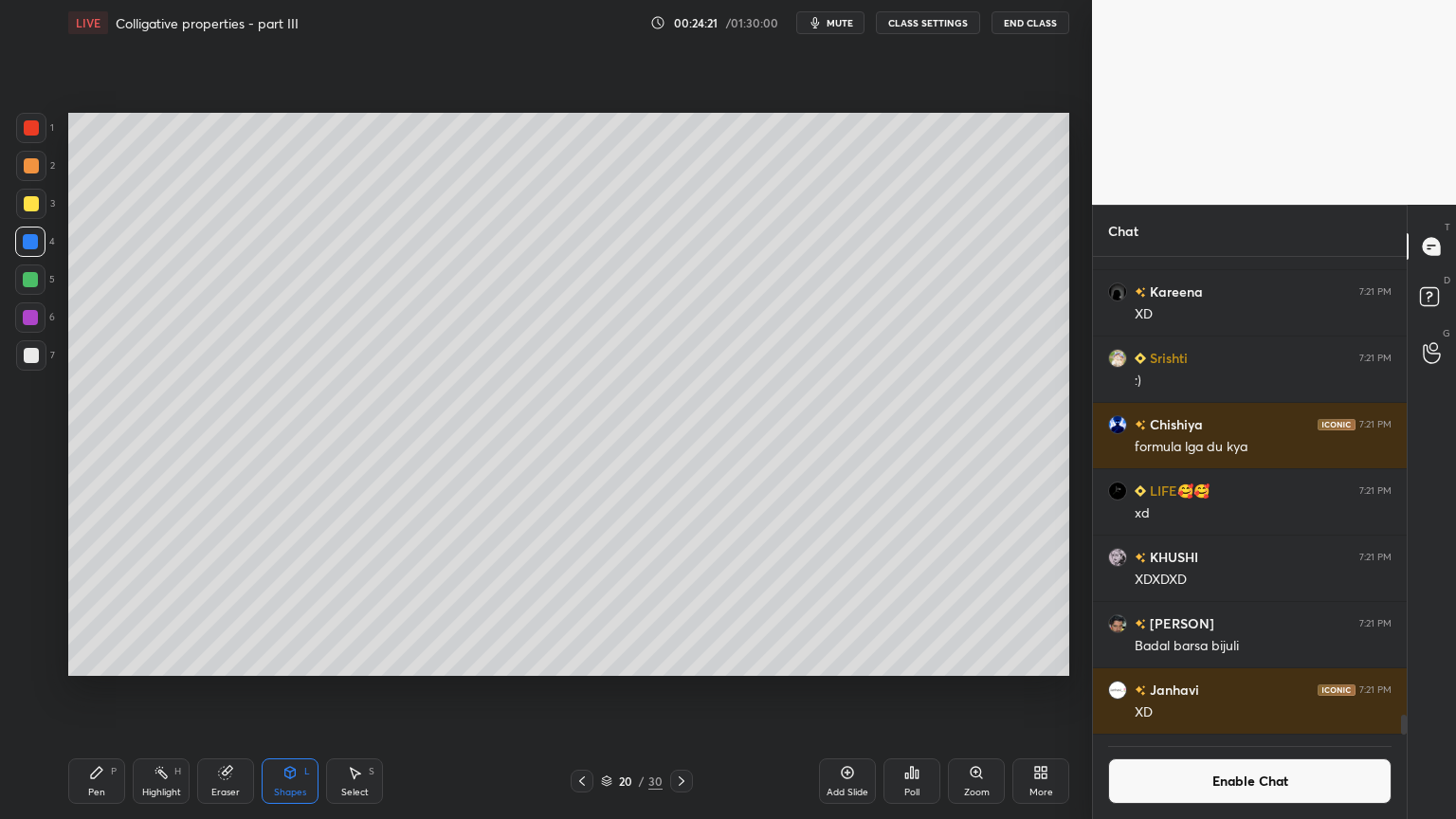 click on "Pen P" at bounding box center (97, 781) 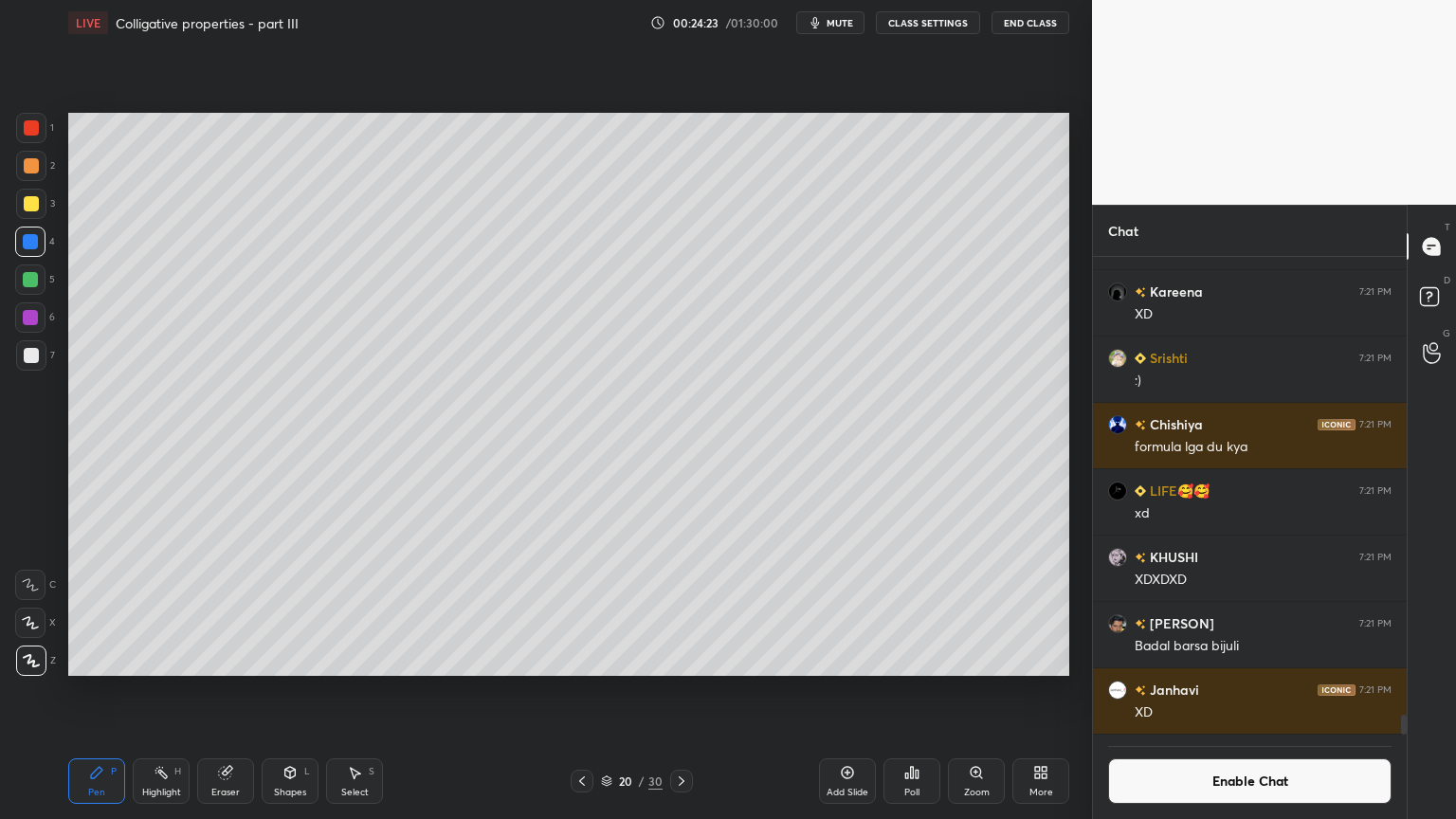 drag, startPoint x: 36, startPoint y: 158, endPoint x: 57, endPoint y: 188, distance: 36.619667 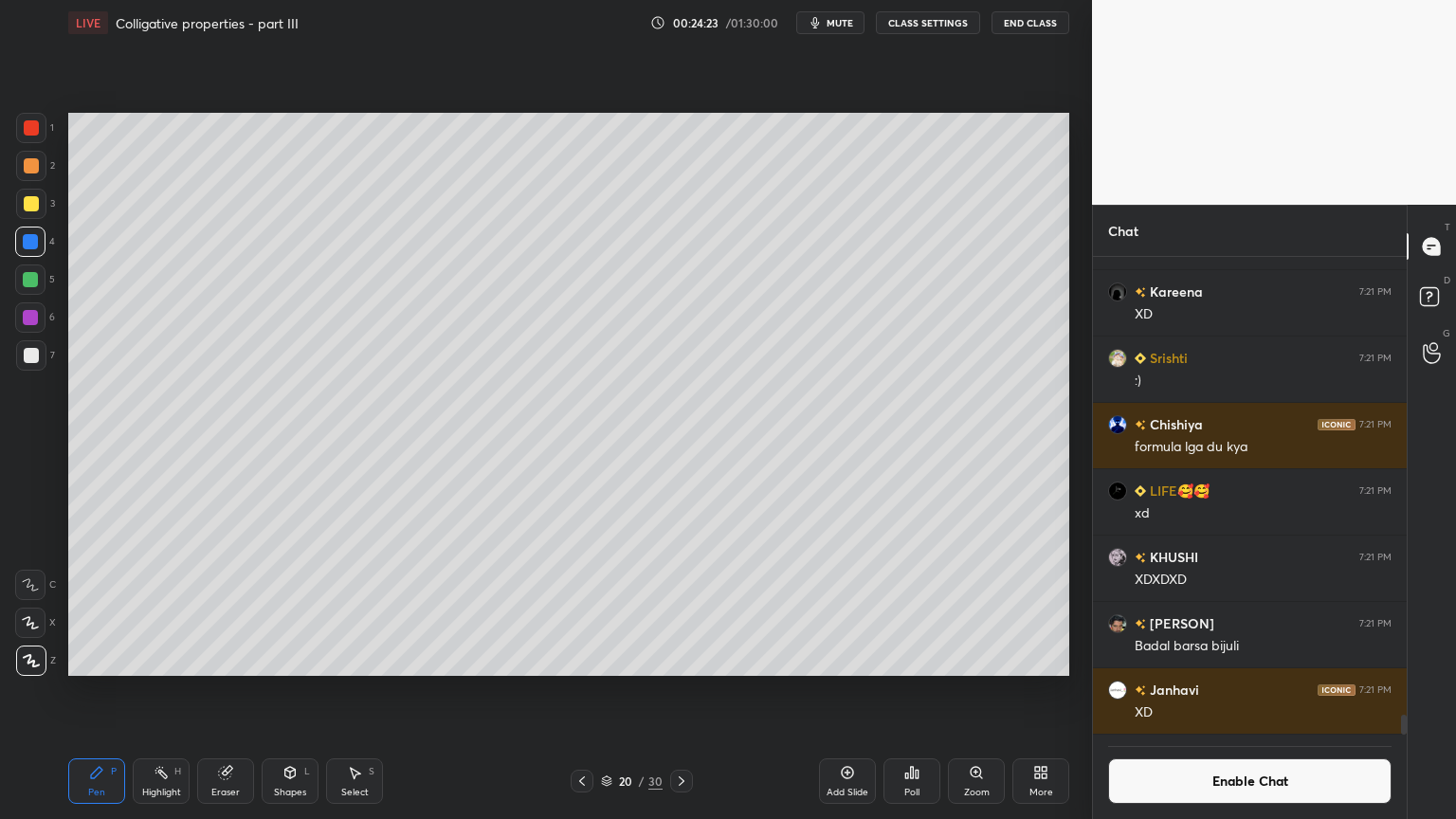 click at bounding box center [31, 166] 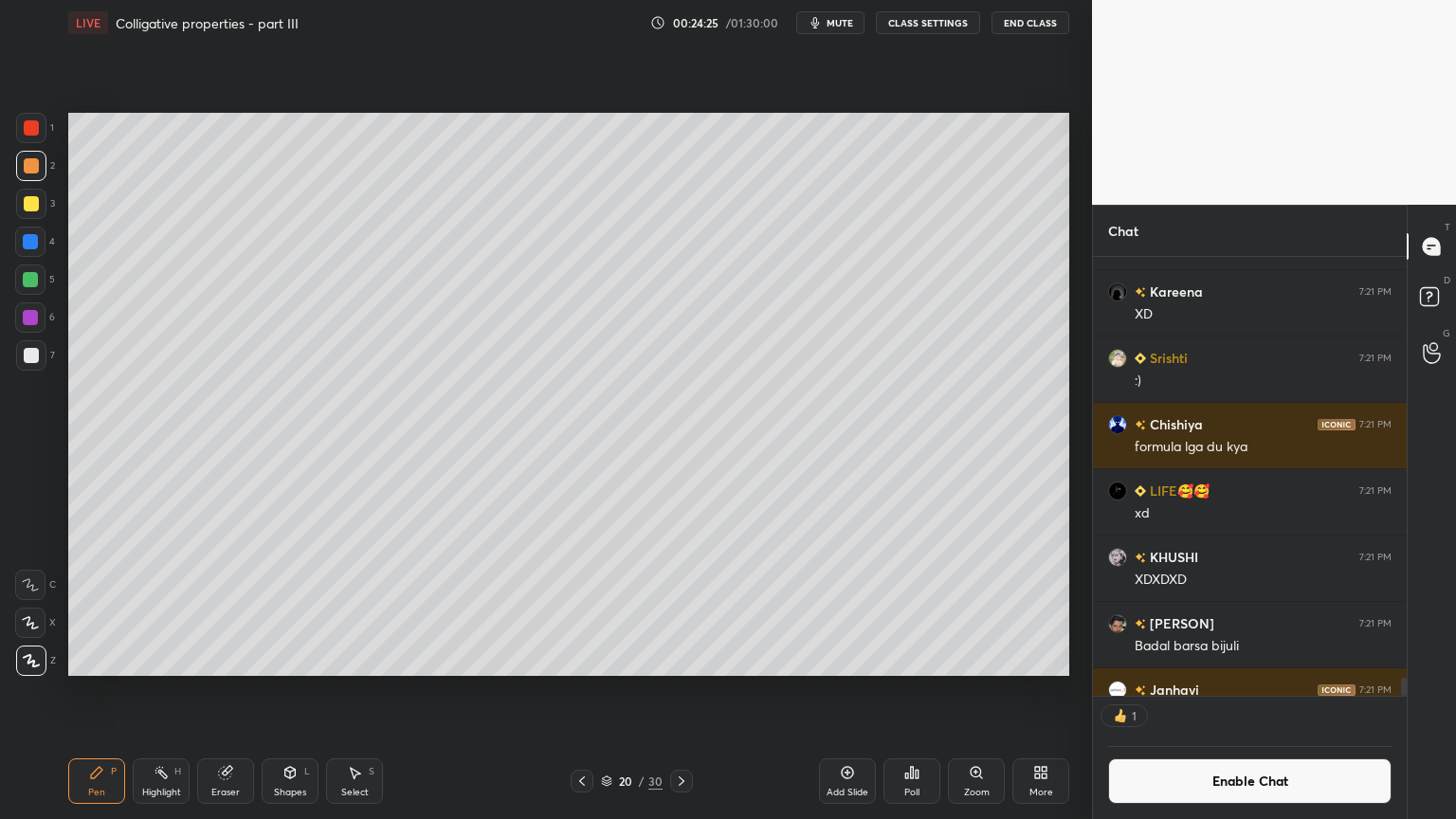 scroll, scrollTop: 433, scrollLeft: 308, axis: both 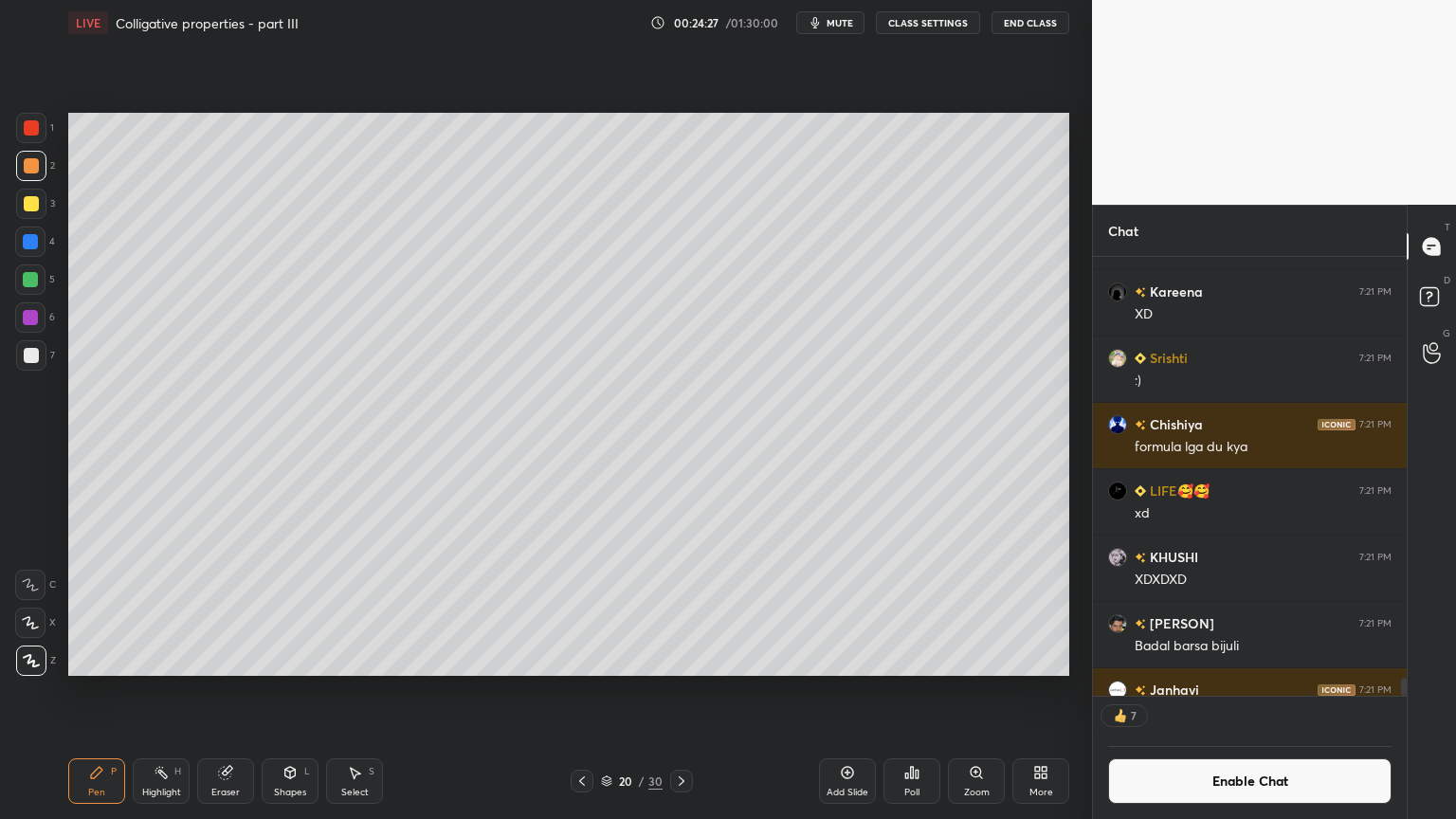 click on "Pen P" at bounding box center (97, 781) 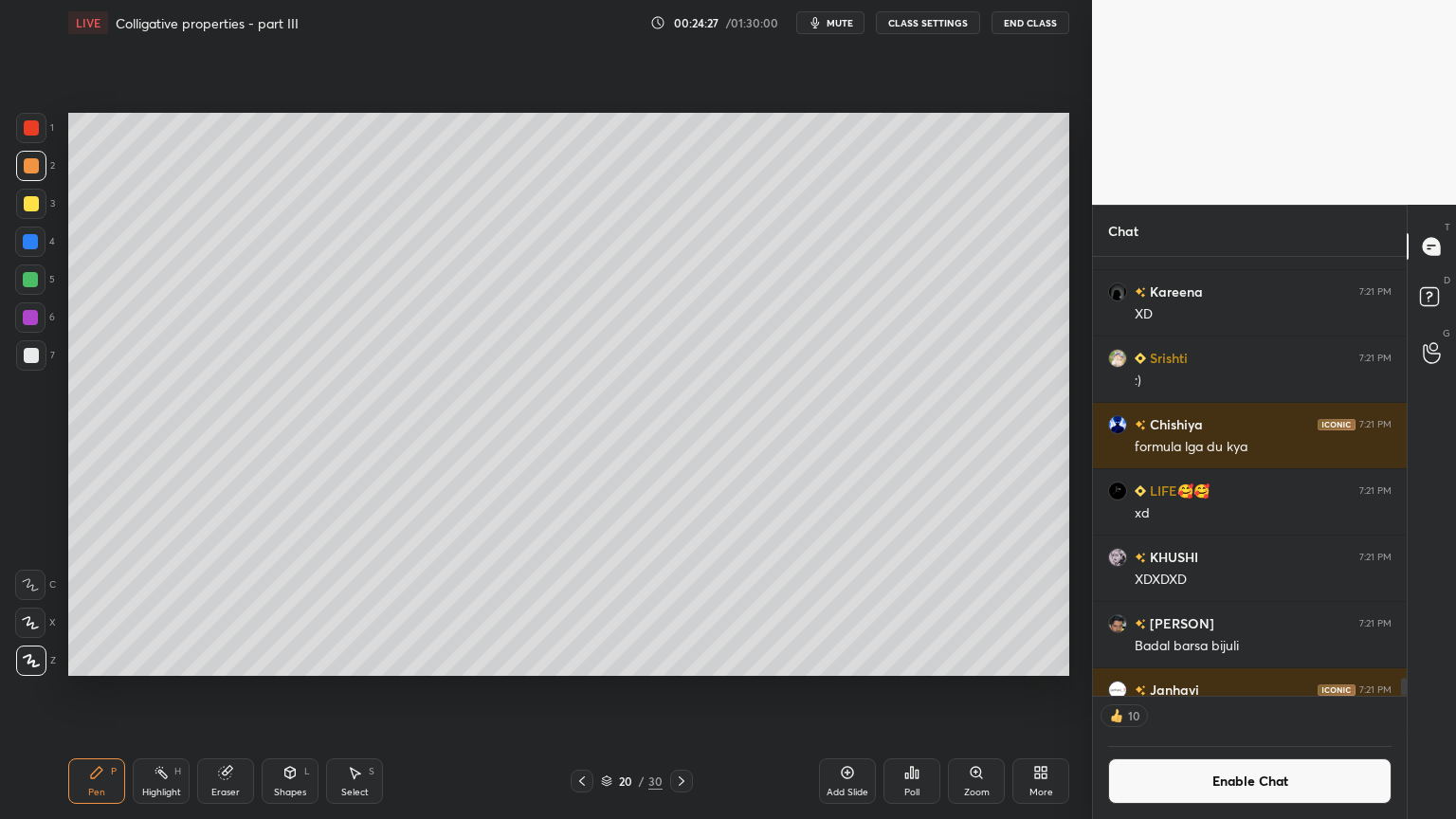 click at bounding box center [31, 355] 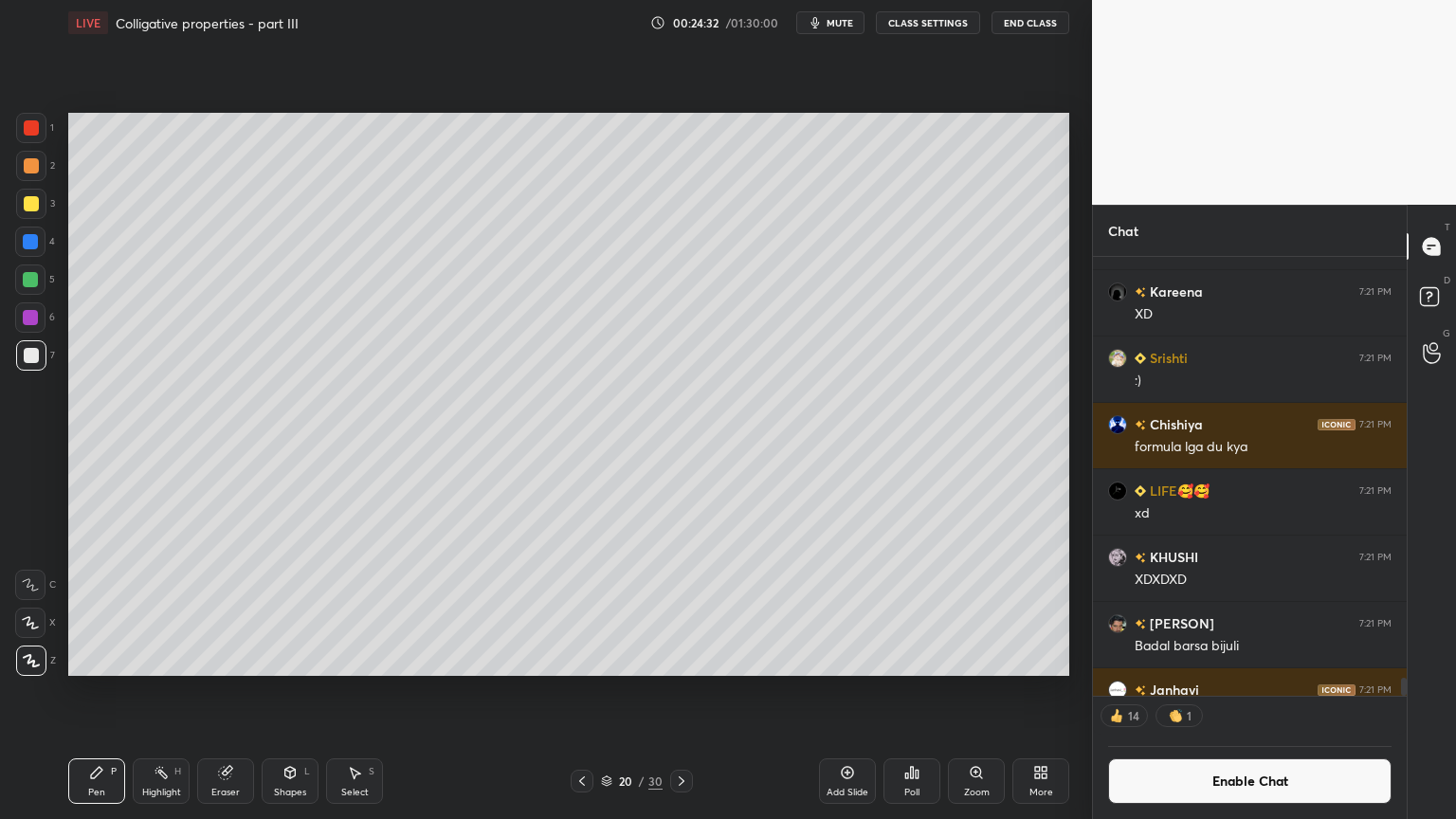 drag, startPoint x: 1294, startPoint y: 789, endPoint x: 1293, endPoint y: 775, distance: 14.035669 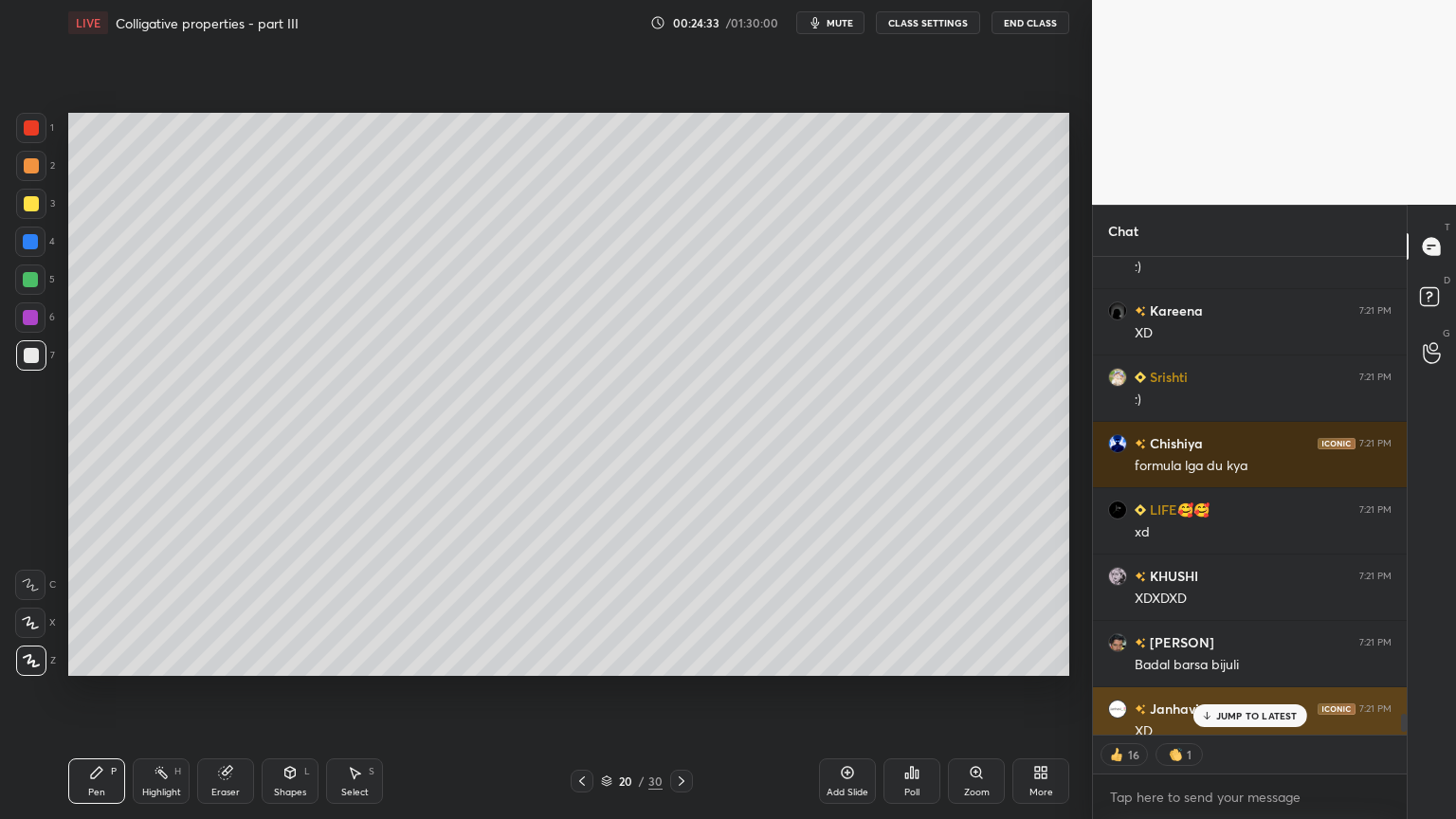 click on "JUMP TO LATEST" at bounding box center (1257, 716) 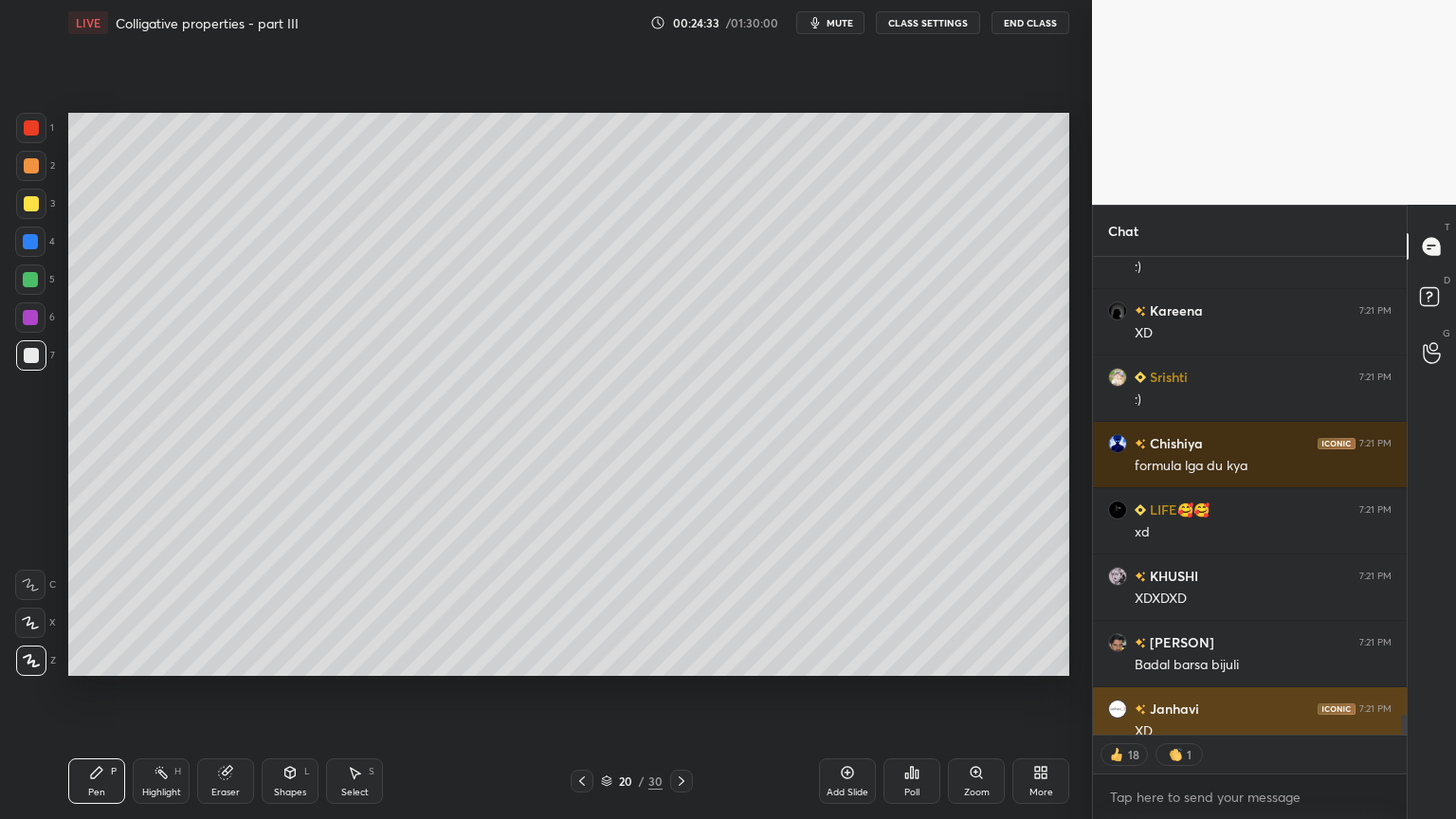 scroll, scrollTop: 10905, scrollLeft: 0, axis: vertical 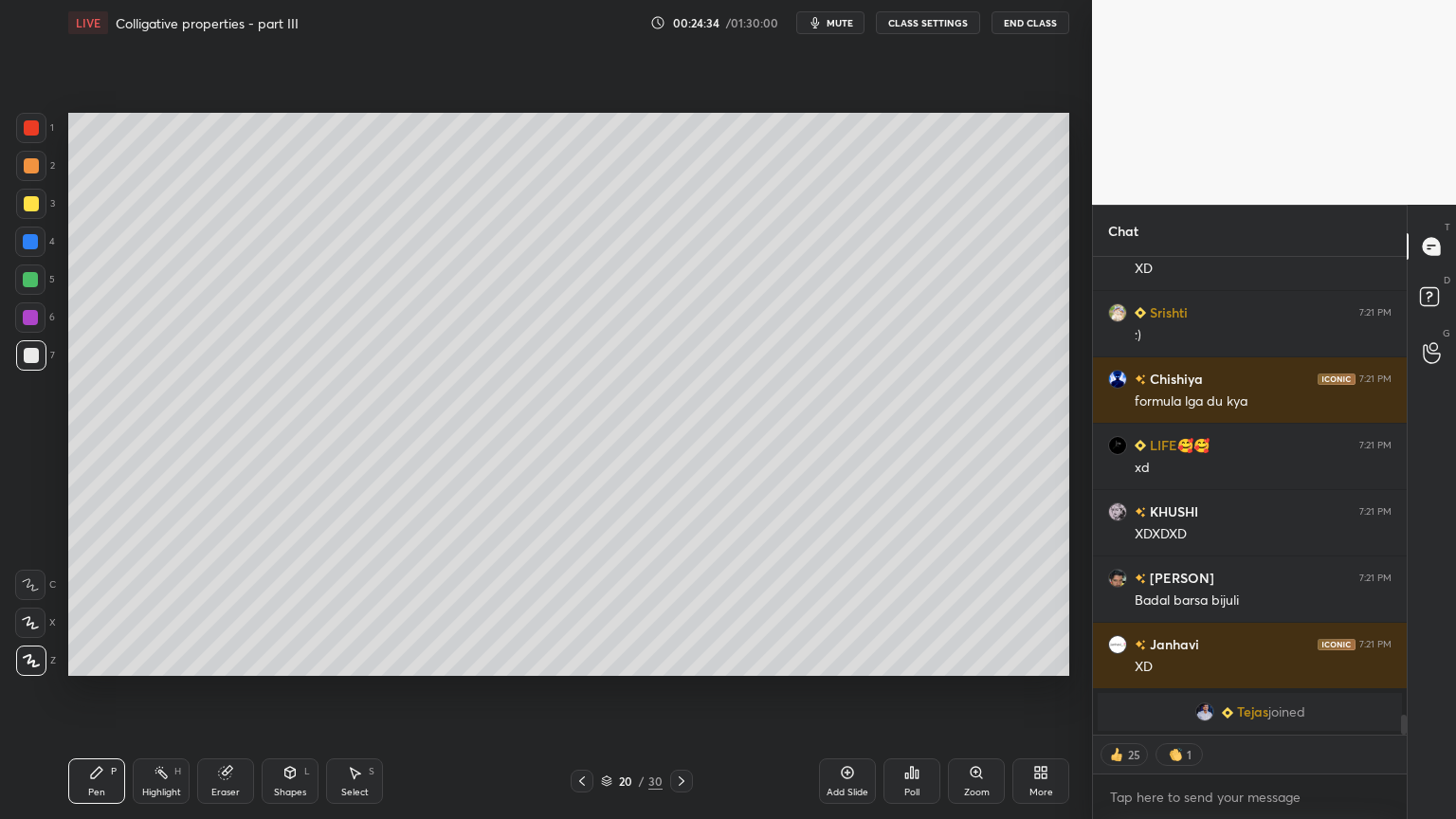 click on "Pen P" at bounding box center (97, 781) 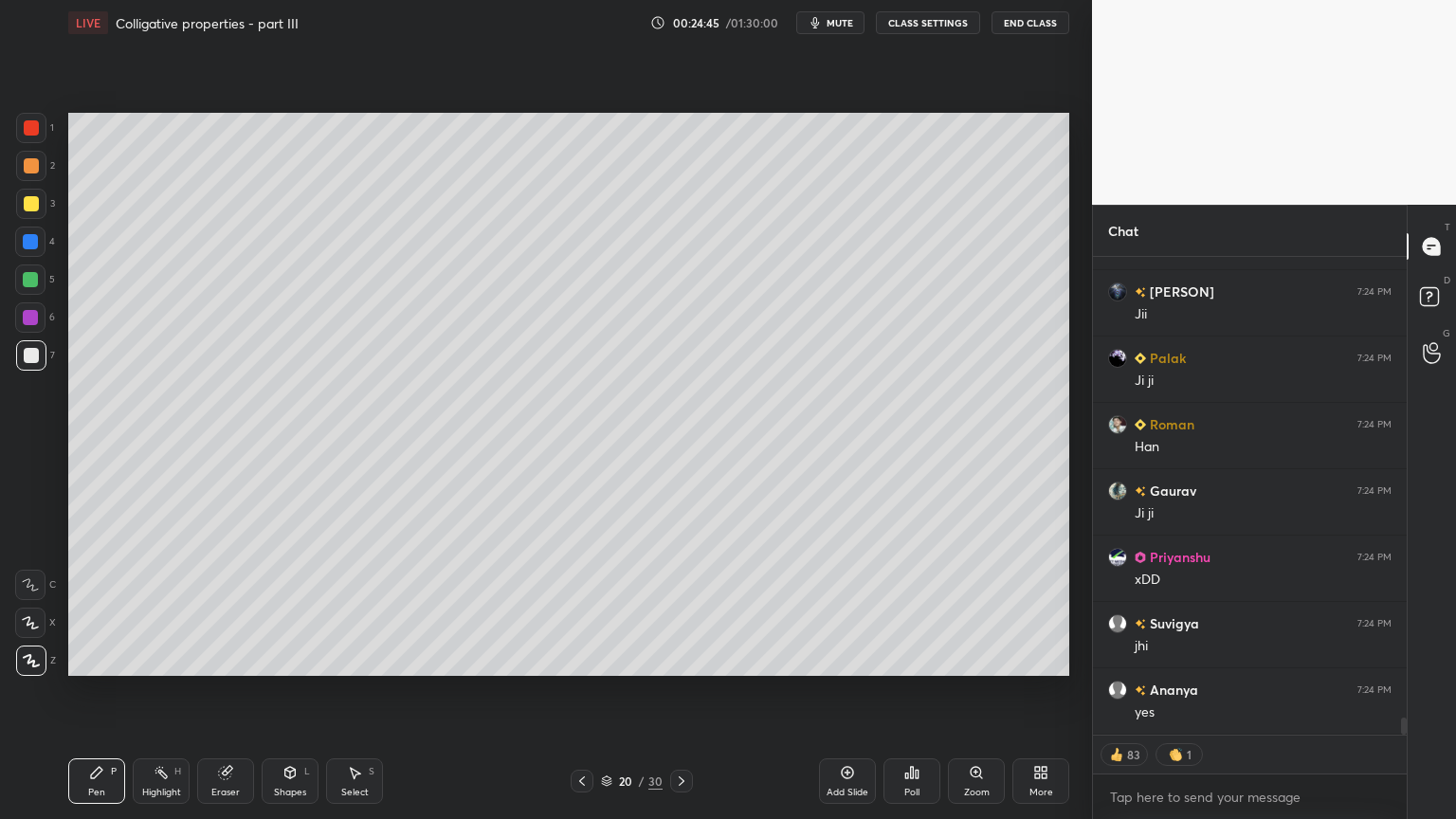 scroll, scrollTop: 12894, scrollLeft: 0, axis: vertical 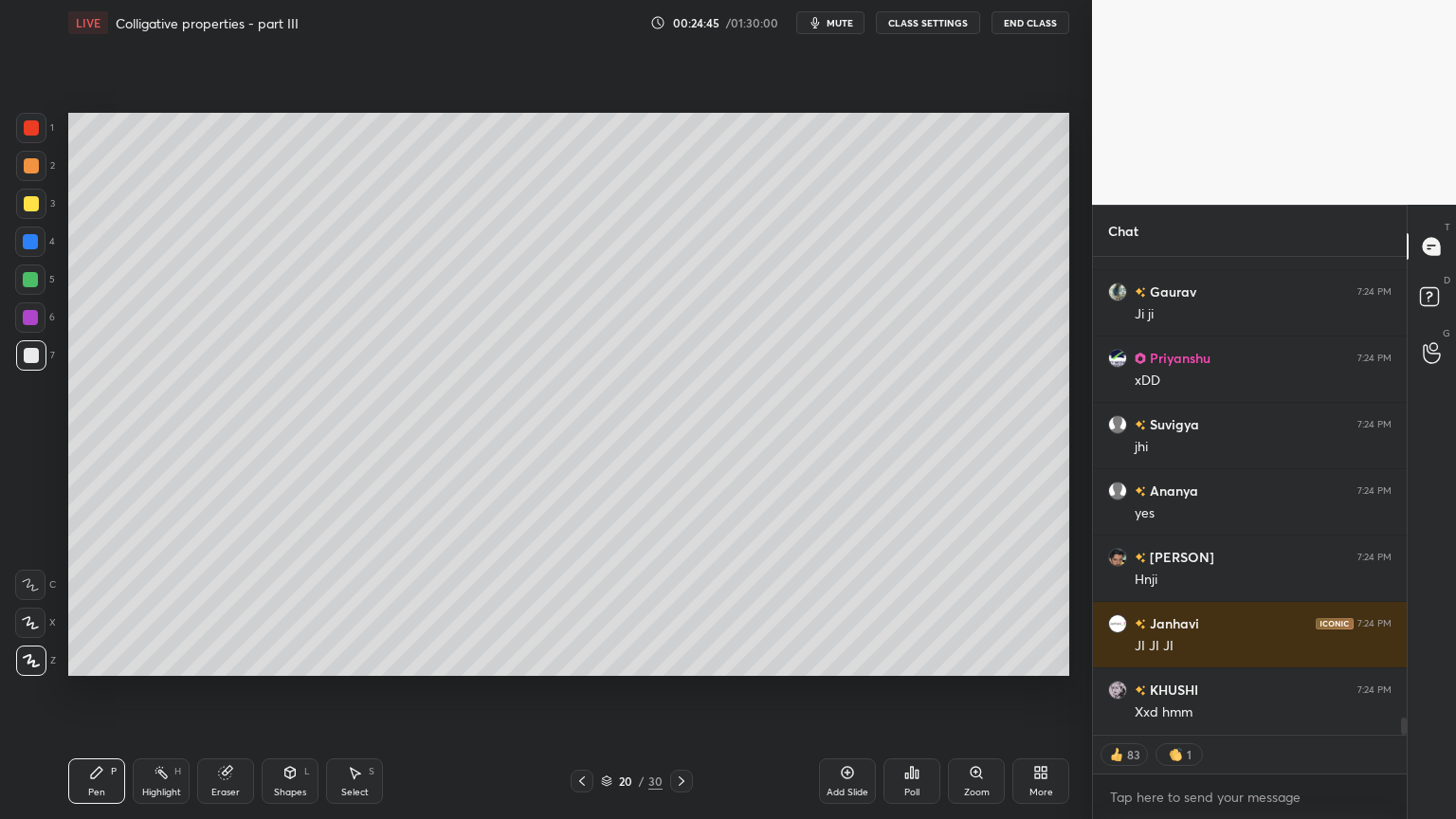 drag, startPoint x: 30, startPoint y: 133, endPoint x: 51, endPoint y: 187, distance: 57.93962 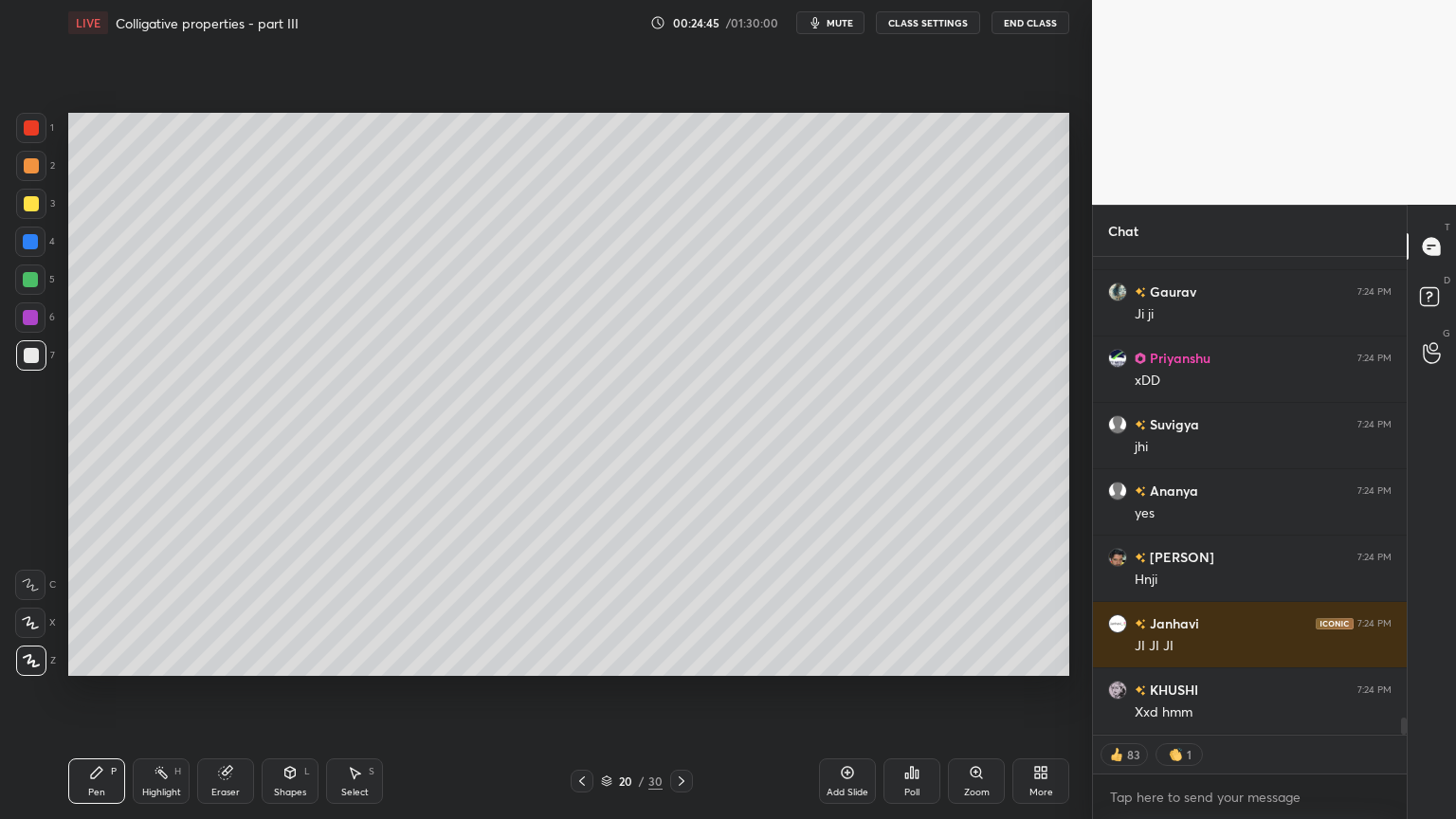 click at bounding box center [31, 128] 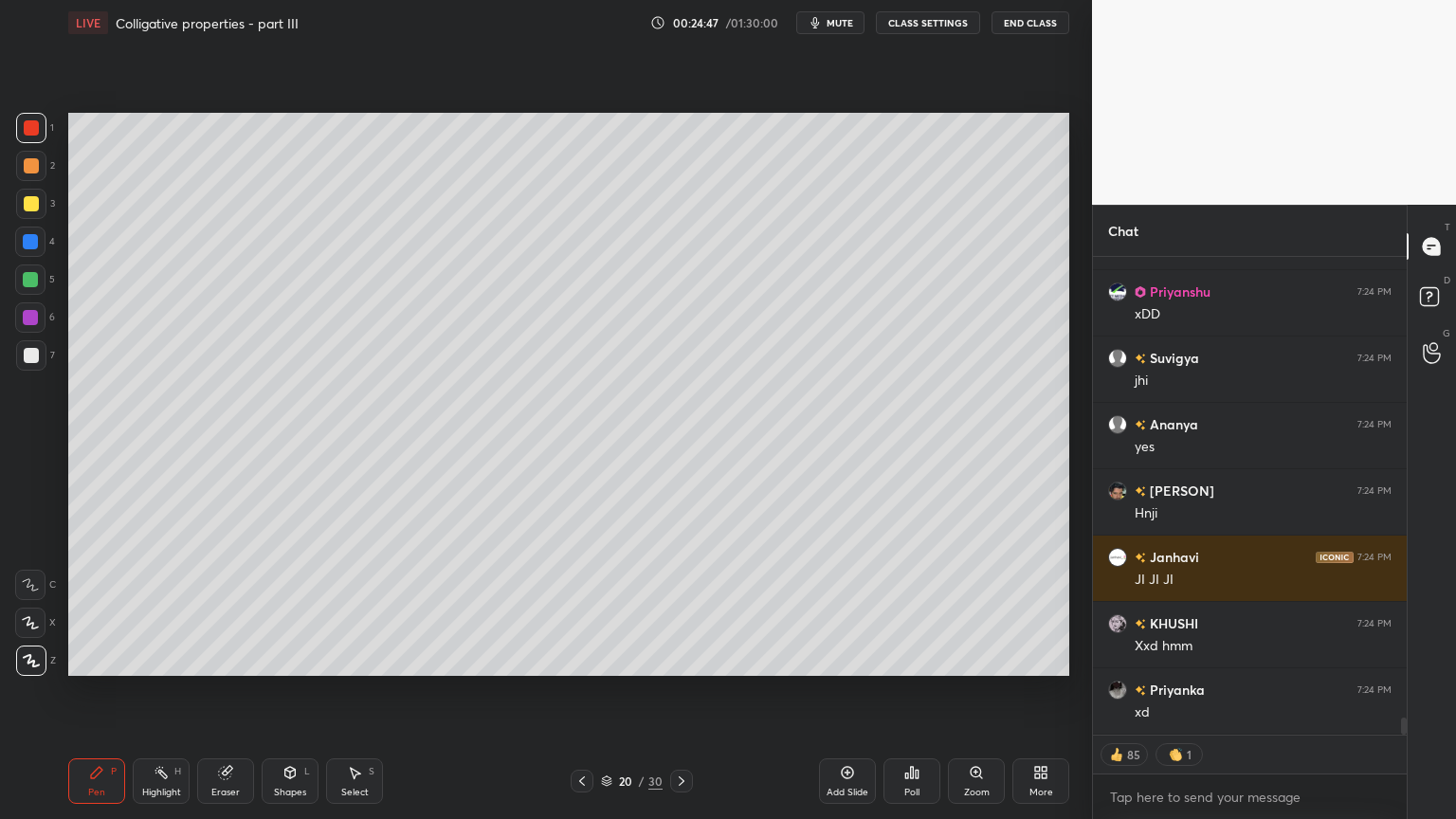 scroll, scrollTop: 13159, scrollLeft: 0, axis: vertical 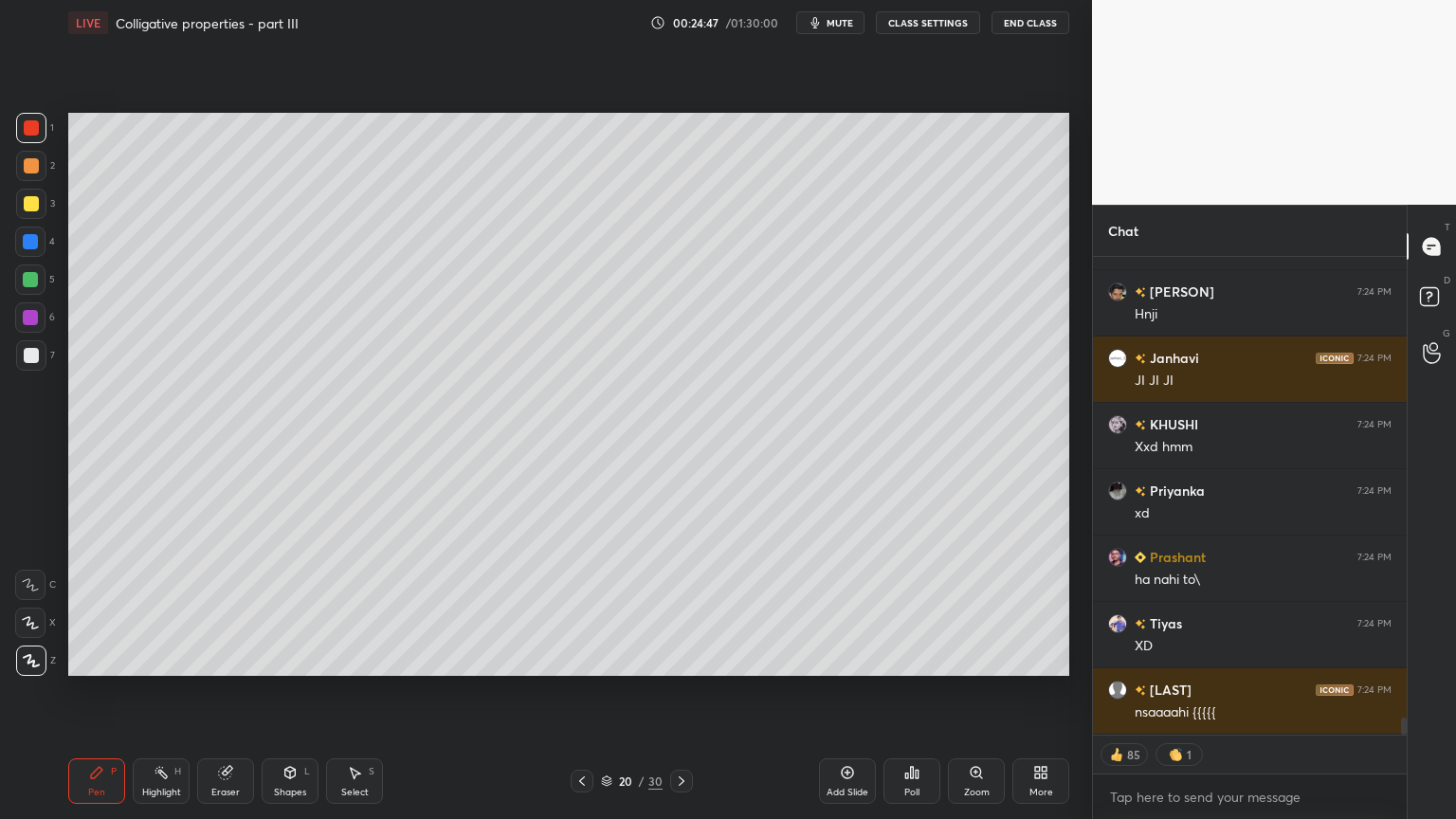 drag, startPoint x: 171, startPoint y: 789, endPoint x: 173, endPoint y: 777, distance: 12.165525 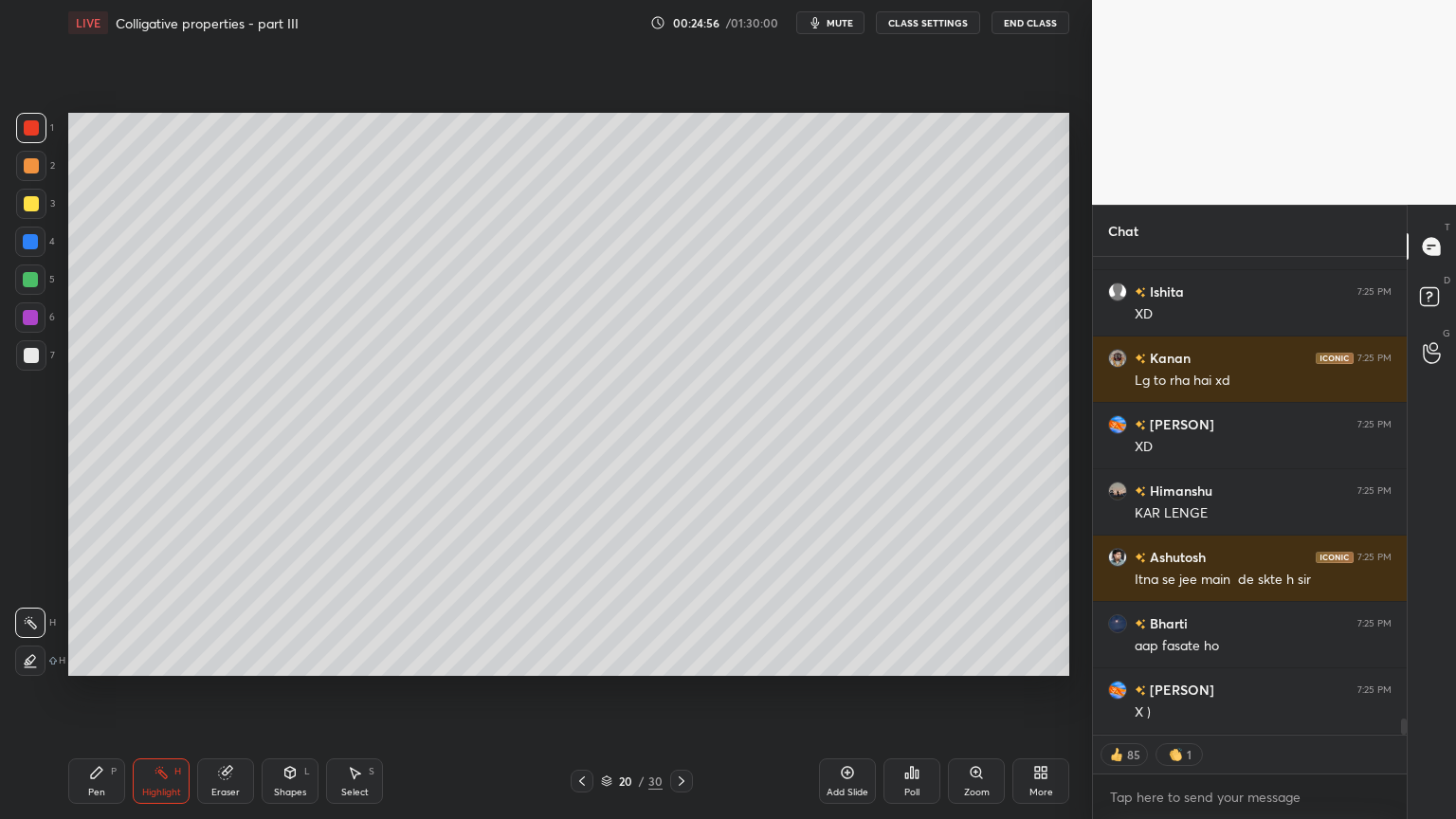 scroll, scrollTop: 14154, scrollLeft: 0, axis: vertical 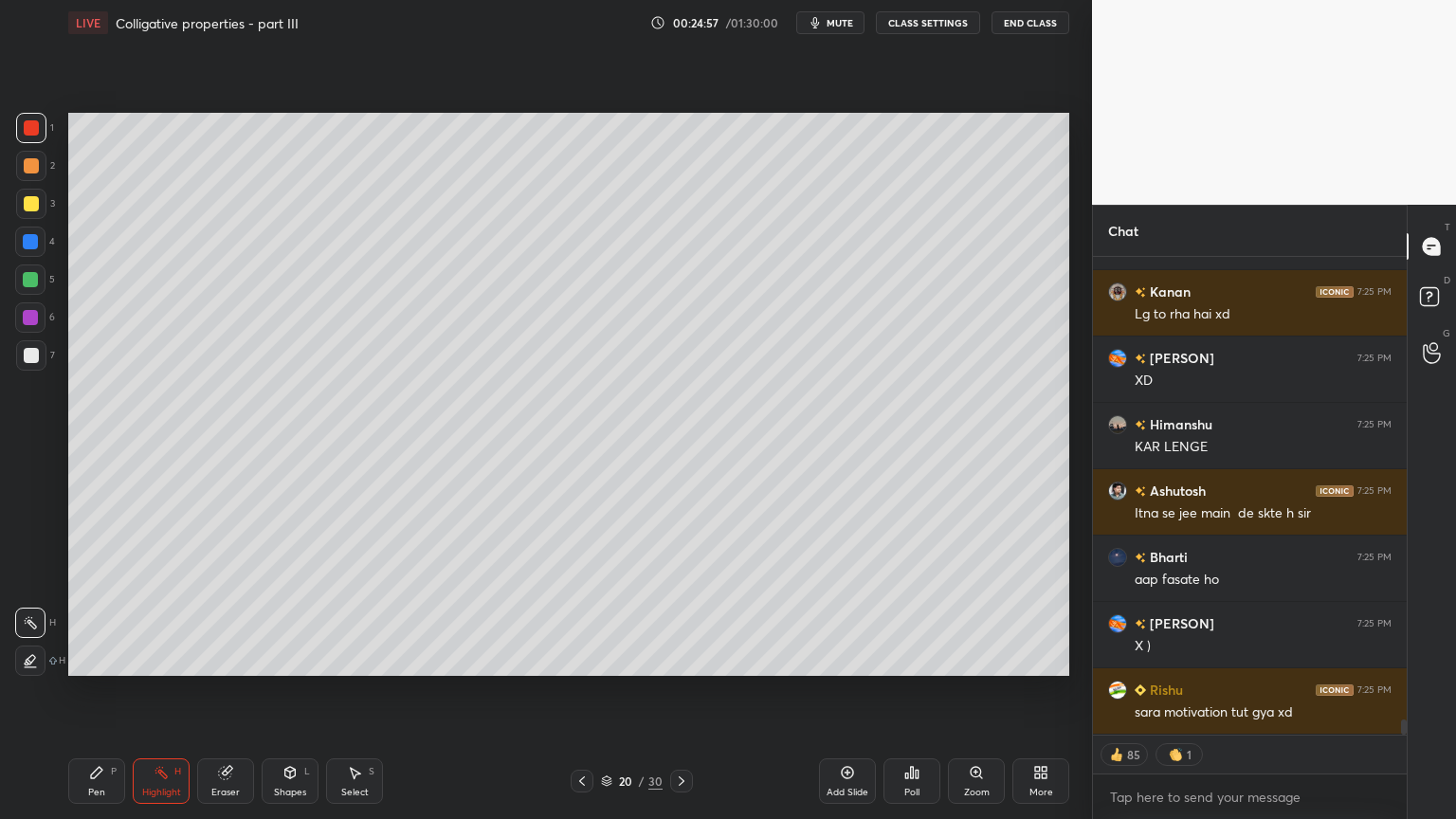 type on "x" 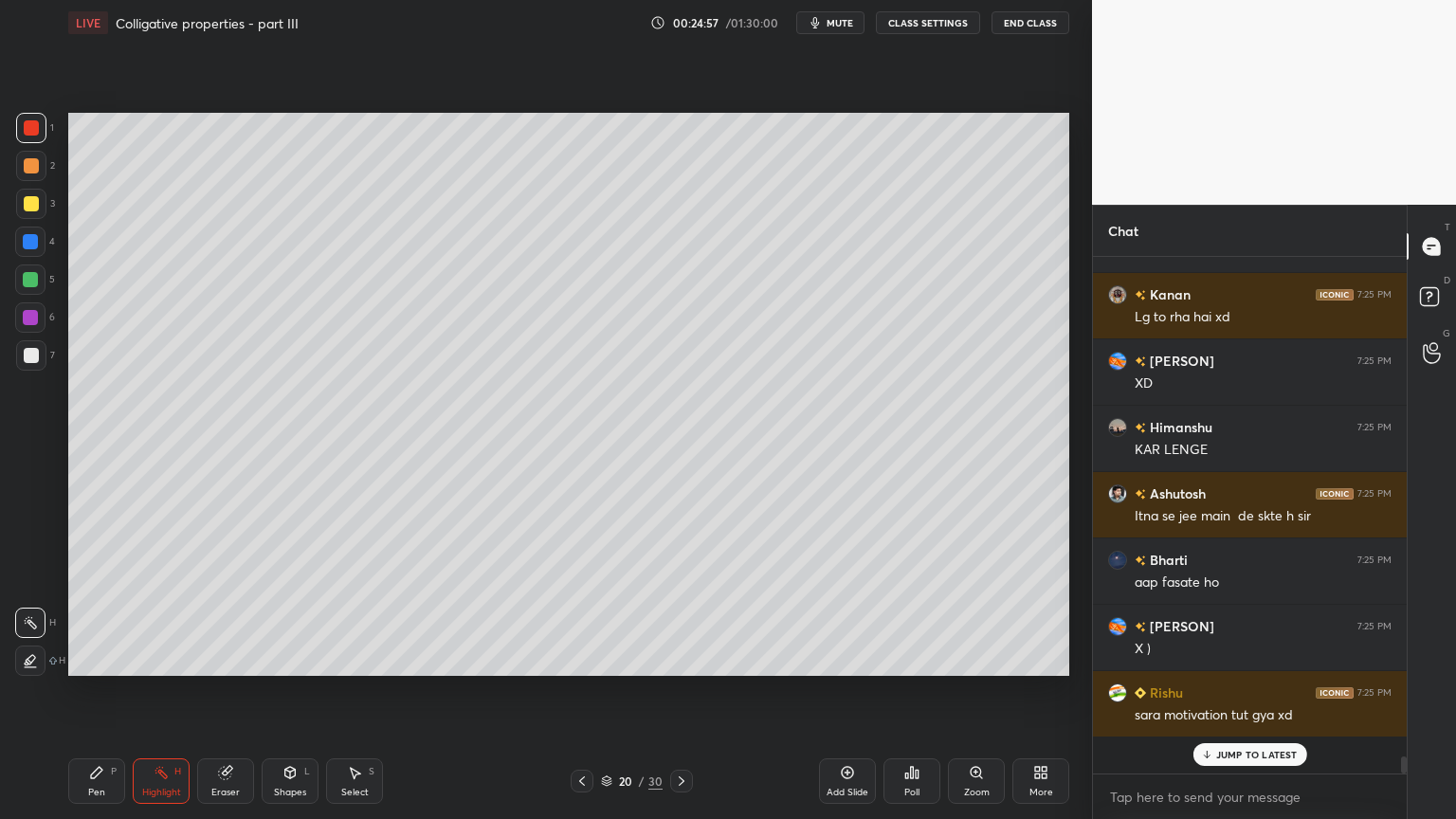 scroll, scrollTop: 0, scrollLeft: 0, axis: both 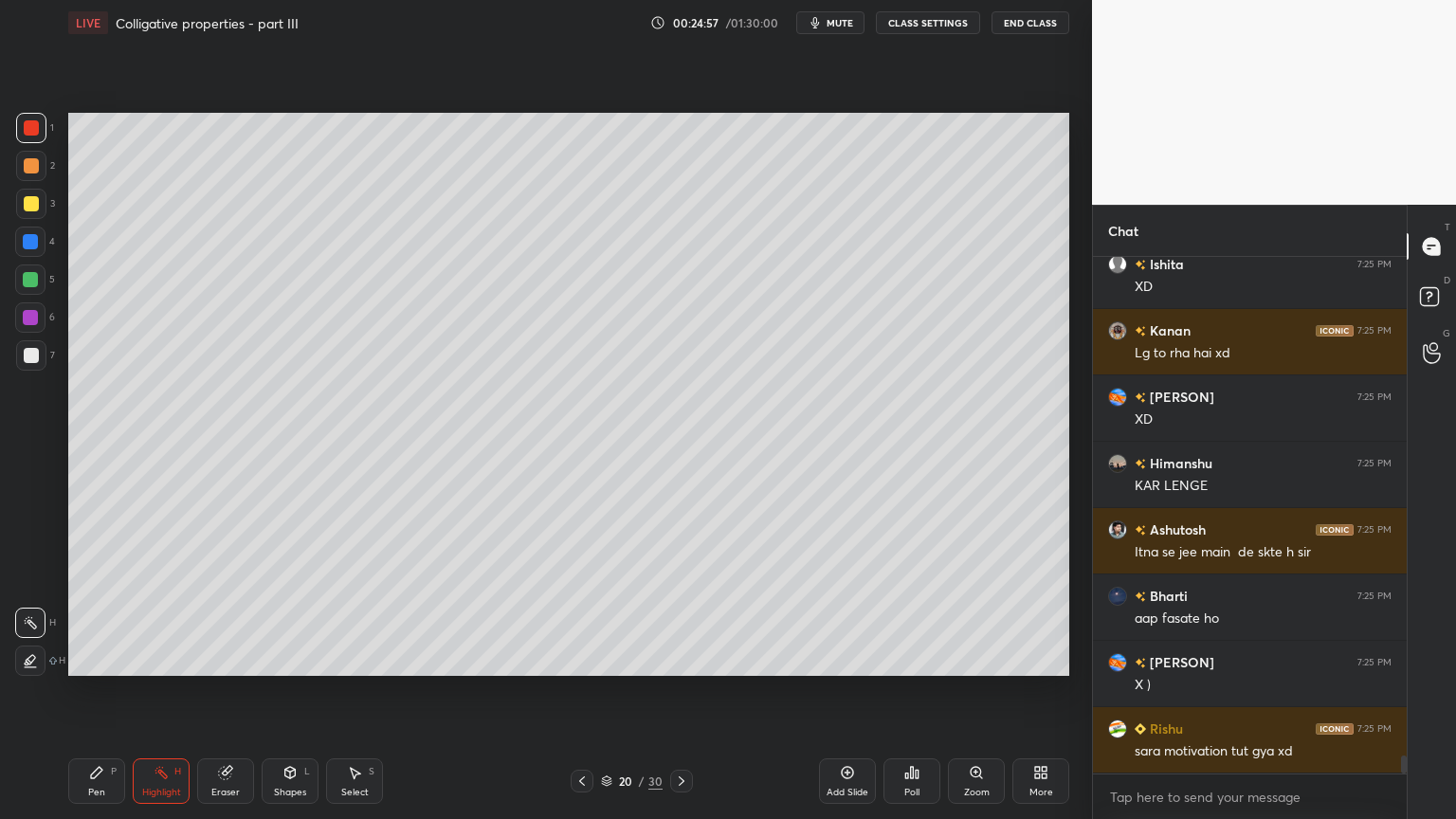 click on "CLASS SETTINGS" at bounding box center (928, 23) 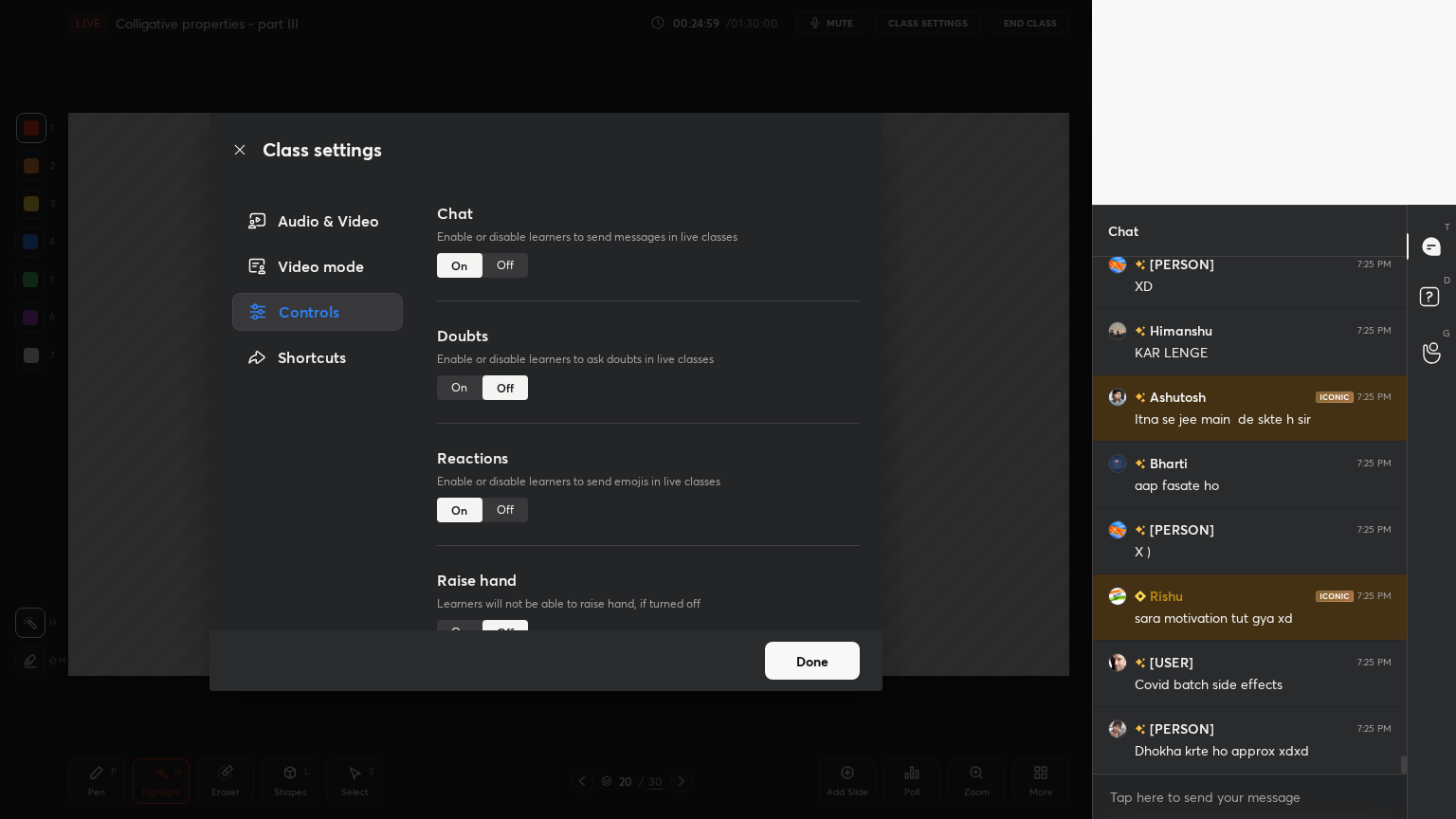 drag, startPoint x: 508, startPoint y: 264, endPoint x: 725, endPoint y: 277, distance: 217.38905 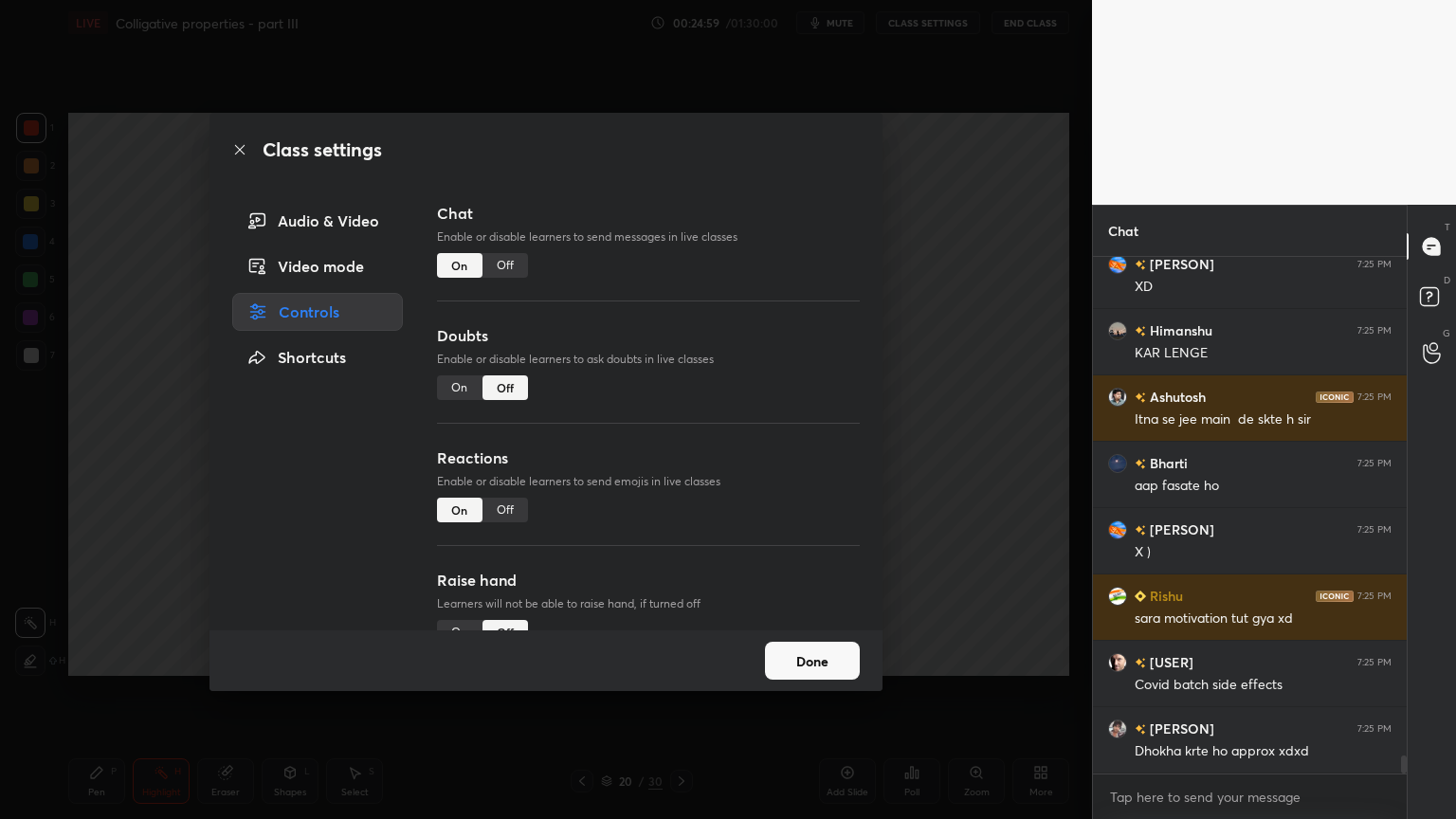 click on "Off" at bounding box center (505, 265) 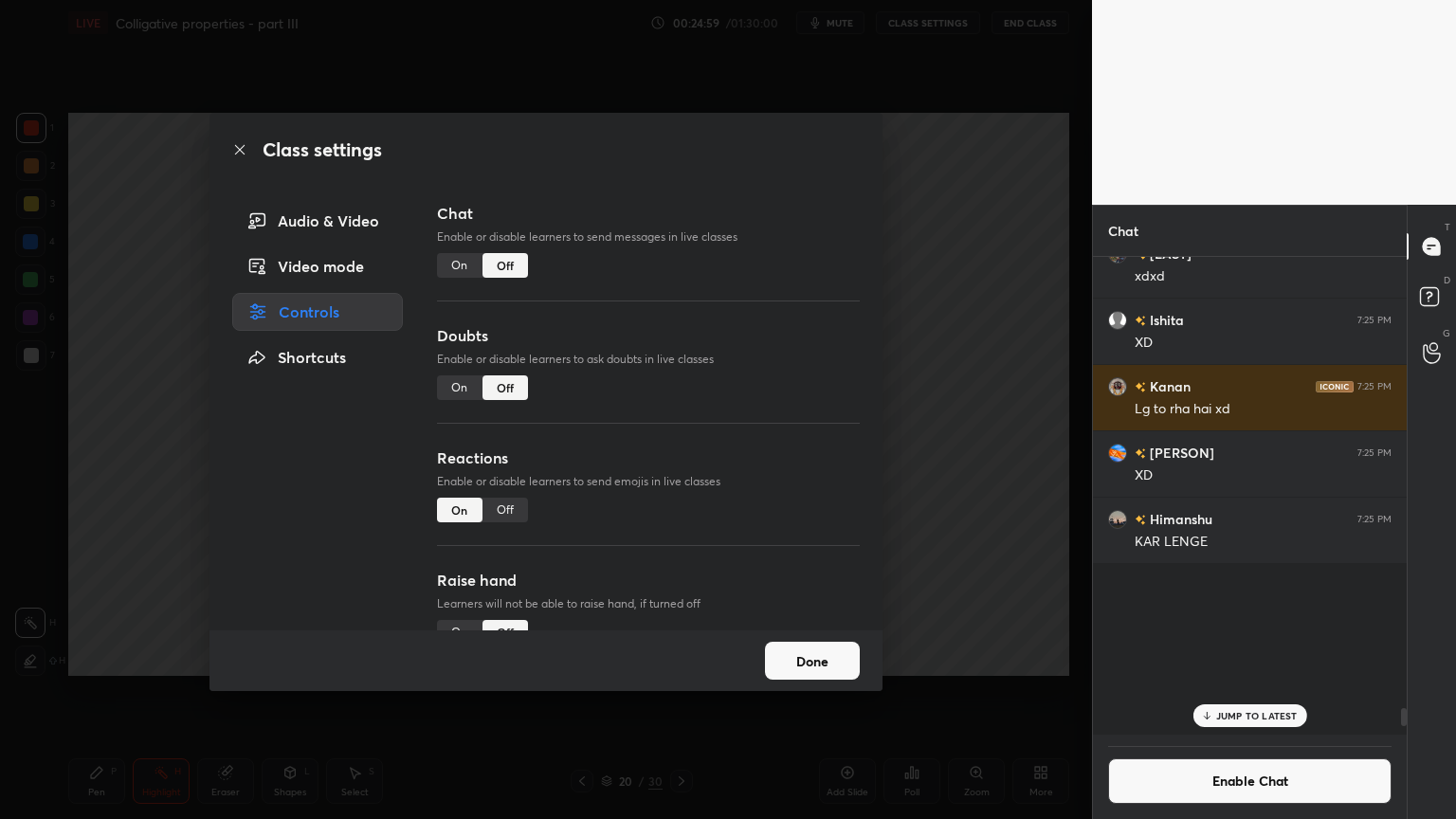 scroll, scrollTop: 12944, scrollLeft: 0, axis: vertical 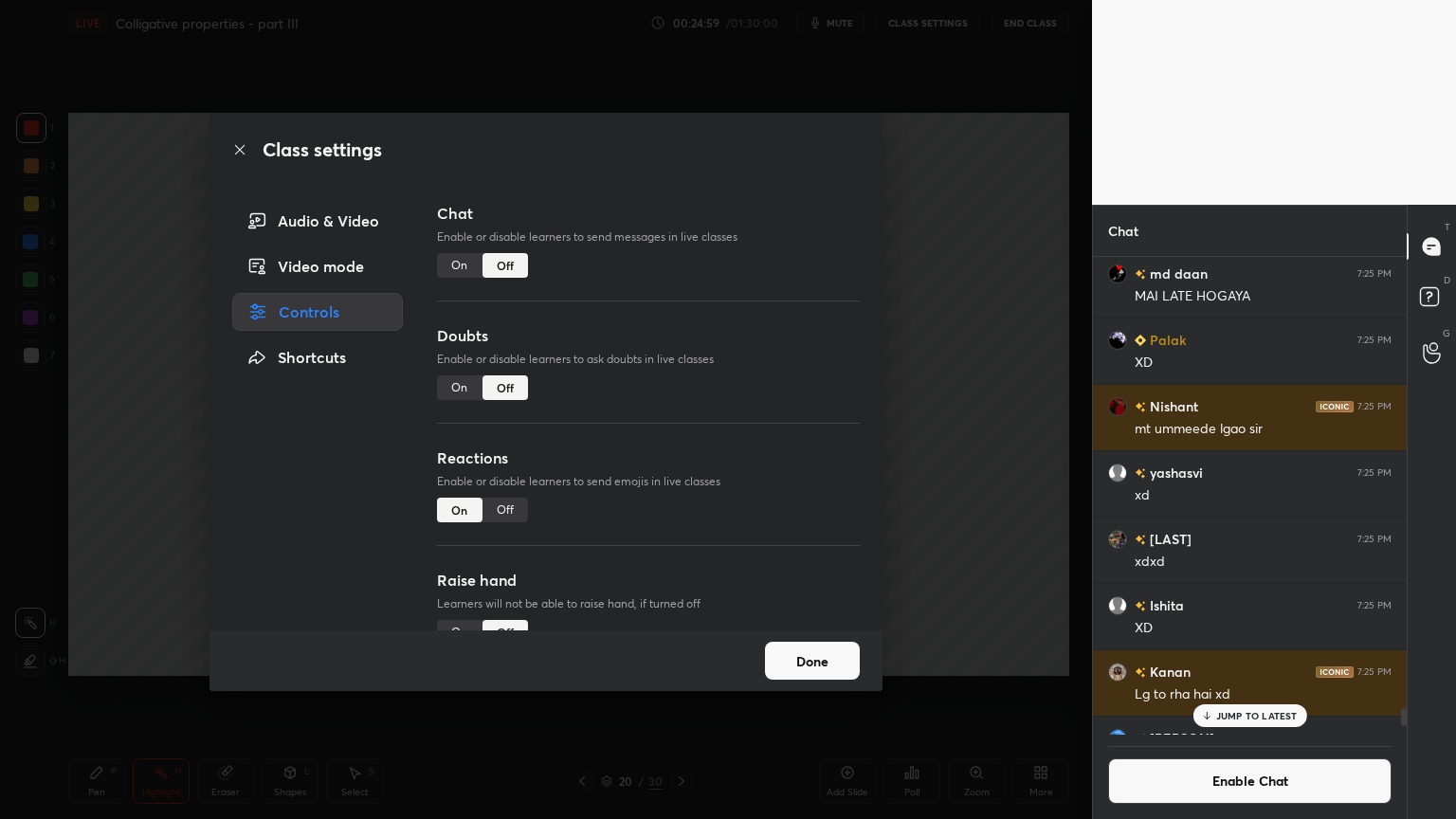 click on "Class settings Audio & Video Video mode Controls Shortcuts Chat Enable or disable learners to send messages in live classes On Off Doubts Enable or disable learners to ask doubts in live classes On Off Reactions Enable or disable learners to send emojis in live classes On Off Raise hand Learners will not be able to raise hand, if turned off On Off Poll Prediction Enable or disable poll prediction in case of a question on the slide On Off Done" at bounding box center (546, 410) 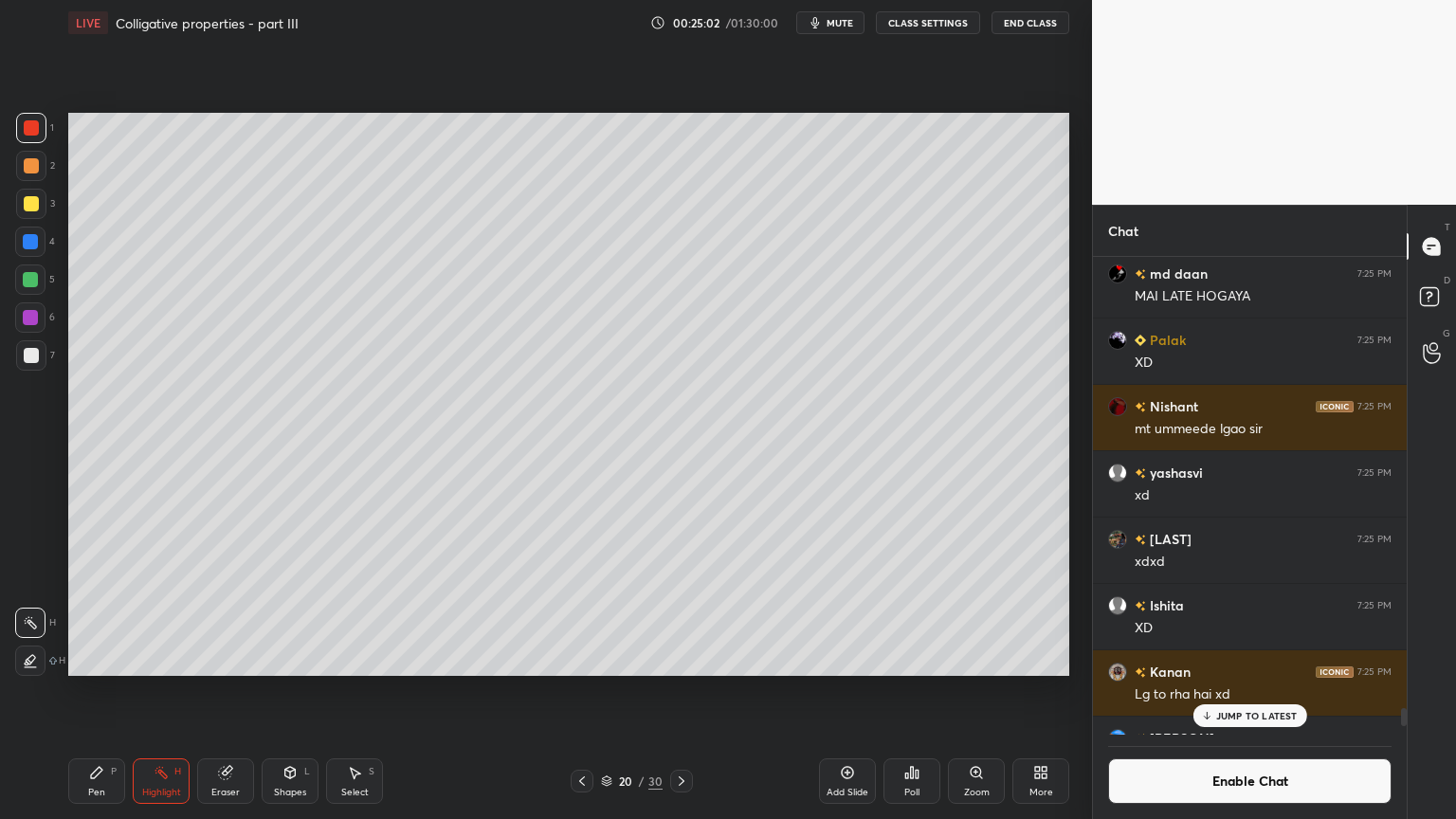 click on "Pen P" at bounding box center [97, 781] 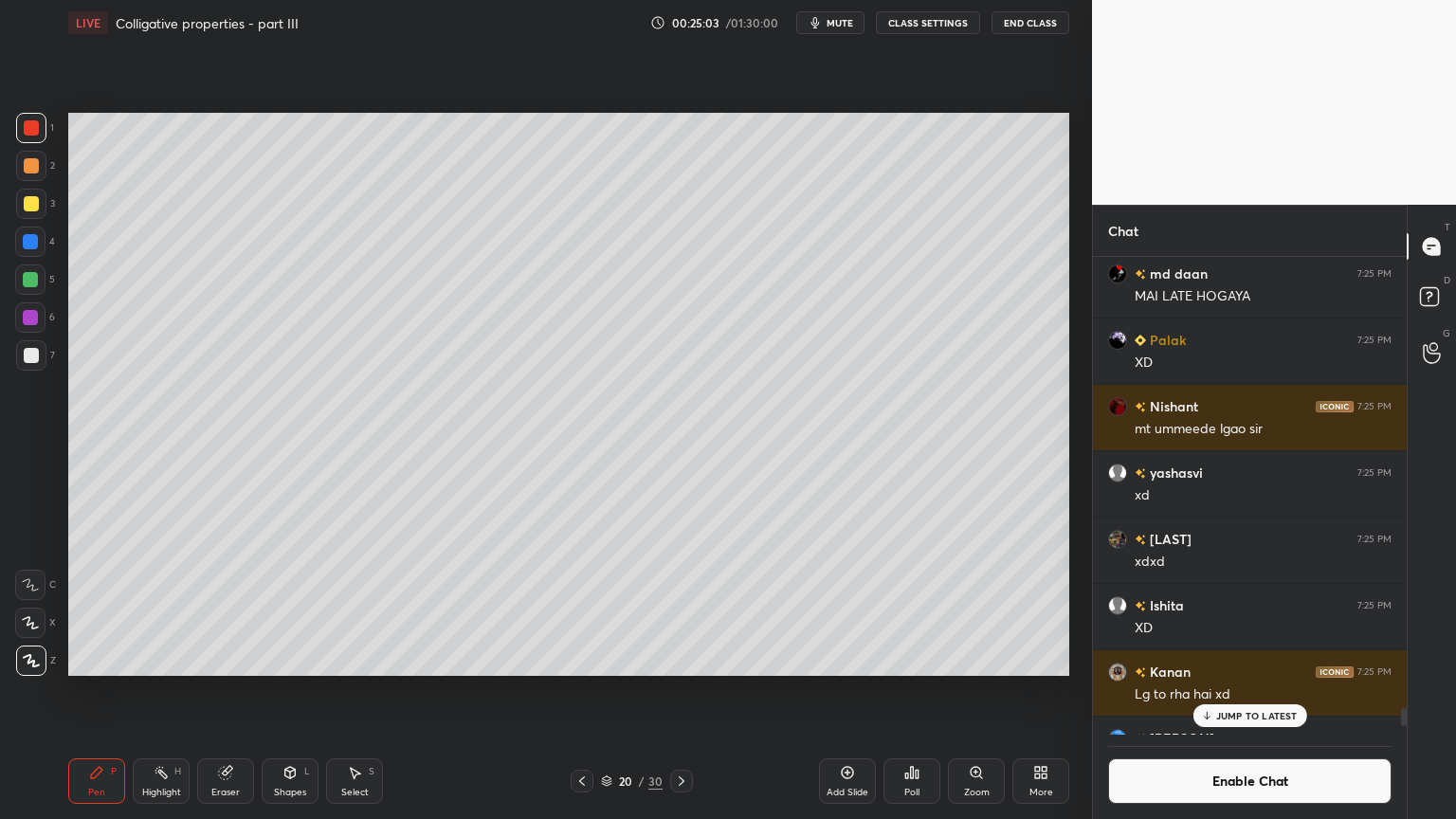 click at bounding box center [31, 166] 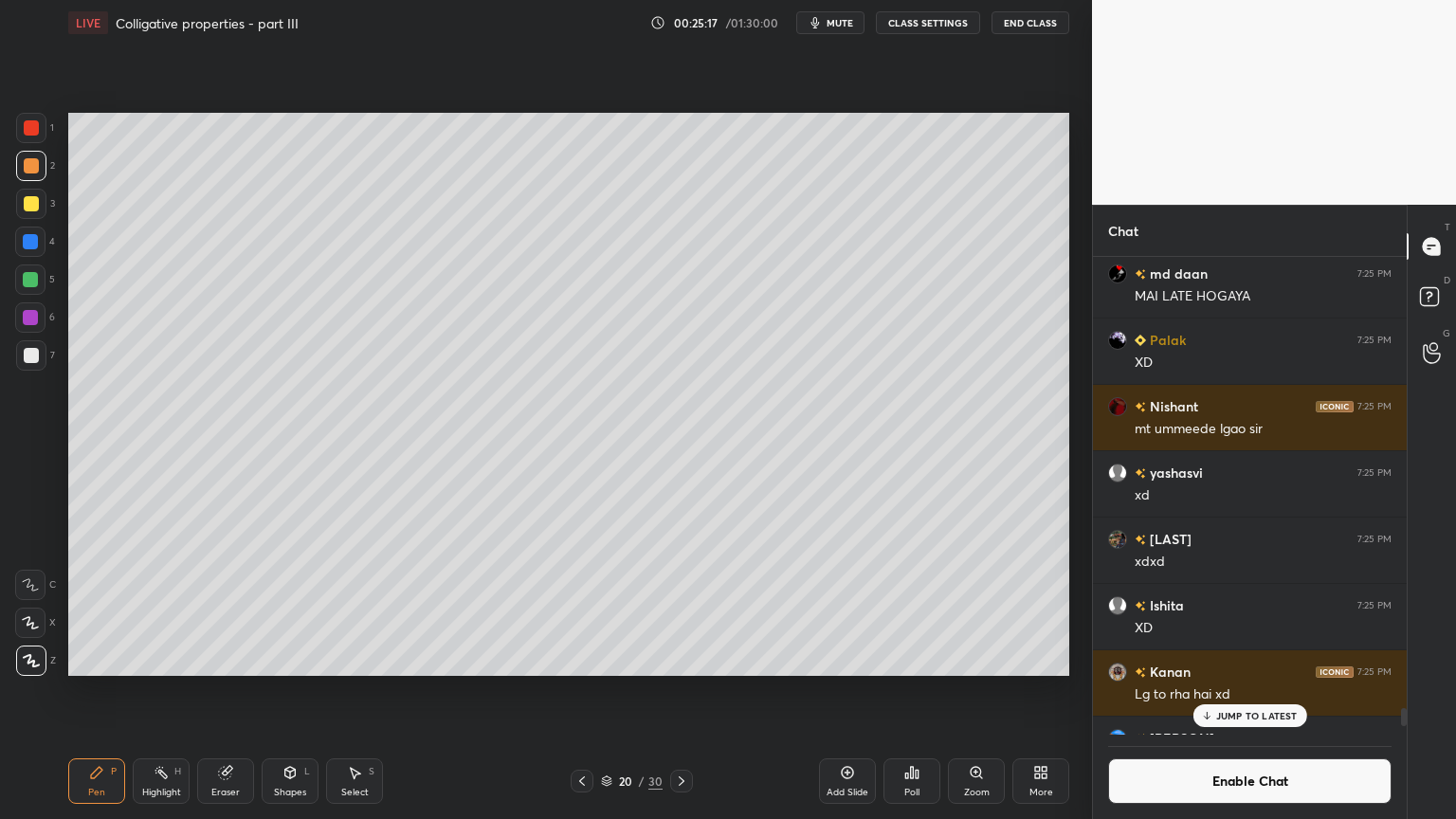 click on "Pen P" at bounding box center (97, 781) 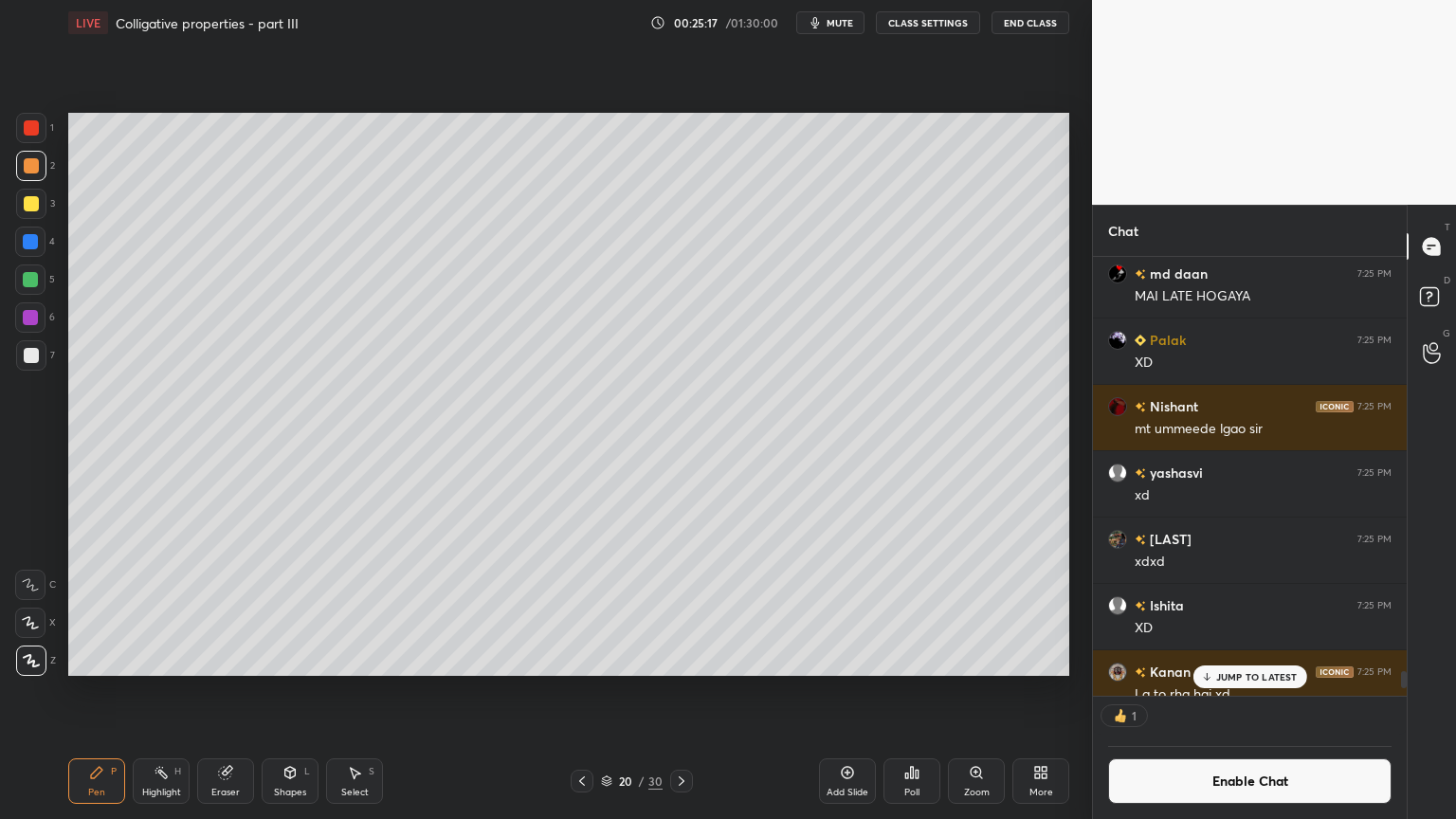 scroll, scrollTop: 433, scrollLeft: 308, axis: both 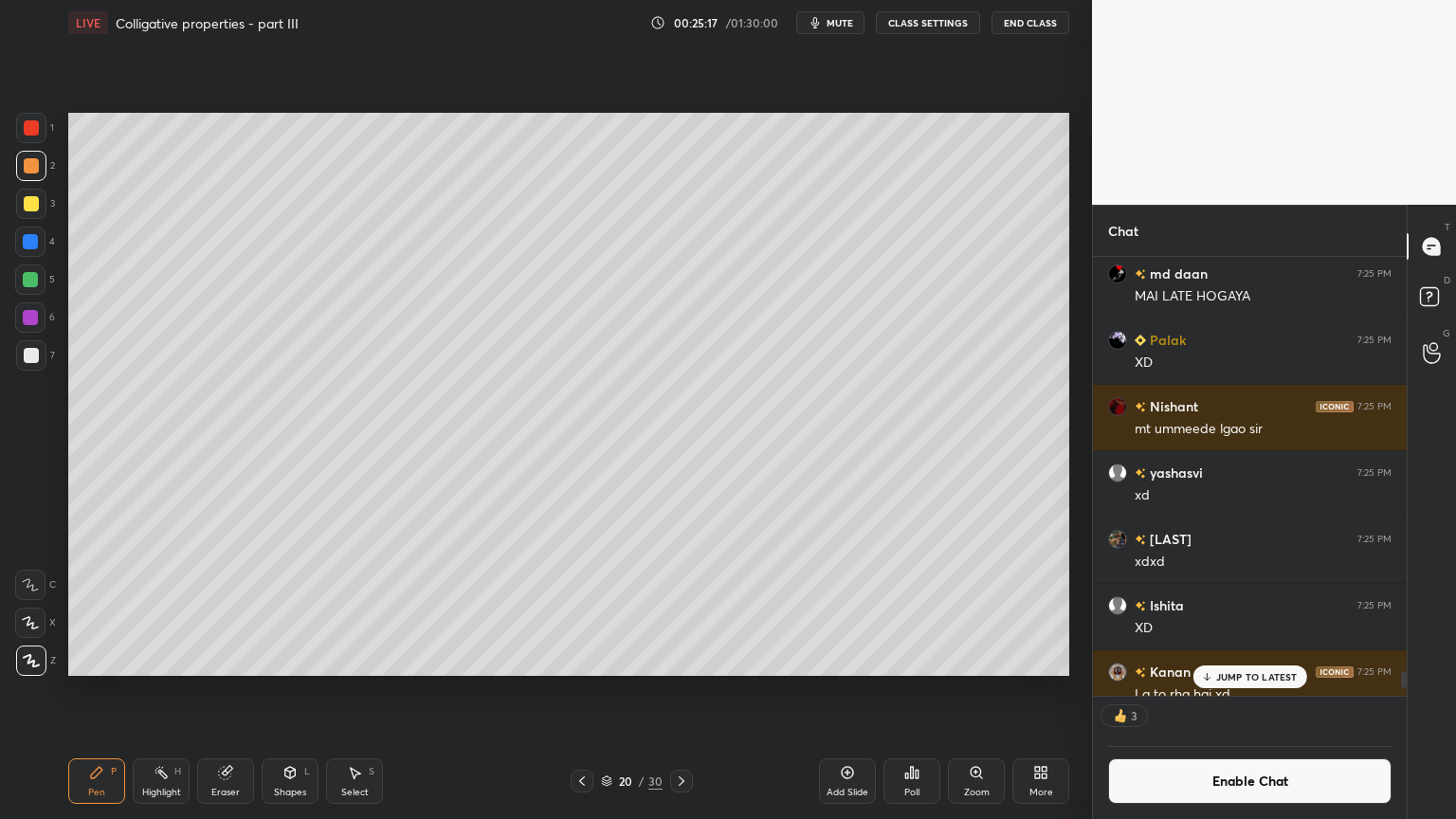 click at bounding box center [31, 204] 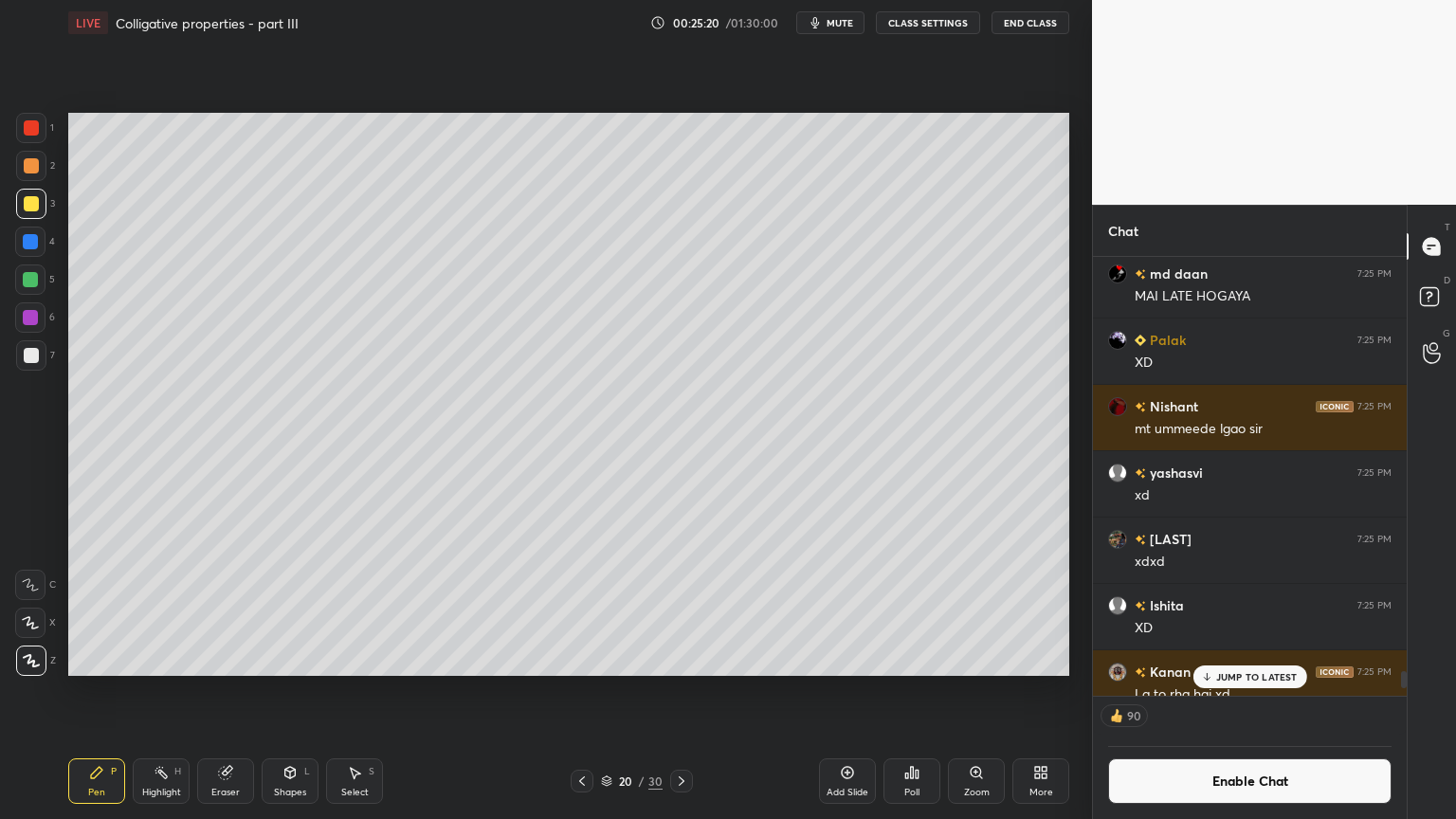 drag, startPoint x: 1265, startPoint y: 676, endPoint x: 1255, endPoint y: 671, distance: 11.18034 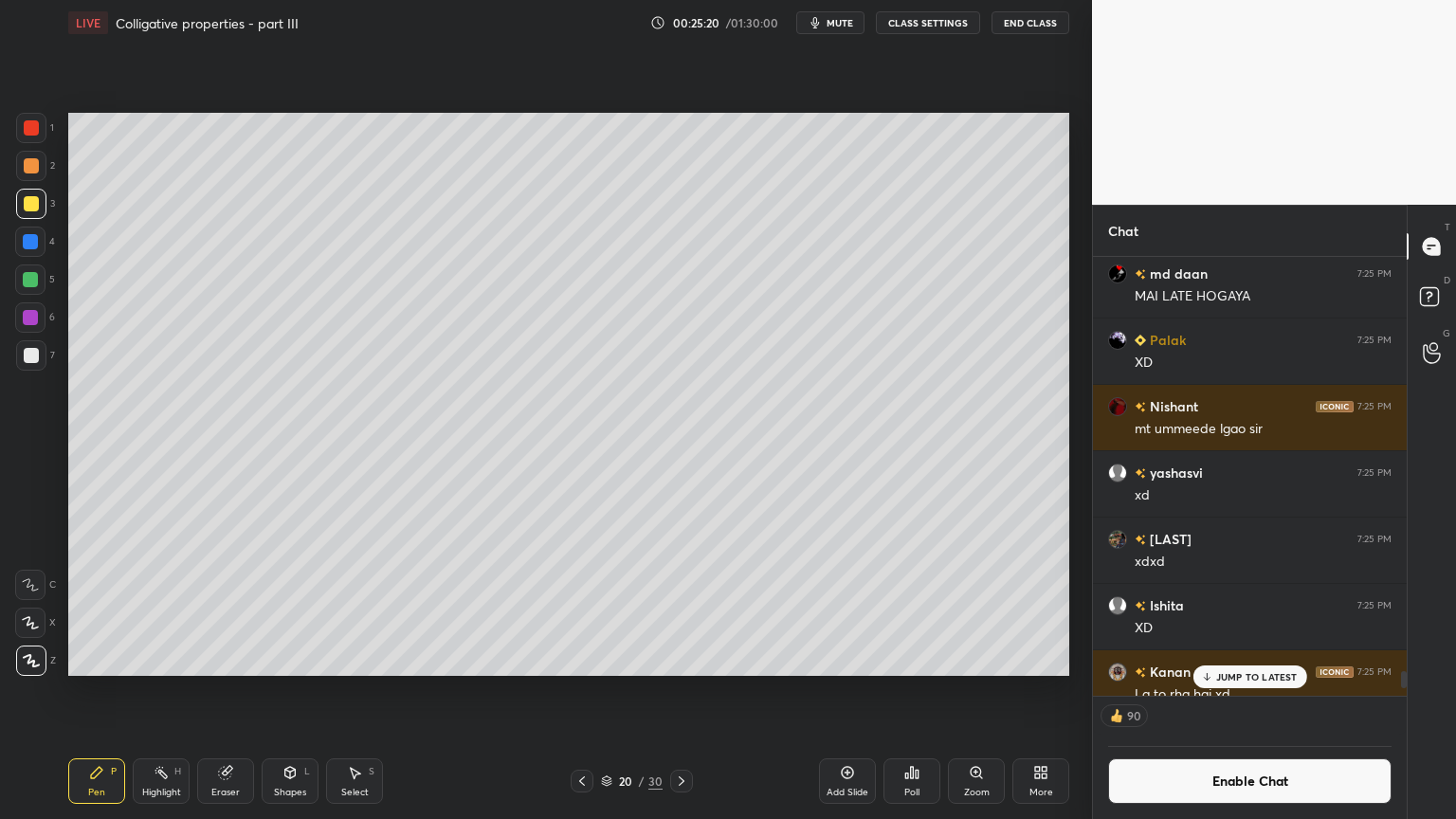 click on "JUMP TO LATEST" at bounding box center (1257, 677) 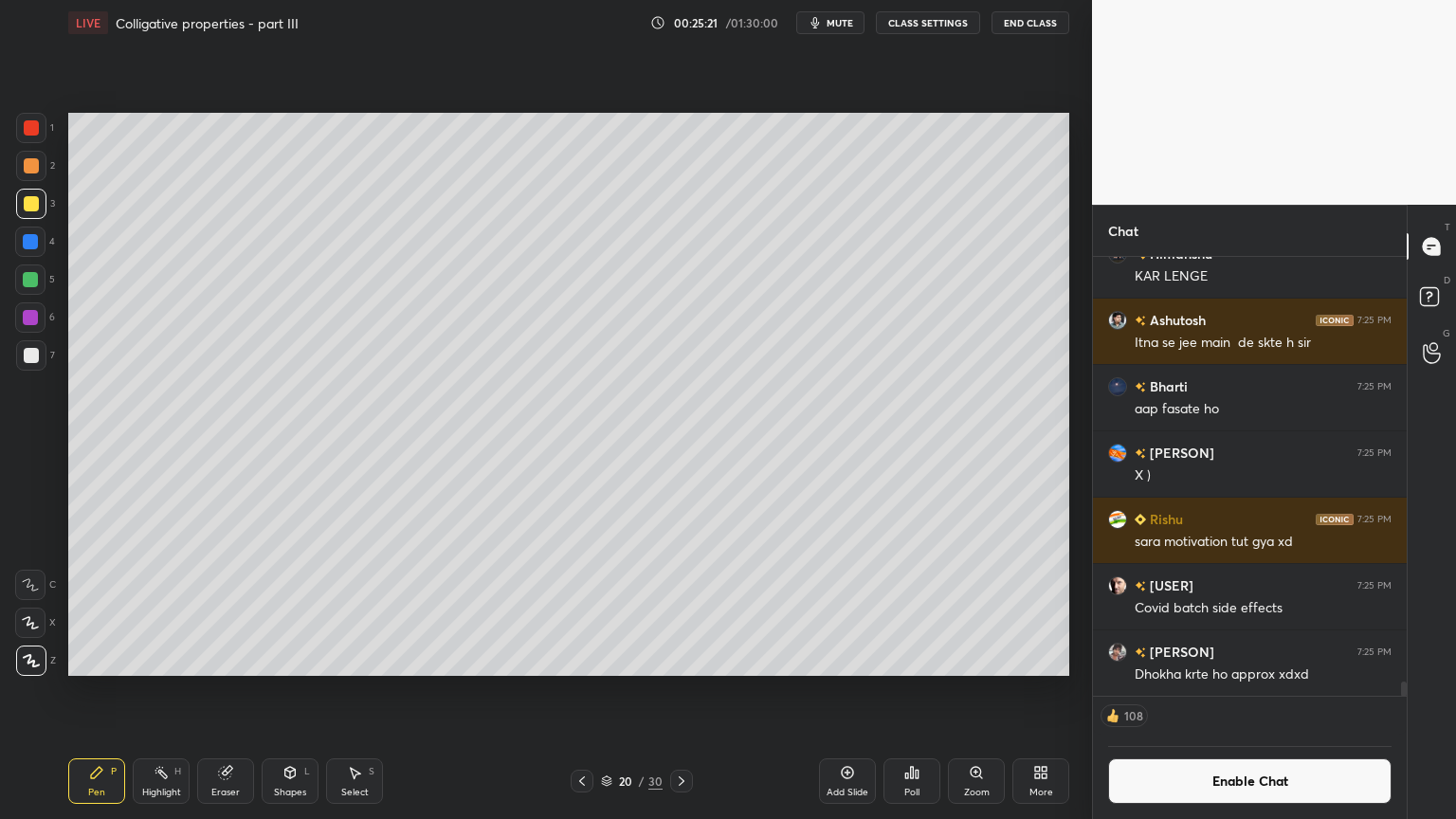 click on "Pen P" at bounding box center (97, 781) 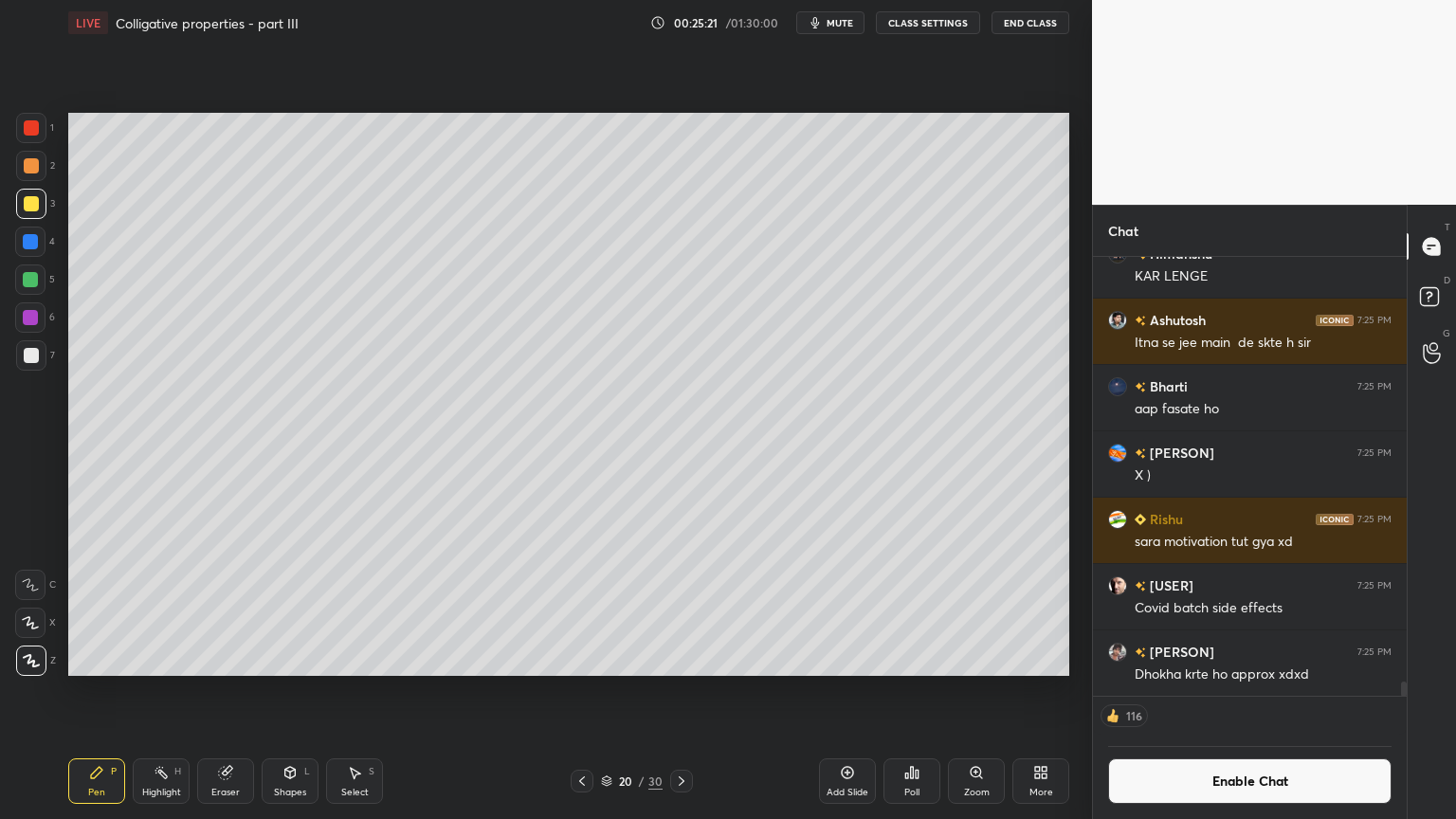 click at bounding box center (31, 355) 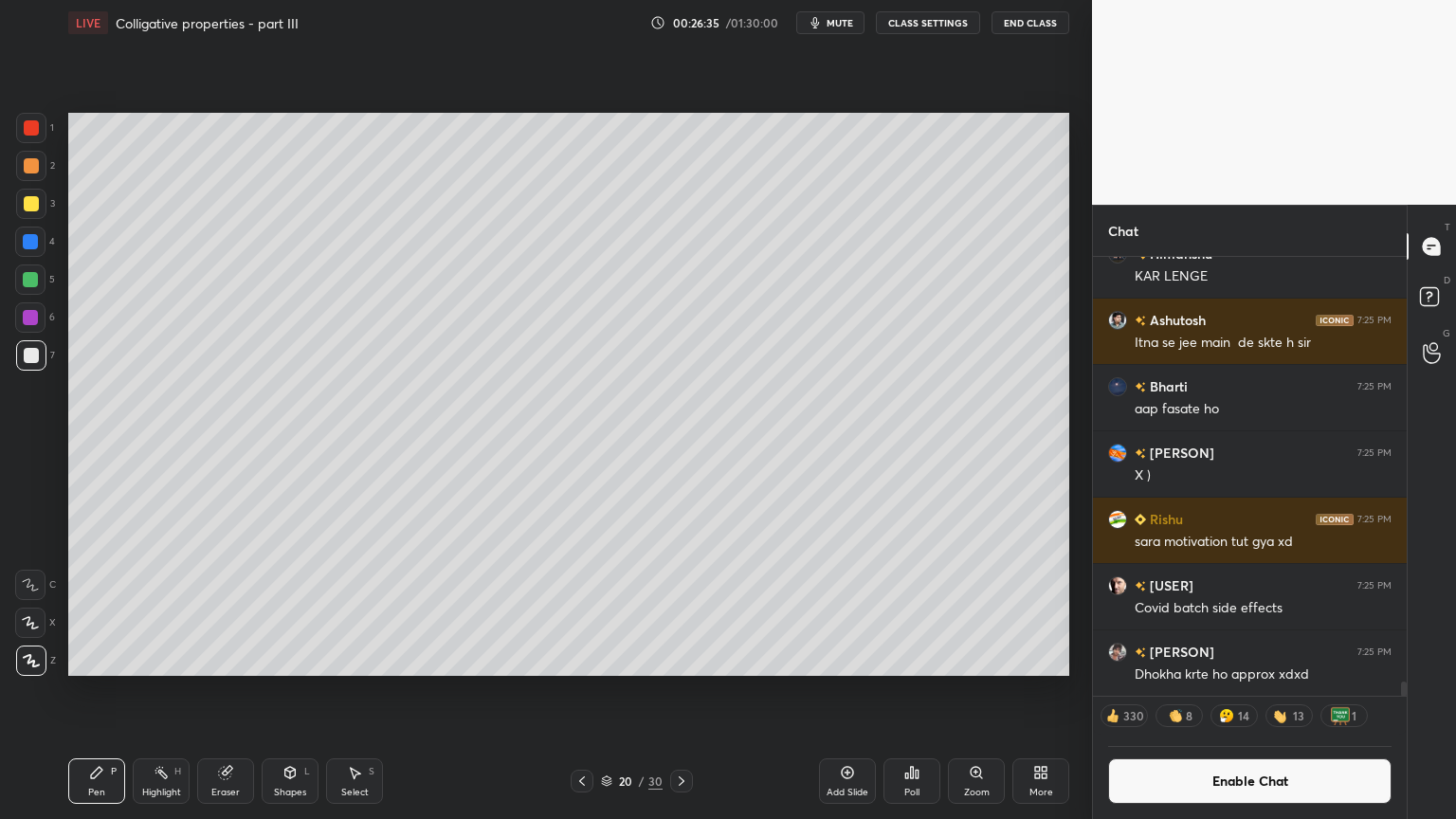click 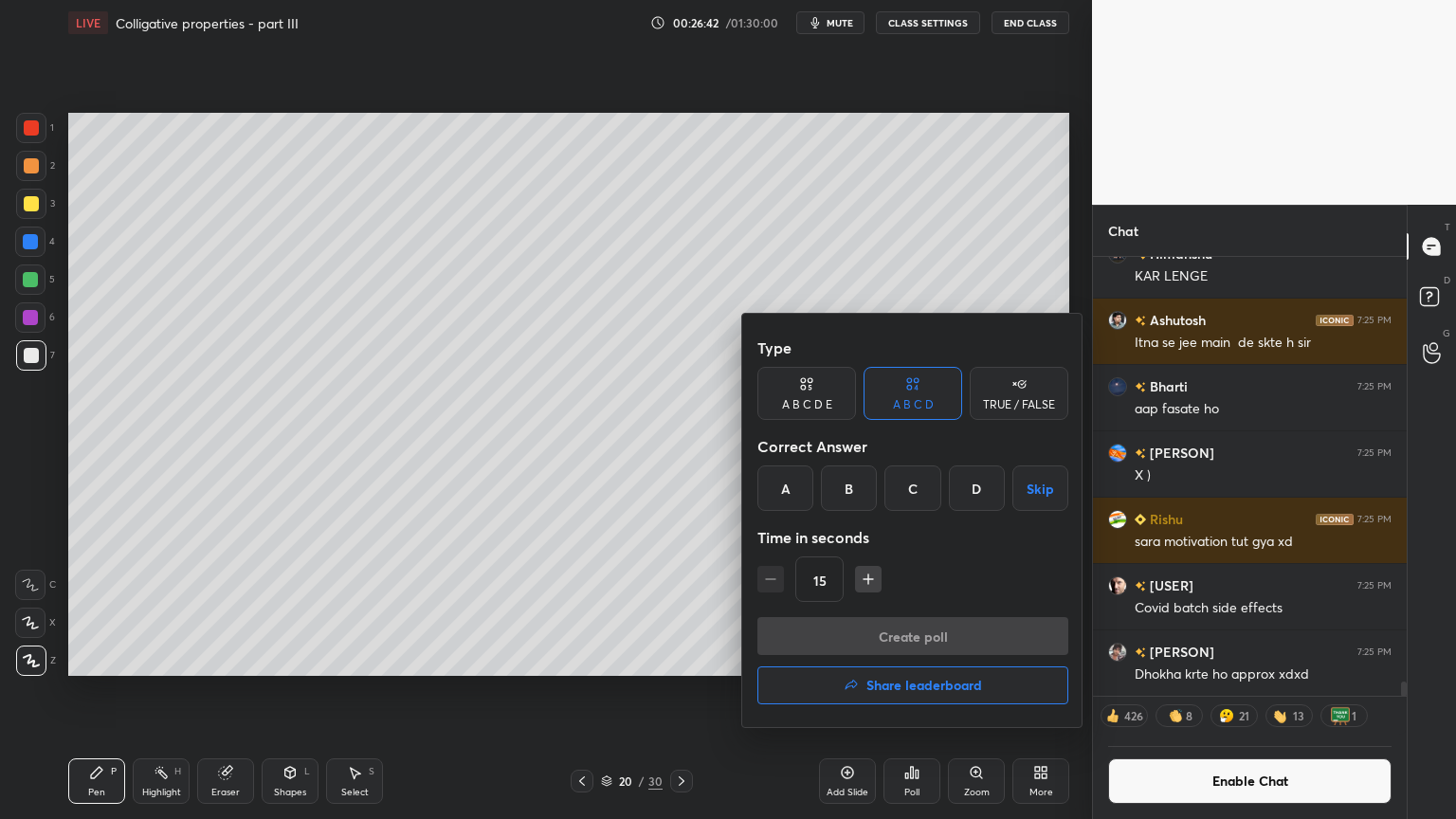 click on "C" at bounding box center (912, 488) 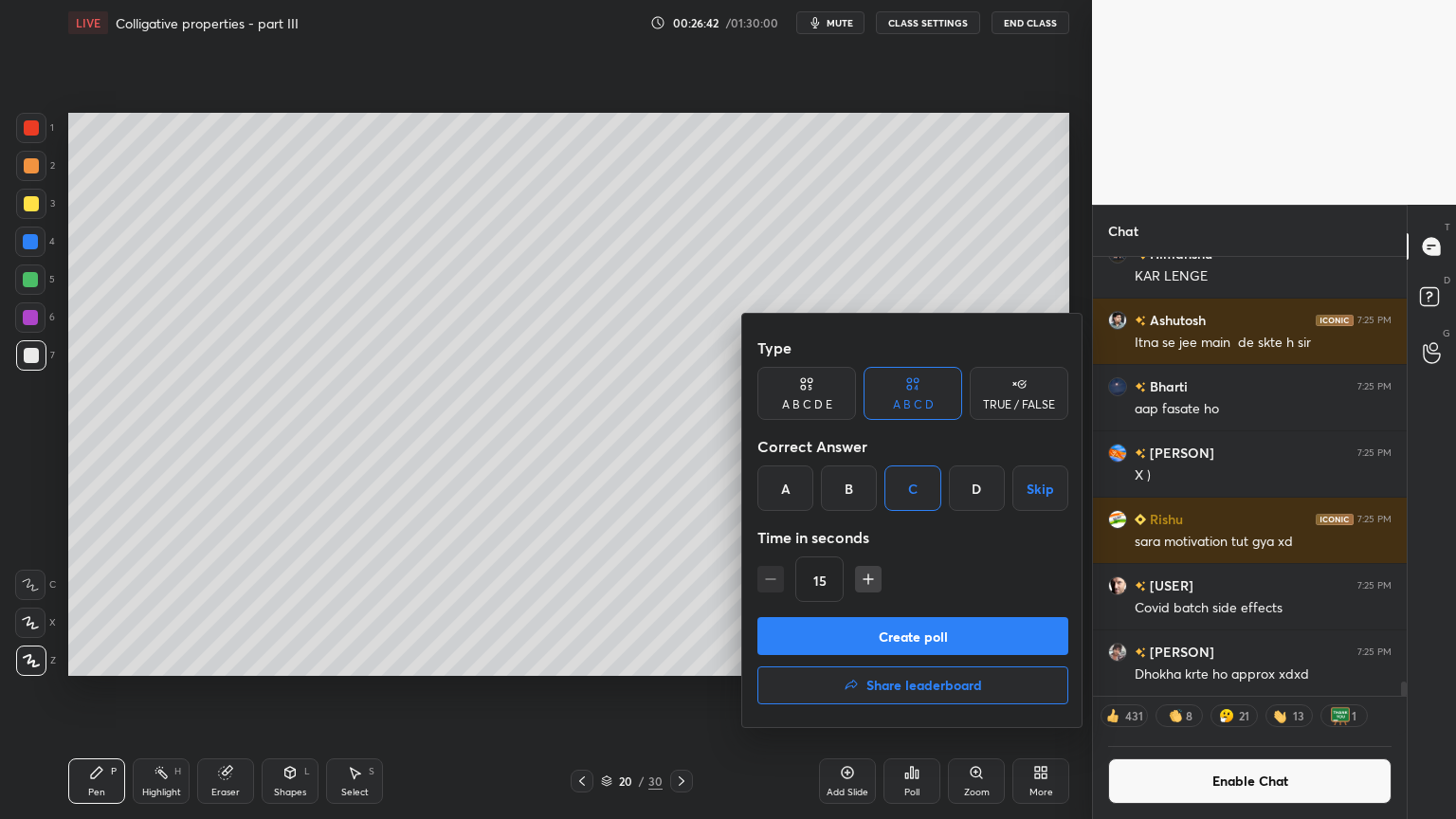 drag, startPoint x: 933, startPoint y: 645, endPoint x: 921, endPoint y: 633, distance: 16.970563 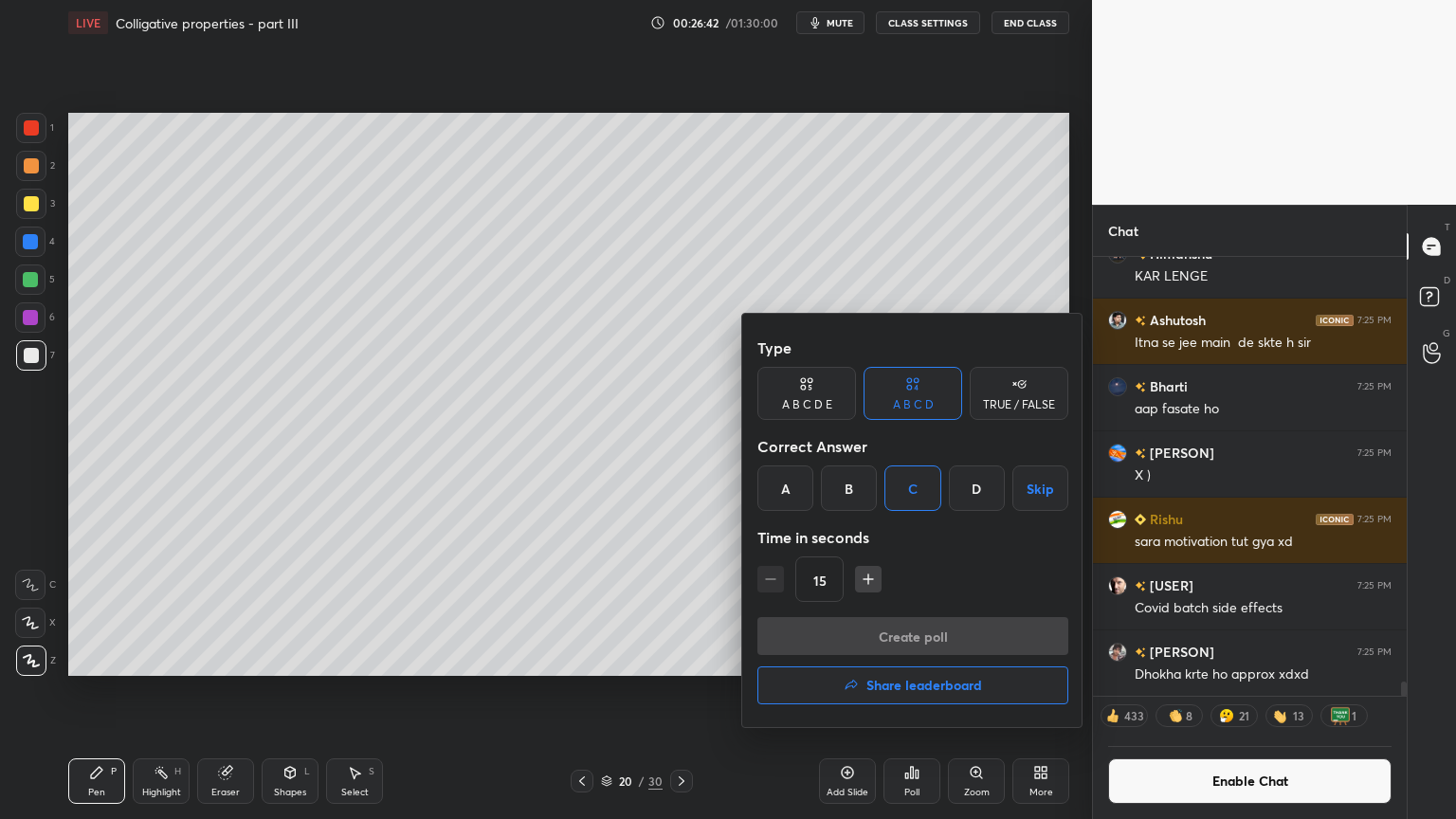 scroll, scrollTop: 394, scrollLeft: 308, axis: both 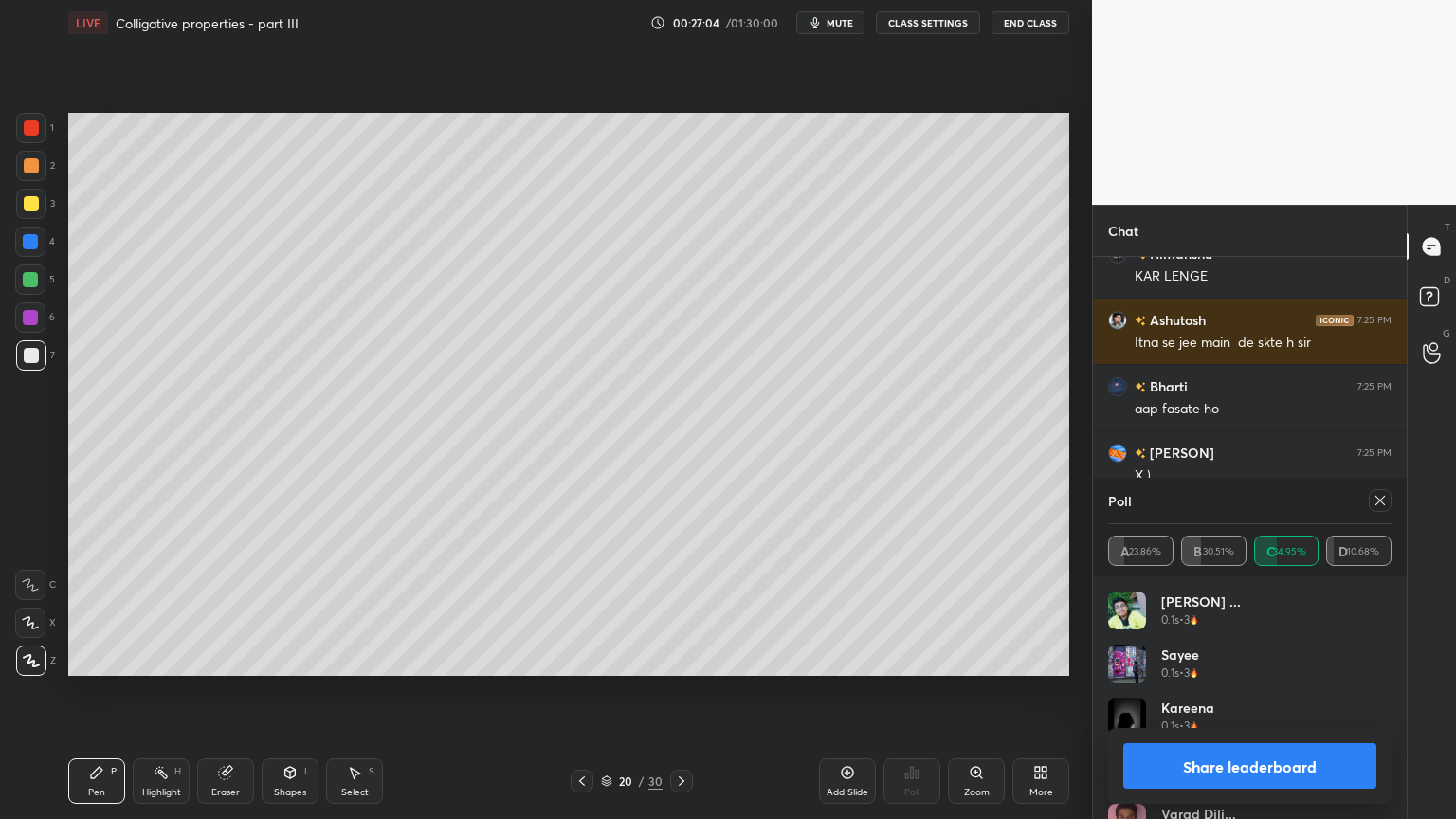 click on "Share leaderboard" at bounding box center (1249, 766) 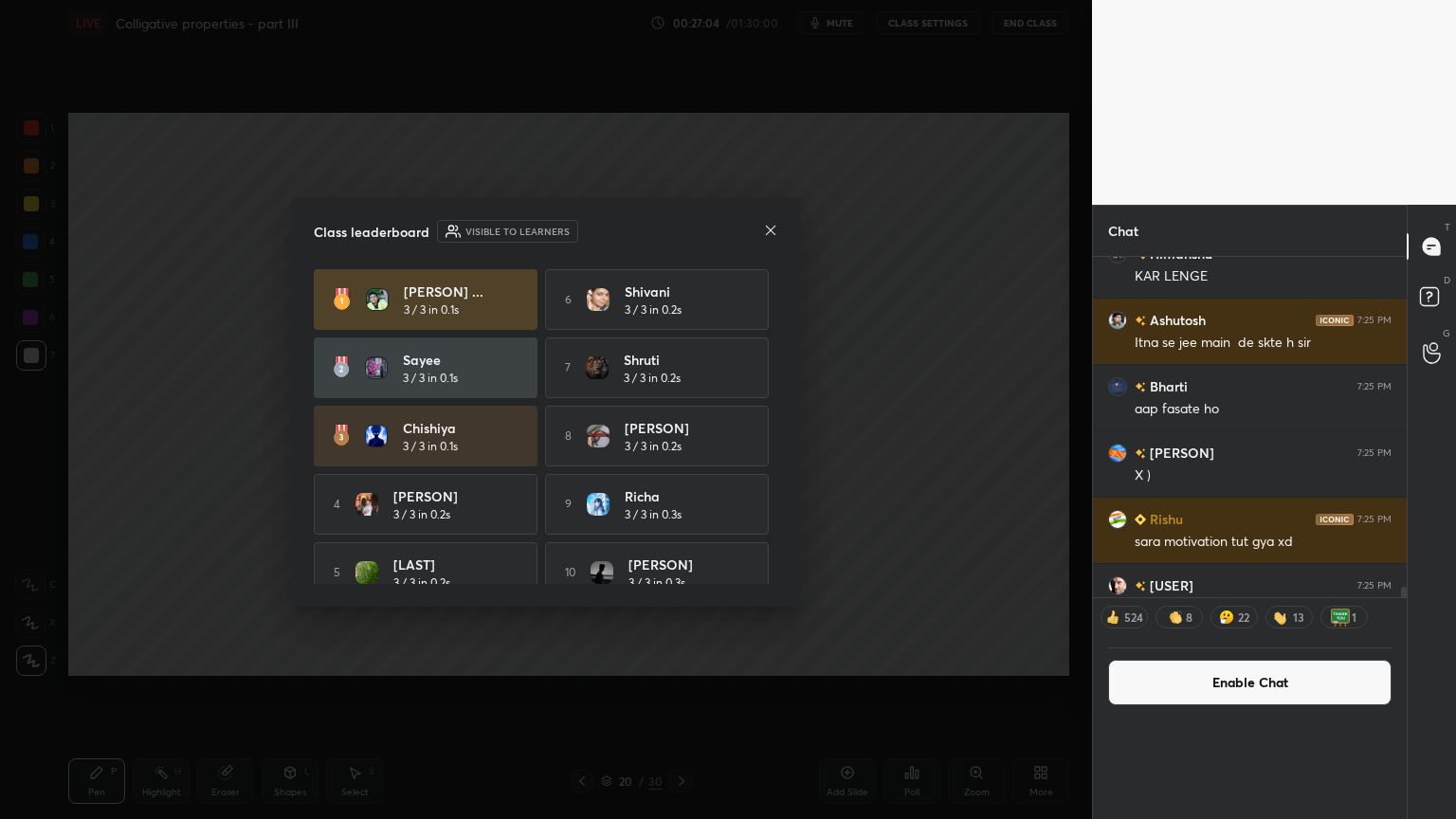 scroll, scrollTop: 0, scrollLeft: 0, axis: both 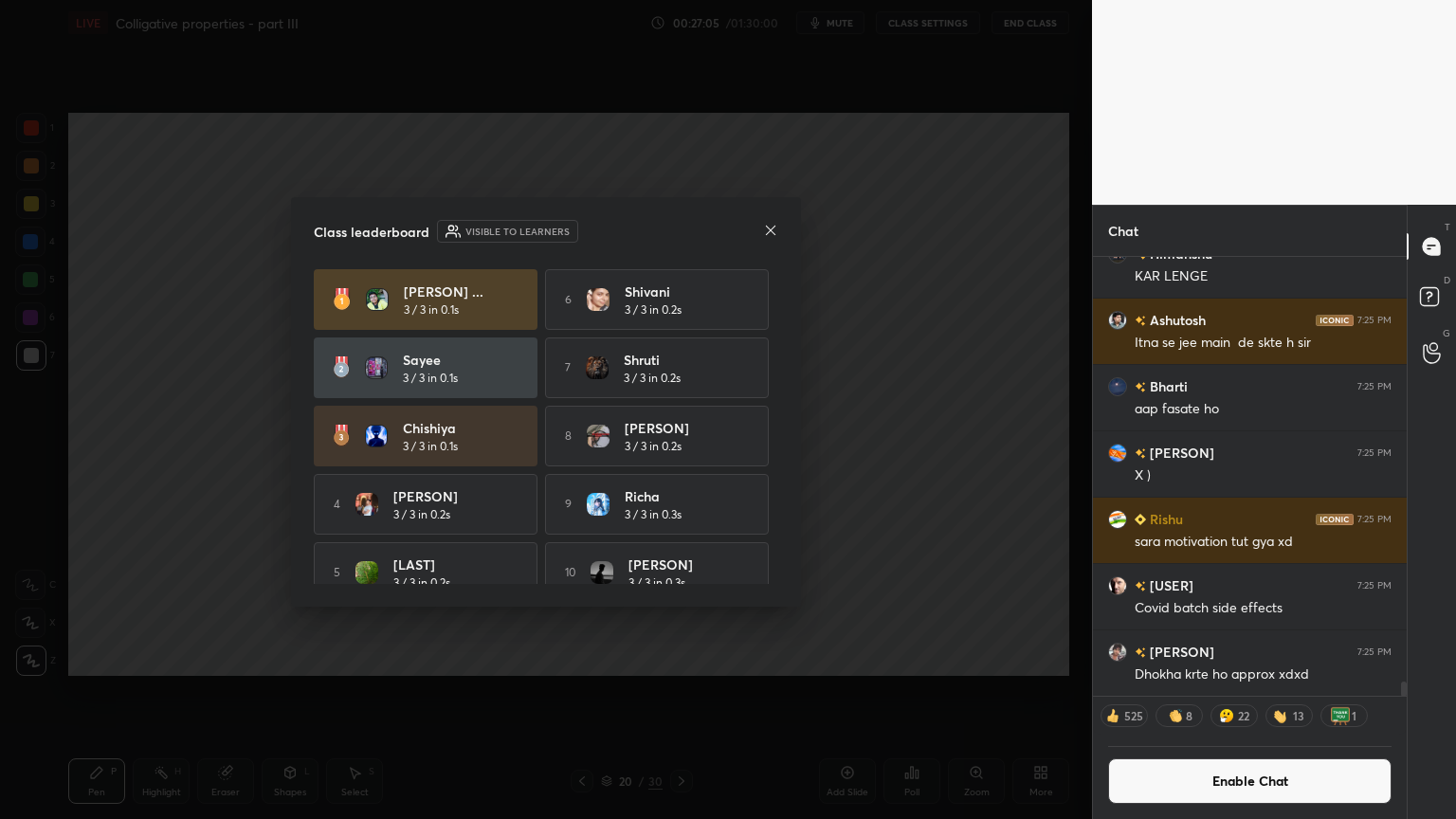 click on "Enable Chat" at bounding box center (1249, 781) 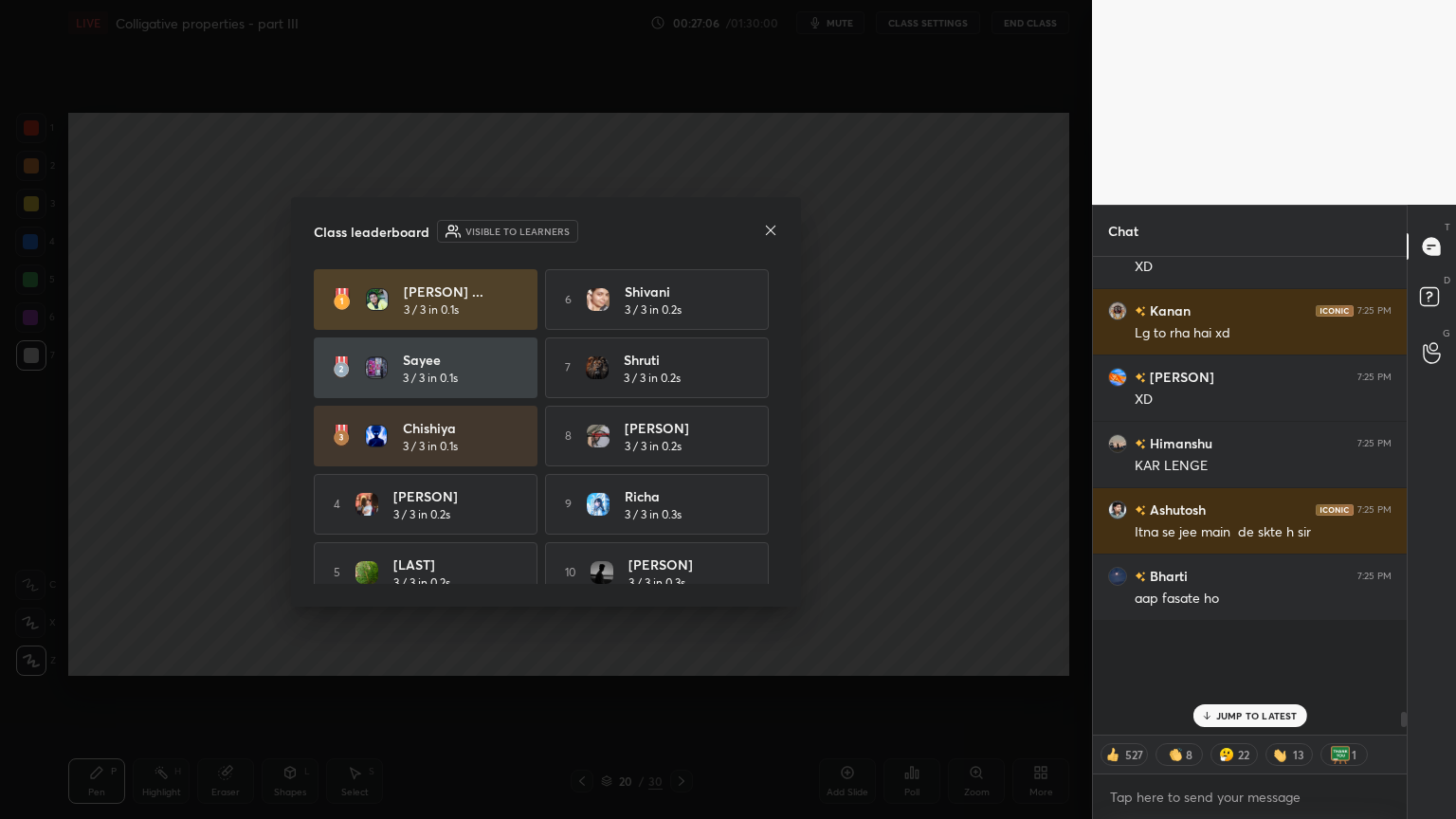 scroll, scrollTop: 13058, scrollLeft: 0, axis: vertical 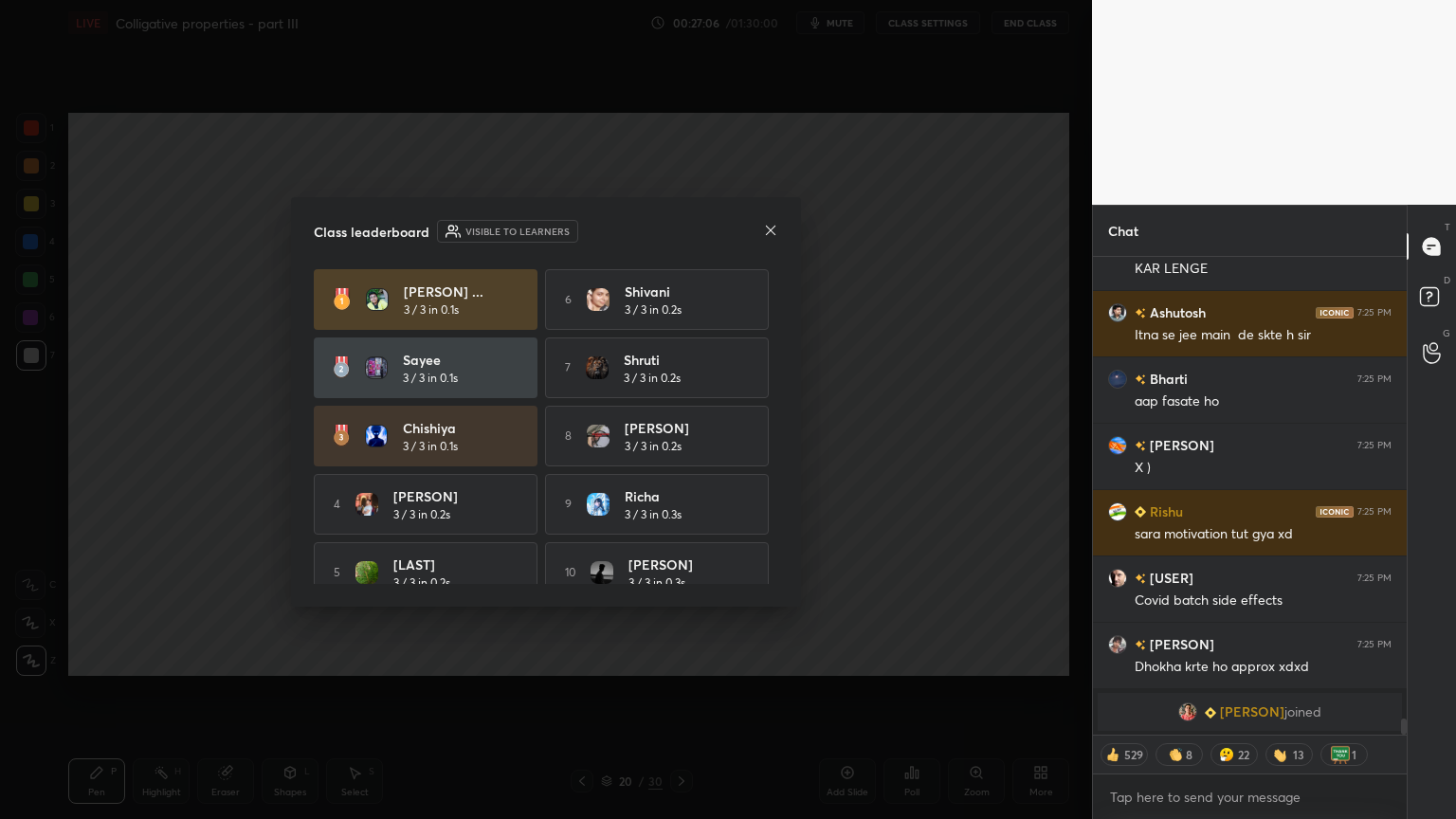 click on "[PERSON]" at bounding box center (1252, 712) 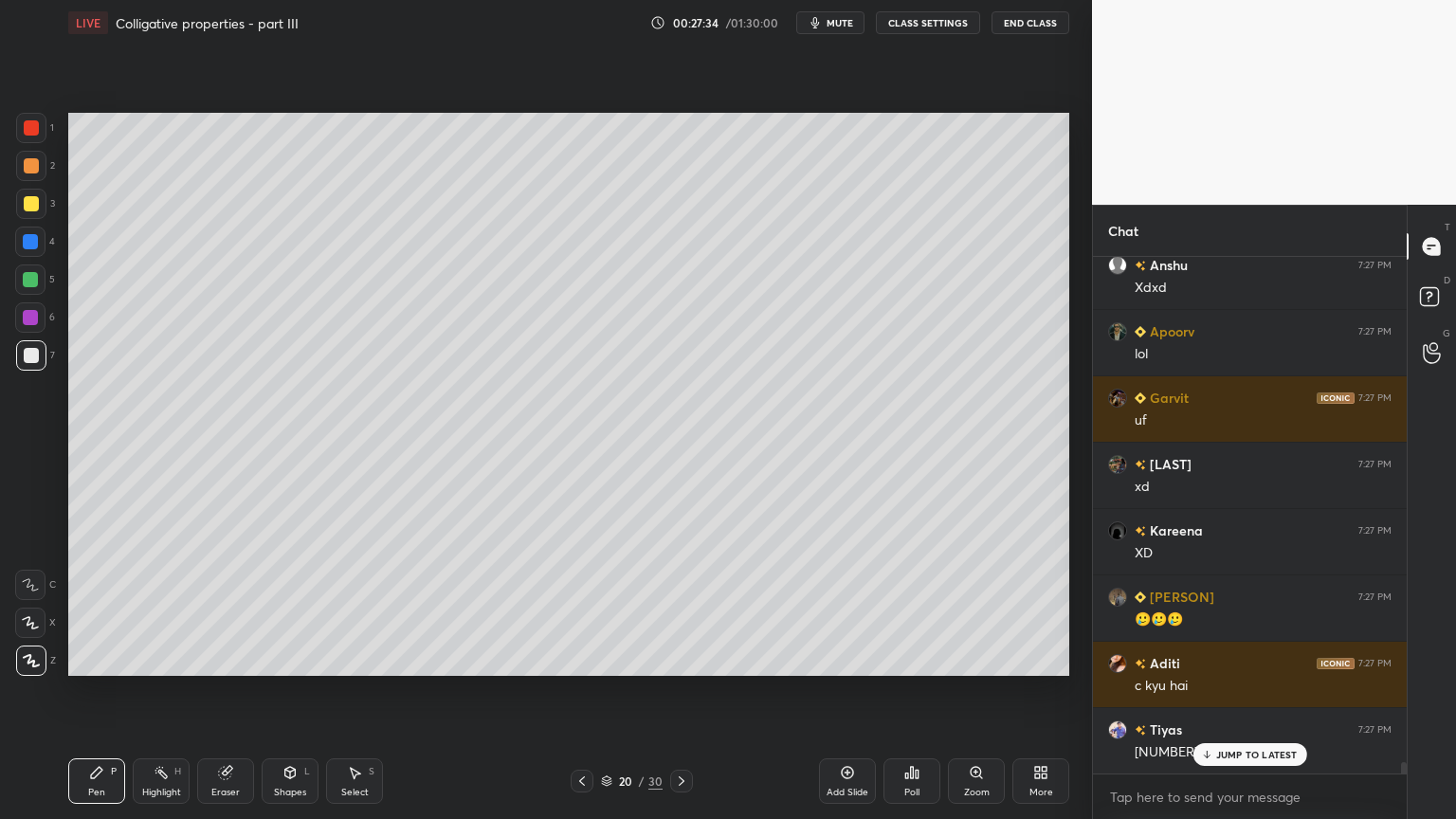 click on "Highlight H" at bounding box center (161, 781) 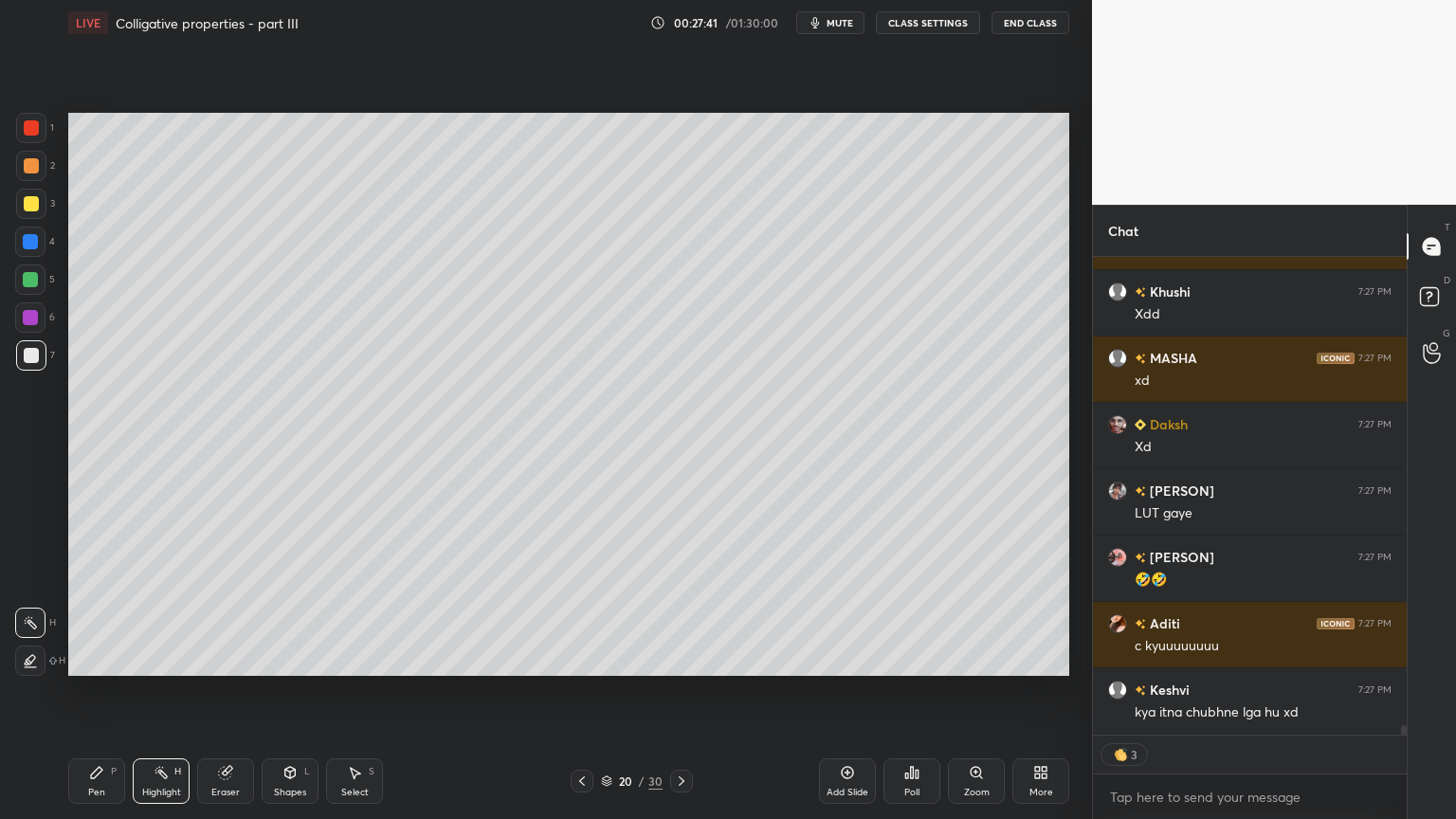 drag, startPoint x: 95, startPoint y: 780, endPoint x: 126, endPoint y: 709, distance: 77.473 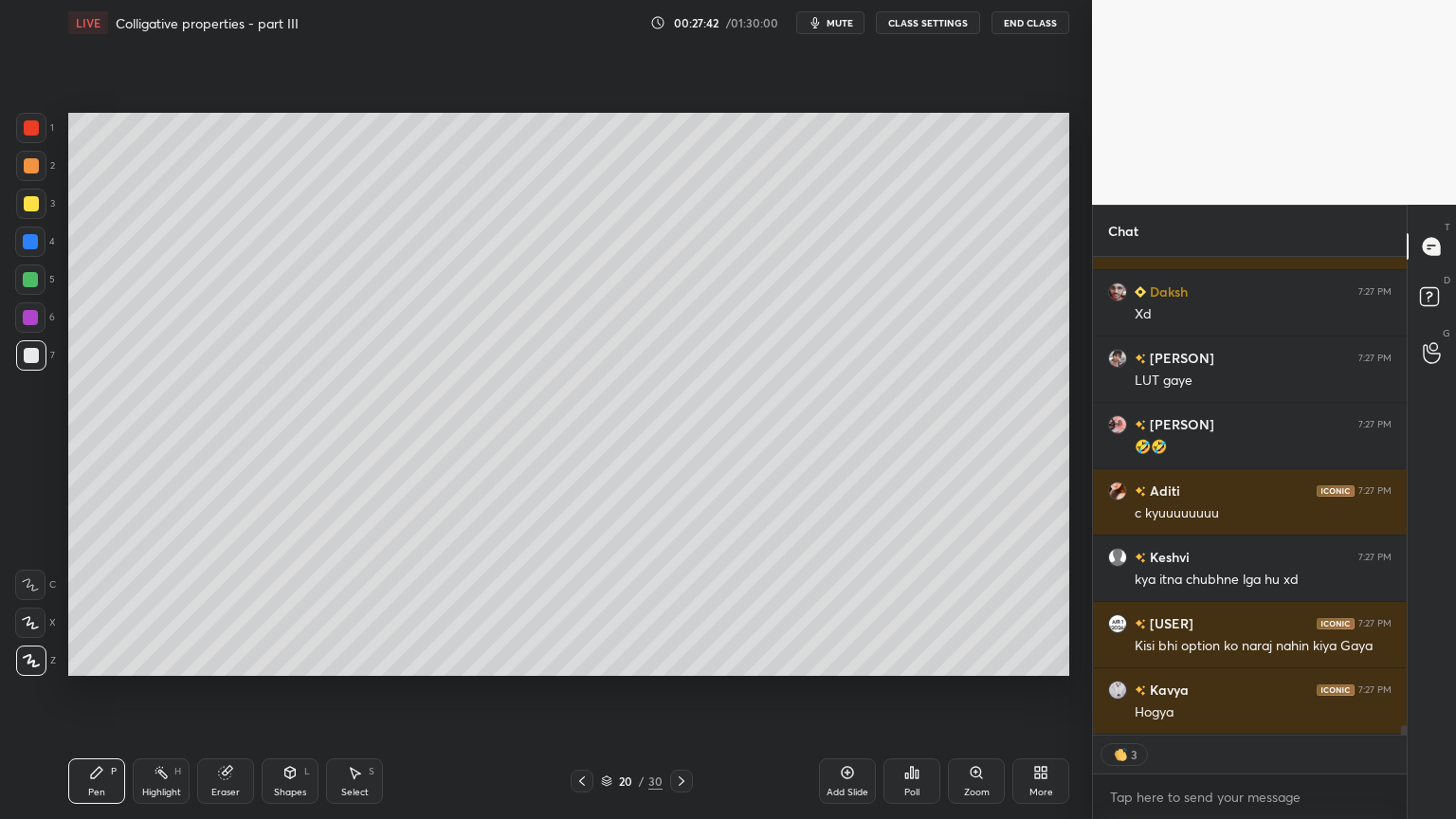 drag, startPoint x: 39, startPoint y: 279, endPoint x: 57, endPoint y: 292, distance: 22.203603 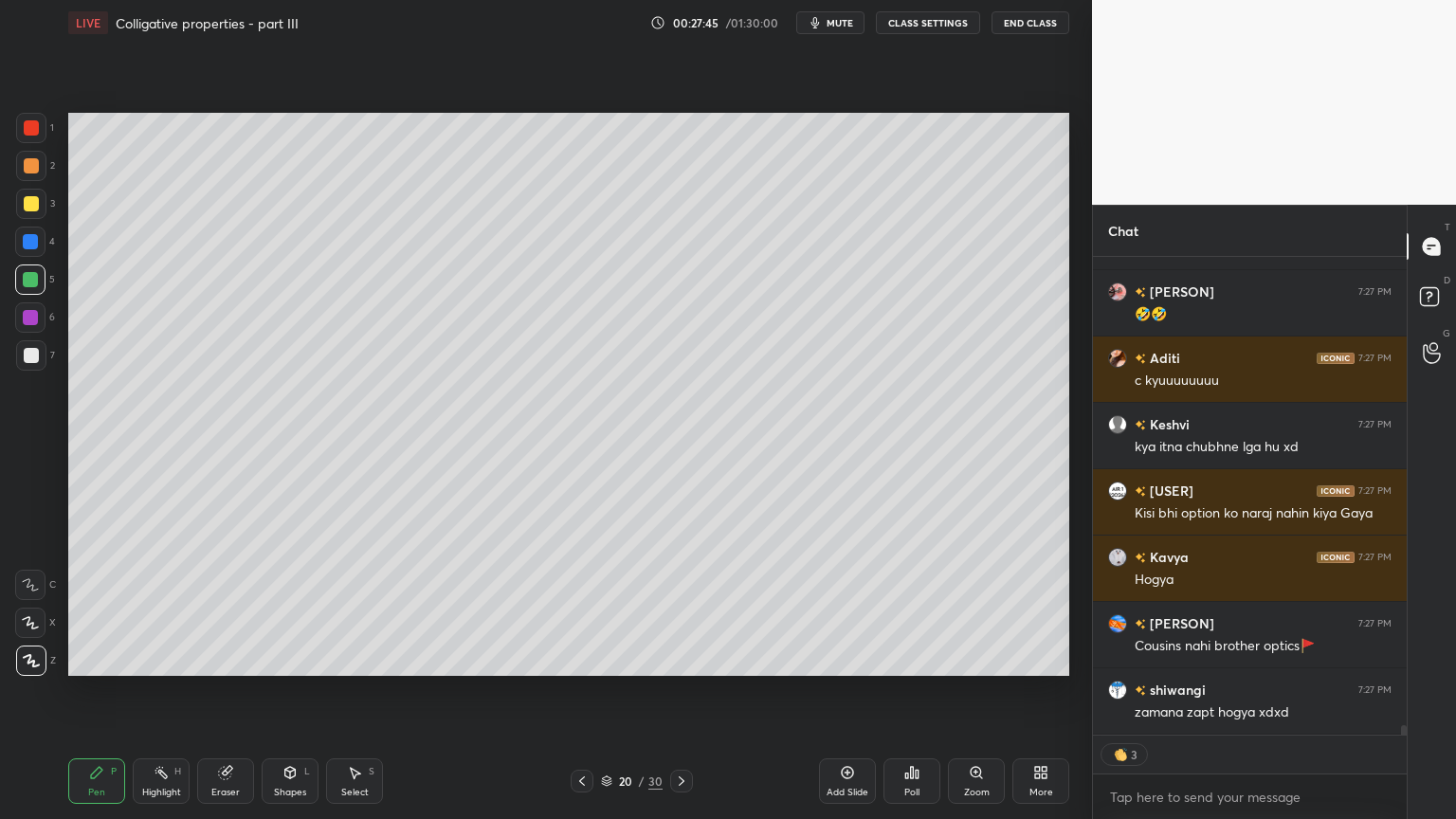 click on "Highlight" at bounding box center [161, 792] 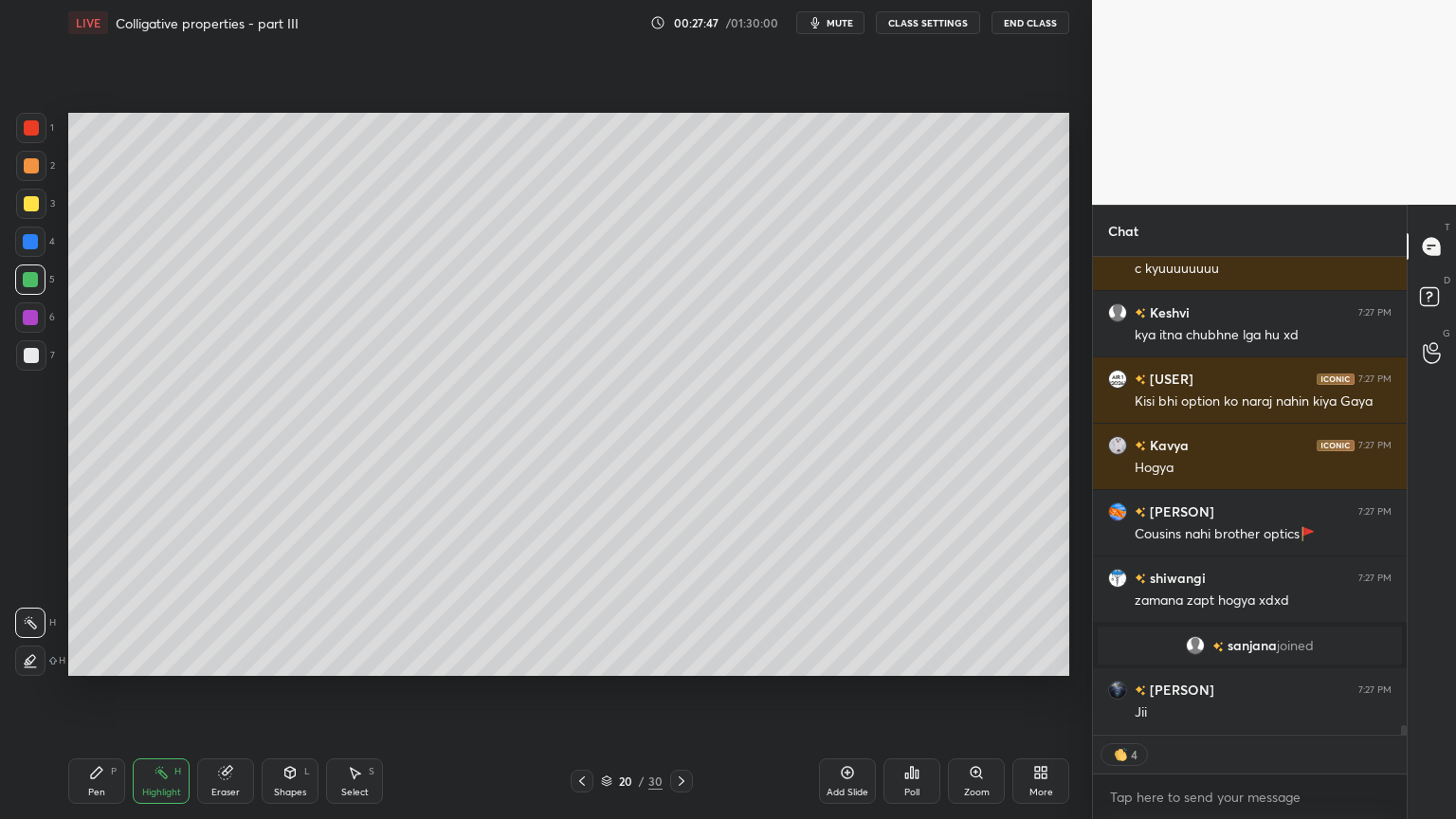 click on "LIVE Colligative properties - part III 00:27:47 /  01:30:00 mute CLASS SETTINGS End Class" at bounding box center (569, 23) 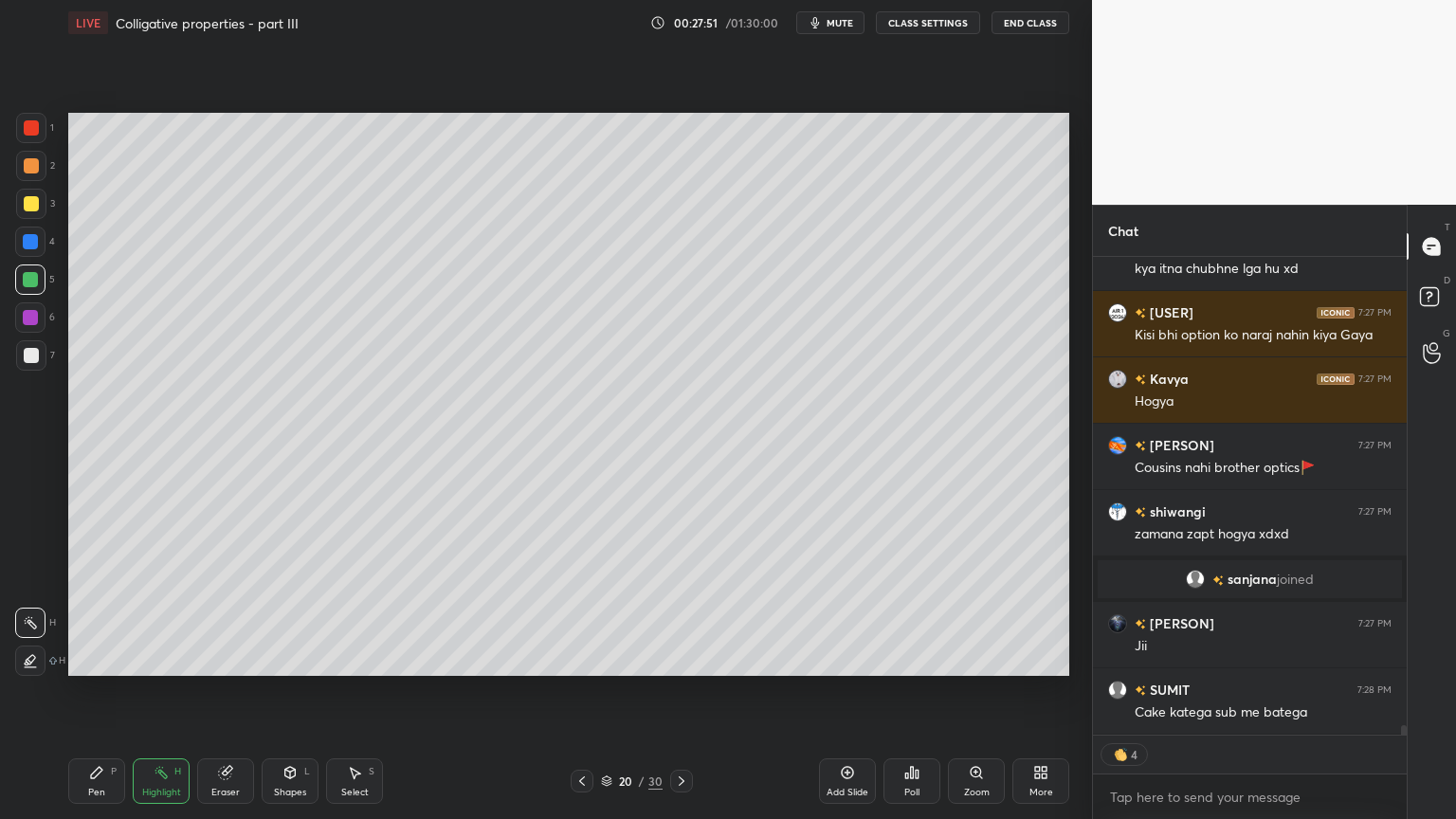 drag, startPoint x: 183, startPoint y: 789, endPoint x: 259, endPoint y: 732, distance: 95 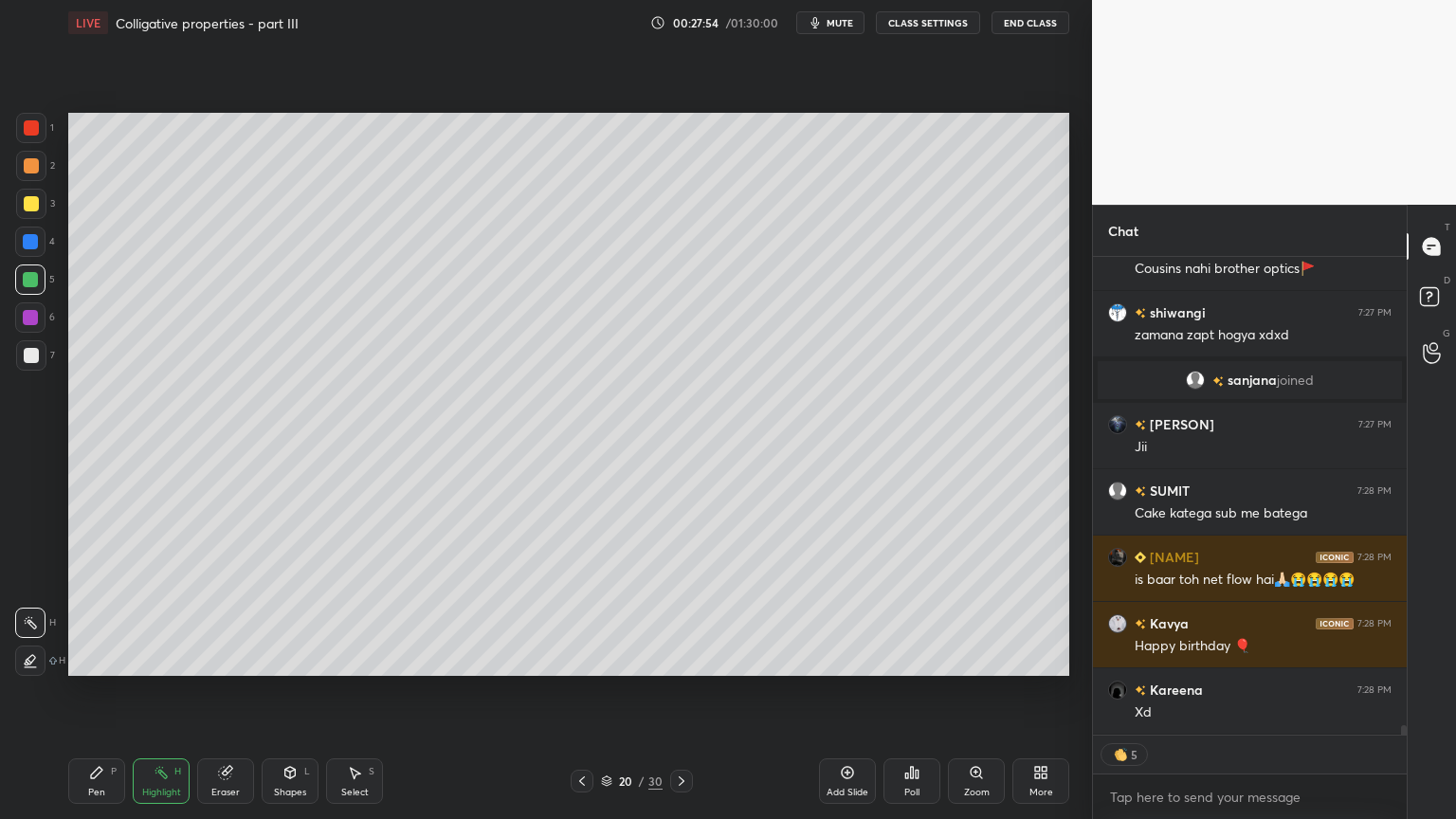 click on "Eraser" at bounding box center (226, 781) 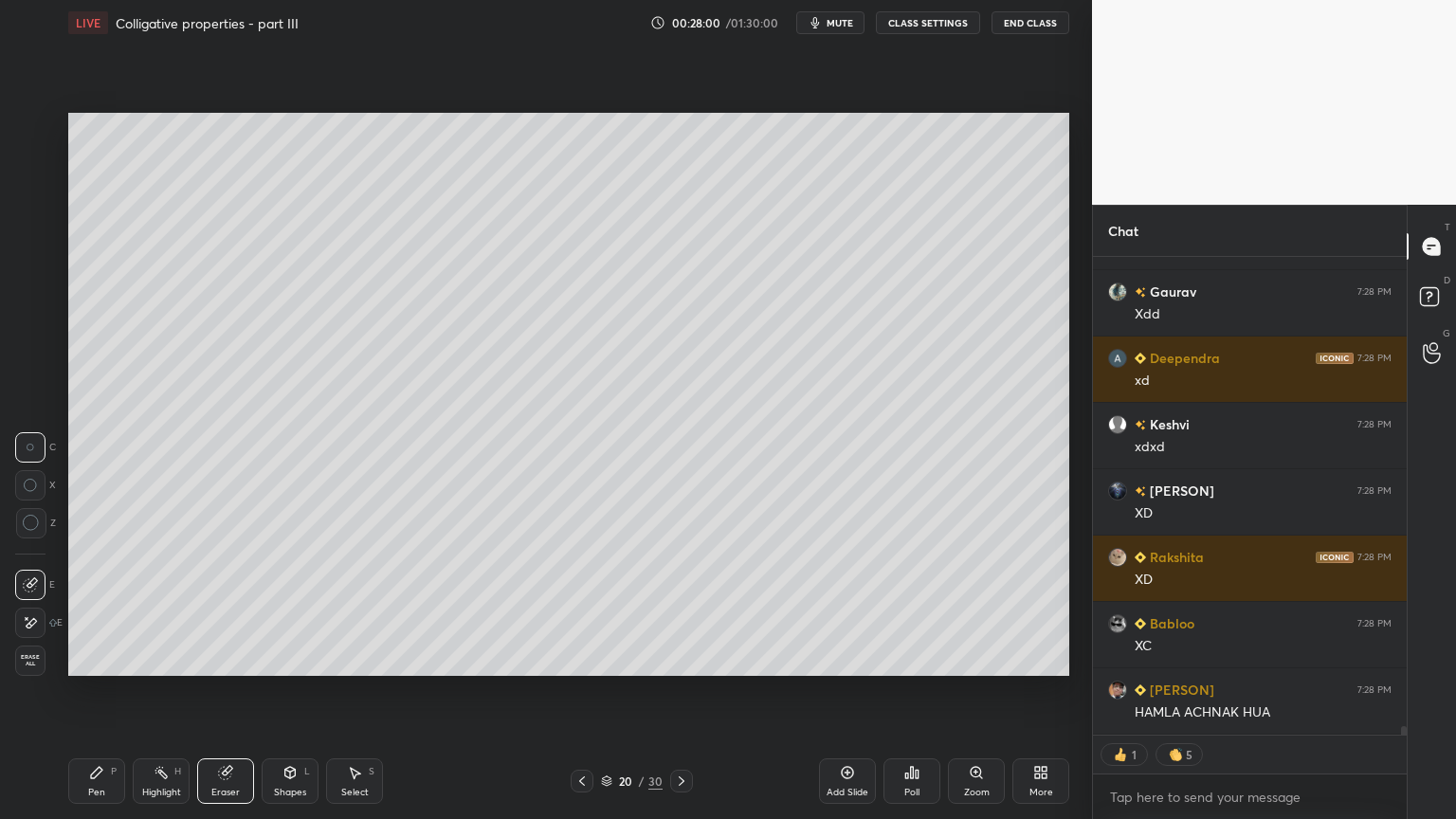 drag, startPoint x: 171, startPoint y: 783, endPoint x: 254, endPoint y: 686, distance: 127.66362 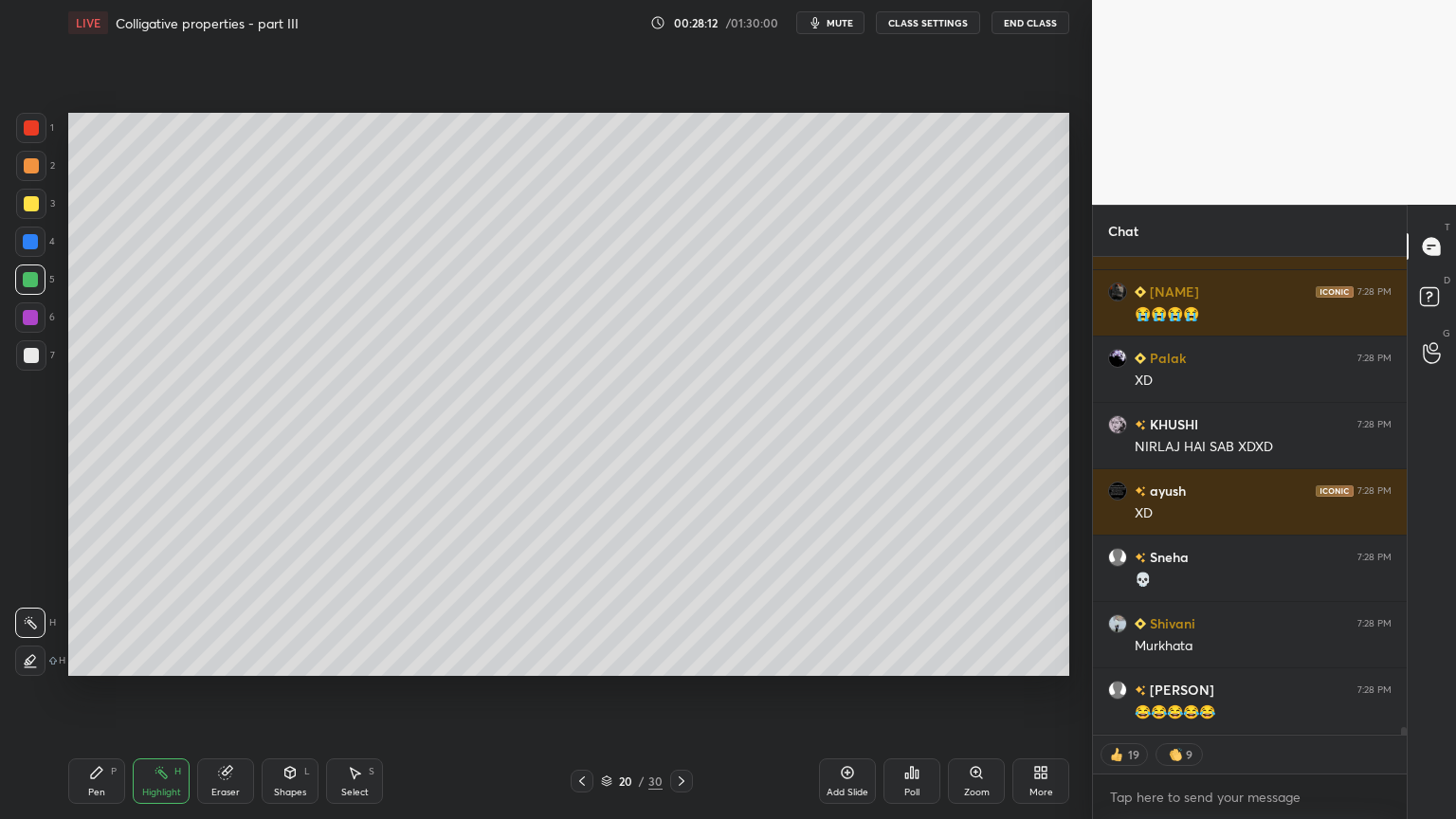 click on "CLASS SETTINGS" at bounding box center [928, 23] 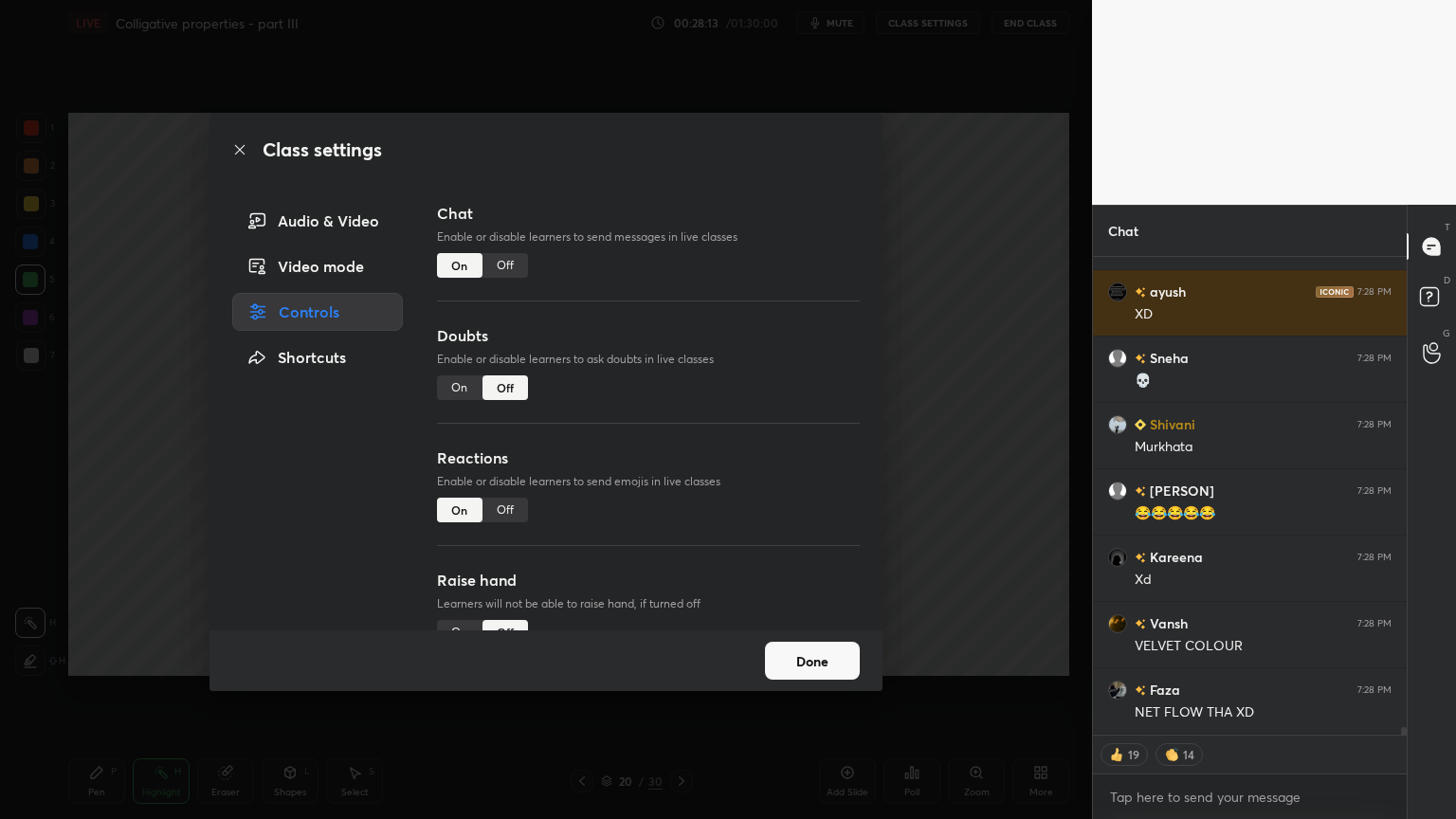 click on "Off" at bounding box center [505, 265] 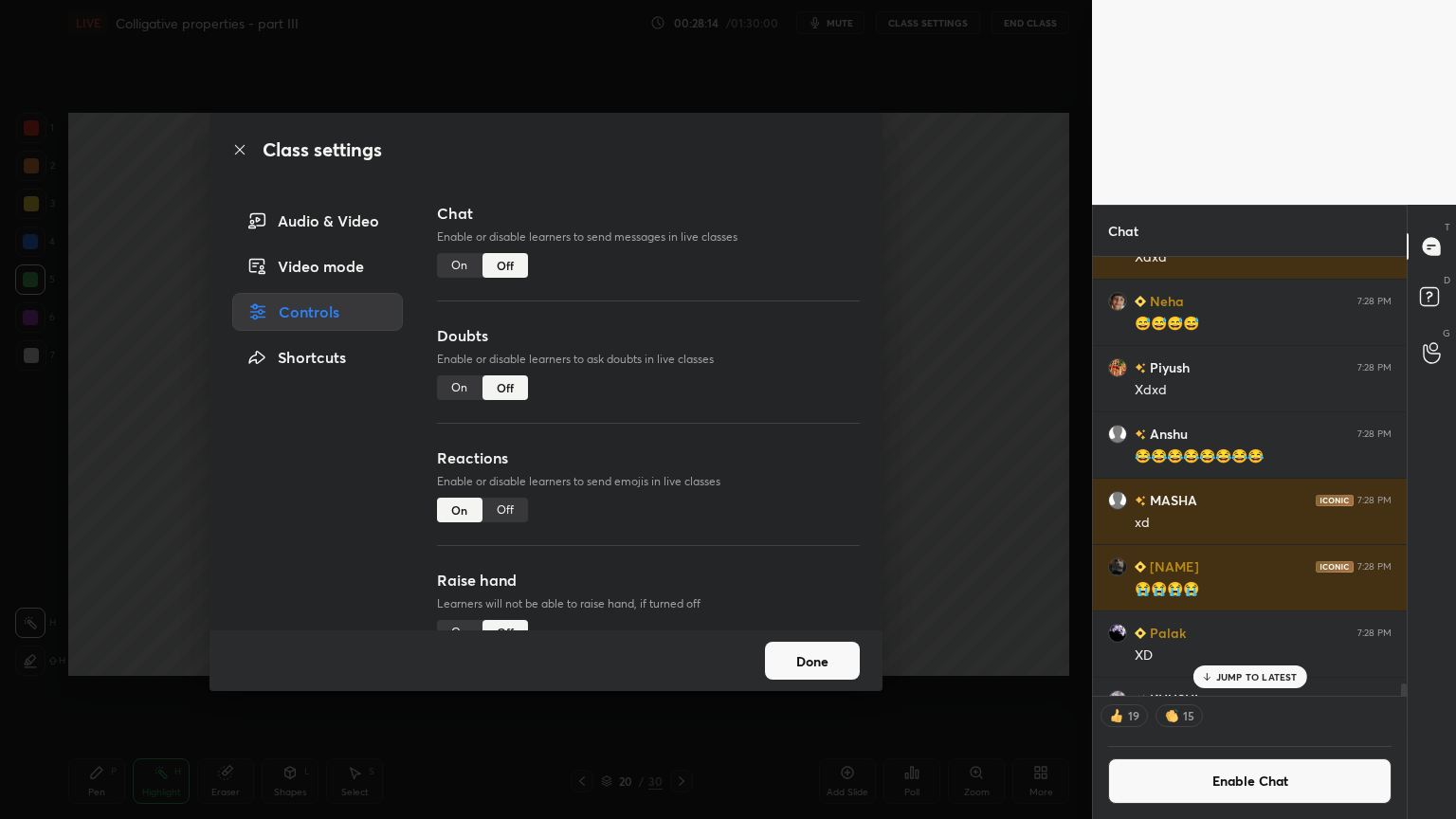 click on "Class settings Audio & Video Video mode Controls Shortcuts Chat Enable or disable learners to send messages in live classes On Off Doubts Enable or disable learners to ask doubts in live classes On Off Reactions Enable or disable learners to send emojis in live classes On Off Raise hand Learners will not be able to raise hand, if turned off On Off Poll Prediction Enable or disable poll prediction in case of a question on the slide On Off Done" at bounding box center (546, 410) 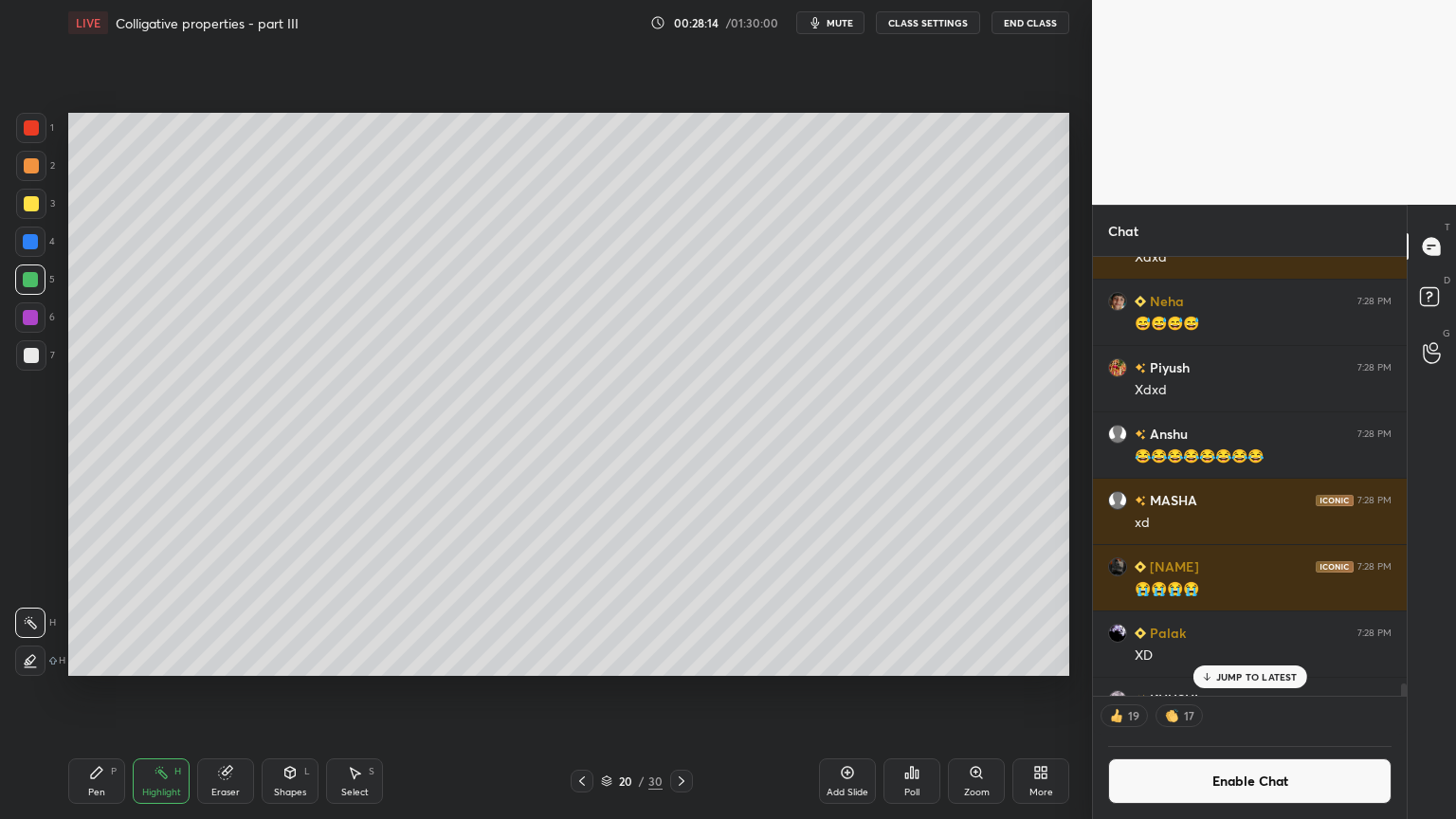 click on "Highlight" at bounding box center [161, 792] 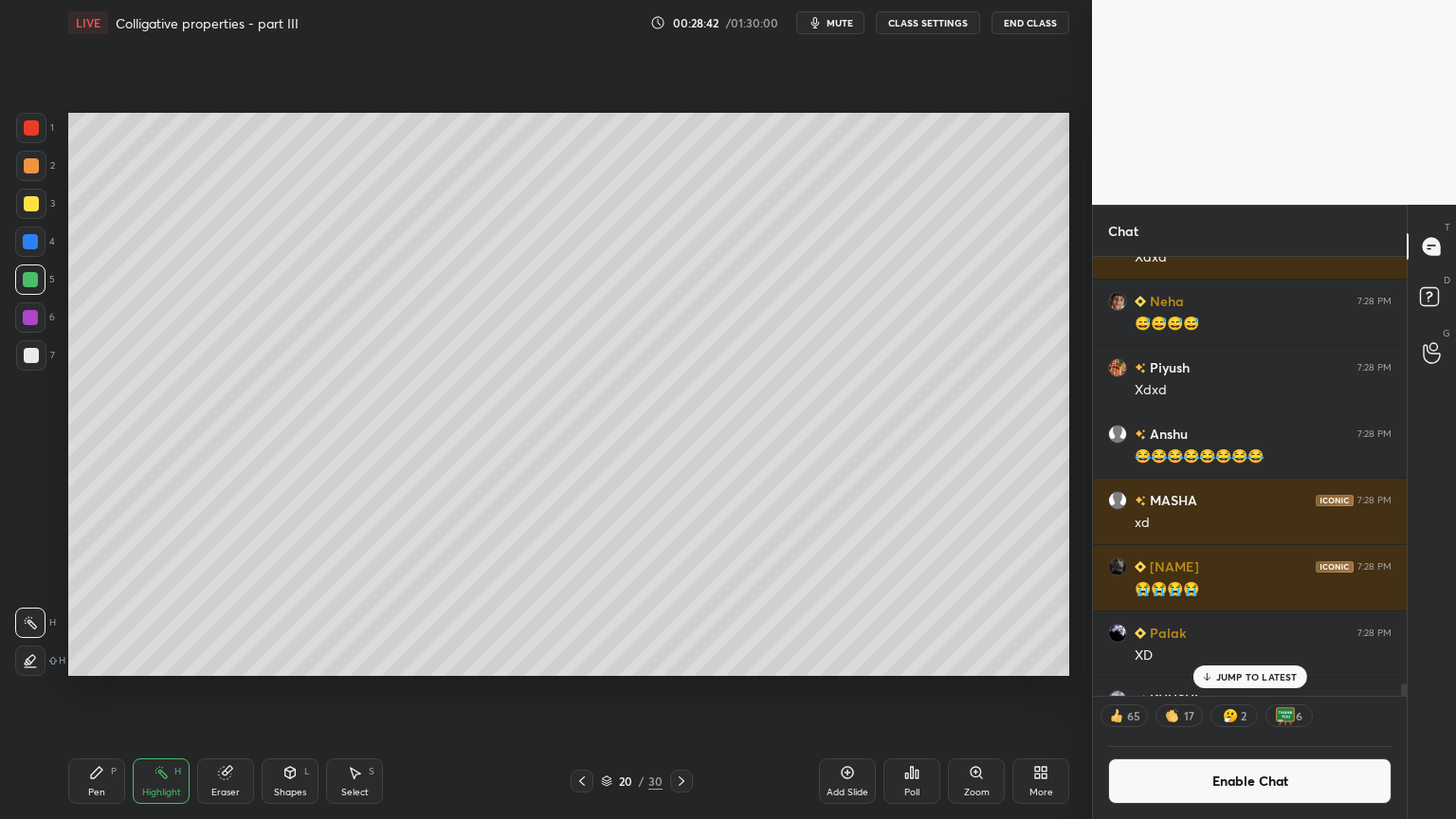 drag, startPoint x: 297, startPoint y: 785, endPoint x: 300, endPoint y: 769, distance: 16.278821 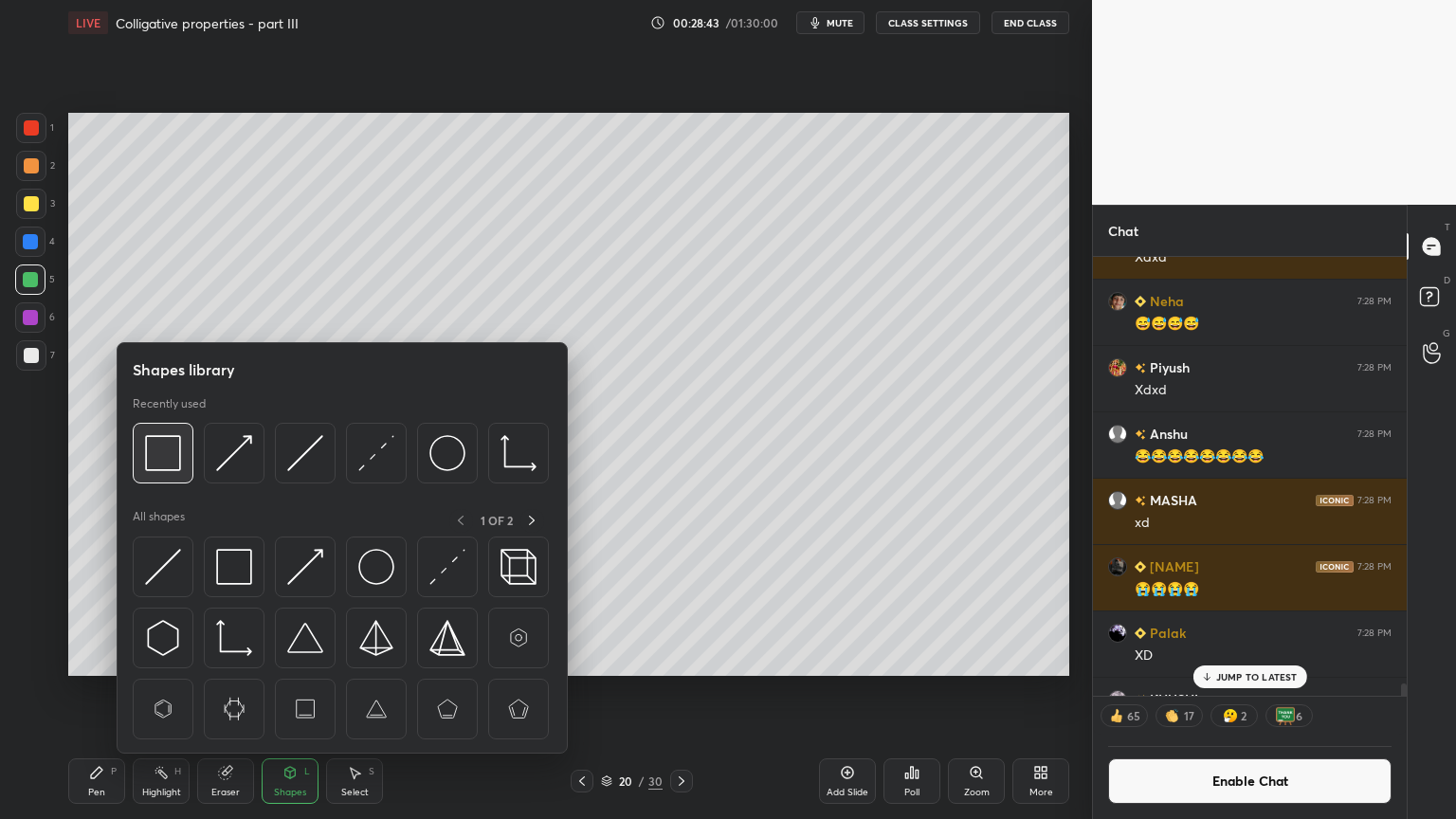 click at bounding box center (163, 453) 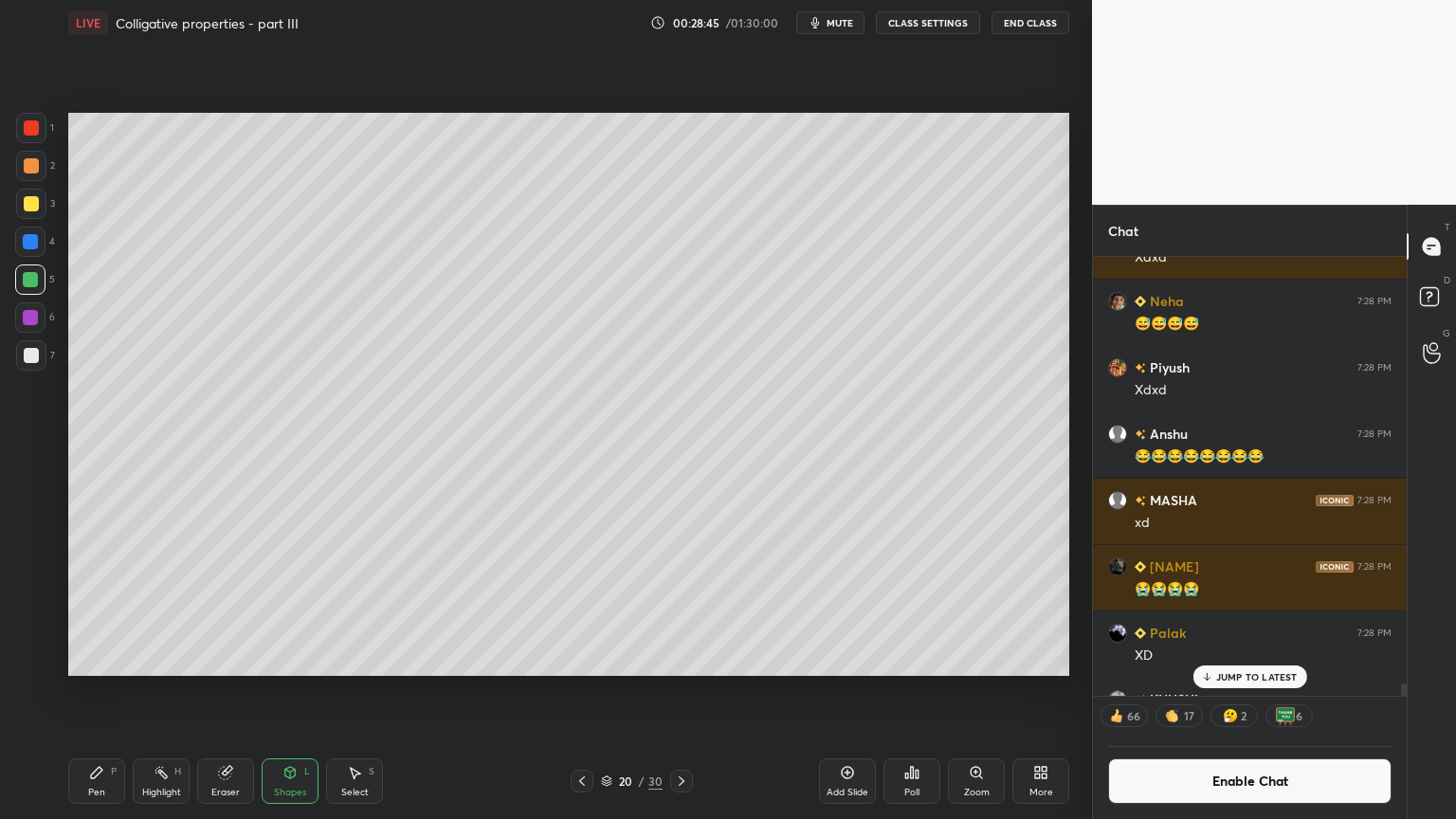 click 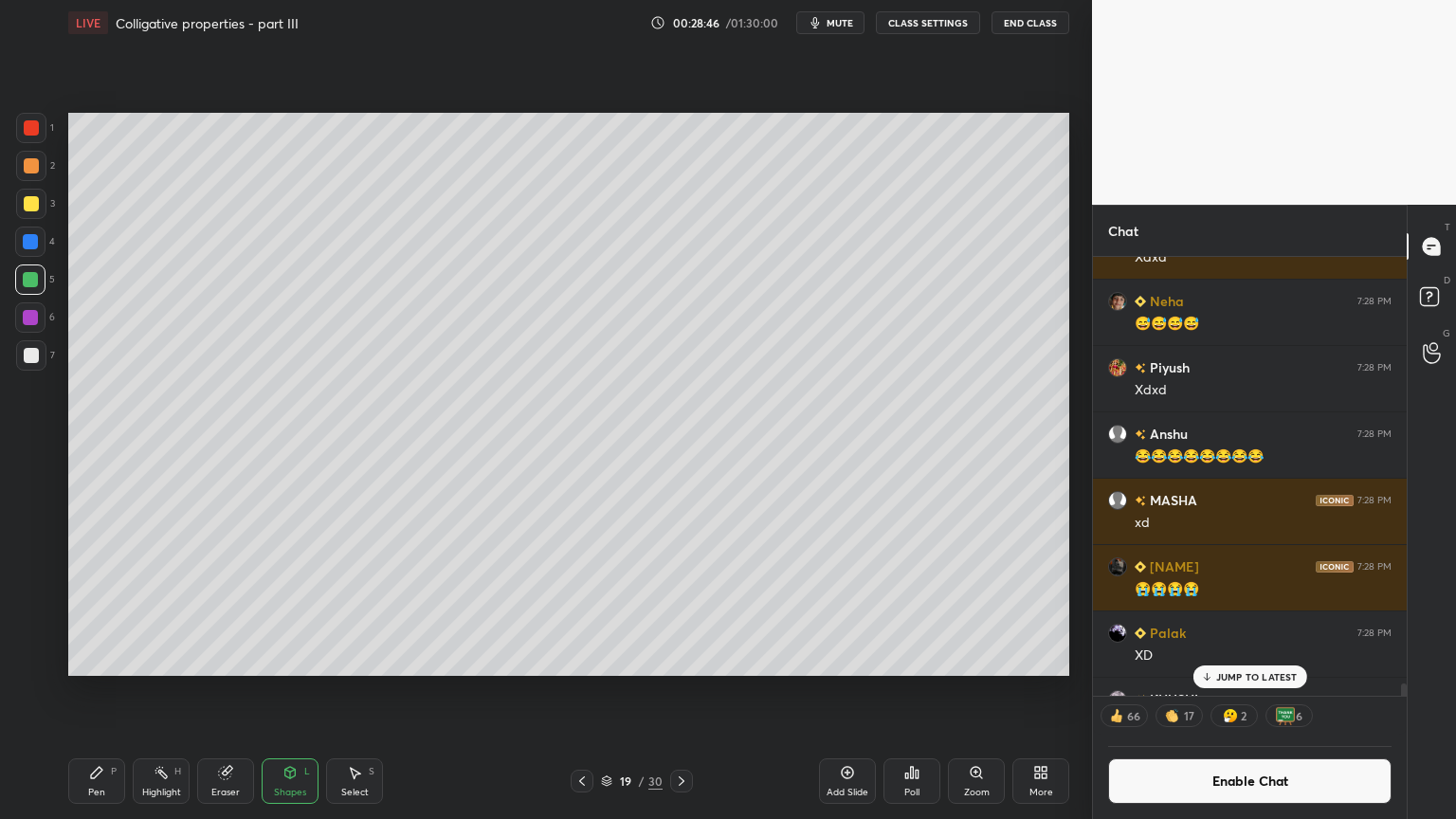 click 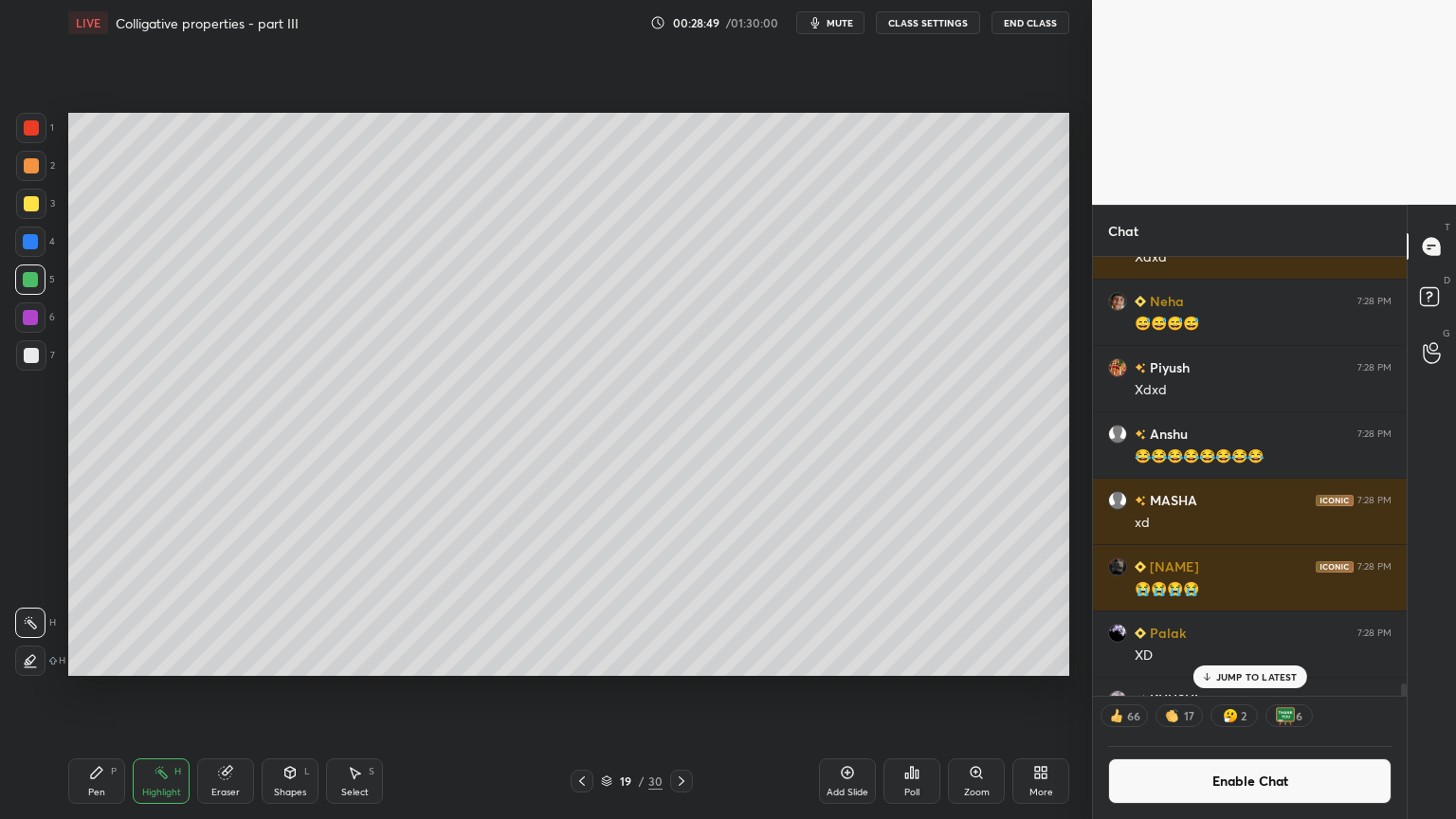 click on "Shapes" at bounding box center [290, 792] 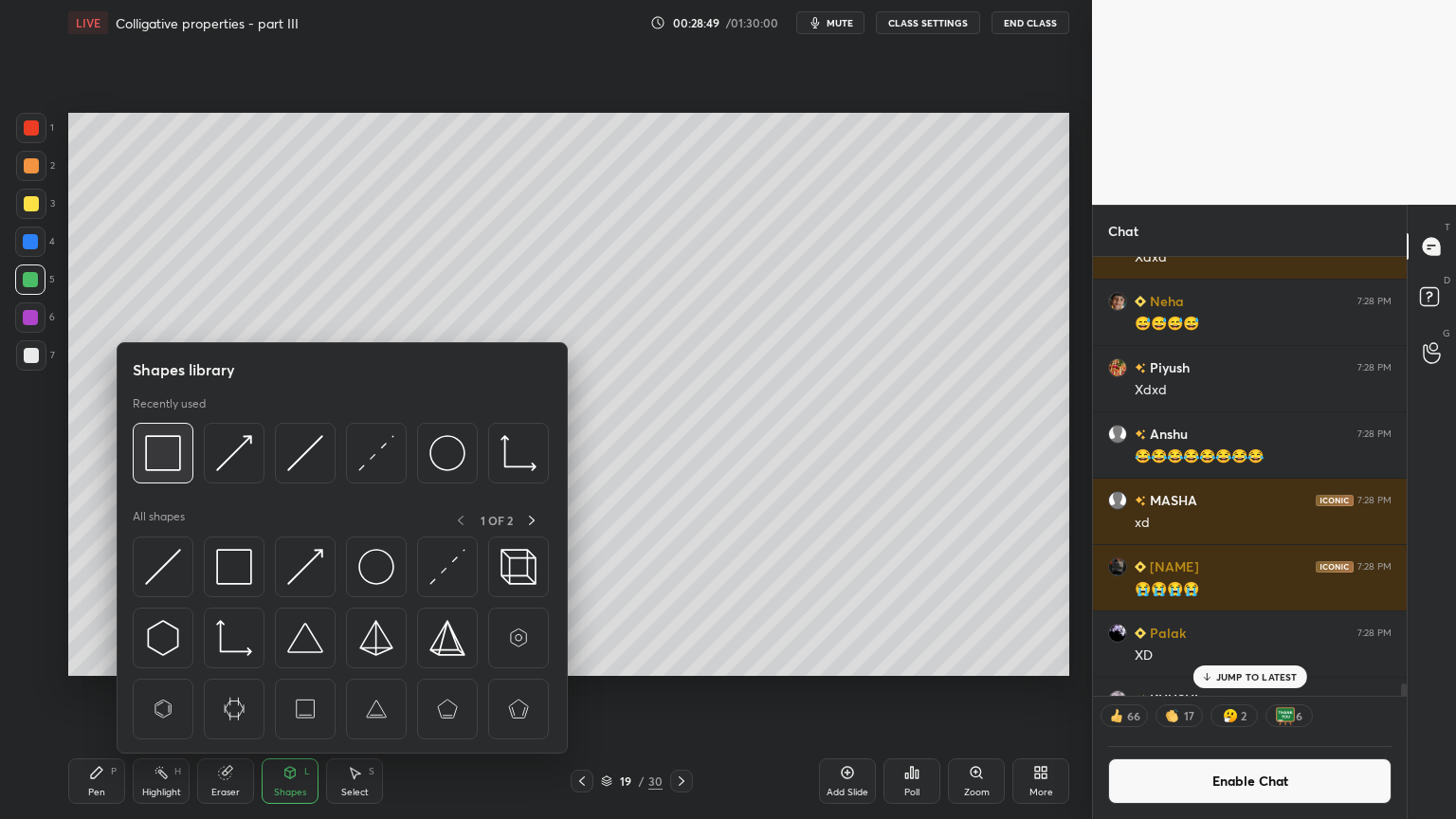 click at bounding box center (163, 453) 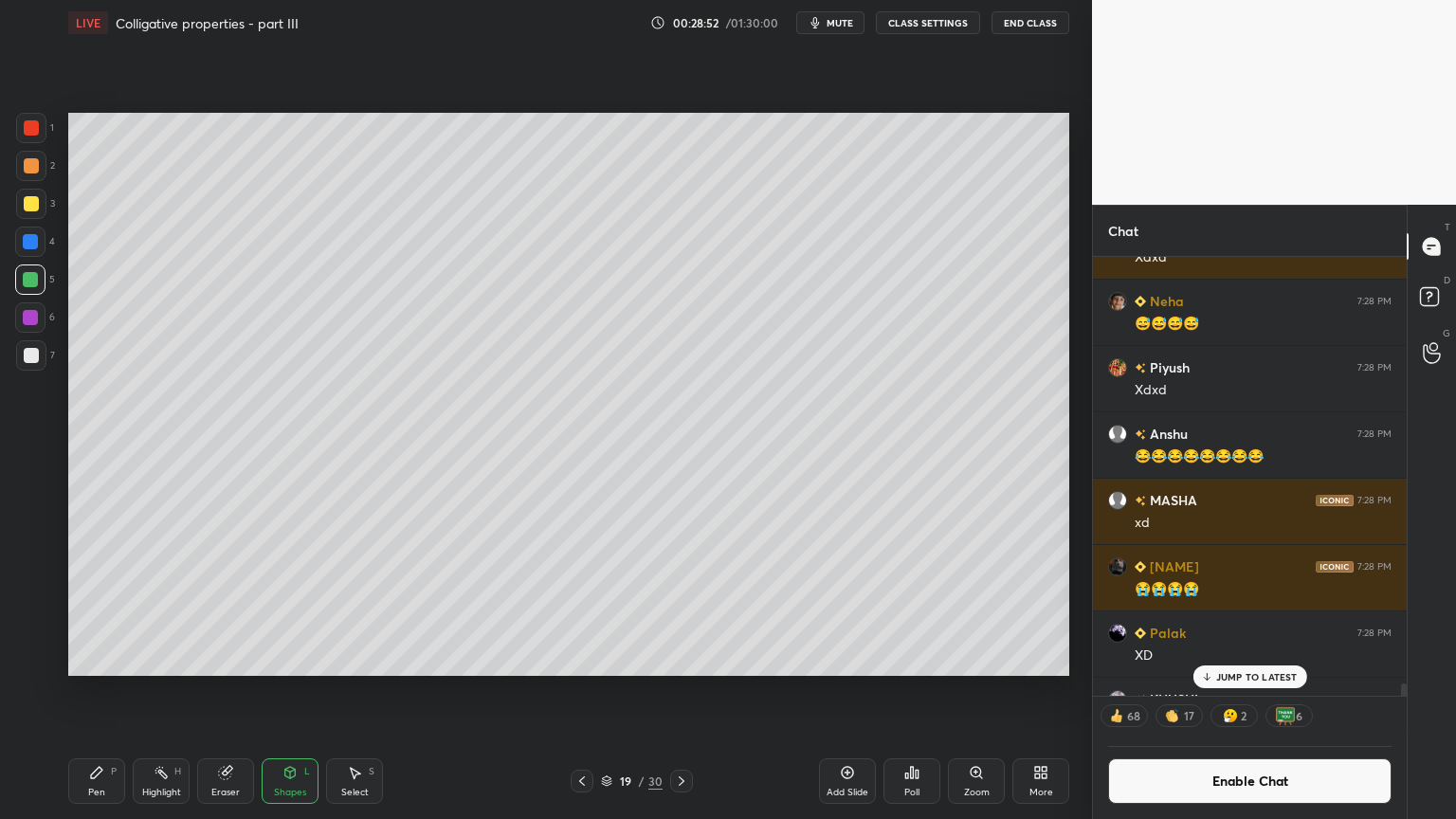 drag, startPoint x: 682, startPoint y: 777, endPoint x: 670, endPoint y: 776, distance: 12.041595 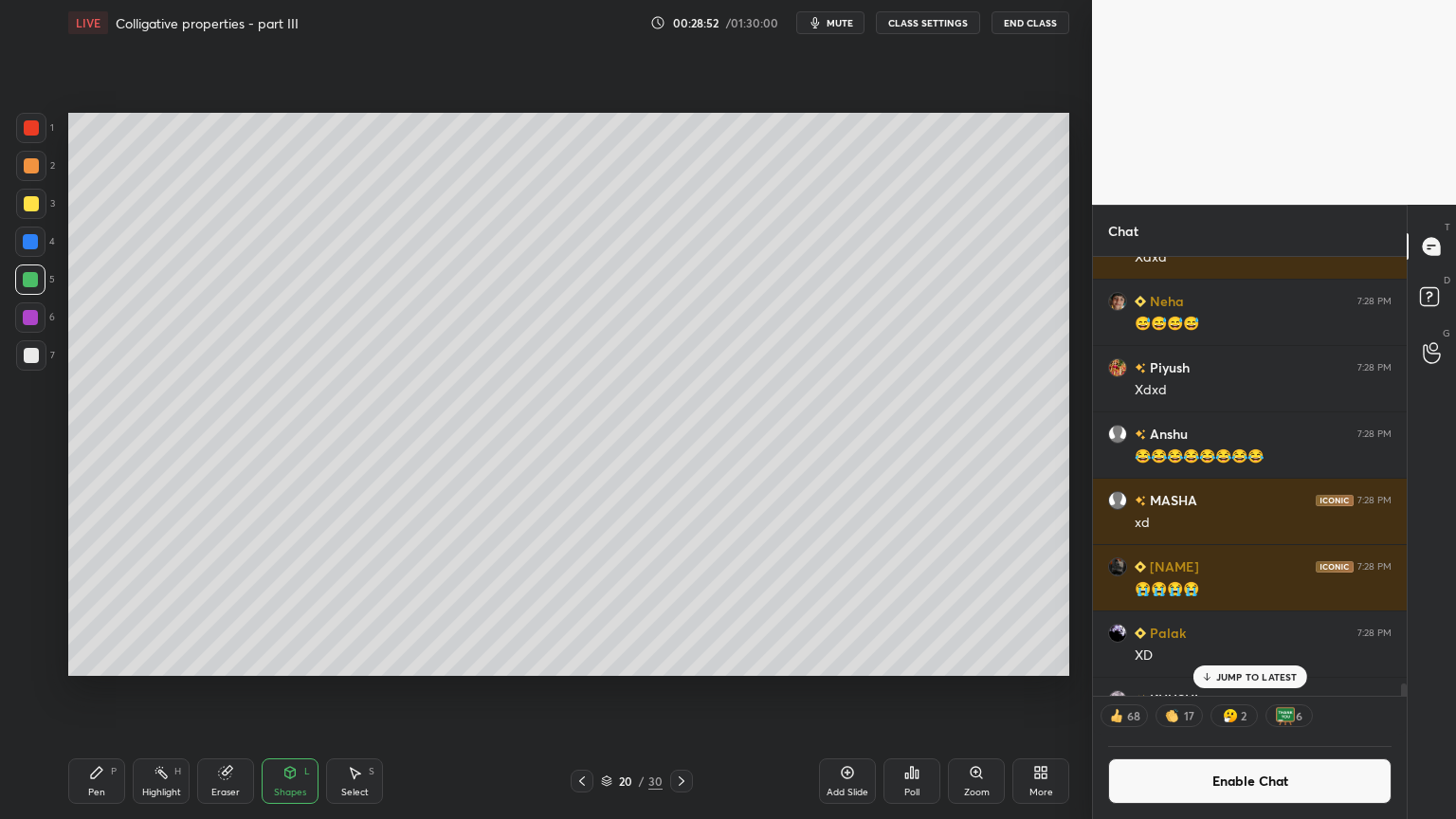drag, startPoint x: 170, startPoint y: 786, endPoint x: 167, endPoint y: 770, distance: 16.278821 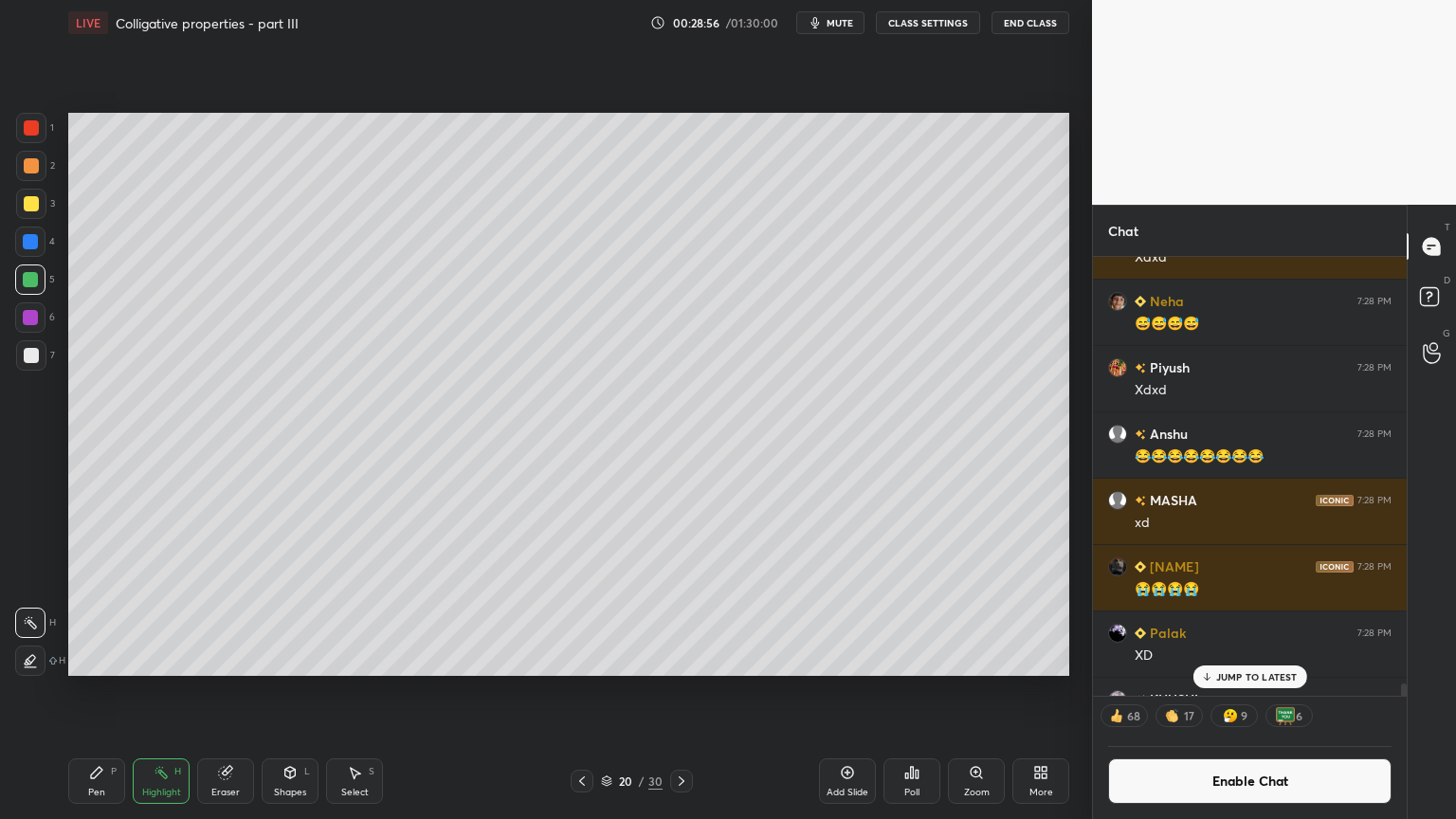 drag, startPoint x: 296, startPoint y: 785, endPoint x: 284, endPoint y: 770, distance: 19 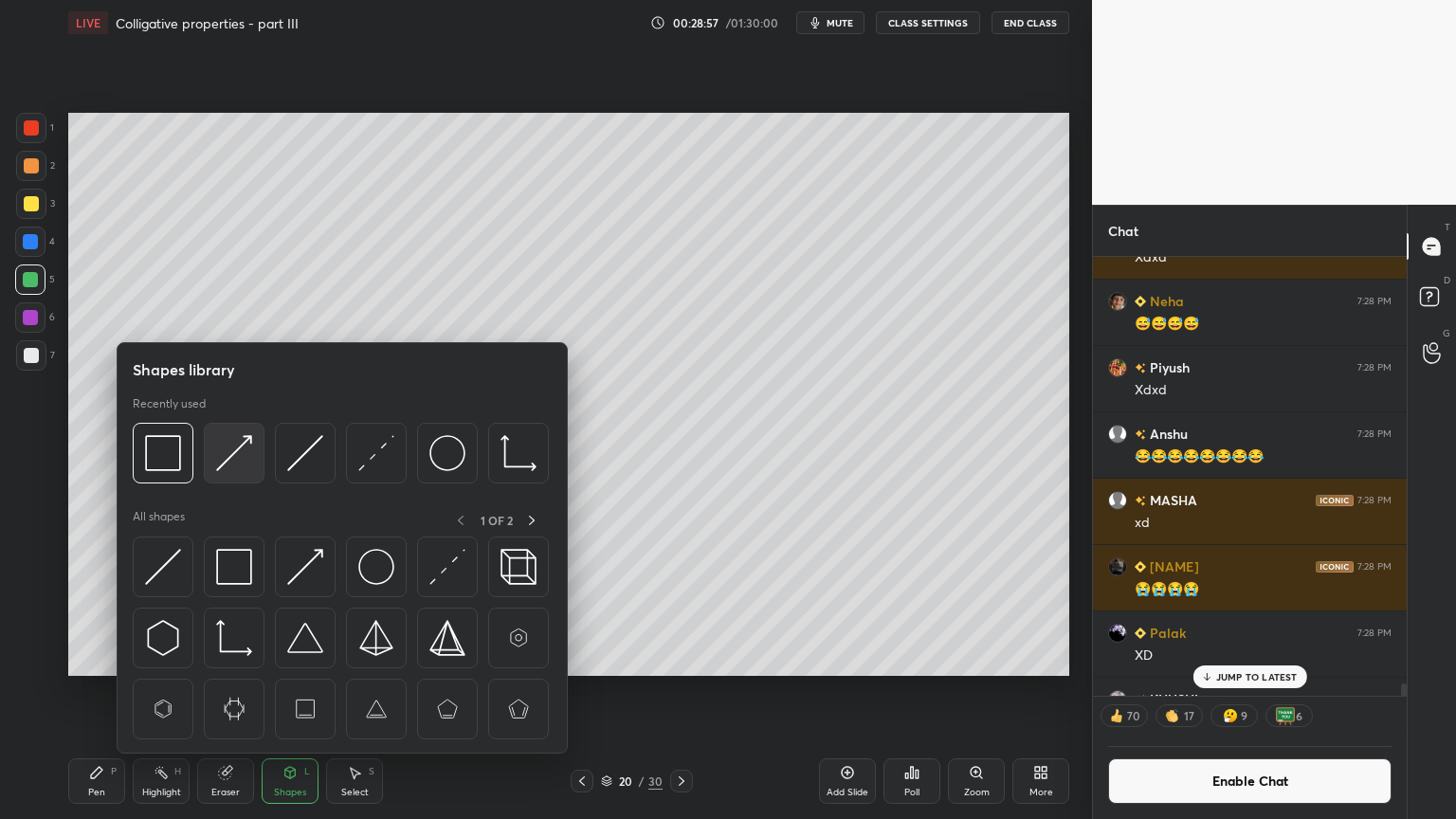 click at bounding box center [234, 453] 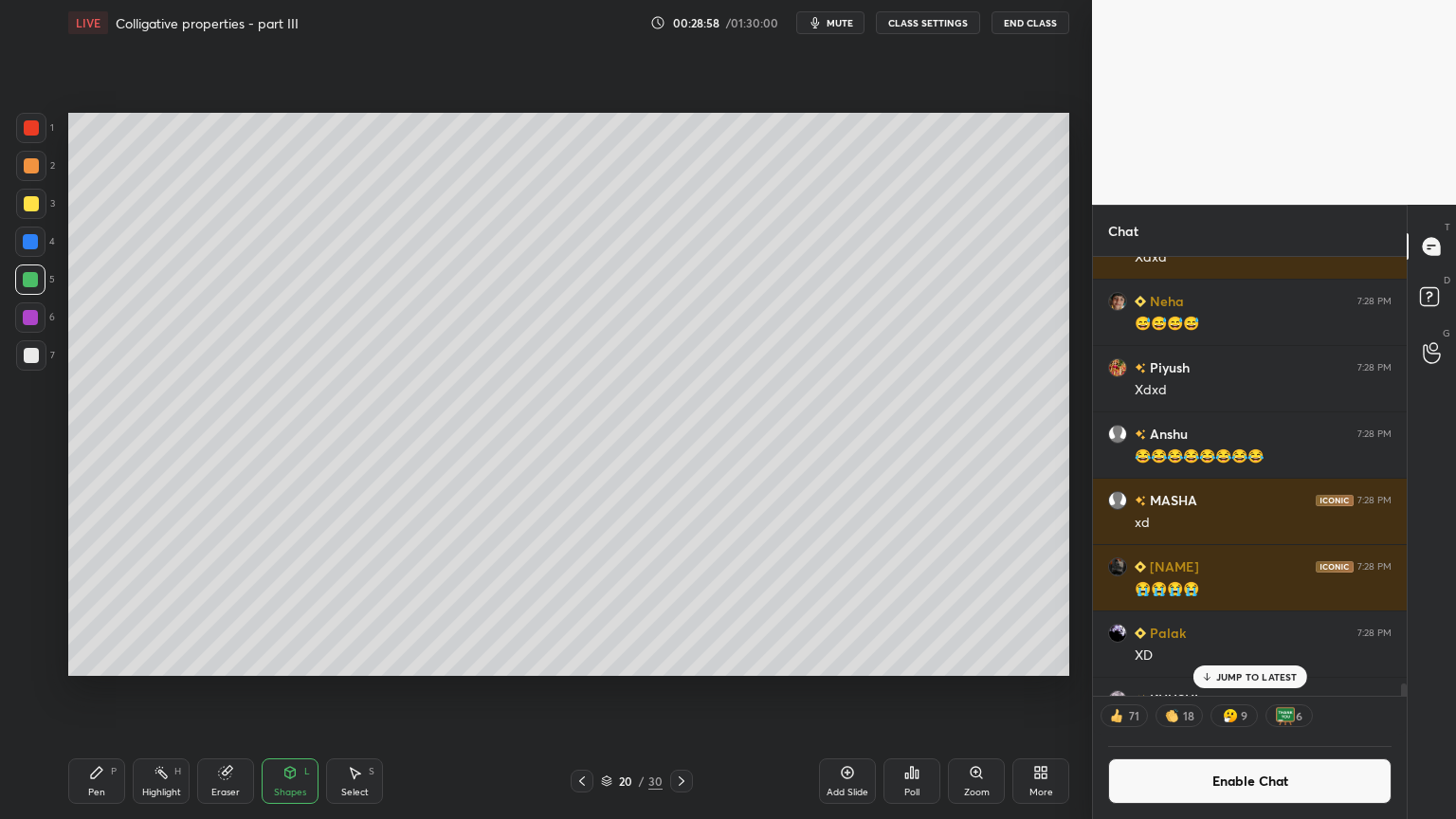 click at bounding box center (31, 204) 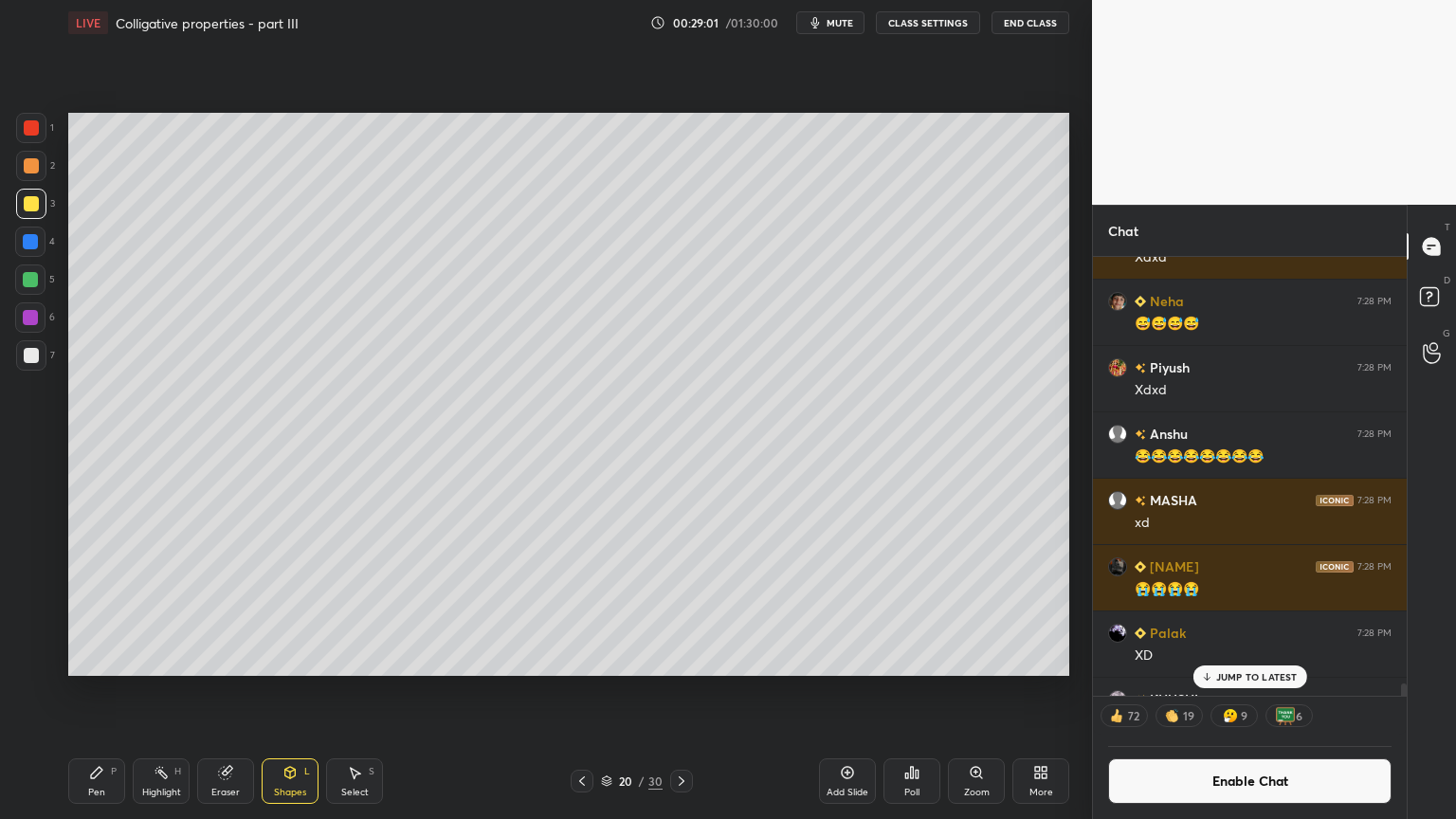 click on "Highlight H" at bounding box center (161, 781) 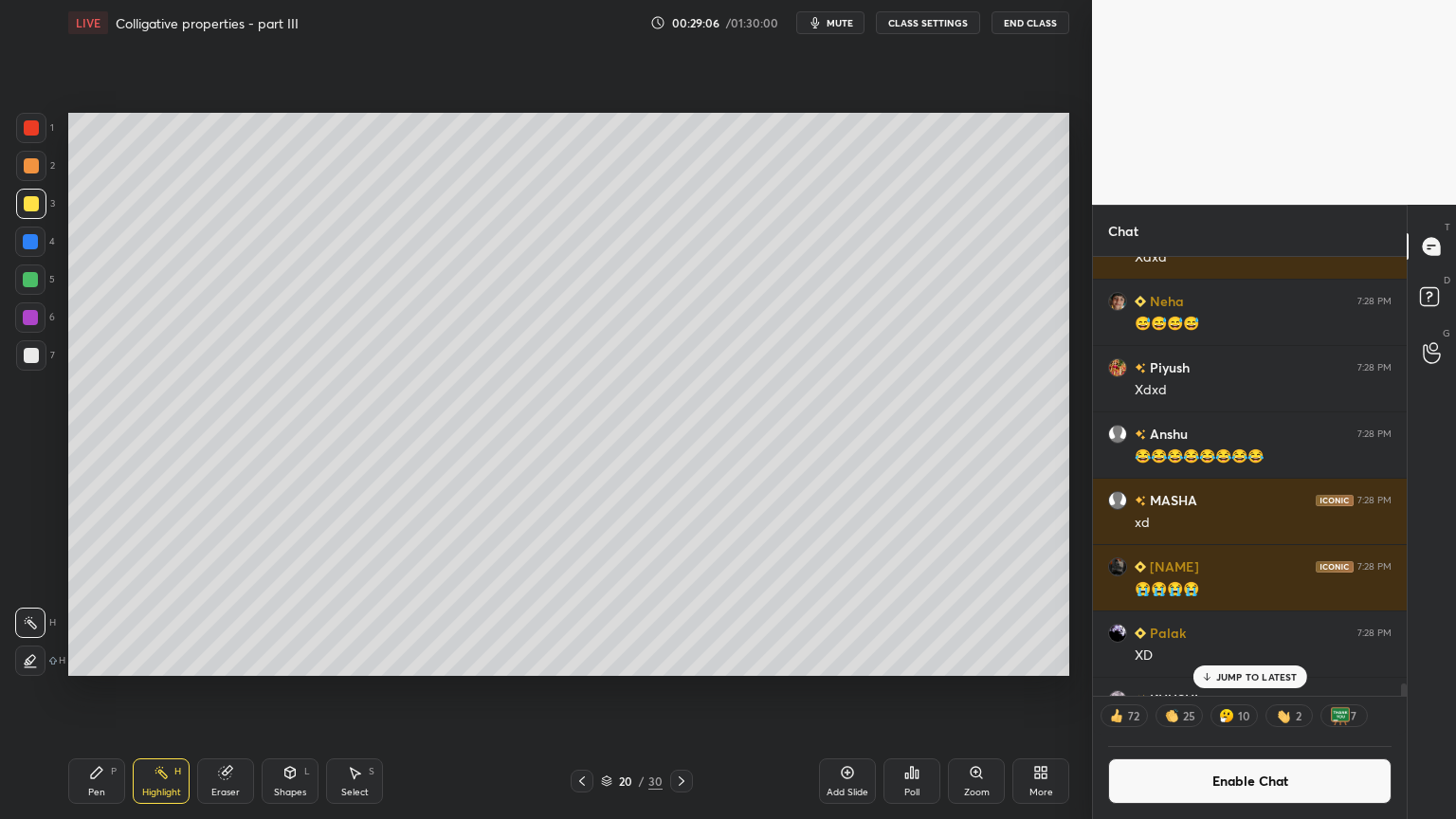 drag, startPoint x: 110, startPoint y: 796, endPoint x: 125, endPoint y: 758, distance: 40.853396 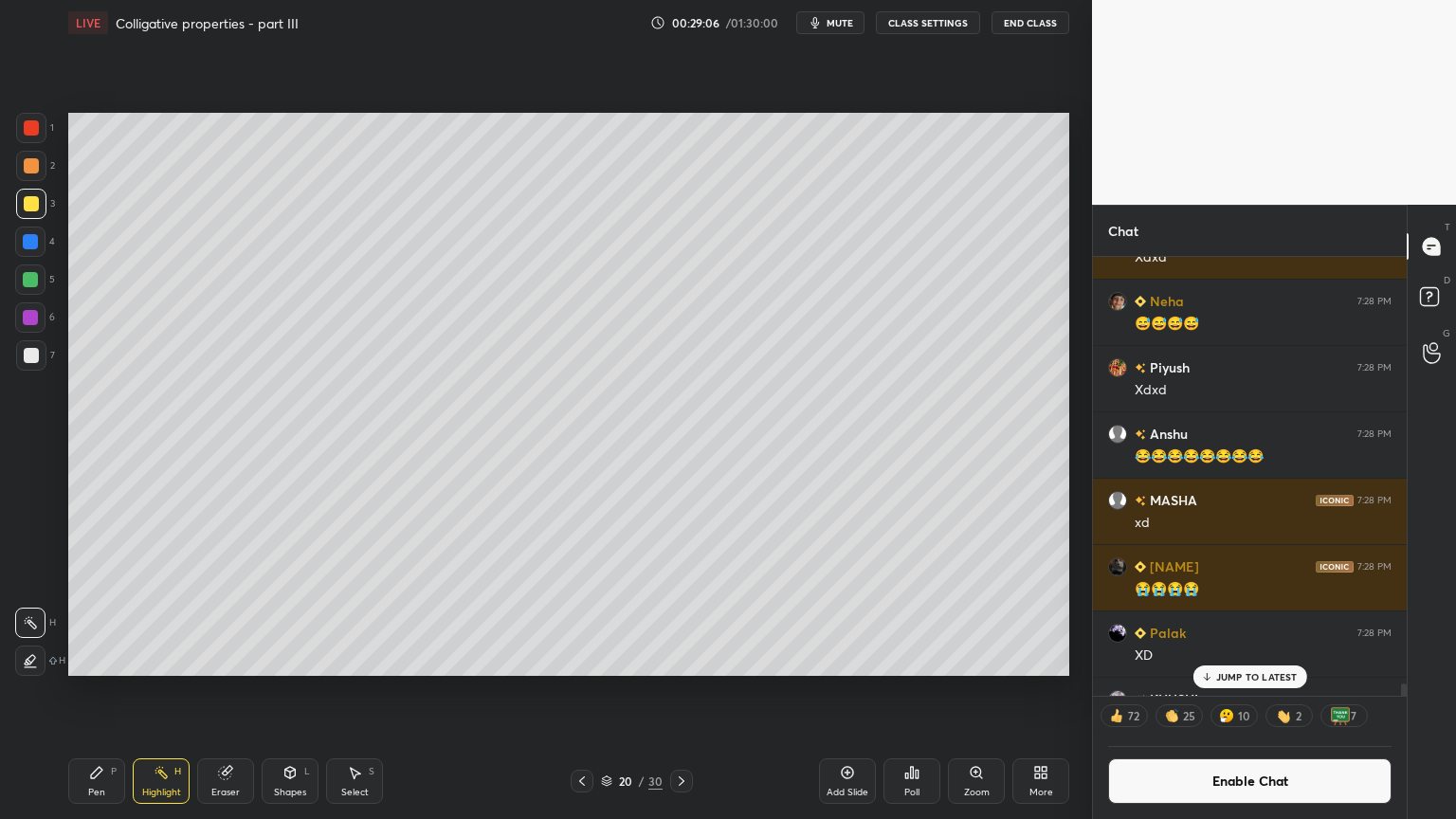 click on "Pen P" at bounding box center [97, 781] 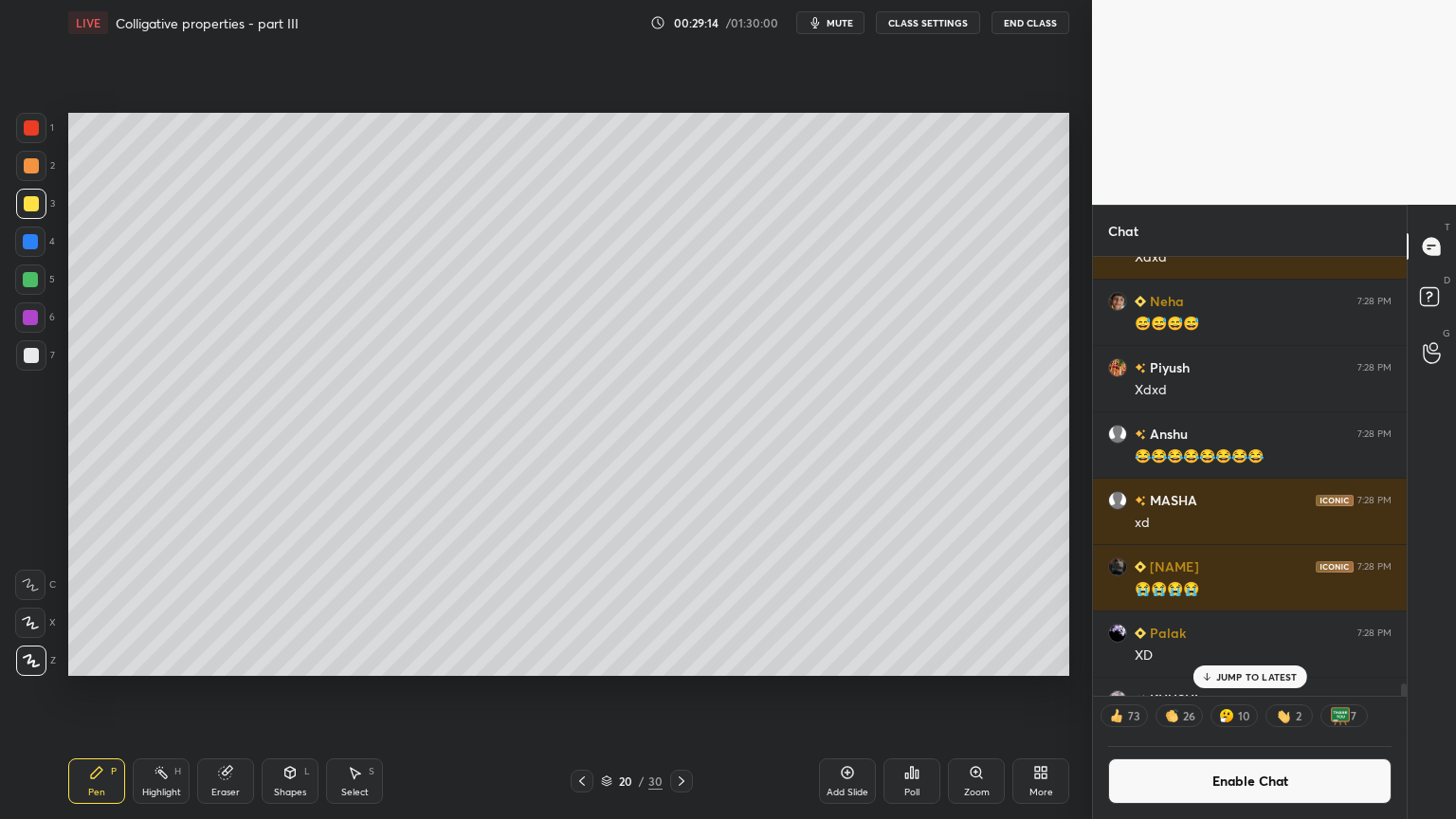 click on "Highlight H" at bounding box center [161, 781] 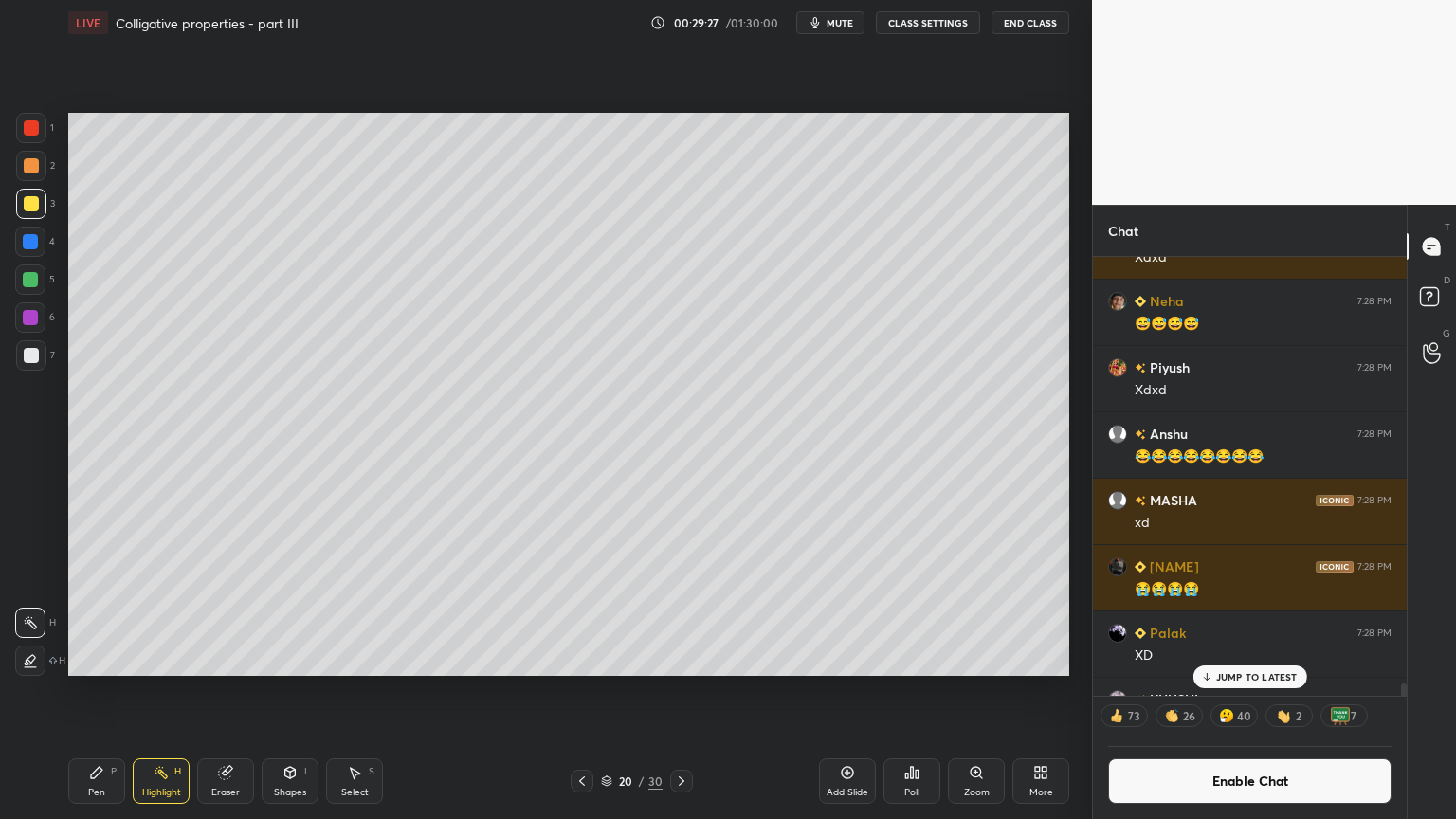 drag, startPoint x: 281, startPoint y: 785, endPoint x: 282, endPoint y: 762, distance: 23.021729 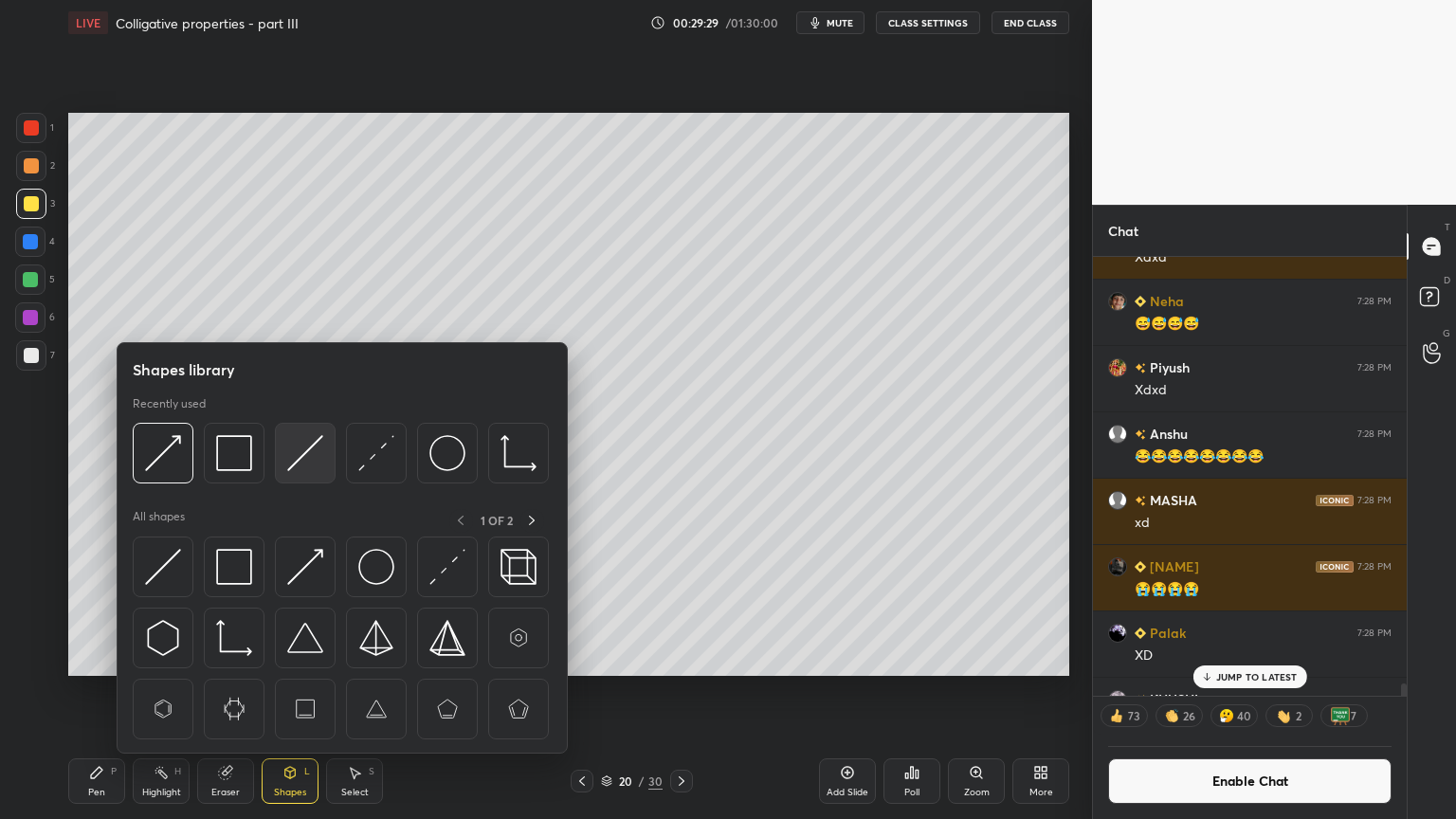 click at bounding box center [305, 453] 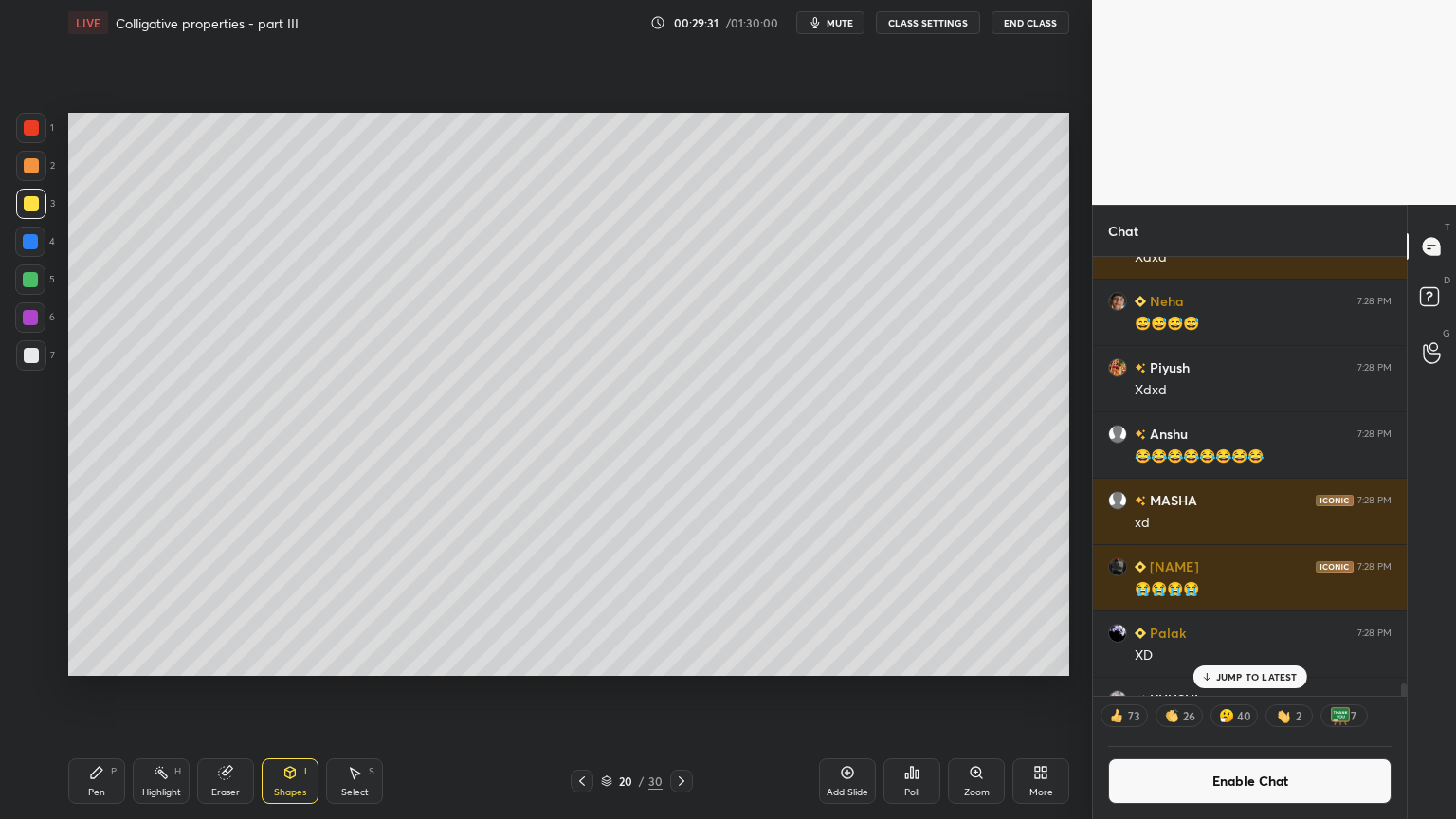 scroll, scrollTop: 6, scrollLeft: 6, axis: both 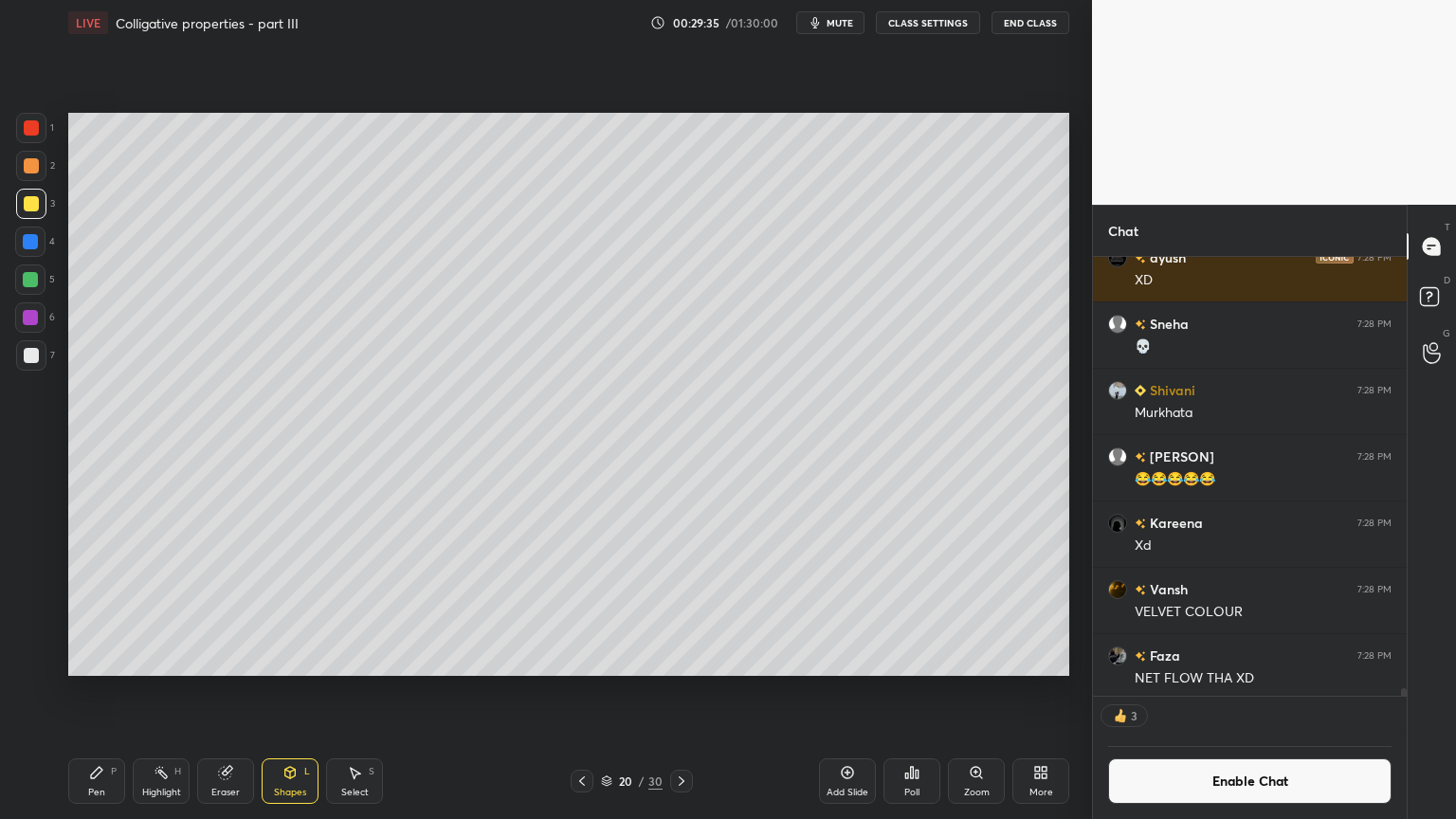 drag, startPoint x: 171, startPoint y: 785, endPoint x: 235, endPoint y: 697, distance: 108.8118 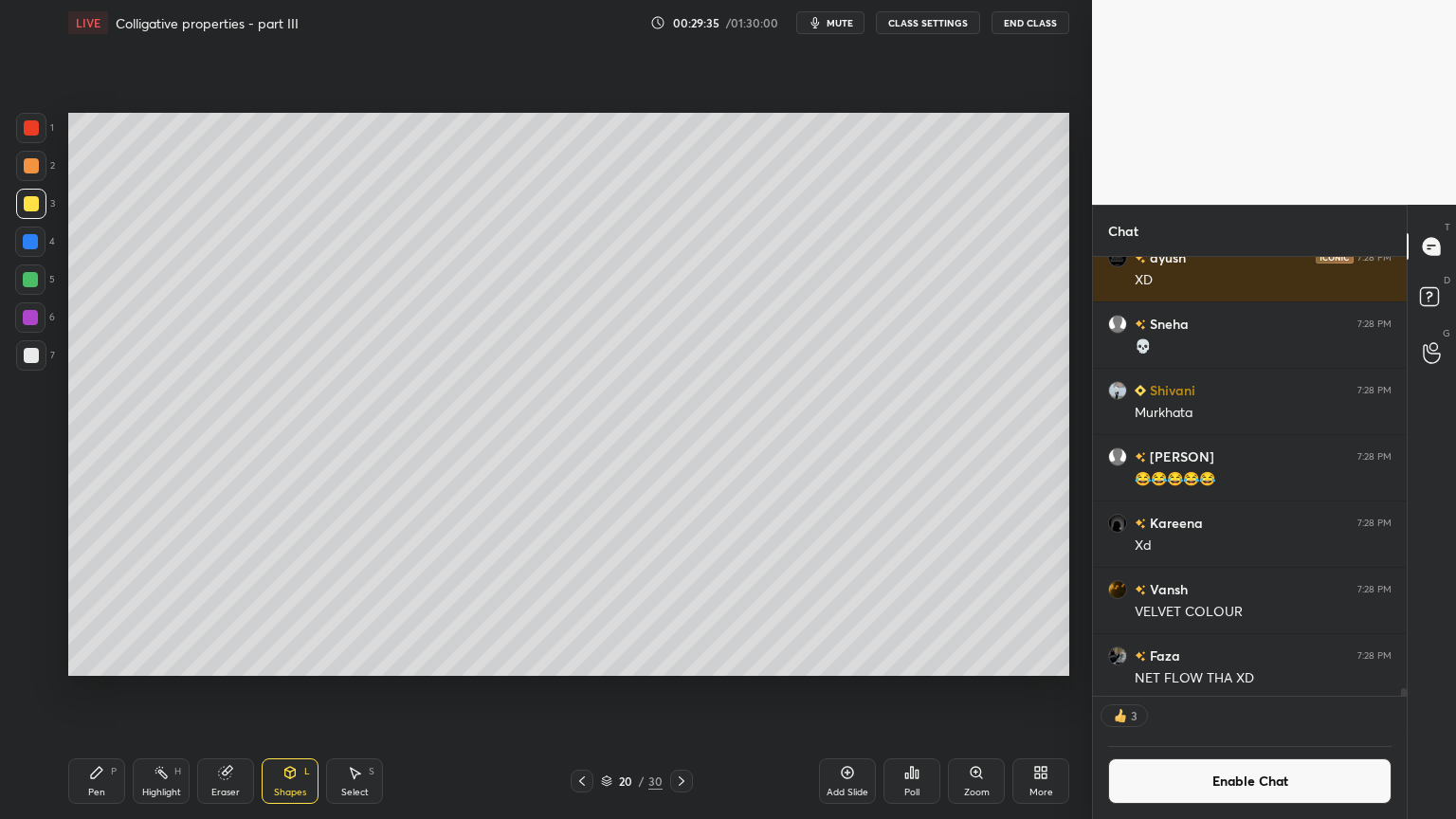 click on "Highlight H" at bounding box center [161, 781] 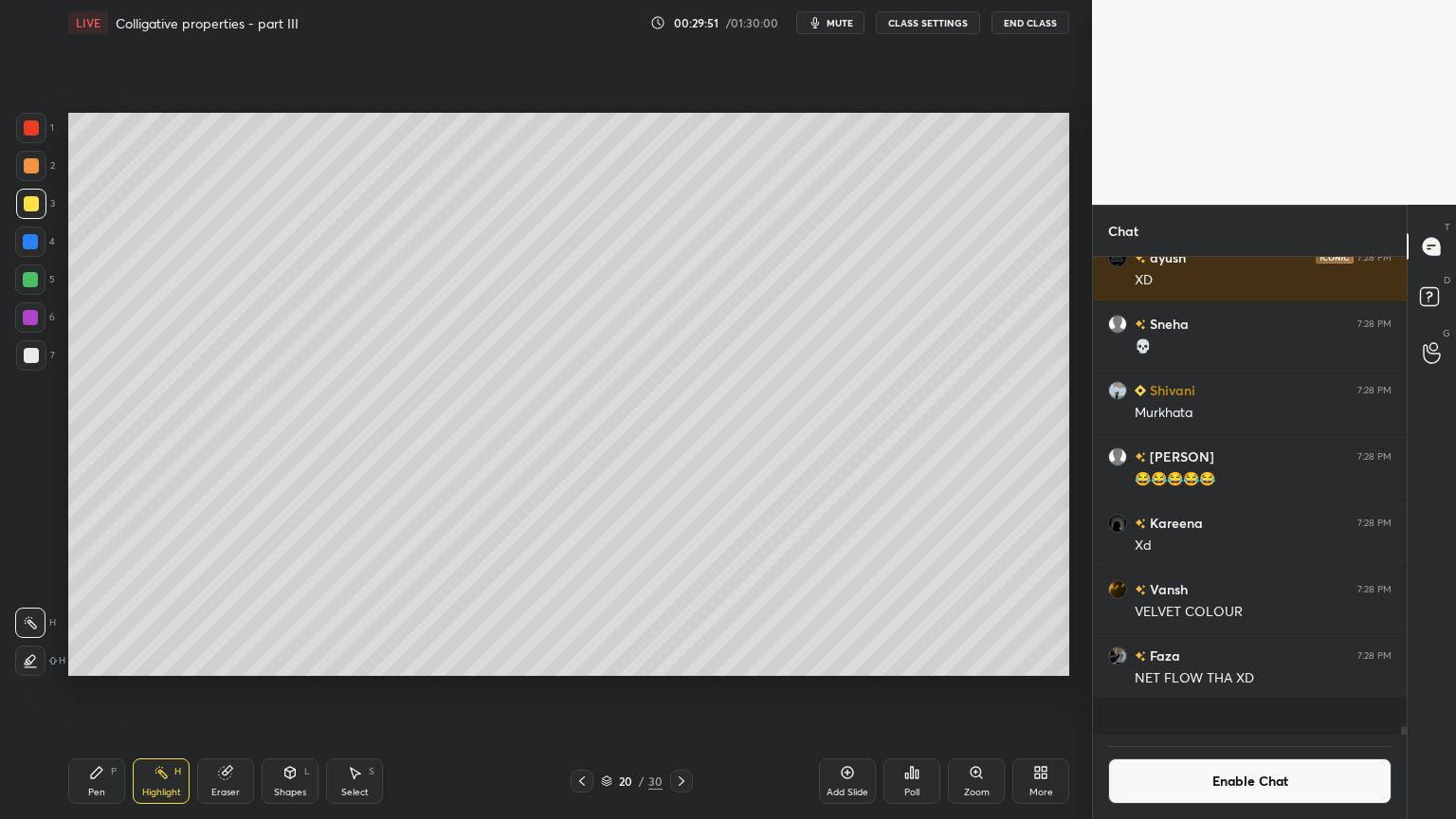 scroll, scrollTop: 6, scrollLeft: 6, axis: both 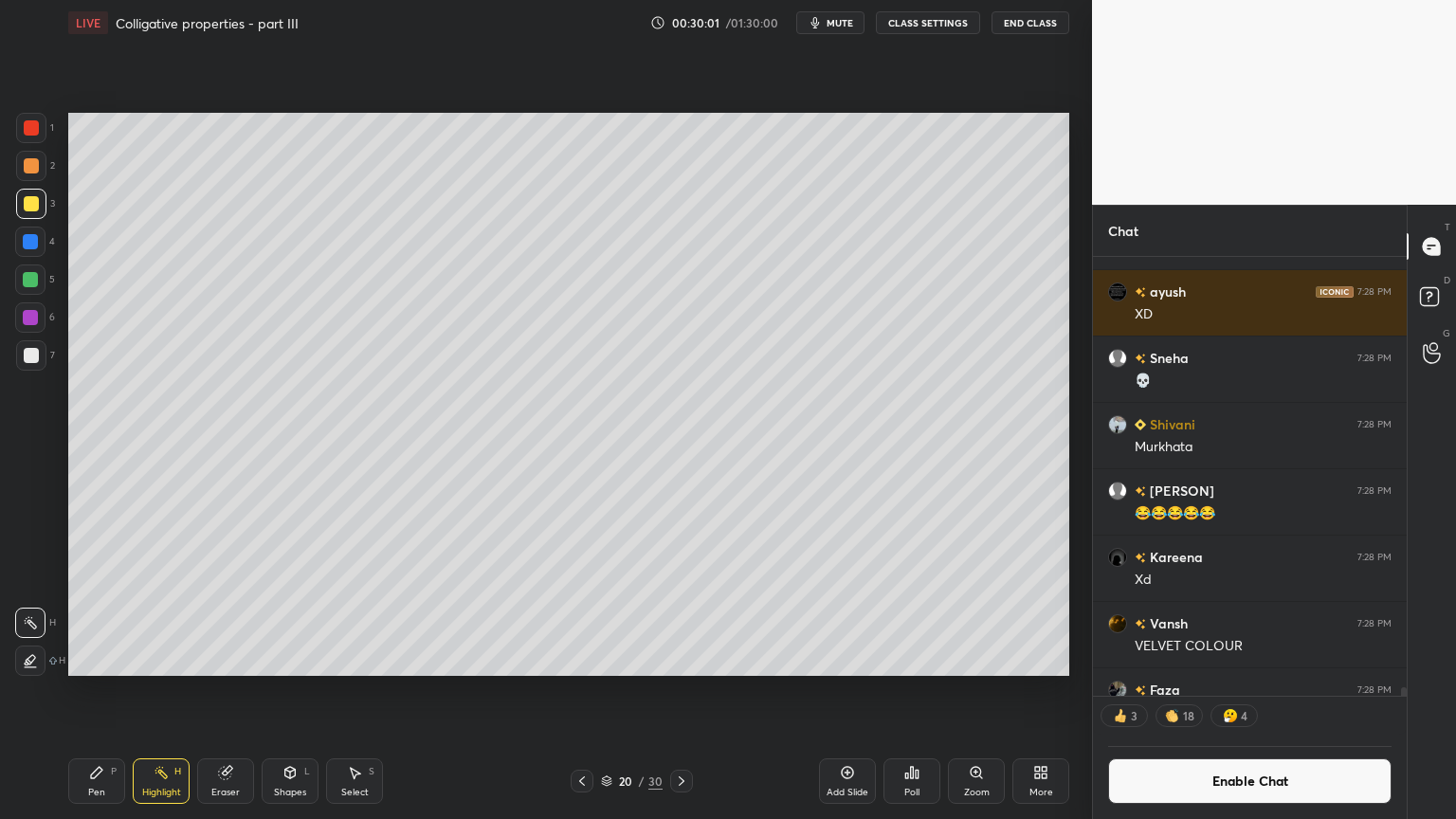 click on "Shapes" at bounding box center (290, 792) 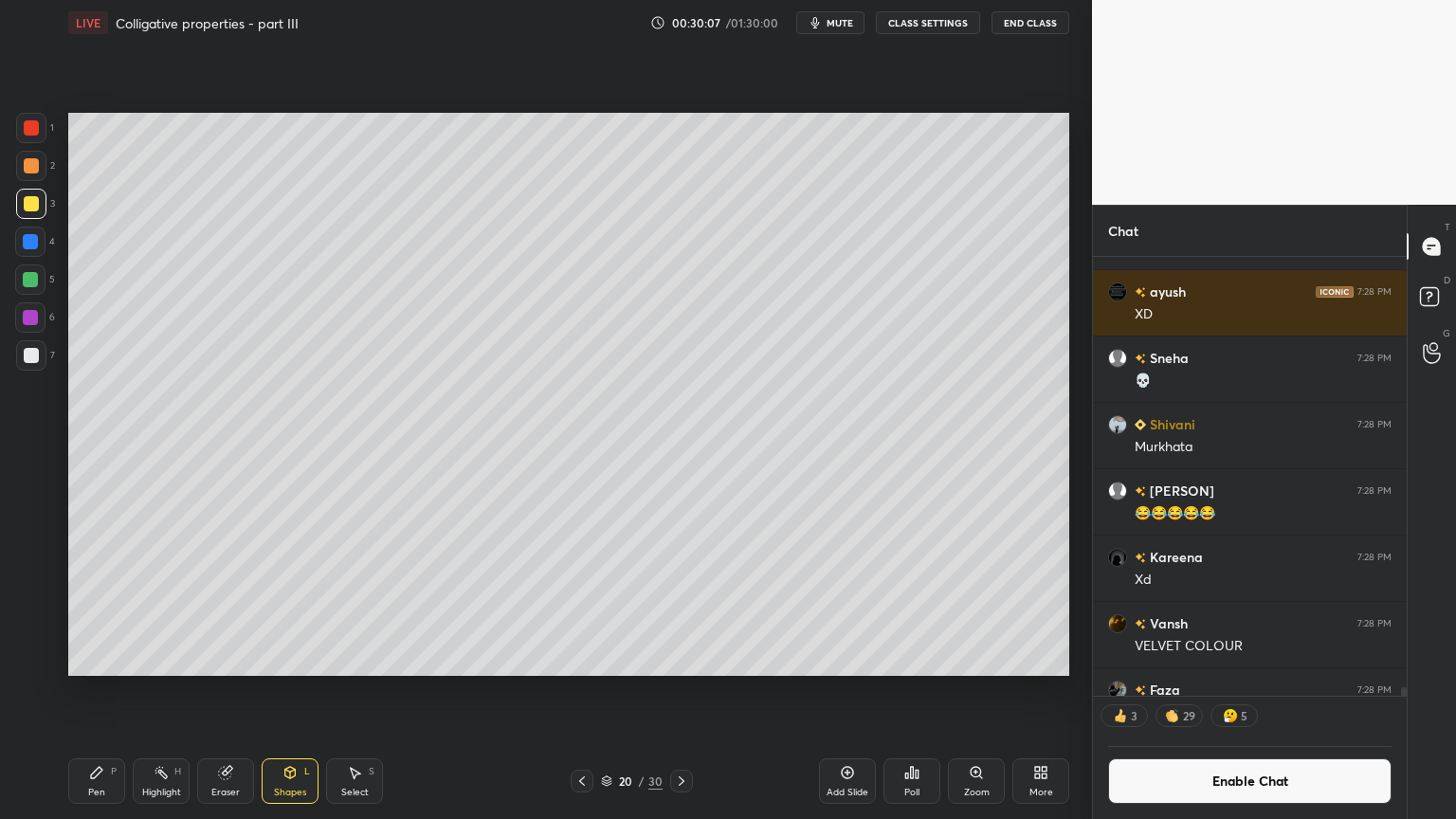 click on "Highlight" at bounding box center [161, 792] 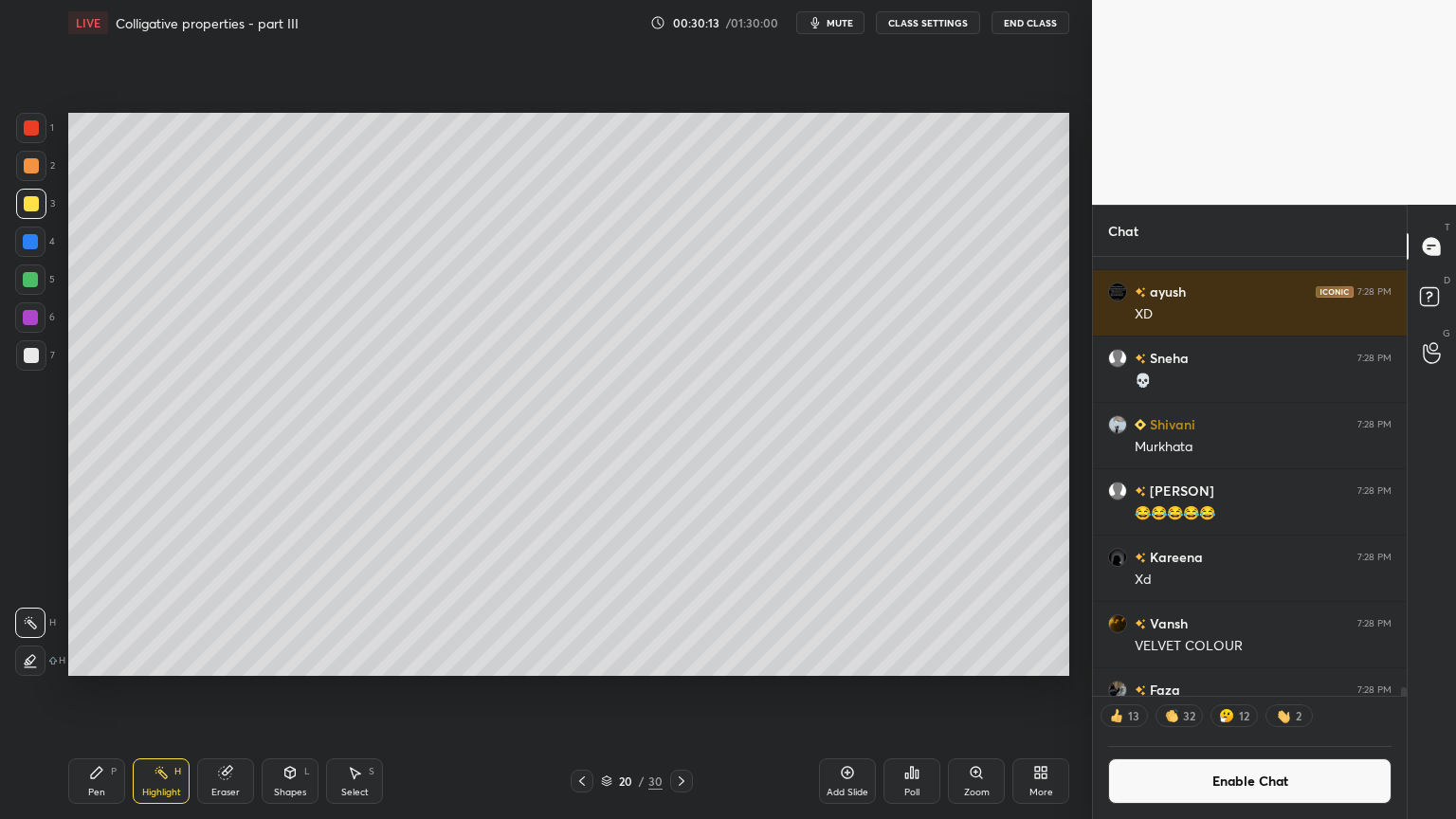 click on "Pen P" at bounding box center [97, 781] 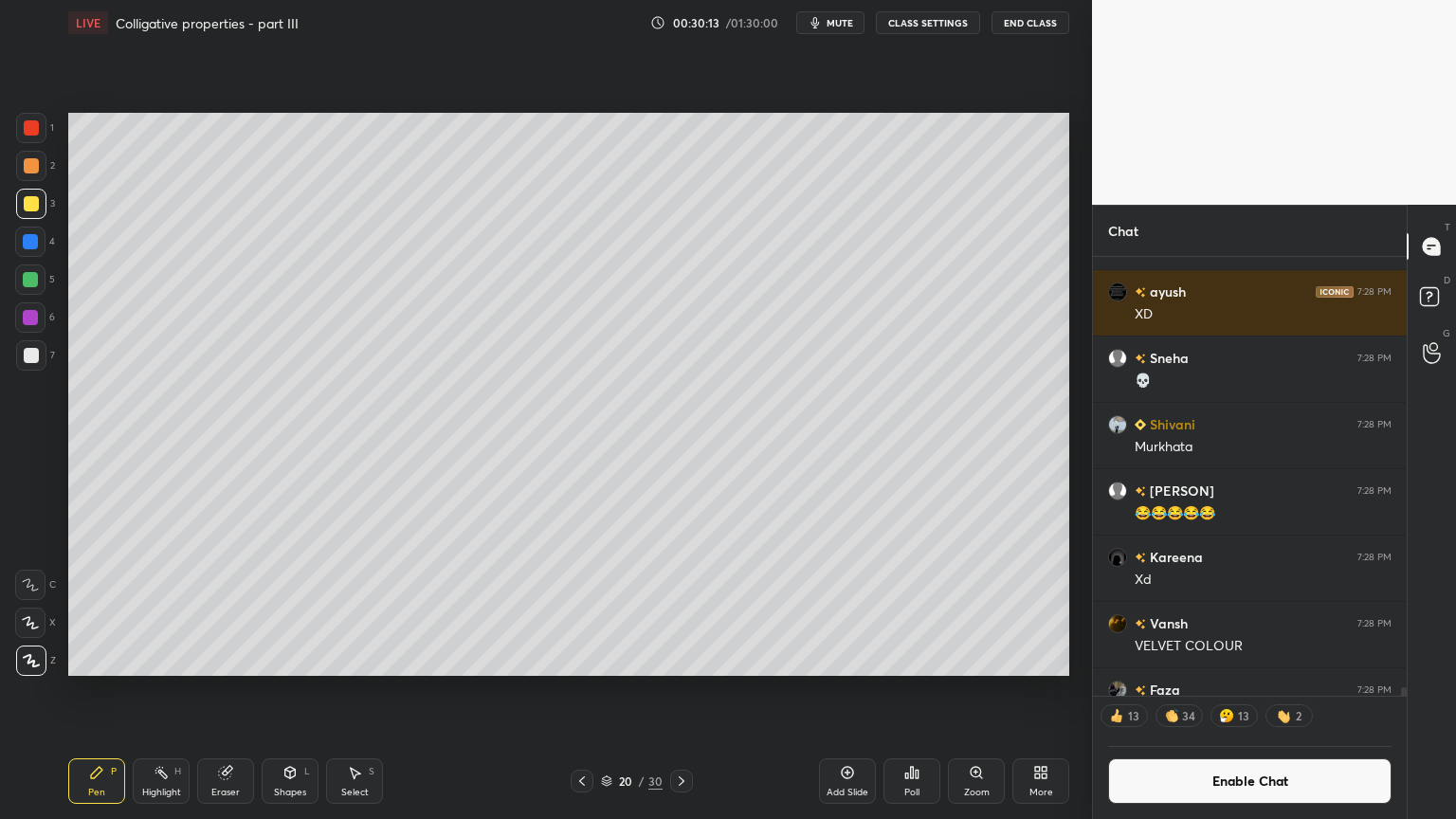 click on "1 2 3 4 5 6 7" at bounding box center [35, 246] 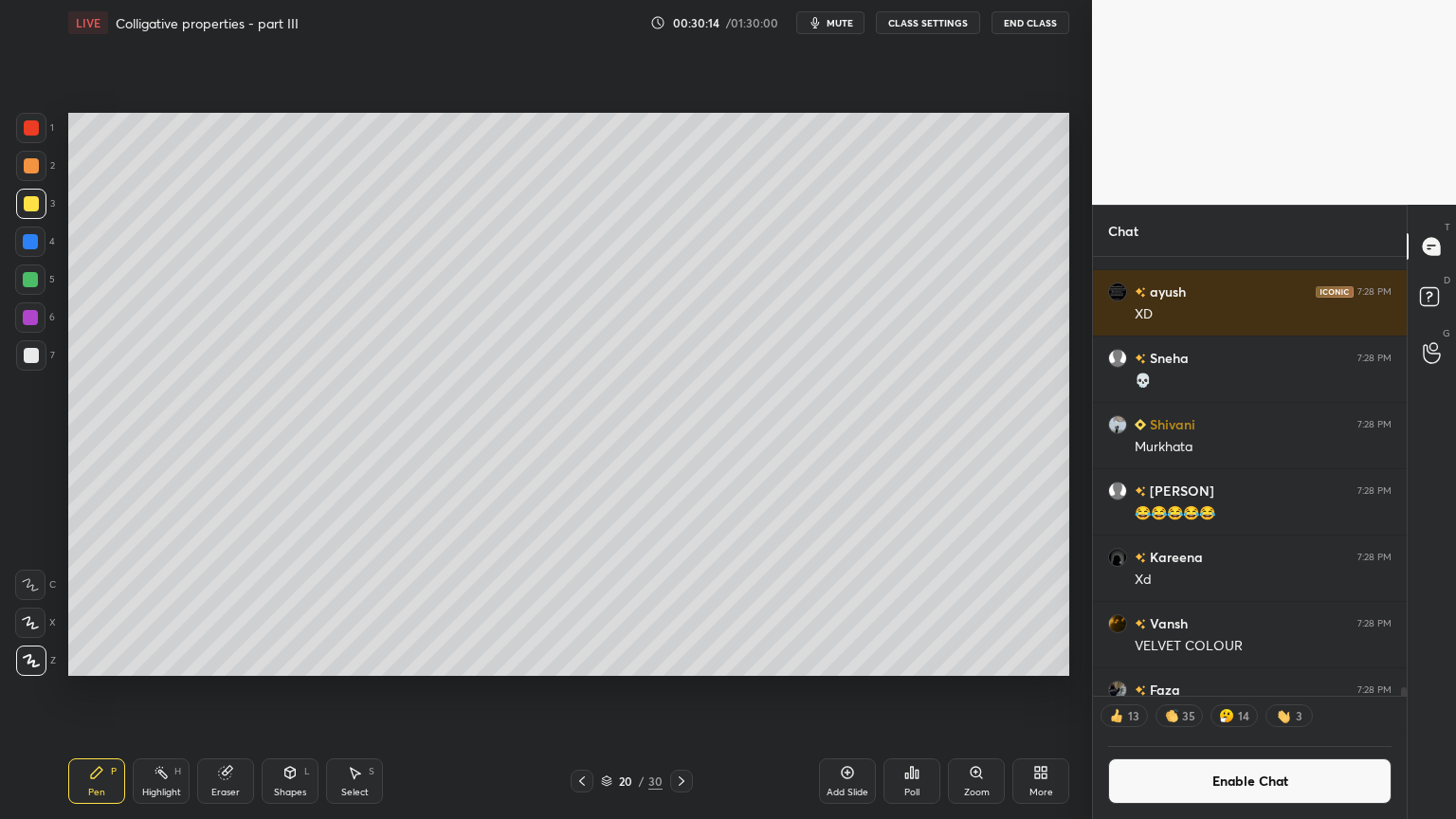 drag, startPoint x: 30, startPoint y: 127, endPoint x: 57, endPoint y: 179, distance: 58.5918 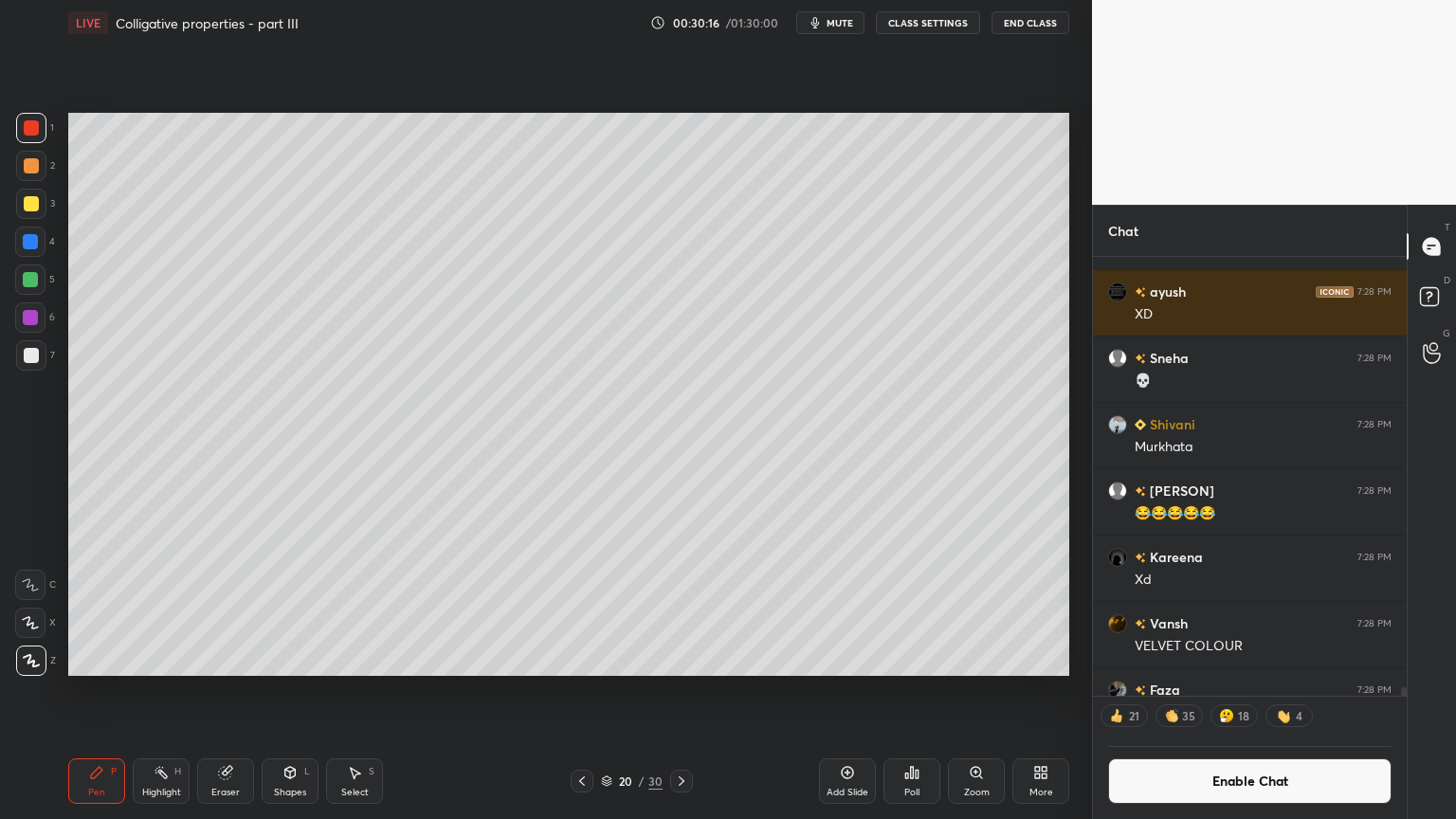 click on "Highlight H" at bounding box center [161, 781] 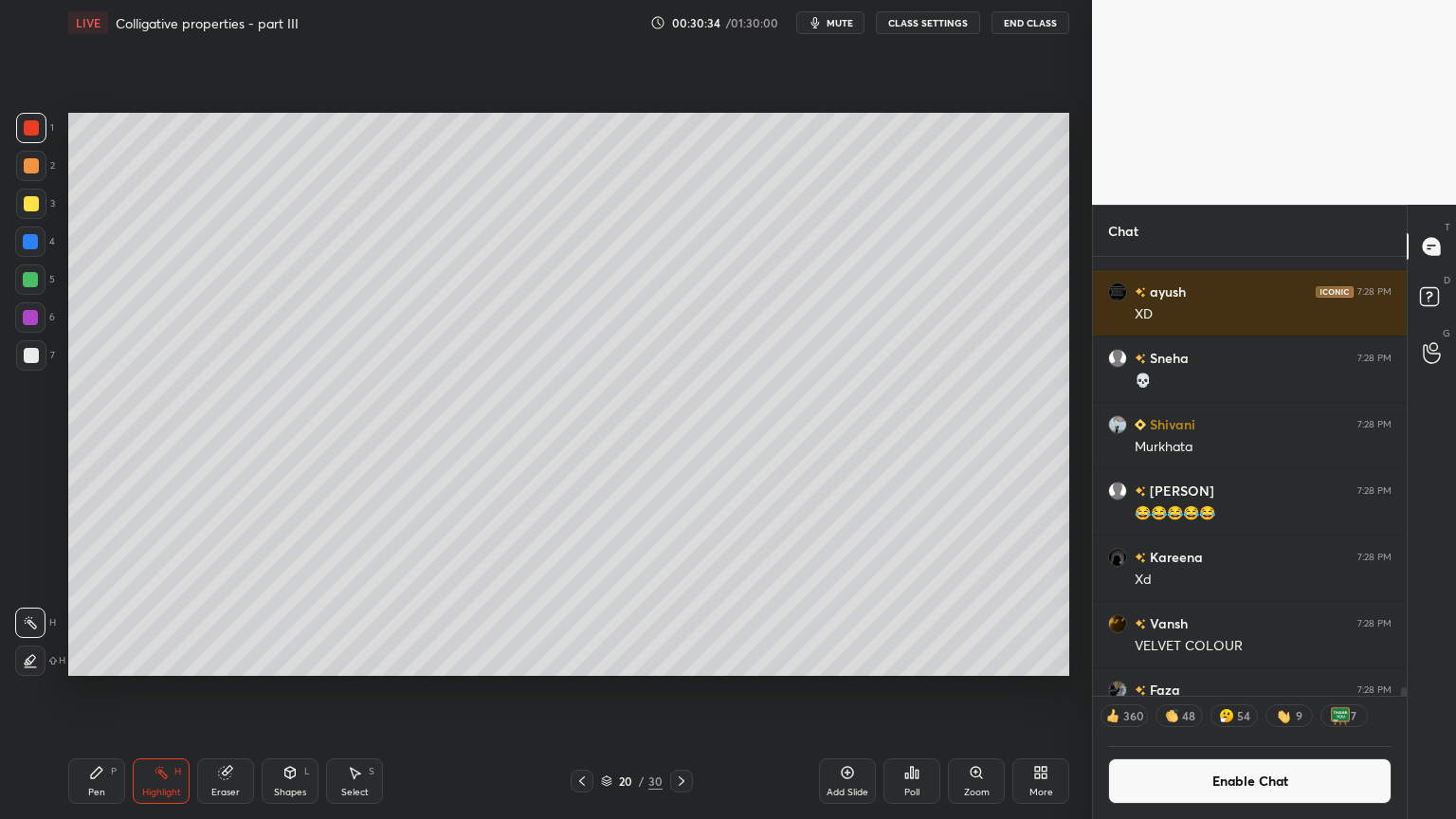 click on "mute" at bounding box center (840, 23) 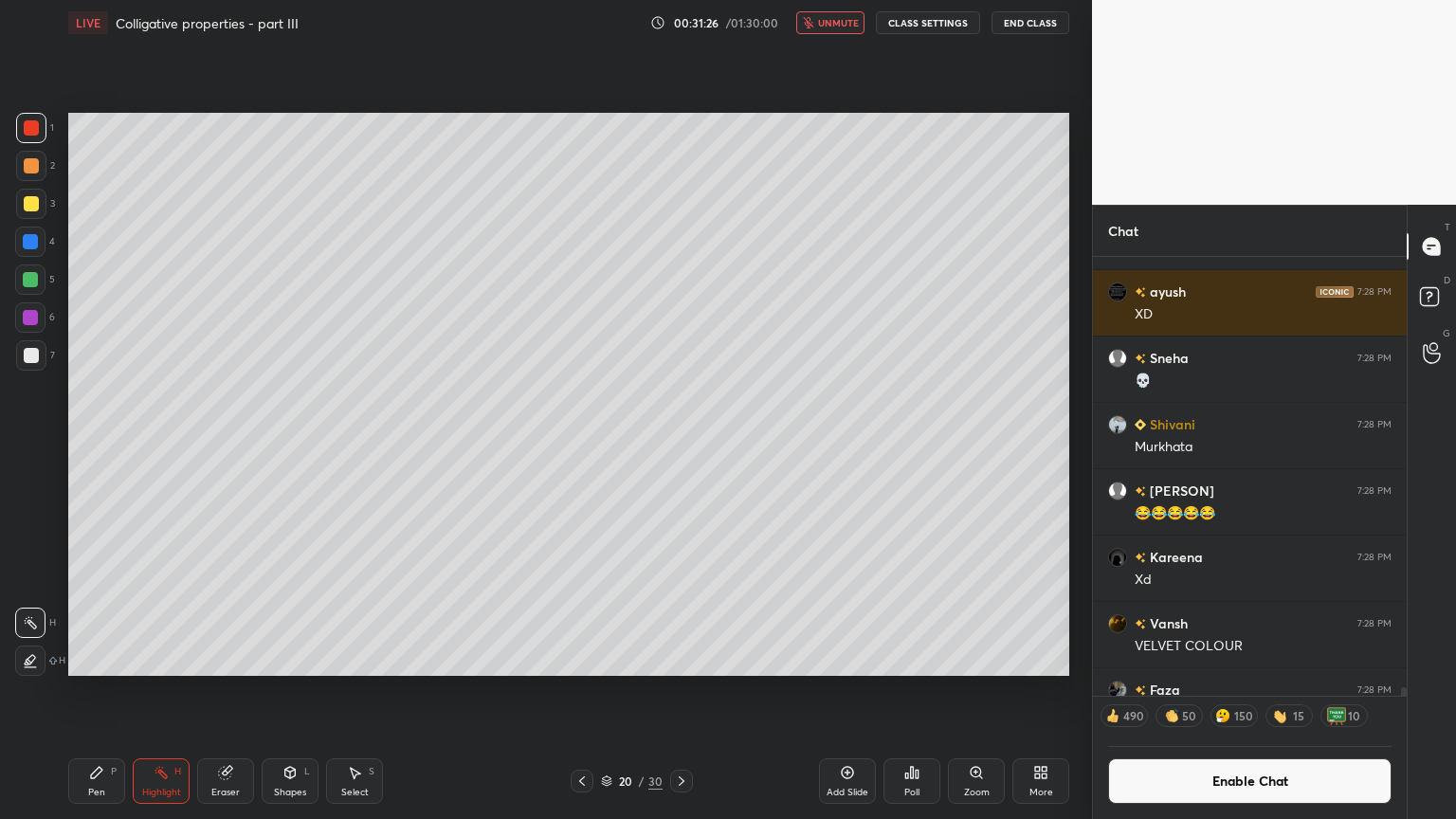 click on "unmute" at bounding box center [838, 23] 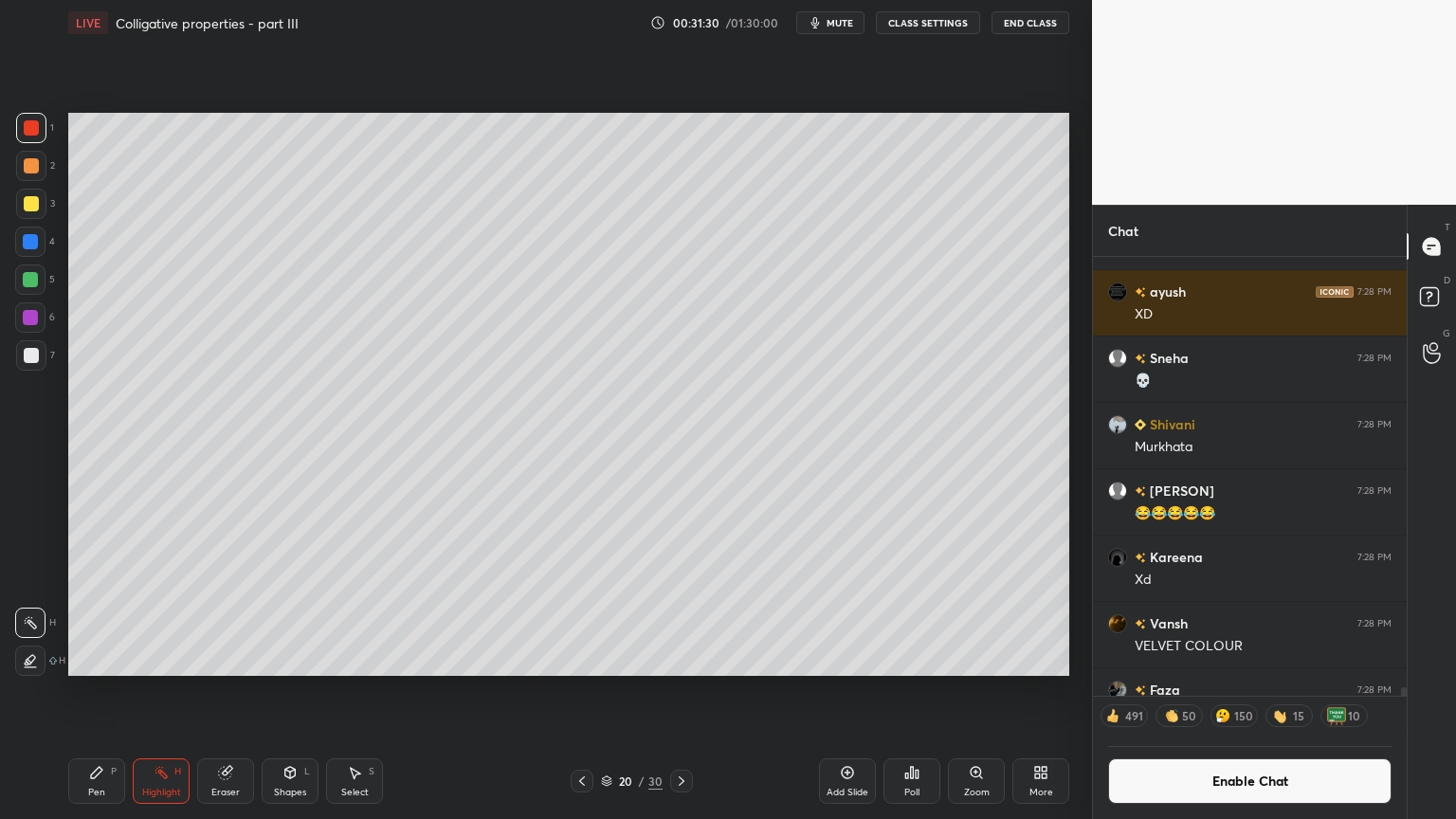 drag, startPoint x: 836, startPoint y: 18, endPoint x: 819, endPoint y: 42, distance: 29.410882 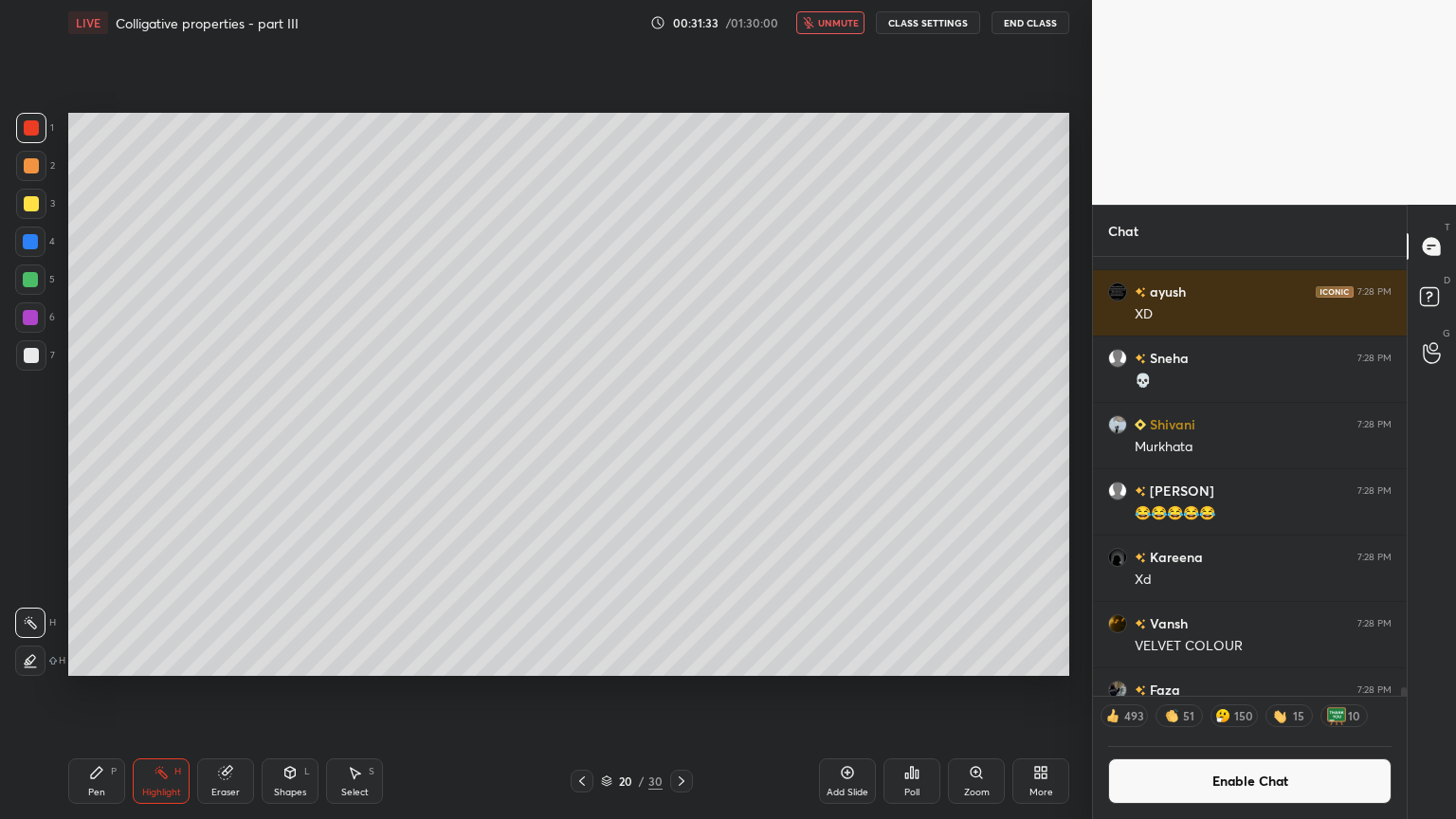 click on "Add Slide" at bounding box center (847, 792) 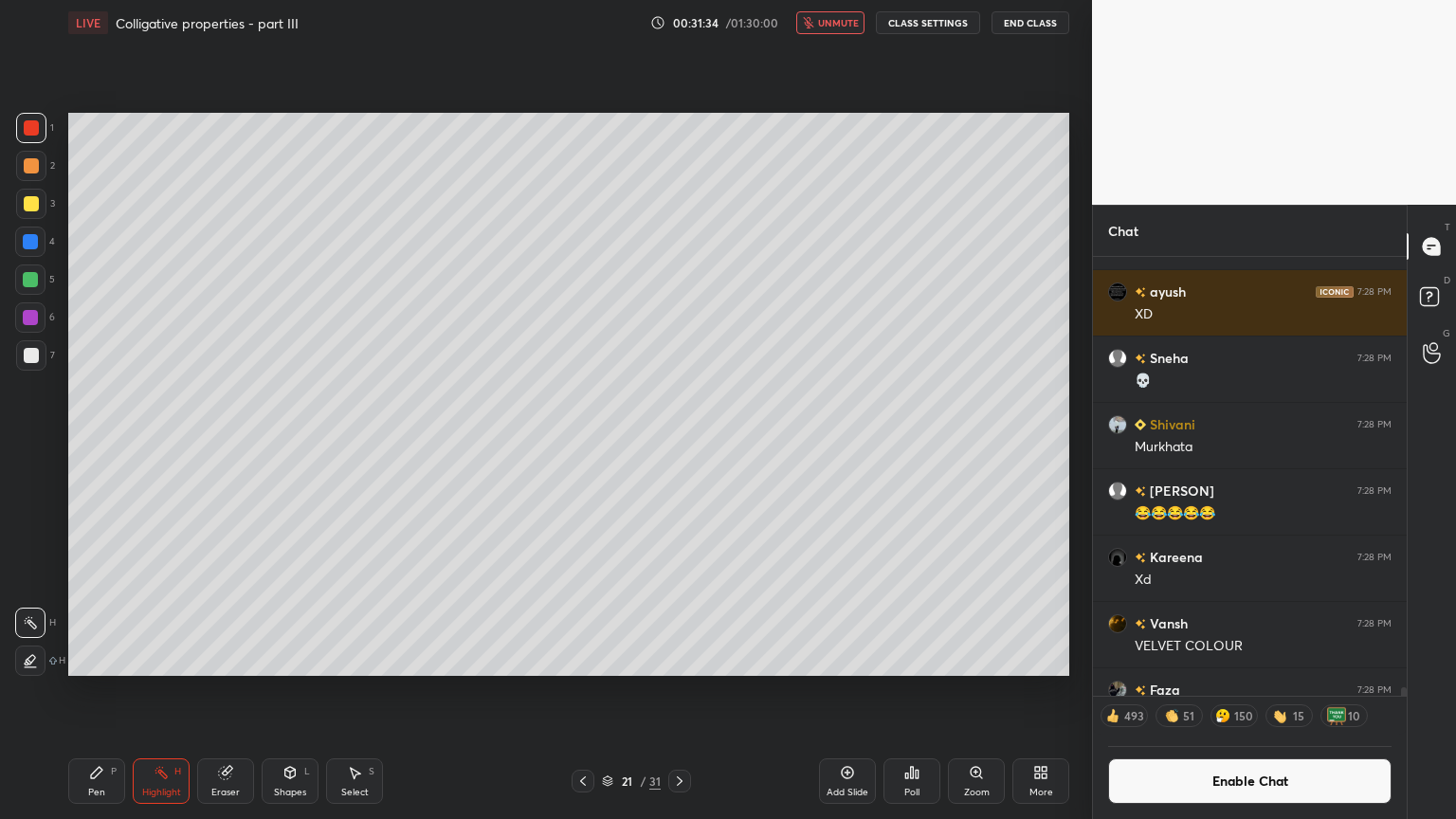drag, startPoint x: 88, startPoint y: 781, endPoint x: 118, endPoint y: 747, distance: 45.343136 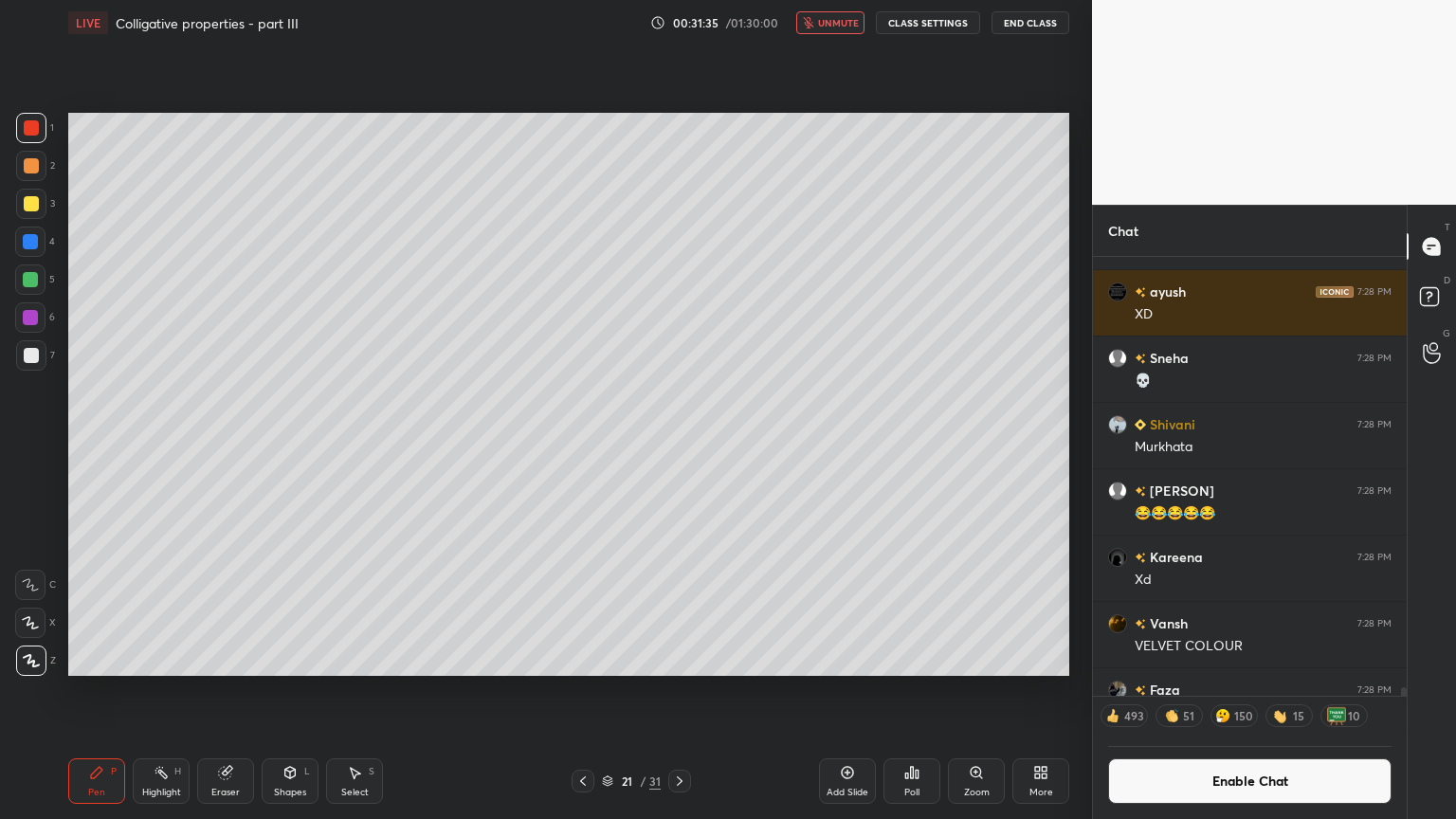 click at bounding box center [31, 166] 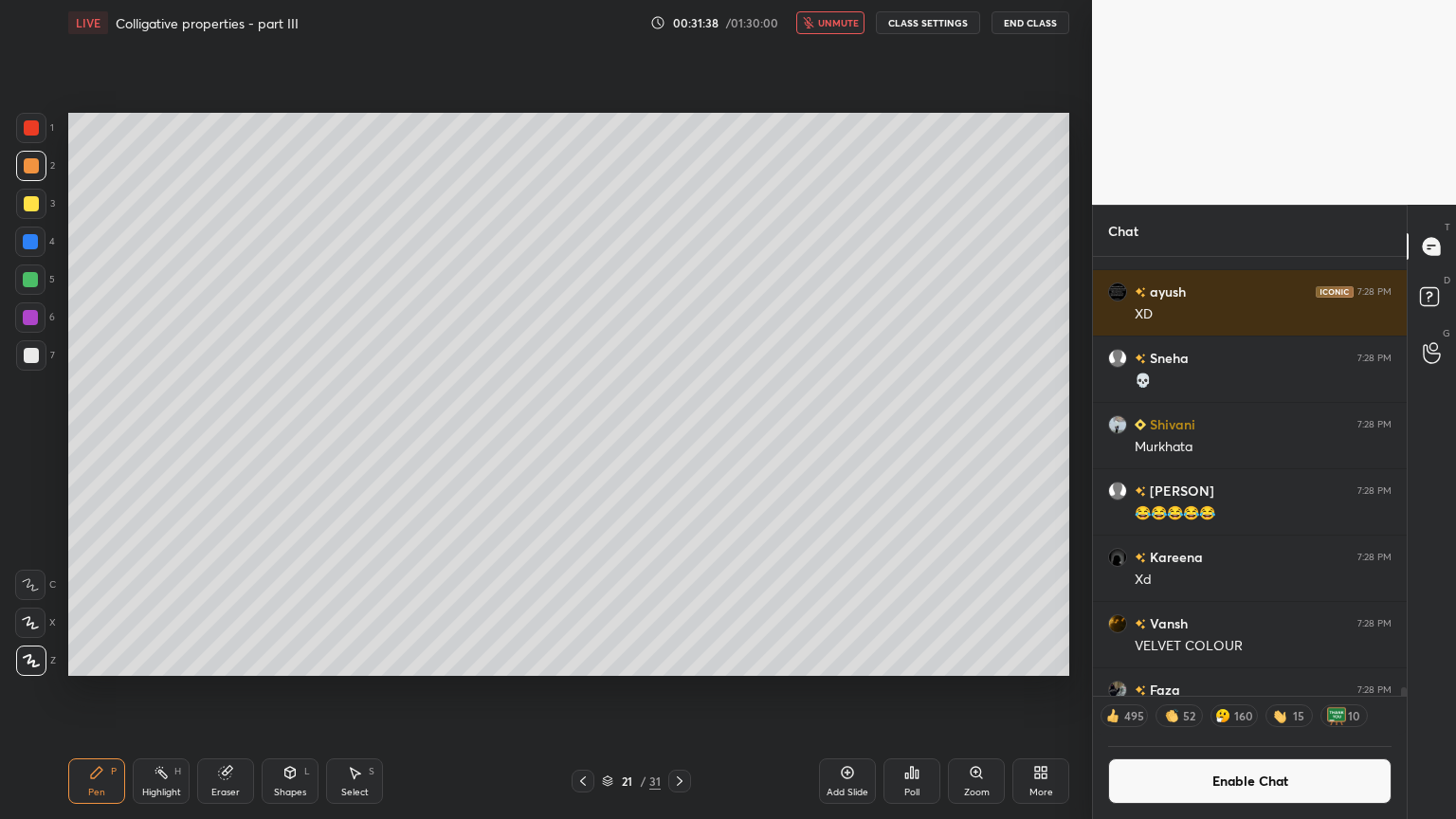 click at bounding box center (31, 128) 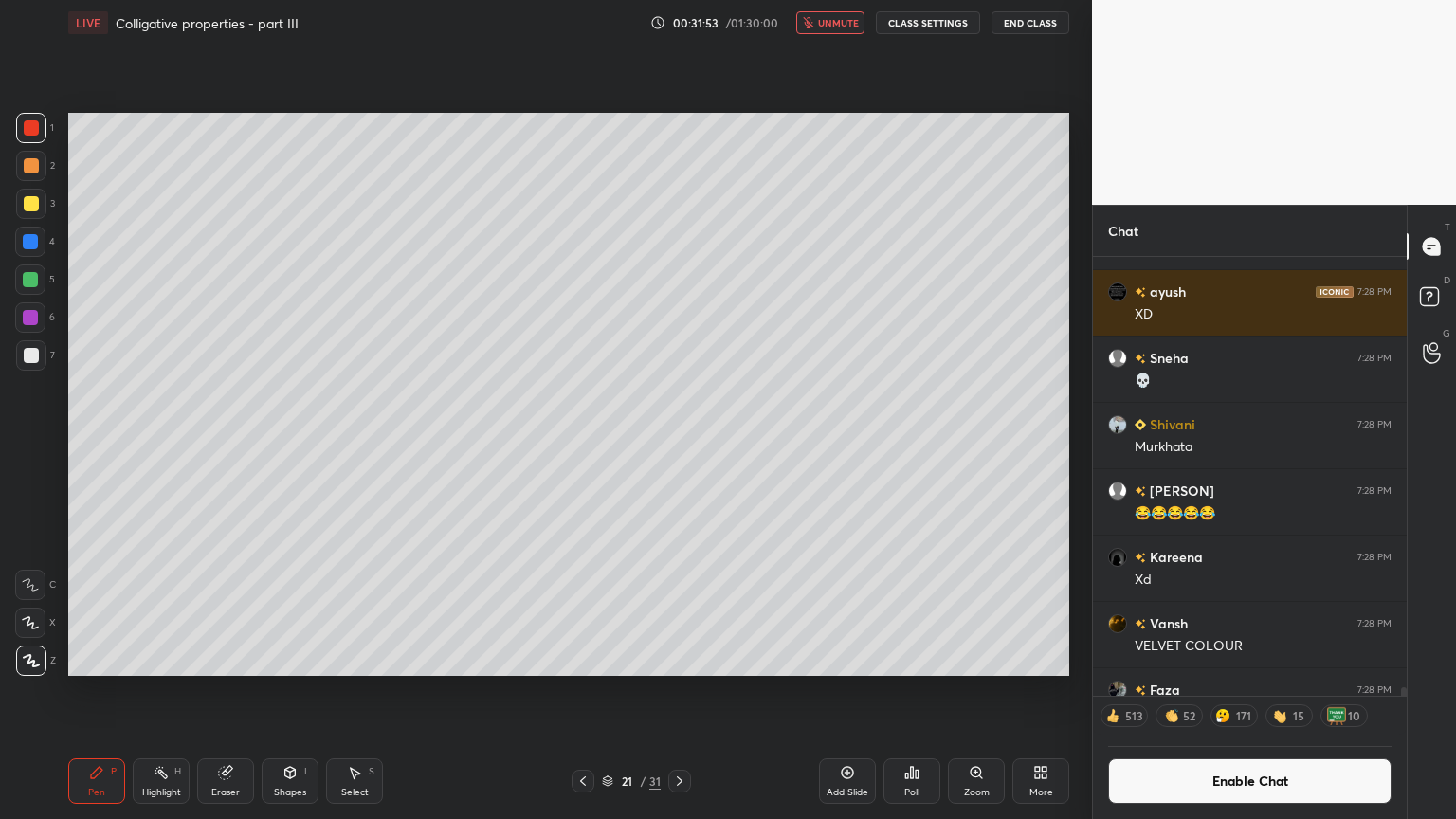 click on "Shapes L" at bounding box center (290, 781) 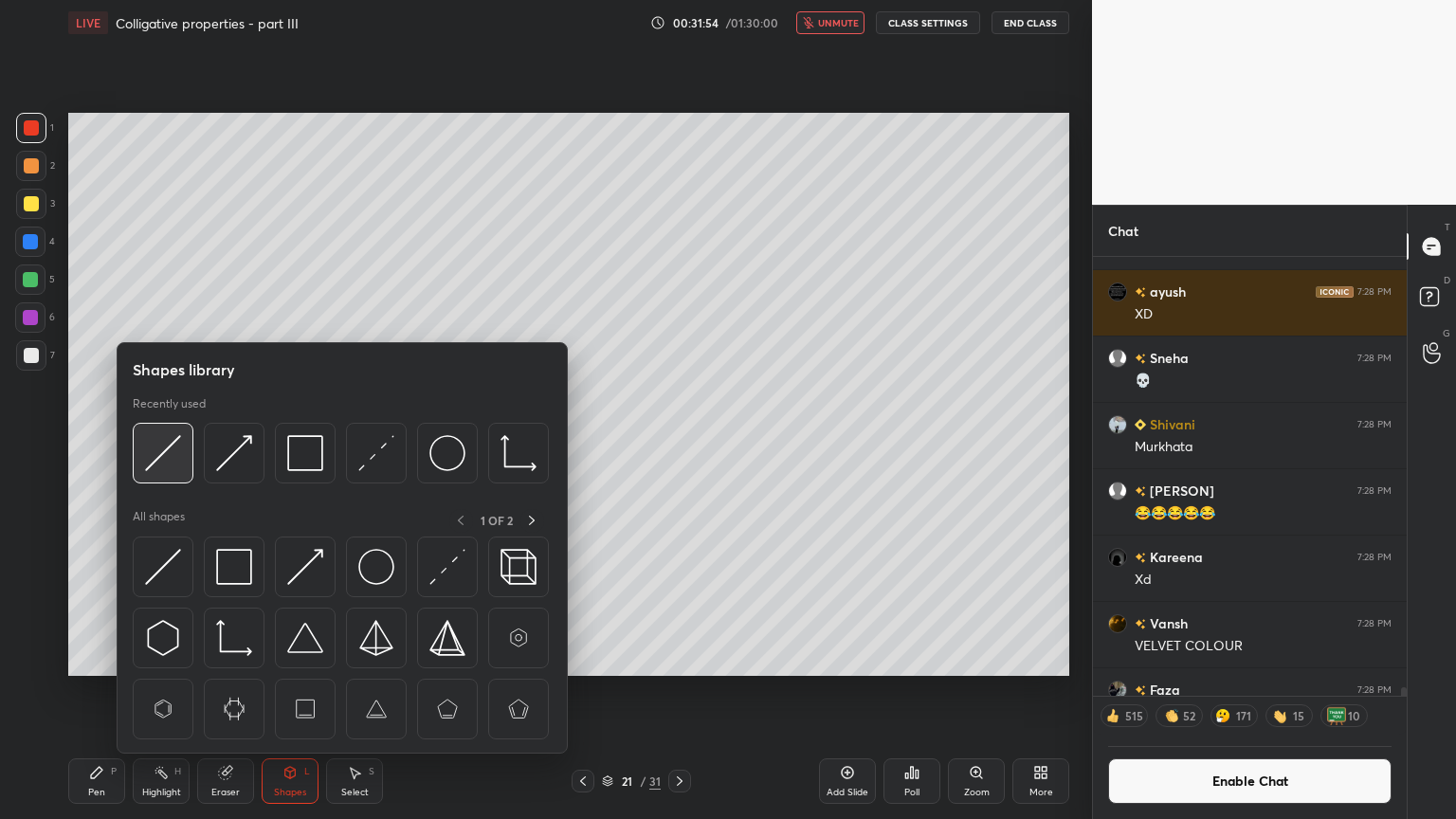 click at bounding box center (163, 453) 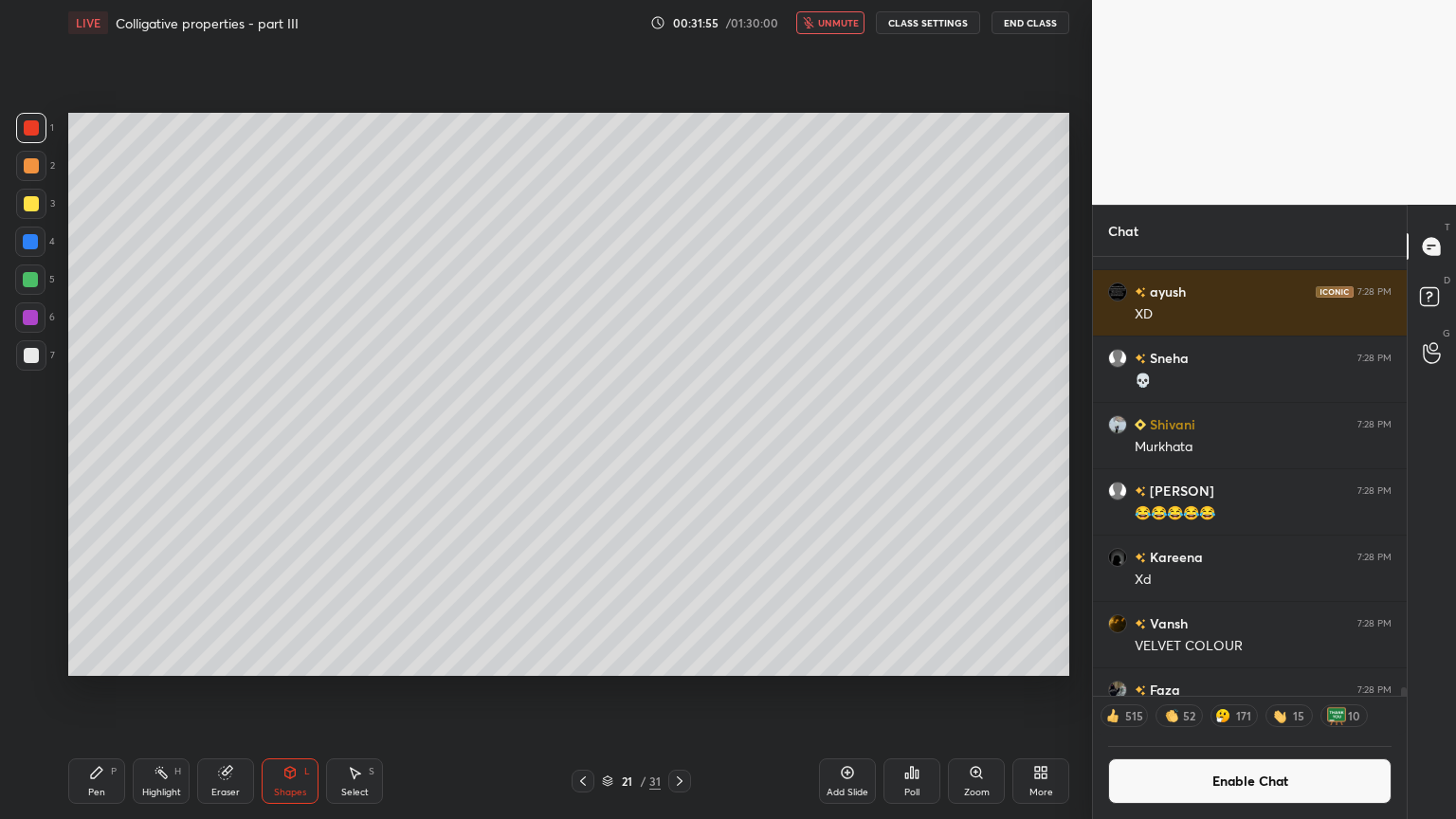 click at bounding box center [31, 355] 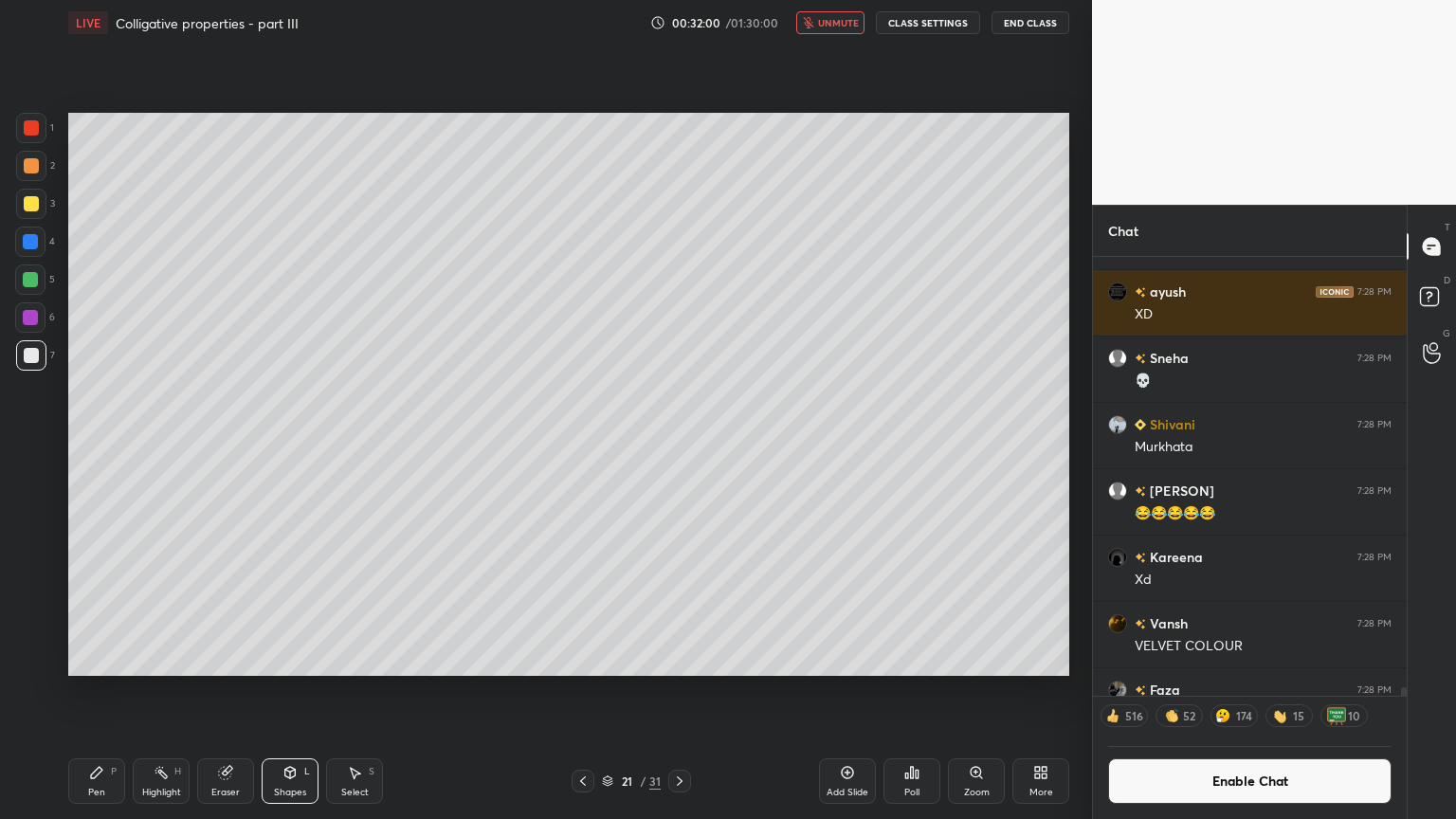 click on "unmute" at bounding box center [838, 23] 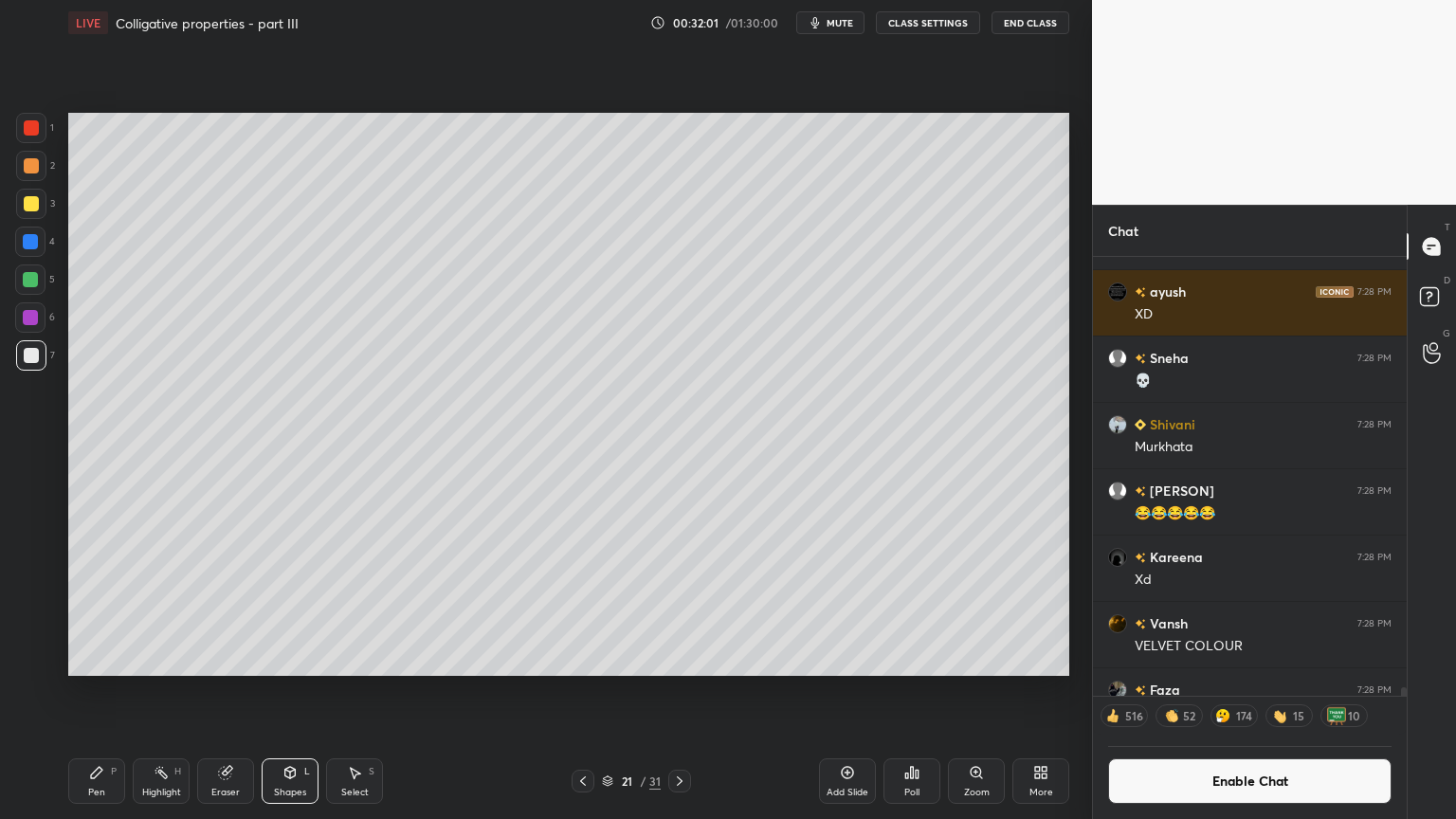 click on "Highlight H" at bounding box center [161, 781] 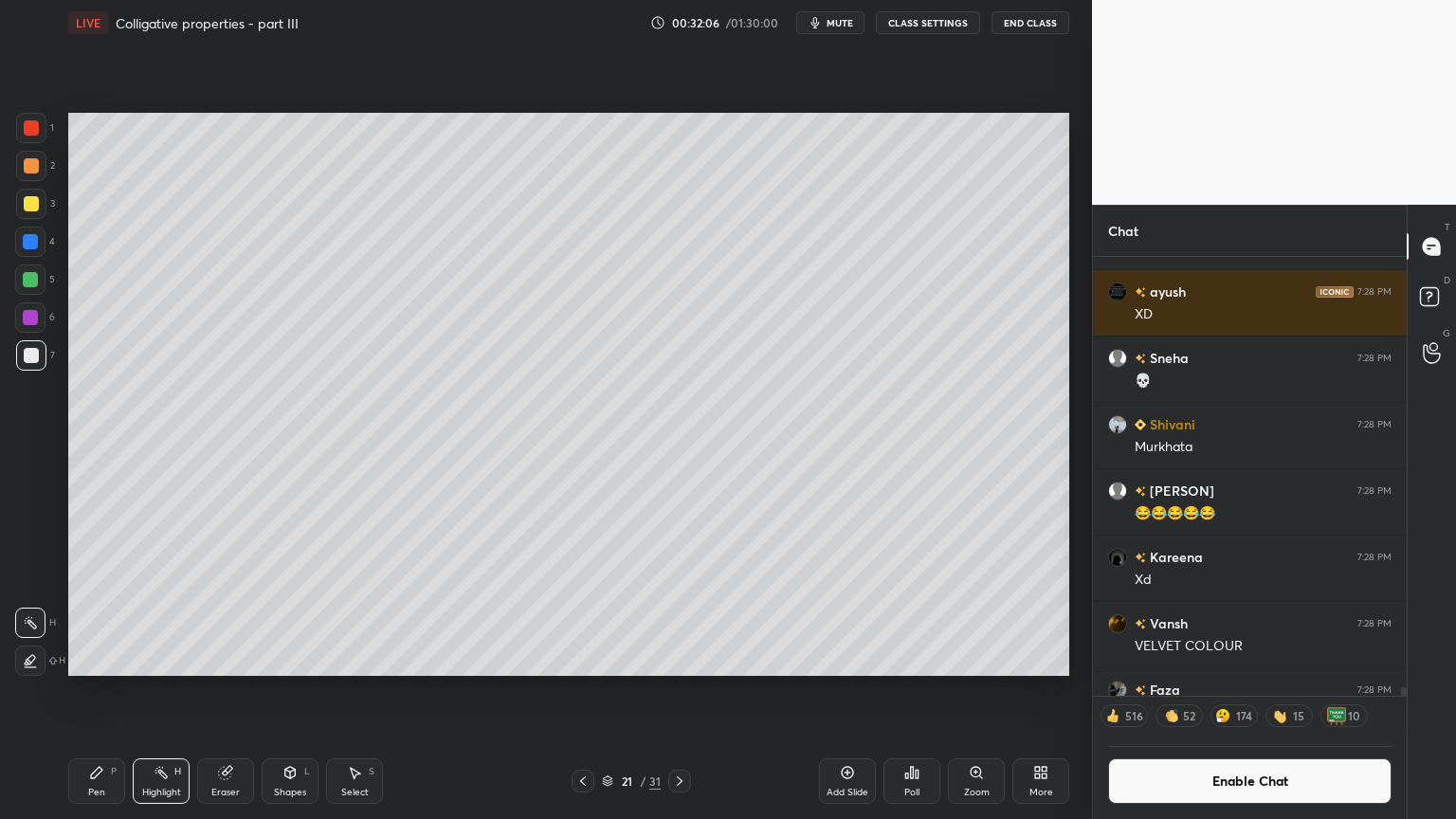 click 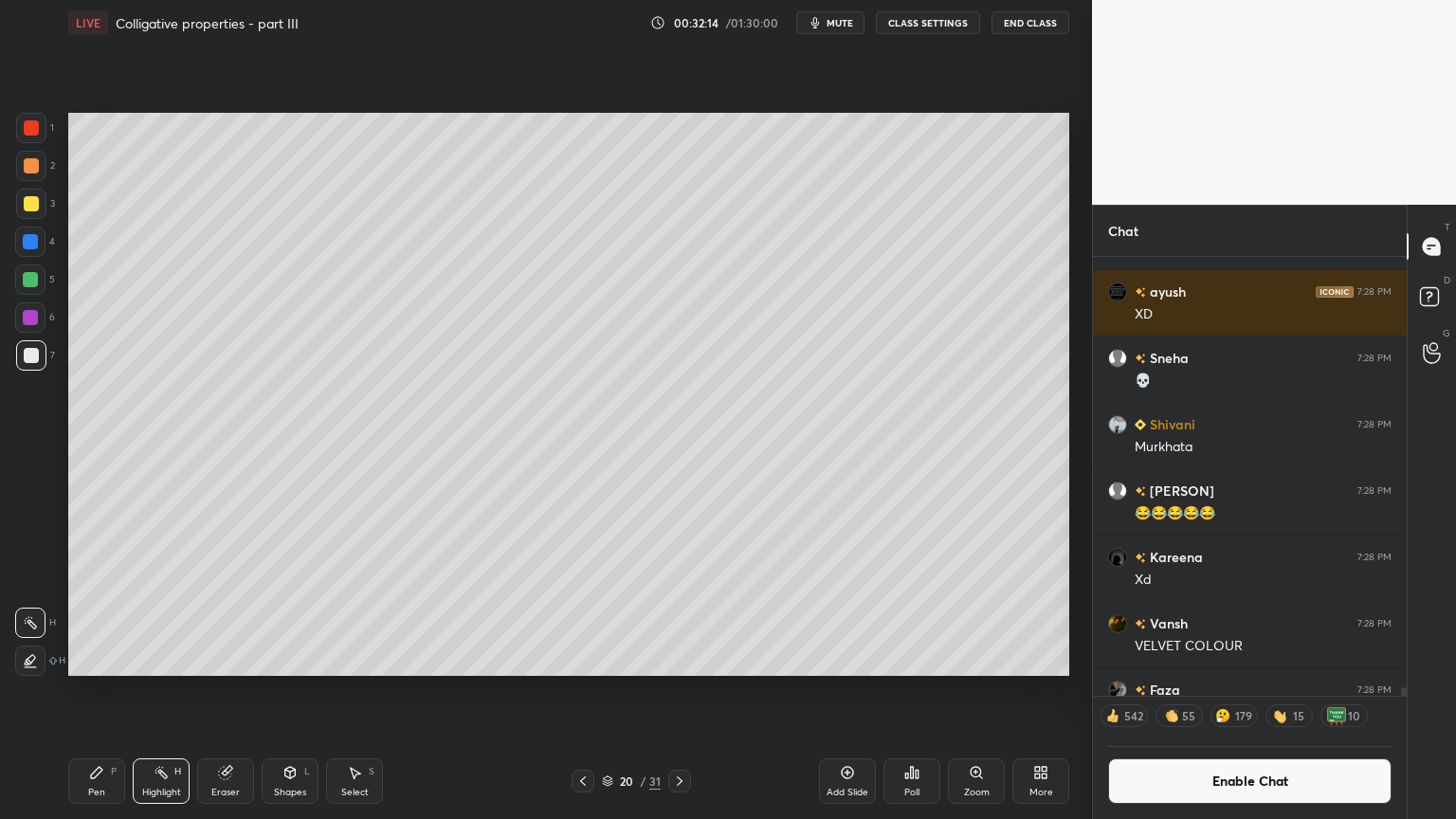 click on "Enable Chat" at bounding box center [1249, 781] 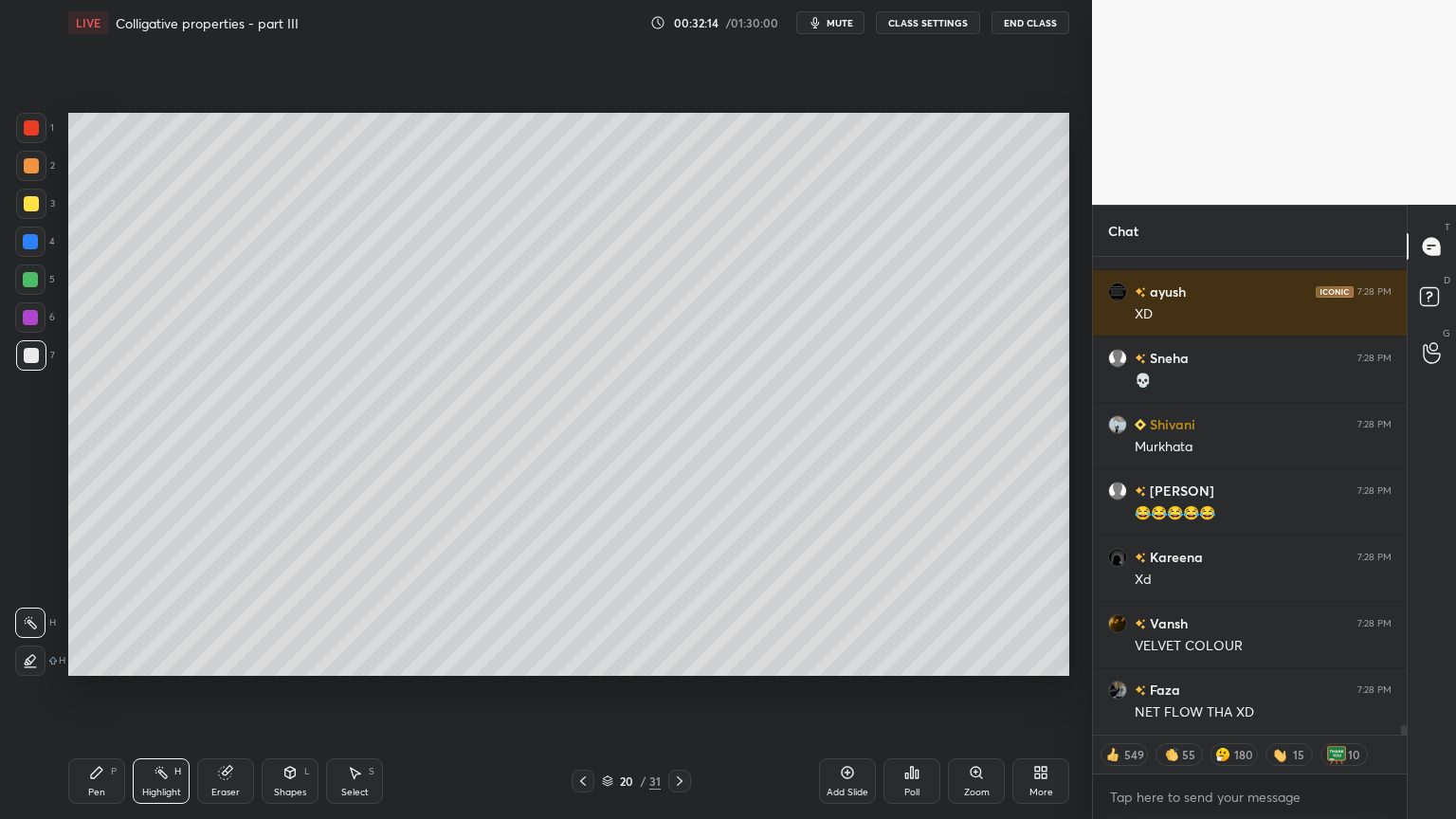 scroll, scrollTop: 24728, scrollLeft: 0, axis: vertical 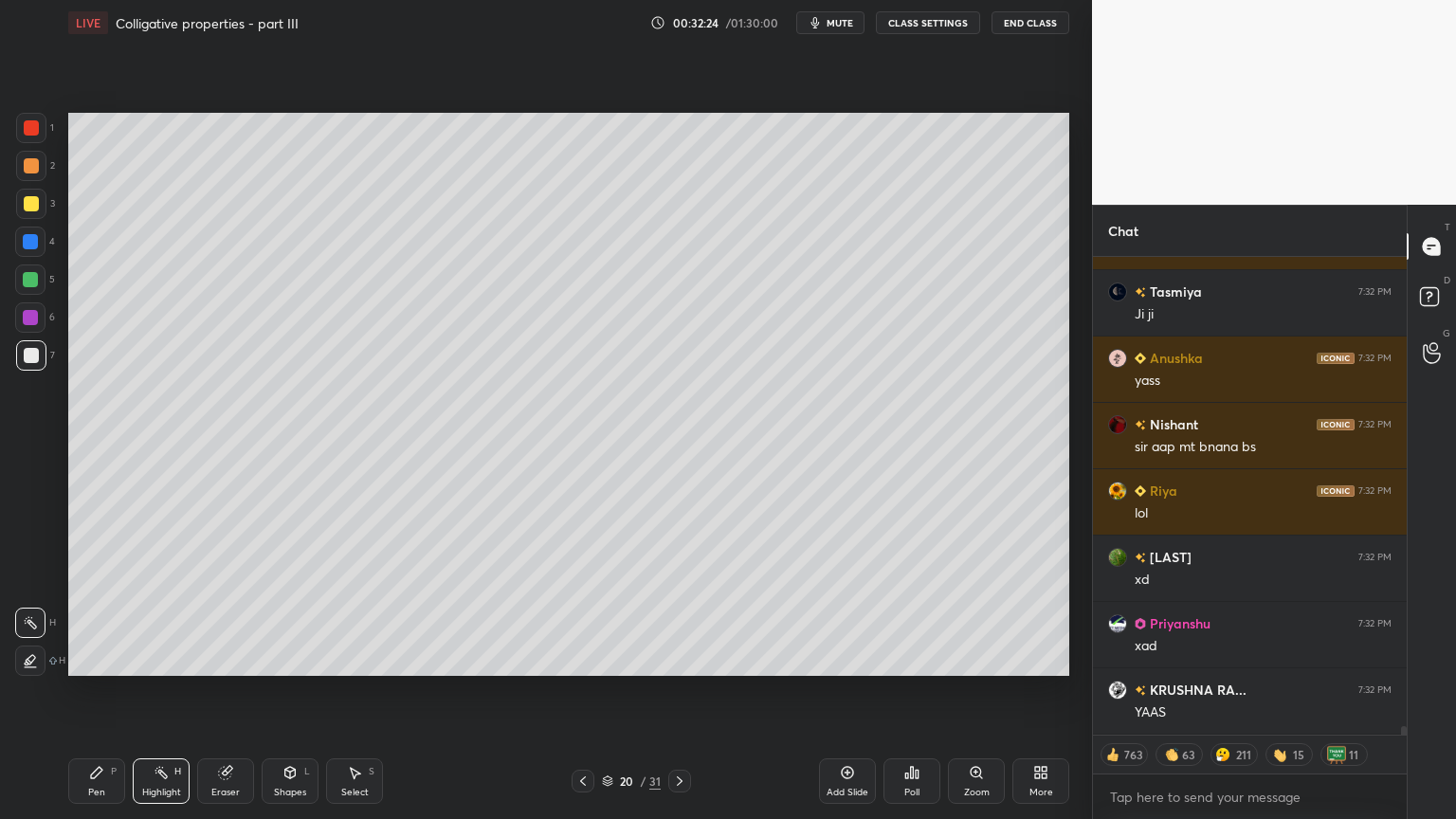drag, startPoint x: 681, startPoint y: 781, endPoint x: 660, endPoint y: 785, distance: 21.37756 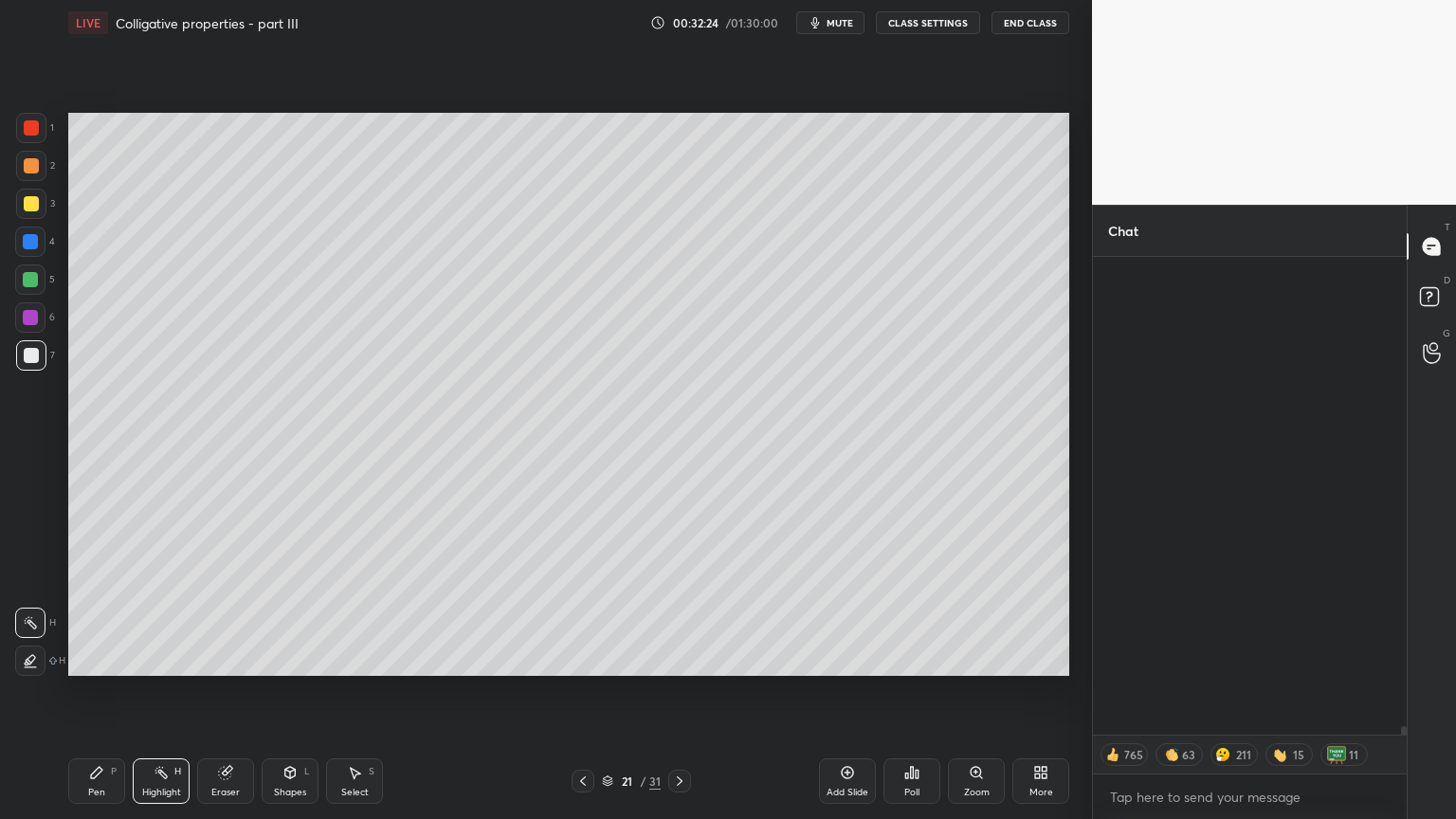 scroll, scrollTop: 27181, scrollLeft: 0, axis: vertical 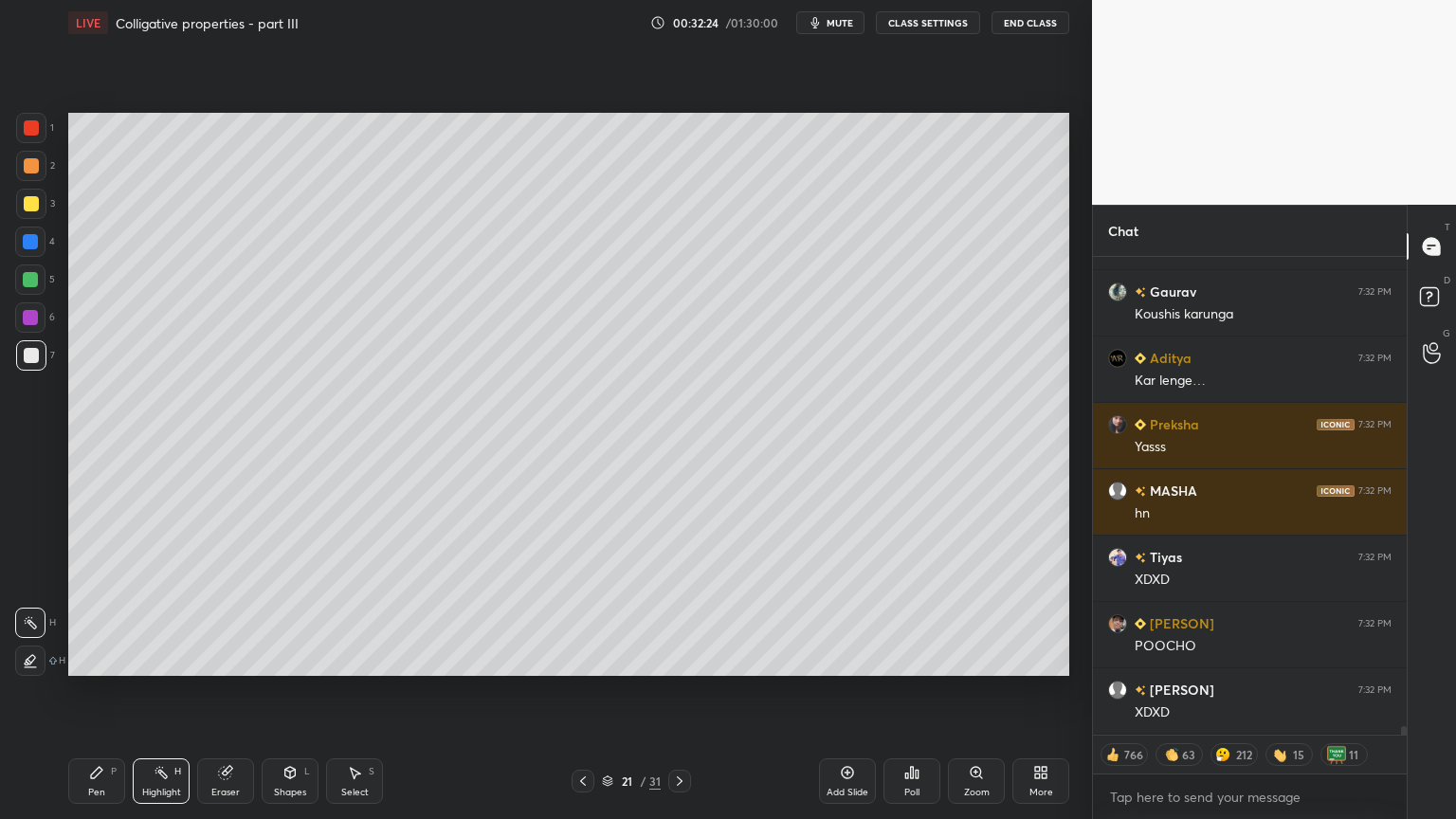 click 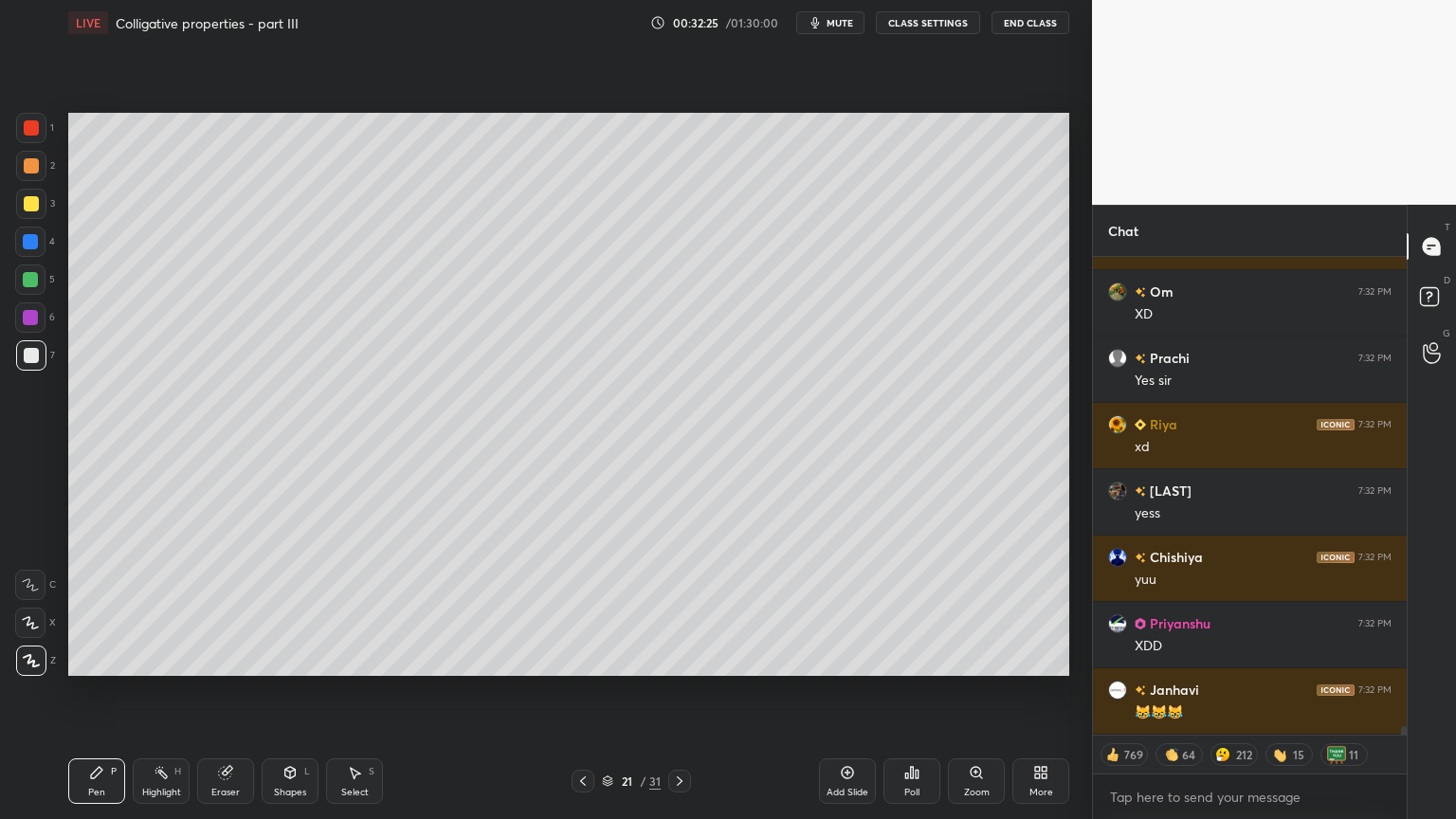 click on "Highlight H" at bounding box center (161, 781) 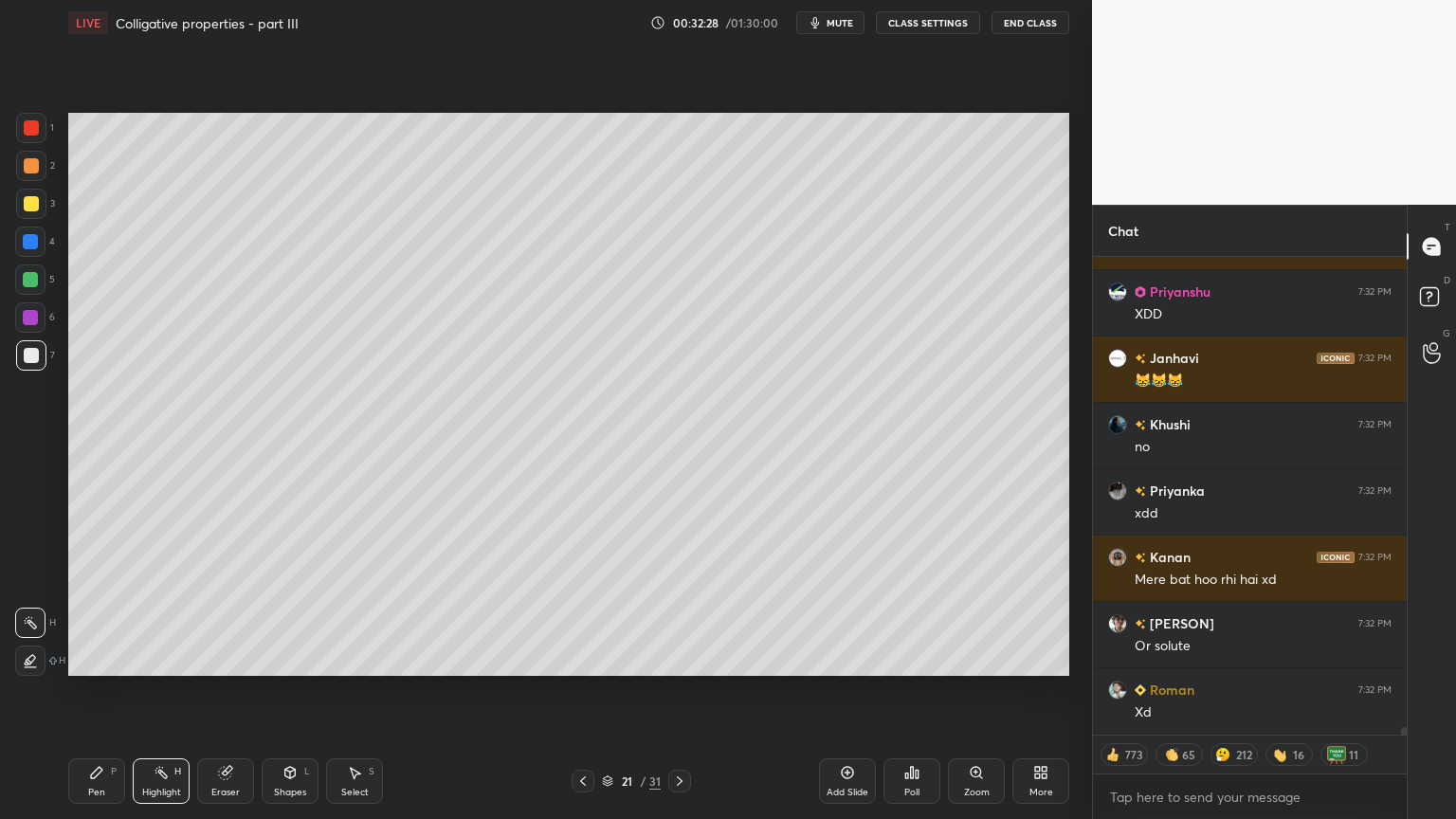 scroll, scrollTop: 28441, scrollLeft: 0, axis: vertical 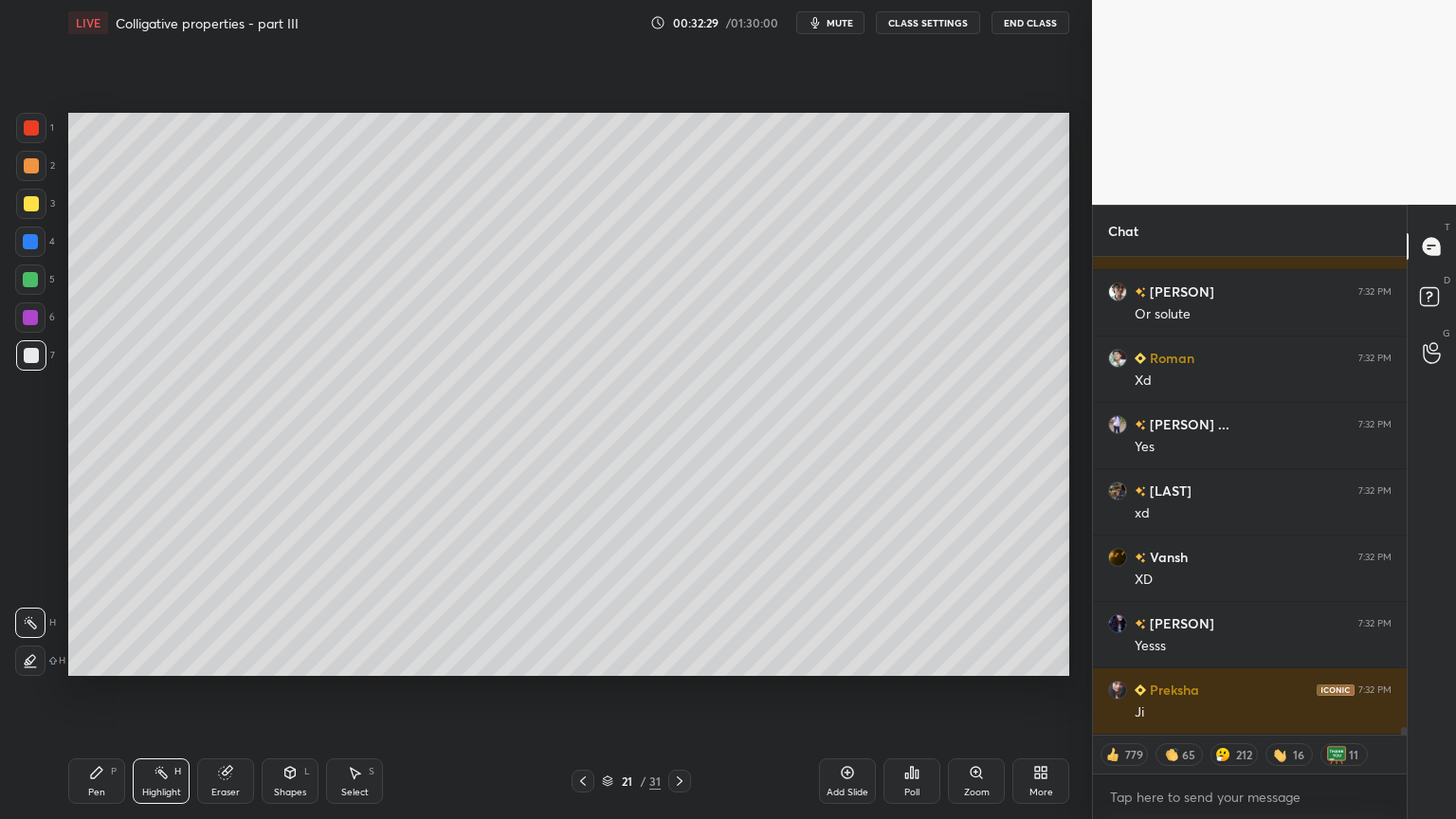 click on "CLASS SETTINGS" at bounding box center [928, 23] 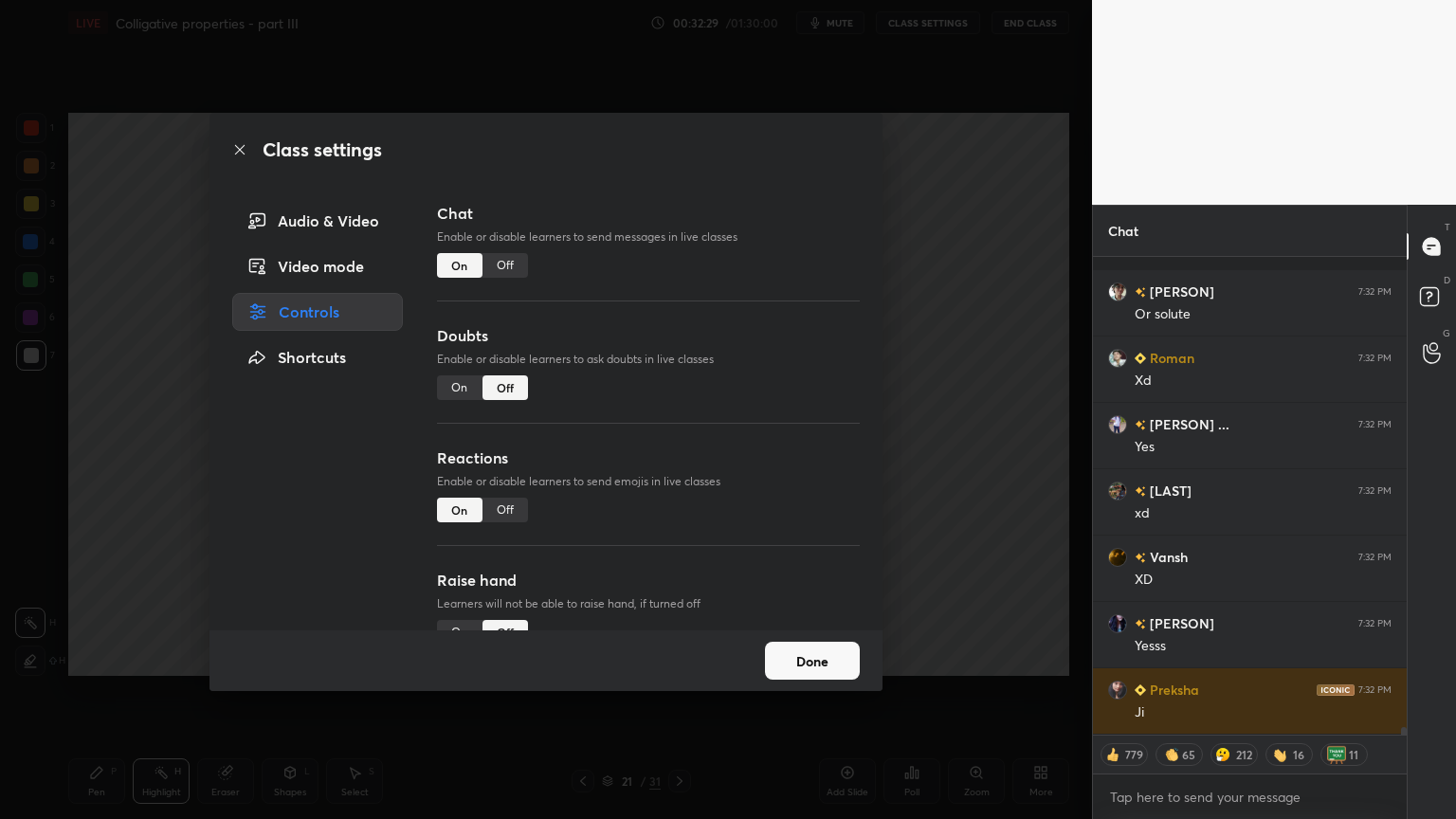 scroll, scrollTop: 28574, scrollLeft: 0, axis: vertical 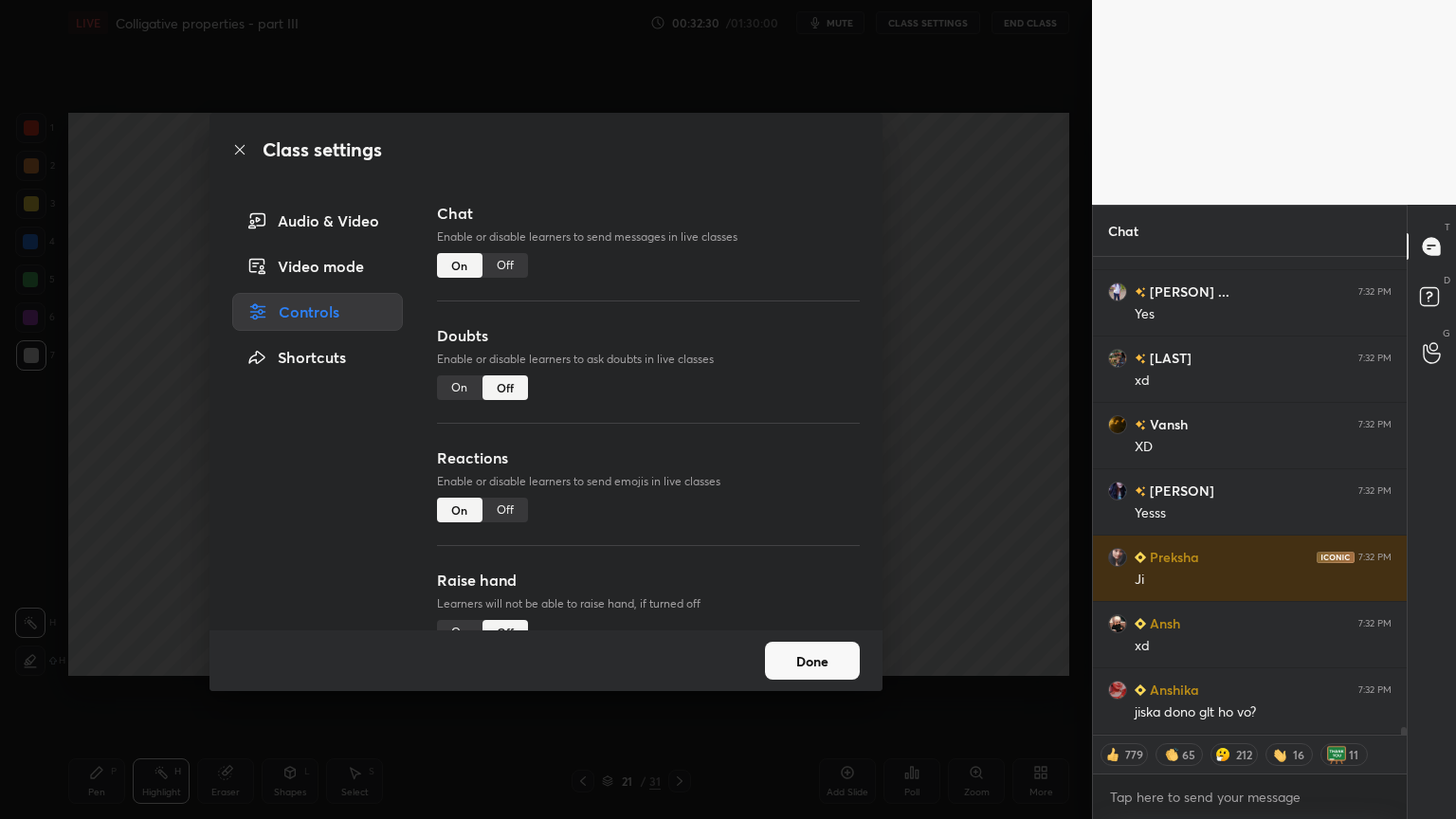 type on "x" 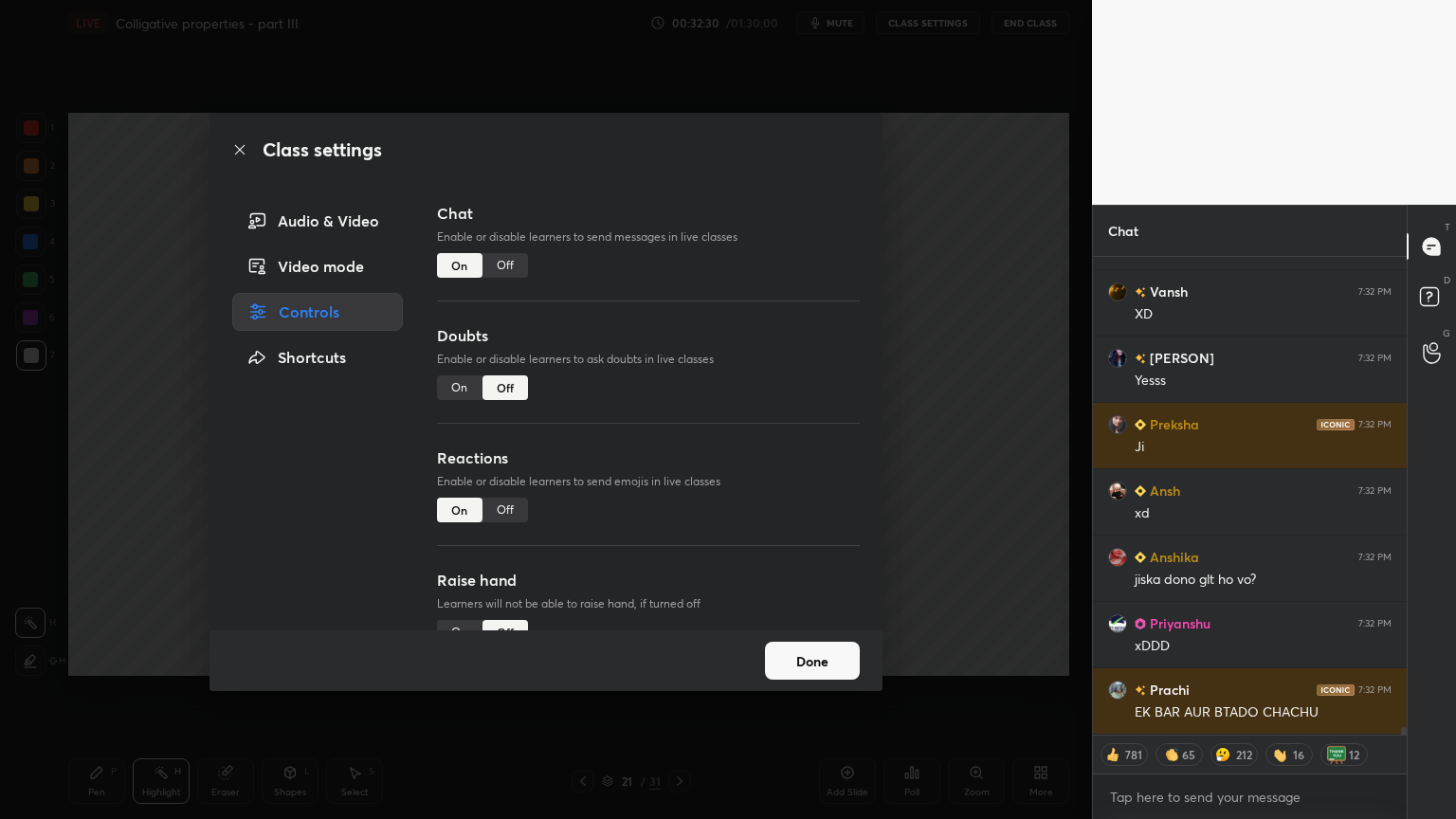 click on "Off" at bounding box center [505, 265] 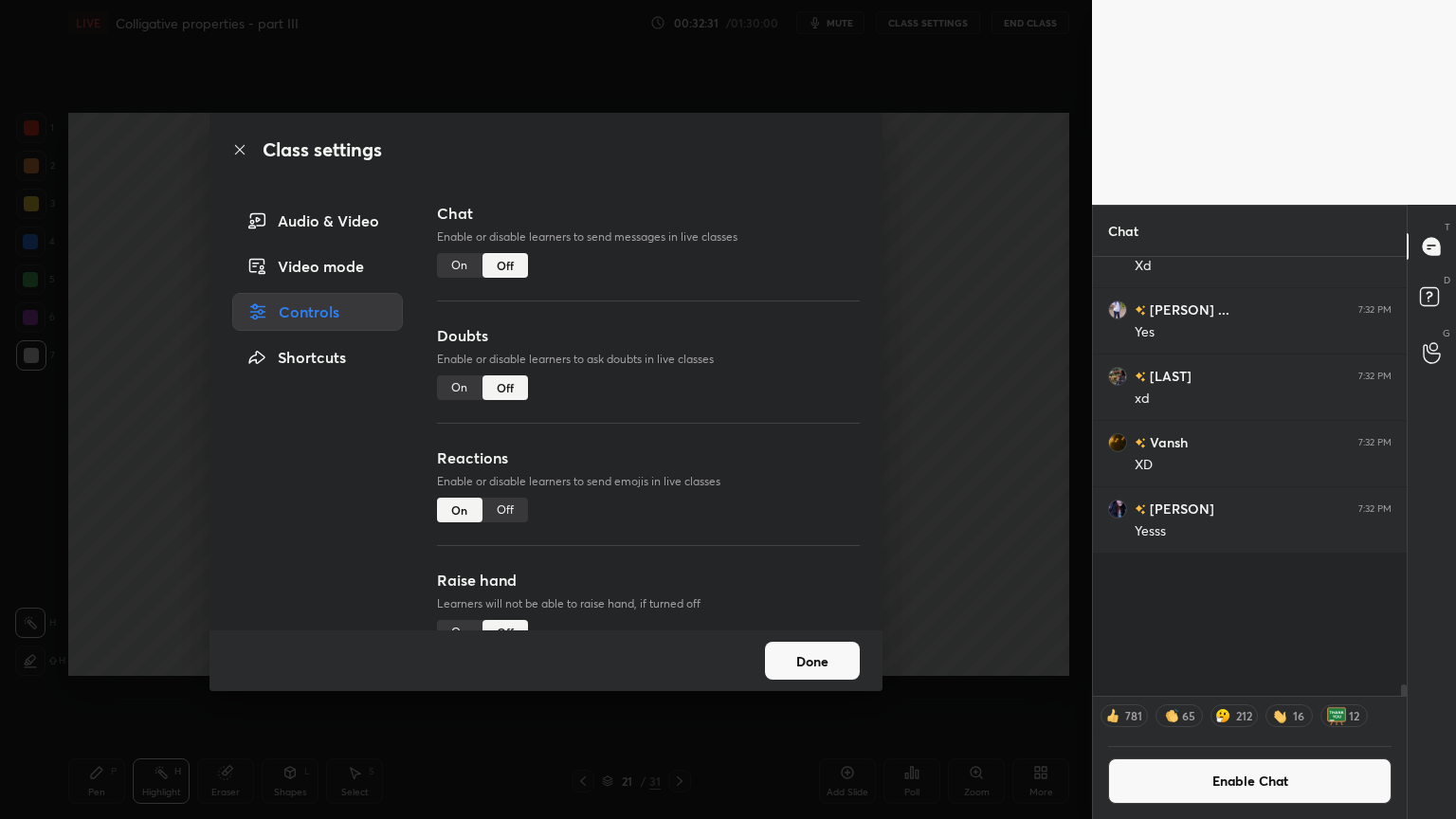 scroll, scrollTop: 27287, scrollLeft: 0, axis: vertical 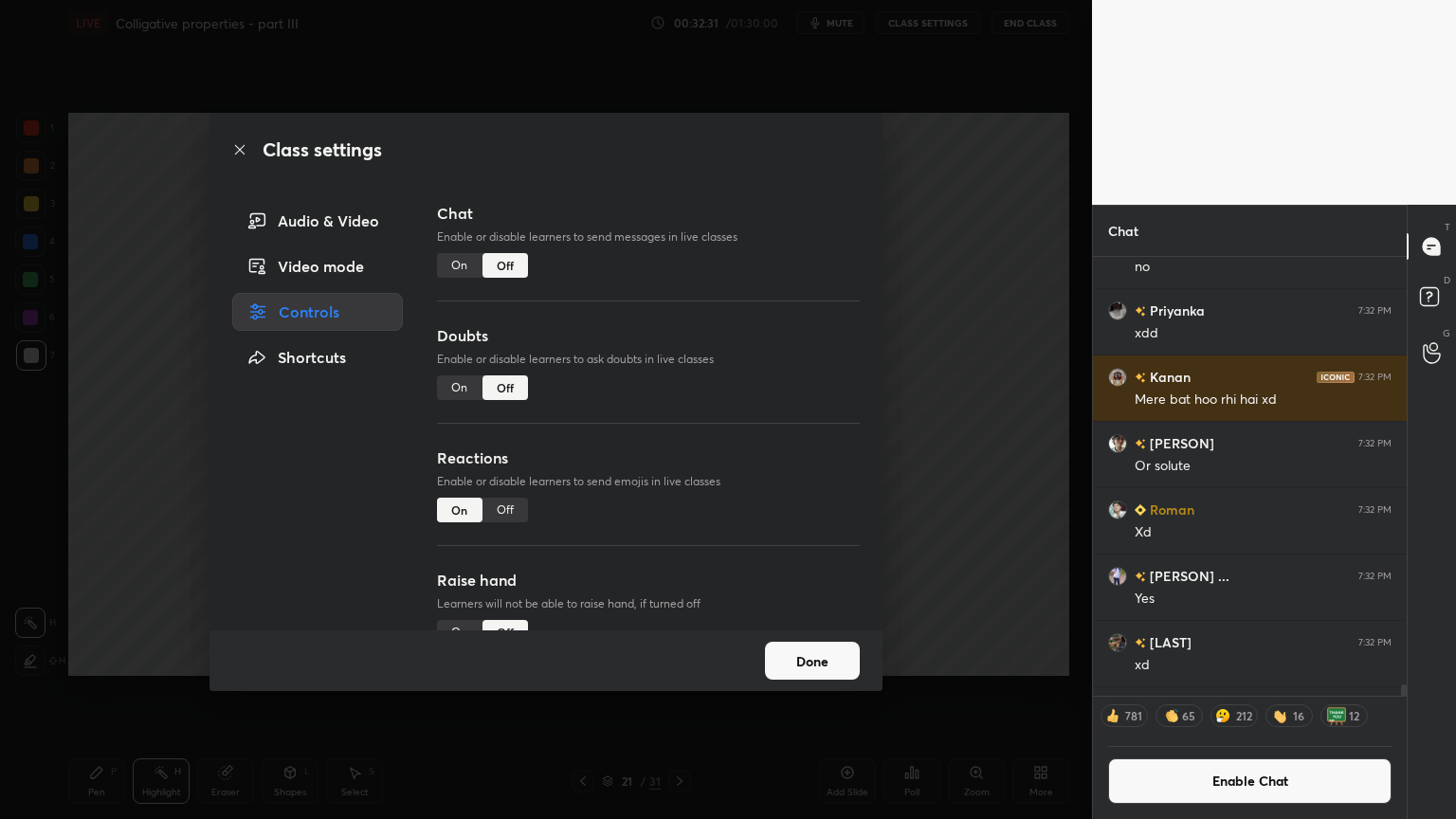 click on "Class settings Audio & Video Video mode Controls Shortcuts Chat Enable or disable learners to send messages in live classes On Off Doubts Enable or disable learners to ask doubts in live classes On Off Reactions Enable or disable learners to send emojis in live classes On Off Raise hand Learners will not be able to raise hand, if turned off On Off Poll Prediction Enable or disable poll prediction in case of a question on the slide On Off Done" at bounding box center [546, 410] 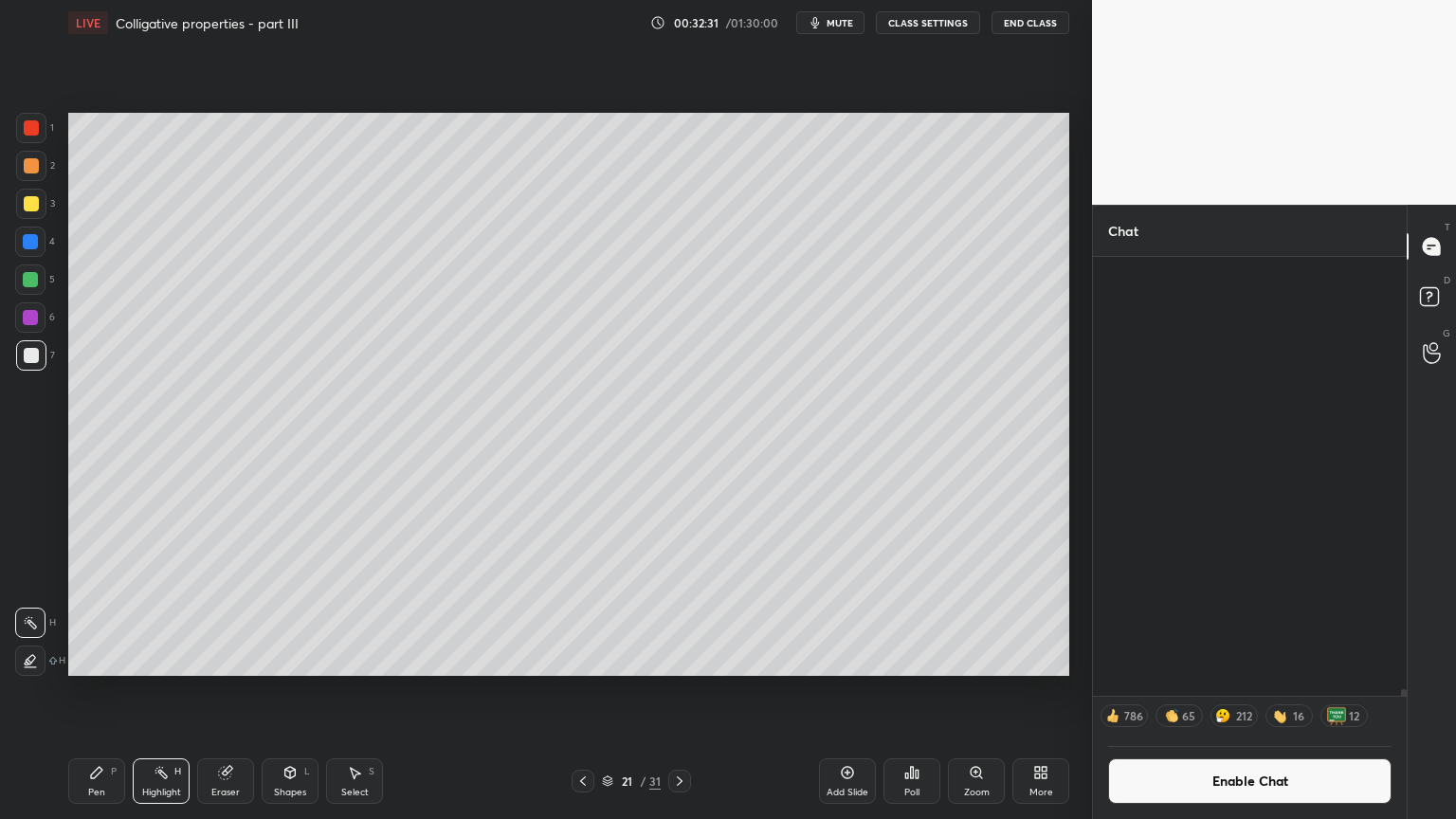 scroll, scrollTop: 27875, scrollLeft: 0, axis: vertical 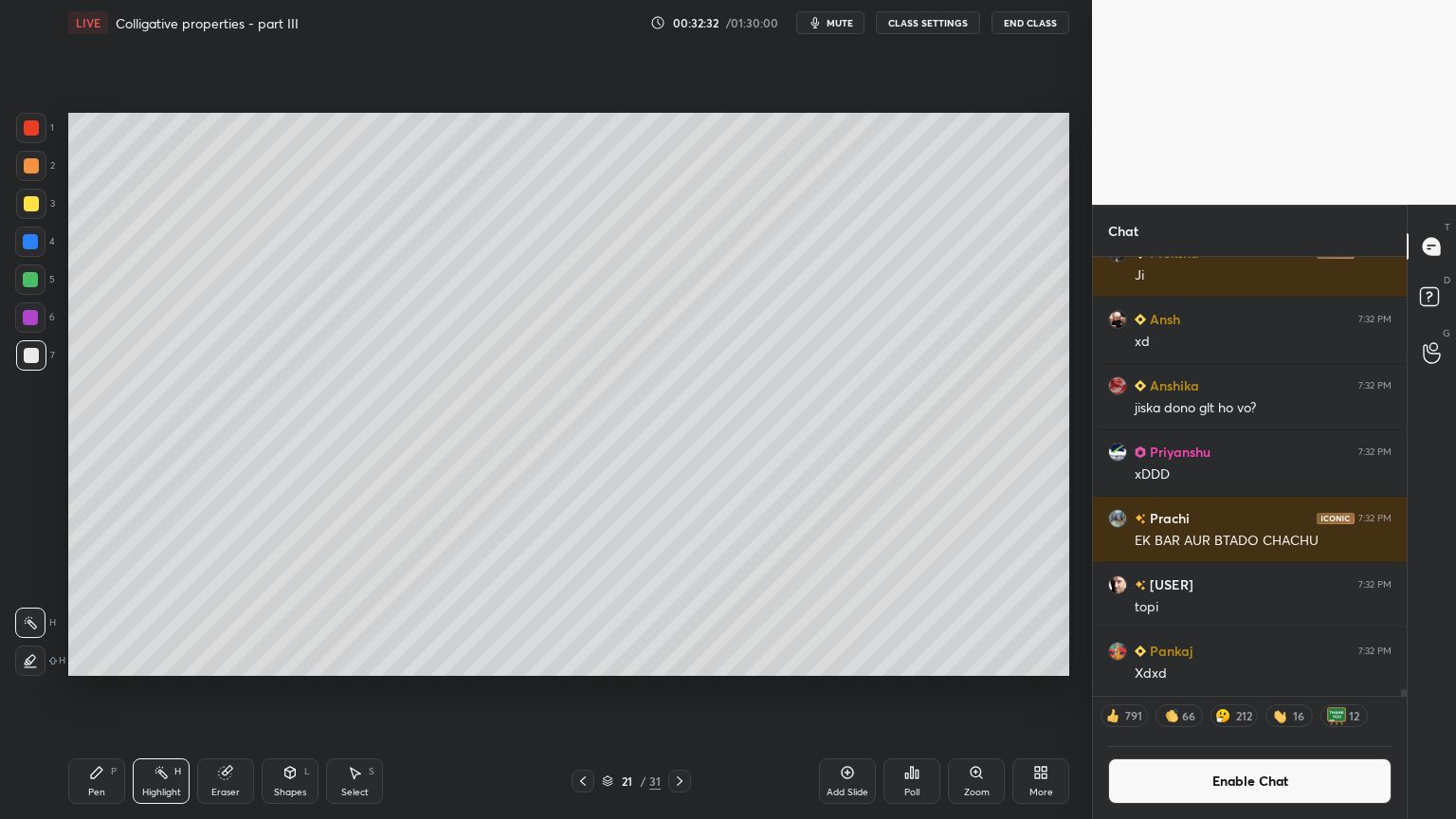 drag, startPoint x: 163, startPoint y: 786, endPoint x: 164, endPoint y: 770, distance: 16.03122 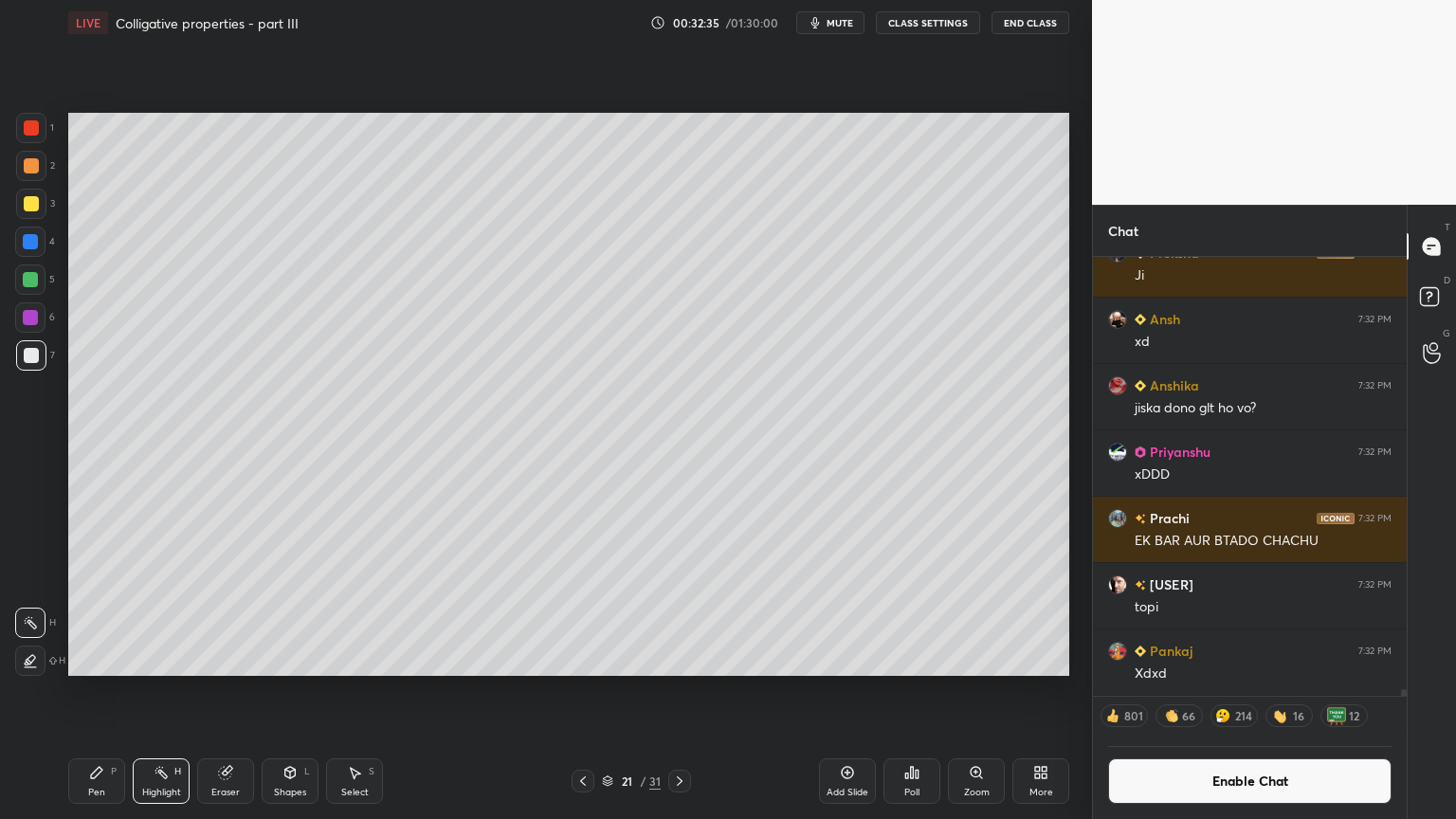 click on "Shapes L" at bounding box center [290, 781] 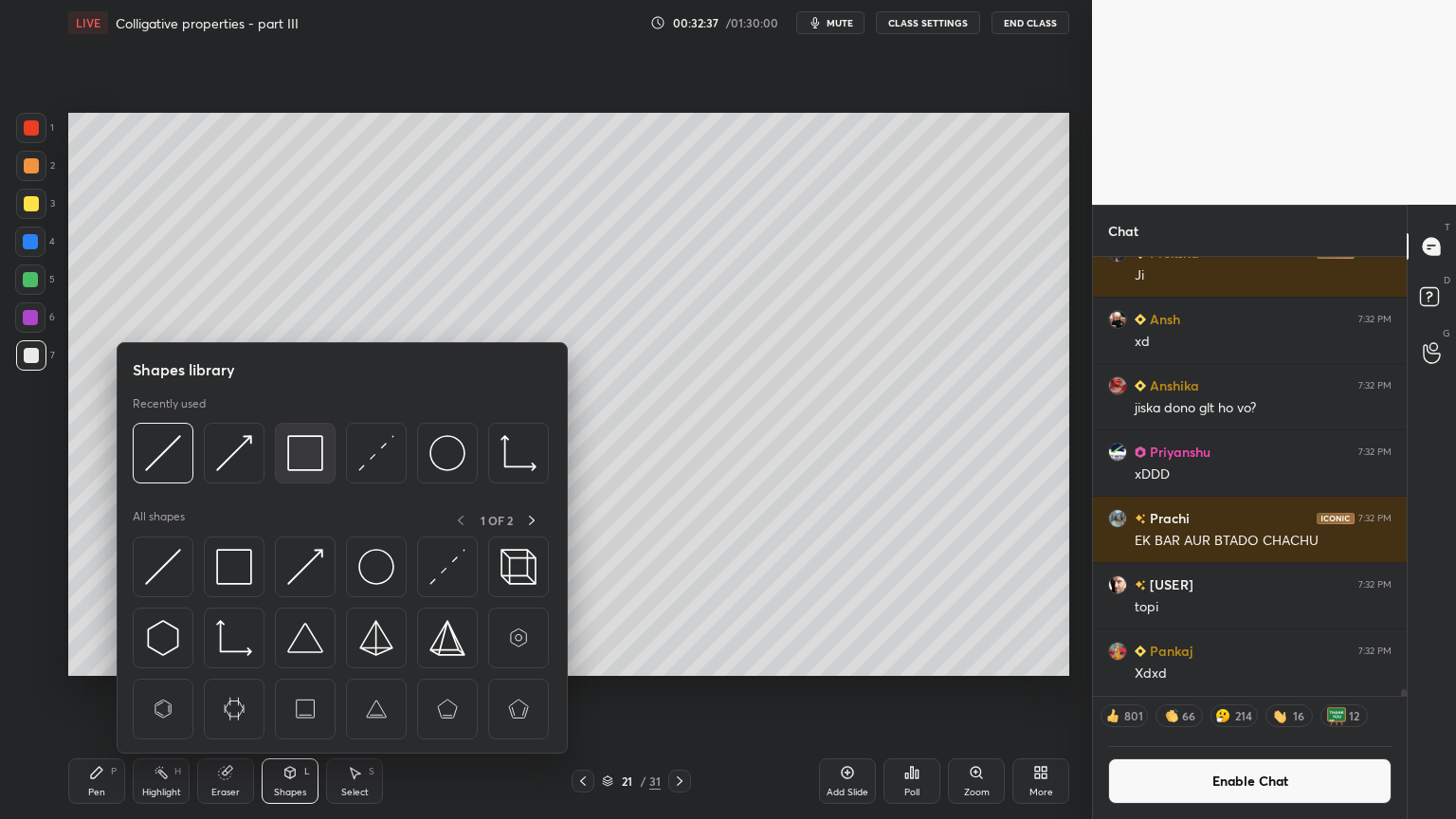 click at bounding box center (305, 453) 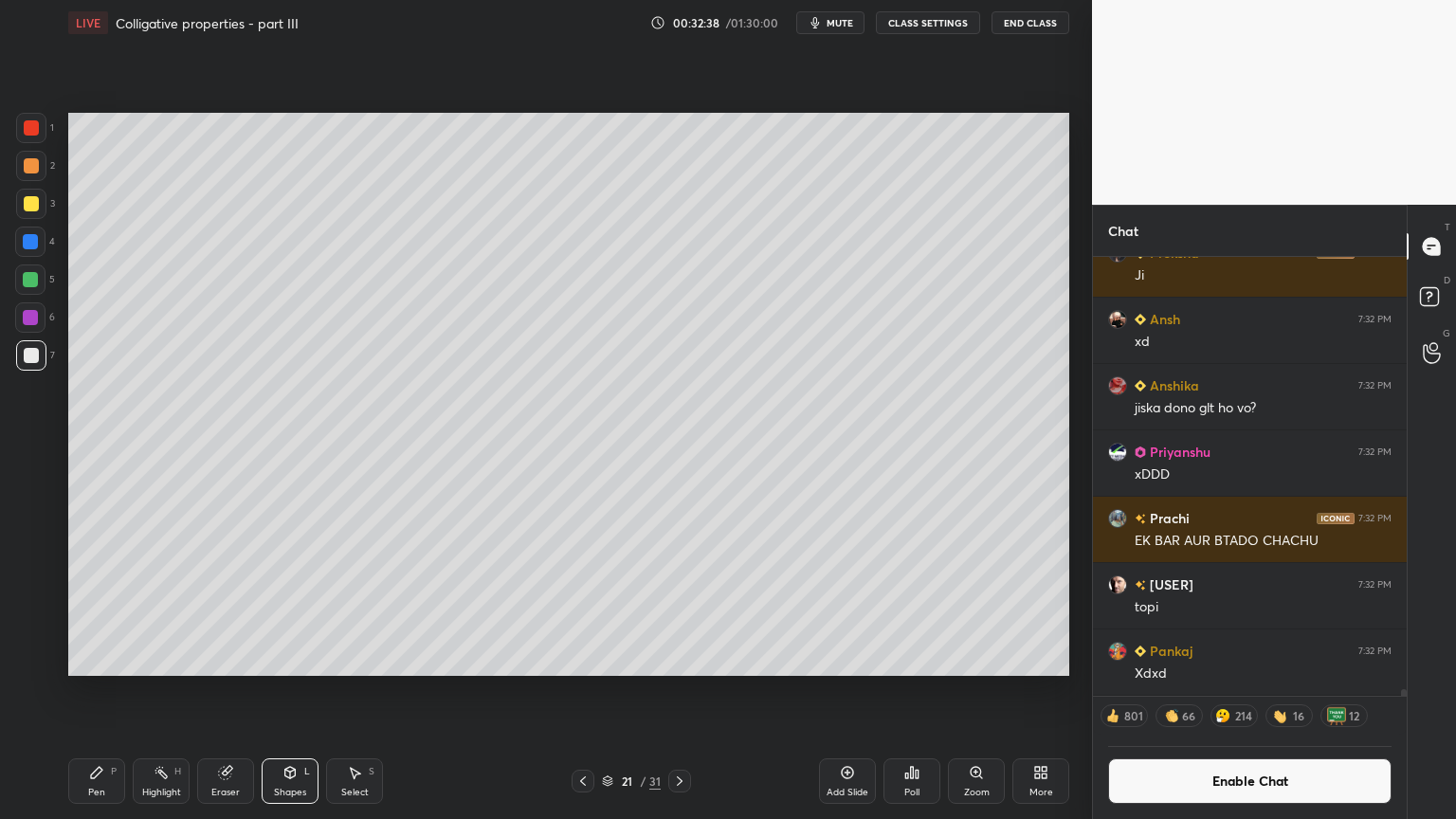click at bounding box center [31, 355] 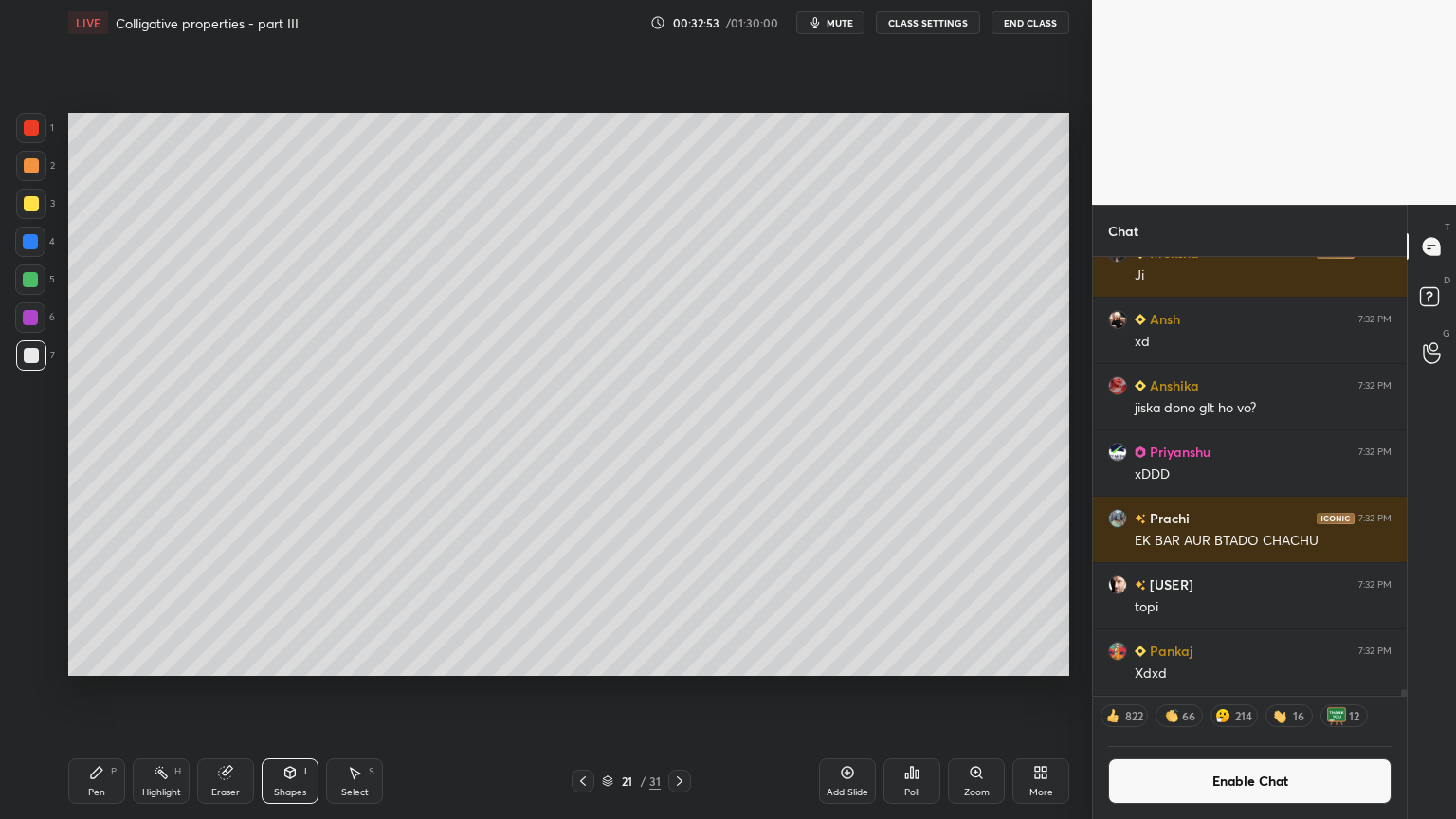drag, startPoint x: 244, startPoint y: 784, endPoint x: 243, endPoint y: 766, distance: 18.027756 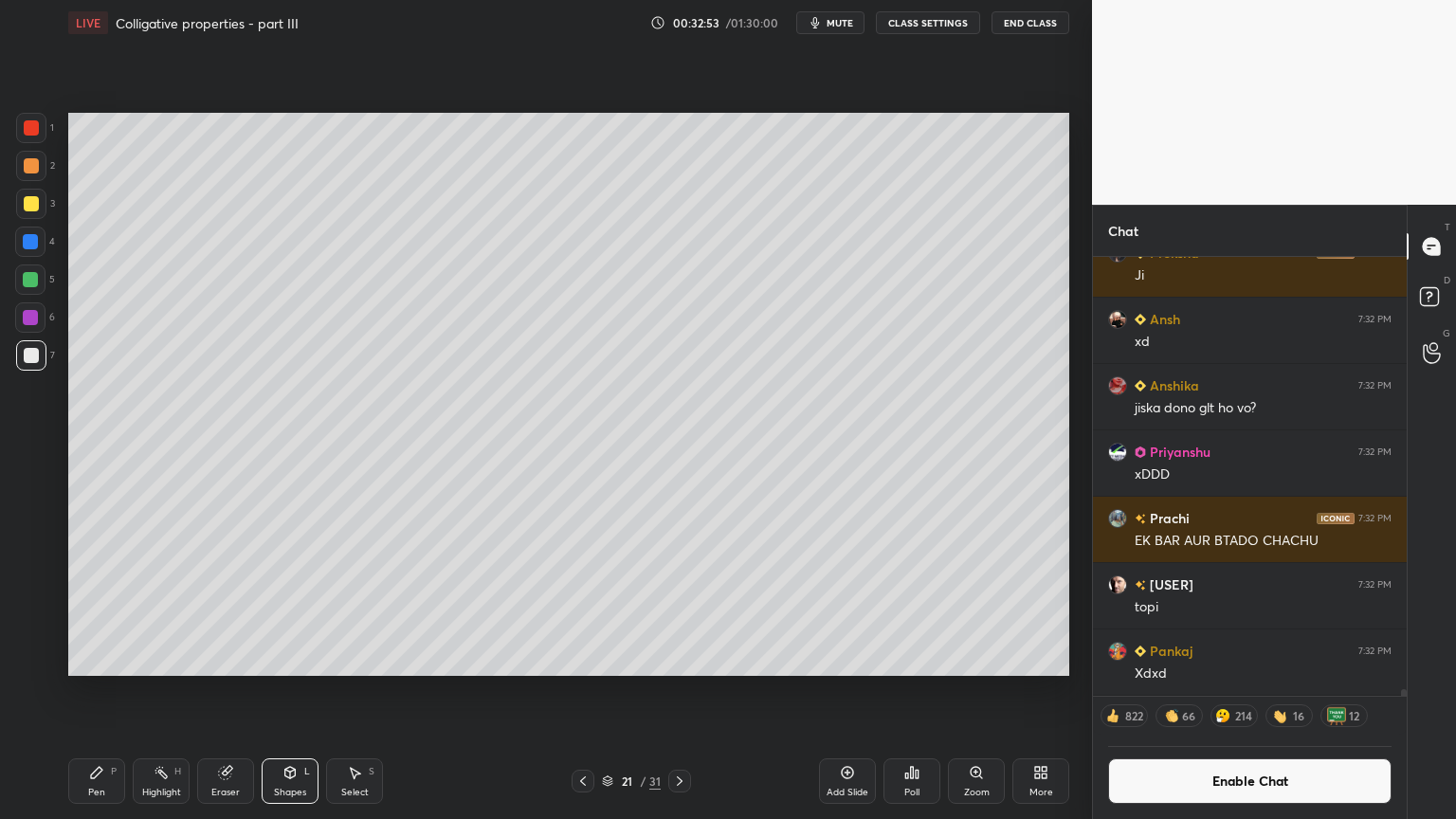 click on "Eraser" at bounding box center [226, 781] 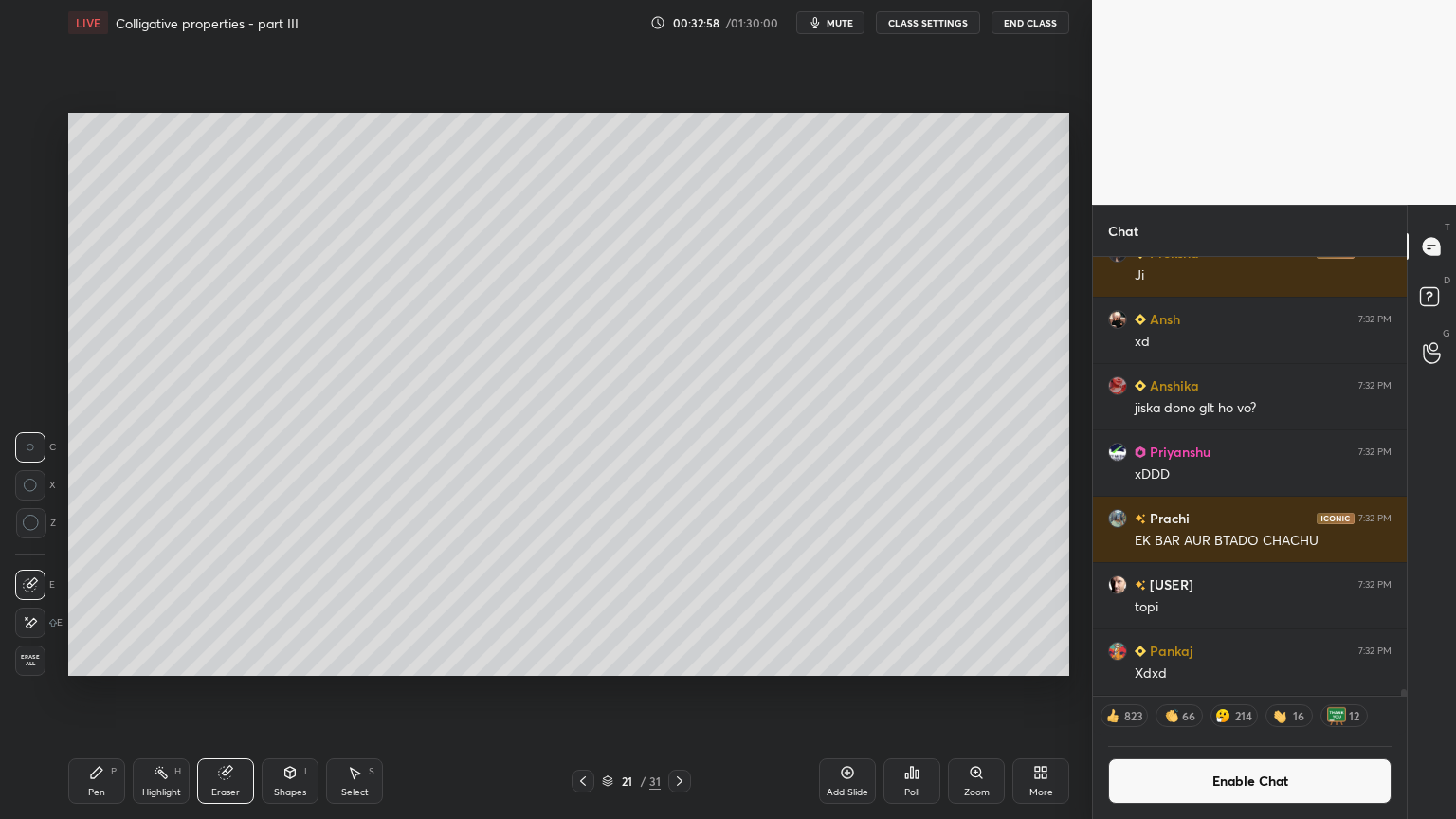 click on "Enable Chat" at bounding box center (1249, 781) 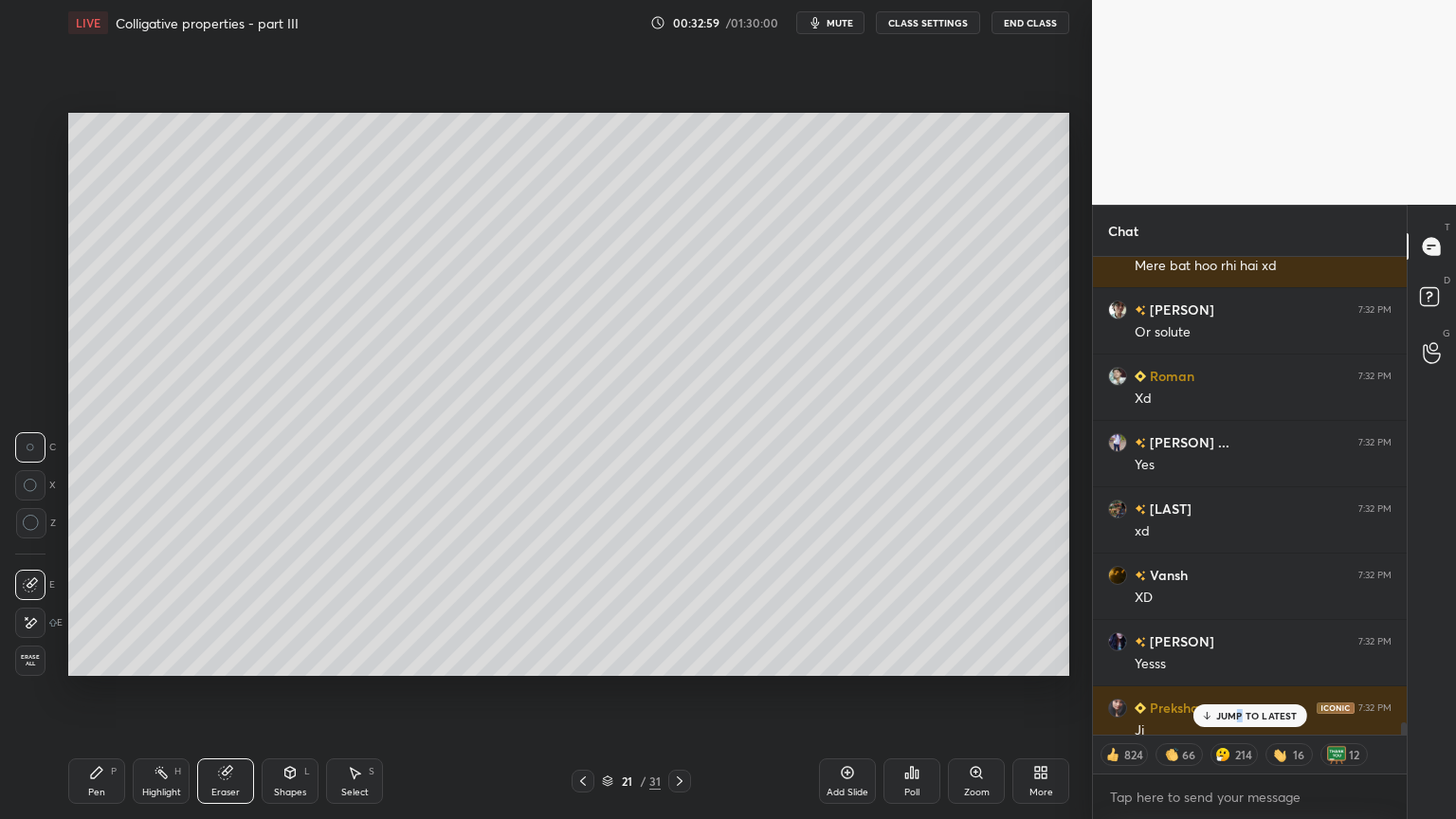 drag, startPoint x: 1243, startPoint y: 714, endPoint x: 1210, endPoint y: 712, distance: 33.060551 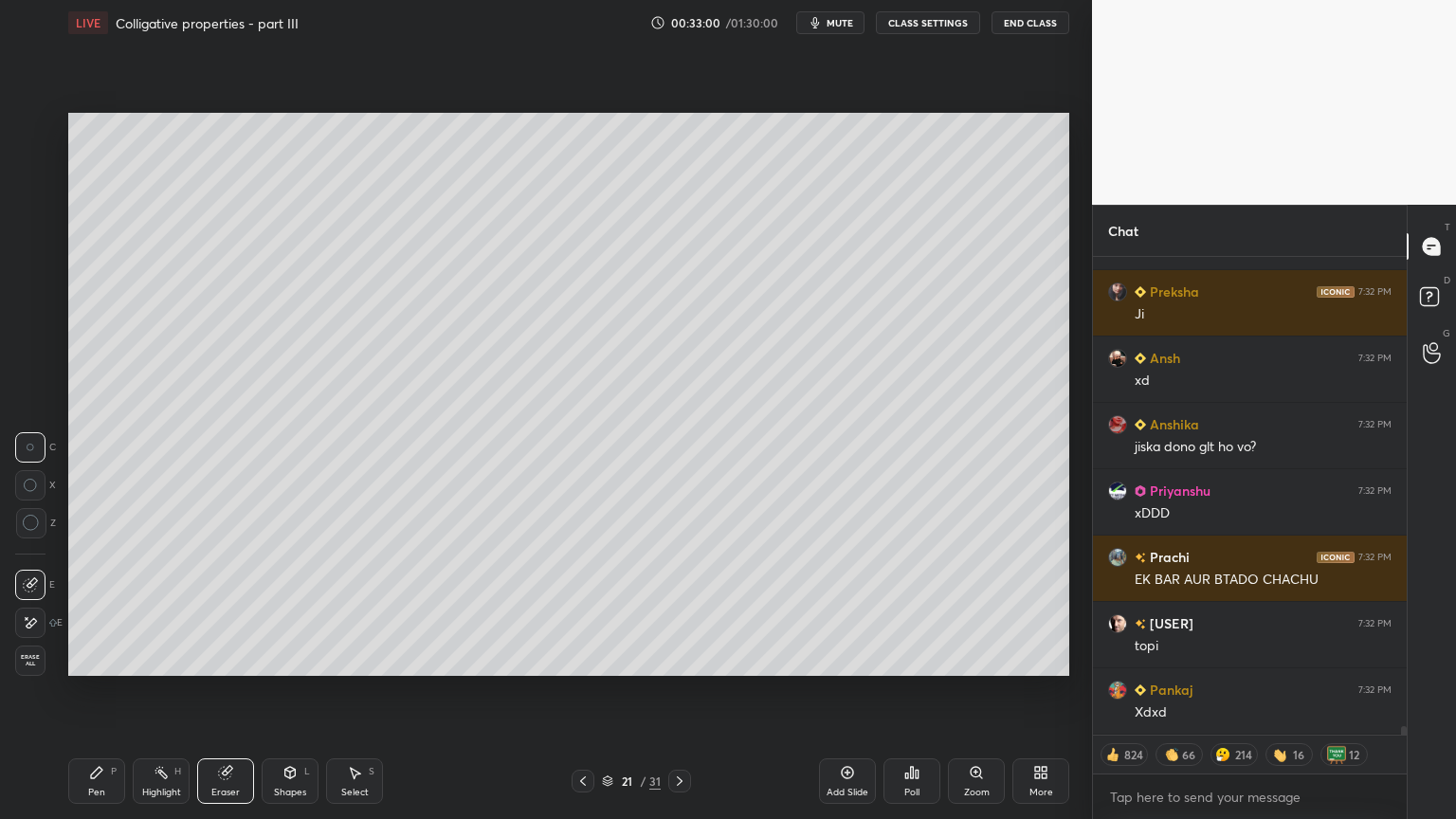 drag, startPoint x: 296, startPoint y: 783, endPoint x: 288, endPoint y: 755, distance: 29.12044 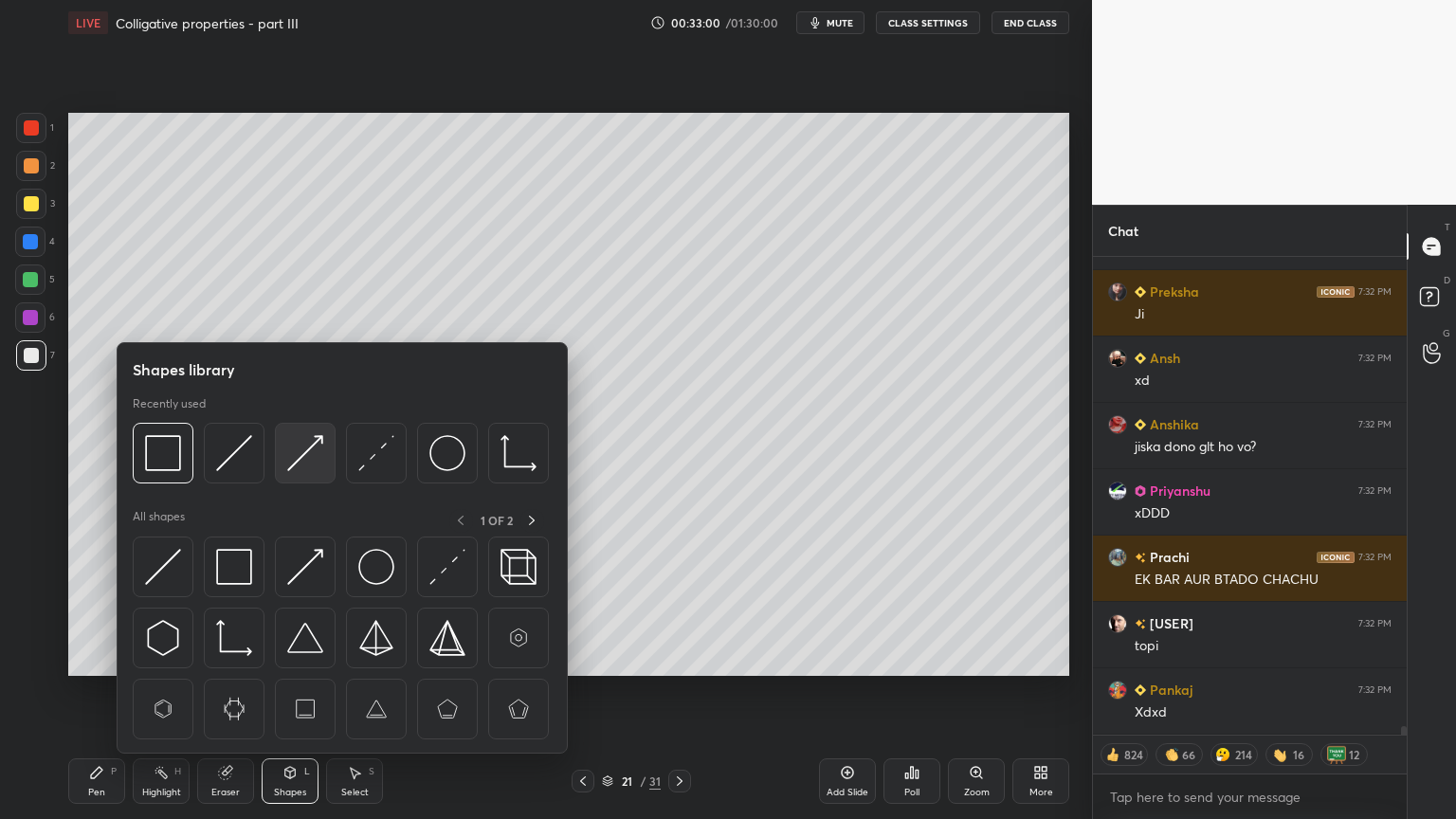 click at bounding box center (305, 453) 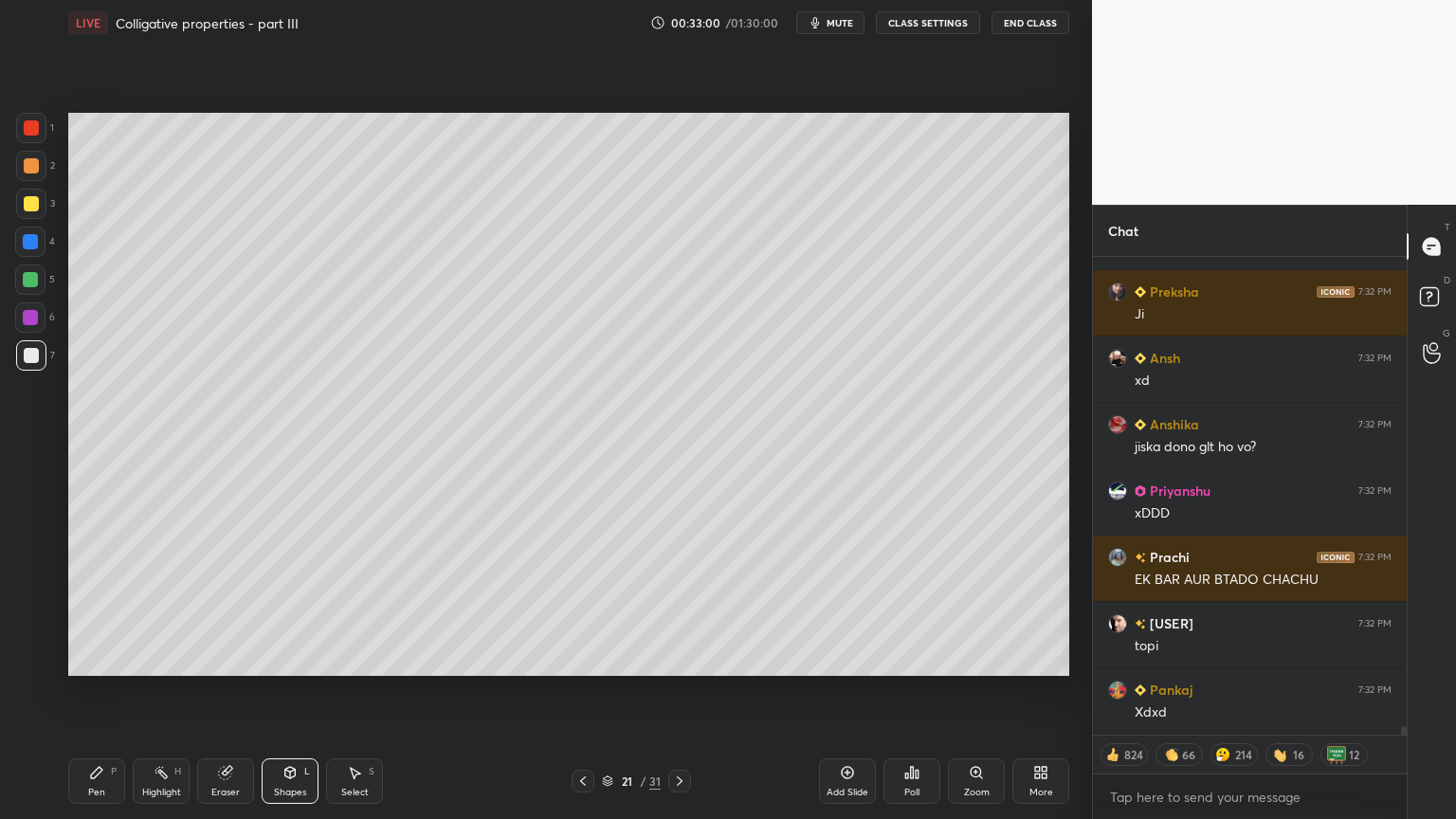 scroll, scrollTop: 27865, scrollLeft: 0, axis: vertical 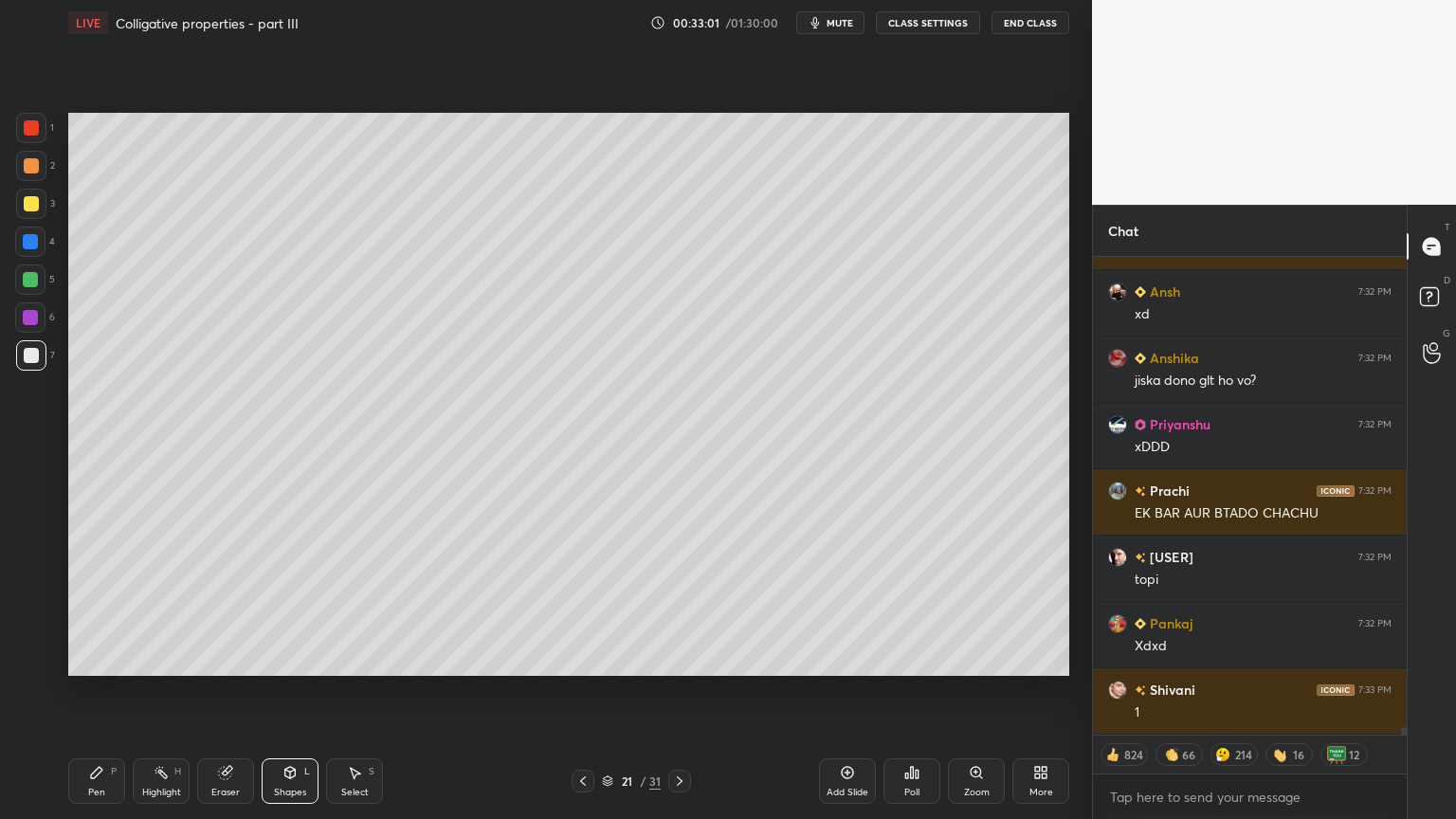 click at bounding box center (31, 128) 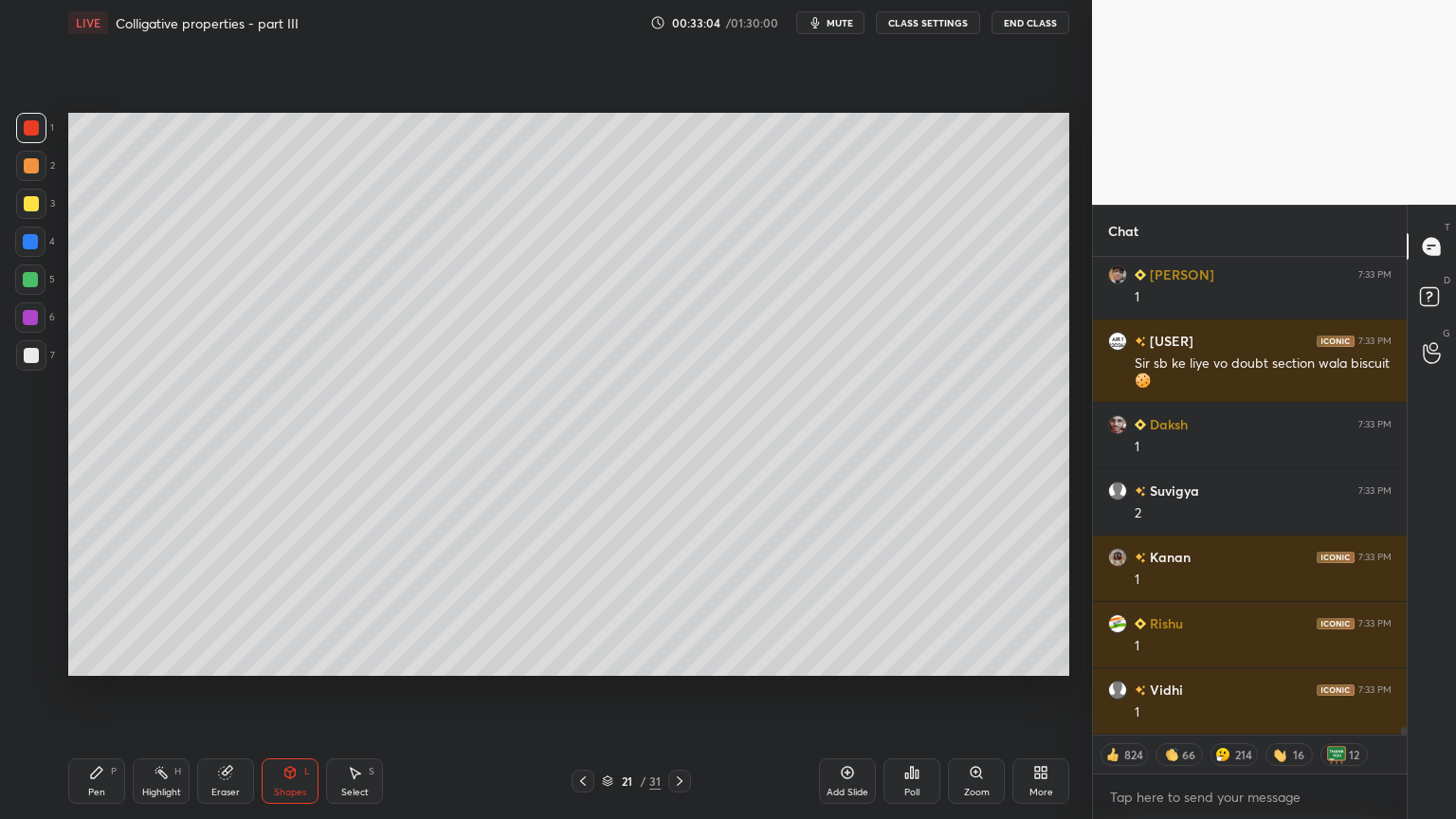 scroll, scrollTop: 28678, scrollLeft: 0, axis: vertical 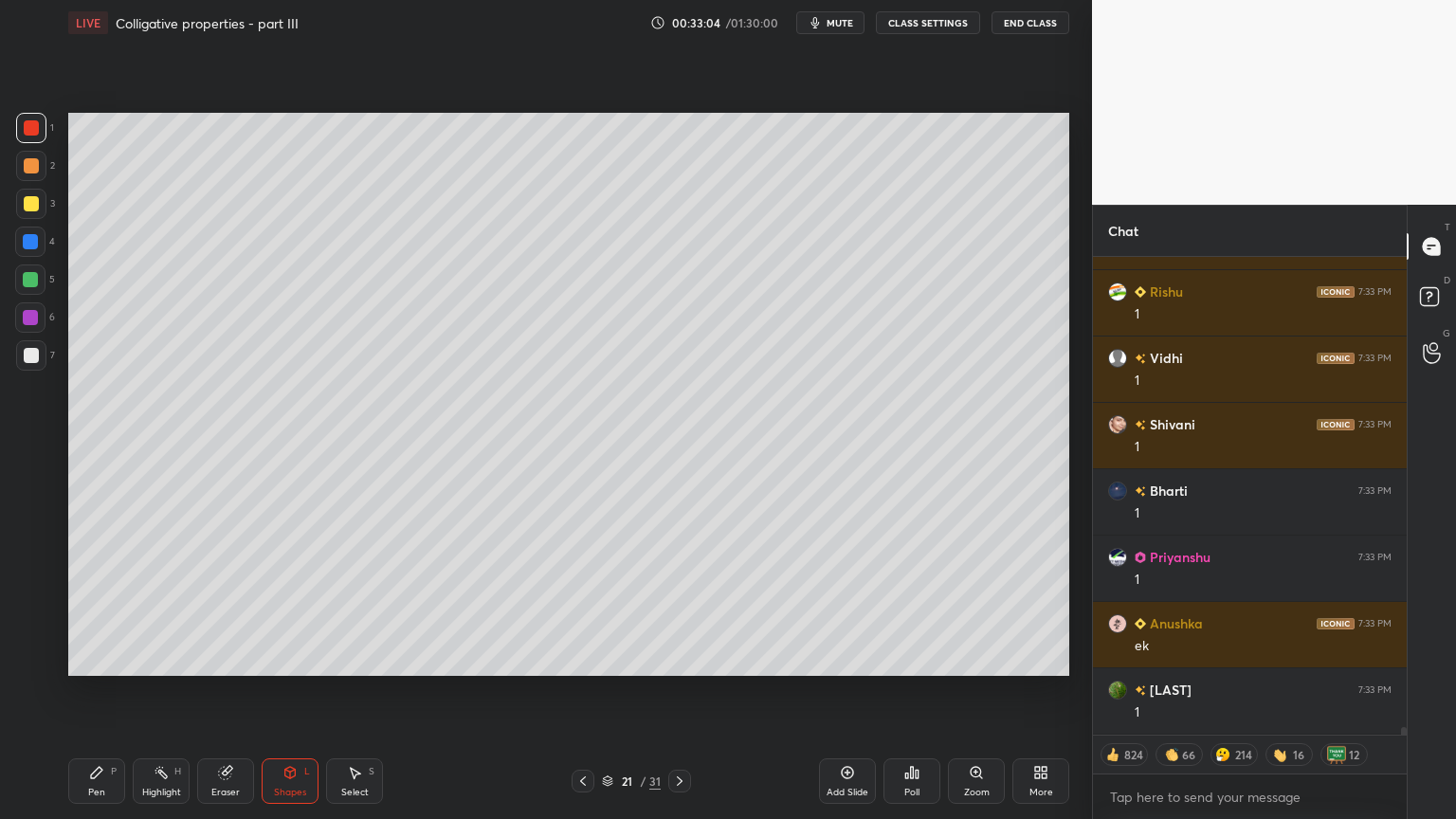 drag, startPoint x: 157, startPoint y: 792, endPoint x: 158, endPoint y: 769, distance: 23.021729 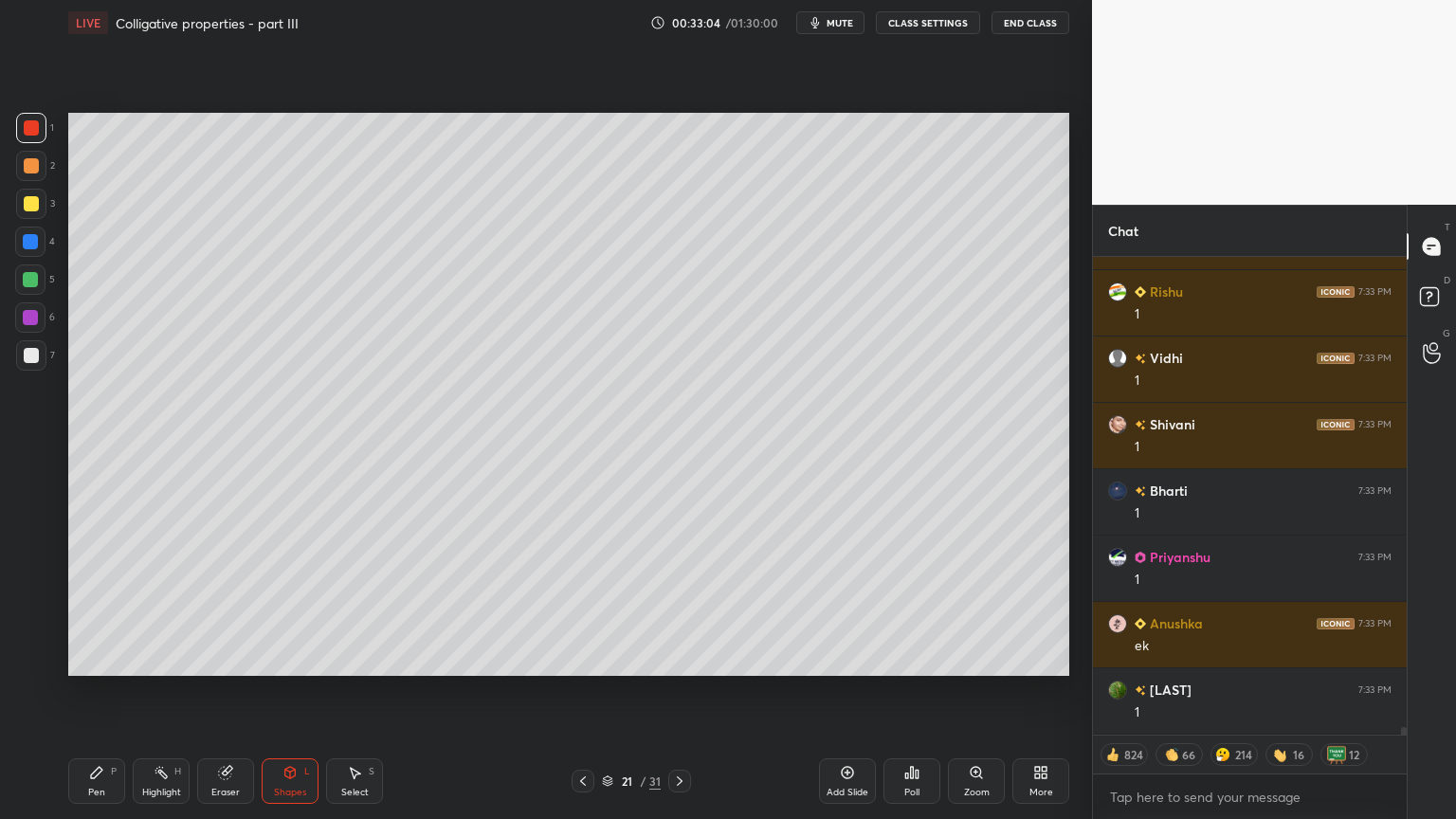 click on "Highlight H" at bounding box center (161, 781) 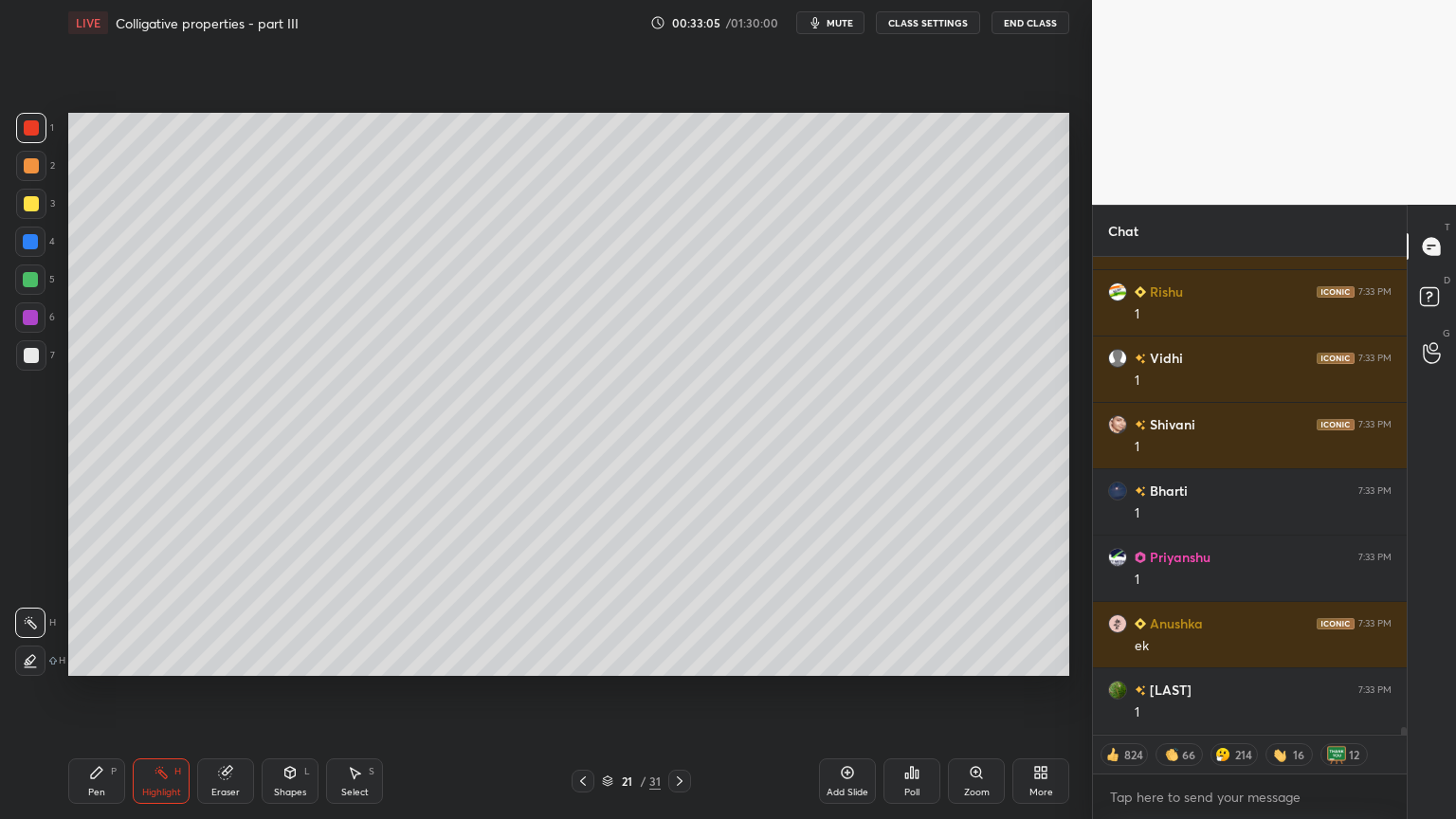 scroll, scrollTop: 29162, scrollLeft: 0, axis: vertical 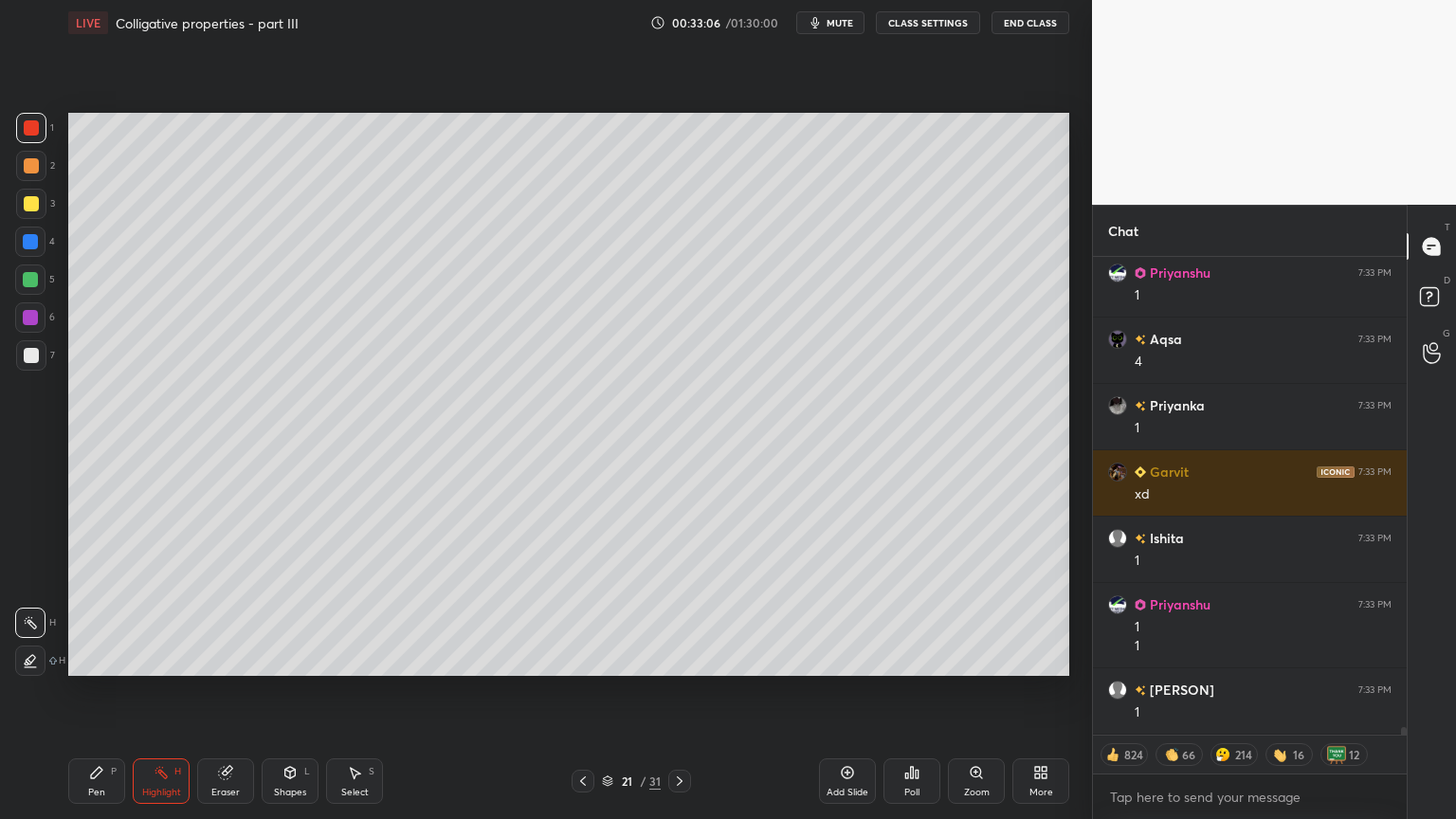 click on "CLASS SETTINGS" at bounding box center (928, 23) 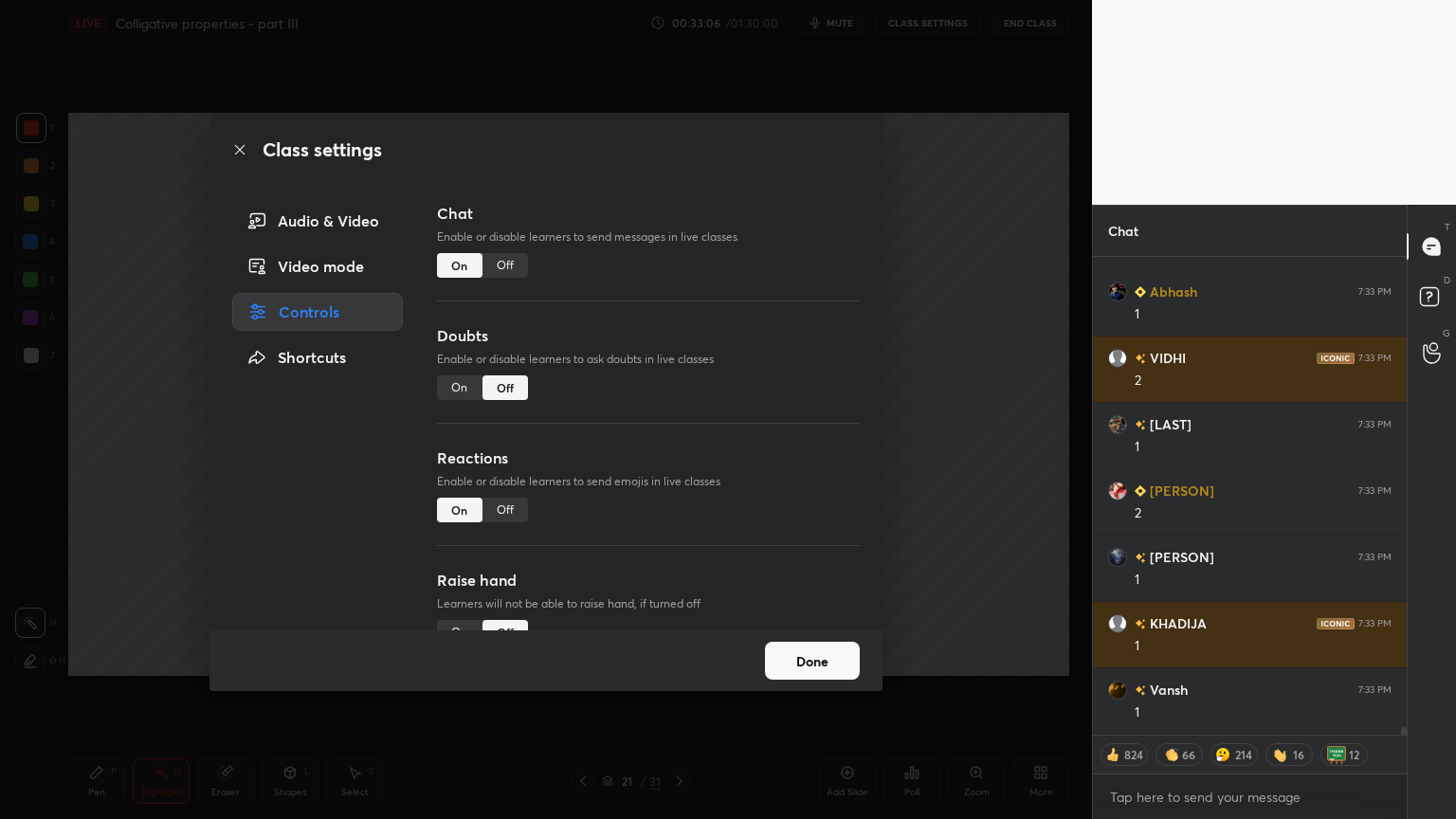 click on "Off" at bounding box center [505, 265] 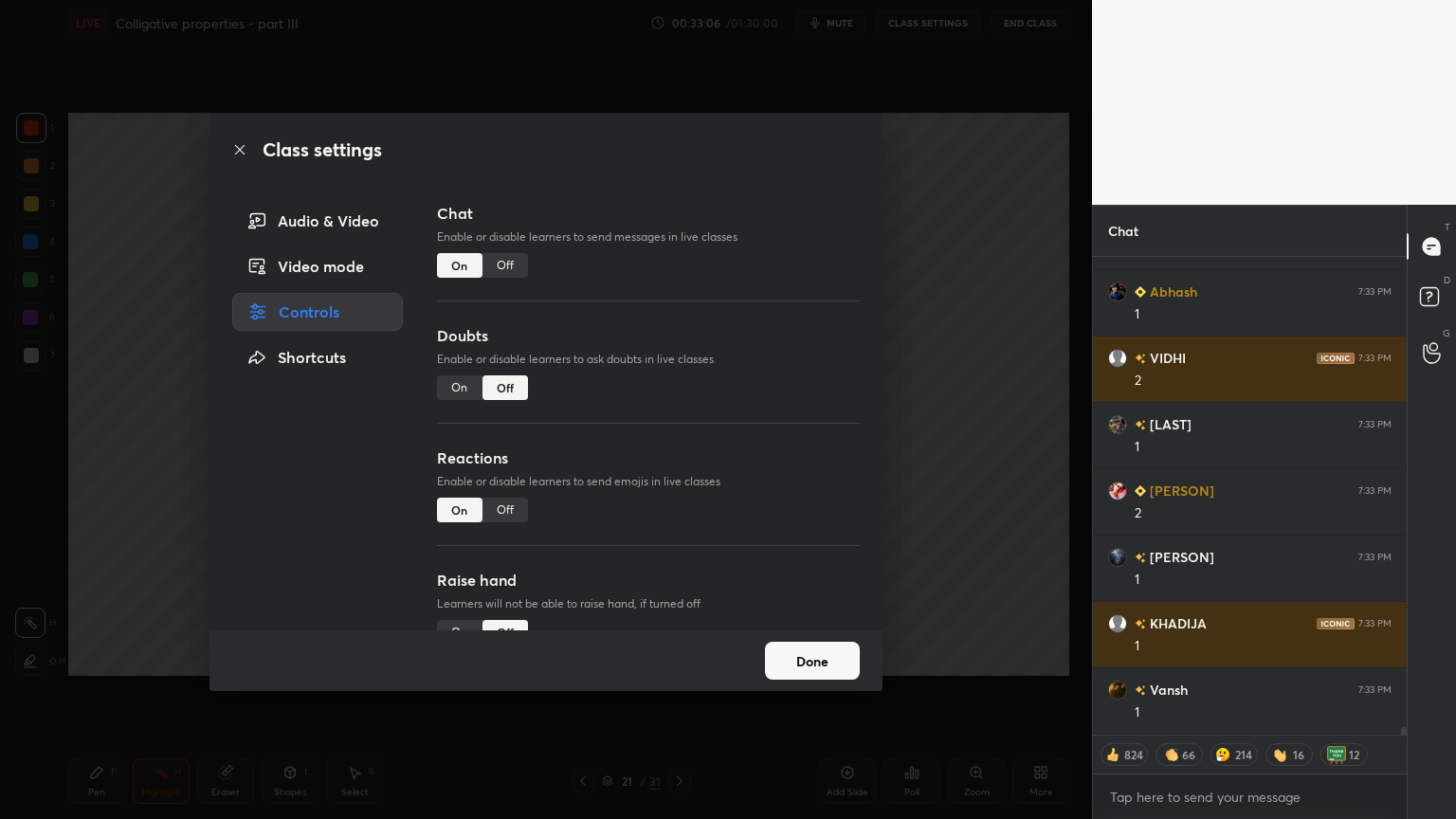 type on "x" 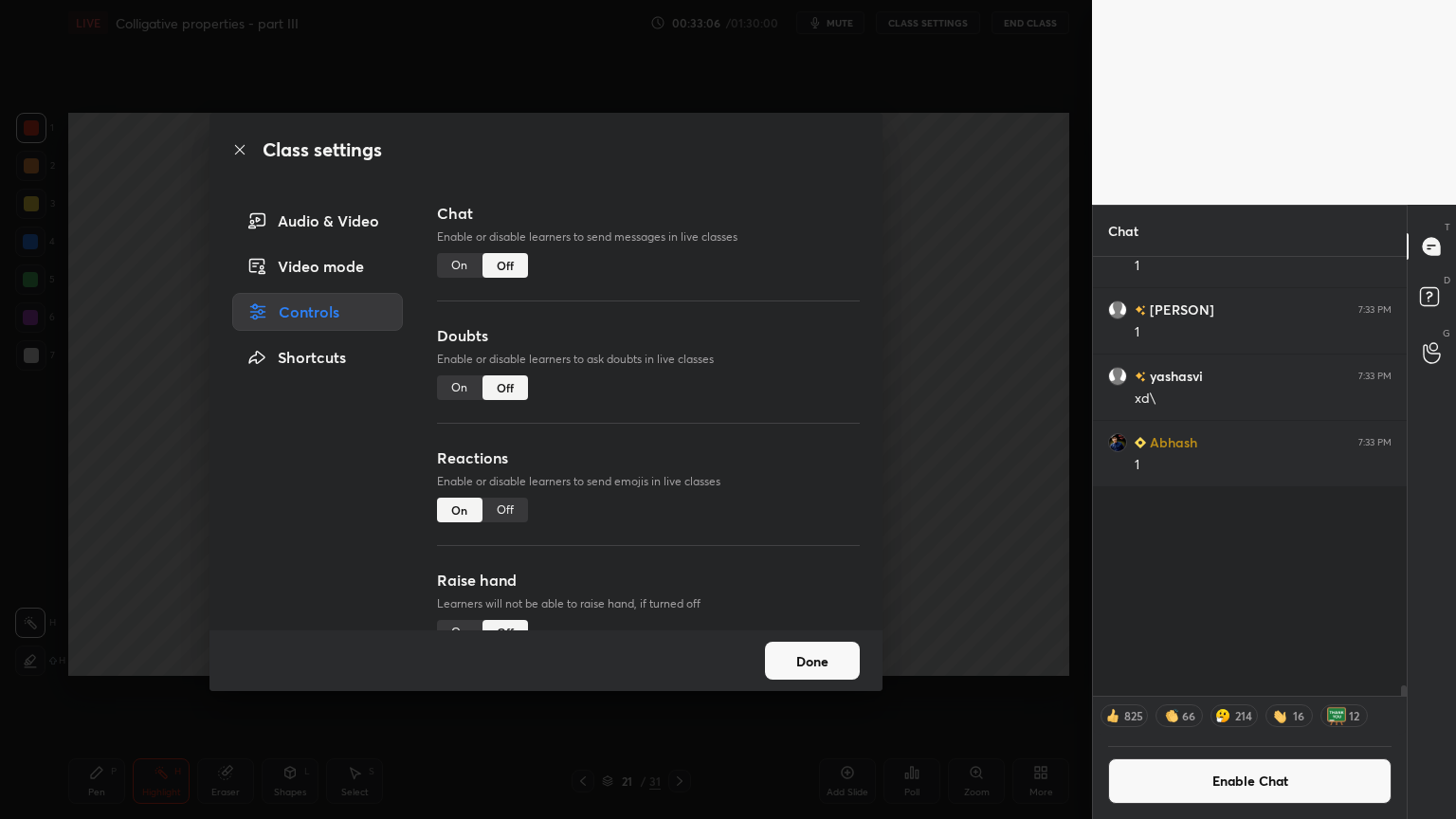 scroll, scrollTop: 28709, scrollLeft: 0, axis: vertical 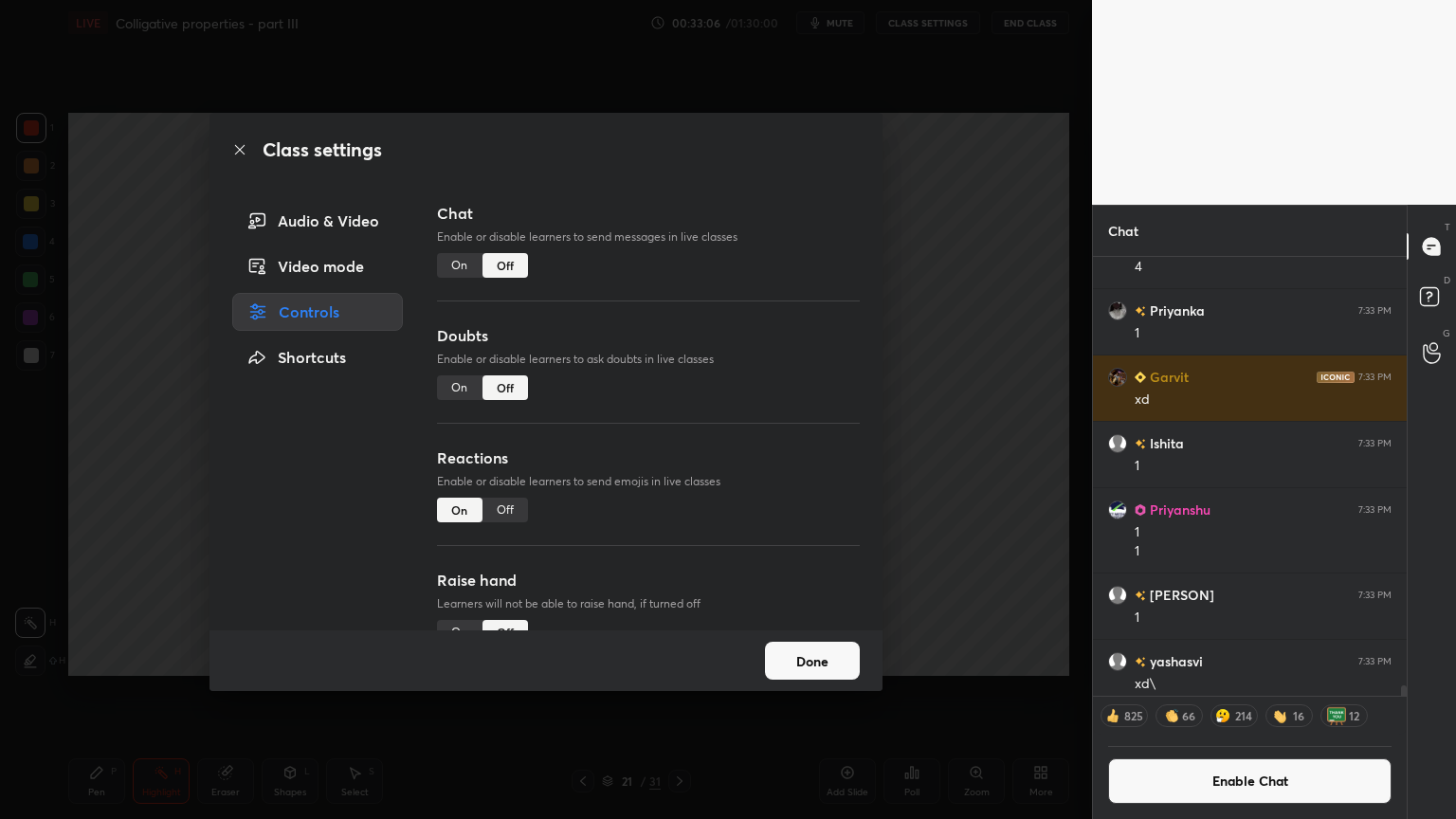 click on "Class settings Audio & Video Video mode Controls Shortcuts Chat Enable or disable learners to send messages in live classes On Off Doubts Enable or disable learners to ask doubts in live classes On Off Reactions Enable or disable learners to send emojis in live classes On Off Raise hand Learners will not be able to raise hand, if turned off On Off Poll Prediction Enable or disable poll prediction in case of a question on the slide On Off Done" at bounding box center [546, 410] 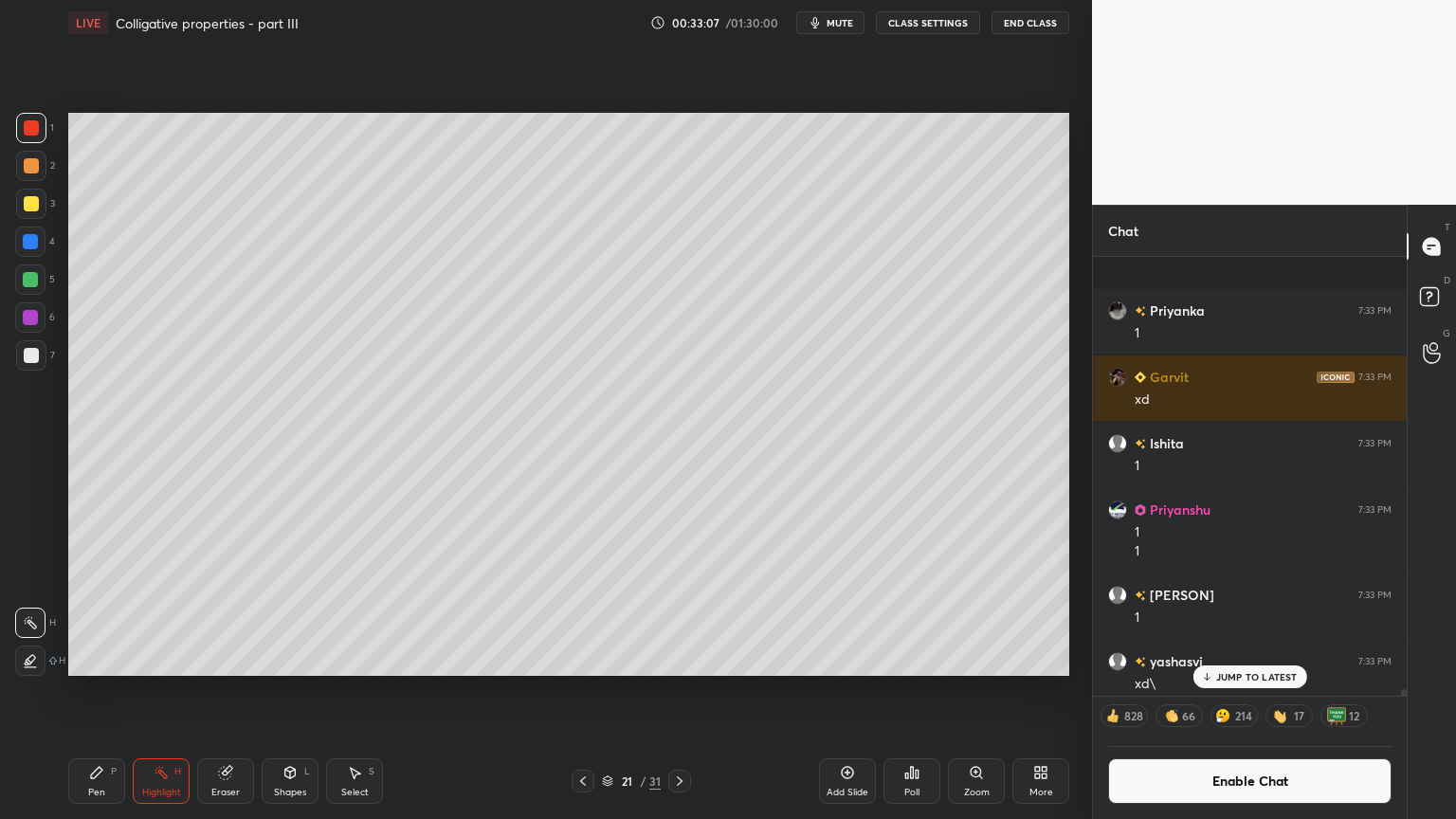 scroll, scrollTop: 29427, scrollLeft: 0, axis: vertical 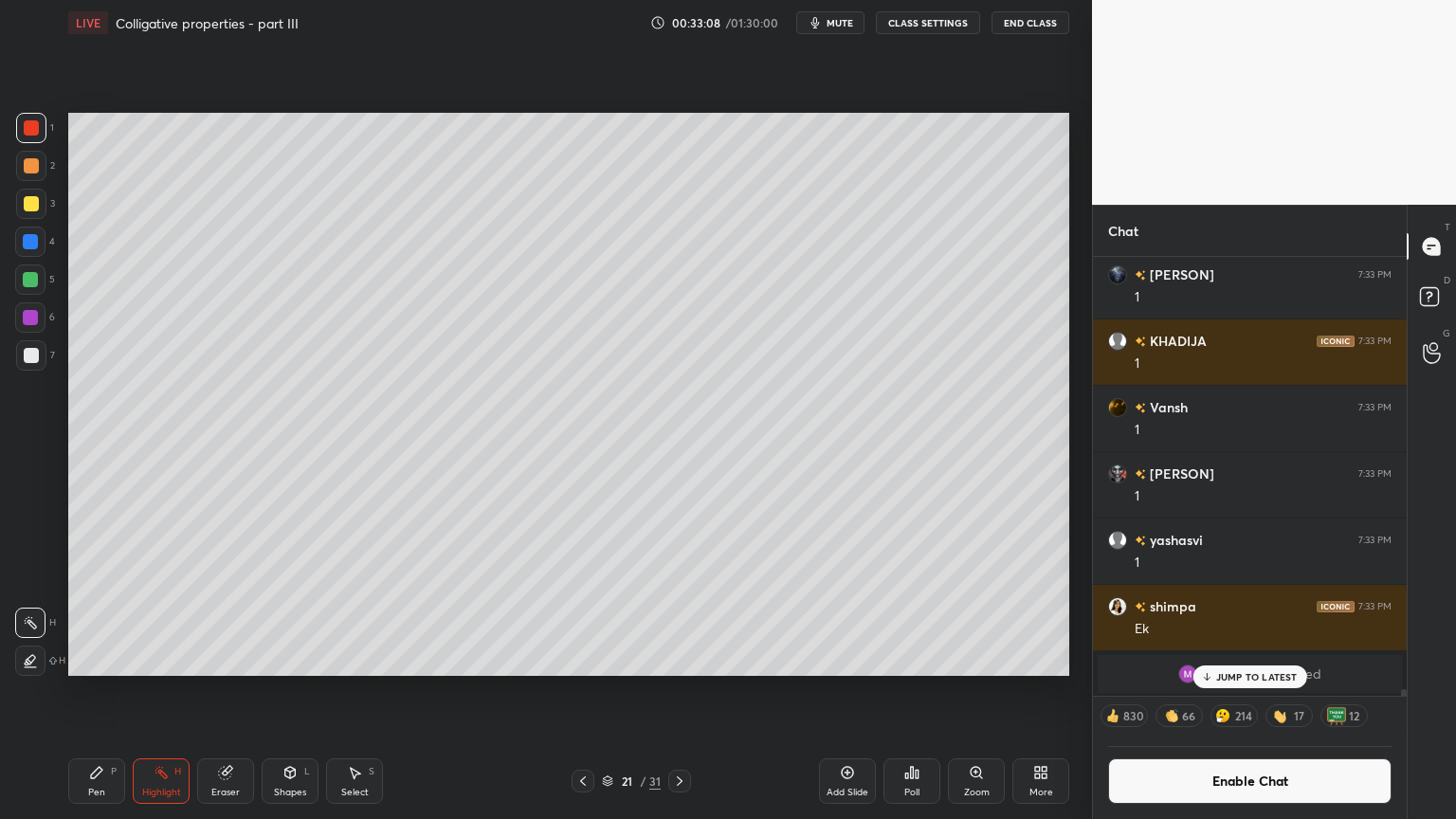 click on "Shapes L" at bounding box center (290, 781) 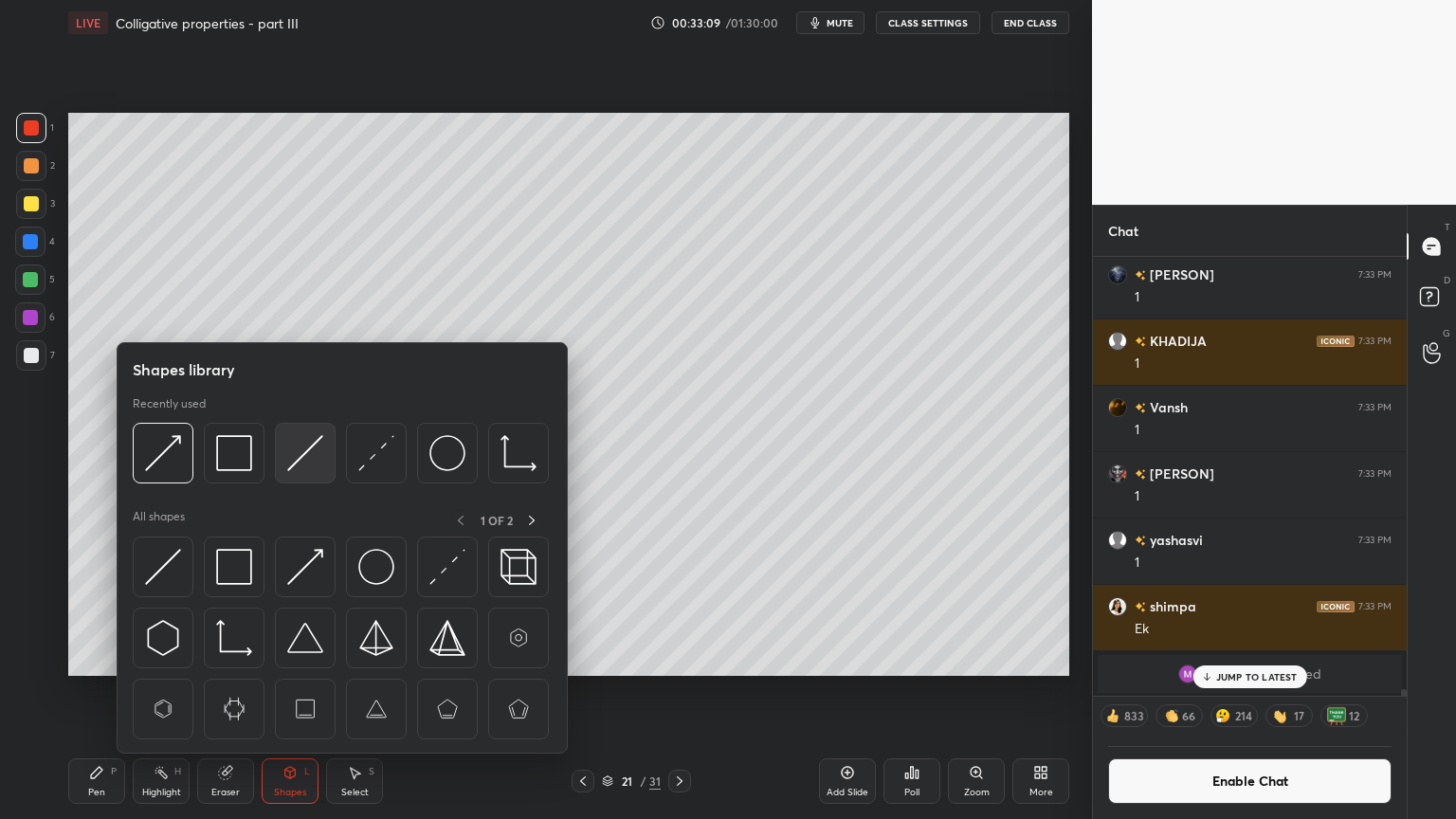 click at bounding box center [305, 453] 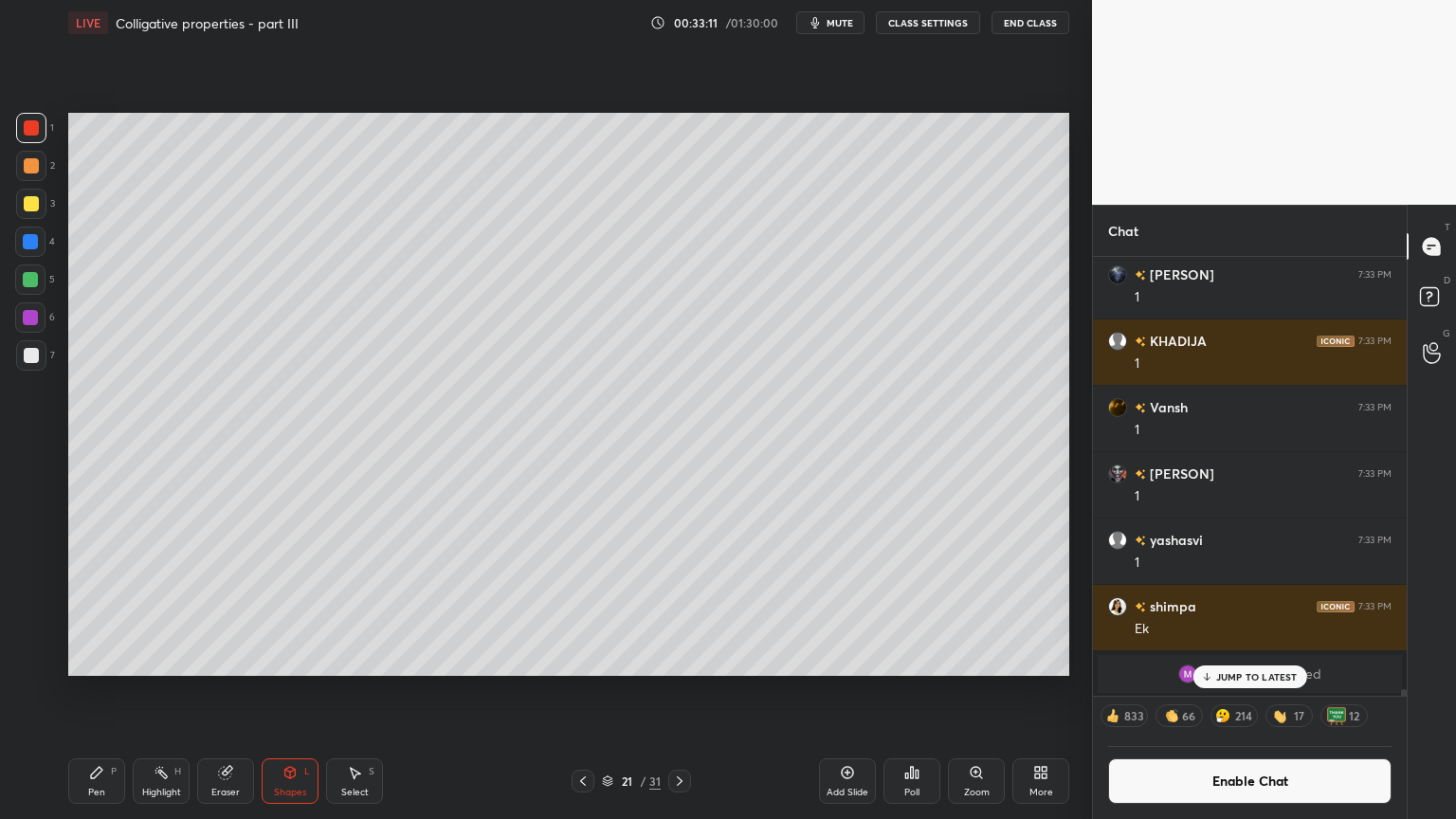 click at bounding box center [31, 128] 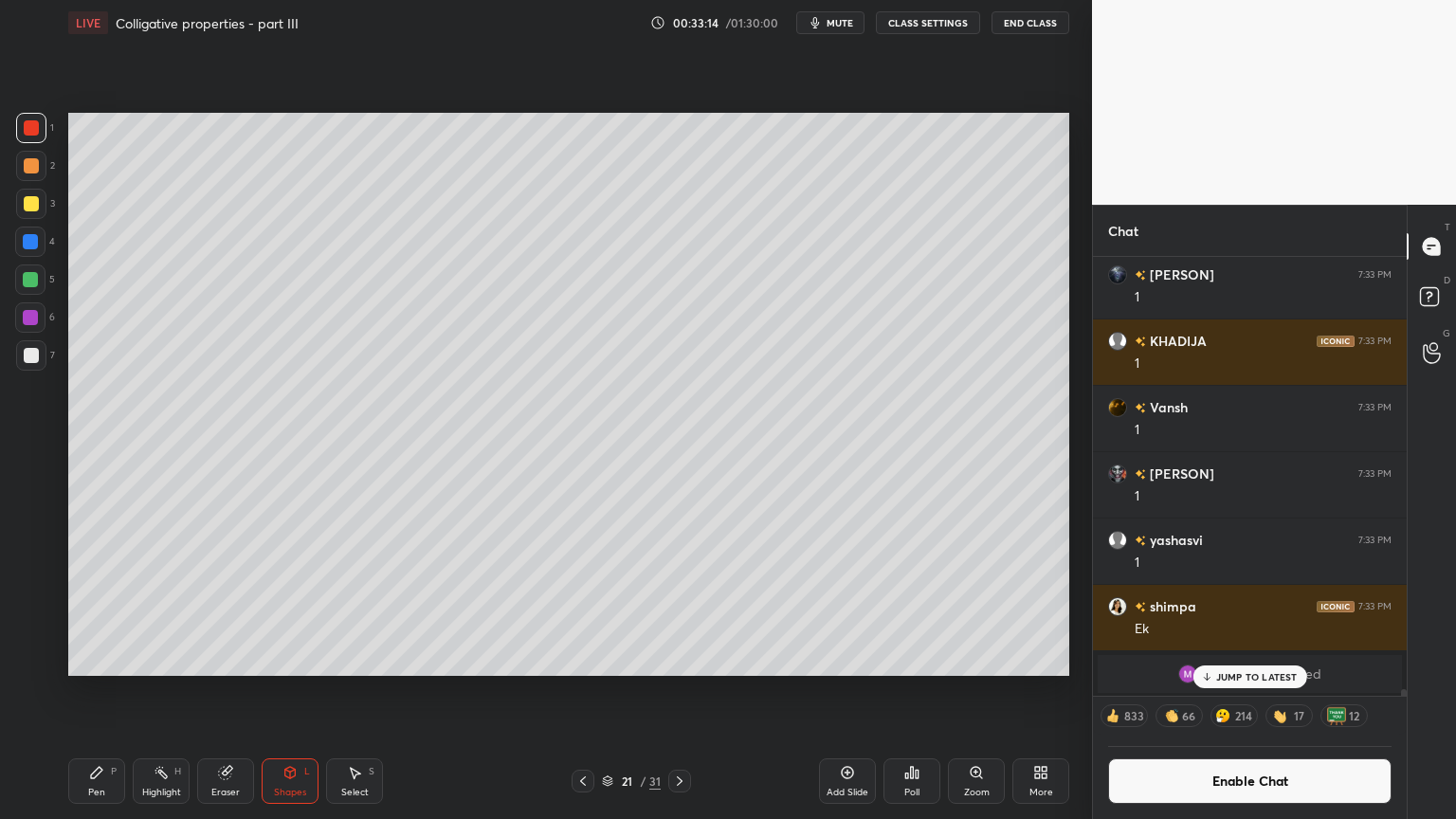 click on "Shapes L" at bounding box center (290, 781) 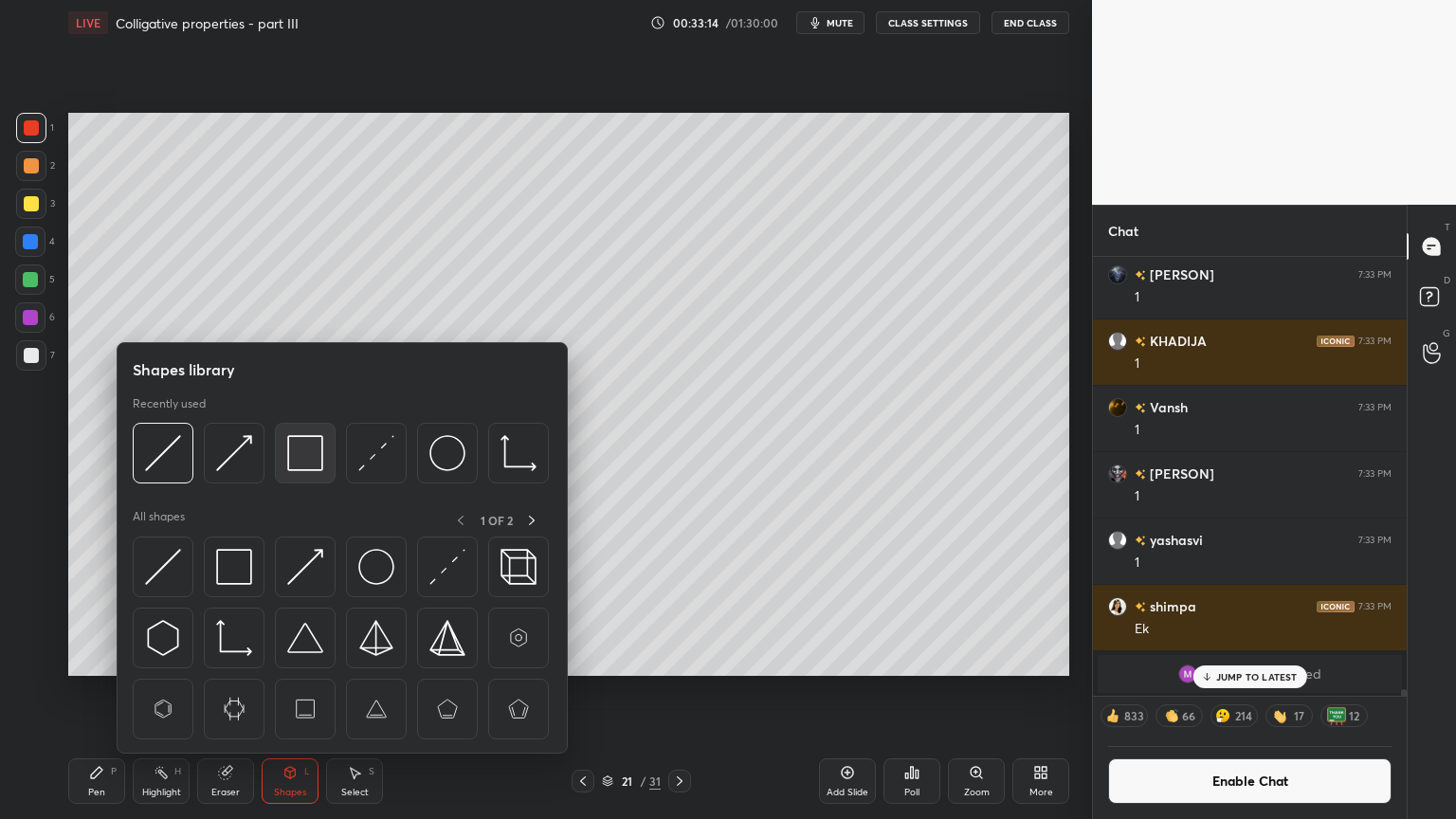 click at bounding box center (305, 453) 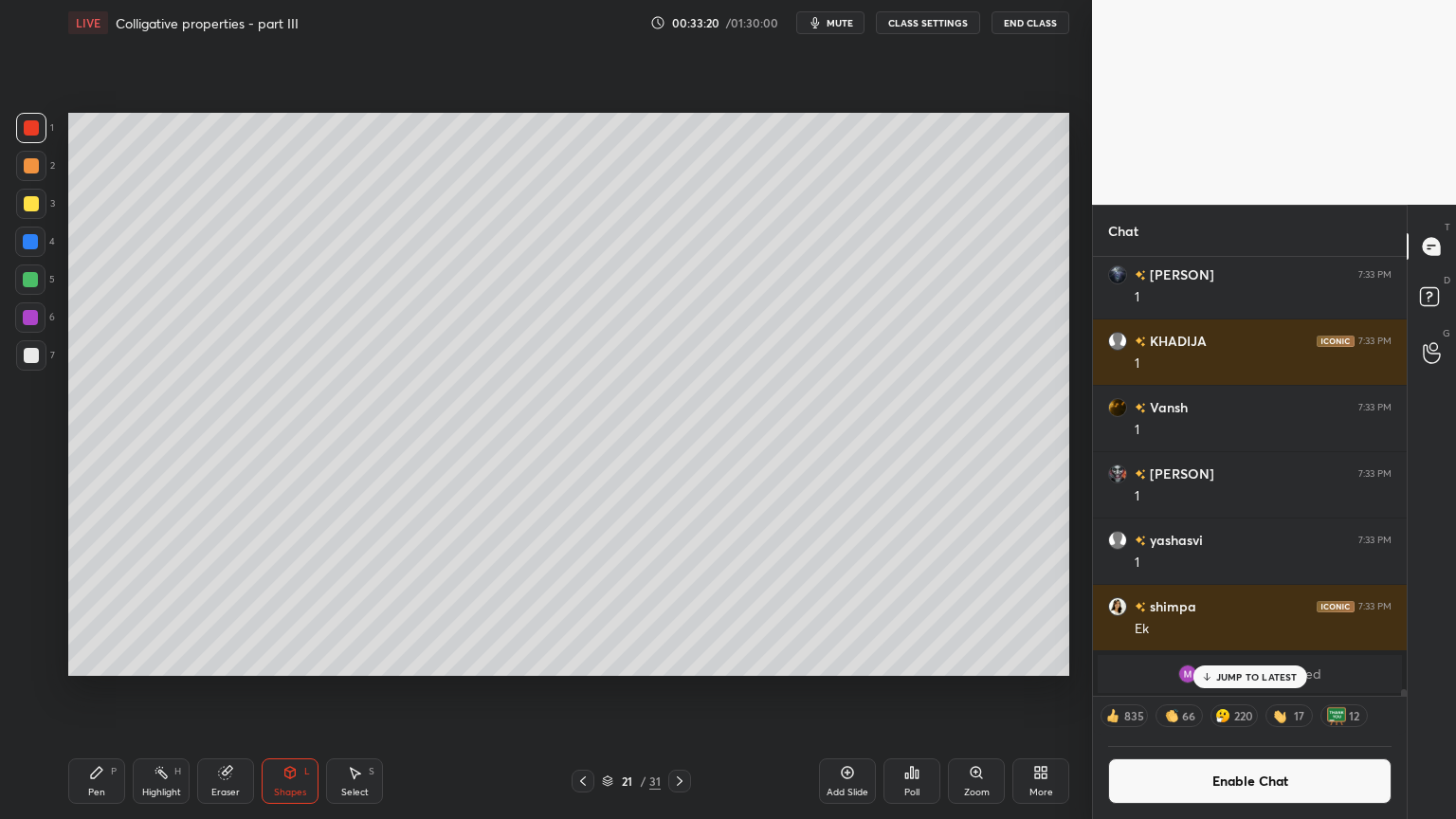 click on "Pen" at bounding box center [97, 792] 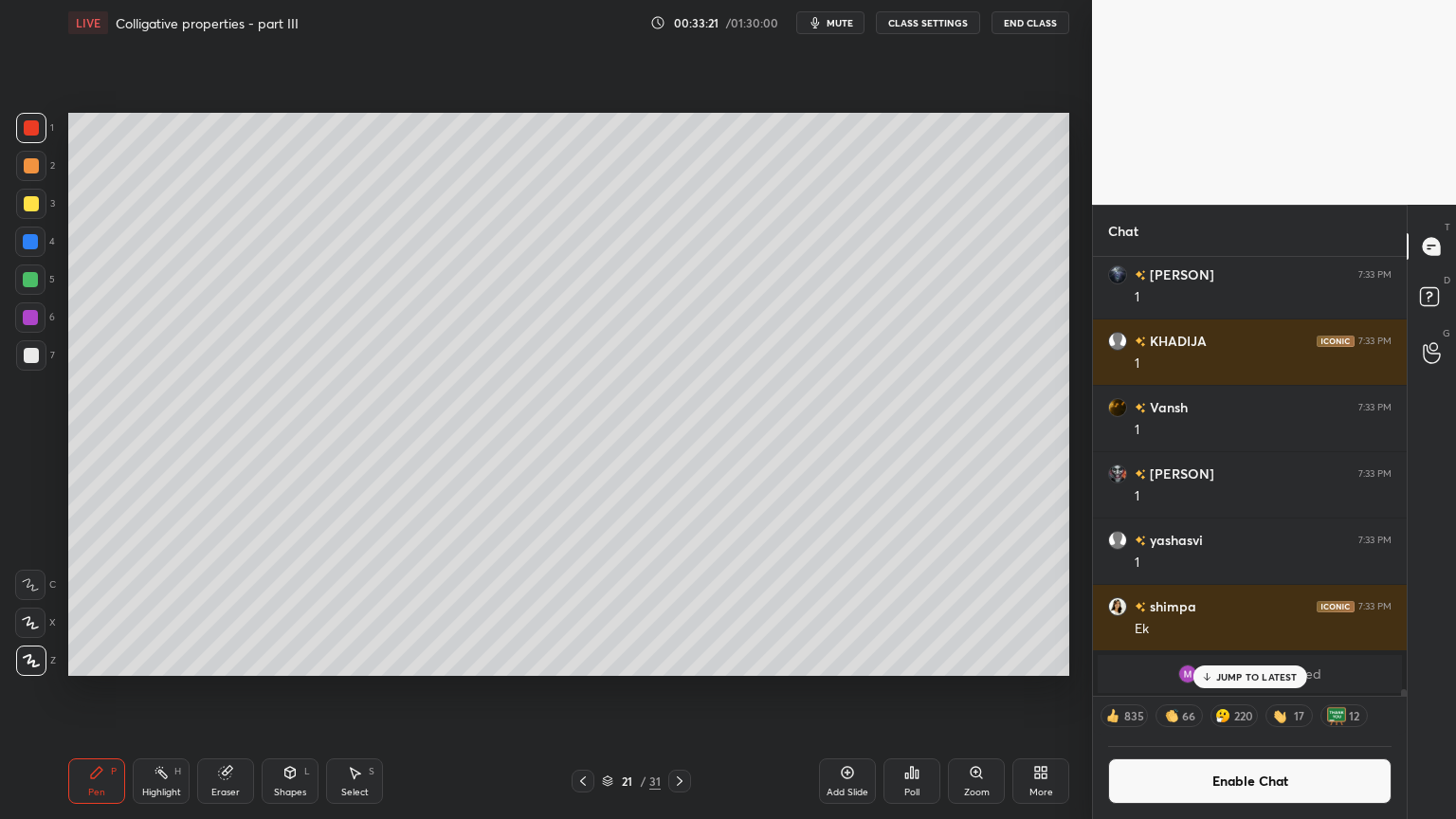 click at bounding box center (31, 355) 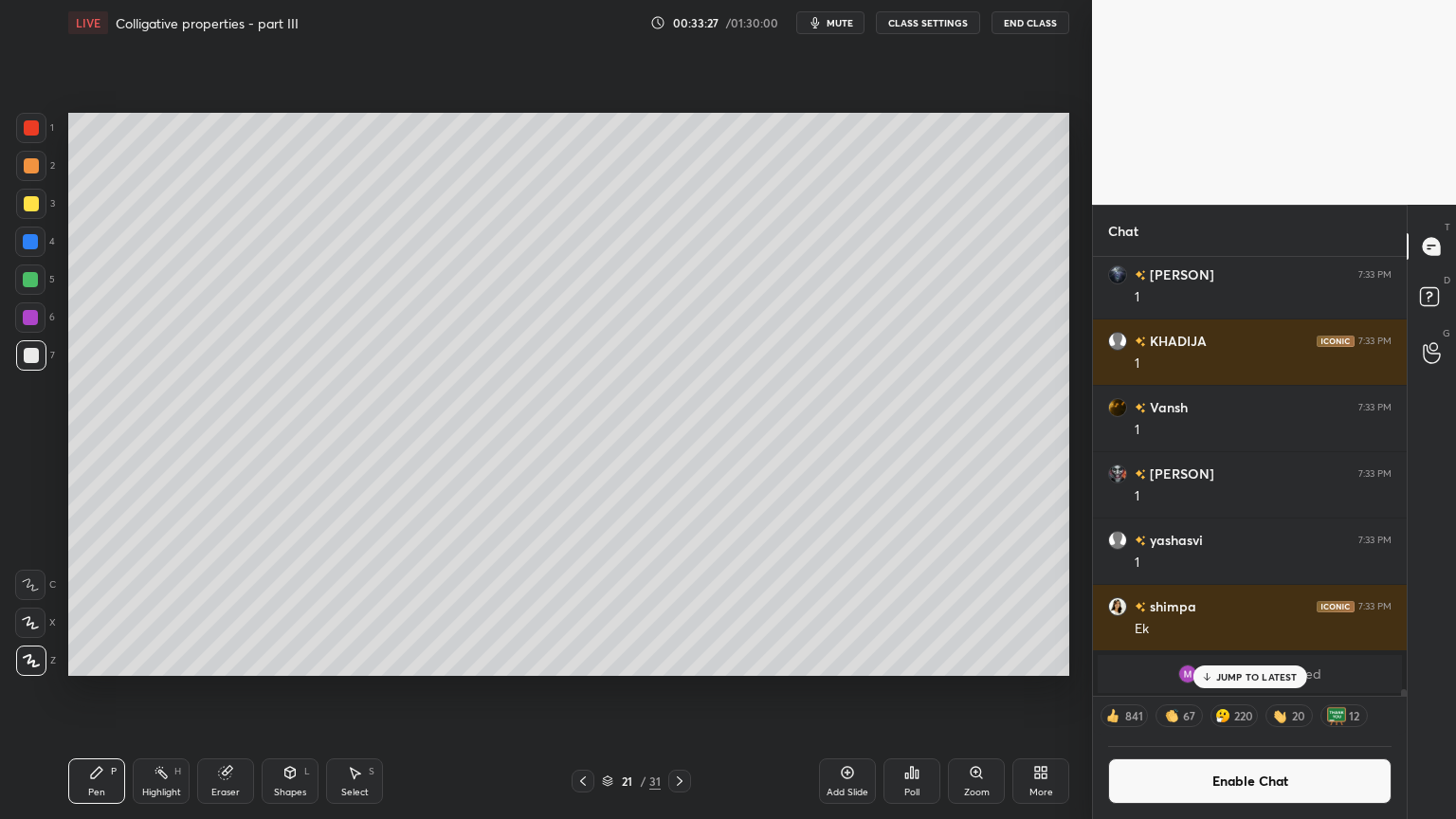 click on "Shapes" at bounding box center (290, 792) 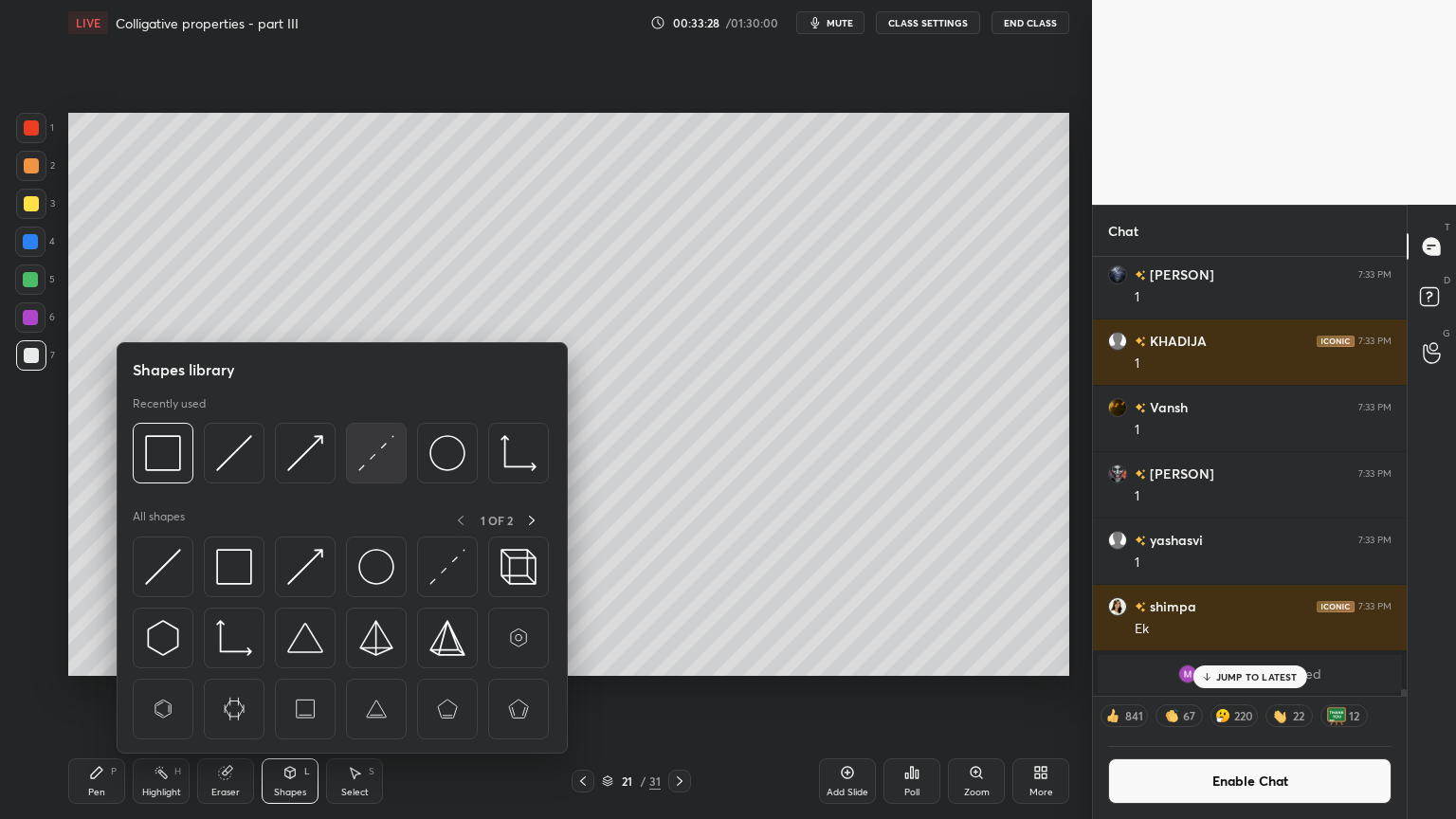 click at bounding box center (376, 453) 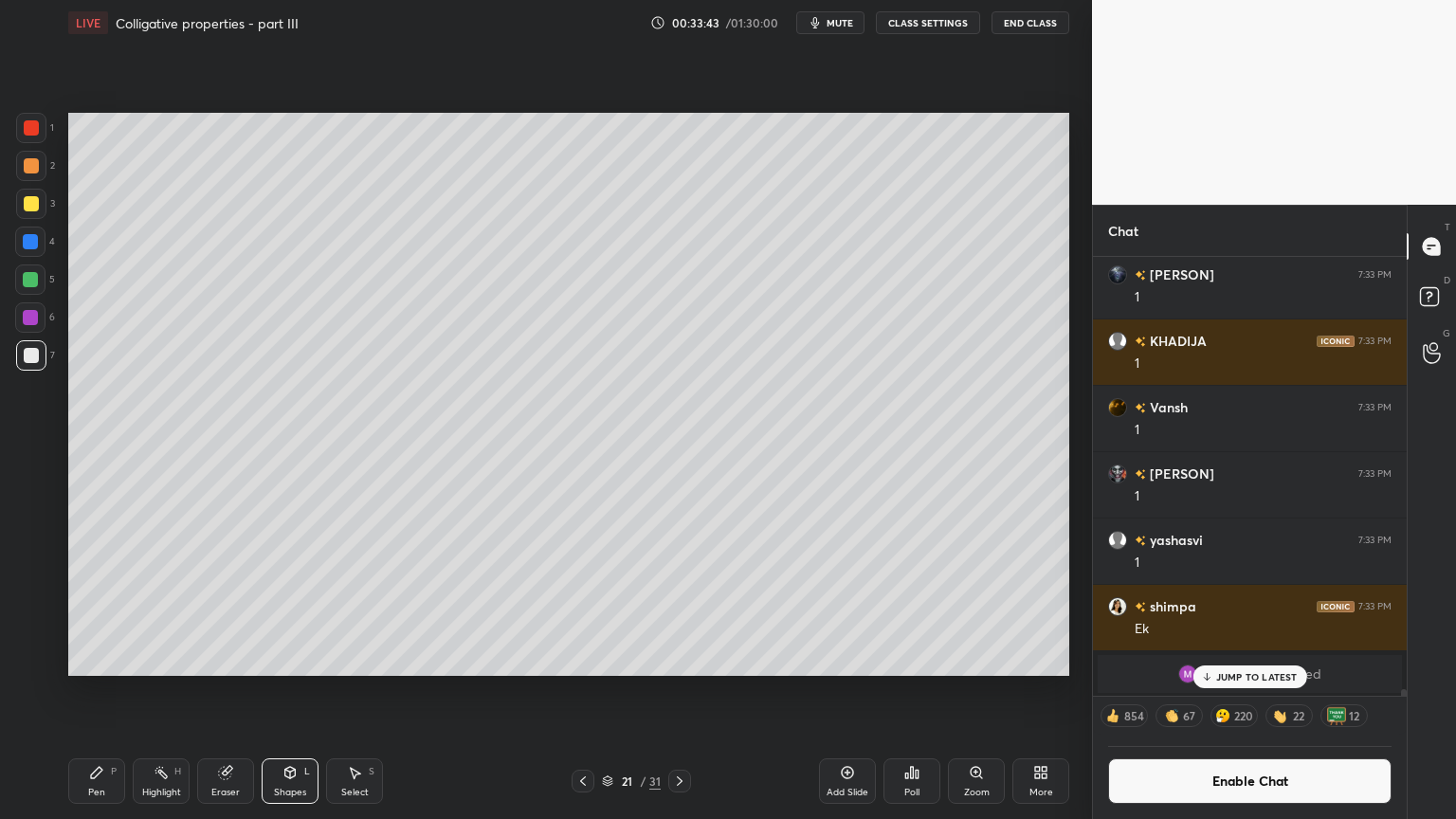 click on "Pen P" at bounding box center (97, 781) 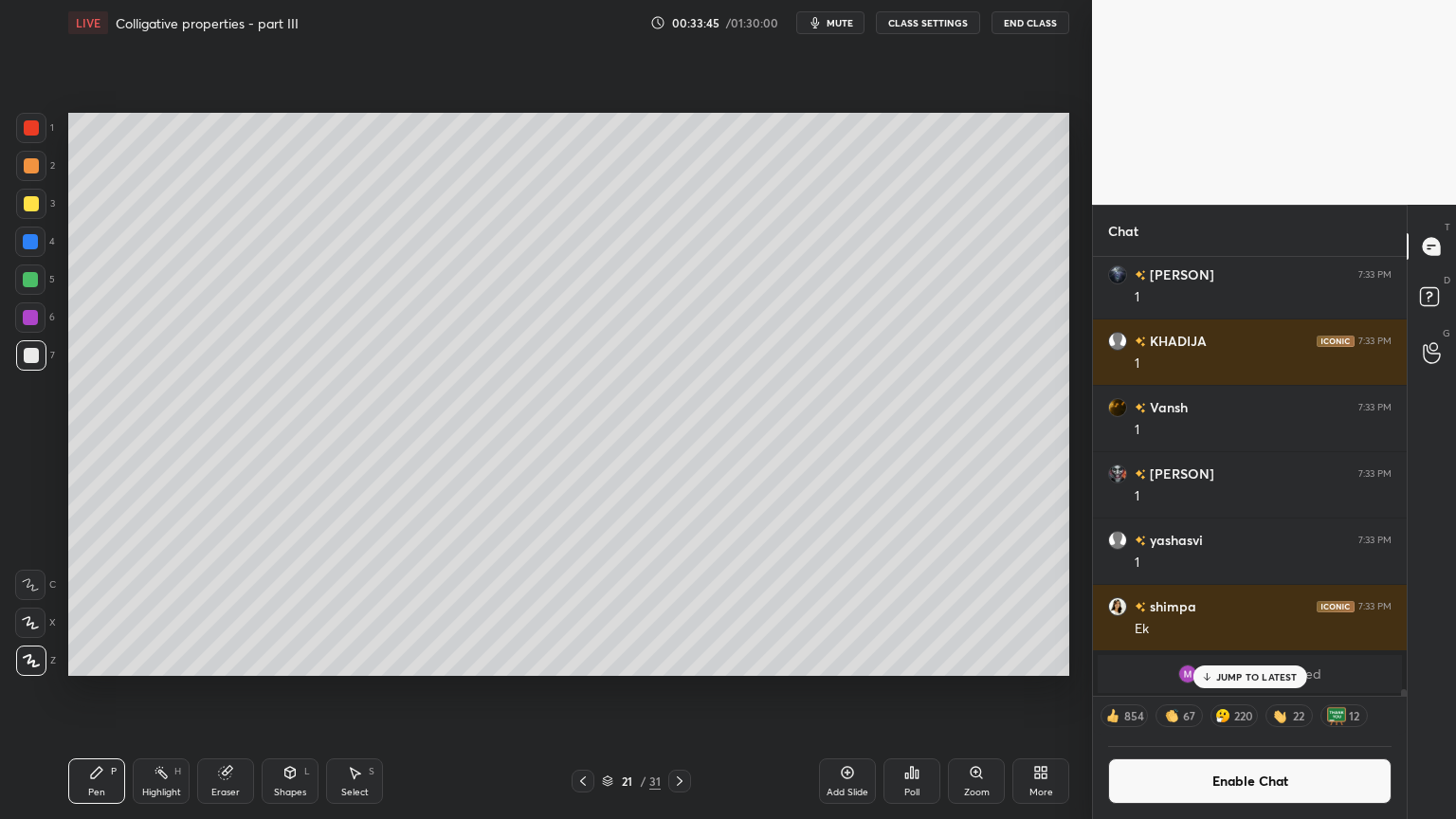 click at bounding box center (31, 204) 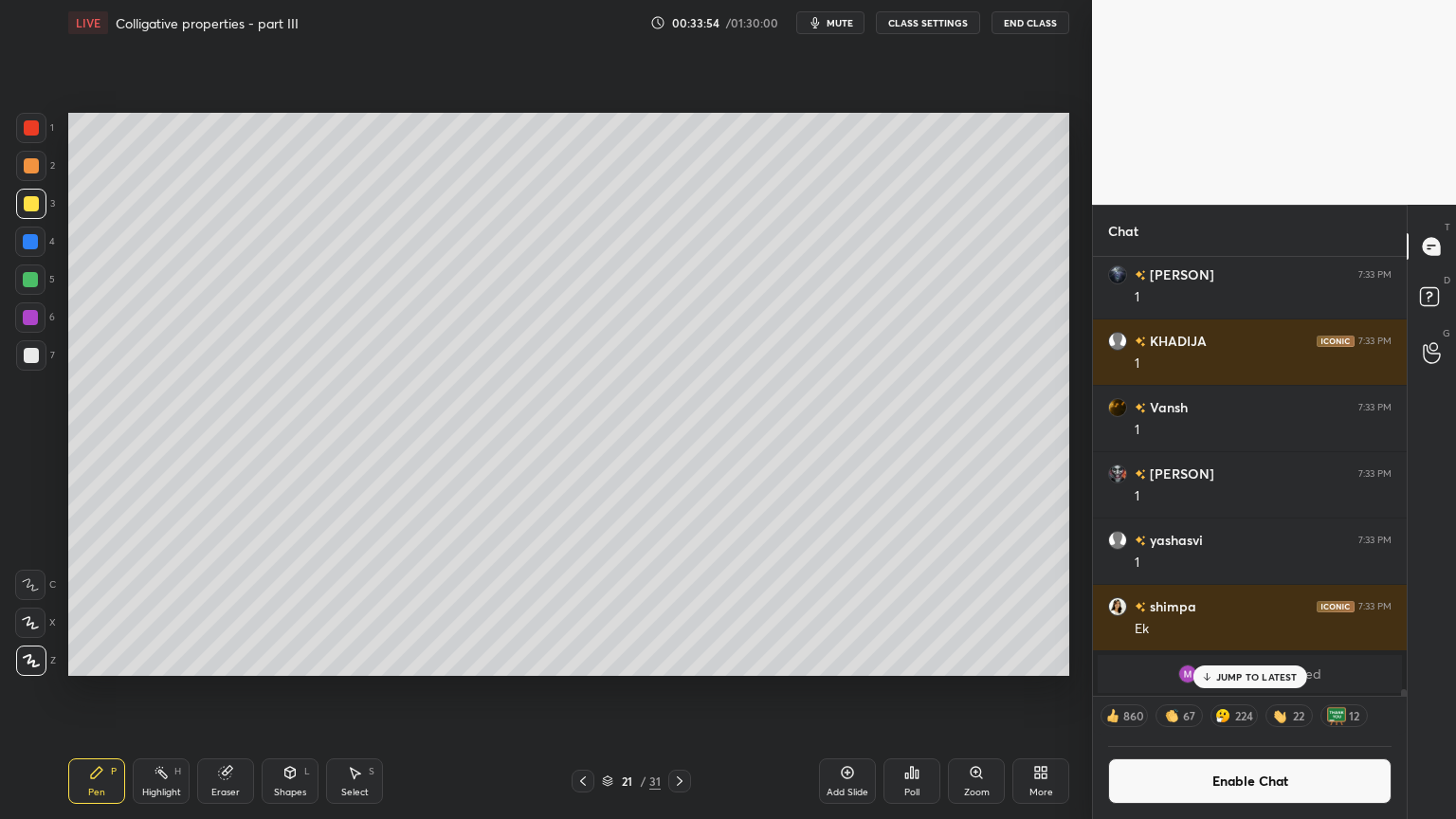 click at bounding box center [30, 280] 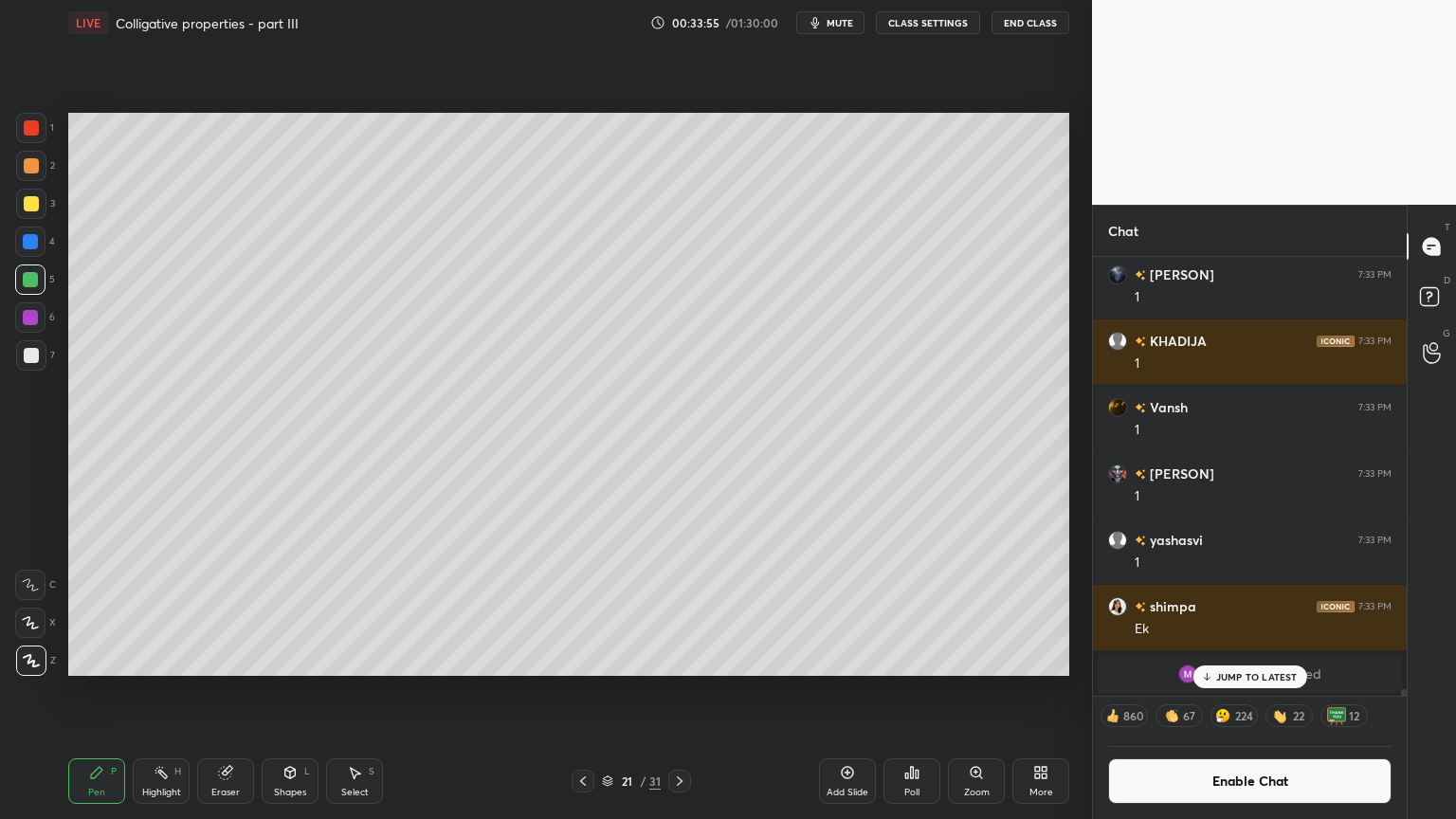 click at bounding box center [31, 166] 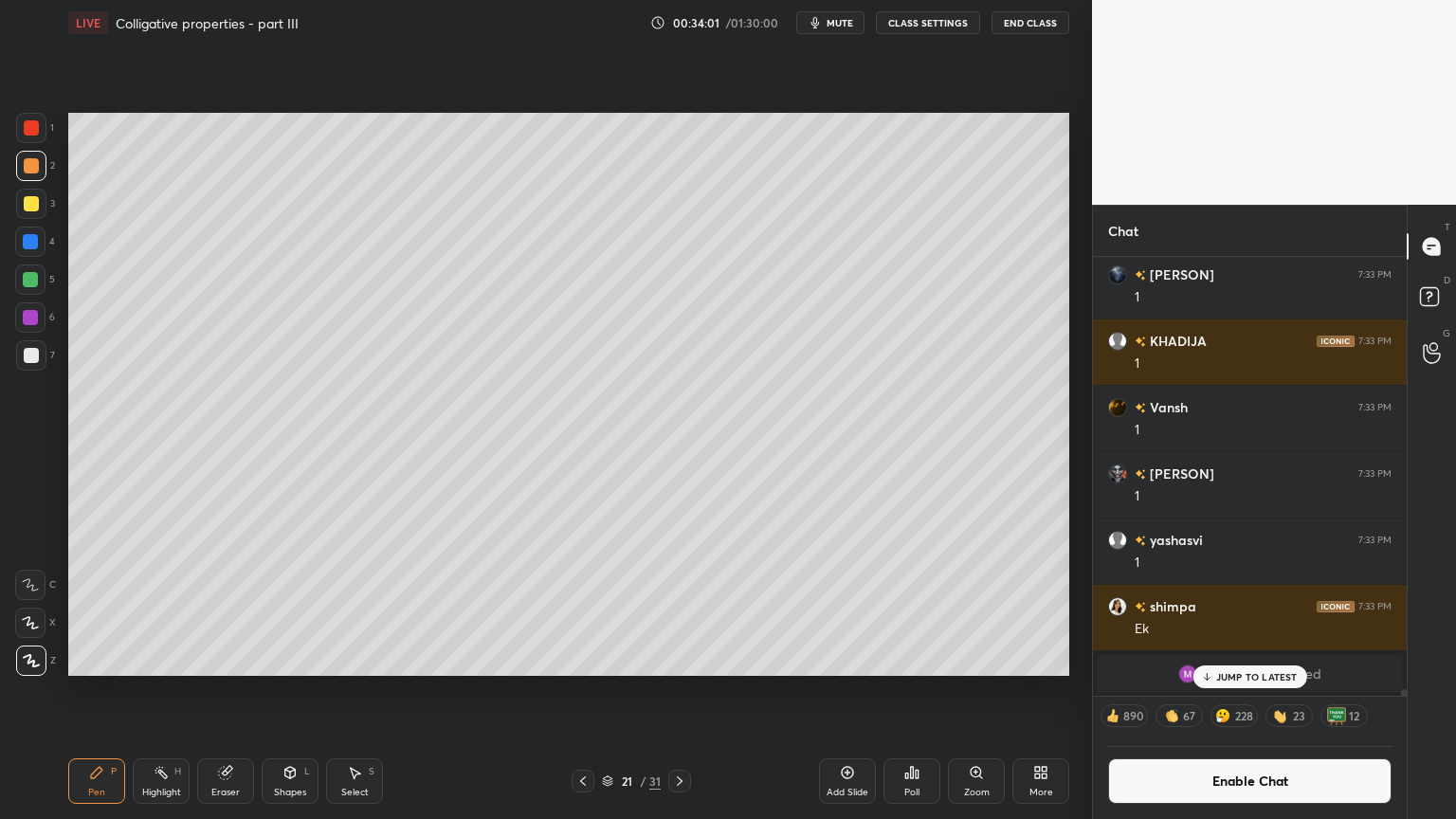 click 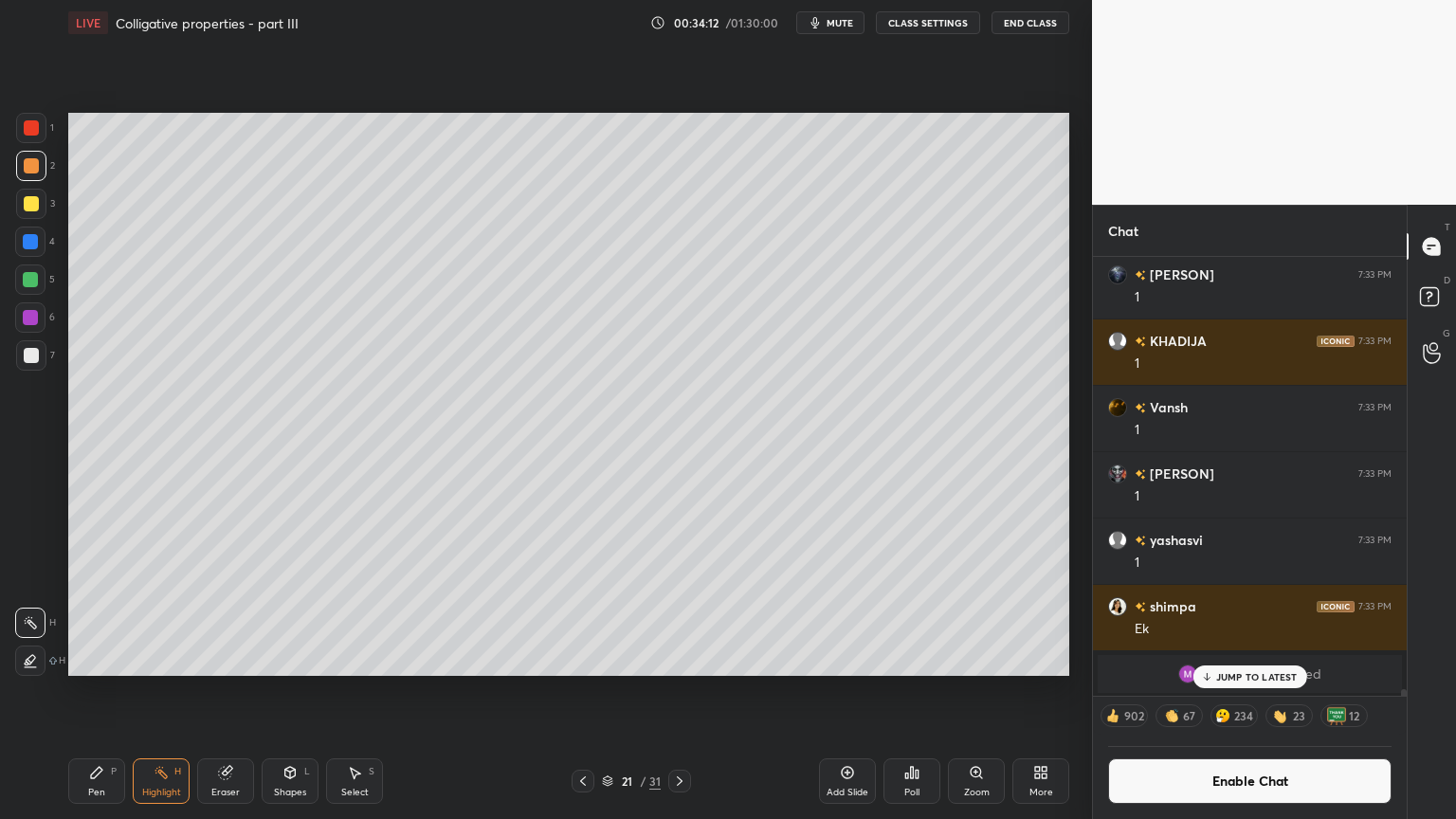 click on "JUMP TO LATEST" at bounding box center (1257, 677) 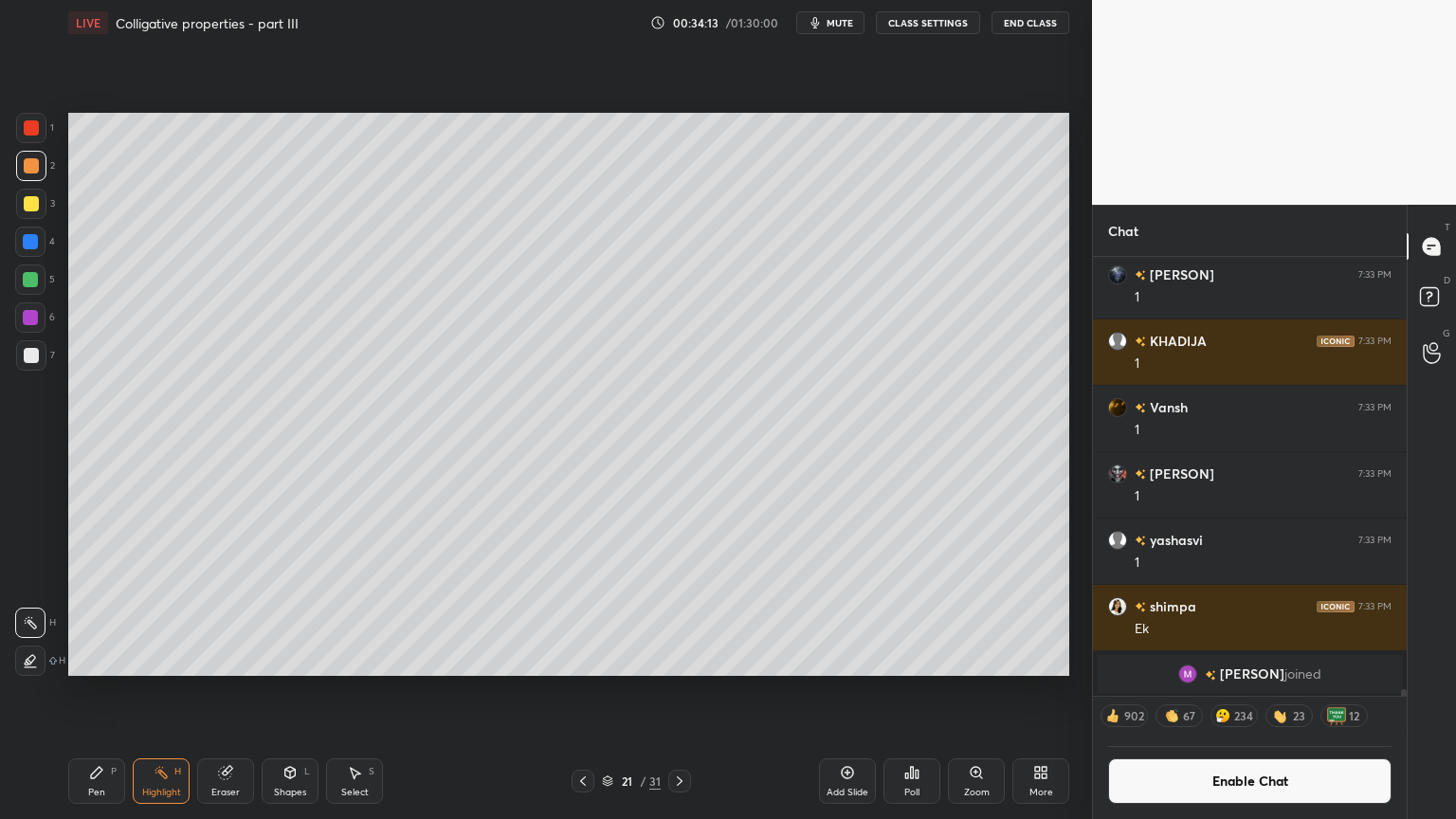 click on "Enable Chat" at bounding box center (1249, 781) 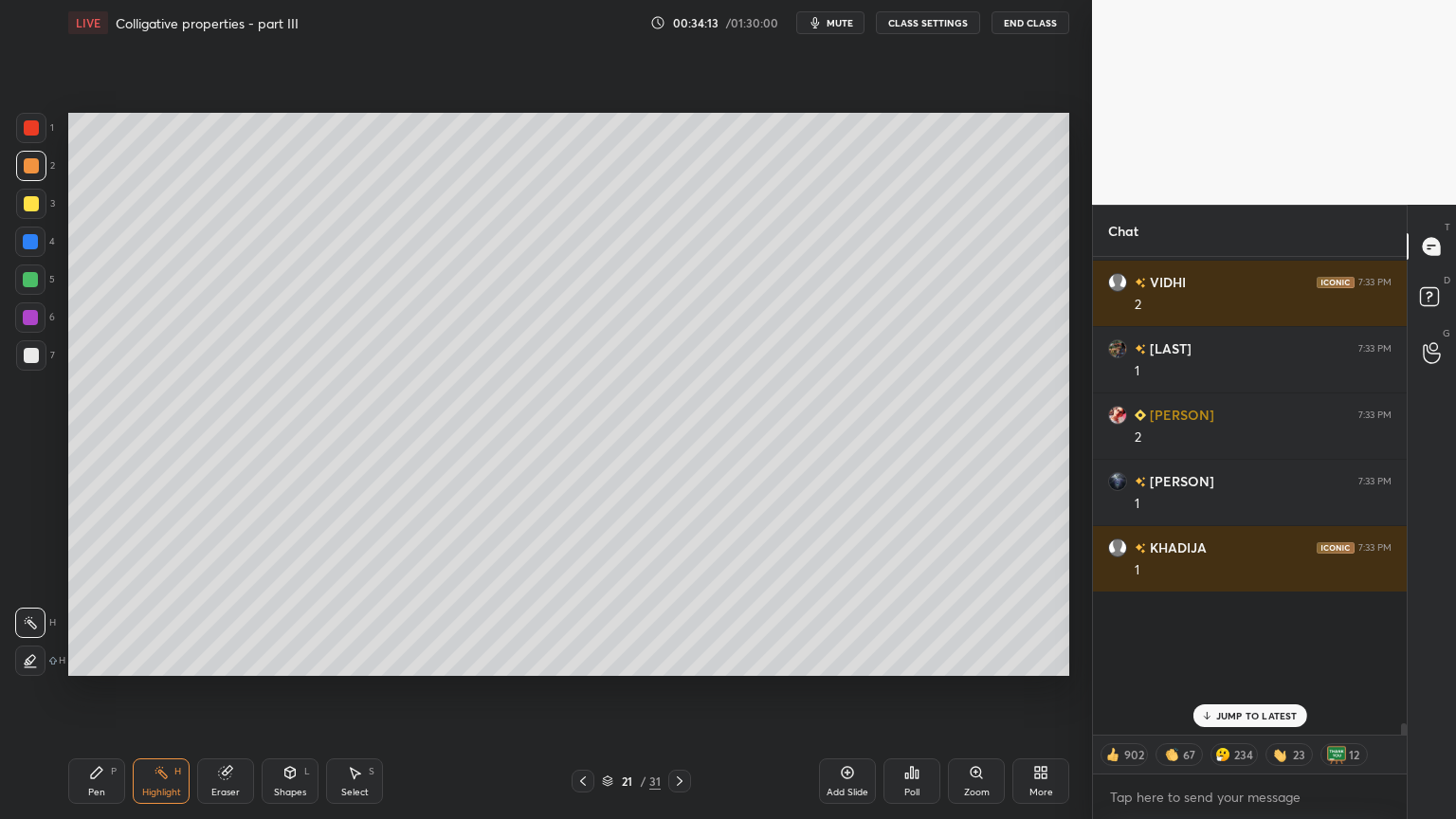 scroll, scrollTop: 28915, scrollLeft: 0, axis: vertical 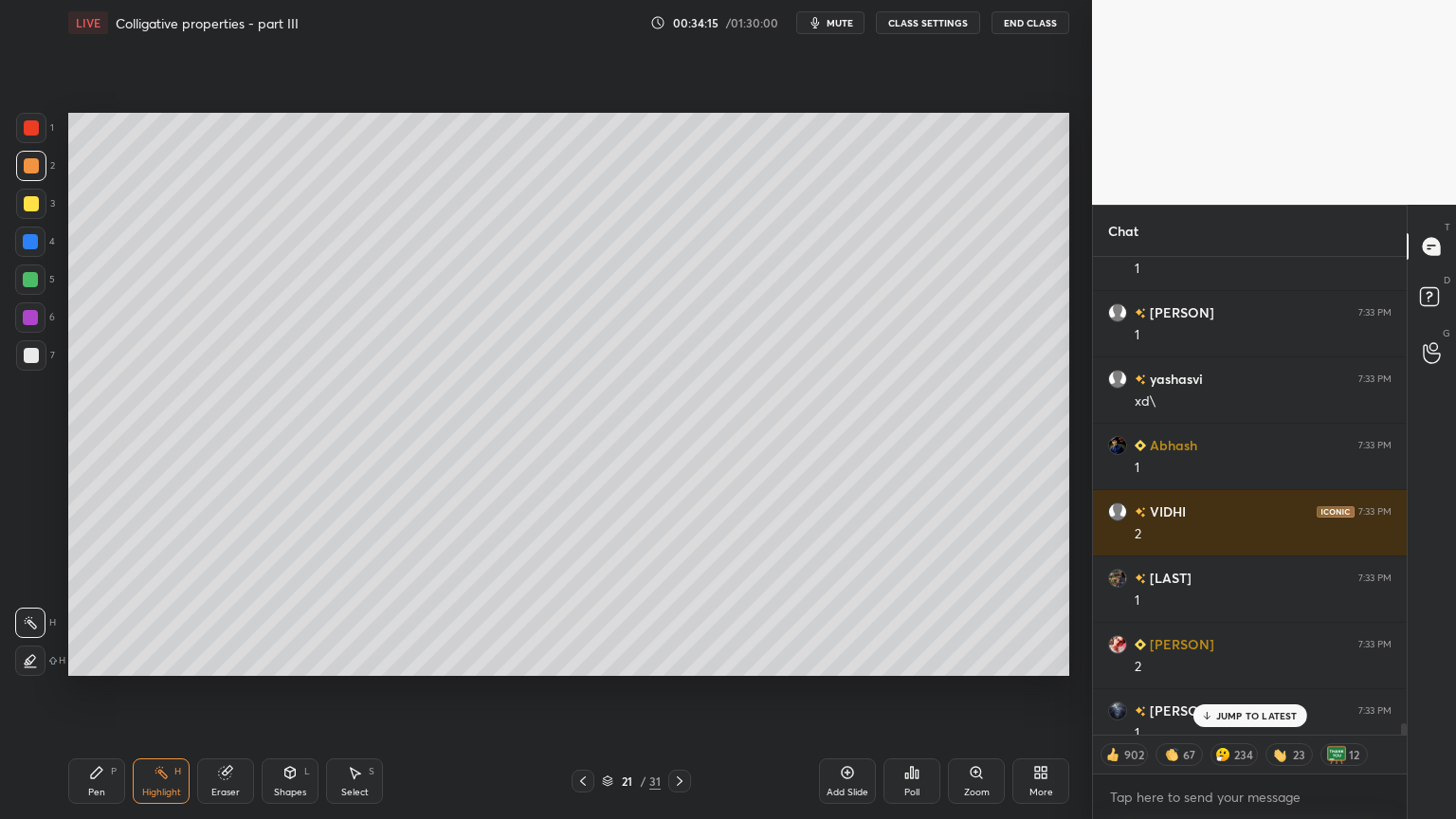 click on "JUMP TO LATEST" at bounding box center (1257, 716) 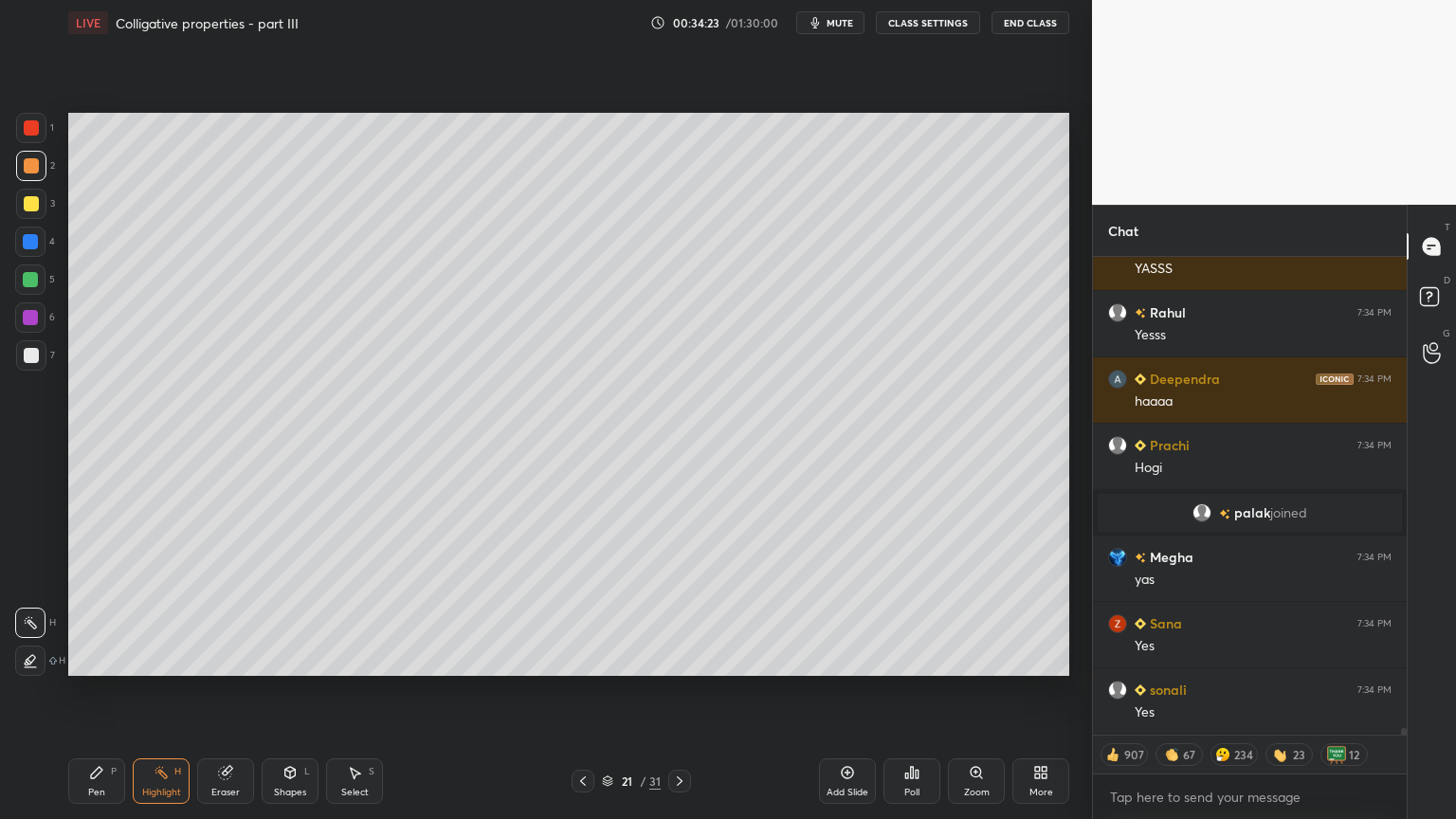 scroll, scrollTop: 32788, scrollLeft: 0, axis: vertical 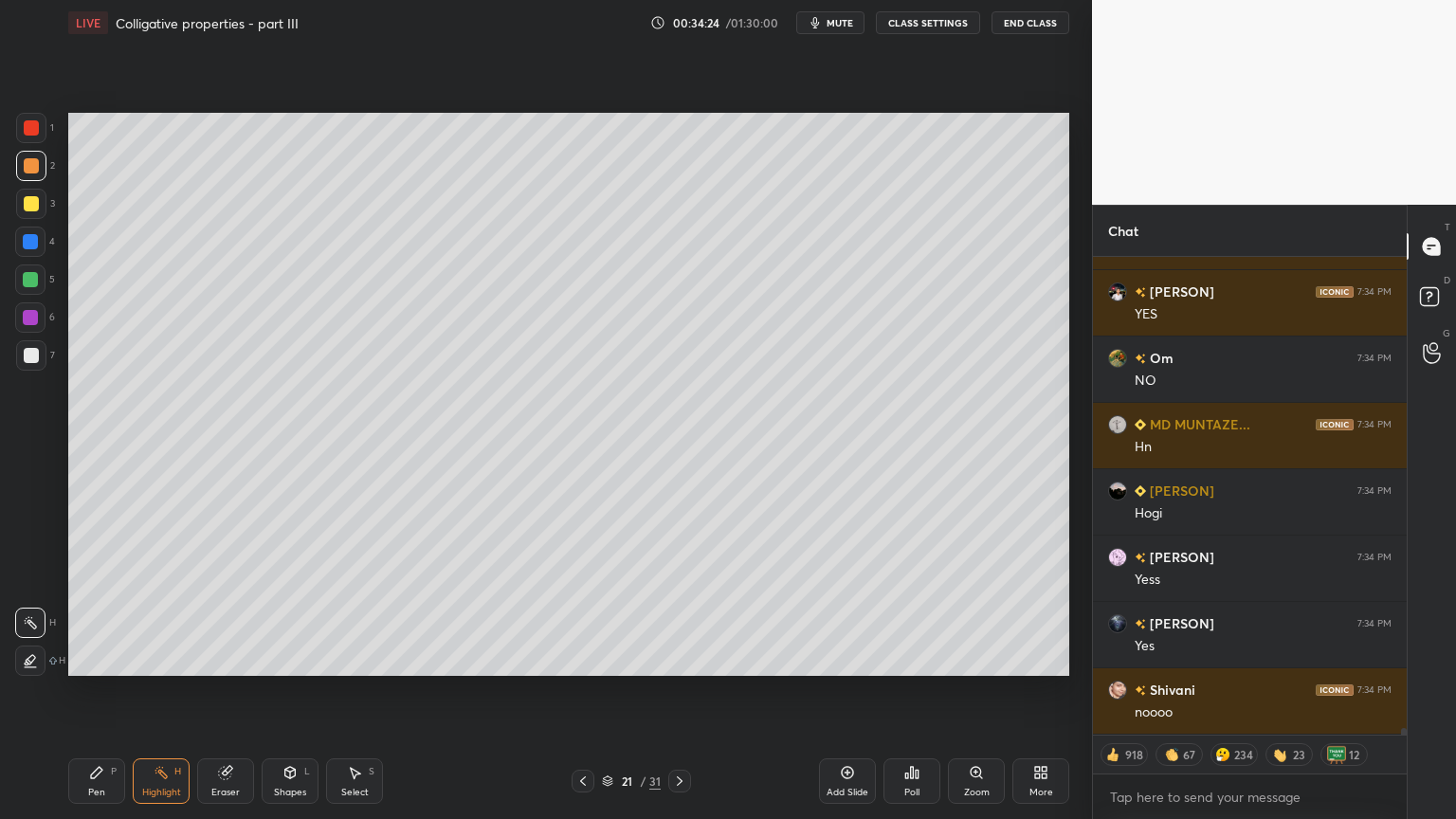 type on "x" 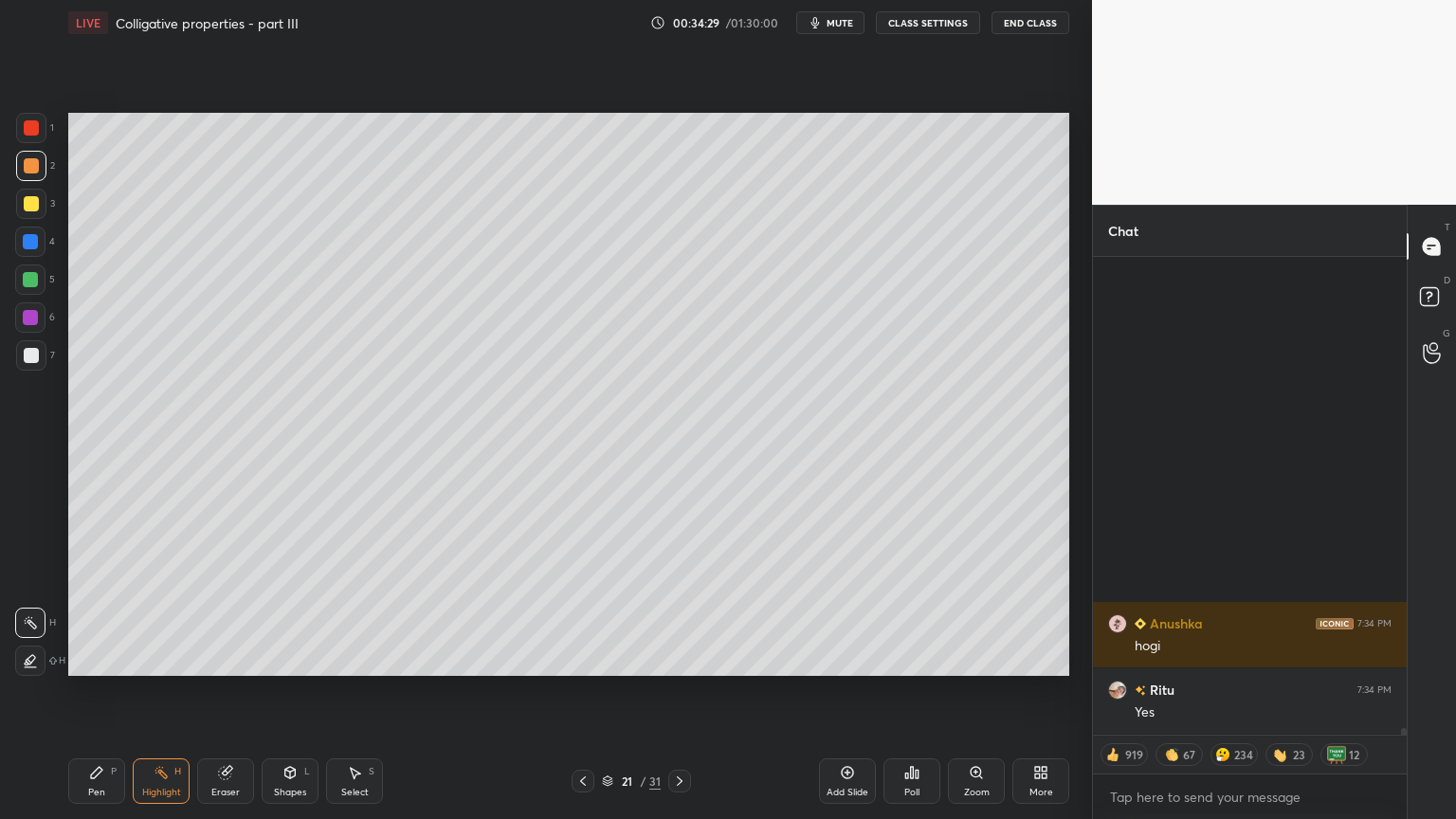 scroll, scrollTop: 35575, scrollLeft: 0, axis: vertical 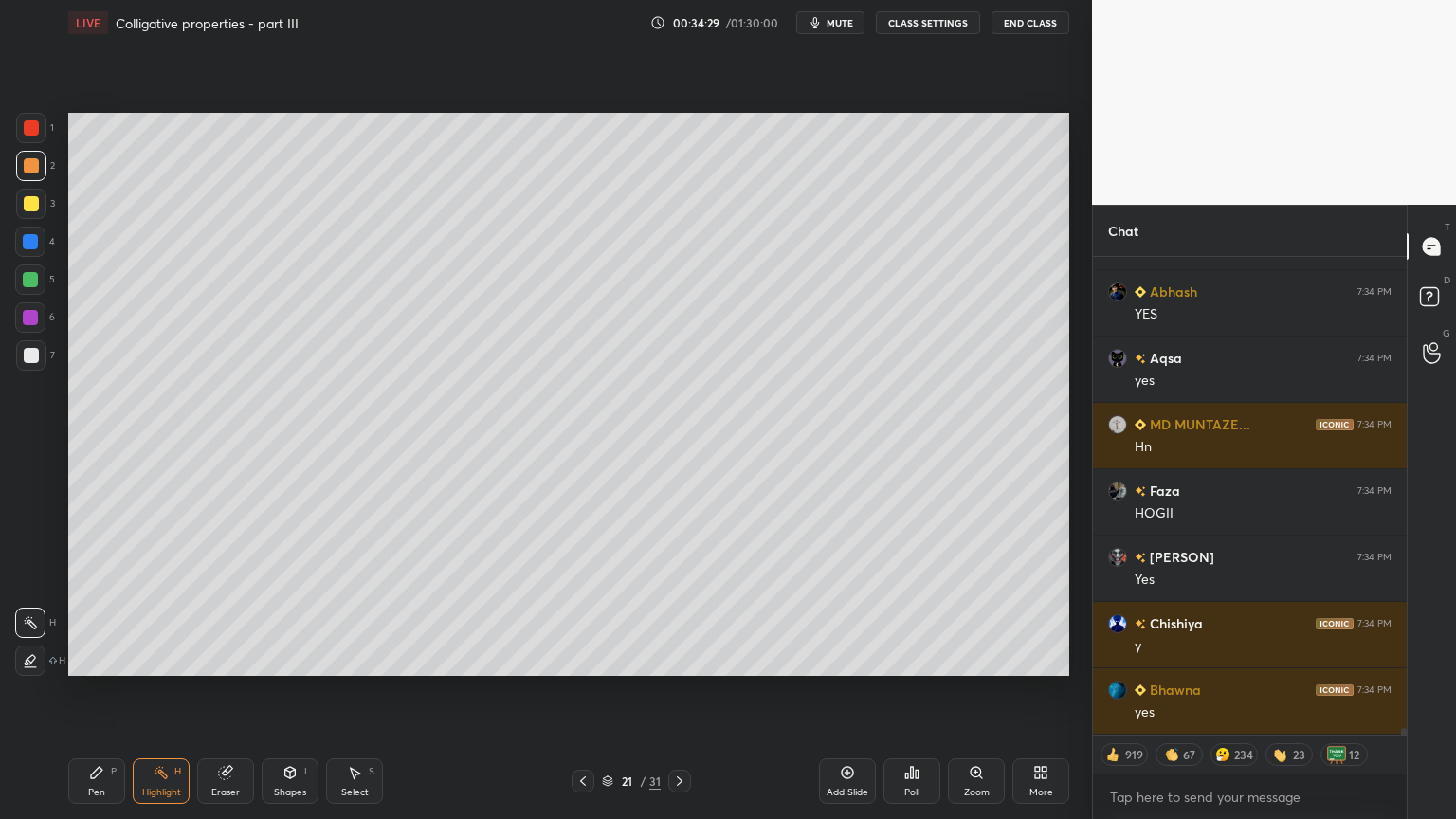 click on "CLASS SETTINGS" at bounding box center [928, 23] 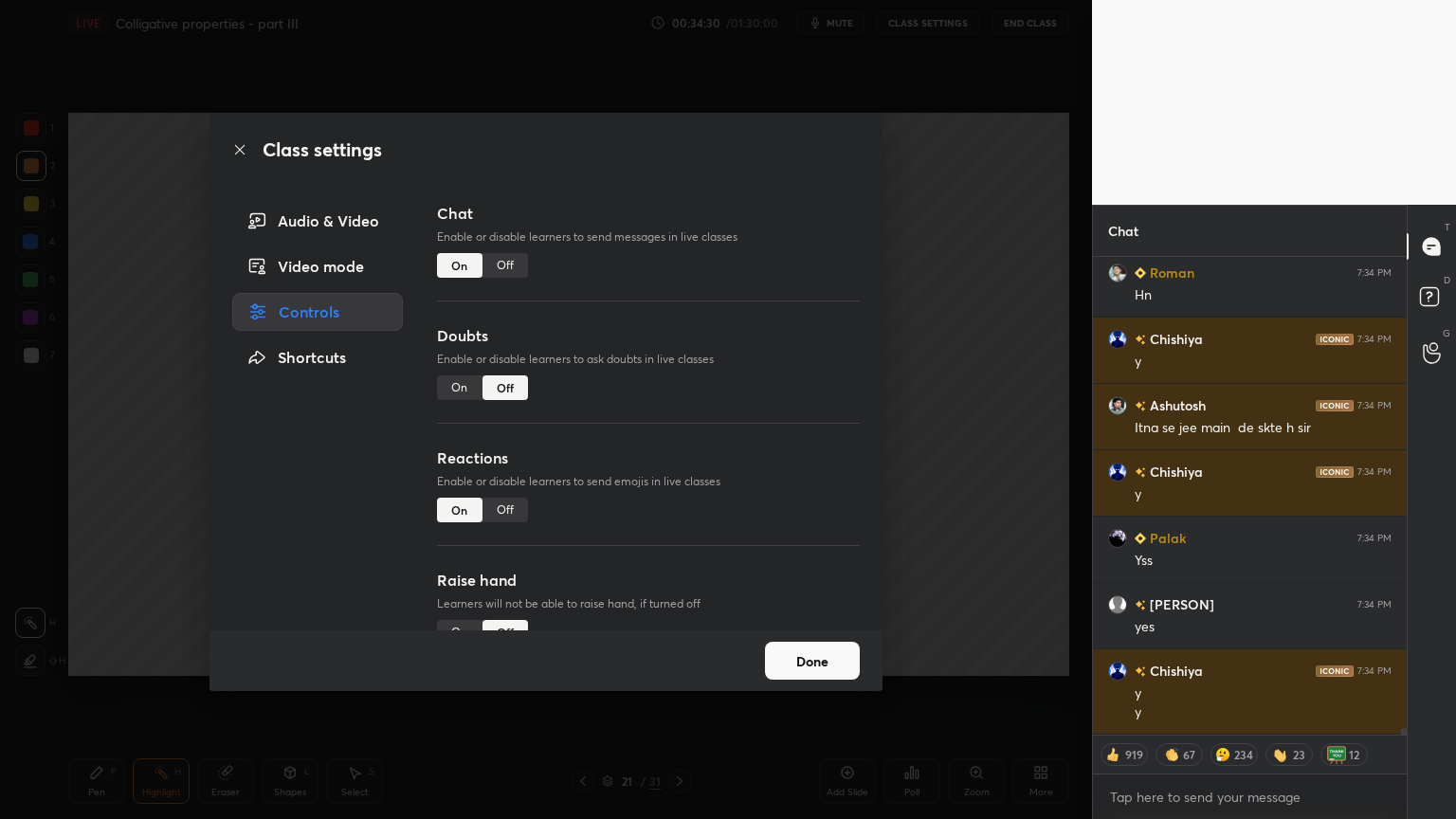 click on "Off" at bounding box center [505, 265] 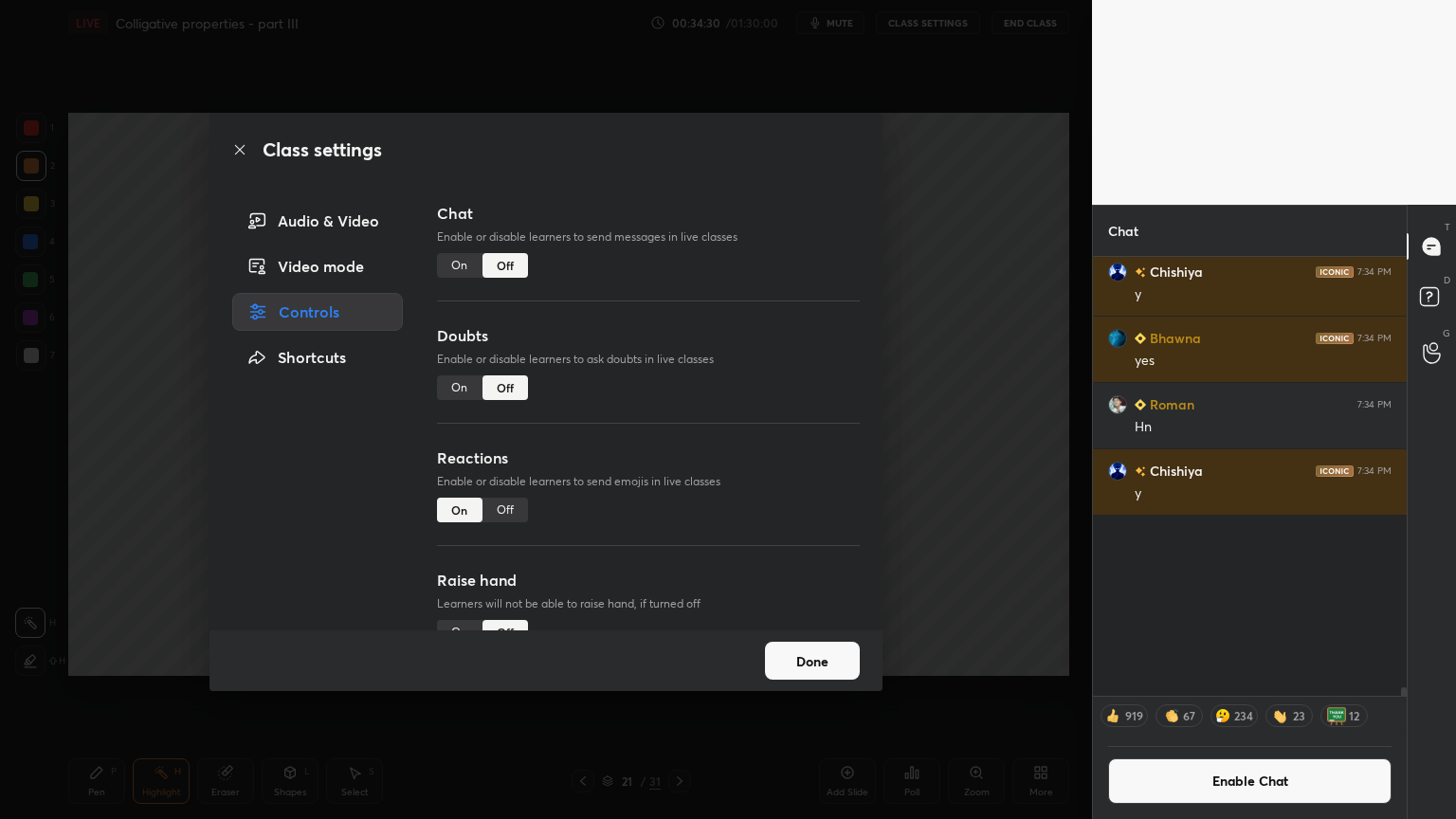 scroll, scrollTop: 33752, scrollLeft: 0, axis: vertical 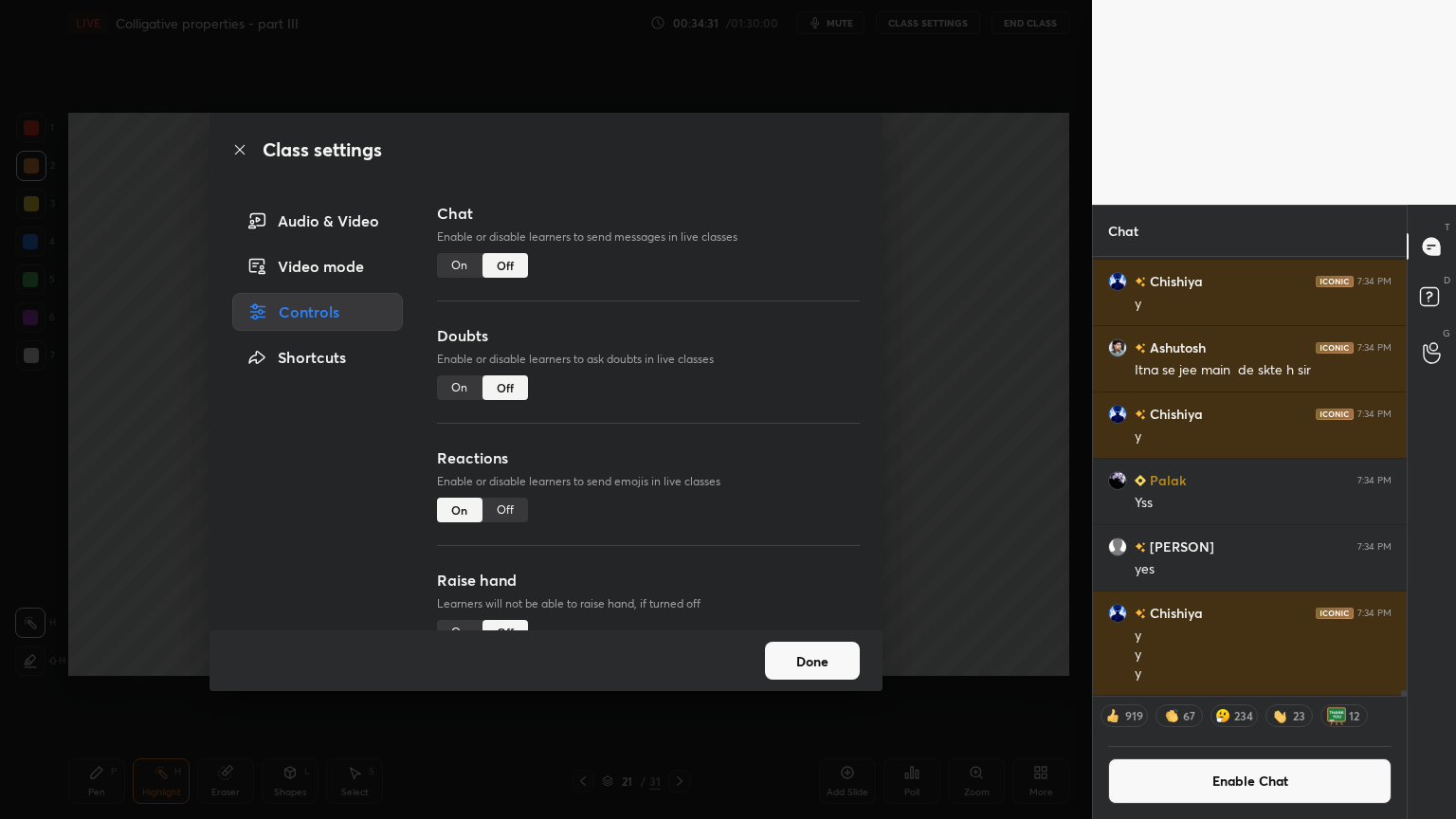 click on "Class settings Audio & Video Video mode Controls Shortcuts Chat Enable or disable learners to send messages in live classes On Off Doubts Enable or disable learners to ask doubts in live classes On Off Reactions Enable or disable learners to send emojis in live classes On Off Raise hand Learners will not be able to raise hand, if turned off On Off Poll Prediction Enable or disable poll prediction in case of a question on the slide On Off Done" at bounding box center [546, 410] 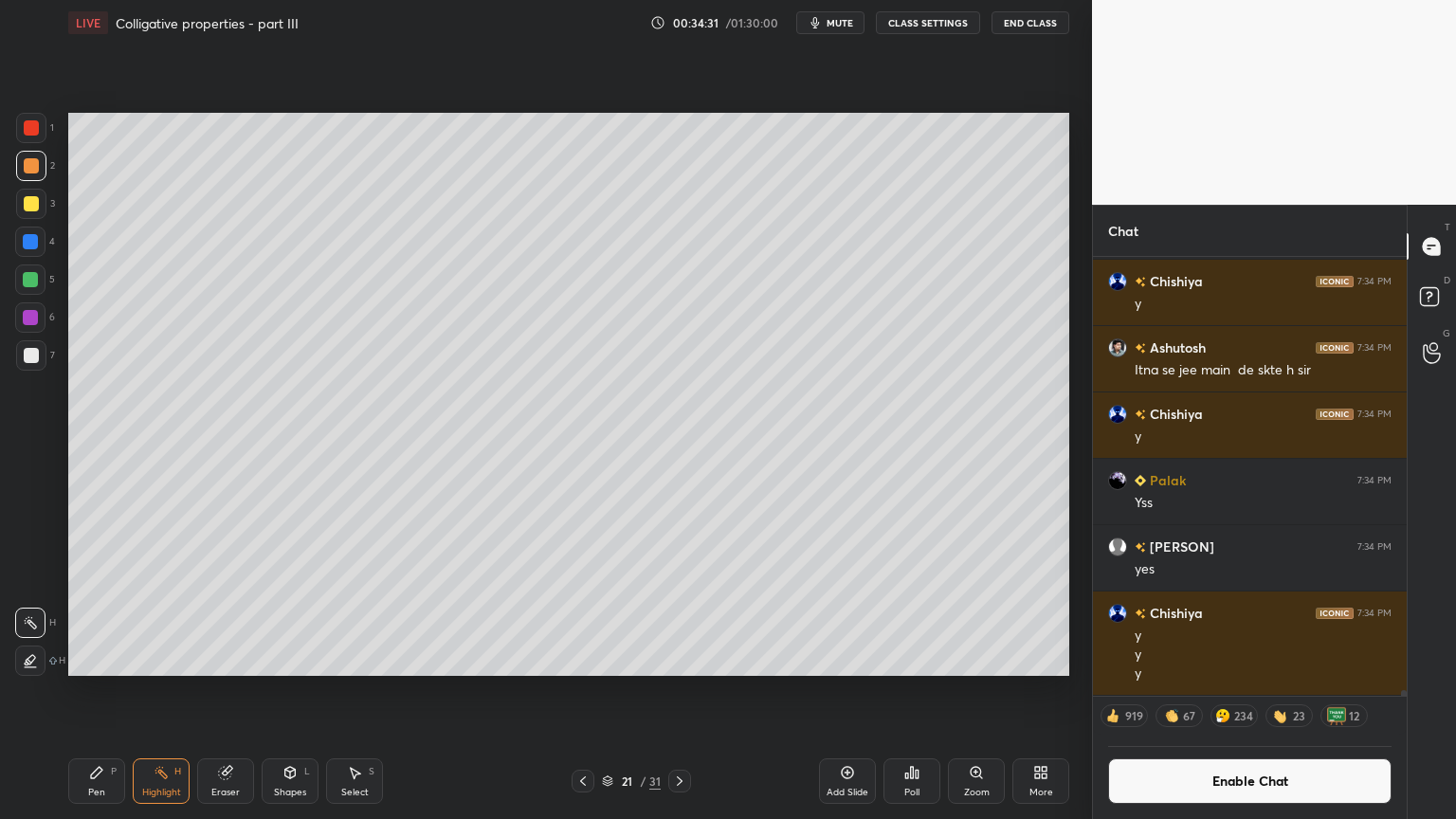 click 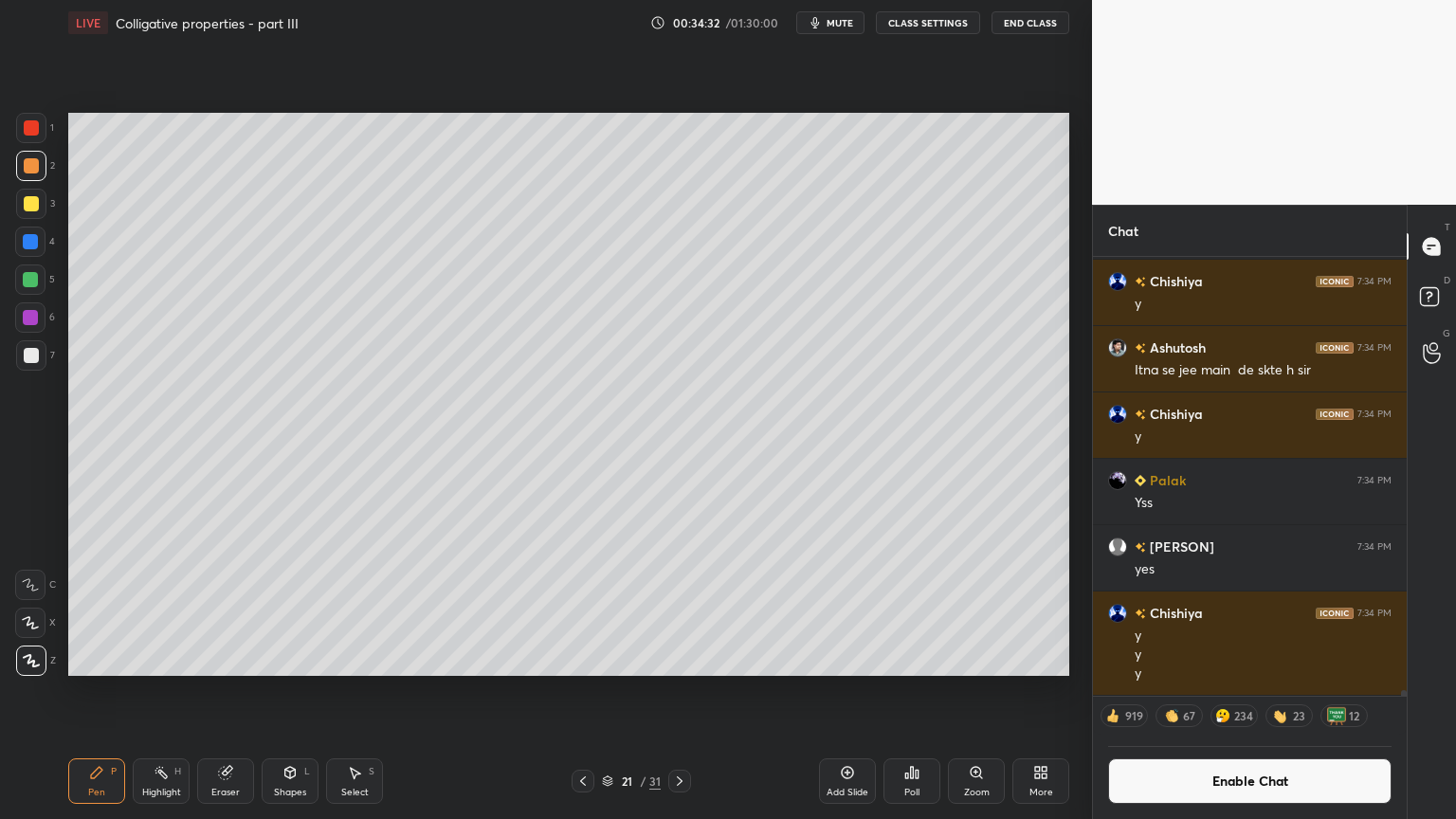 click at bounding box center (31, 128) 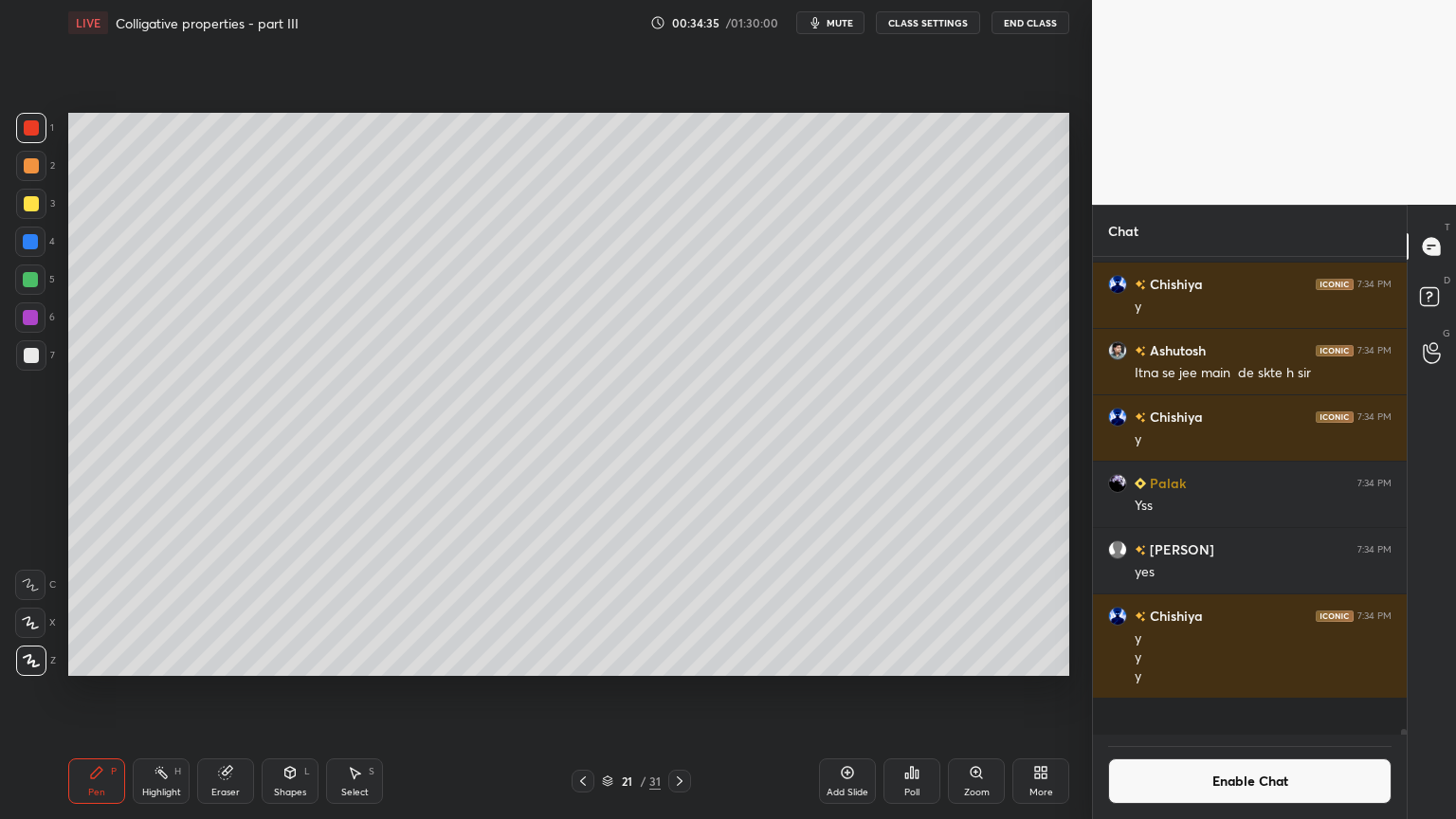 scroll, scrollTop: 6, scrollLeft: 6, axis: both 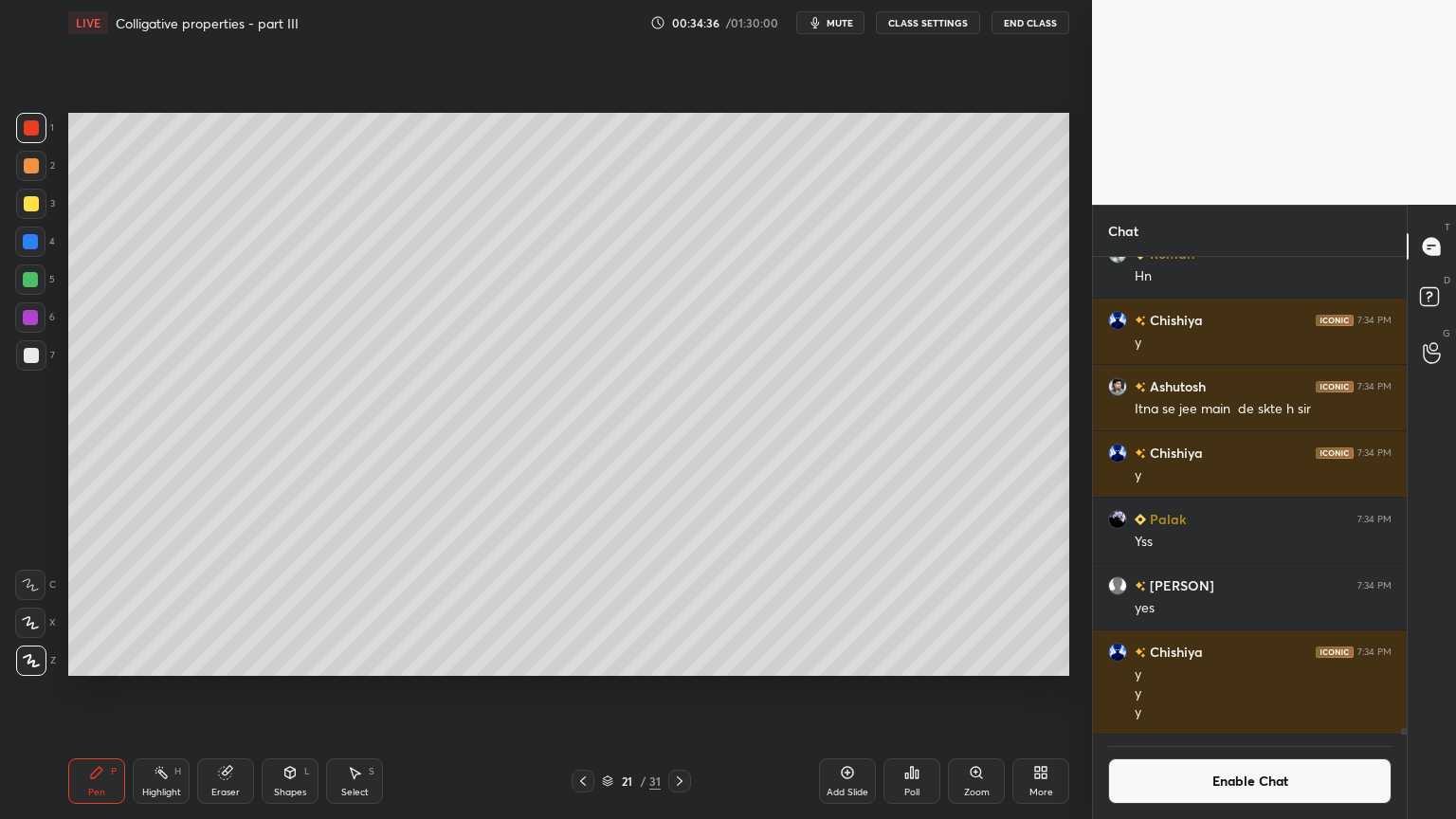 drag, startPoint x: 149, startPoint y: 779, endPoint x: 186, endPoint y: 676, distance: 109.44405 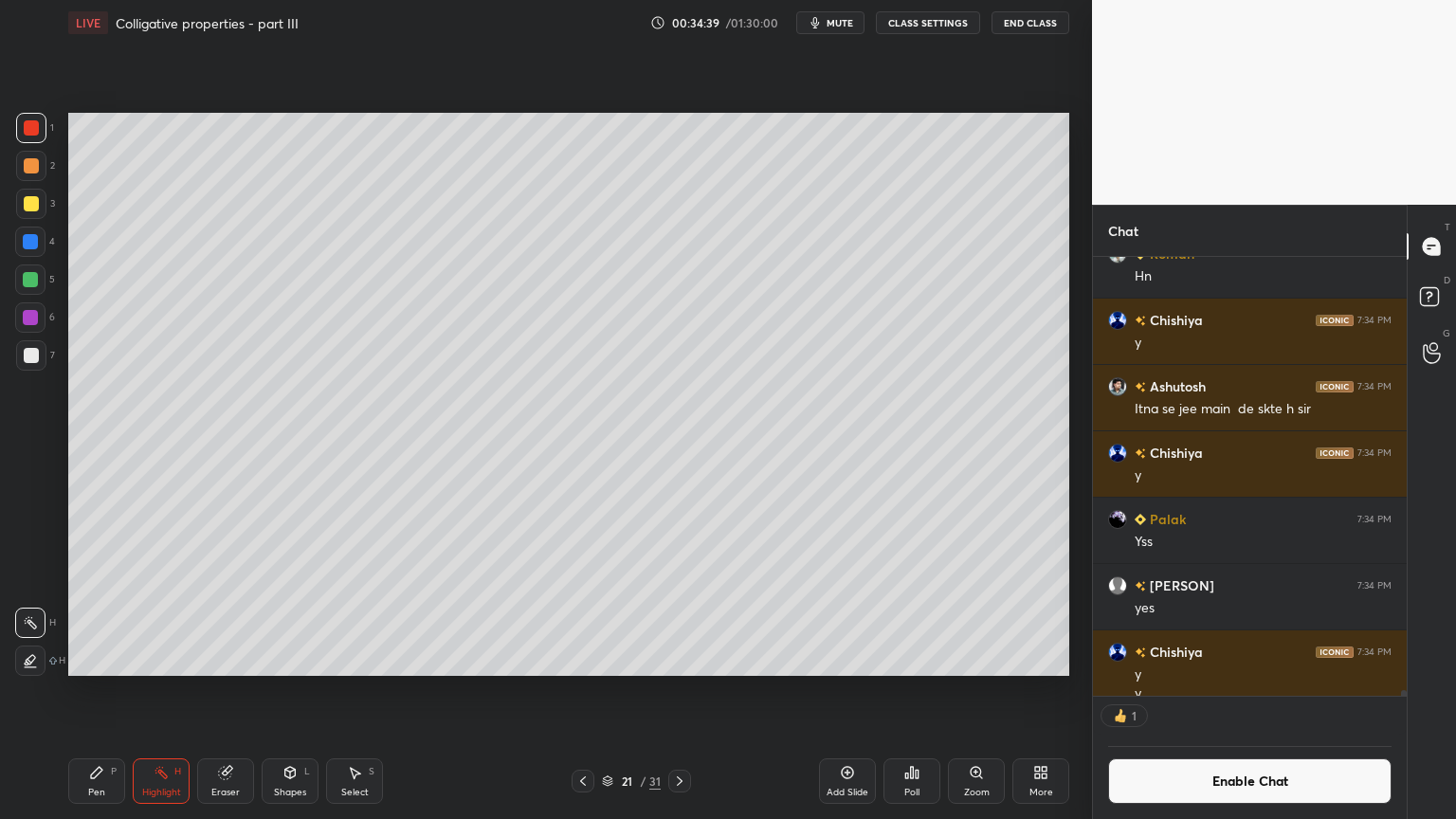 scroll, scrollTop: 433, scrollLeft: 308, axis: both 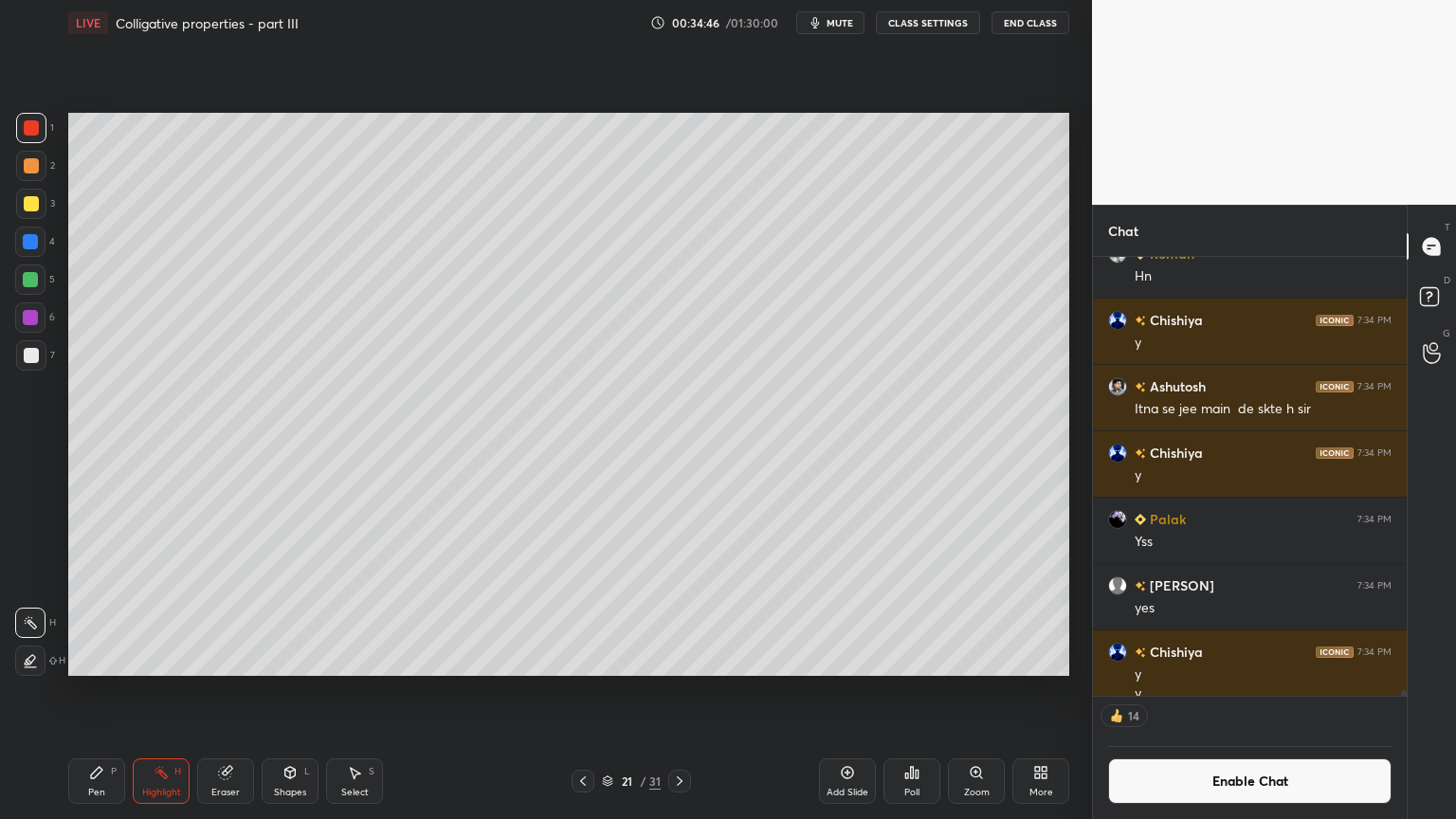 drag, startPoint x: 1232, startPoint y: 786, endPoint x: 1248, endPoint y: 773, distance: 20.615528 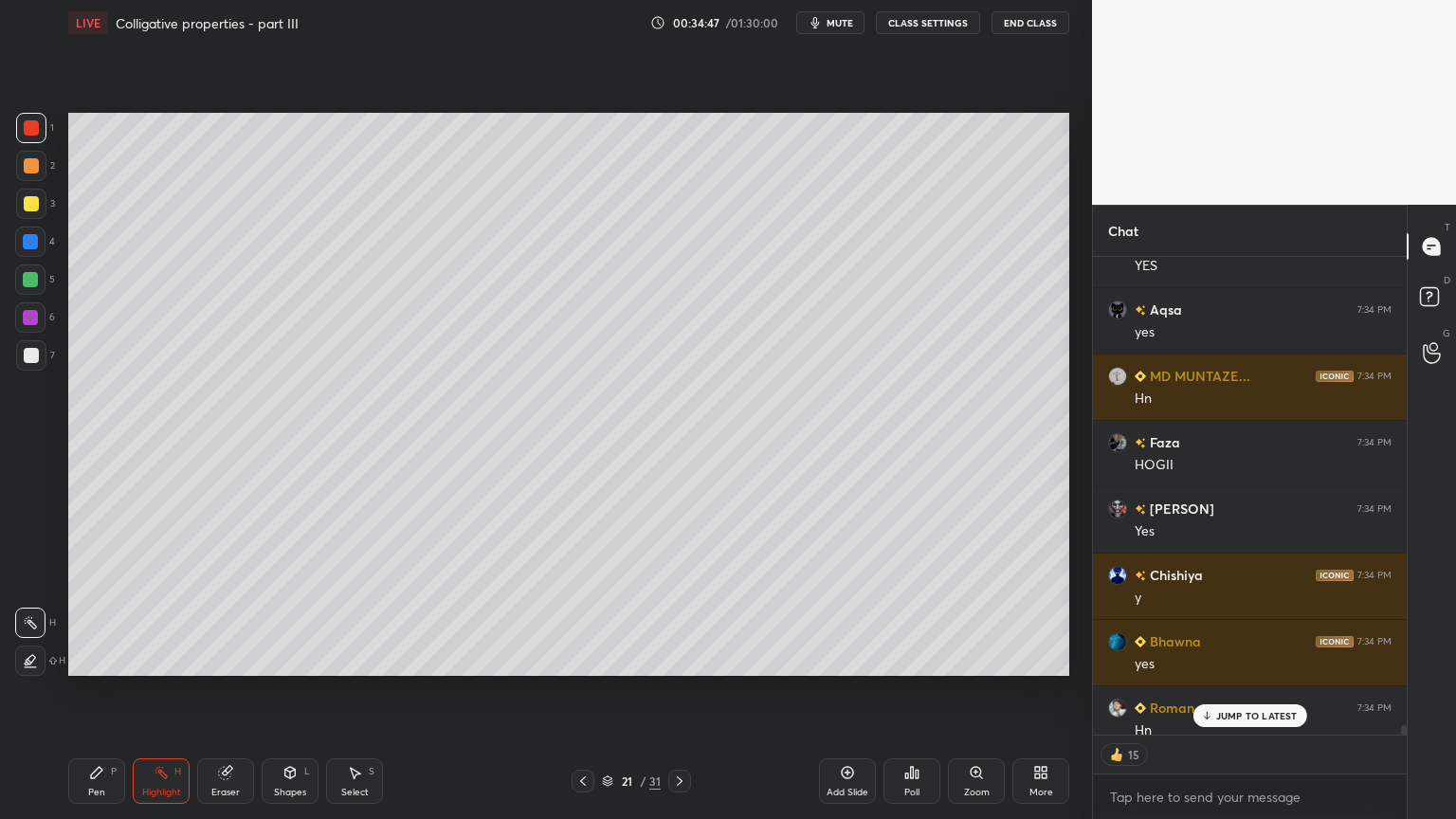drag, startPoint x: 1246, startPoint y: 714, endPoint x: 1224, endPoint y: 710, distance: 22.36068 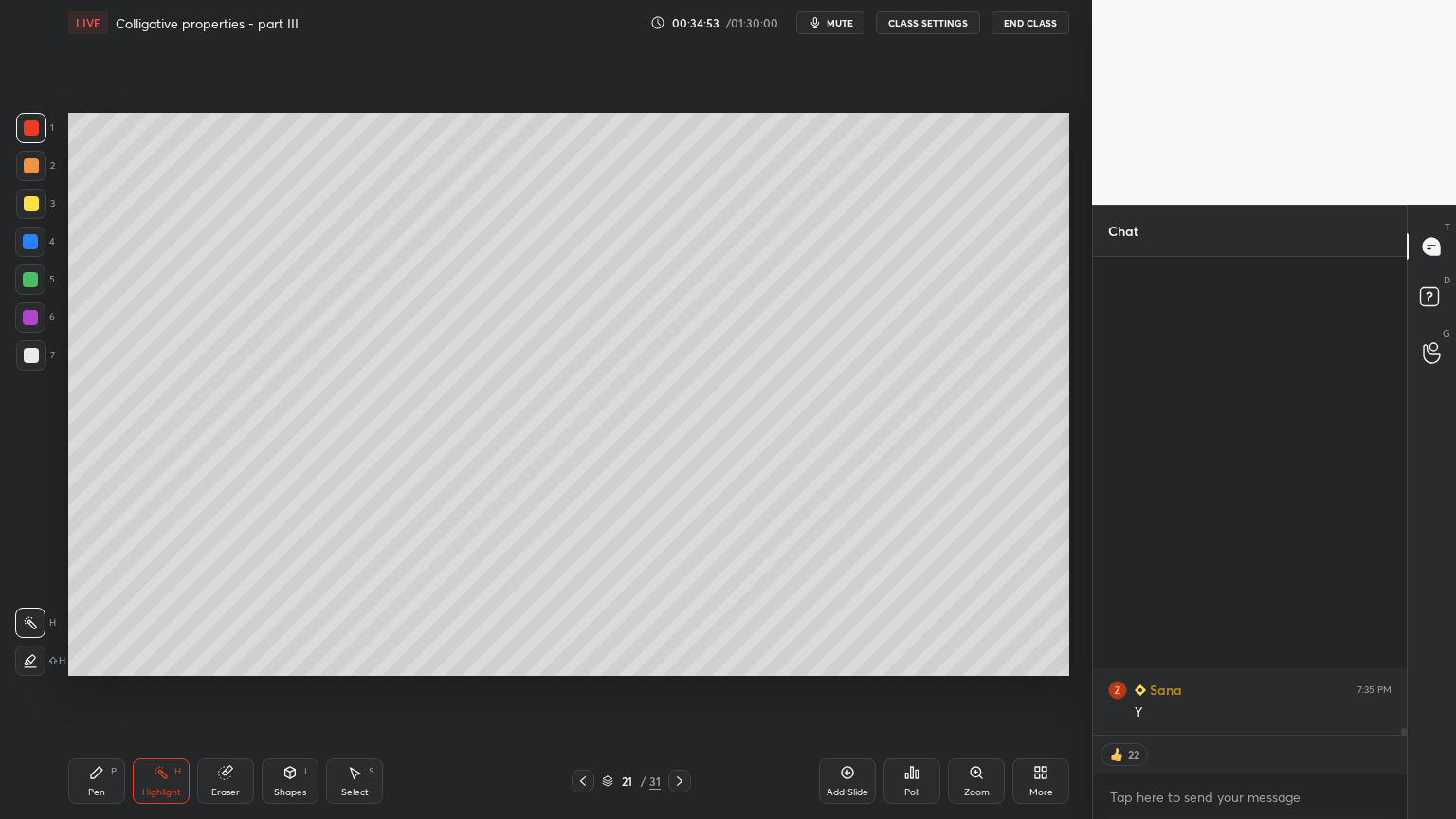 scroll, scrollTop: 35316, scrollLeft: 0, axis: vertical 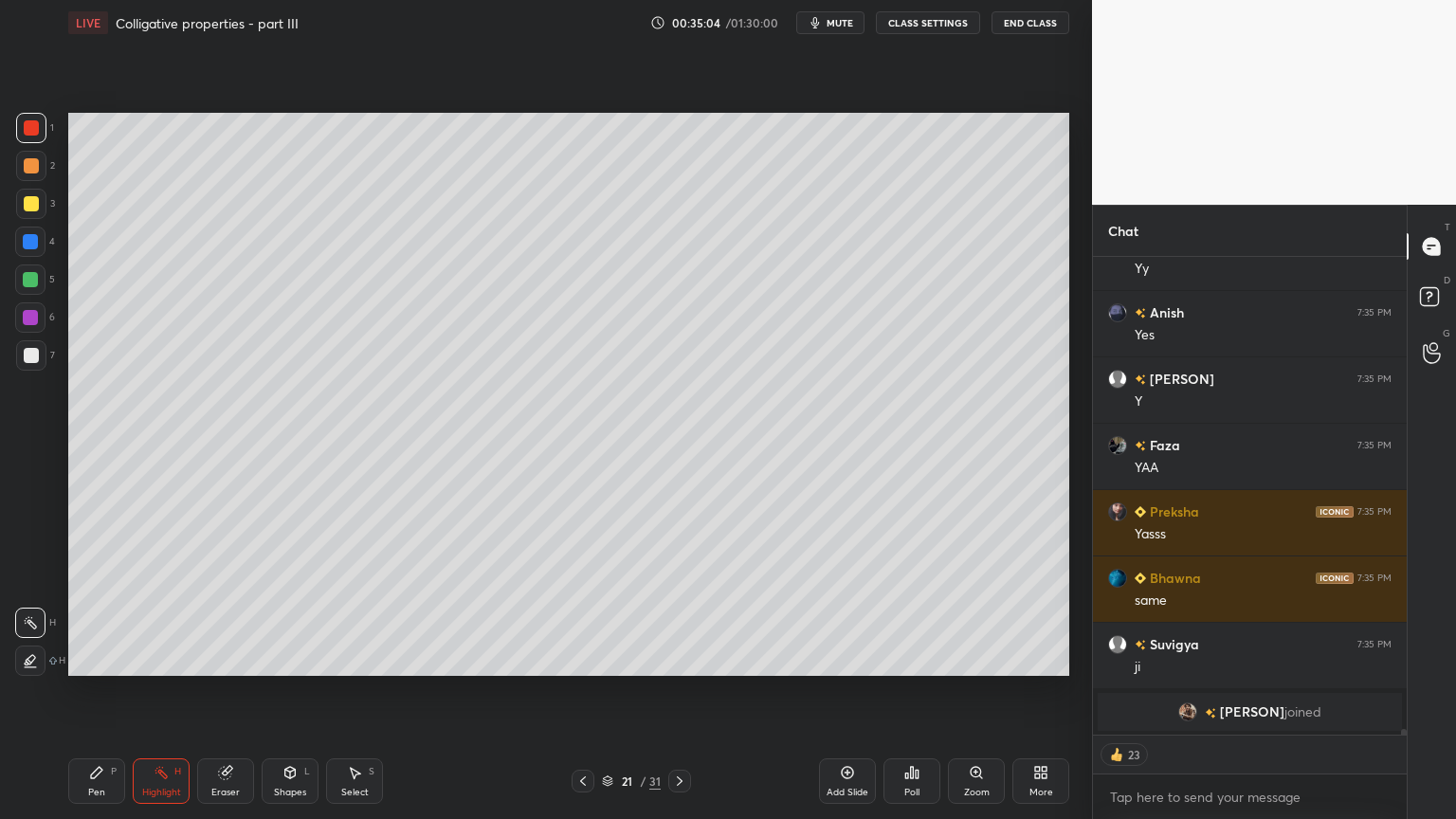 type on "x" 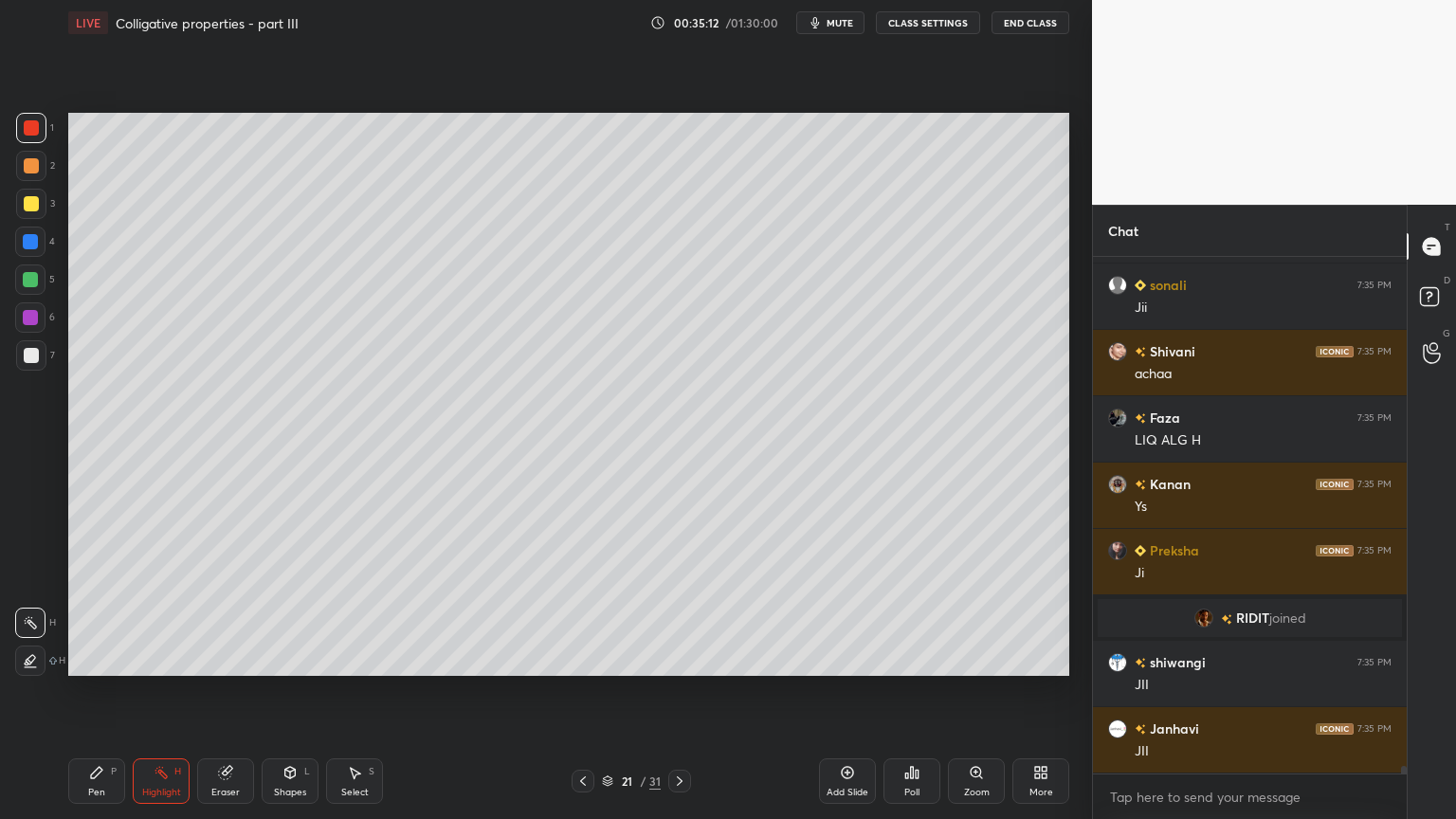 click on "CLASS SETTINGS" at bounding box center [928, 23] 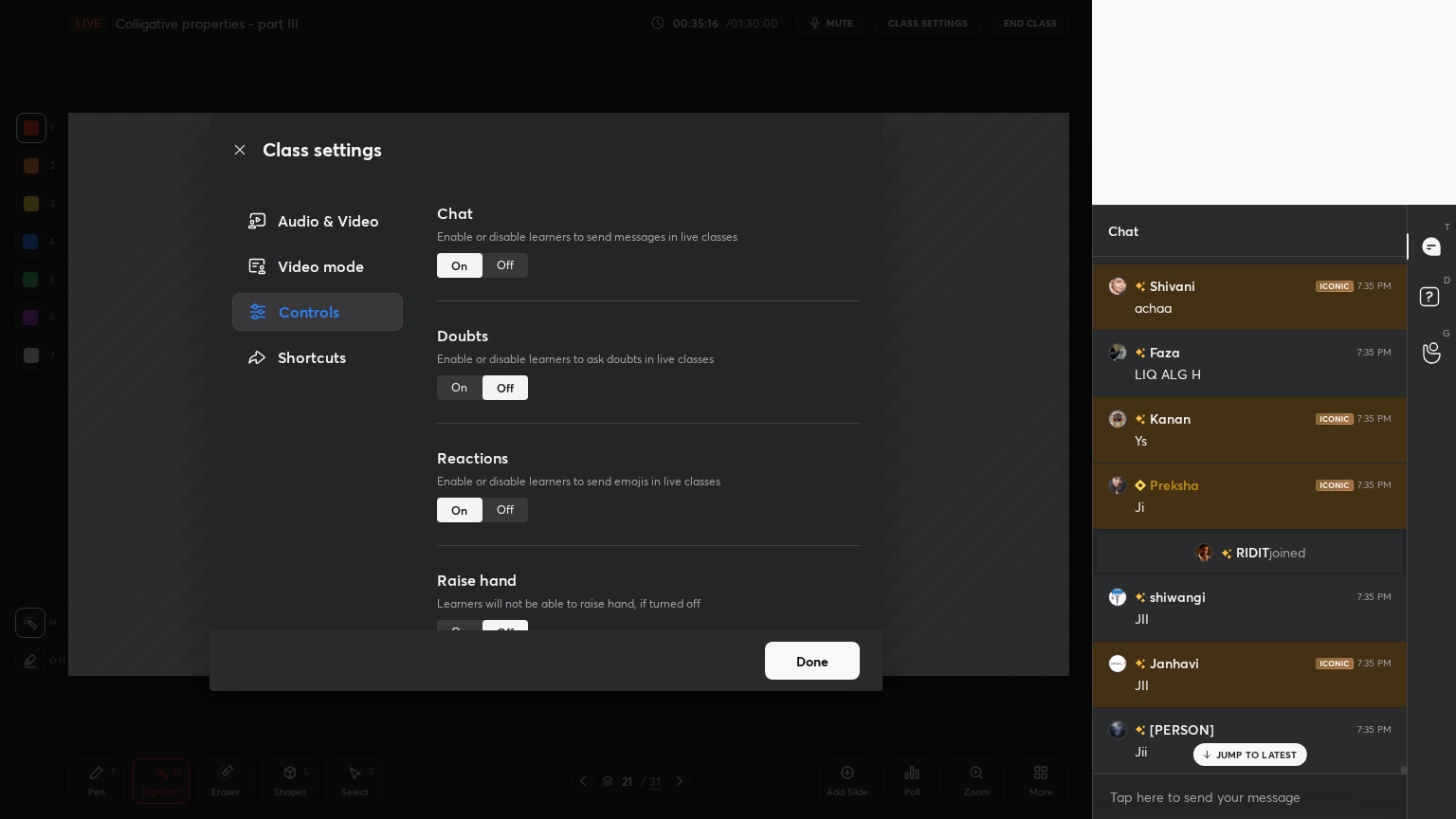 drag, startPoint x: 508, startPoint y: 262, endPoint x: 548, endPoint y: 273, distance: 41.48494 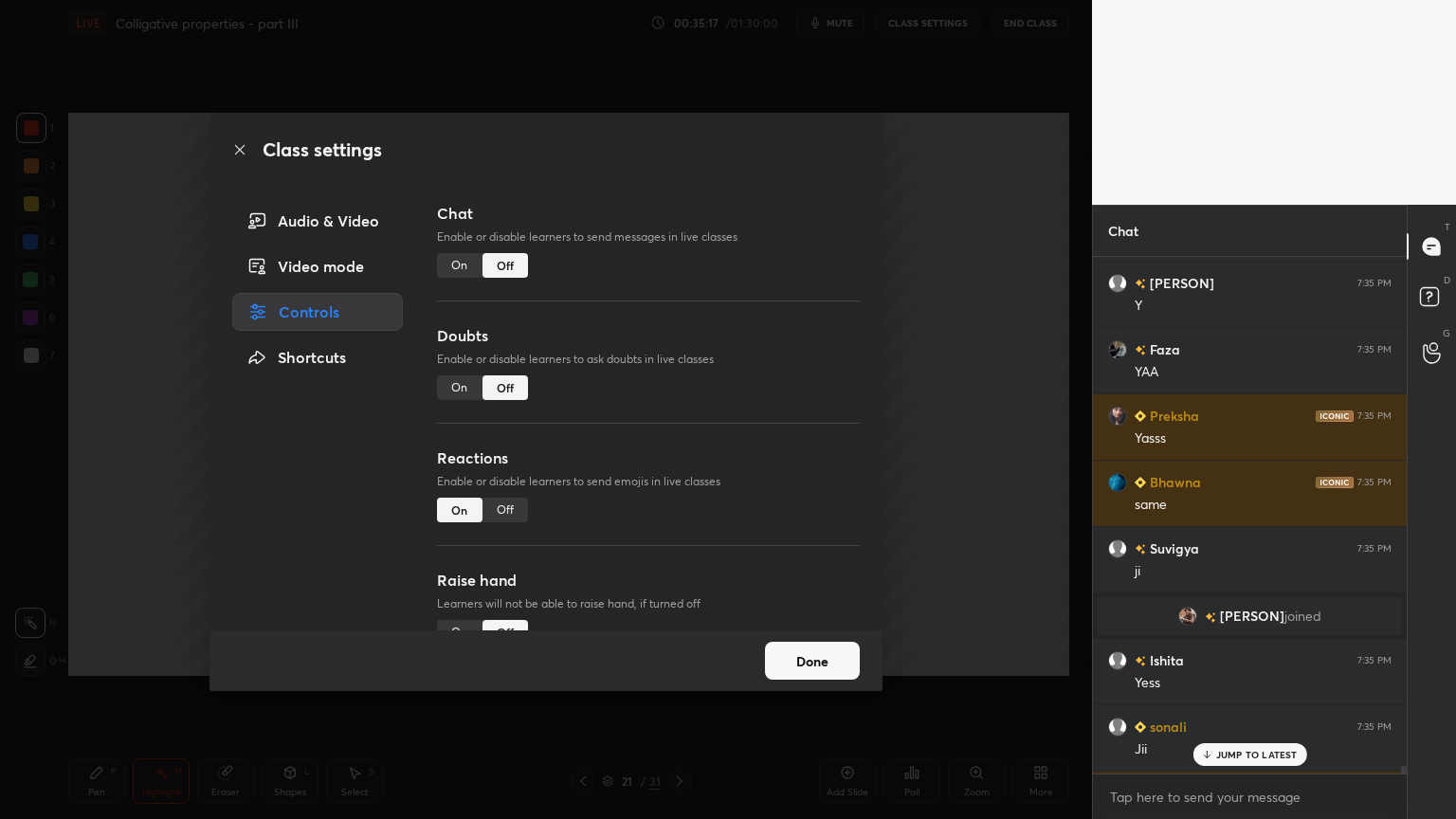 click on "Class settings Audio & Video Video mode Controls Shortcuts Chat Enable or disable learners to send messages in live classes On Off Doubts Enable or disable learners to ask doubts in live classes On Off Reactions Enable or disable learners to send emojis in live classes On Off Raise hand Learners will not be able to raise hand, if turned off On Off Poll Prediction Enable or disable poll prediction in case of a question on the slide On Off Done" at bounding box center [546, 410] 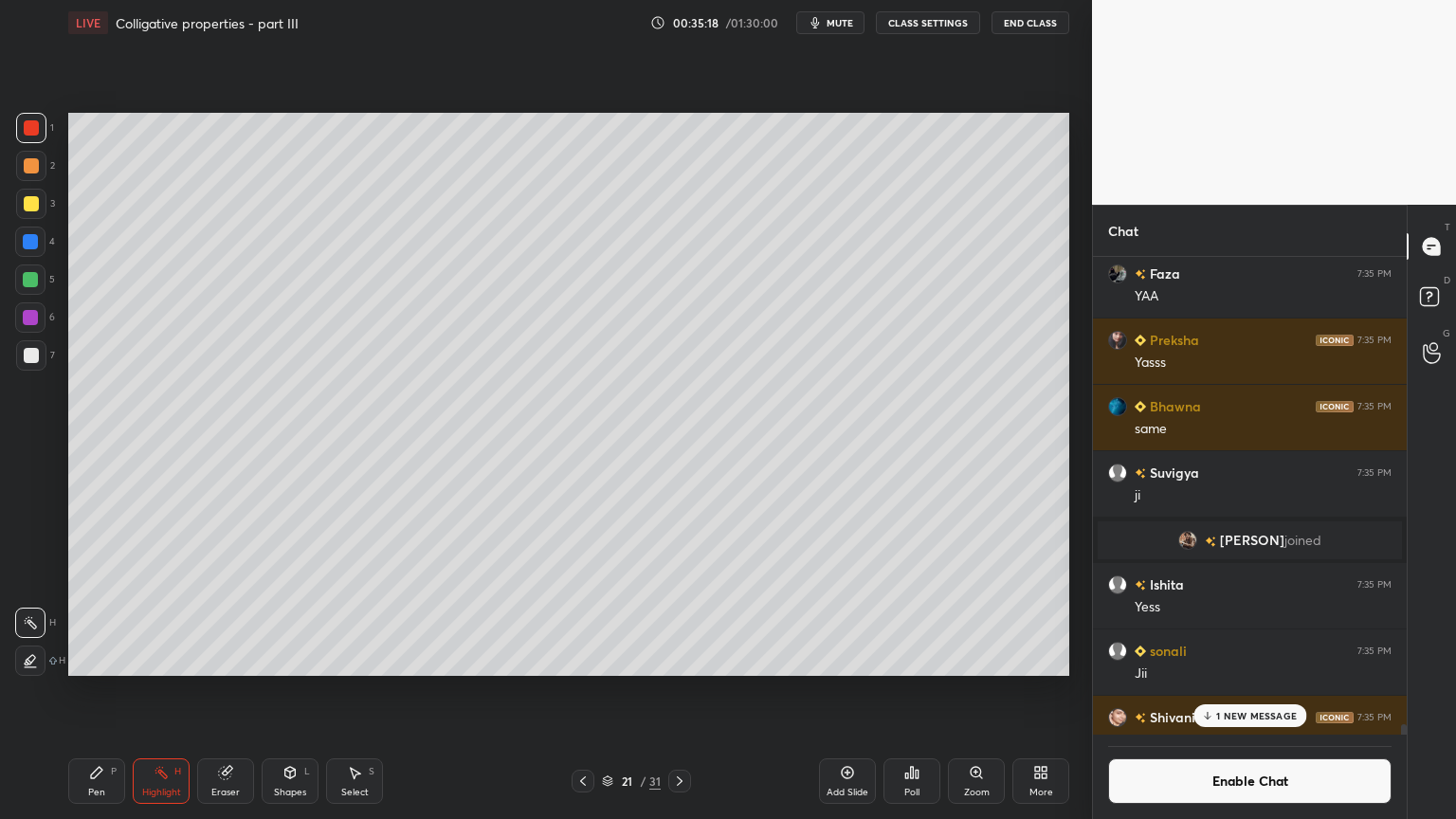 click on "Shapes L" at bounding box center (290, 781) 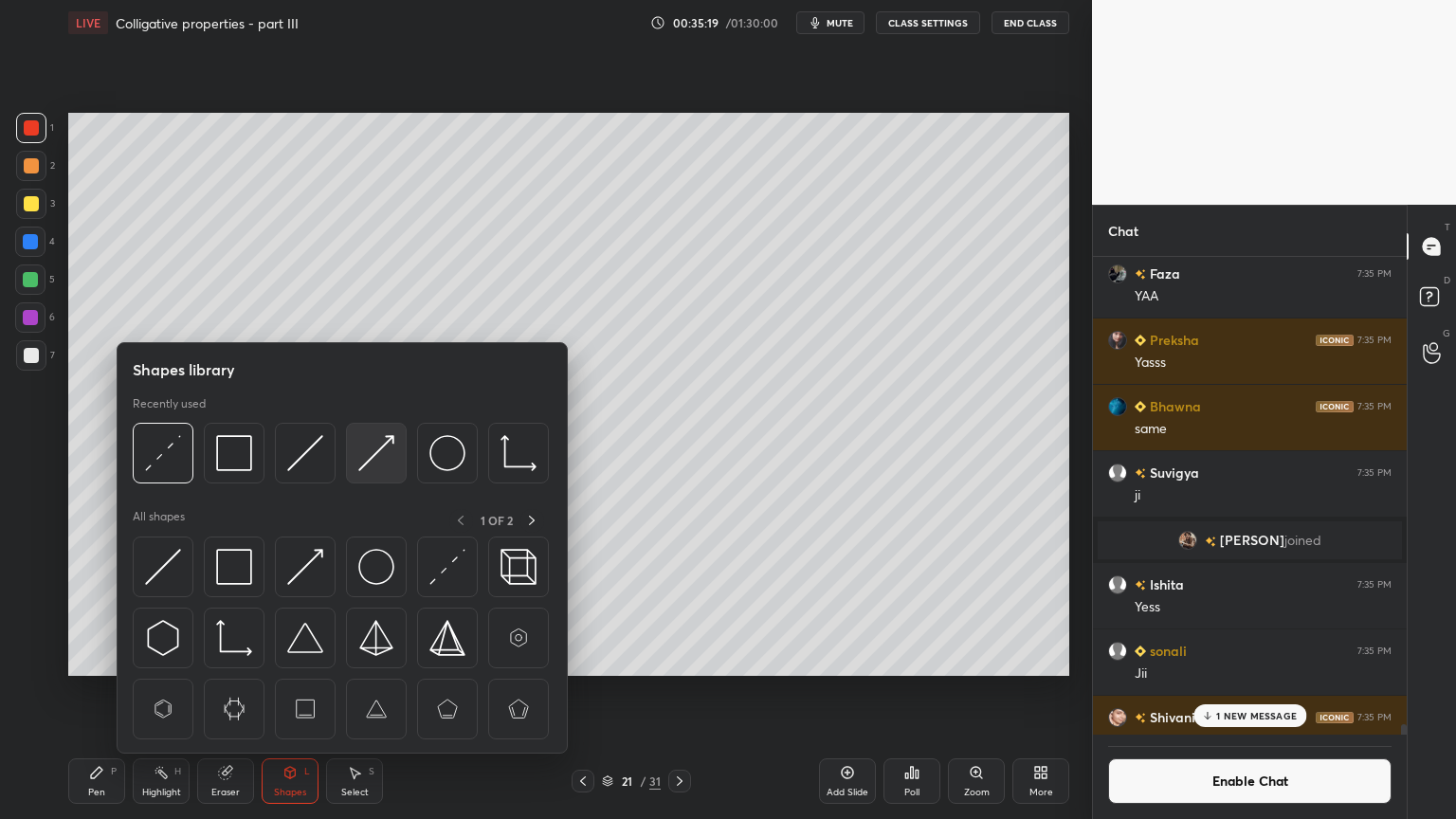 click at bounding box center [376, 453] 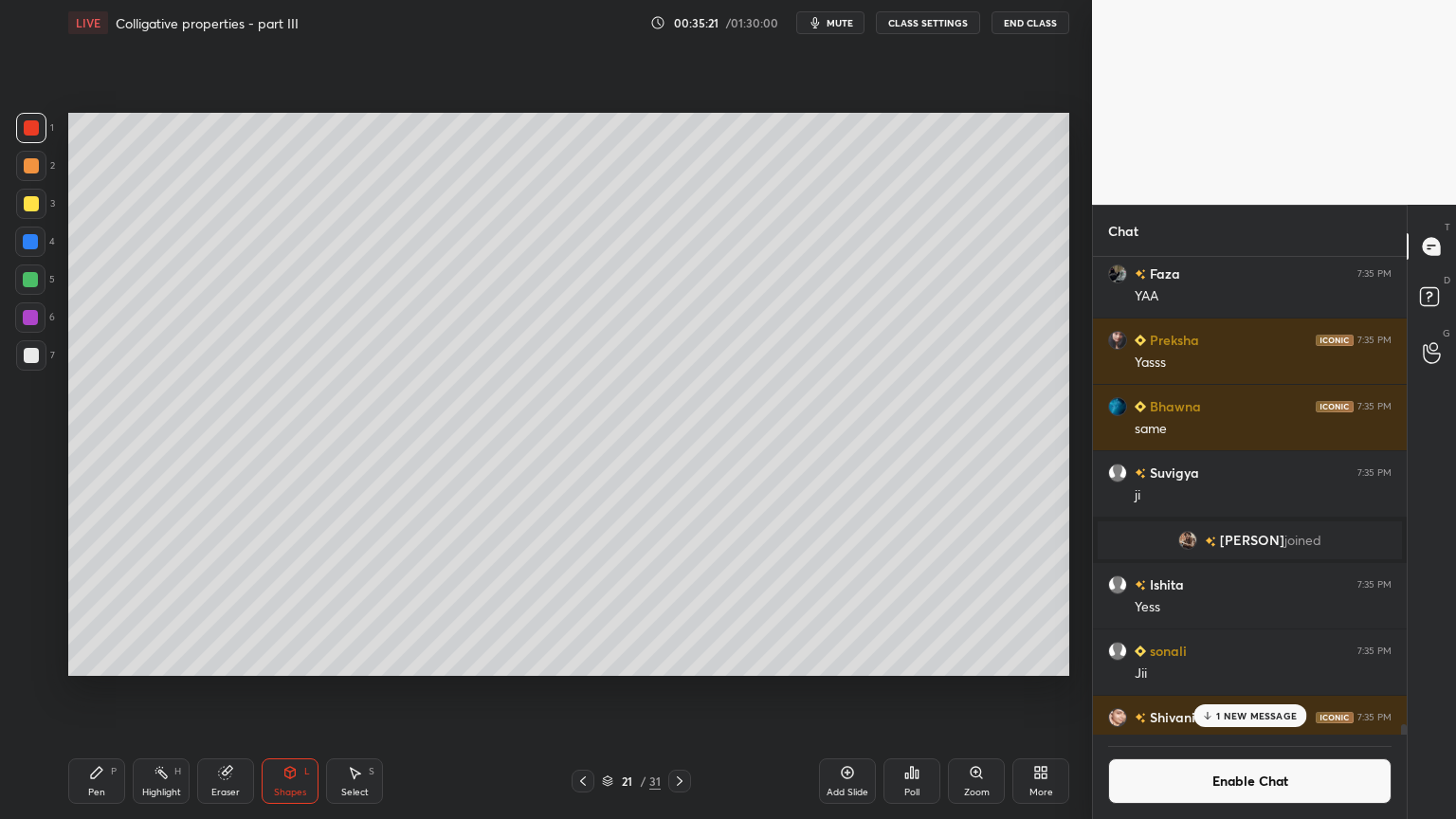click at bounding box center [31, 355] 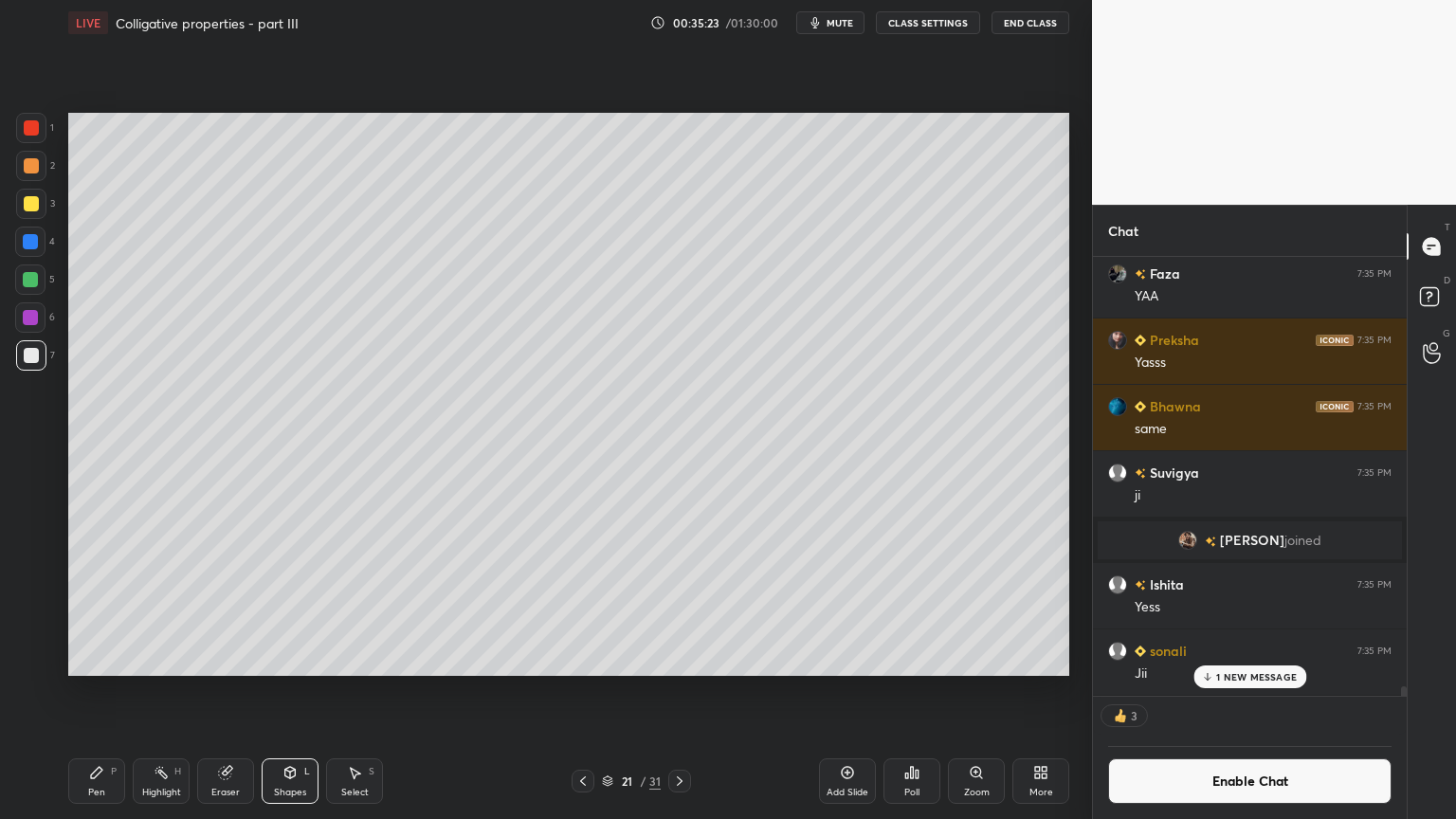drag, startPoint x: 163, startPoint y: 790, endPoint x: 315, endPoint y: 688, distance: 183.05191 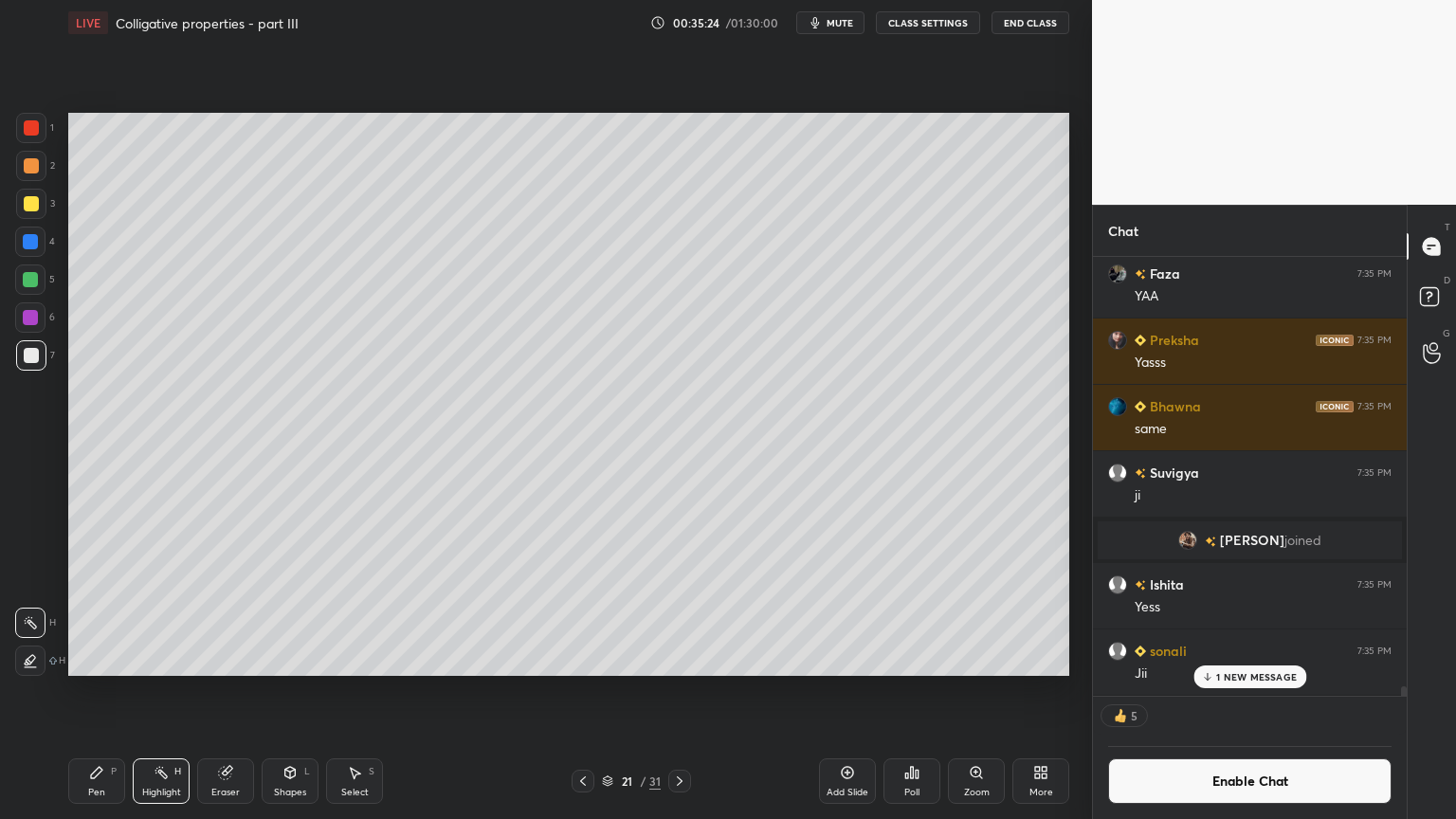 click on "Pen" at bounding box center (97, 792) 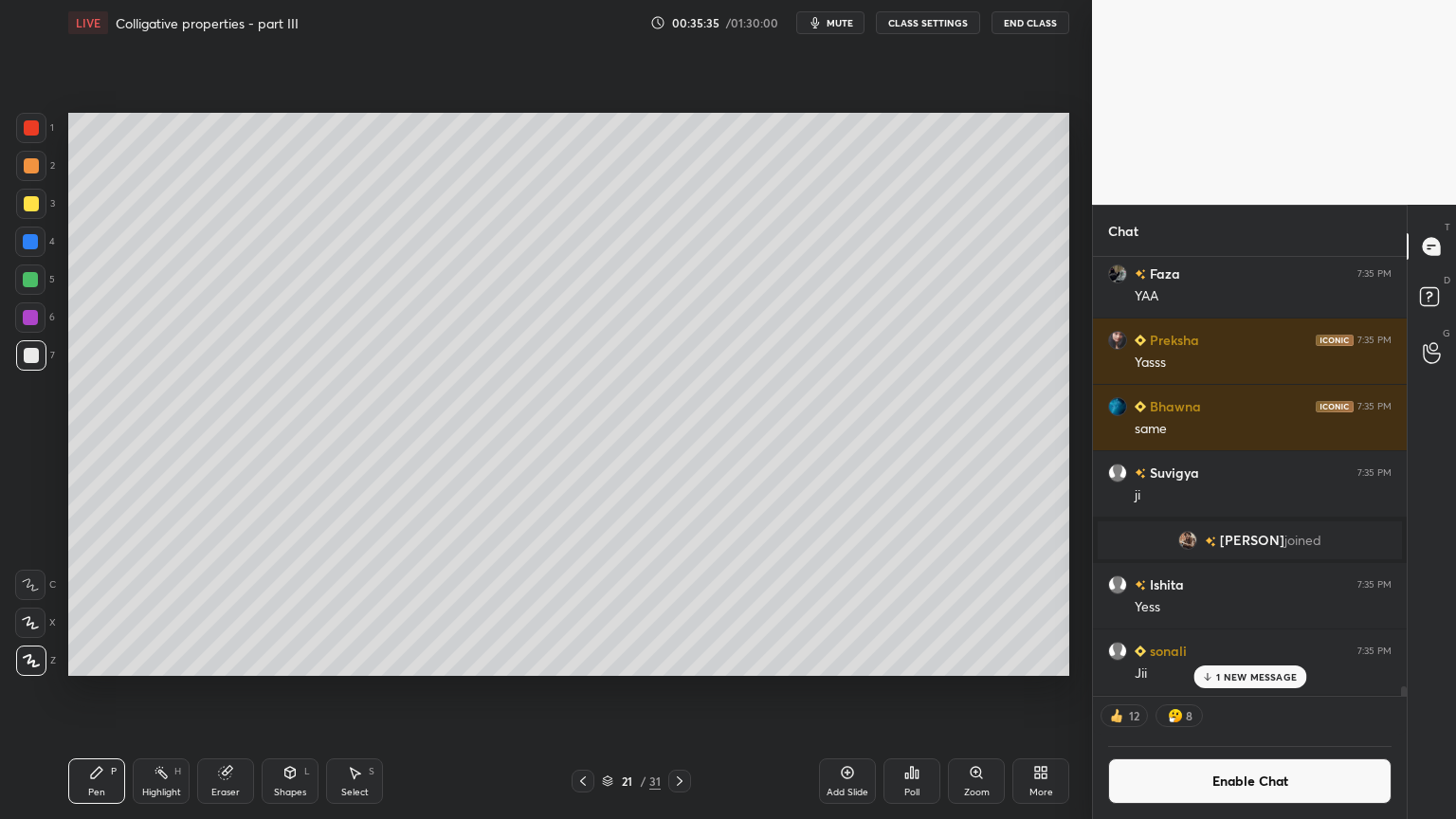 click on "Highlight H" at bounding box center (161, 781) 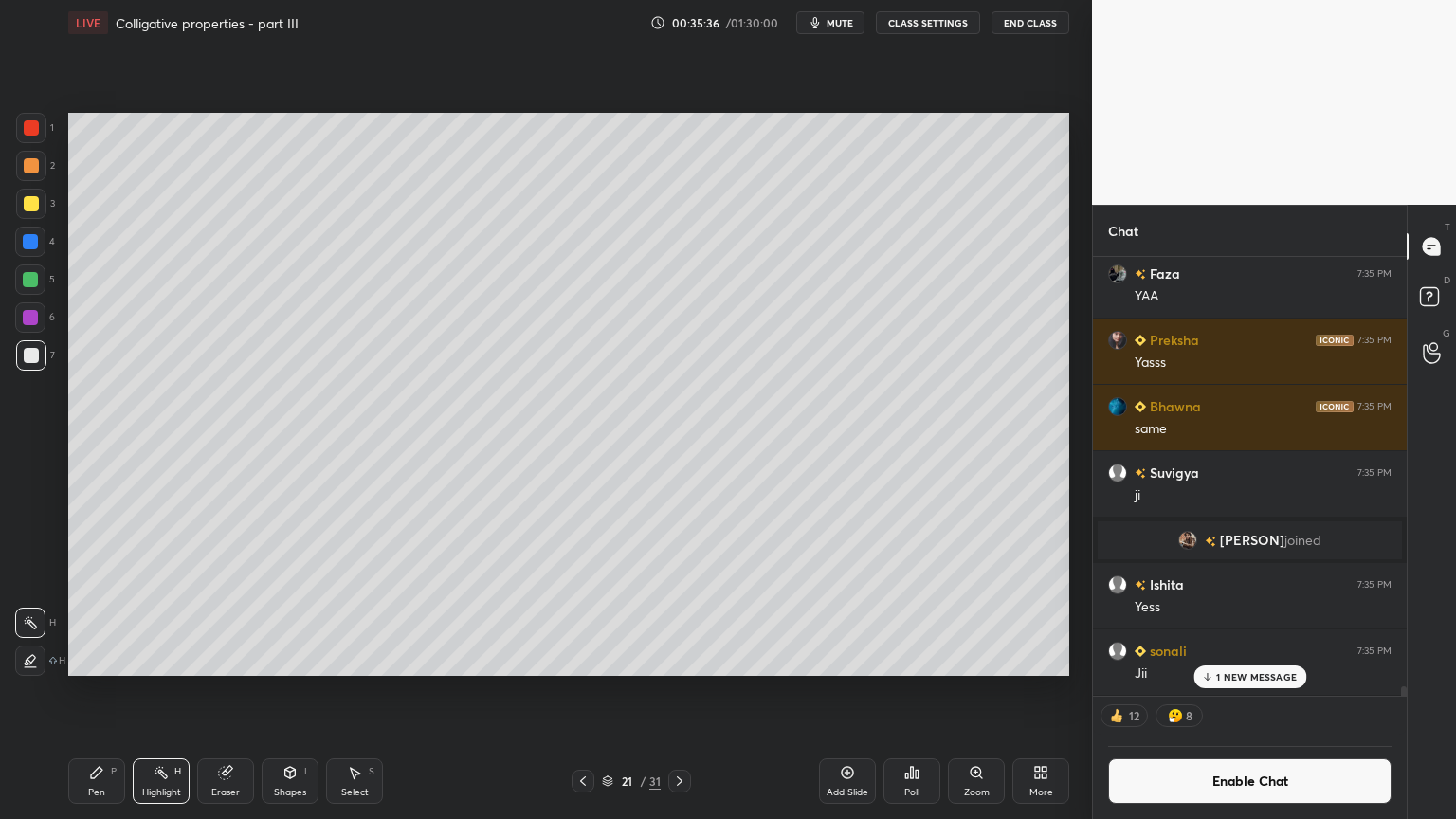 click on "Shapes" at bounding box center (290, 792) 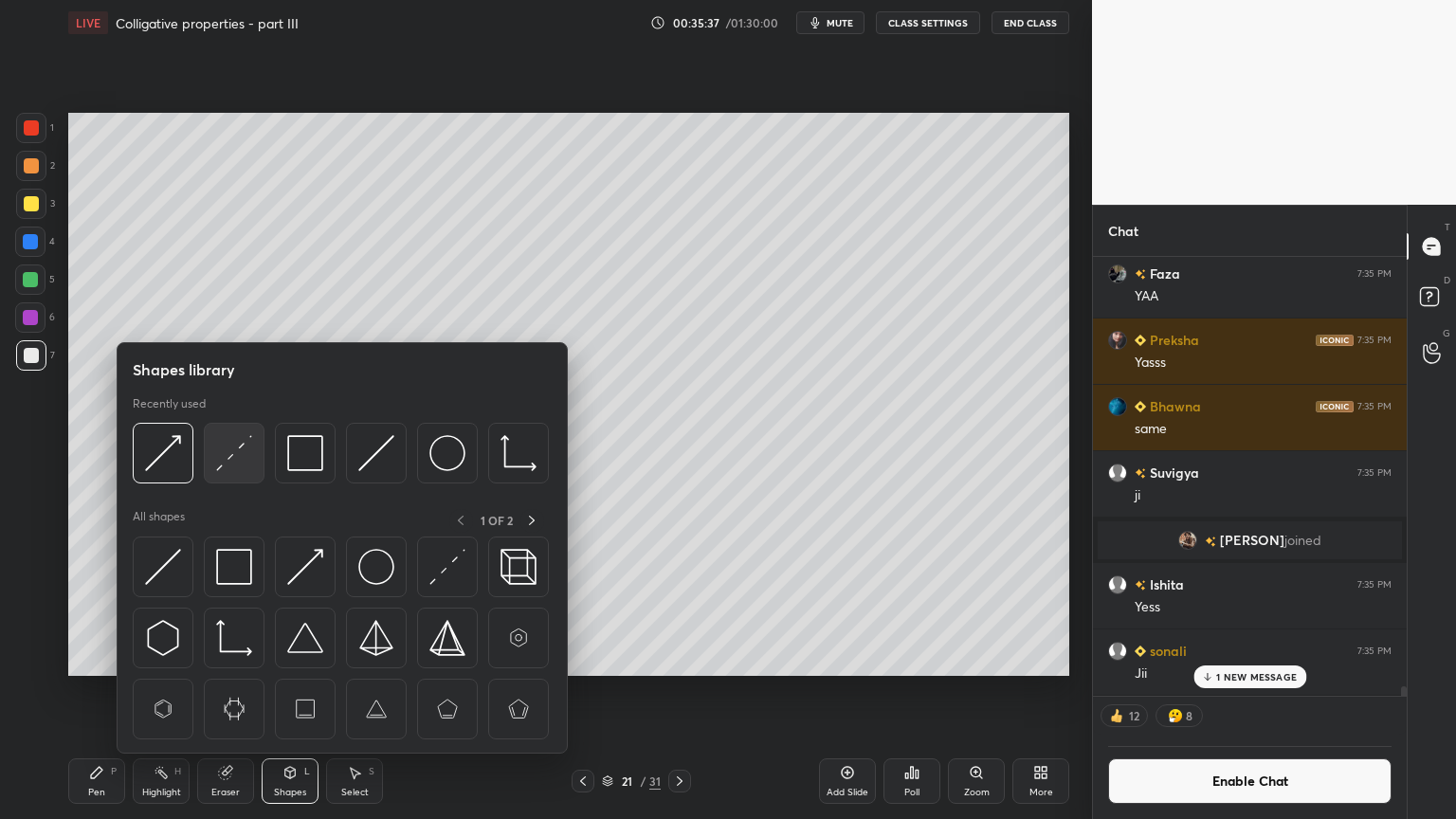 click at bounding box center (234, 453) 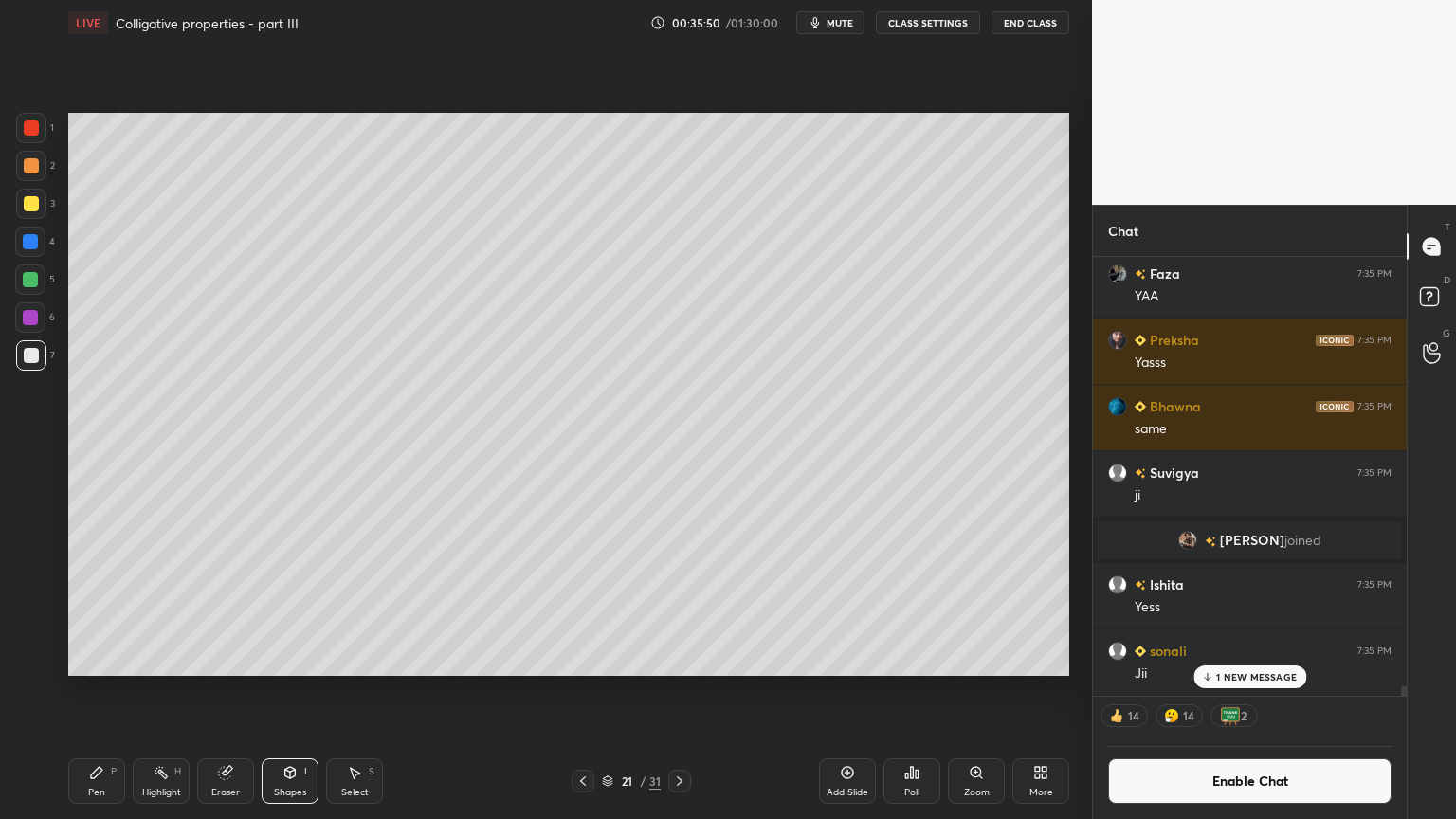 click on "Shapes" at bounding box center [290, 792] 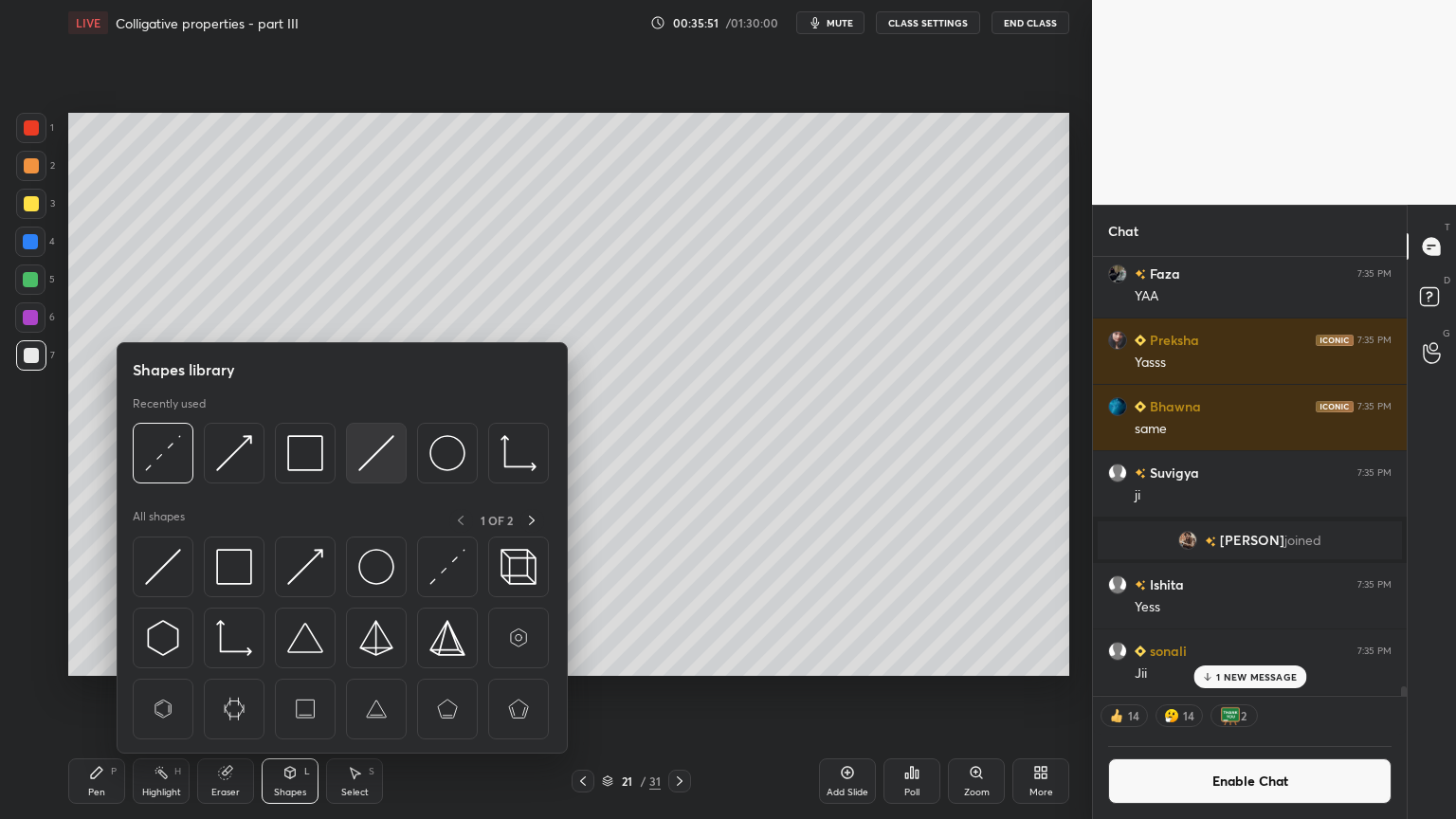 click at bounding box center (376, 453) 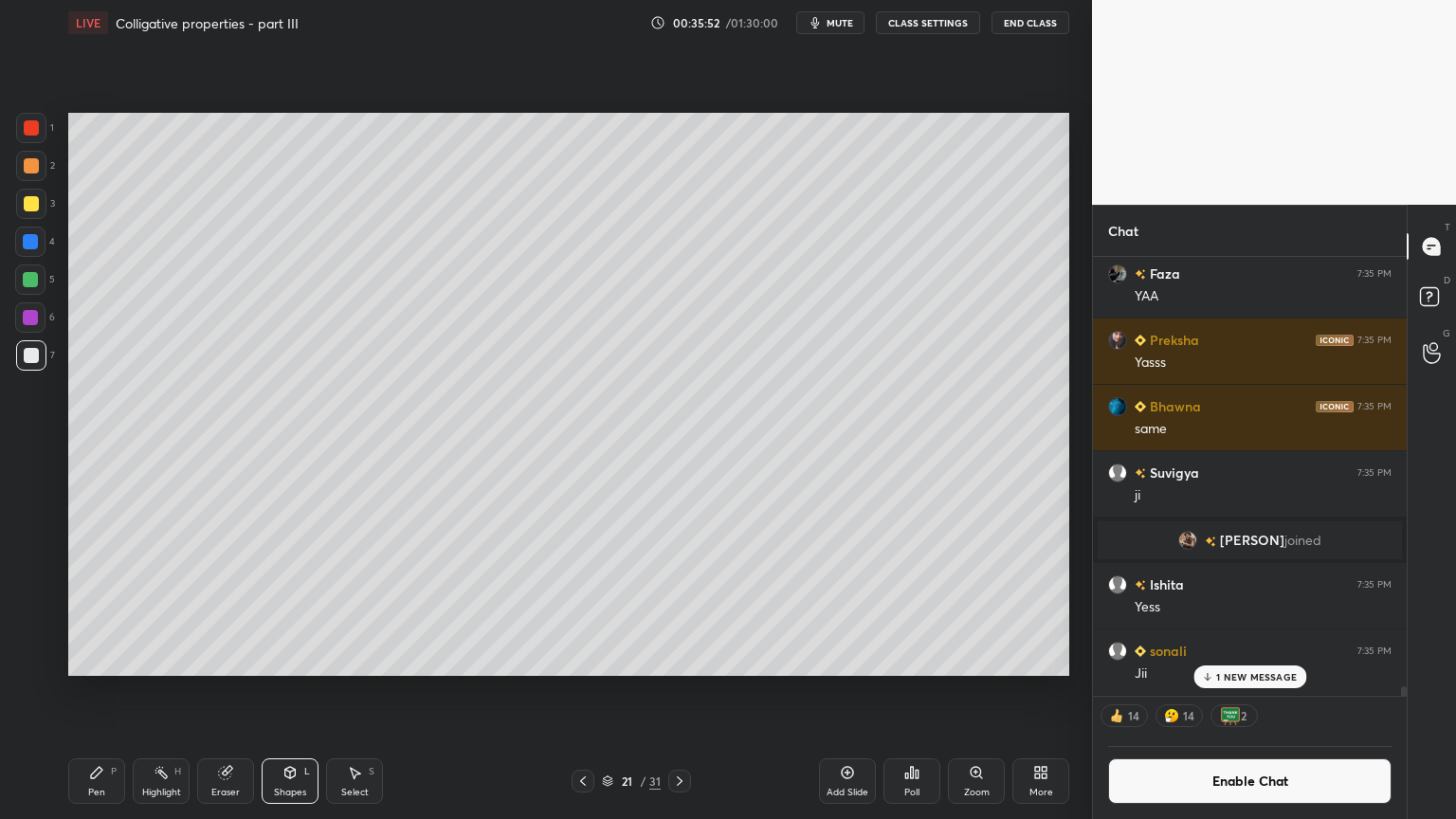click at bounding box center [31, 204] 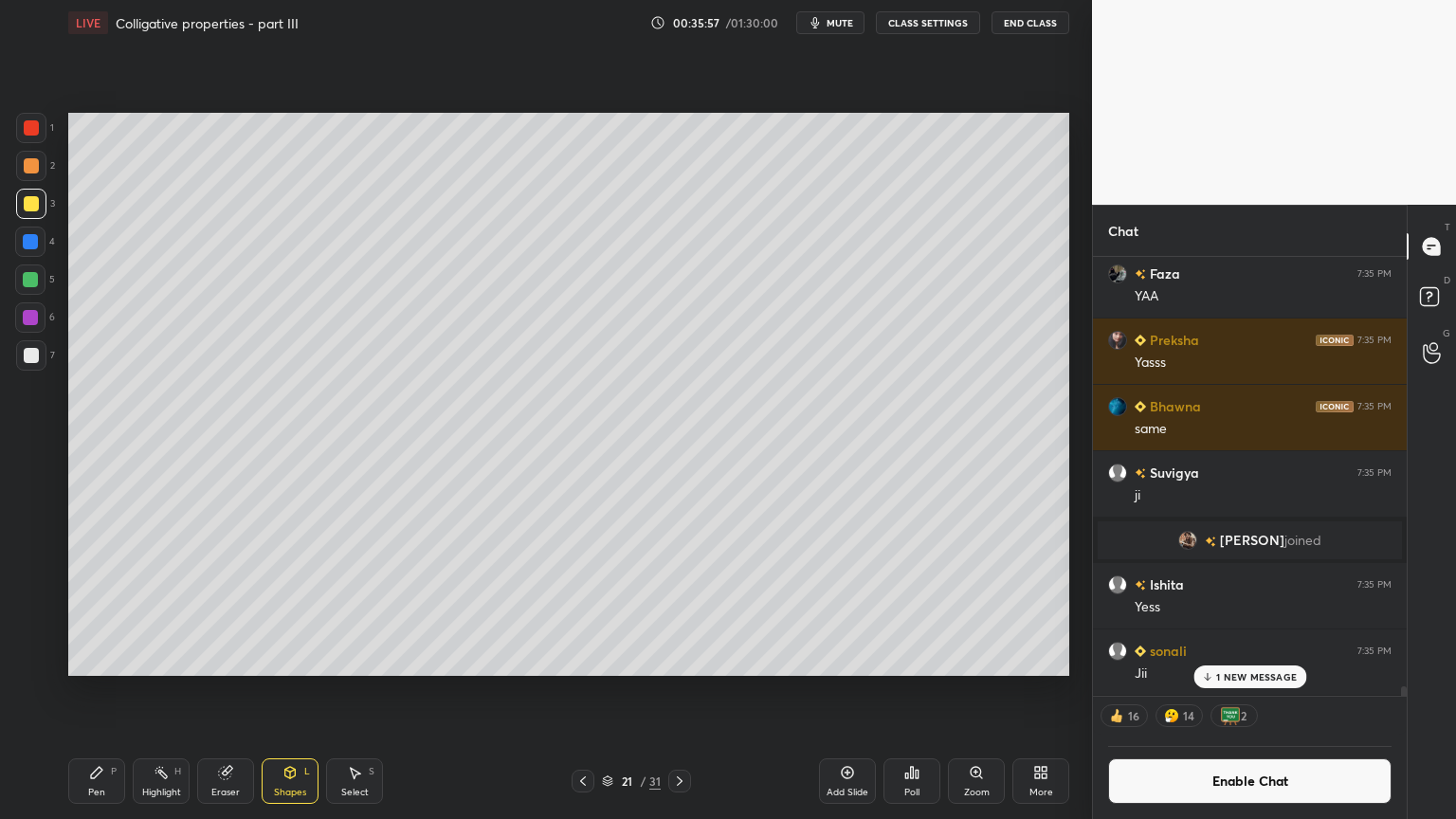 click on "Pen P" at bounding box center (97, 781) 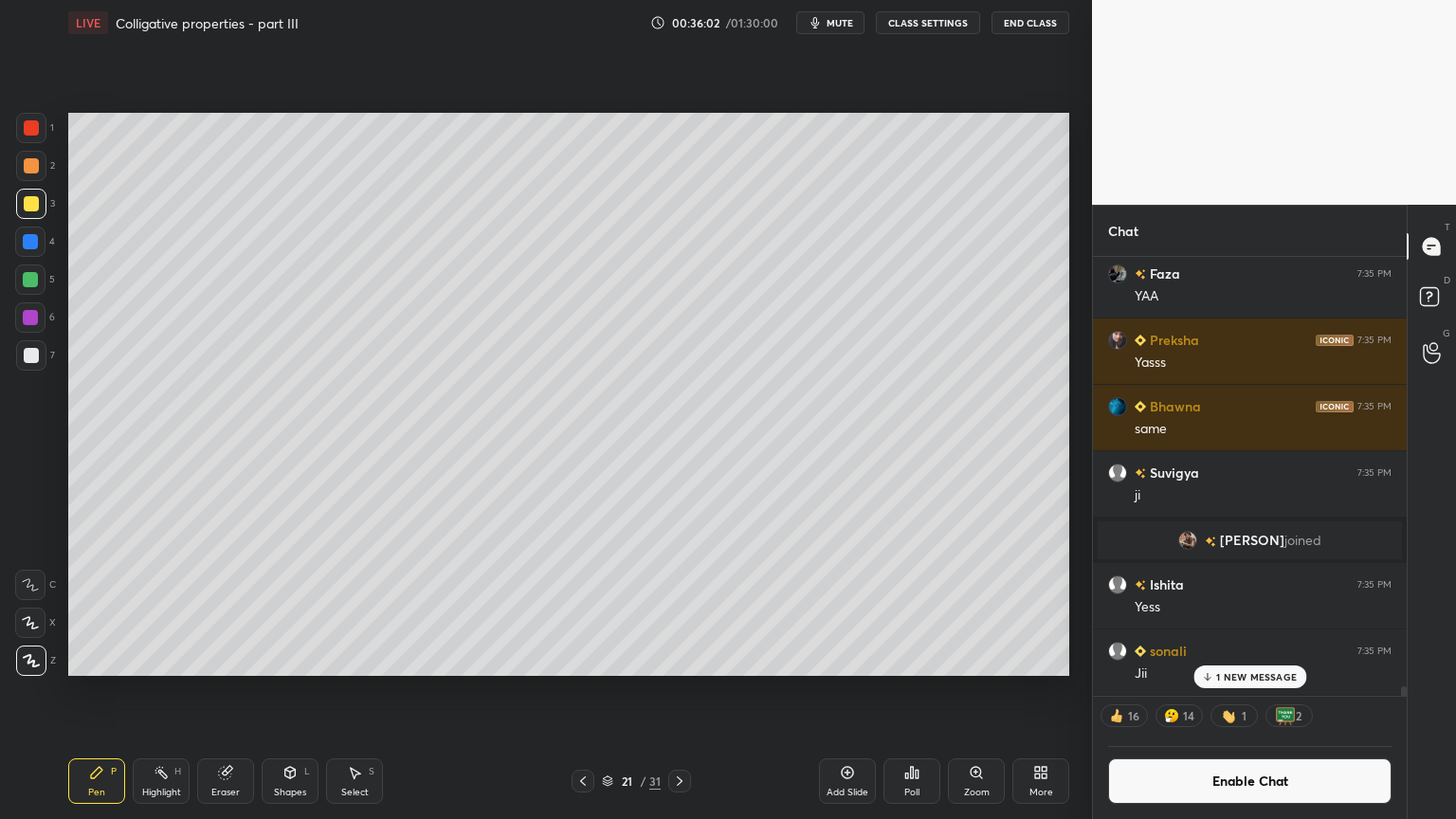 drag, startPoint x: 161, startPoint y: 792, endPoint x: 186, endPoint y: 749, distance: 49.73932 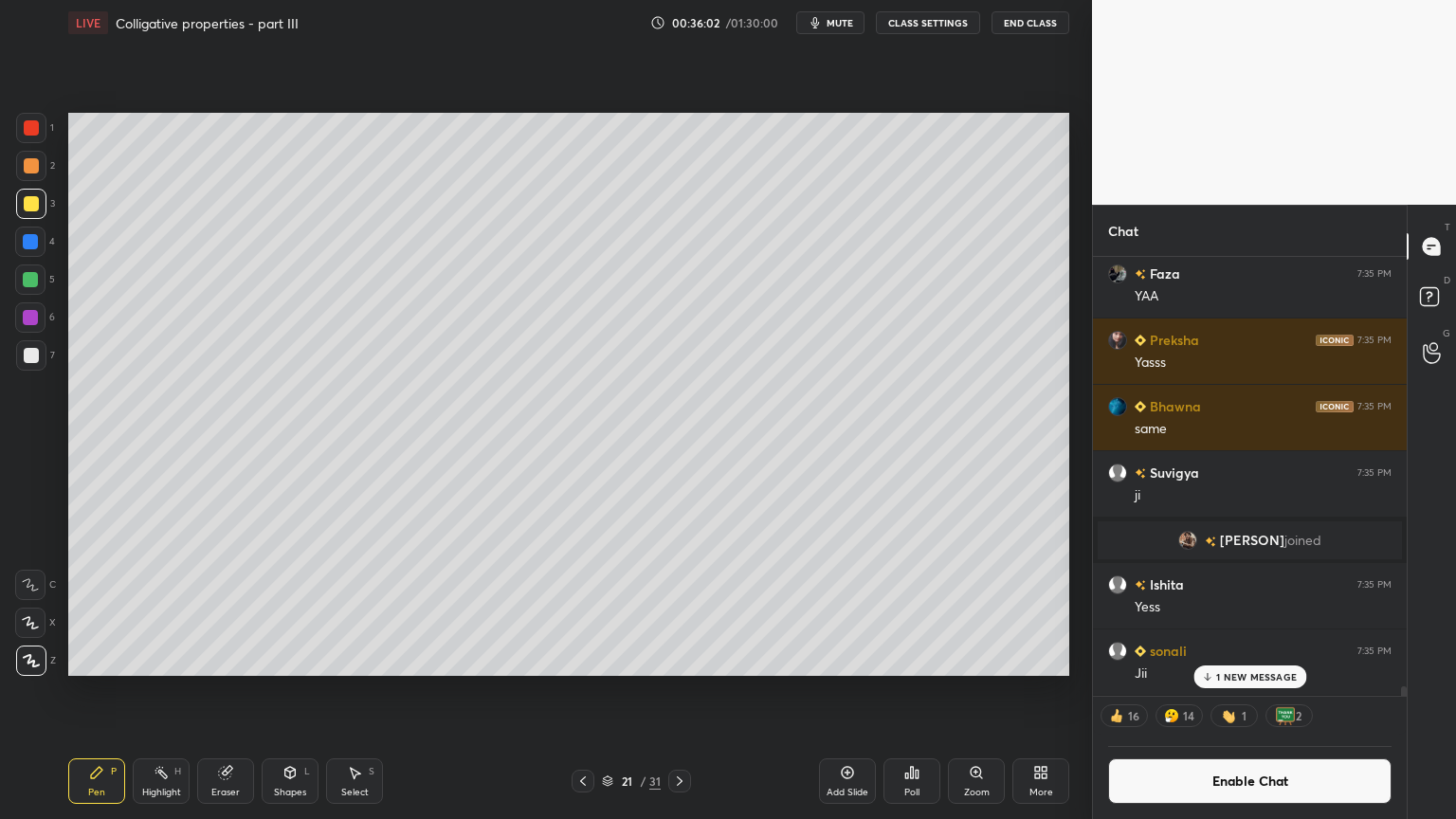 click on "Highlight" at bounding box center (161, 792) 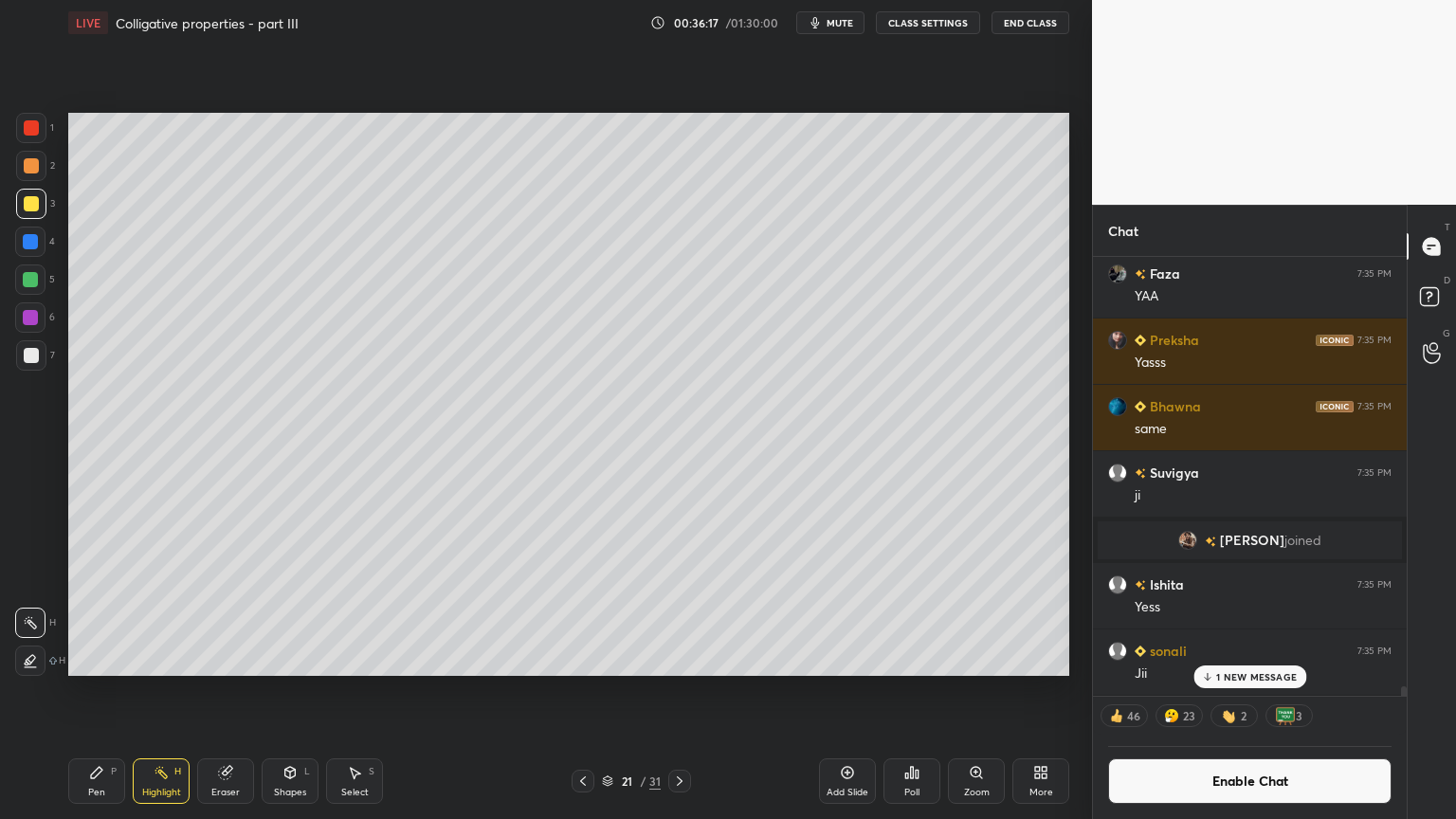 click on "Shapes L" at bounding box center (290, 781) 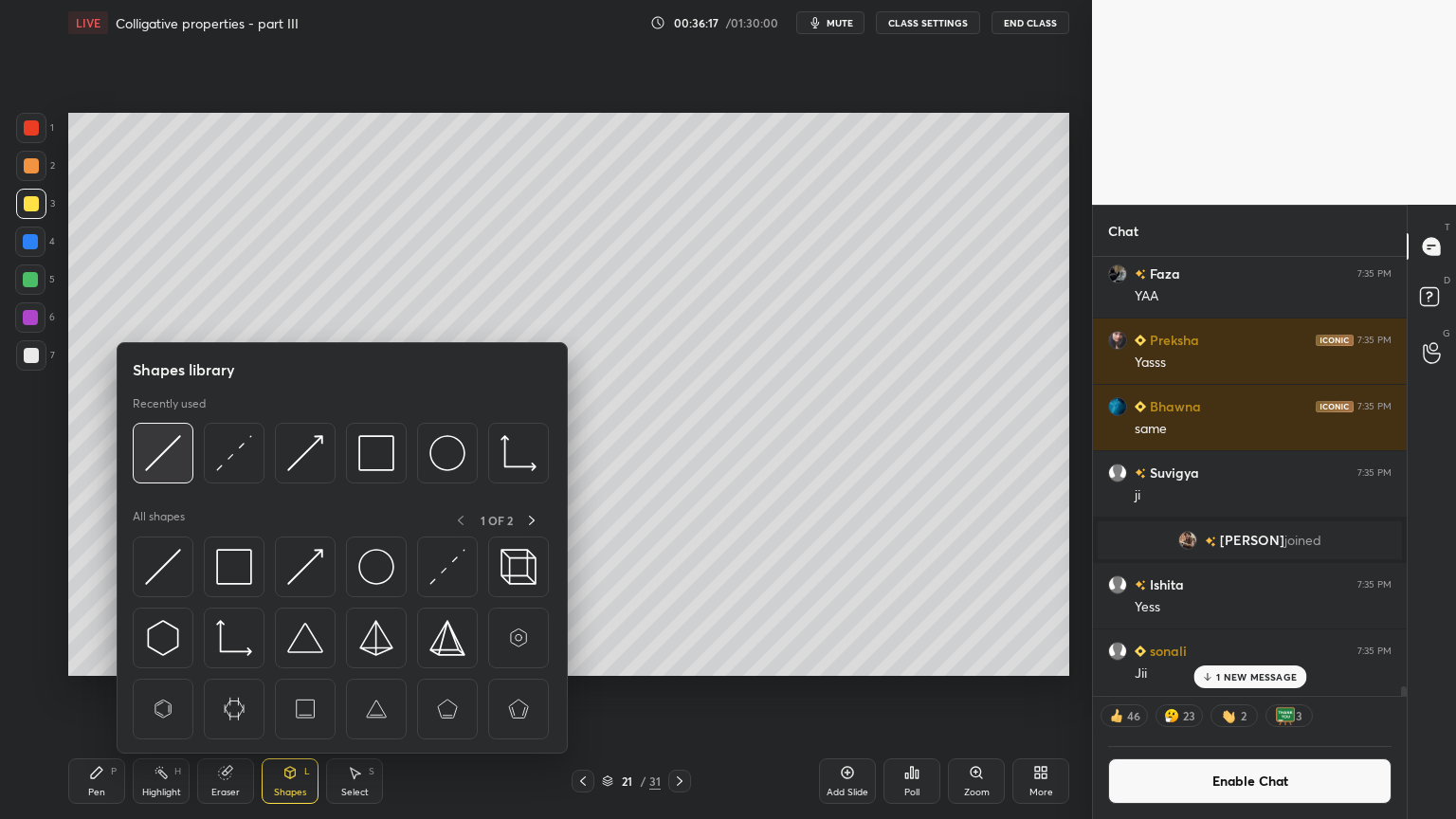 click at bounding box center [163, 453] 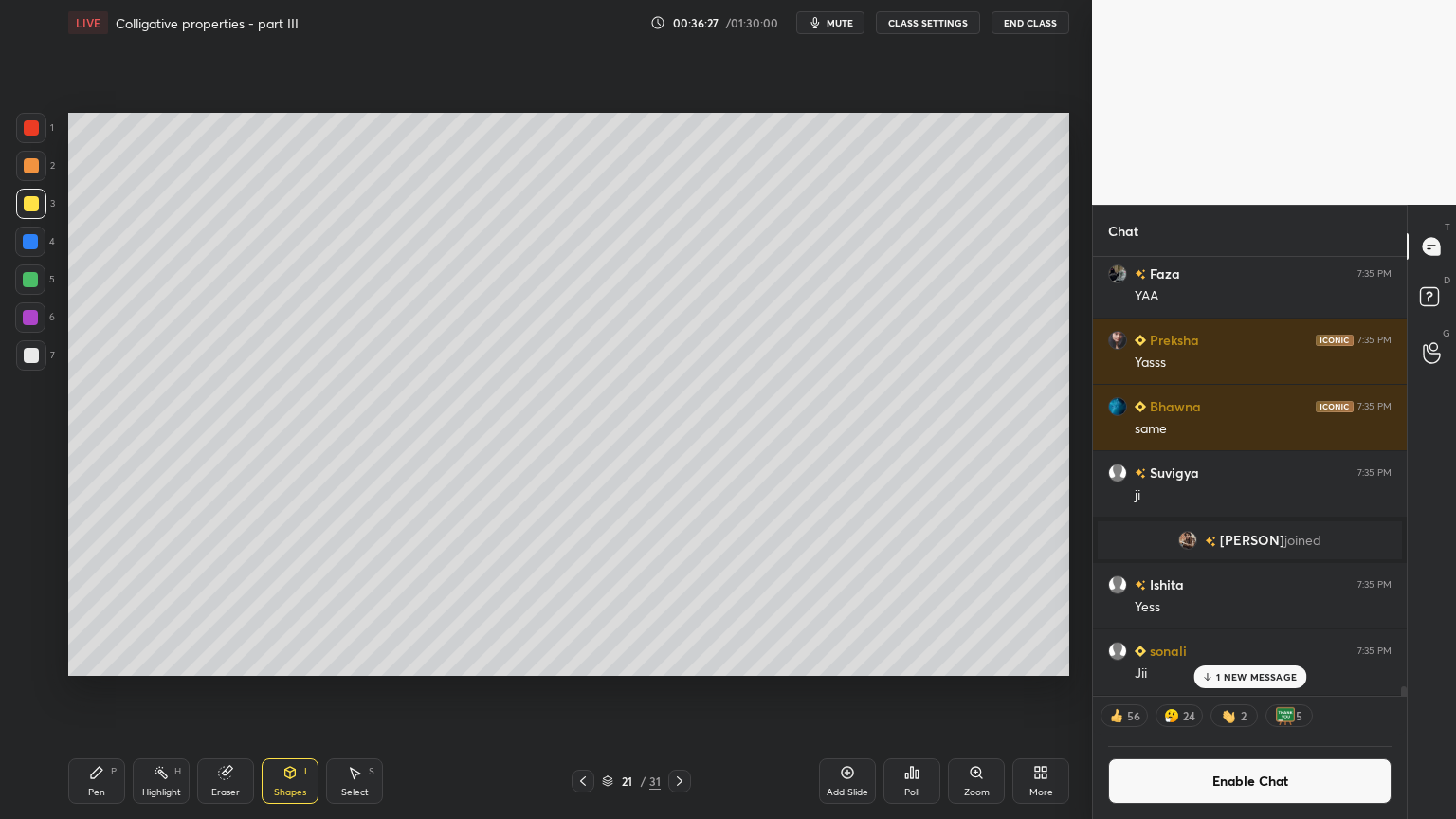 click on "Highlight H" at bounding box center [161, 781] 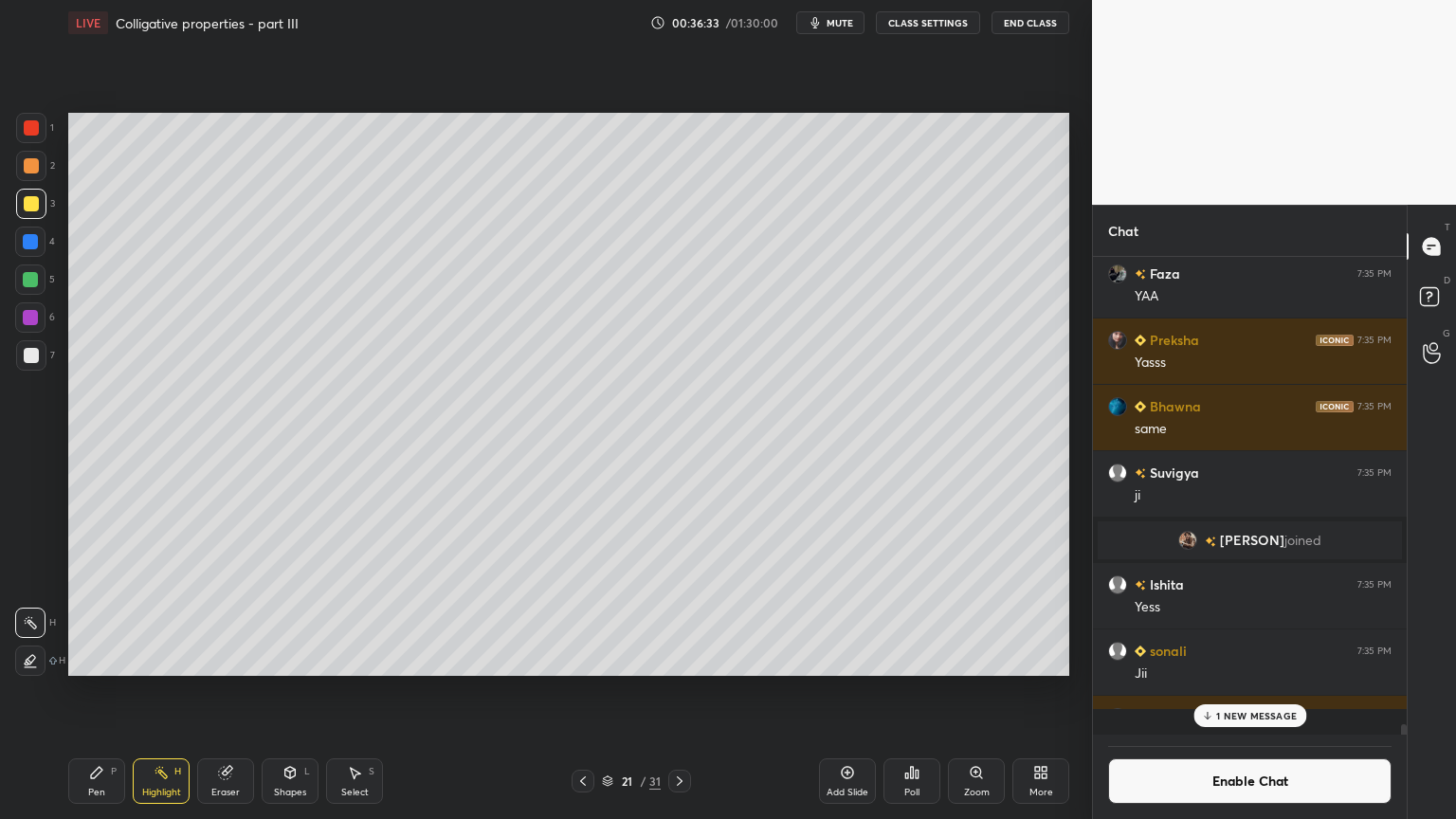 scroll, scrollTop: 6, scrollLeft: 6, axis: both 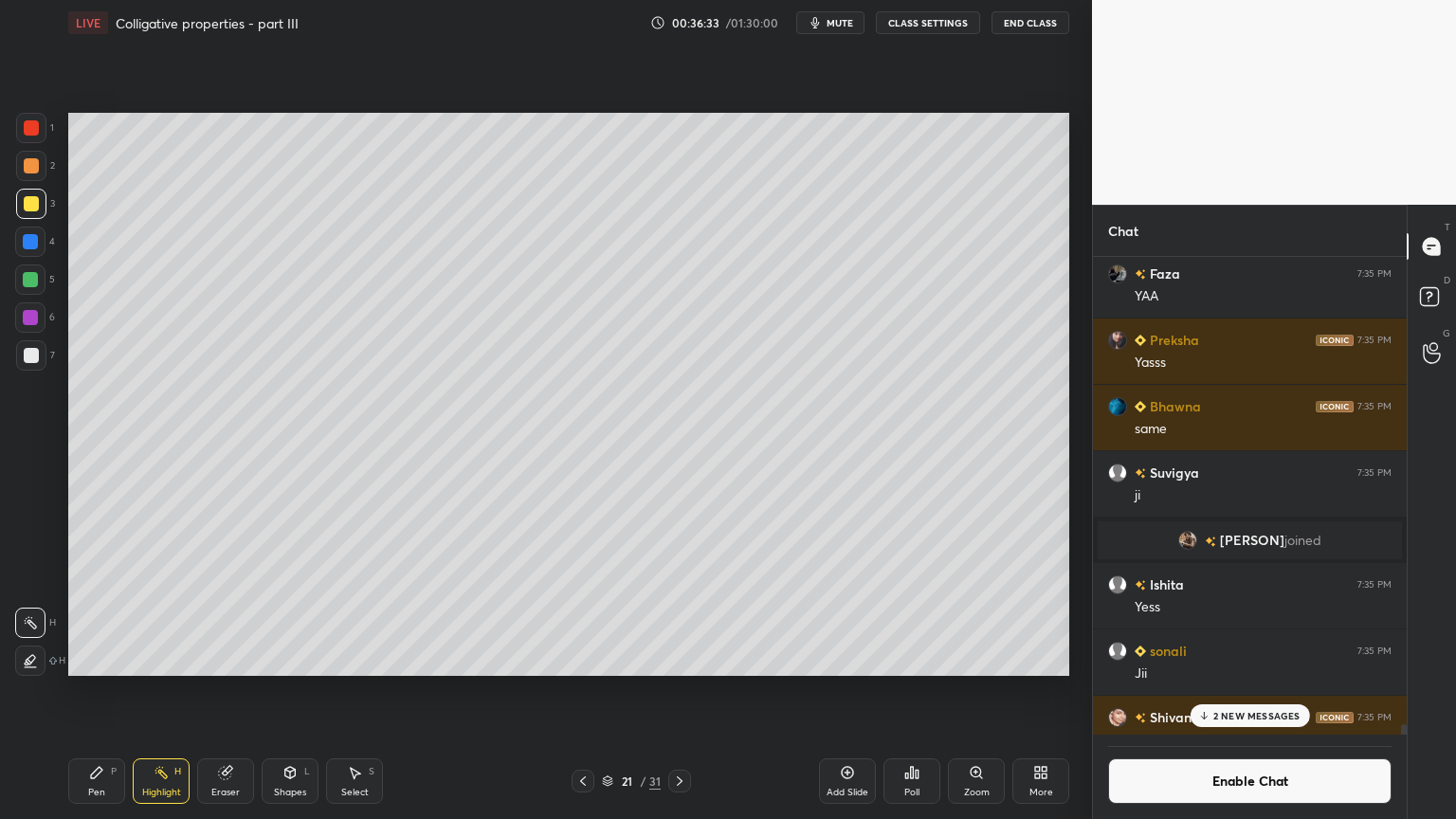 click on "Shapes L" at bounding box center (290, 781) 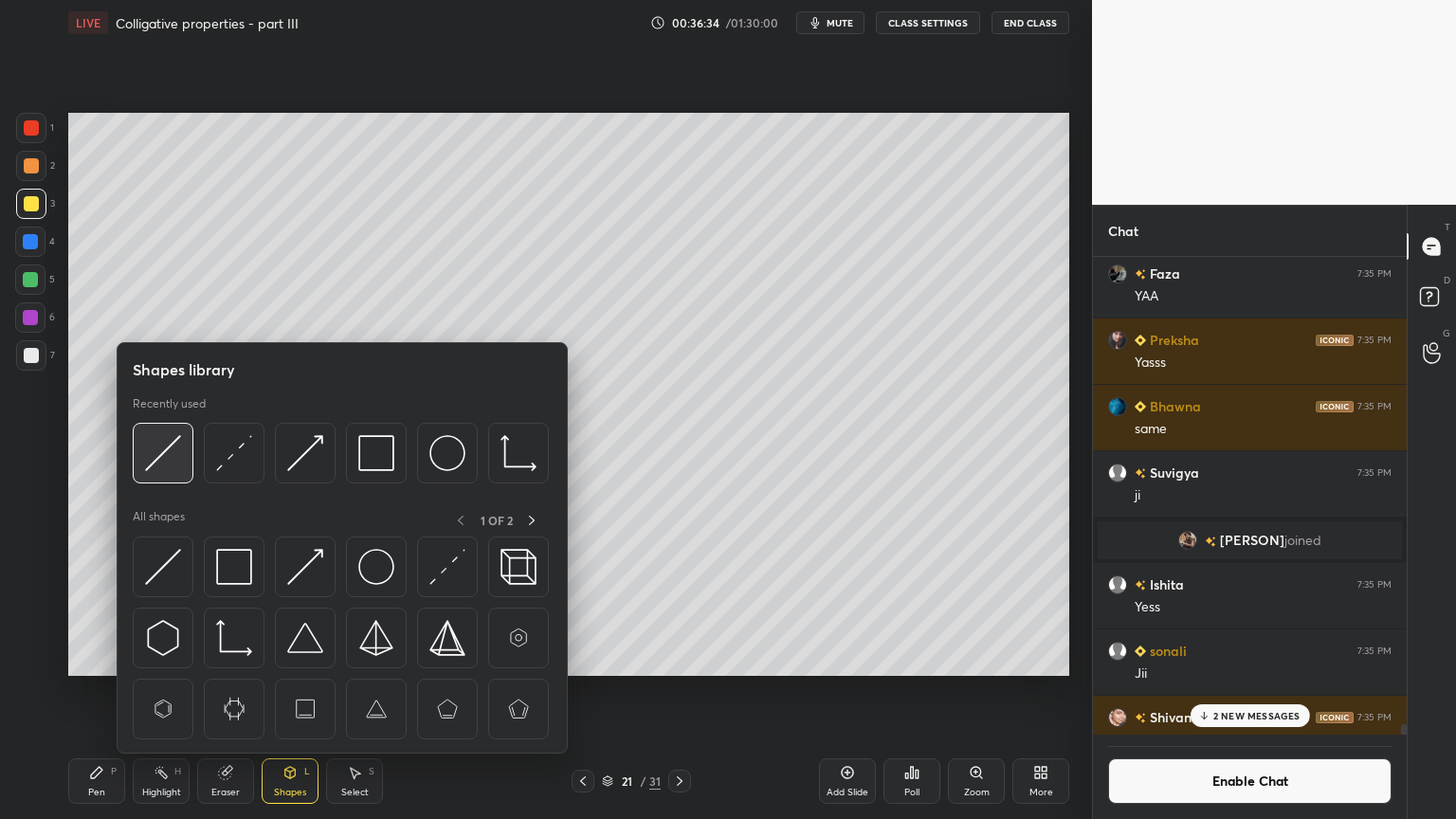 click at bounding box center [163, 453] 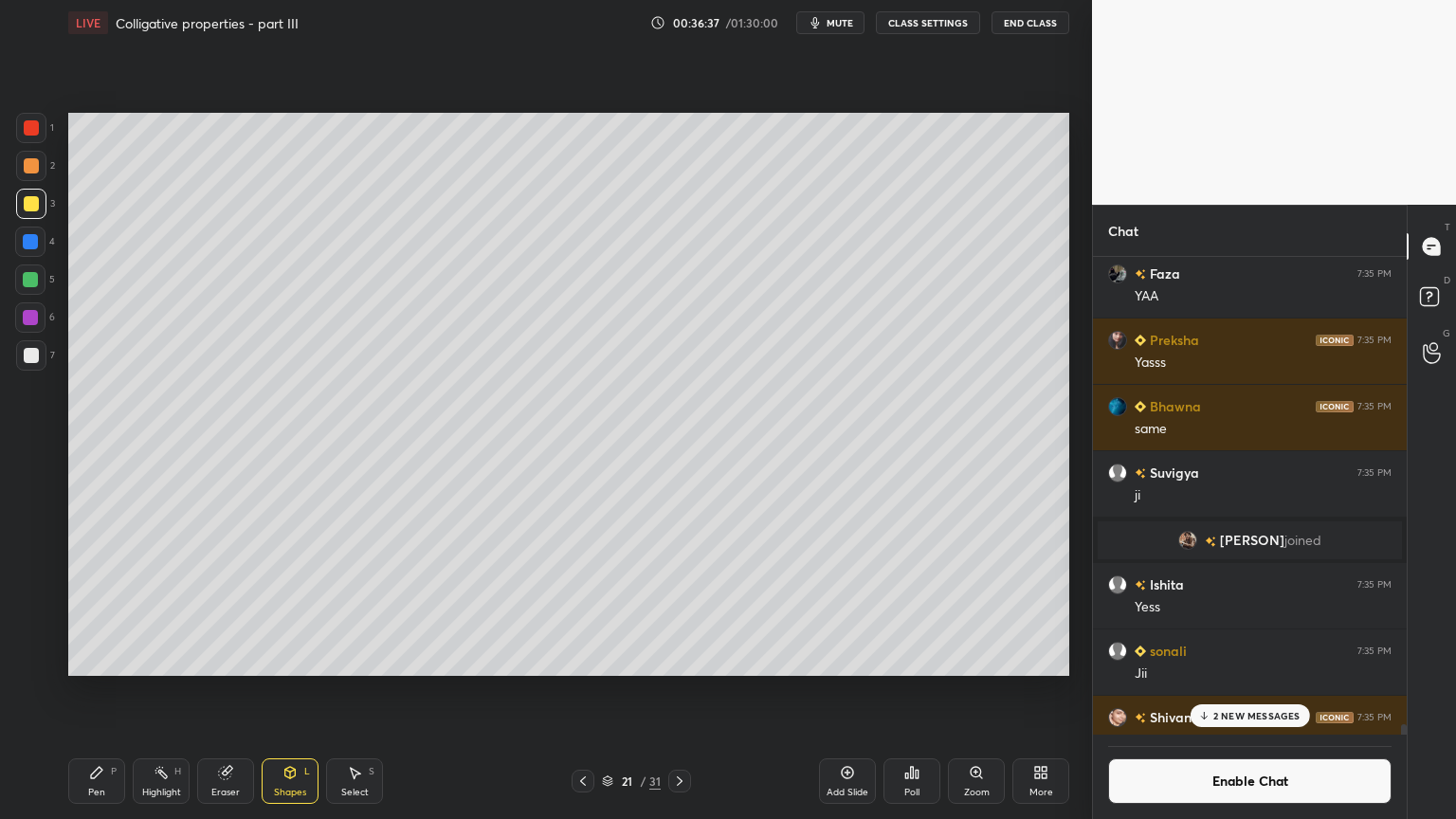 click on "Shapes" at bounding box center [290, 792] 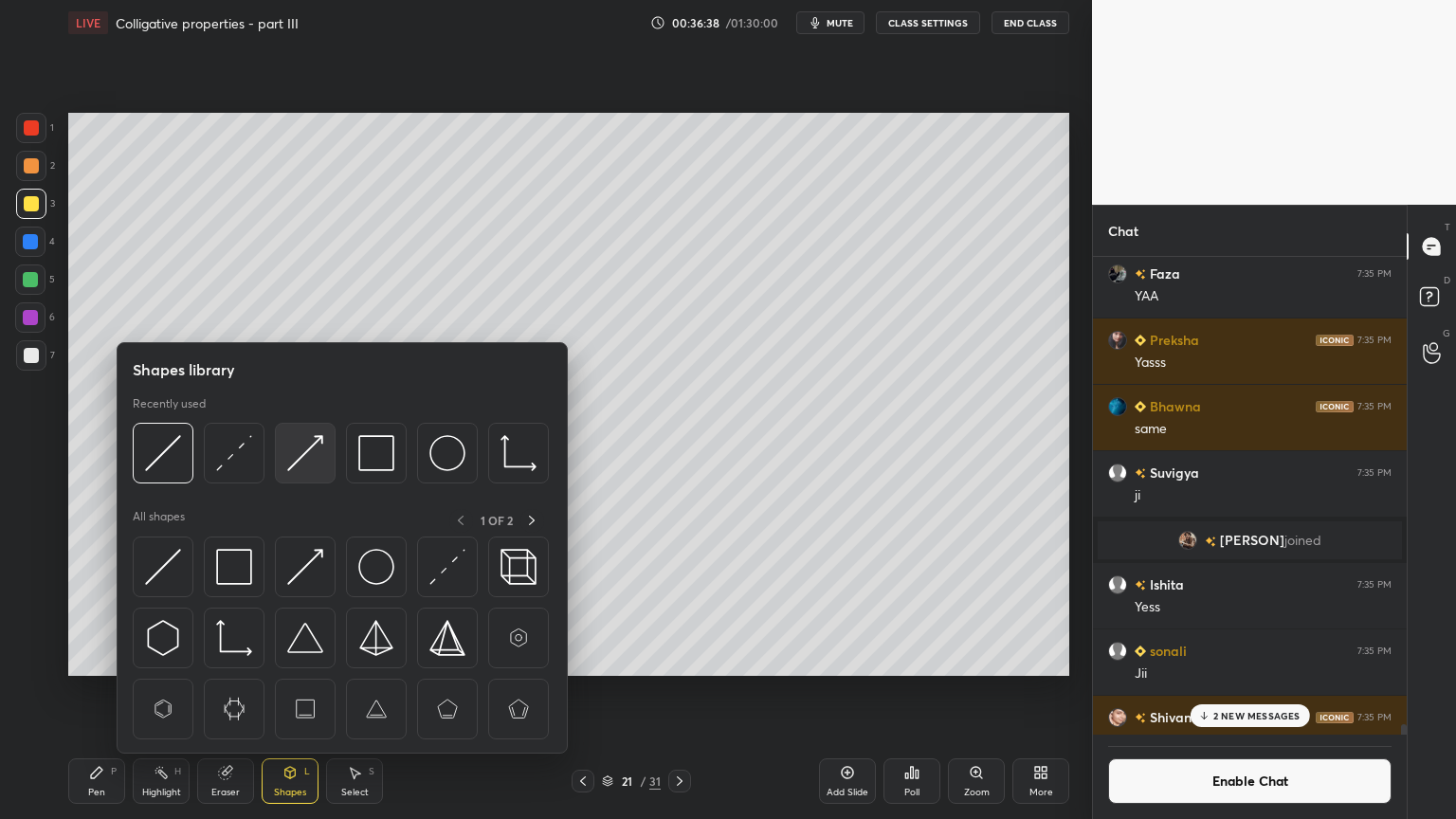 click at bounding box center (305, 453) 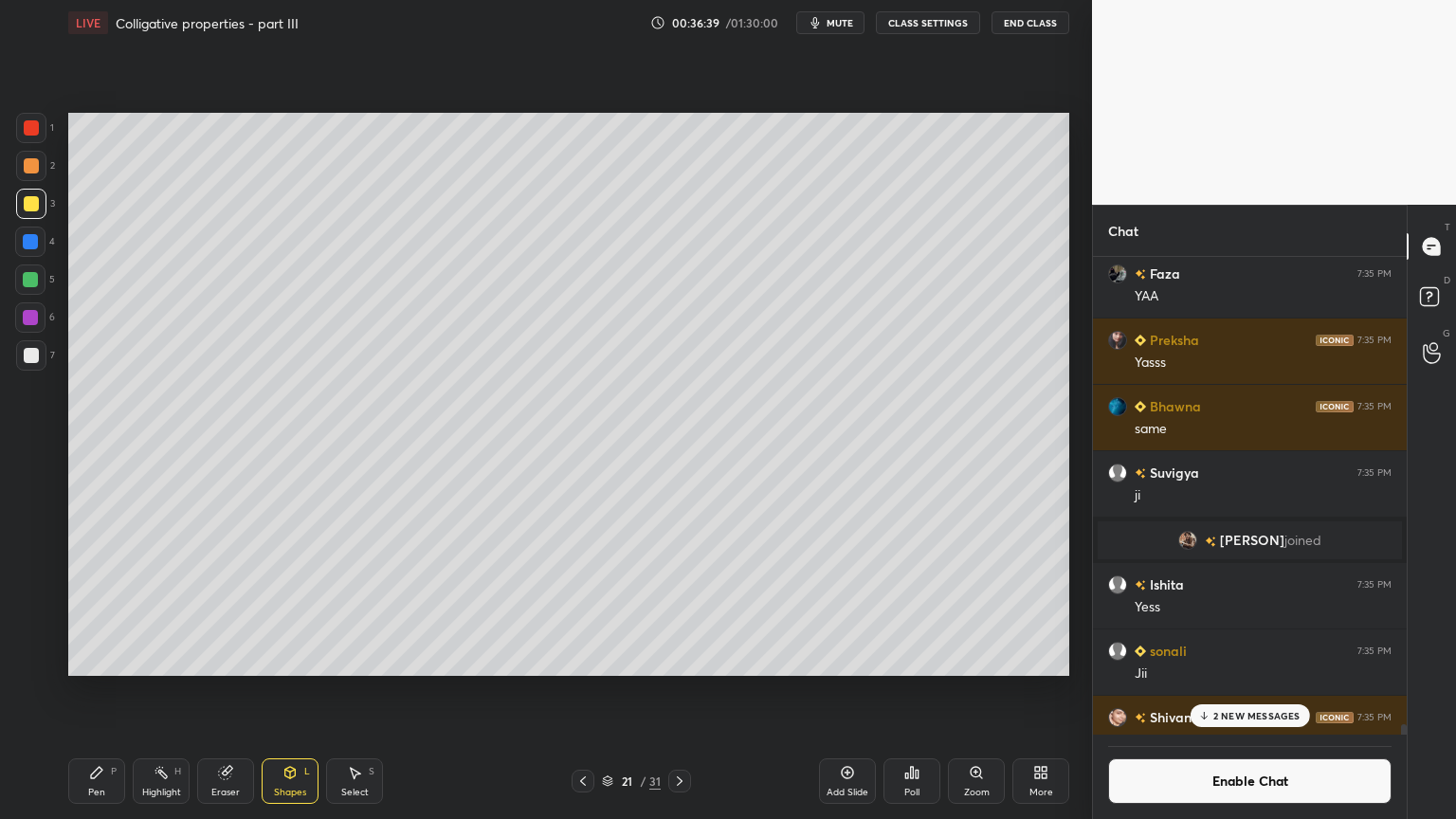 drag, startPoint x: 34, startPoint y: 131, endPoint x: 50, endPoint y: 161, distance: 34 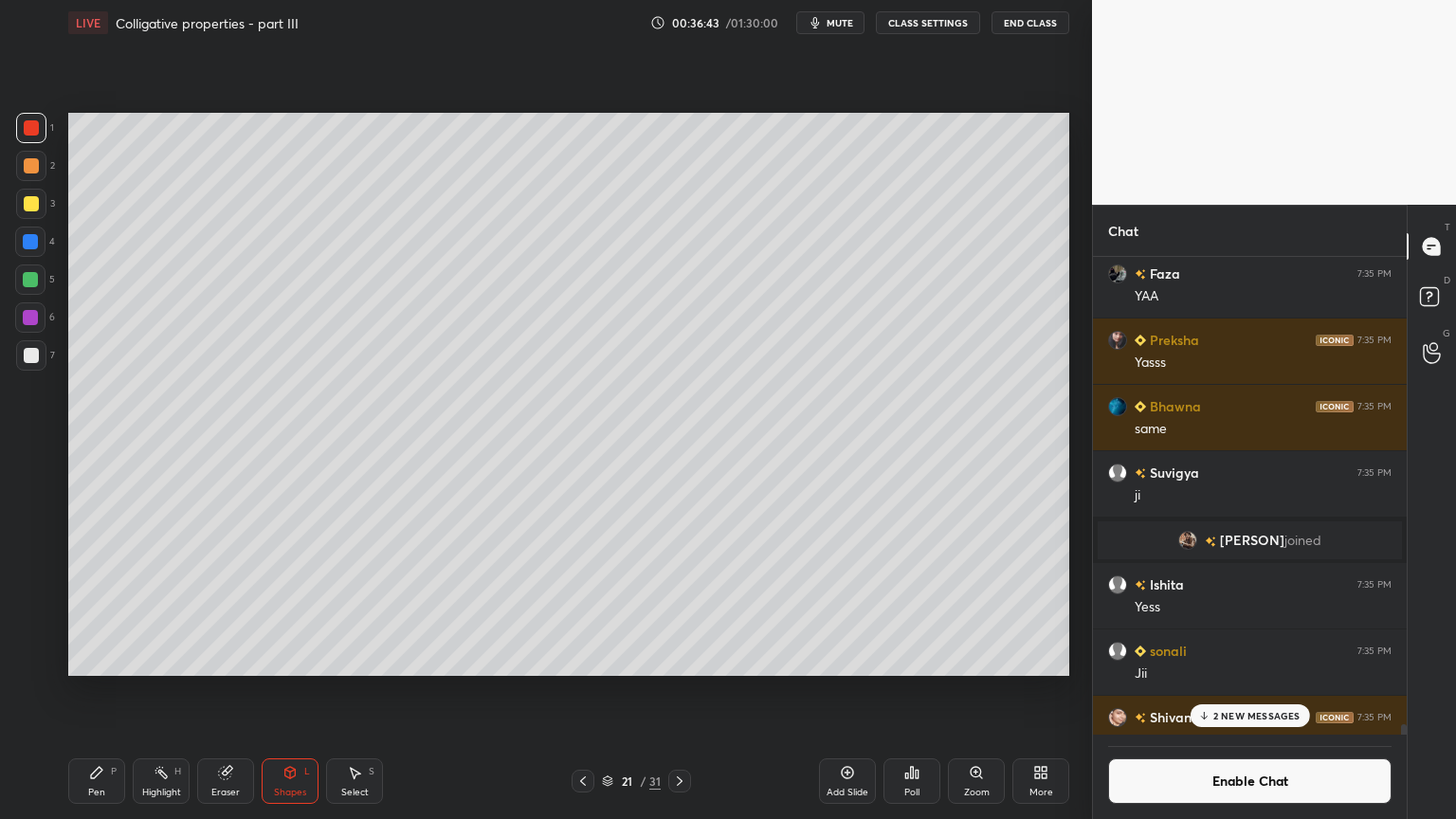 click on "Pen P" at bounding box center [97, 781] 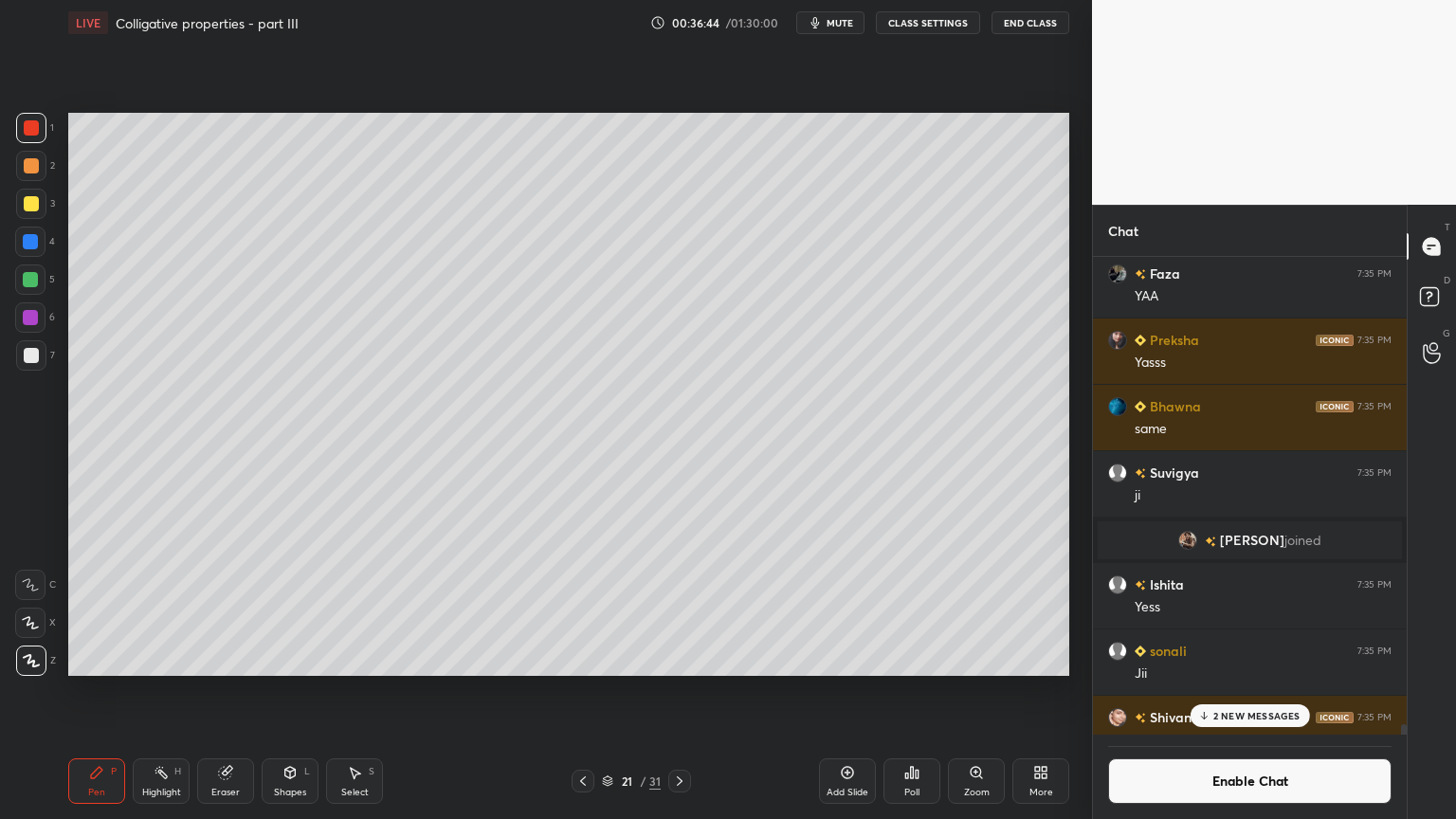 scroll, scrollTop: 433, scrollLeft: 308, axis: both 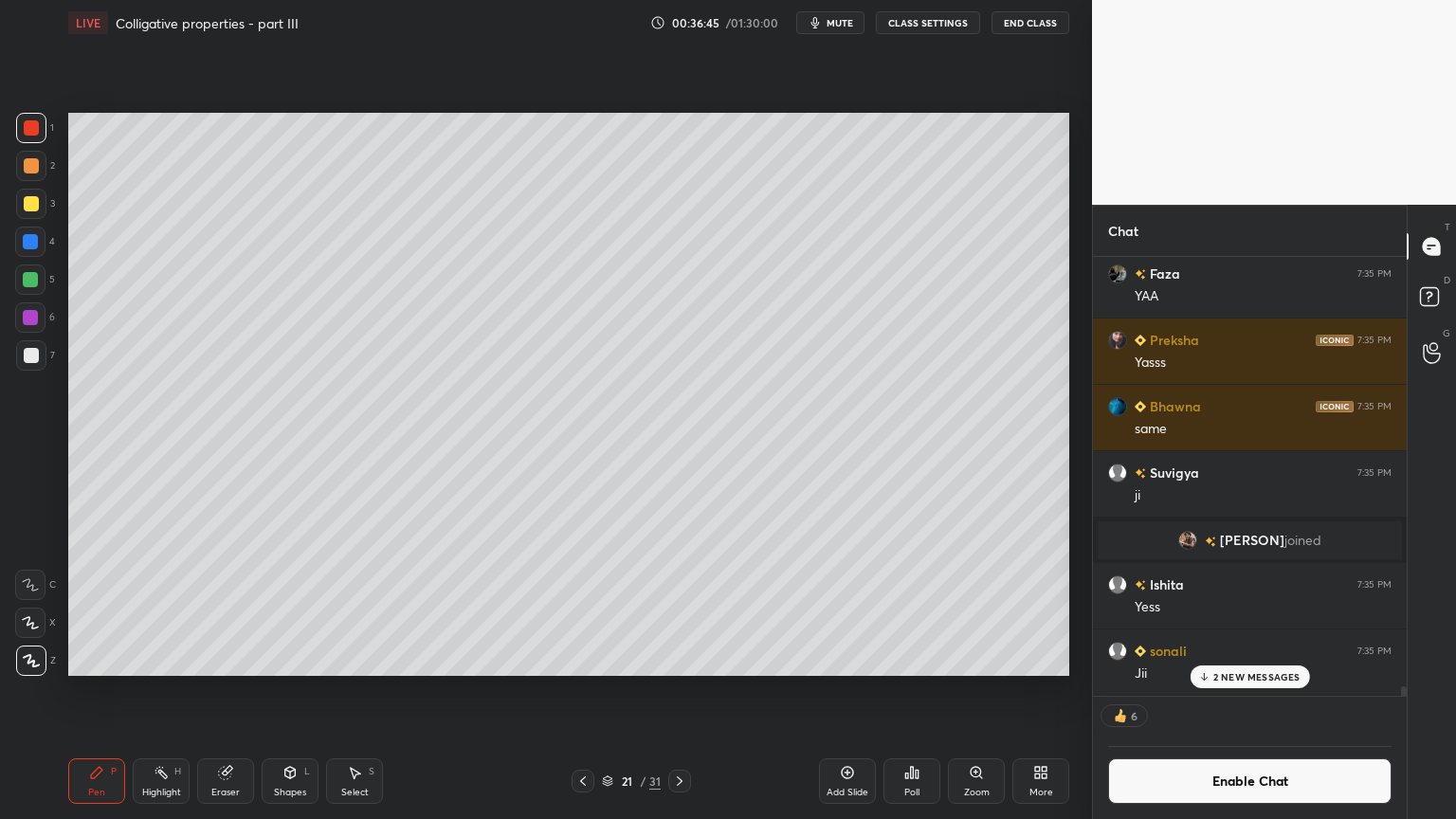 click on "Highlight H" at bounding box center (161, 781) 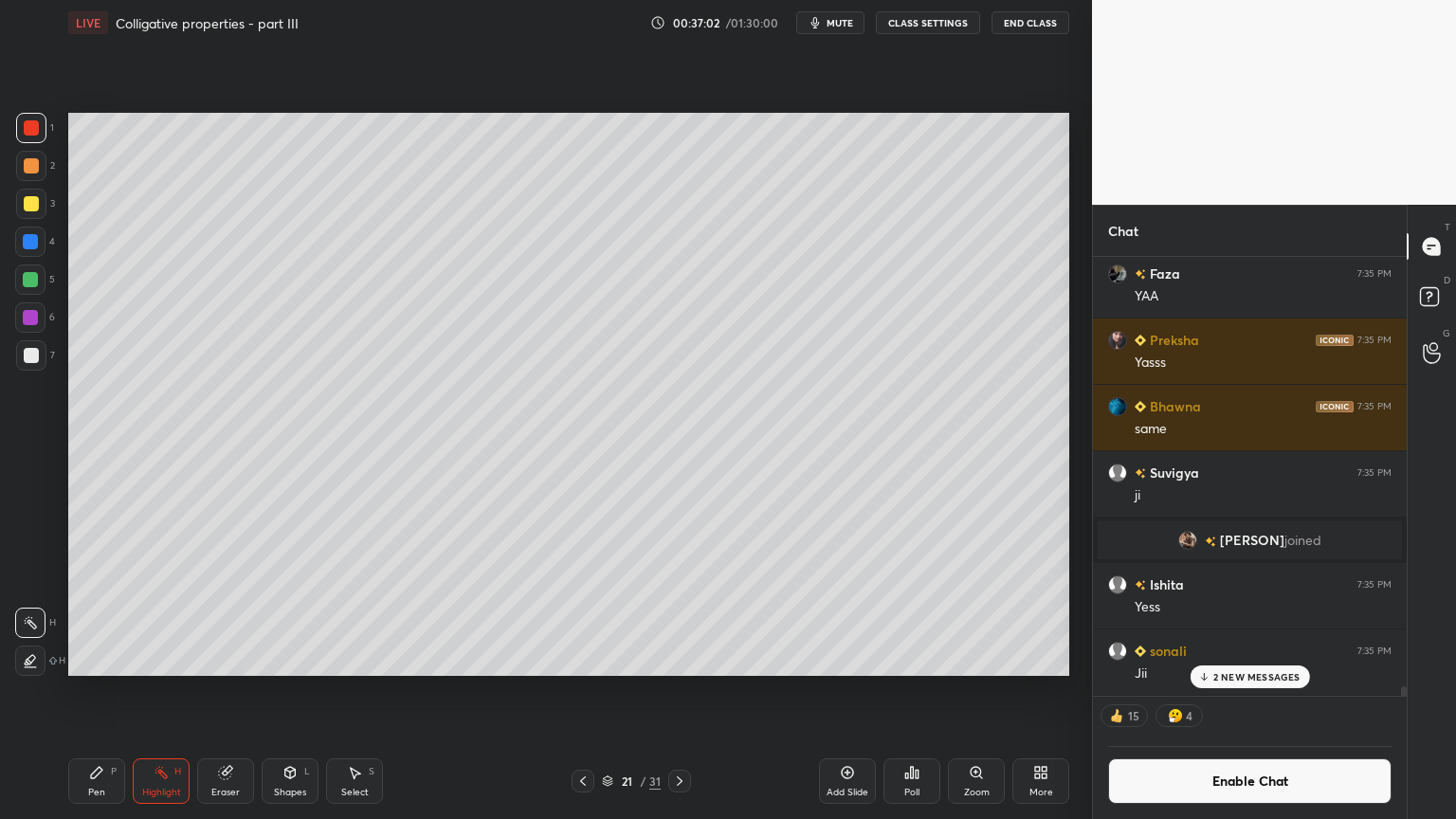 click 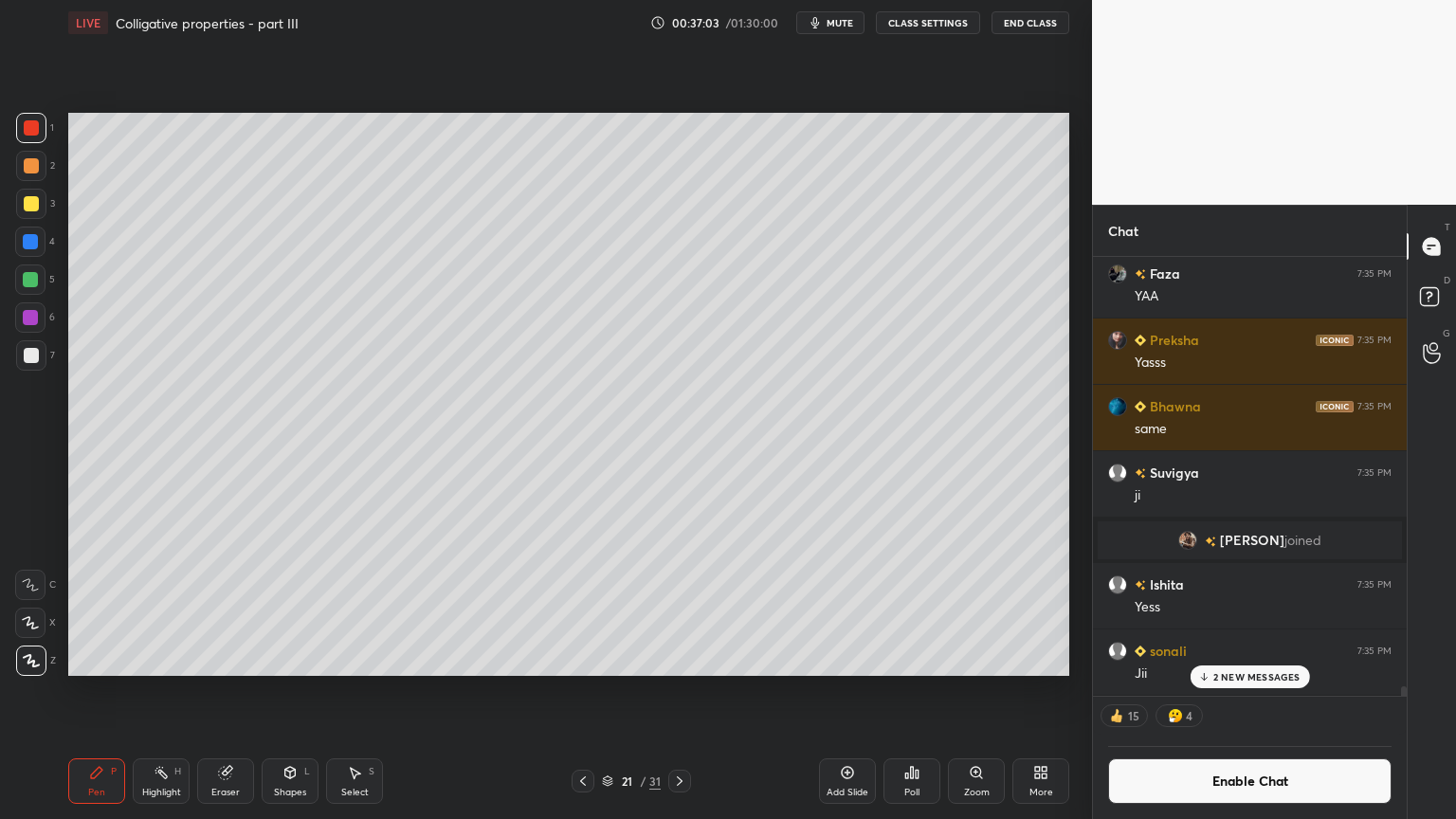 click at bounding box center [31, 355] 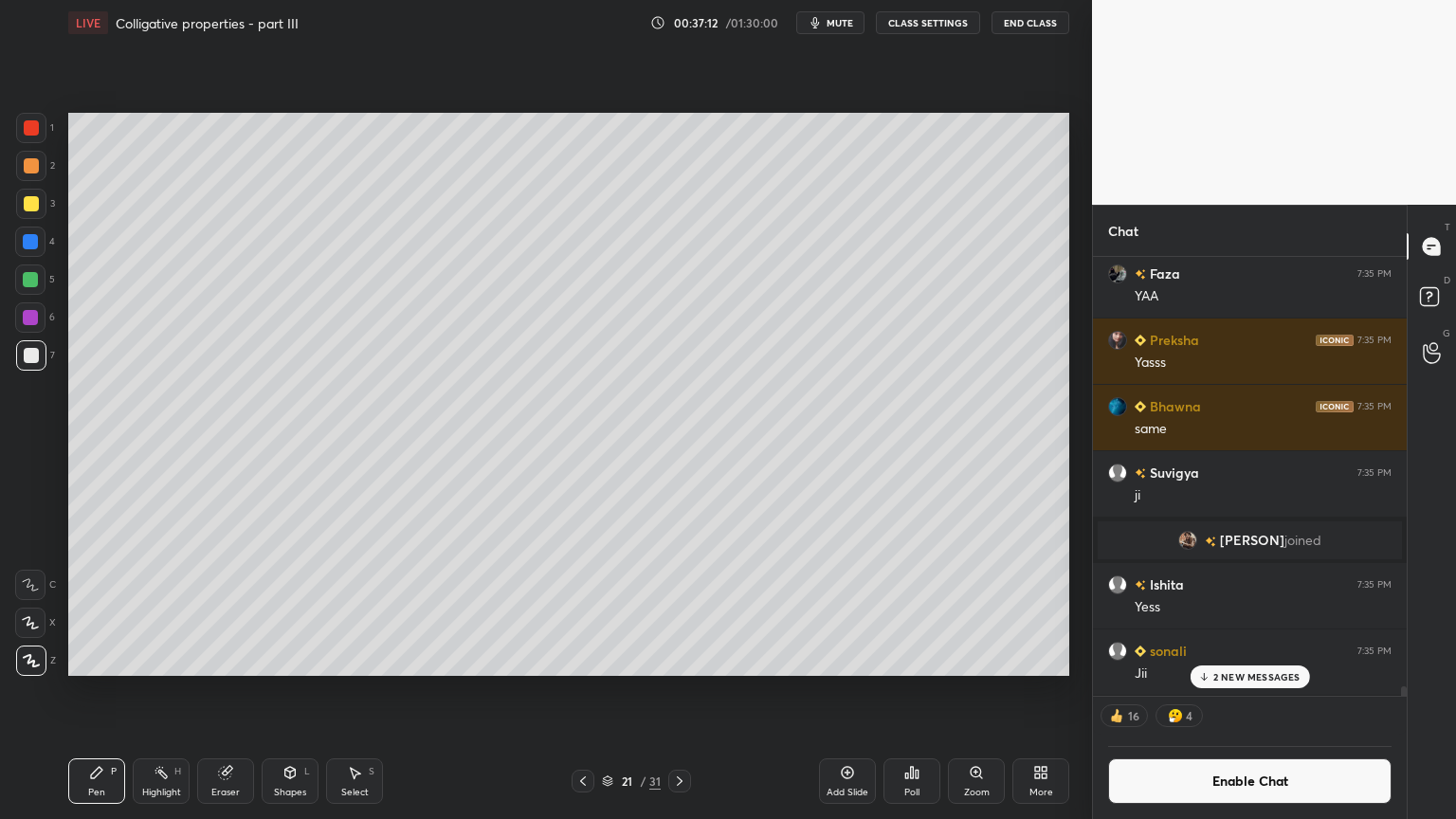 click on "Highlight H" at bounding box center [161, 781] 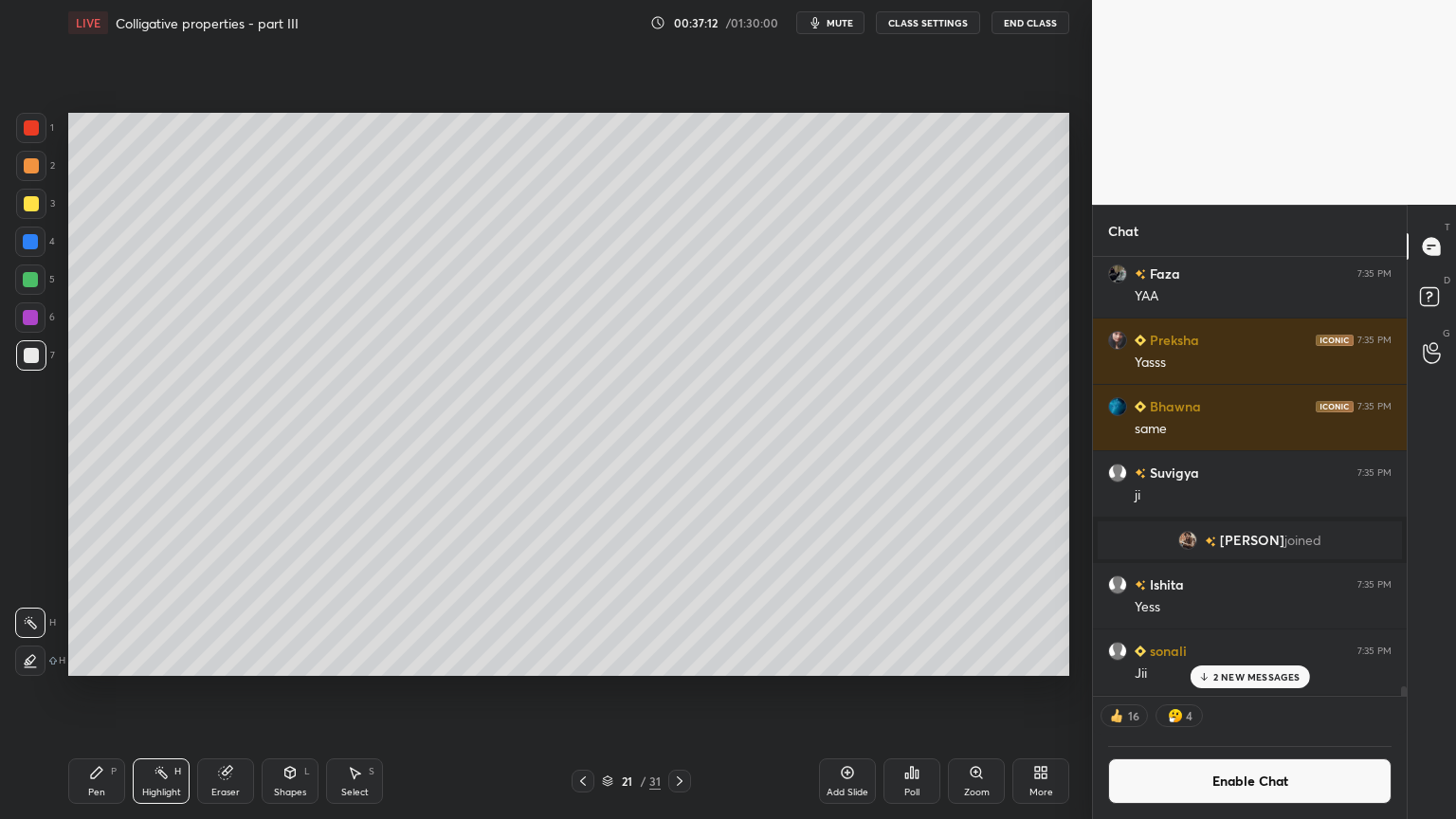click on "Highlight H" at bounding box center [161, 781] 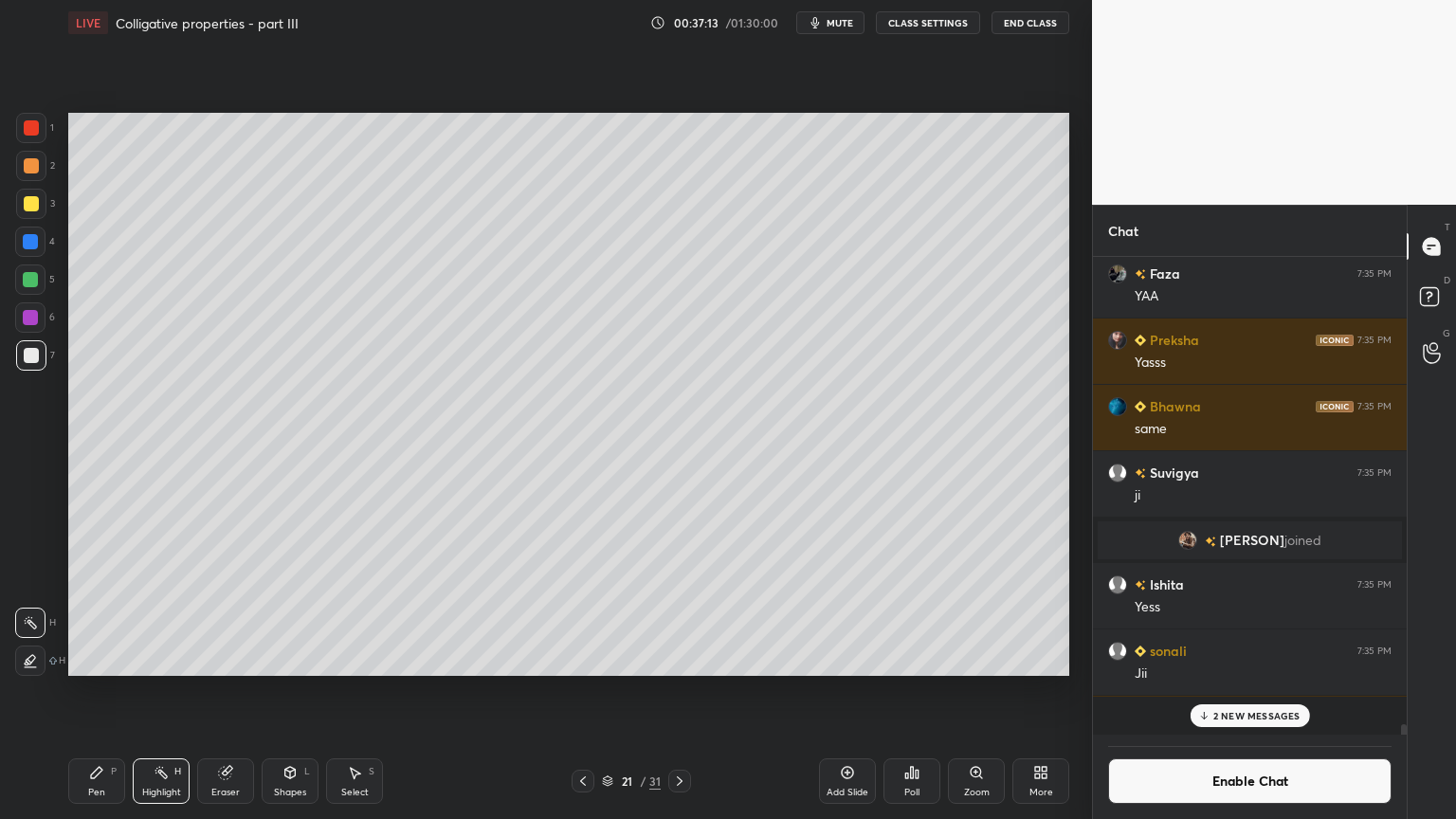 scroll, scrollTop: 6, scrollLeft: 6, axis: both 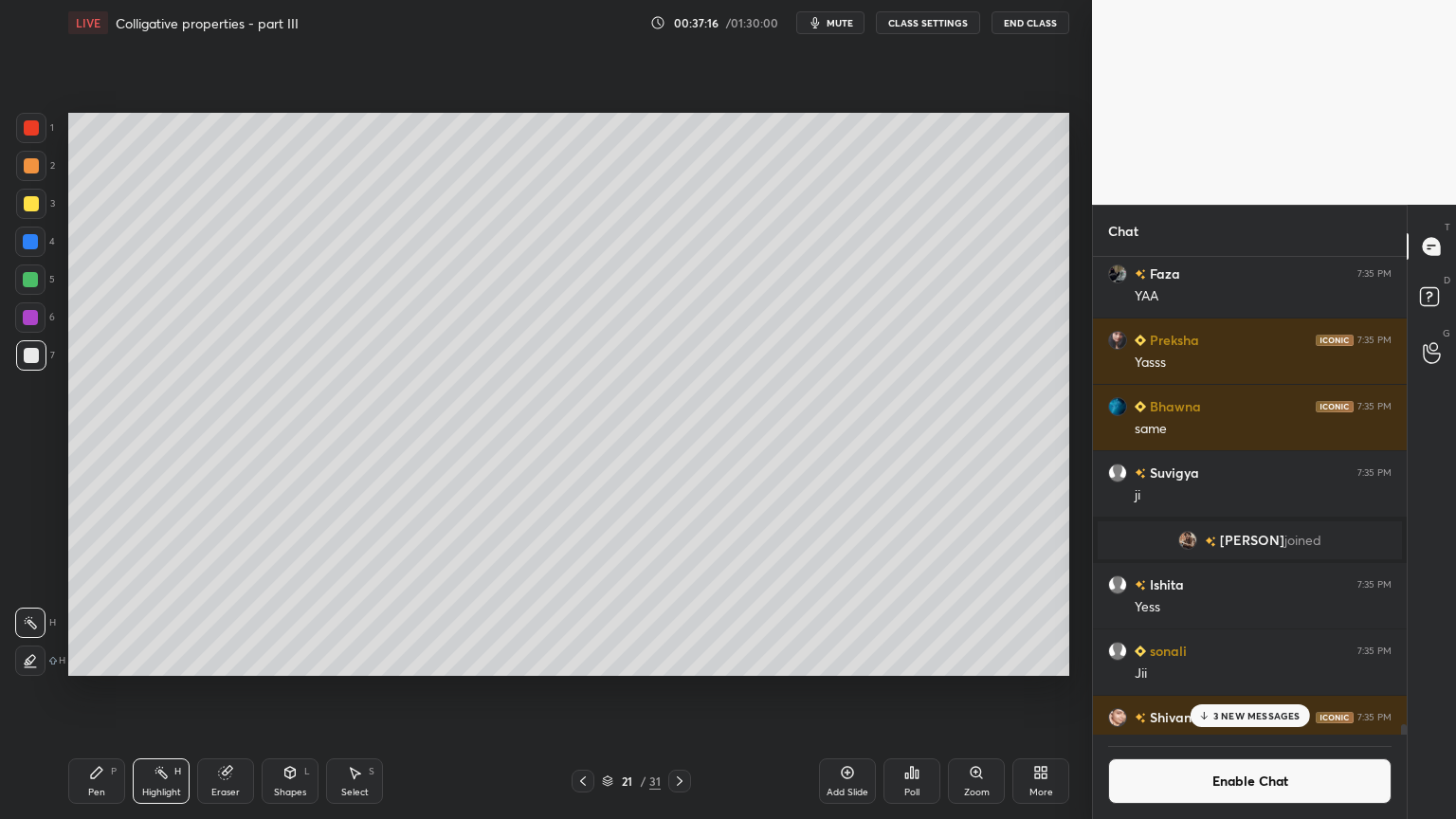 click 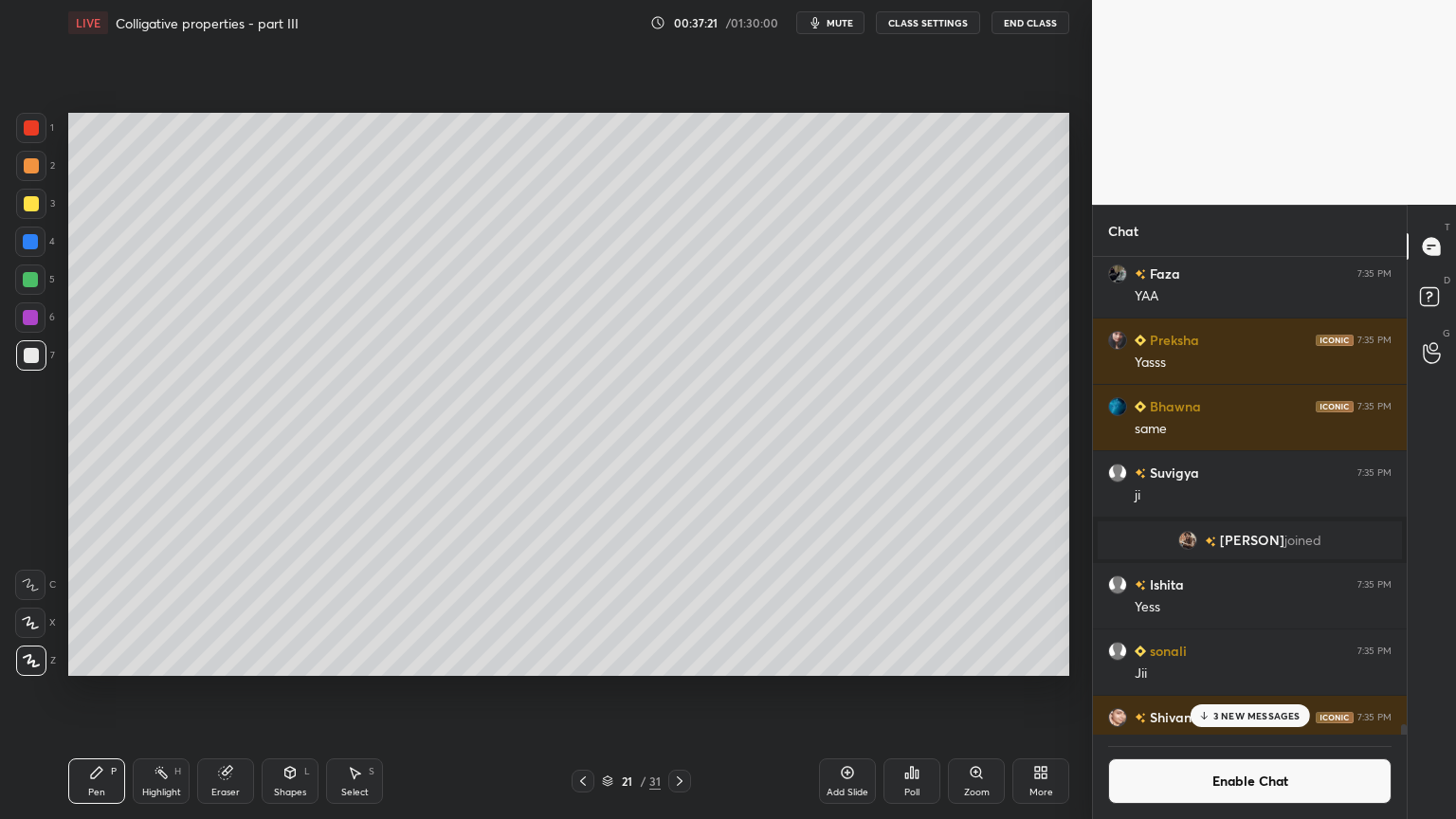 click on "Highlight H" at bounding box center [161, 781] 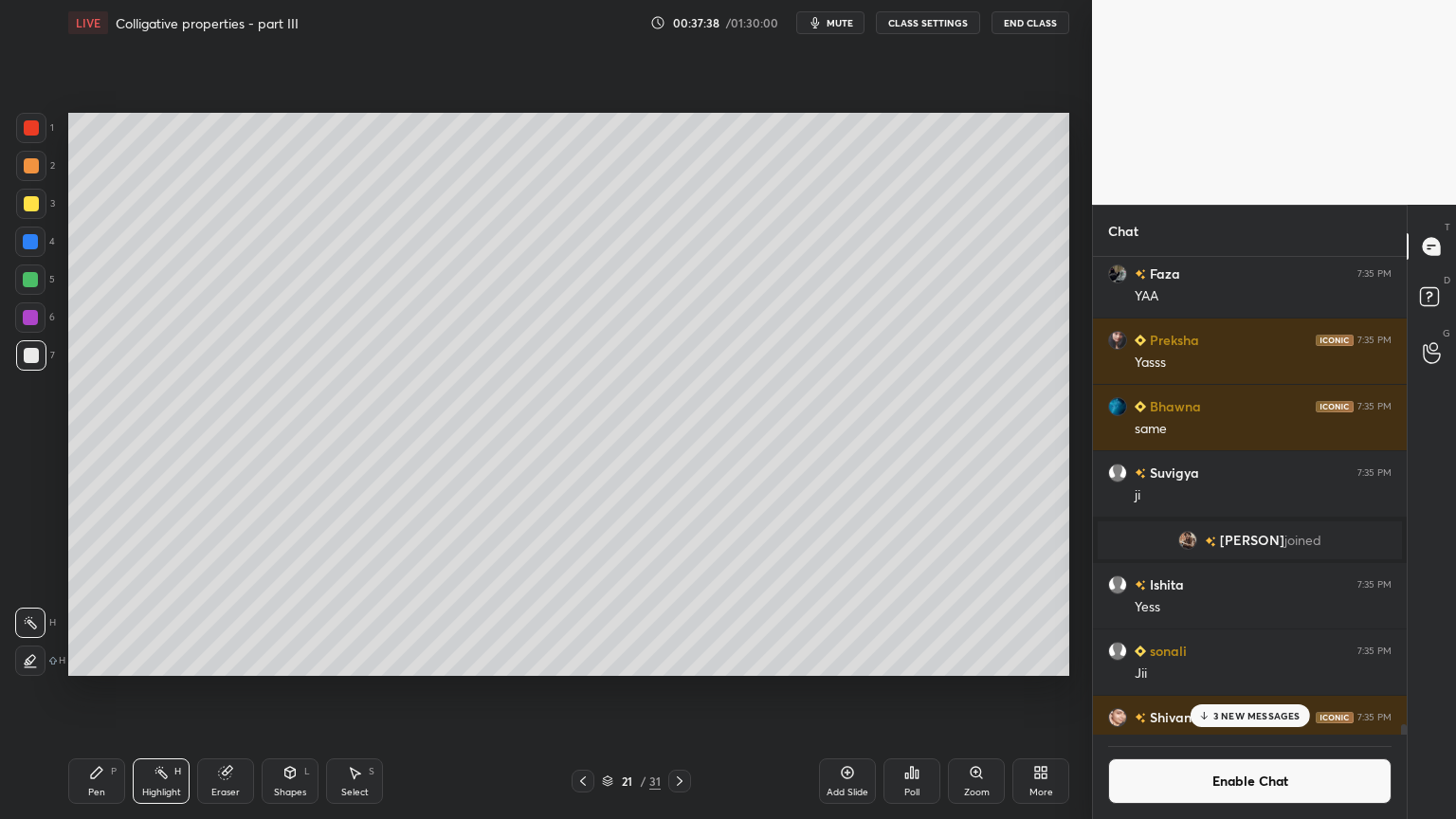 click on "Pen P" at bounding box center [97, 781] 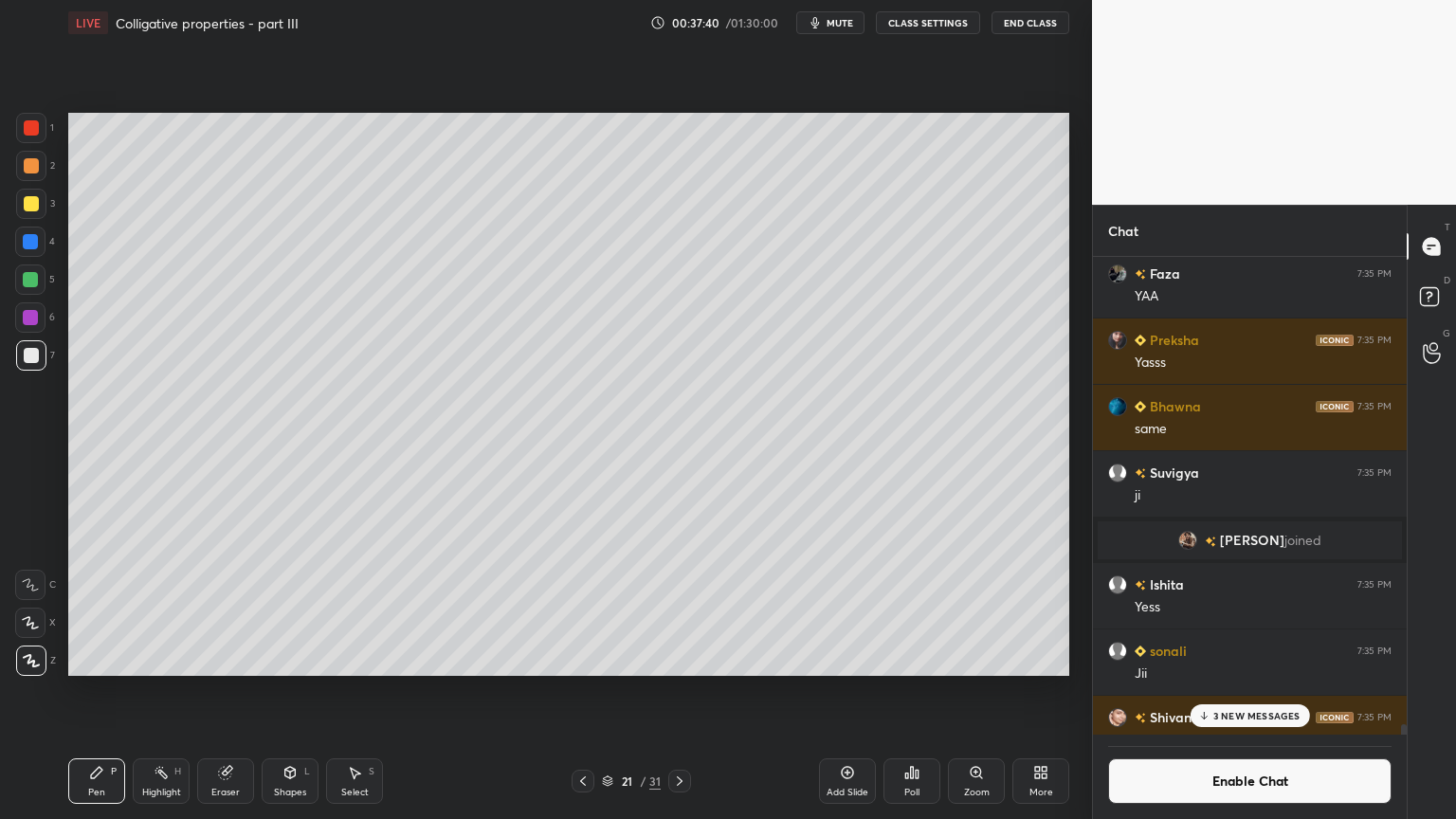 click at bounding box center [31, 166] 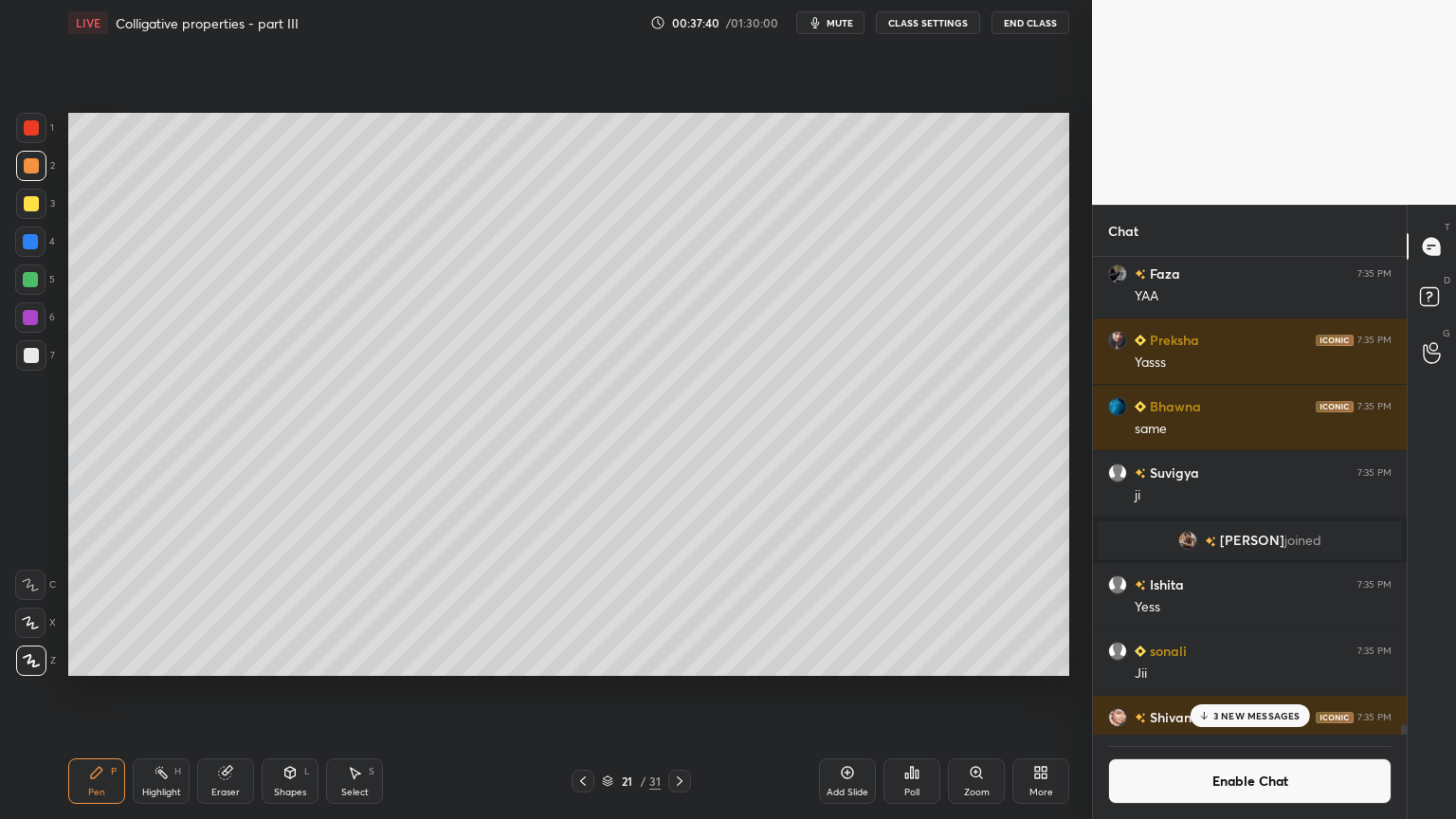 click at bounding box center [31, 128] 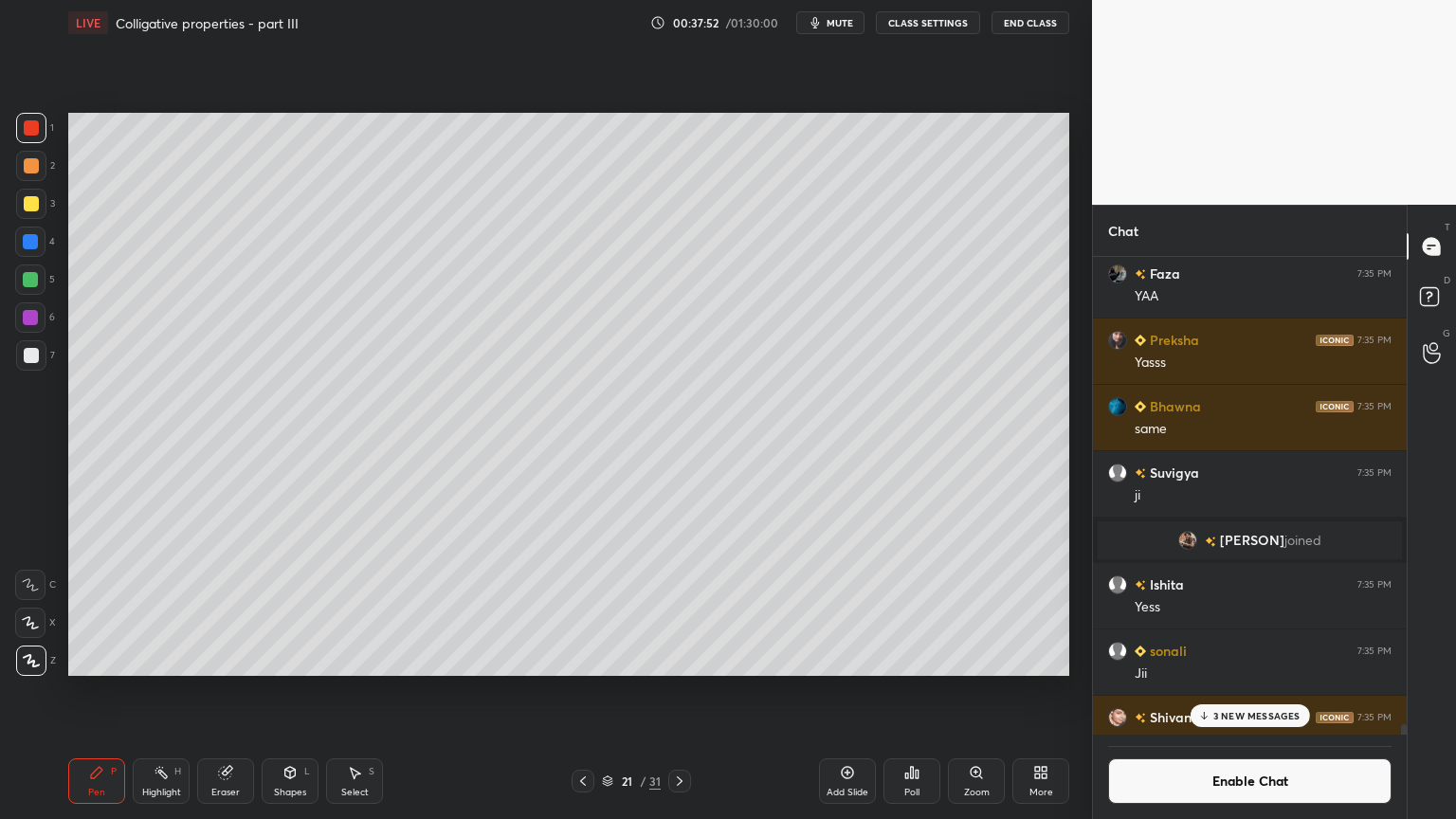 click at bounding box center (31, 204) 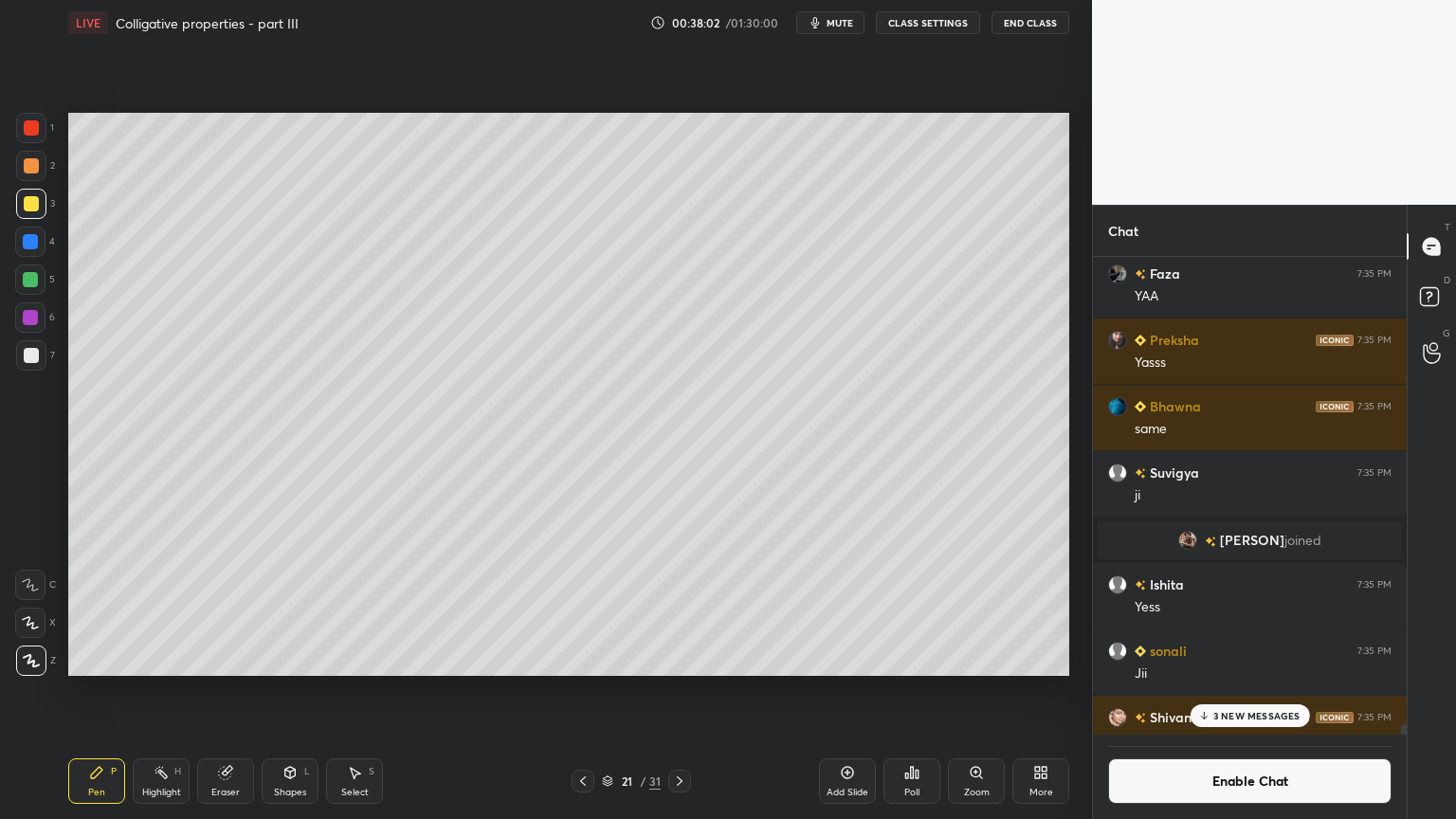 click on "Highlight H" at bounding box center (161, 781) 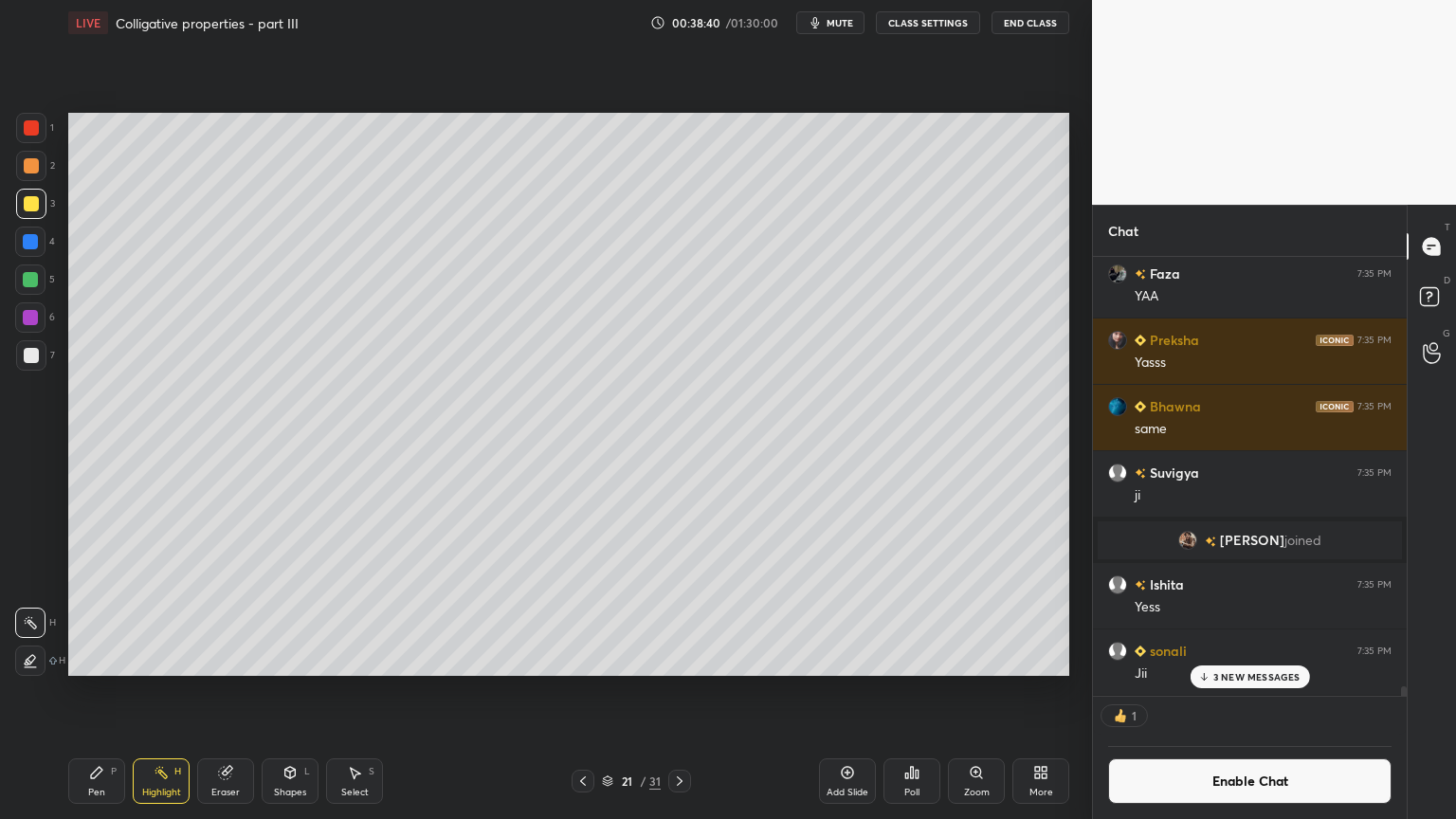 scroll, scrollTop: 433, scrollLeft: 308, axis: both 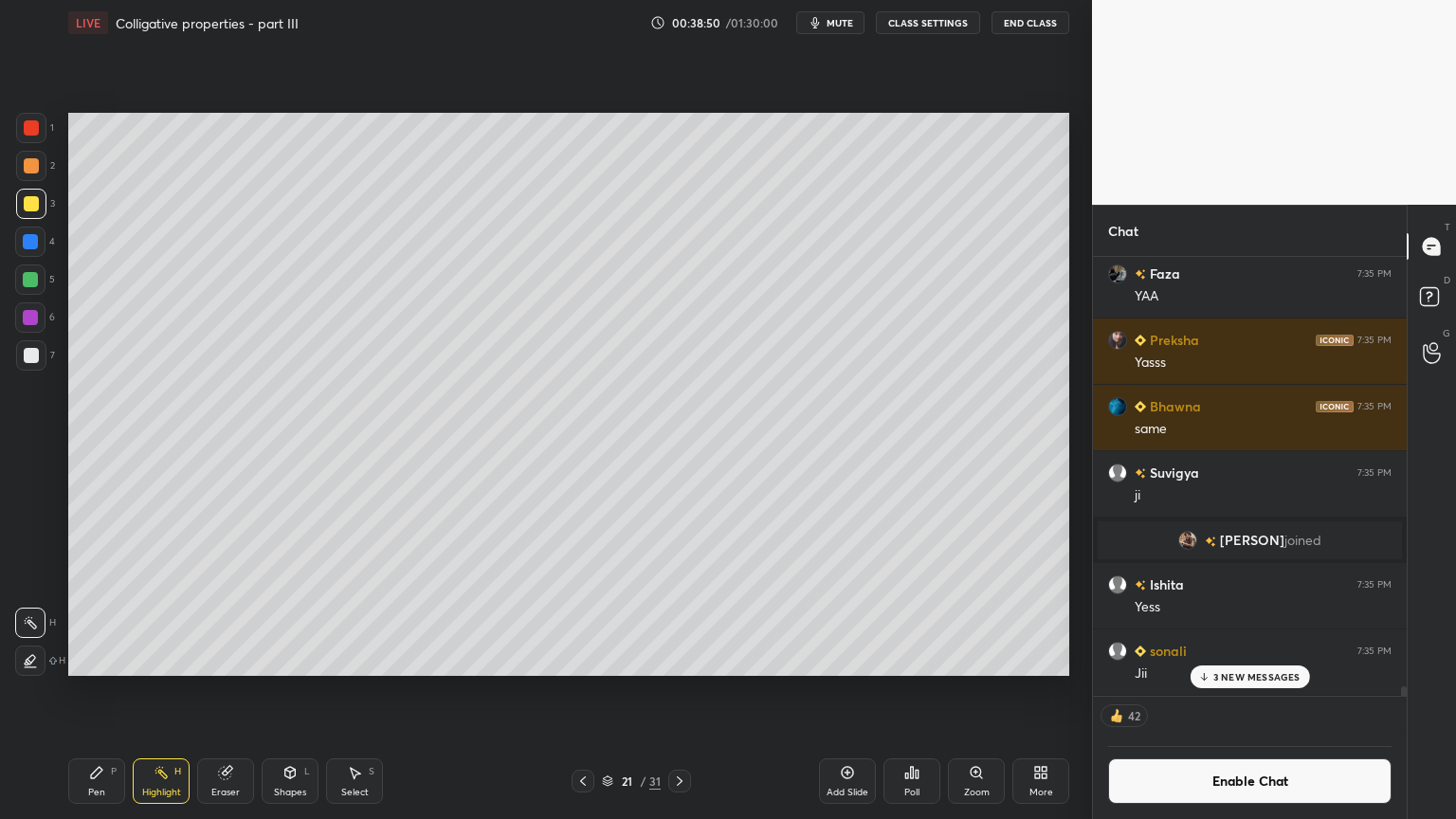 click on "Add Slide" at bounding box center (847, 792) 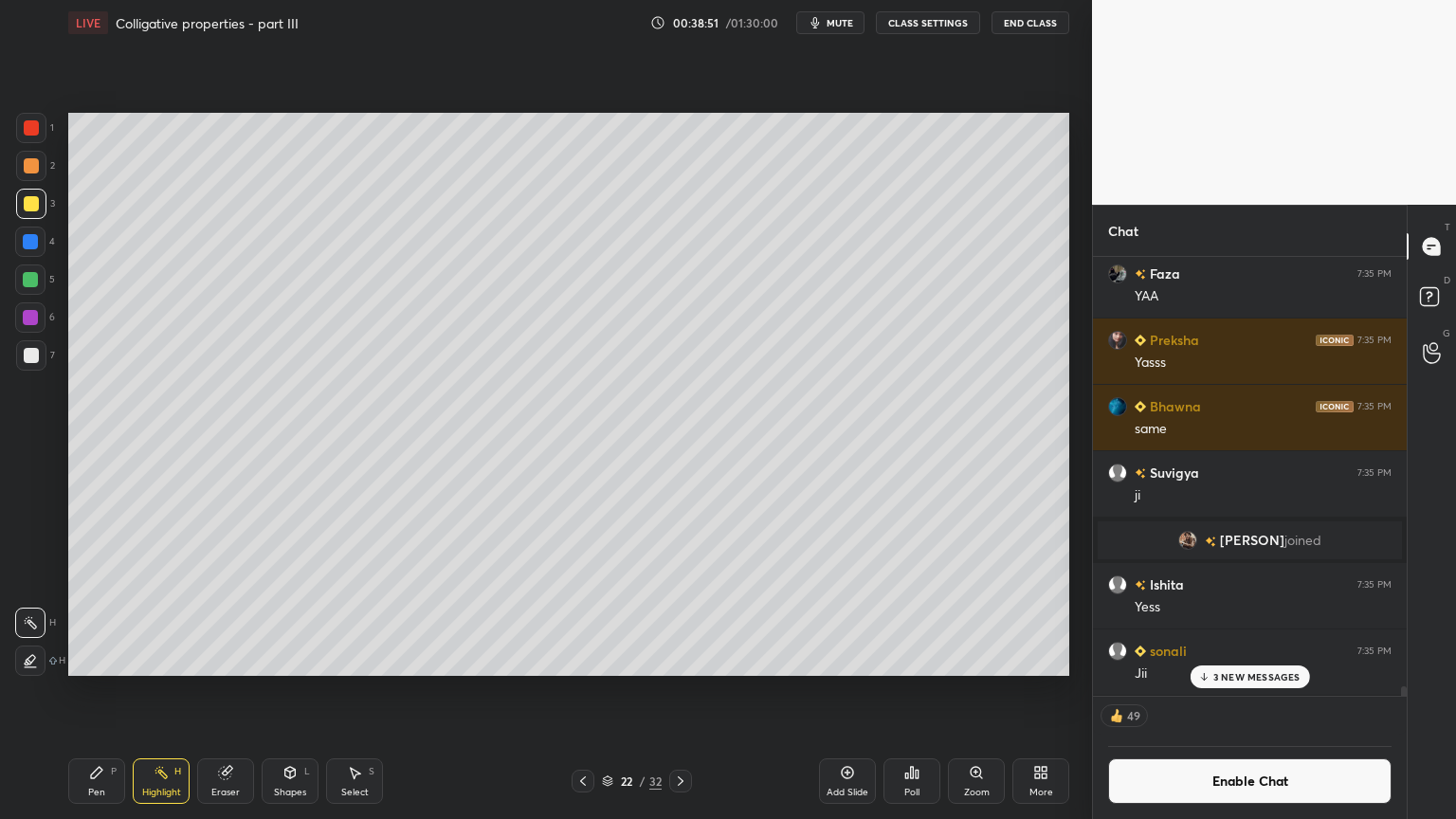 click 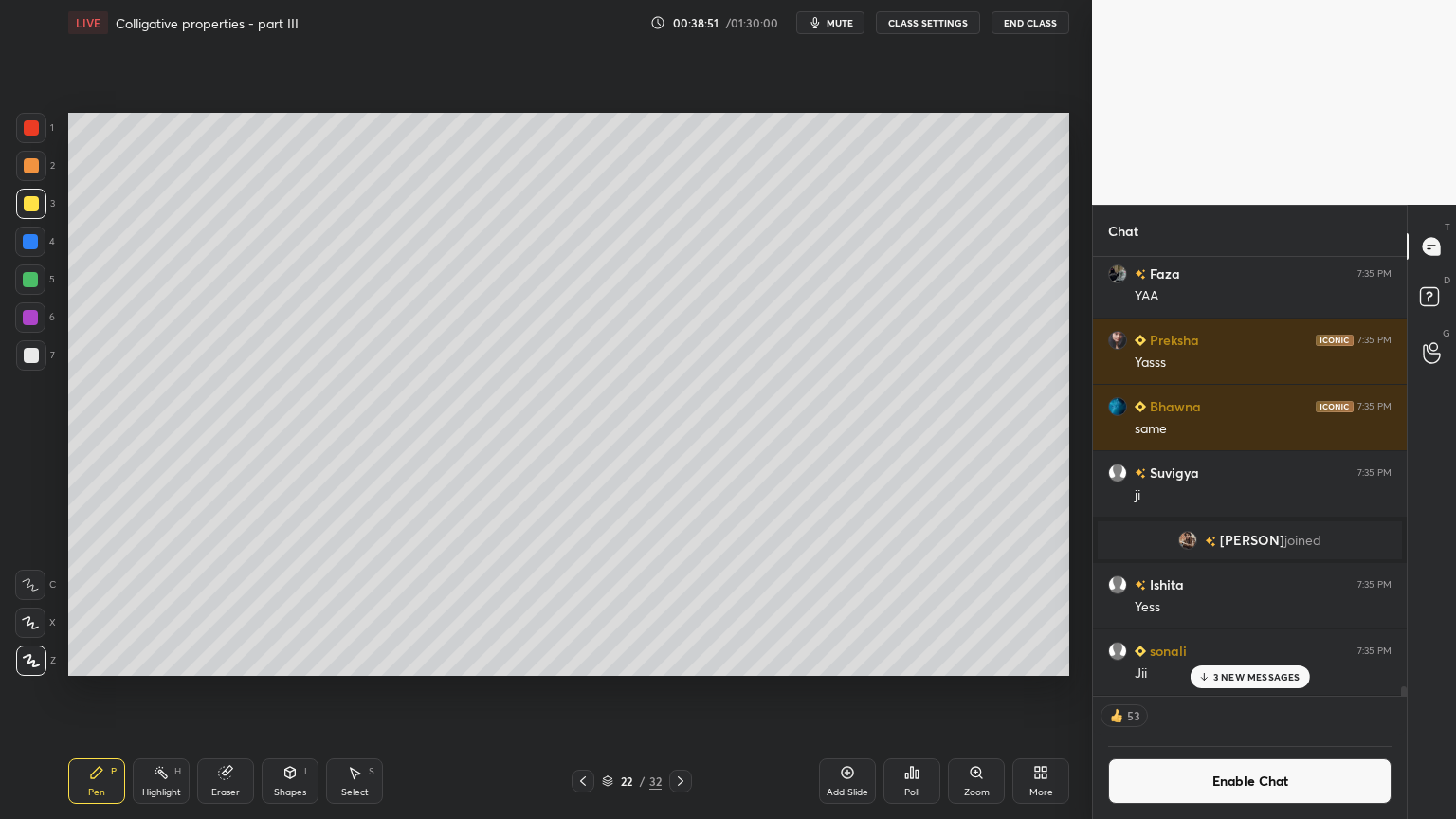 drag, startPoint x: 31, startPoint y: 120, endPoint x: 63, endPoint y: 140, distance: 37.735925 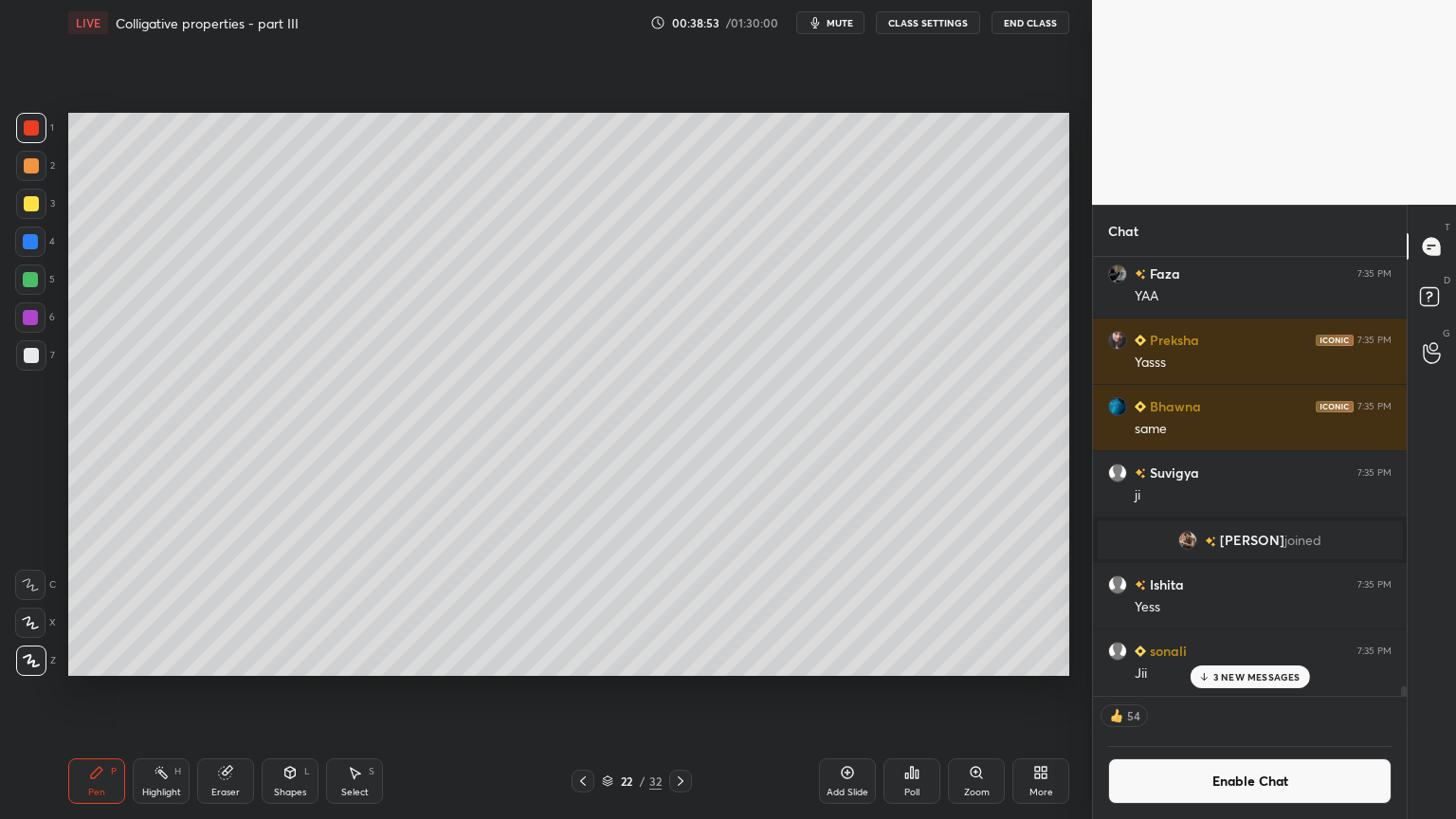 click at bounding box center (31, 166) 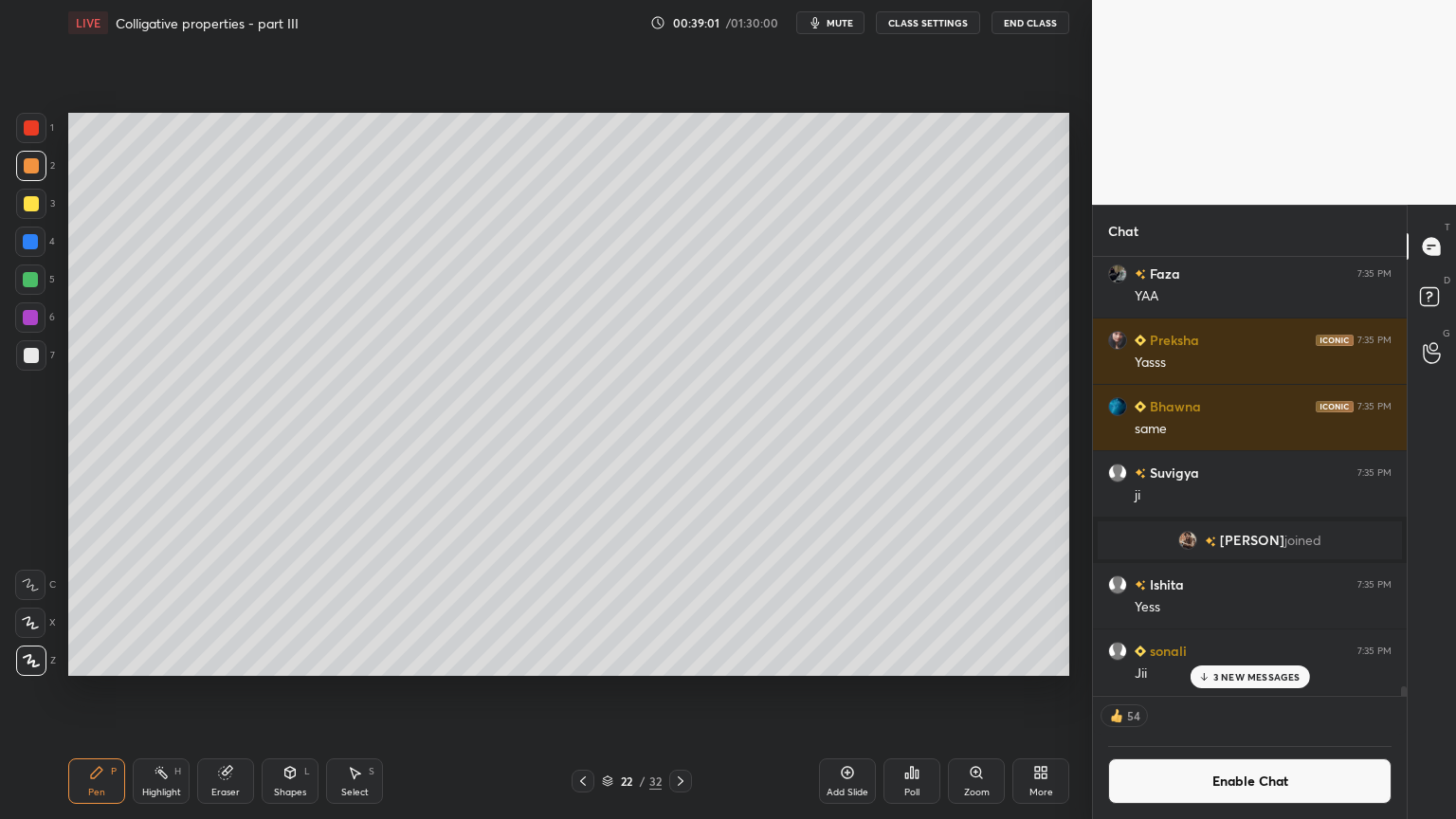 scroll, scrollTop: 6, scrollLeft: 6, axis: both 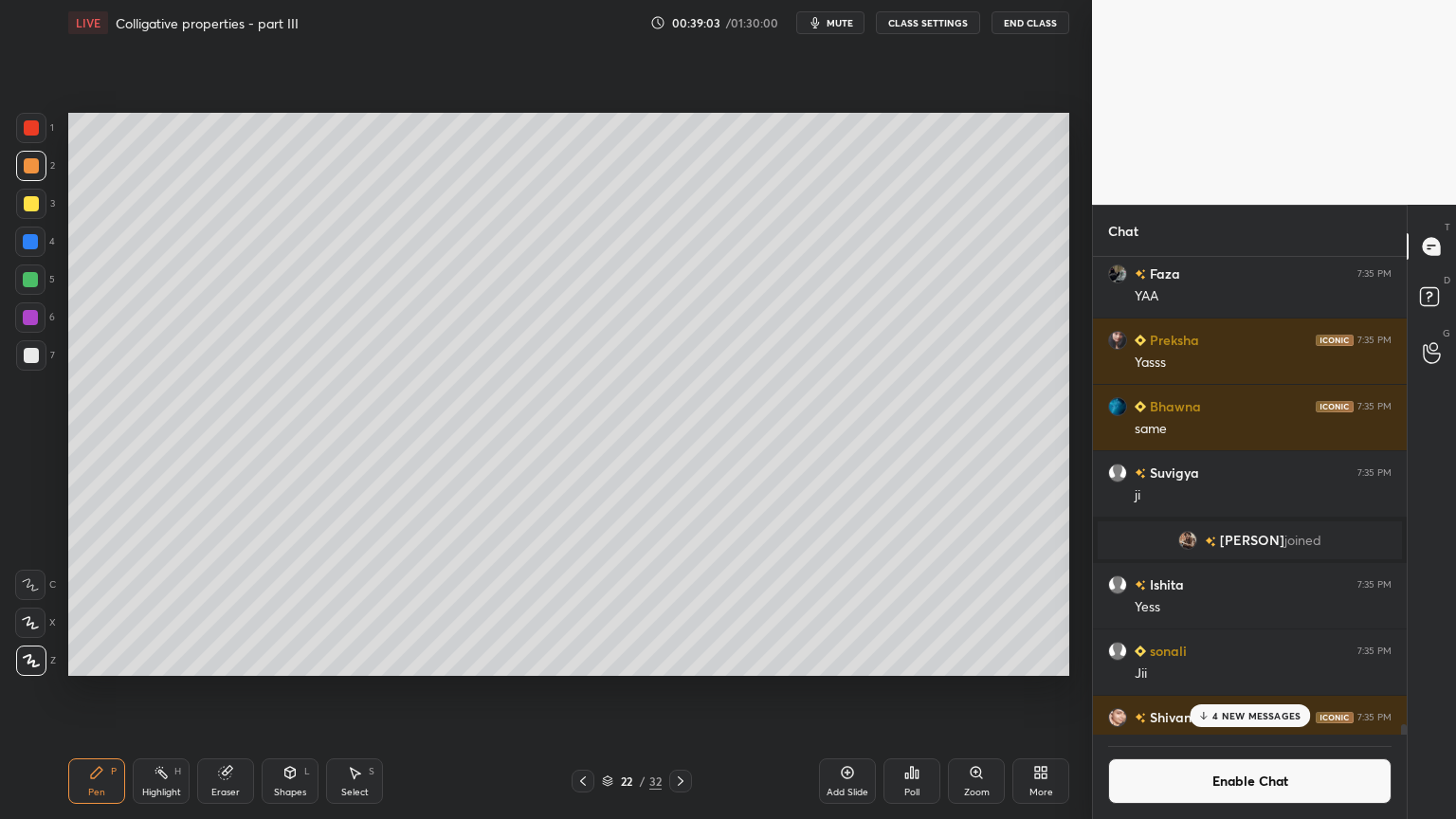 click on "Shapes" at bounding box center [290, 792] 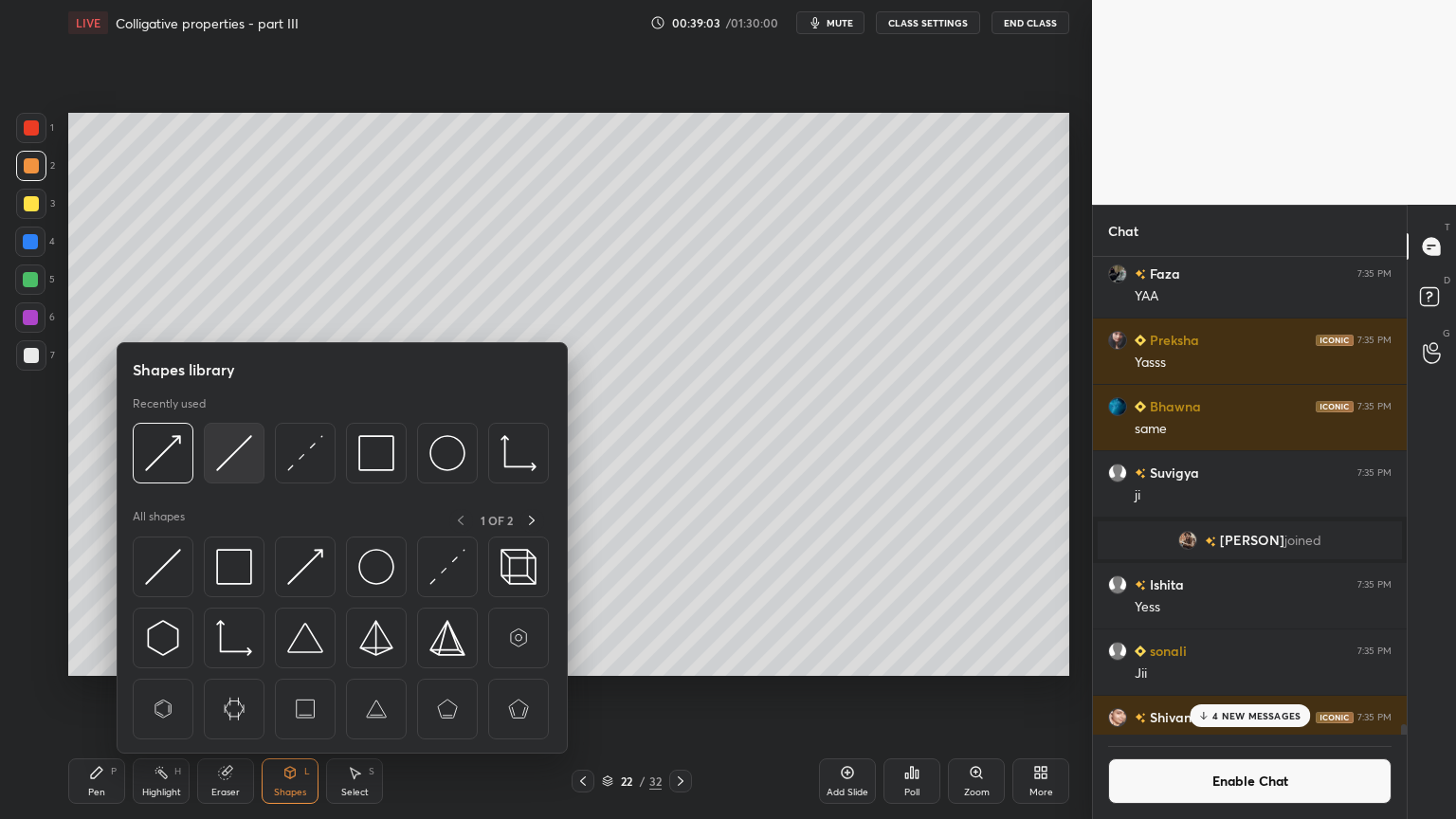 click at bounding box center [234, 453] 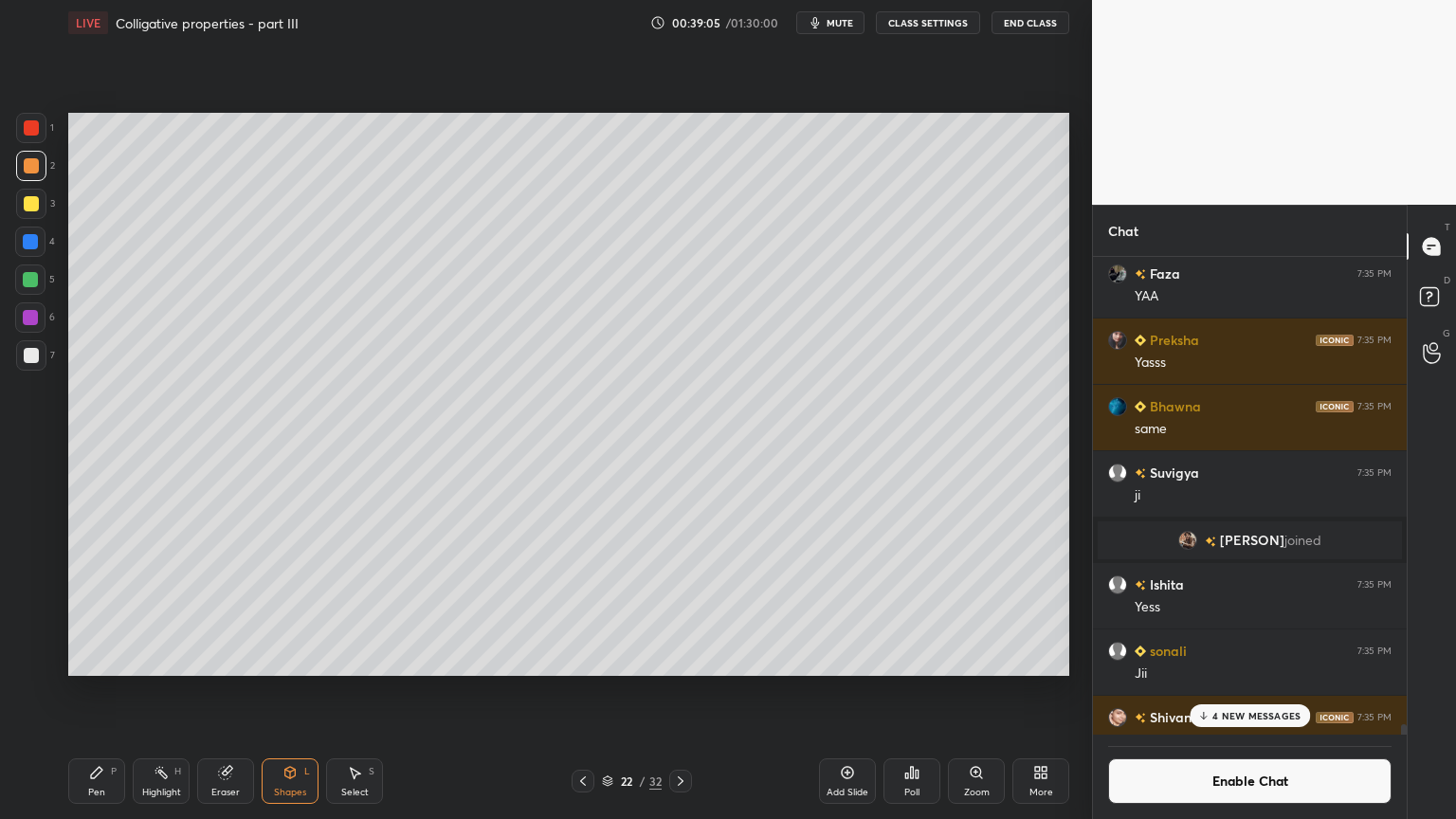 click on "Pen P" at bounding box center (97, 781) 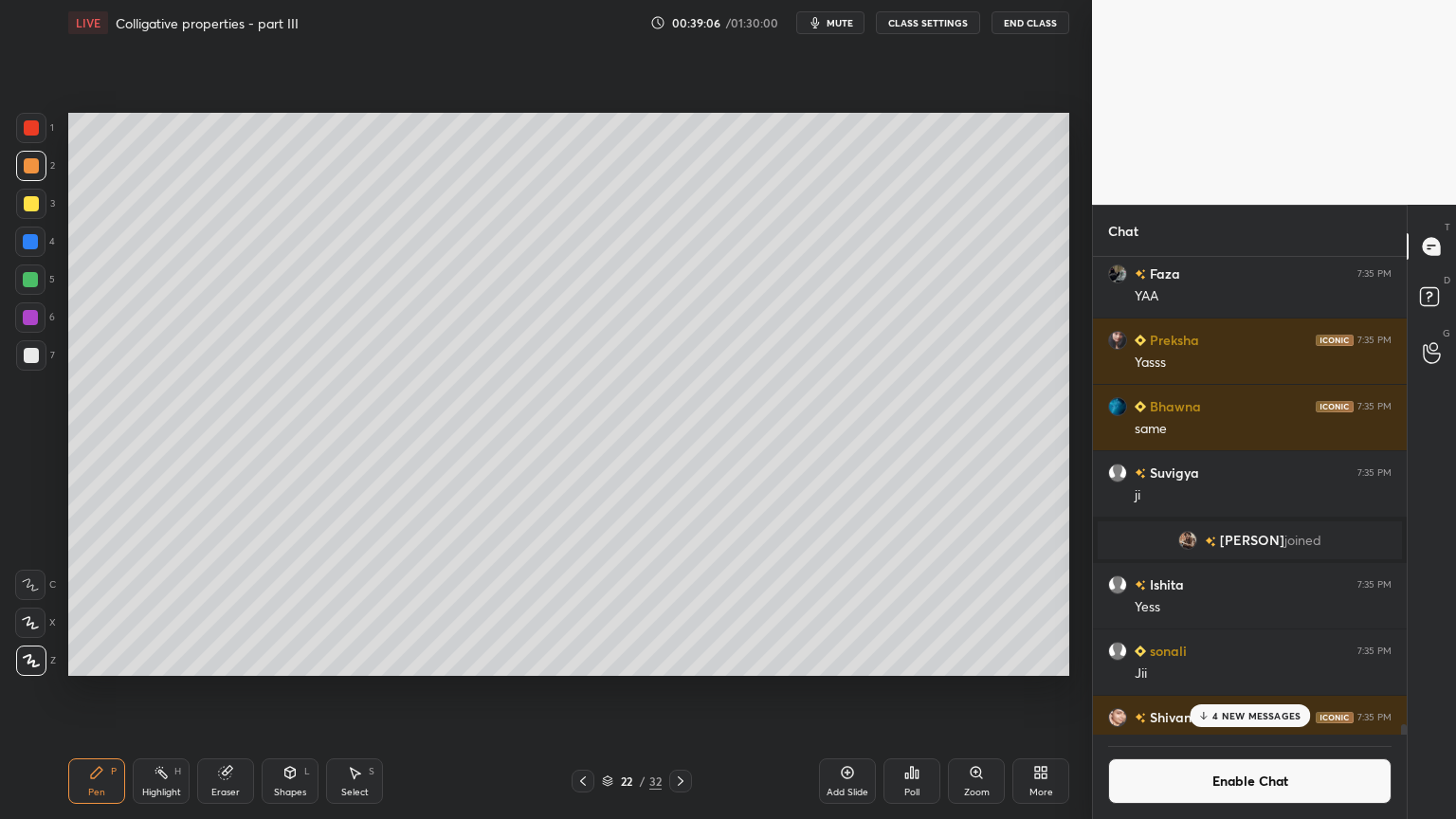 drag, startPoint x: 34, startPoint y: 354, endPoint x: 46, endPoint y: 348, distance: 13.416408 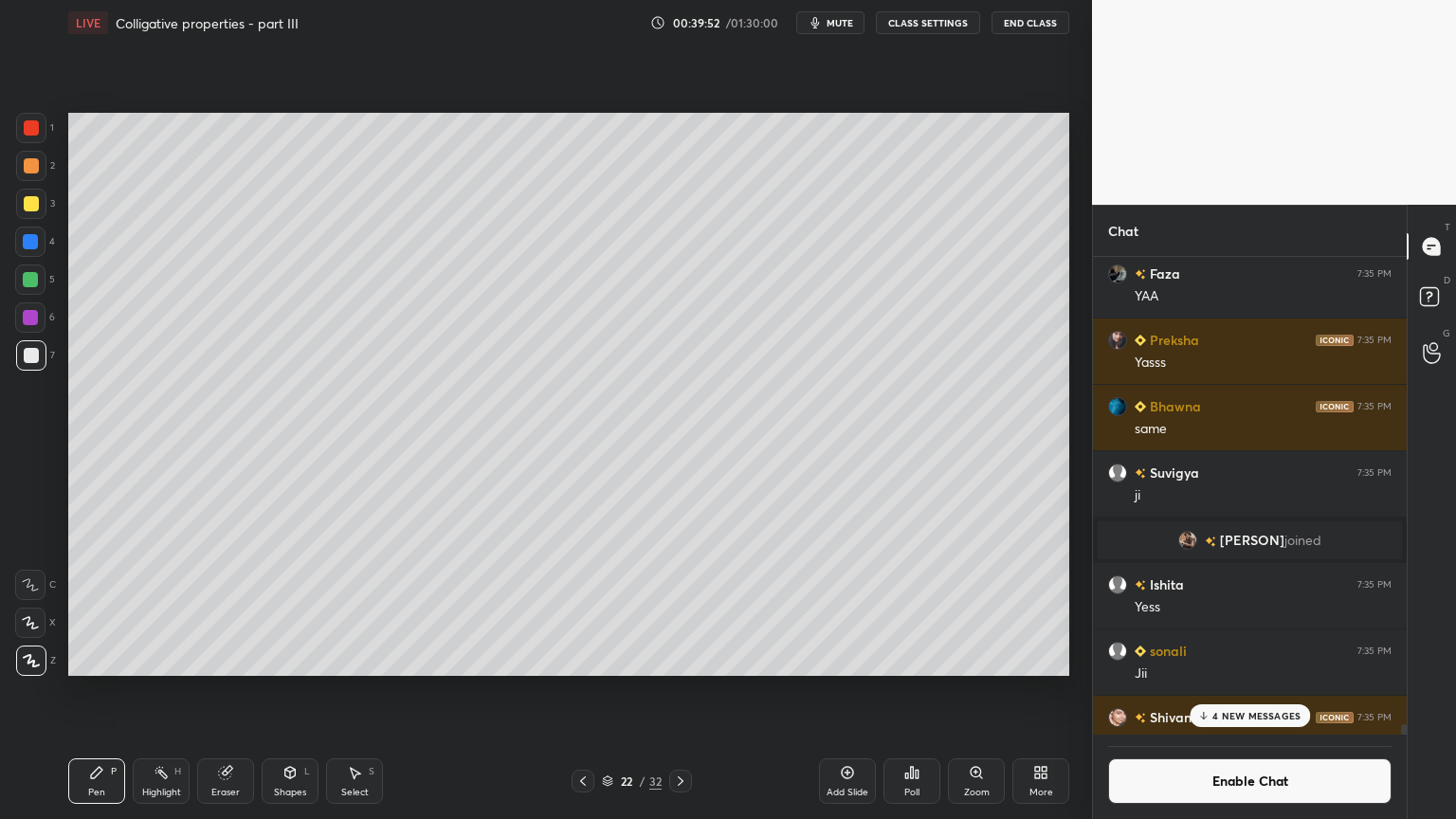 click on "Shapes L" at bounding box center (290, 781) 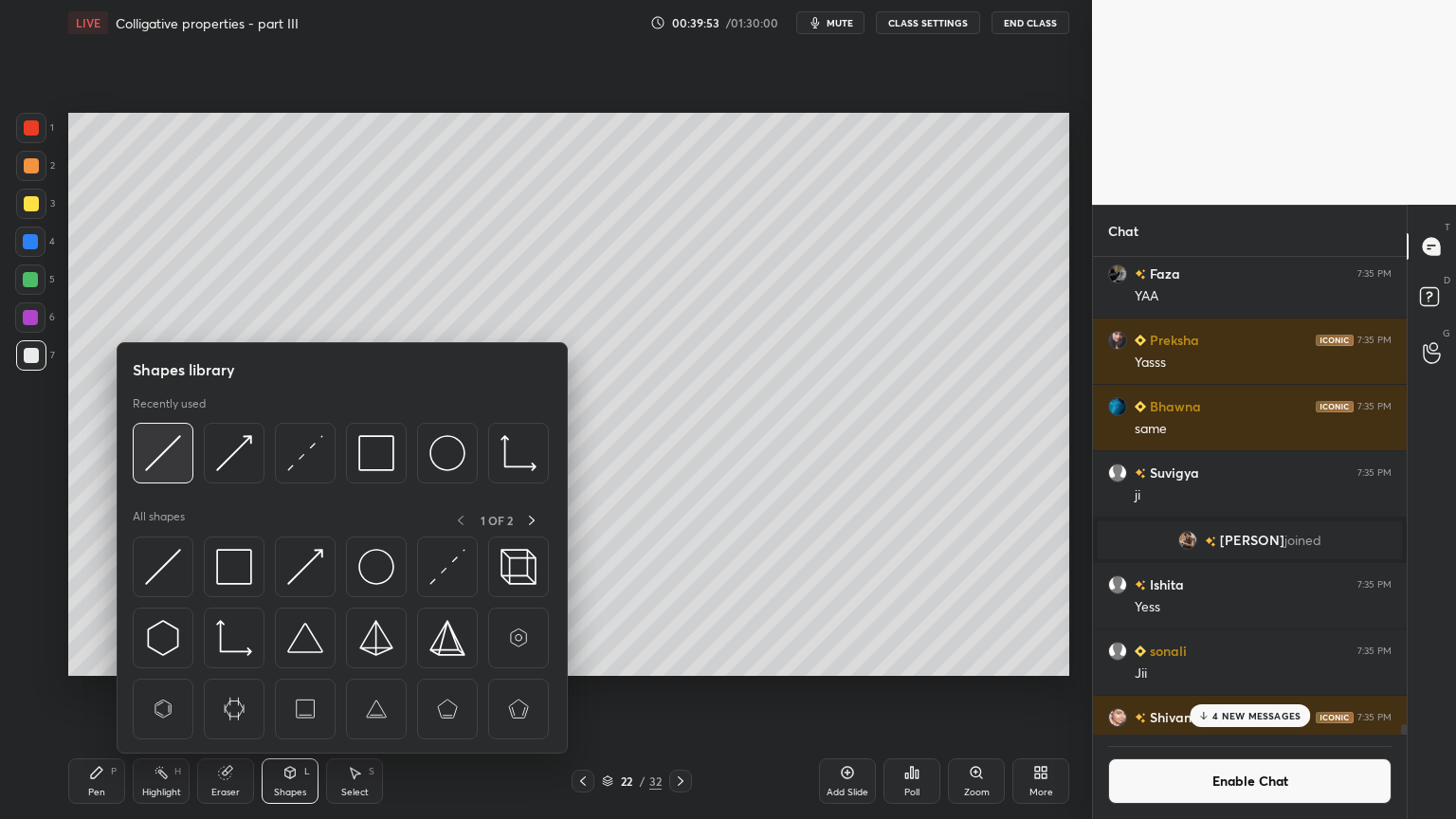 click at bounding box center (163, 453) 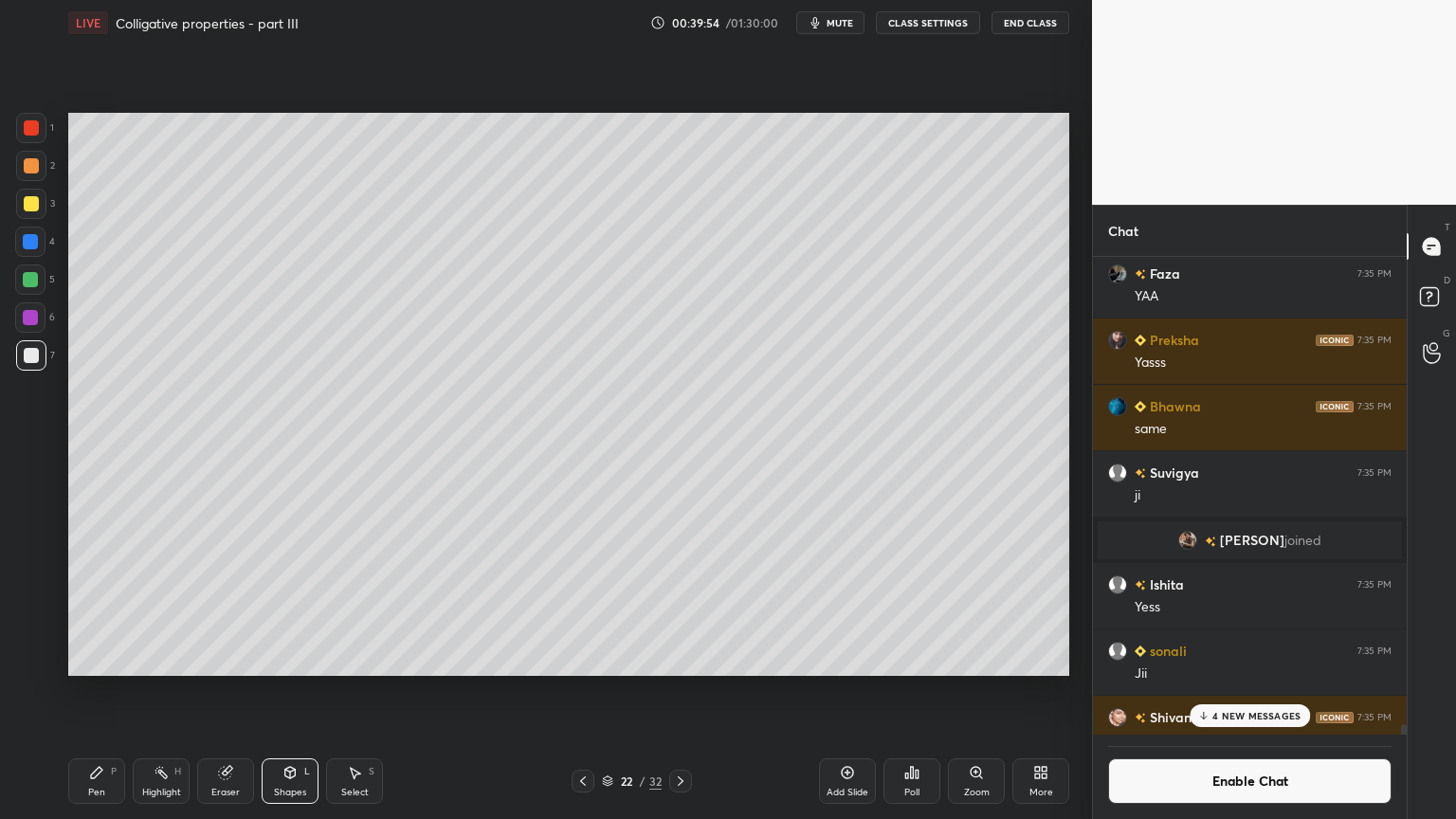click at bounding box center (31, 204) 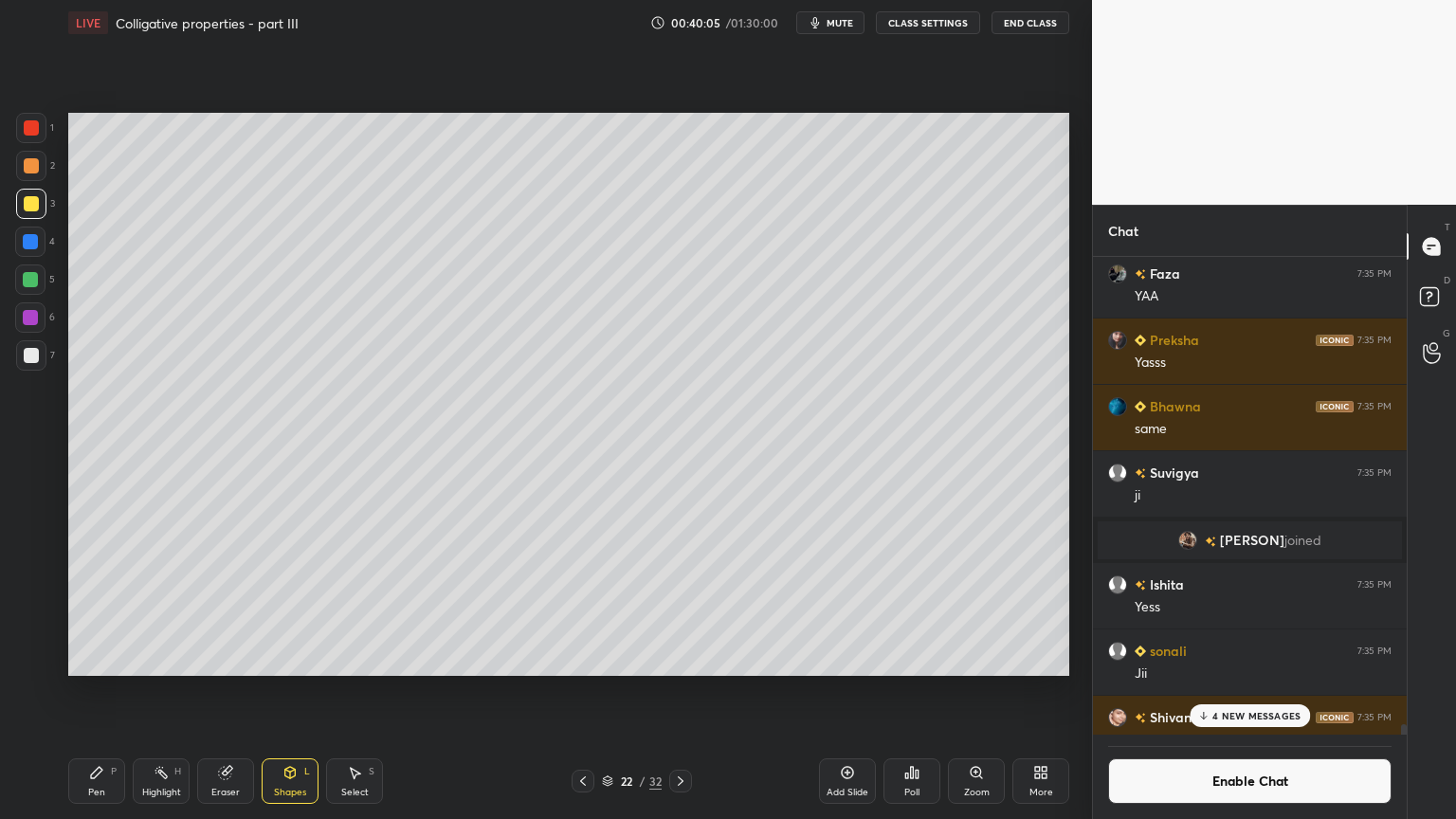 click 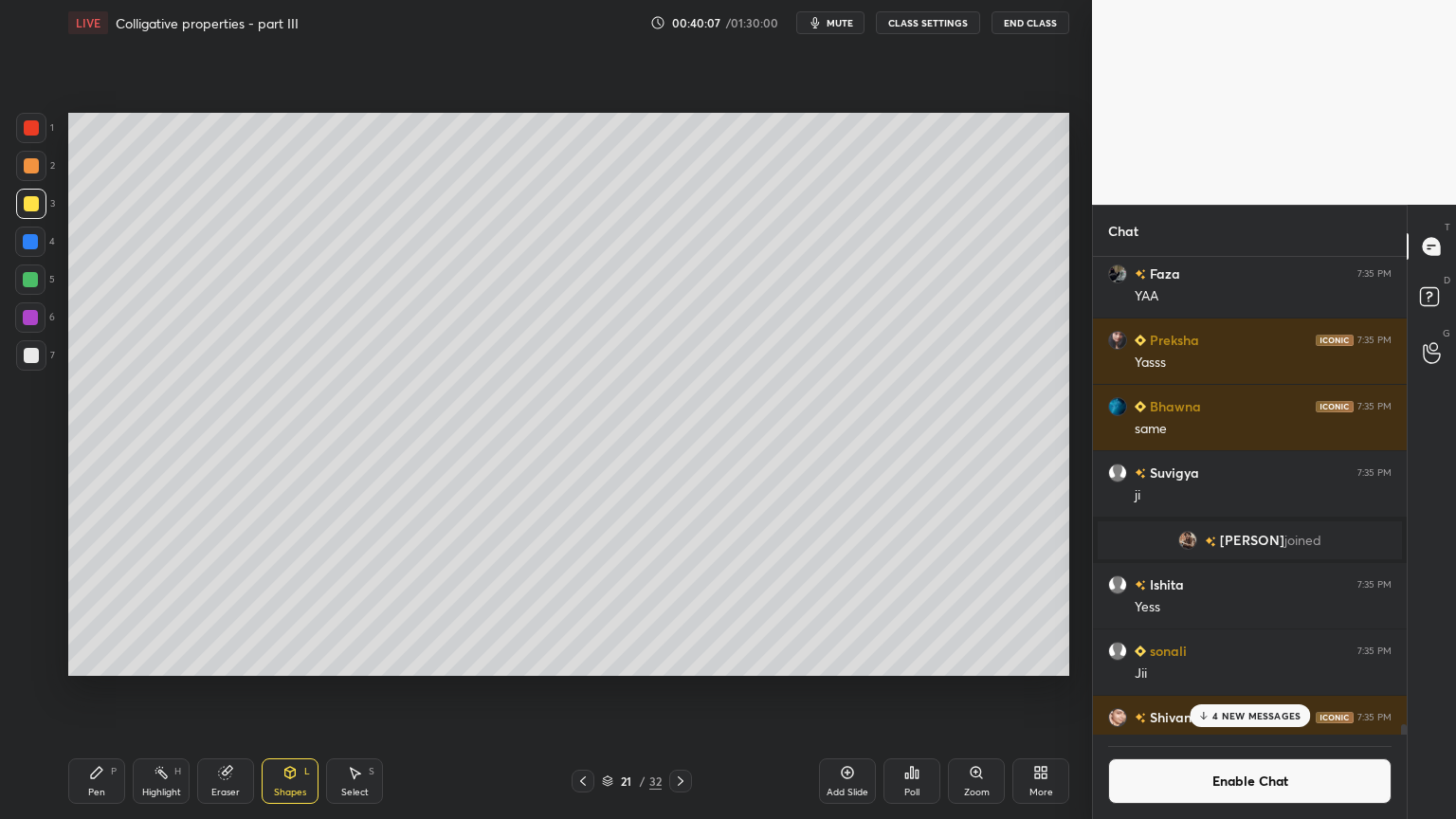 click on "Highlight" at bounding box center (161, 792) 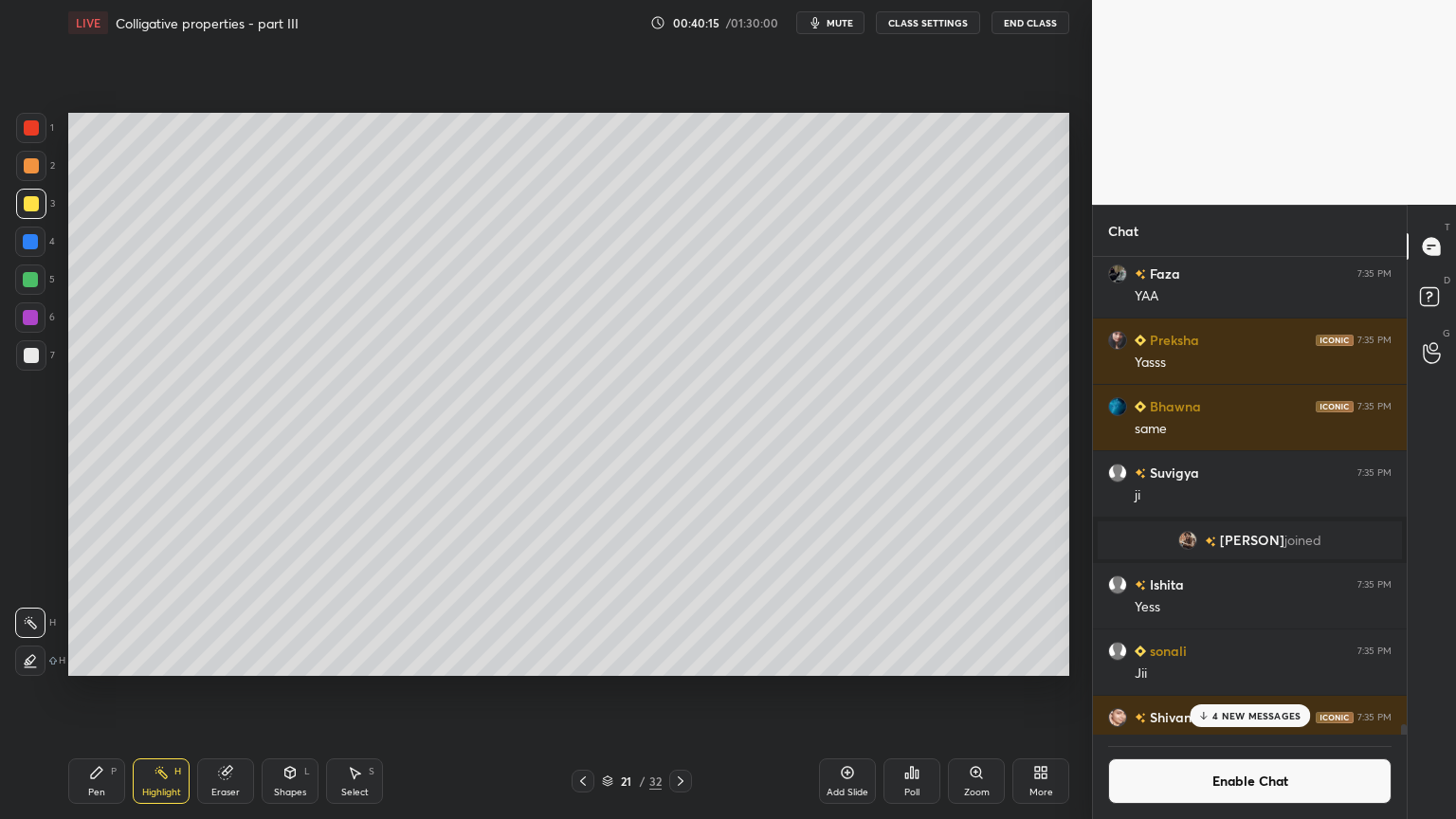 scroll, scrollTop: 433, scrollLeft: 308, axis: both 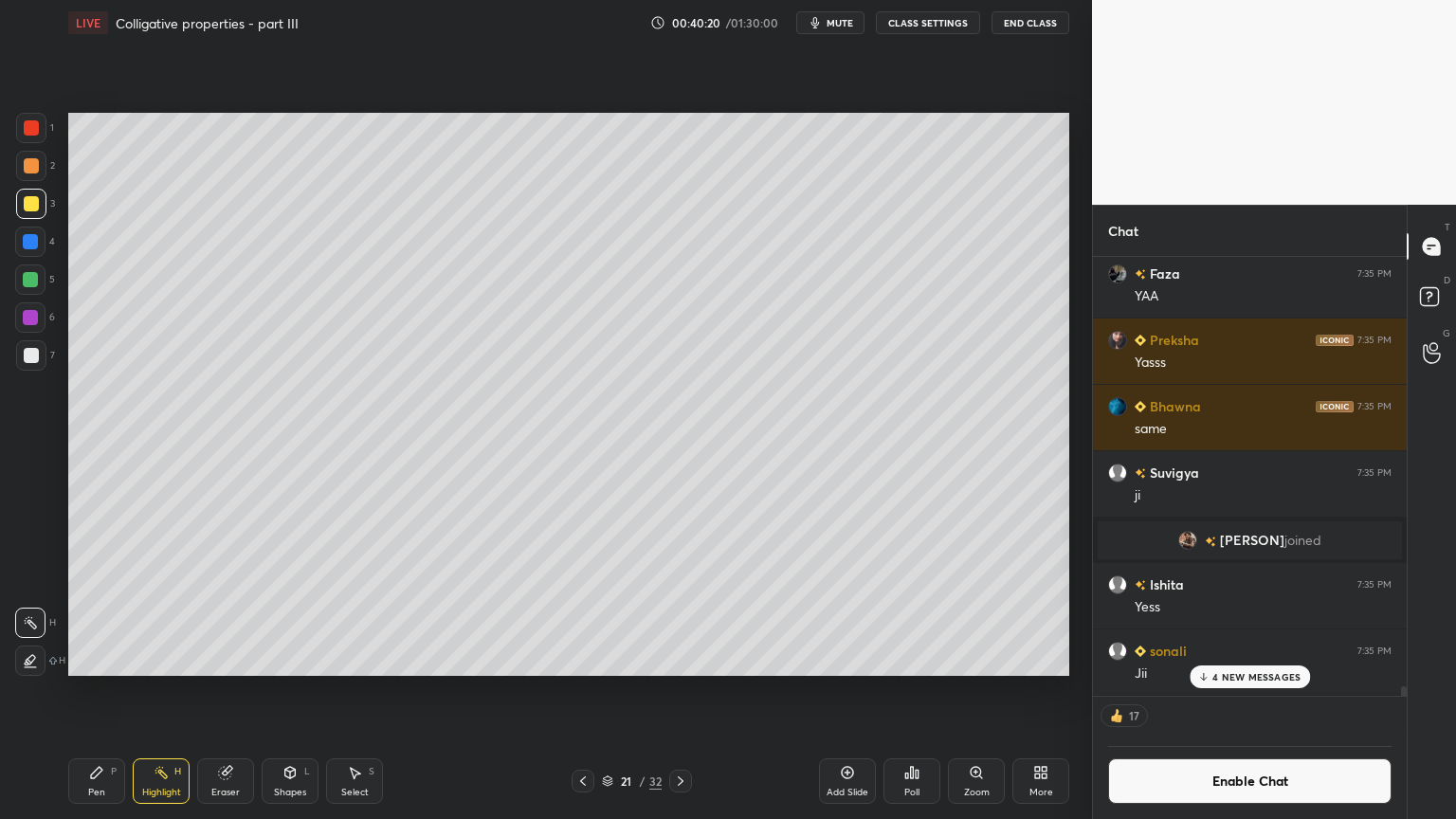 click 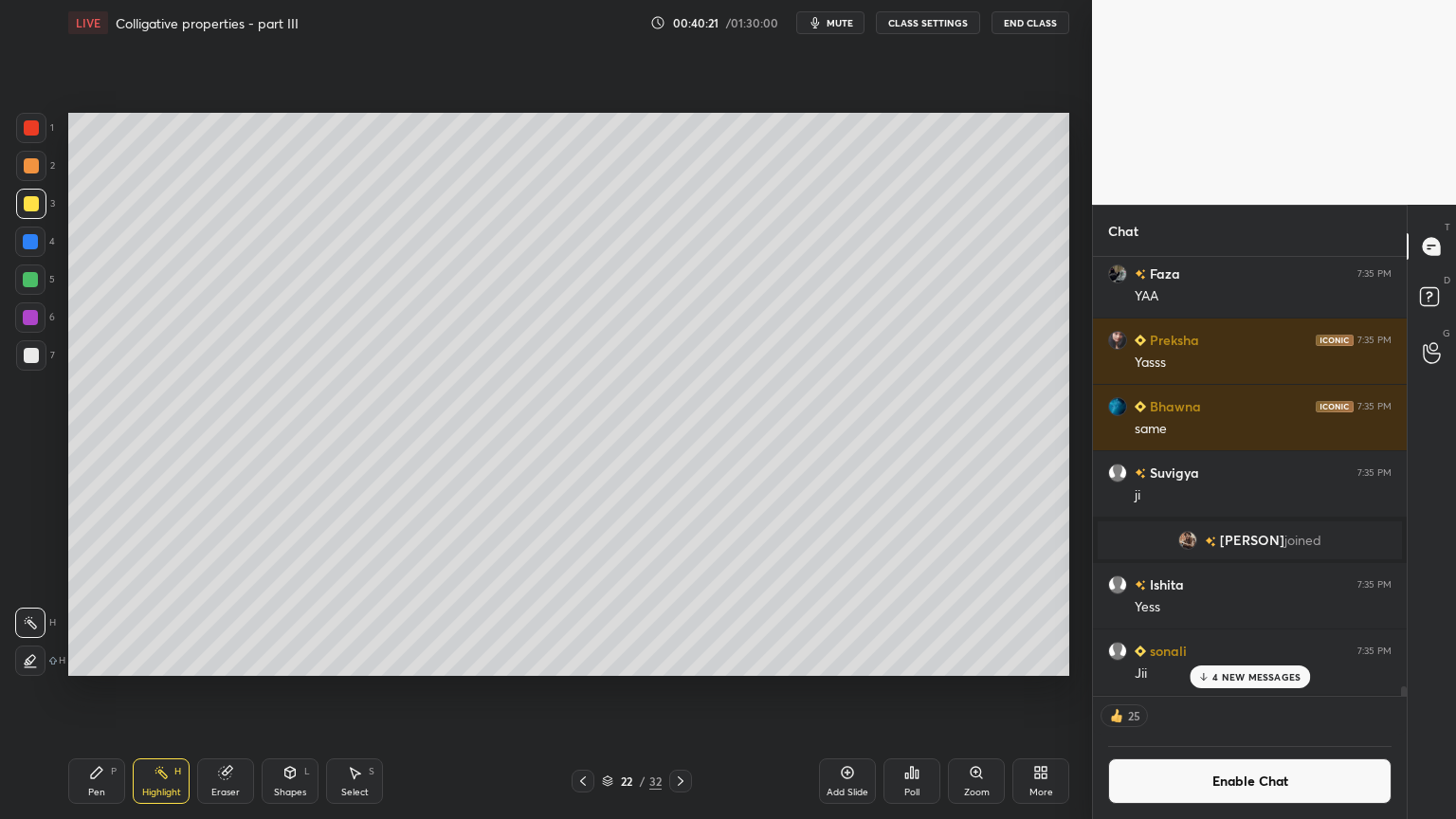 click on "Pen P" at bounding box center [97, 781] 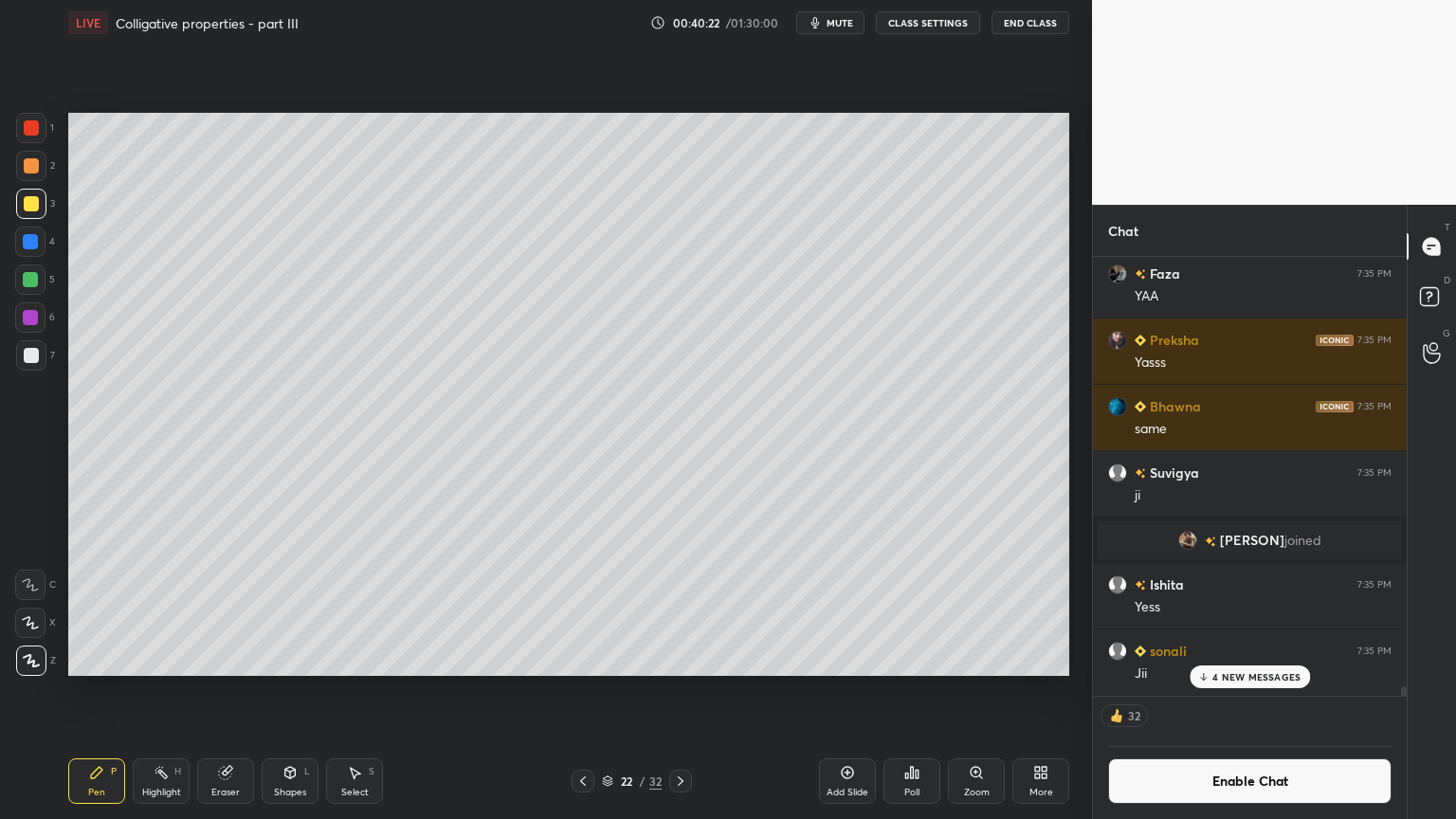 click at bounding box center [30, 242] 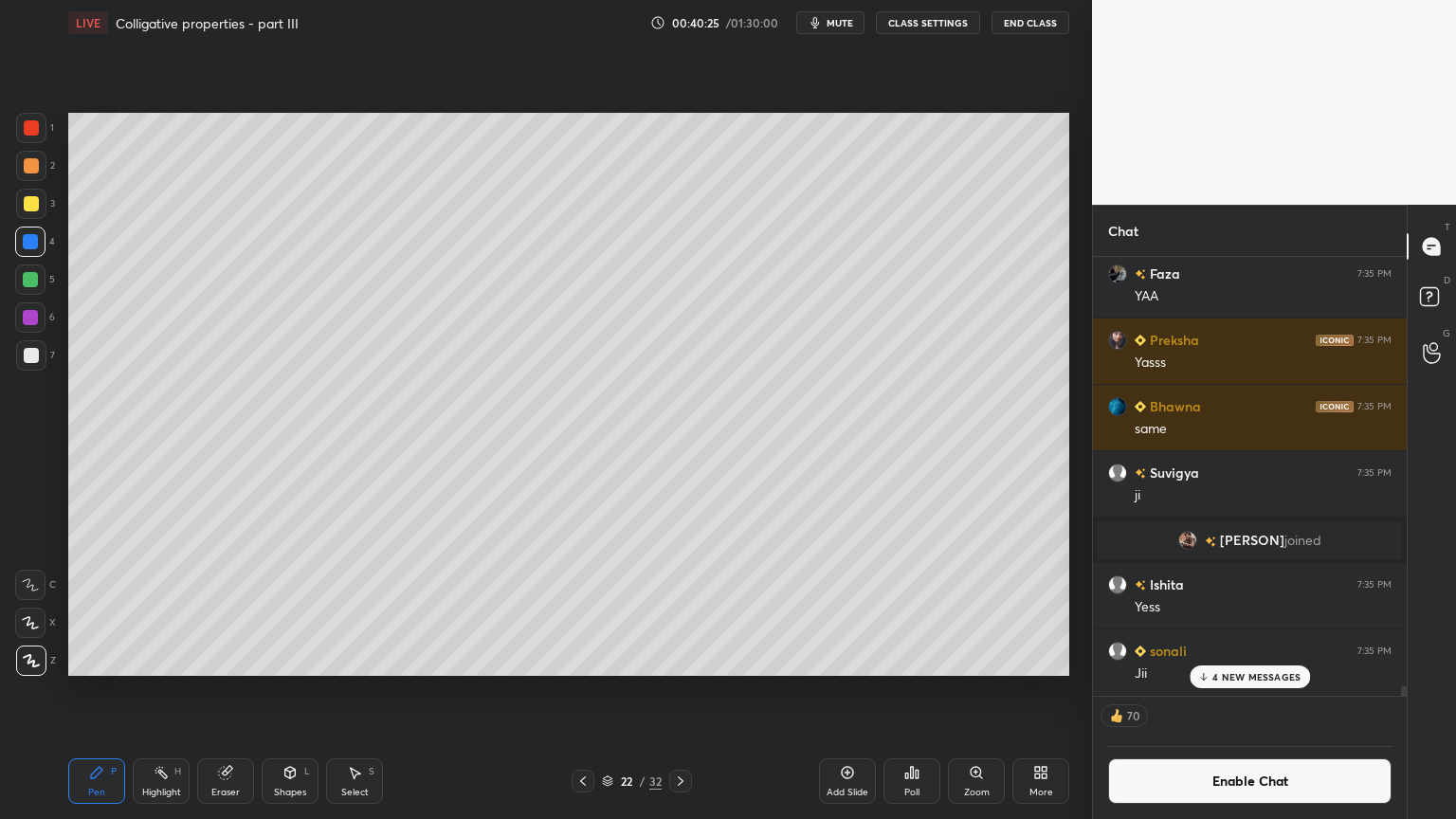 click at bounding box center (31, 355) 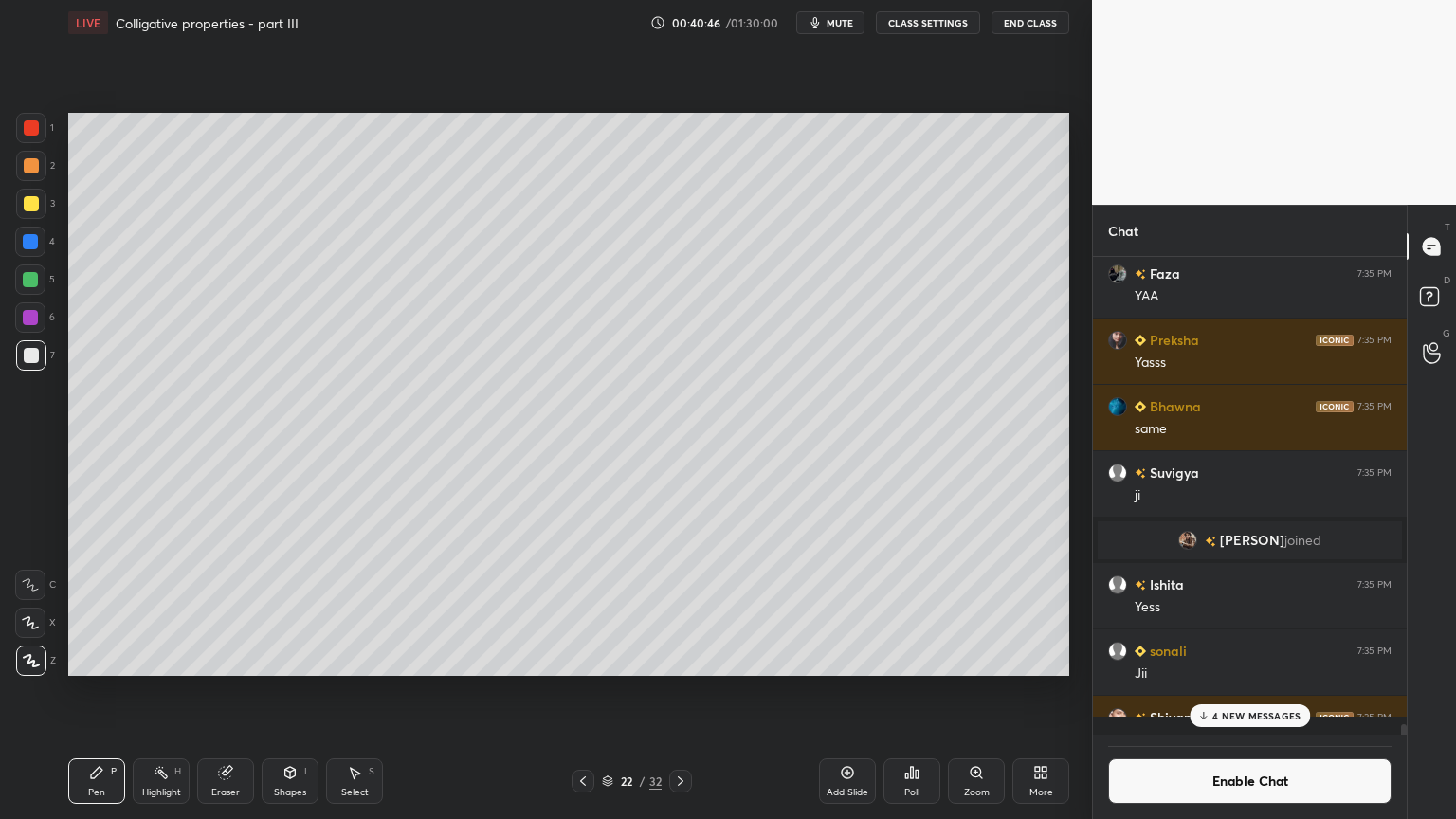 scroll, scrollTop: 6, scrollLeft: 6, axis: both 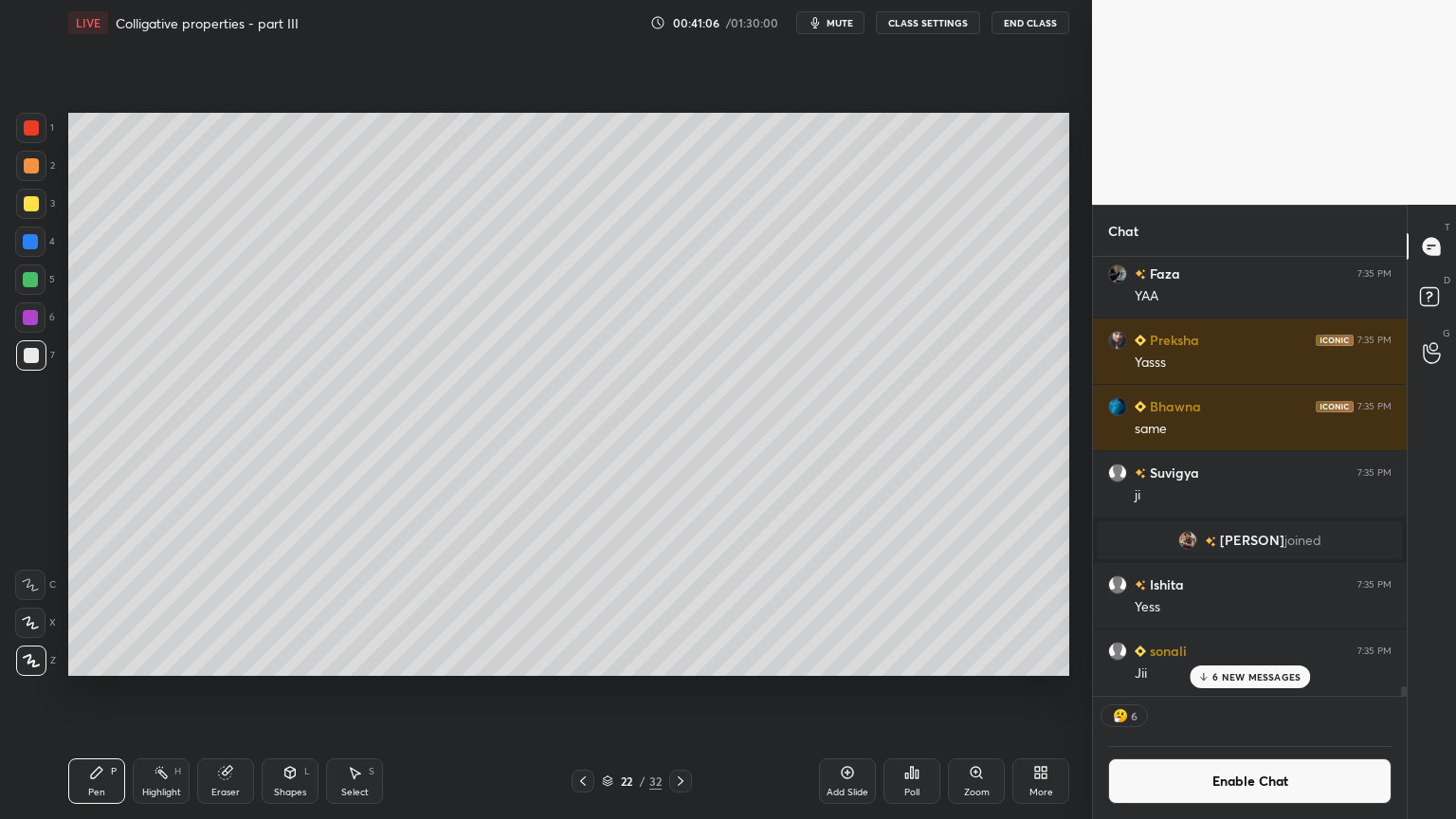drag, startPoint x: 286, startPoint y: 777, endPoint x: 278, endPoint y: 765, distance: 14.422205 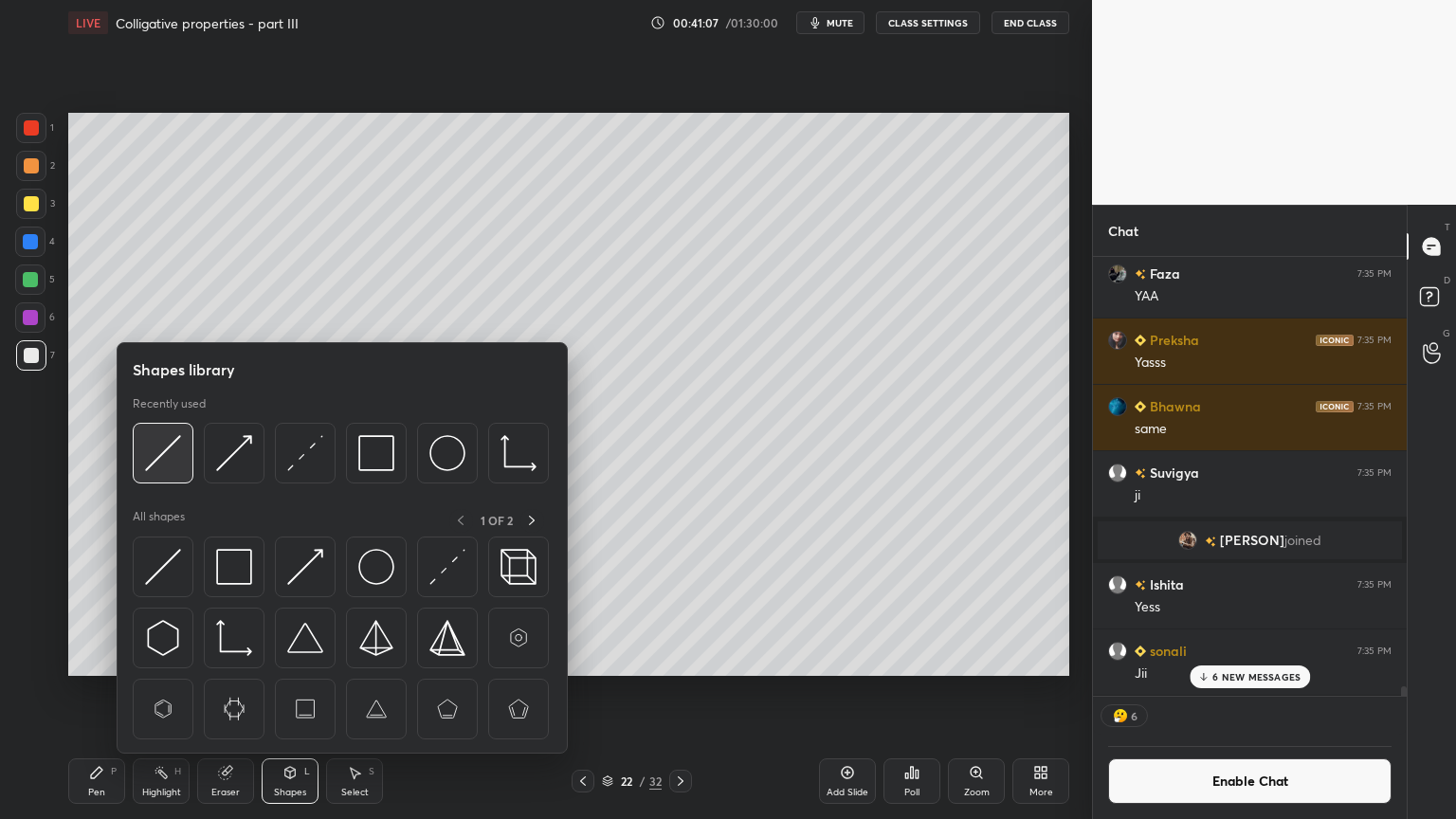click at bounding box center [163, 453] 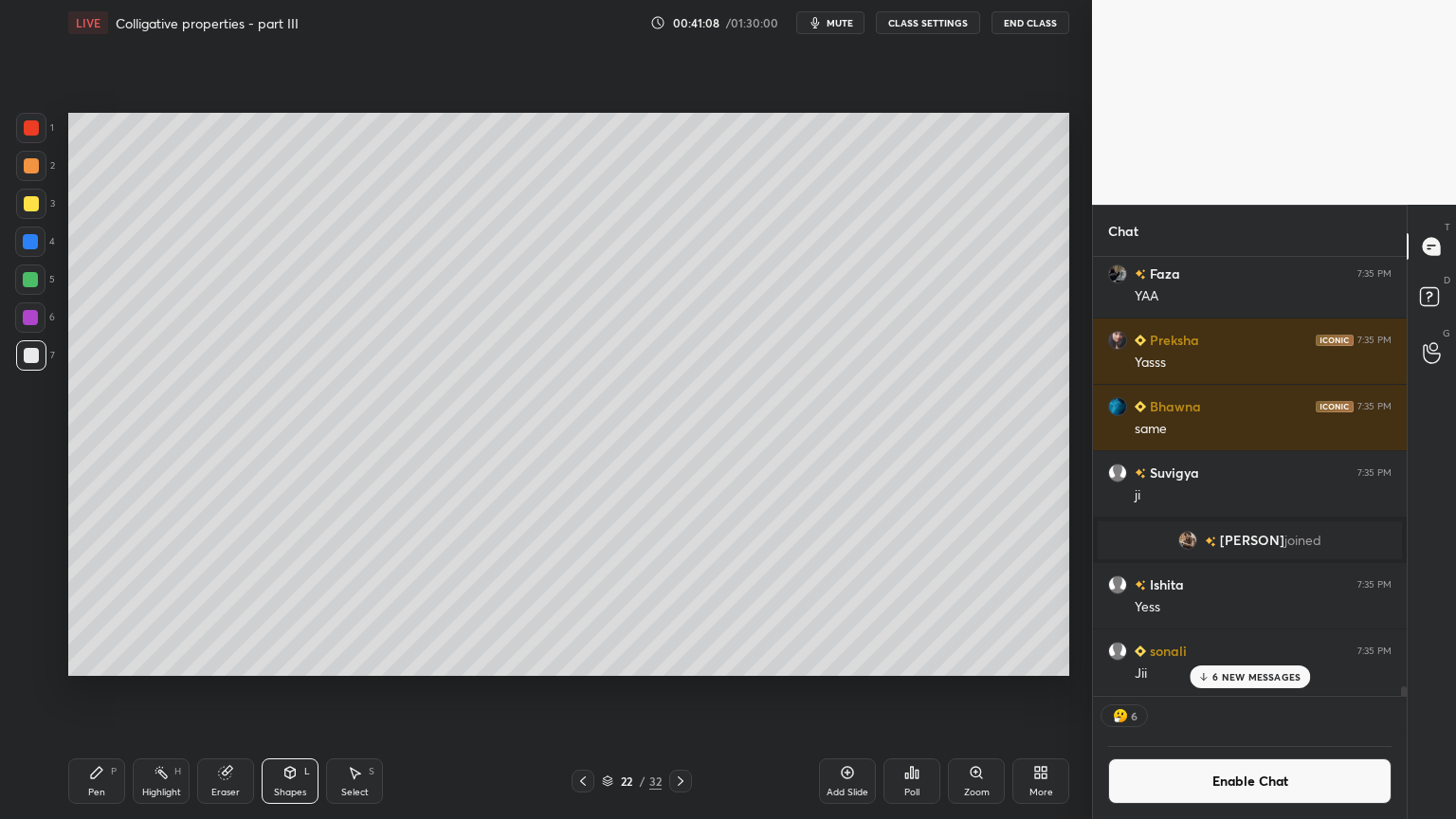 click at bounding box center [31, 204] 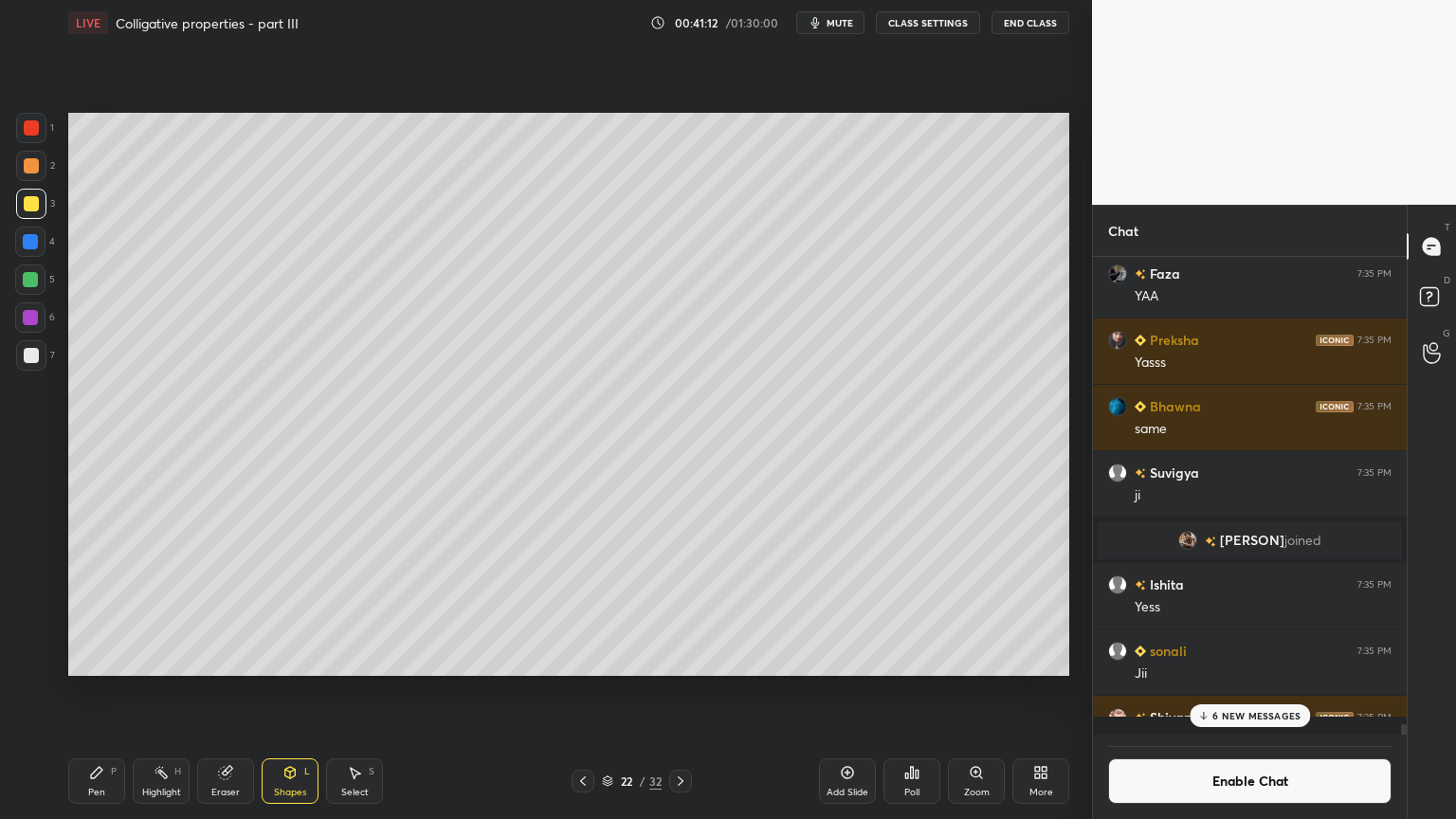 scroll, scrollTop: 6, scrollLeft: 6, axis: both 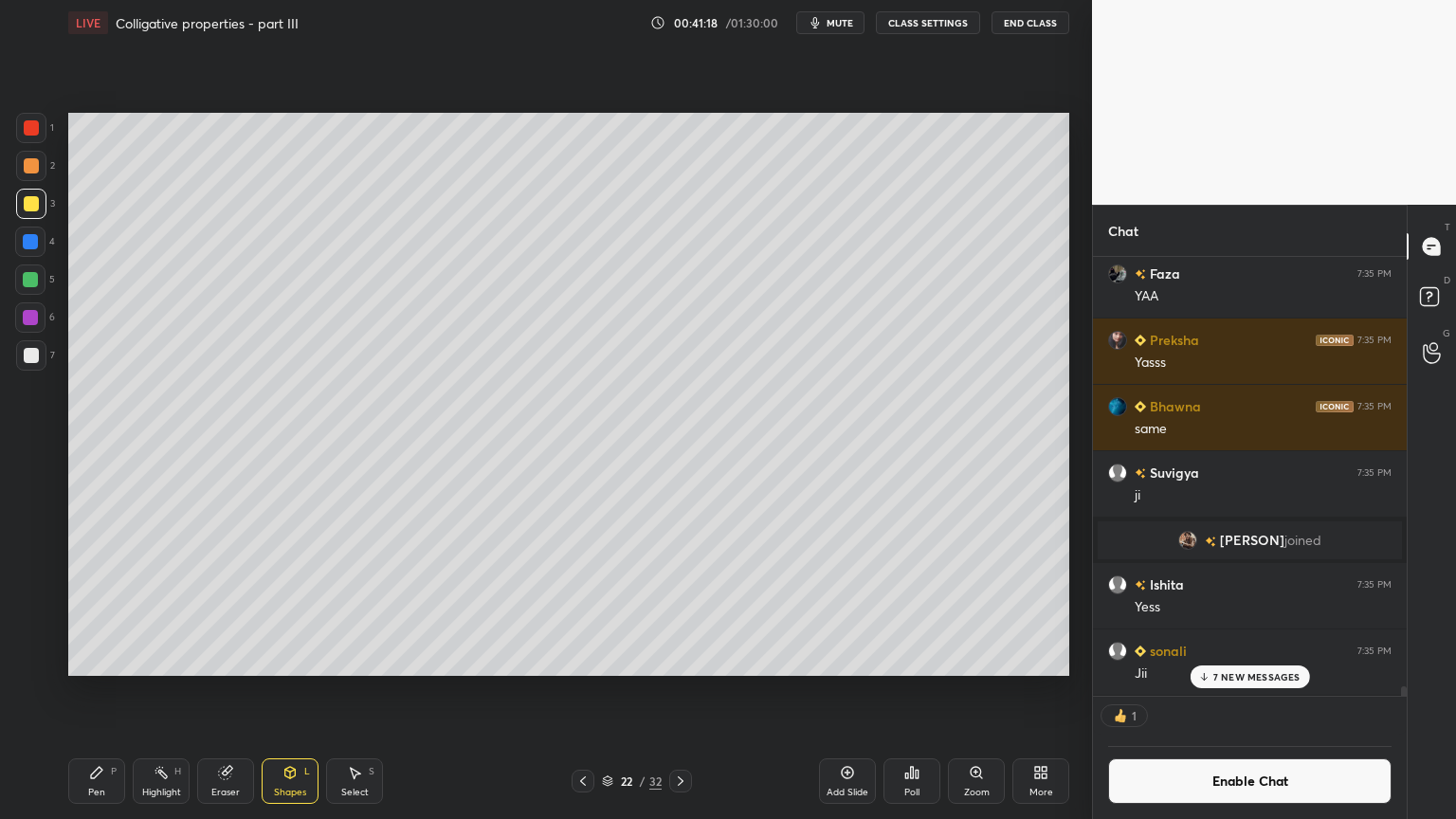 click on "7 NEW MESSAGES" at bounding box center [1257, 677] 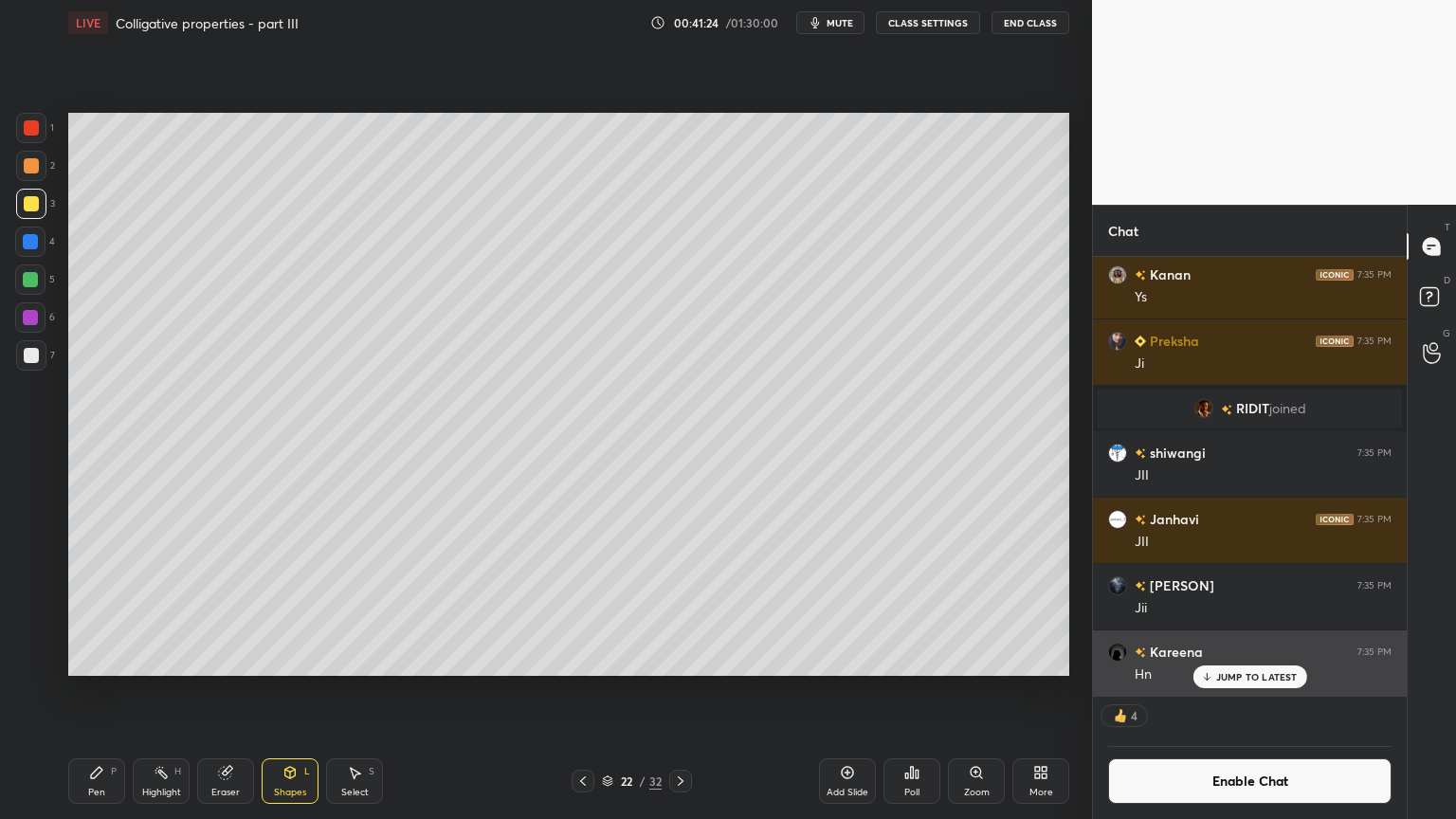 click on "JUMP TO LATEST" at bounding box center [1257, 677] 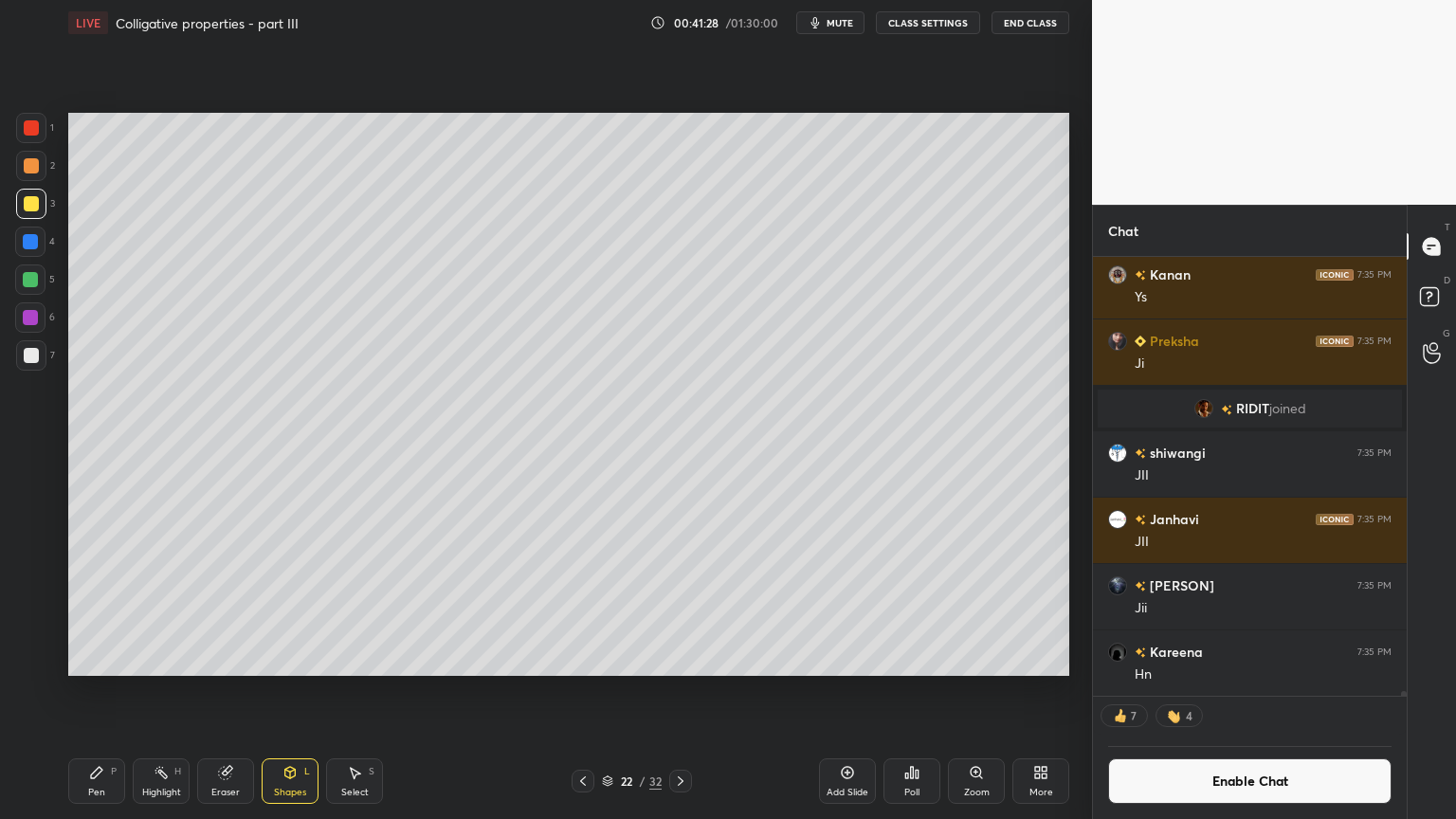 drag, startPoint x: 1251, startPoint y: 786, endPoint x: 1258, endPoint y: 765, distance: 22.135944 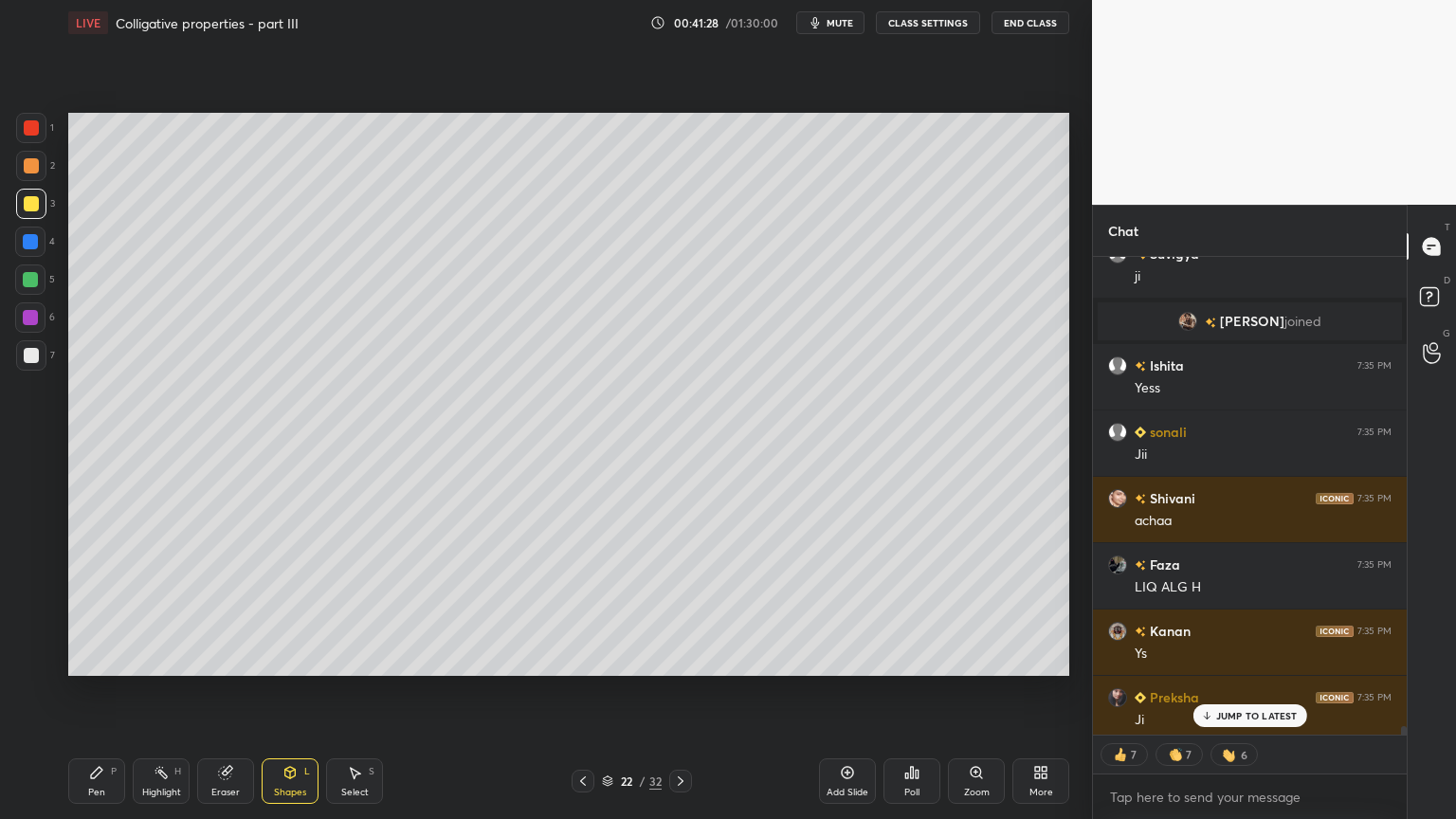 click on "JUMP TO LATEST" at bounding box center [1257, 716] 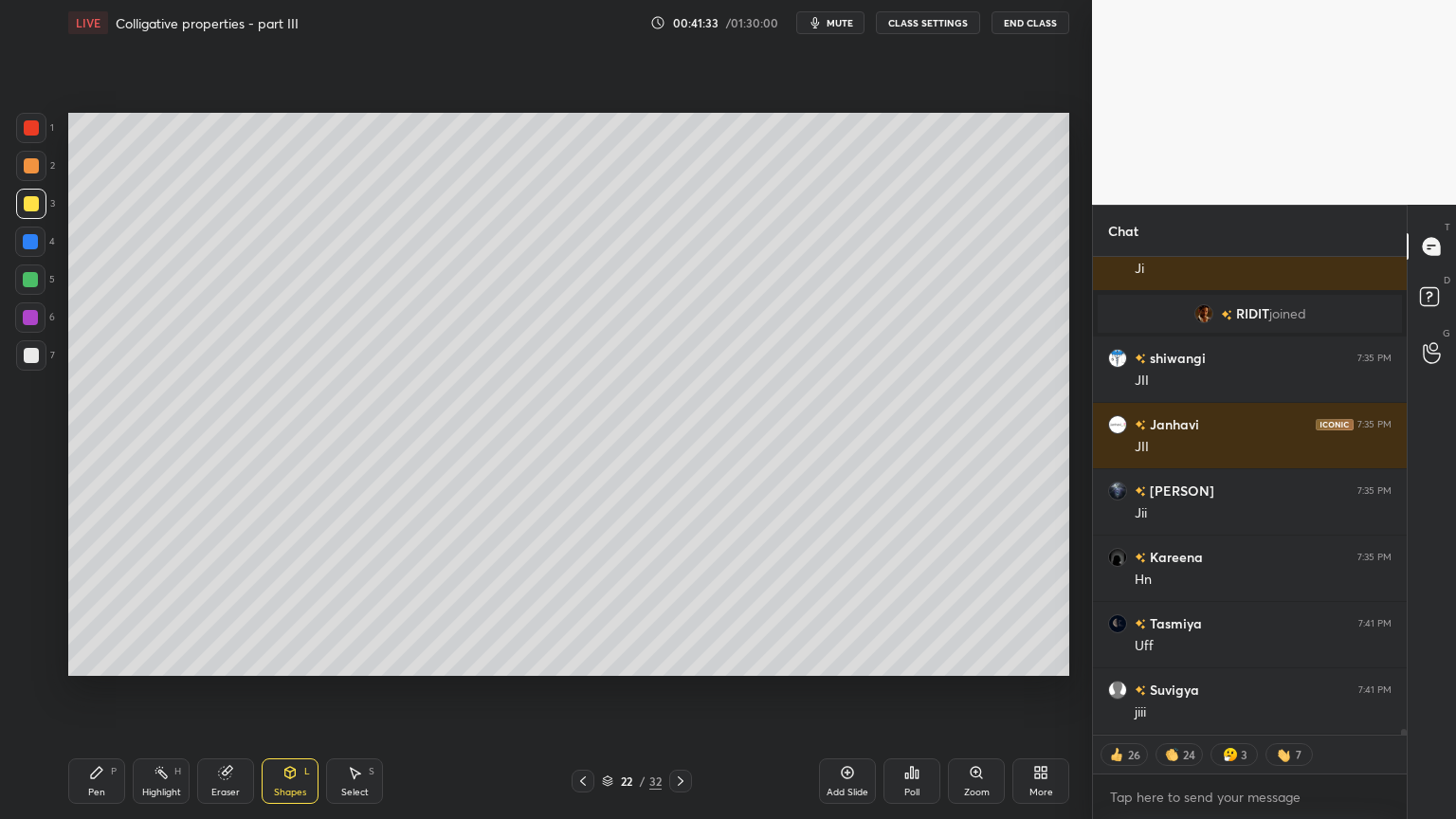 scroll, scrollTop: 37189, scrollLeft: 0, axis: vertical 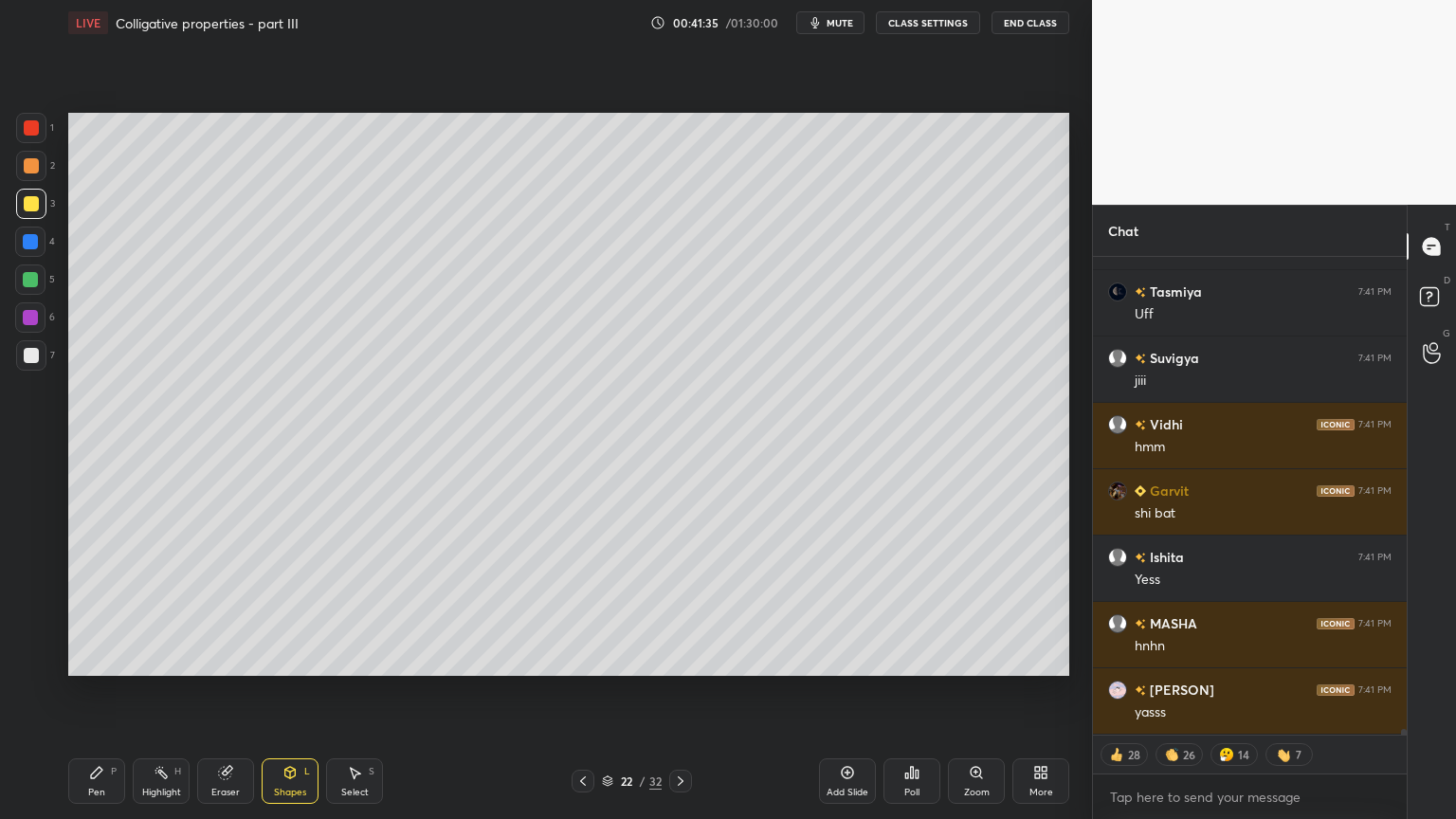 drag, startPoint x: 169, startPoint y: 774, endPoint x: 209, endPoint y: 746, distance: 48.826222 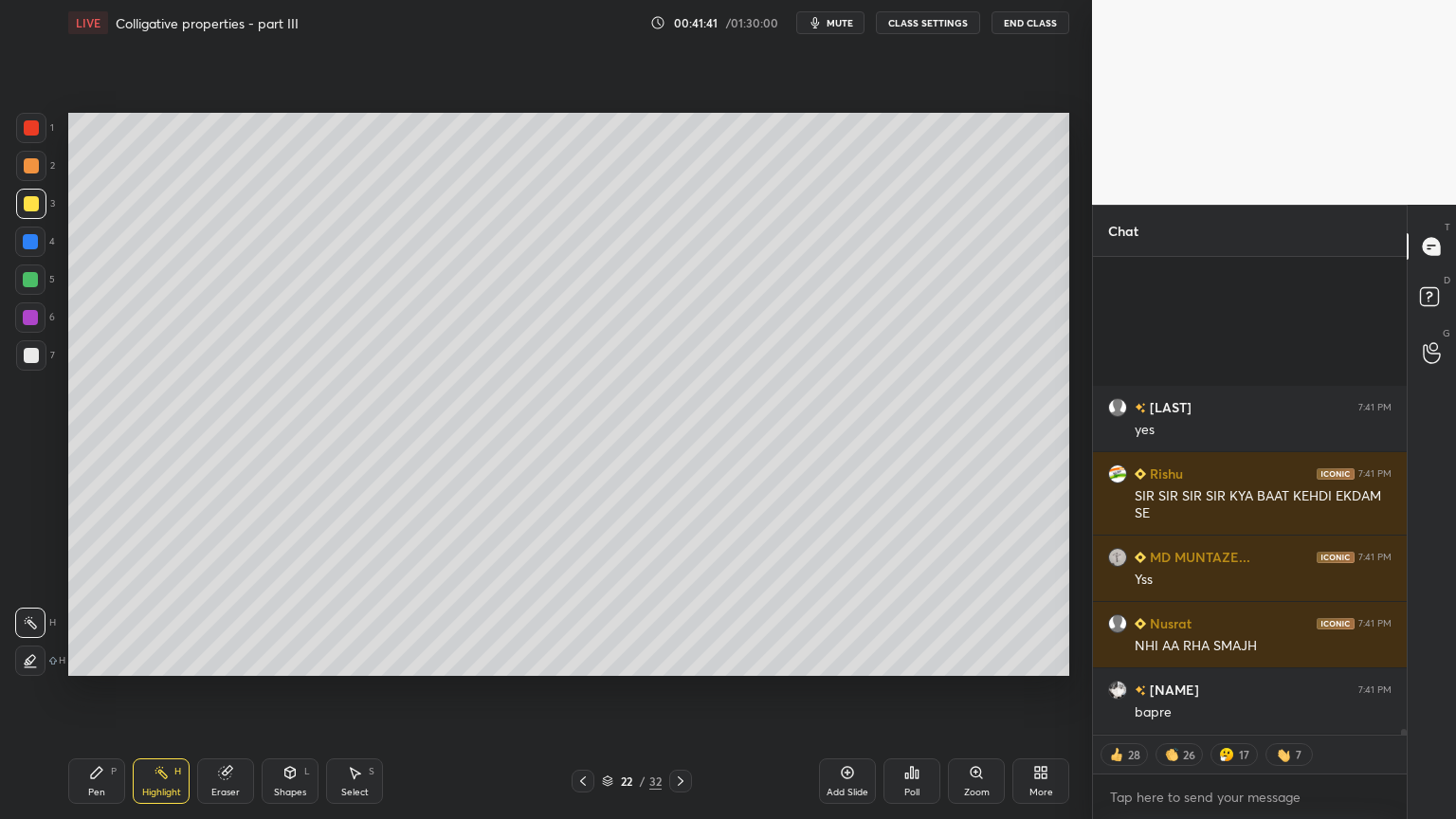 scroll, scrollTop: 38666, scrollLeft: 0, axis: vertical 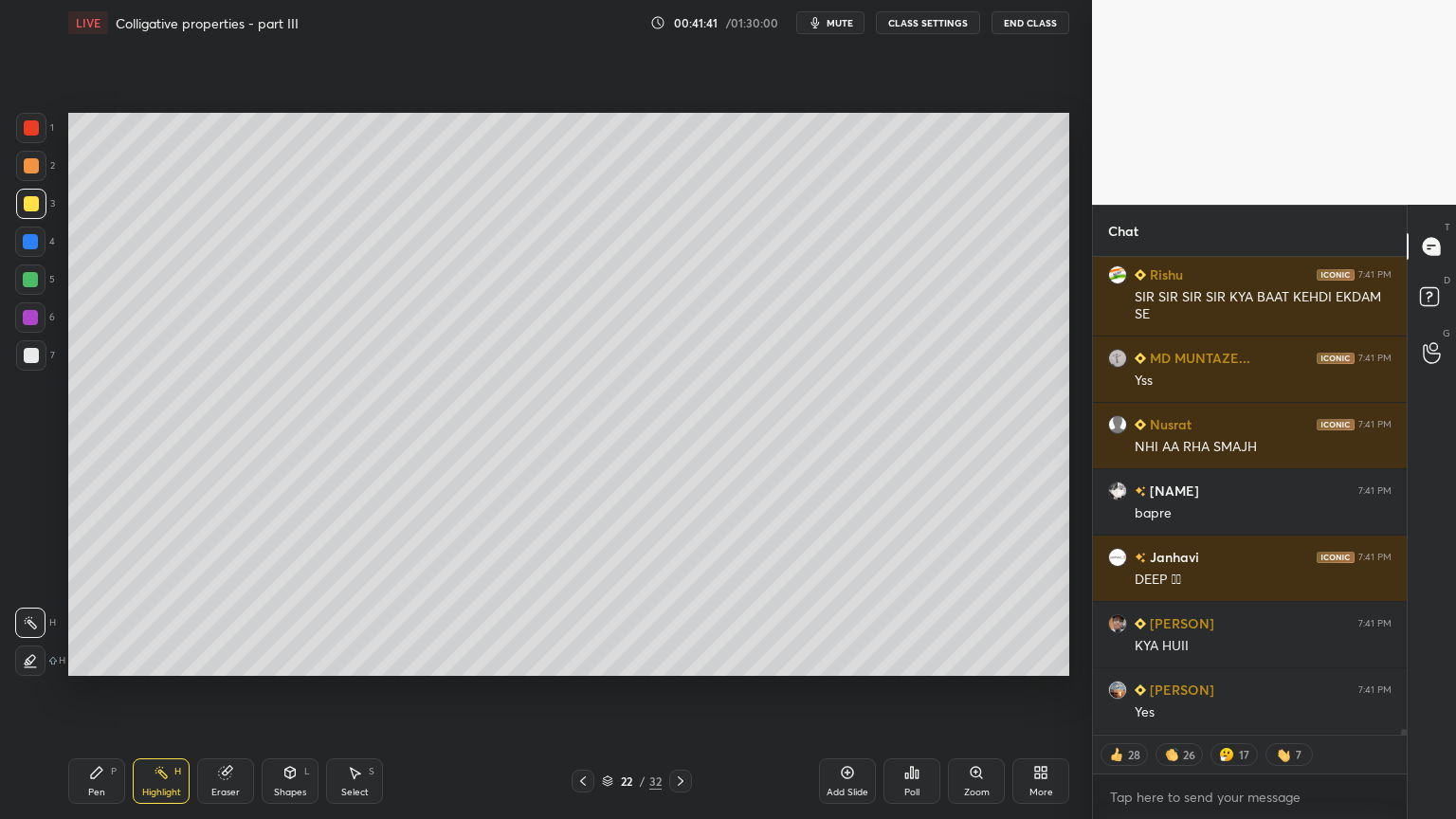 drag, startPoint x: 163, startPoint y: 788, endPoint x: 229, endPoint y: 704, distance: 106.82696 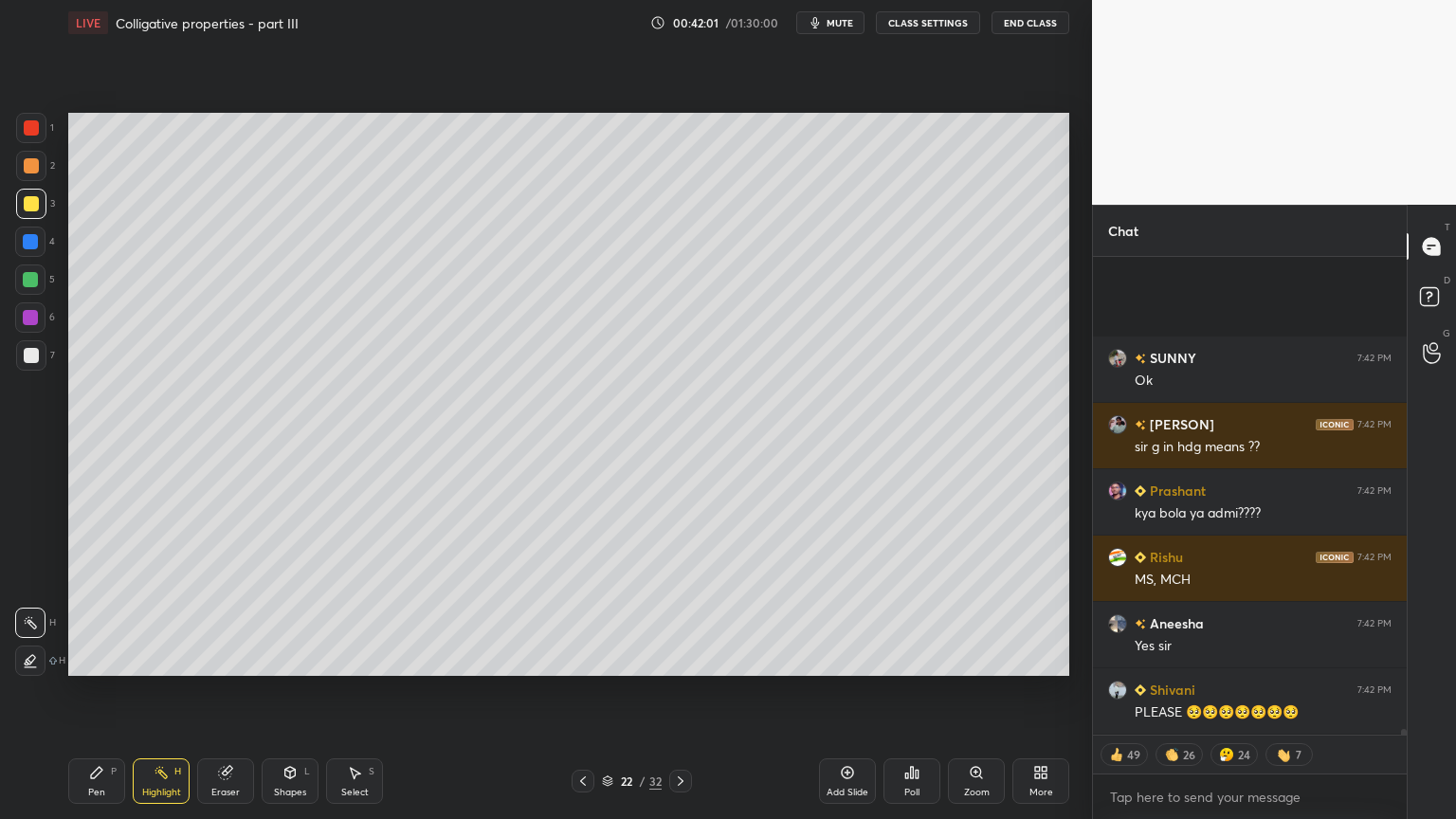 scroll, scrollTop: 41339, scrollLeft: 0, axis: vertical 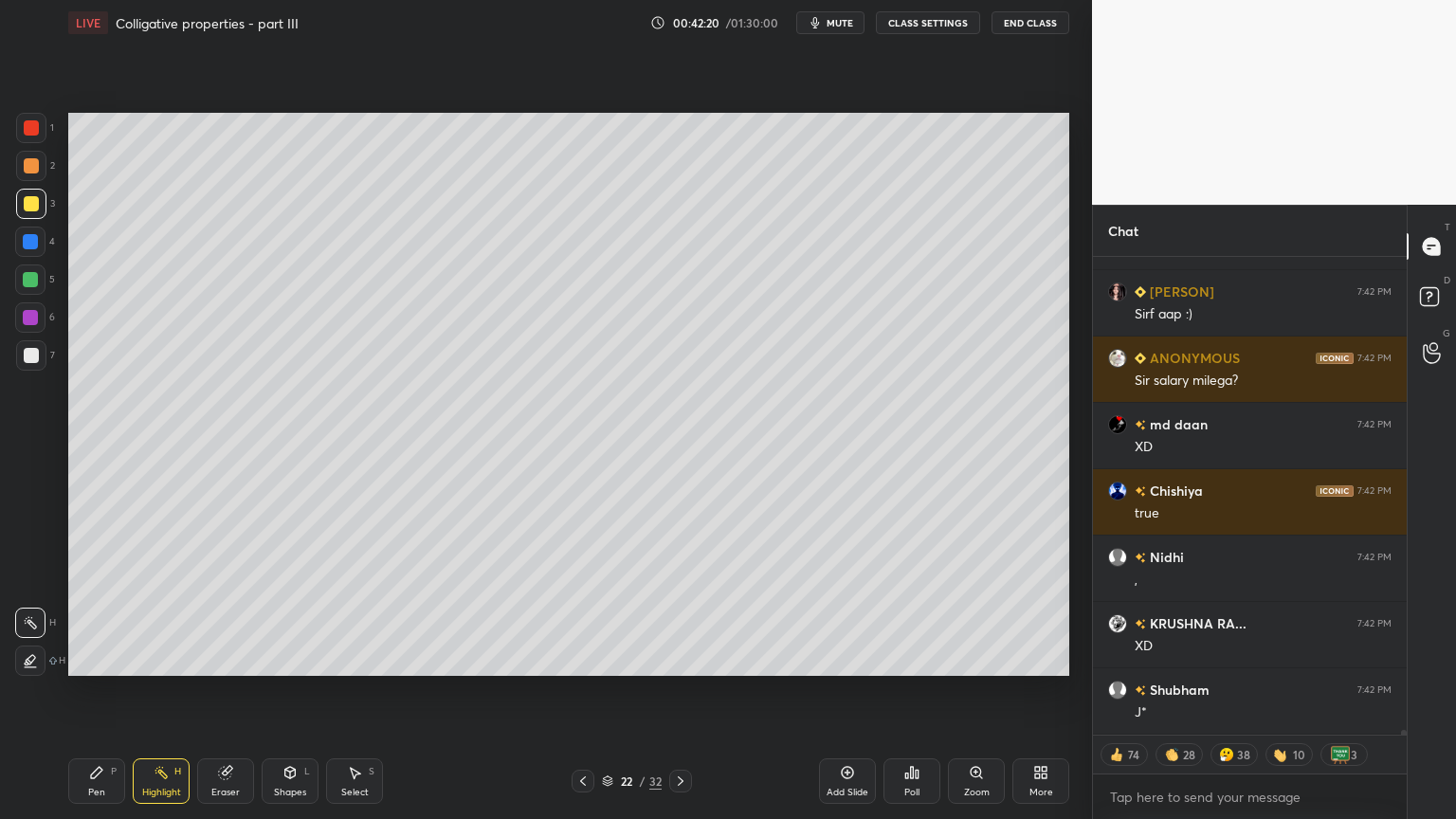 type on "x" 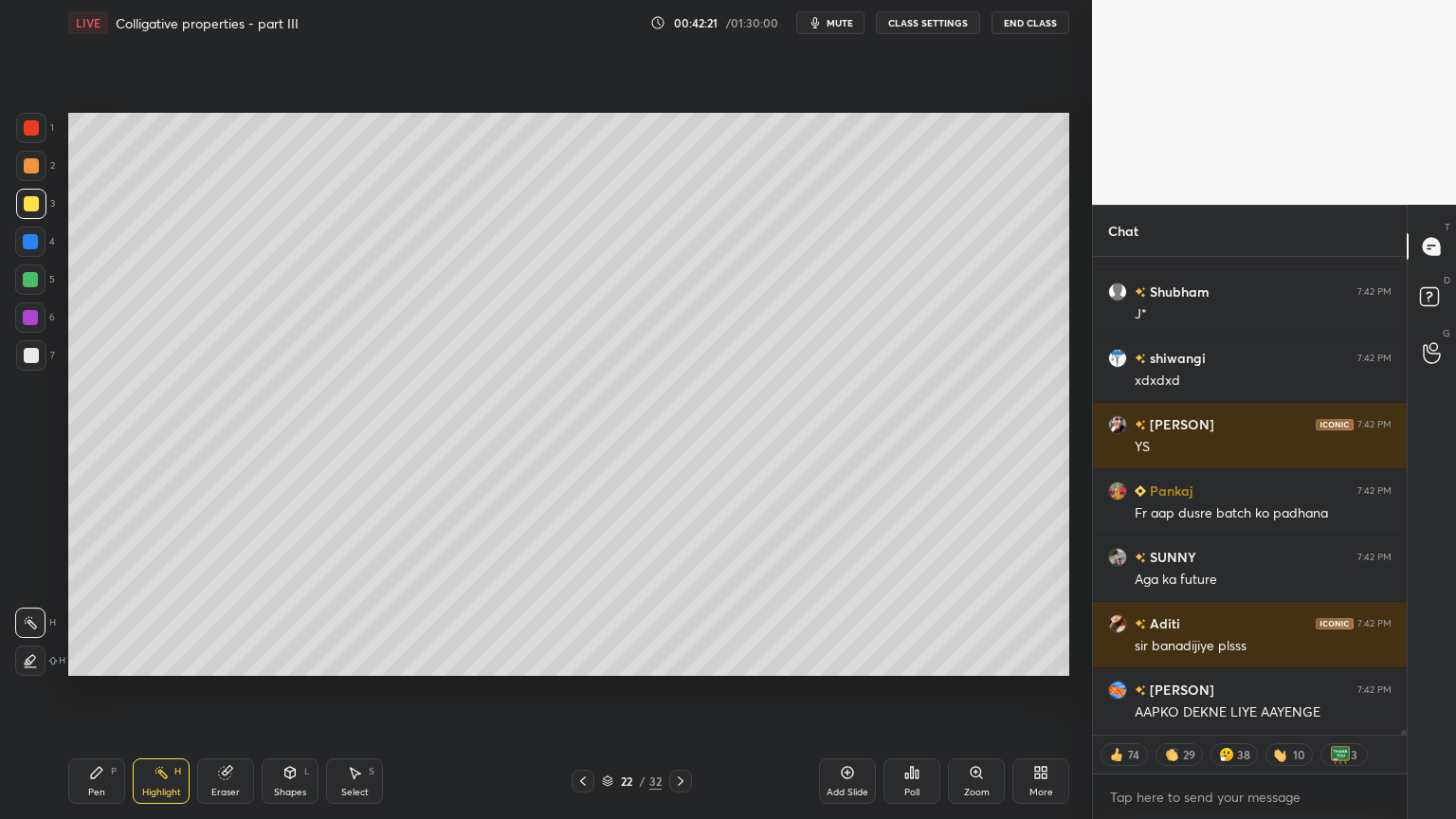click 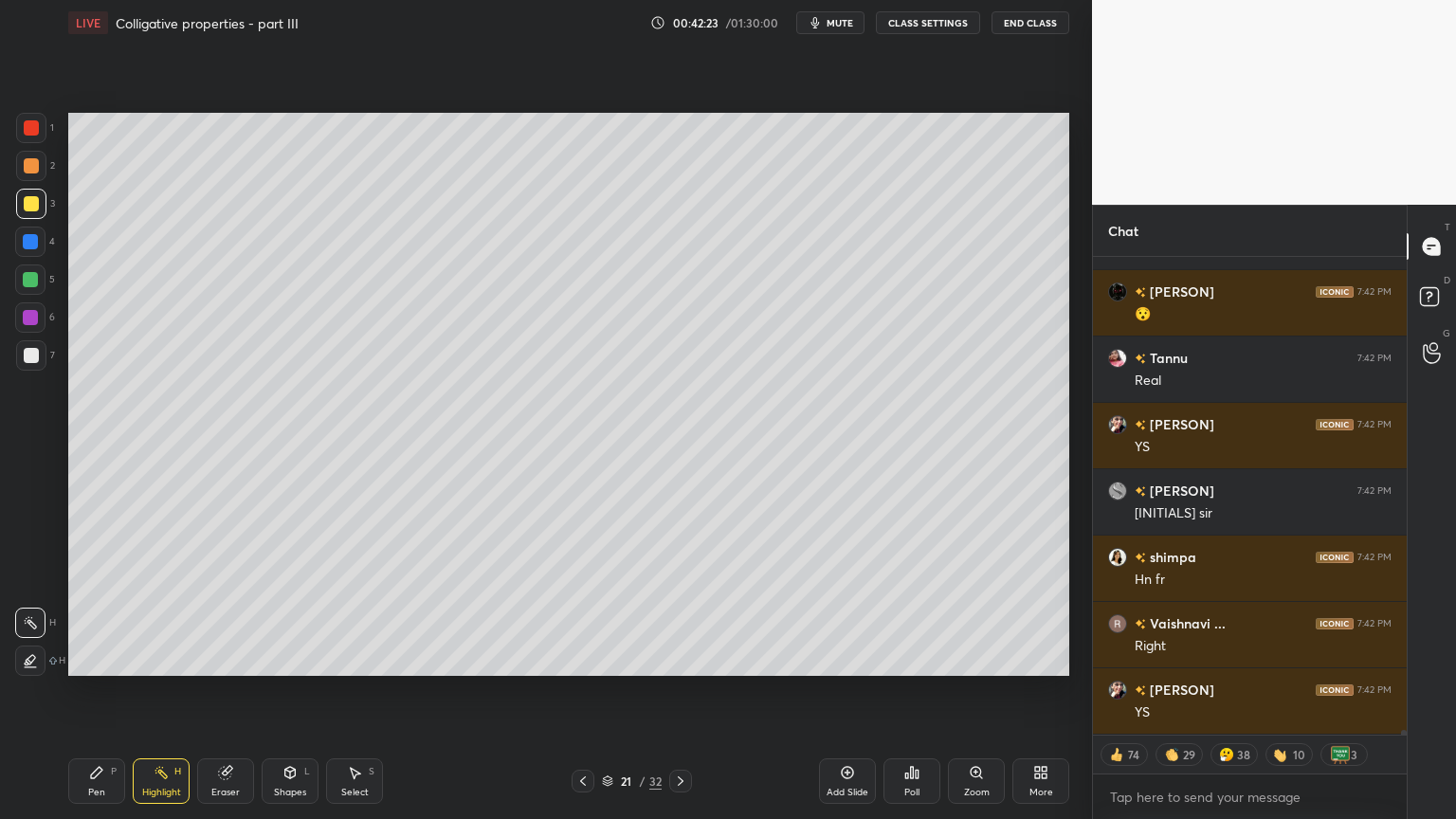 click on "CLASS SETTINGS" at bounding box center [928, 23] 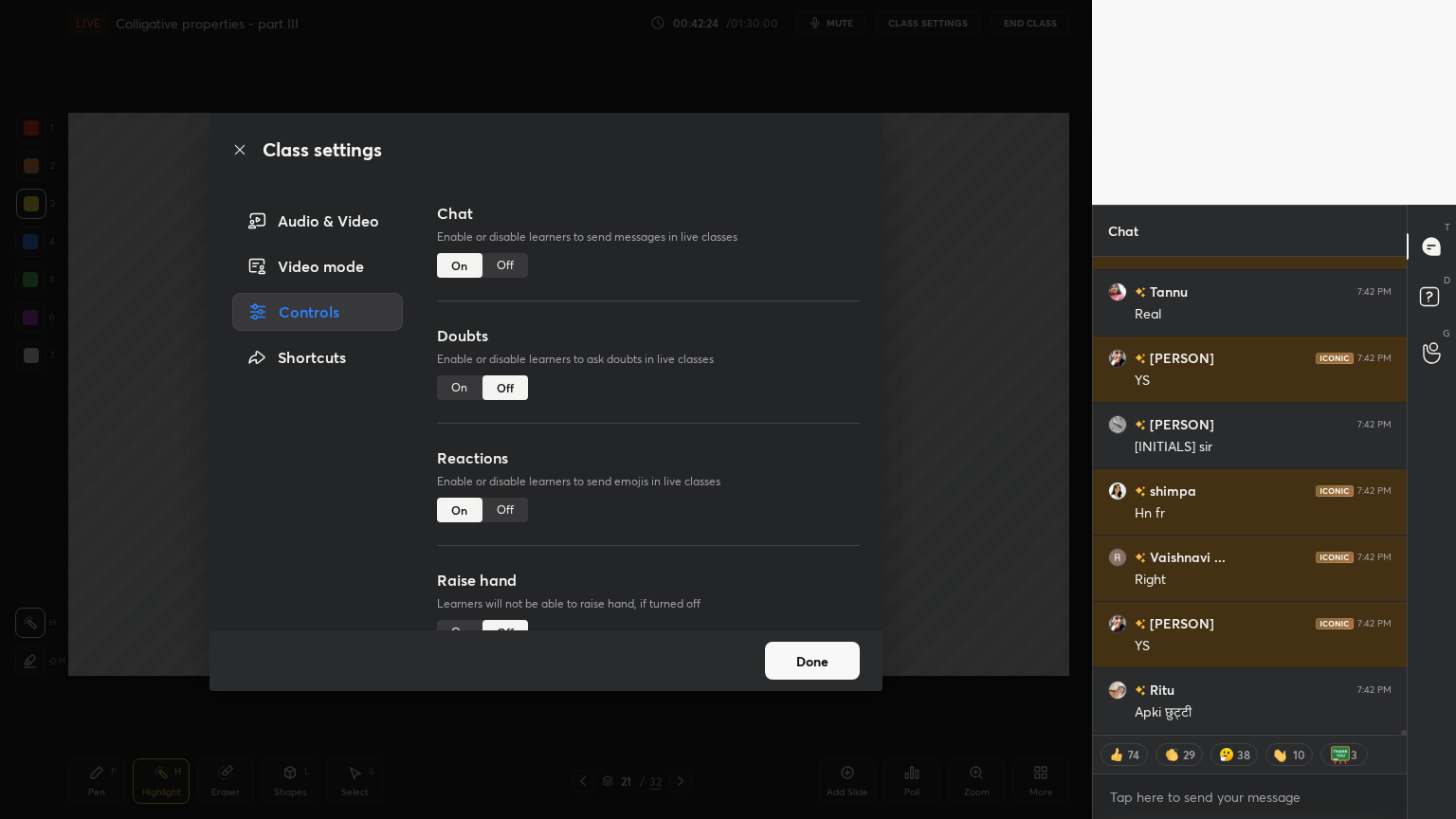 drag, startPoint x: 500, startPoint y: 258, endPoint x: 532, endPoint y: 264, distance: 32.557641 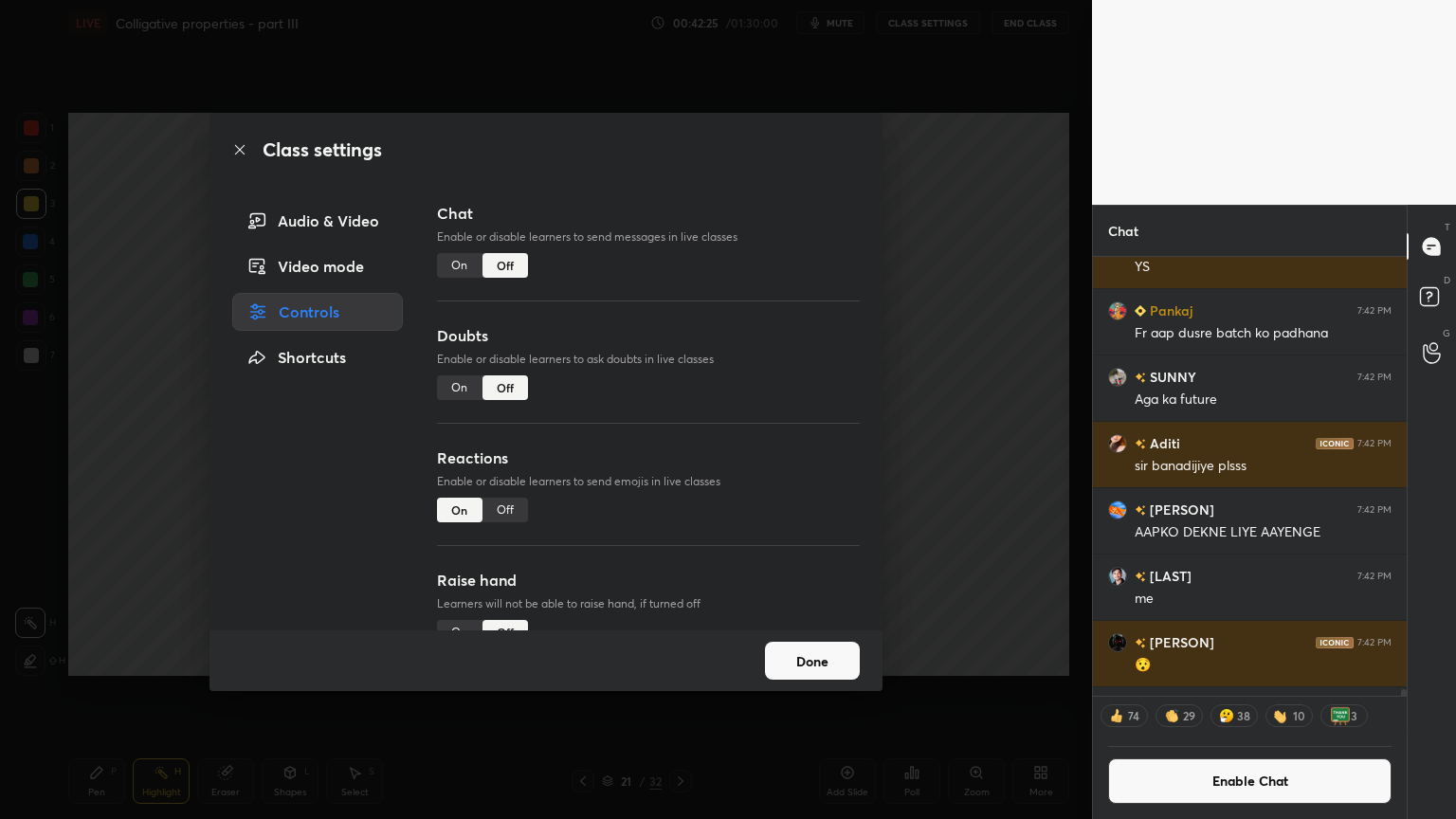 drag, startPoint x: 955, startPoint y: 315, endPoint x: 942, endPoint y: 317, distance: 13.152946 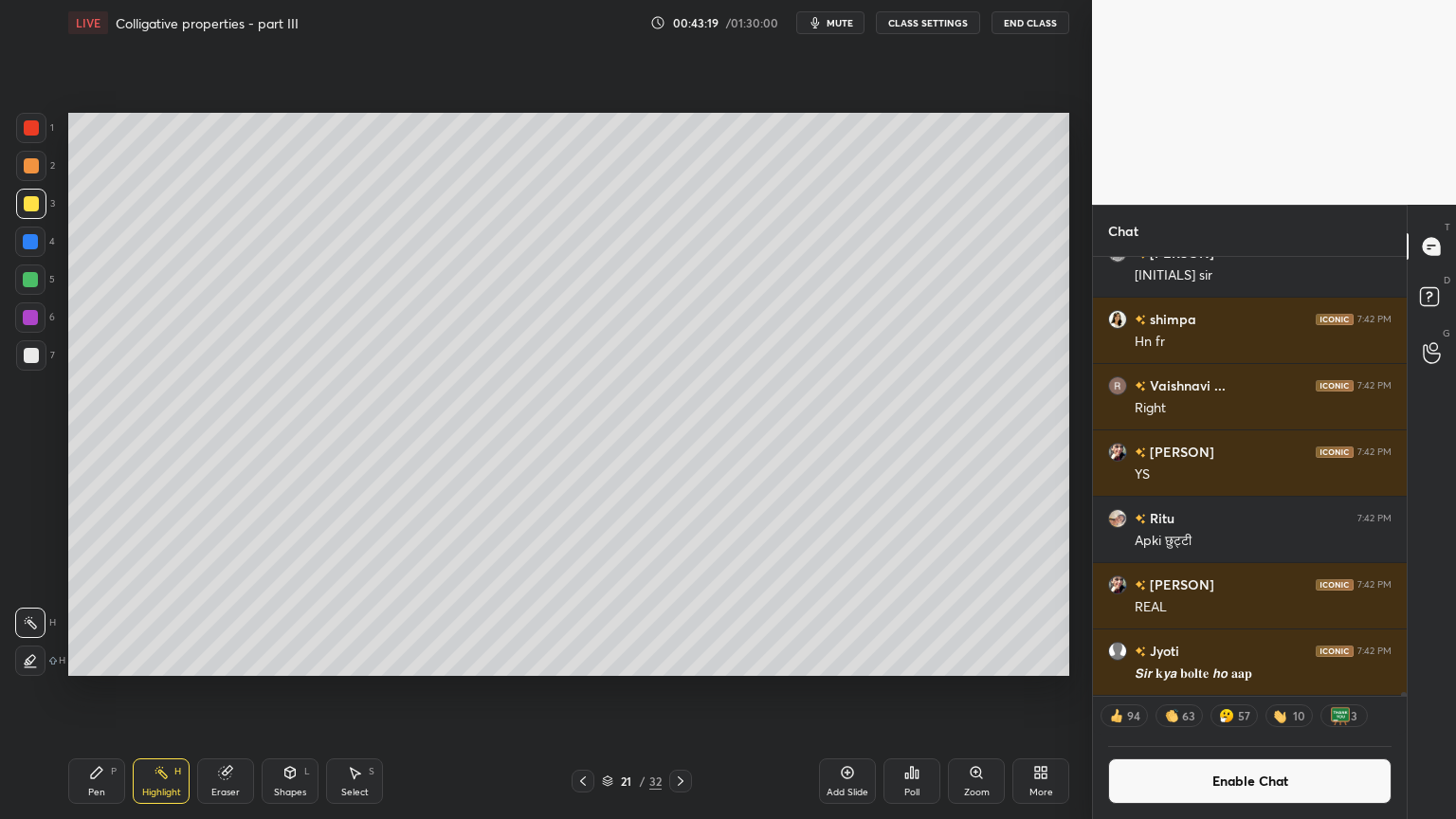 click 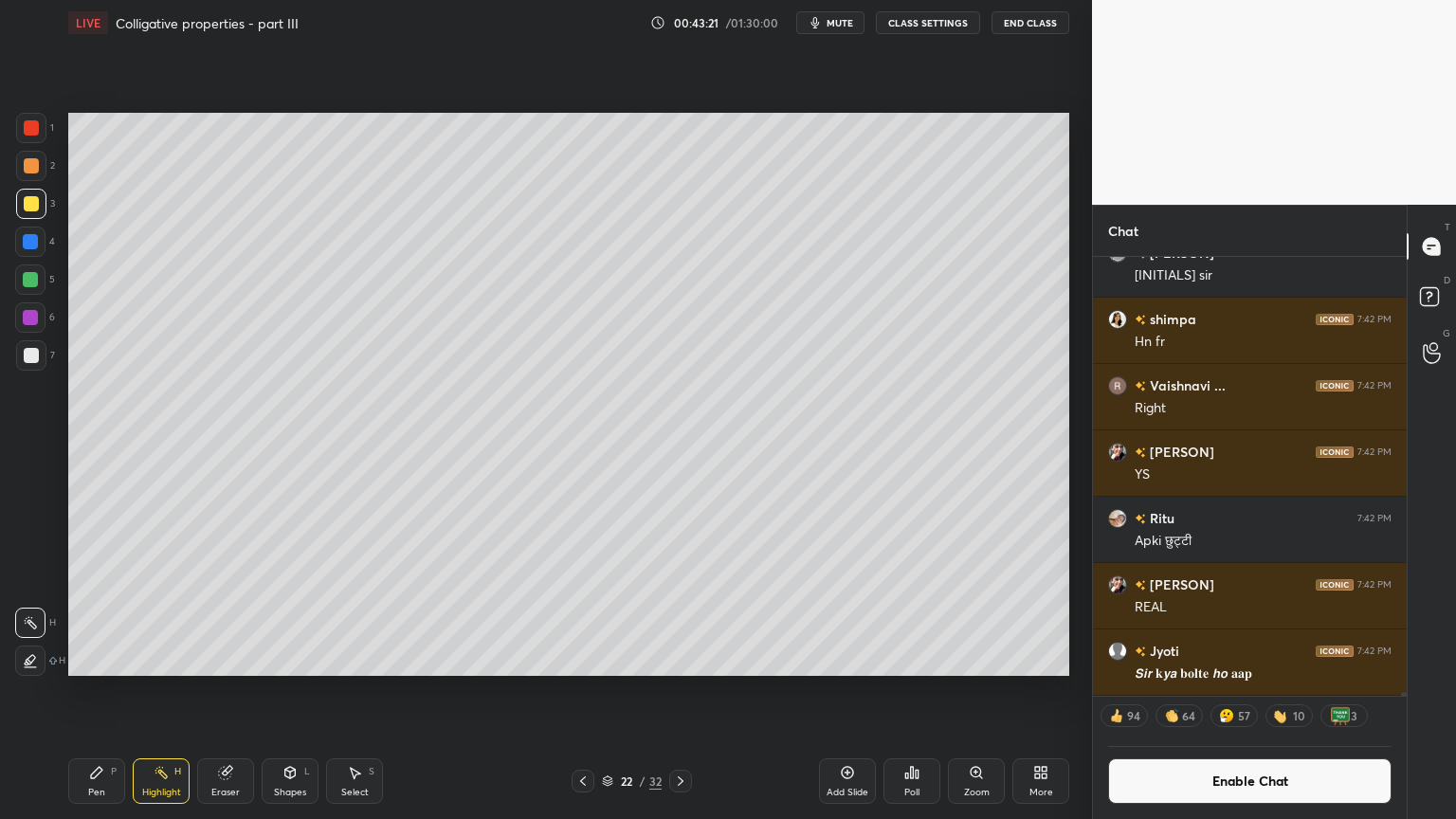 click 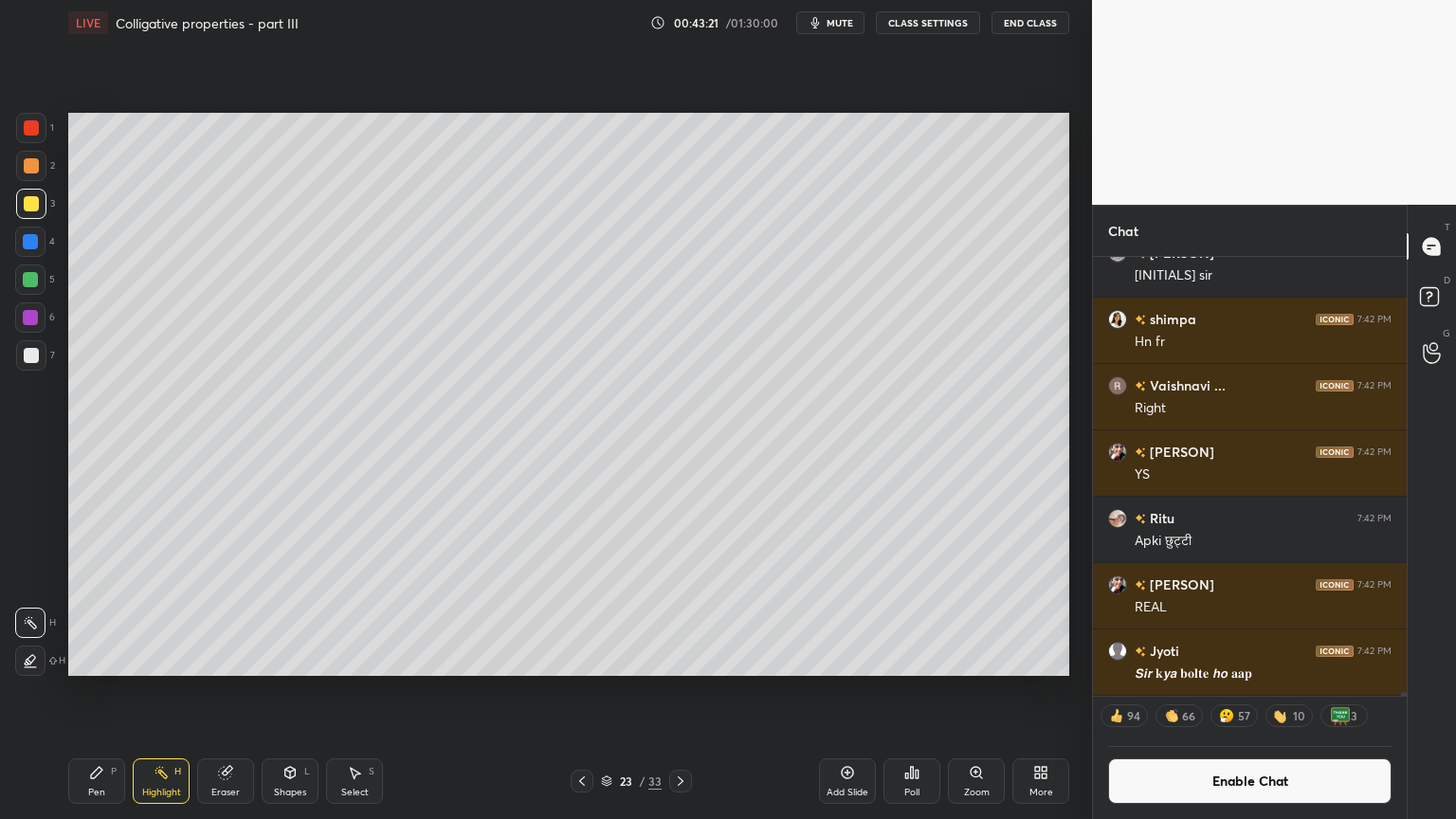 click on "Pen P" at bounding box center [97, 781] 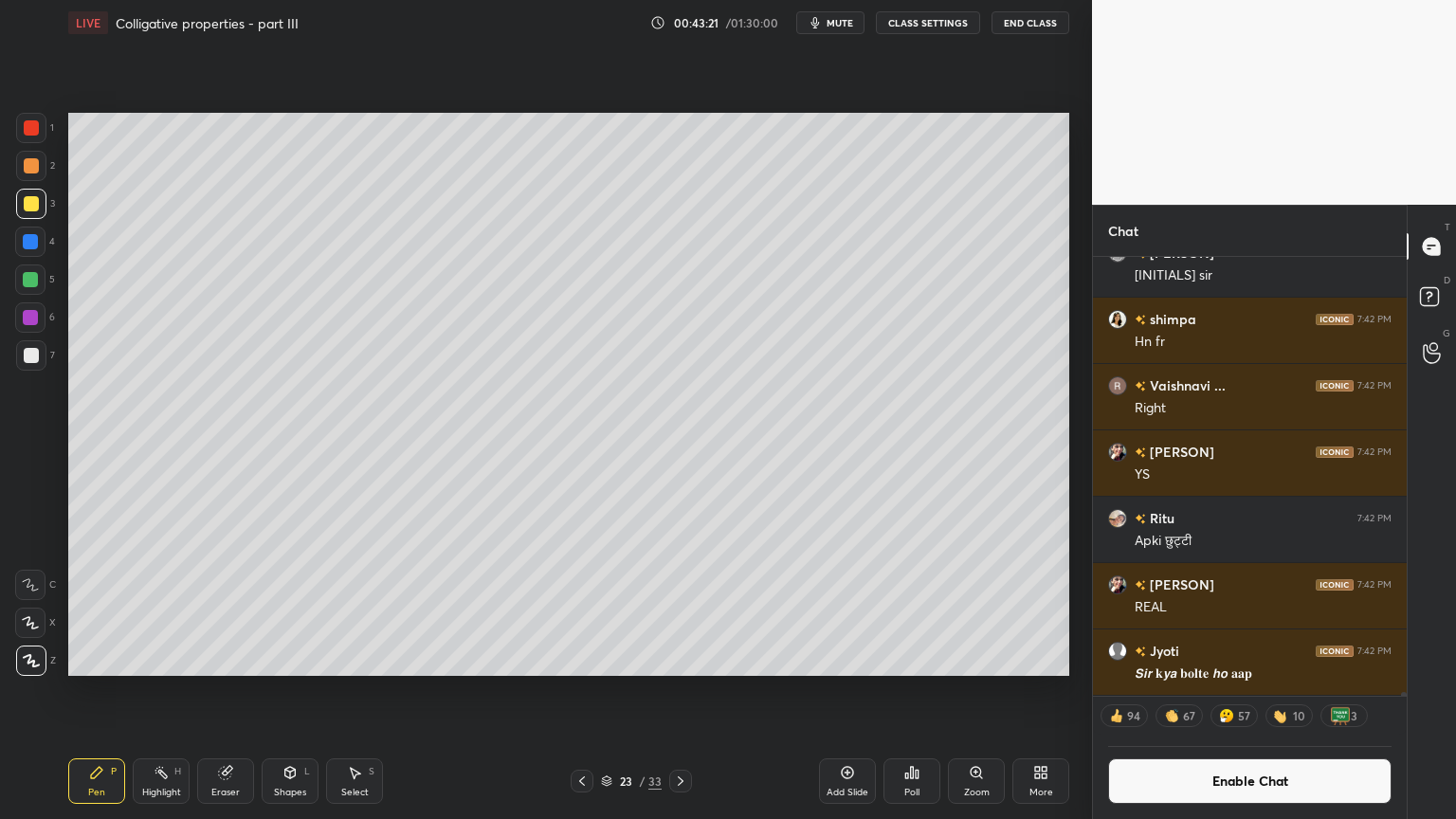 drag, startPoint x: 102, startPoint y: 789, endPoint x: 106, endPoint y: 765, distance: 24.33105 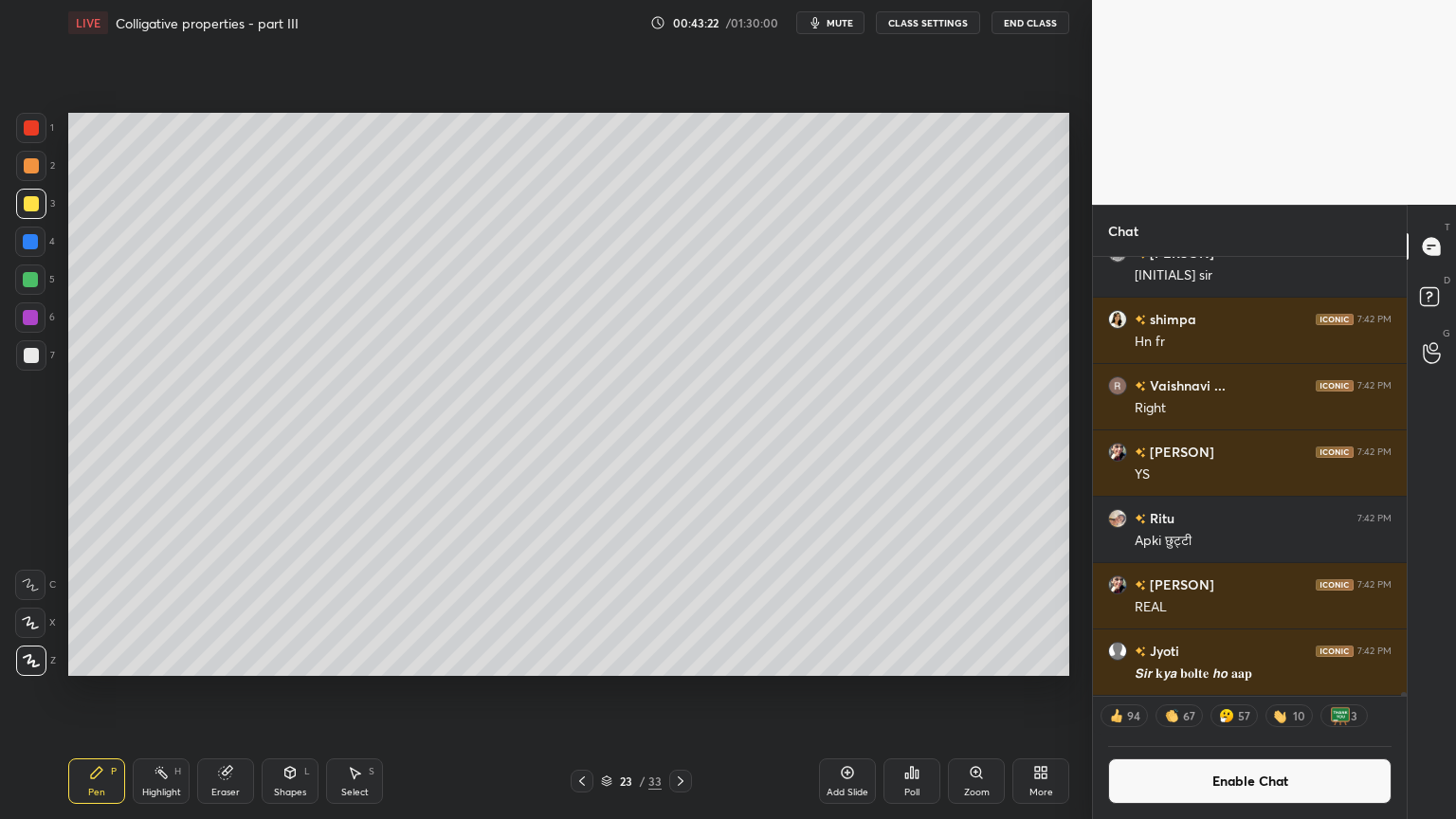 drag, startPoint x: 37, startPoint y: 128, endPoint x: 56, endPoint y: 137, distance: 21.0238 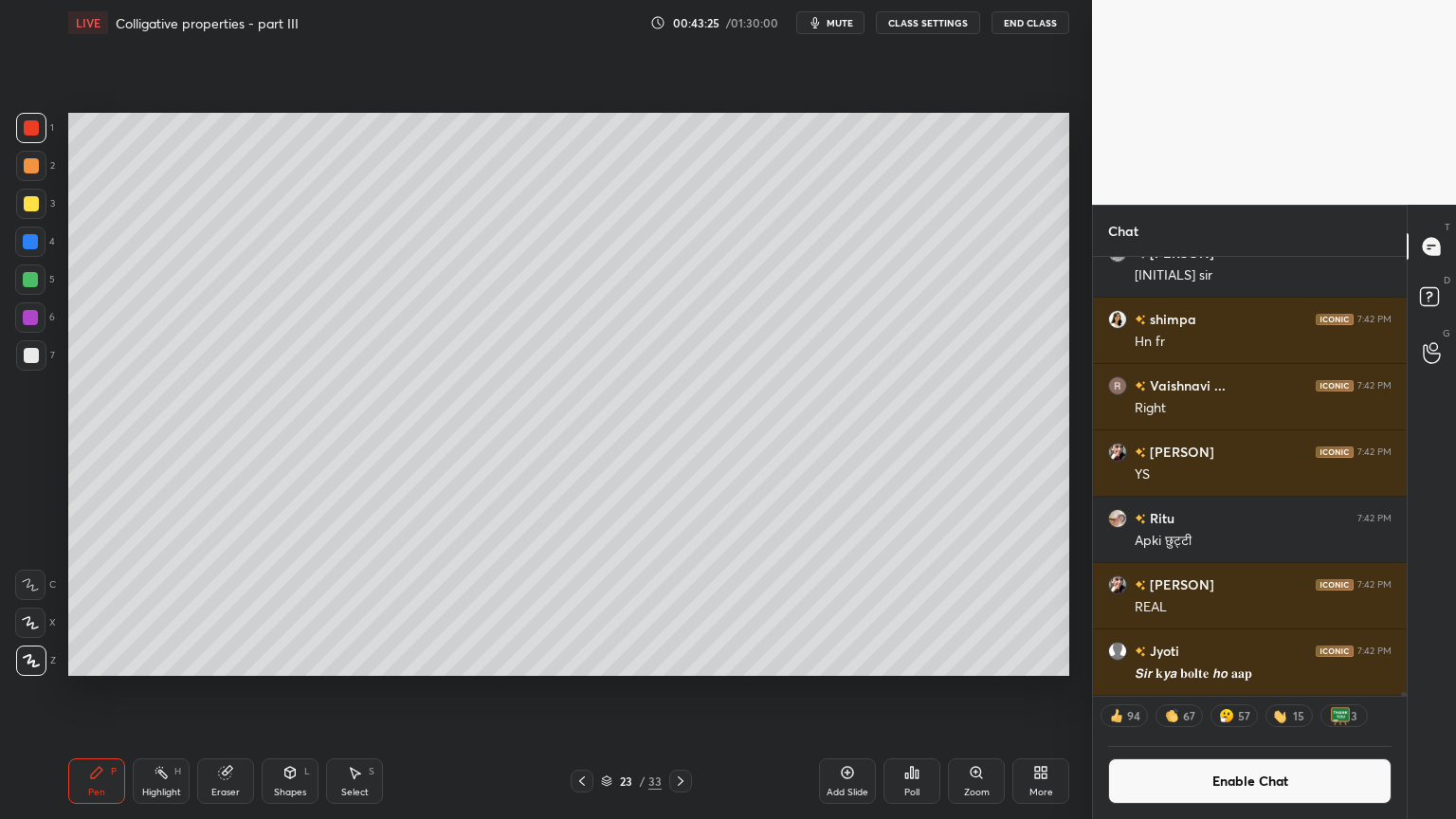 click on "Shapes L" at bounding box center (290, 781) 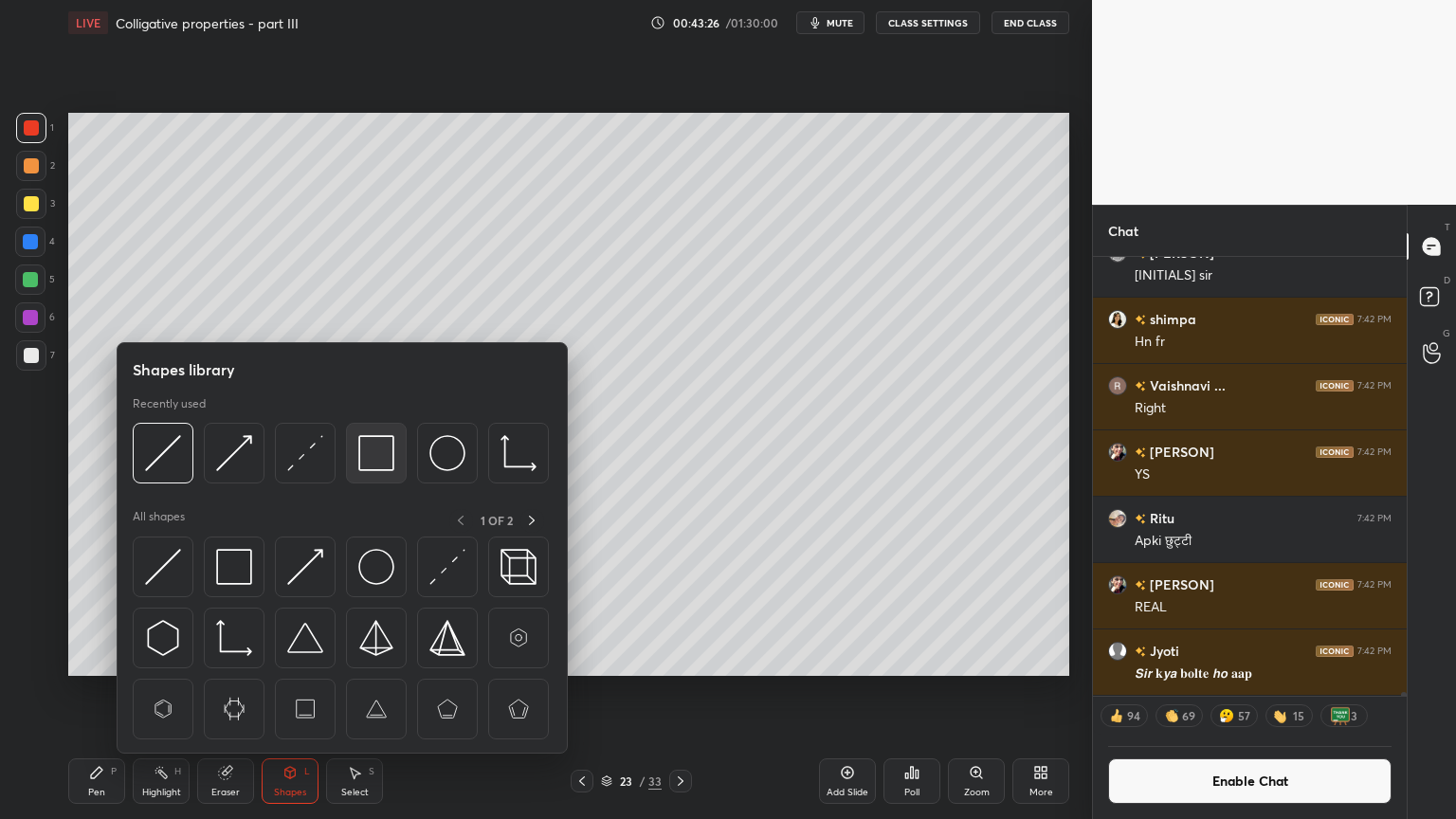 click at bounding box center (376, 453) 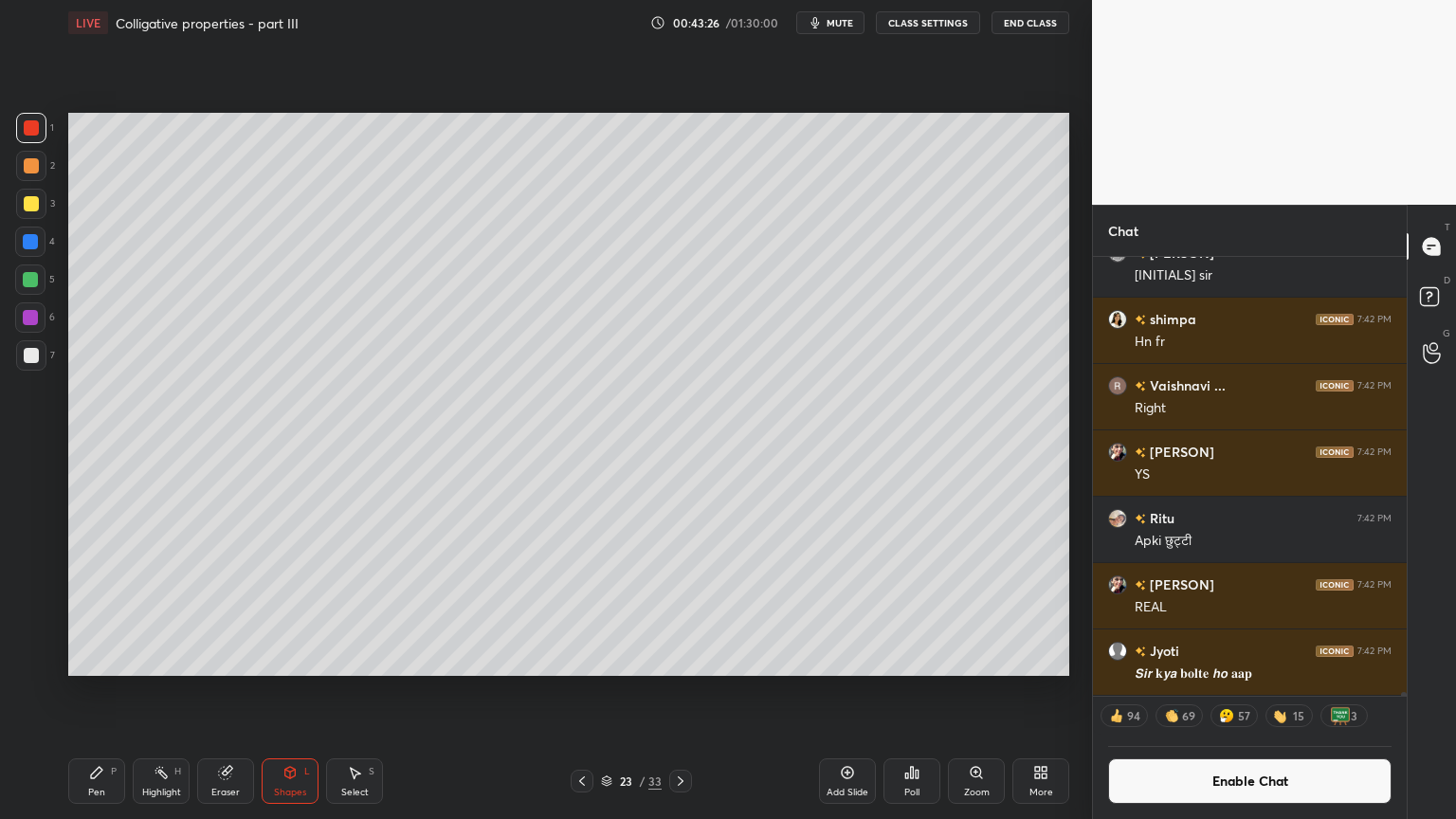 drag, startPoint x: 30, startPoint y: 363, endPoint x: 56, endPoint y: 363, distance: 26 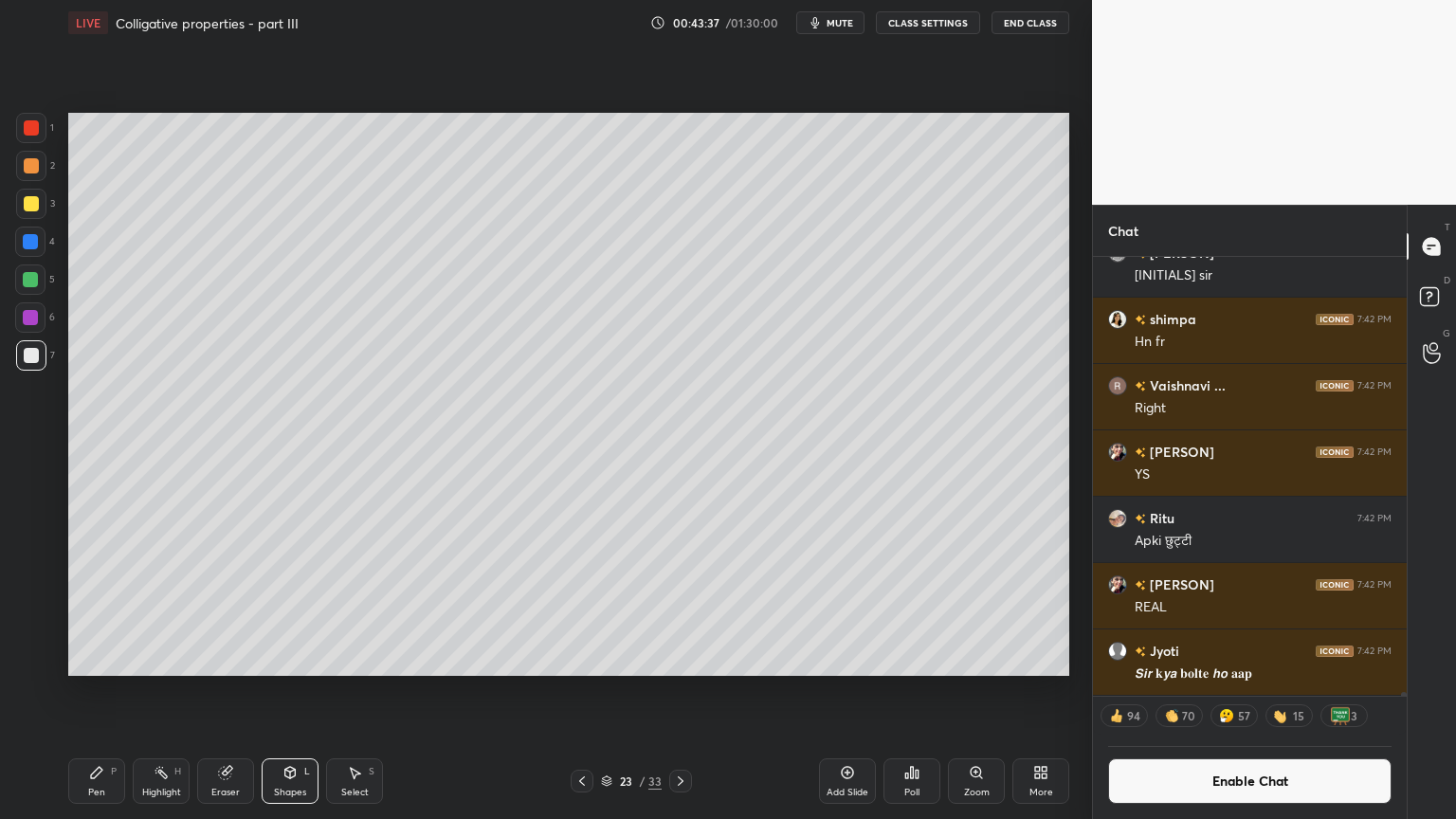 click on "Eraser" at bounding box center [226, 781] 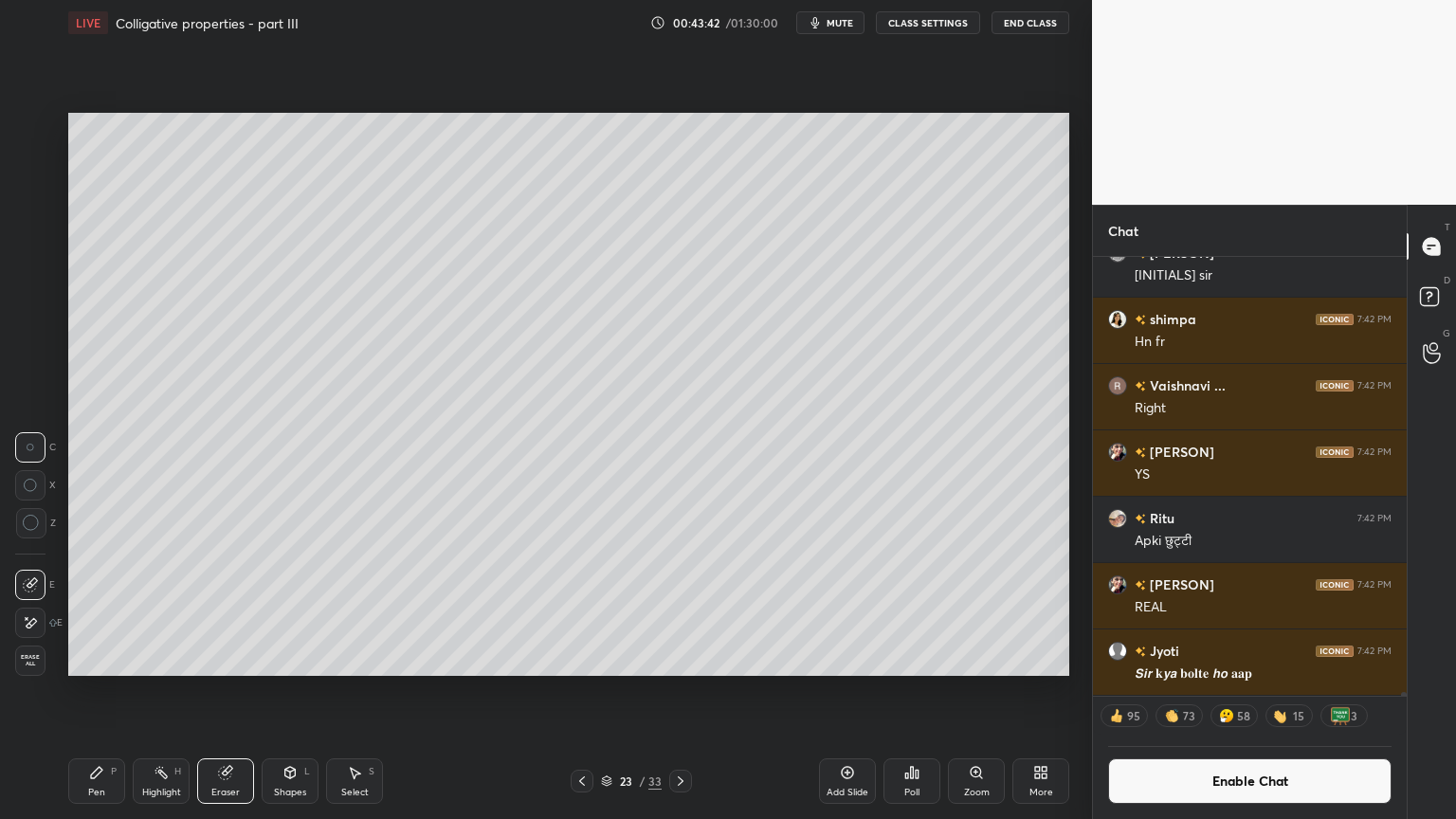 click on "Shapes L" at bounding box center [290, 781] 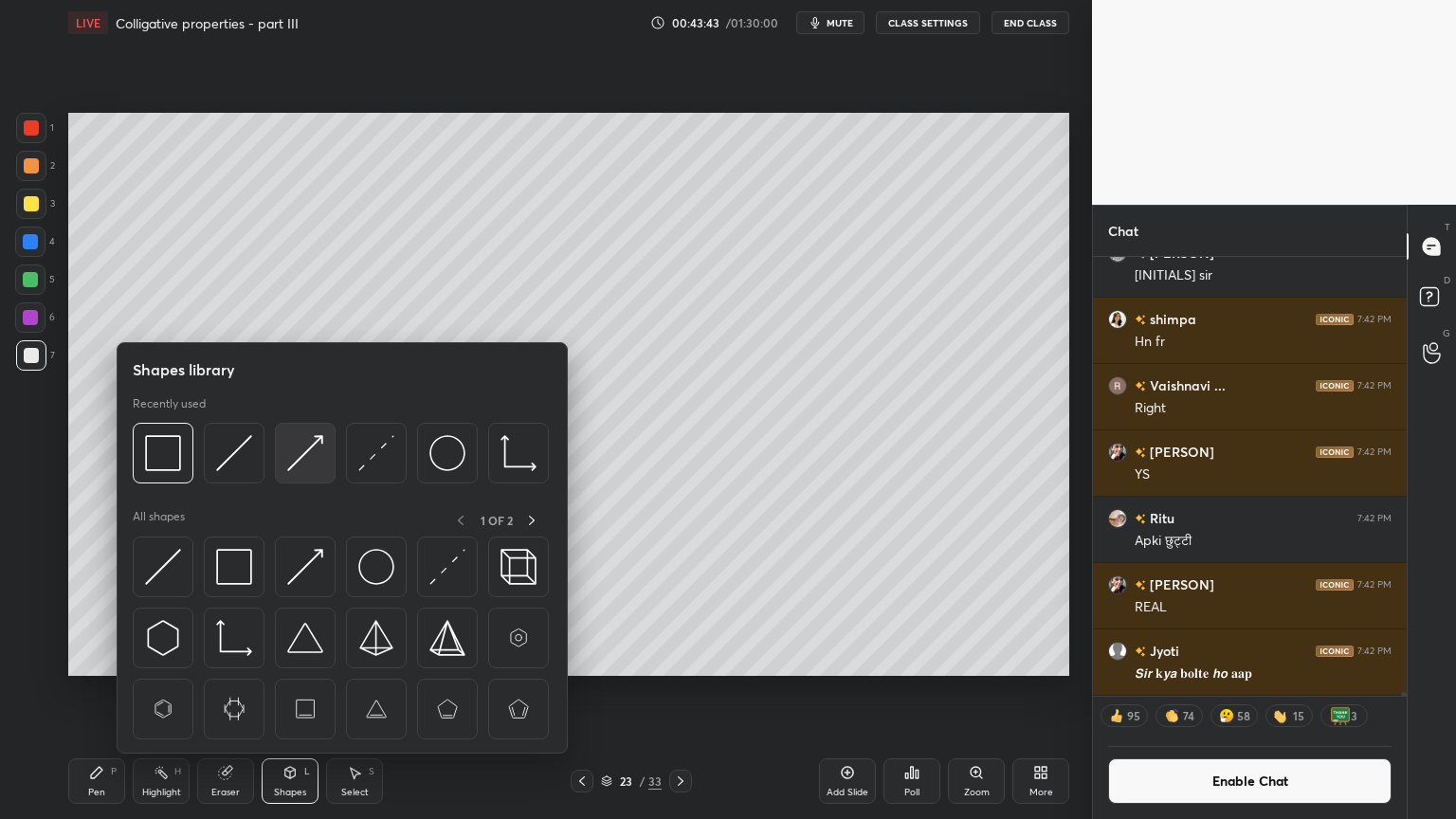 click at bounding box center [305, 453] 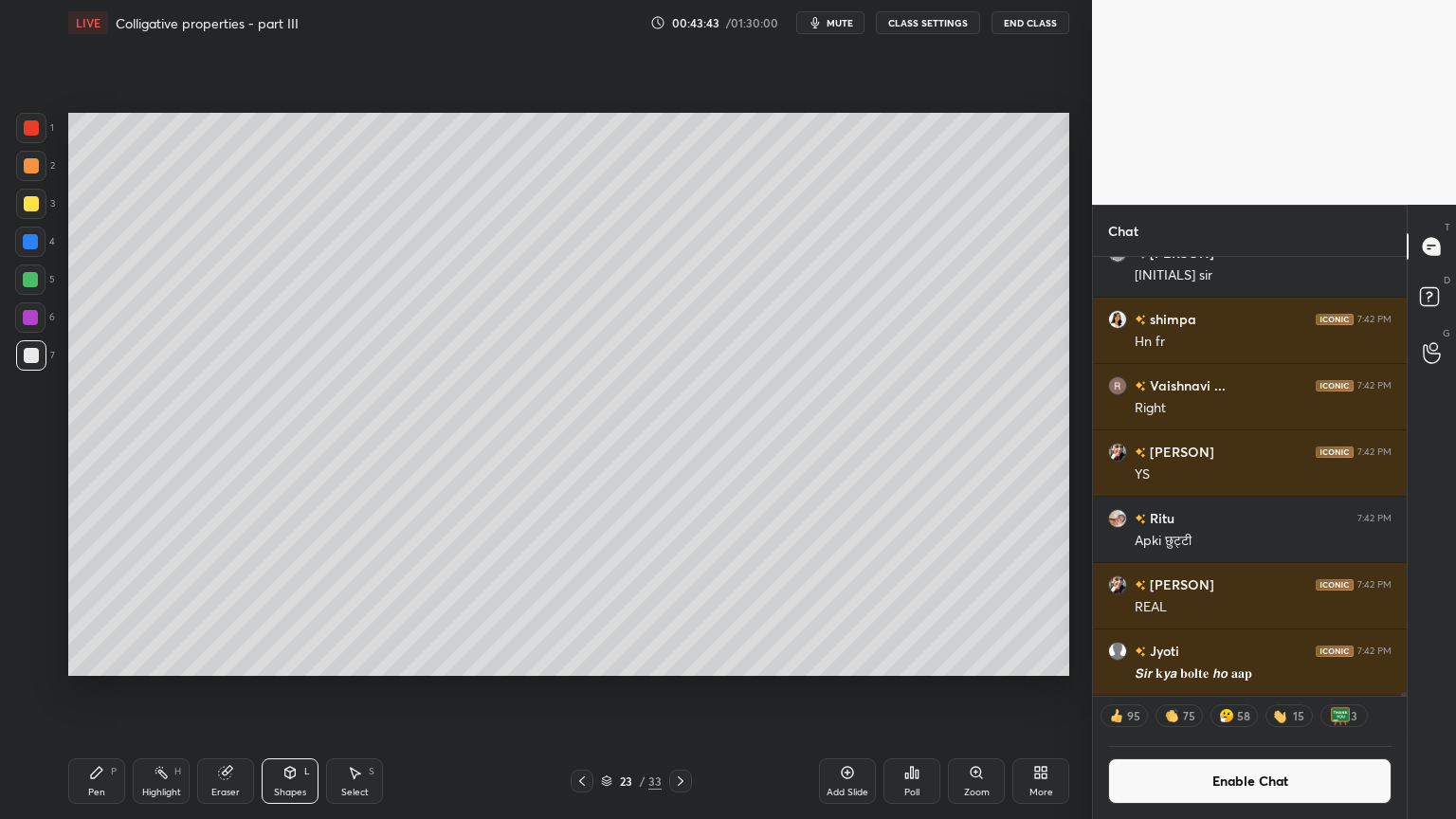click at bounding box center (31, 128) 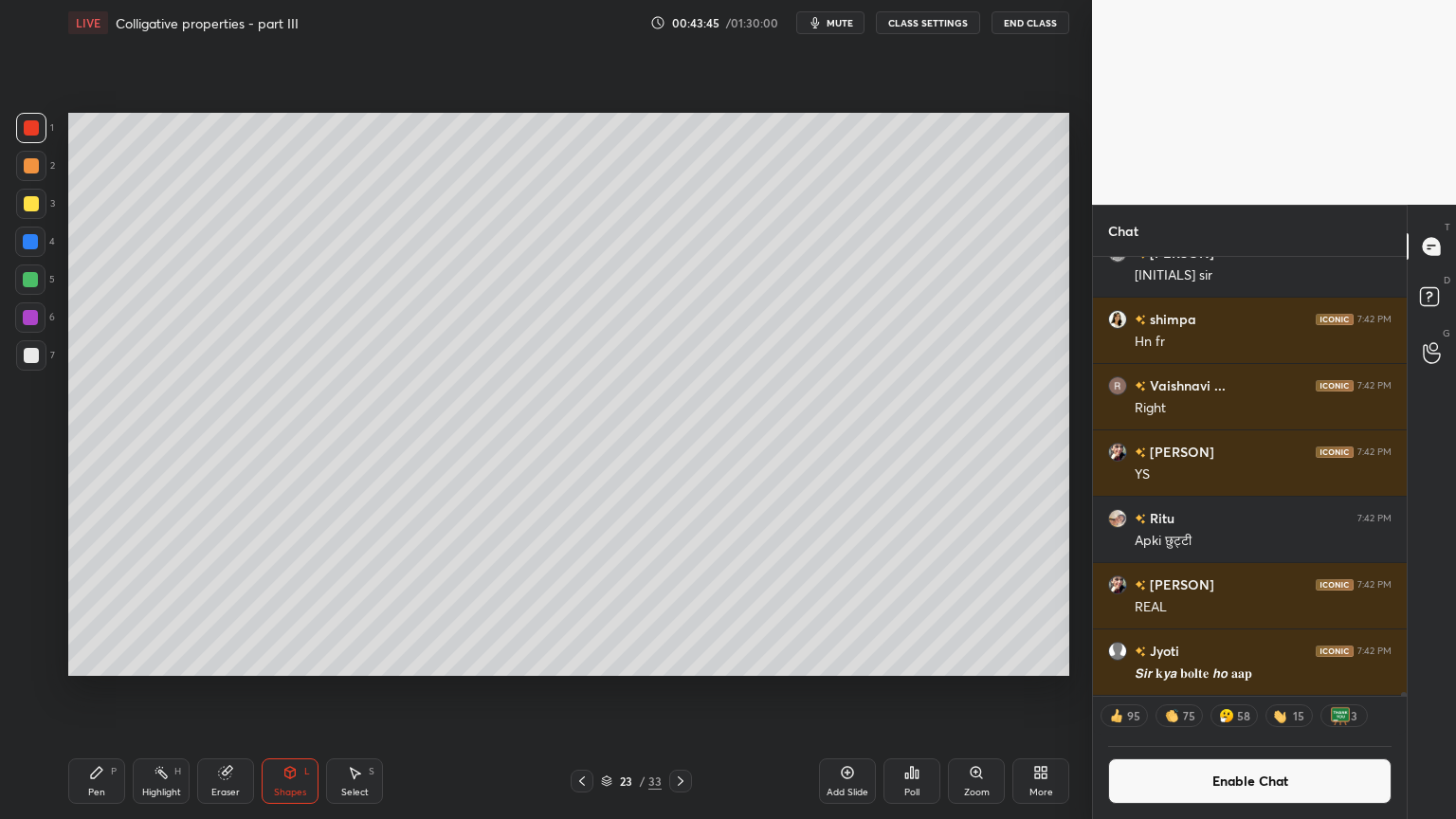 click on "Shapes" at bounding box center (290, 792) 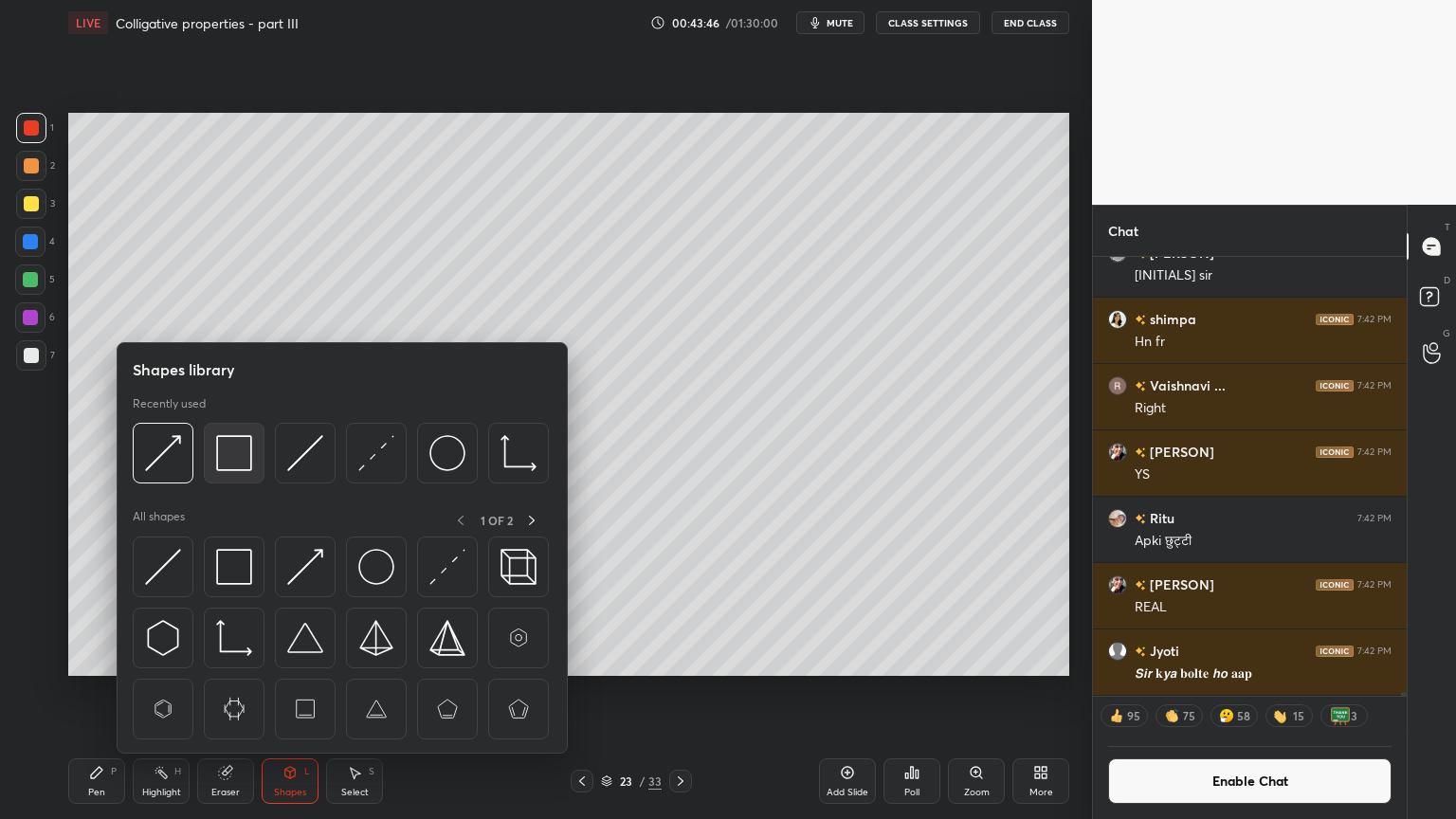 click at bounding box center (234, 453) 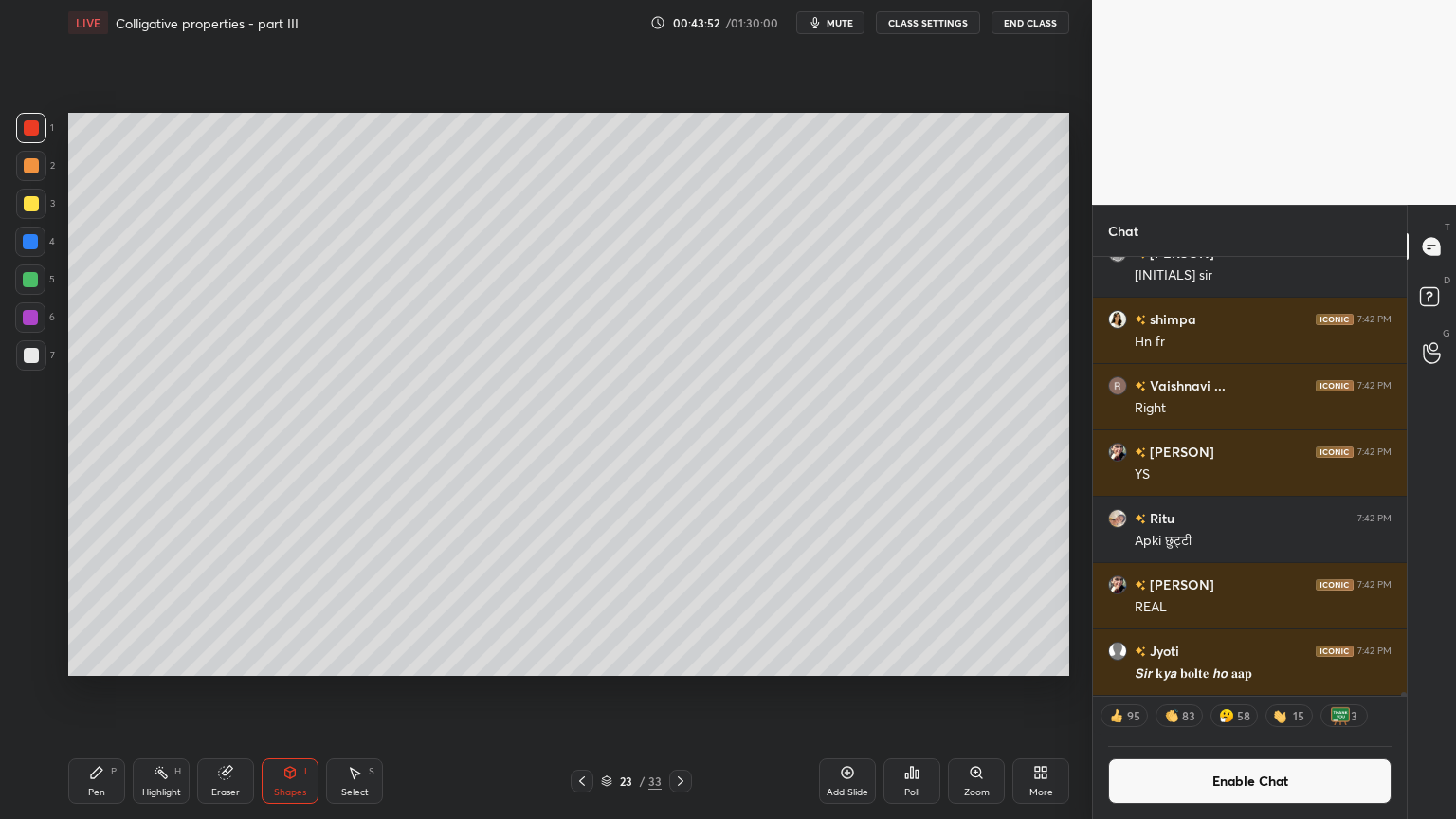 click on "Shapes L" at bounding box center [290, 781] 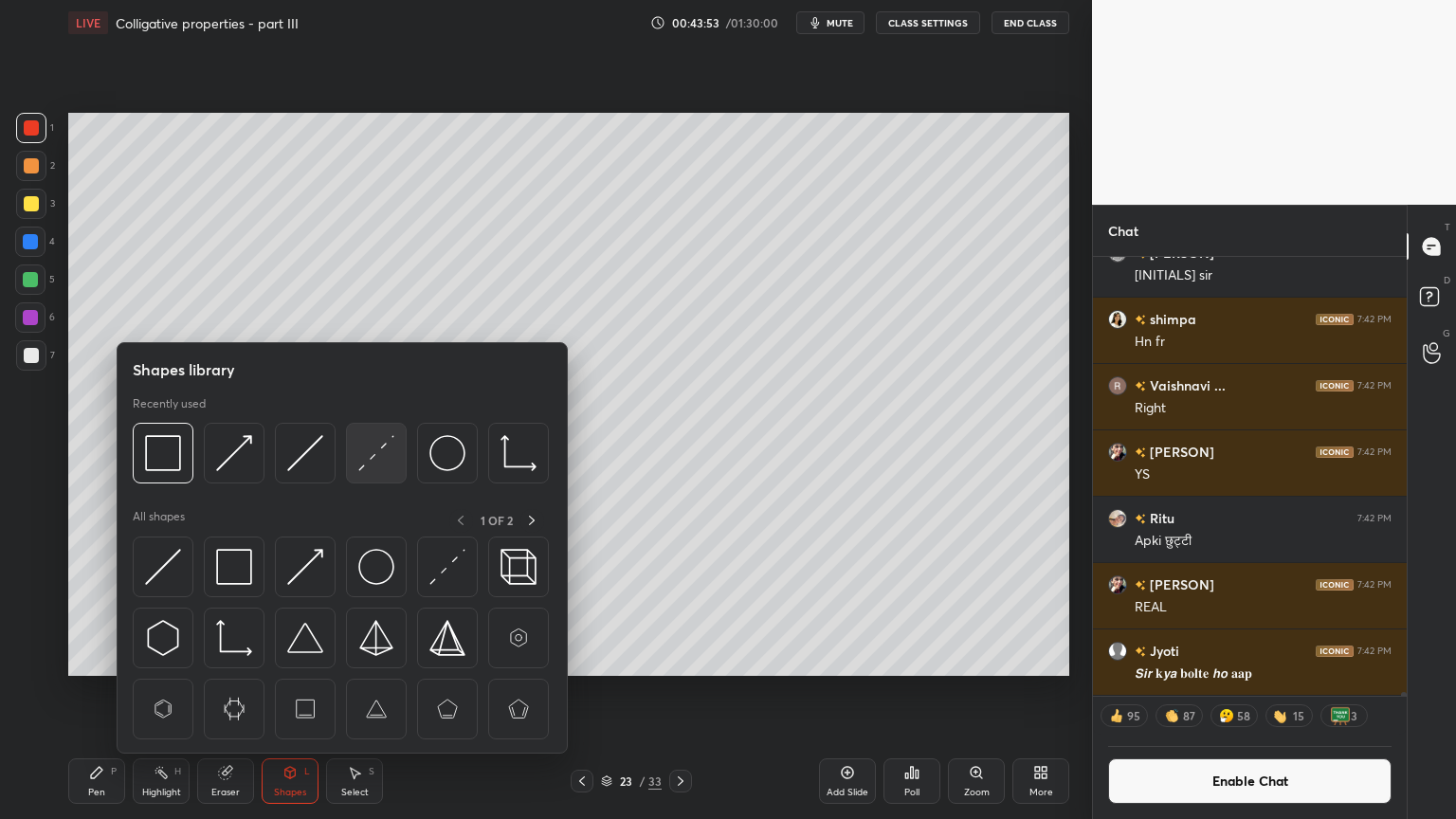 click at bounding box center [376, 453] 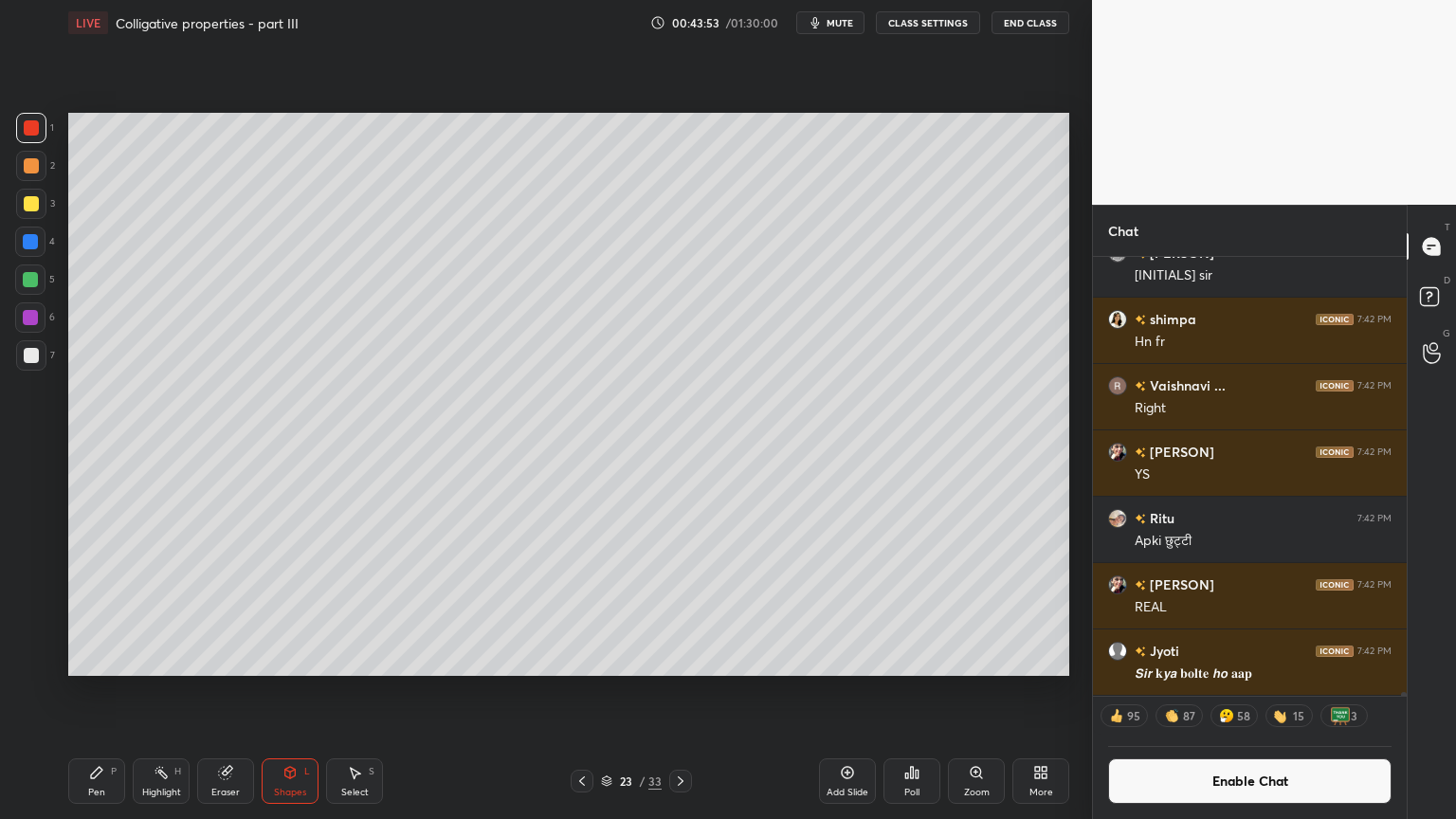 click at bounding box center [31, 355] 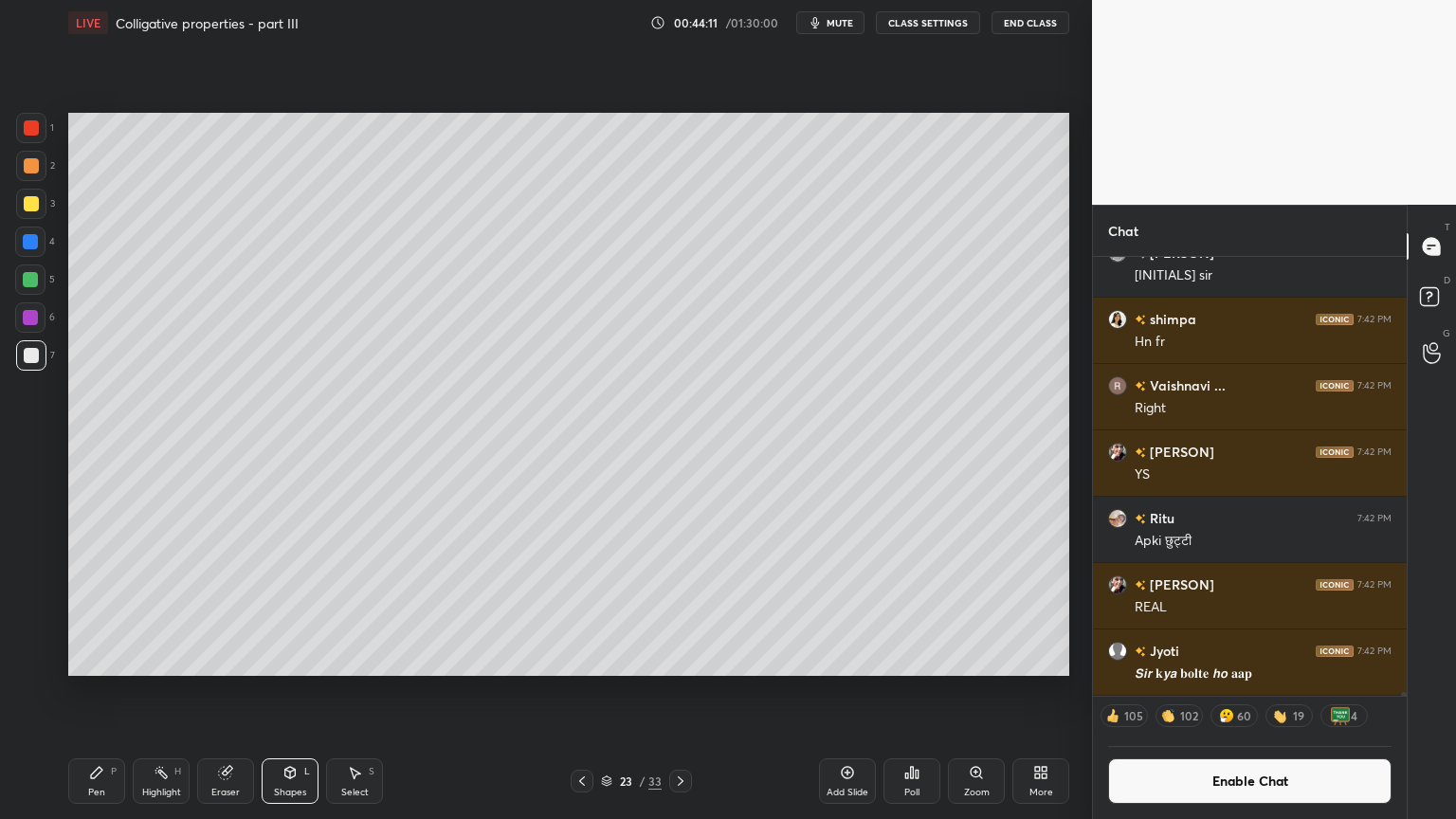 click on "Highlight H" at bounding box center [161, 781] 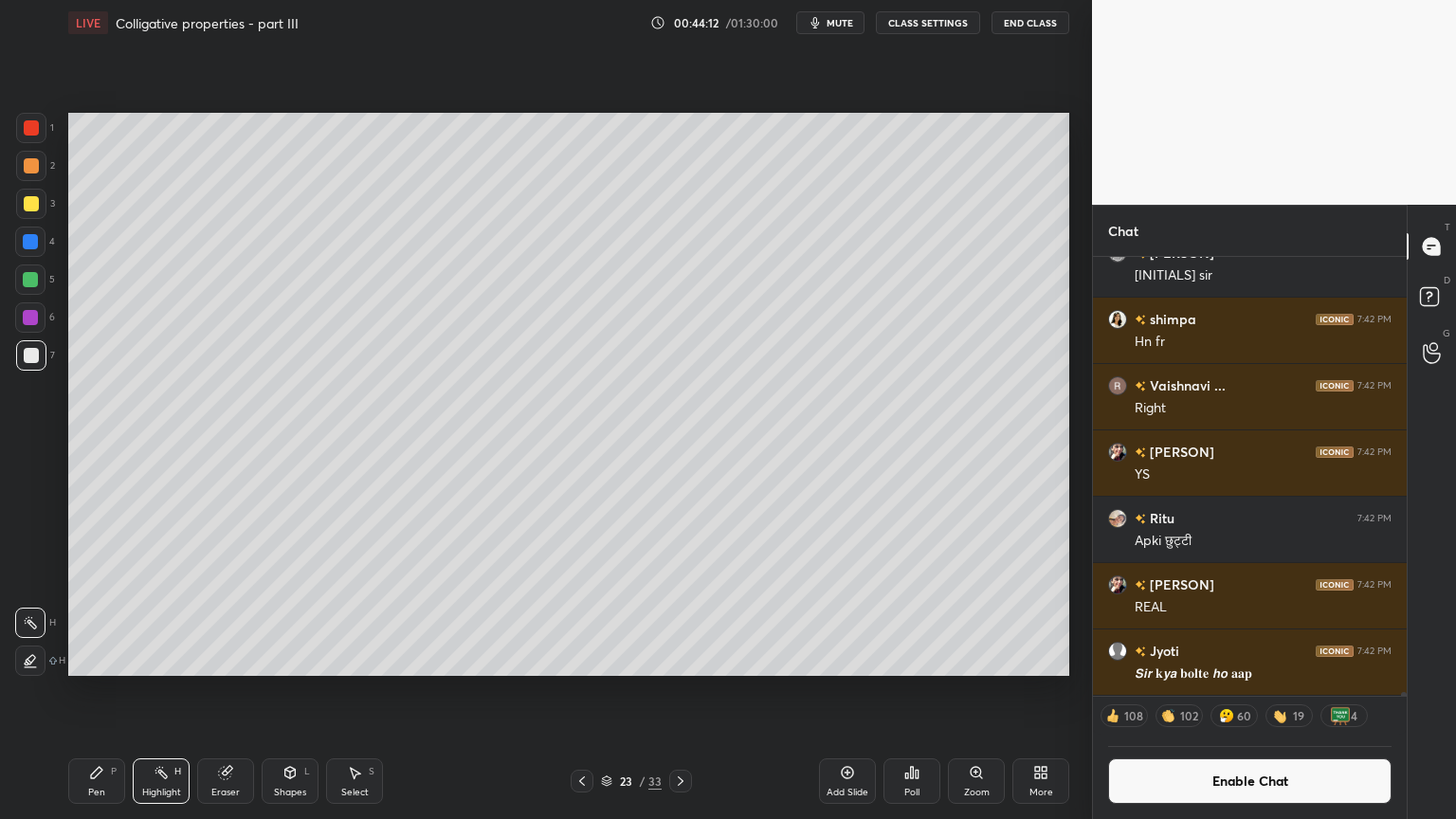 click on "Pen P" at bounding box center [97, 781] 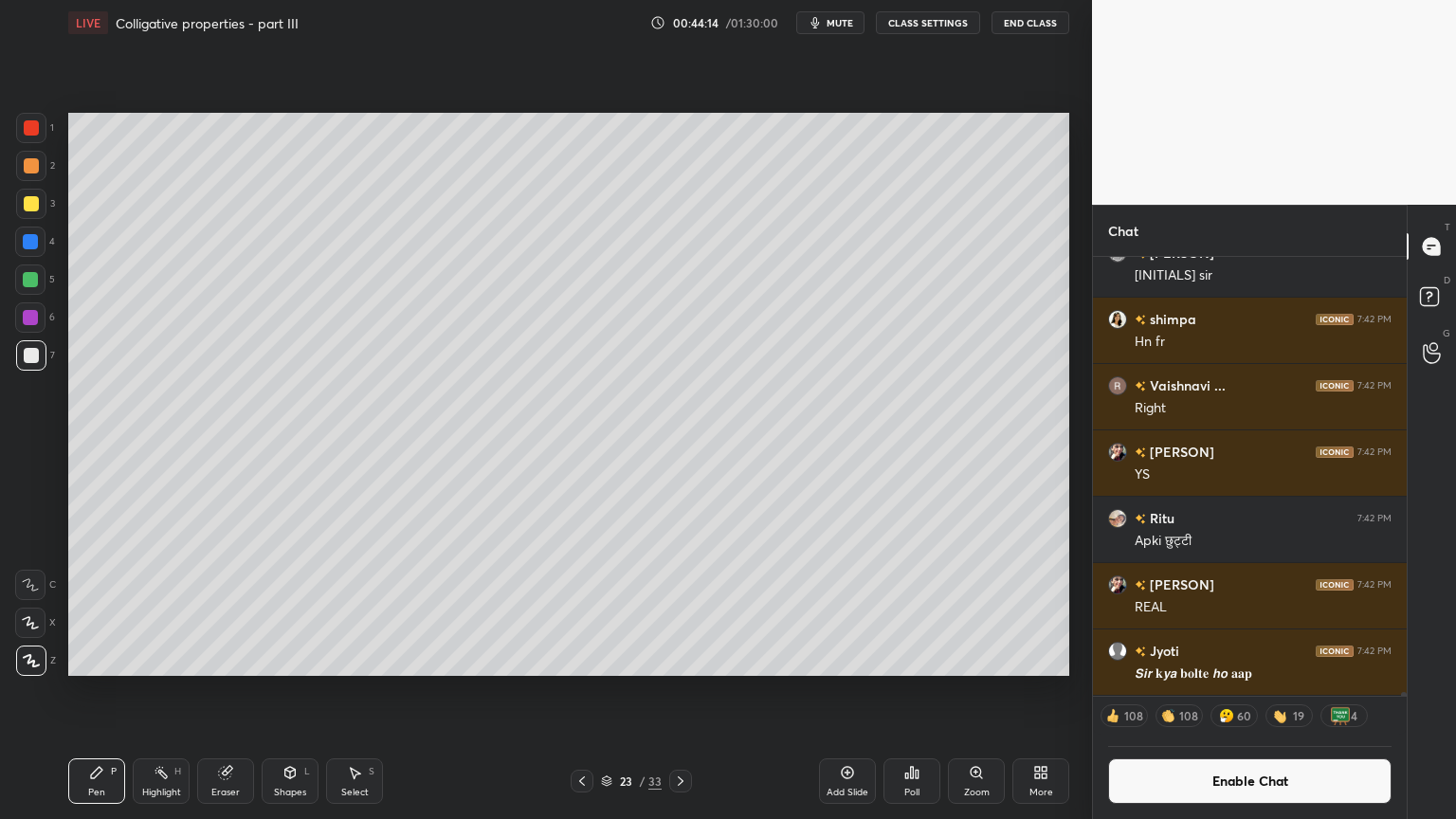 click at bounding box center (31, 128) 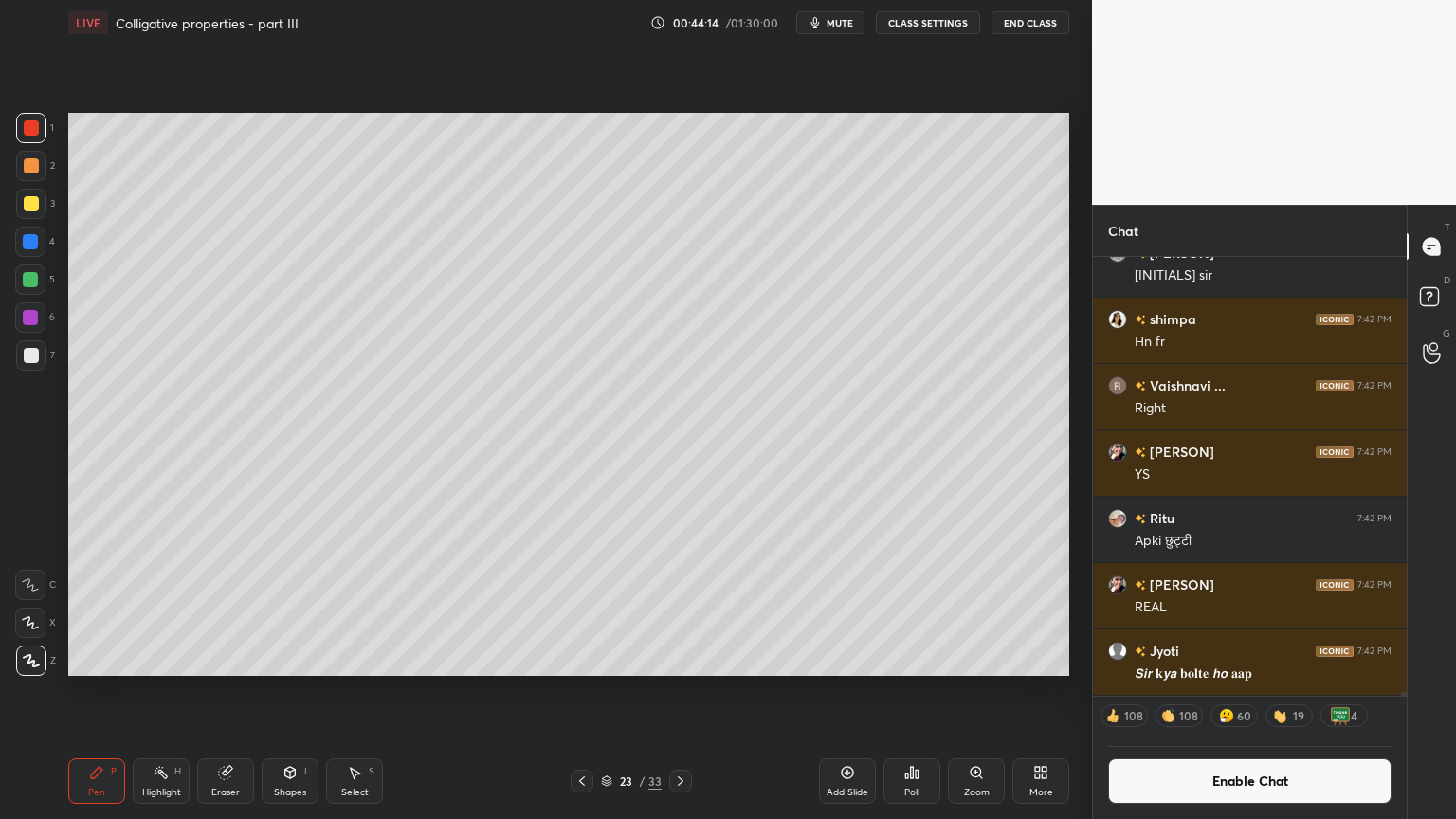 drag, startPoint x: 34, startPoint y: 207, endPoint x: 64, endPoint y: 284, distance: 82.63776 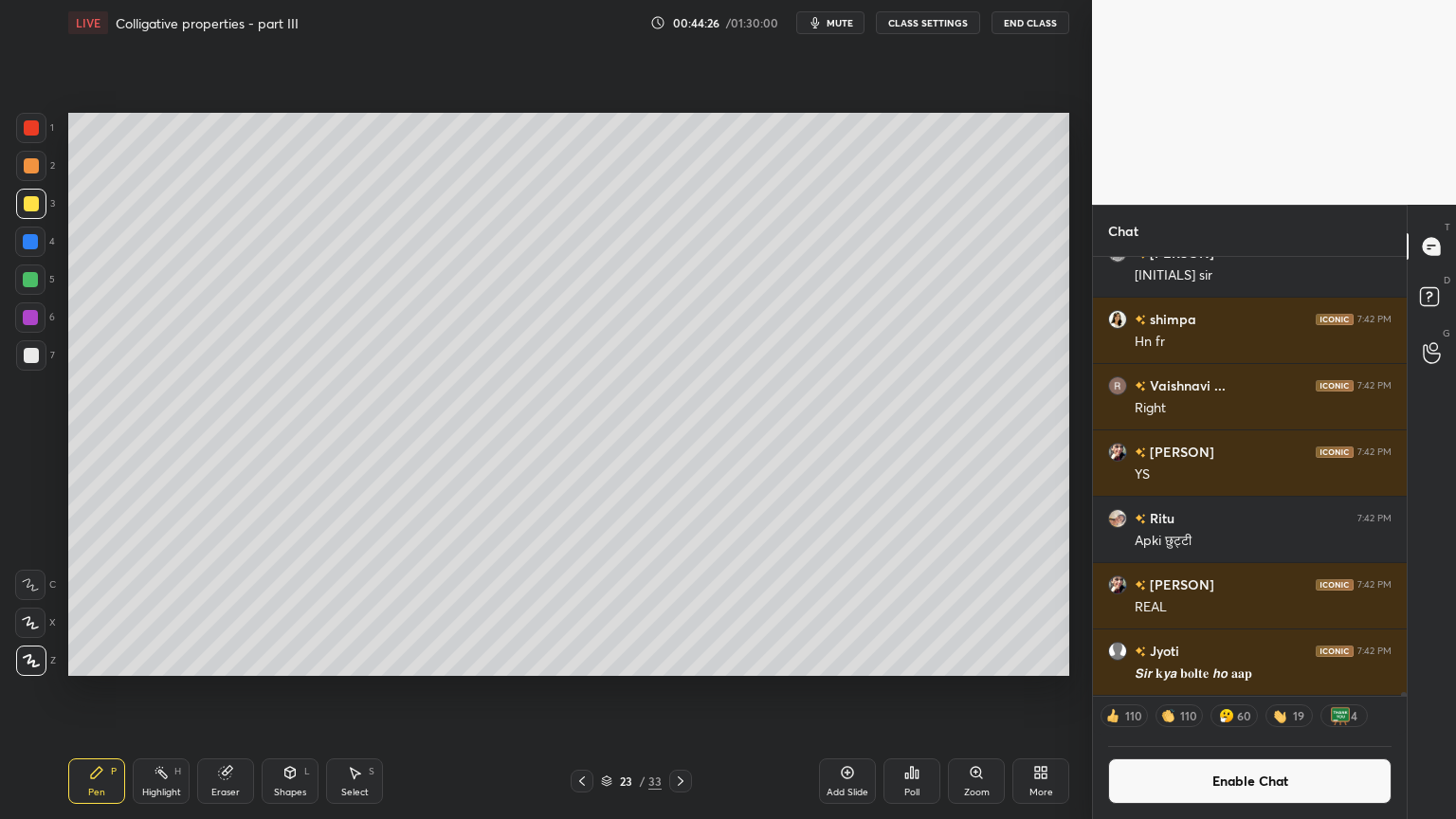 drag, startPoint x: 168, startPoint y: 774, endPoint x: 224, endPoint y: 690, distance: 100.95544 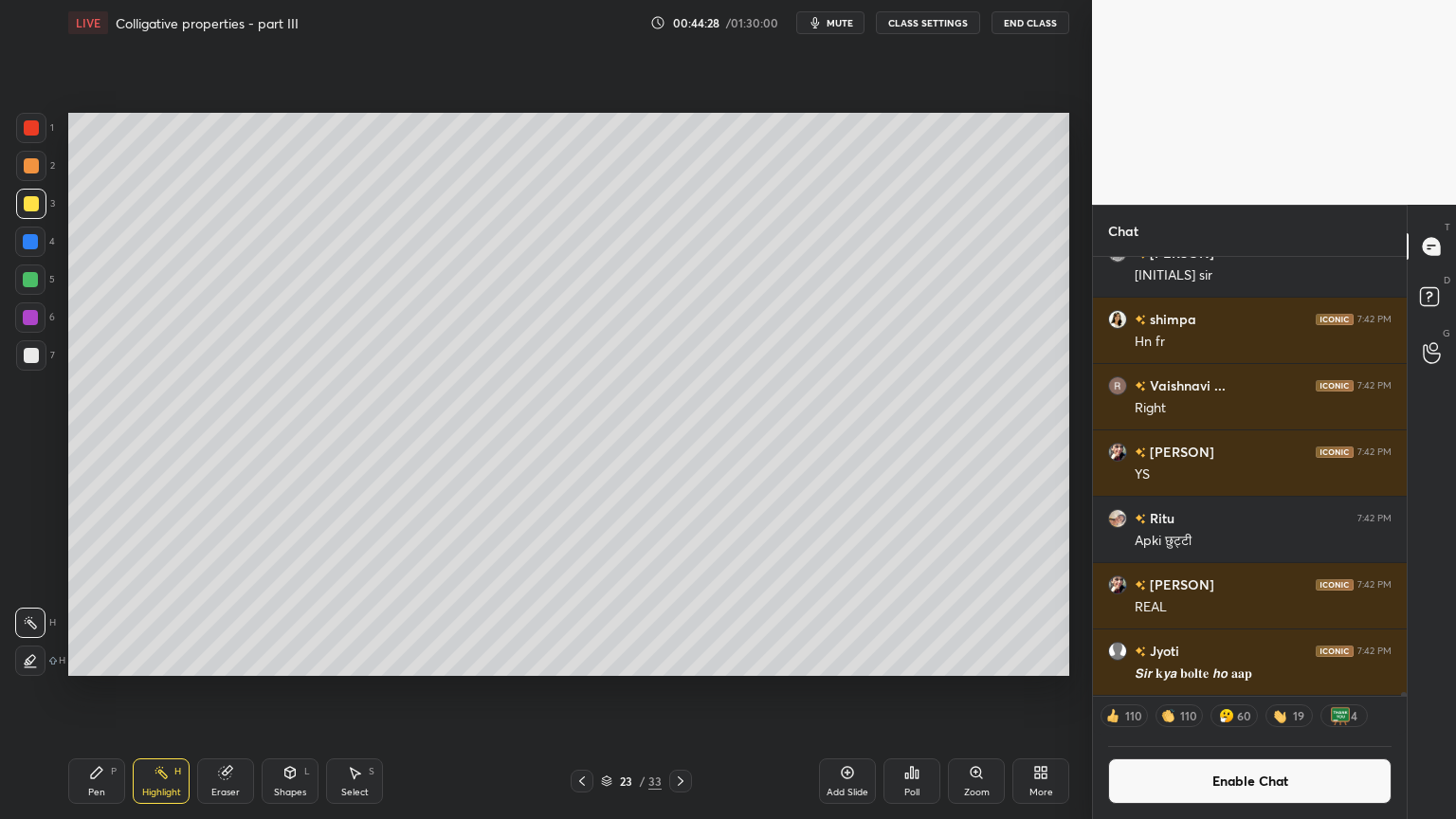 click on "Pen P" at bounding box center [97, 781] 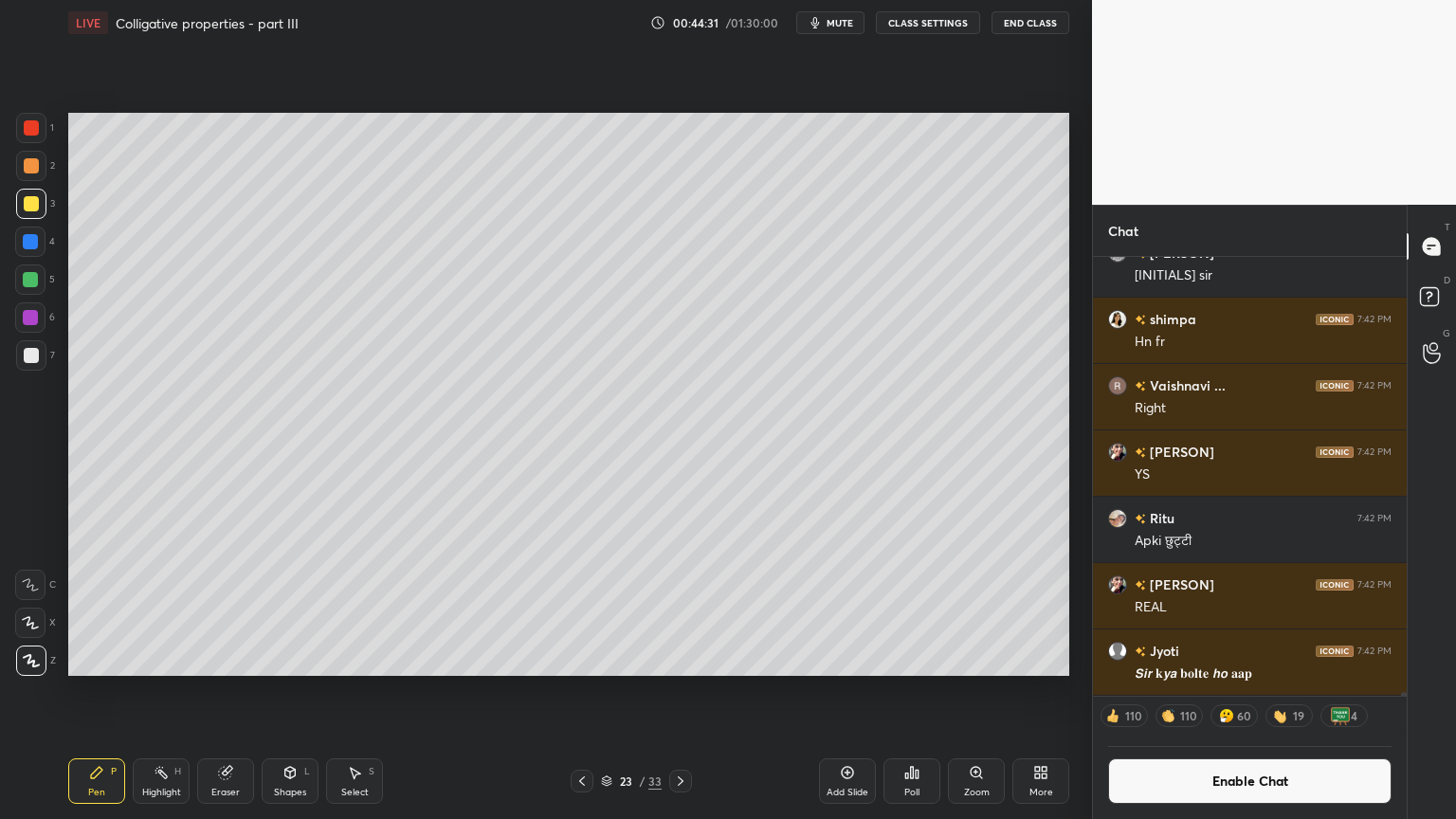 click on "Highlight" at bounding box center (161, 792) 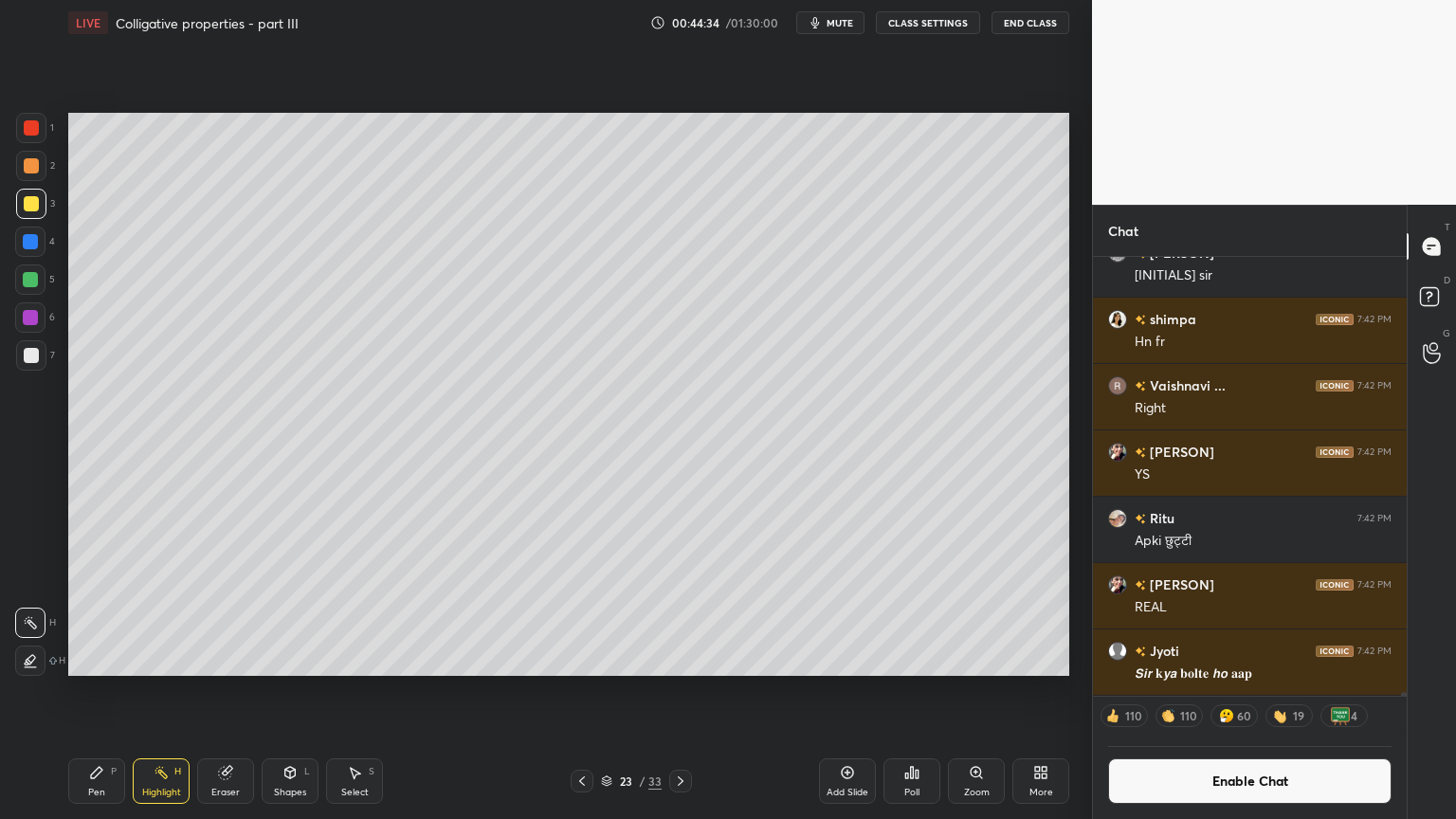 scroll, scrollTop: 6, scrollLeft: 6, axis: both 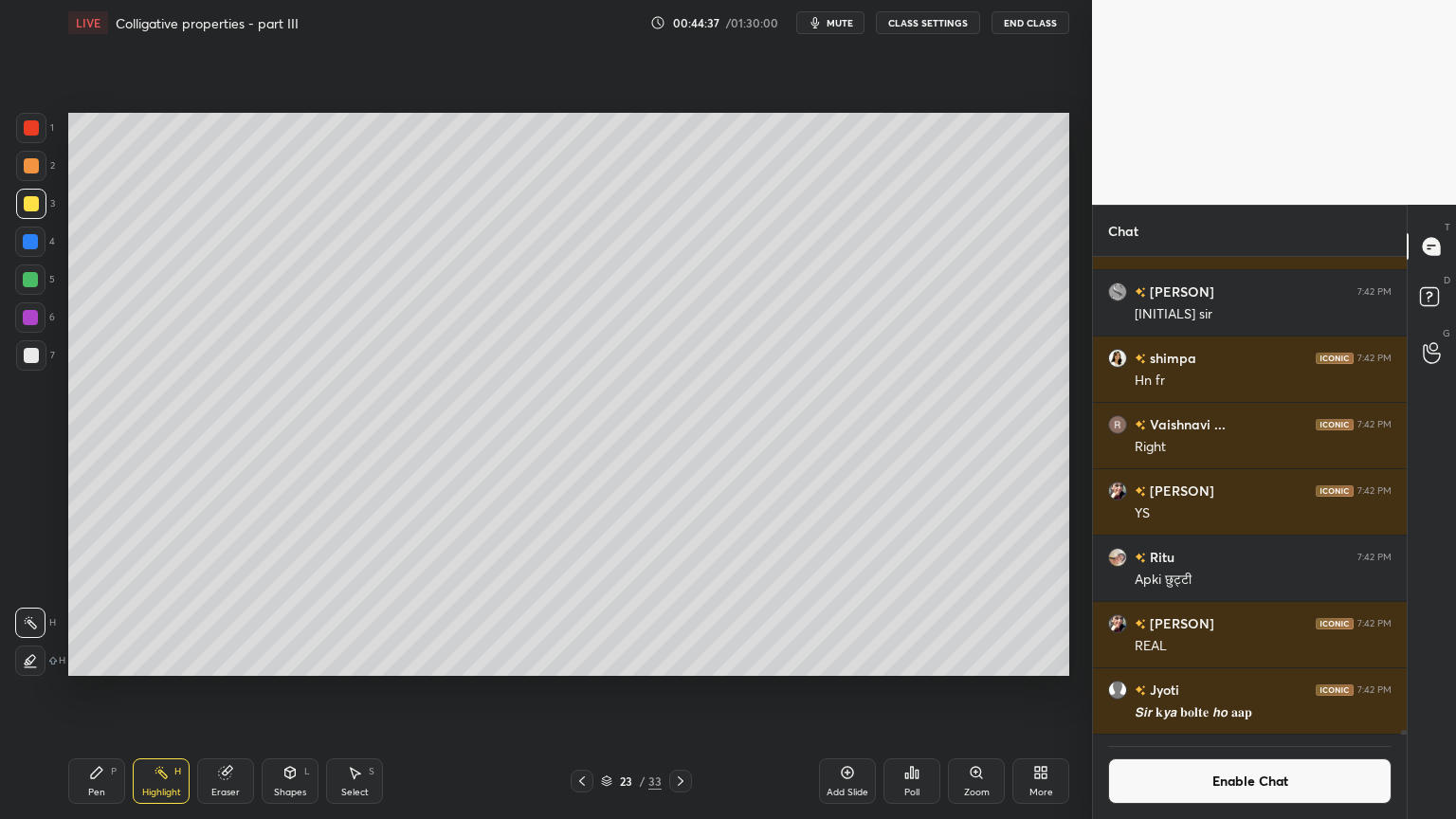 click on "Shapes L" at bounding box center (290, 781) 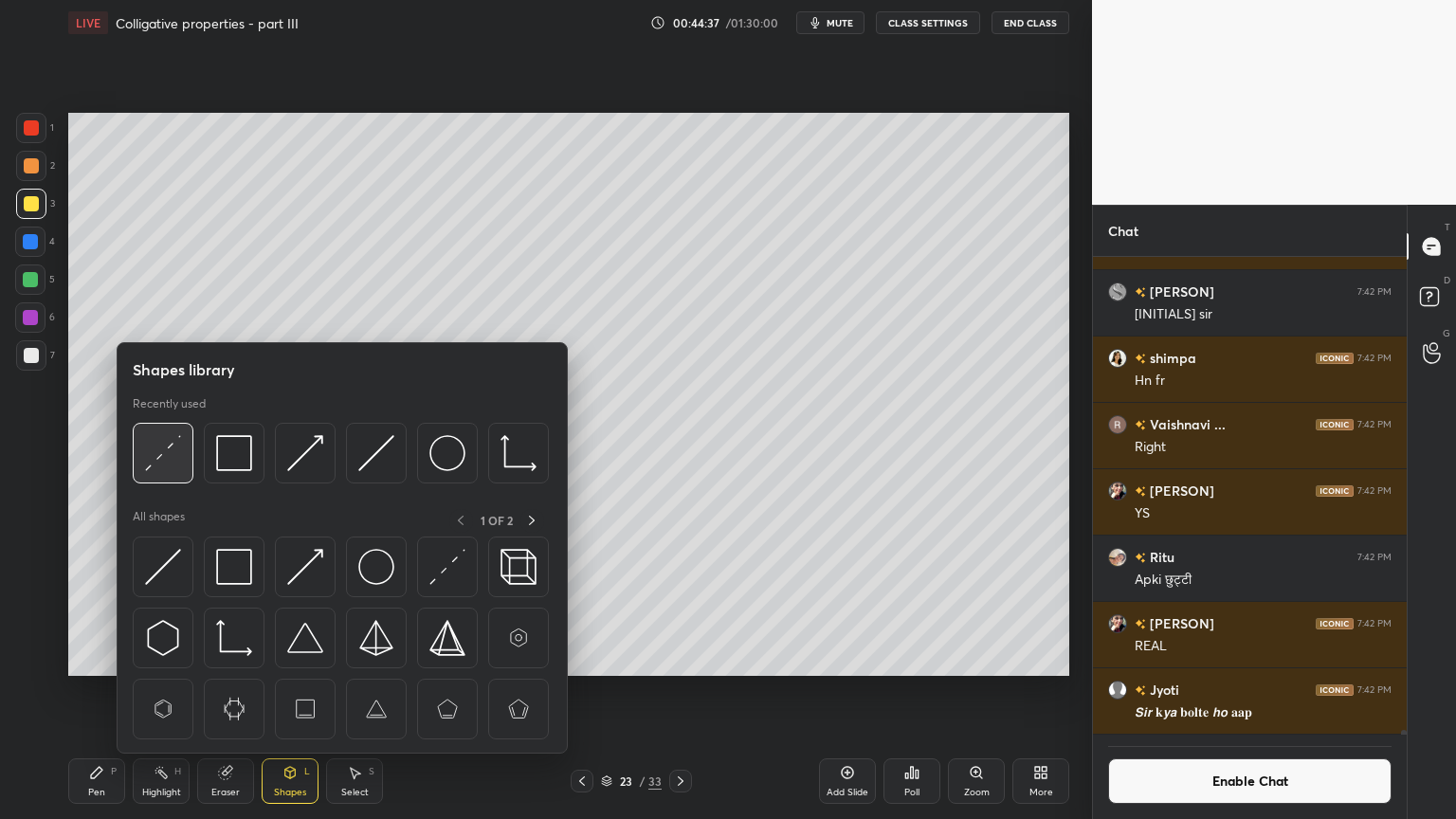click at bounding box center [163, 453] 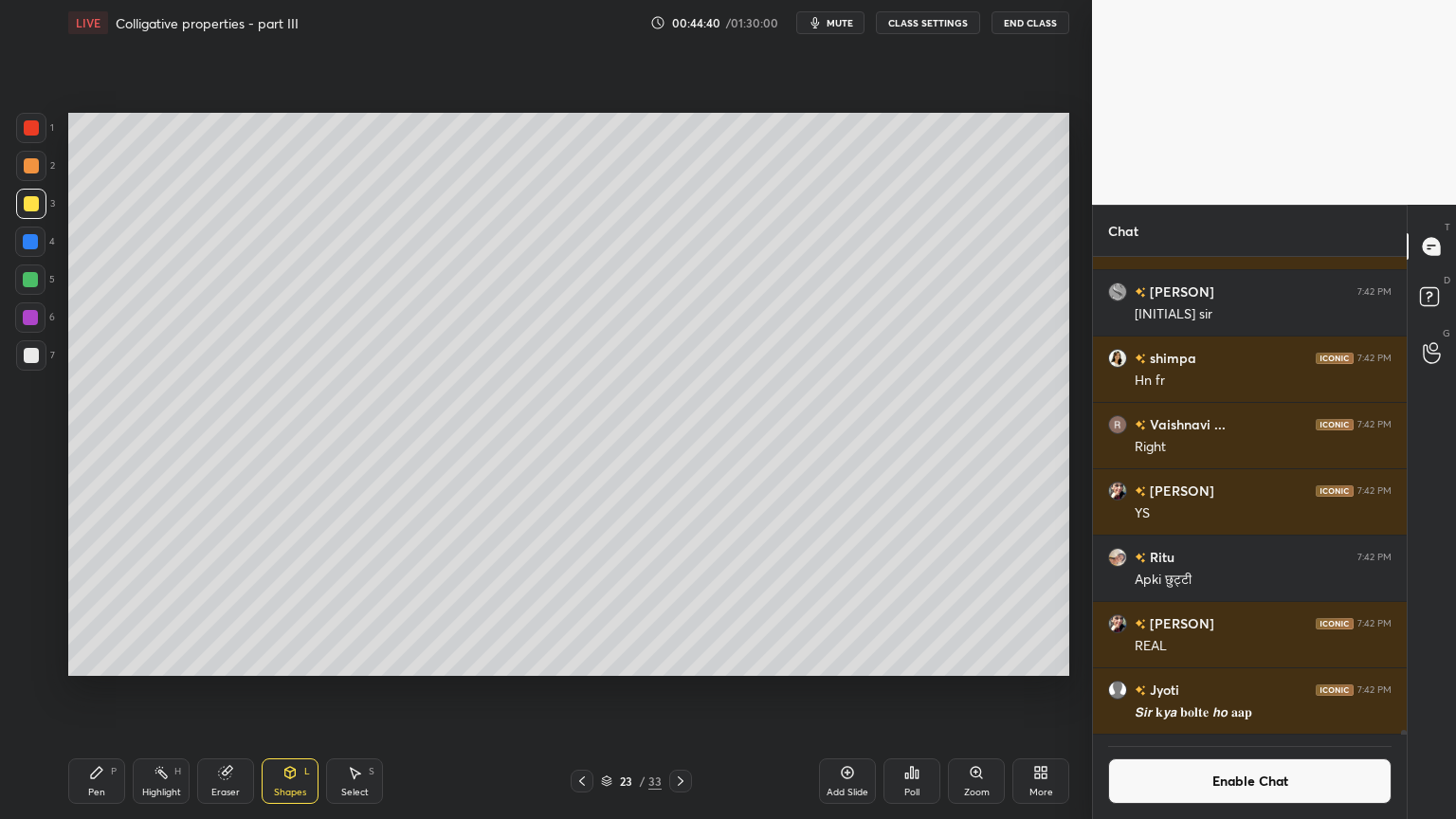 click at bounding box center (31, 355) 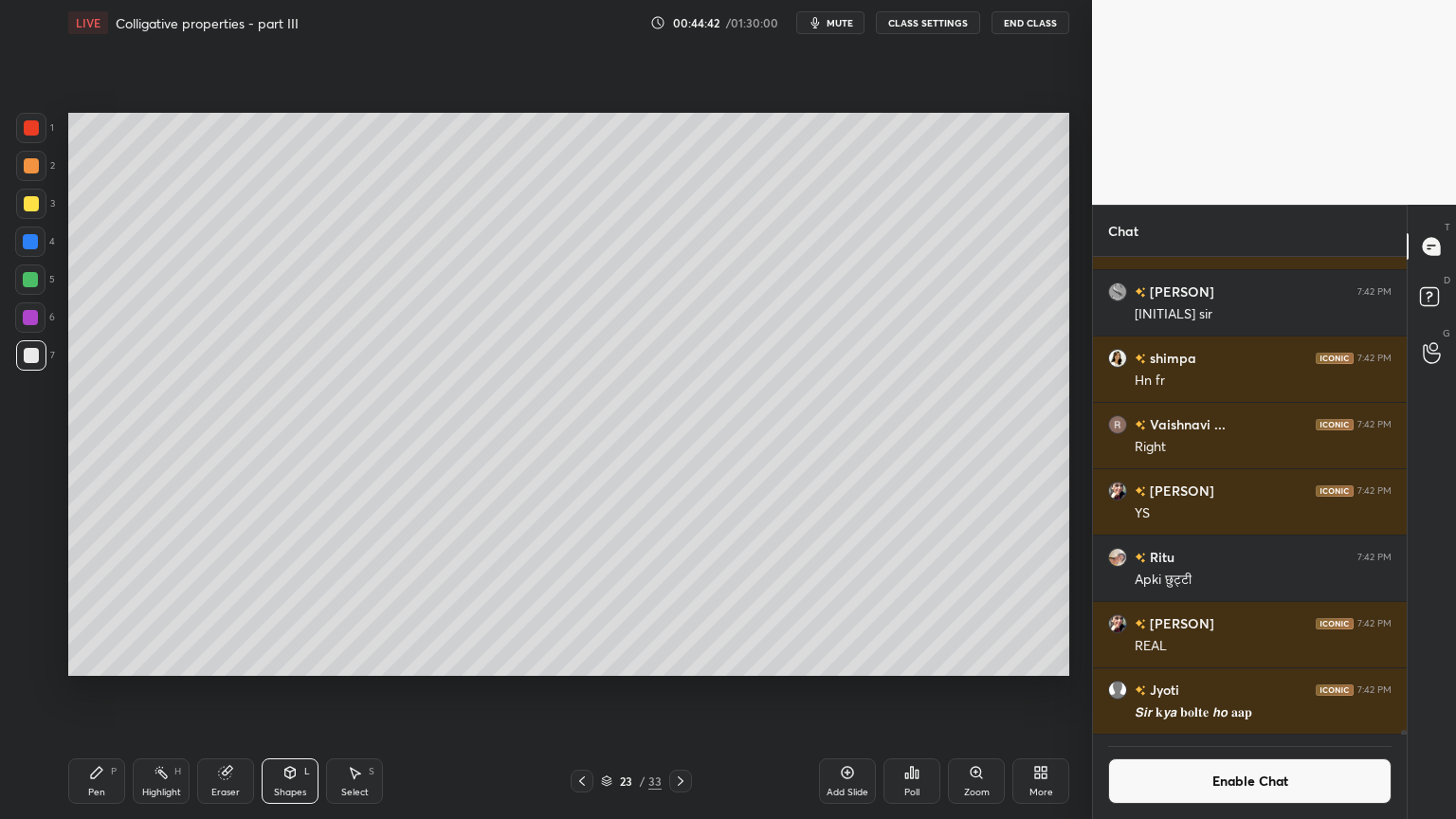 scroll, scrollTop: 433, scrollLeft: 308, axis: both 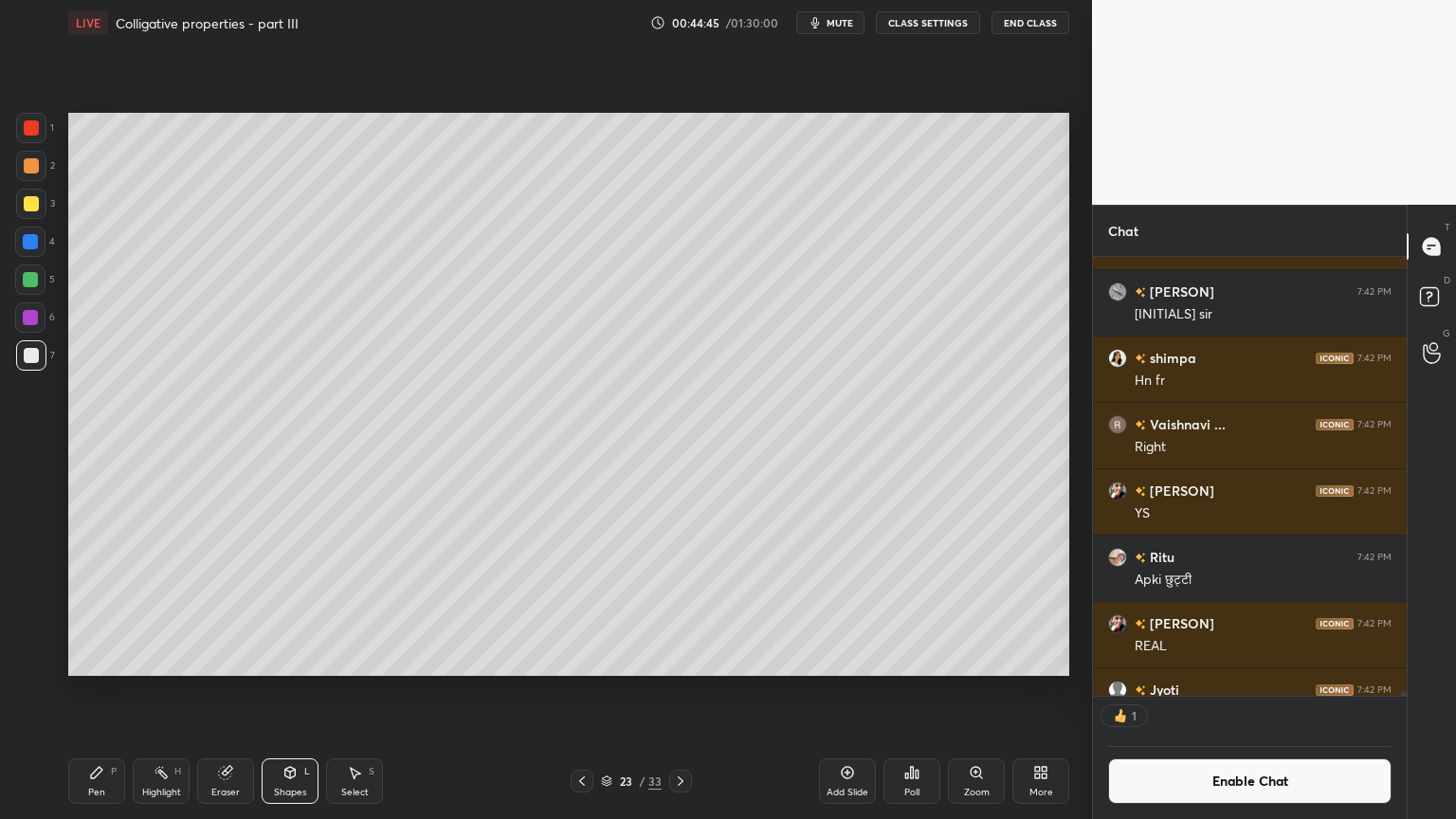 drag, startPoint x: 277, startPoint y: 781, endPoint x: 277, endPoint y: 754, distance: 27 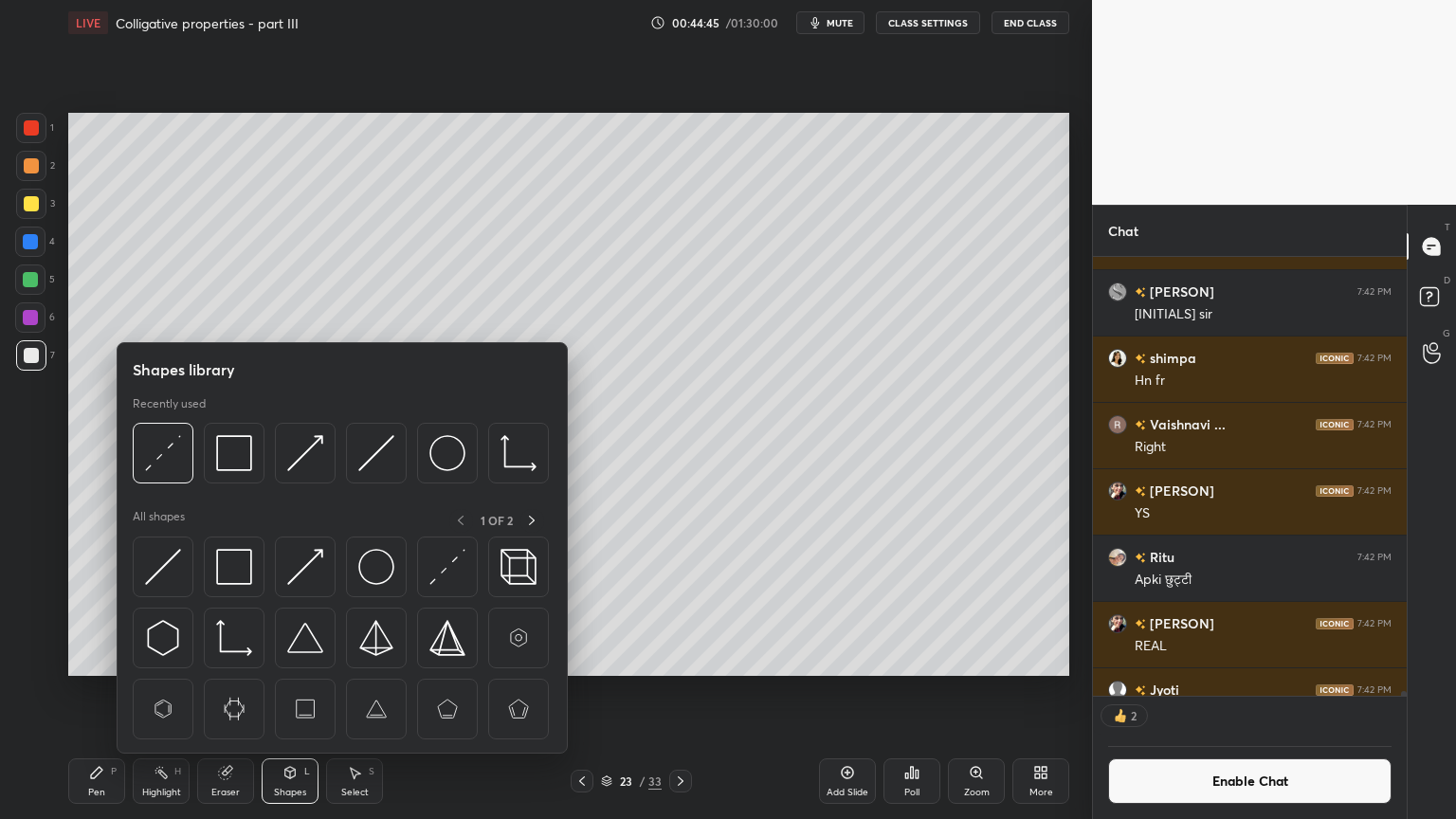 click on "Pen P" at bounding box center [97, 781] 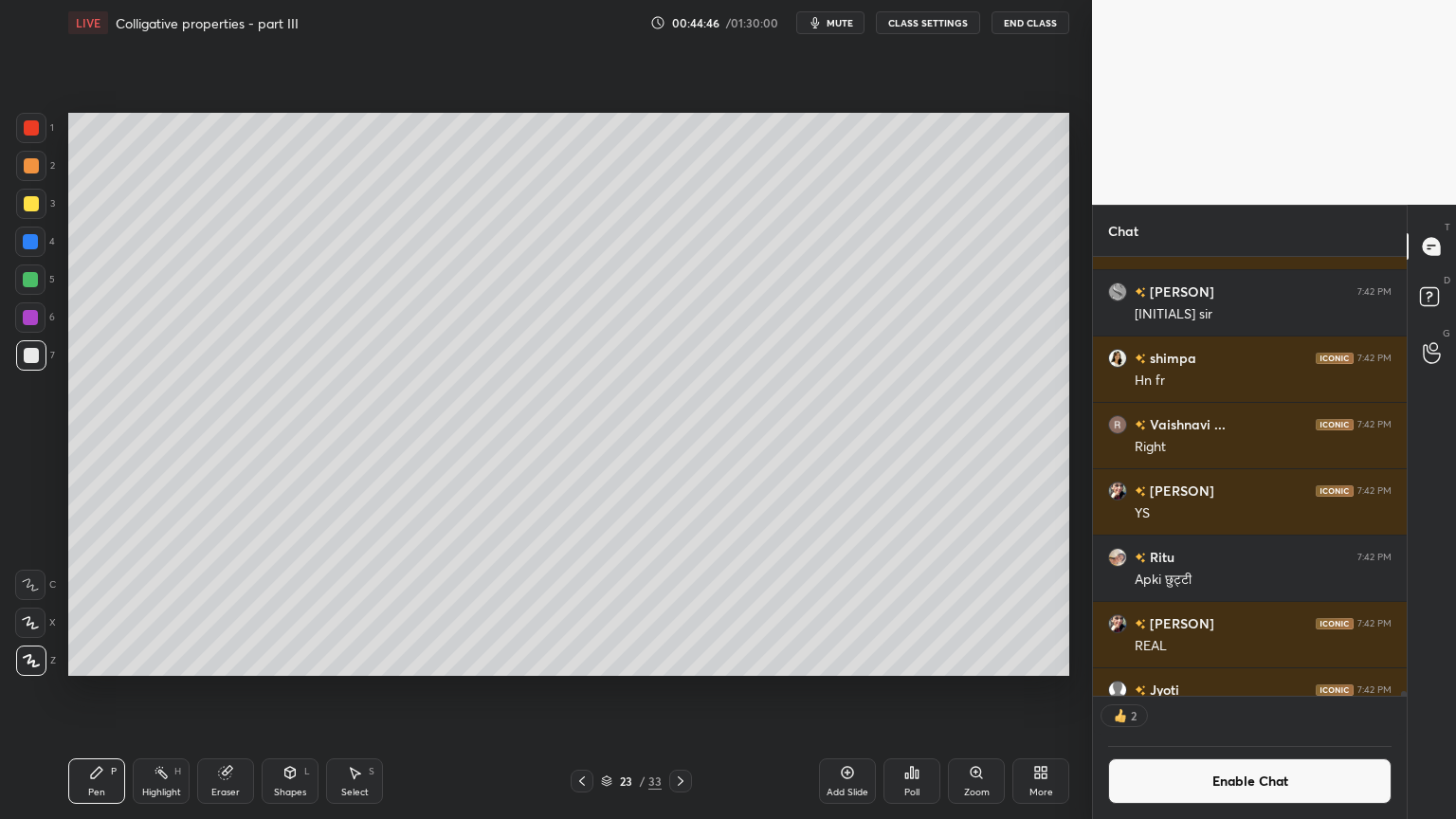 drag, startPoint x: 35, startPoint y: 125, endPoint x: 43, endPoint y: 137, distance: 14.422205 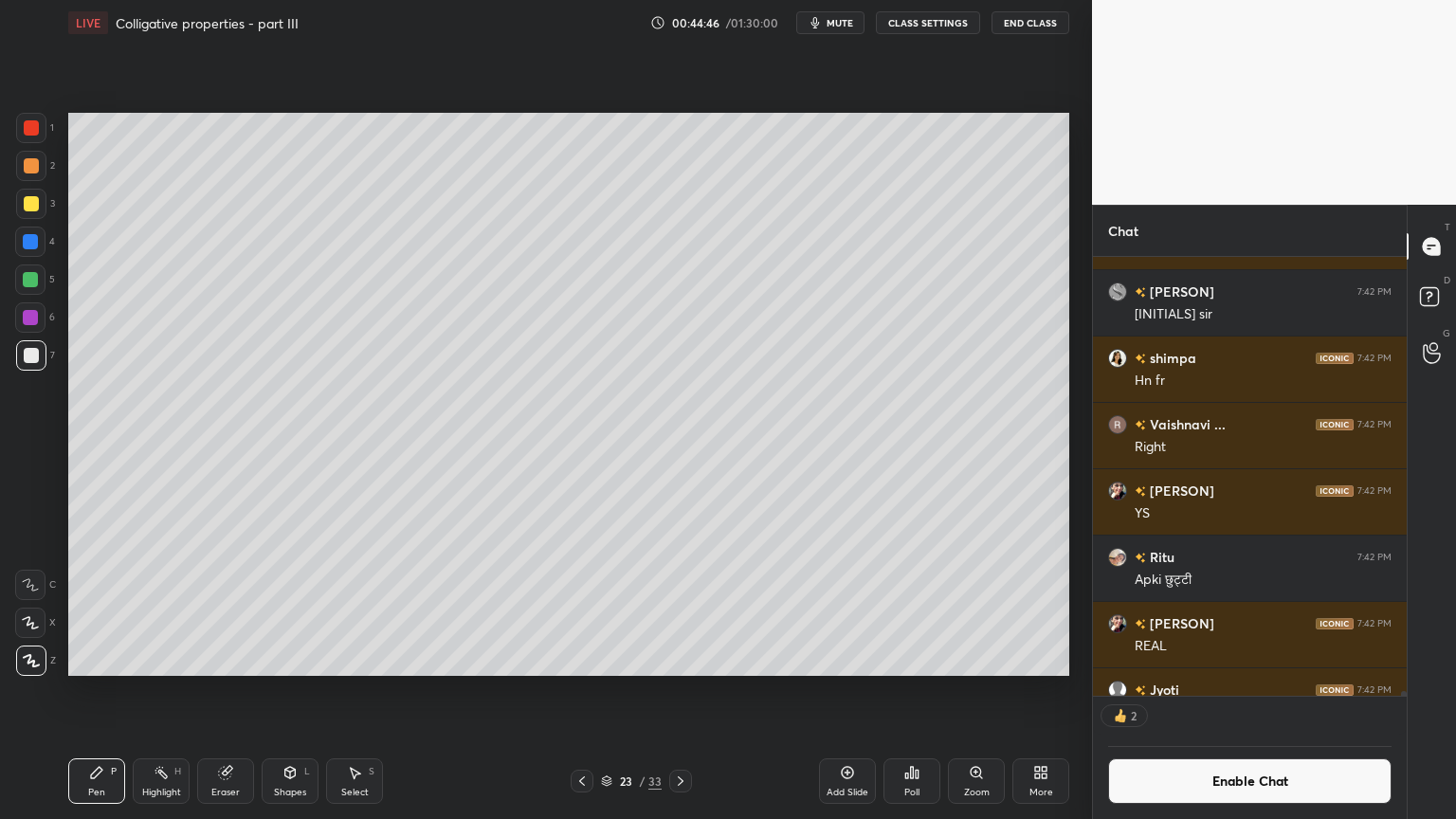 click at bounding box center [31, 128] 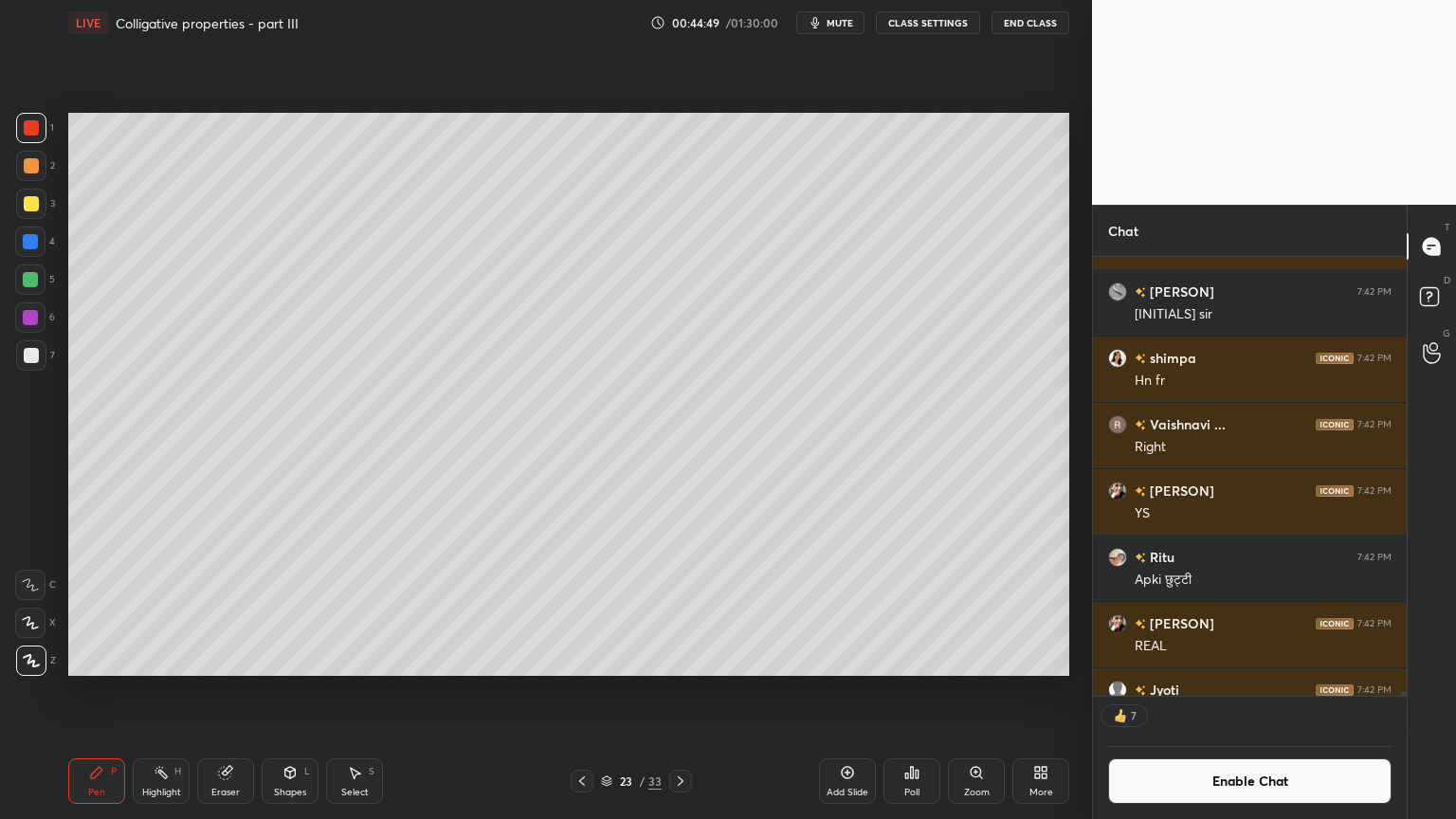 click on "Shapes L" at bounding box center (290, 781) 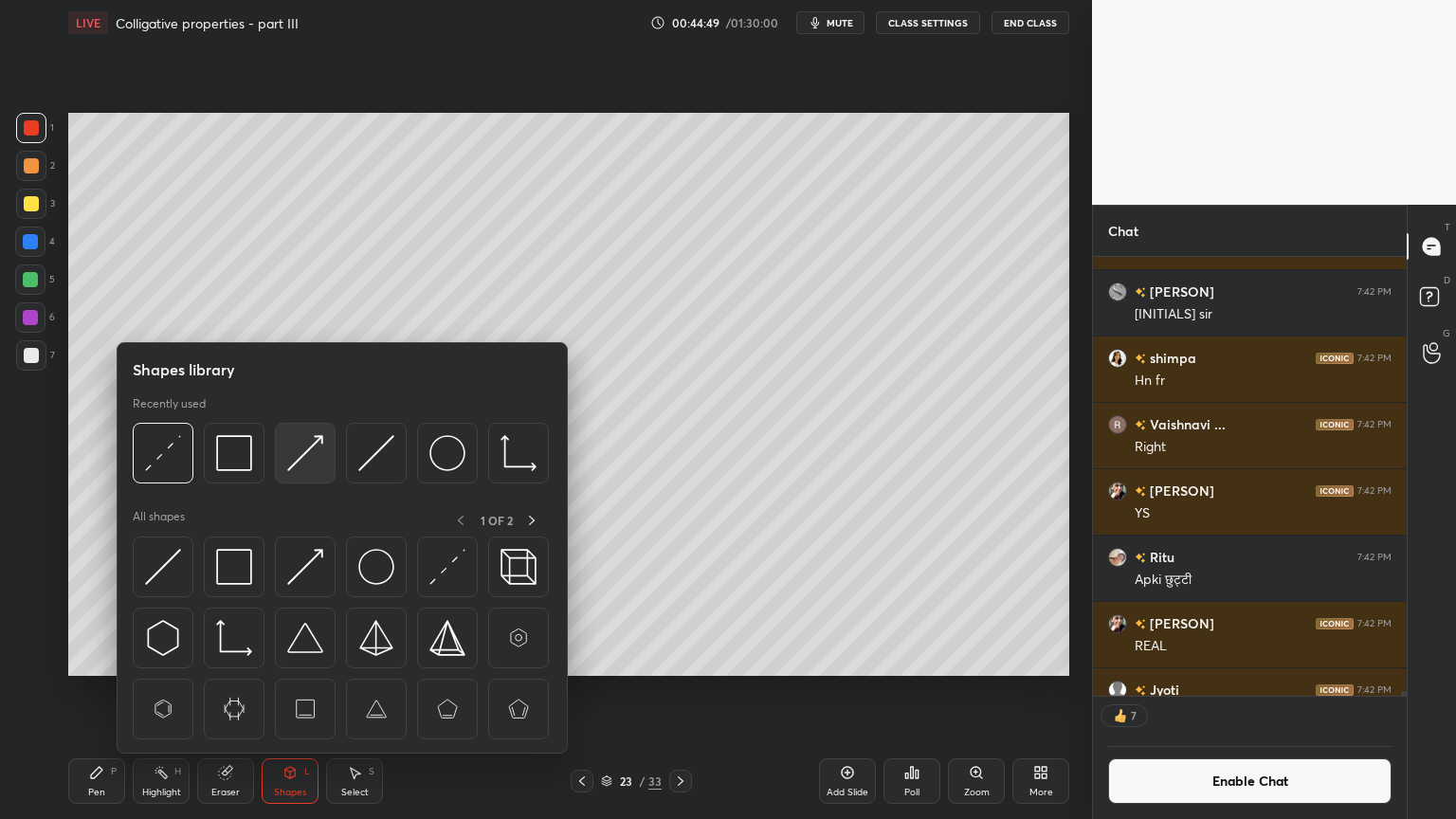 click at bounding box center [305, 453] 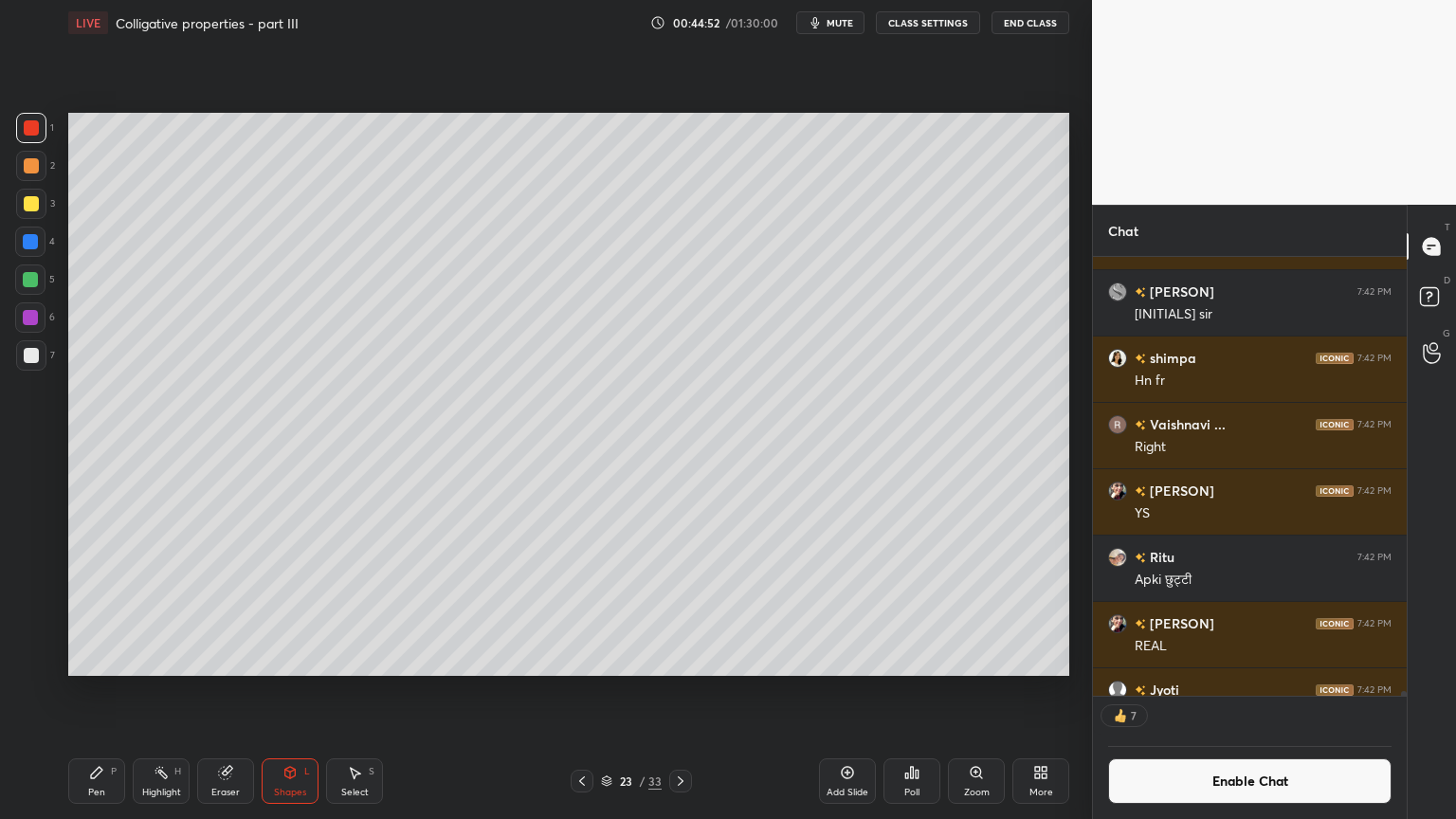 drag, startPoint x: 66, startPoint y: 789, endPoint x: 87, endPoint y: 763, distance: 33.42155 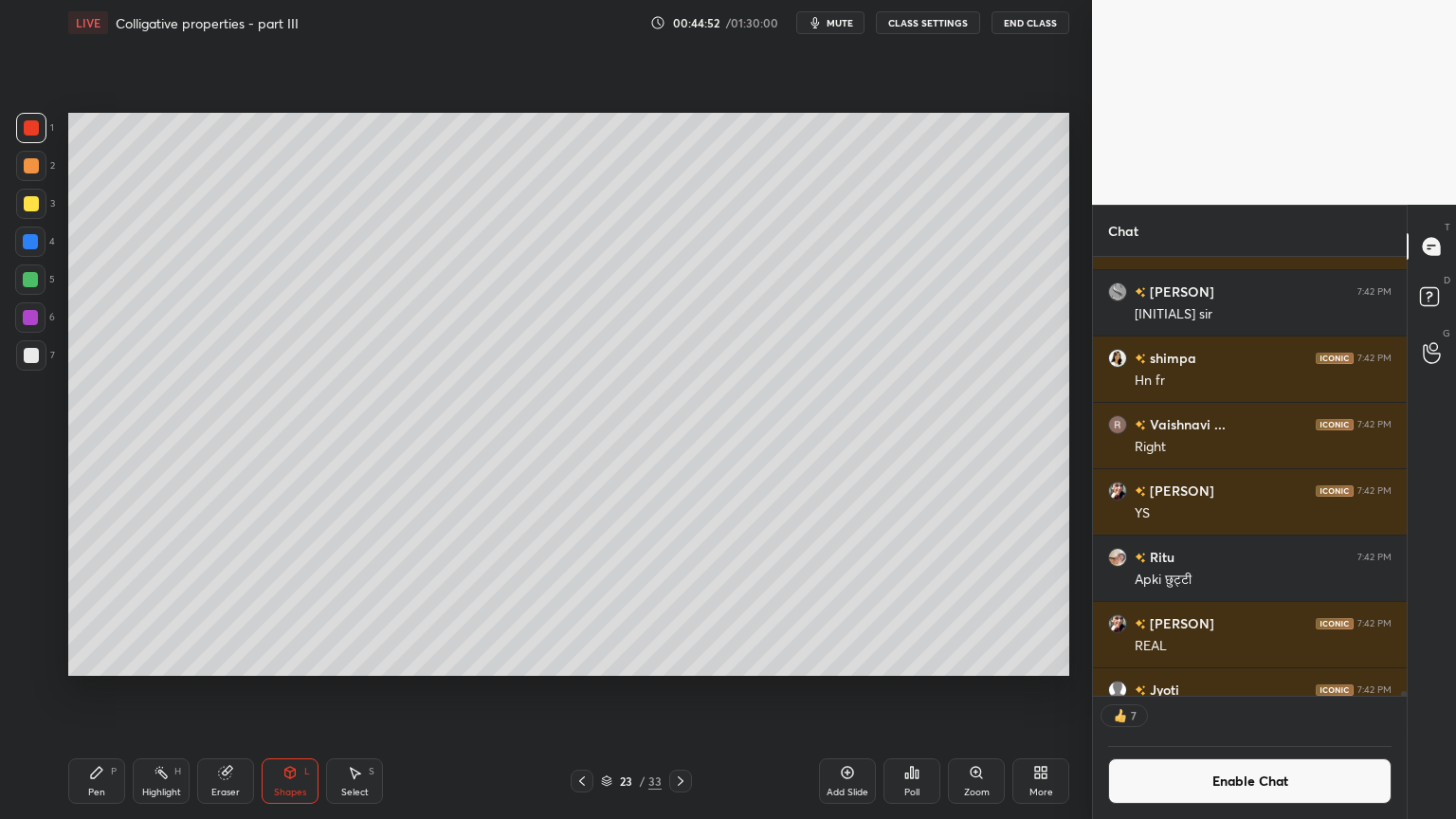 click on "LIVE Colligative properties - part III 00:44:52 /  01:30:00 mute CLASS SETTINGS End Class Setting up your live class Poll for   secs No correct answer Start poll Back Colligative properties - part III • L4 of Course on Solution - II Ajay Mishra (Akm) Pen P Highlight H Eraser Shapes L Select S 23 / 33 Add Slide Poll Zoom More" at bounding box center [569, 410] 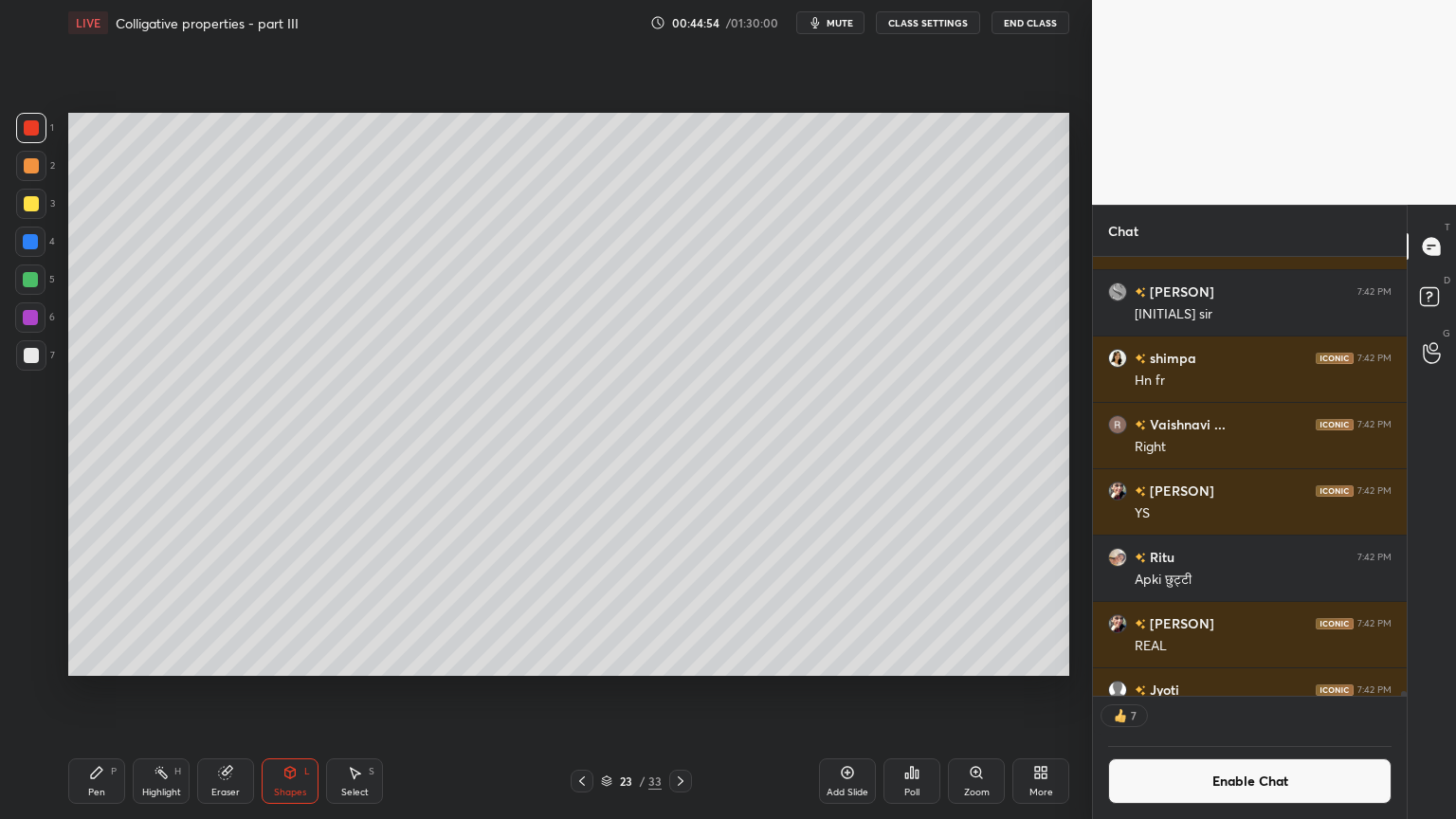 click on "Pen P" at bounding box center [97, 781] 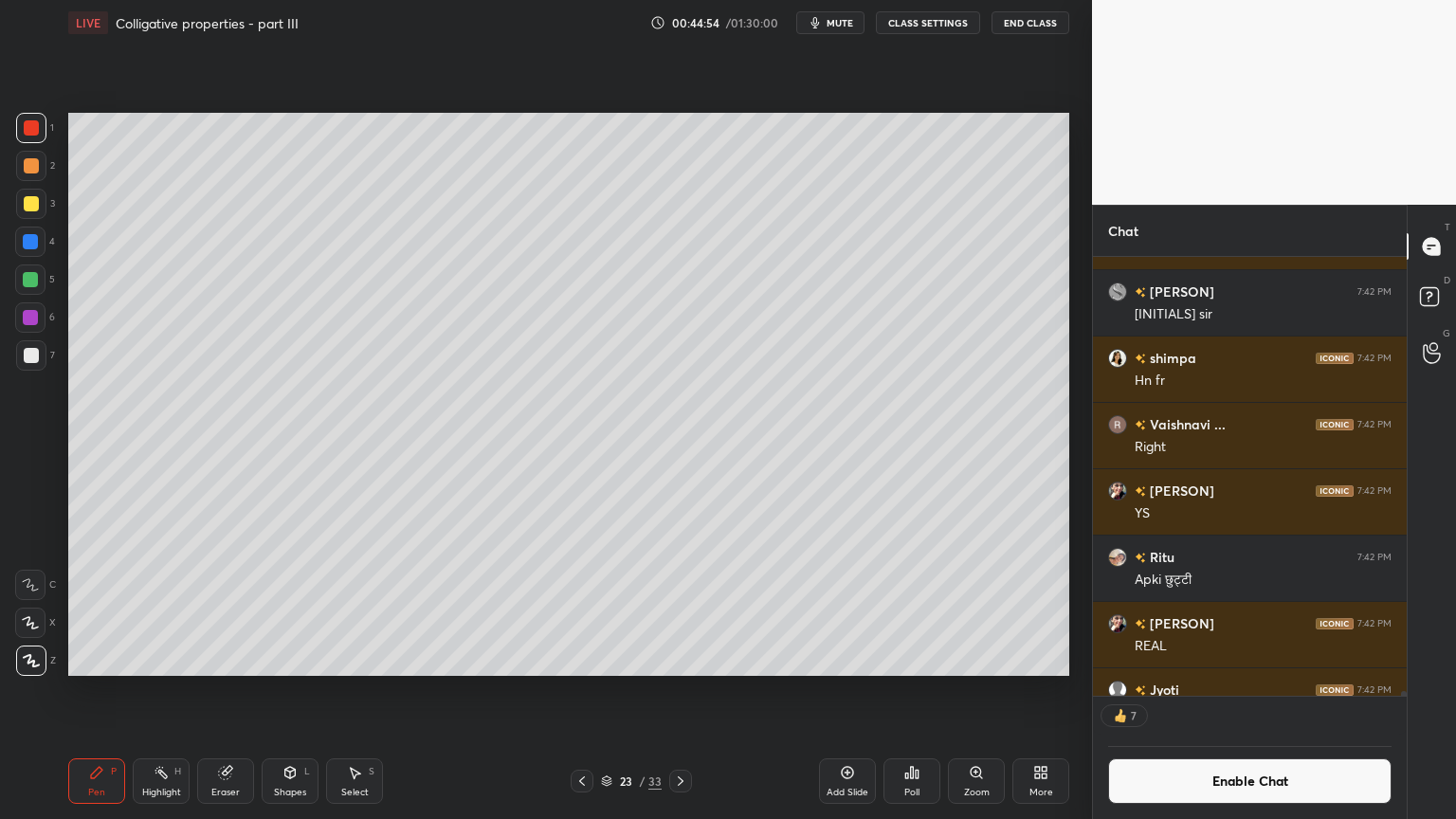 click 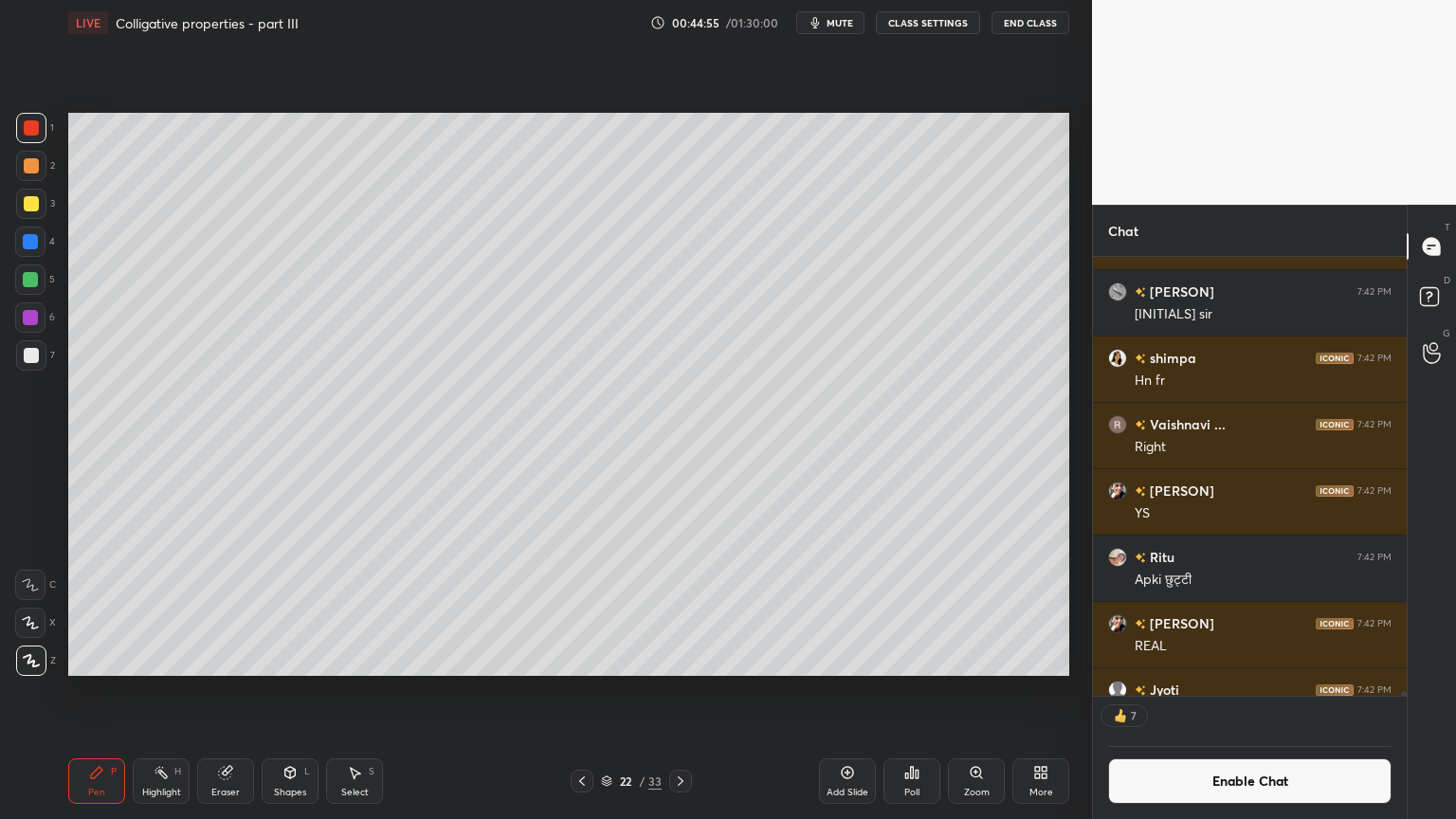 click on "Highlight" at bounding box center [161, 792] 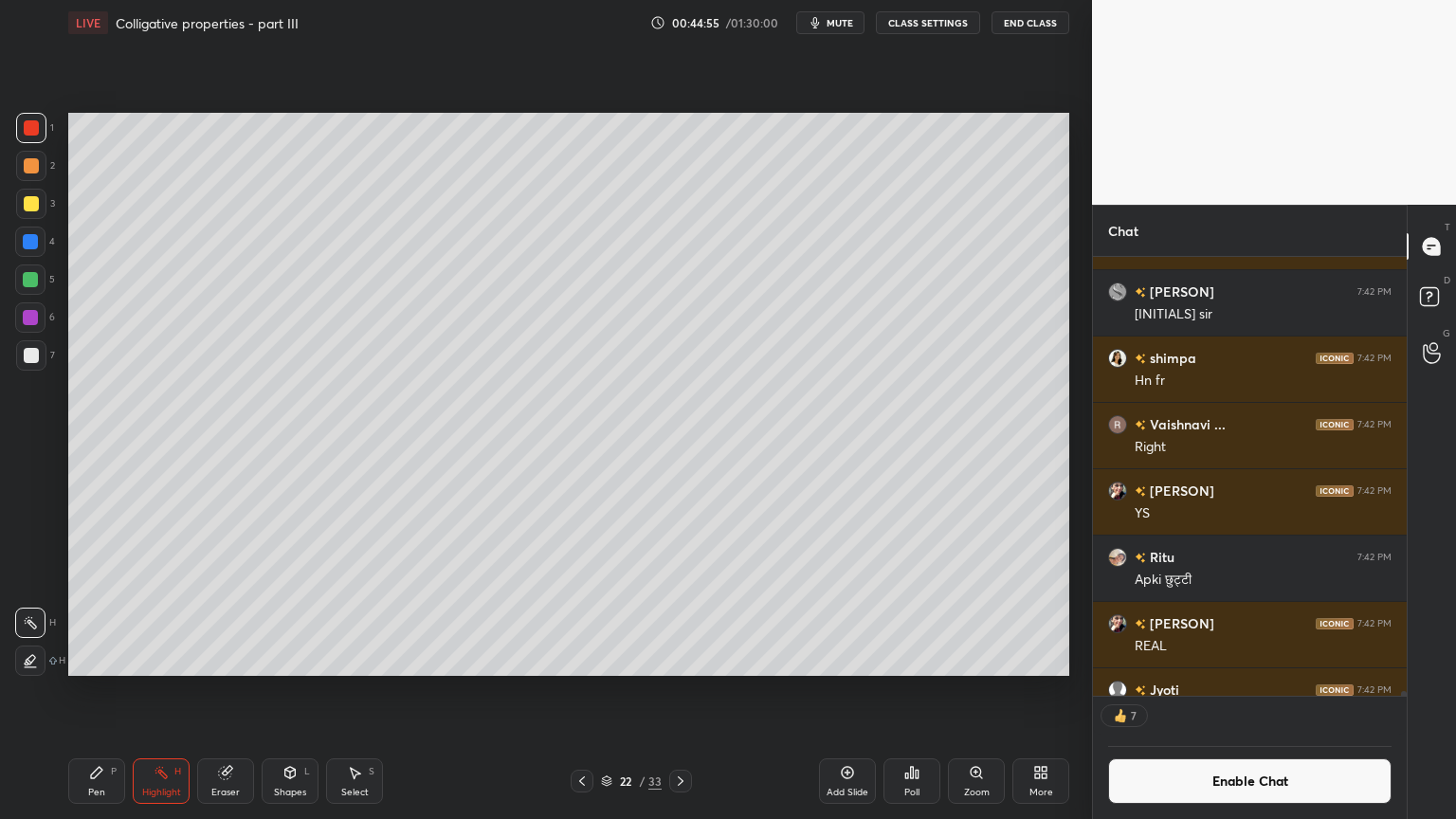 click 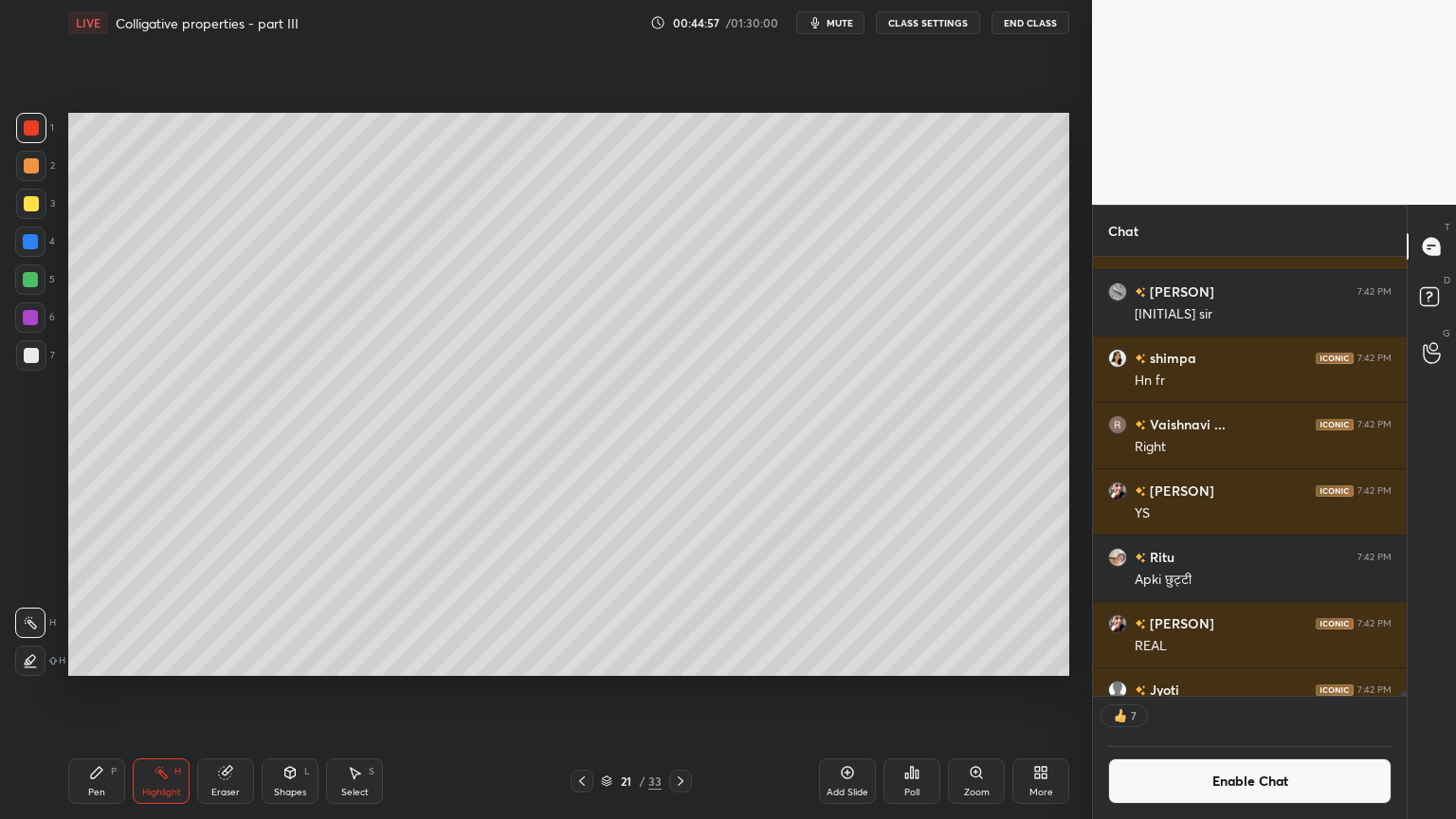 click at bounding box center [681, 781] 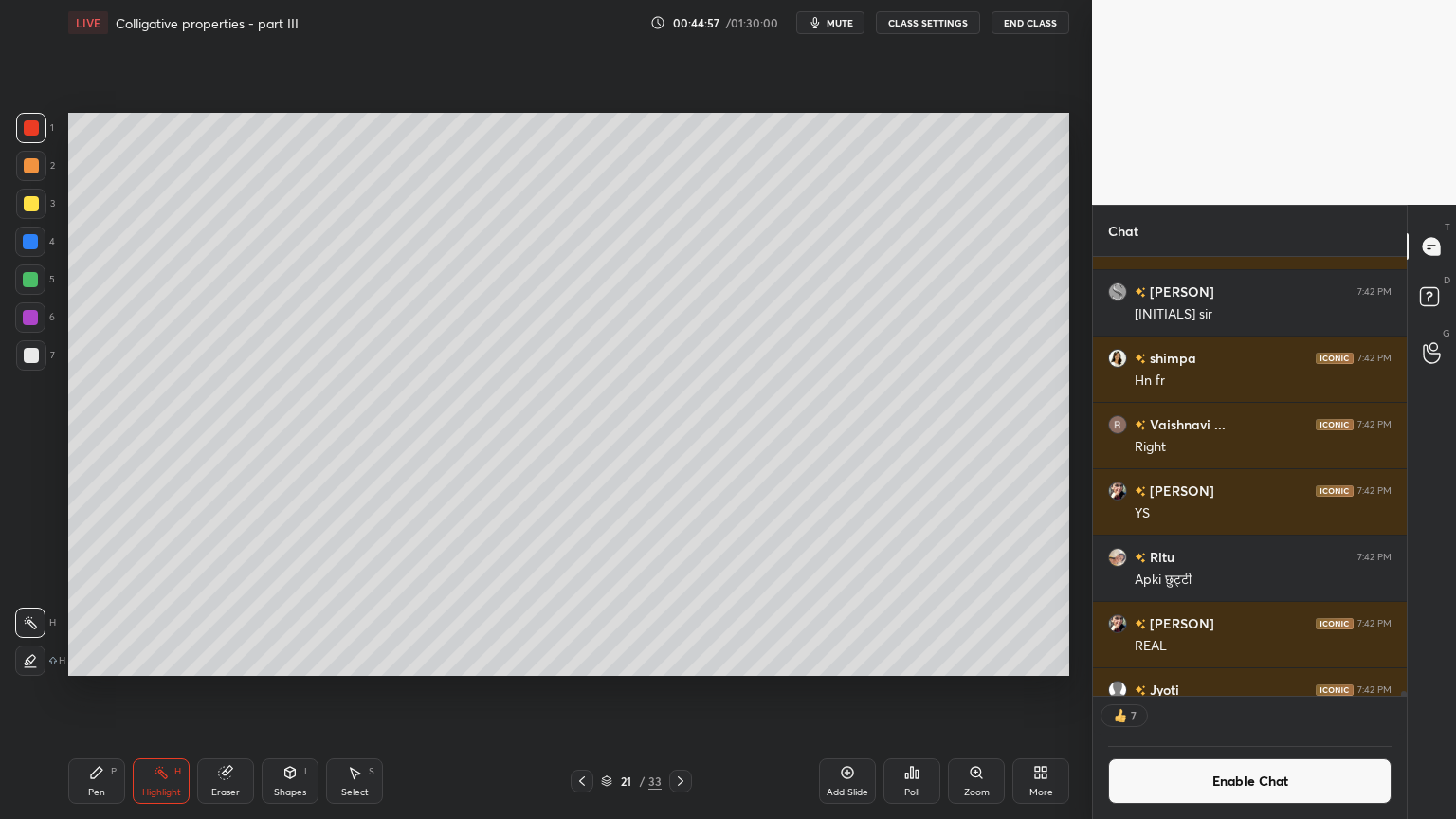 click at bounding box center [681, 781] 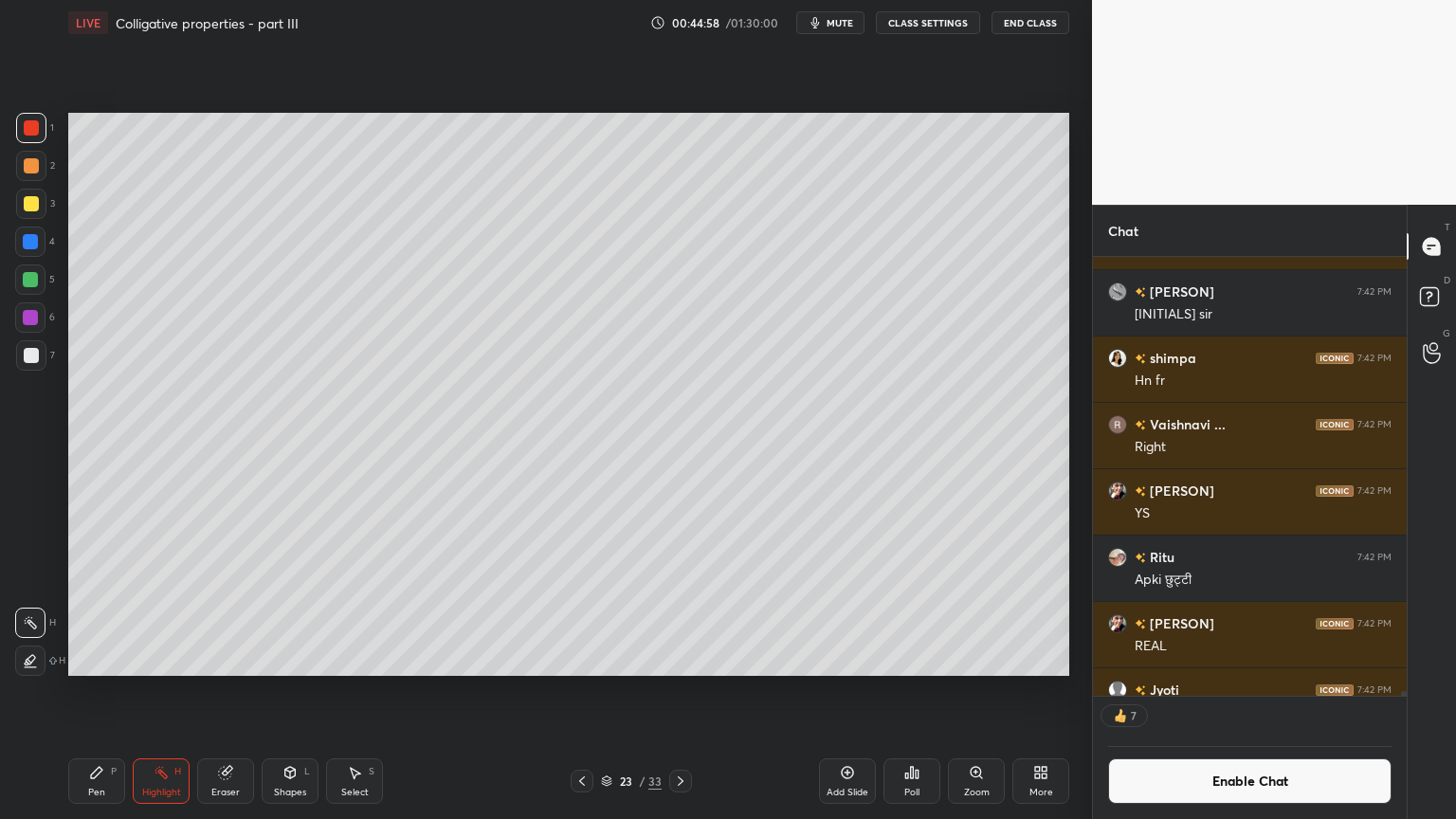 scroll, scrollTop: 6, scrollLeft: 6, axis: both 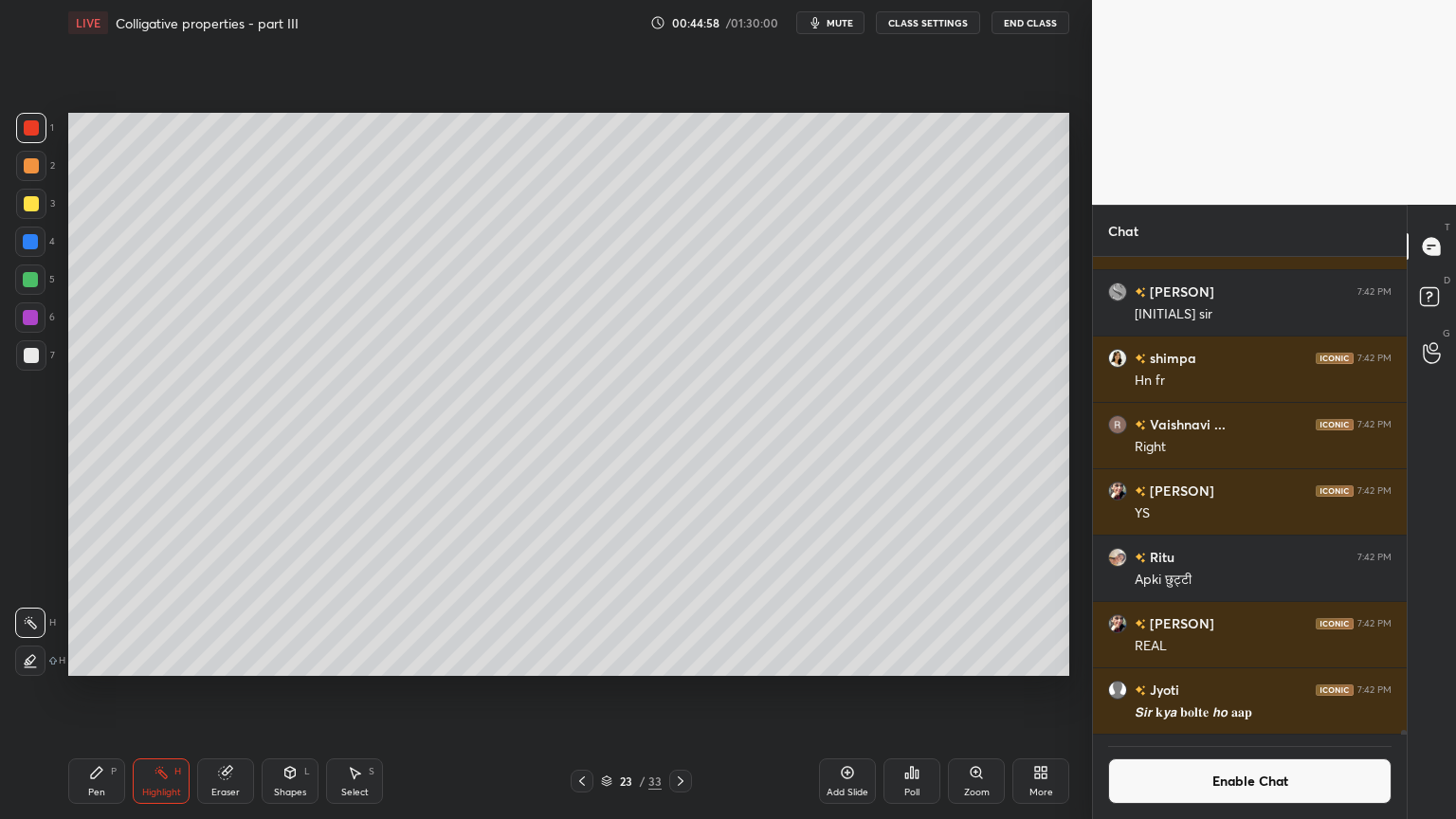 click on "1 2 3 4 5 6 7 C X Z C X Z E E Erase all   H H LIVE Colligative properties - part III 00:44:58 /  01:30:00 mute CLASS SETTINGS End Class Setting up your live class Poll for   secs No correct answer Start poll Back Colligative properties - part III • L4 of Course on Solution - II [PERSON] ([INITIALS]) Pen P Highlight H Eraser Shapes L Select S 23 / 33 Add Slide Poll Zoom More" at bounding box center (538, 410) 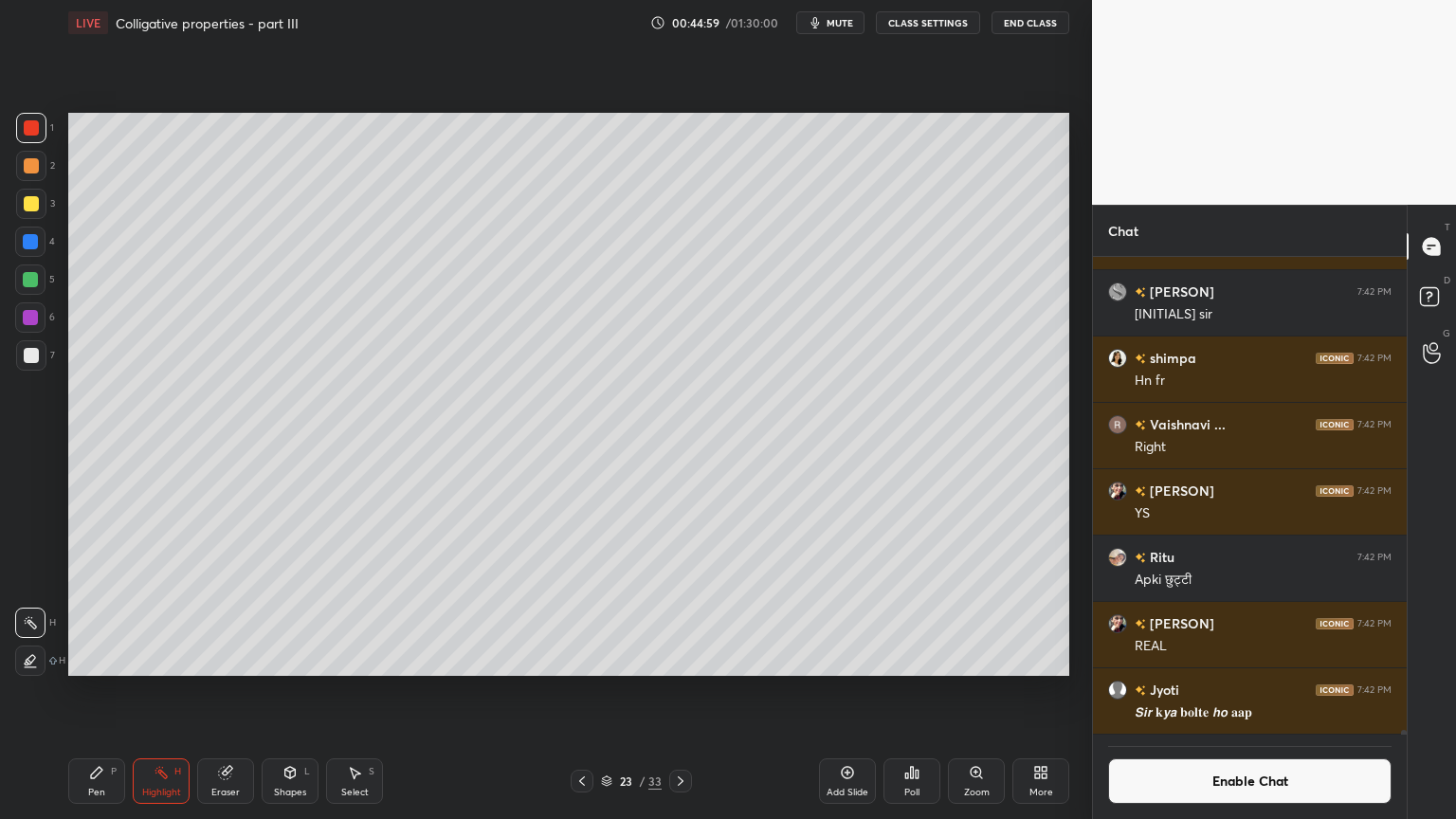 click on "Pen P" at bounding box center [97, 781] 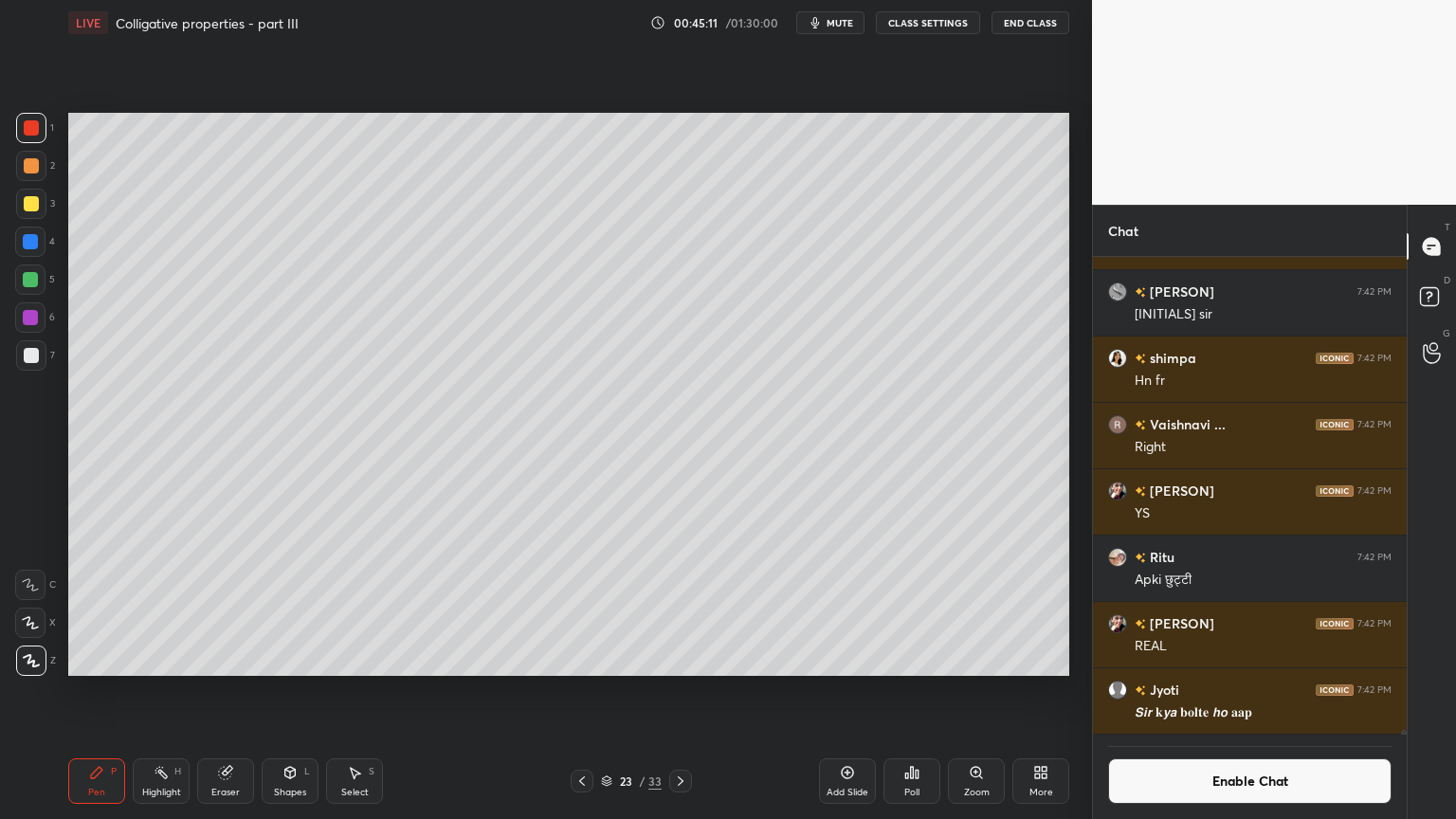 click at bounding box center (31, 204) 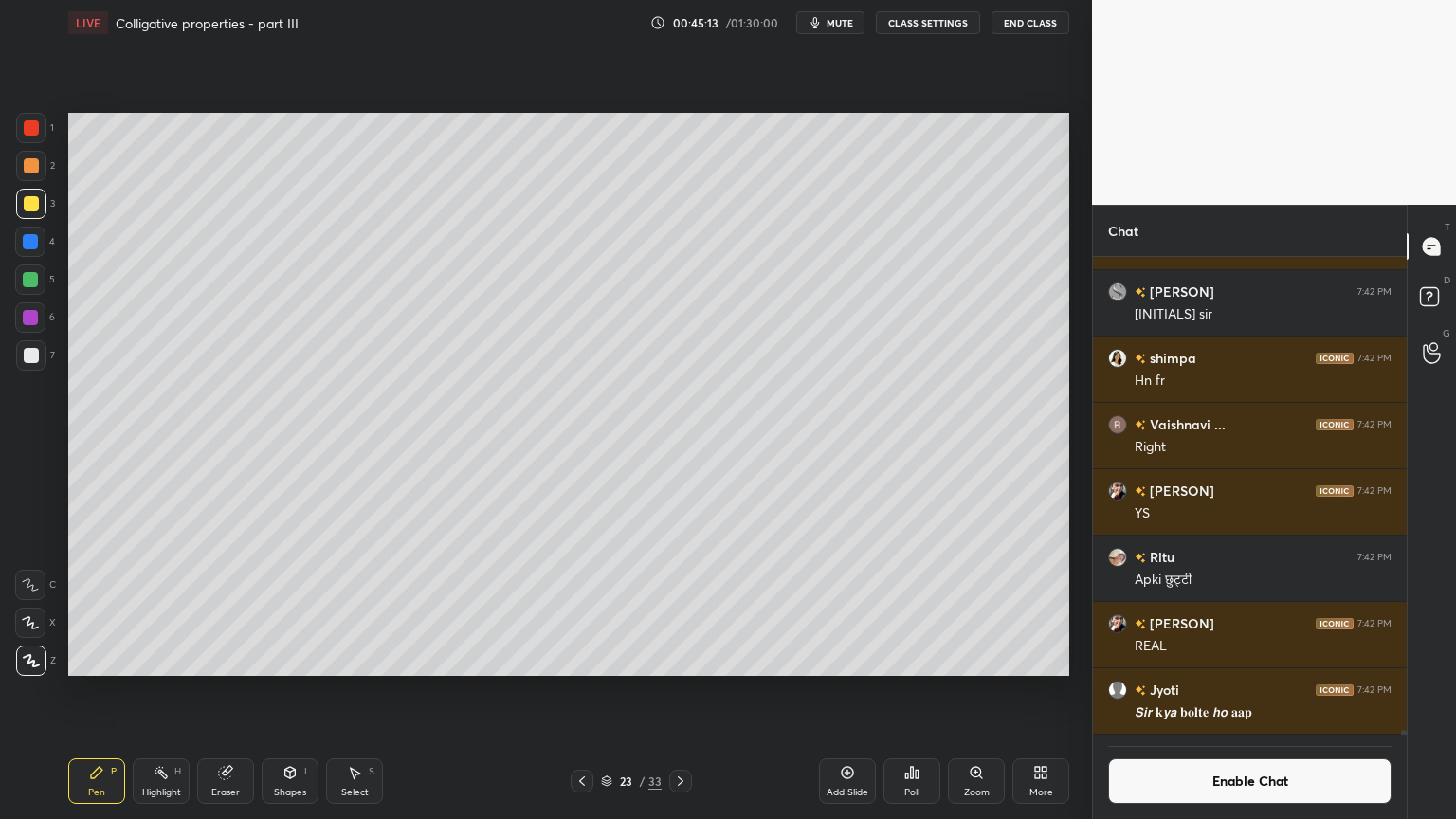 drag, startPoint x: 175, startPoint y: 780, endPoint x: 226, endPoint y: 698, distance: 96.56604 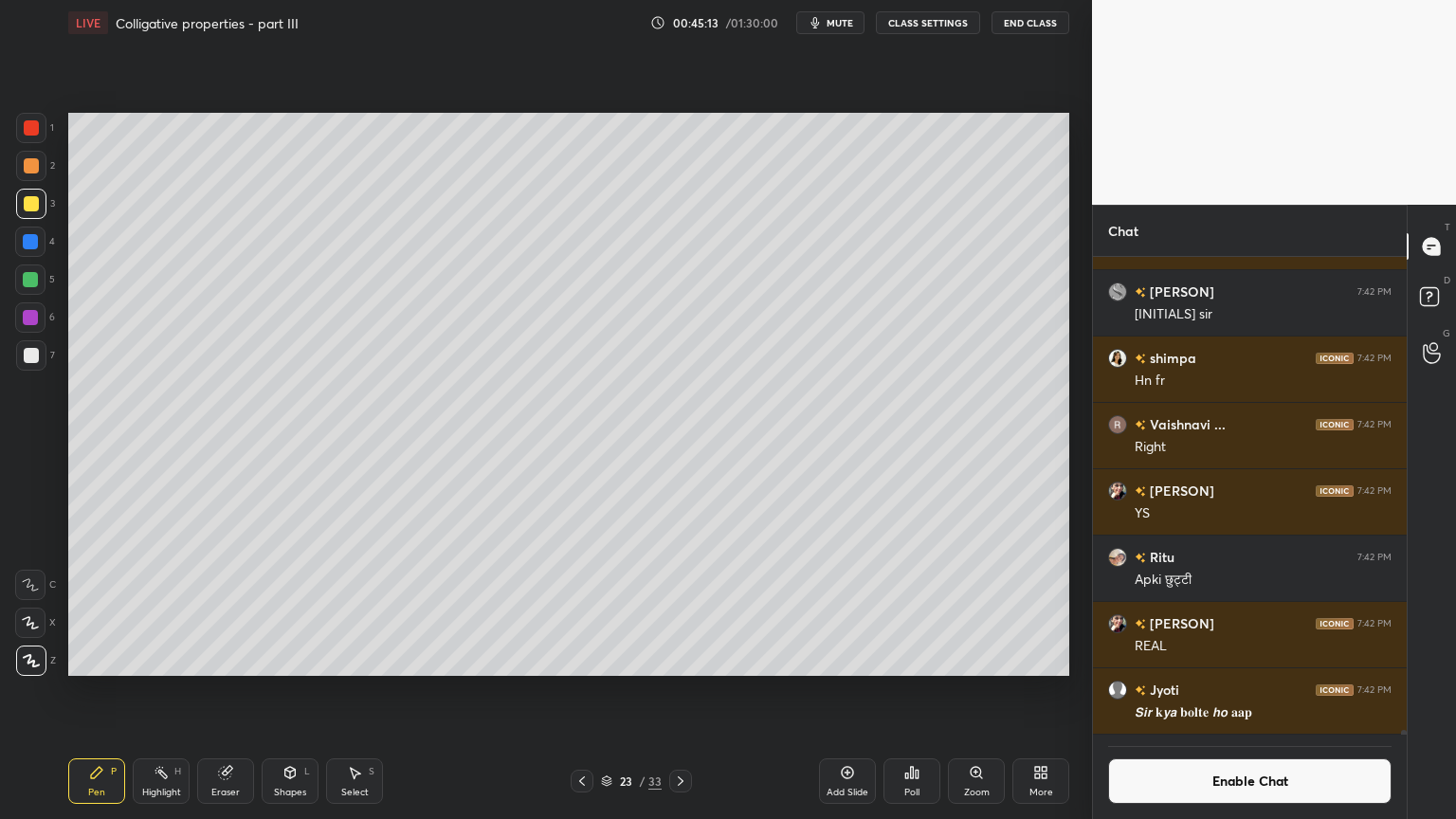 click on "Highlight H" at bounding box center [161, 781] 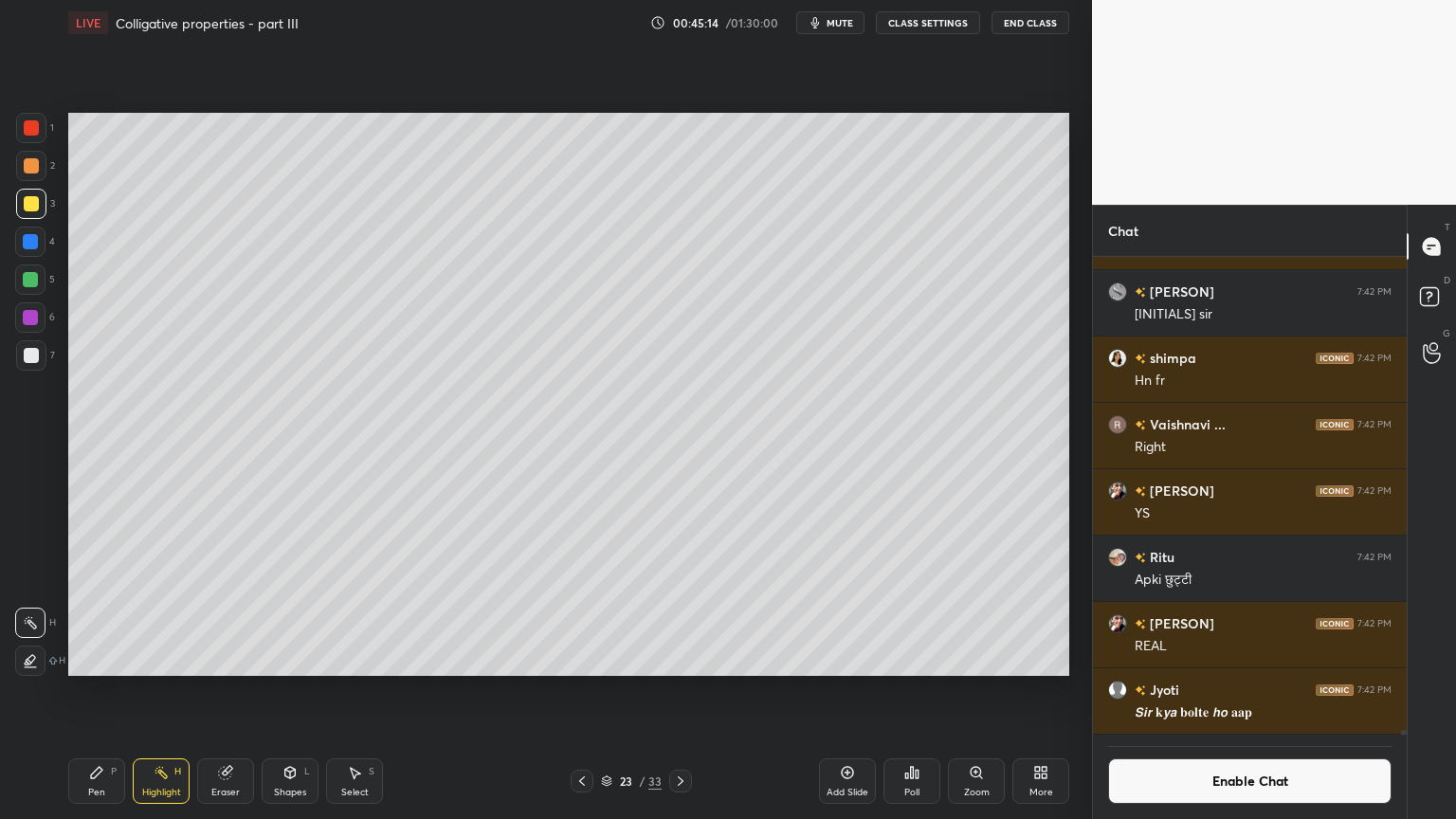 drag, startPoint x: 300, startPoint y: 787, endPoint x: 296, endPoint y: 777, distance: 10.77033 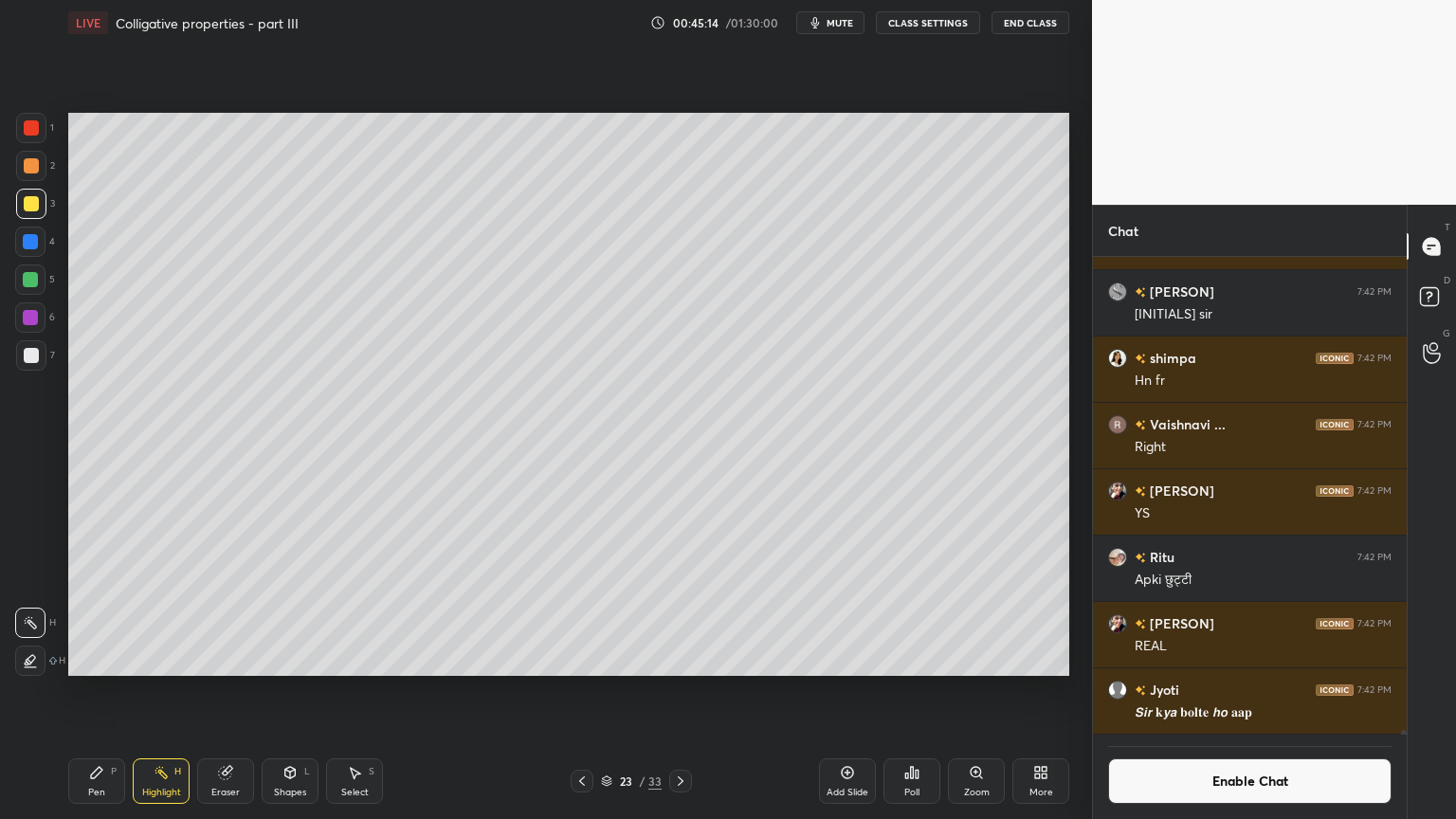 click on "Shapes L" at bounding box center (290, 781) 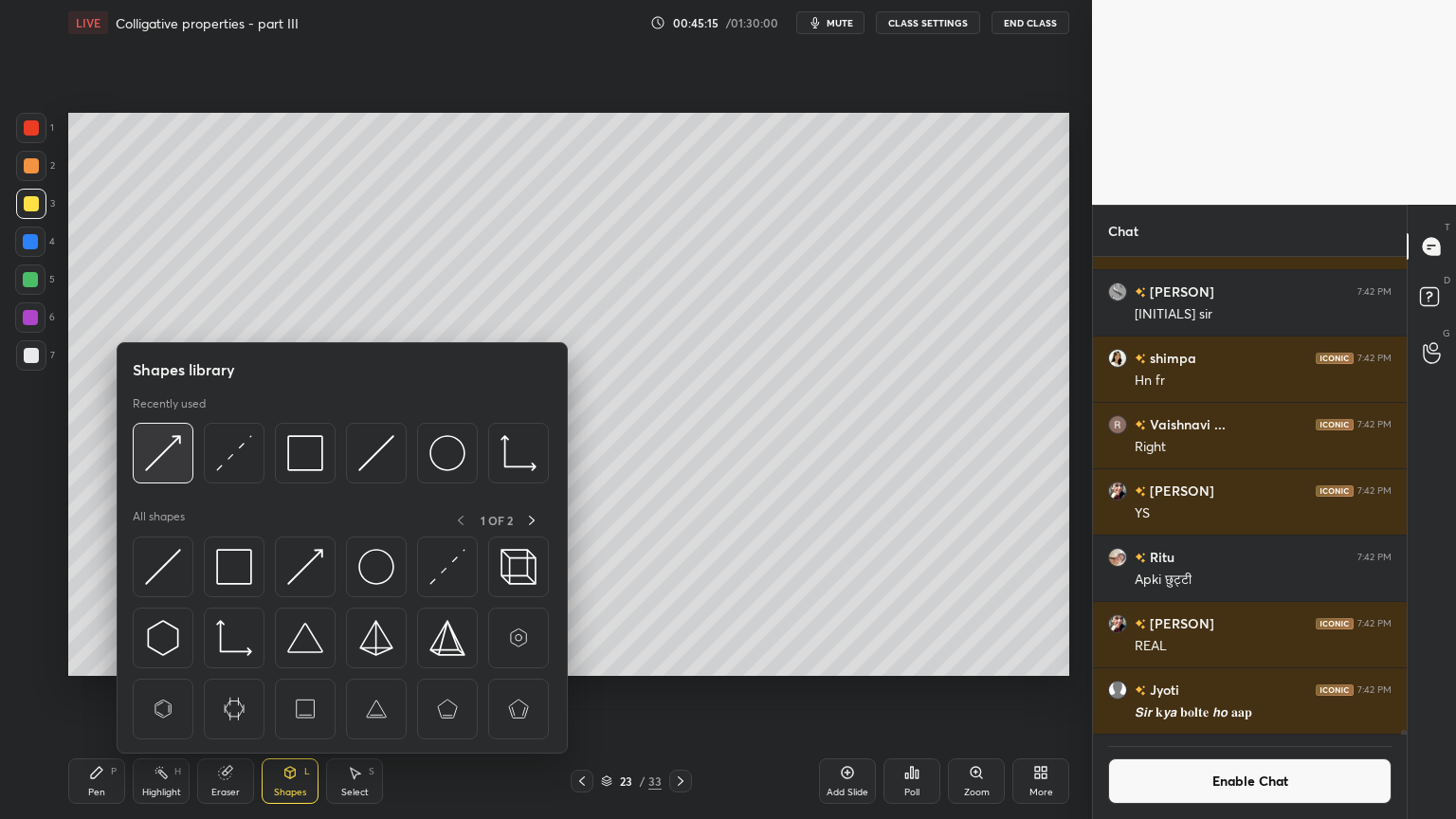 click at bounding box center (163, 453) 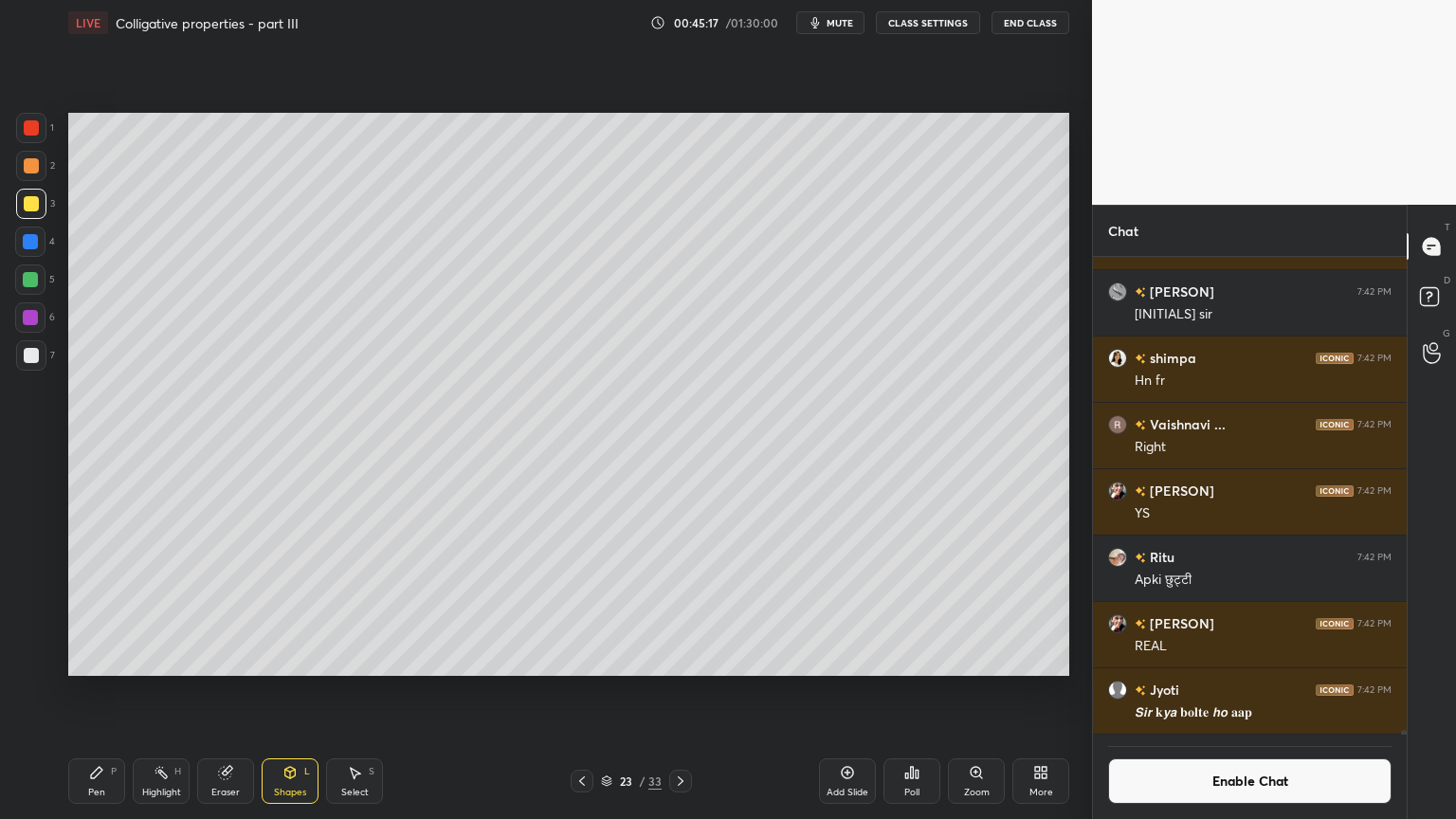 click on "Pen P" at bounding box center (97, 781) 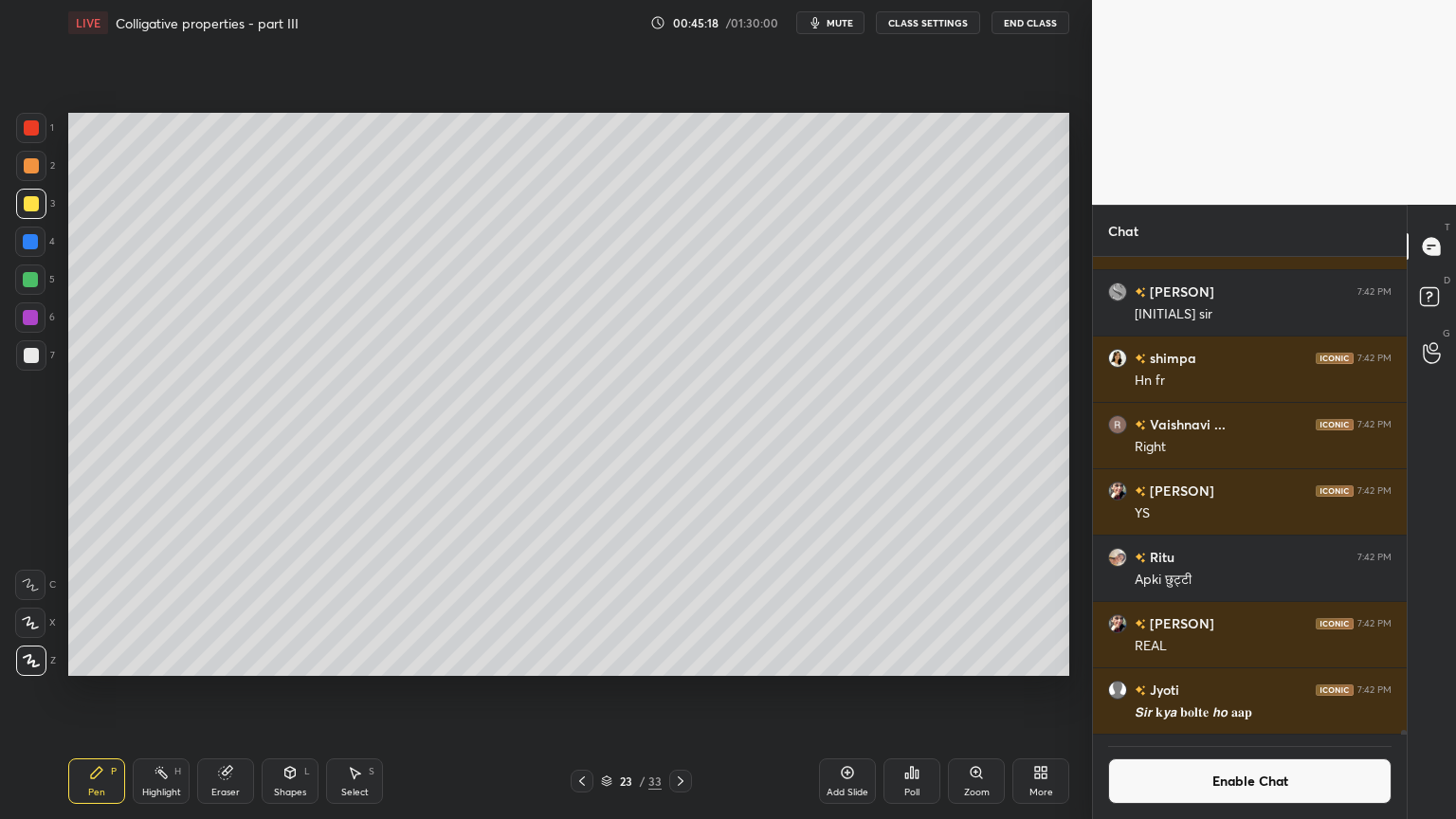click at bounding box center (31, 128) 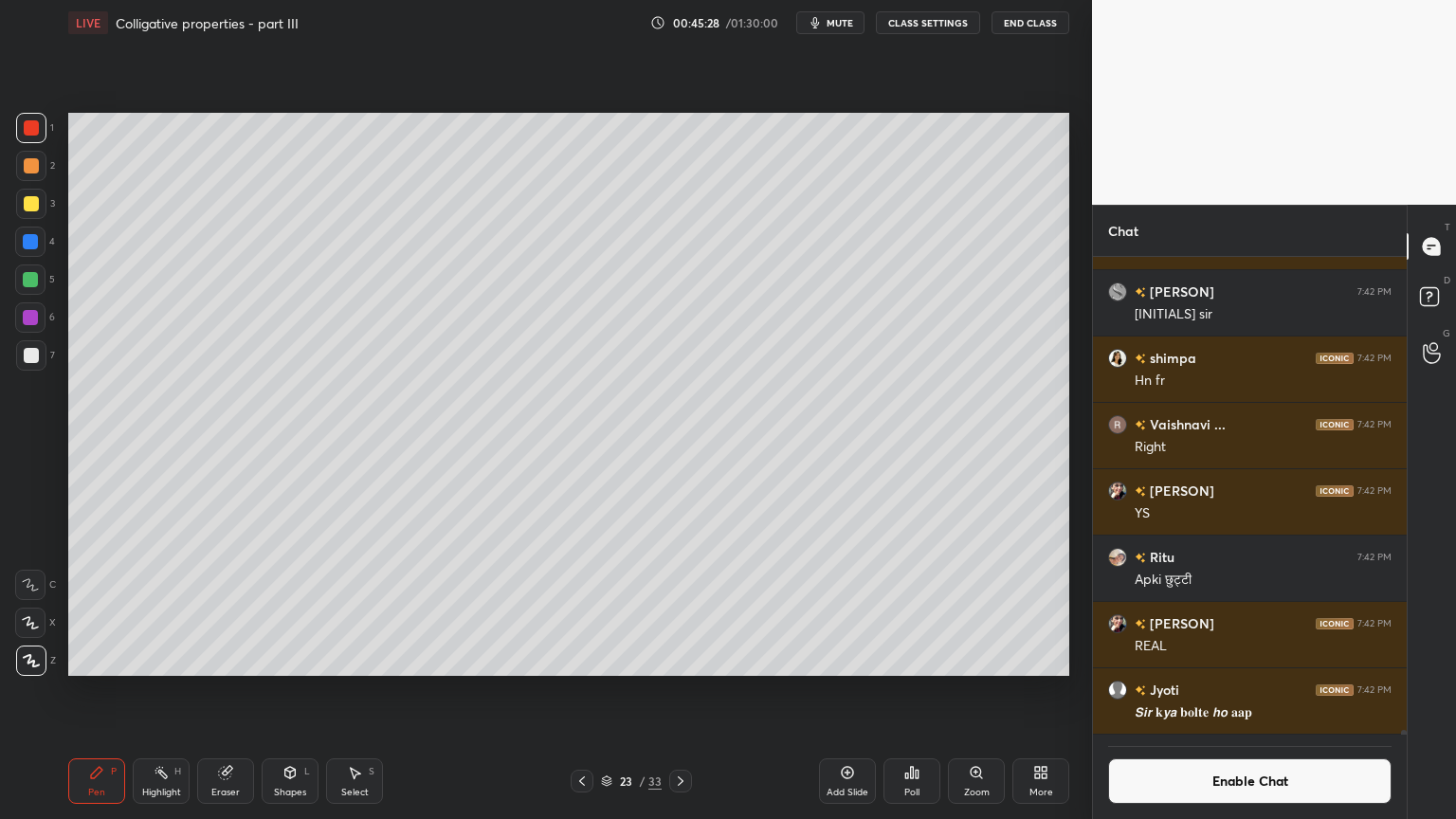 drag, startPoint x: 175, startPoint y: 782, endPoint x: 174, endPoint y: 768, distance: 14.035669 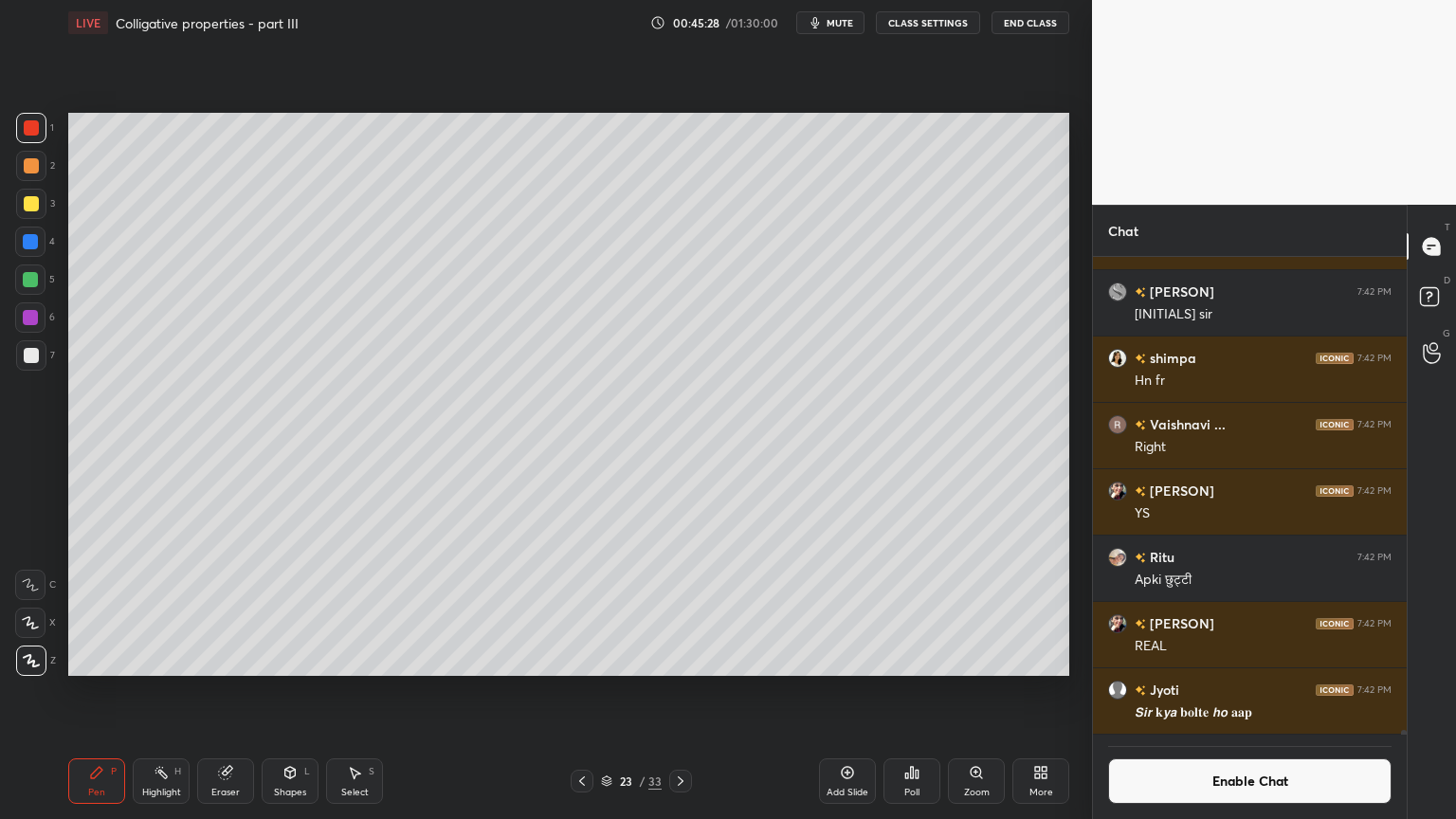 click on "Highlight H" at bounding box center (161, 781) 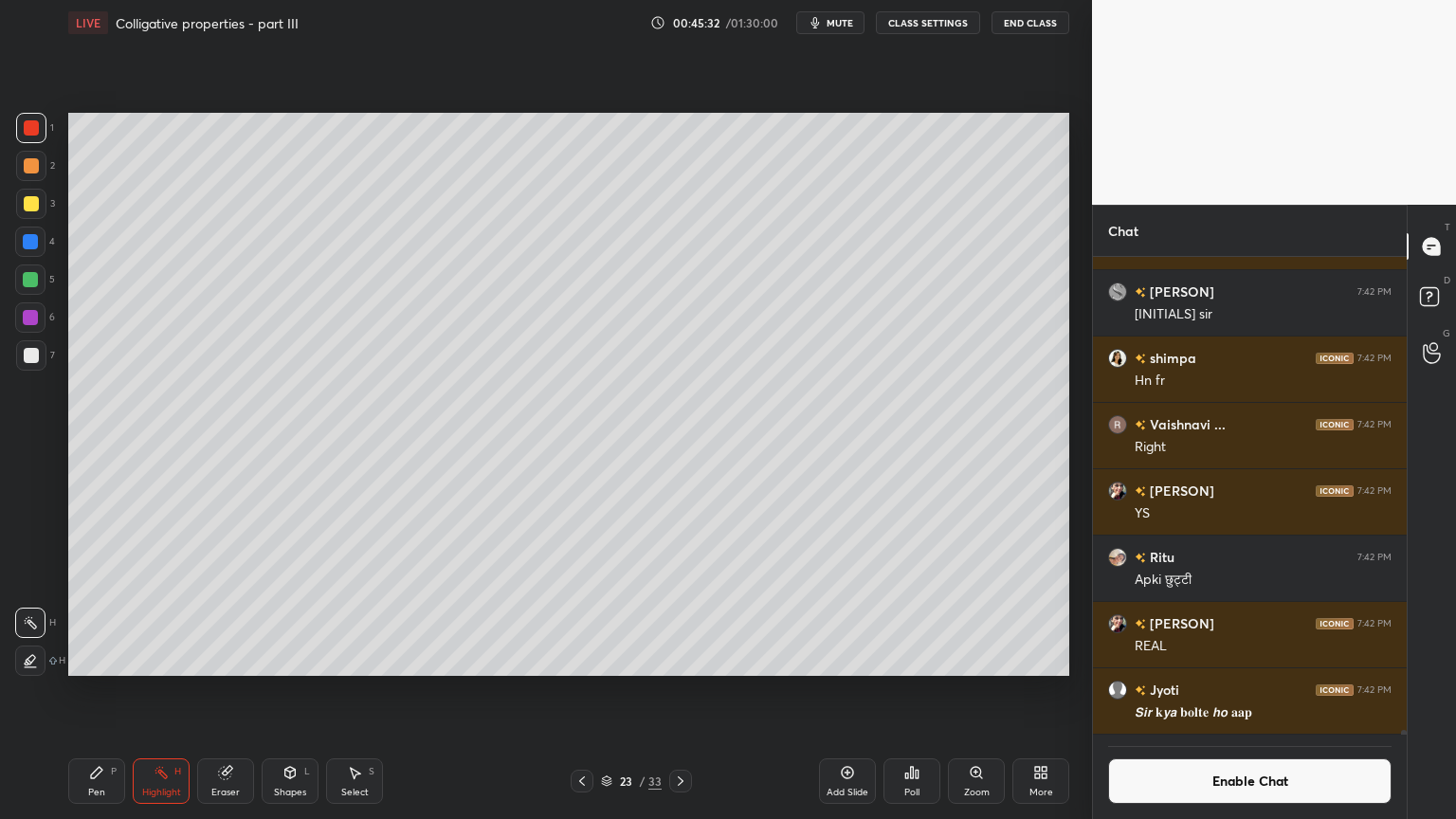 scroll, scrollTop: 433, scrollLeft: 308, axis: both 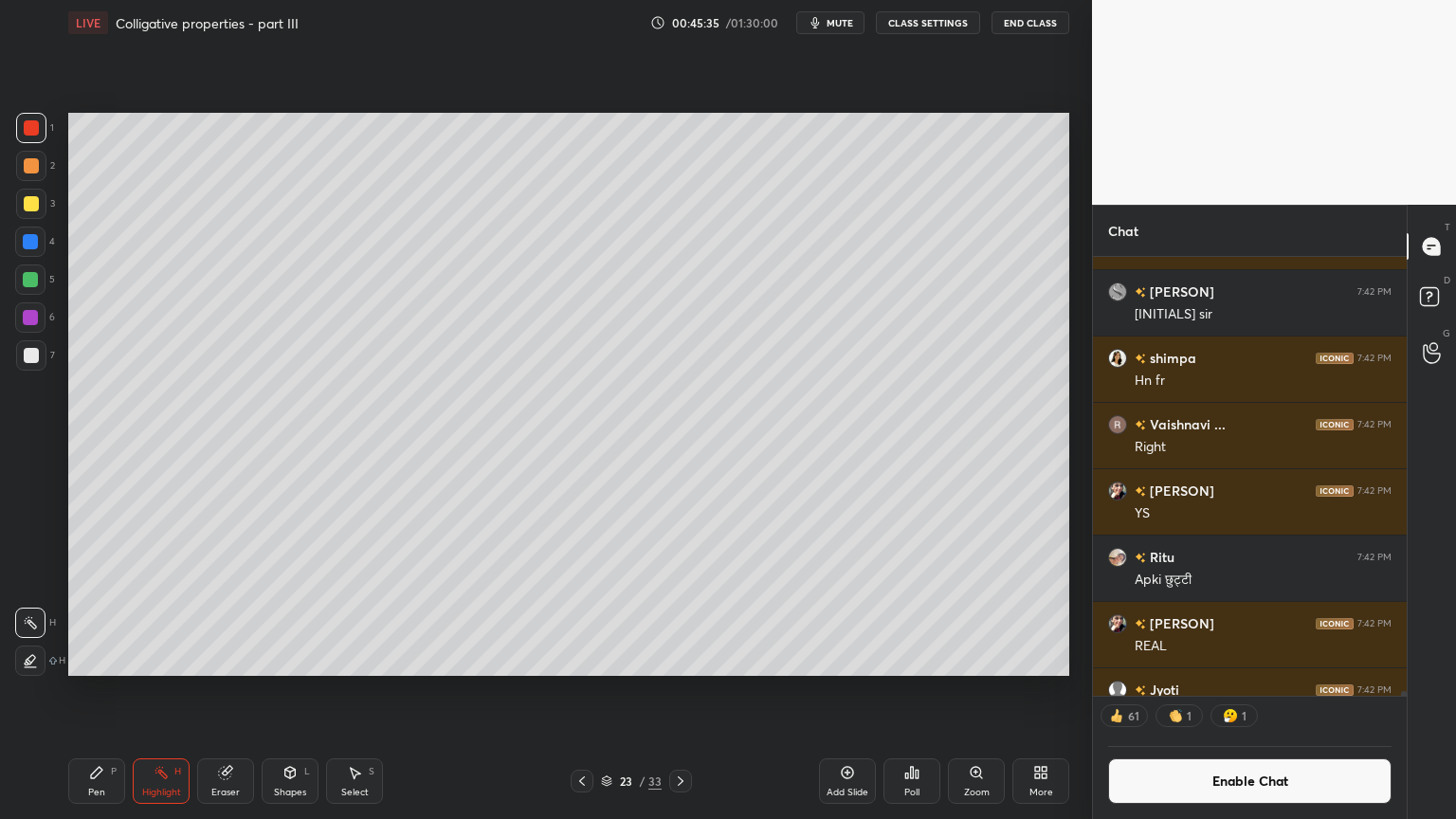 click on "Pen P" at bounding box center [97, 781] 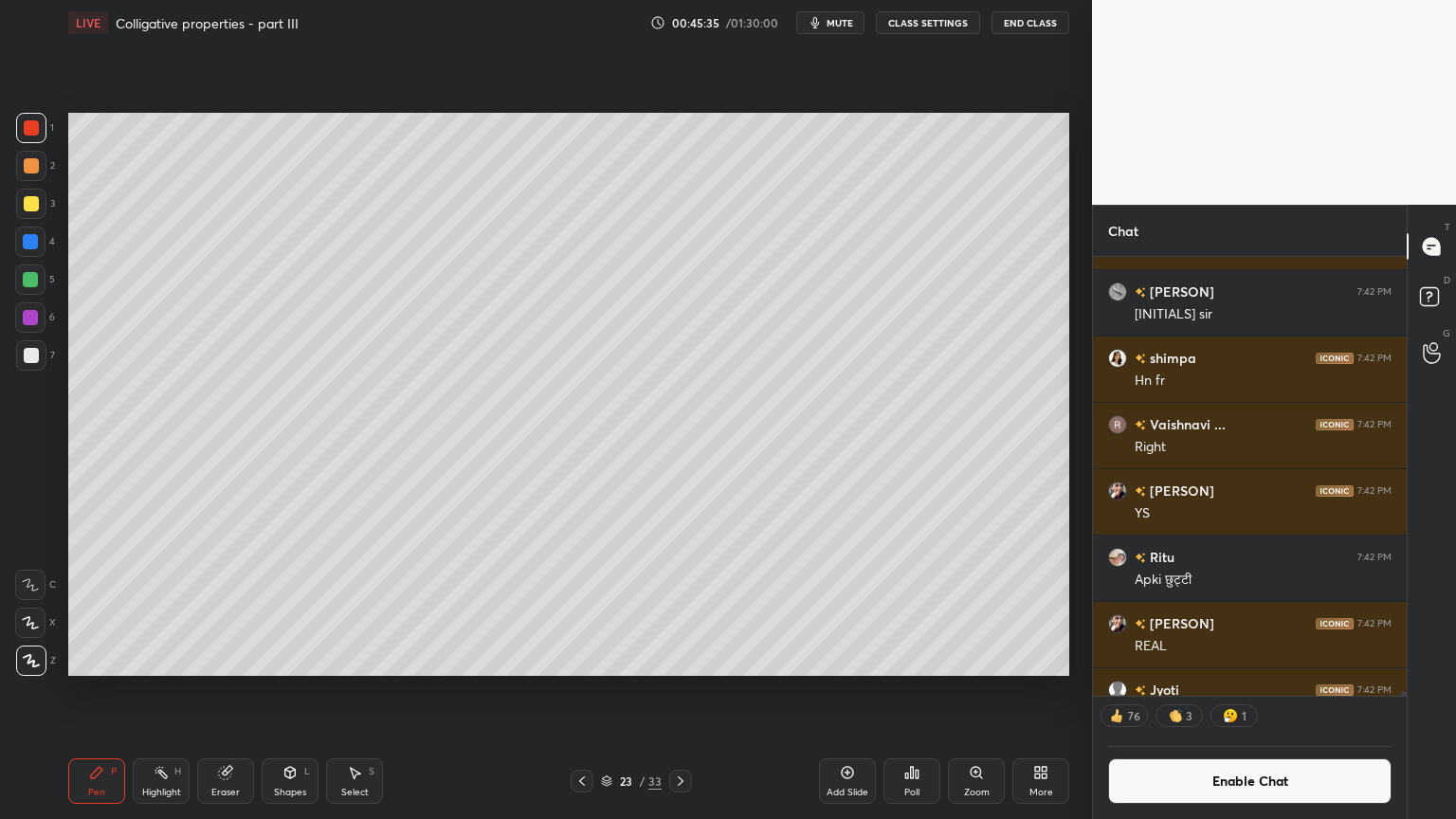 click at bounding box center (31, 204) 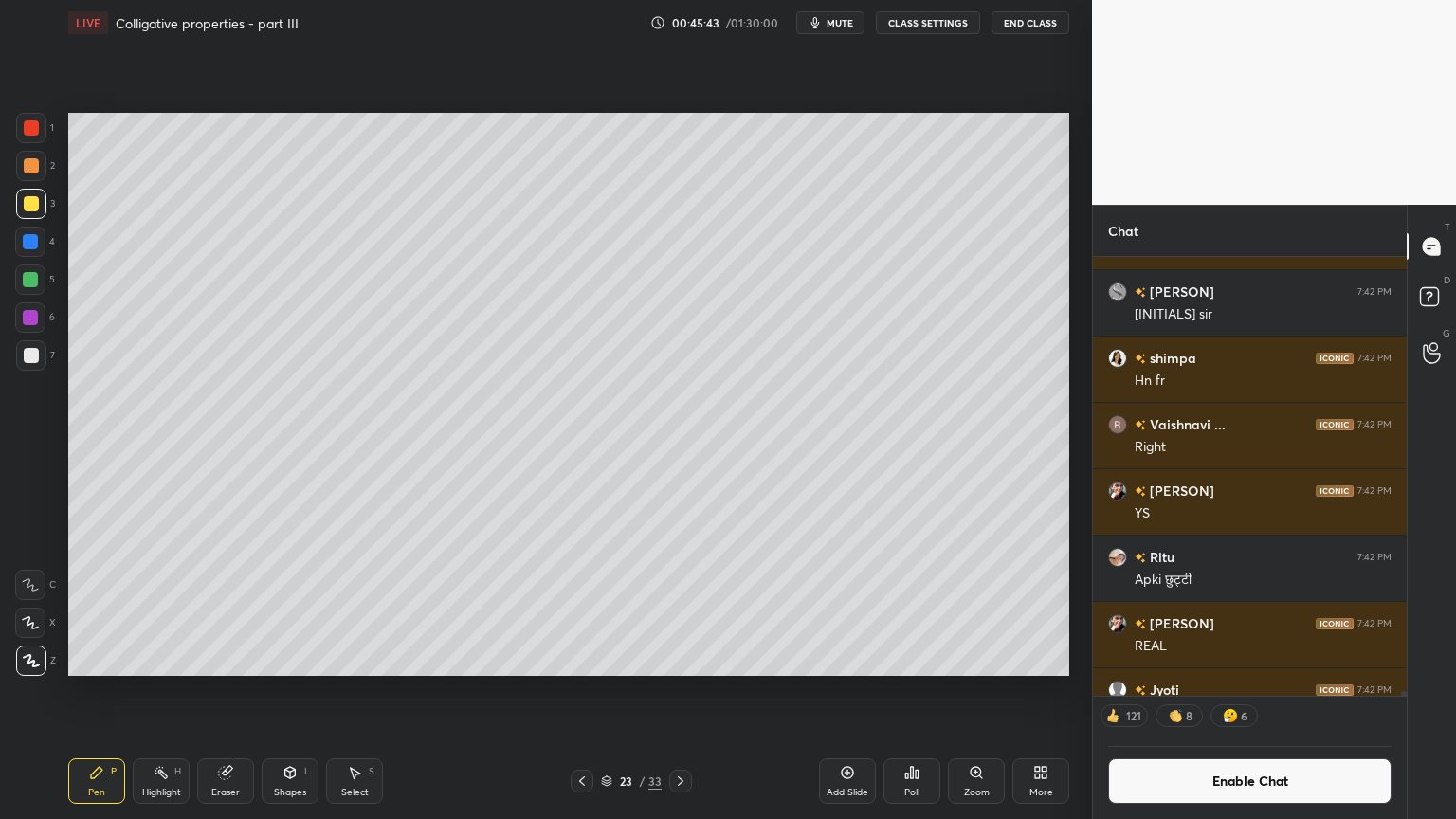click 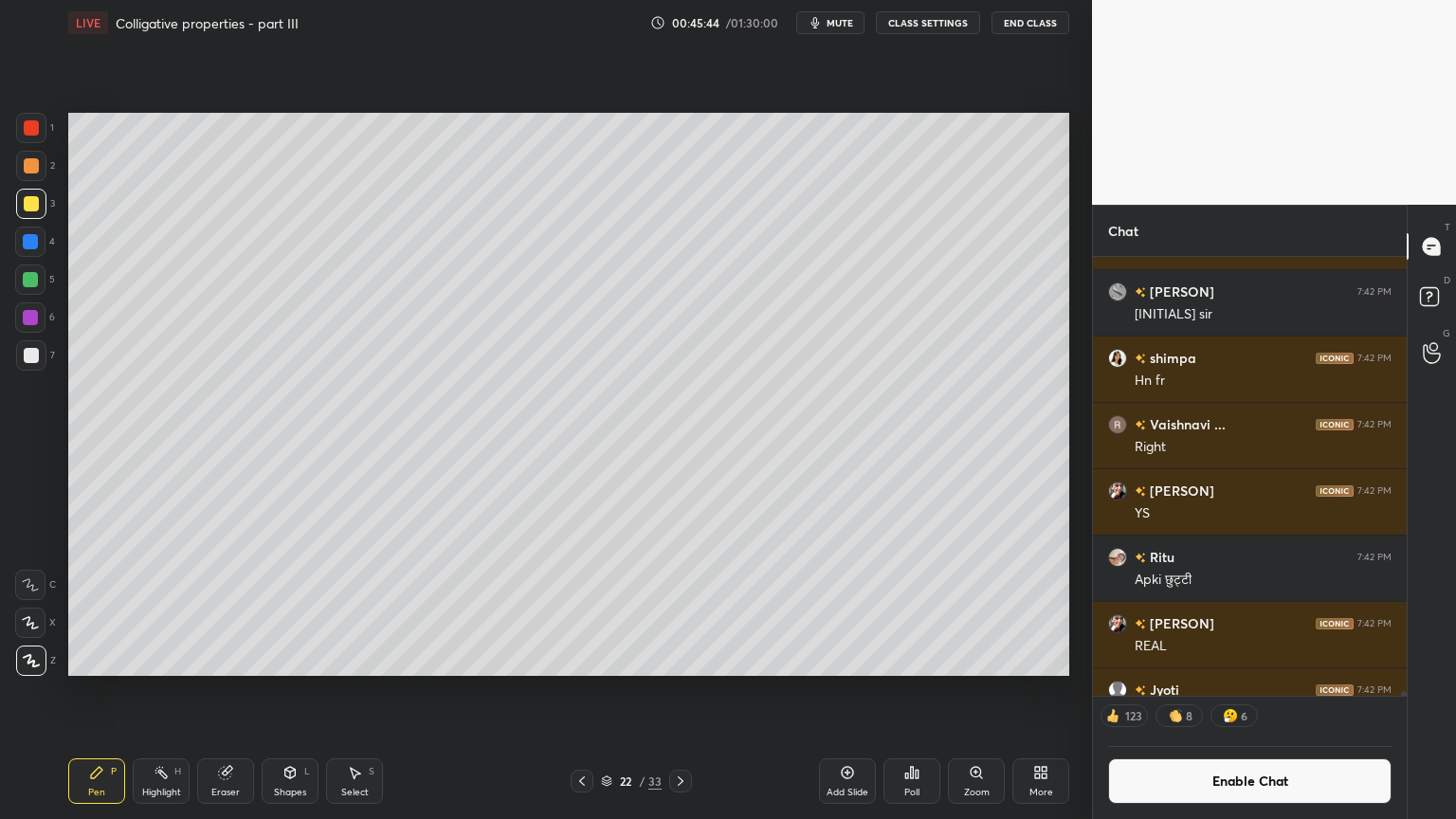 drag, startPoint x: 159, startPoint y: 785, endPoint x: 176, endPoint y: 748, distance: 40.718546 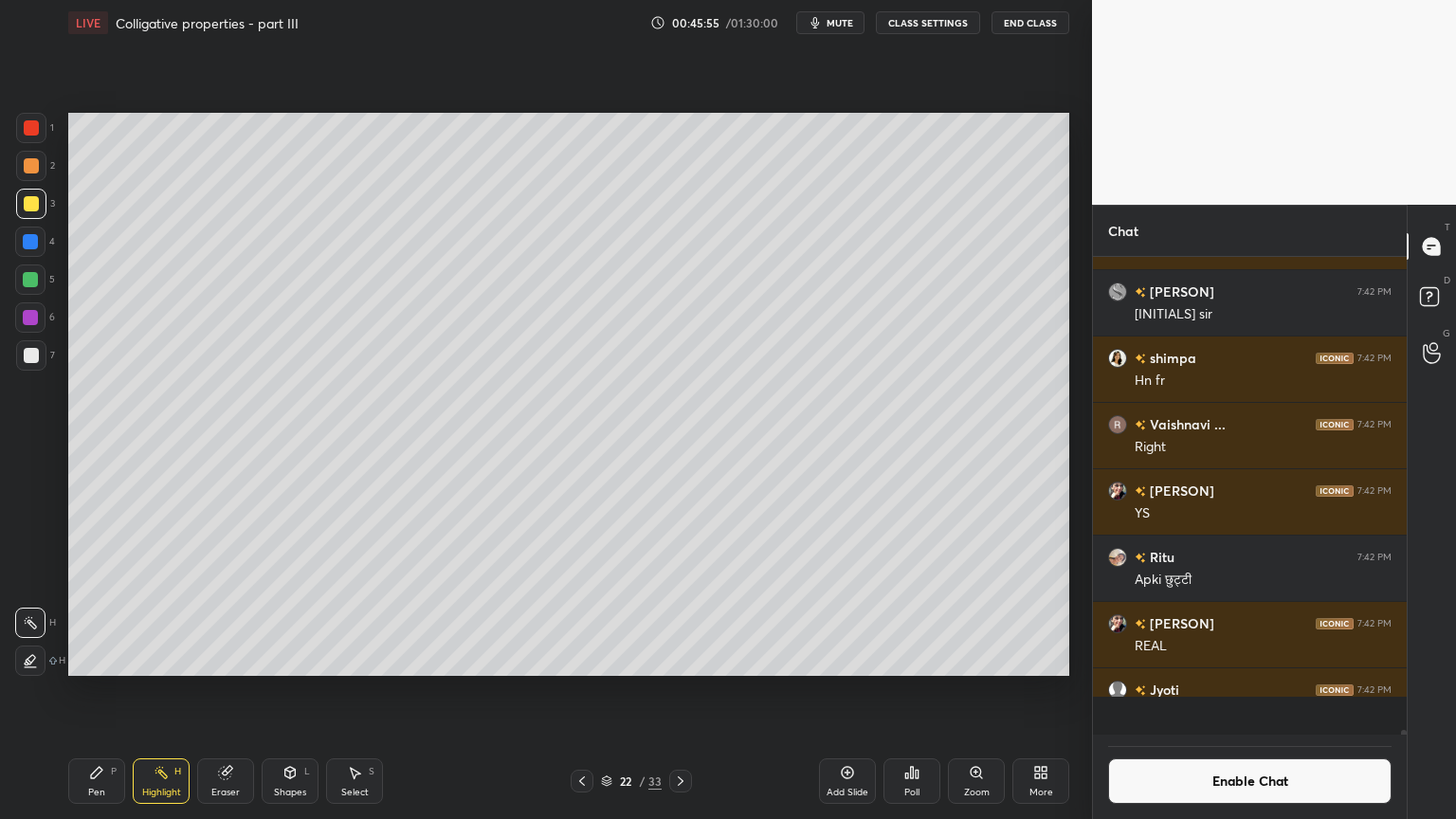 scroll, scrollTop: 6, scrollLeft: 6, axis: both 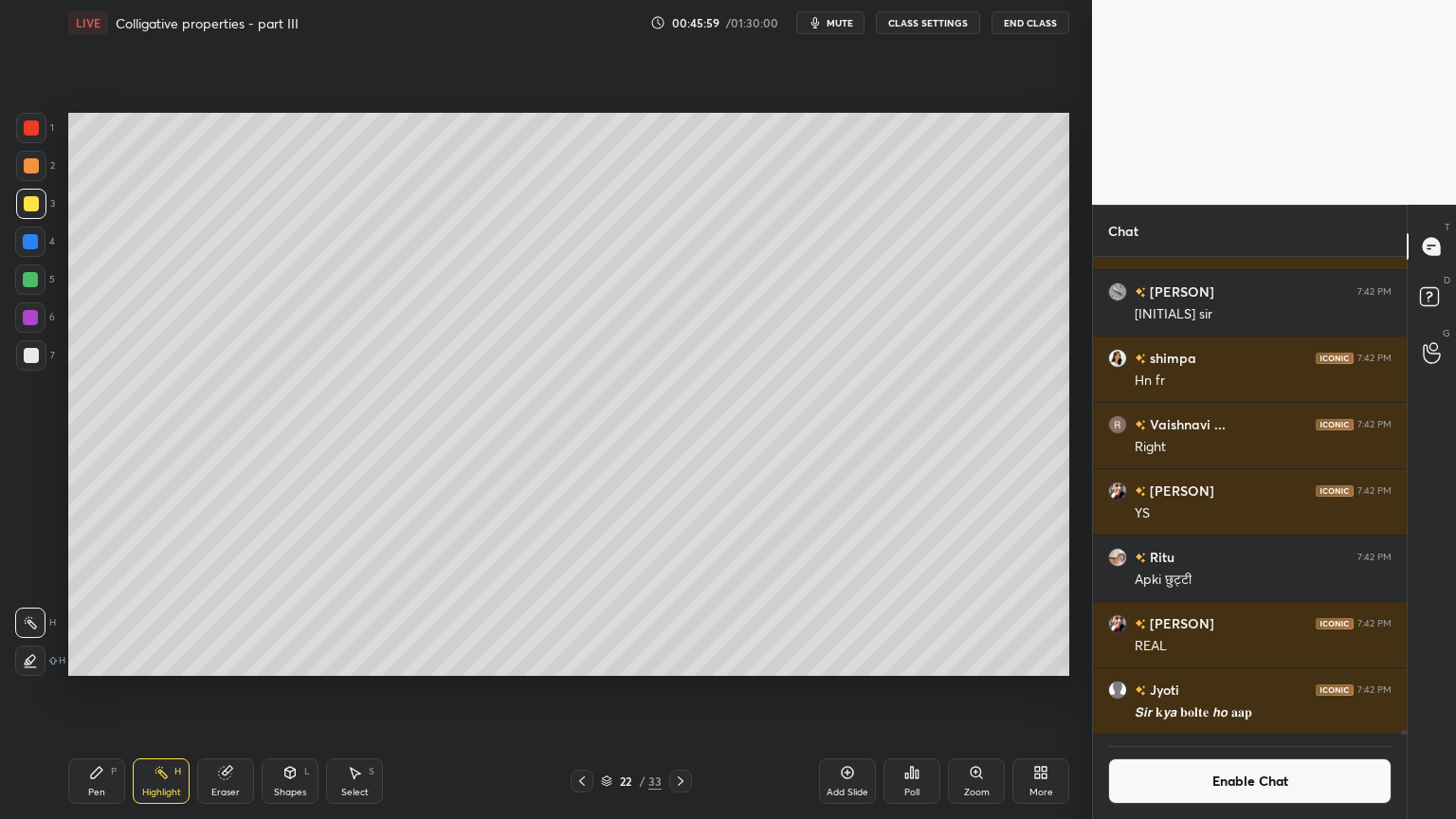 click 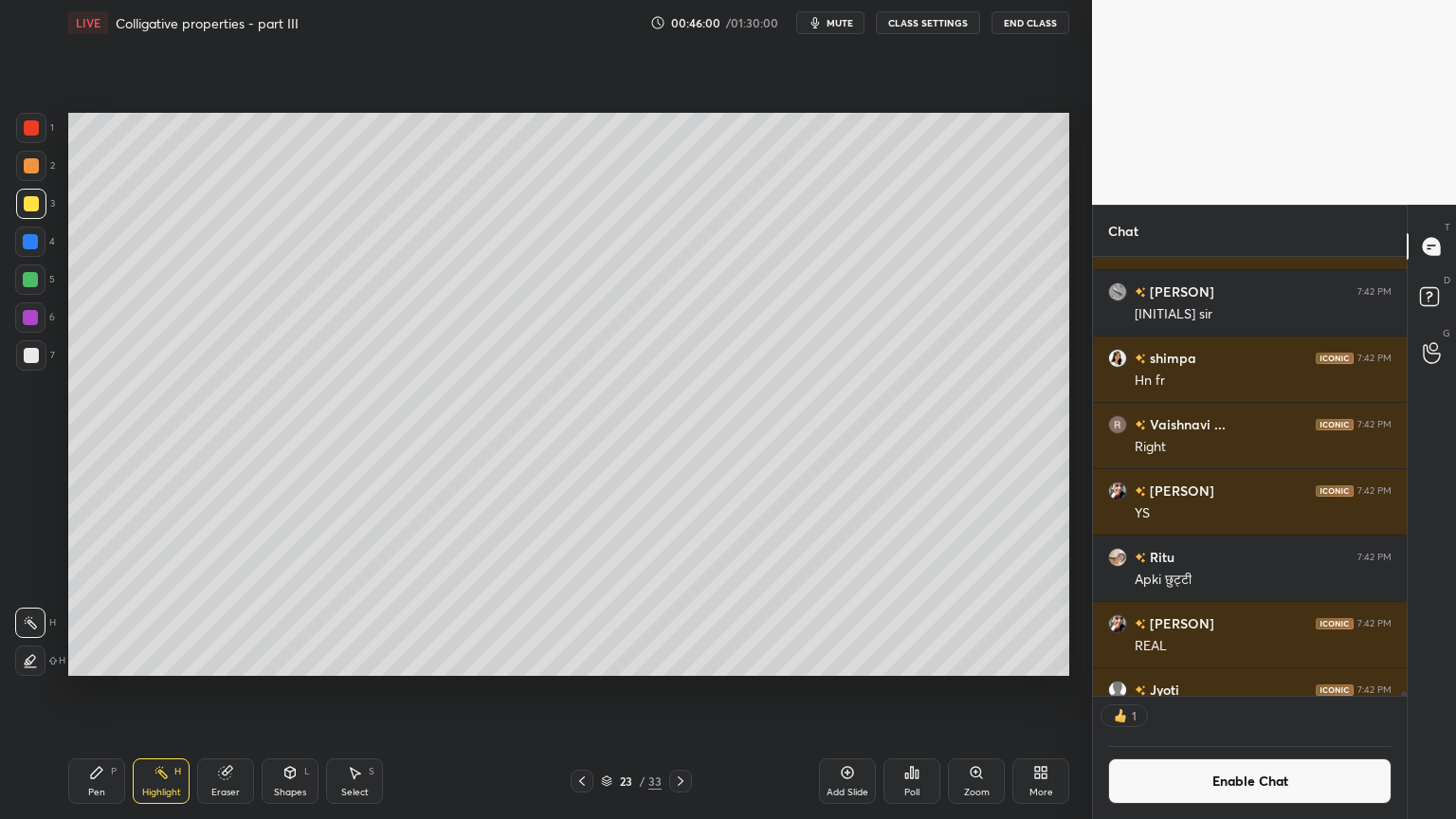 scroll, scrollTop: 433, scrollLeft: 308, axis: both 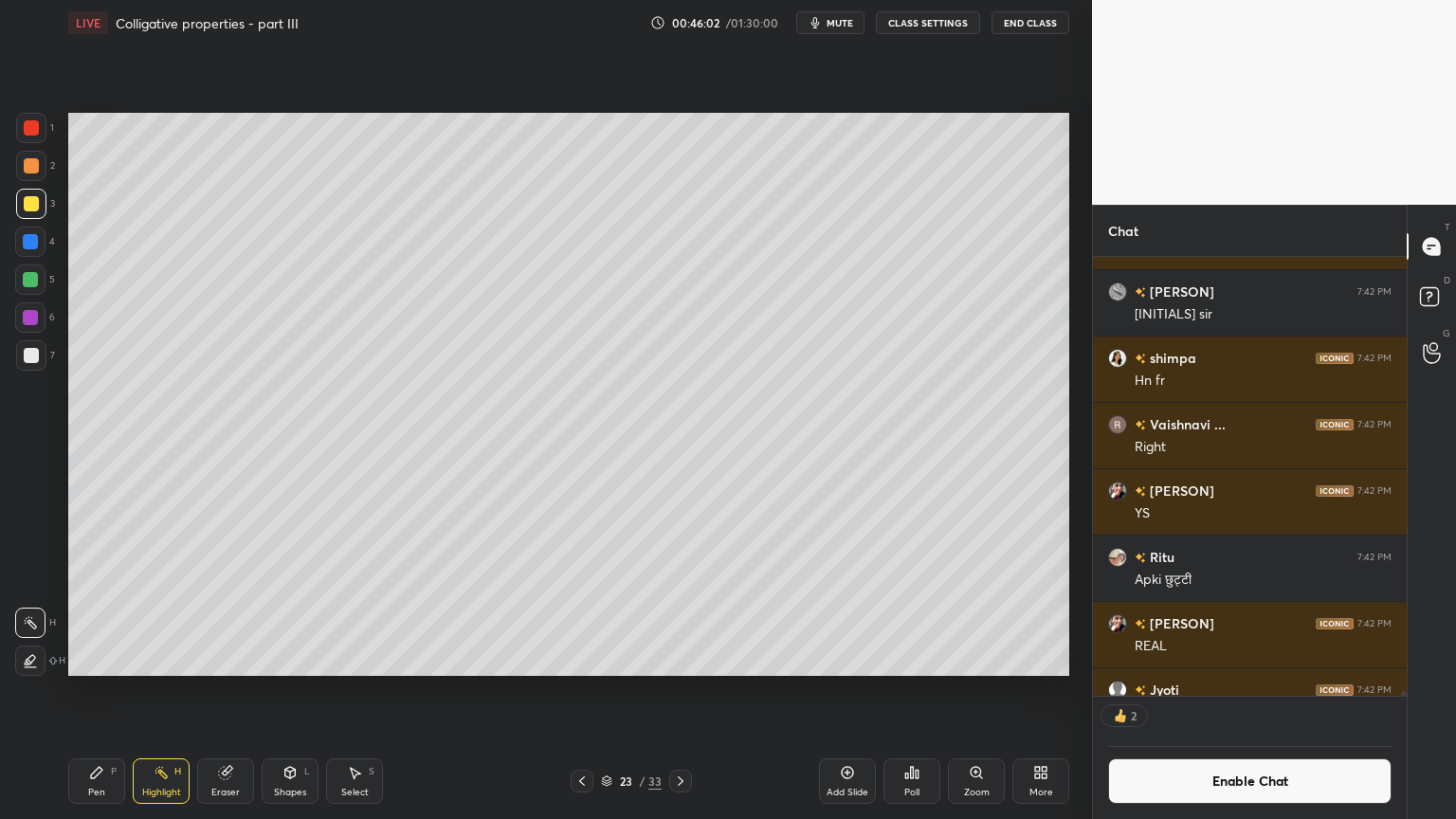 click on "Setting up your live class Poll for   secs No correct answer Start poll" at bounding box center [569, 394] 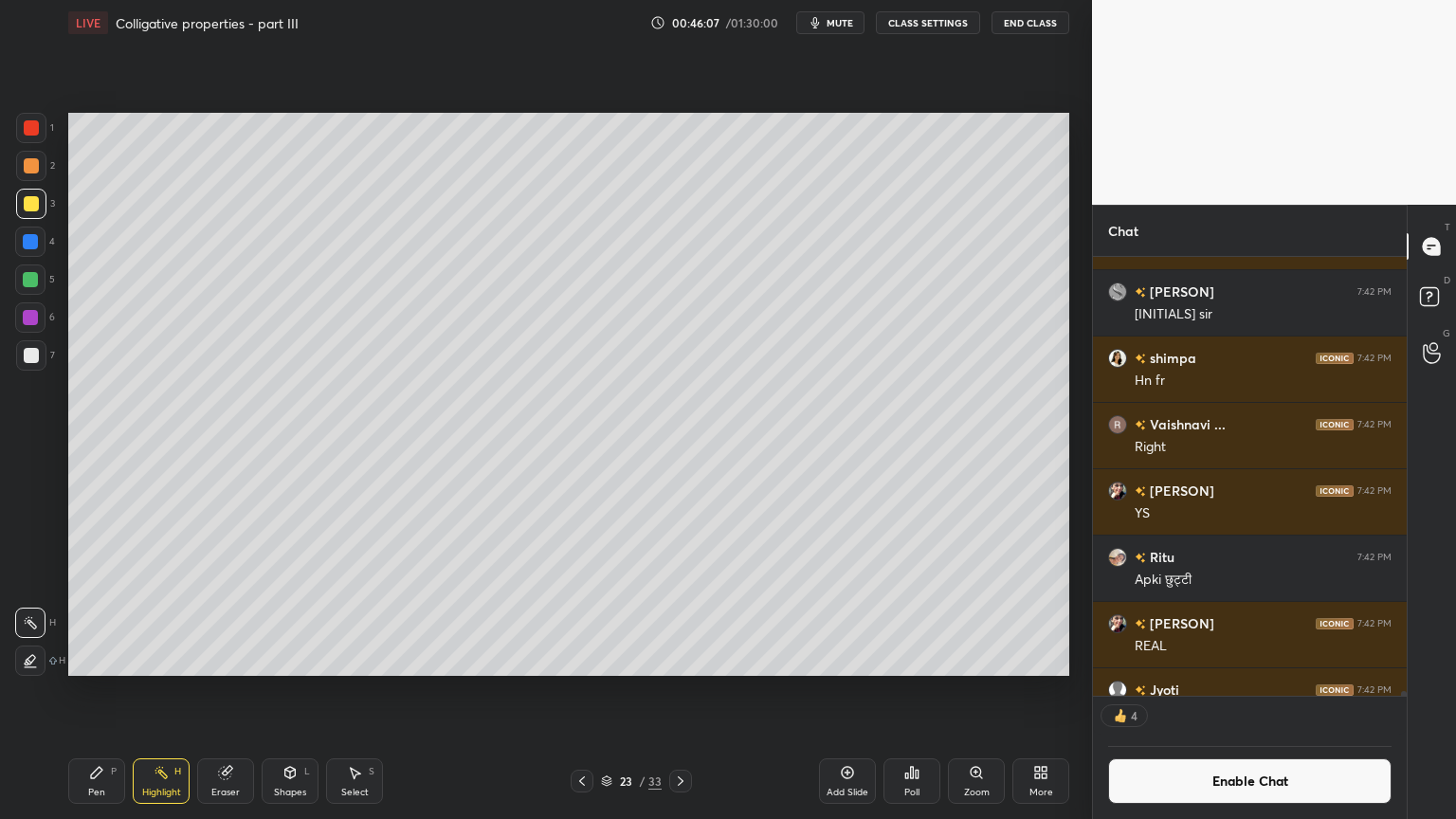 click on "Add Slide" at bounding box center [847, 781] 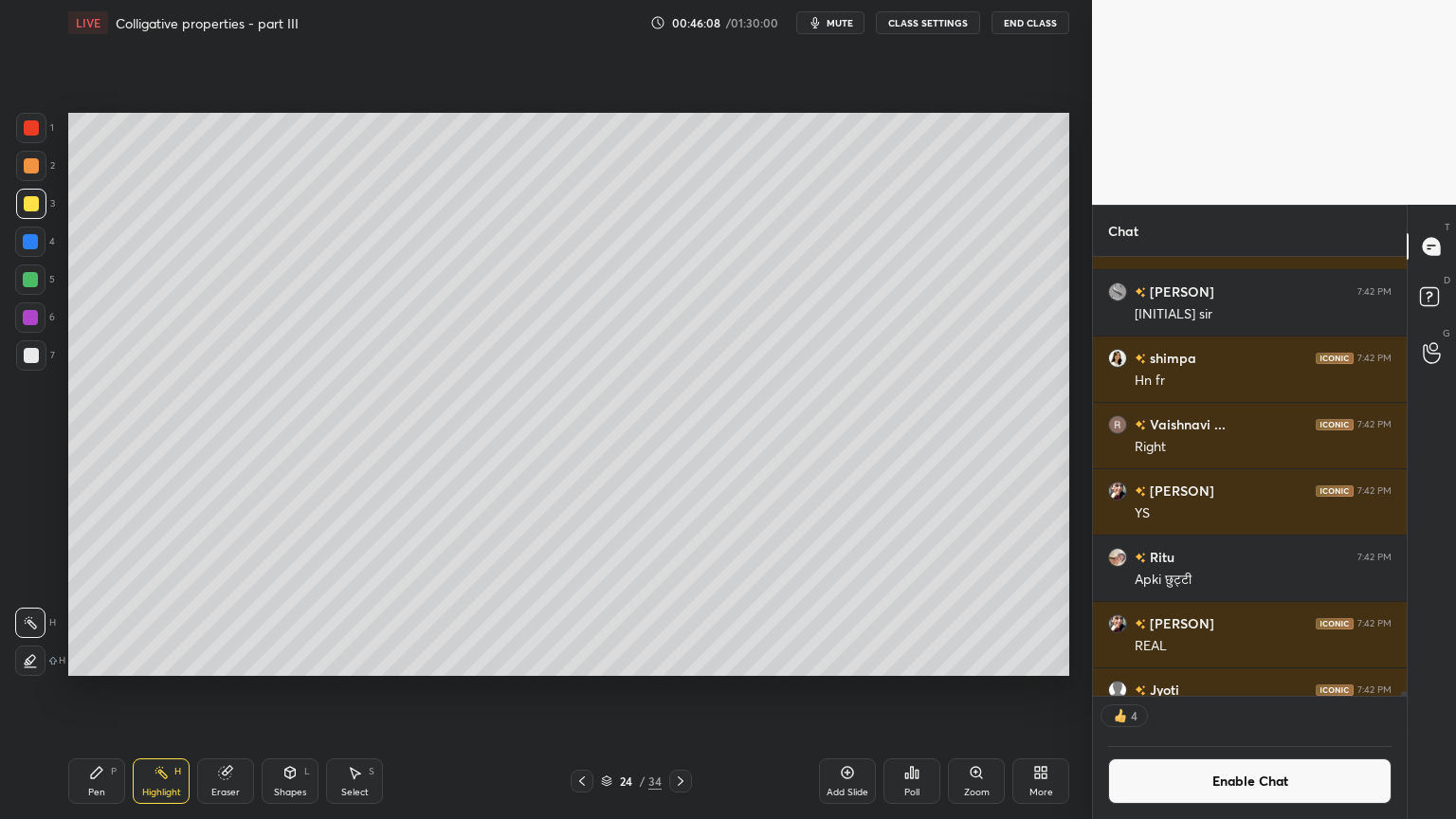 click on "Pen P" at bounding box center [97, 781] 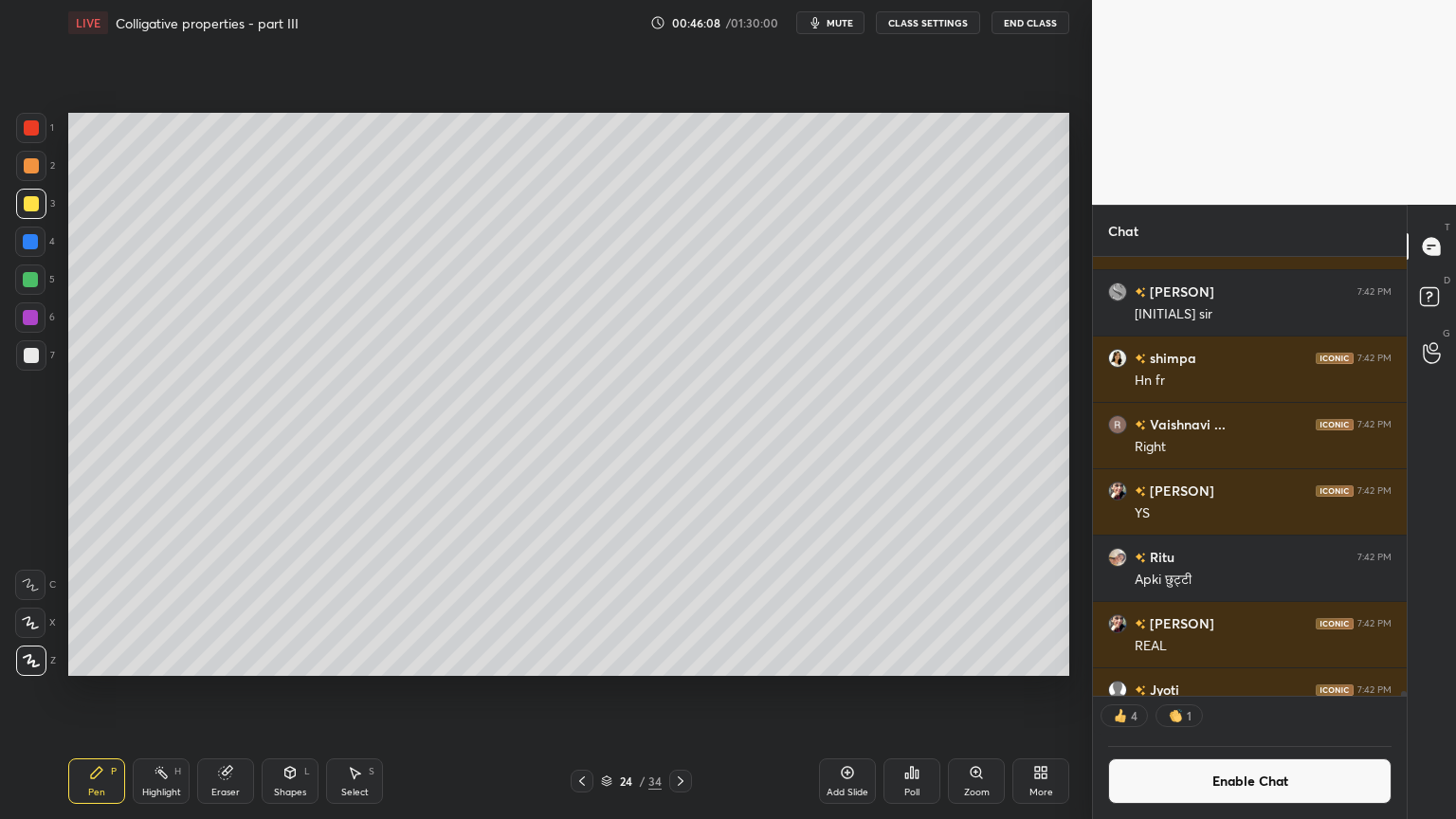 click at bounding box center (31, 128) 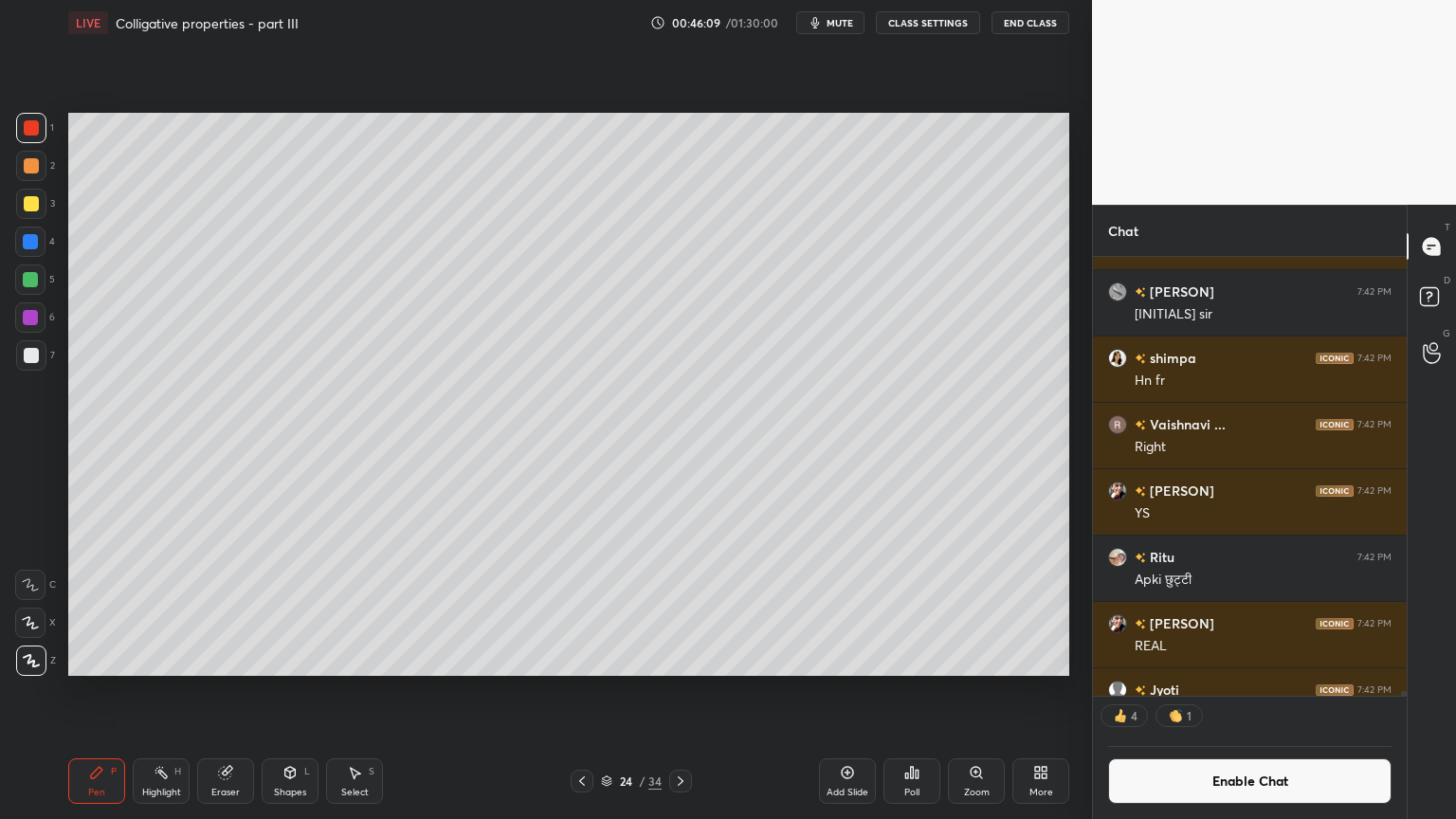 click at bounding box center (31, 166) 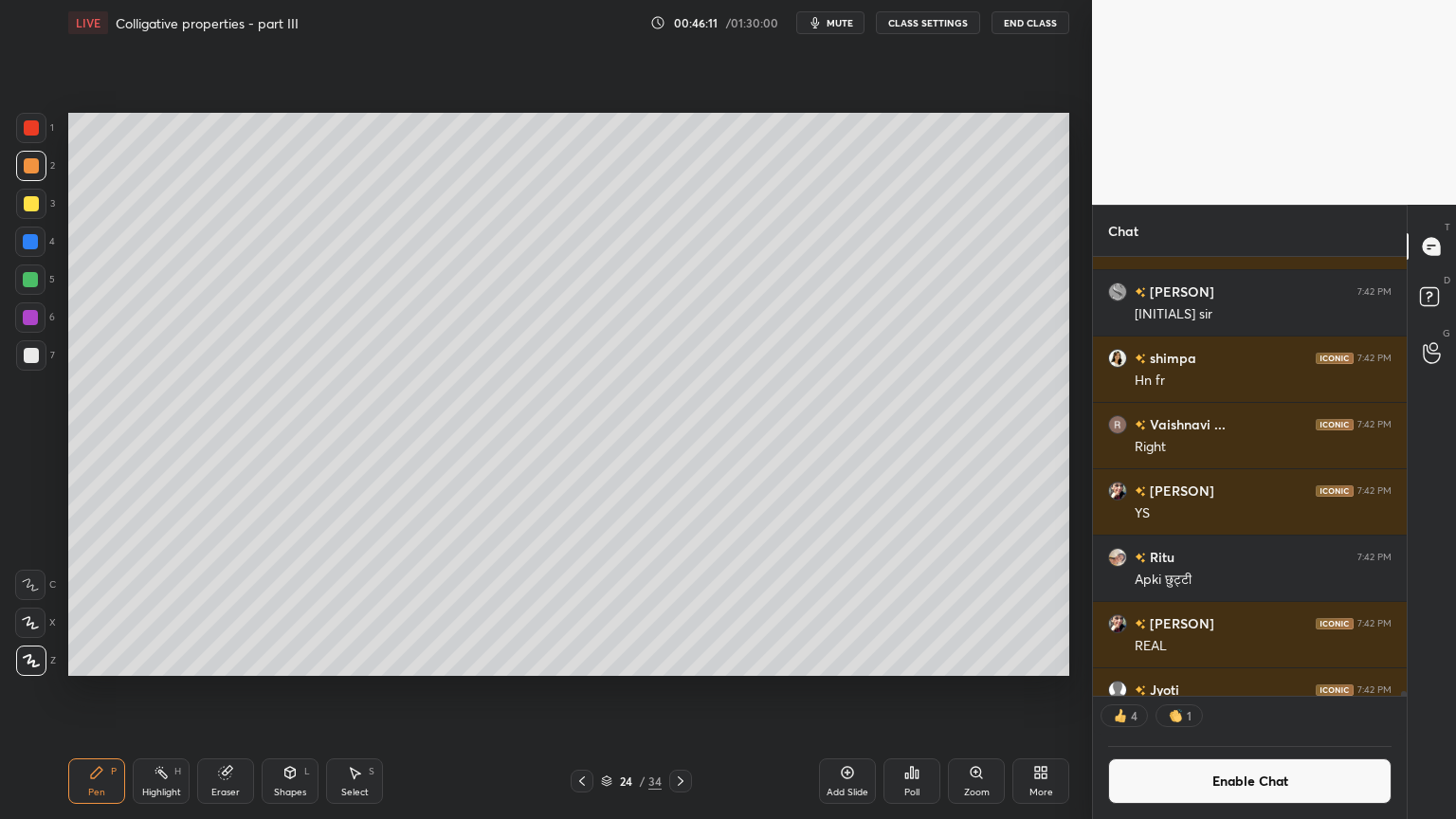 click on "Highlight" at bounding box center (161, 792) 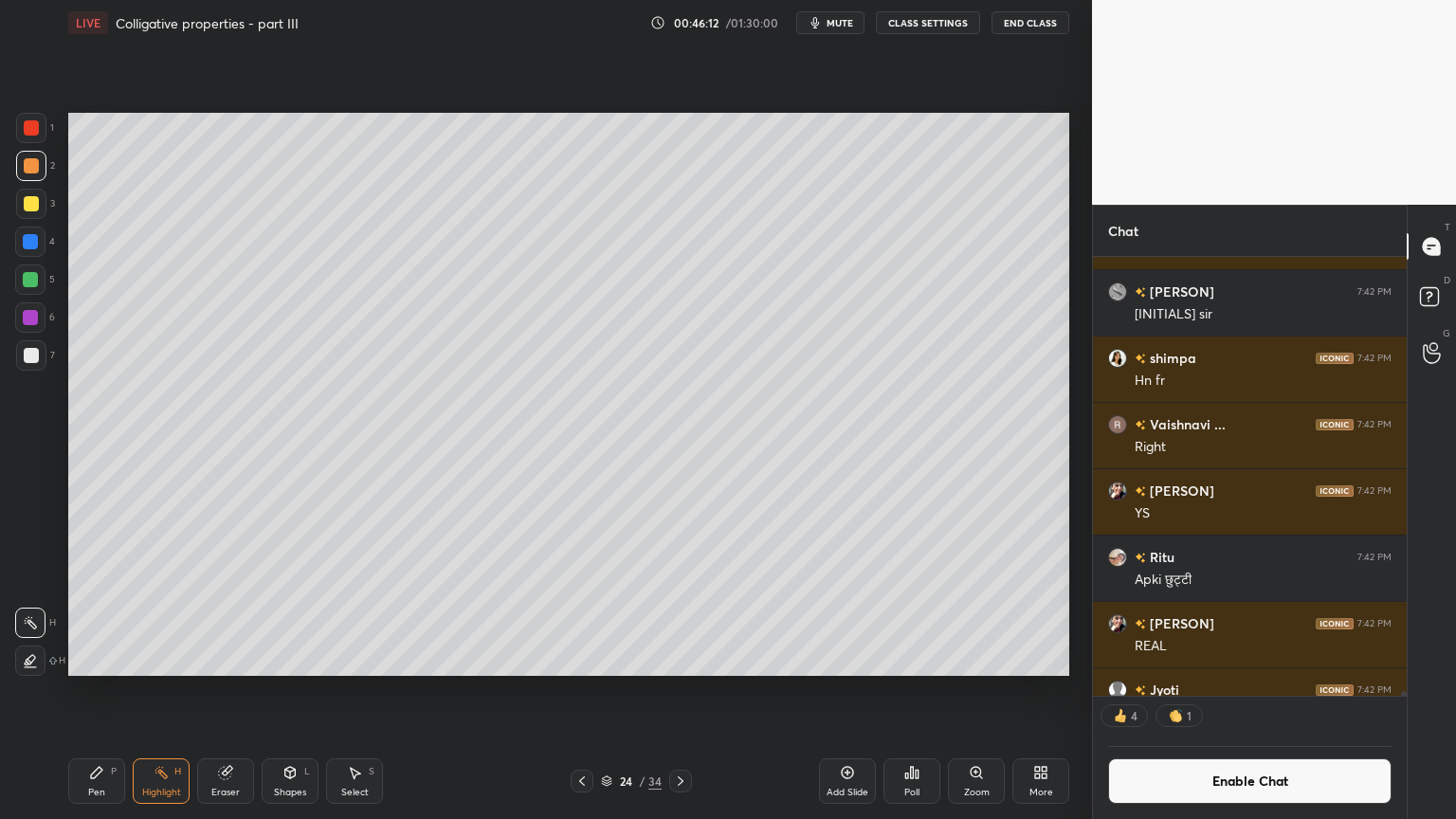 drag, startPoint x: 584, startPoint y: 777, endPoint x: 597, endPoint y: 750, distance: 29.966648 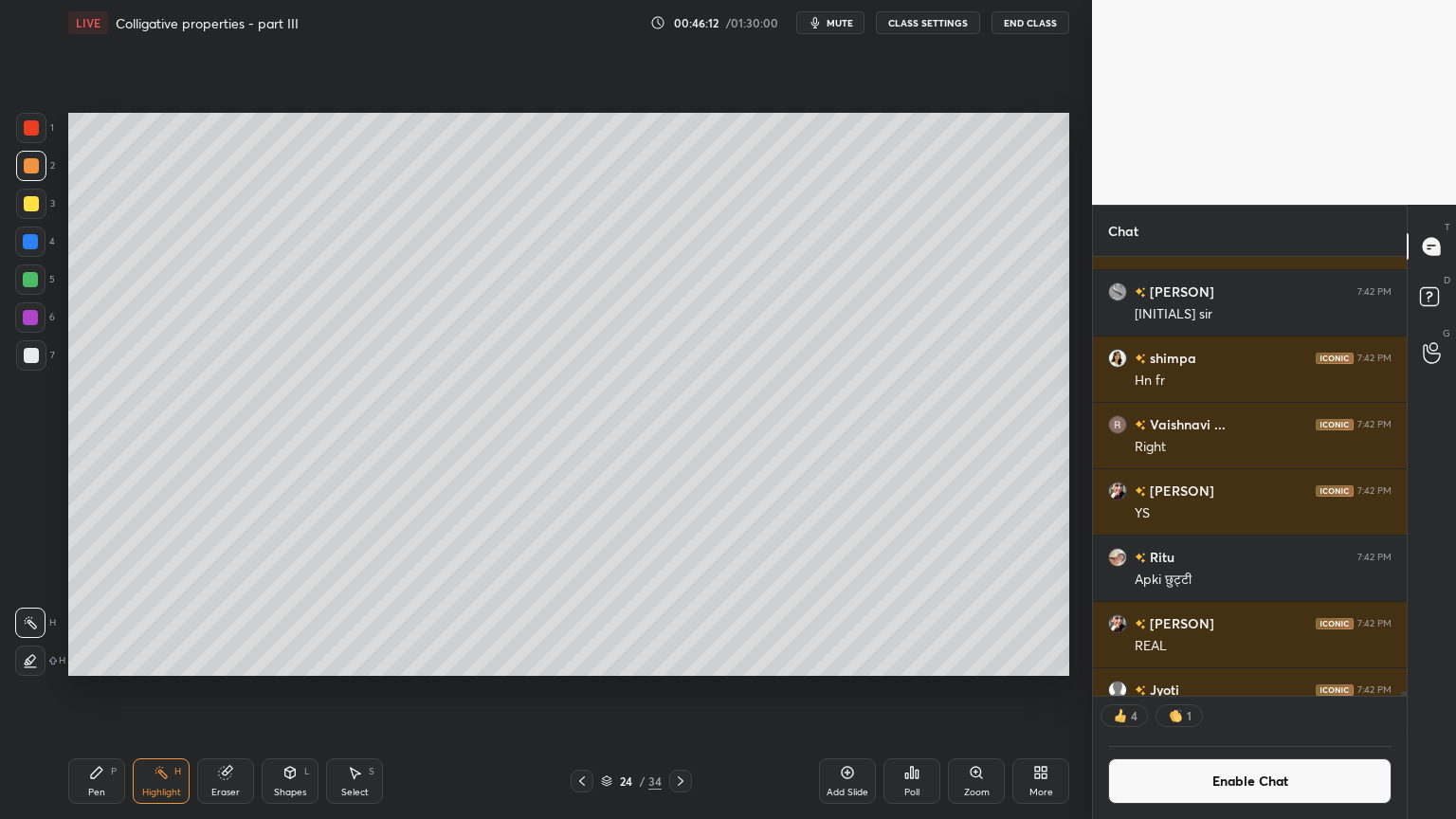 click 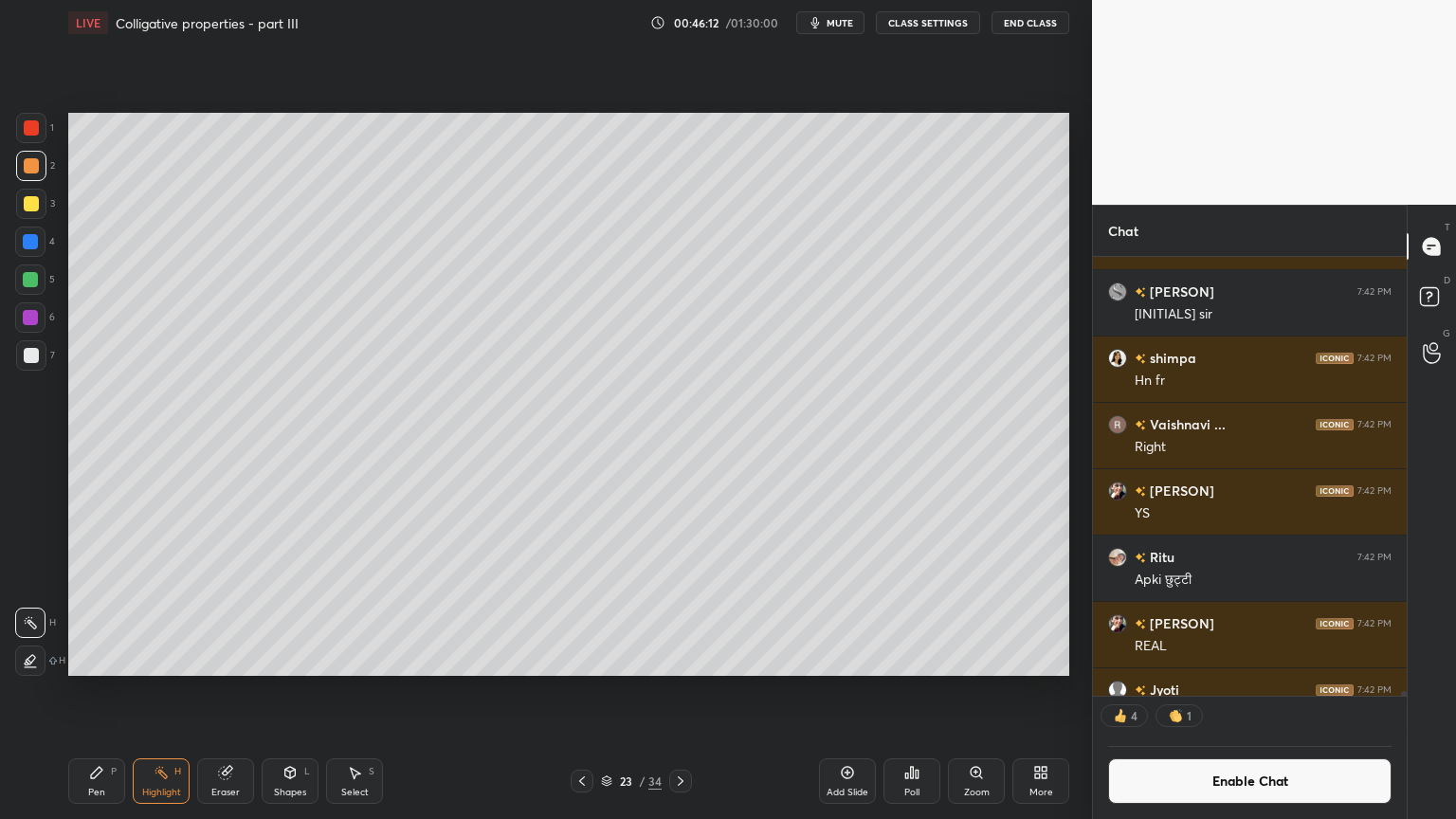 click 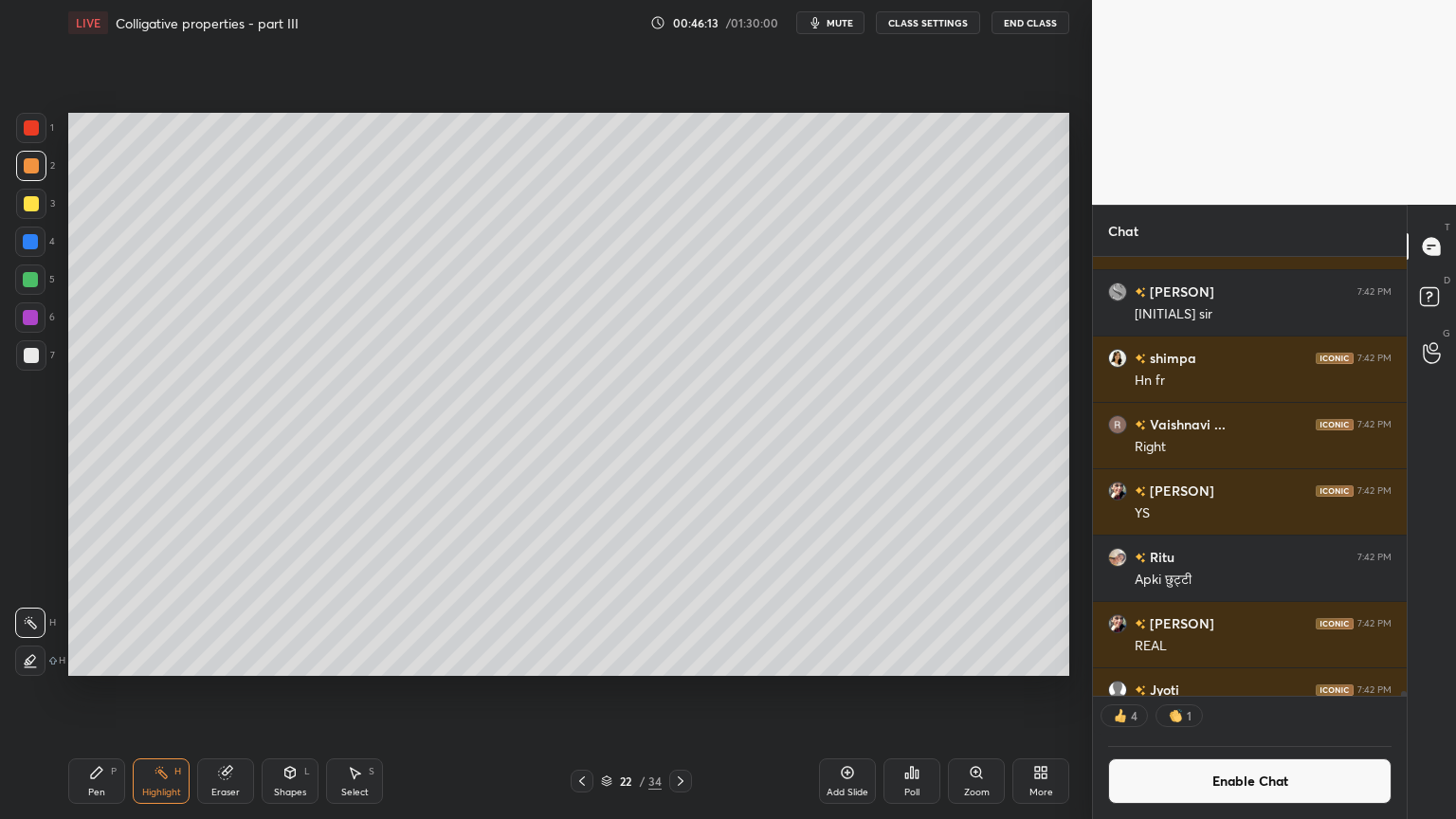click 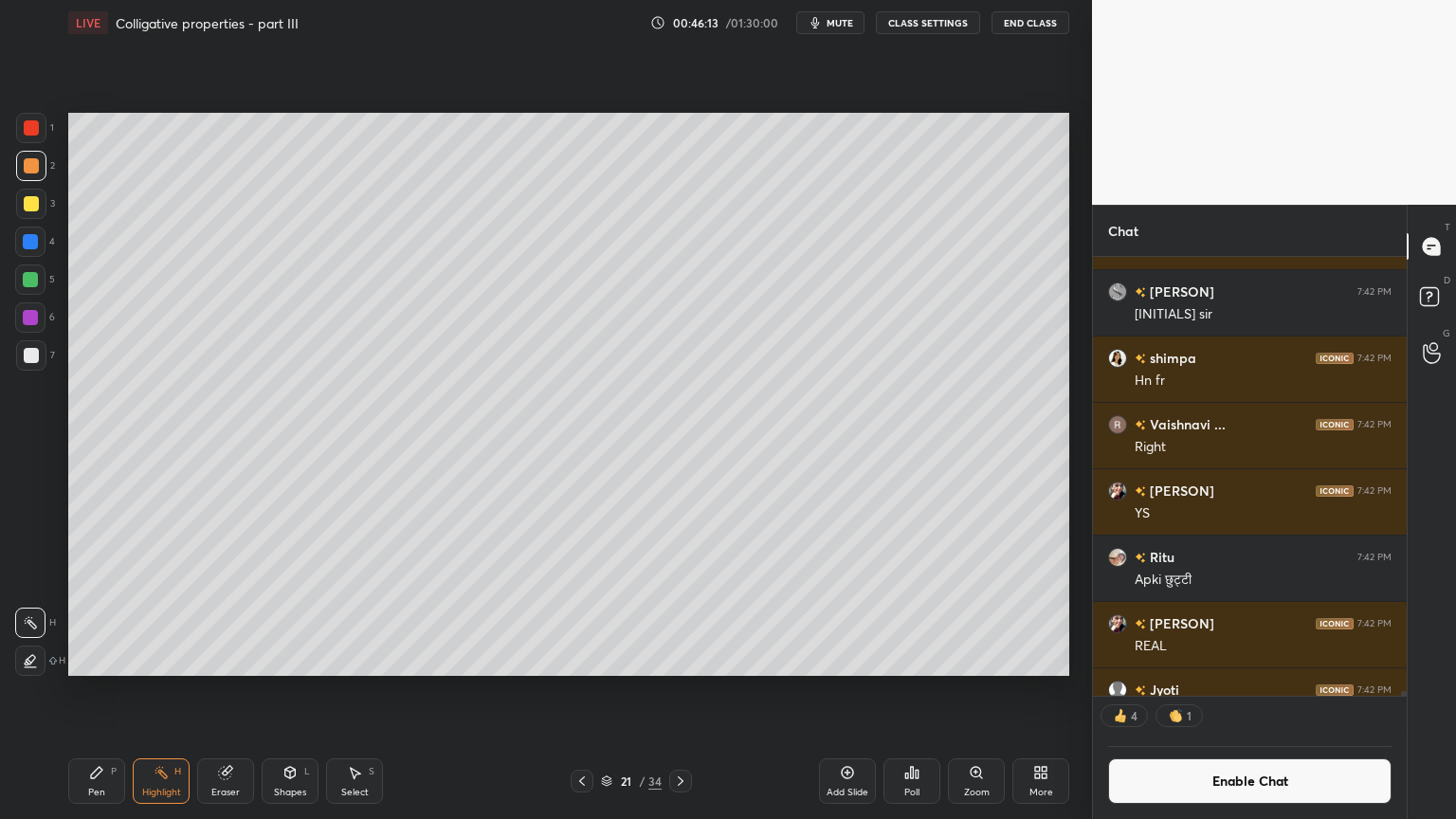click 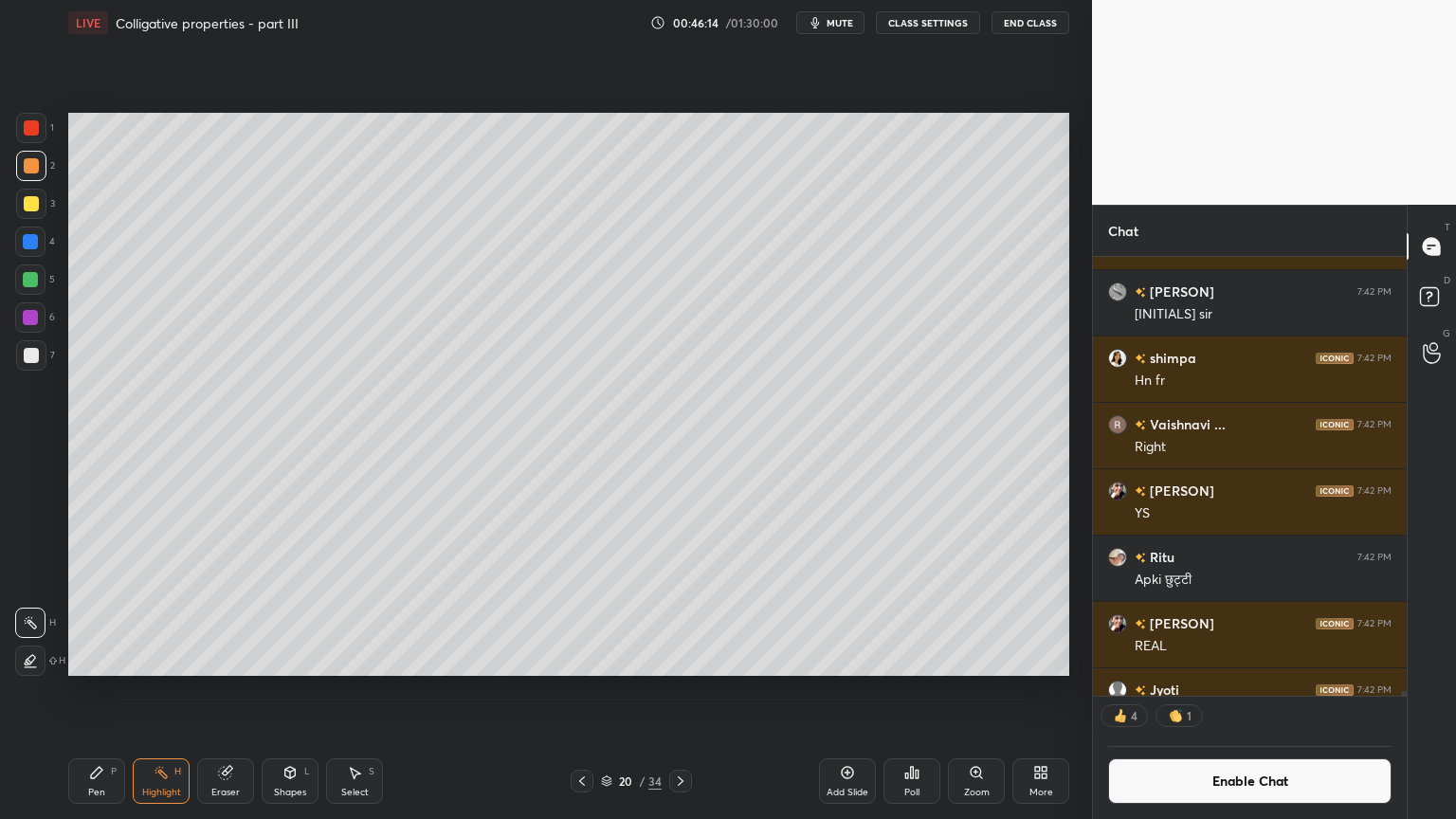click at bounding box center (582, 781) 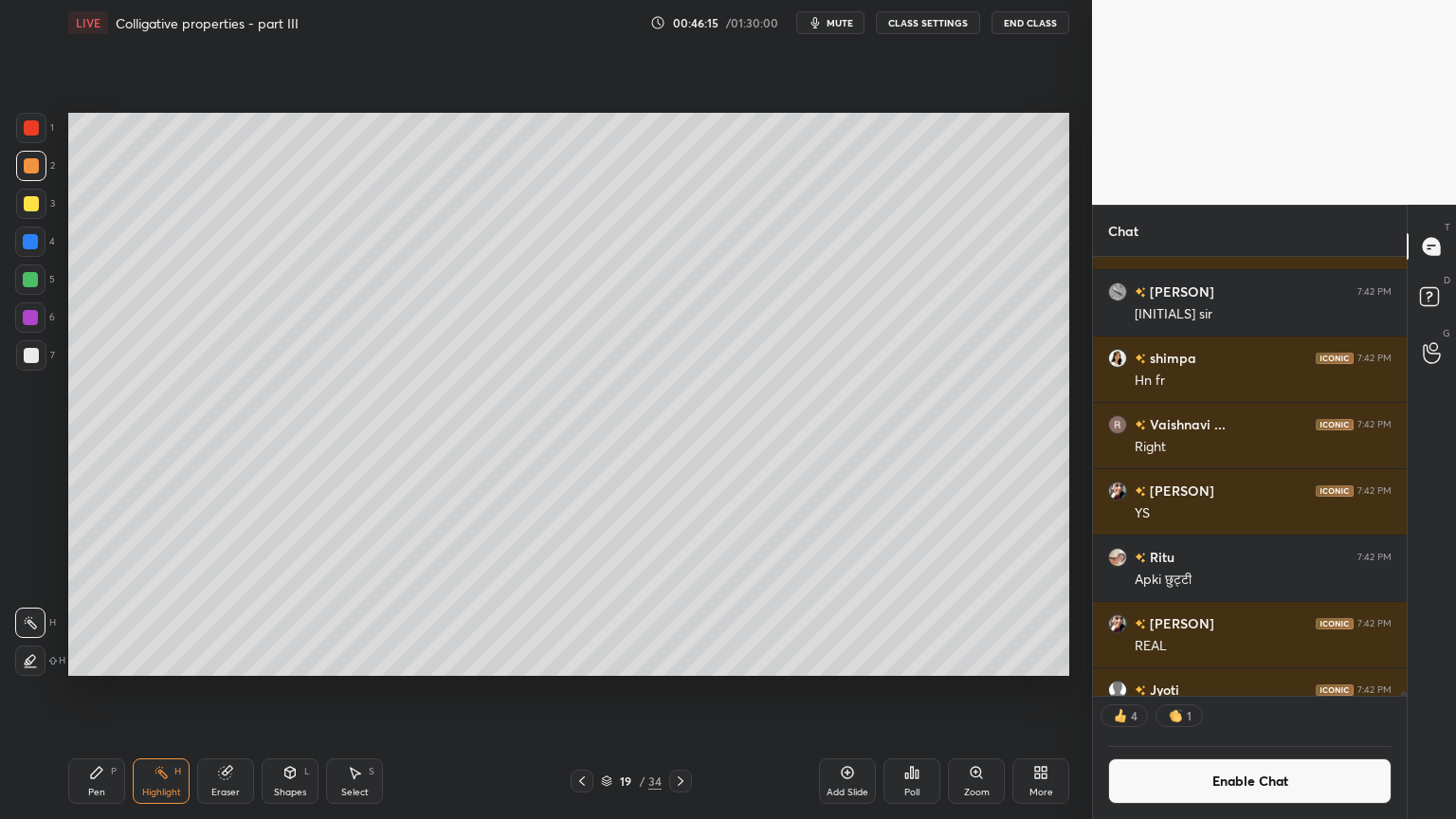 click at bounding box center (582, 781) 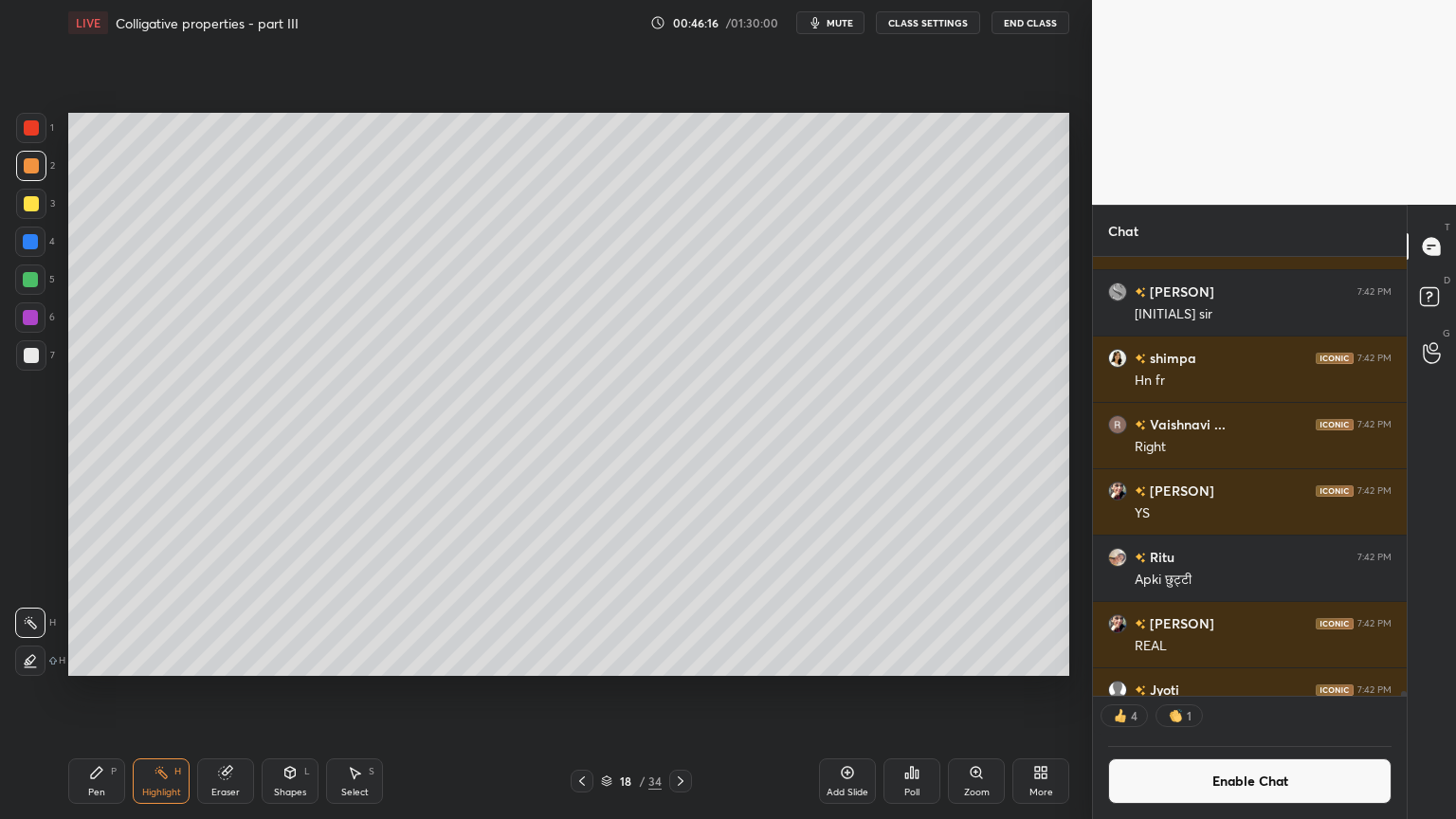 click 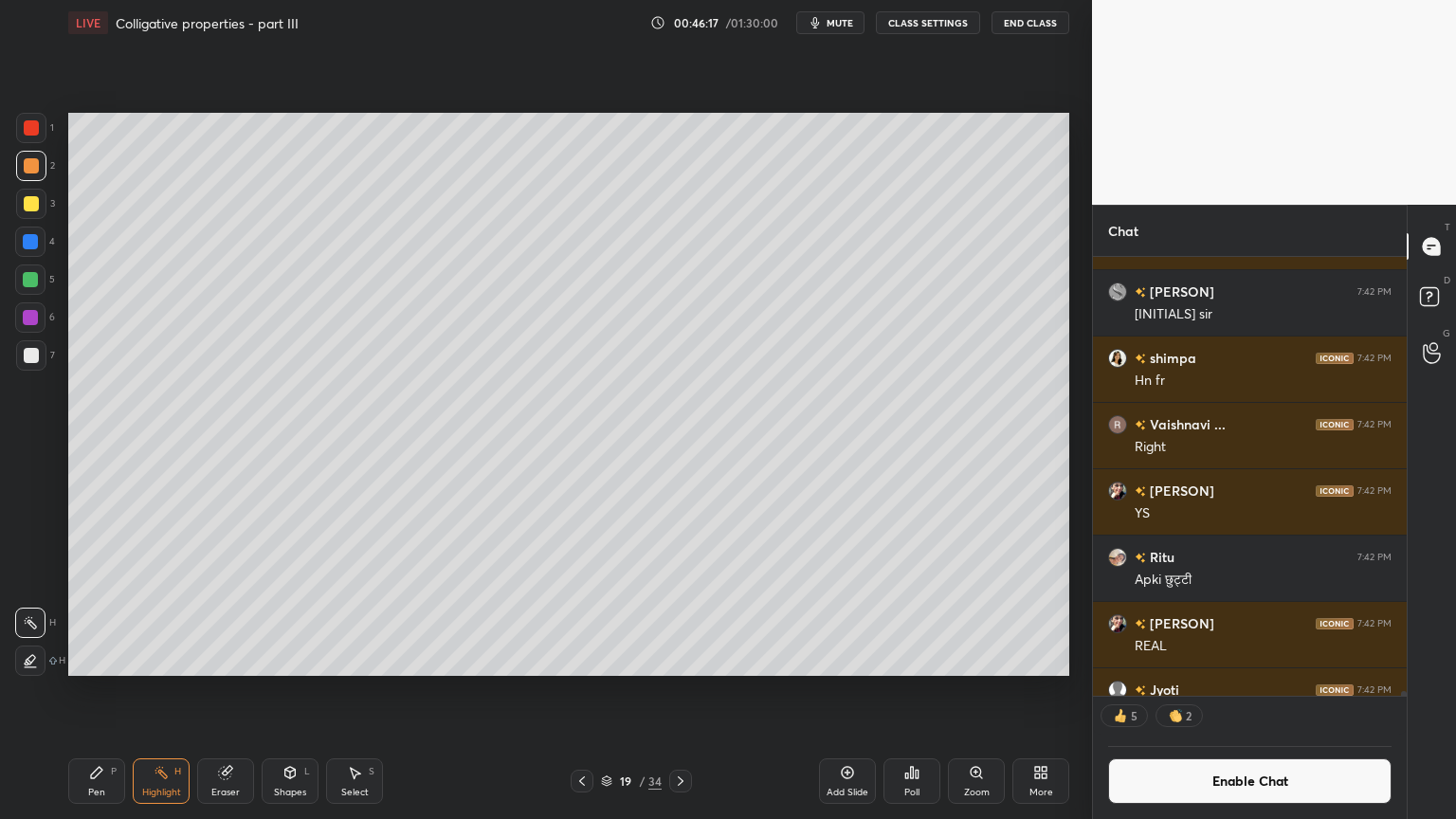 drag, startPoint x: 169, startPoint y: 778, endPoint x: 196, endPoint y: 691, distance: 91.093359 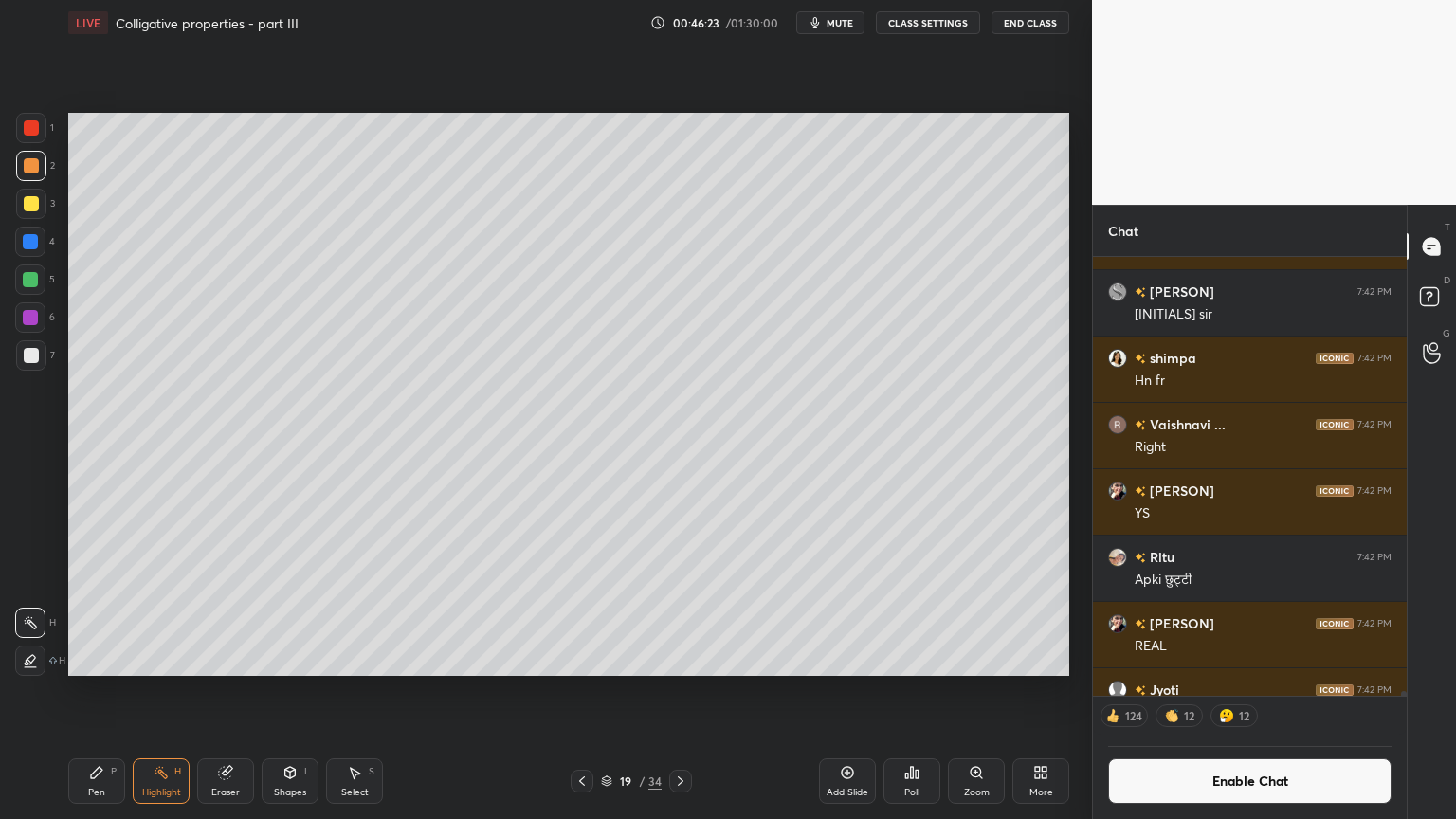 click 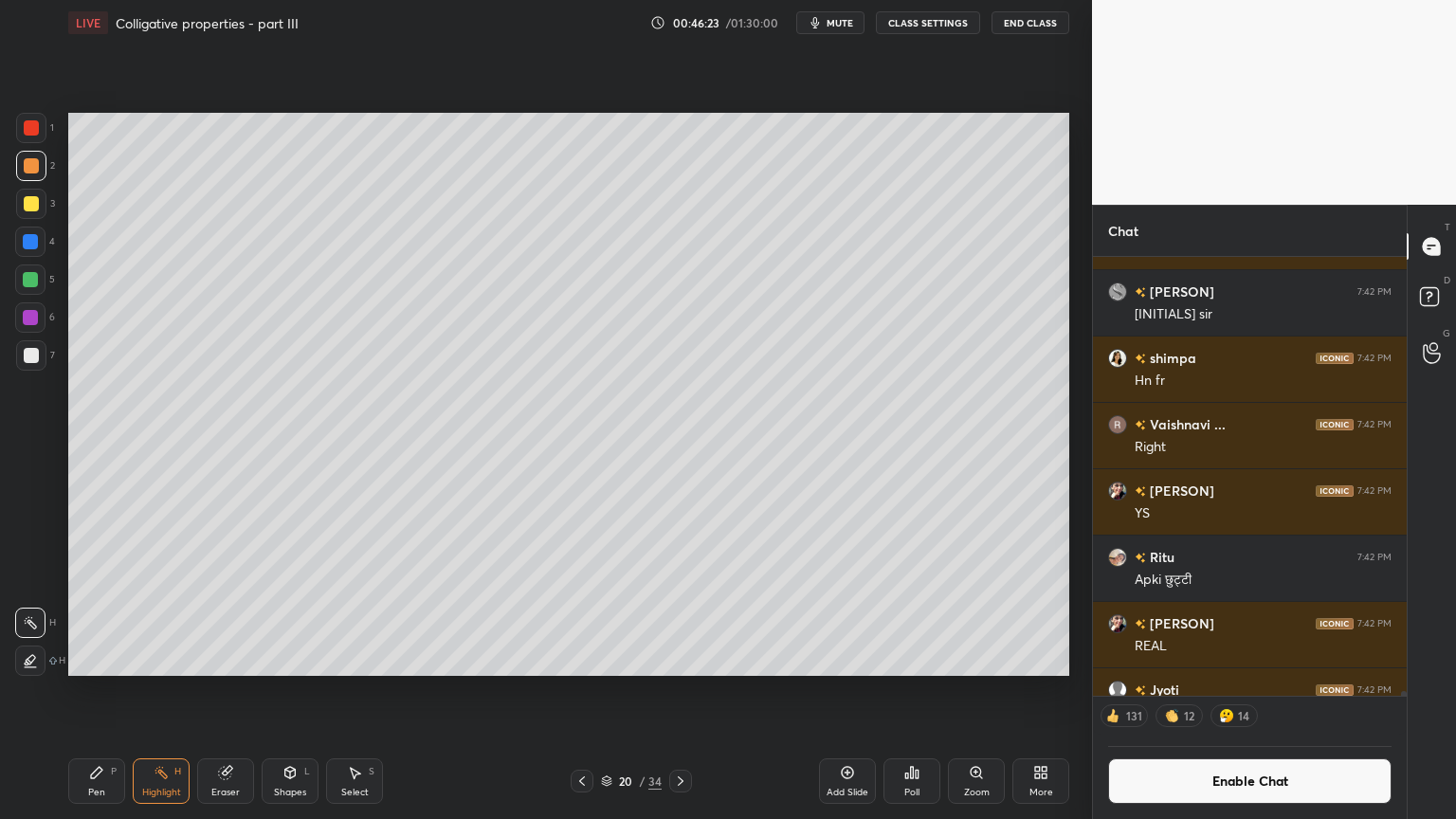 click 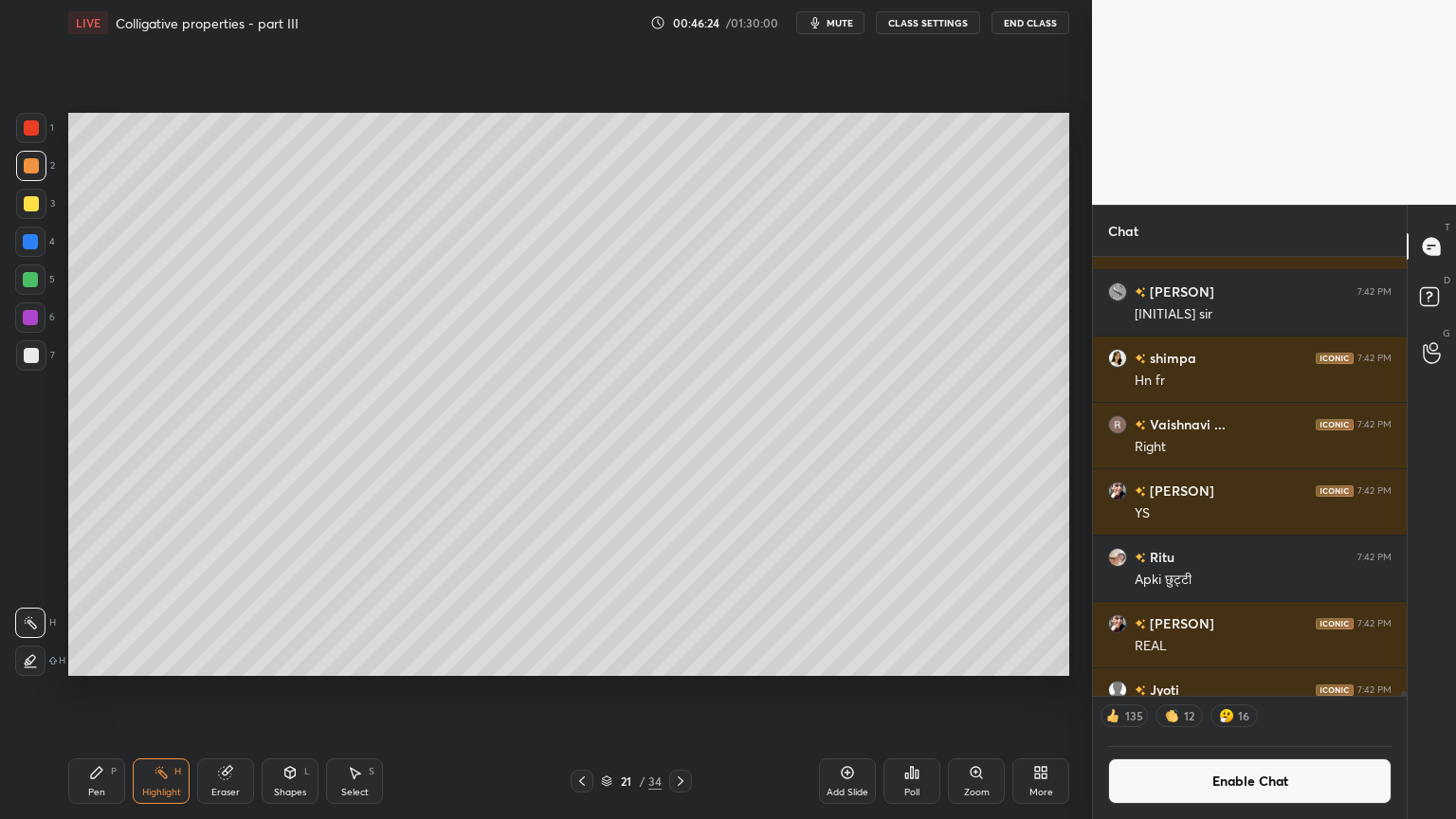 click 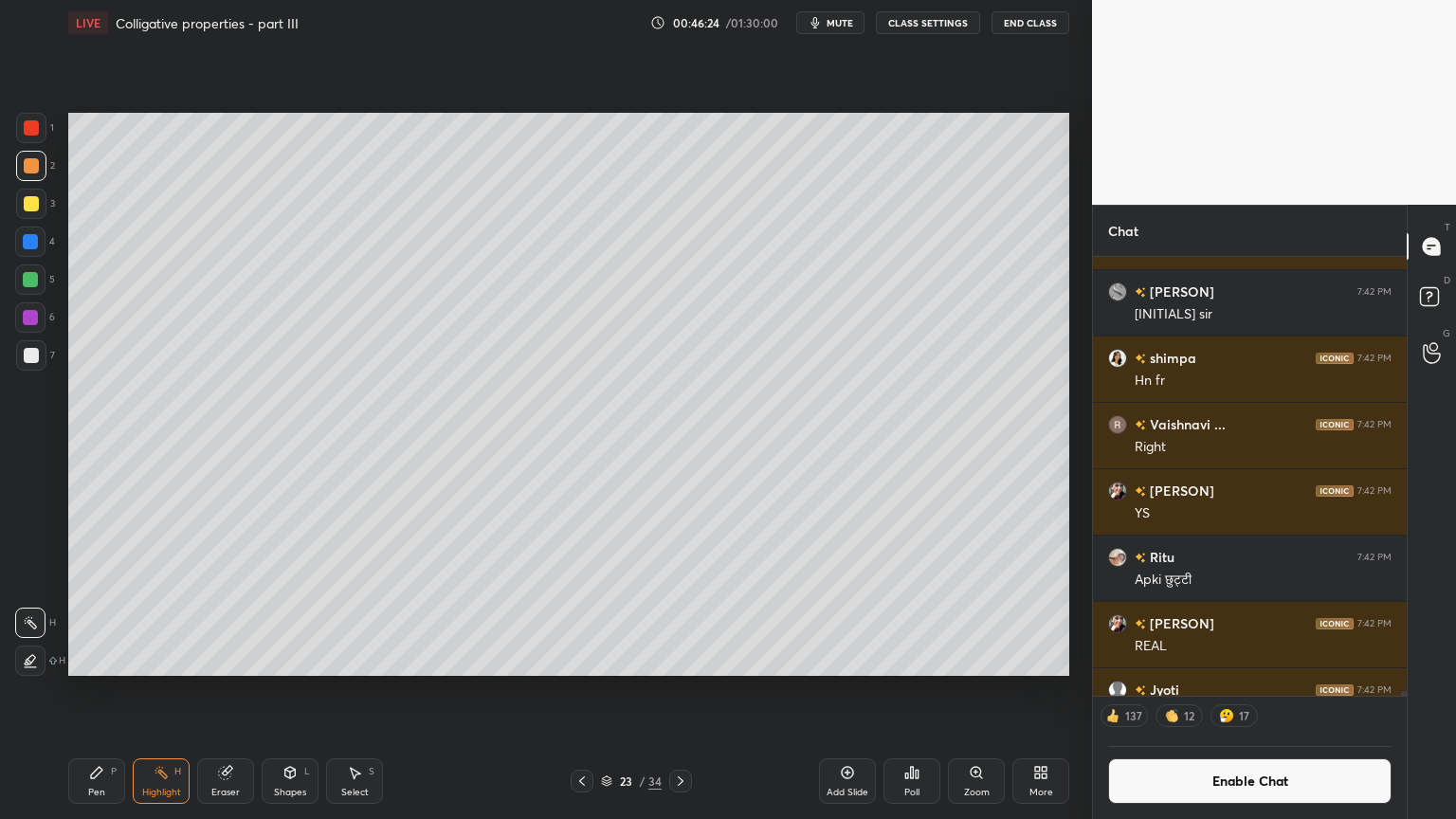 click 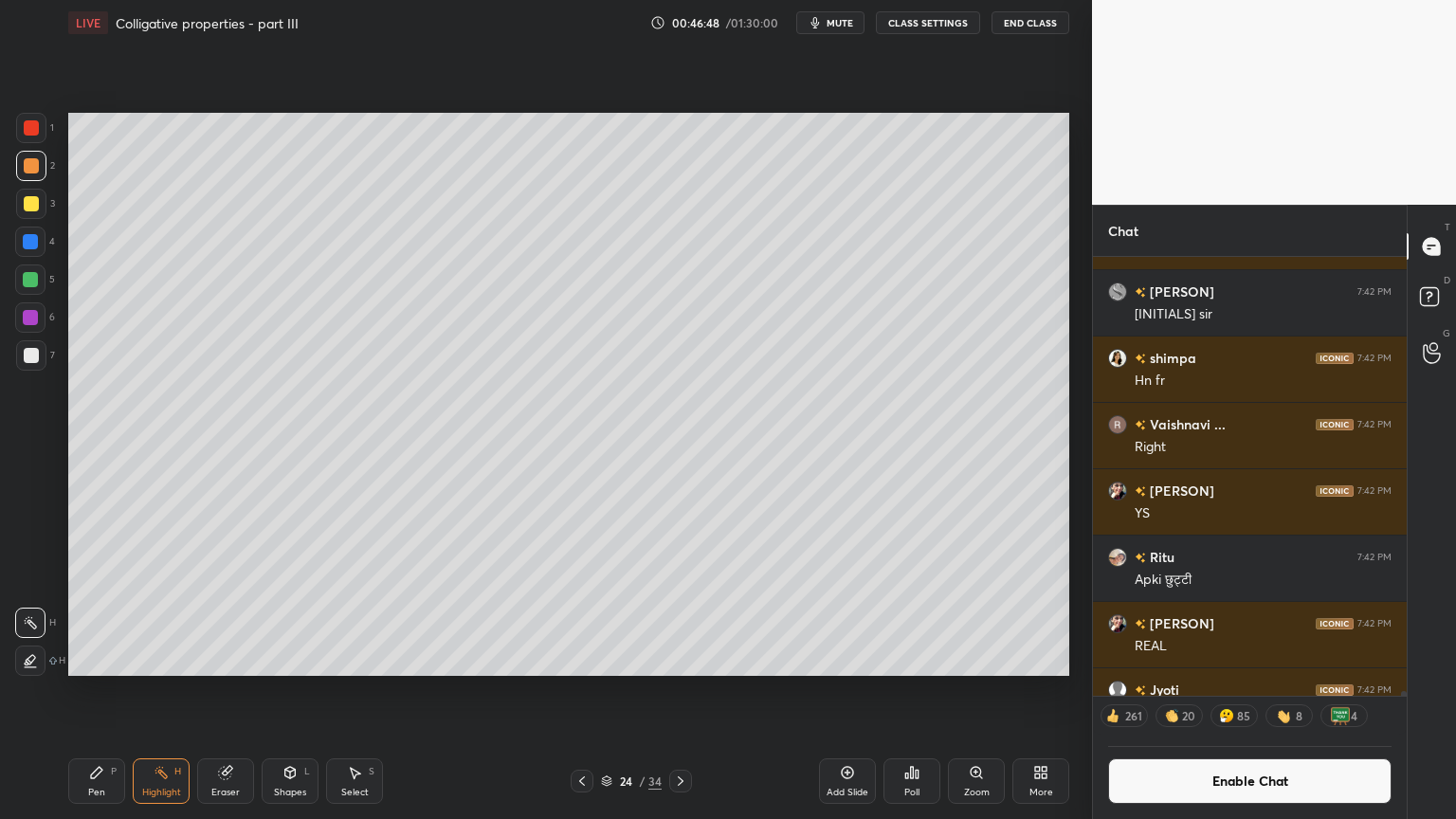 click on "Pen P" at bounding box center [97, 781] 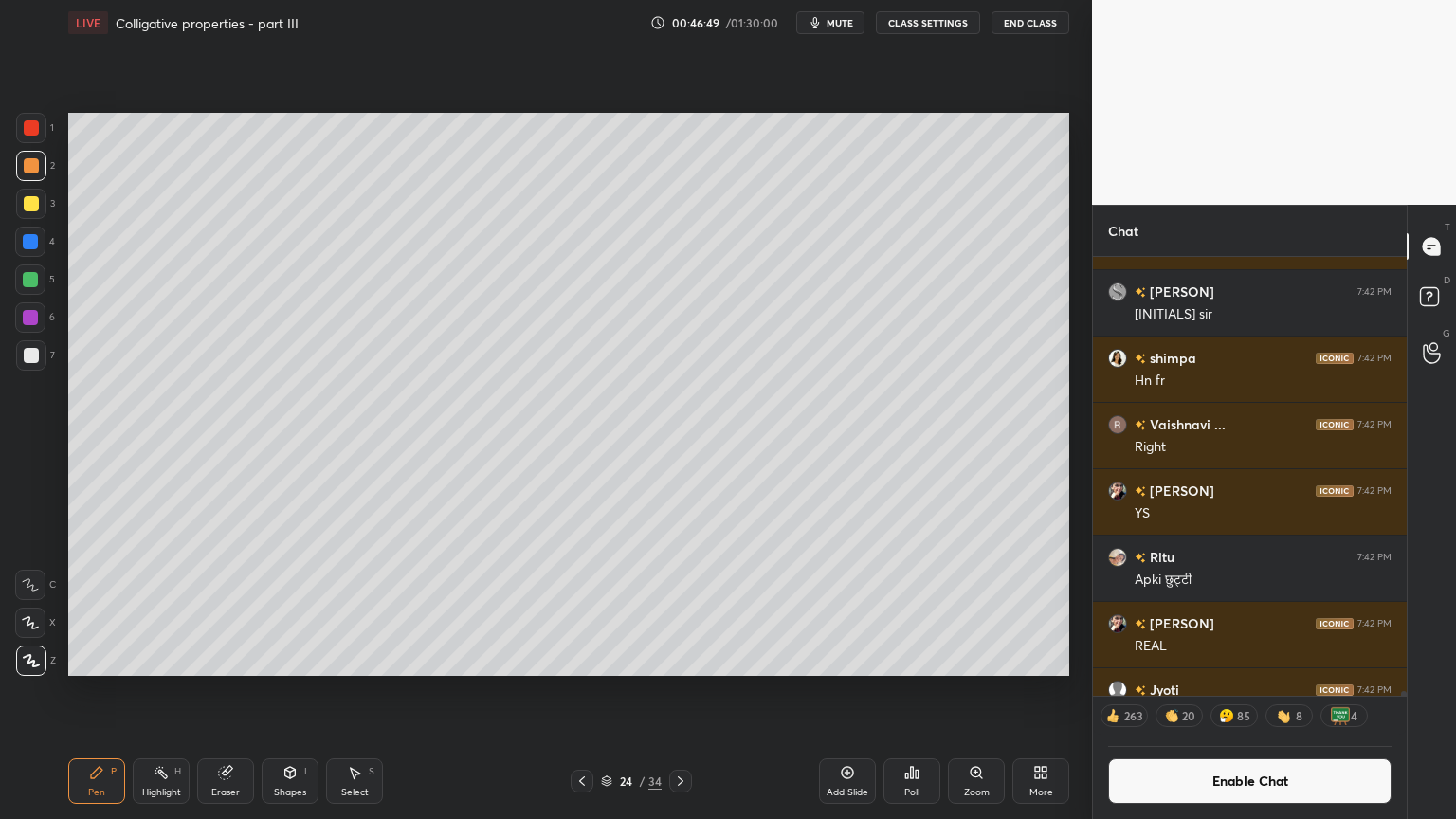 drag, startPoint x: 26, startPoint y: 118, endPoint x: 42, endPoint y: 155, distance: 40.311289 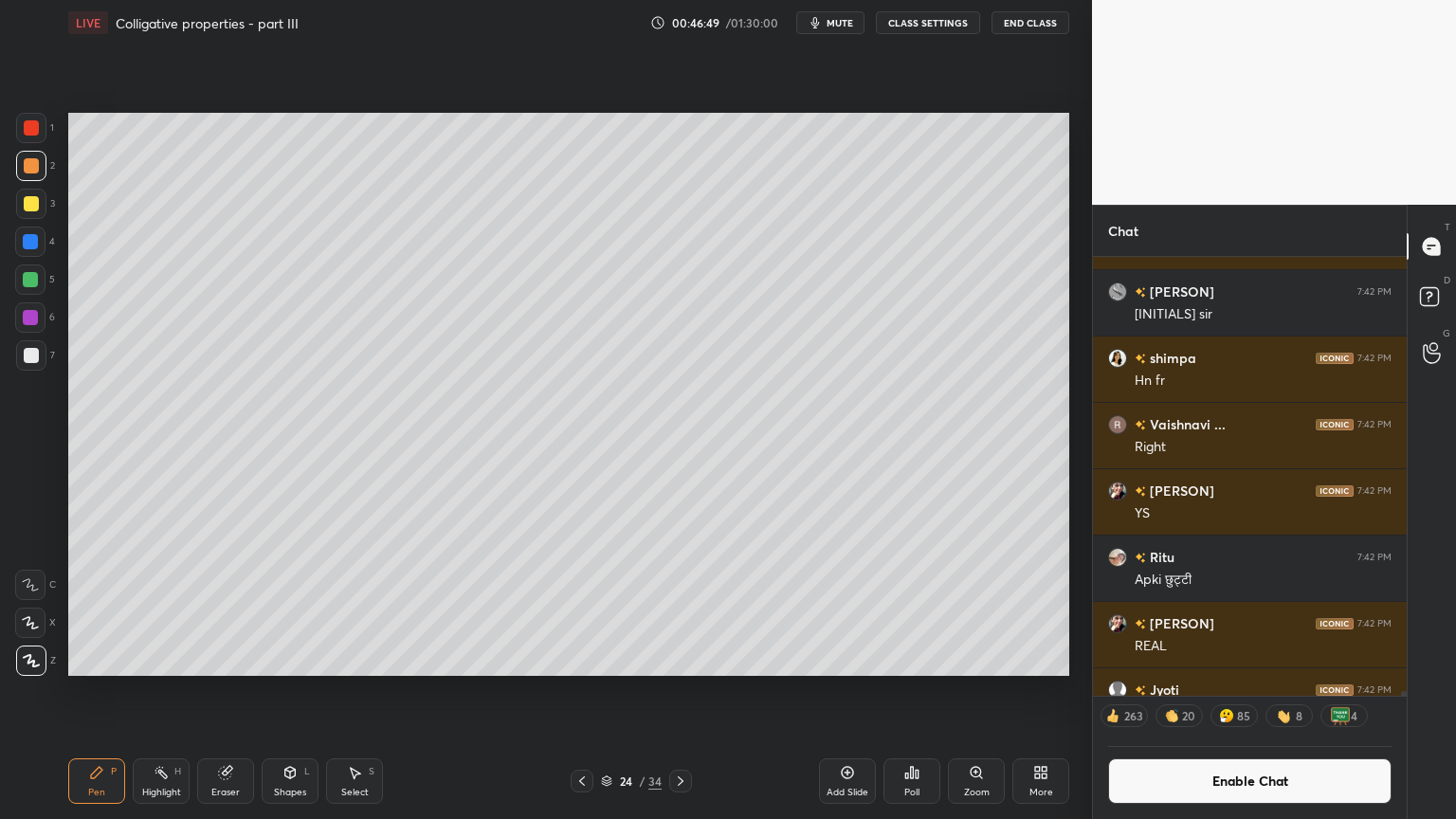 click at bounding box center (31, 128) 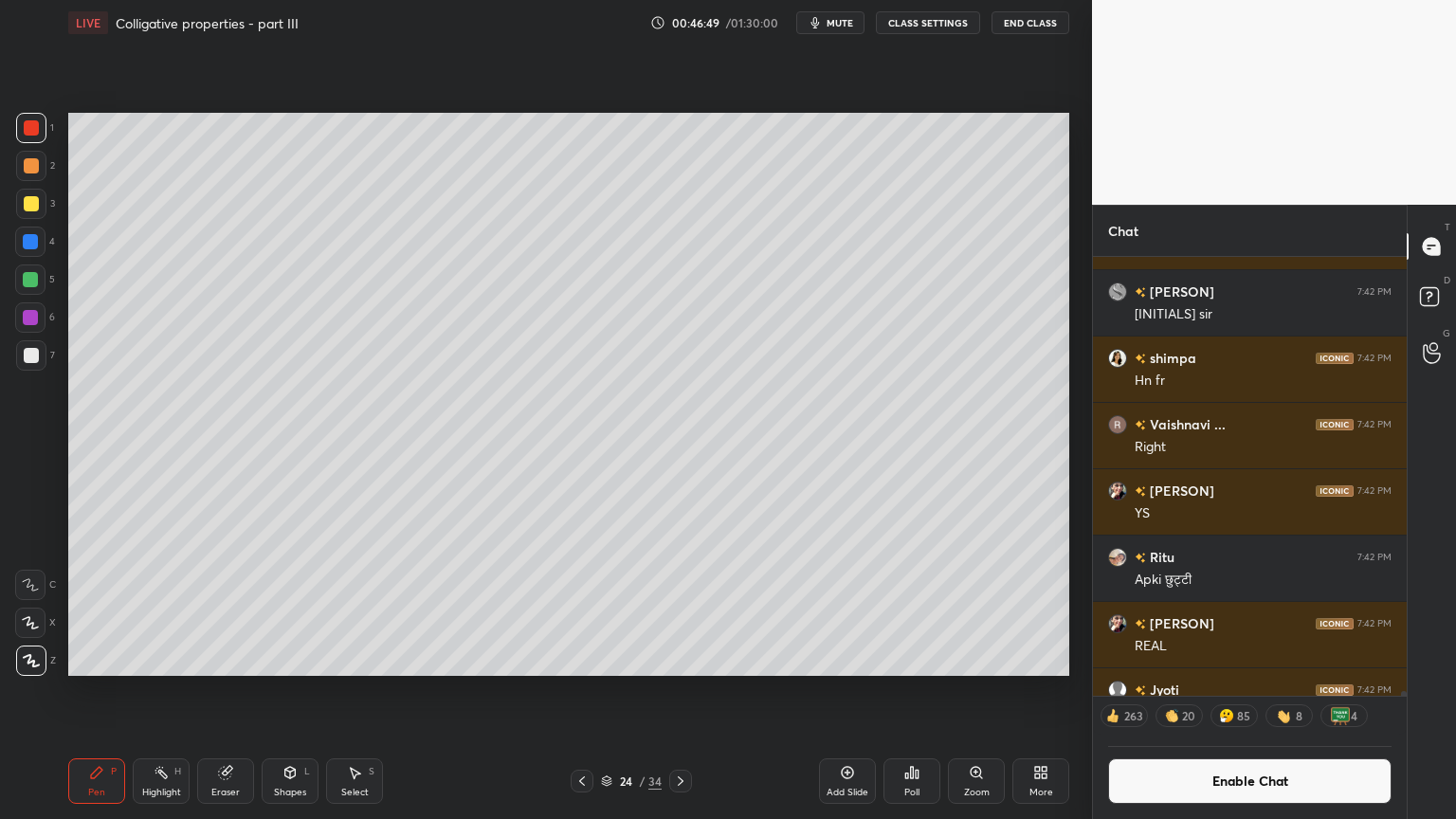 click at bounding box center [31, 166] 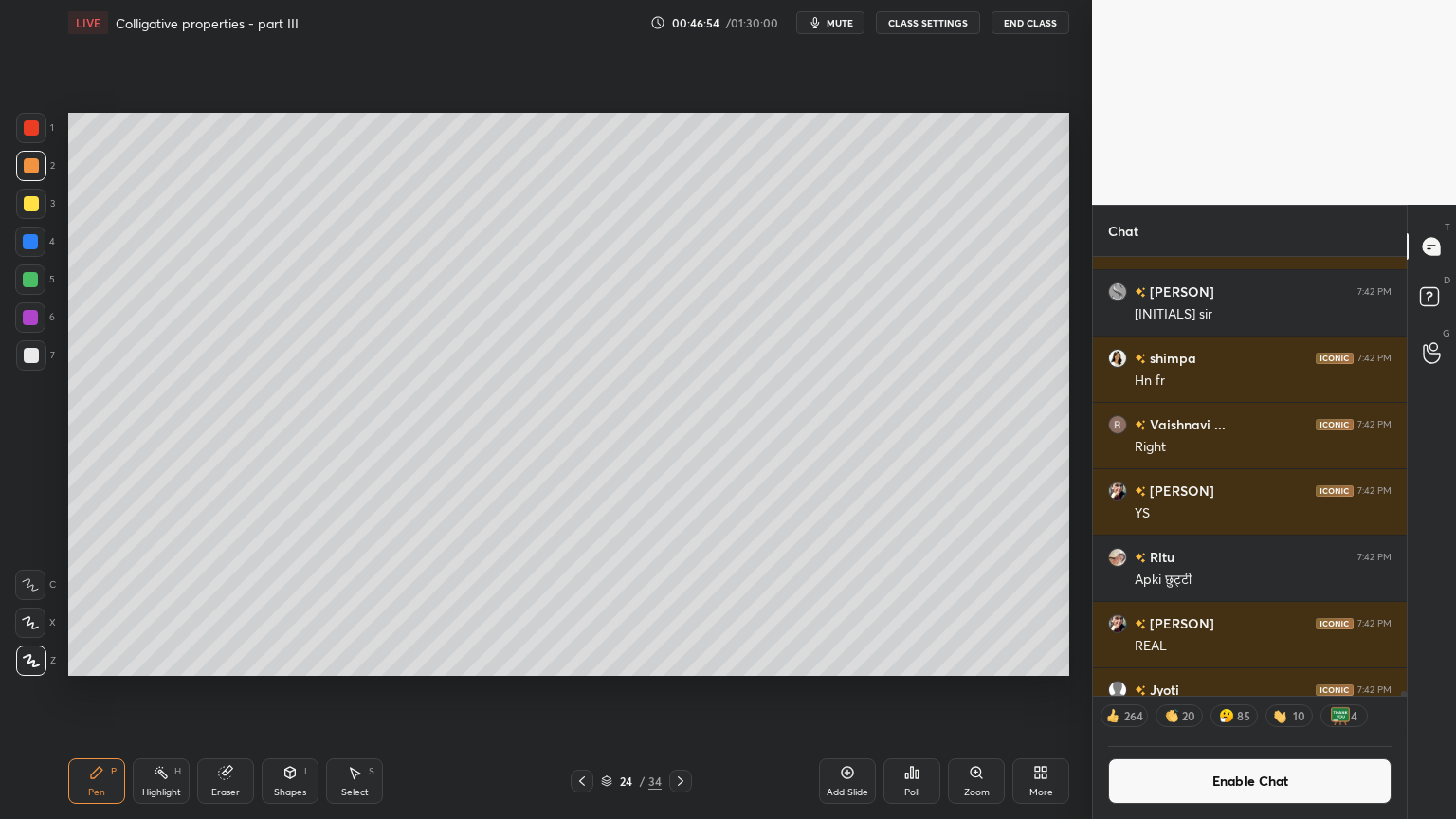 drag, startPoint x: 20, startPoint y: 358, endPoint x: 42, endPoint y: 345, distance: 25.553865 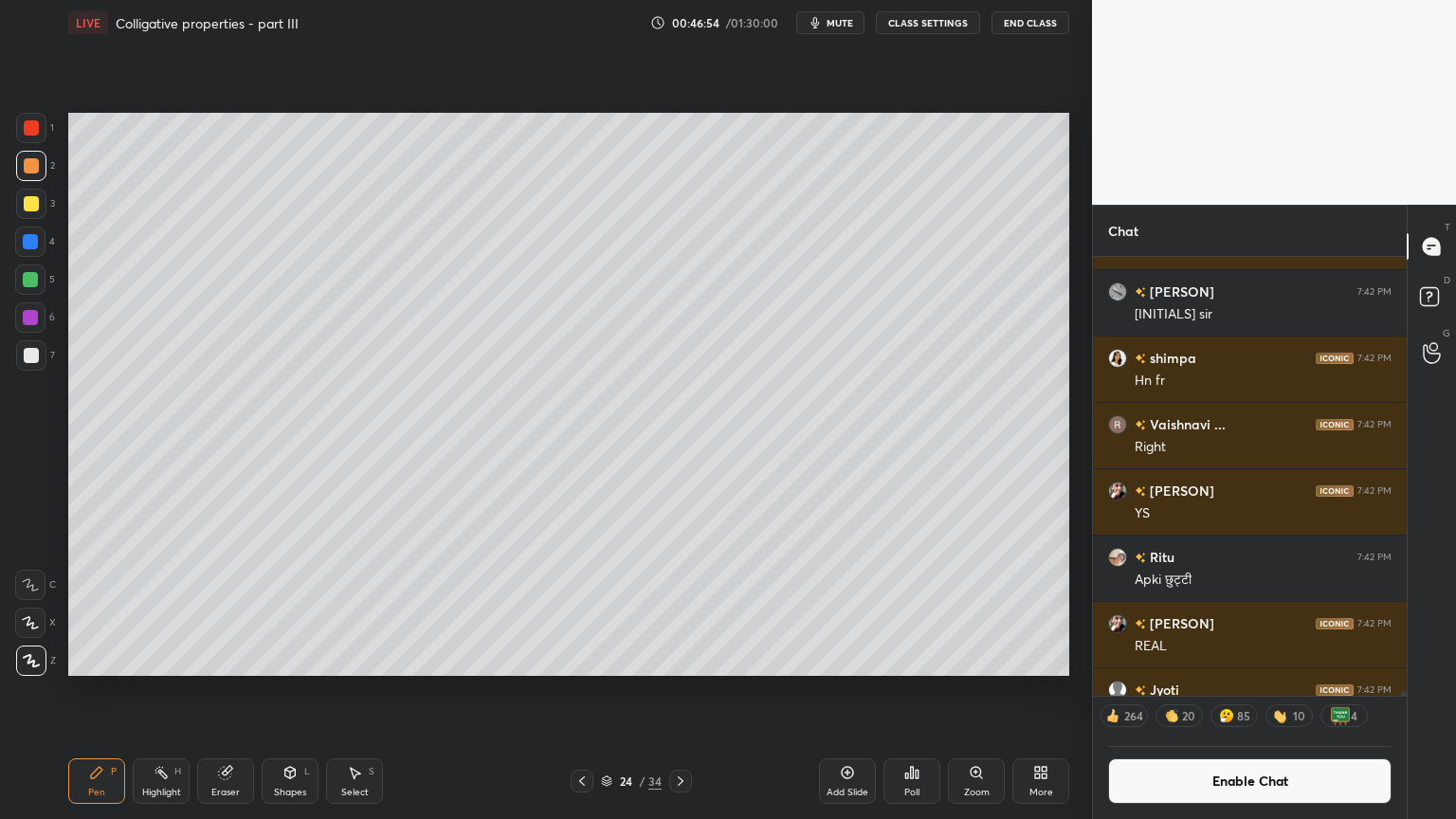 click at bounding box center [31, 355] 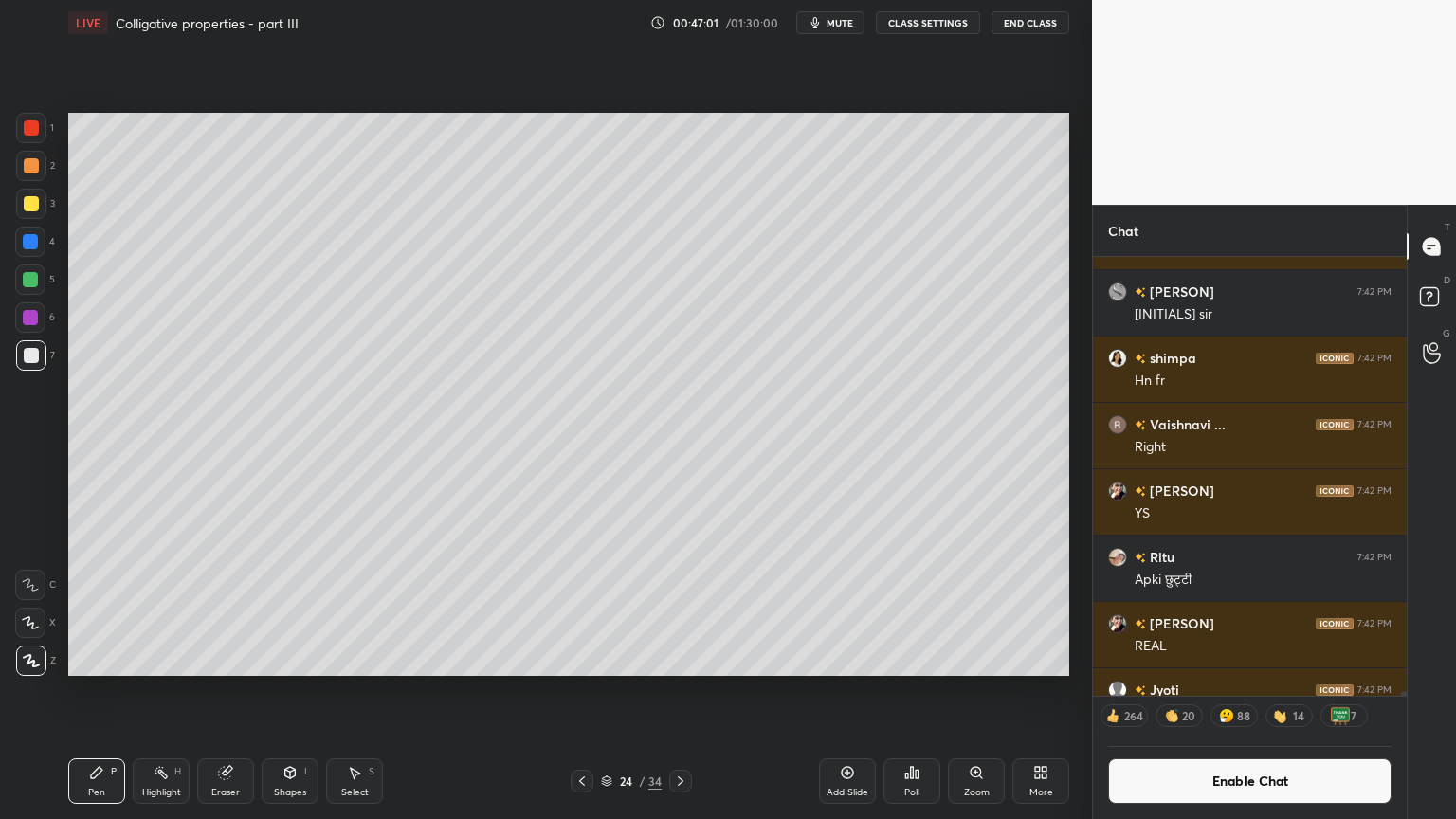 click on "Shapes" at bounding box center (290, 792) 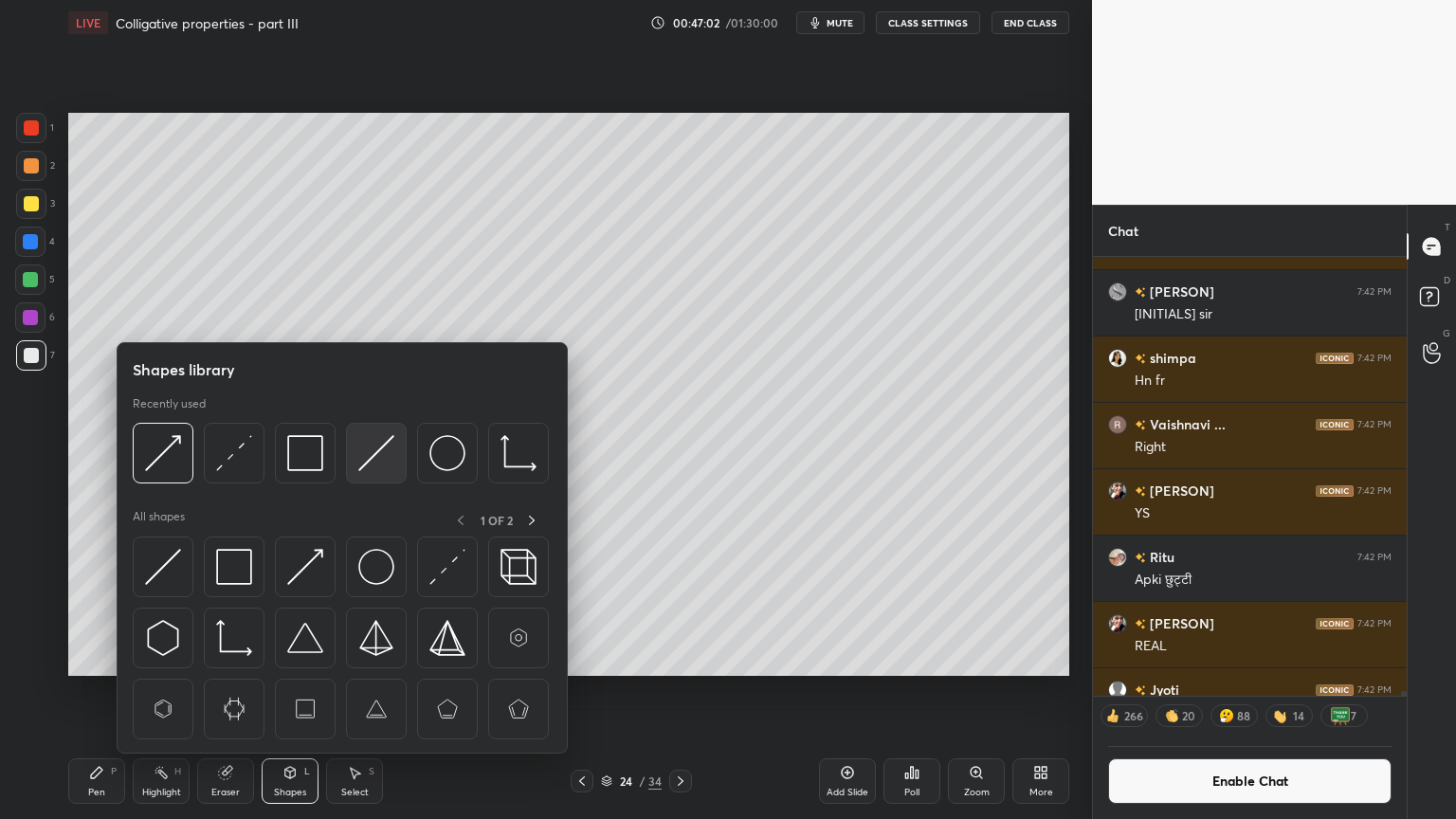 click at bounding box center (376, 453) 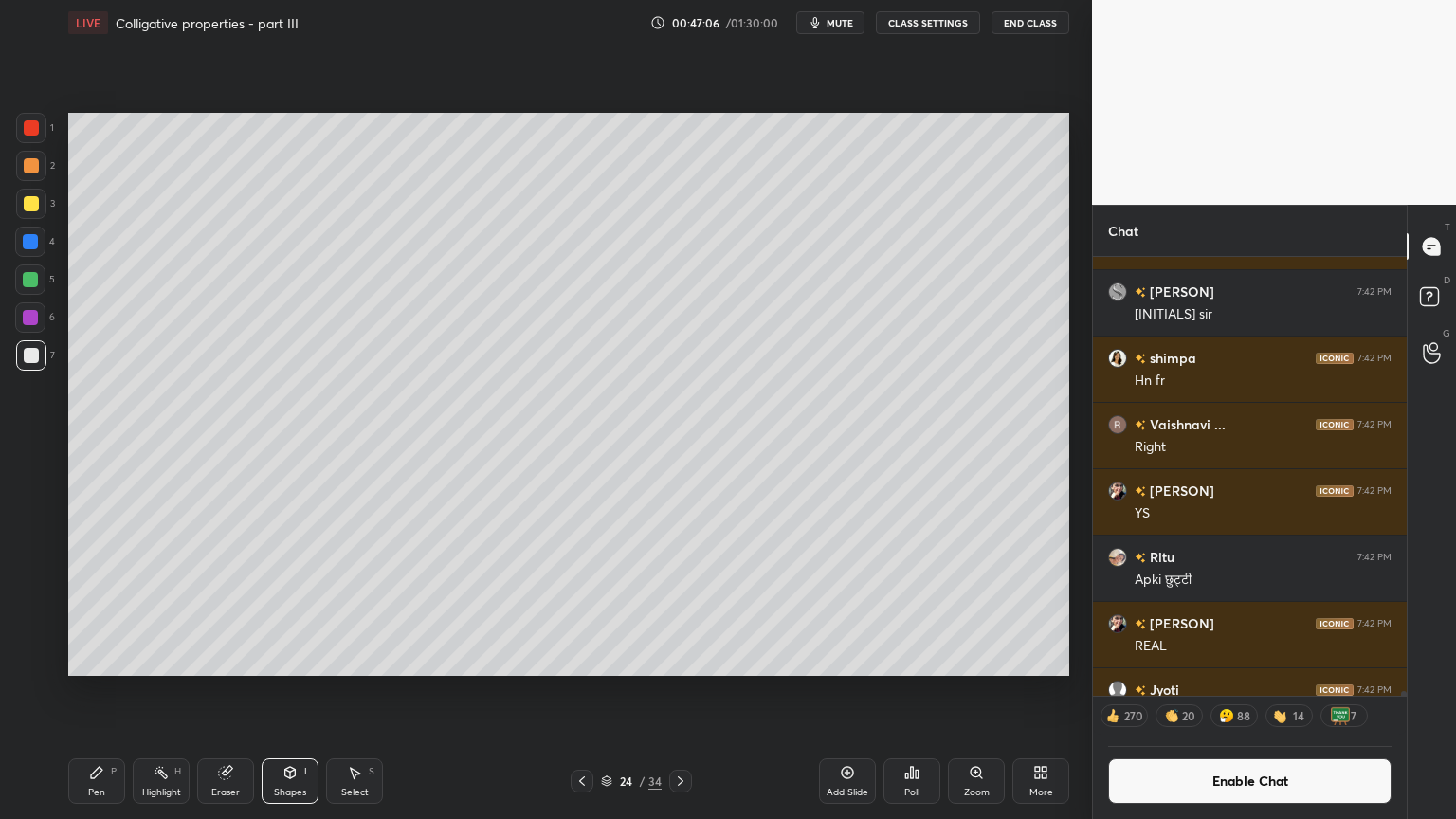 click on "Pen" at bounding box center [97, 792] 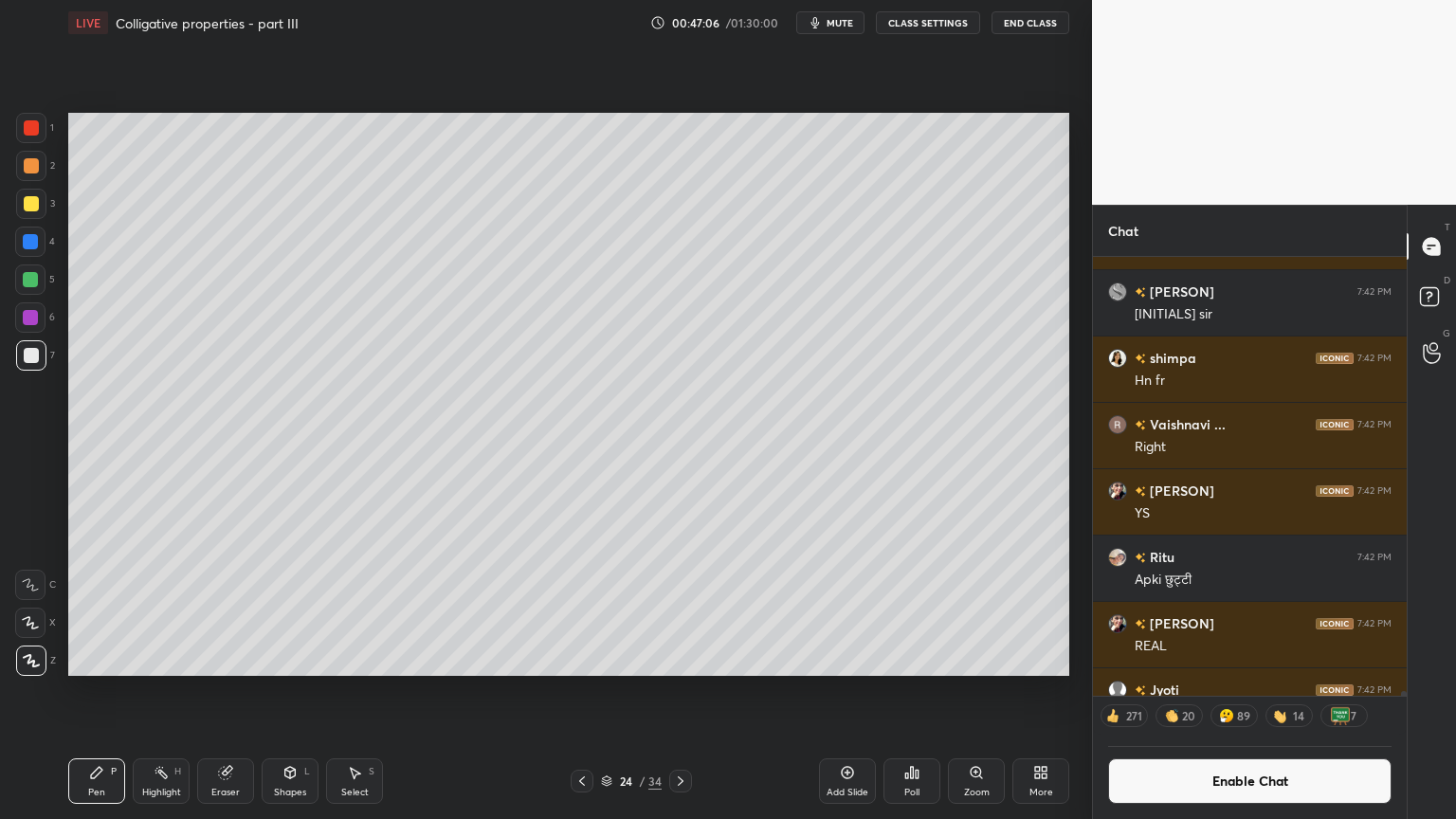 click at bounding box center [31, 355] 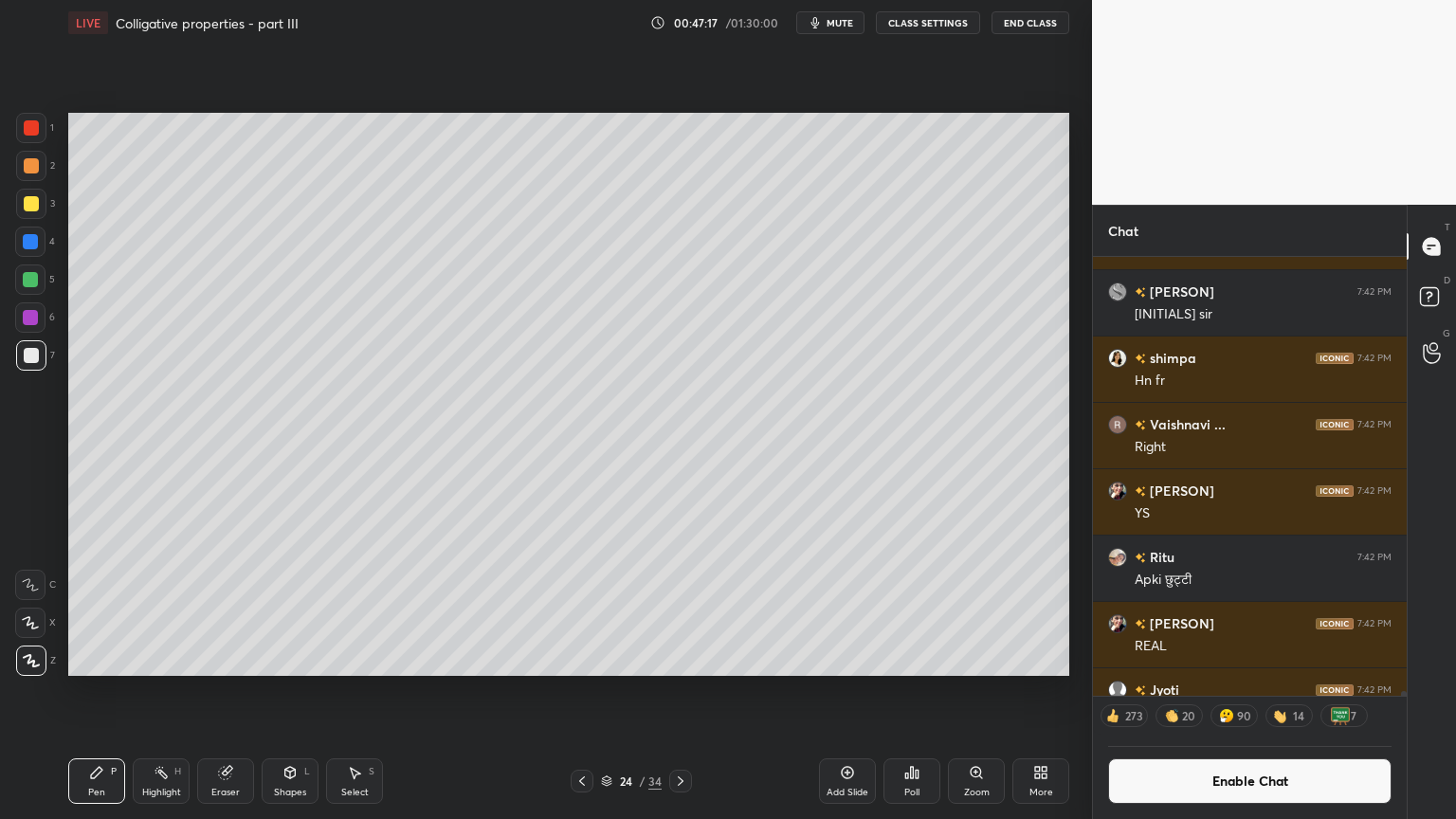 scroll, scrollTop: 6, scrollLeft: 6, axis: both 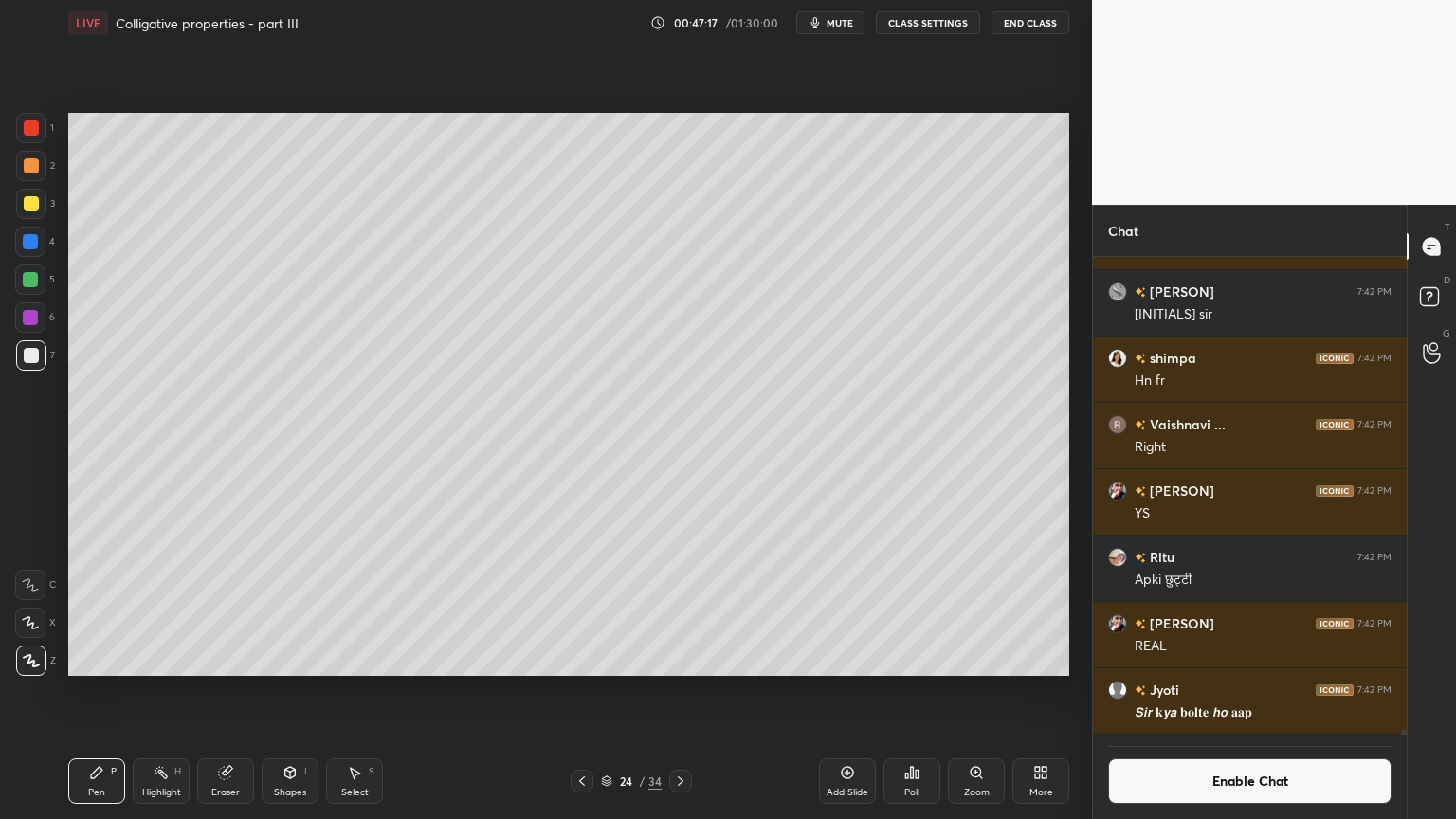 drag, startPoint x: 103, startPoint y: 776, endPoint x: 91, endPoint y: 753, distance: 25.942244 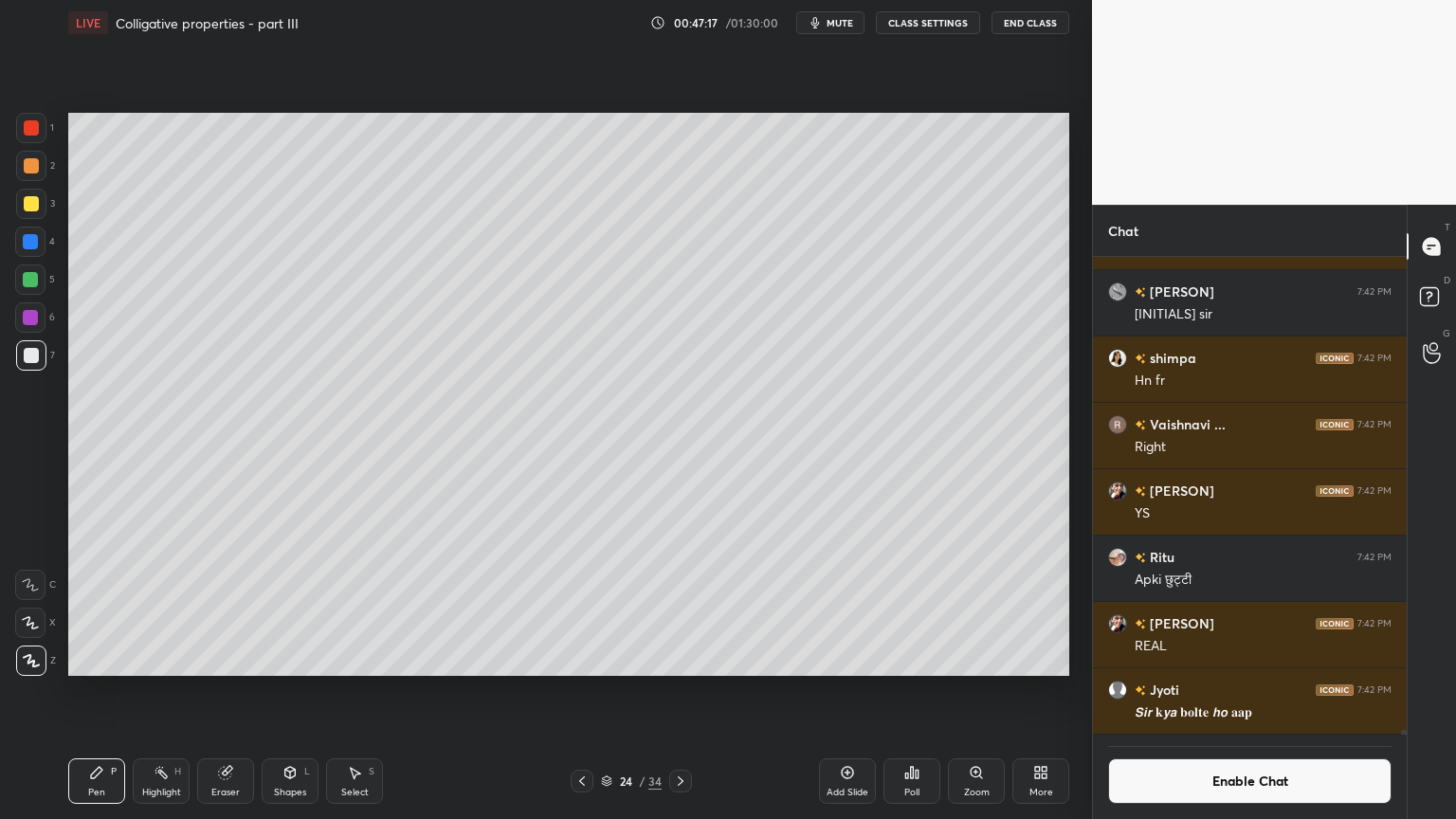 click 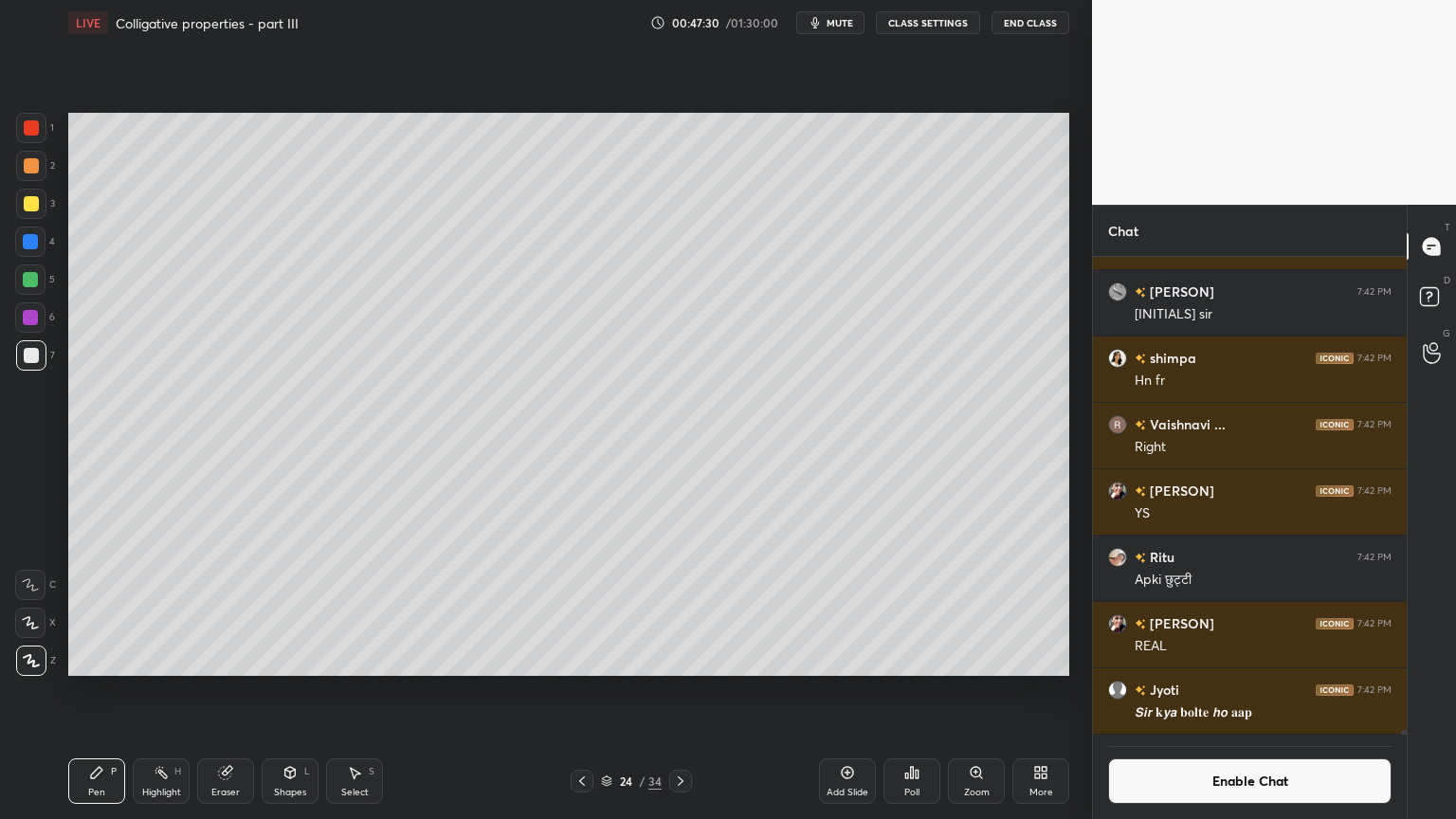 click on "Pen P" at bounding box center [97, 781] 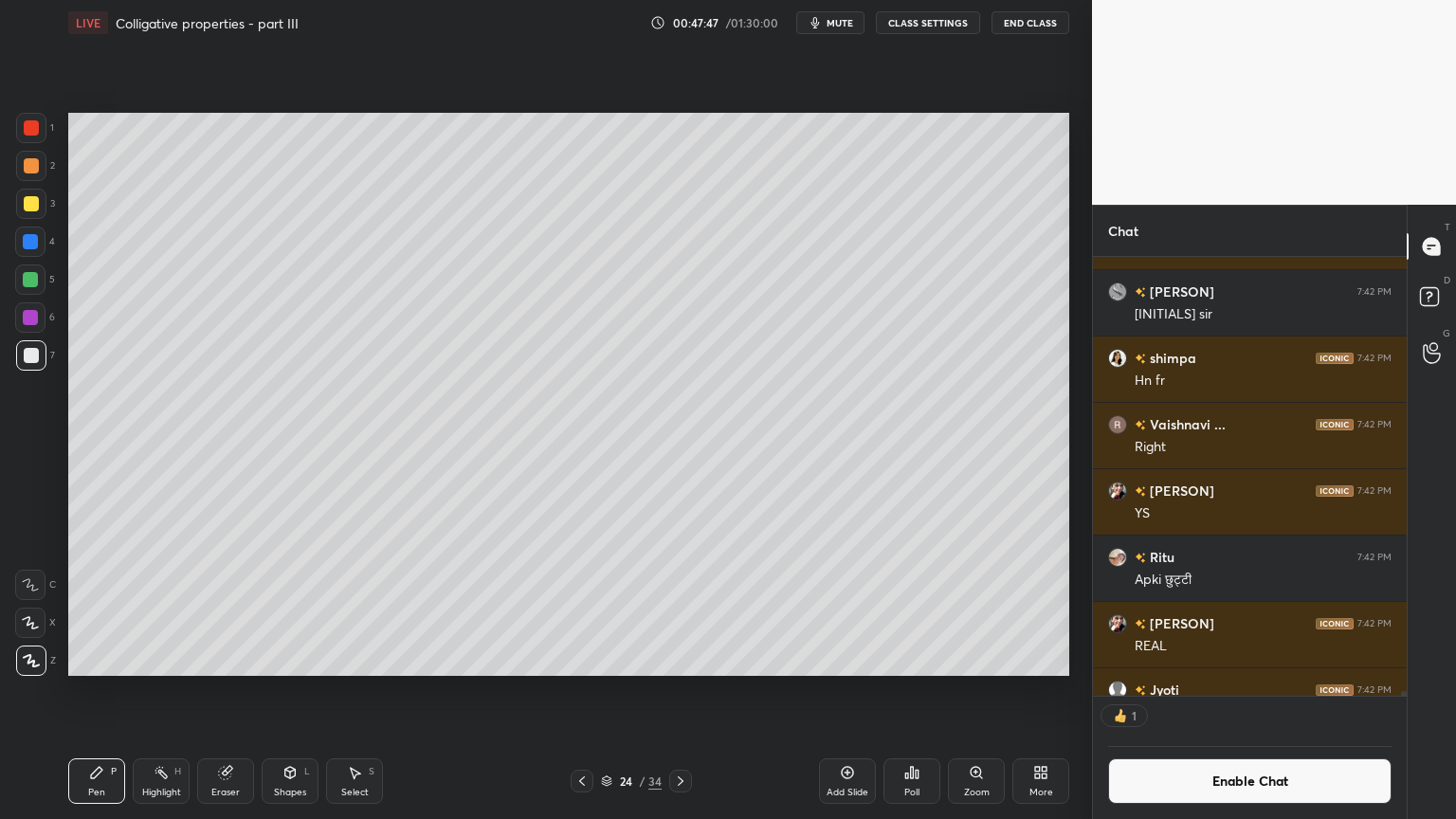 scroll, scrollTop: 433, scrollLeft: 308, axis: both 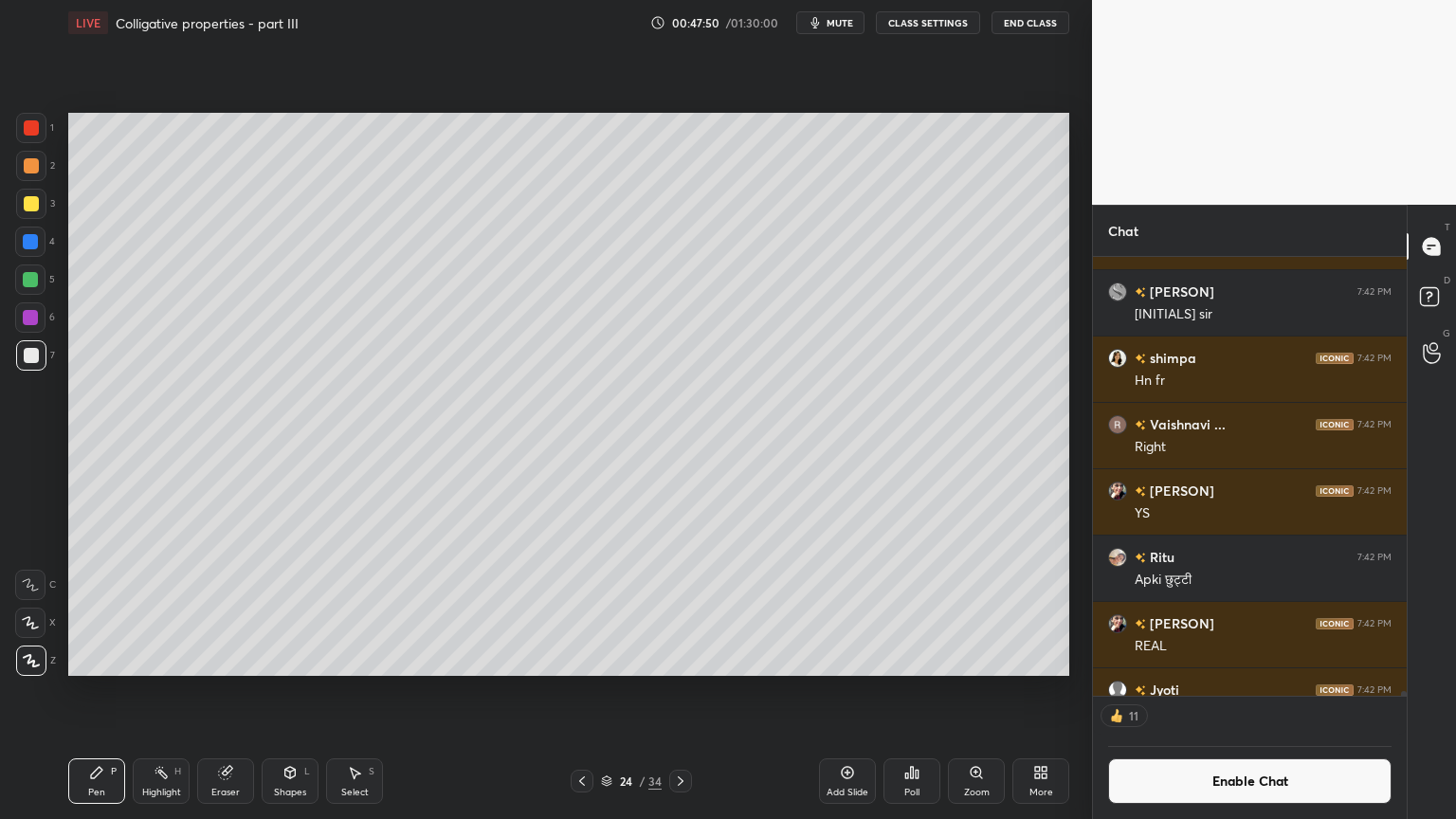click on "Pen P" at bounding box center [97, 781] 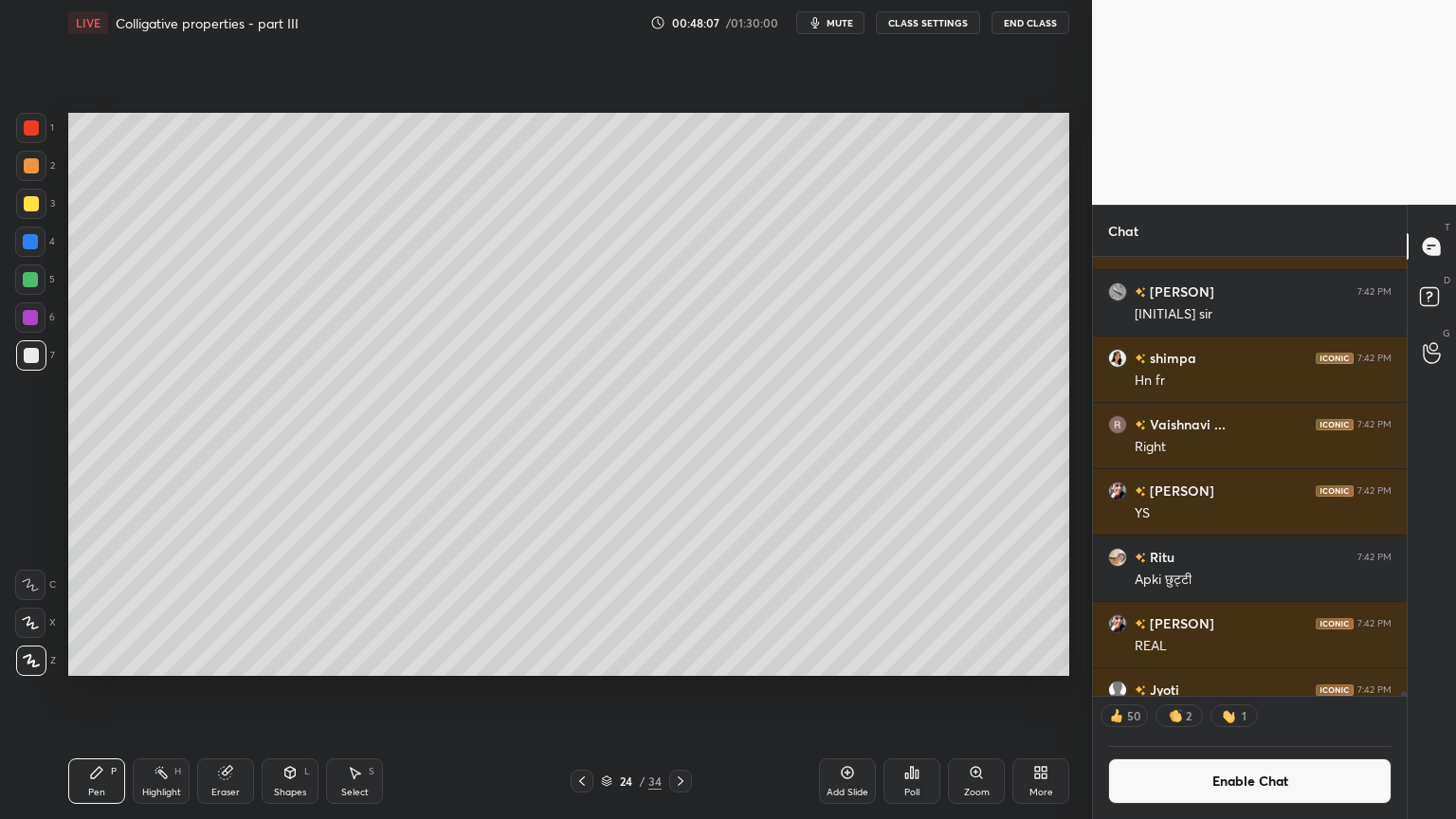click at bounding box center (31, 204) 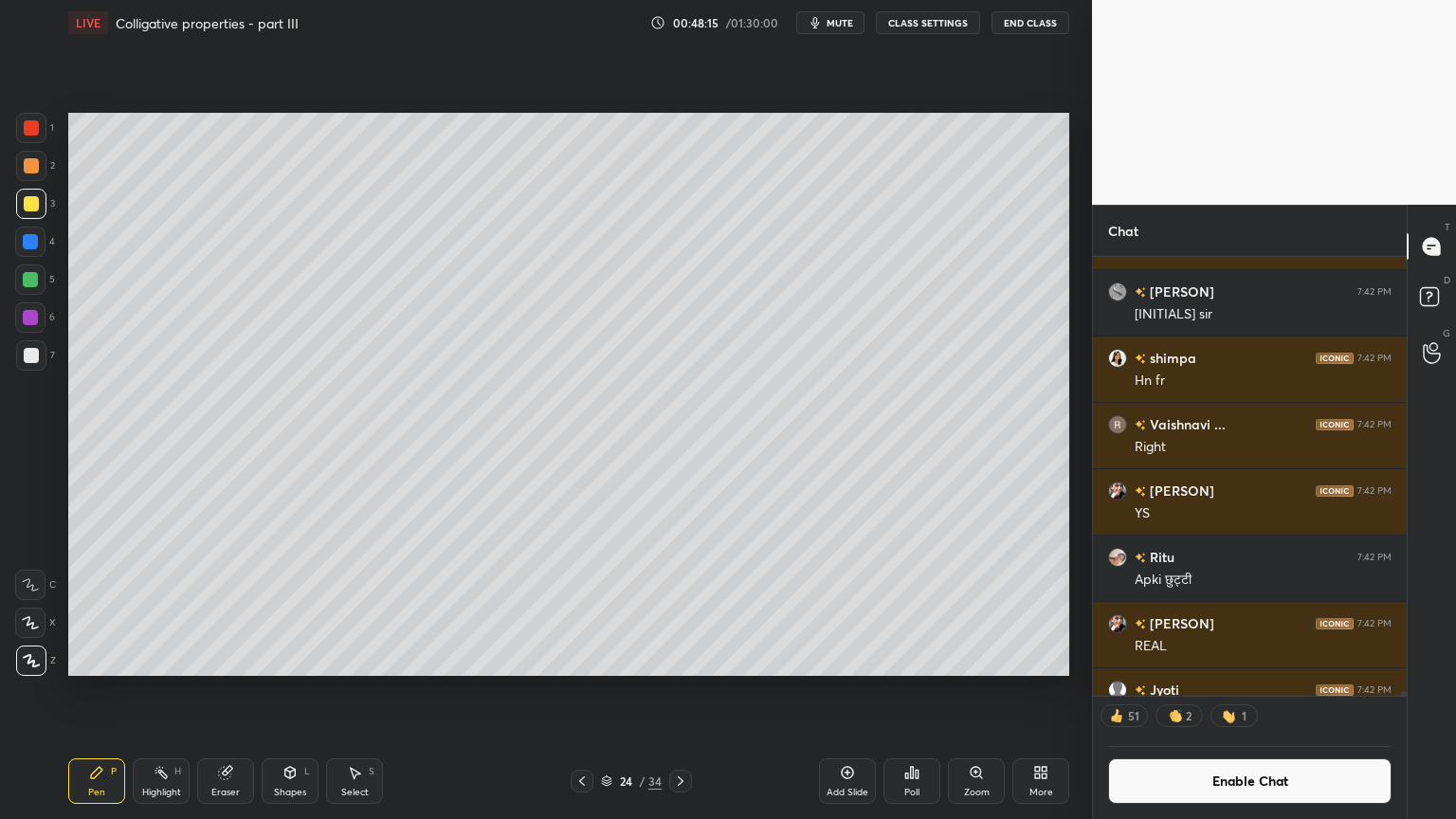 click on "Shapes L" at bounding box center (290, 781) 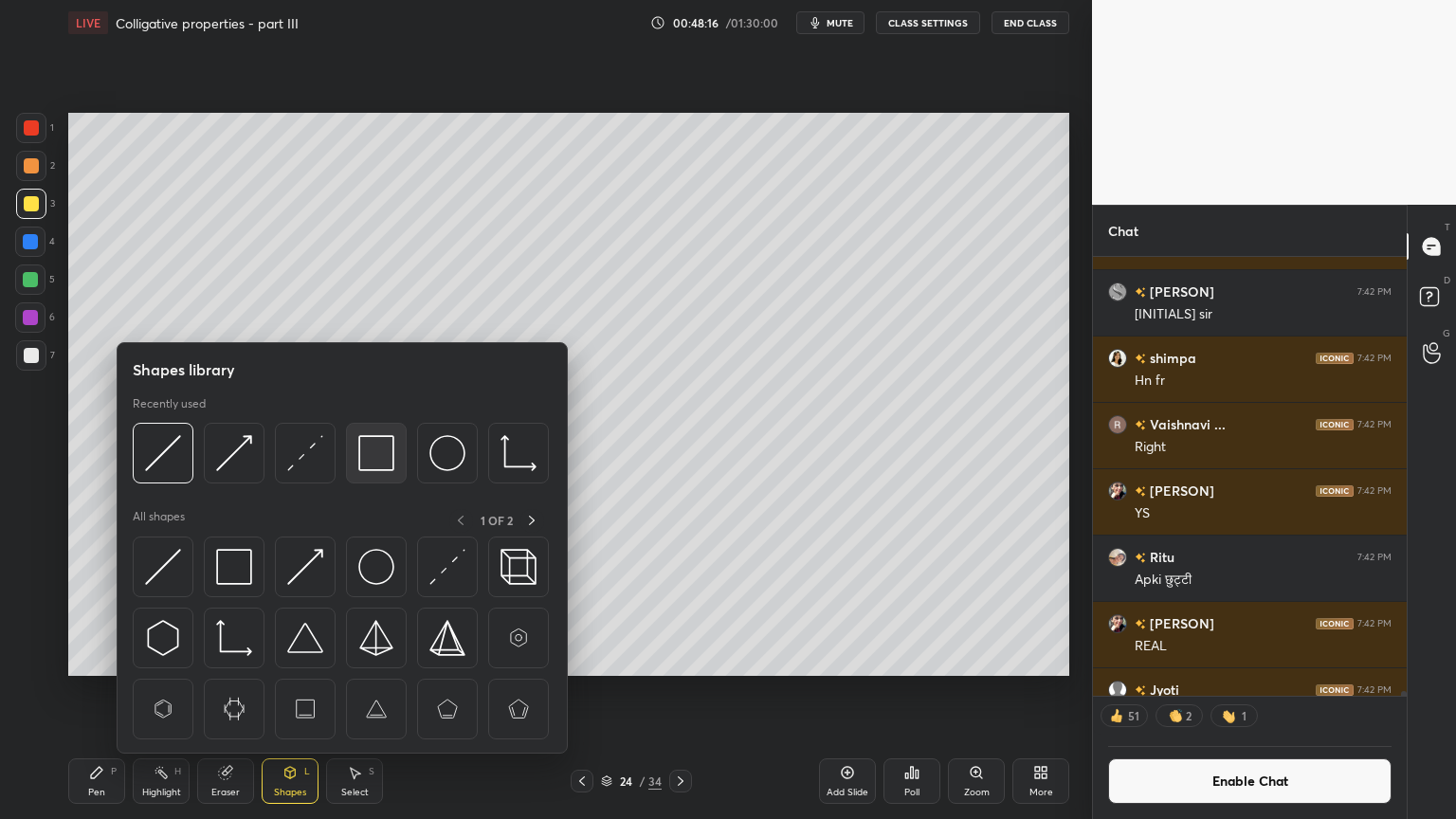 click at bounding box center [376, 453] 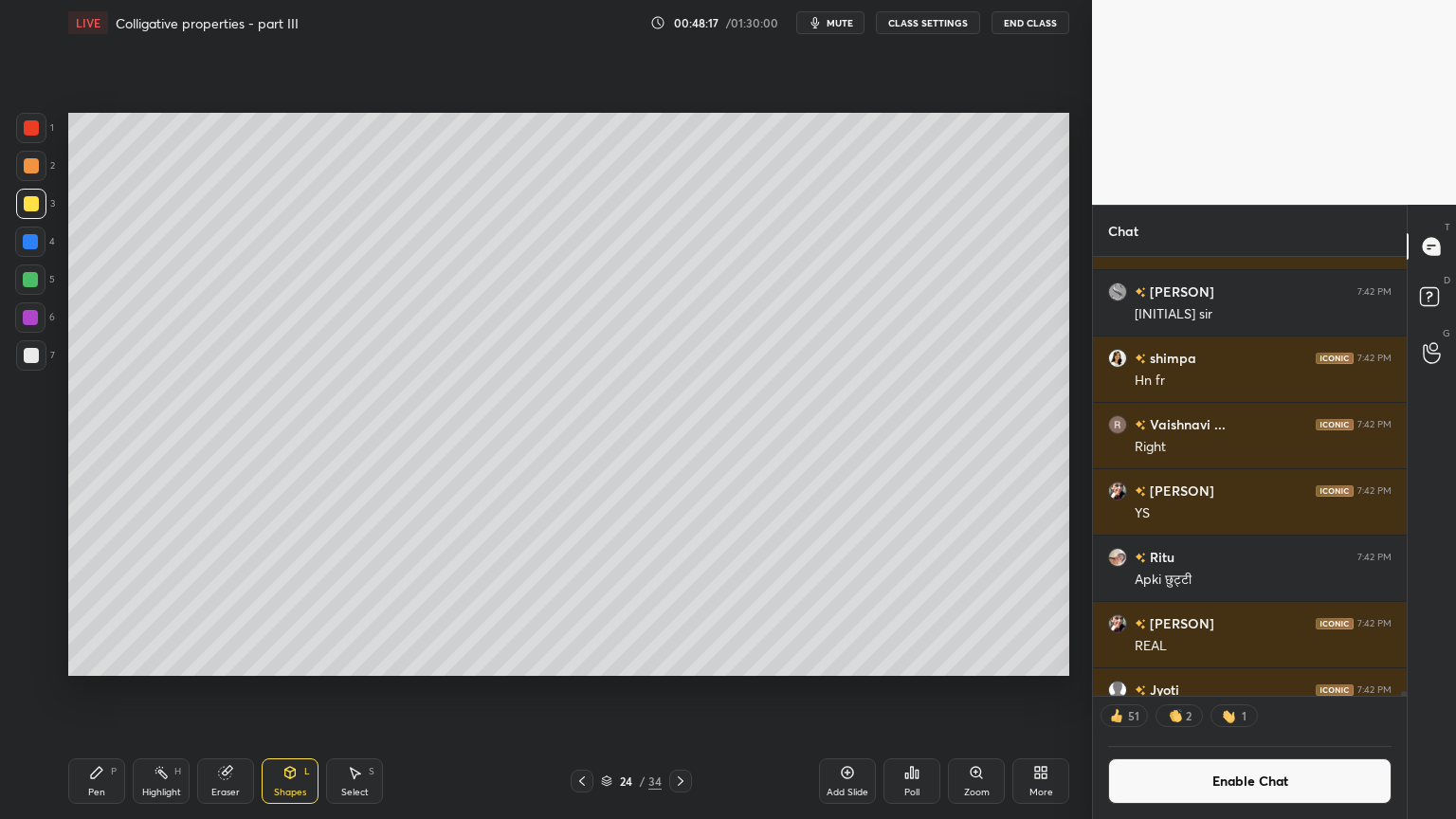 click on "Highlight H" at bounding box center [161, 781] 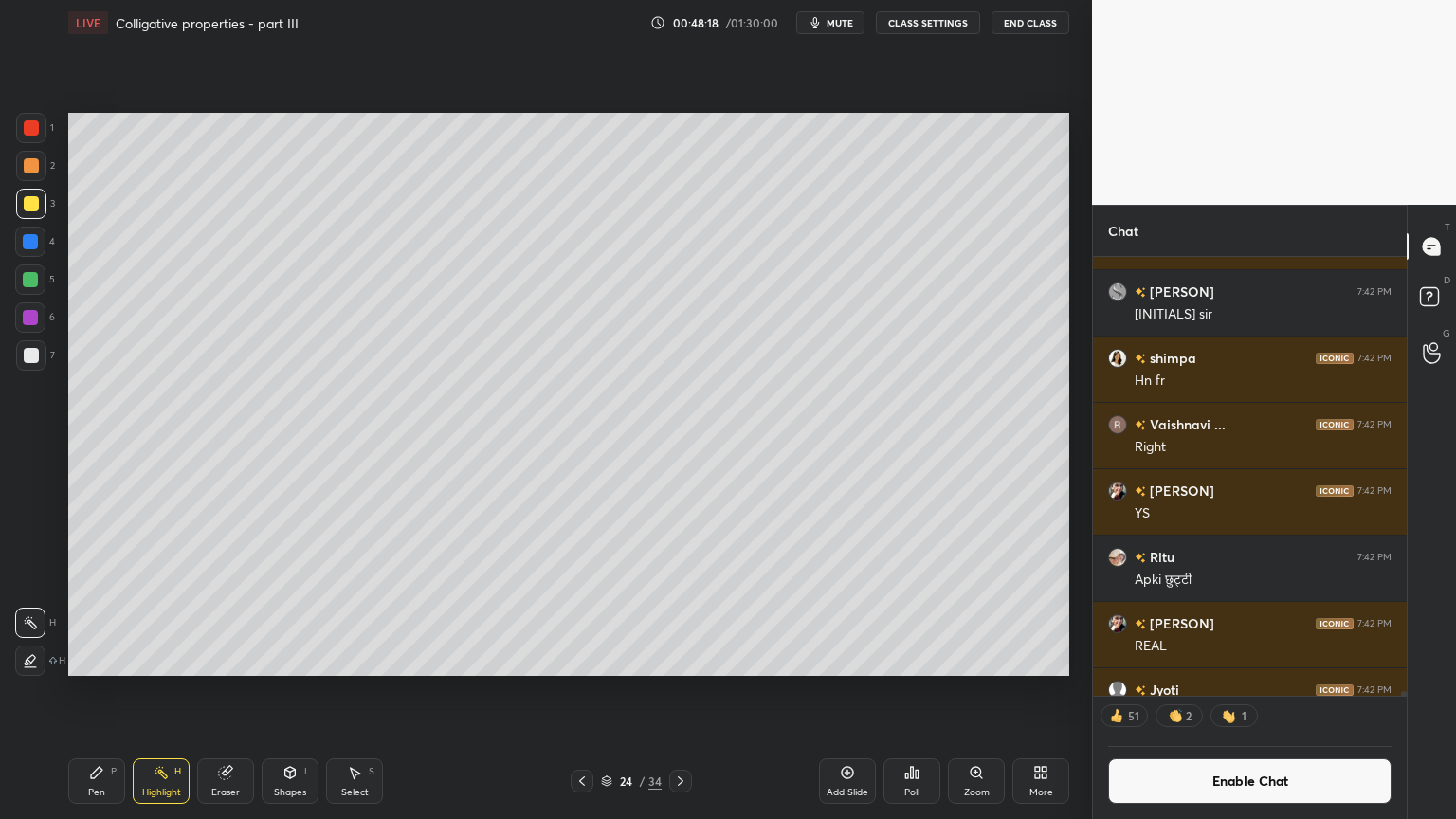 scroll, scrollTop: 6, scrollLeft: 6, axis: both 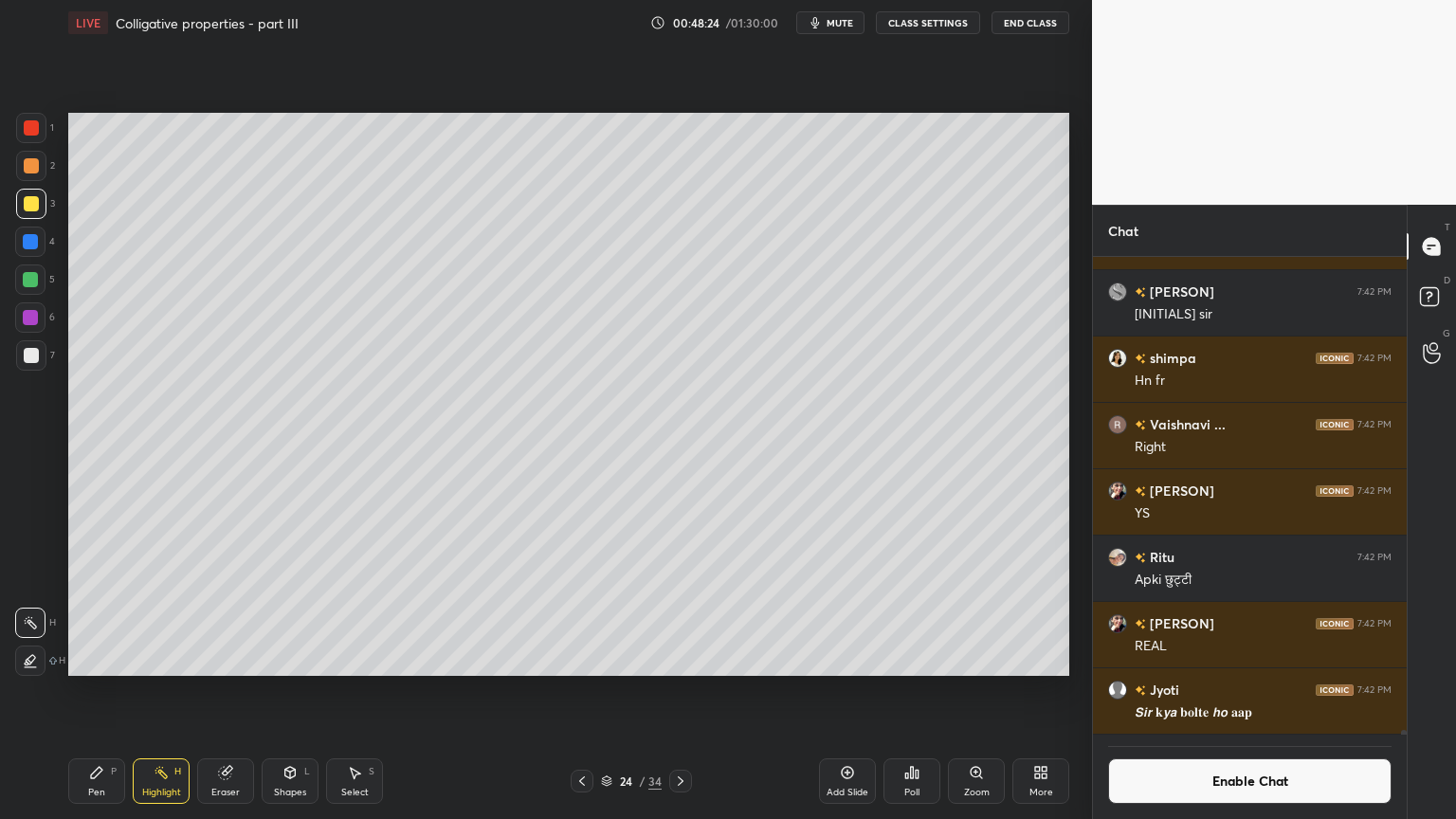 drag, startPoint x: 852, startPoint y: 786, endPoint x: 731, endPoint y: 754, distance: 125.1599 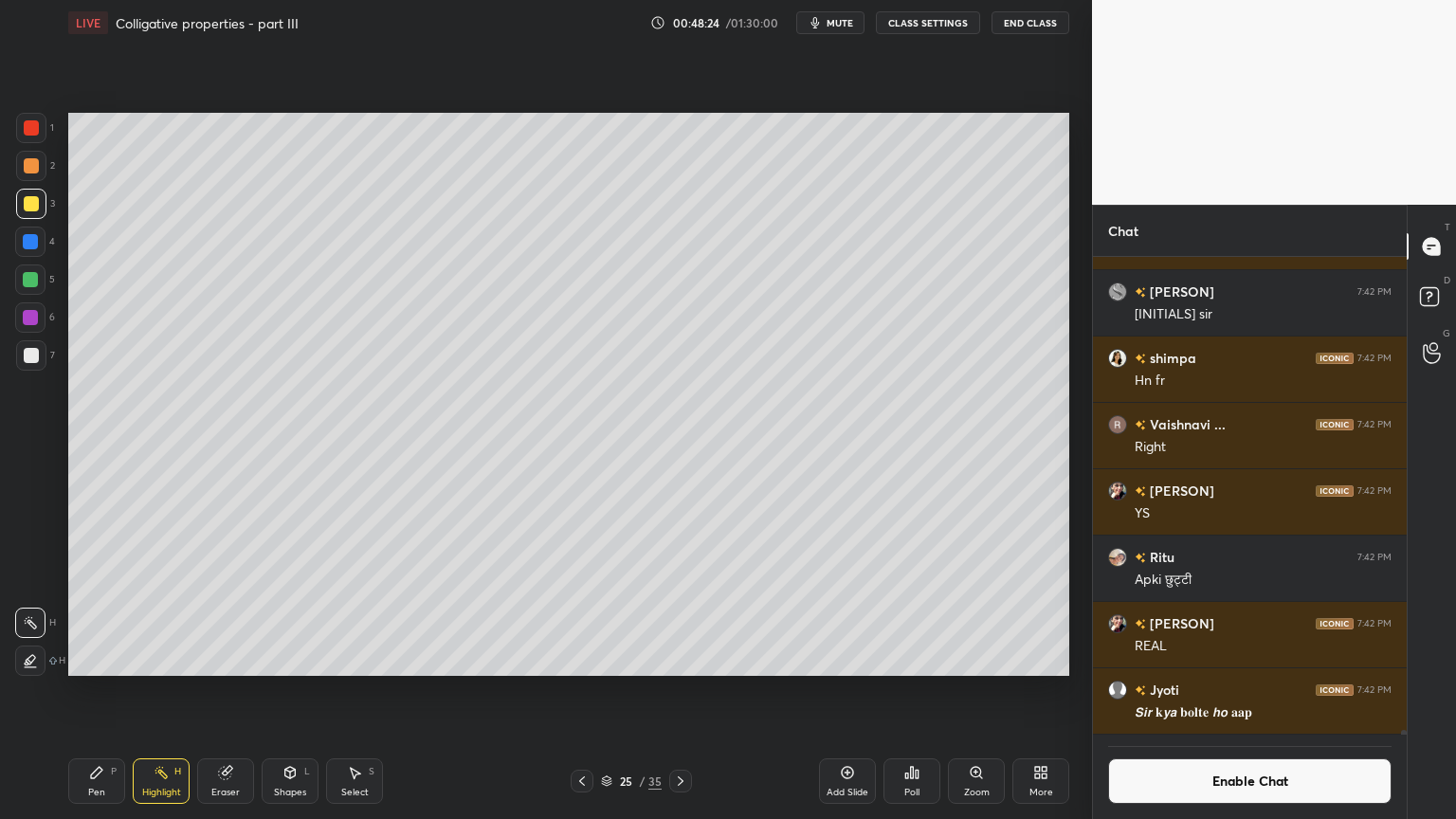 click on "Pen P" at bounding box center (97, 781) 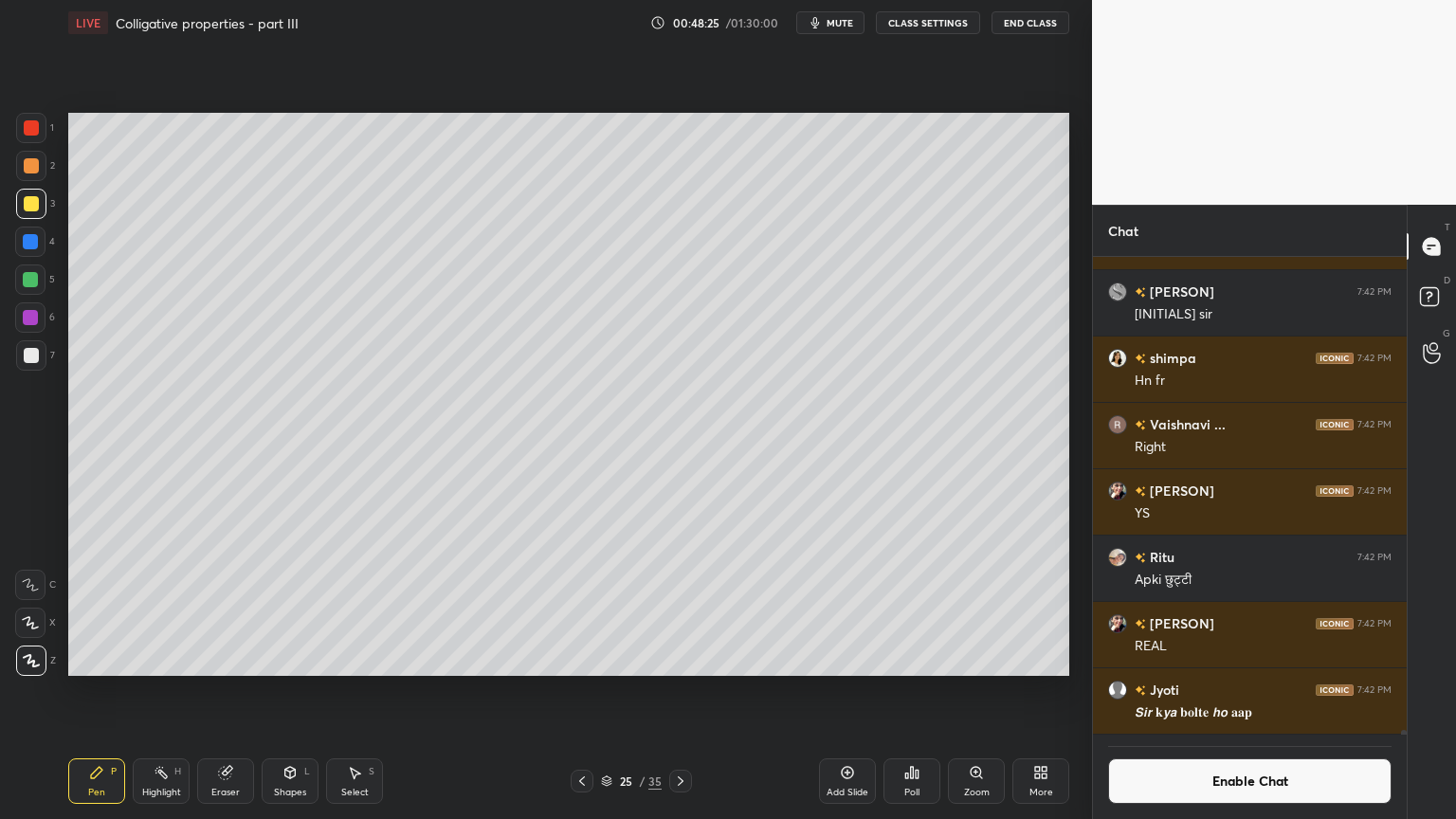 click at bounding box center [31, 128] 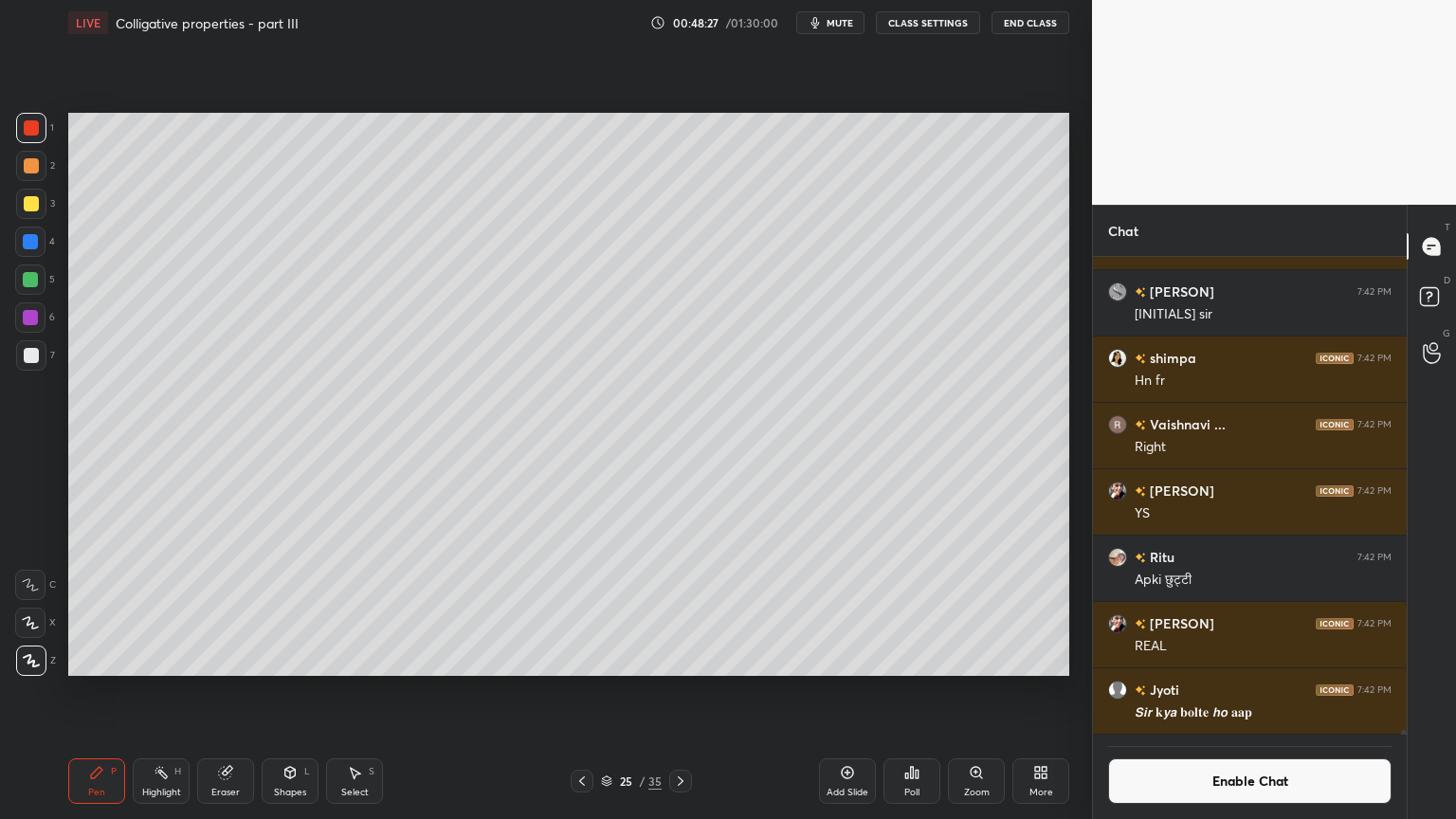 drag, startPoint x: 37, startPoint y: 166, endPoint x: 59, endPoint y: 169, distance: 22.203603 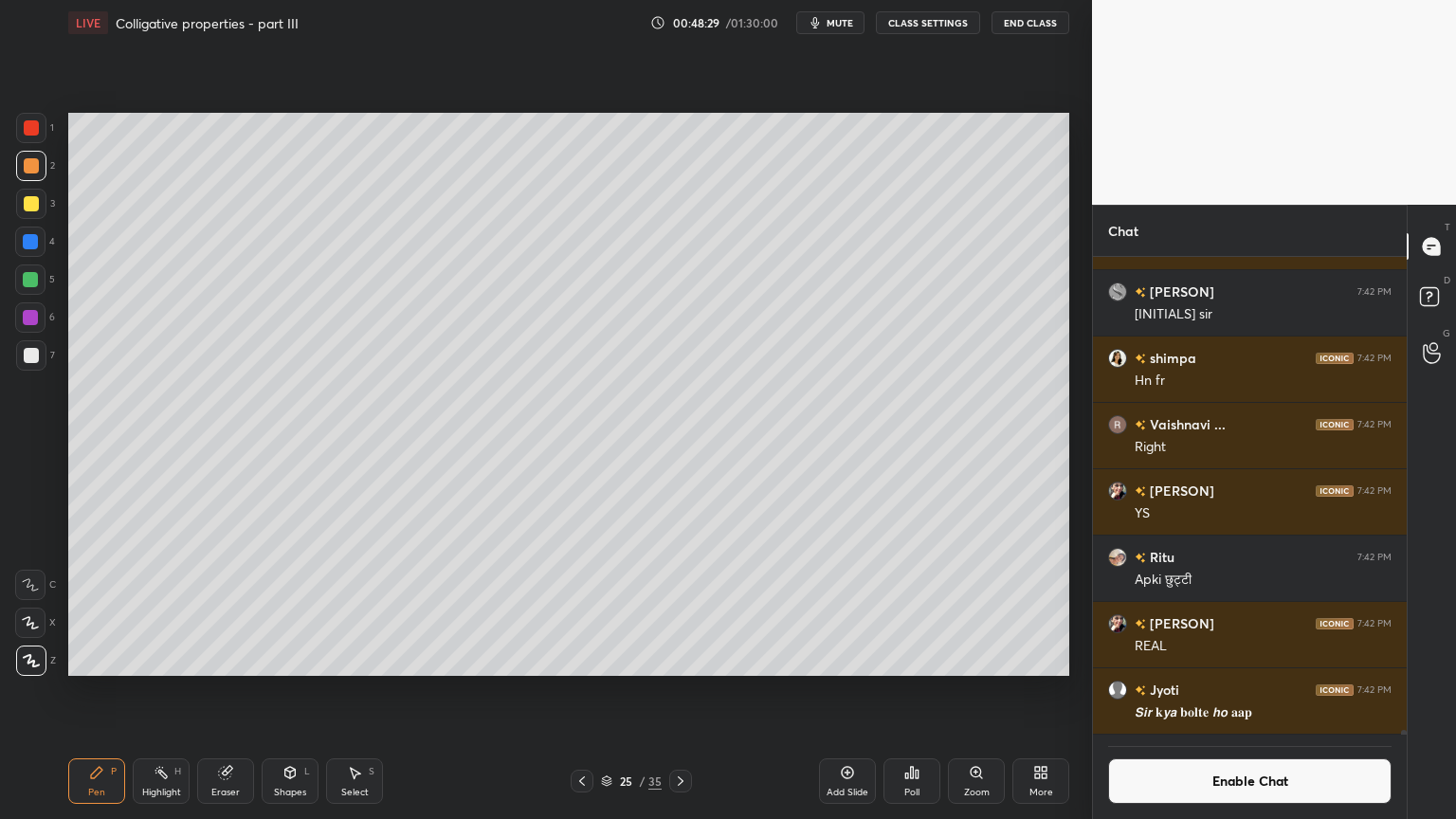 scroll, scrollTop: 433, scrollLeft: 308, axis: both 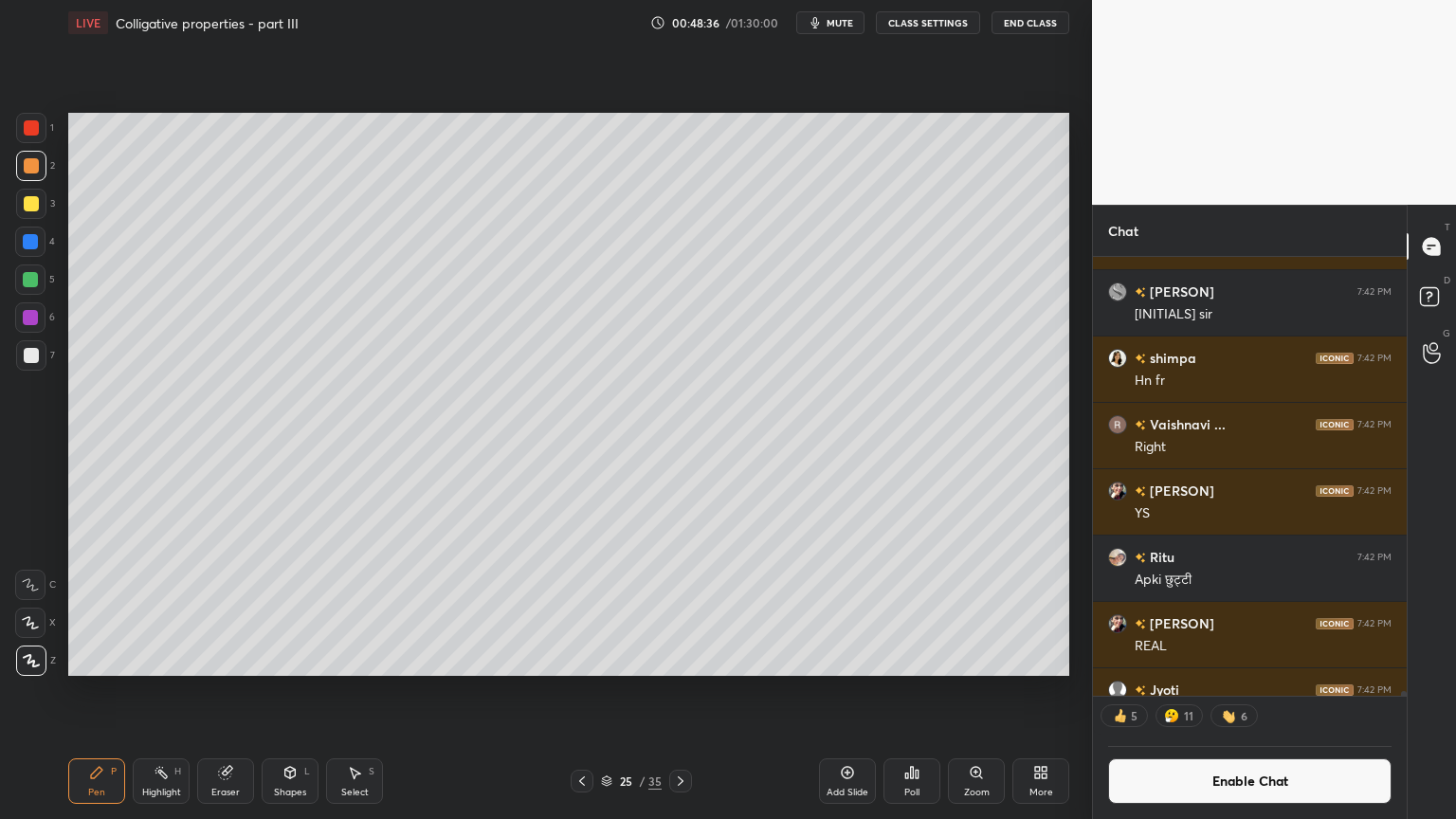 click on "Shapes L" at bounding box center [290, 781] 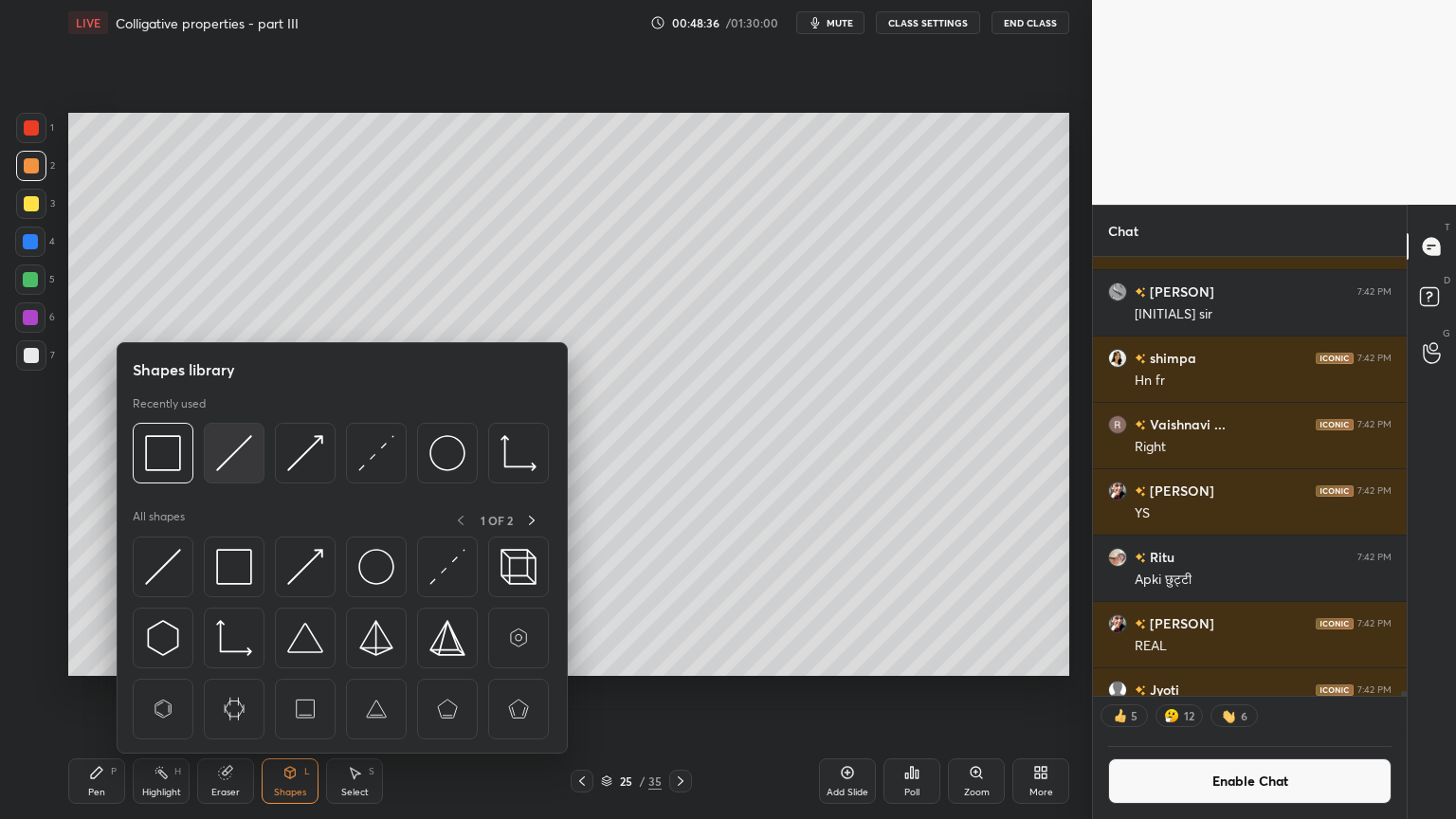 click at bounding box center [234, 453] 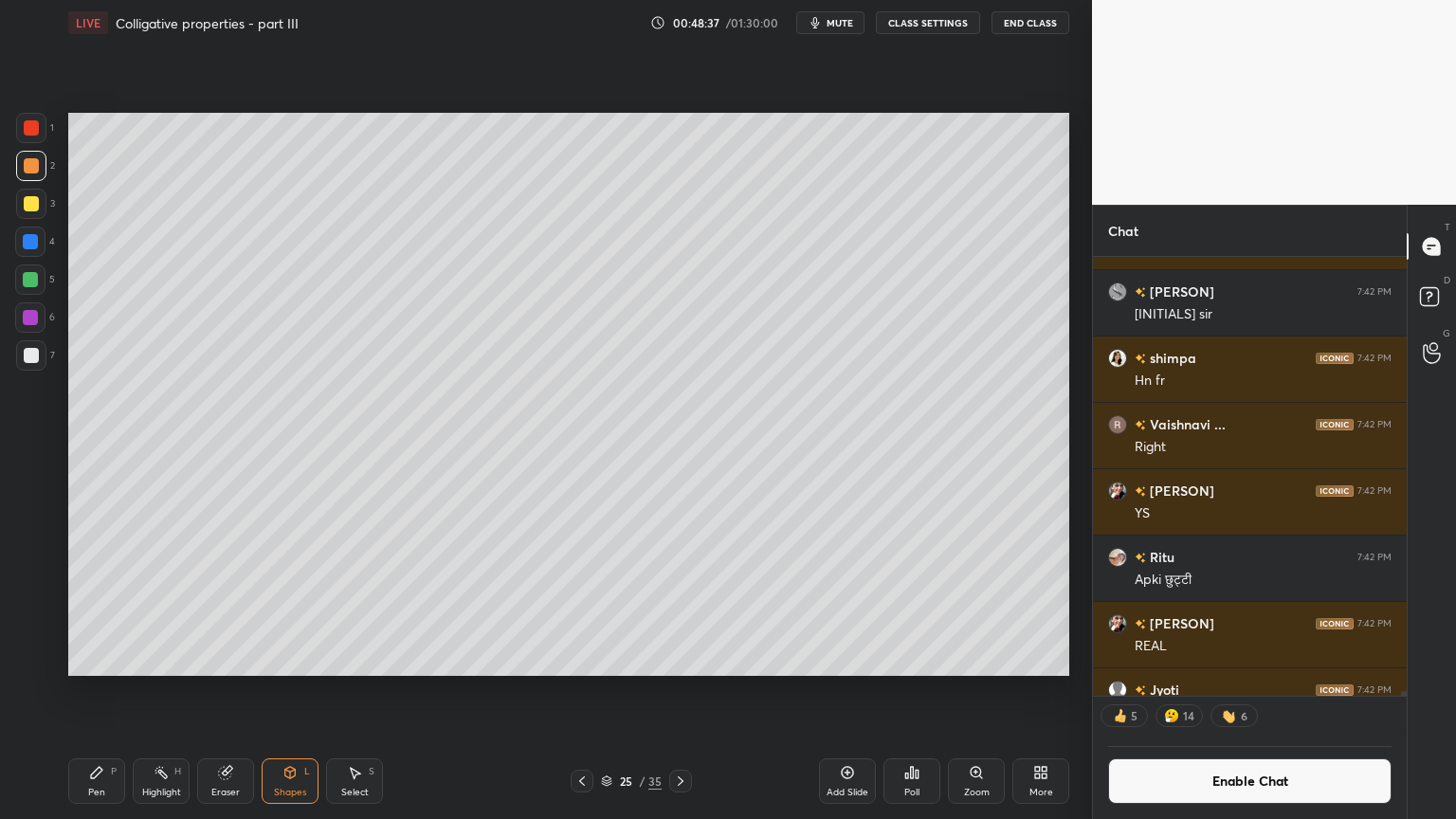 click at bounding box center [31, 355] 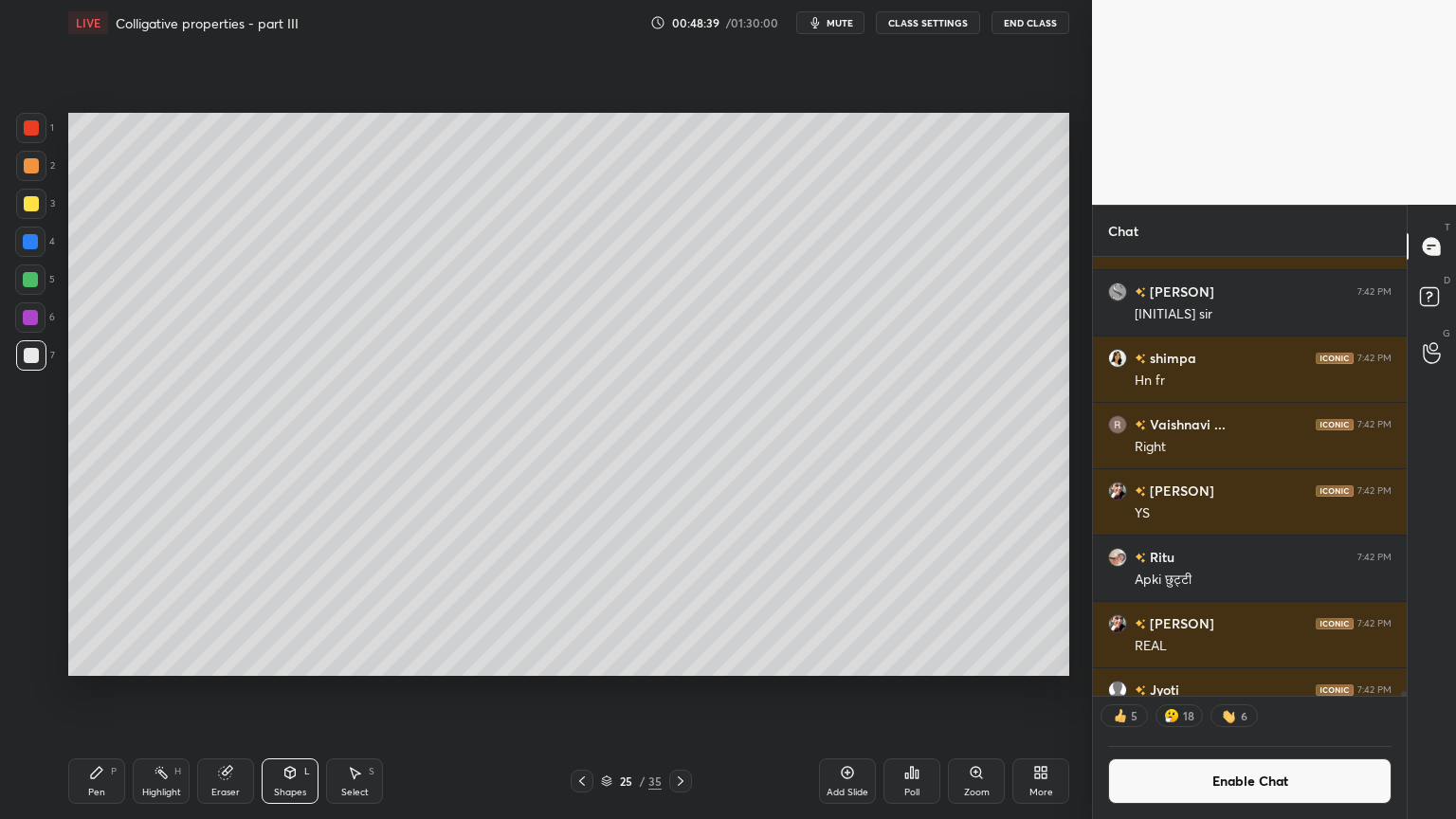 click 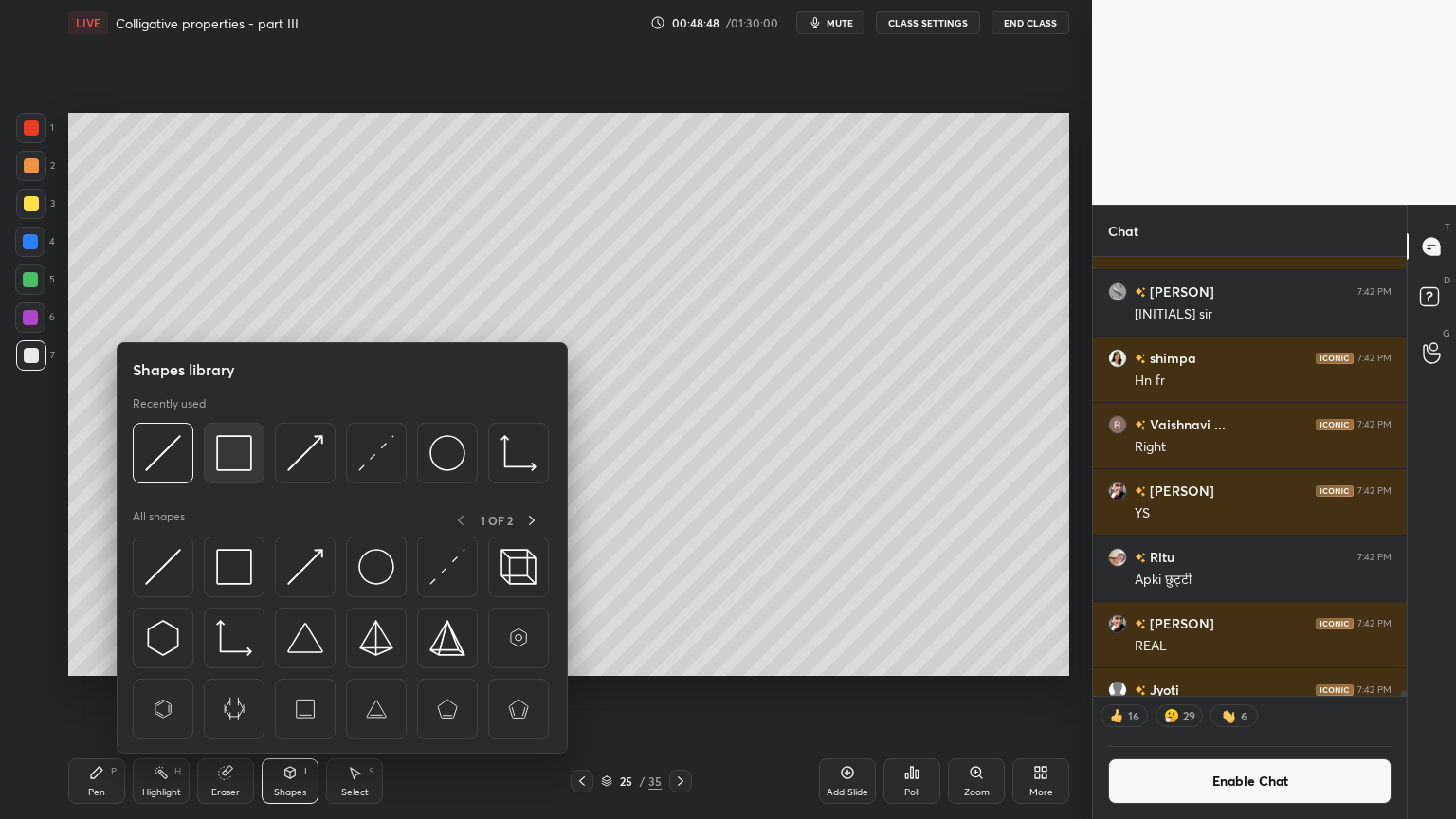 click at bounding box center [234, 453] 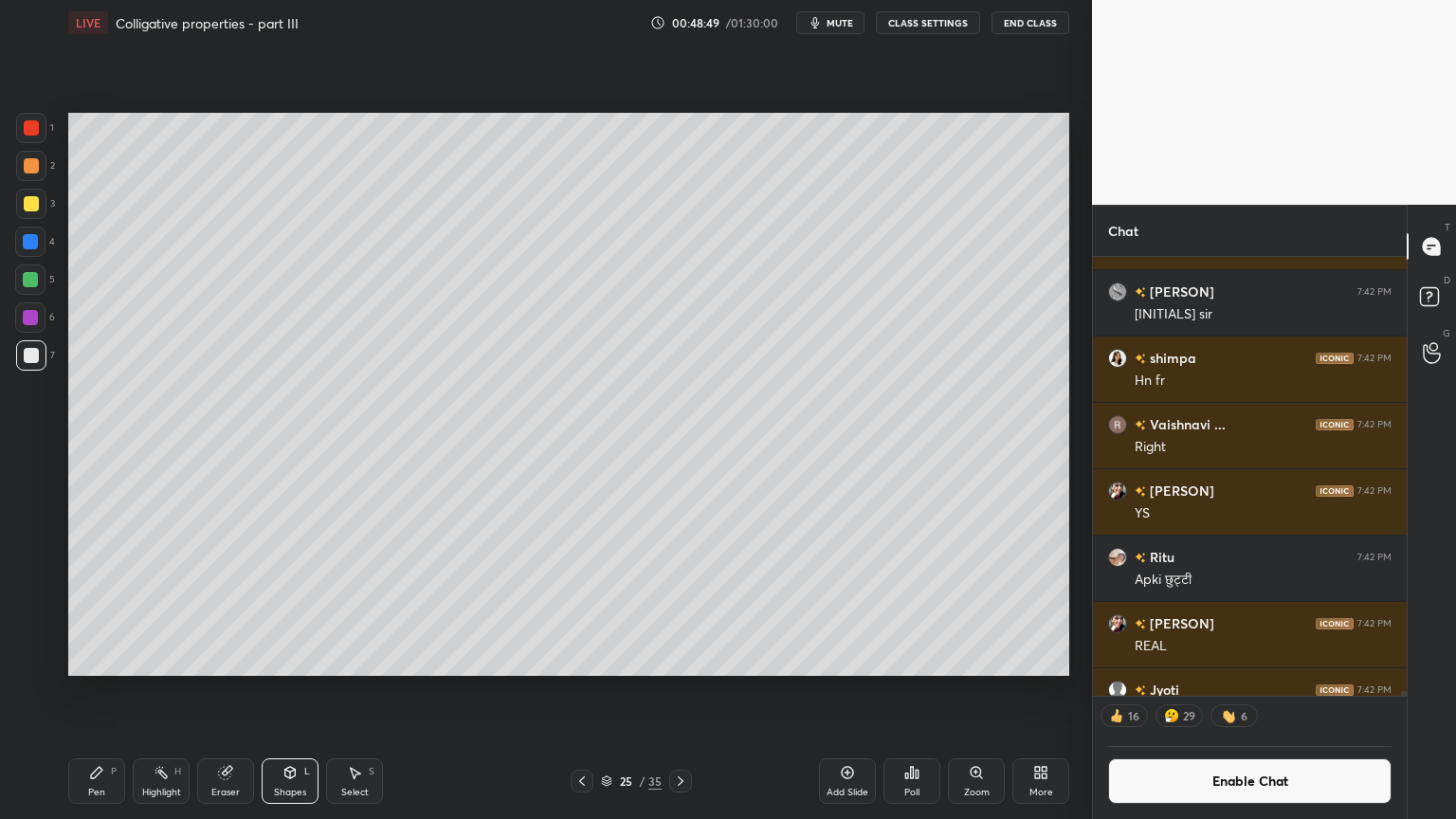 click on "Shapes L" at bounding box center [290, 781] 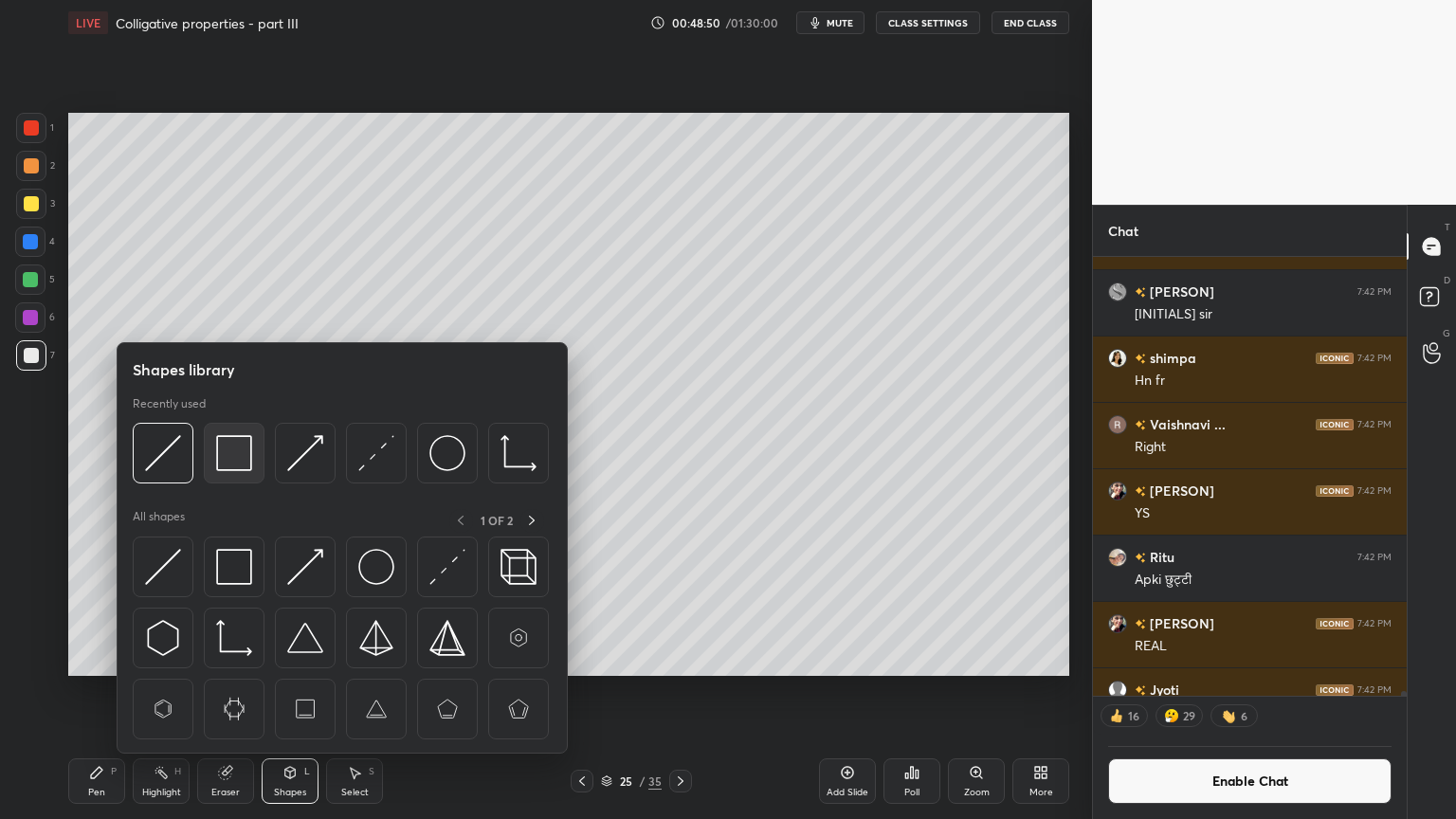 click at bounding box center [234, 453] 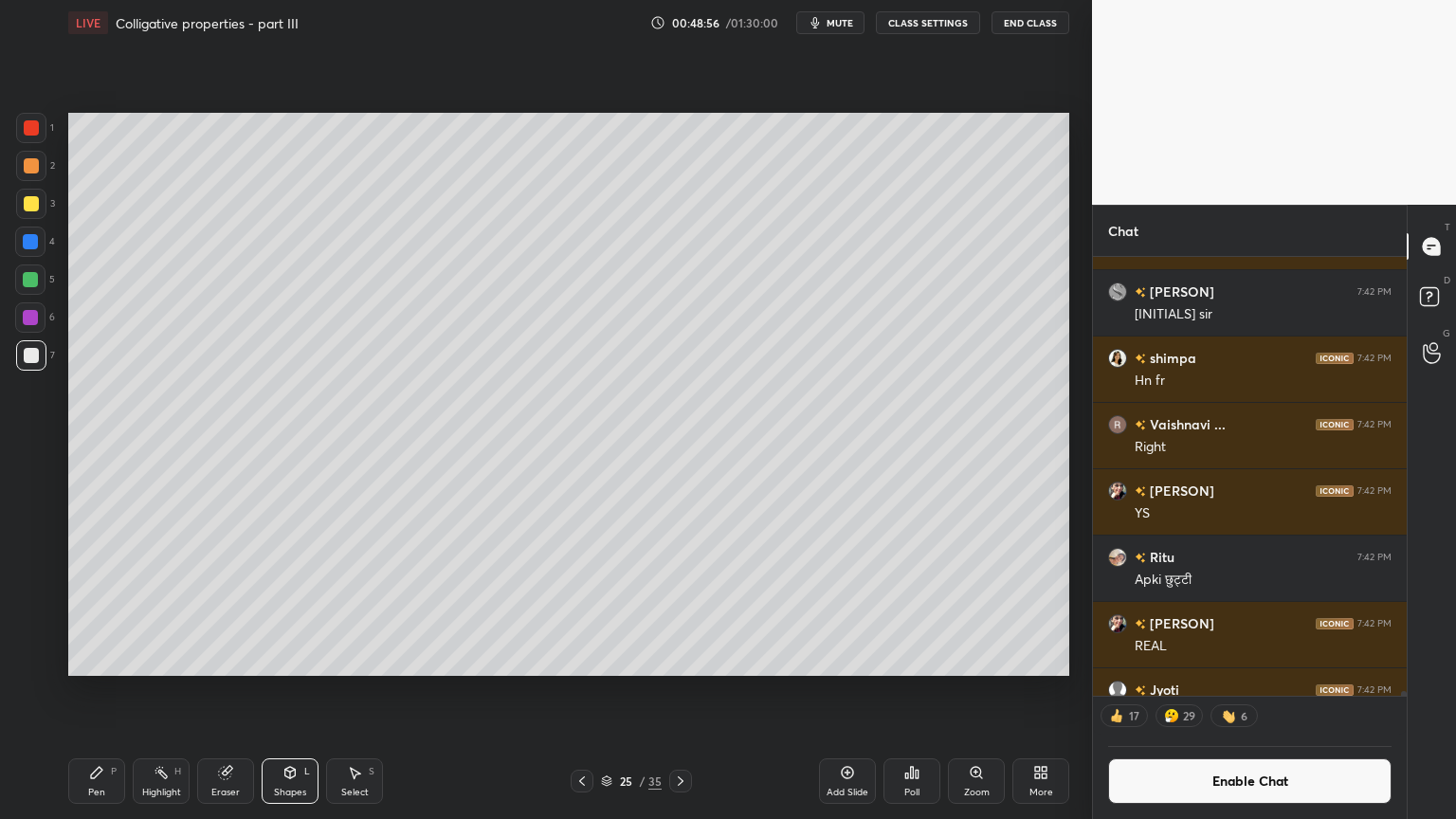 drag, startPoint x: 228, startPoint y: 788, endPoint x: 232, endPoint y: 774, distance: 14.56022 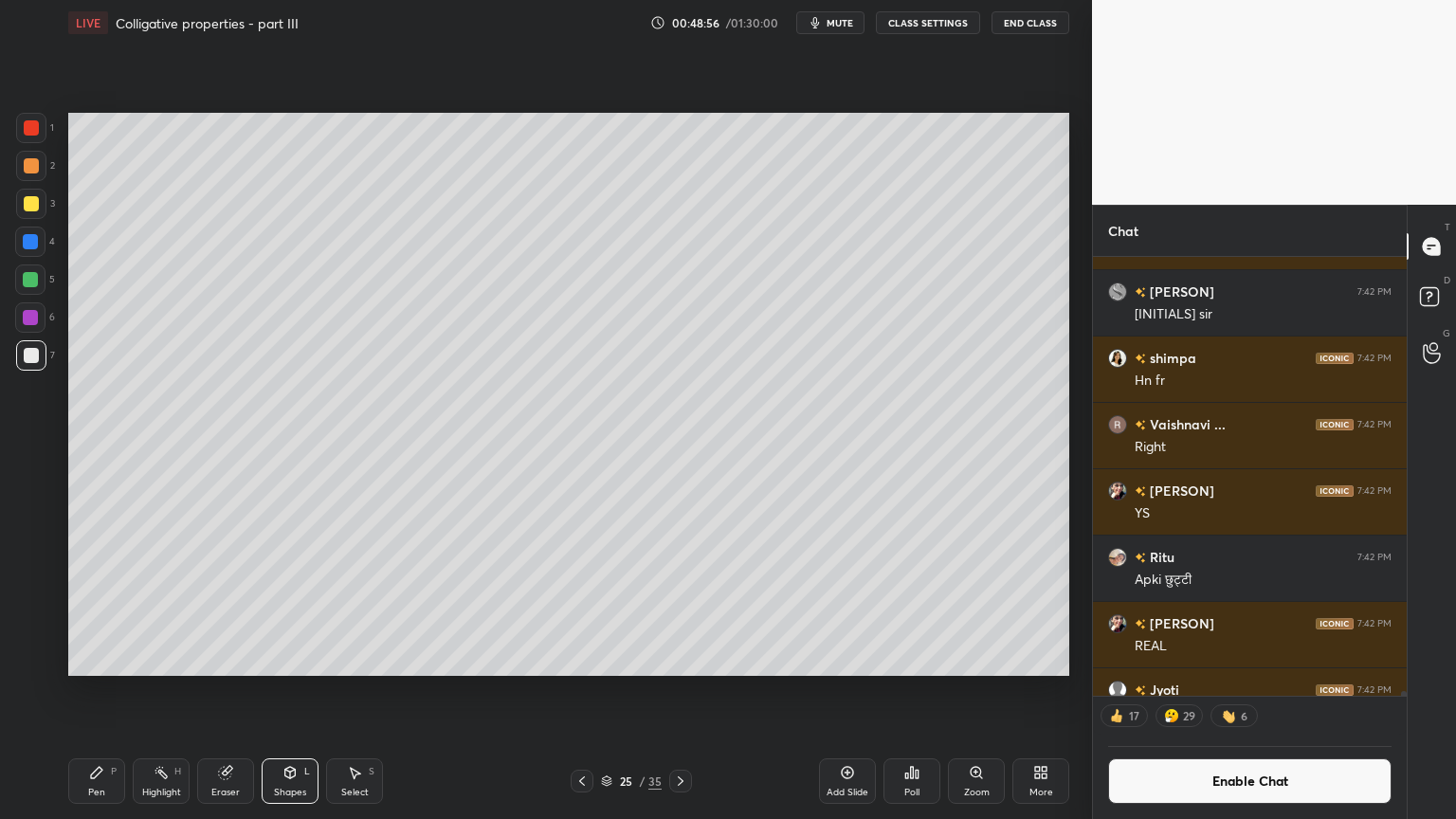 click on "Eraser" at bounding box center (226, 781) 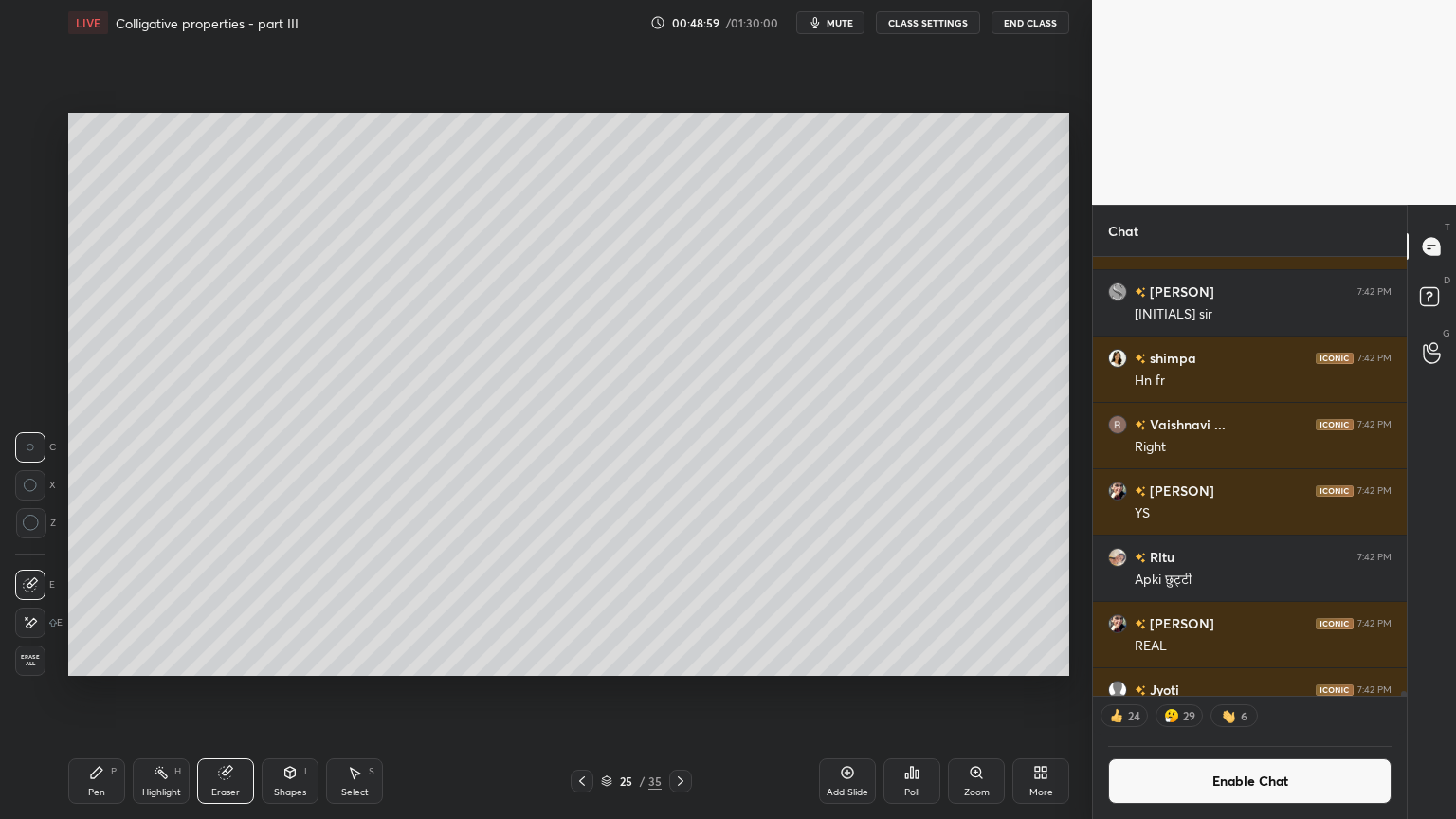 click on "Shapes" at bounding box center (290, 792) 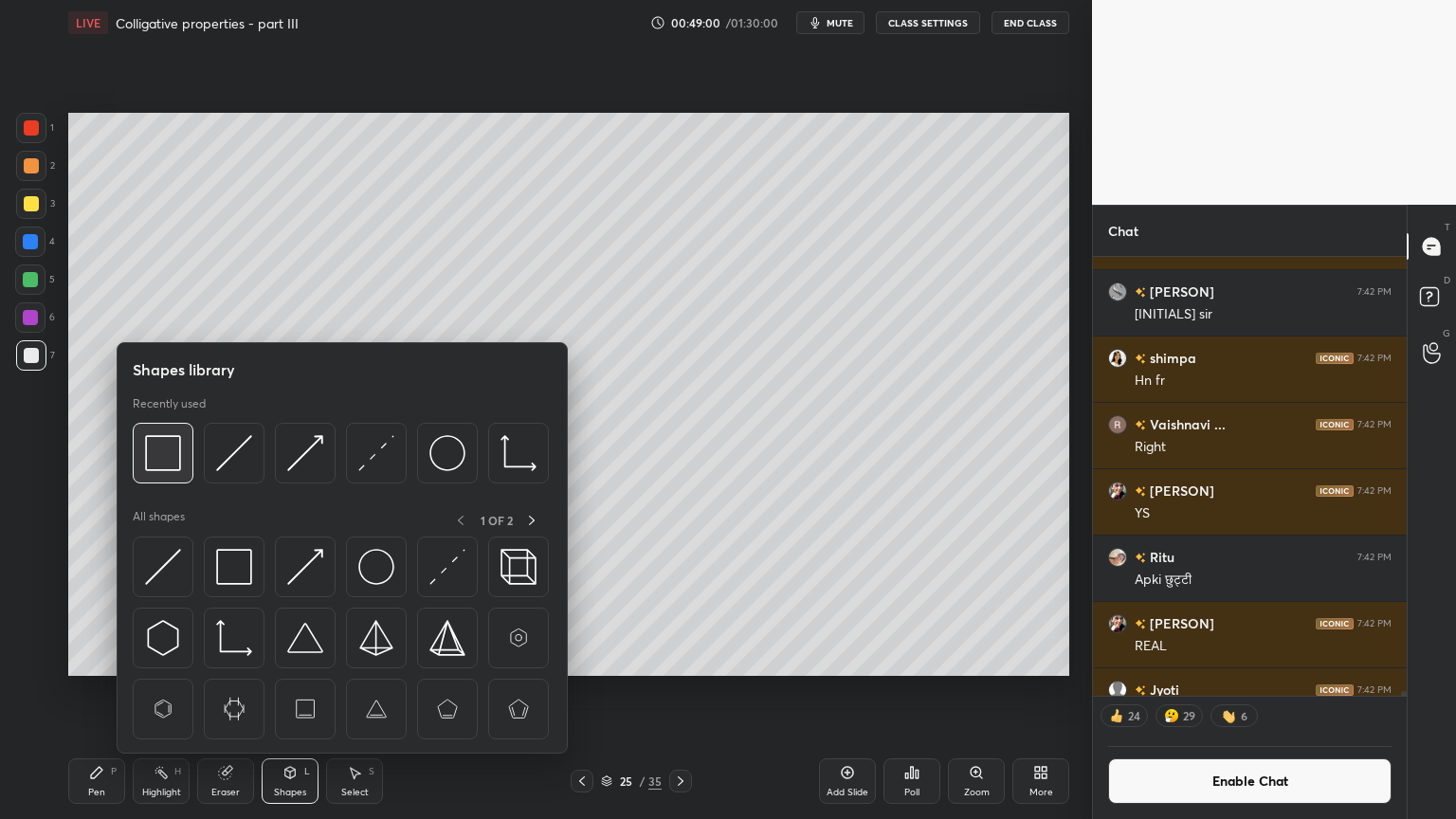 click at bounding box center (163, 453) 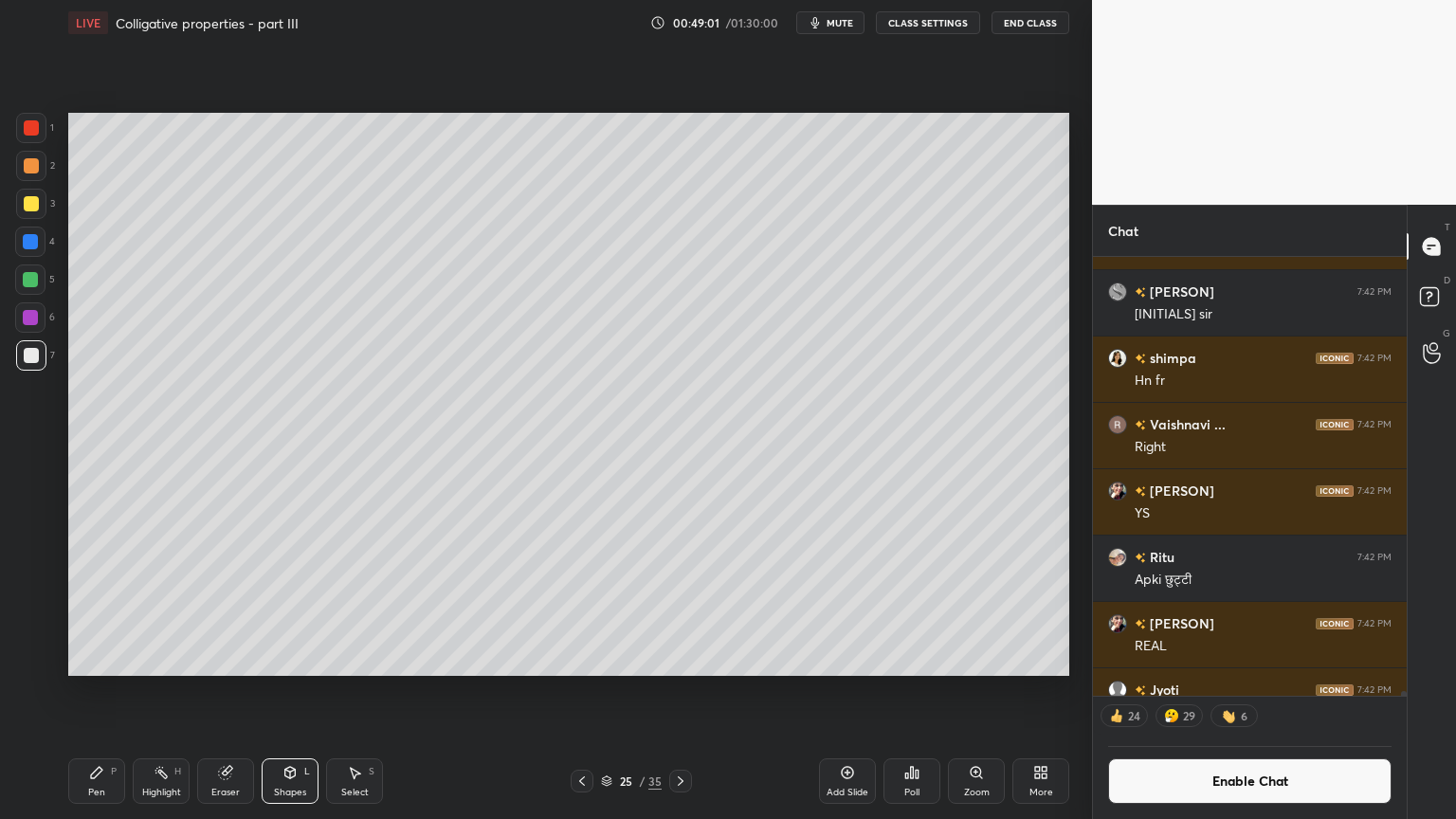 click at bounding box center [31, 204] 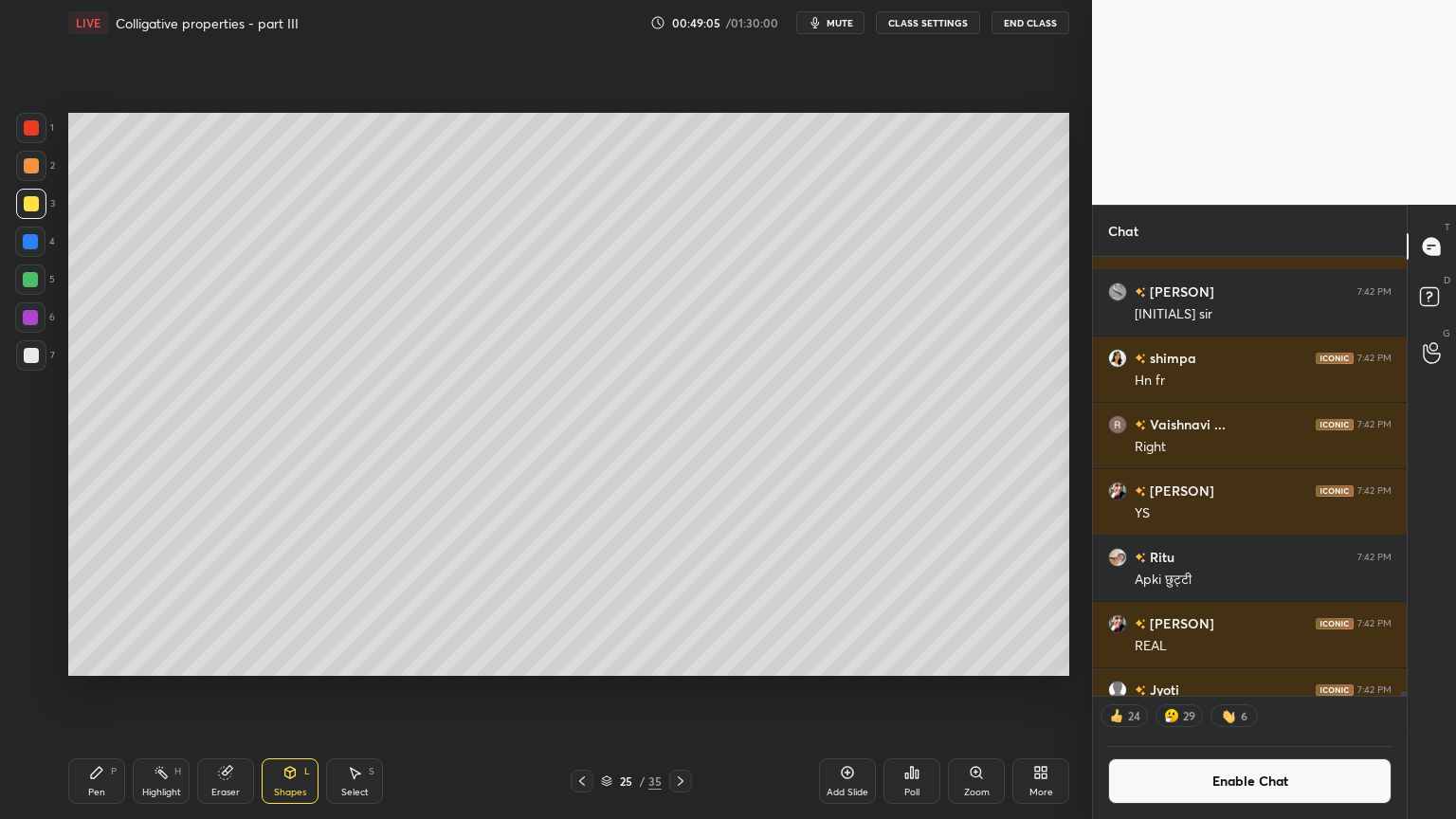 click on "Shapes L" at bounding box center [290, 781] 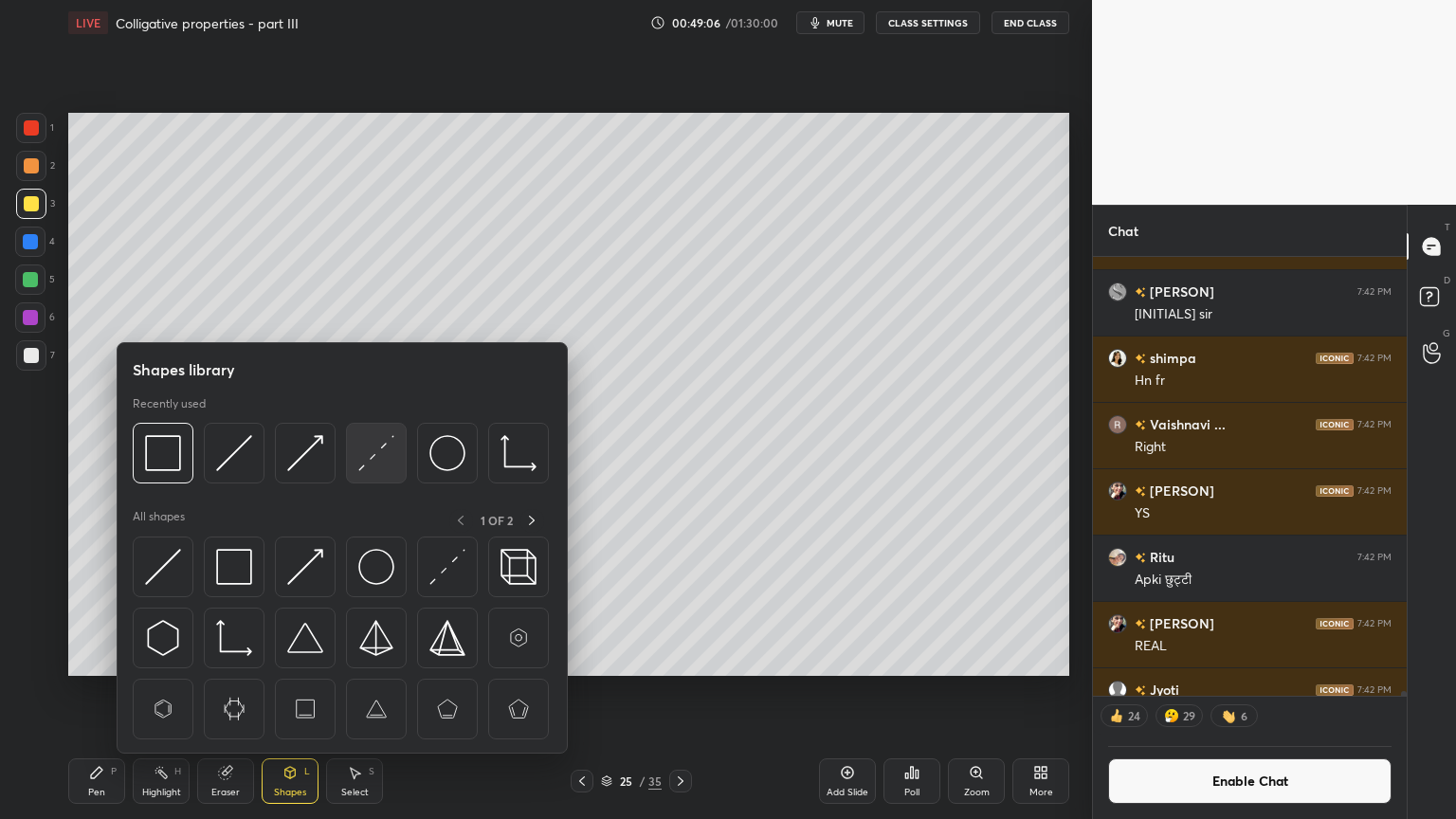 click at bounding box center [376, 453] 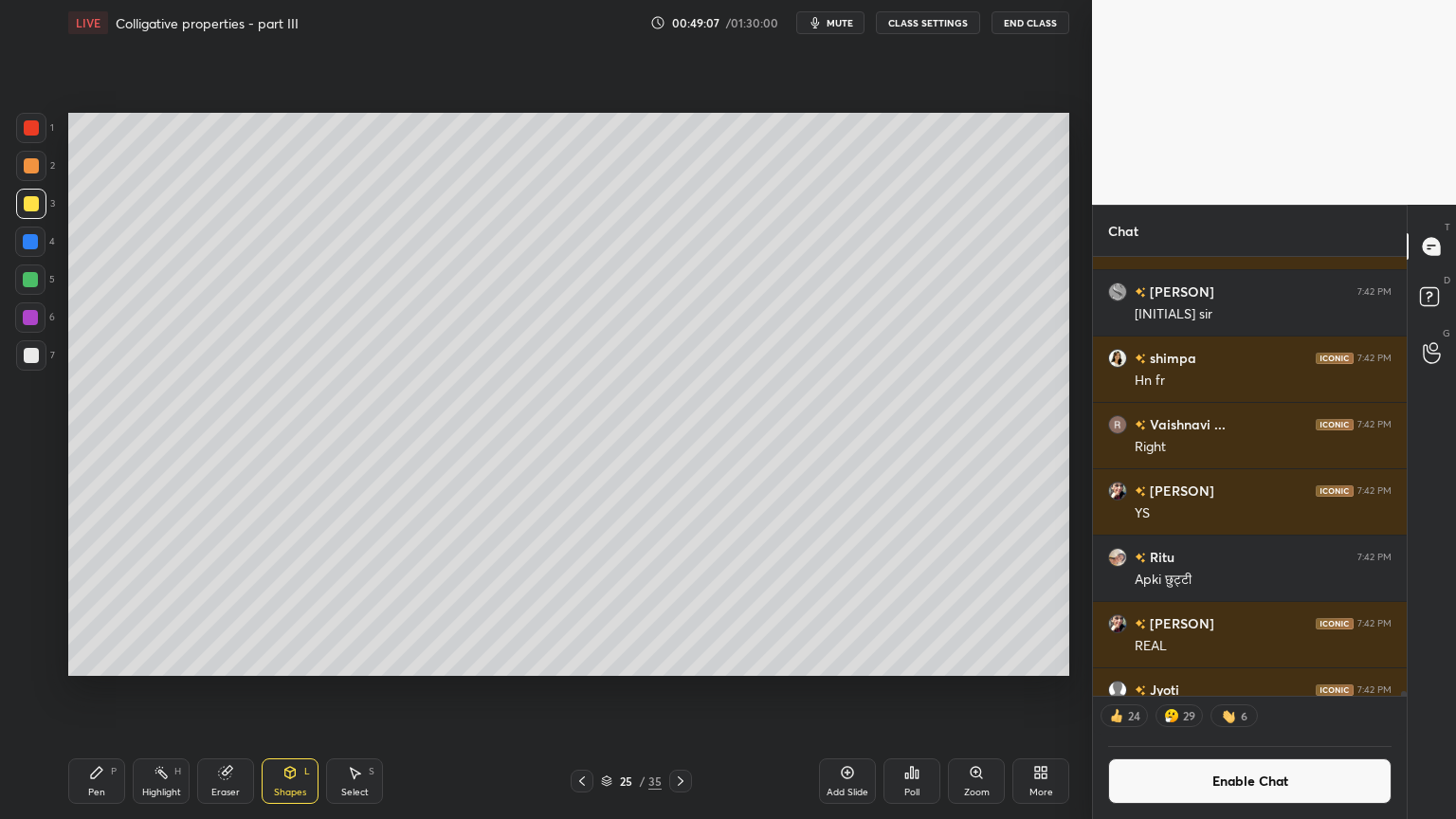 click at bounding box center (31, 355) 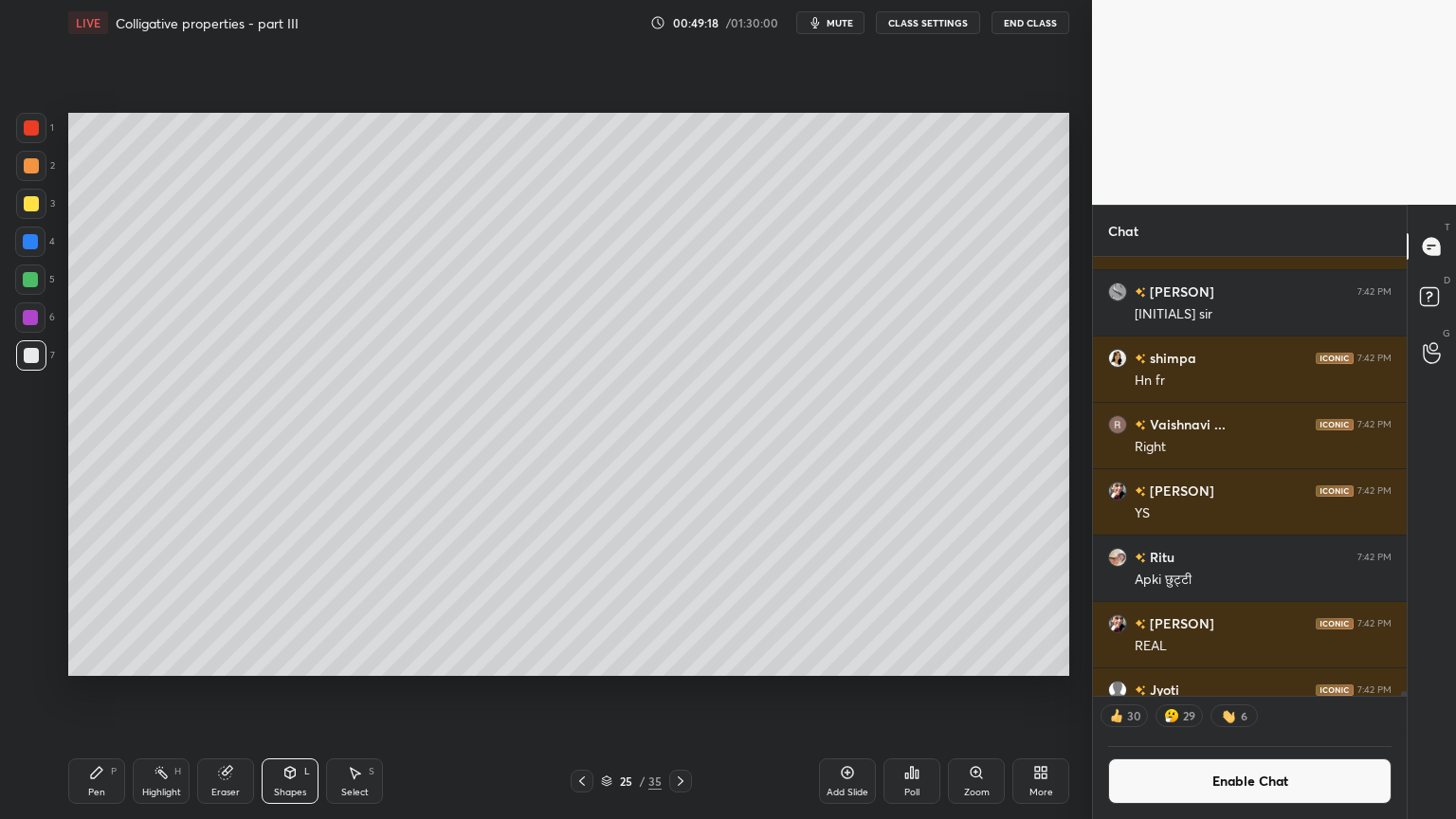click on "Pen P" at bounding box center [97, 781] 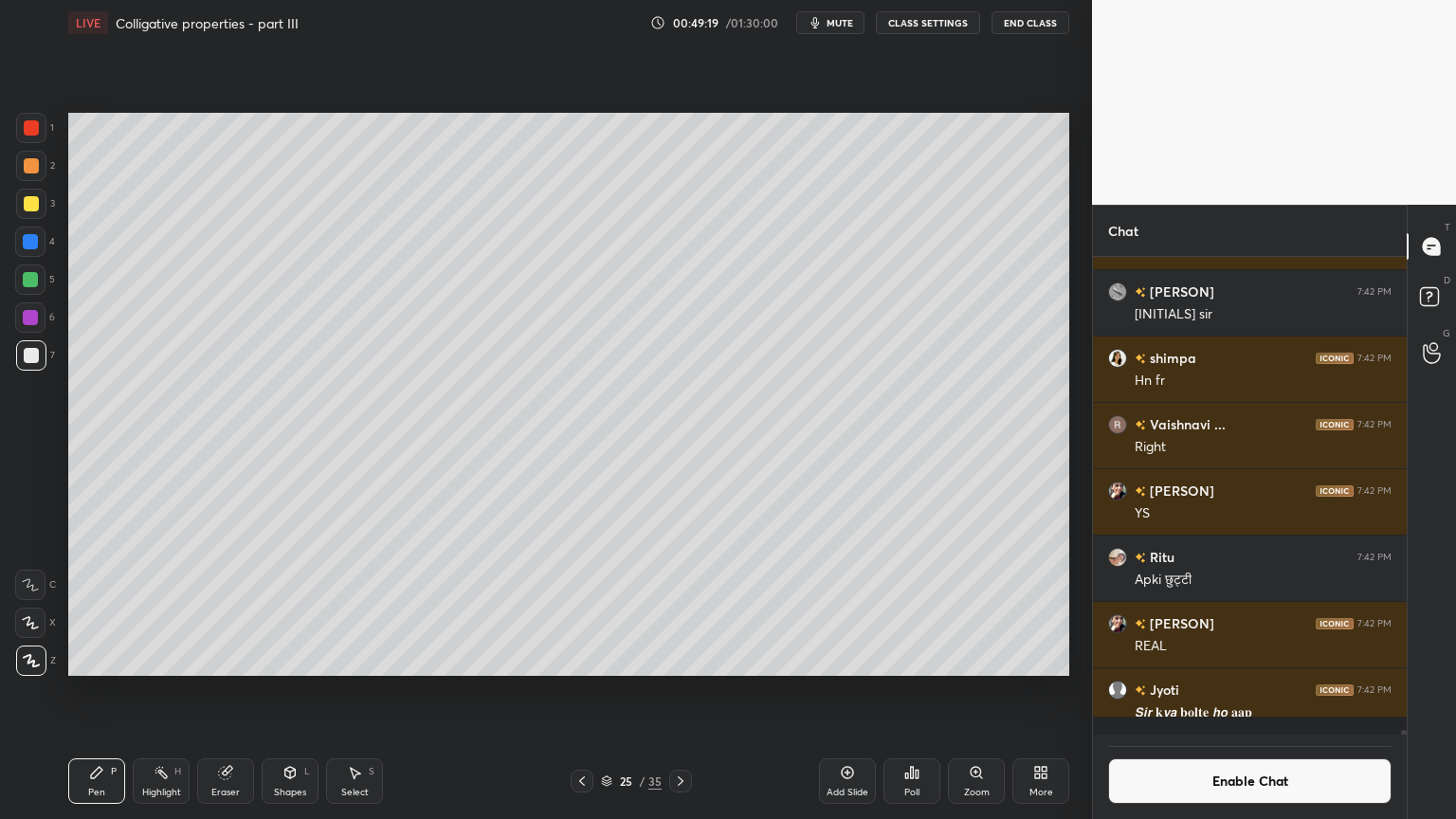scroll, scrollTop: 6, scrollLeft: 6, axis: both 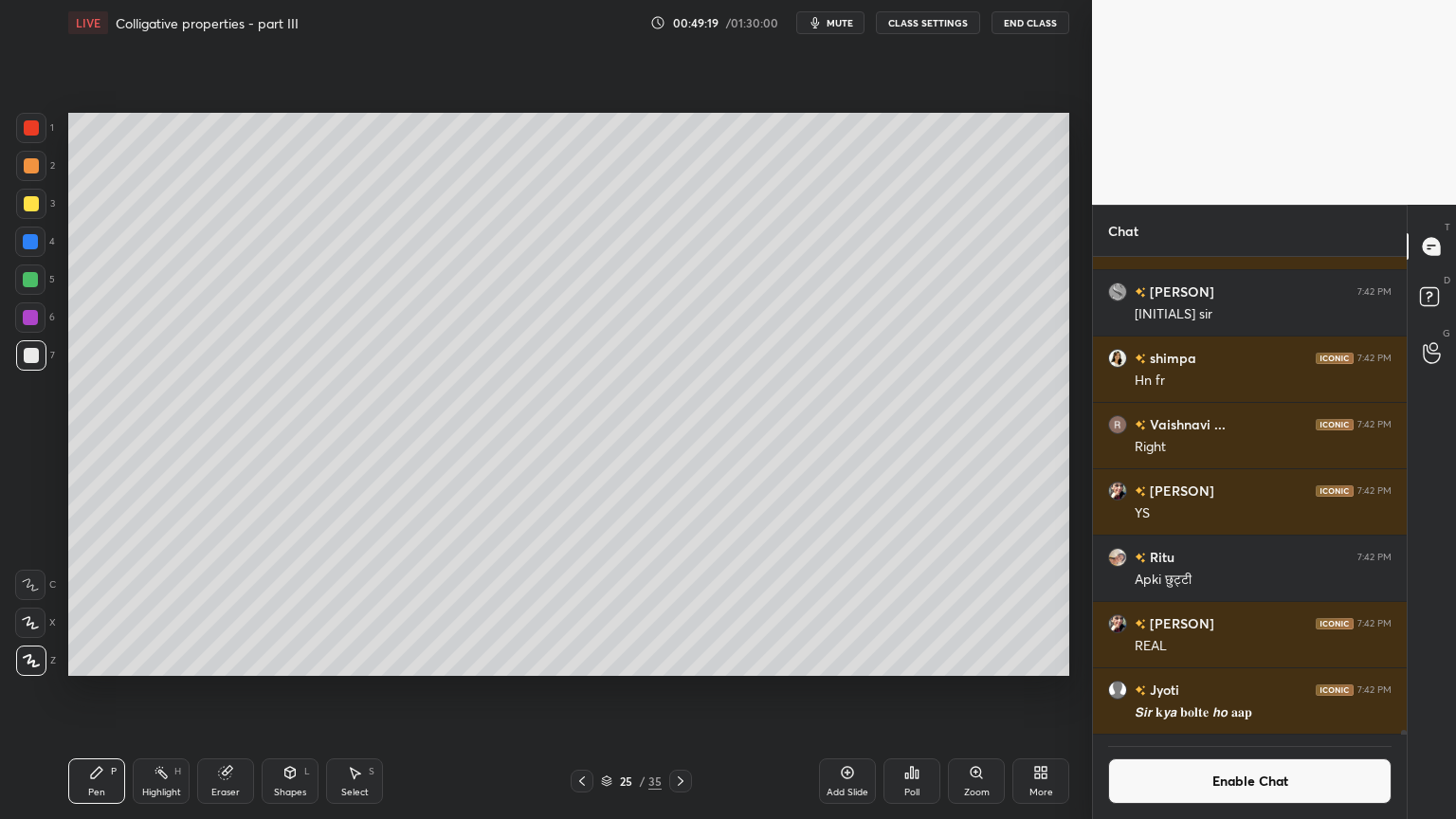 click at bounding box center (31, 204) 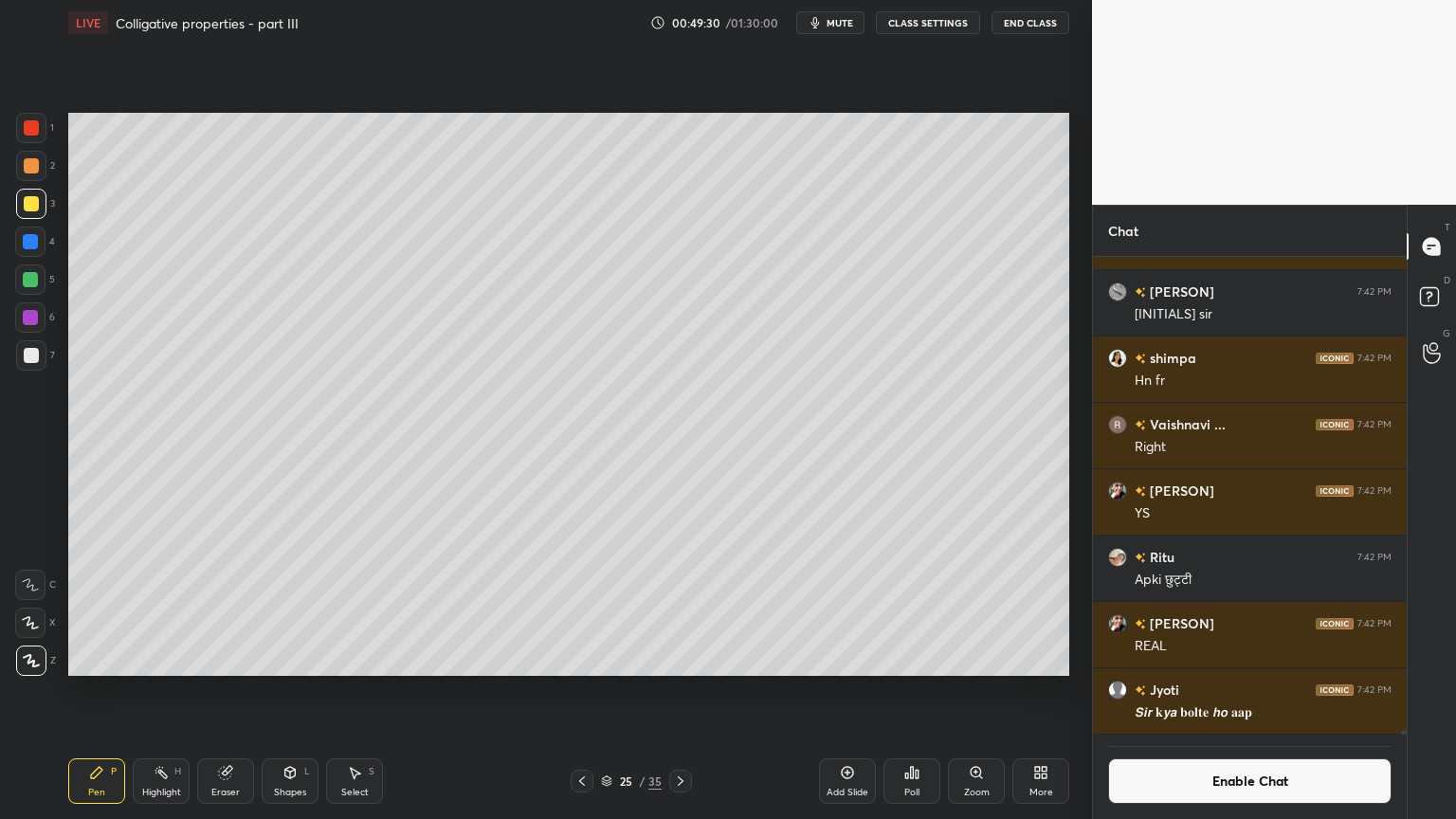 click at bounding box center [30, 242] 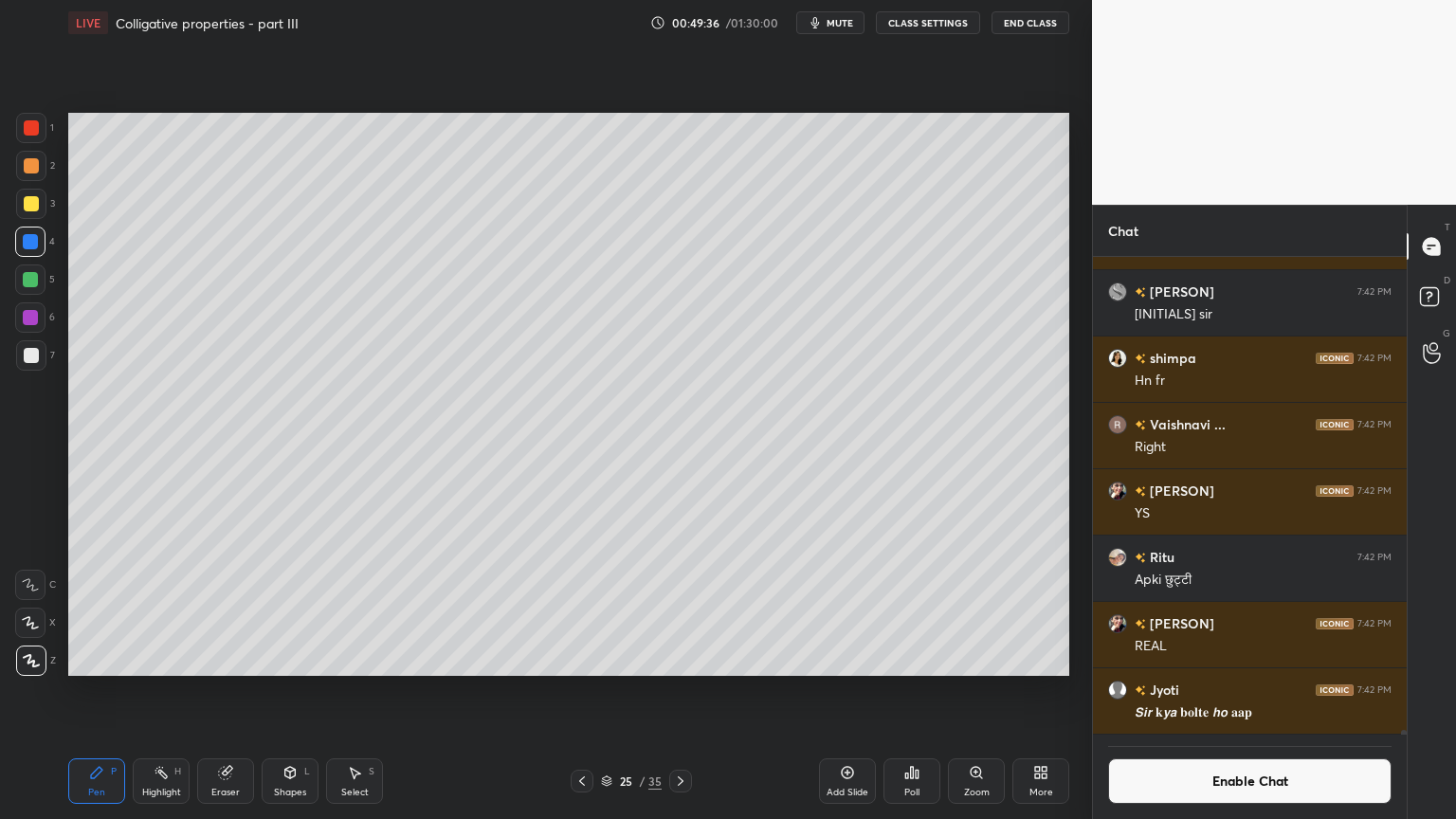 click on "Highlight H" at bounding box center (161, 781) 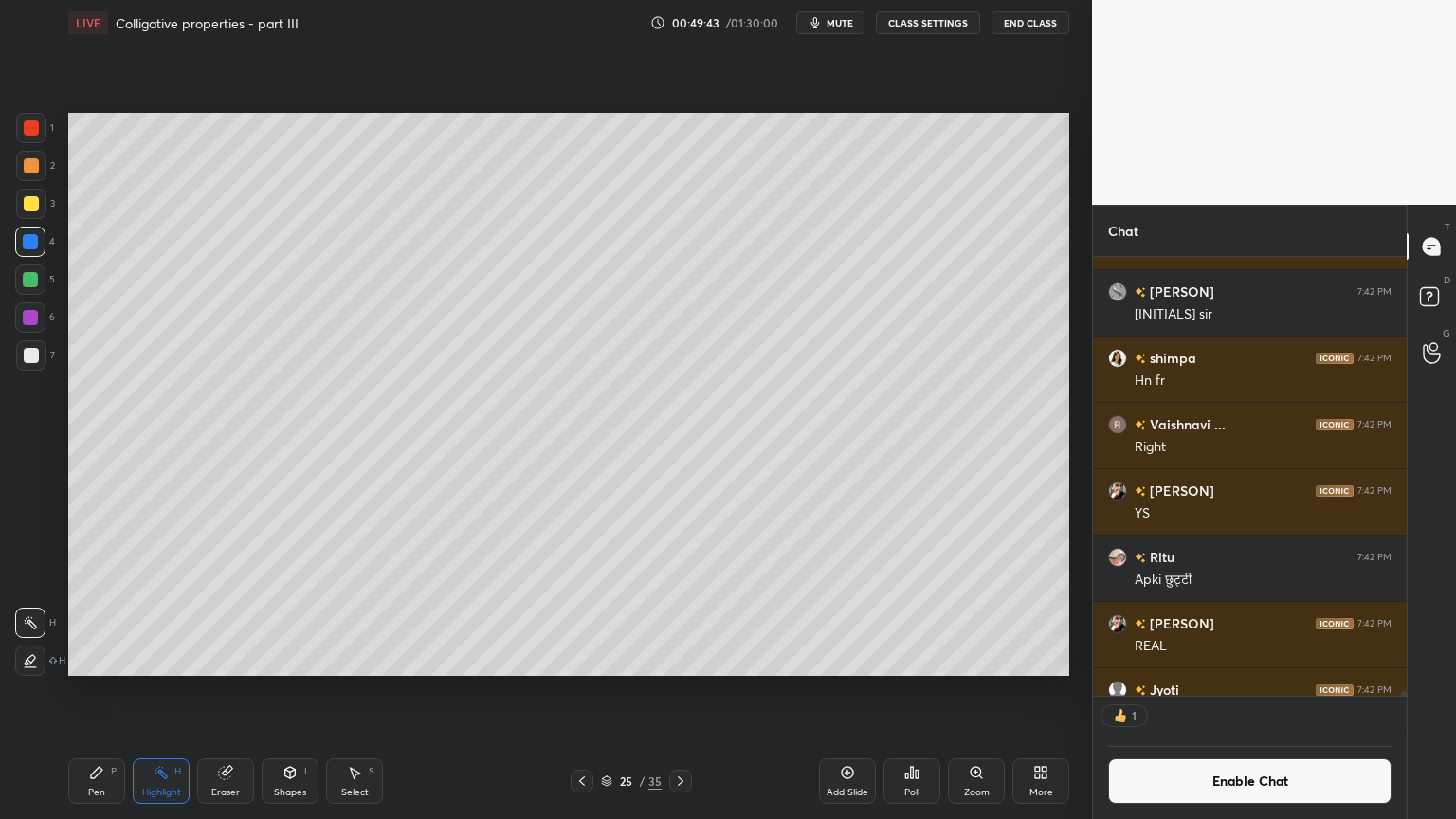 scroll, scrollTop: 433, scrollLeft: 308, axis: both 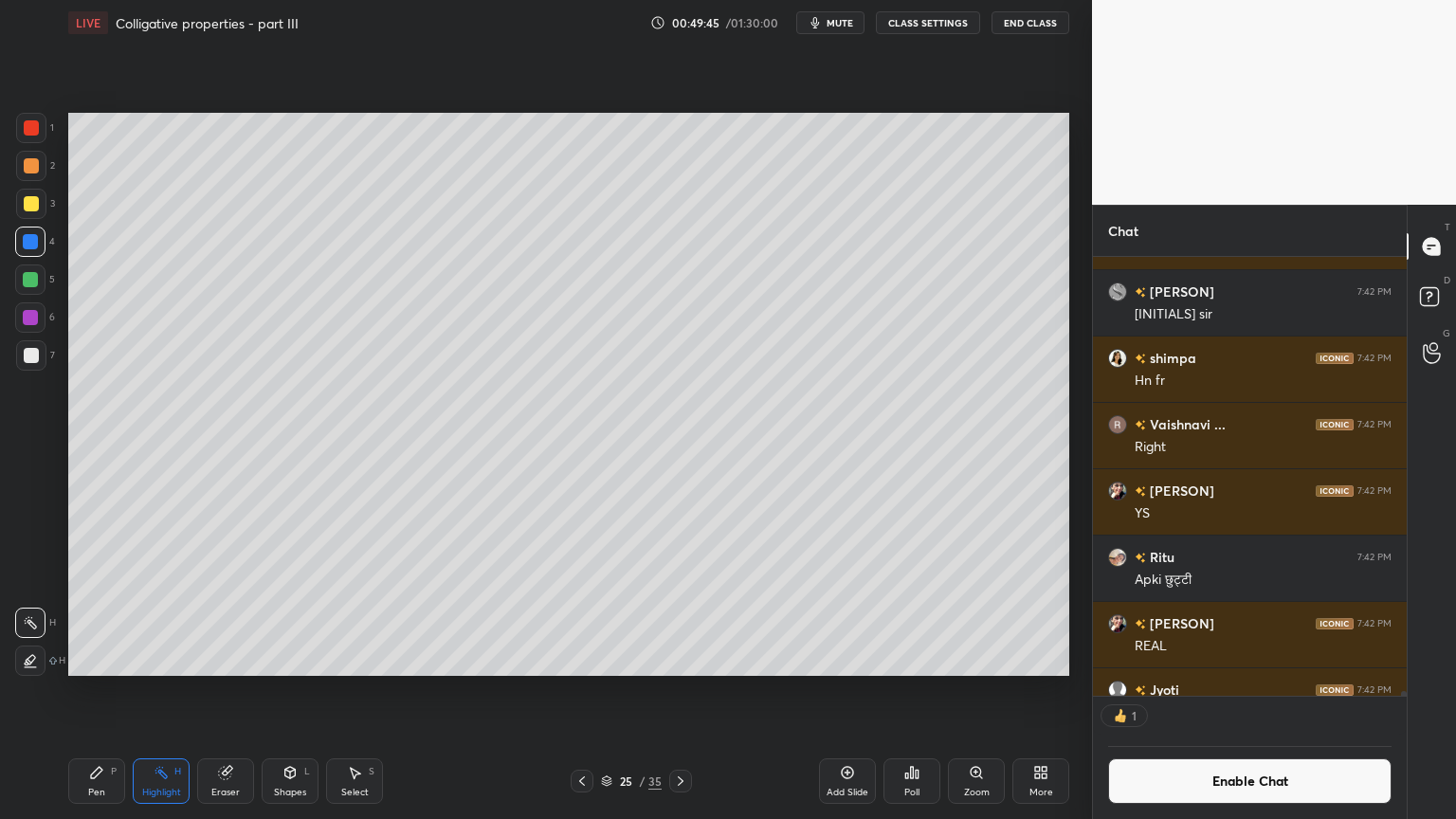 click at bounding box center (582, 781) 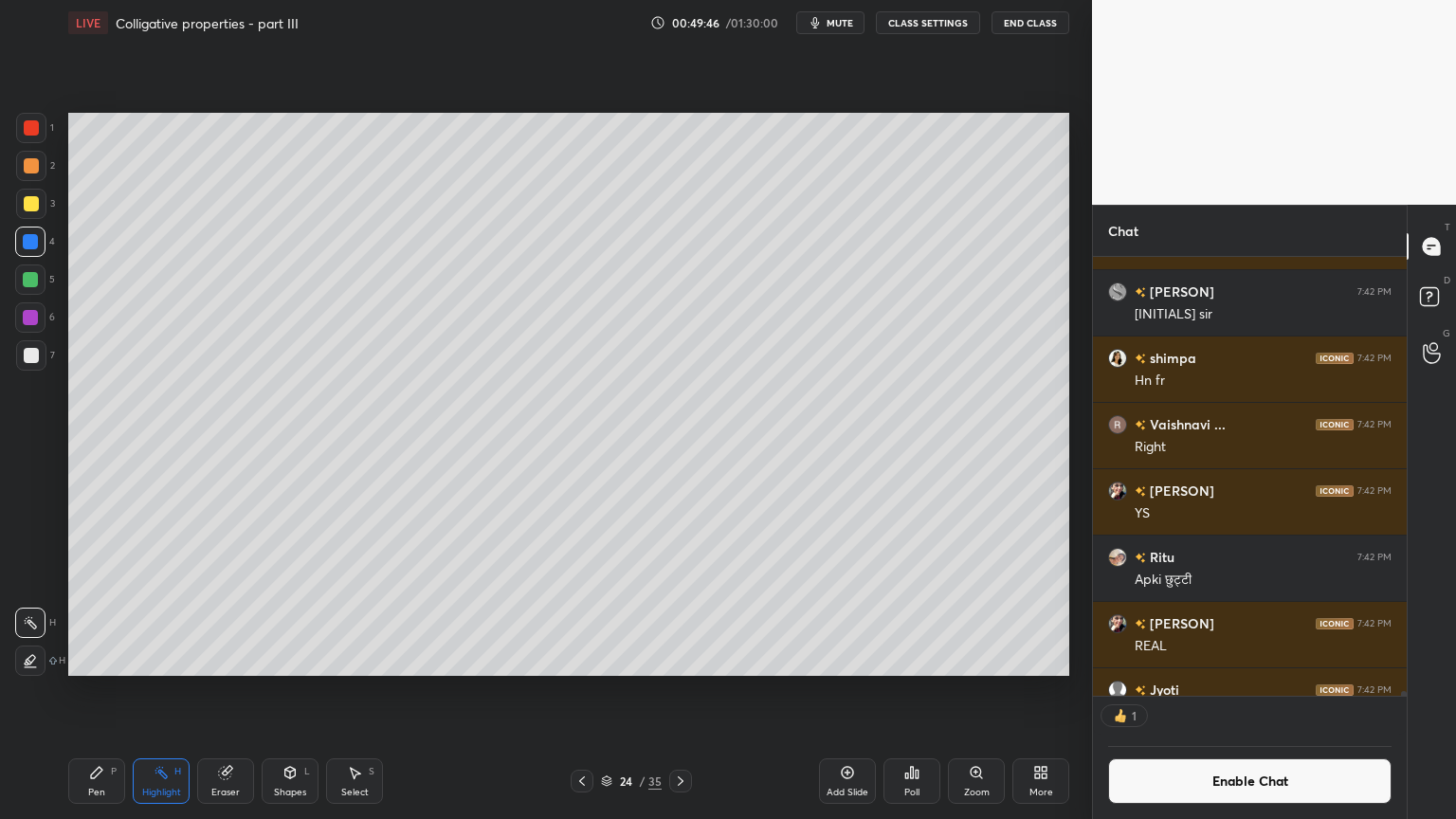 click 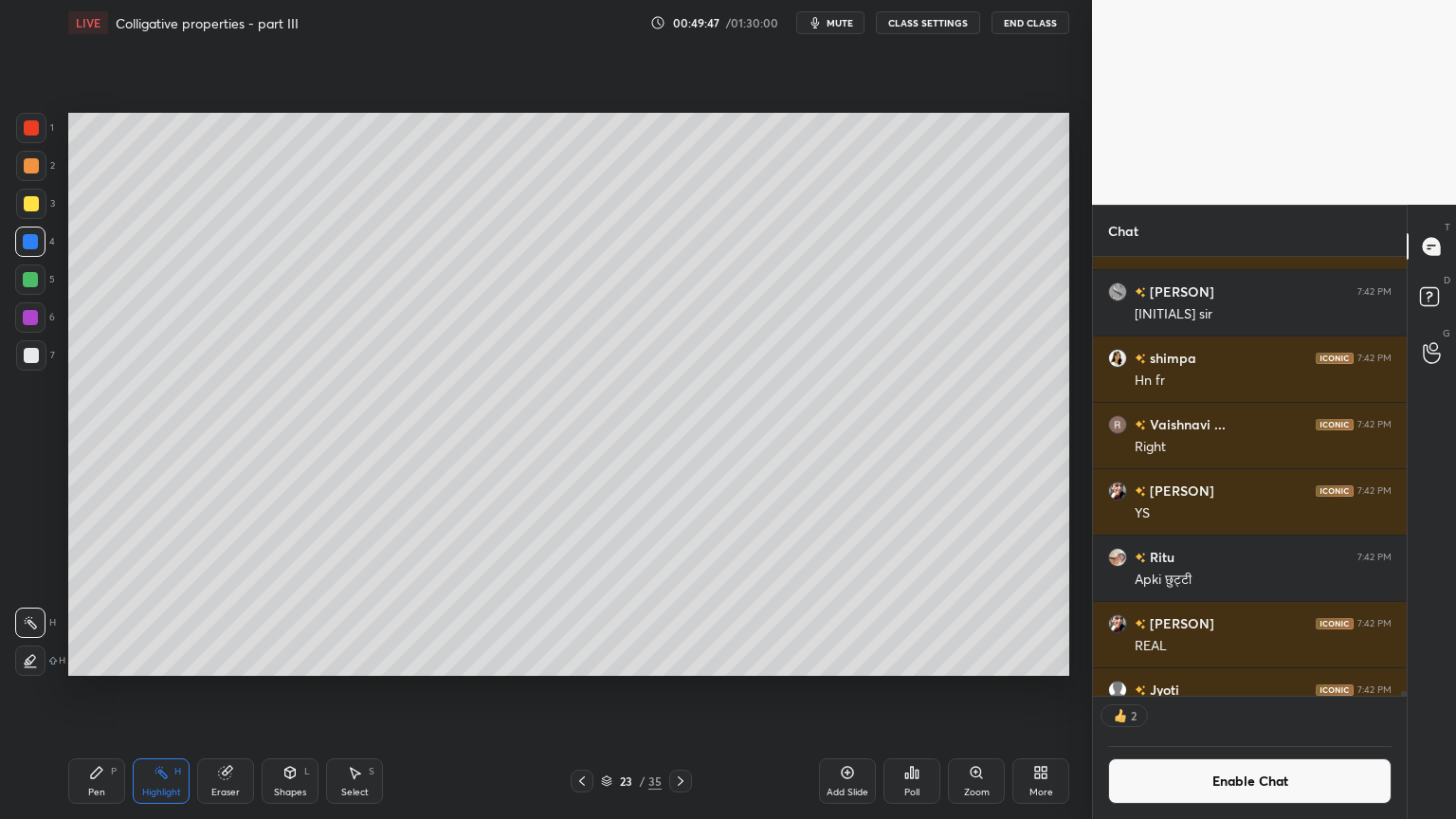 click 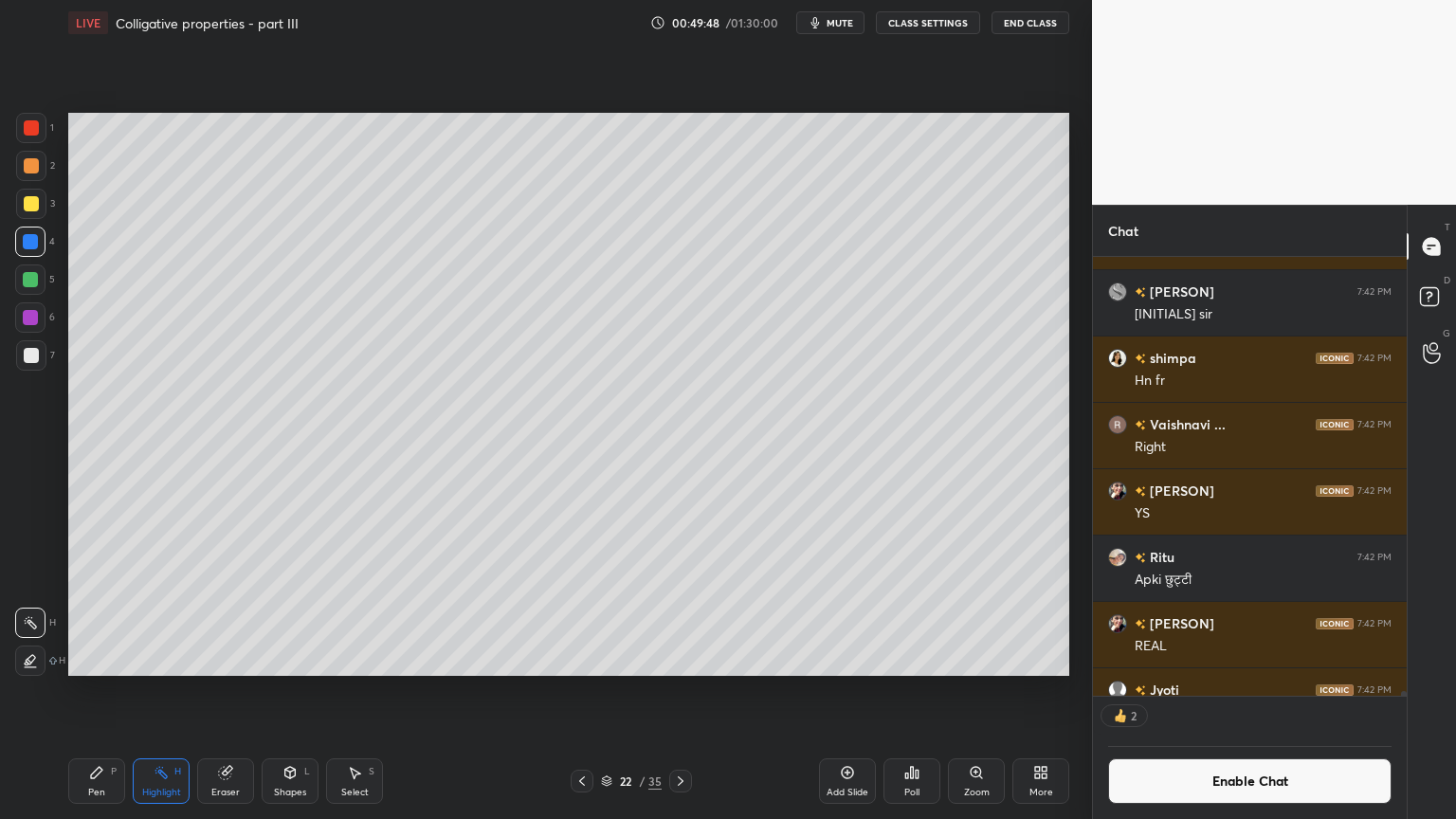 click 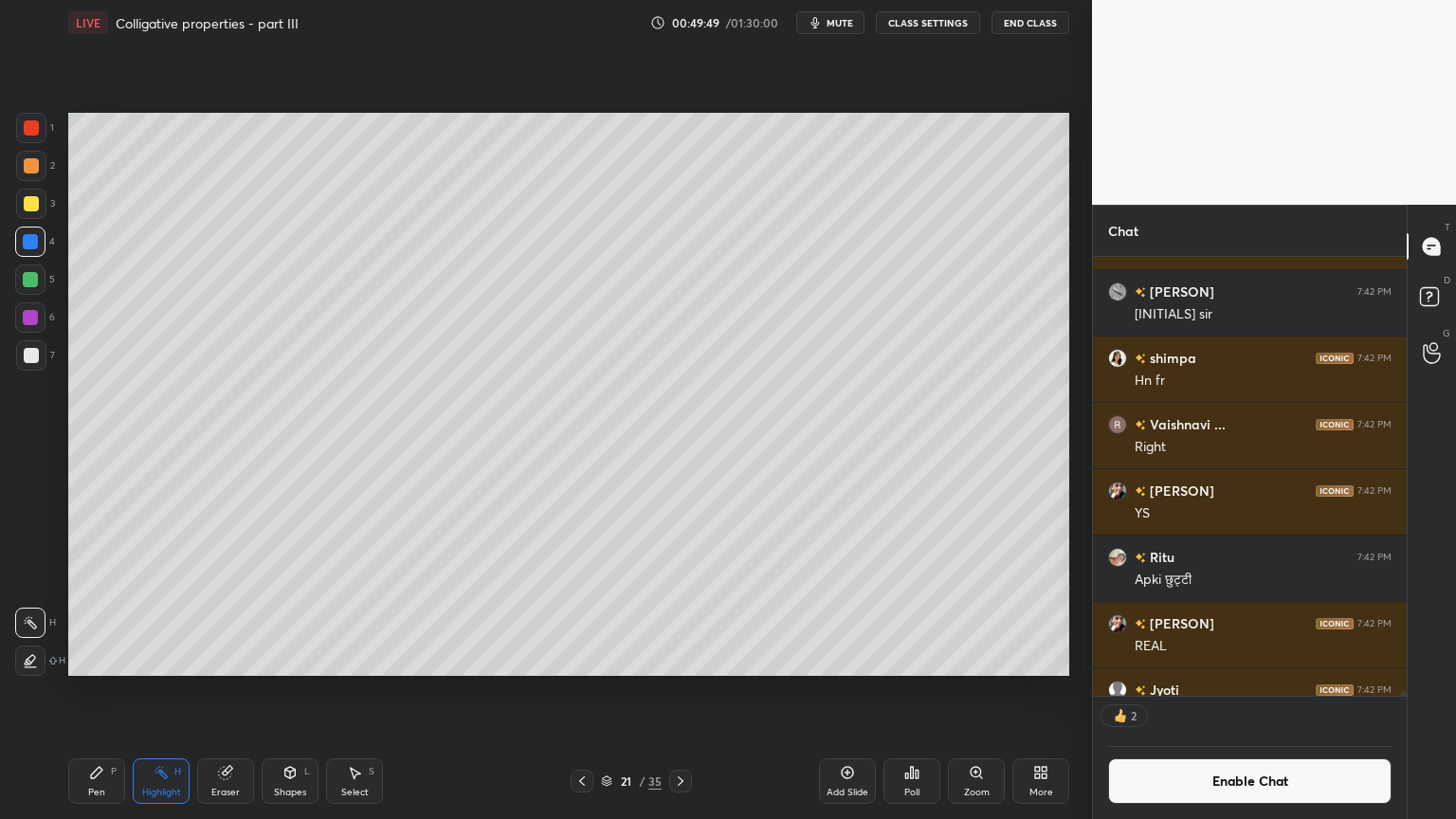 click on "Highlight H" at bounding box center [161, 781] 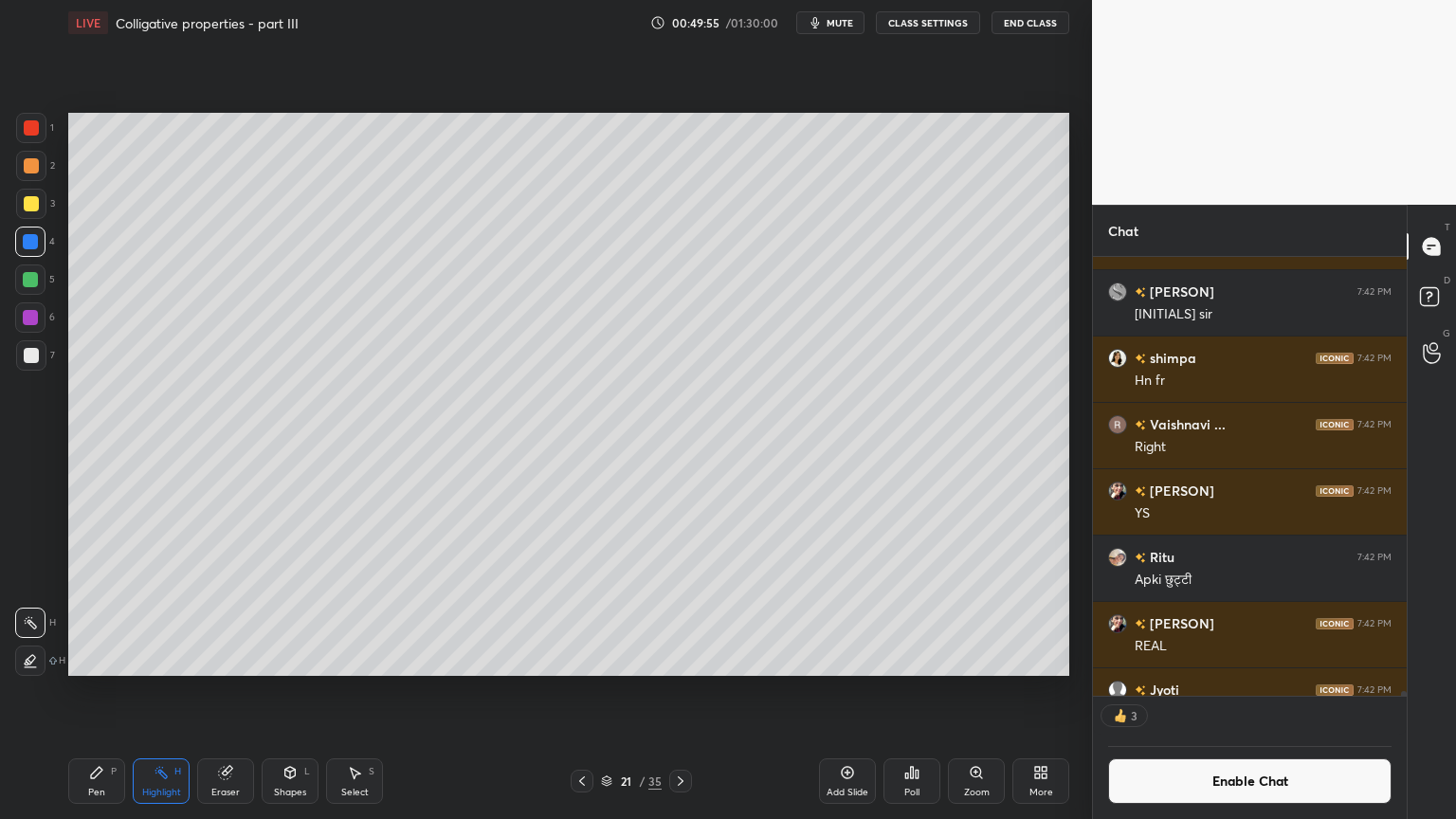 drag, startPoint x: 679, startPoint y: 781, endPoint x: 725, endPoint y: 686, distance: 105.55094 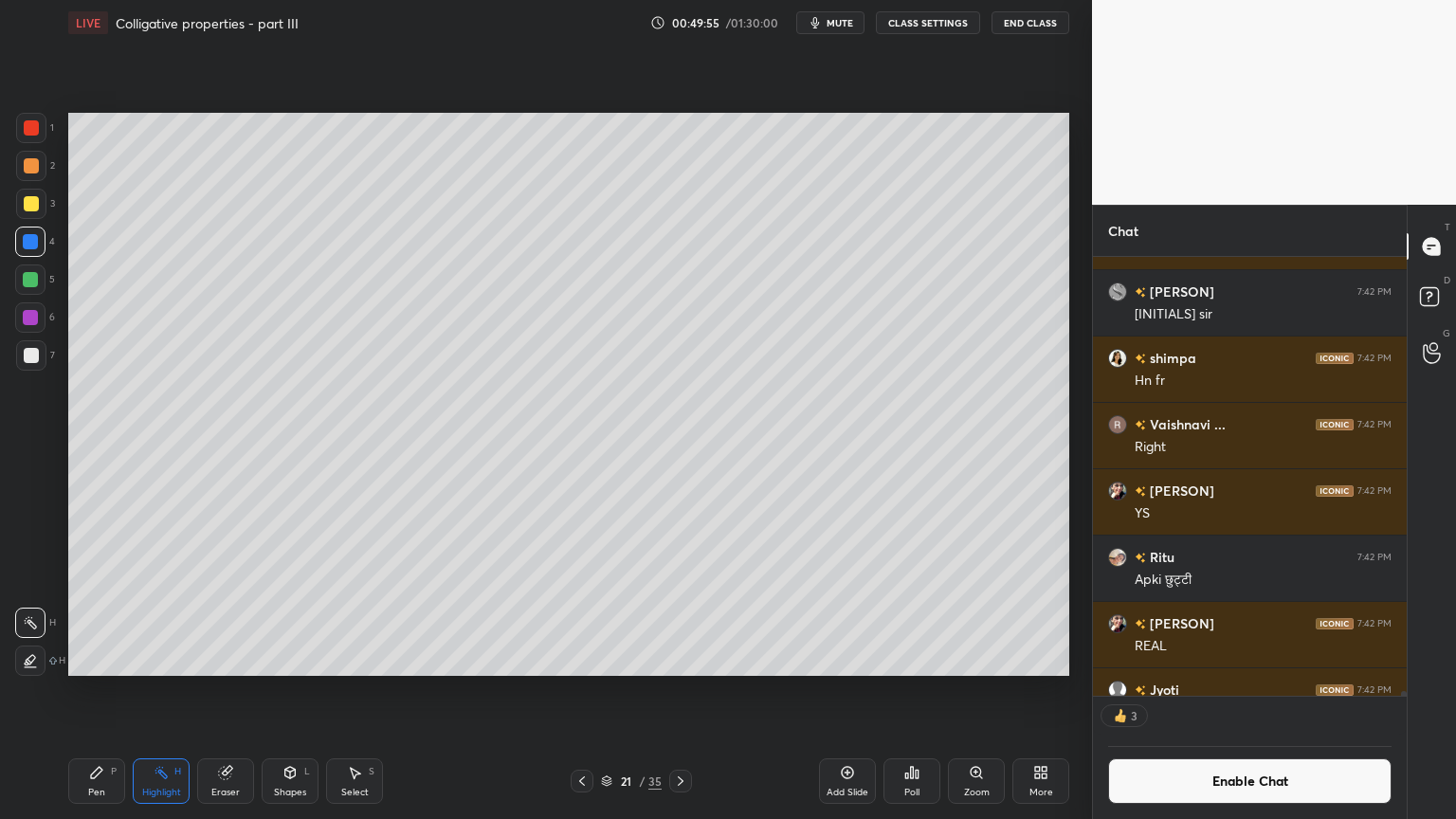 click 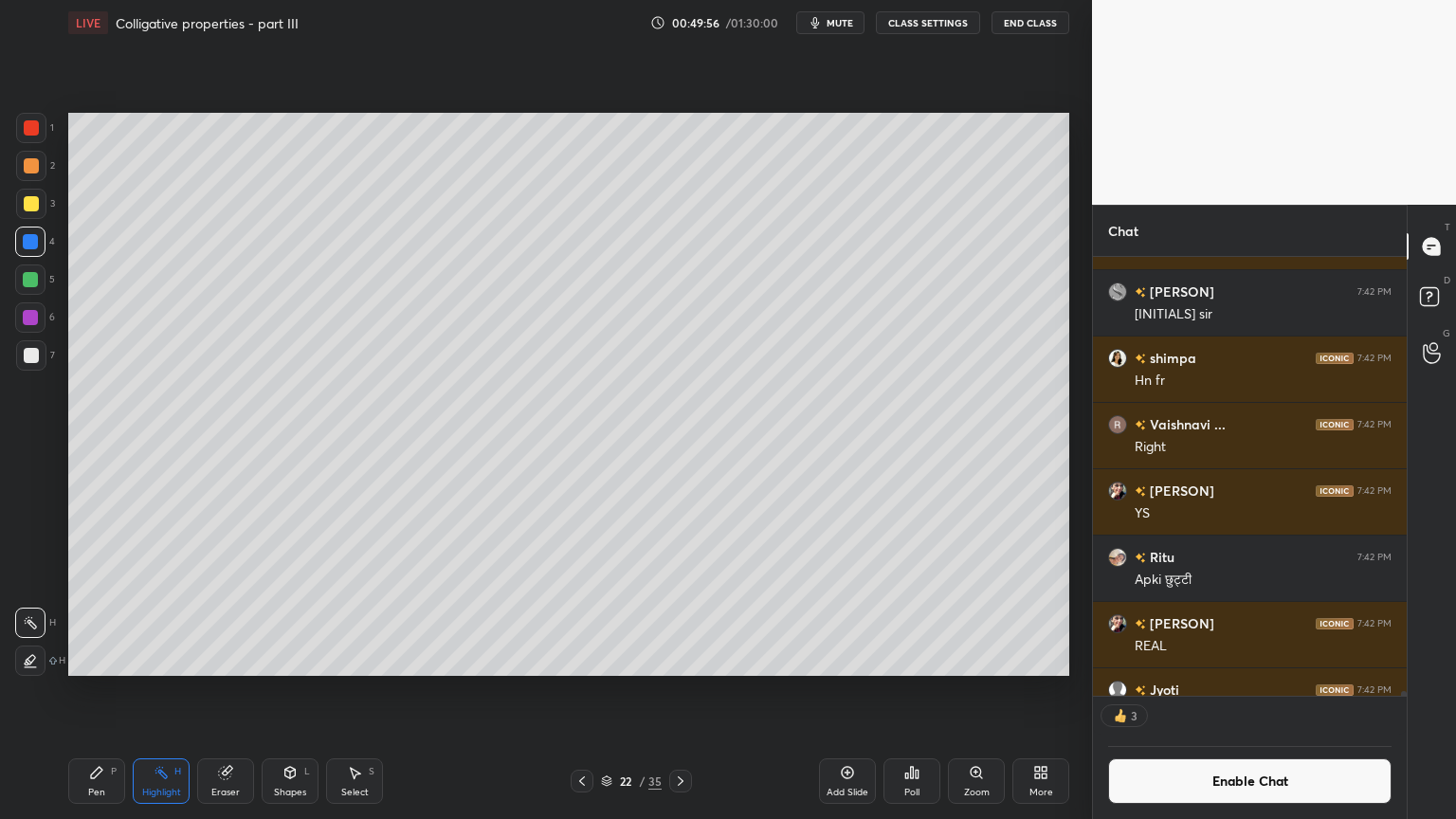 click 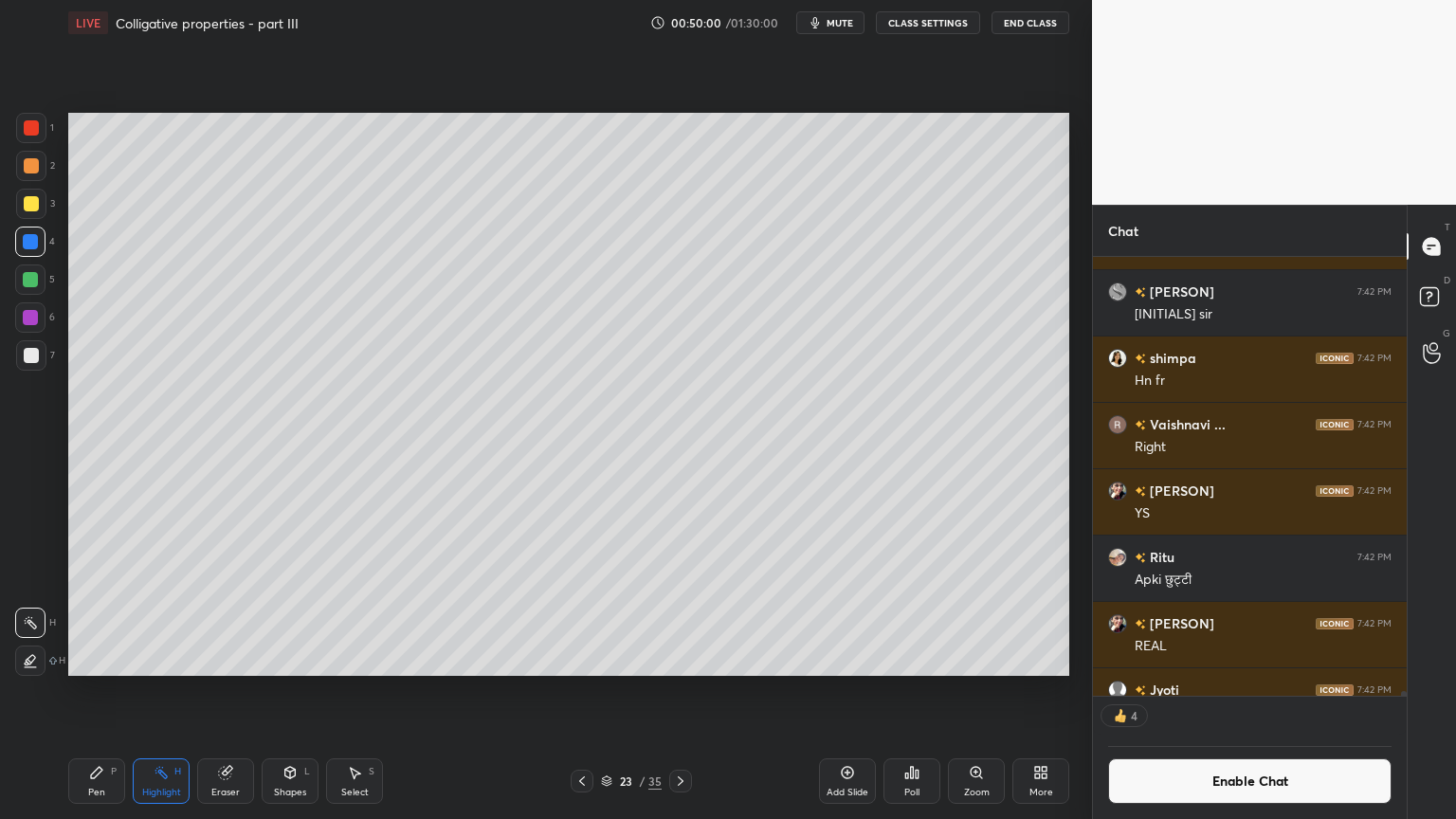 drag, startPoint x: 587, startPoint y: 777, endPoint x: 637, endPoint y: 705, distance: 87.65843 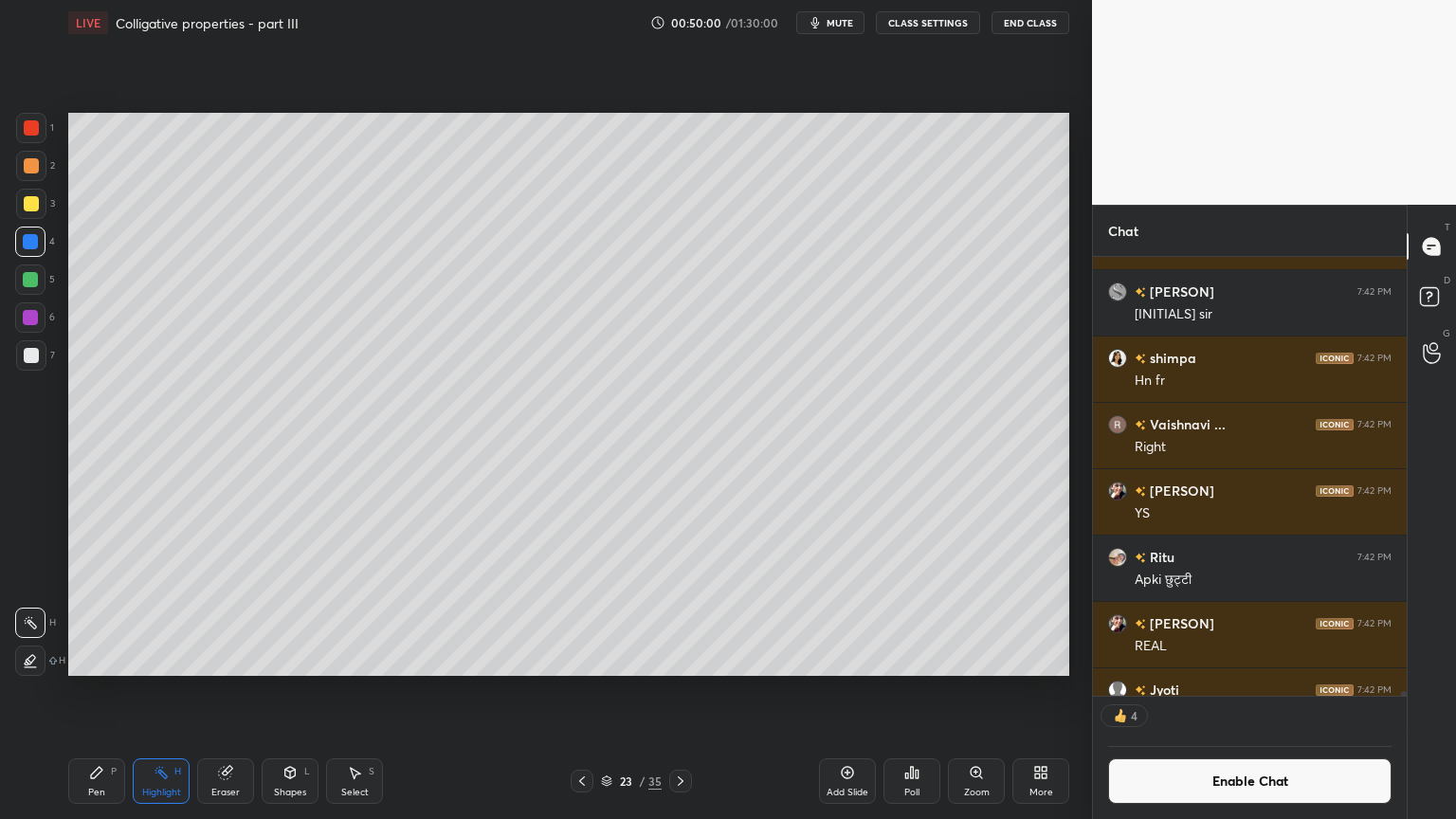 click 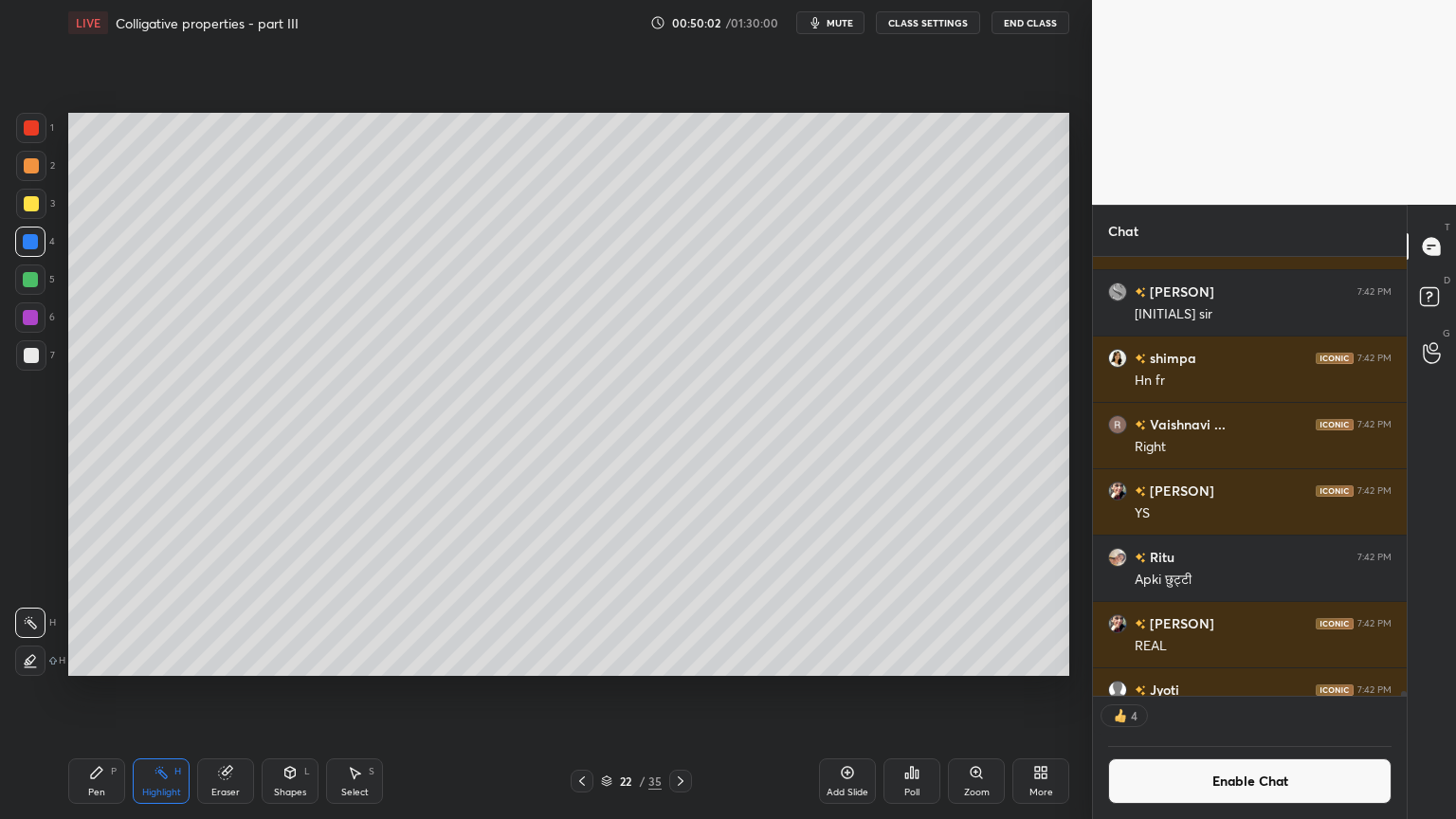 click 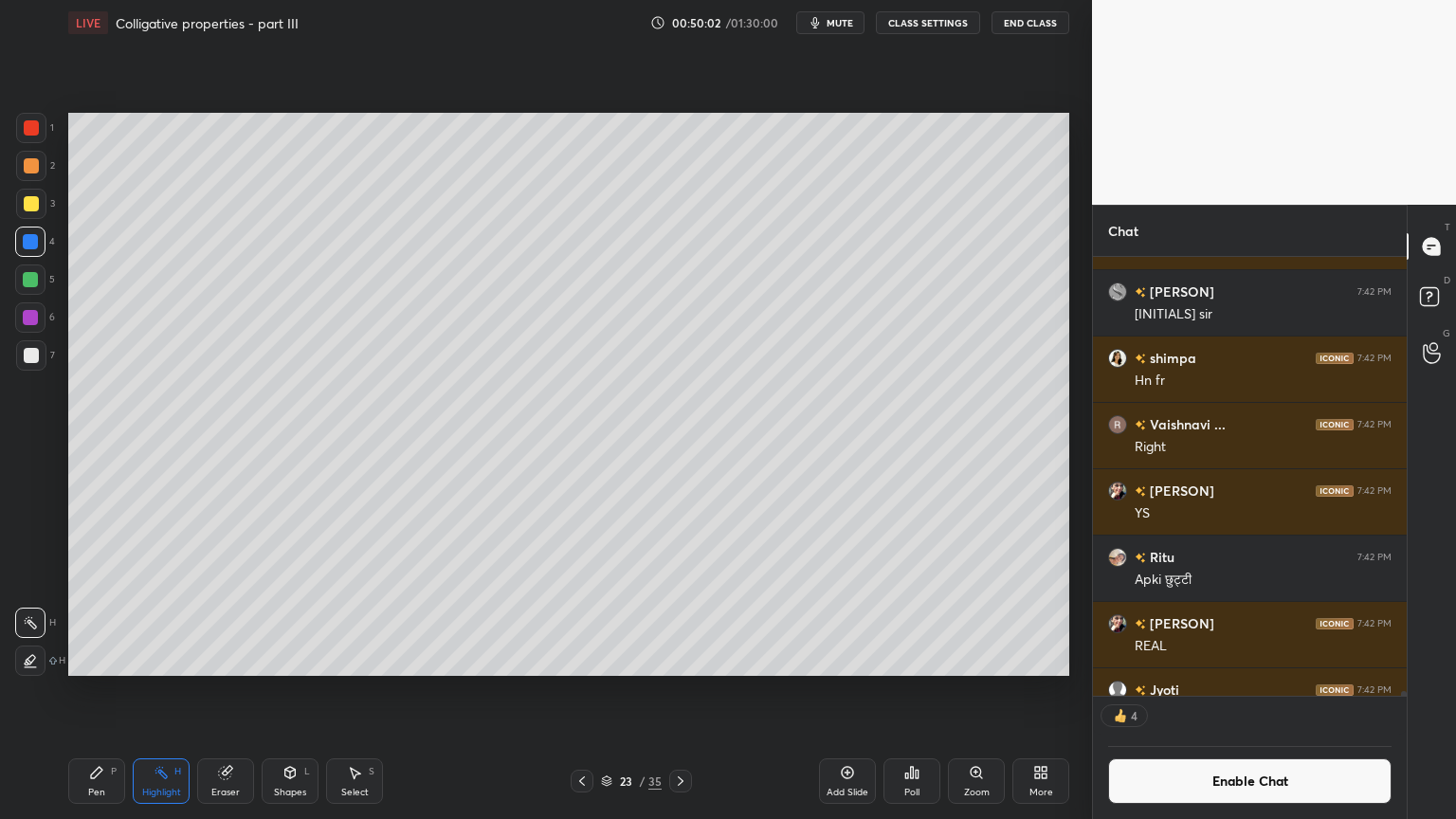 click 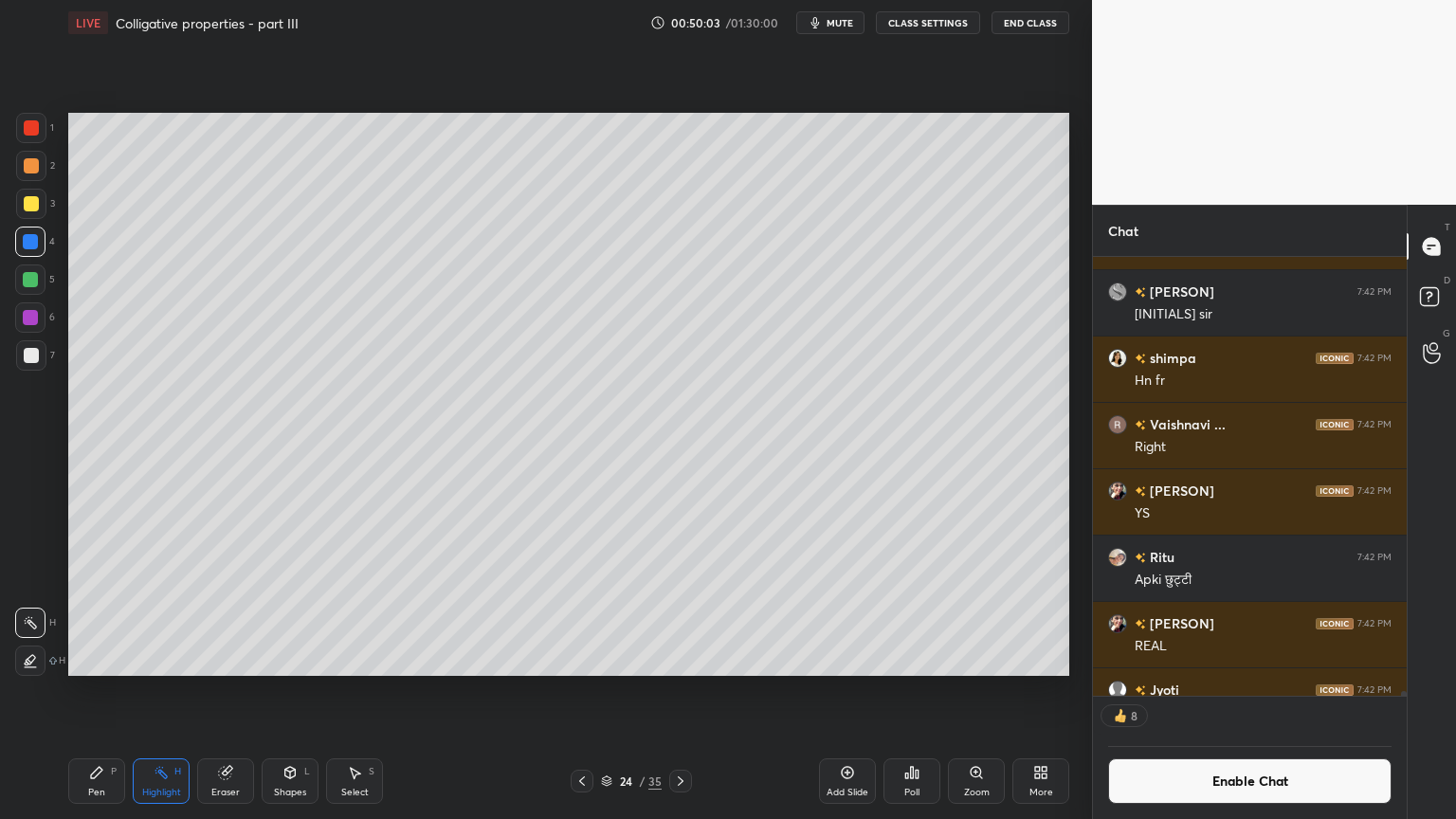 click 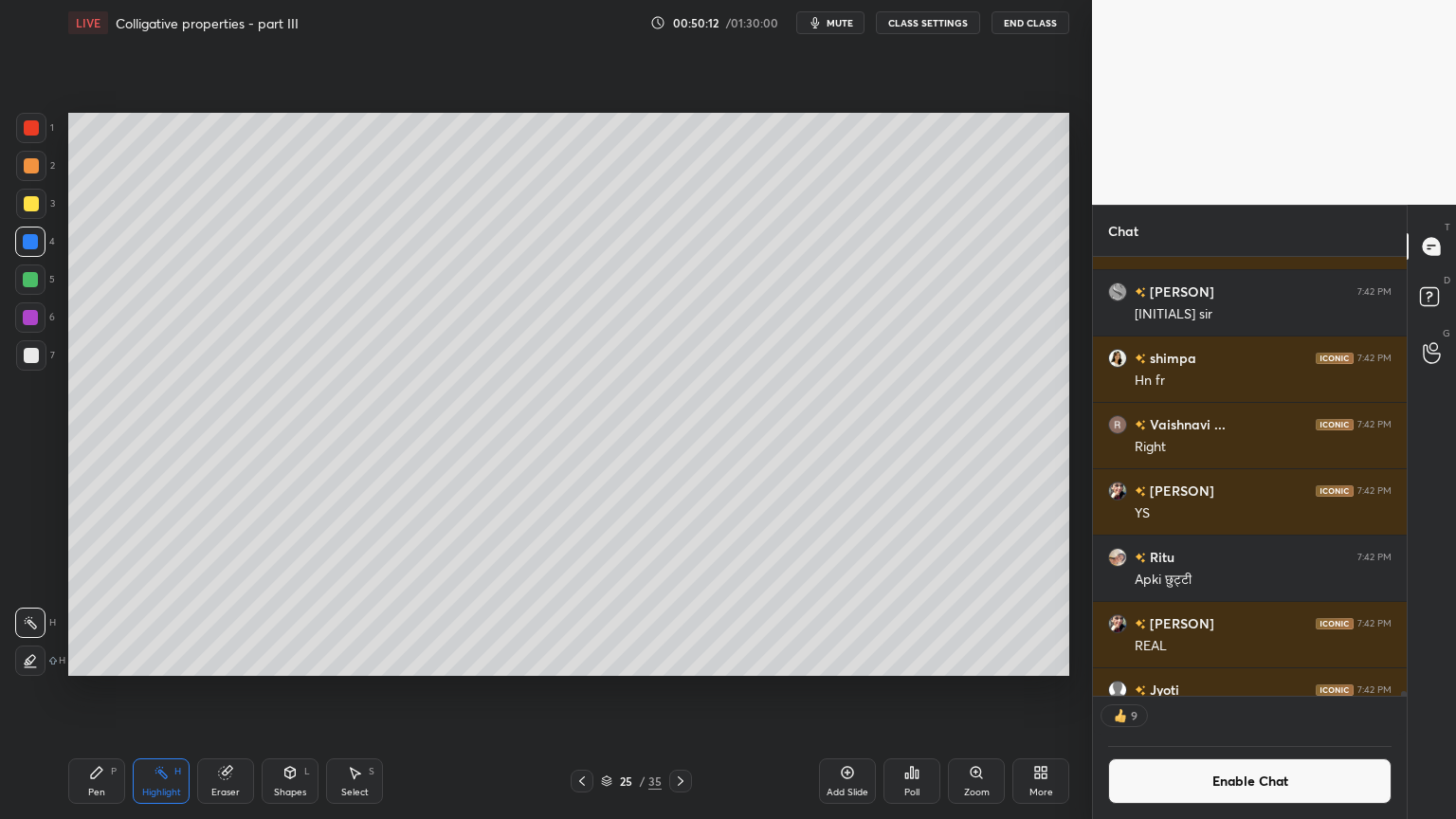 drag, startPoint x: 297, startPoint y: 784, endPoint x: 287, endPoint y: 766, distance: 20.59126 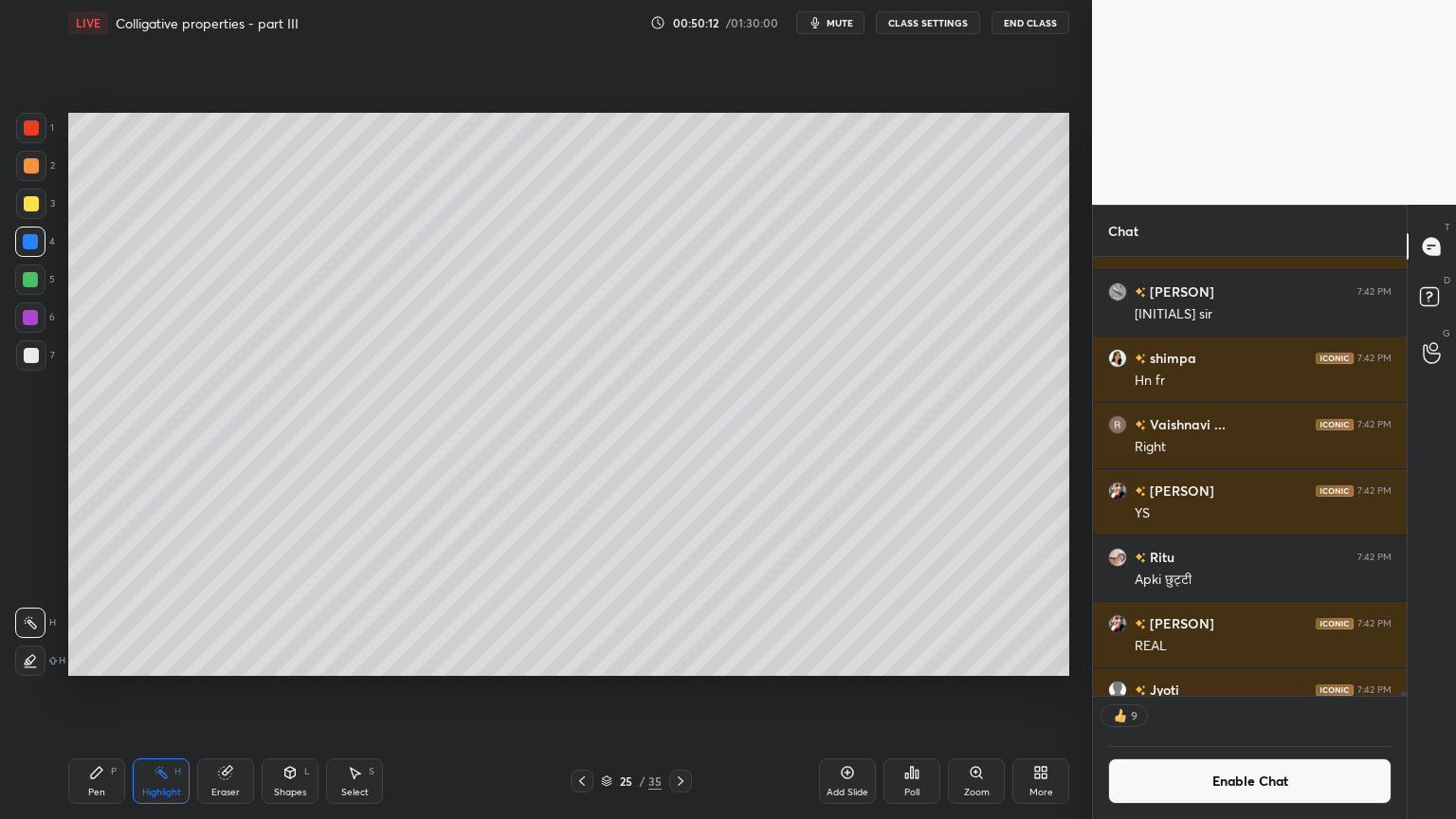 click on "Shapes L" at bounding box center [290, 781] 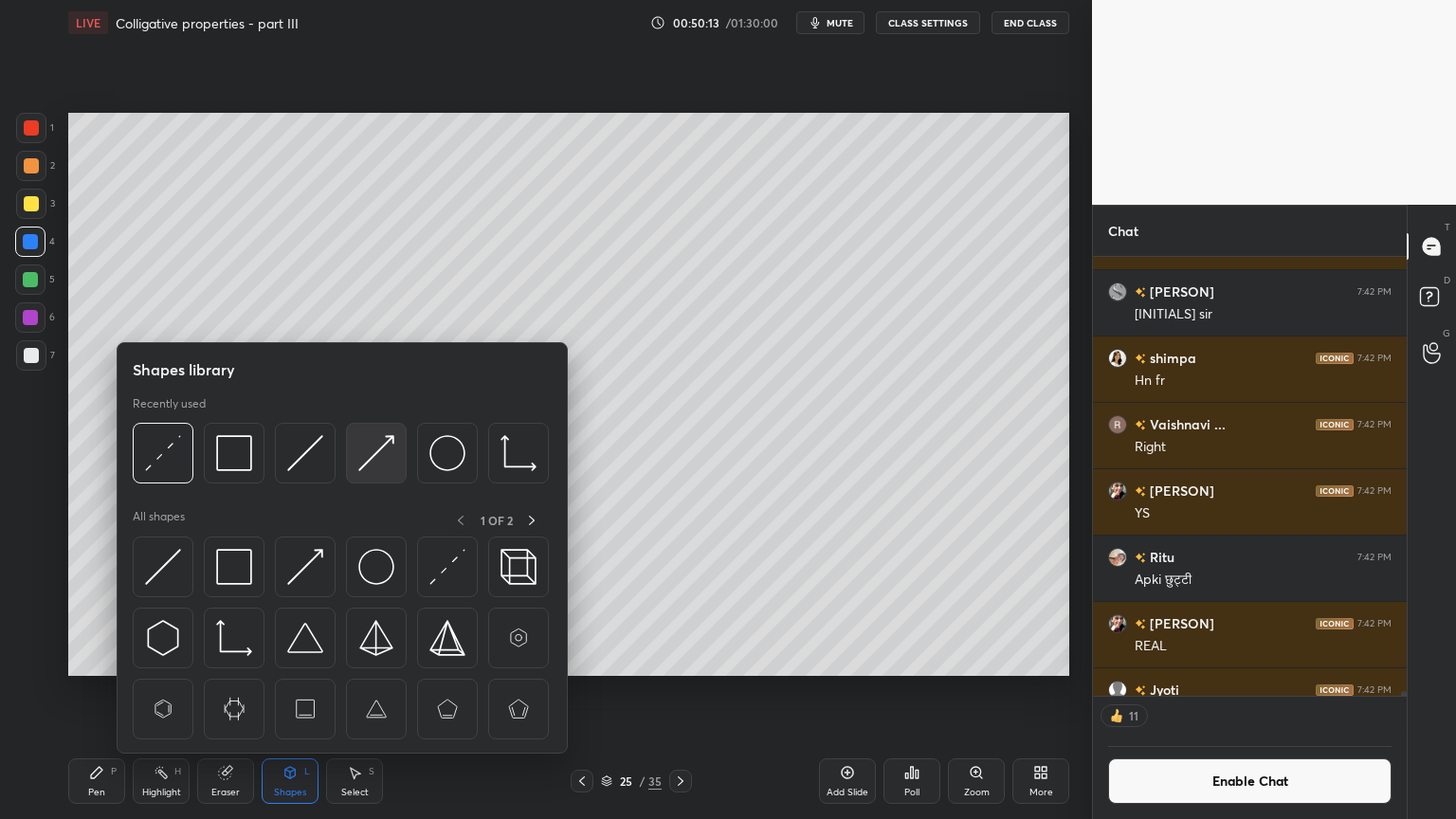 click at bounding box center [376, 453] 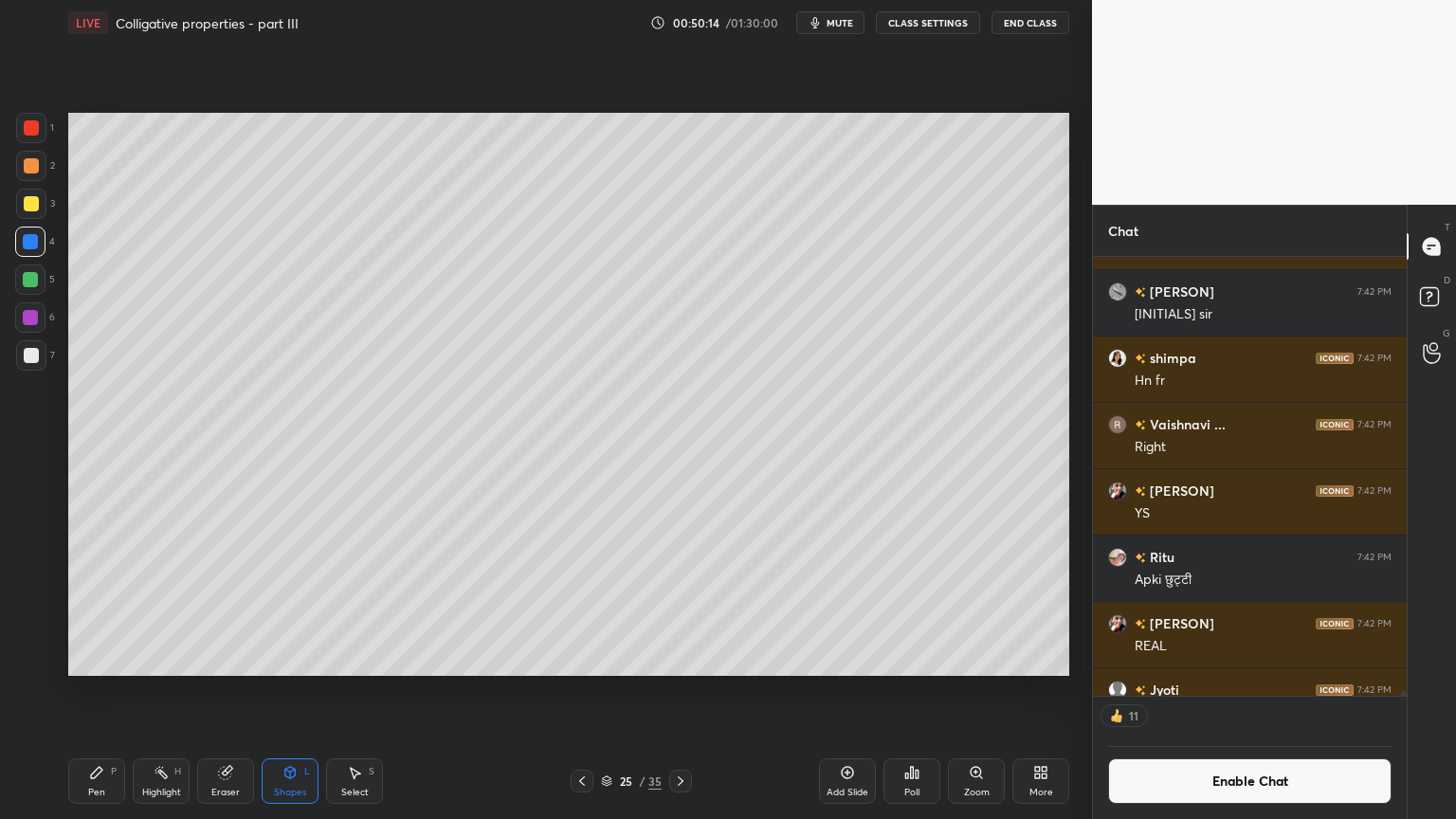 drag, startPoint x: 35, startPoint y: 118, endPoint x: 61, endPoint y: 153, distance: 43.60046 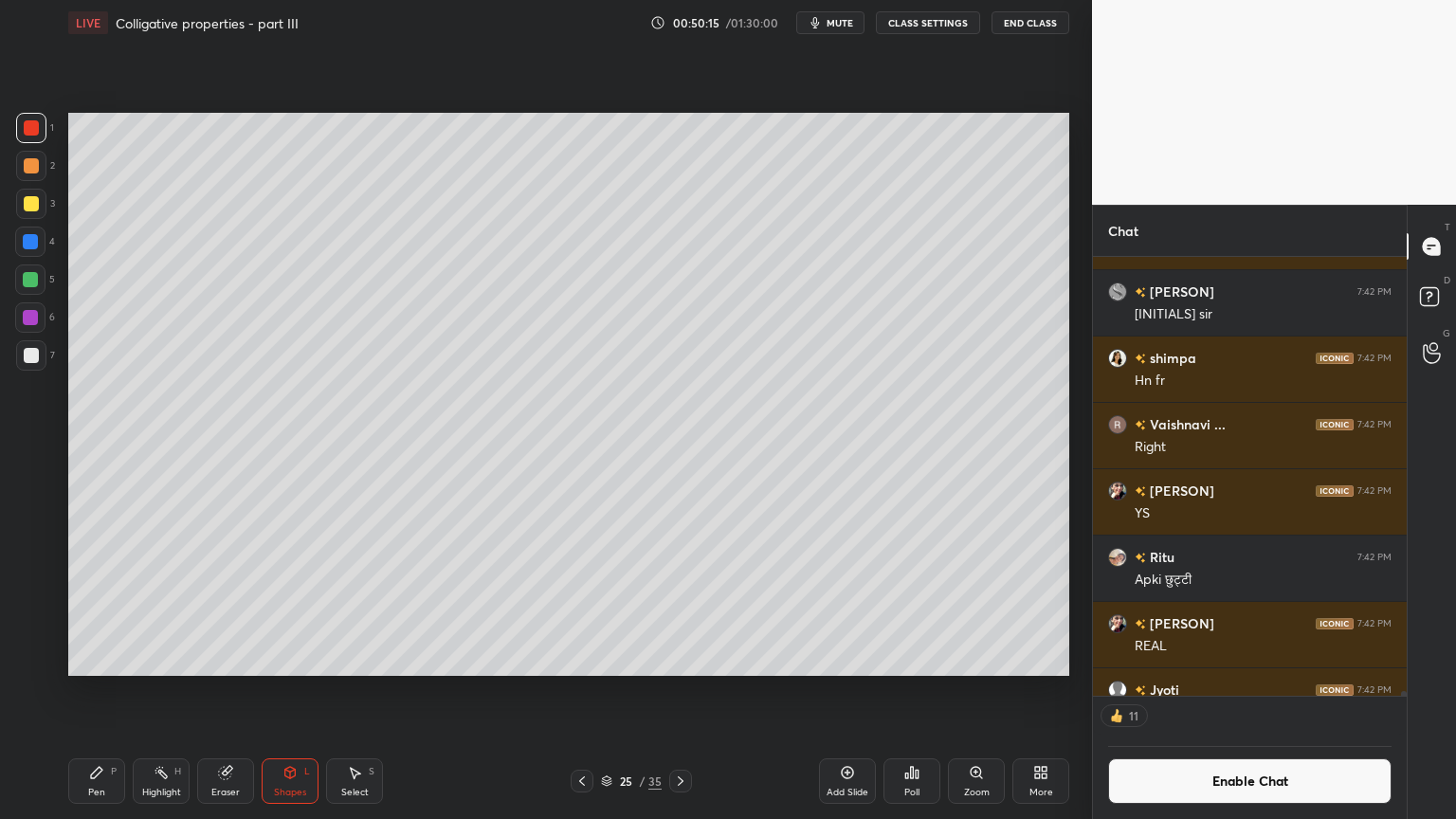 click at bounding box center [30, 242] 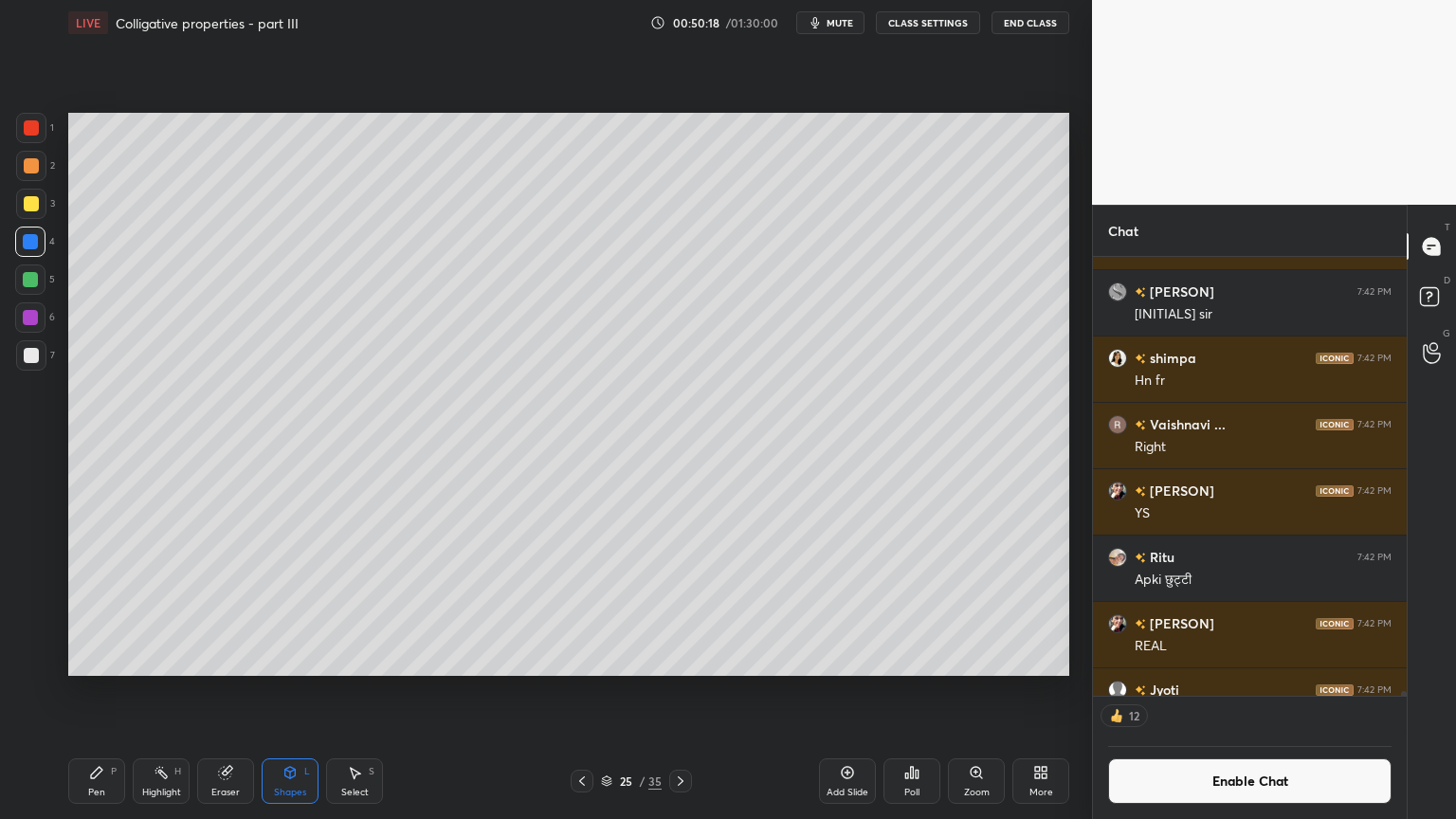 click on "Pen P" at bounding box center (97, 781) 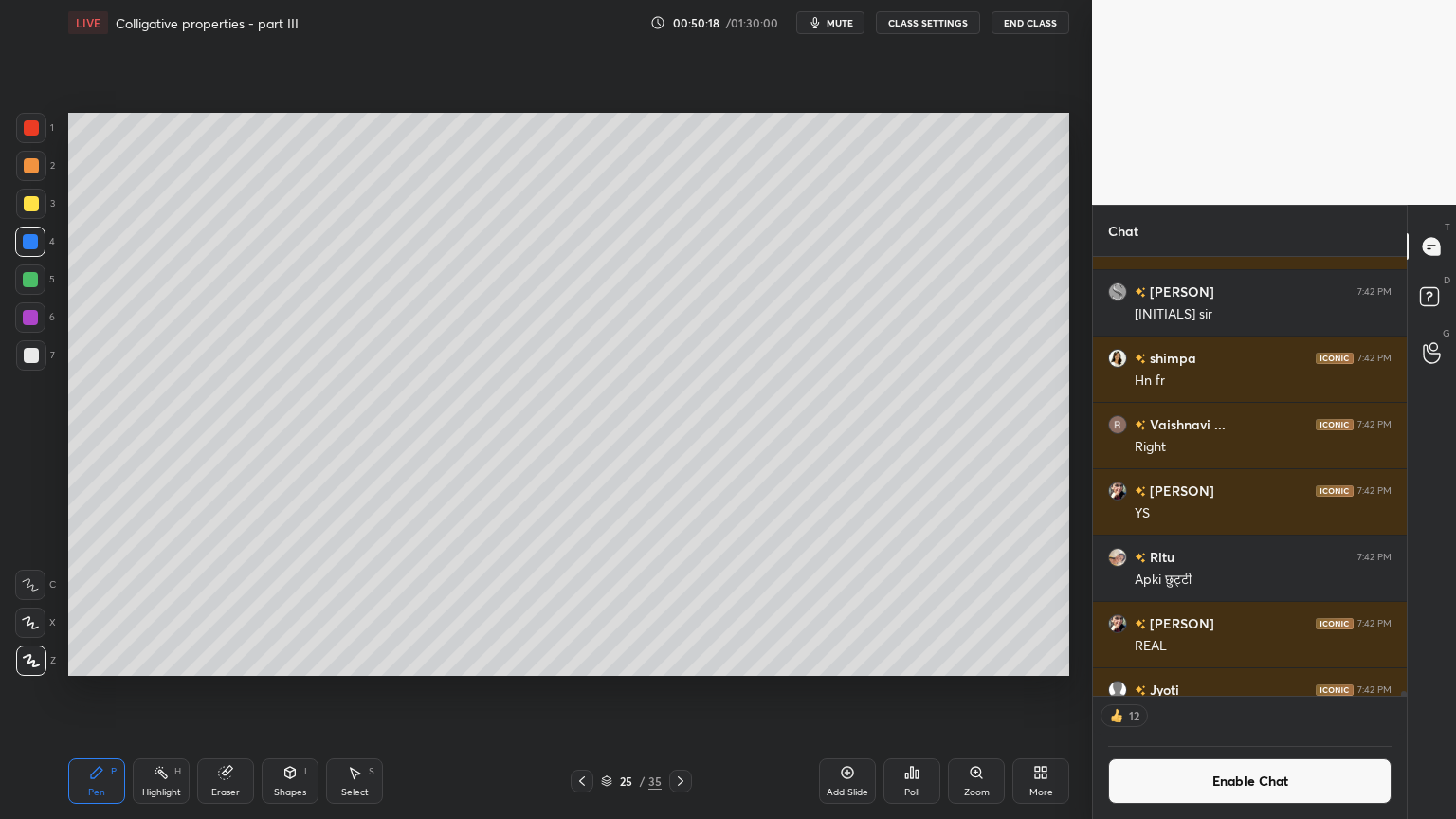 click on "Highlight" at bounding box center [161, 792] 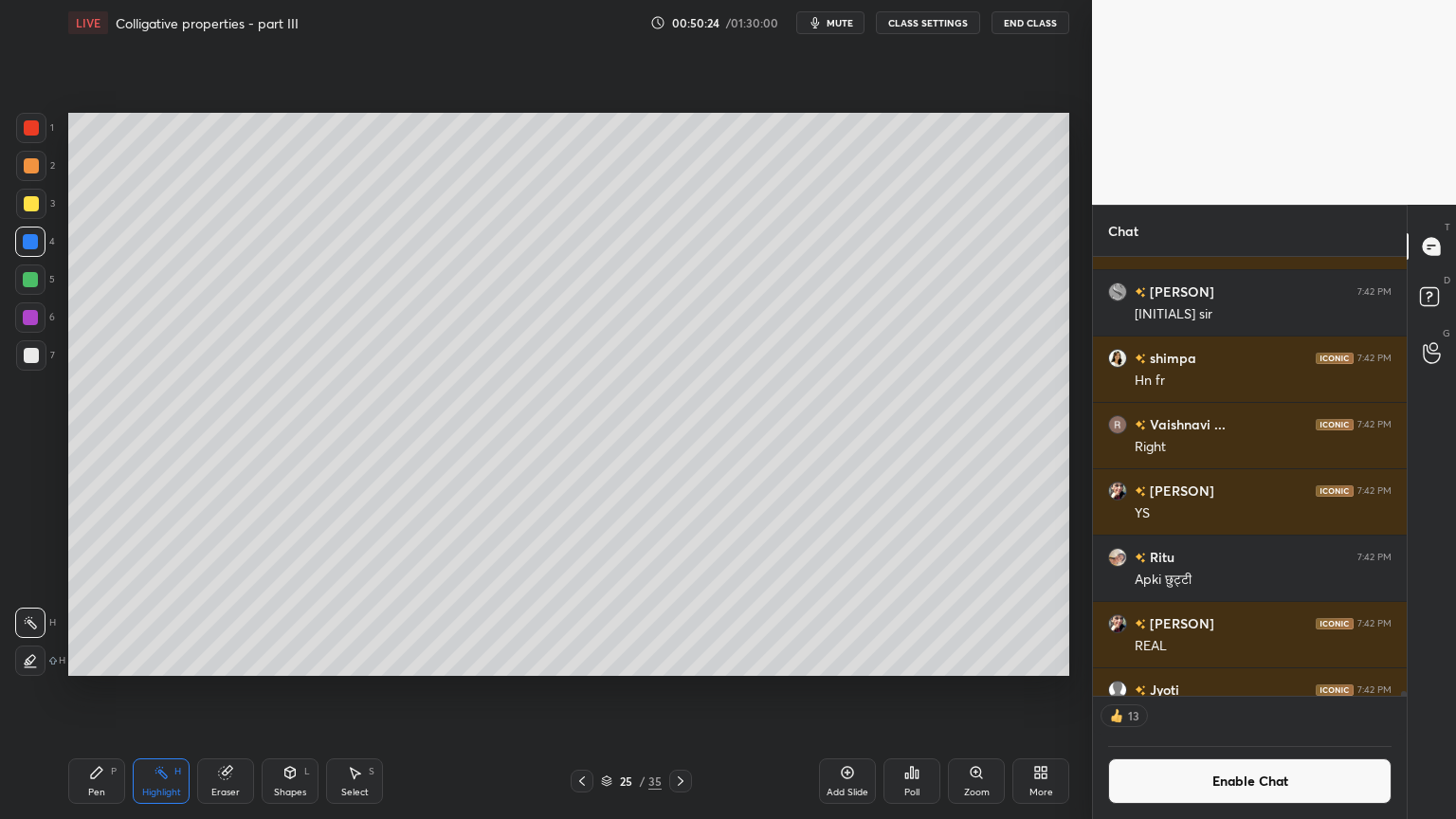 click on "Shapes L" at bounding box center [290, 781] 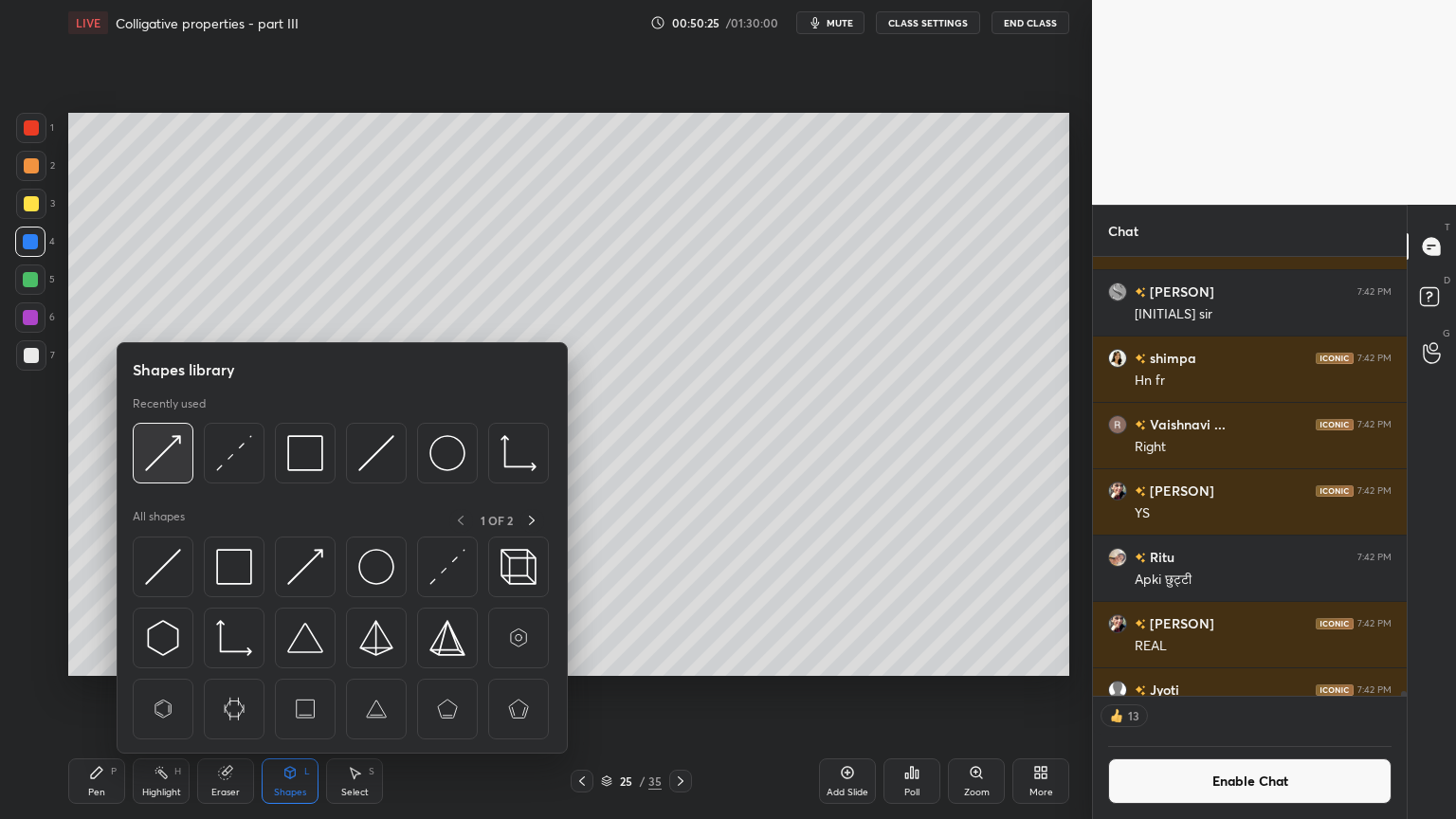 click at bounding box center [163, 453] 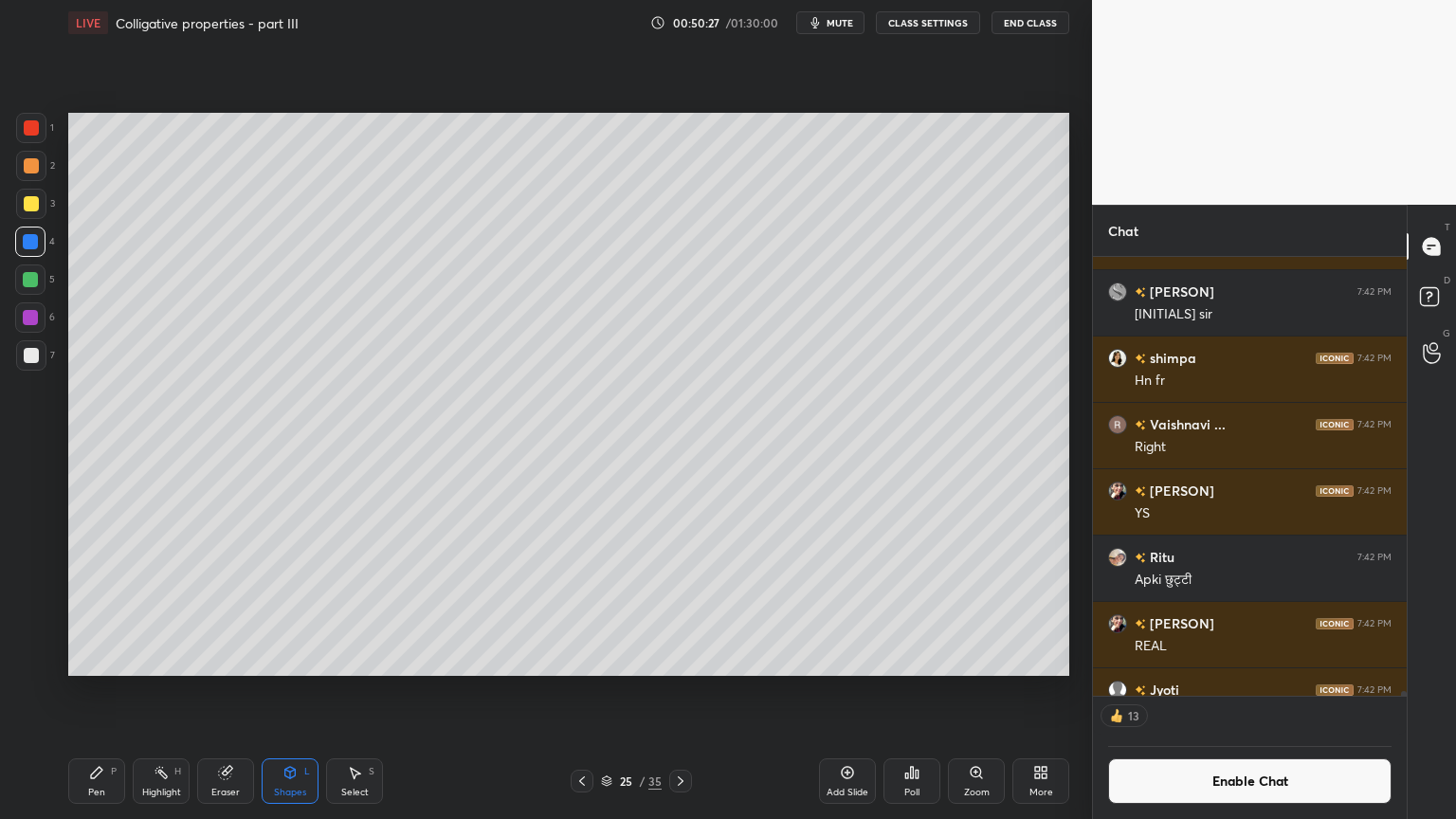 drag, startPoint x: 83, startPoint y: 782, endPoint x: 100, endPoint y: 758, distance: 29.410882 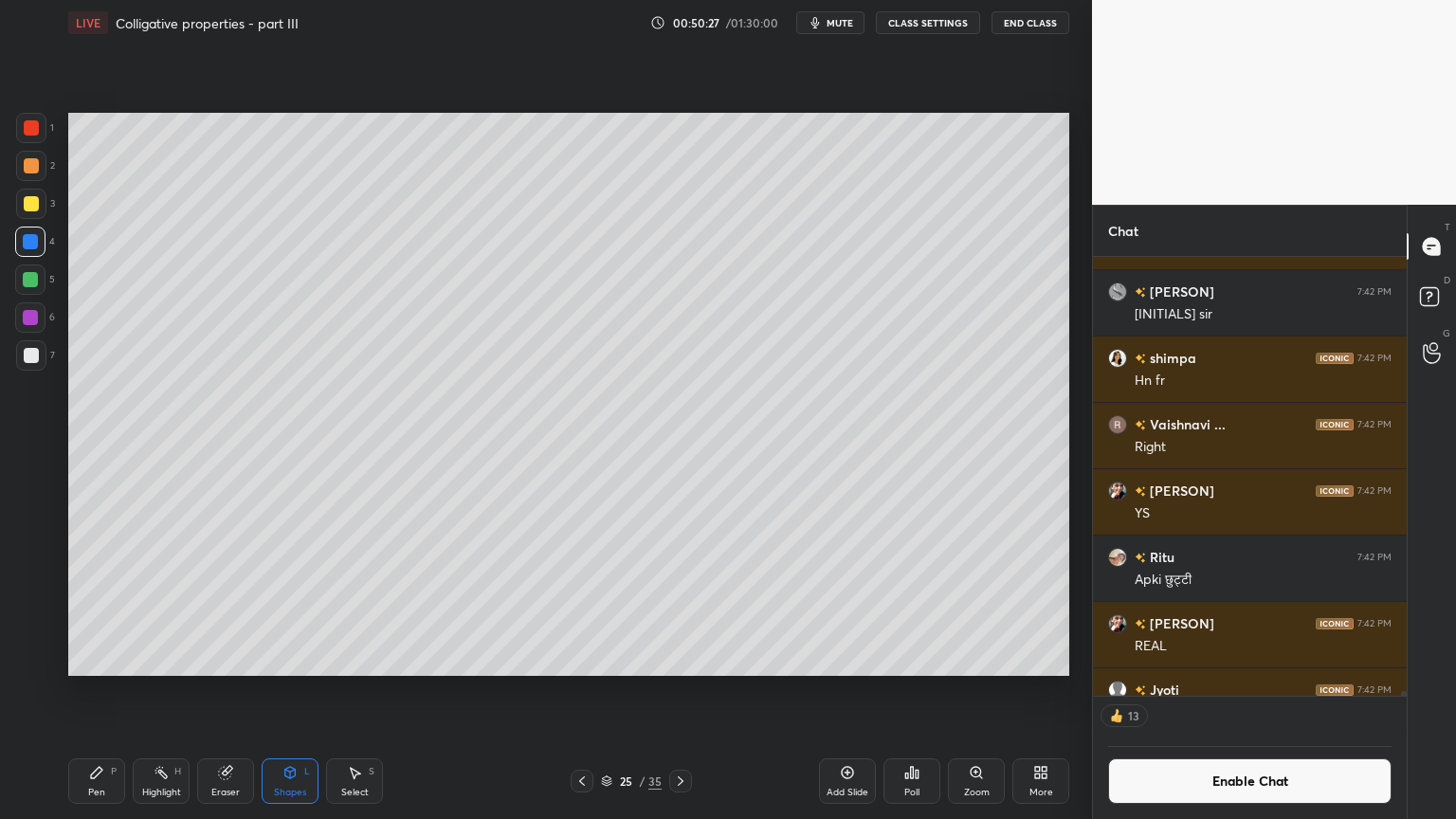 click on "Pen P" at bounding box center (97, 781) 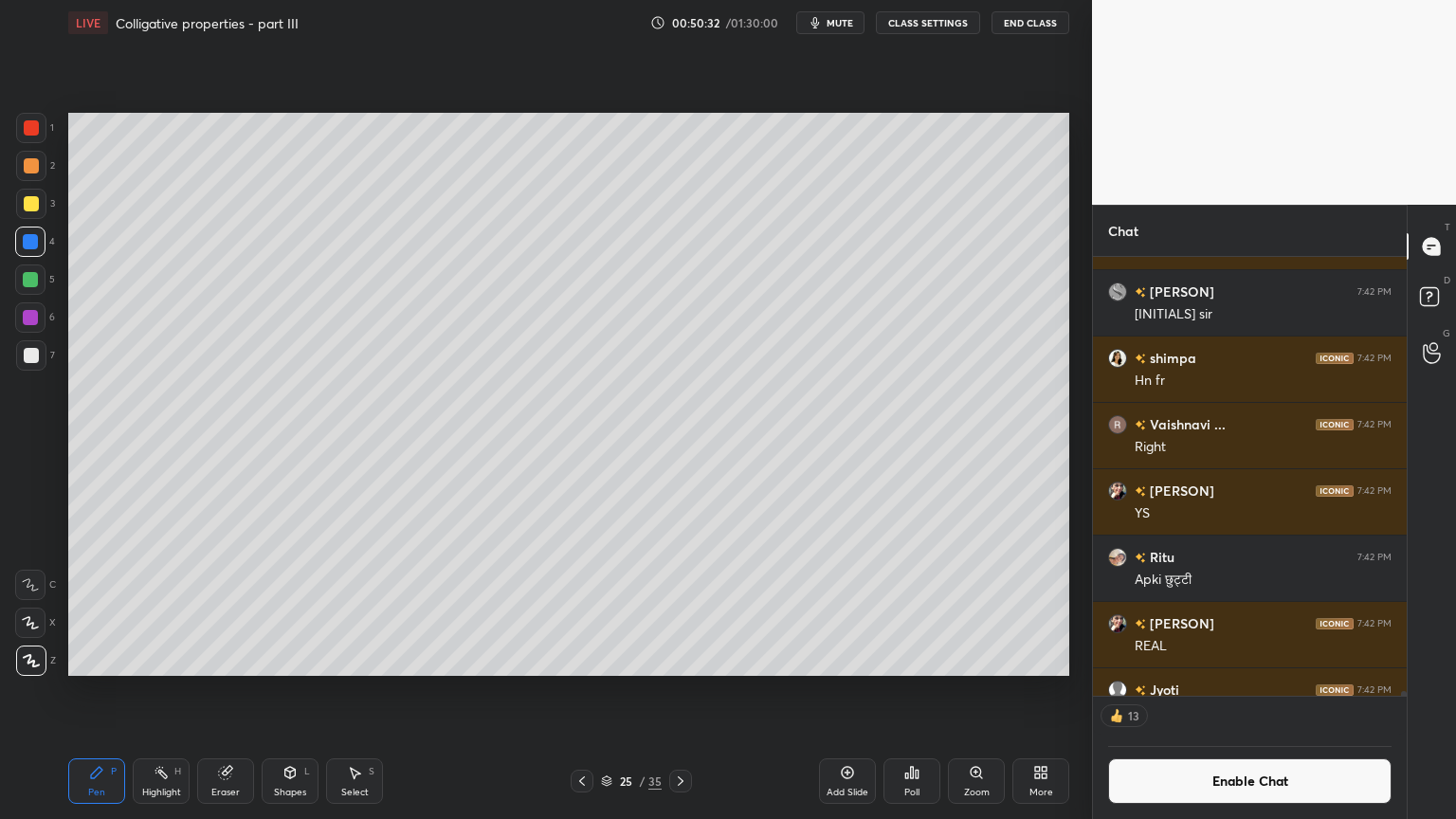 scroll, scrollTop: 6, scrollLeft: 6, axis: both 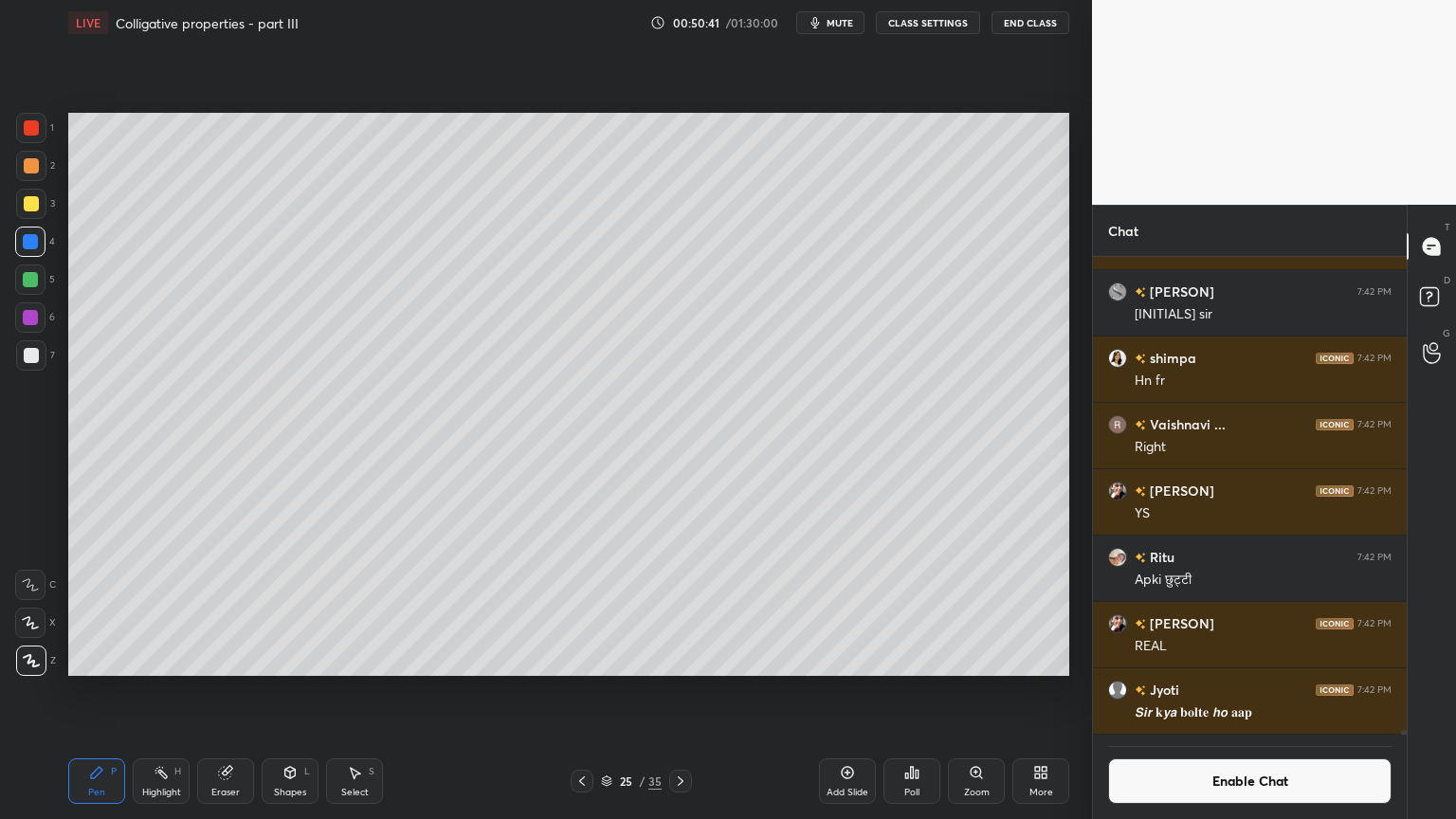 click at bounding box center [31, 128] 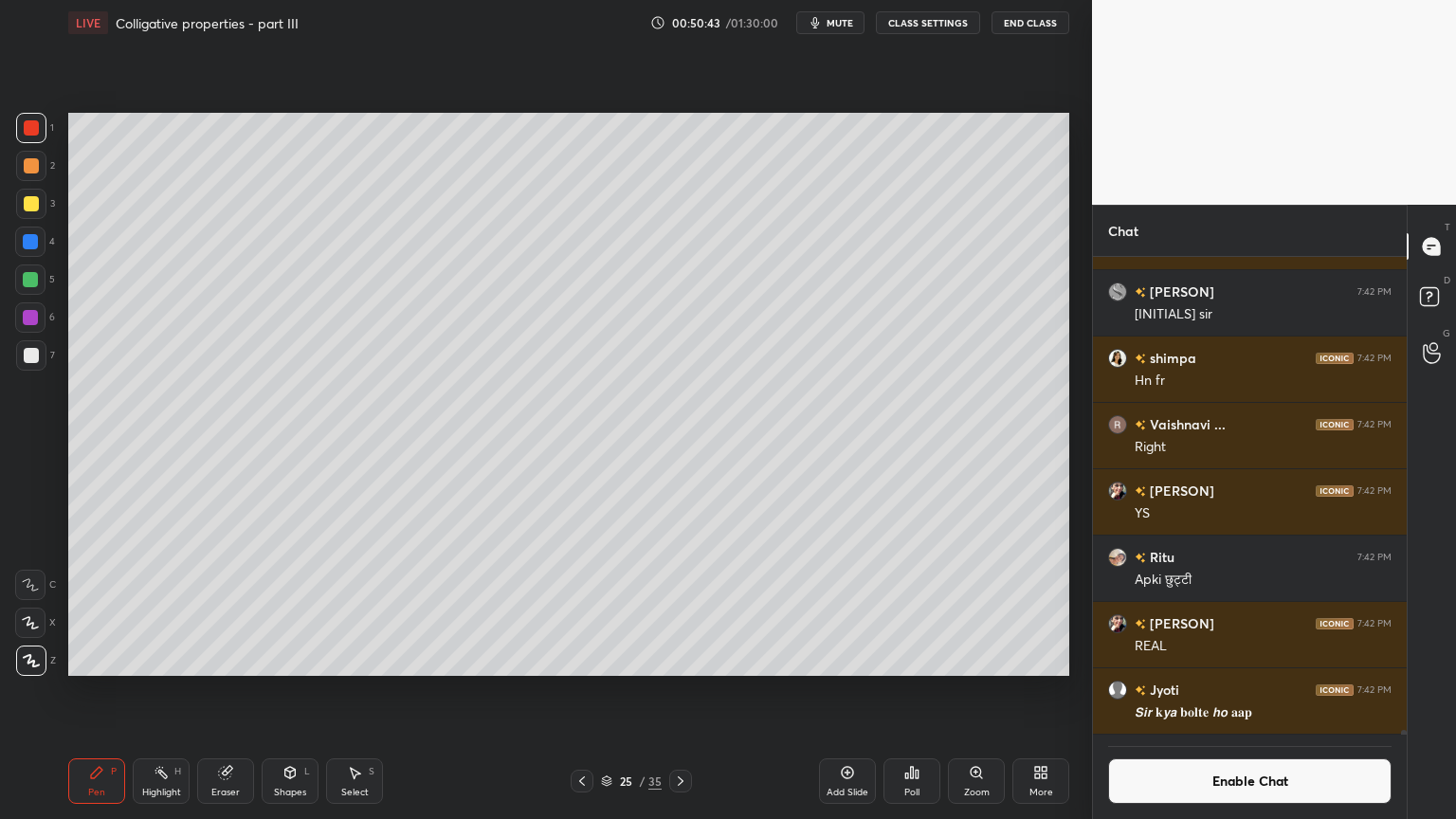 drag, startPoint x: 174, startPoint y: 782, endPoint x: 224, endPoint y: 690, distance: 104.709121 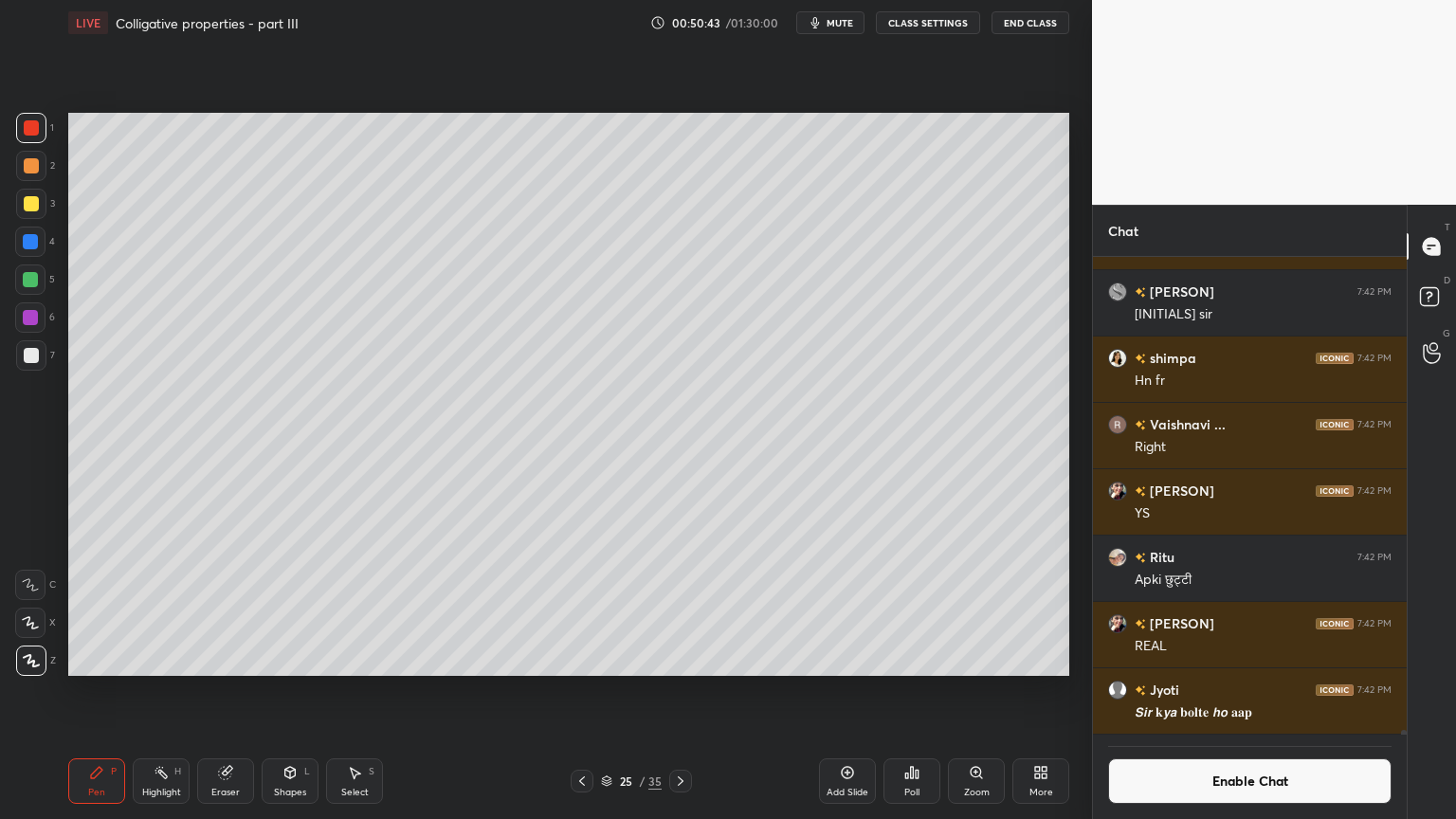 click on "Highlight H" at bounding box center (161, 781) 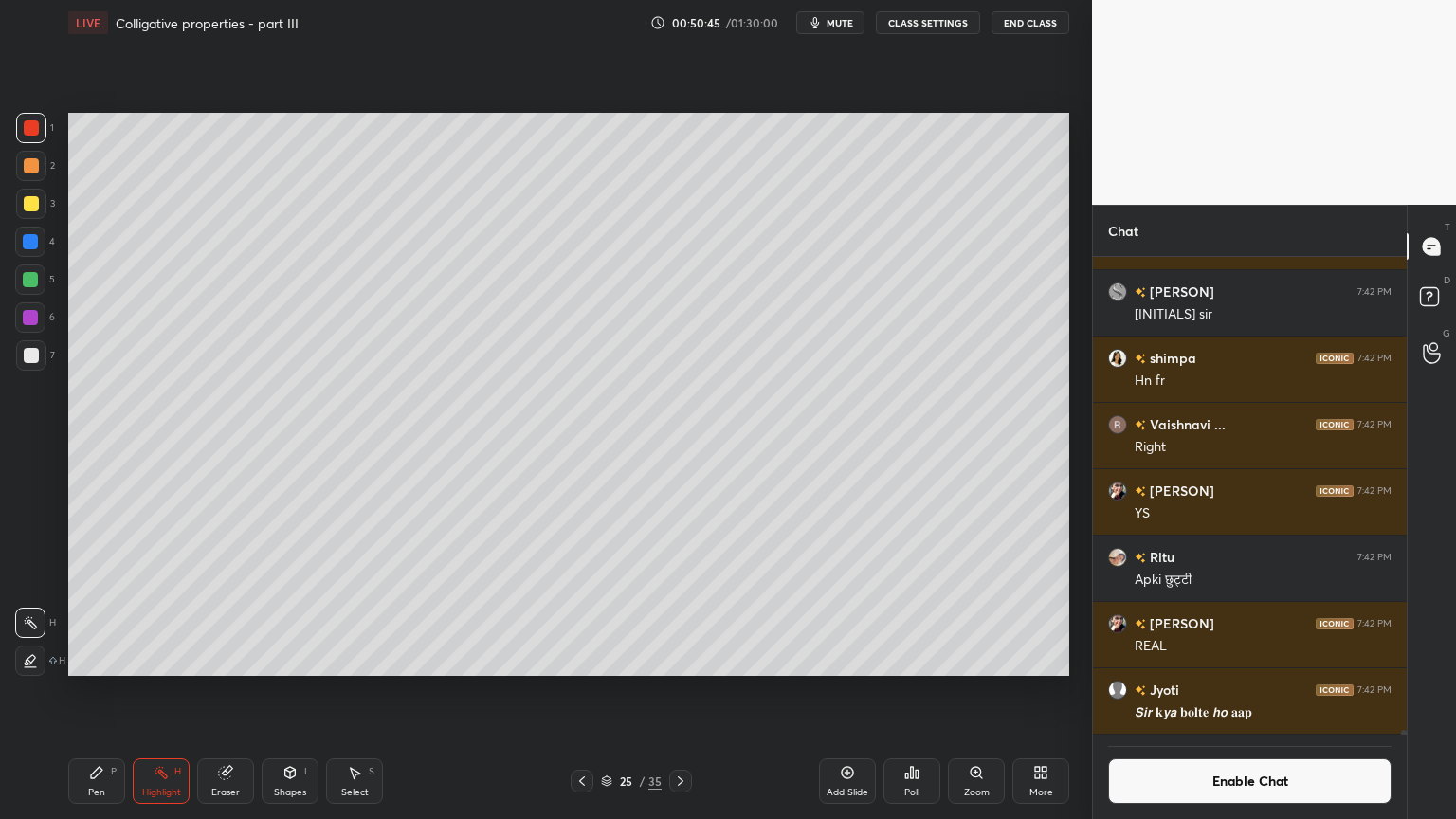 click 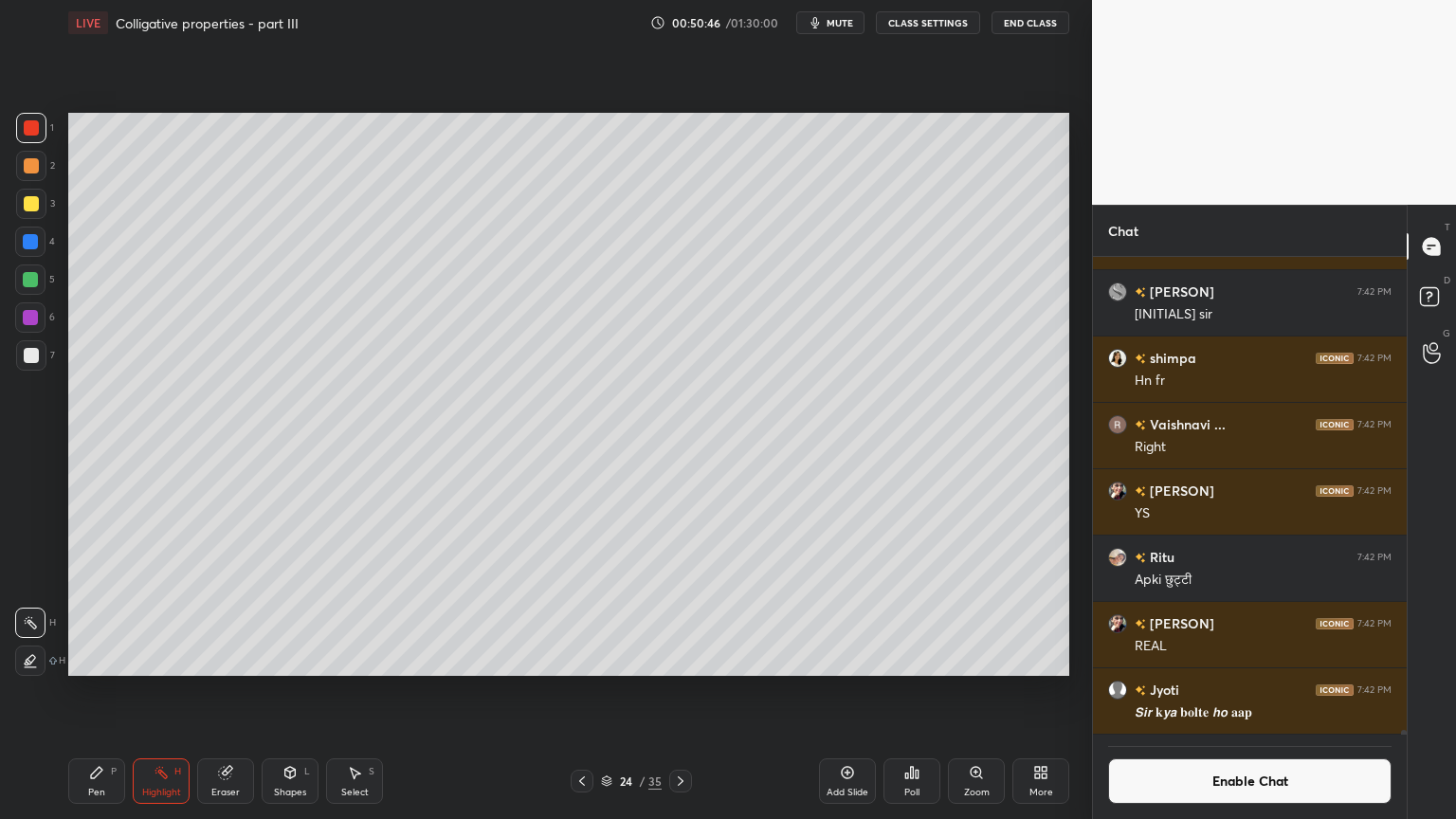 click 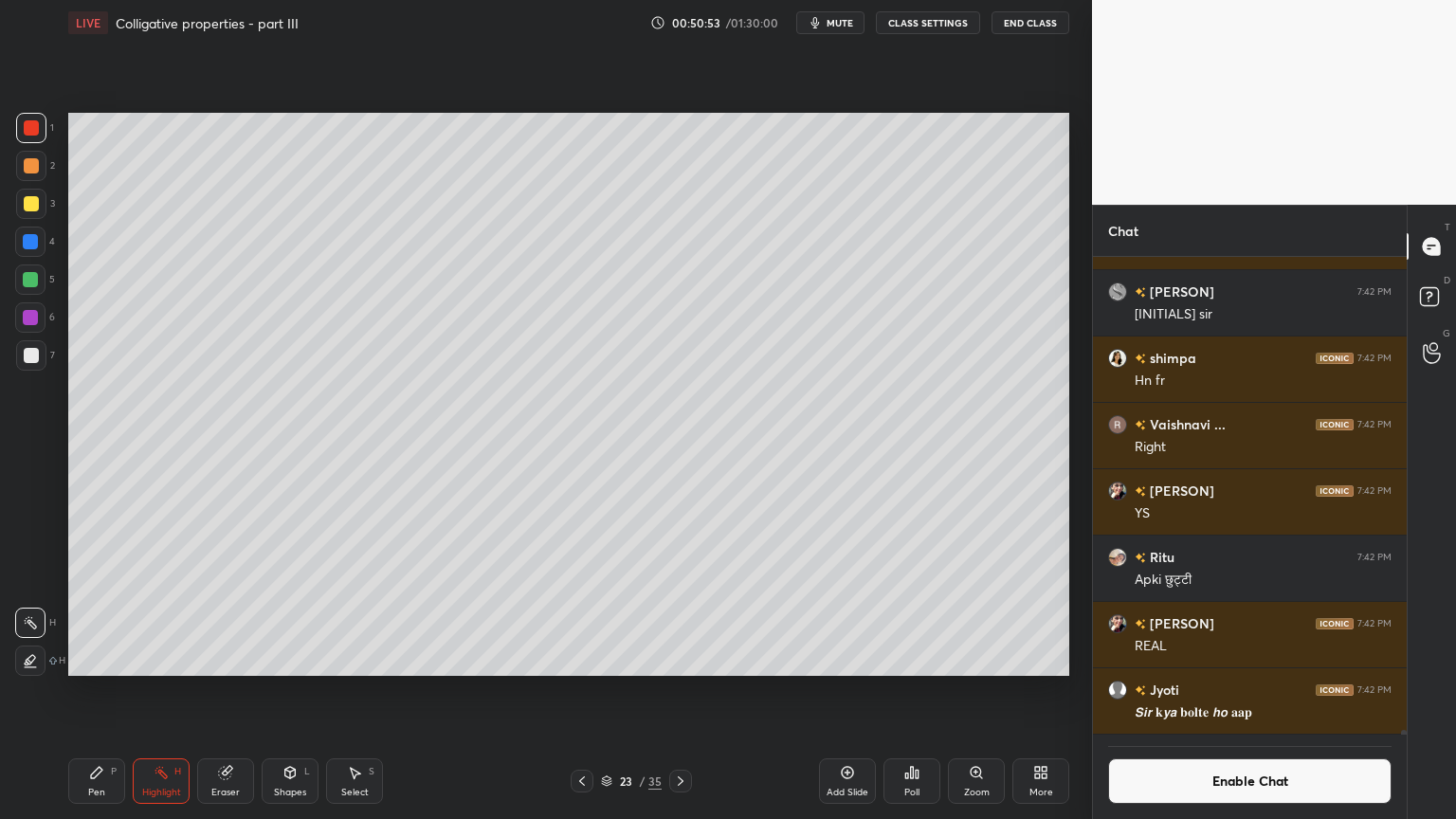 click at bounding box center (681, 781) 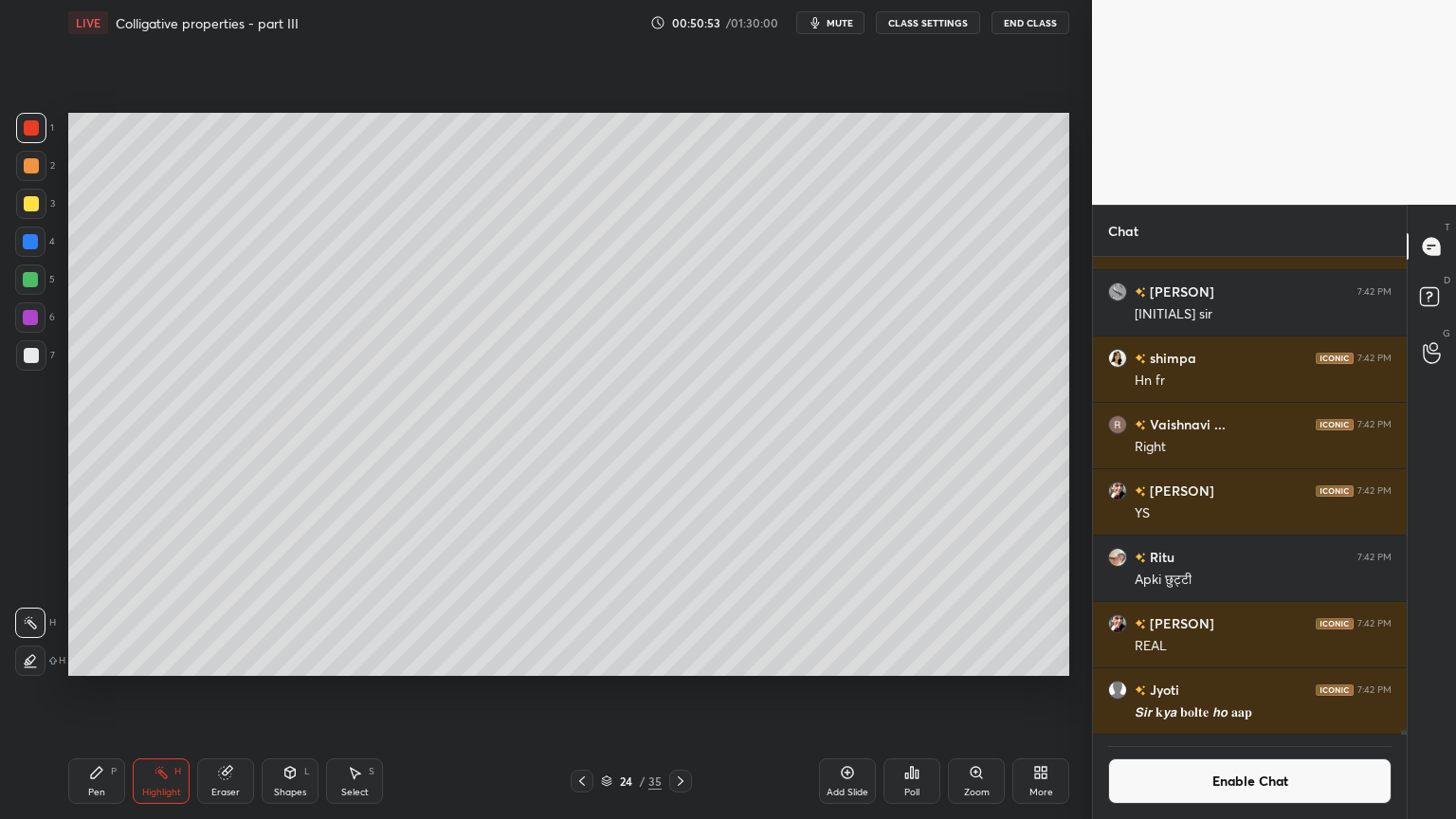 click 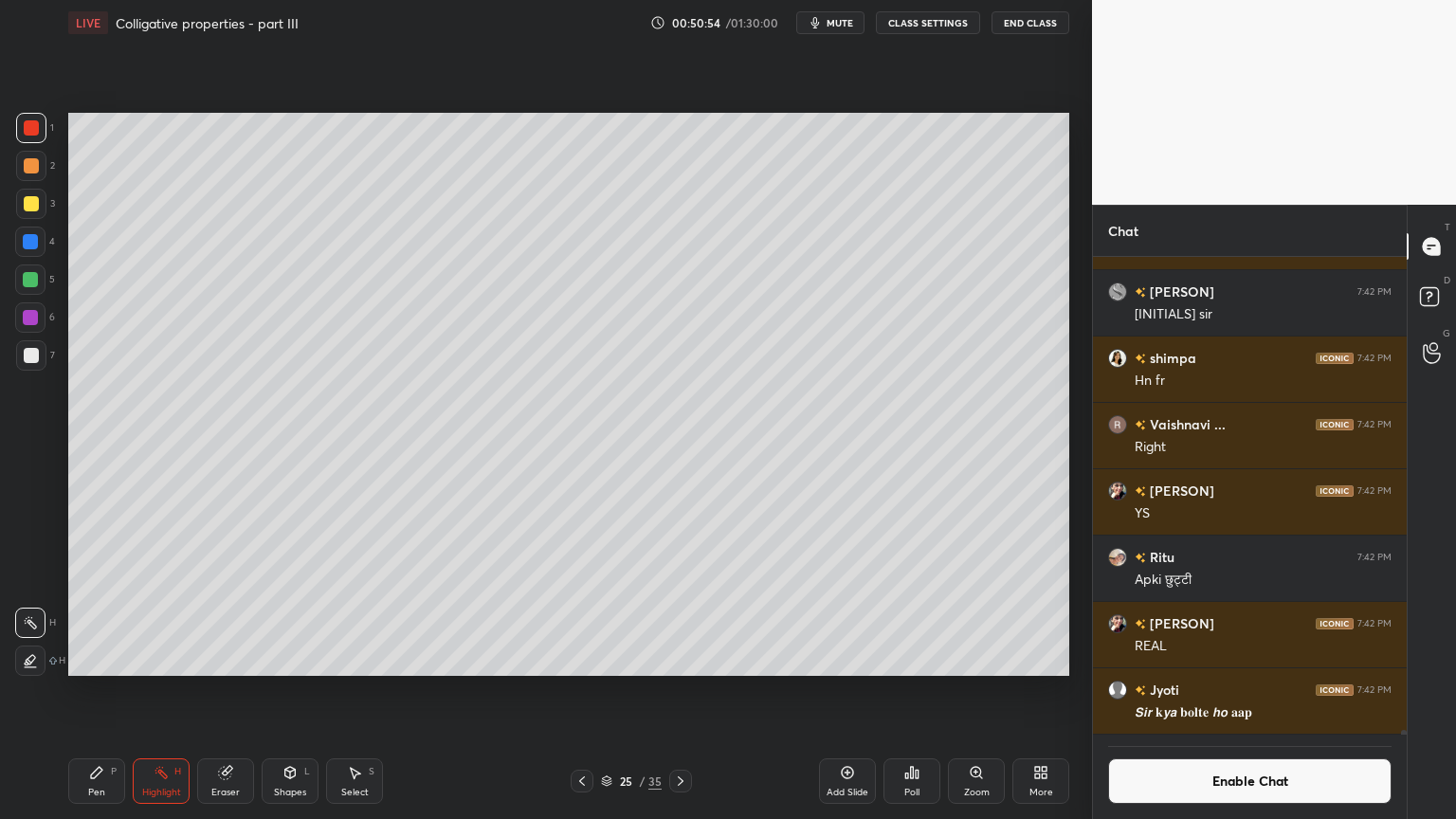 drag, startPoint x: 304, startPoint y: 775, endPoint x: 311, endPoint y: 767, distance: 10.630146 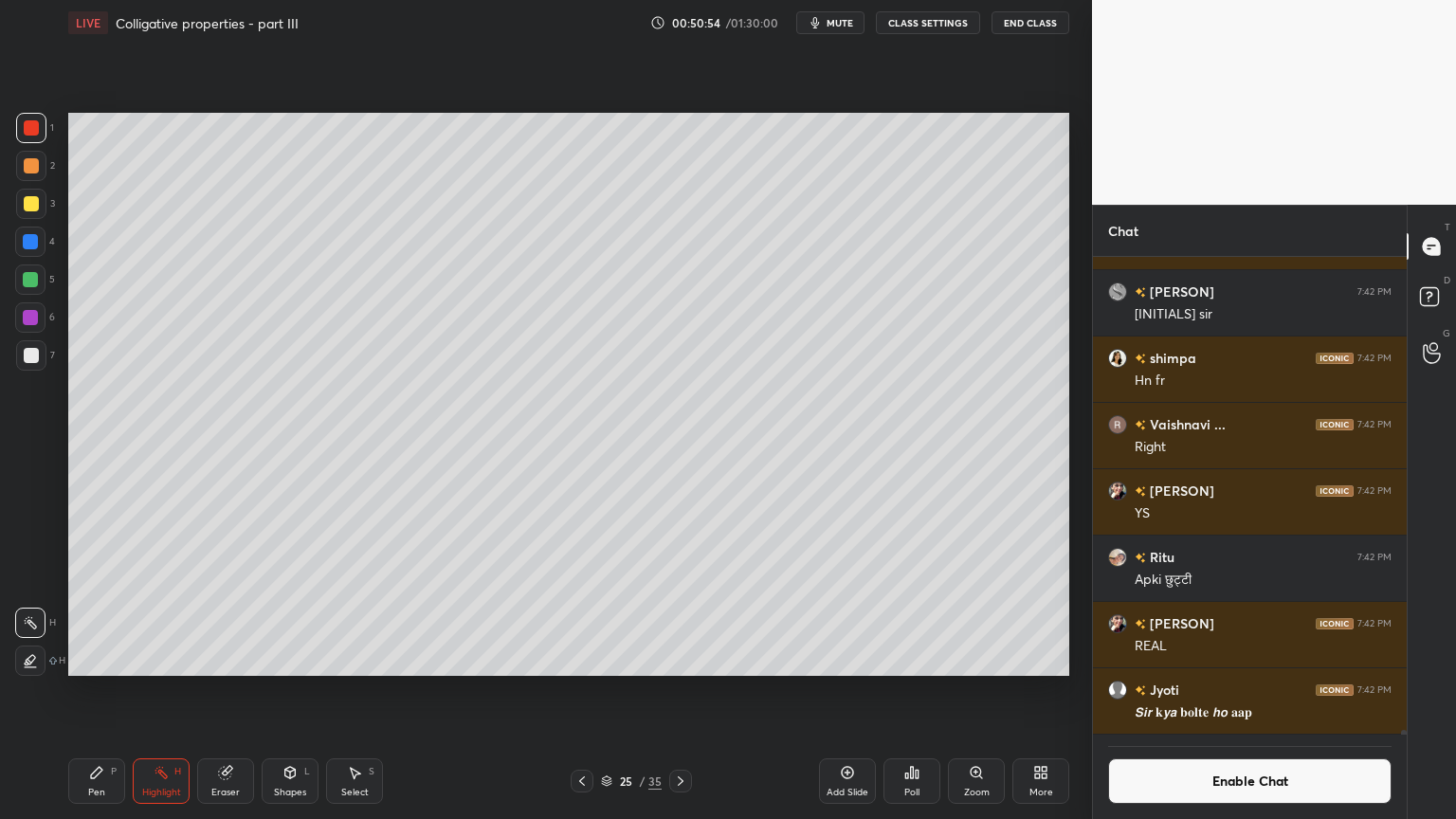 click on "Shapes L" at bounding box center [290, 781] 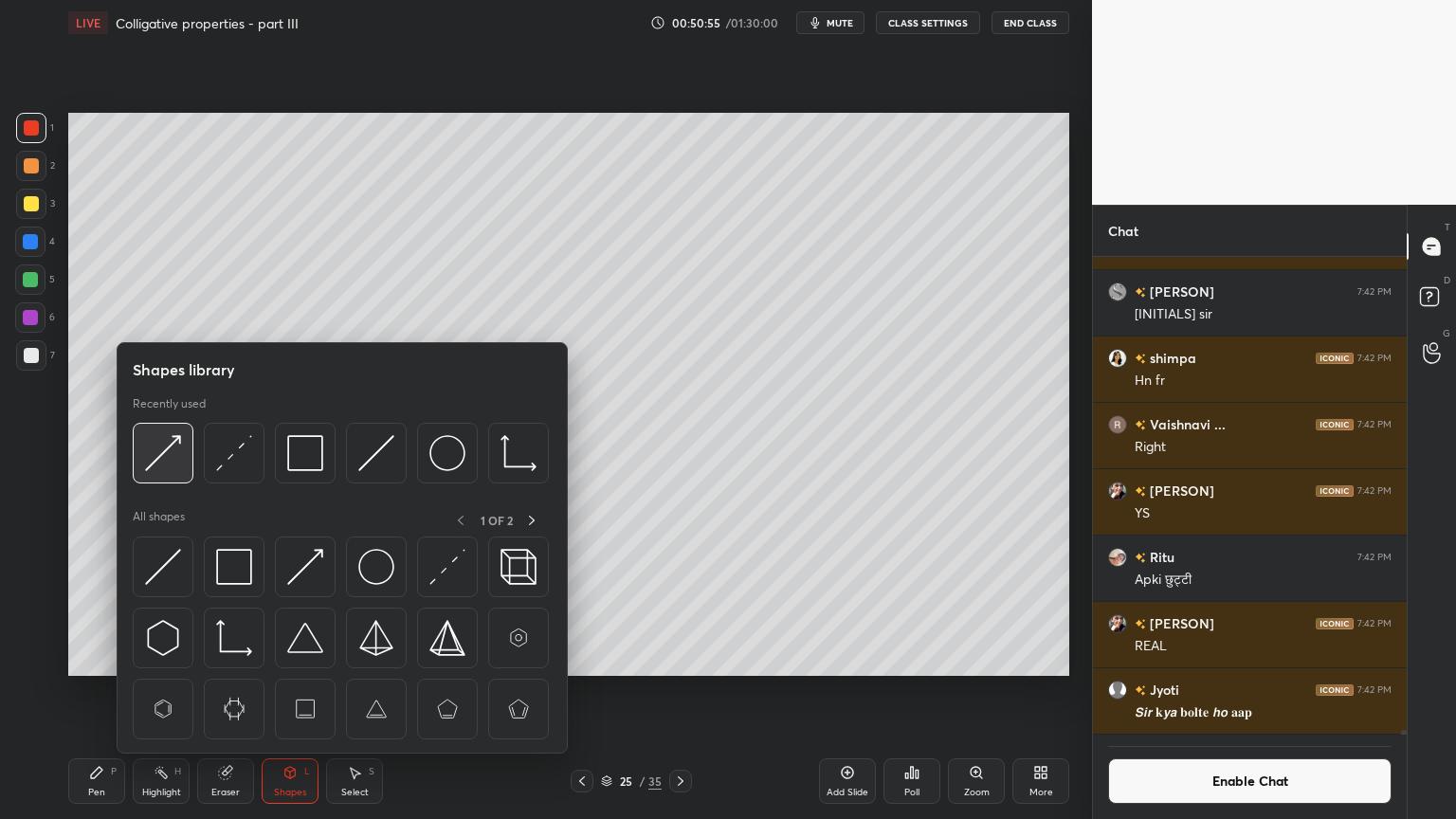 click at bounding box center [163, 453] 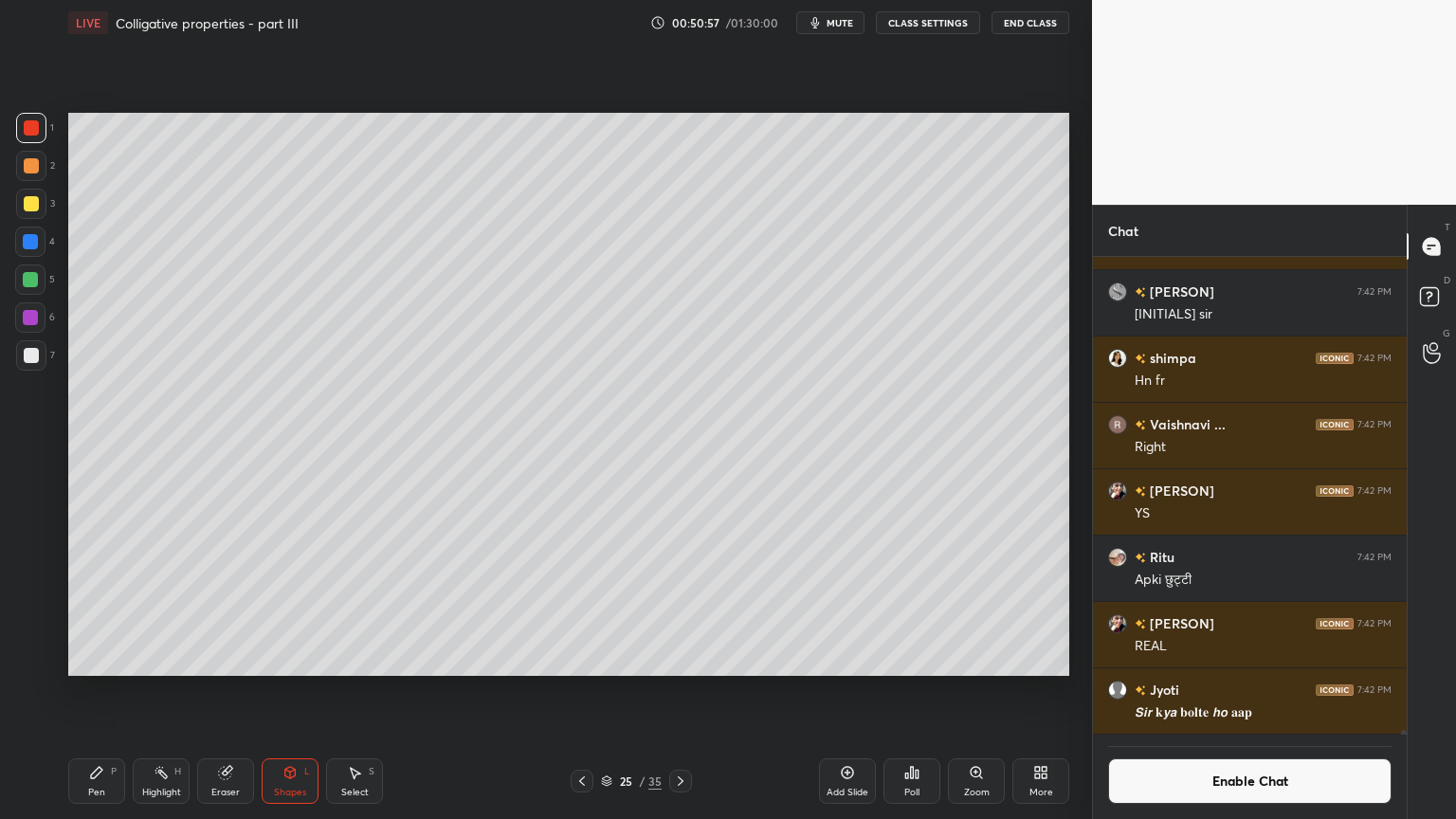 click on "Pen P" at bounding box center (97, 781) 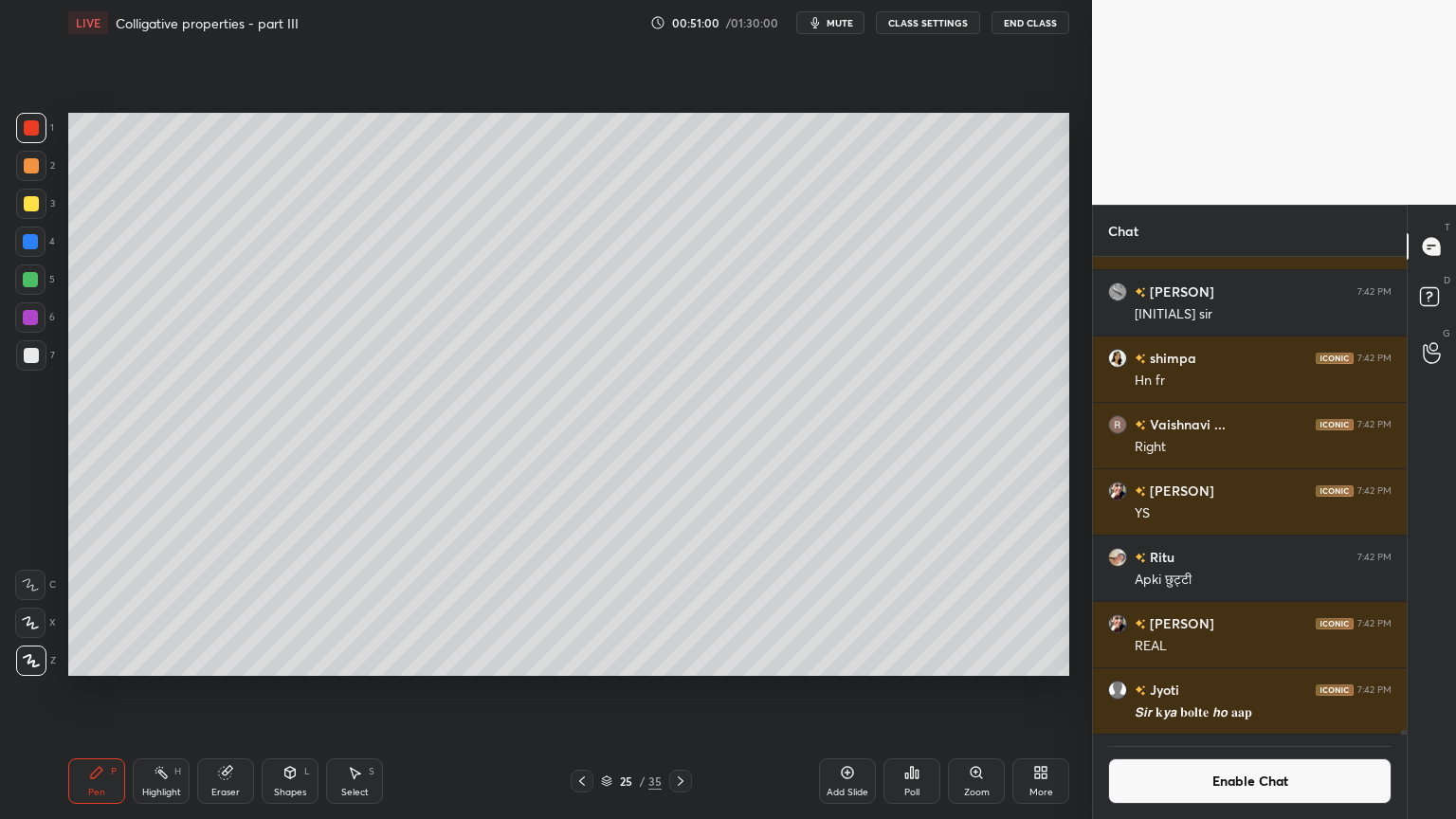 click at bounding box center (31, 128) 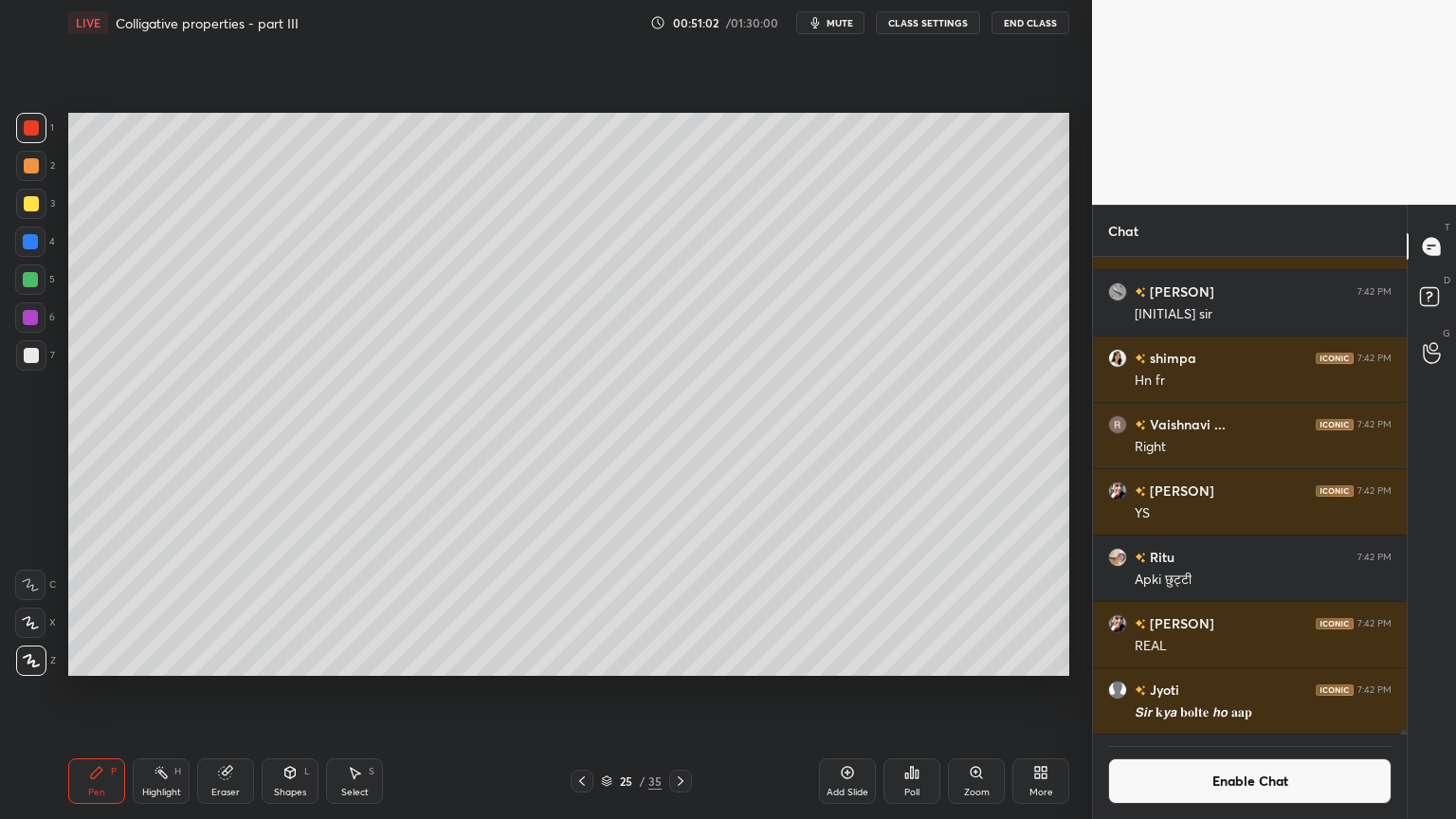 scroll, scrollTop: 433, scrollLeft: 308, axis: both 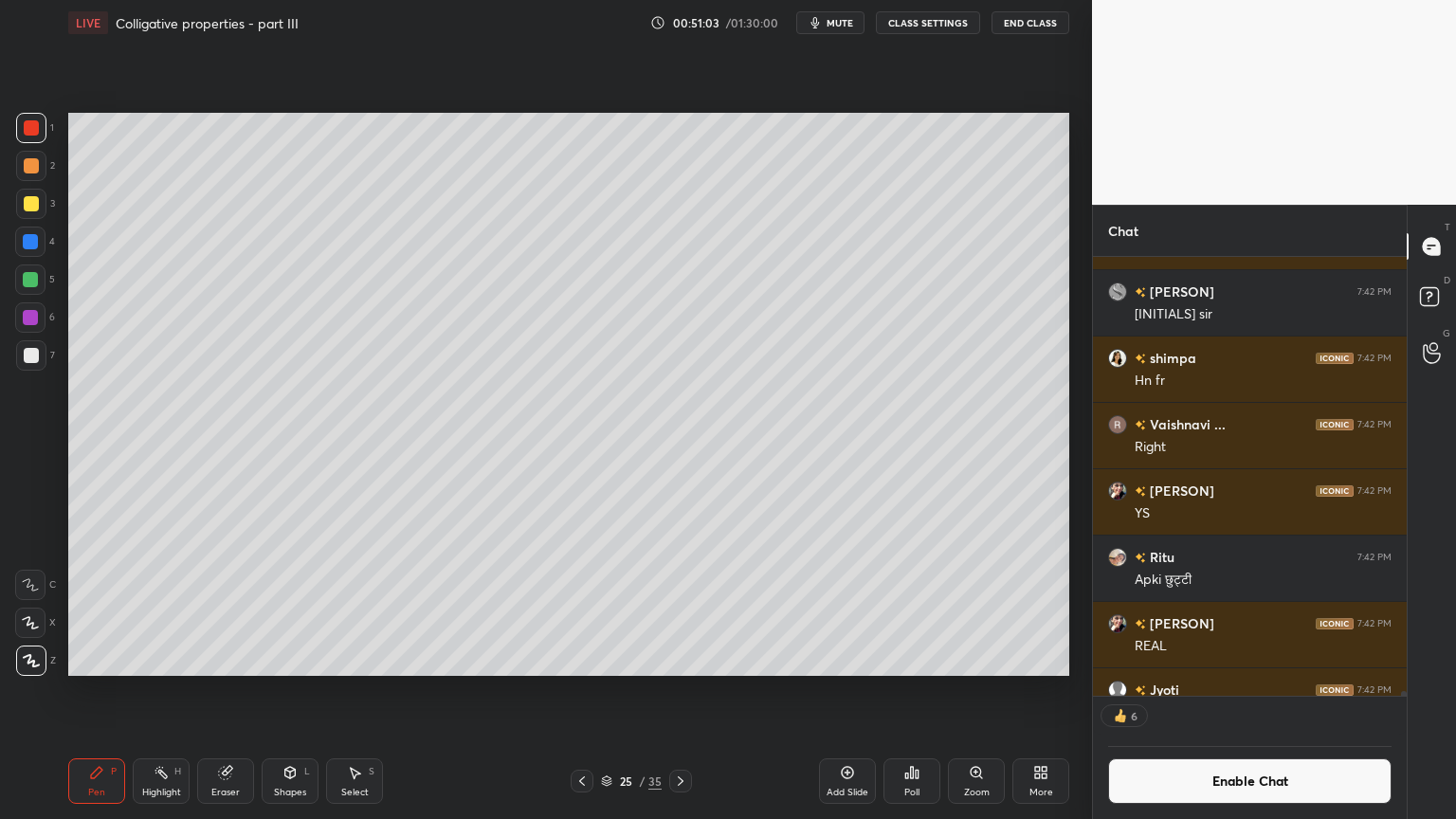 click on "Pen P" at bounding box center [97, 781] 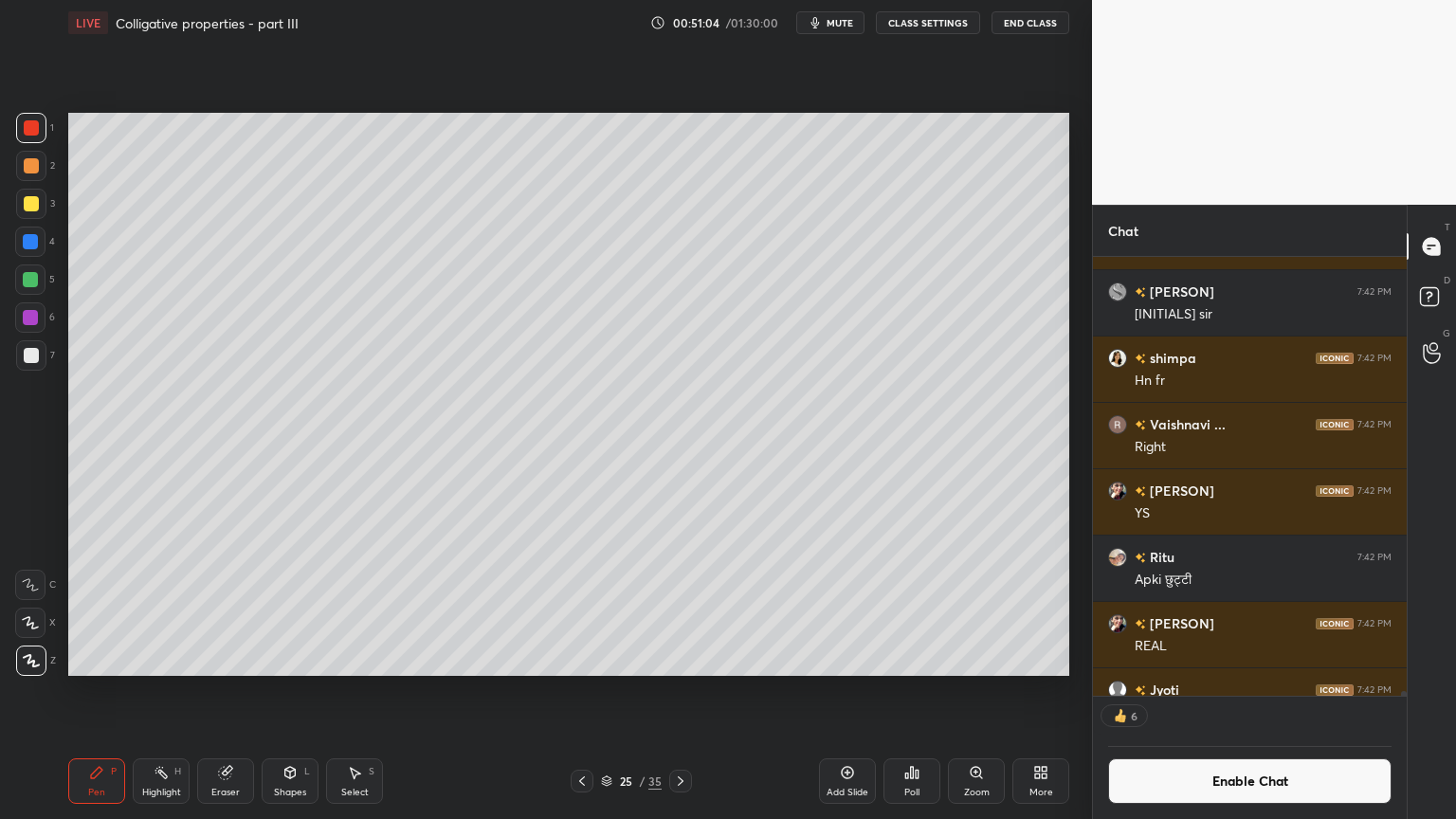 click at bounding box center [31, 355] 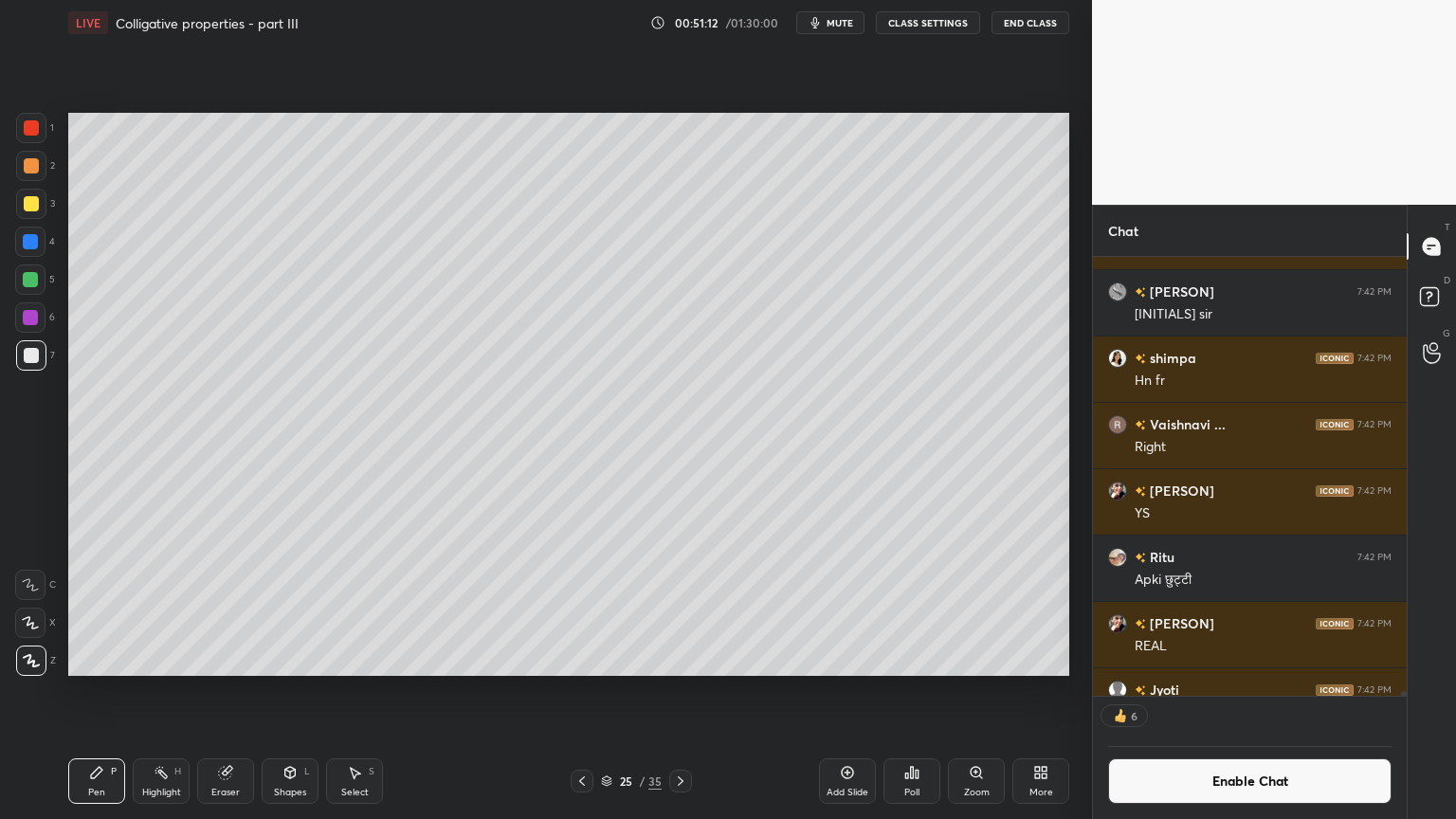 click on "Highlight" at bounding box center [161, 792] 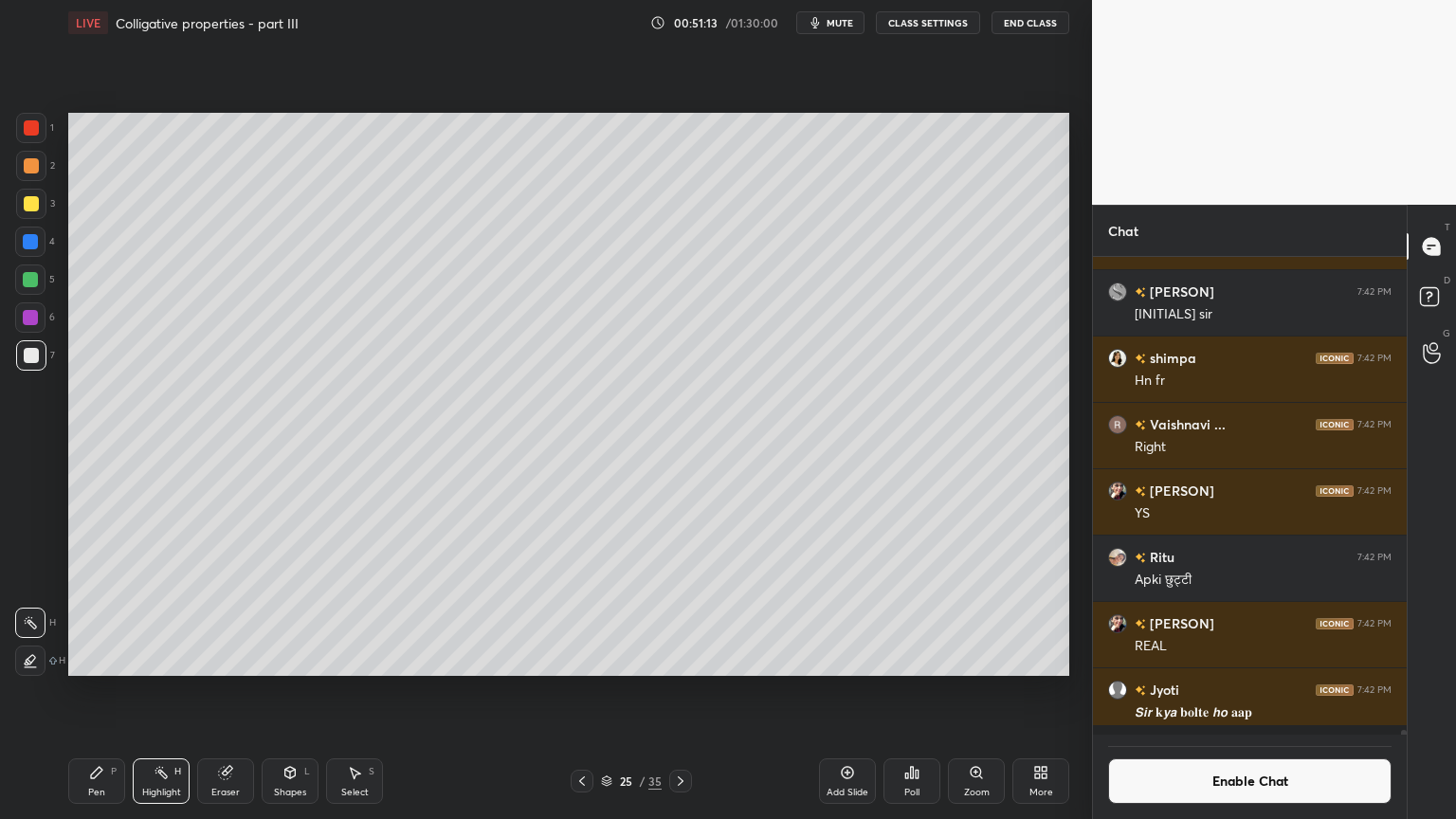 scroll, scrollTop: 6, scrollLeft: 6, axis: both 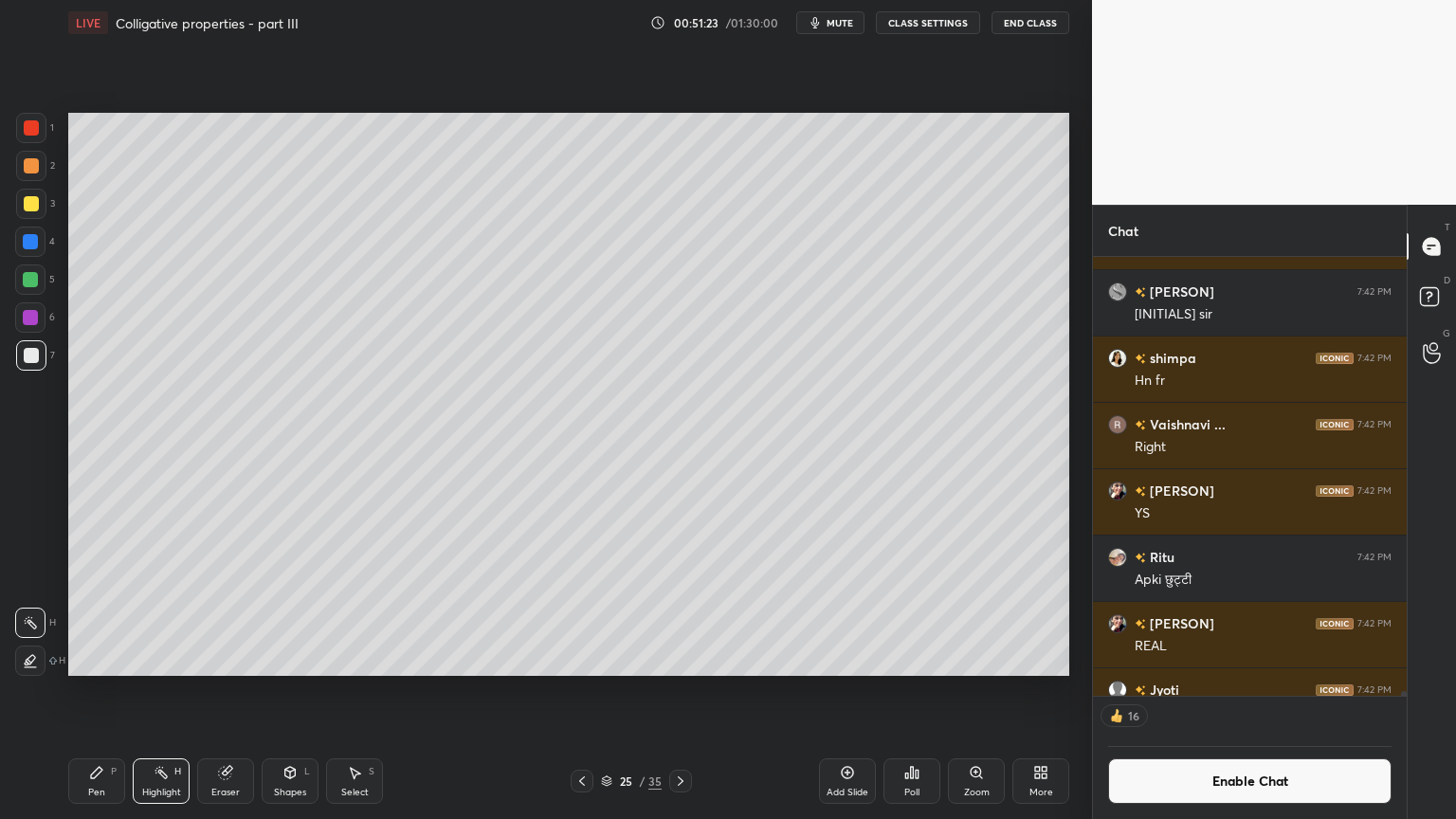 click on "Pen P" at bounding box center (97, 781) 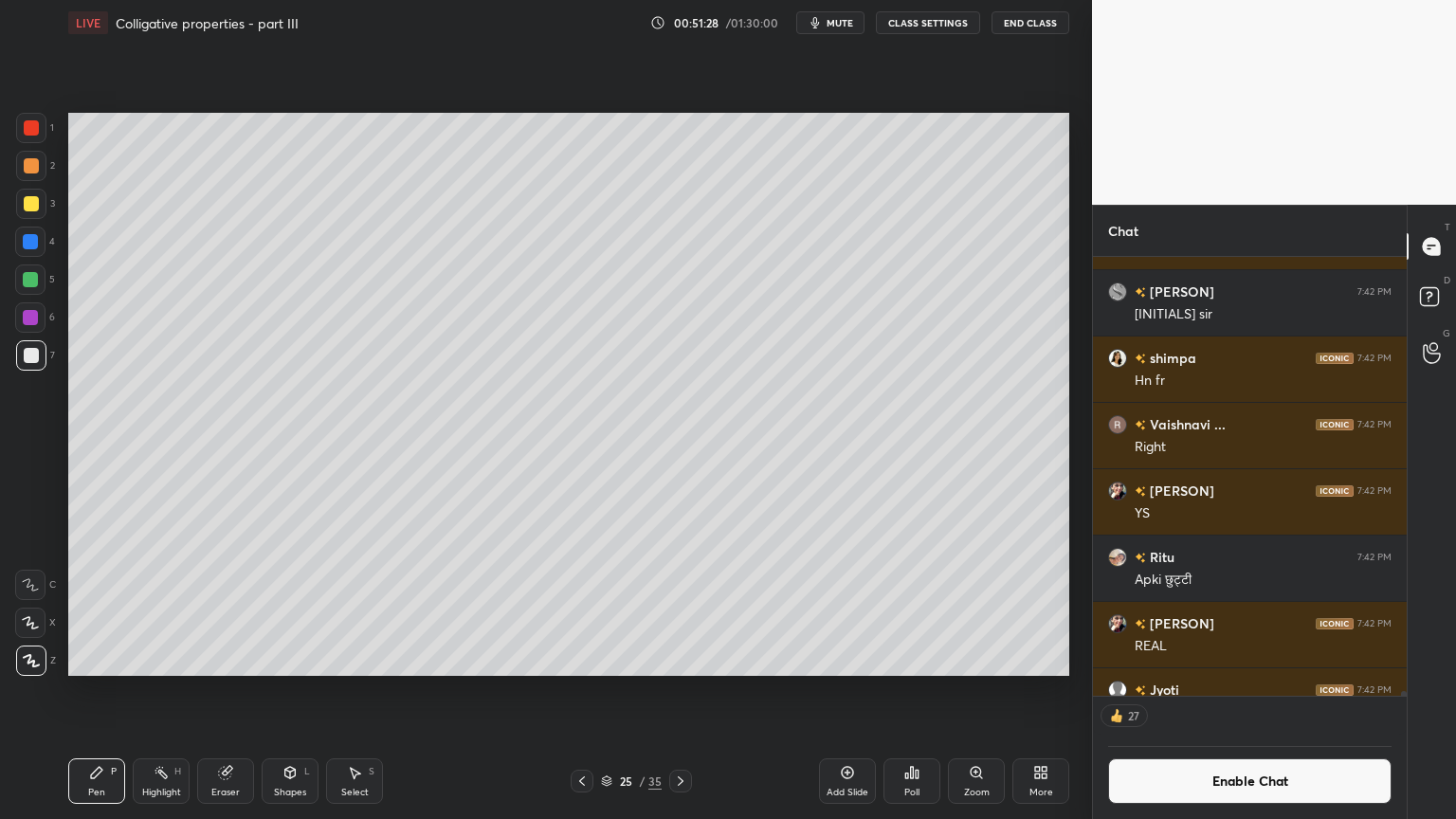 drag, startPoint x: 170, startPoint y: 789, endPoint x: 429, endPoint y: 785, distance: 259.0309 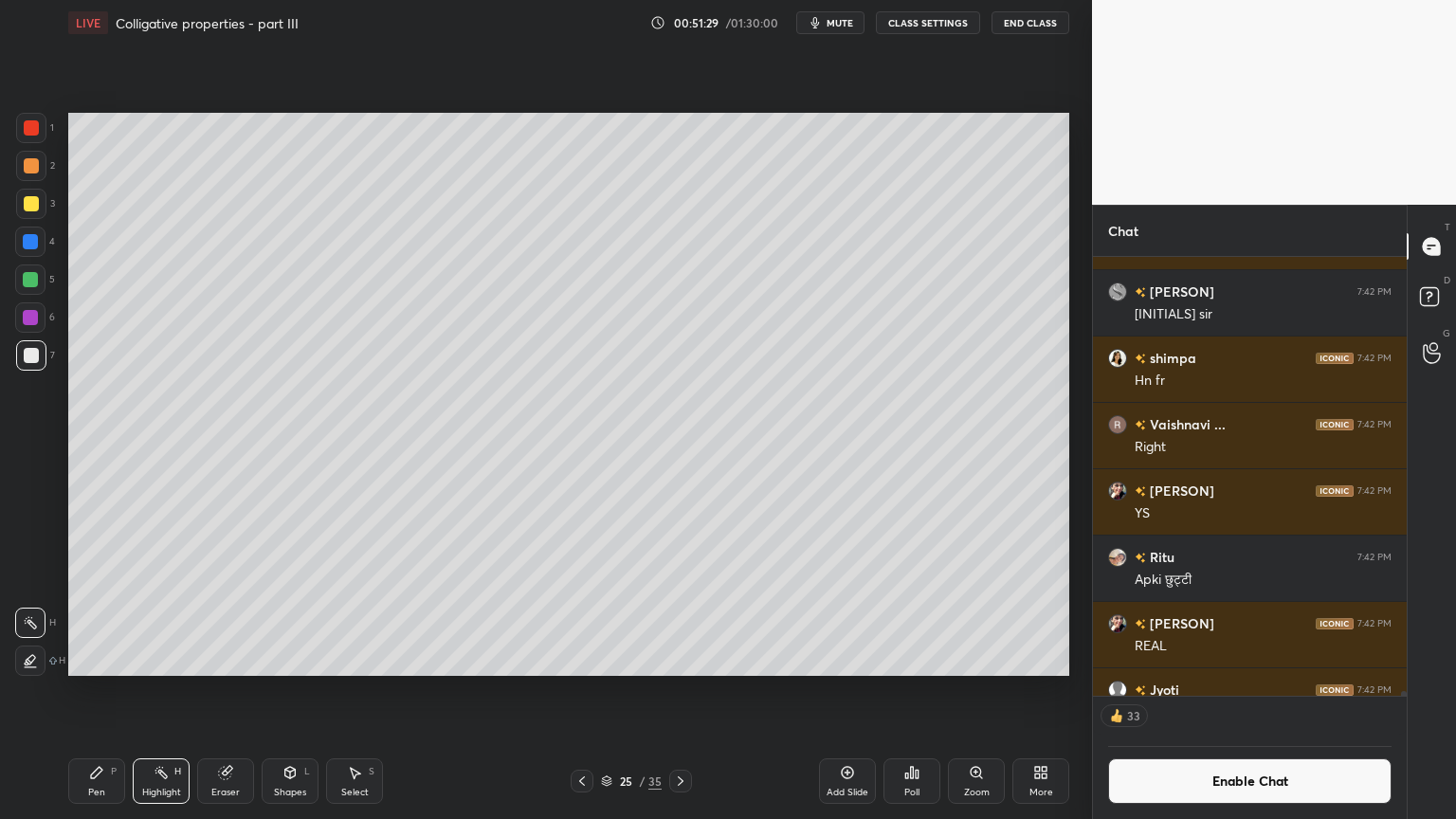 click 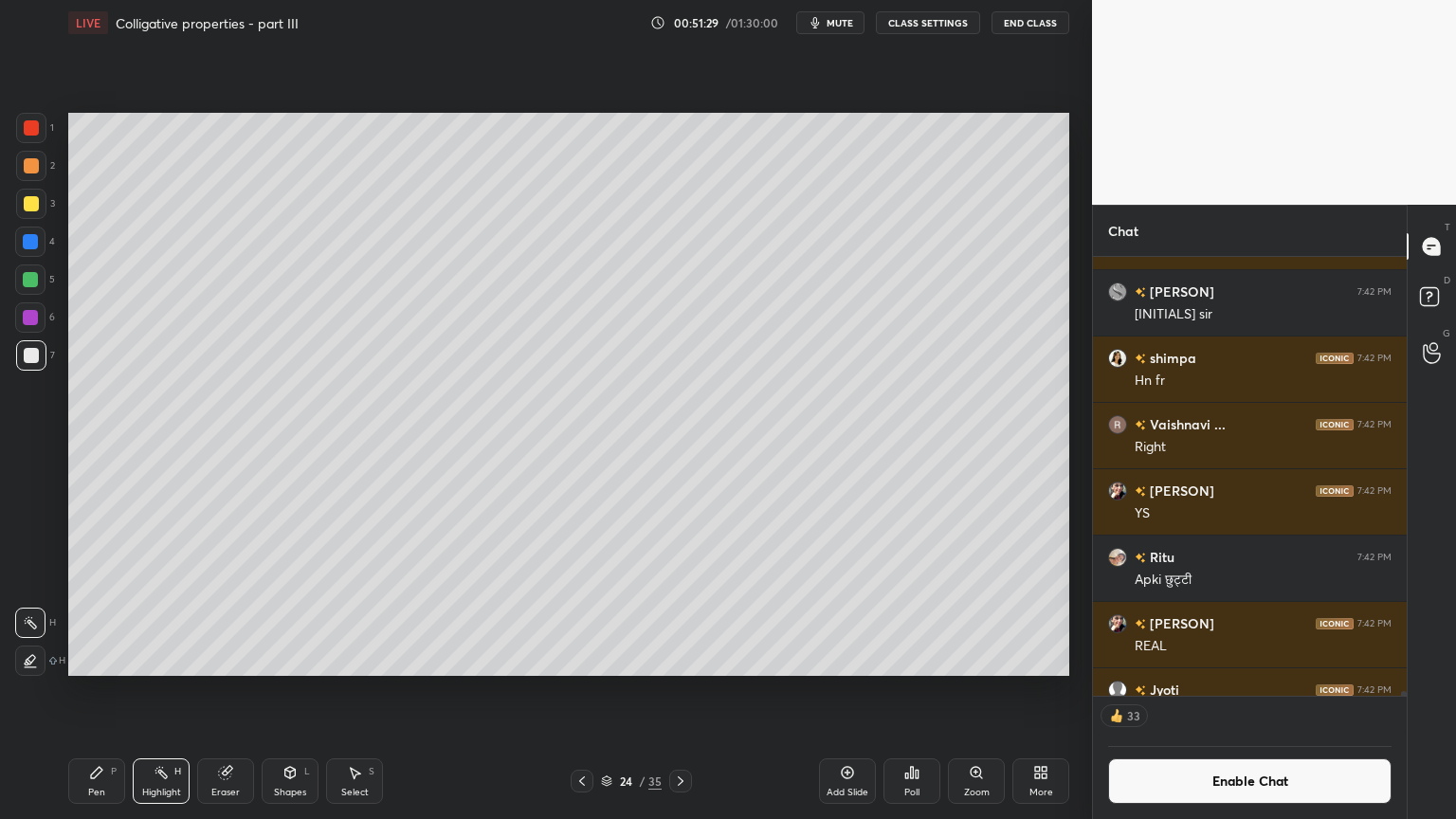 click at bounding box center (582, 781) 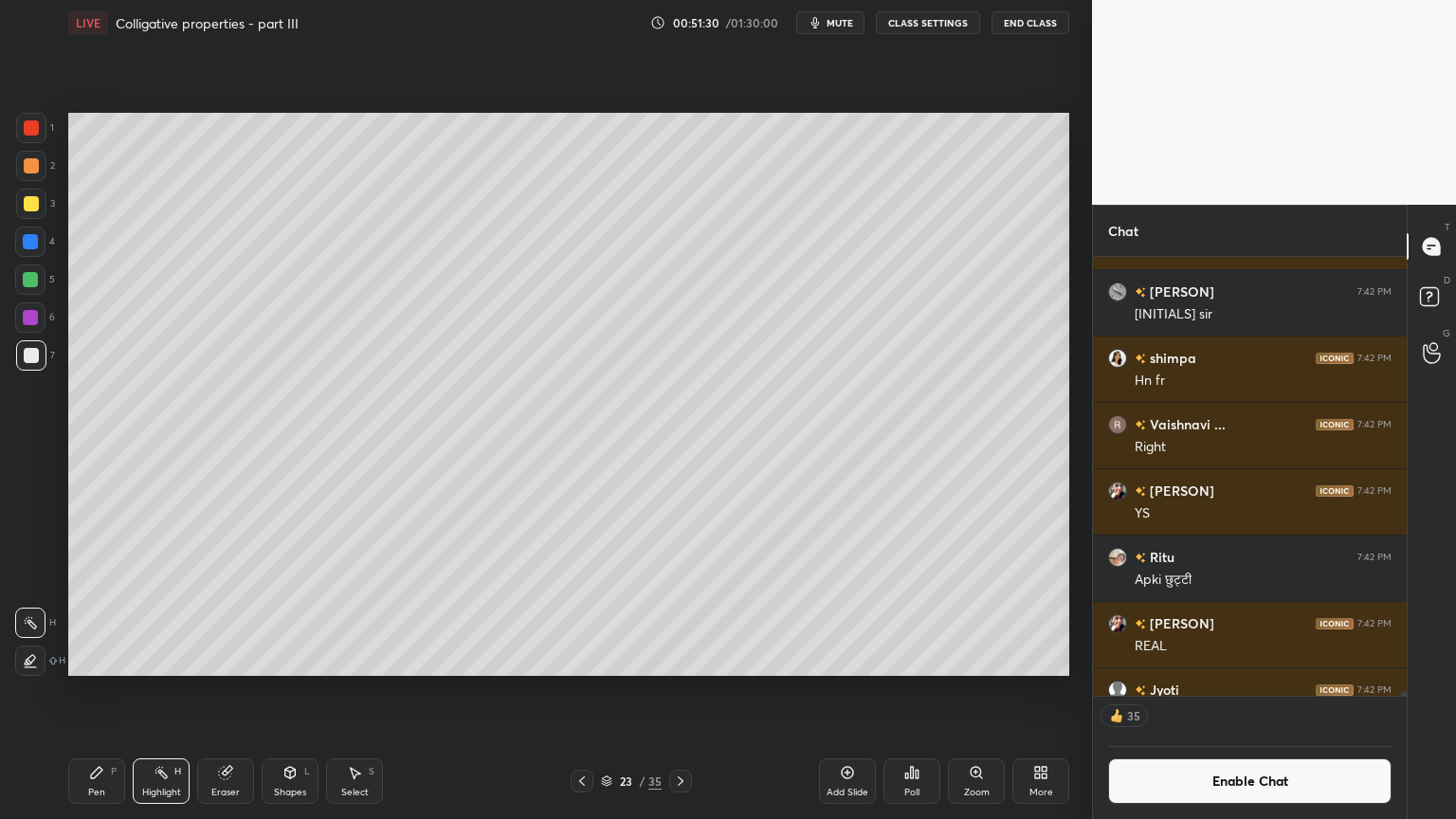 click 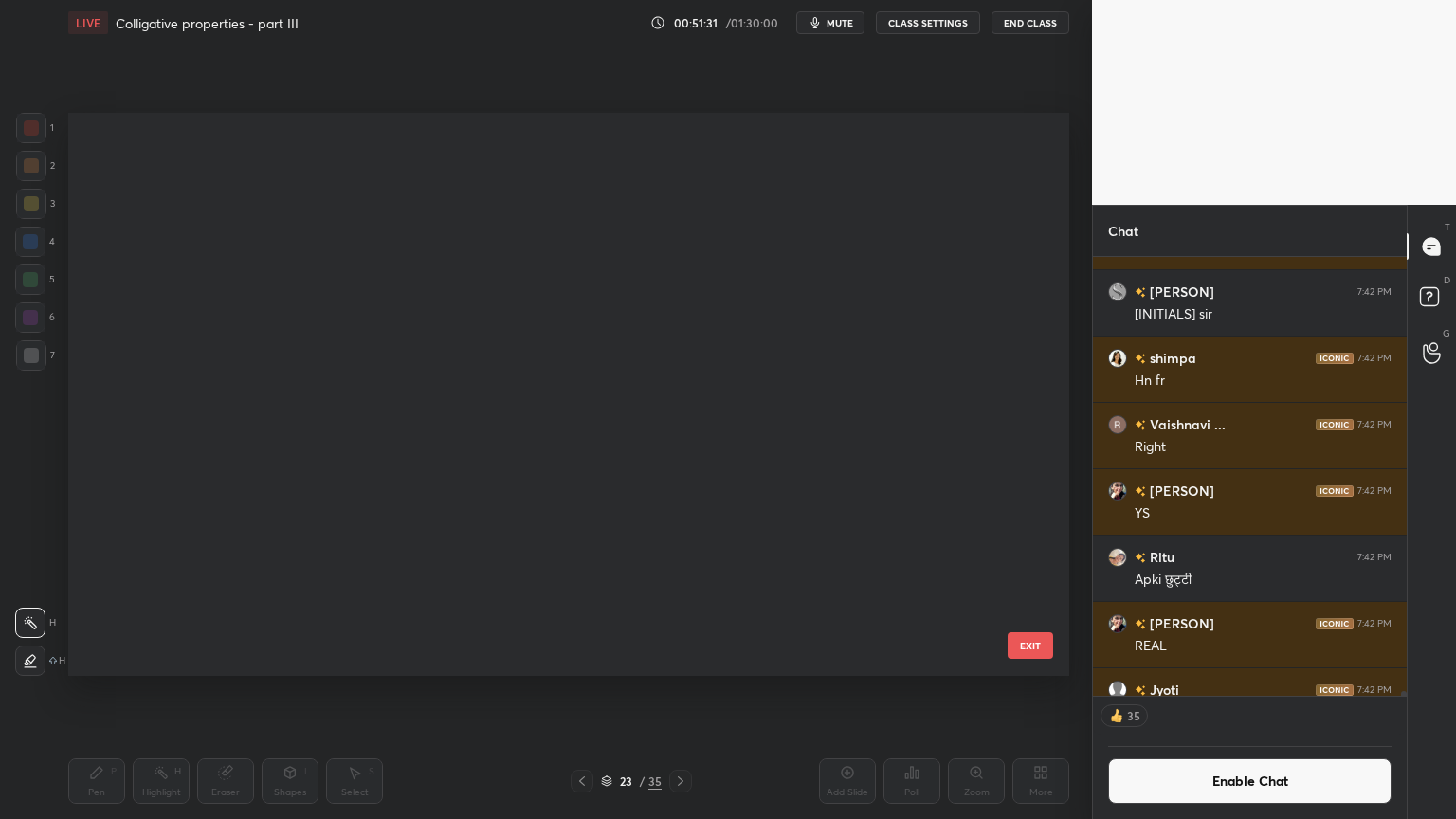 scroll, scrollTop: 825, scrollLeft: 0, axis: vertical 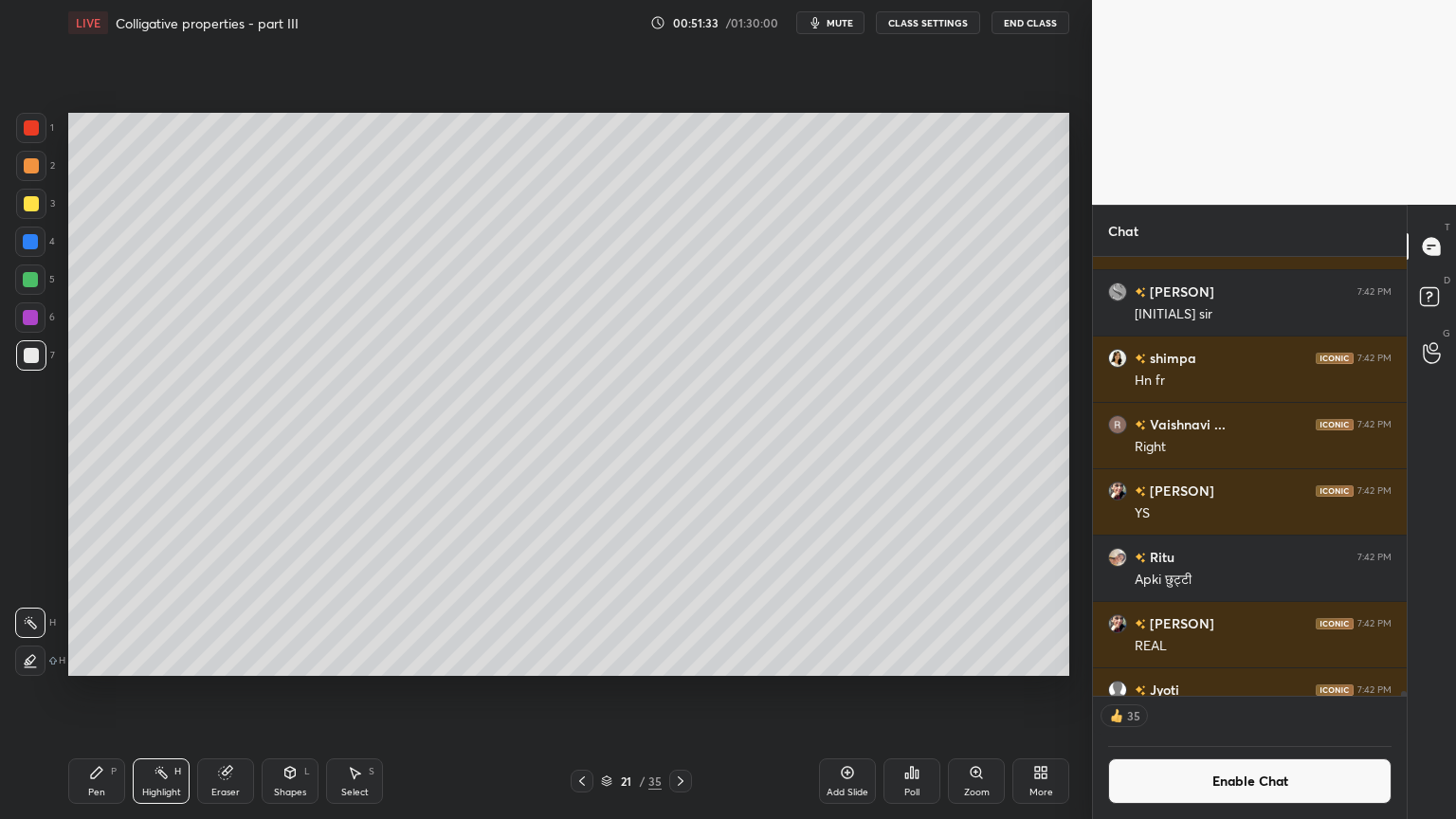 click on "Highlight H" at bounding box center (161, 781) 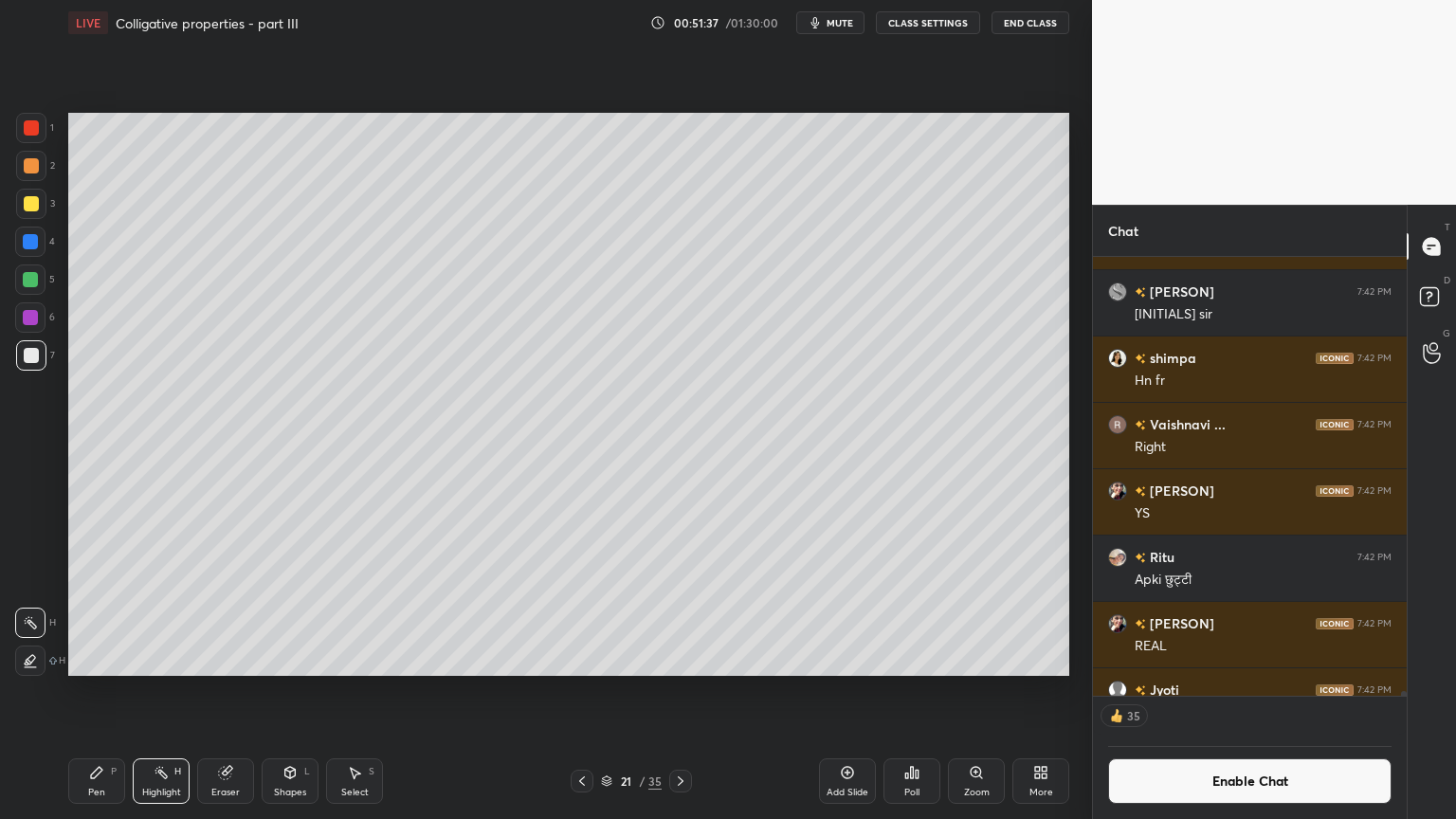 click 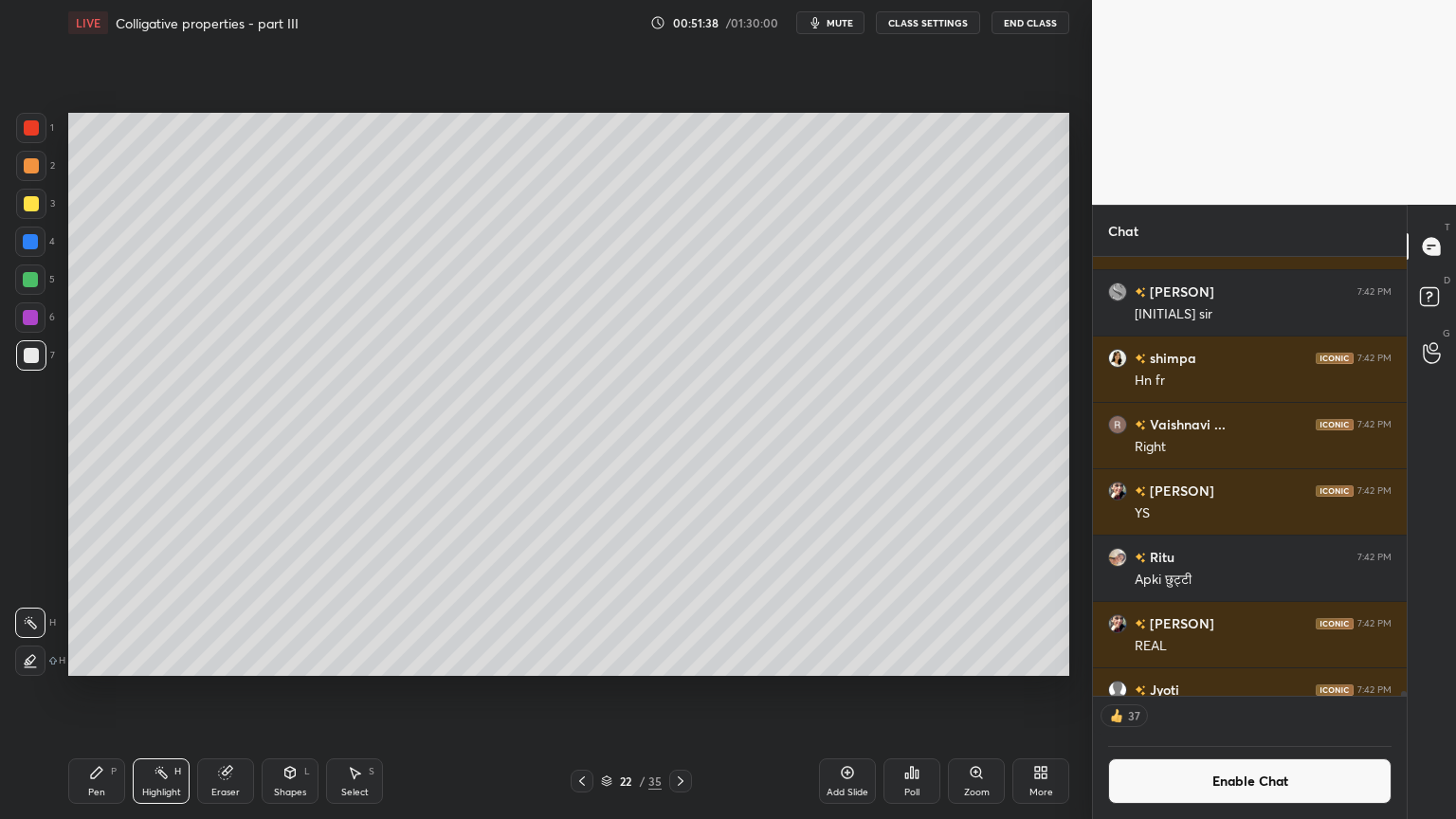 click 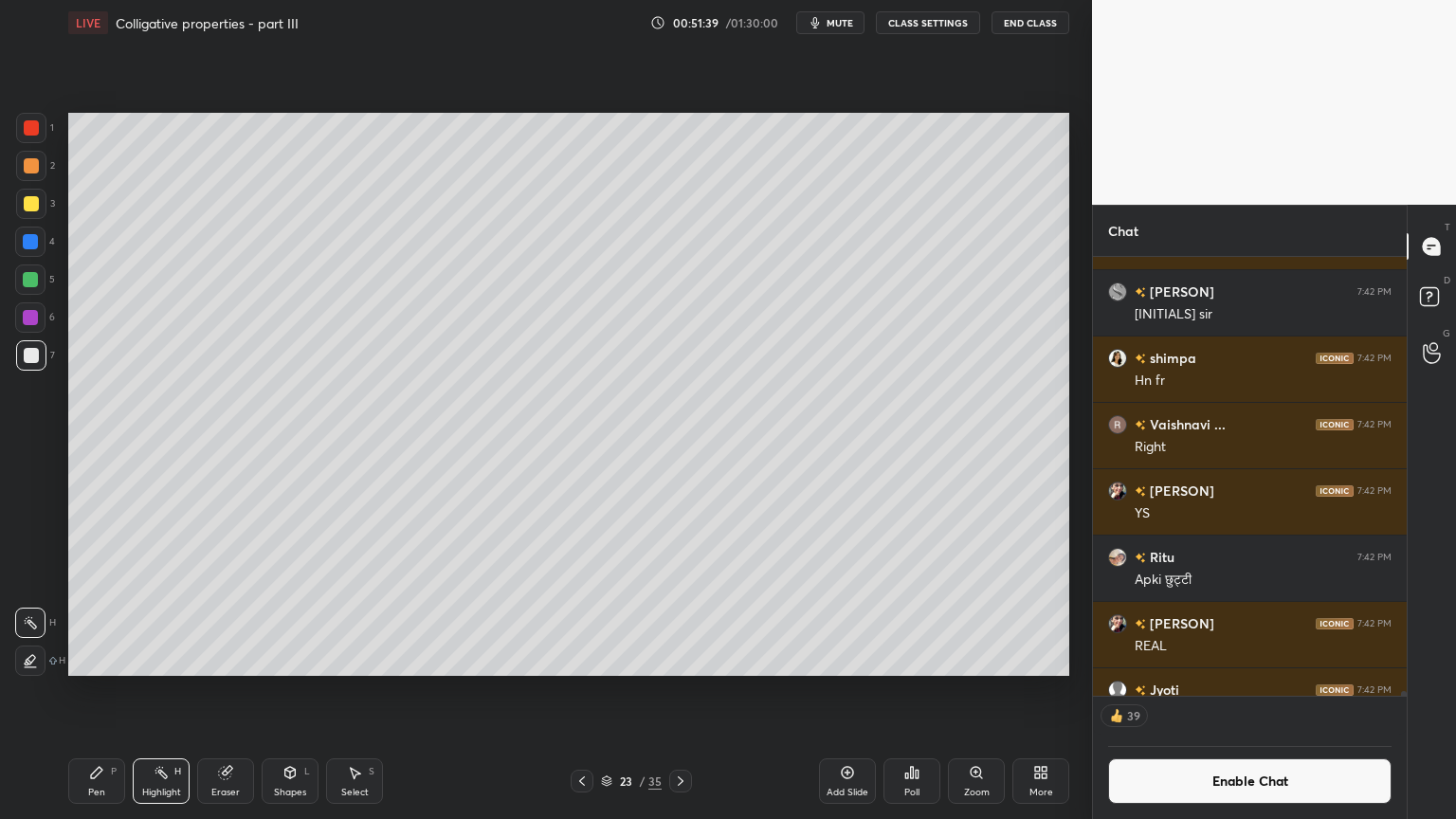 click 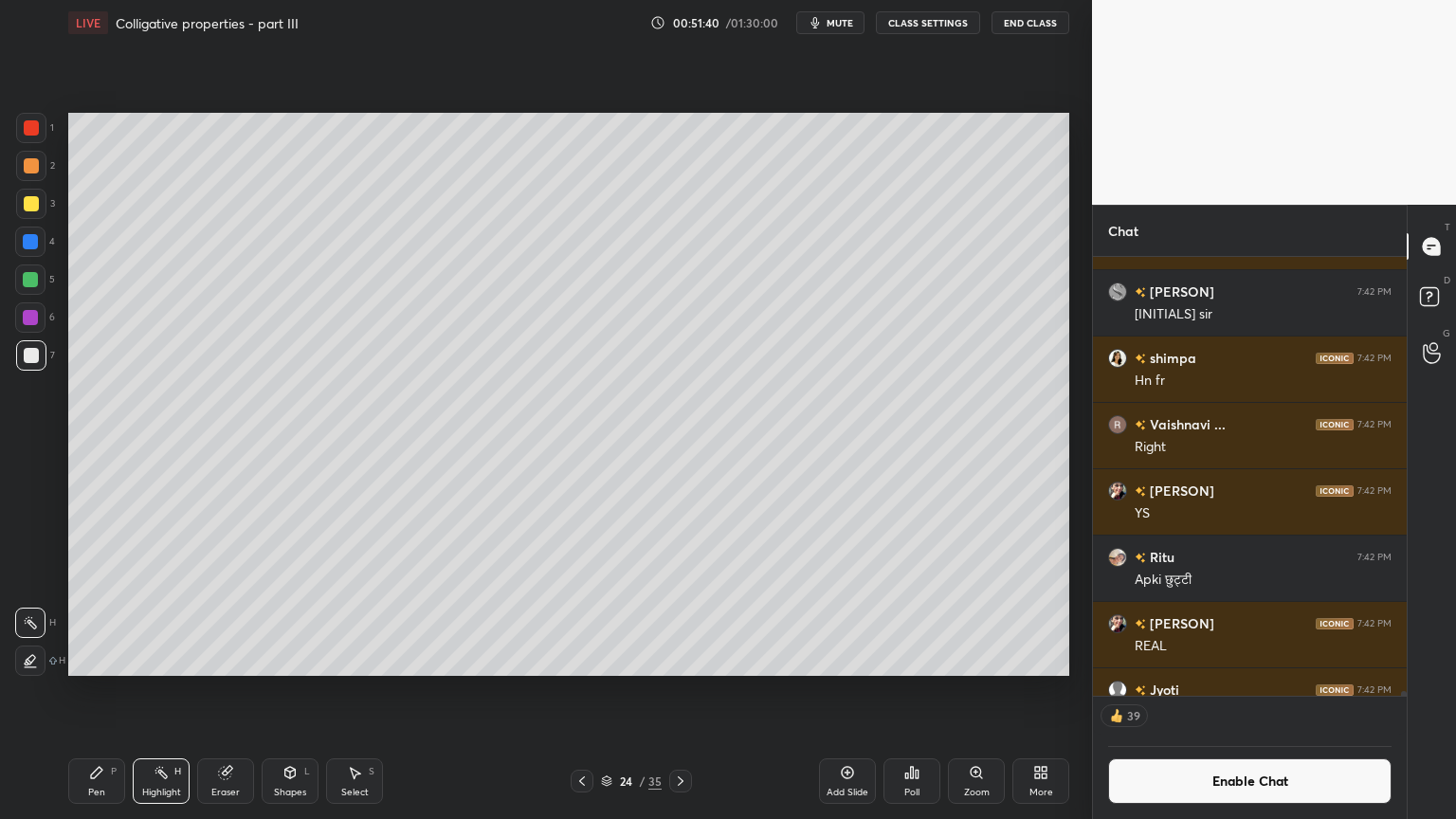 click 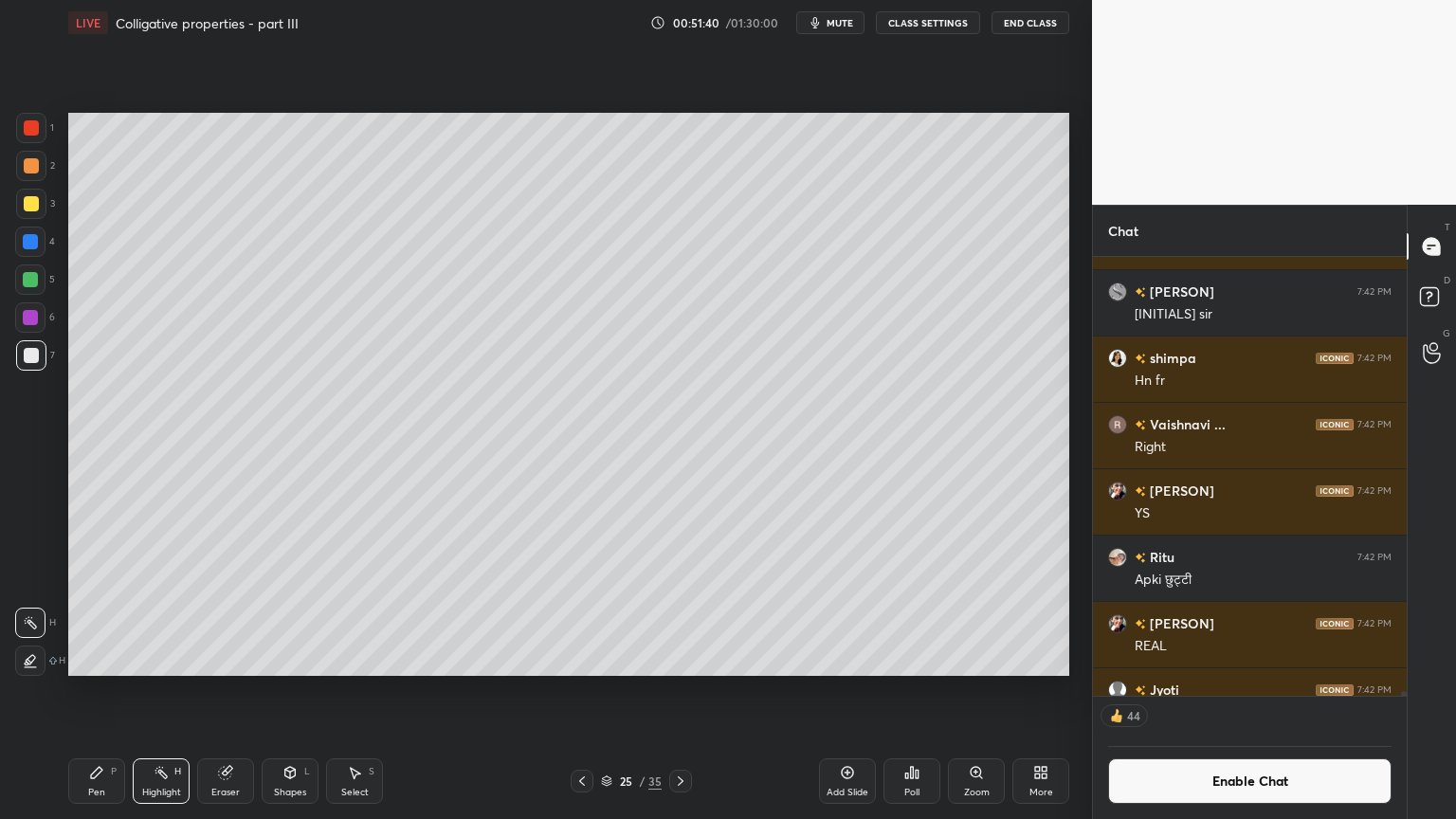 click on "Pen P" at bounding box center (97, 781) 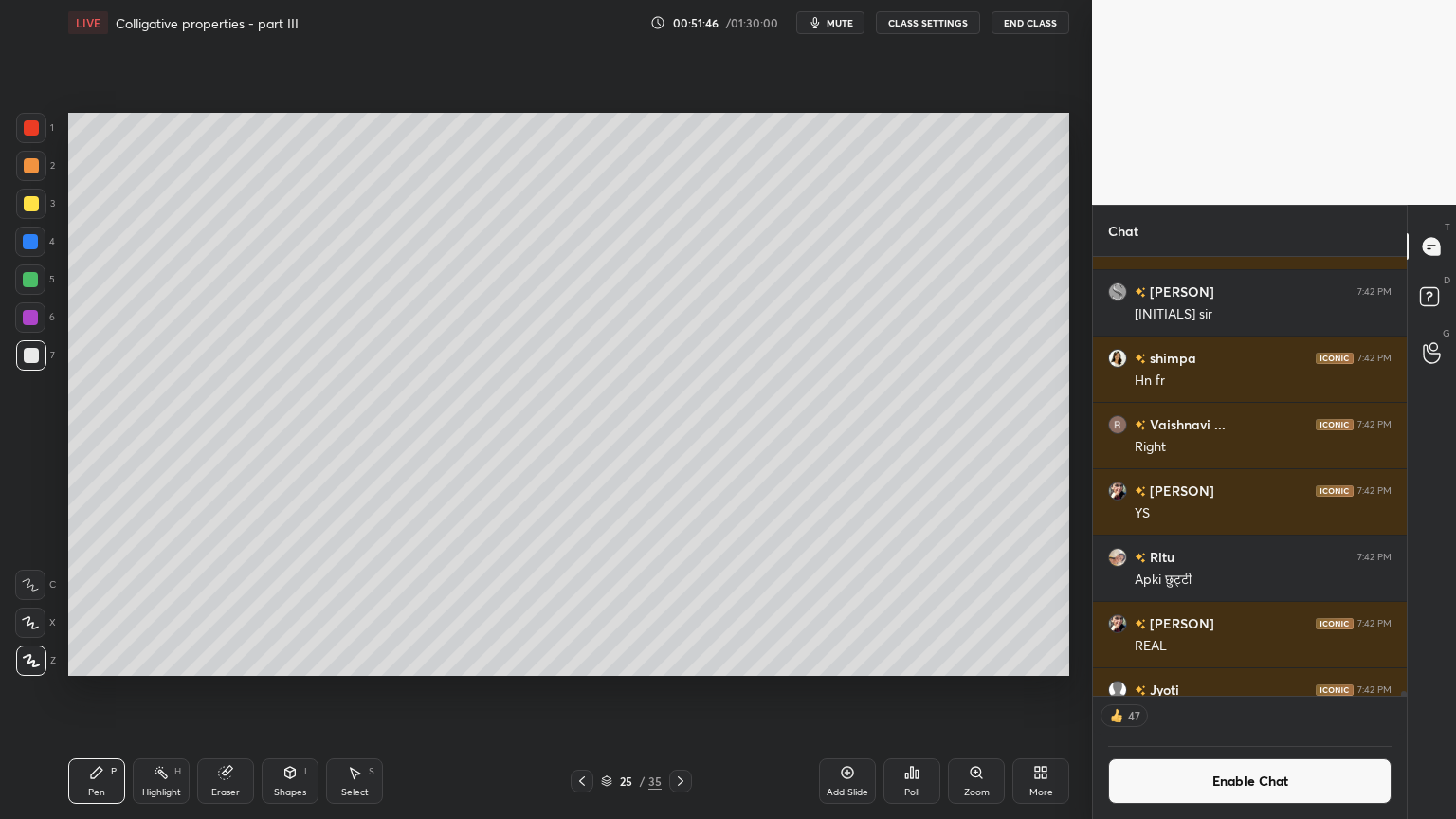 click on "Highlight H" at bounding box center (161, 781) 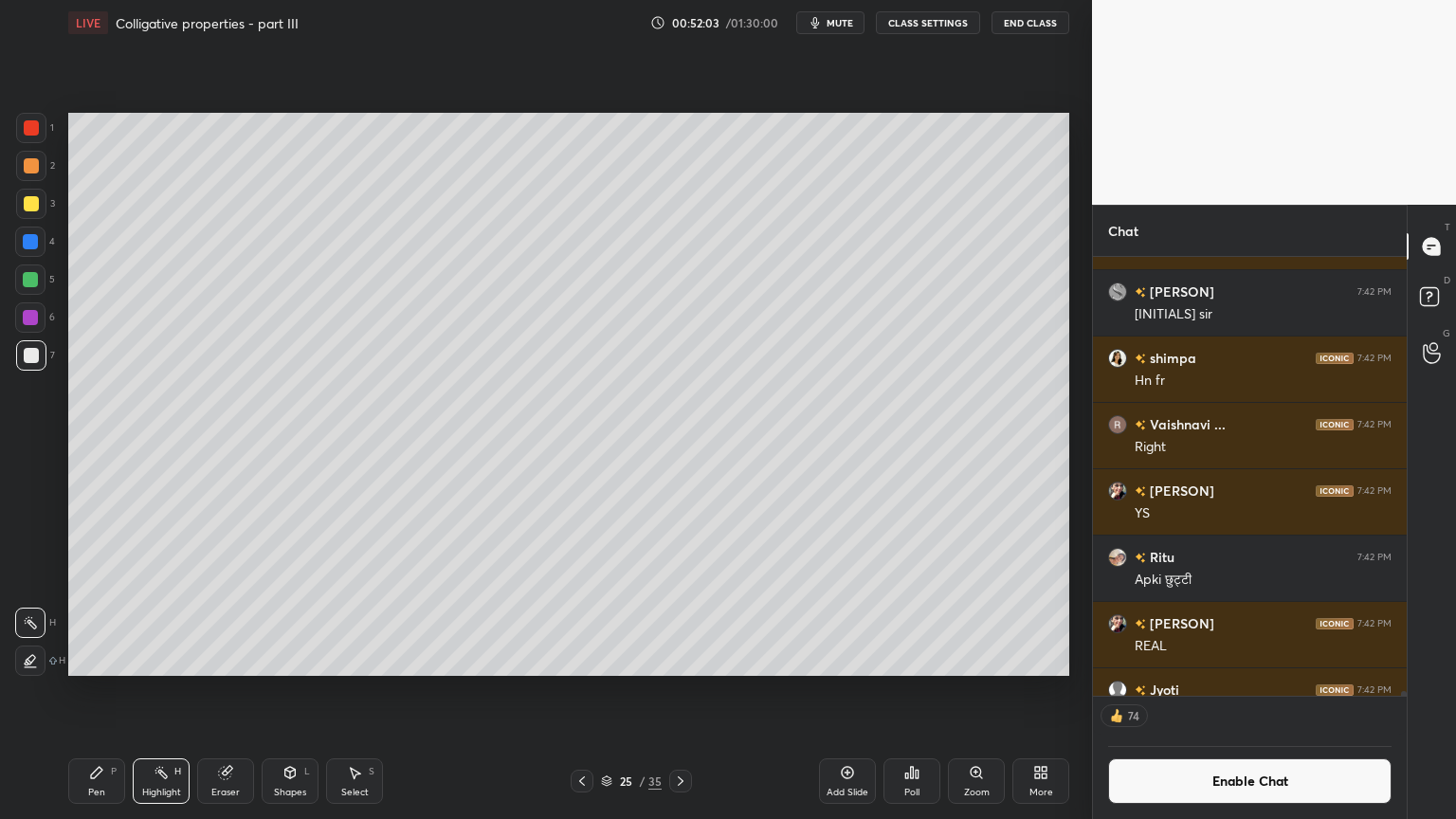 drag, startPoint x: 844, startPoint y: 781, endPoint x: 828, endPoint y: 785, distance: 16.492423 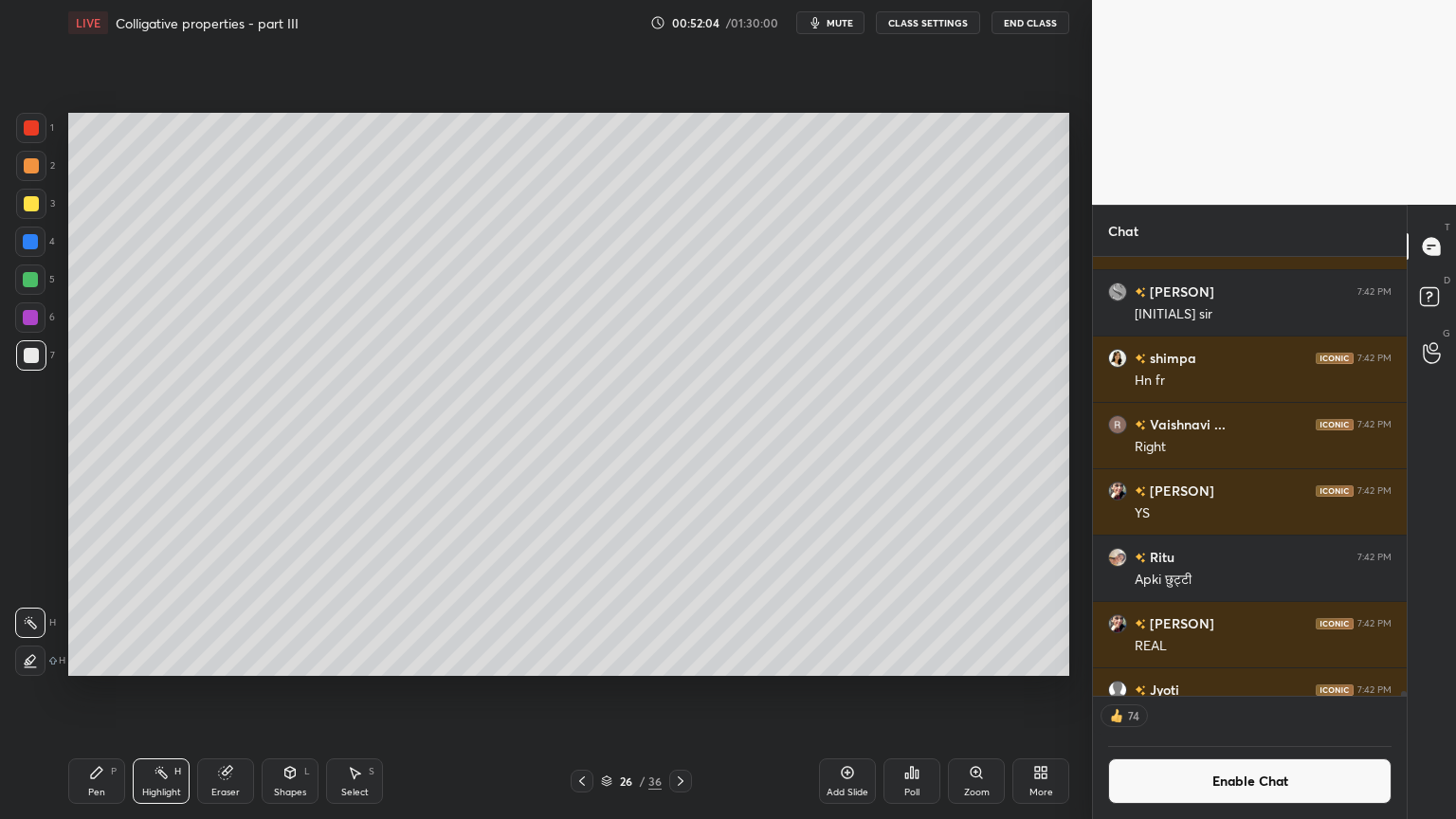 drag, startPoint x: 112, startPoint y: 785, endPoint x: 147, endPoint y: 678, distance: 112.57886 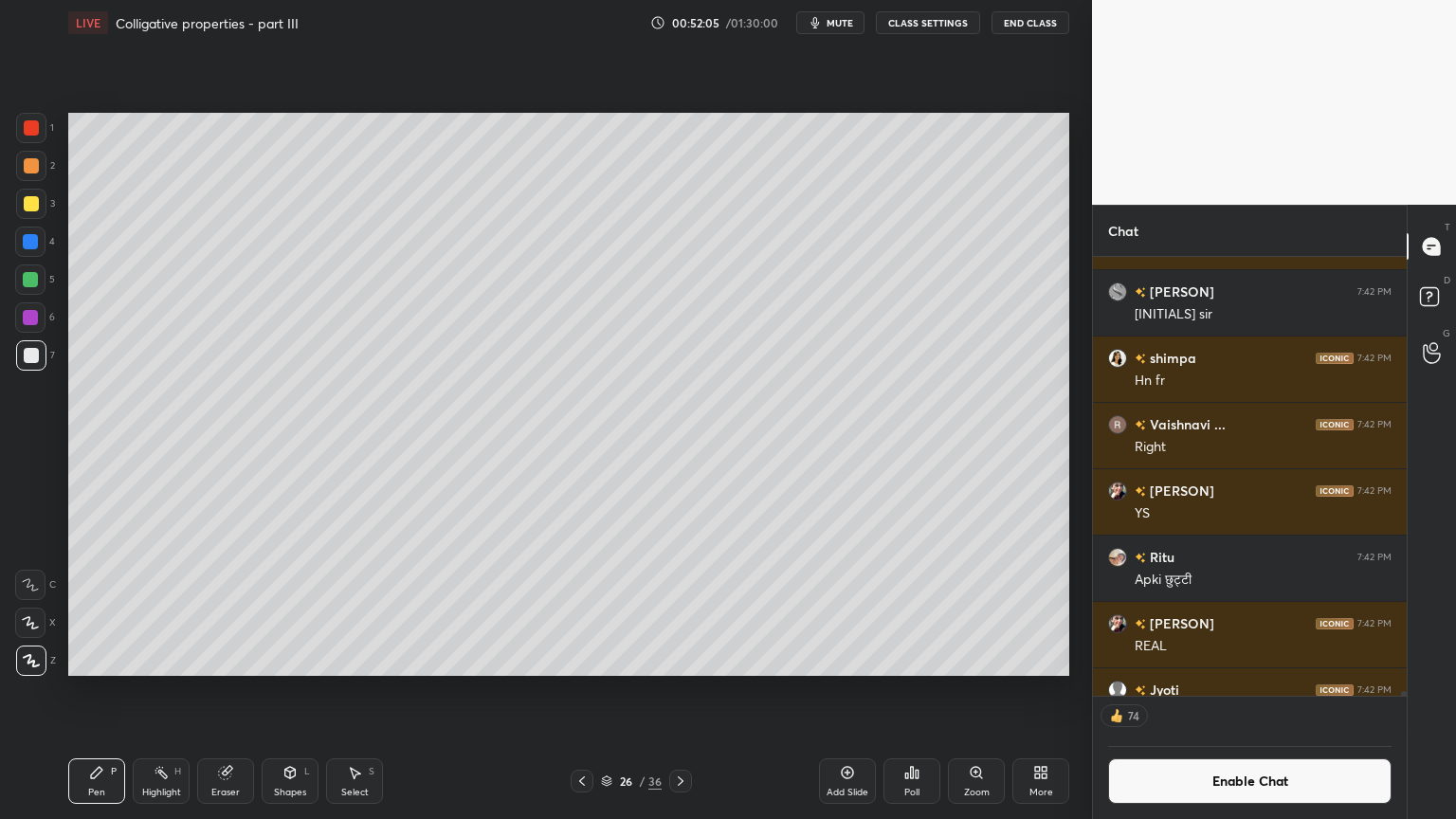 click at bounding box center (31, 166) 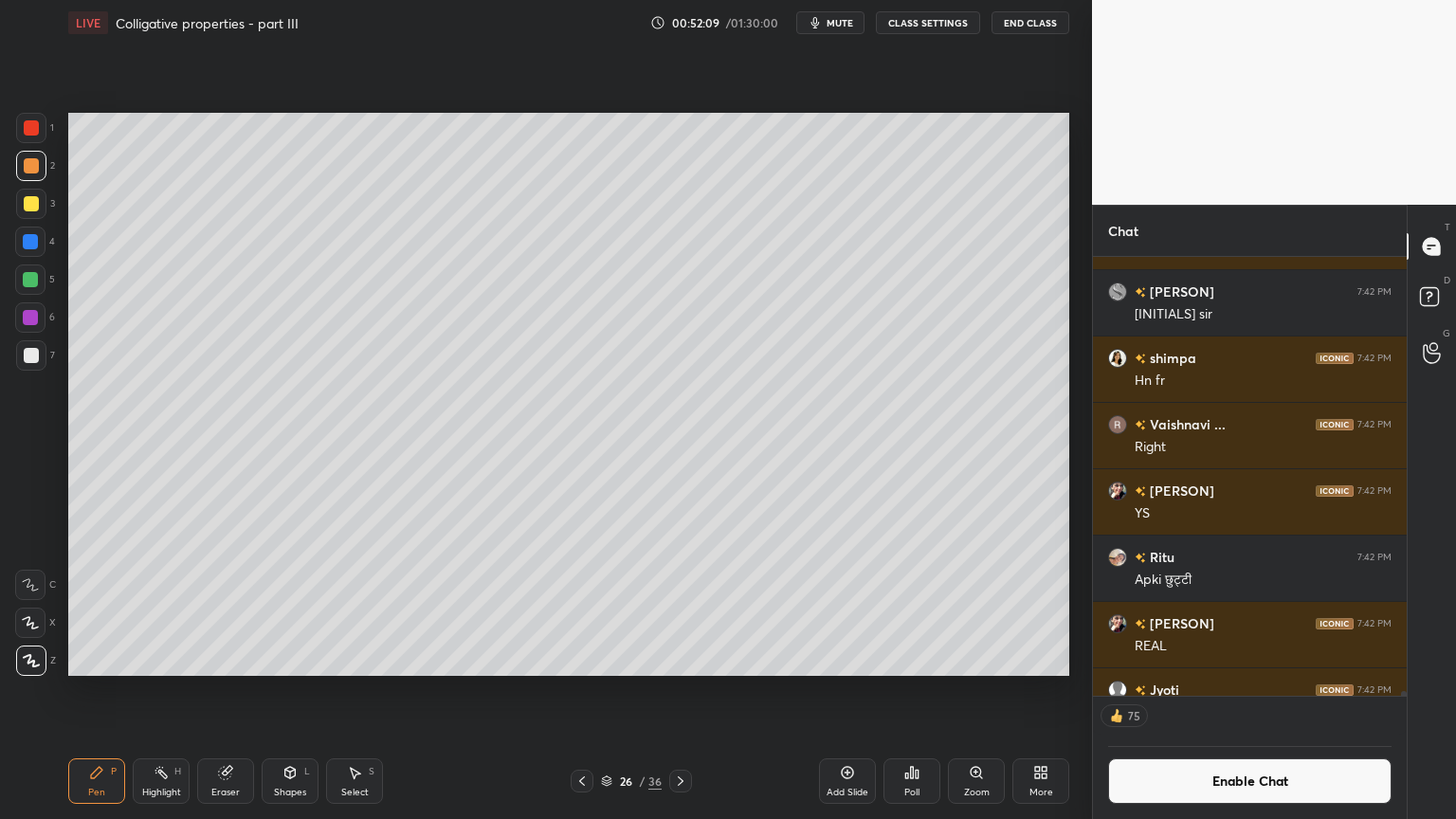 click on "Pen" at bounding box center (97, 792) 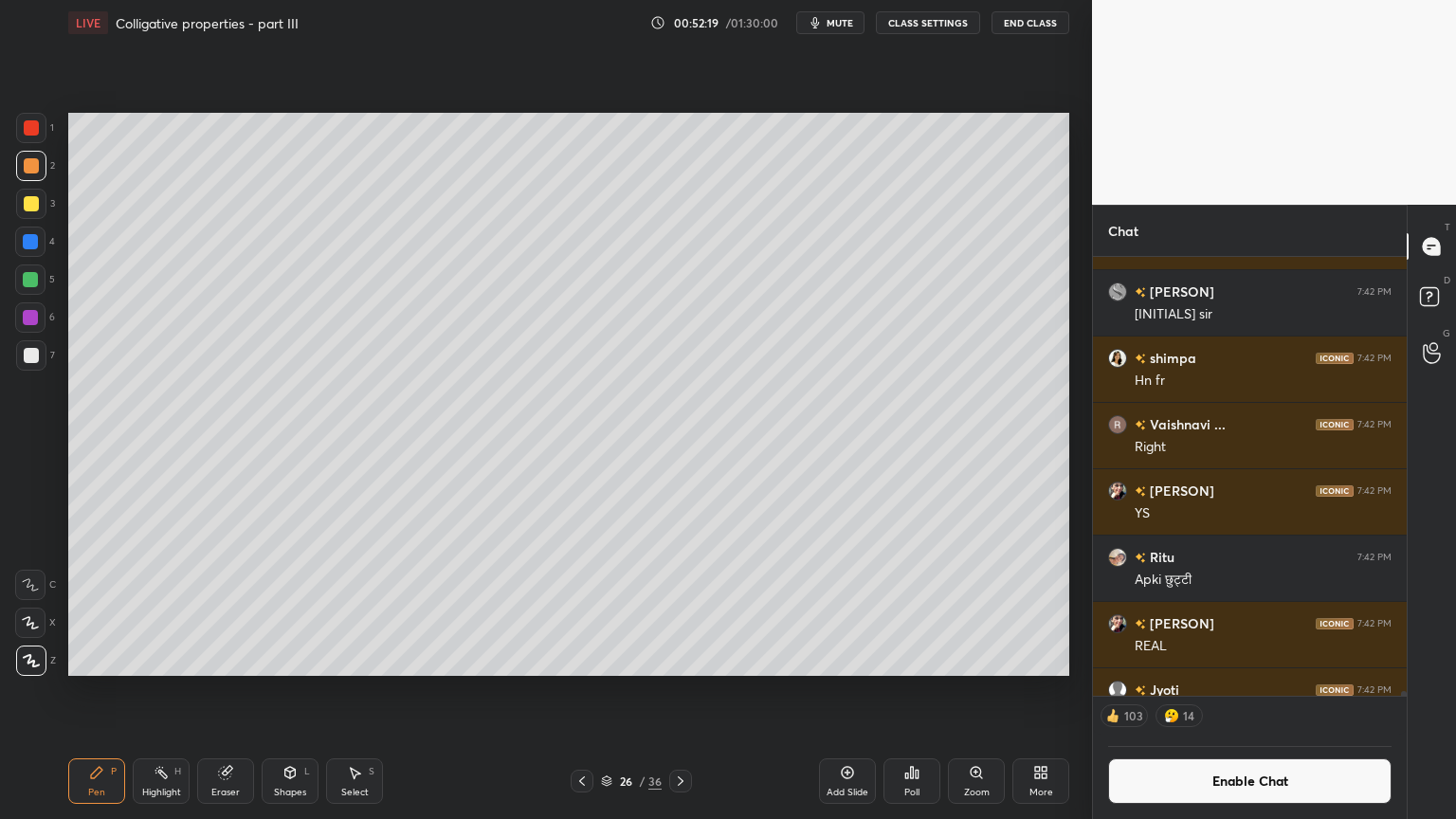 click on "Shapes" at bounding box center [290, 792] 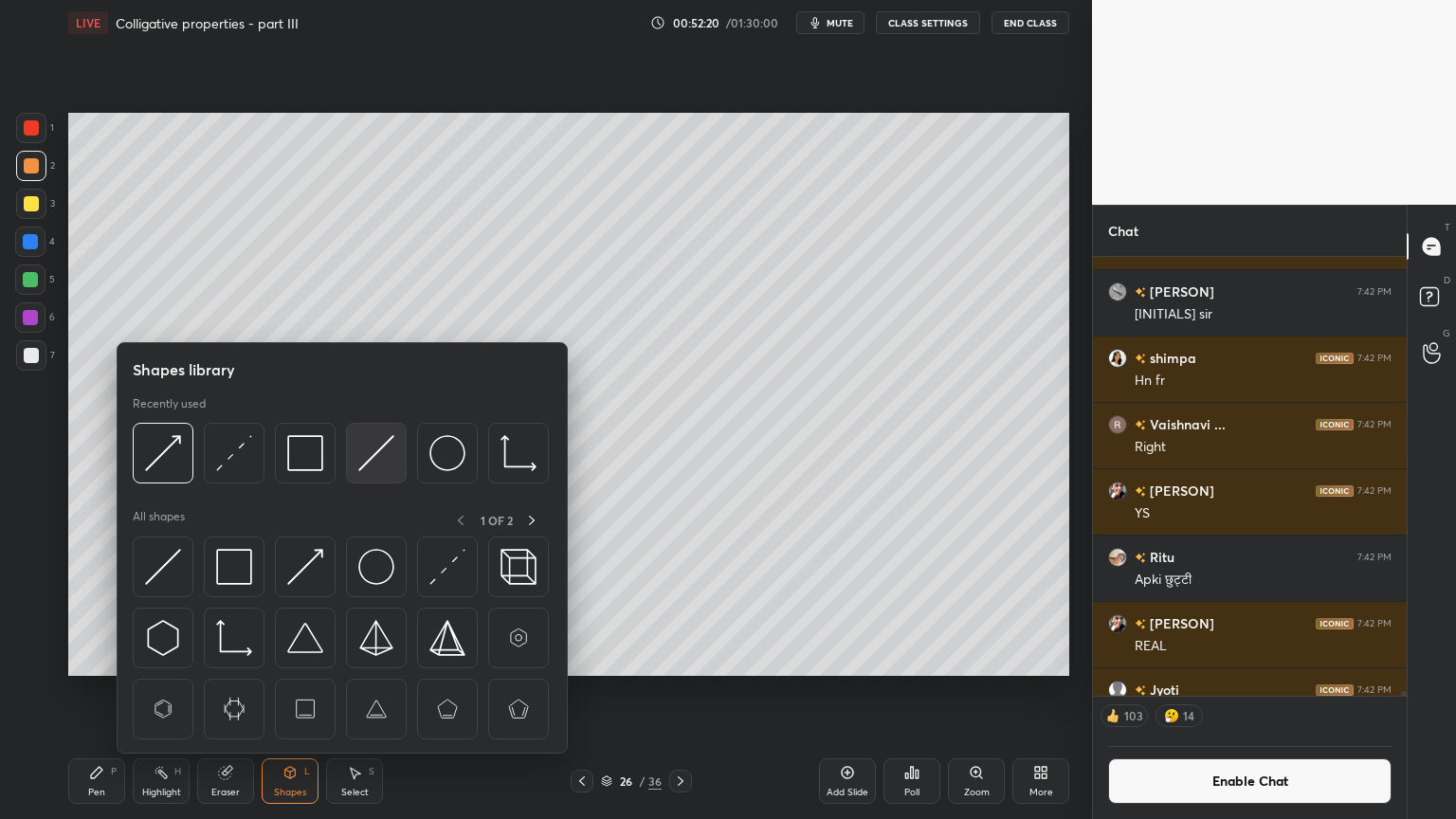 click at bounding box center (376, 453) 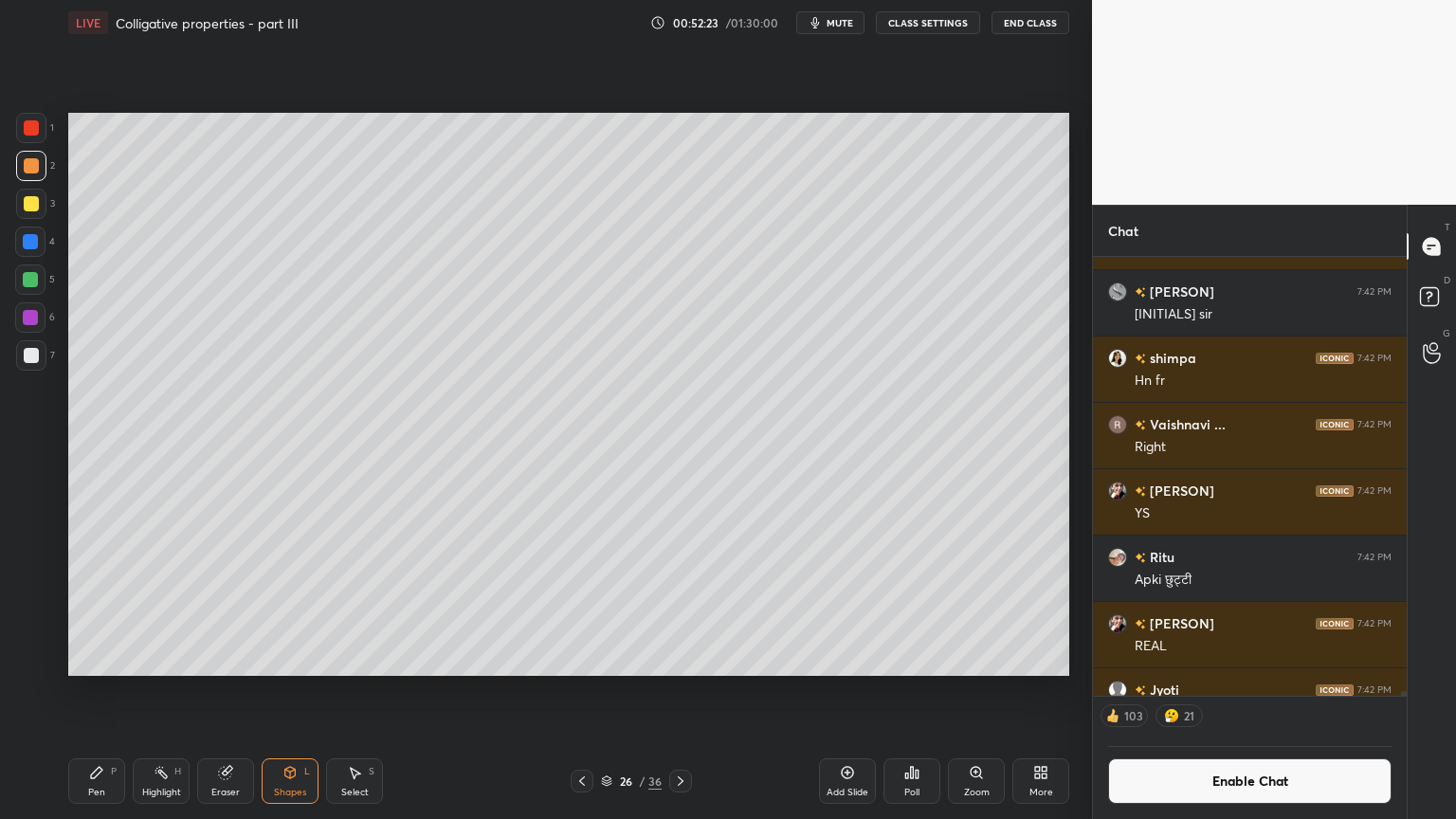 click on "Pen P" at bounding box center [97, 781] 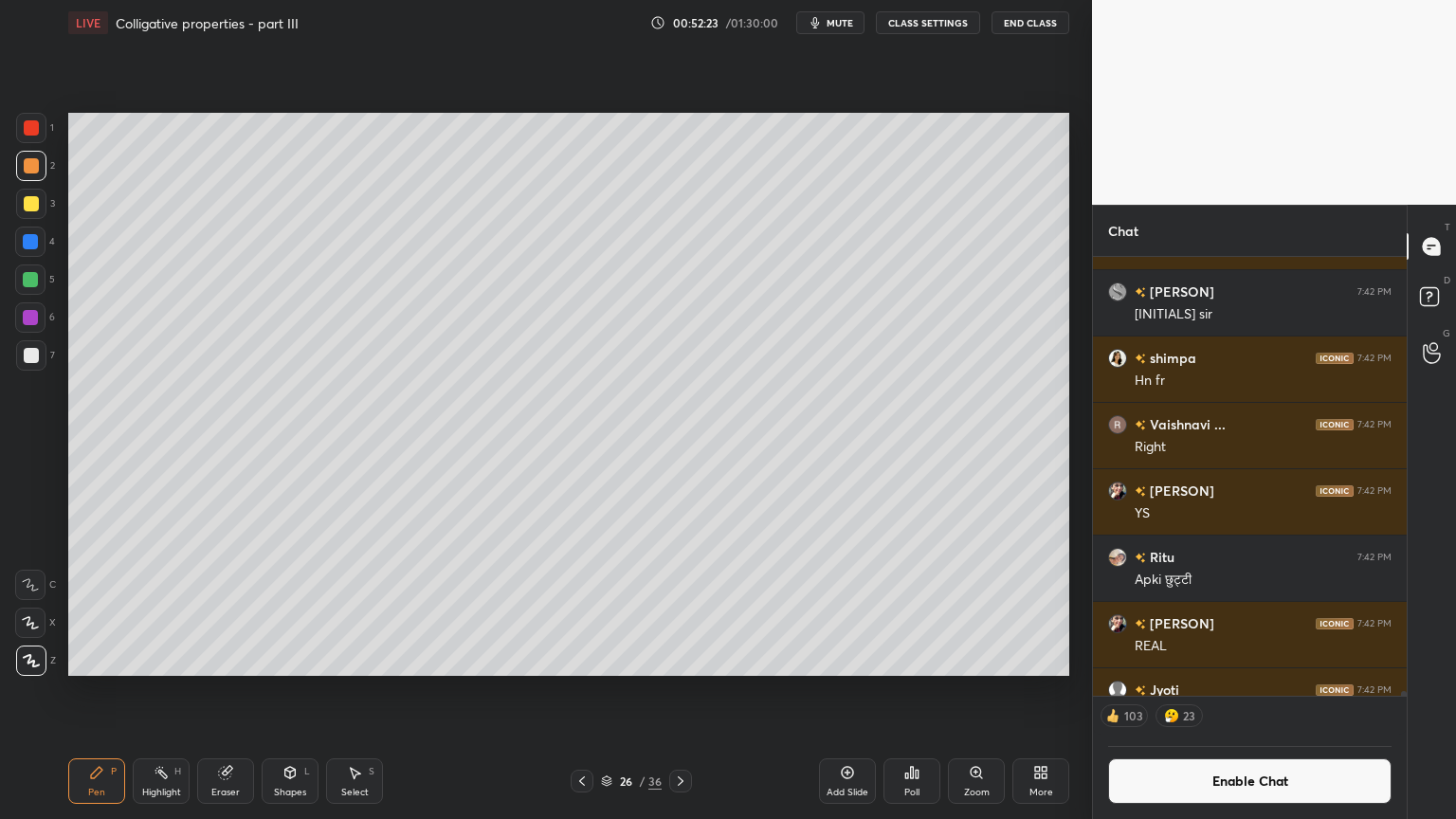 click at bounding box center [31, 355] 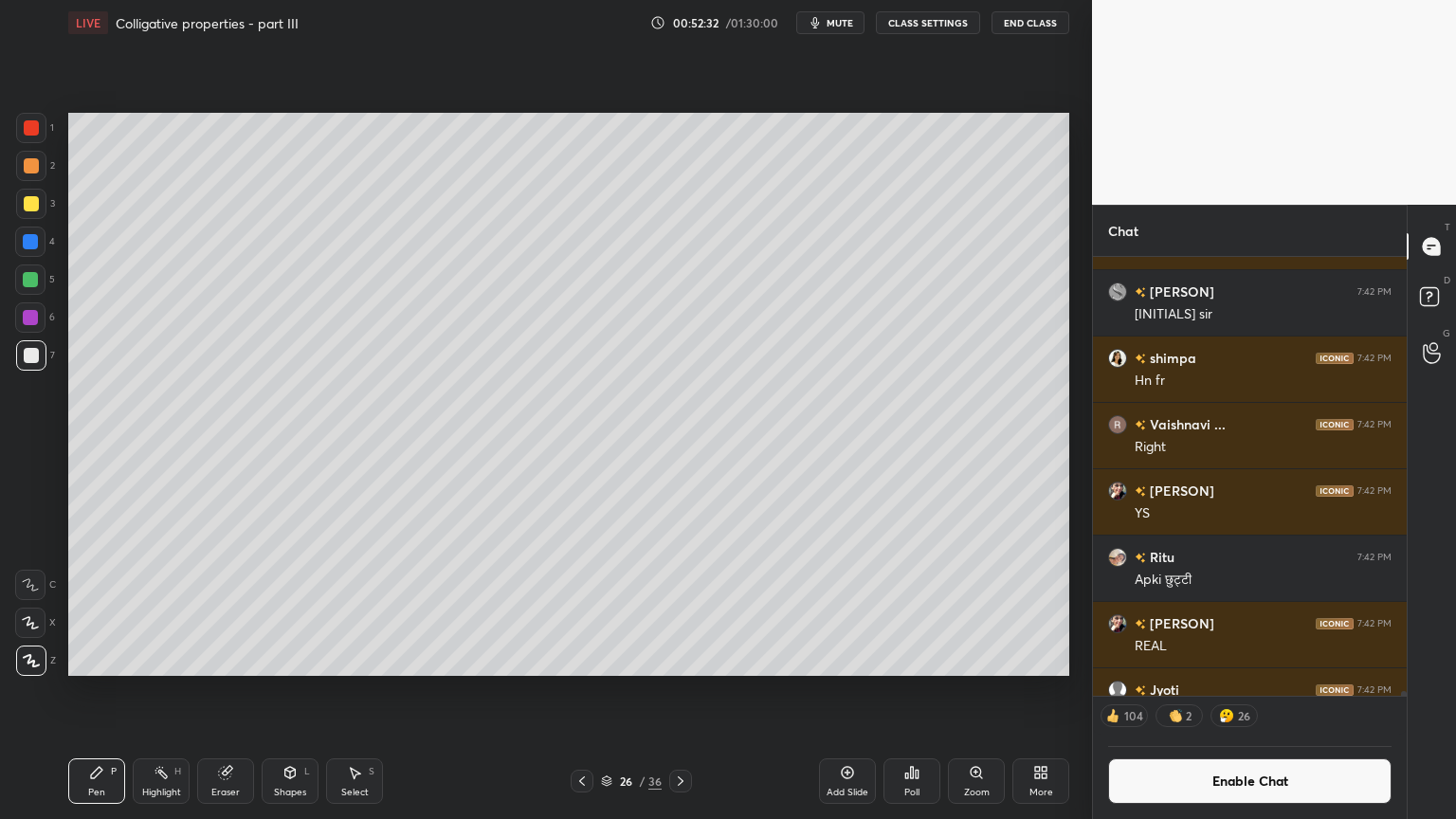 click on "Shapes L" at bounding box center [290, 781] 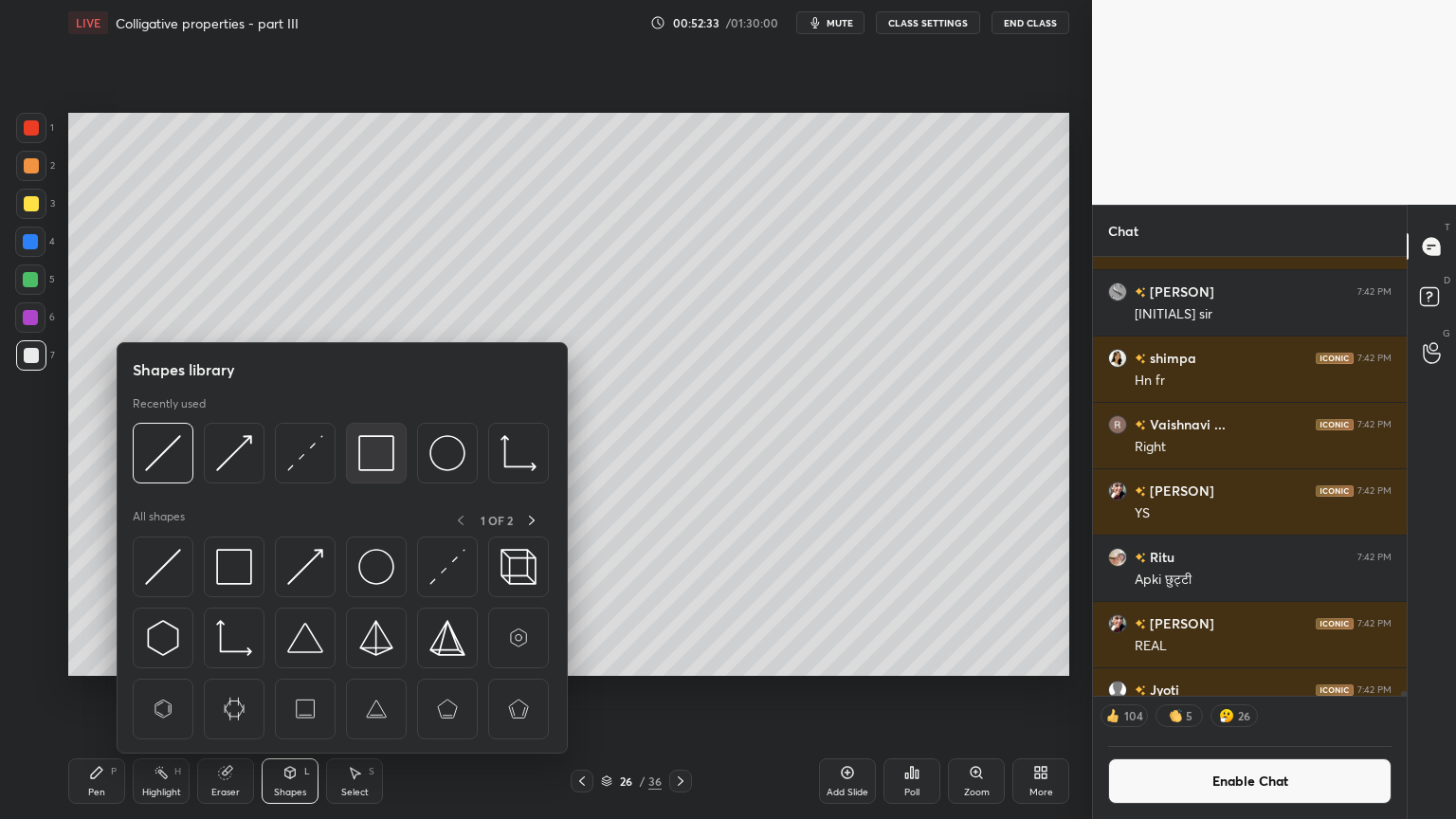 click at bounding box center [376, 453] 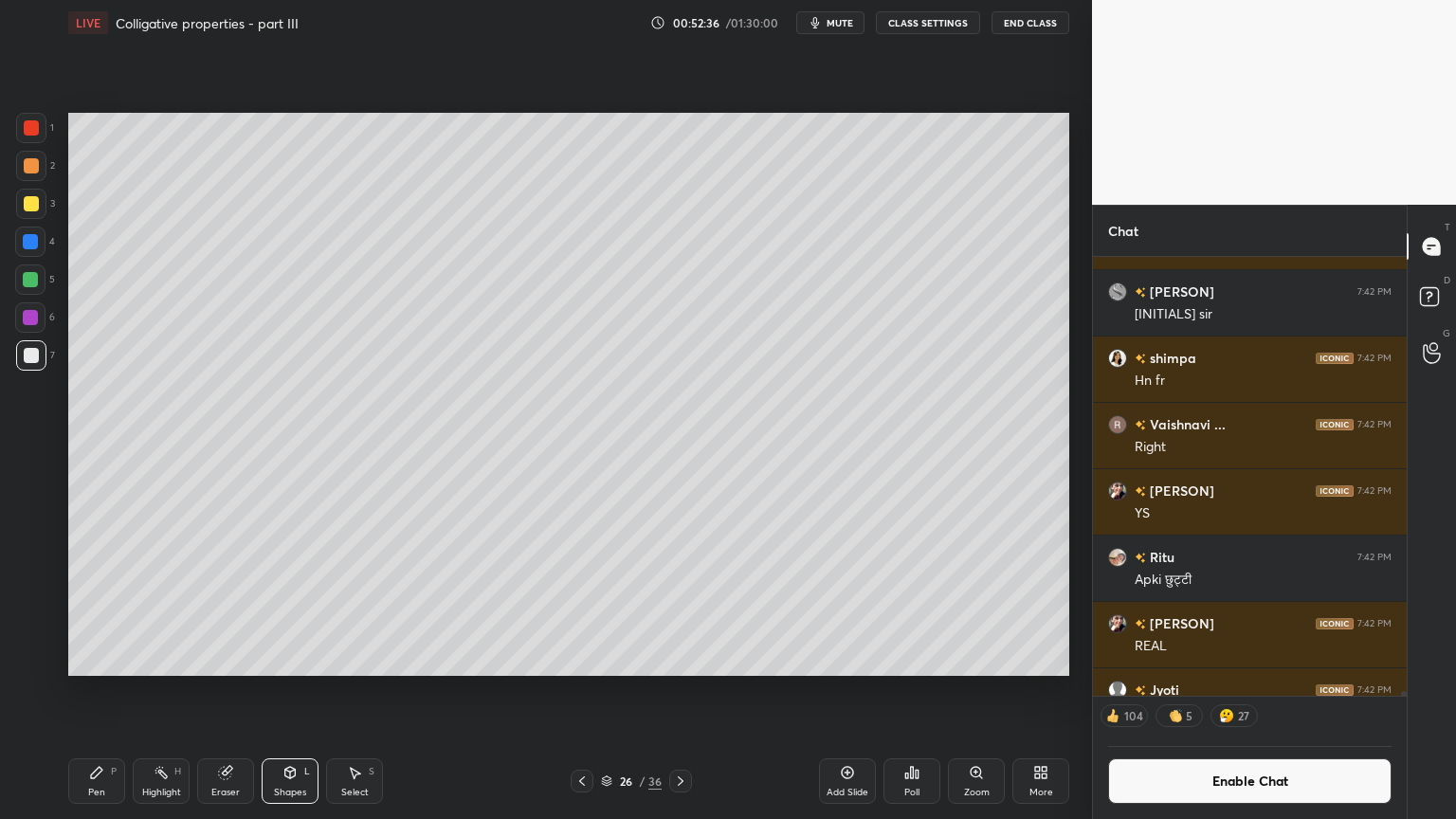 click 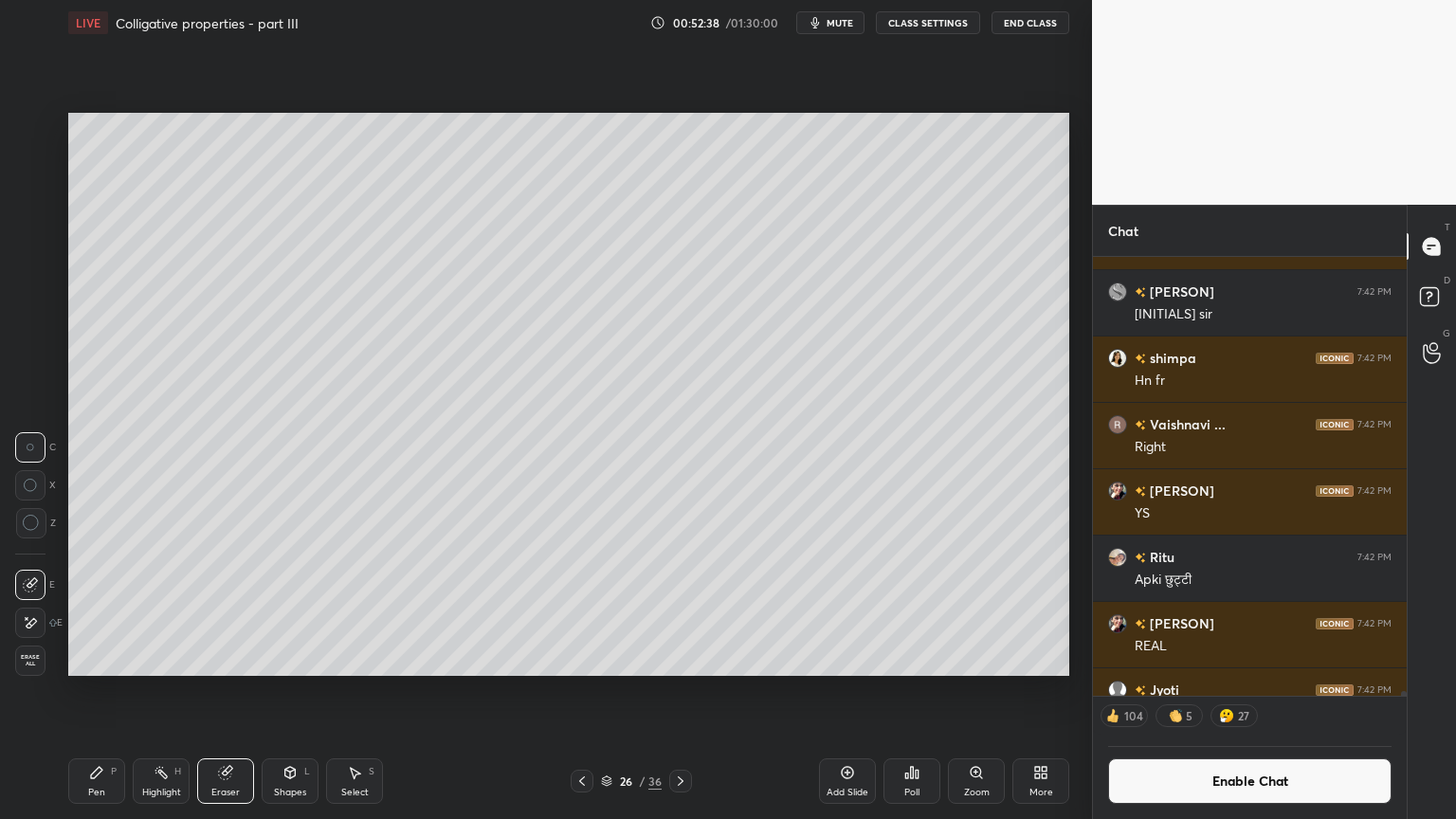 click on "Shapes" at bounding box center (290, 792) 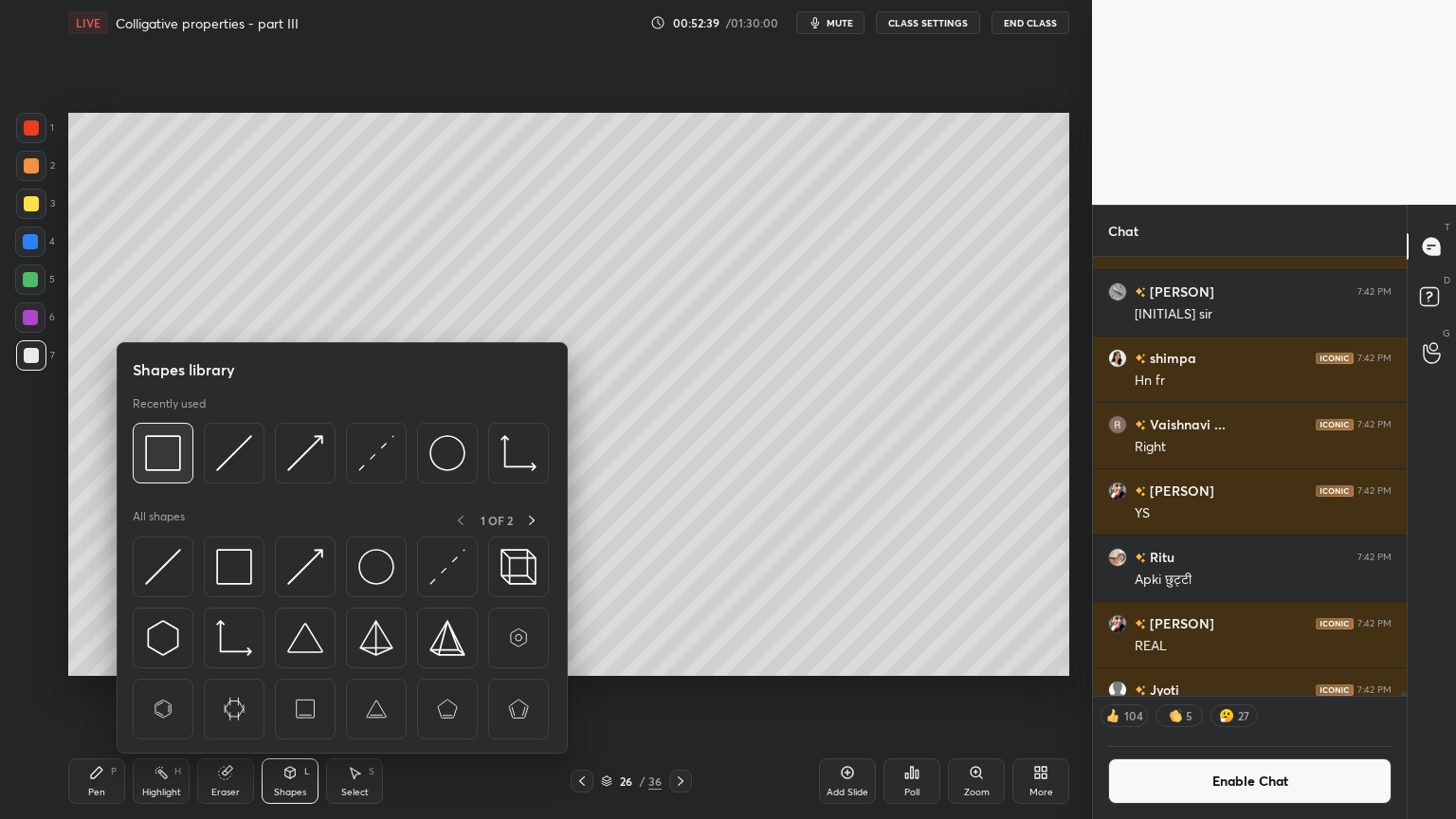 click at bounding box center [163, 453] 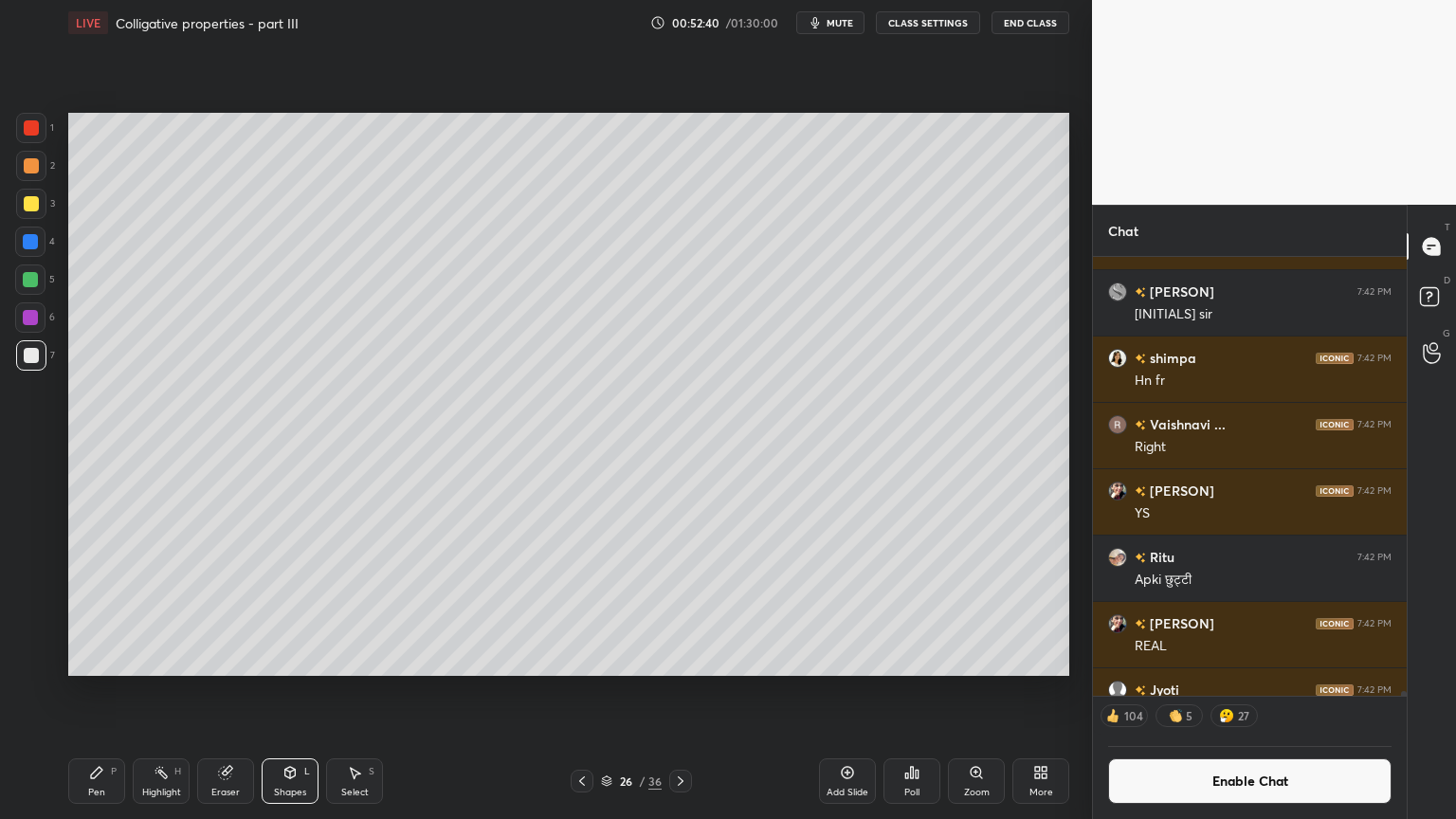 click at bounding box center (31, 166) 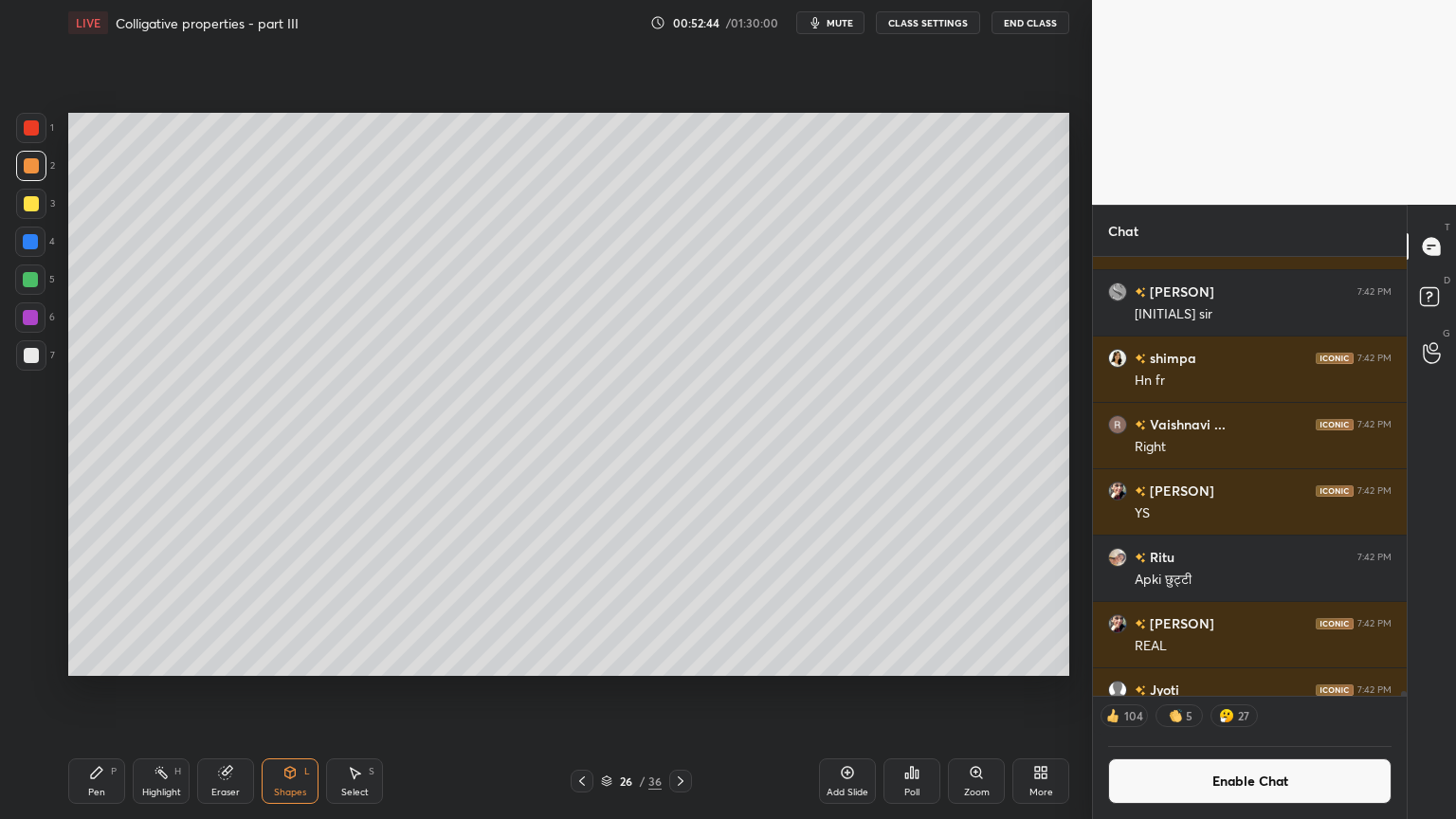 click on "Shapes L" at bounding box center (290, 781) 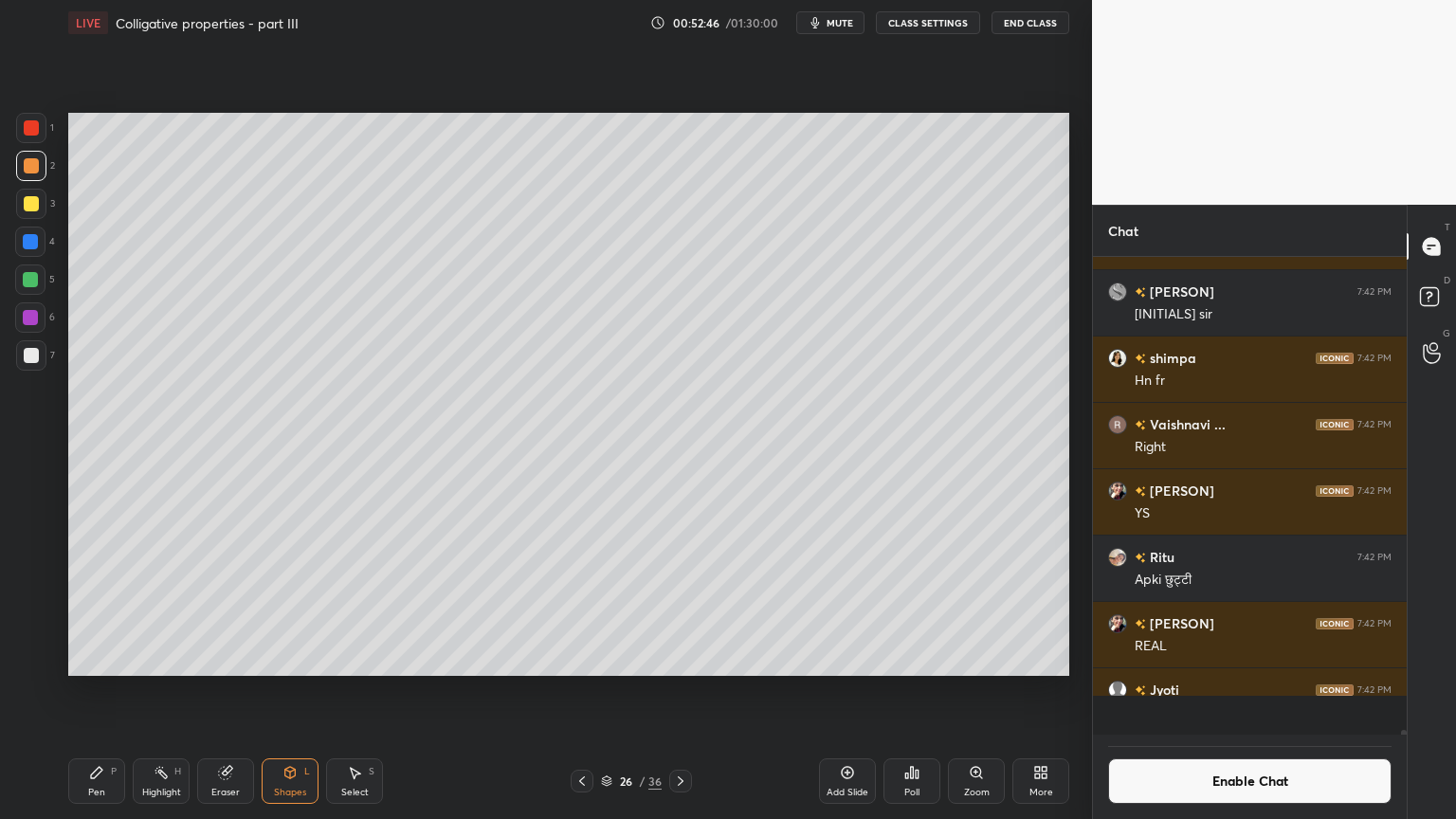 scroll, scrollTop: 6, scrollLeft: 6, axis: both 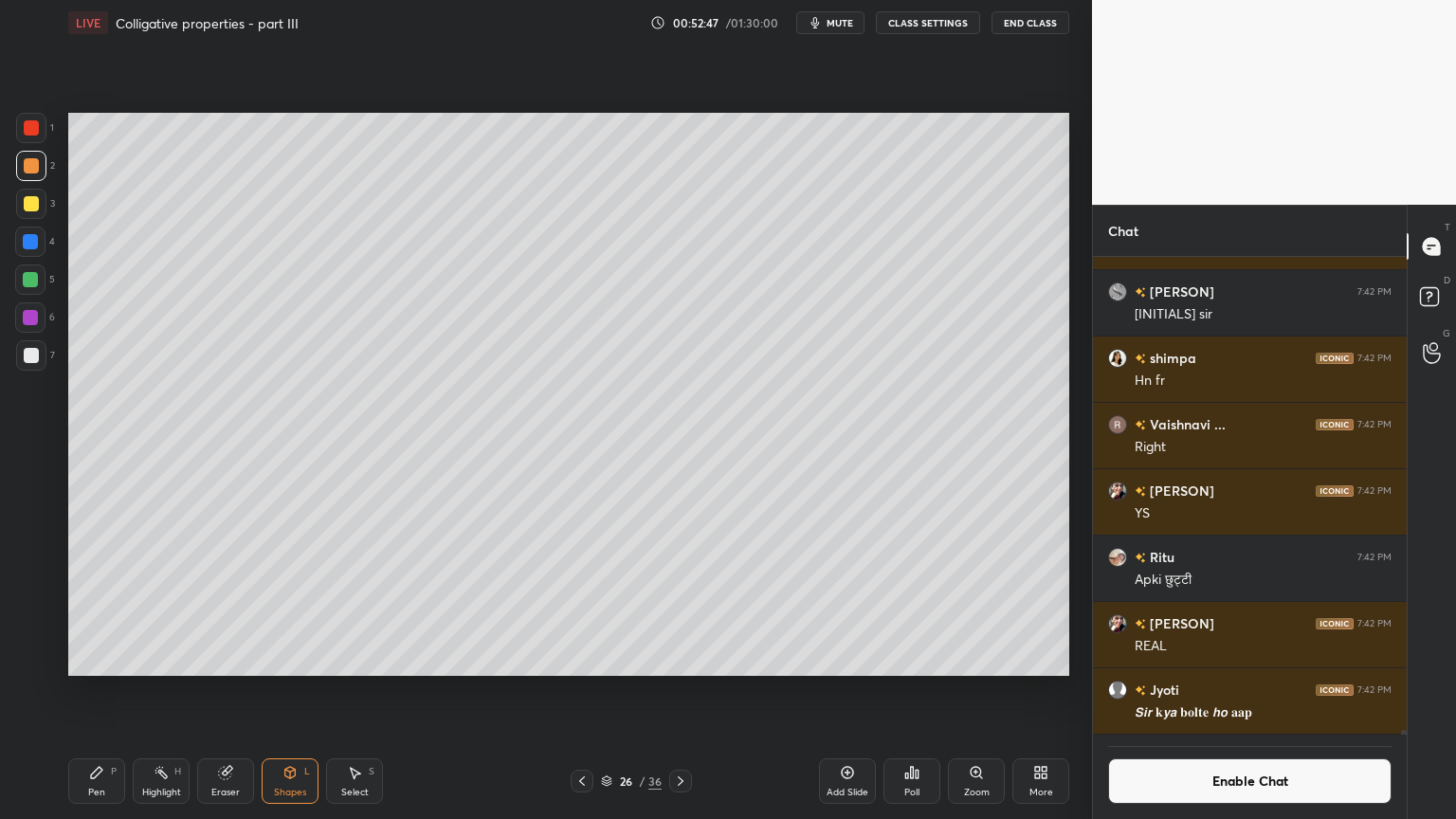 click on "Shapes L" at bounding box center [290, 781] 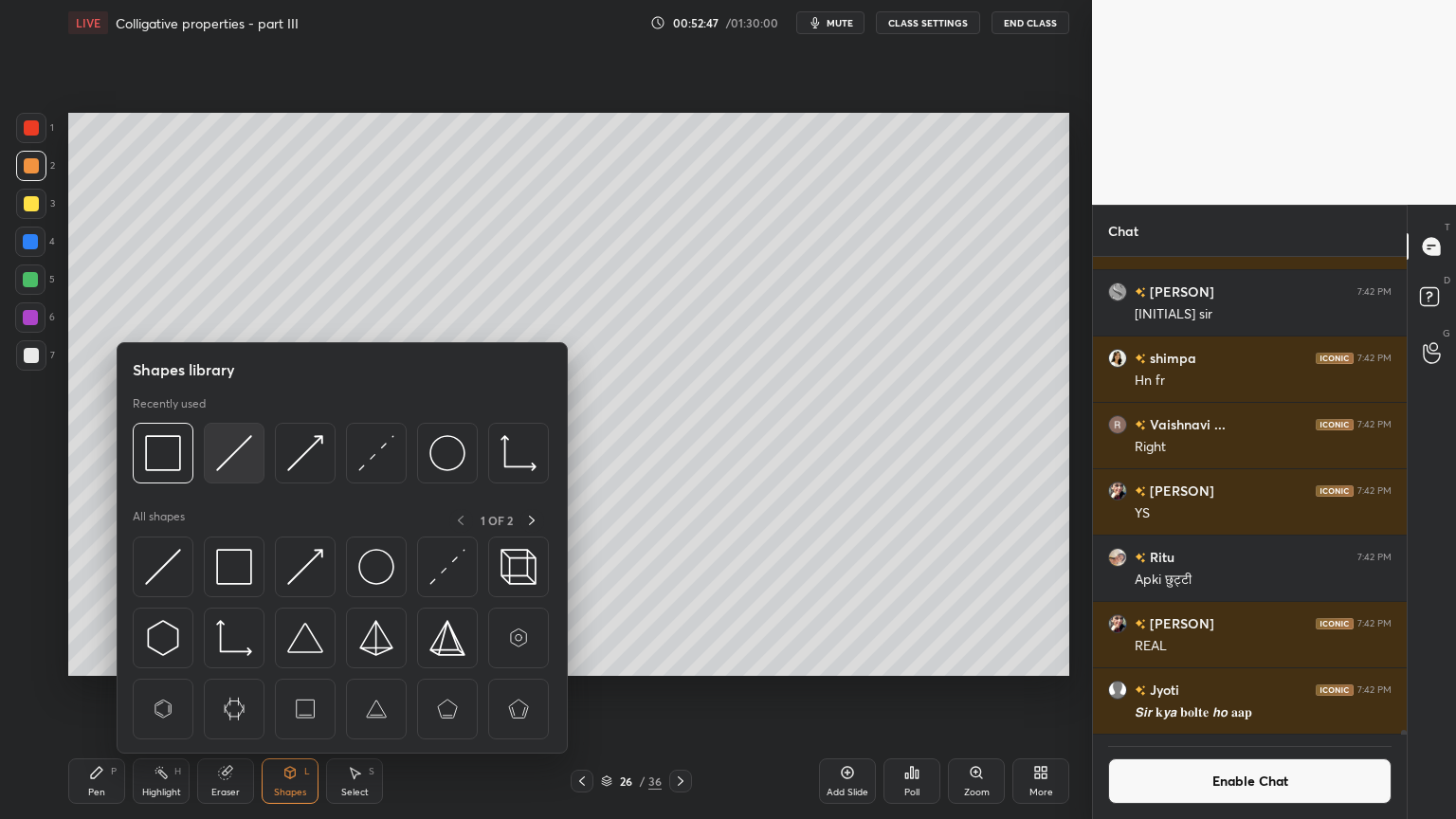 click at bounding box center (234, 453) 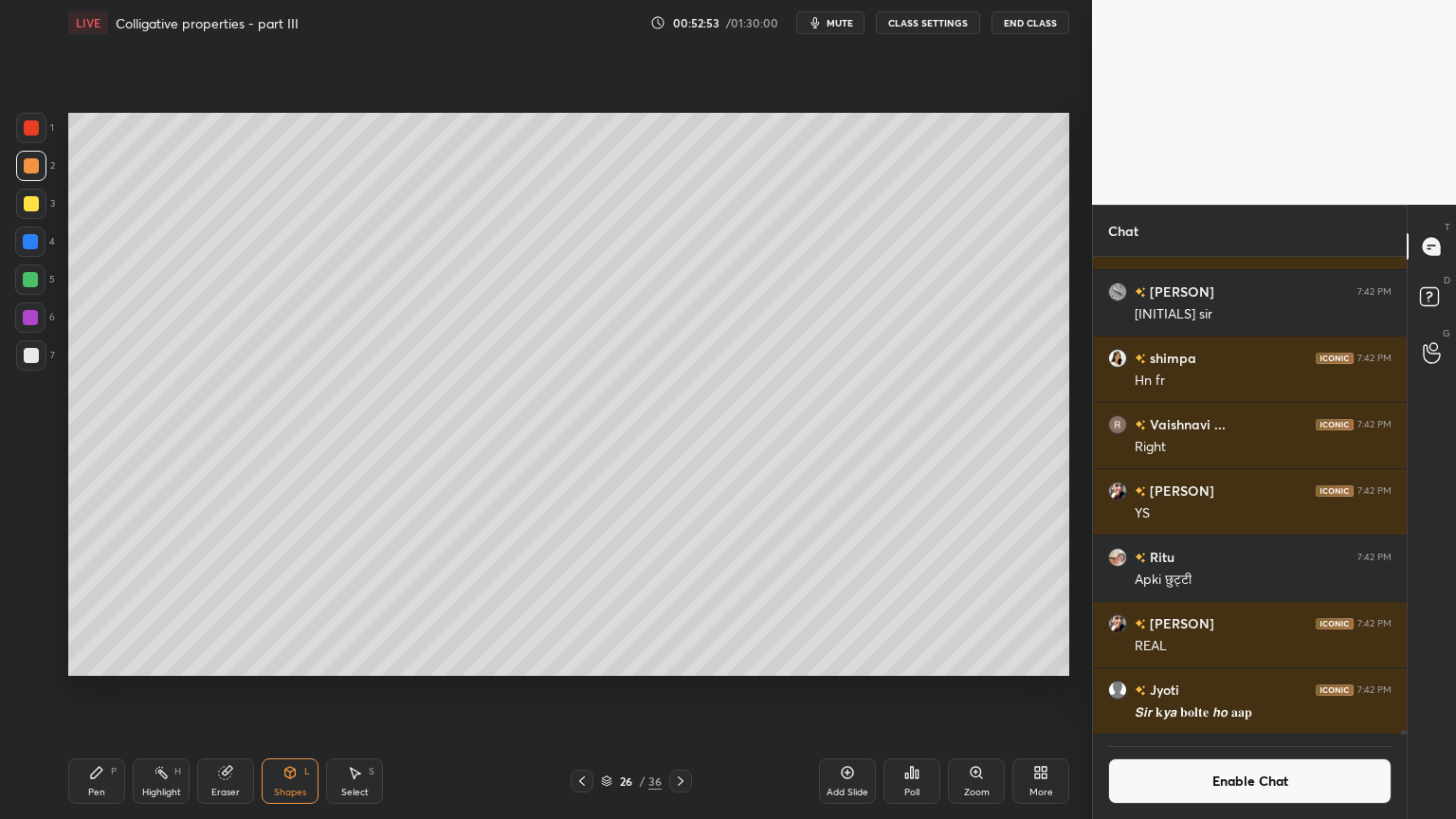 click on "Shapes L" at bounding box center (290, 781) 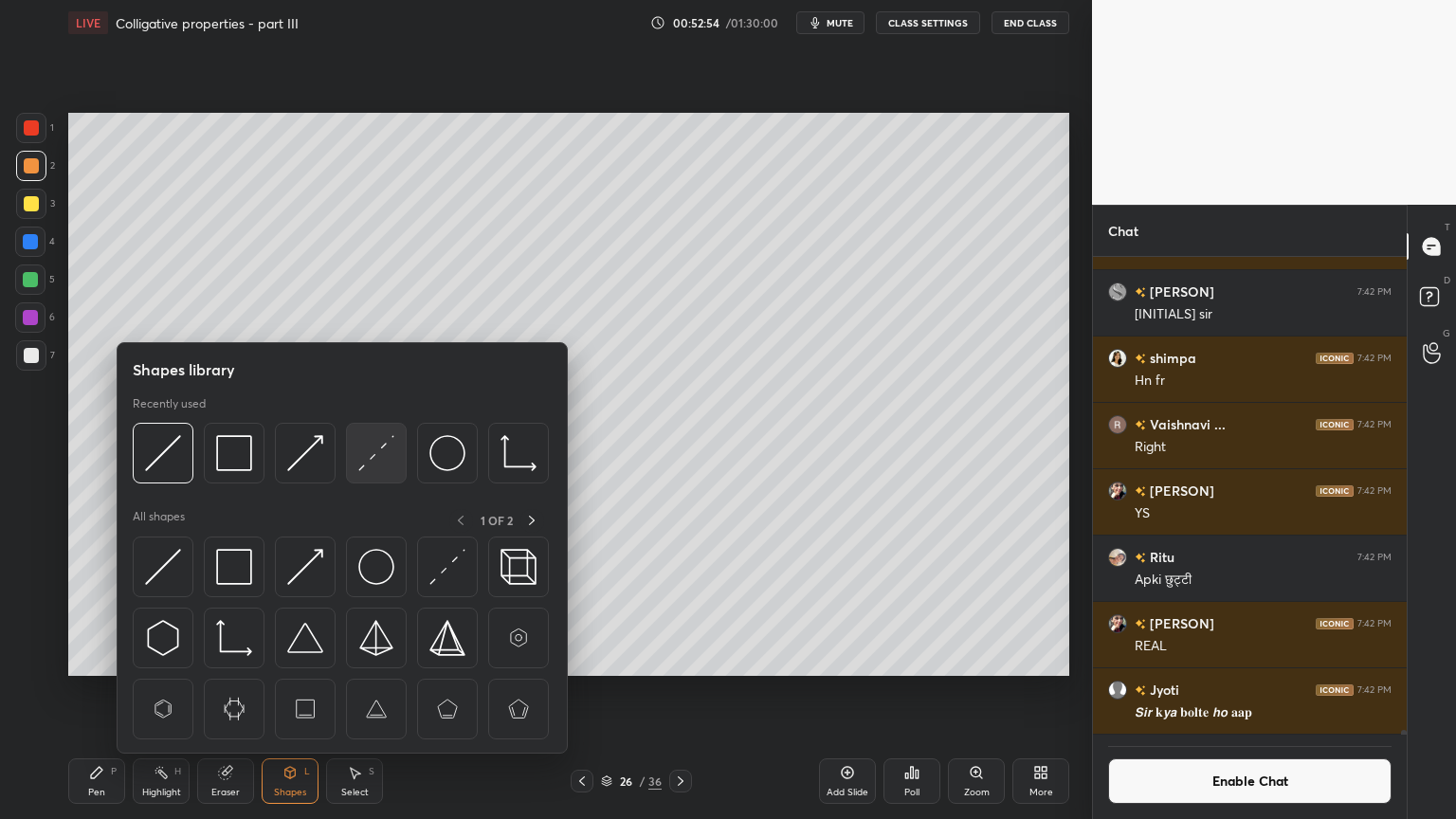 click at bounding box center (376, 453) 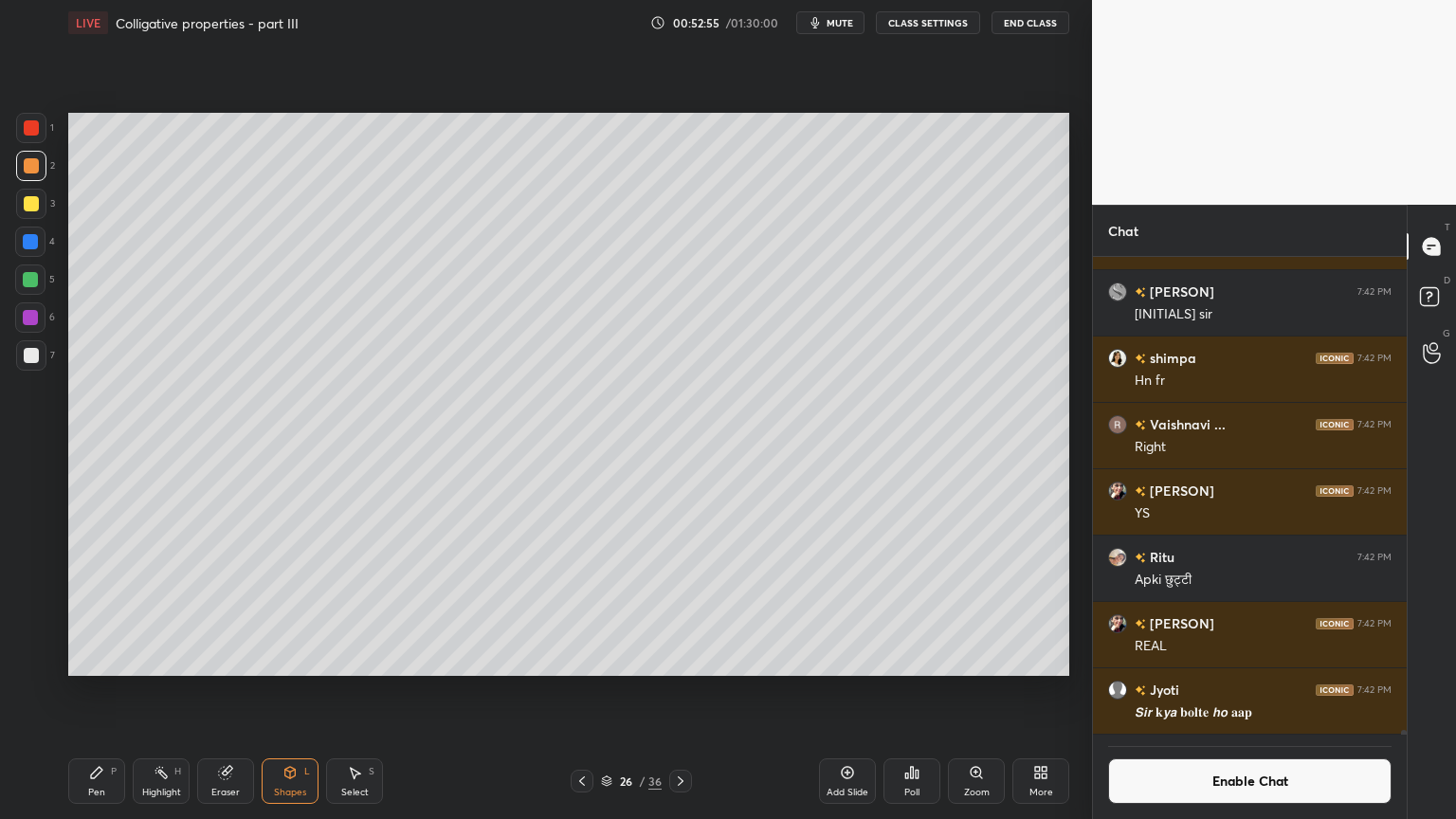 click at bounding box center [31, 355] 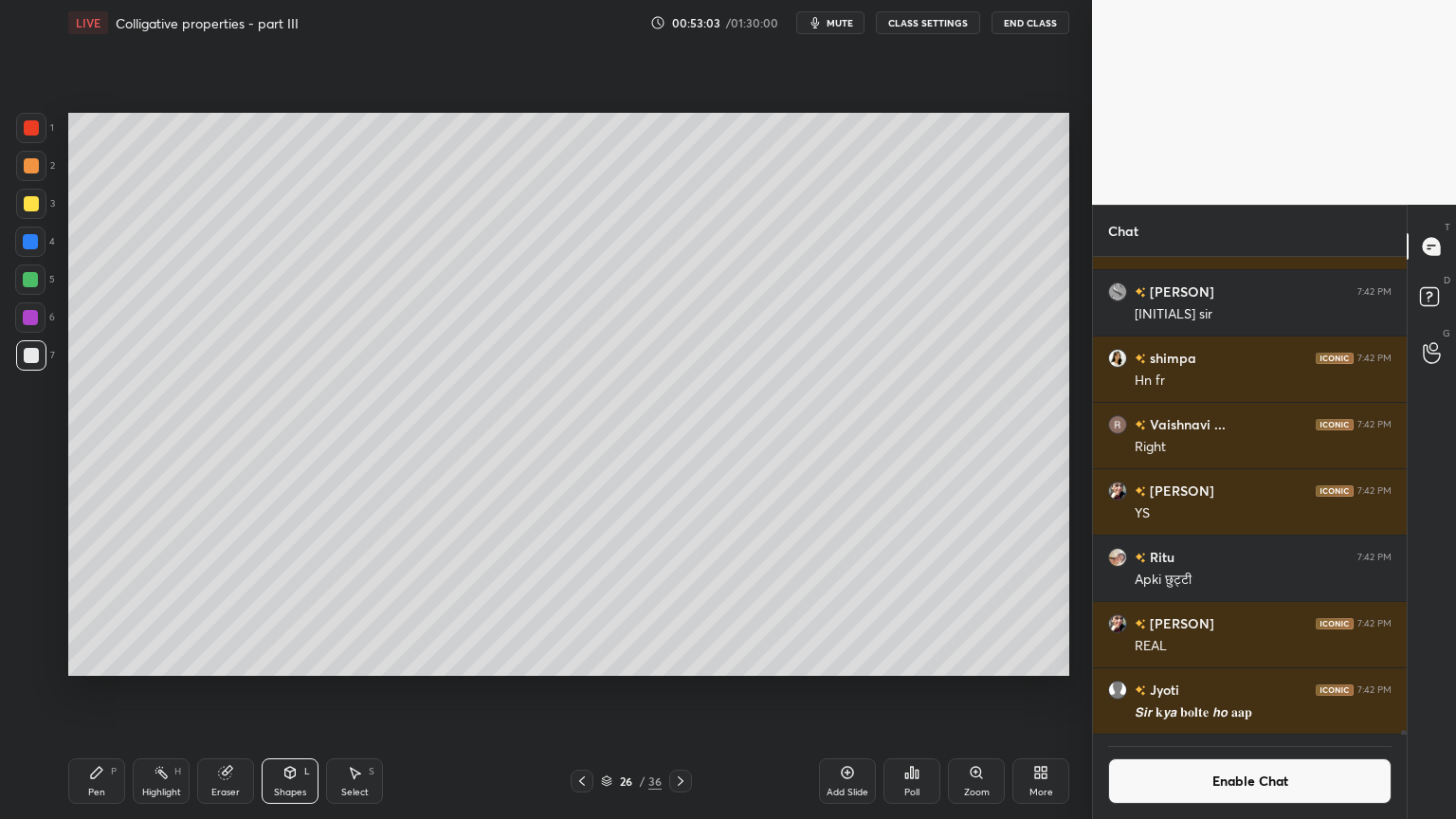 click on "Pen P" at bounding box center (97, 781) 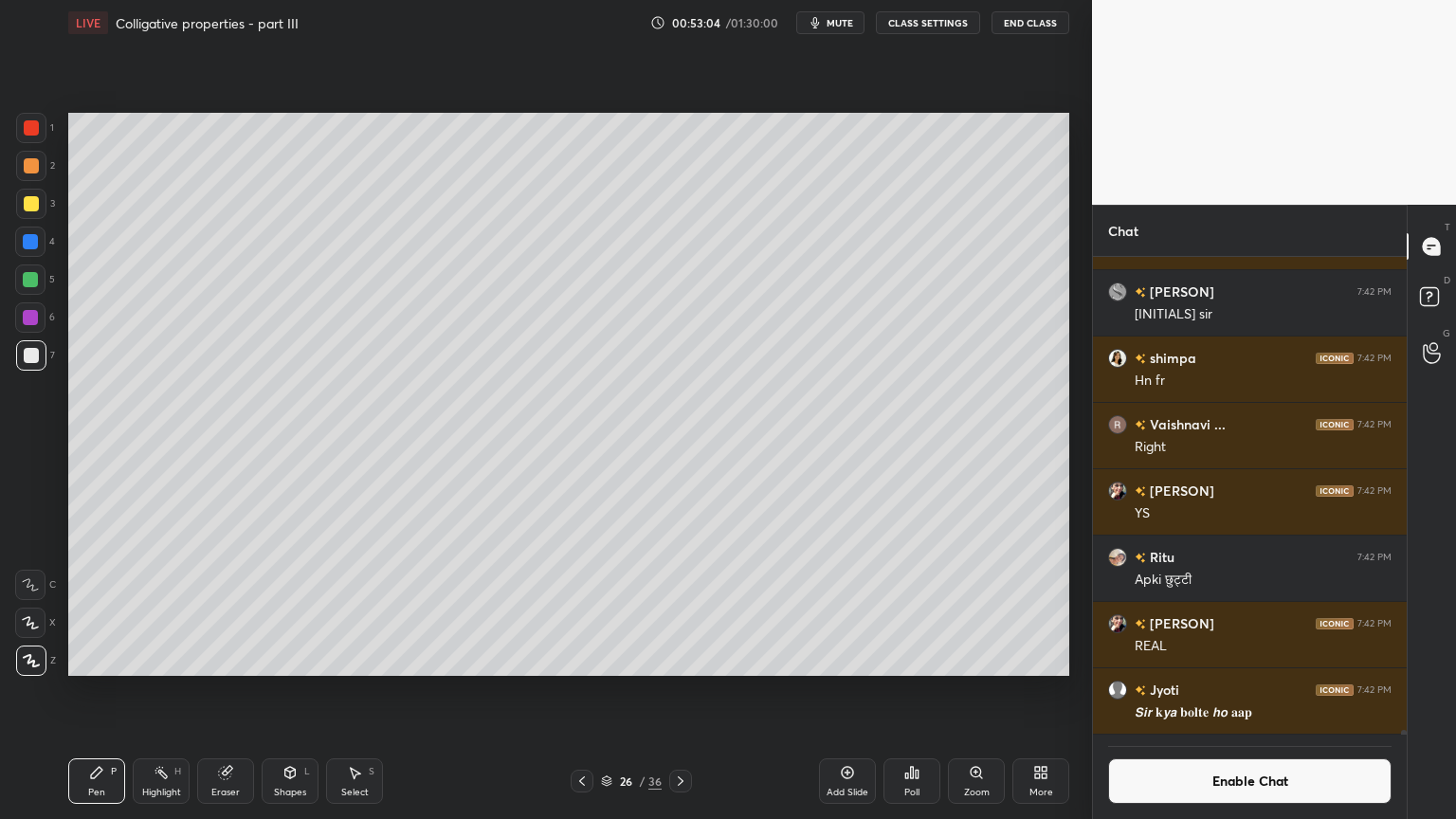 click at bounding box center (31, 166) 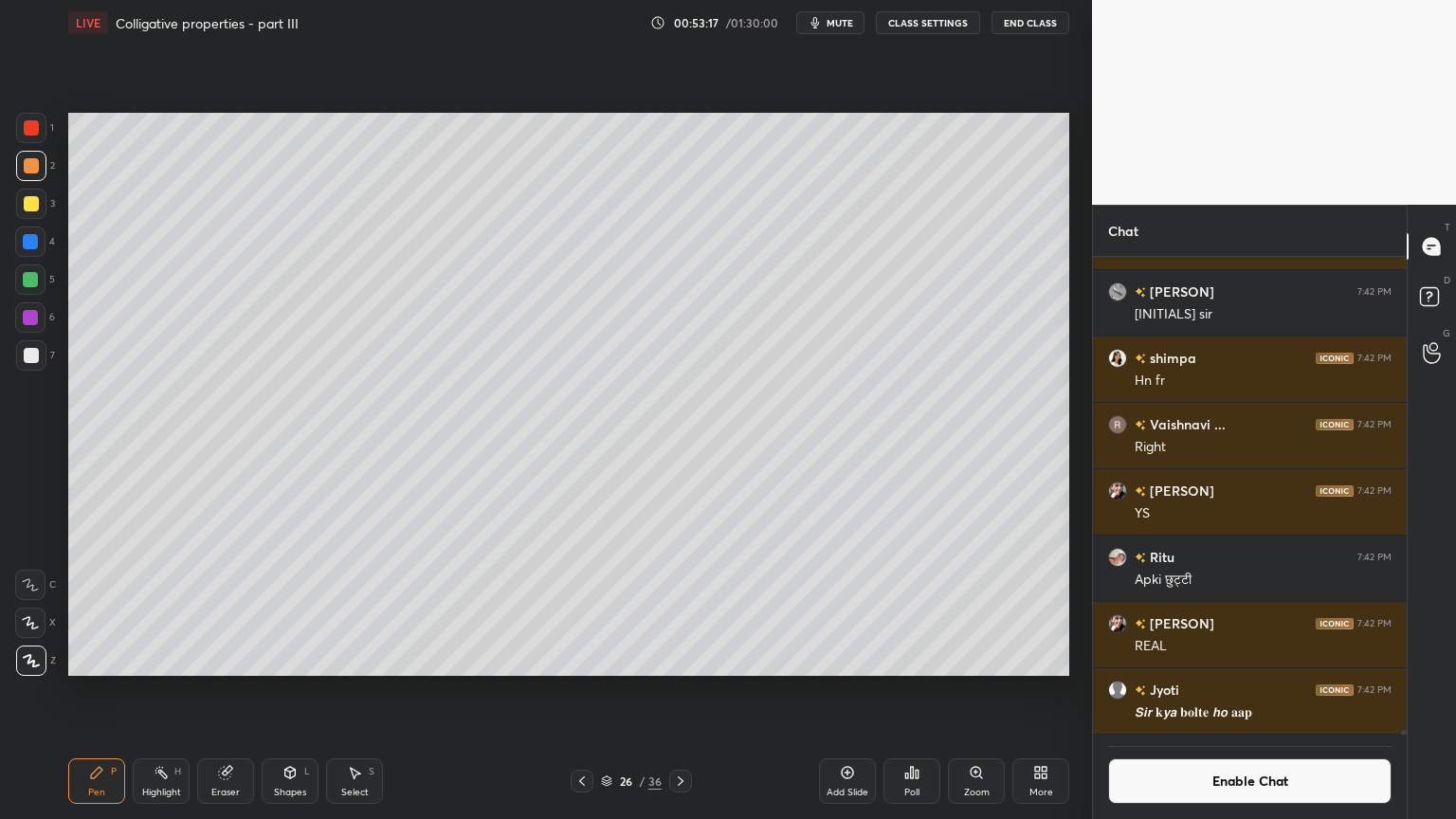 click on "Highlight H" at bounding box center [161, 781] 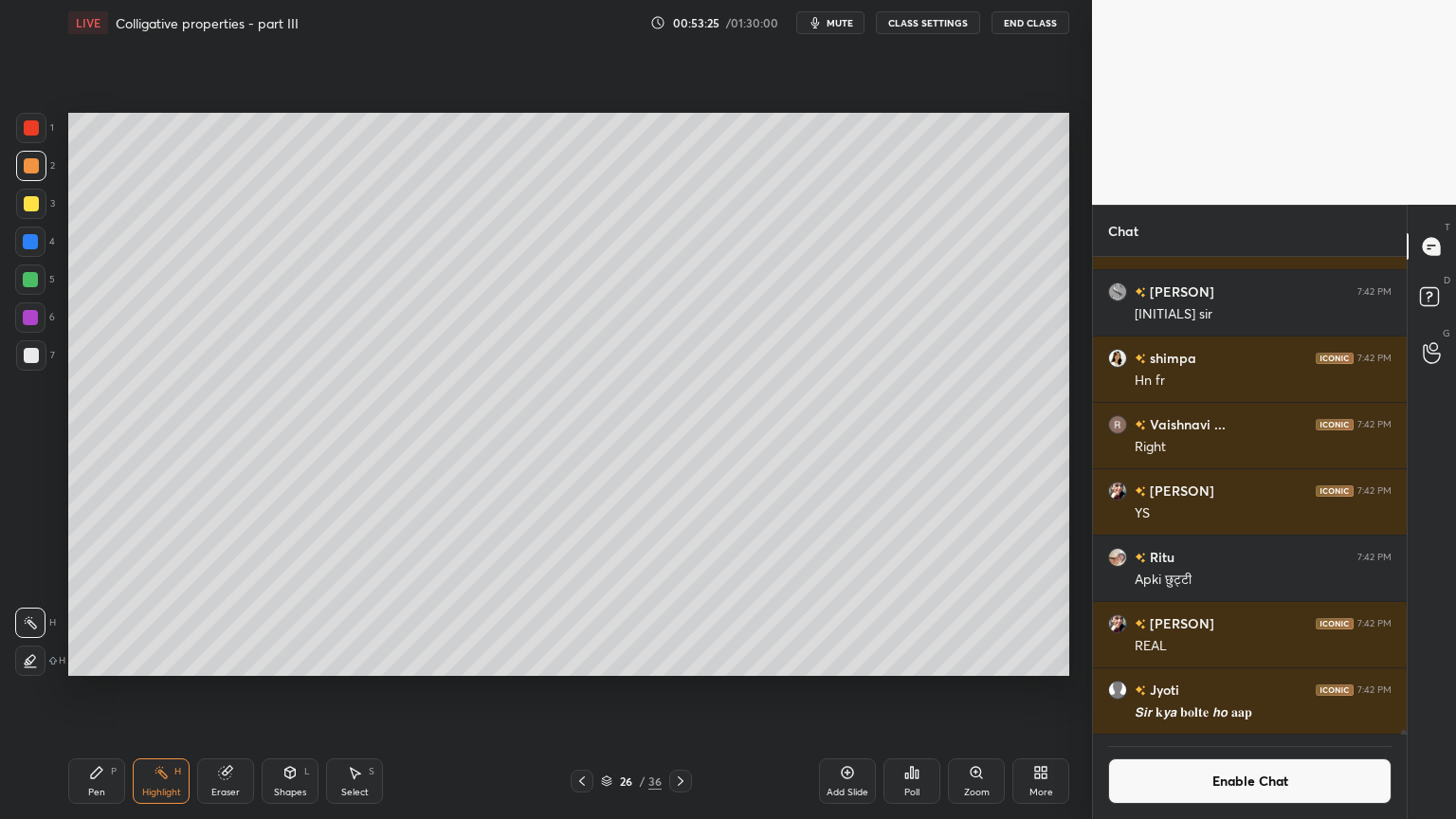 click on "Shapes L" at bounding box center [290, 781] 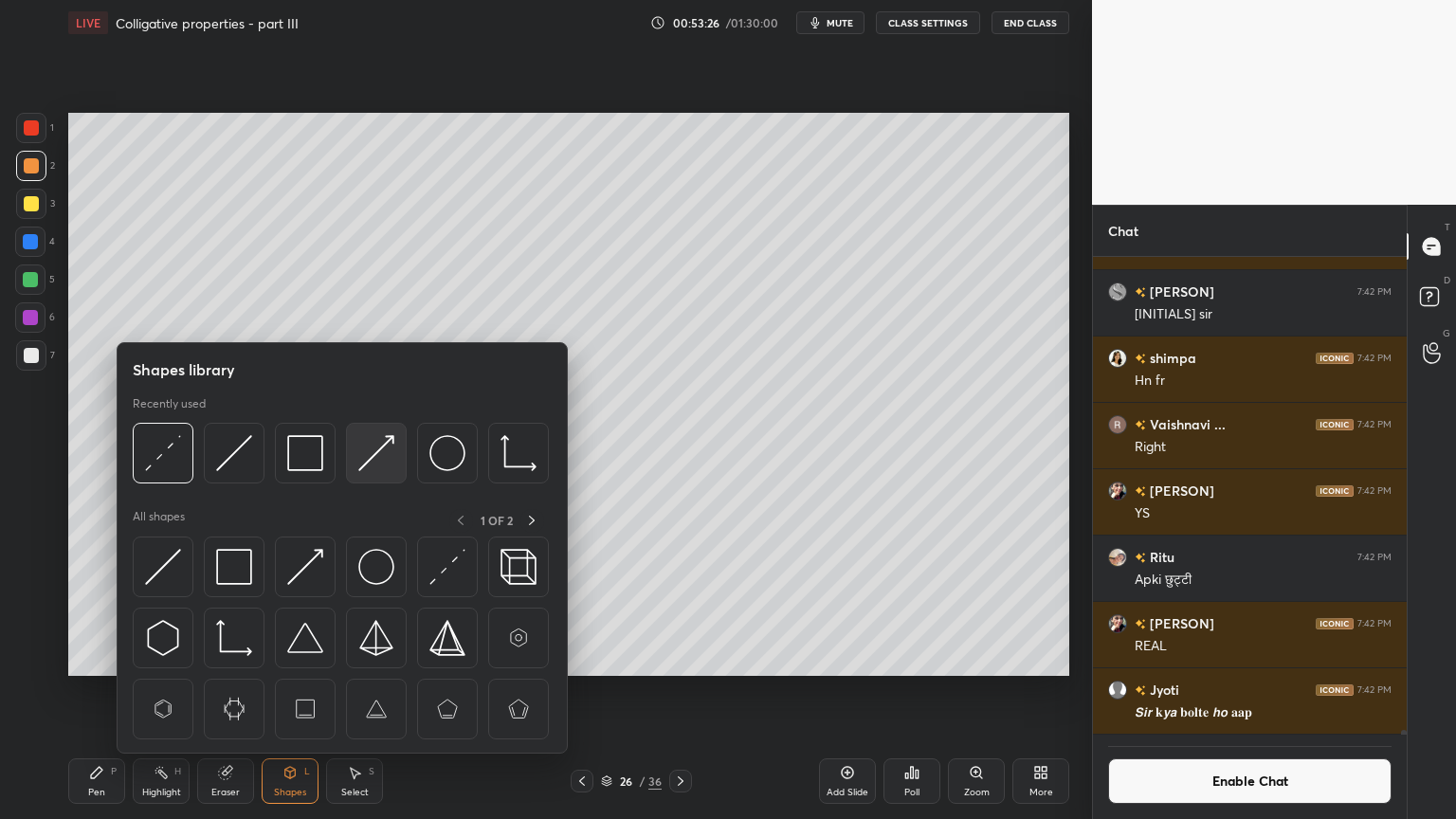 click at bounding box center (376, 453) 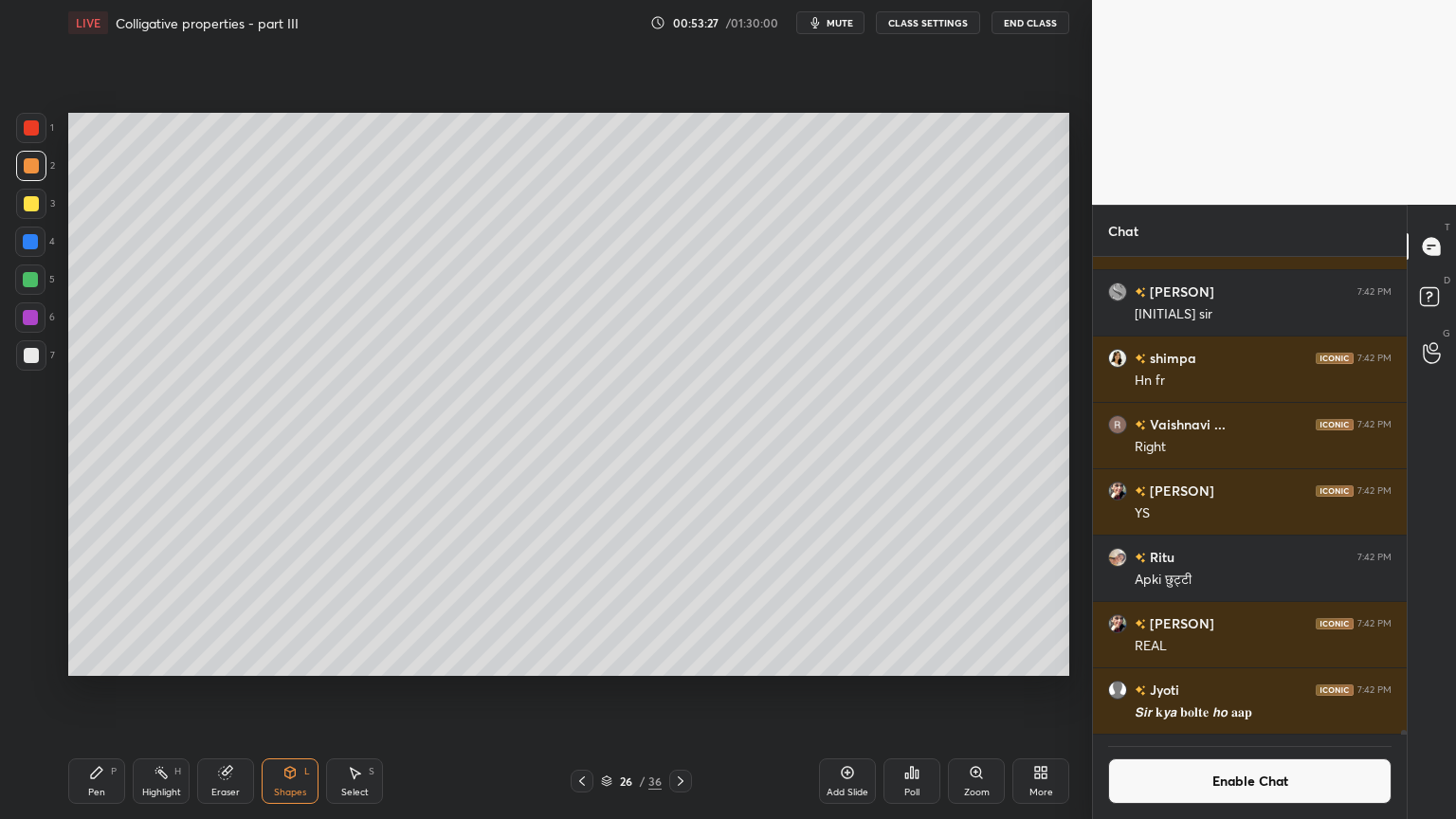 click at bounding box center [30, 242] 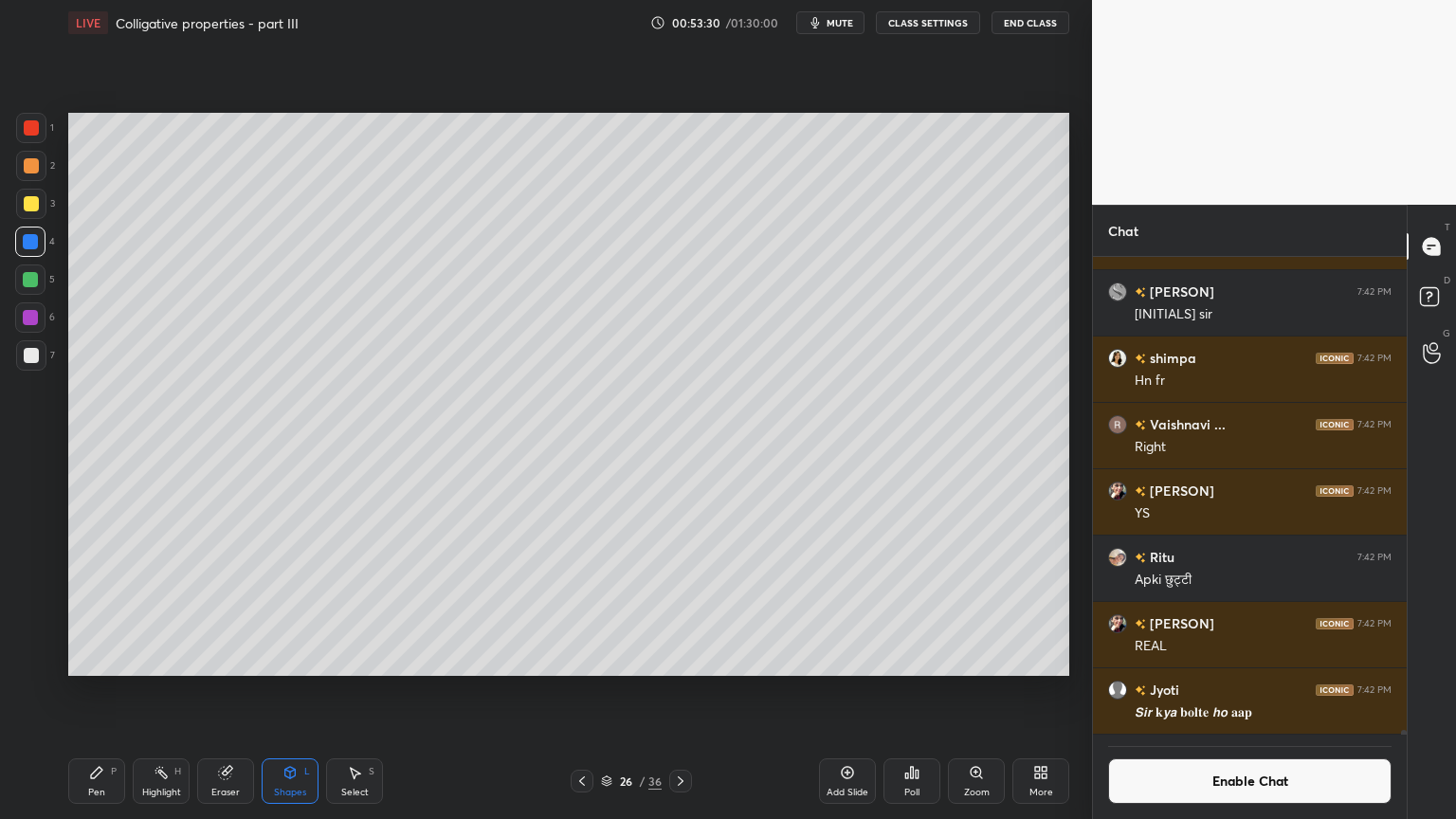 drag, startPoint x: 100, startPoint y: 790, endPoint x: 106, endPoint y: 782, distance: 10 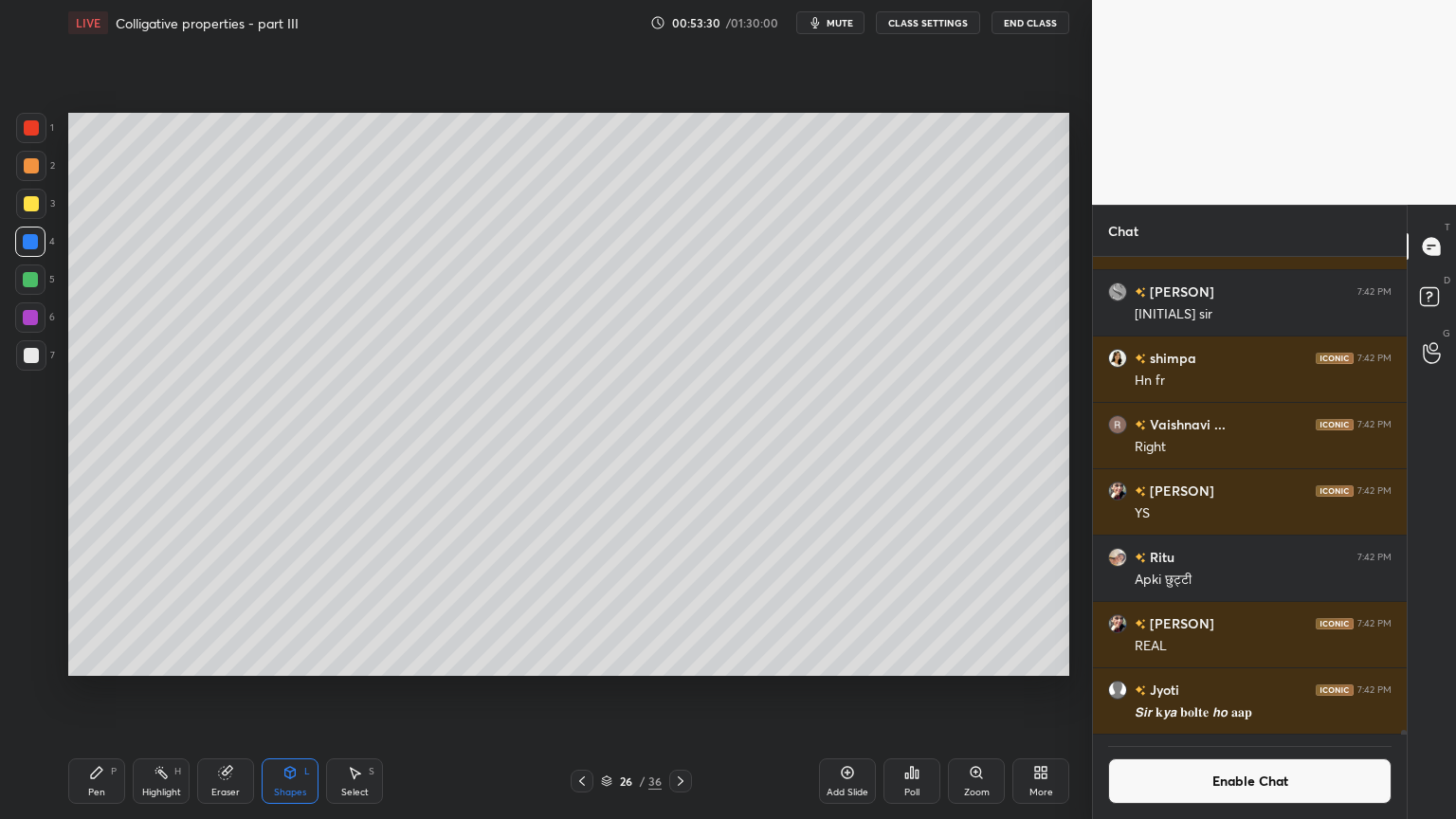 click on "Pen P" at bounding box center (97, 781) 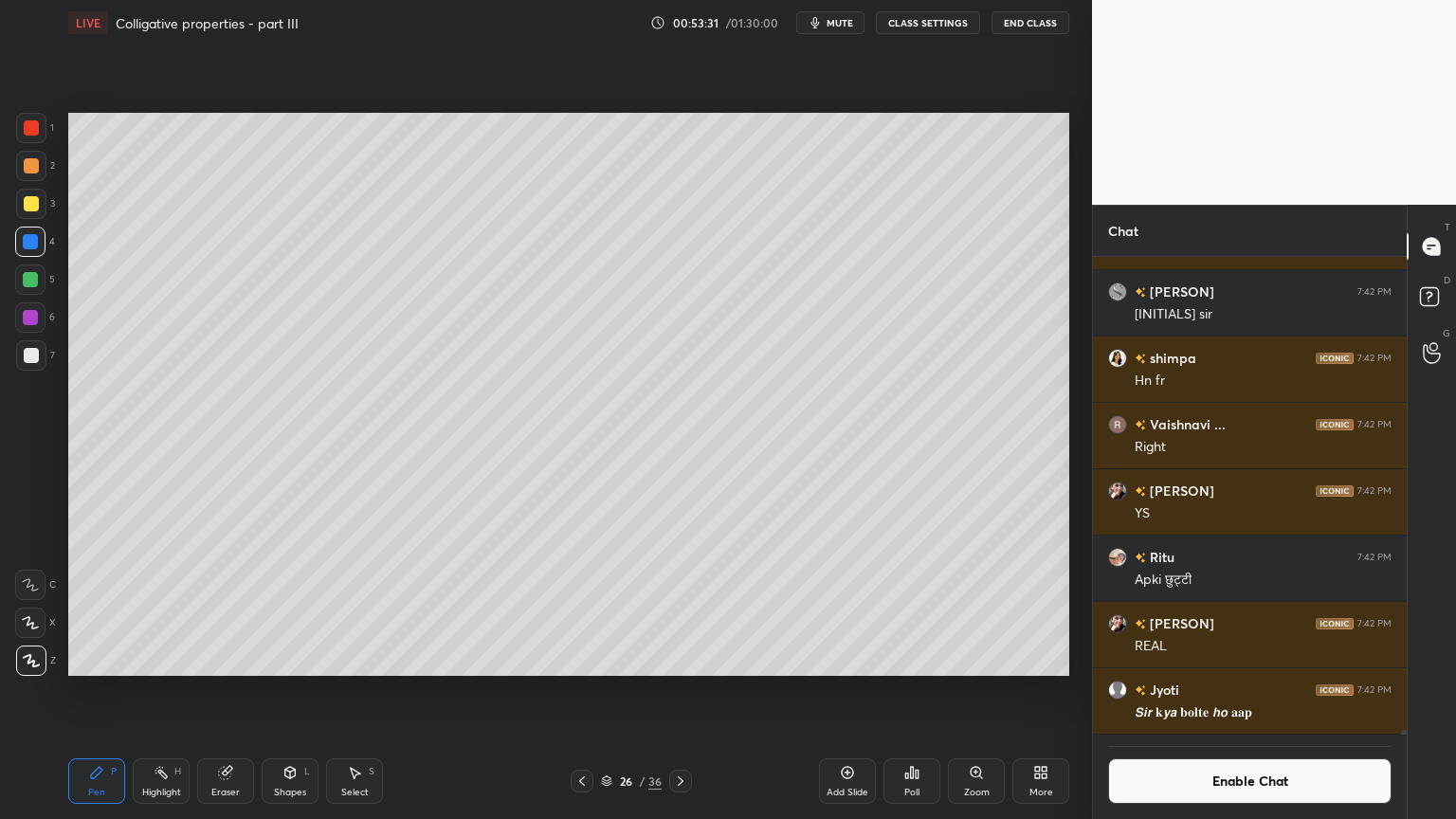 drag, startPoint x: 37, startPoint y: 209, endPoint x: 59, endPoint y: 246, distance: 43.046487 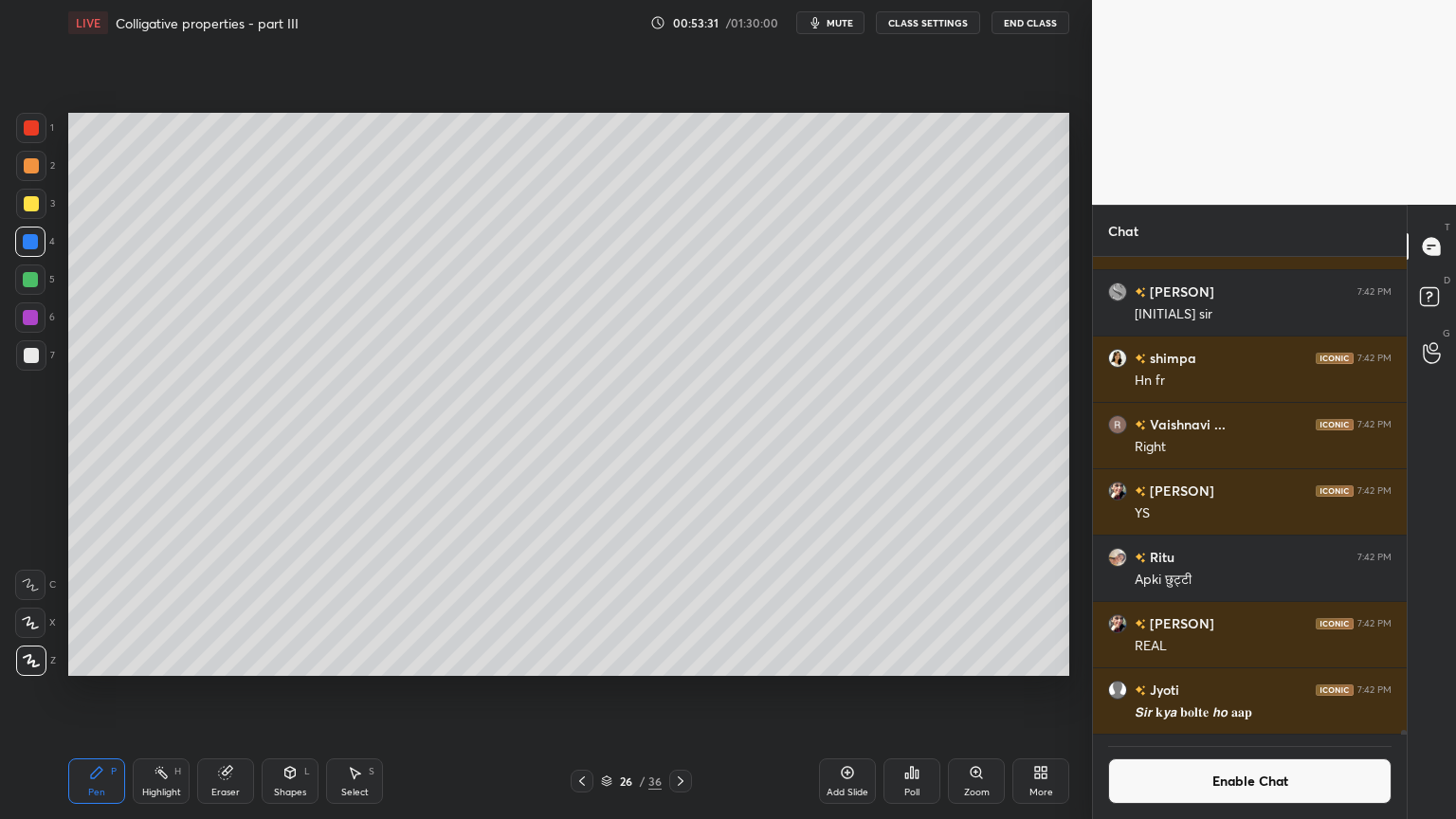 click at bounding box center [31, 204] 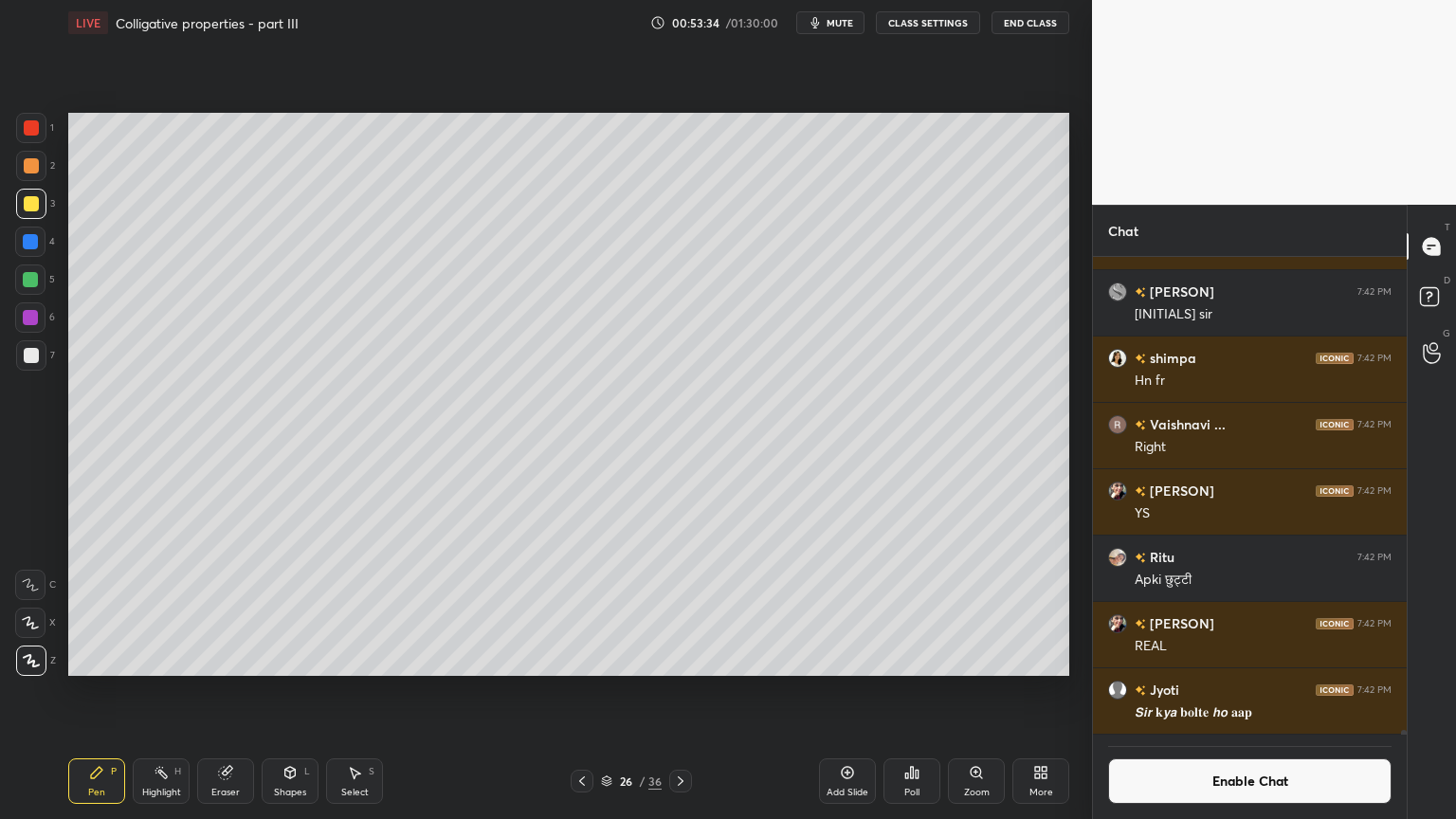 click on "Shapes L" at bounding box center (290, 781) 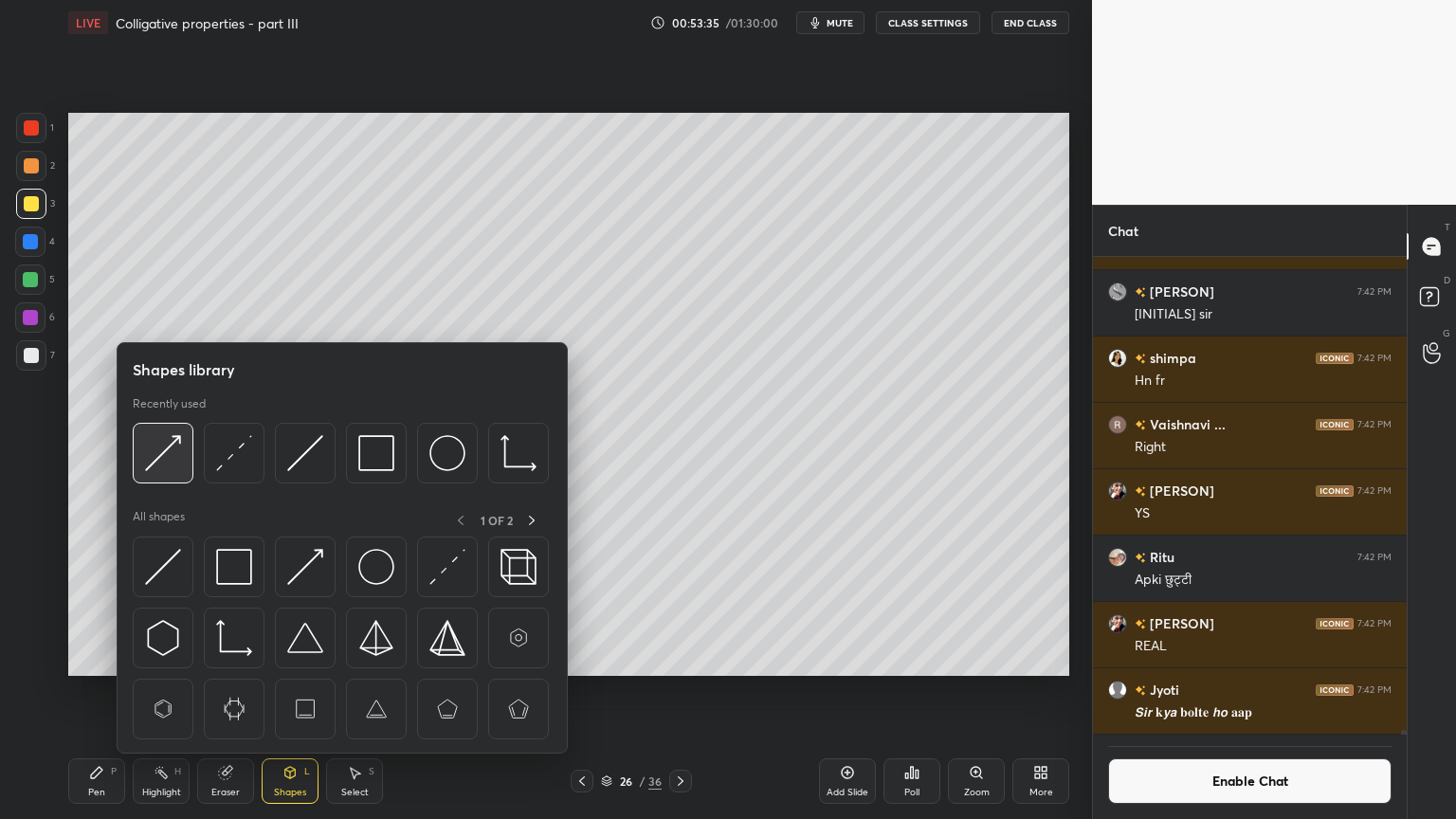 click at bounding box center (163, 453) 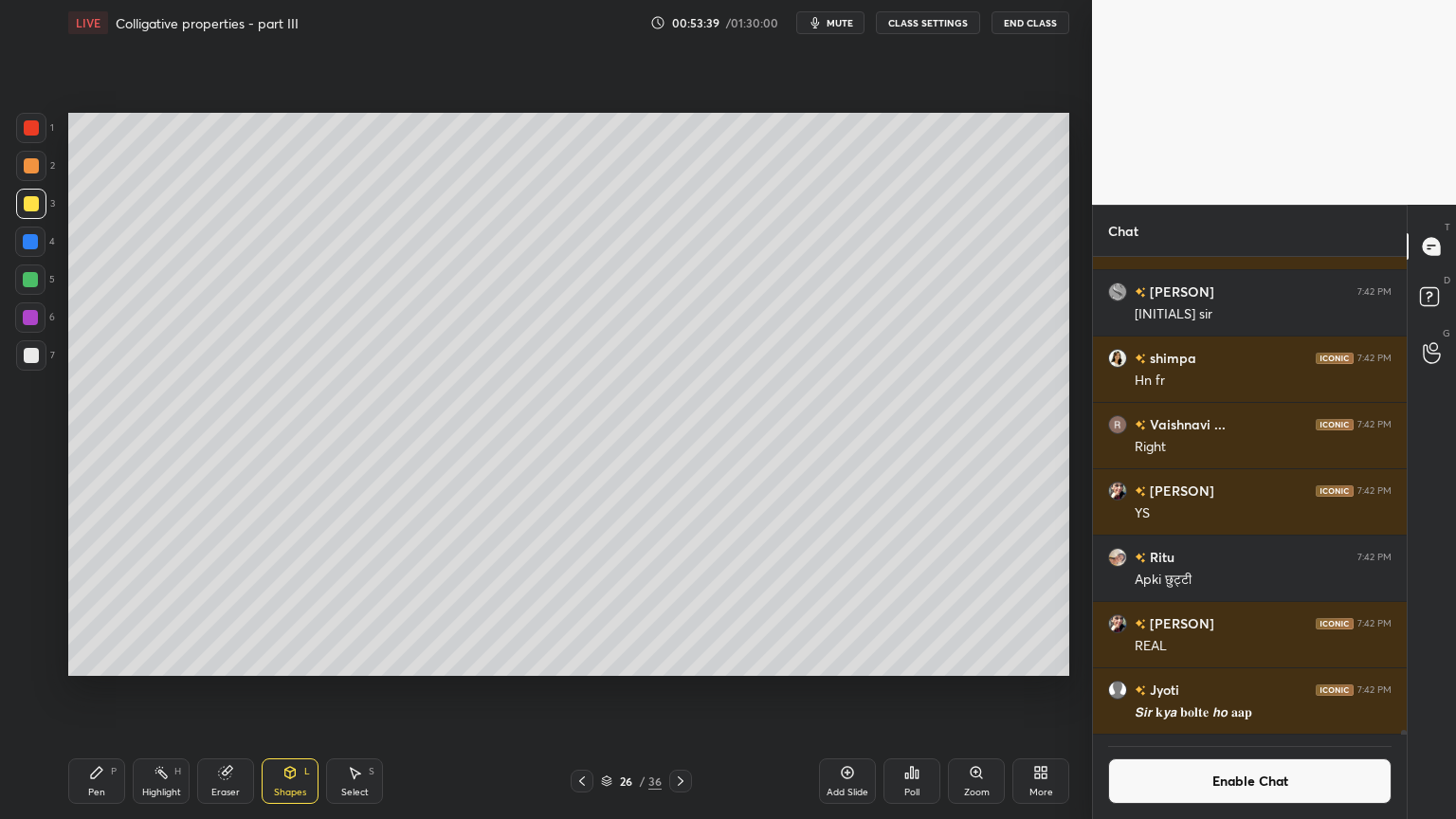 click on "Pen P" at bounding box center [97, 781] 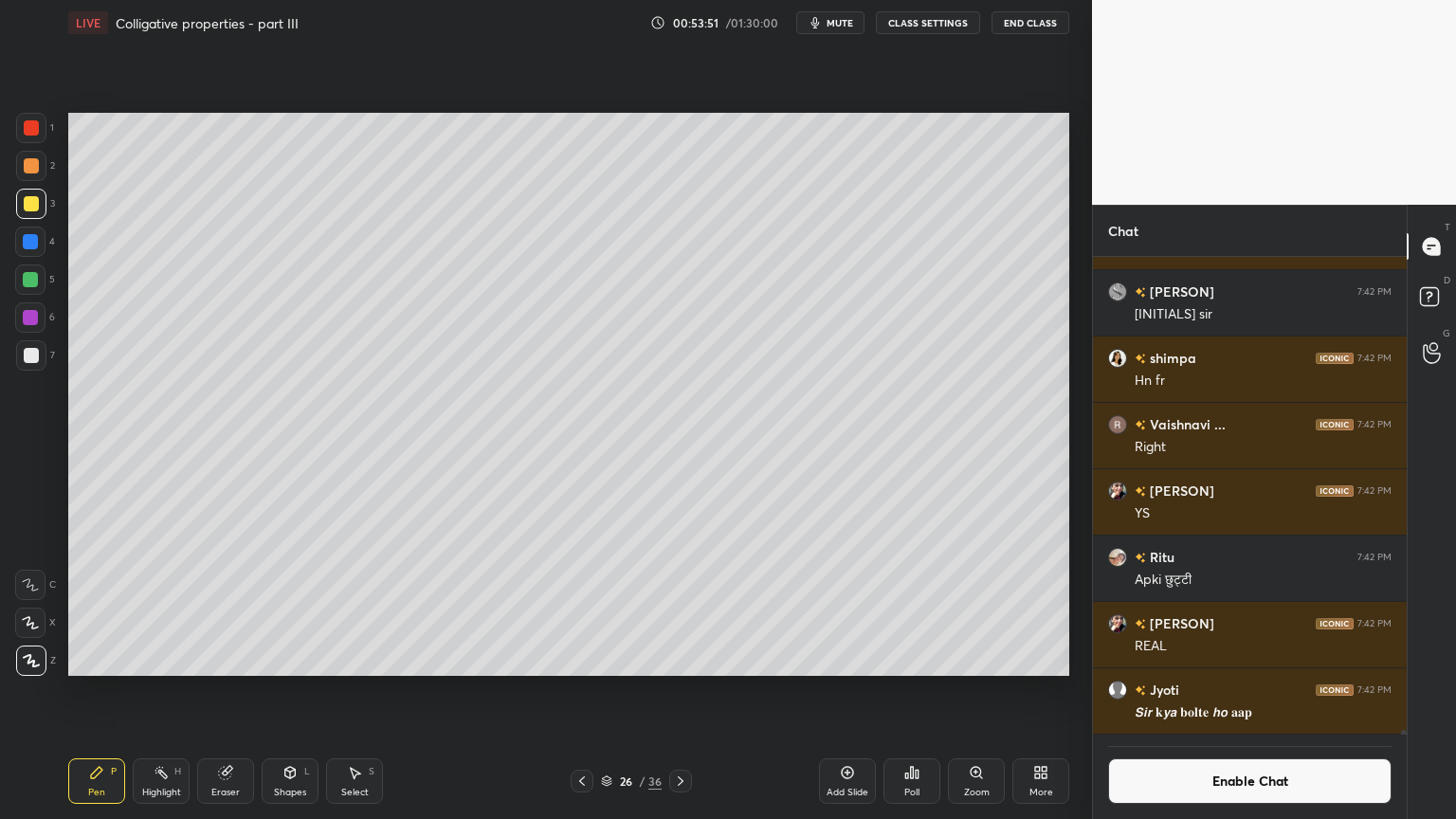click 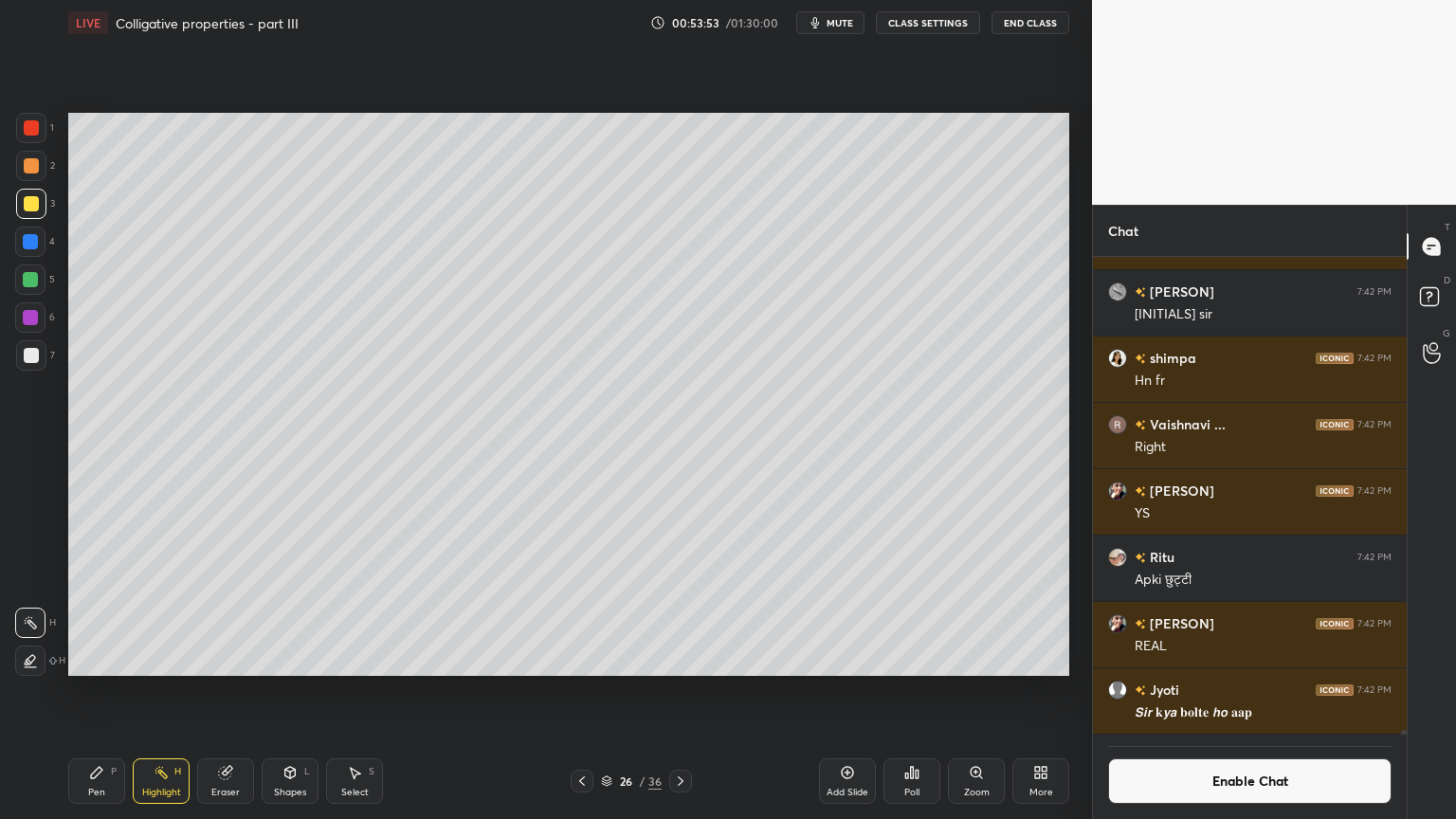 click on "Pen P" at bounding box center (97, 781) 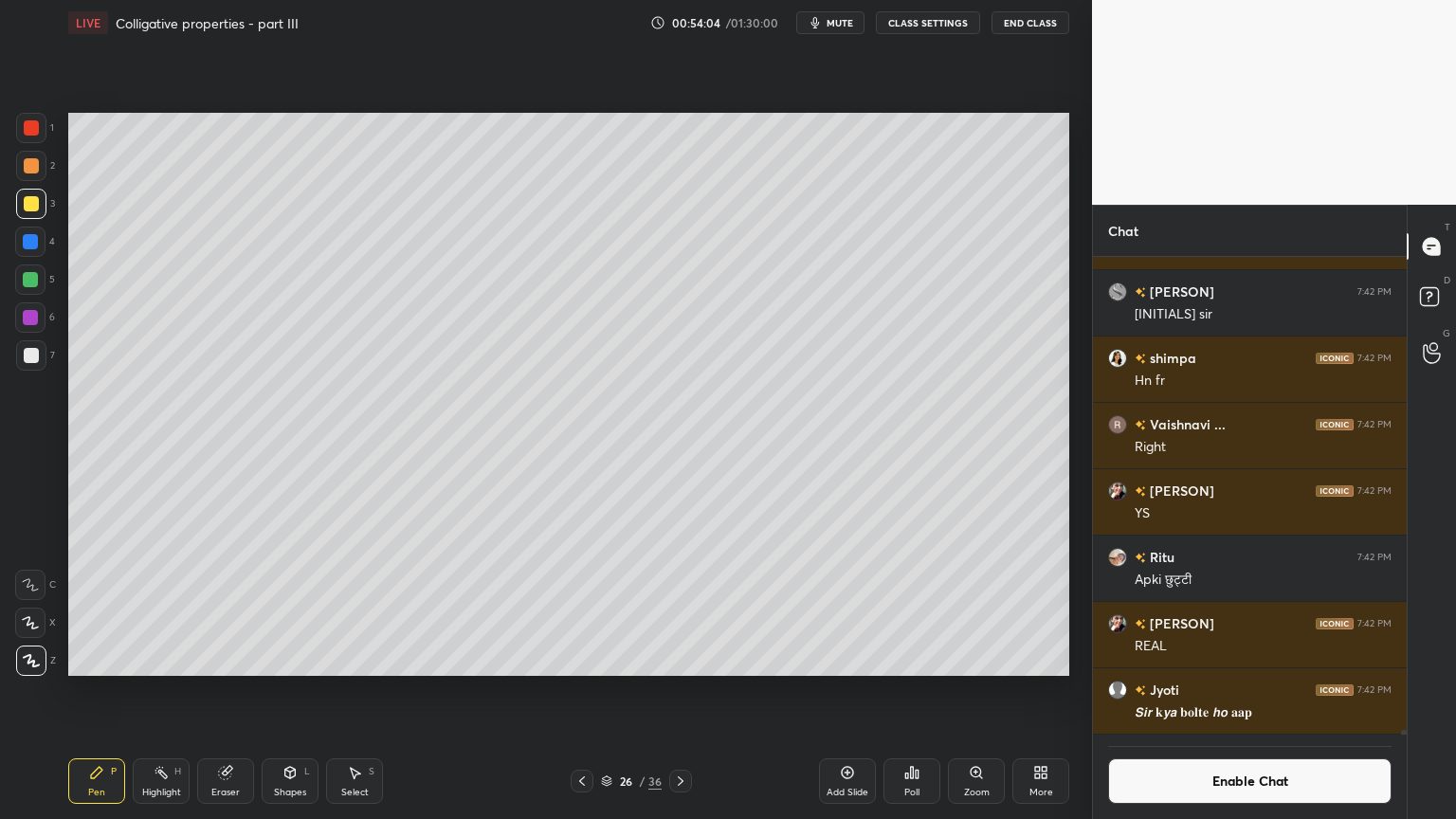 click on "Shapes L" at bounding box center (290, 781) 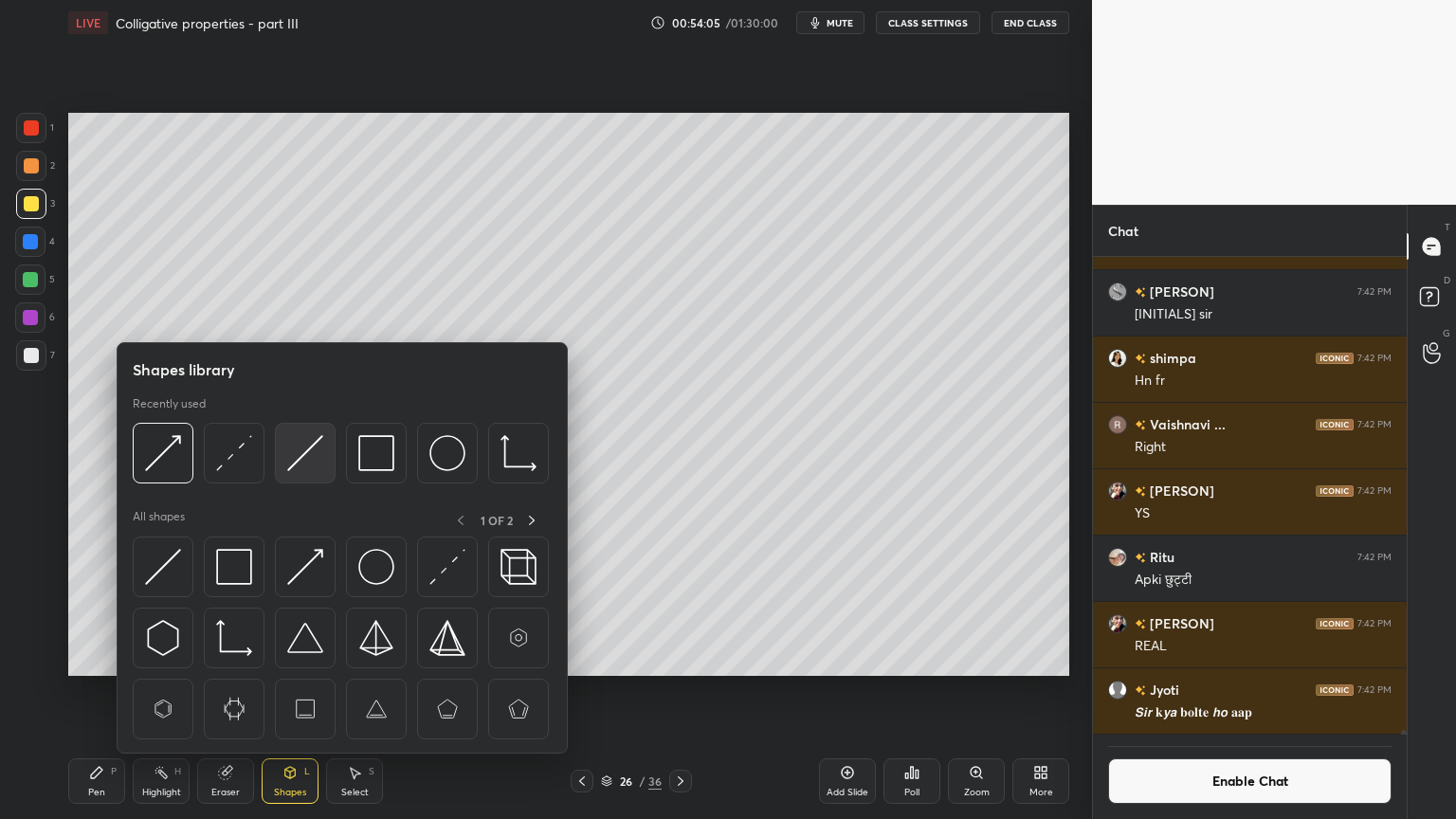 click at bounding box center (305, 453) 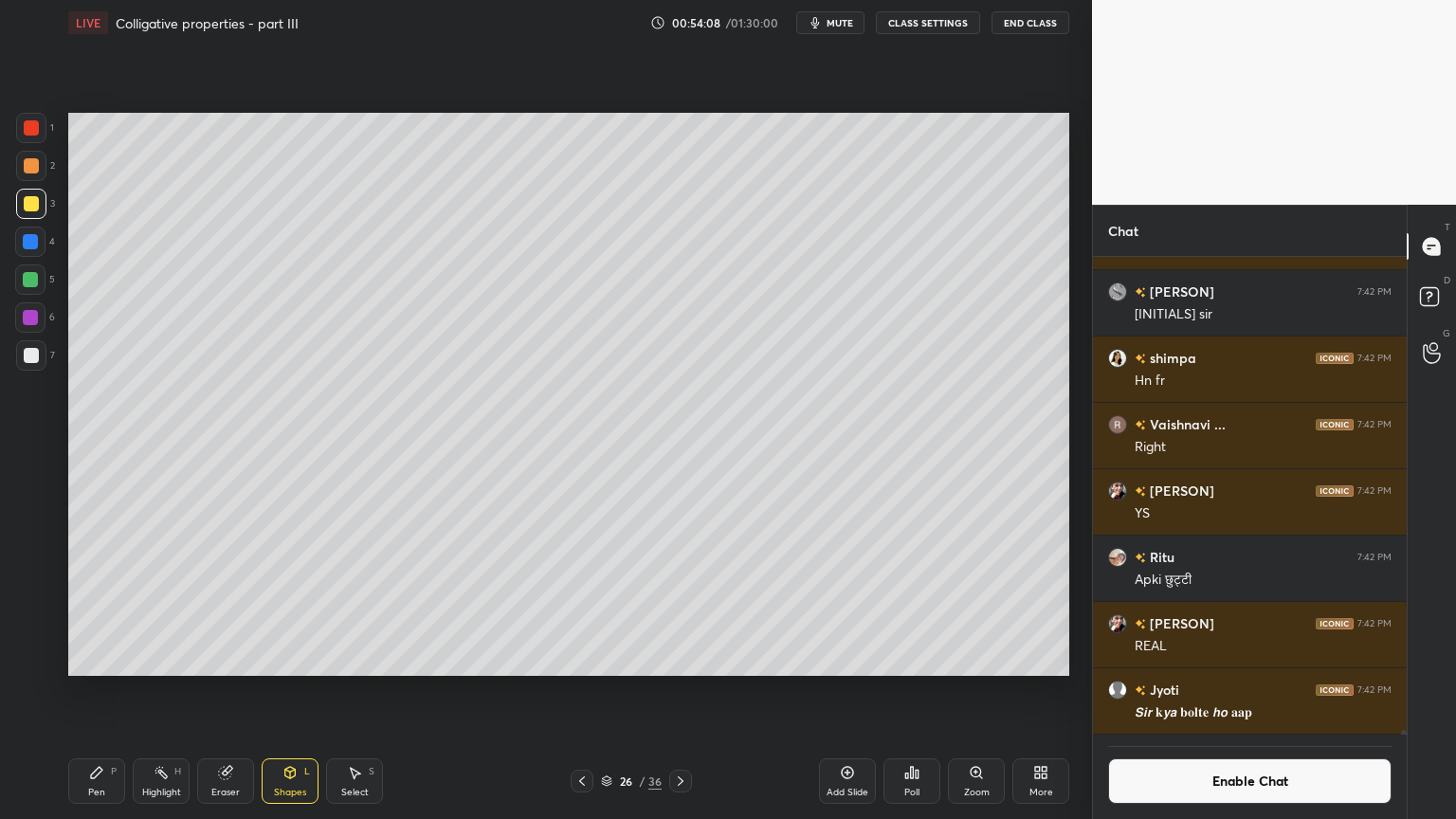 click on "Highlight H" at bounding box center [161, 781] 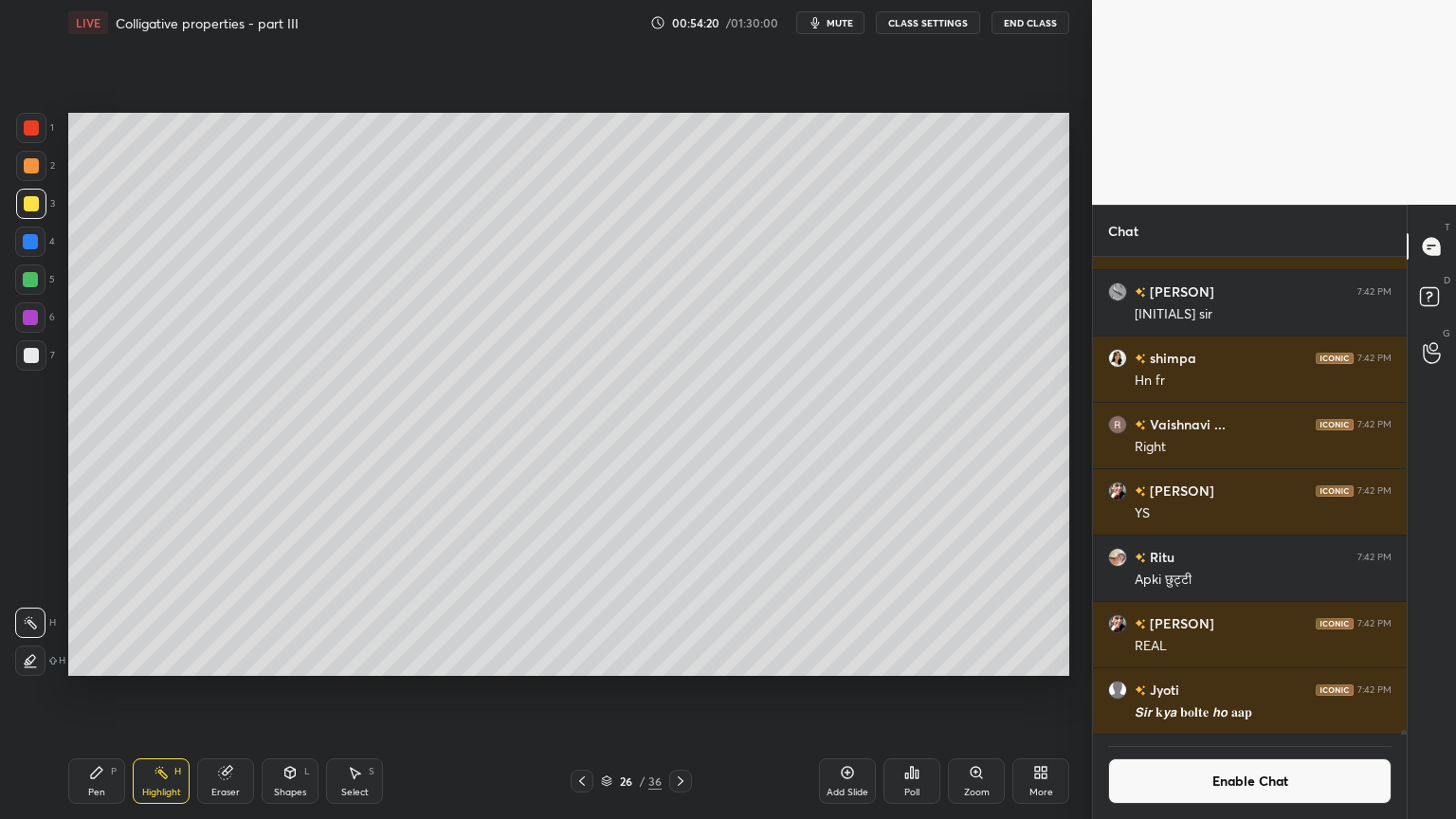 scroll, scrollTop: 433, scrollLeft: 308, axis: both 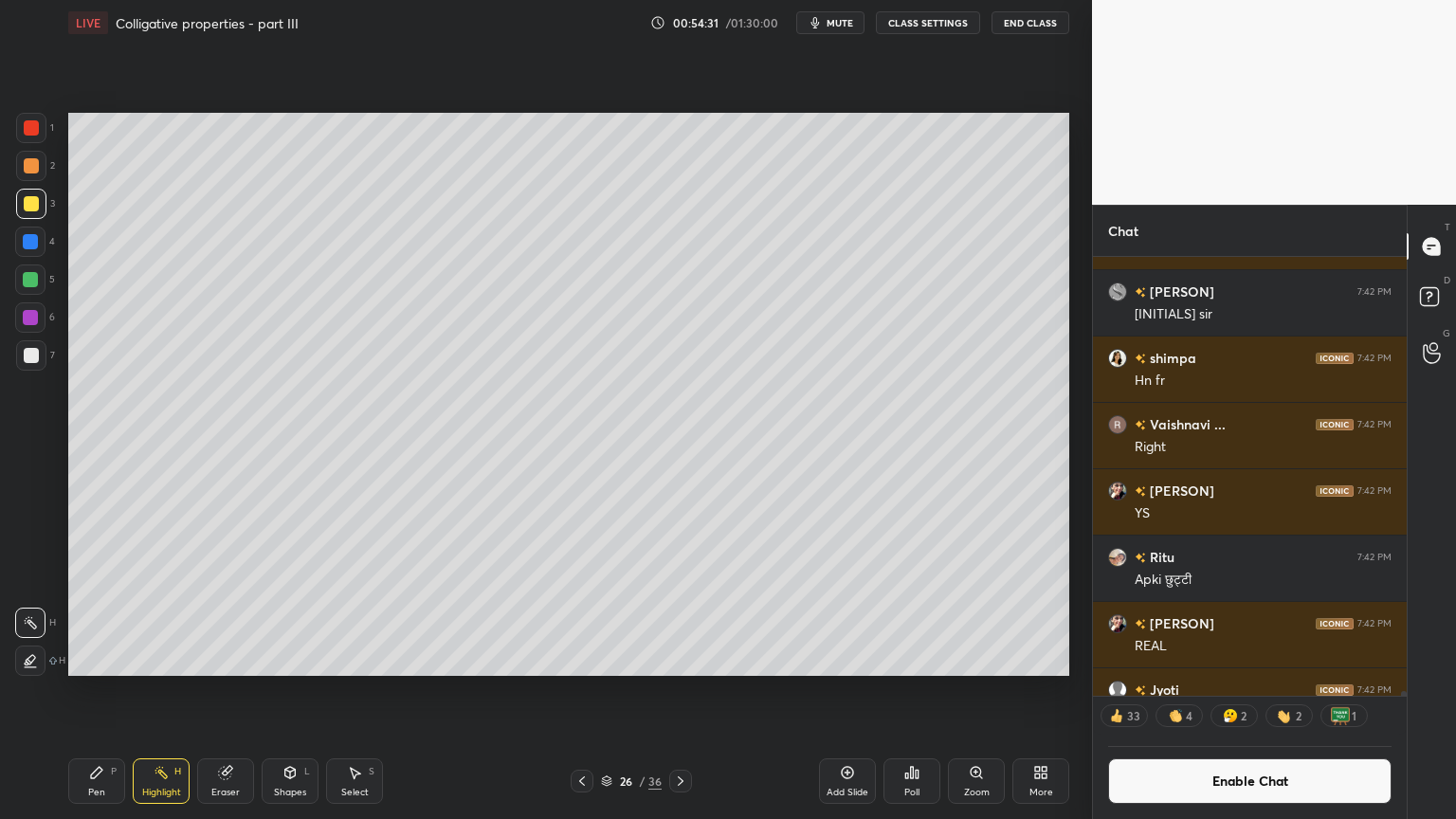click on "Pen P" at bounding box center (97, 781) 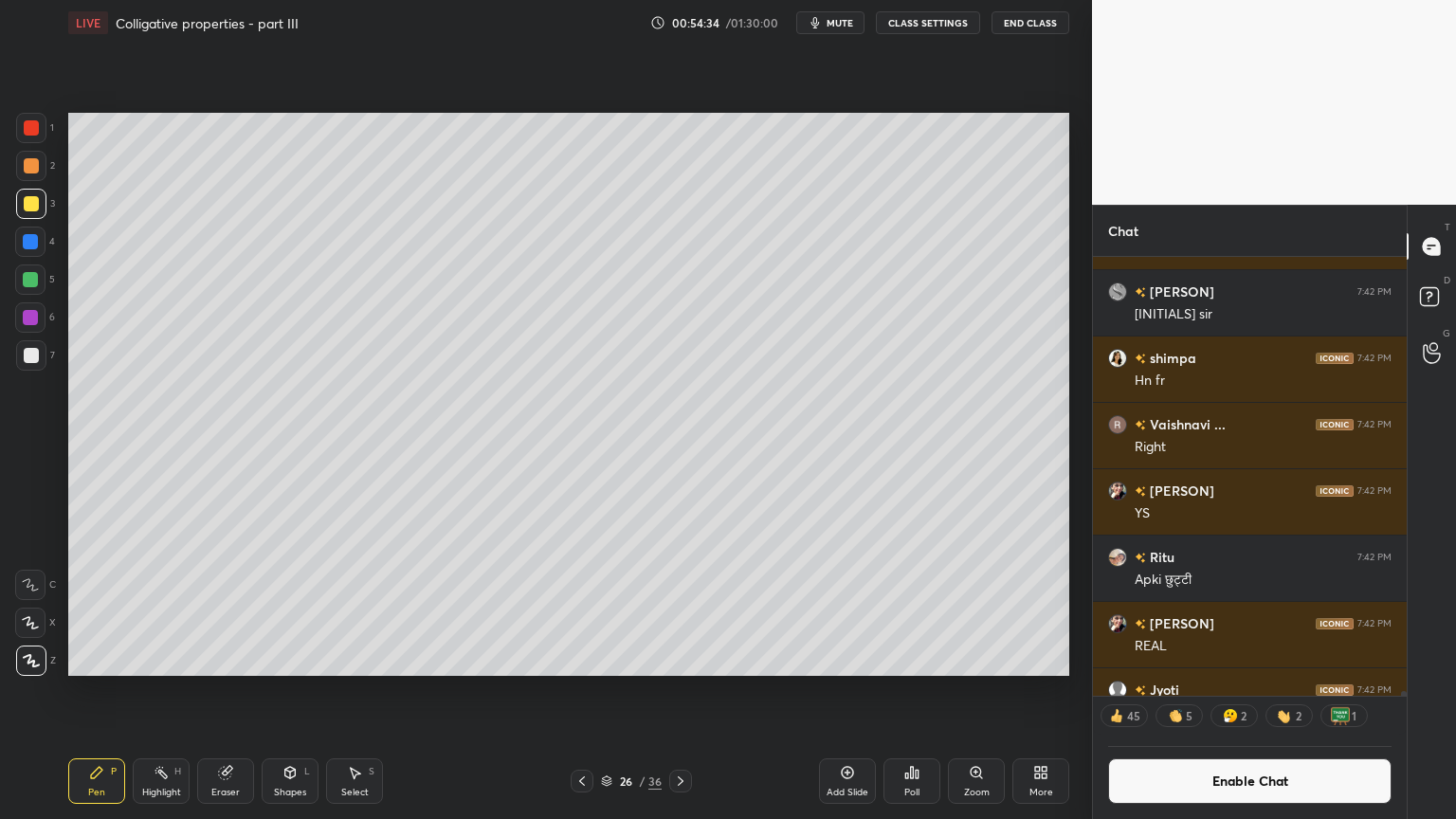 drag, startPoint x: 164, startPoint y: 791, endPoint x: 209, endPoint y: 748, distance: 62.24147 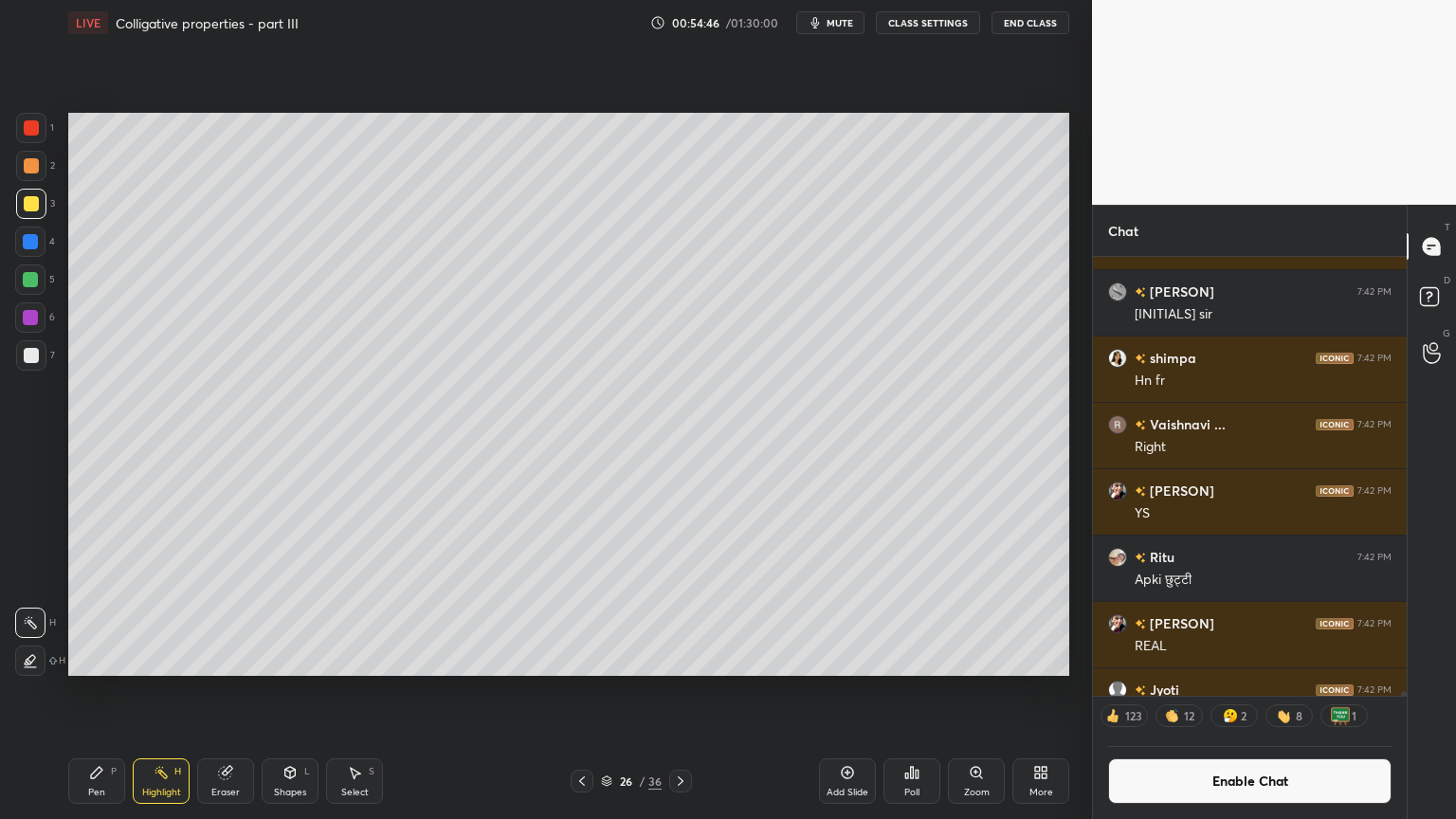 drag, startPoint x: 1237, startPoint y: 785, endPoint x: 1263, endPoint y: 766, distance: 32.202484 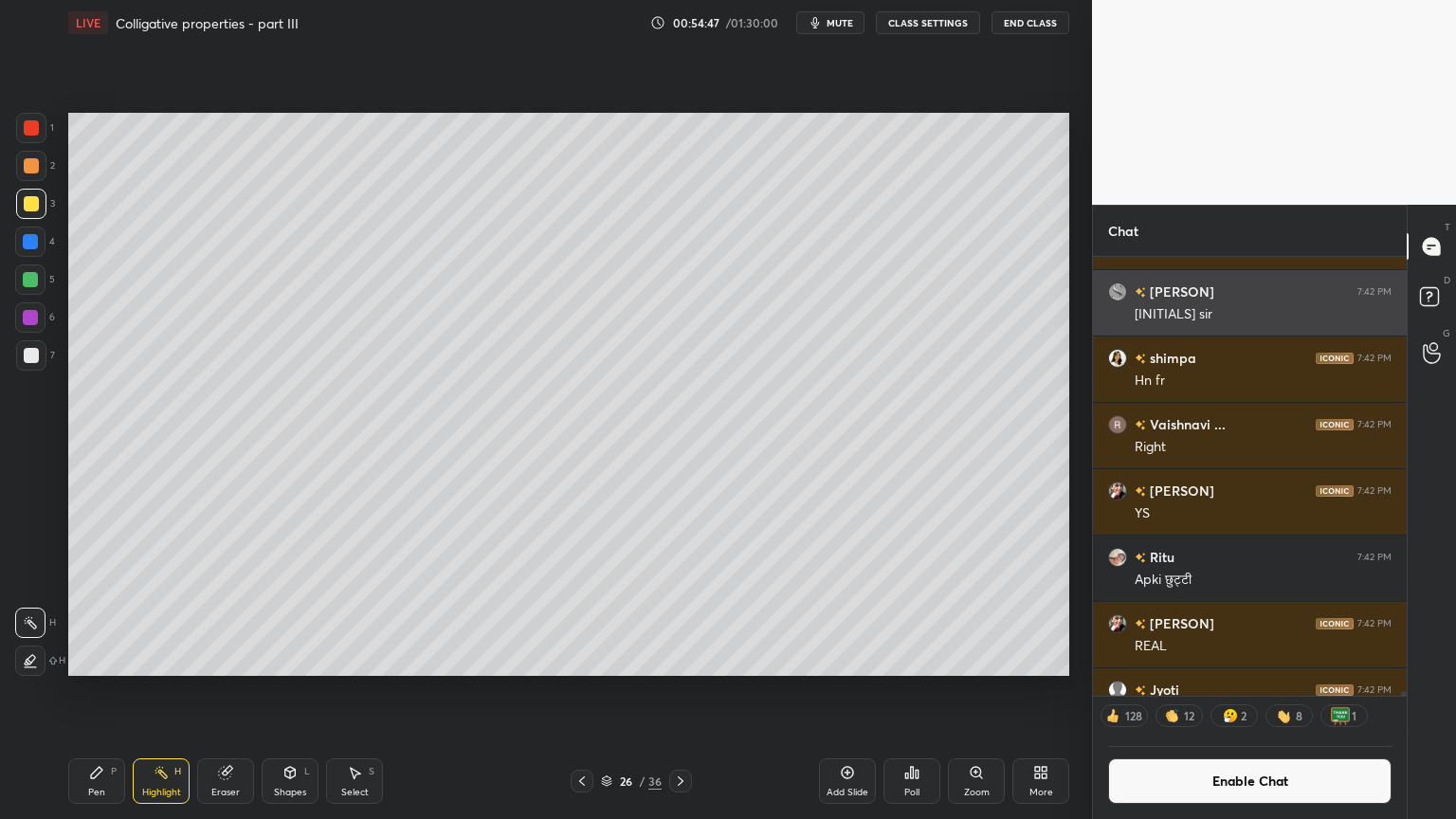 scroll, scrollTop: 6, scrollLeft: 6, axis: both 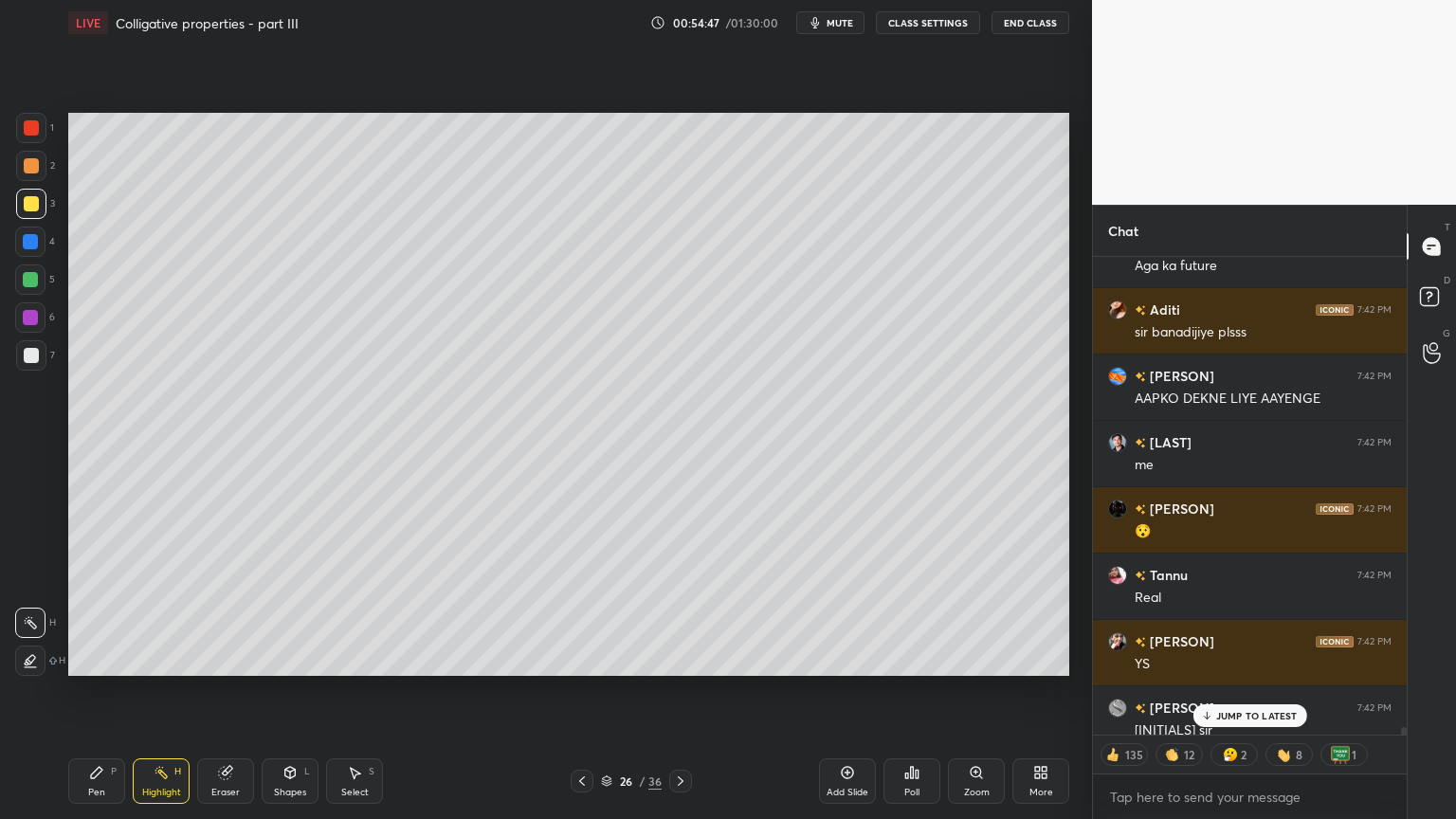 click on "JUMP TO LATEST" at bounding box center (1257, 716) 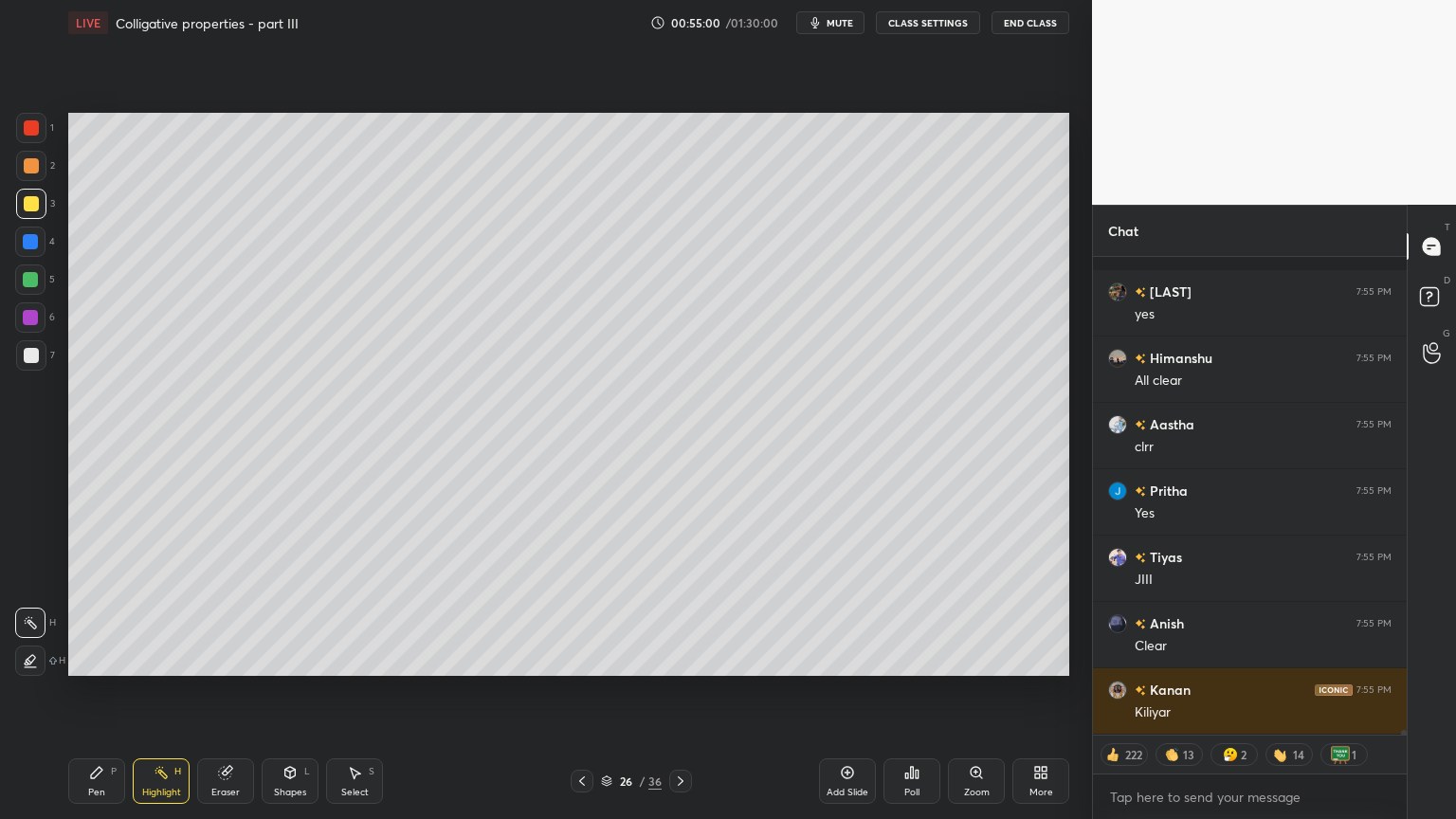 scroll, scrollTop: 47811, scrollLeft: 0, axis: vertical 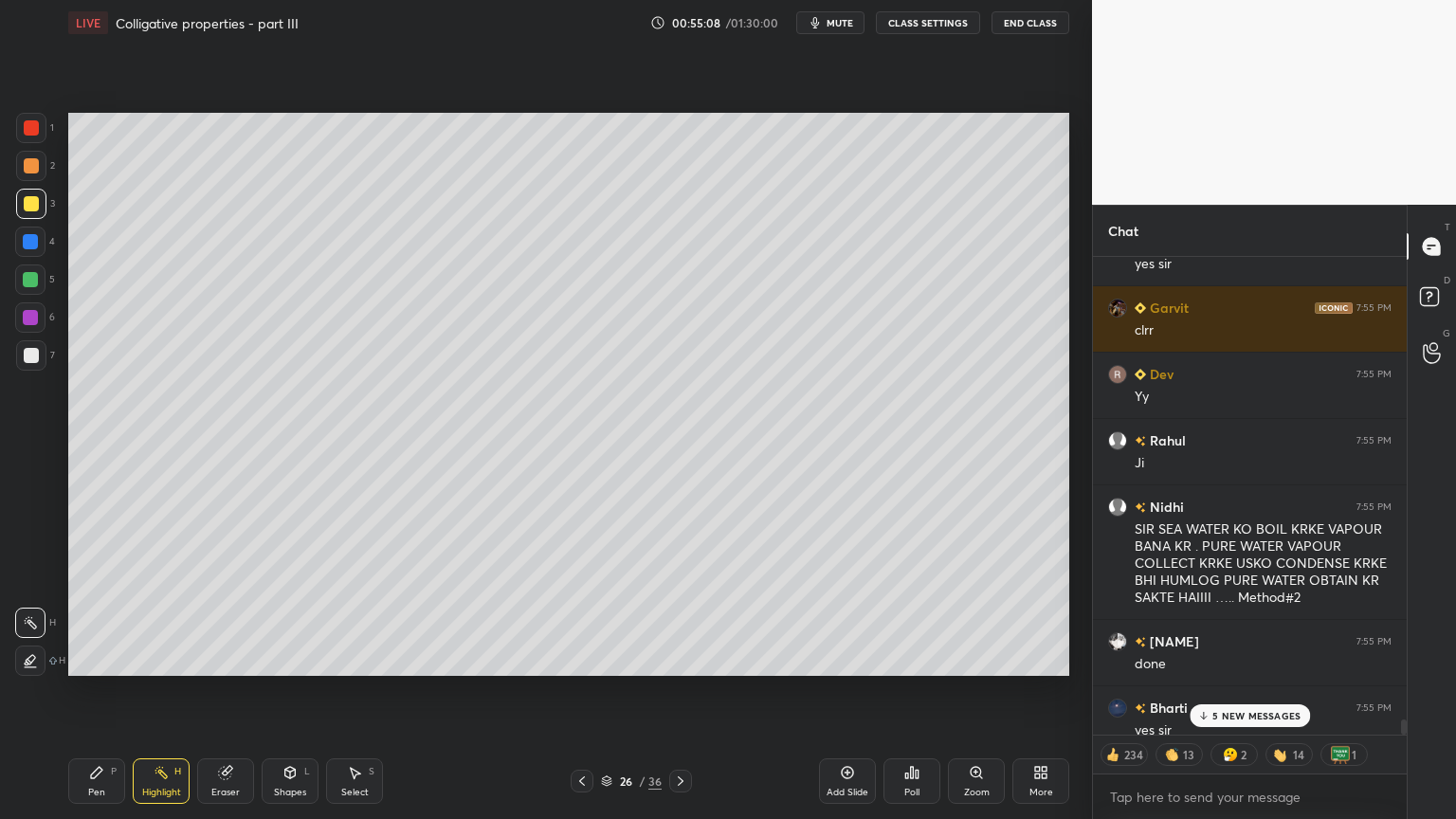 drag, startPoint x: 1403, startPoint y: 733, endPoint x: 1393, endPoint y: 720, distance: 16.40122 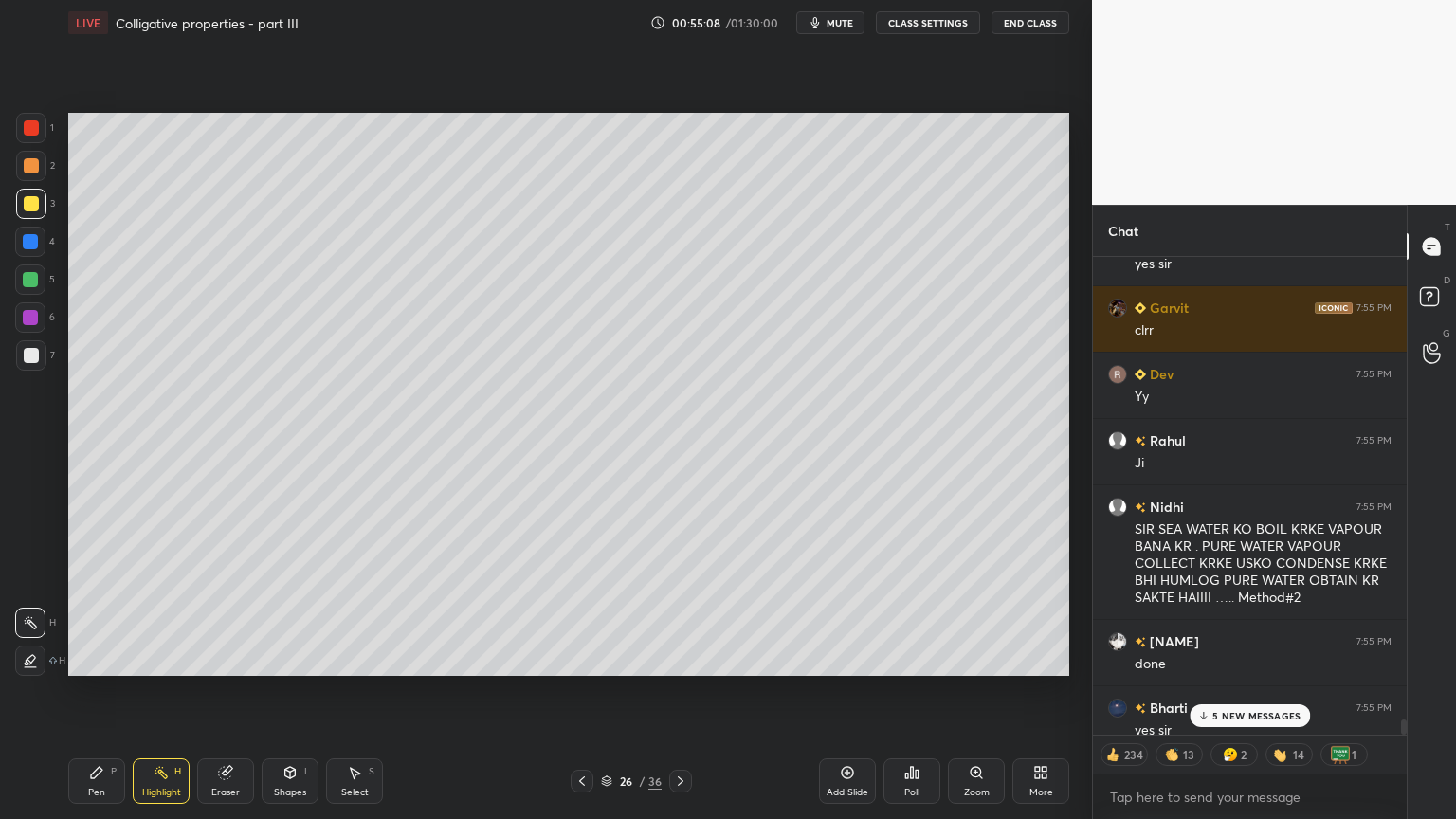 click at bounding box center [1401, 496] 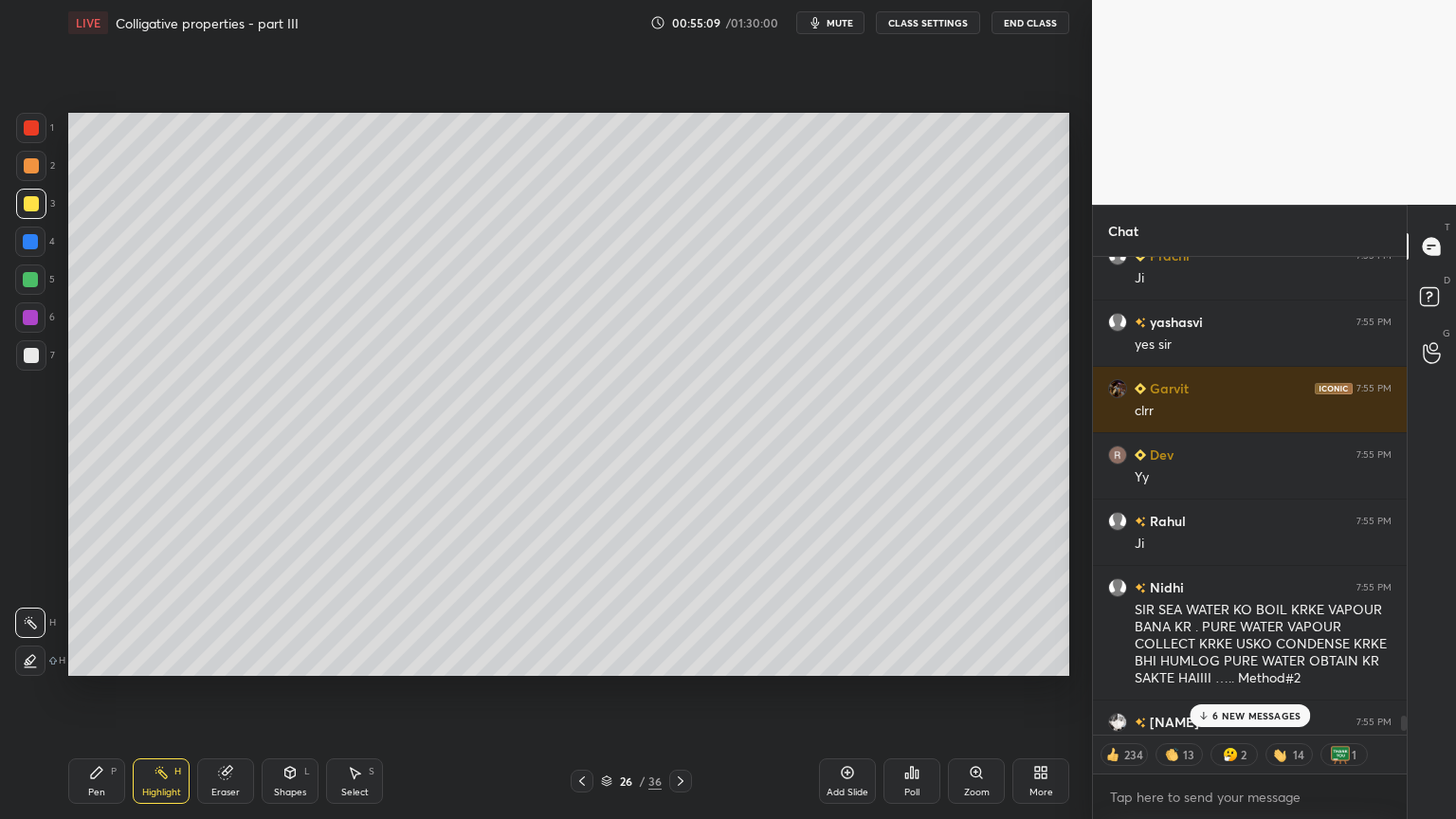 click on "6 NEW MESSAGES" at bounding box center [1256, 716] 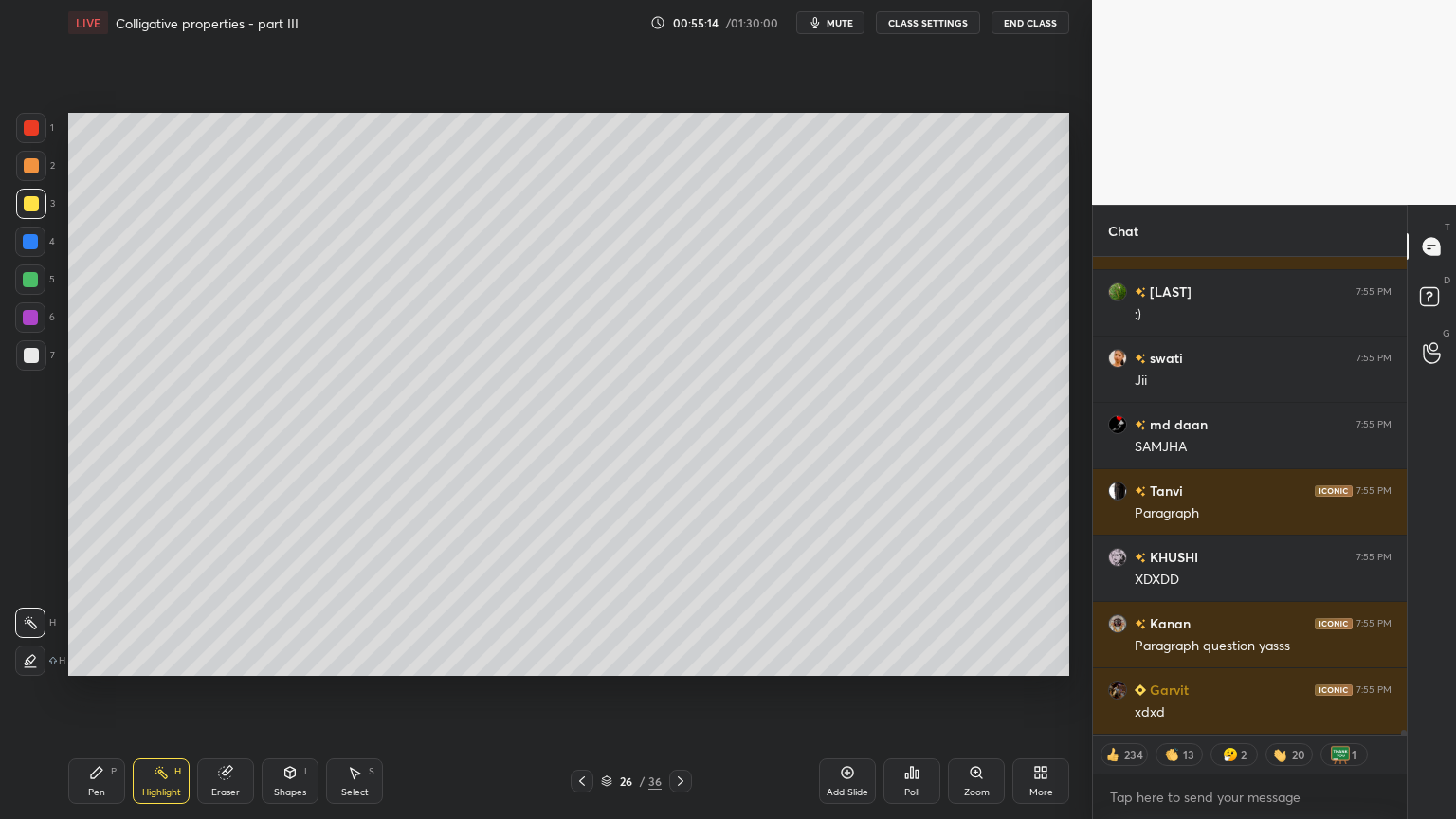 scroll, scrollTop: 49404, scrollLeft: 0, axis: vertical 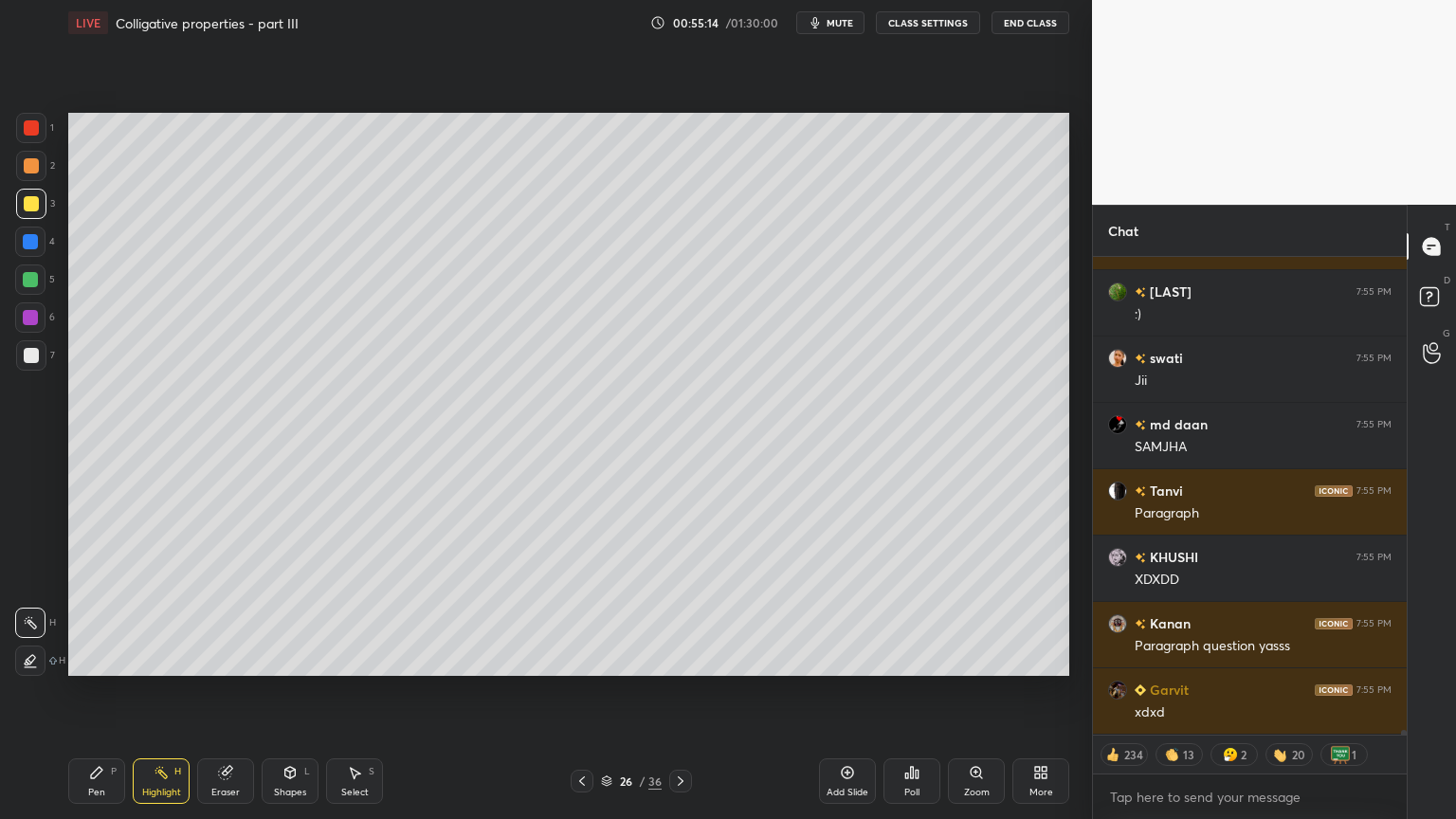 click on "Highlight H" at bounding box center (161, 781) 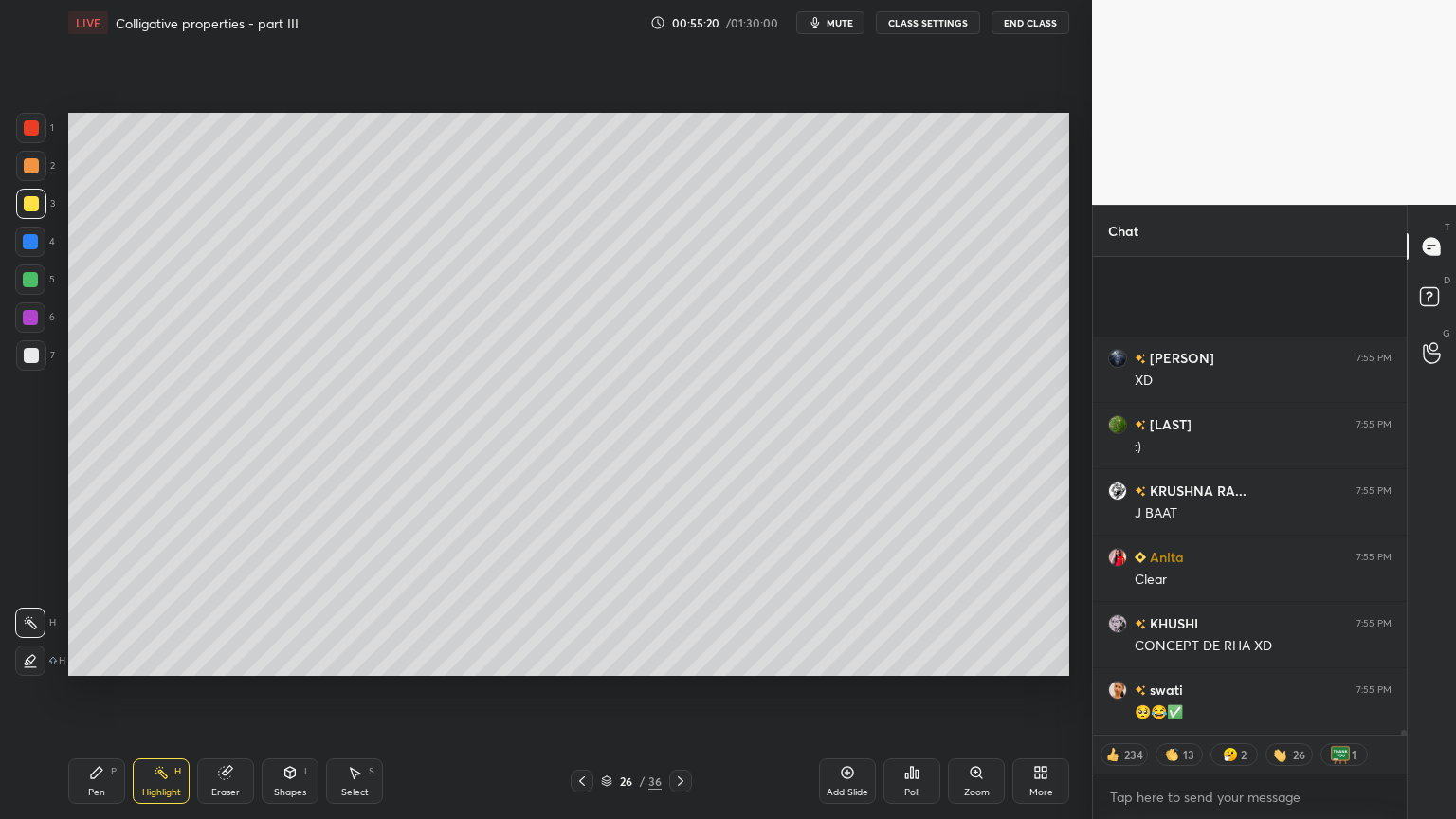 scroll, scrollTop: 50698, scrollLeft: 0, axis: vertical 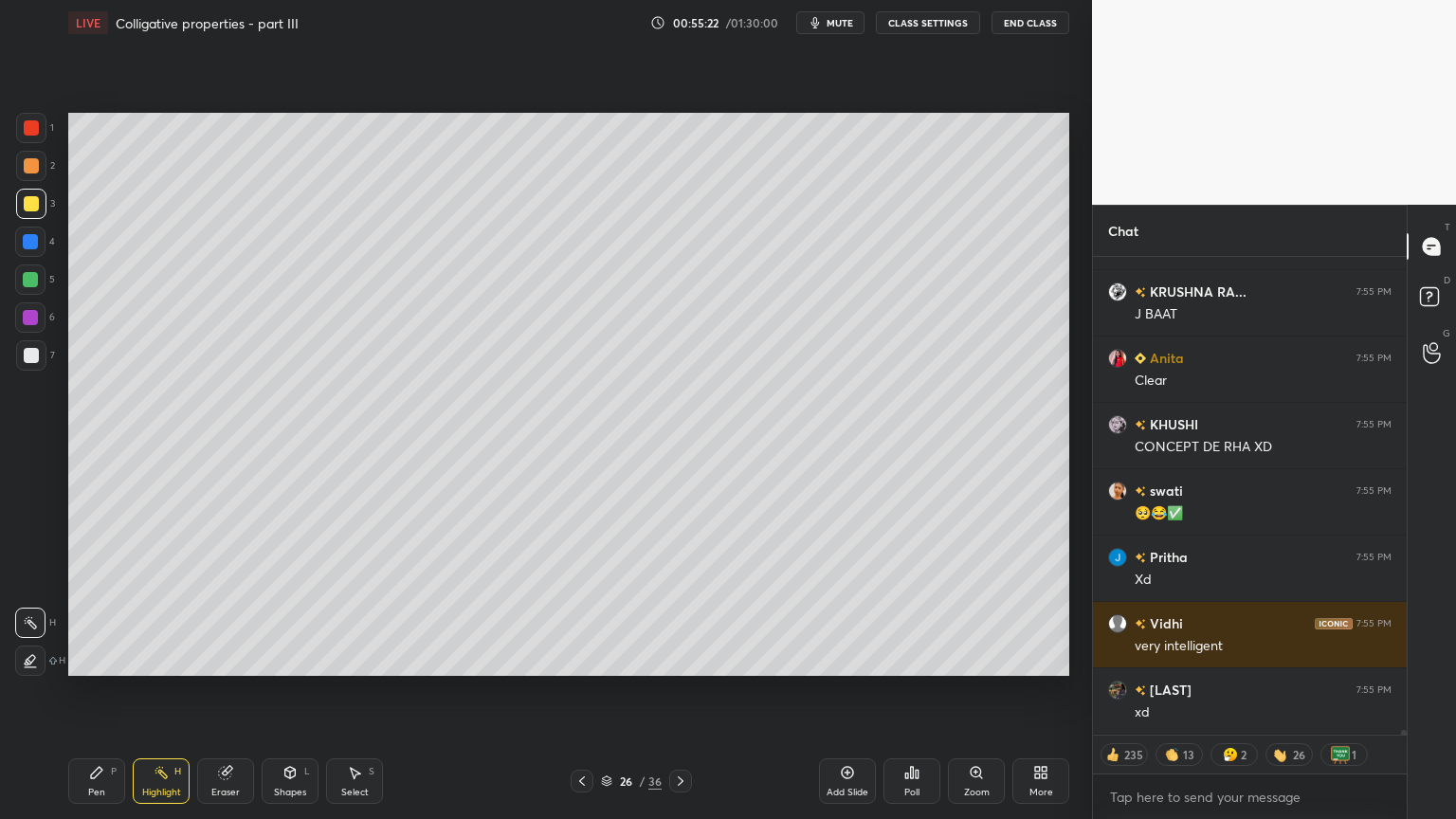 type on "x" 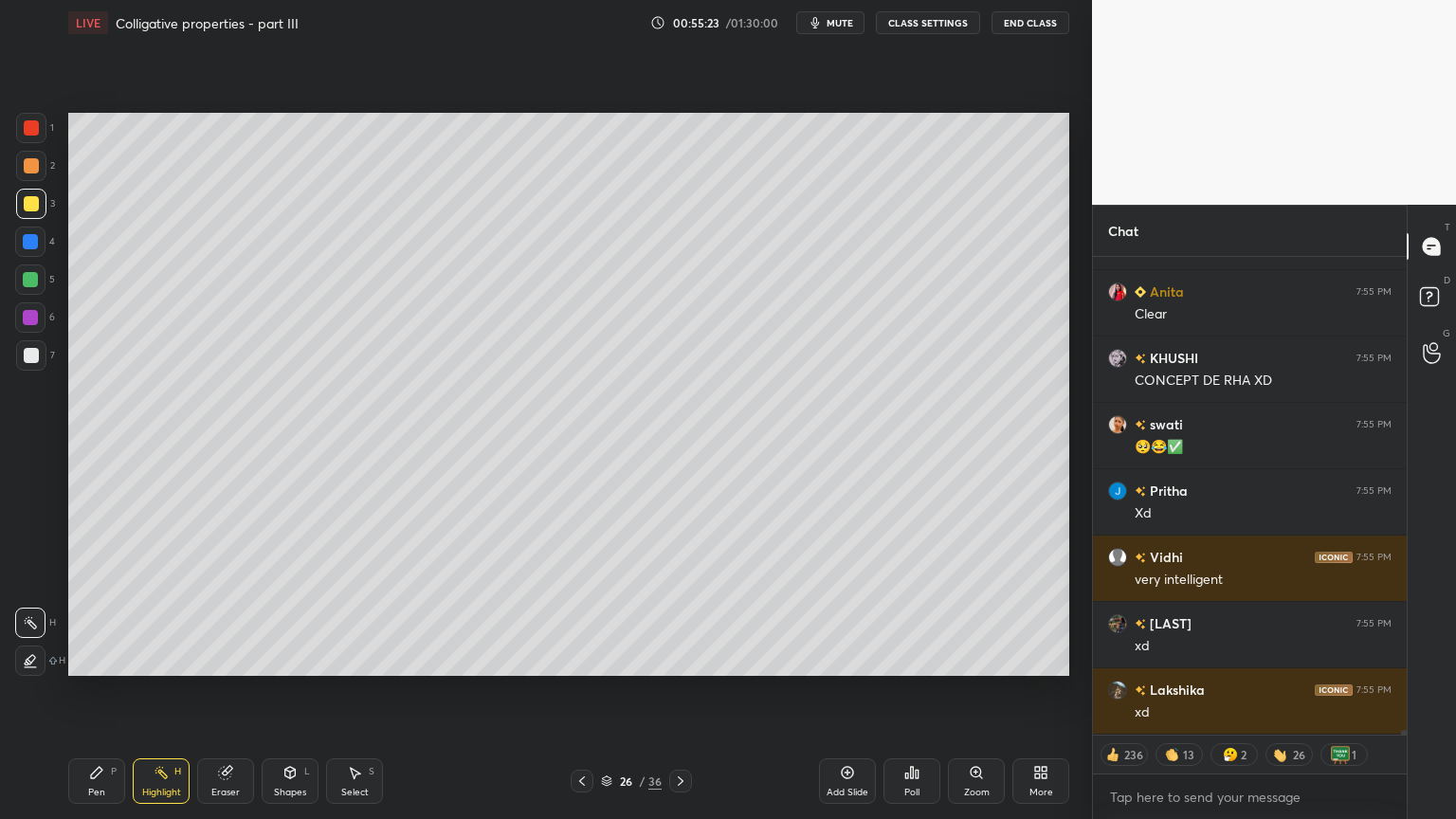 click on "CLASS SETTINGS" at bounding box center [928, 23] 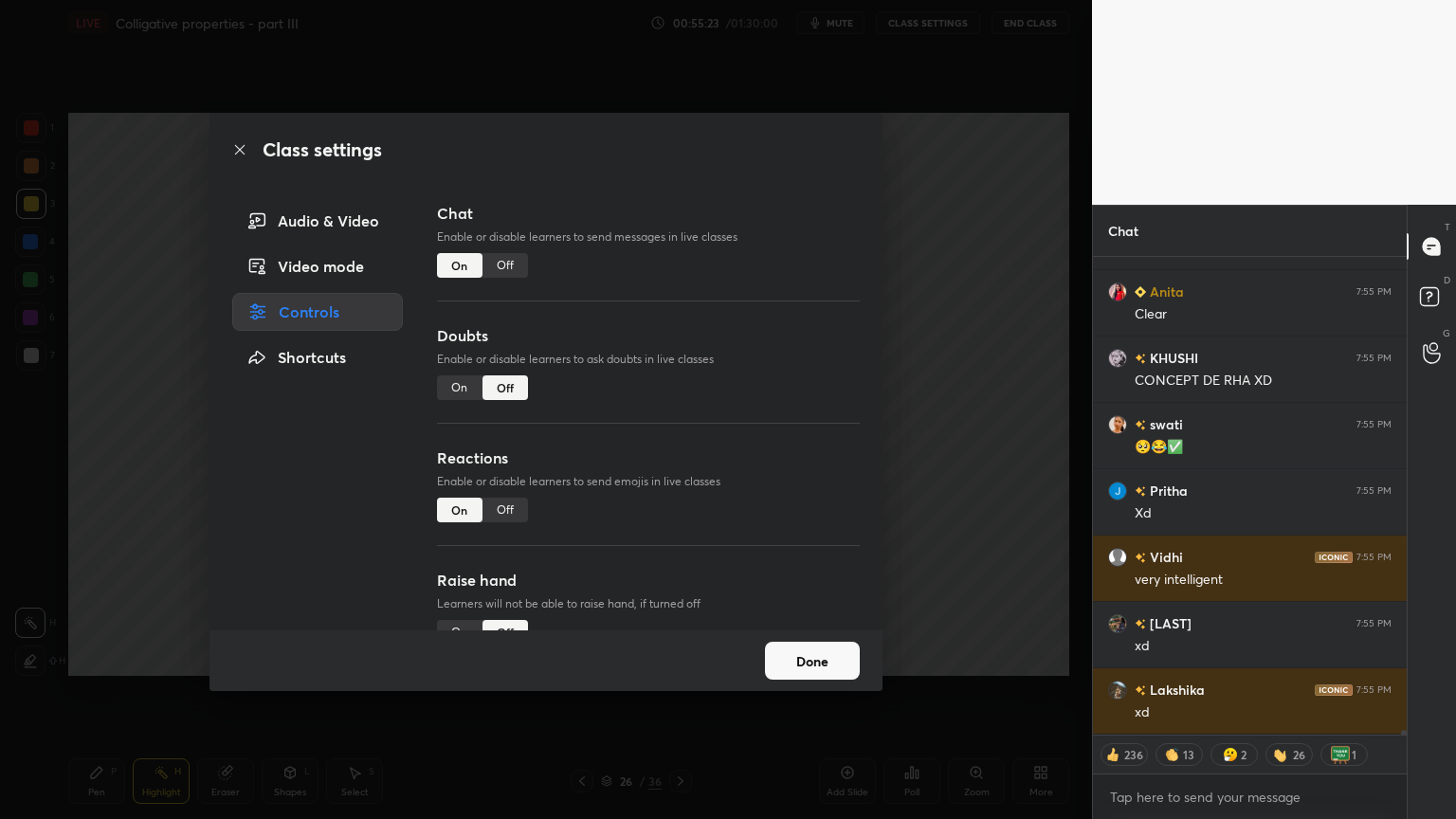 click on "Off" at bounding box center [505, 265] 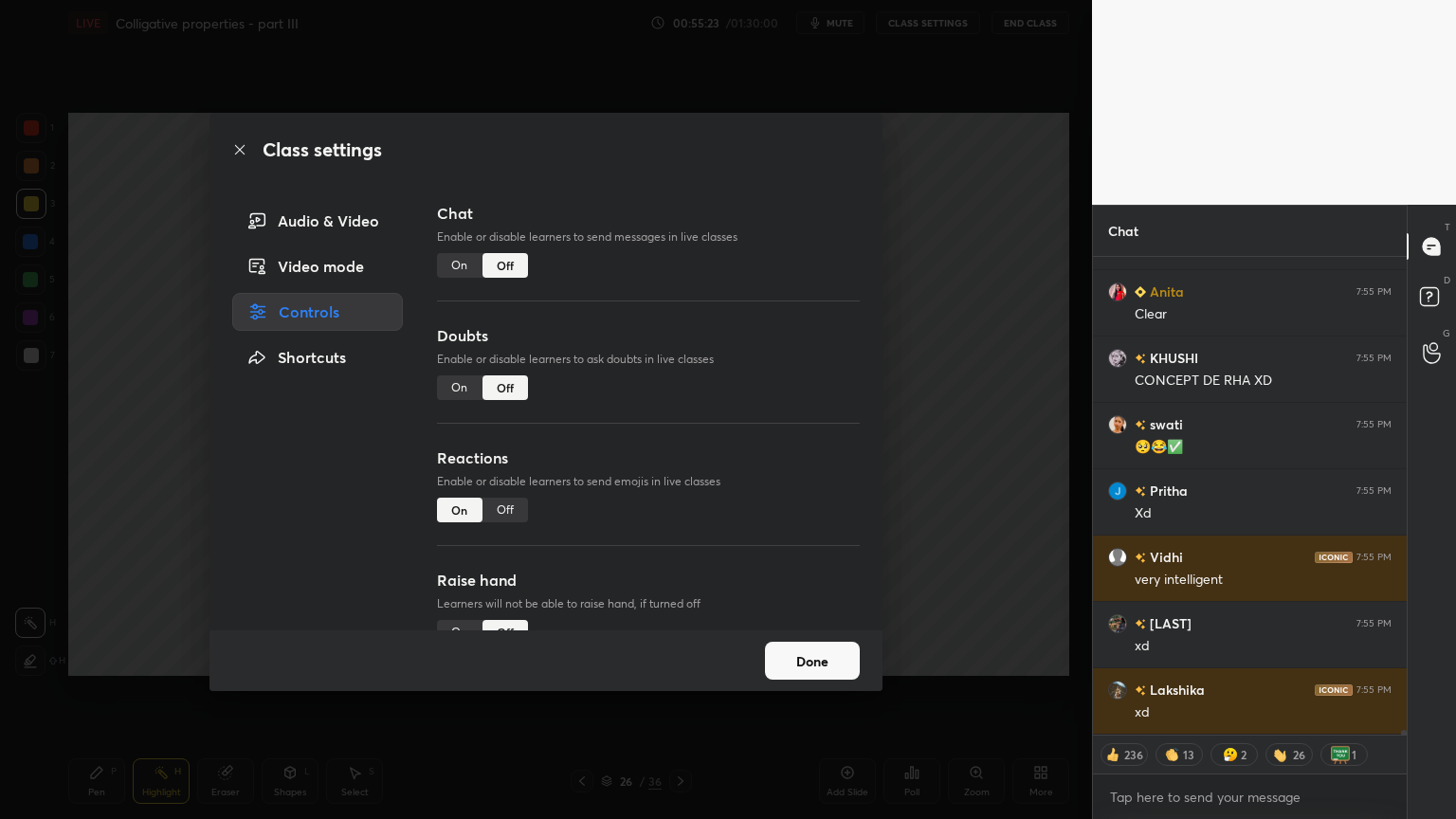 scroll, scrollTop: 49670, scrollLeft: 0, axis: vertical 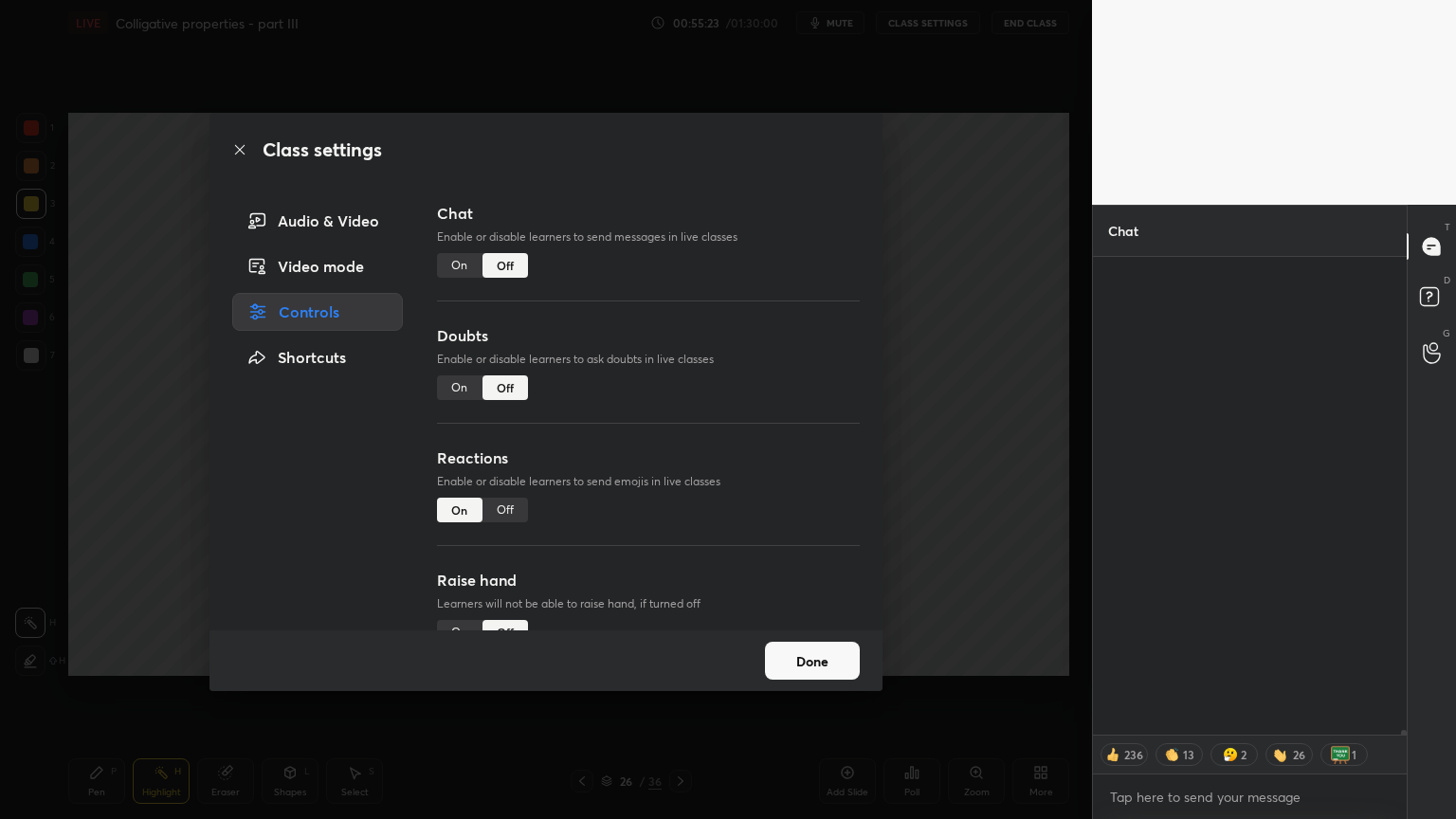 click on "Class settings Audio & Video Video mode Controls Shortcuts Chat Enable or disable learners to send messages in live classes On Off Doubts Enable or disable learners to ask doubts in live classes On Off Reactions Enable or disable learners to send emojis in live classes On Off Raise hand Learners will not be able to raise hand, if turned off On Off Poll Prediction Enable or disable poll prediction in case of a question on the slide On Off Done" at bounding box center [546, 410] 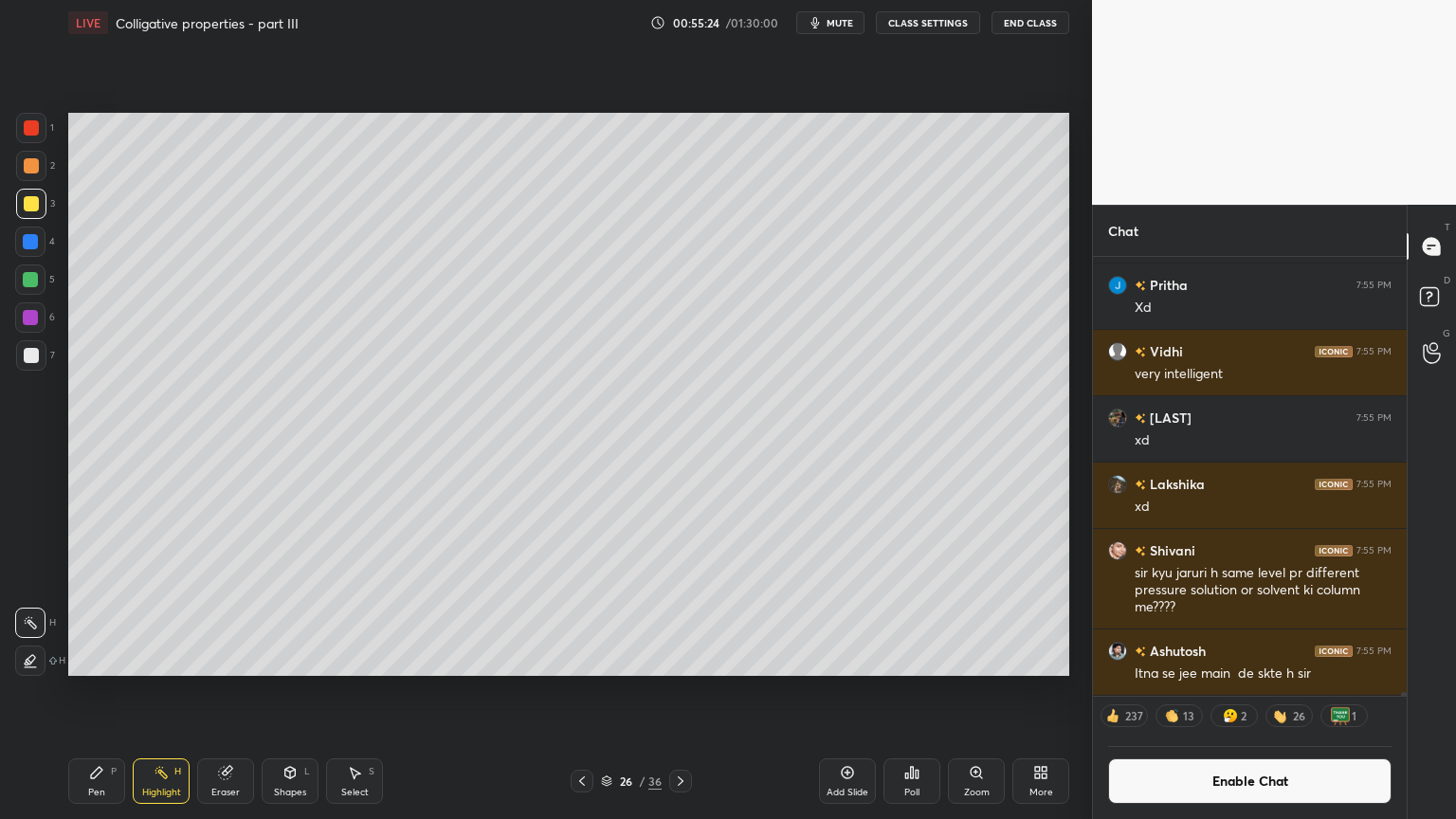 click on "Eraser" at bounding box center [226, 781] 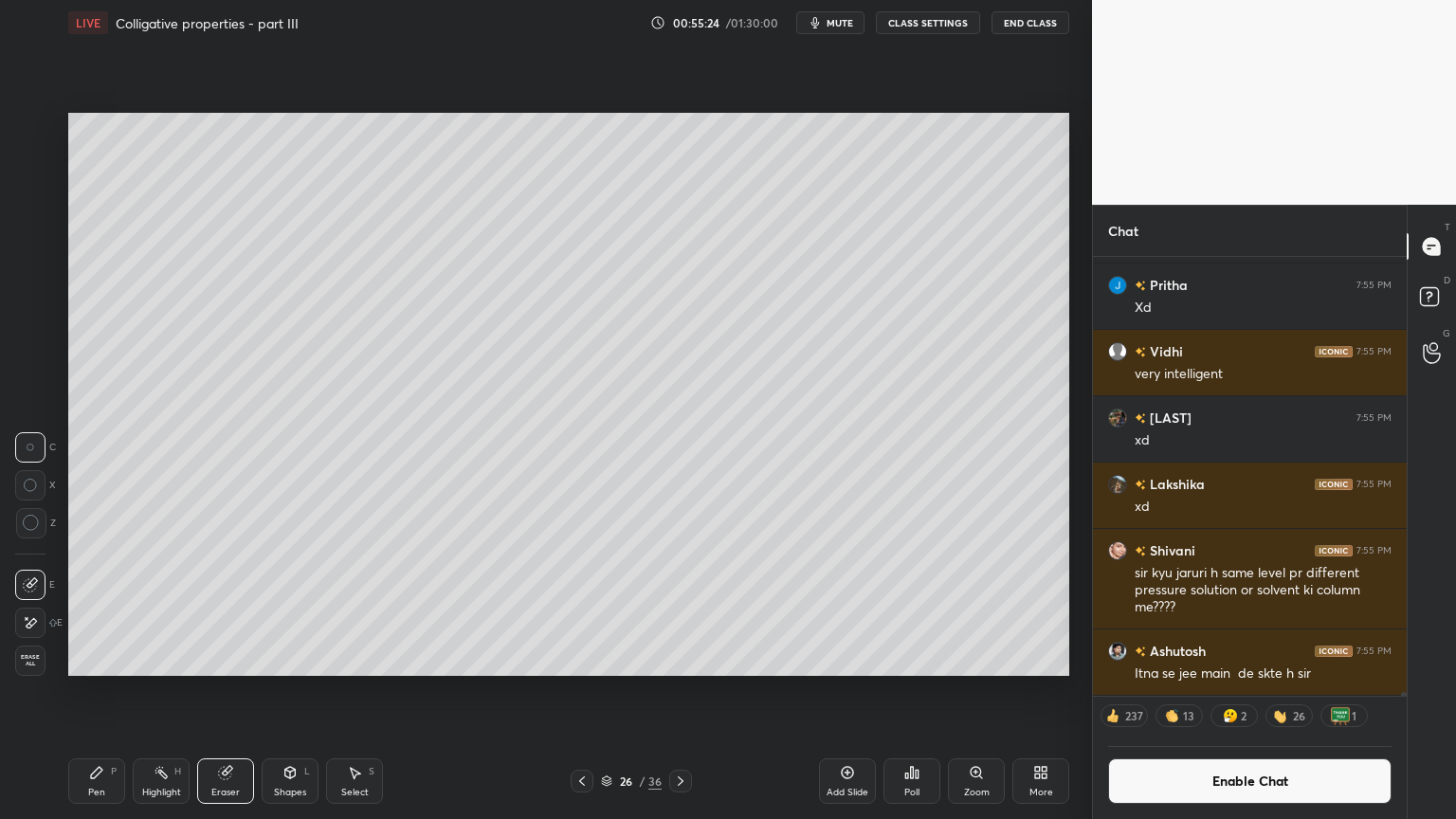 click on "Highlight" at bounding box center (161, 792) 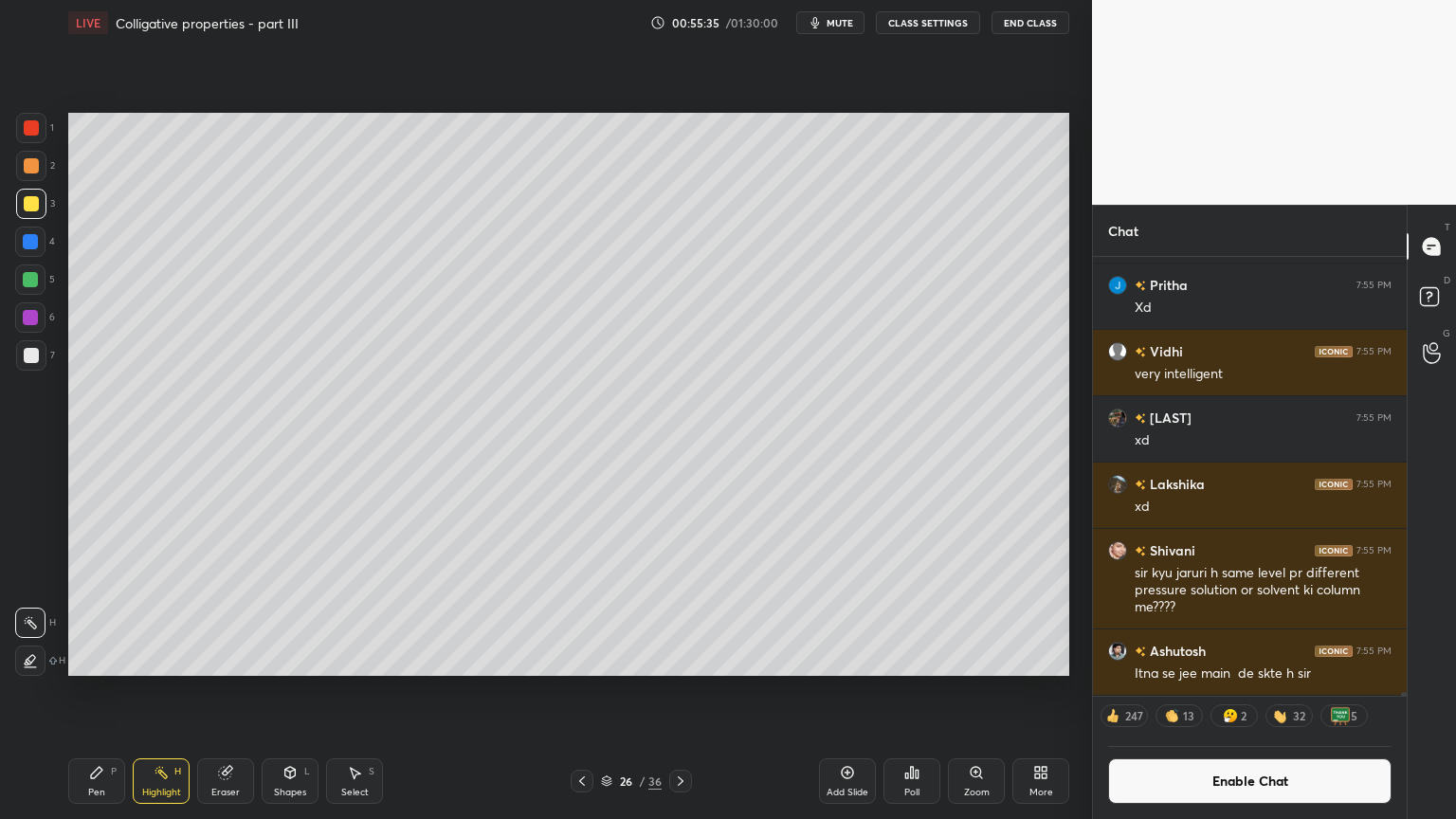 click on "Add Slide" at bounding box center [847, 792] 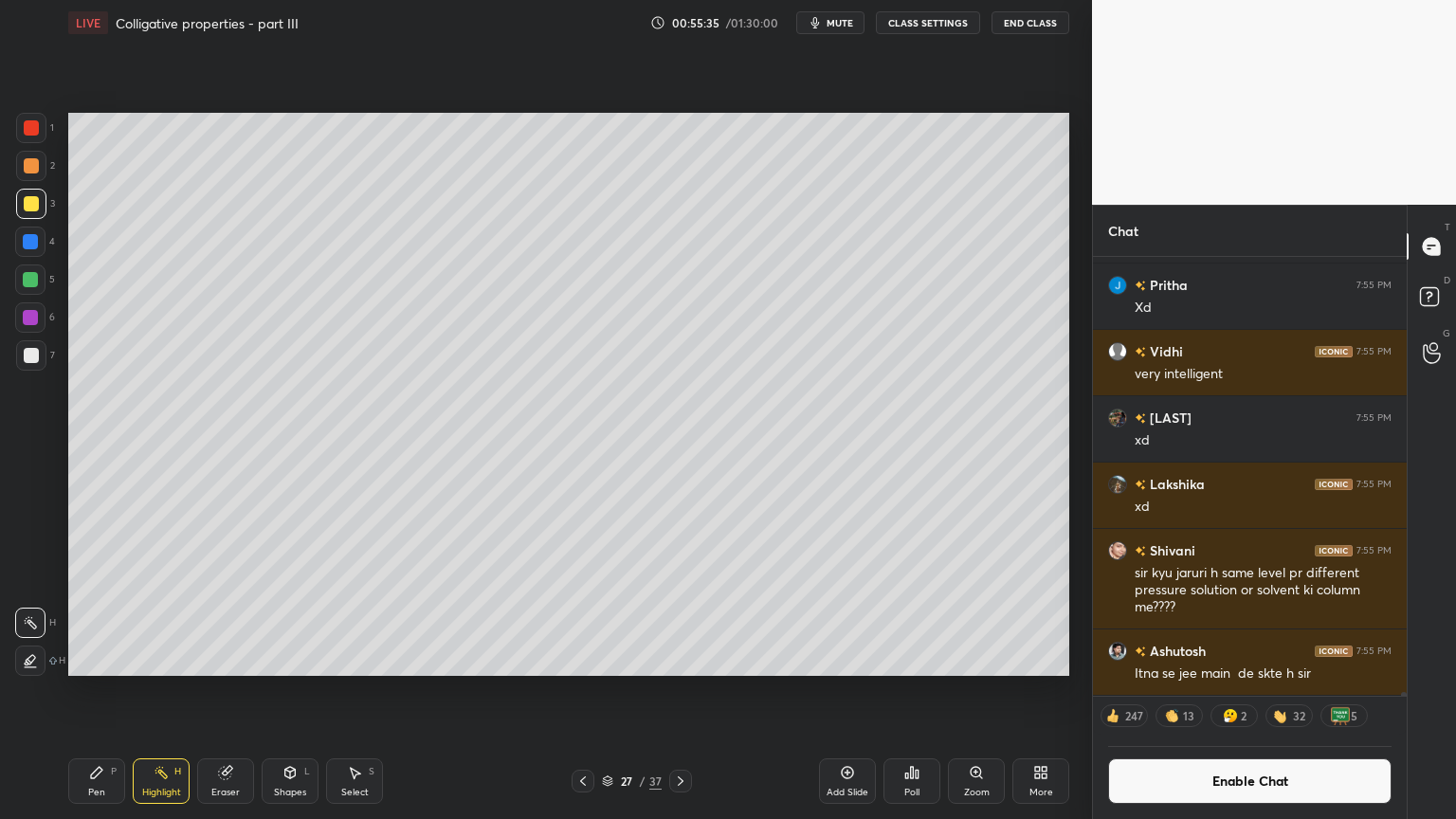 click on "Pen P" at bounding box center (97, 781) 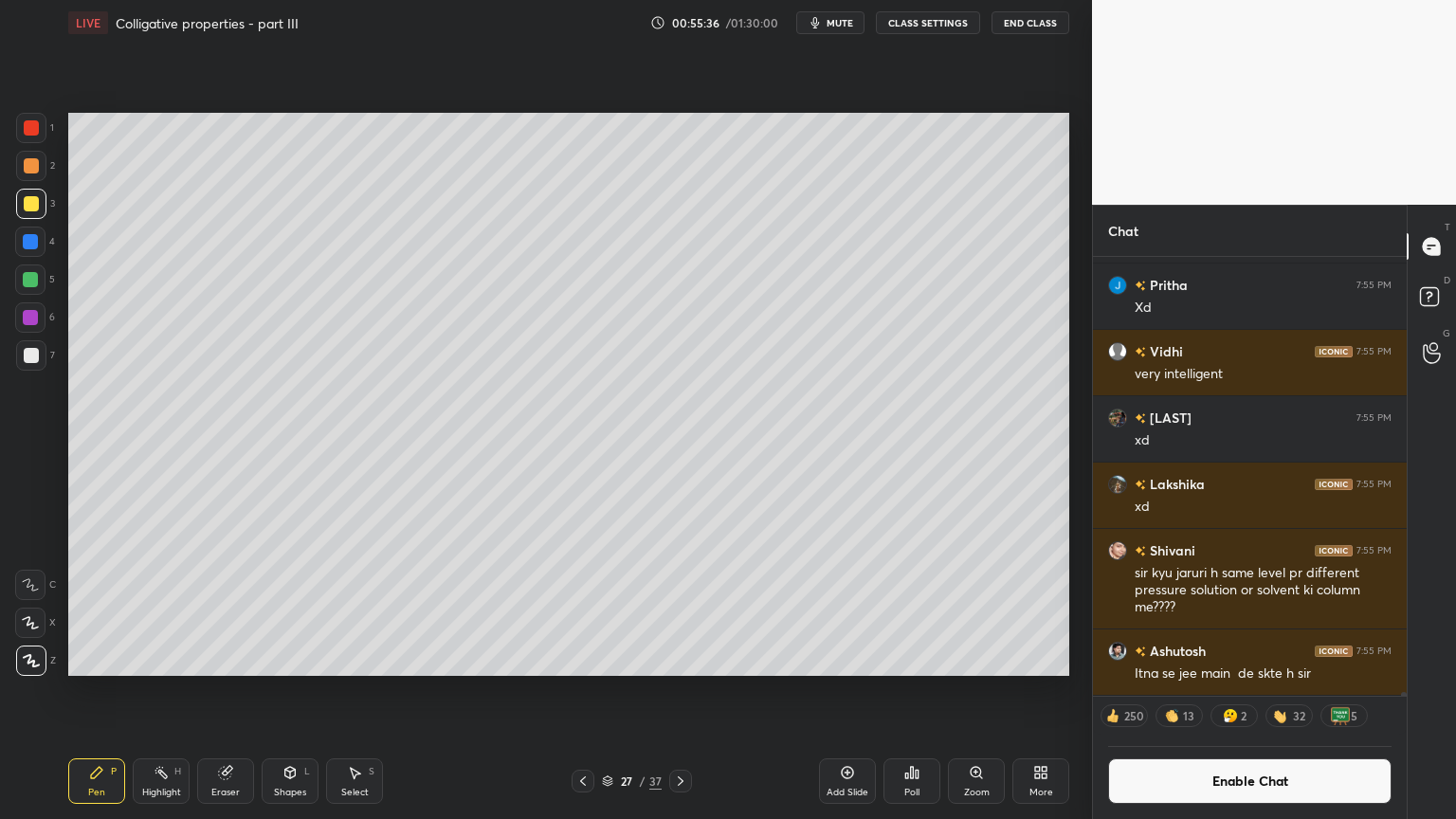 drag, startPoint x: 35, startPoint y: 128, endPoint x: 61, endPoint y: 143, distance: 30.01666 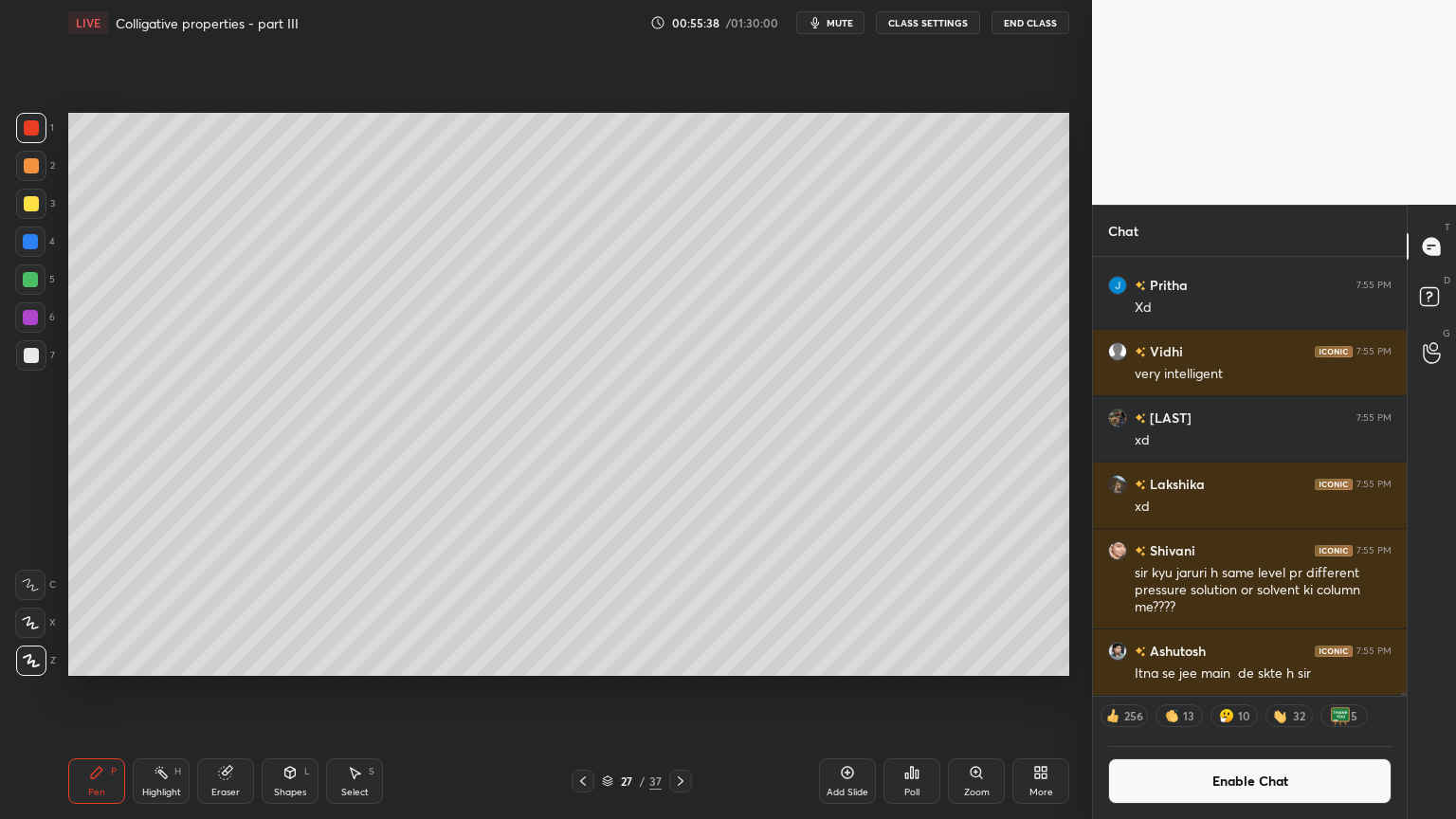 click at bounding box center (31, 166) 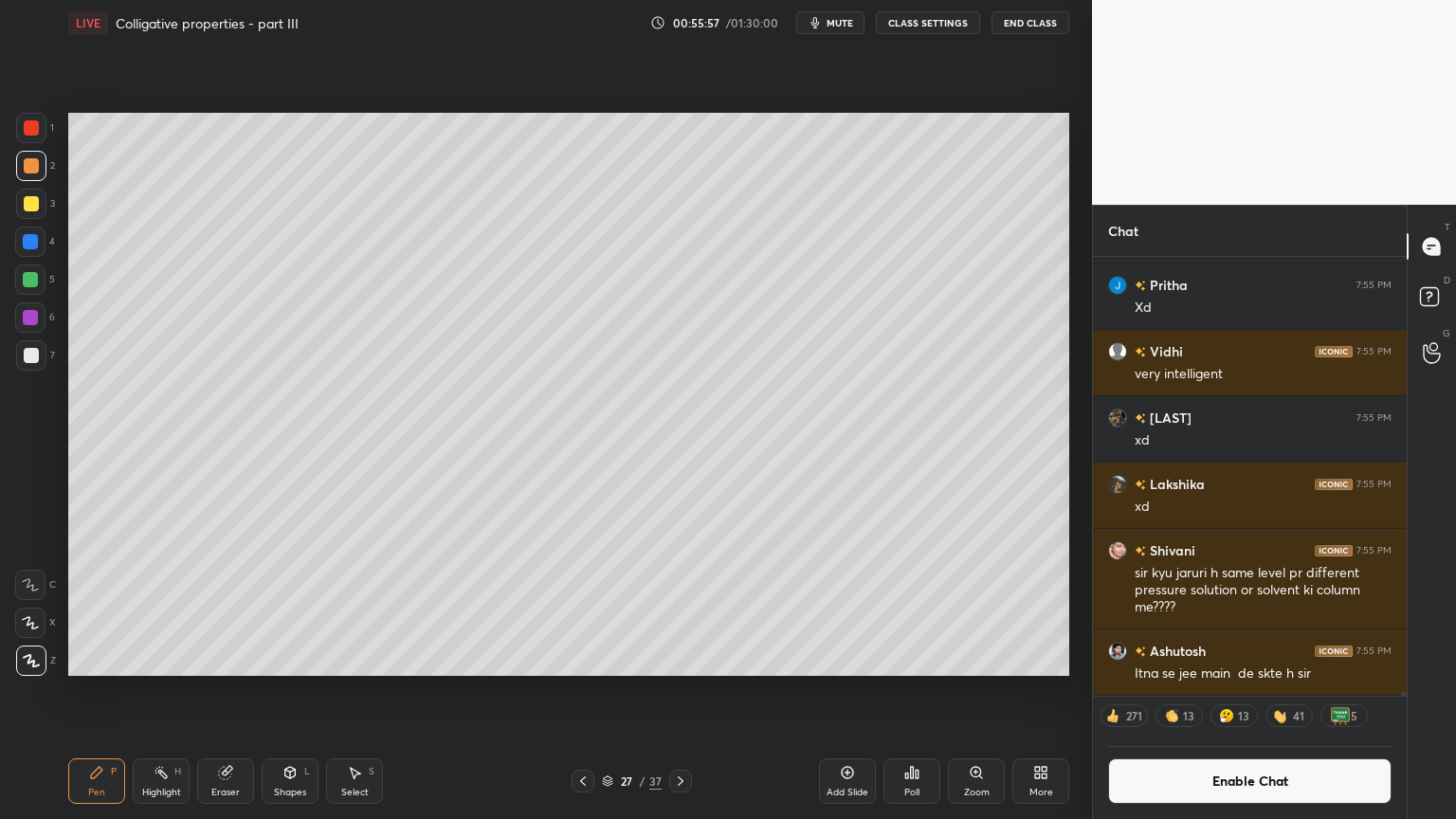drag, startPoint x: 288, startPoint y: 791, endPoint x: 297, endPoint y: 758, distance: 34.20526 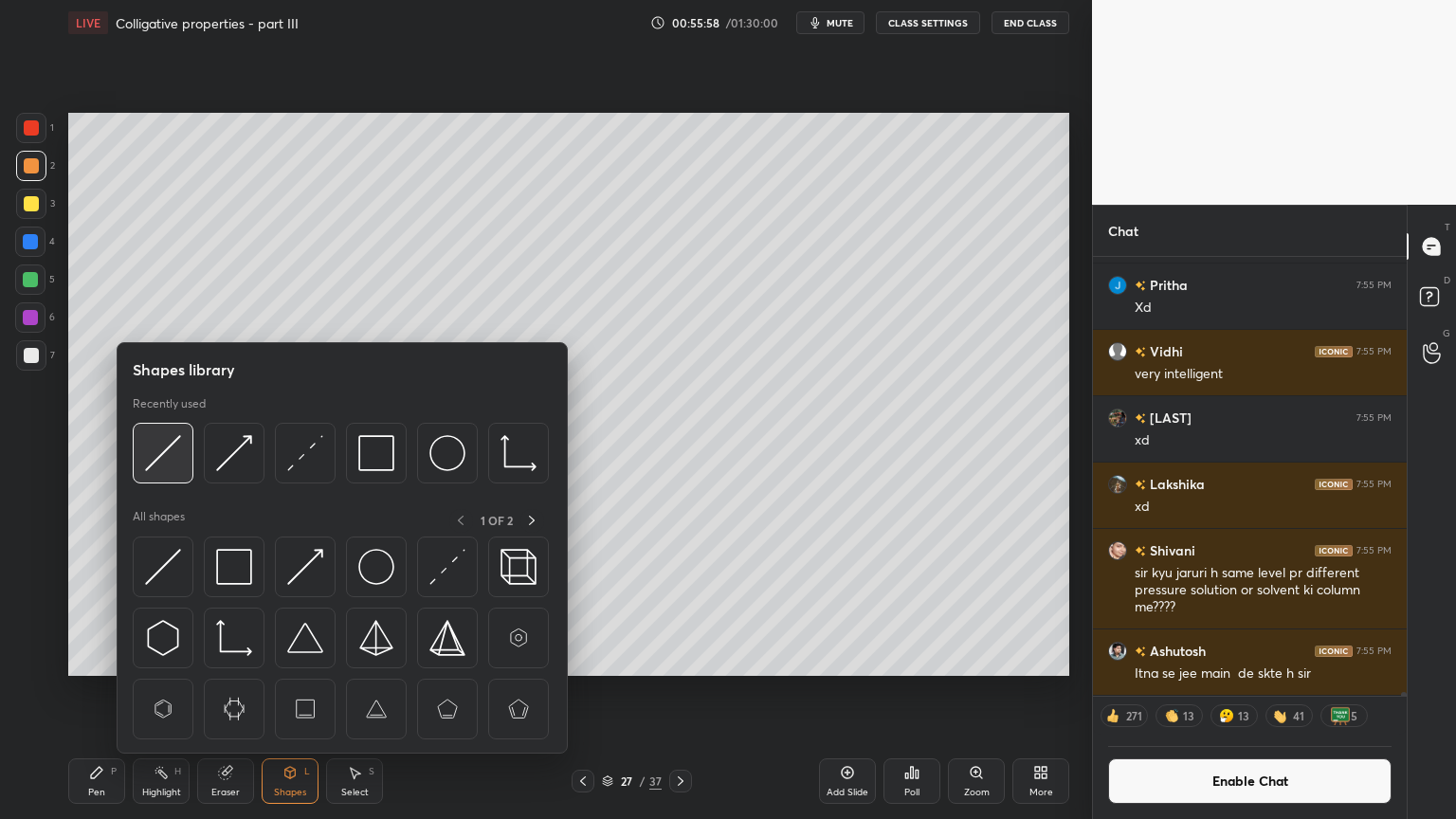 click at bounding box center [163, 453] 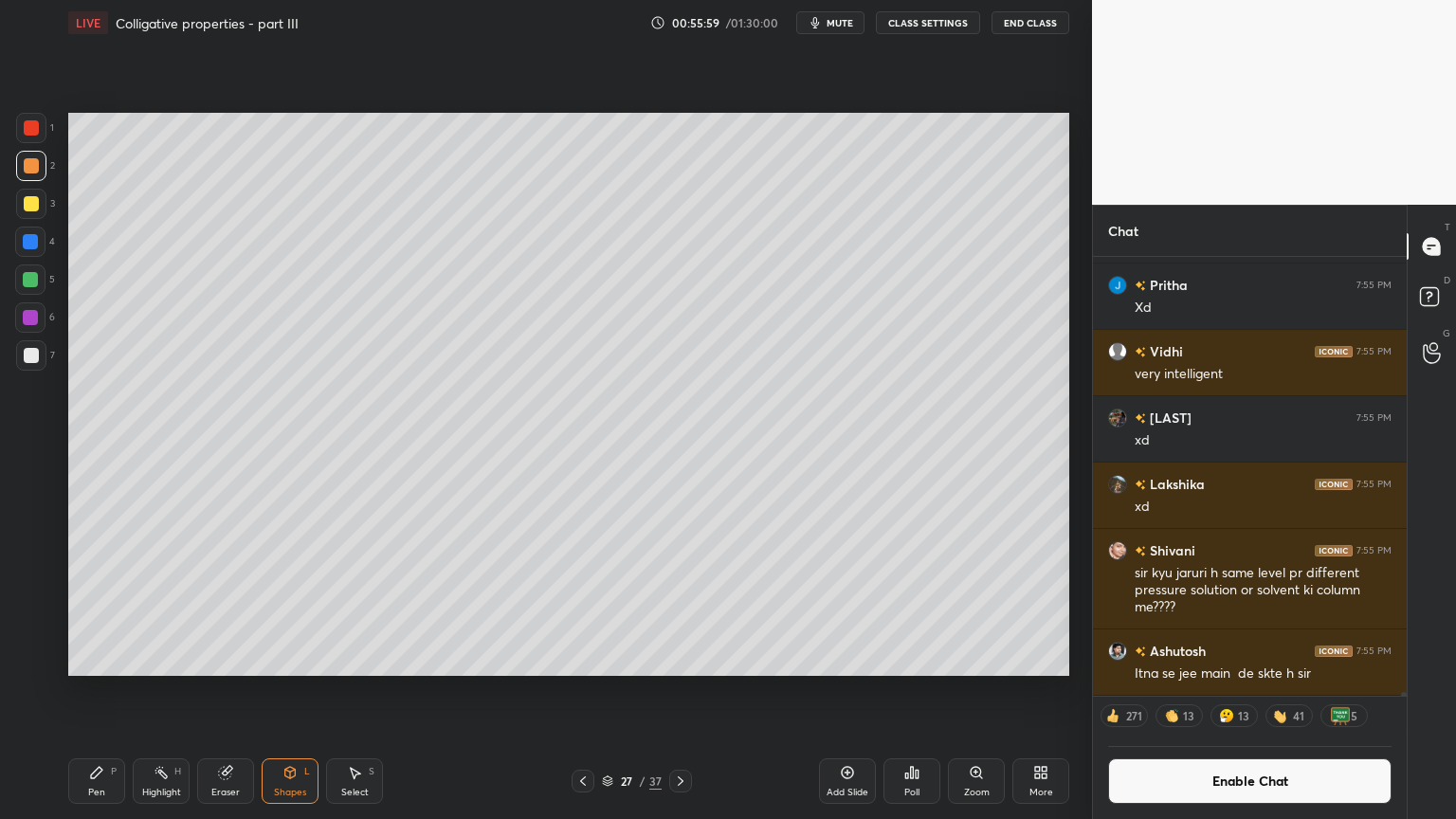 click at bounding box center [31, 355] 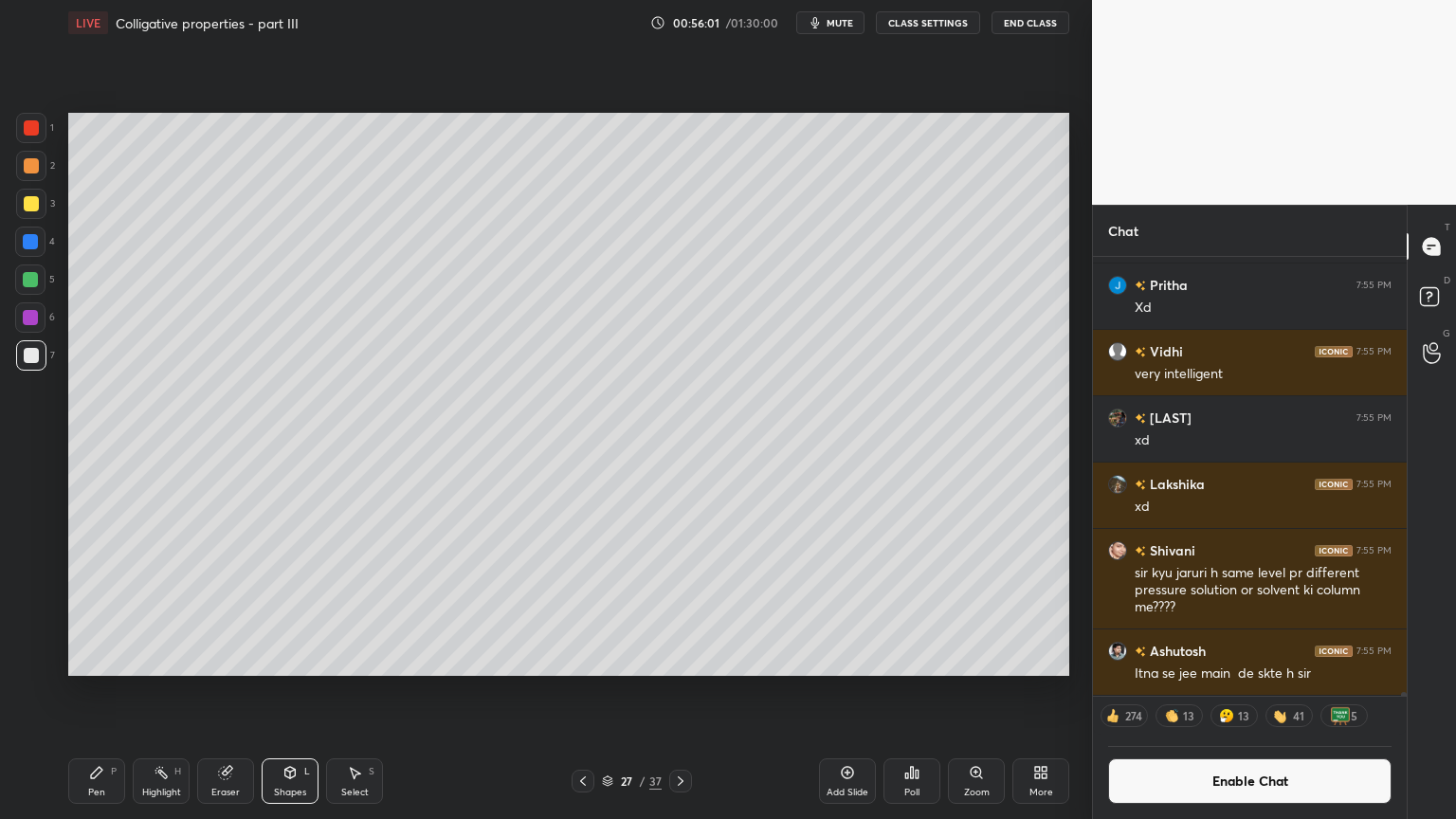 click on "Pen P" at bounding box center [97, 781] 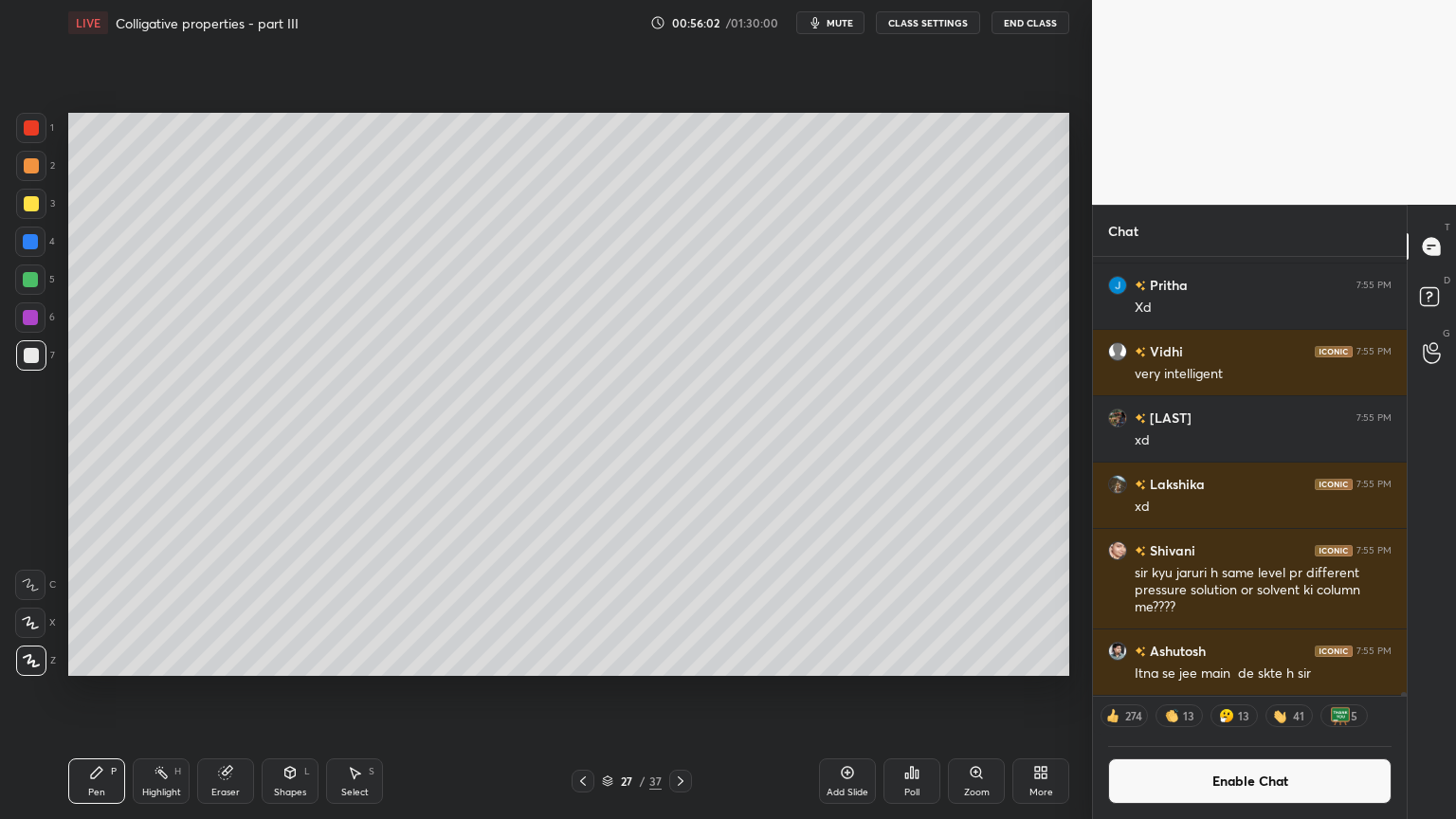 click on "Highlight H" at bounding box center [161, 781] 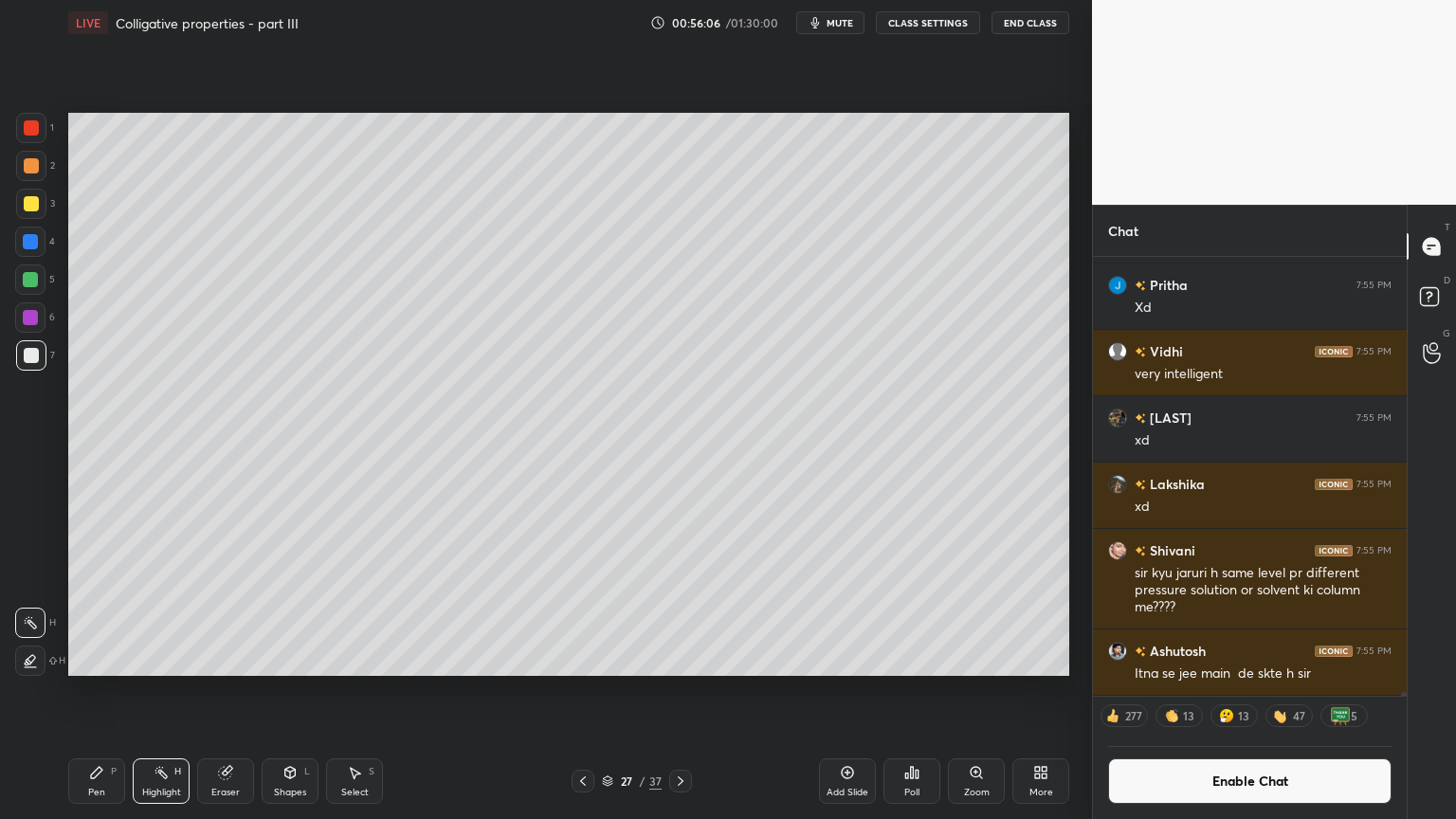 click on "T Messages (T) D Doubts (D) G Raise Hand (G)" at bounding box center (1431, 512) 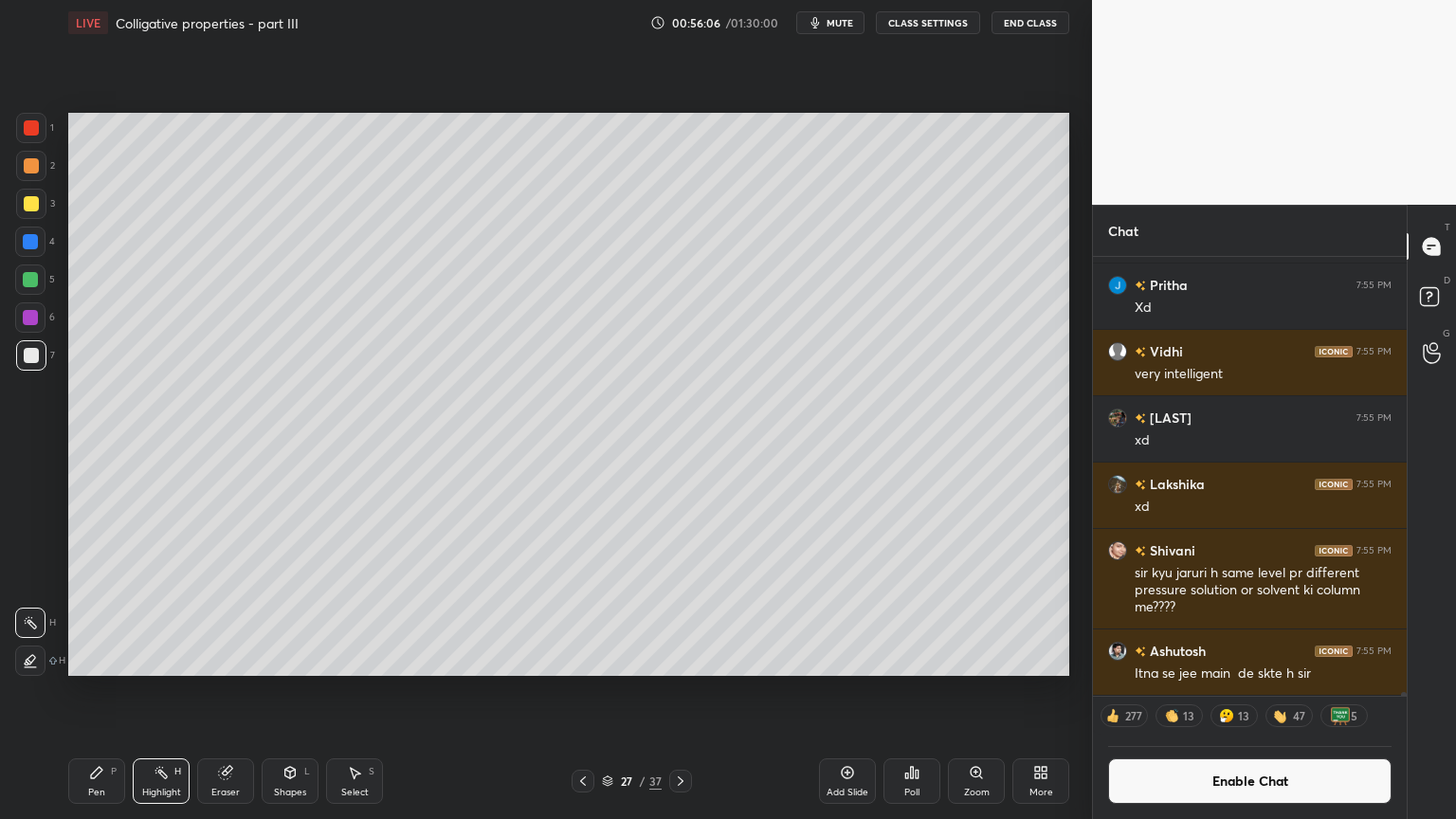 click on "[PERSON] [TIME] CONCEPT DE RHA XD [PERSON] [TIME] 🥺😂✅ [PERSON] [TIME] Xd [PERSON] [TIME] very intelligent [PERSON] [TIME] xd [PERSON] [TIME] xd [PERSON] [TIME] sir kyu jaruri h same level pr different pressure solution or solvent ki column me???? [PERSON] [TIME] Itna se jee main  de skte h sir JUMP TO LATEST [NUMBER] [NUMBER] [NUMBER] [NUMBER] [NUMBER] Enable Chat" at bounding box center (1249, 537) 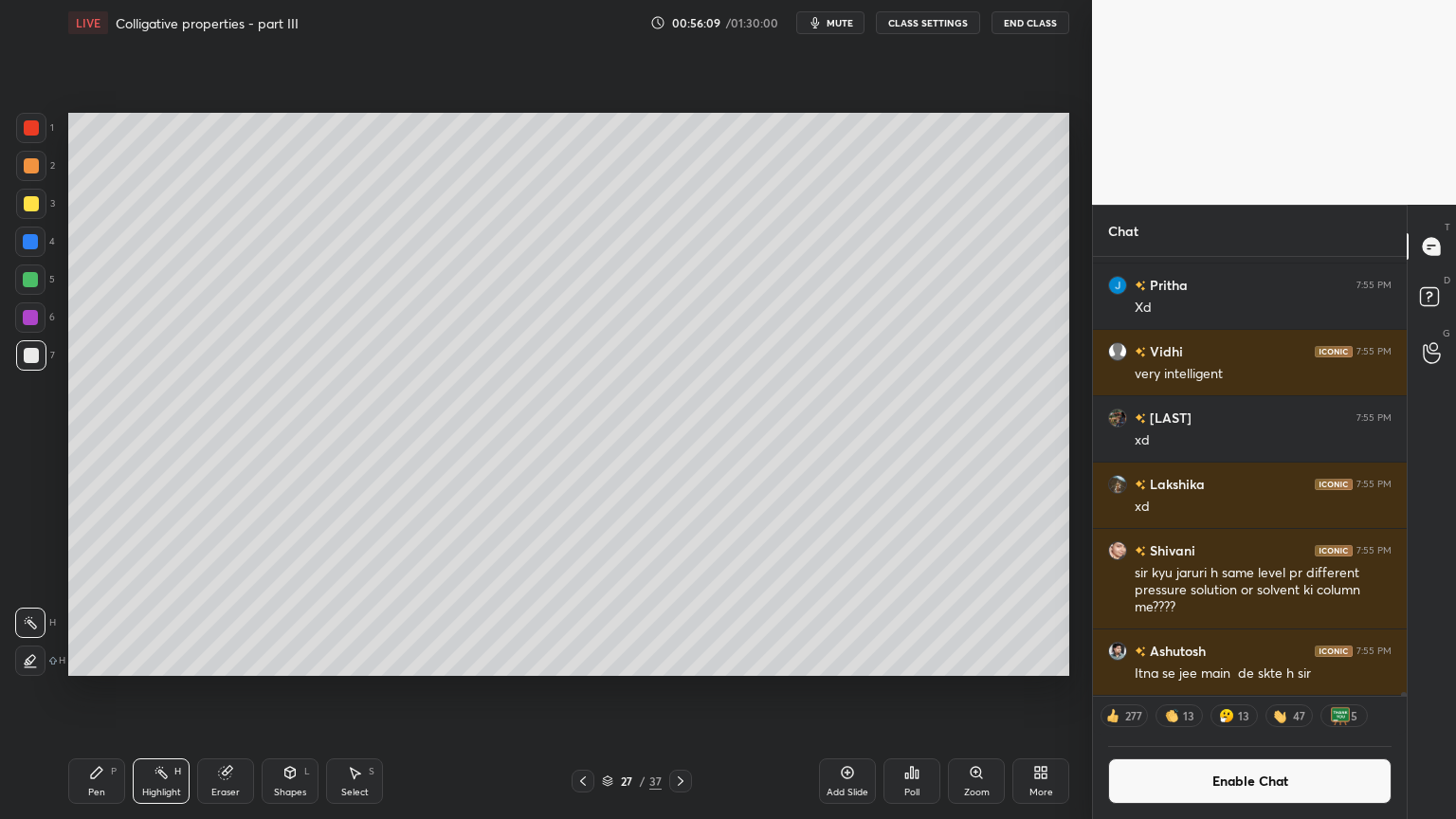 click on "Pen P" at bounding box center [97, 781] 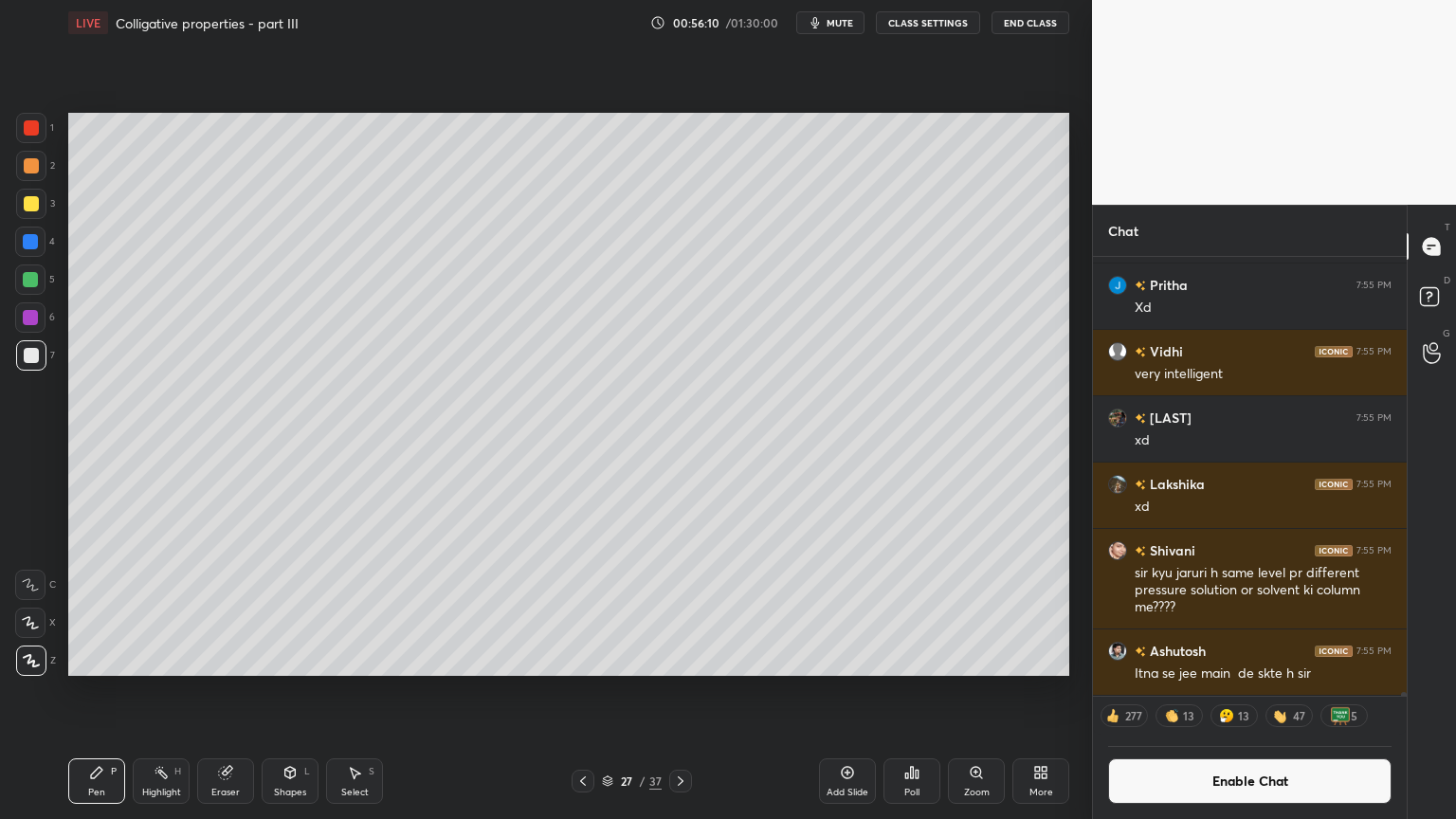 click at bounding box center (31, 355) 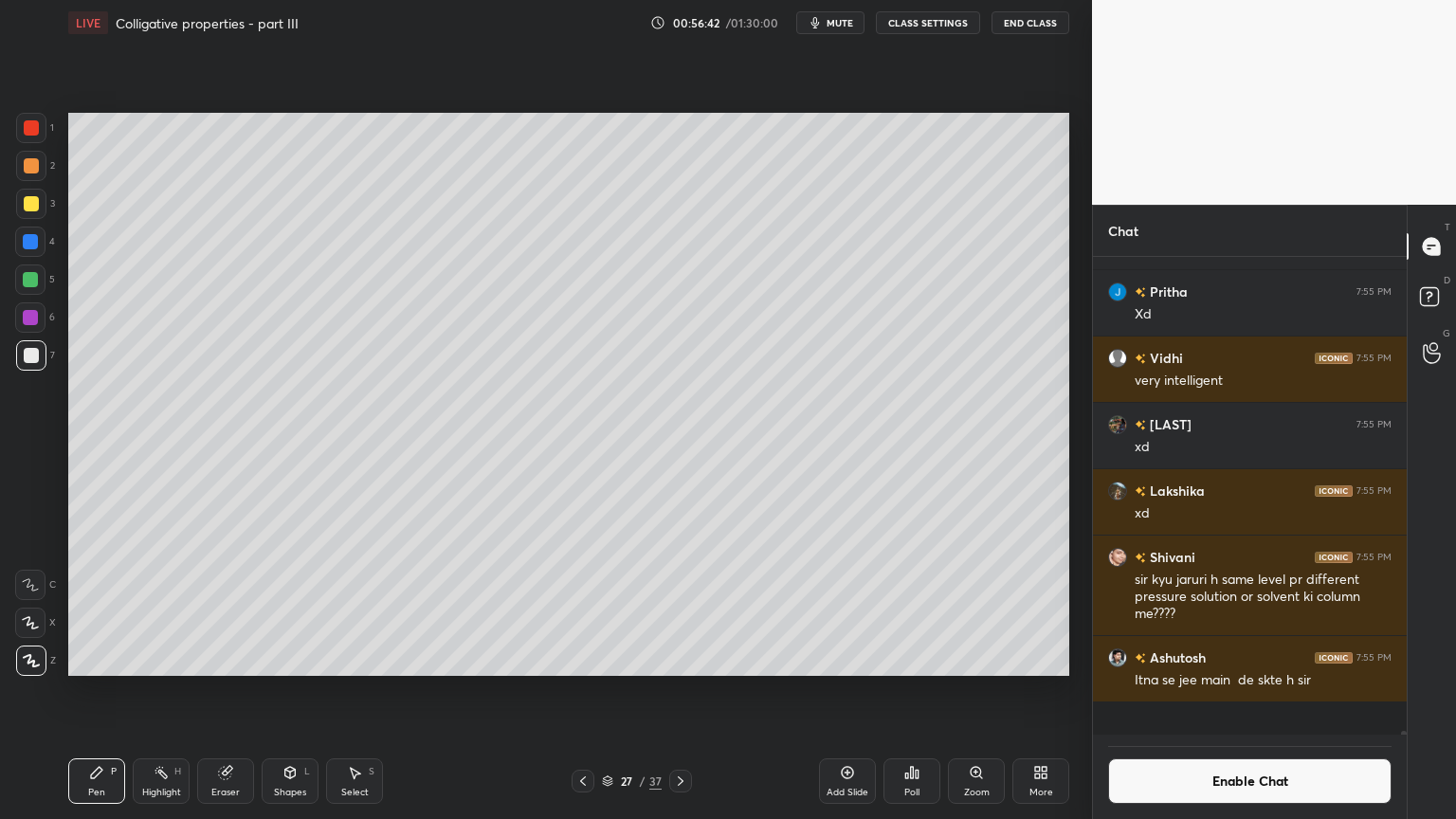 scroll, scrollTop: 6, scrollLeft: 6, axis: both 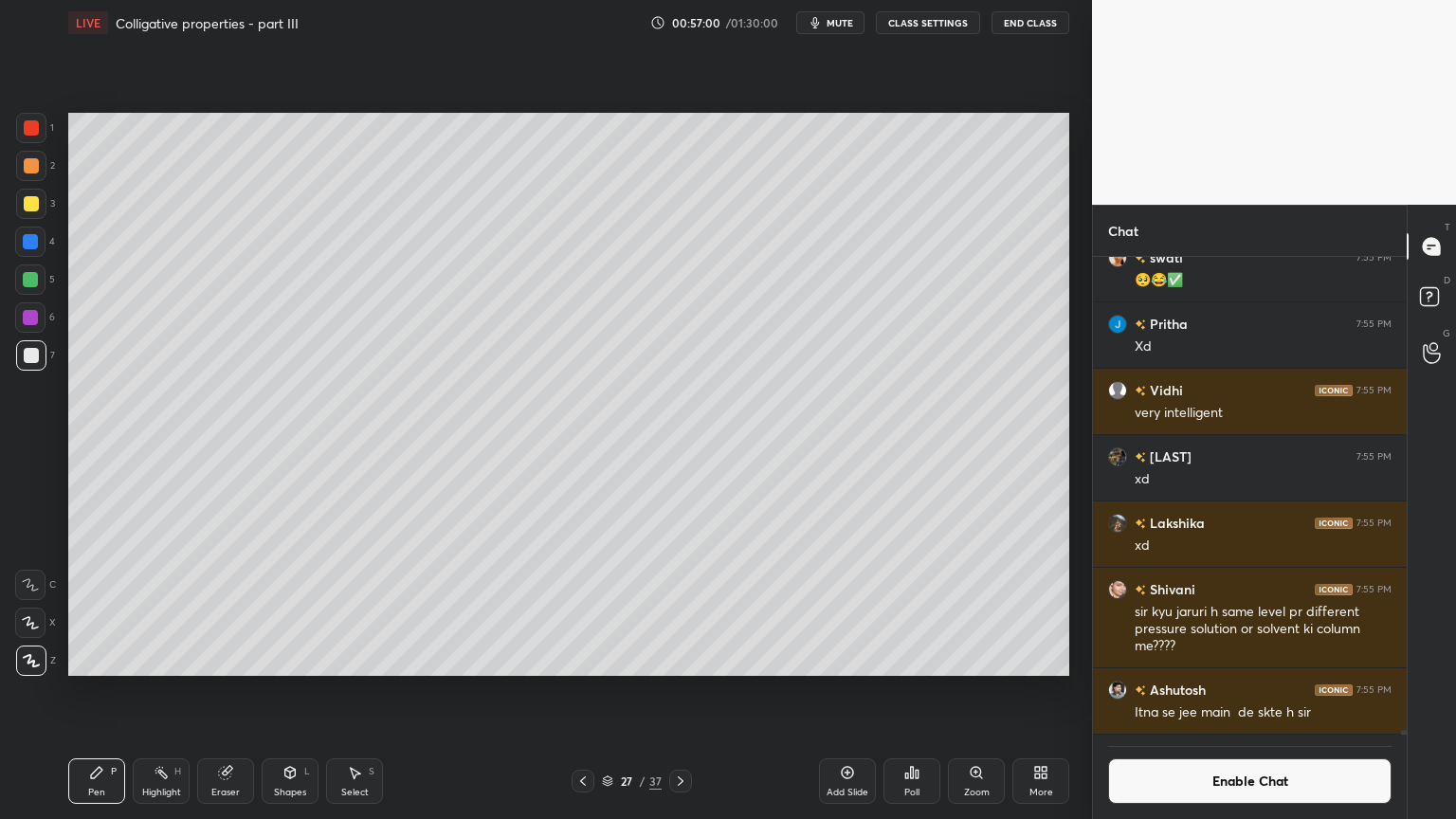 click on "Shapes L" at bounding box center [290, 781] 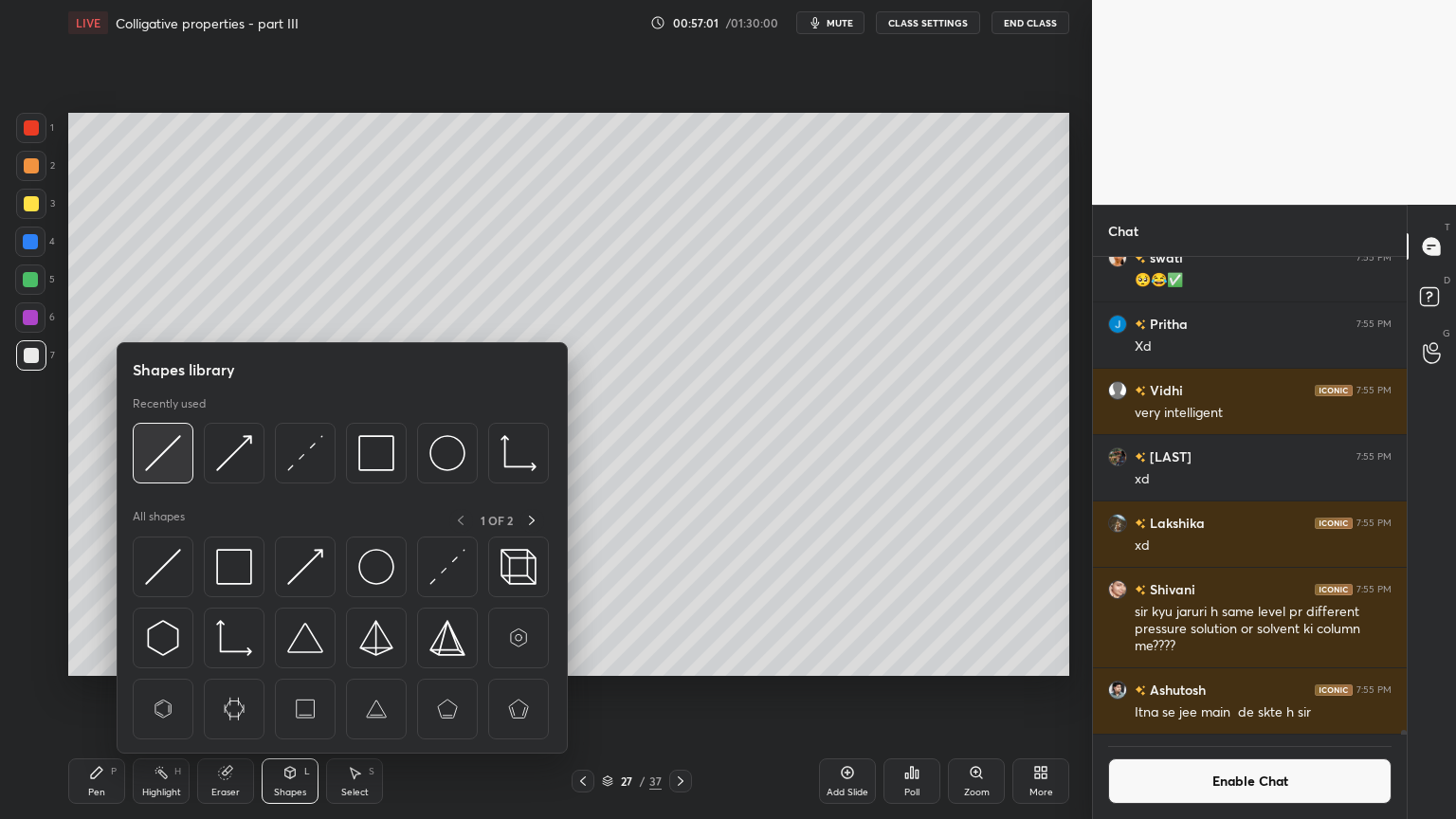 click at bounding box center [163, 453] 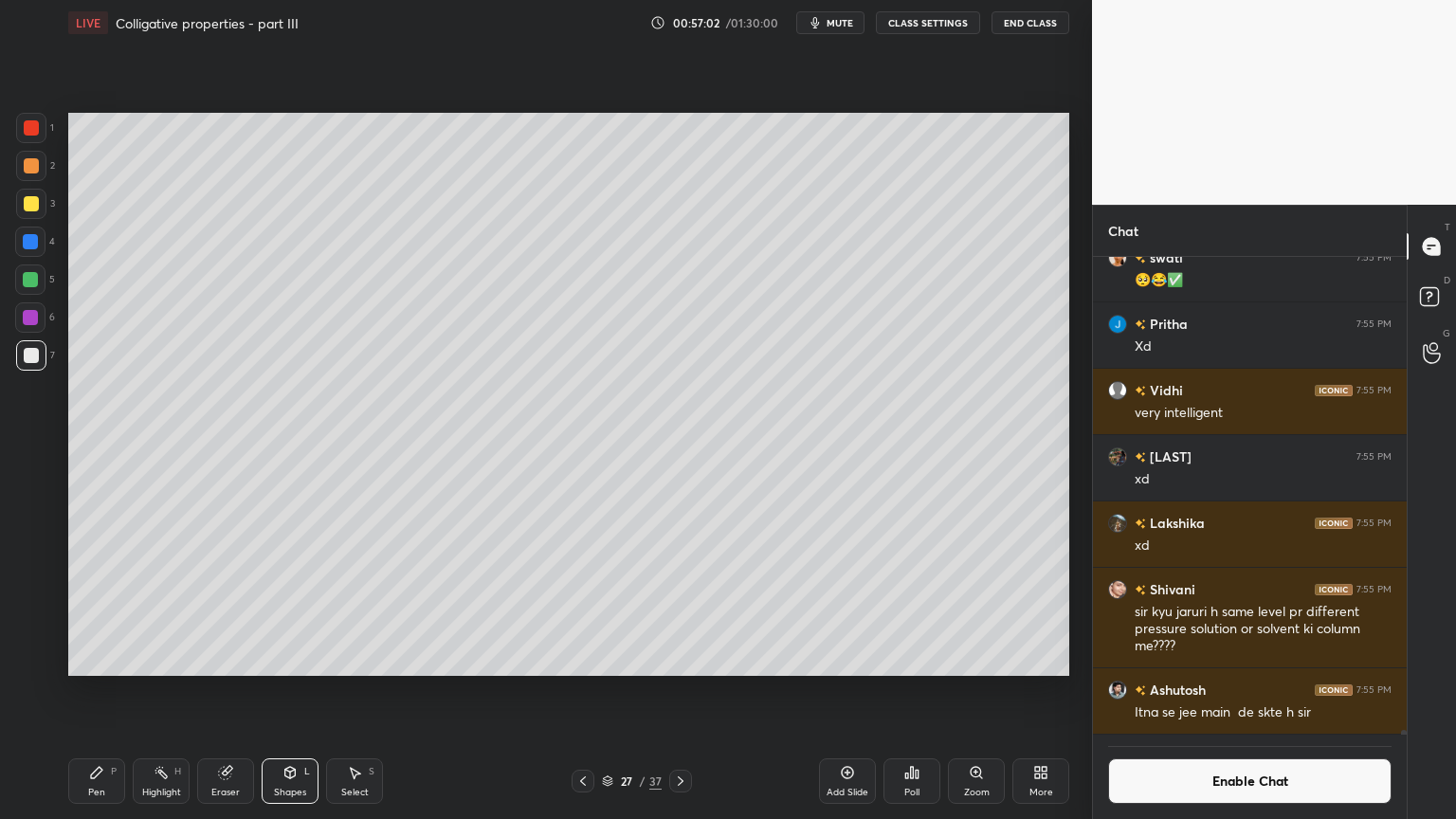 click at bounding box center [31, 166] 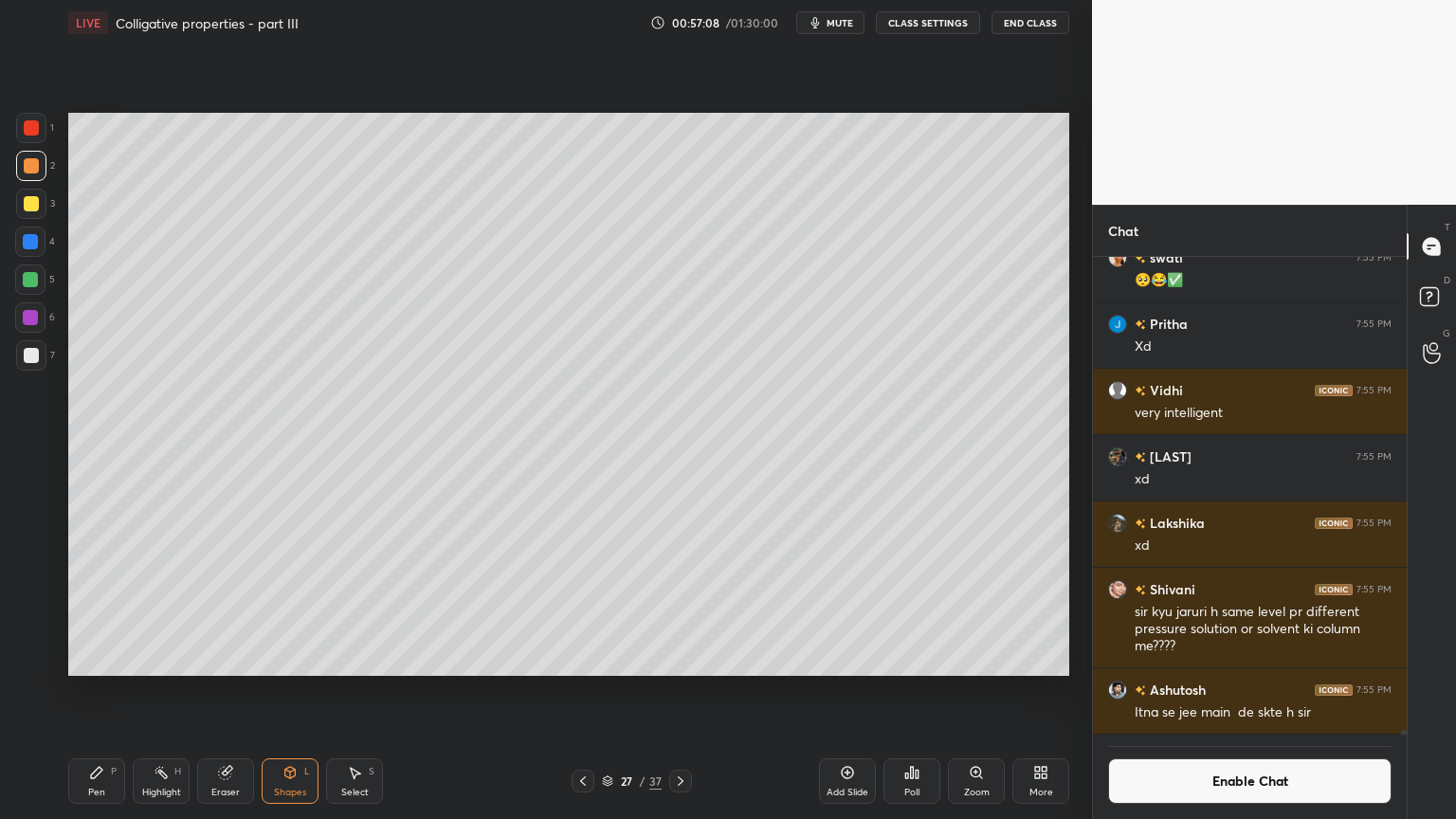 click 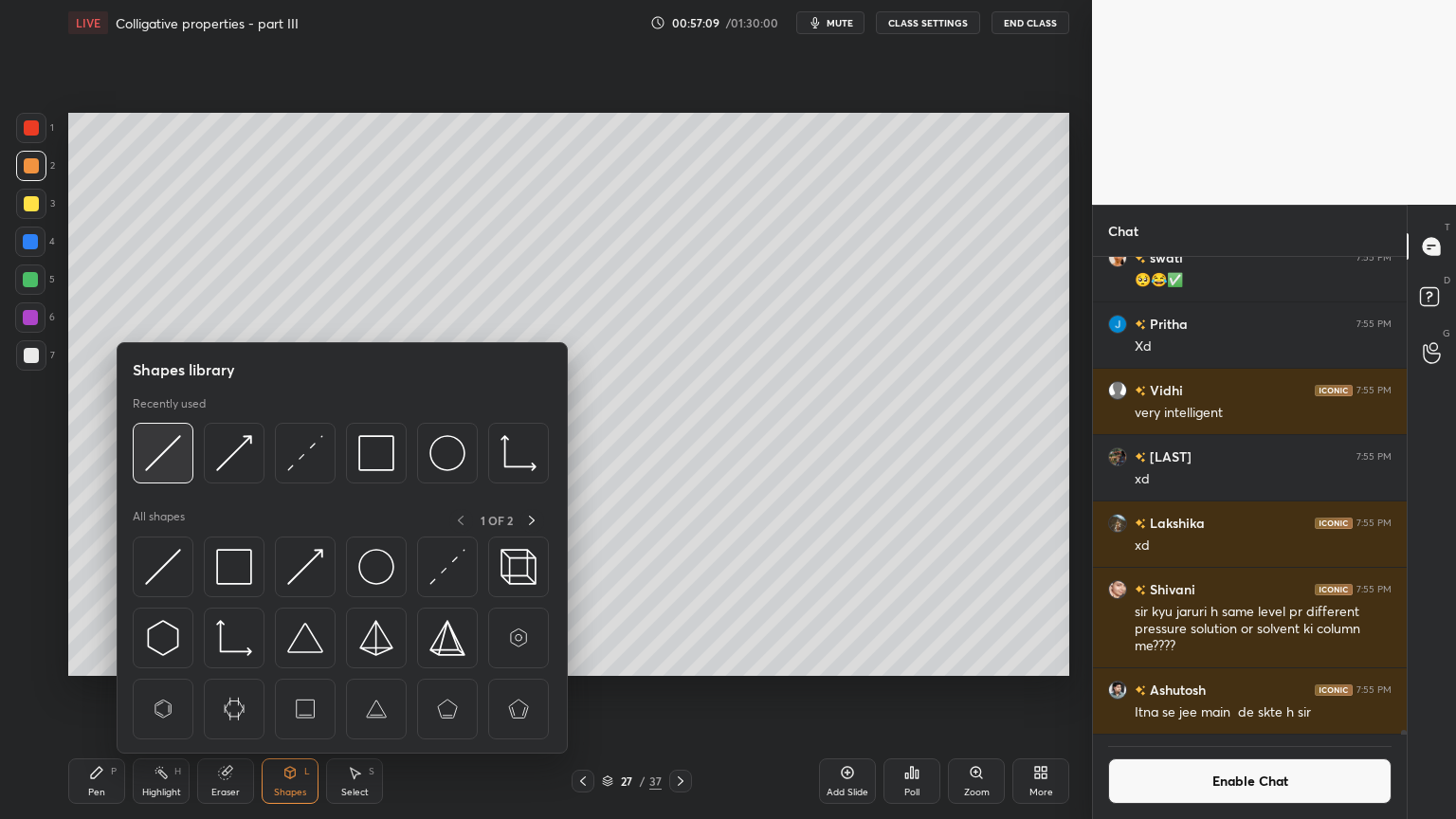 click at bounding box center [163, 453] 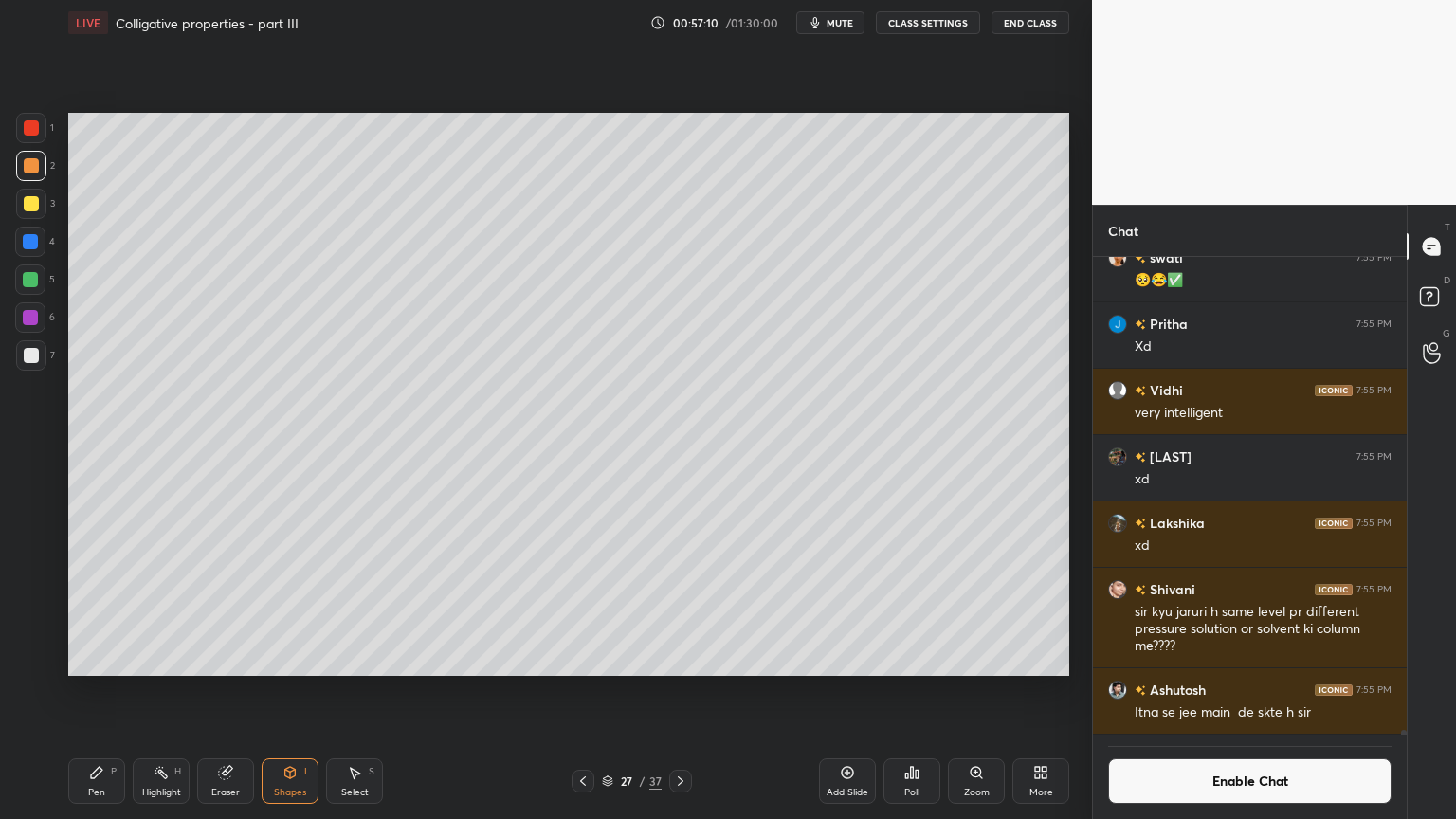 drag, startPoint x: 37, startPoint y: 201, endPoint x: 44, endPoint y: 236, distance: 35.69314 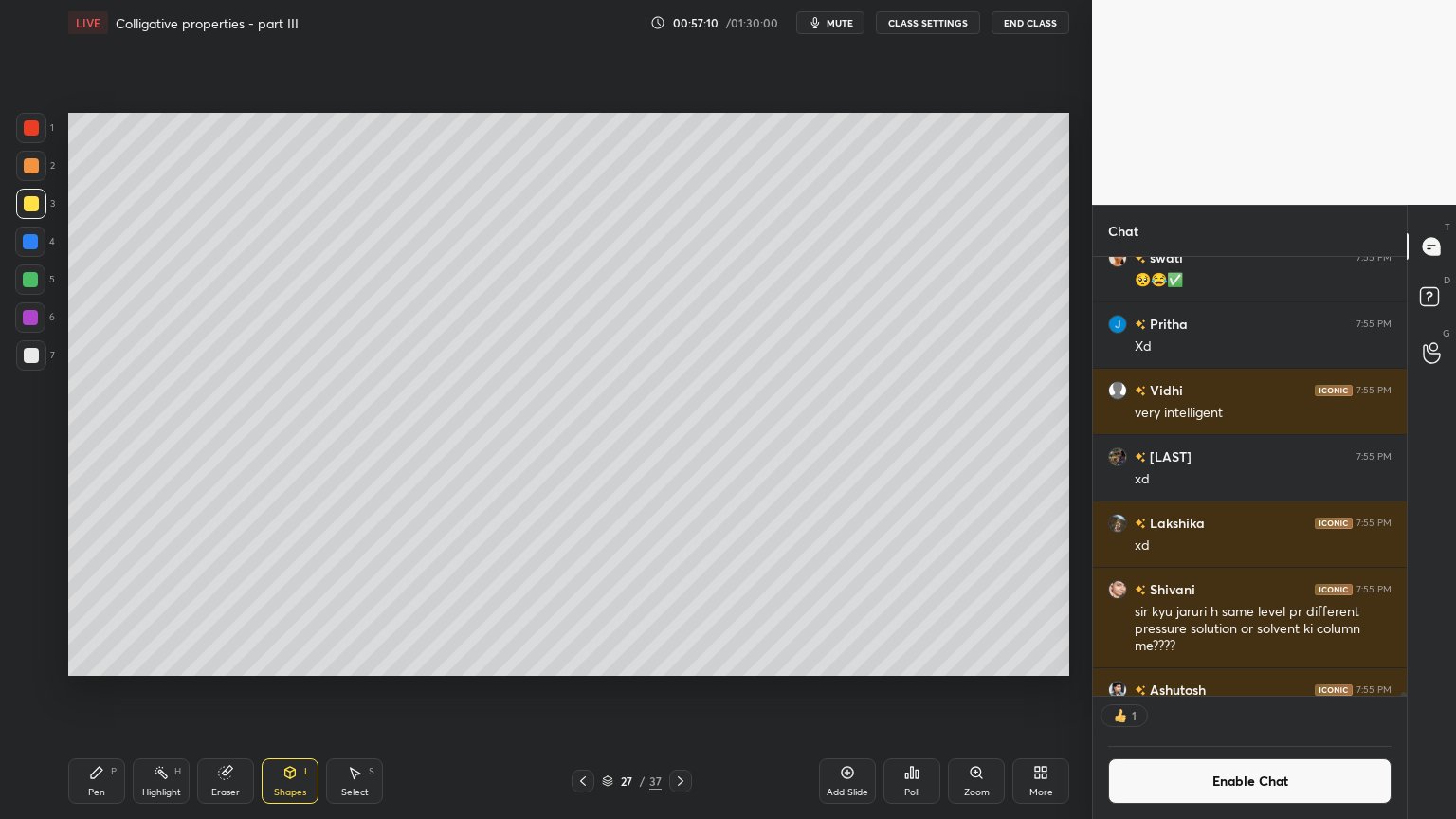 scroll, scrollTop: 444, scrollLeft: 308, axis: both 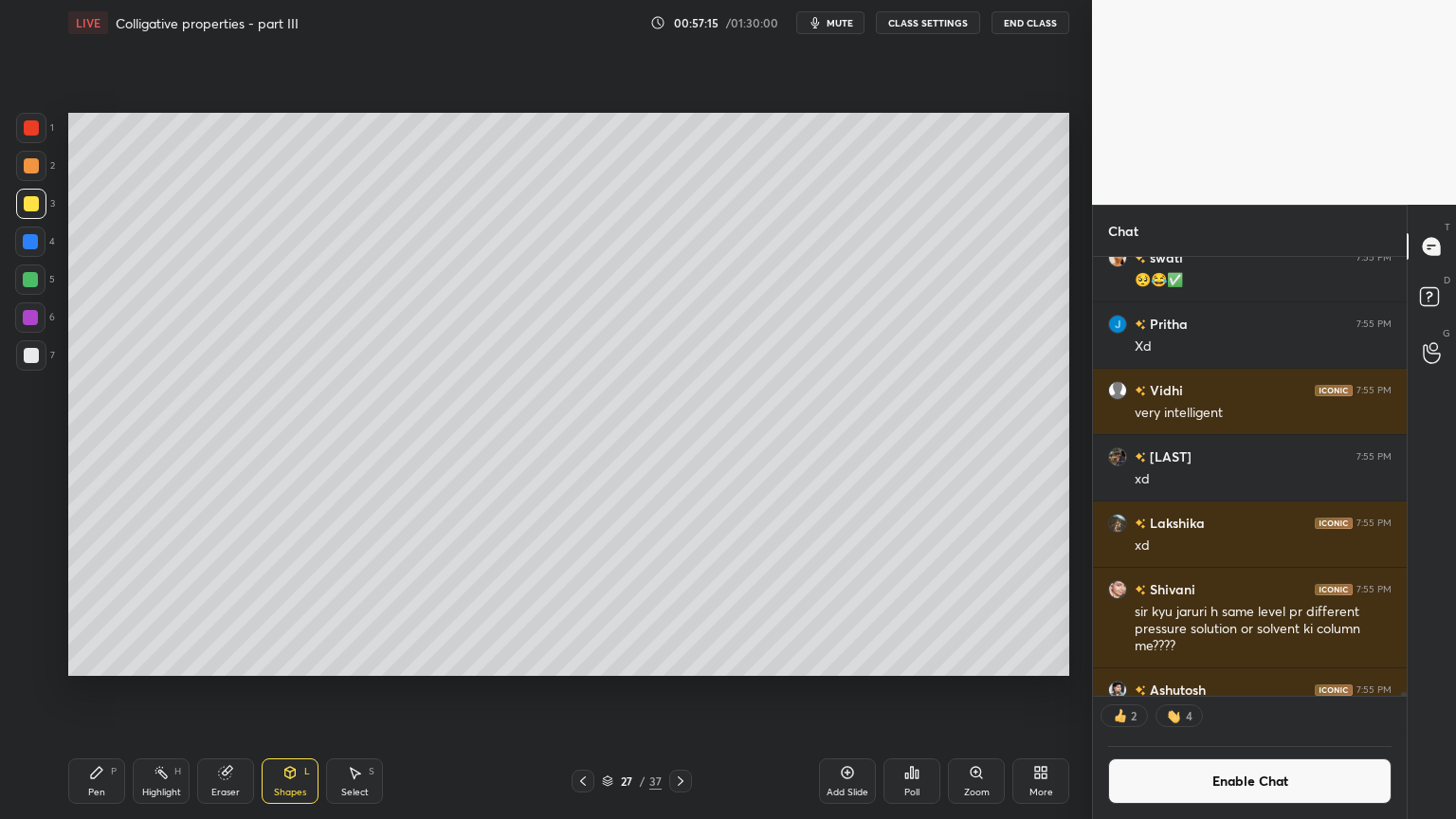 click on "Shapes" at bounding box center [290, 792] 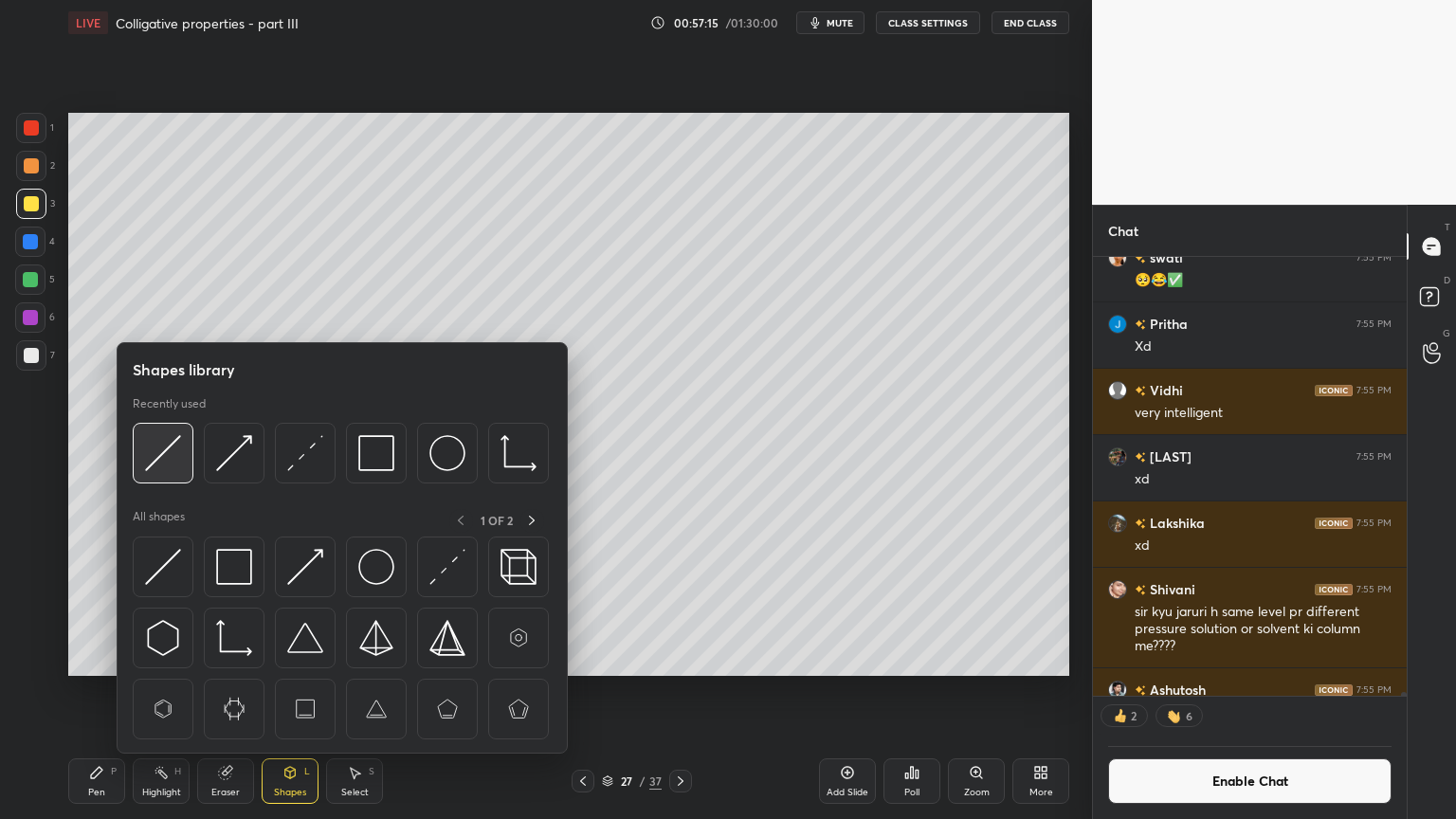 click at bounding box center [163, 453] 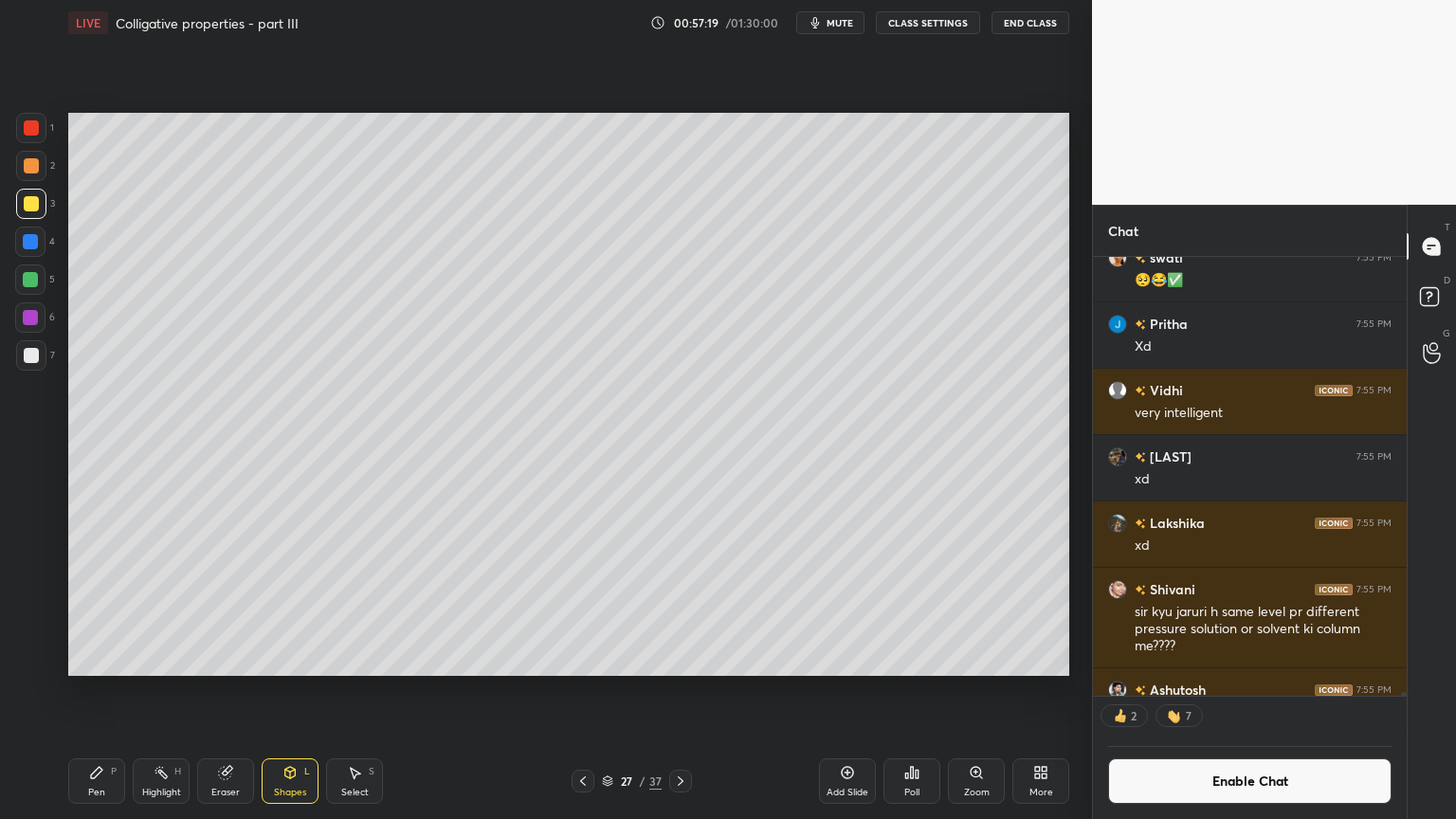 click on "Pen P" at bounding box center [97, 781] 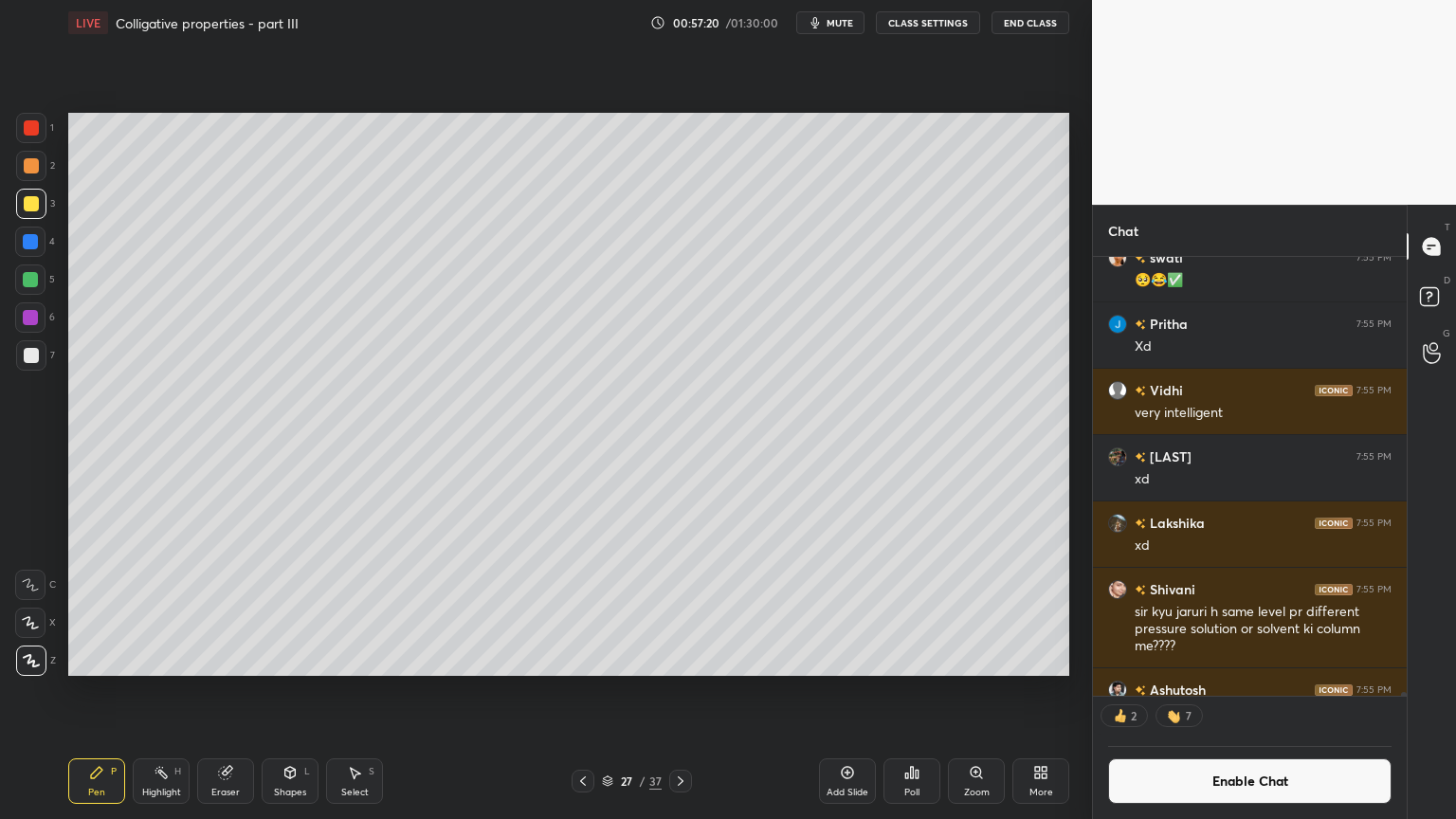 click at bounding box center (31, 355) 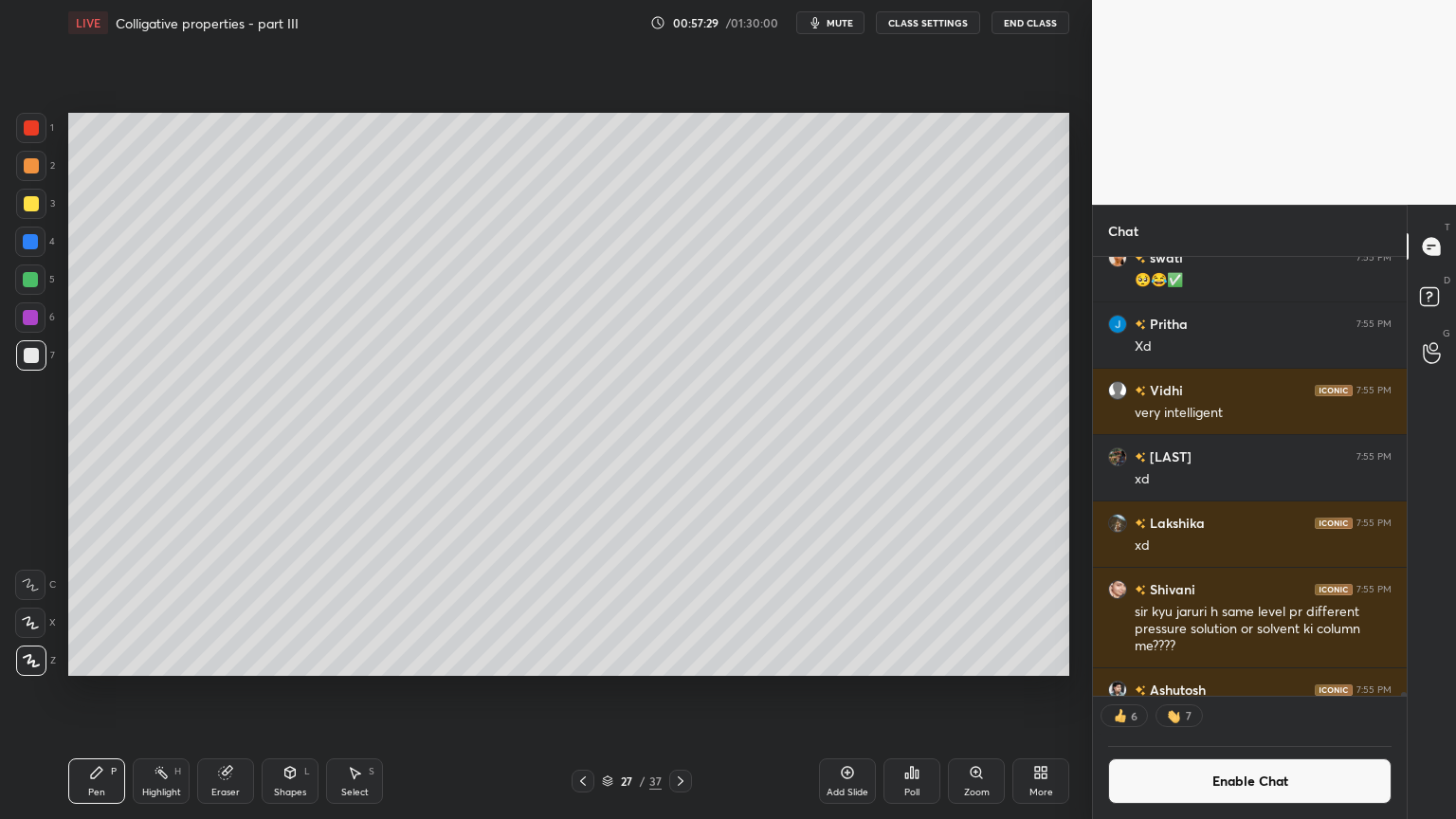click on "T Messages (T) D Doubts (D) G Raise Hand (G)" at bounding box center [1431, 512] 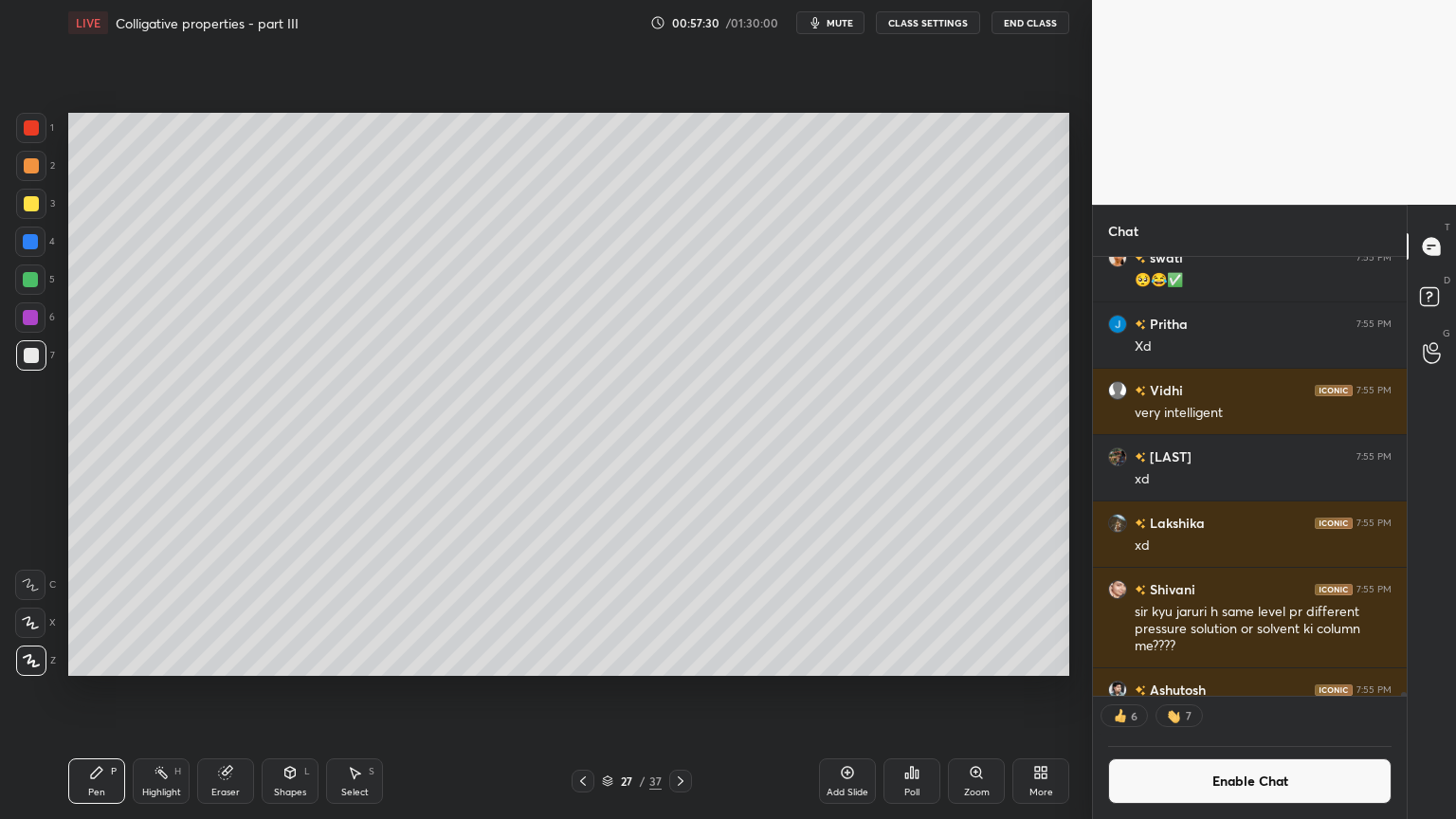 click on "[PERSON] [TIME] Colour sir [PERSON] [TIME] ISME PURE PANNI MILTA H SIR XD [PERSON] [TIME] XD [PERSON] [TIME] water purifier me bhi hota hai [PERSON] [TIME] Isliye mere ghr ka filter awaaz khrta hai ghur ghur [PERSON] [TIME] XD [PERSON] [TIME] :) [PERSON] [TIME] J BAAT [PERSON] [TIME] Clear [PERSON] [TIME] CONCEPT DE RHA XD [PERSON] [TIME] 🥺😂✅ [PERSON] [TIME] Xd [PERSON] [TIME] very intelligent [PERSON] [TIME] xd [PERSON] [TIME] xd [PERSON] [TIME] sir kyu jaruri h same level pr different pressure solution or solvent ki column me???? [PERSON] [TIME] Itna se jee main de skte h sir JUMP TO LATEST [NUMBER] [NUMBER] Enable Chat" at bounding box center [1249, 537] 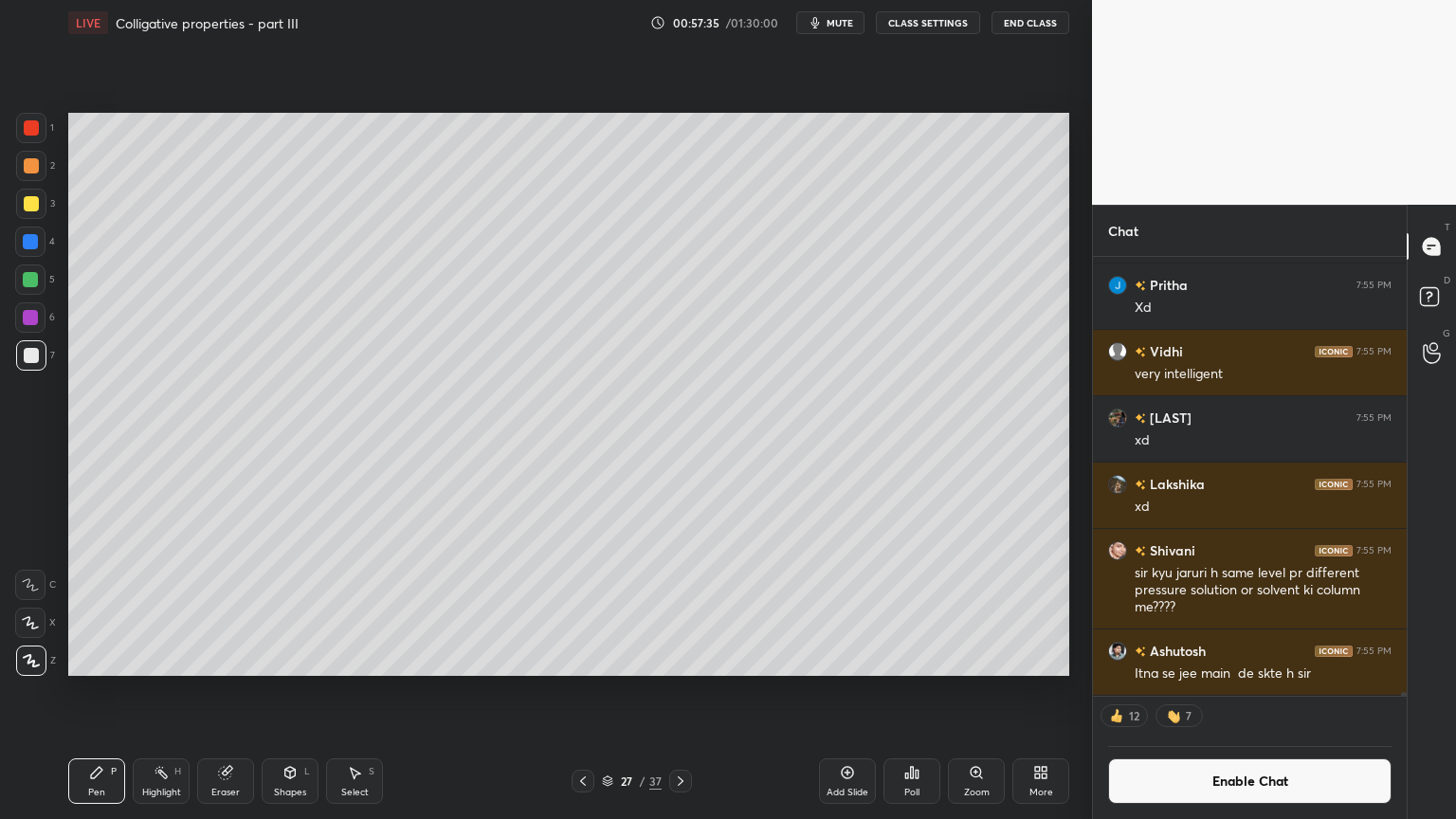 click on "P" at bounding box center (114, 772) 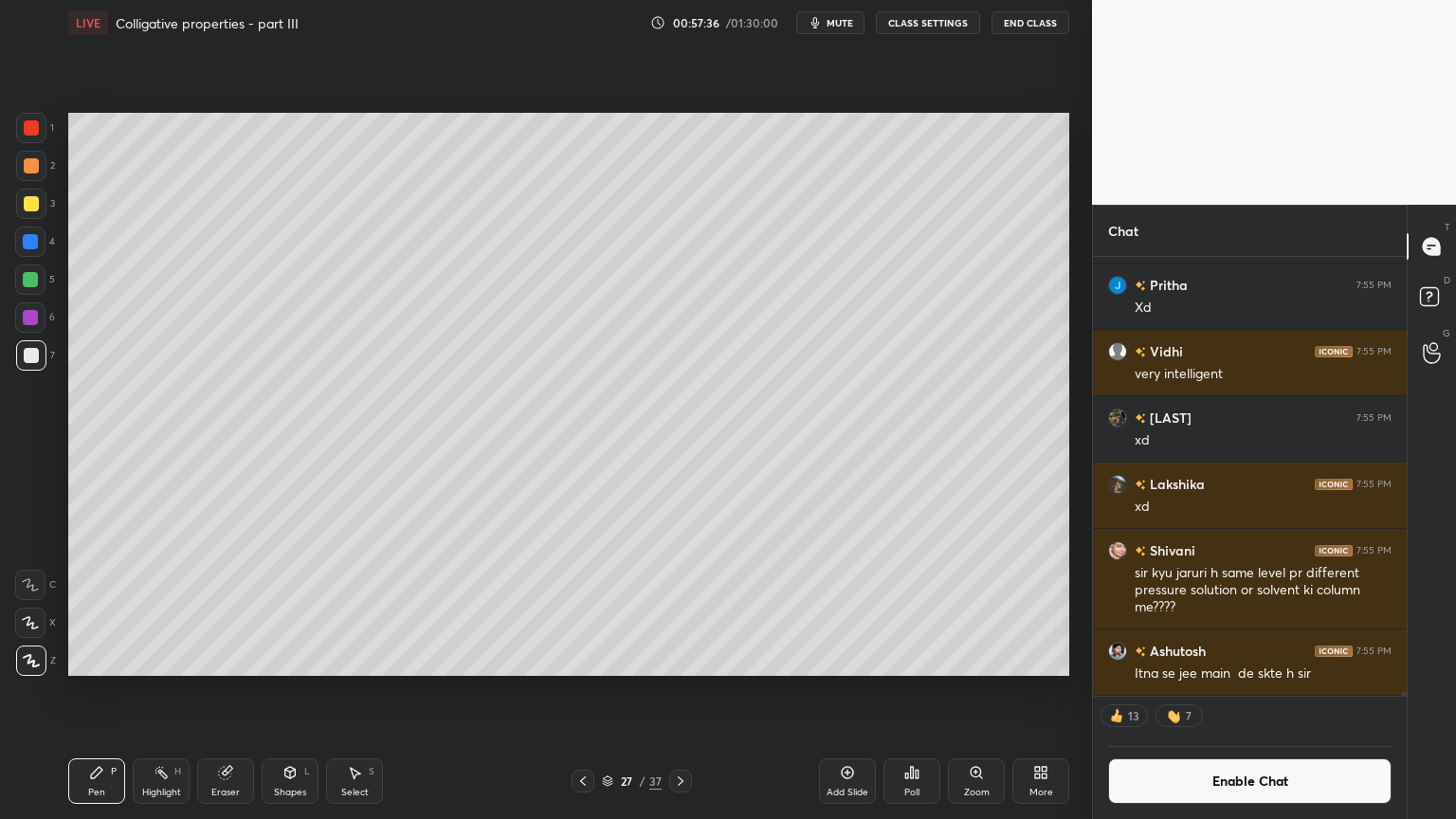 click at bounding box center [31, 204] 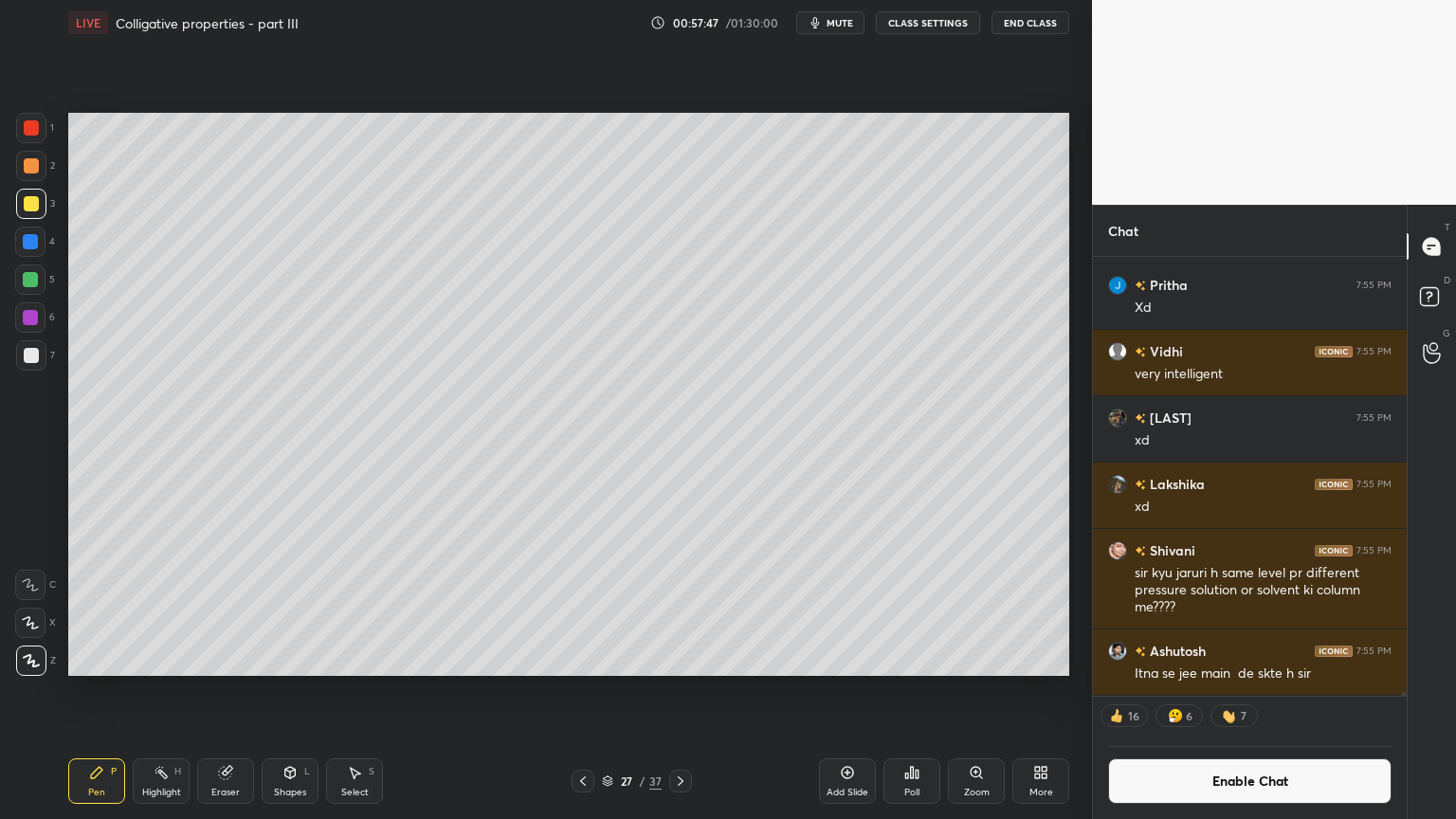 click on "Shapes L" at bounding box center [290, 781] 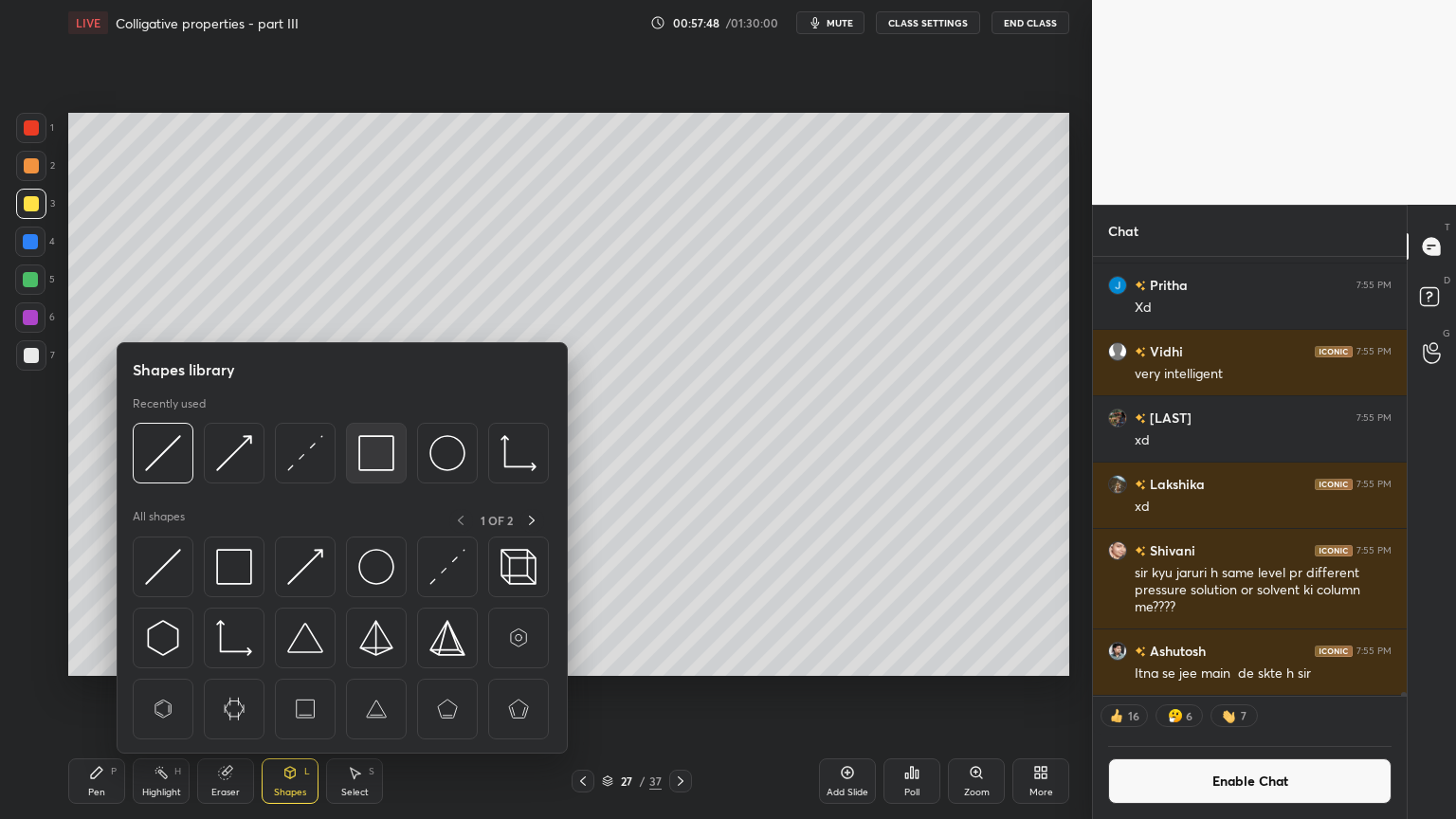 click at bounding box center (376, 453) 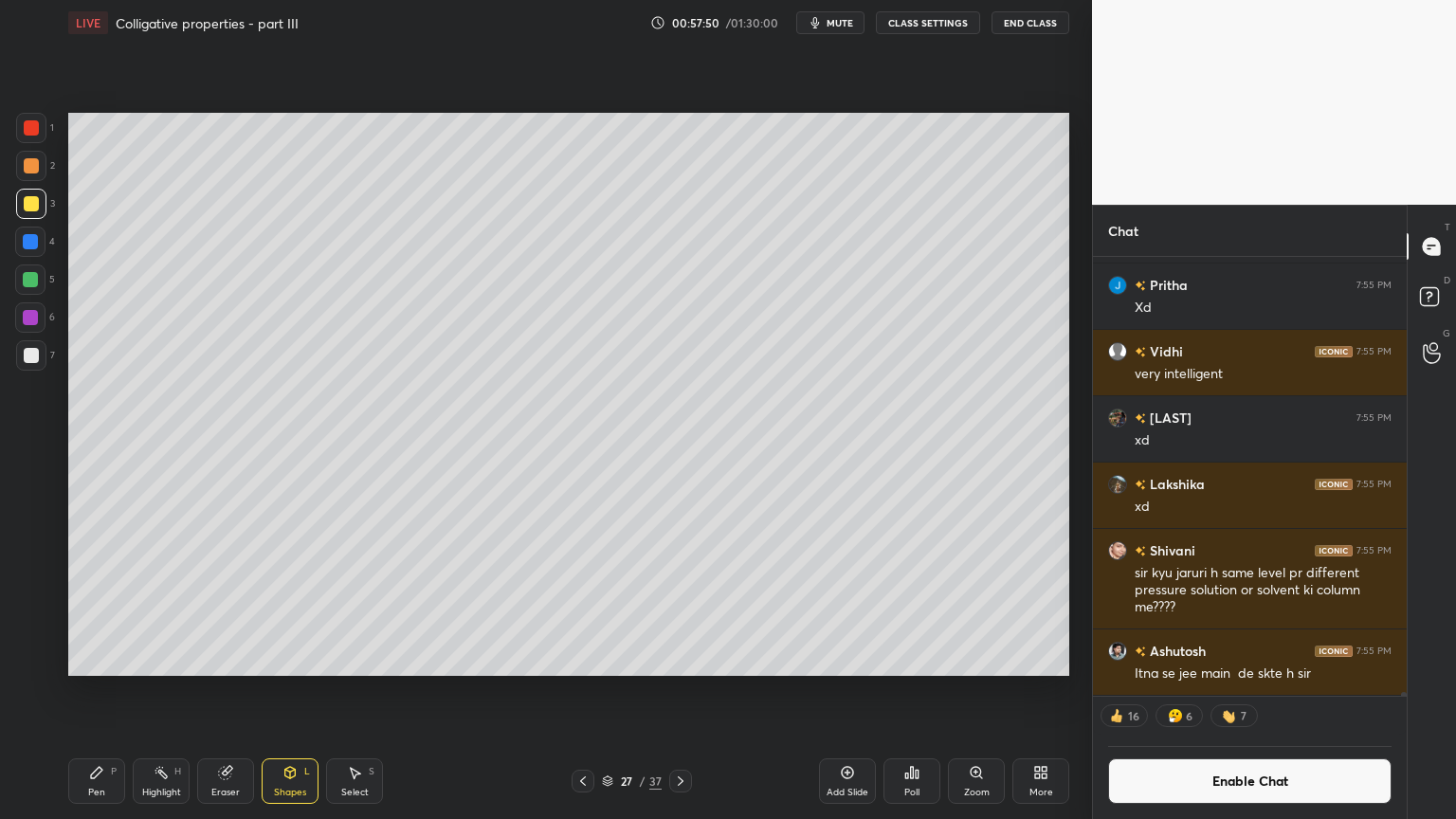drag, startPoint x: 174, startPoint y: 770, endPoint x: 205, endPoint y: 707, distance: 70.21396 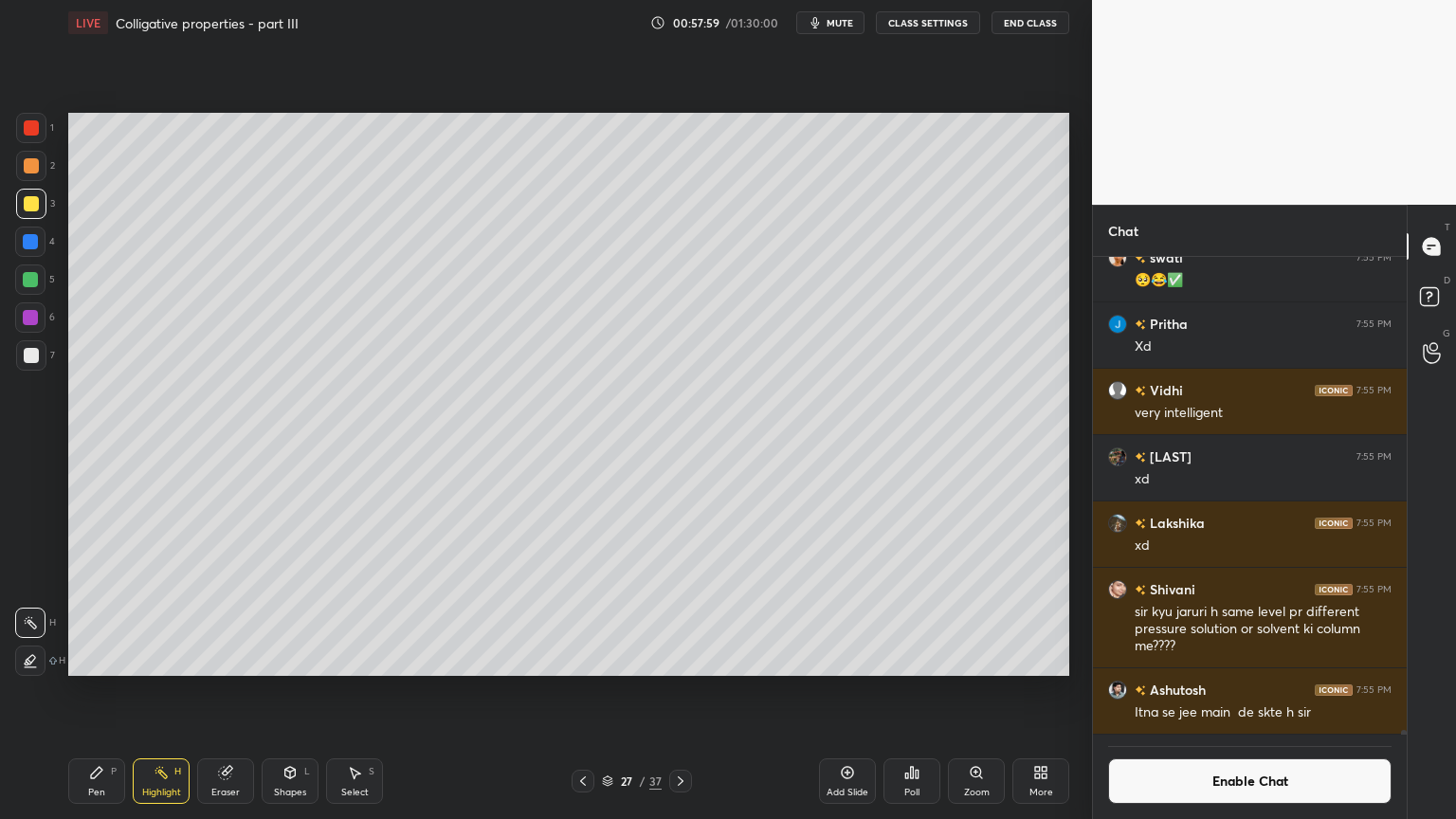 scroll, scrollTop: 433, scrollLeft: 308, axis: both 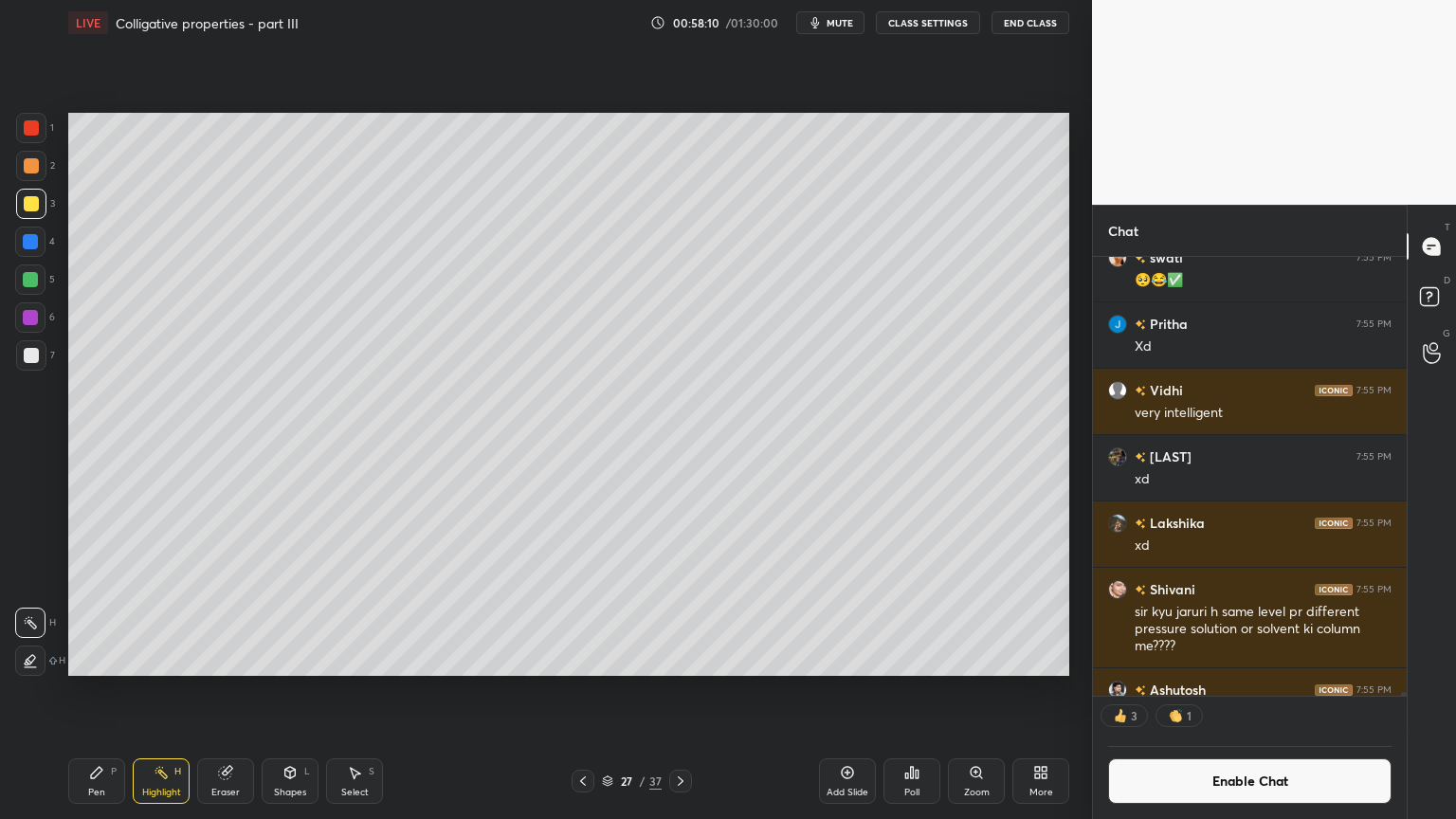 click on "Pen P" at bounding box center [97, 781] 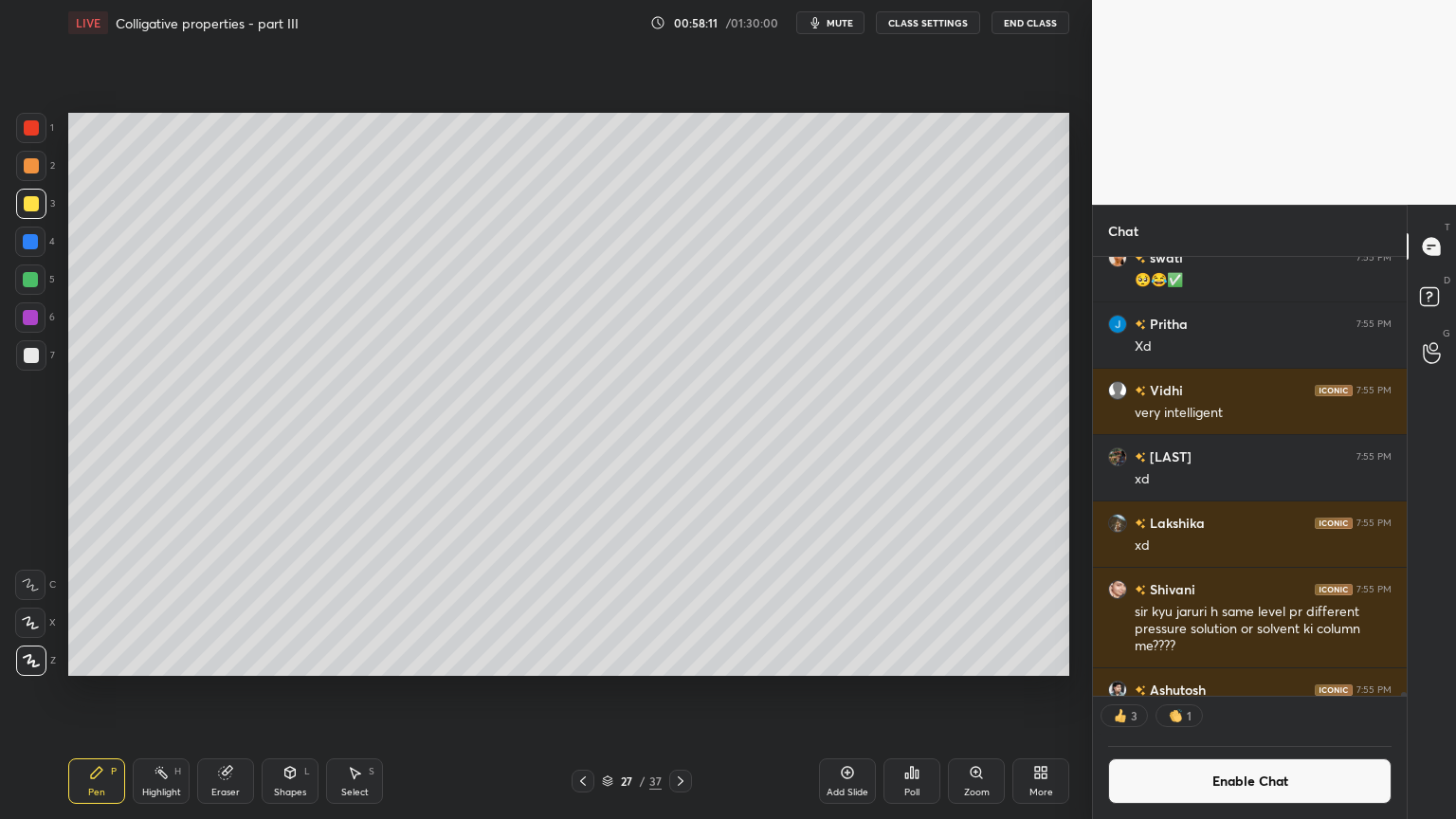 click at bounding box center [31, 355] 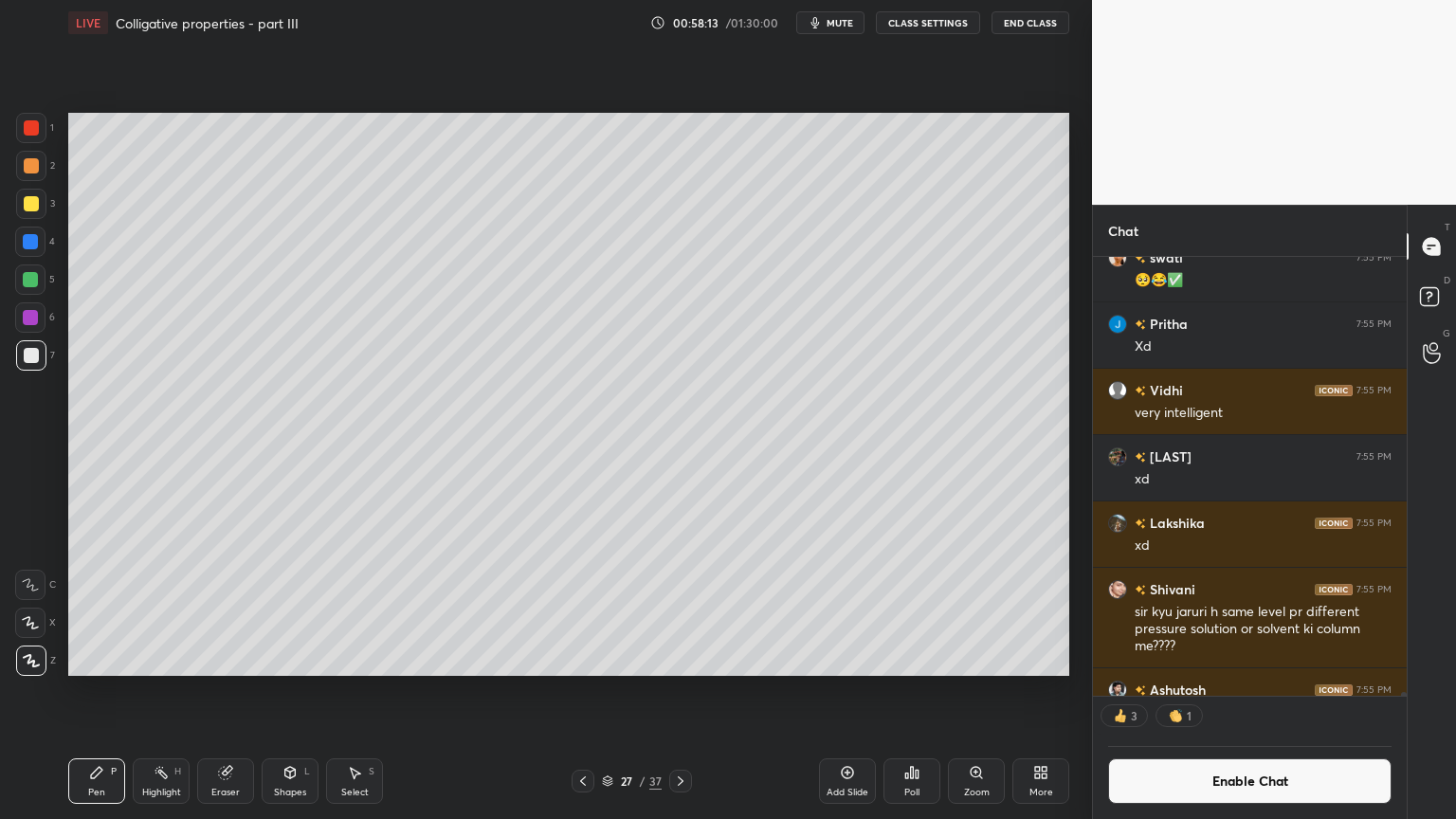 scroll, scrollTop: 6, scrollLeft: 6, axis: both 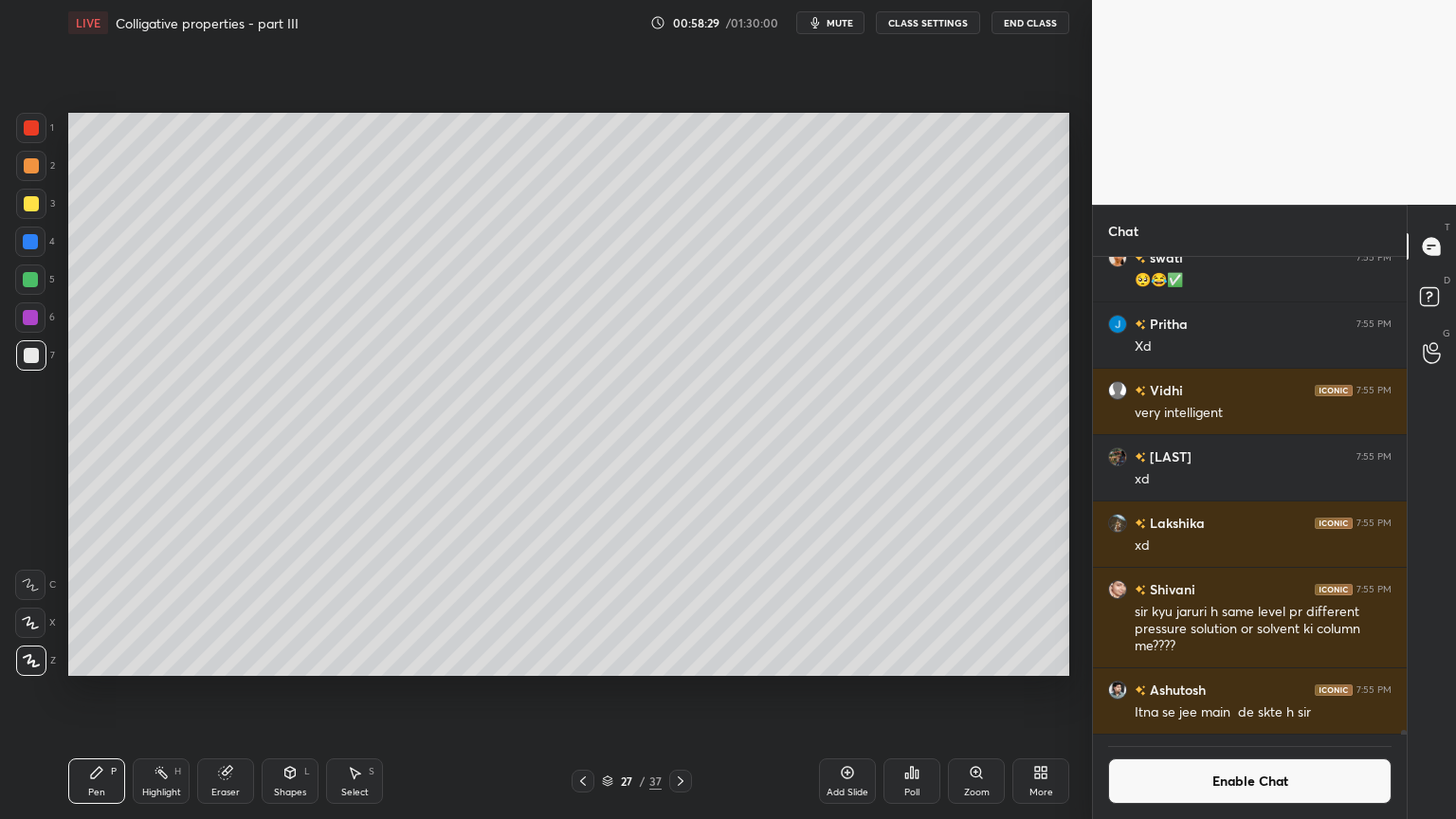 drag, startPoint x: 149, startPoint y: 785, endPoint x: 330, endPoint y: 701, distance: 199.54198 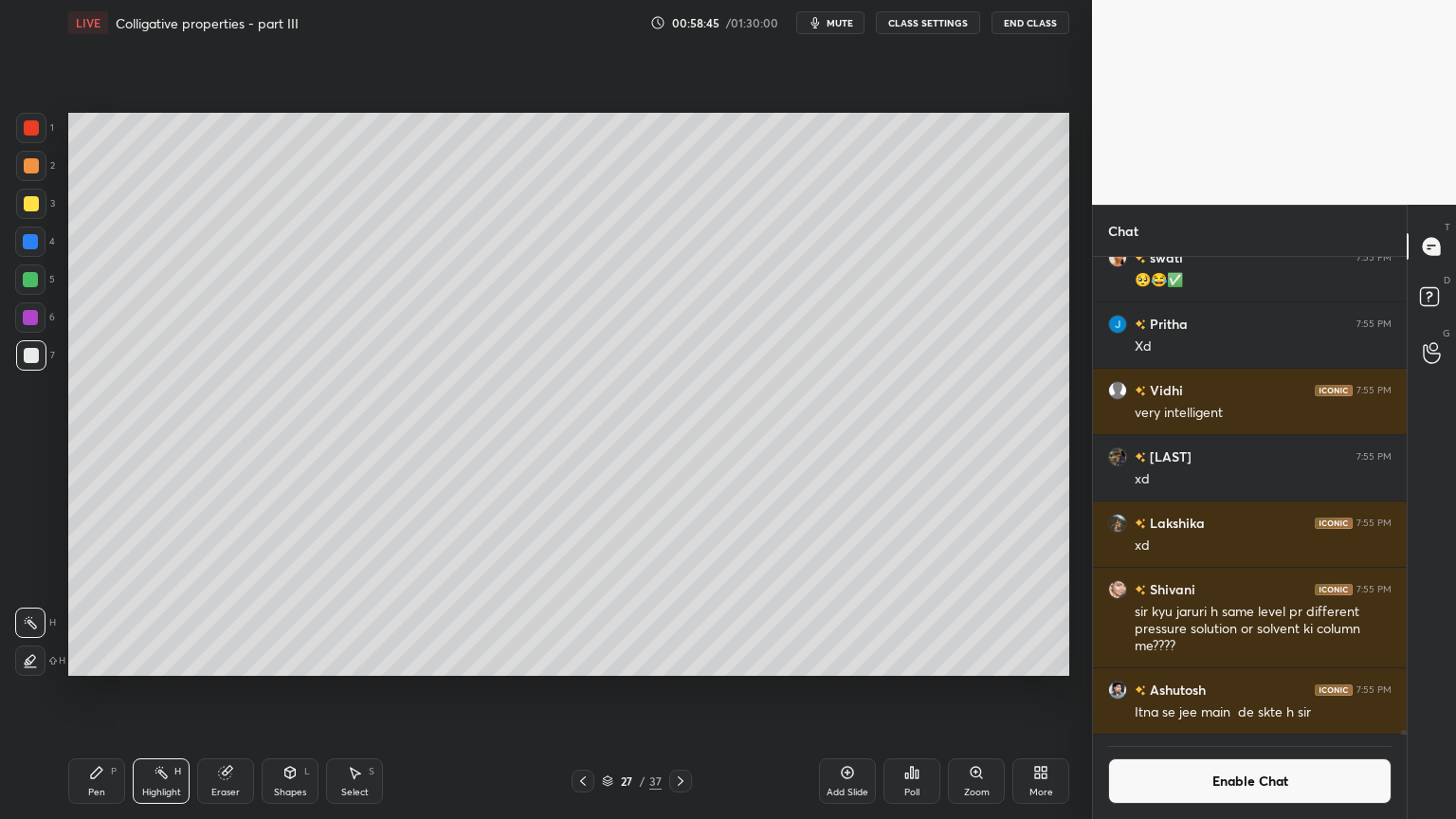 click on "Pen P" at bounding box center (97, 781) 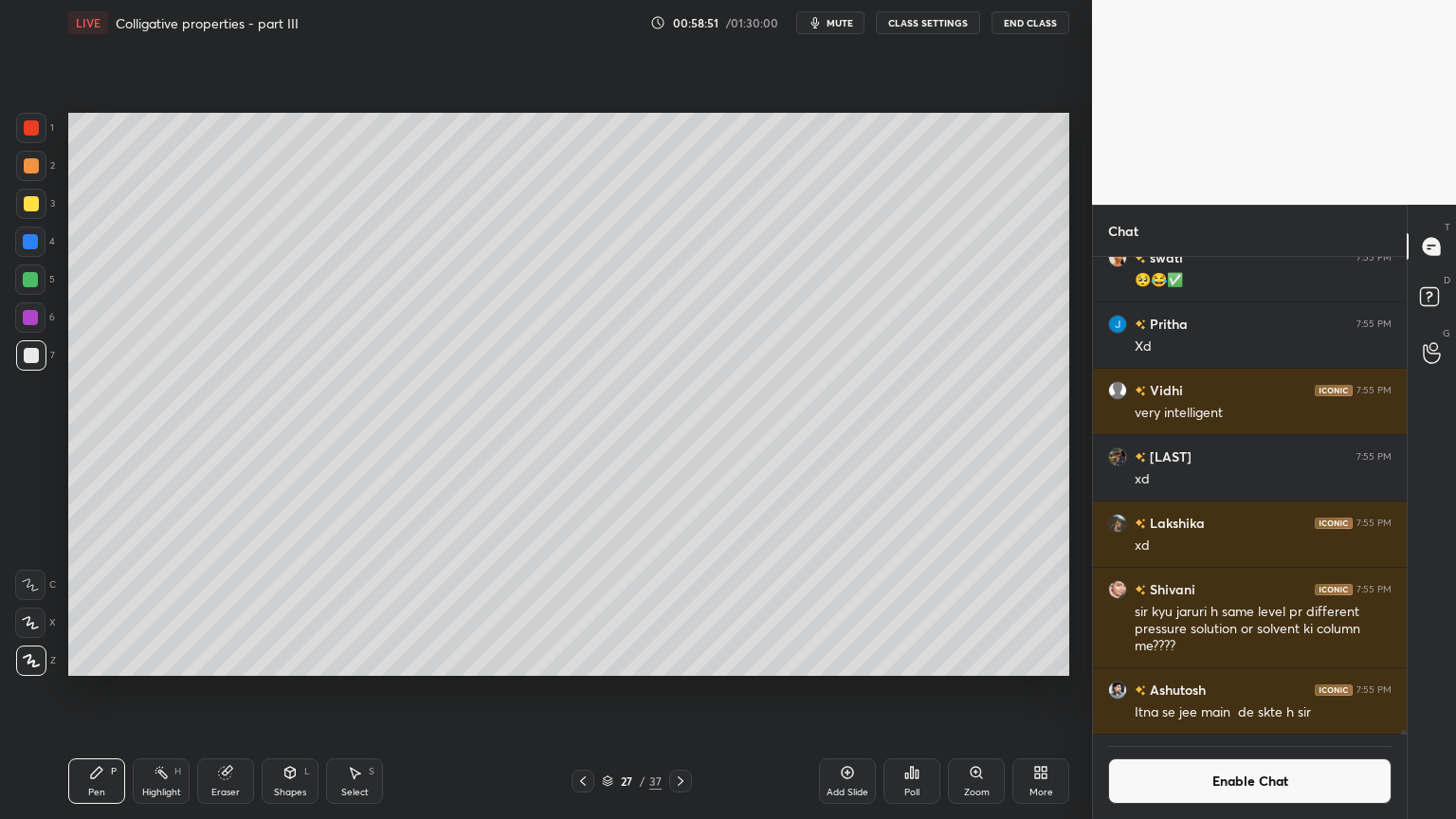 click on "Highlight H" at bounding box center [161, 781] 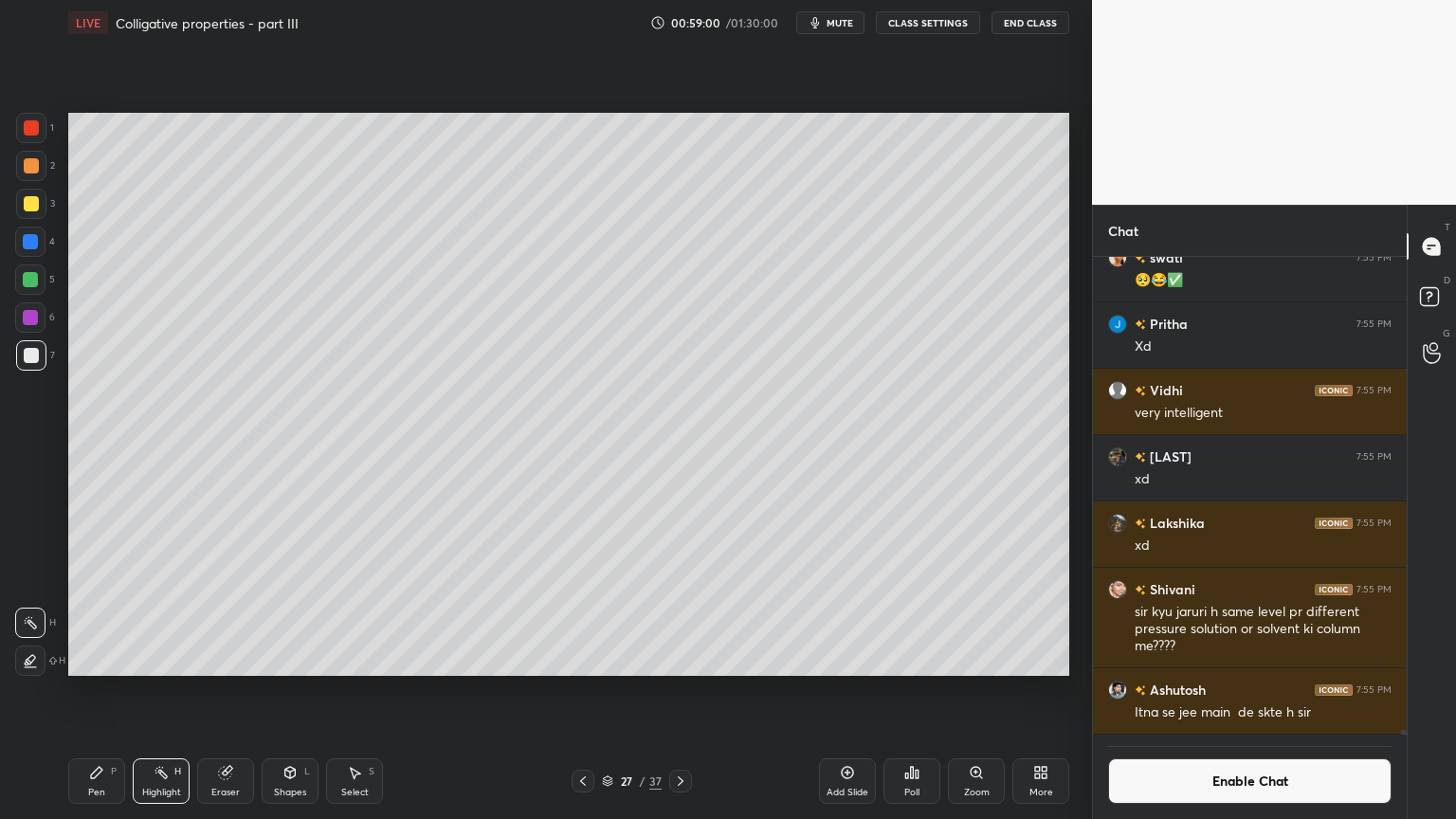 scroll, scrollTop: 433, scrollLeft: 308, axis: both 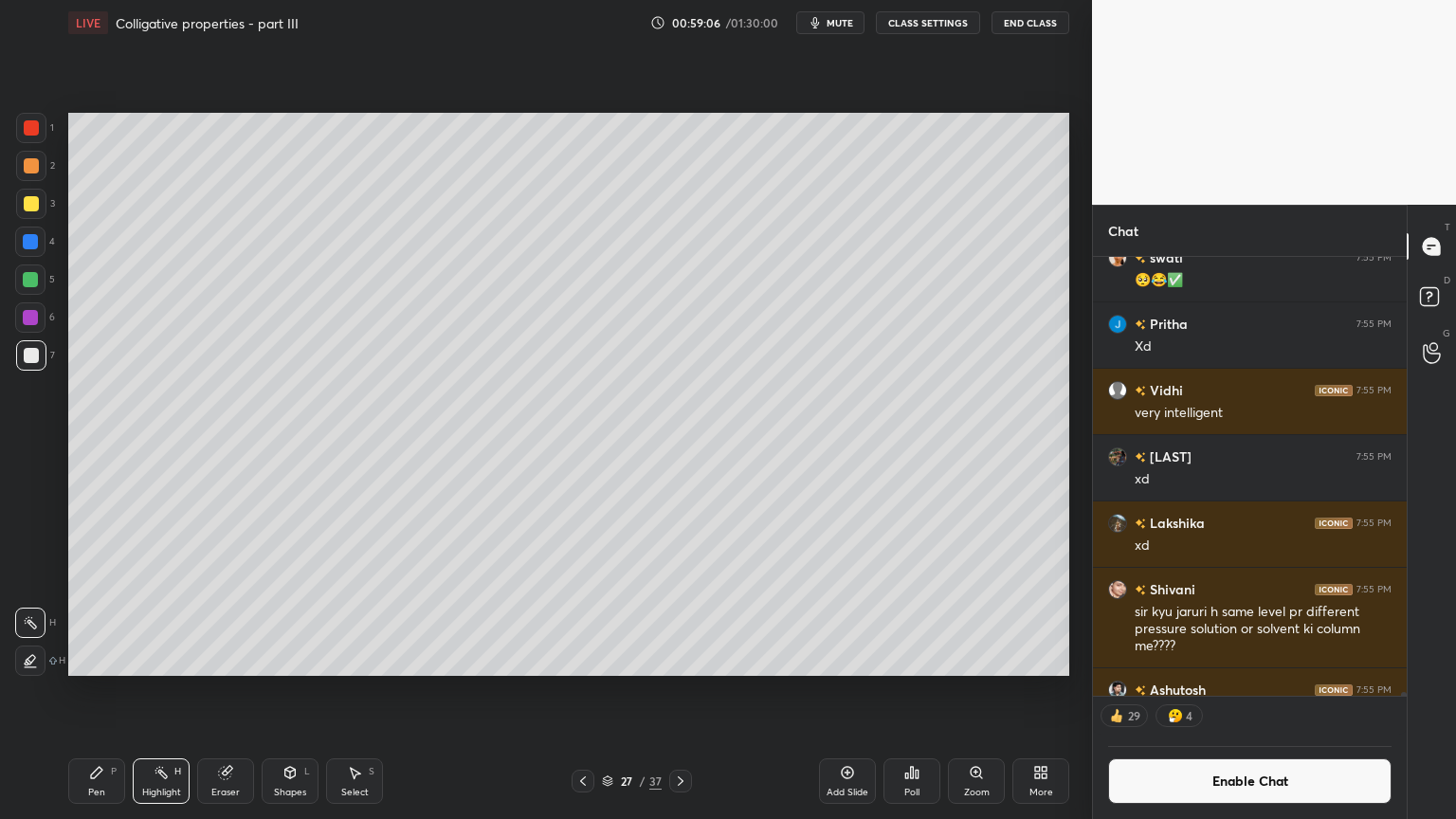 click on "Pen" at bounding box center (97, 792) 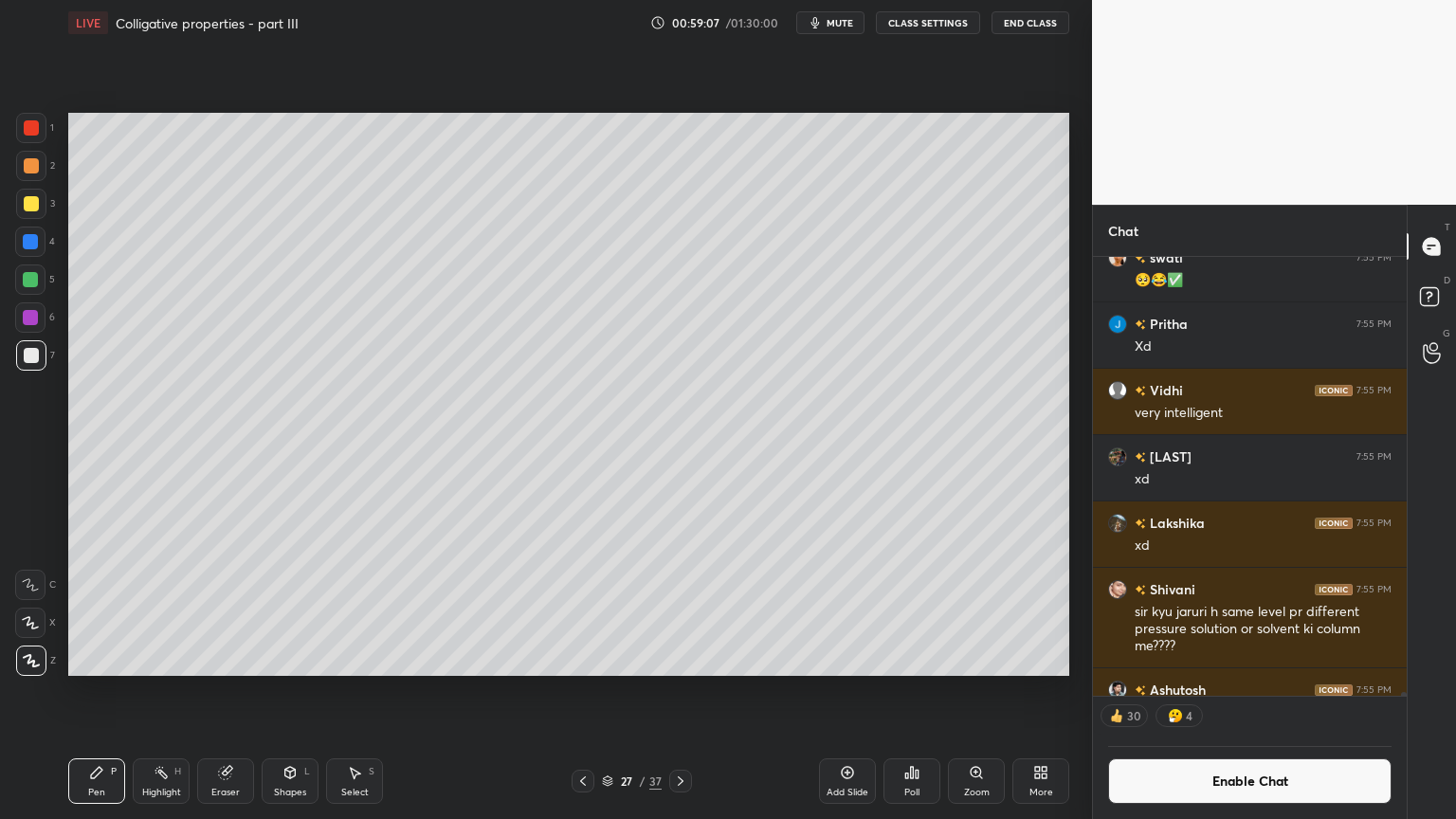 click on "Highlight H" at bounding box center (161, 781) 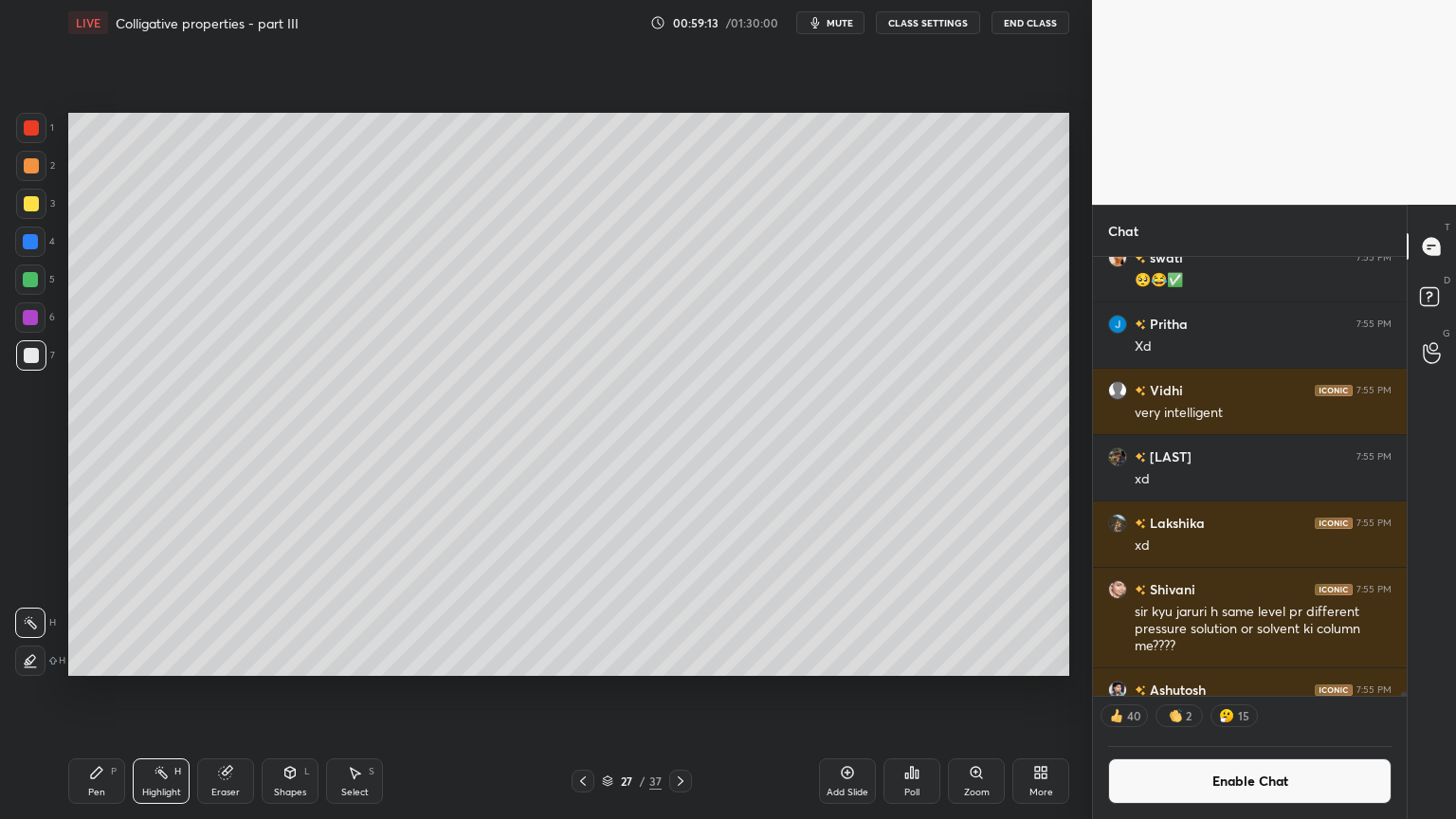 click on "Pen P" at bounding box center [97, 781] 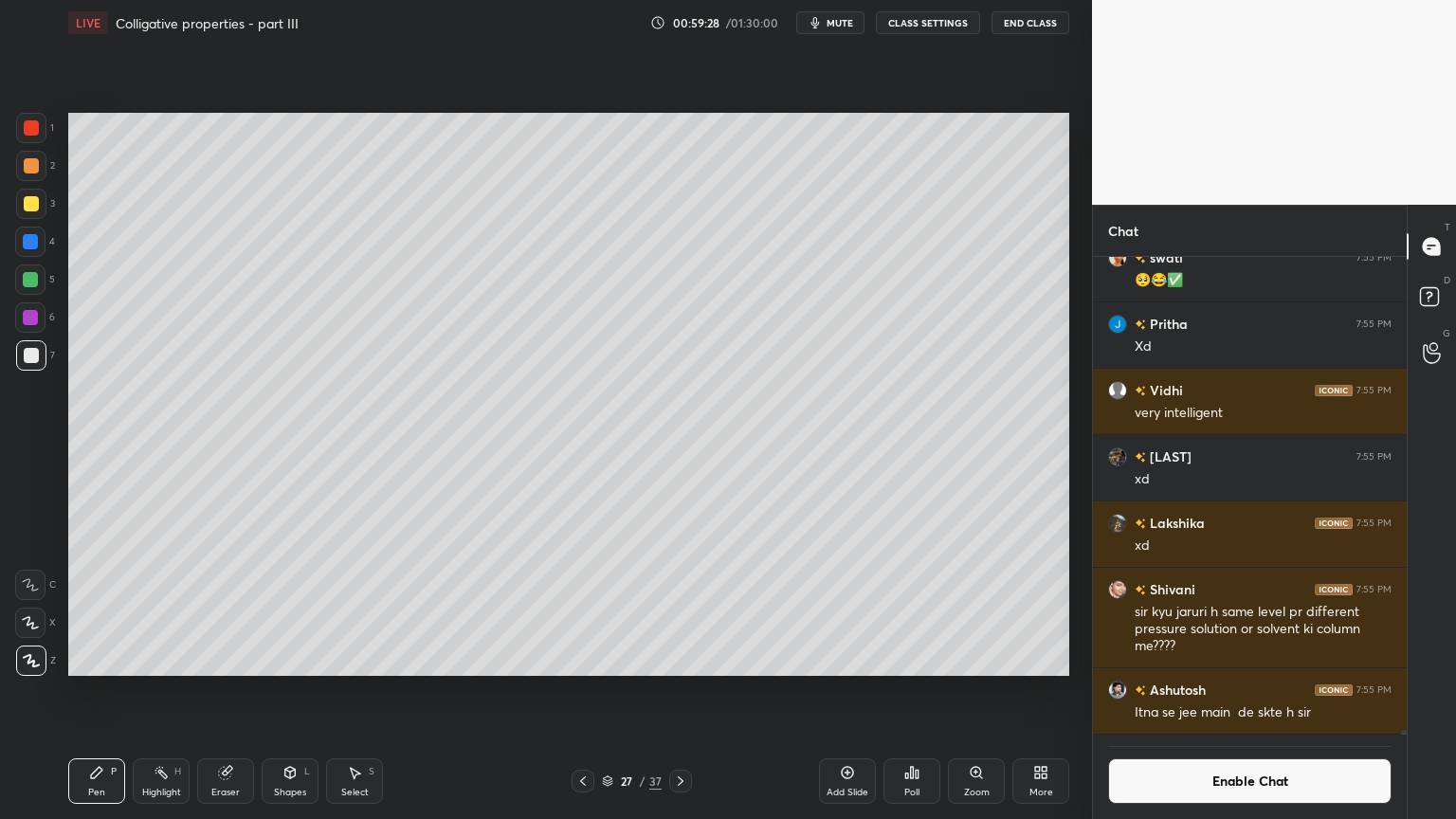 scroll, scrollTop: 6, scrollLeft: 6, axis: both 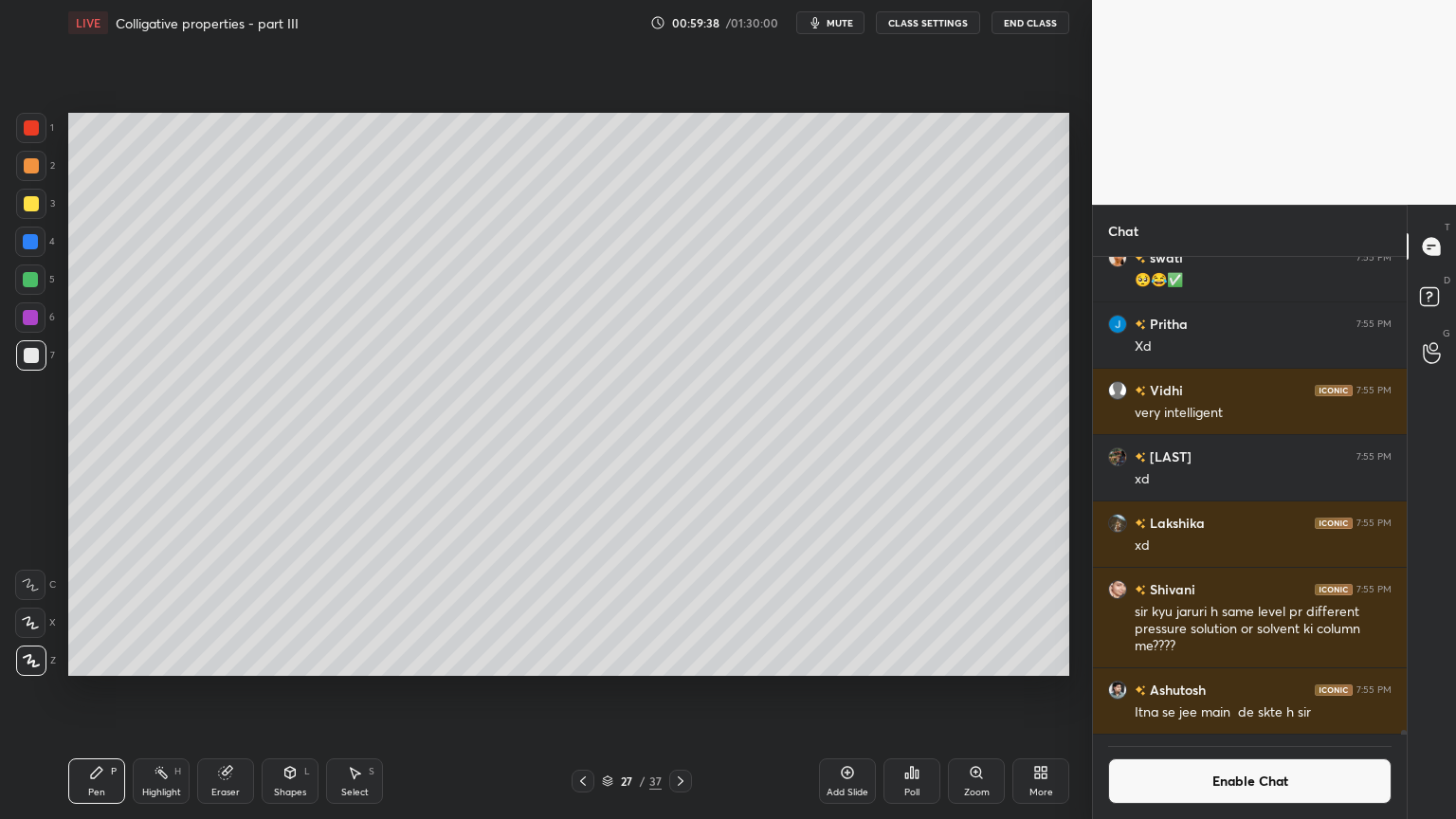 drag, startPoint x: 148, startPoint y: 786, endPoint x: 348, endPoint y: 677, distance: 227.77401 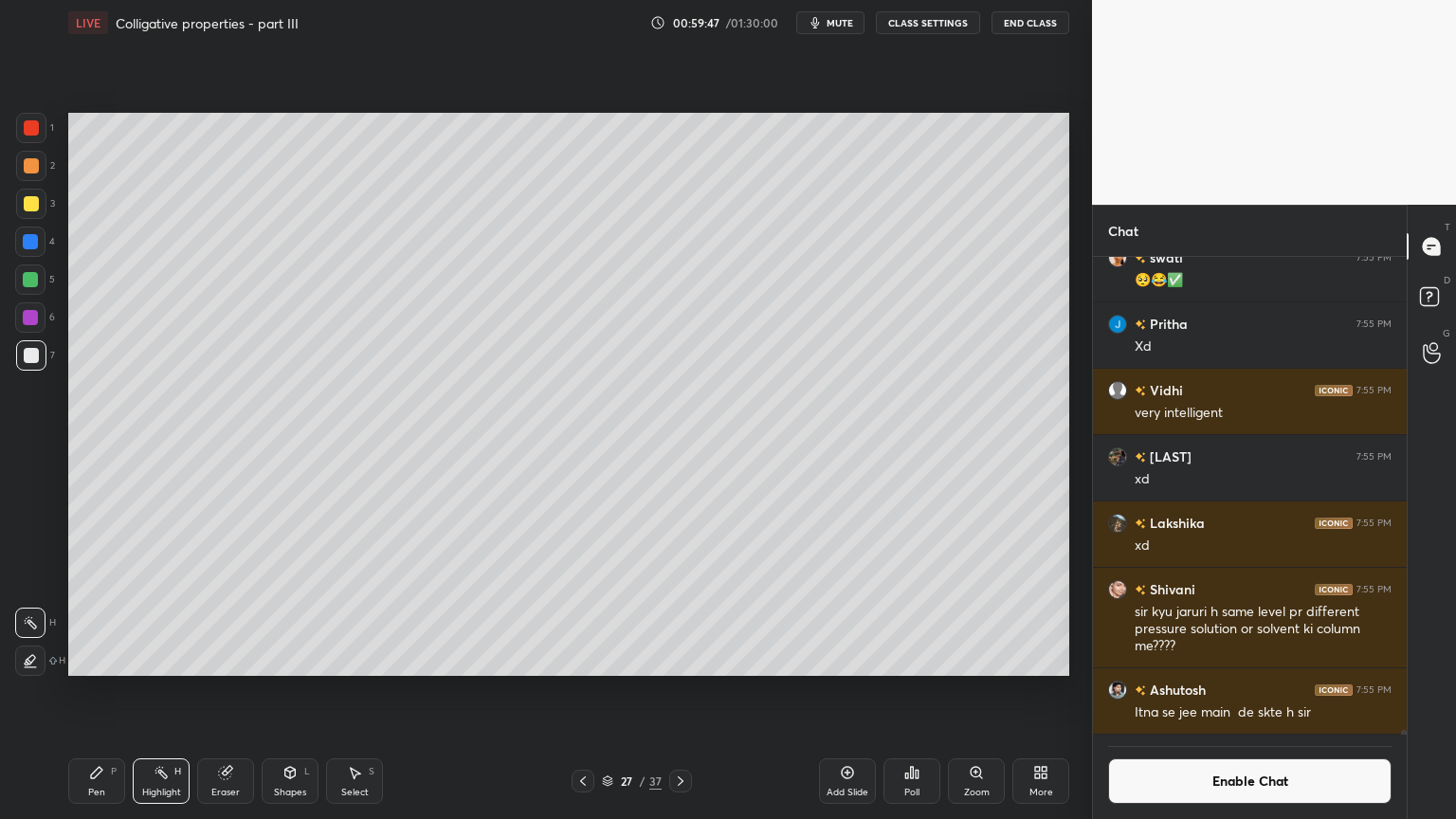 click on "Pen P" at bounding box center (97, 781) 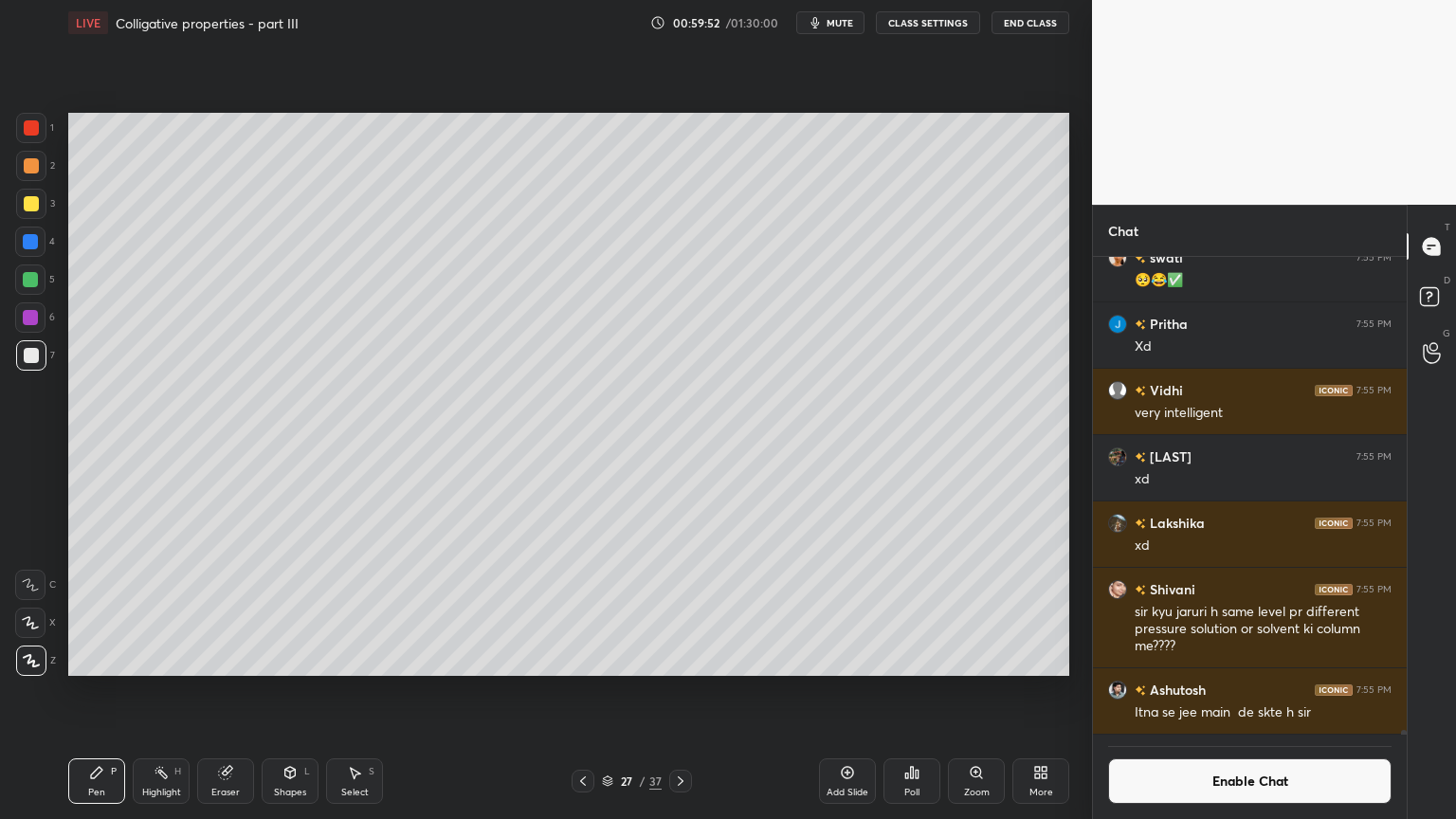 click on "Highlight H" at bounding box center (161, 781) 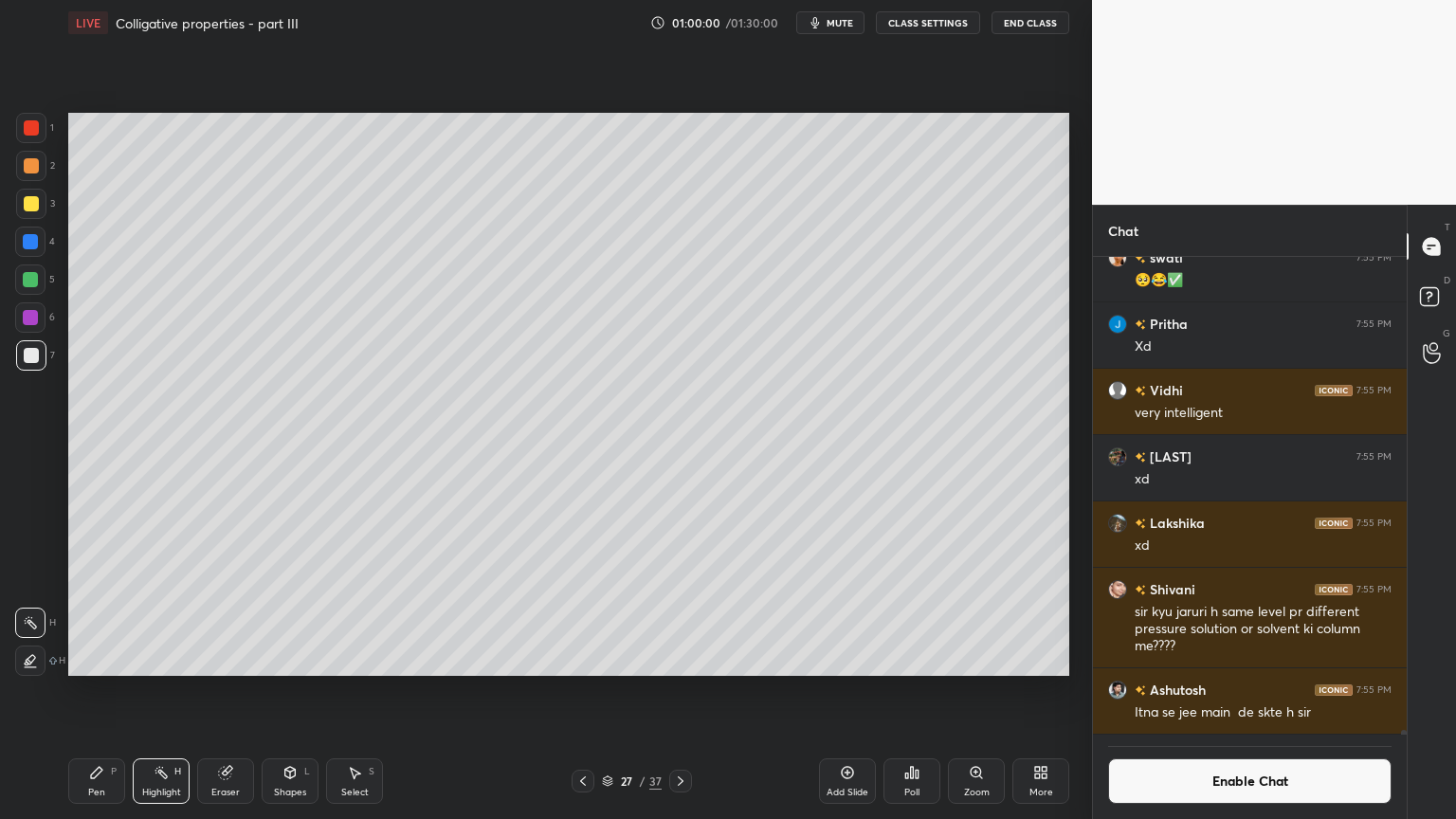 click on "Shapes" at bounding box center (290, 792) 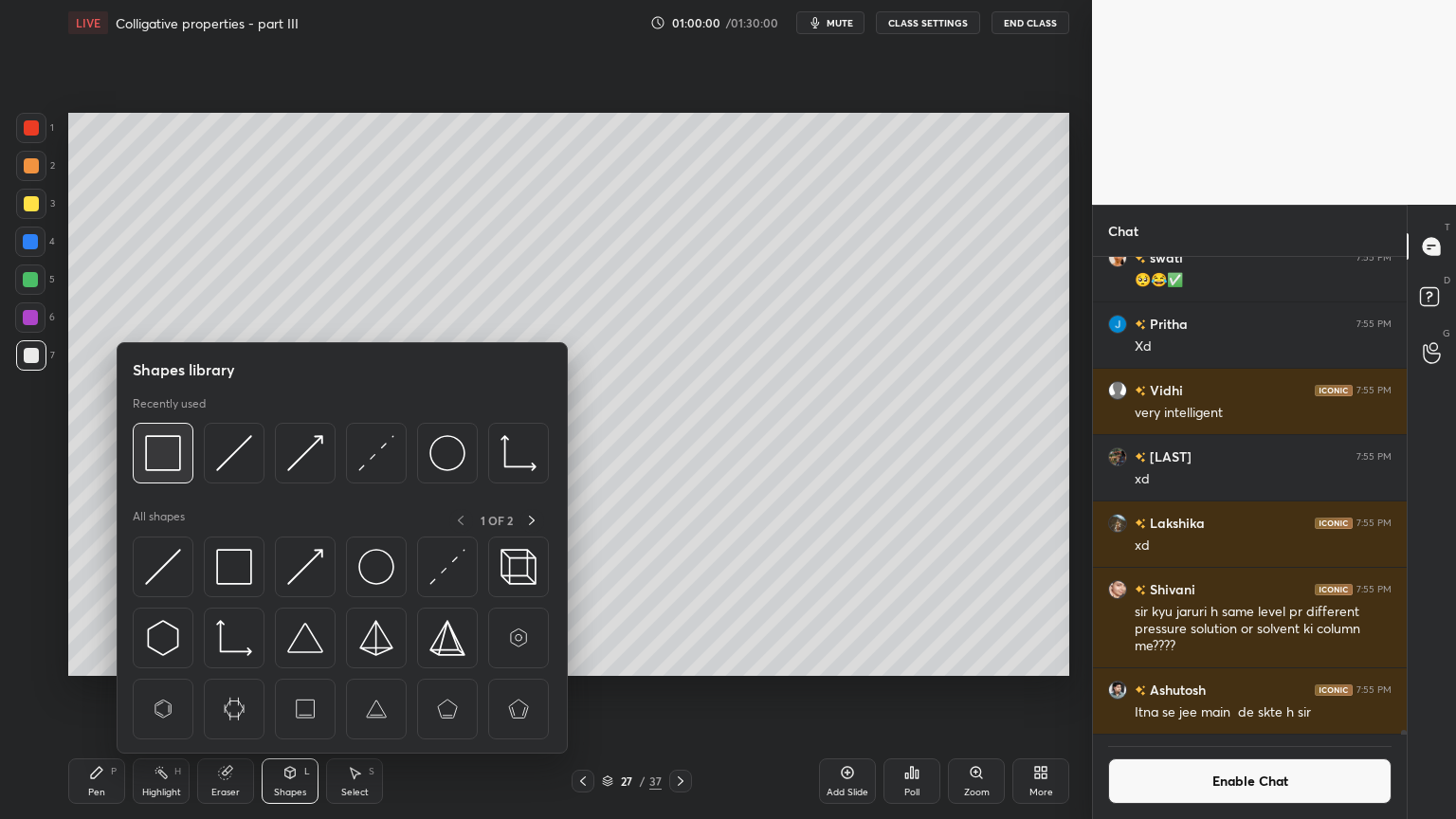 click at bounding box center [163, 453] 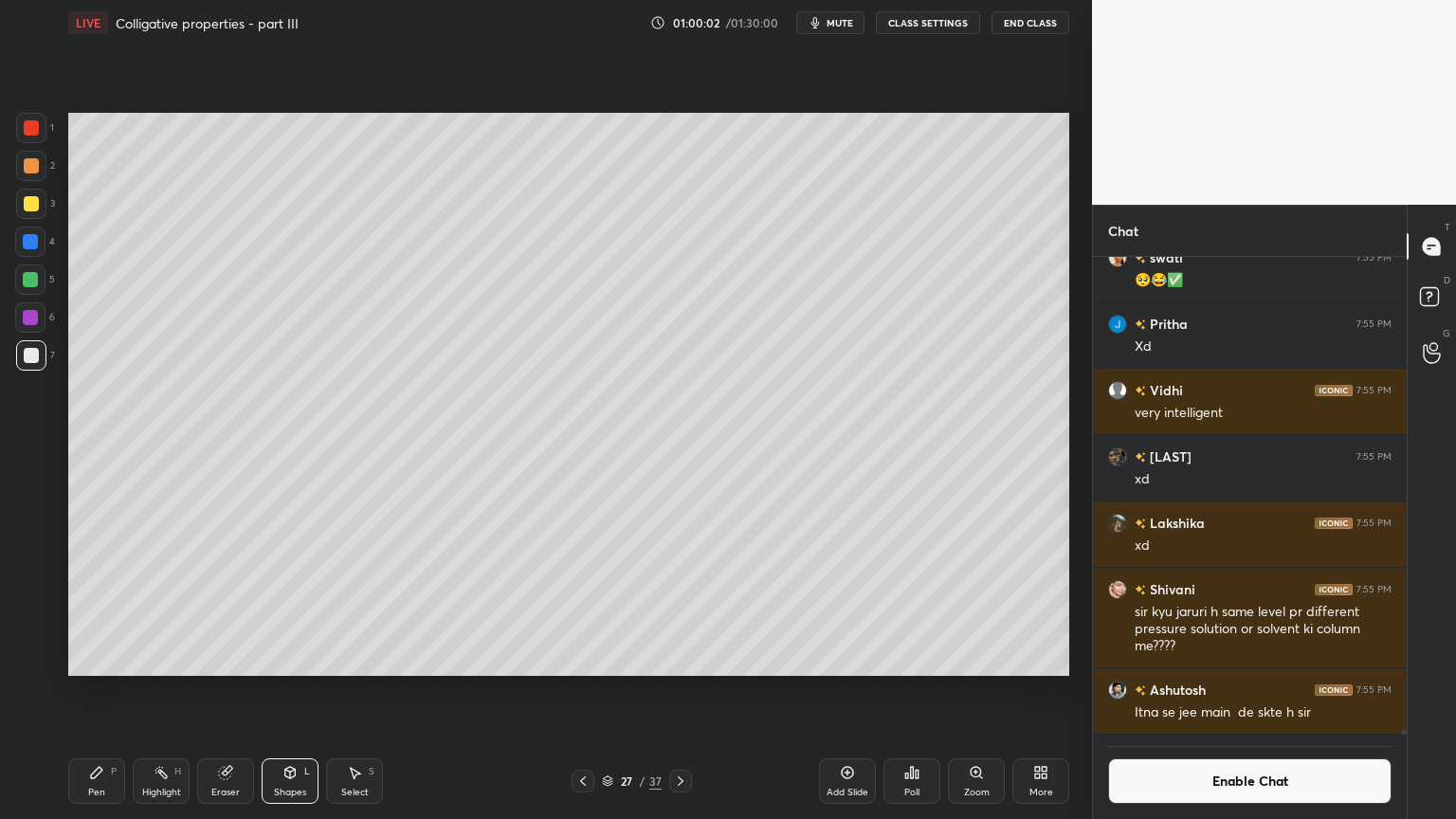 click on "Pen P" at bounding box center (97, 781) 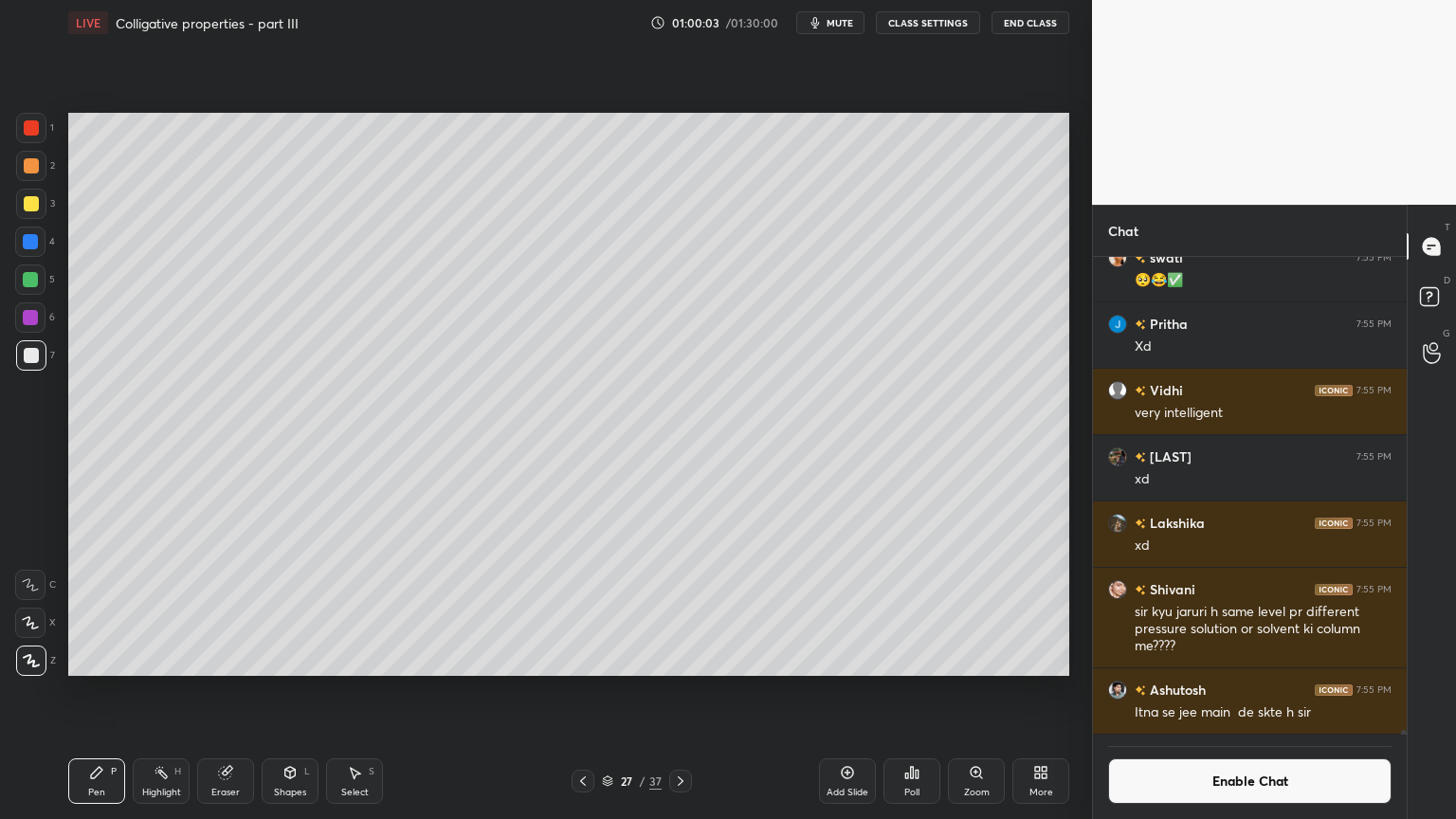 click at bounding box center (31, 204) 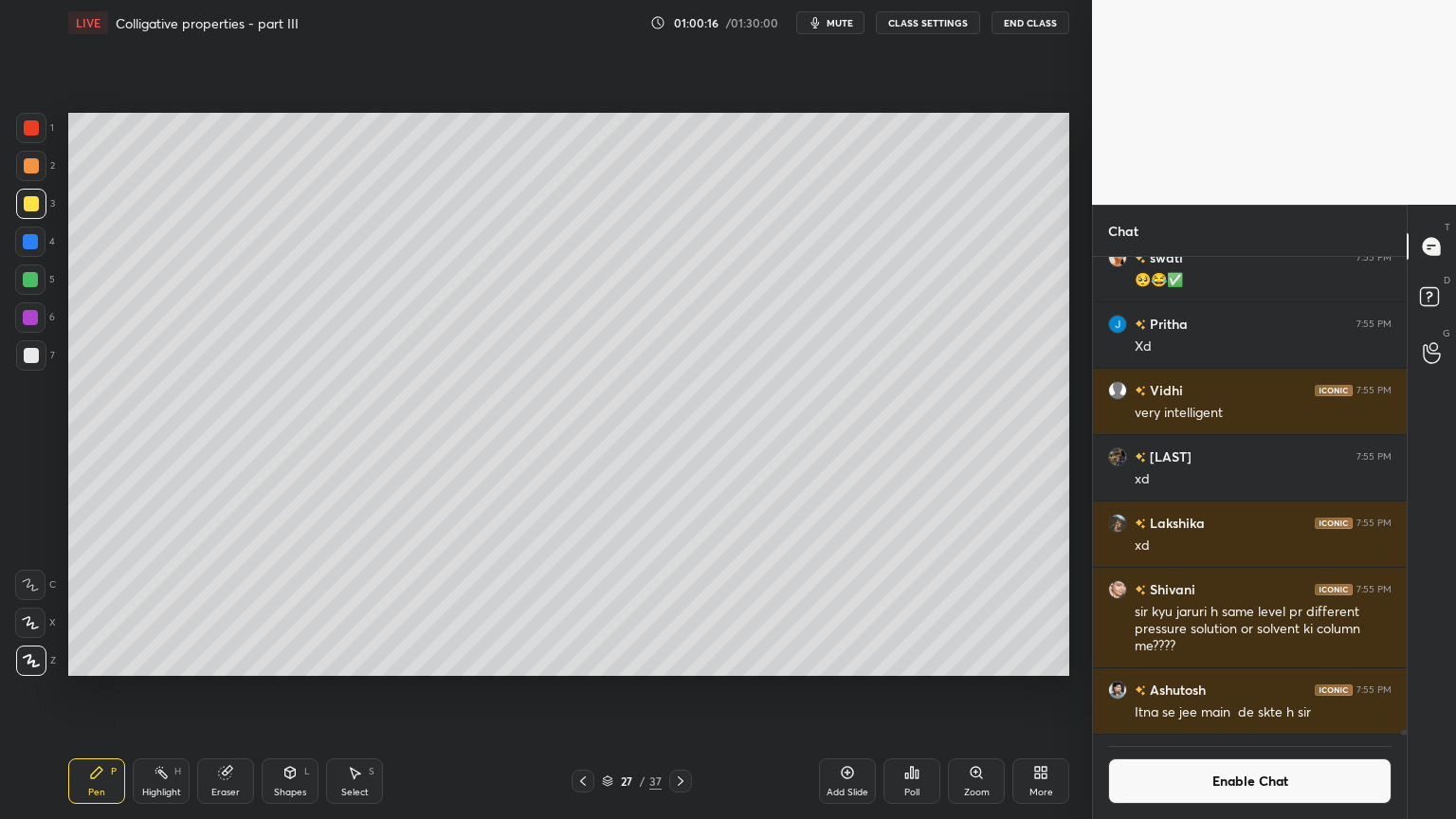 click on "Highlight" at bounding box center (161, 792) 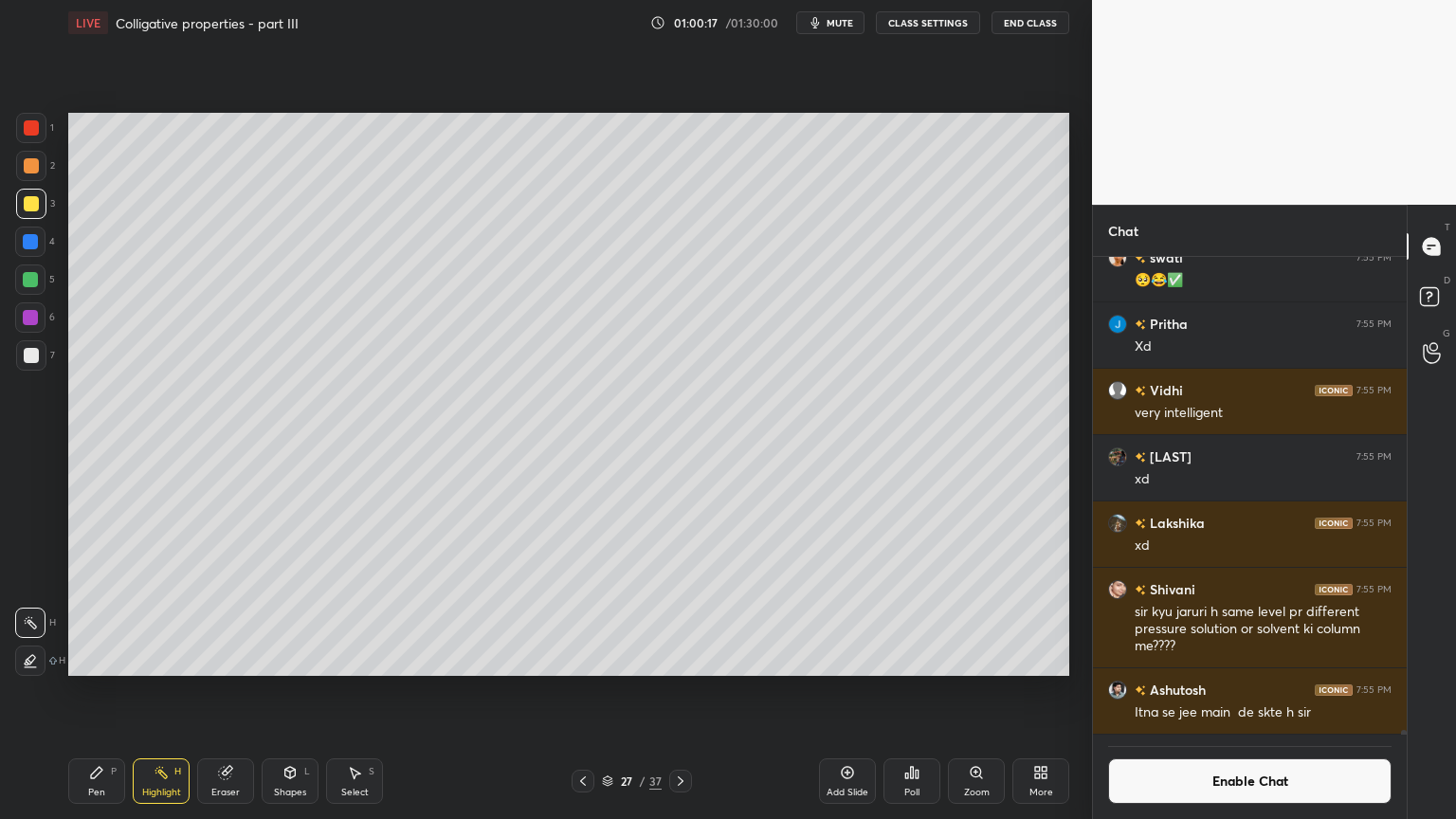 click 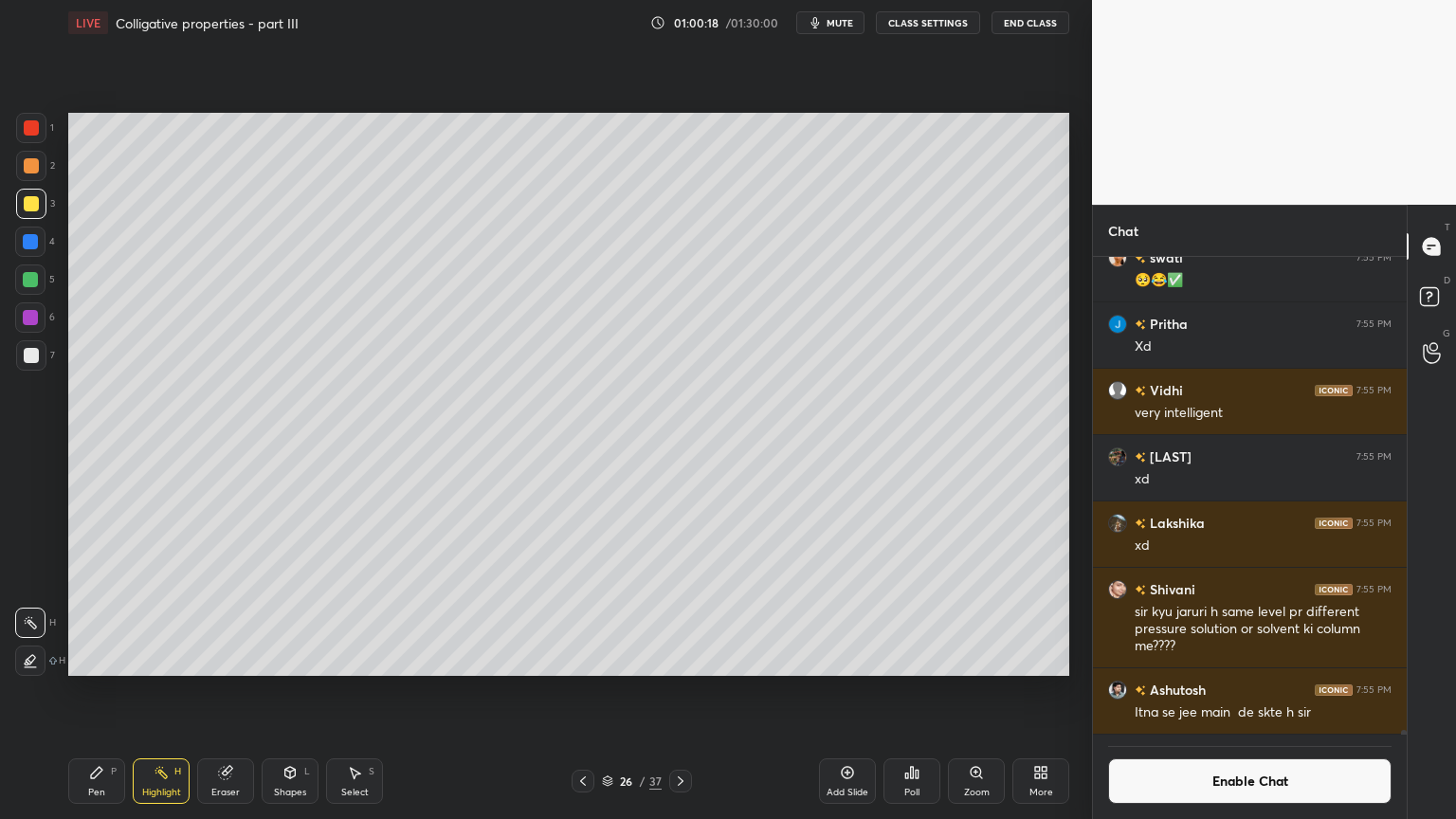 click 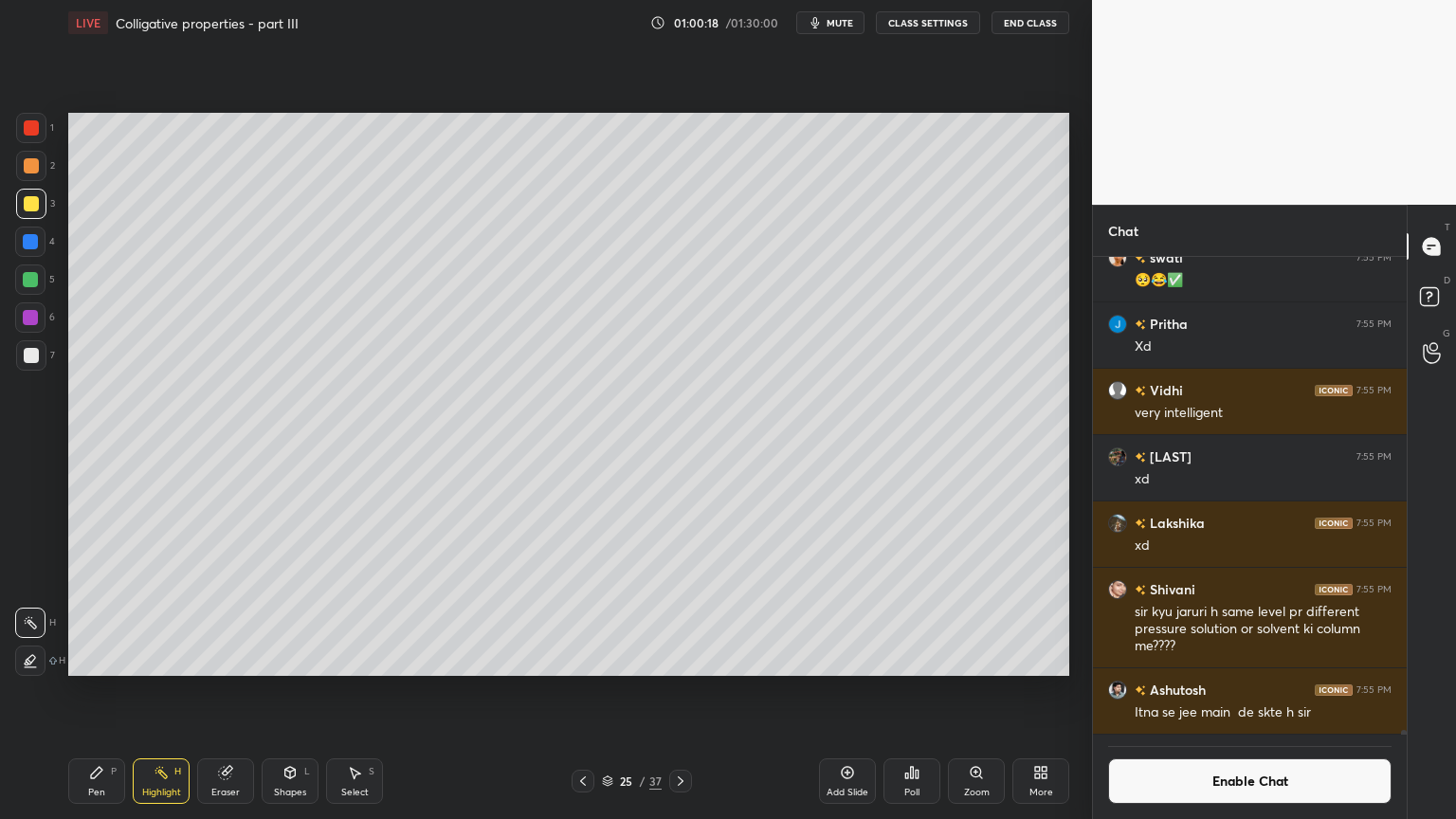 click 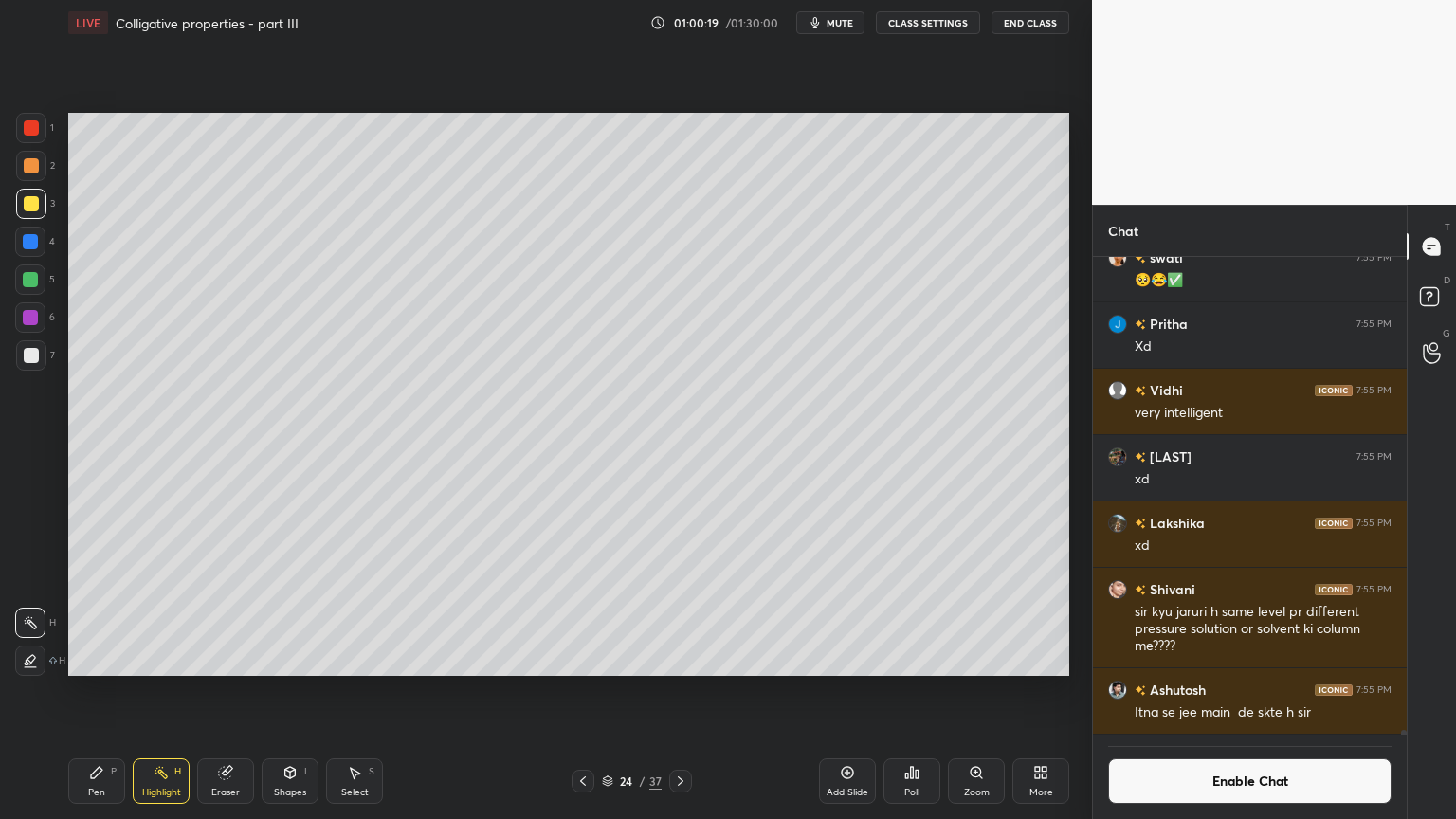 click 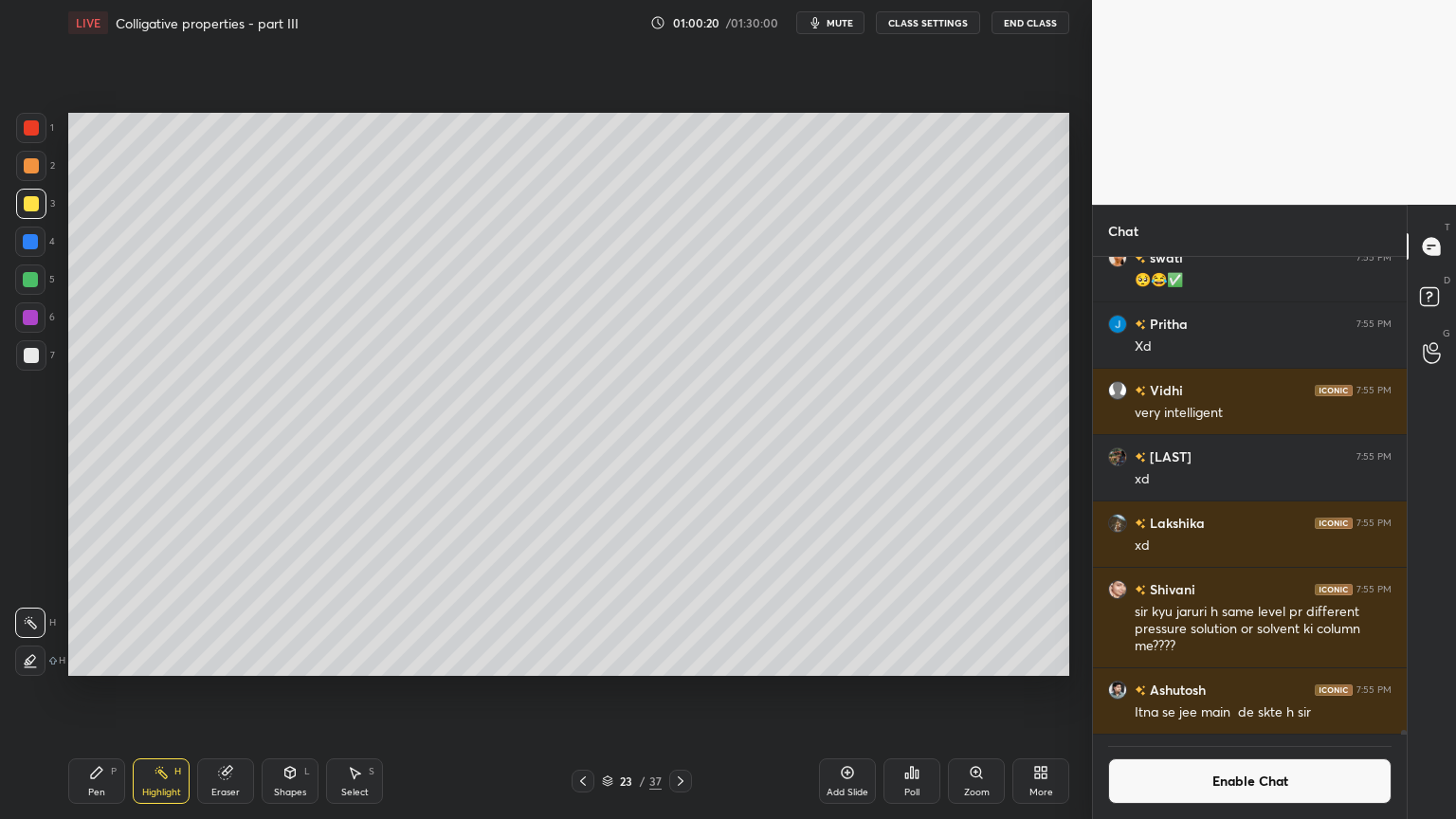 drag, startPoint x: 167, startPoint y: 785, endPoint x: 201, endPoint y: 746, distance: 51.73973 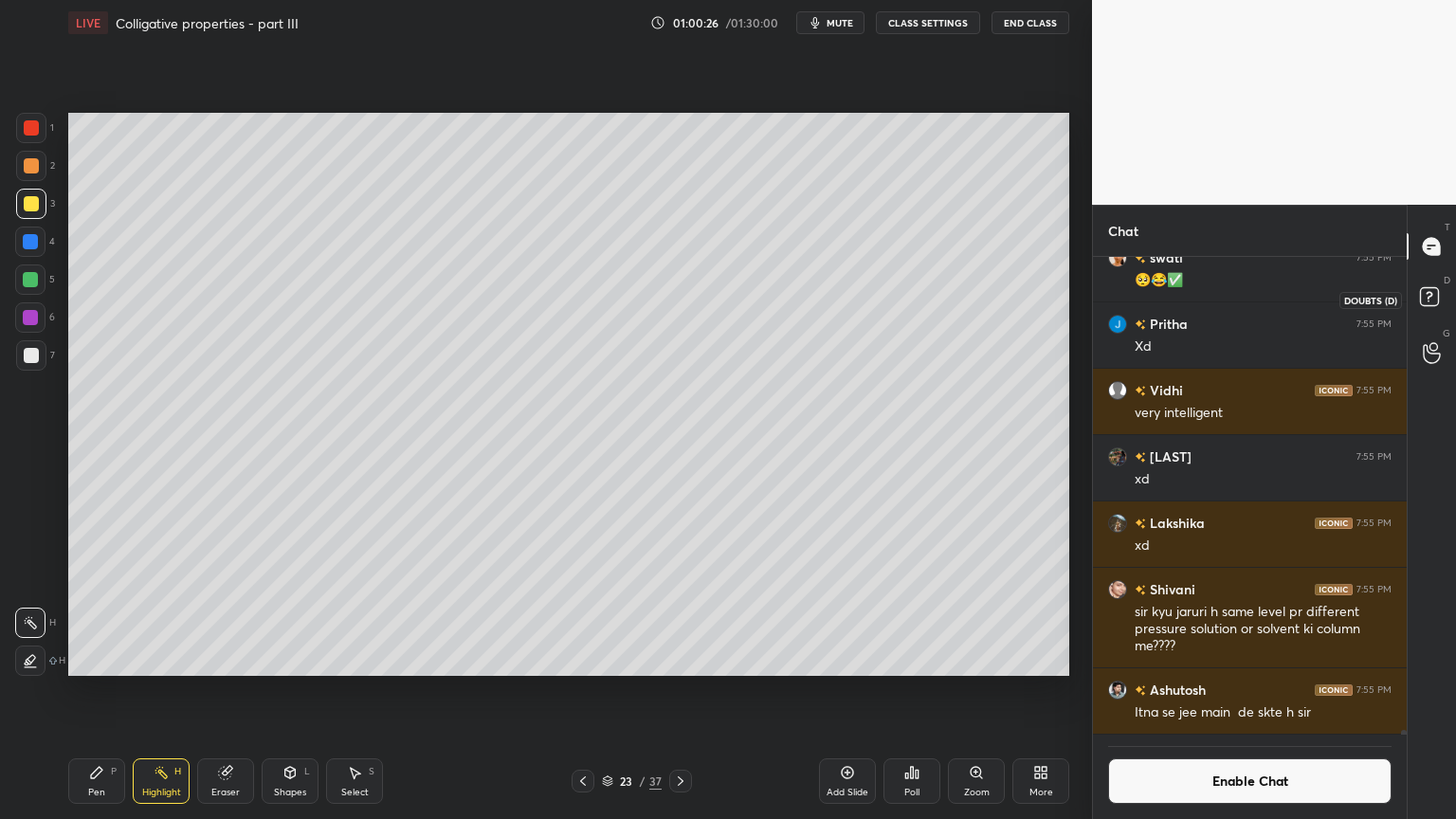 click 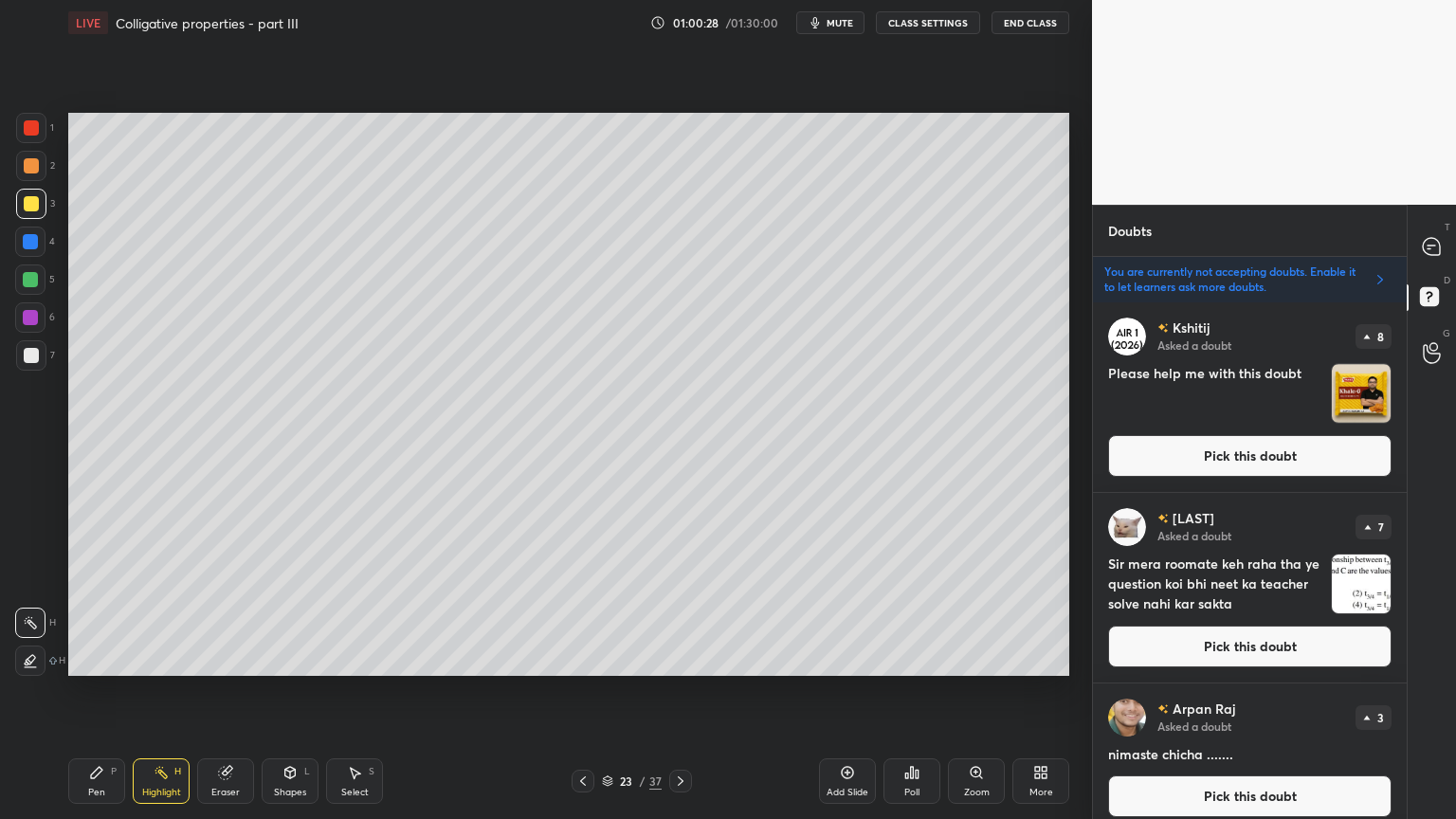 click on "Pick this doubt" at bounding box center (1249, 646) 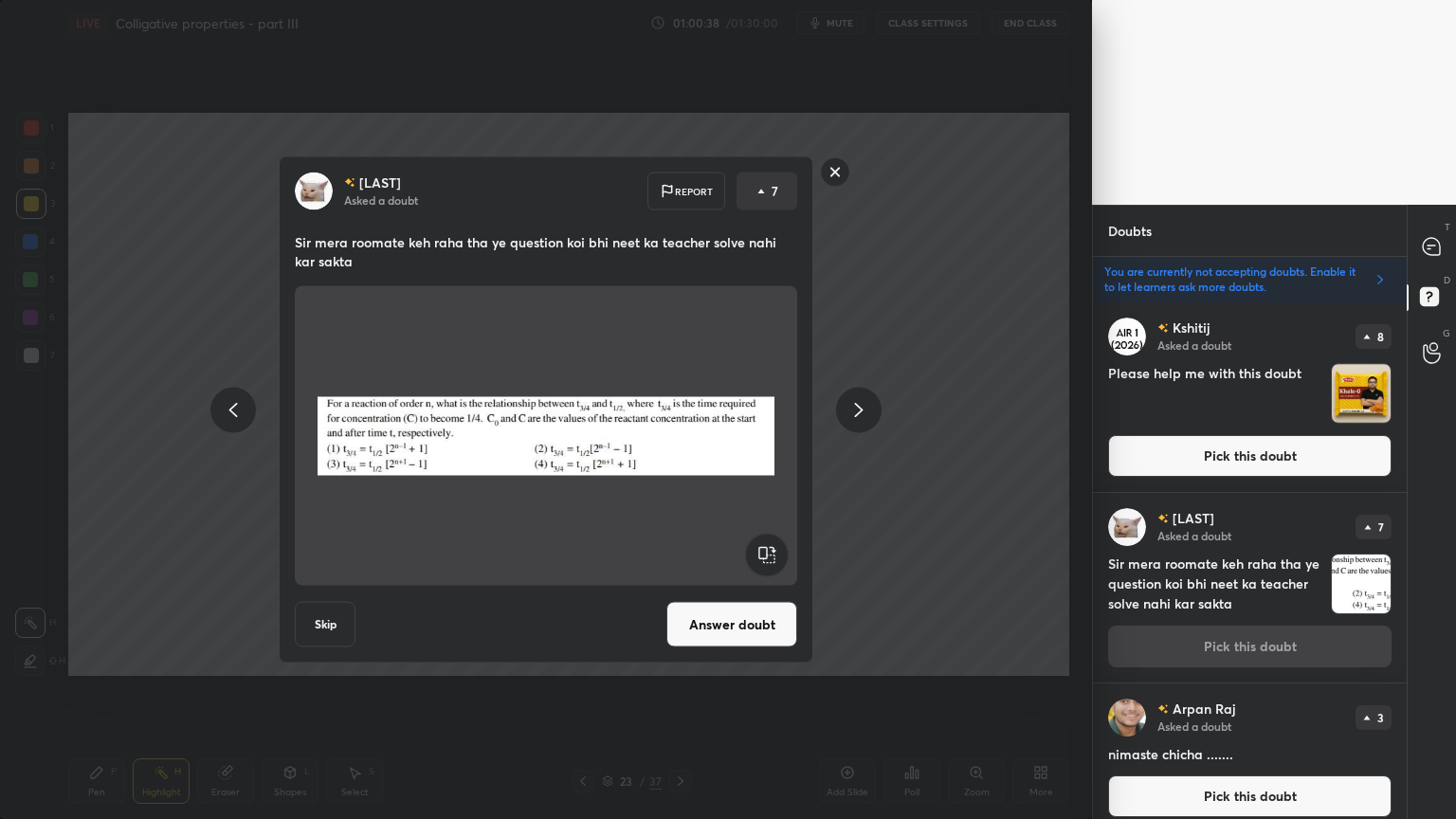 click 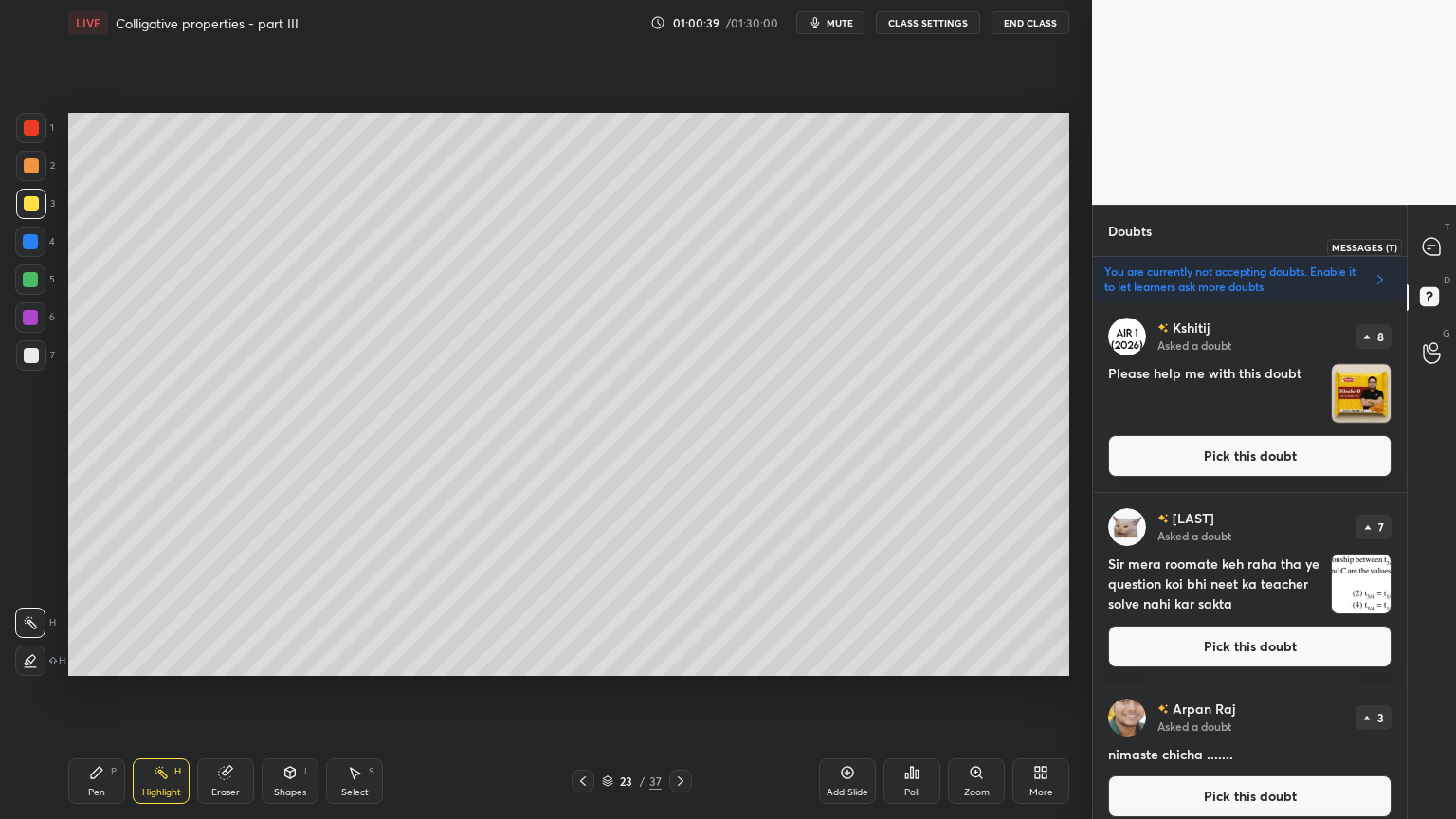 drag, startPoint x: 1428, startPoint y: 239, endPoint x: 1426, endPoint y: 273, distance: 34.05877 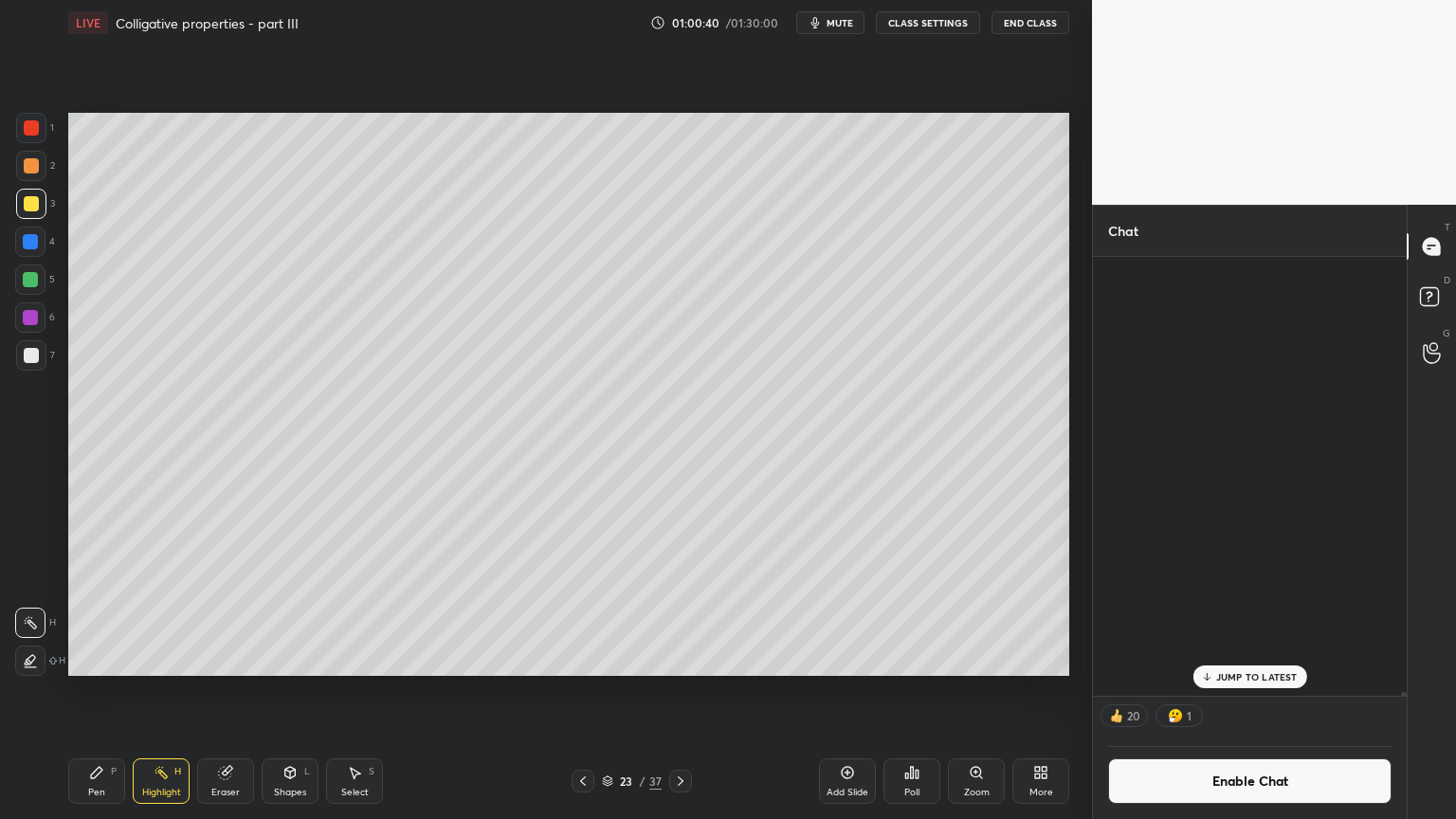 scroll, scrollTop: 6, scrollLeft: 6, axis: both 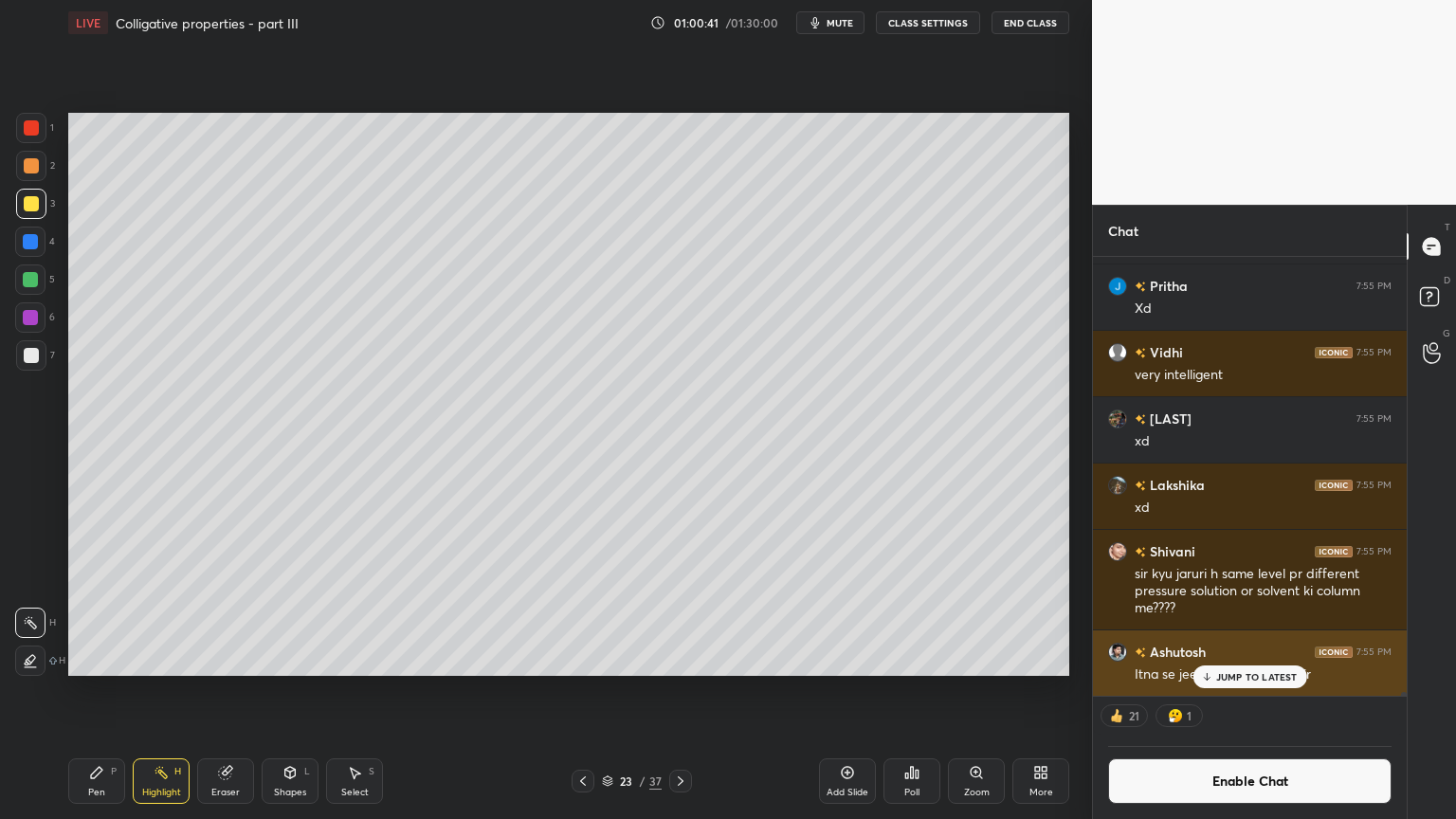 click on "JUMP TO LATEST" at bounding box center [1257, 677] 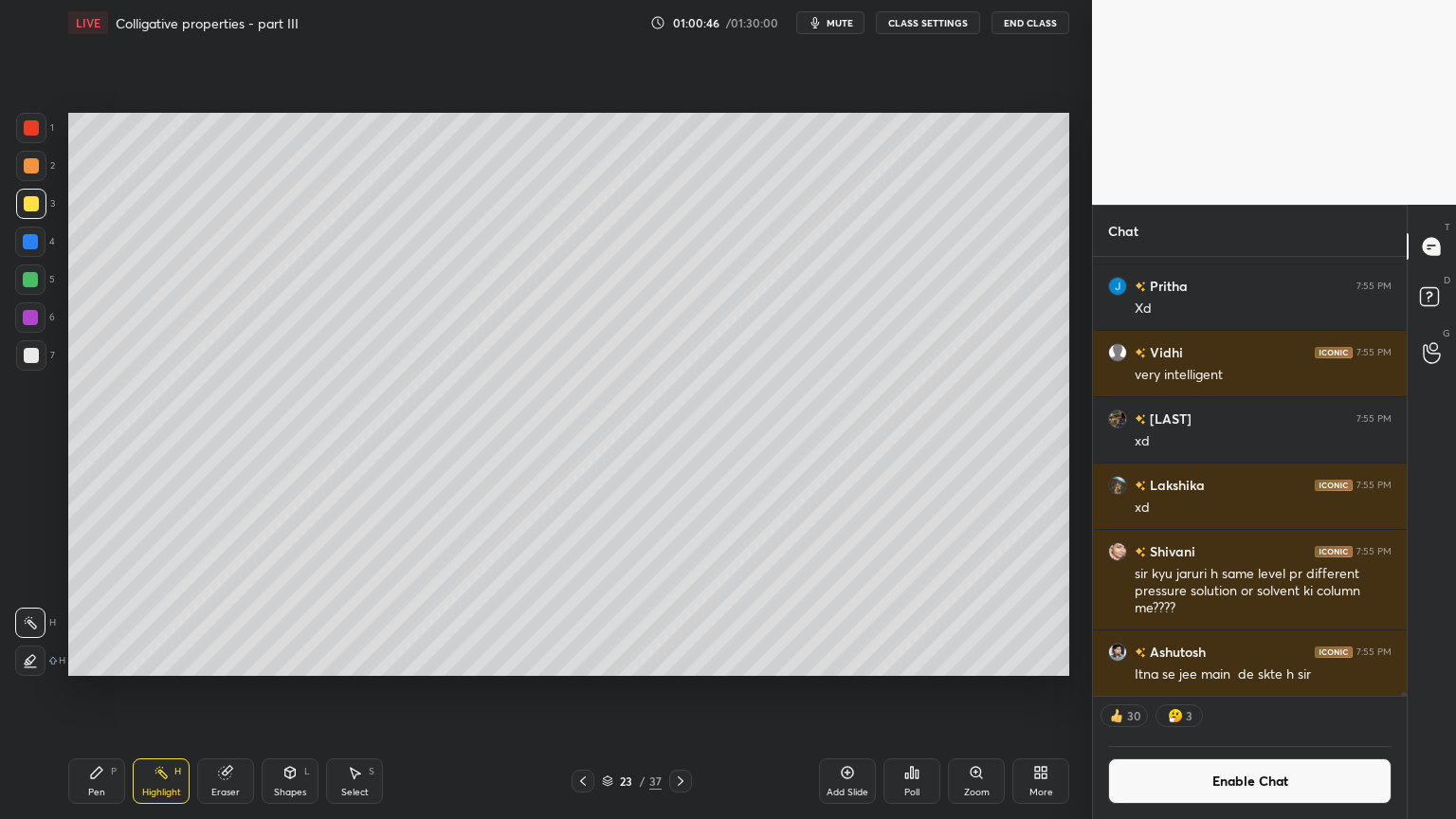 click 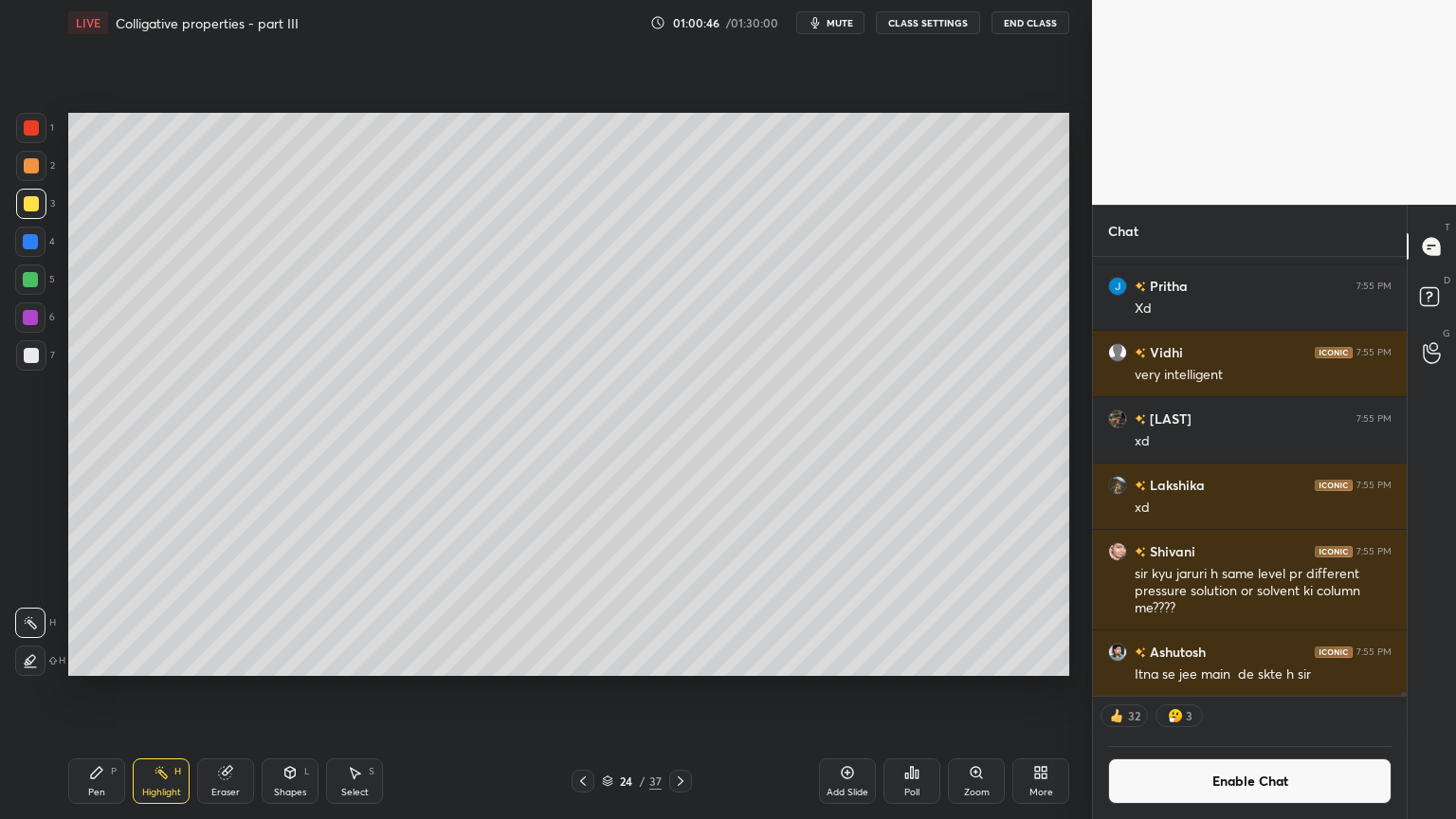 click 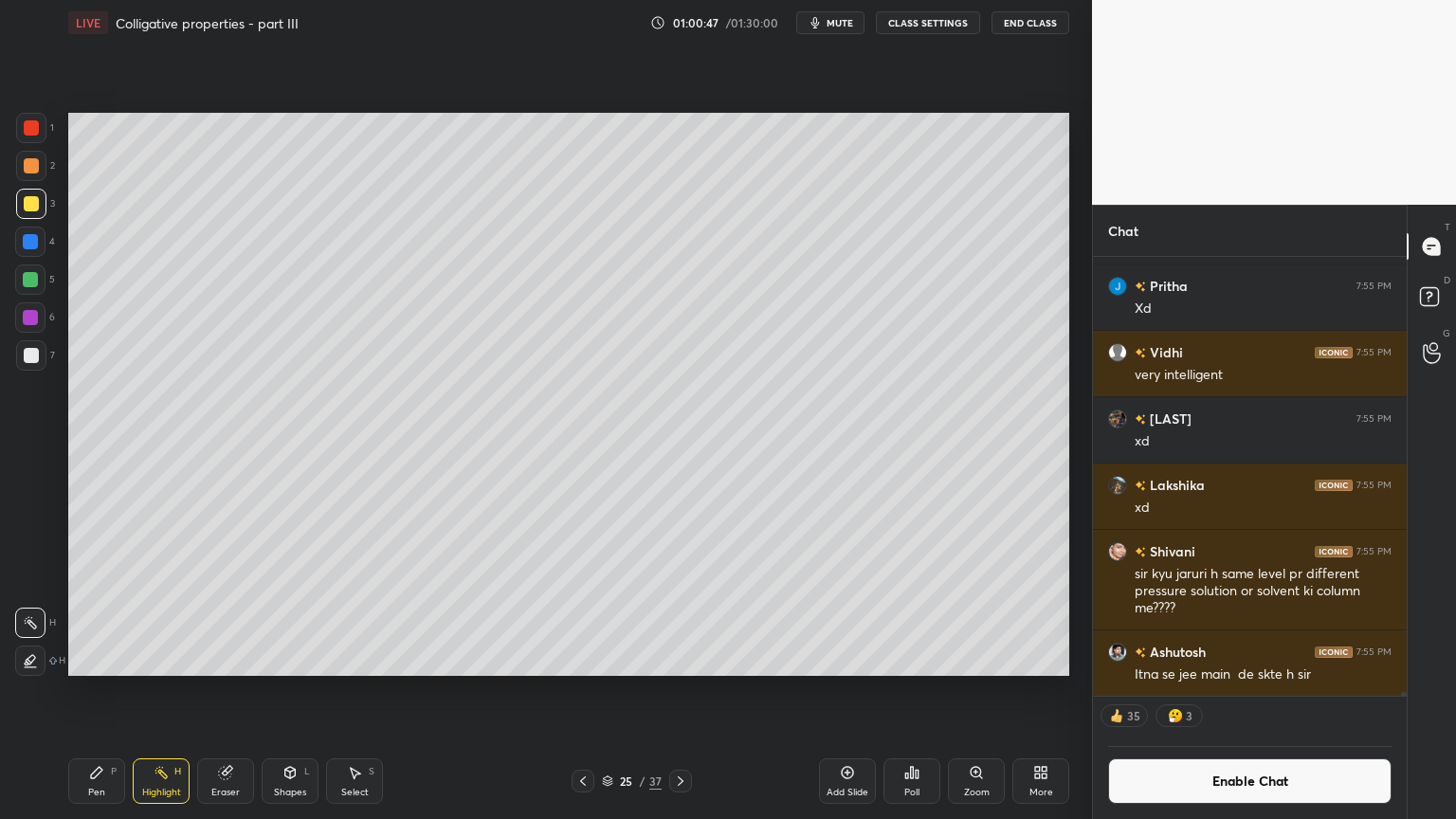 click 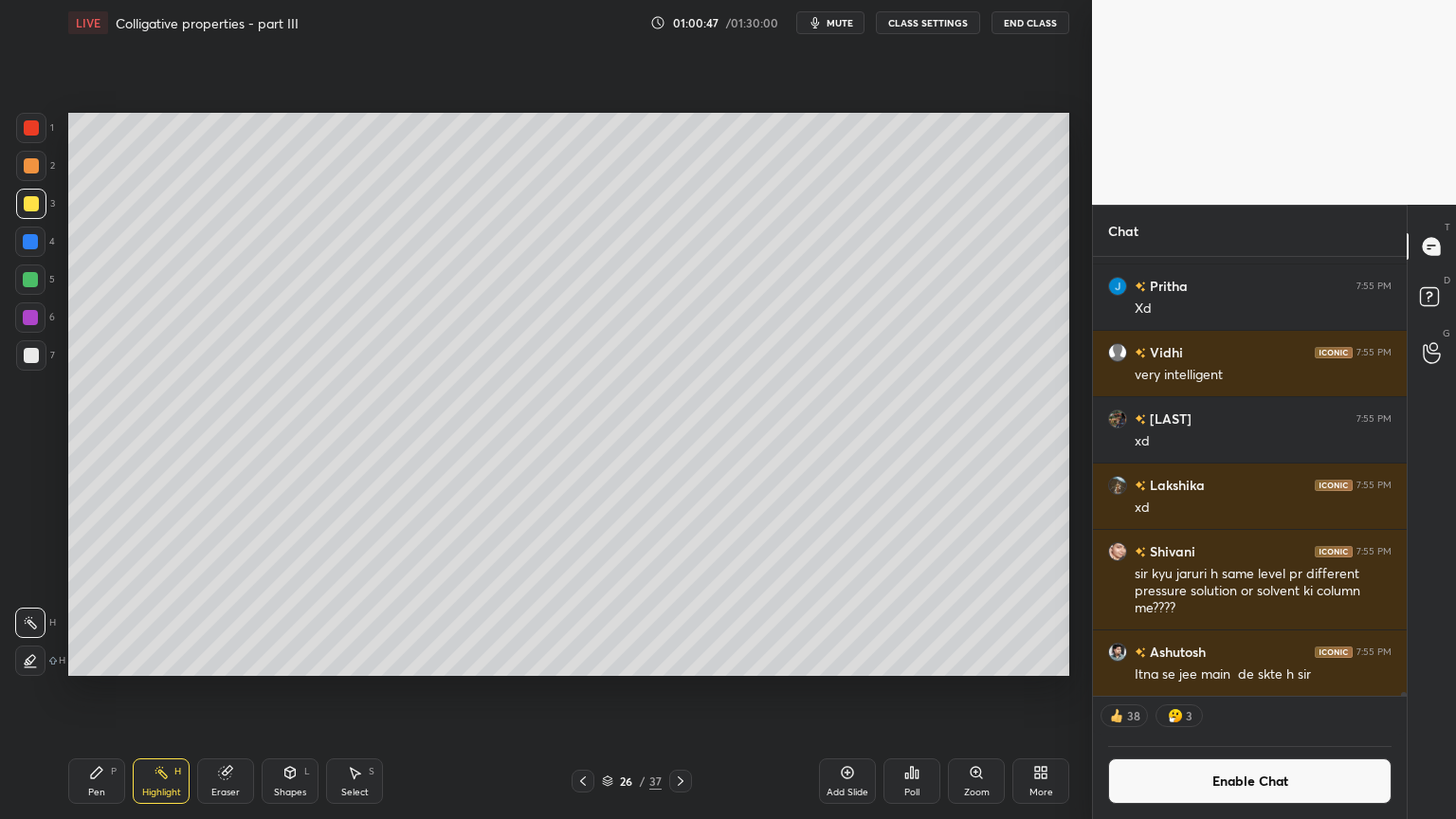 click 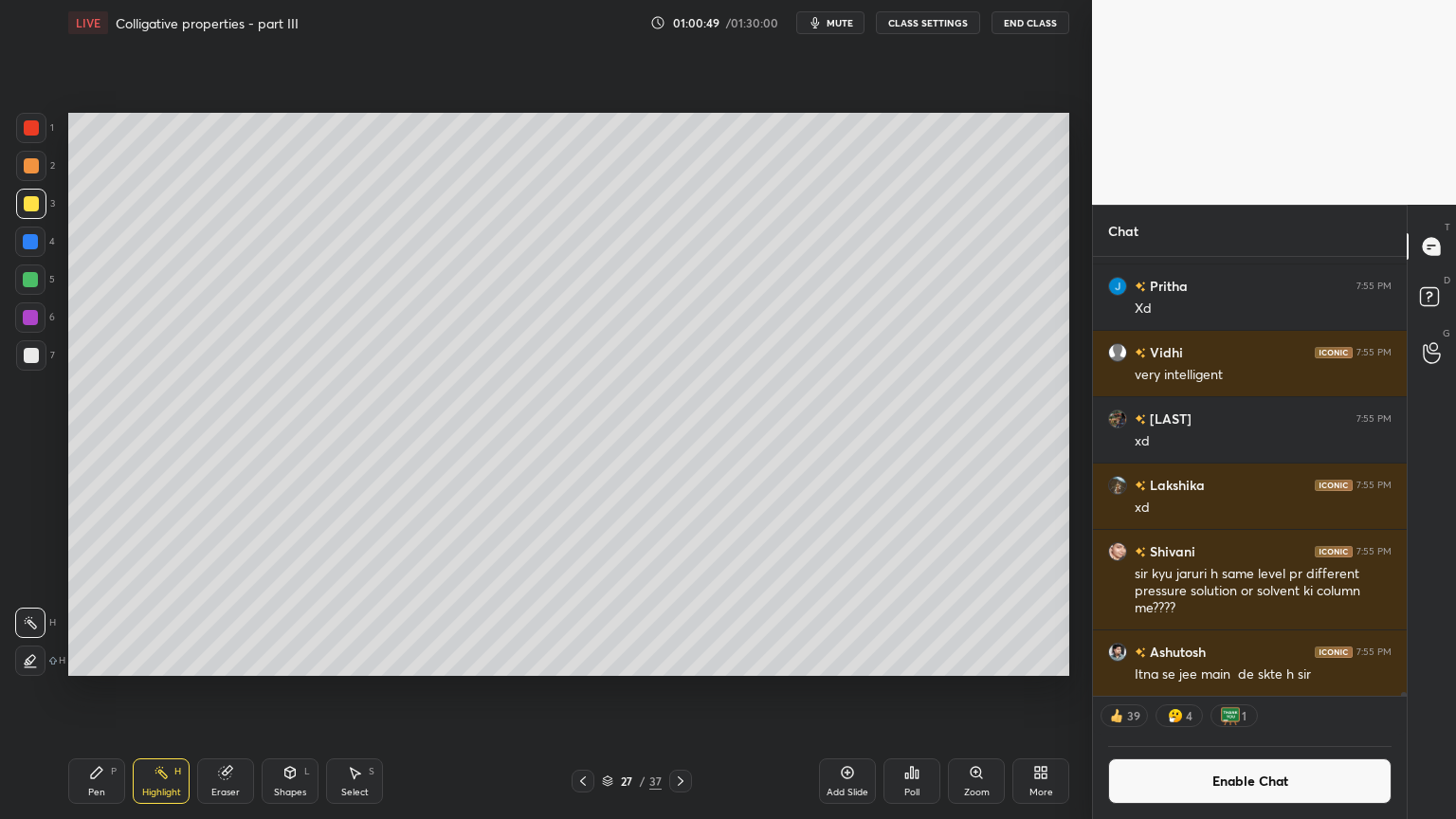 drag, startPoint x: 180, startPoint y: 769, endPoint x: 261, endPoint y: 698, distance: 107.71258 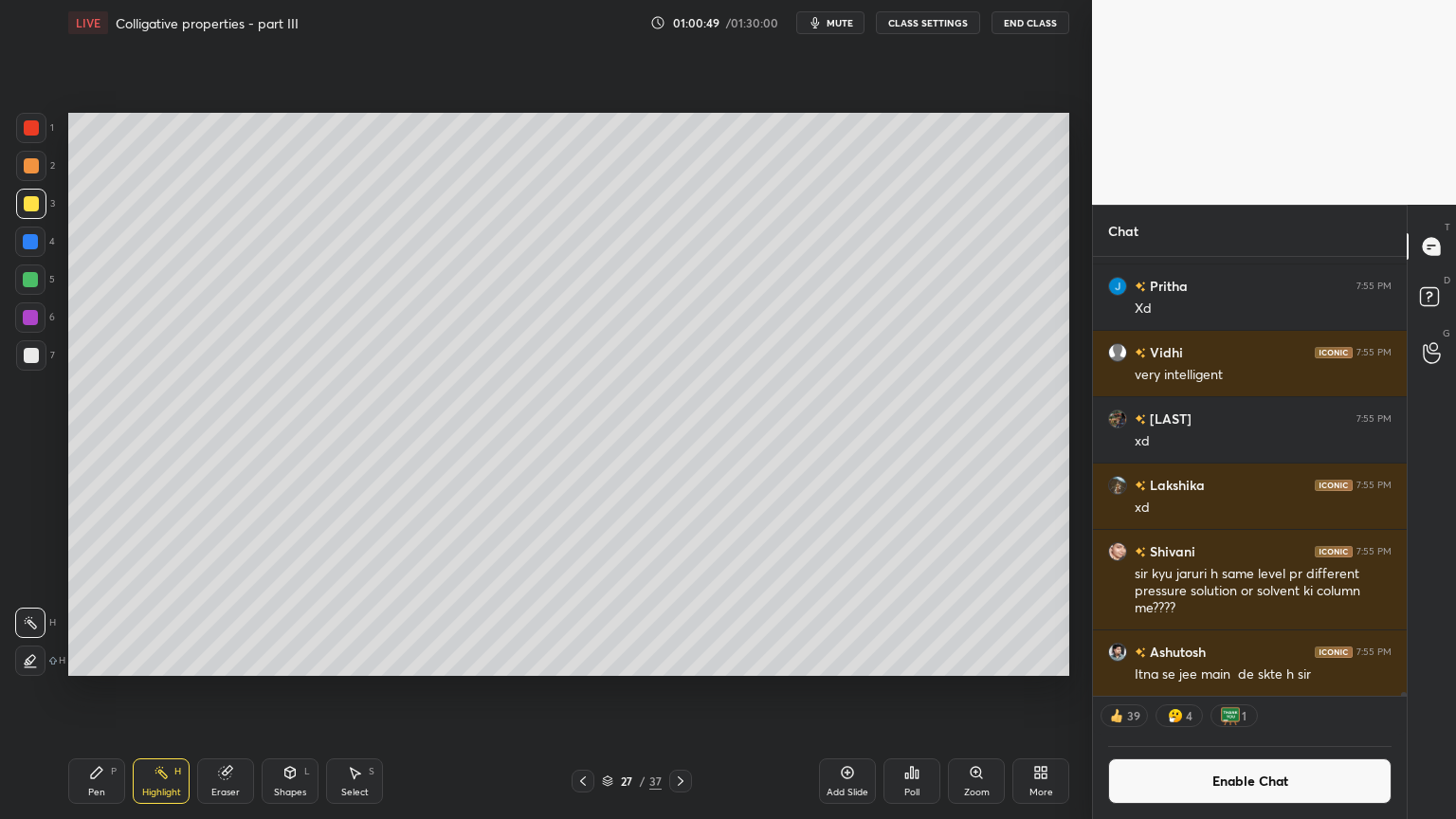 click on "Highlight H" at bounding box center (161, 781) 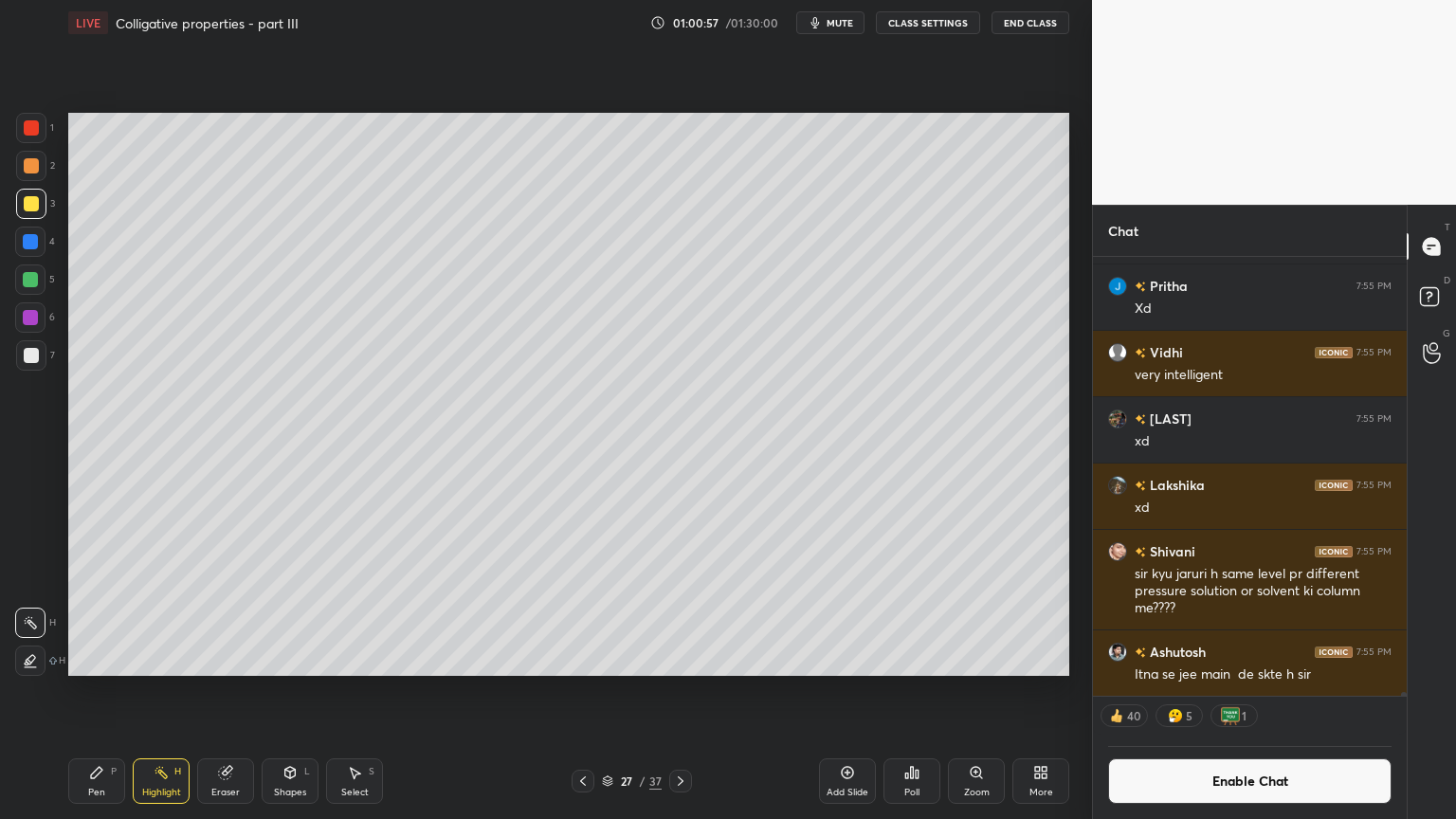 click on "Add Slide" at bounding box center (847, 792) 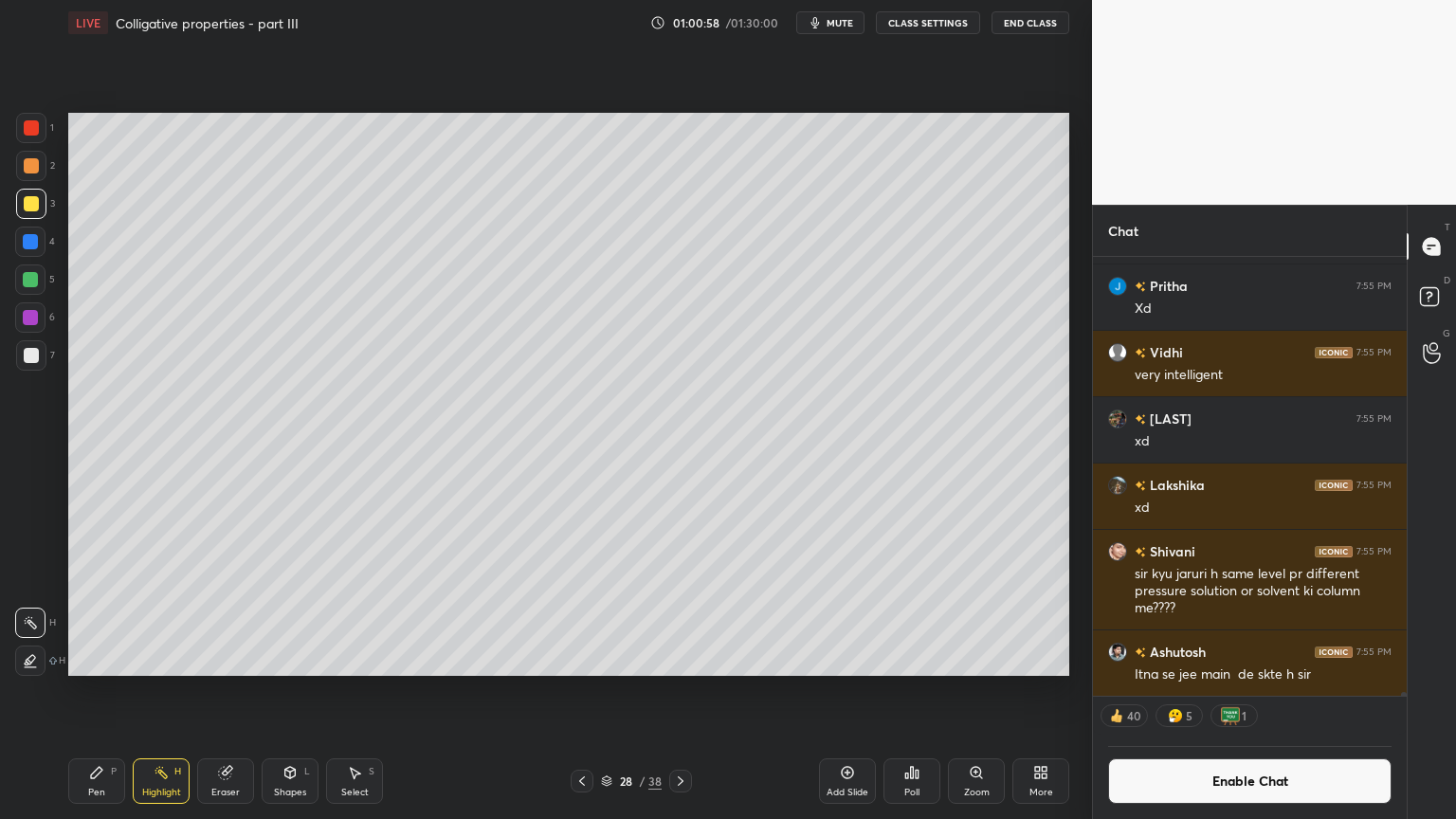 click on "Pen P" at bounding box center [97, 781] 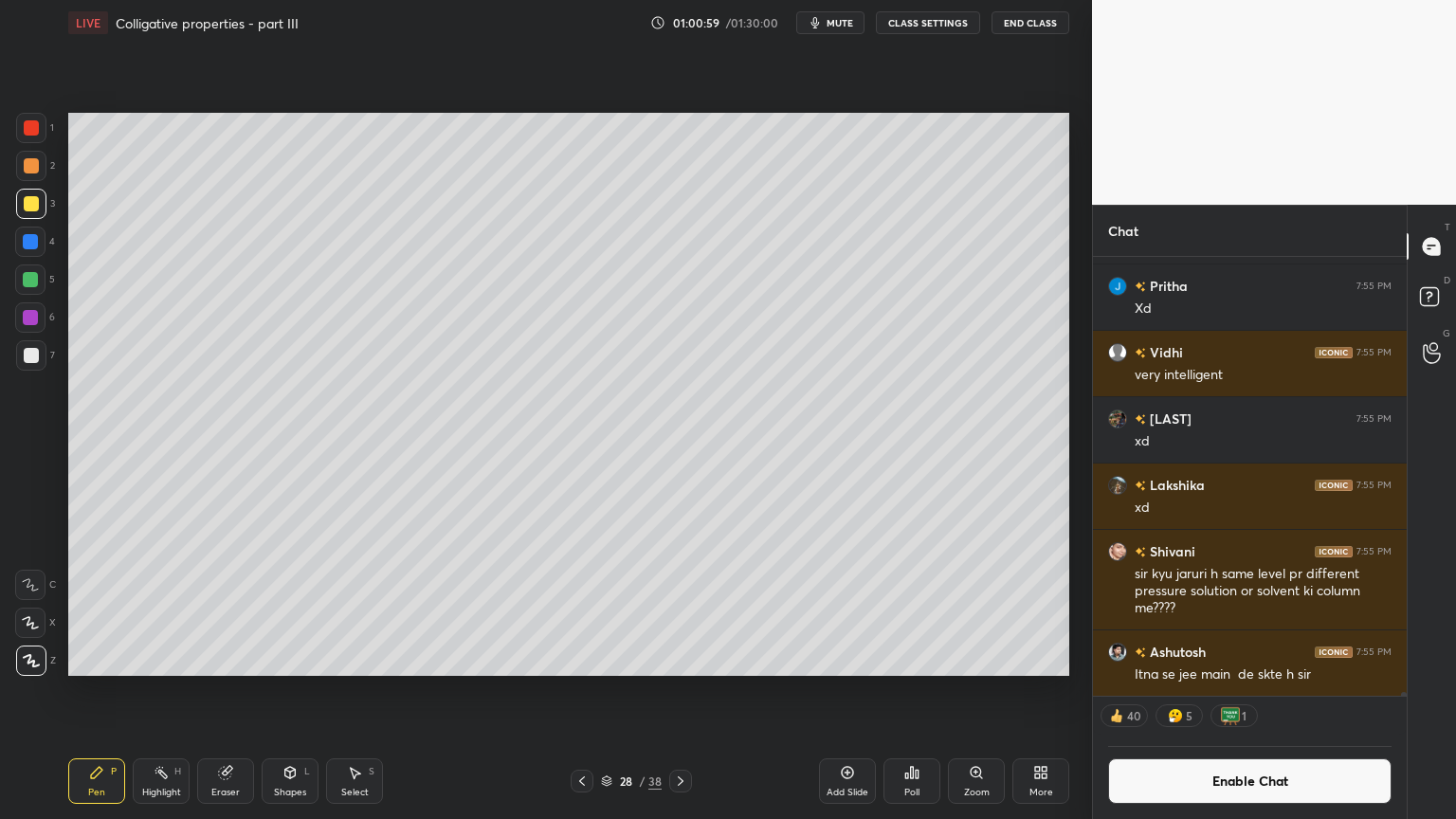 drag, startPoint x: 33, startPoint y: 171, endPoint x: 54, endPoint y: 178, distance: 22.135944 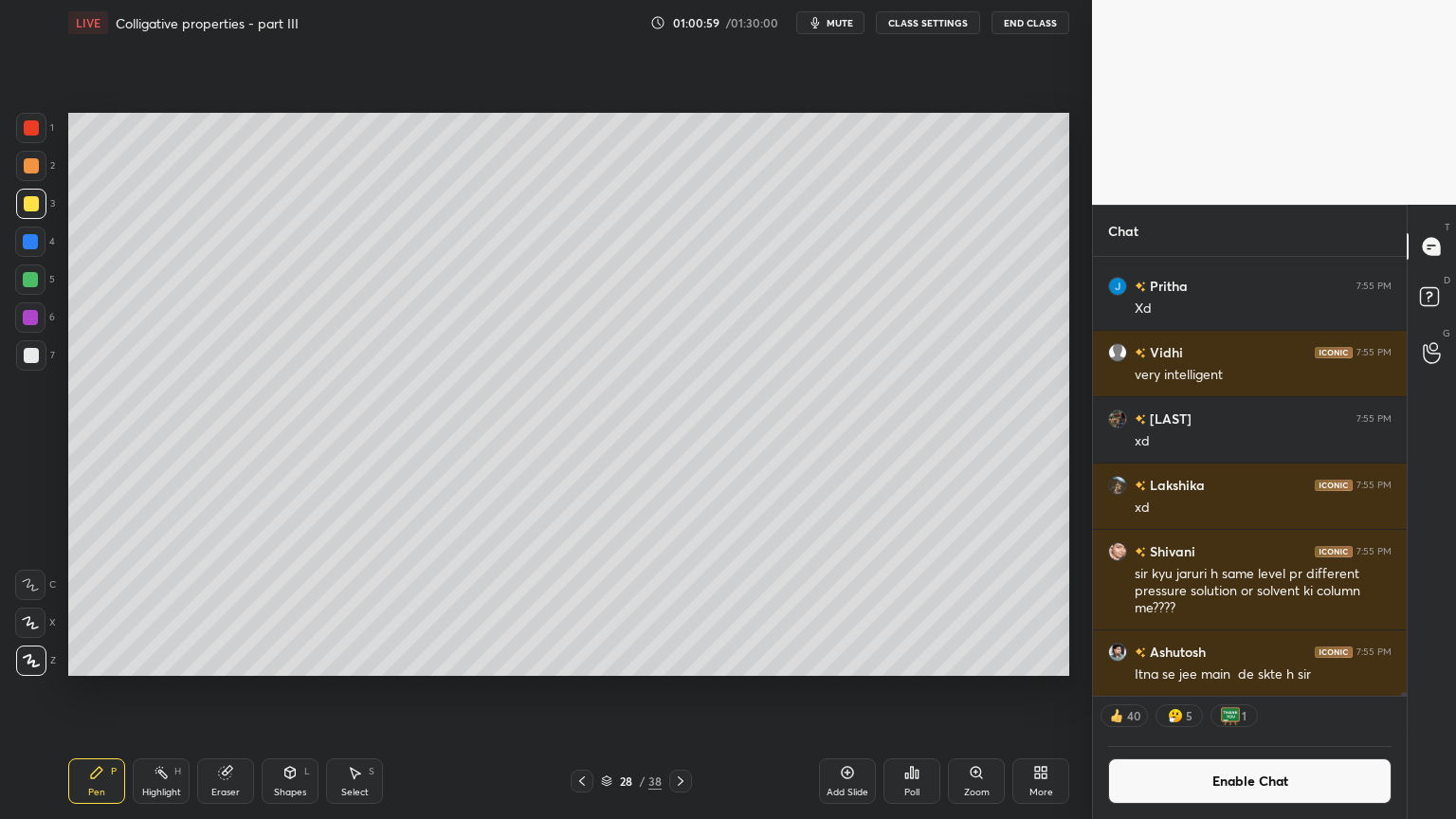 click at bounding box center [31, 166] 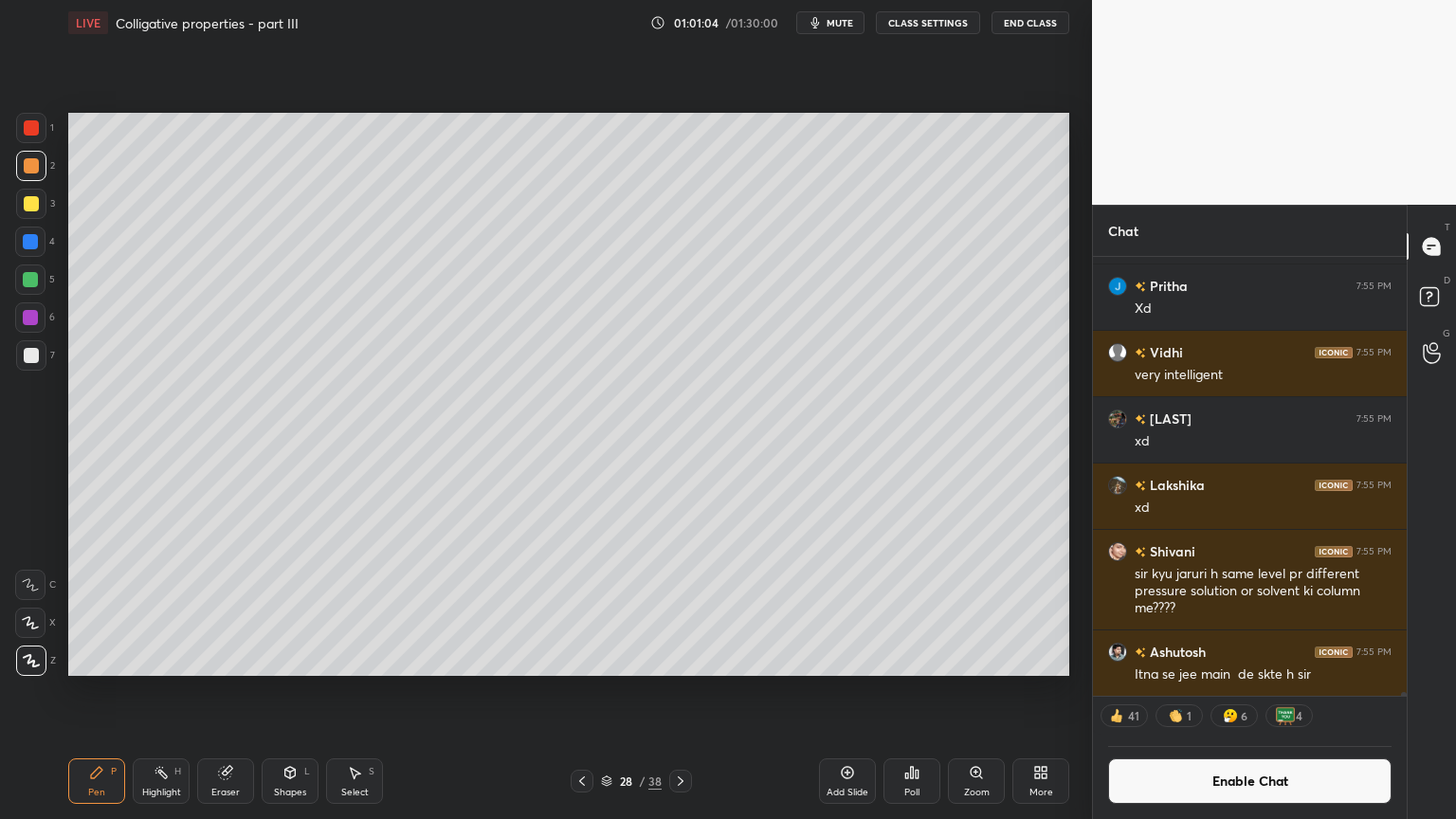 click at bounding box center [31, 204] 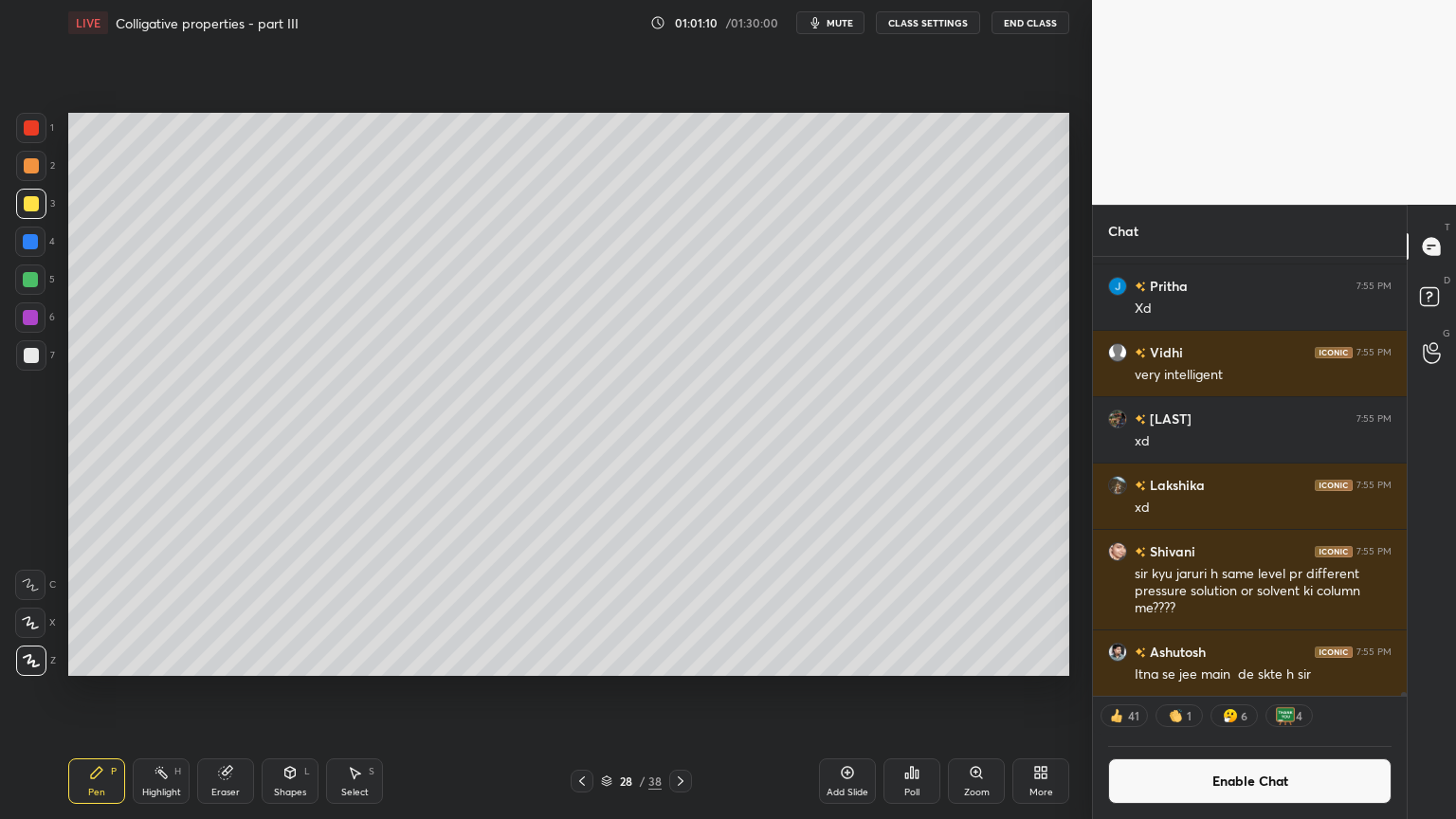 scroll, scrollTop: 6, scrollLeft: 6, axis: both 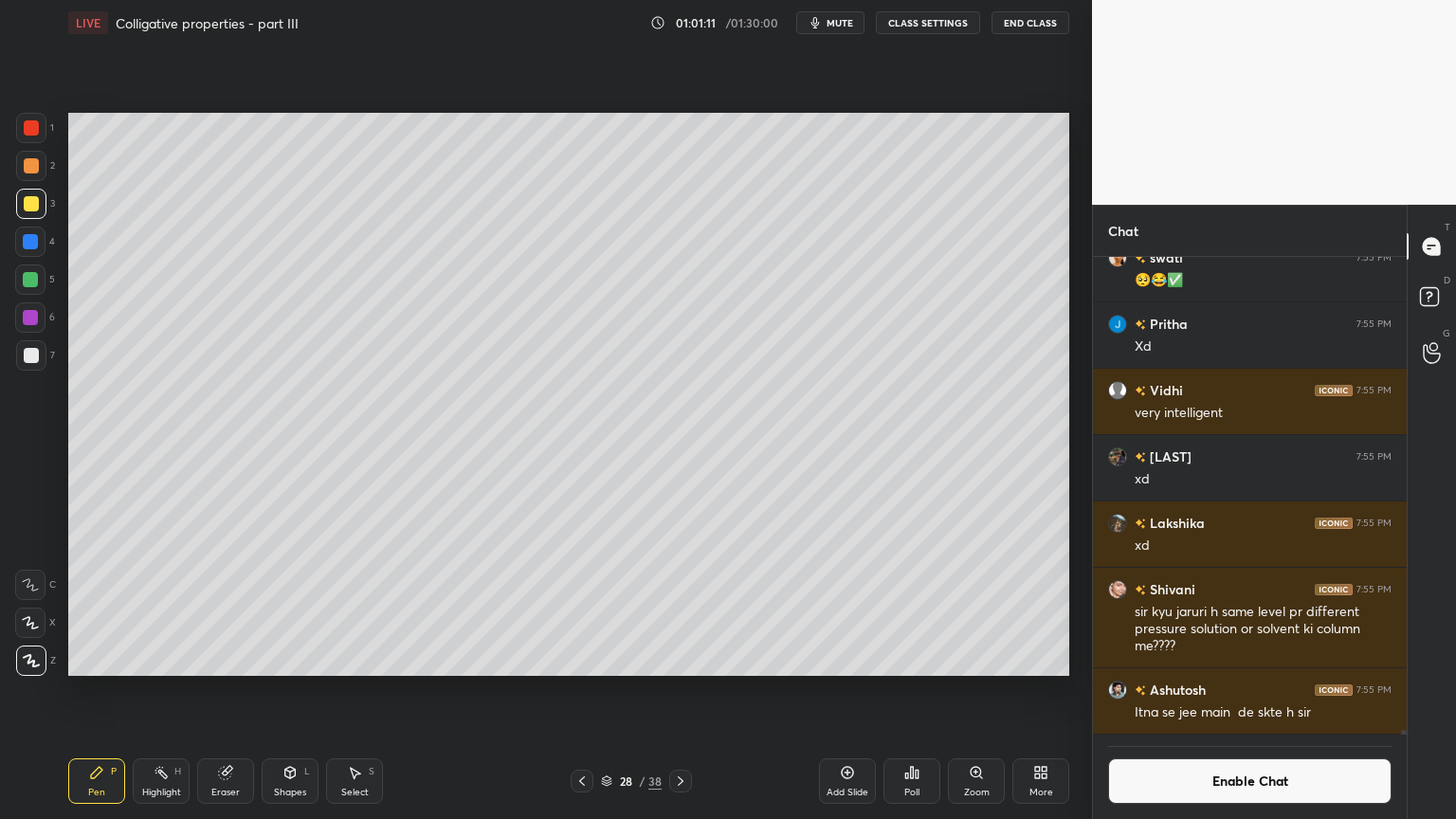 drag, startPoint x: 165, startPoint y: 792, endPoint x: 155, endPoint y: 720, distance: 72.69113 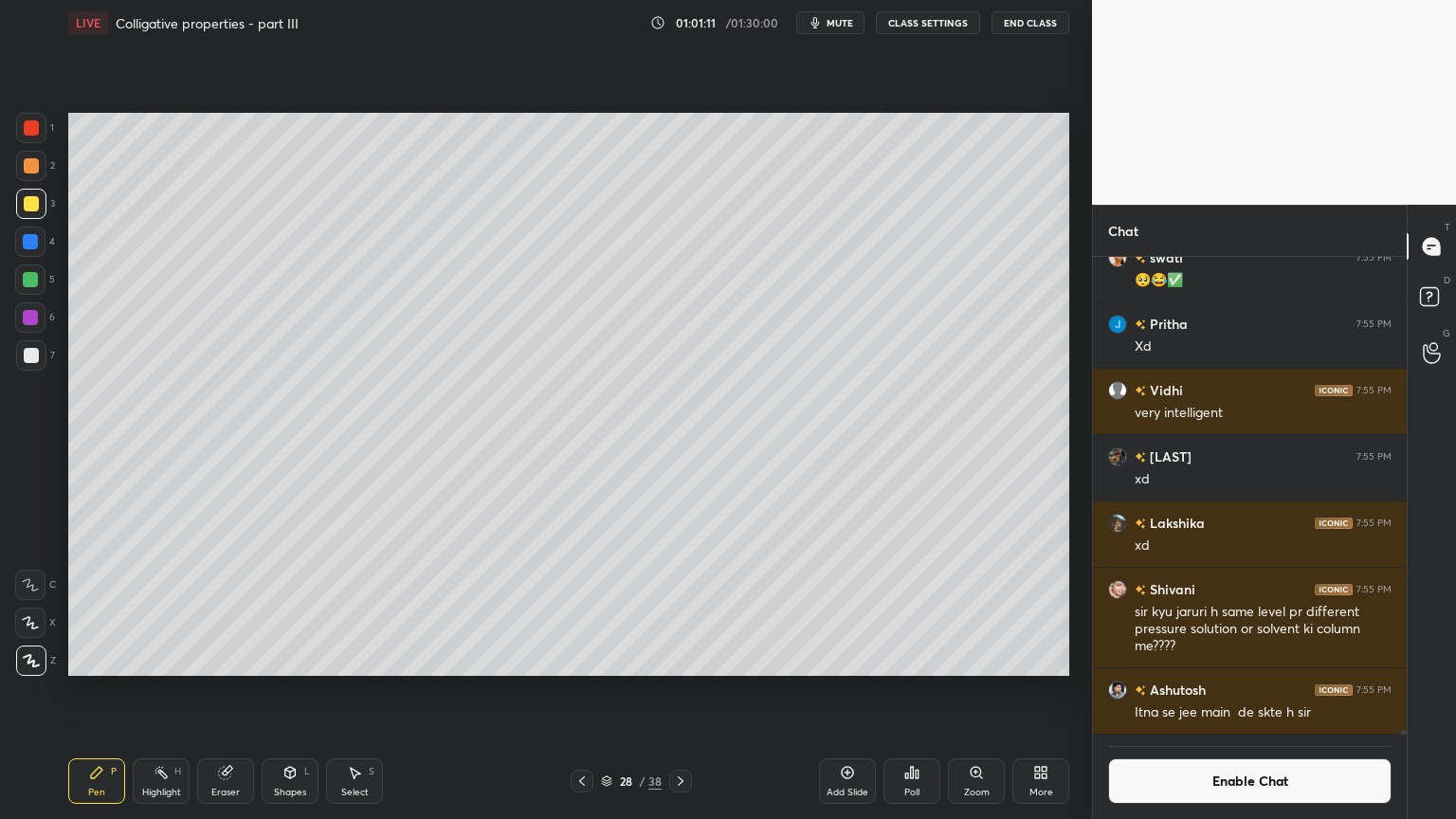 click on "Highlight H" at bounding box center (161, 781) 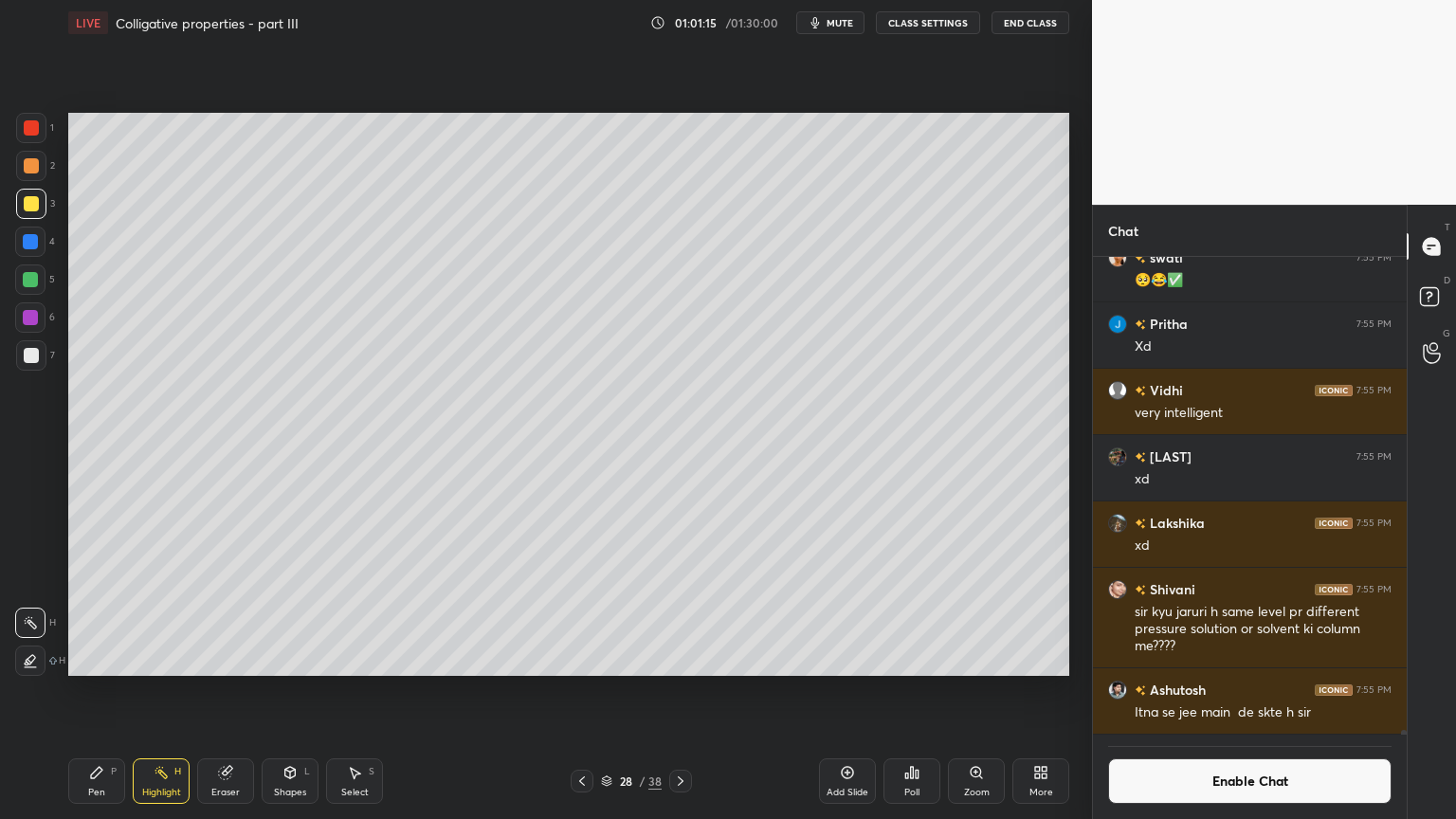 scroll, scrollTop: 433, scrollLeft: 308, axis: both 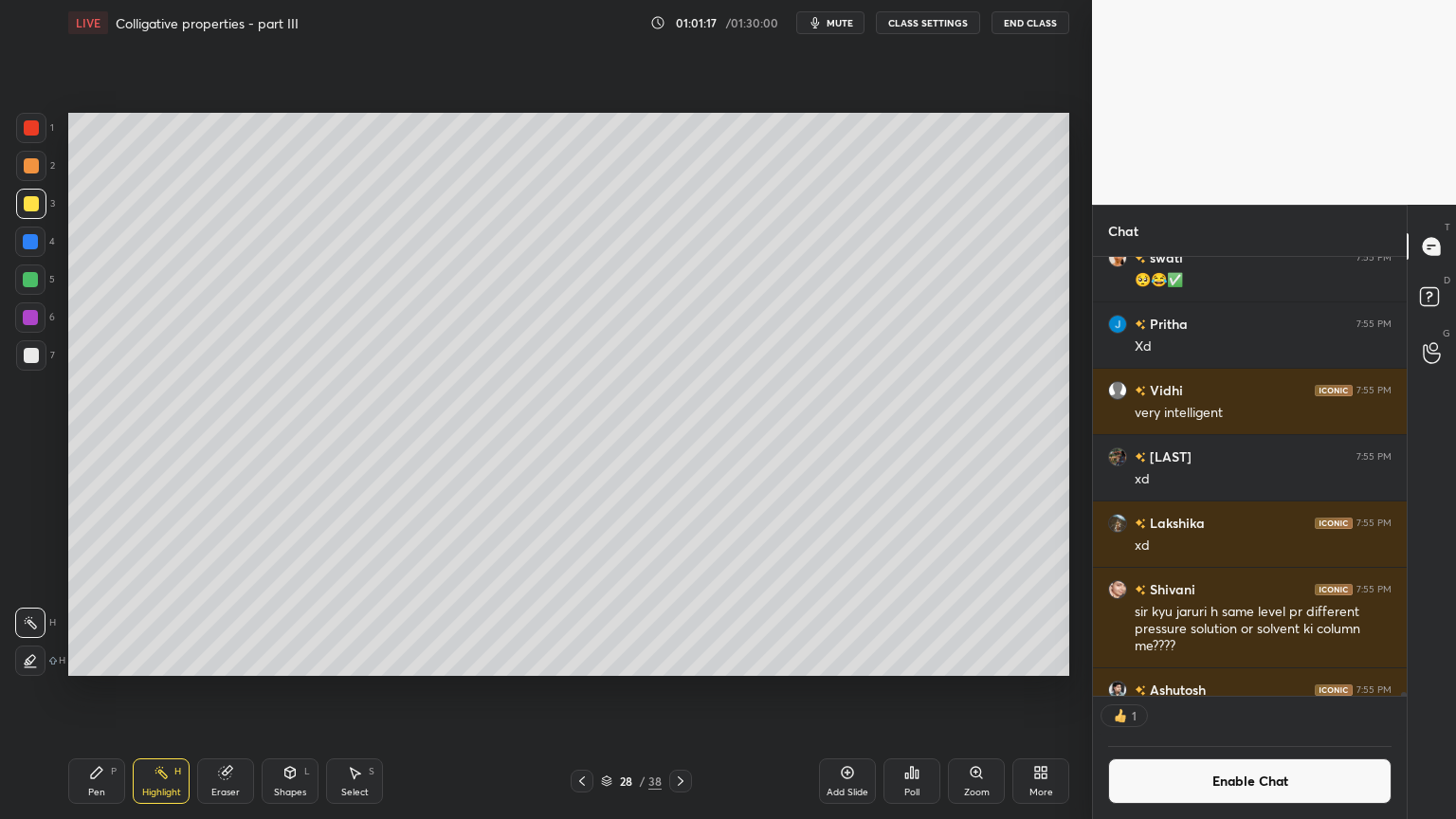 drag, startPoint x: 87, startPoint y: 789, endPoint x: 73, endPoint y: 753, distance: 38.626416 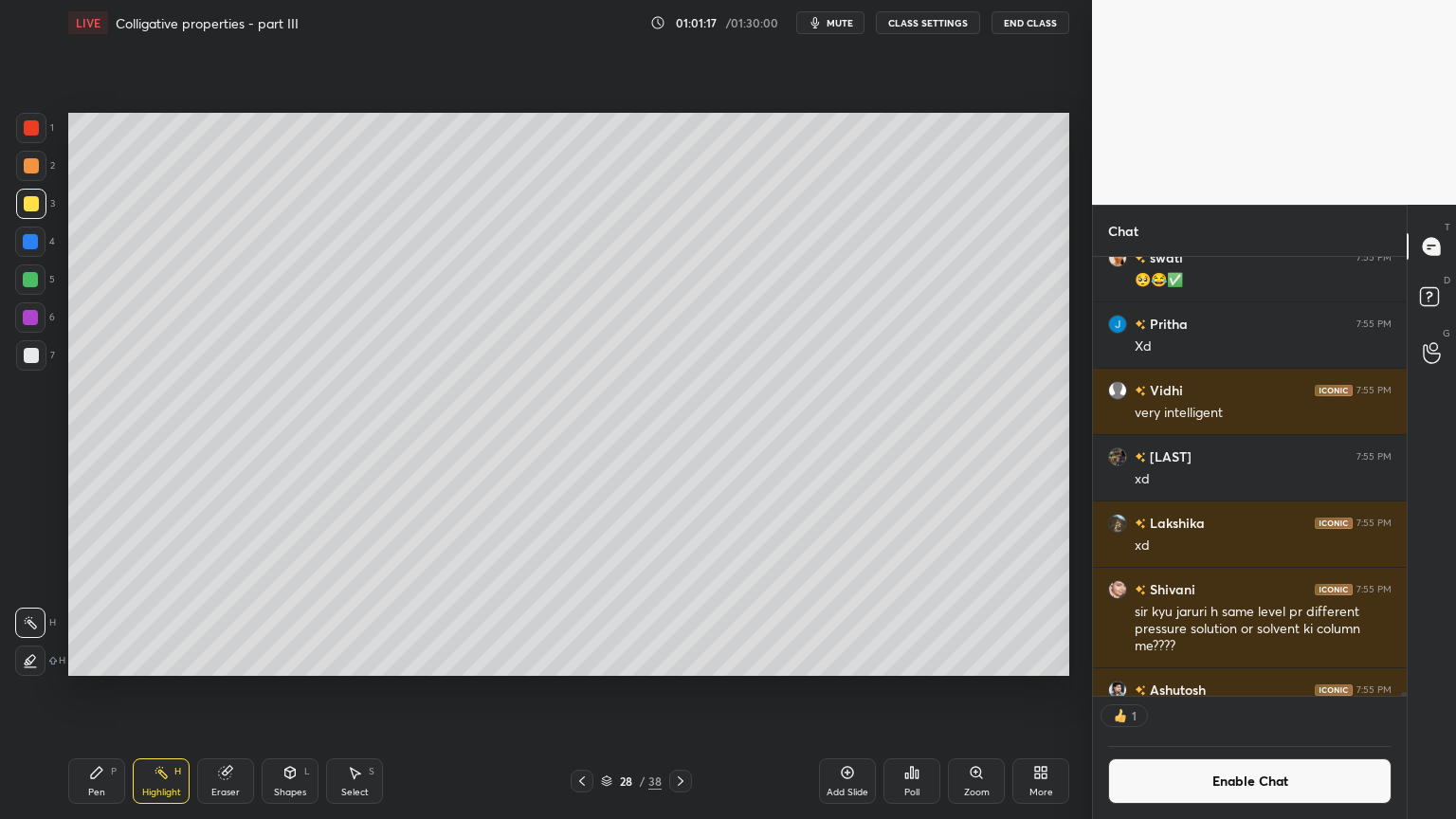 click on "Pen P" at bounding box center [97, 781] 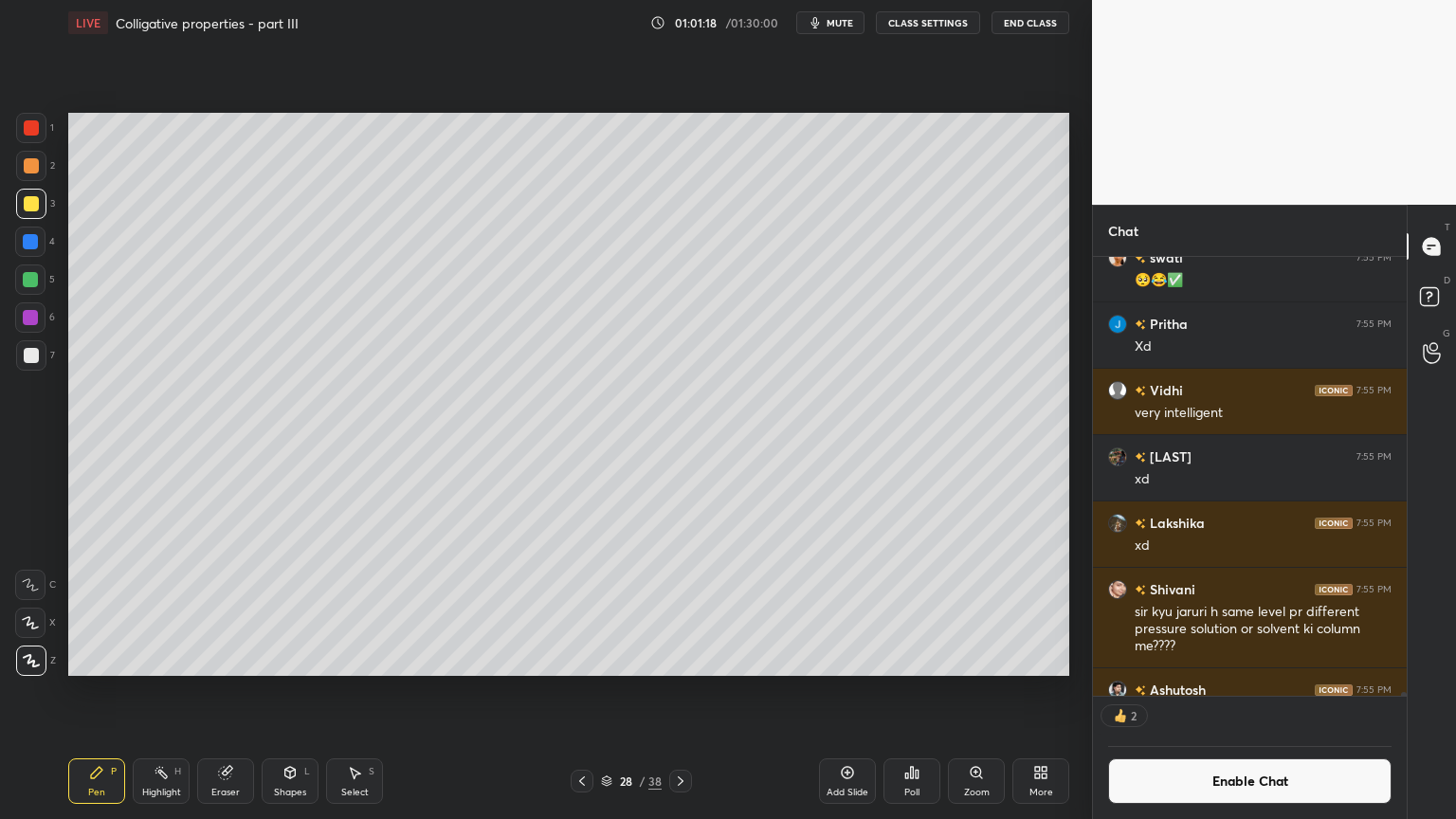 click at bounding box center (30, 280) 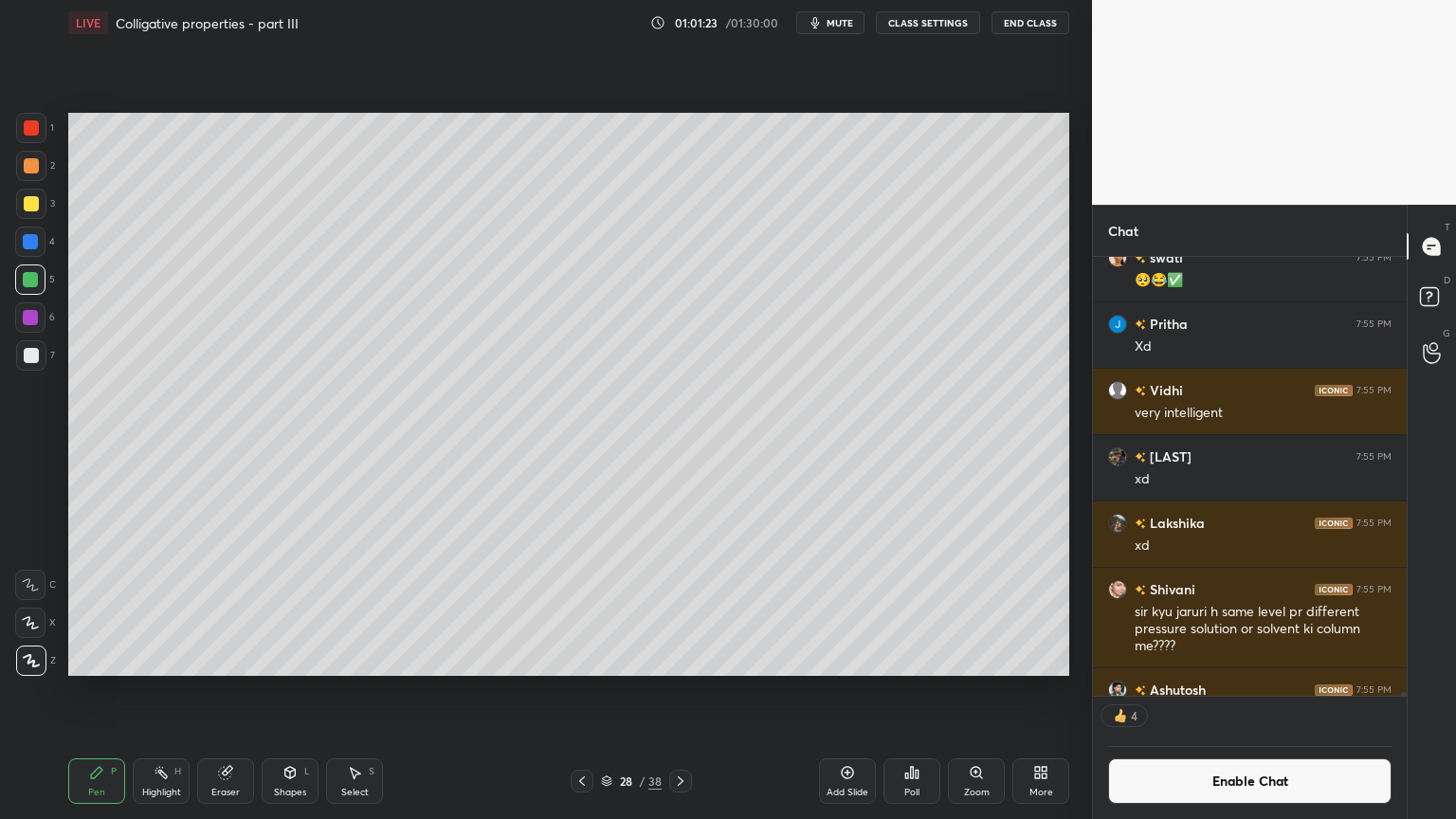 click on "Eraser" at bounding box center (226, 781) 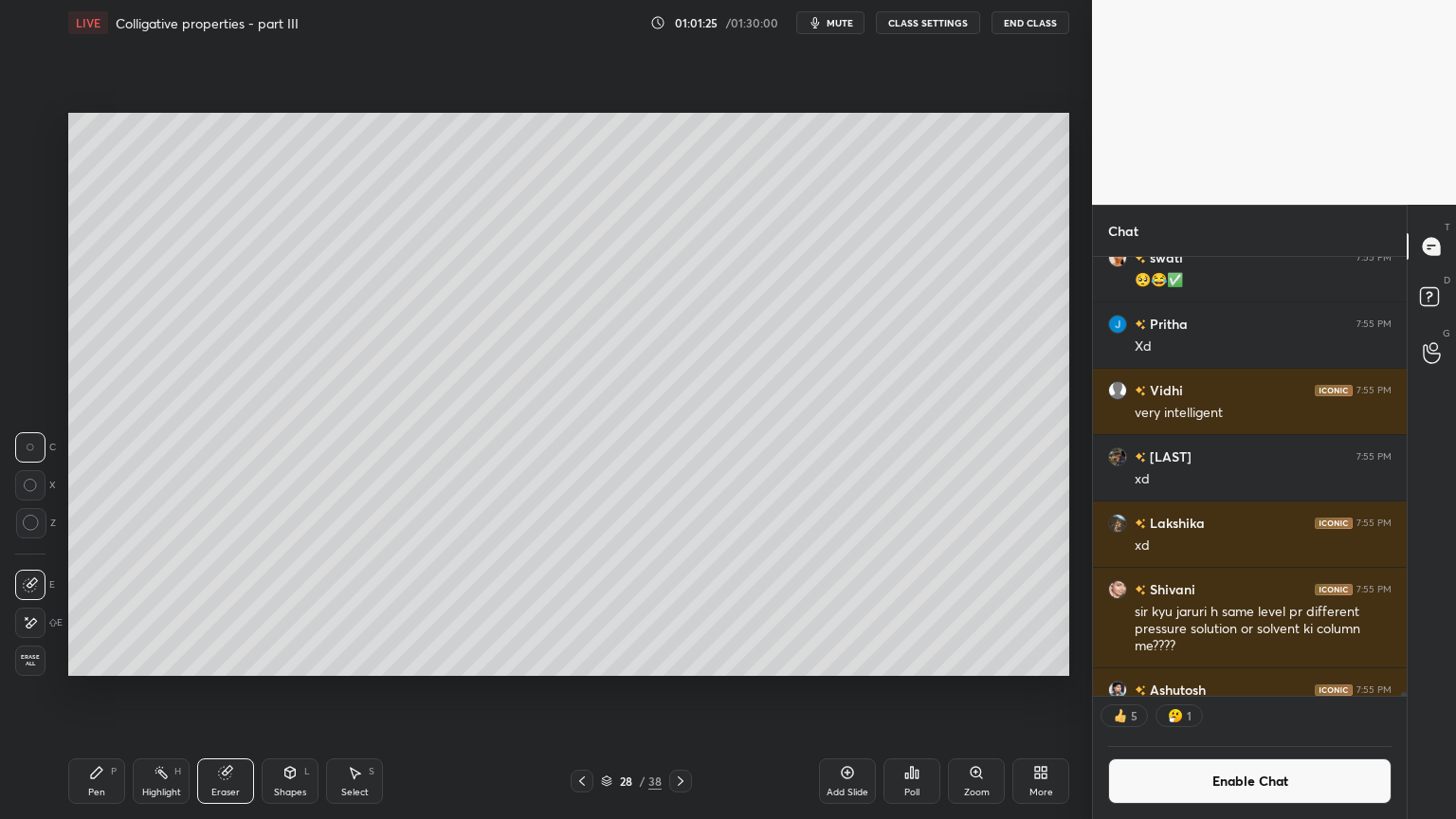 click on "Pen P Highlight H Eraser Shapes L Select S" at bounding box center [256, 781] 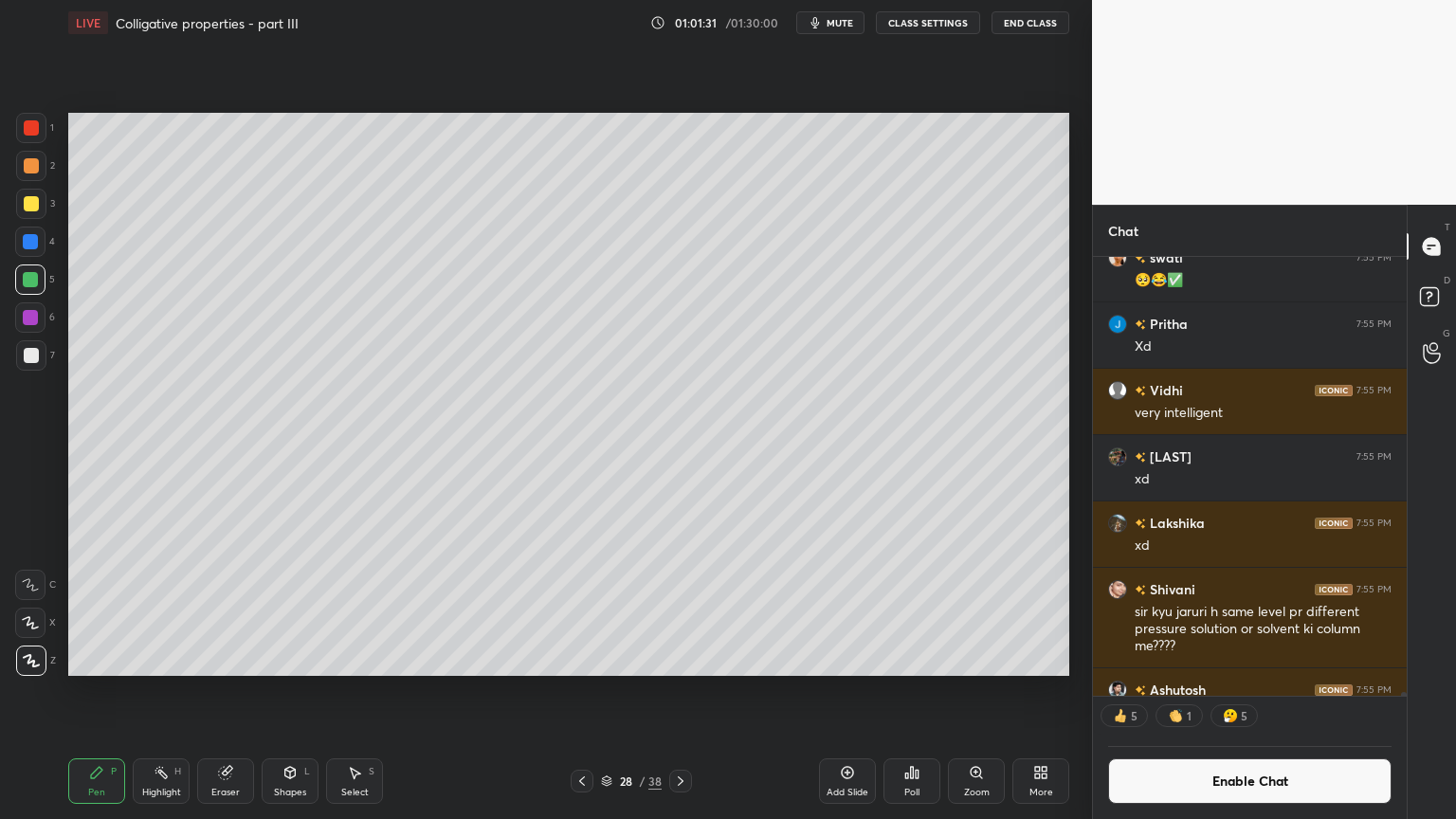 drag, startPoint x: 155, startPoint y: 789, endPoint x: 250, endPoint y: 694, distance: 134.35029 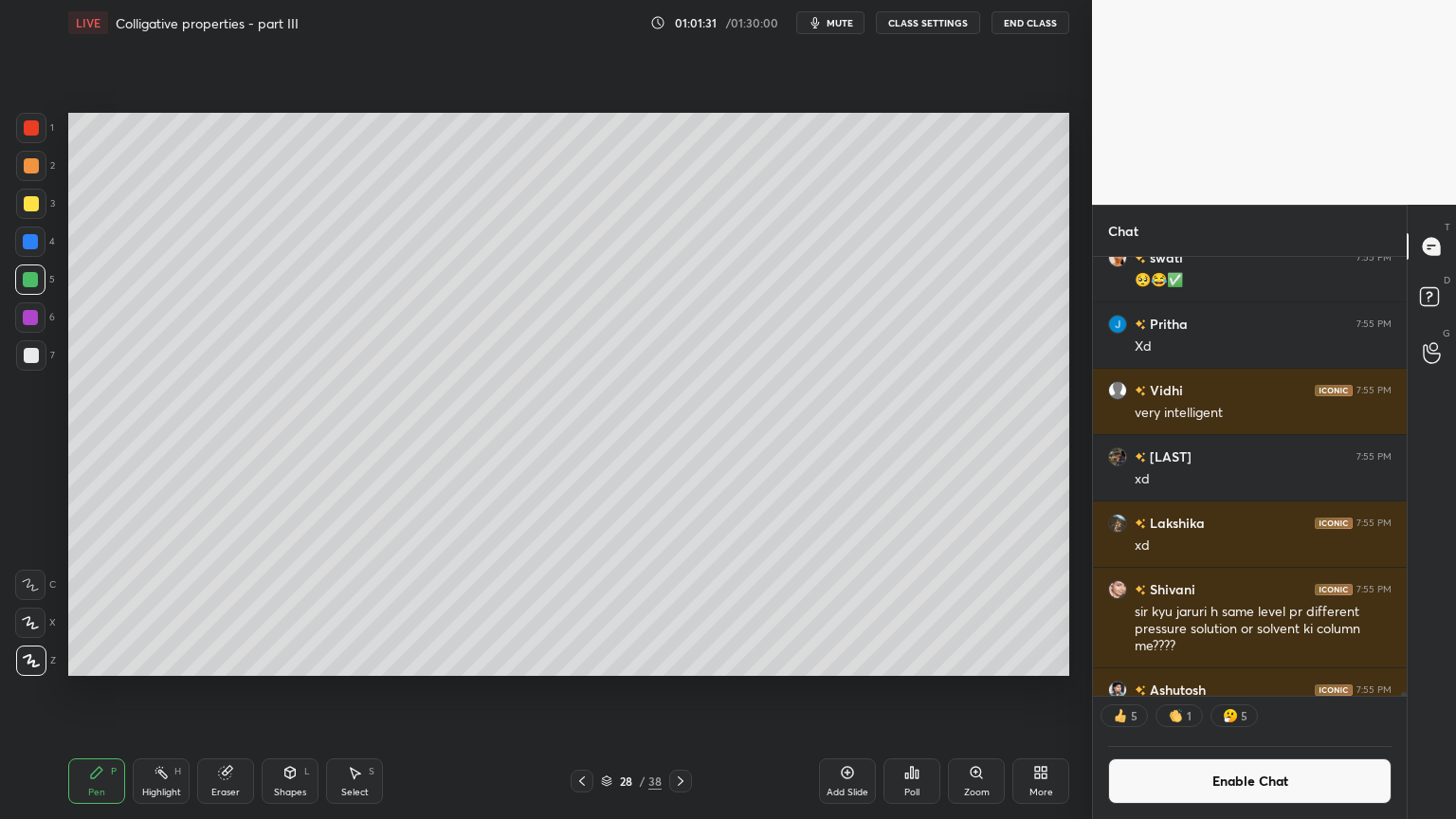 click on "Highlight H" at bounding box center [161, 781] 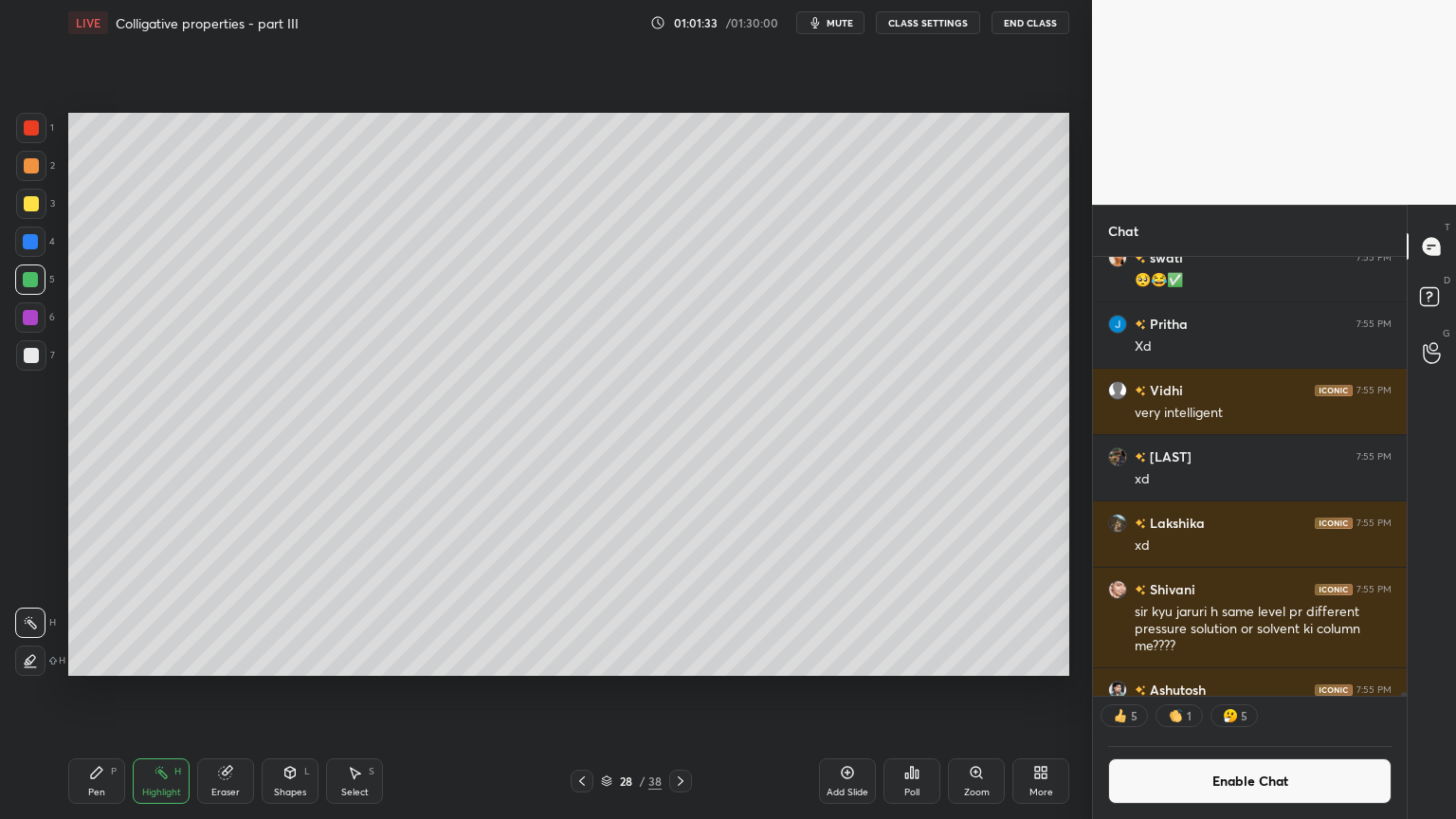 click 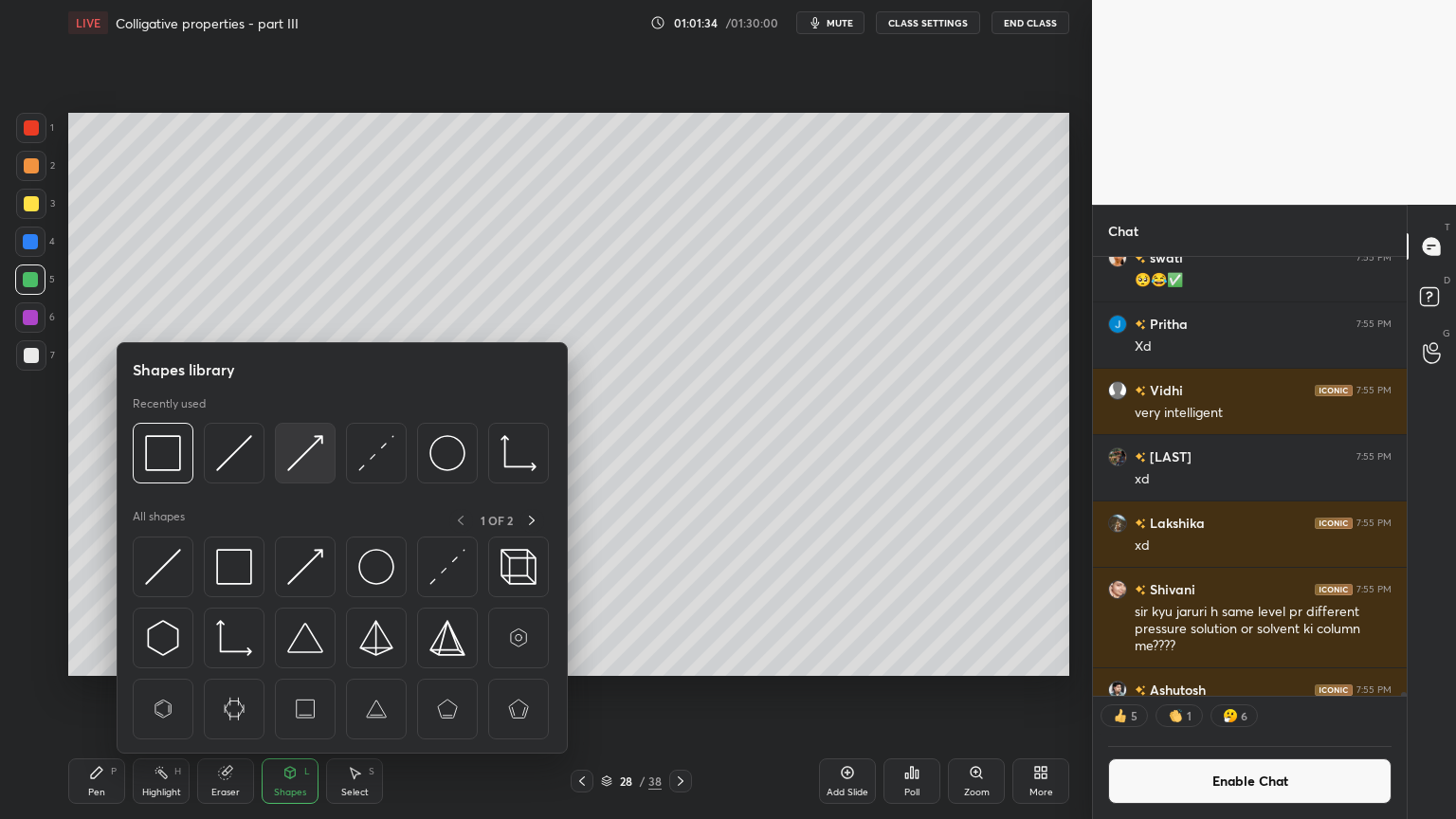 click at bounding box center [305, 453] 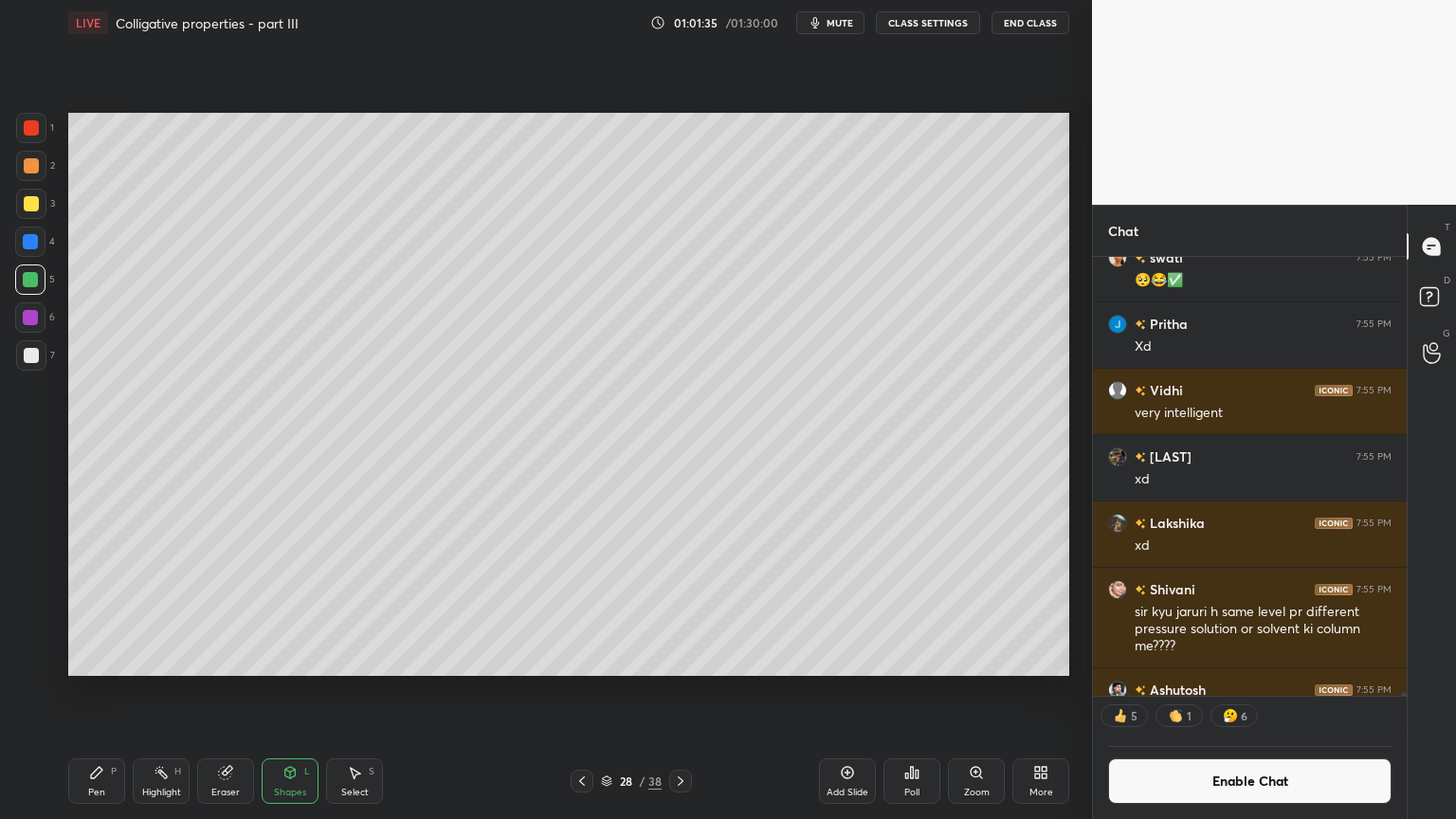 click at bounding box center (31, 204) 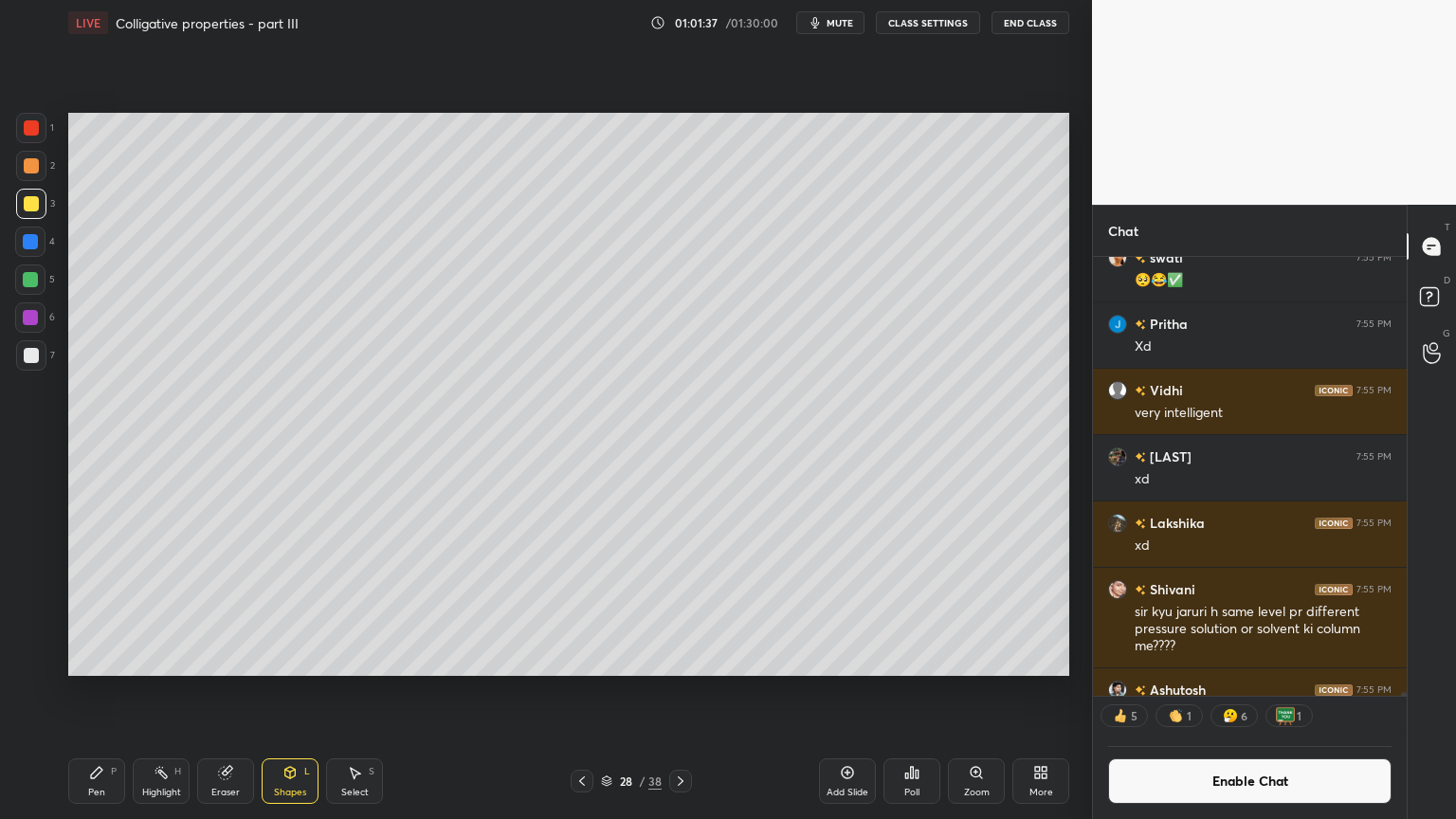drag, startPoint x: 162, startPoint y: 782, endPoint x: 214, endPoint y: 694, distance: 102.21546 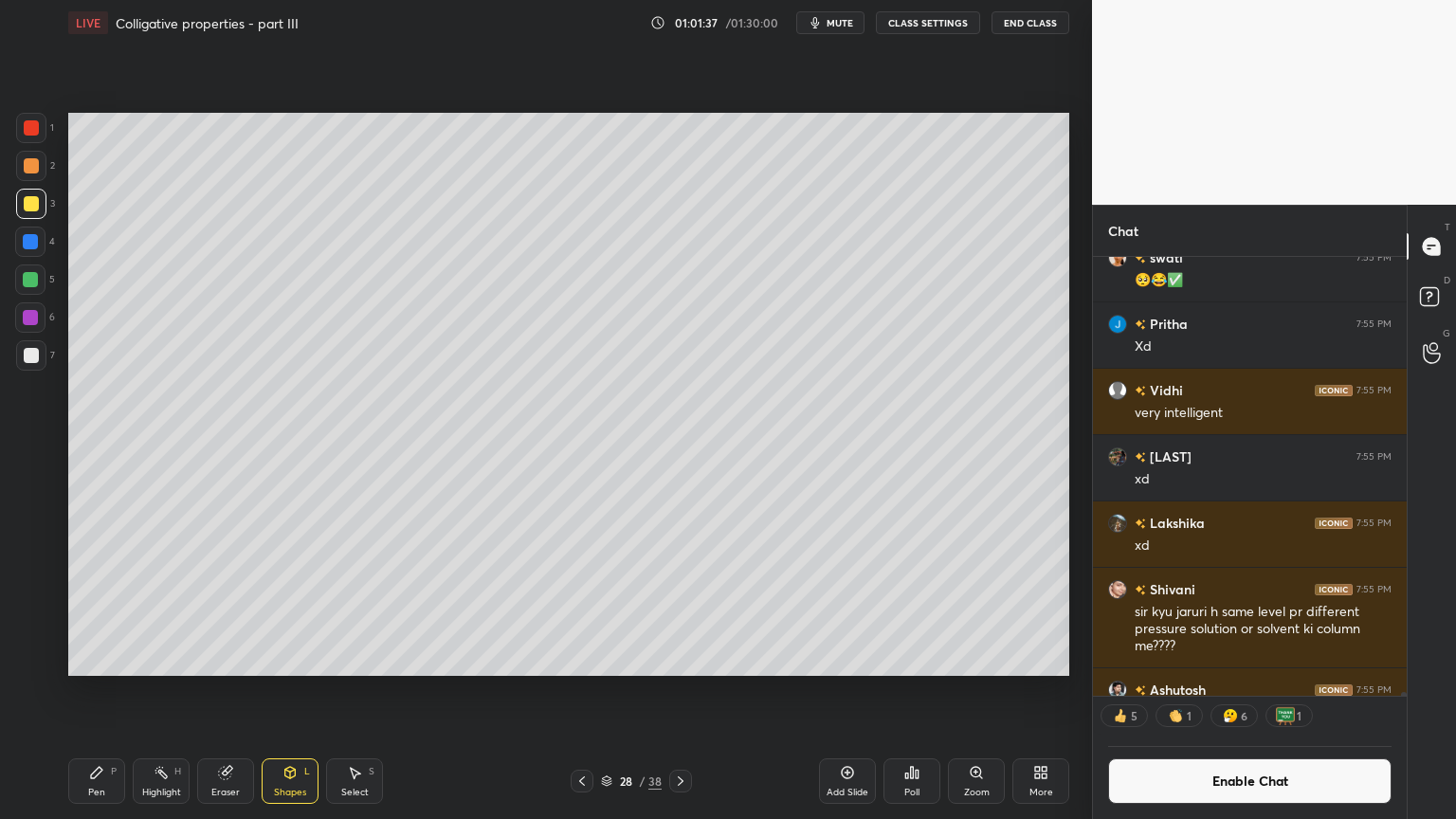 click on "Highlight H" at bounding box center [161, 781] 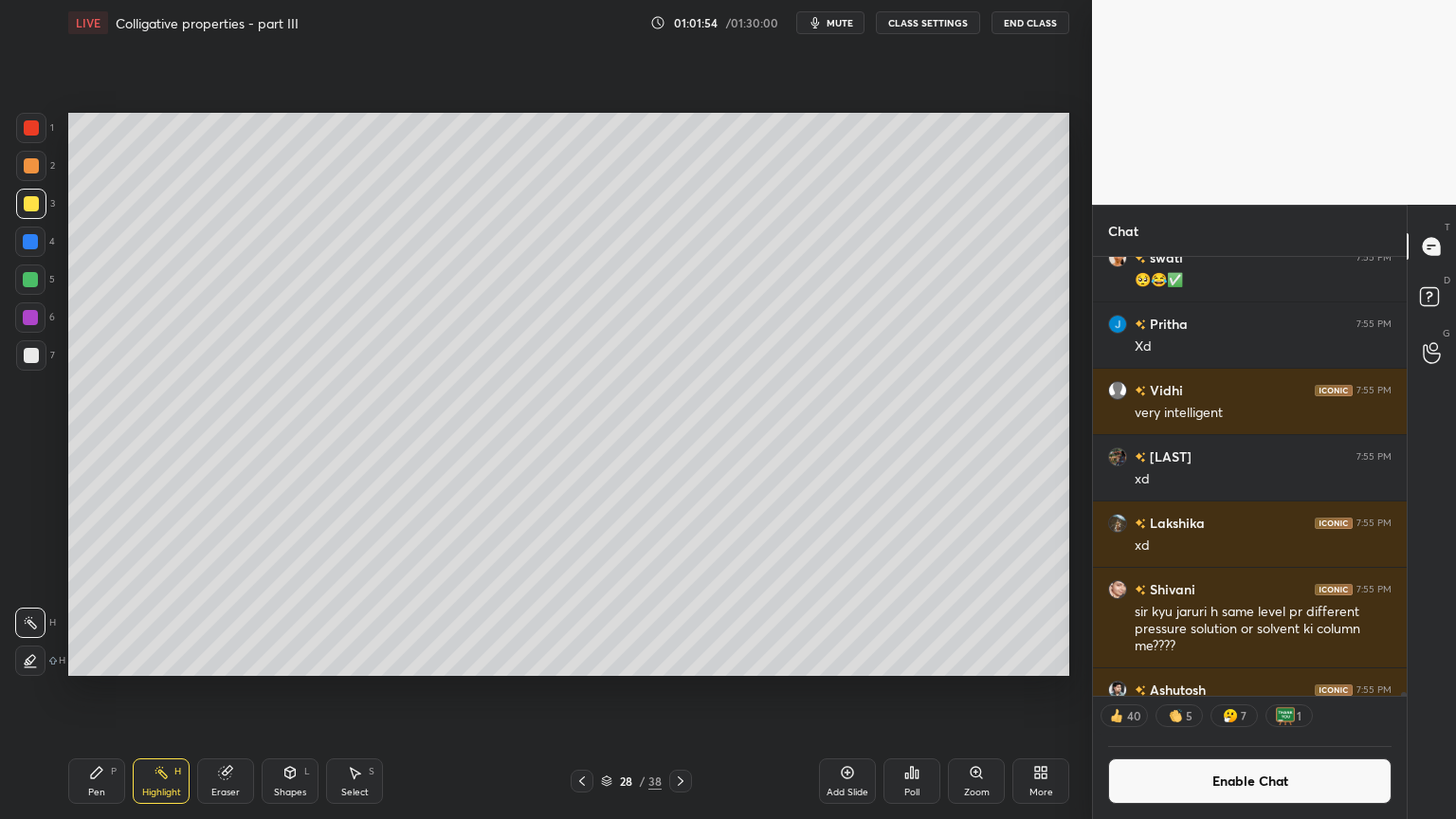 click 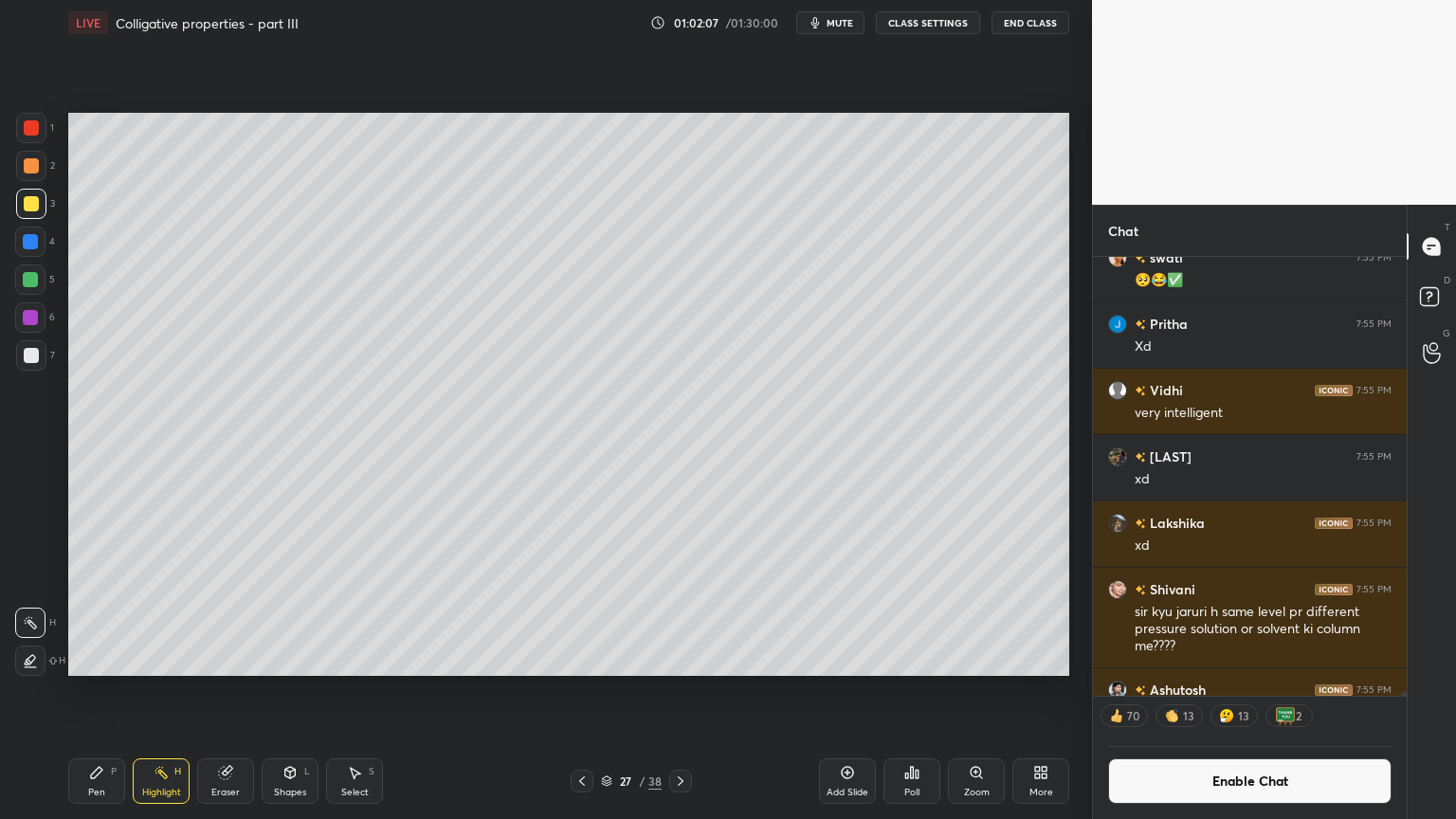 click 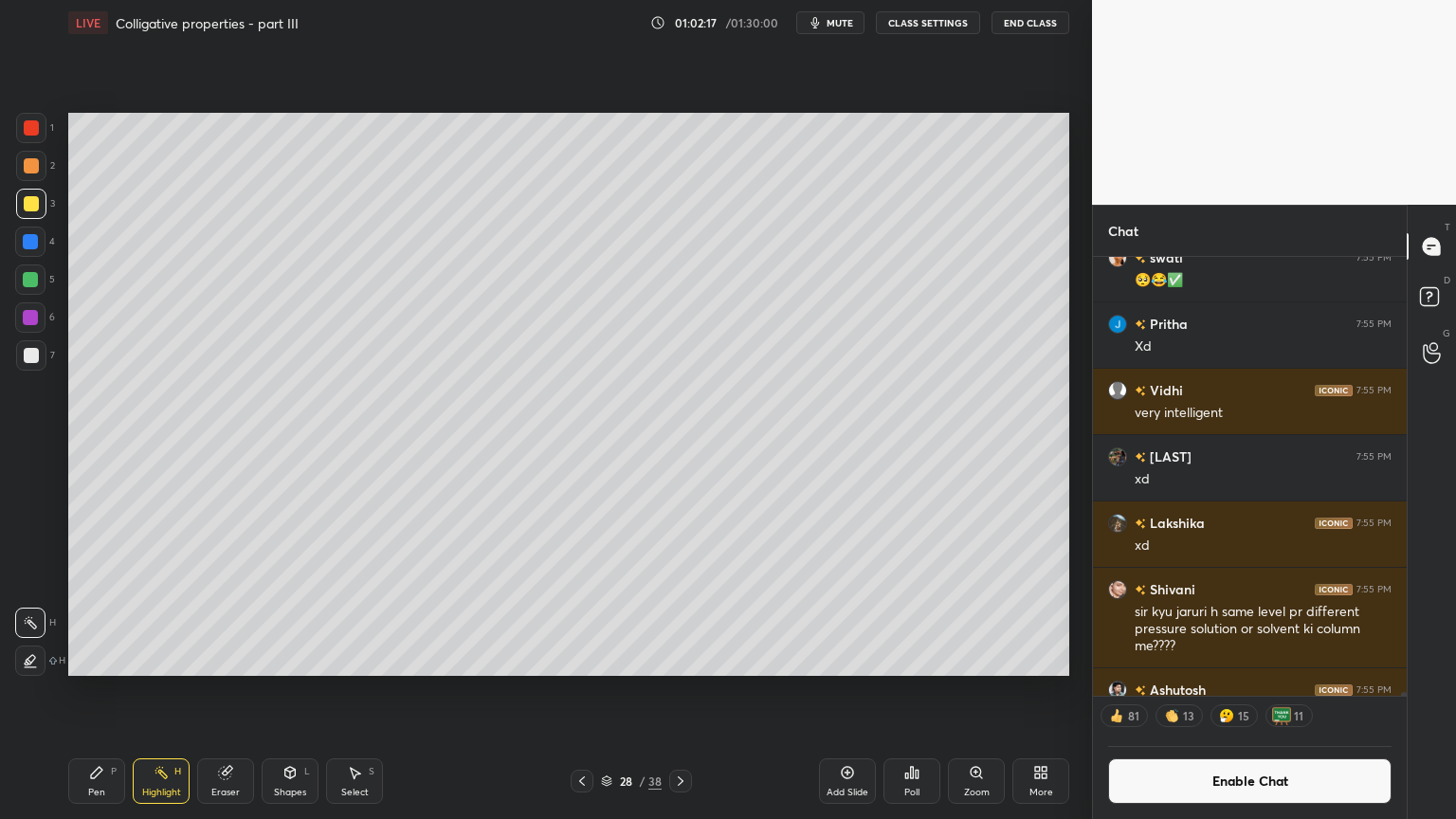 click on "Shapes" at bounding box center [290, 792] 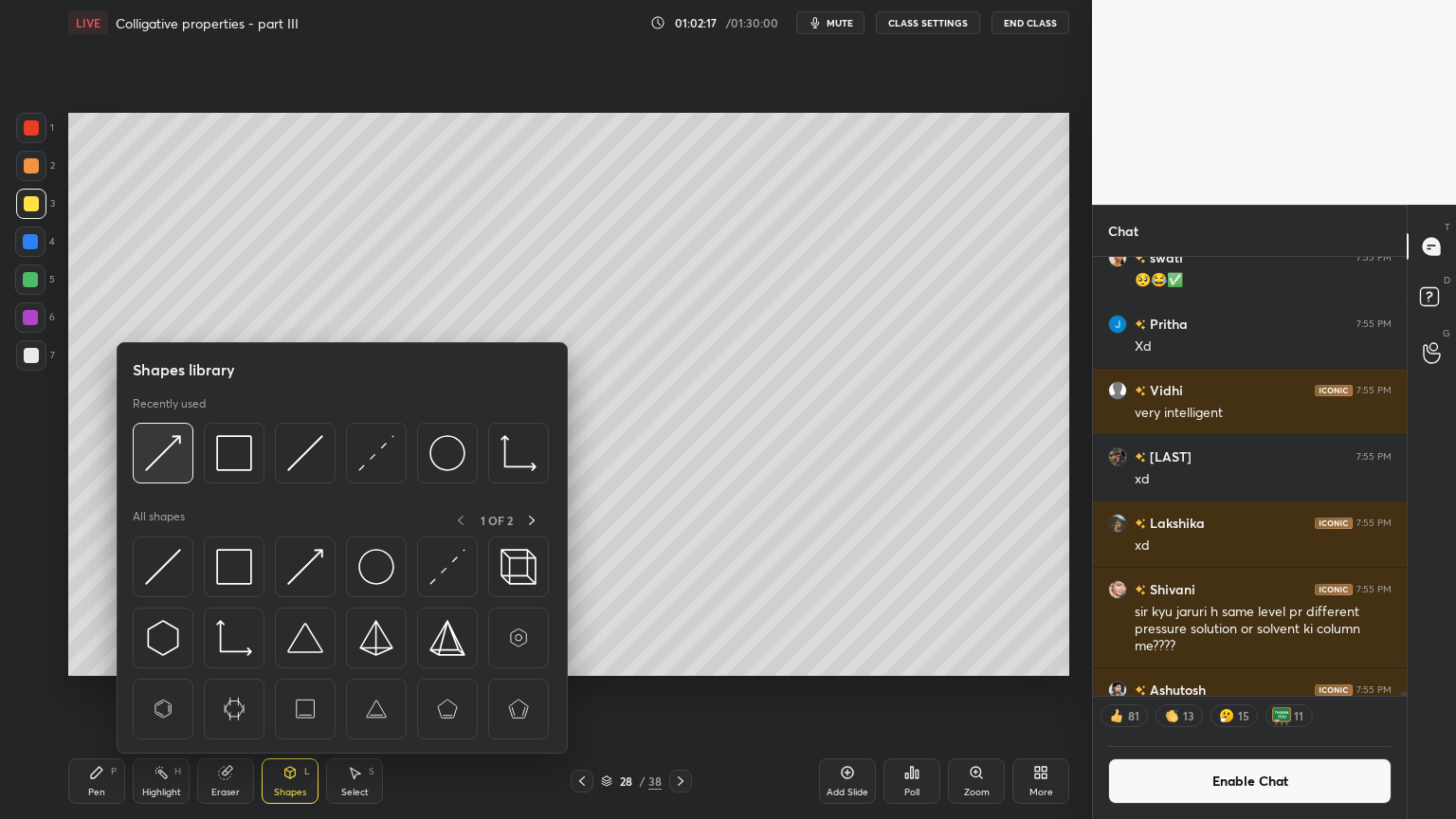click at bounding box center (163, 453) 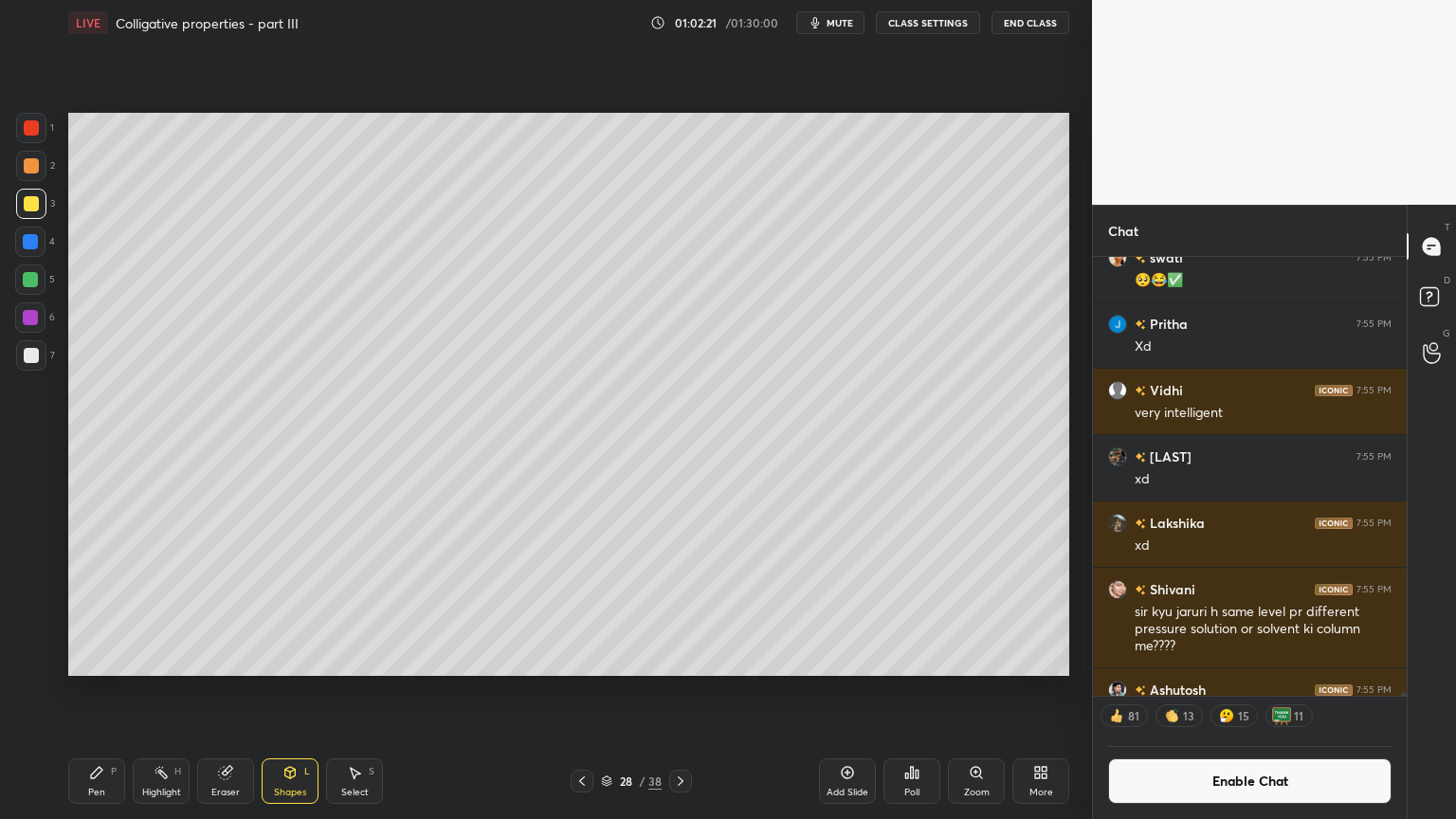 click on "Highlight H" at bounding box center (161, 781) 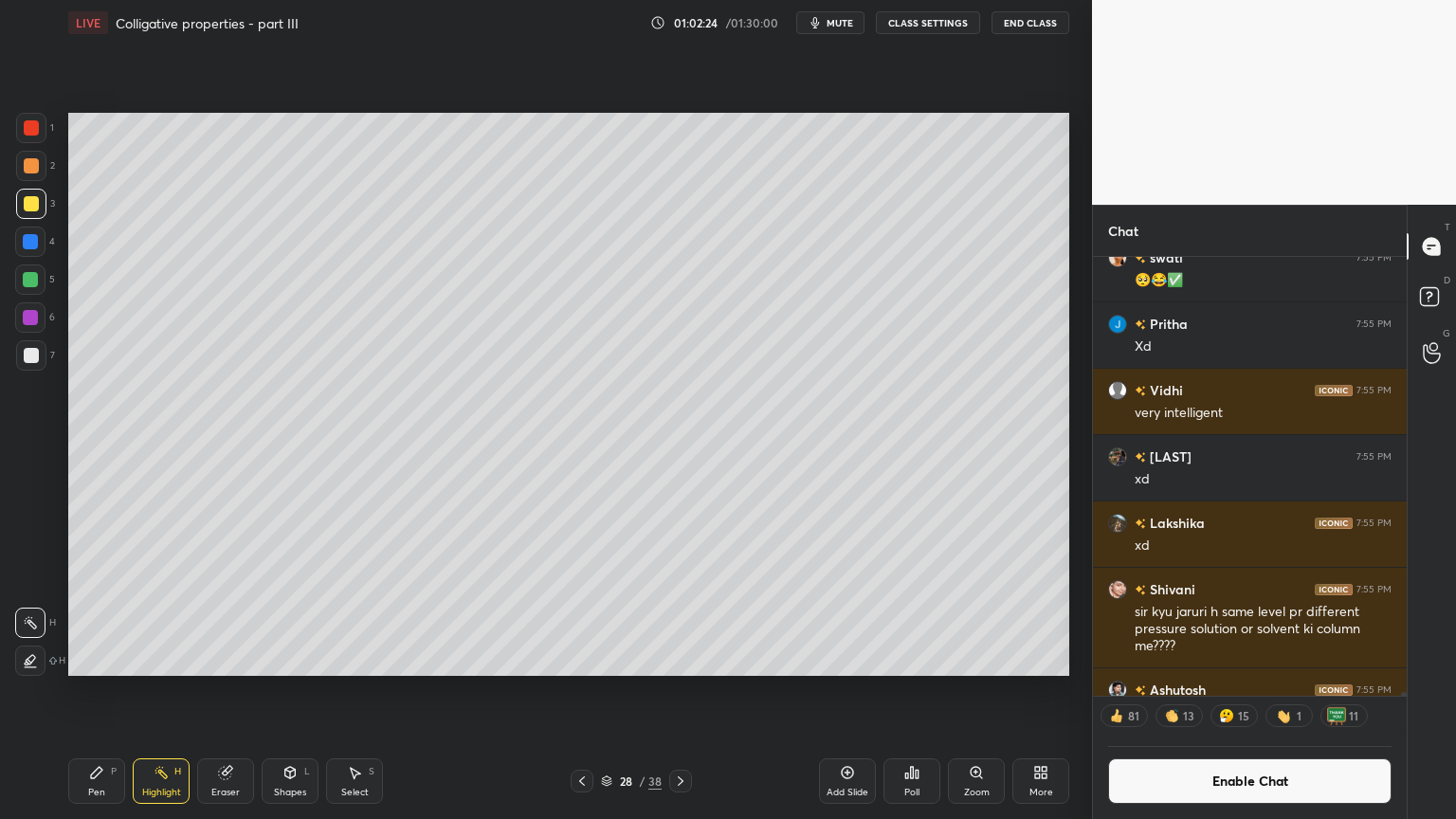click on "Pen P" at bounding box center [97, 781] 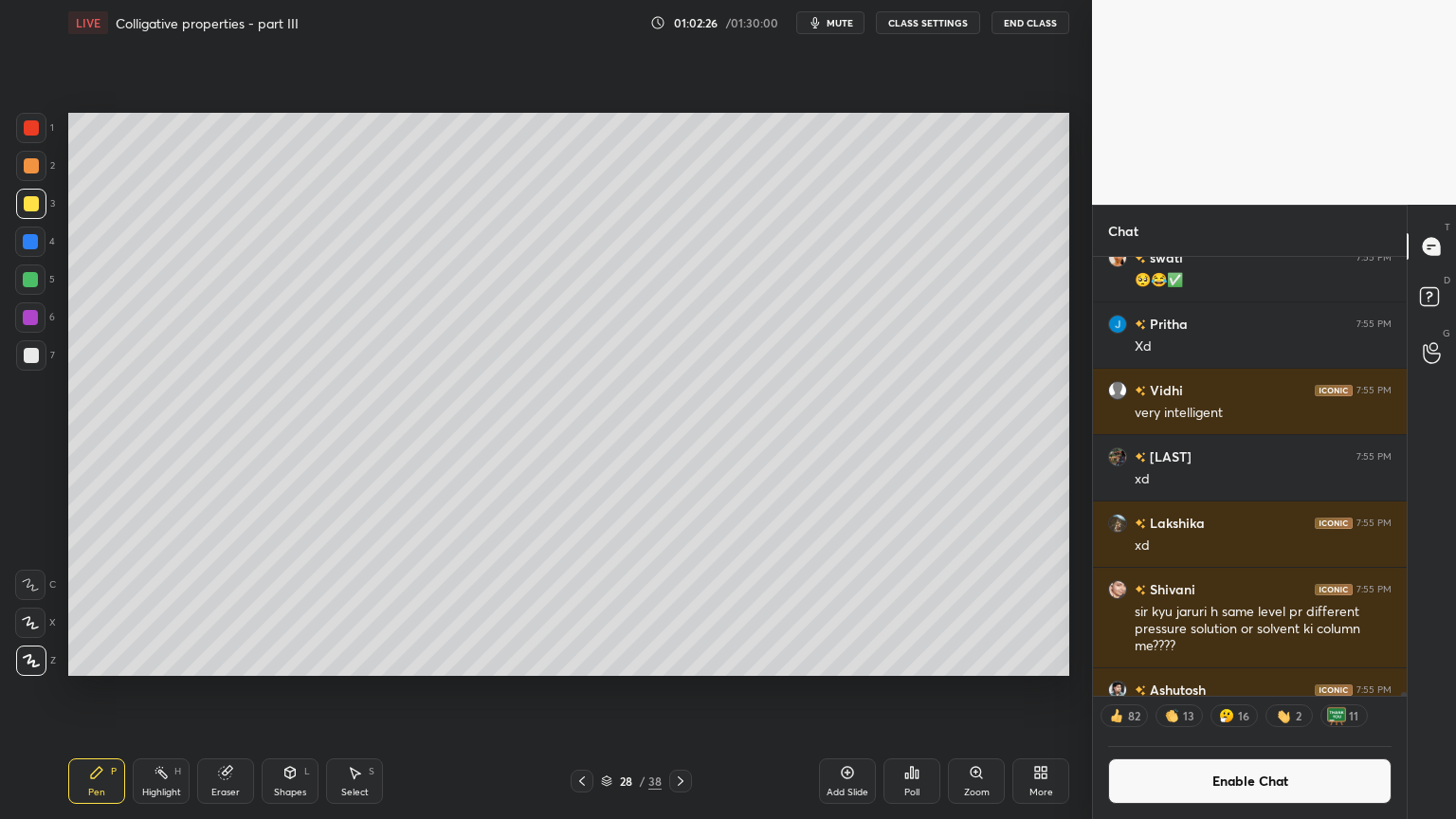 drag, startPoint x: 44, startPoint y: 241, endPoint x: 39, endPoint y: 277, distance: 36.345564 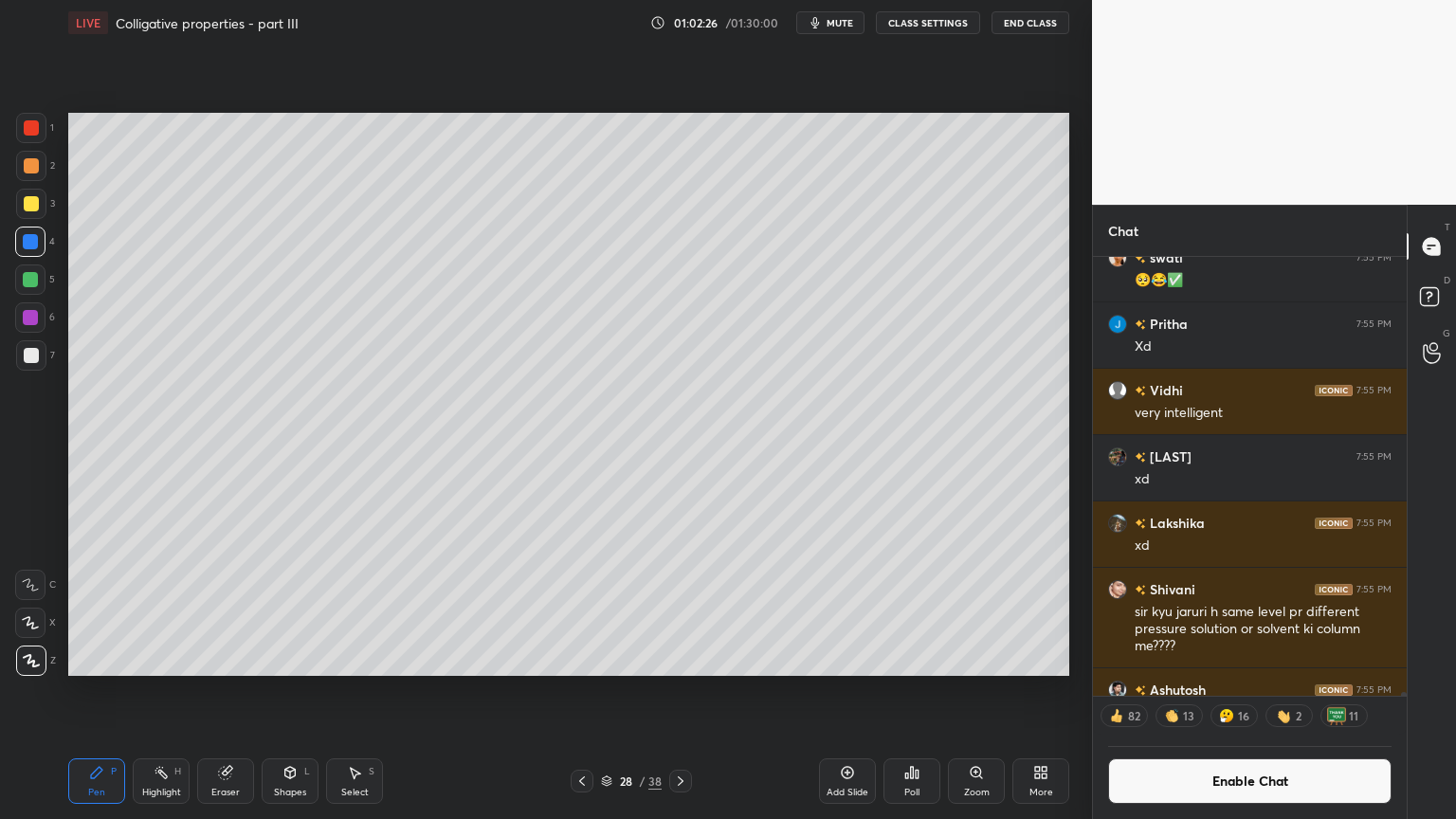 click at bounding box center [30, 280] 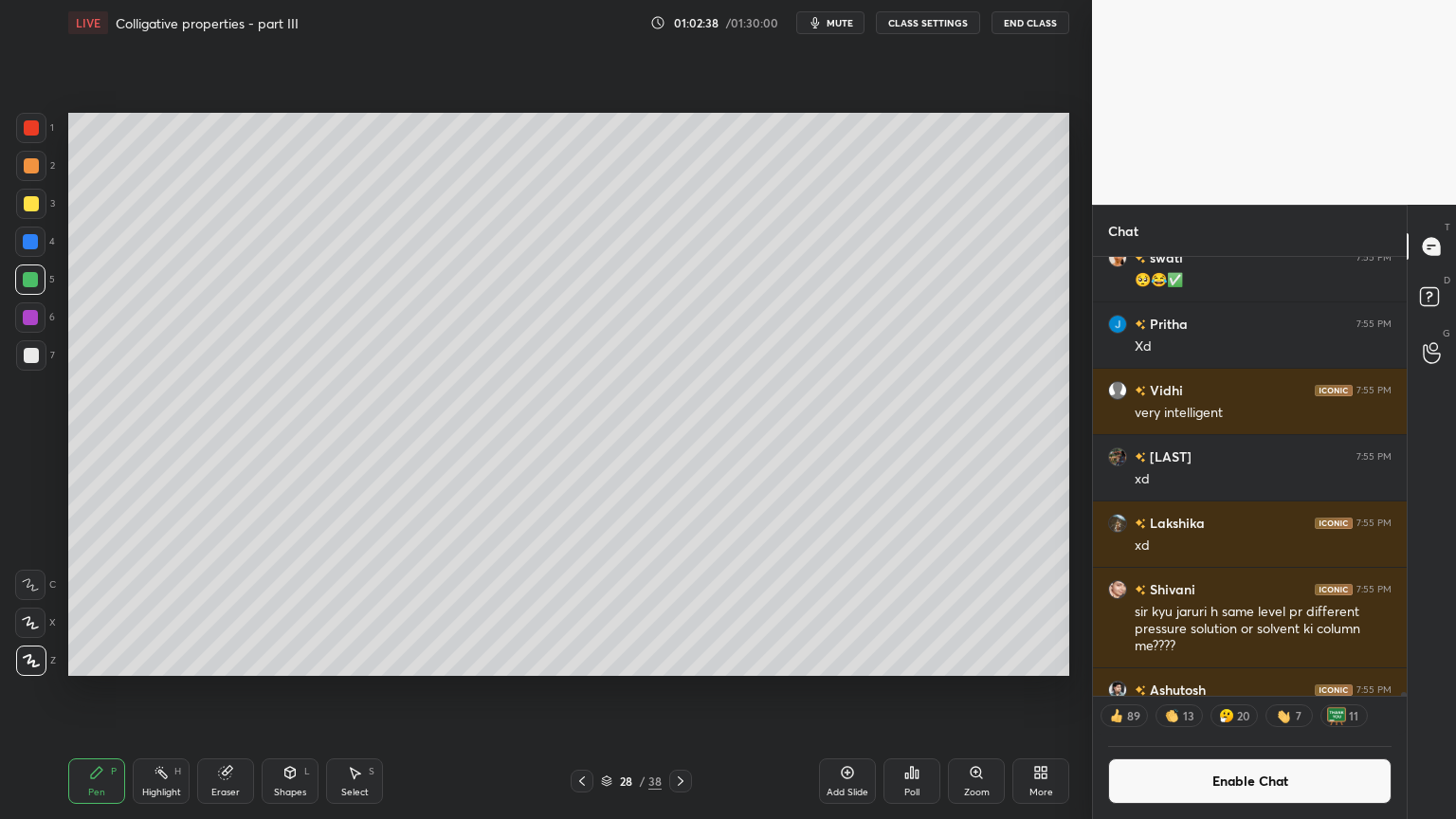 click on "Highlight H" at bounding box center [161, 781] 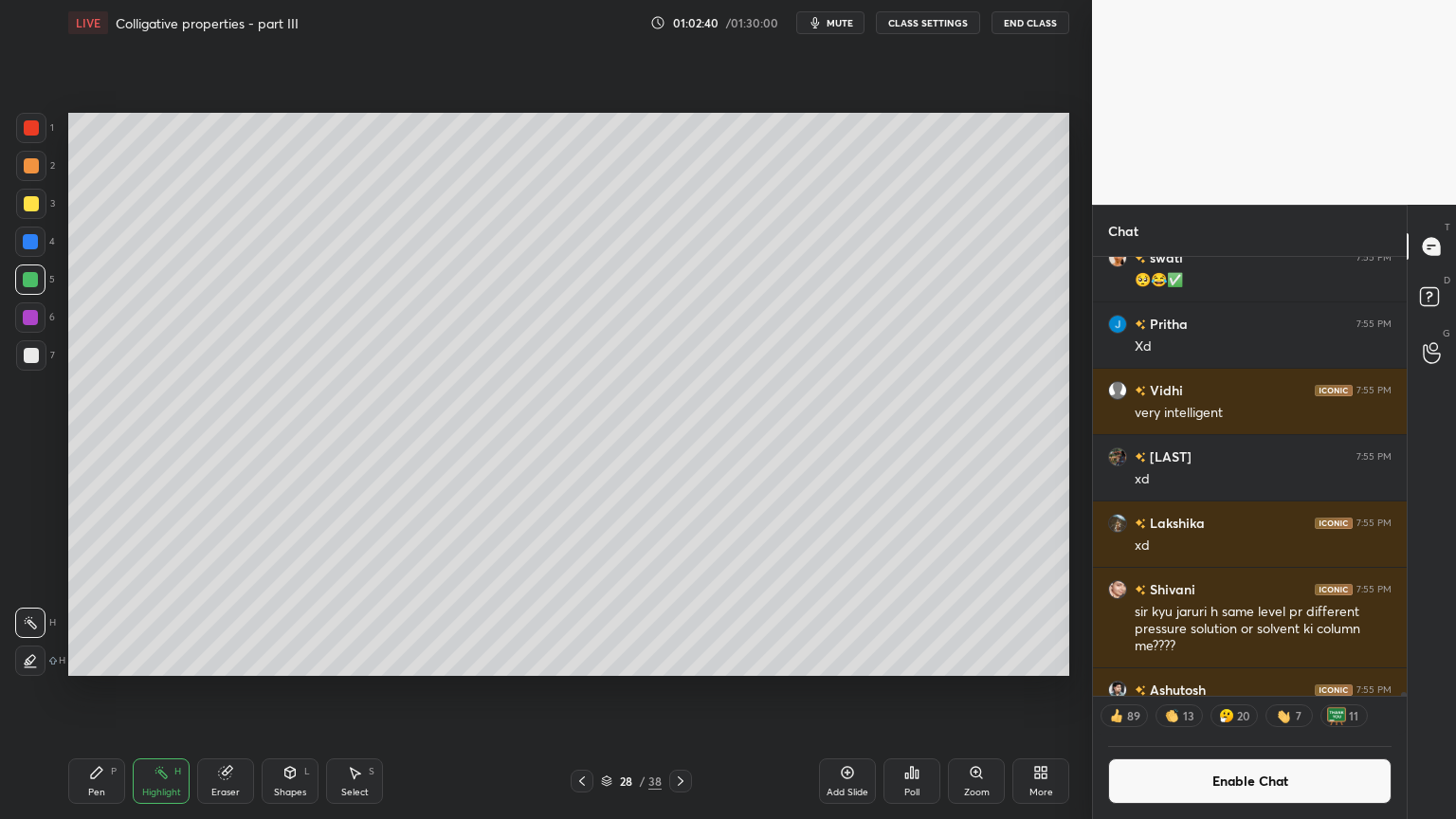 click 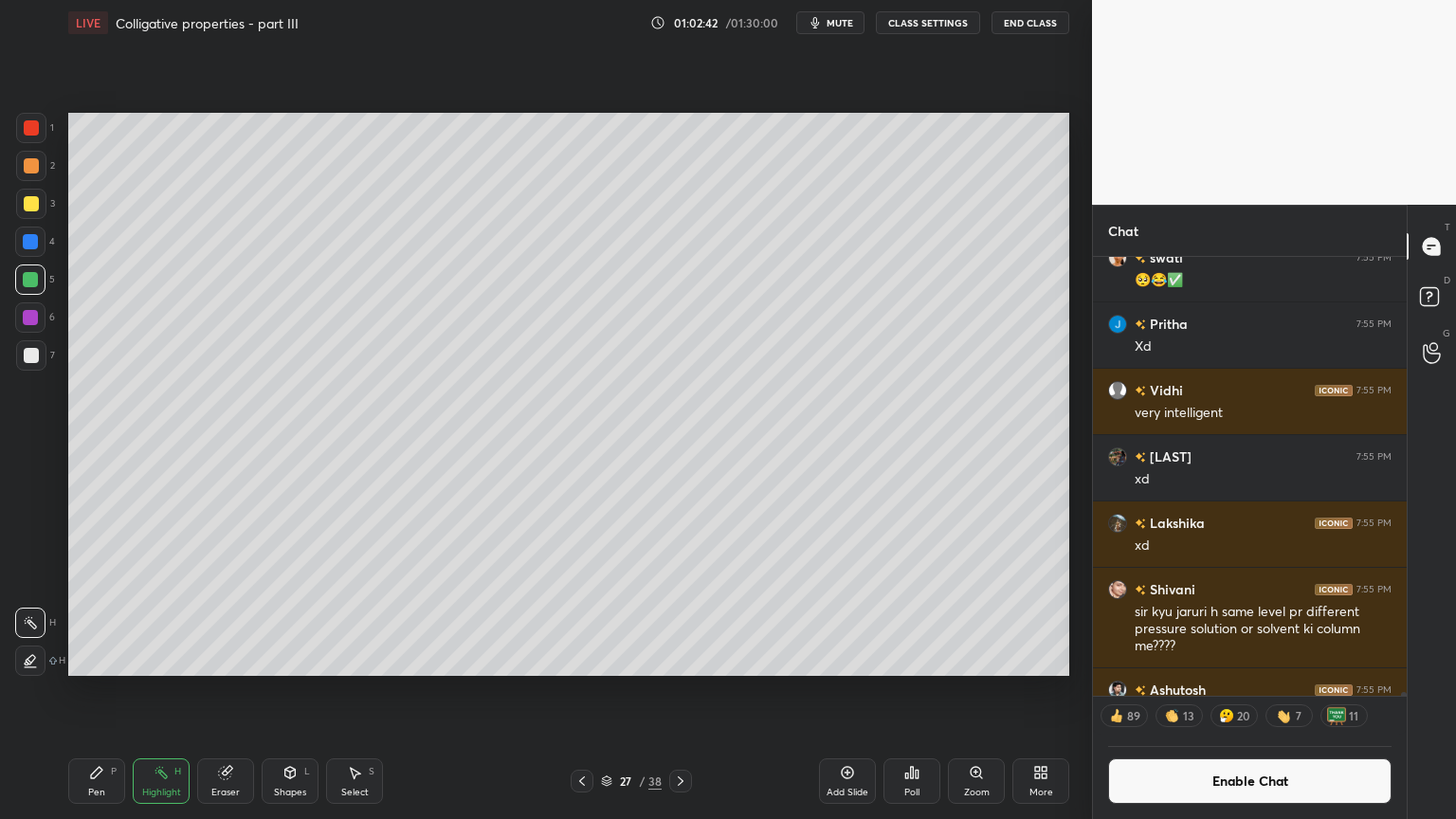 click on "27 / 38" at bounding box center [631, 781] 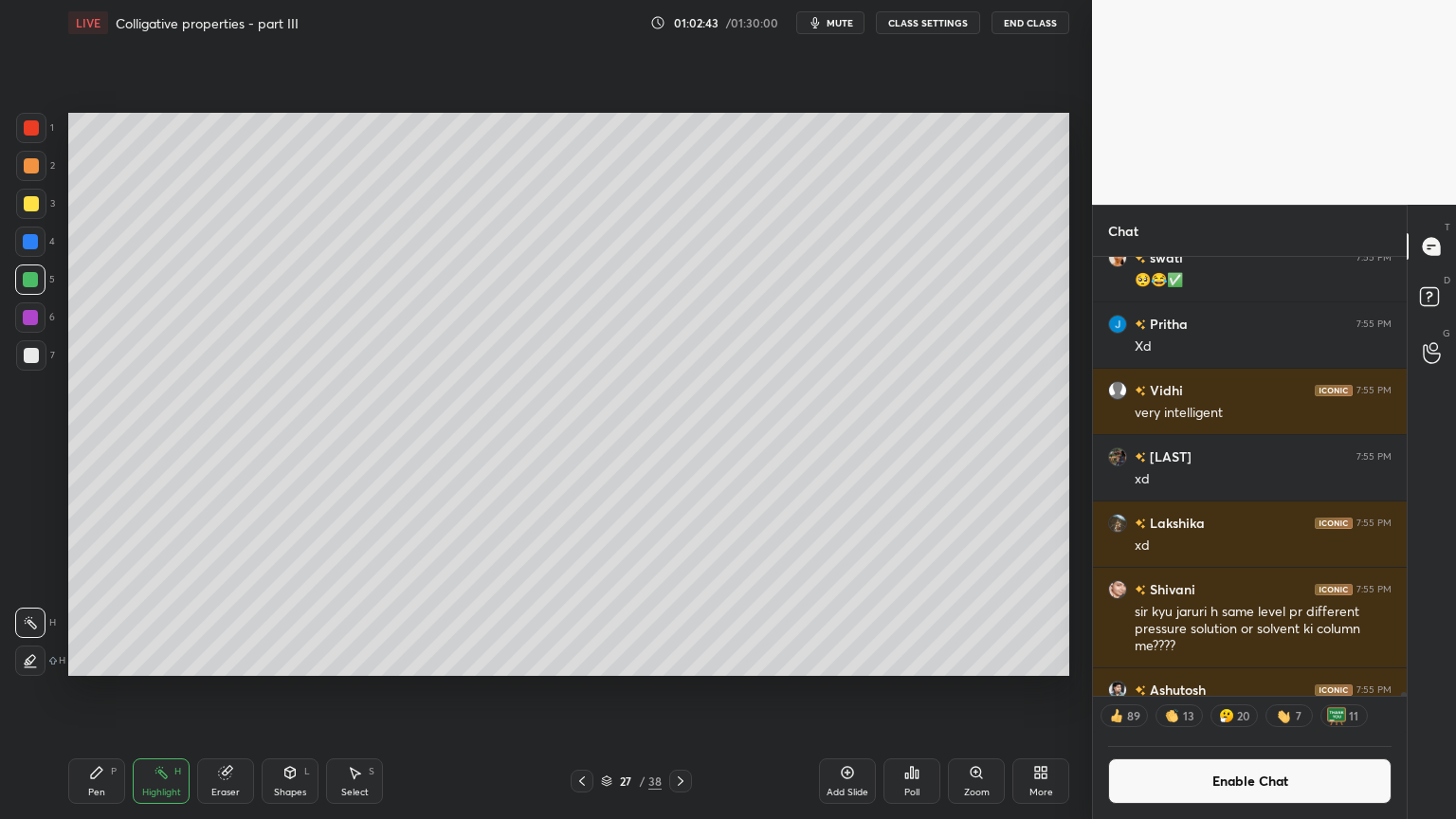 click 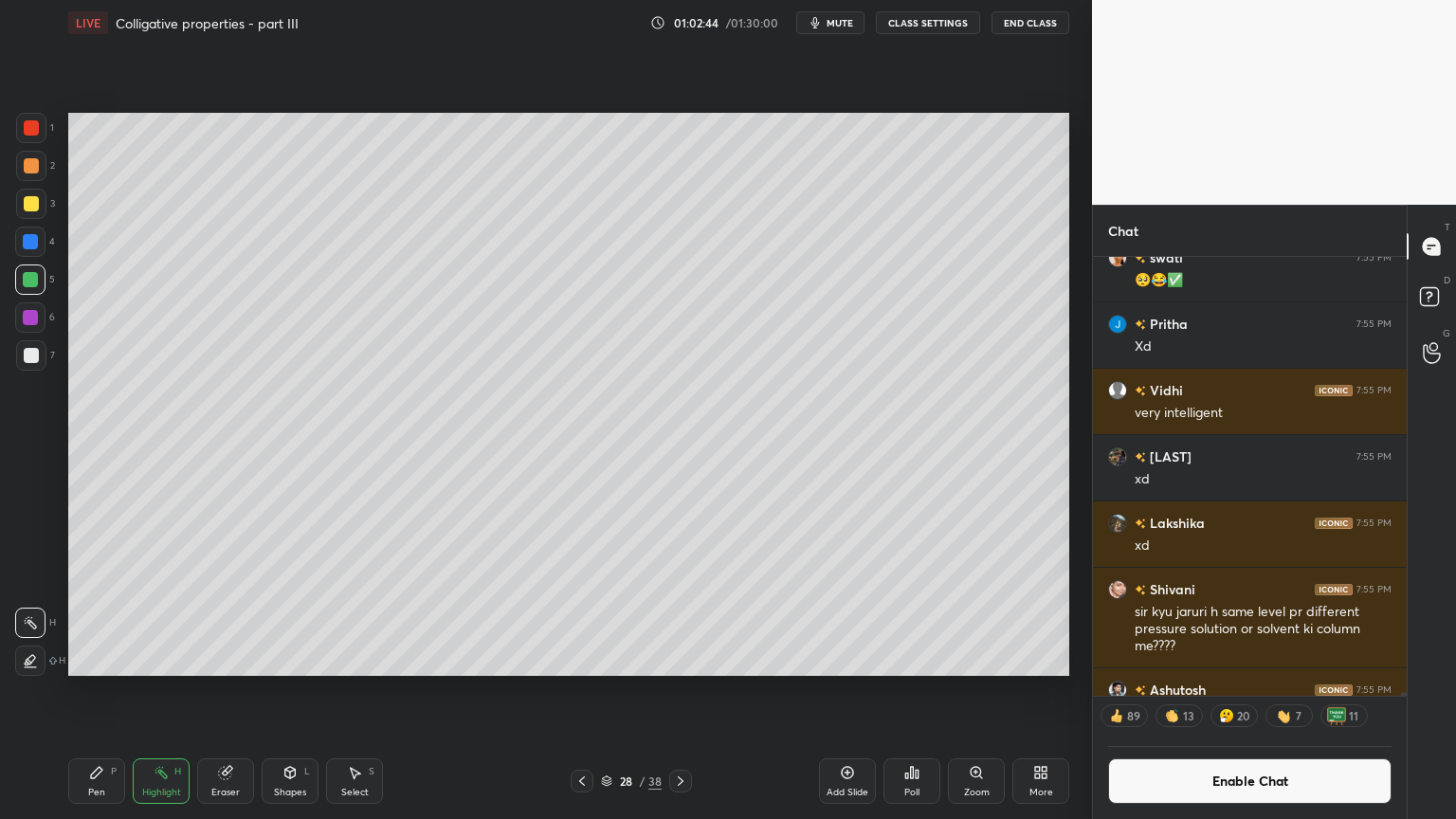 click on "Pen P" at bounding box center (97, 781) 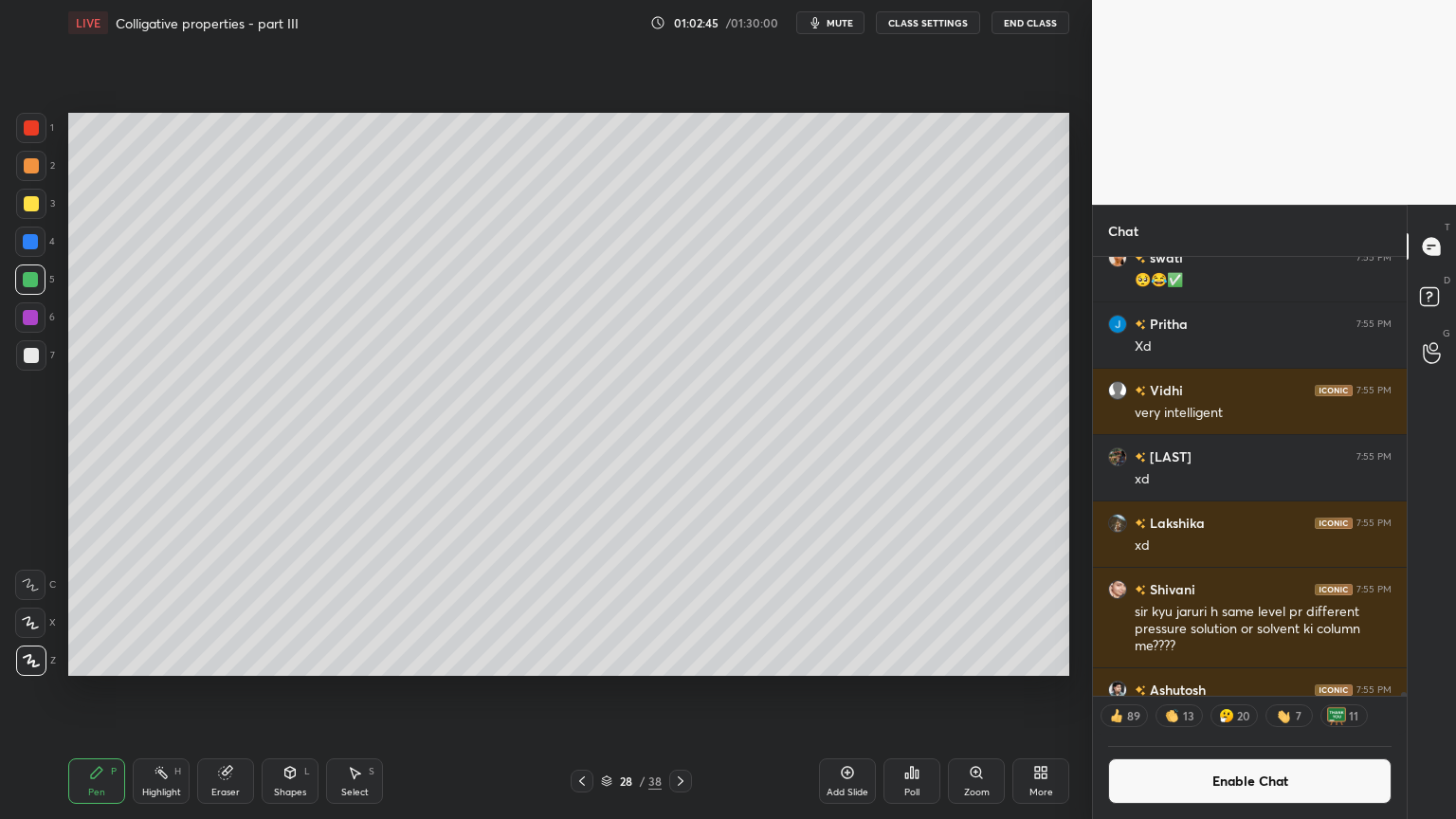 scroll, scrollTop: 6, scrollLeft: 6, axis: both 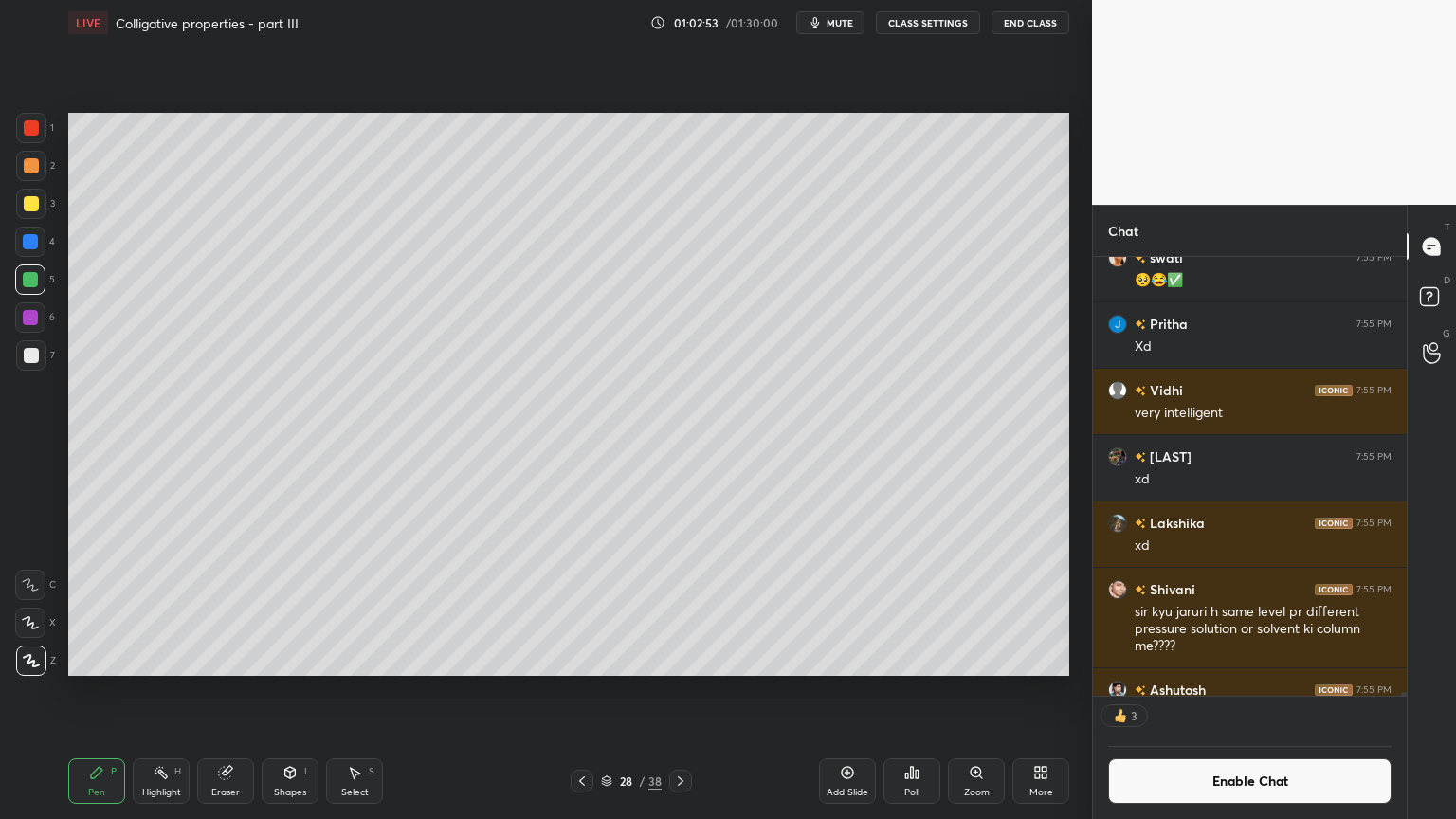 drag, startPoint x: 155, startPoint y: 781, endPoint x: 221, endPoint y: 717, distance: 91.93476 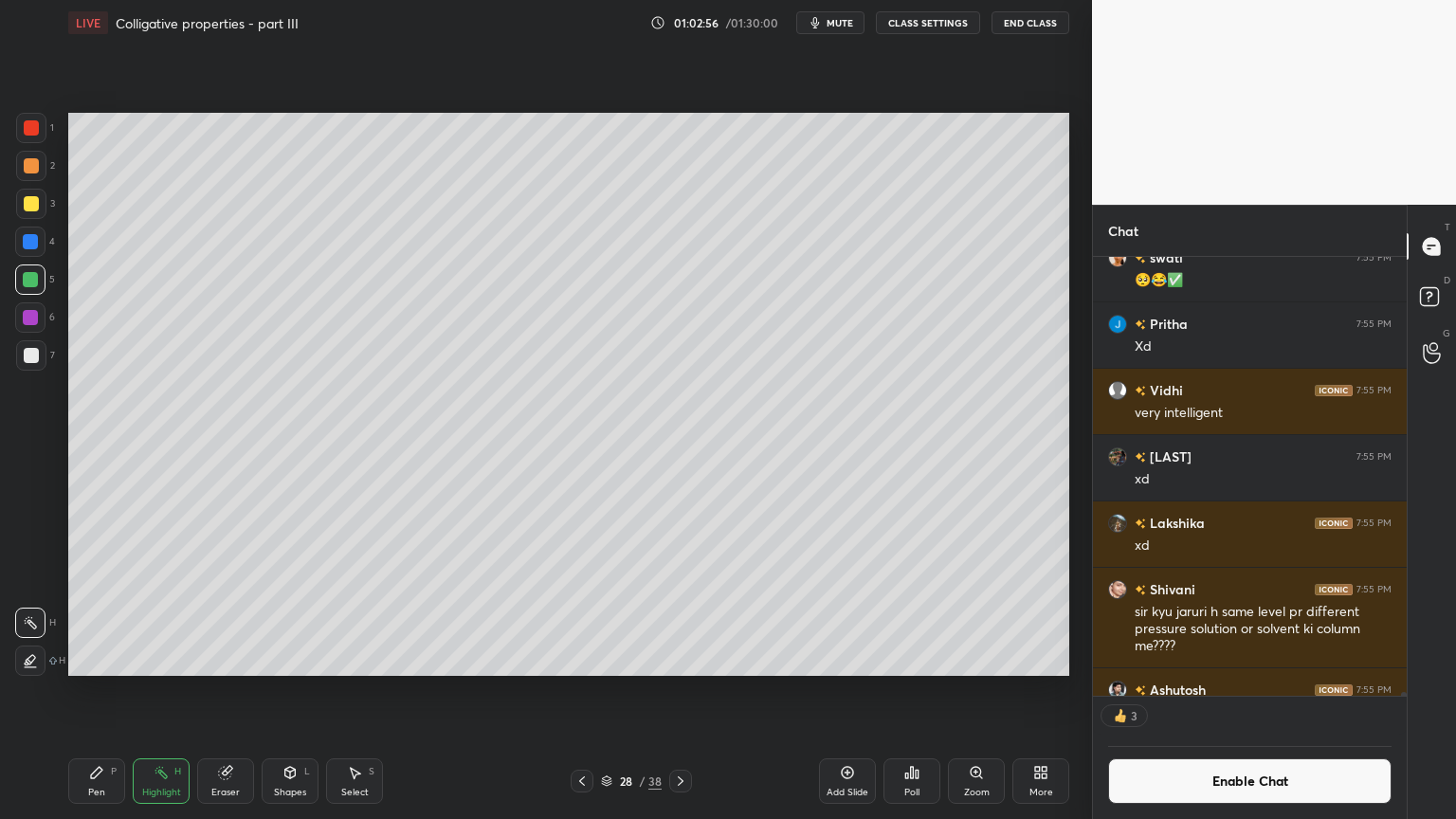 drag, startPoint x: 36, startPoint y: 243, endPoint x: 61, endPoint y: 262, distance: 31.40064 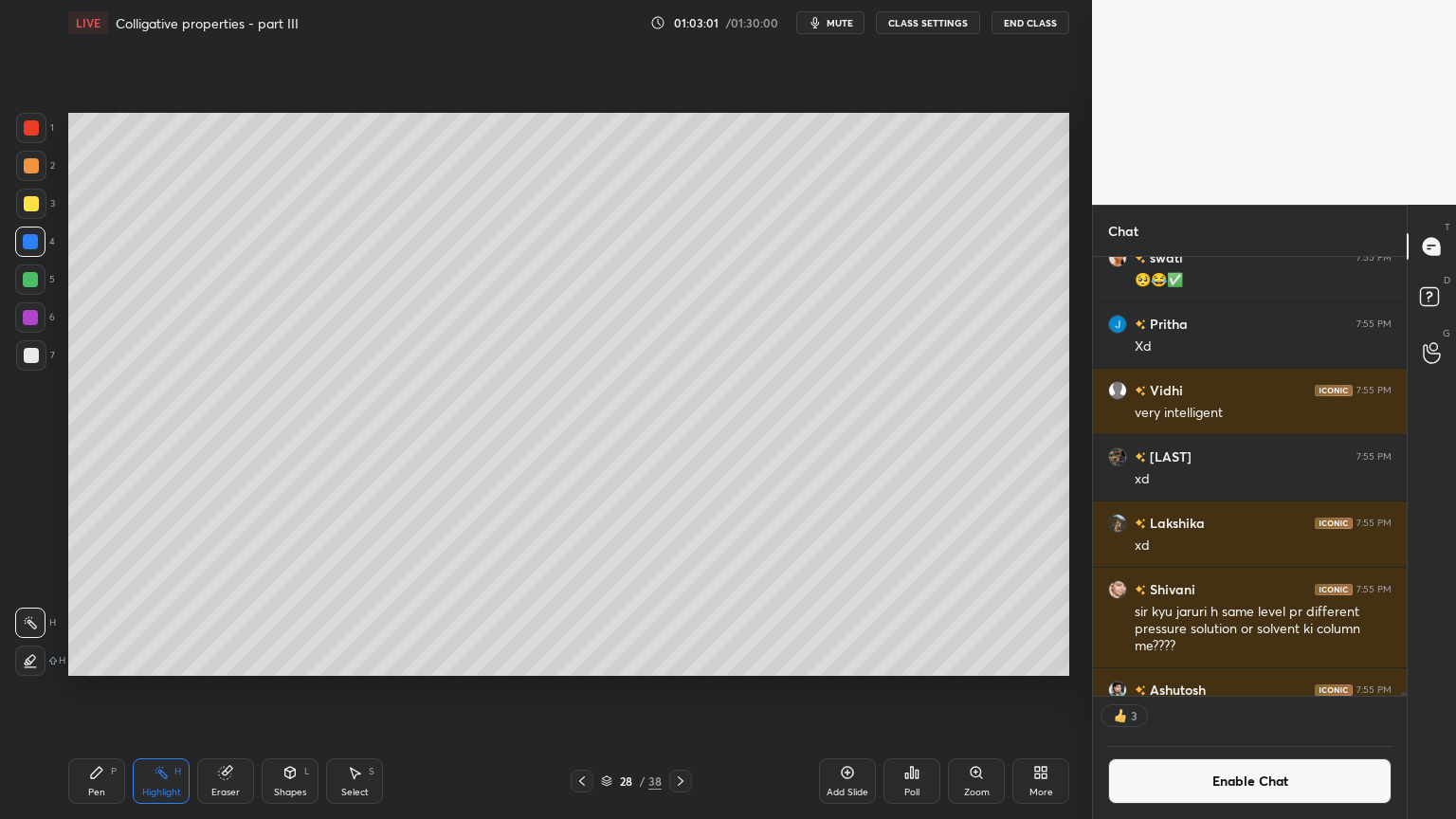 scroll, scrollTop: 6, scrollLeft: 6, axis: both 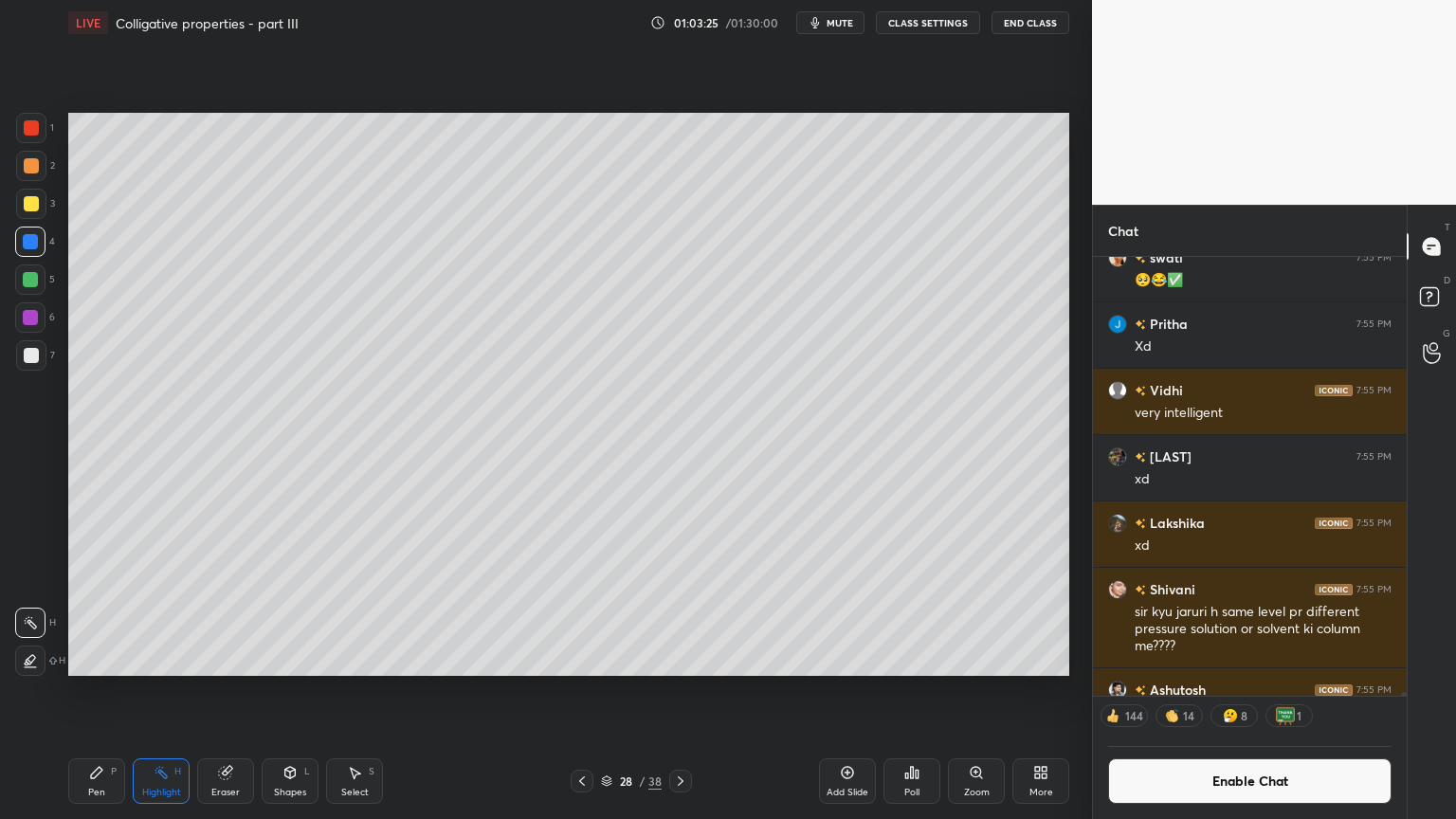 drag, startPoint x: 849, startPoint y: 779, endPoint x: 701, endPoint y: 754, distance: 150.09664 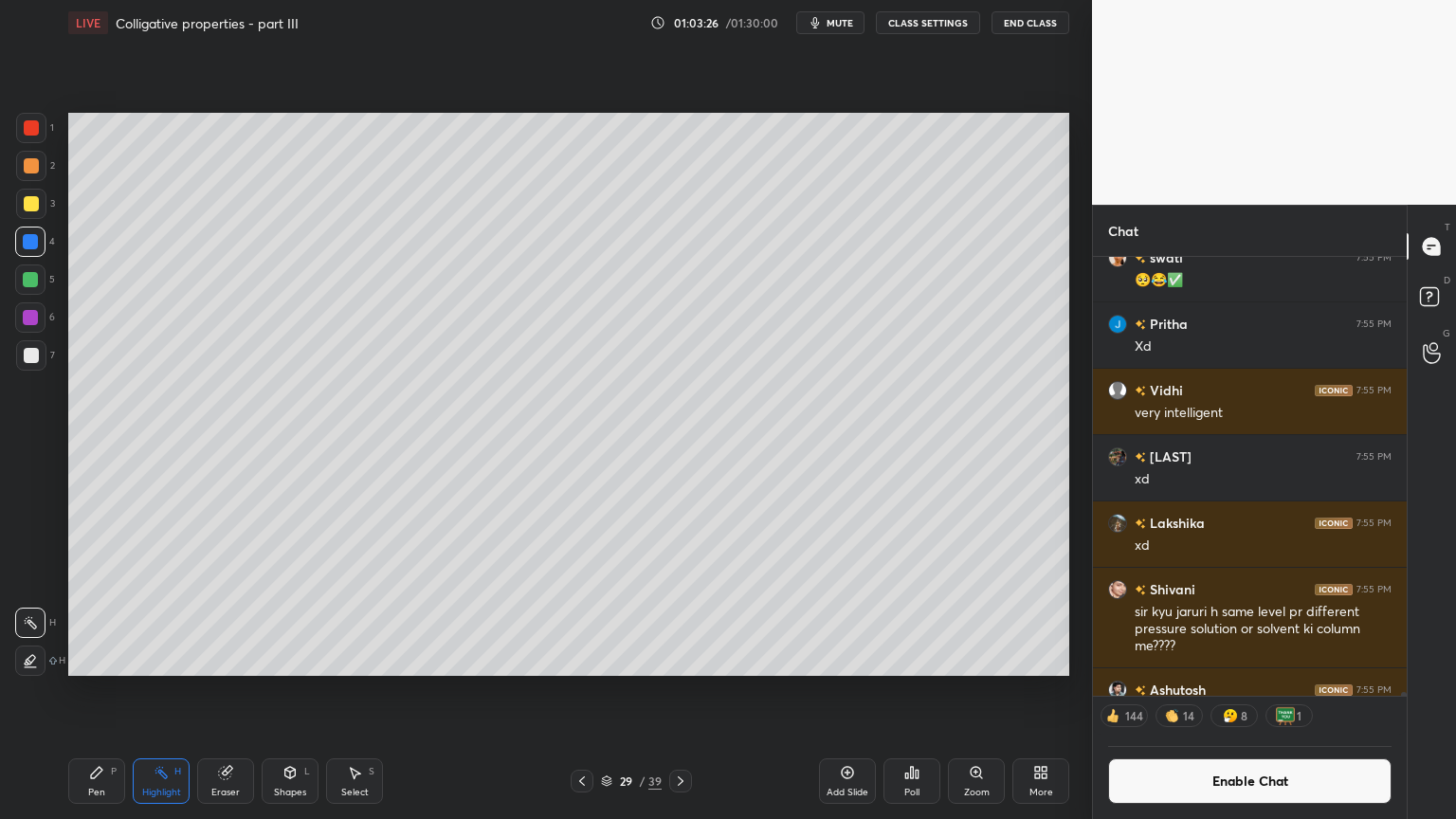 click on "Pen P" at bounding box center (97, 781) 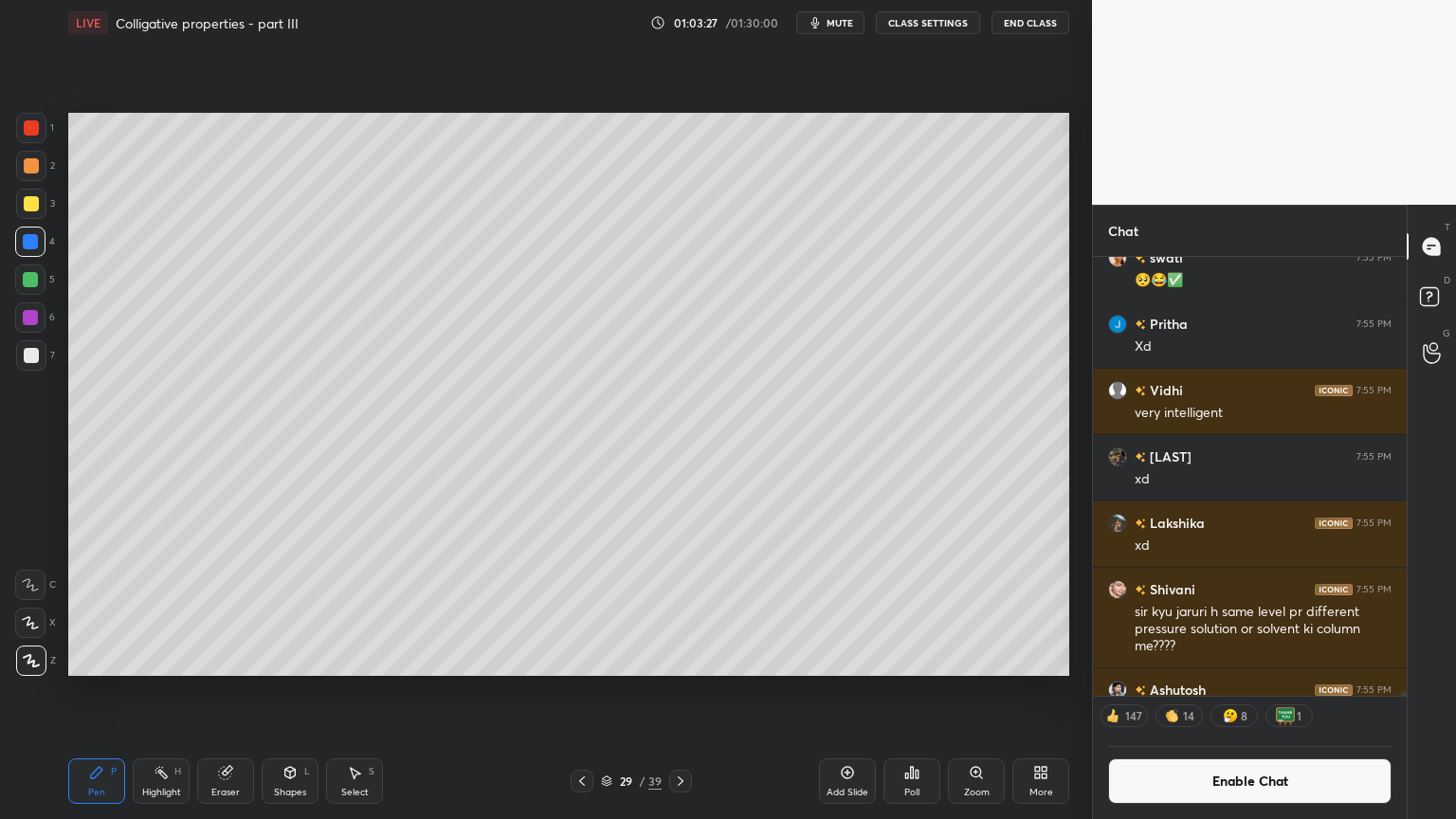 click at bounding box center [31, 166] 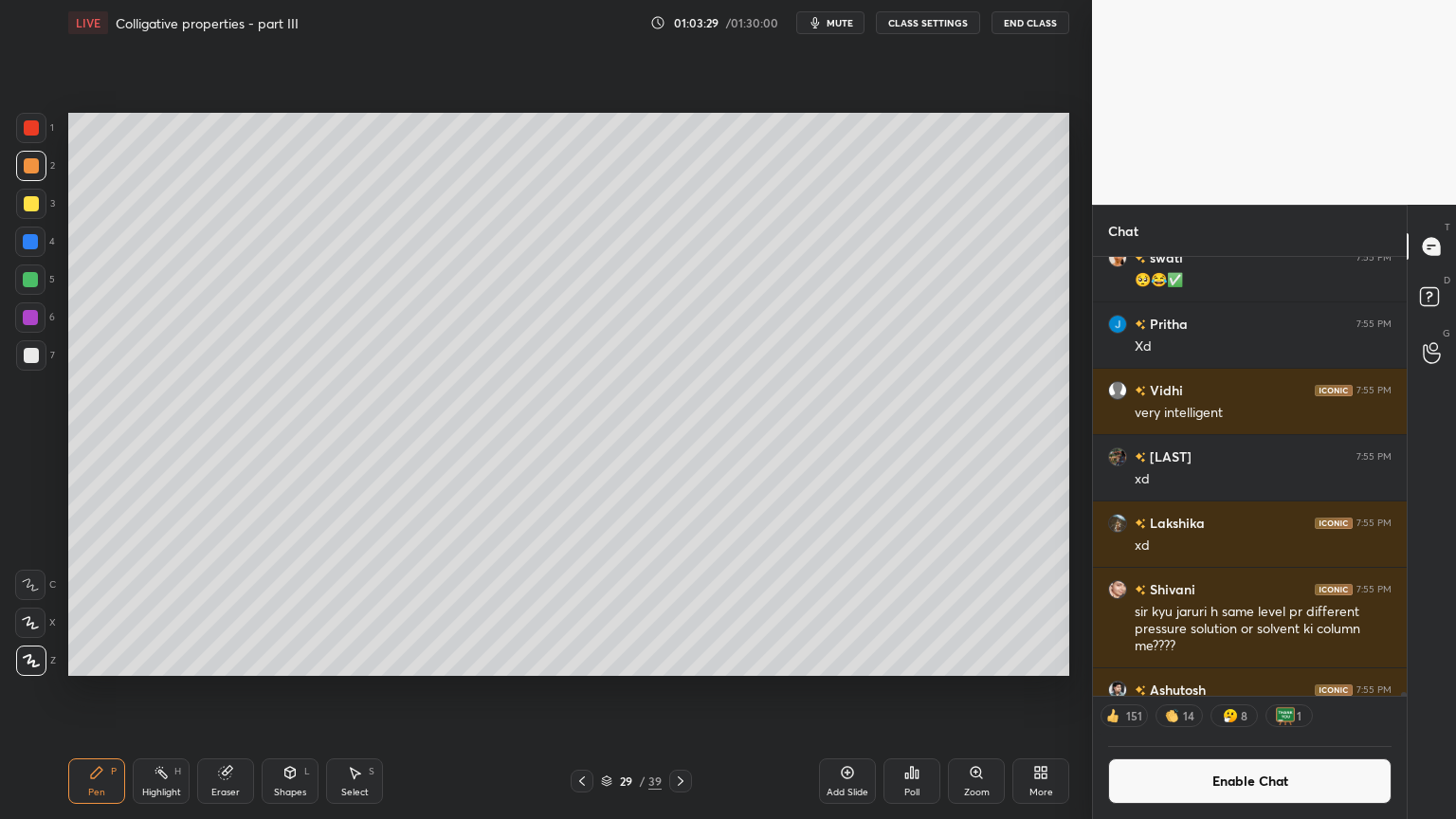 click on "Enable Chat" at bounding box center [1249, 781] 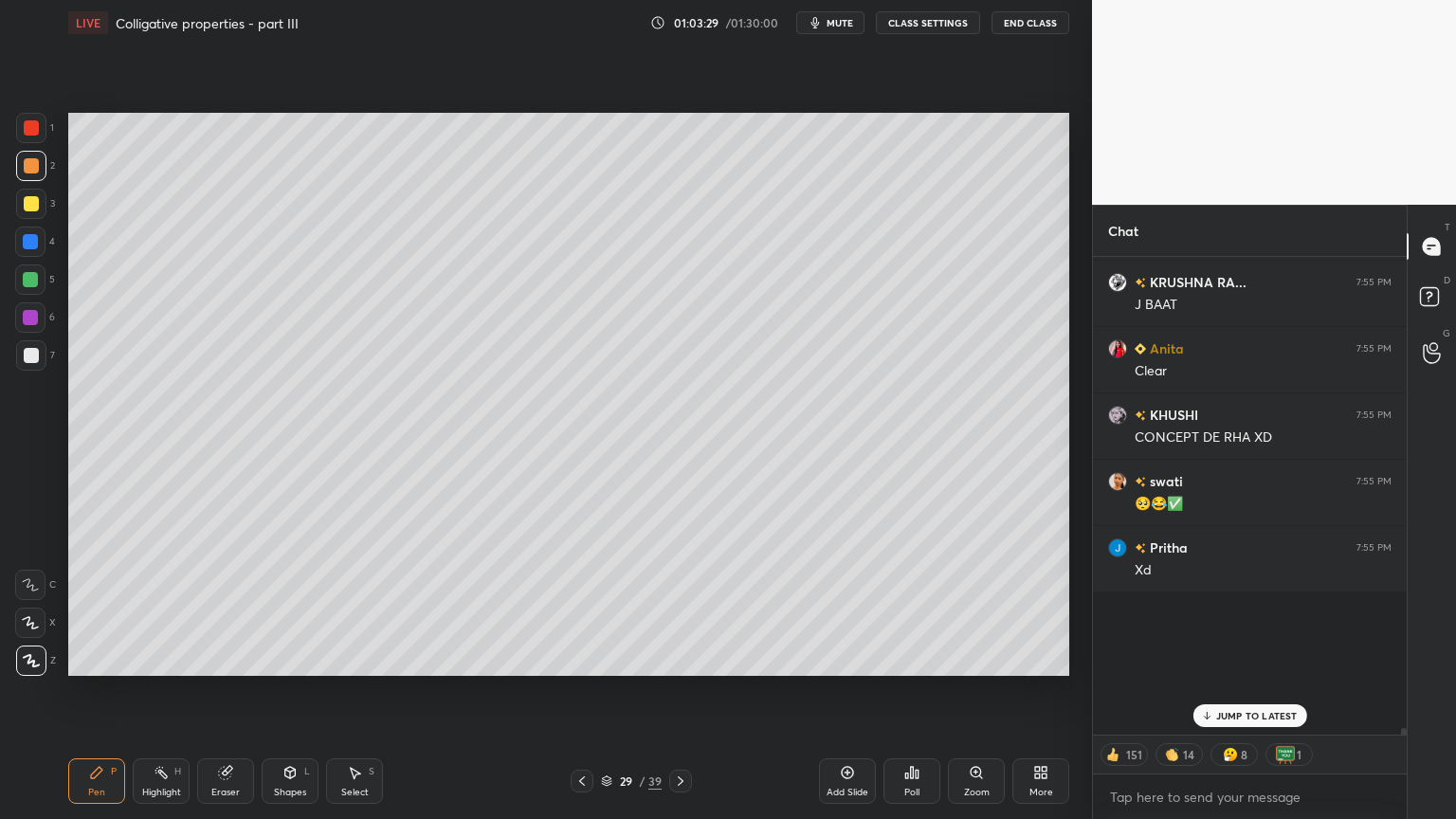 scroll, scrollTop: 6, scrollLeft: 6, axis: both 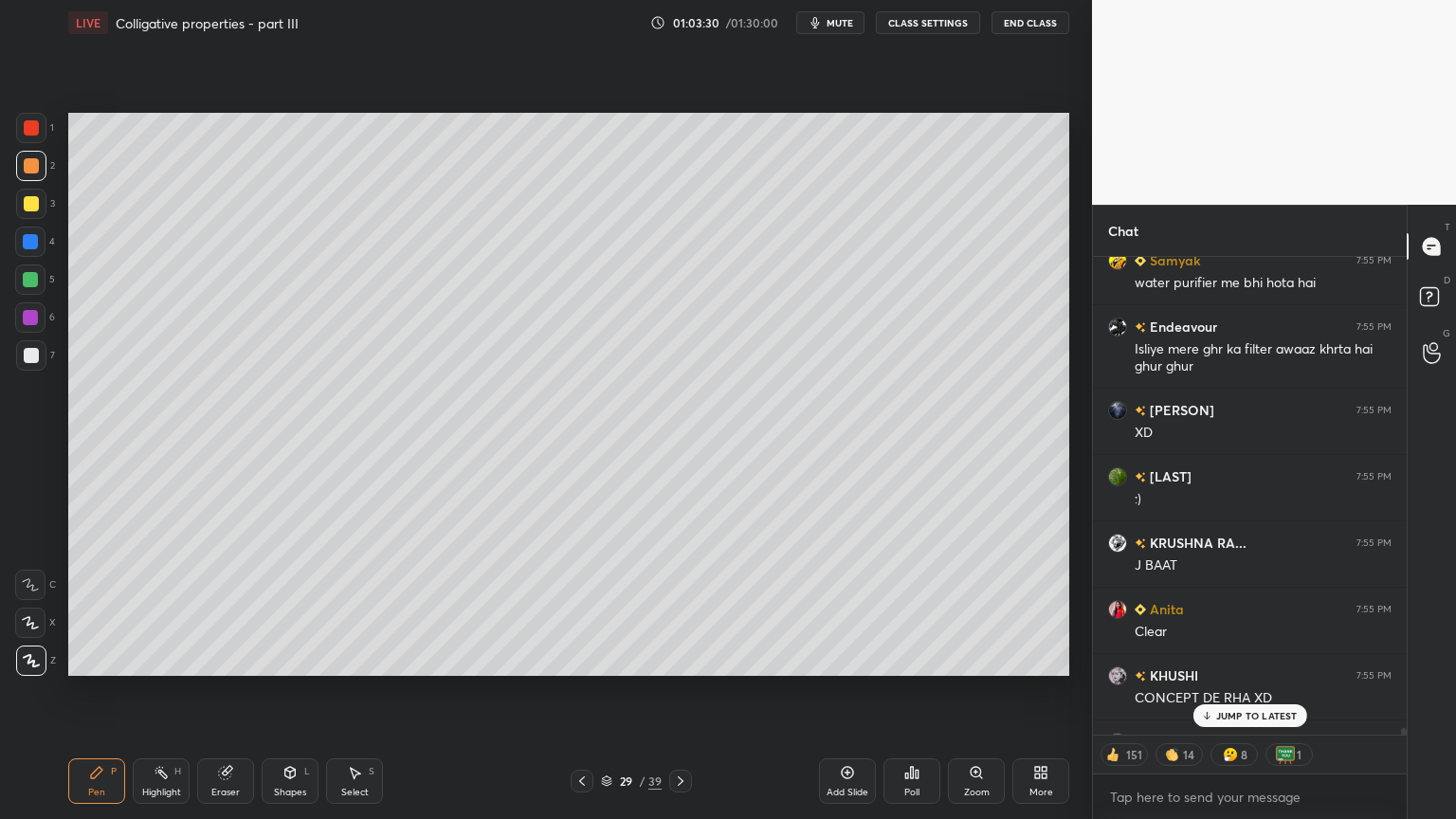 click on "JUMP TO LATEST" at bounding box center (1257, 716) 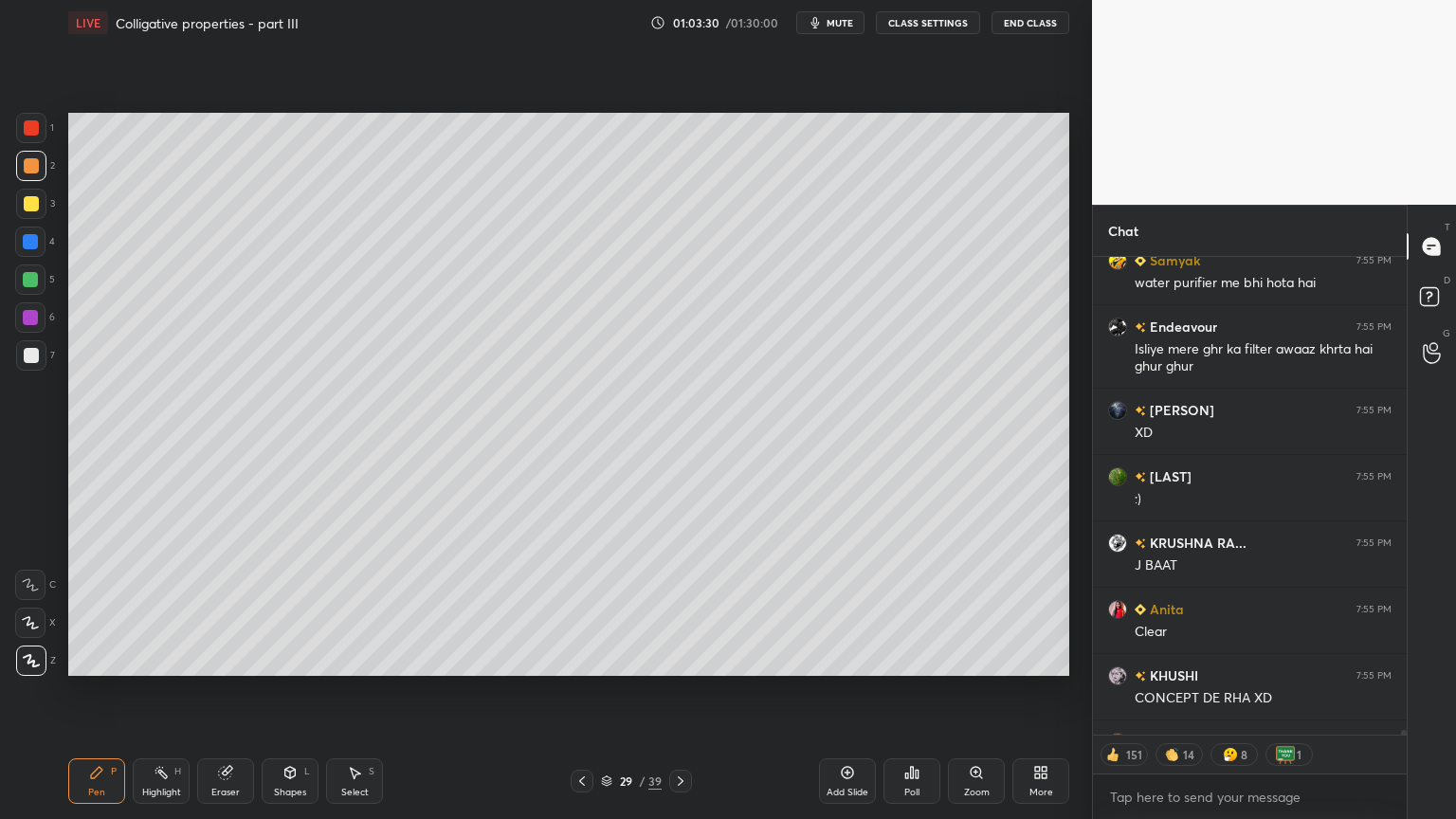 scroll, scrollTop: 49574, scrollLeft: 0, axis: vertical 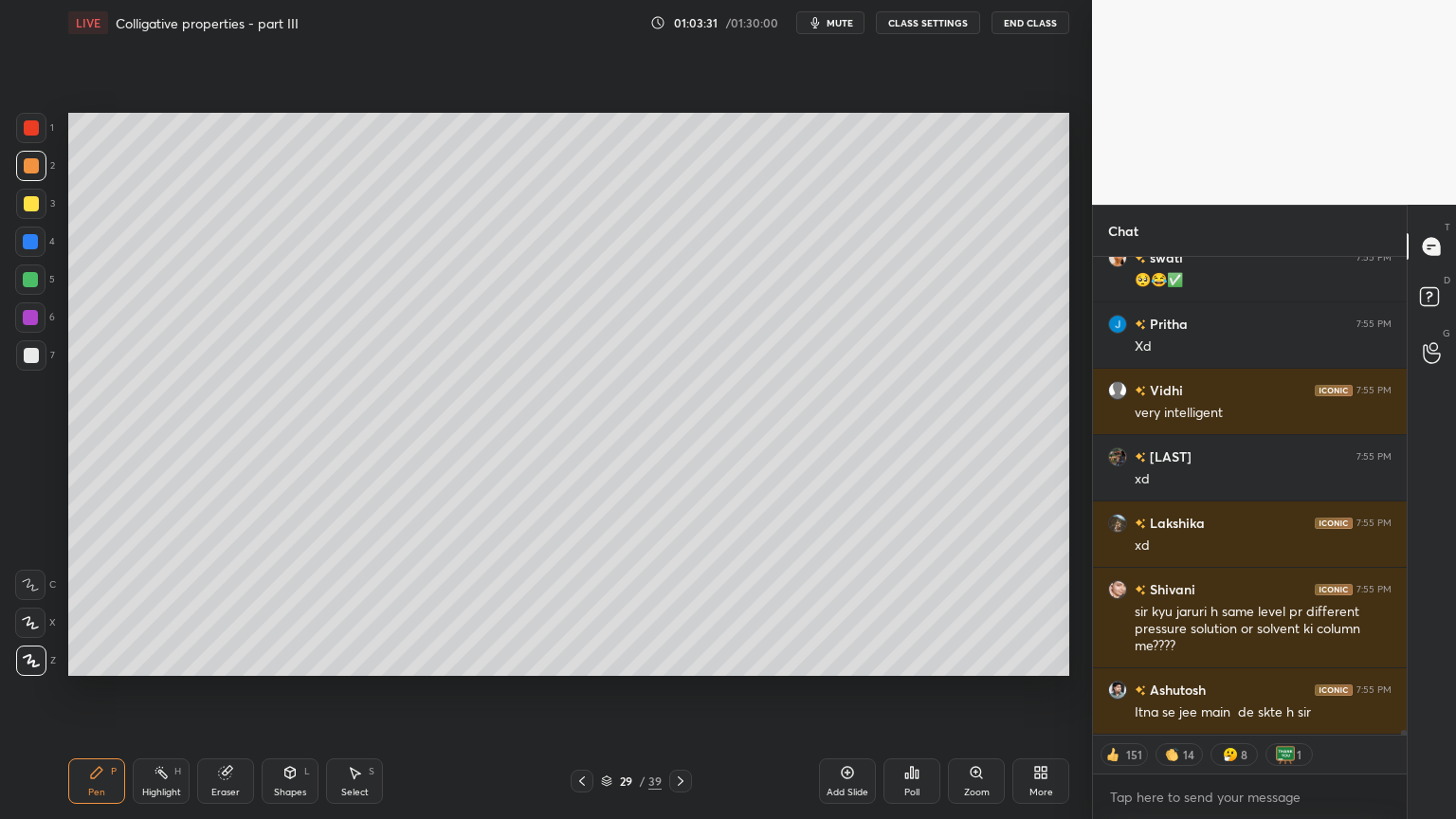 click 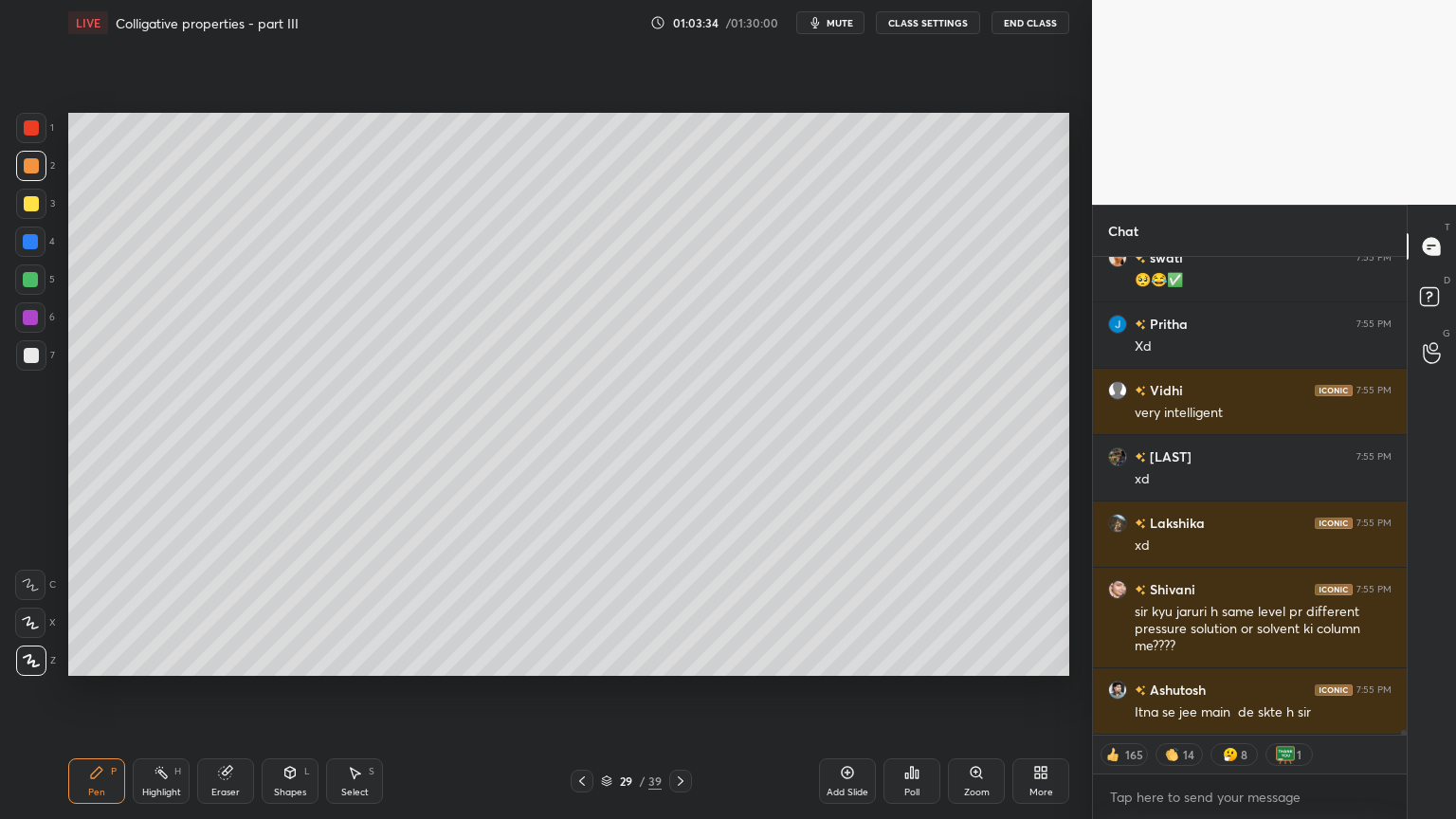 scroll, scrollTop: 49640, scrollLeft: 0, axis: vertical 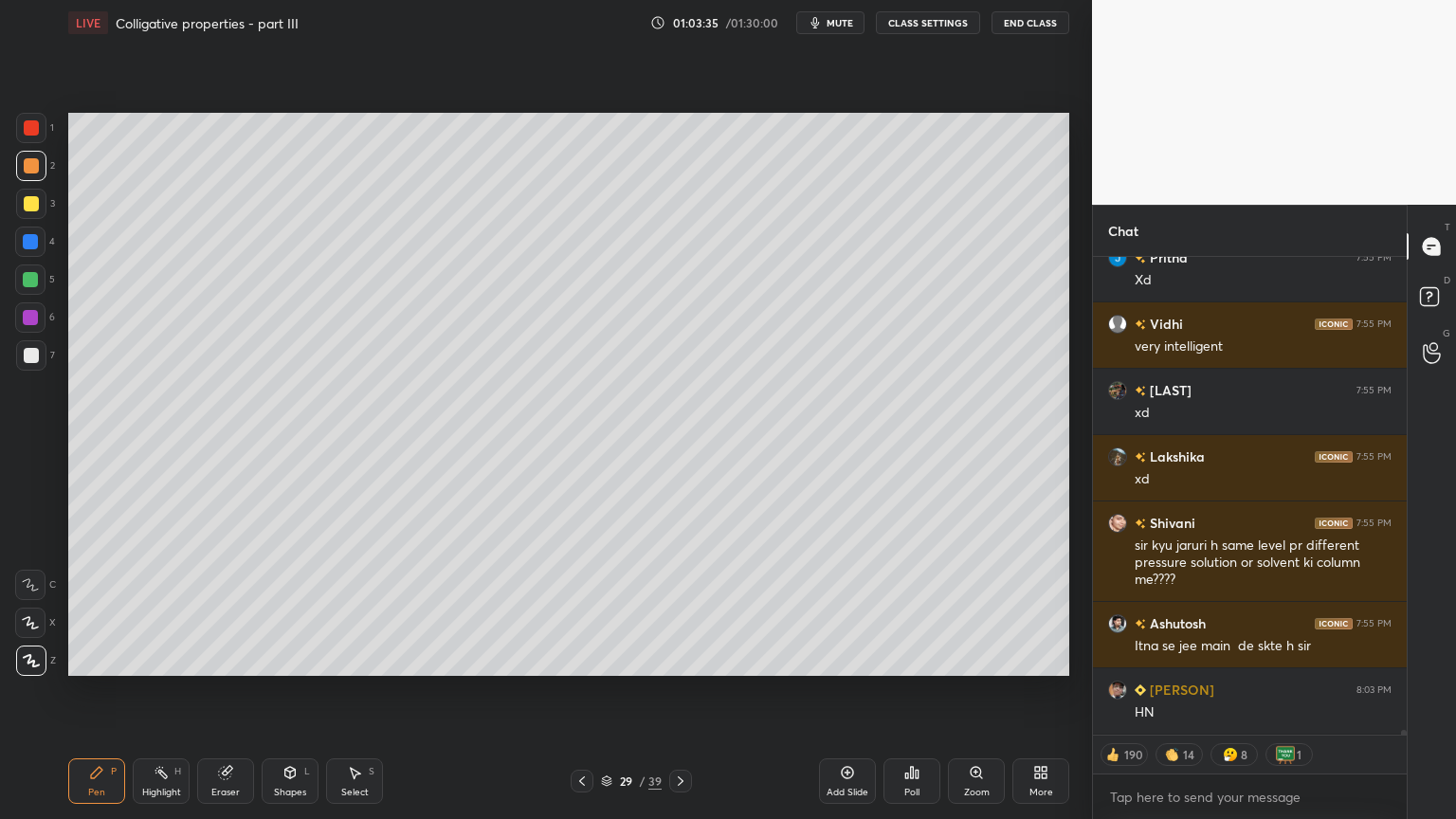 click at bounding box center [31, 355] 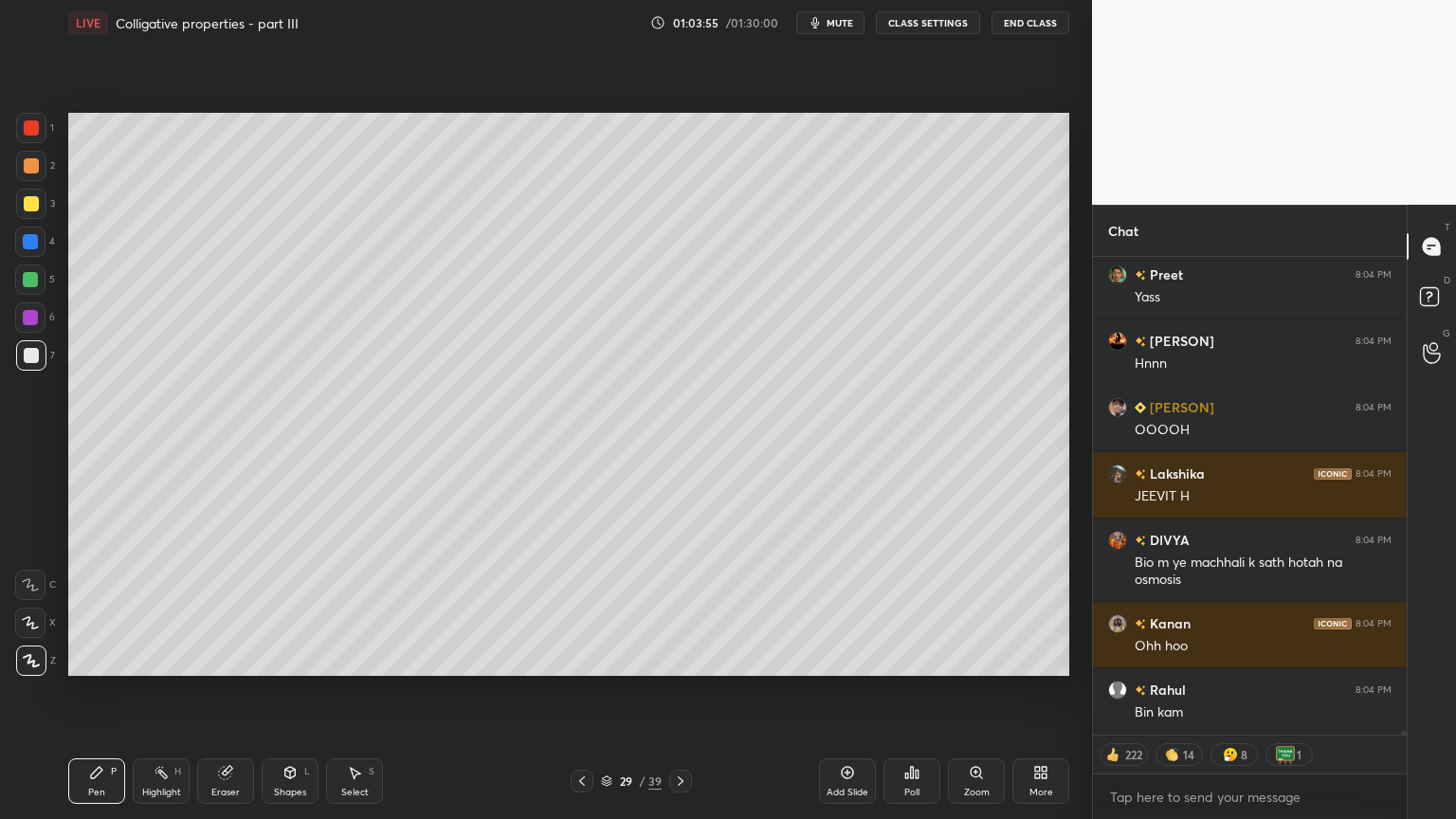 scroll, scrollTop: 53194, scrollLeft: 0, axis: vertical 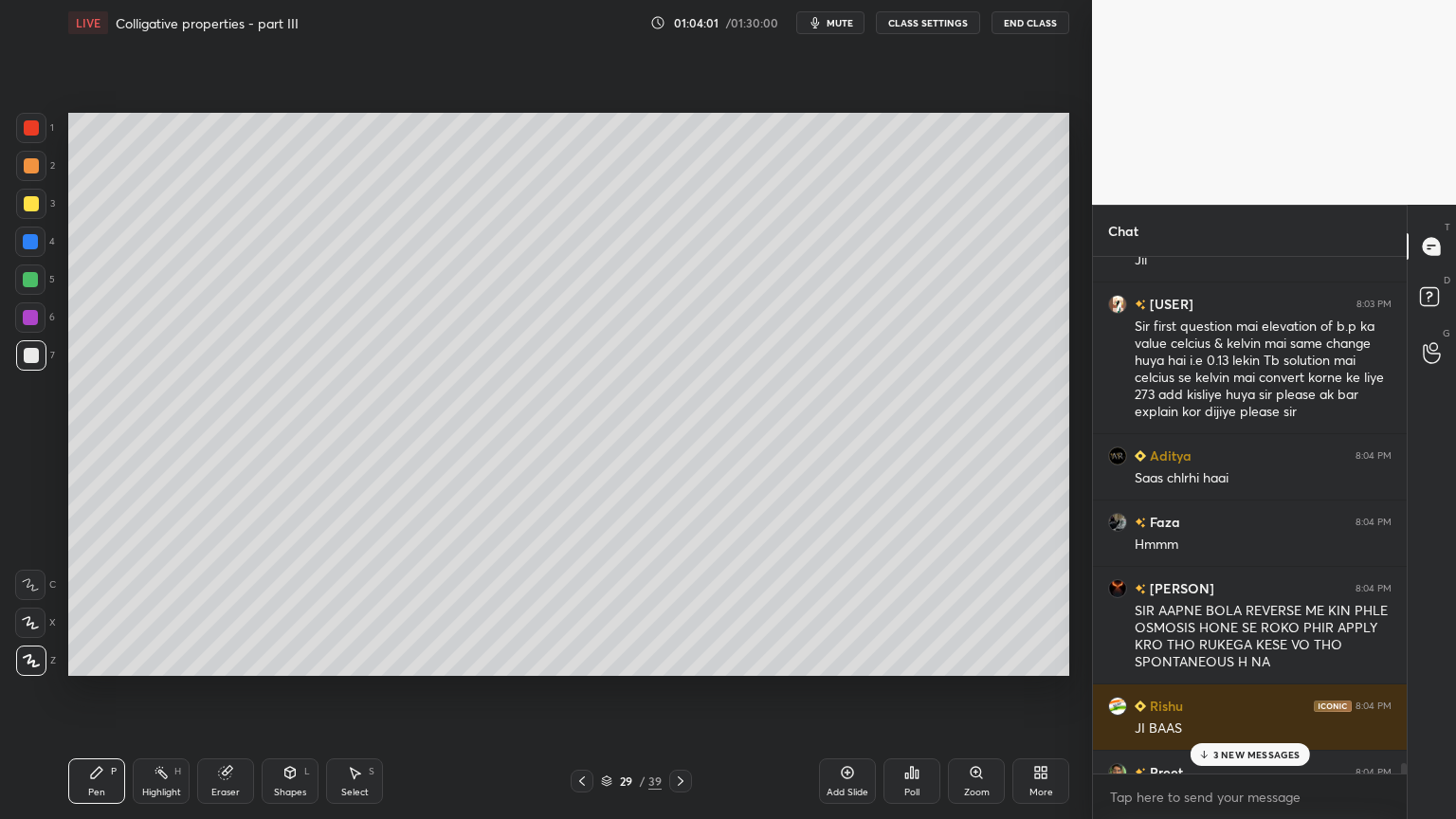 drag, startPoint x: 1403, startPoint y: 770, endPoint x: 1363, endPoint y: 760, distance: 41.231056 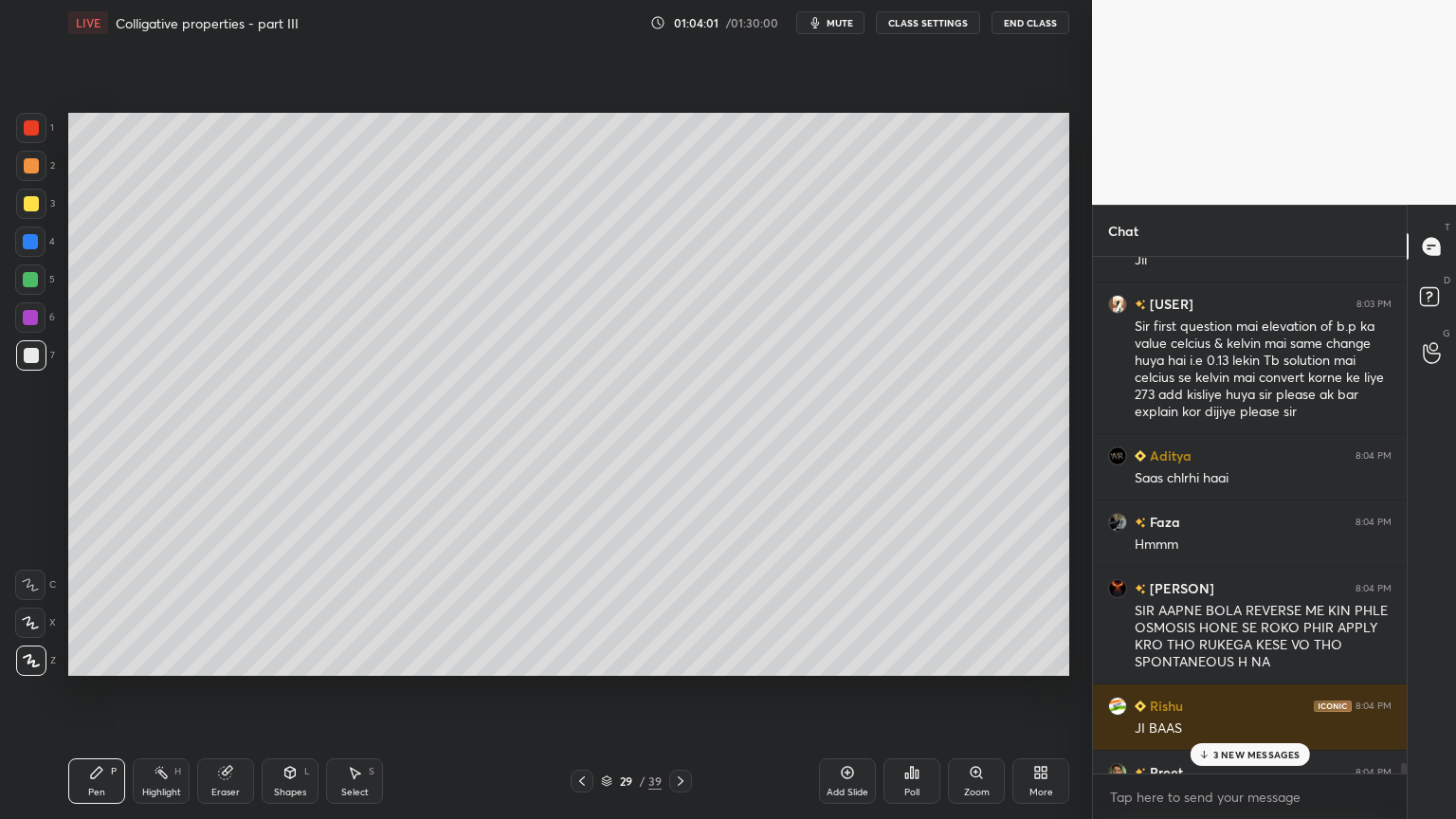 click at bounding box center [1404, 771] 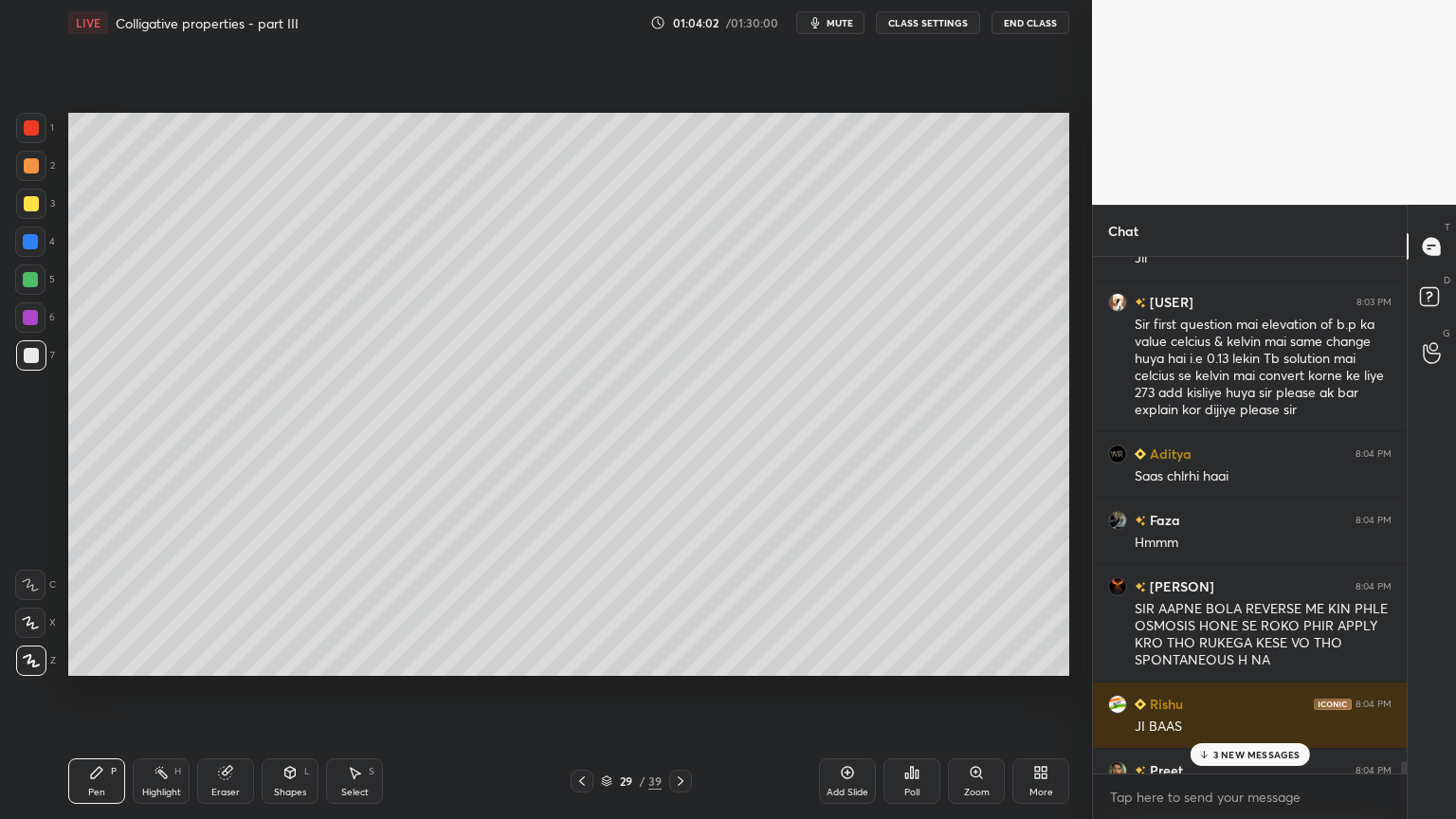 click on "3 NEW MESSAGES" at bounding box center (1257, 755) 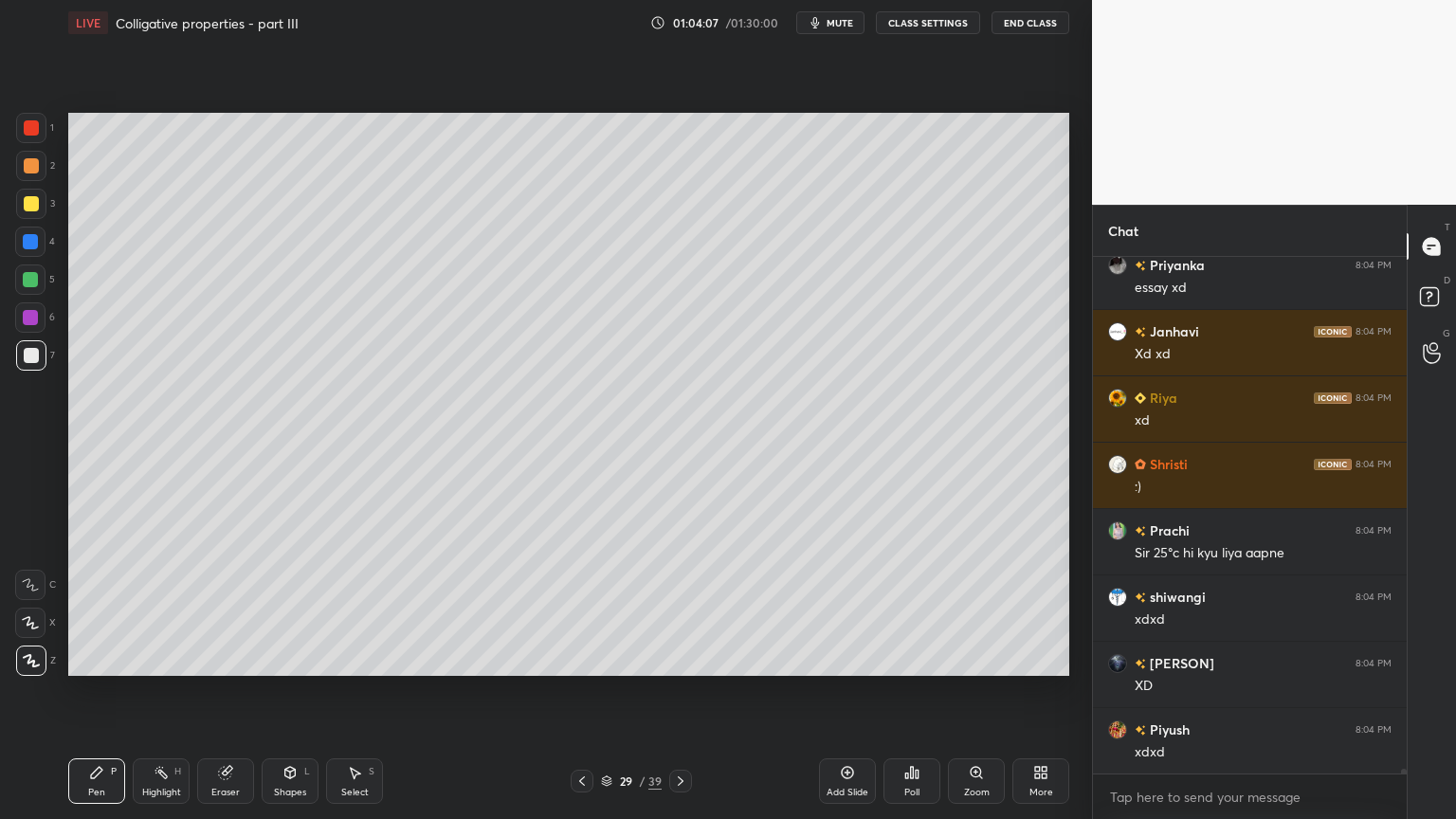scroll, scrollTop: 54019, scrollLeft: 0, axis: vertical 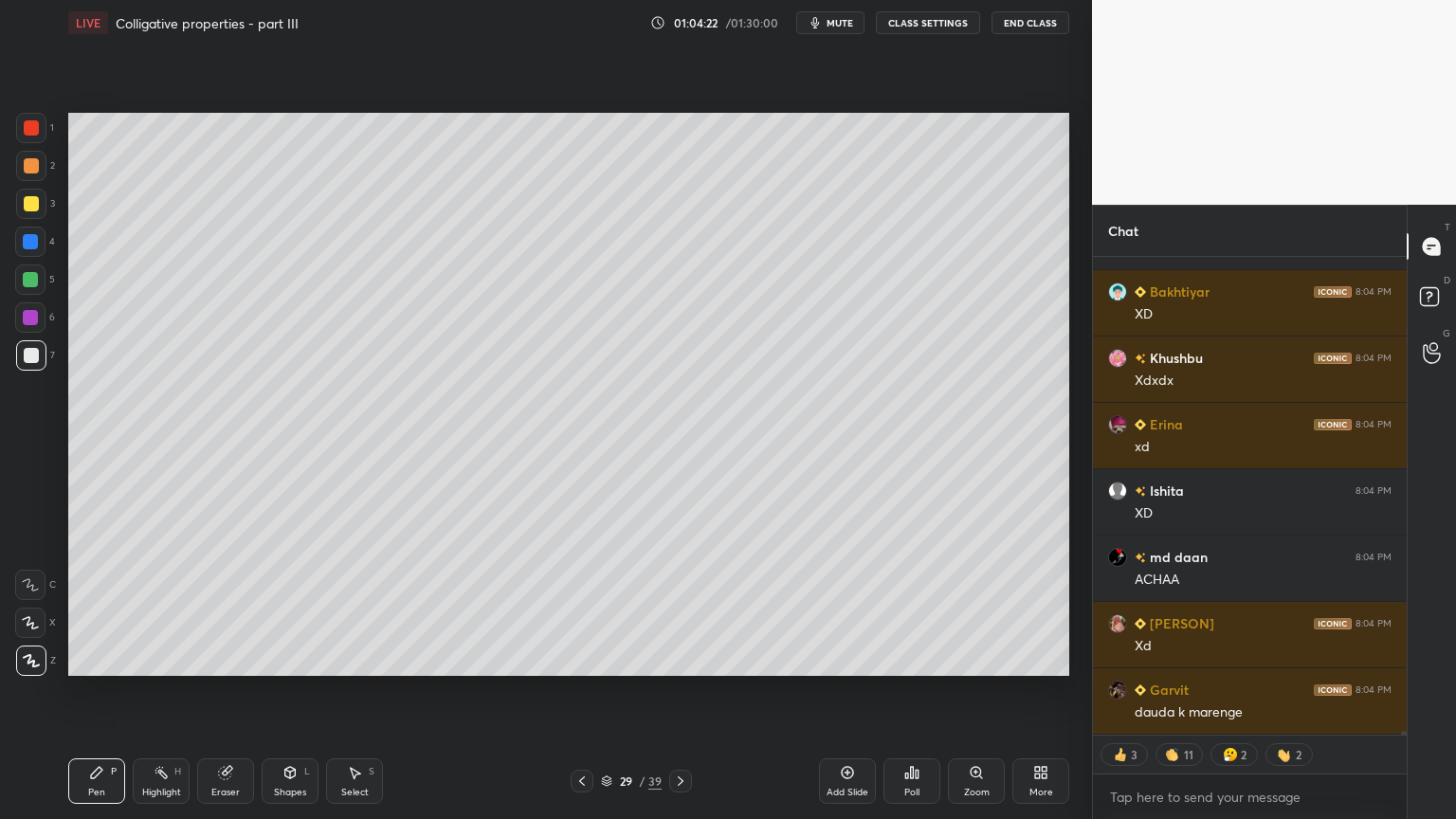 drag, startPoint x: 173, startPoint y: 779, endPoint x: 452, endPoint y: 677, distance: 297.0606 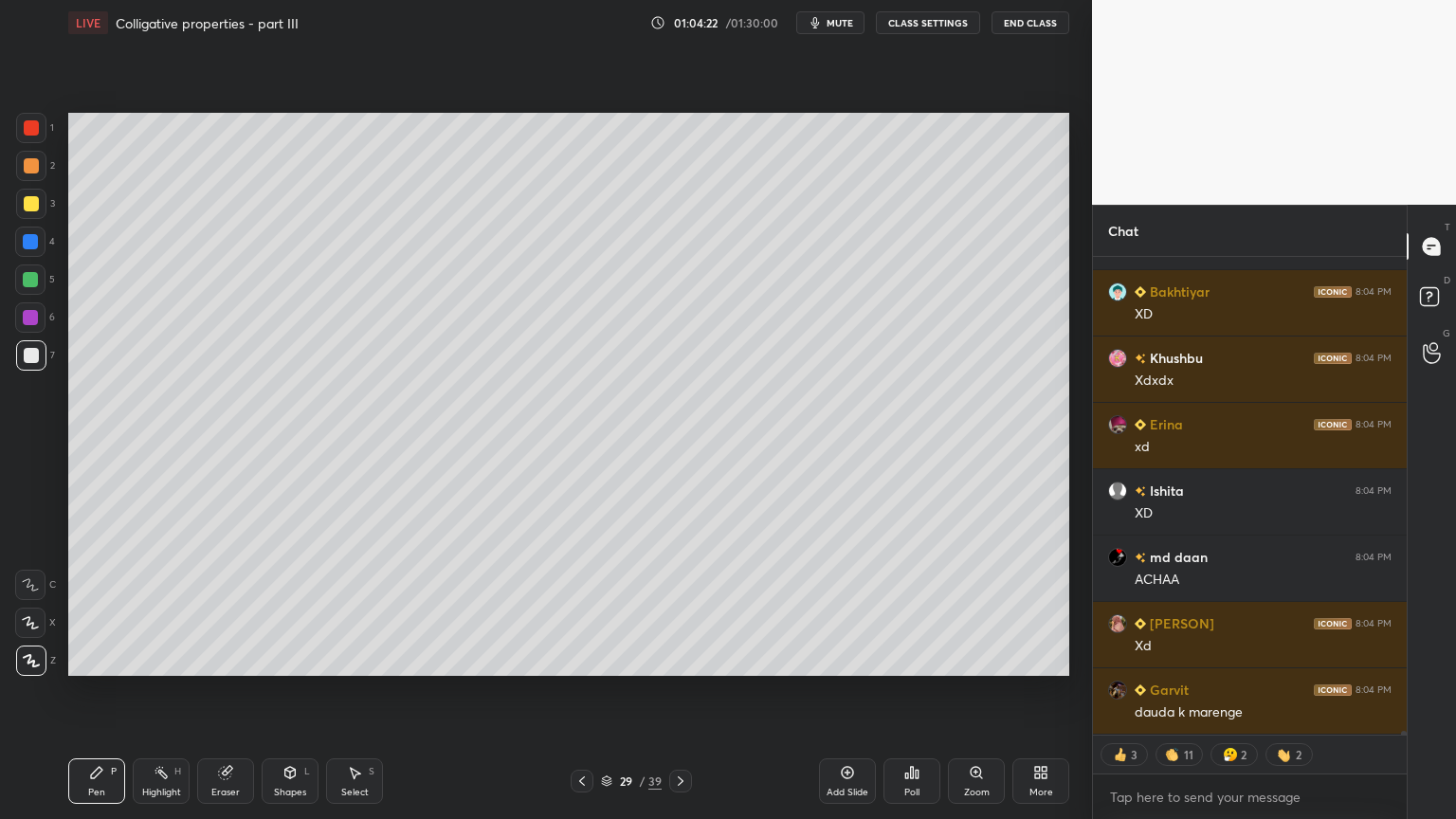 click on "Highlight H" at bounding box center (161, 781) 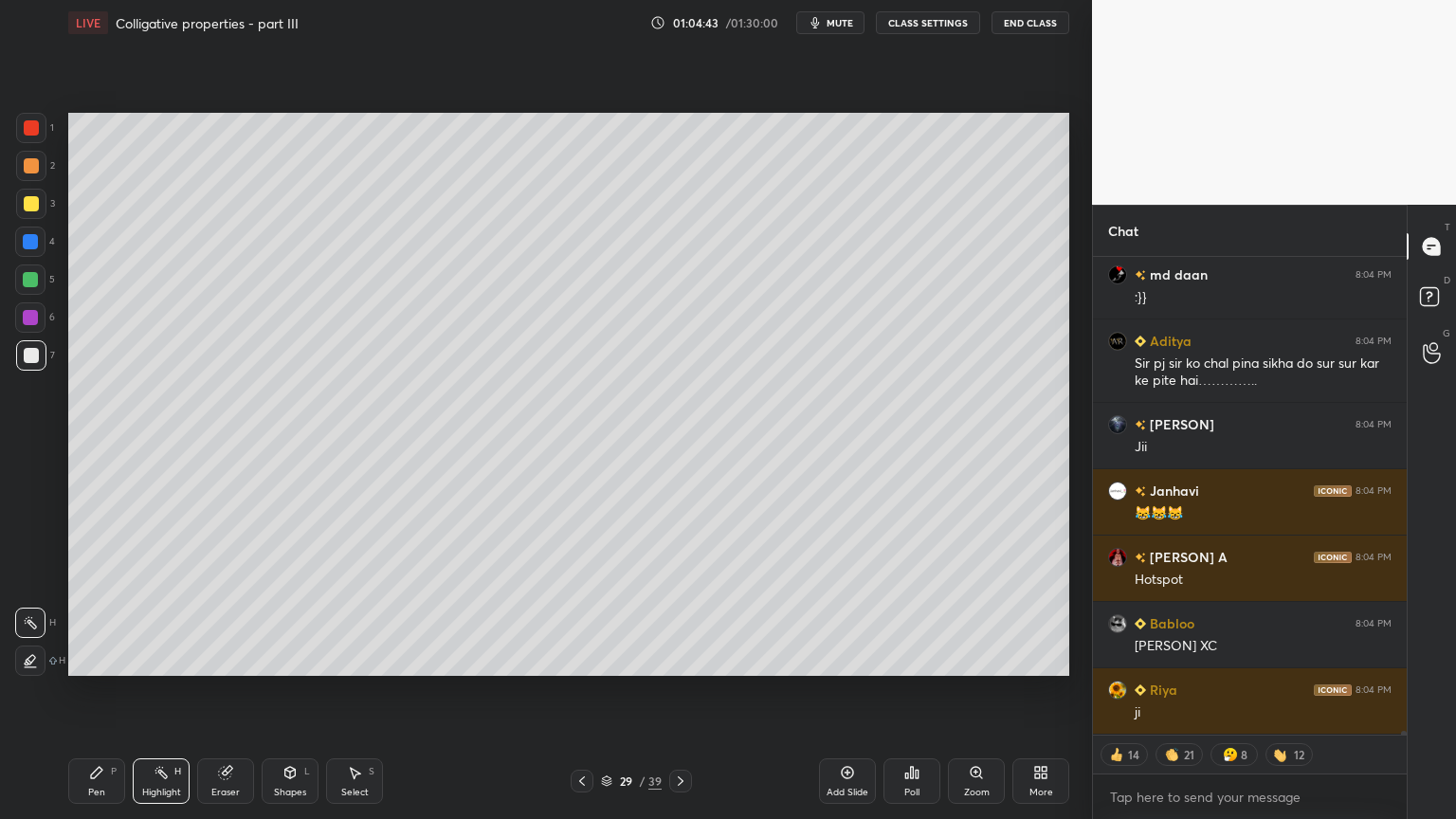 click at bounding box center (1401, 496) 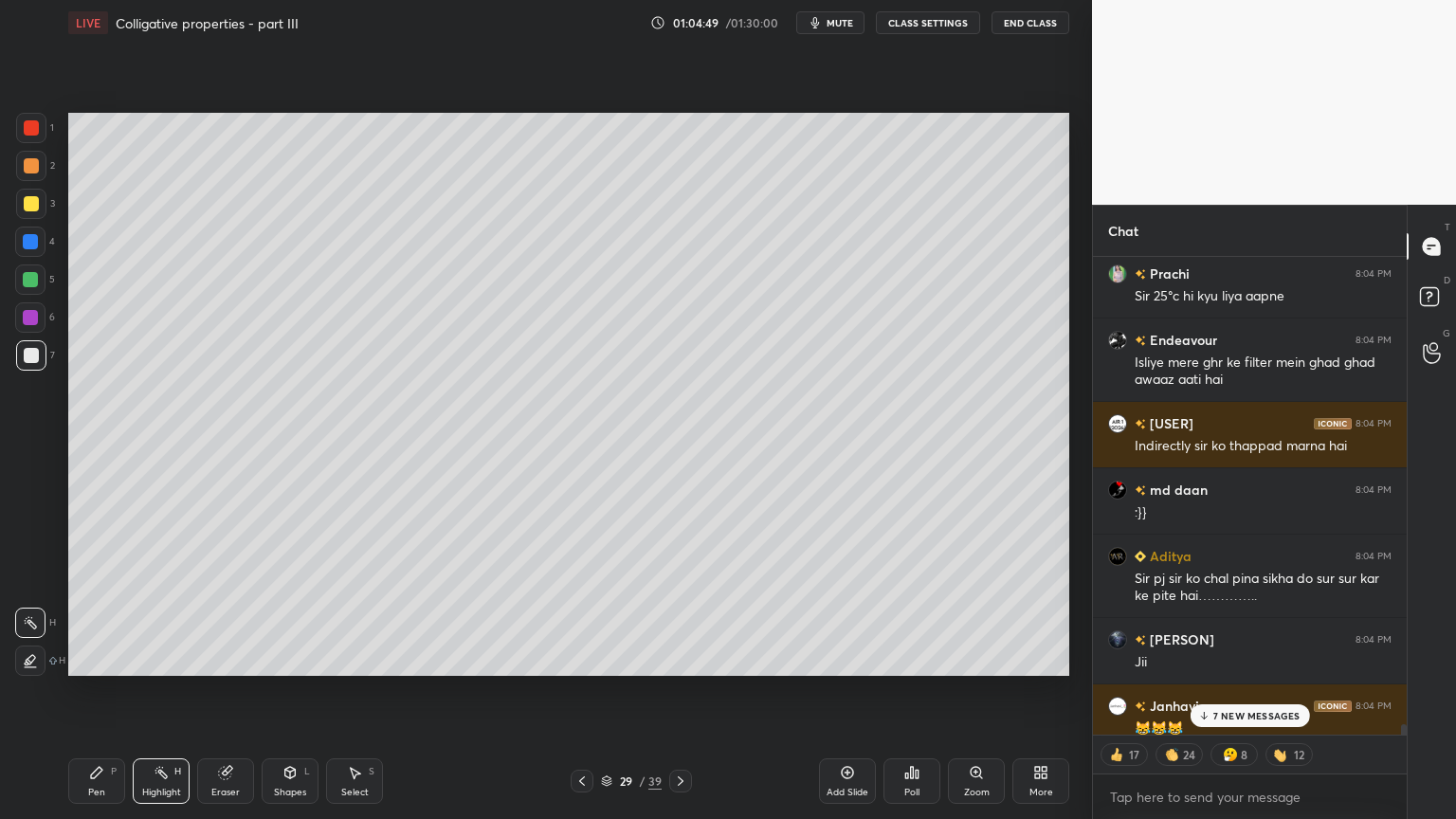 drag, startPoint x: 1403, startPoint y: 730, endPoint x: 1326, endPoint y: 724, distance: 77.23341 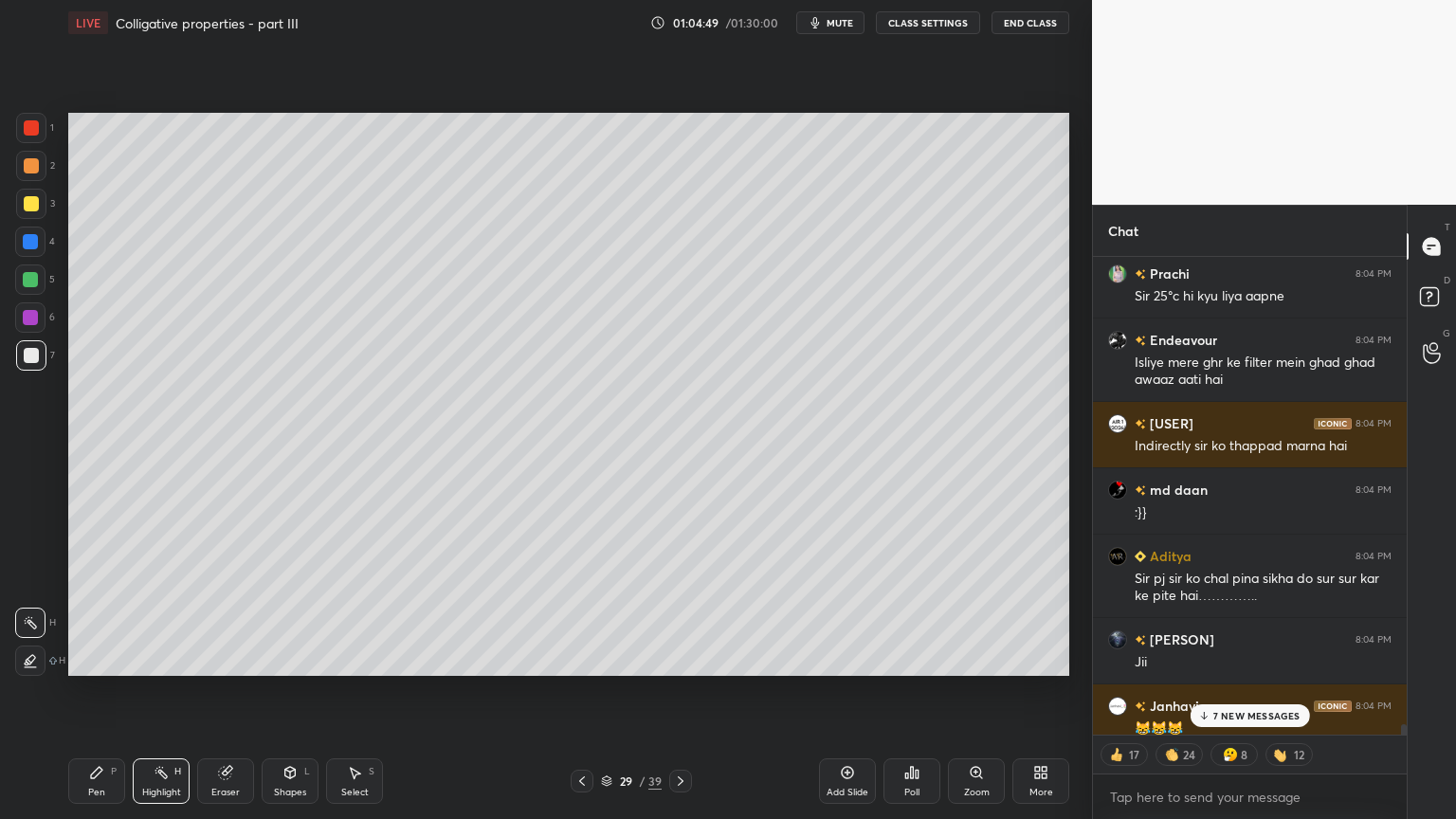 click at bounding box center [1404, 732] 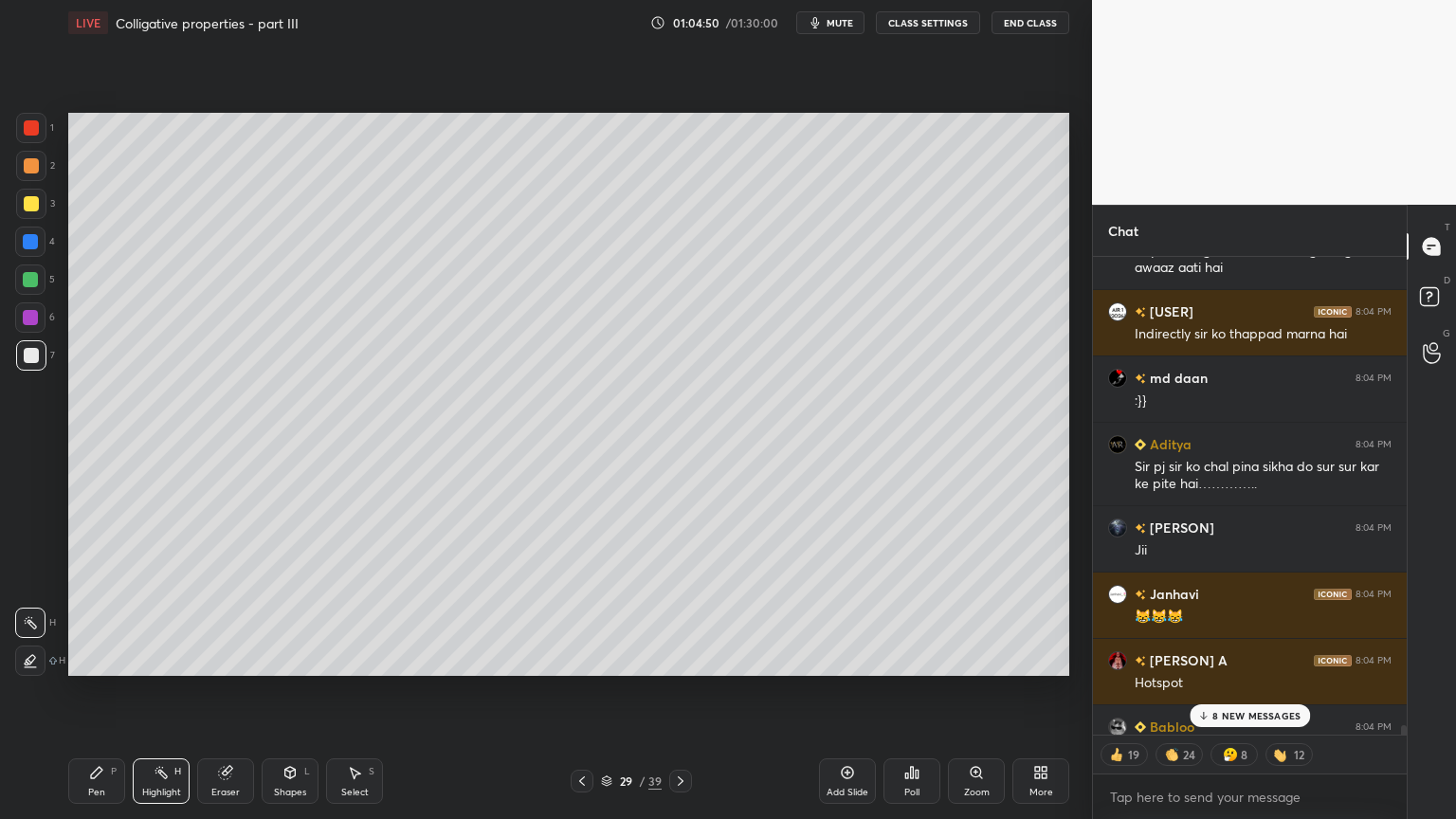 click on "8 NEW MESSAGES" at bounding box center [1256, 716] 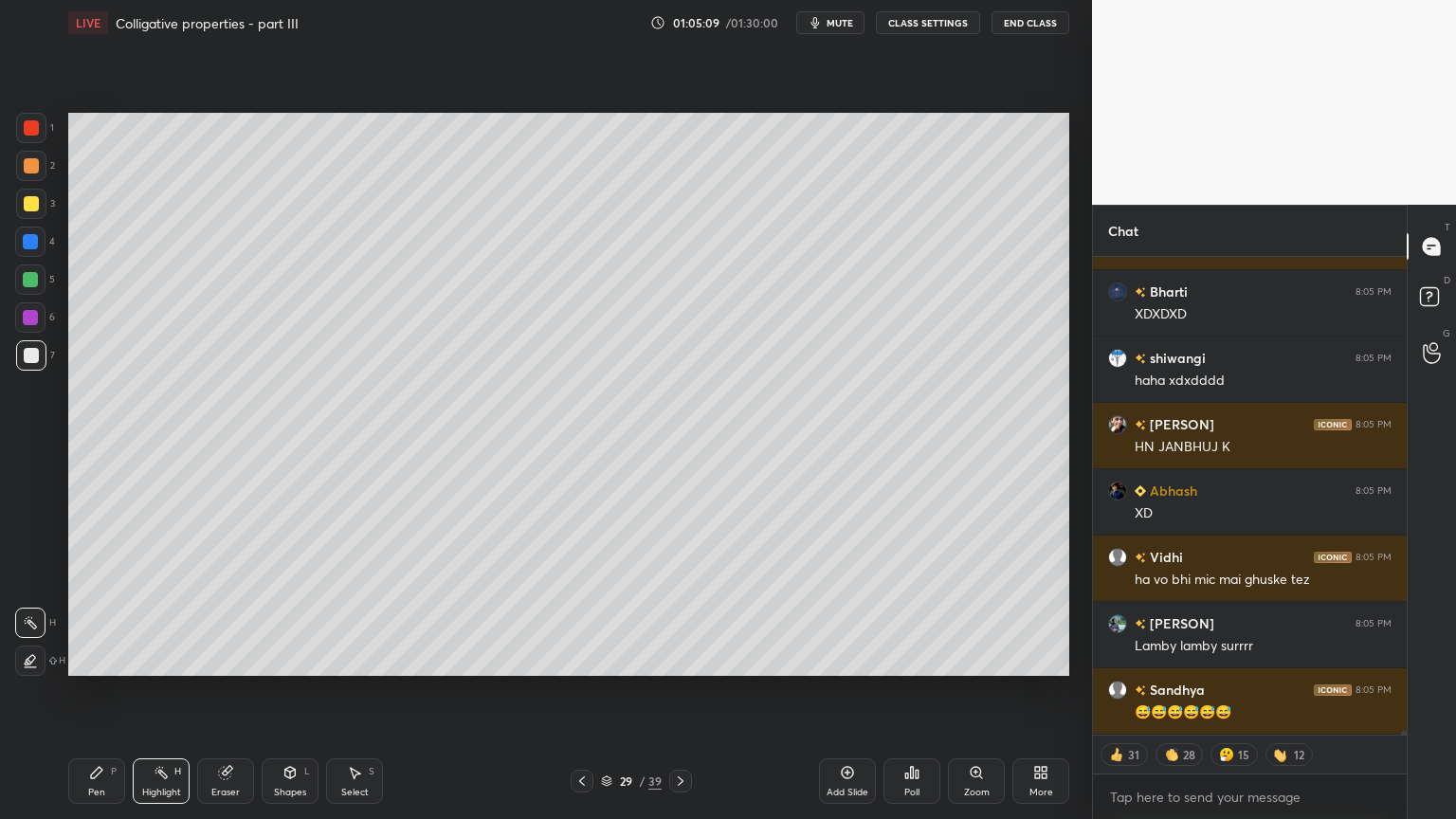 click on "Eraser" at bounding box center [226, 781] 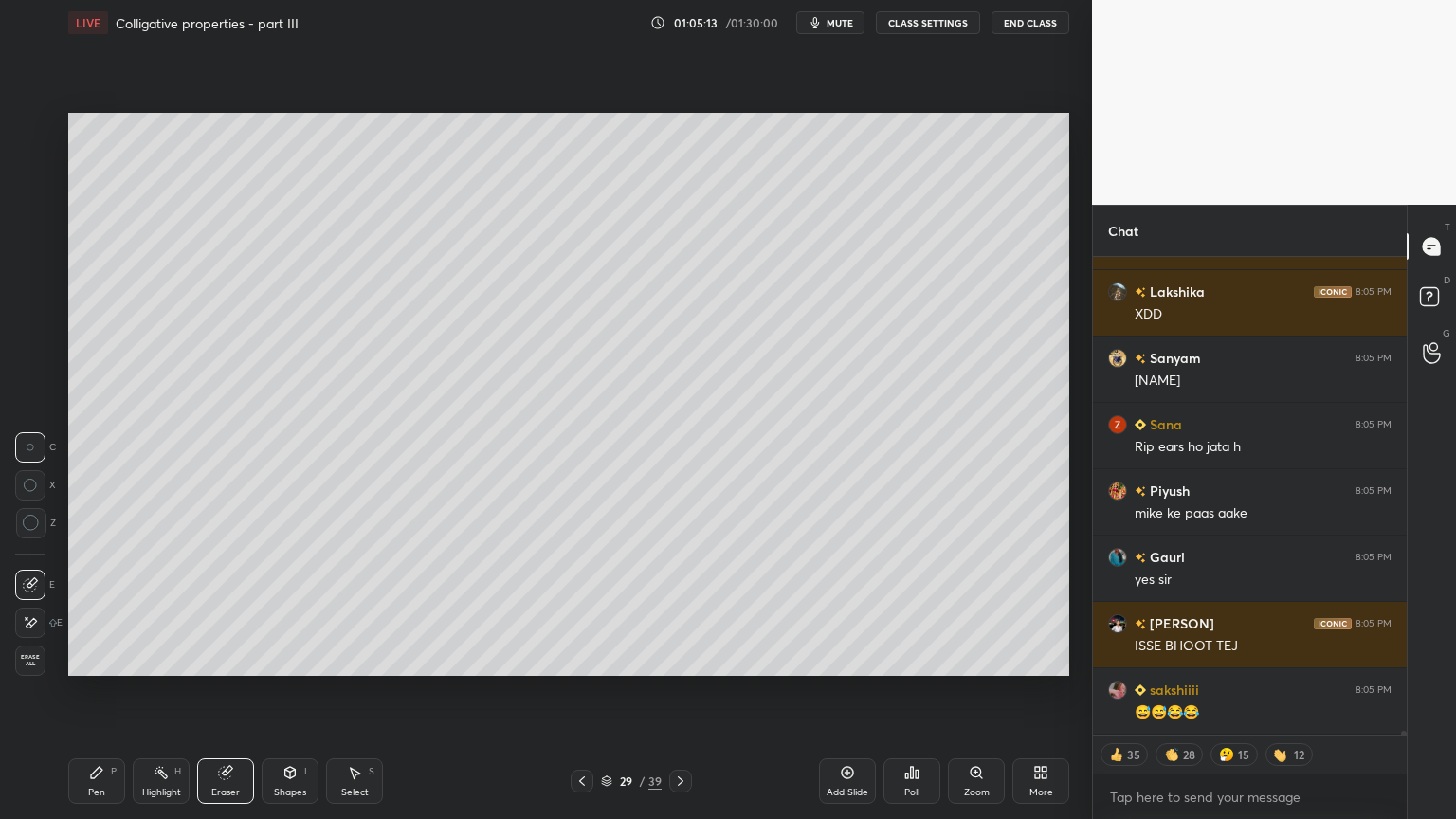 type on "x" 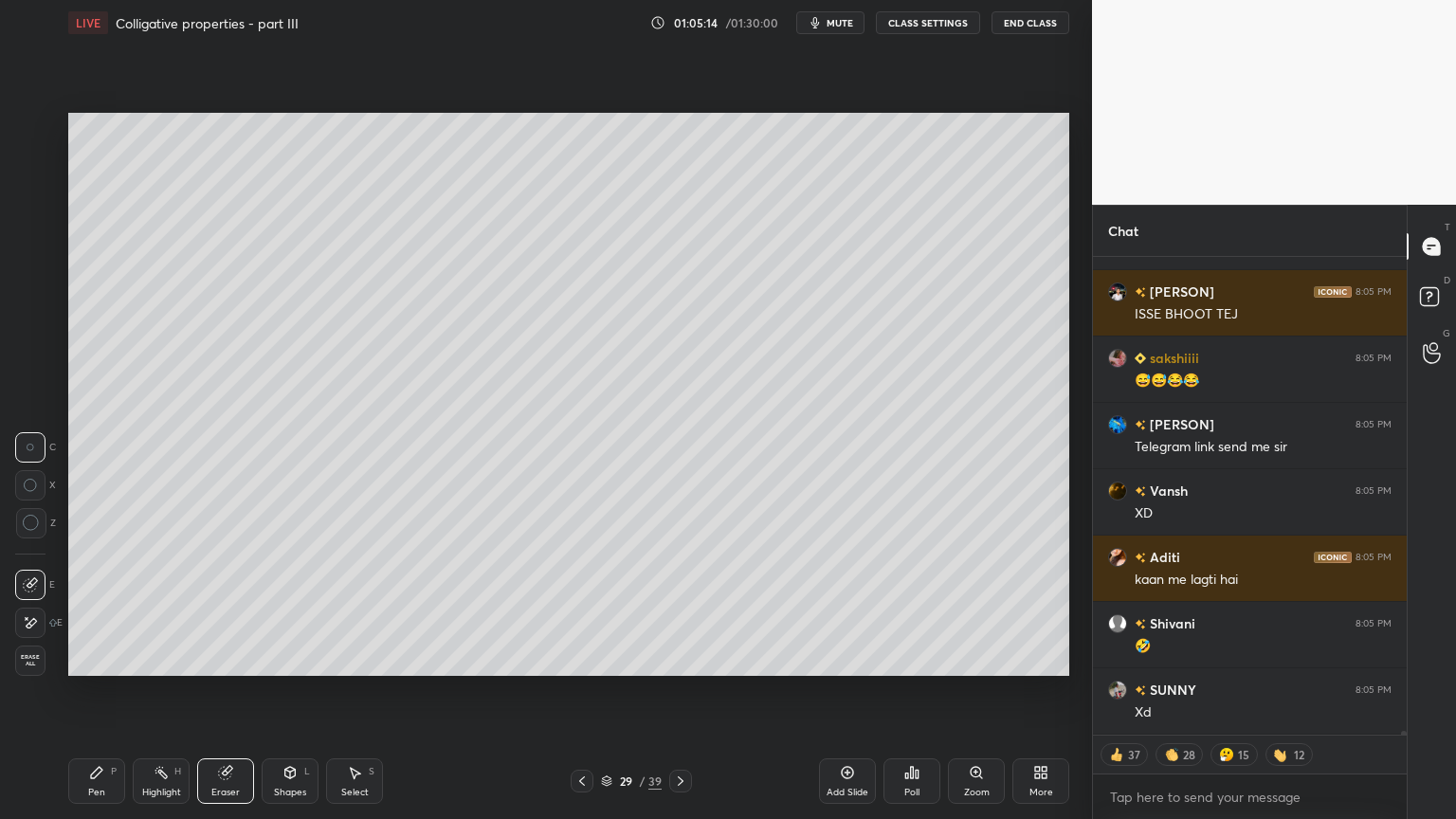 click on "CLASS SETTINGS" at bounding box center (928, 23) 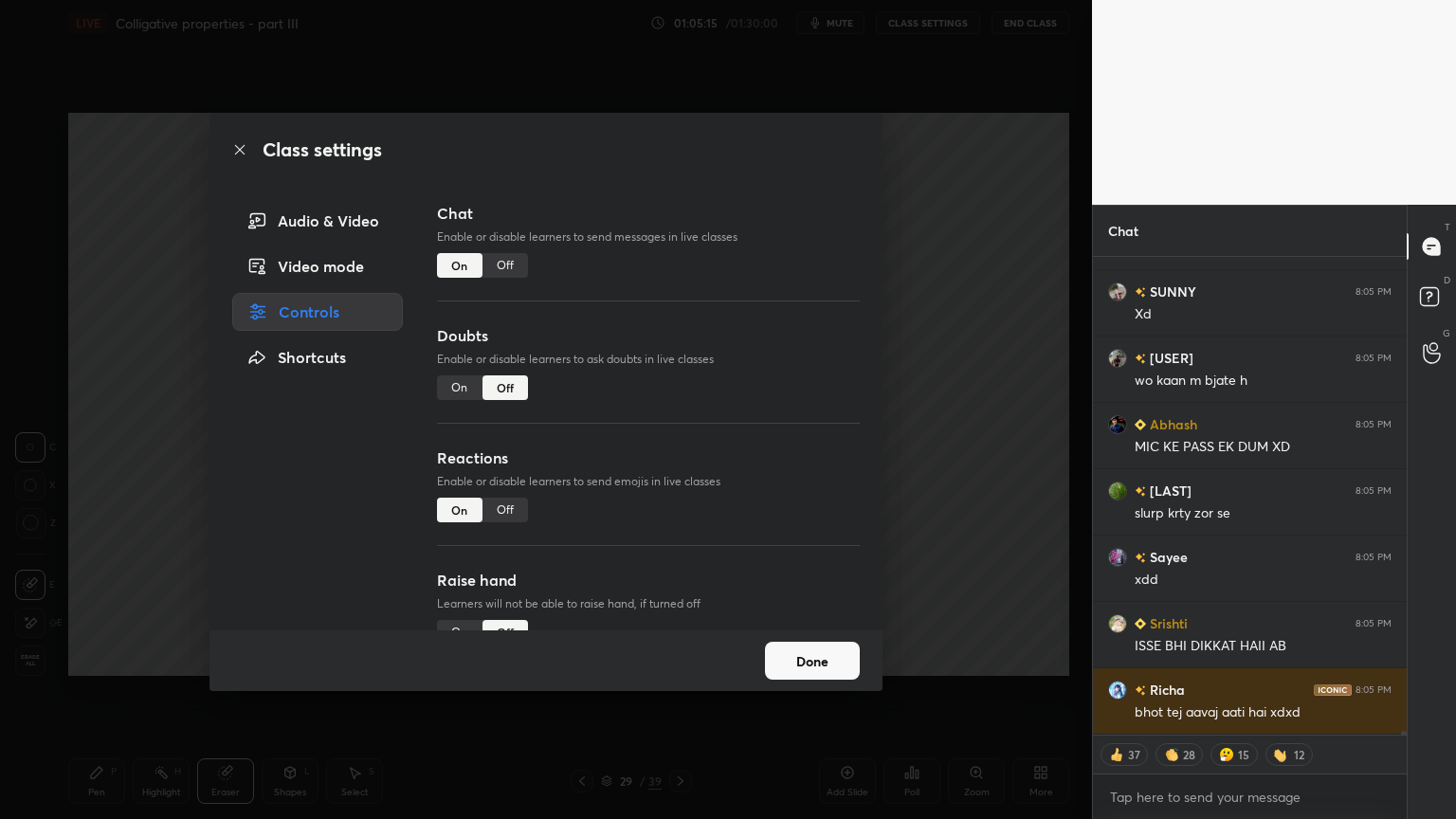 drag, startPoint x: 504, startPoint y: 268, endPoint x: 741, endPoint y: 286, distance: 237.68256 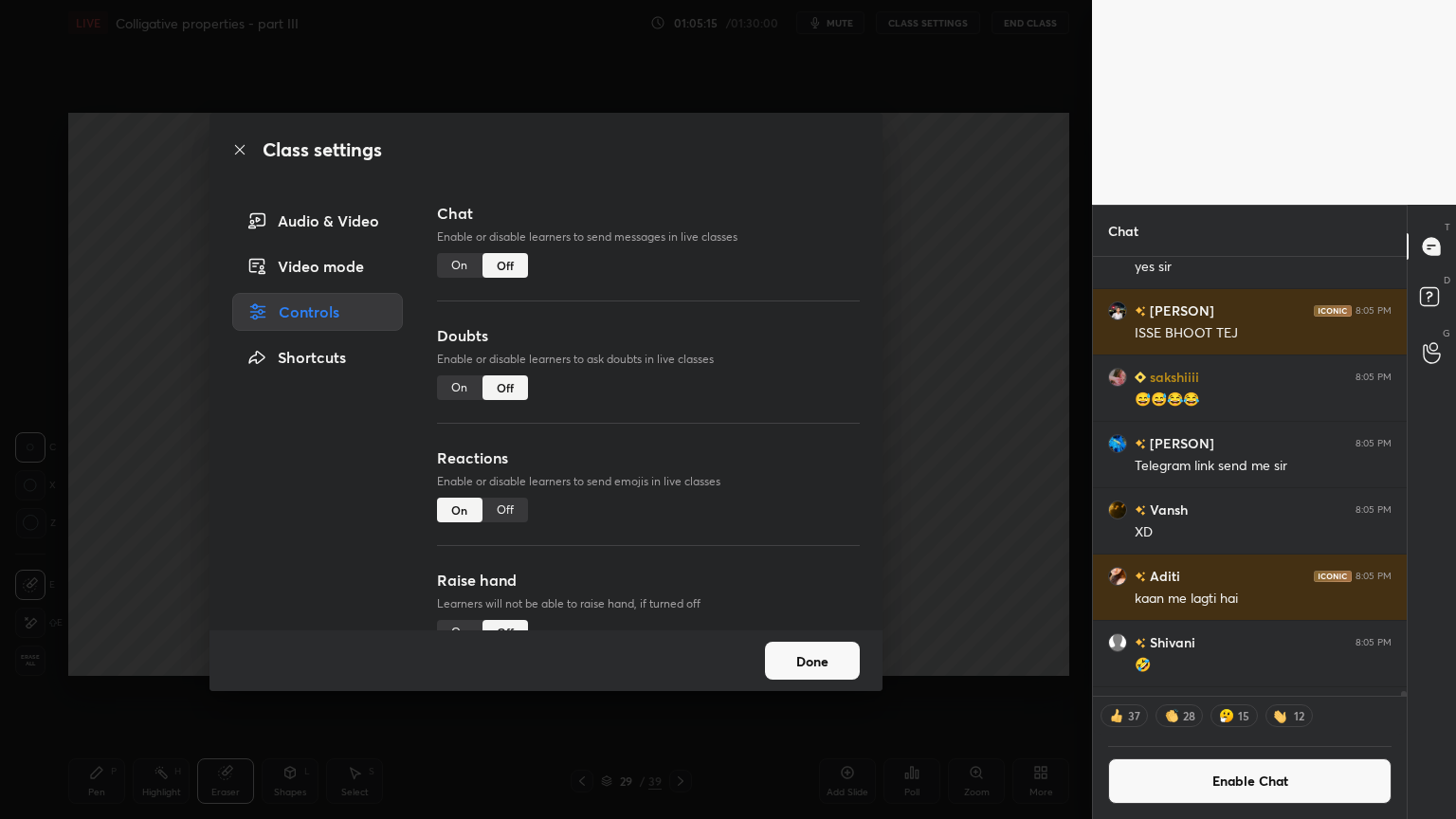 click on "Class settings Audio & Video Video mode Controls Shortcuts Chat Enable or disable learners to send messages in live classes On Off Doubts Enable or disable learners to ask doubts in live classes On Off Reactions Enable or disable learners to send emojis in live classes On Off Raise hand Learners will not be able to raise hand, if turned off On Off Poll Prediction Enable or disable poll prediction in case of a question on the slide On Off Done" at bounding box center (546, 410) 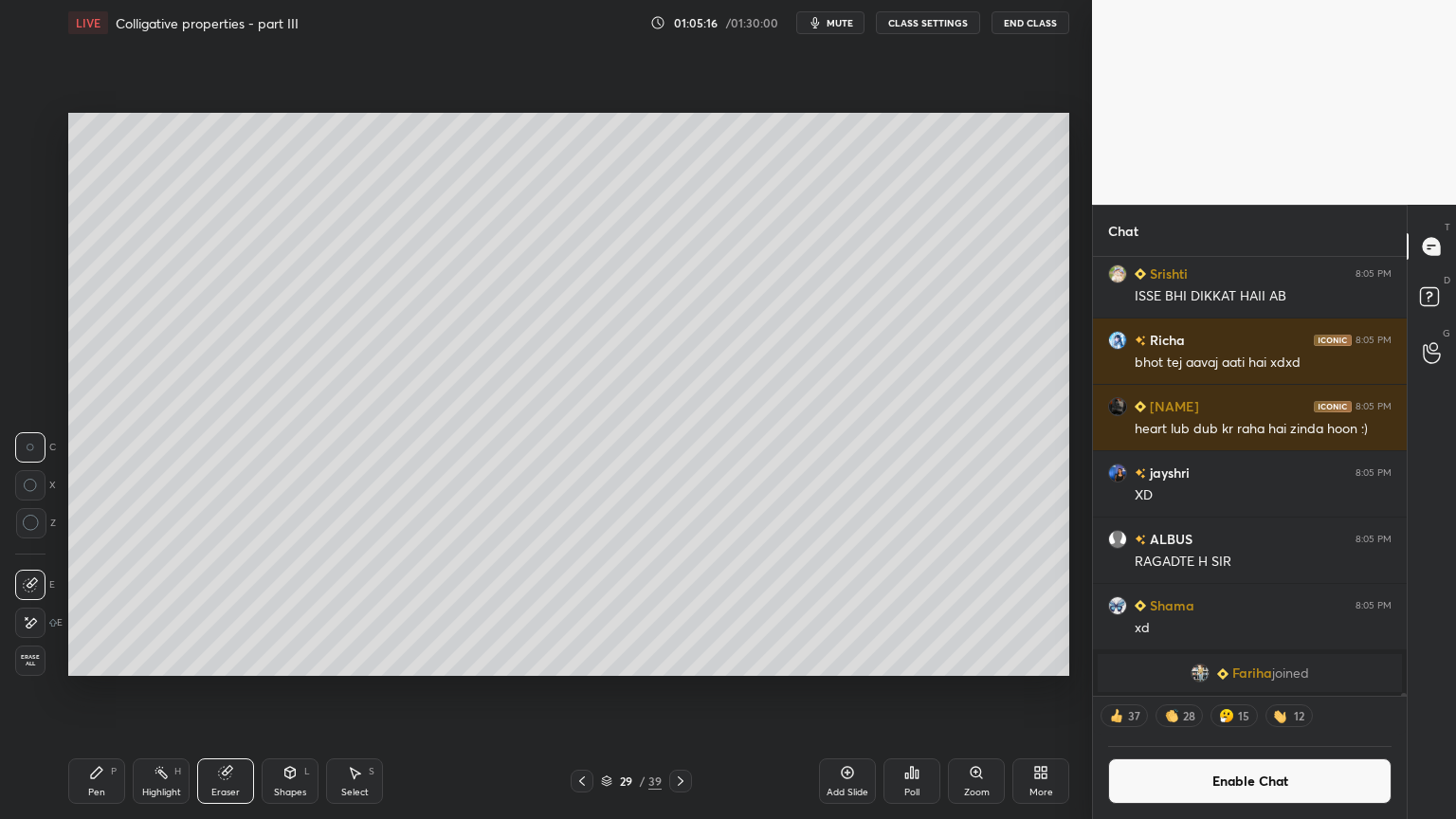 click on "Pen" at bounding box center (97, 792) 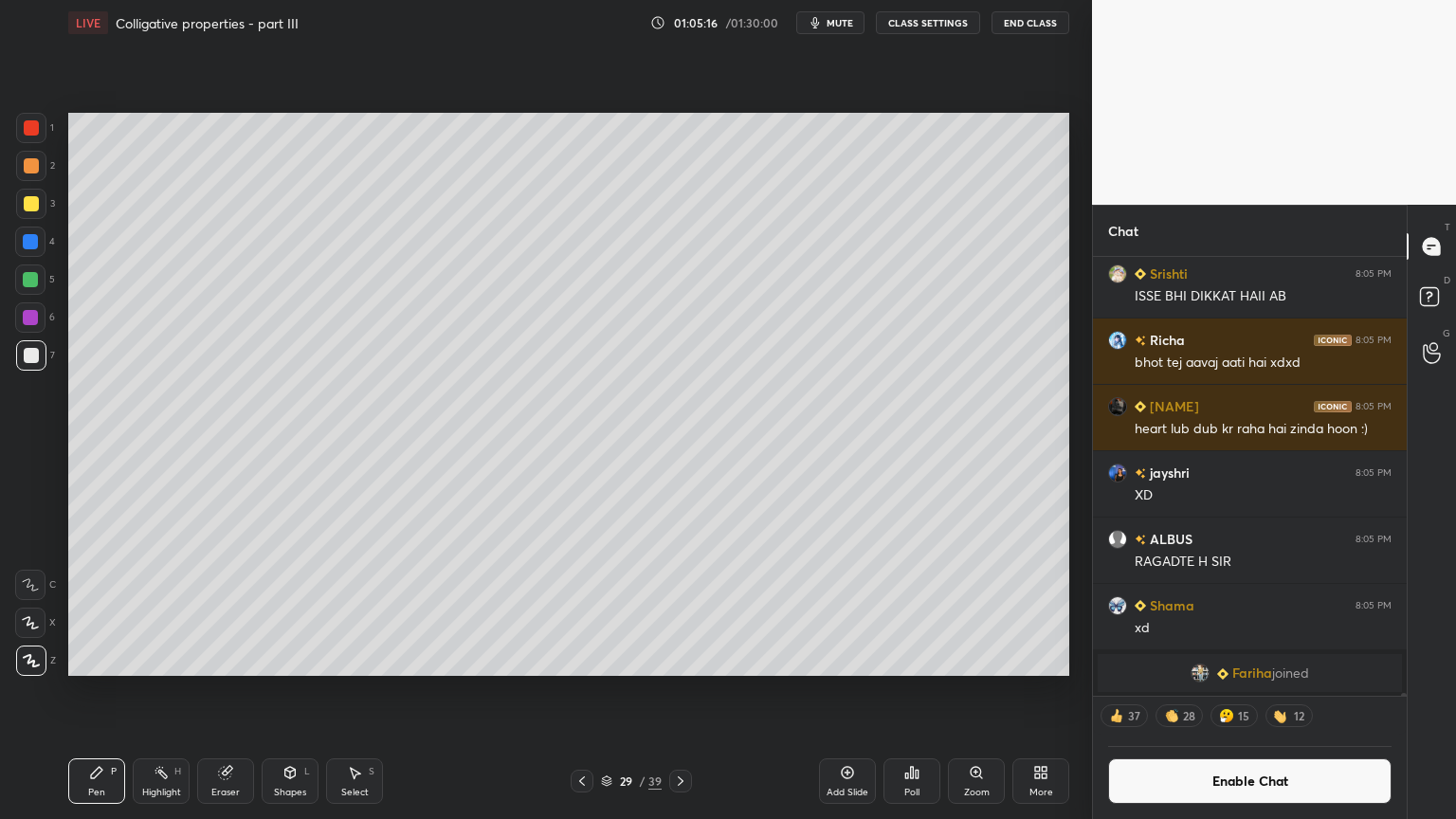 click on "Highlight H" at bounding box center (161, 781) 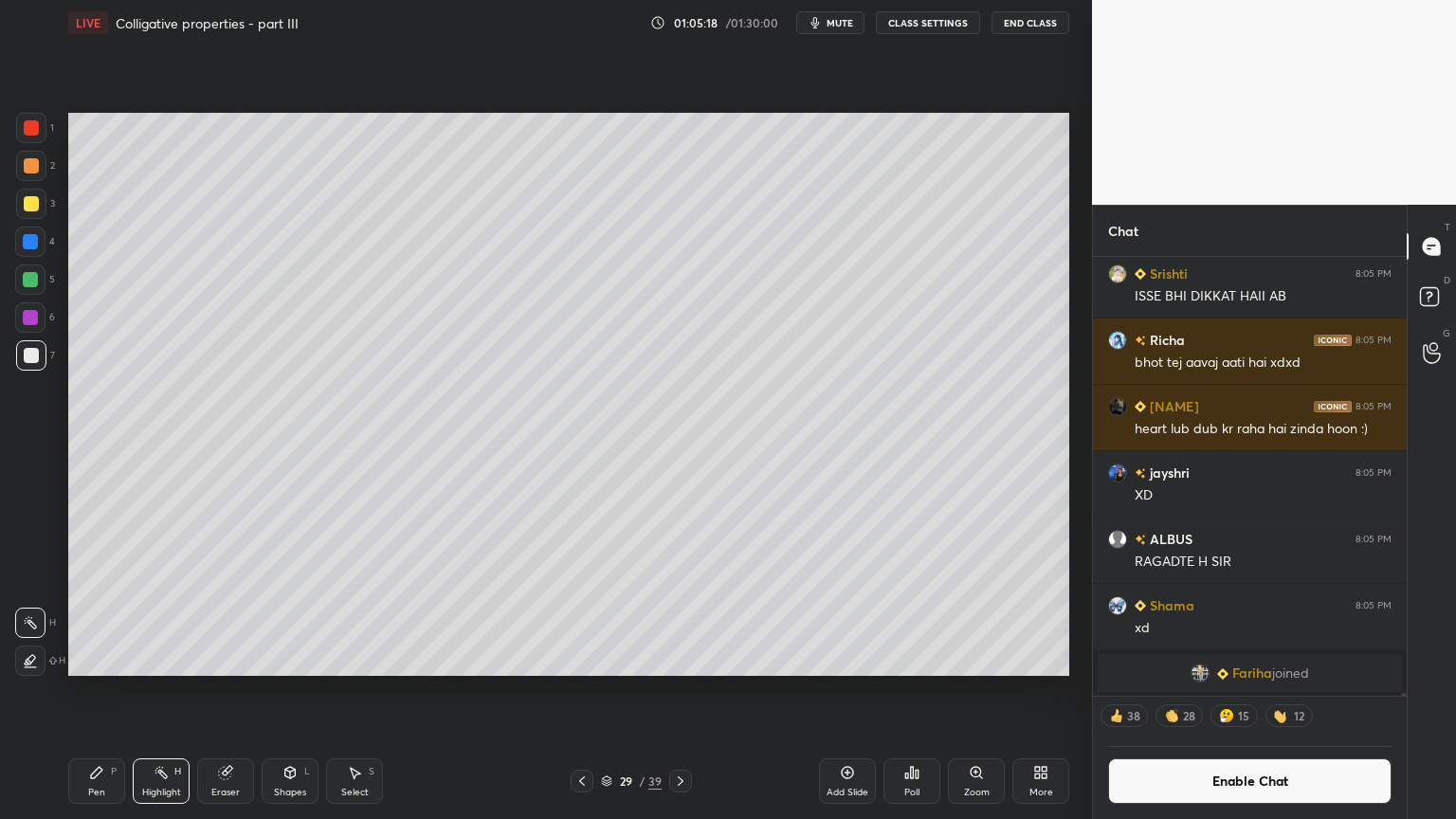 click on "Pen P" at bounding box center [97, 781] 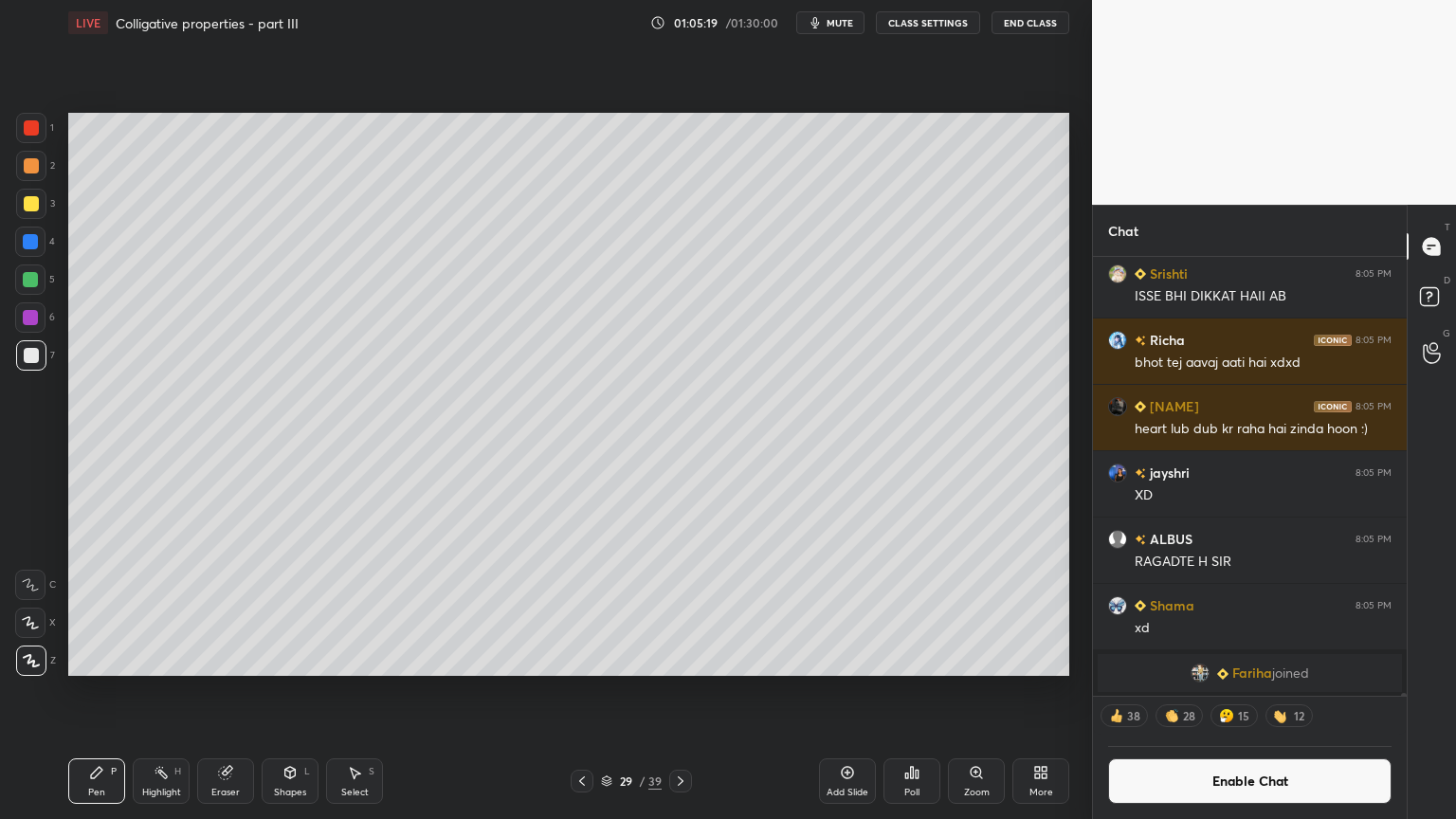 click at bounding box center (31, 204) 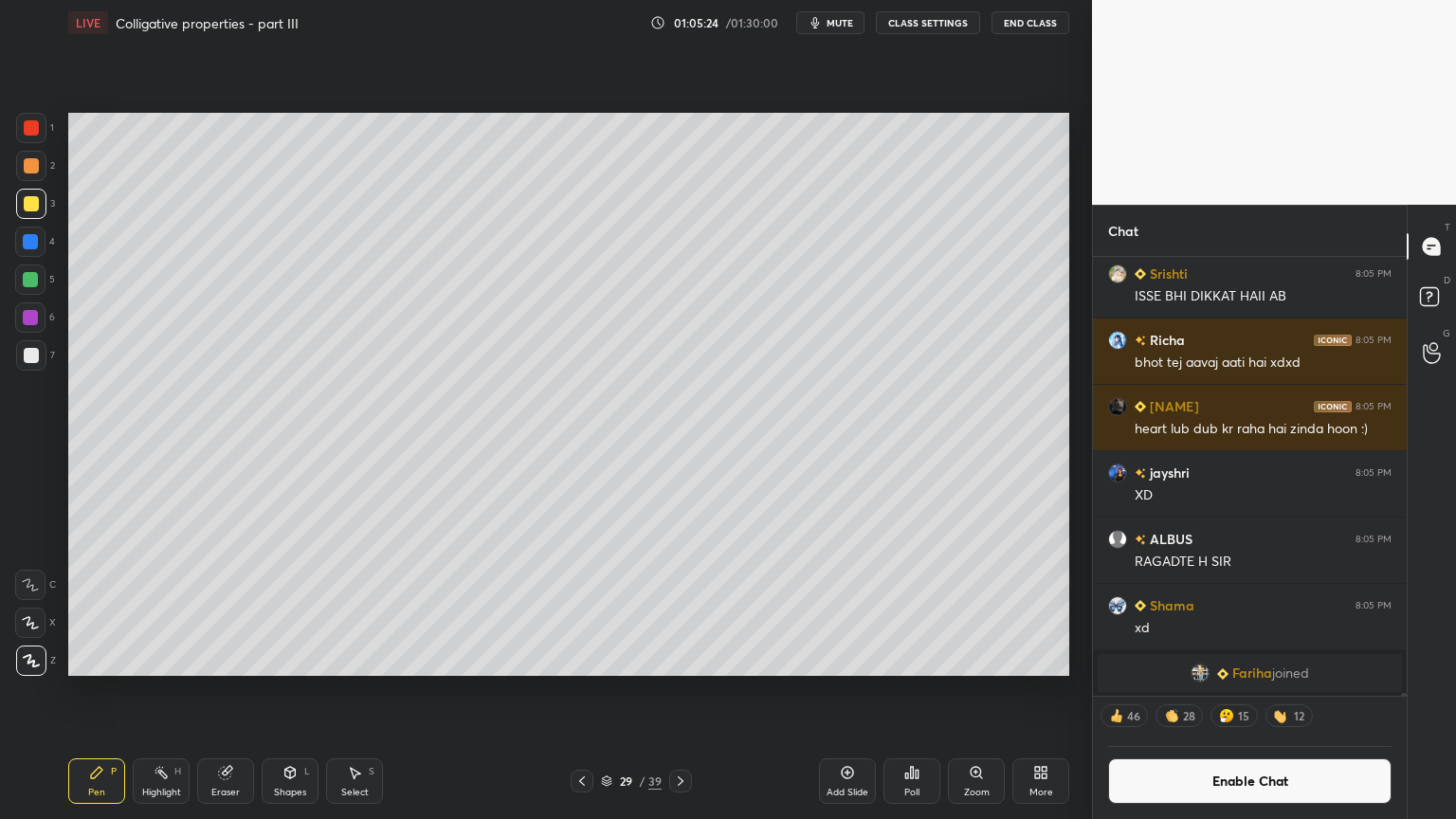 click at bounding box center (30, 280) 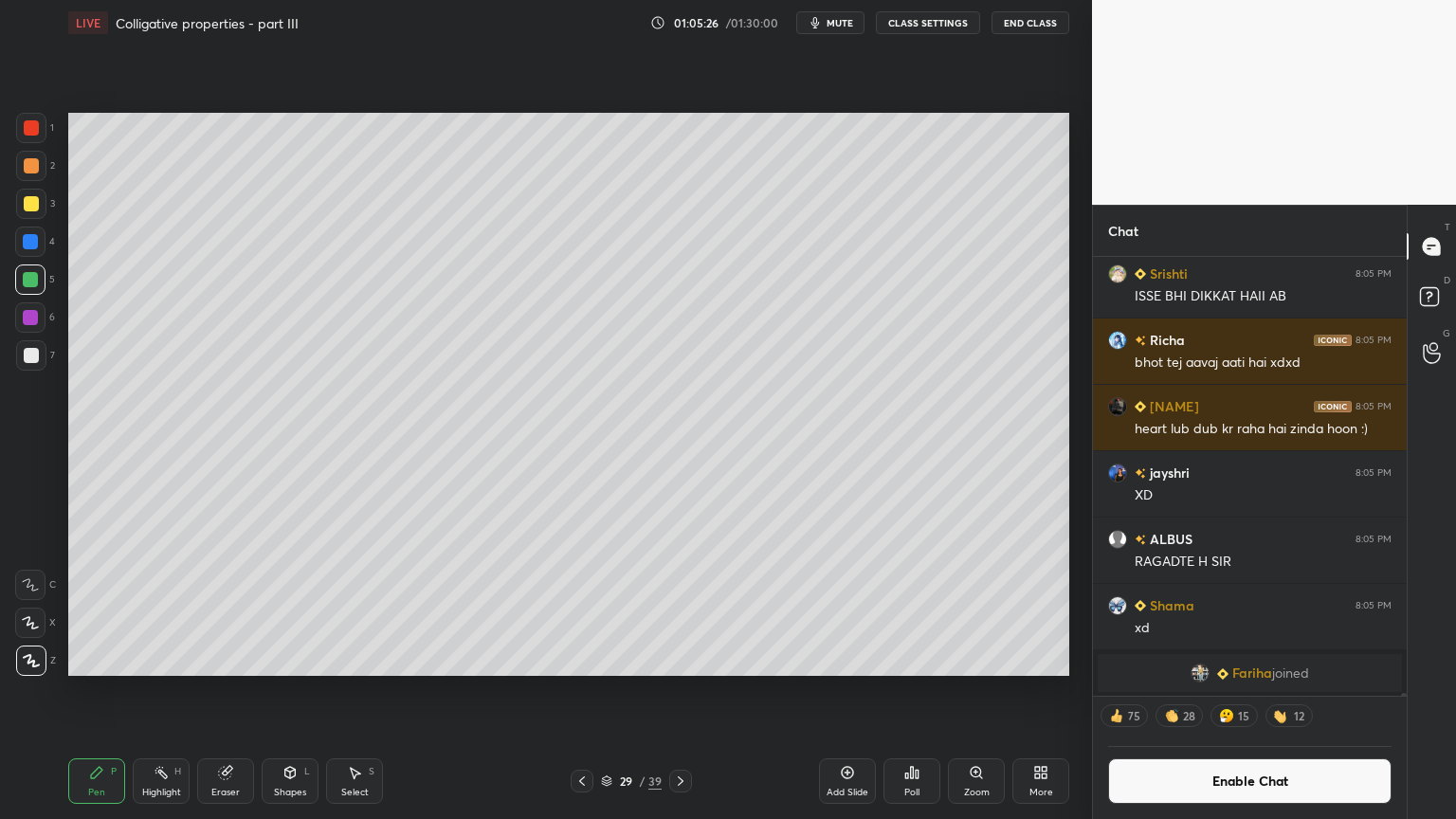 click on "Highlight H" at bounding box center (161, 781) 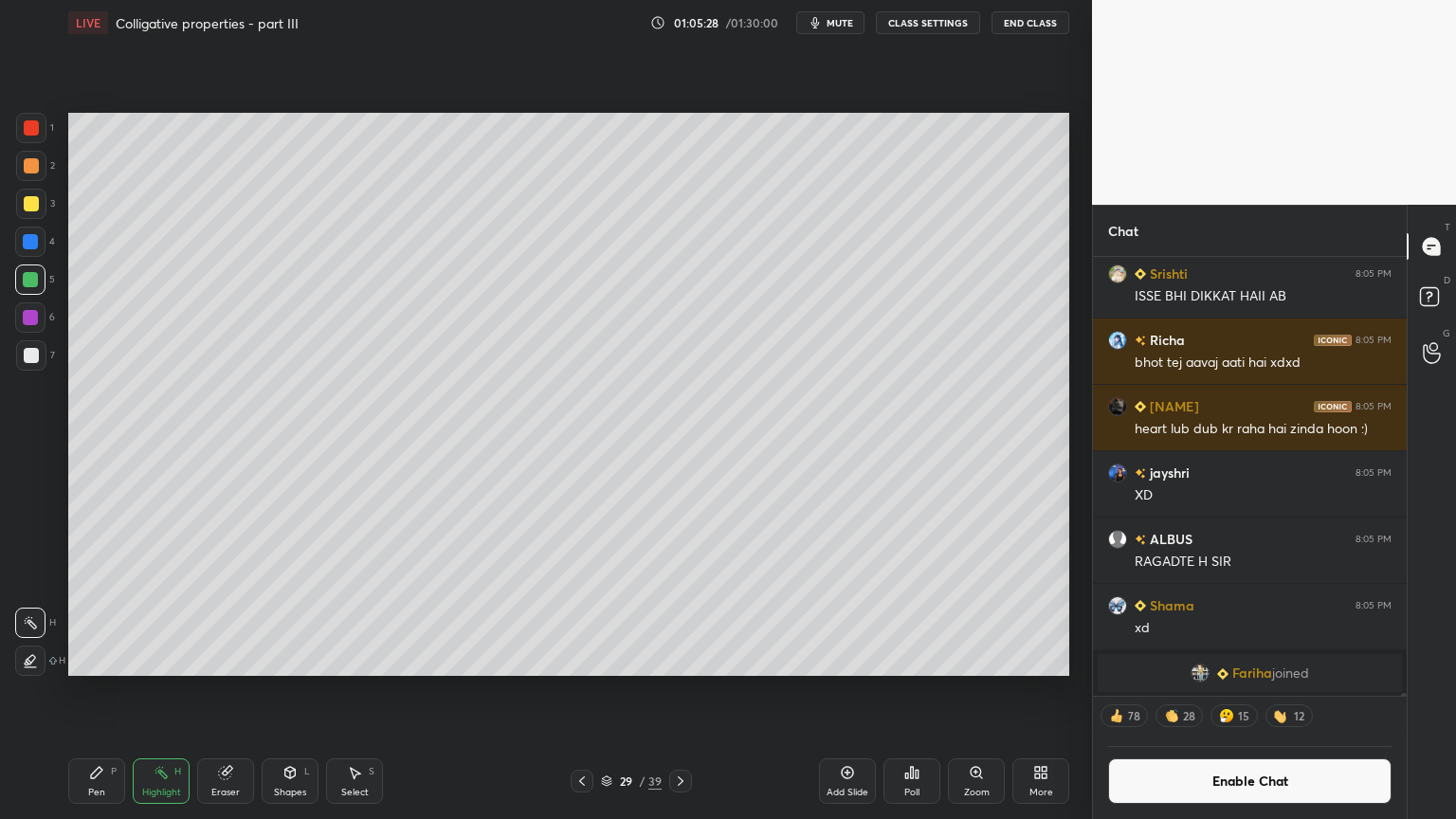 click on "Pen P" at bounding box center (97, 781) 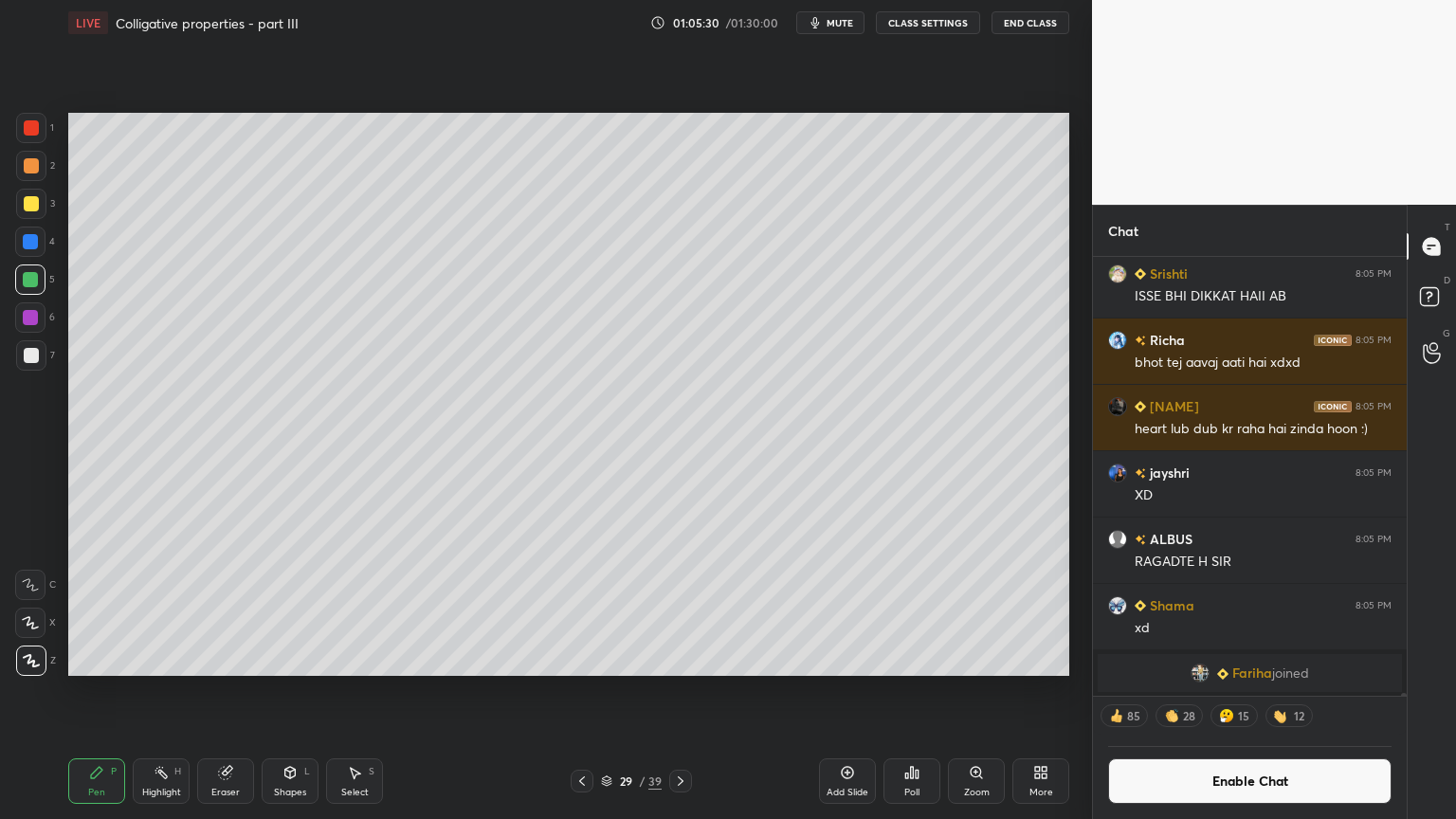 click on "Shapes L" at bounding box center [290, 781] 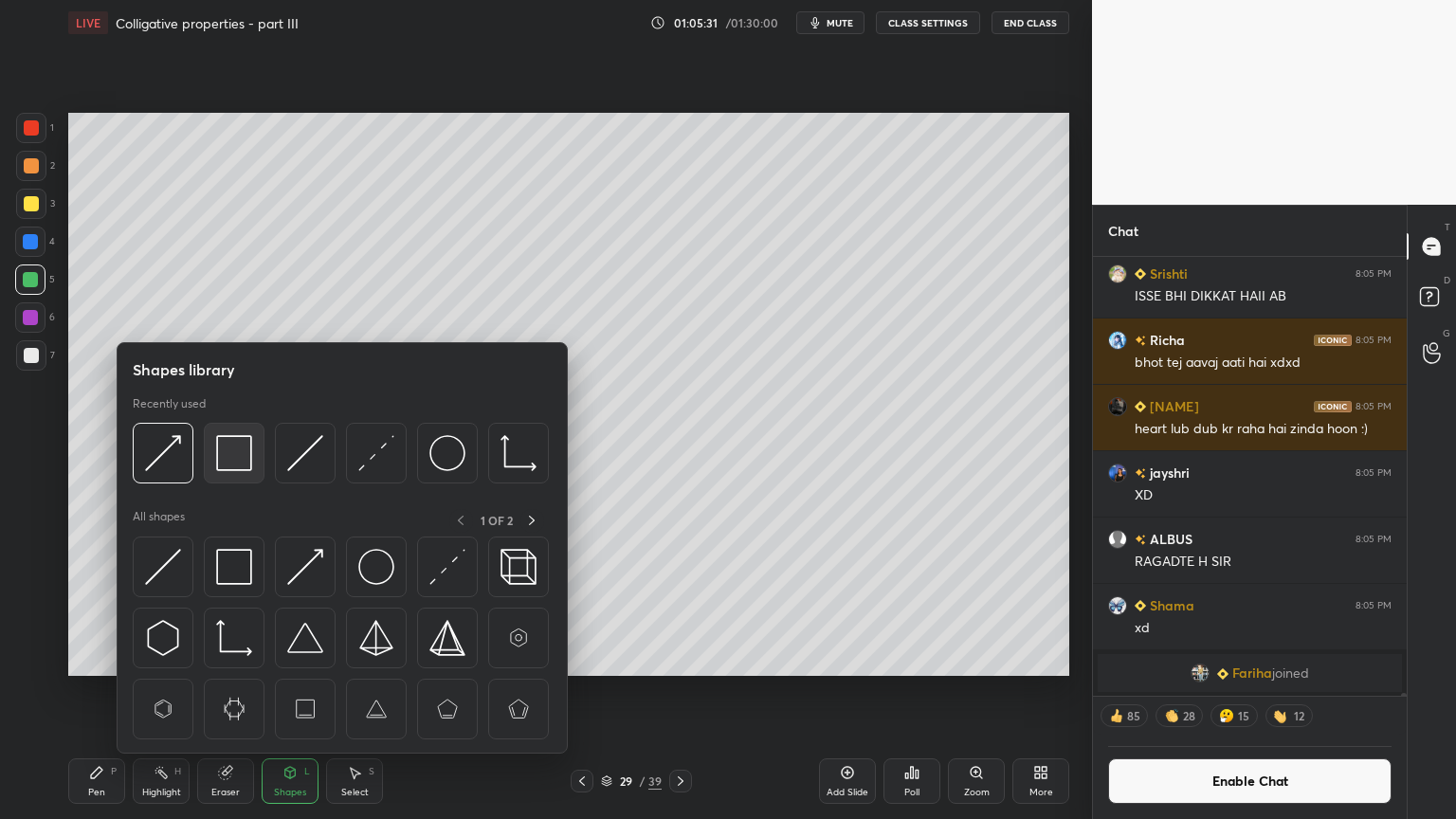 click at bounding box center [234, 453] 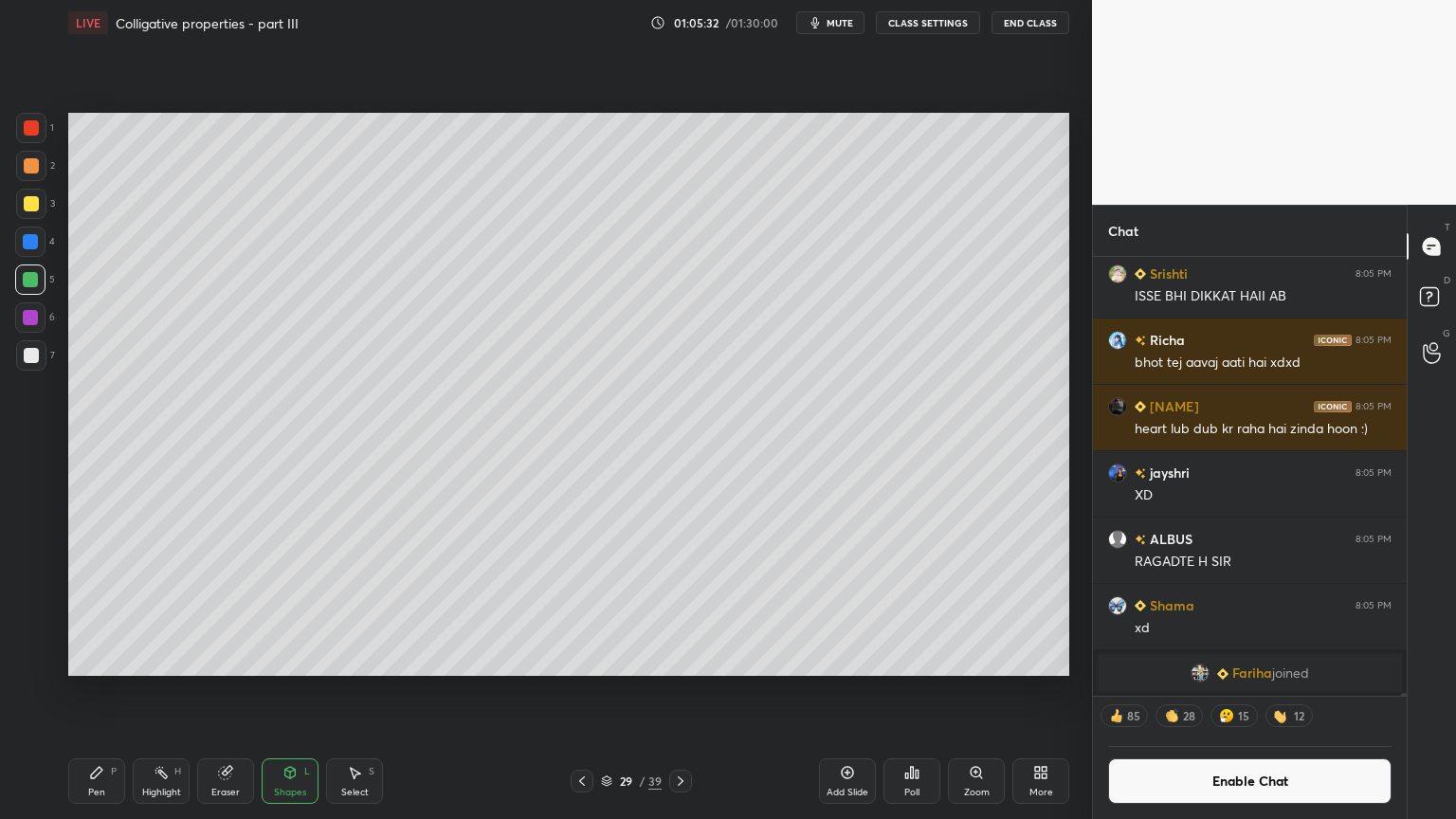 click at bounding box center (31, 355) 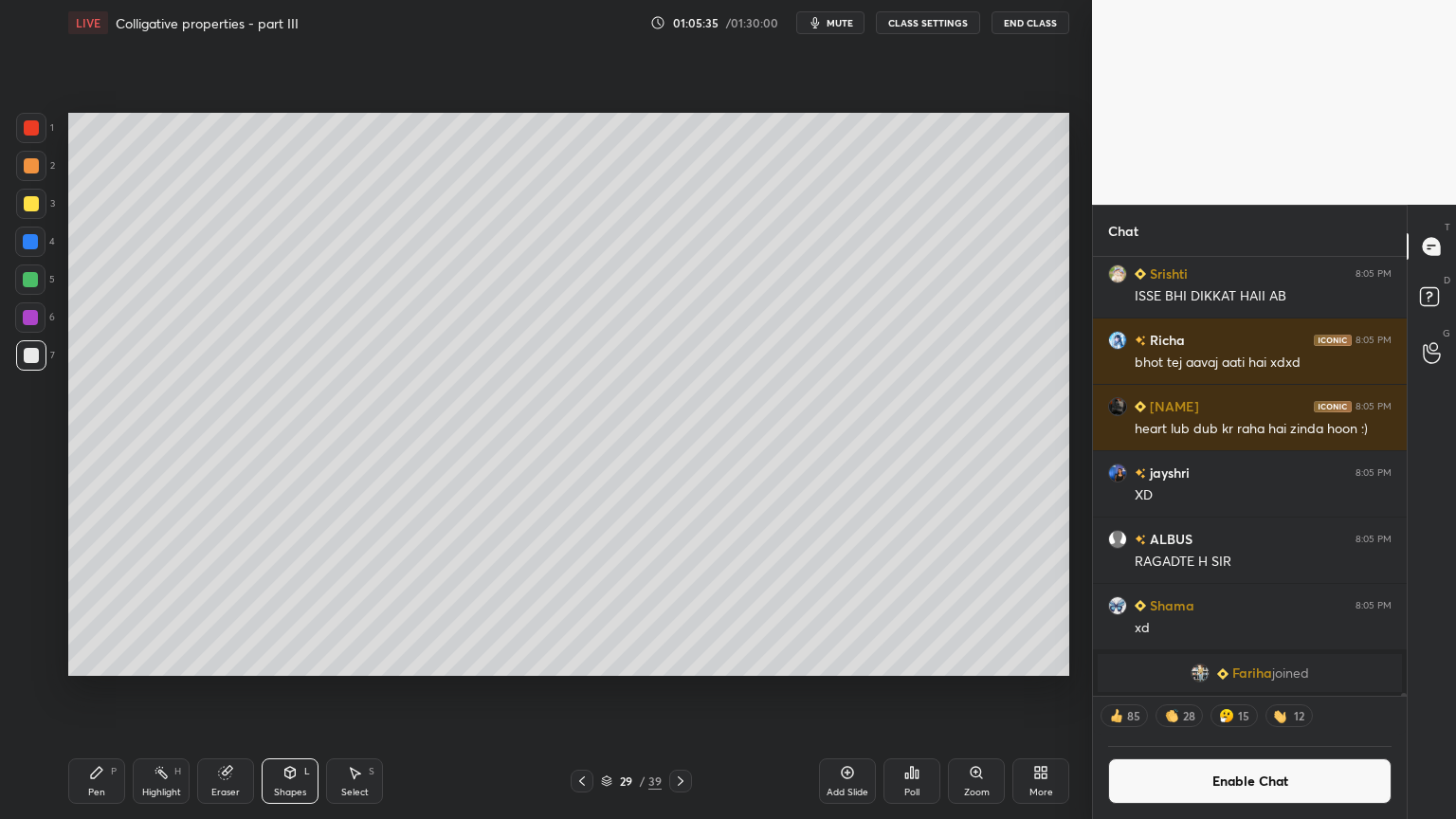 click on "Pen P" at bounding box center [97, 781] 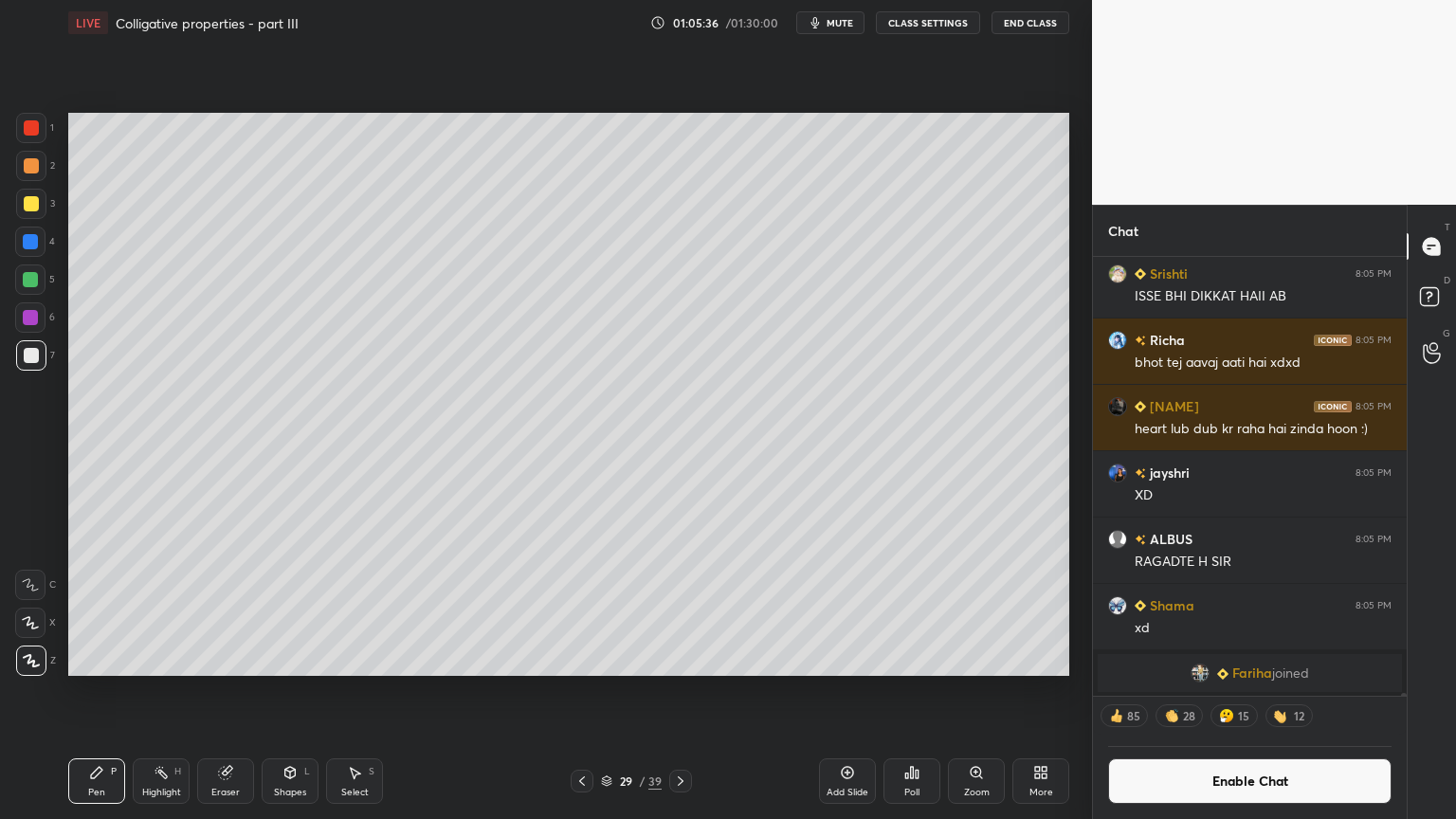 click at bounding box center [30, 280] 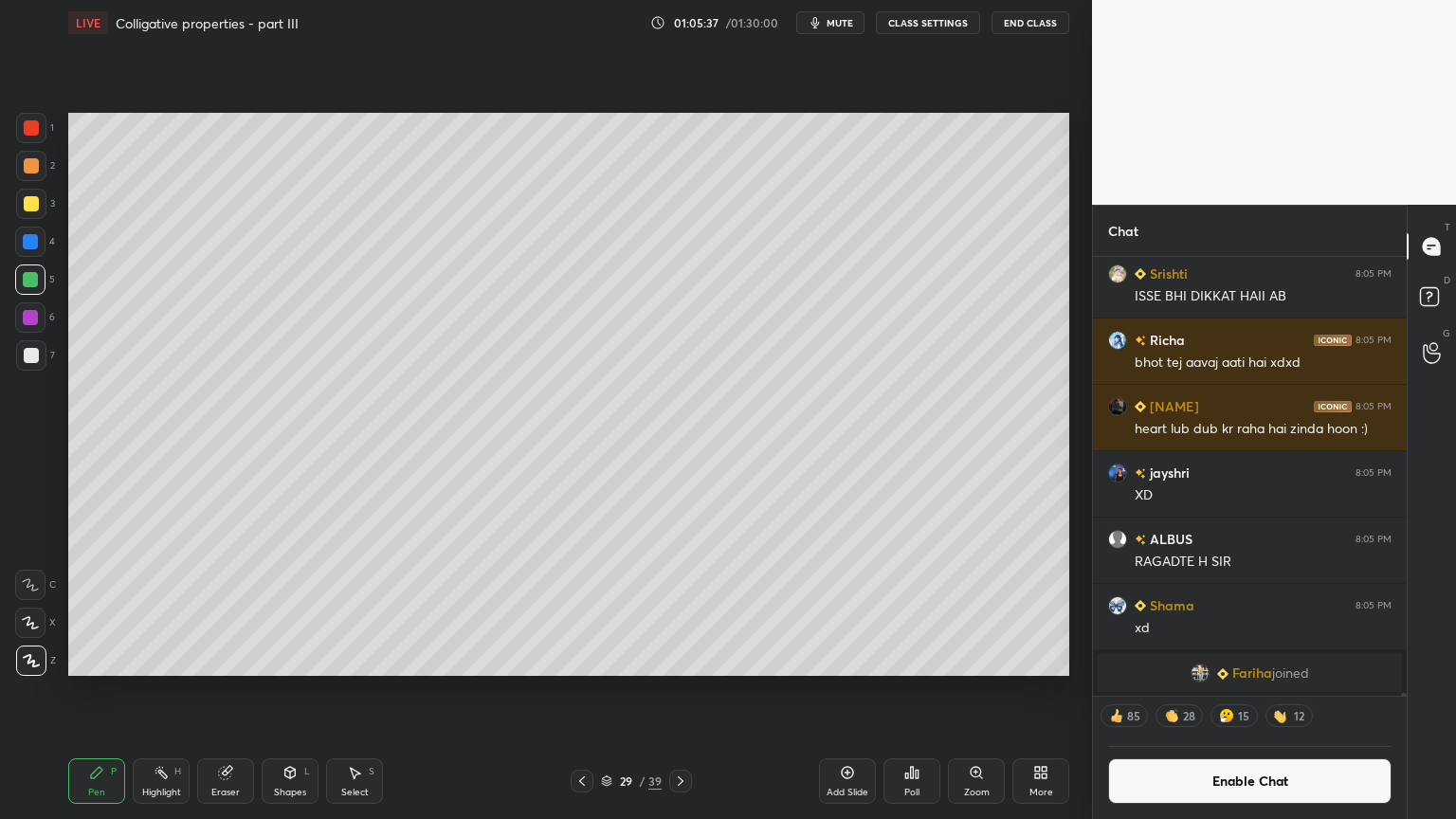 drag, startPoint x: 72, startPoint y: 784, endPoint x: 93, endPoint y: 787, distance: 21.213203 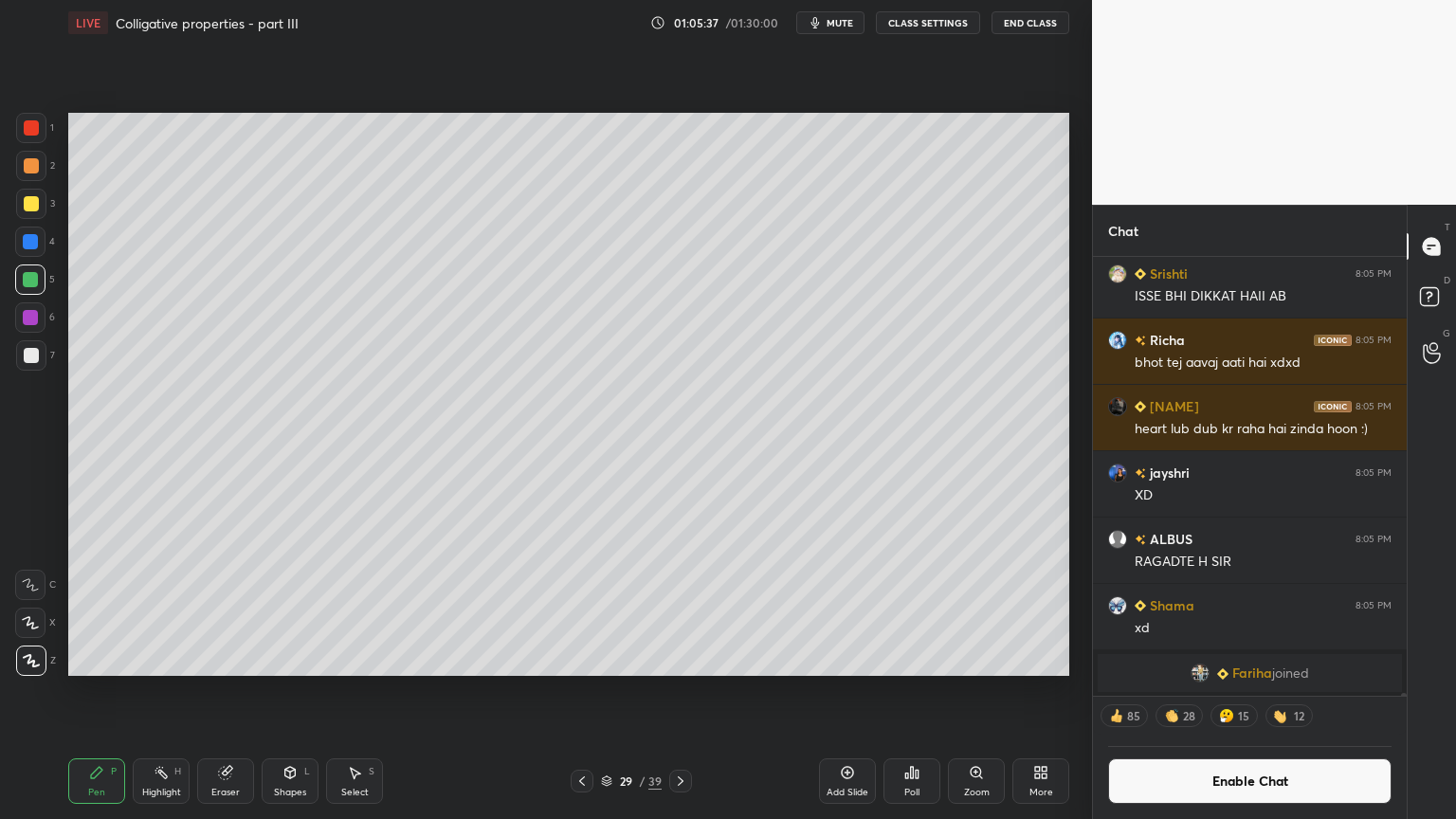 click on "Pen P" at bounding box center (97, 781) 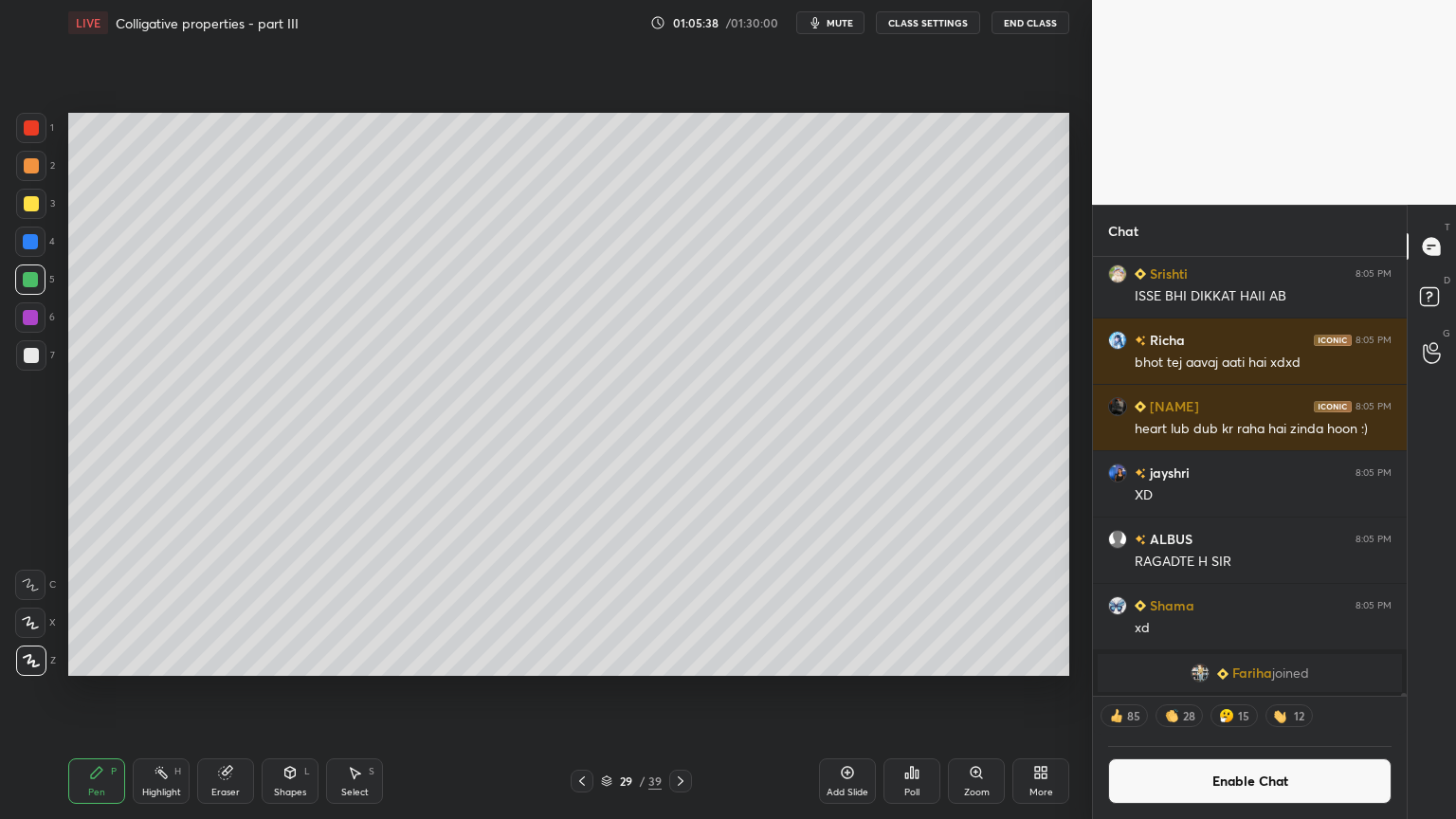 click on "Highlight H" at bounding box center (161, 781) 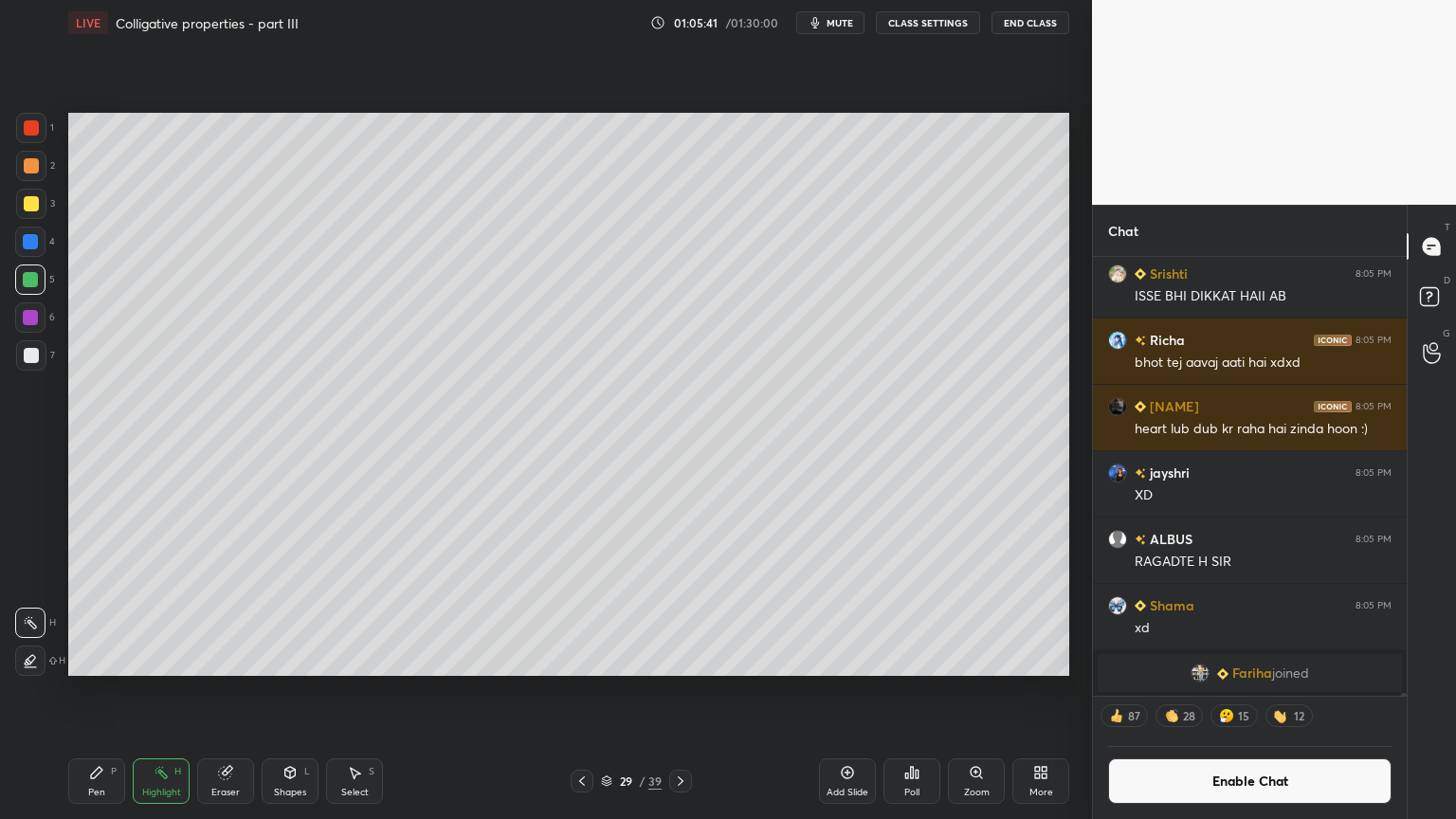 click 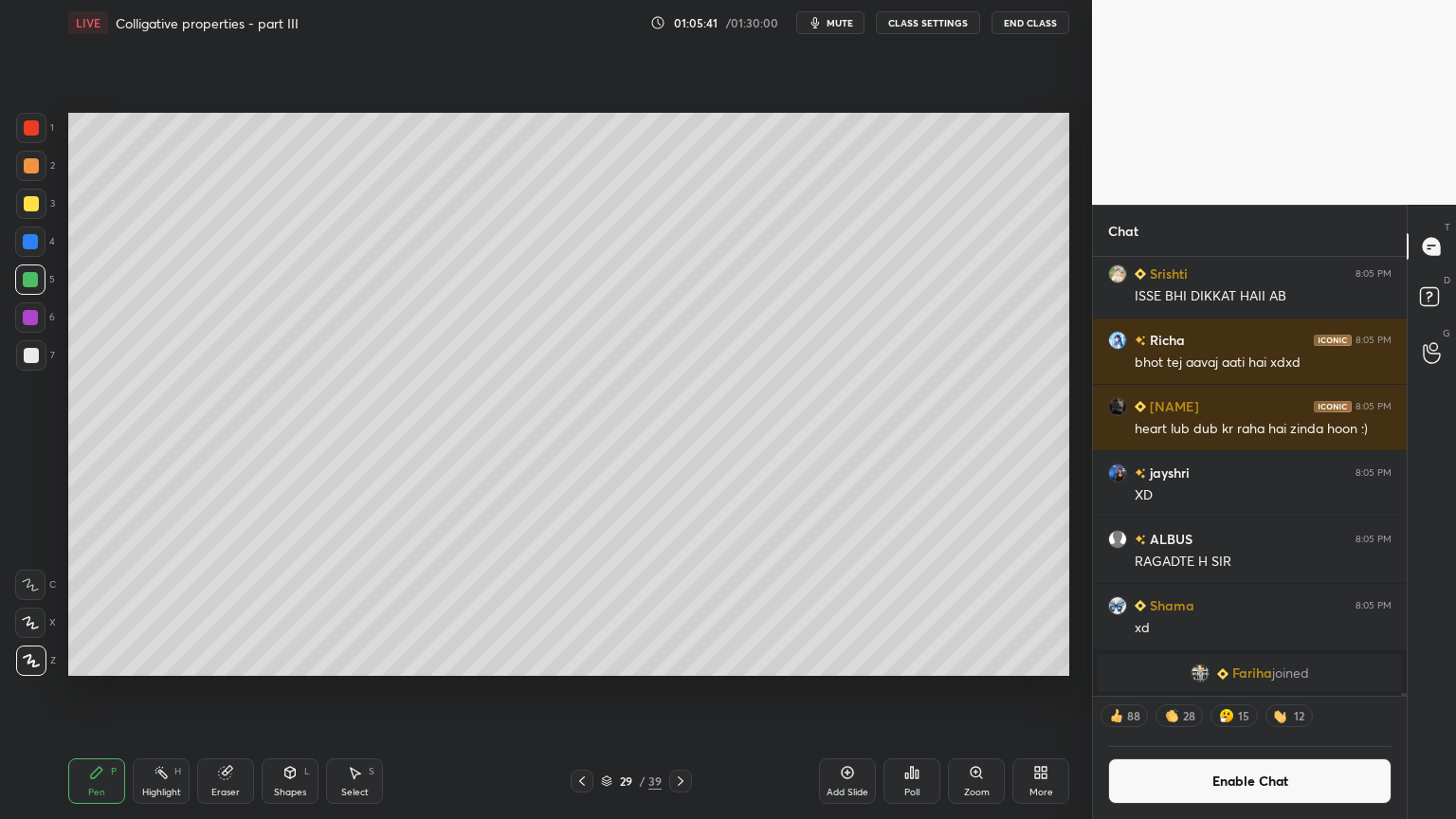 click at bounding box center [31, 355] 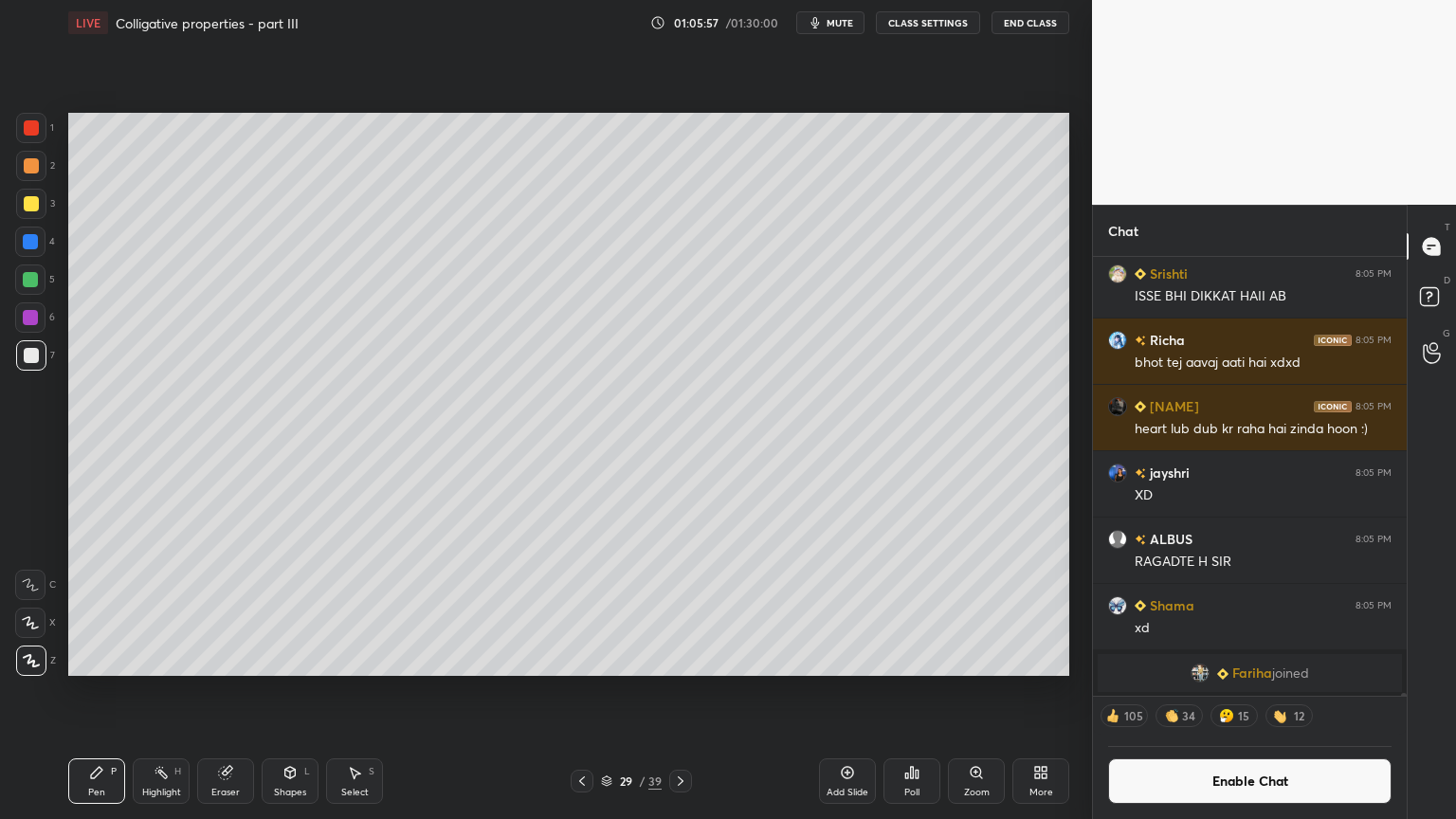 click on "Highlight H" at bounding box center (161, 781) 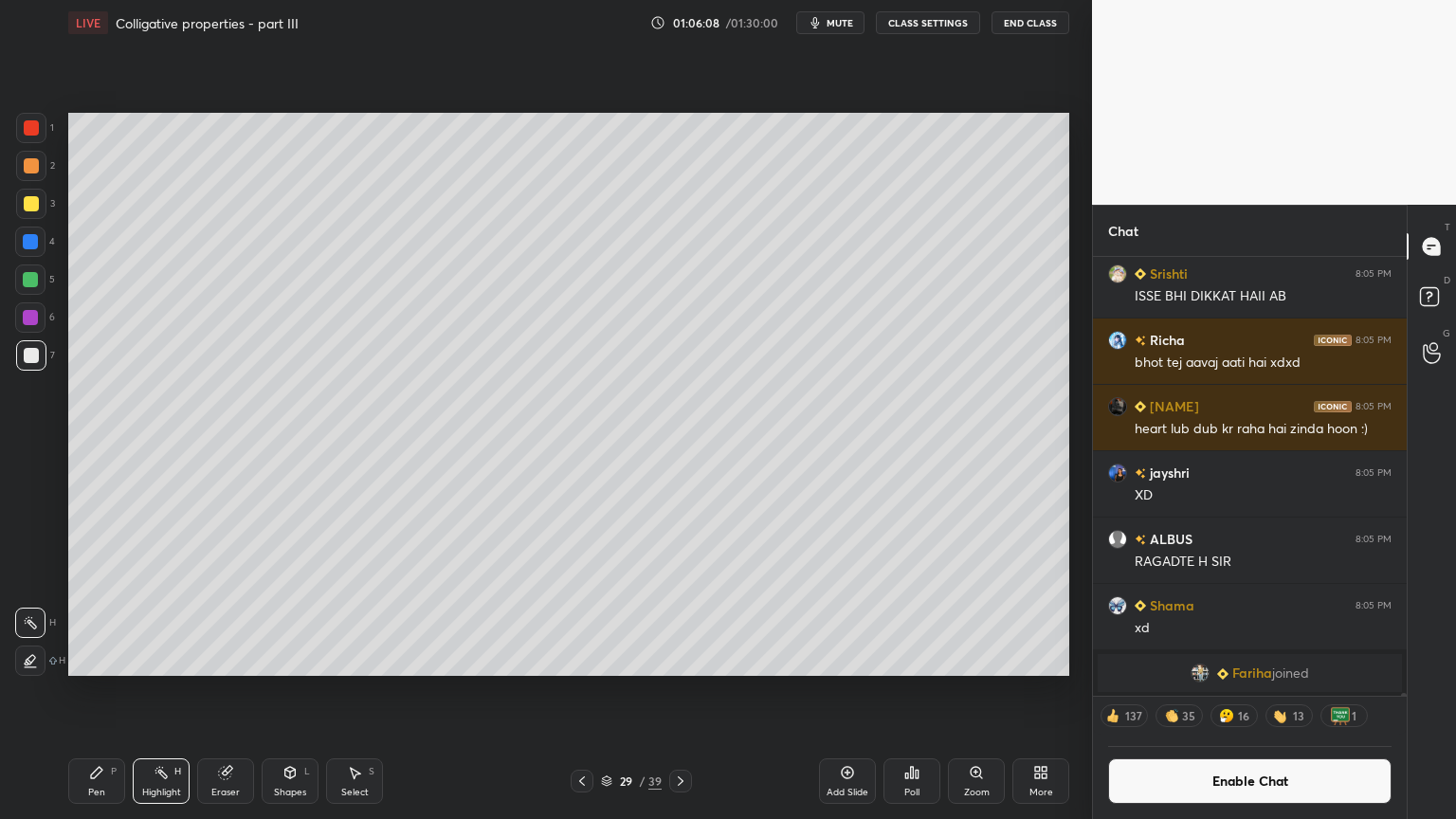 click on "Pen P" at bounding box center [97, 781] 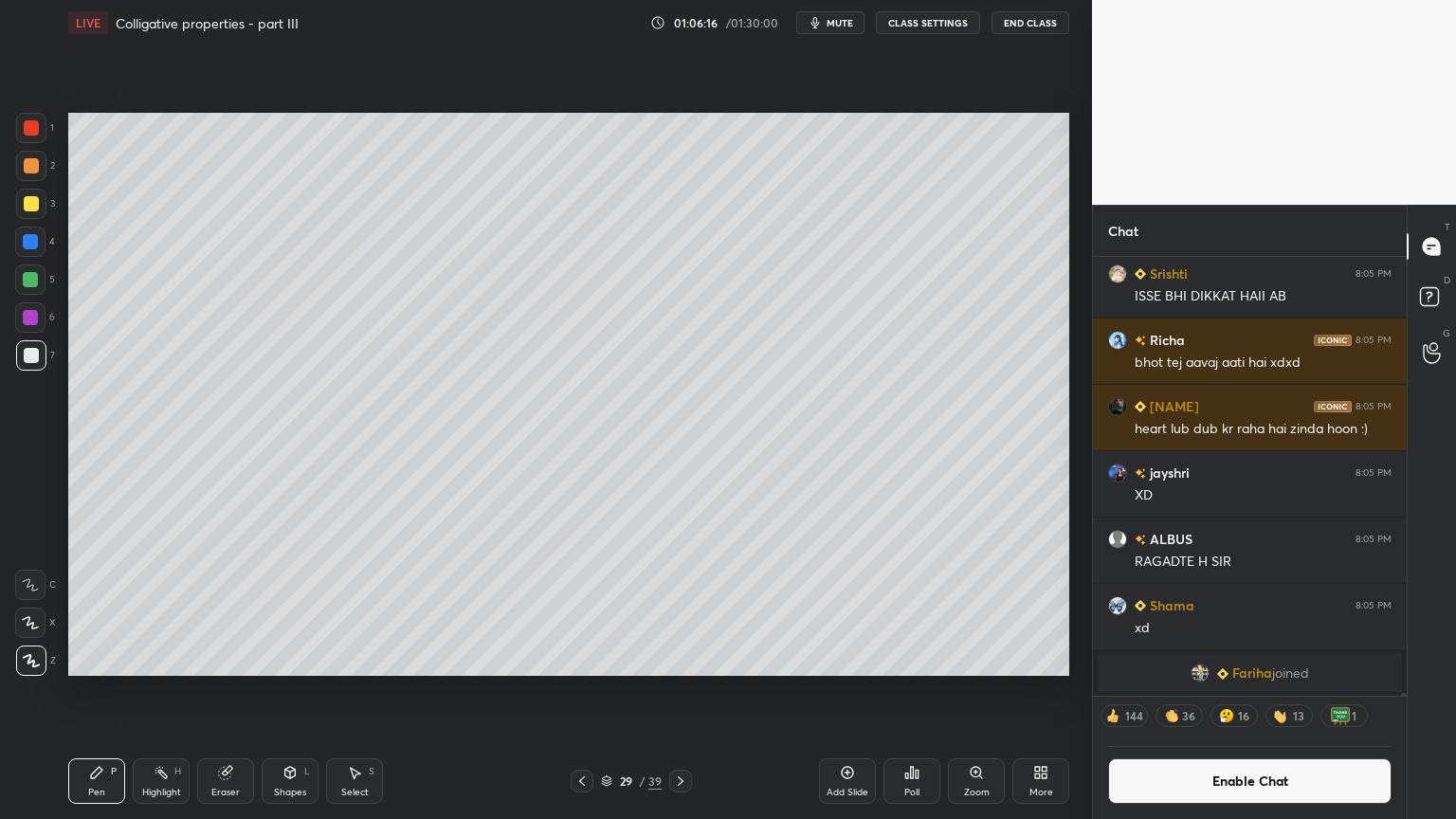 drag, startPoint x: 171, startPoint y: 781, endPoint x: 228, endPoint y: 682, distance: 114.2366 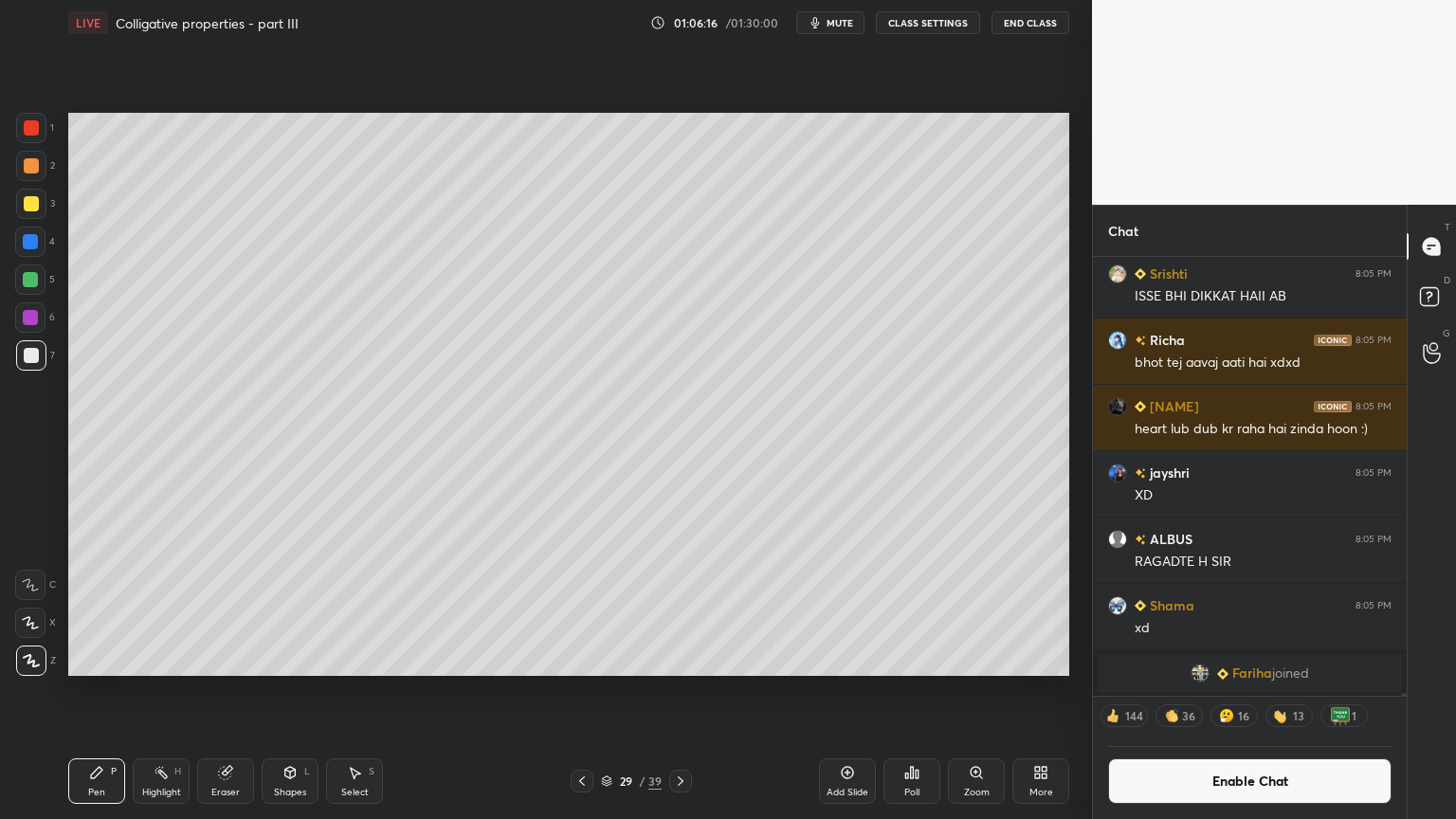 click on "Highlight H" at bounding box center (161, 781) 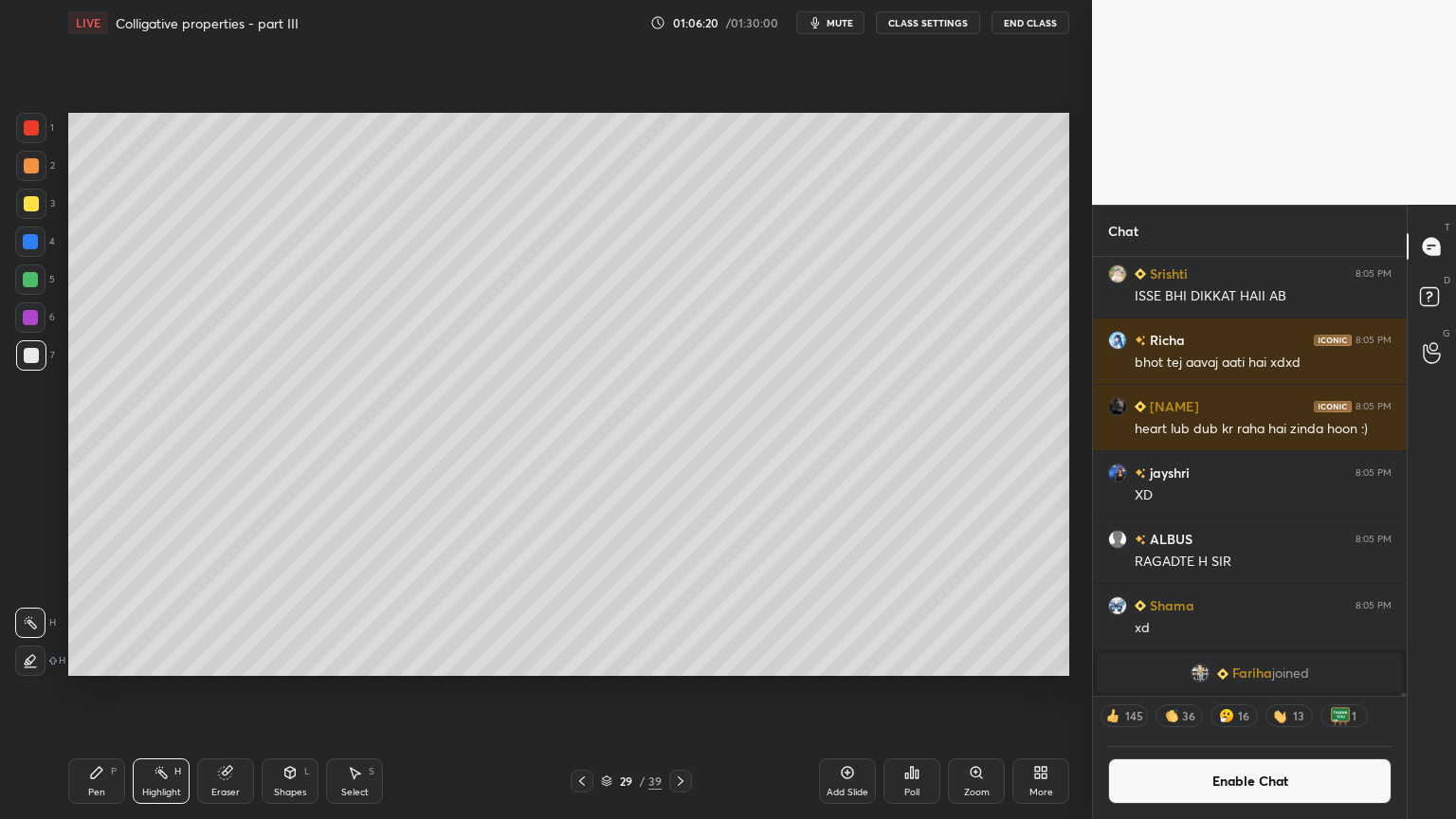 drag, startPoint x: 860, startPoint y: 785, endPoint x: 786, endPoint y: 774, distance: 74.8131 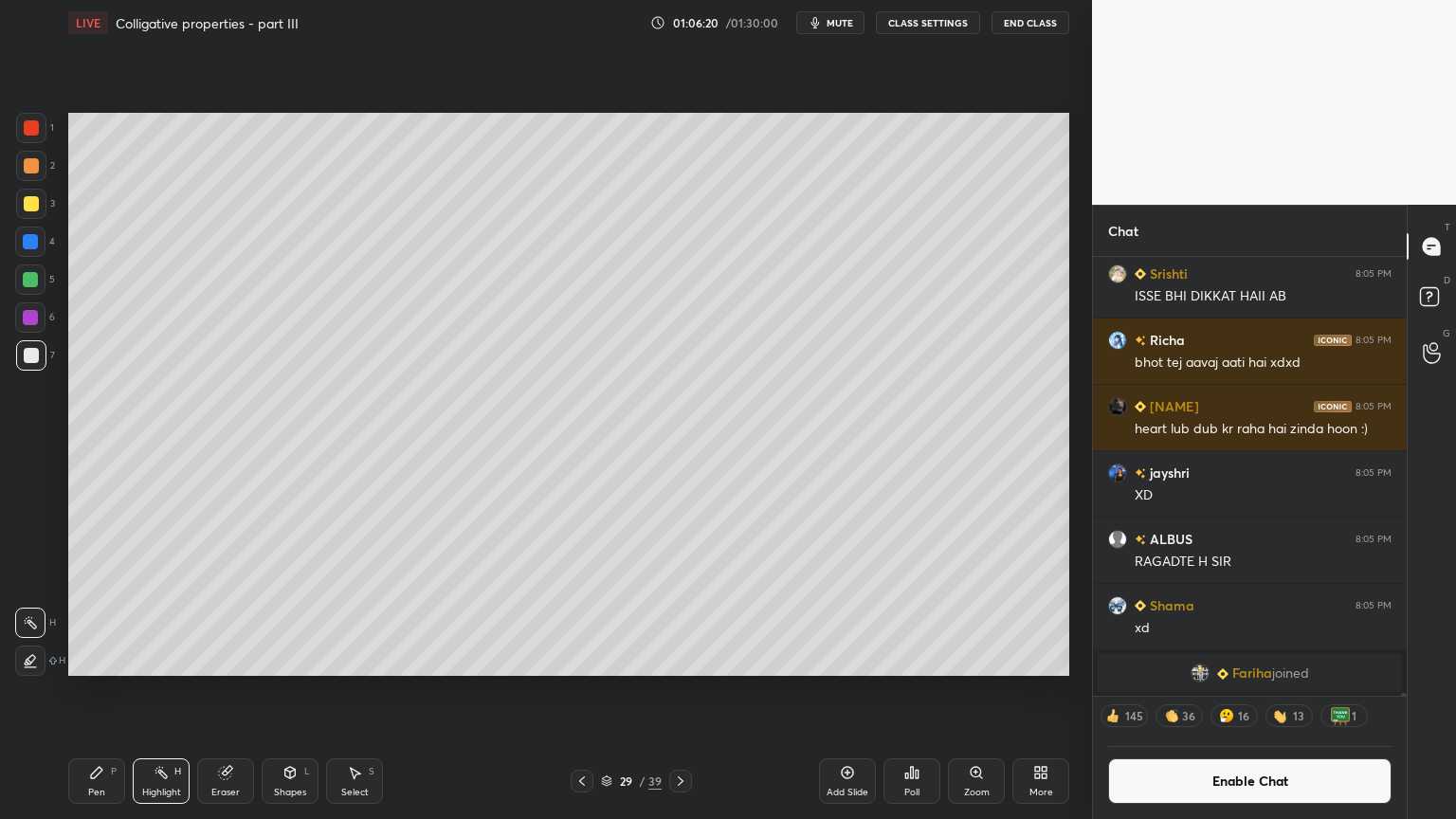 click on "Add Slide" at bounding box center [847, 781] 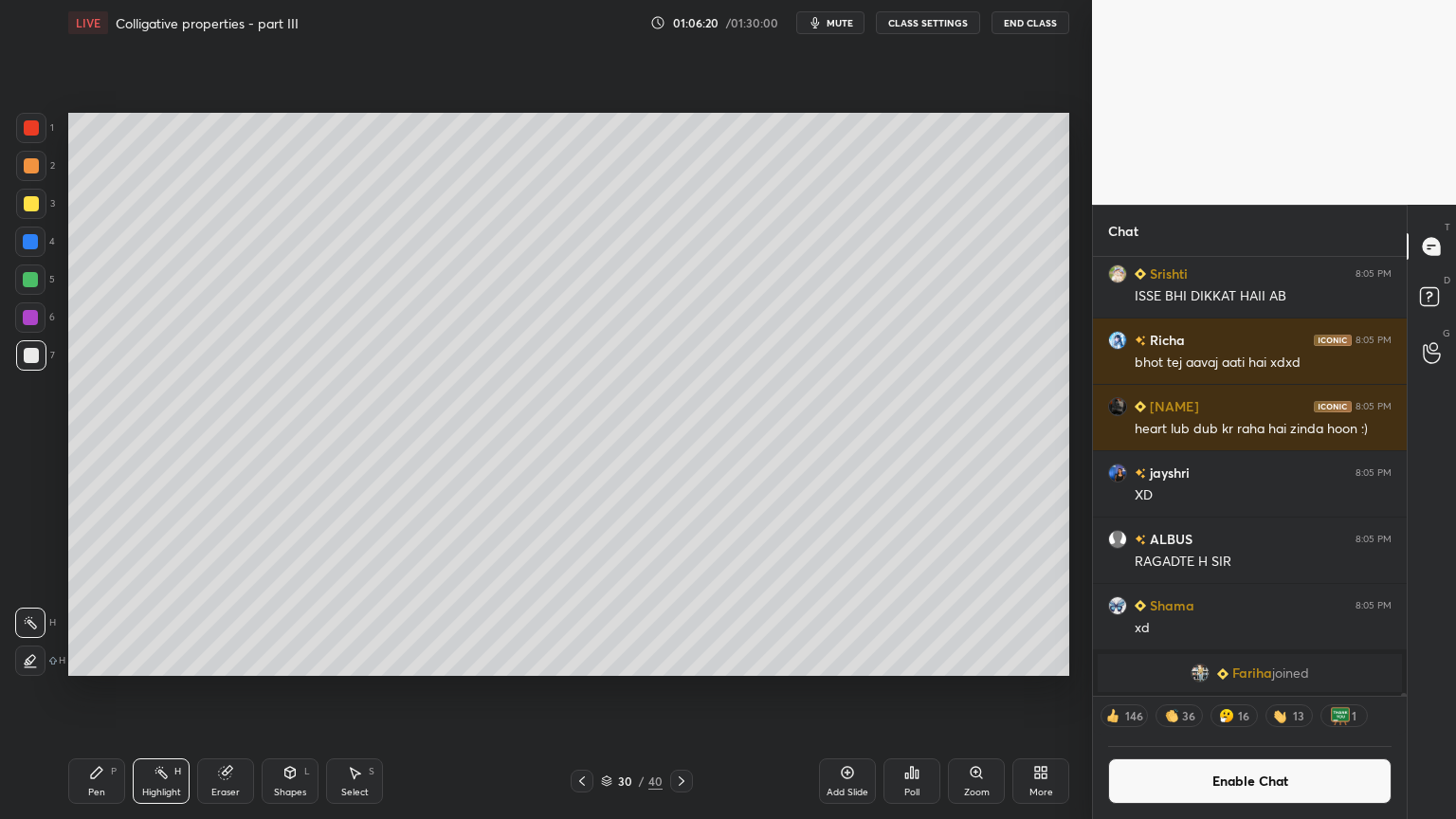 click on "Pen P" at bounding box center (97, 781) 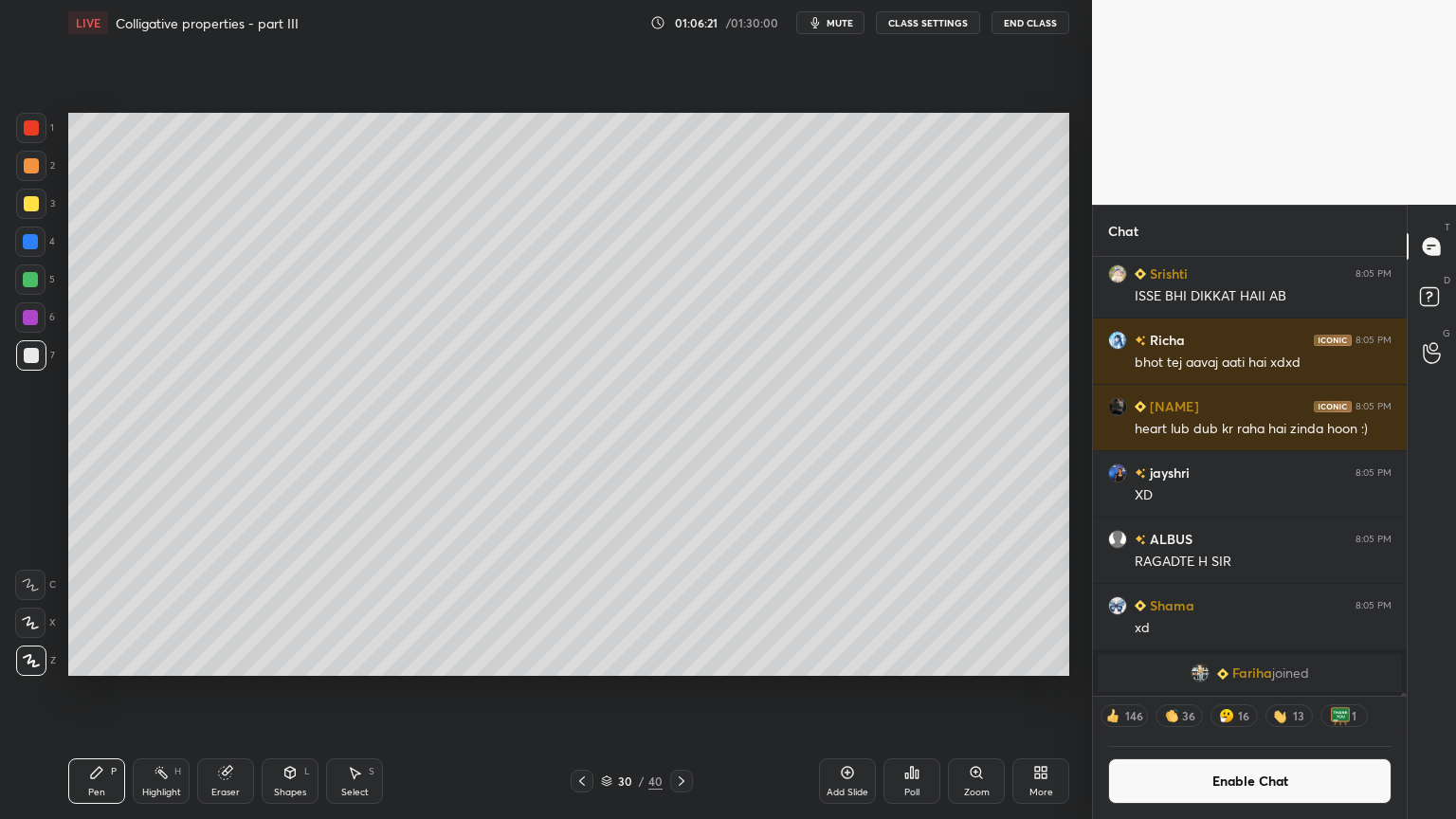 drag, startPoint x: 37, startPoint y: 167, endPoint x: 56, endPoint y: 171, distance: 19.416488 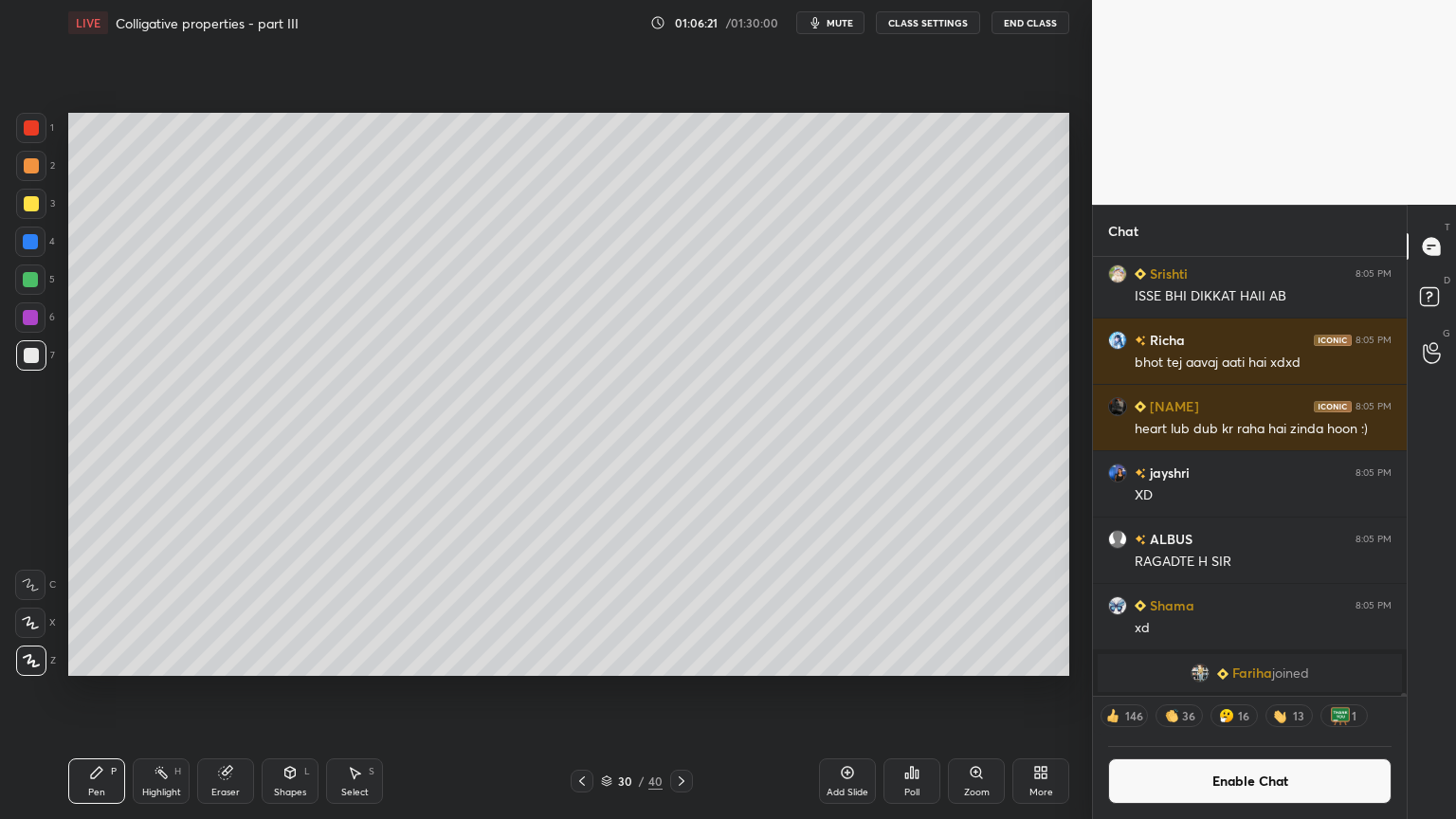 click at bounding box center [31, 166] 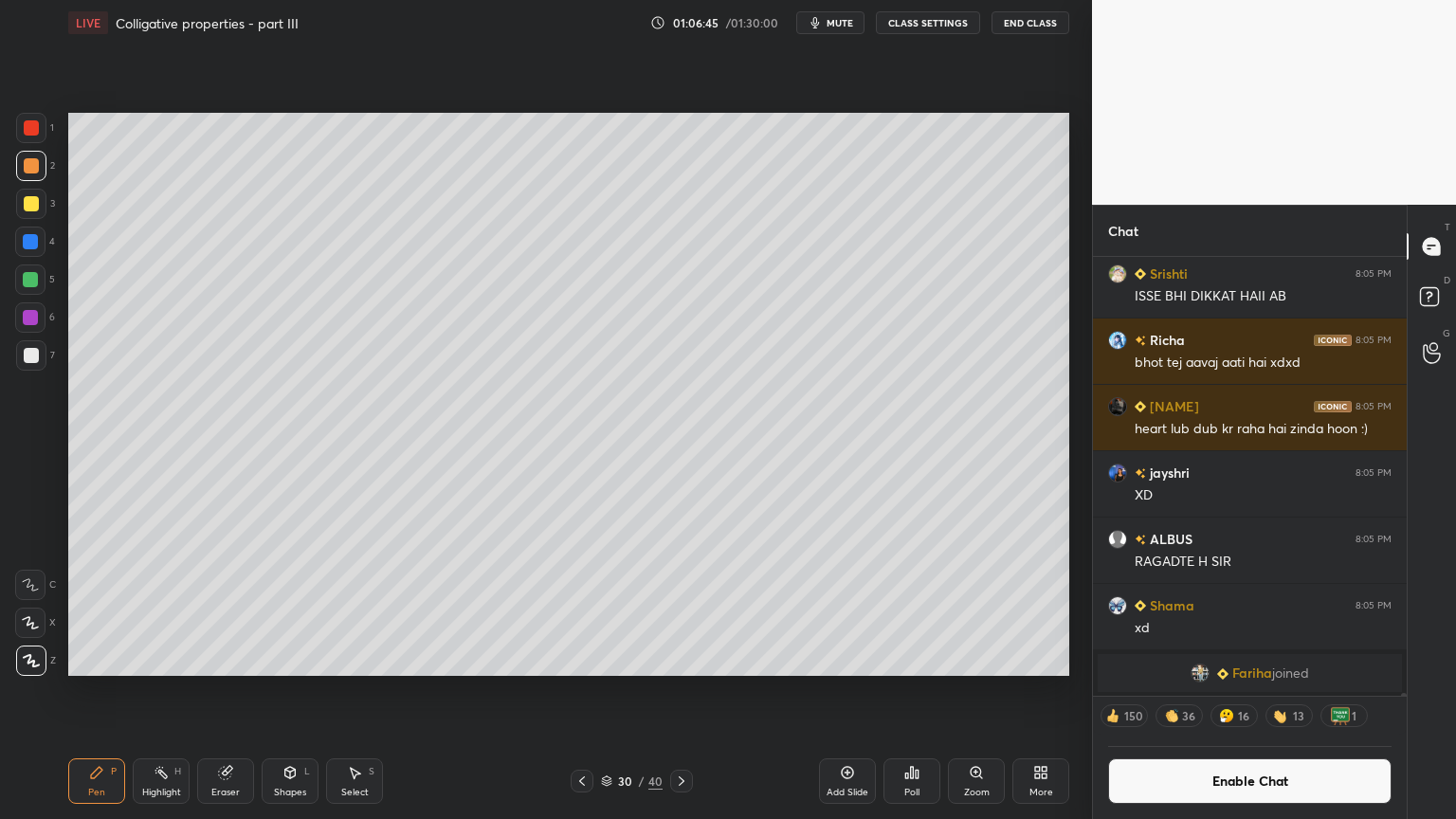 scroll, scrollTop: 6, scrollLeft: 6, axis: both 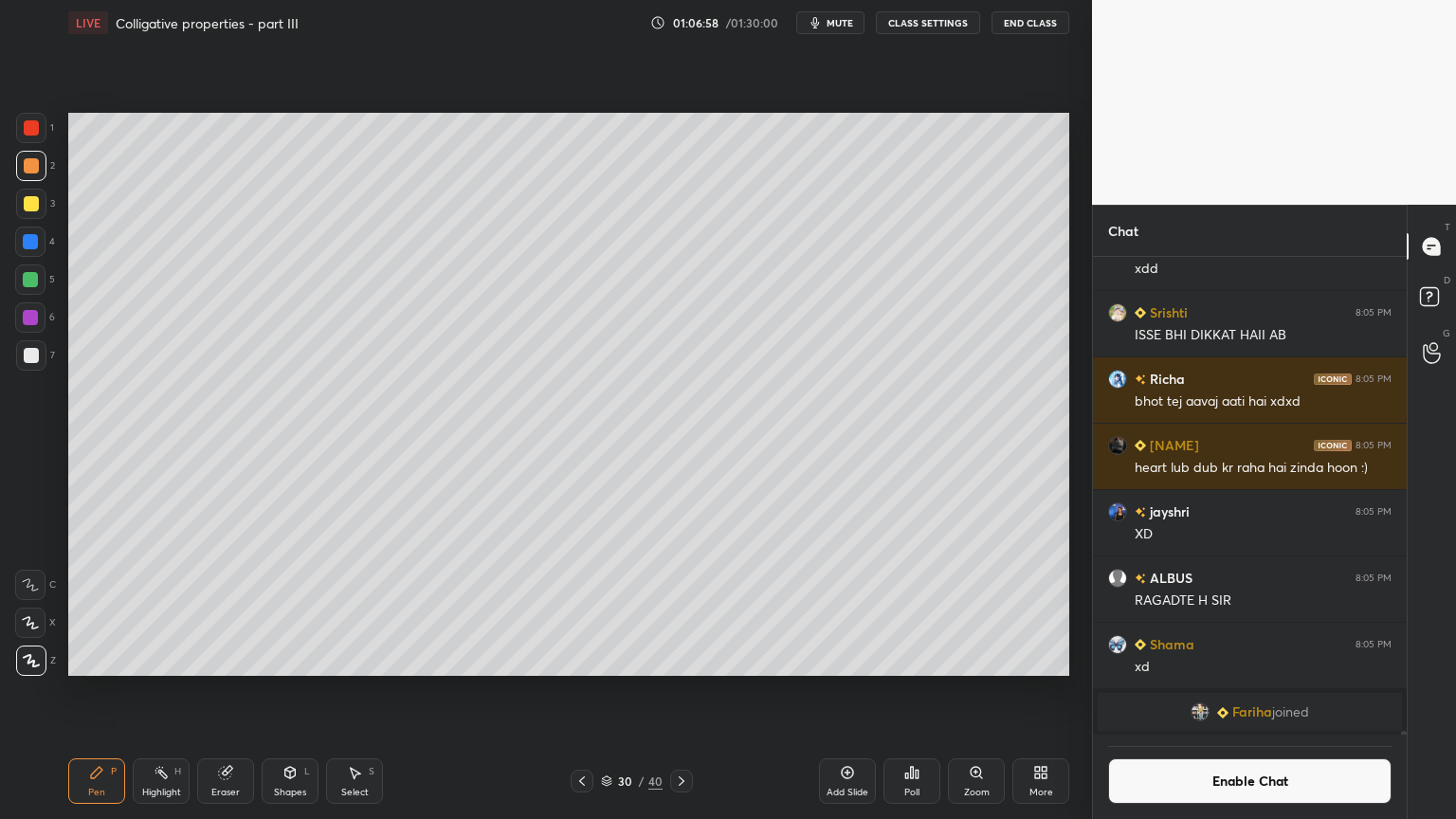 click at bounding box center [31, 355] 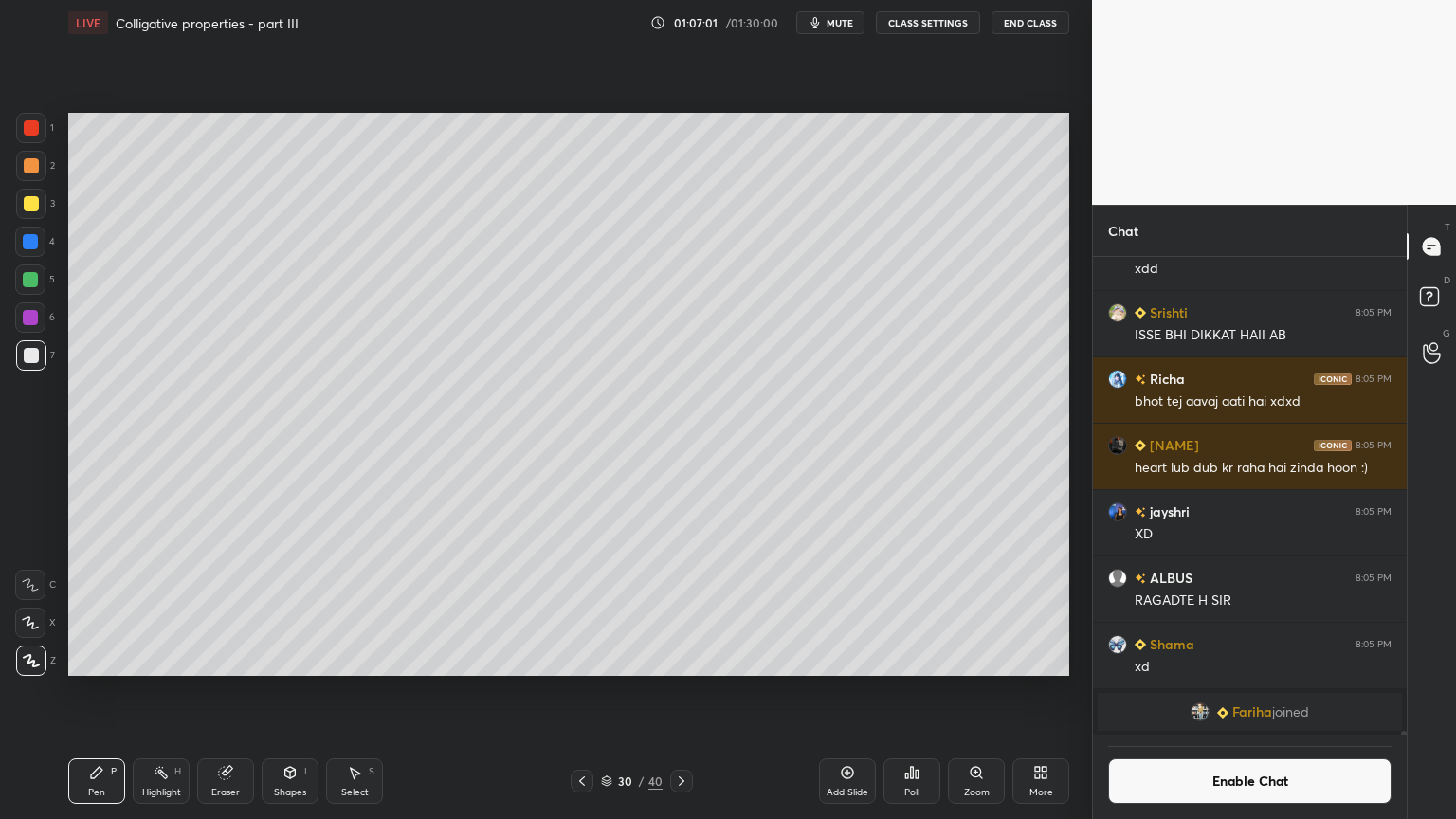 click on "1 2 3 4 5 6 7 C X Z C X Z E E Erase all   H H" at bounding box center [30, 394] 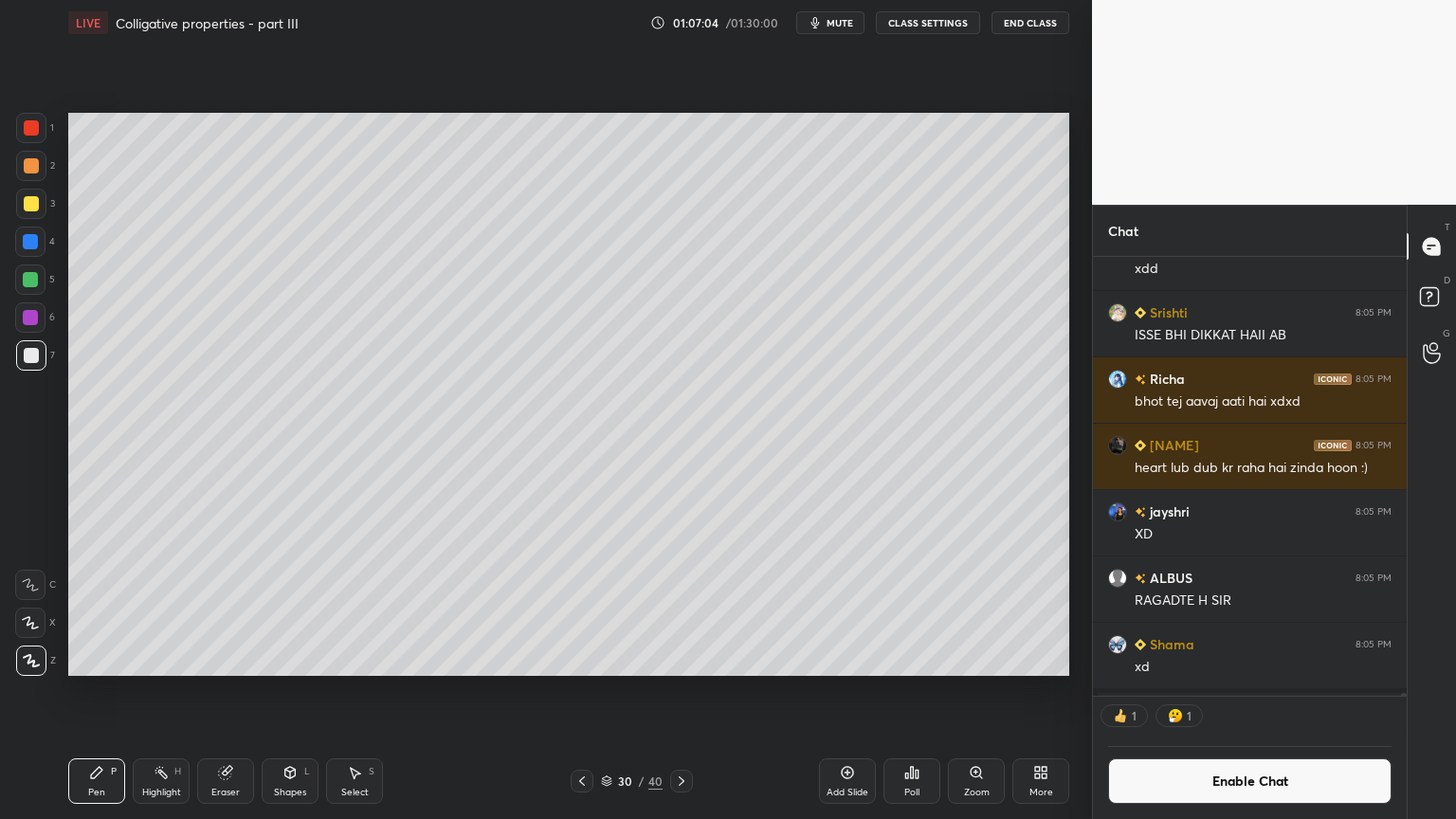 scroll, scrollTop: 433, scrollLeft: 308, axis: both 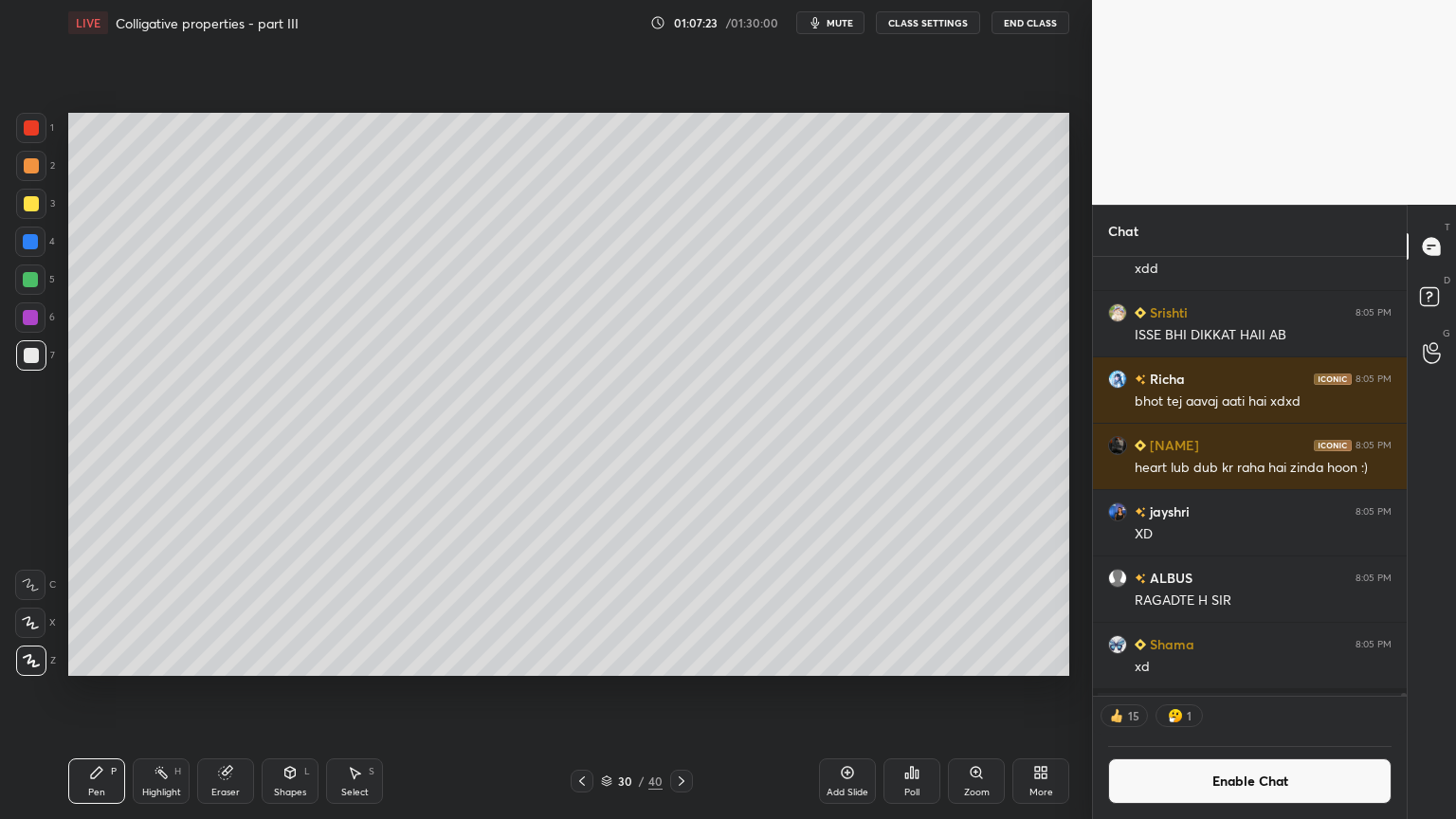 drag, startPoint x: 178, startPoint y: 790, endPoint x: 183, endPoint y: 780, distance: 11.18034 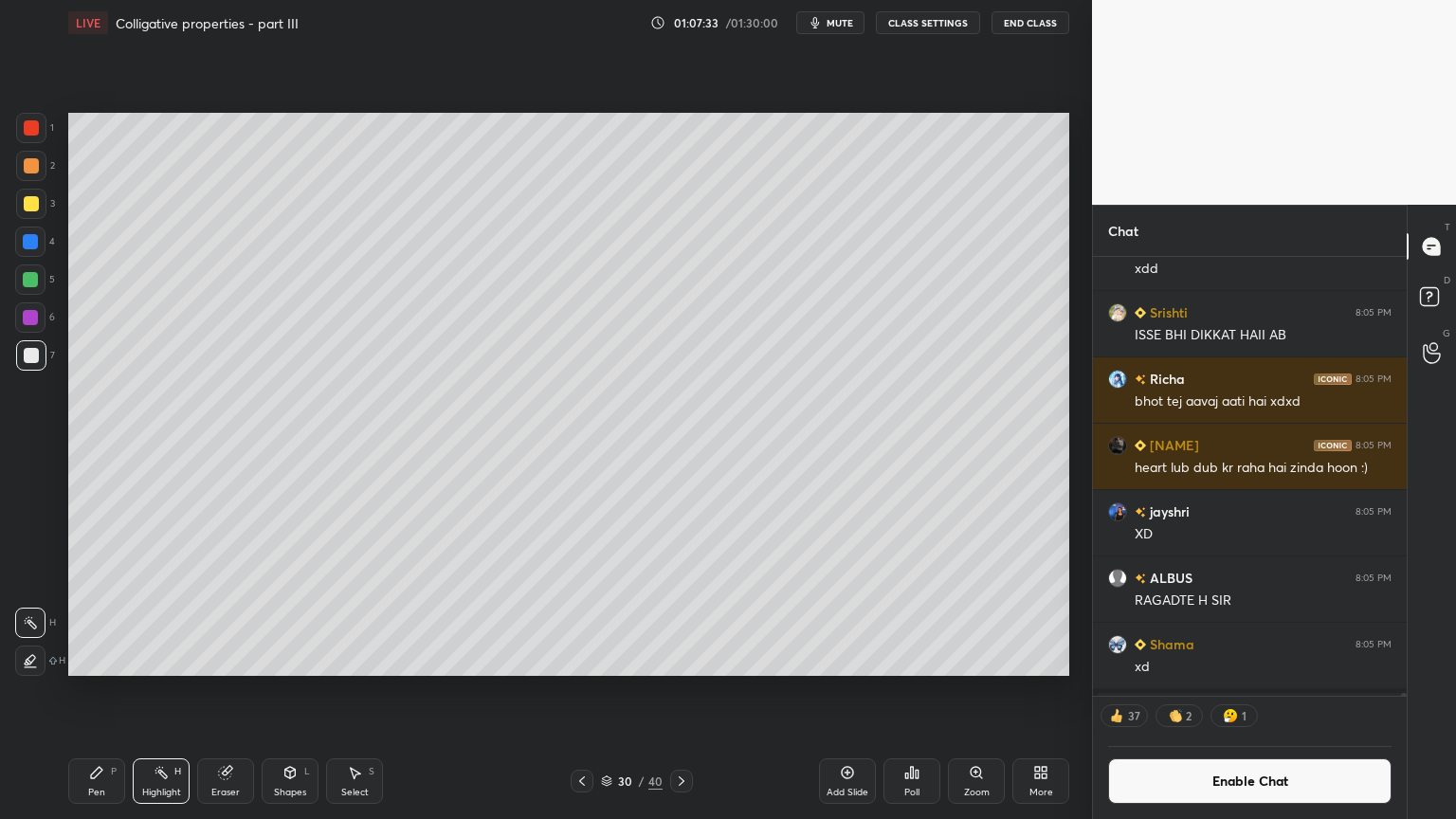 click 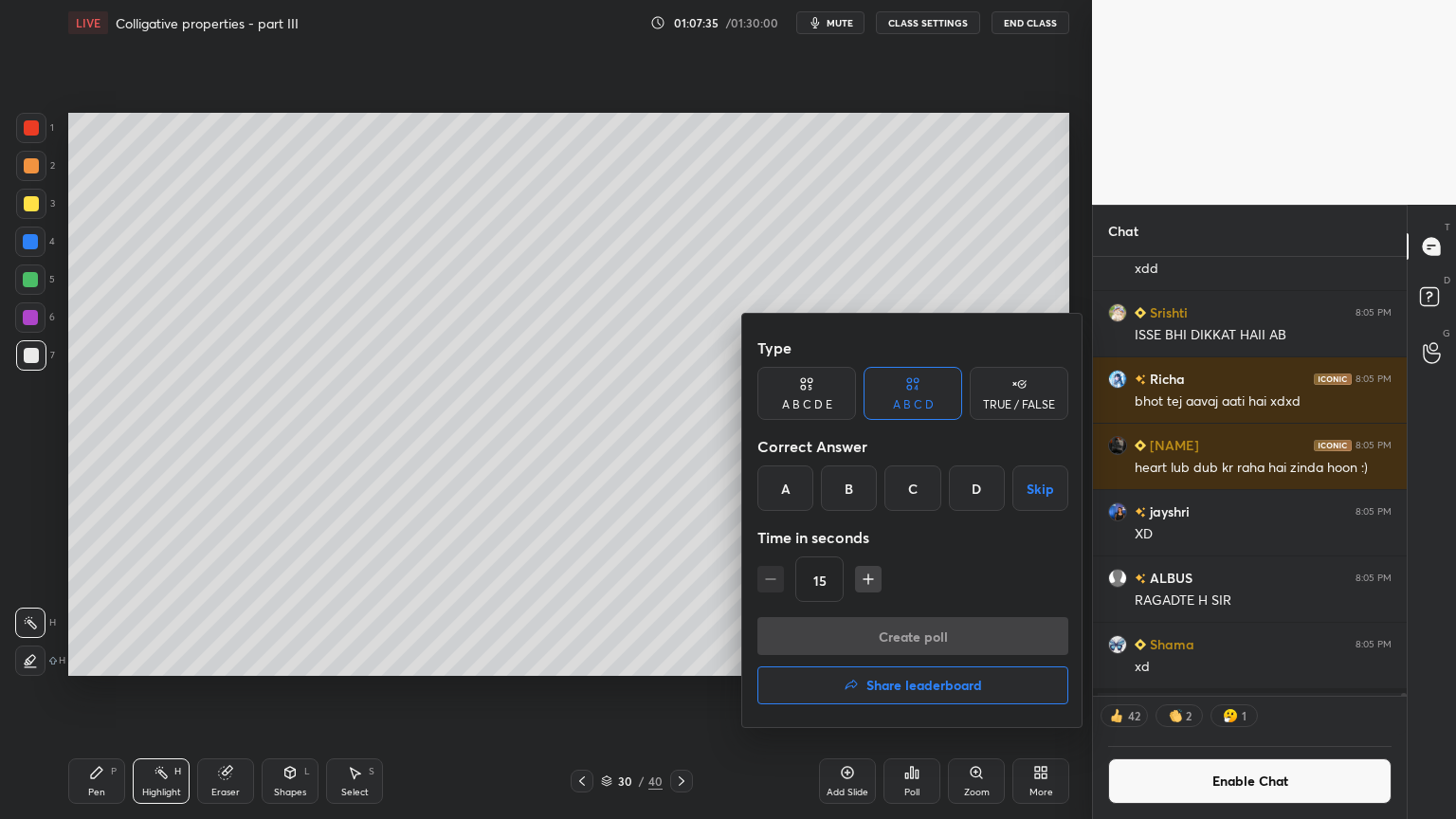 click on "A" at bounding box center (785, 488) 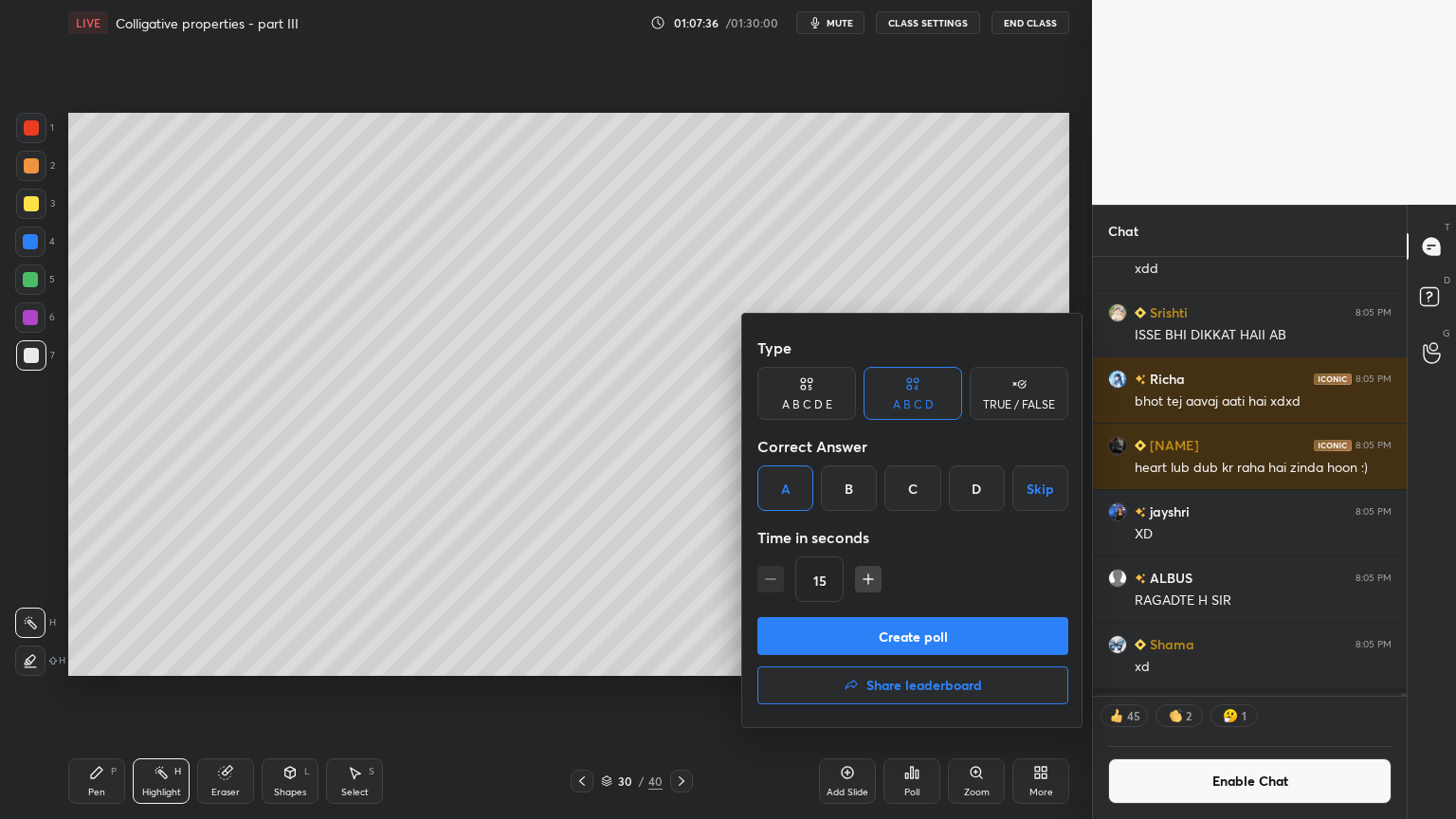 click on "Create poll" at bounding box center [913, 636] 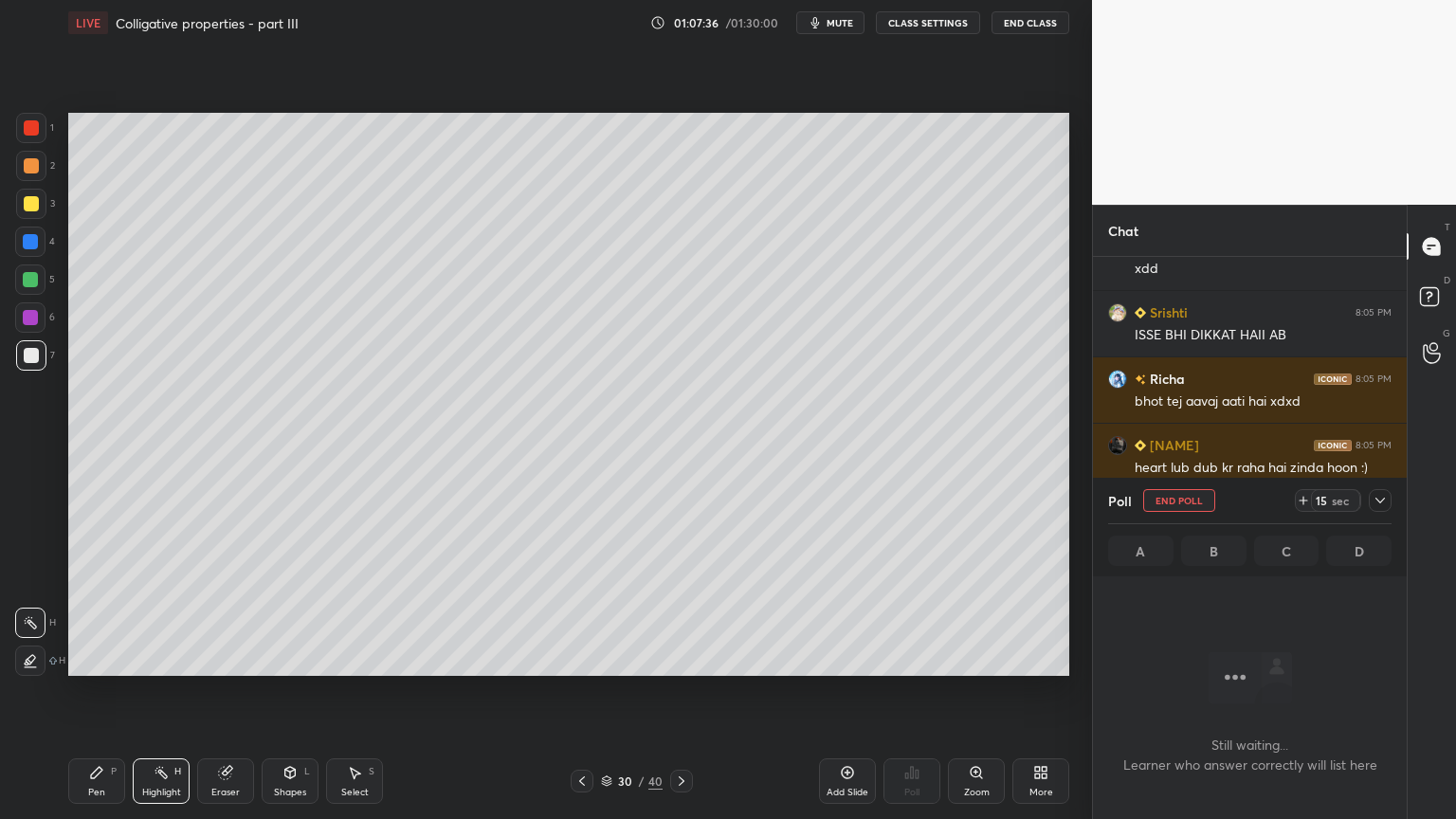 scroll, scrollTop: 345, scrollLeft: 308, axis: both 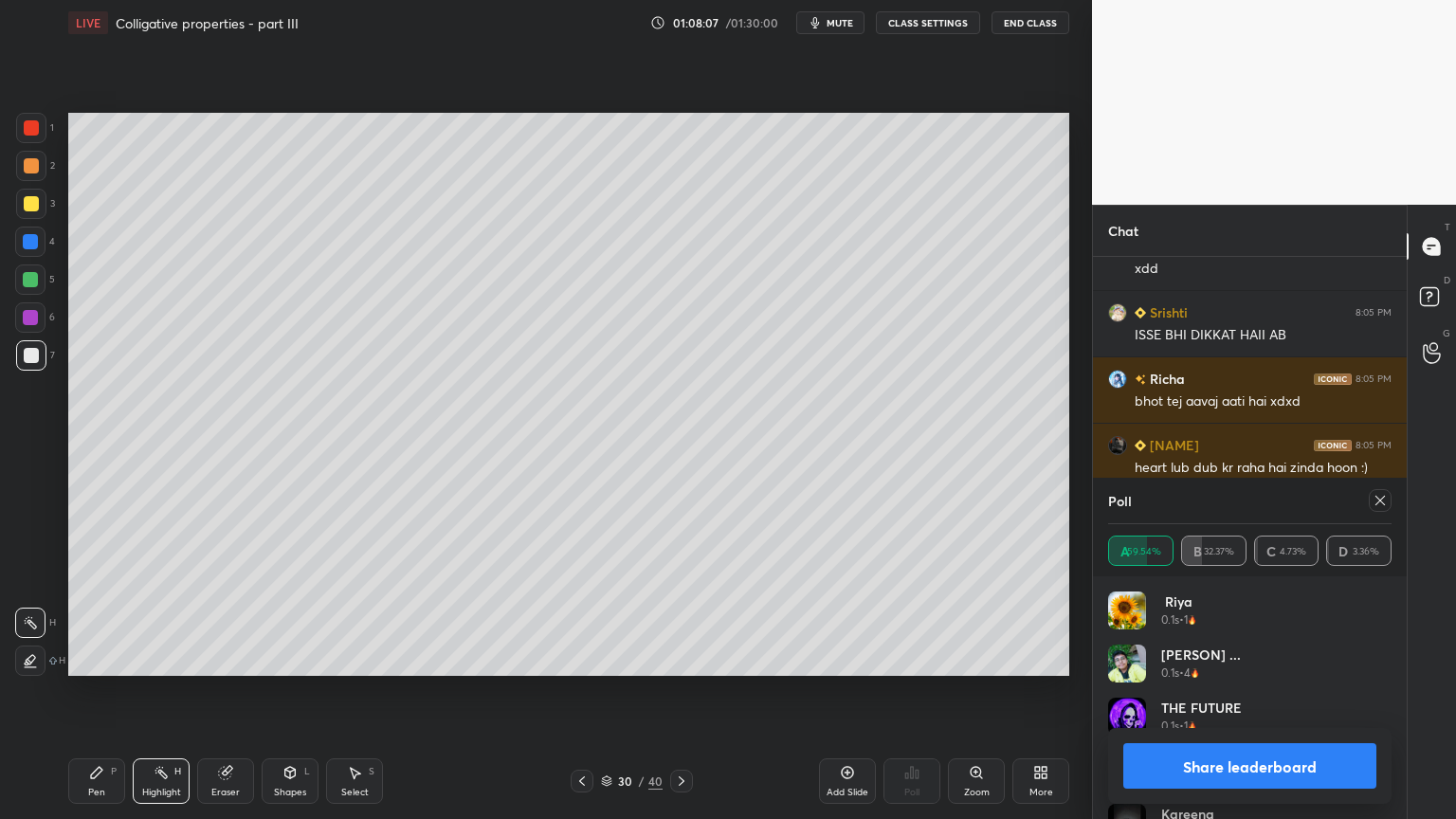 click on "Share leaderboard" at bounding box center (1249, 766) 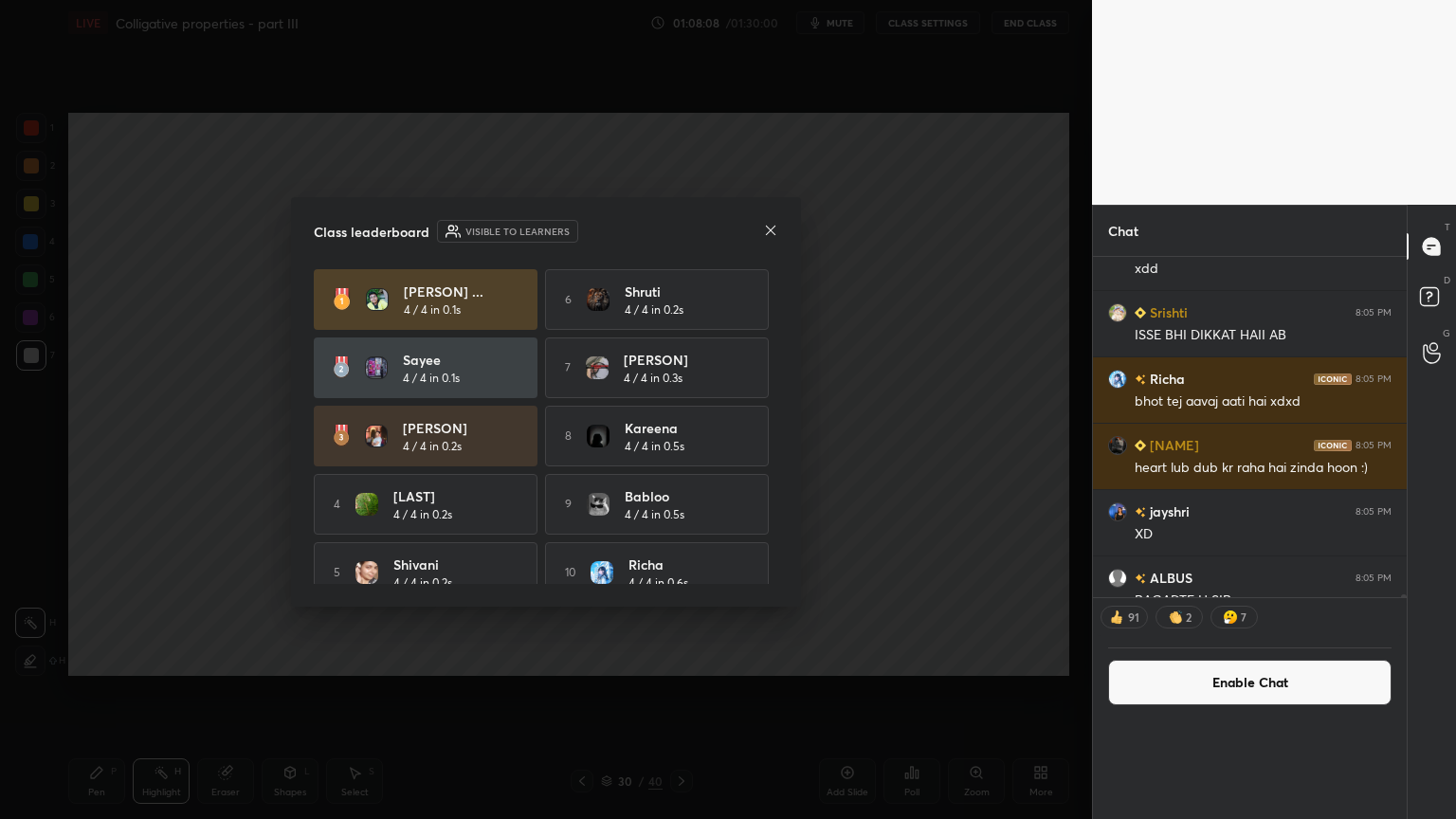 scroll, scrollTop: 0, scrollLeft: 0, axis: both 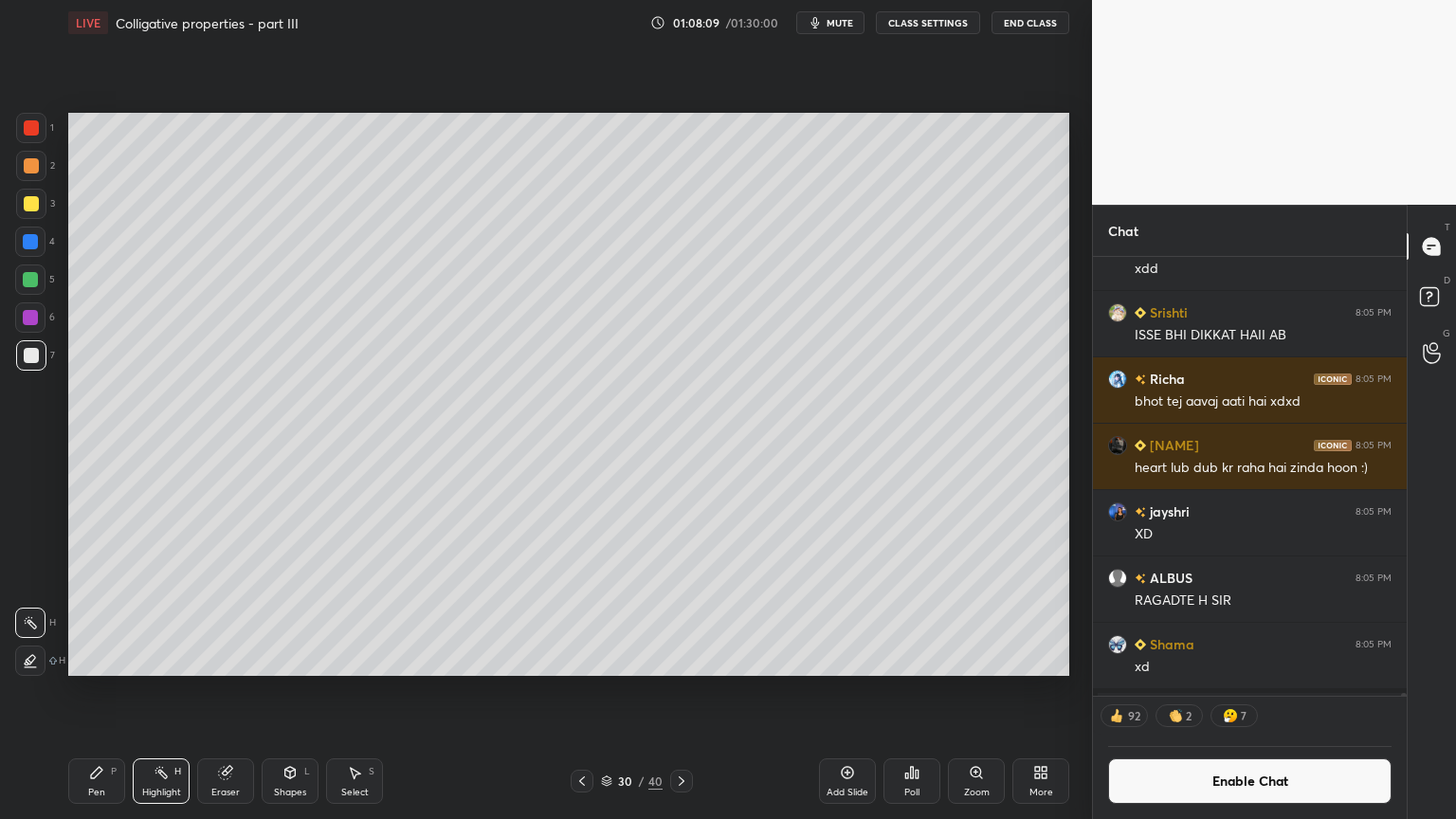 click on "Pen P" at bounding box center [97, 781] 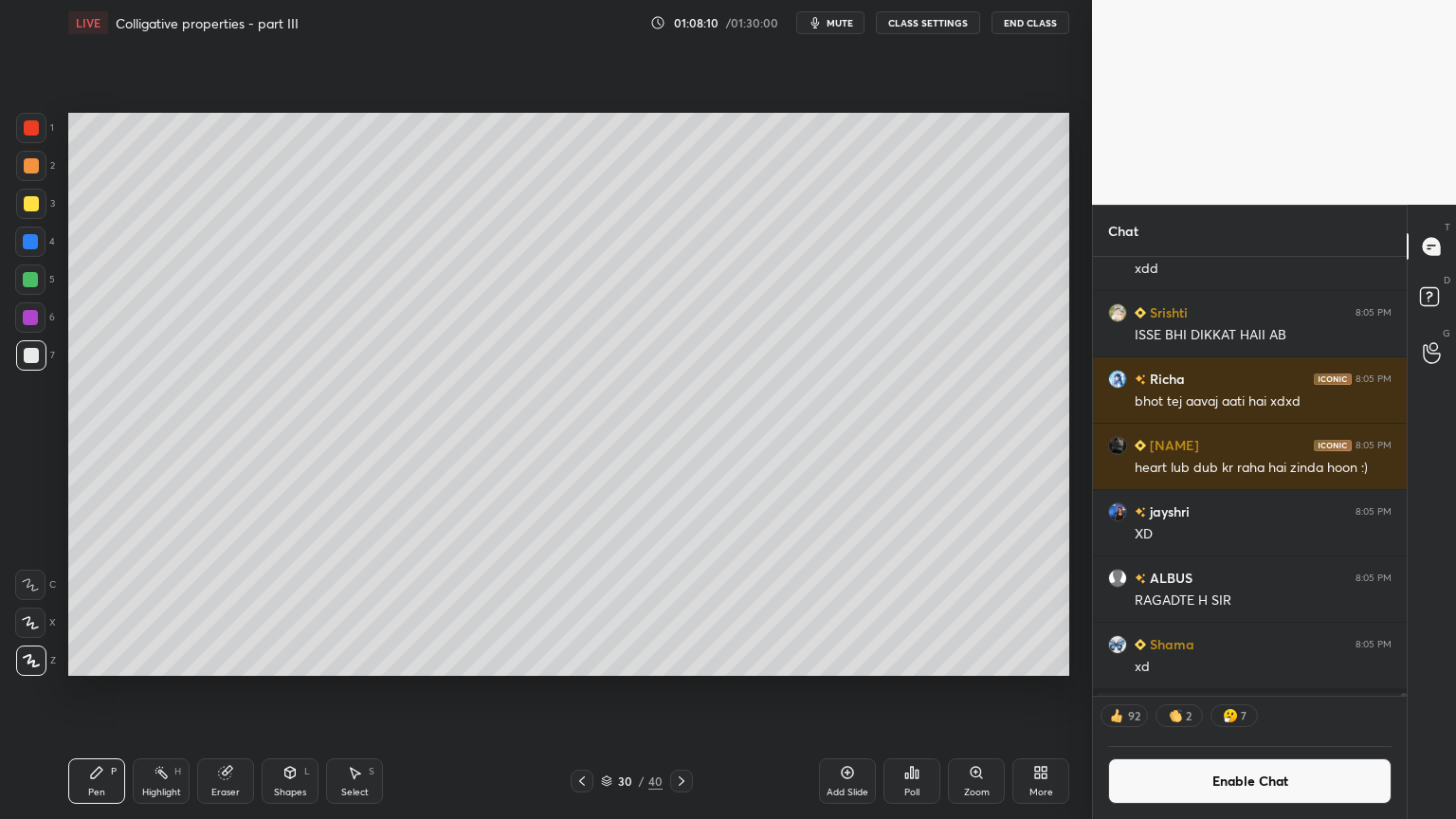 click on "Highlight H" at bounding box center (161, 781) 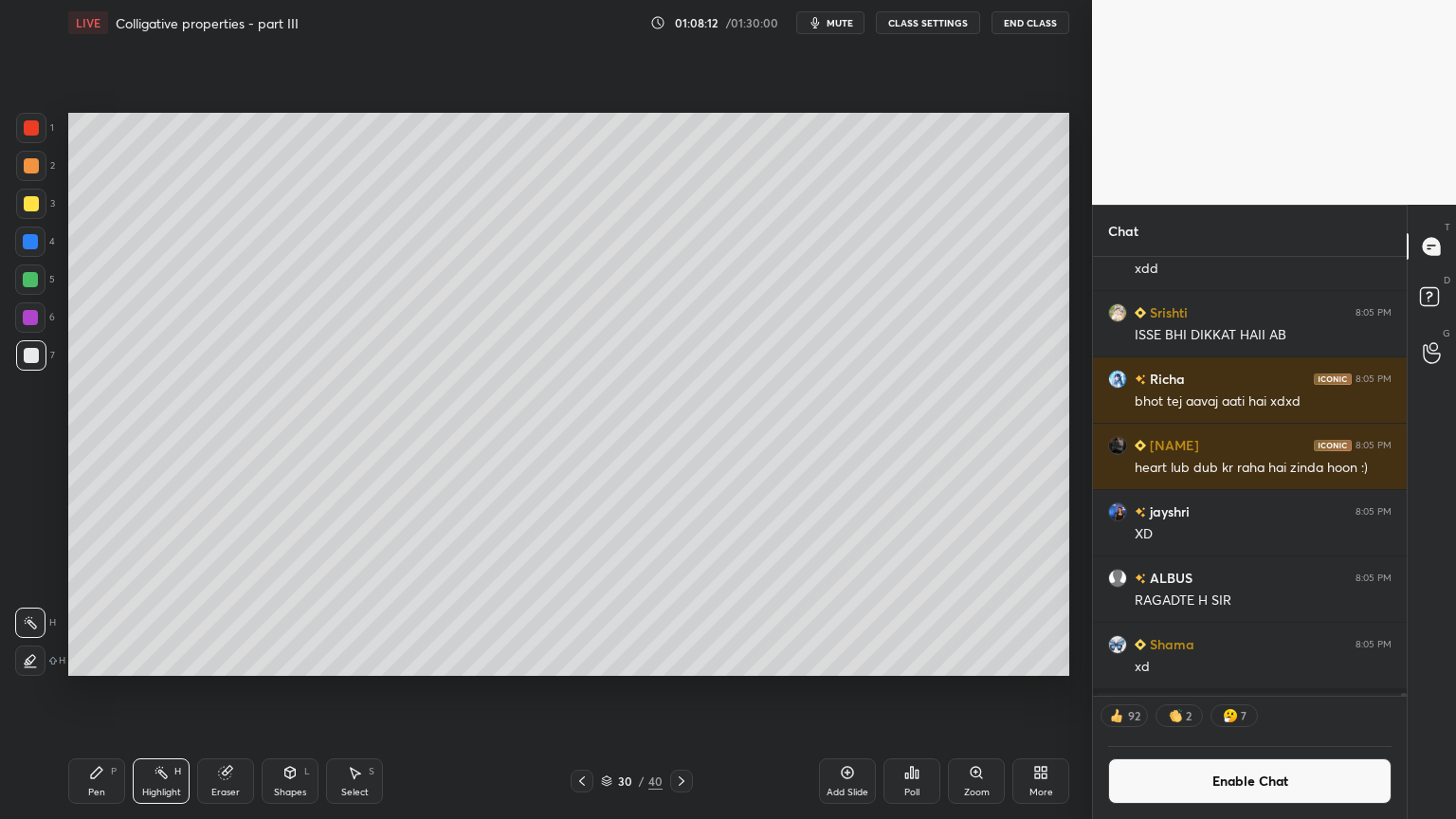click on "Shapes L" at bounding box center (290, 781) 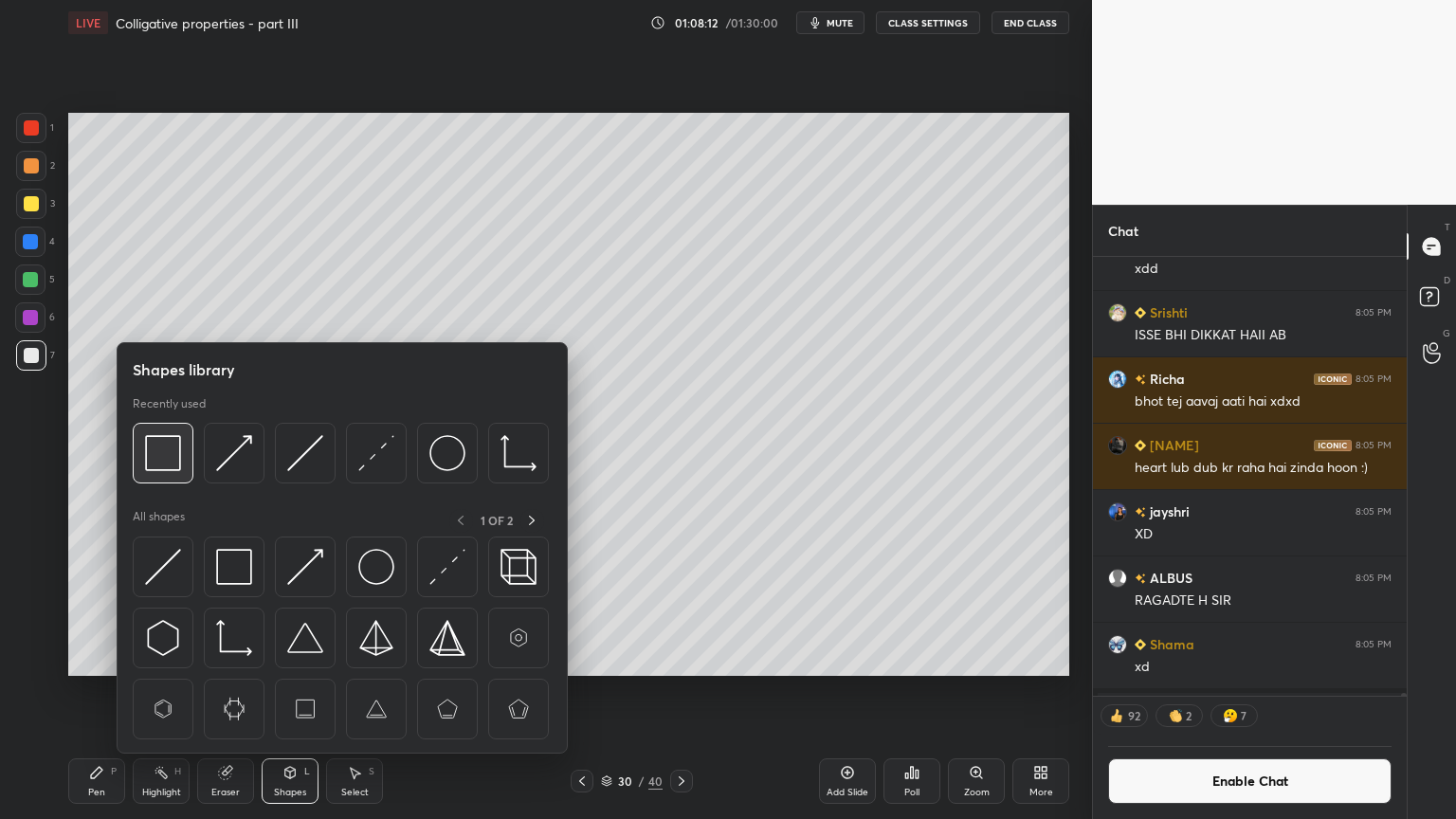 click at bounding box center [163, 453] 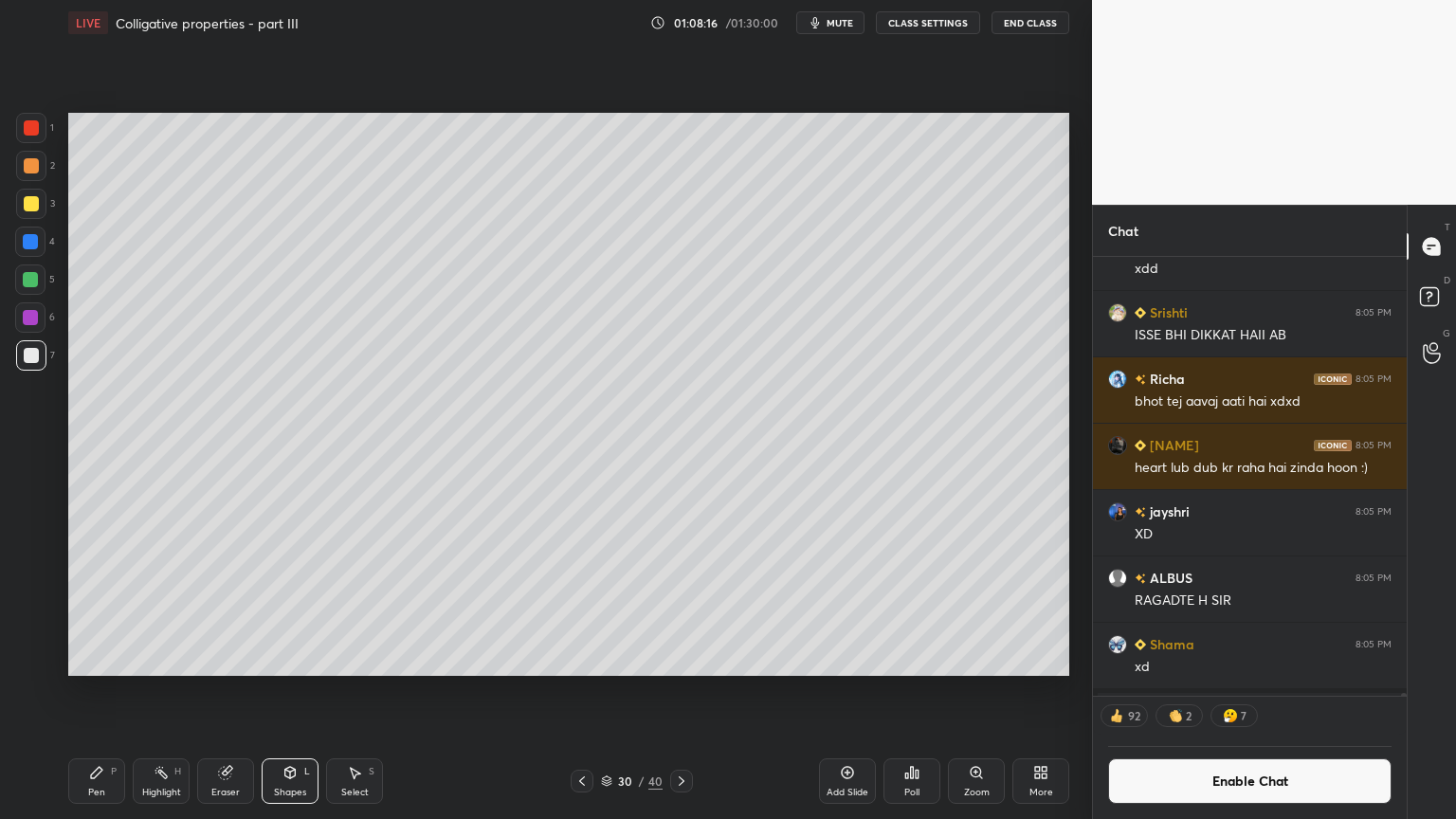 click 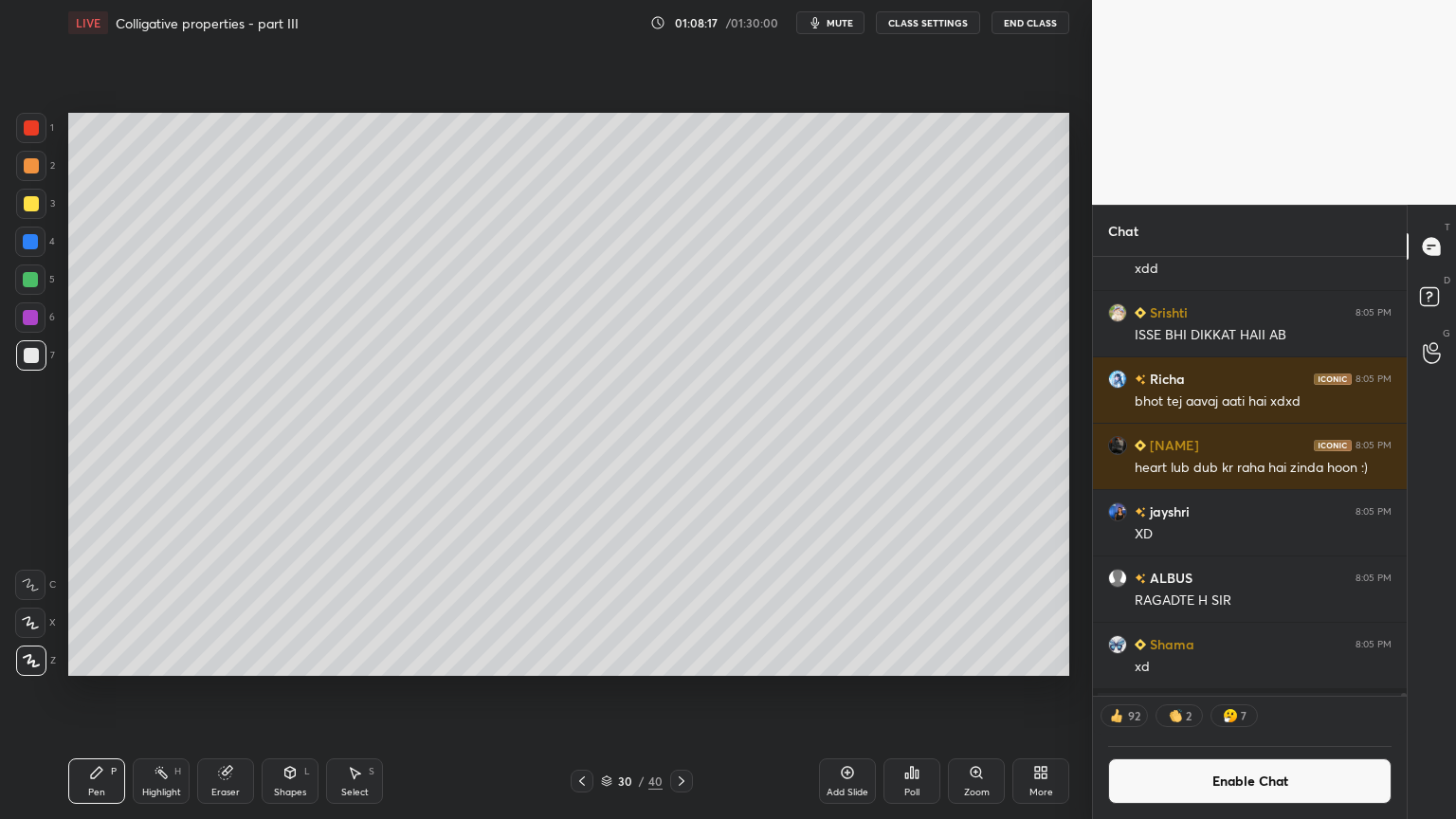 click at bounding box center [31, 166] 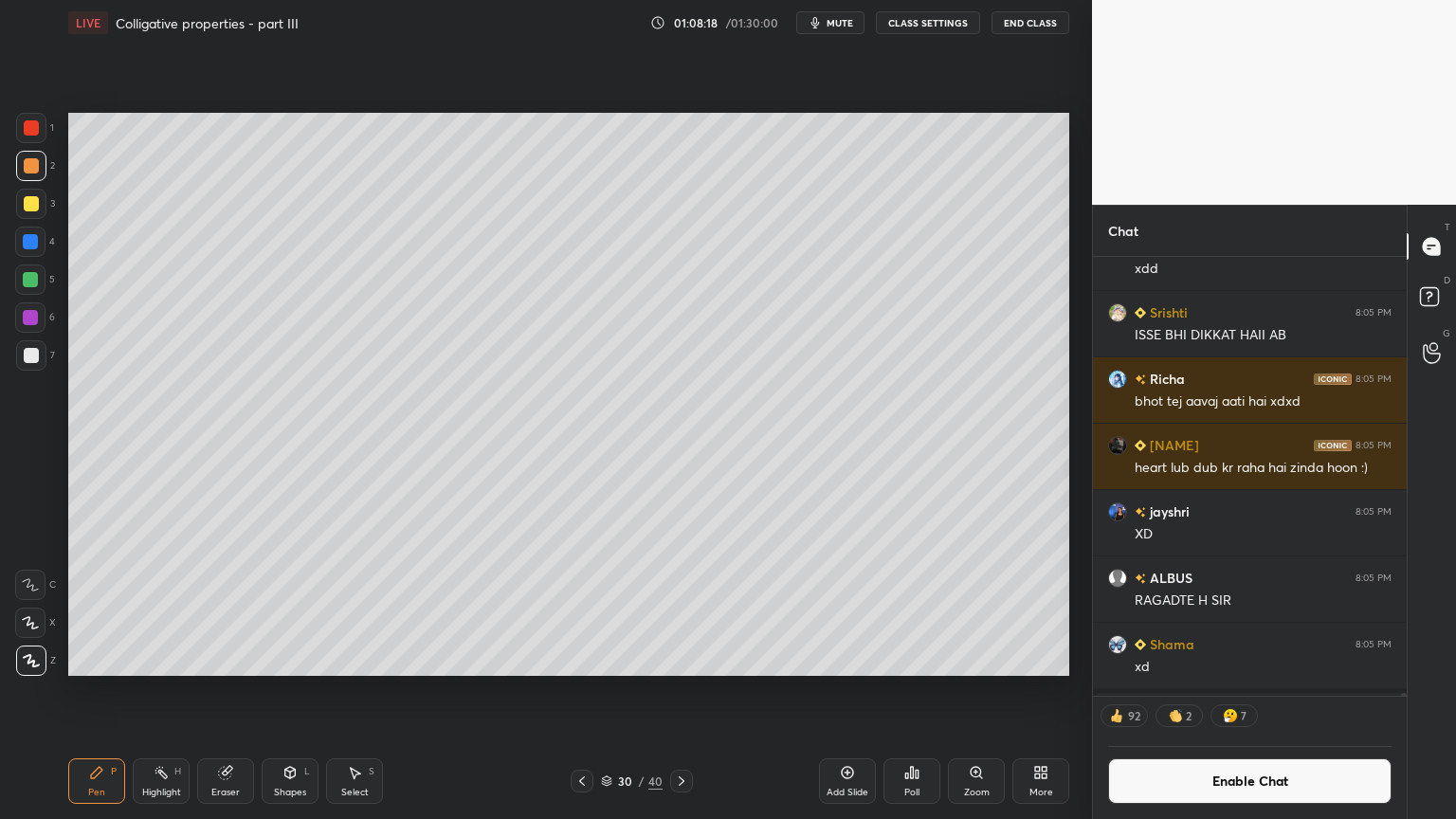 scroll, scrollTop: 6, scrollLeft: 6, axis: both 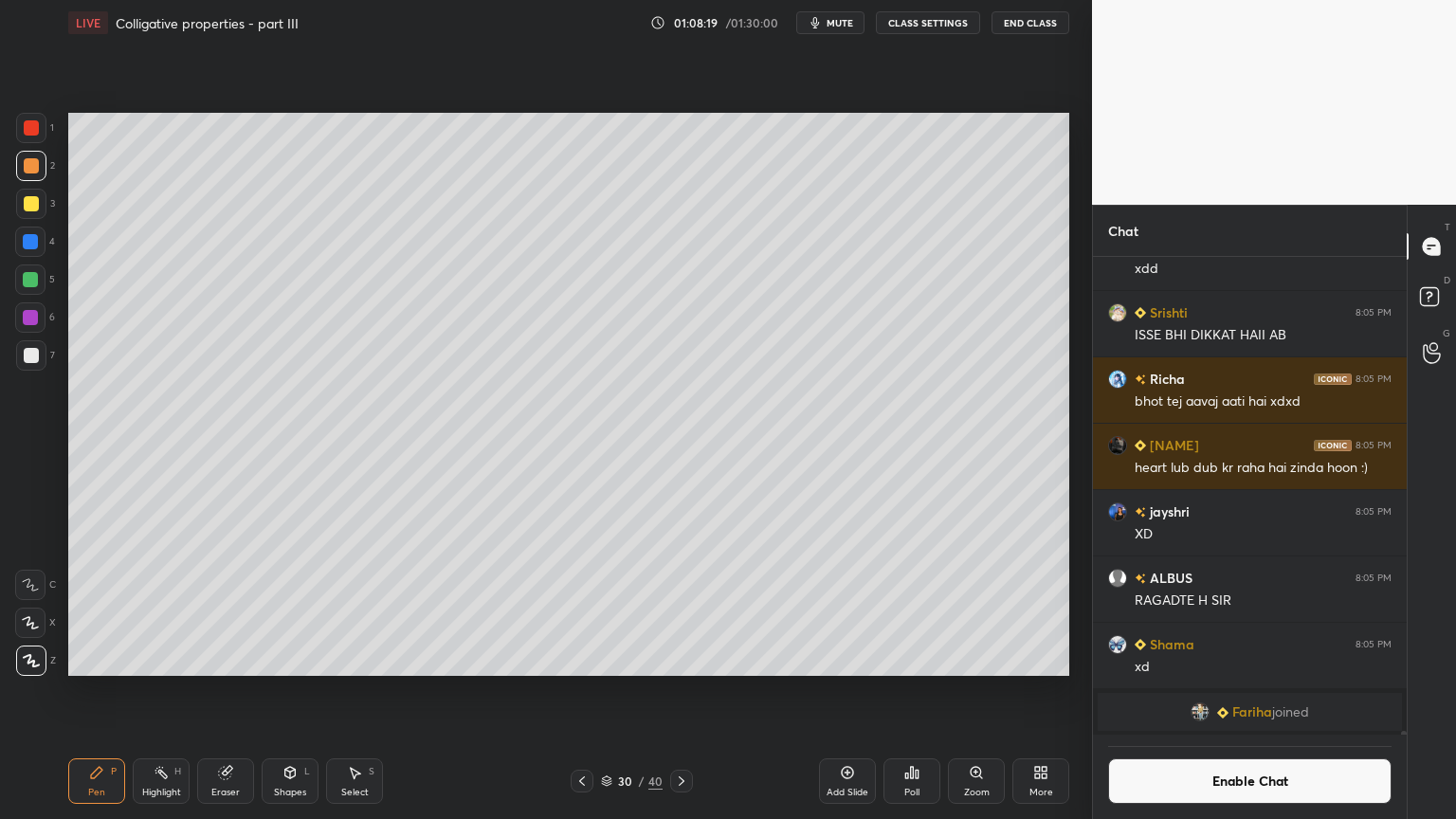 click at bounding box center (31, 355) 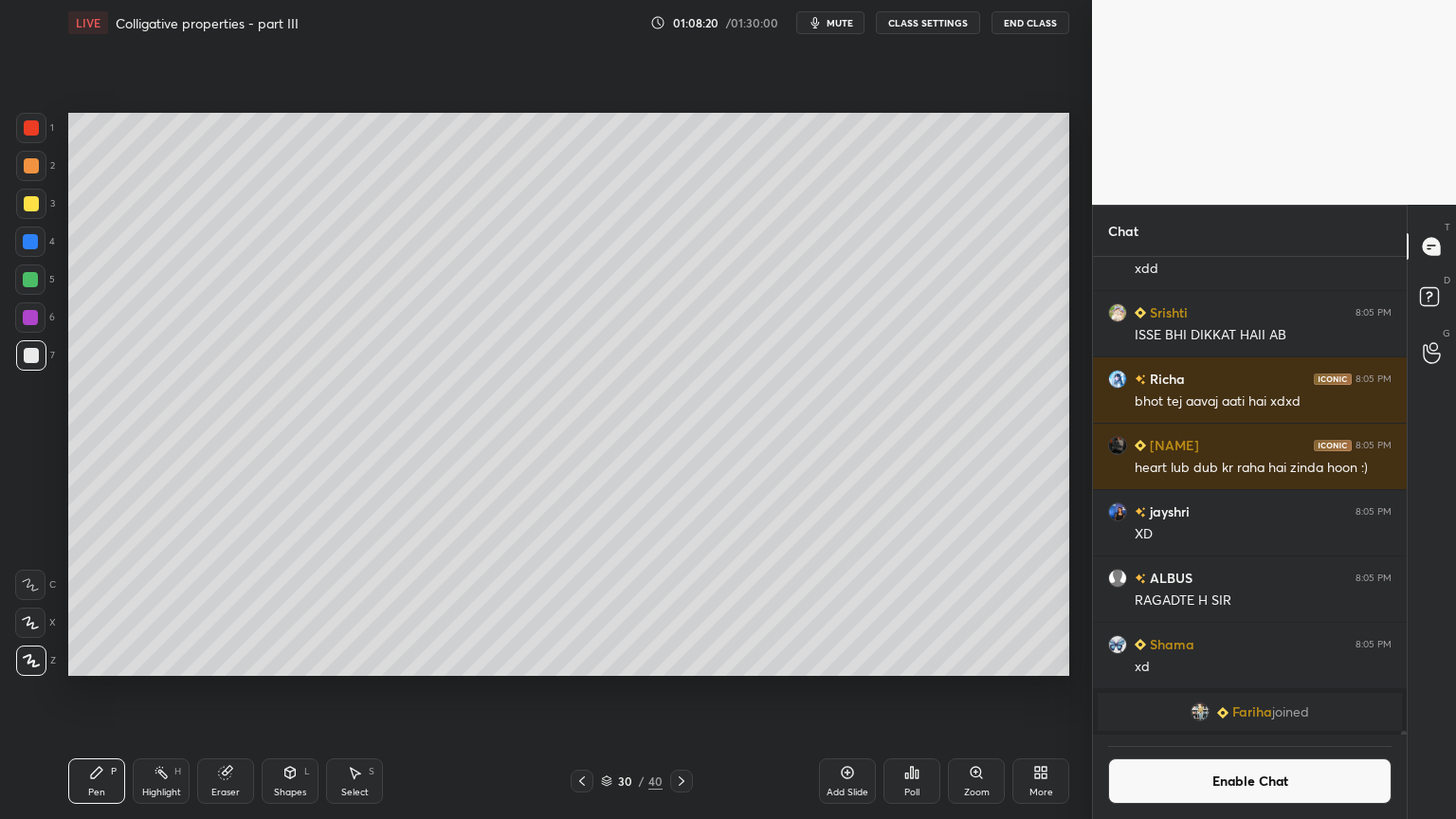 drag, startPoint x: 20, startPoint y: 201, endPoint x: 45, endPoint y: 219, distance: 30.805844 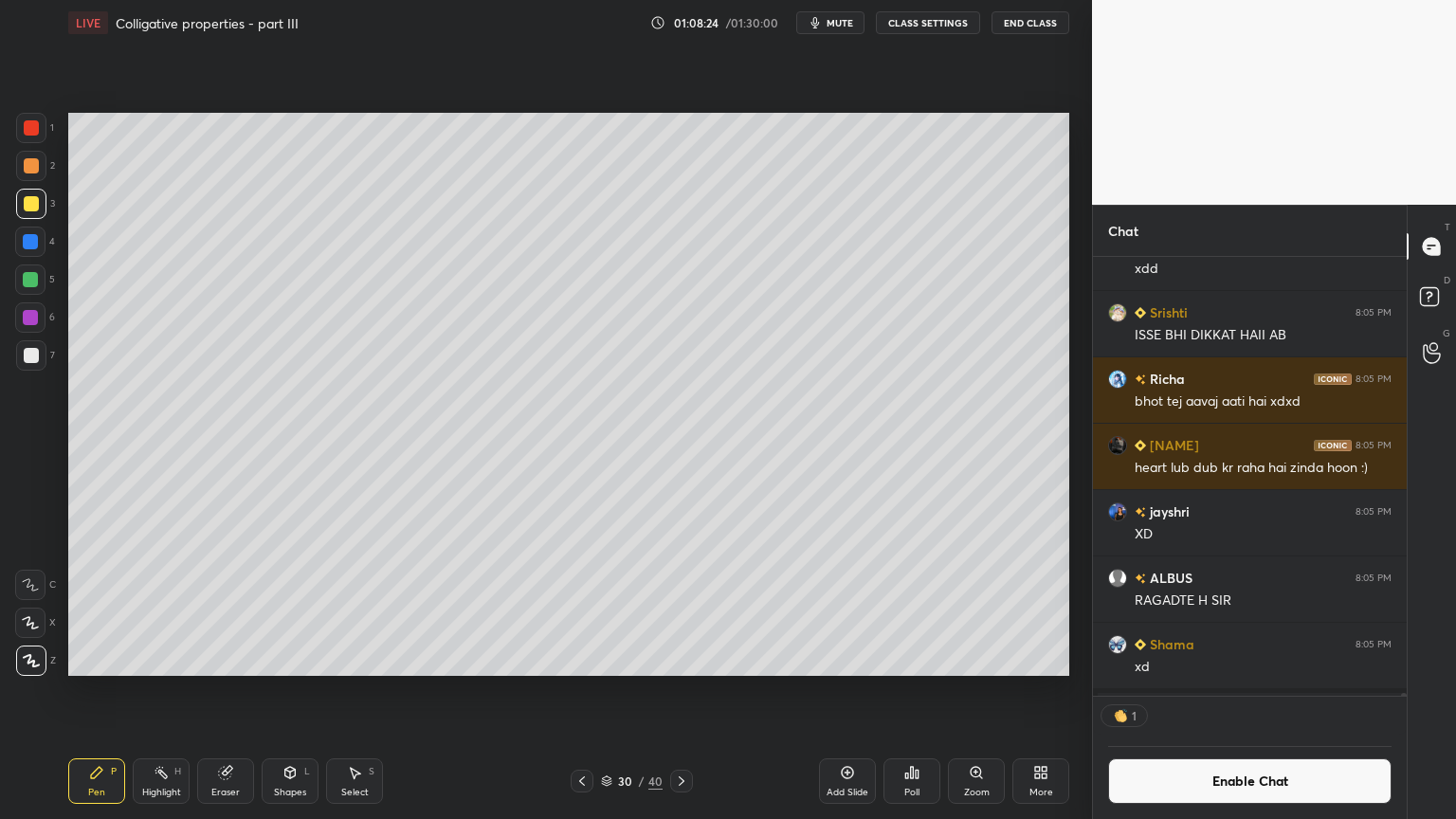 scroll, scrollTop: 433, scrollLeft: 308, axis: both 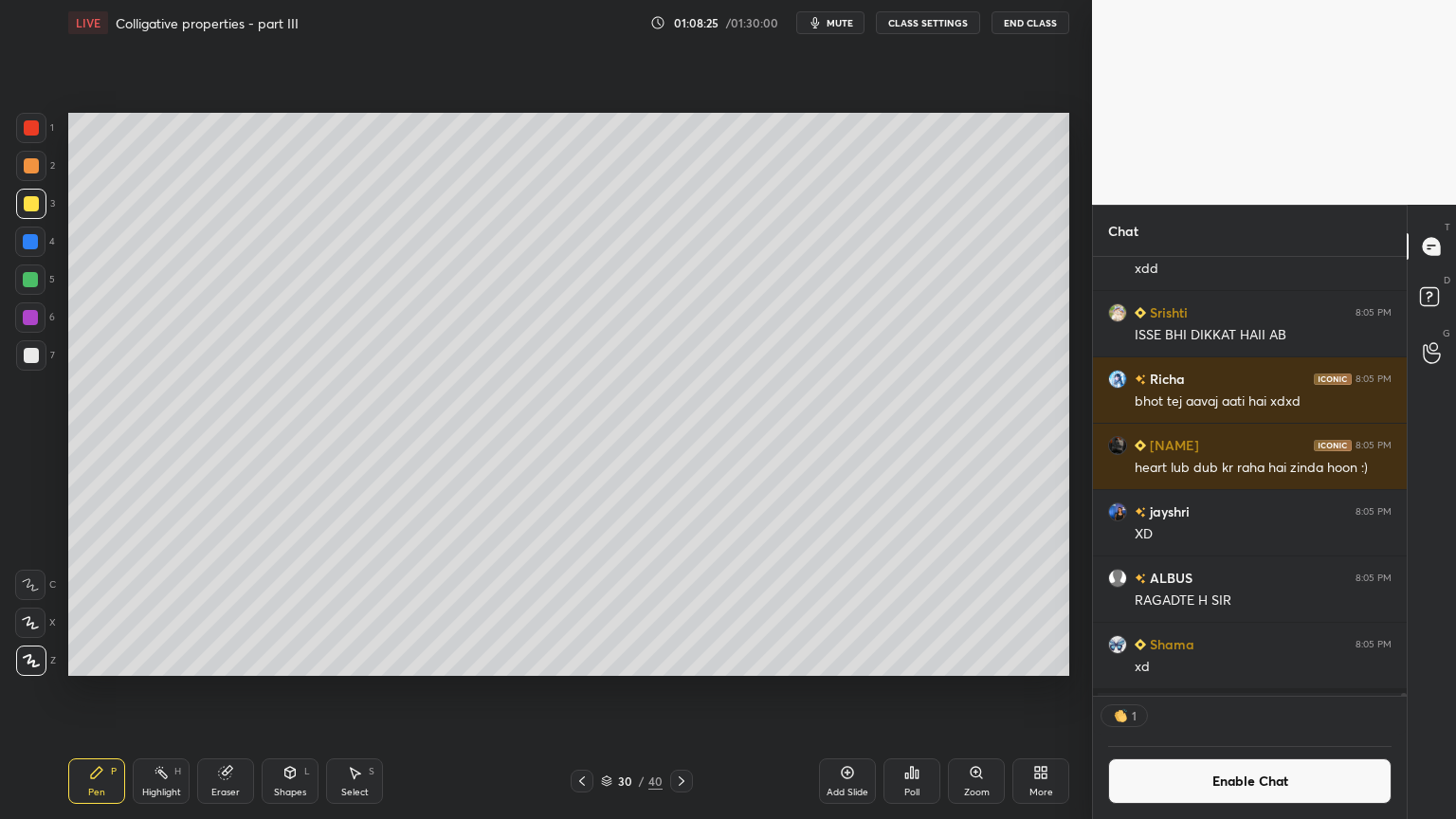 click at bounding box center [30, 242] 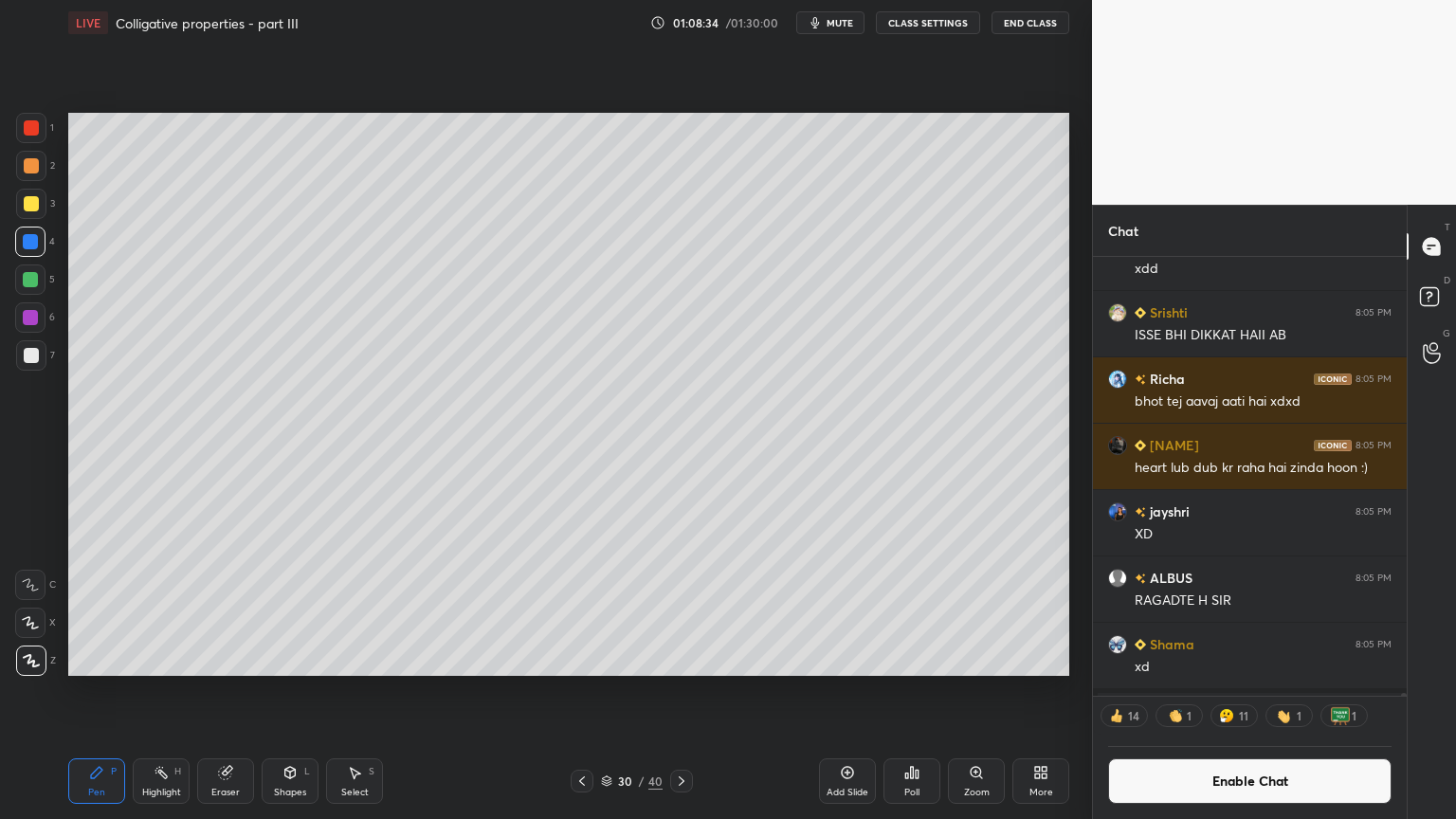 click 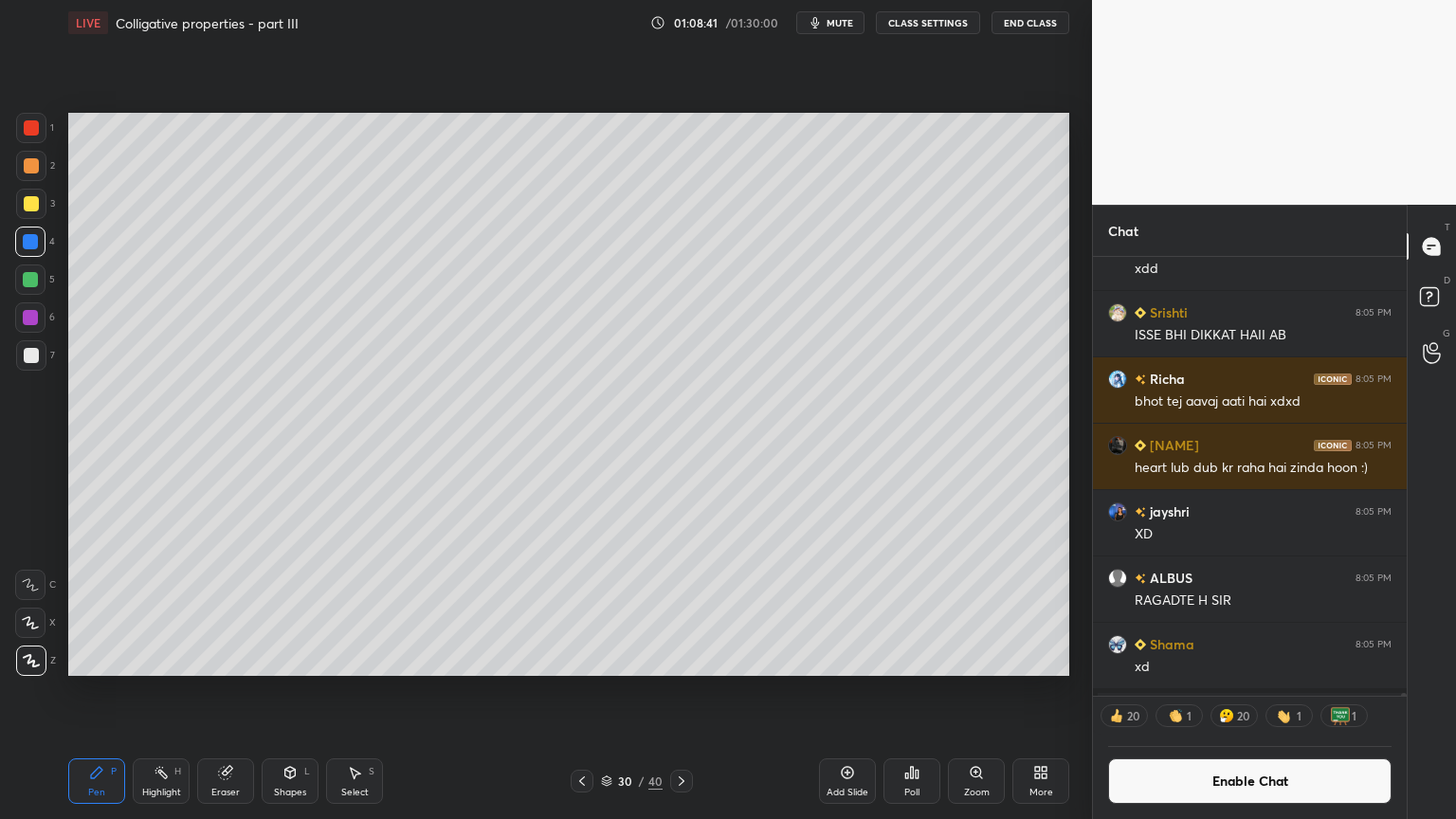 click on "Pen P" at bounding box center [97, 781] 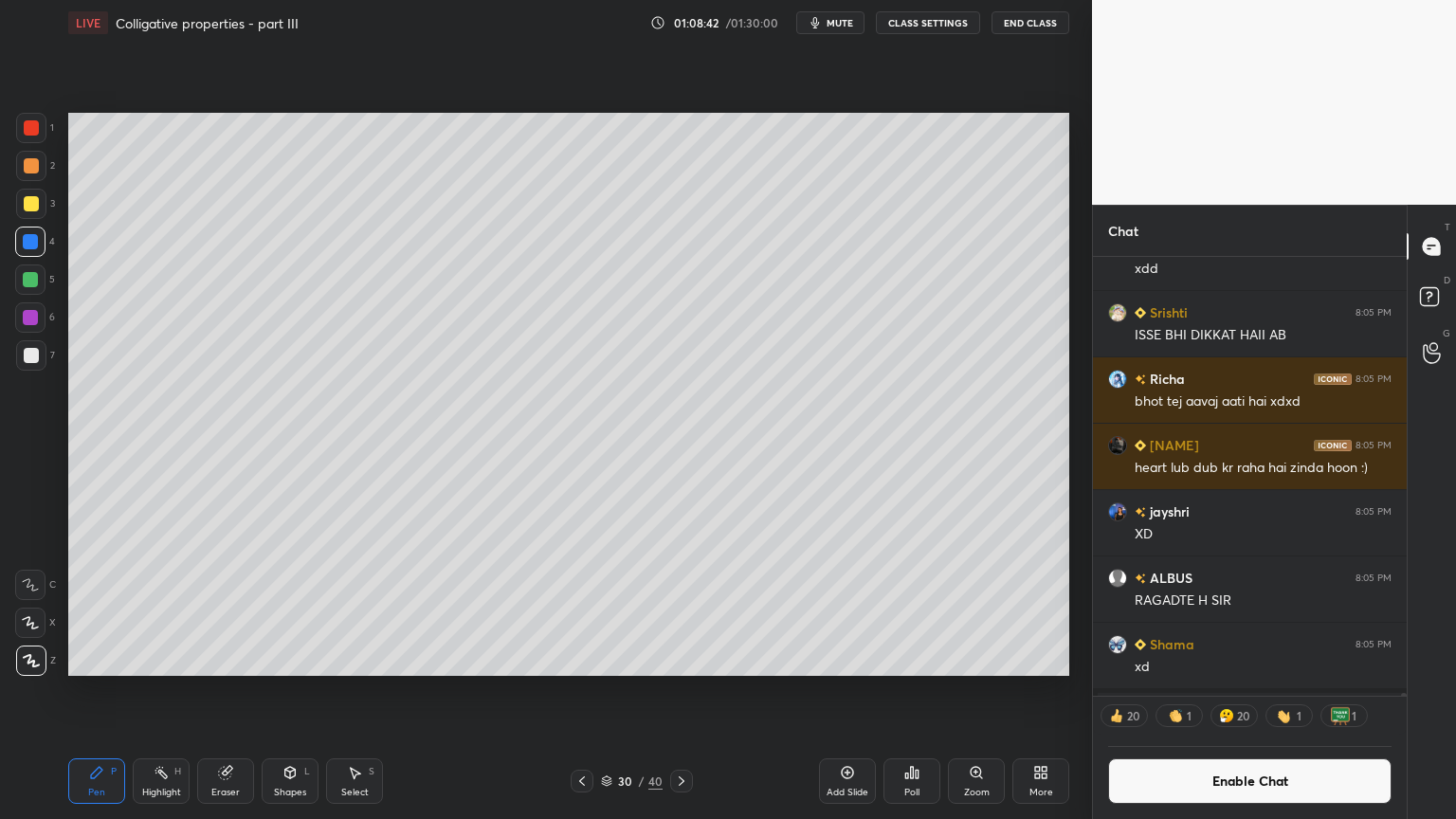 click at bounding box center (31, 355) 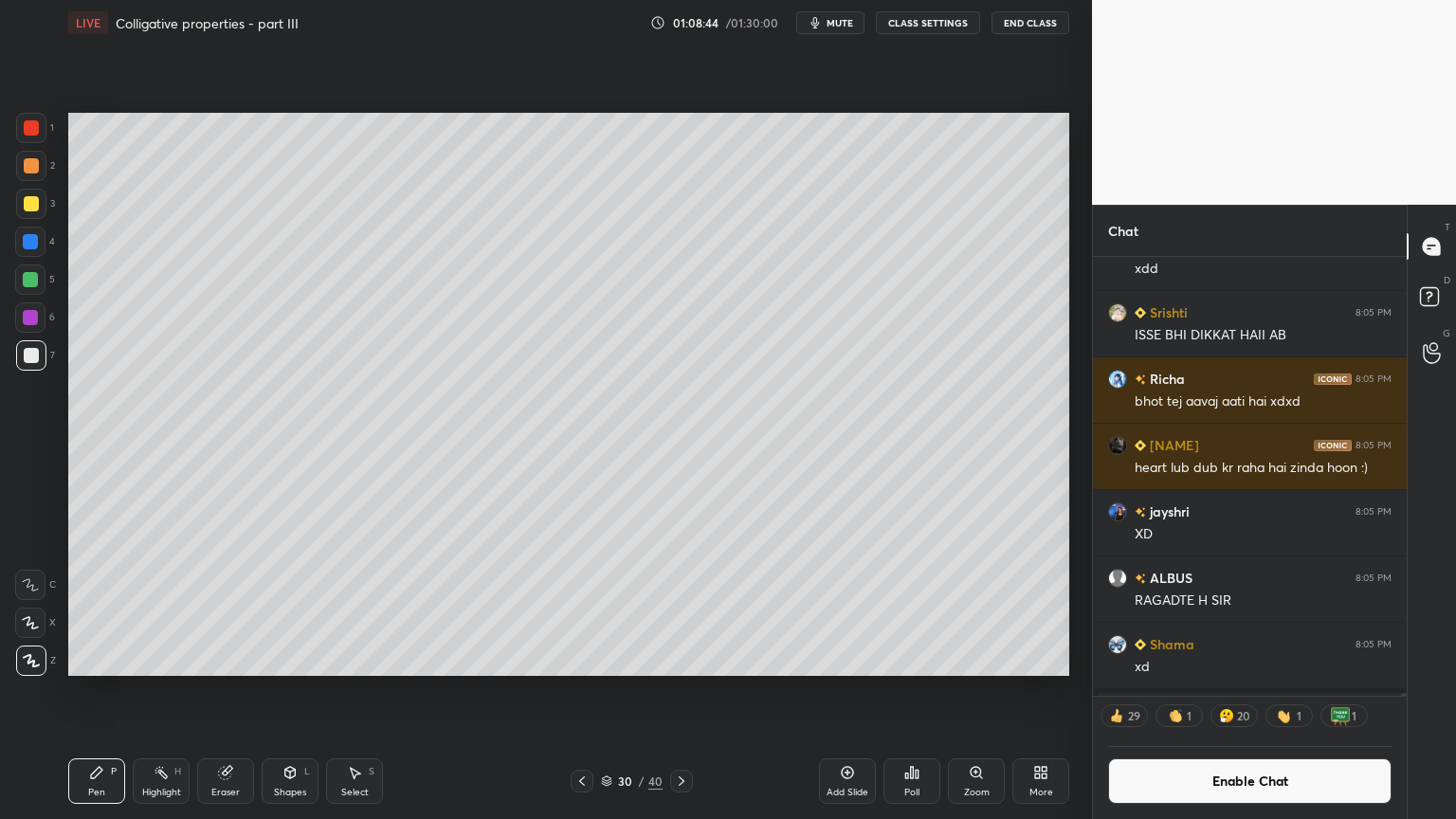 click on "Pen P" at bounding box center (97, 781) 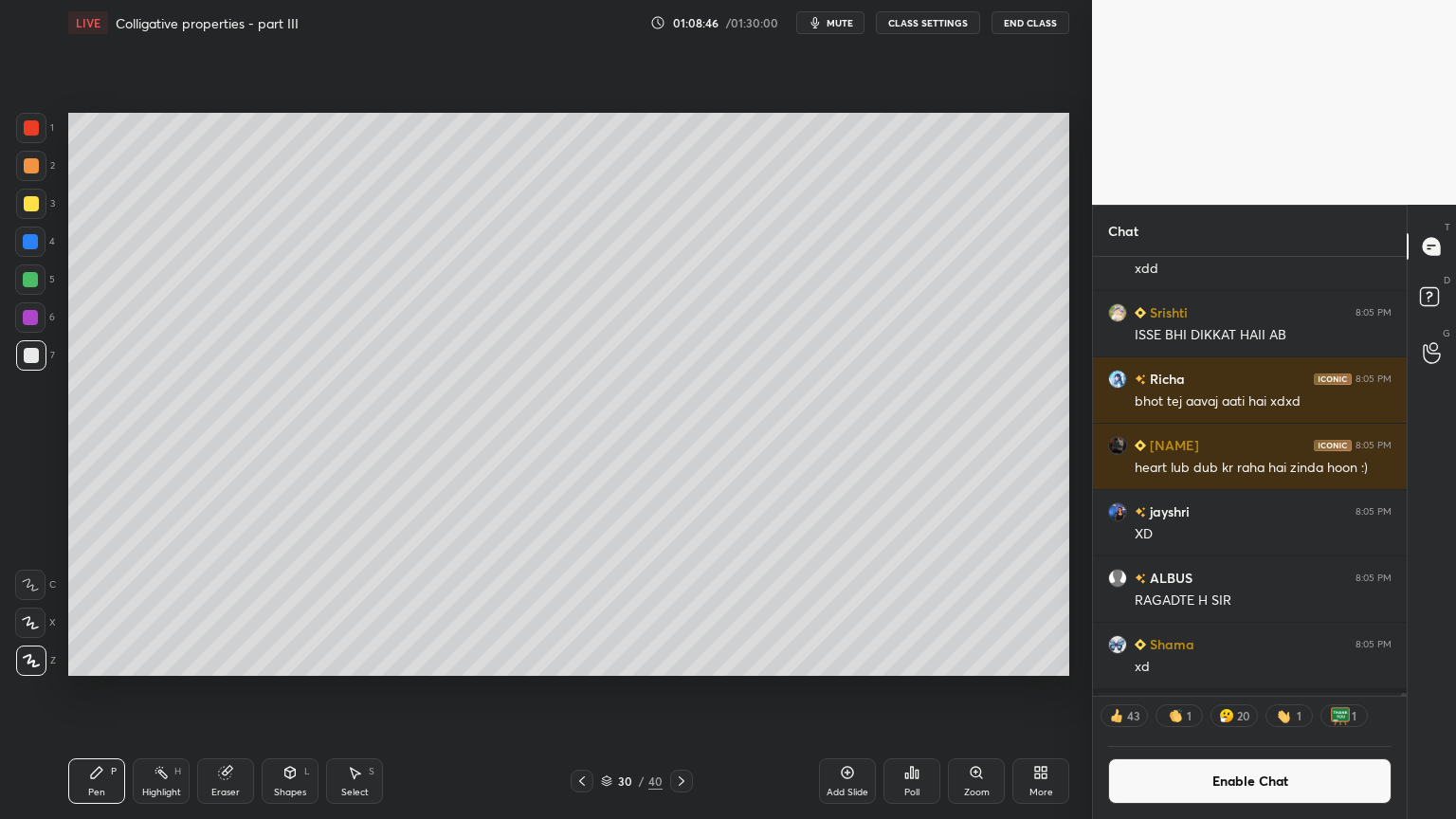 click at bounding box center [31, 204] 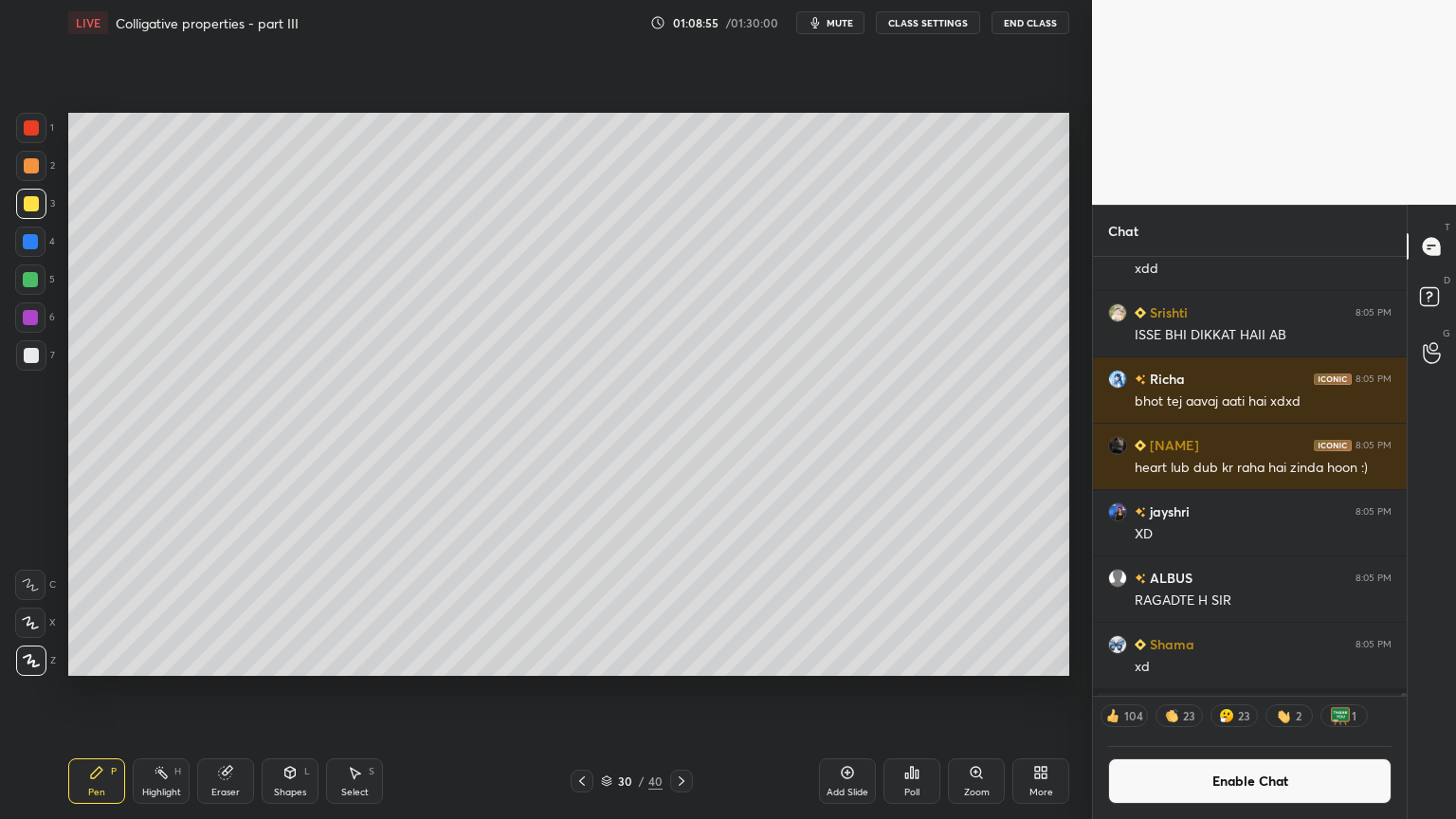 click on "Shapes L" at bounding box center (290, 781) 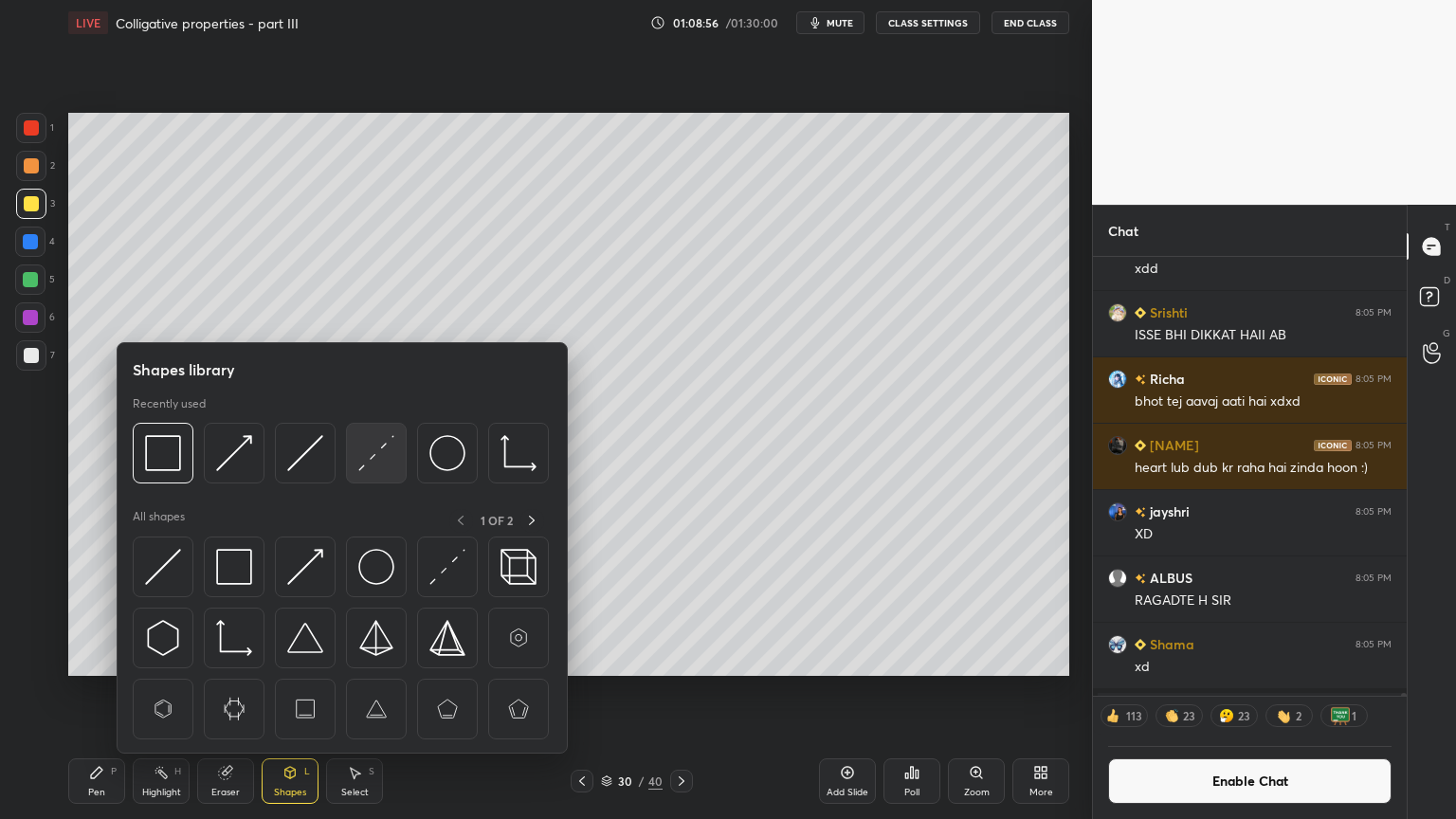 click at bounding box center [376, 453] 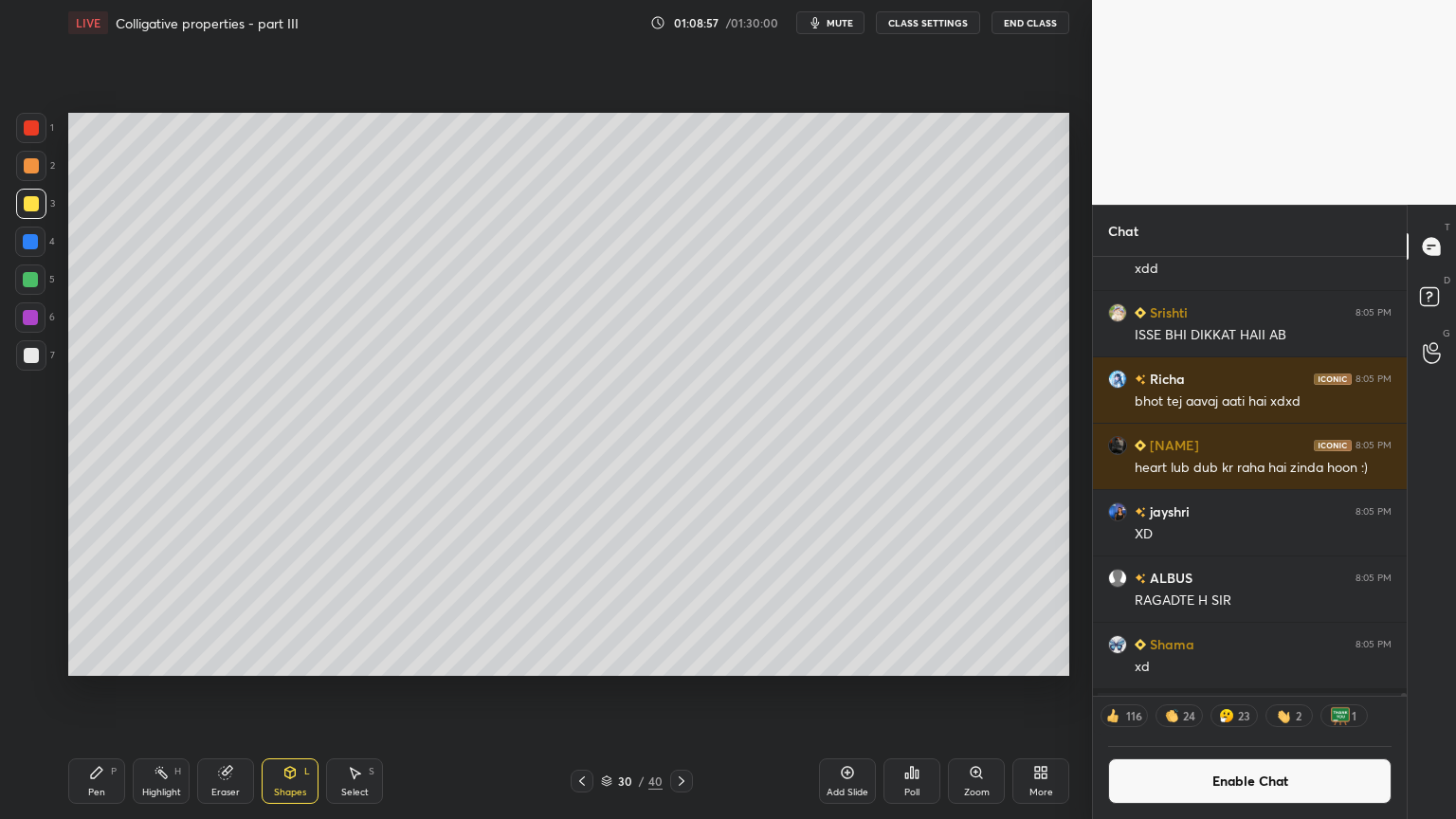 drag, startPoint x: 34, startPoint y: 360, endPoint x: 50, endPoint y: 363, distance: 16.278821 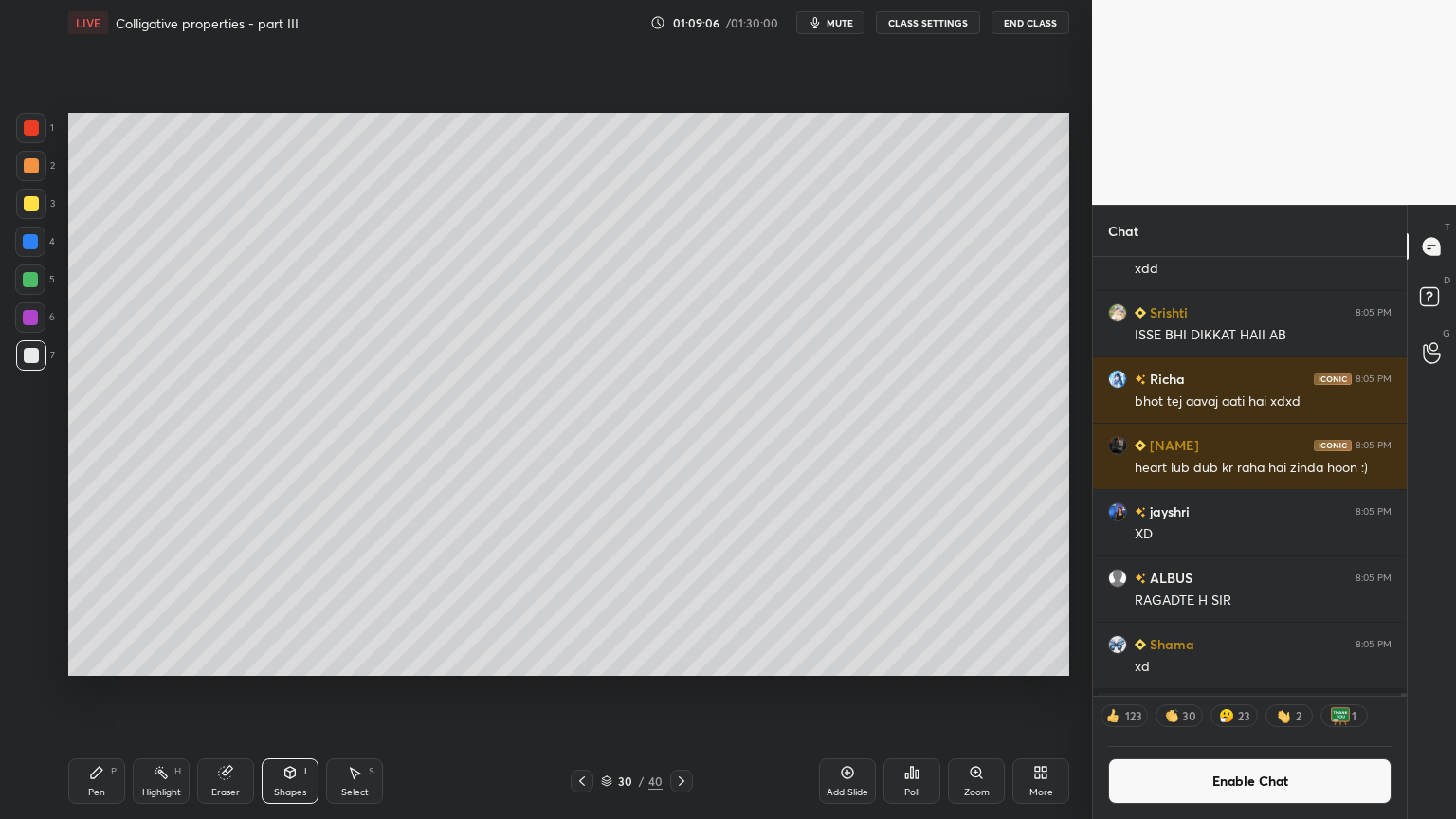 click on "Pen P" at bounding box center (97, 781) 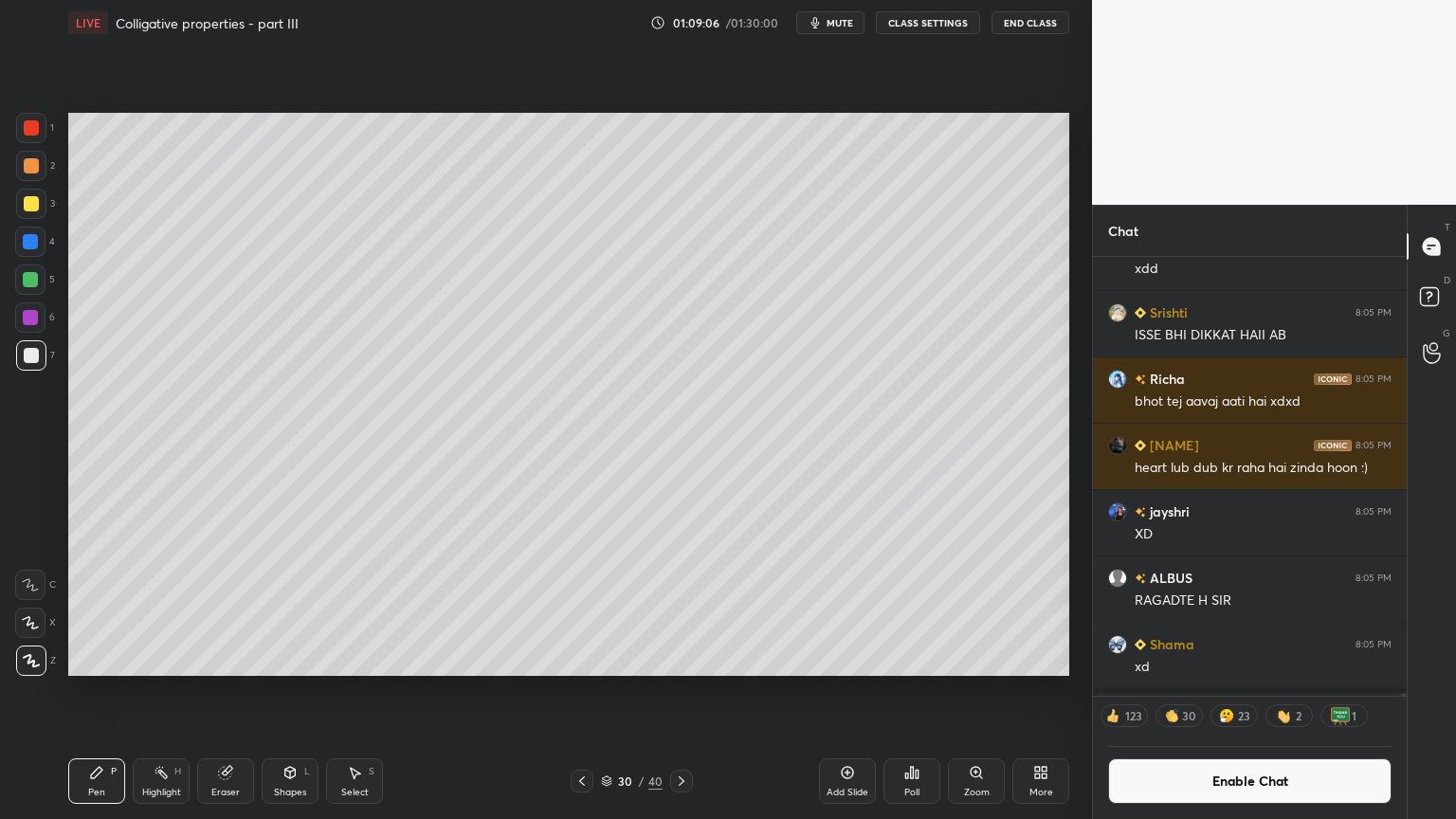 click at bounding box center [31, 204] 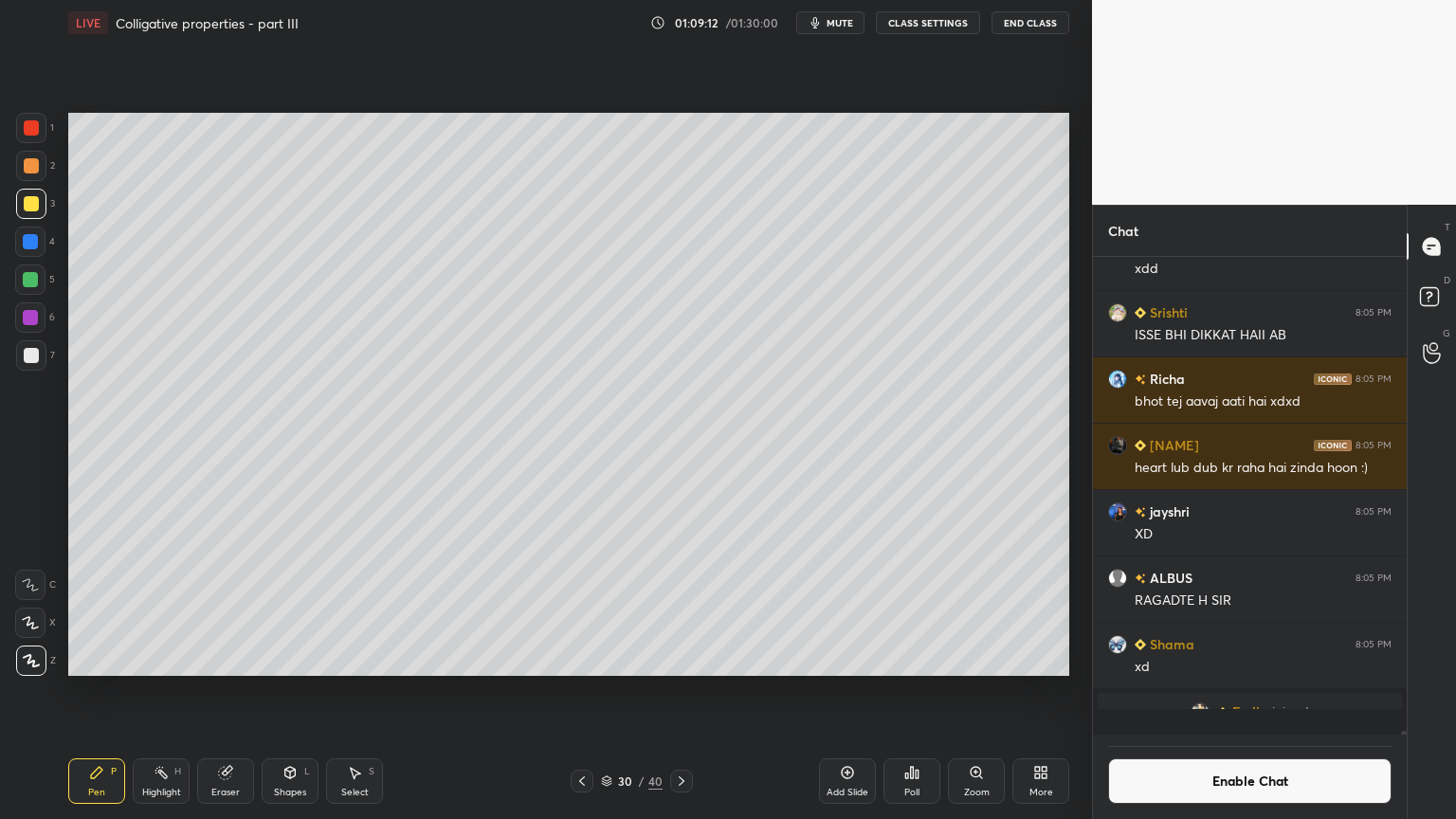 scroll, scrollTop: 6, scrollLeft: 6, axis: both 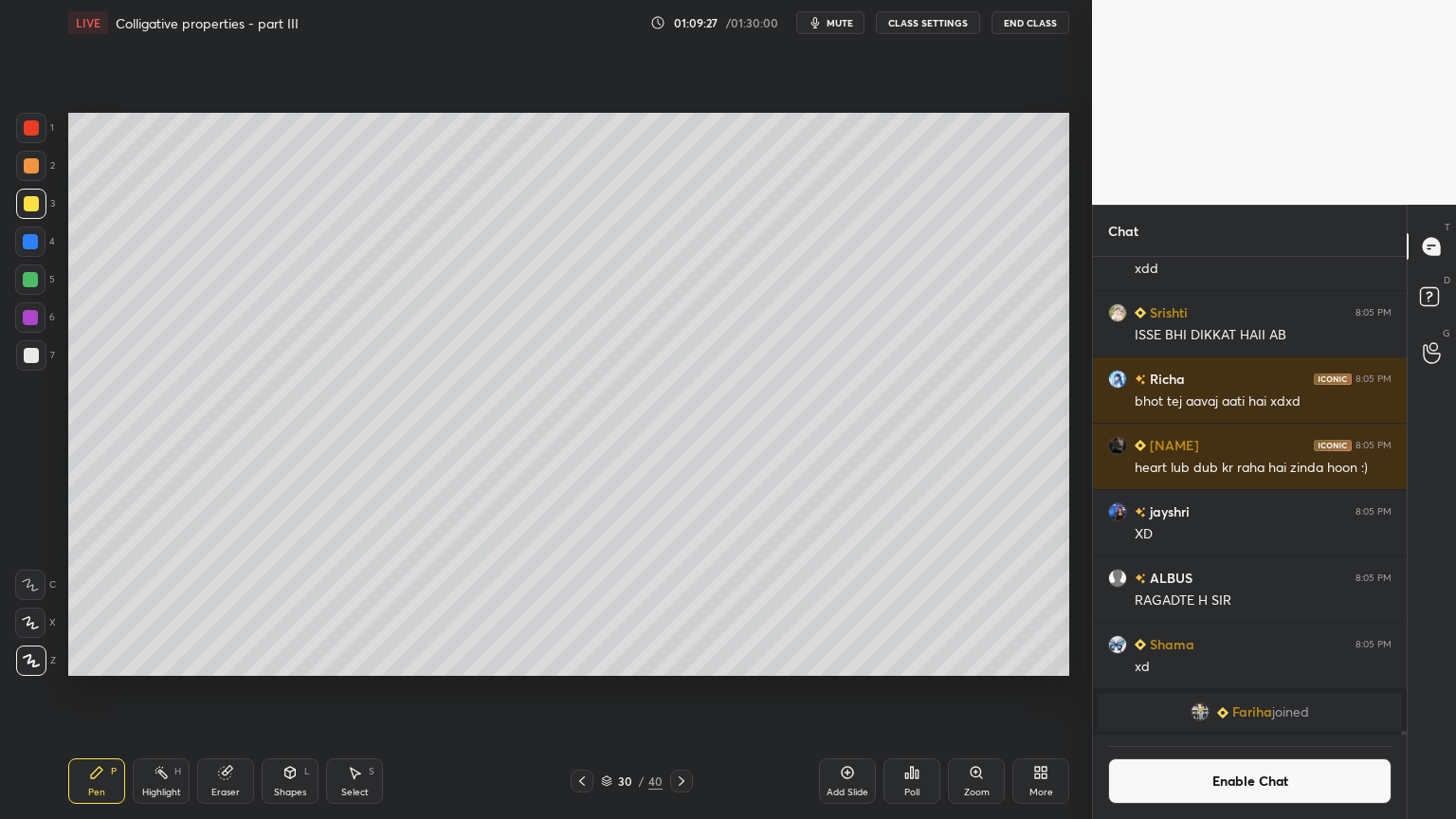 drag, startPoint x: 170, startPoint y: 779, endPoint x: 297, endPoint y: 682, distance: 159.80613 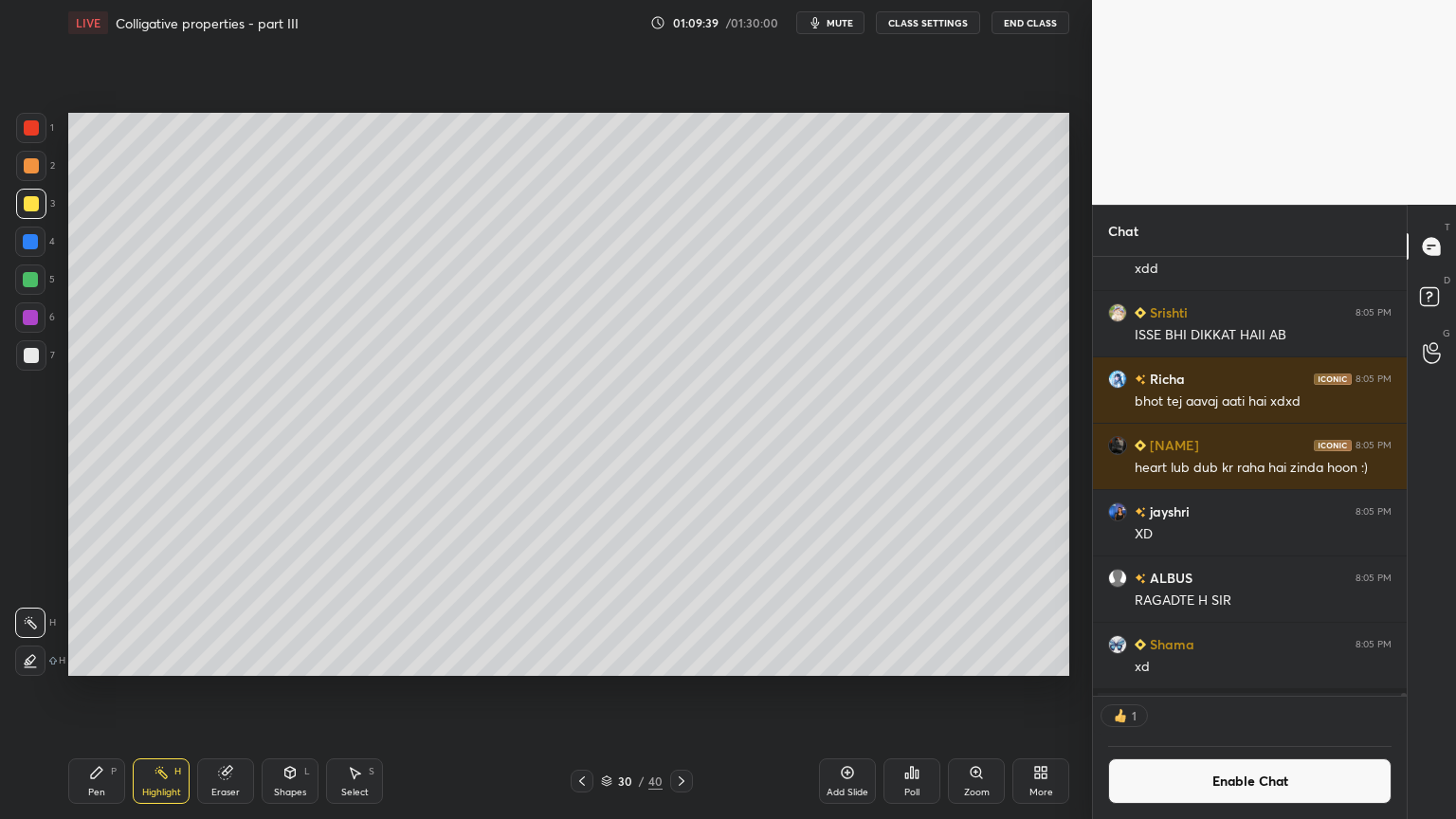 scroll, scrollTop: 433, scrollLeft: 308, axis: both 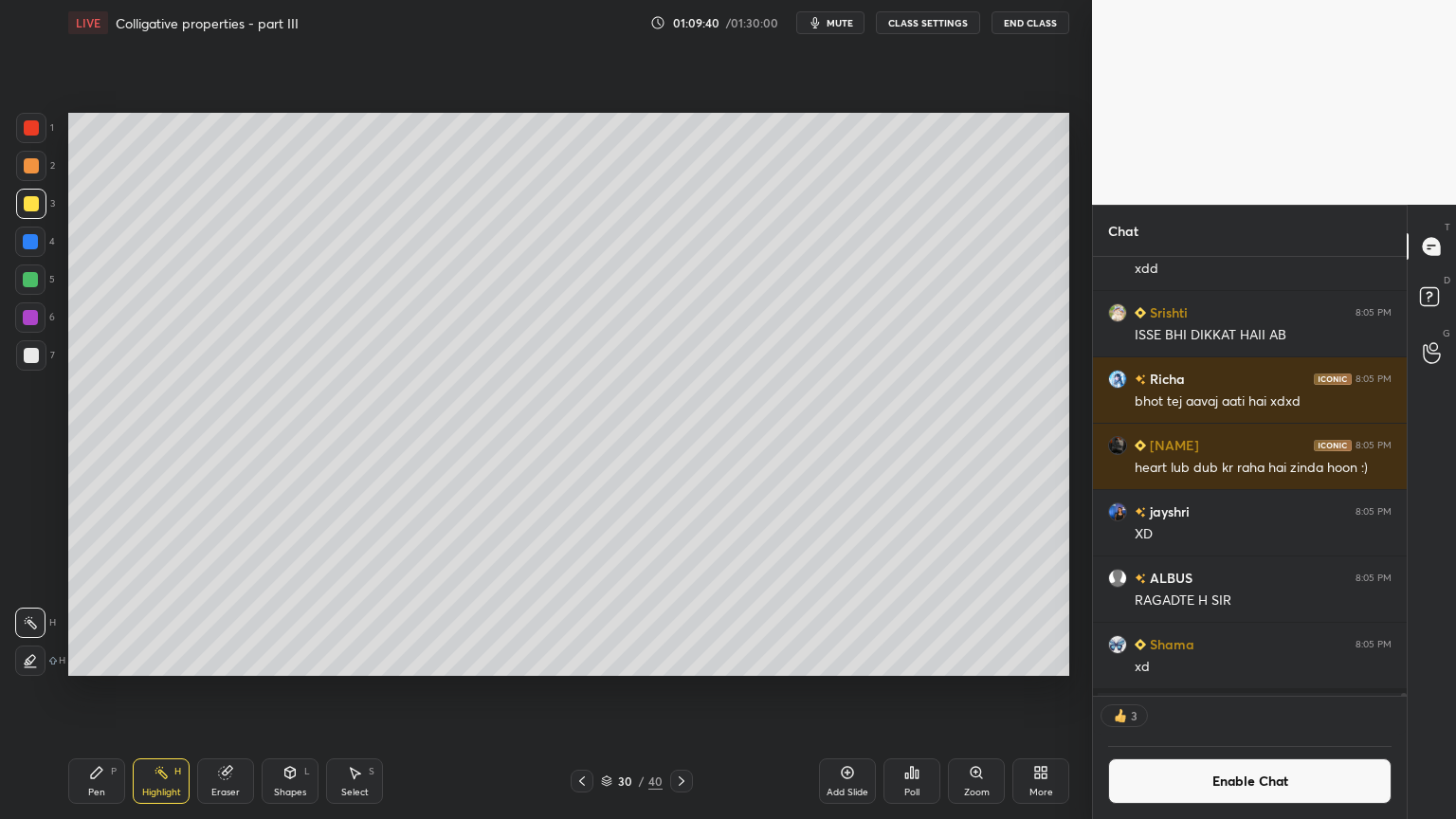 click on "Shapes" at bounding box center [290, 792] 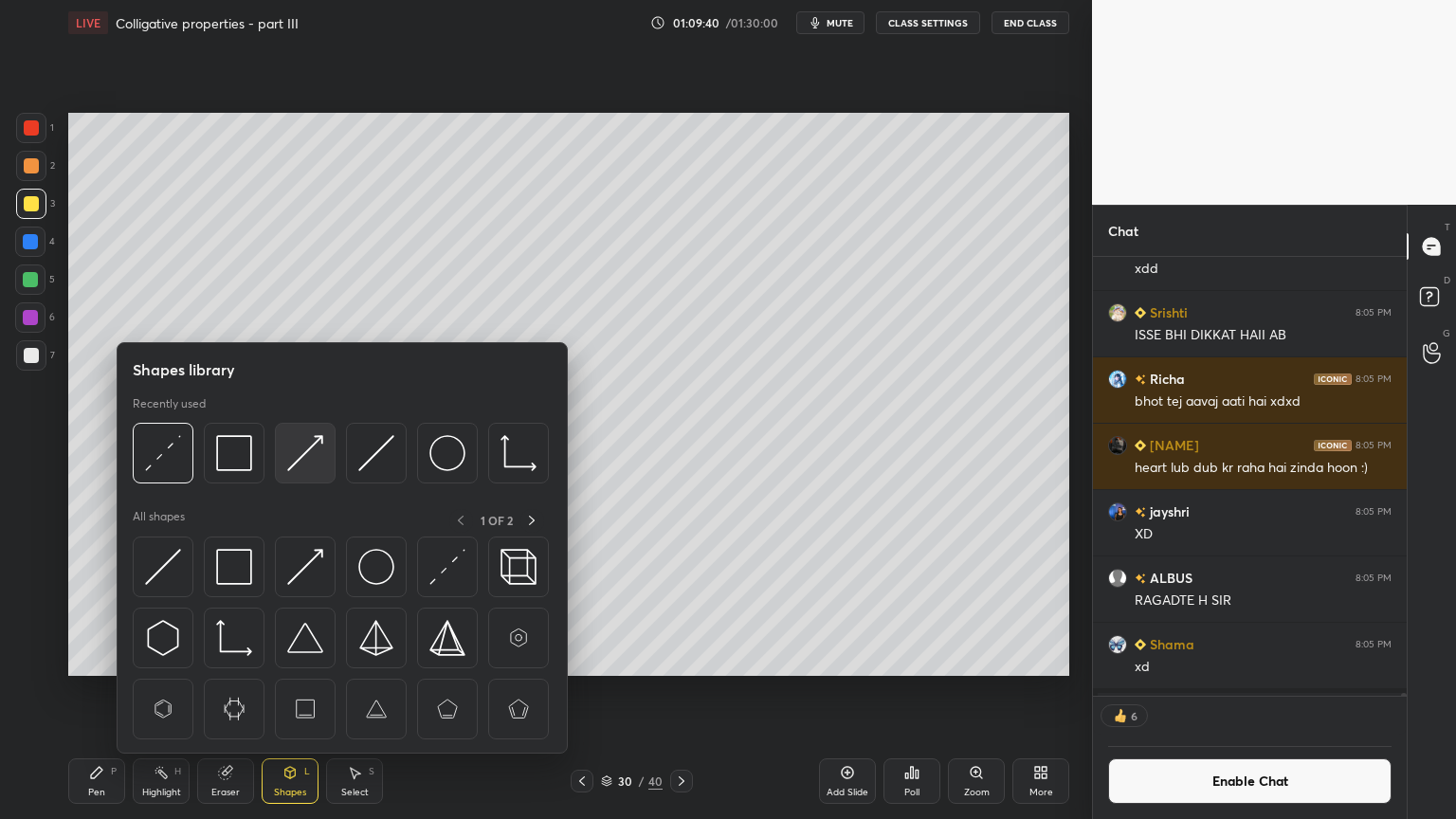 click at bounding box center [305, 453] 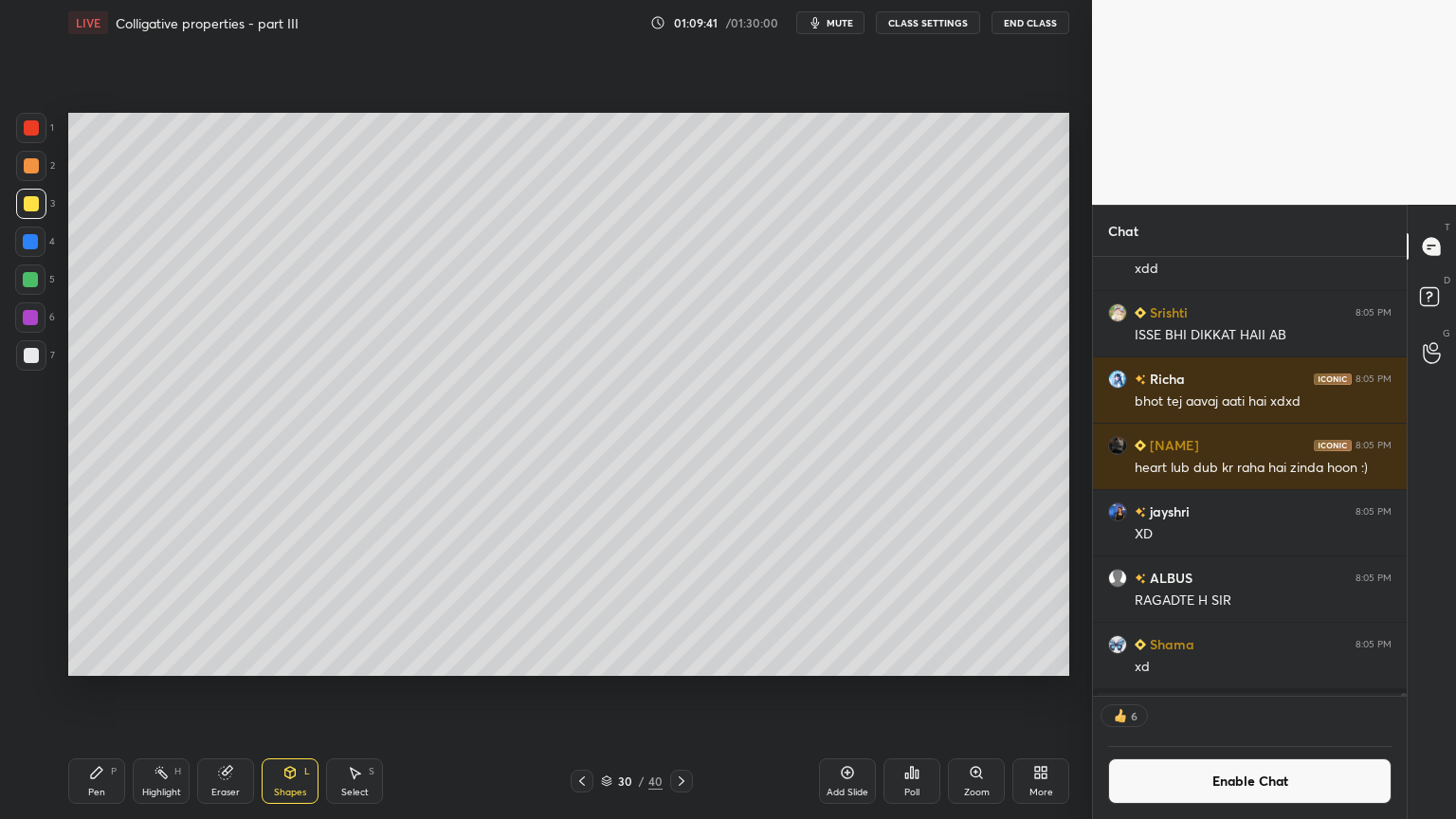 click at bounding box center [31, 128] 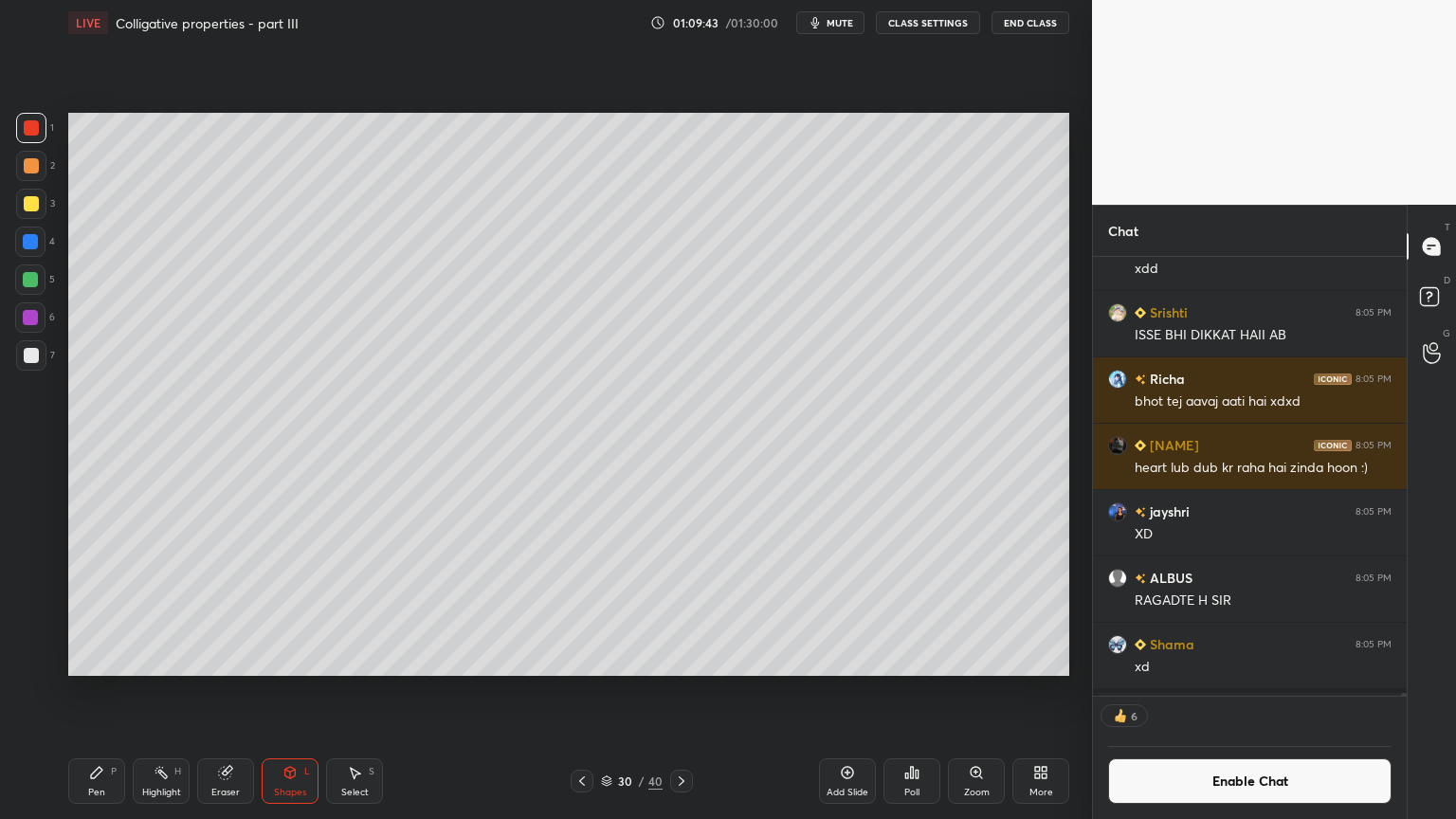 click on "Eraser" at bounding box center (226, 781) 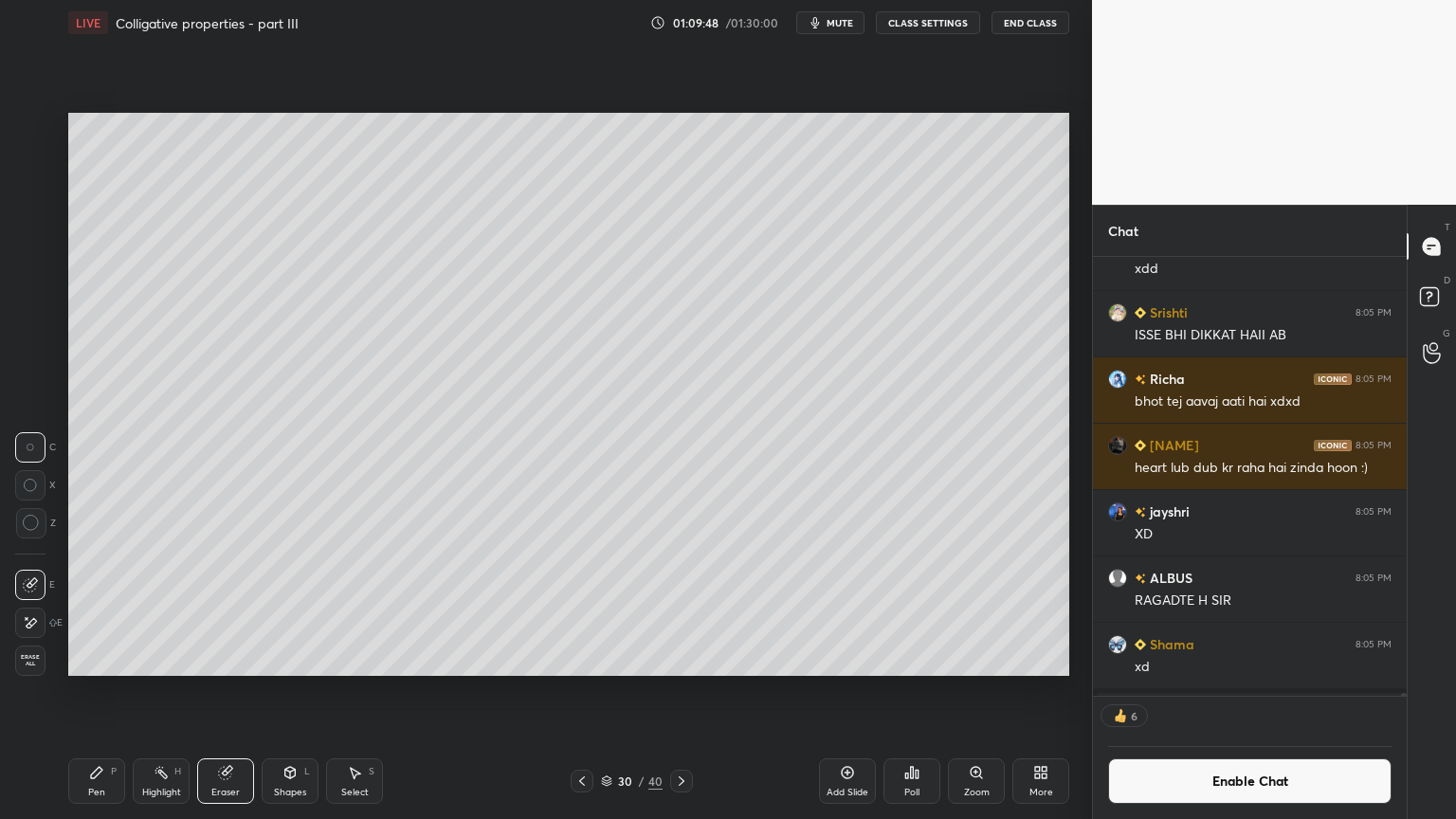 drag, startPoint x: 90, startPoint y: 785, endPoint x: 91, endPoint y: 752, distance: 33.015148 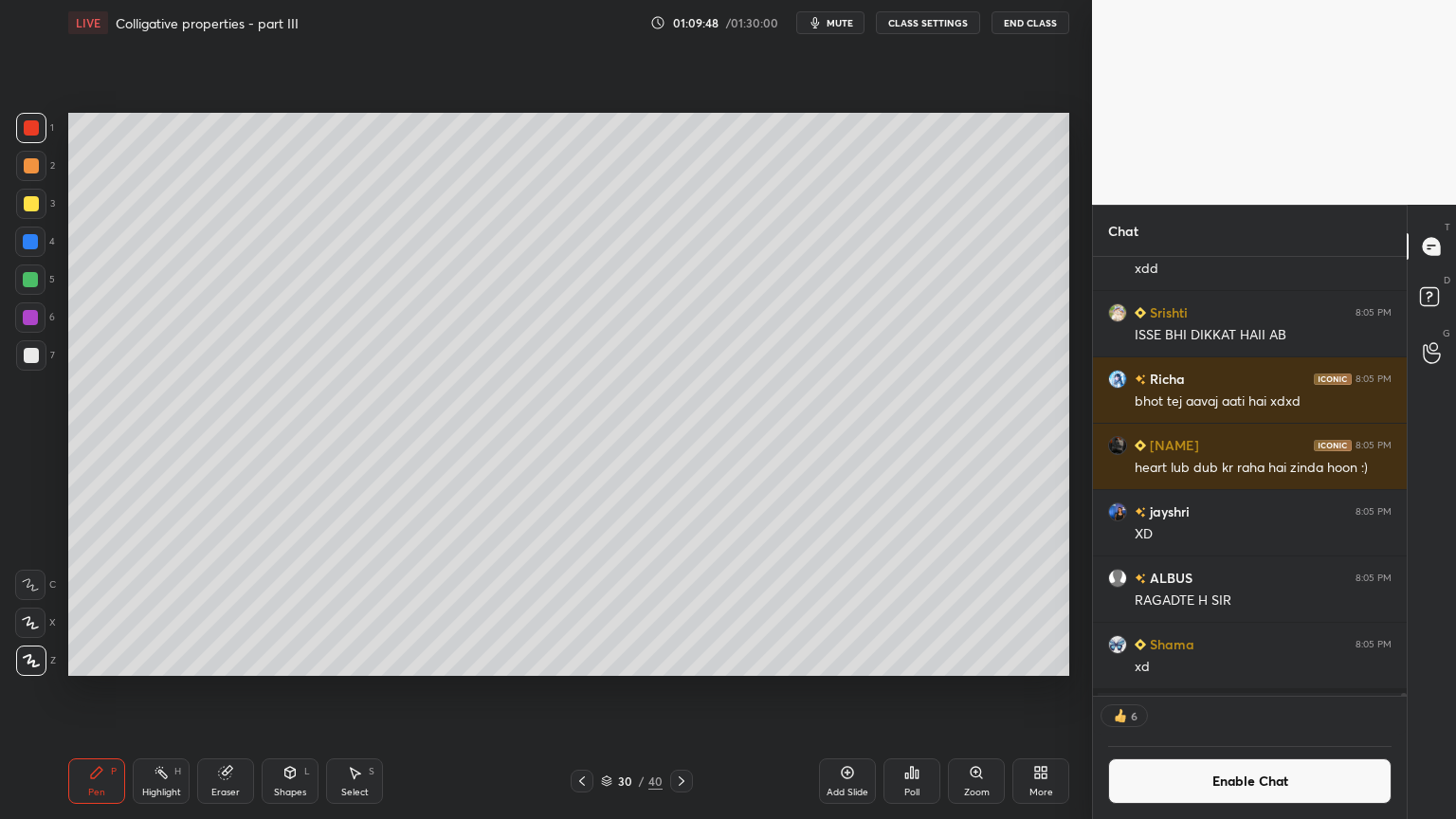 drag, startPoint x: 29, startPoint y: 215, endPoint x: 46, endPoint y: 240, distance: 30.232433 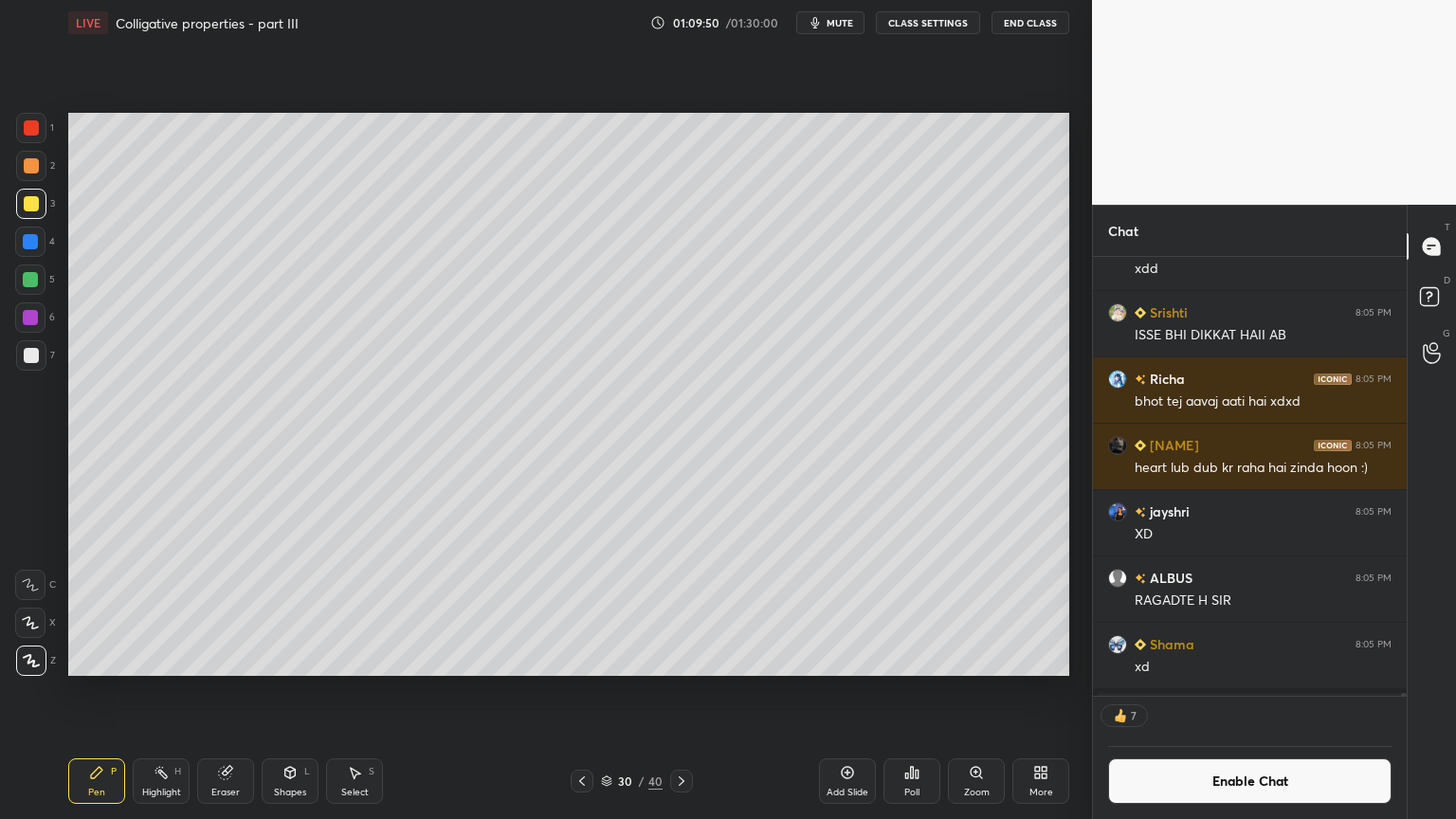 drag, startPoint x: 158, startPoint y: 781, endPoint x: 229, endPoint y: 721, distance: 92.95698 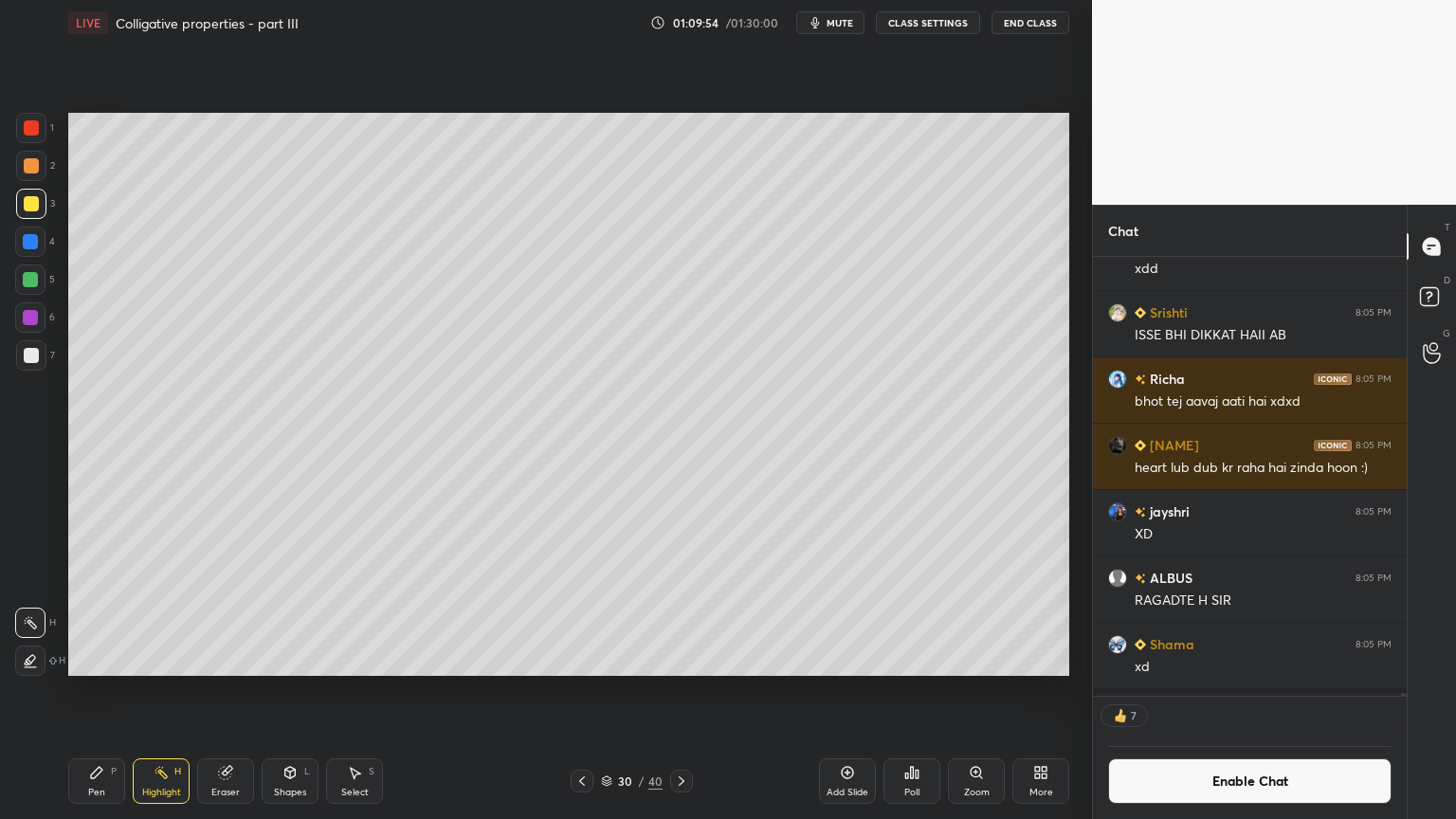 click on "Shapes L" at bounding box center [290, 781] 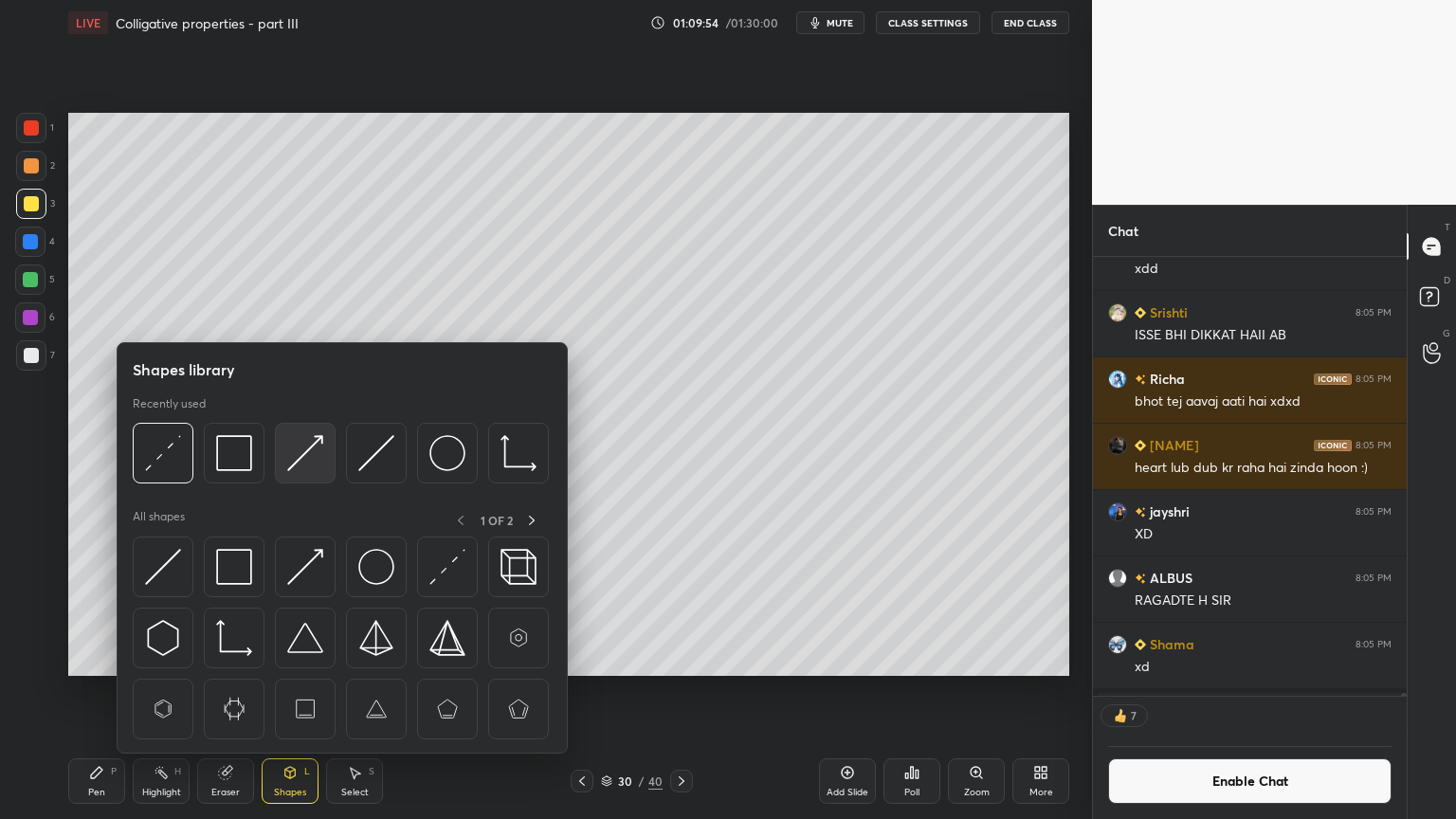 click at bounding box center (305, 453) 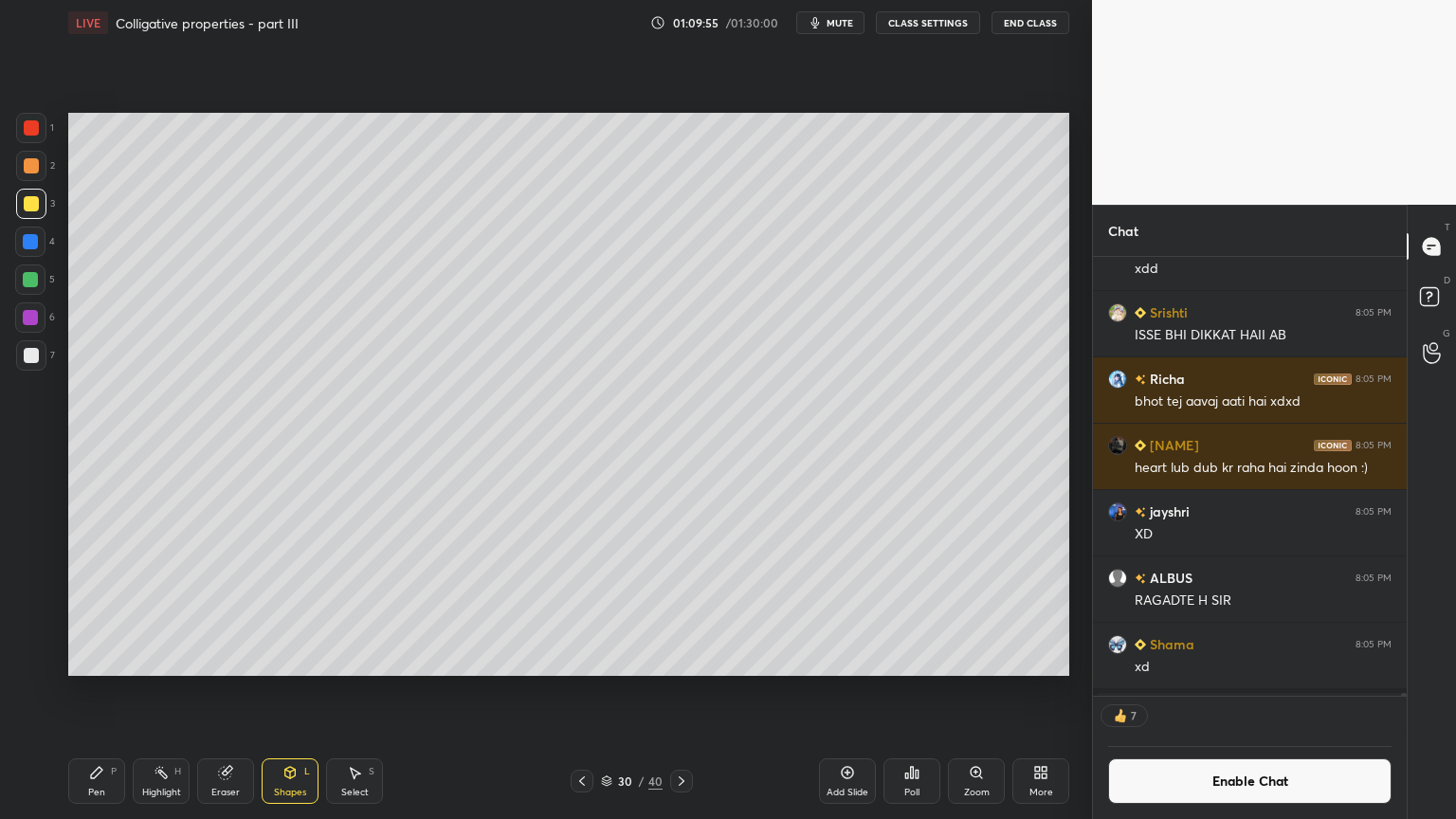 click at bounding box center [31, 128] 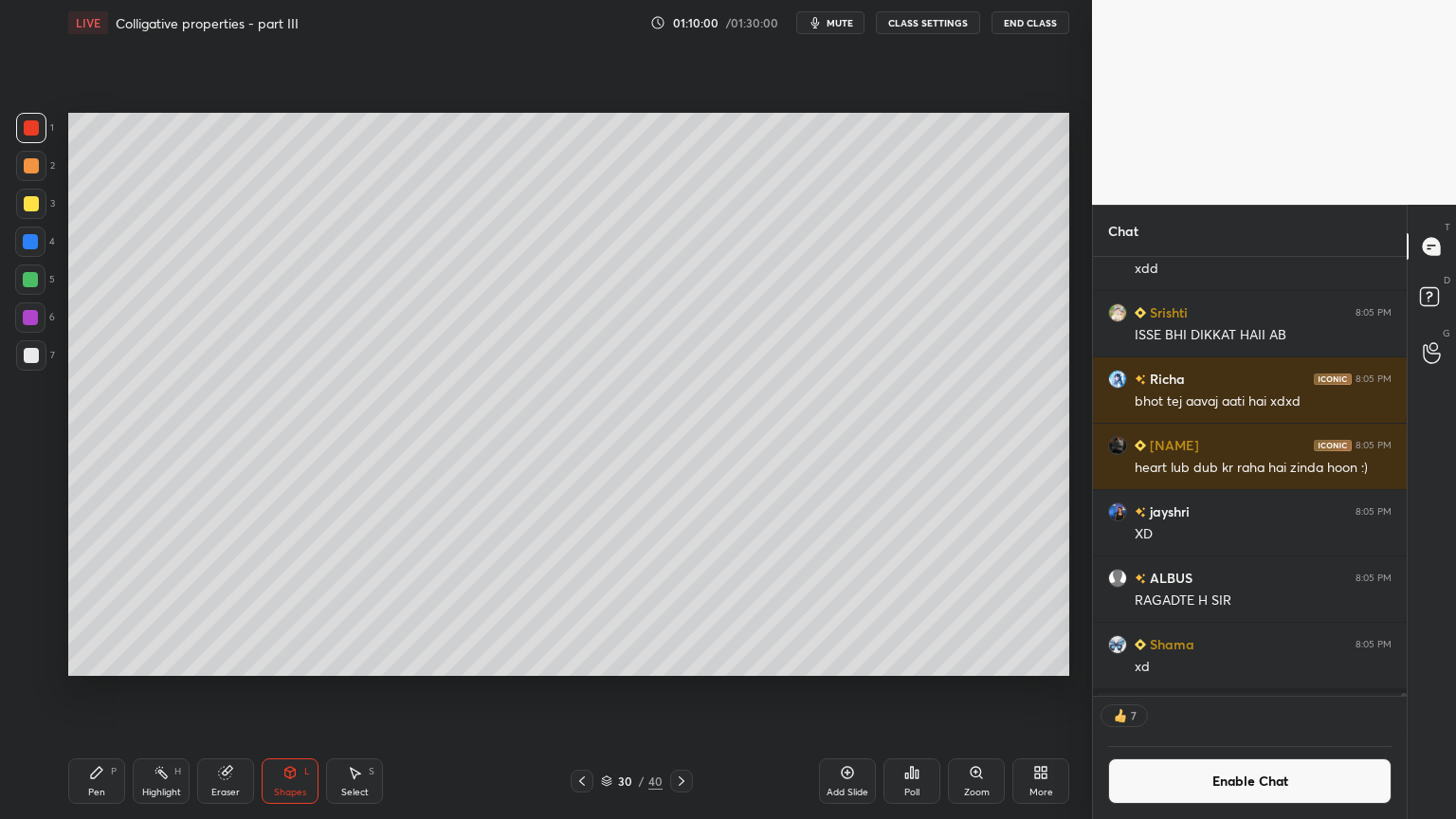 scroll, scrollTop: 6, scrollLeft: 6, axis: both 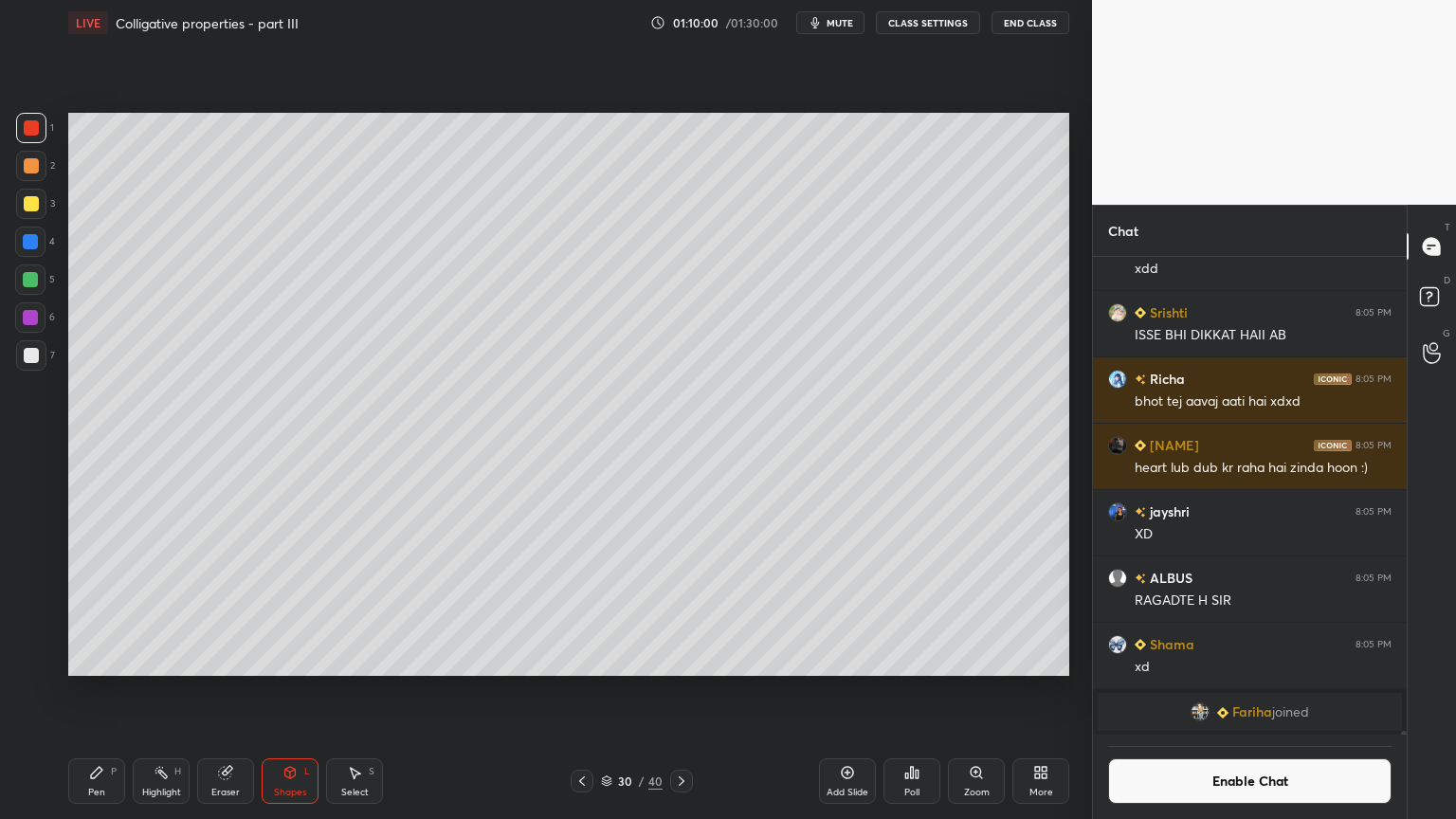 drag, startPoint x: 87, startPoint y: 791, endPoint x: 161, endPoint y: 758, distance: 81.02469 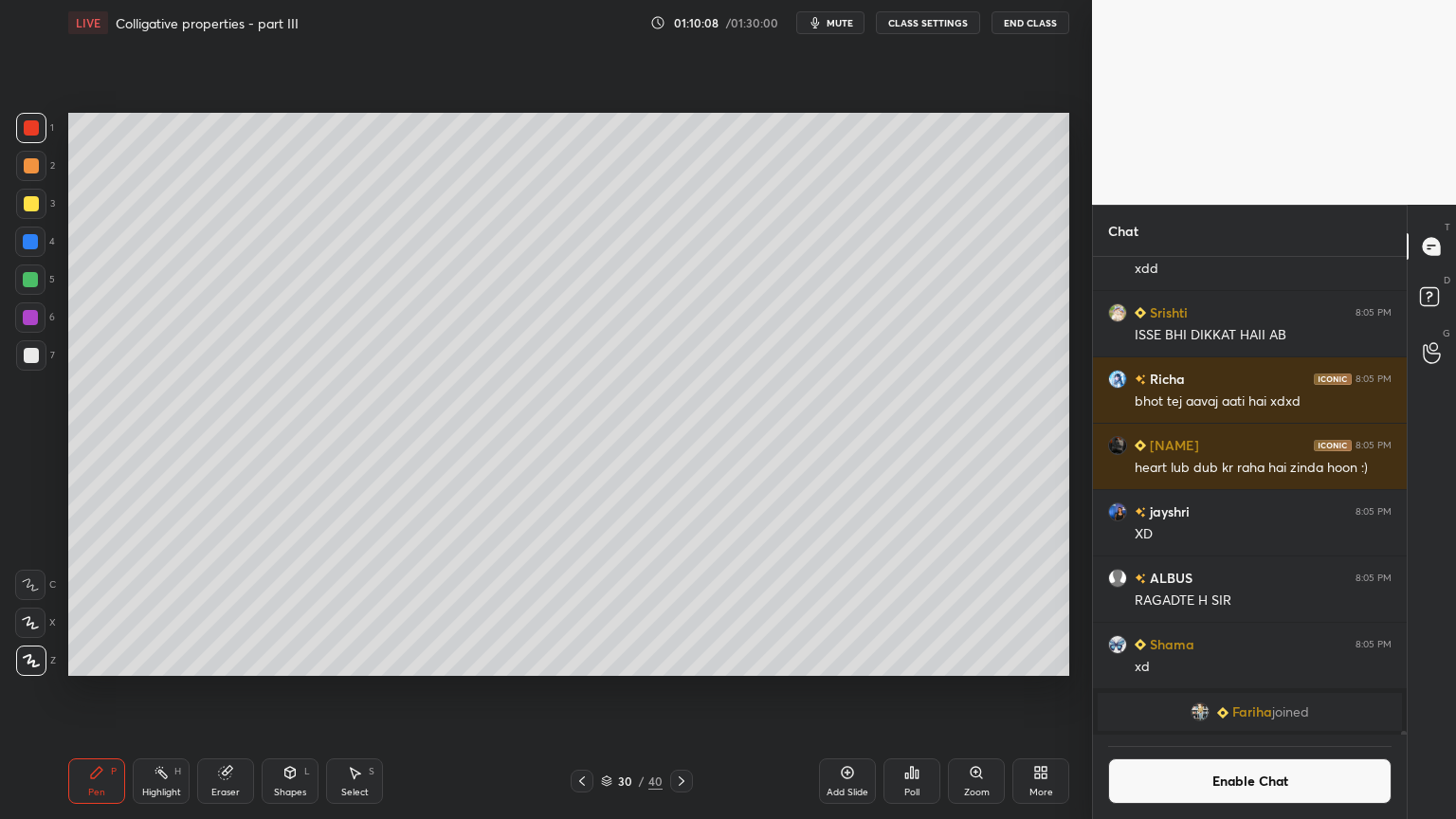 click 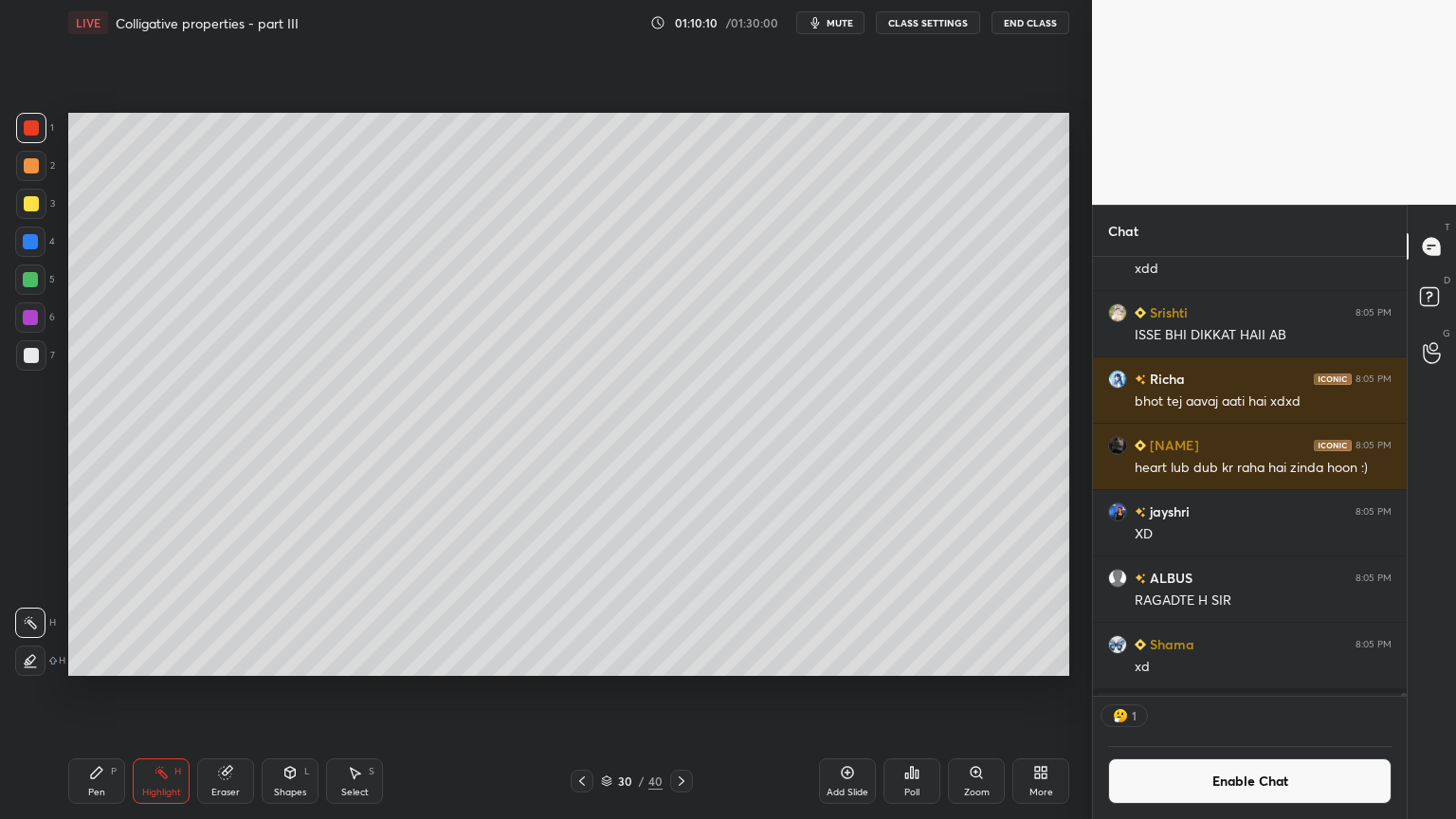 scroll, scrollTop: 433, scrollLeft: 308, axis: both 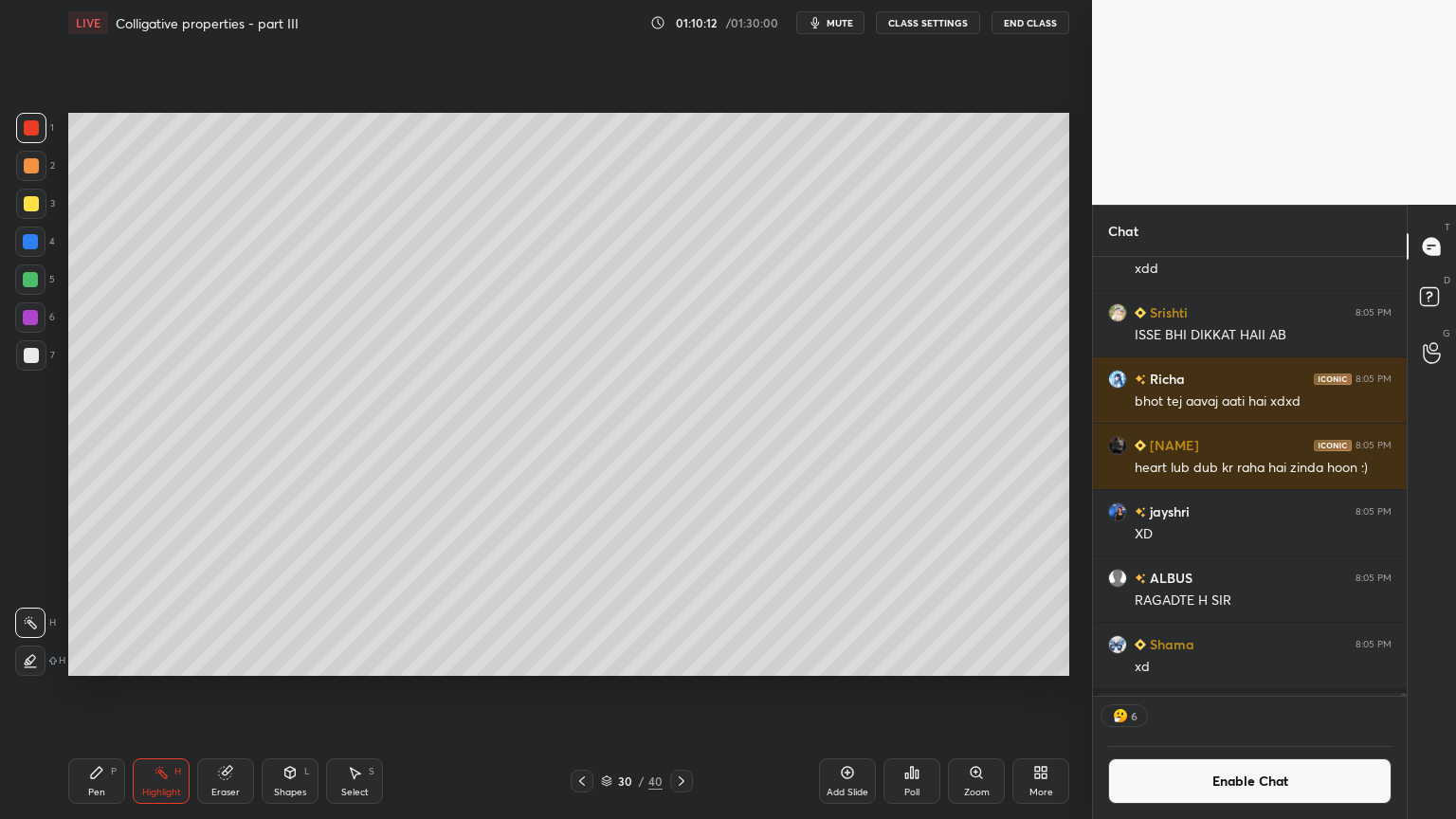 click on "Pen P" at bounding box center [97, 781] 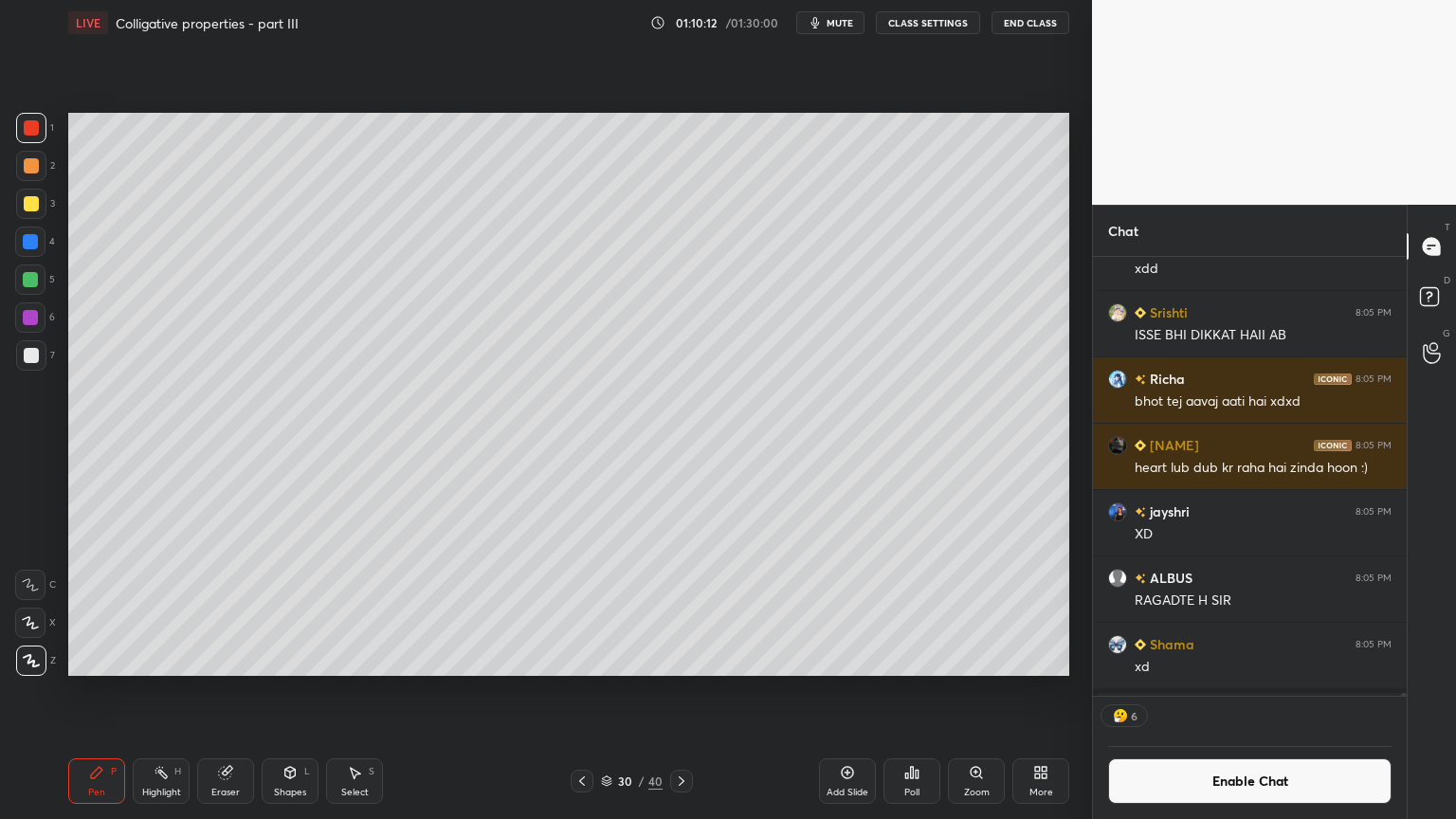 drag, startPoint x: 93, startPoint y: 790, endPoint x: 100, endPoint y: 771, distance: 20.248457 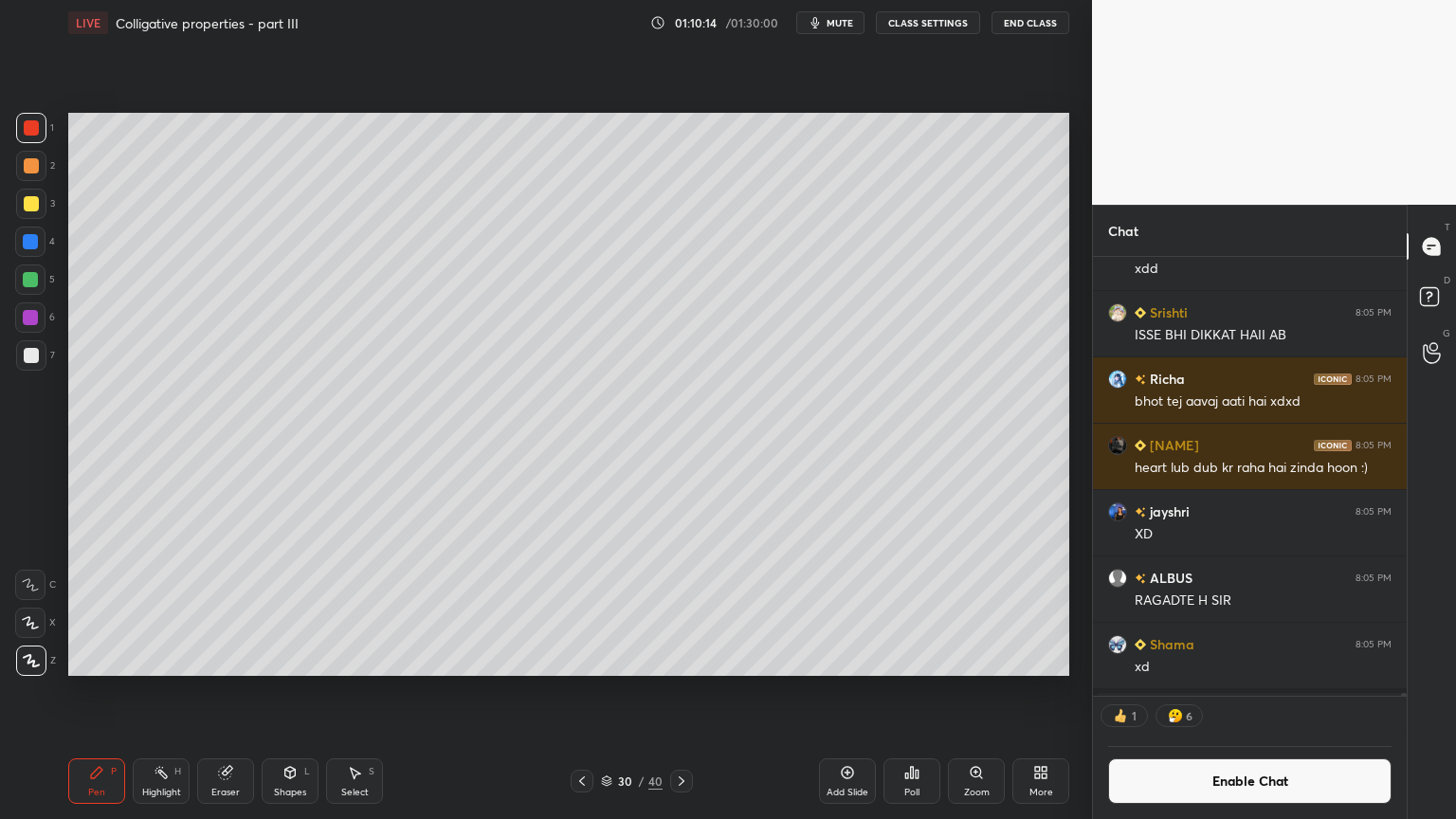 drag, startPoint x: 182, startPoint y: 776, endPoint x: 181, endPoint y: 767, distance: 9.055385 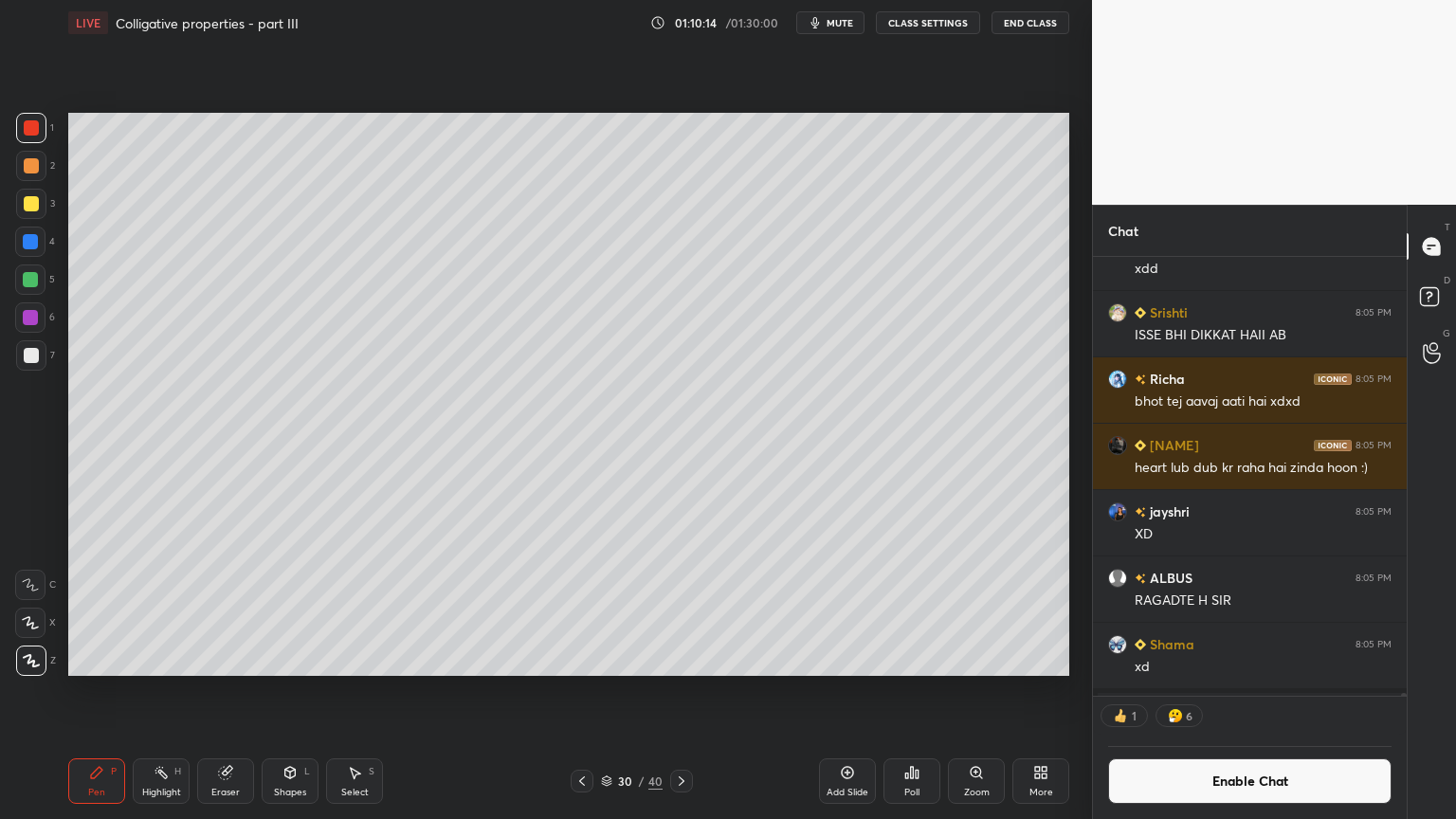 click on "Highlight H" at bounding box center (161, 781) 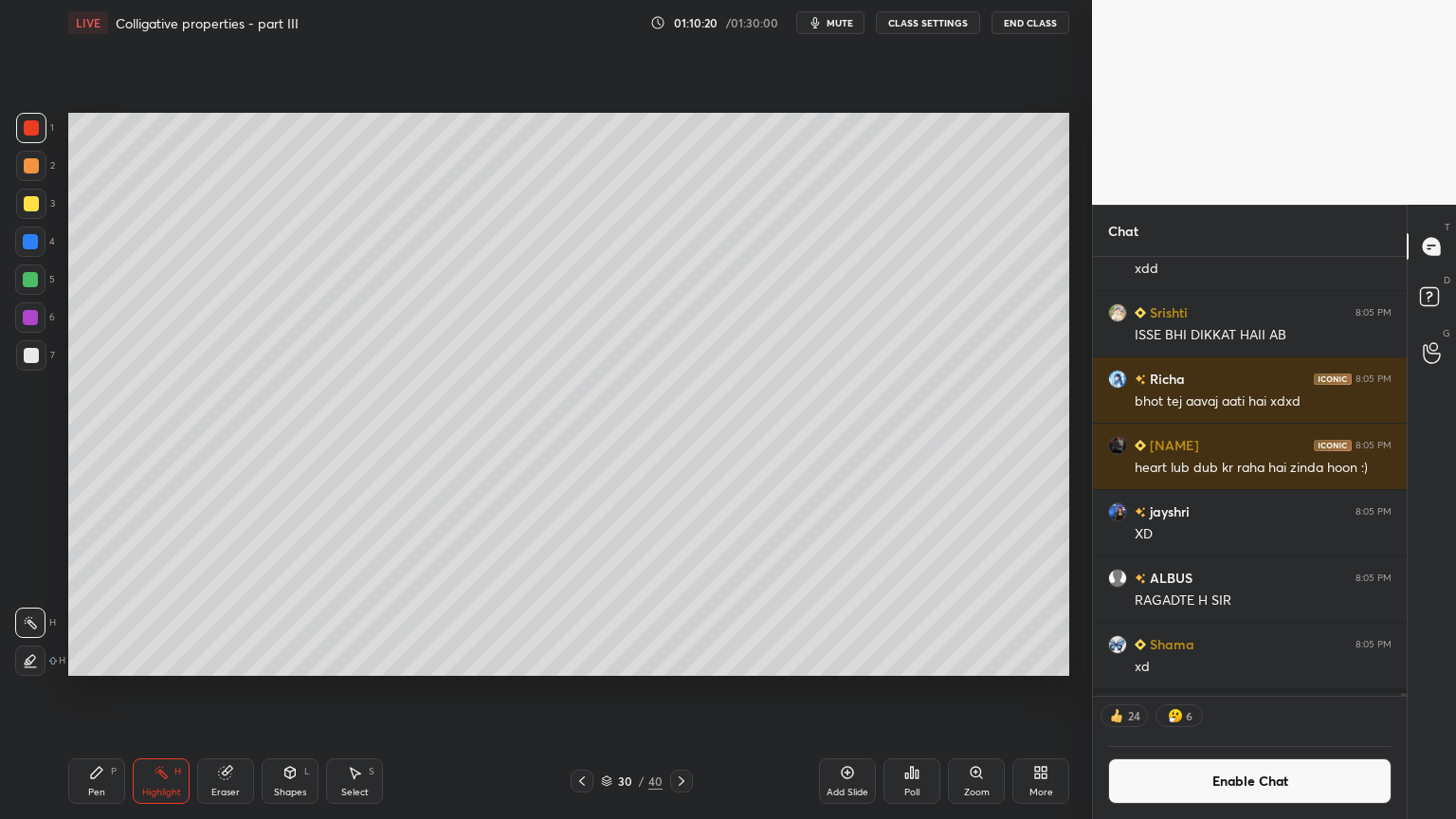 drag, startPoint x: 848, startPoint y: 780, endPoint x: 747, endPoint y: 757, distance: 103.58571 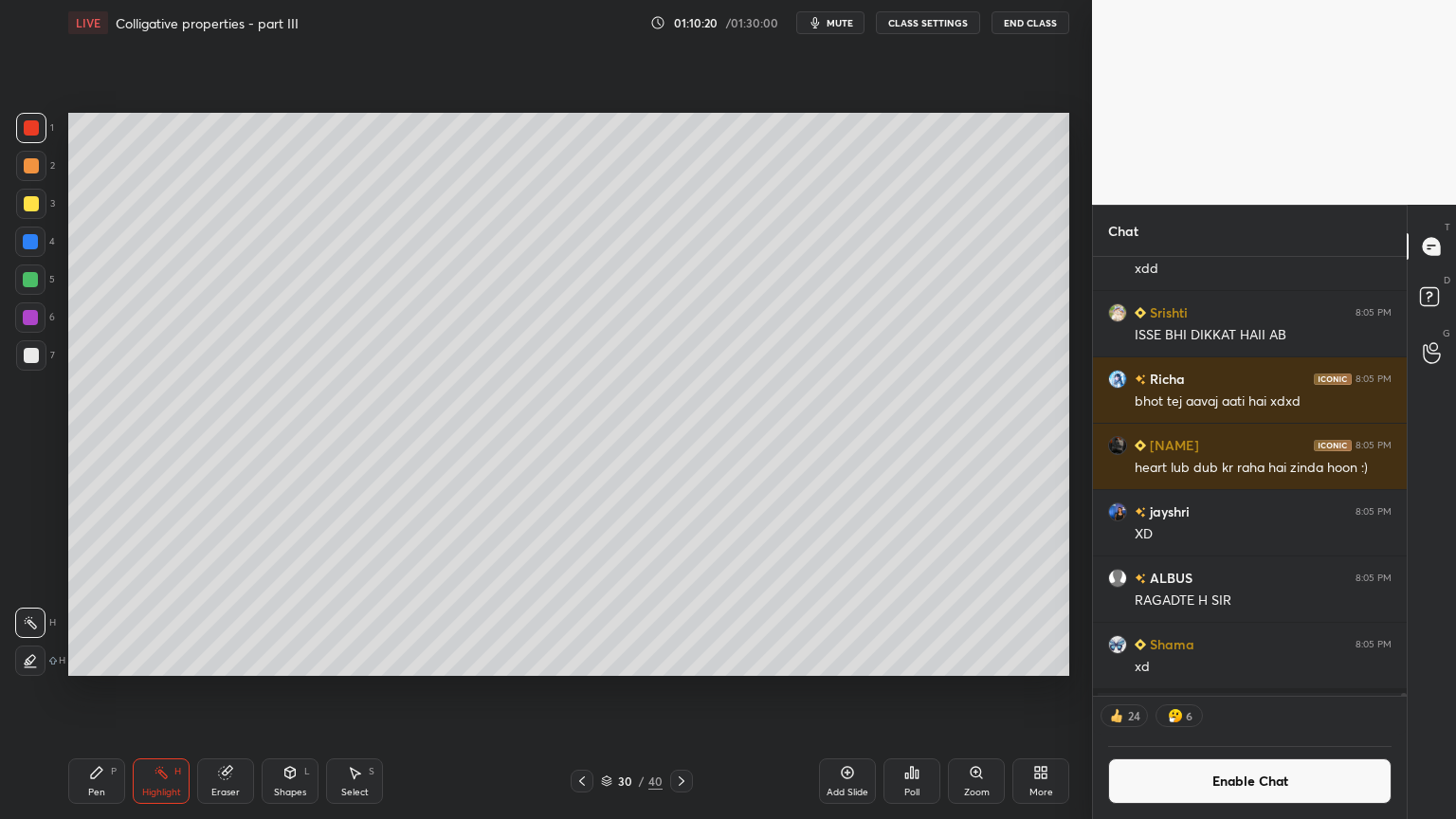 click on "Add Slide" at bounding box center (847, 781) 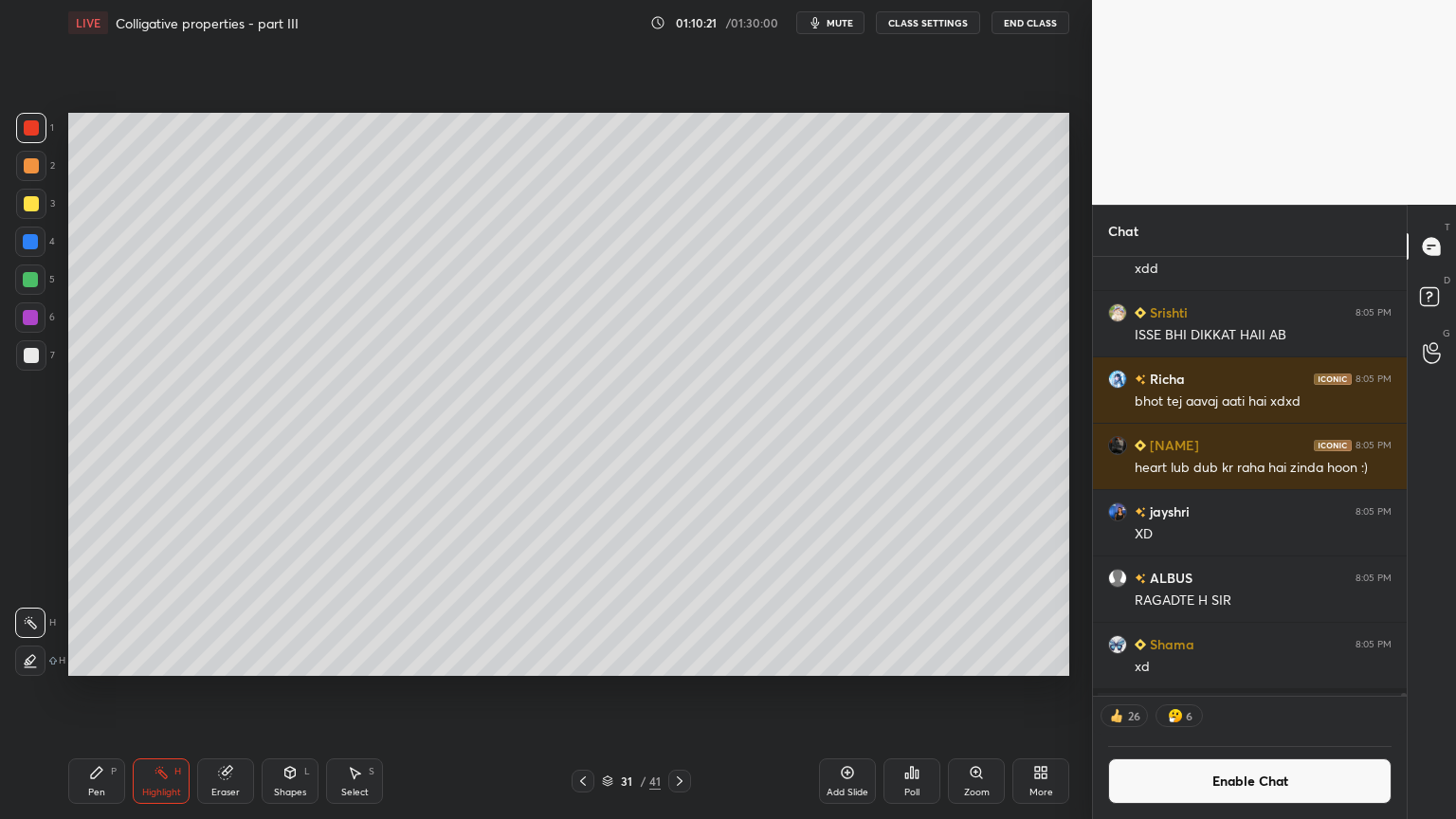 drag, startPoint x: 102, startPoint y: 781, endPoint x: 57, endPoint y: 617, distance: 170.0618 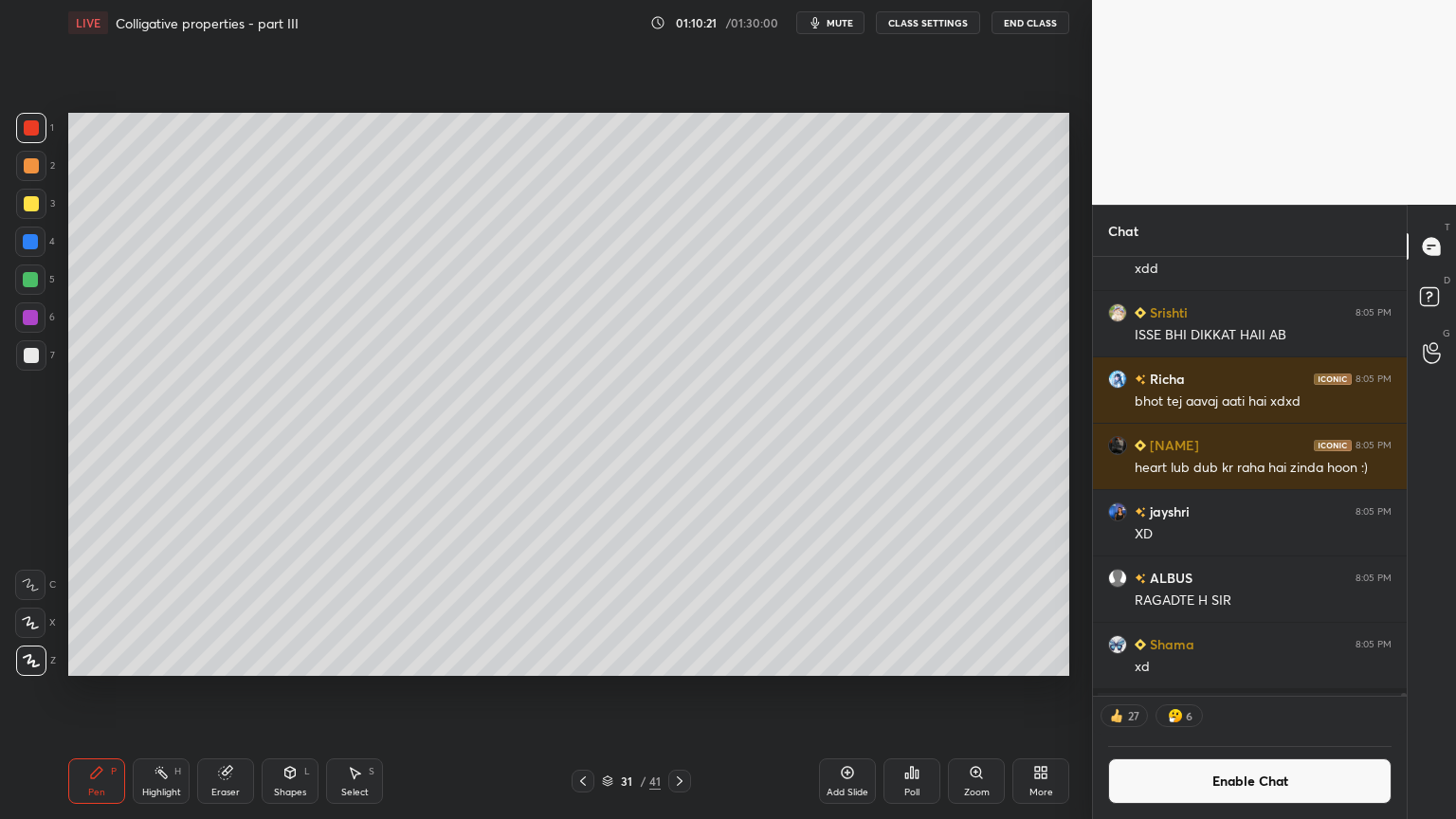 click at bounding box center [31, 166] 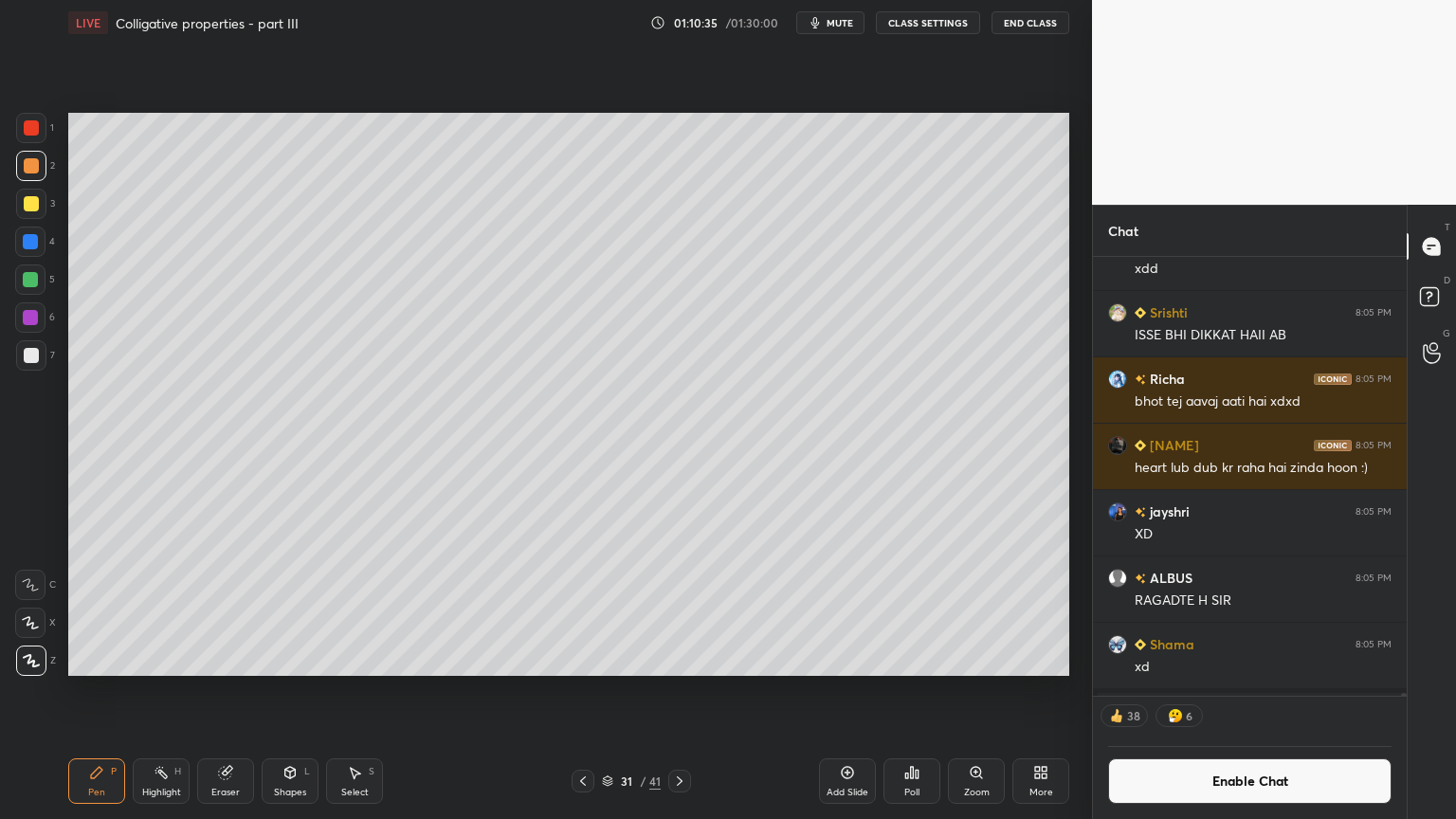 click on "Shapes L" at bounding box center [290, 781] 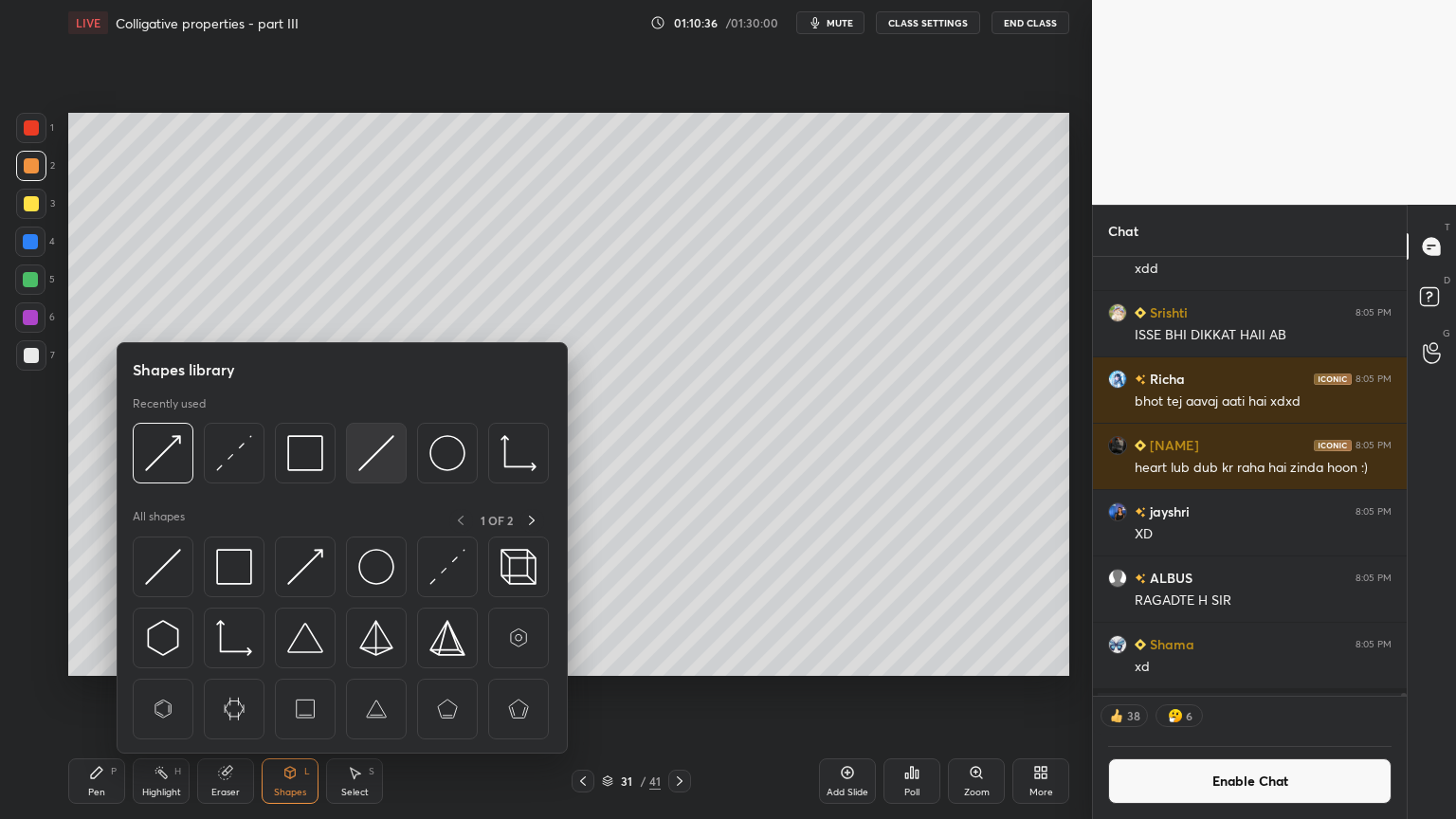 click at bounding box center [376, 453] 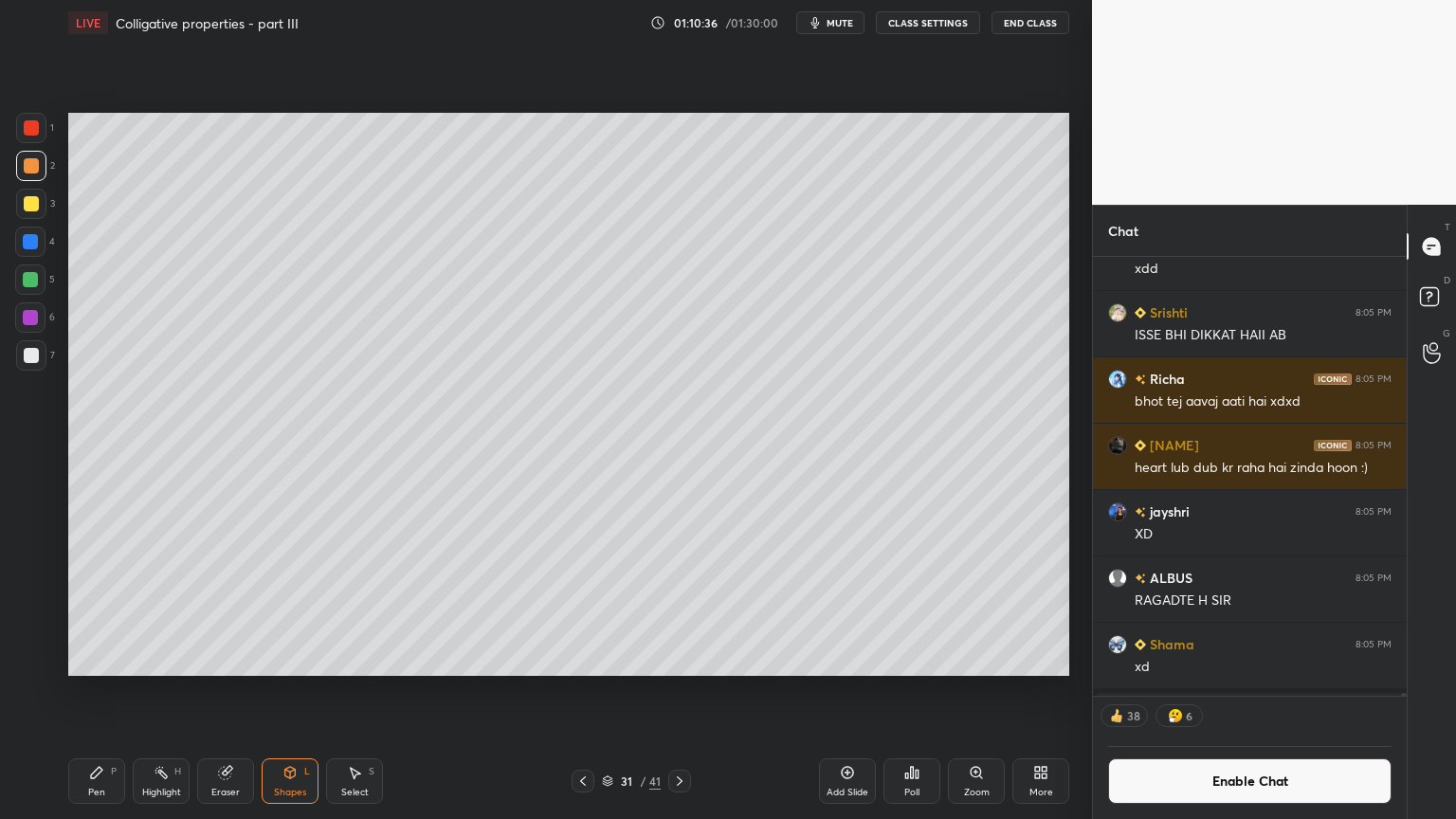 scroll, scrollTop: 6, scrollLeft: 6, axis: both 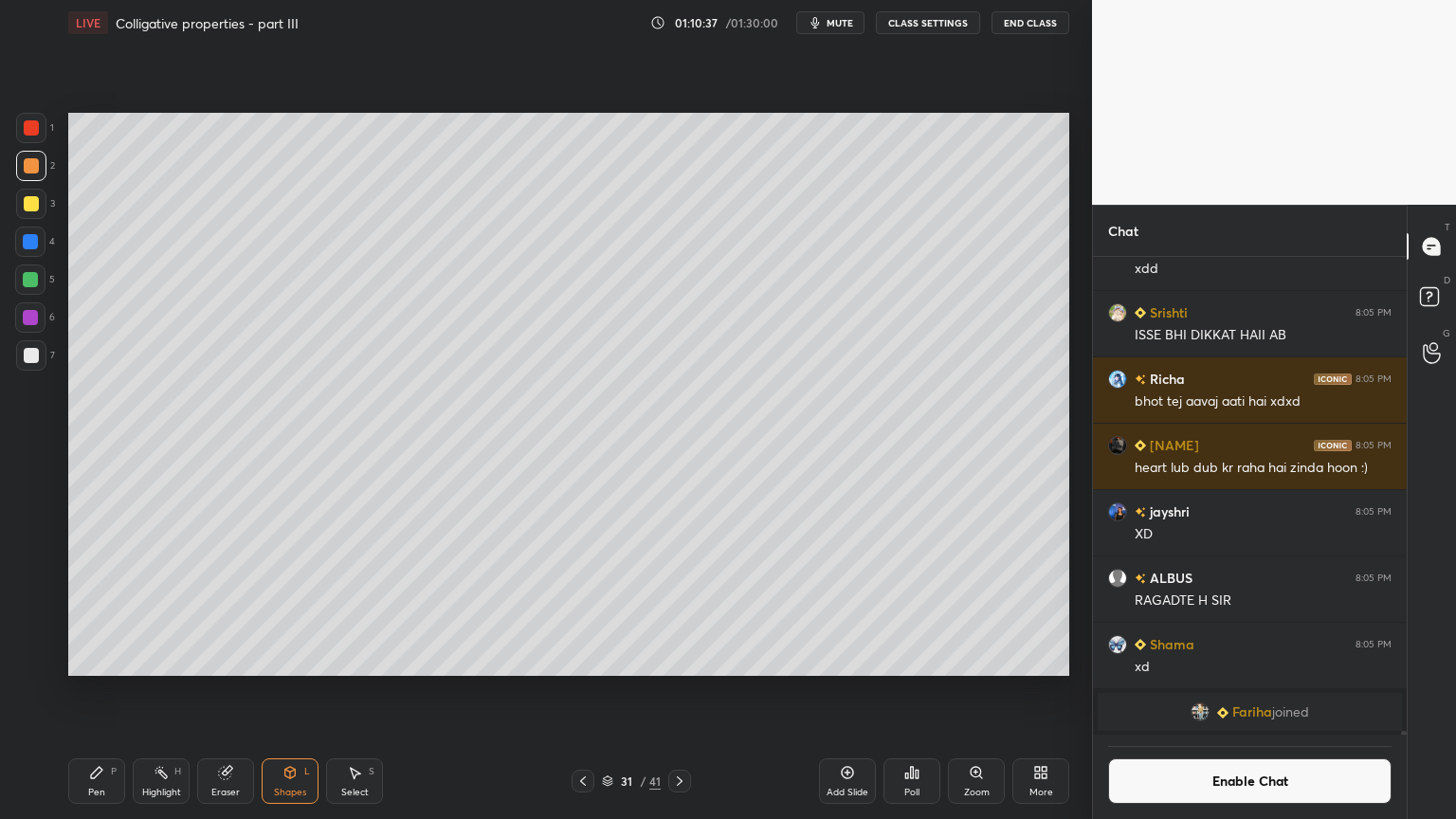 drag, startPoint x: 38, startPoint y: 355, endPoint x: 52, endPoint y: 354, distance: 14.035669 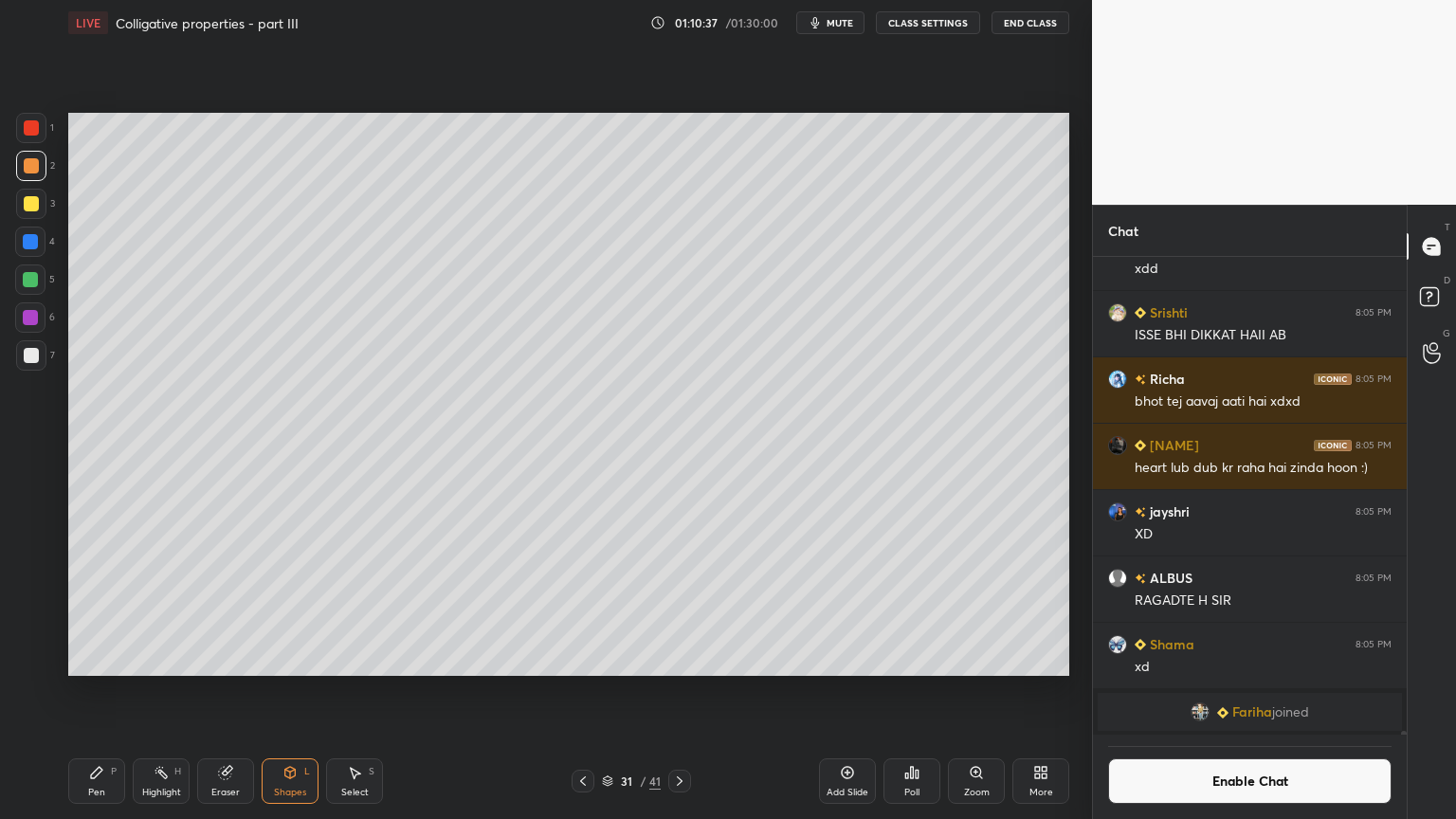 click at bounding box center [31, 355] 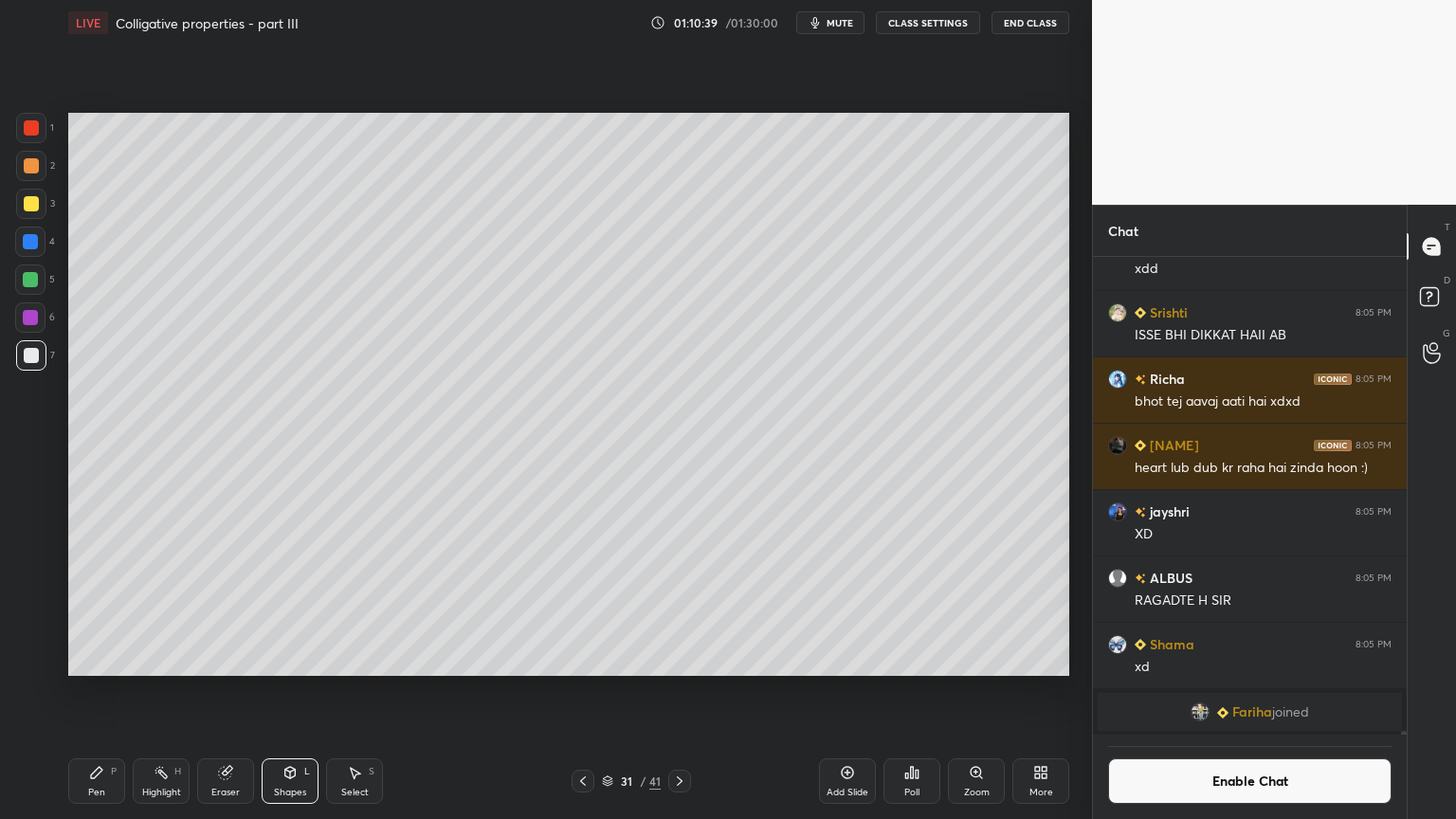 click on "Highlight H" at bounding box center (161, 781) 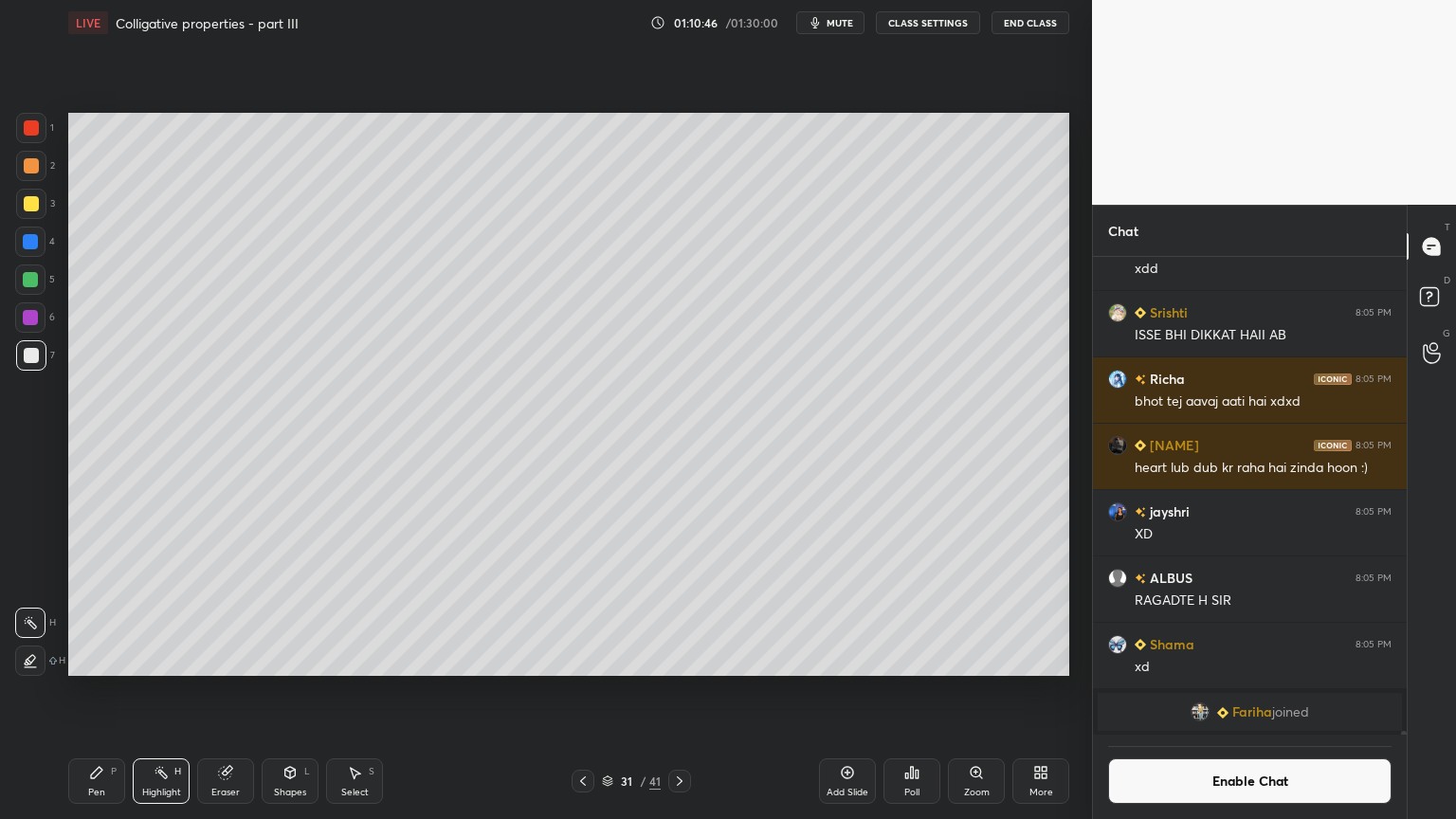 click on "Pen P" at bounding box center [97, 781] 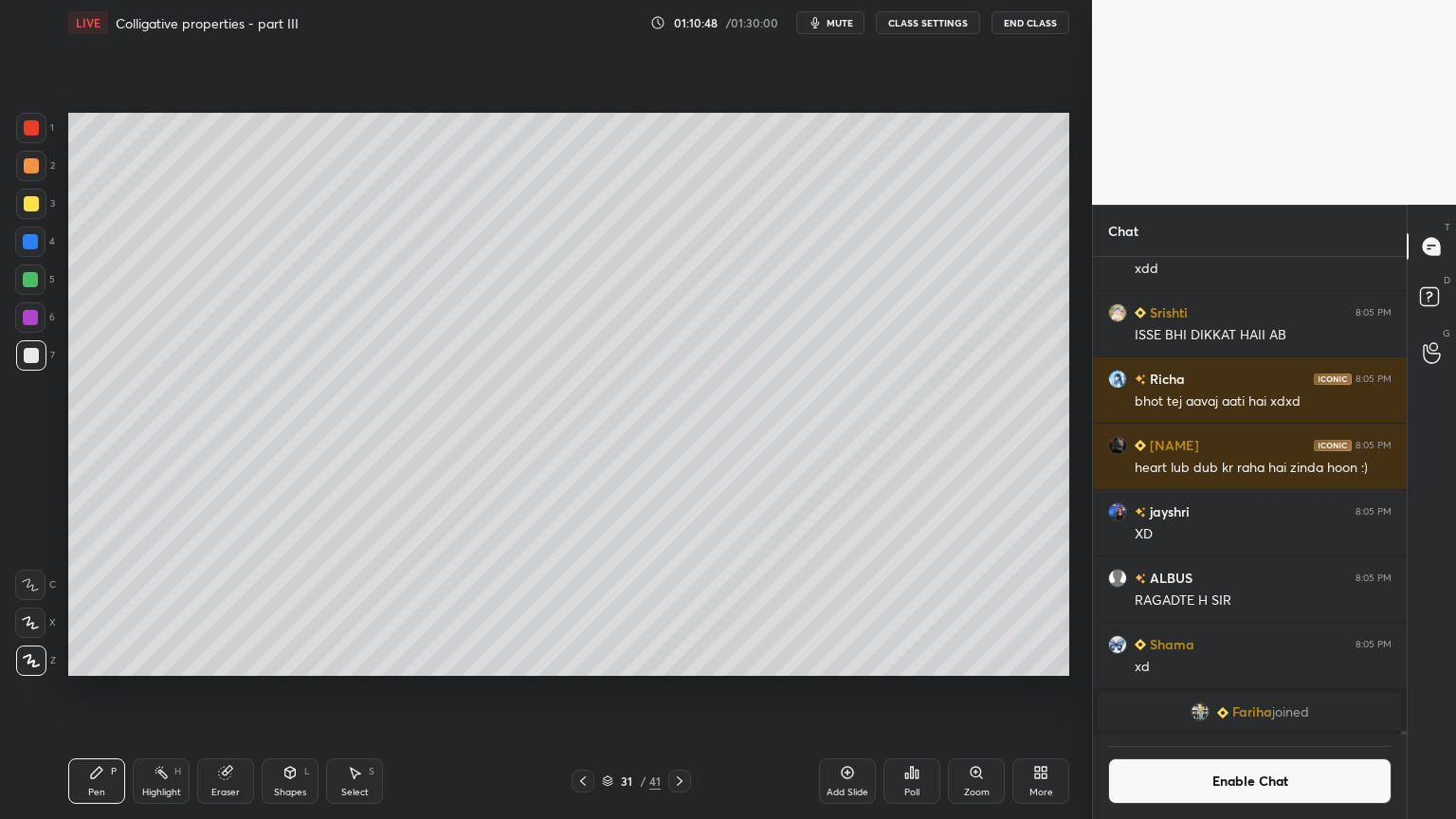 scroll, scrollTop: 433, scrollLeft: 308, axis: both 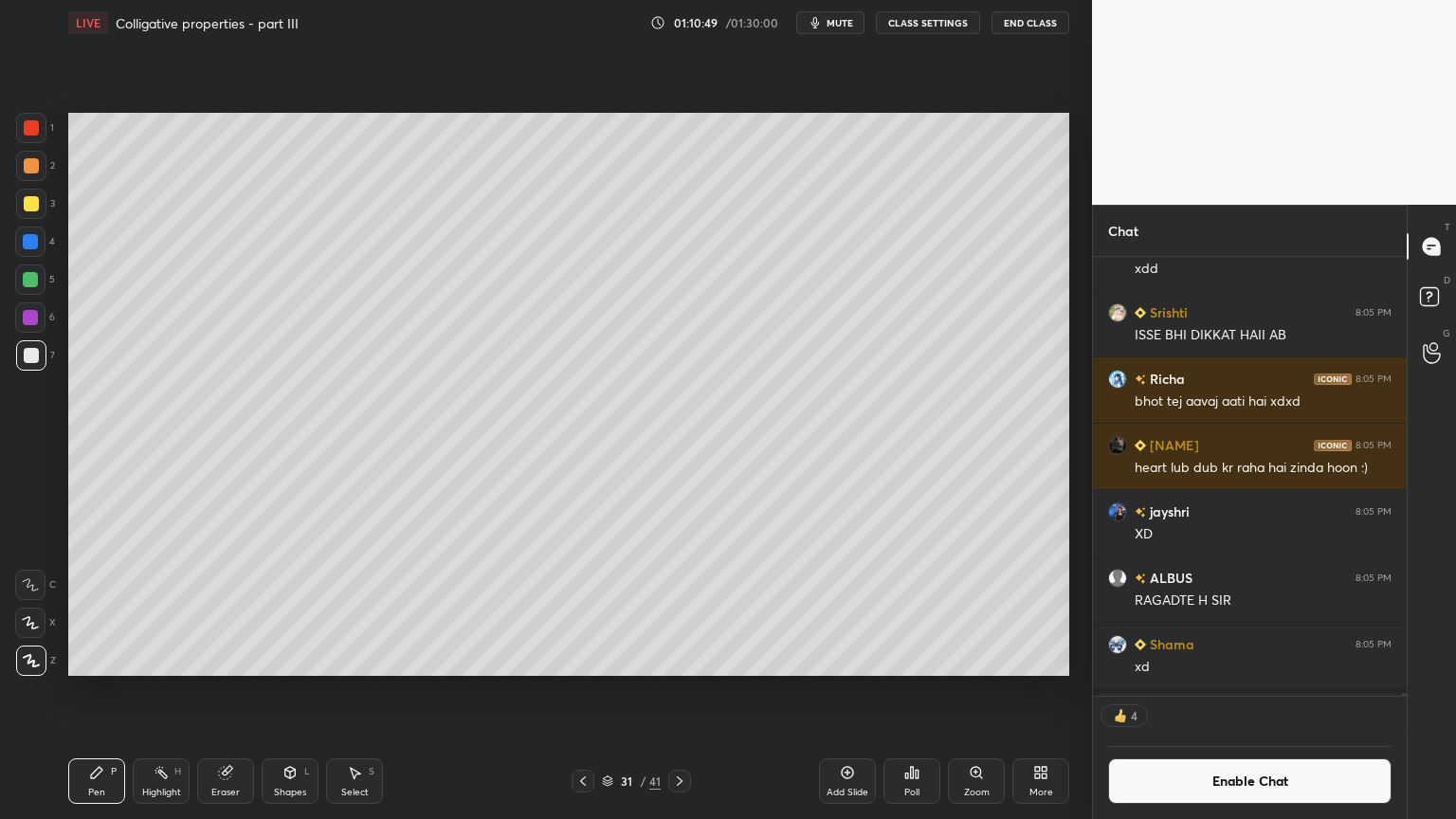 drag, startPoint x: 163, startPoint y: 785, endPoint x: 199, endPoint y: 713, distance: 80.49845 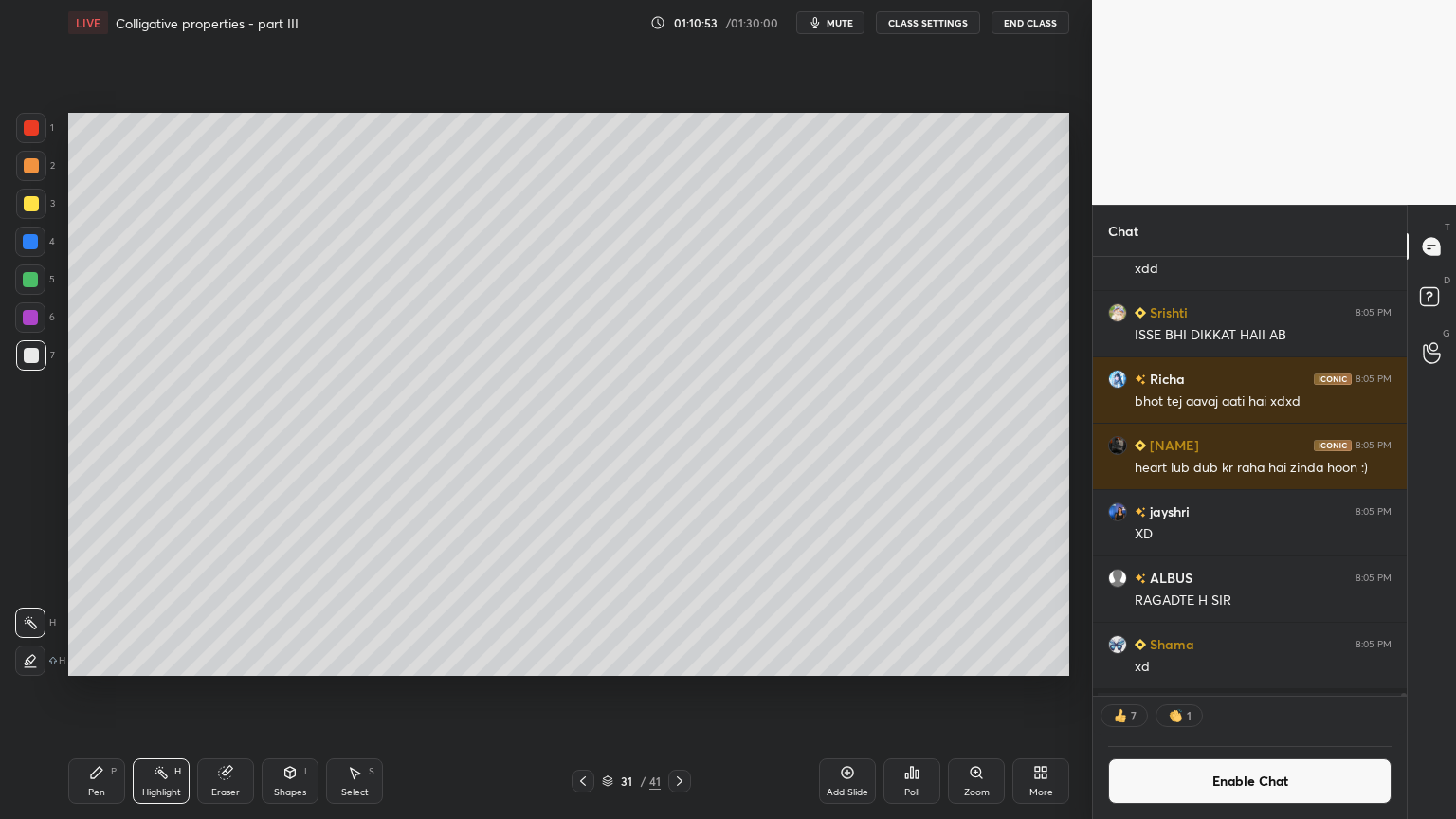 click on "Pen P" at bounding box center [97, 781] 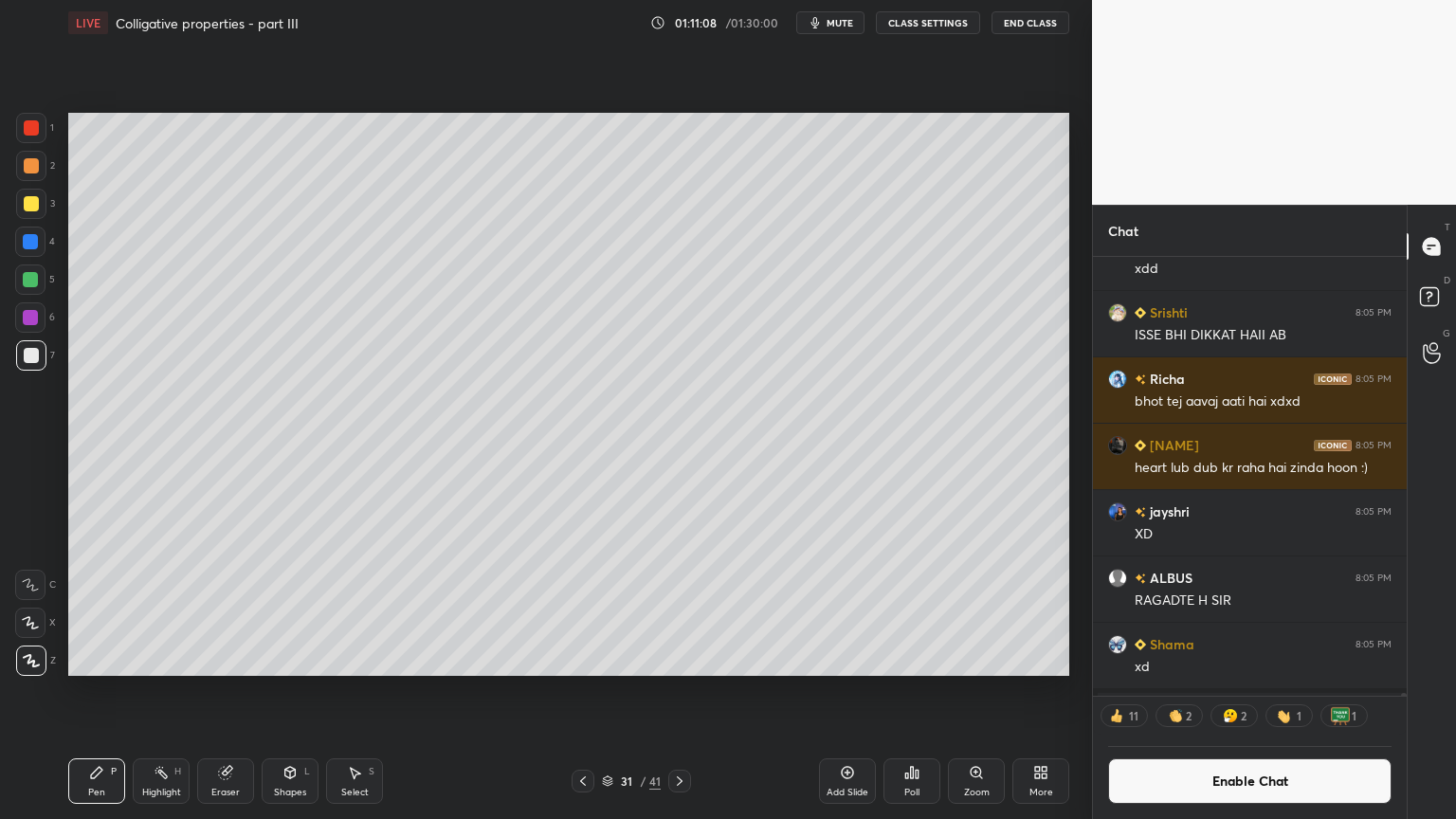 scroll, scrollTop: 6, scrollLeft: 6, axis: both 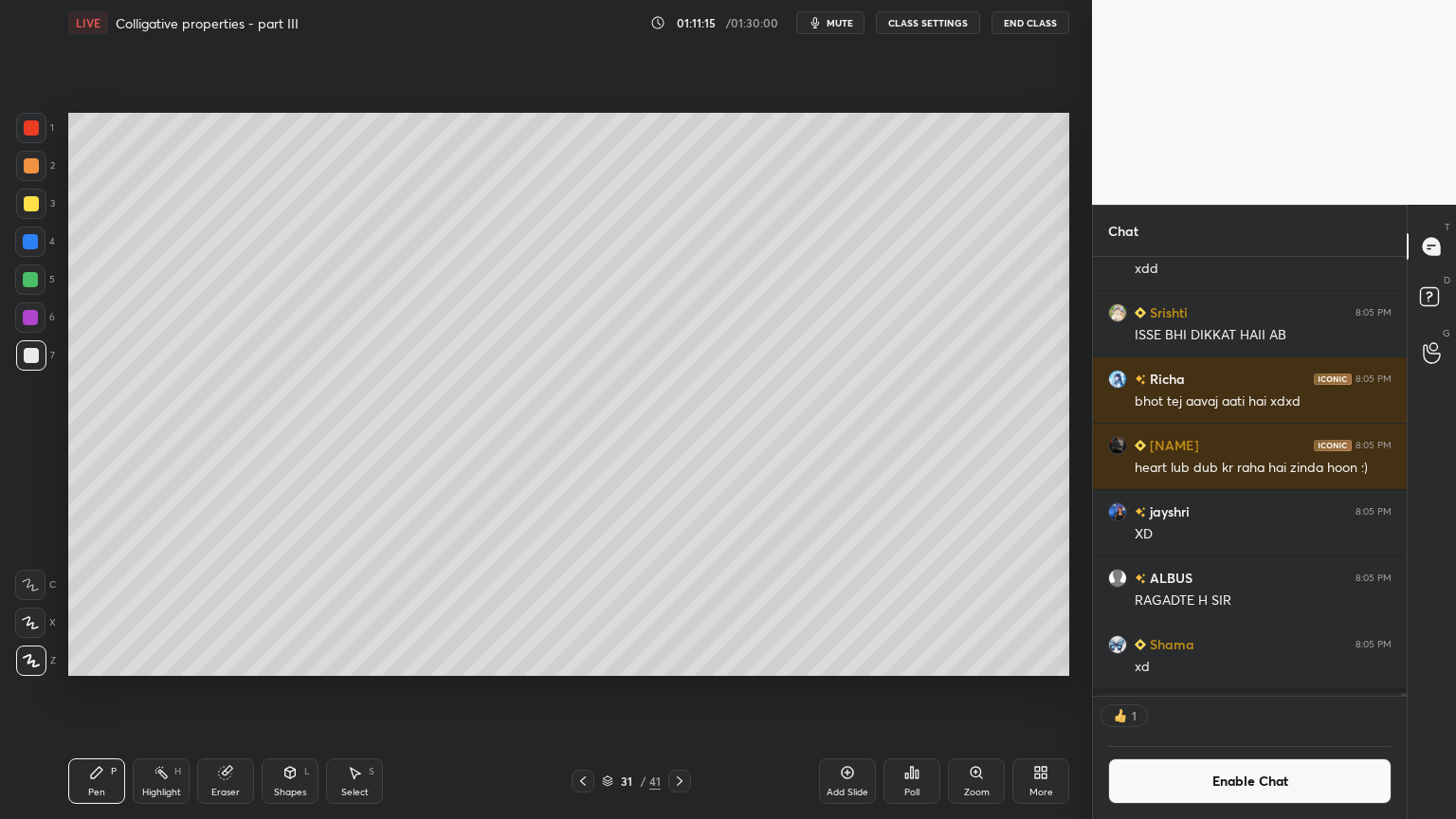 click at bounding box center (31, 204) 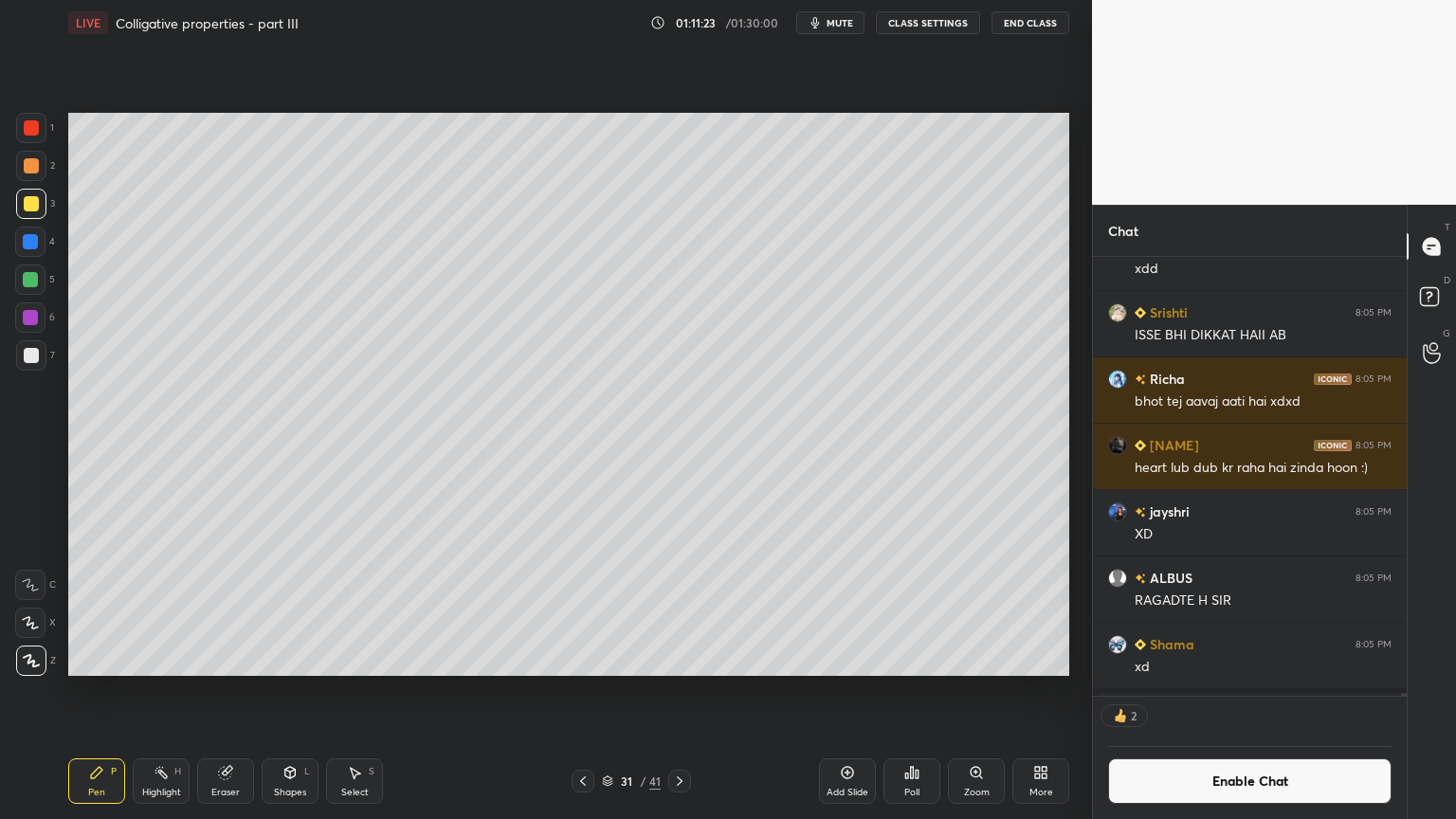 click on "Shapes" at bounding box center [290, 792] 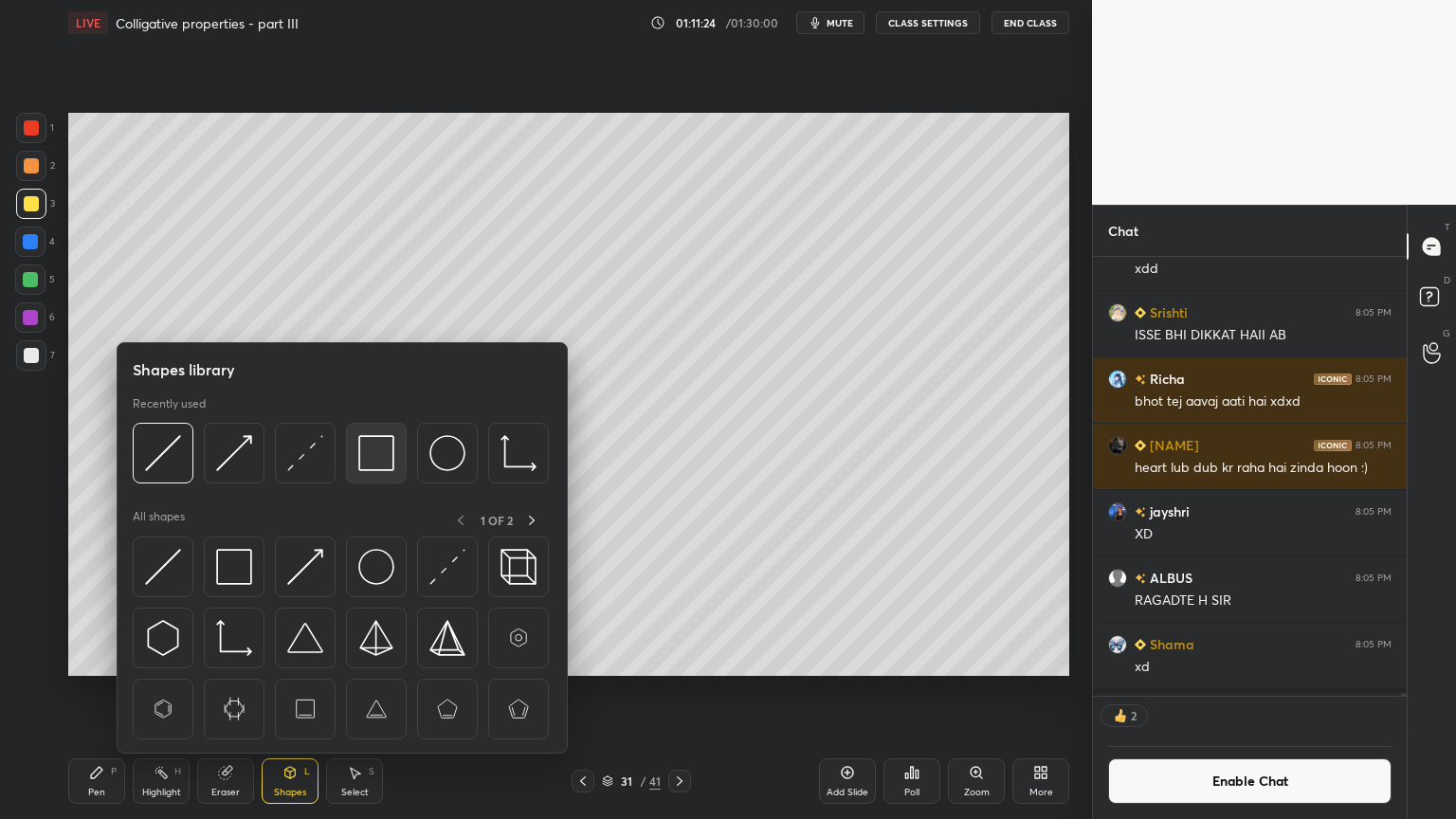 click at bounding box center [376, 453] 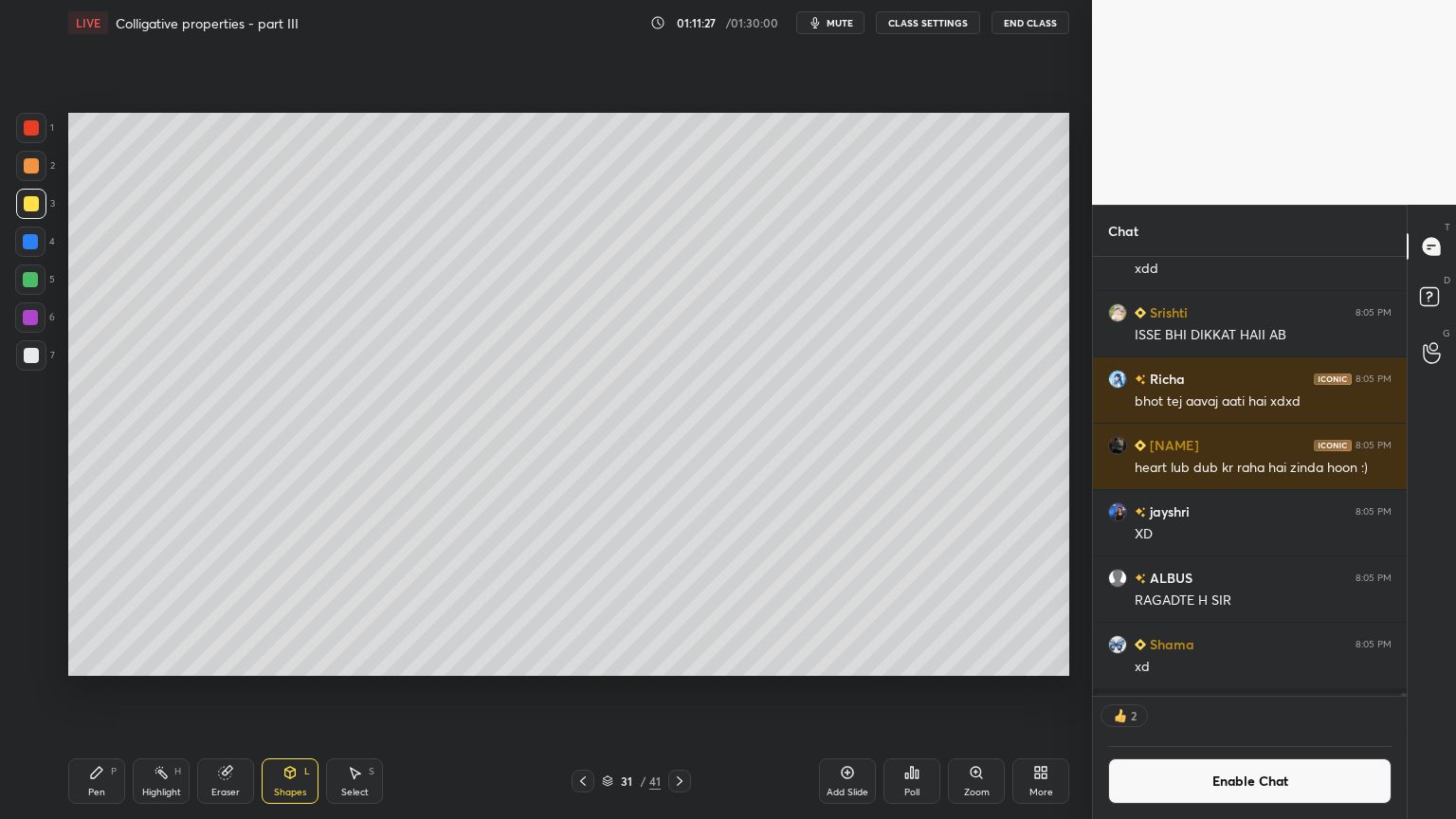 click on "Highlight H" at bounding box center (161, 781) 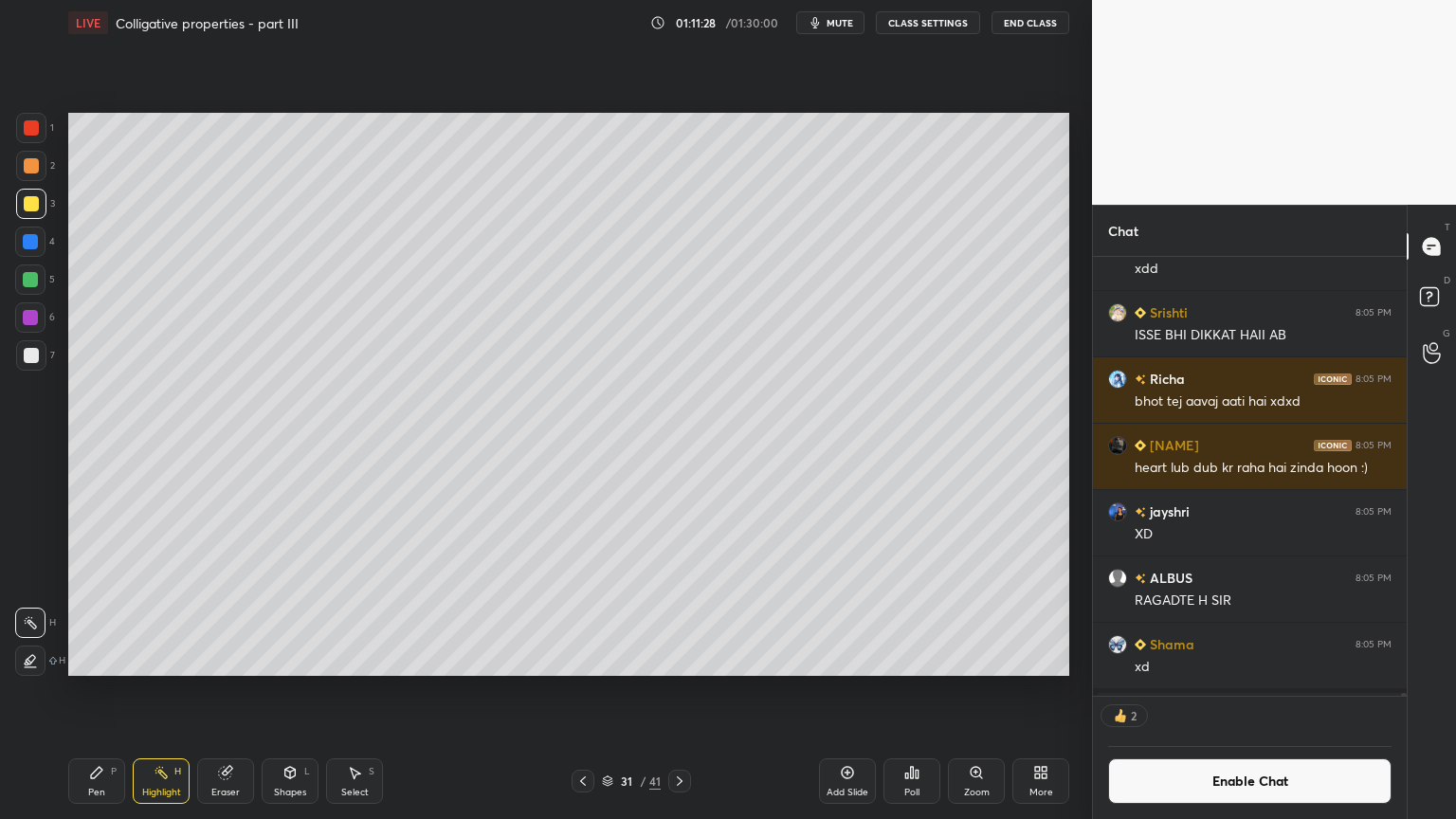 scroll, scrollTop: 6, scrollLeft: 6, axis: both 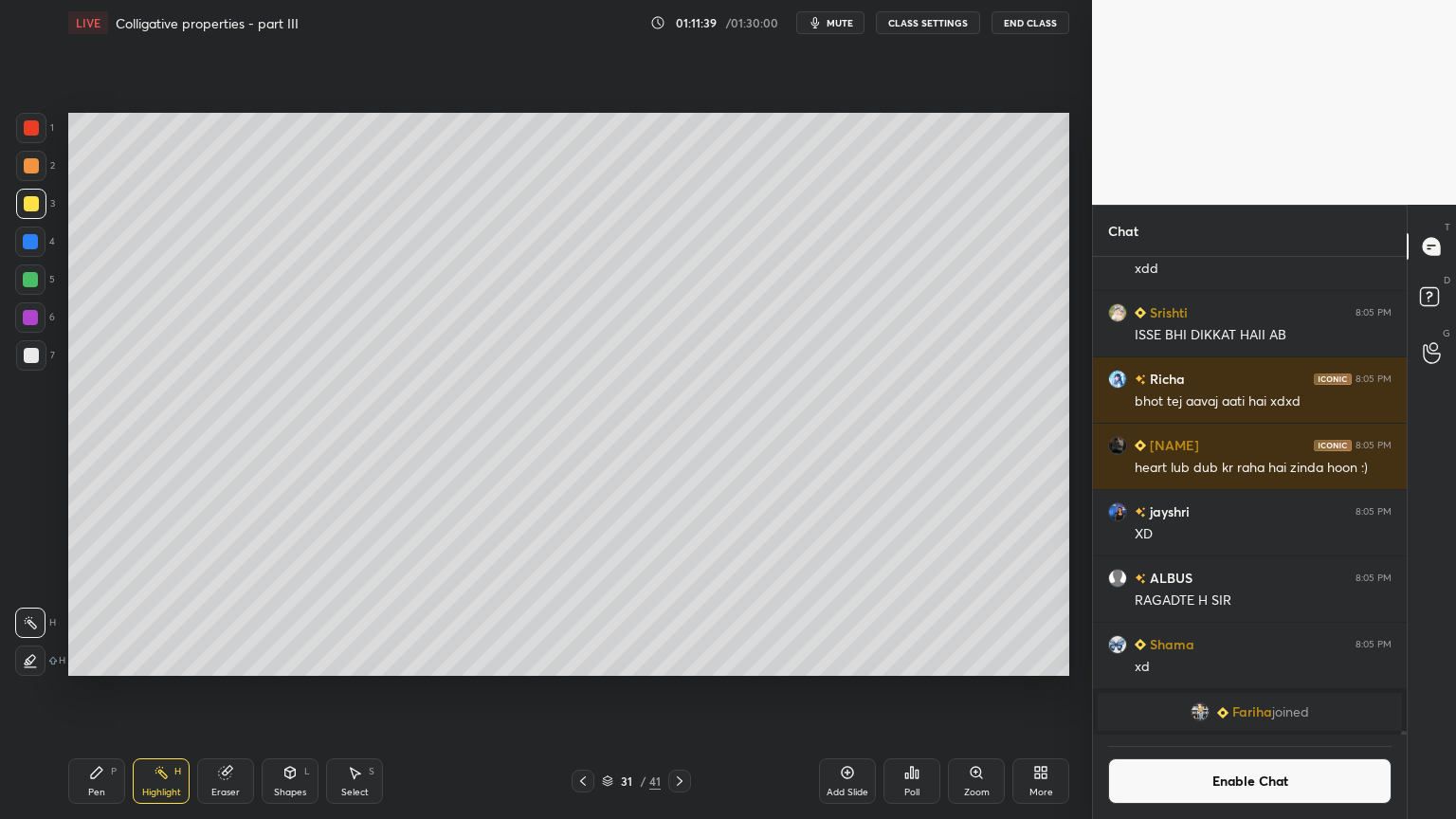 drag, startPoint x: 855, startPoint y: 771, endPoint x: 708, endPoint y: 751, distance: 148.3543 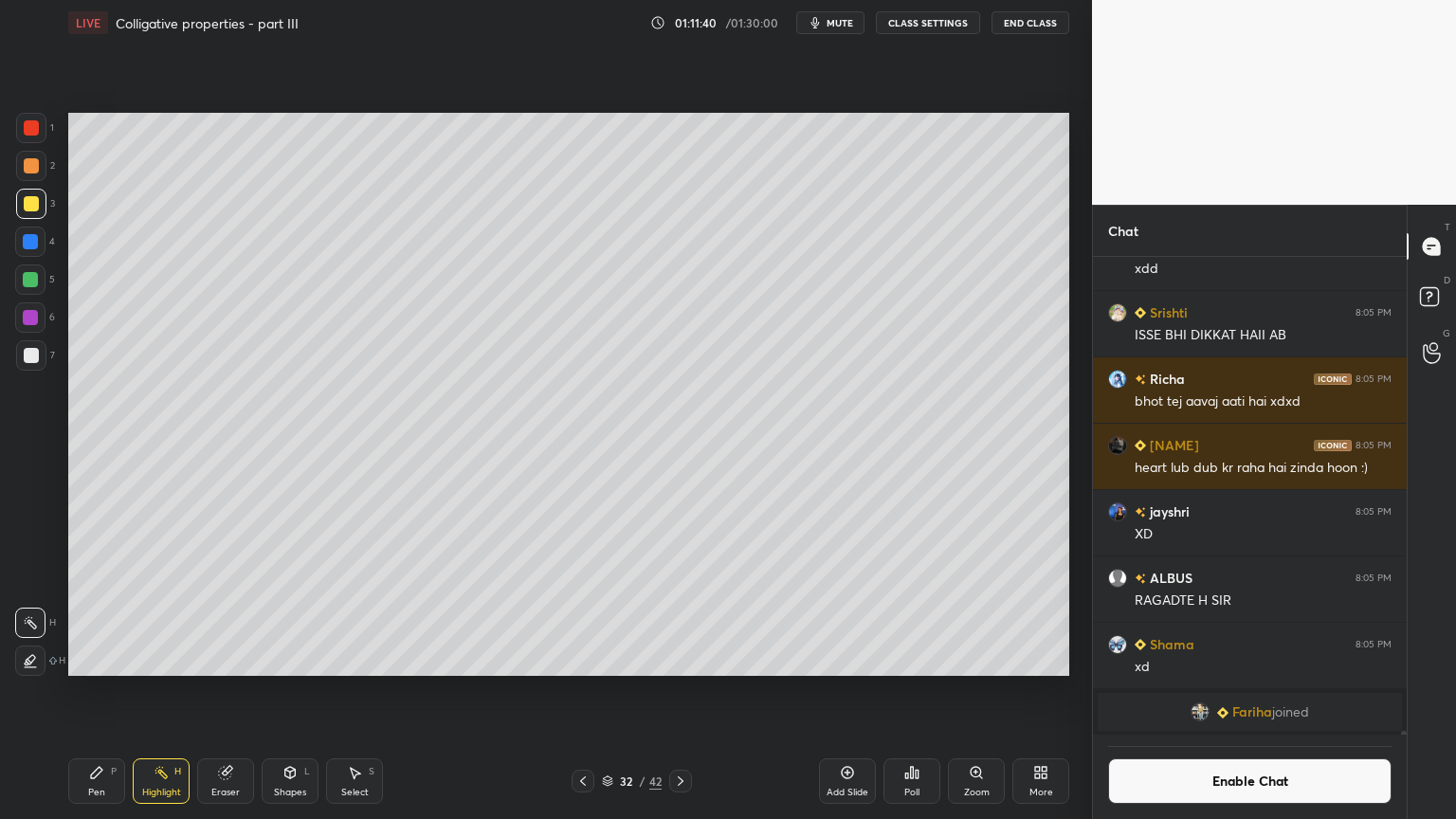 click on "Pen P" at bounding box center (97, 781) 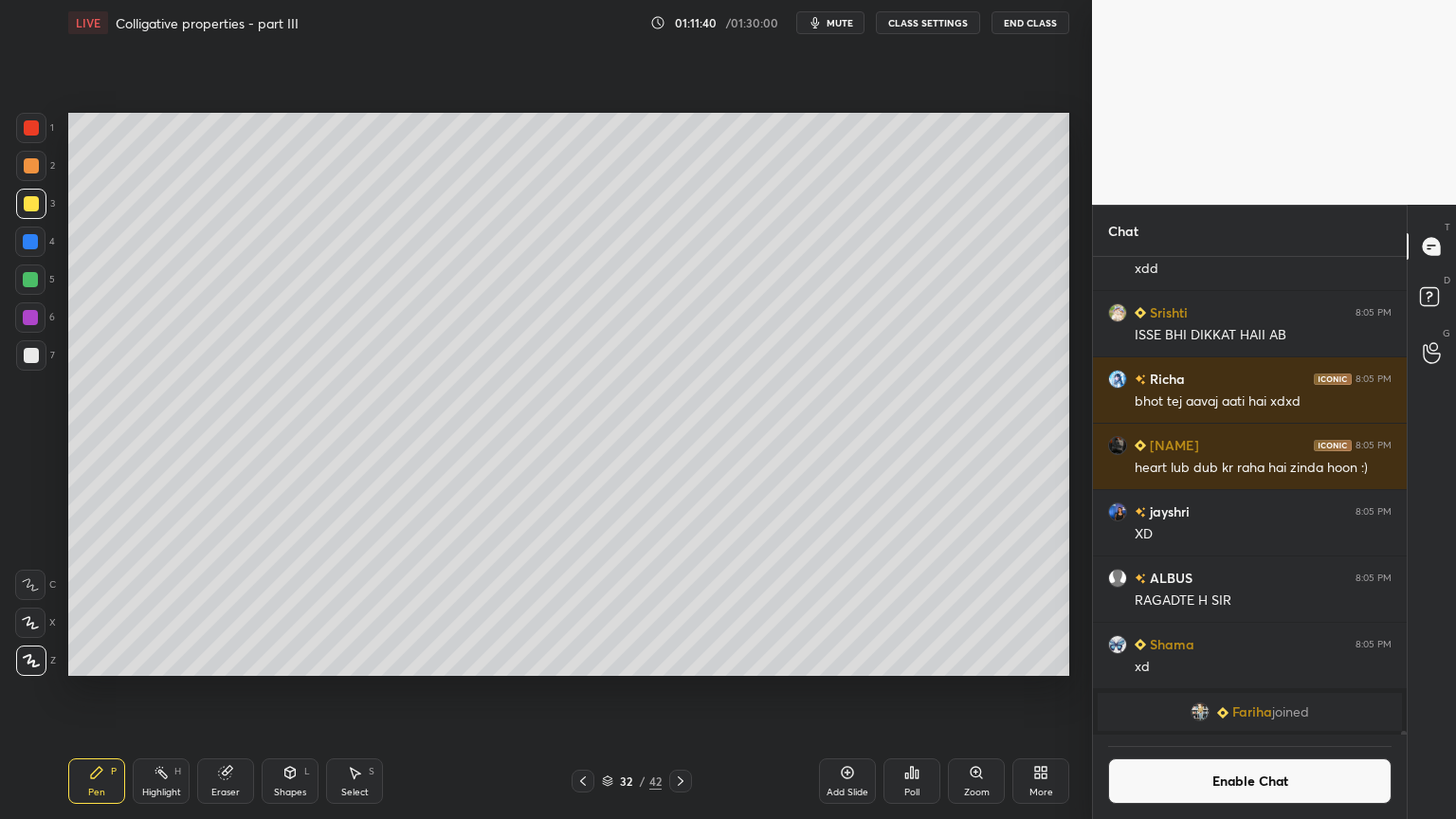 click at bounding box center (31, 166) 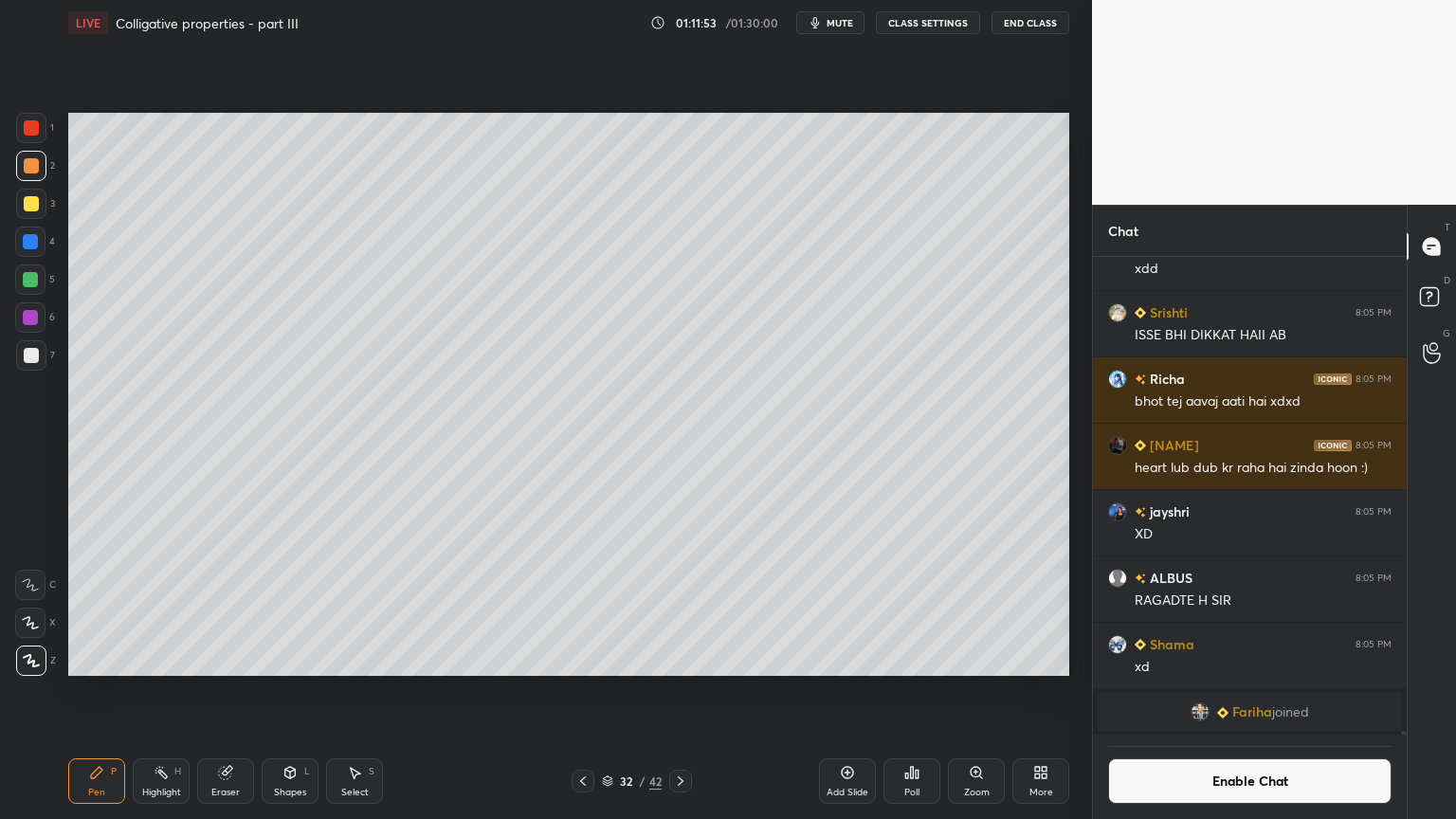 click at bounding box center (31, 355) 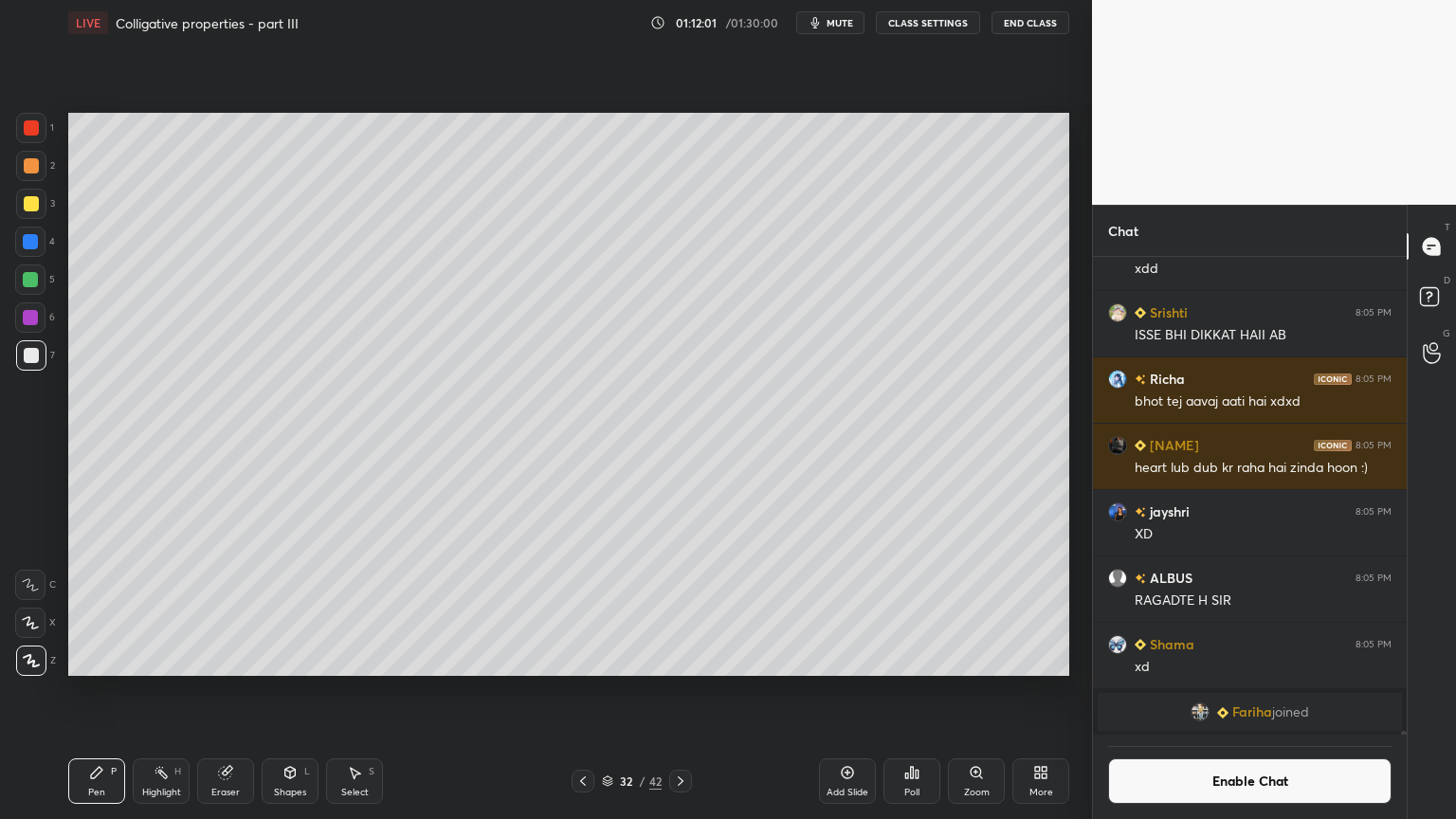 click at bounding box center [31, 204] 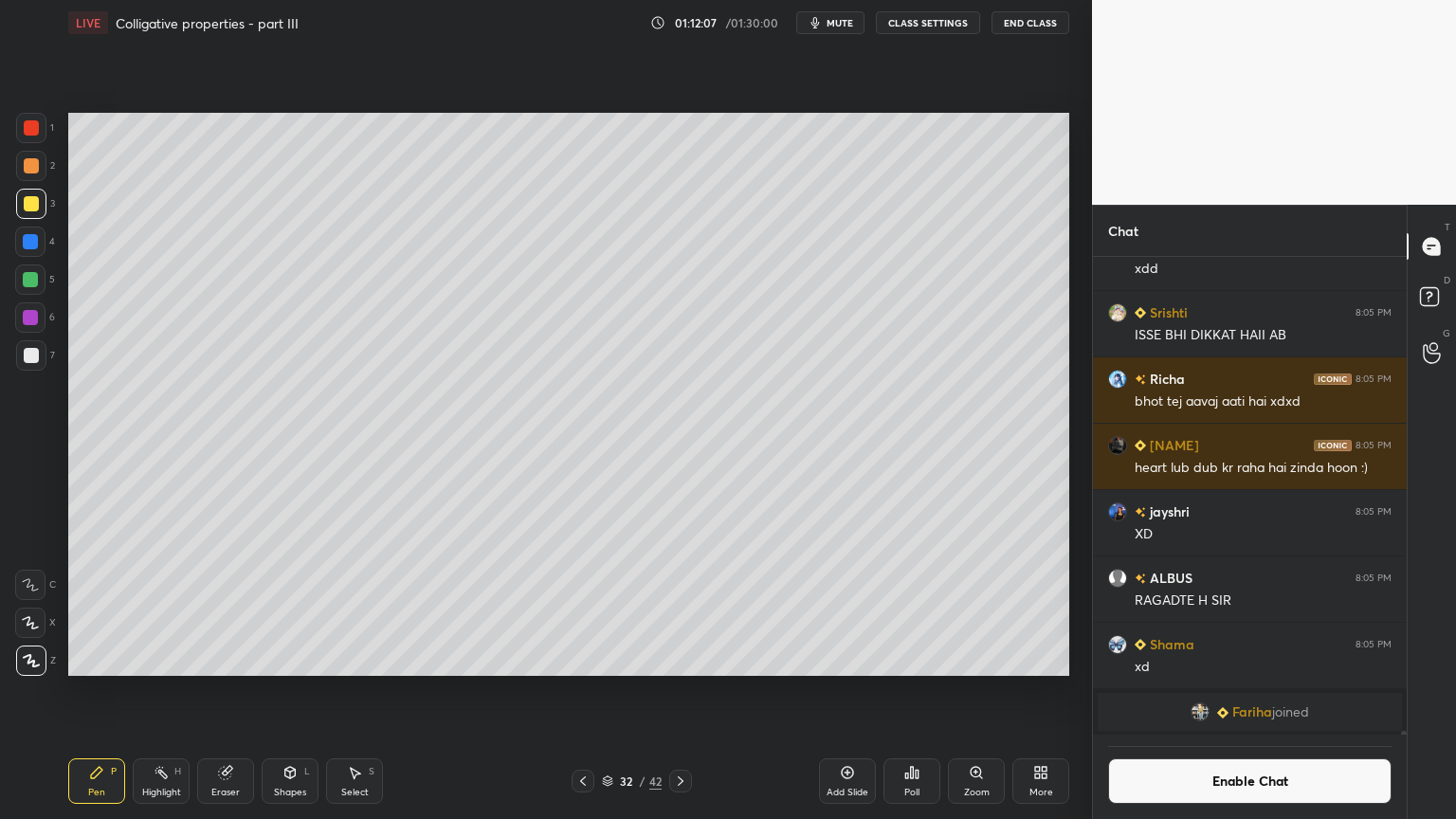 drag, startPoint x: 258, startPoint y: 787, endPoint x: 268, endPoint y: 739, distance: 49.0306 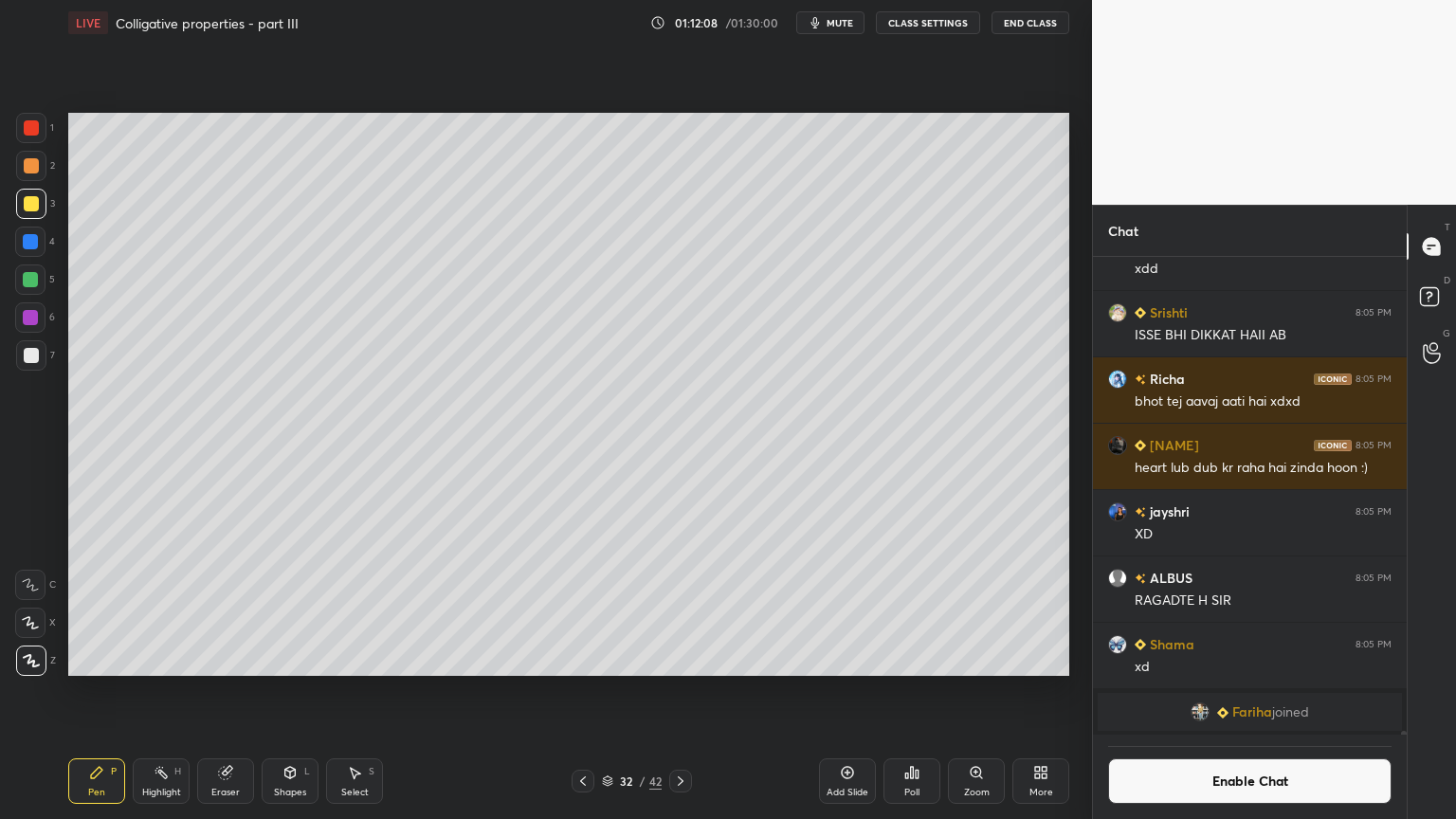 click on "Shapes L" at bounding box center (290, 781) 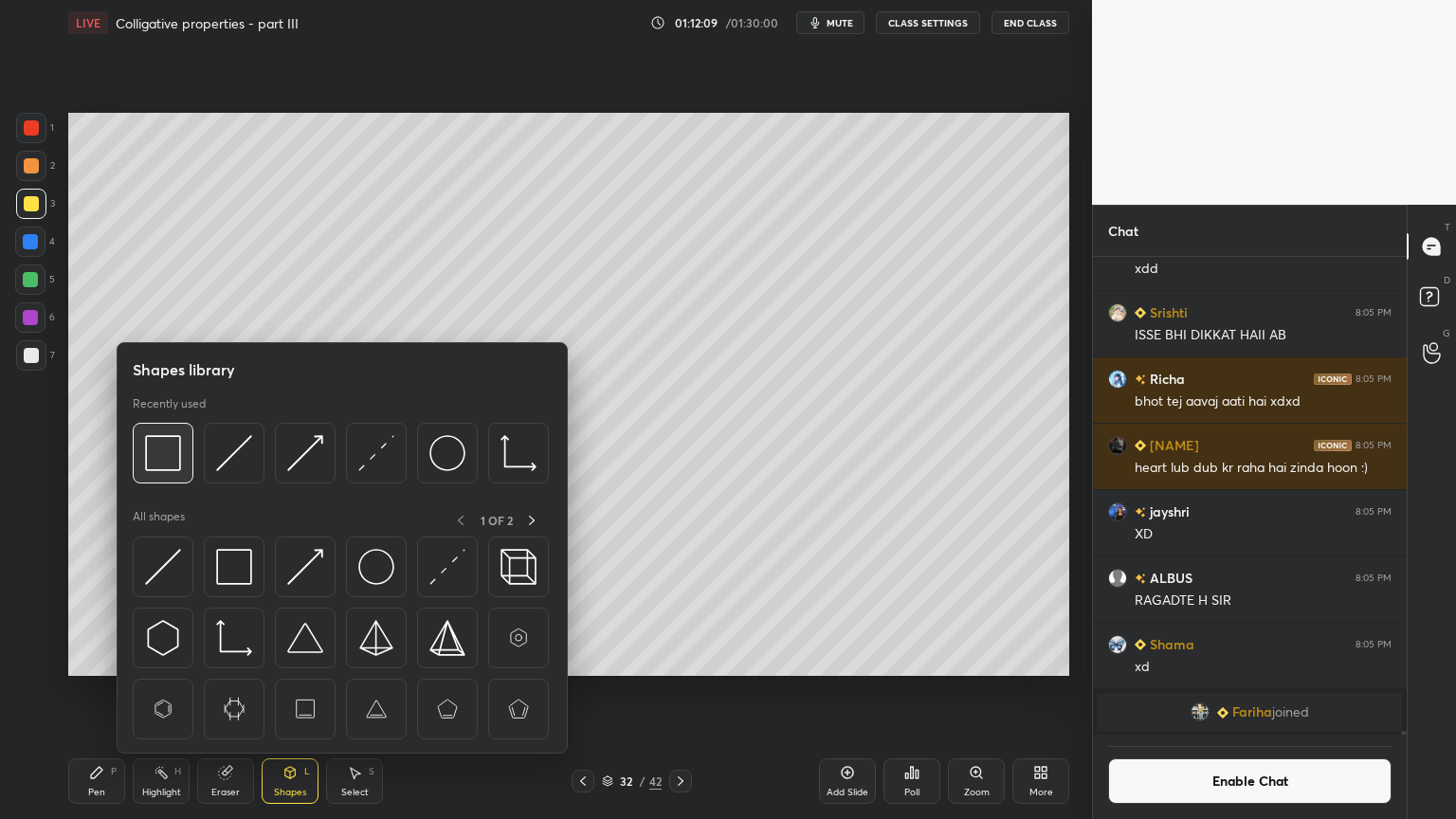 click at bounding box center (163, 453) 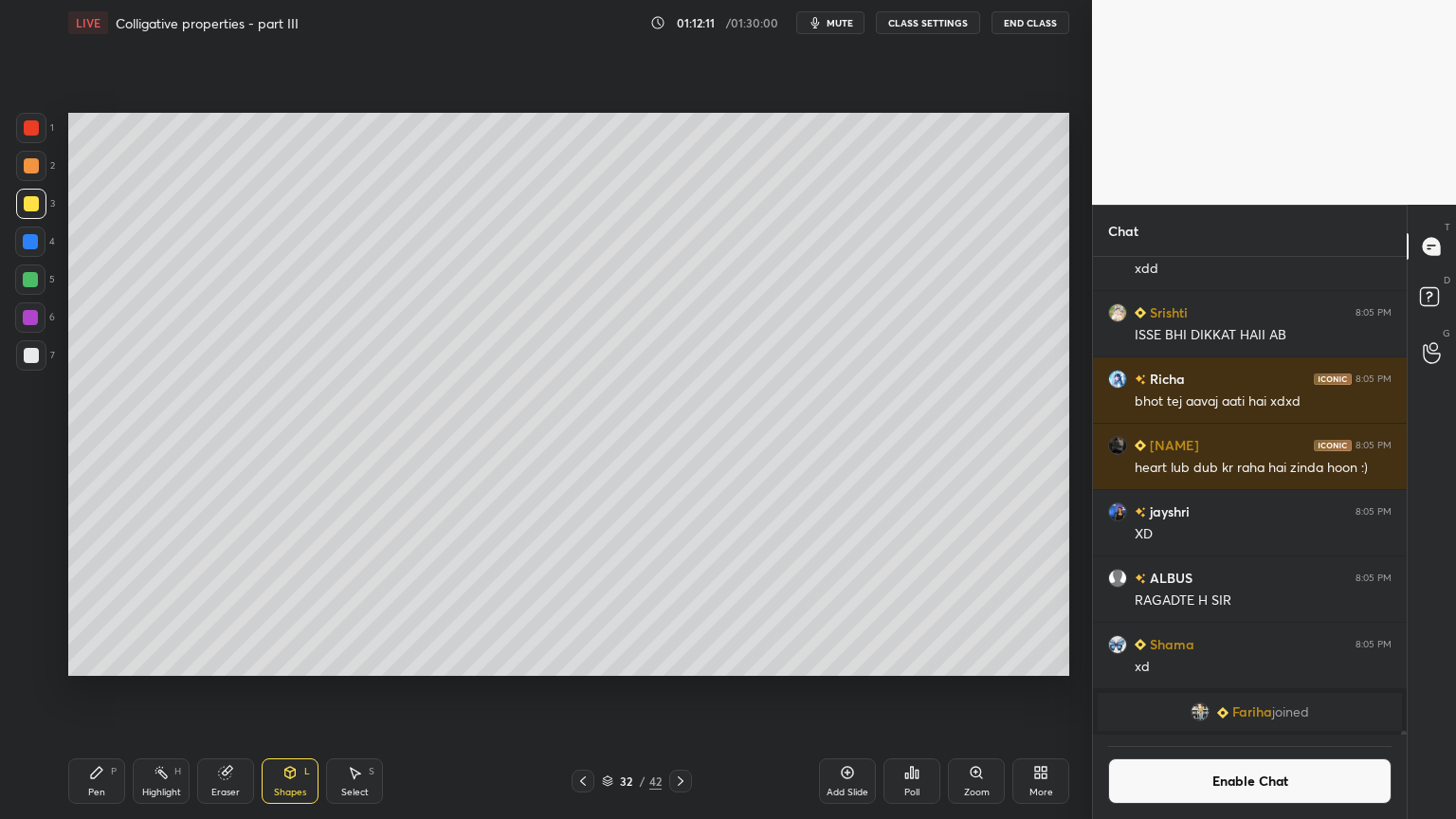 click 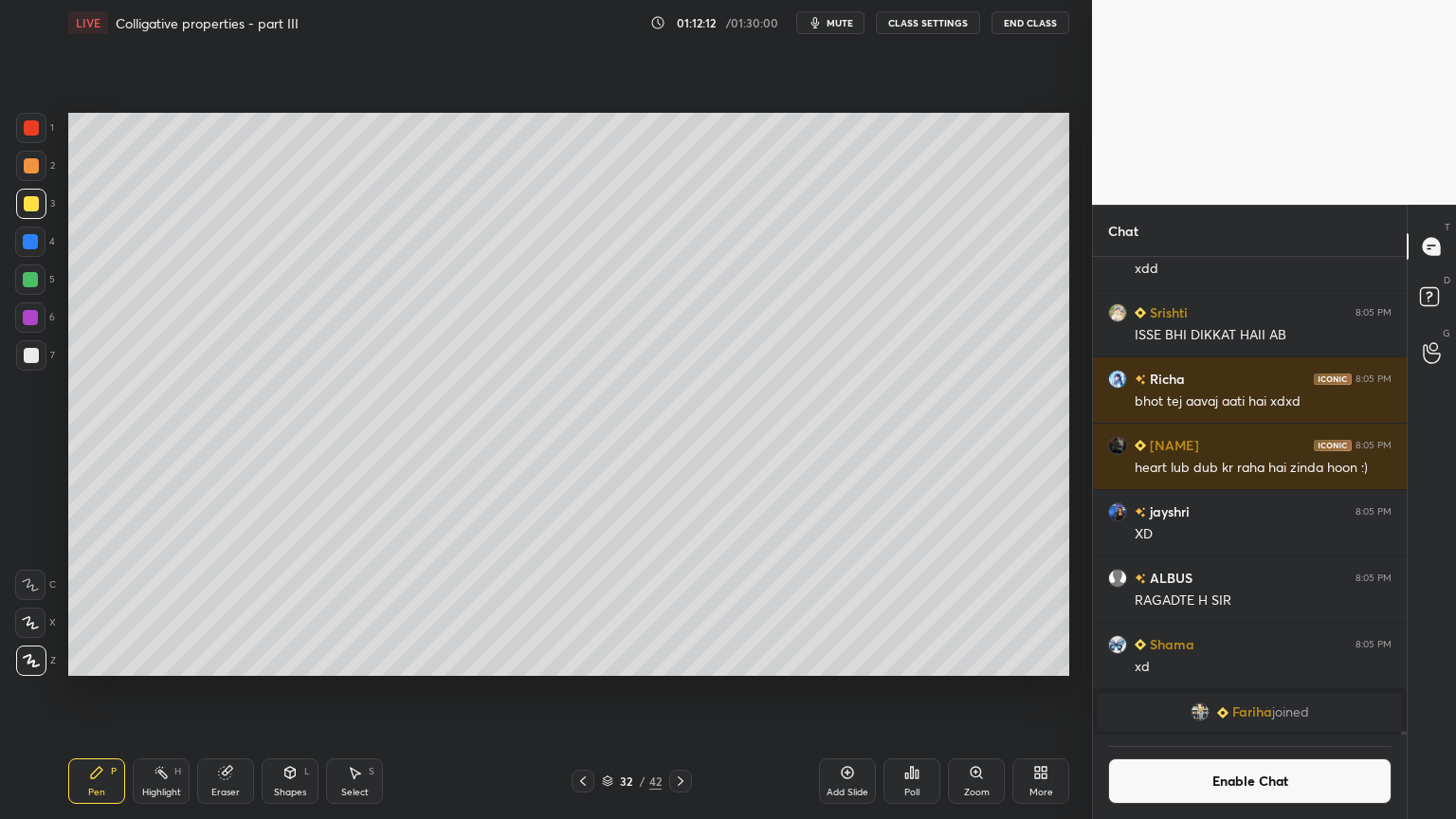 click at bounding box center [31, 355] 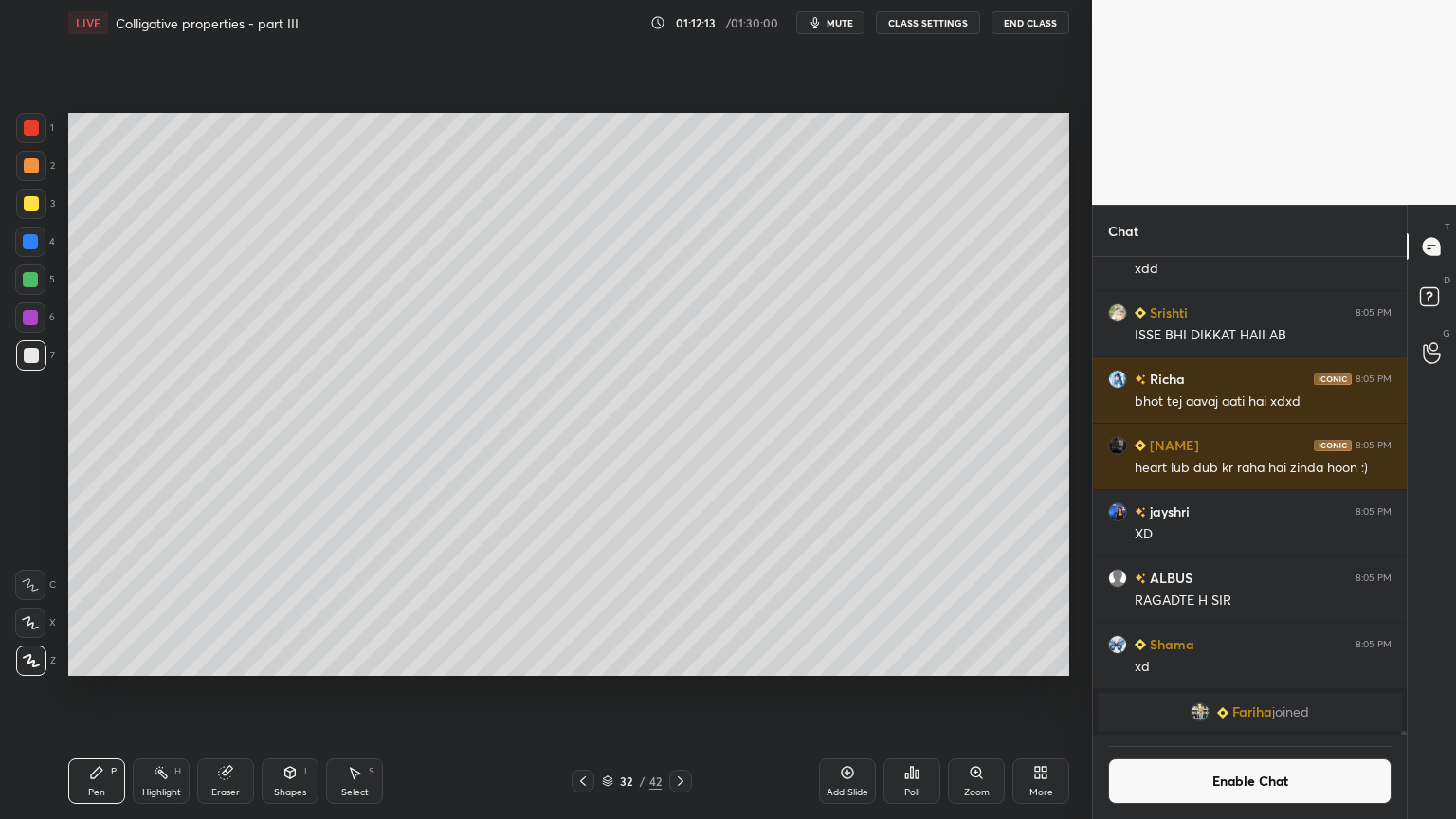 drag, startPoint x: 159, startPoint y: 780, endPoint x: 274, endPoint y: 686, distance: 148.52946 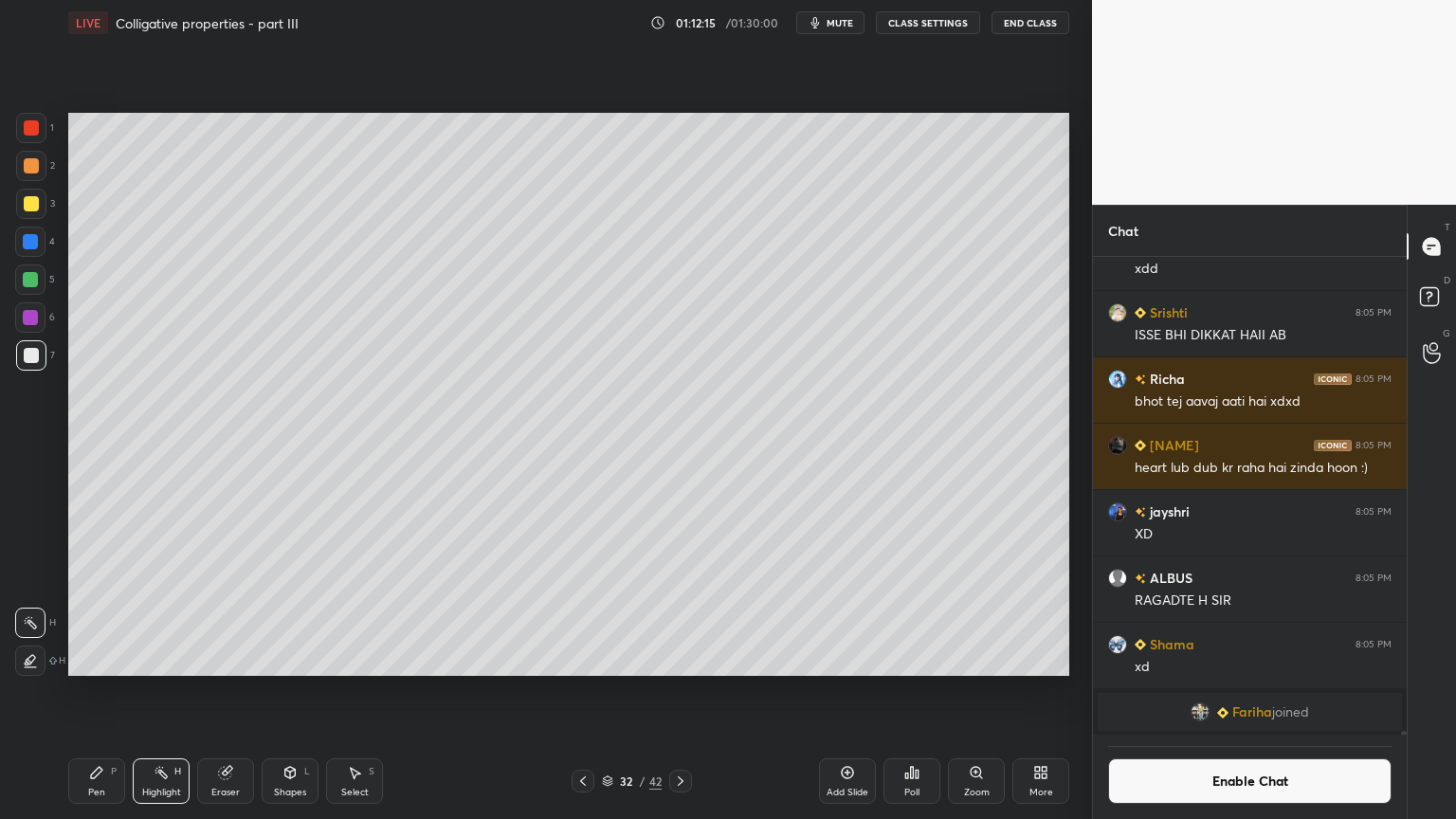 click on "Pen P" at bounding box center [97, 781] 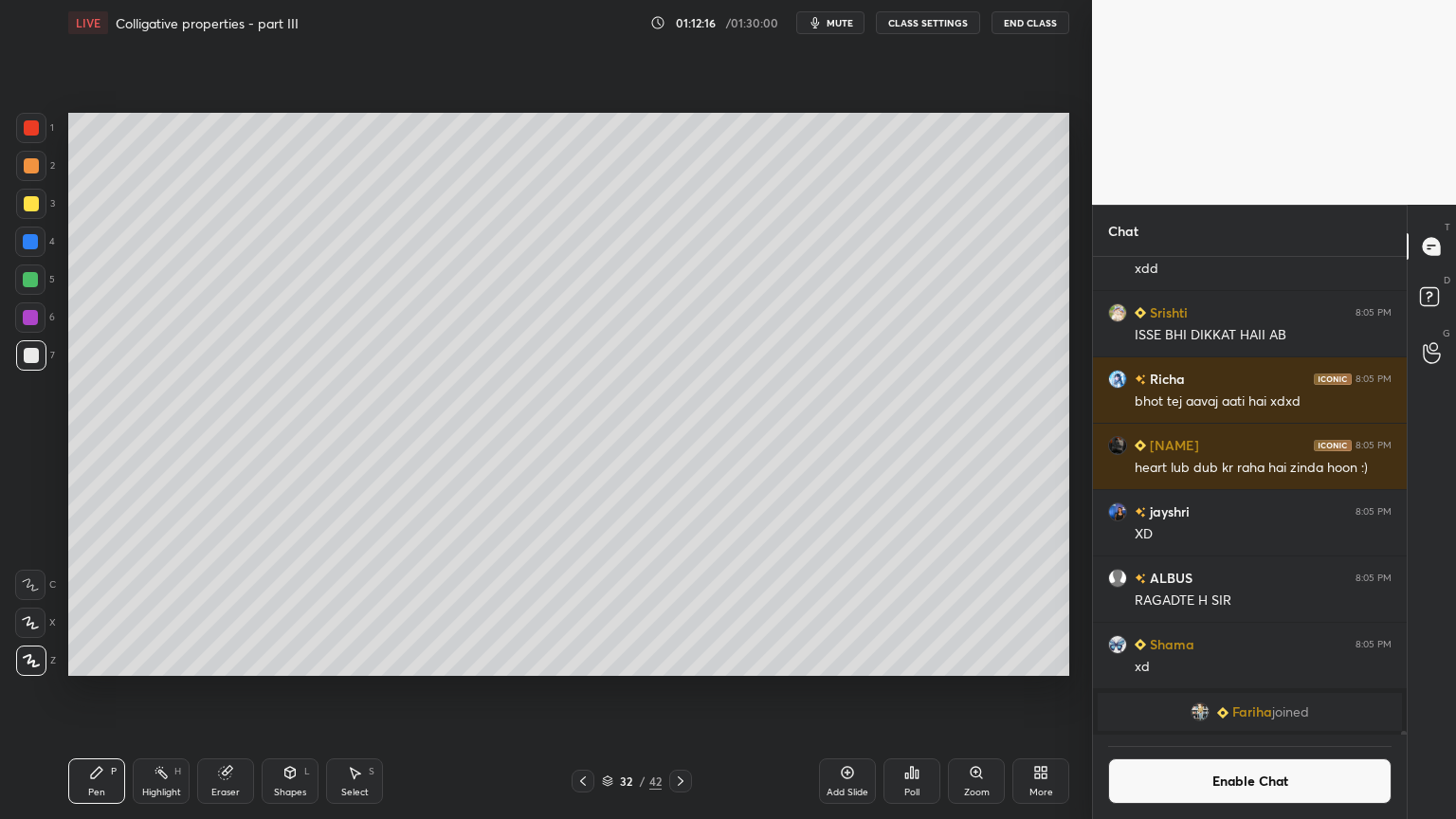 drag, startPoint x: 34, startPoint y: 165, endPoint x: 37, endPoint y: 206, distance: 41.10961 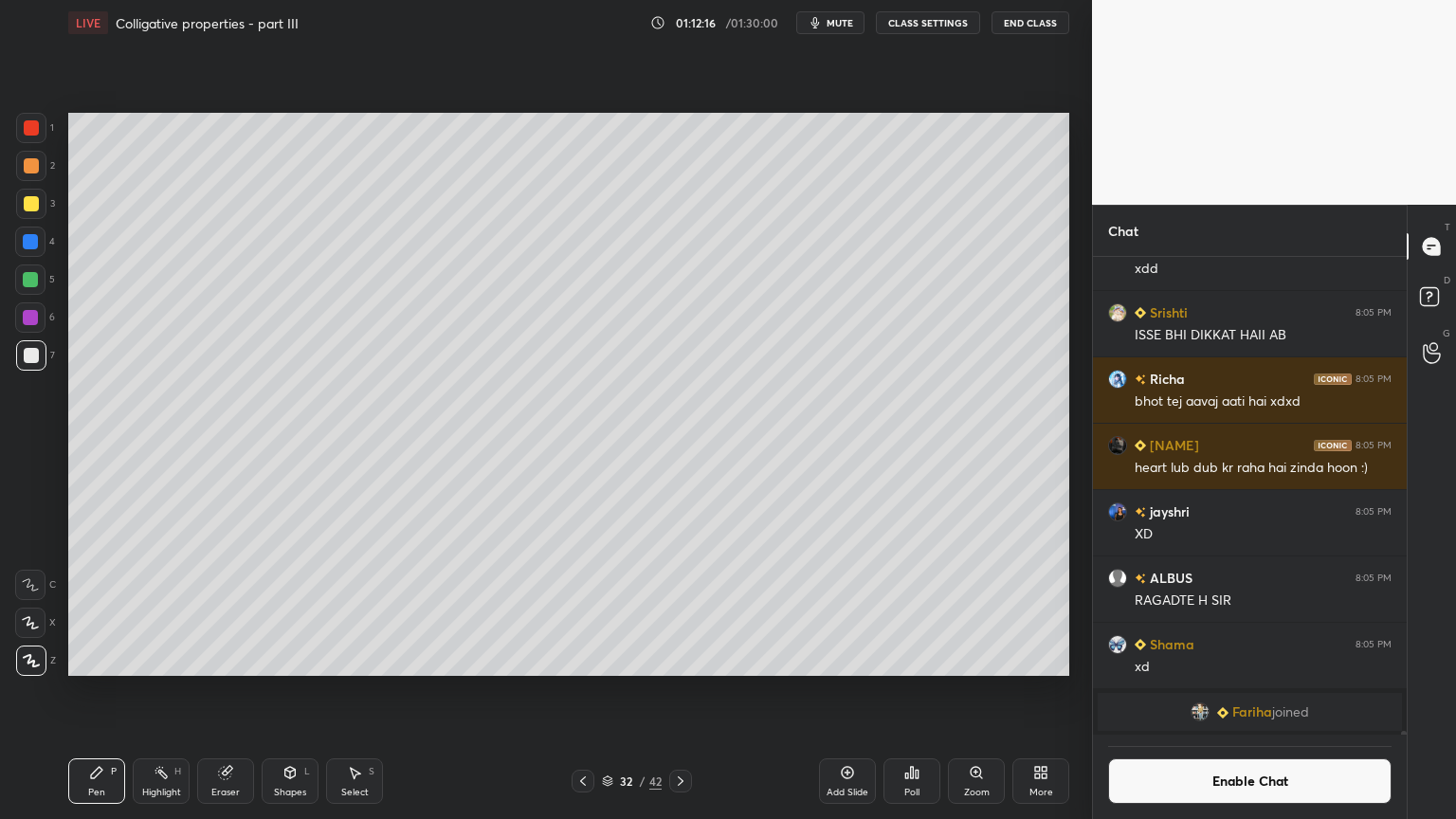 click at bounding box center [31, 166] 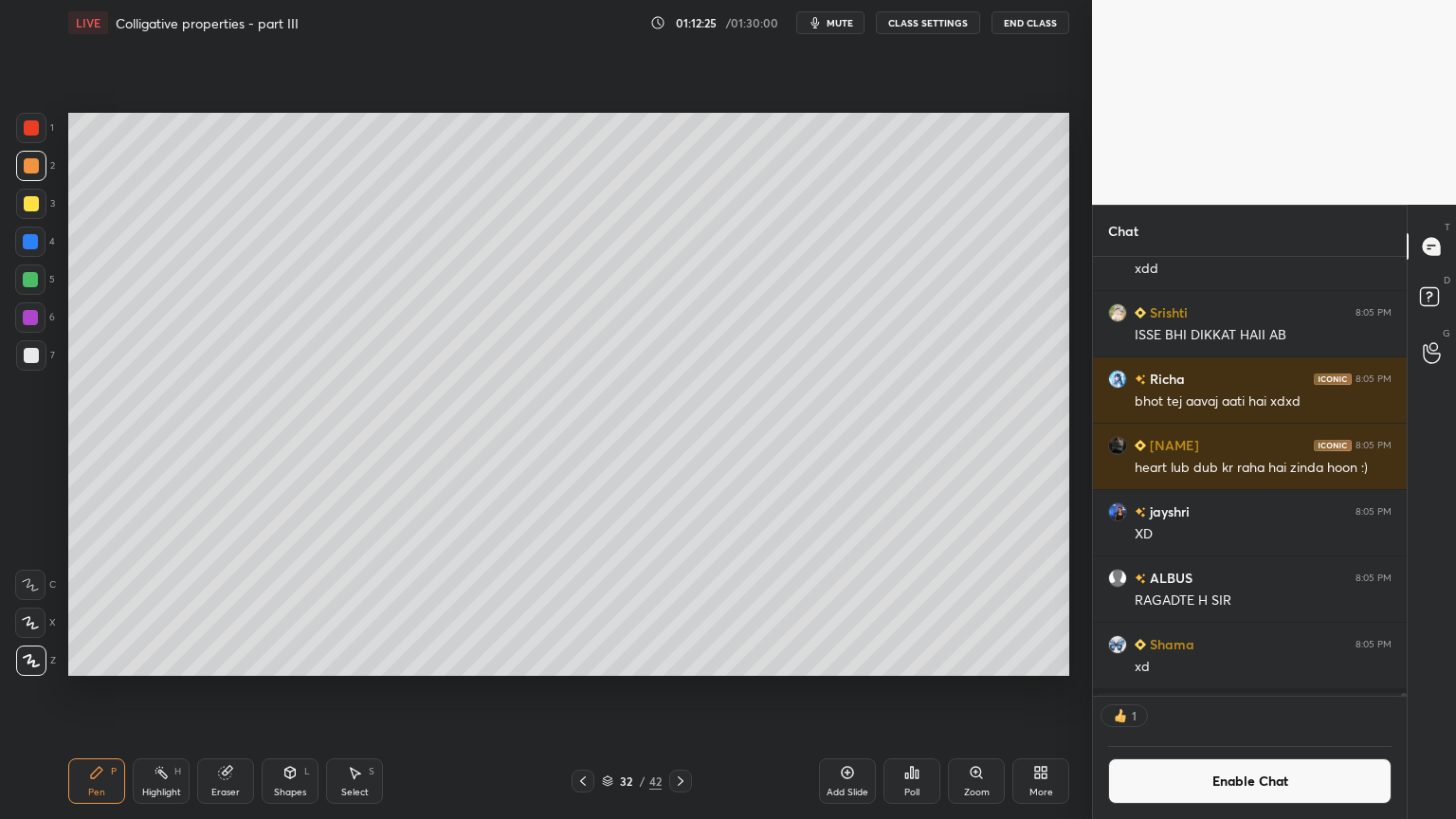 scroll, scrollTop: 433, scrollLeft: 308, axis: both 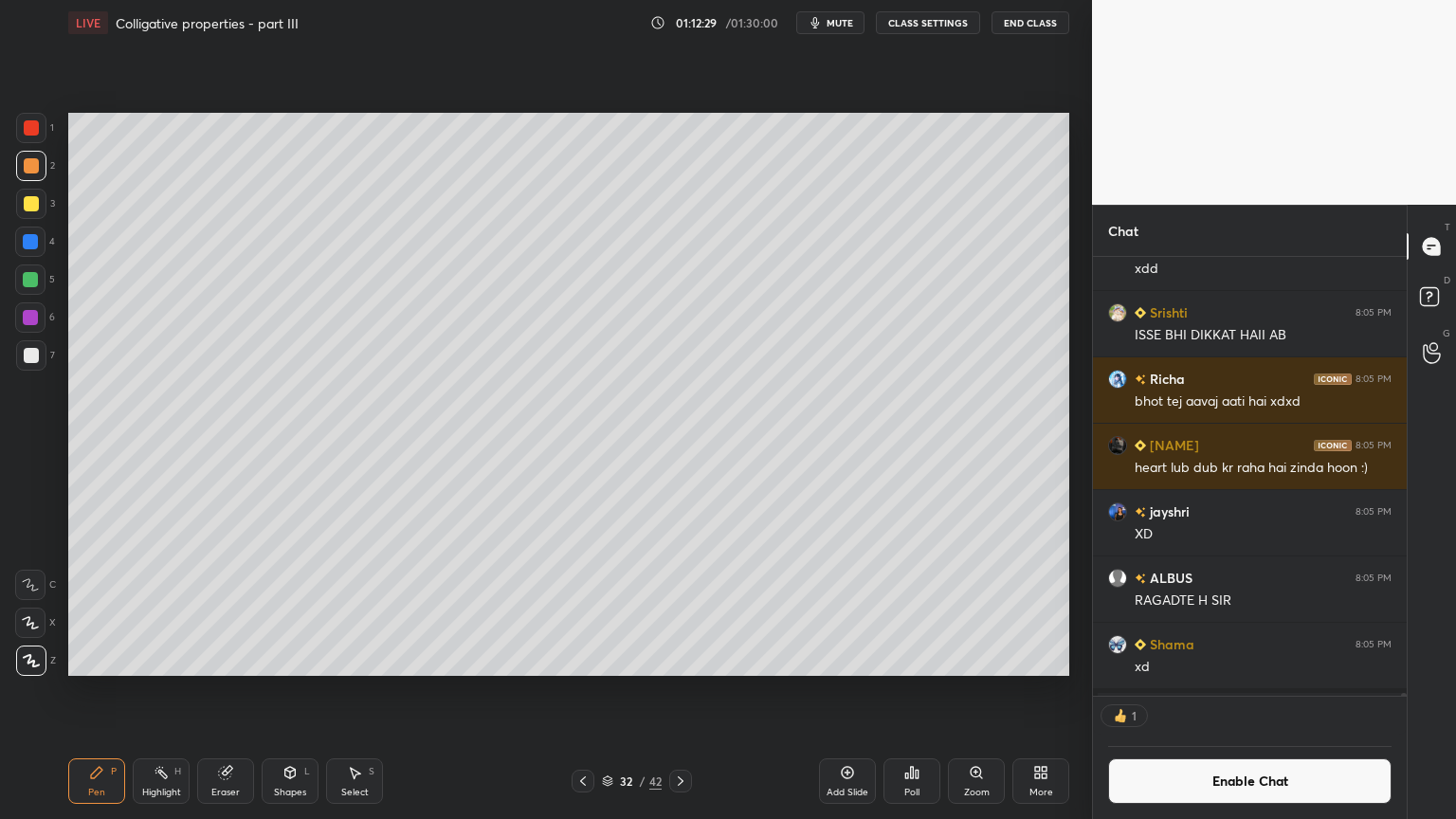 click on "Pen P Highlight H Eraser Shapes L Select S" at bounding box center [256, 781] 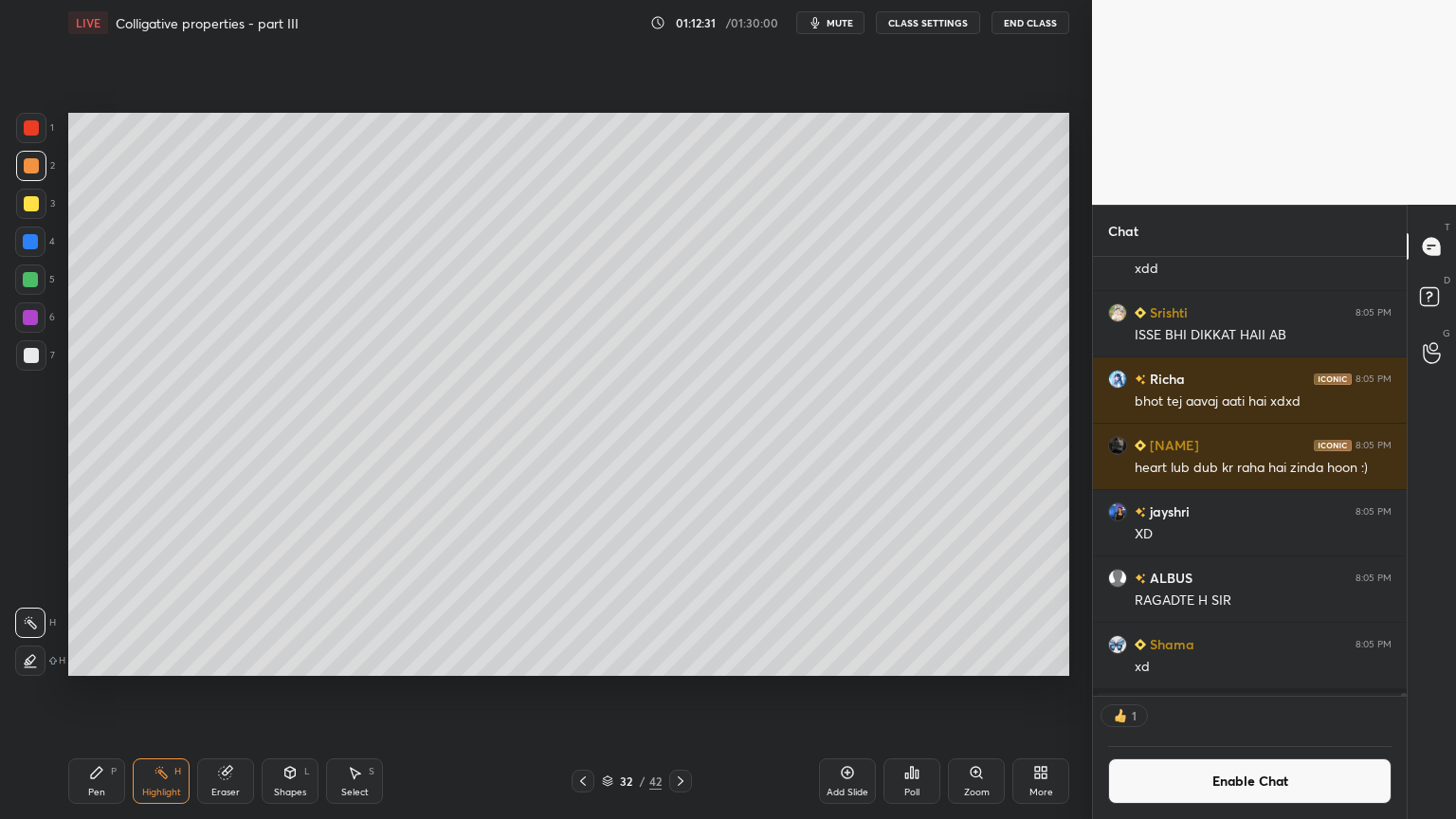 click on "Pen P" at bounding box center [97, 781] 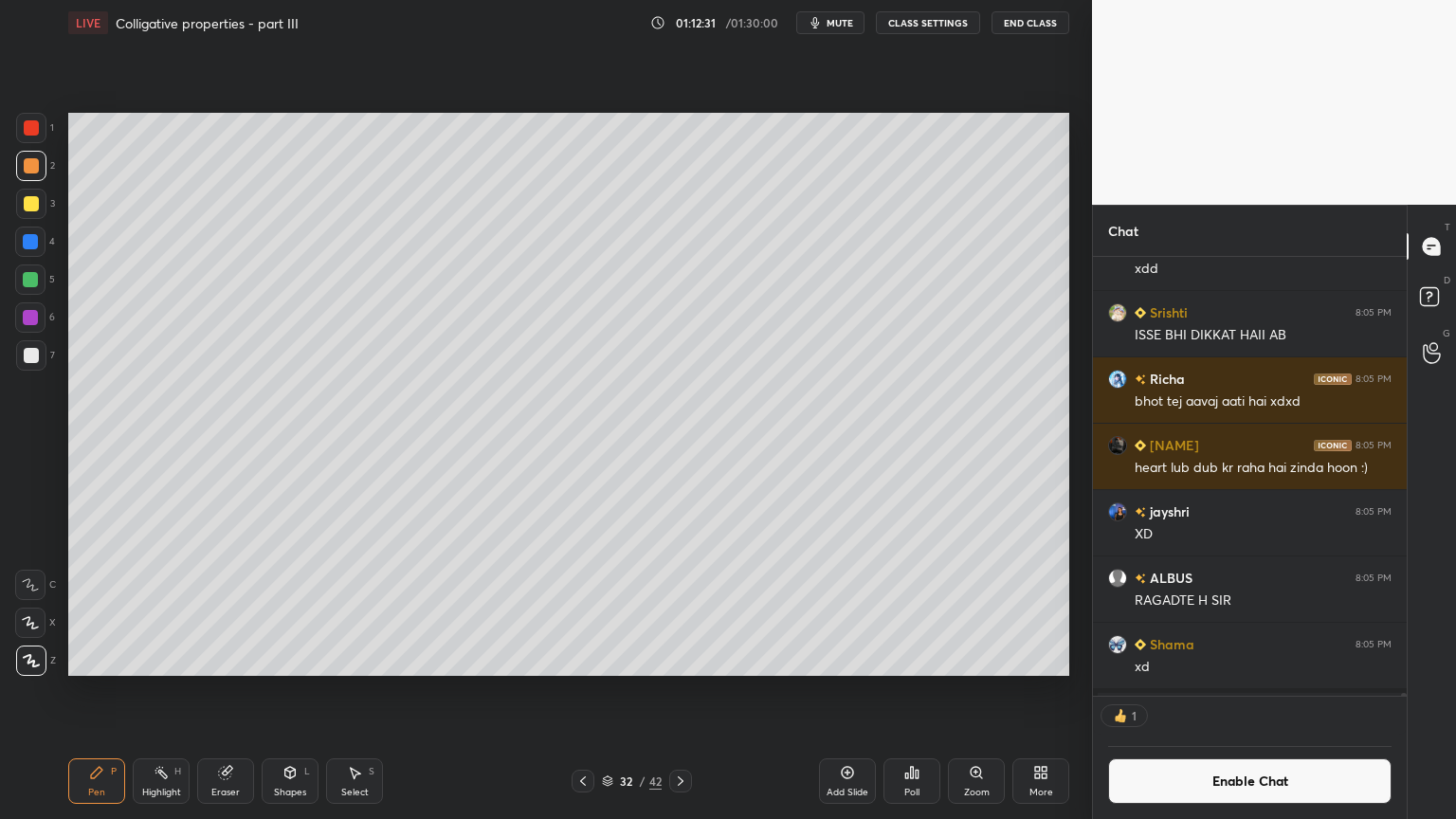 click at bounding box center [31, 355] 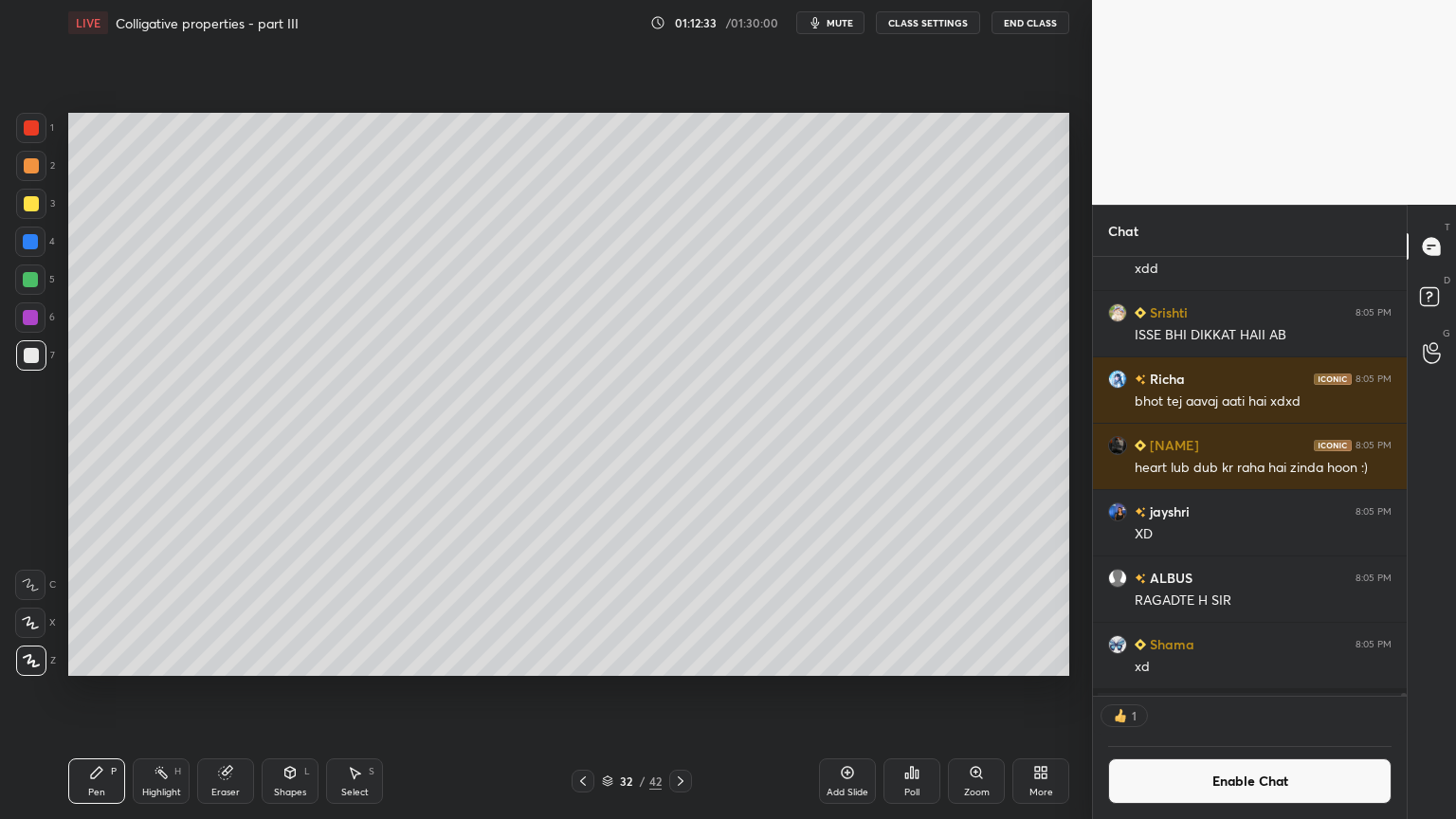 drag, startPoint x: 155, startPoint y: 788, endPoint x: 268, endPoint y: 679, distance: 157.0032 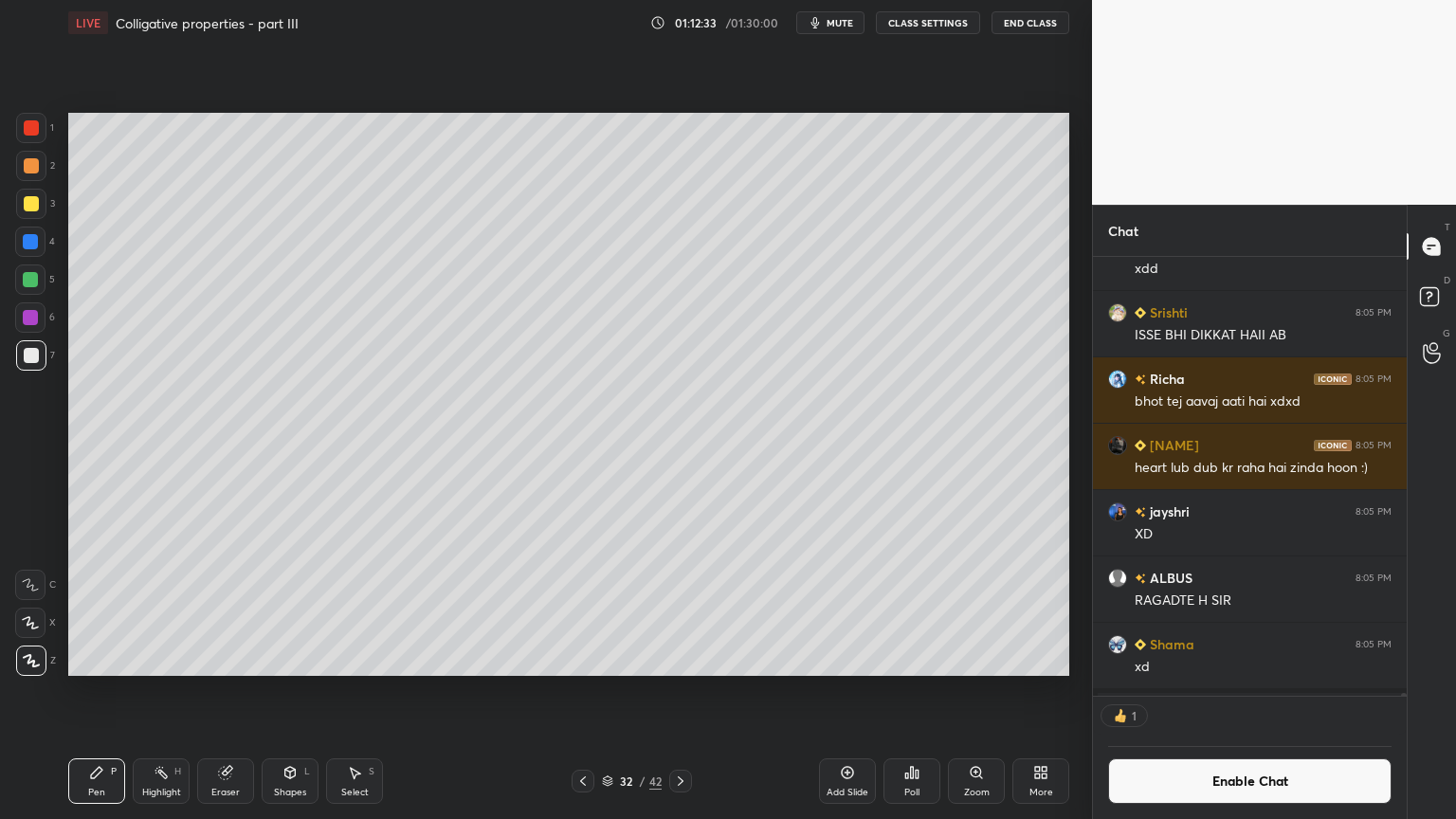 click on "Highlight H" at bounding box center (161, 781) 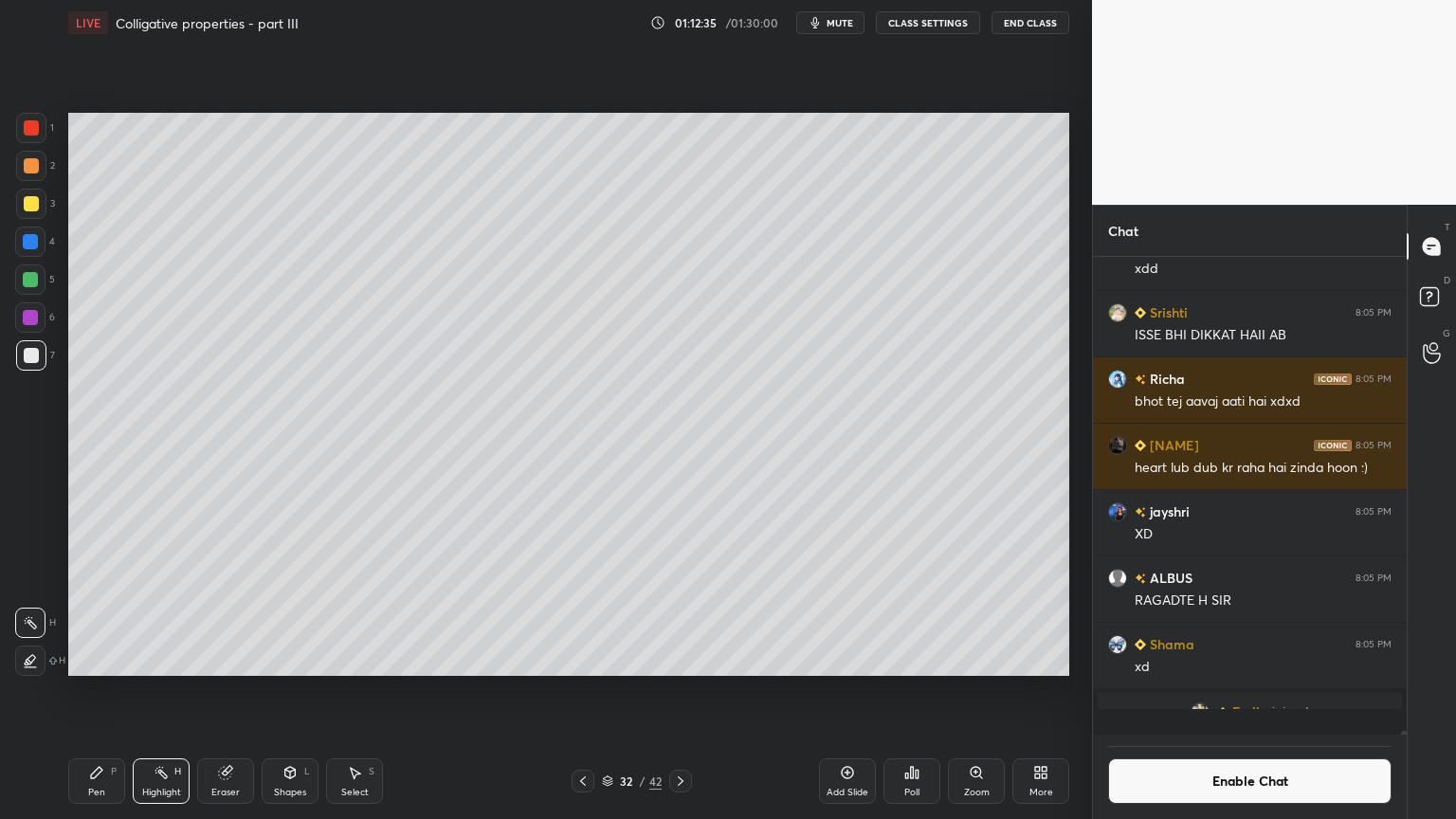 scroll, scrollTop: 6, scrollLeft: 6, axis: both 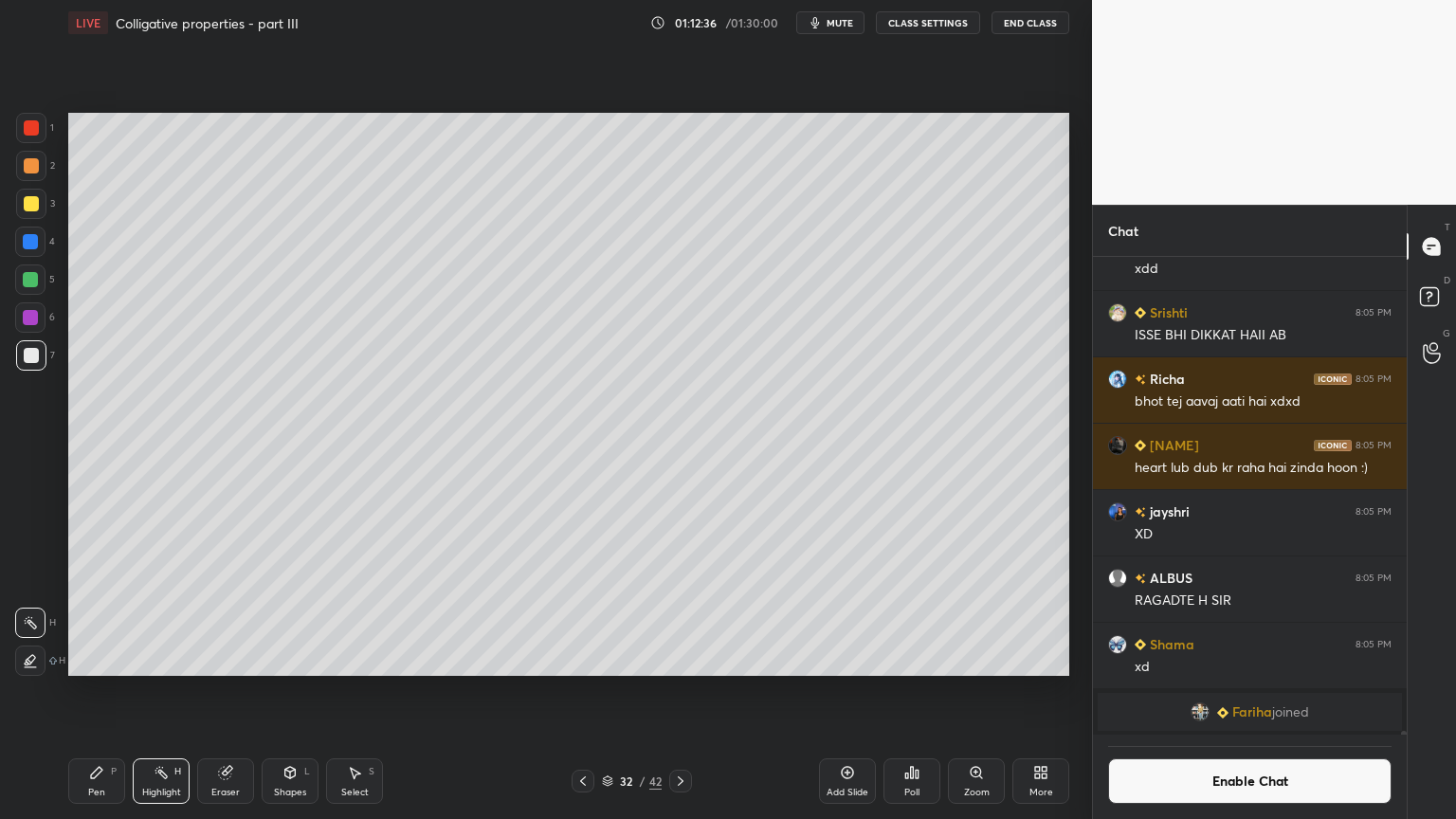 click on "Pen P" at bounding box center [97, 781] 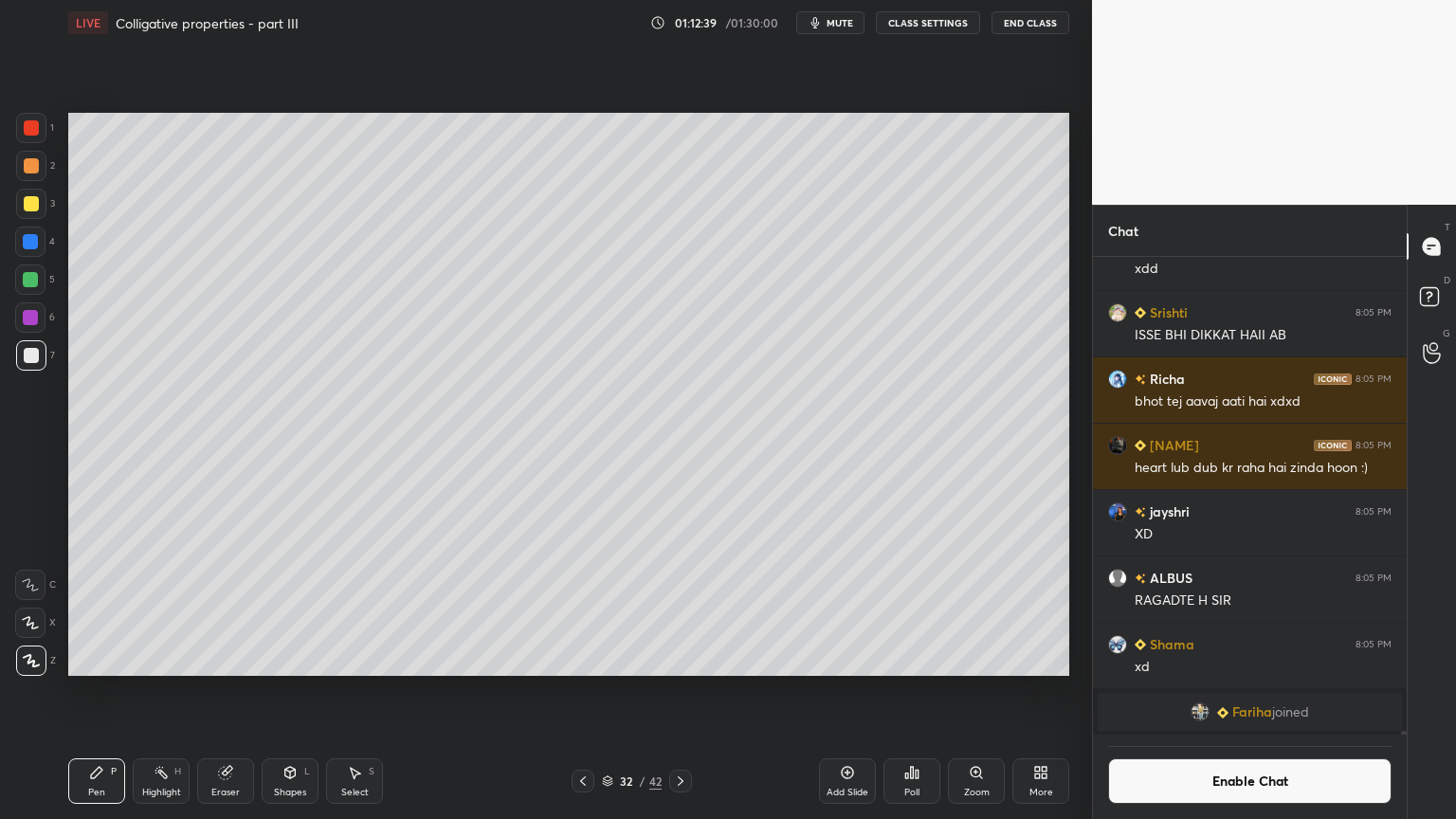 drag, startPoint x: 289, startPoint y: 787, endPoint x: 281, endPoint y: 773, distance: 16.124515 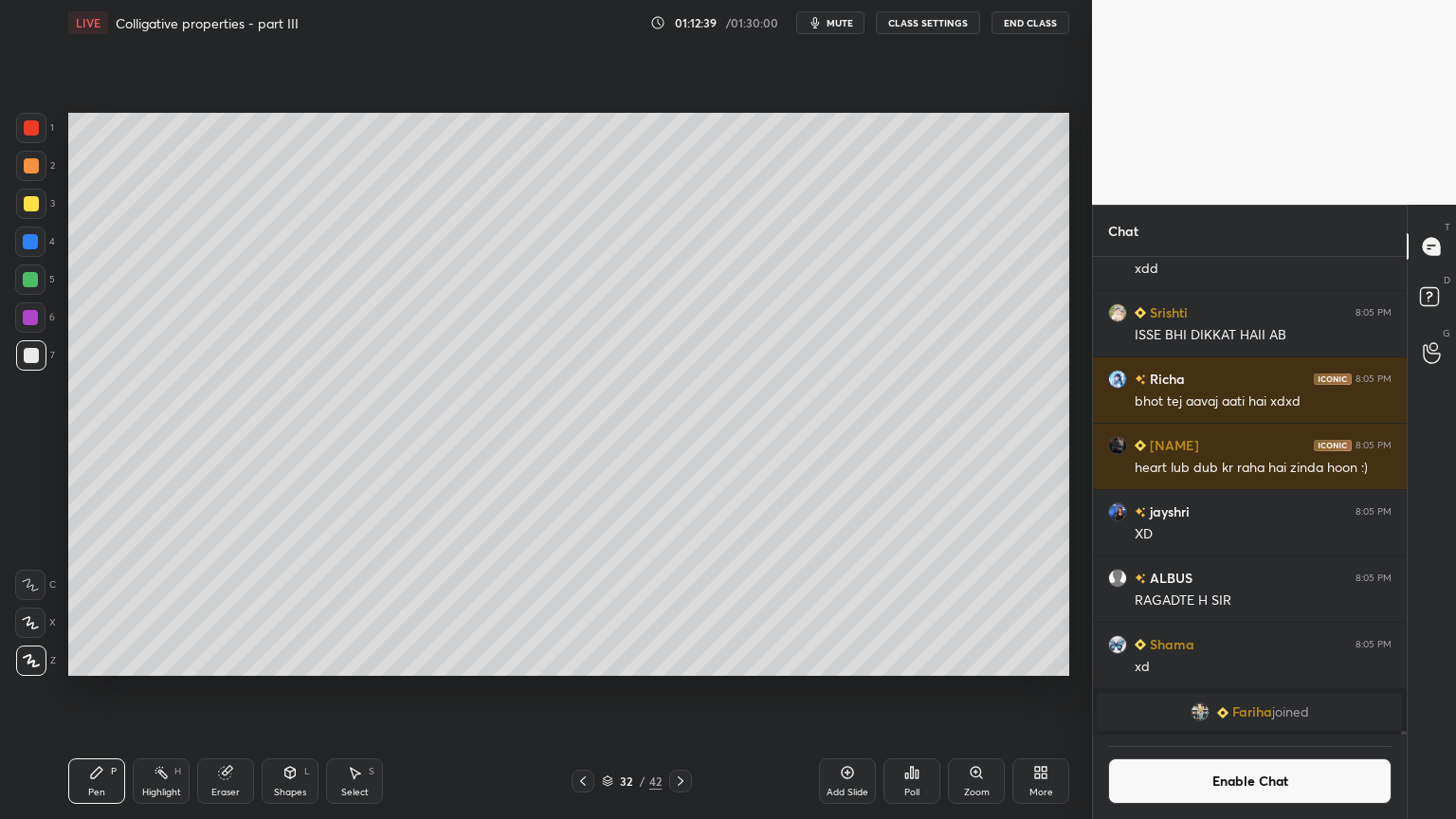 click on "Shapes L" at bounding box center [290, 781] 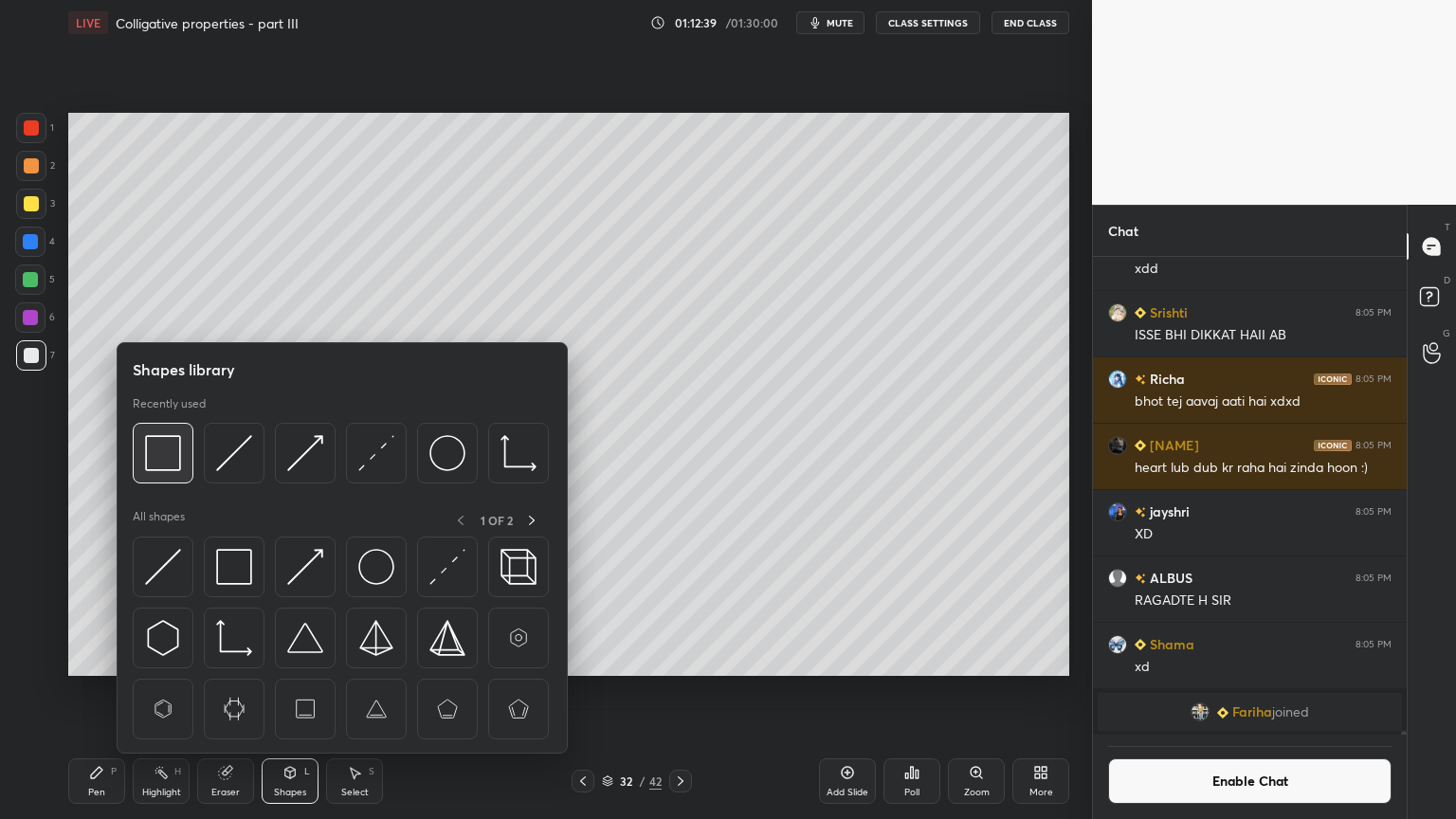 click at bounding box center [163, 453] 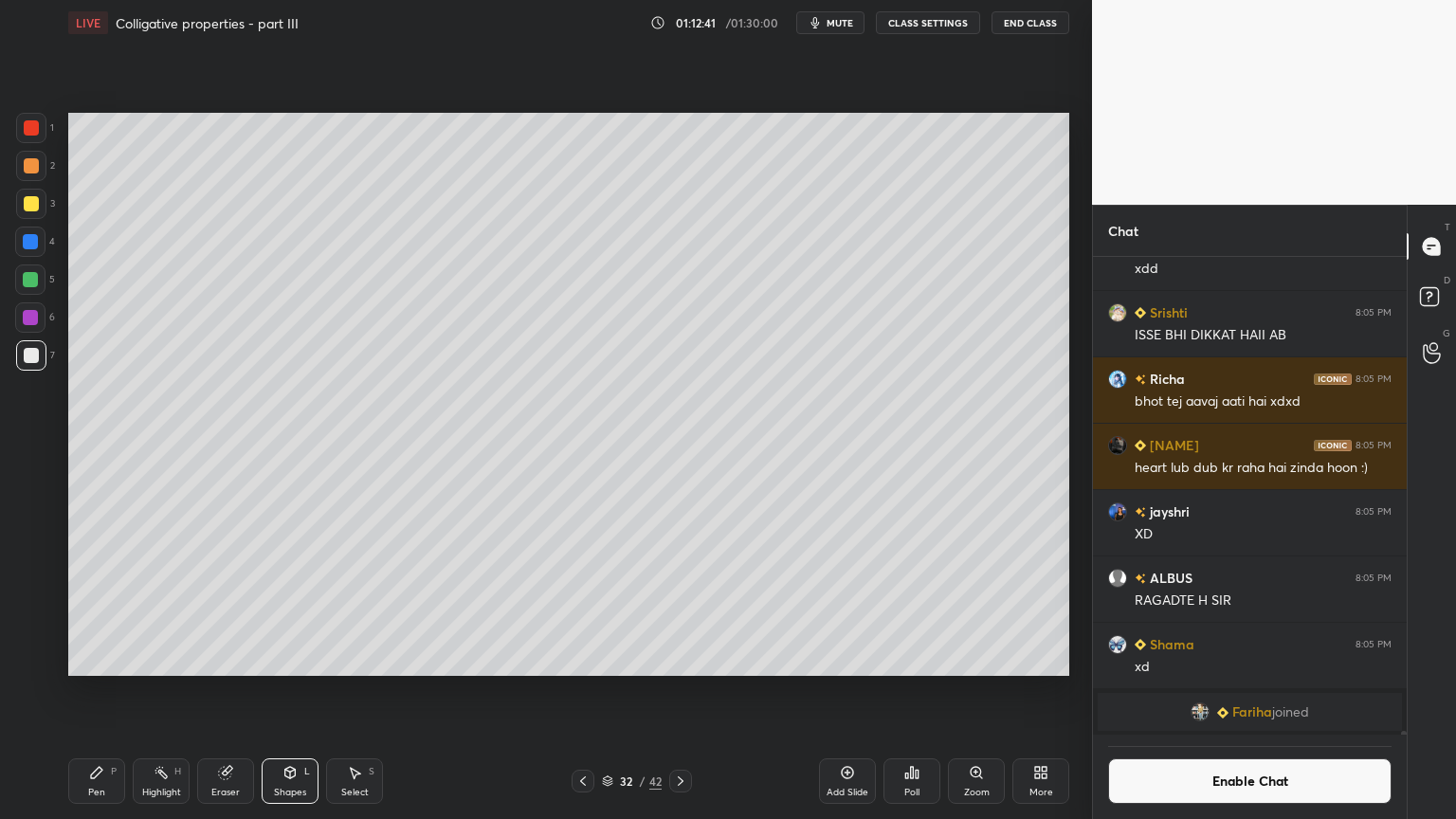click on "Pen P" at bounding box center [97, 781] 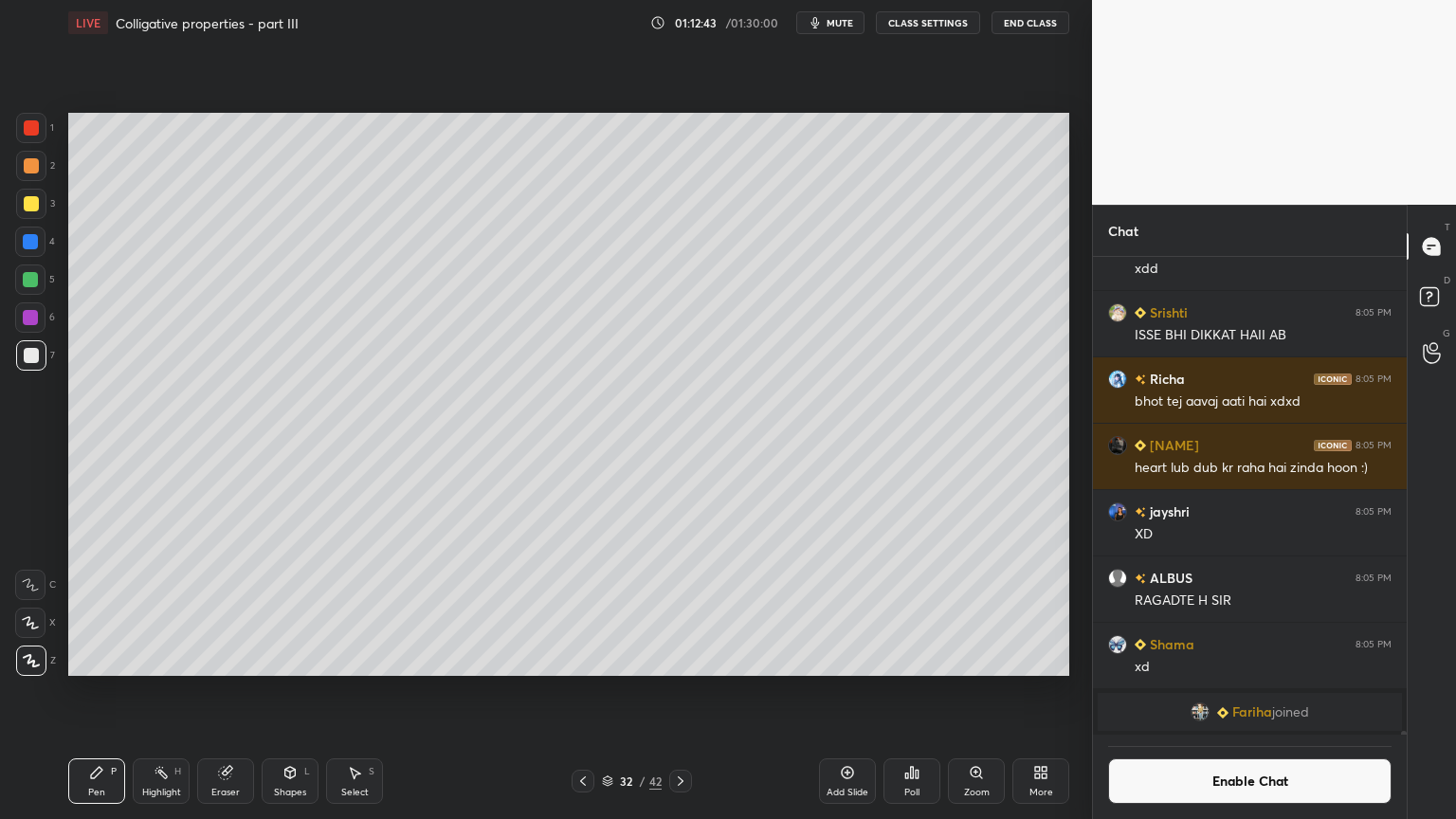 scroll, scrollTop: 433, scrollLeft: 308, axis: both 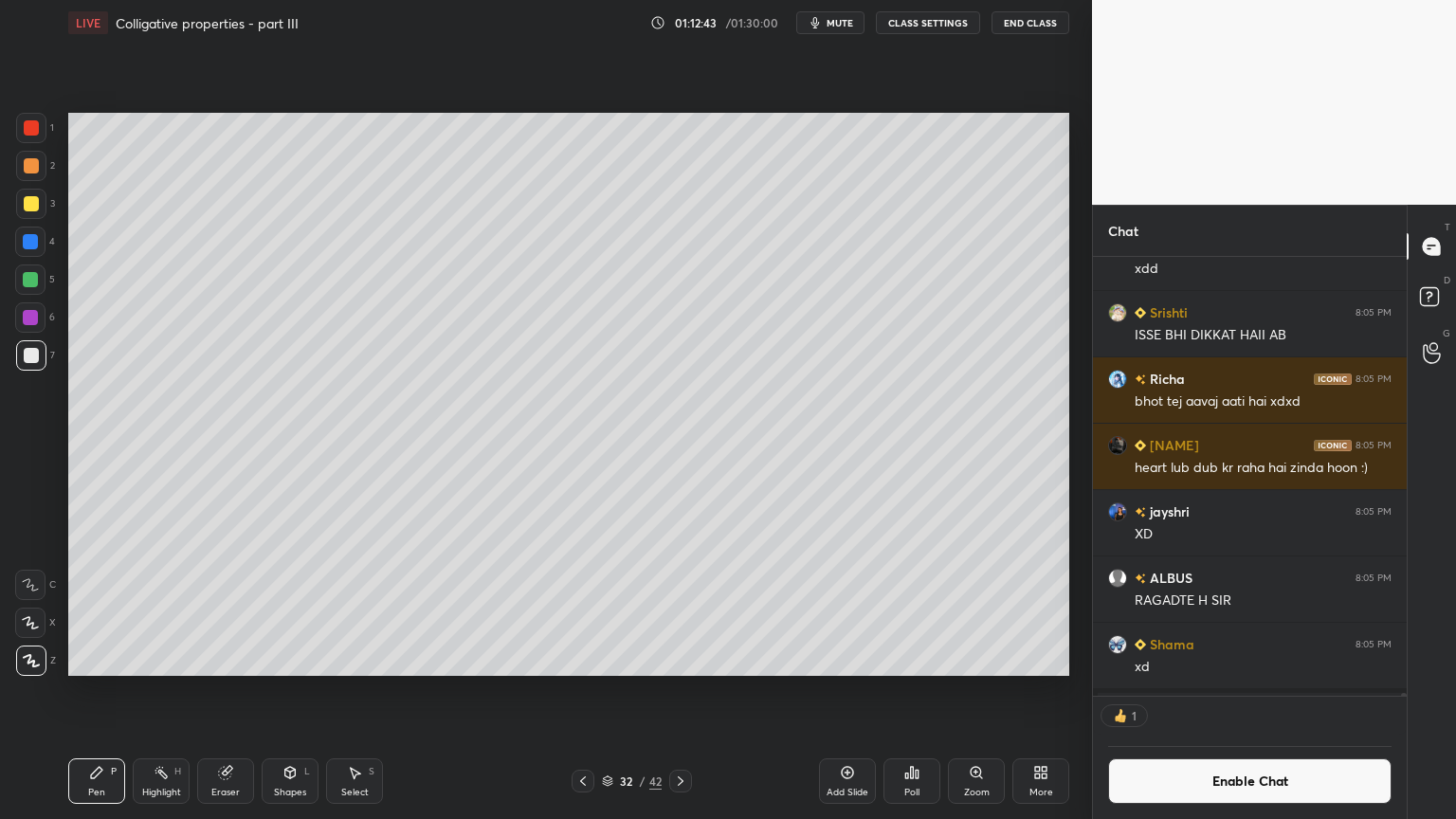 drag, startPoint x: 167, startPoint y: 781, endPoint x: 380, endPoint y: 680, distance: 235.7329 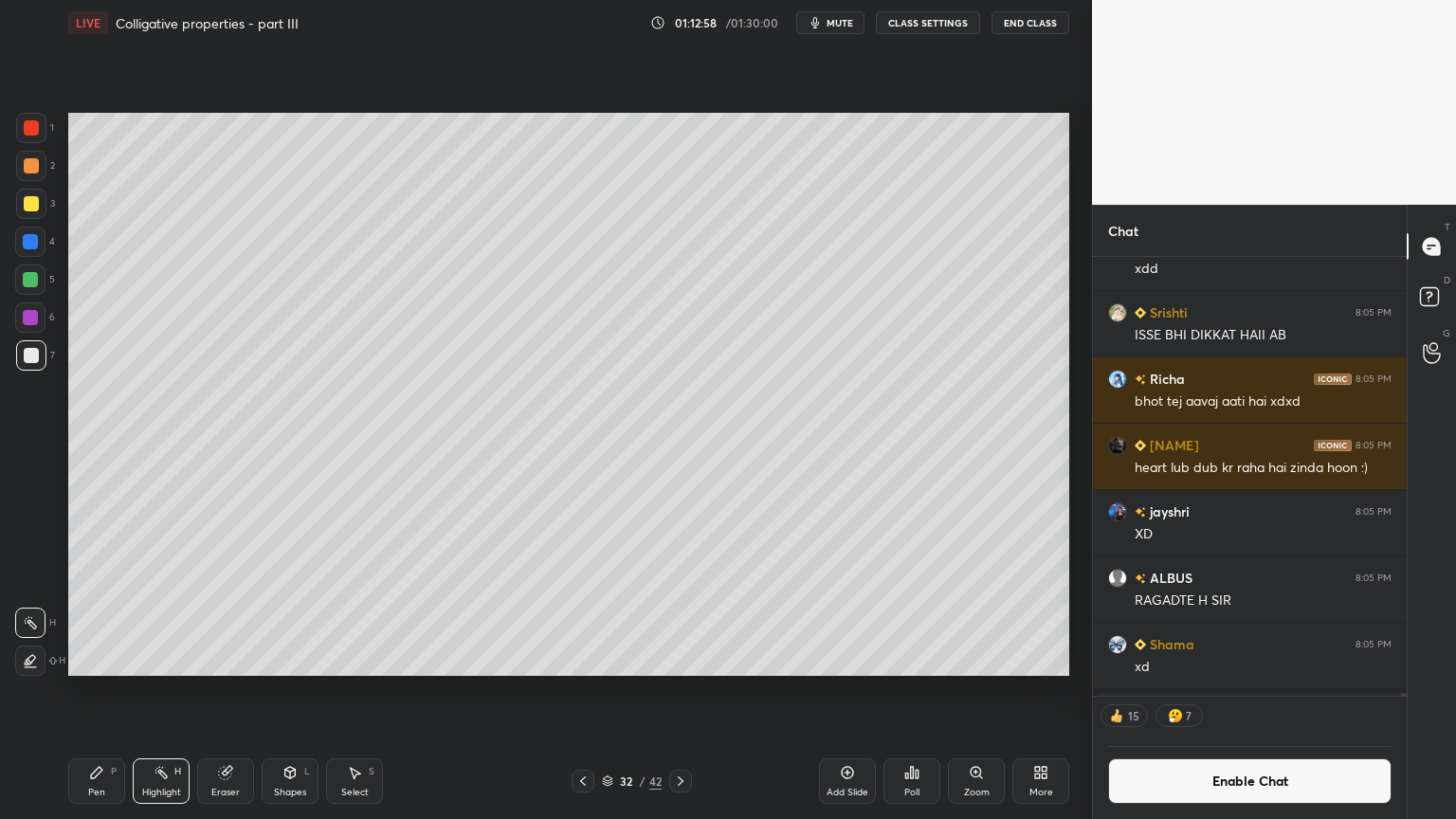 click 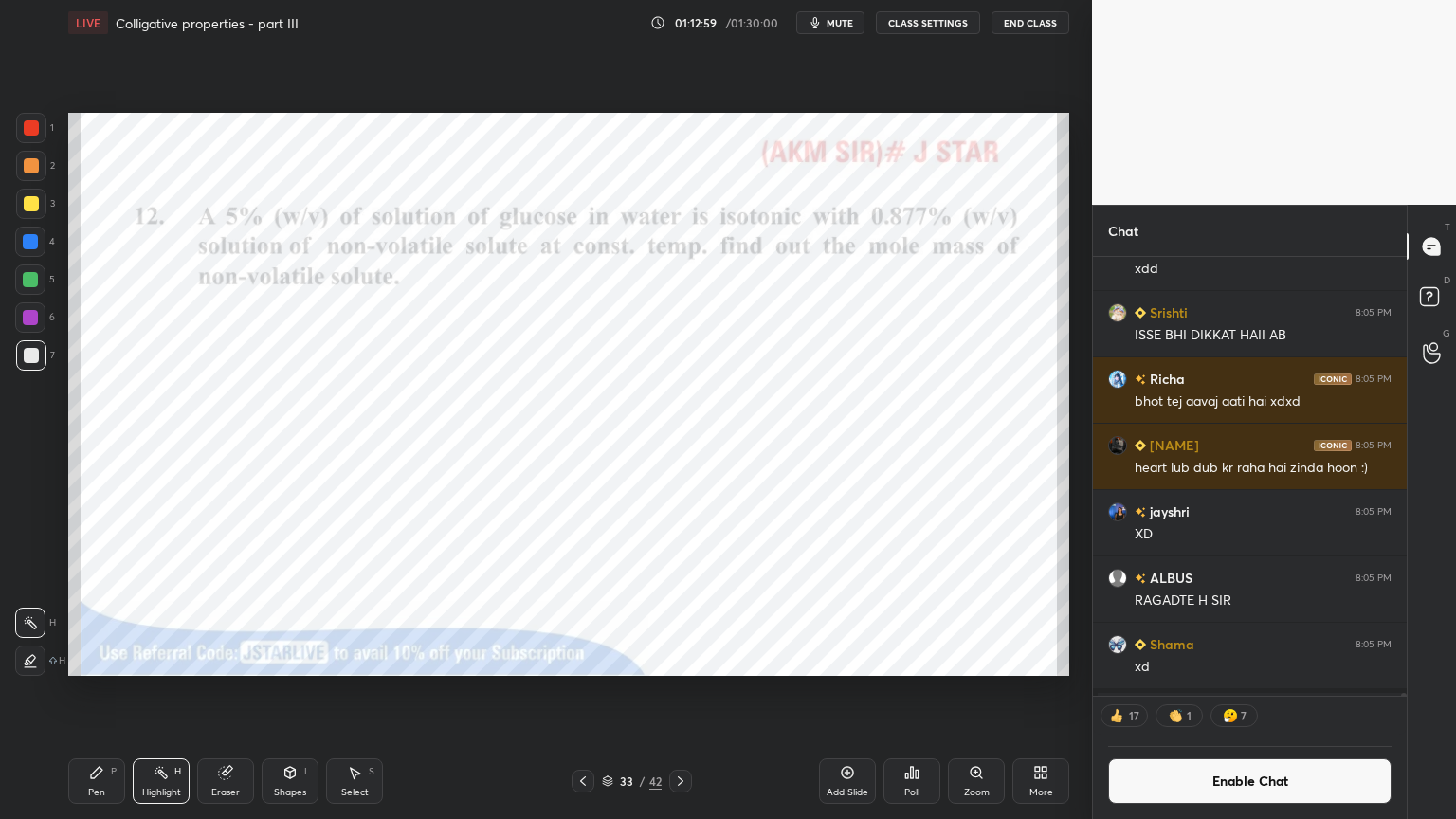 click on "Pen P" at bounding box center (97, 781) 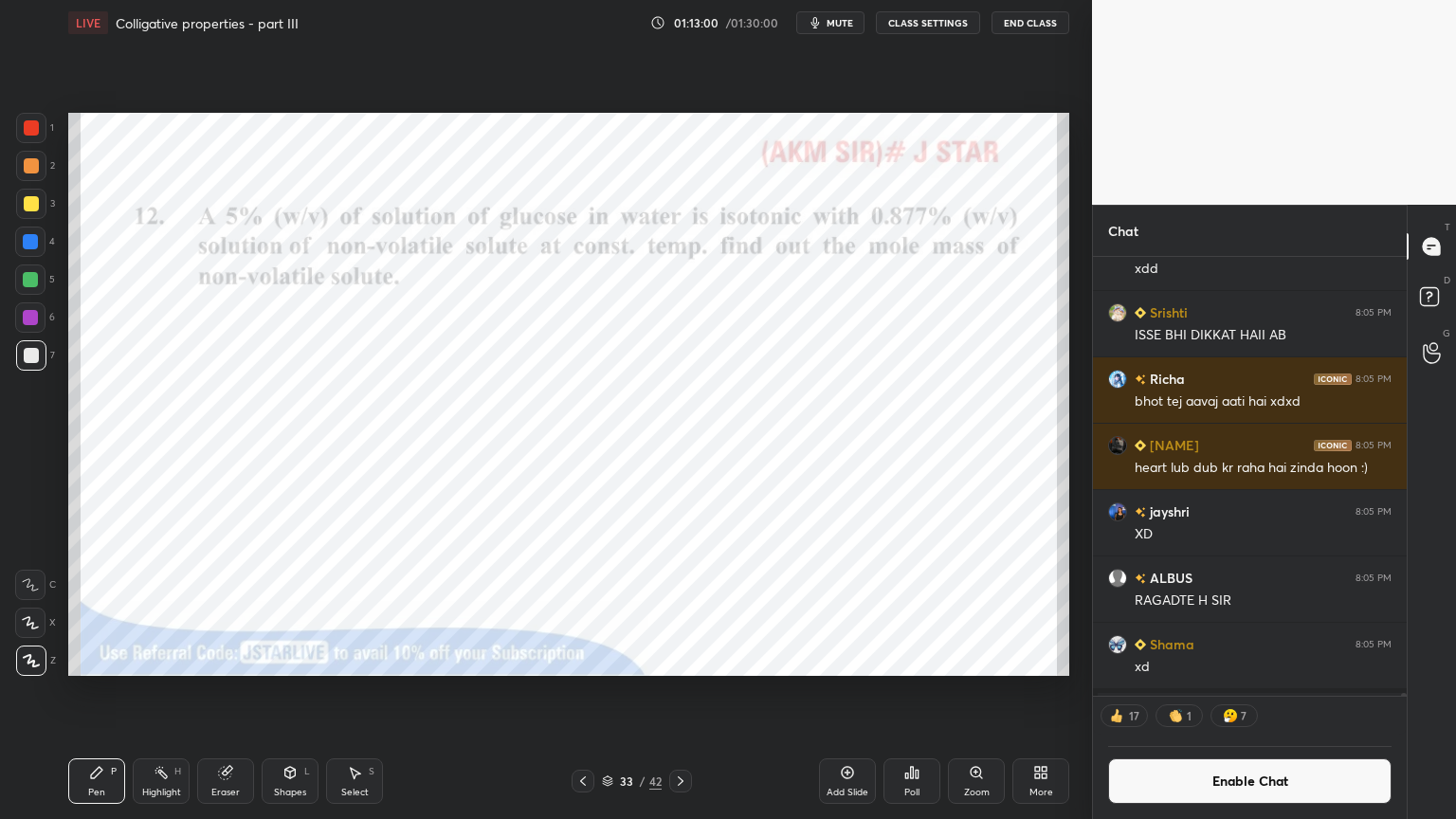 drag, startPoint x: 30, startPoint y: 127, endPoint x: 45, endPoint y: 133, distance: 16.155494 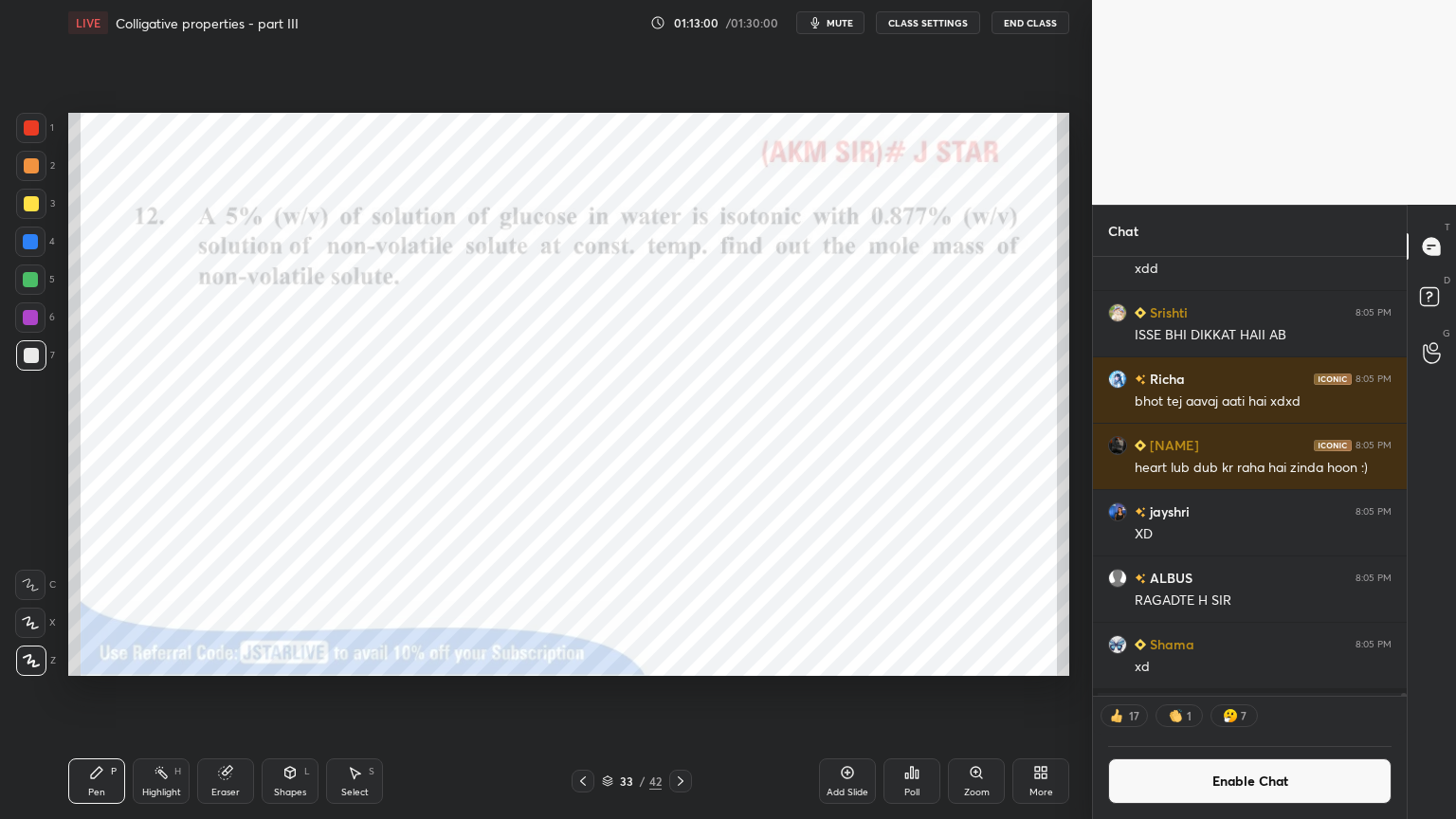 click at bounding box center [31, 128] 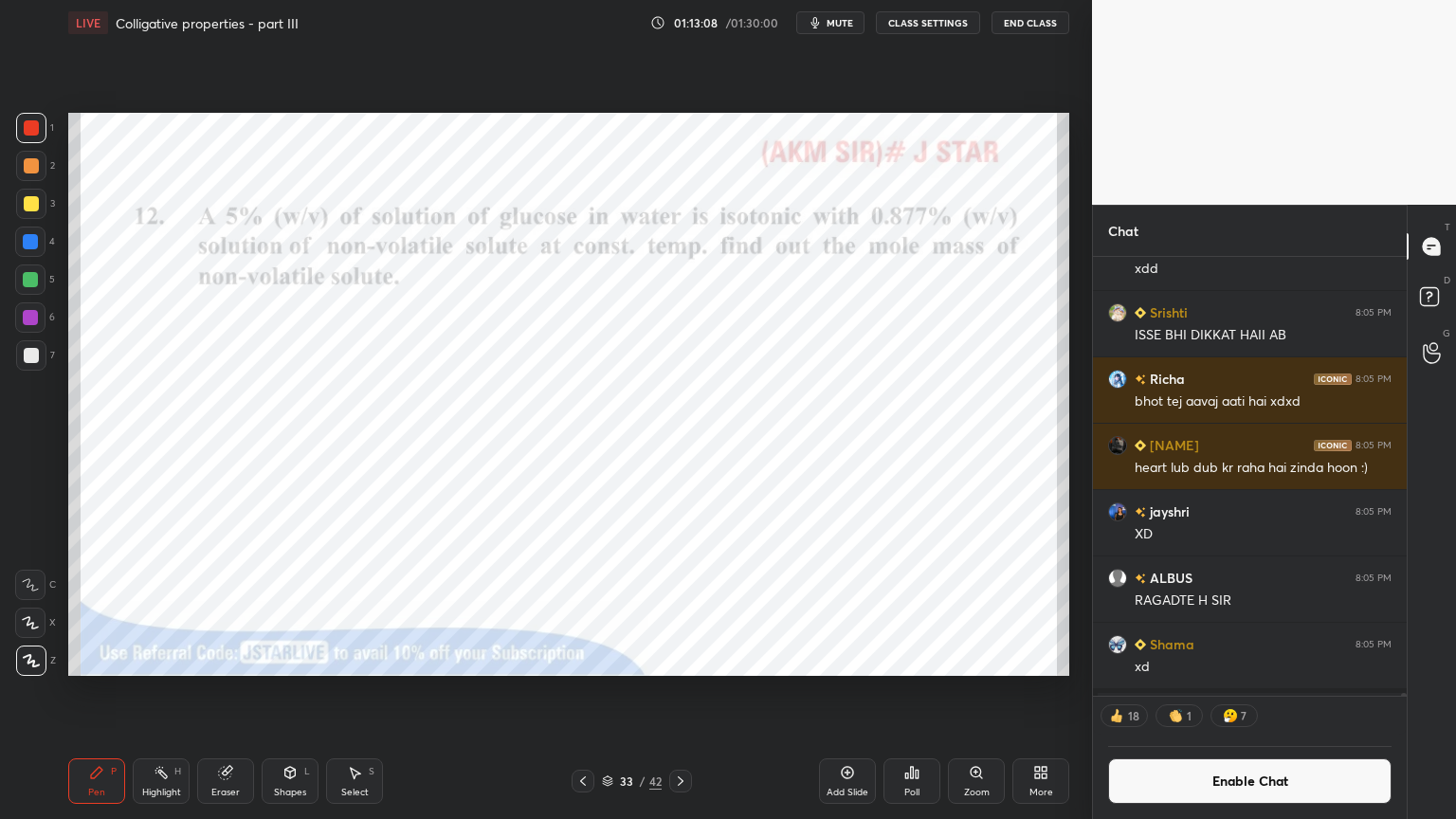 click at bounding box center [31, 355] 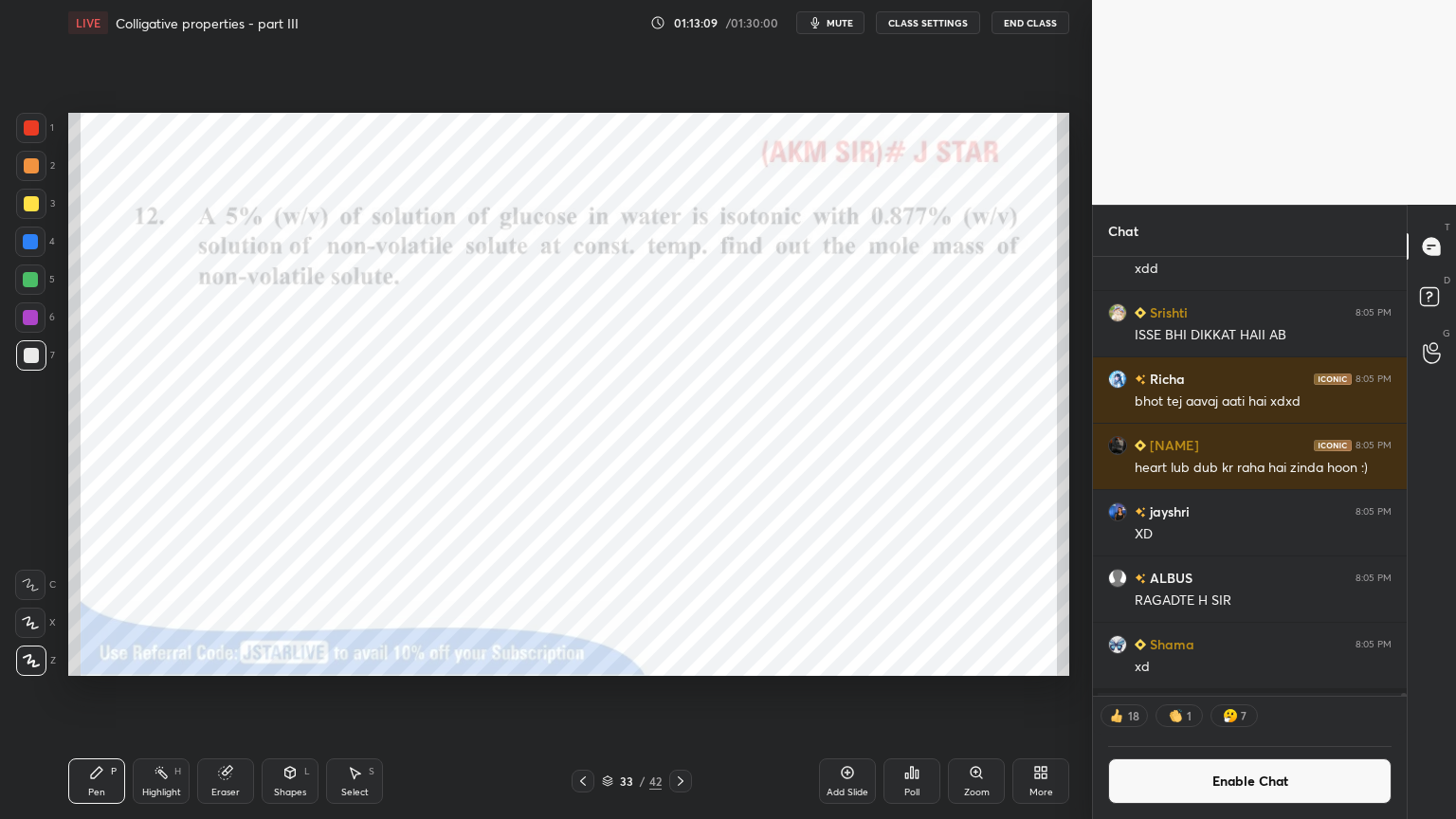 click at bounding box center (30, 242) 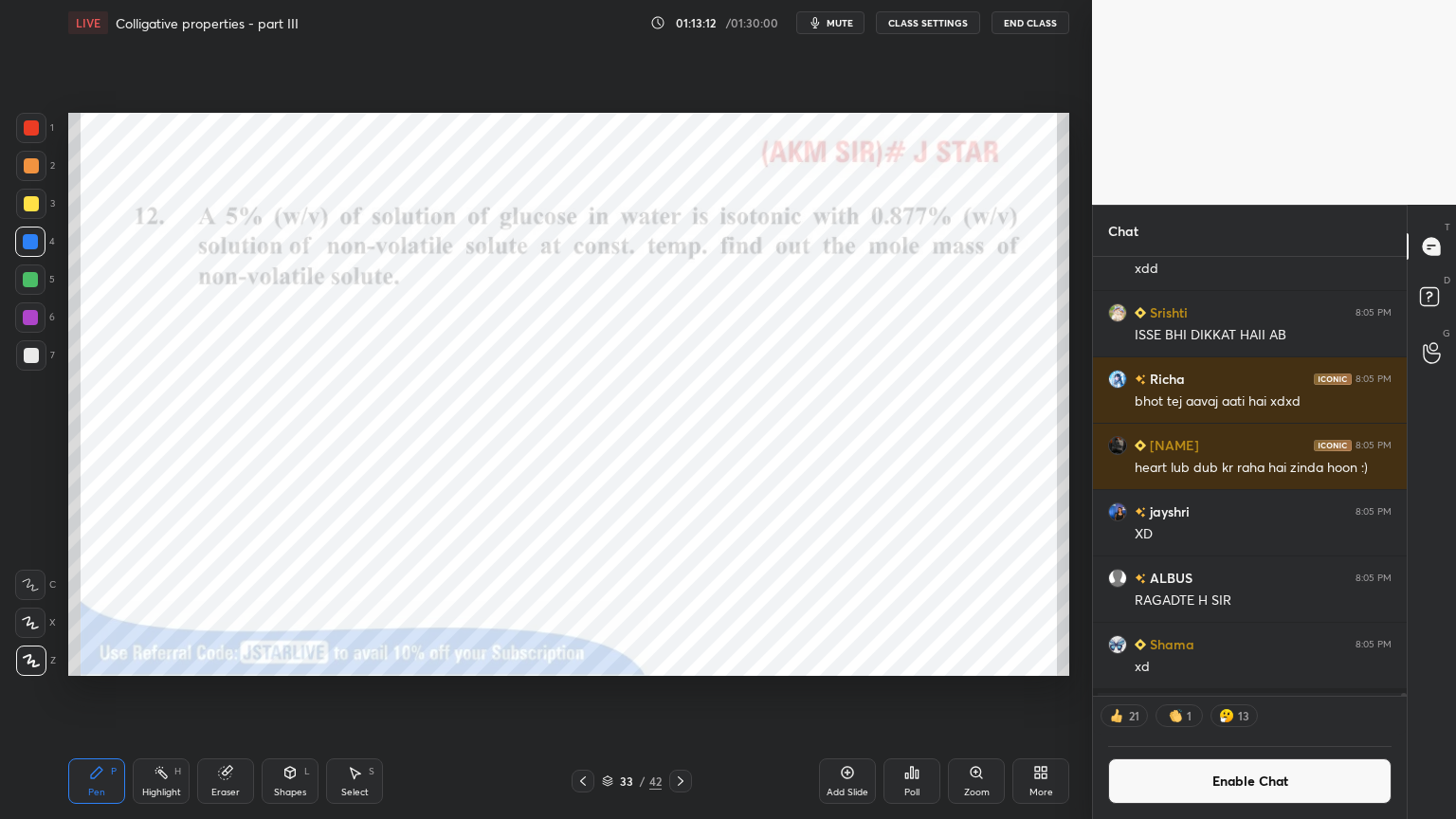 click on "7" at bounding box center (35, 355) 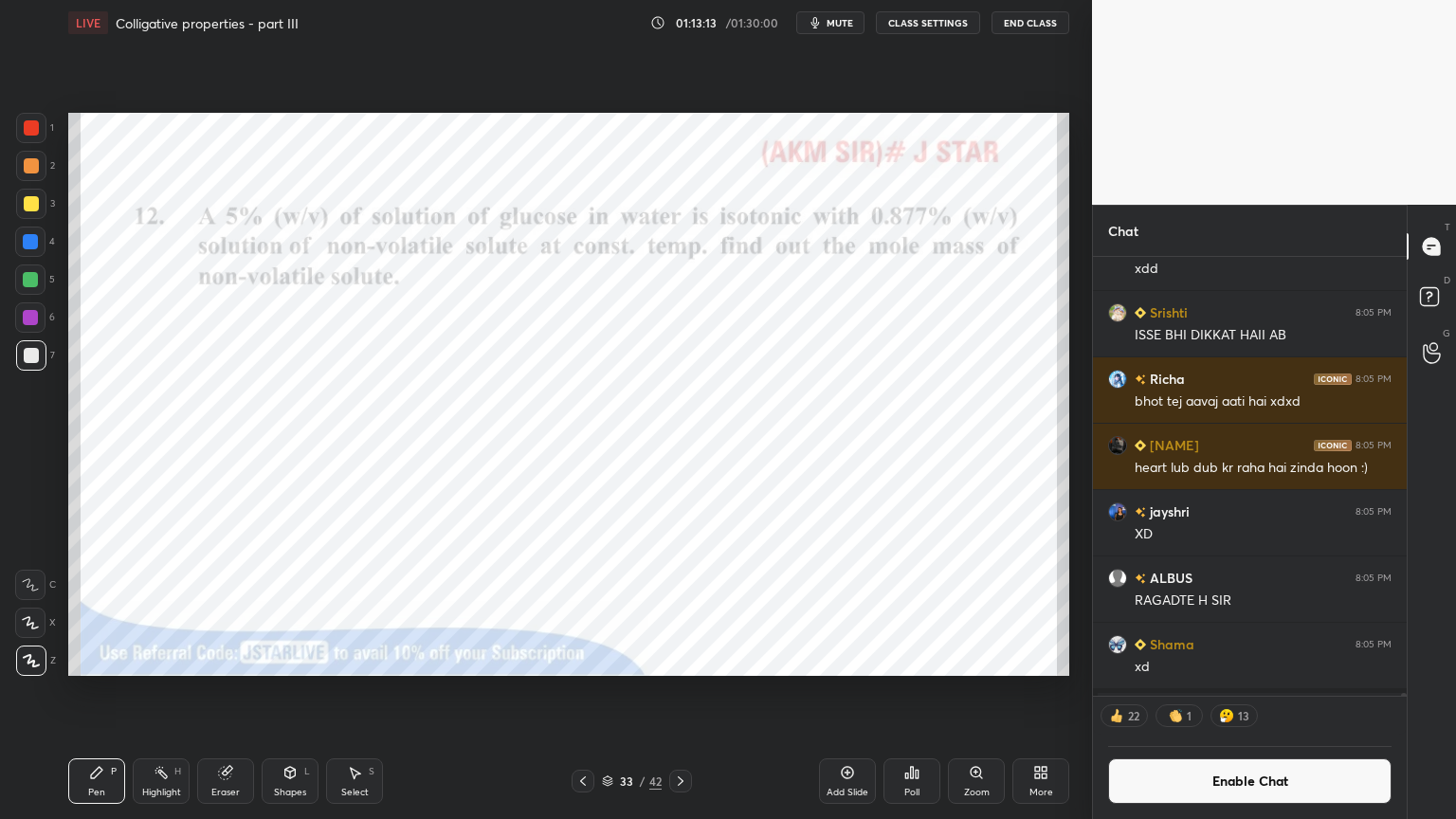 click at bounding box center (30, 242) 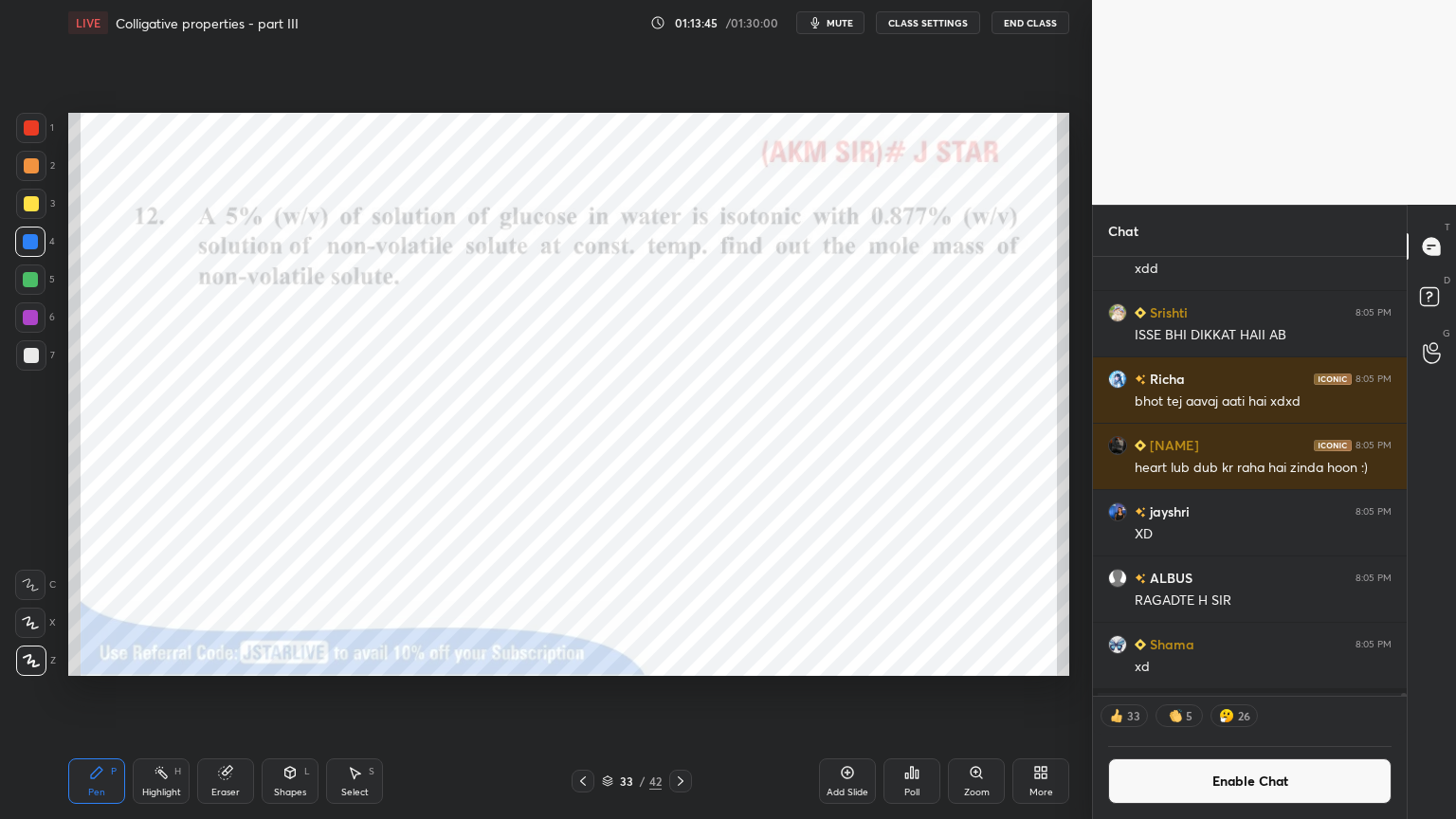 drag, startPoint x: 1292, startPoint y: 778, endPoint x: 1301, endPoint y: 763, distance: 17.49286 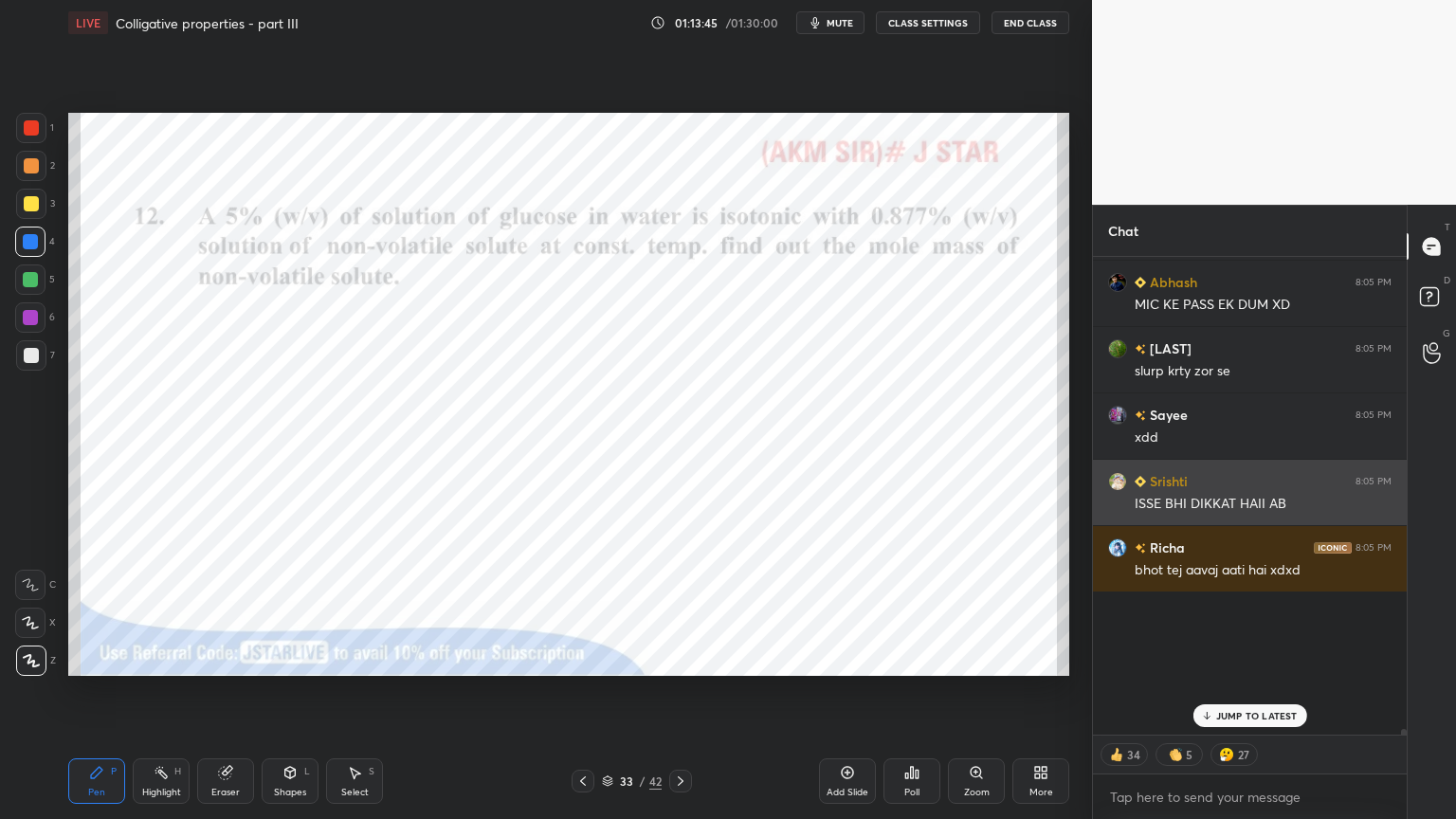 scroll, scrollTop: 6, scrollLeft: 6, axis: both 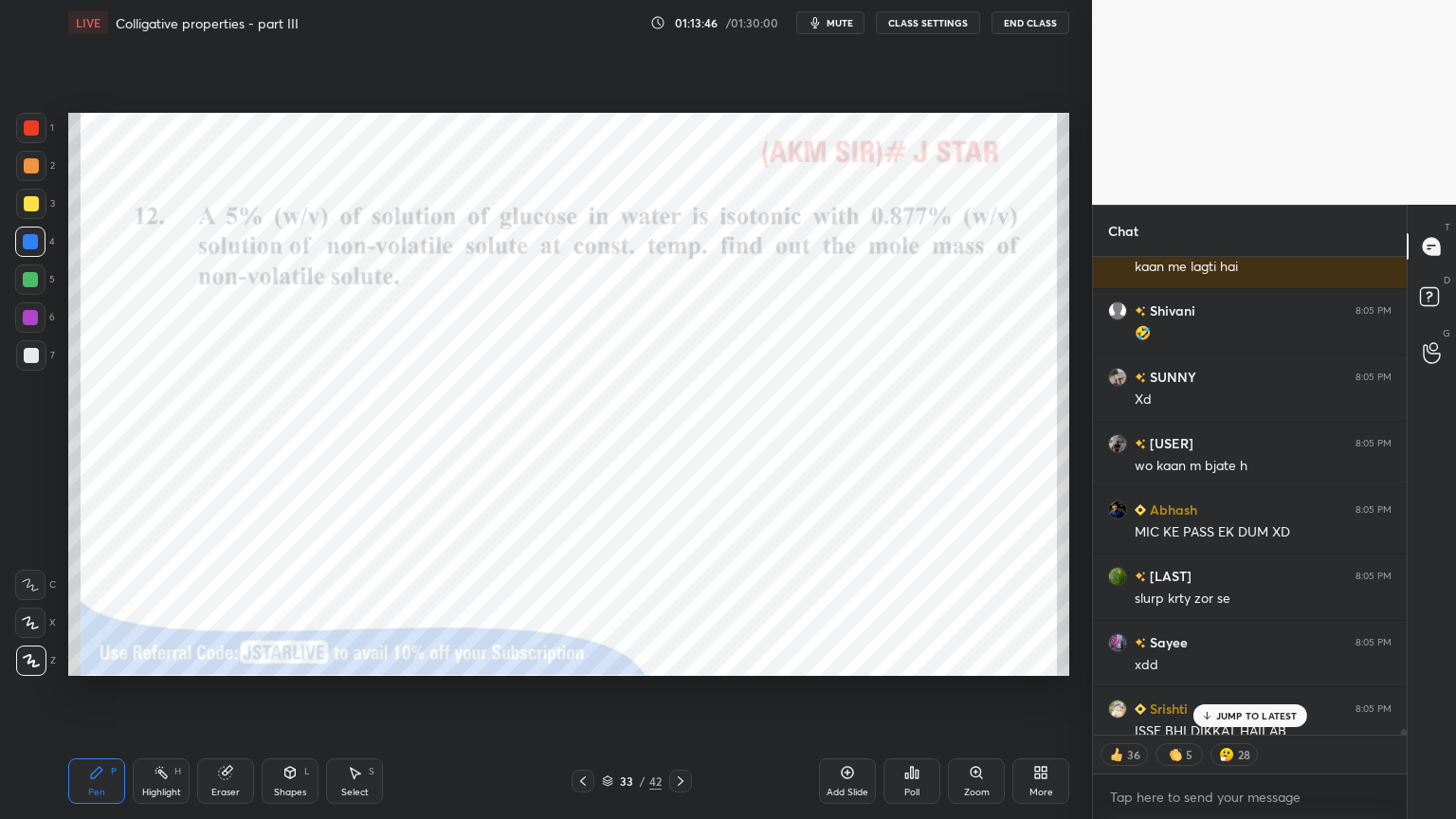 click on "JUMP TO LATEST" at bounding box center [1257, 716] 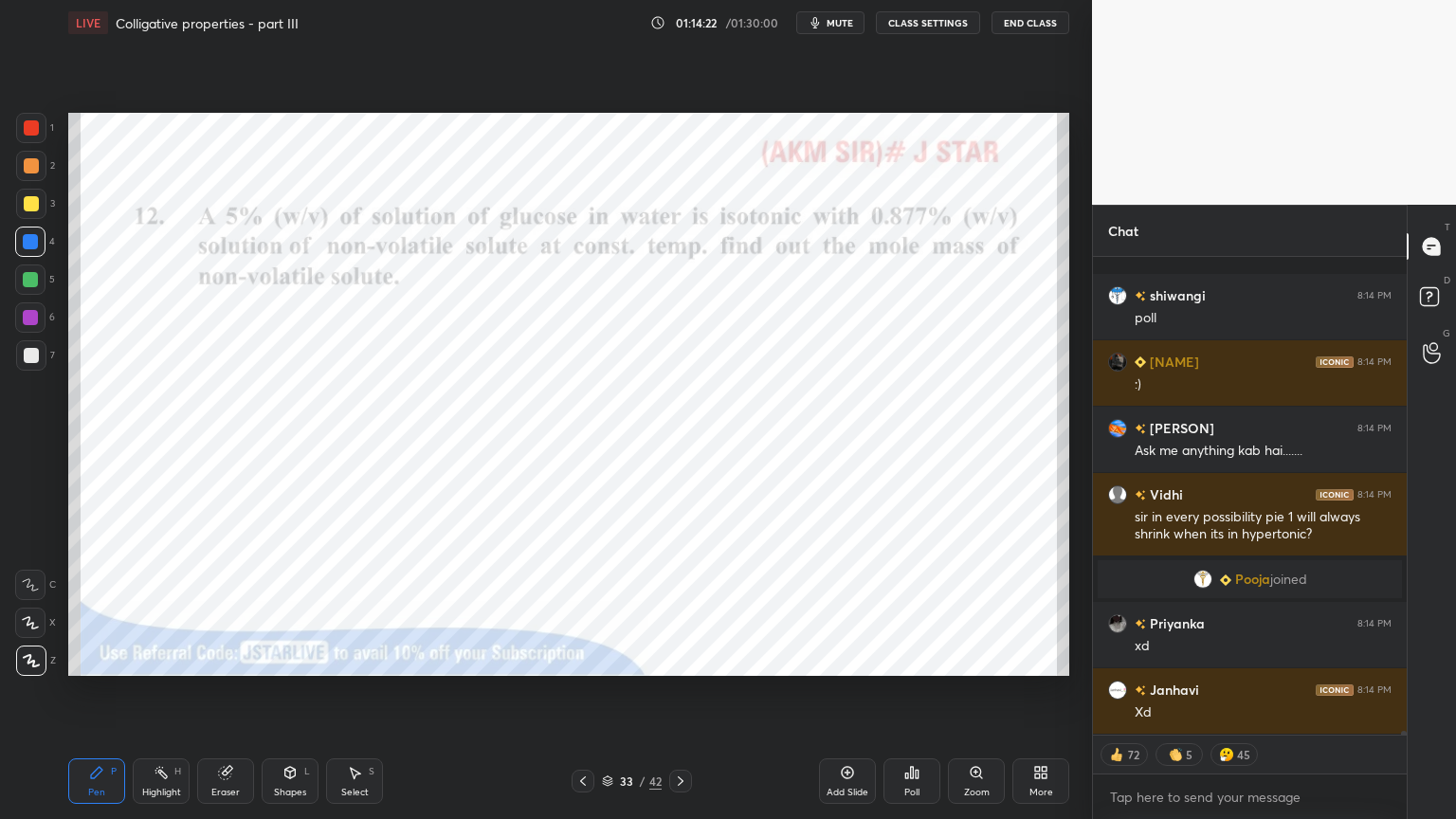 scroll, scrollTop: 64836, scrollLeft: 0, axis: vertical 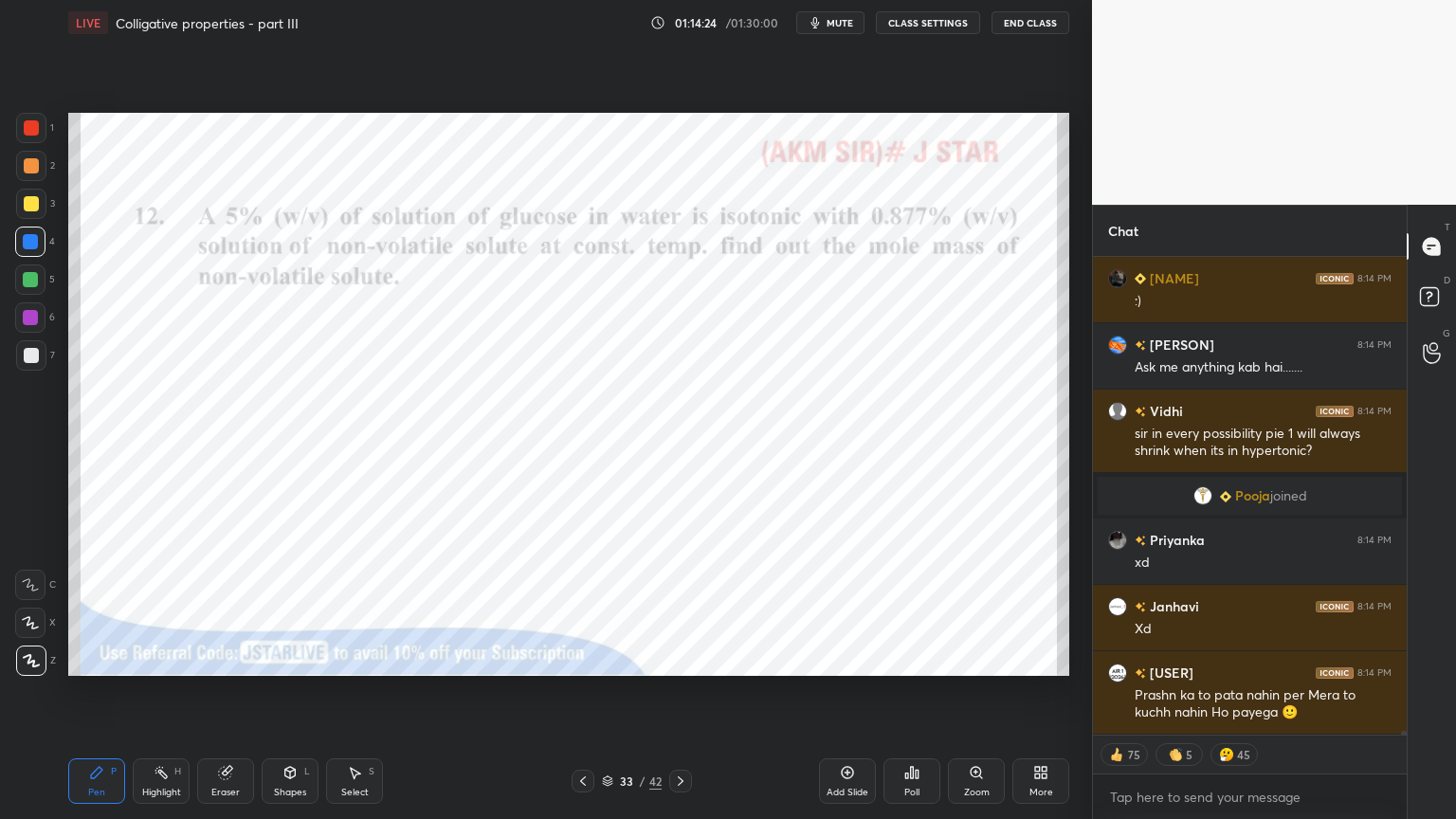 click on "33 / 42" at bounding box center (631, 781) 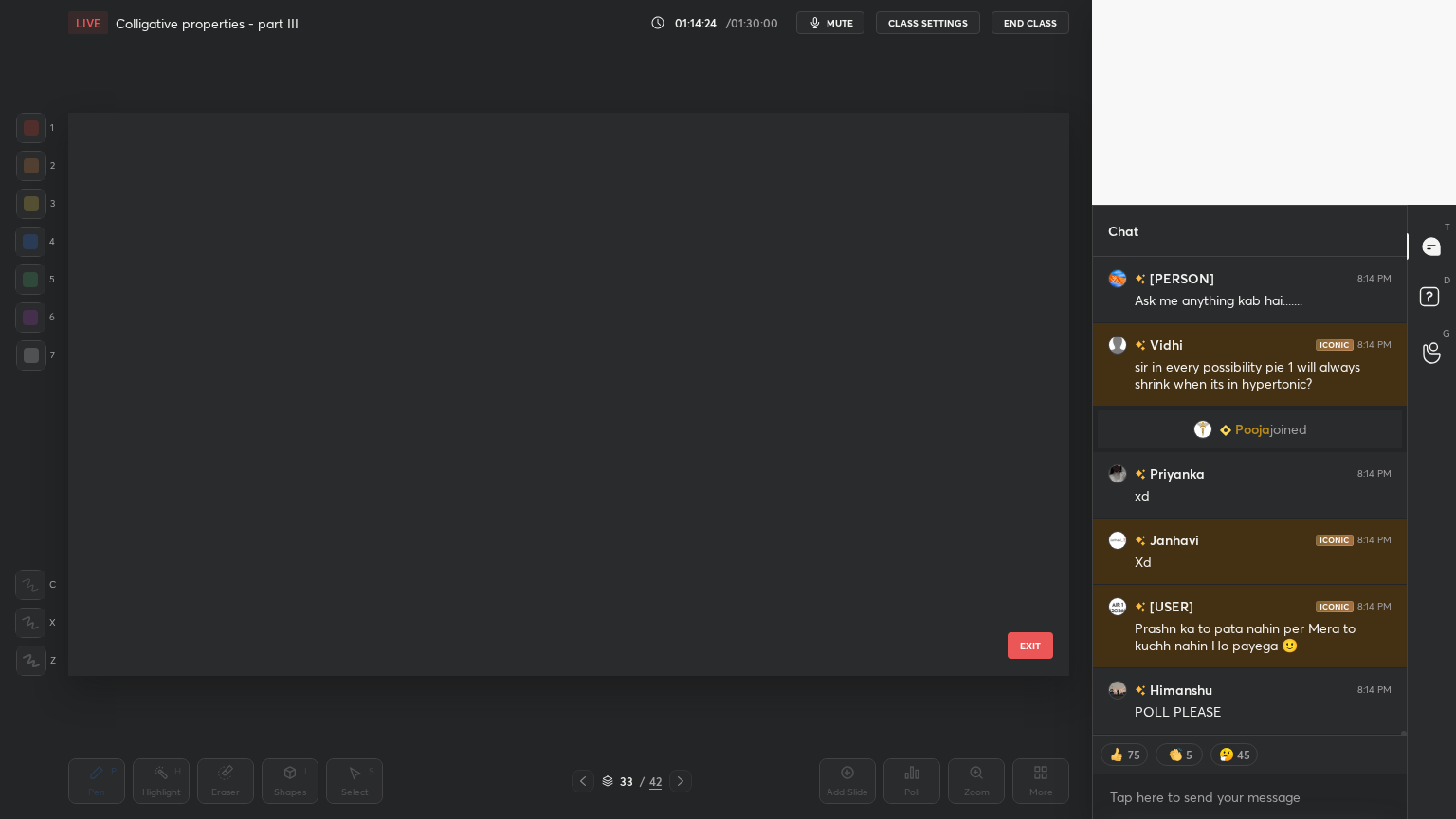 scroll, scrollTop: 1345, scrollLeft: 0, axis: vertical 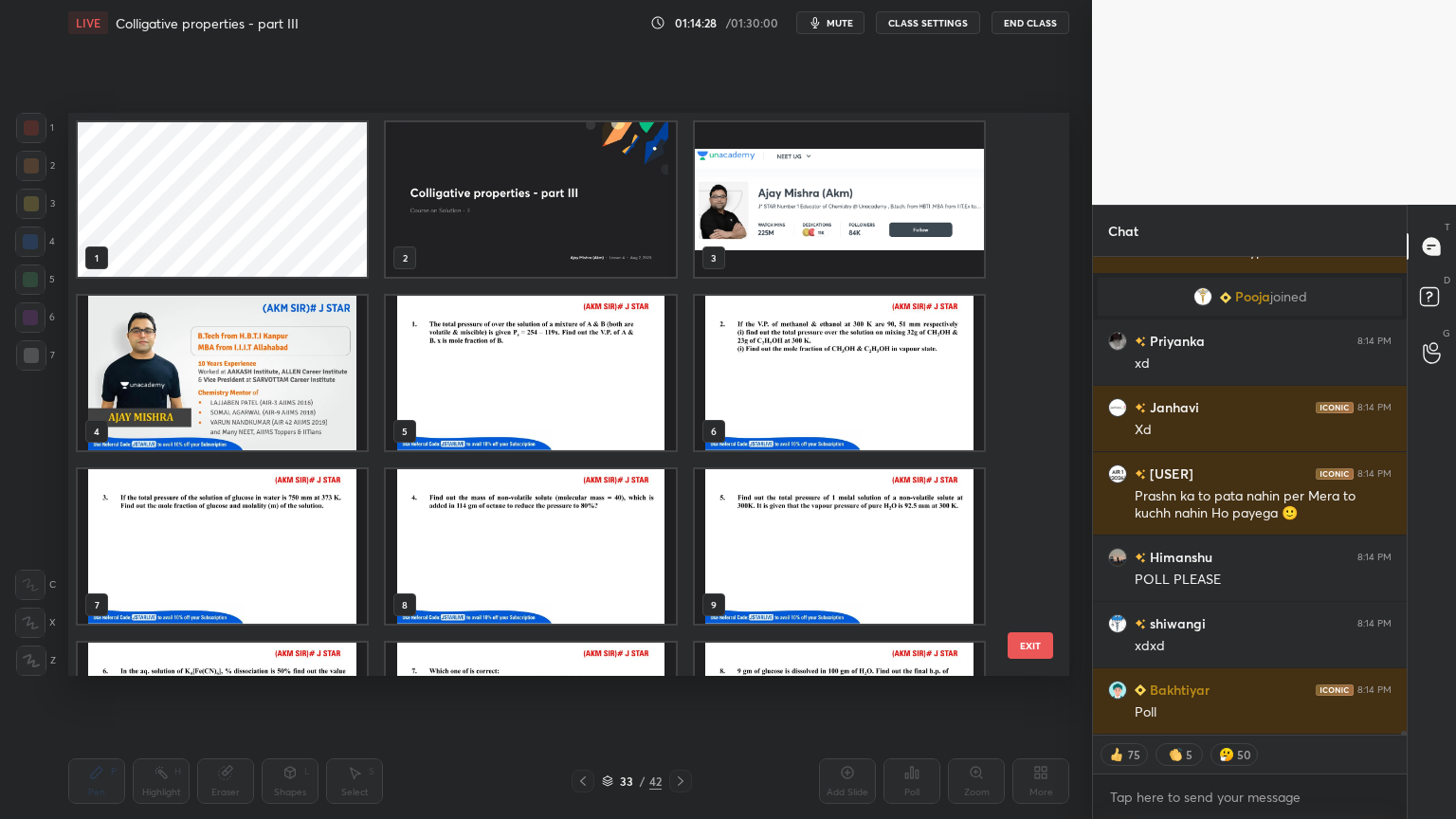 click at bounding box center [839, 199] 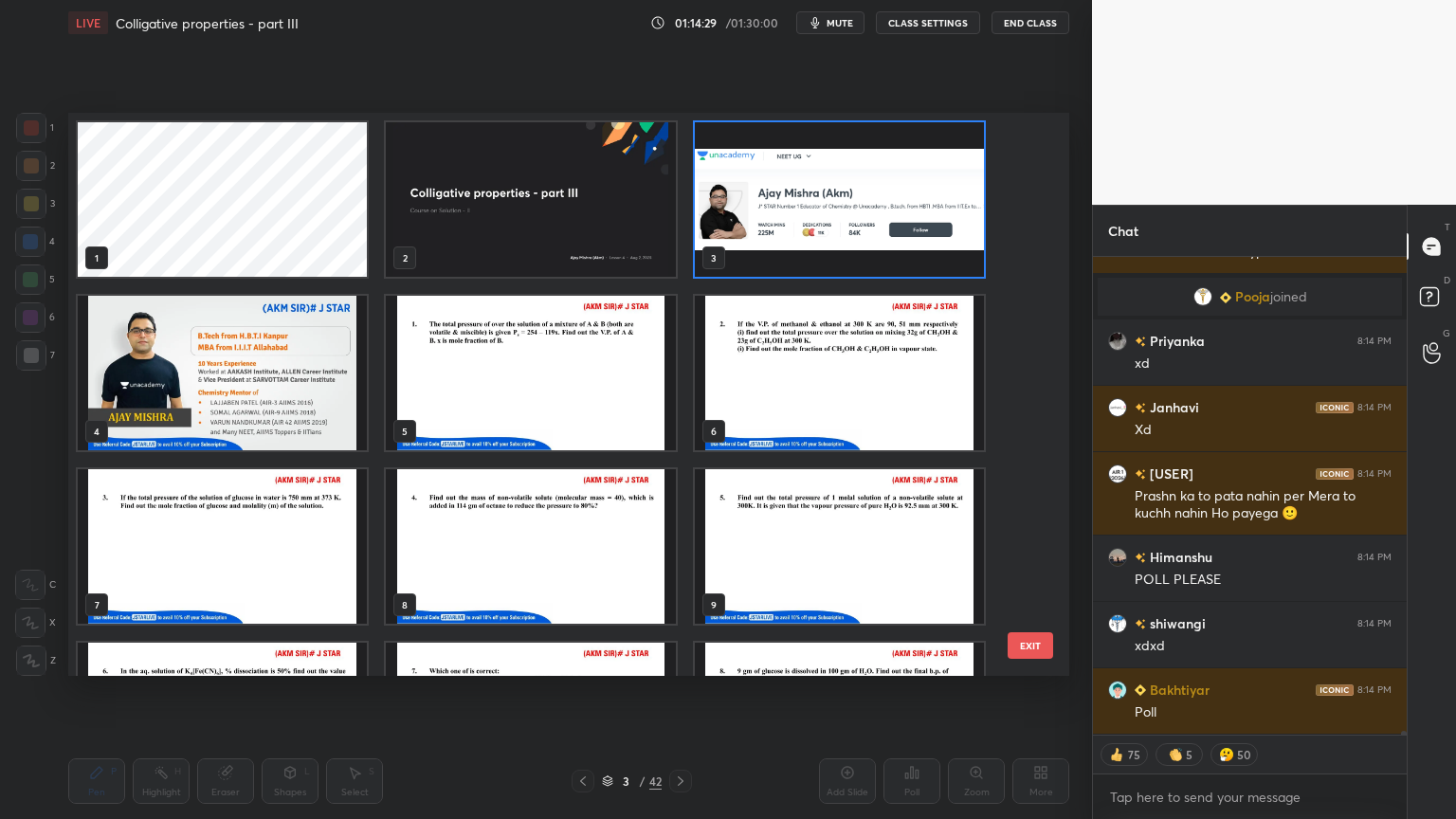 click at bounding box center (839, 199) 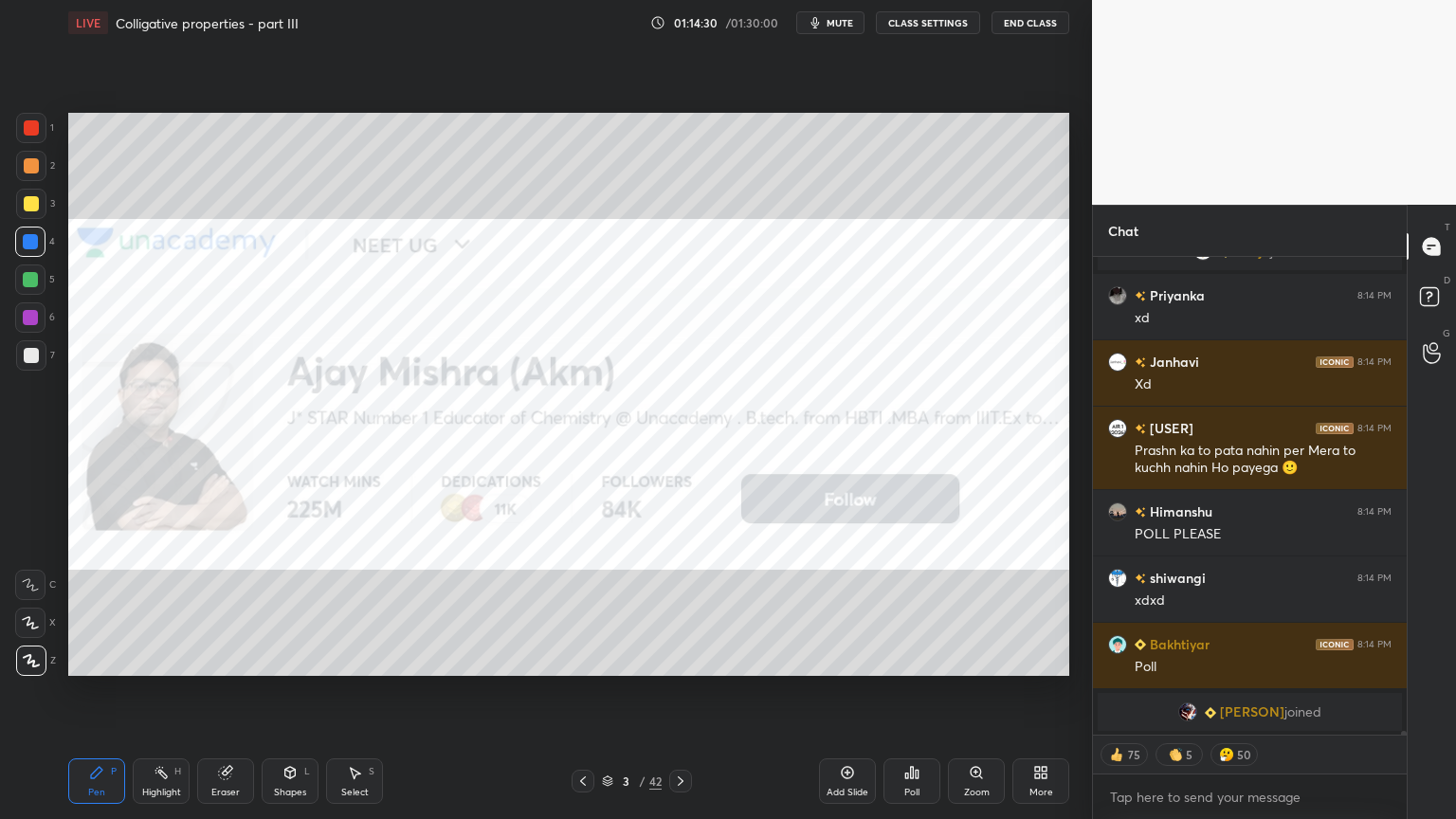 click on "Highlight H" at bounding box center (161, 781) 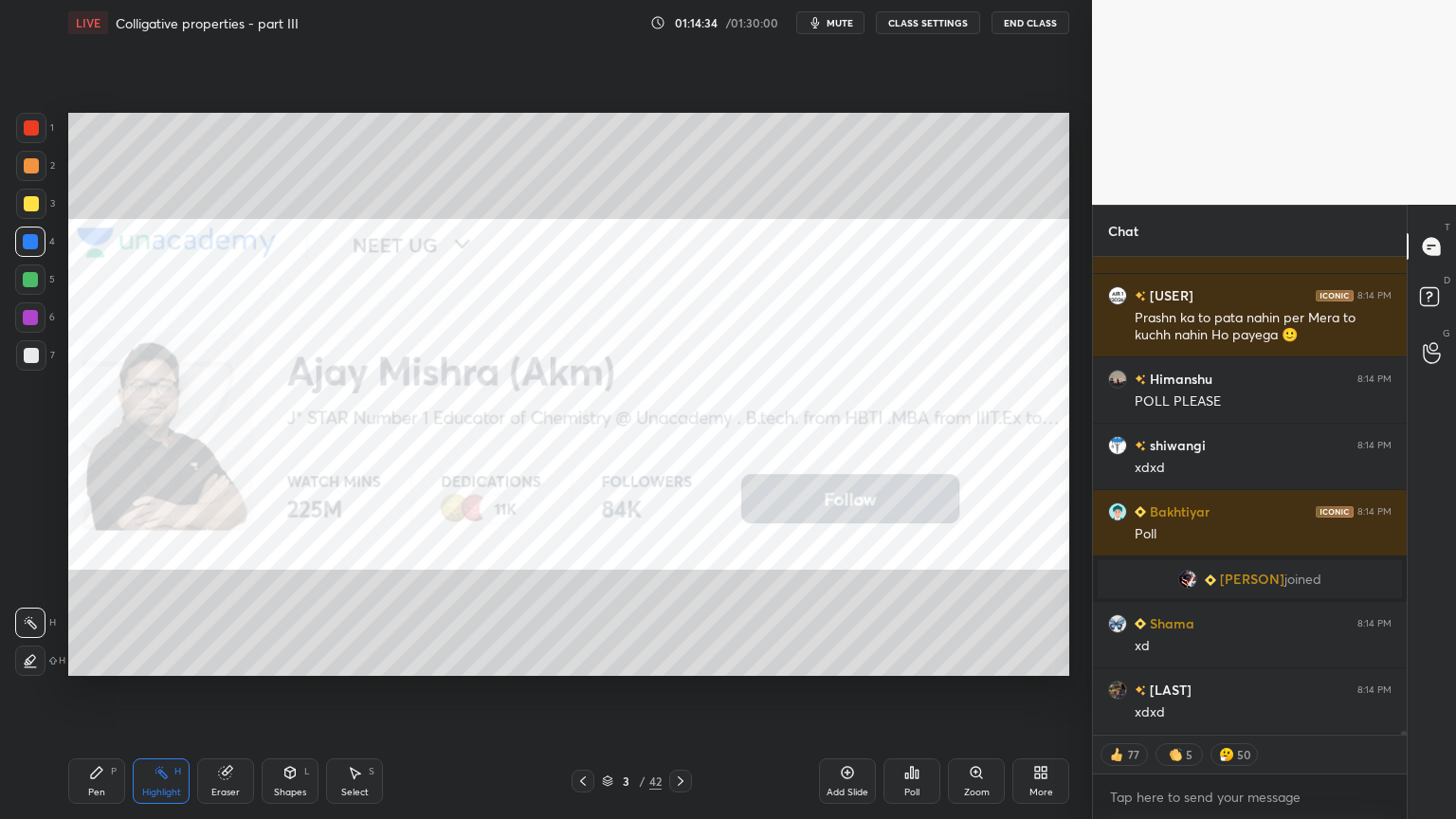 scroll, scrollTop: 65128, scrollLeft: 0, axis: vertical 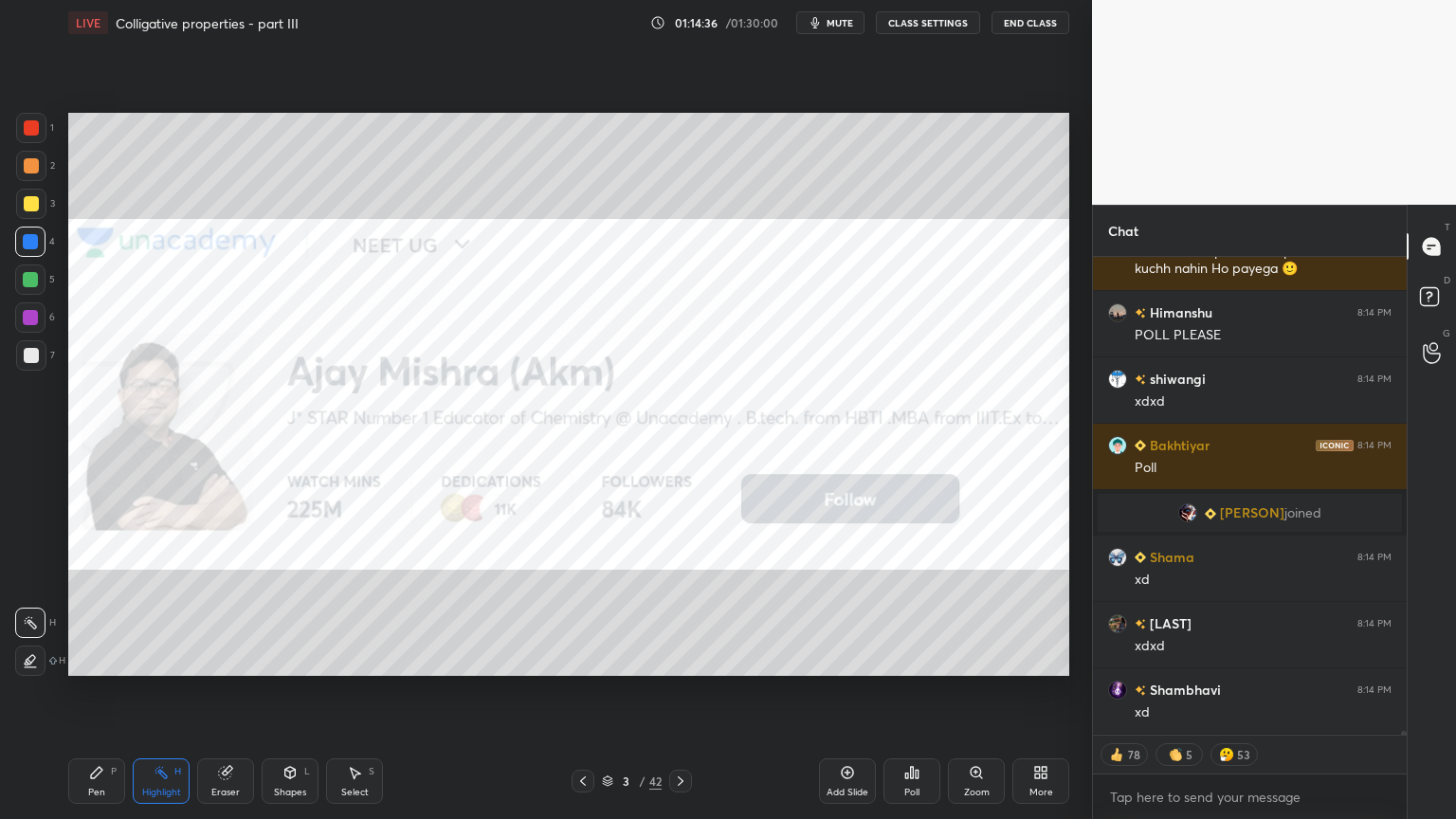 drag, startPoint x: 609, startPoint y: 776, endPoint x: 622, endPoint y: 755, distance: 24.698178 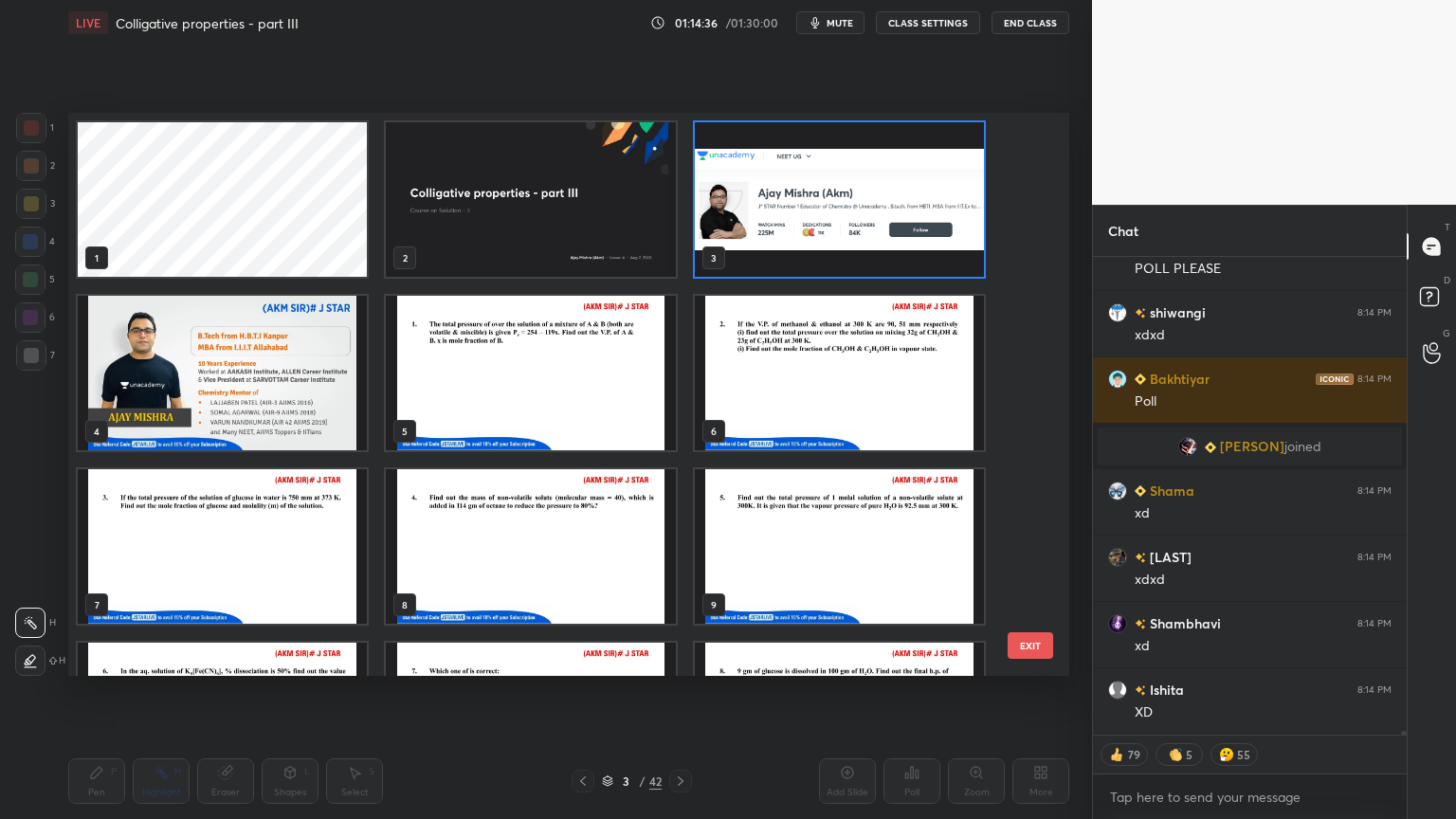 scroll, scrollTop: 6, scrollLeft: 9, axis: both 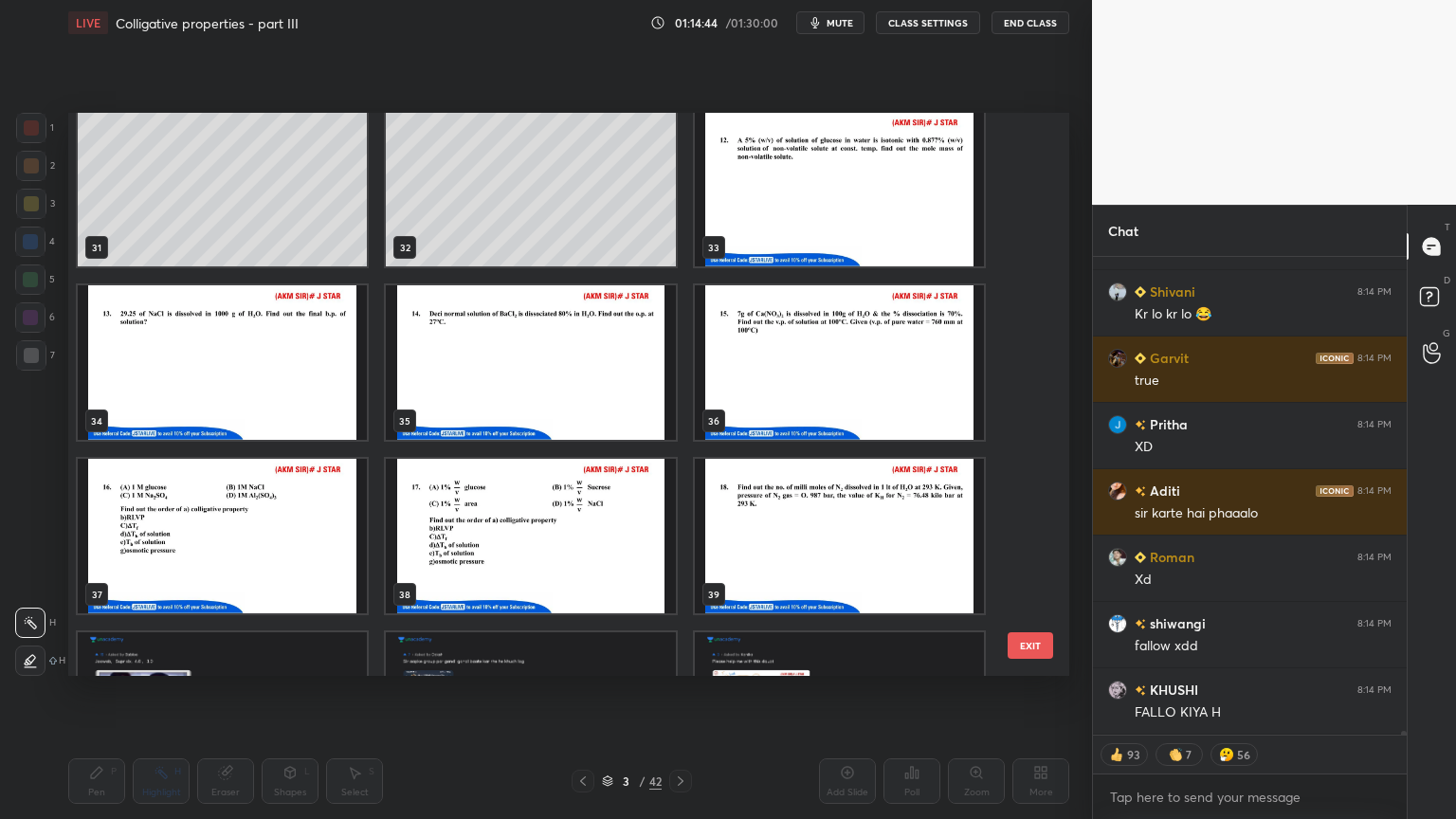 click at bounding box center [839, 189] 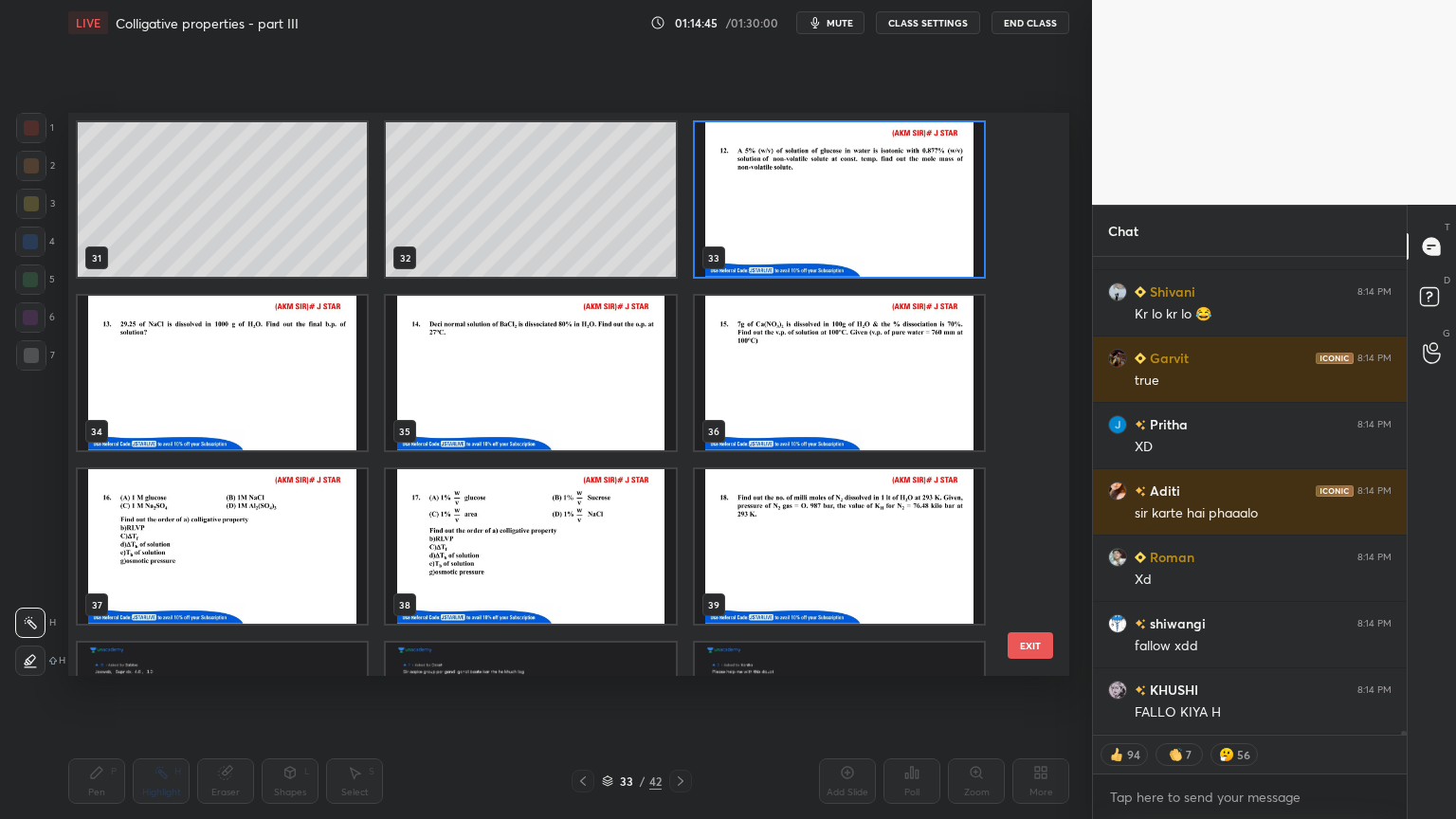 click at bounding box center [839, 199] 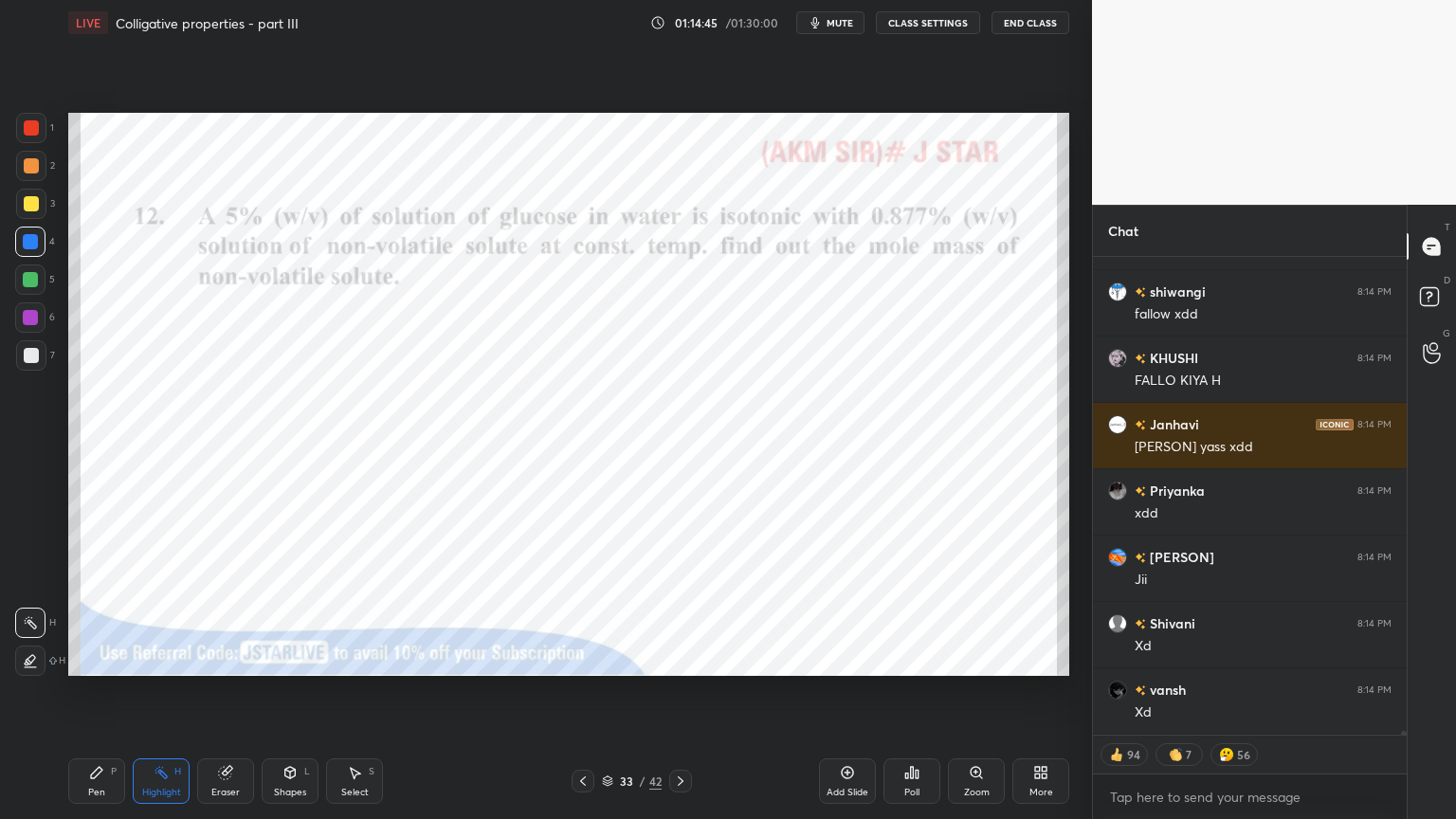 click at bounding box center [839, 199] 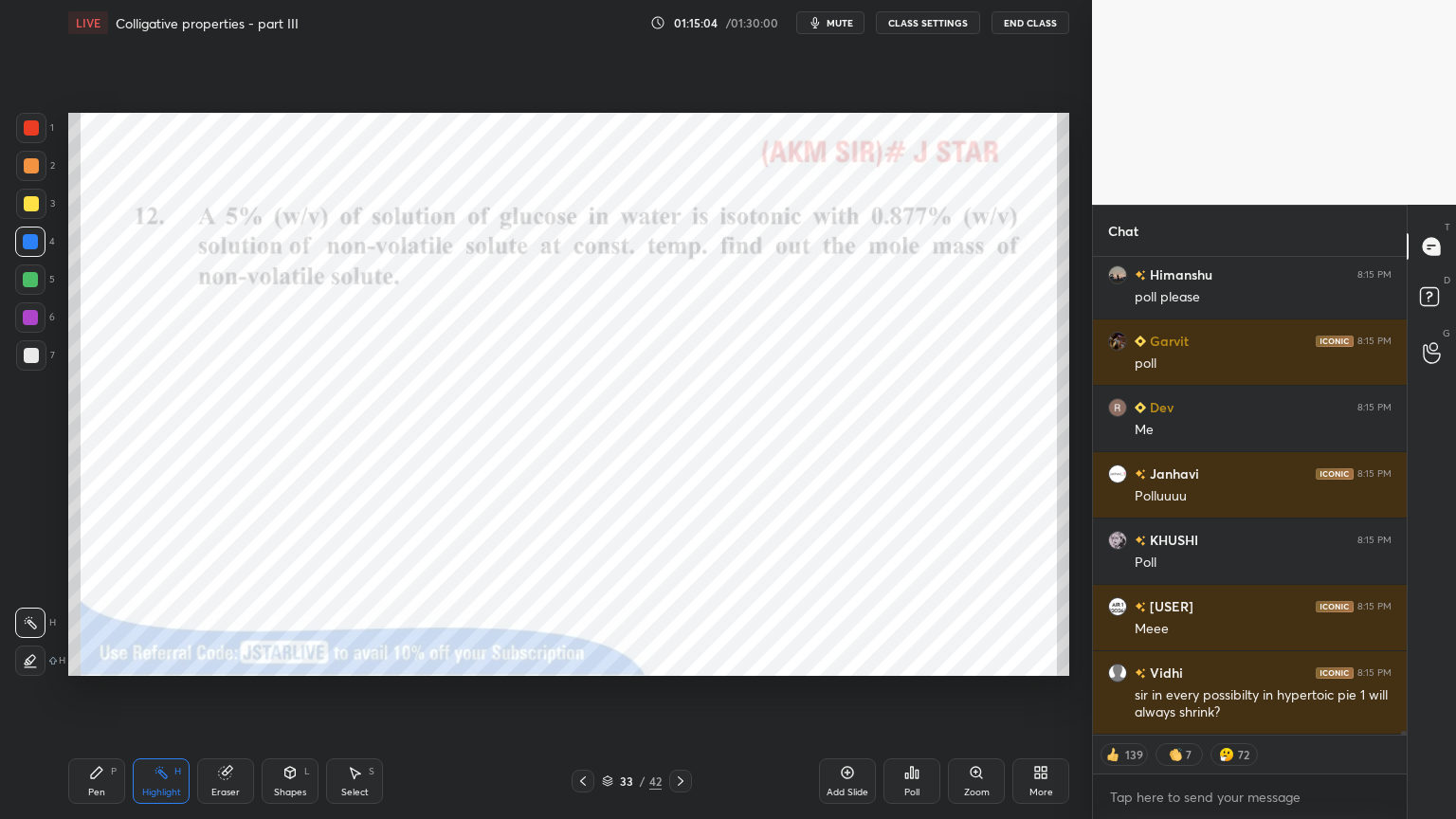 click on "Poll" at bounding box center (912, 781) 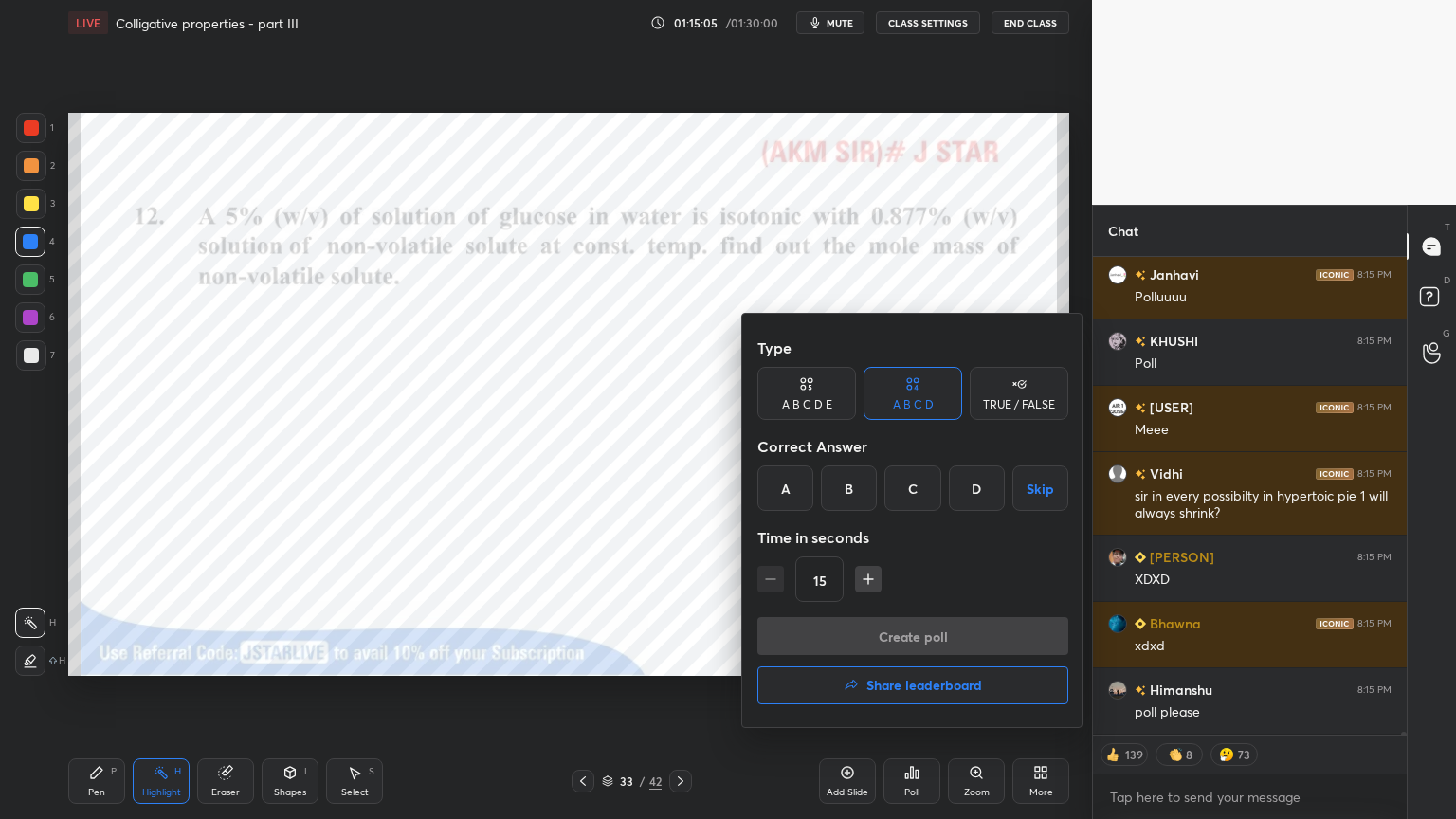 click on "B" at bounding box center (848, 488) 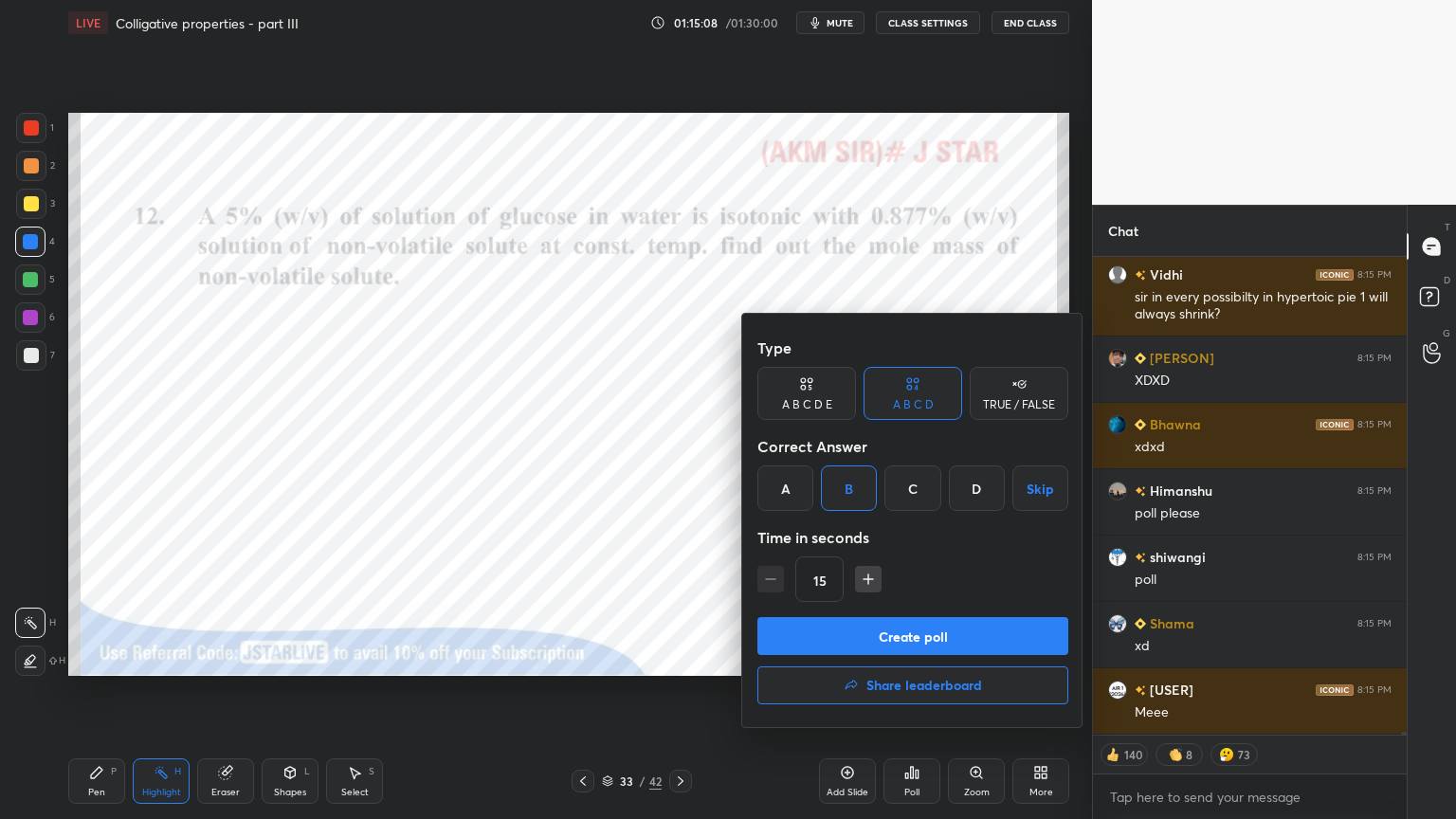 click on "Create poll" at bounding box center (913, 636) 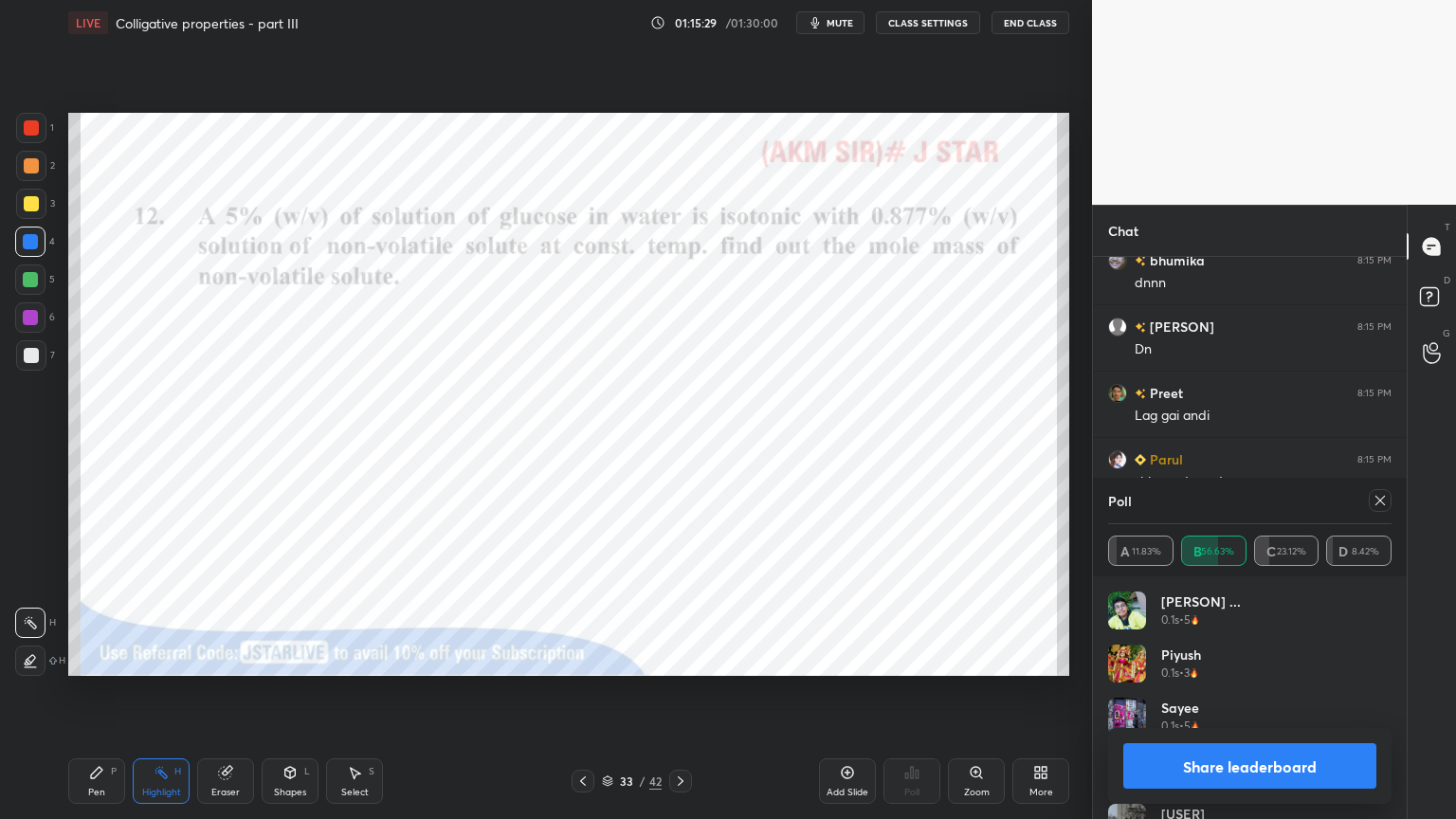 click on "Share leaderboard" at bounding box center (1249, 766) 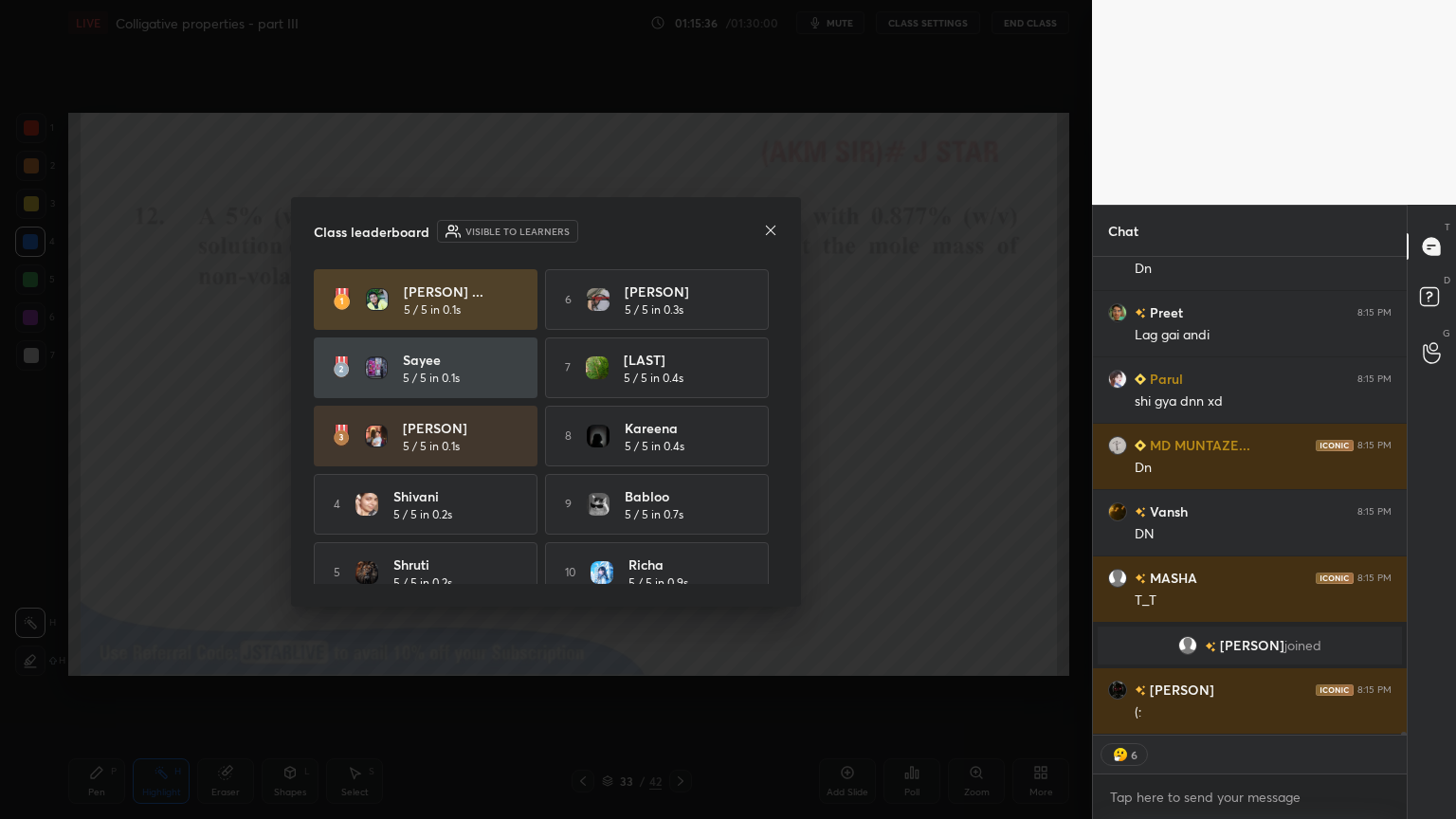 drag, startPoint x: 777, startPoint y: 469, endPoint x: 785, endPoint y: 522, distance: 53.600373 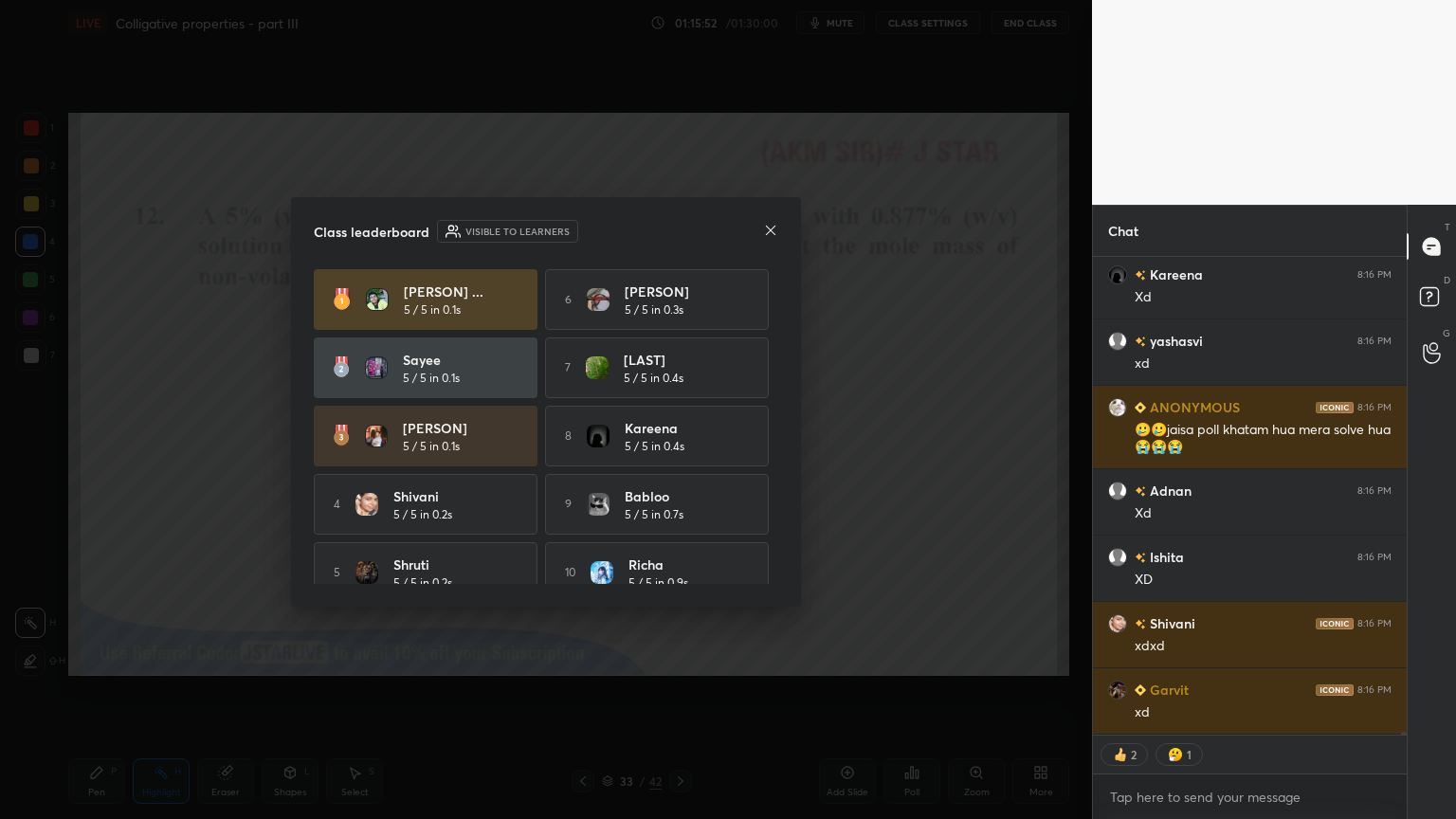 click 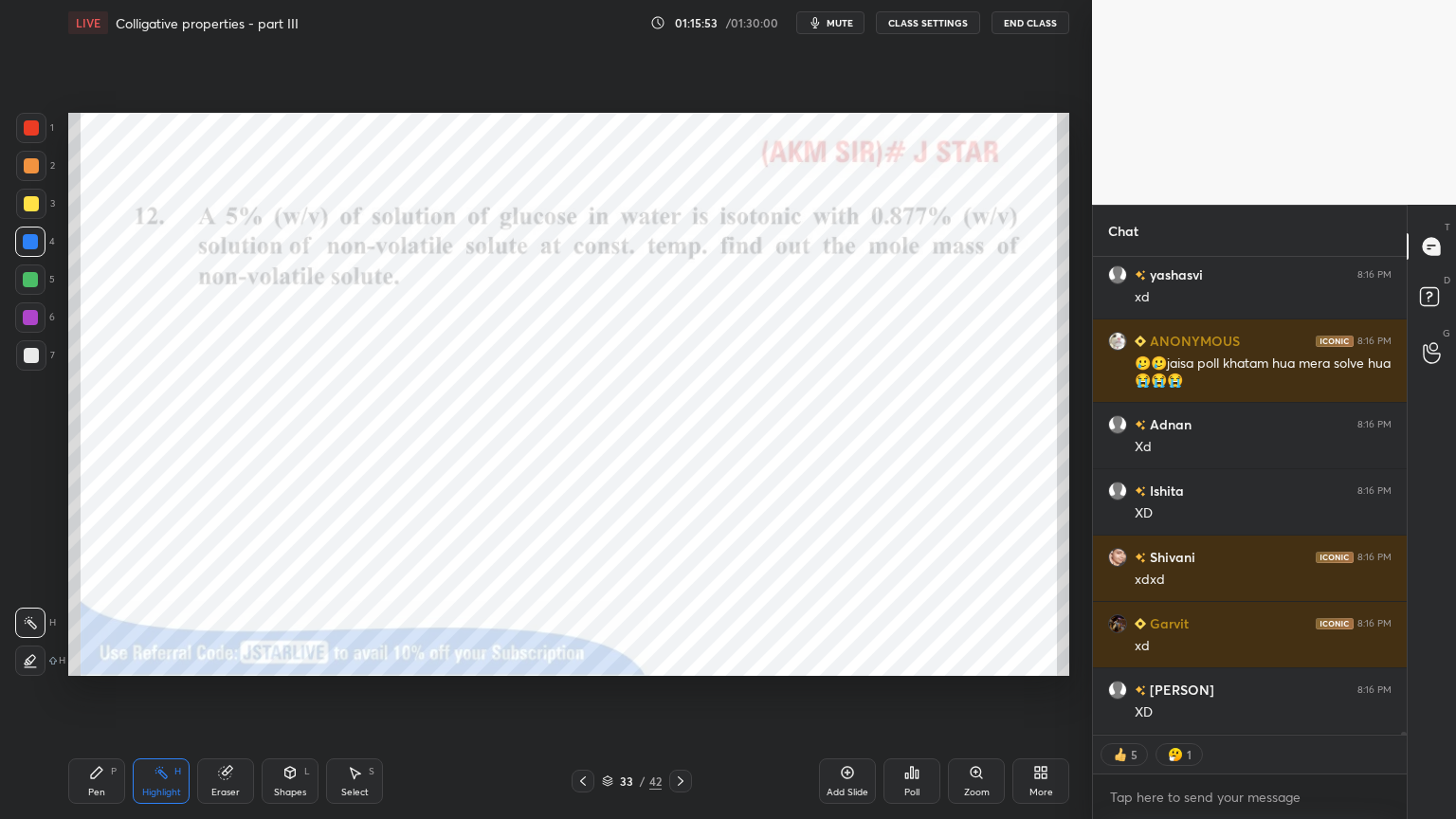 click on "CLASS SETTINGS" at bounding box center [928, 23] 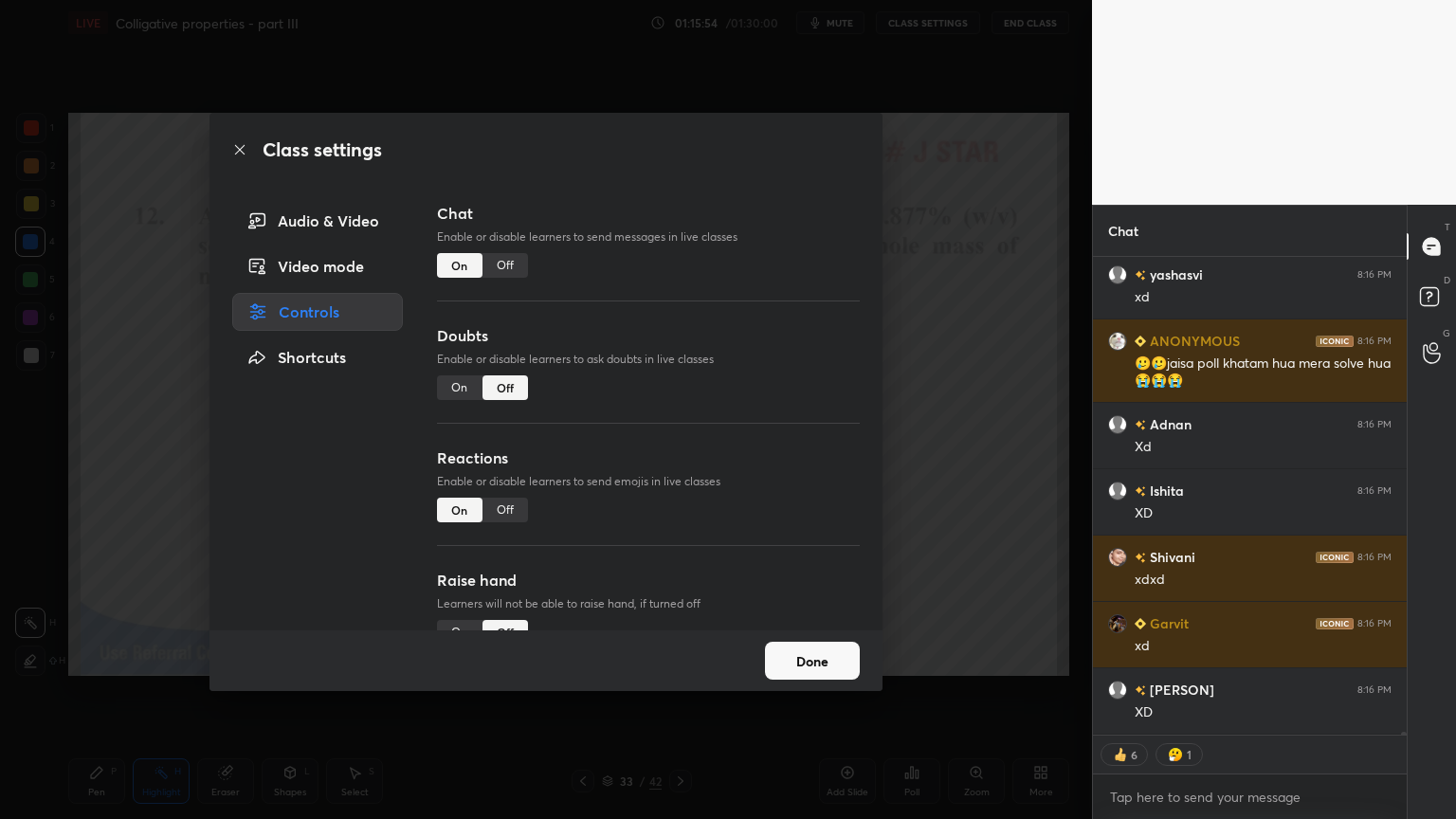 type on "x" 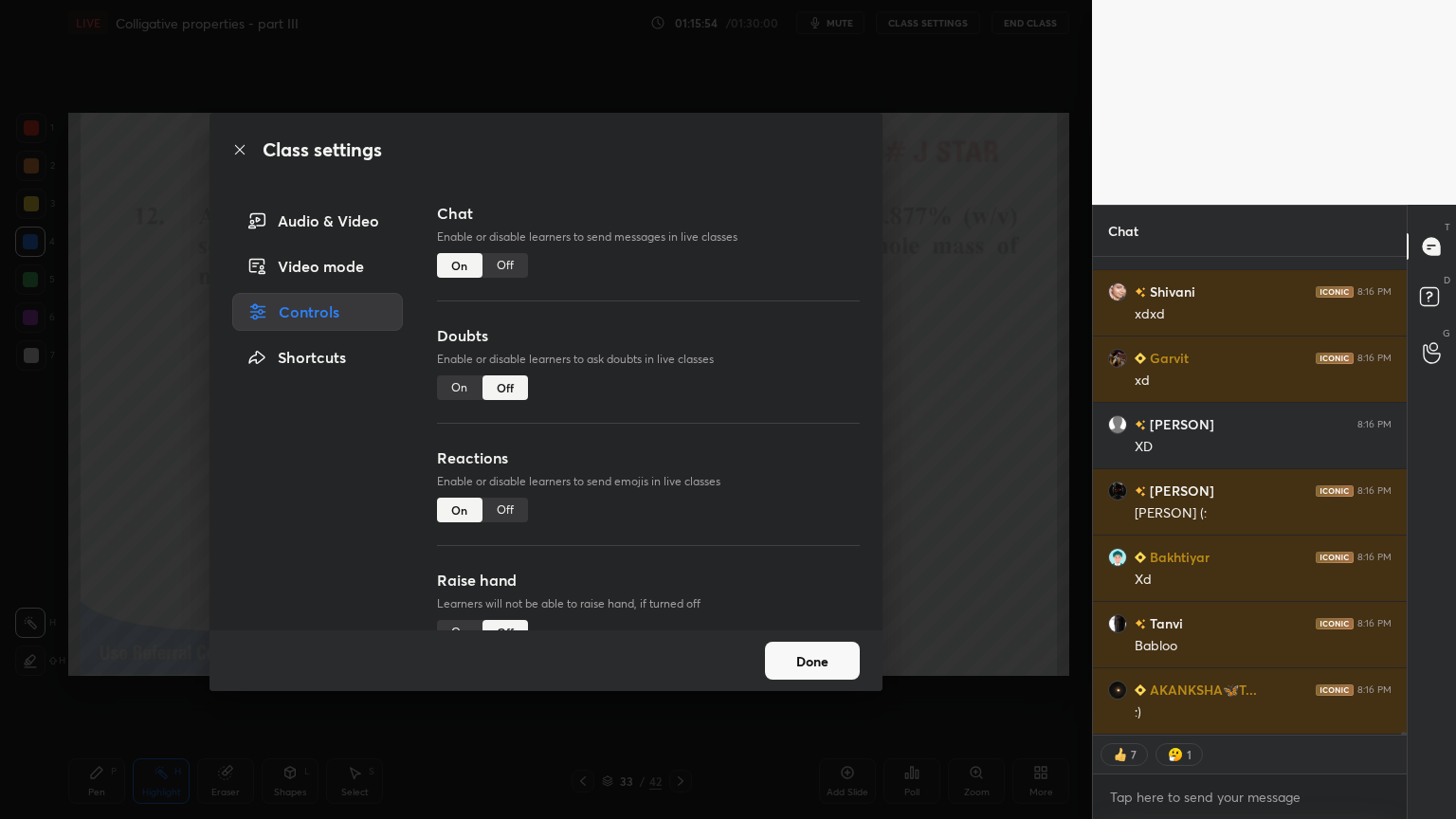 click on "Off" at bounding box center (505, 265) 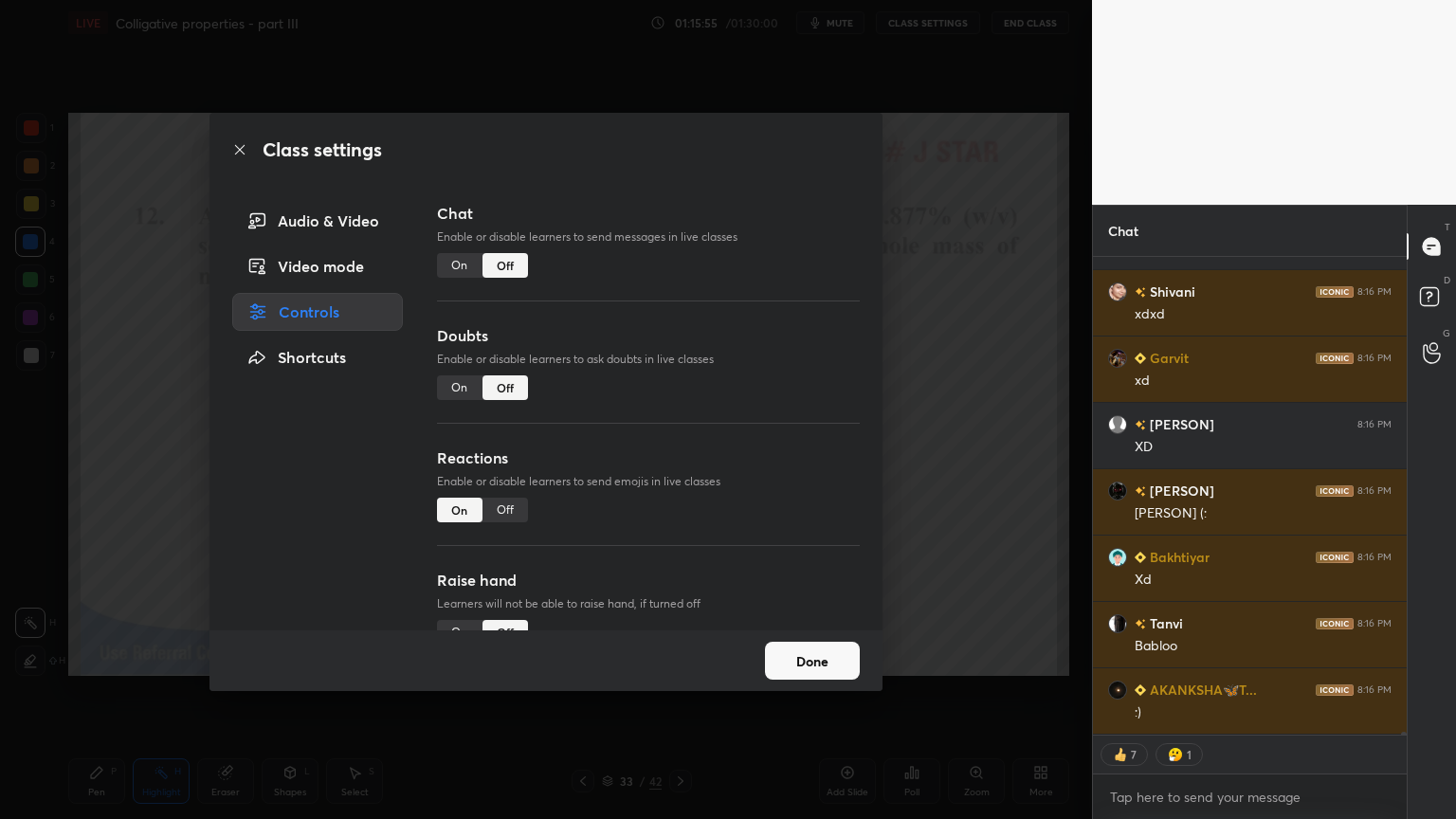 click on "Class settings Audio & Video Video mode Controls Shortcuts Chat Enable or disable learners to send messages in live classes On Off Doubts Enable or disable learners to ask doubts in live classes On Off Reactions Enable or disable learners to send emojis in live classes On Off Raise hand Learners will not be able to raise hand, if turned off On Off Poll Prediction Enable or disable poll prediction in case of a question on the slide On Off Done" at bounding box center (546, 410) 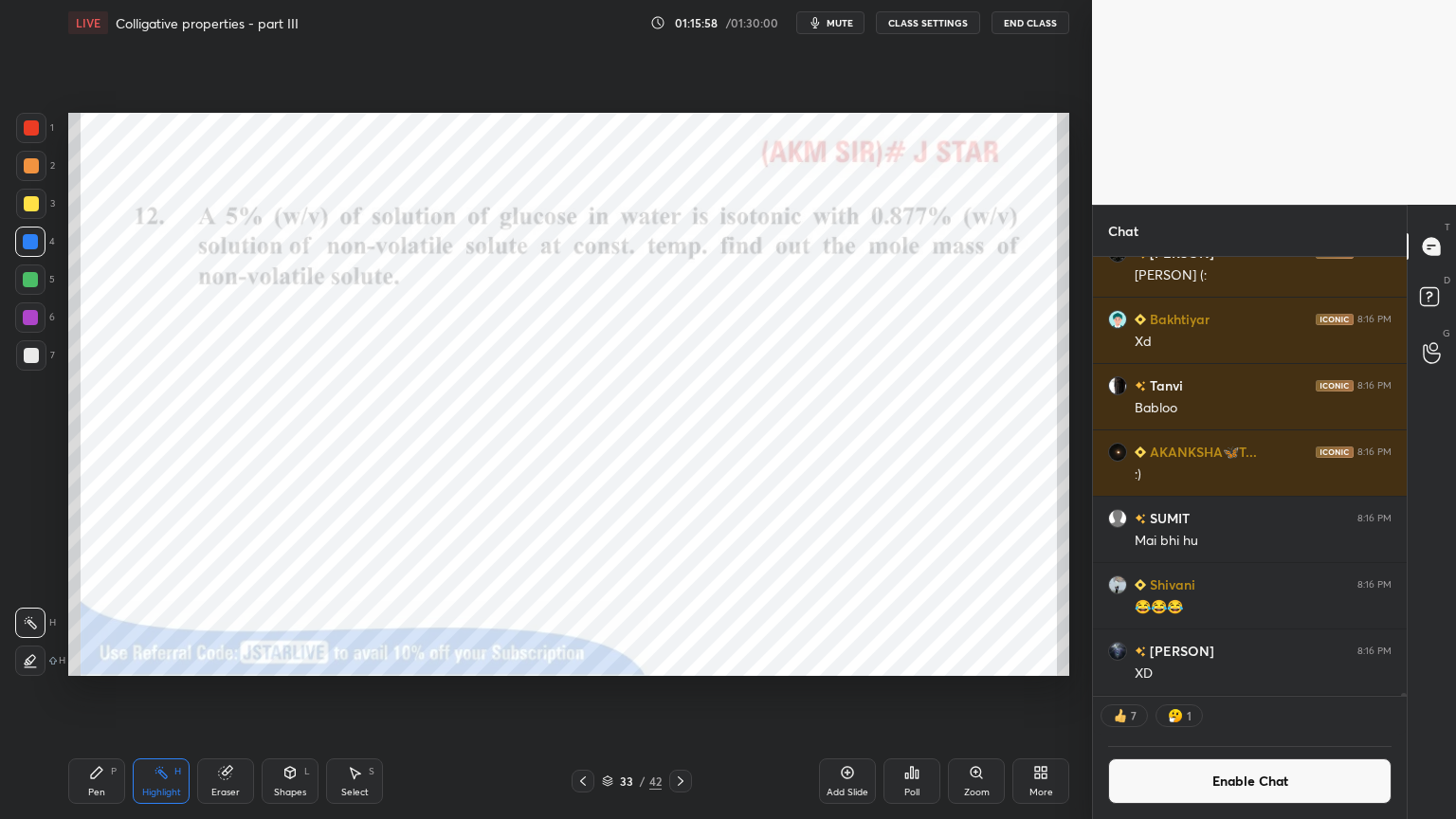 click on "Pen P" at bounding box center (97, 781) 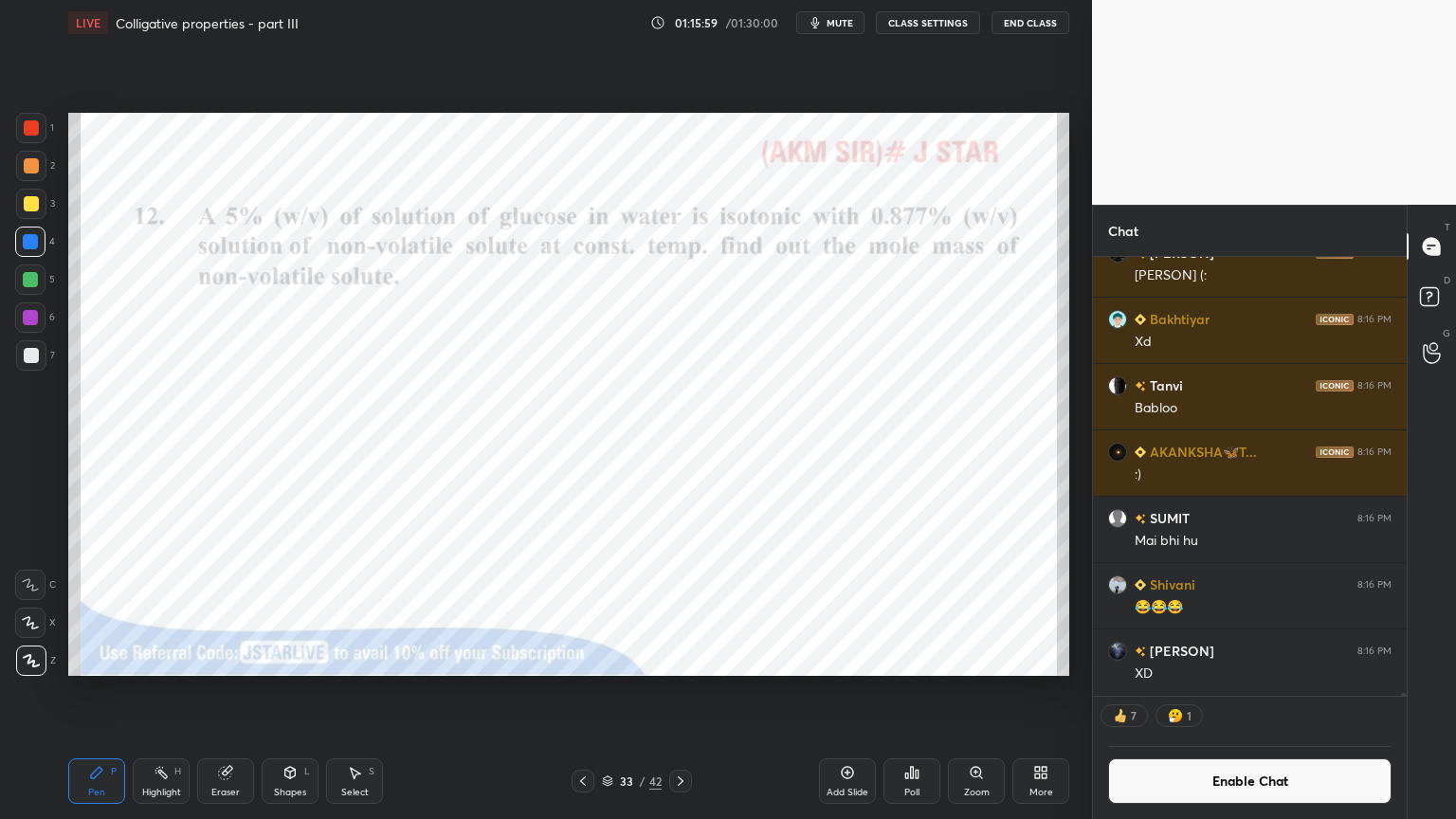 click at bounding box center (31, 128) 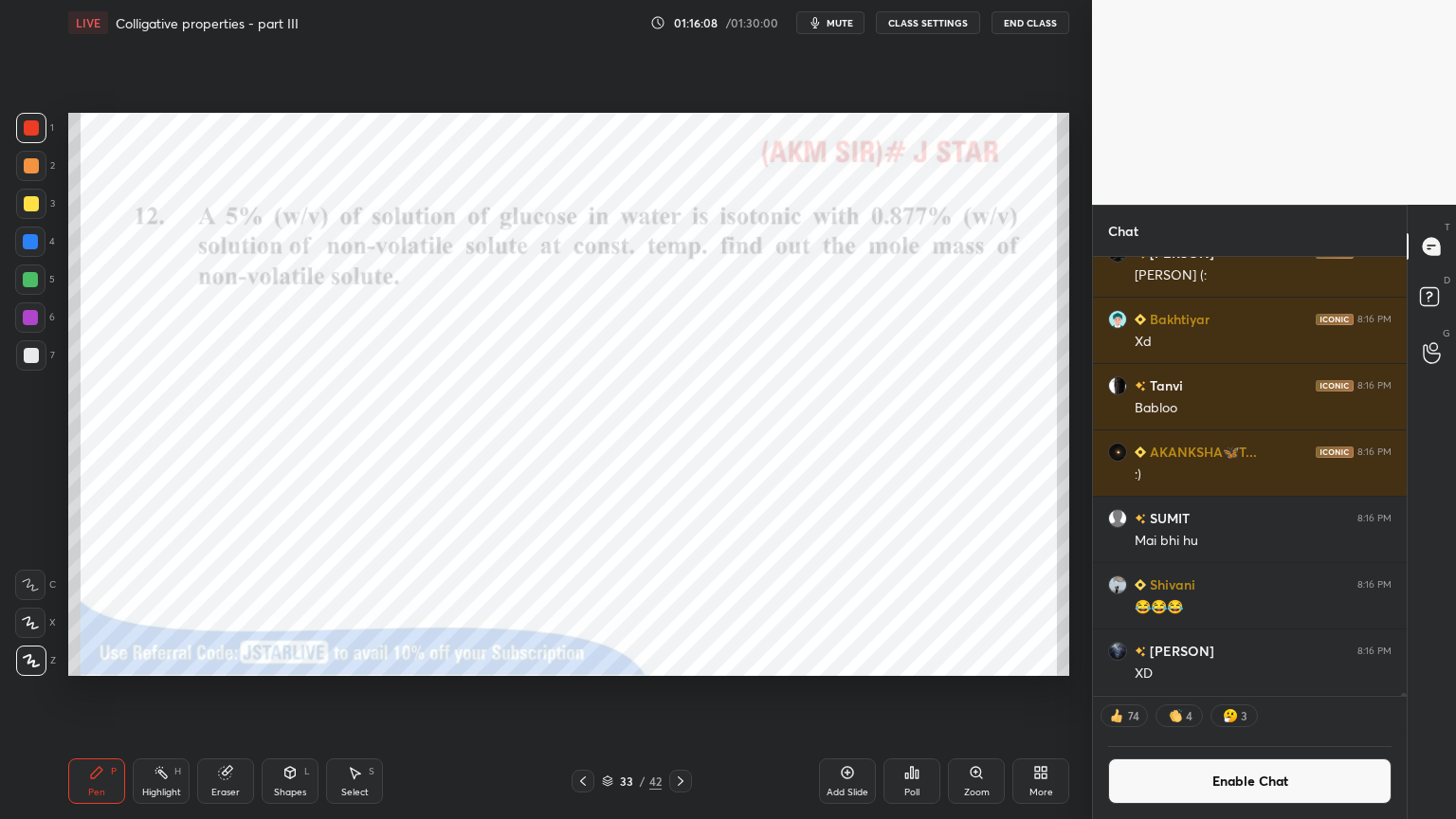 click on "Poll" at bounding box center [912, 781] 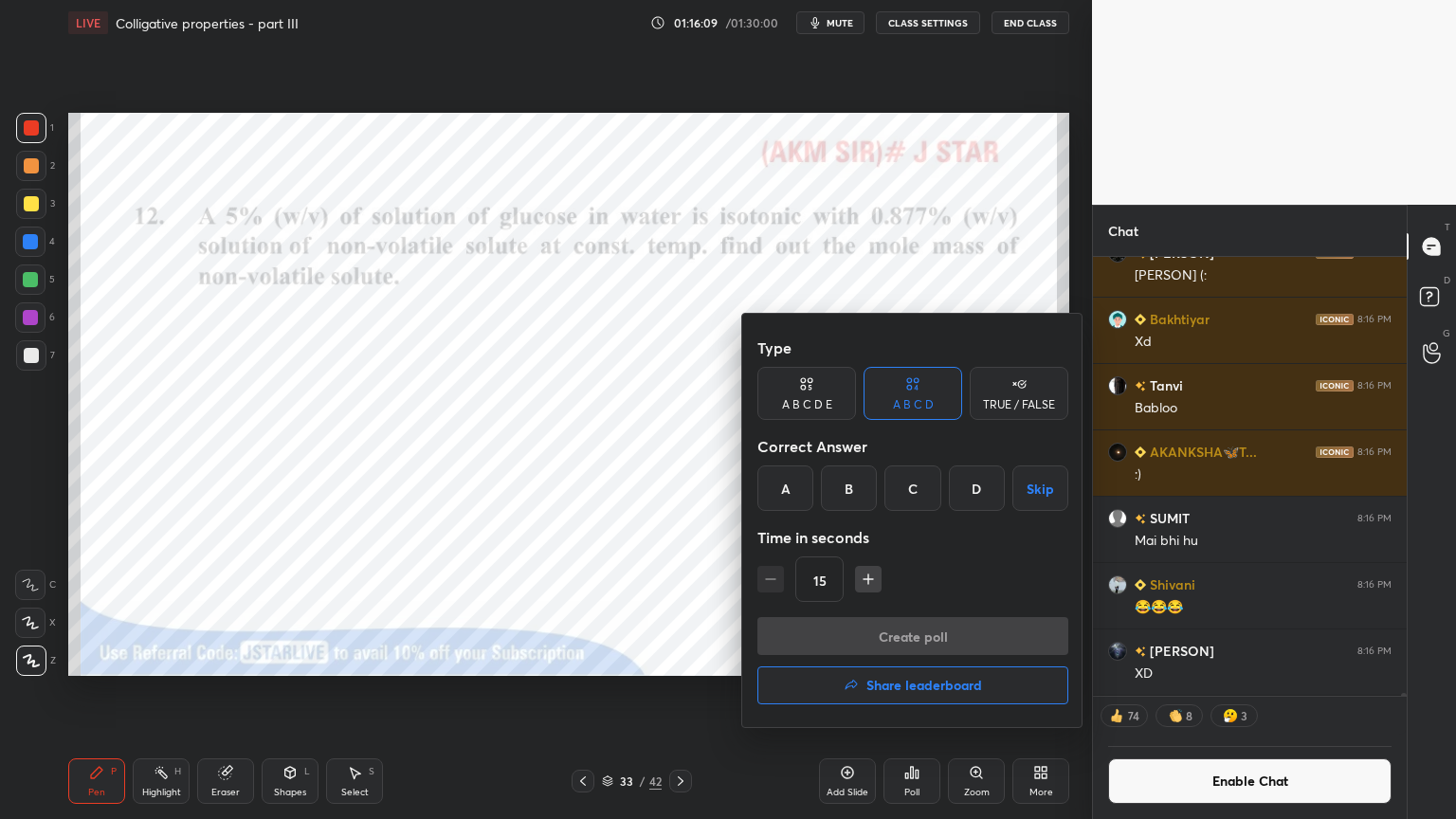 click on "Share leaderboard" at bounding box center [913, 685] 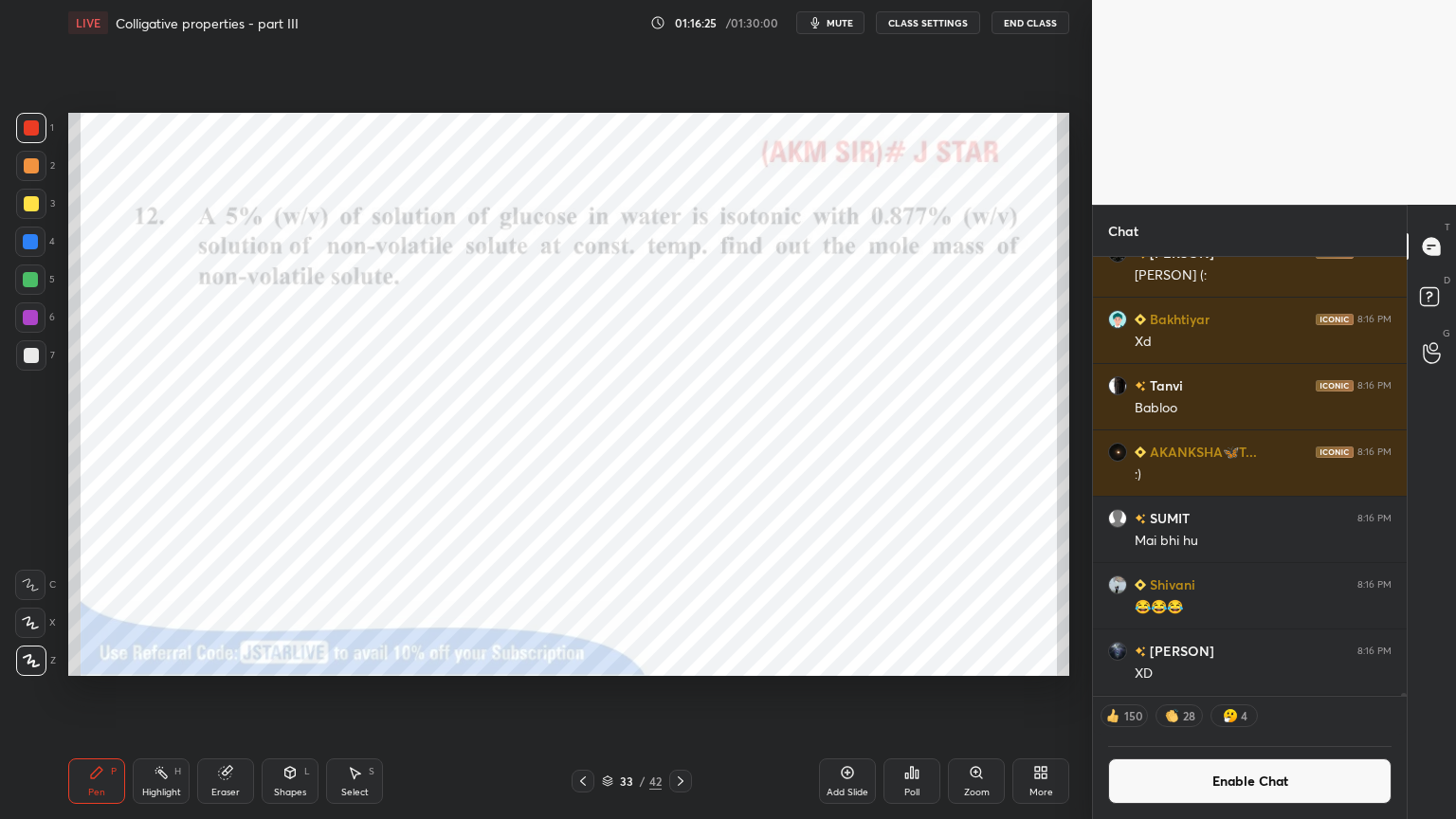 click on "Enable Chat" at bounding box center (1249, 781) 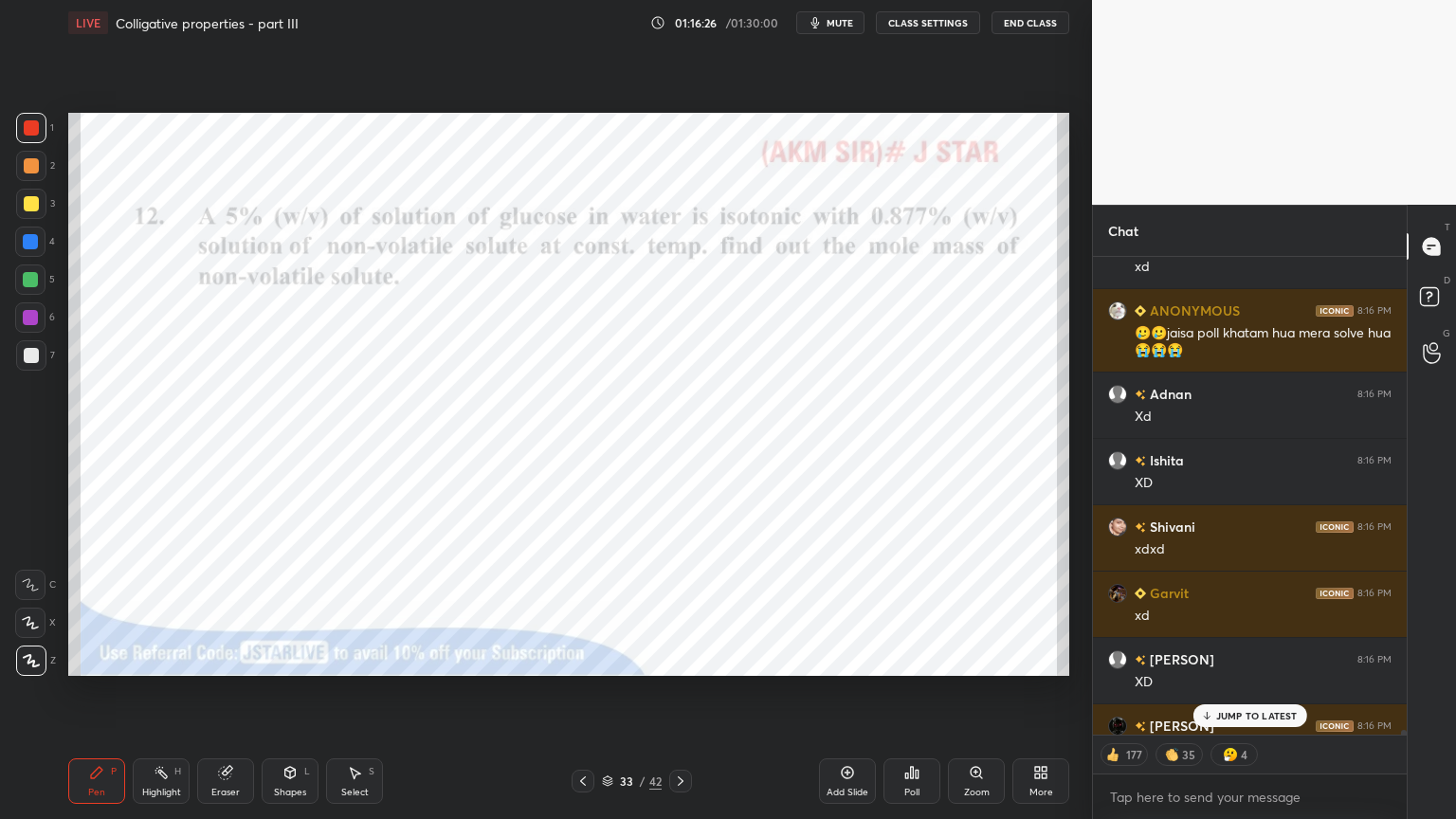click on "JUMP TO LATEST" at bounding box center [1257, 716] 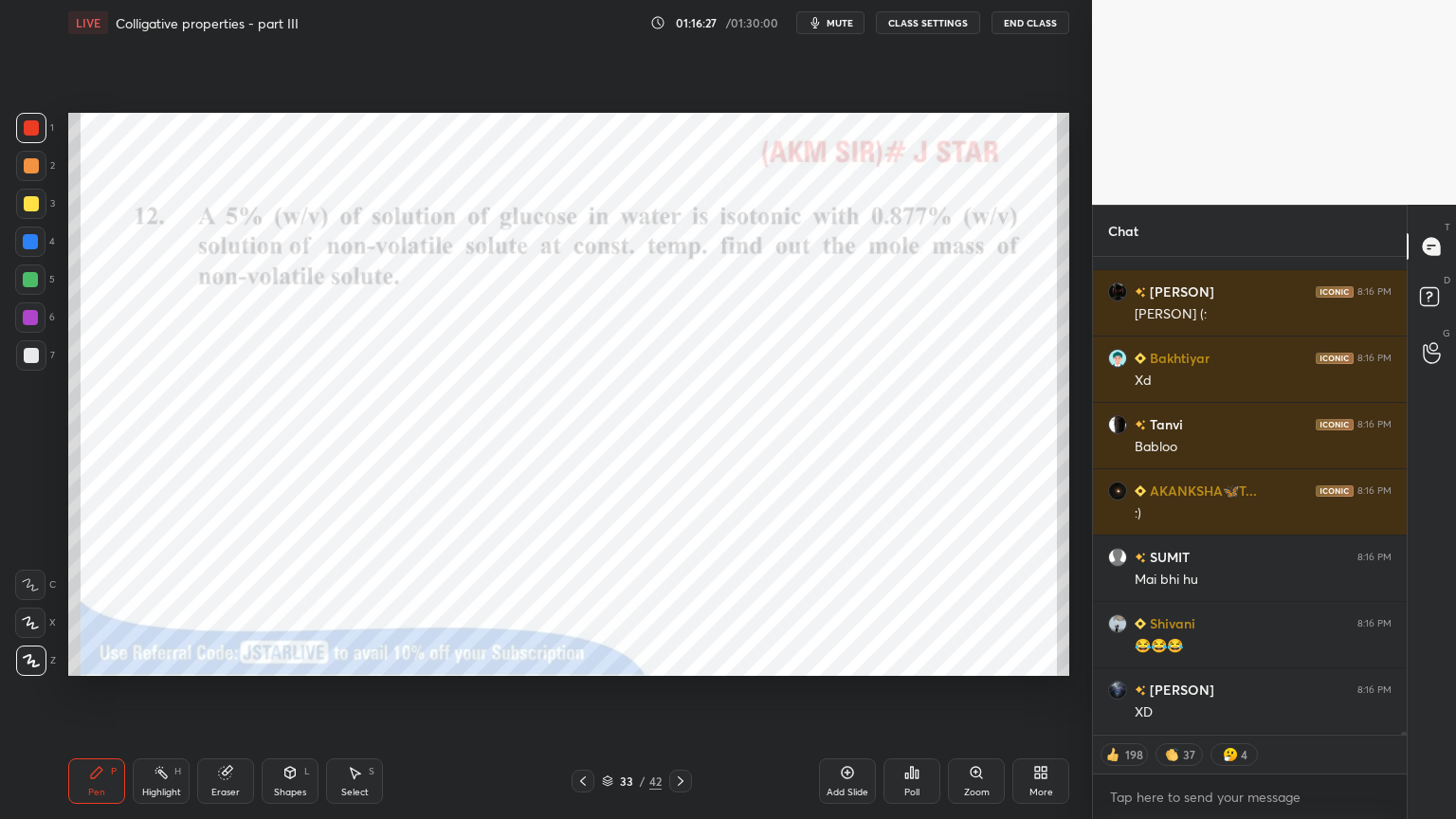 click on "Highlight" at bounding box center (161, 792) 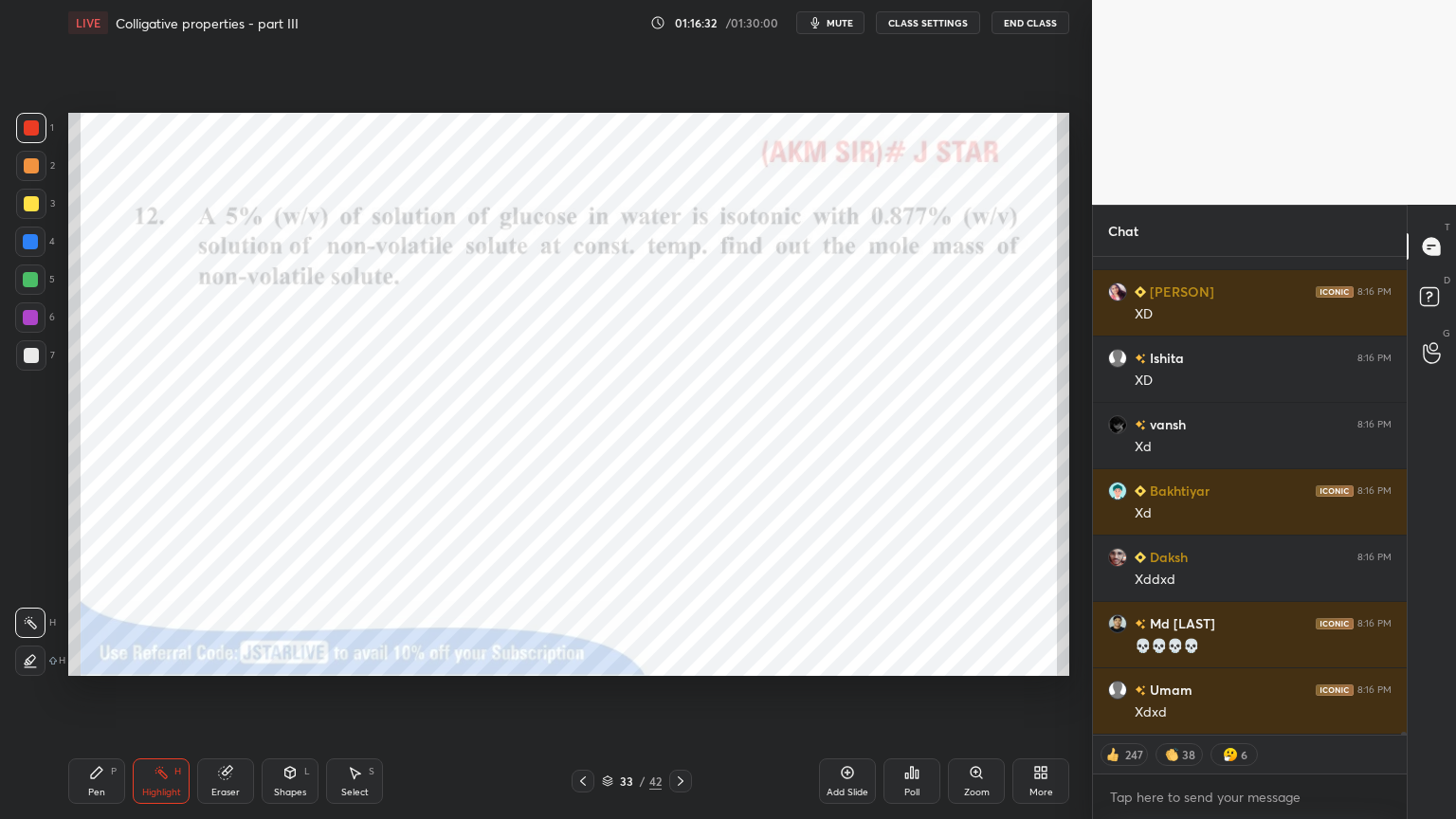 click on "Shapes L" at bounding box center [290, 781] 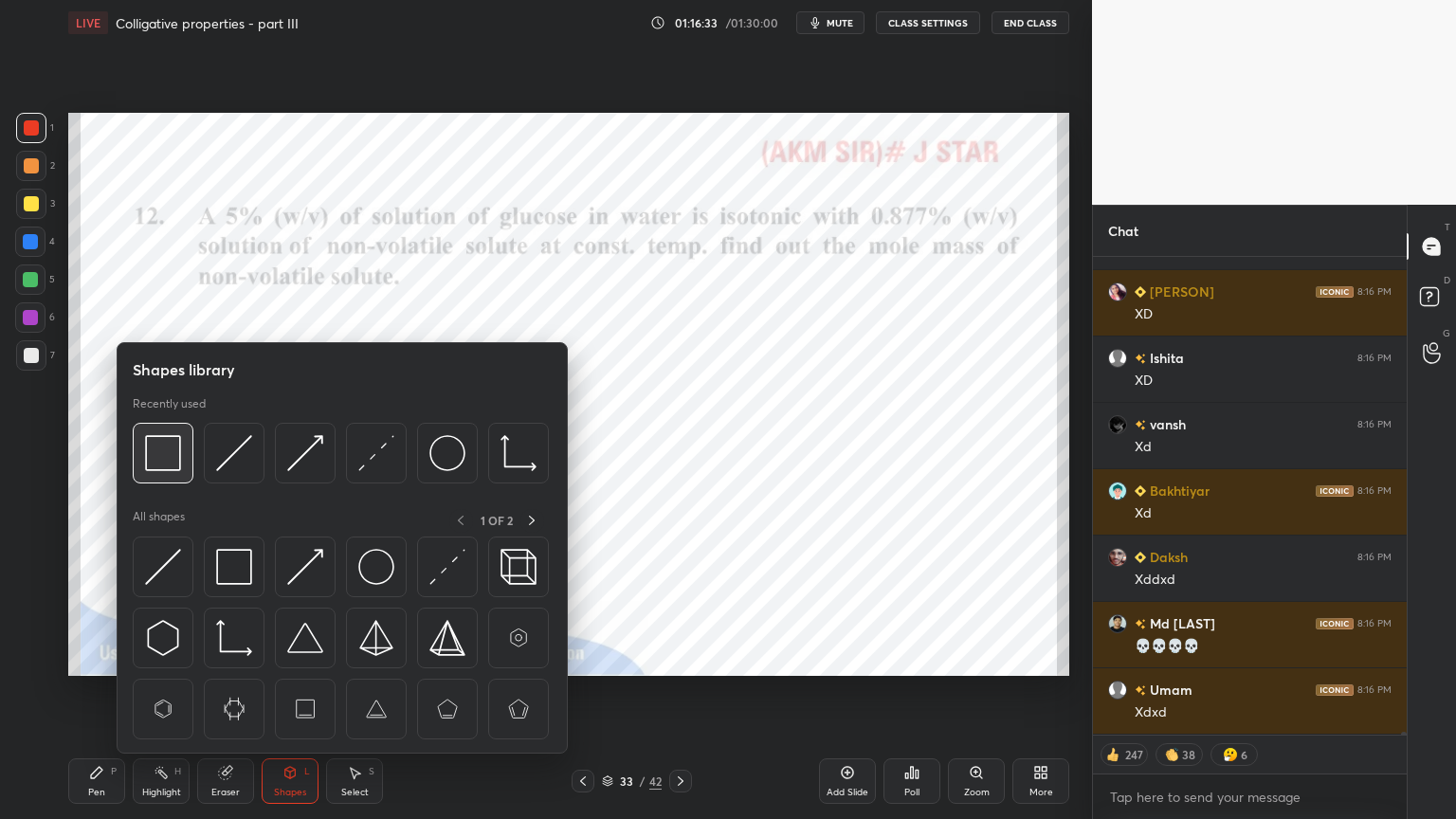 click at bounding box center (163, 453) 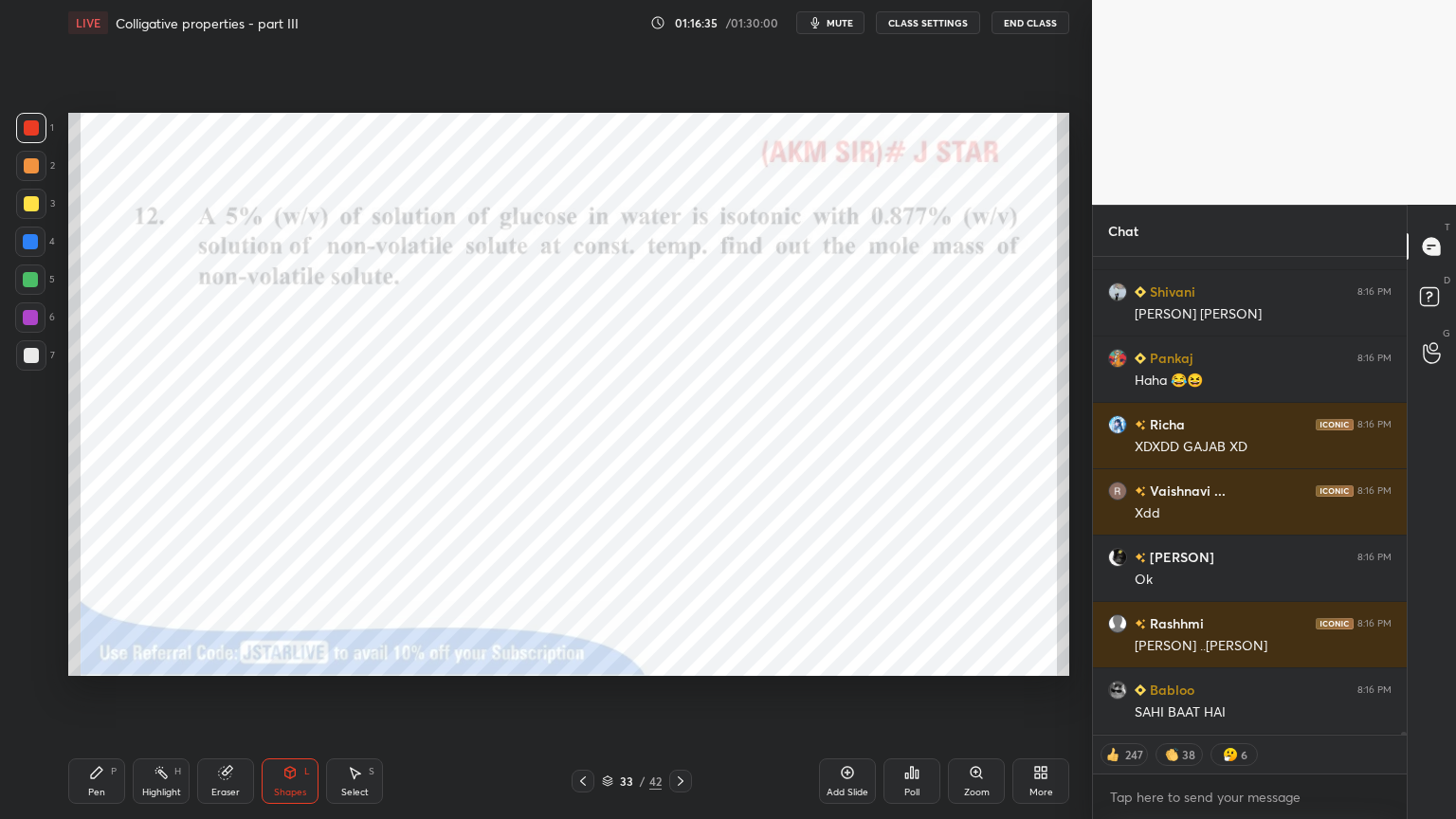 type on "x" 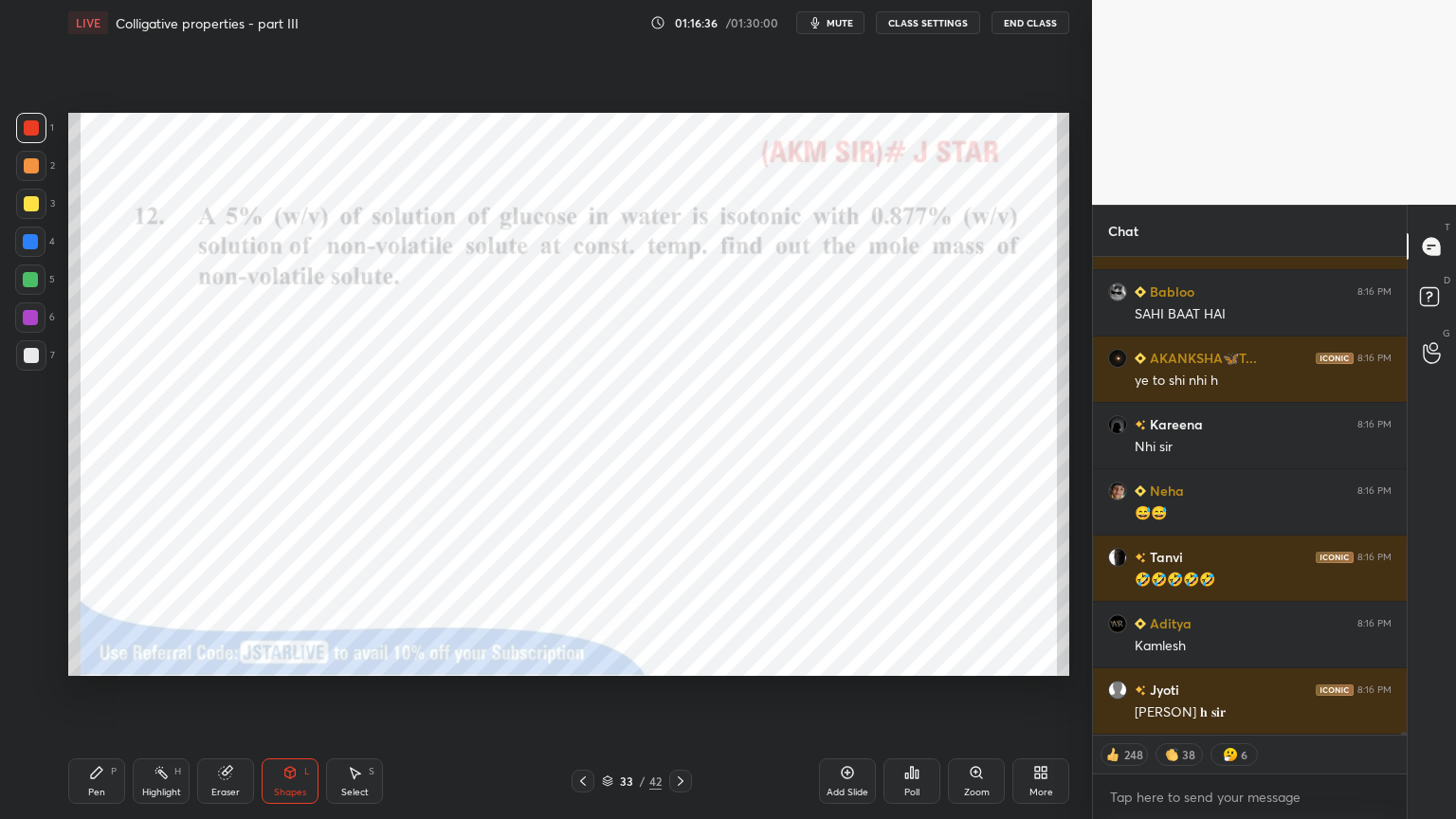 click on "Pen P" at bounding box center (97, 781) 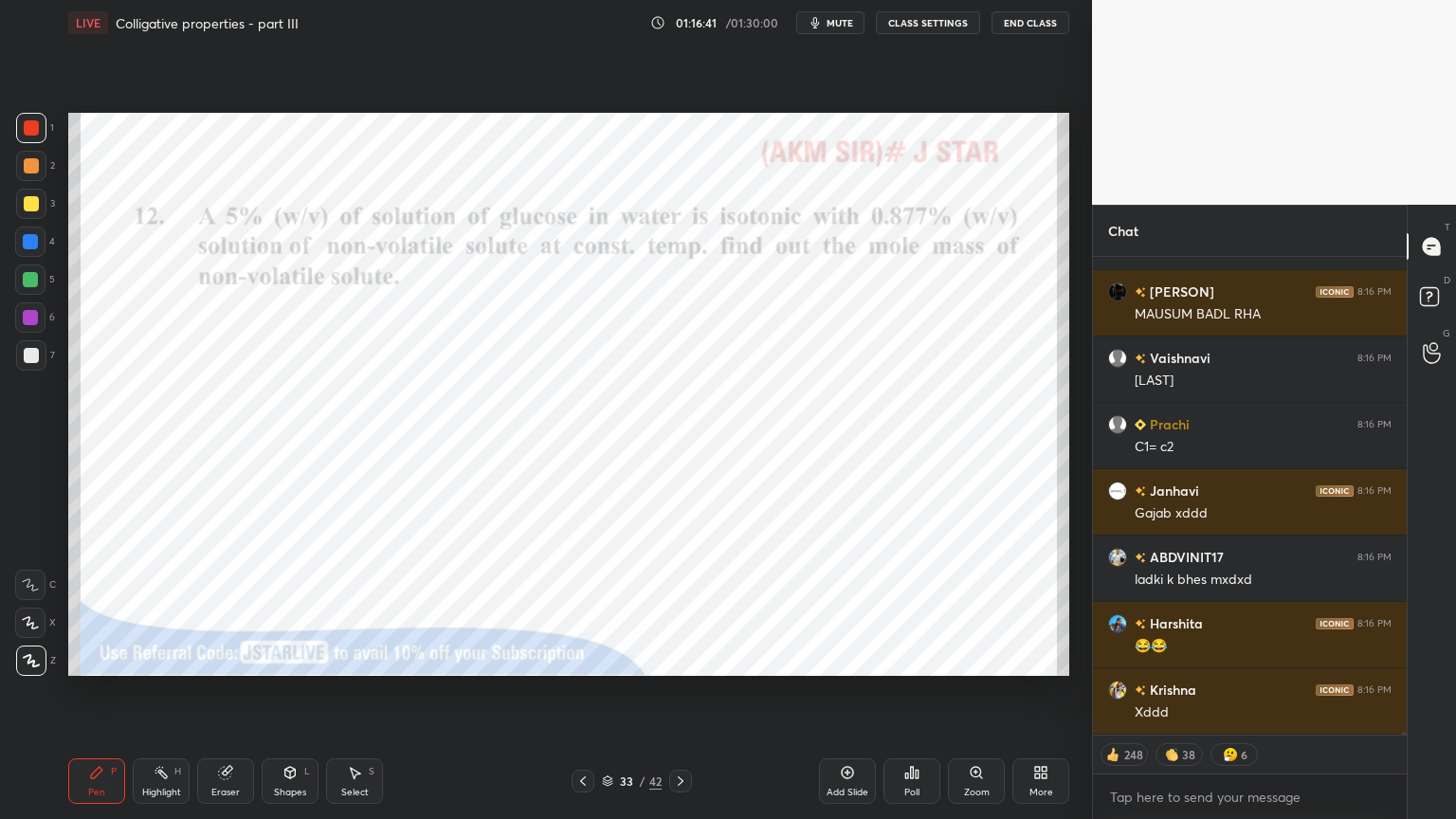 click on "CLASS SETTINGS" at bounding box center [928, 23] 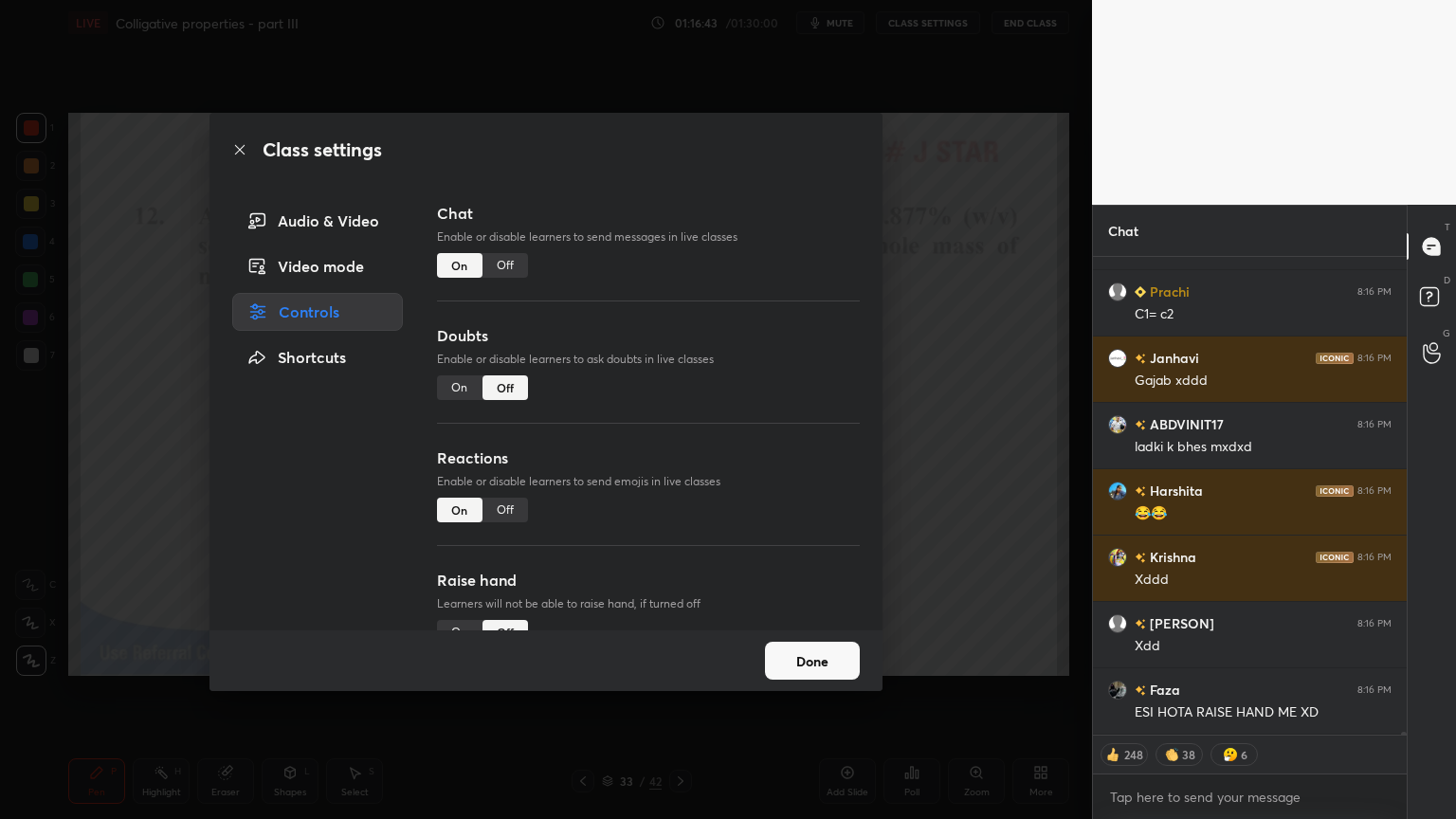 click on "Off" at bounding box center [505, 265] 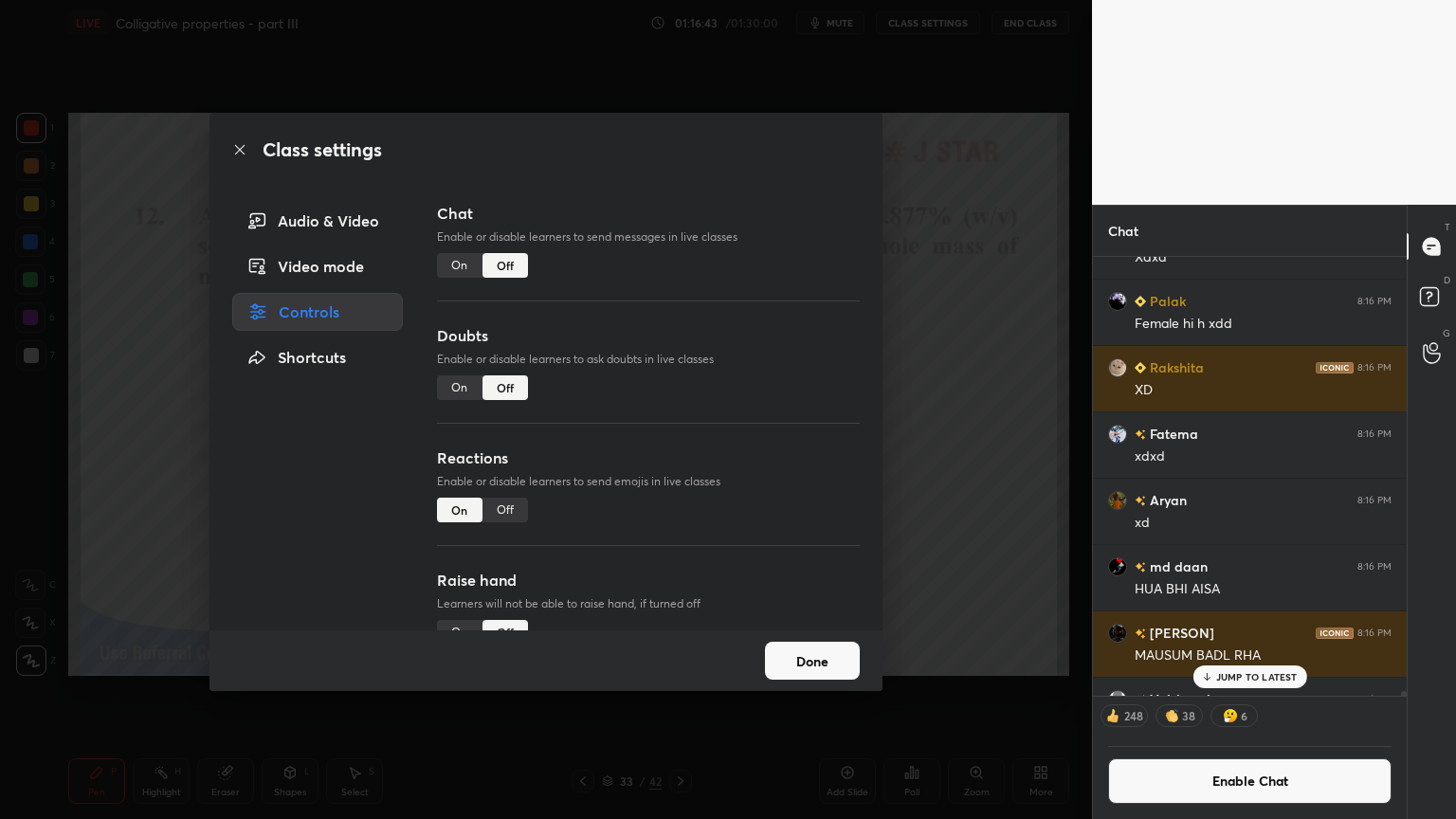 click on "Class settings Audio & Video Video mode Controls Shortcuts Chat Enable or disable learners to send messages in live classes On Off Doubts Enable or disable learners to ask doubts in live classes On Off Reactions Enable or disable learners to send emojis in live classes On Off Raise hand Learners will not be able to raise hand, if turned off On Off Poll Prediction Enable or disable poll prediction in case of a question on the slide On Off Done" at bounding box center [546, 410] 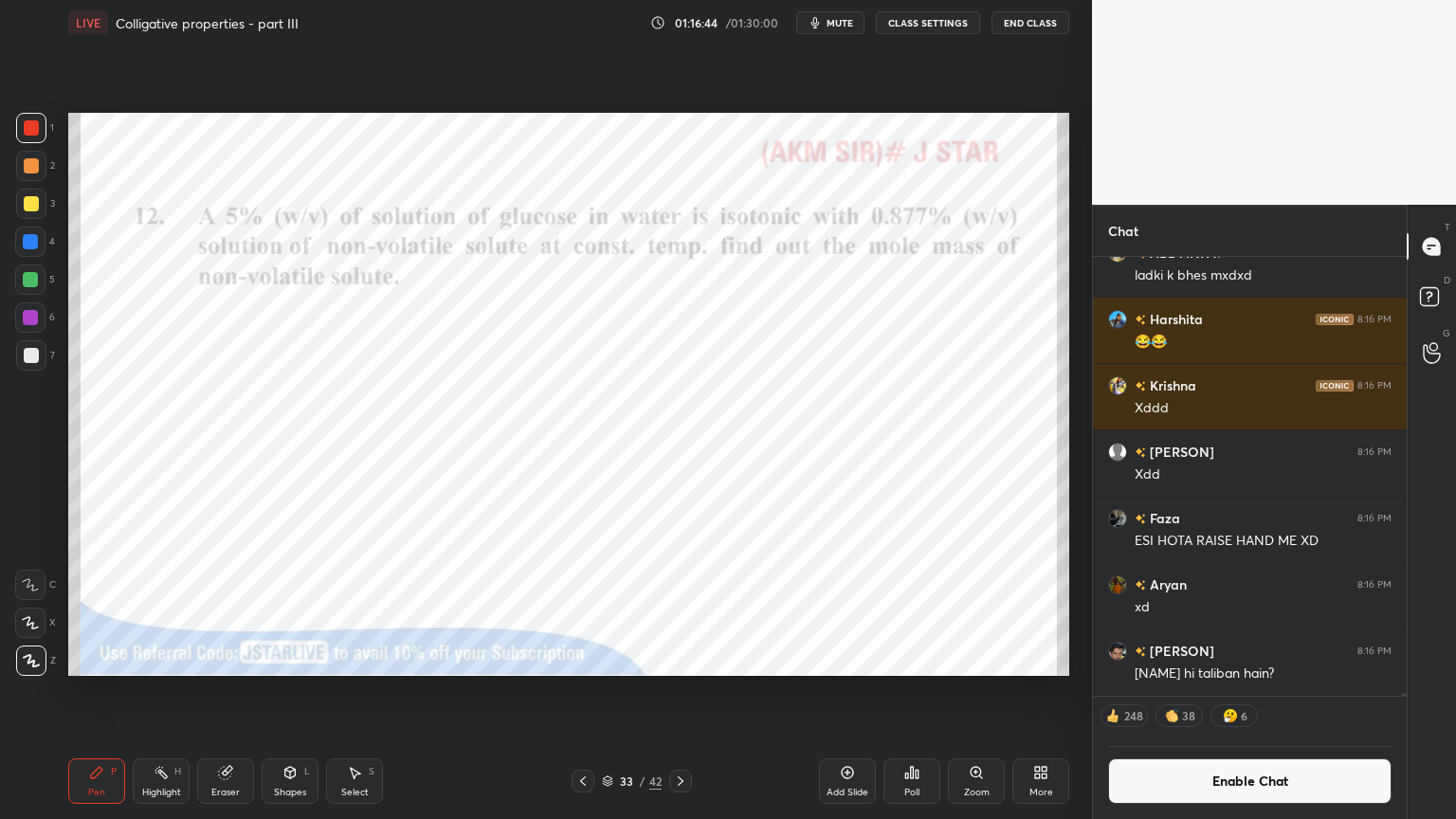 click on "Pen P" at bounding box center [97, 781] 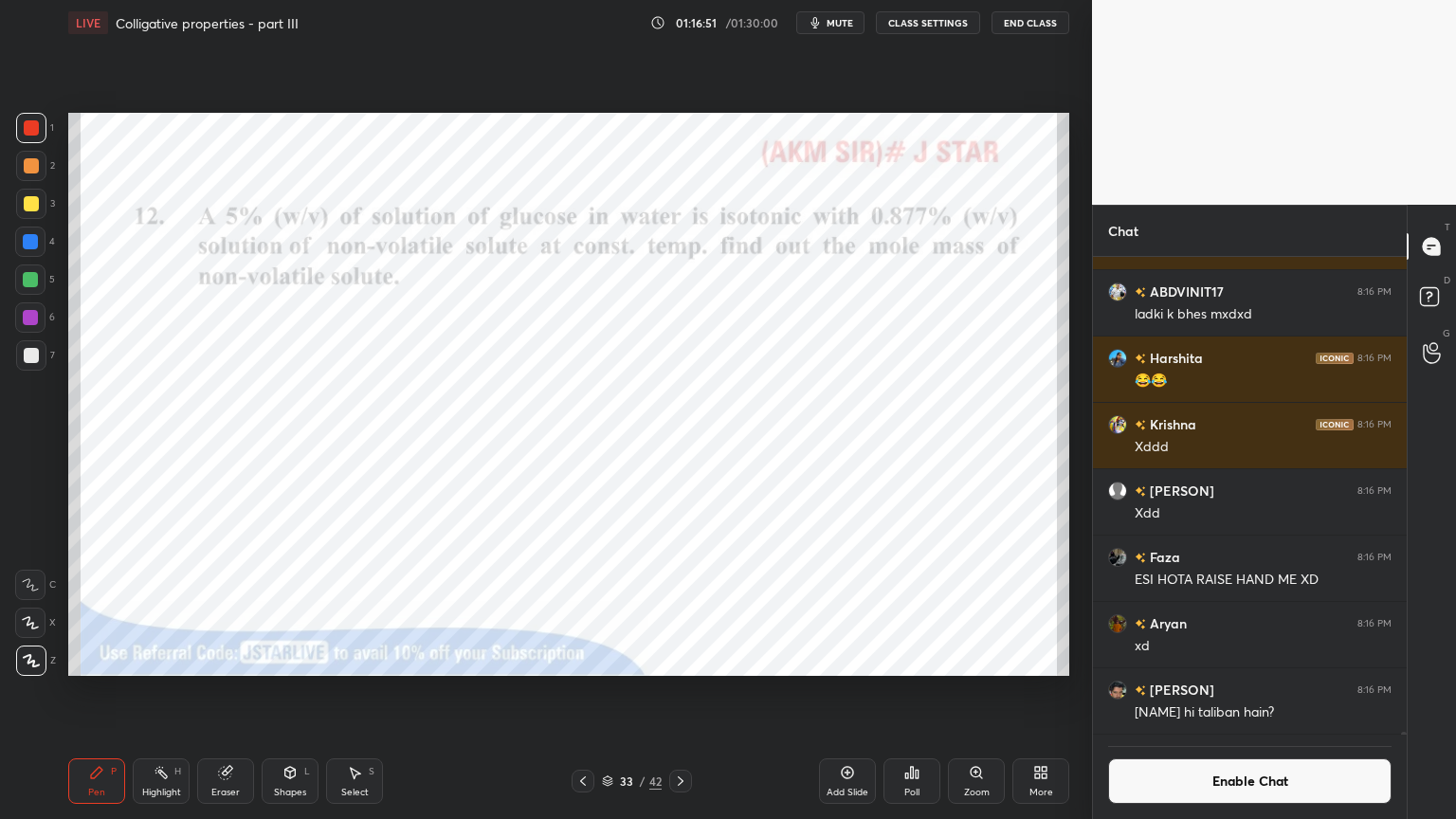 drag, startPoint x: 160, startPoint y: 789, endPoint x: 217, endPoint y: 722, distance: 87.9659 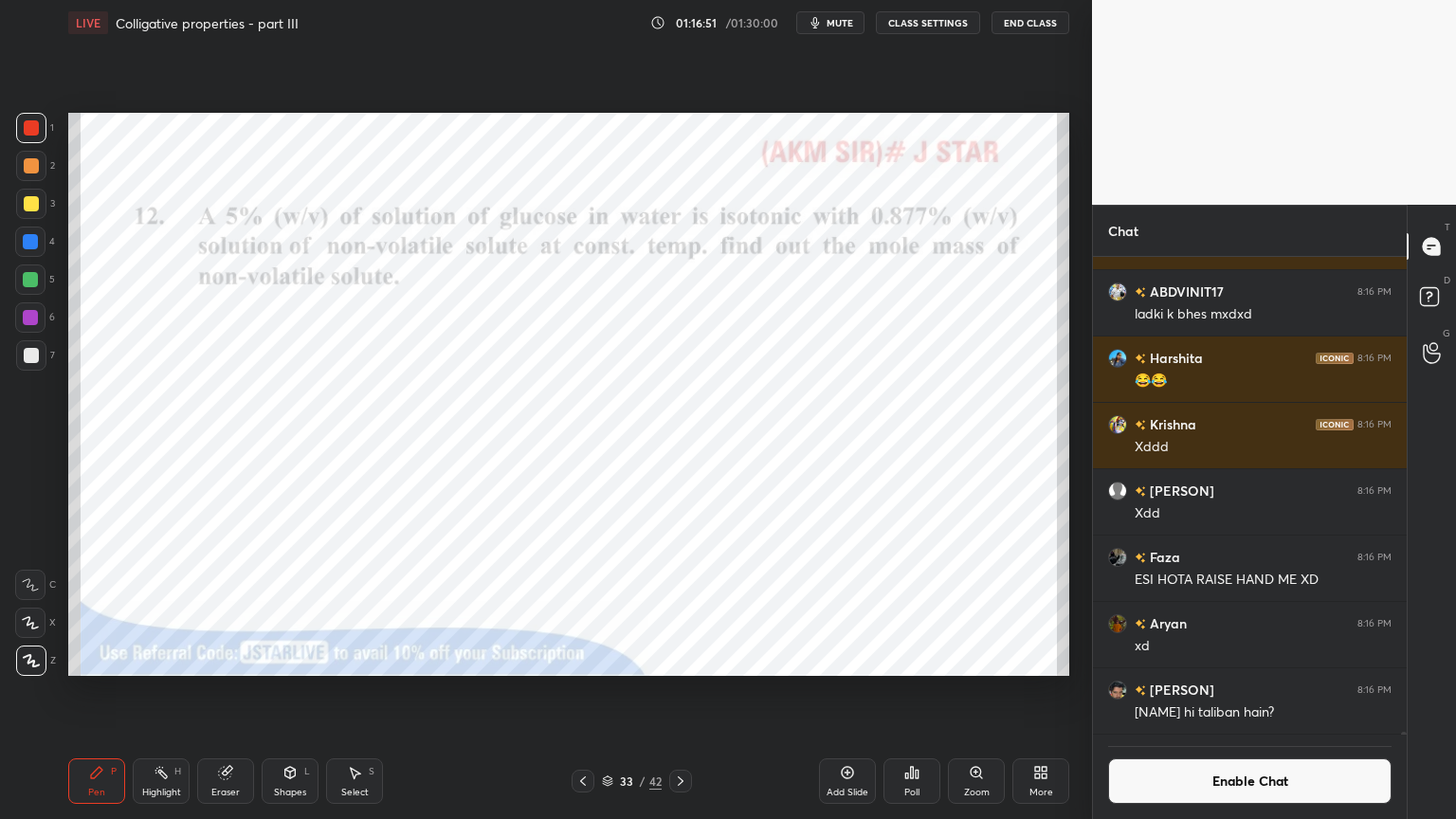click on "Highlight H" at bounding box center (161, 781) 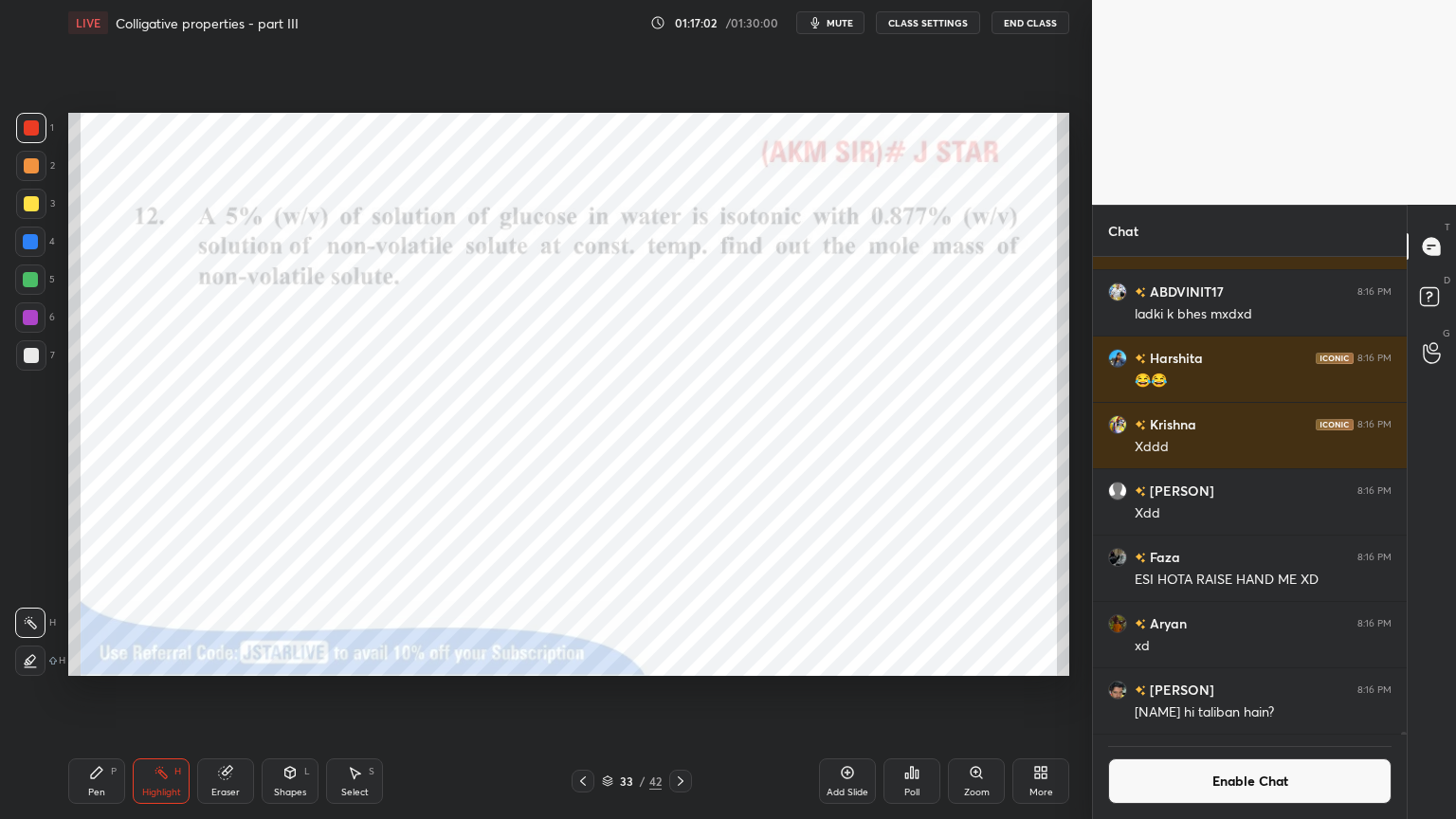 scroll, scrollTop: 433, scrollLeft: 308, axis: both 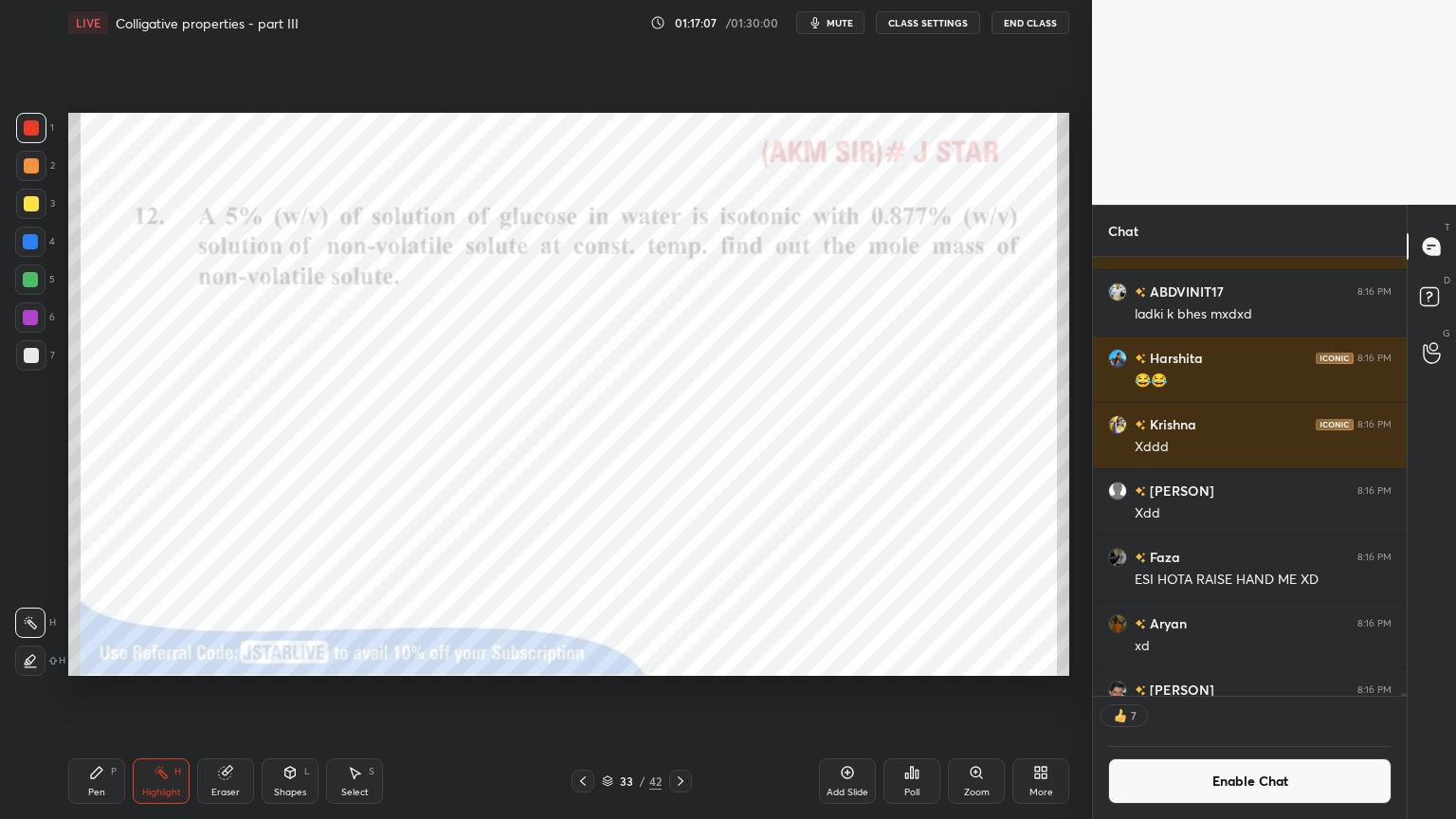 drag, startPoint x: 856, startPoint y: 782, endPoint x: 721, endPoint y: 755, distance: 137.67353 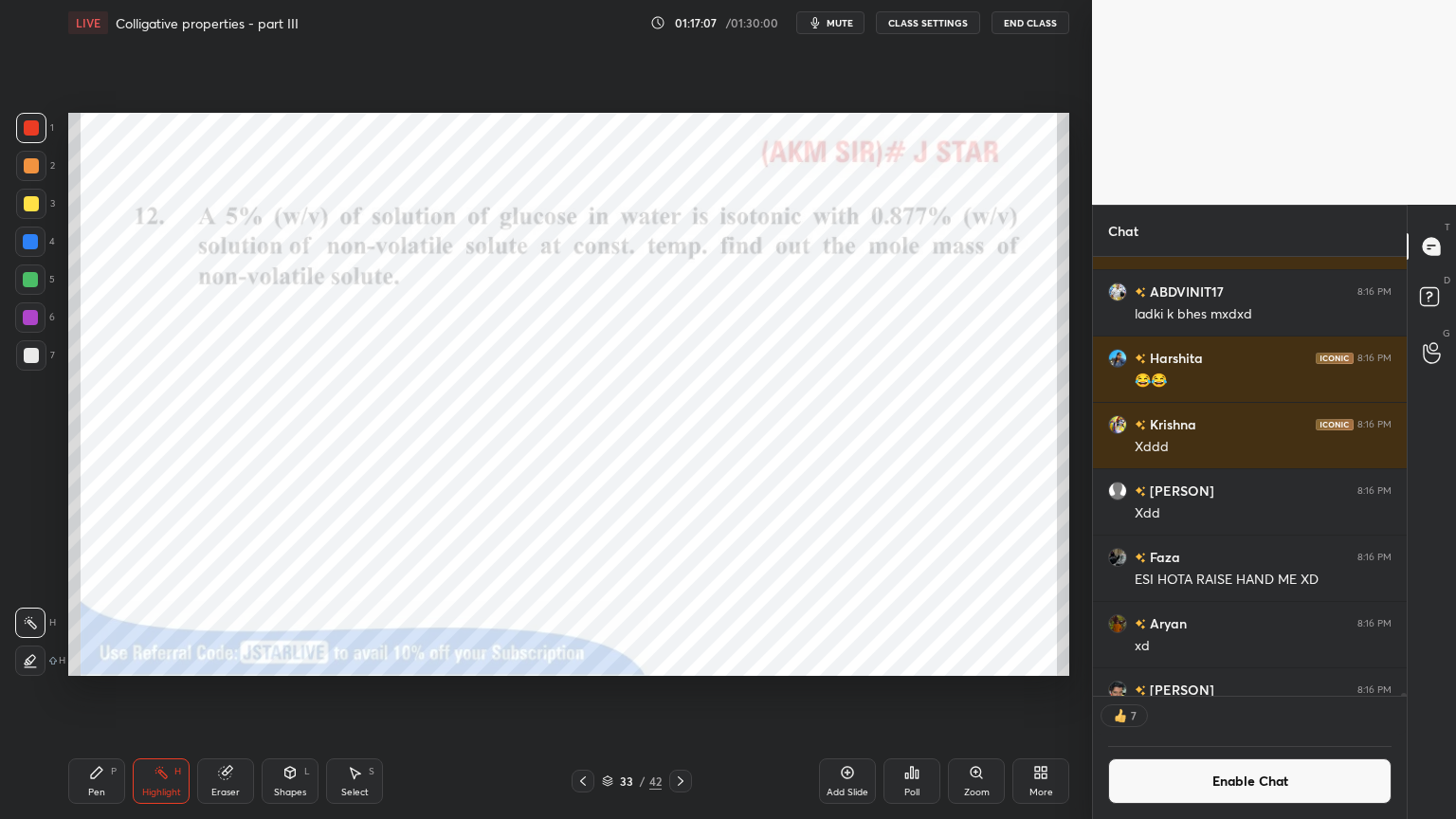 click on "Add Slide" at bounding box center [847, 781] 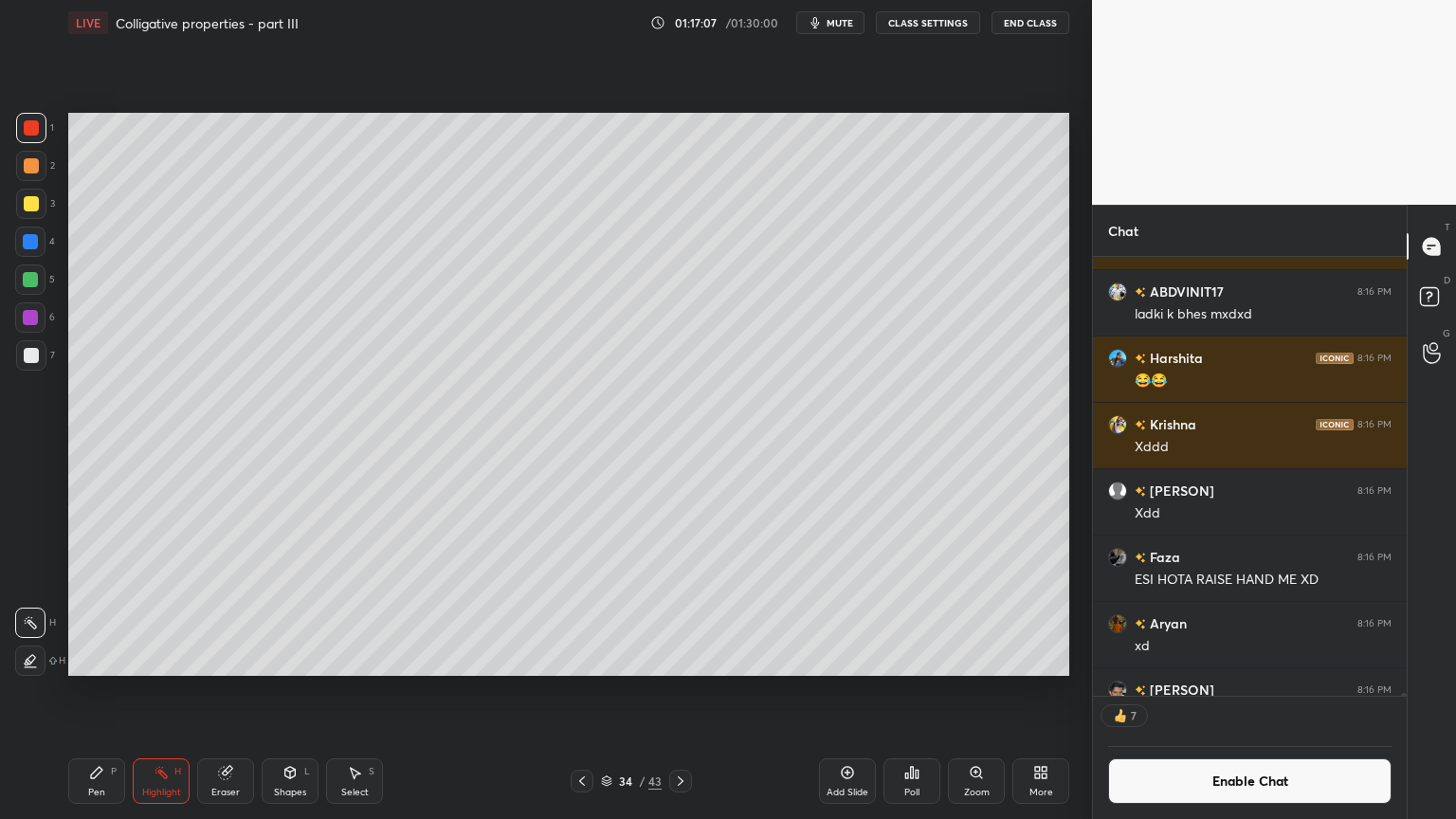 click on "Pen P" at bounding box center [97, 781] 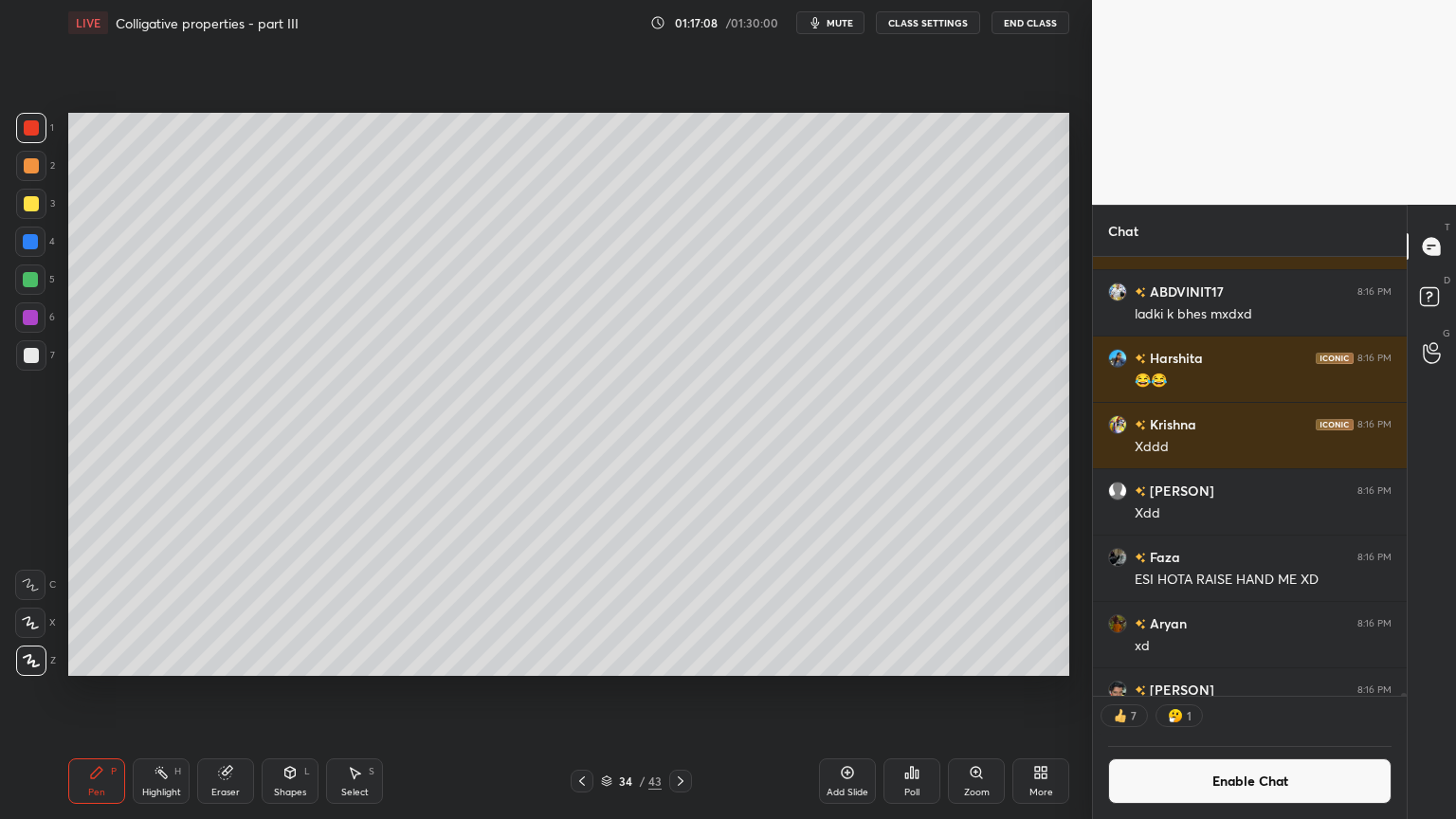 click at bounding box center (31, 166) 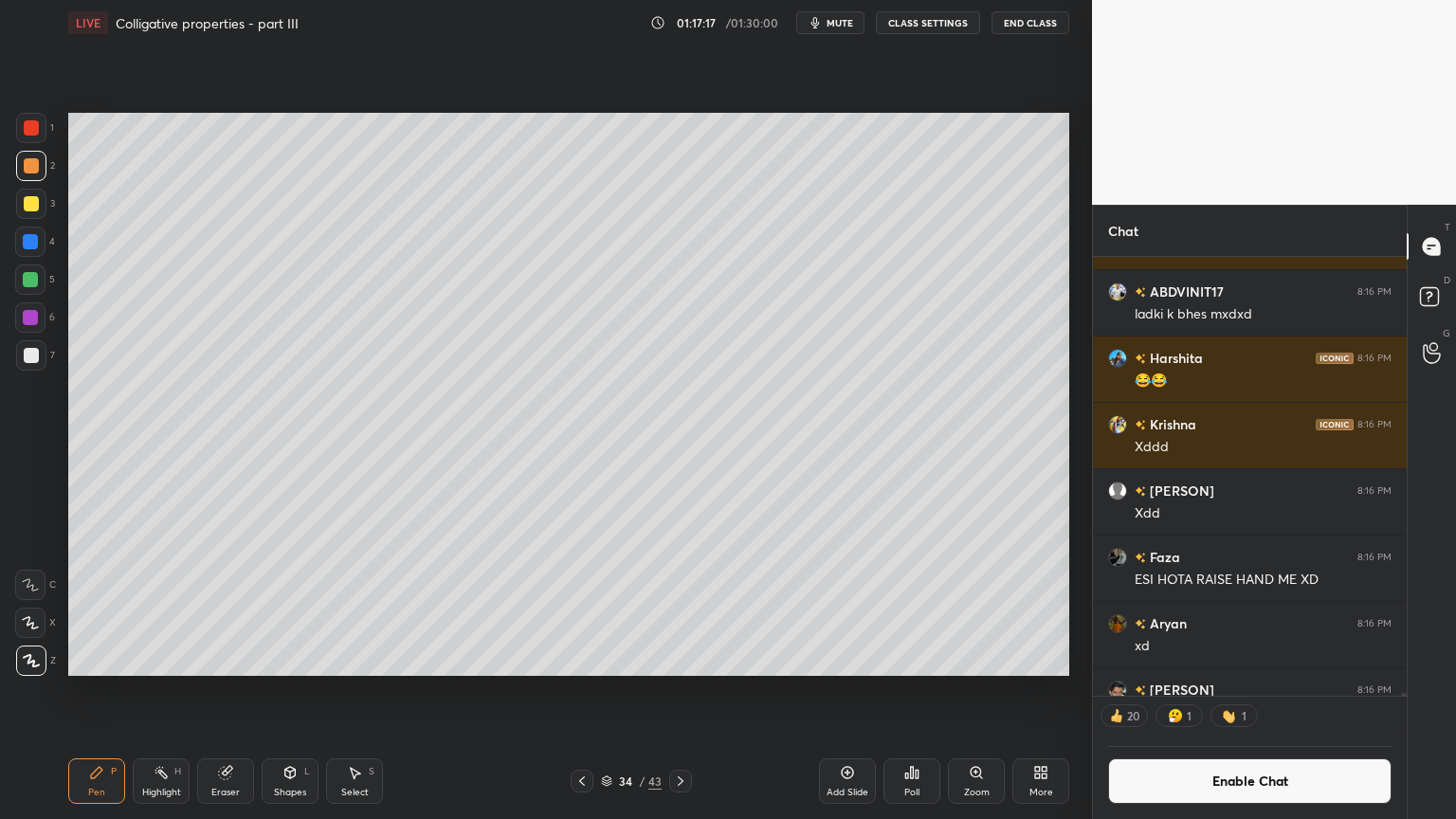 click at bounding box center [31, 355] 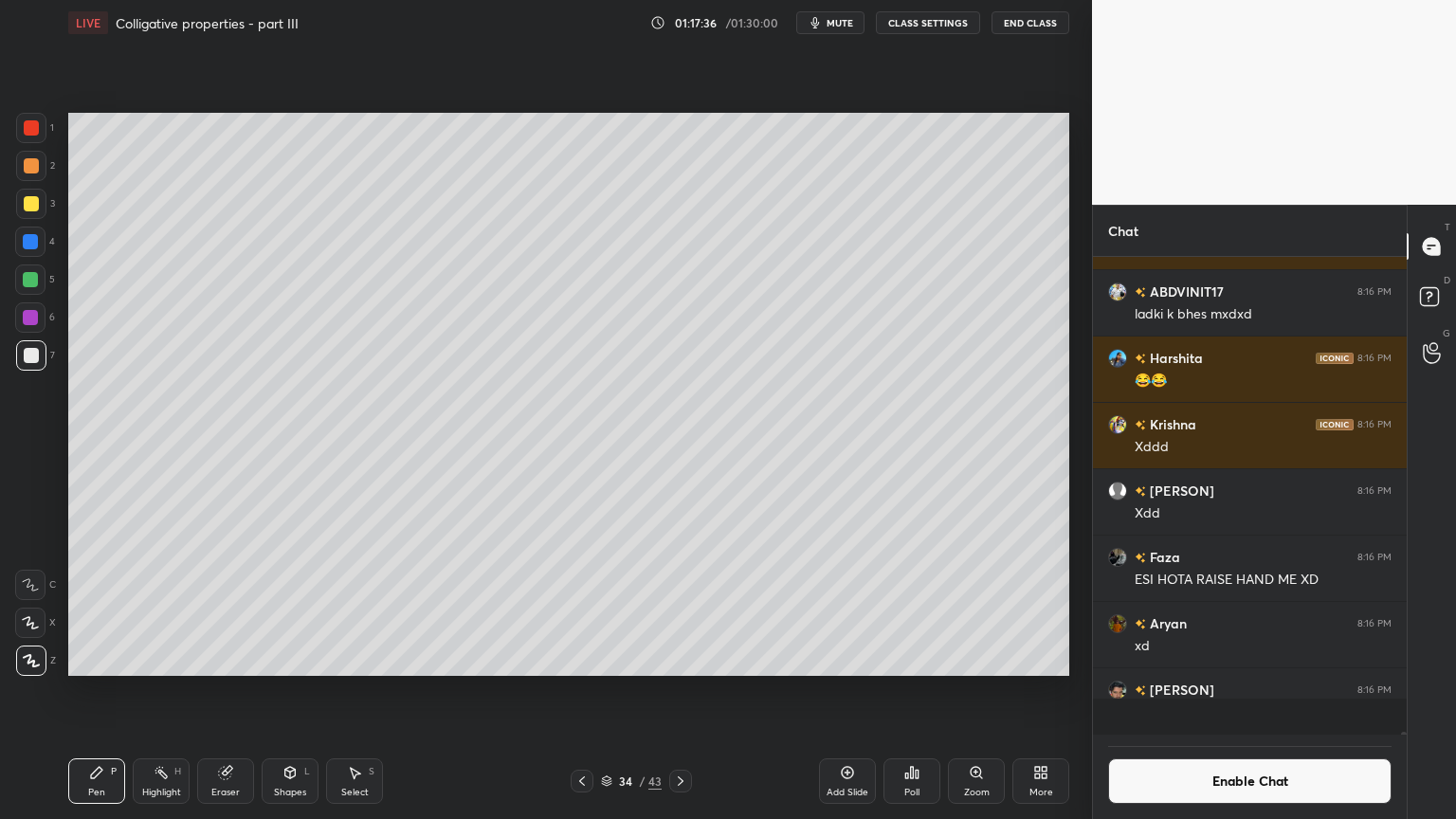 scroll, scrollTop: 6, scrollLeft: 6, axis: both 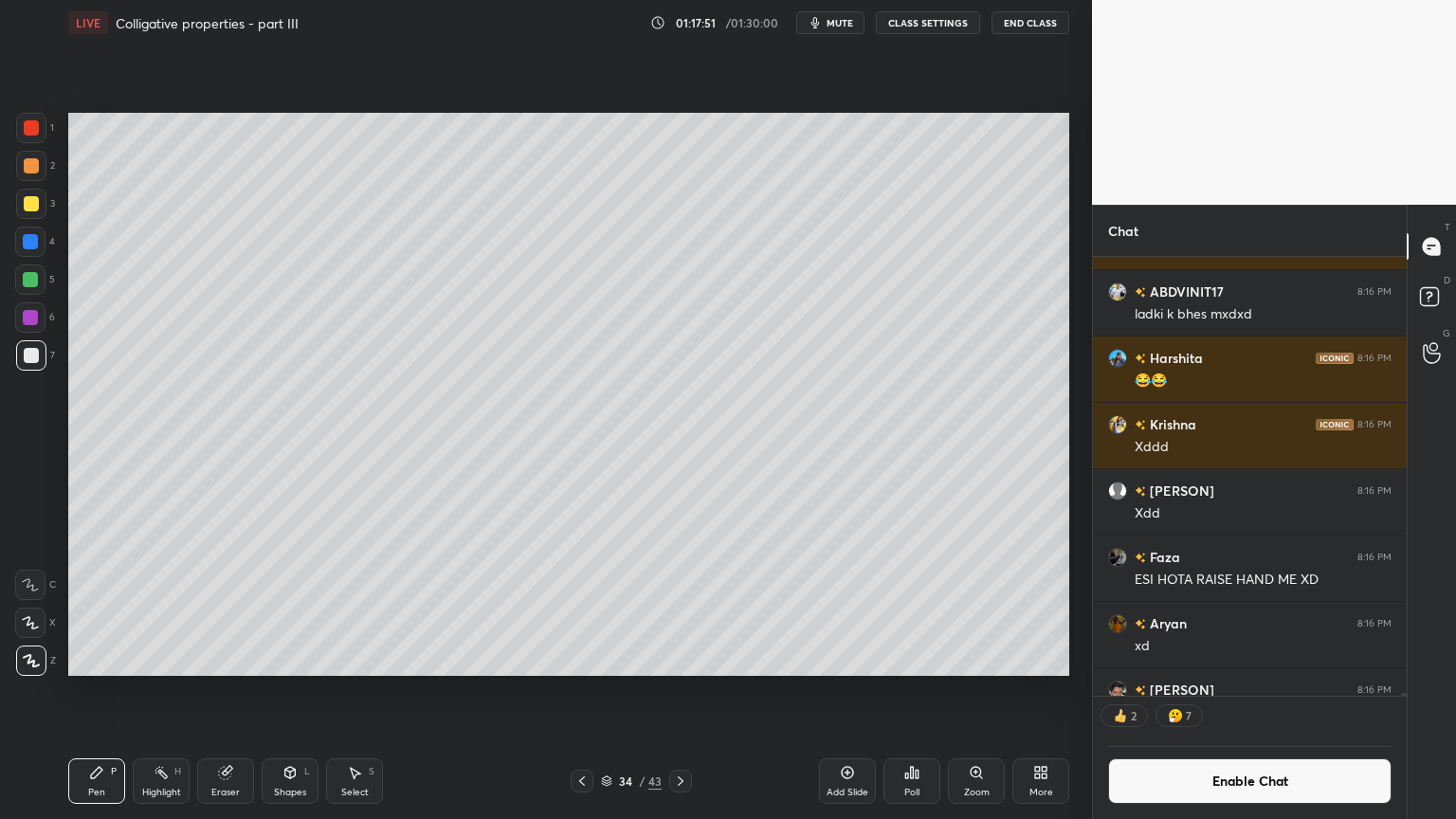 drag, startPoint x: 151, startPoint y: 784, endPoint x: 159, endPoint y: 732, distance: 52.6118 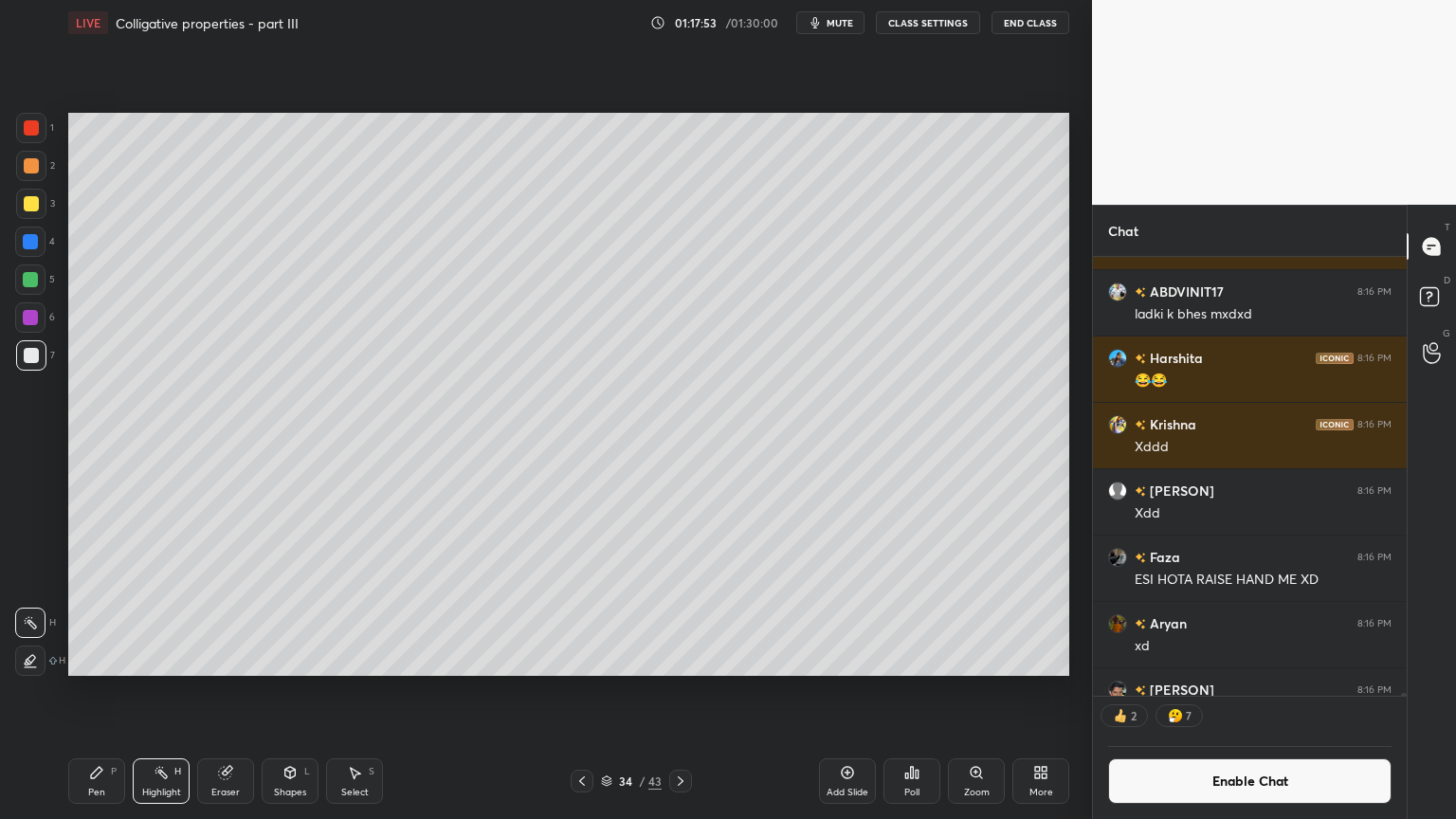 drag, startPoint x: 84, startPoint y: 786, endPoint x: 116, endPoint y: 749, distance: 48.918299 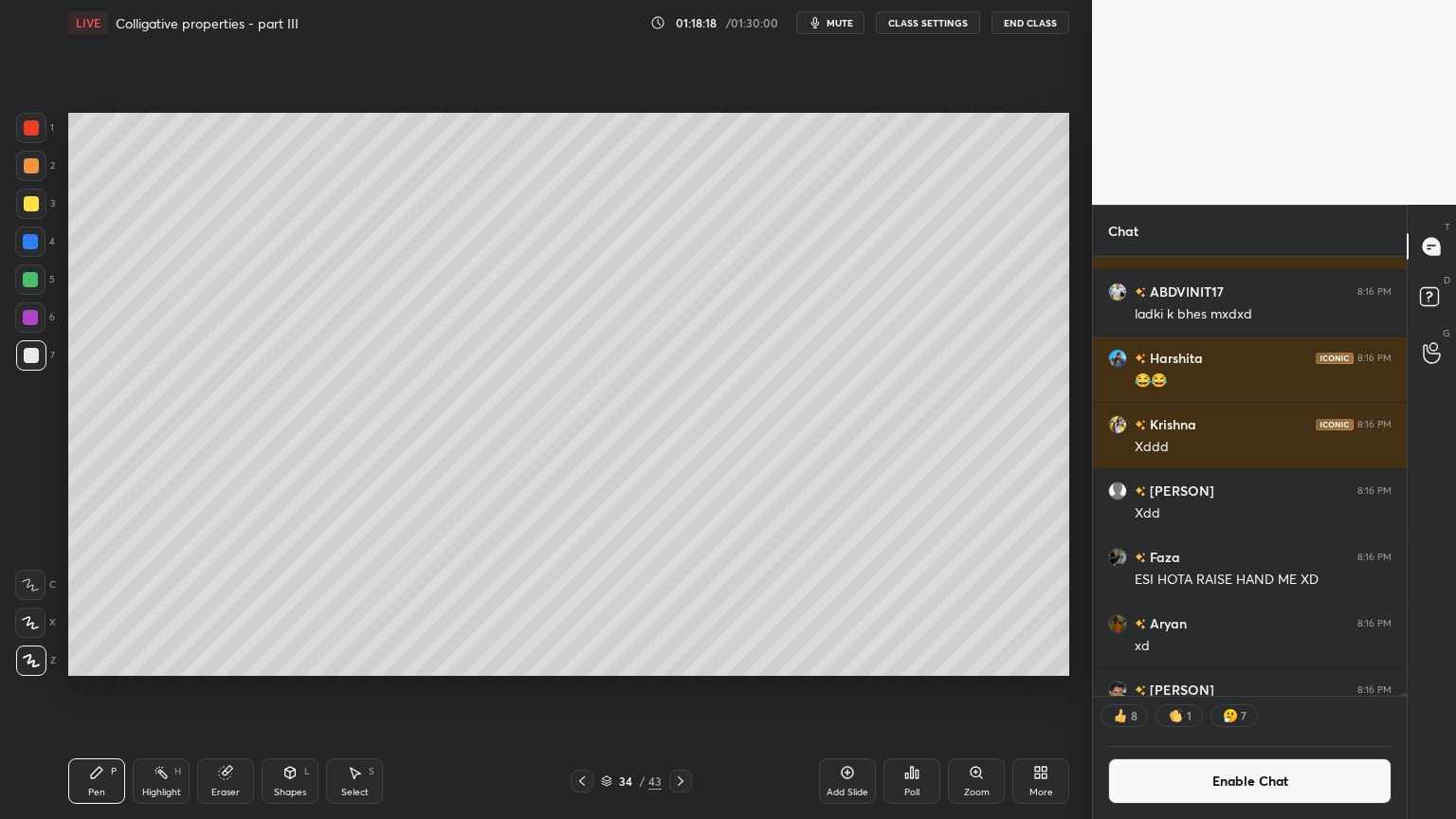 click on "Highlight" at bounding box center (161, 792) 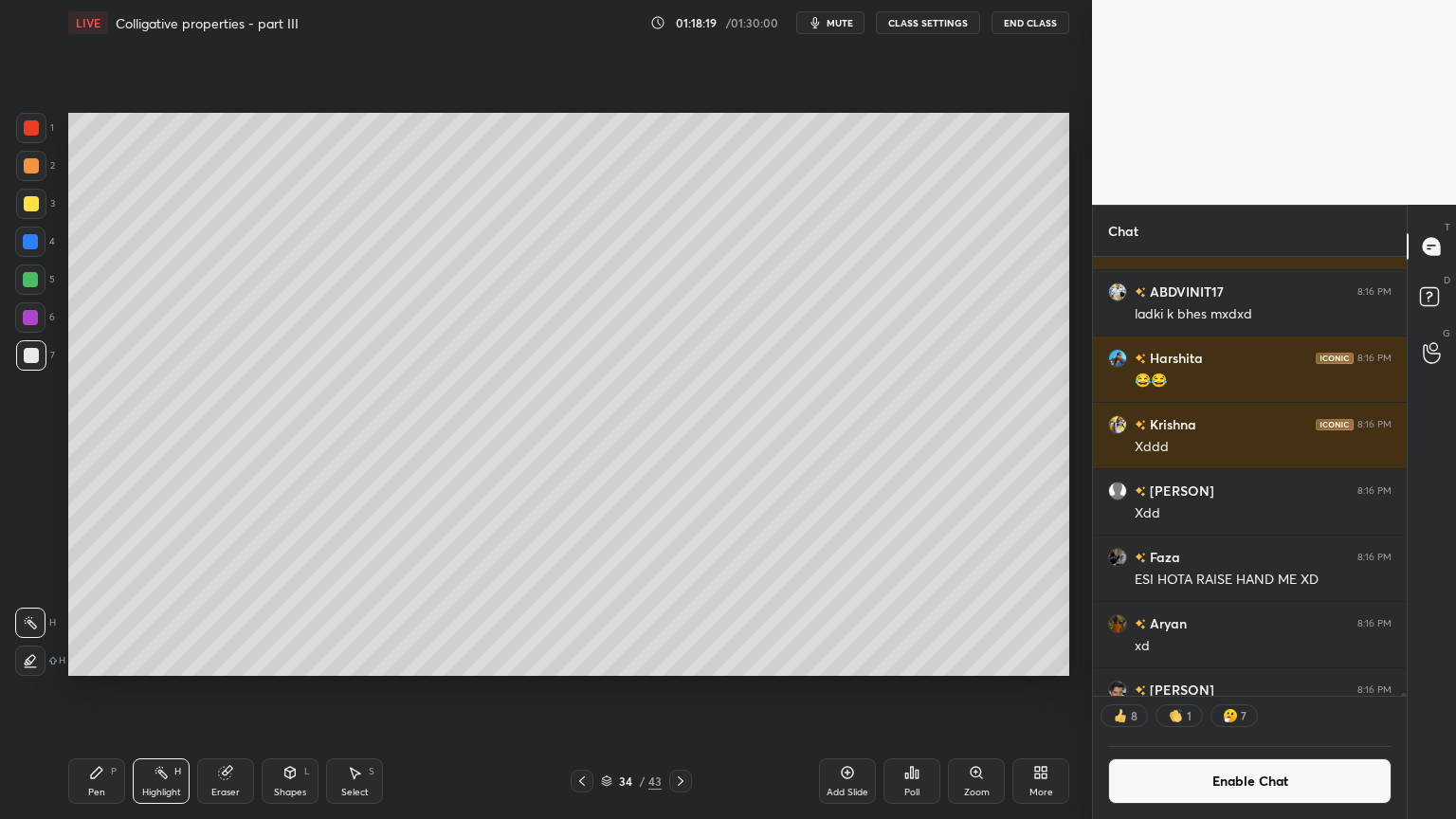 drag, startPoint x: 148, startPoint y: 785, endPoint x: 163, endPoint y: 769, distance: 21.931712 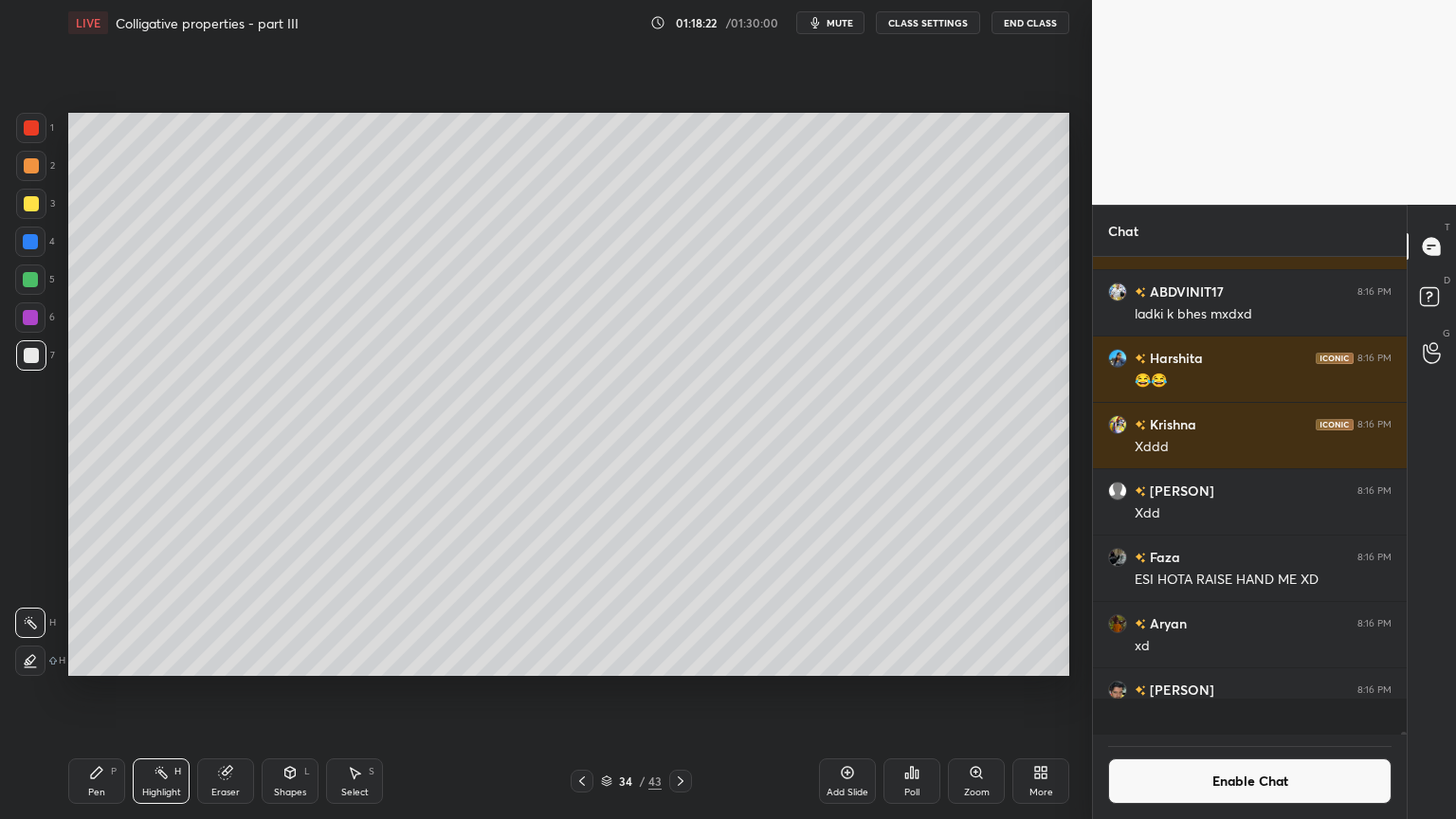 scroll, scrollTop: 6, scrollLeft: 6, axis: both 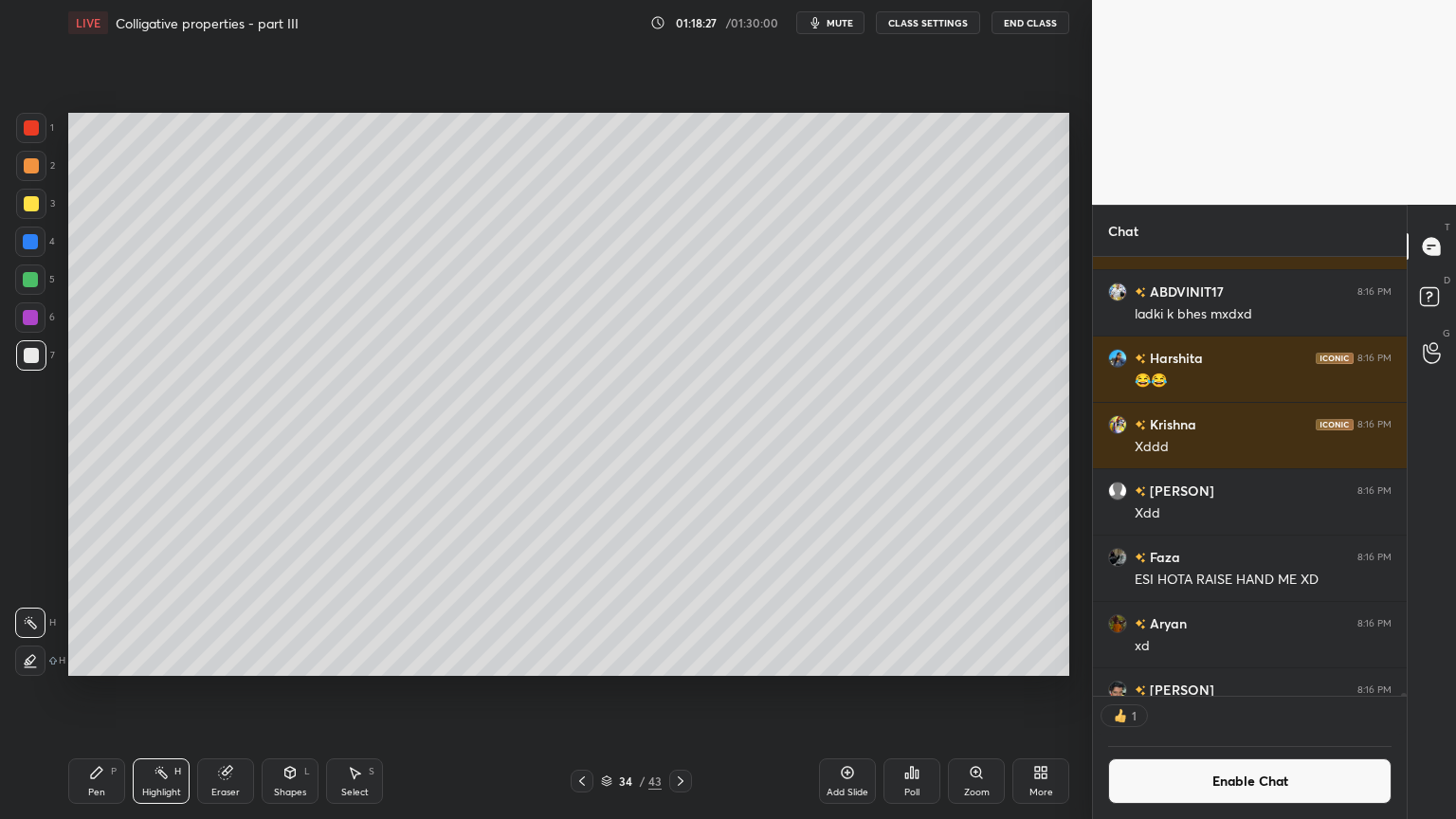 click on "Pen P" at bounding box center (97, 781) 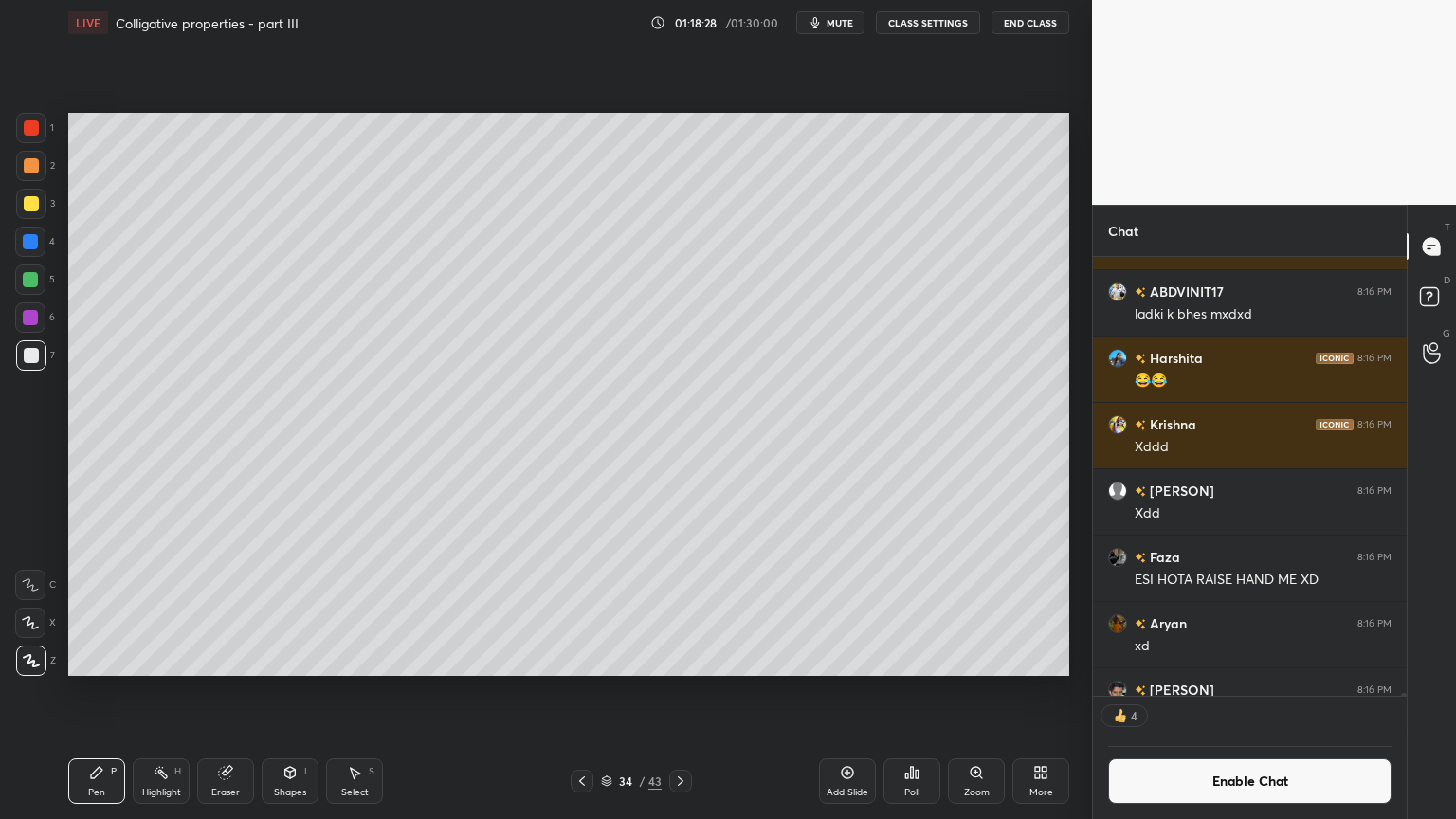 click at bounding box center [31, 204] 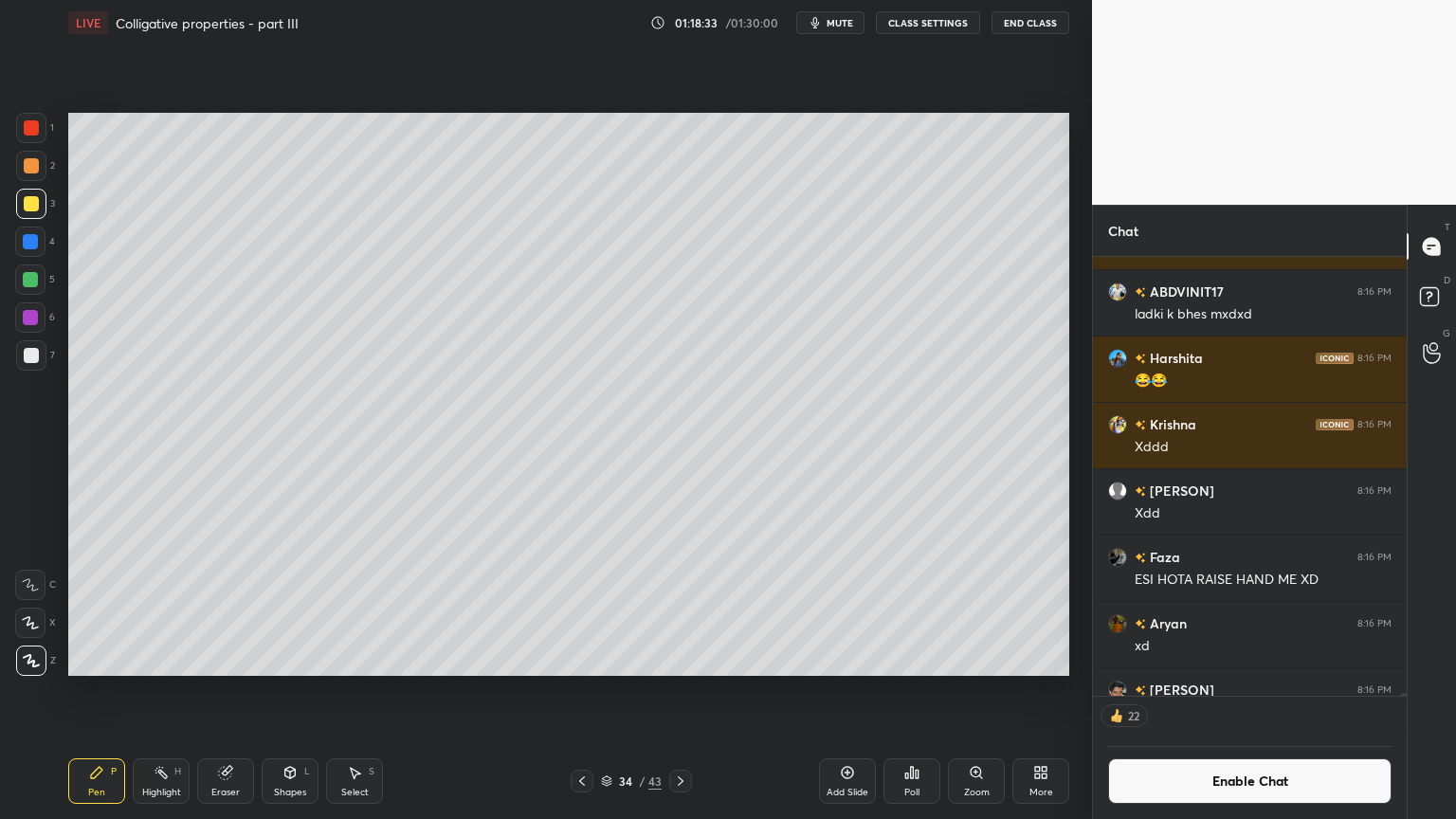 drag, startPoint x: 311, startPoint y: 777, endPoint x: 313, endPoint y: 766, distance: 11.18034 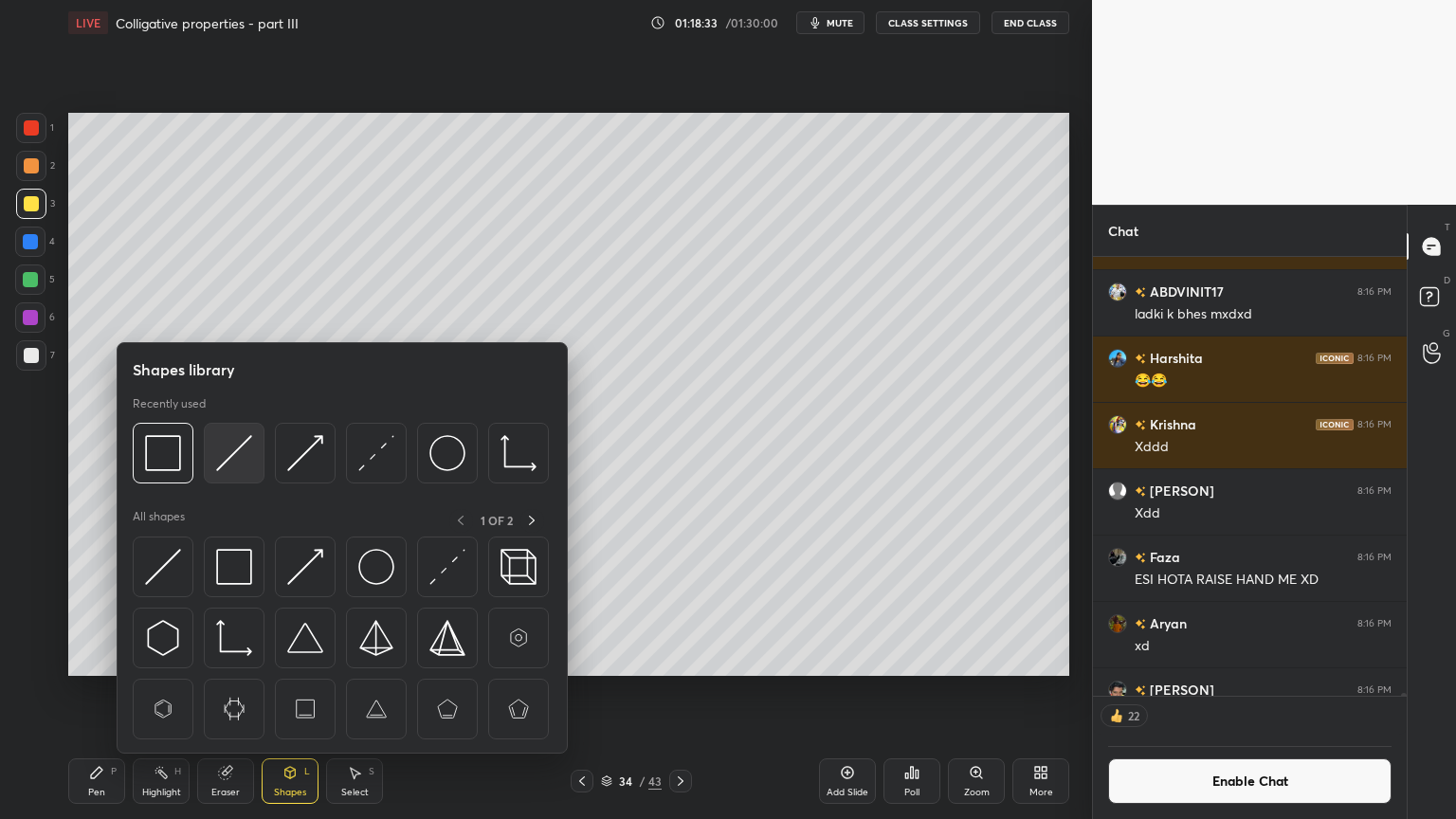 click at bounding box center [234, 453] 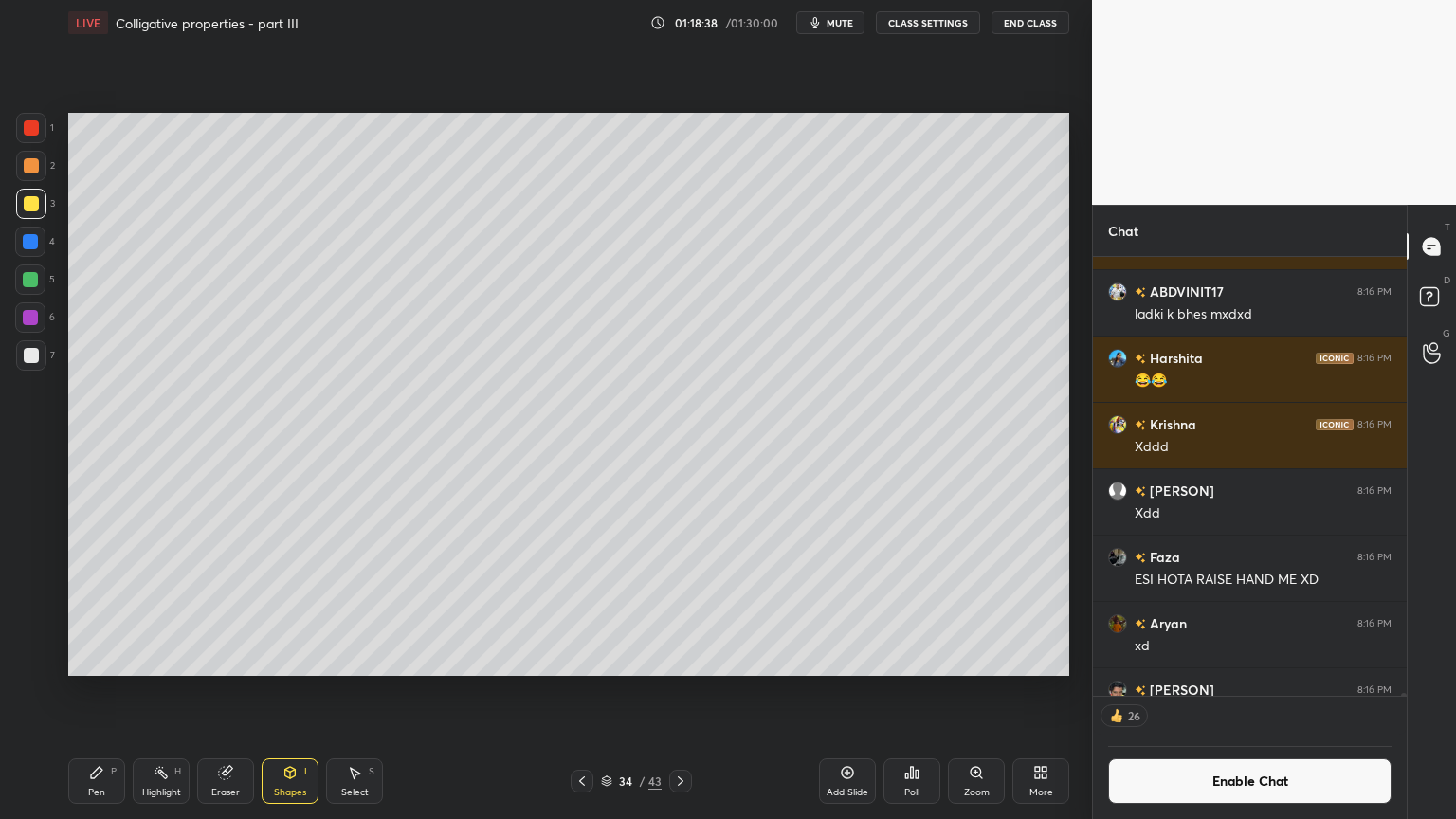 click 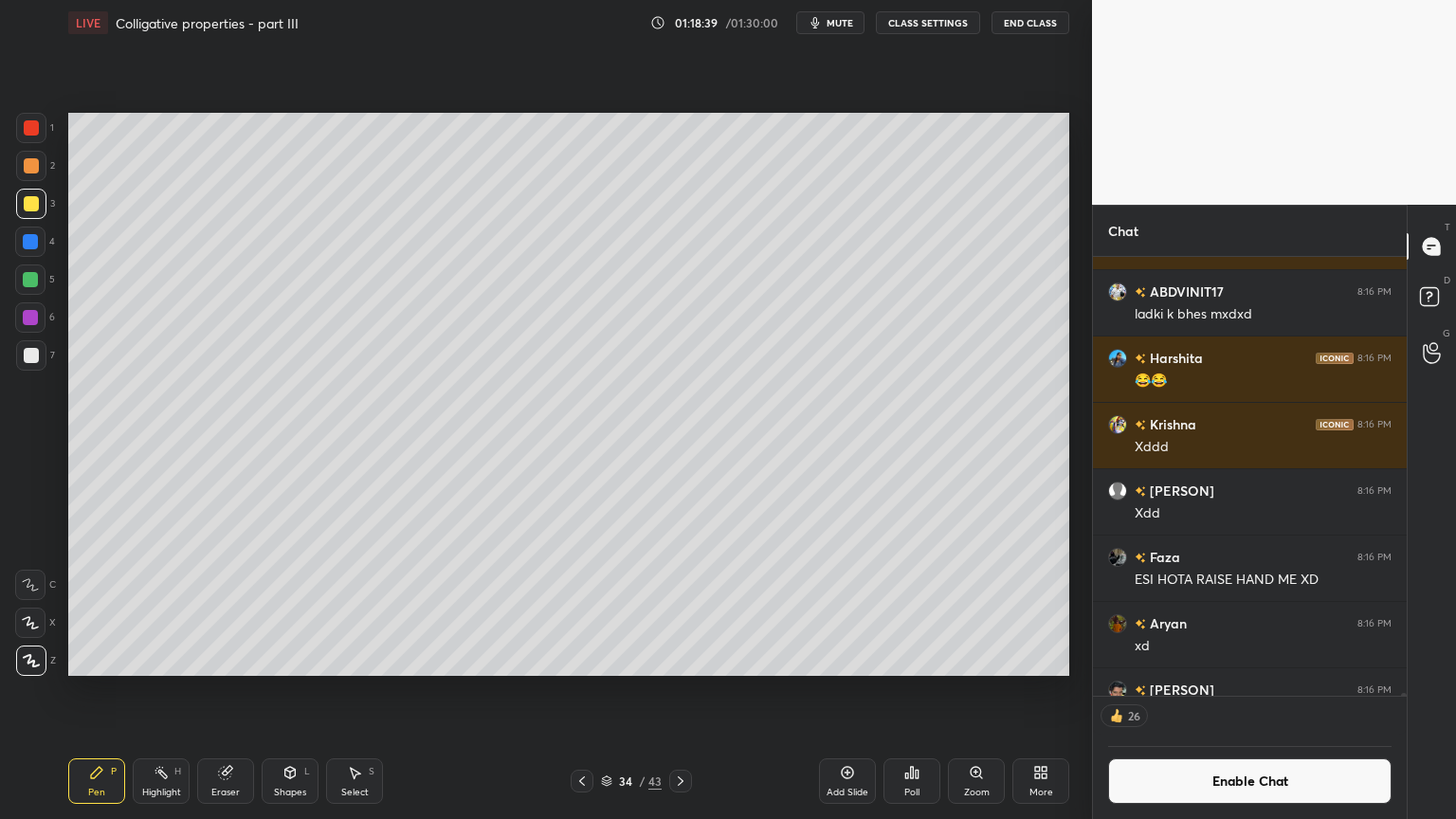 click at bounding box center (31, 355) 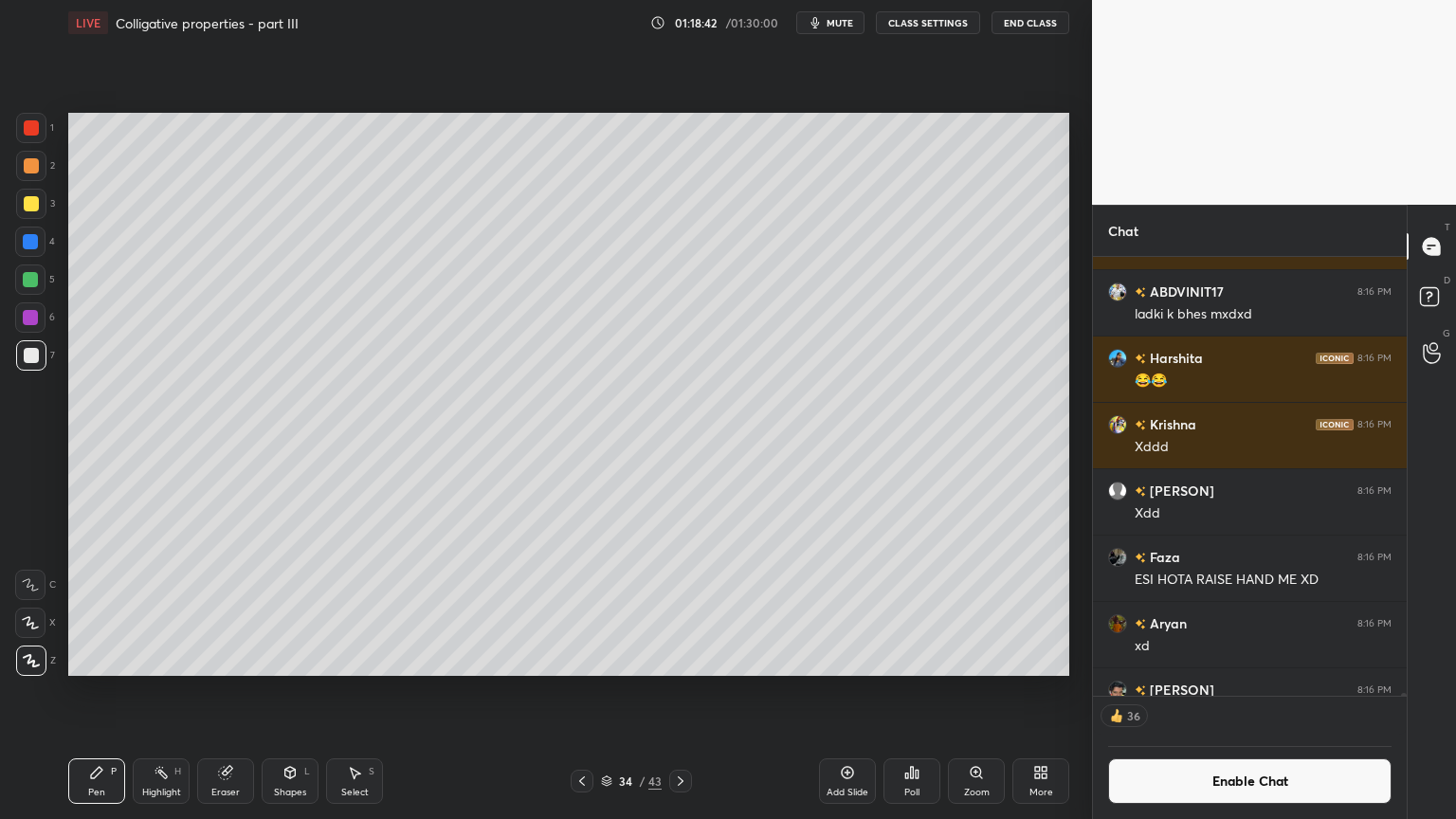 drag, startPoint x: 0, startPoint y: 171, endPoint x: 19, endPoint y: 158, distance: 23.021729 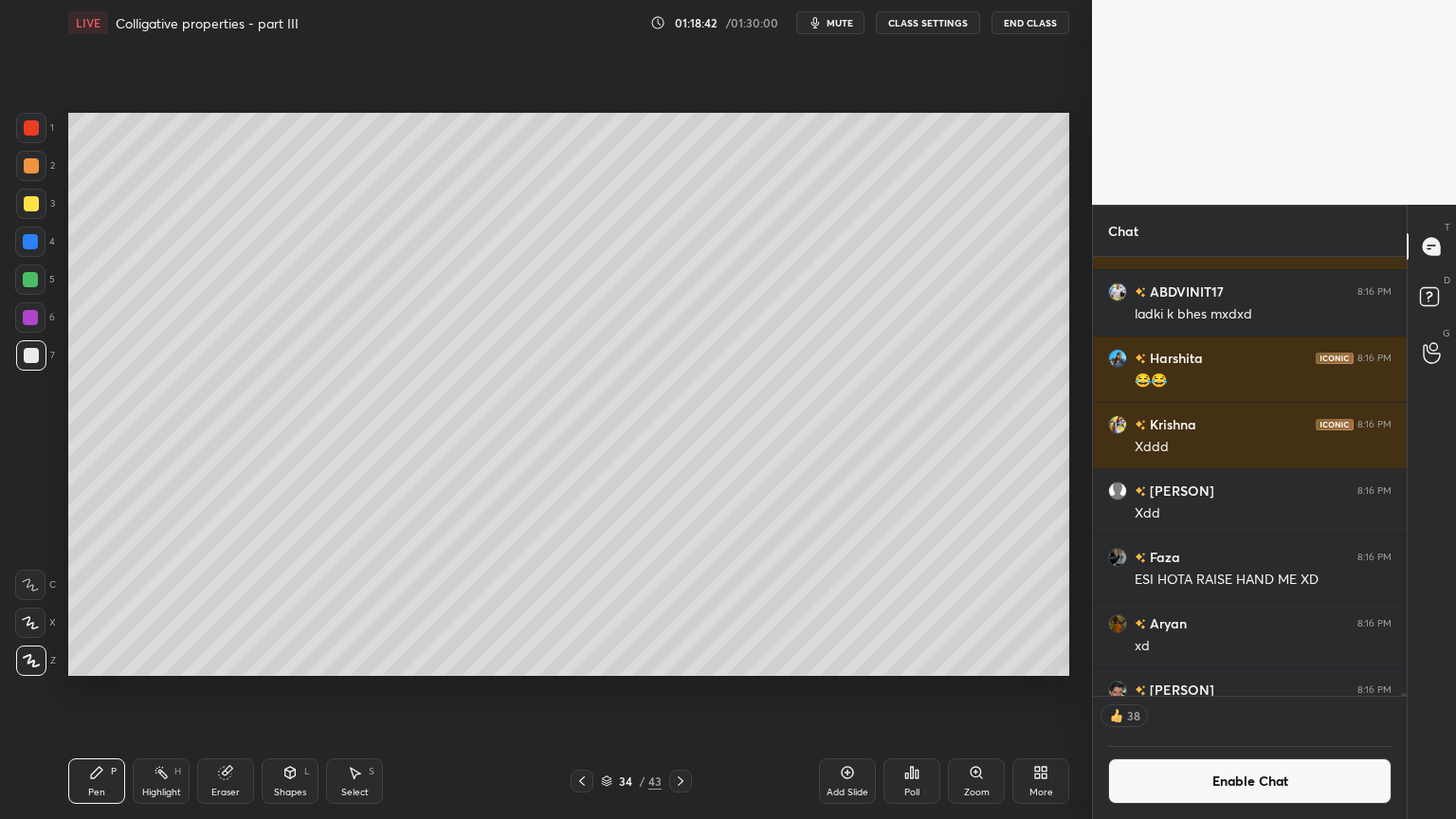 drag, startPoint x: 19, startPoint y: 158, endPoint x: 39, endPoint y: 170, distance: 23.323808 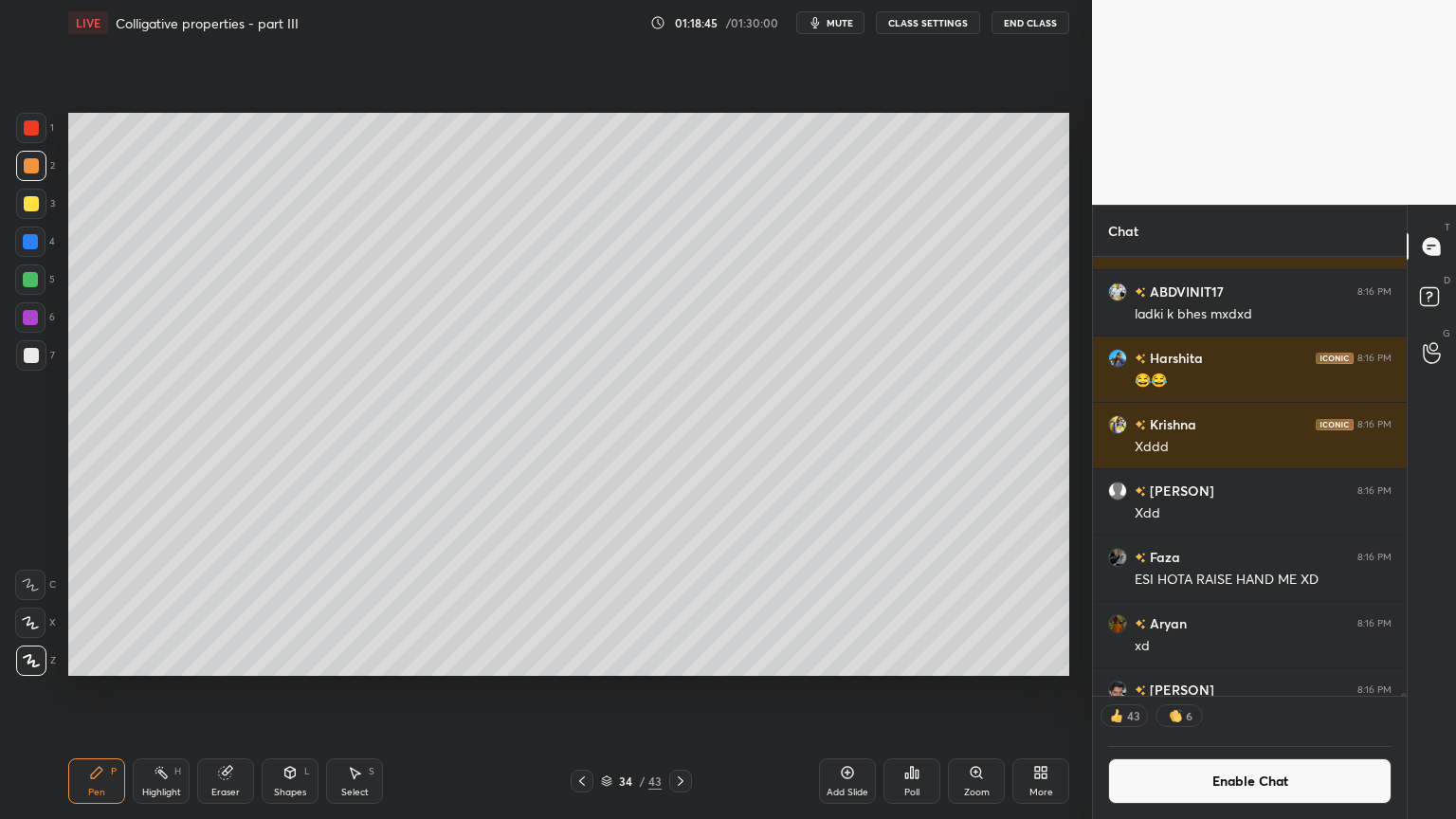 click 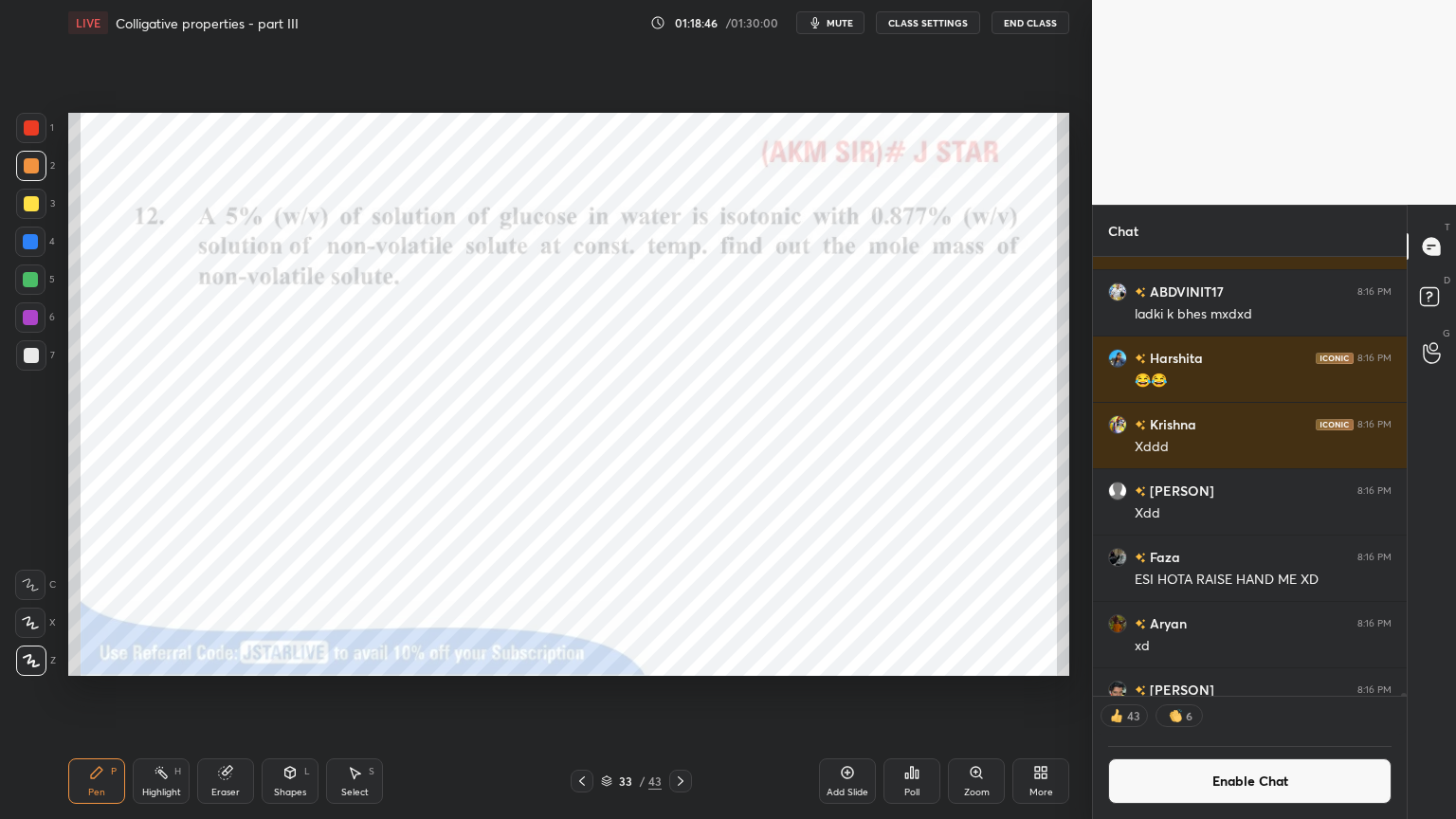 drag, startPoint x: 157, startPoint y: 781, endPoint x: 176, endPoint y: 739, distance: 46.097722 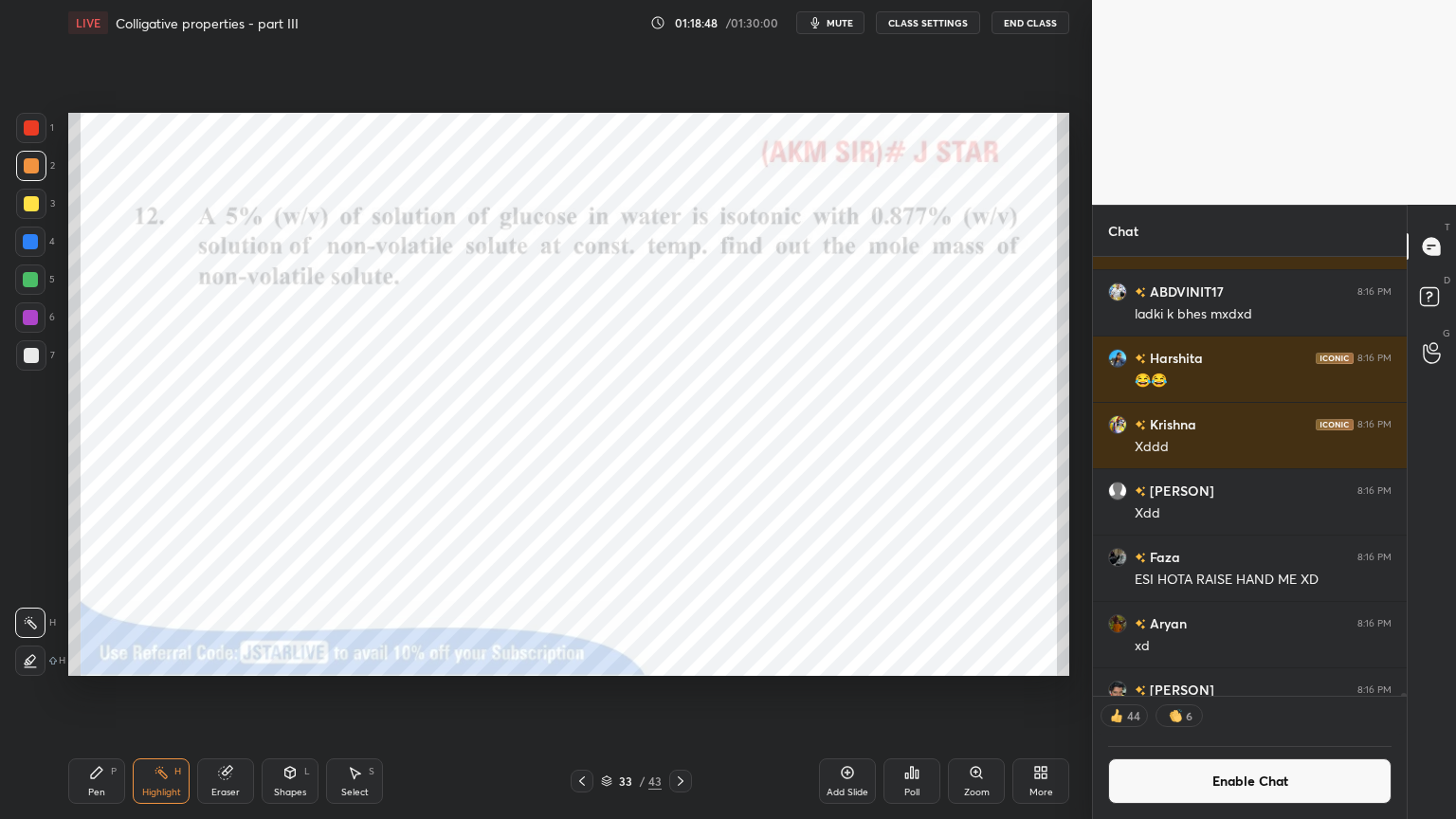 click 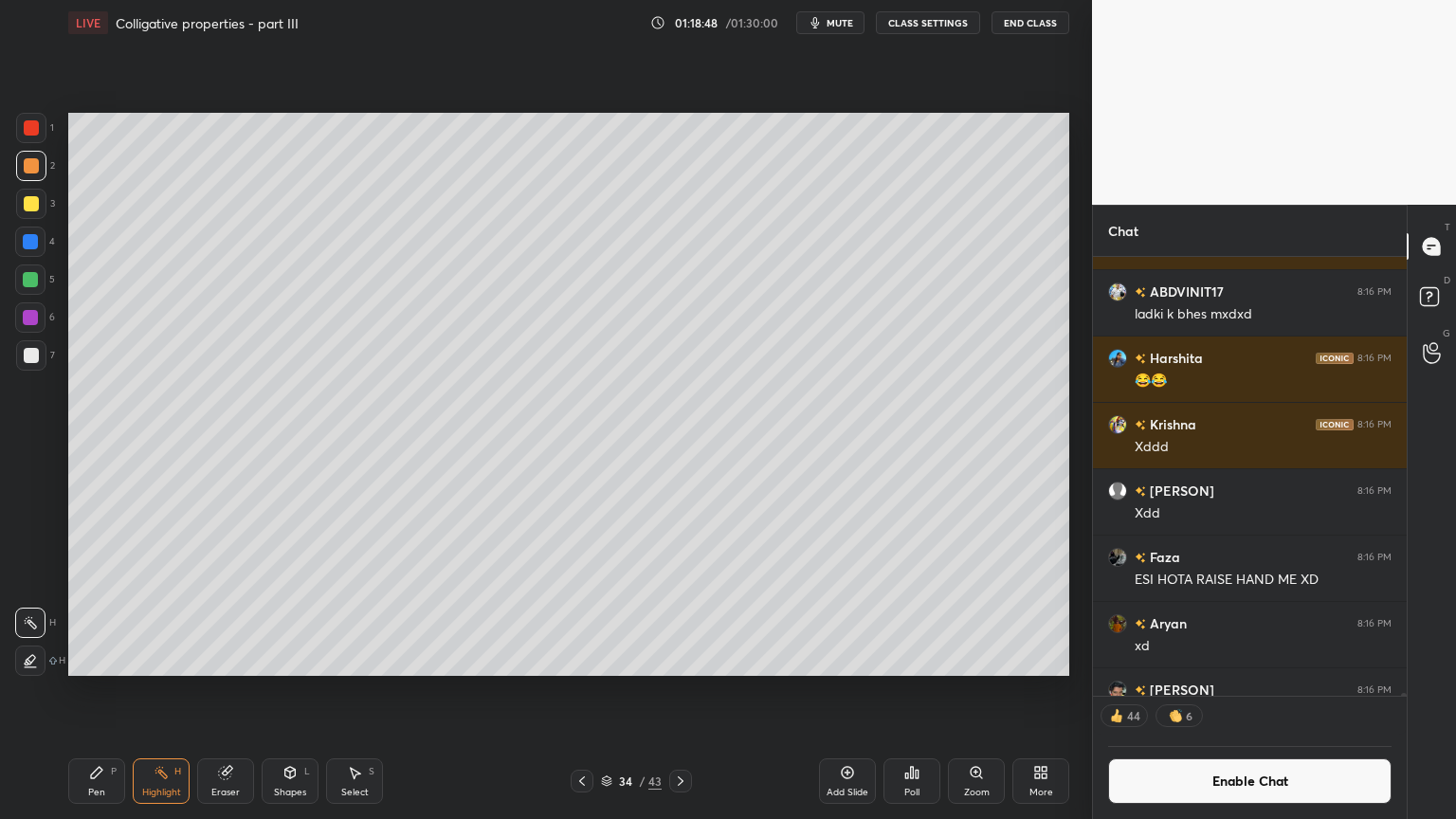 click on "Pen P" at bounding box center (97, 781) 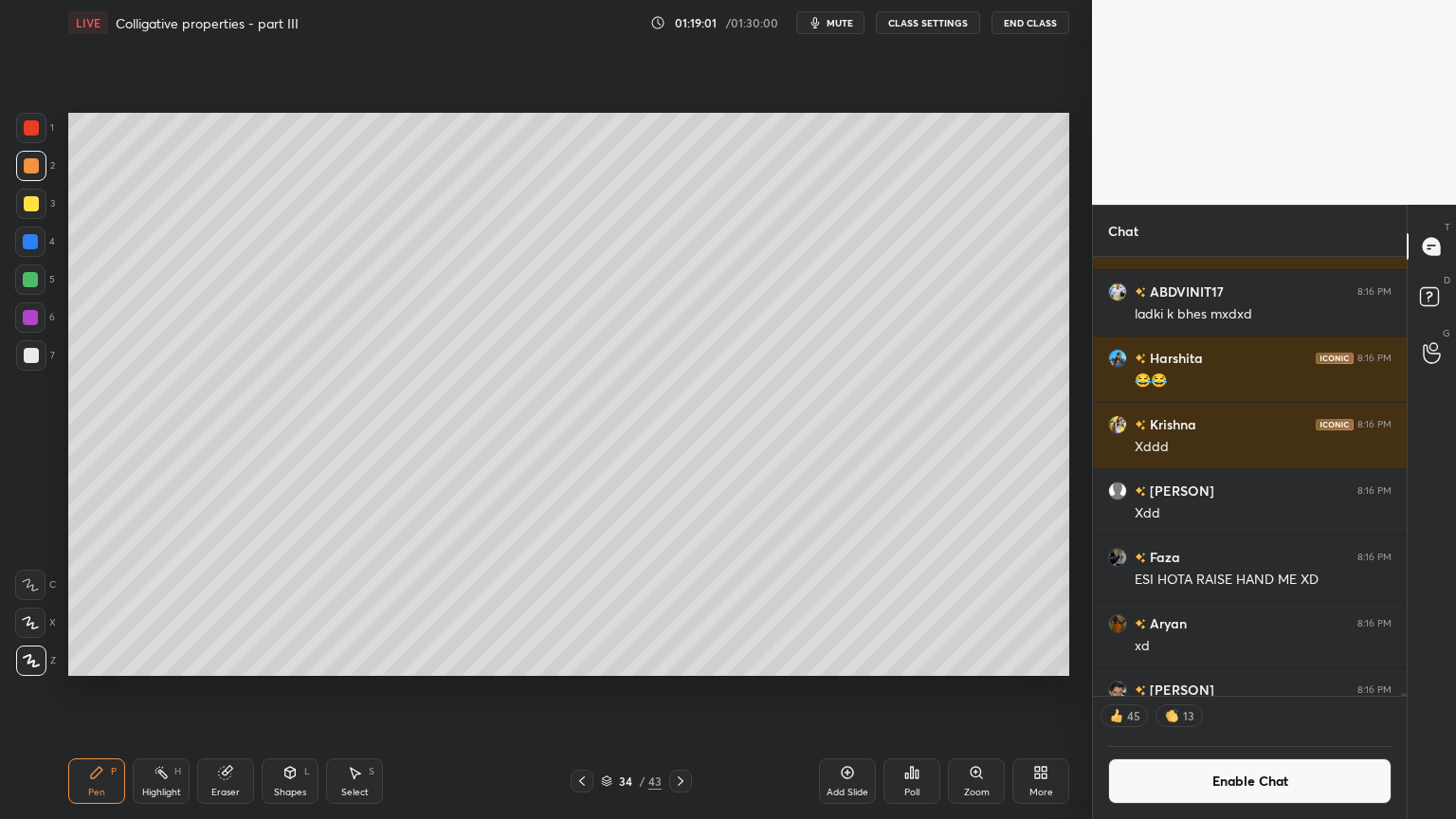 click at bounding box center [31, 355] 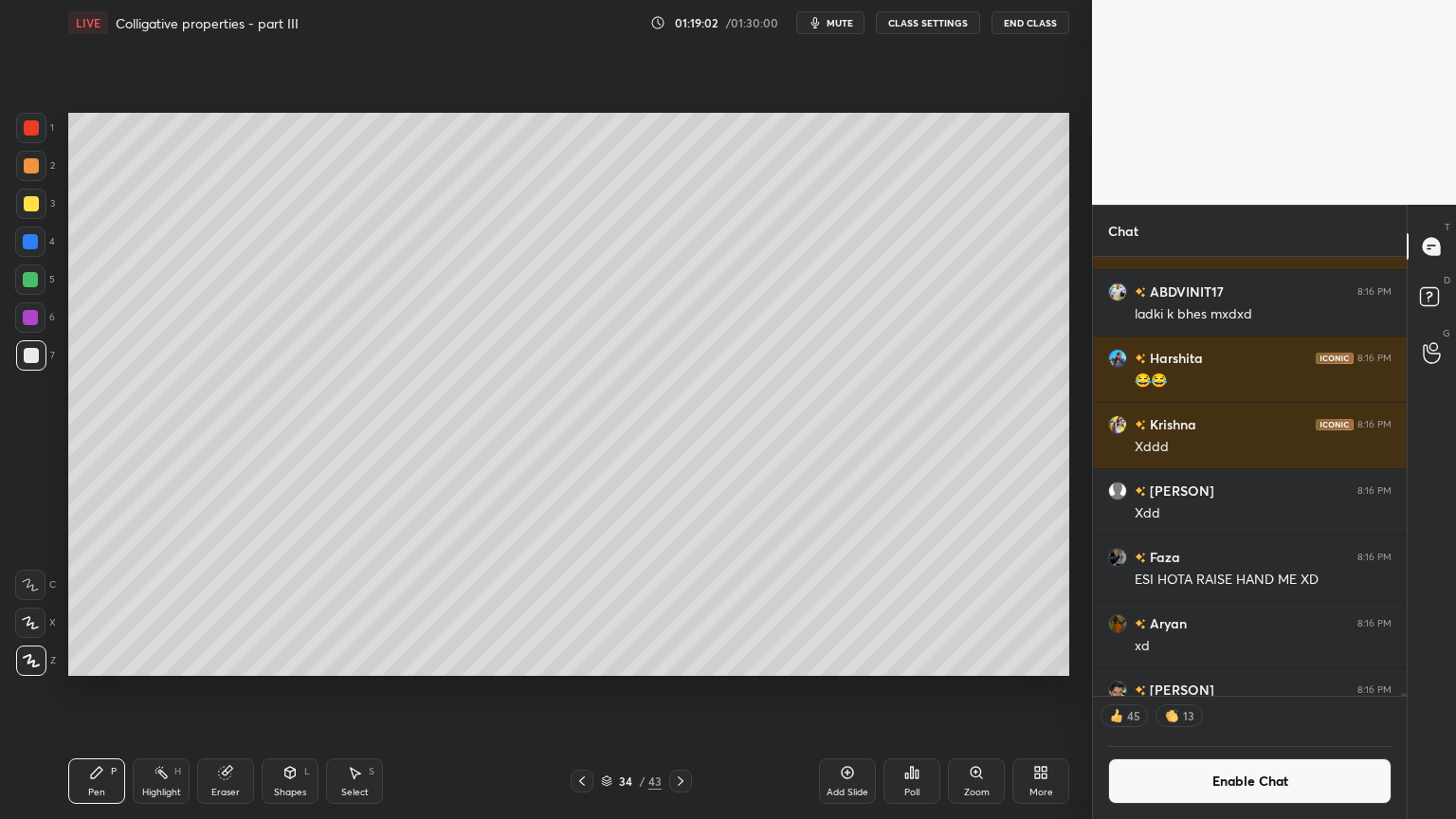 click on "Highlight H" at bounding box center (161, 781) 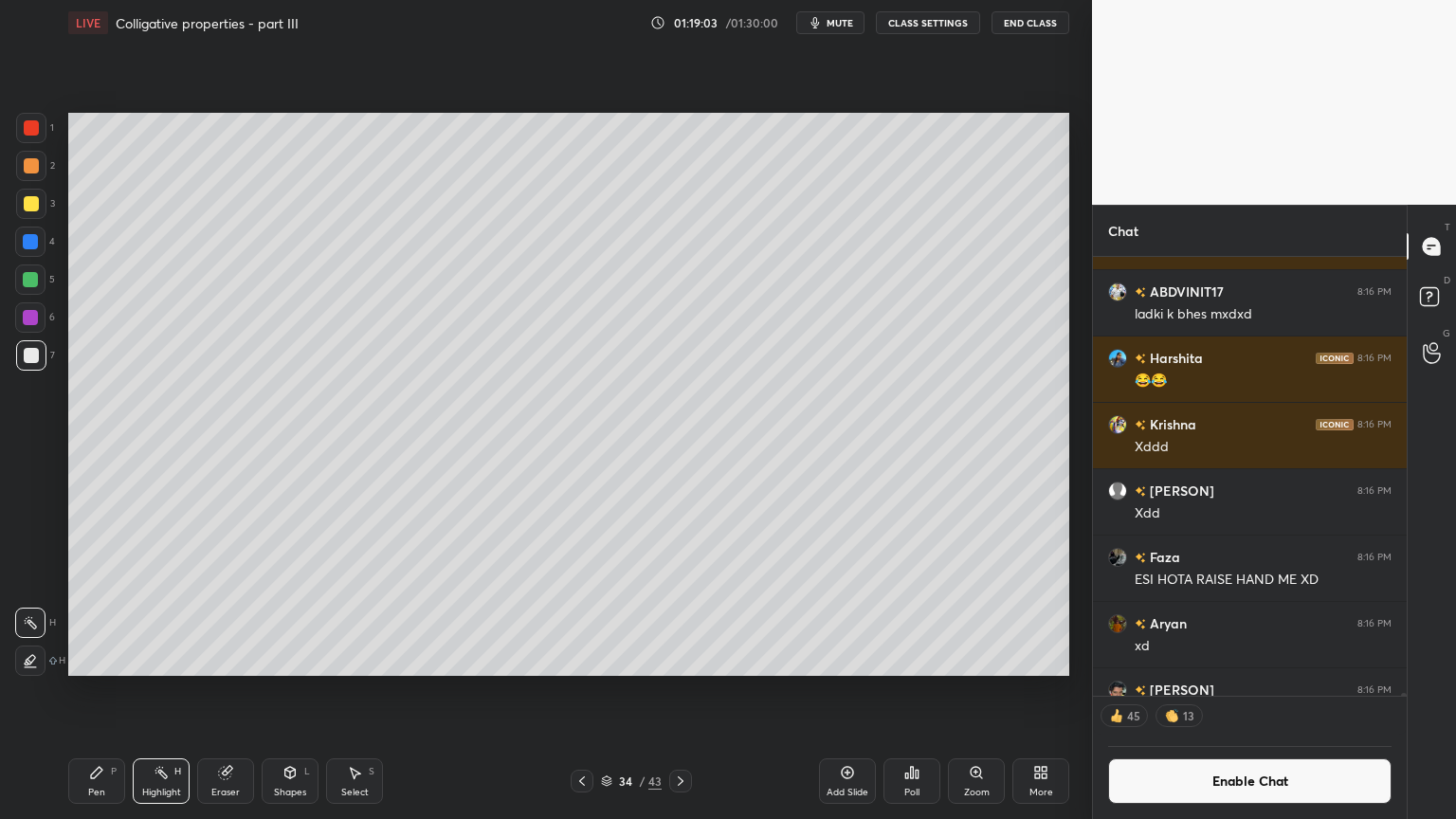 click on "Pen" at bounding box center (97, 792) 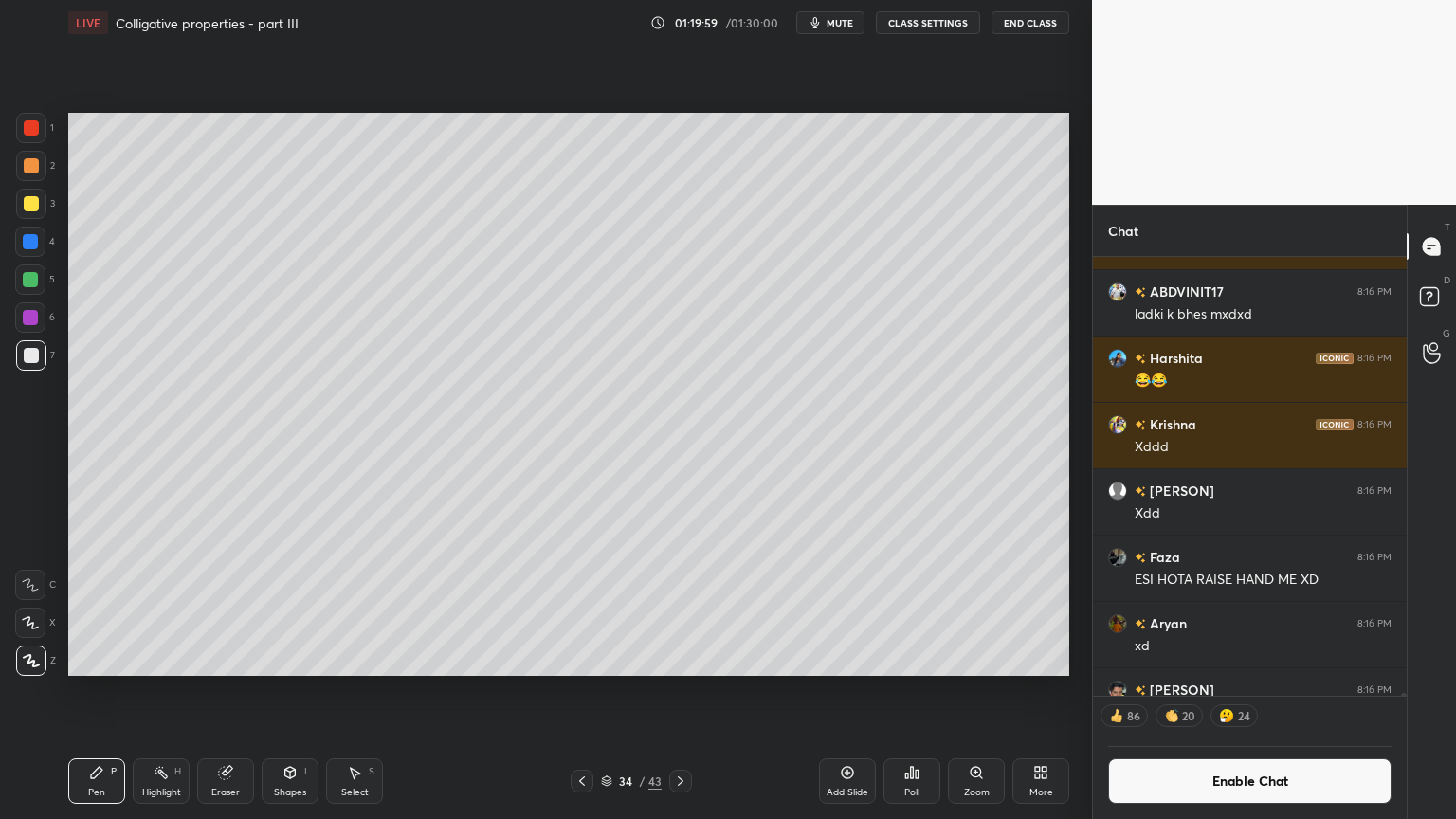 drag, startPoint x: 190, startPoint y: 781, endPoint x: 226, endPoint y: 686, distance: 101.59232 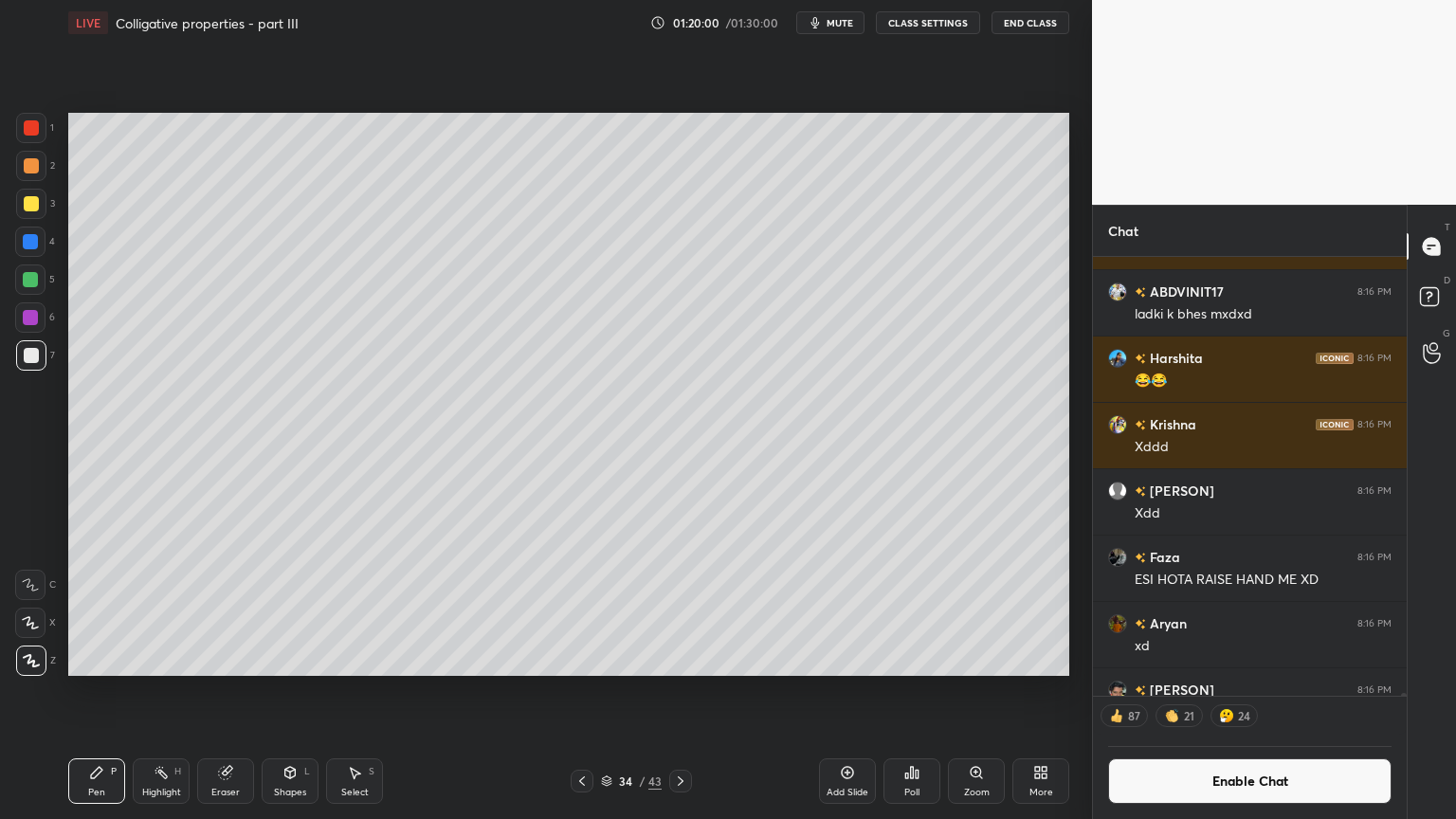 drag, startPoint x: 156, startPoint y: 784, endPoint x: 211, endPoint y: 715, distance: 88.23831 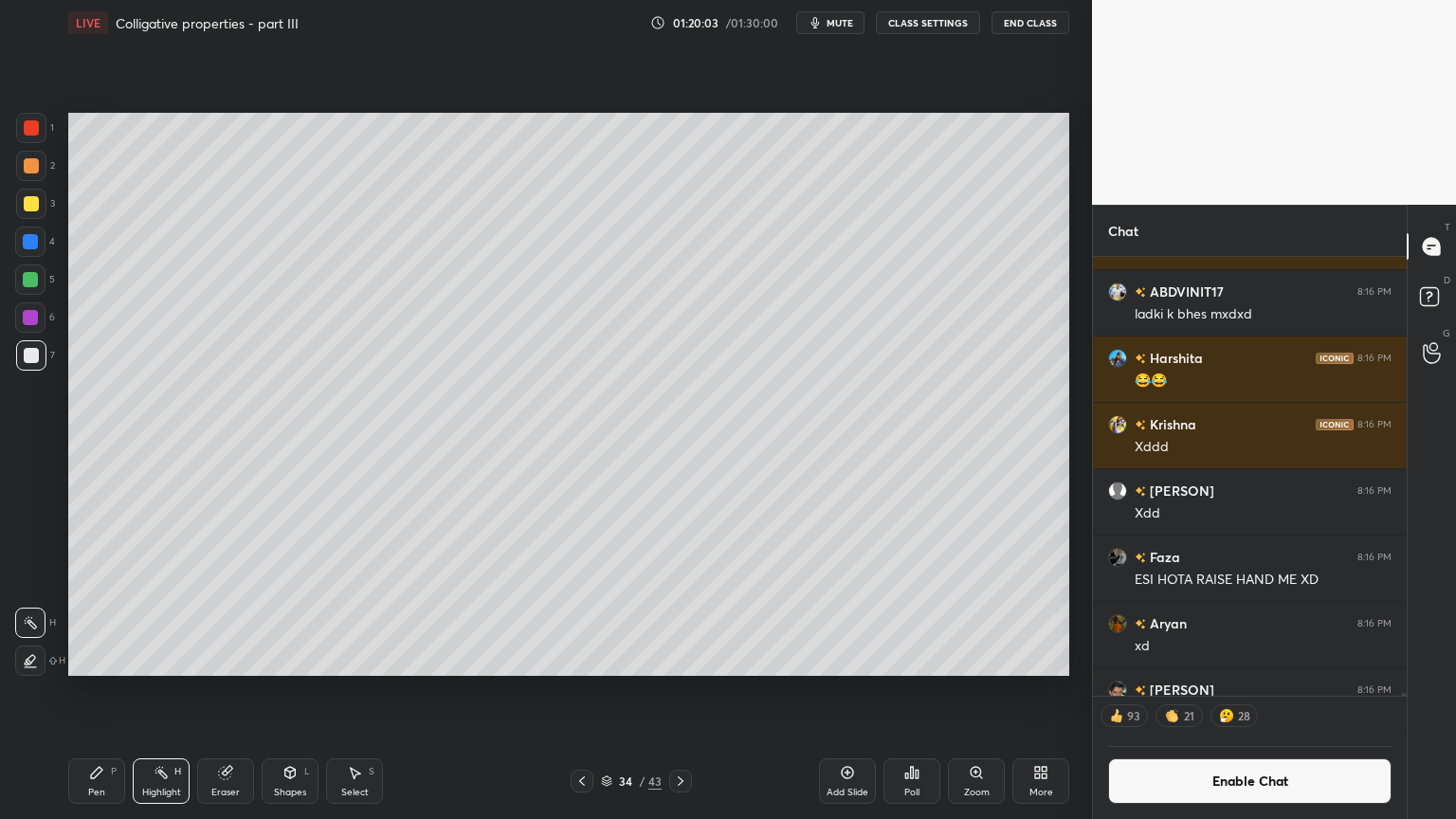 drag, startPoint x: 104, startPoint y: 784, endPoint x: 163, endPoint y: 755, distance: 65.7419 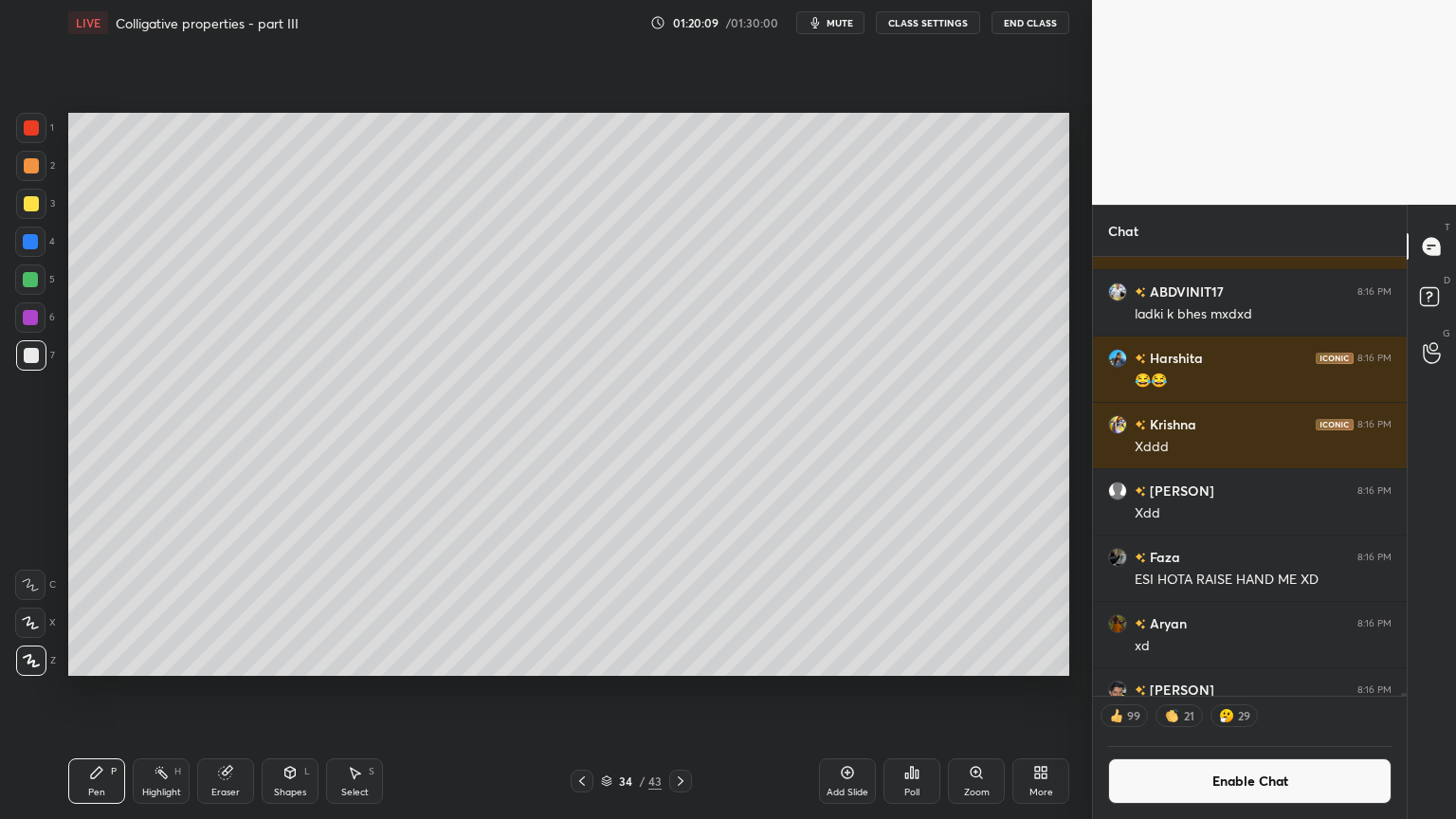click at bounding box center (31, 128) 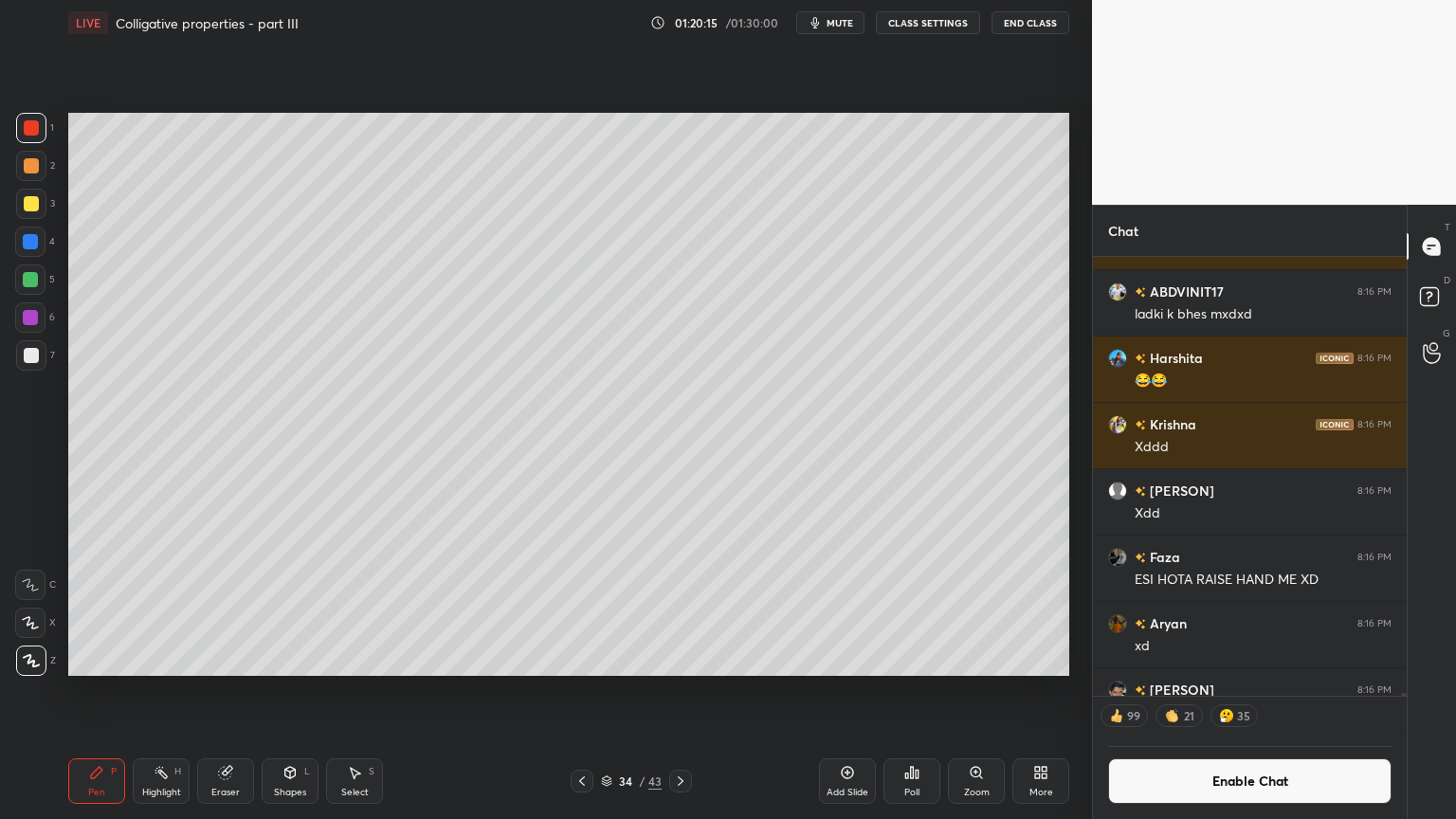 click on "Highlight" at bounding box center (161, 792) 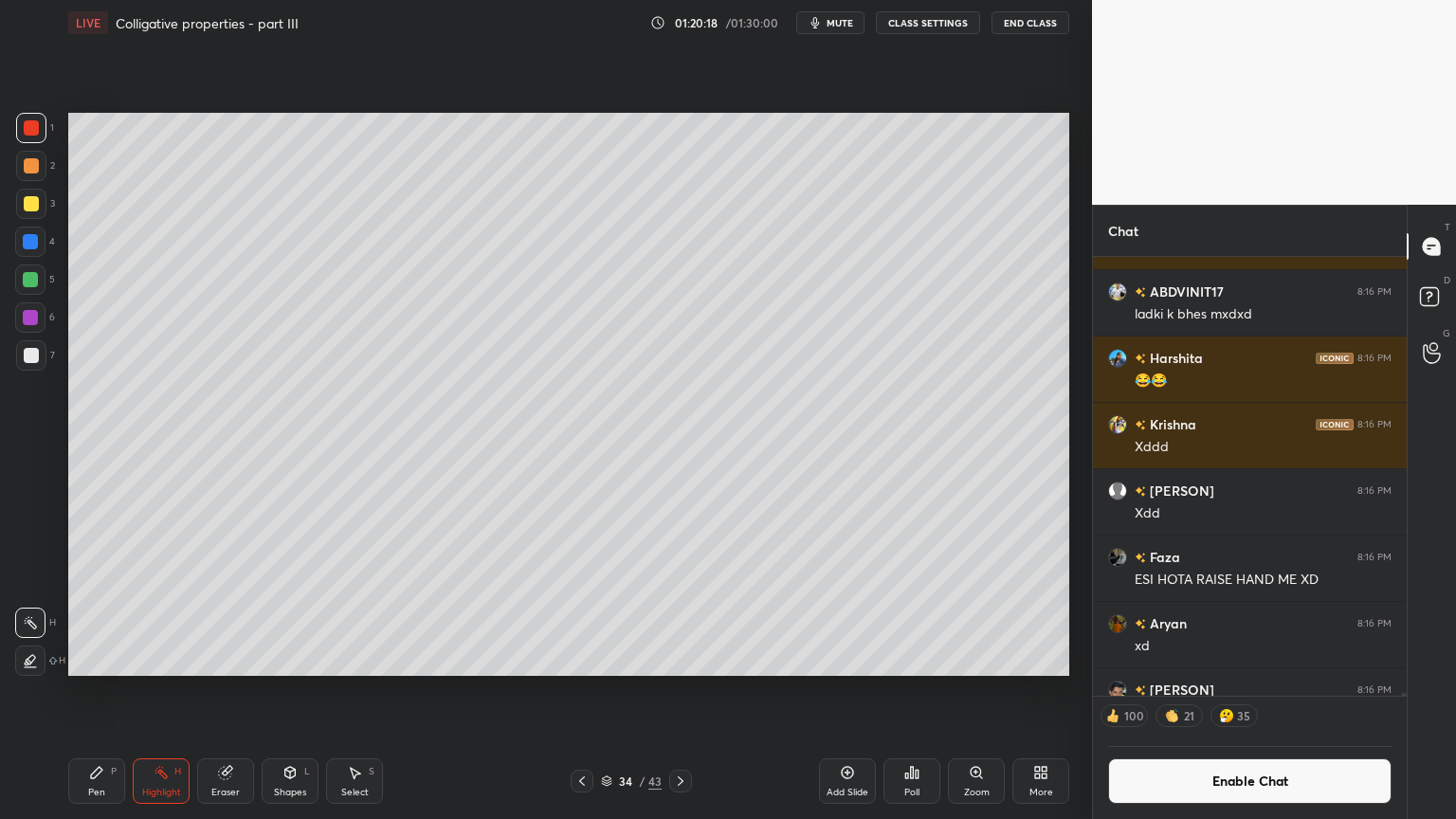drag, startPoint x: 118, startPoint y: 785, endPoint x: 175, endPoint y: 718, distance: 87.9659 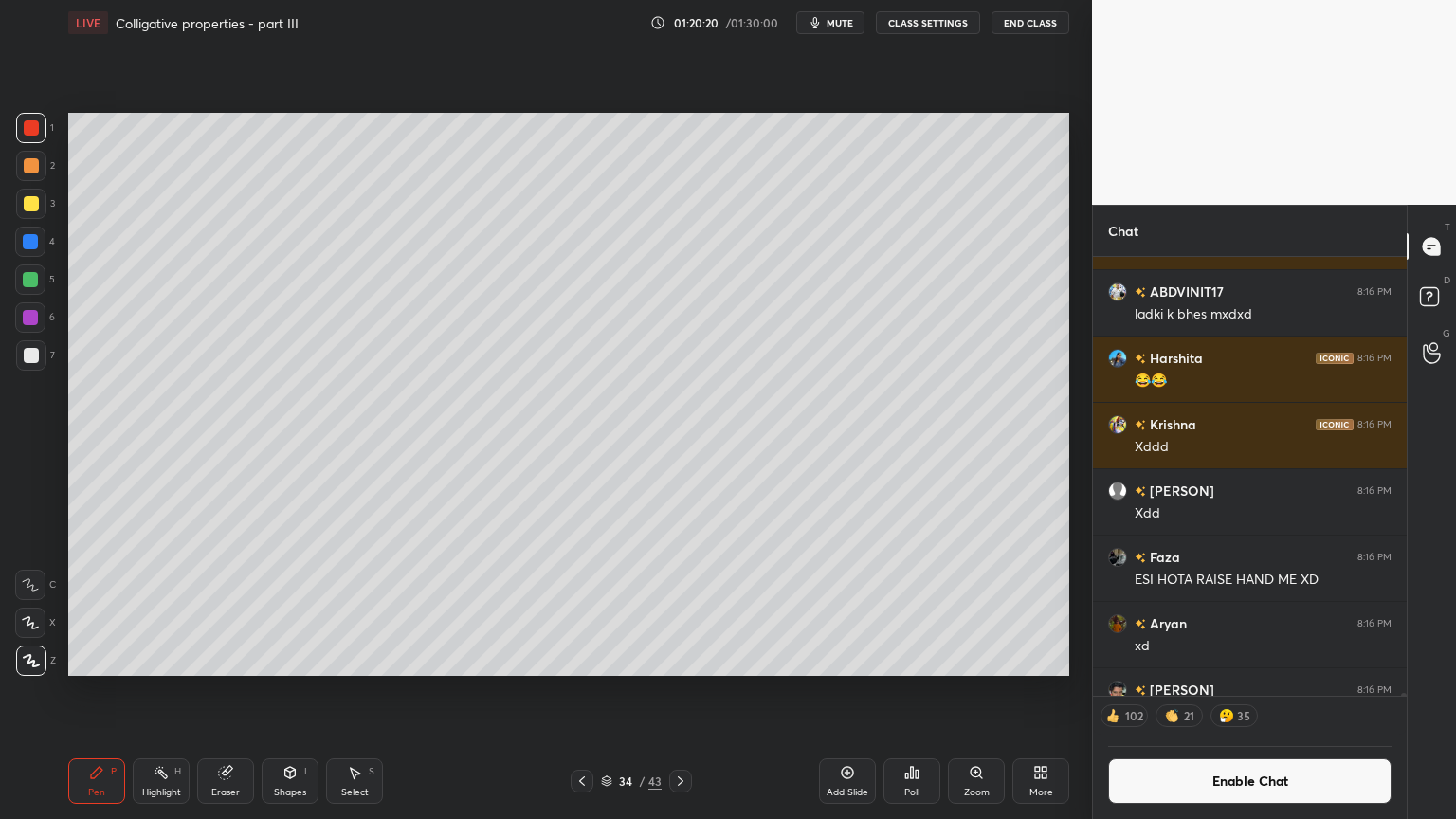 click at bounding box center [31, 355] 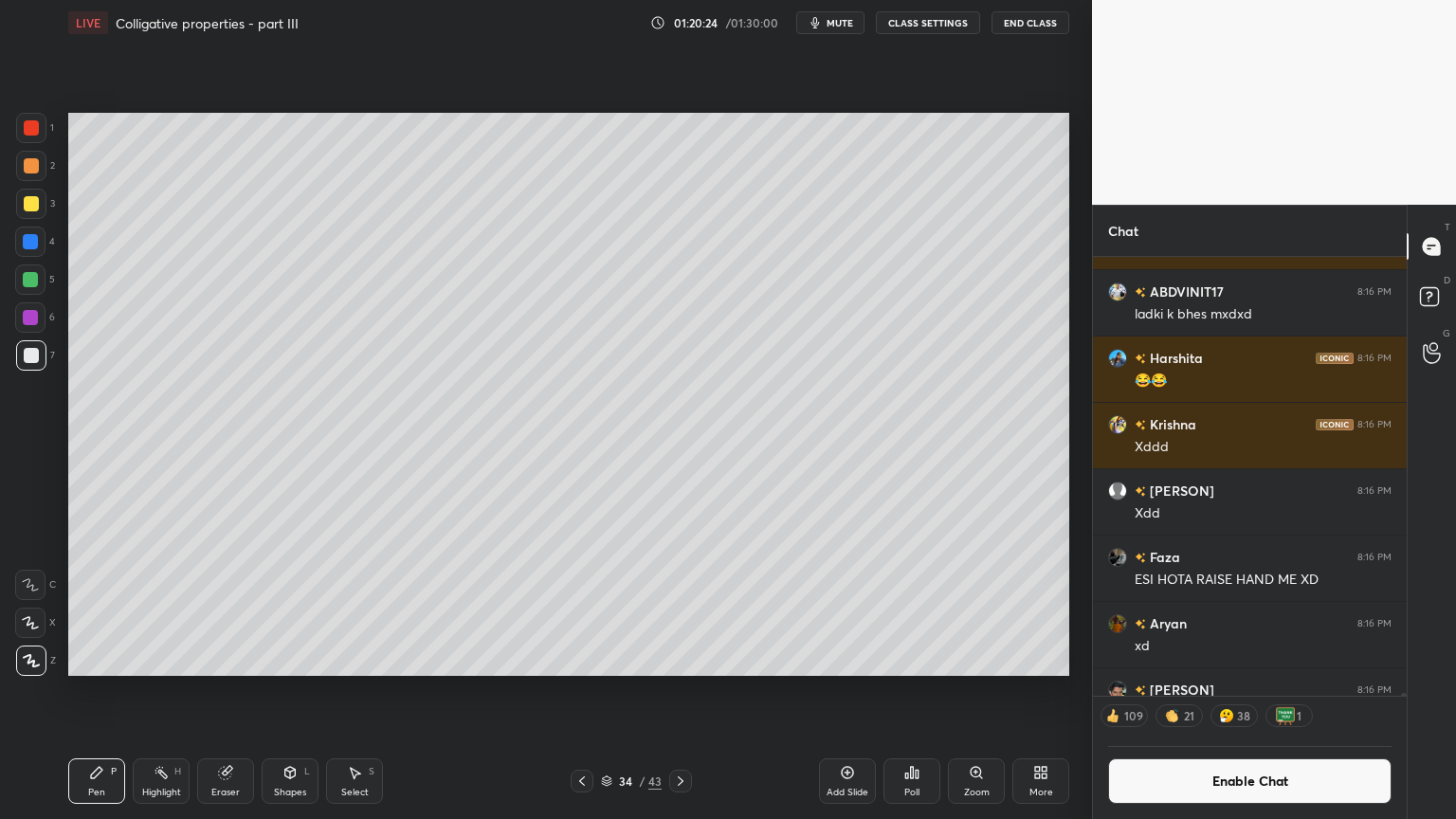 drag, startPoint x: 160, startPoint y: 783, endPoint x: 212, endPoint y: 689, distance: 107.42439 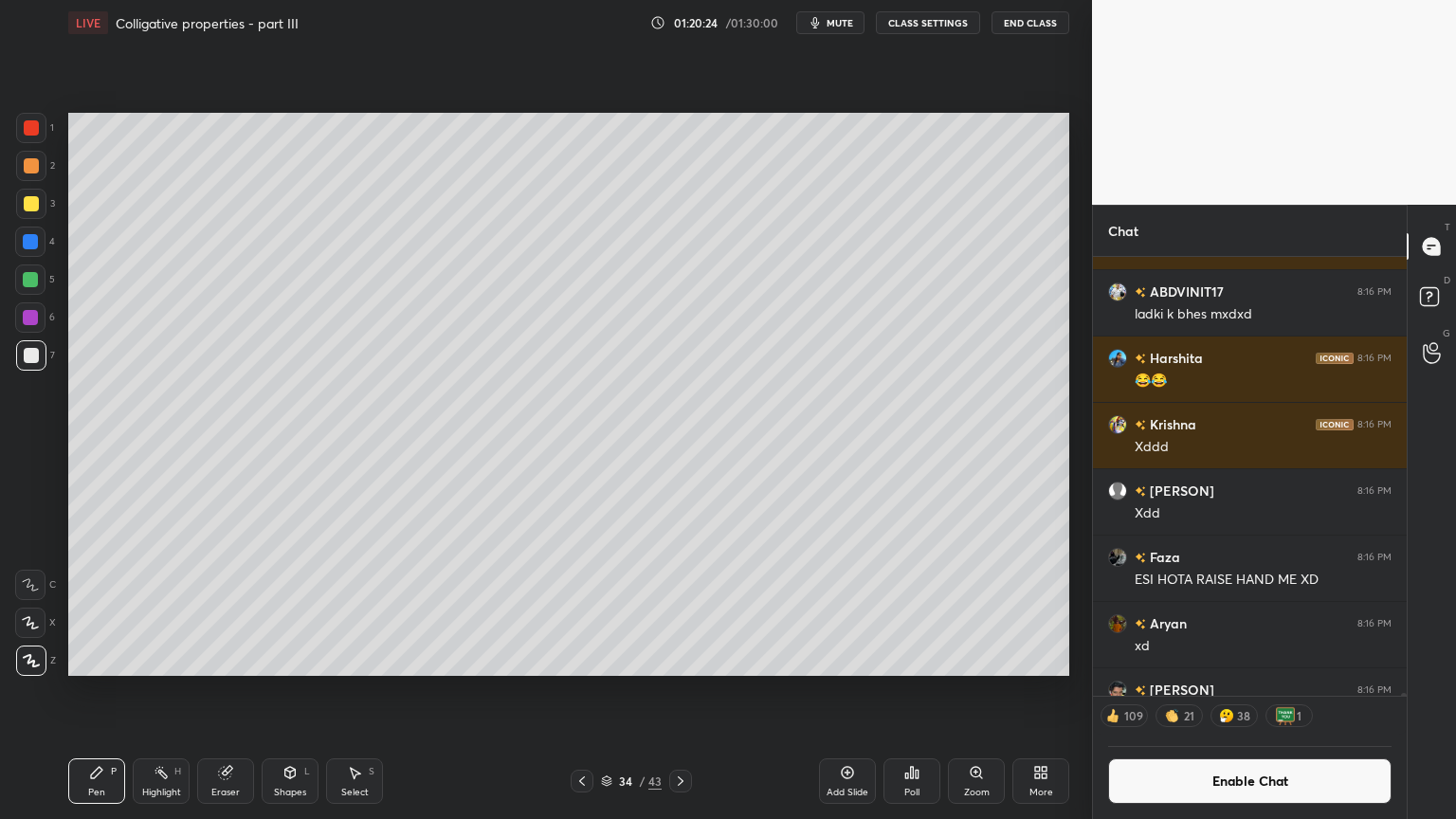 click on "Highlight H" at bounding box center [161, 781] 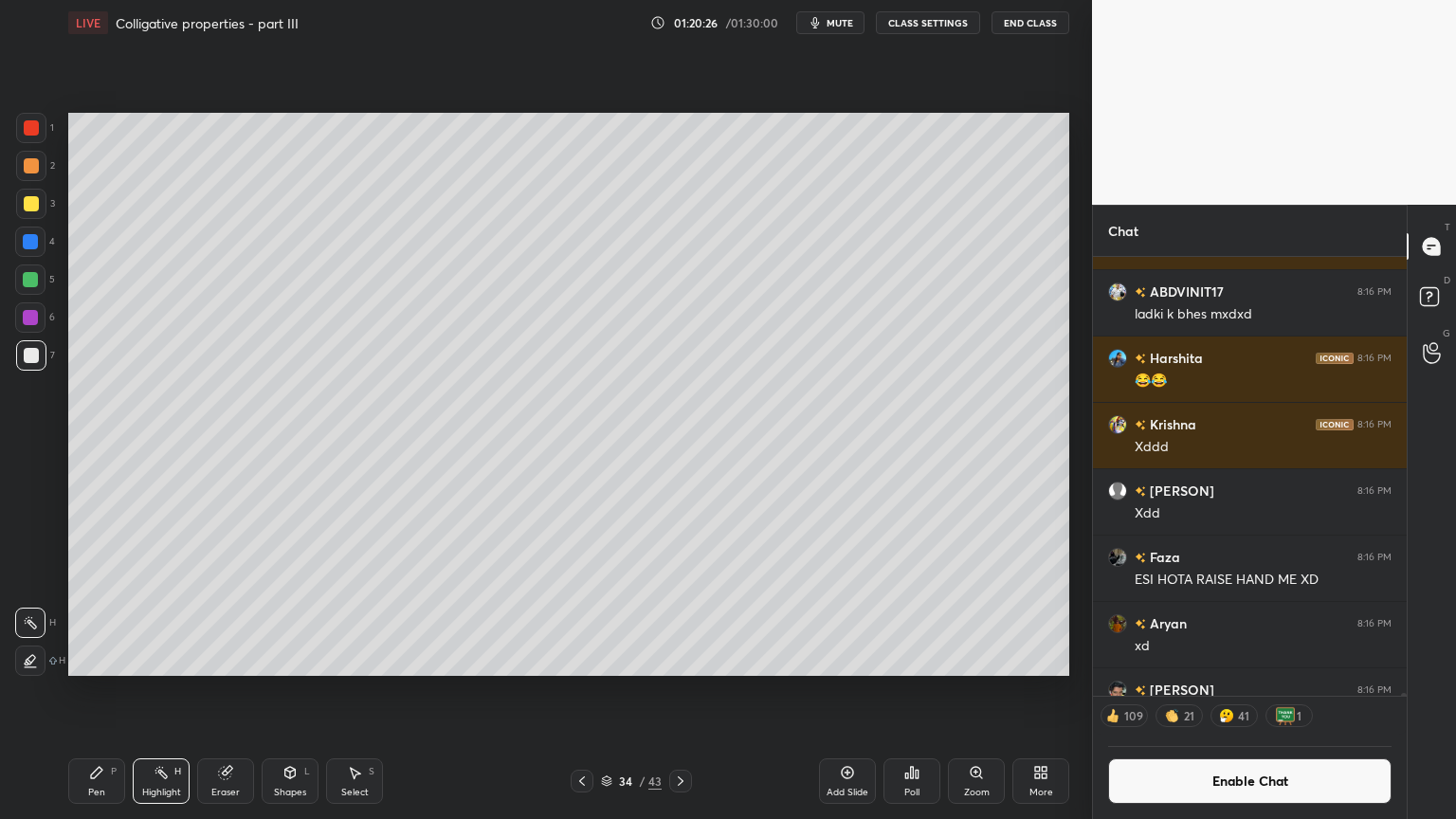 drag, startPoint x: 66, startPoint y: 778, endPoint x: 99, endPoint y: 774, distance: 33.24154 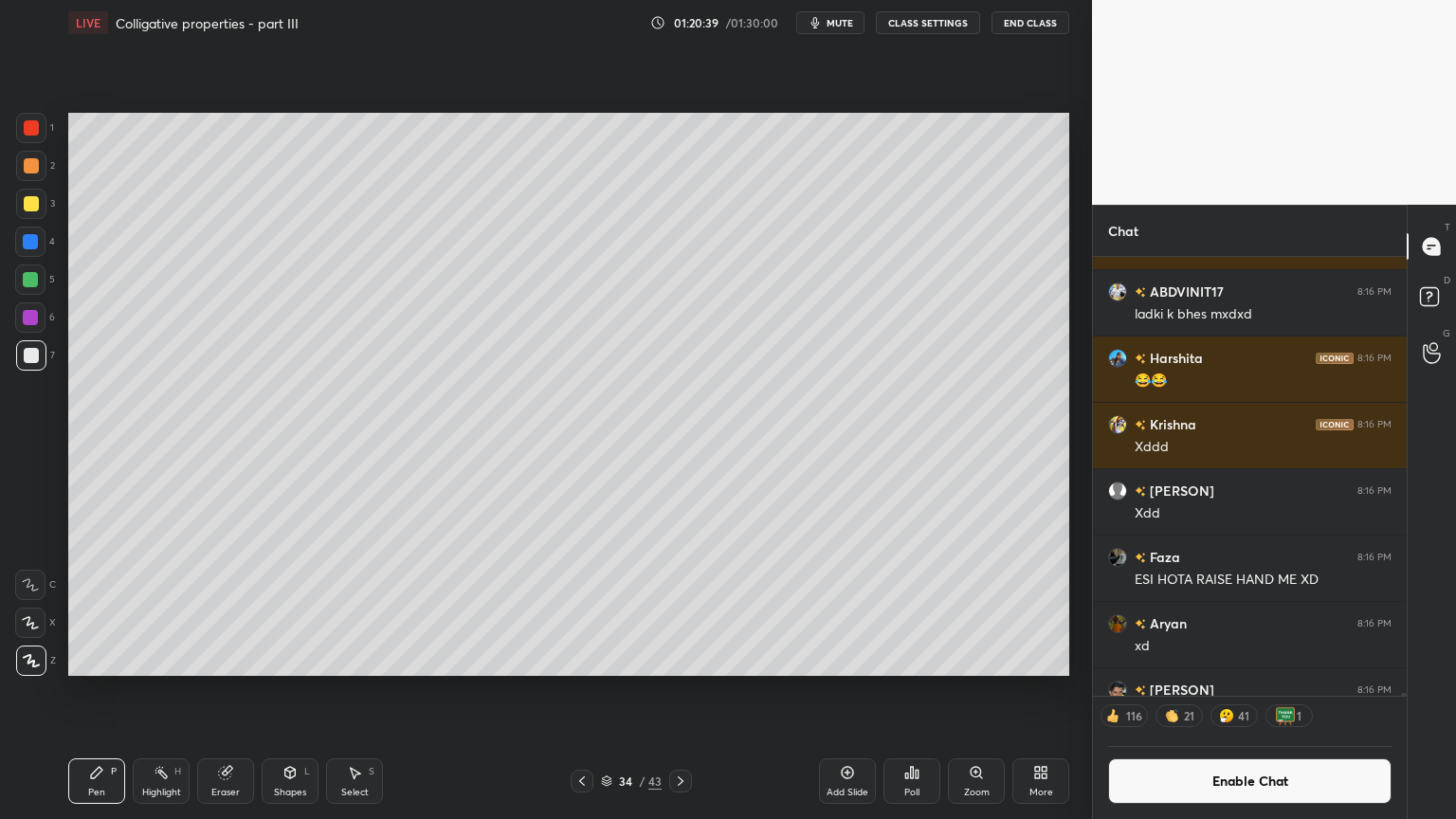 click at bounding box center (31, 166) 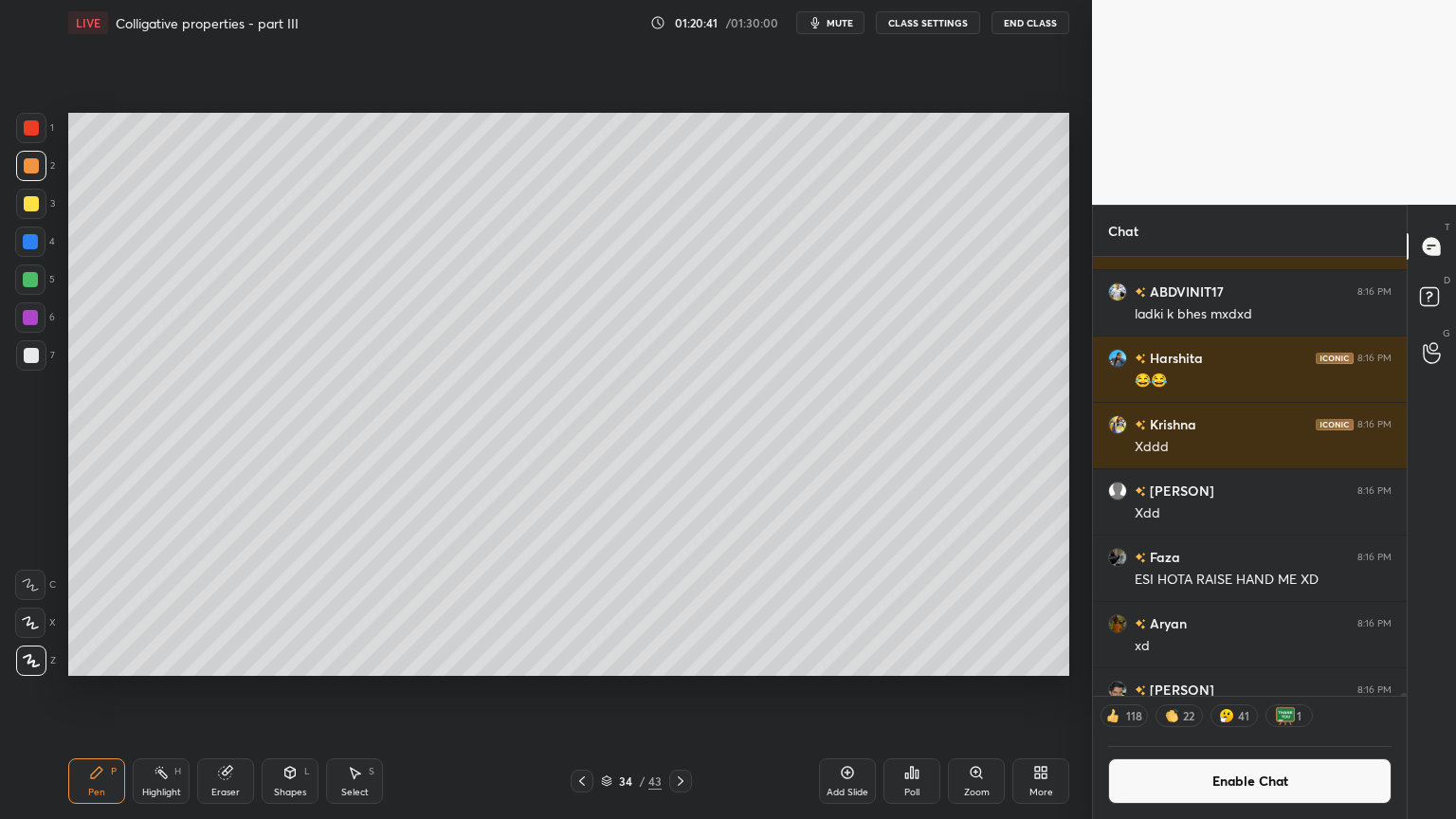drag, startPoint x: 85, startPoint y: 785, endPoint x: 256, endPoint y: 723, distance: 181.89283 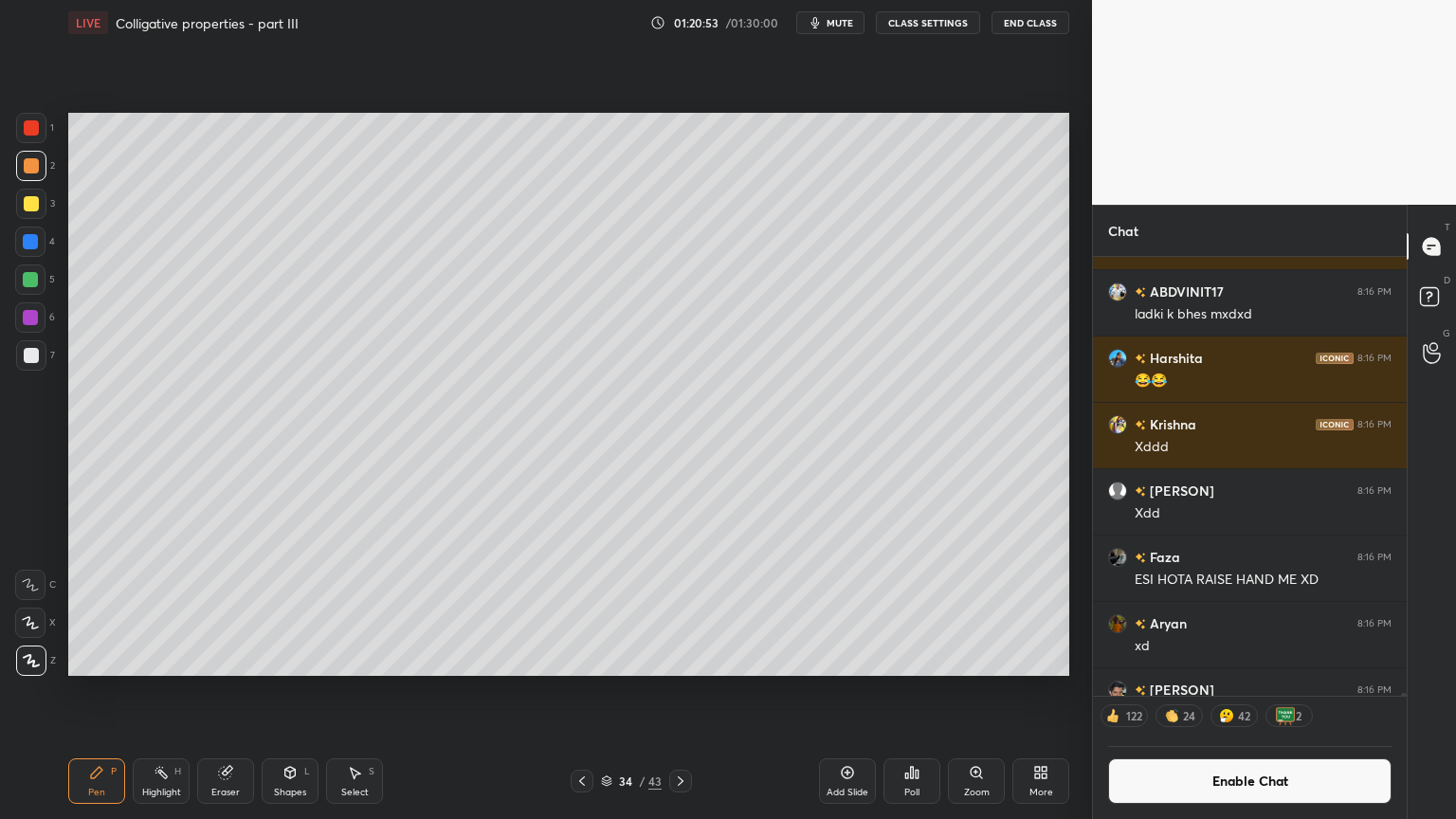 drag, startPoint x: 231, startPoint y: 791, endPoint x: 641, endPoint y: 702, distance: 419.54857 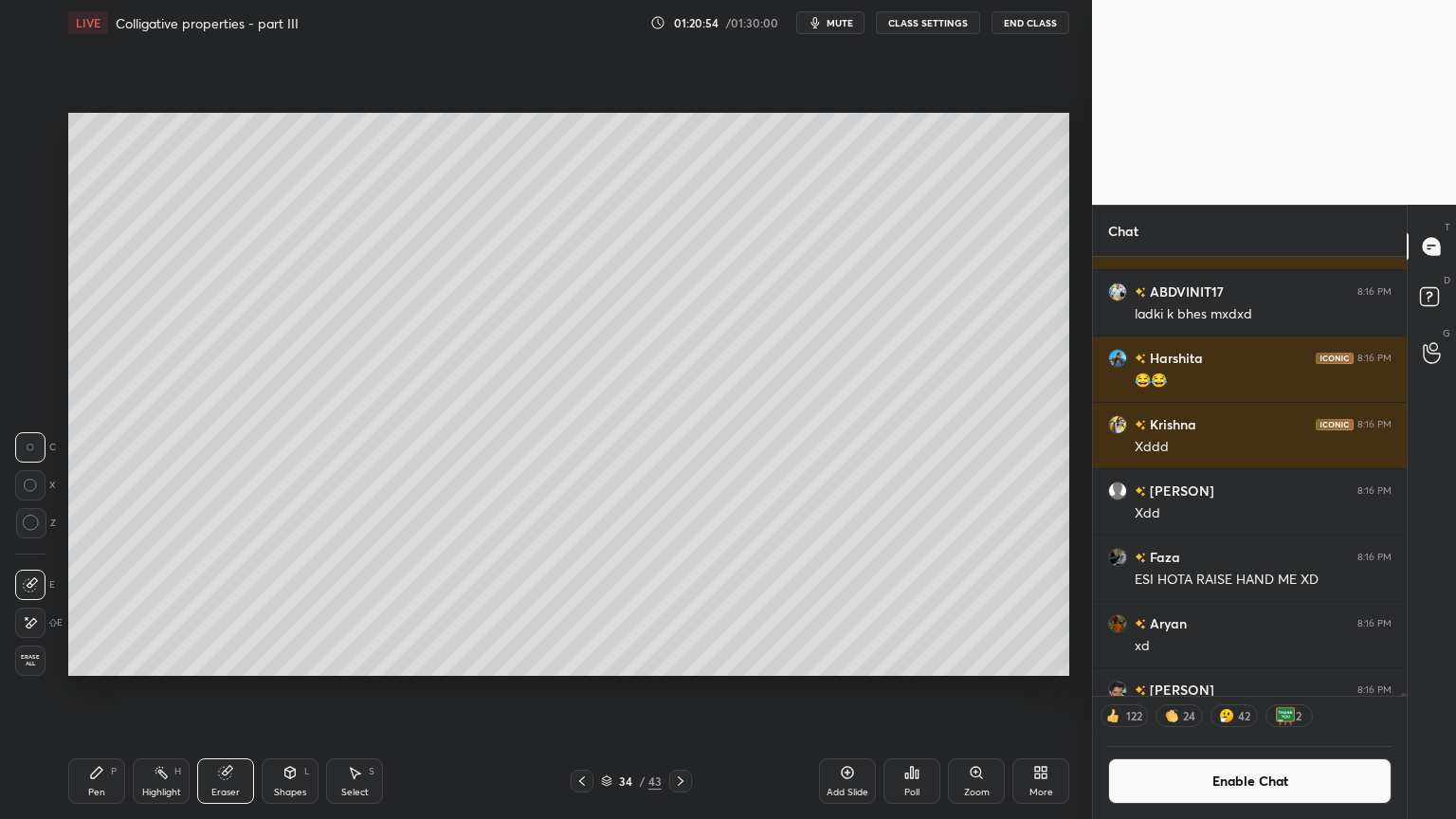 scroll, scrollTop: 6, scrollLeft: 6, axis: both 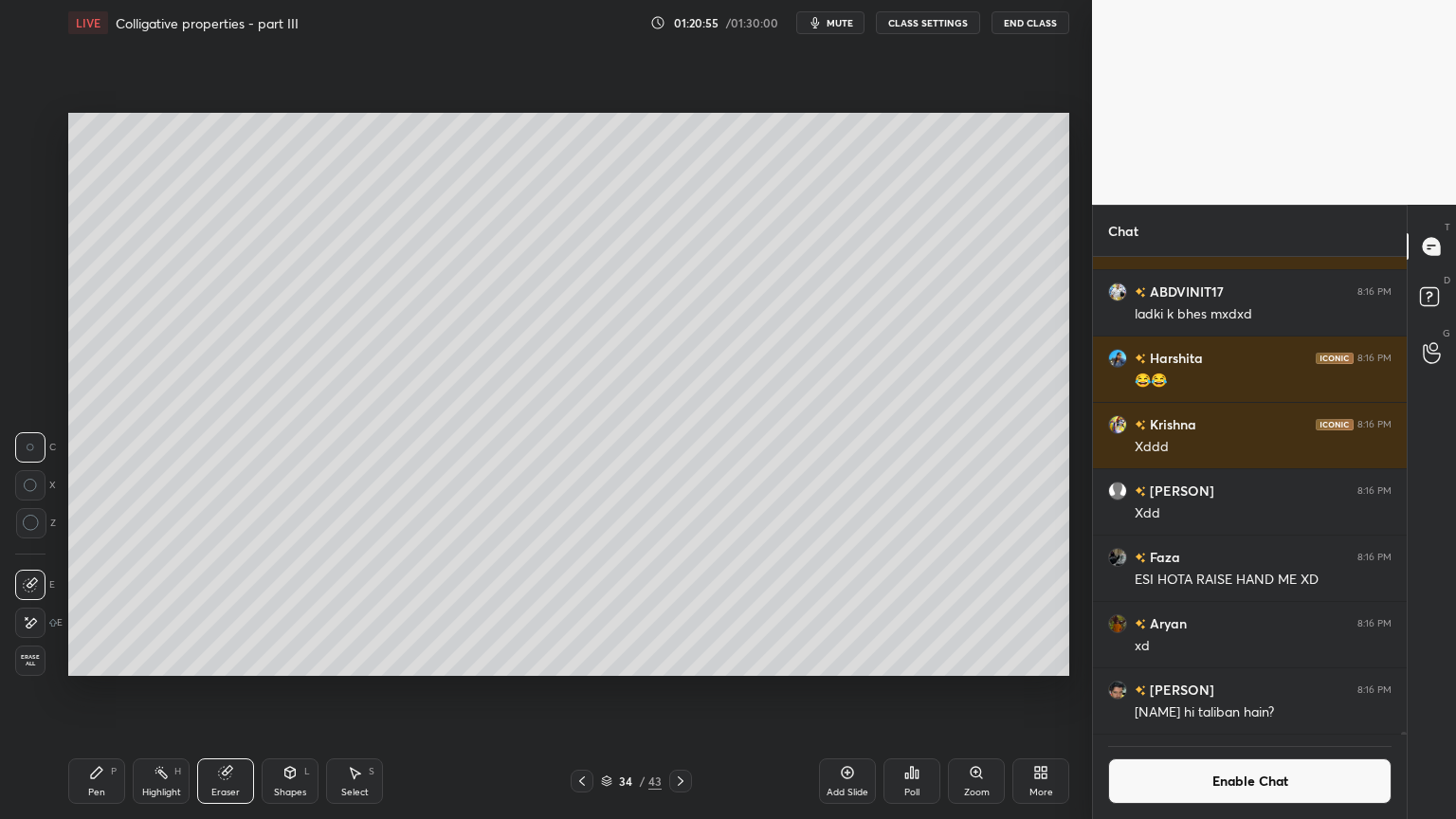 drag, startPoint x: 101, startPoint y: 781, endPoint x: 261, endPoint y: 707, distance: 176.28386 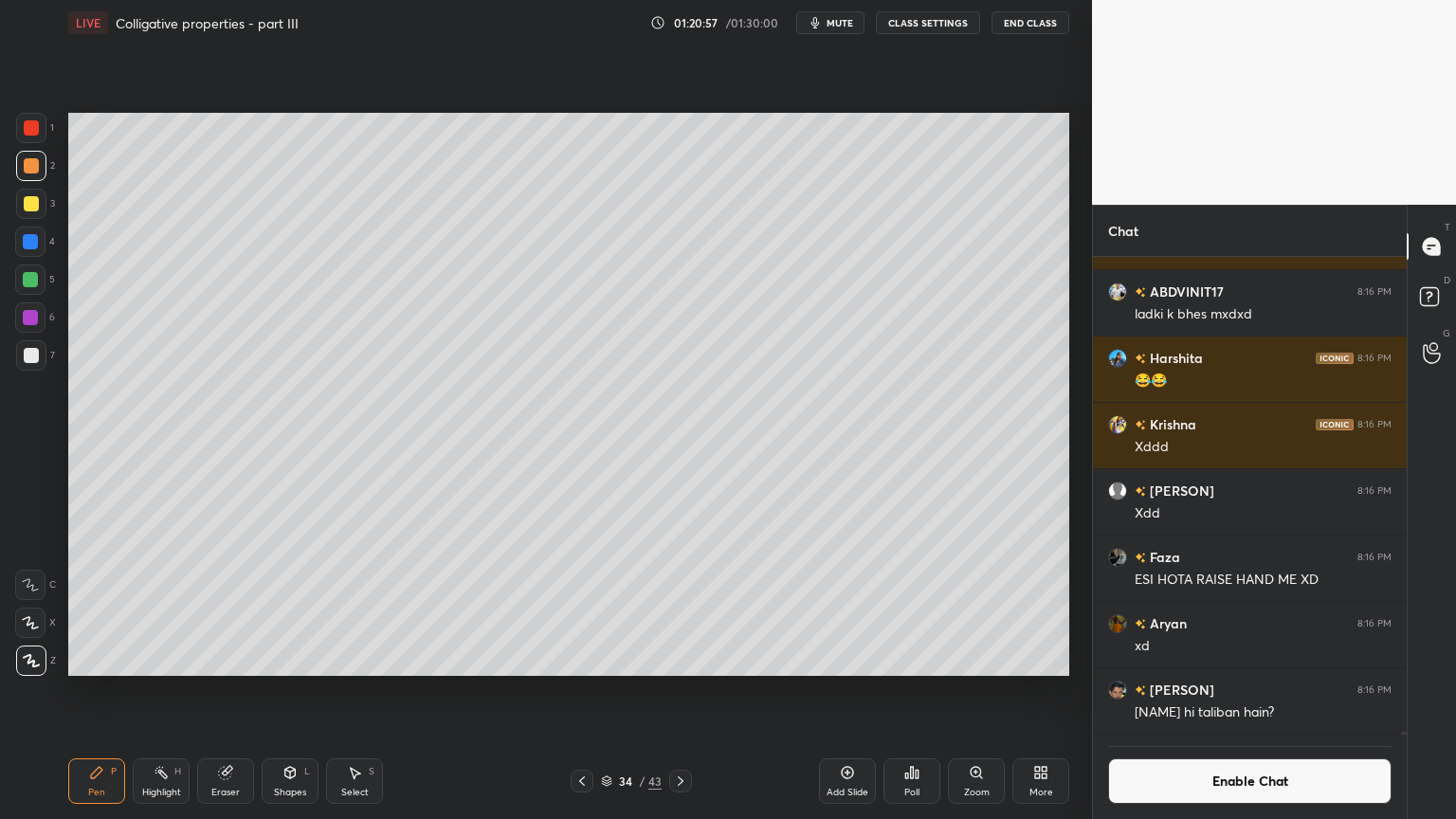 drag, startPoint x: 172, startPoint y: 777, endPoint x: 239, endPoint y: 747, distance: 73.40981 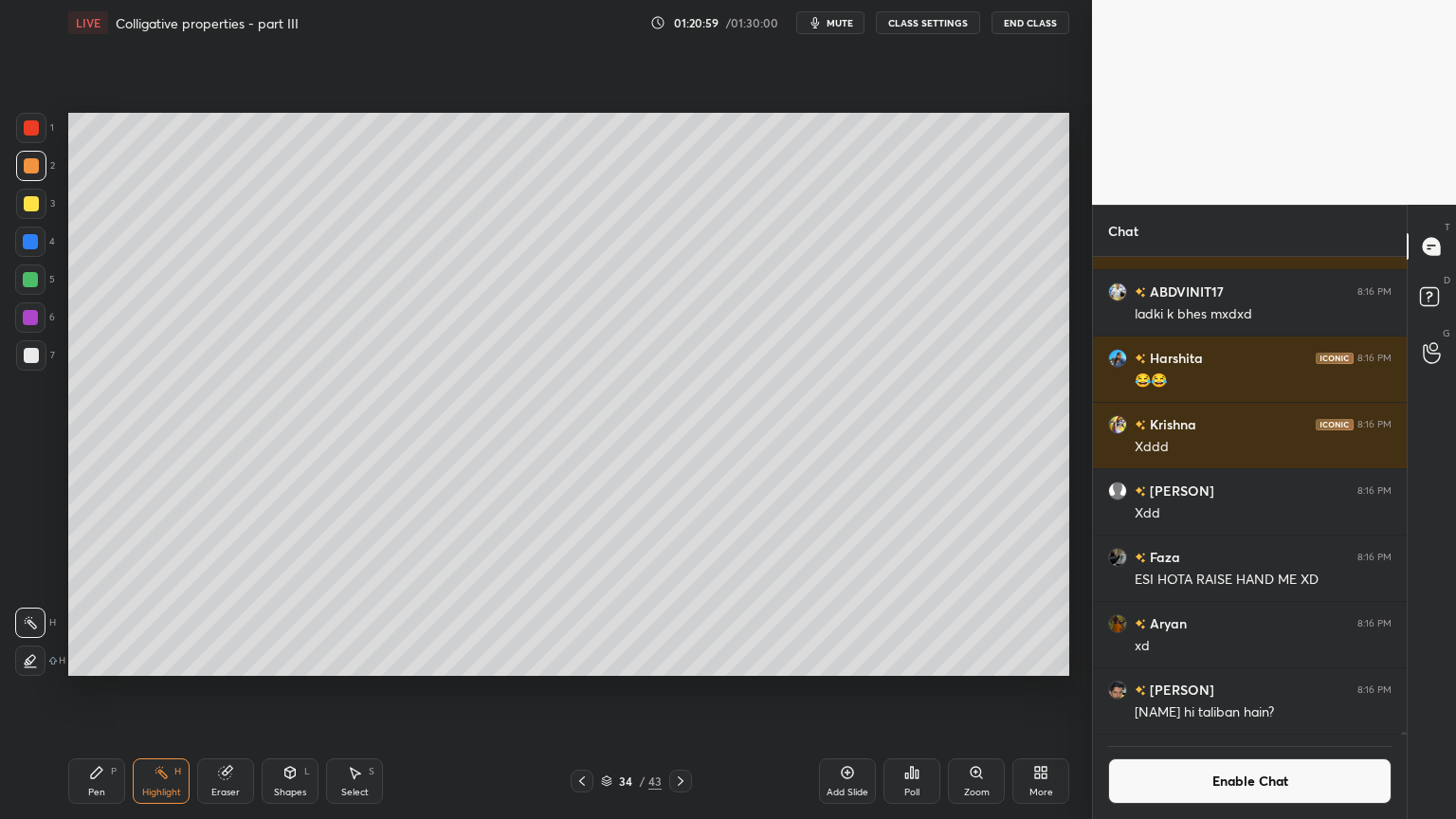 click 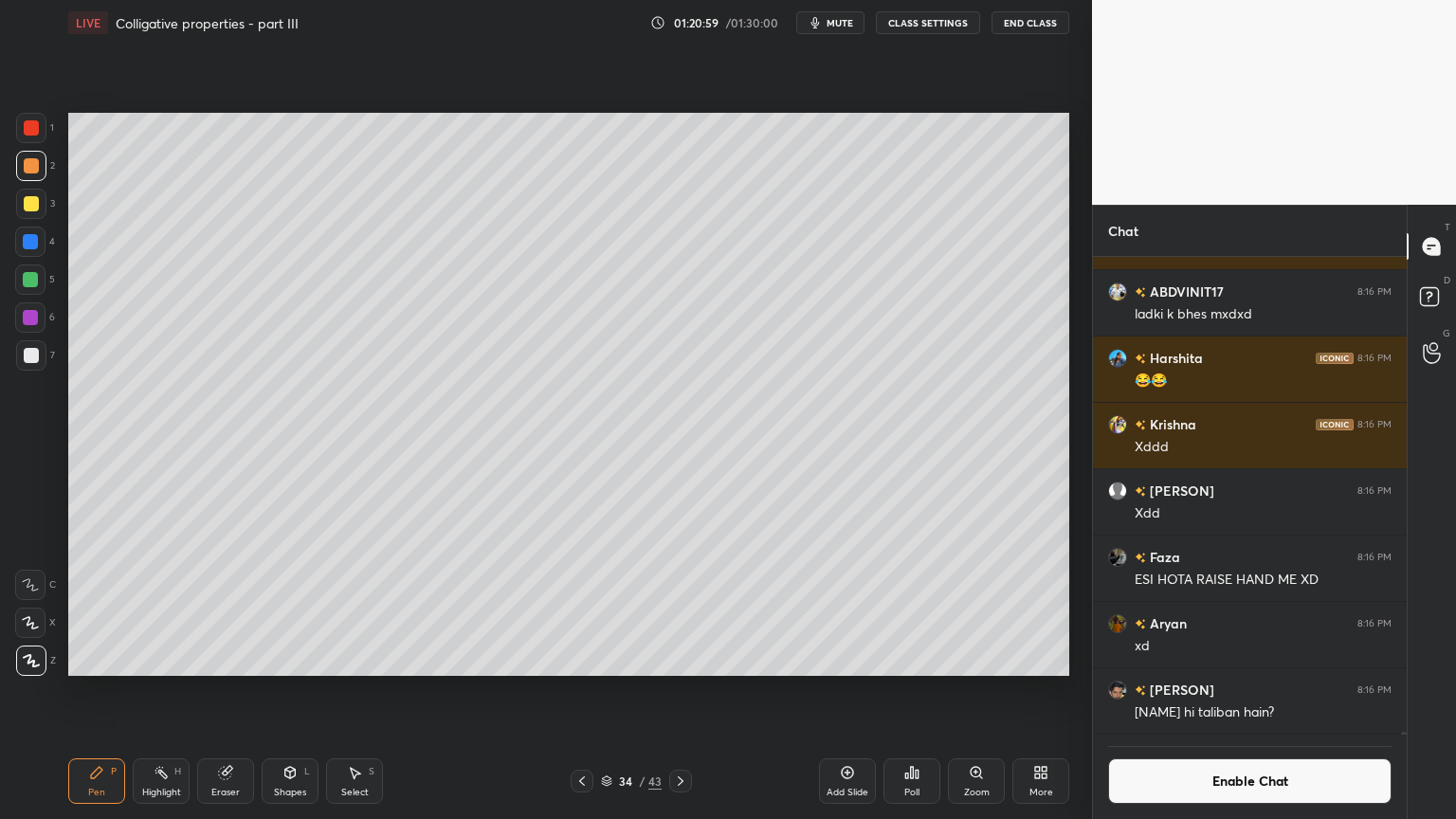 scroll, scrollTop: 433, scrollLeft: 308, axis: both 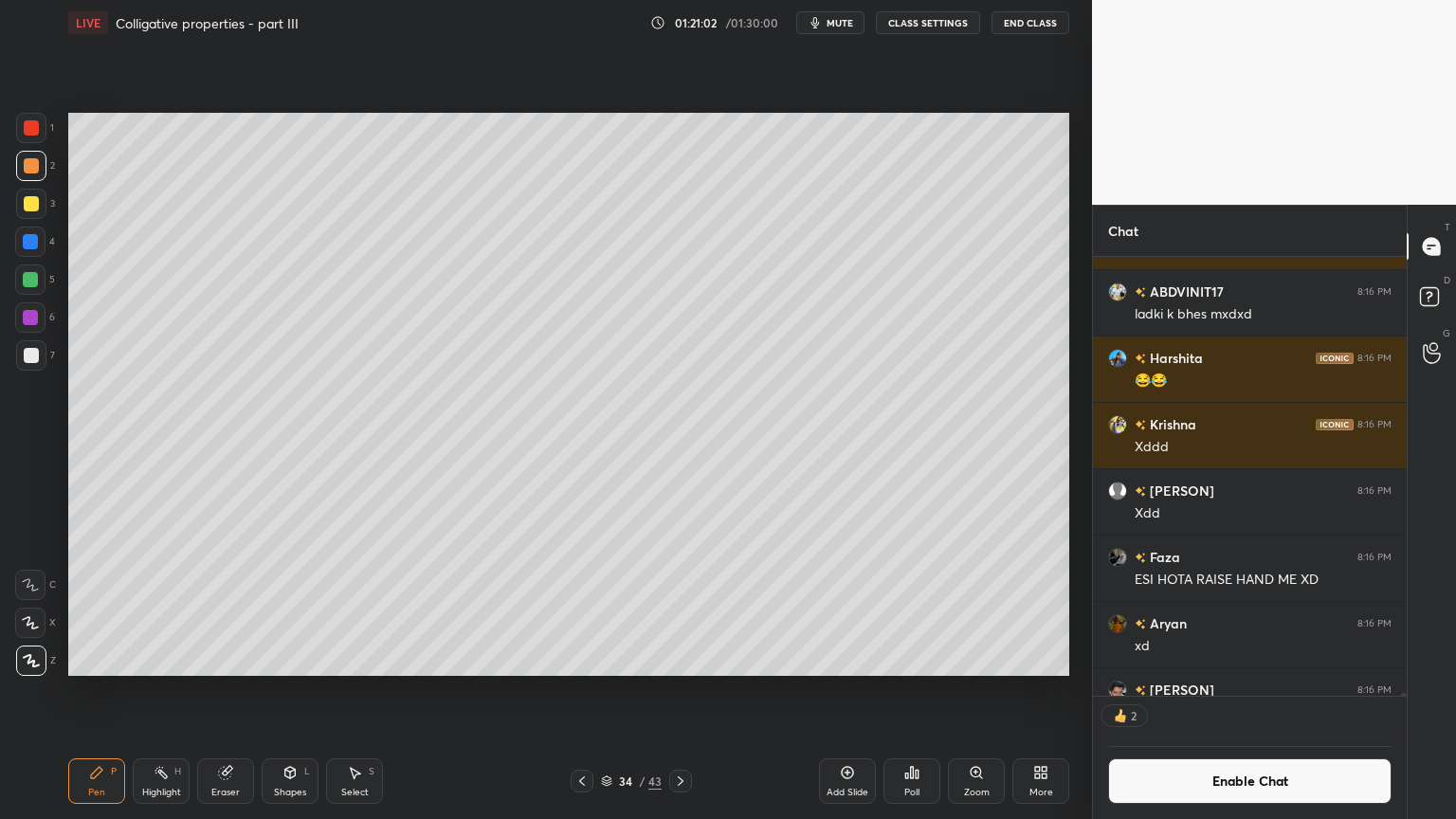 click on "Highlight" at bounding box center [161, 792] 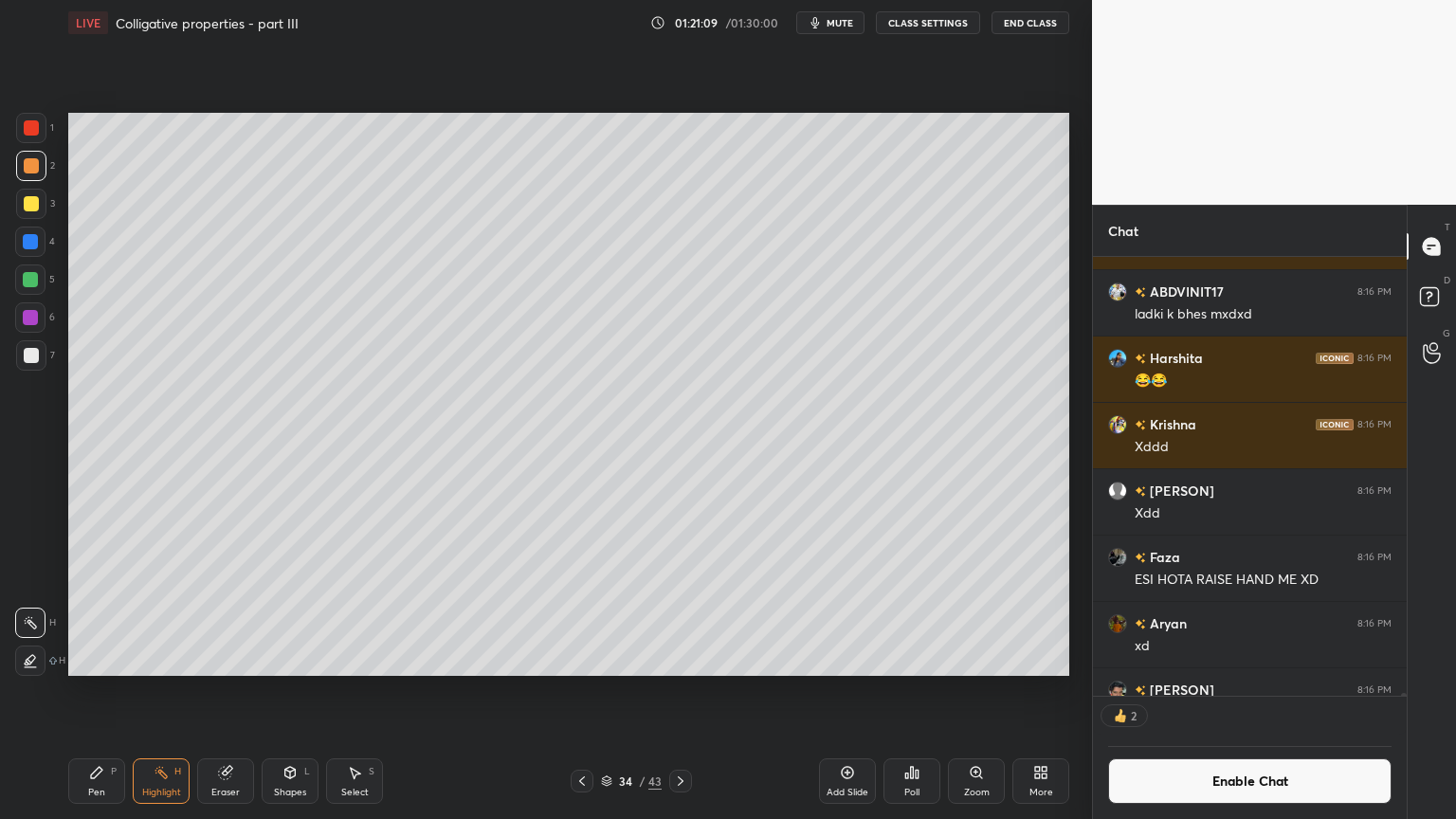 click on "Pen P" at bounding box center (97, 781) 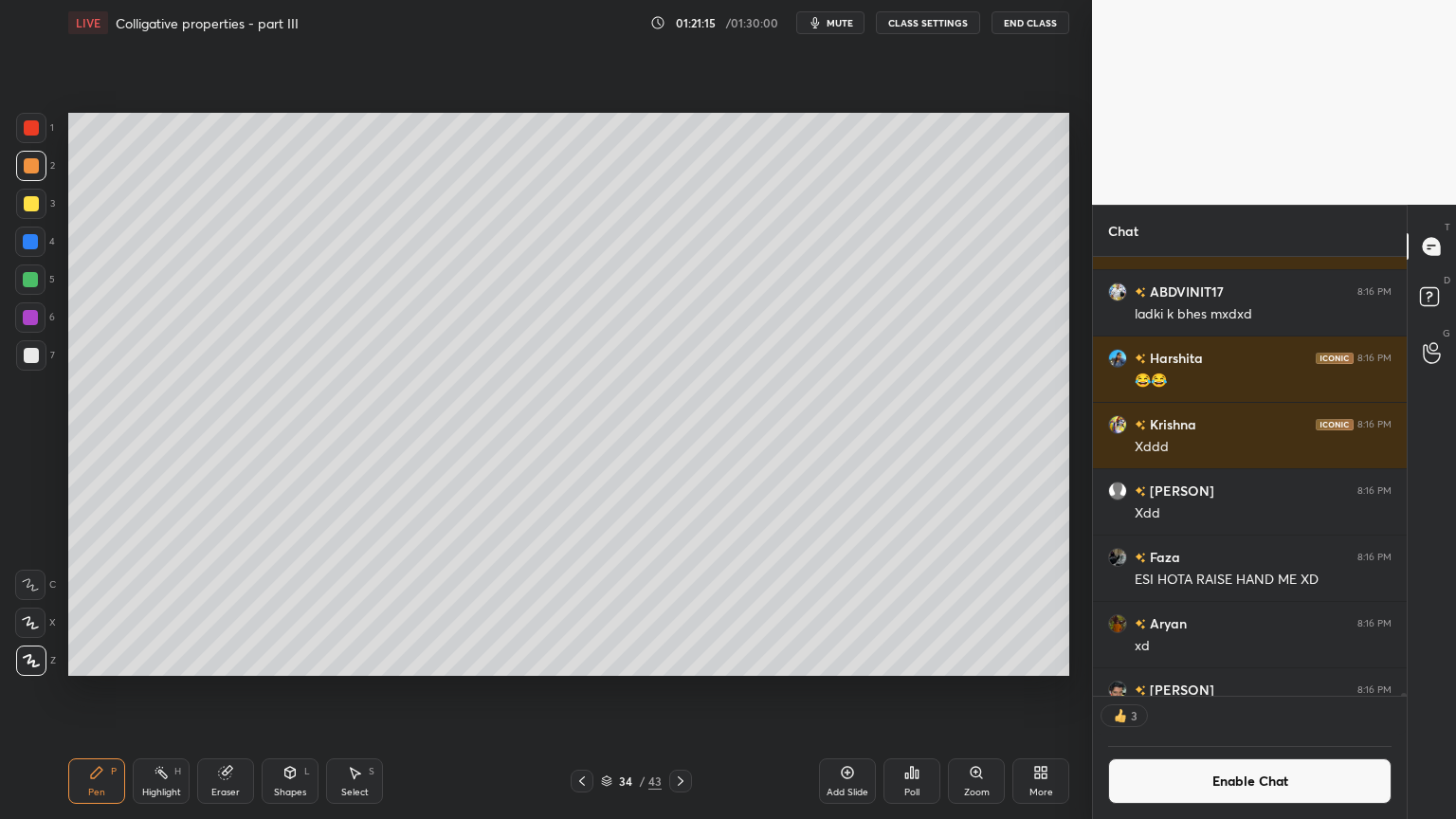 click on "Highlight H" at bounding box center [161, 781] 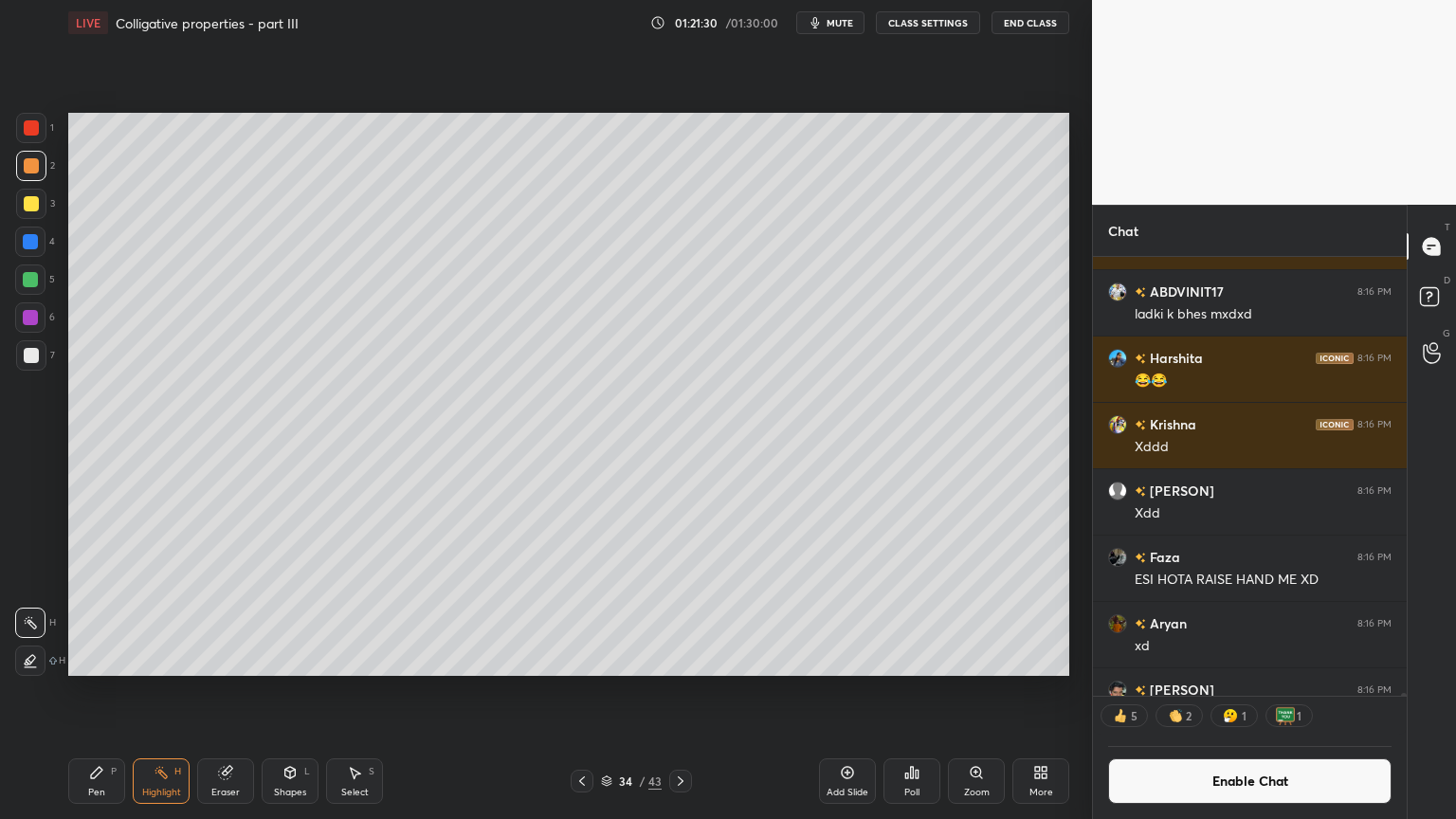 click on "Pen P" at bounding box center (97, 781) 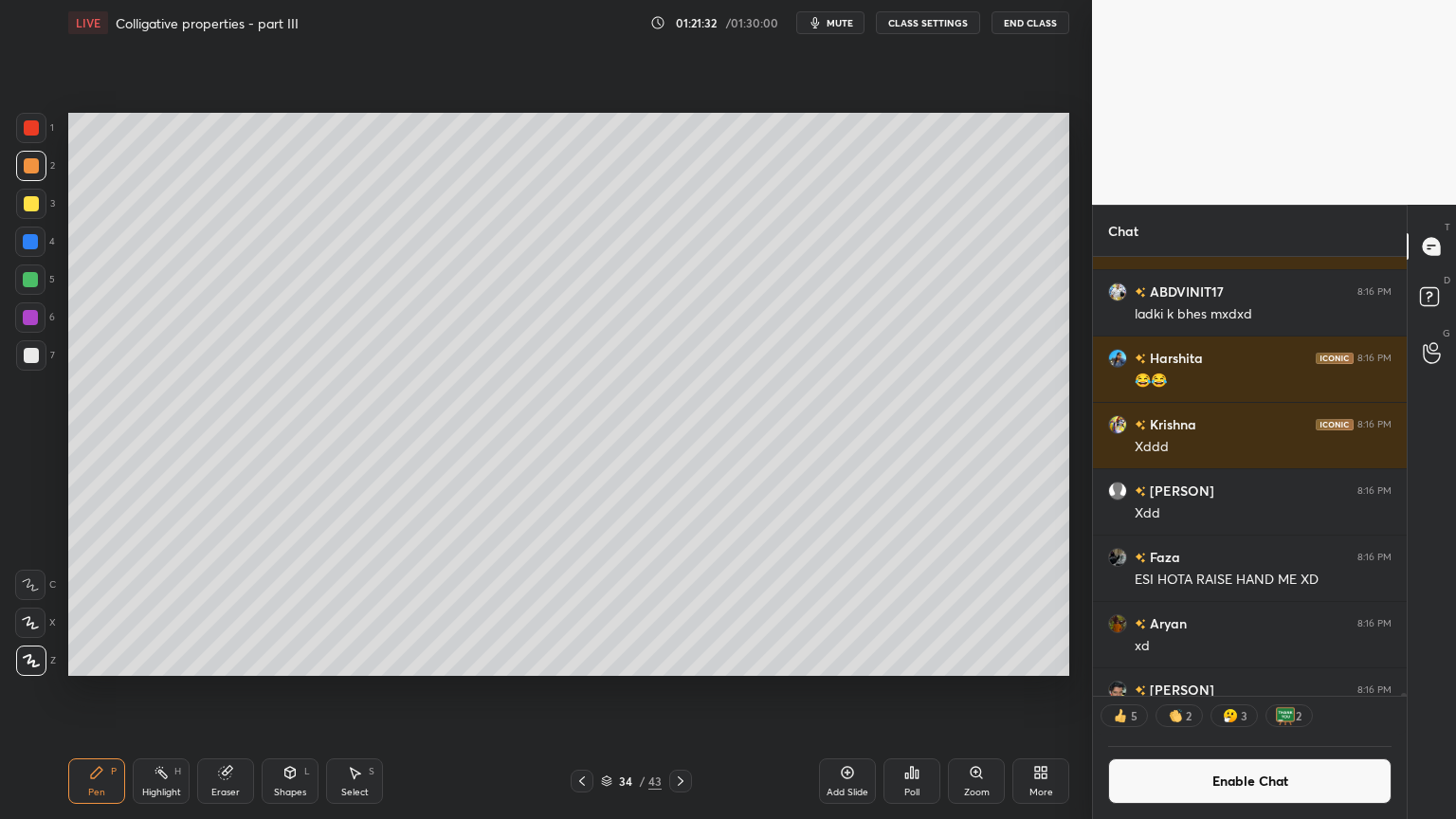 drag, startPoint x: 36, startPoint y: 361, endPoint x: 61, endPoint y: 373, distance: 27.730849 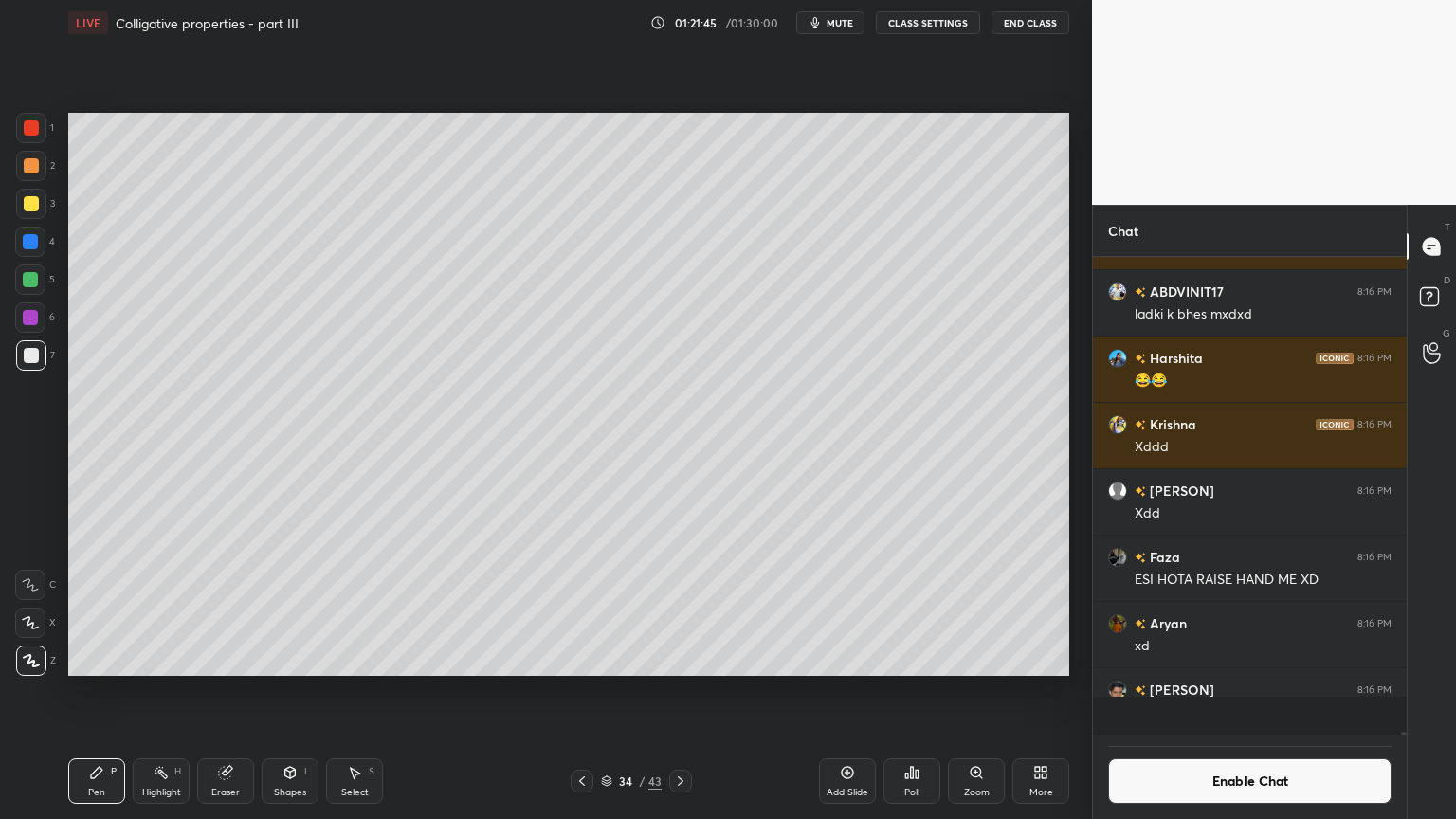 scroll, scrollTop: 6, scrollLeft: 6, axis: both 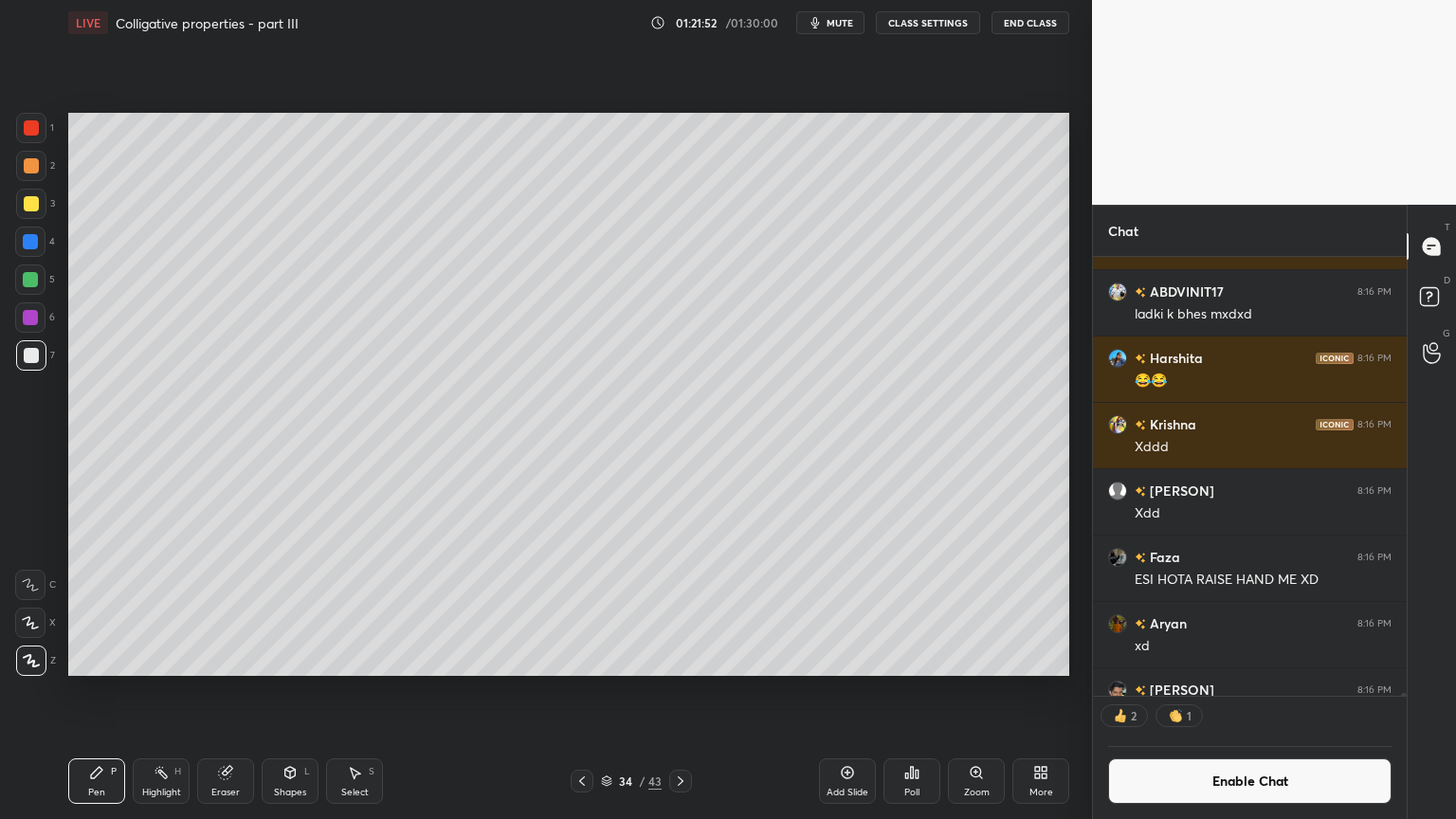 click 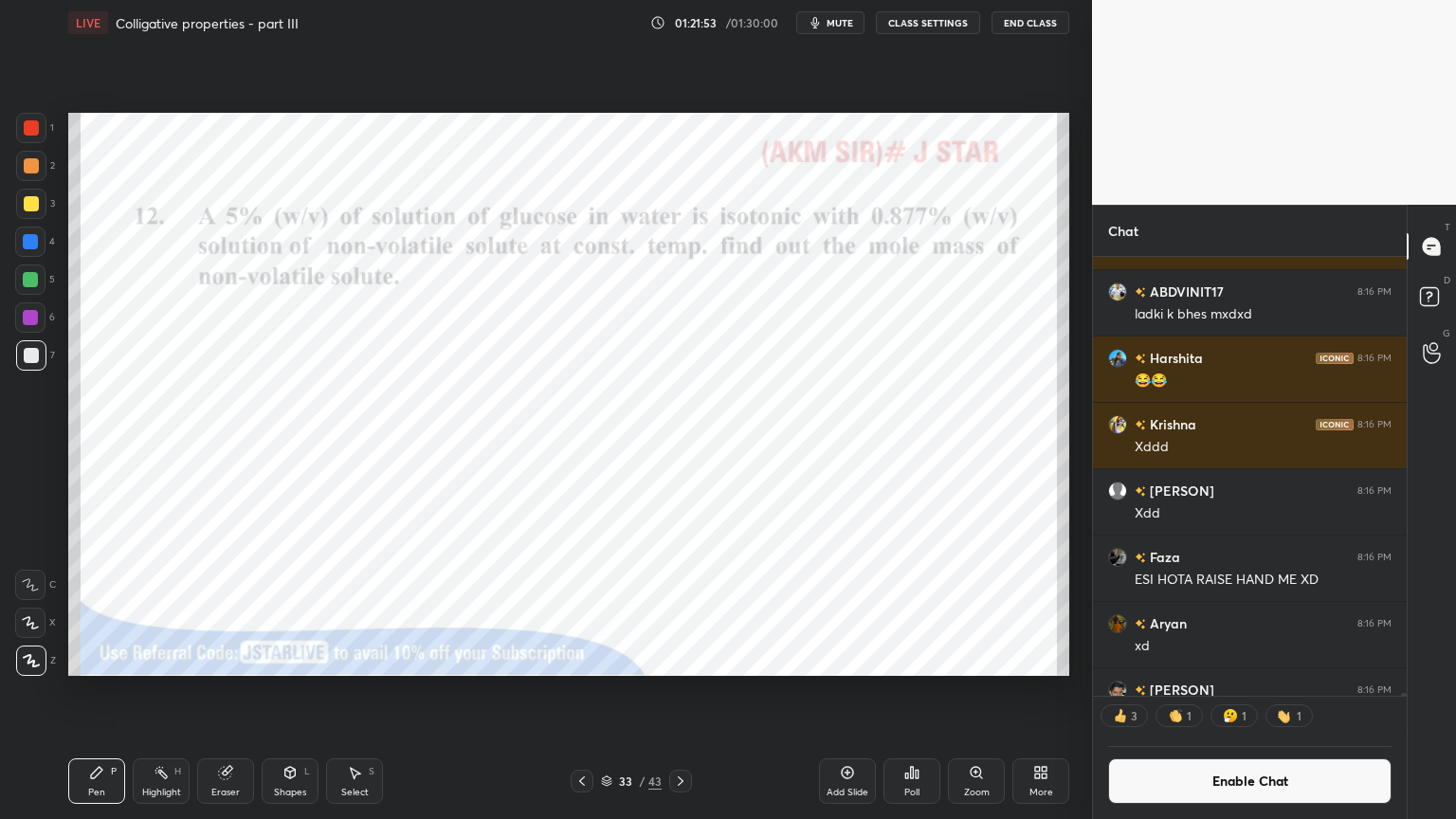 drag, startPoint x: 88, startPoint y: 791, endPoint x: 104, endPoint y: 701, distance: 91.411159 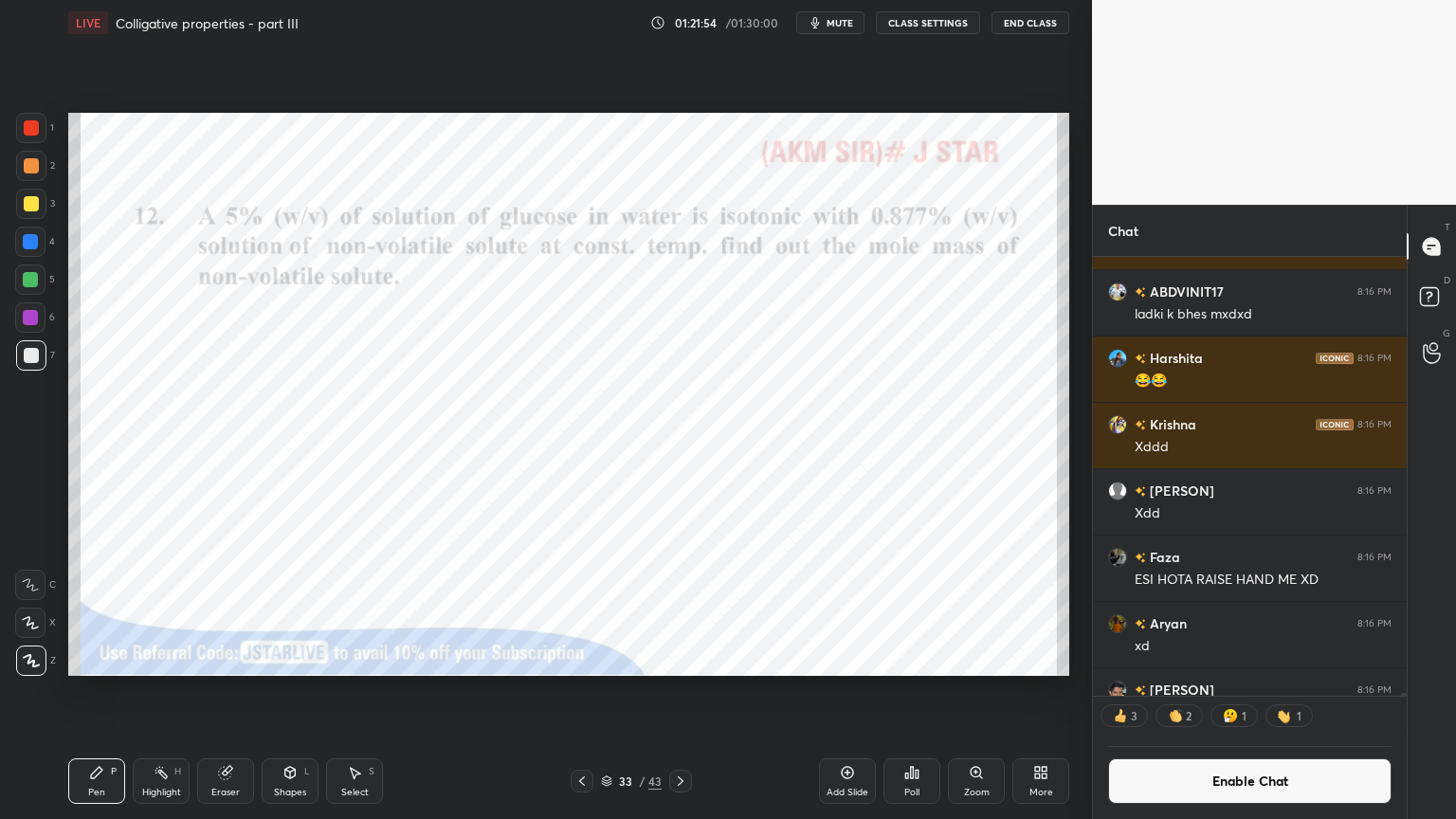 click at bounding box center [31, 128] 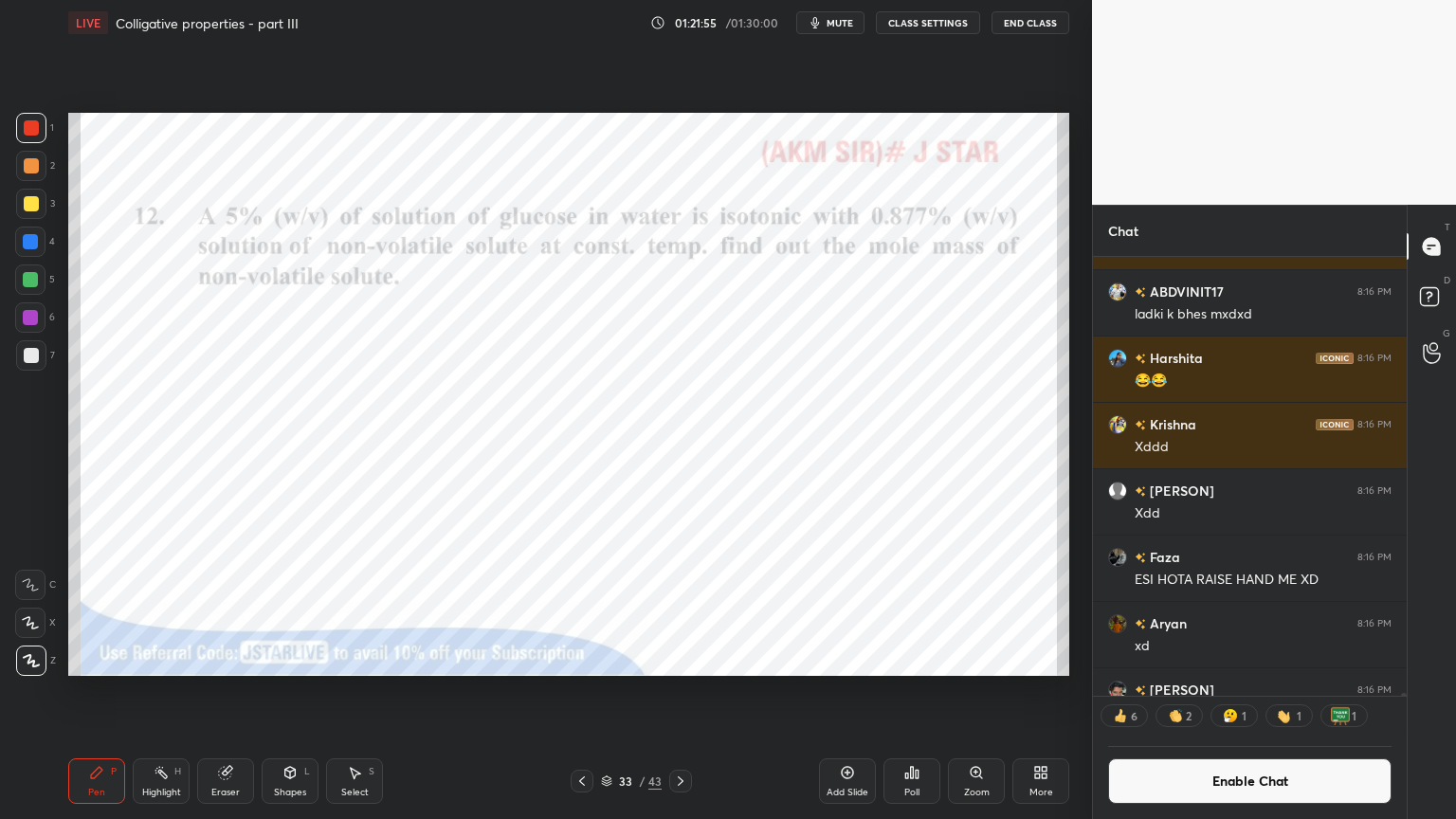 click on "Highlight H" at bounding box center (161, 781) 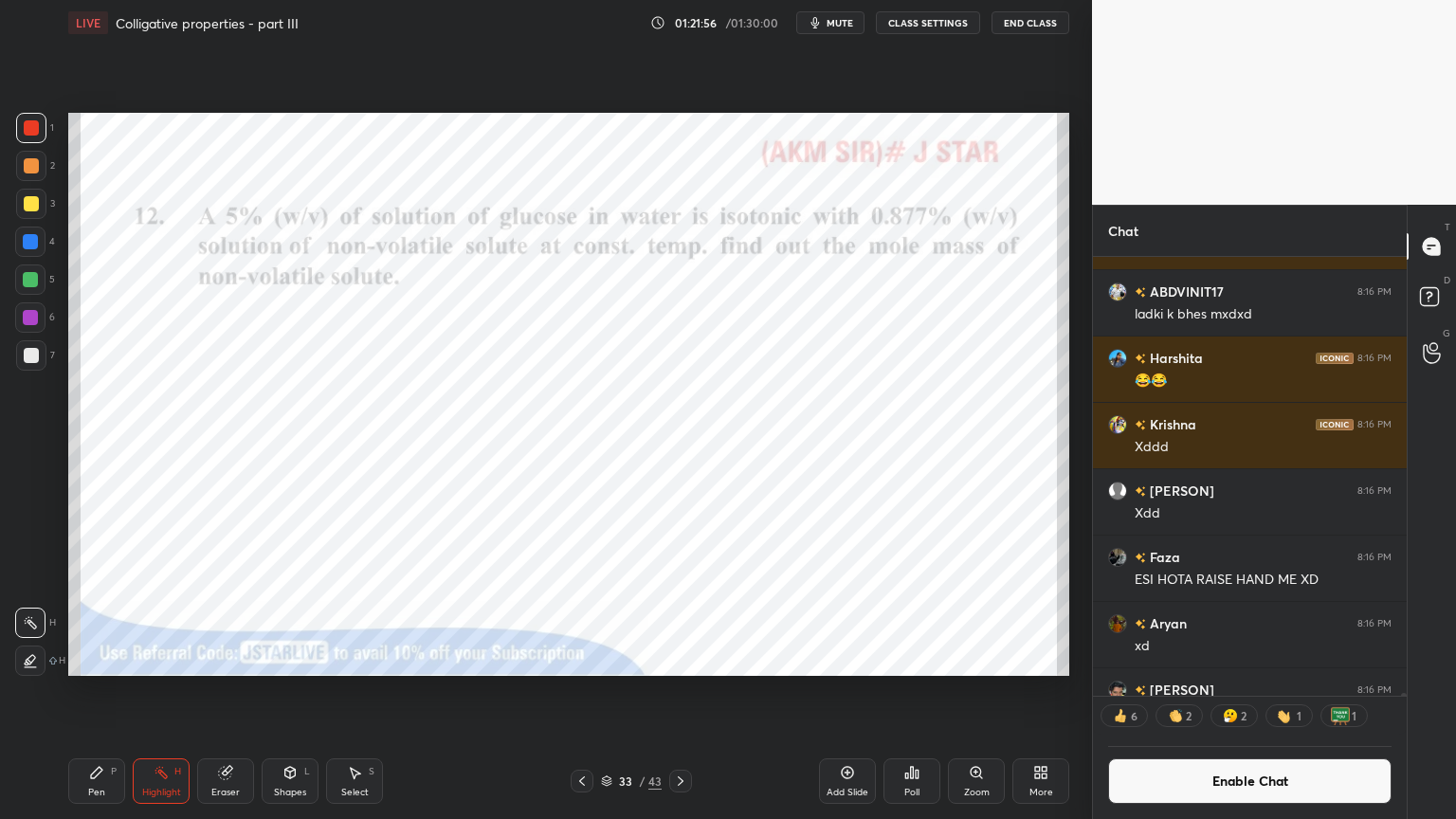 click 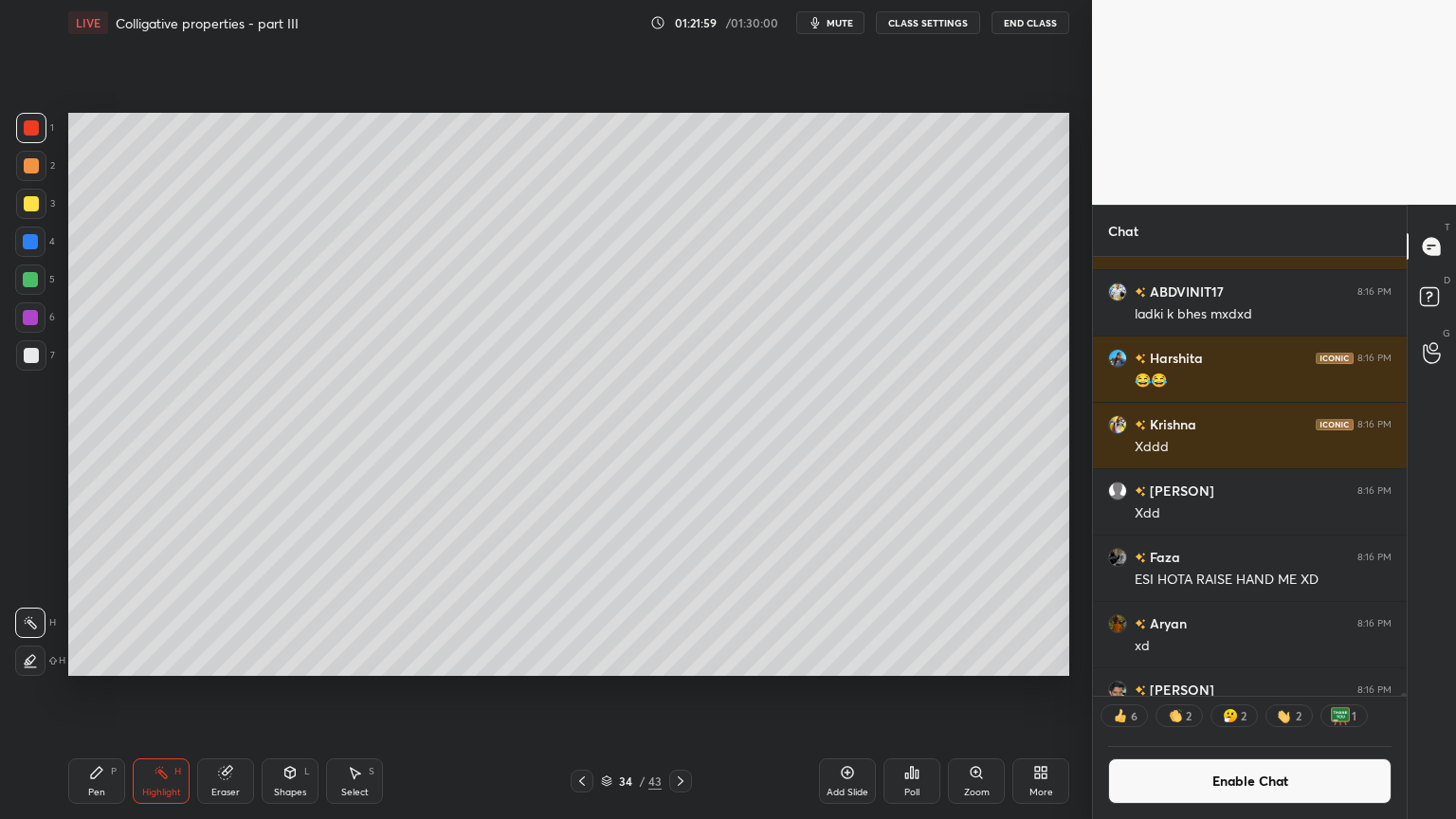 click on "Highlight H" at bounding box center (161, 781) 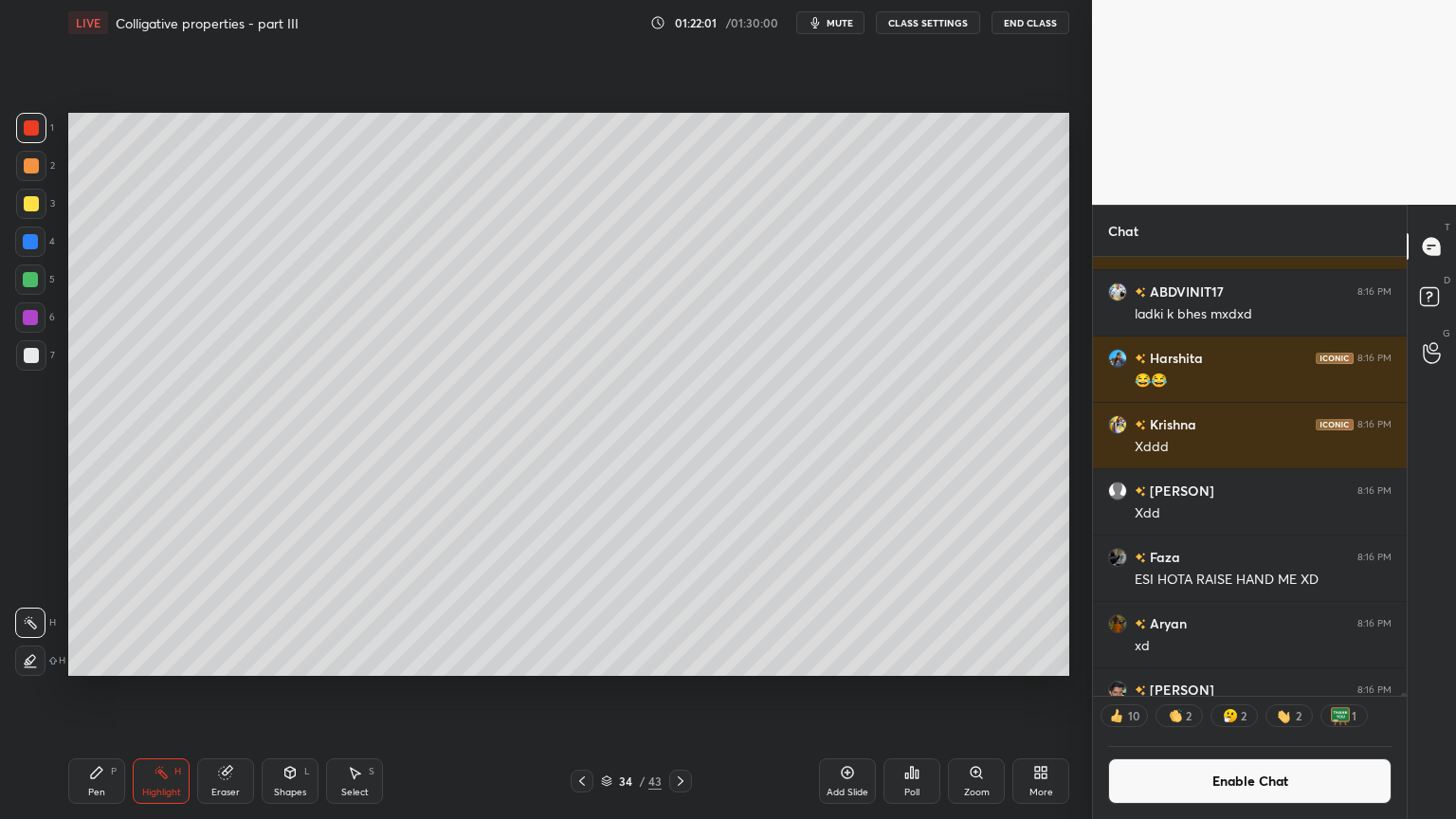 drag, startPoint x: 1250, startPoint y: 786, endPoint x: 1261, endPoint y: 774, distance: 16.27882 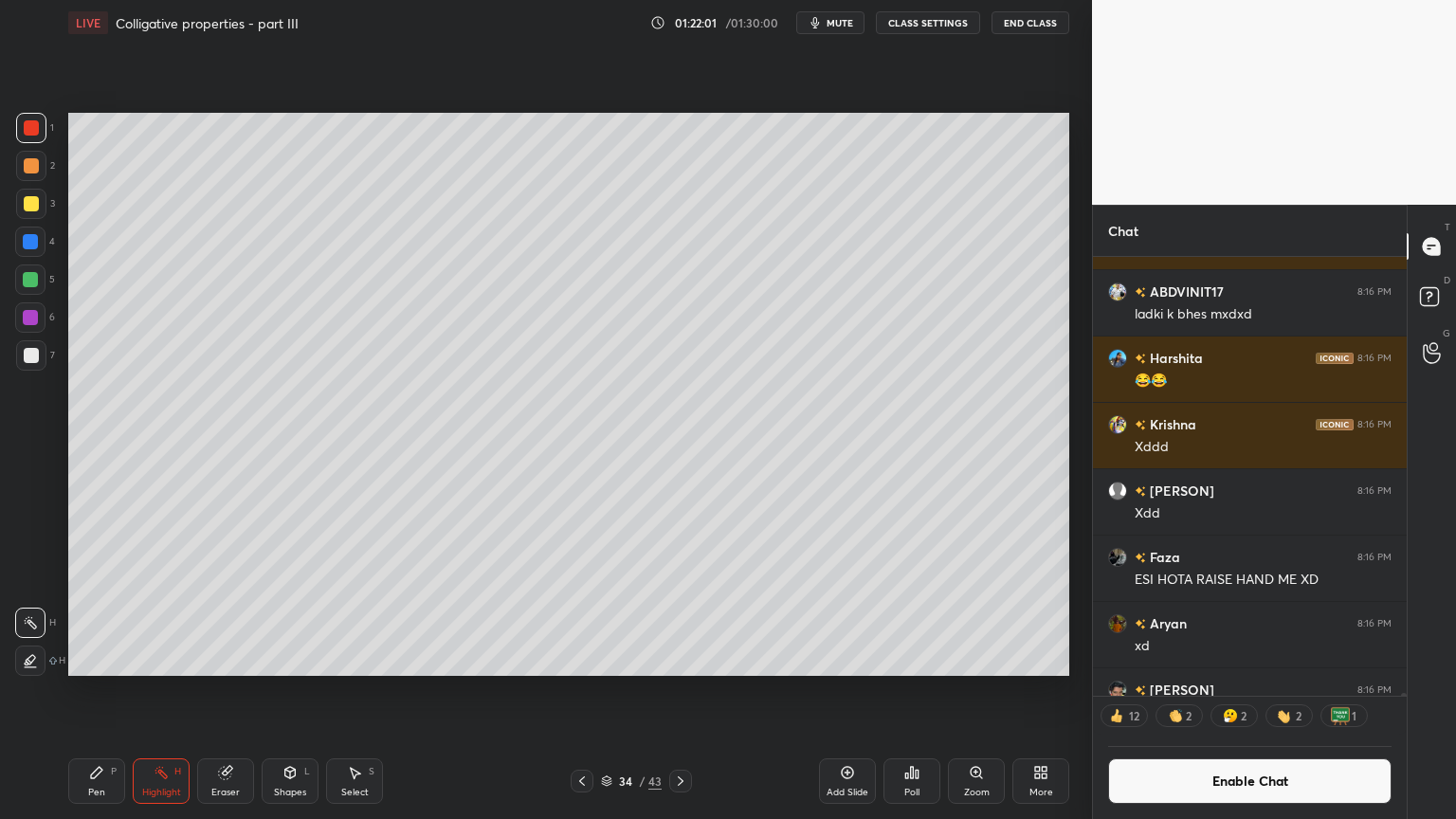 scroll, scrollTop: 6, scrollLeft: 6, axis: both 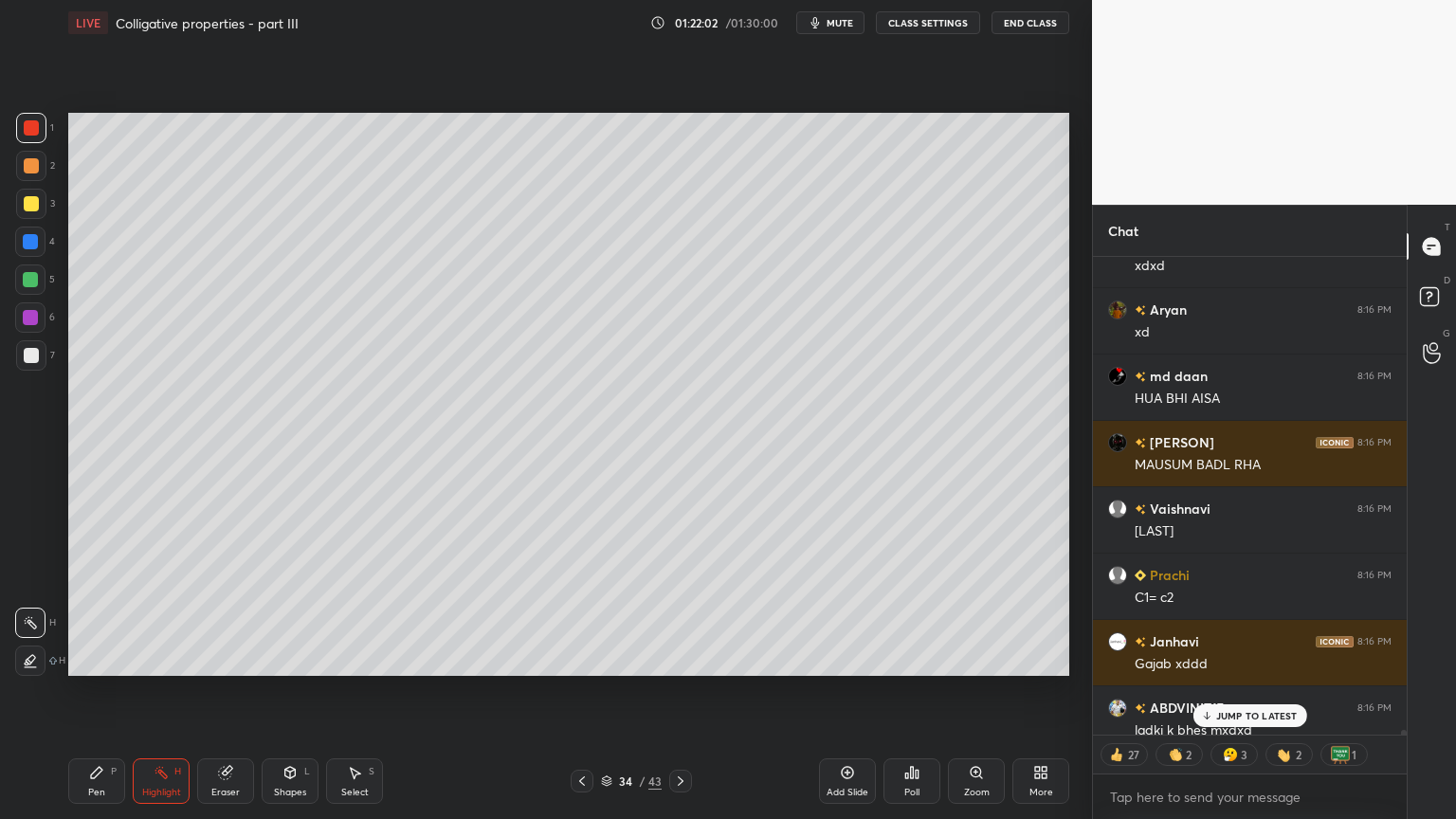 click on "JUMP TO LATEST" at bounding box center (1257, 716) 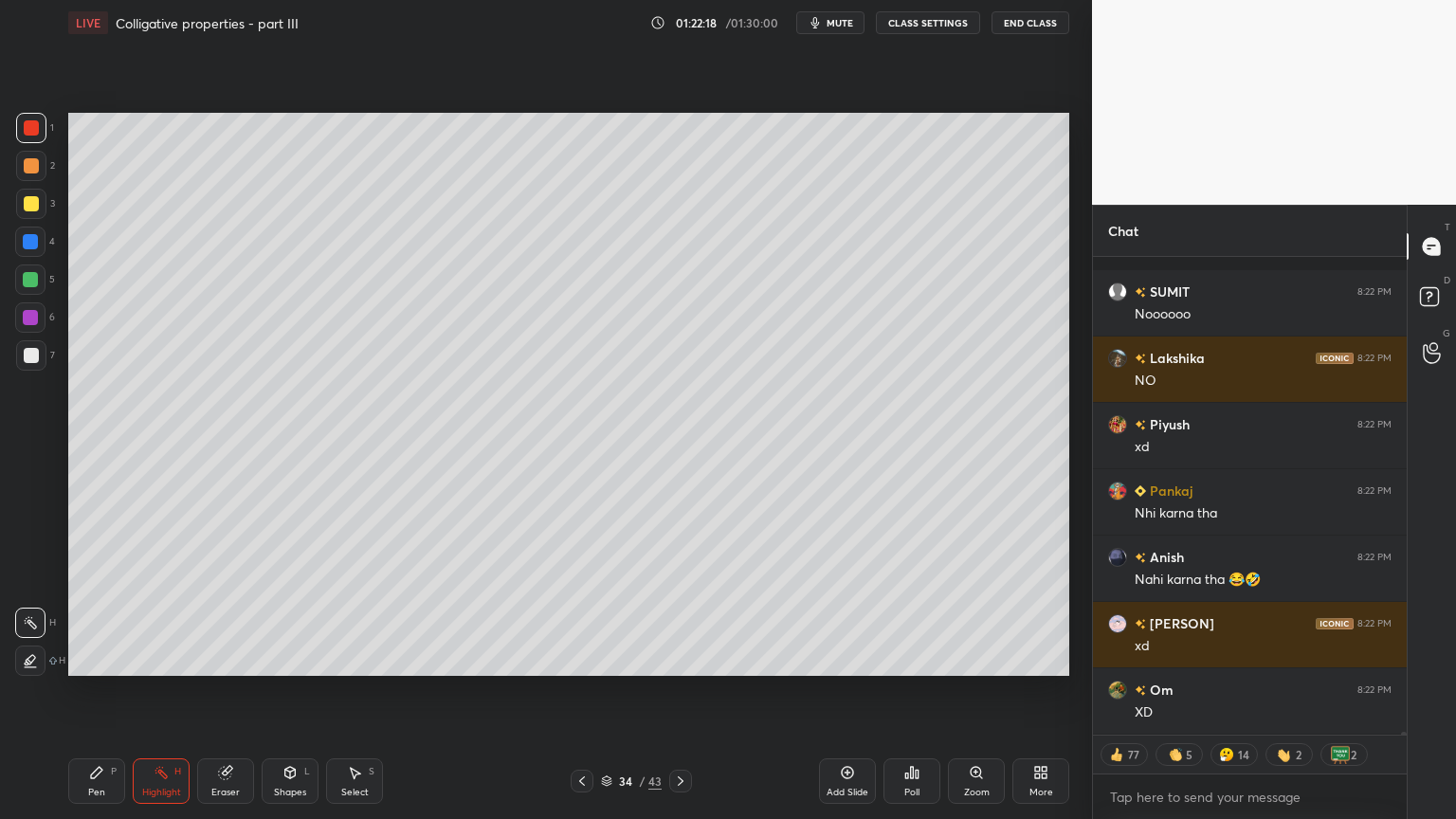scroll, scrollTop: 78178, scrollLeft: 0, axis: vertical 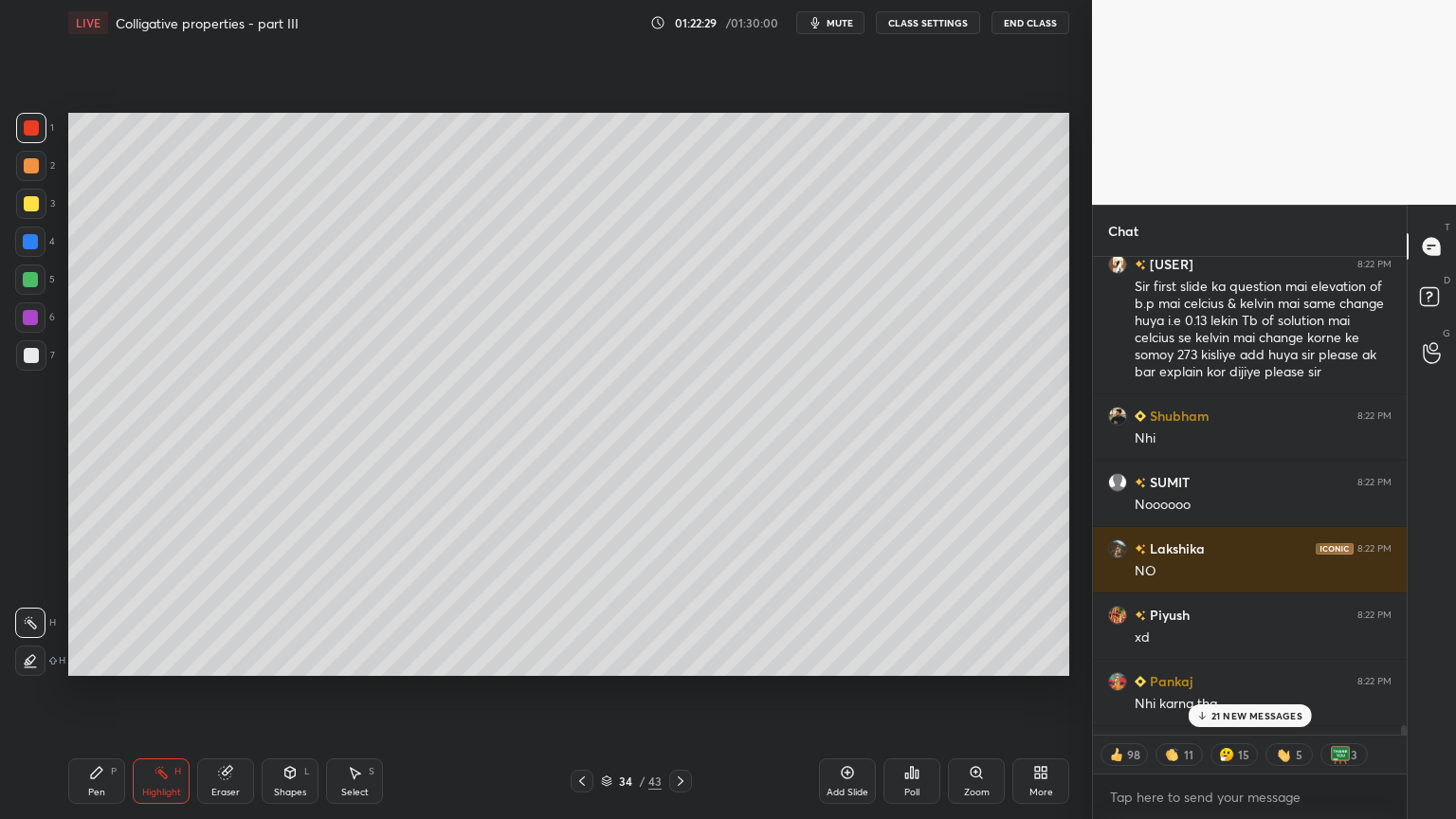 click at bounding box center [1404, 733] 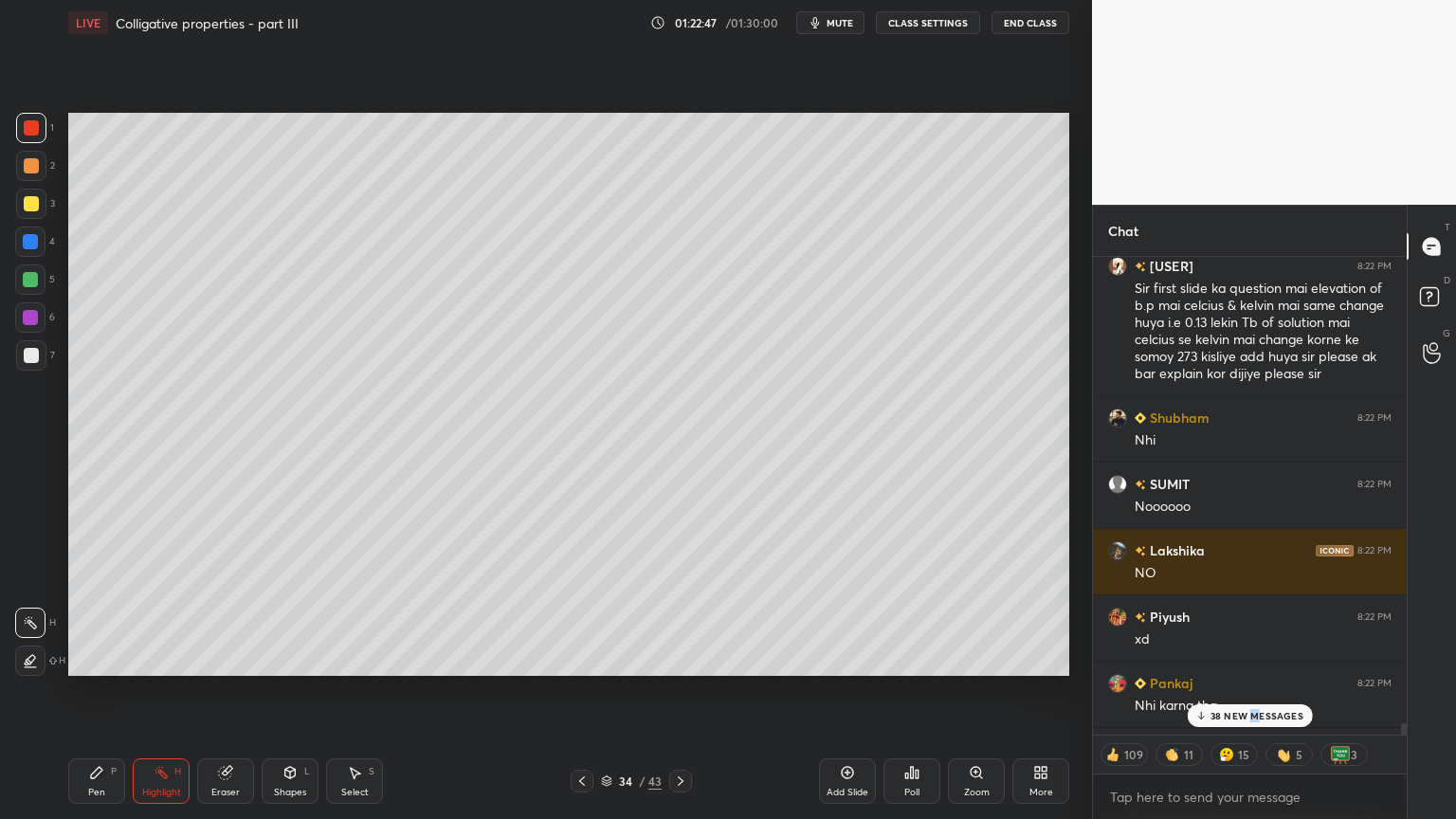click on "38 NEW MESSAGES" at bounding box center [1249, 716] 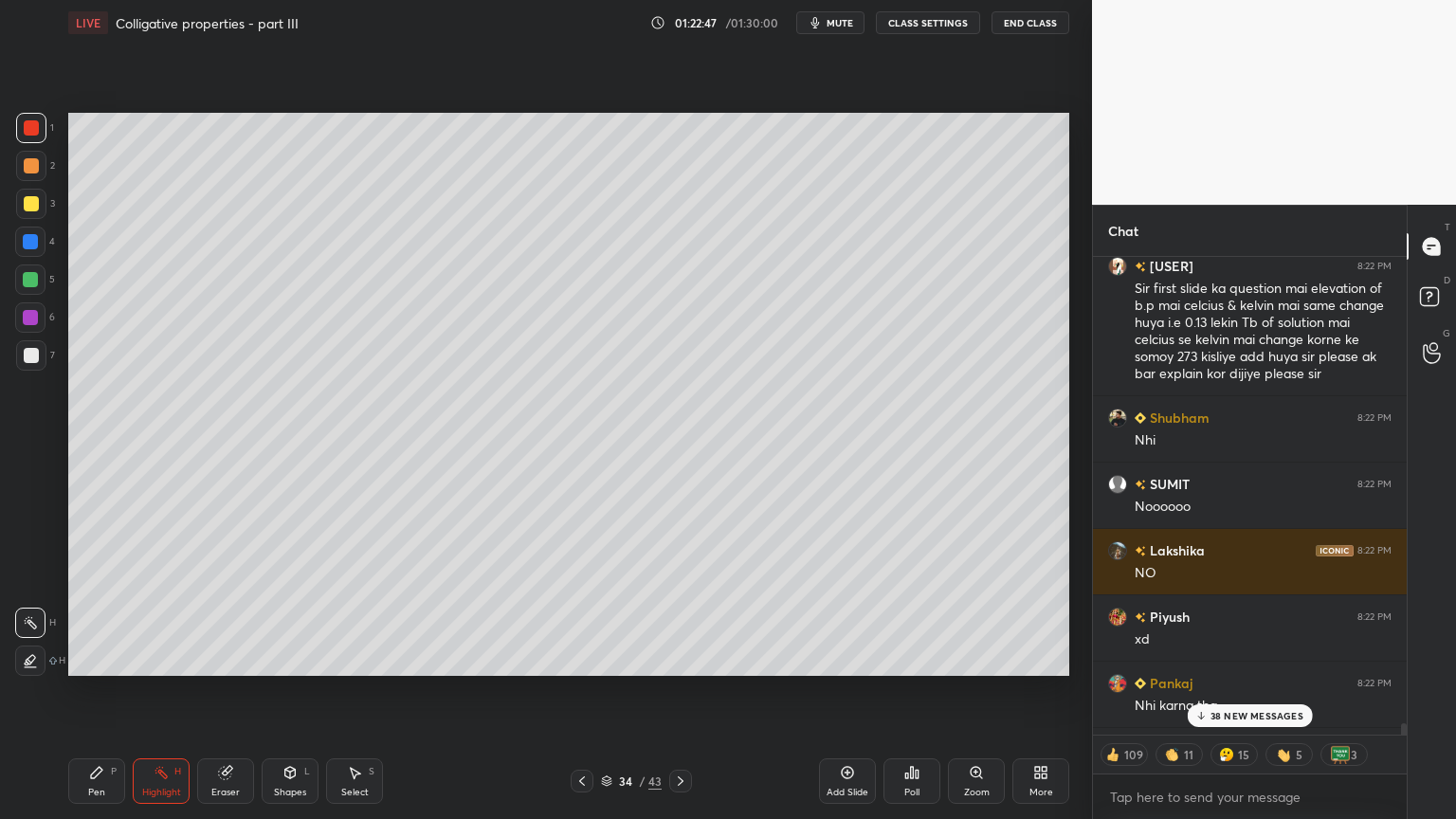 scroll, scrollTop: 80621, scrollLeft: 0, axis: vertical 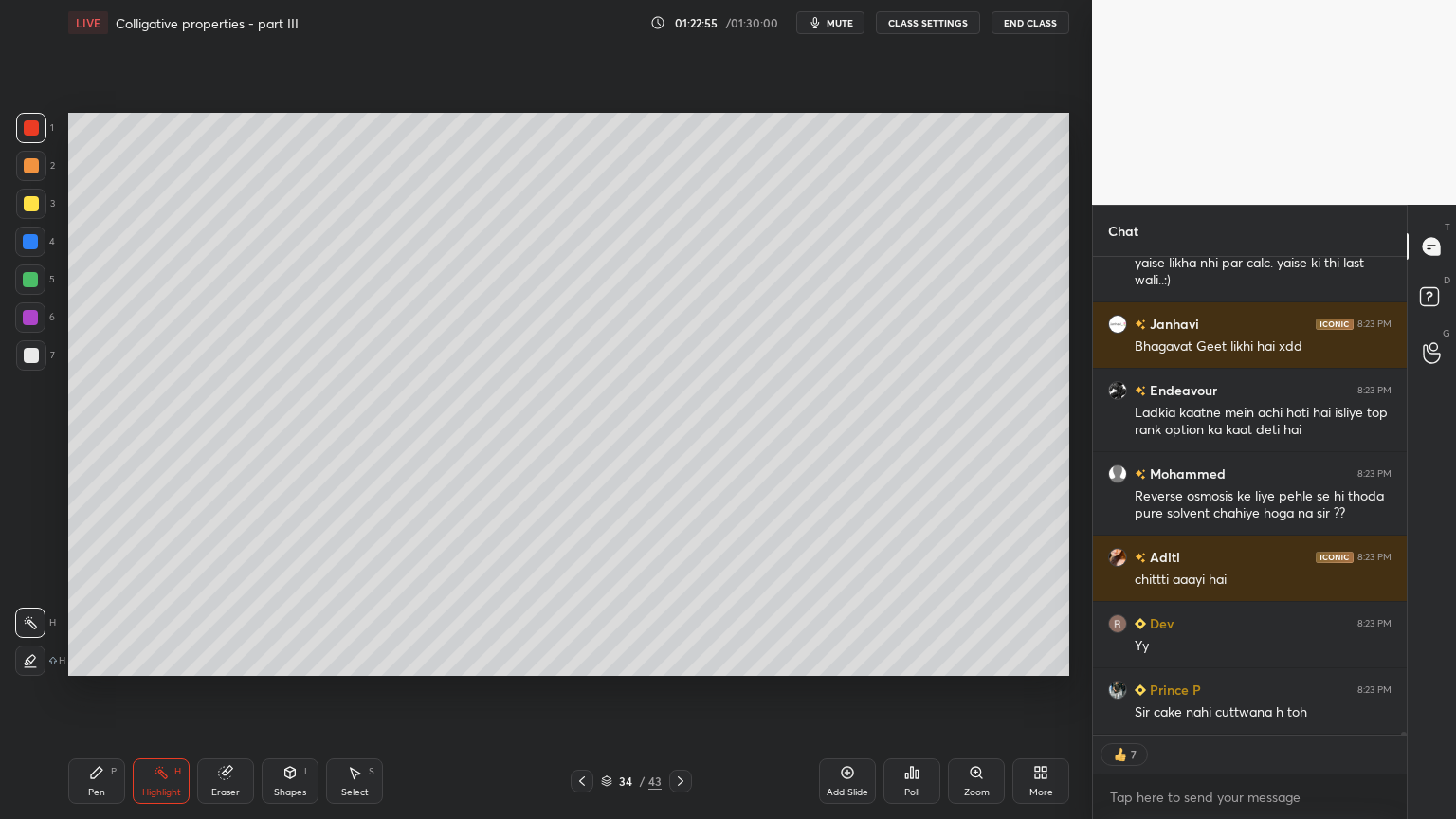 type on "x" 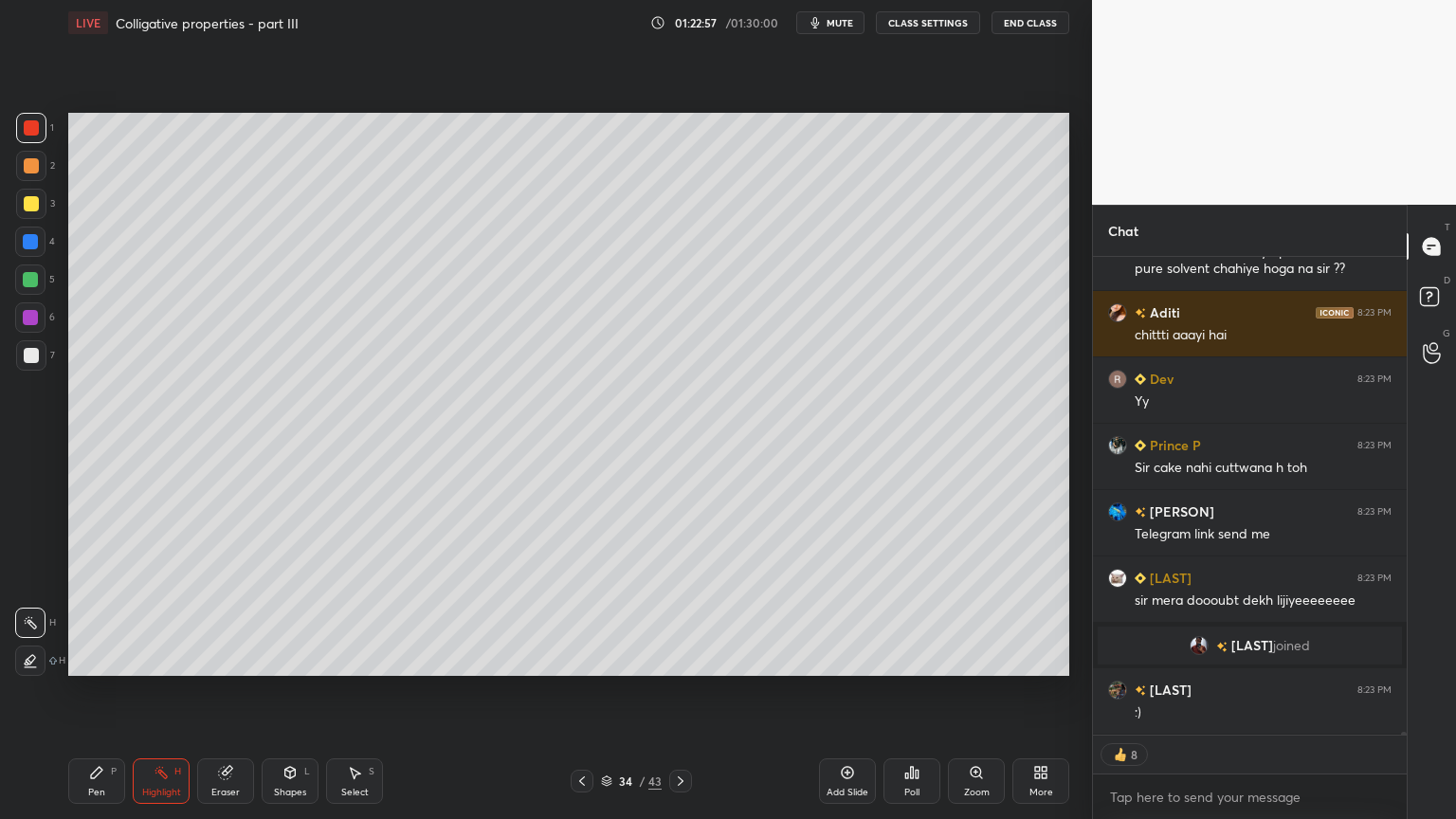 click on "CLASS SETTINGS" at bounding box center (928, 23) 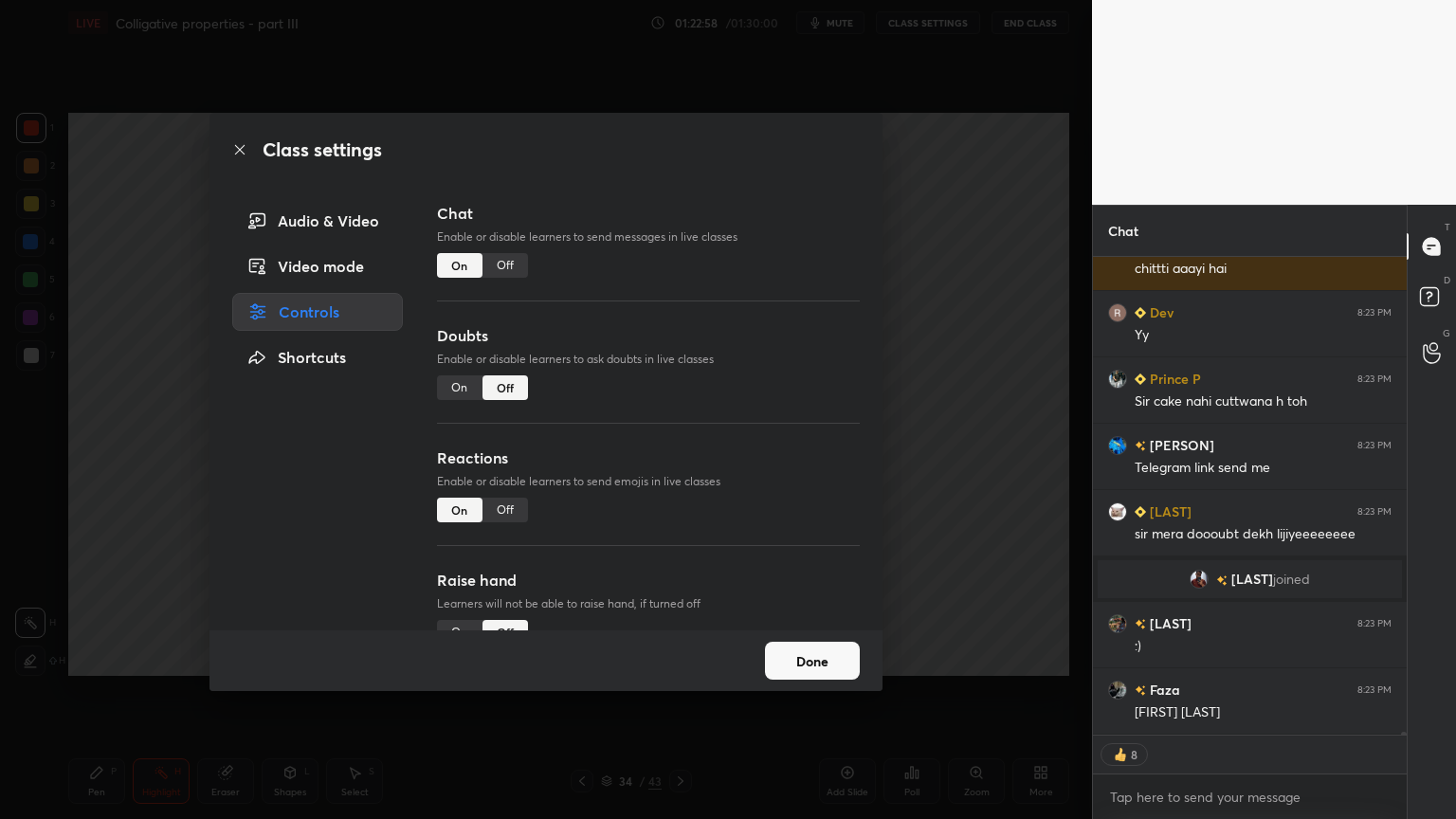 click on "Off" at bounding box center [505, 265] 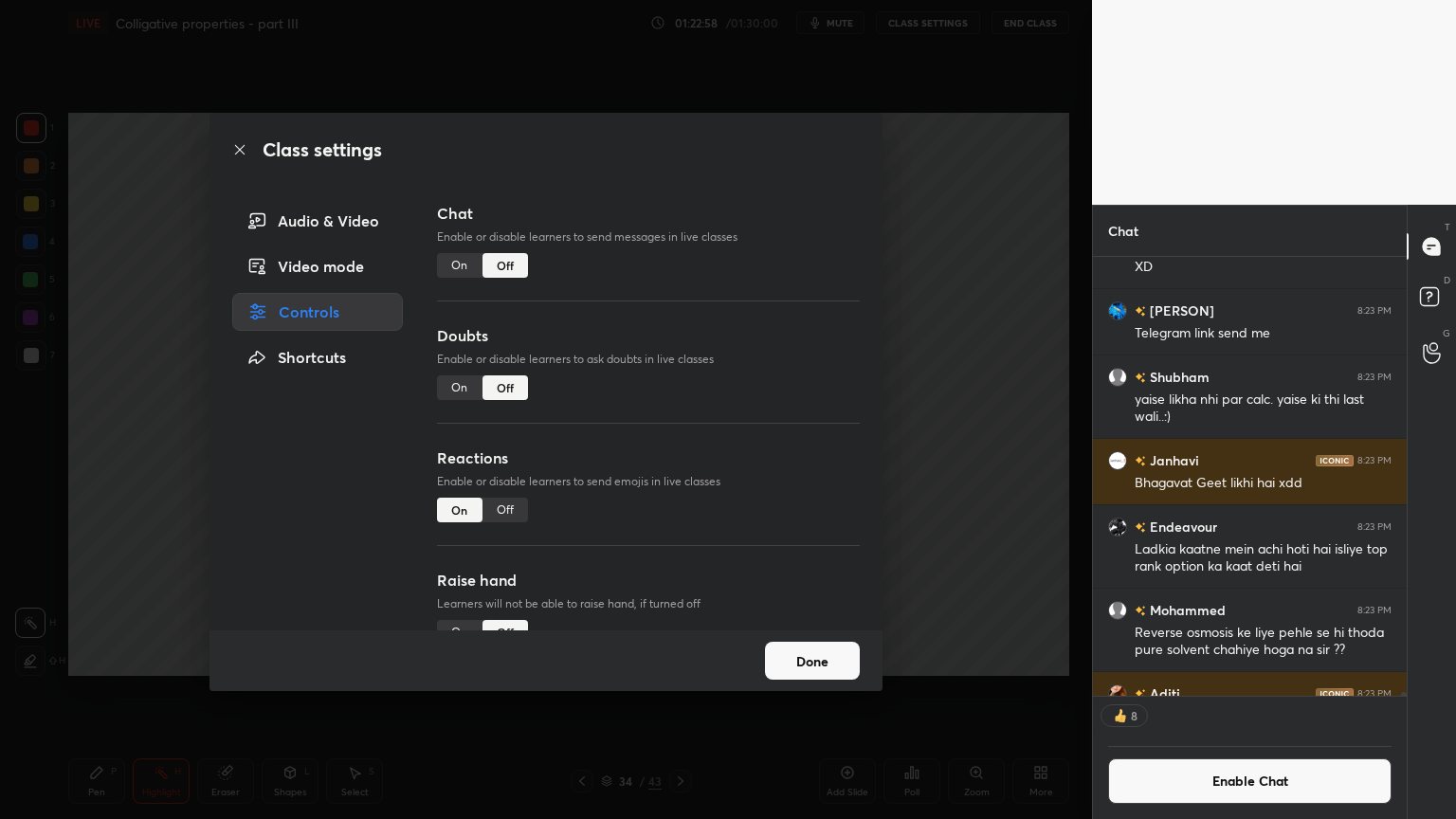 drag, startPoint x: 929, startPoint y: 323, endPoint x: 858, endPoint y: 311, distance: 72.00694 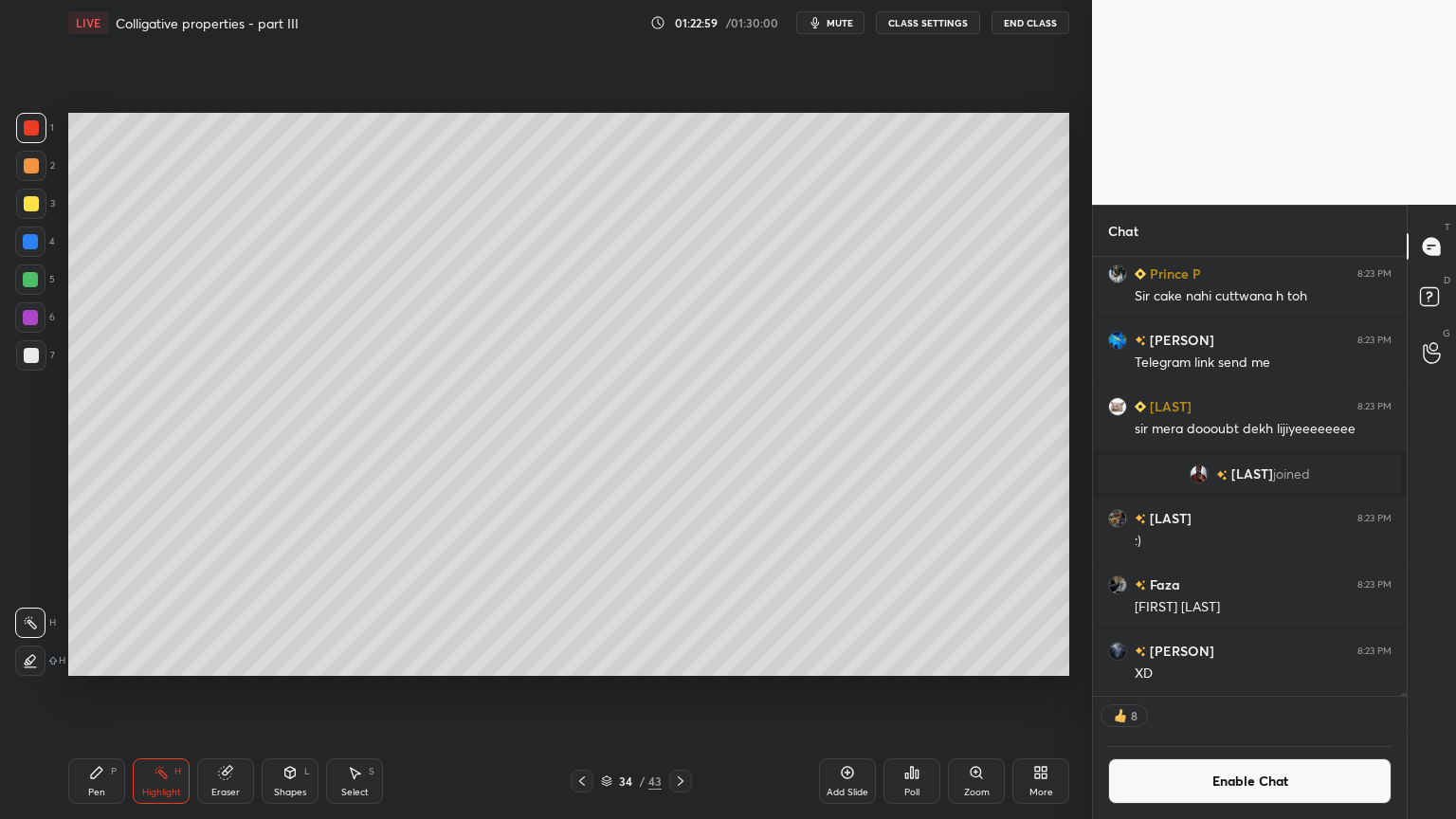 click on "Highlight H" at bounding box center (161, 781) 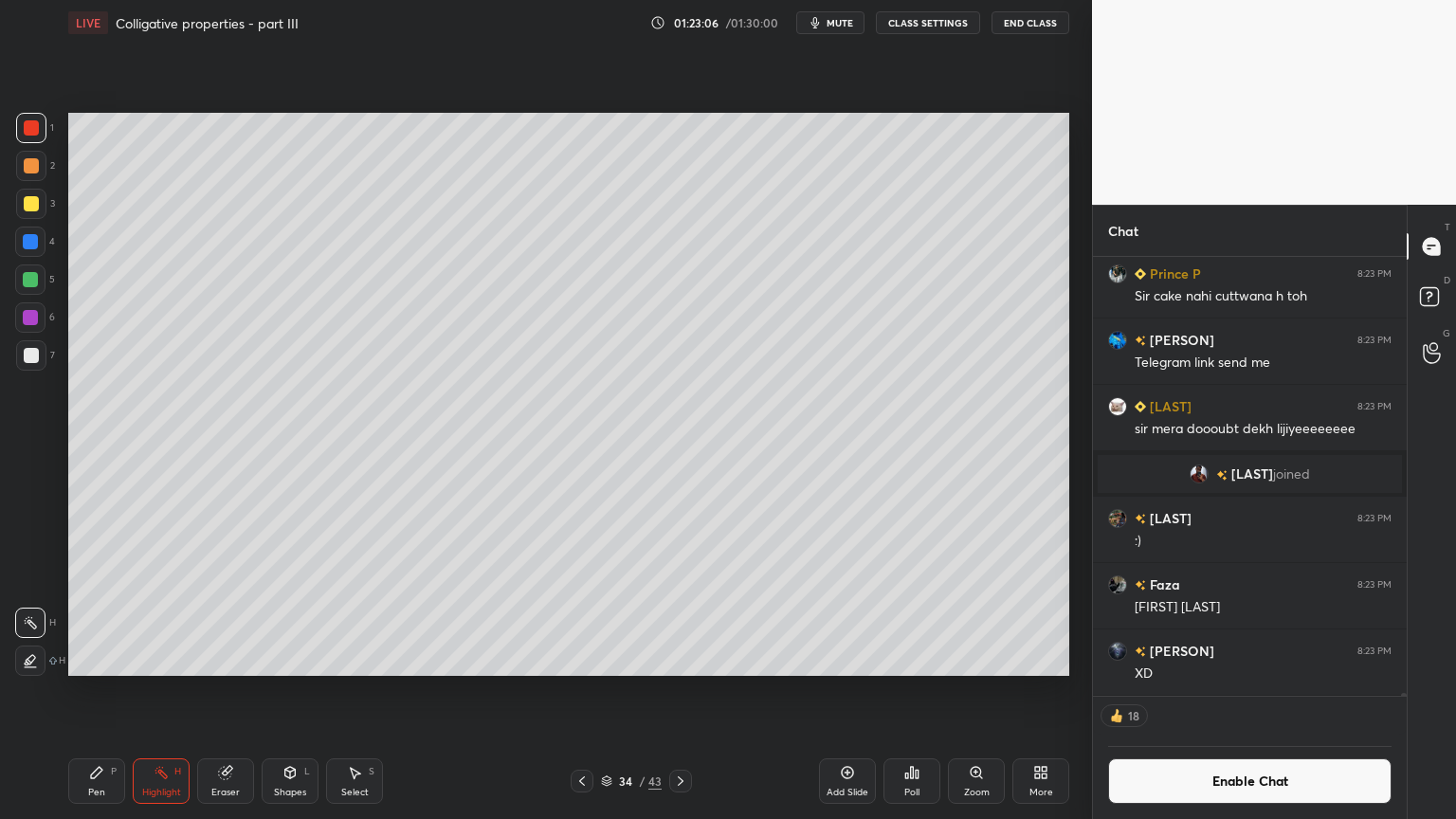 click on "Pen" at bounding box center (97, 792) 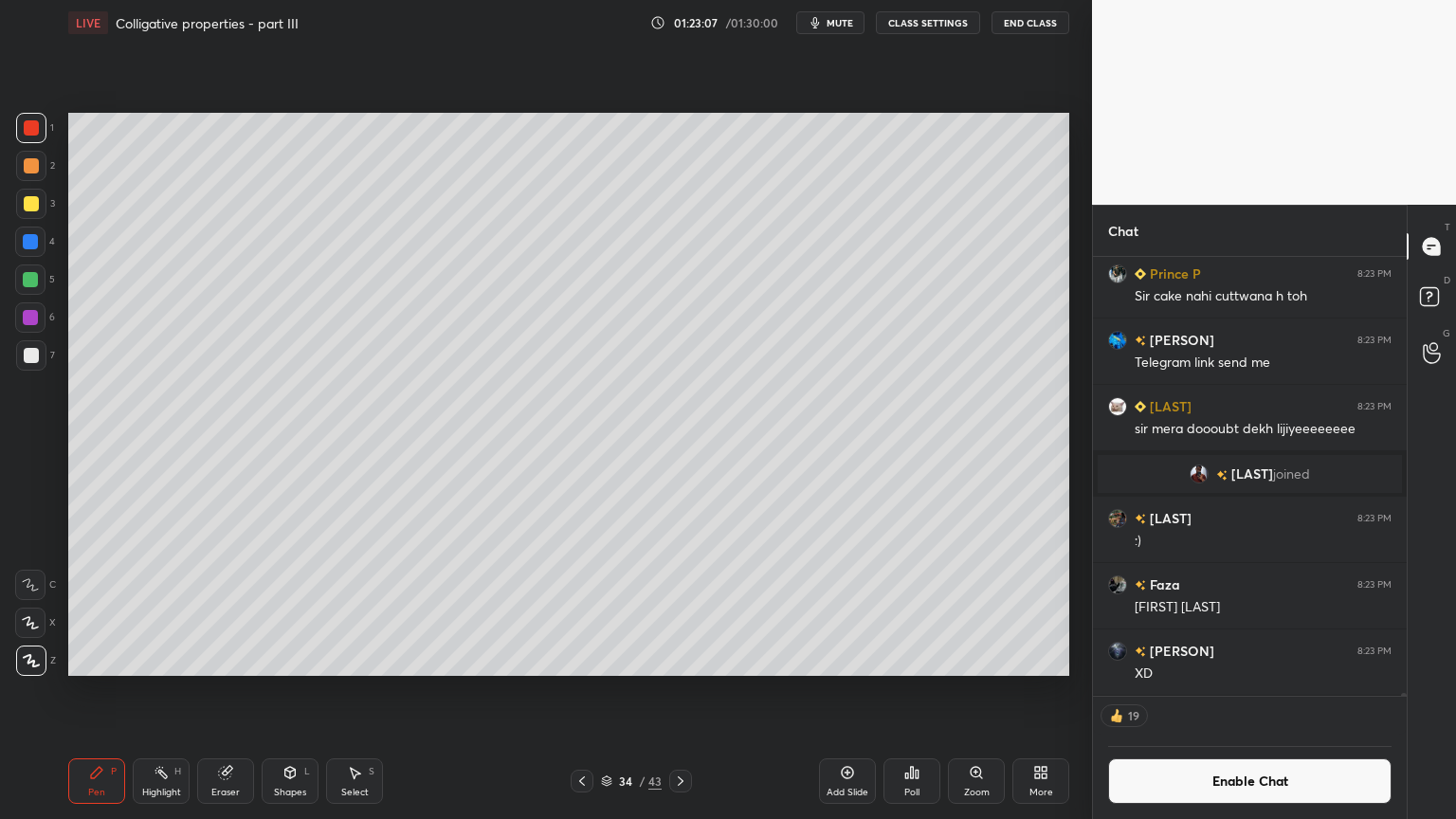 click at bounding box center [31, 166] 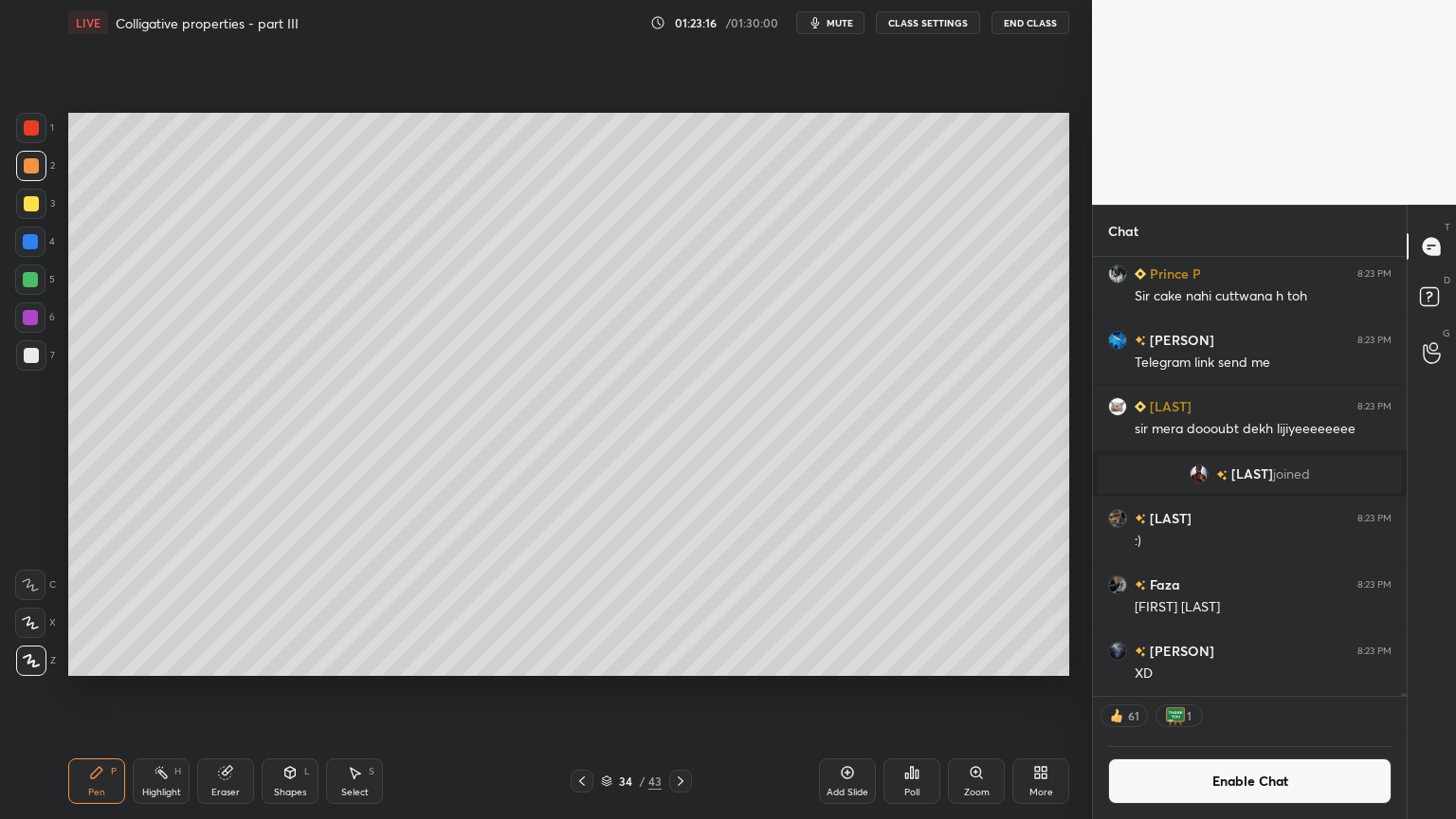 click 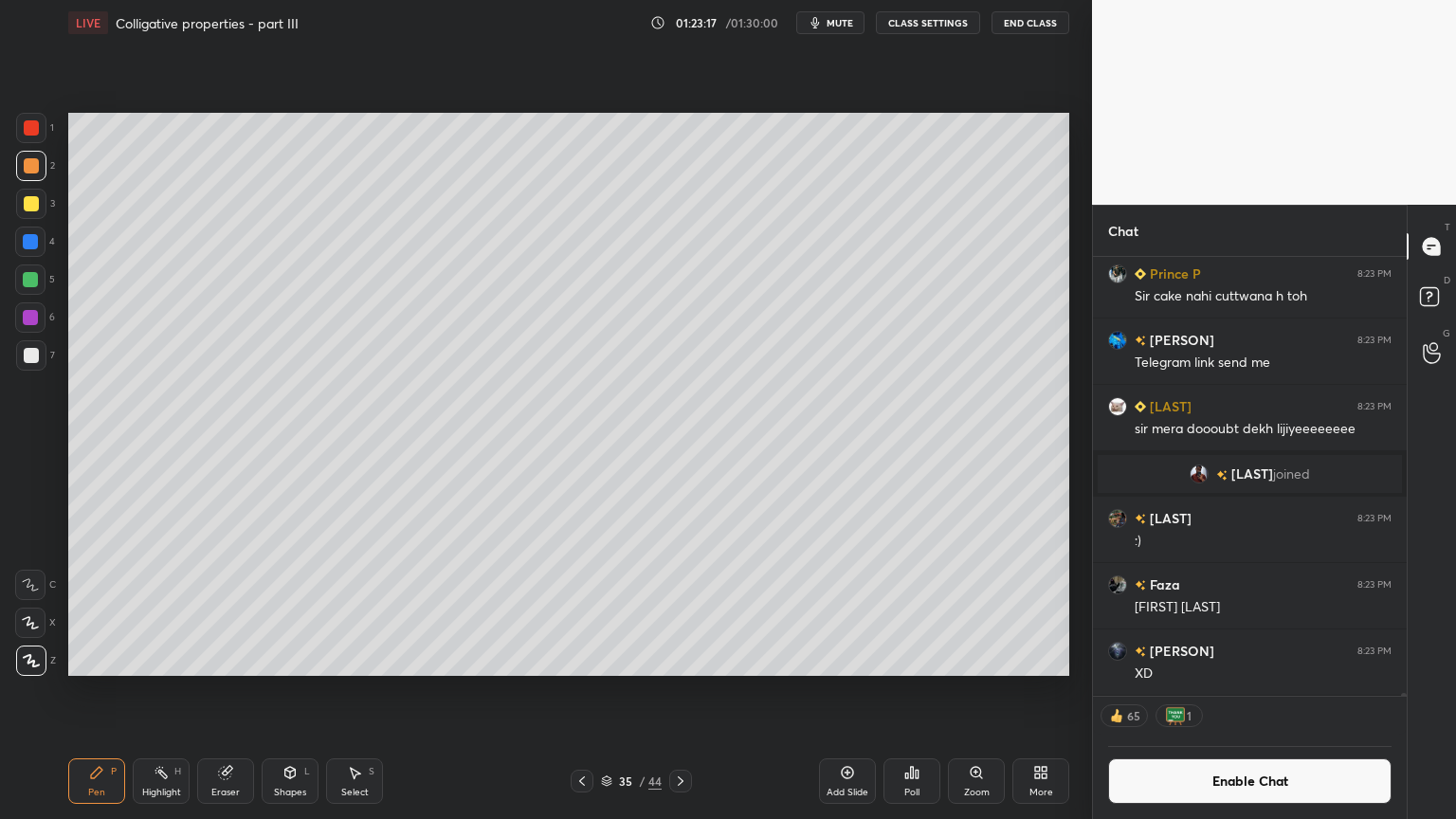 click on "Pen P" at bounding box center (97, 781) 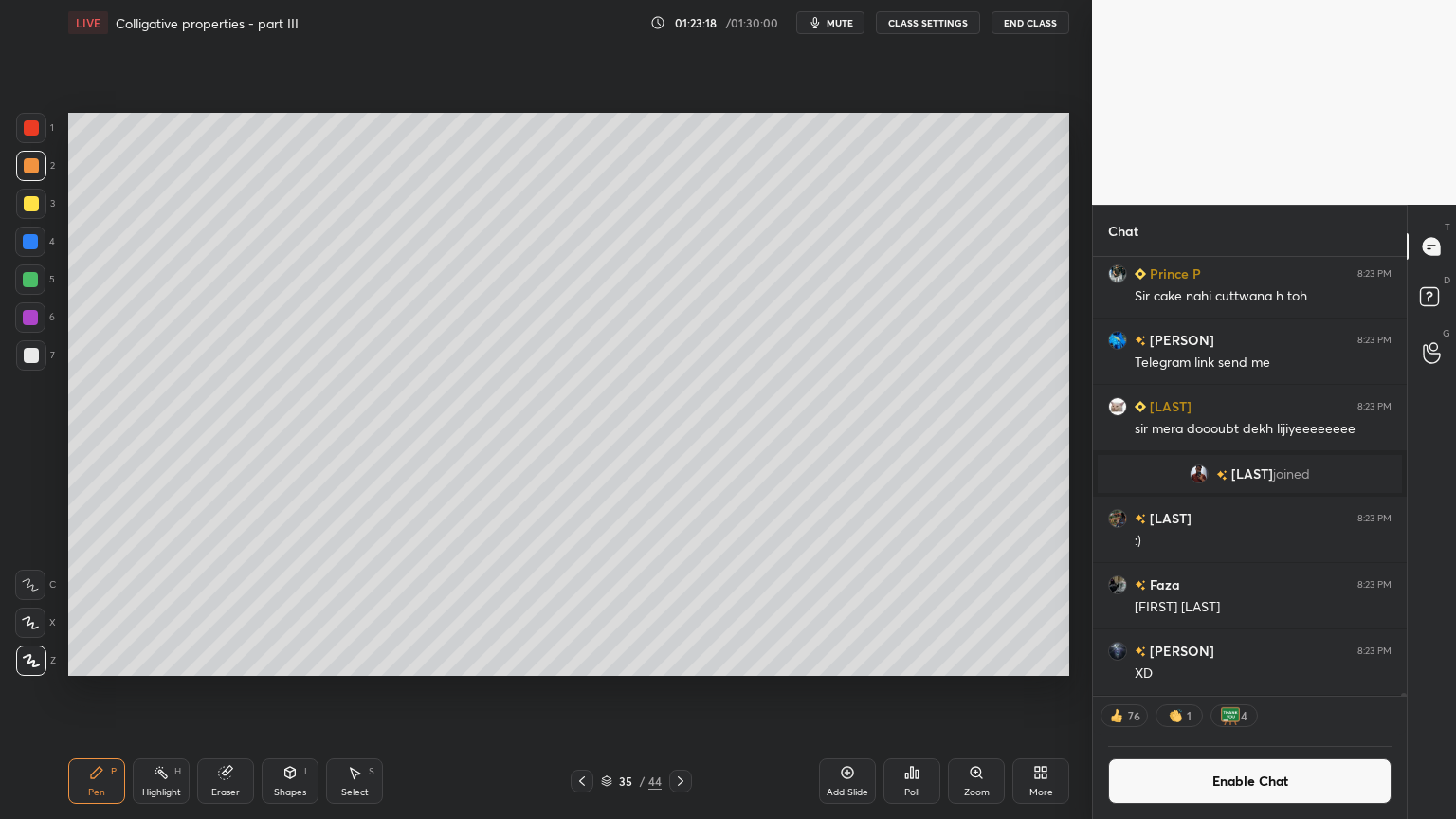 drag, startPoint x: 30, startPoint y: 136, endPoint x: 38, endPoint y: 155, distance: 20.615528 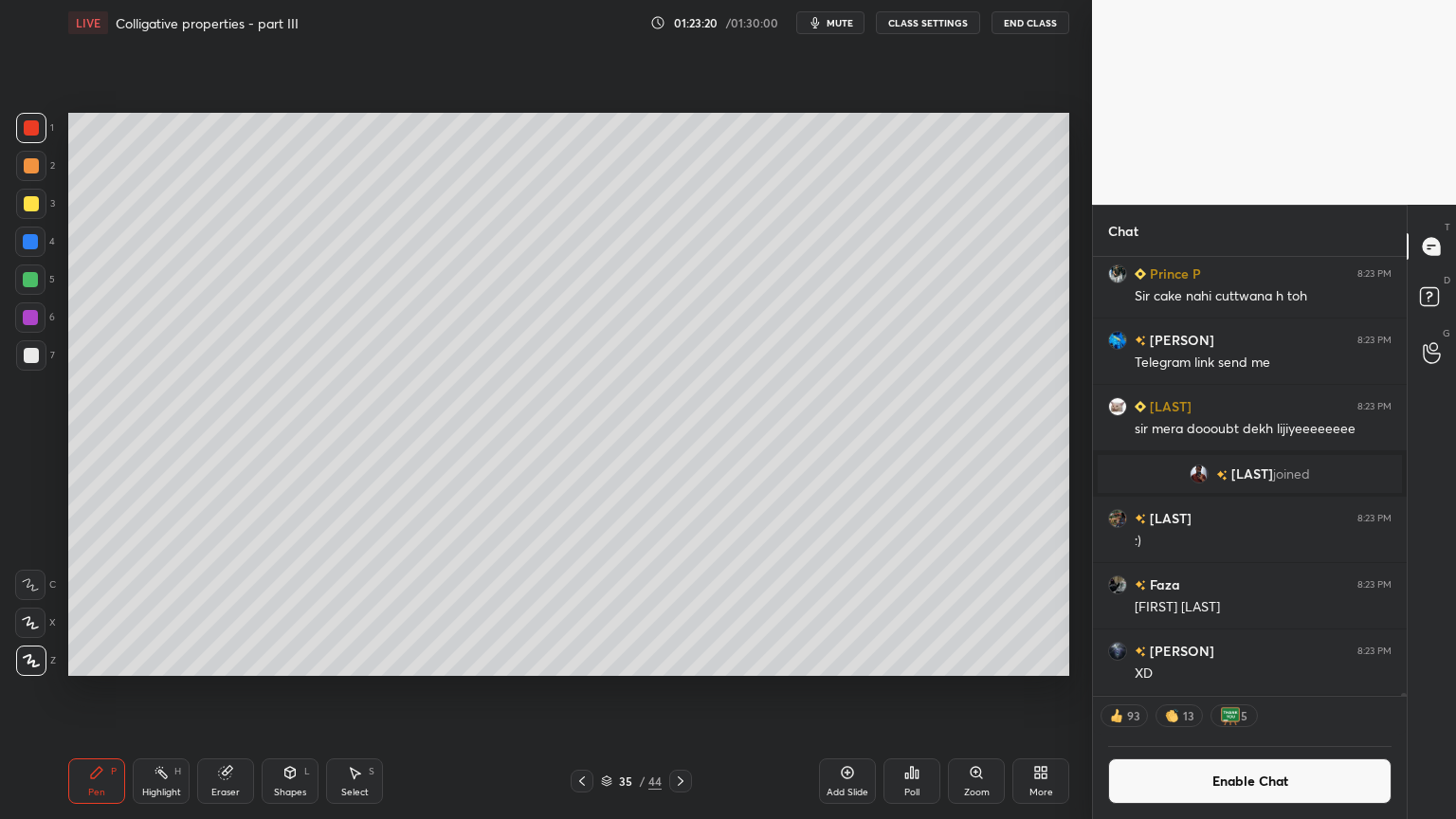 click at bounding box center [31, 355] 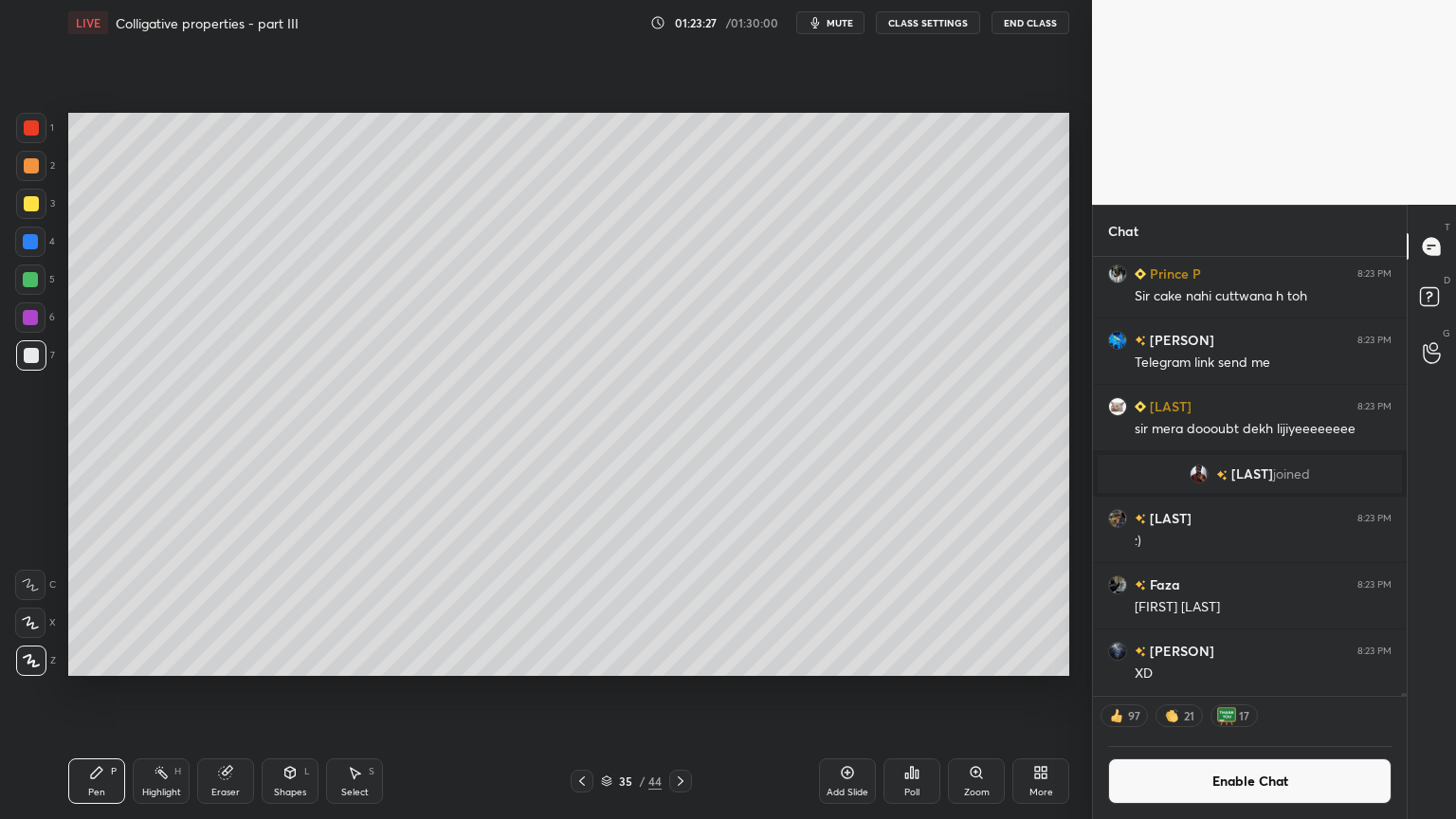 drag, startPoint x: 182, startPoint y: 785, endPoint x: 196, endPoint y: 736, distance: 50.960769 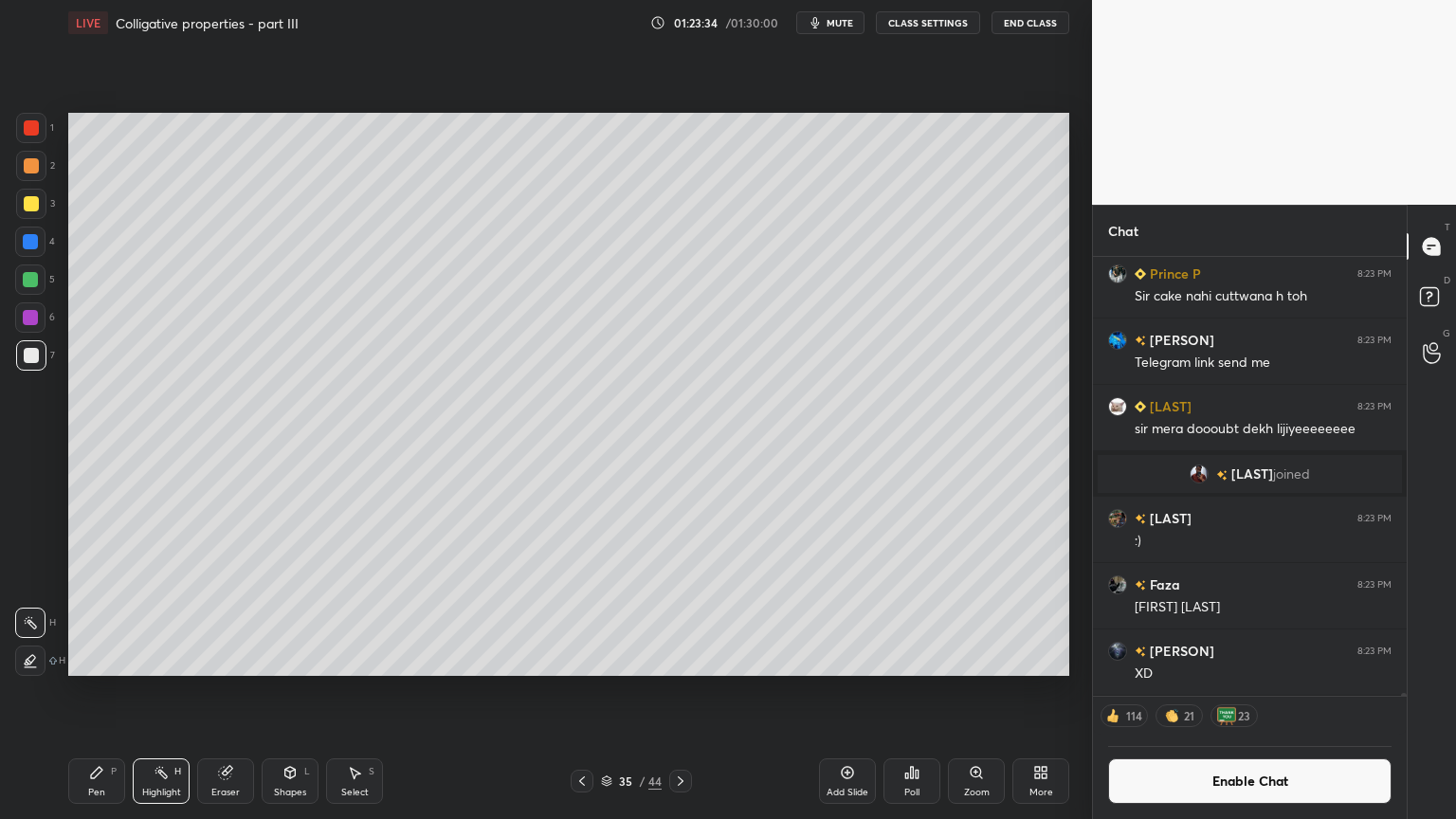 click 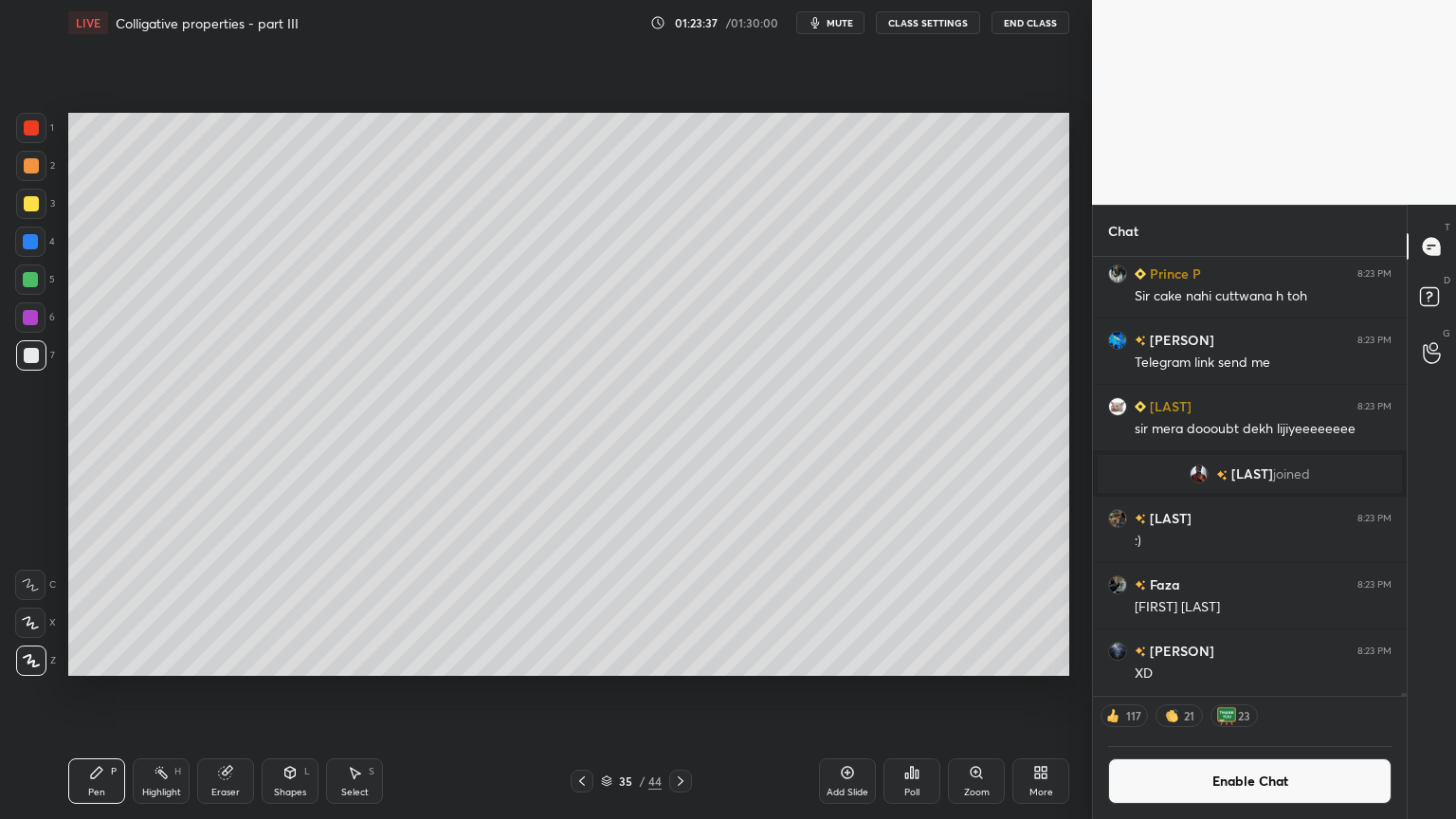 click on "Shapes" at bounding box center [290, 792] 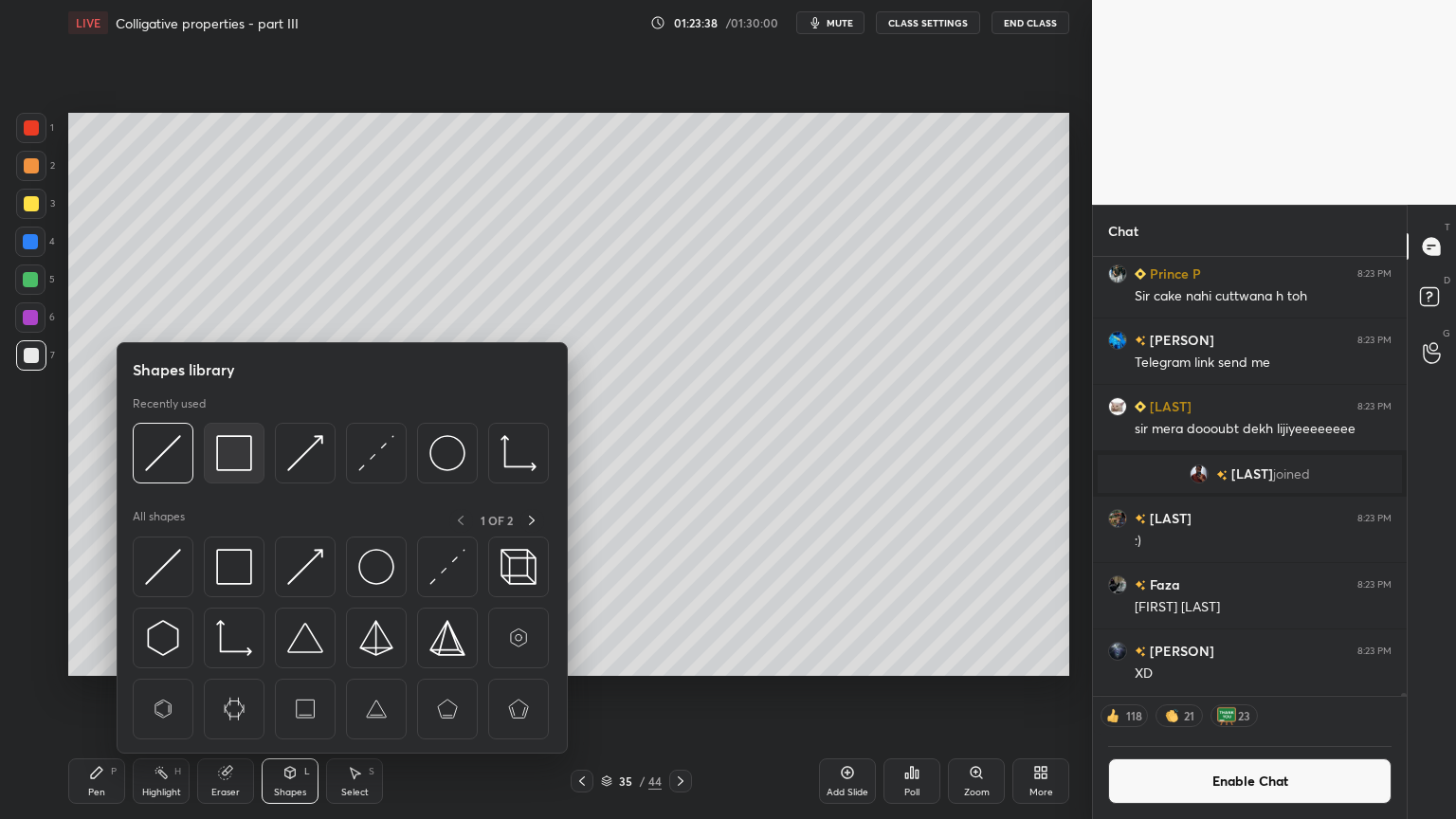 click at bounding box center (234, 453) 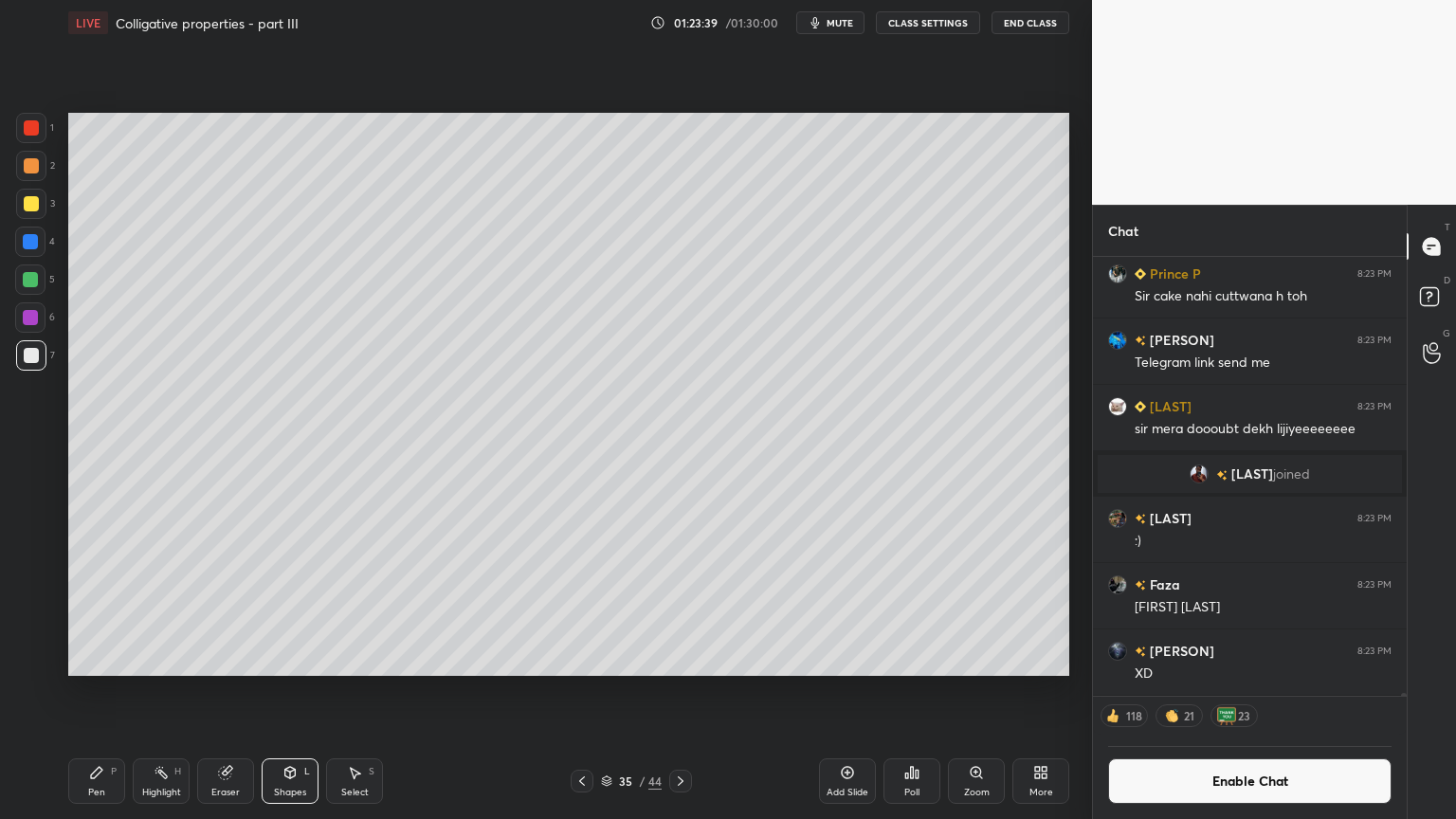 click on "Highlight H" at bounding box center [161, 781] 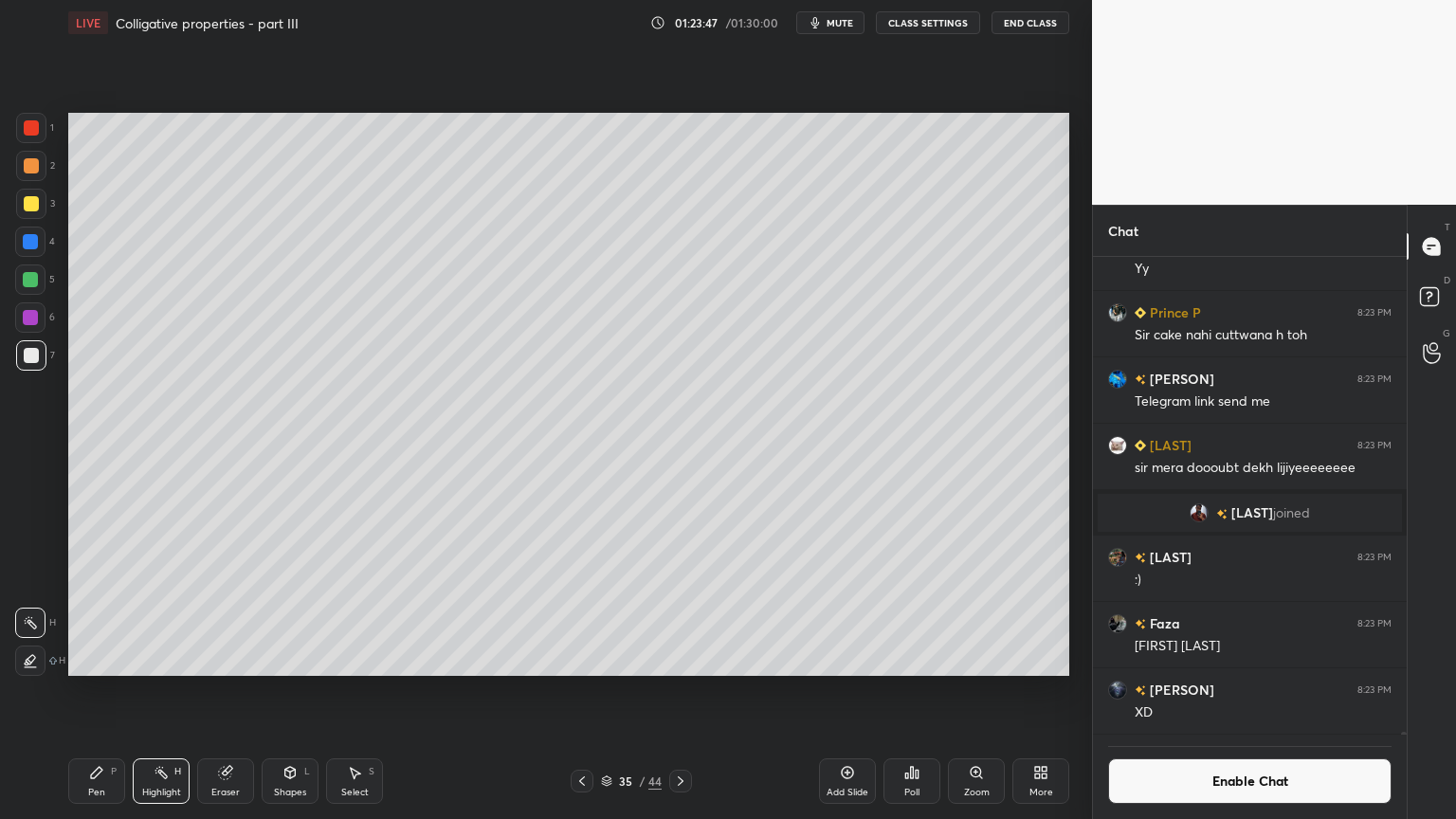 scroll, scrollTop: 6, scrollLeft: 6, axis: both 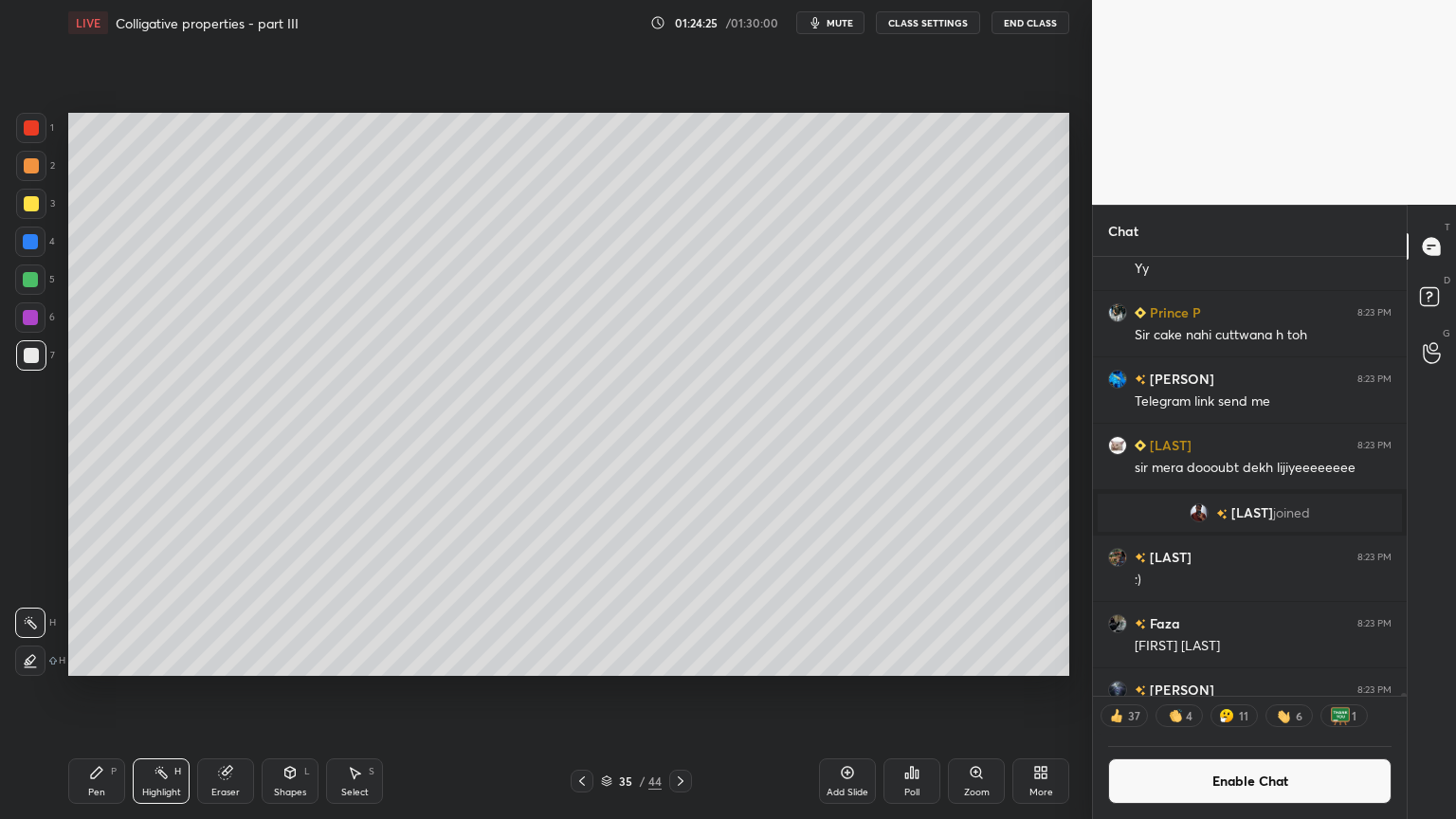 drag, startPoint x: 91, startPoint y: 776, endPoint x: 75, endPoint y: 763, distance: 20.615528 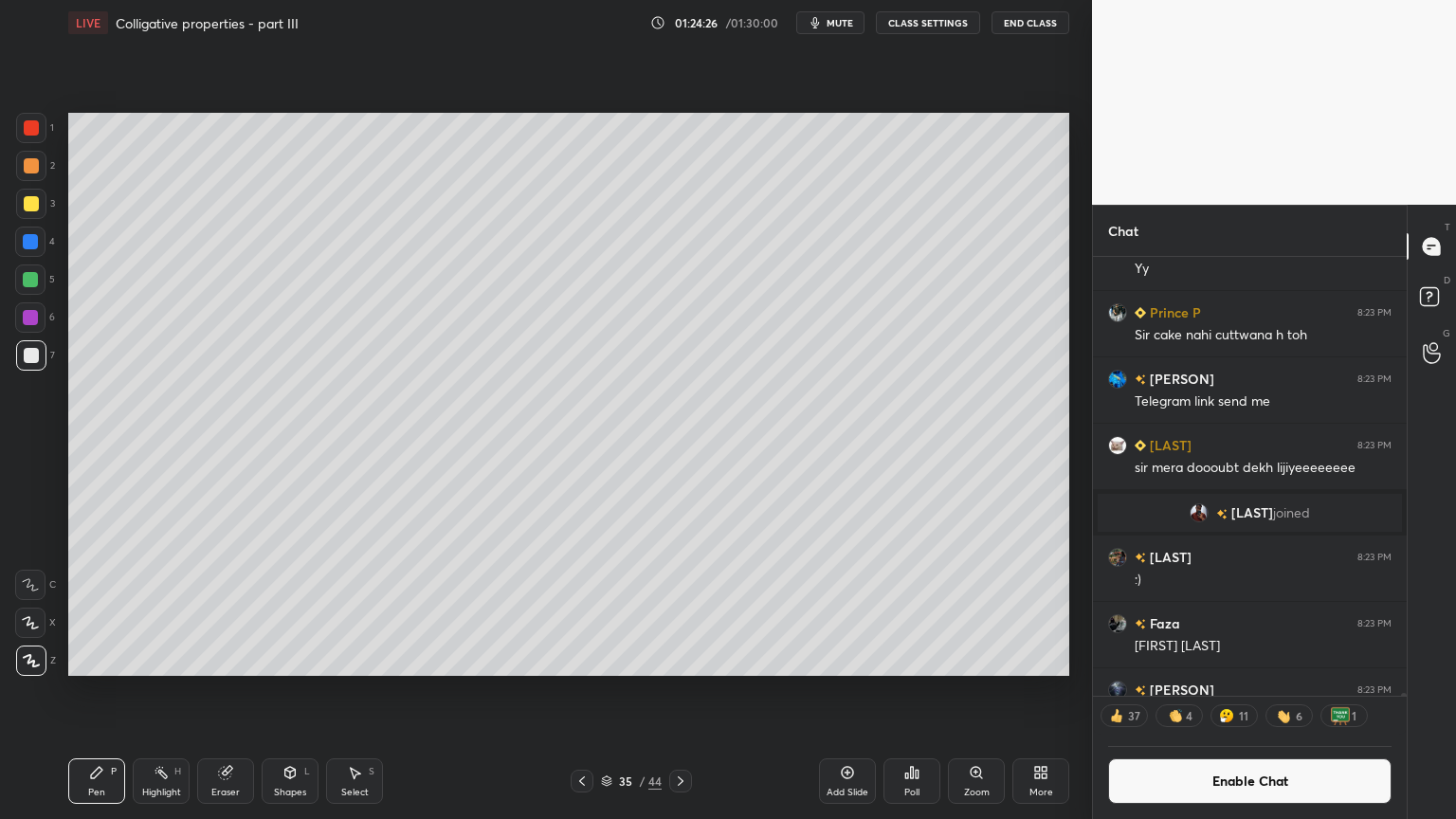 click at bounding box center [31, 204] 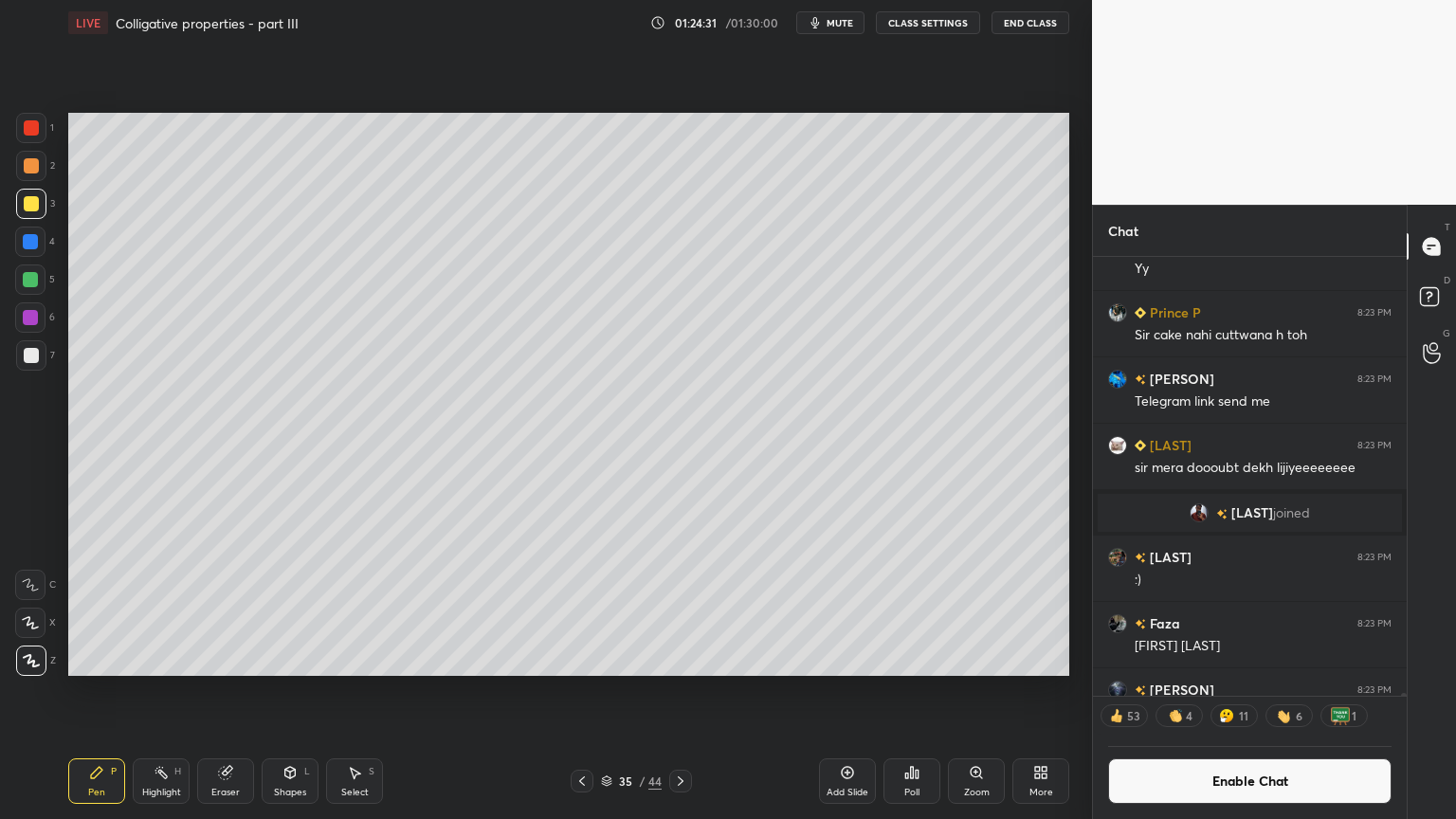 drag, startPoint x: 158, startPoint y: 775, endPoint x: 203, endPoint y: 686, distance: 99.72963 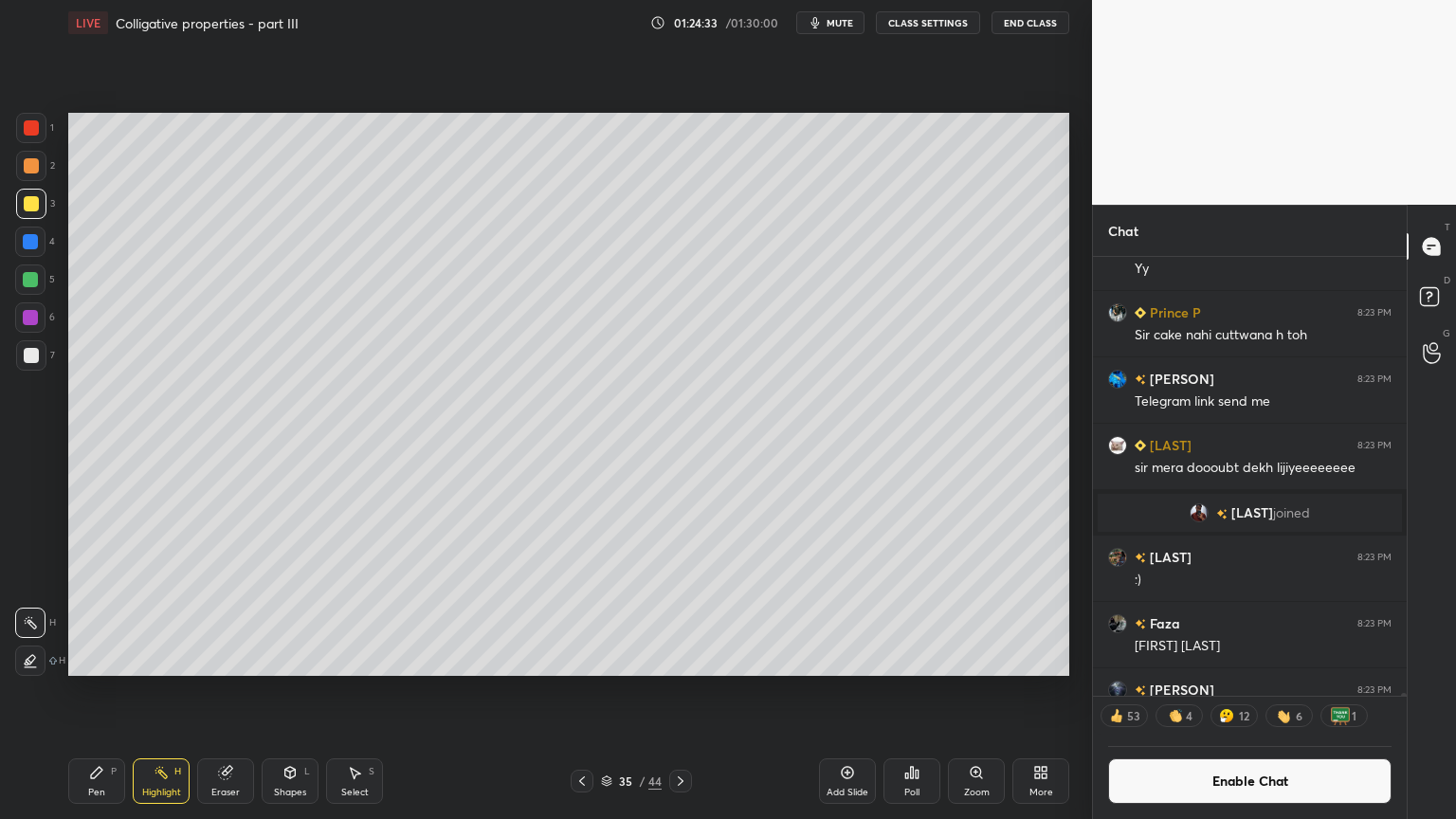 click 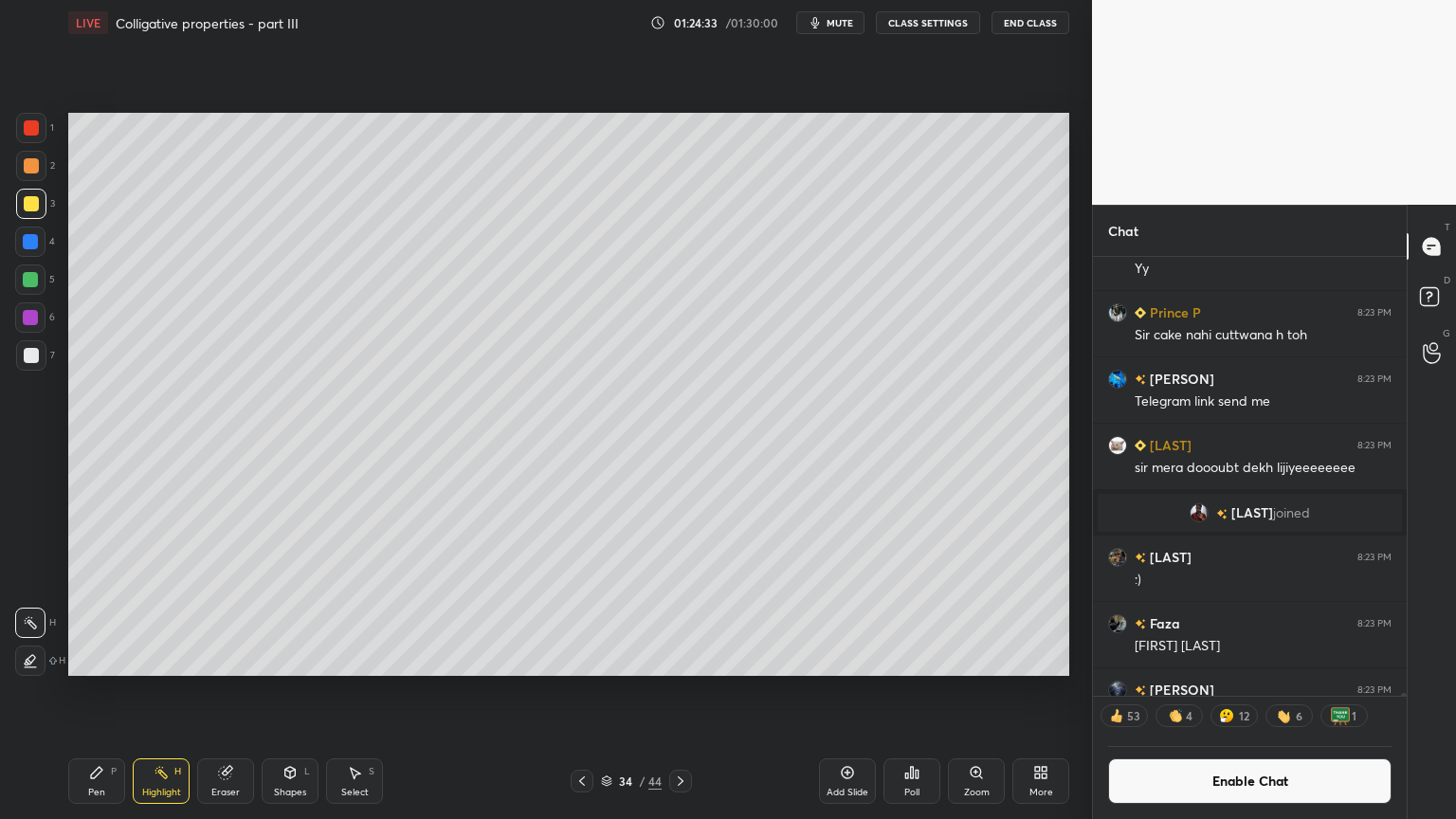 click at bounding box center [582, 781] 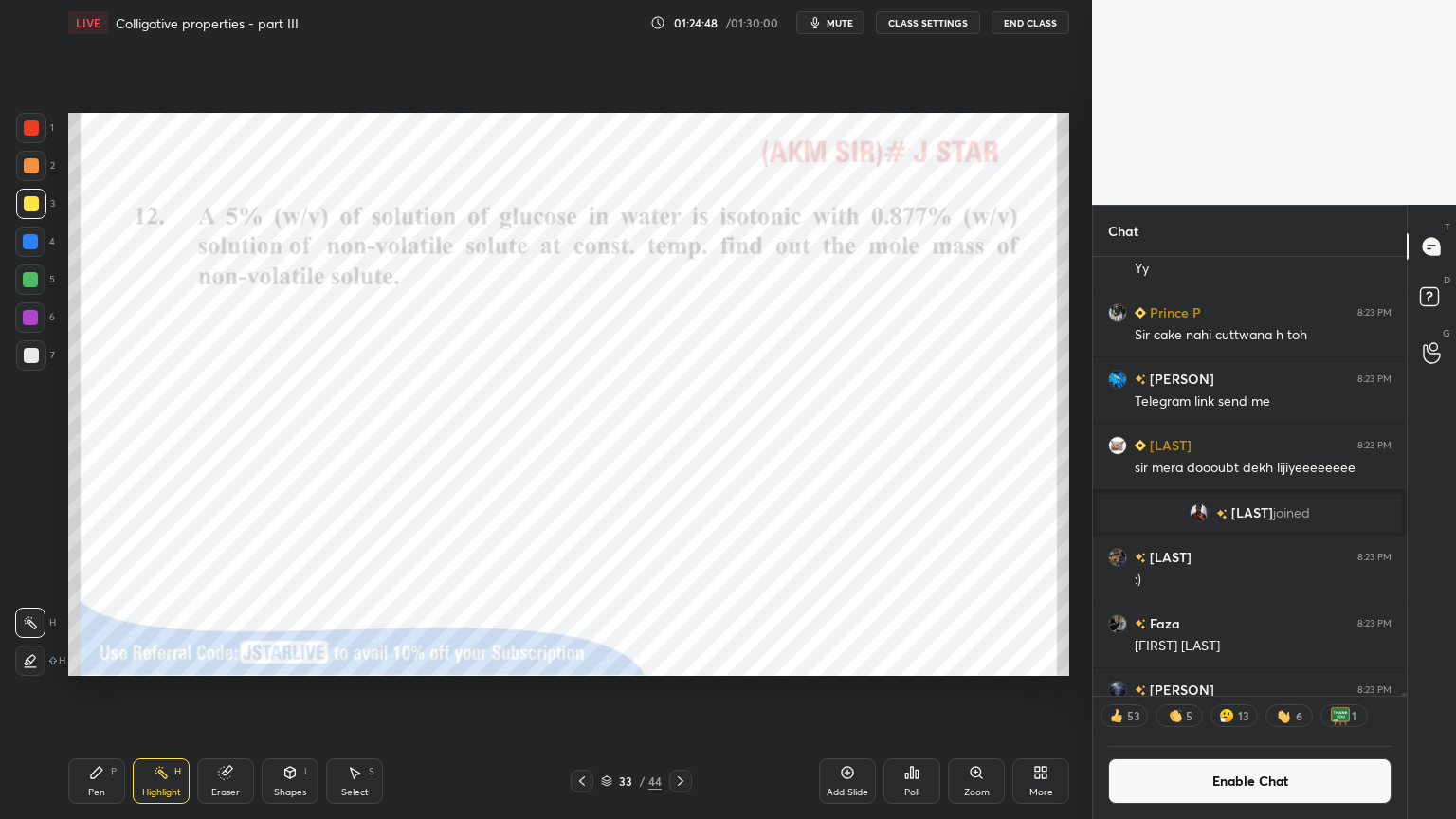 click 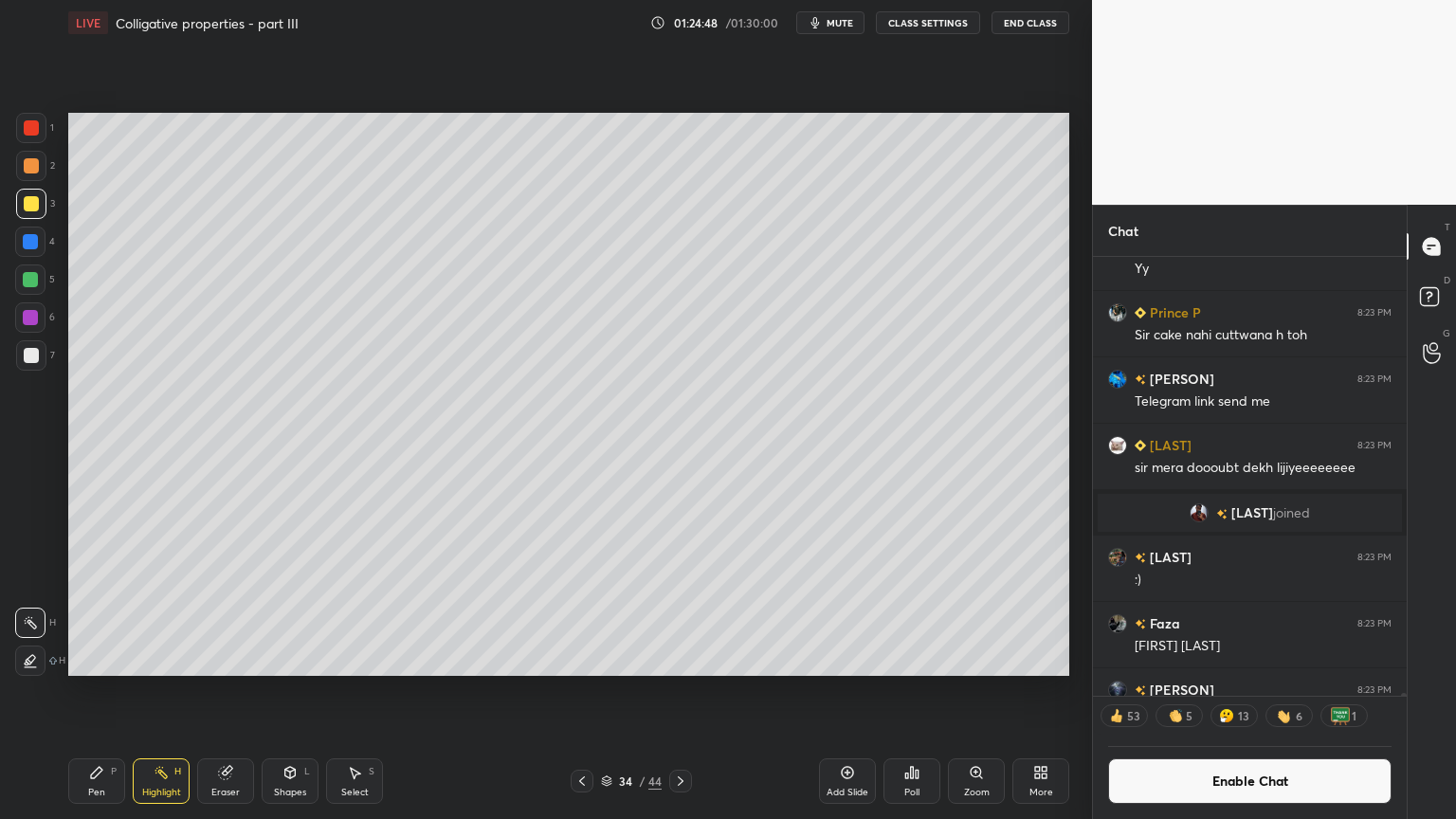 click 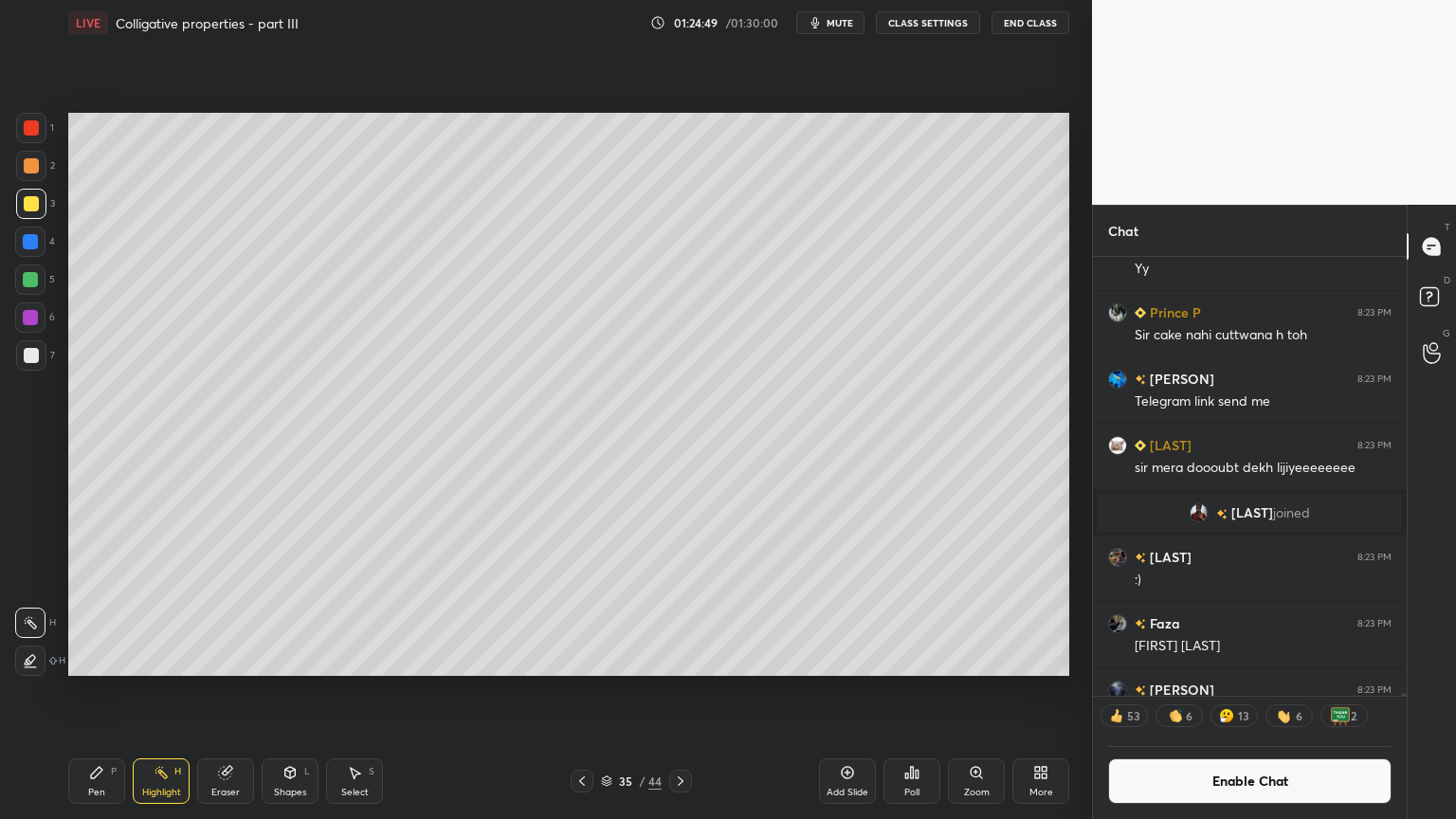 click 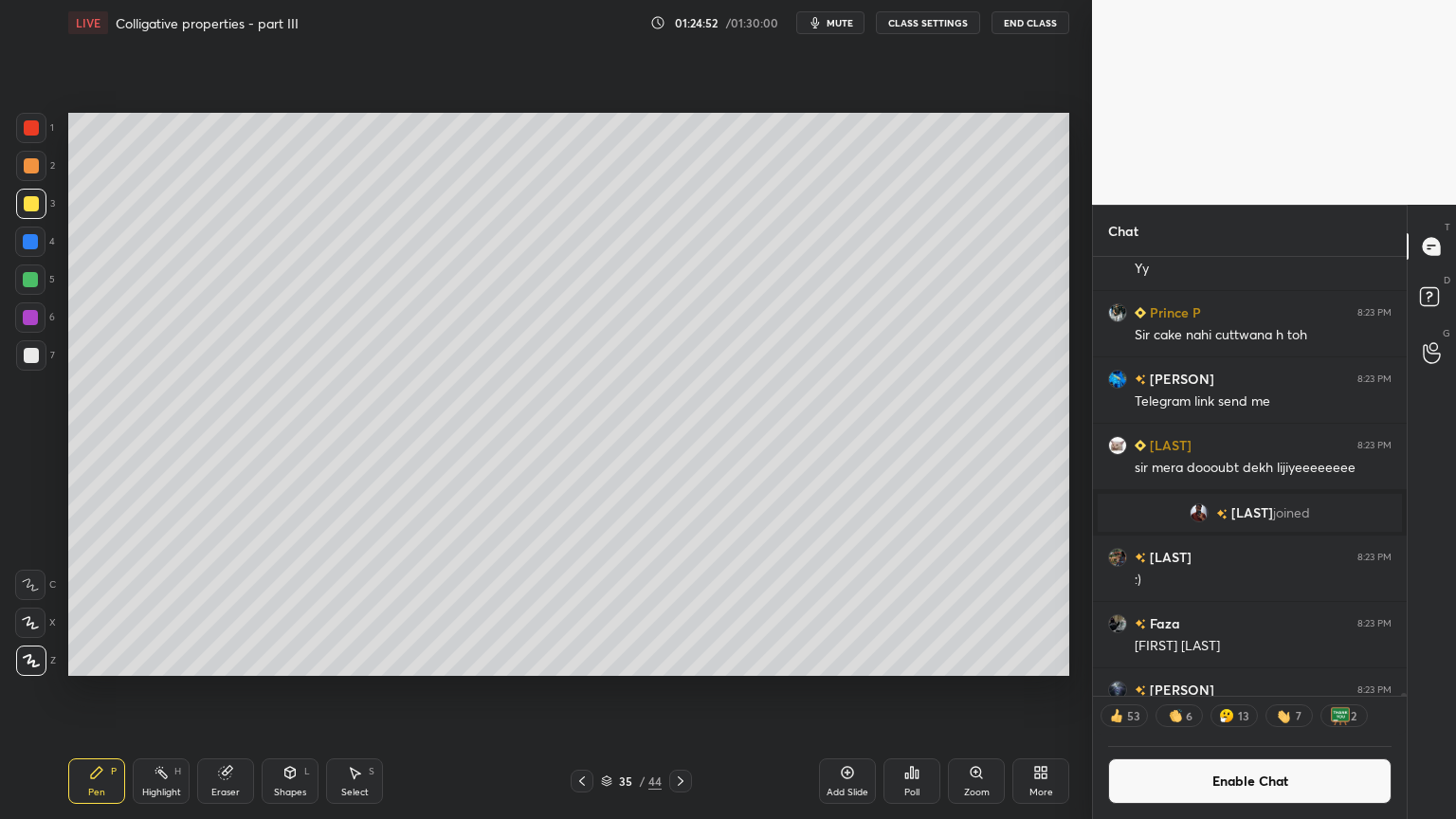drag, startPoint x: 28, startPoint y: 362, endPoint x: 57, endPoint y: 365, distance: 29.154759 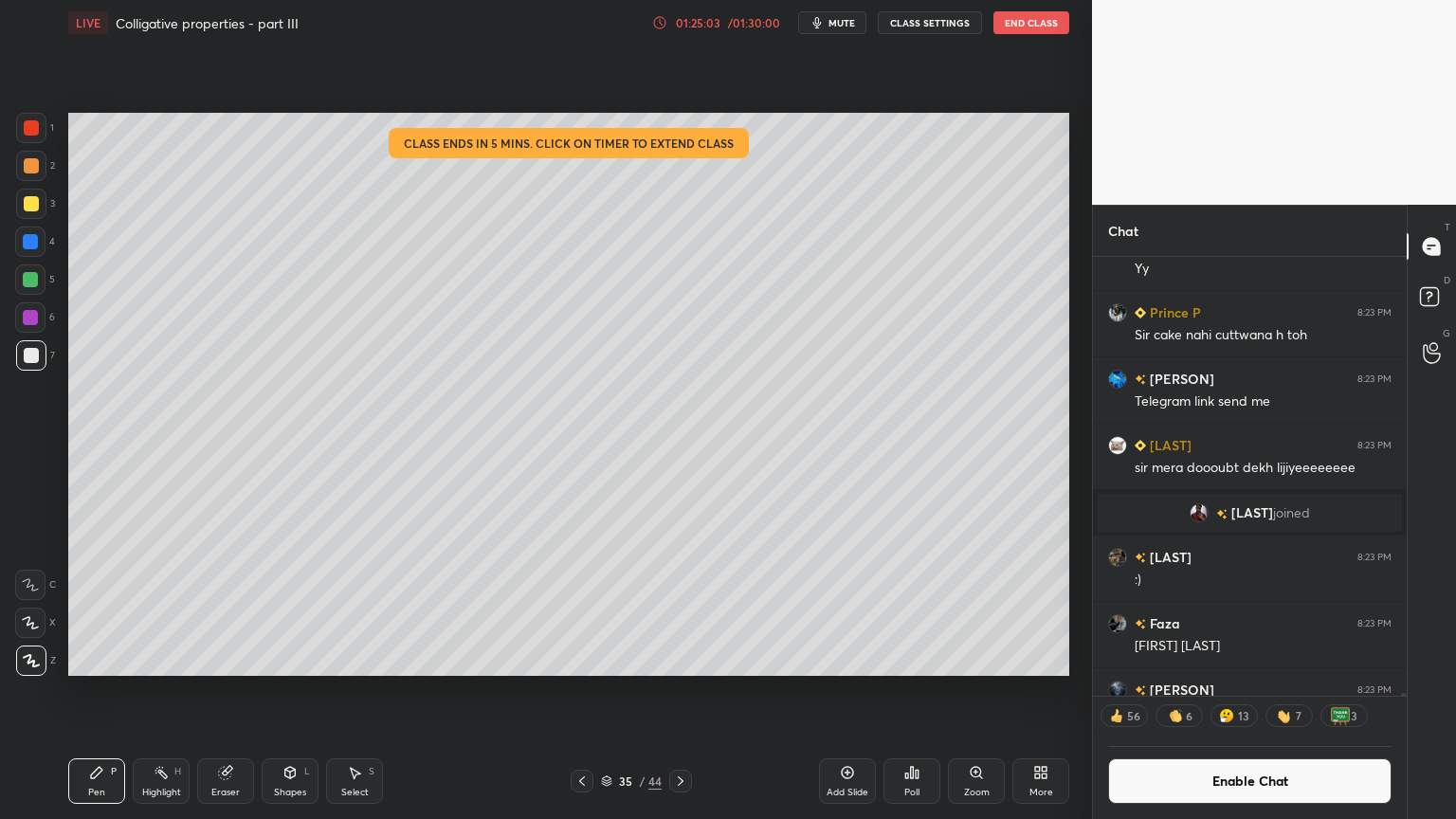 drag, startPoint x: 159, startPoint y: 778, endPoint x: 258, endPoint y: 694, distance: 129.83451 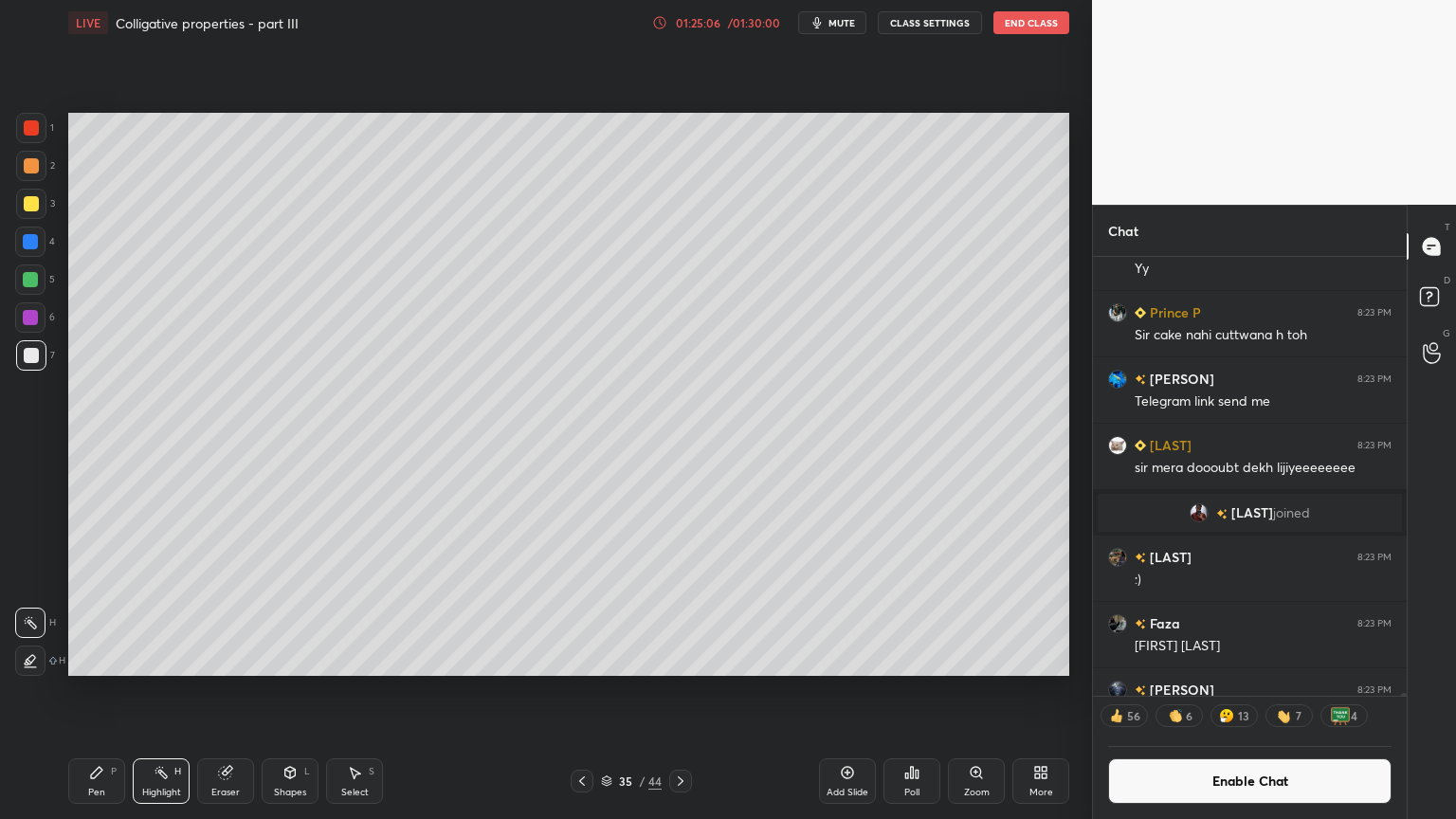 click on "Shapes" at bounding box center [290, 792] 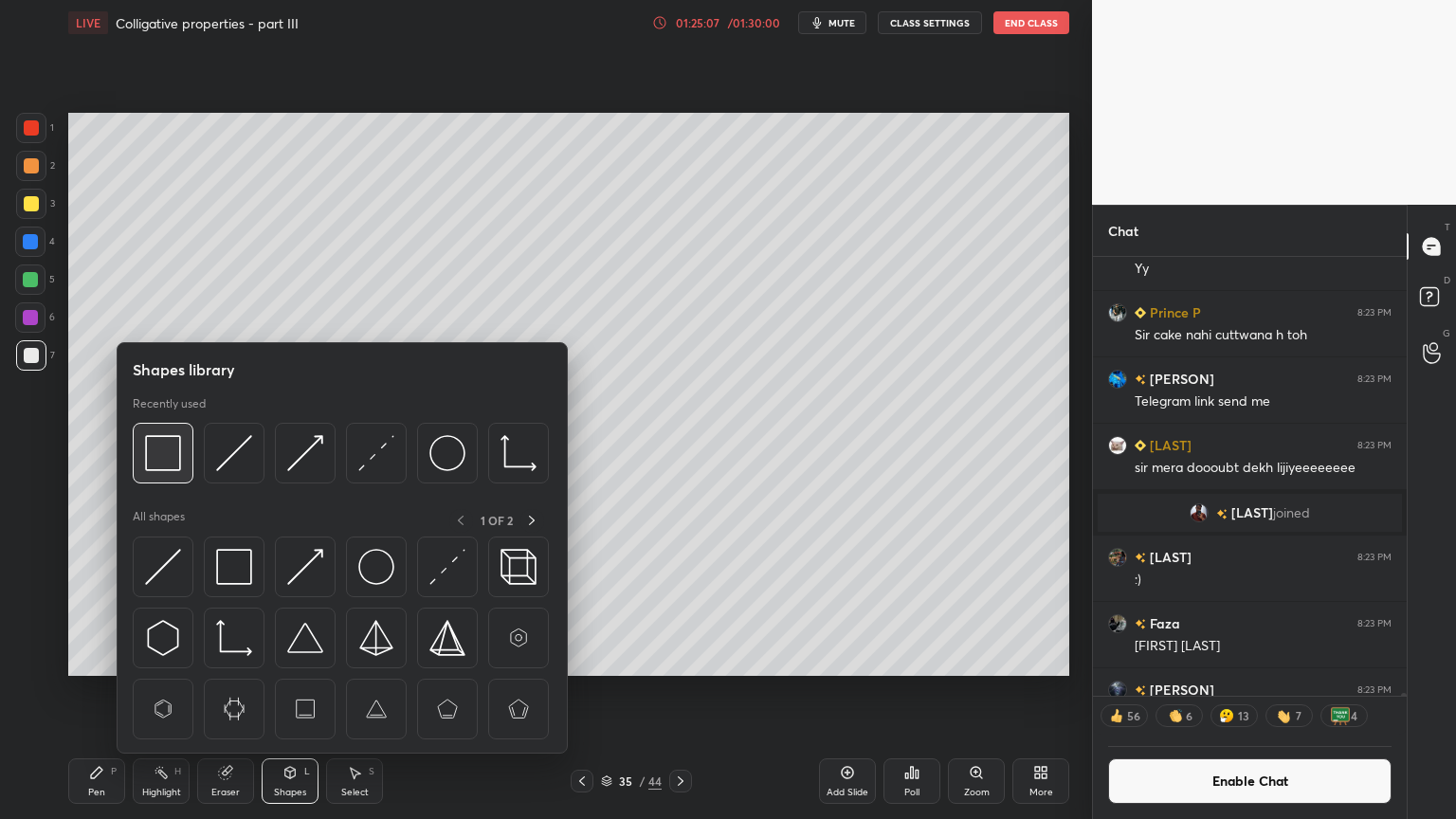 click at bounding box center (163, 453) 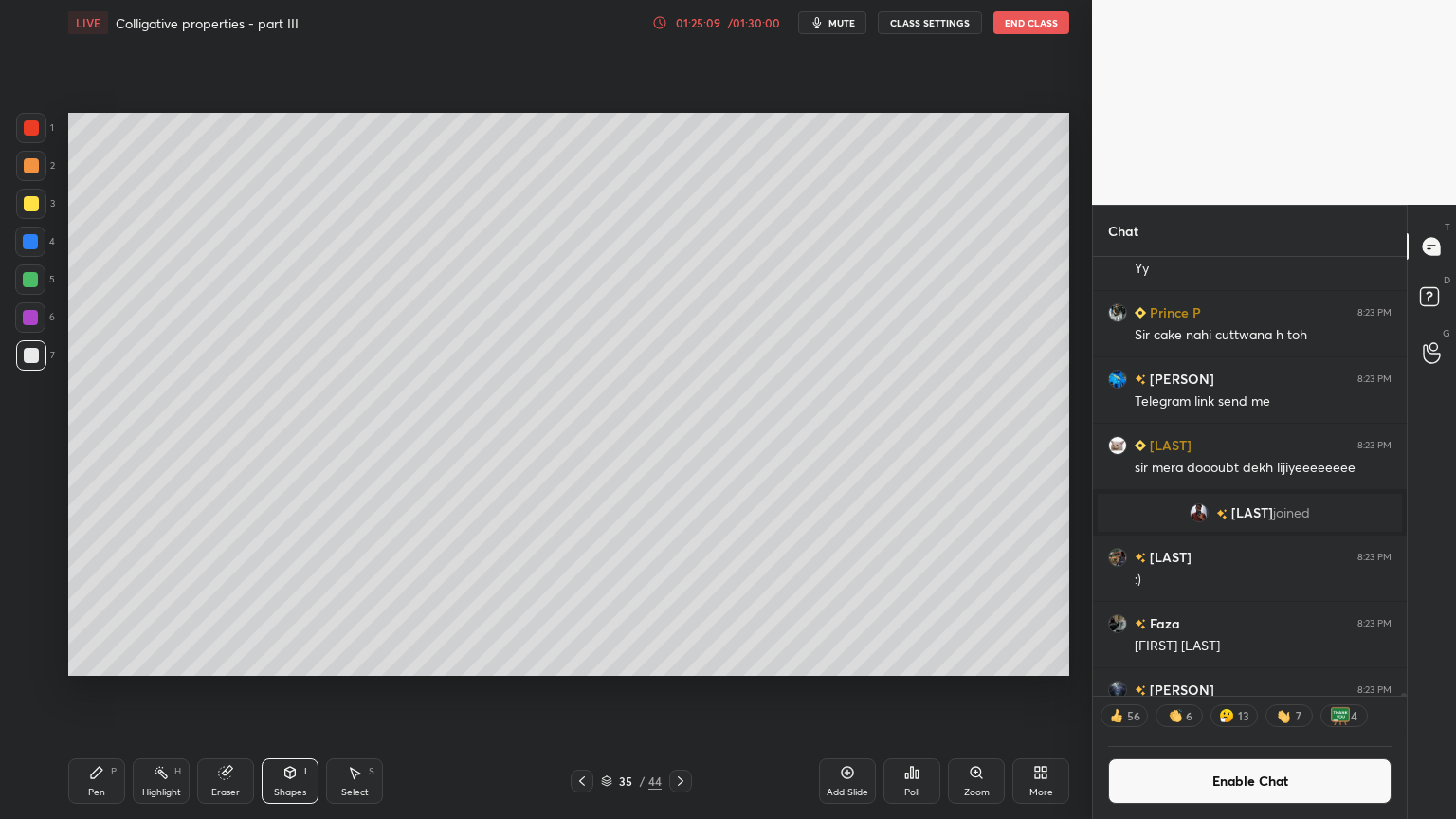 click 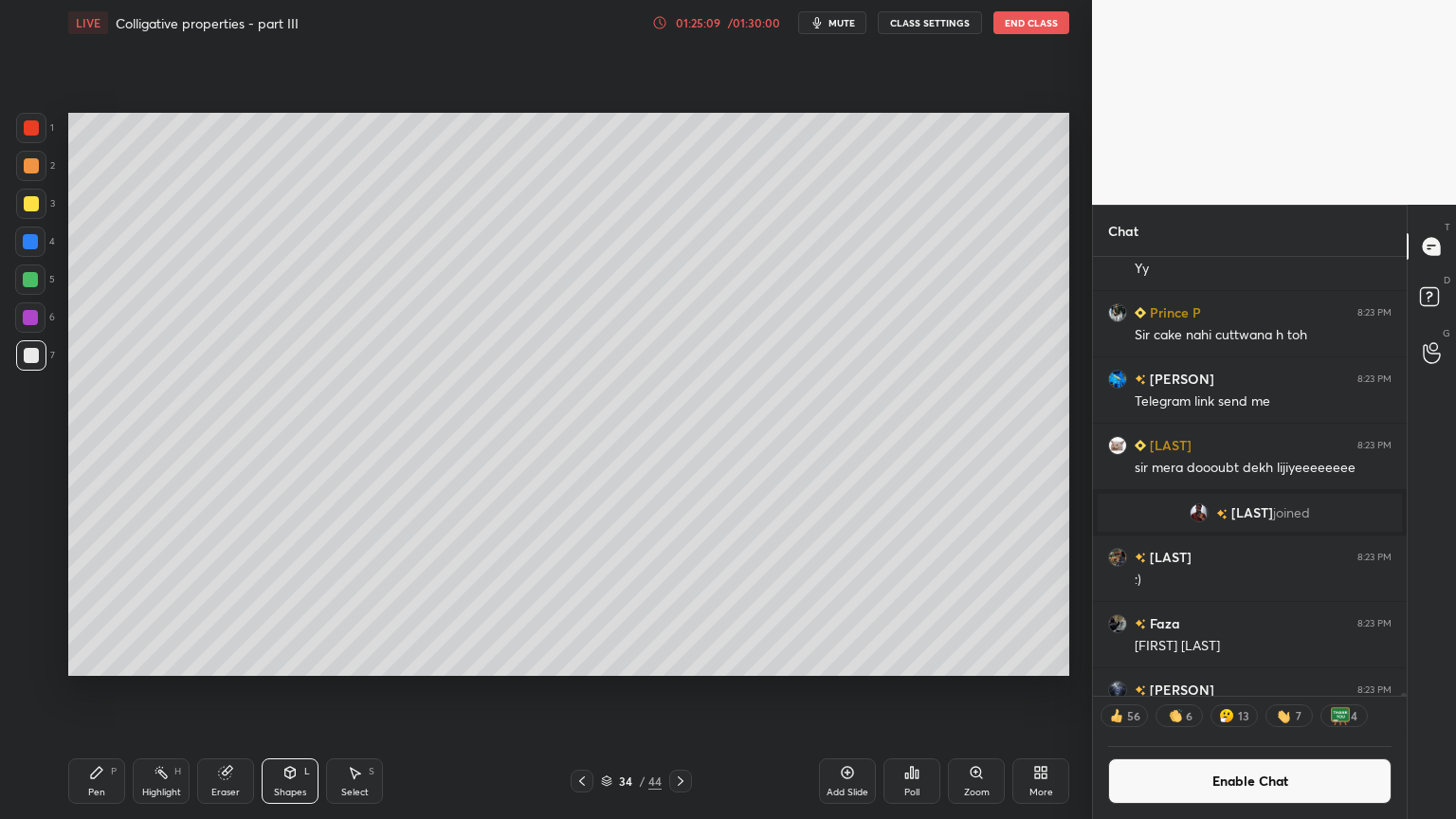 click on "Highlight H" at bounding box center (161, 781) 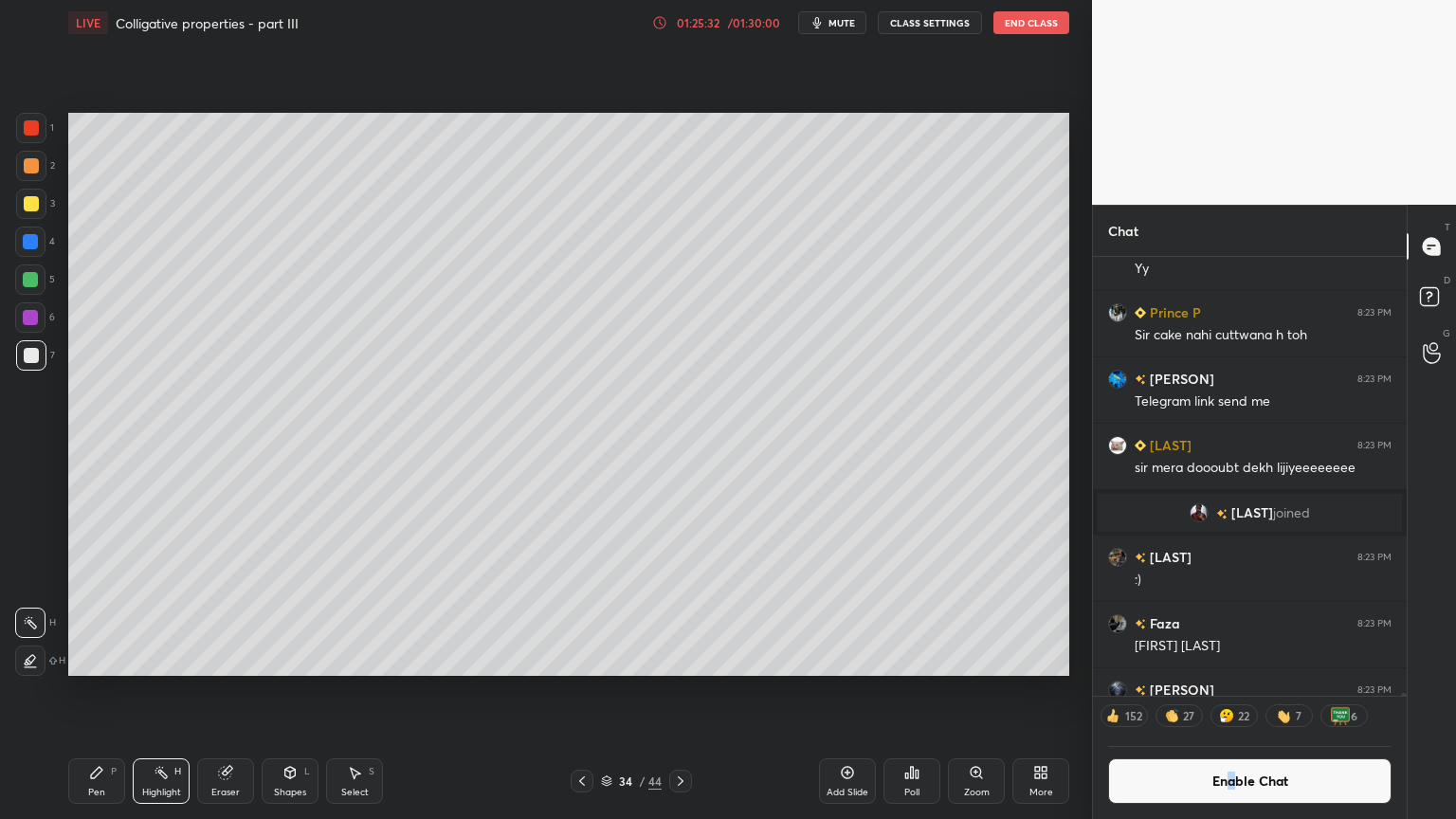 drag, startPoint x: 1229, startPoint y: 787, endPoint x: 1250, endPoint y: 763, distance: 31.89044 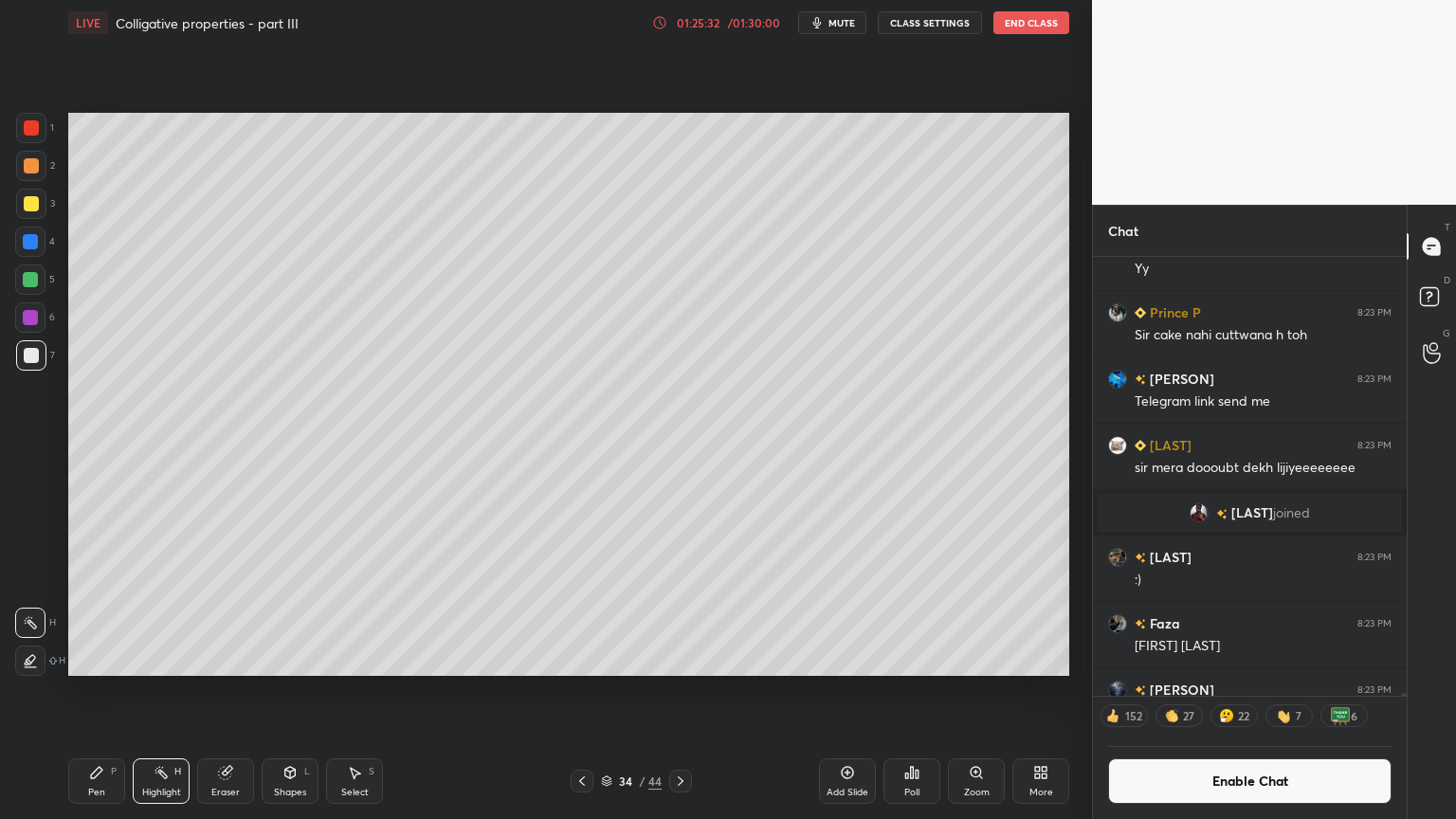 scroll, scrollTop: 79548, scrollLeft: 0, axis: vertical 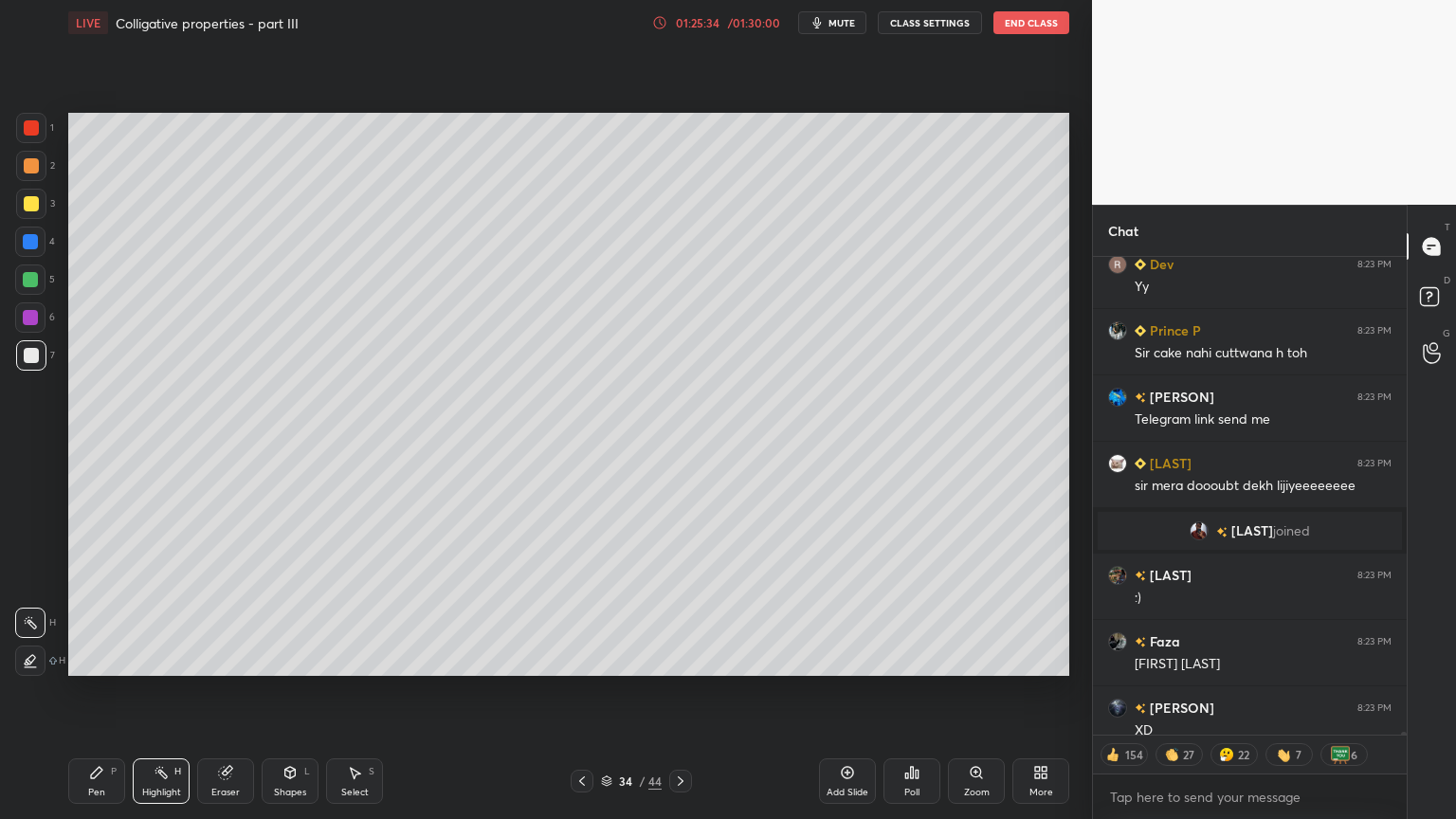 click 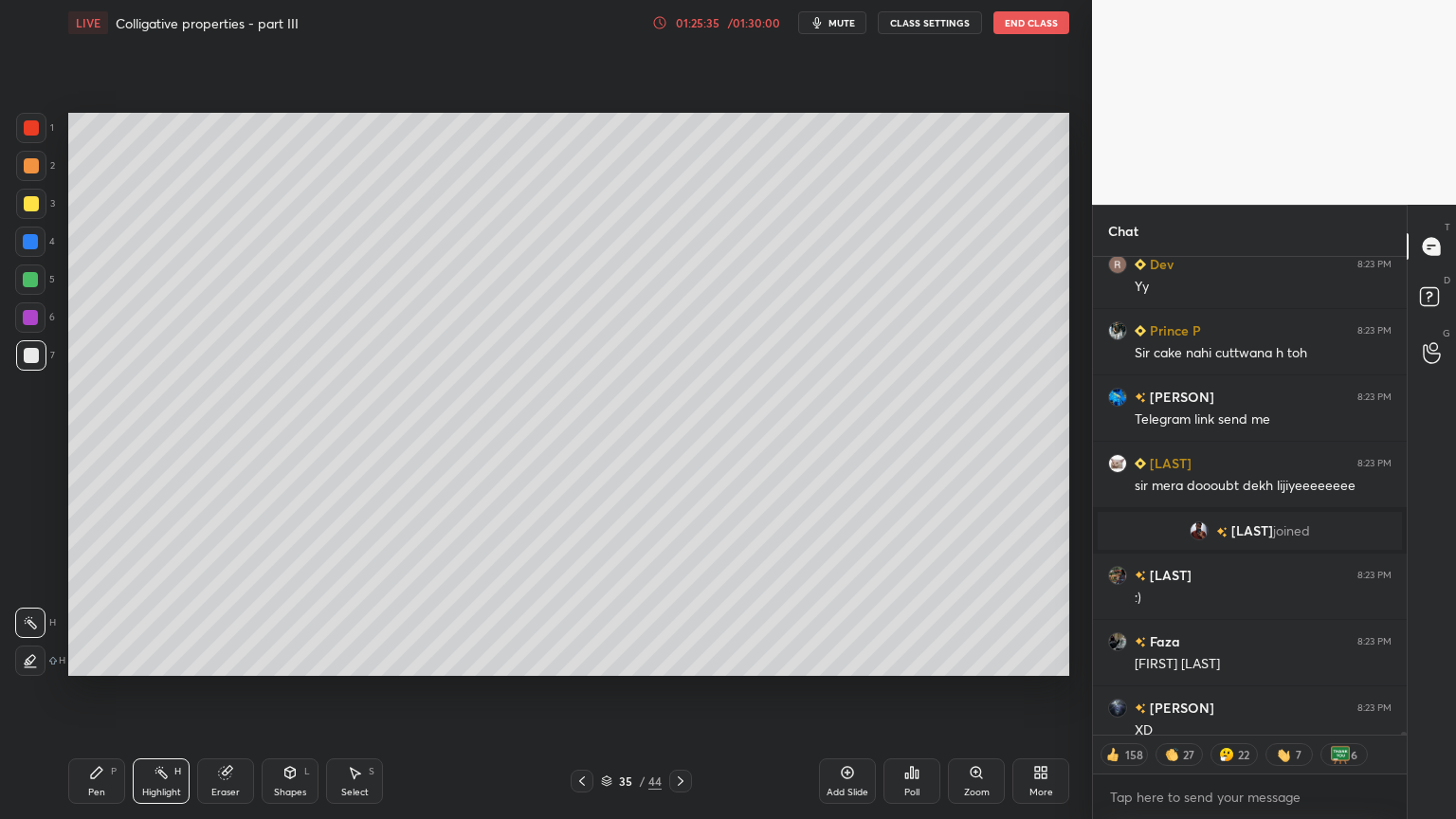 click on "Highlight H" at bounding box center [161, 781] 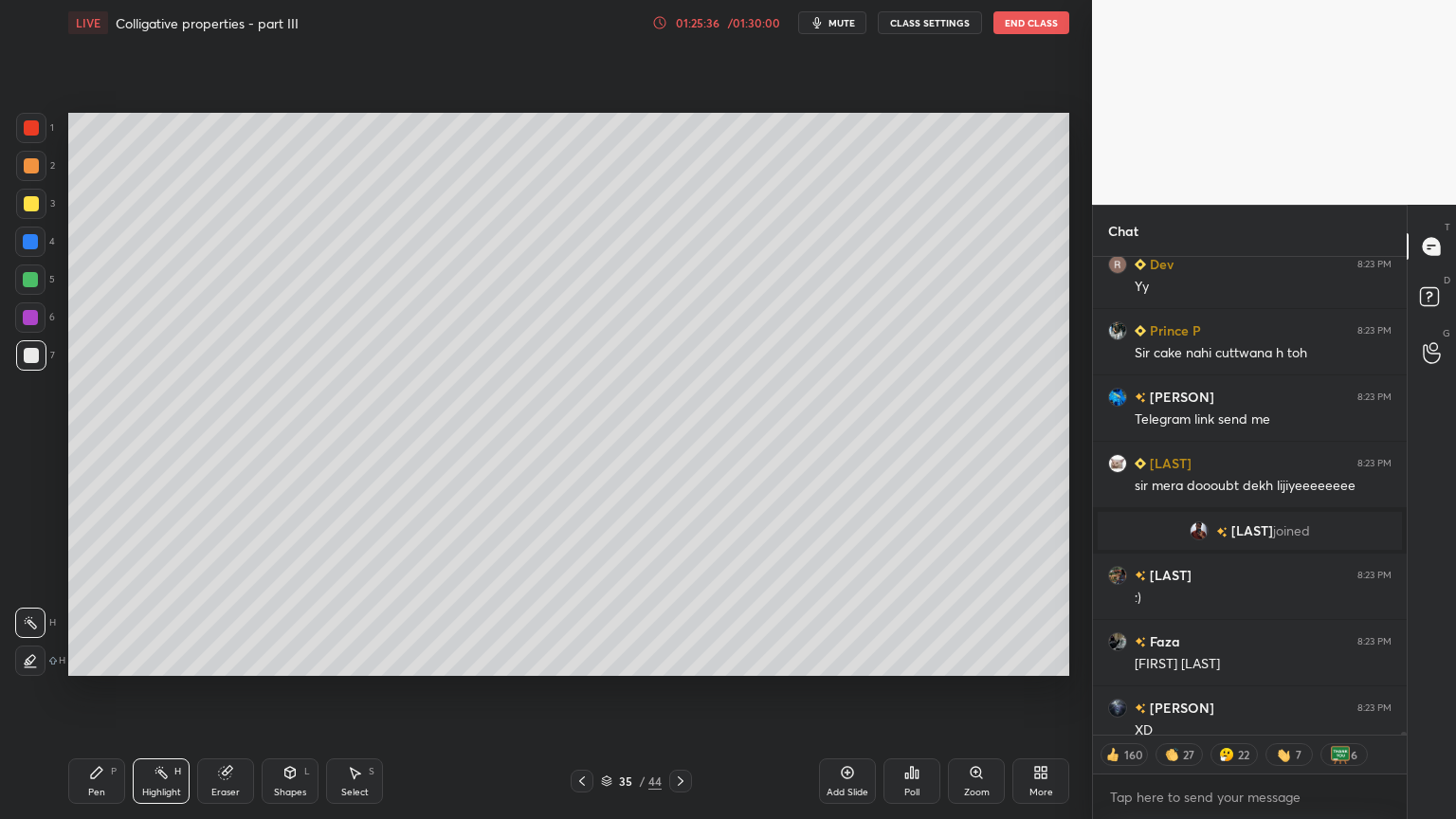 scroll, scrollTop: 79633, scrollLeft: 0, axis: vertical 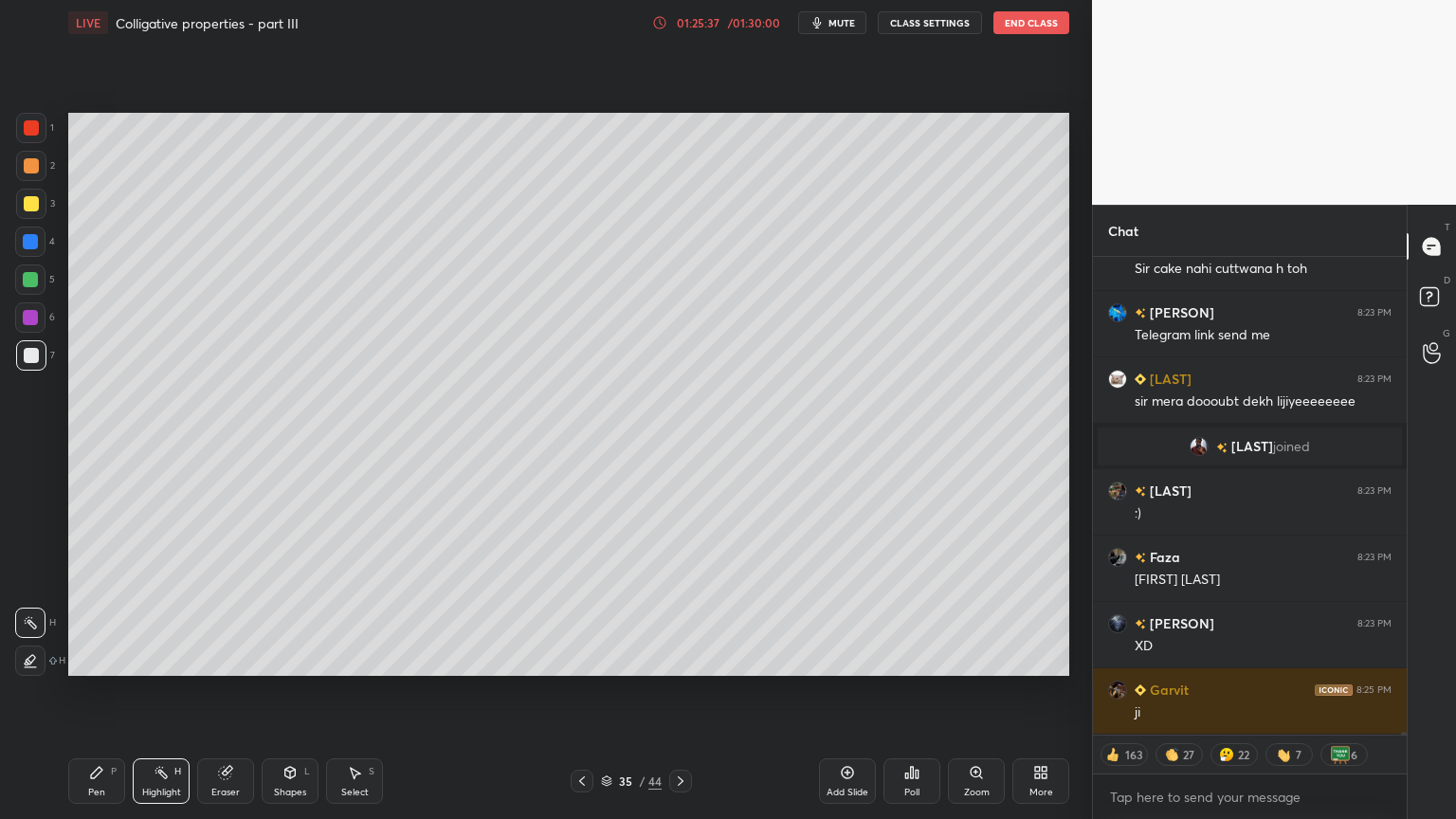 click on "Highlight H" at bounding box center (161, 781) 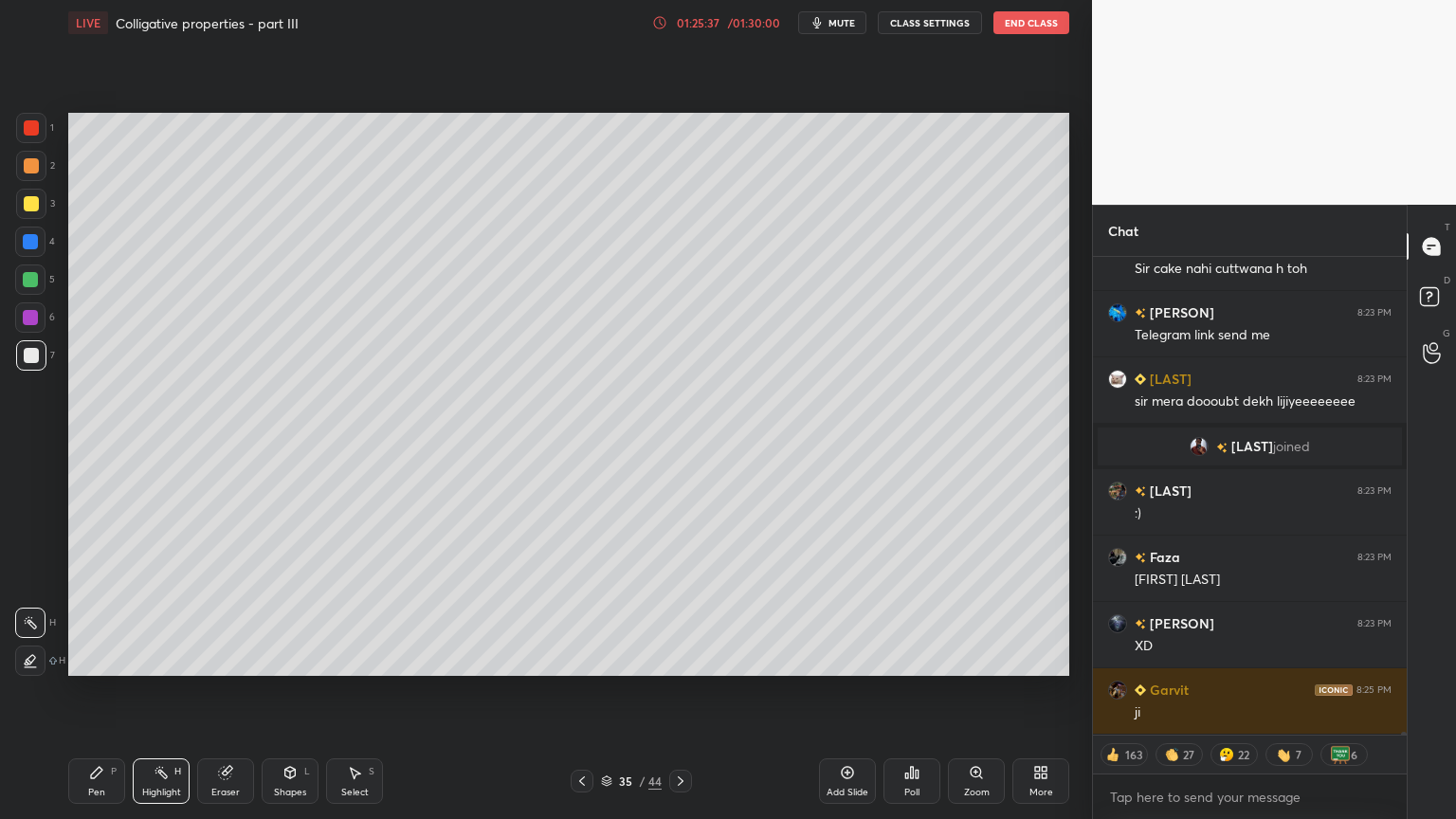 scroll, scrollTop: 79699, scrollLeft: 0, axis: vertical 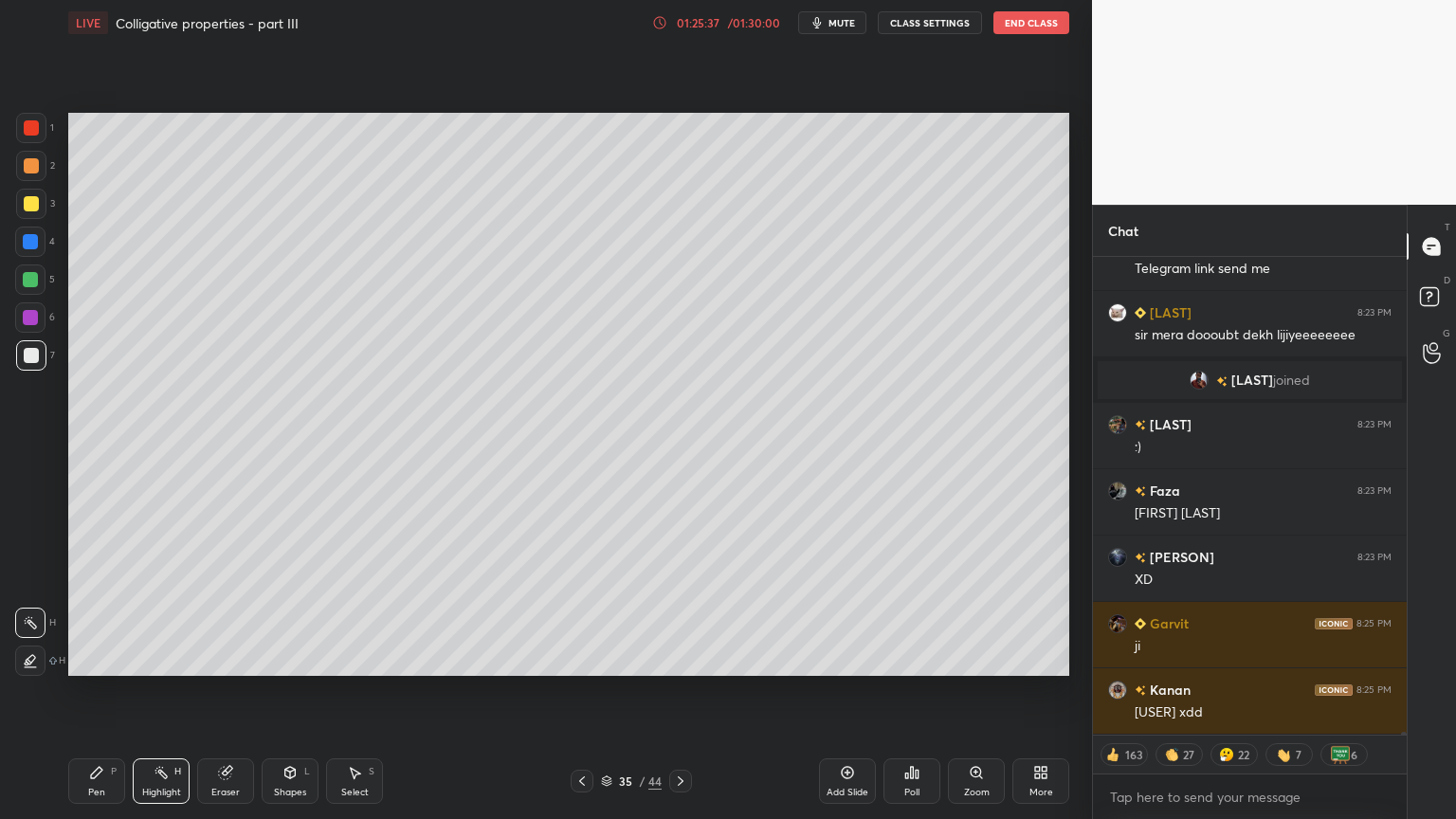 click on "Pen P" at bounding box center (97, 781) 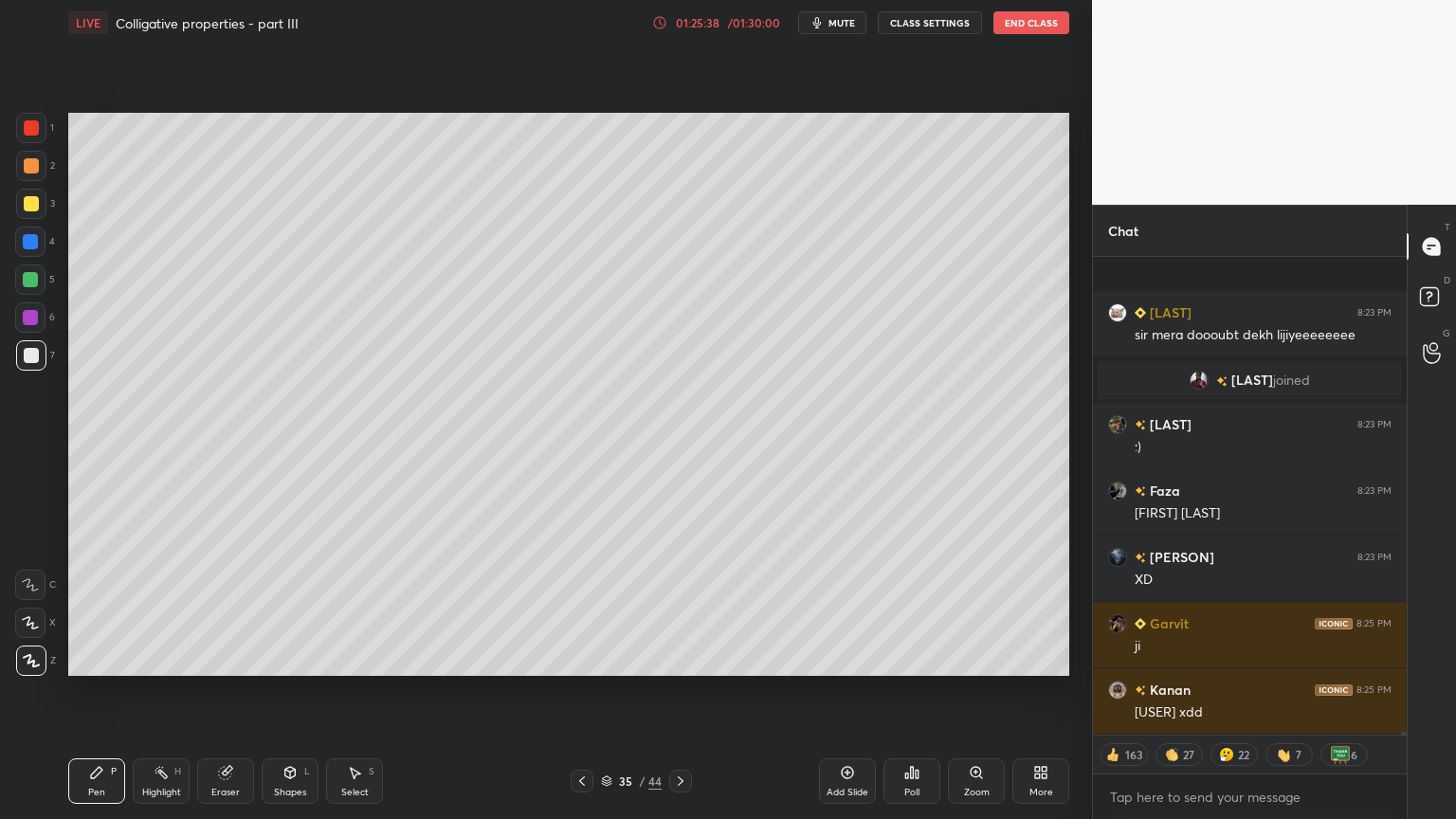 click on "2" at bounding box center (35, 170) 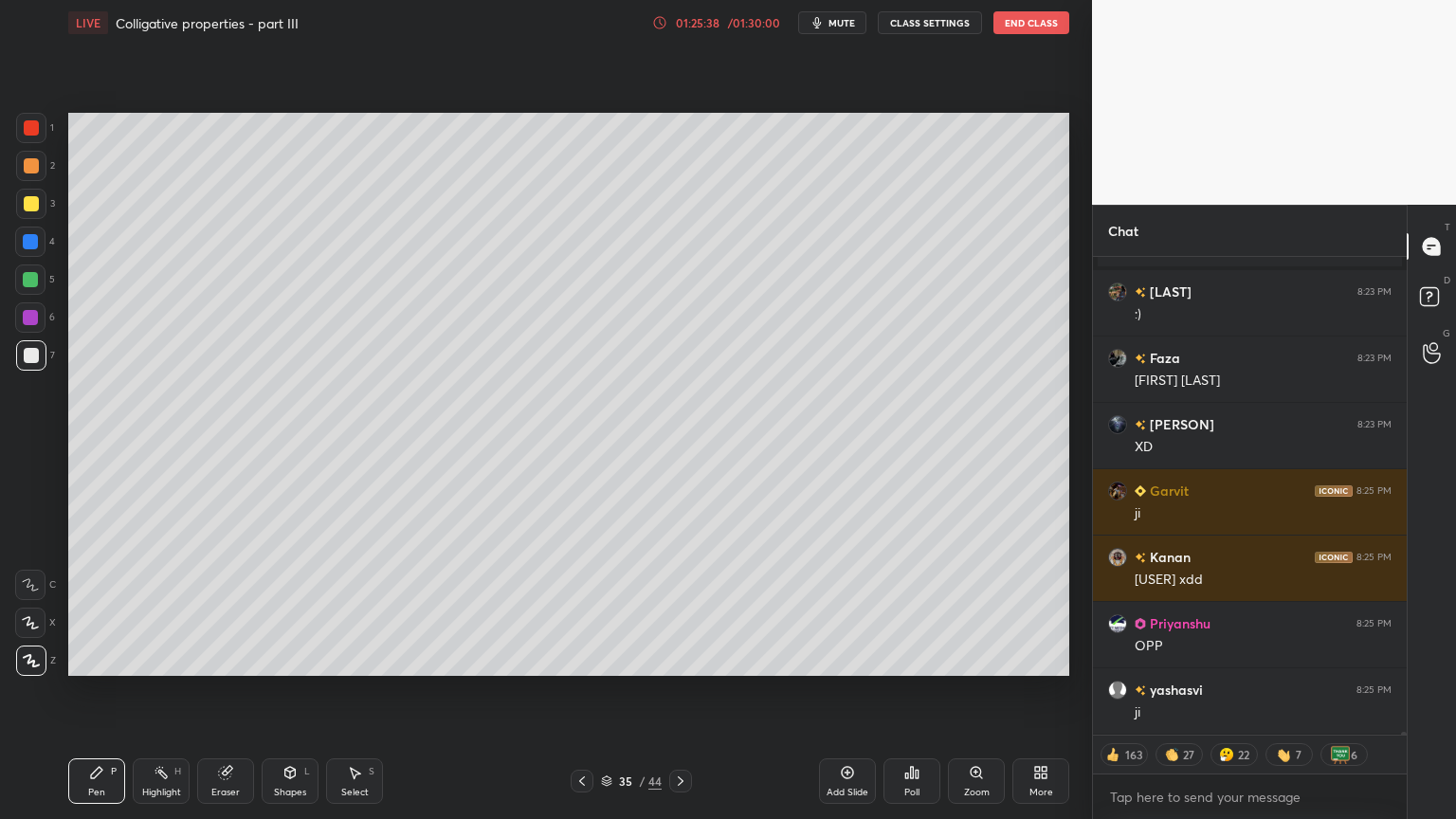 click at bounding box center [31, 166] 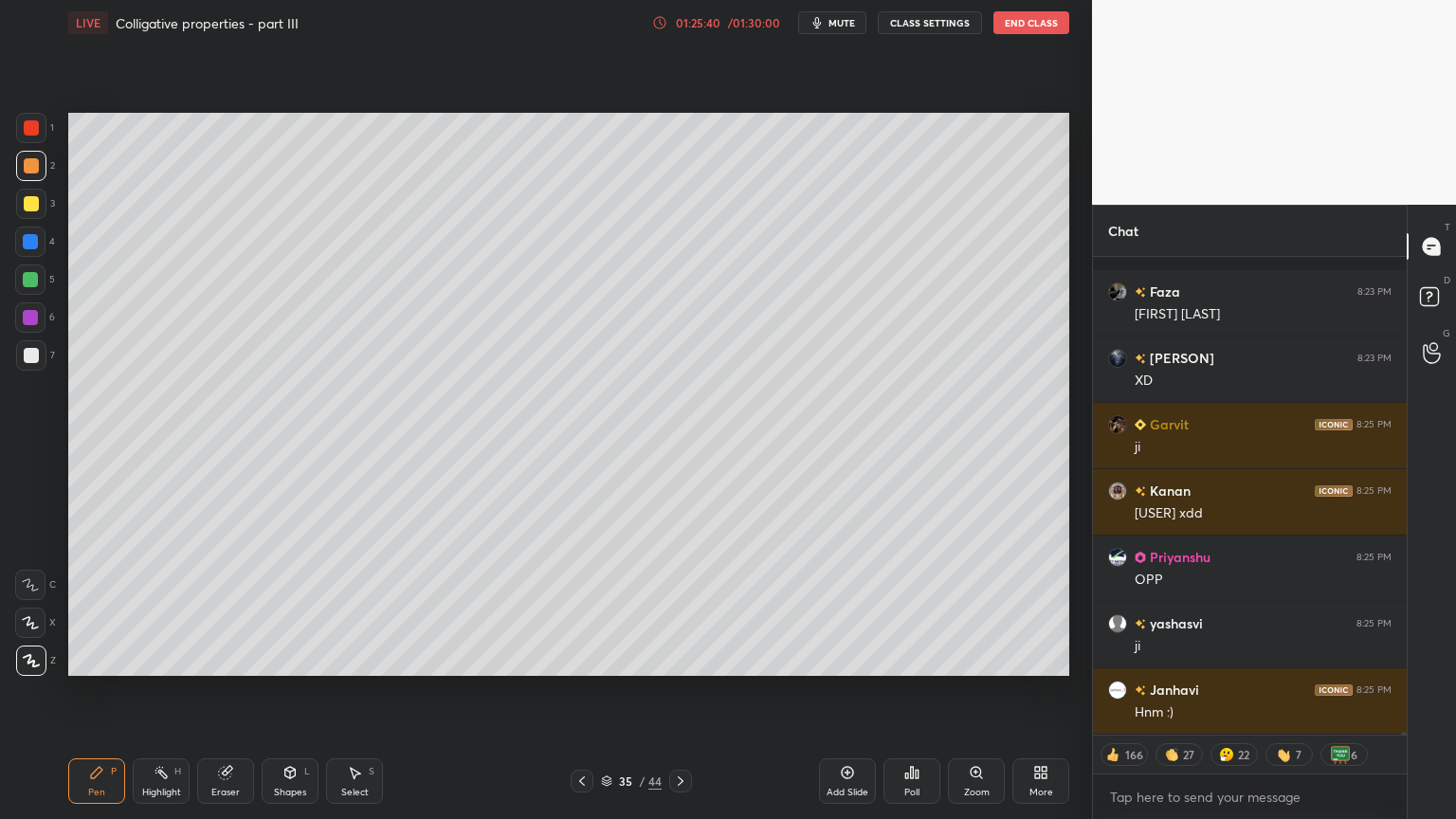 scroll, scrollTop: 80031, scrollLeft: 0, axis: vertical 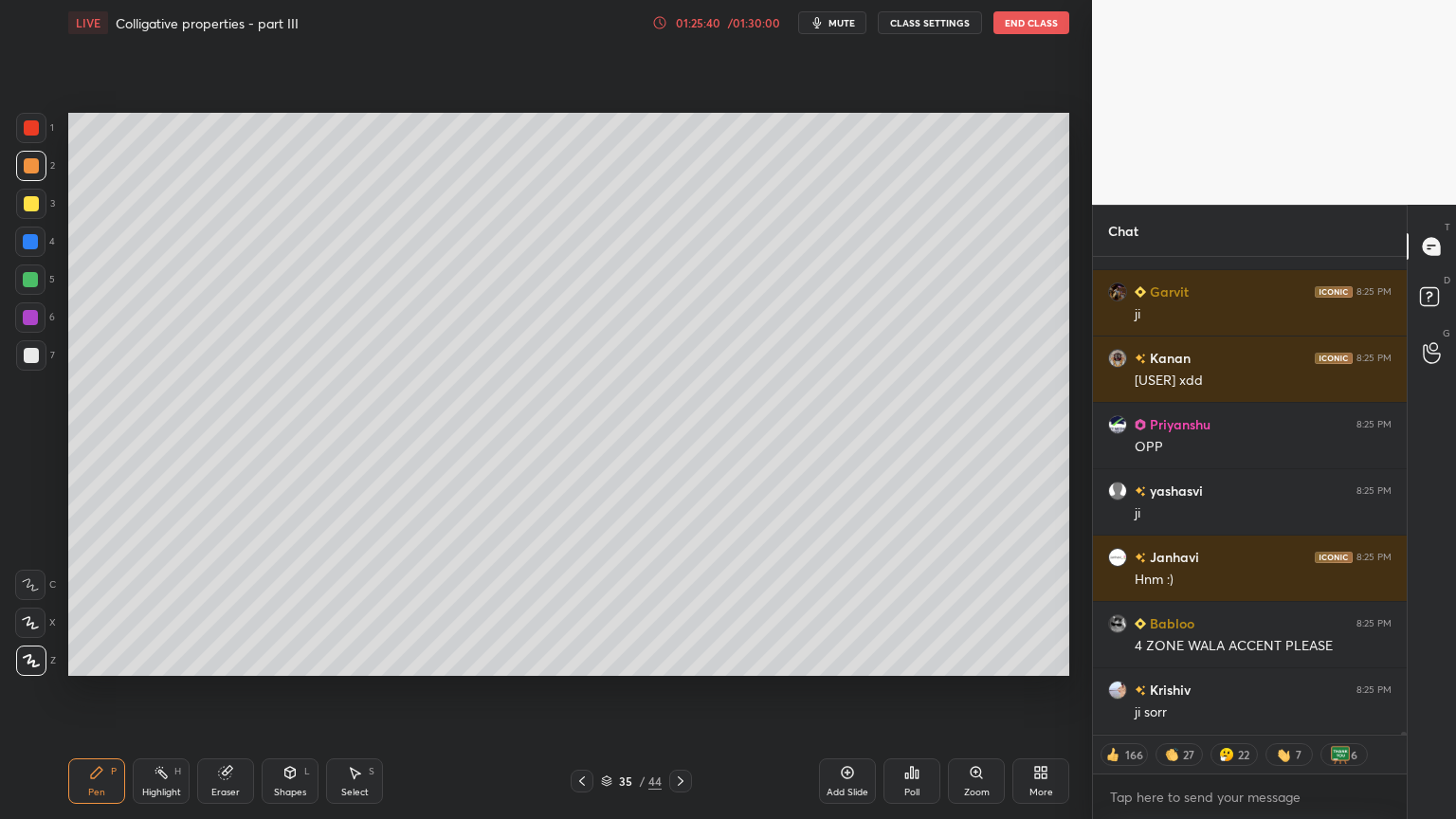 click 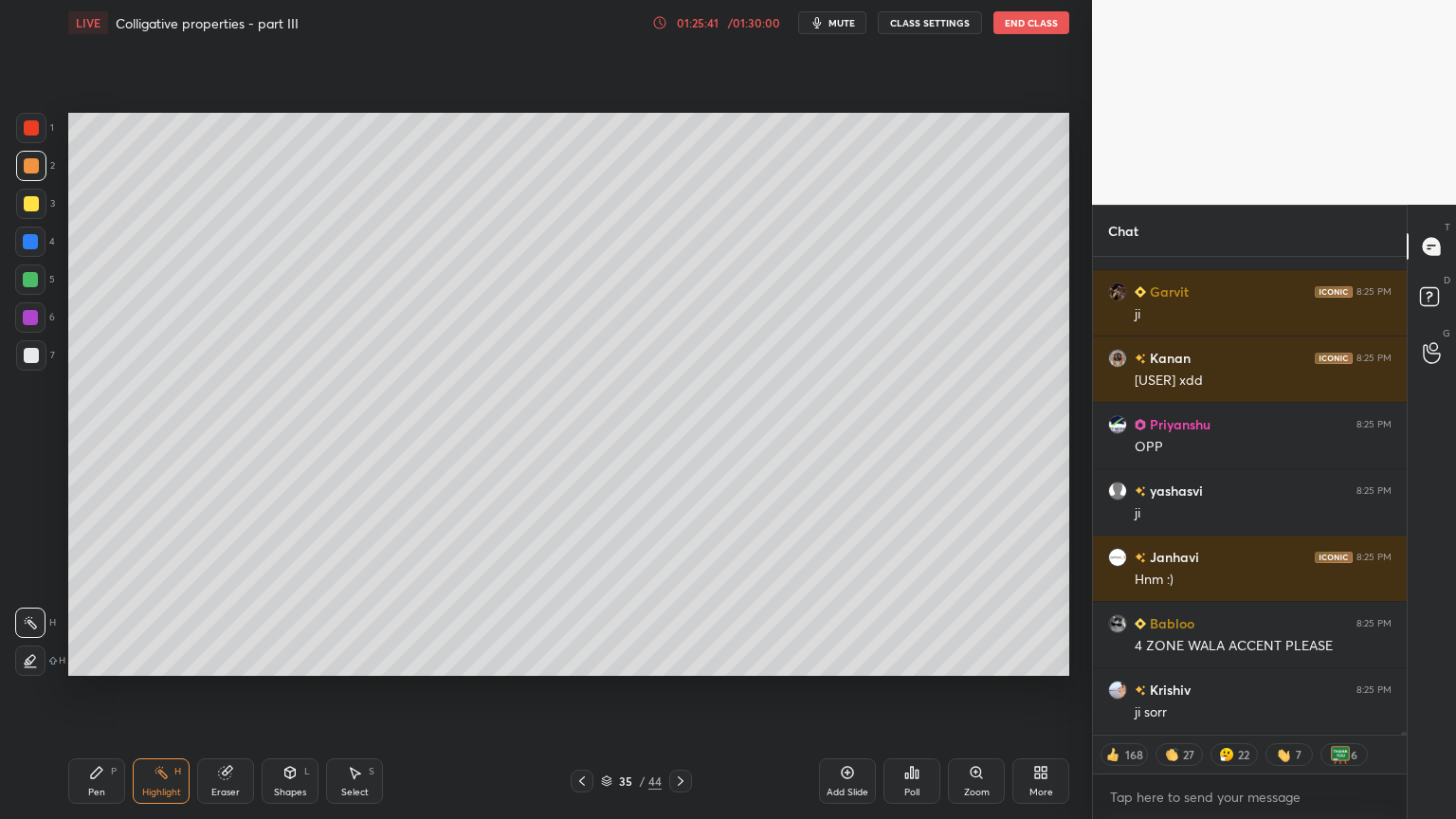 scroll, scrollTop: 80230, scrollLeft: 0, axis: vertical 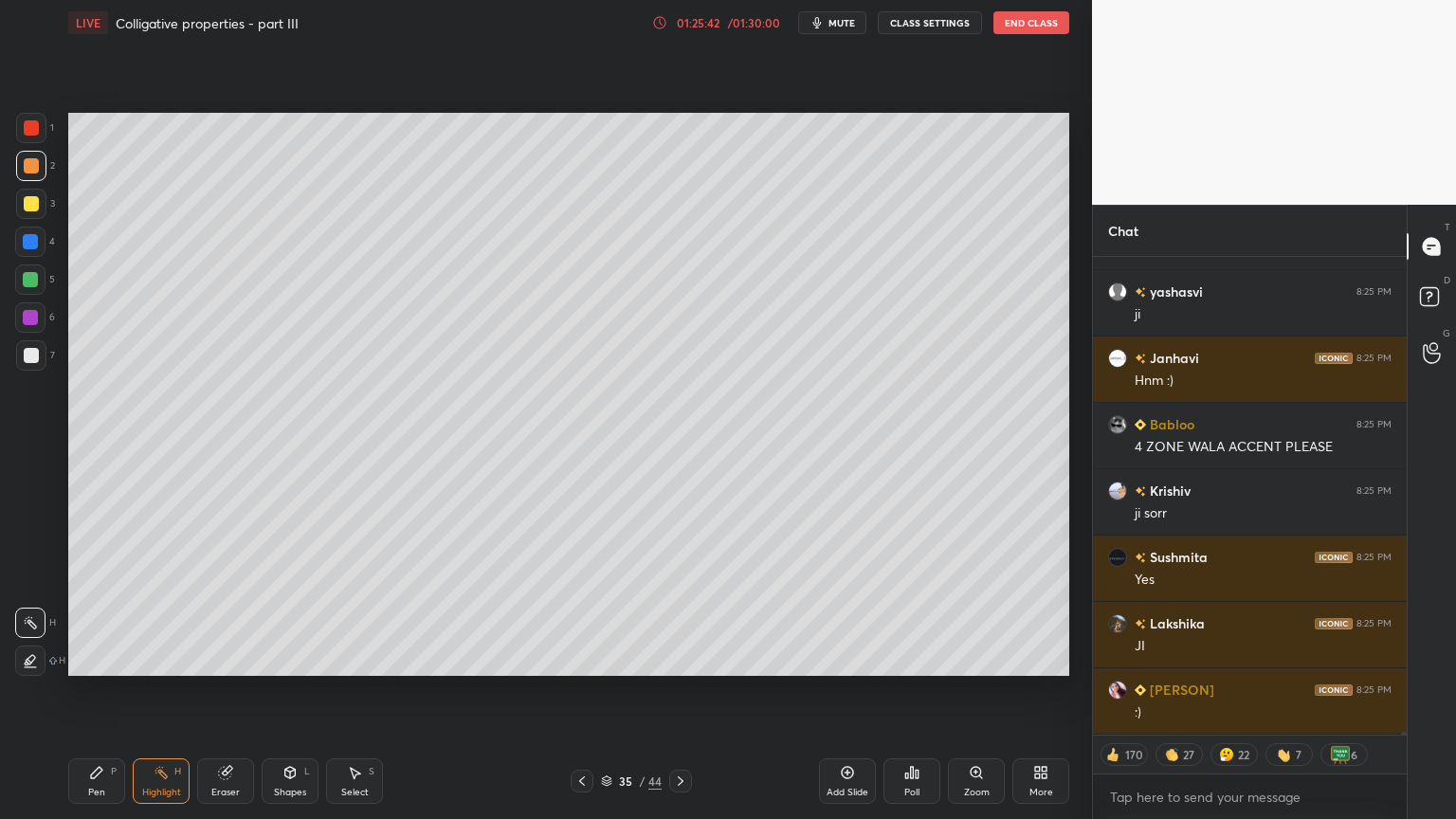 click on "Highlight H" at bounding box center [161, 781] 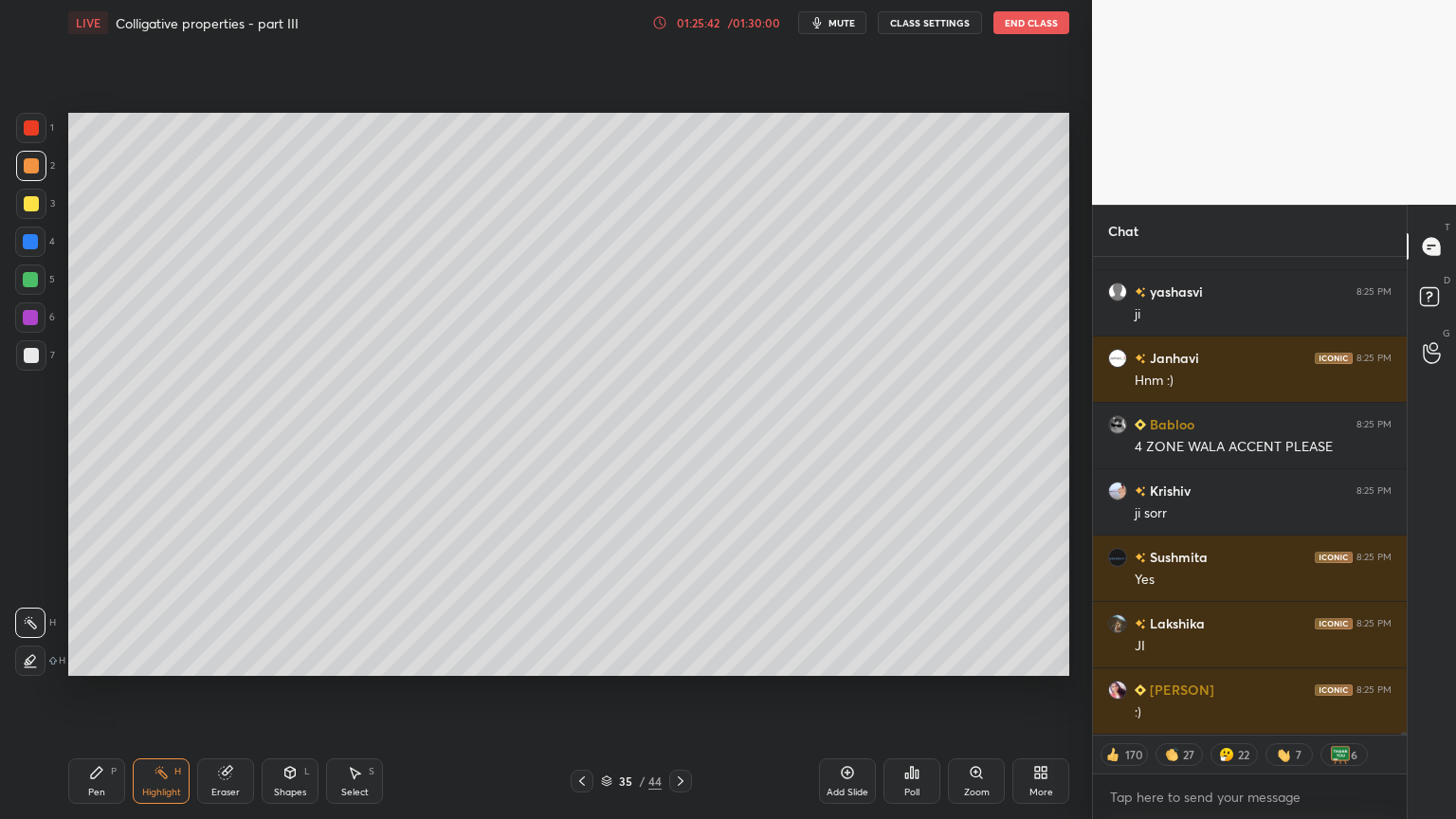 drag, startPoint x: 92, startPoint y: 786, endPoint x: 121, endPoint y: 739, distance: 55.226805 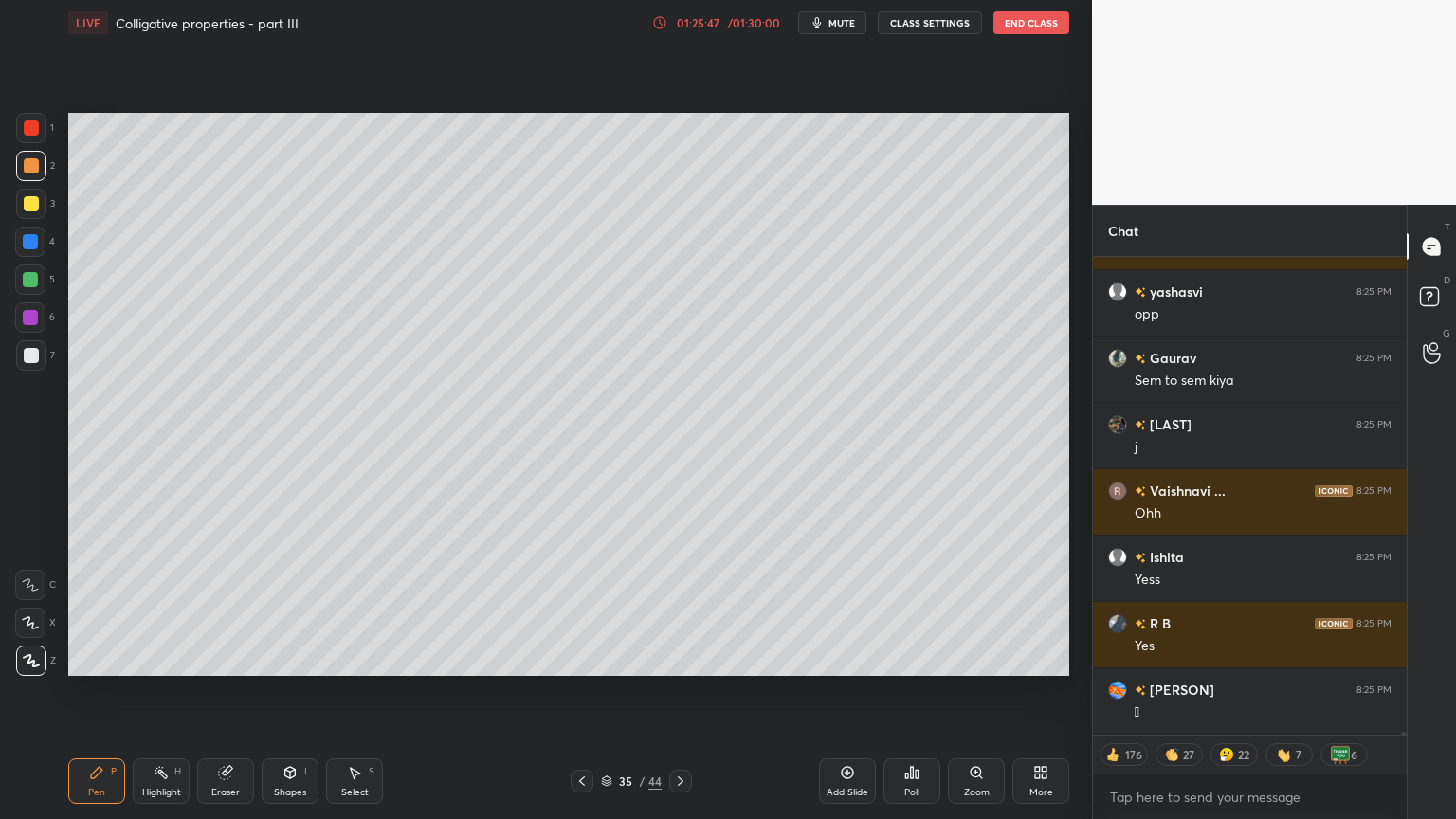 scroll, scrollTop: 80761, scrollLeft: 0, axis: vertical 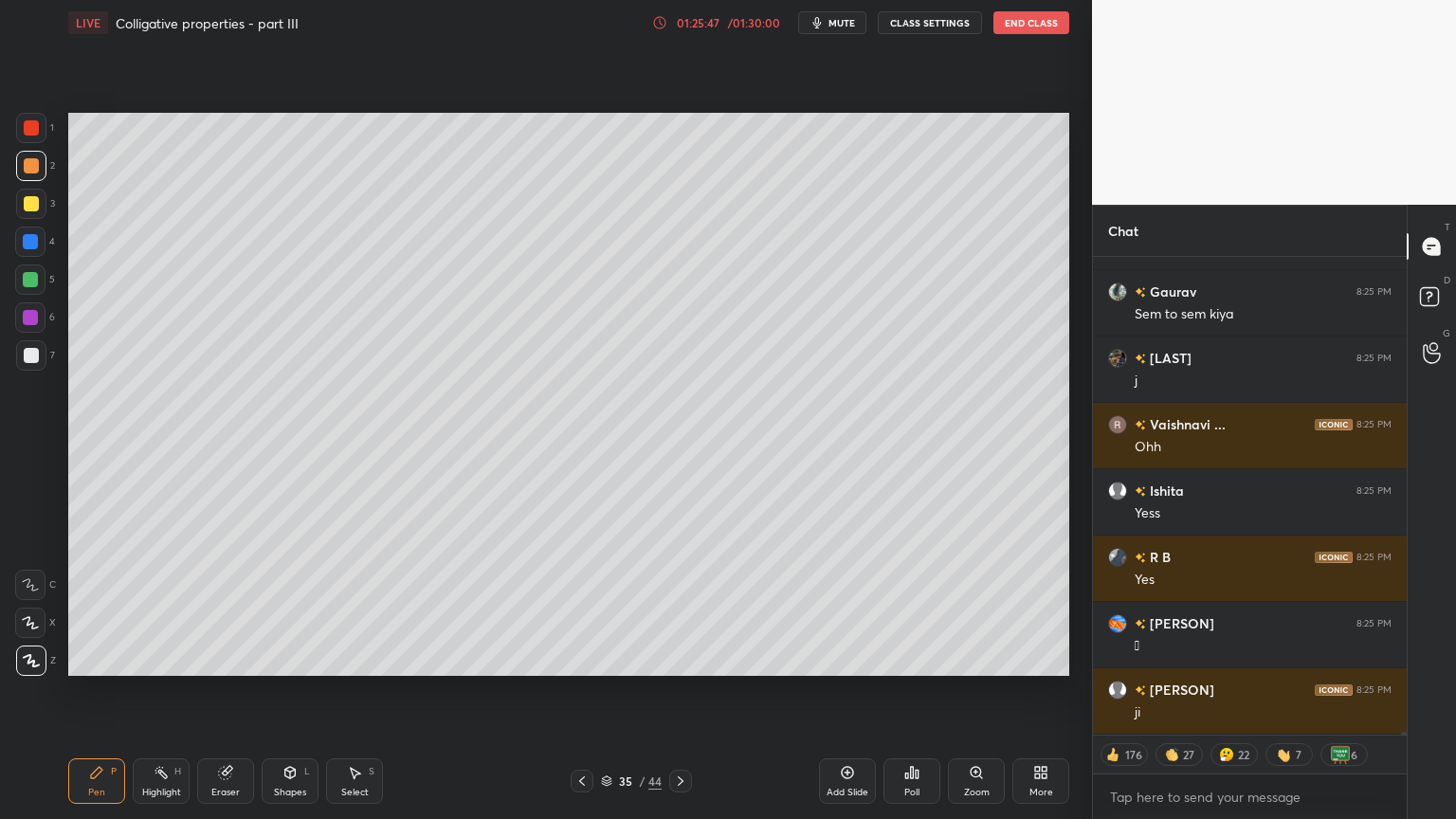 click 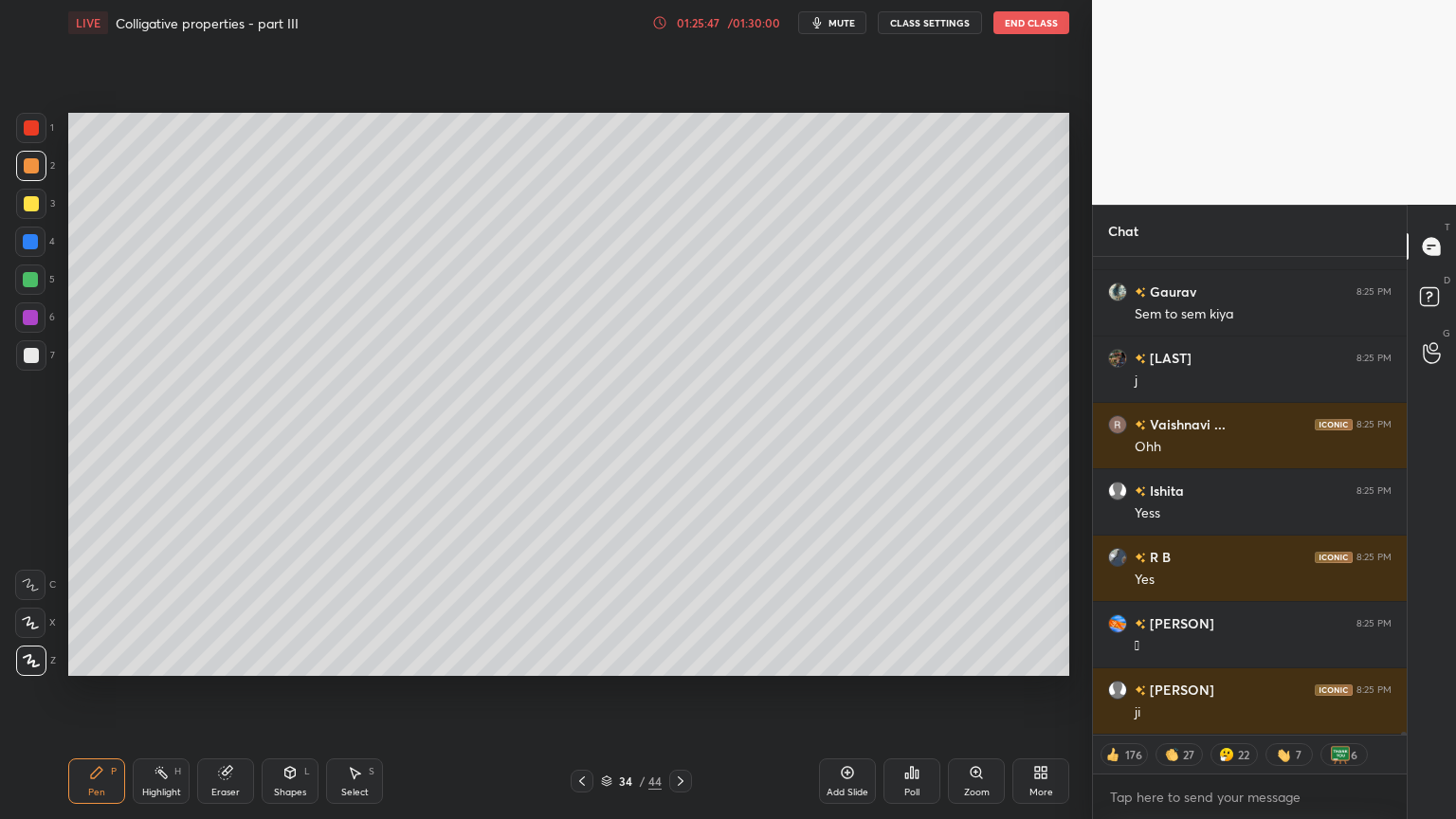 click 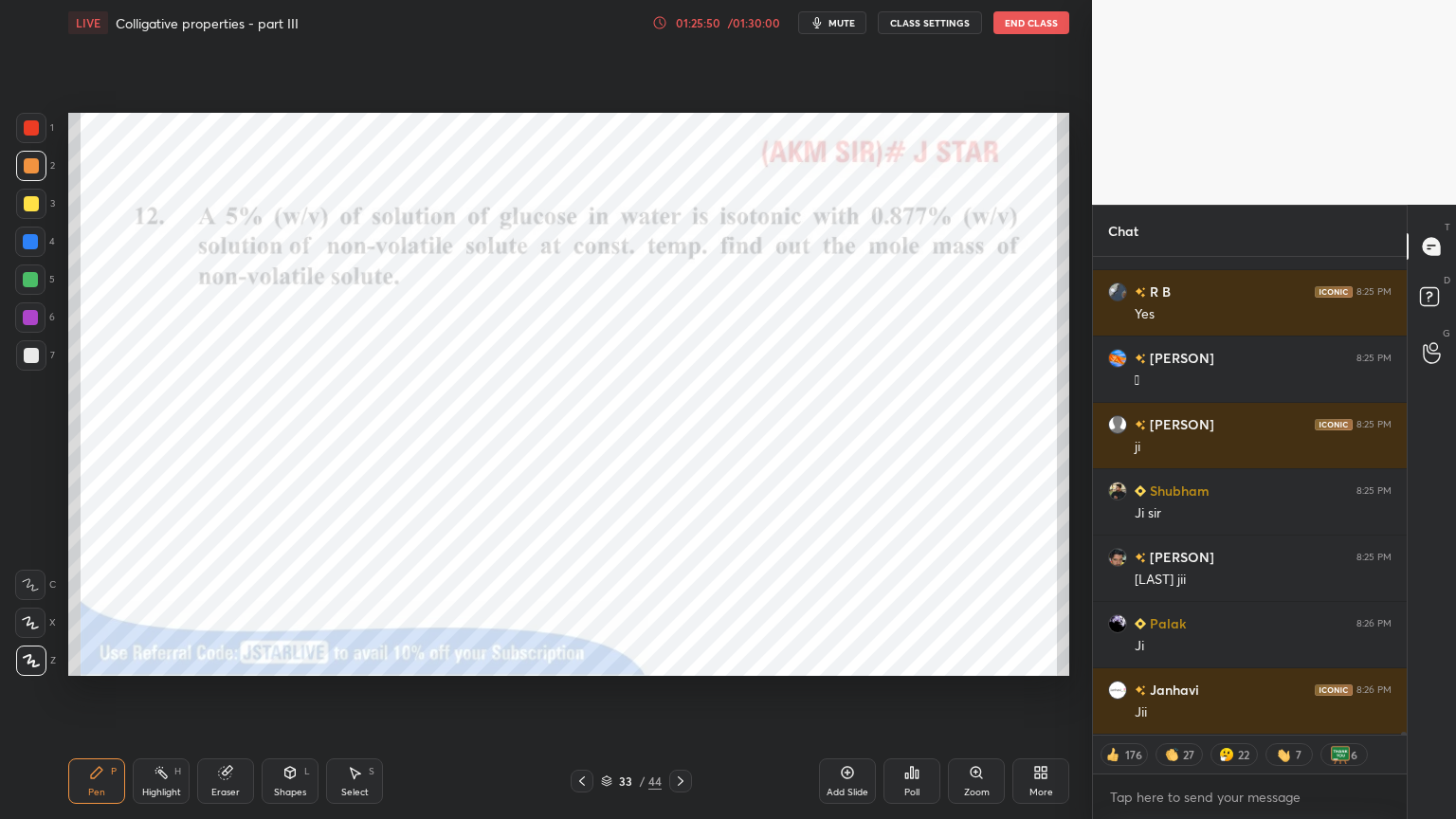 scroll, scrollTop: 81092, scrollLeft: 0, axis: vertical 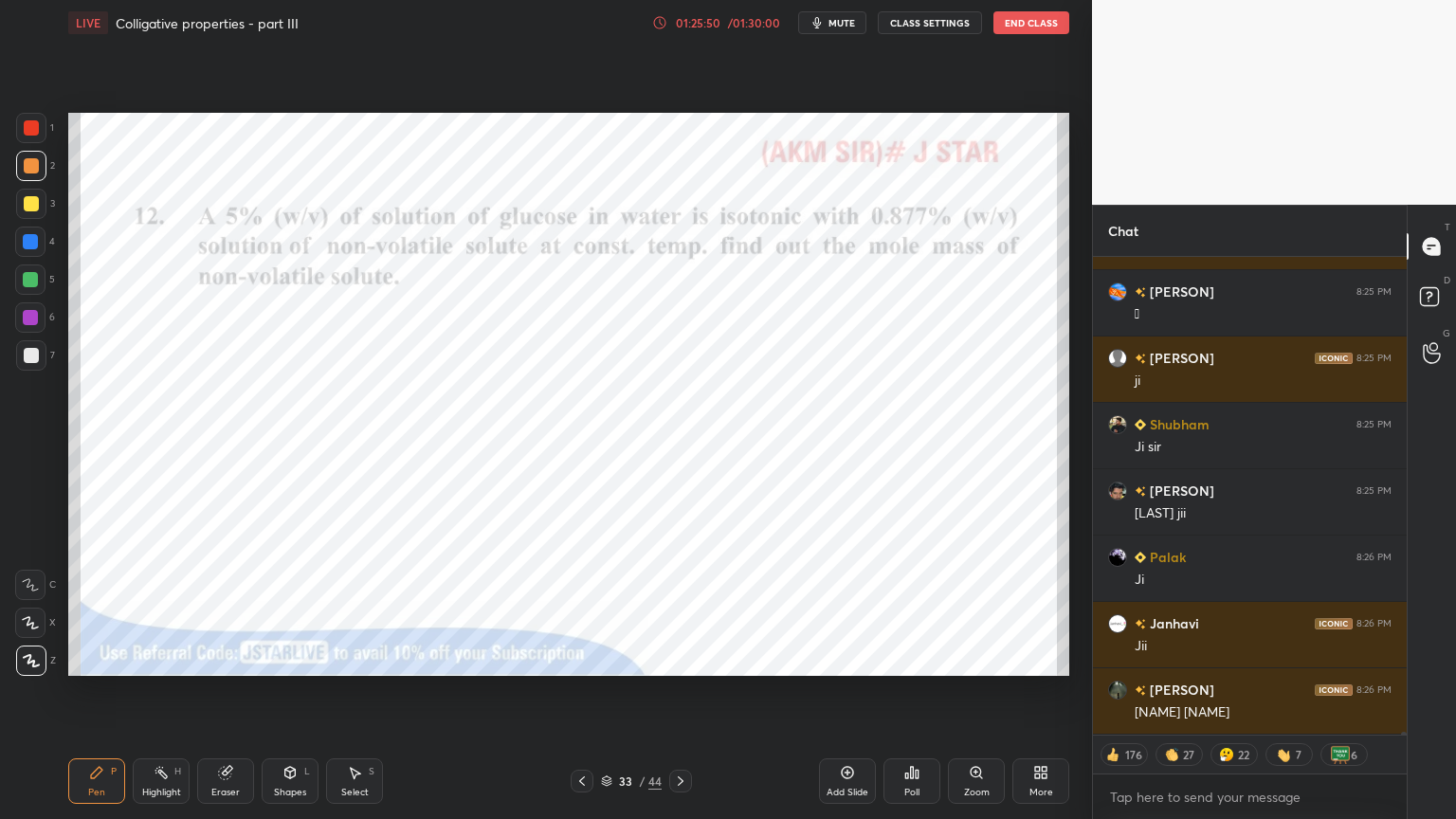 drag, startPoint x: 684, startPoint y: 777, endPoint x: 676, endPoint y: 787, distance: 12.806248 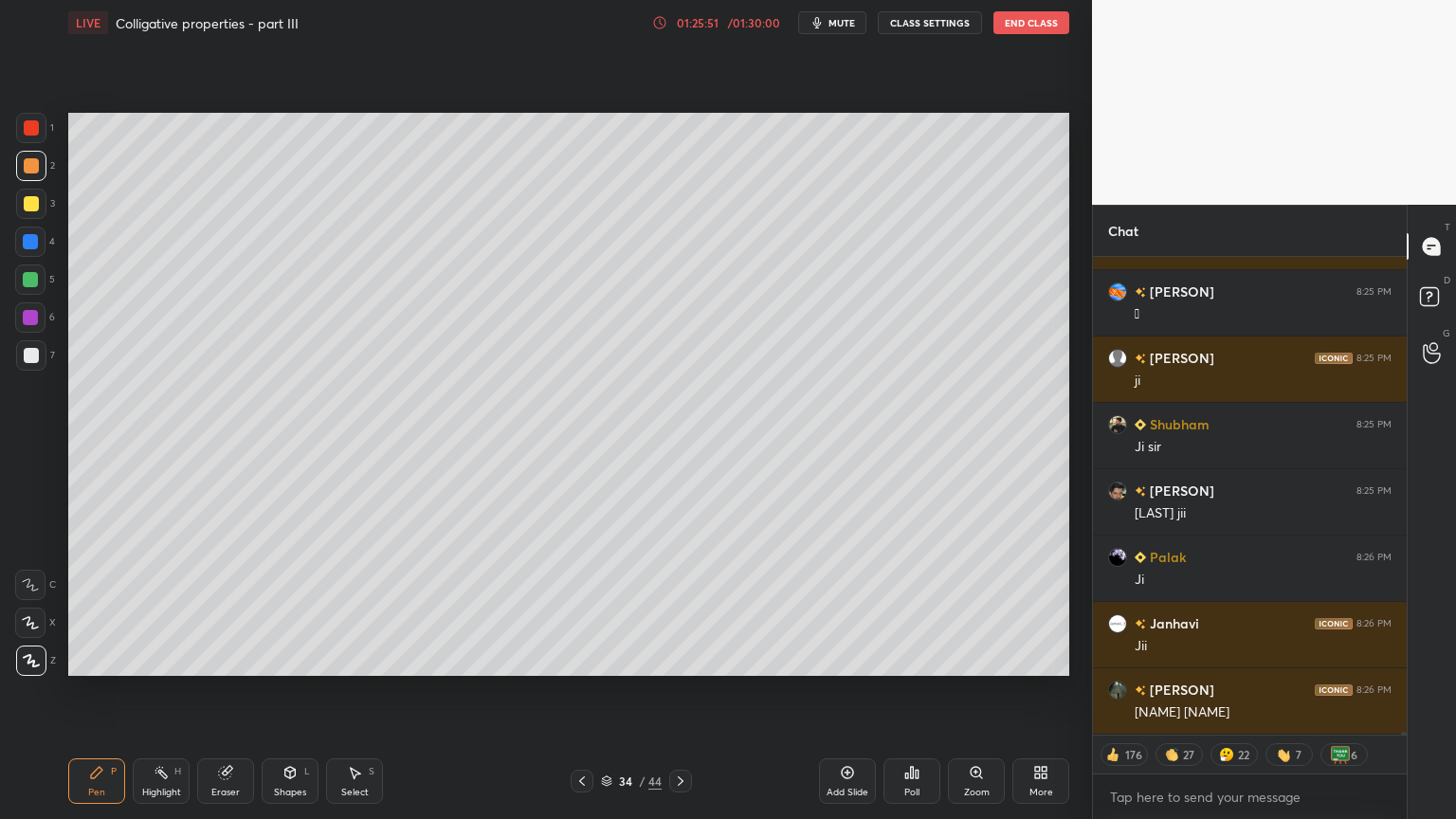 click 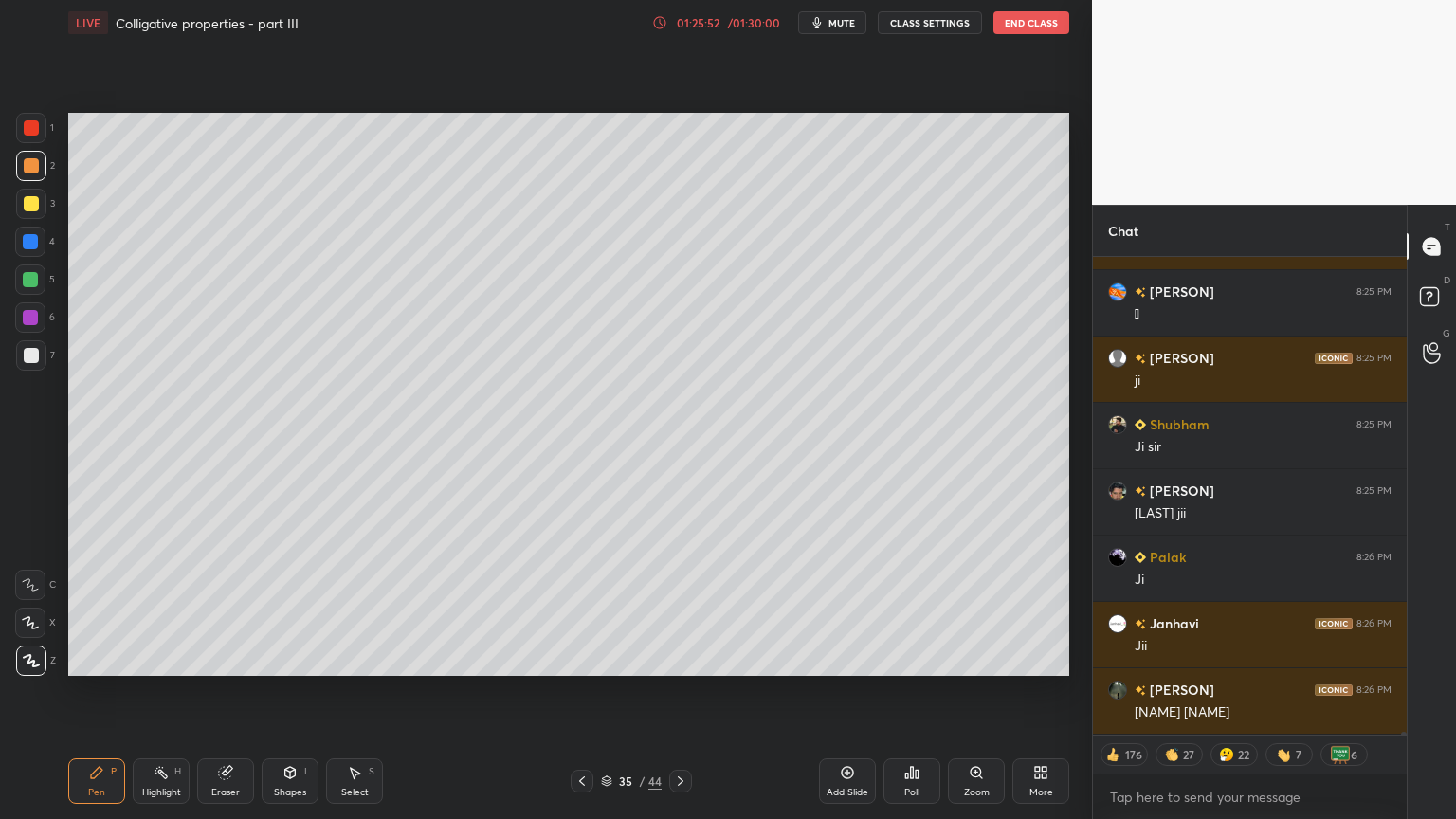 click on "Pen P" at bounding box center (97, 781) 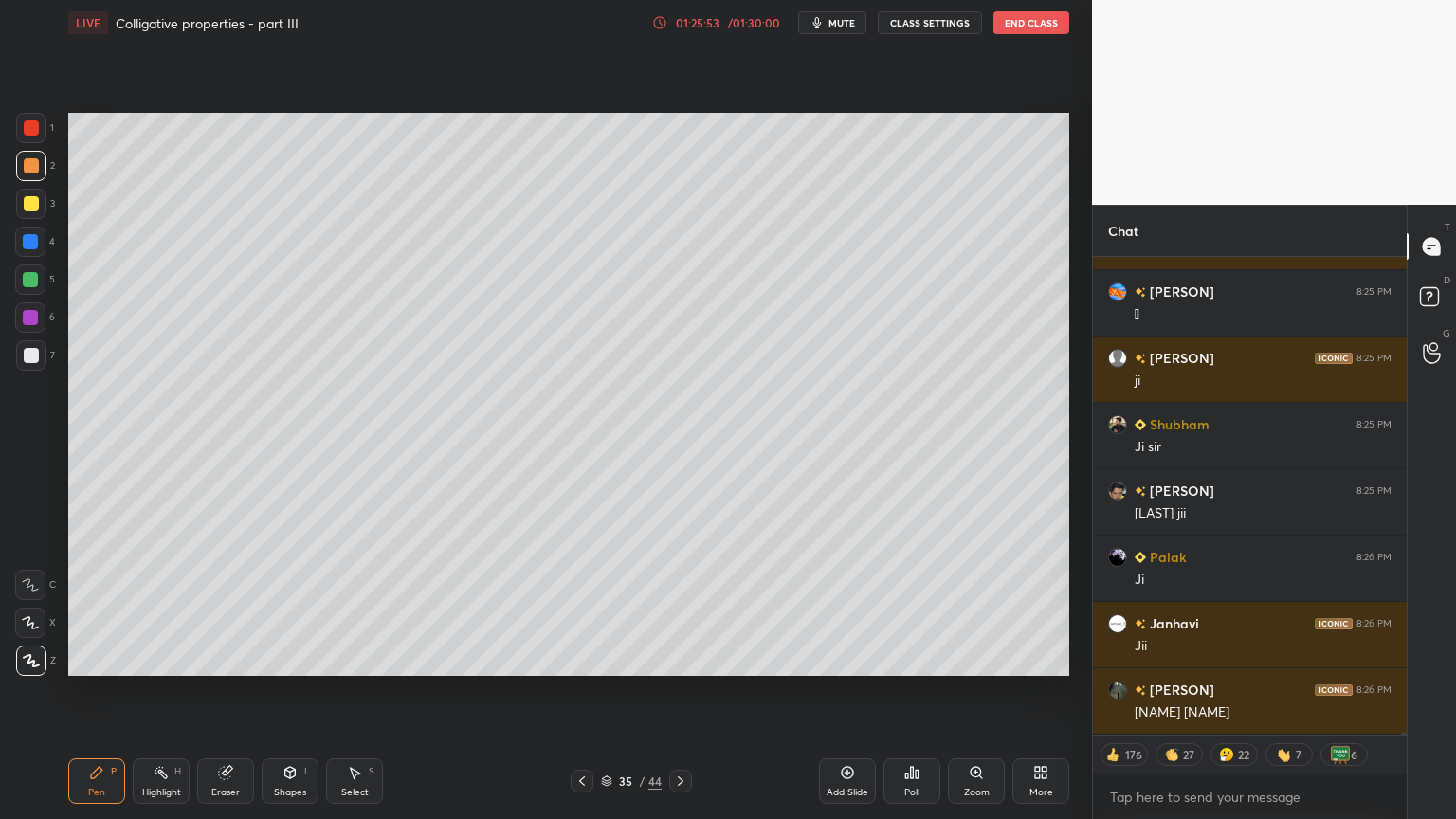 scroll, scrollTop: 81159, scrollLeft: 0, axis: vertical 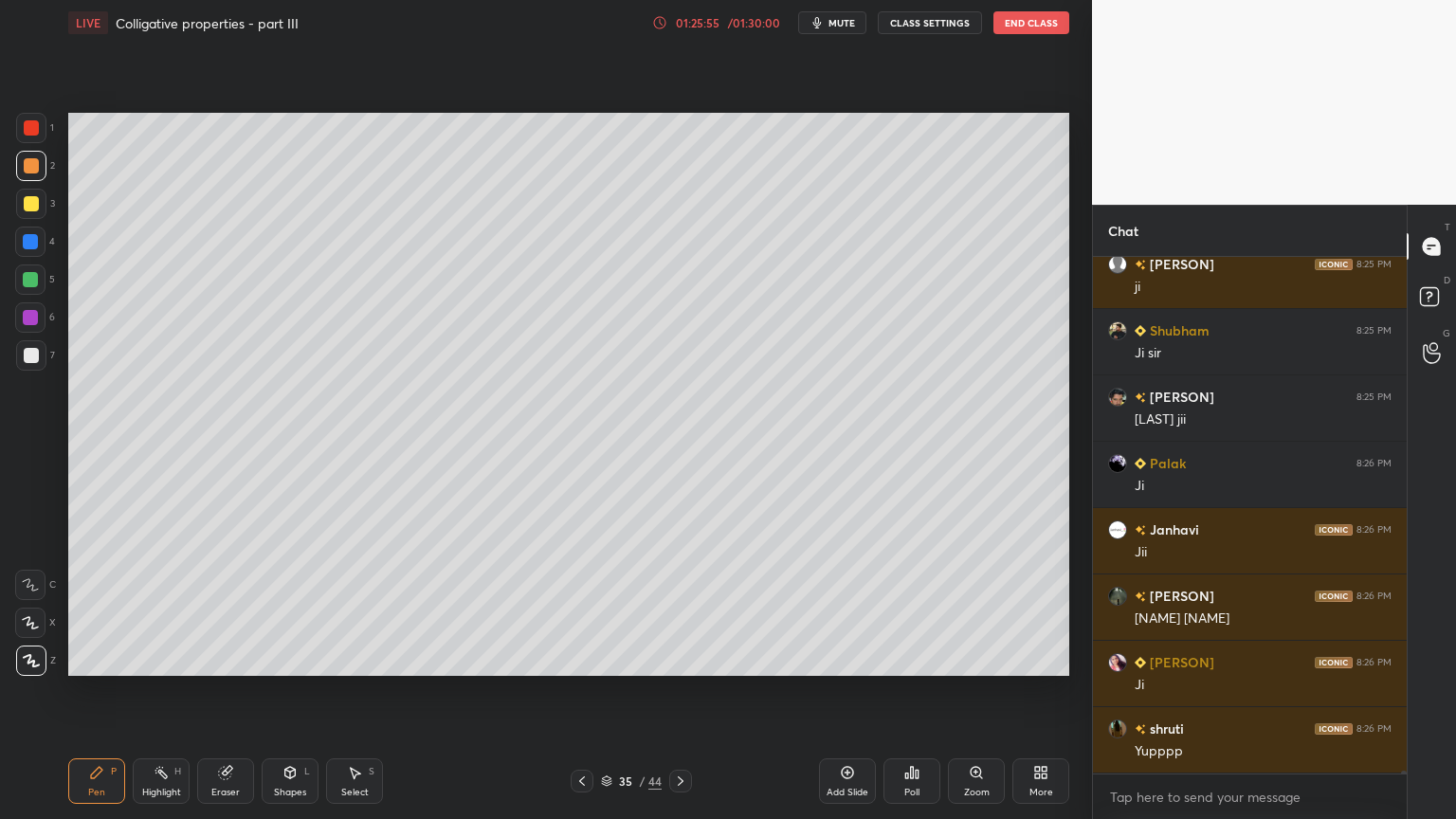 drag, startPoint x: 168, startPoint y: 789, endPoint x: 267, endPoint y: 691, distance: 139.302 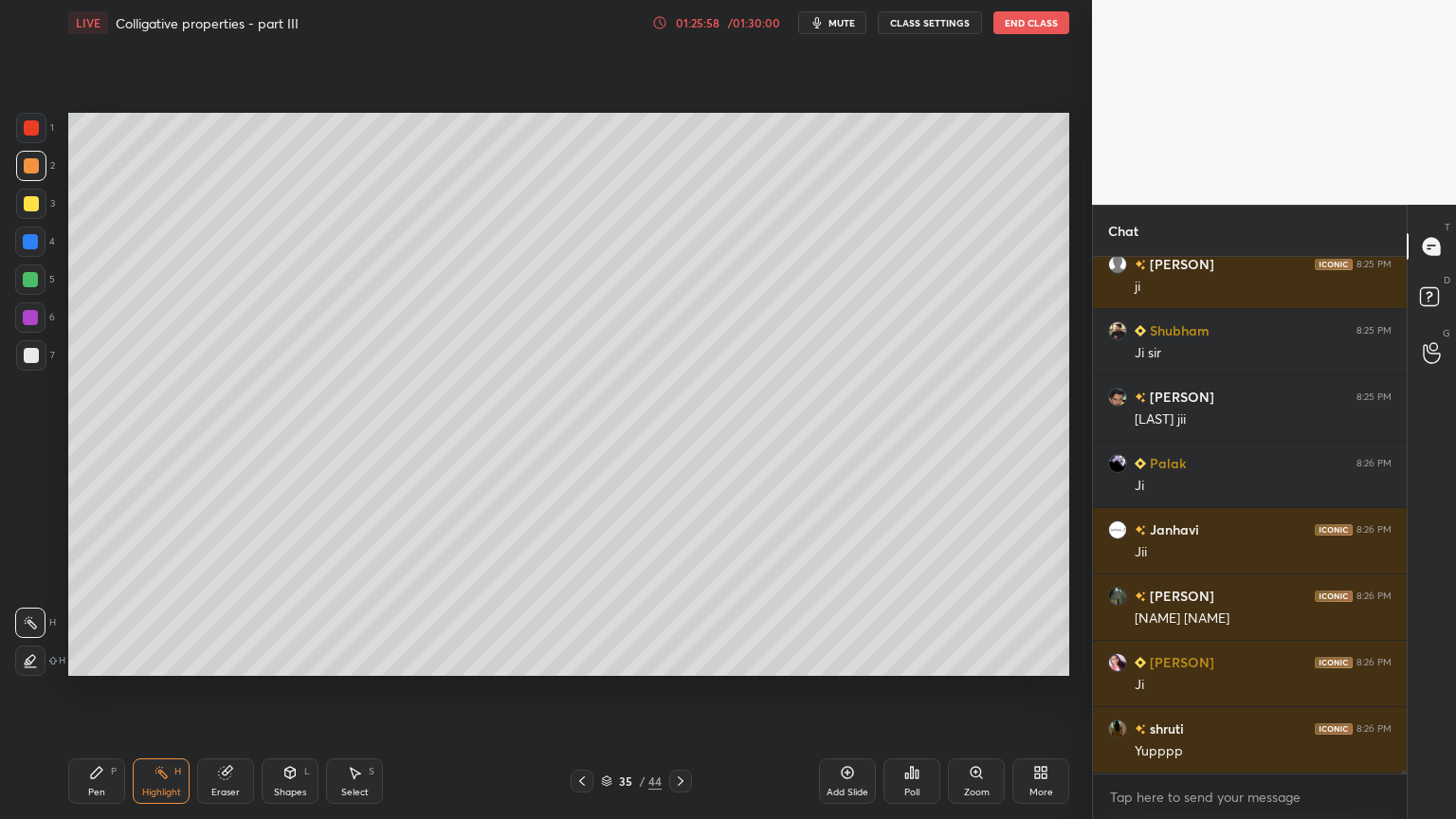 drag, startPoint x: 88, startPoint y: 776, endPoint x: 255, endPoint y: 685, distance: 190.18412 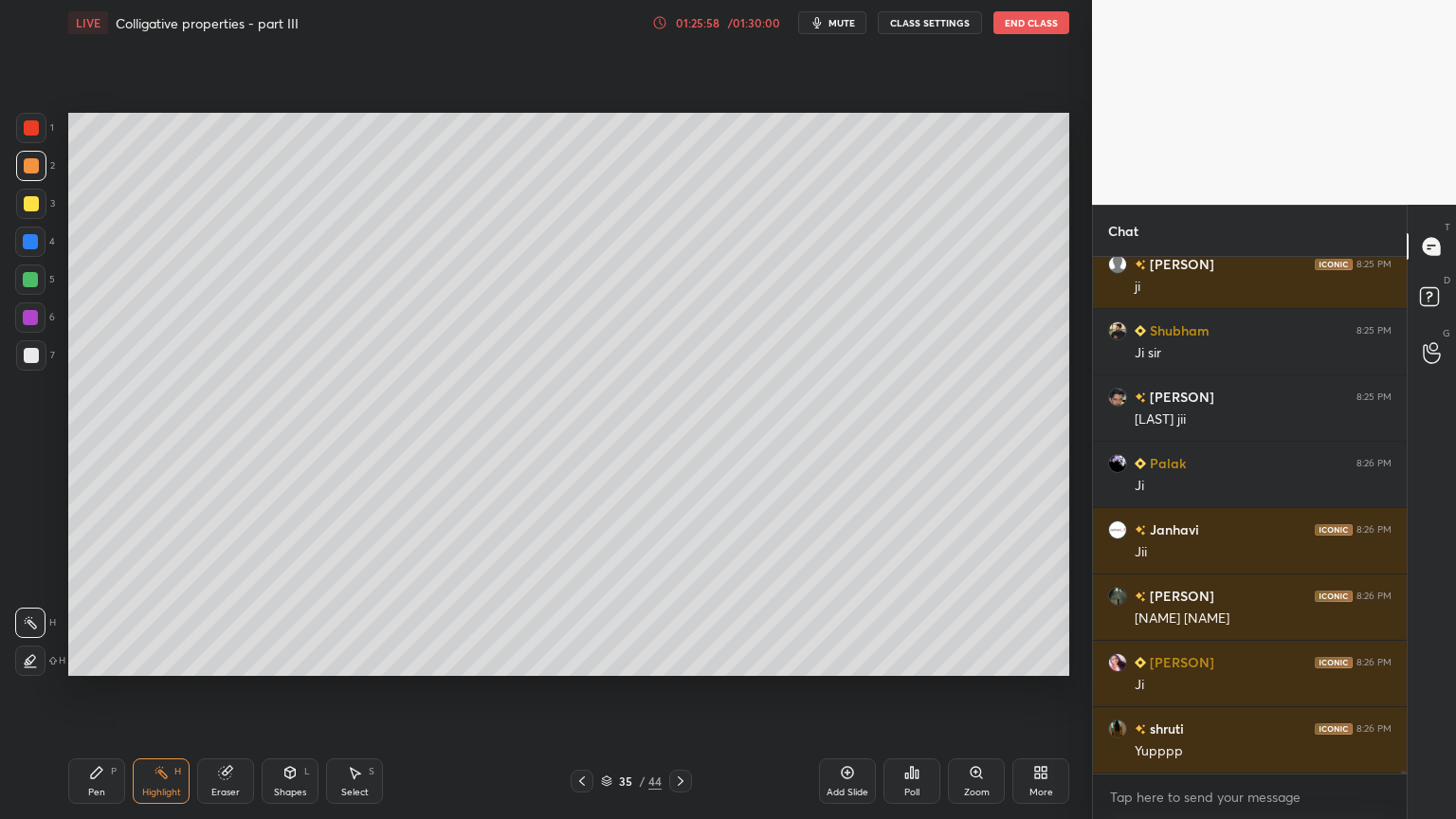 click 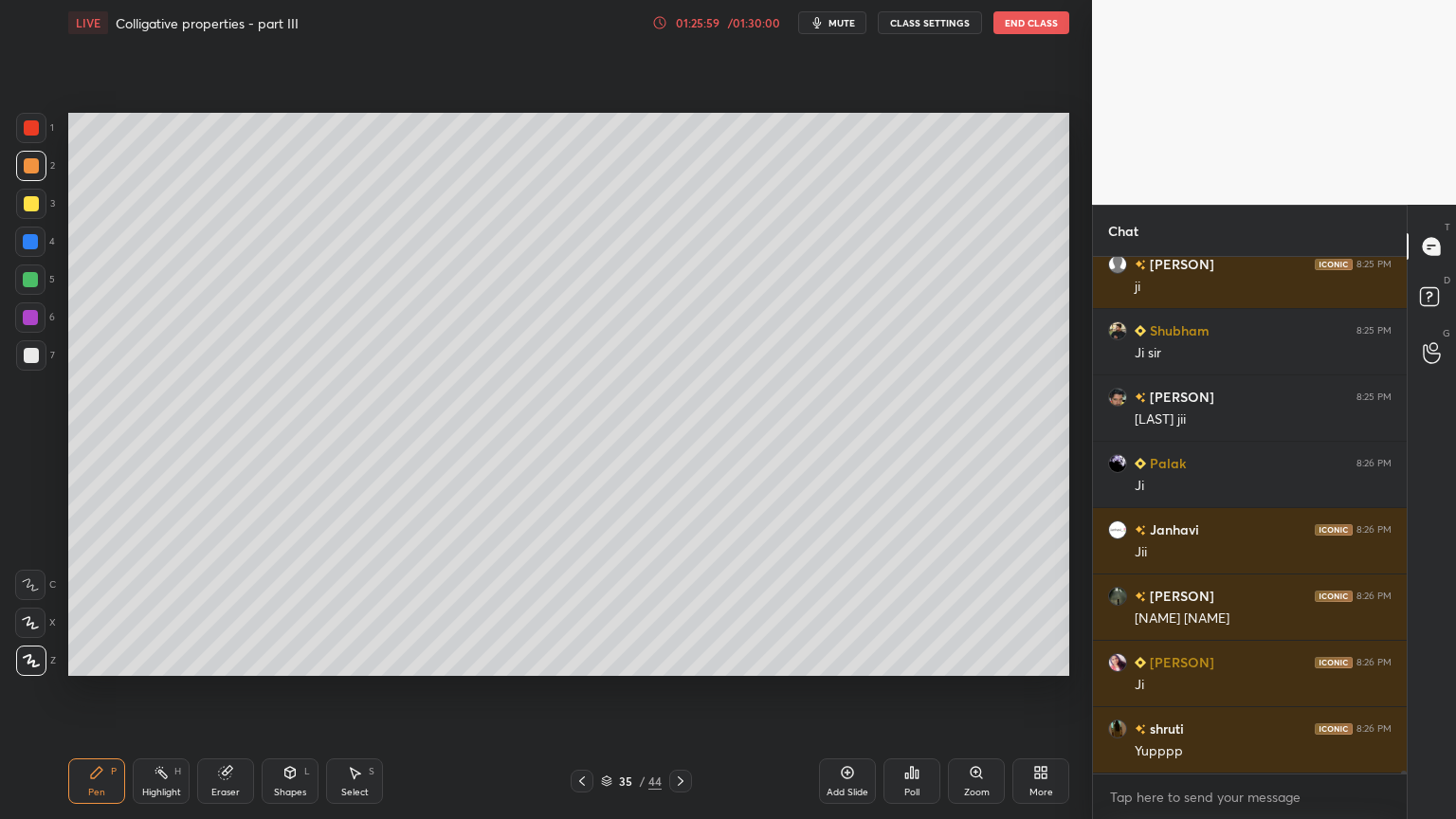 scroll, scrollTop: 81252, scrollLeft: 0, axis: vertical 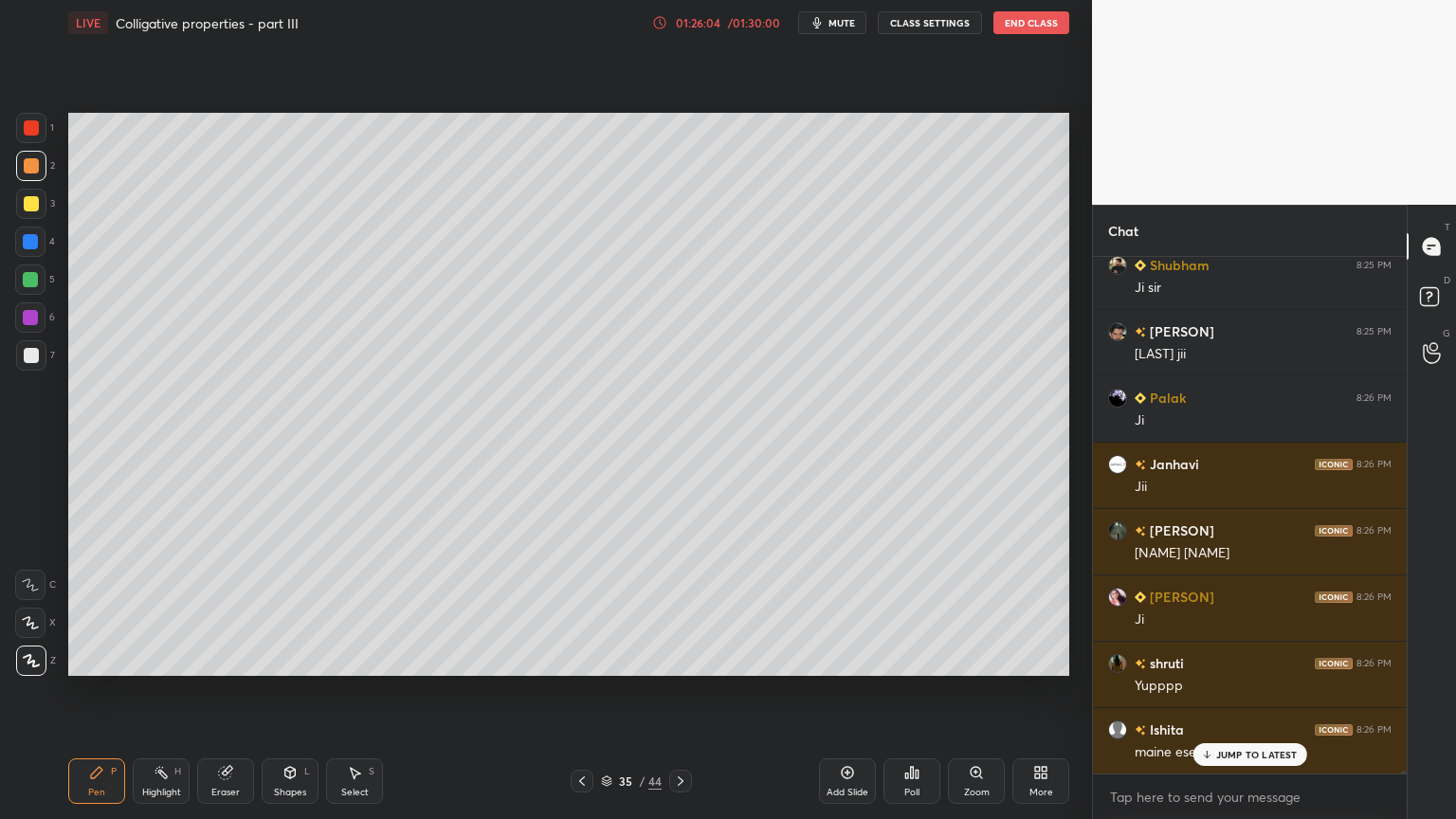 drag, startPoint x: 182, startPoint y: 775, endPoint x: 268, endPoint y: 692, distance: 119.51987 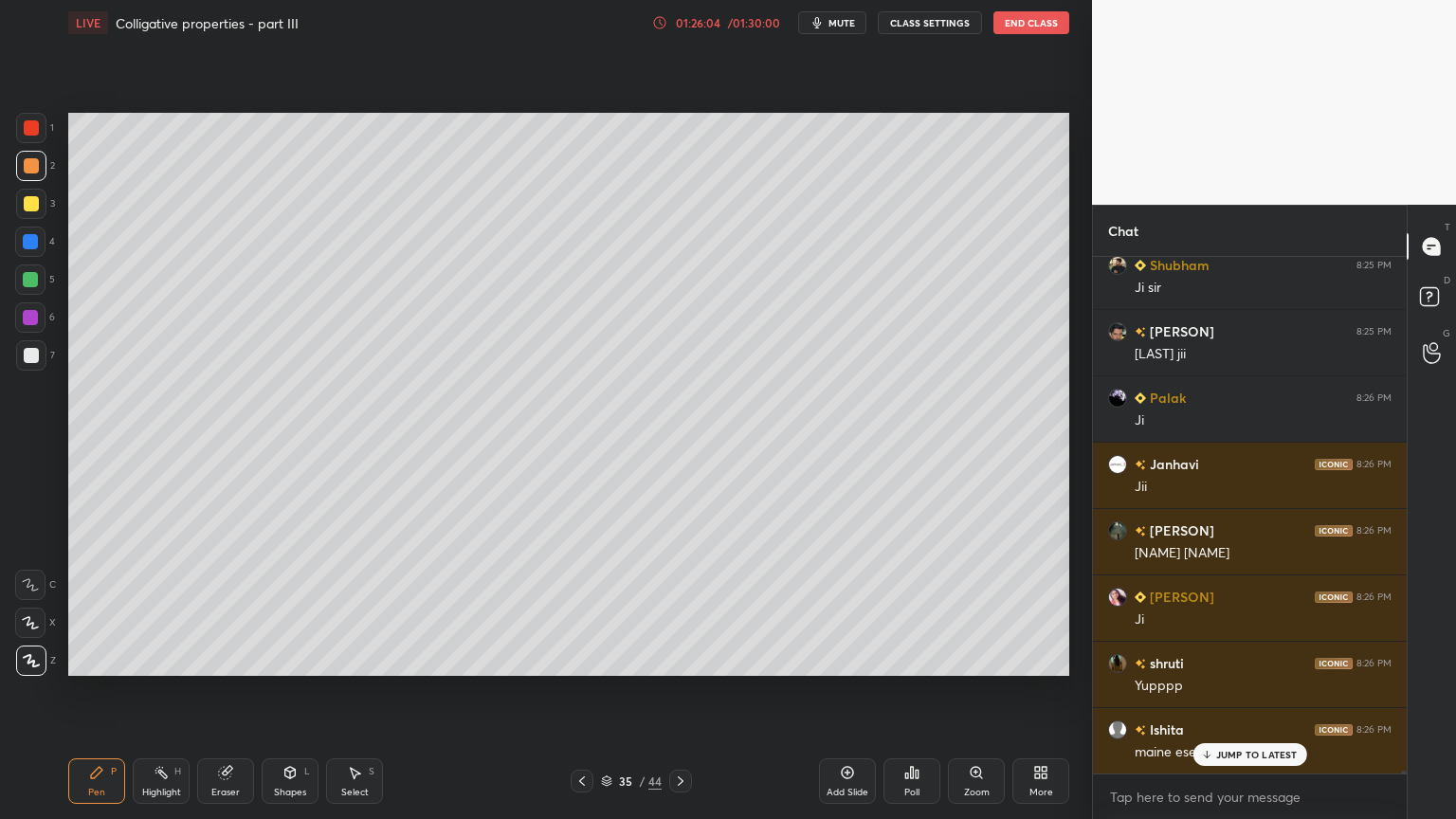 click on "Highlight H" at bounding box center [161, 781] 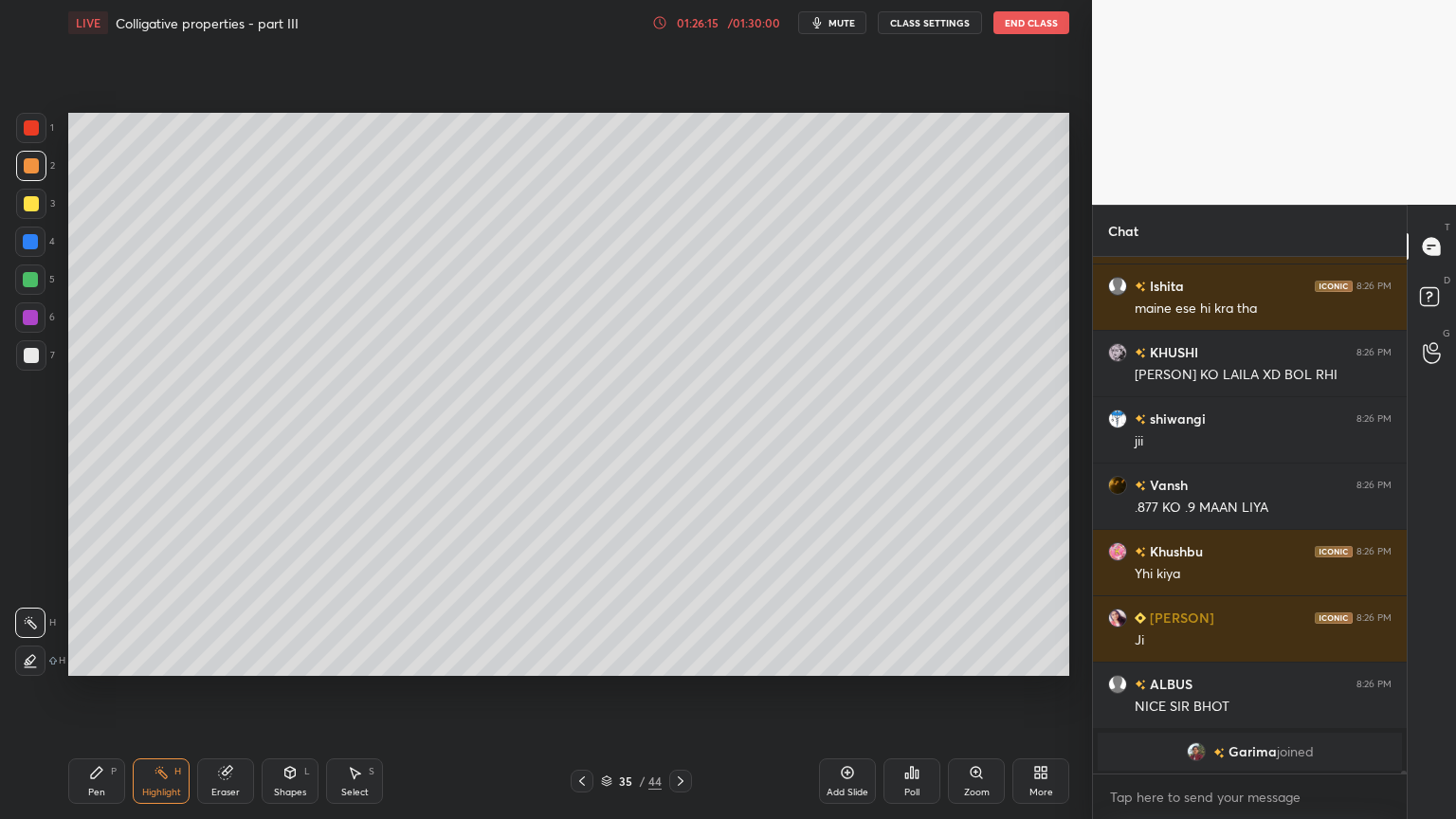 scroll, scrollTop: 81763, scrollLeft: 0, axis: vertical 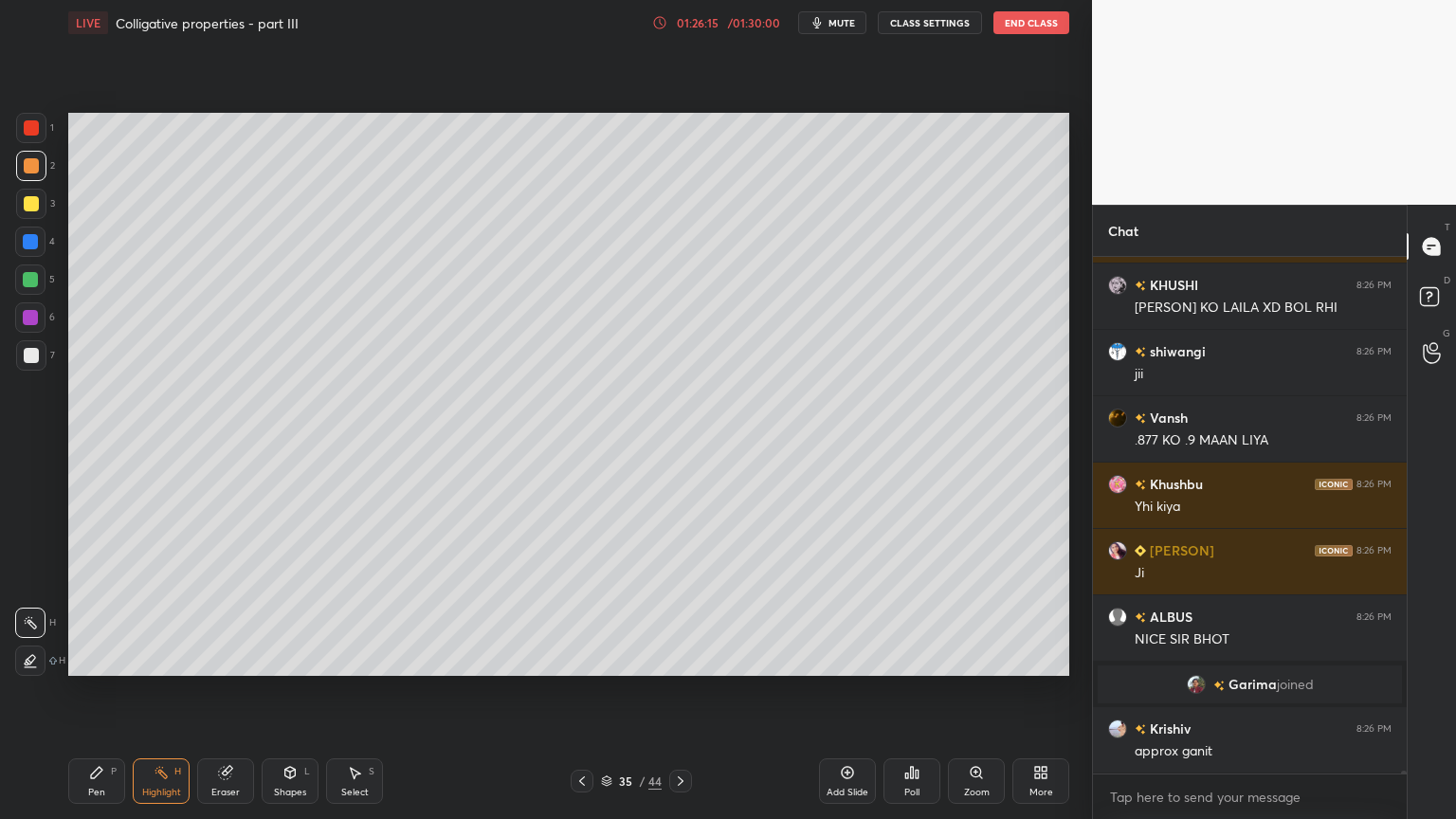 drag, startPoint x: 92, startPoint y: 788, endPoint x: 115, endPoint y: 685, distance: 105.53672 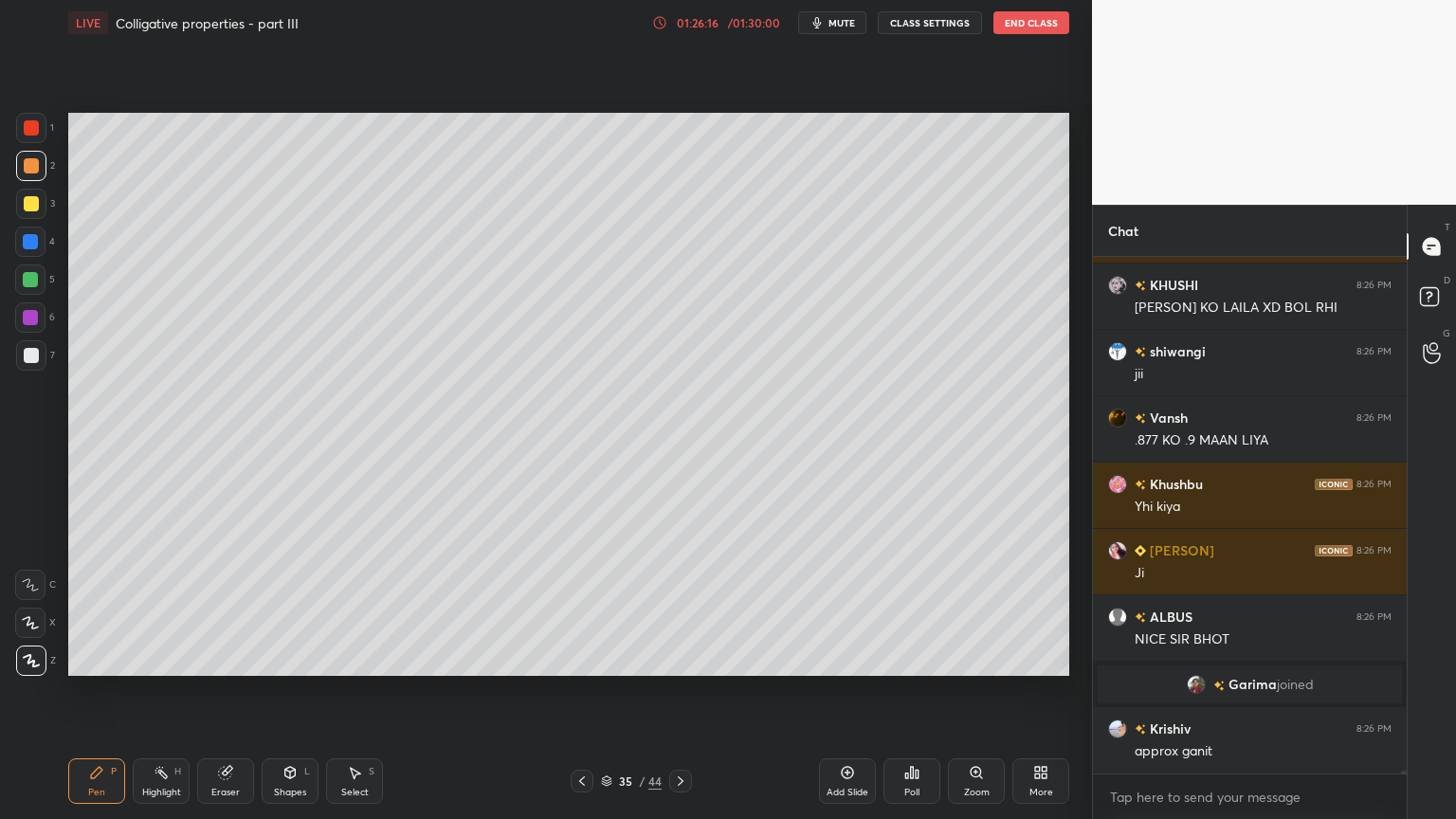 drag, startPoint x: 32, startPoint y: 315, endPoint x: 41, endPoint y: 327, distance: 15 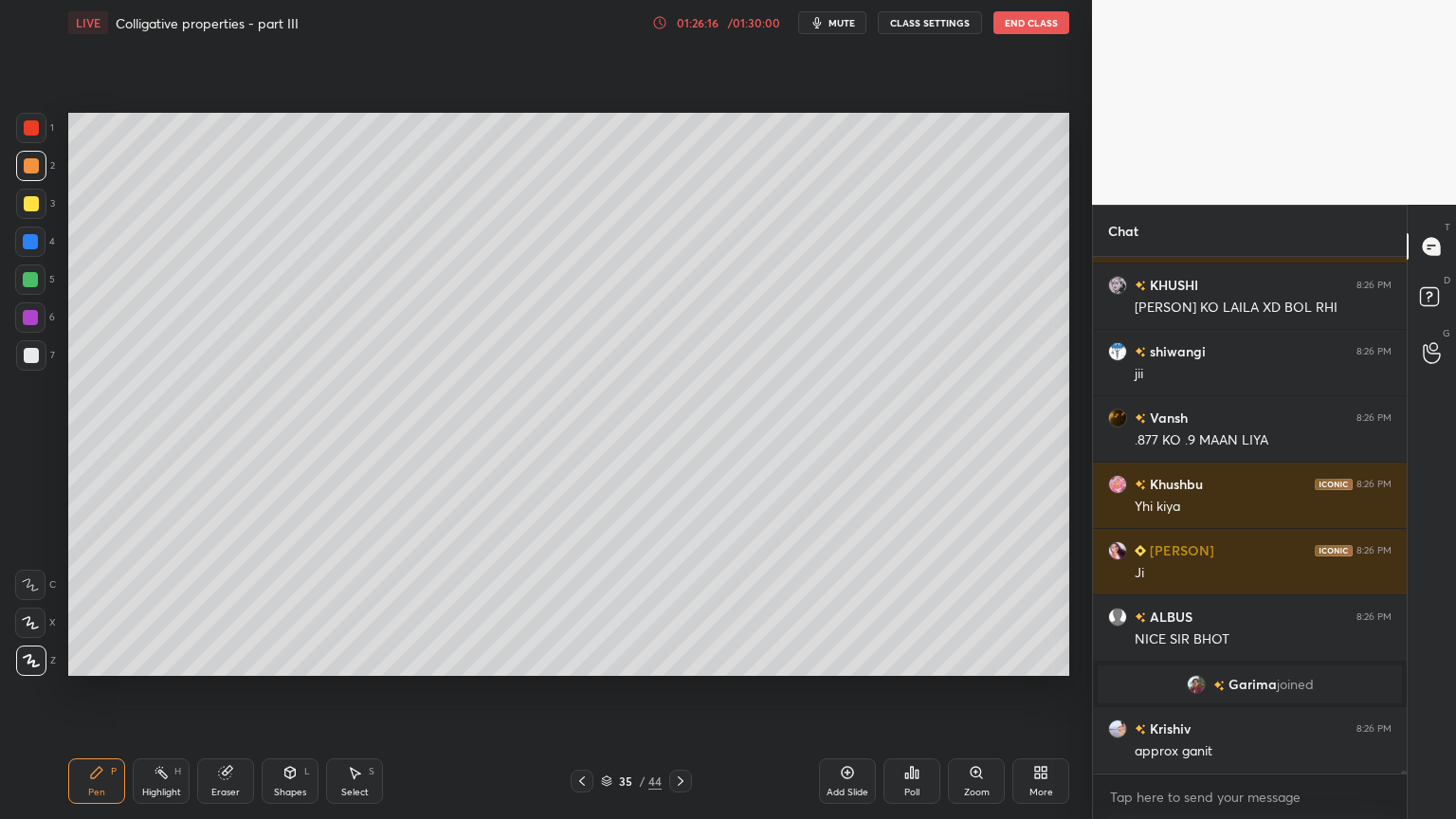 click at bounding box center [30, 318] 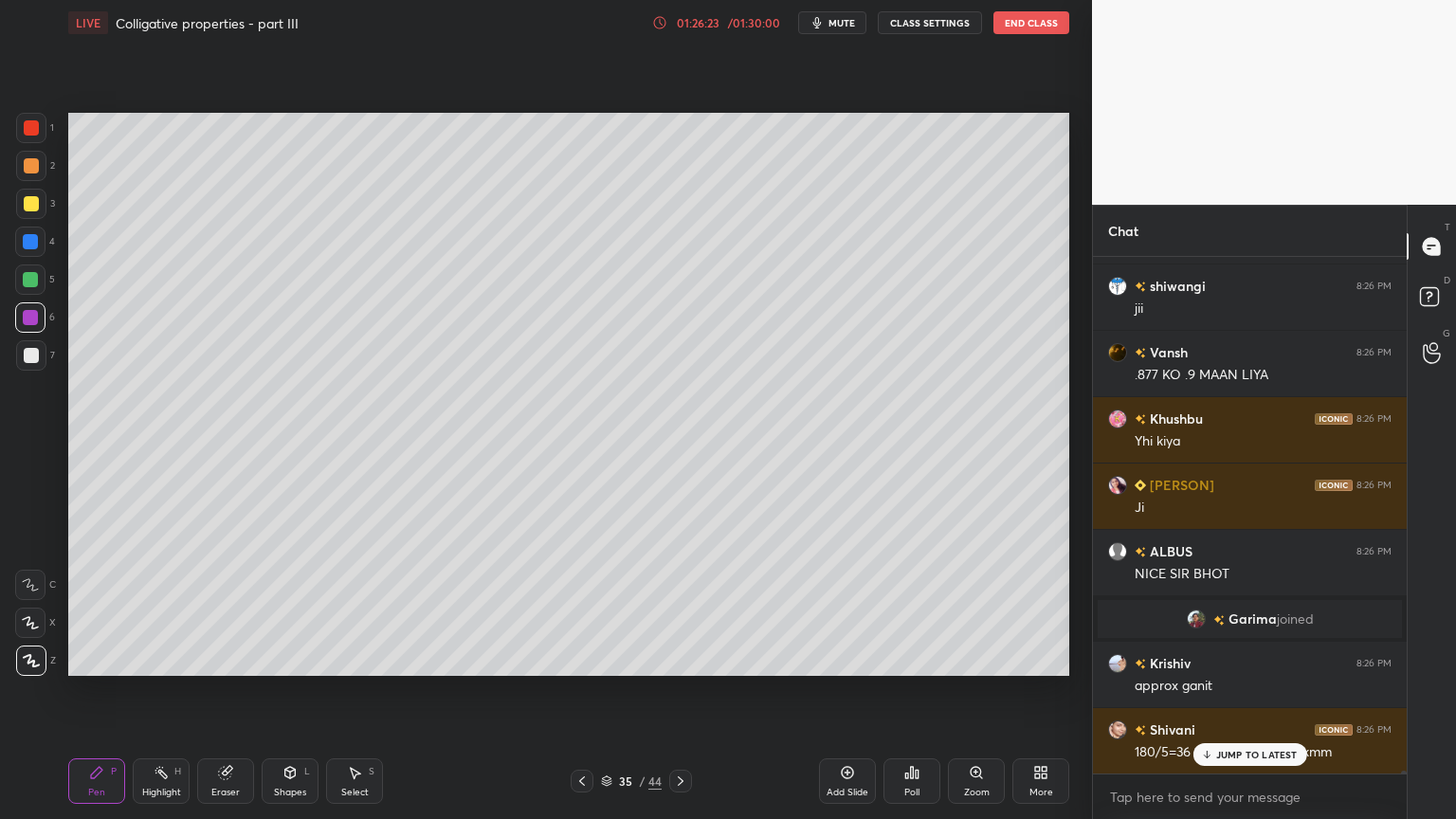 drag, startPoint x: 171, startPoint y: 778, endPoint x: 190, endPoint y: 737, distance: 45.188494 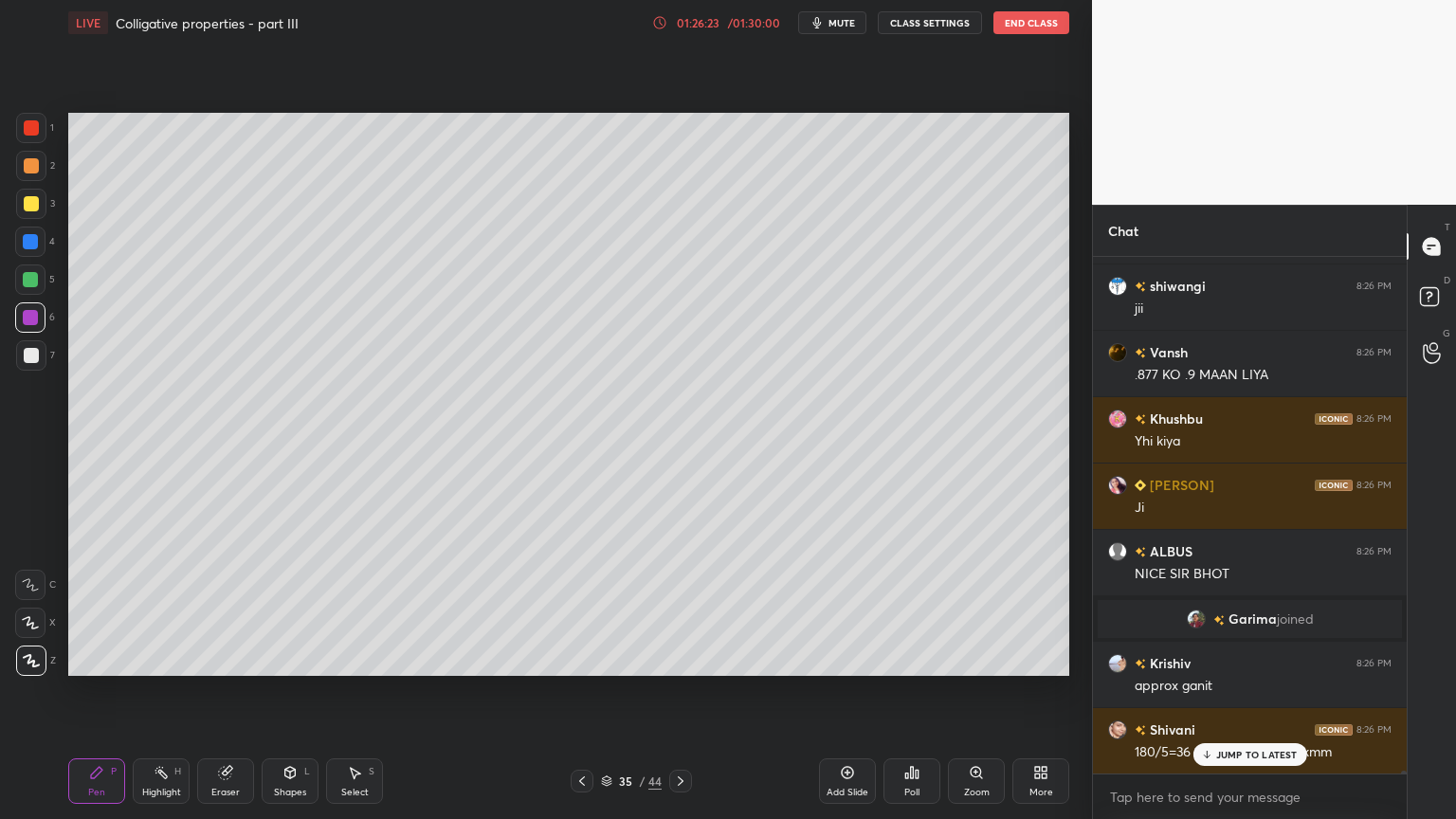click on "Highlight H" at bounding box center [161, 781] 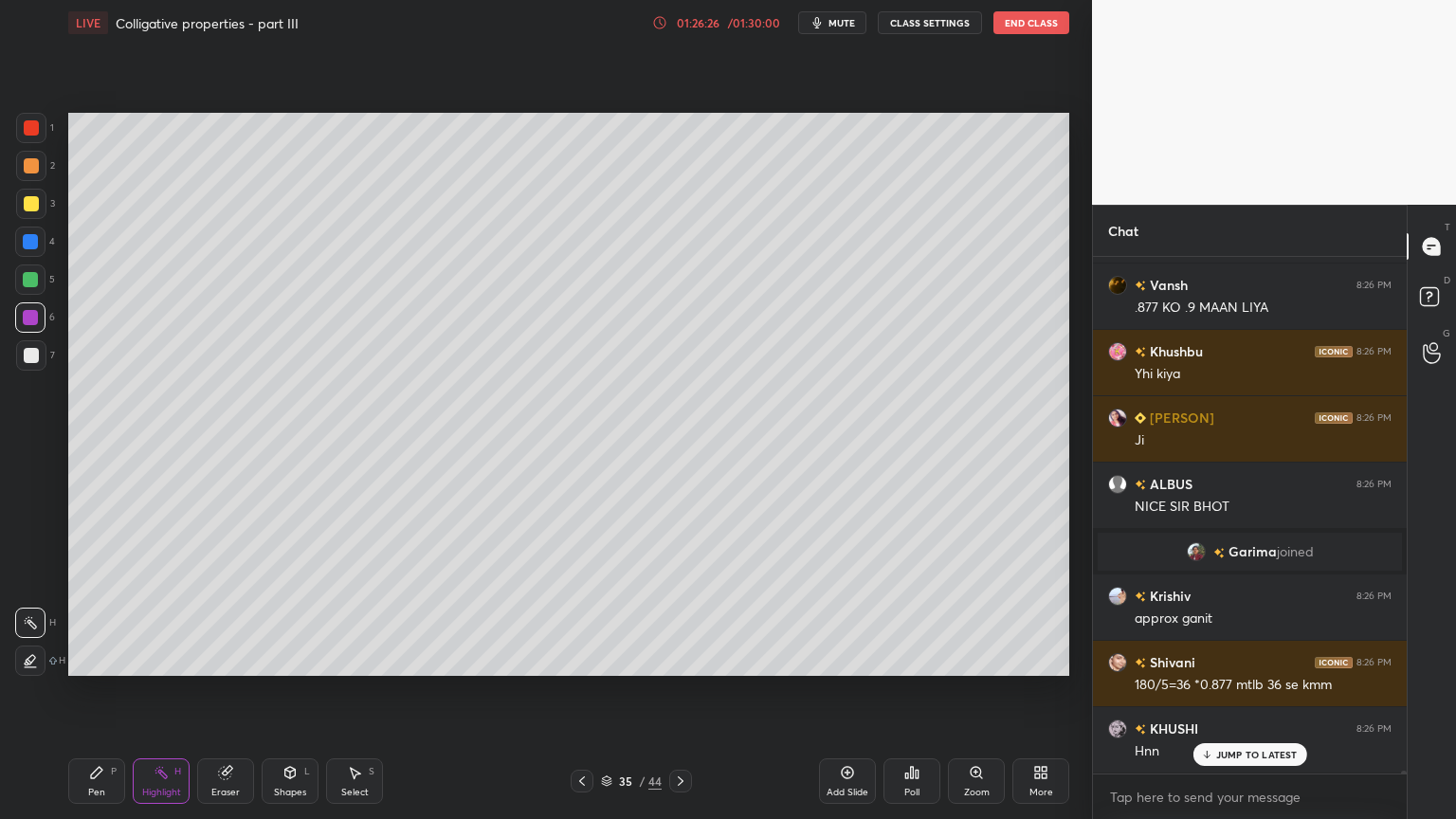 scroll, scrollTop: 81961, scrollLeft: 0, axis: vertical 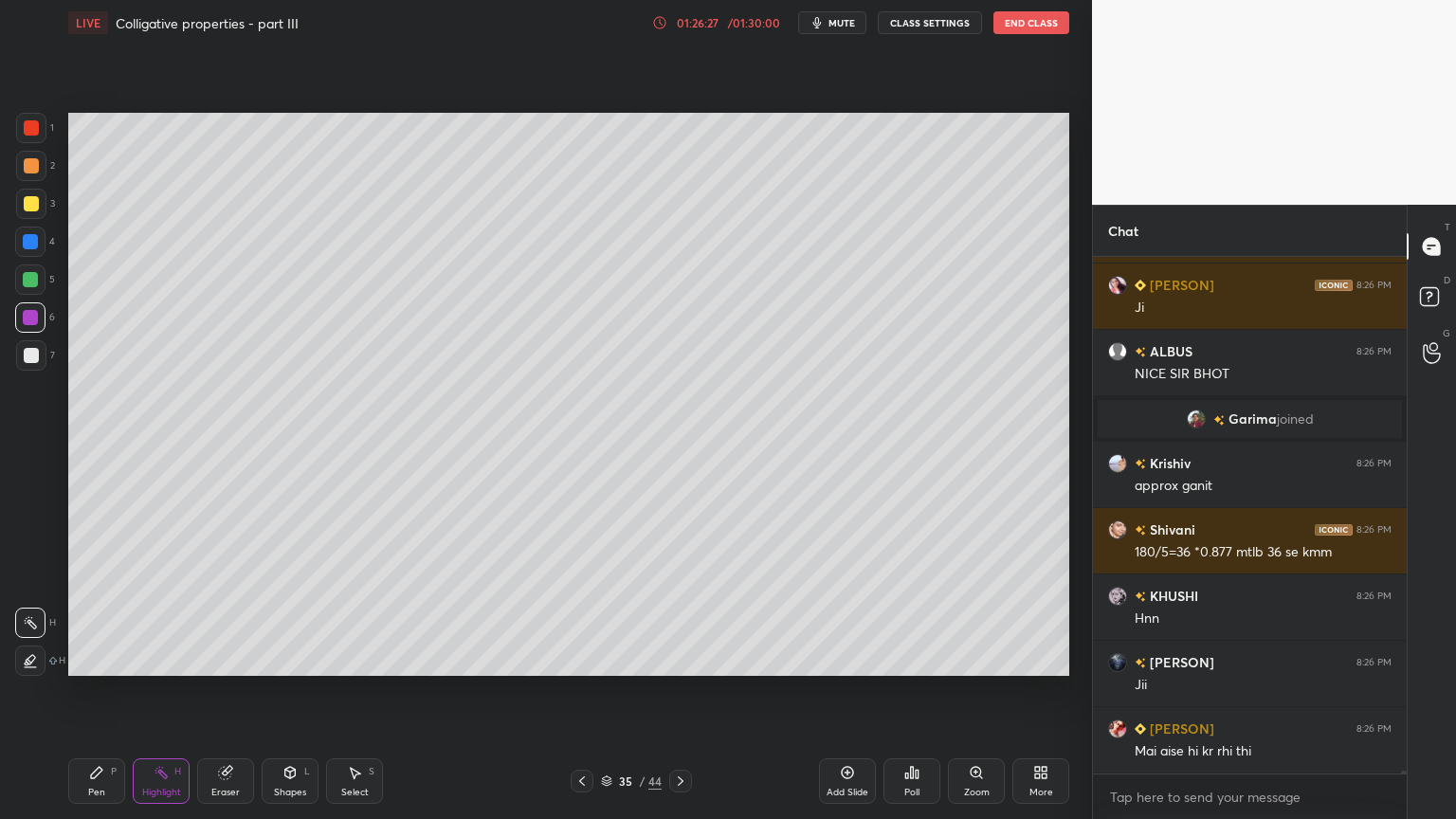 click on "Pen P" at bounding box center [97, 781] 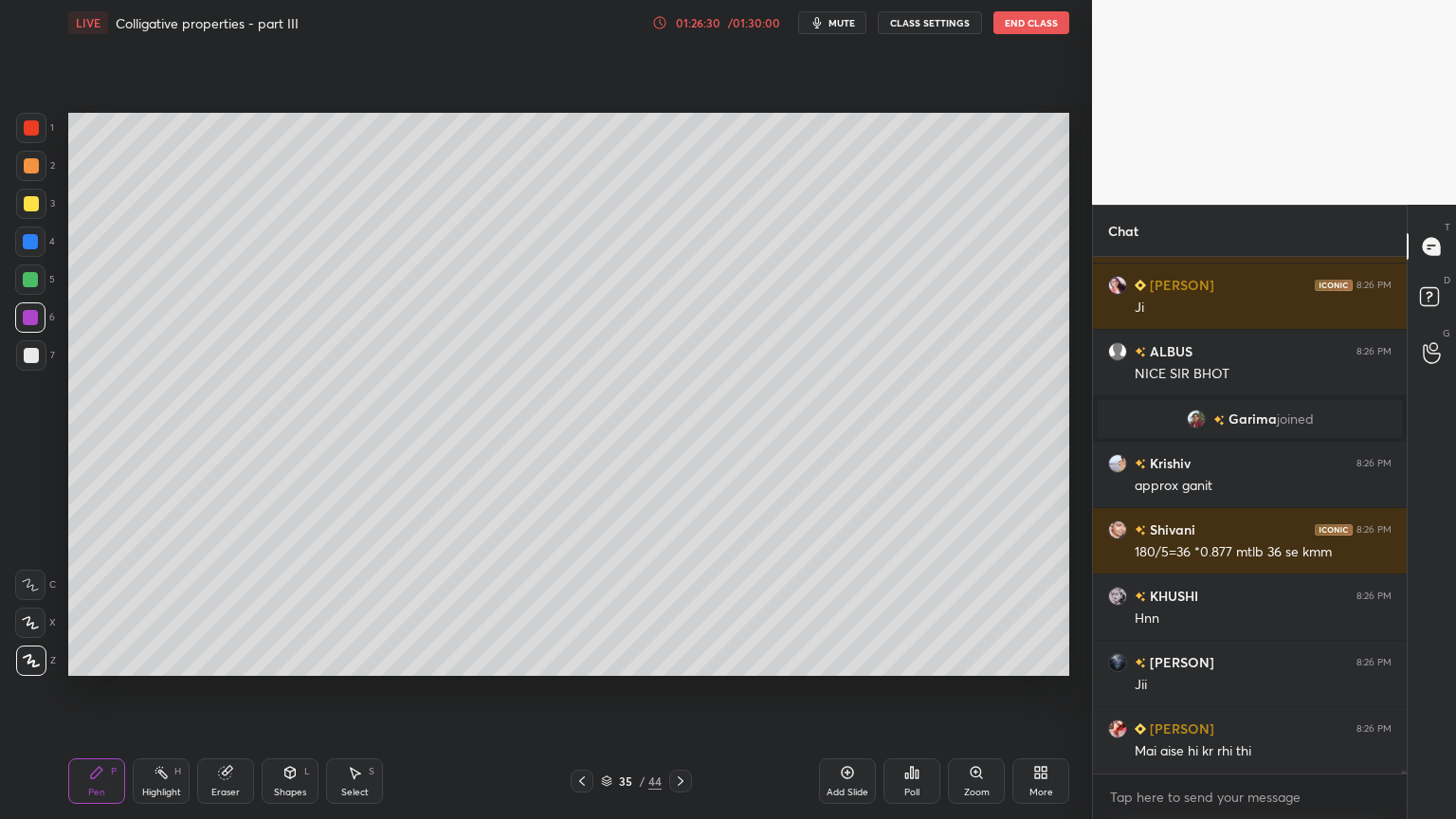 click at bounding box center (31, 166) 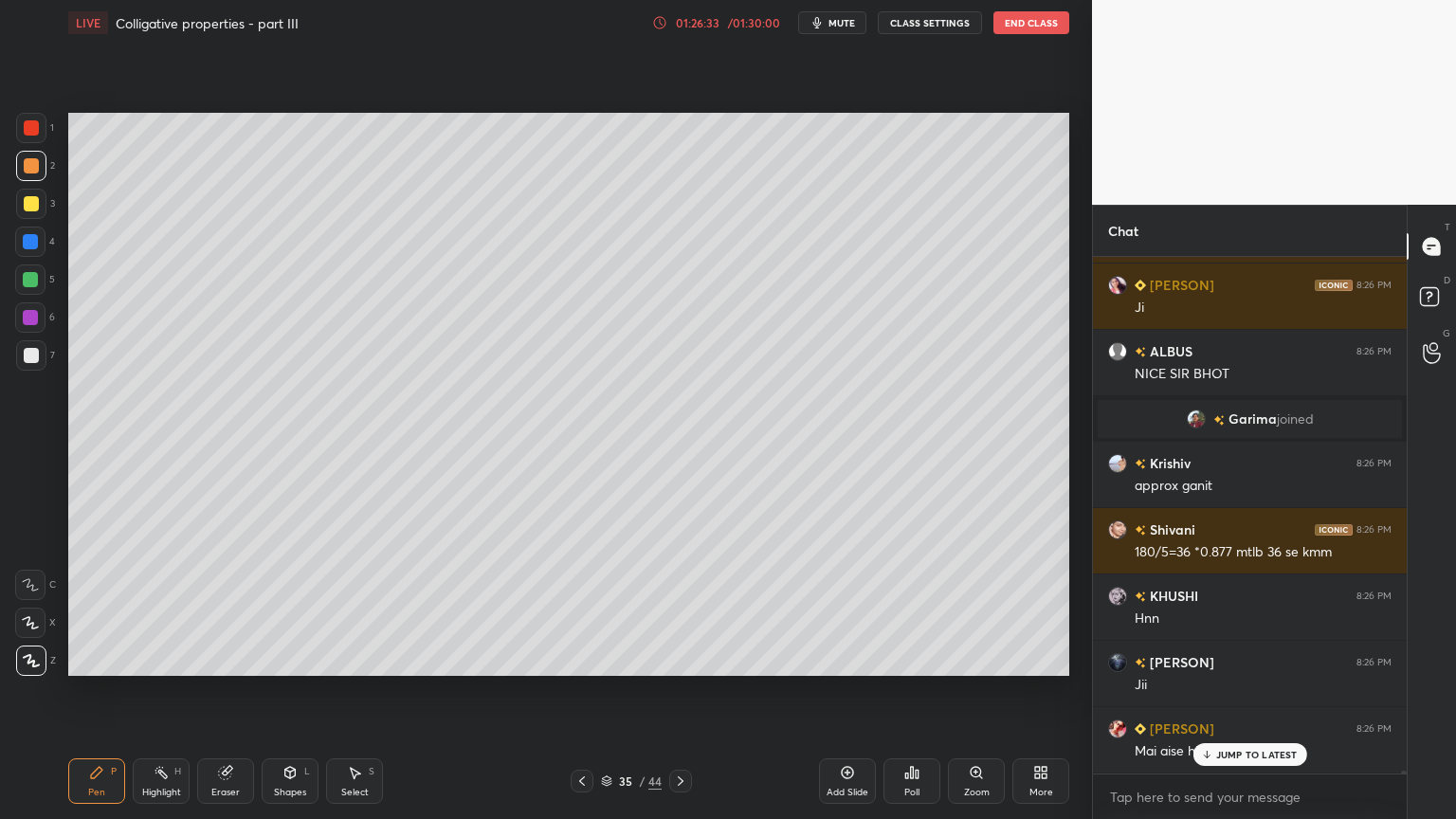 scroll, scrollTop: 82093, scrollLeft: 0, axis: vertical 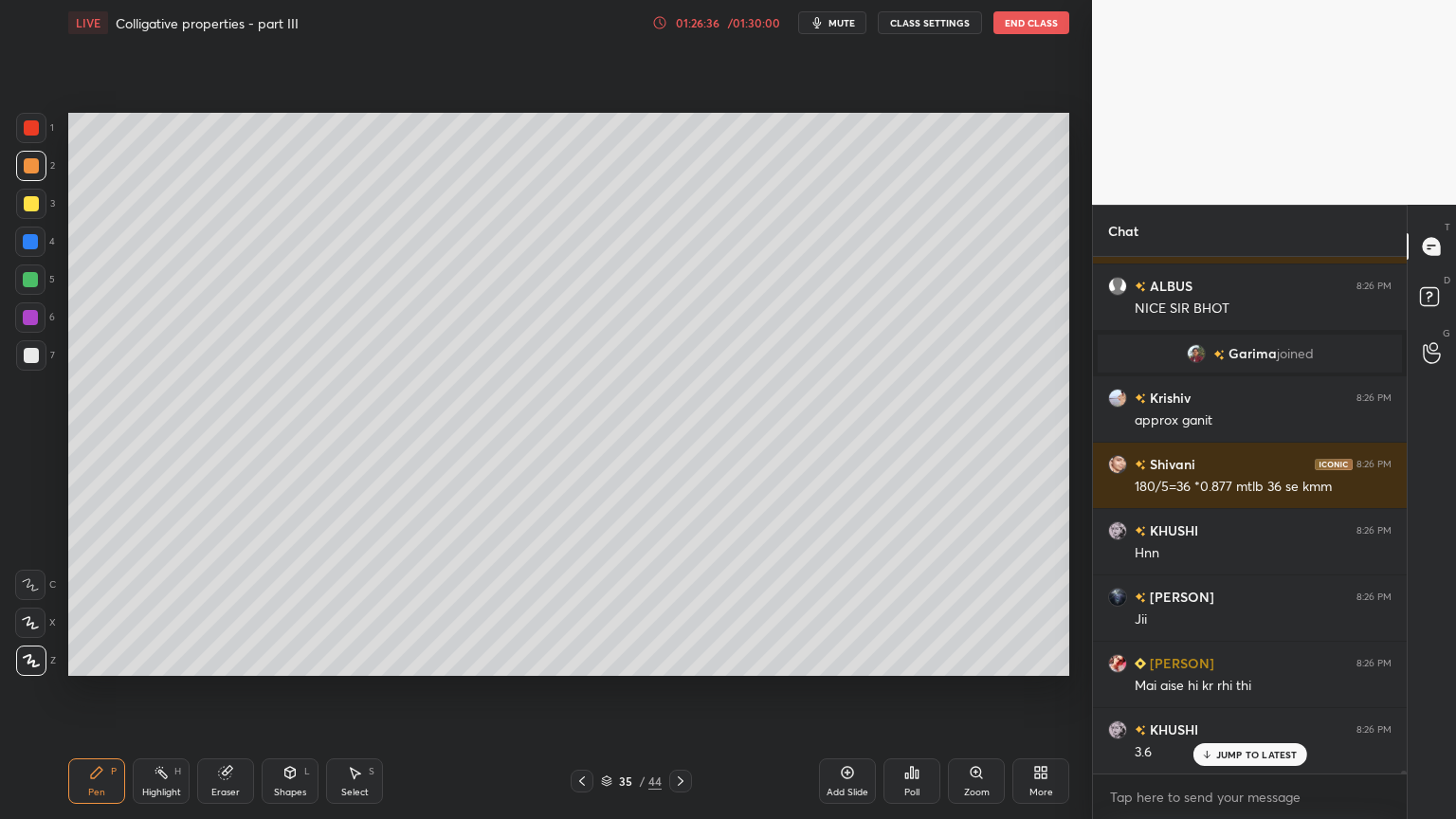 click on "Highlight H" at bounding box center [161, 781] 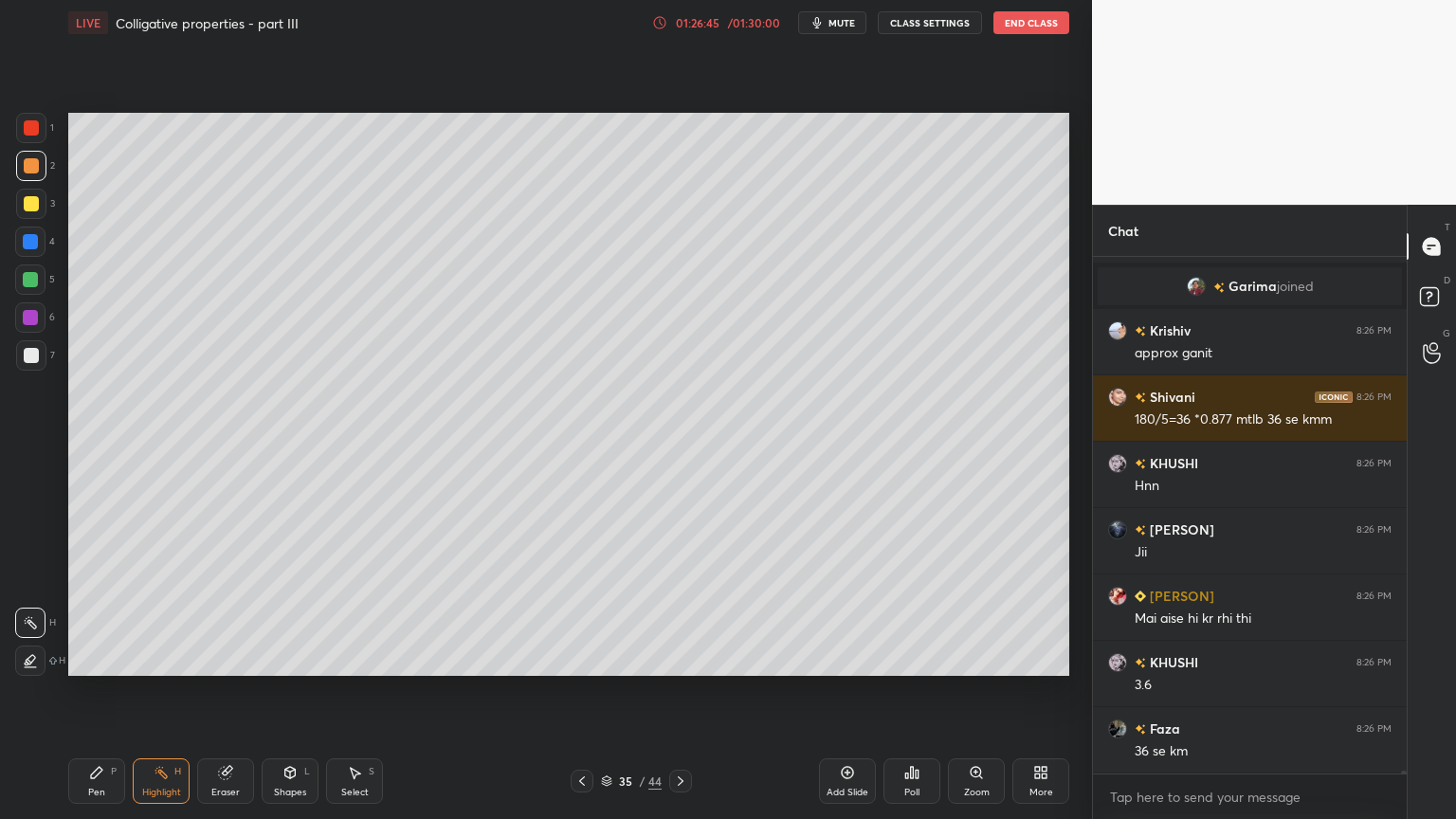 scroll, scrollTop: 82226, scrollLeft: 0, axis: vertical 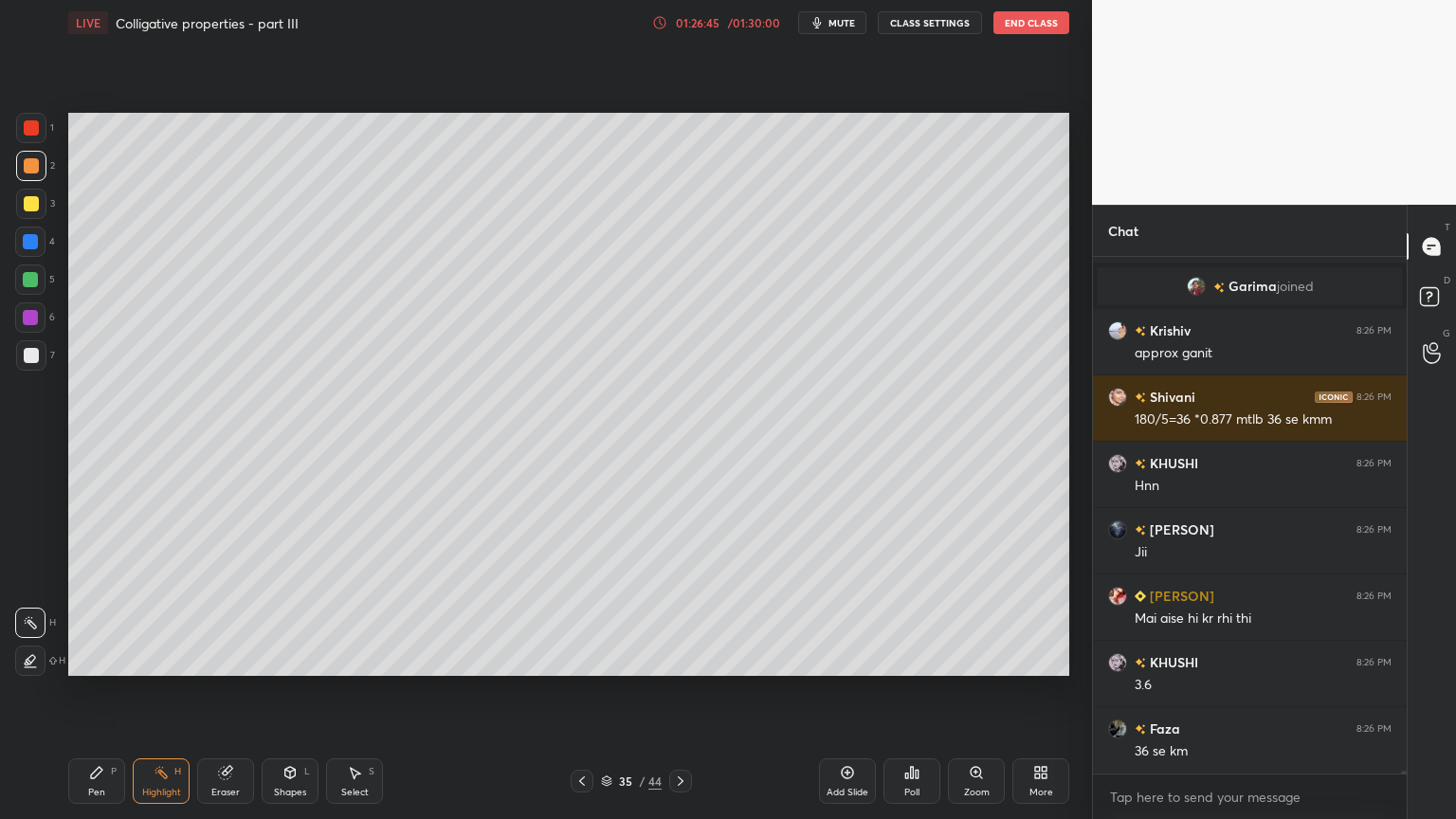 click on "Shapes L" at bounding box center [290, 781] 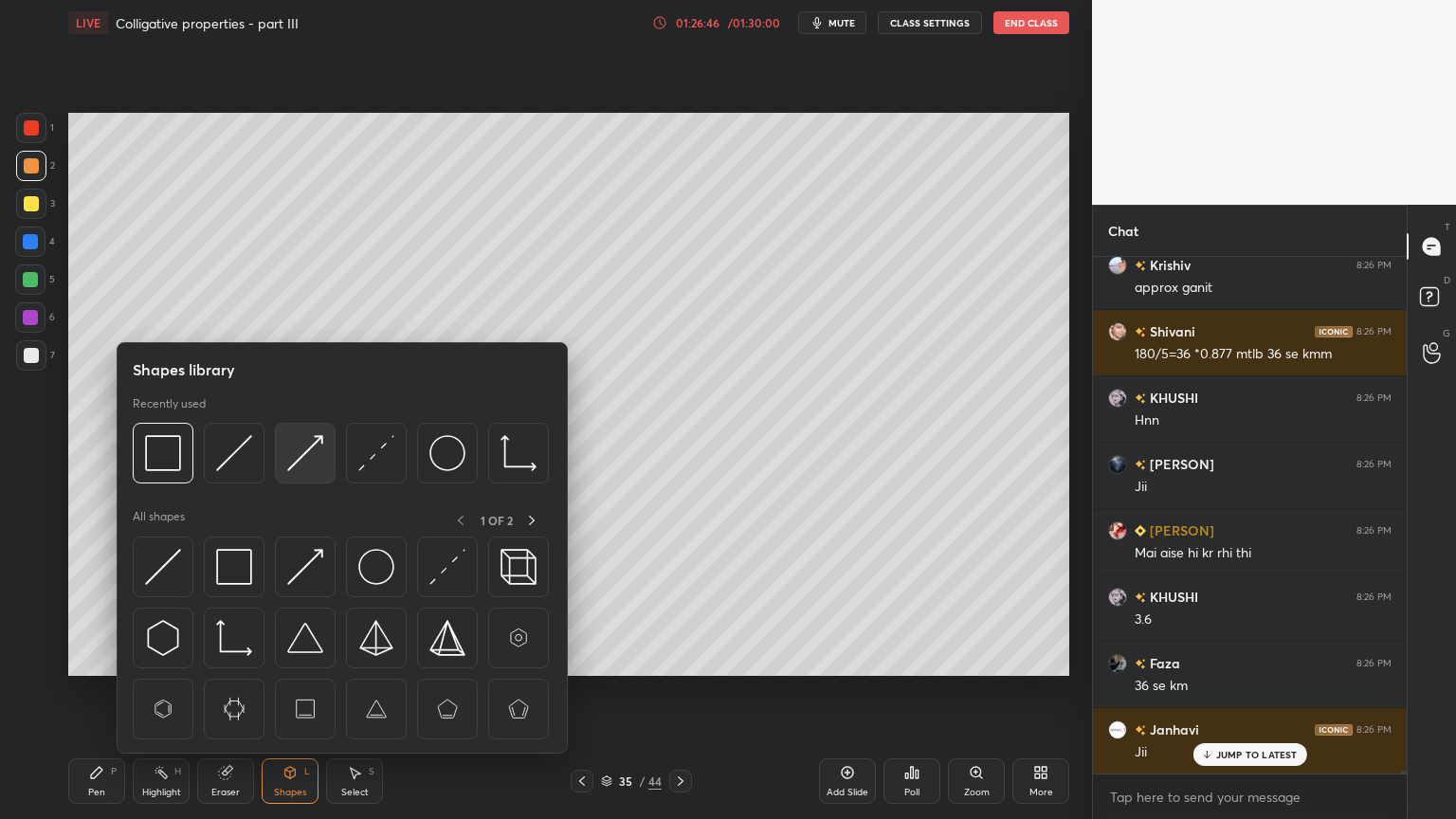 click at bounding box center [305, 453] 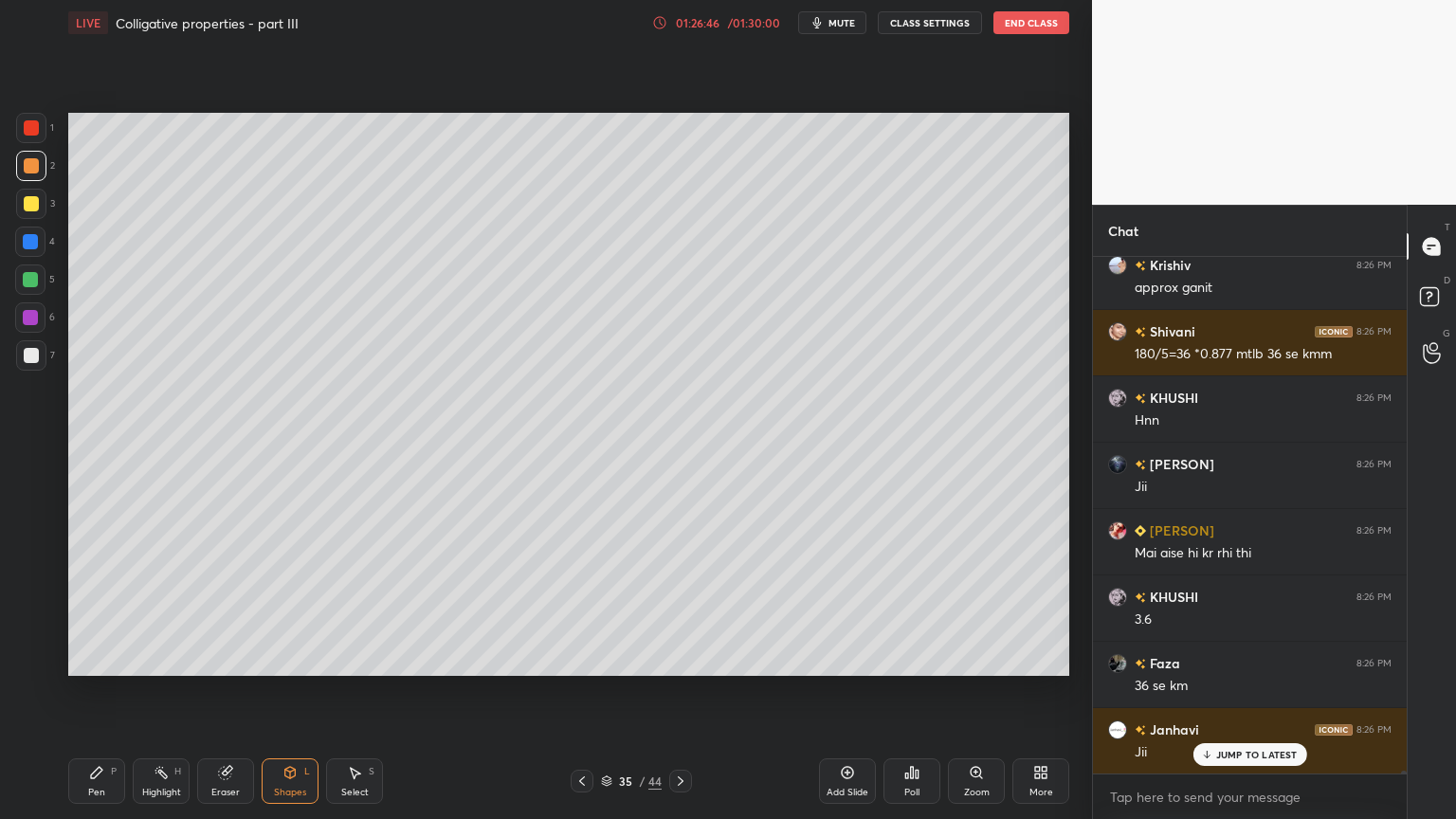 click at bounding box center (30, 242) 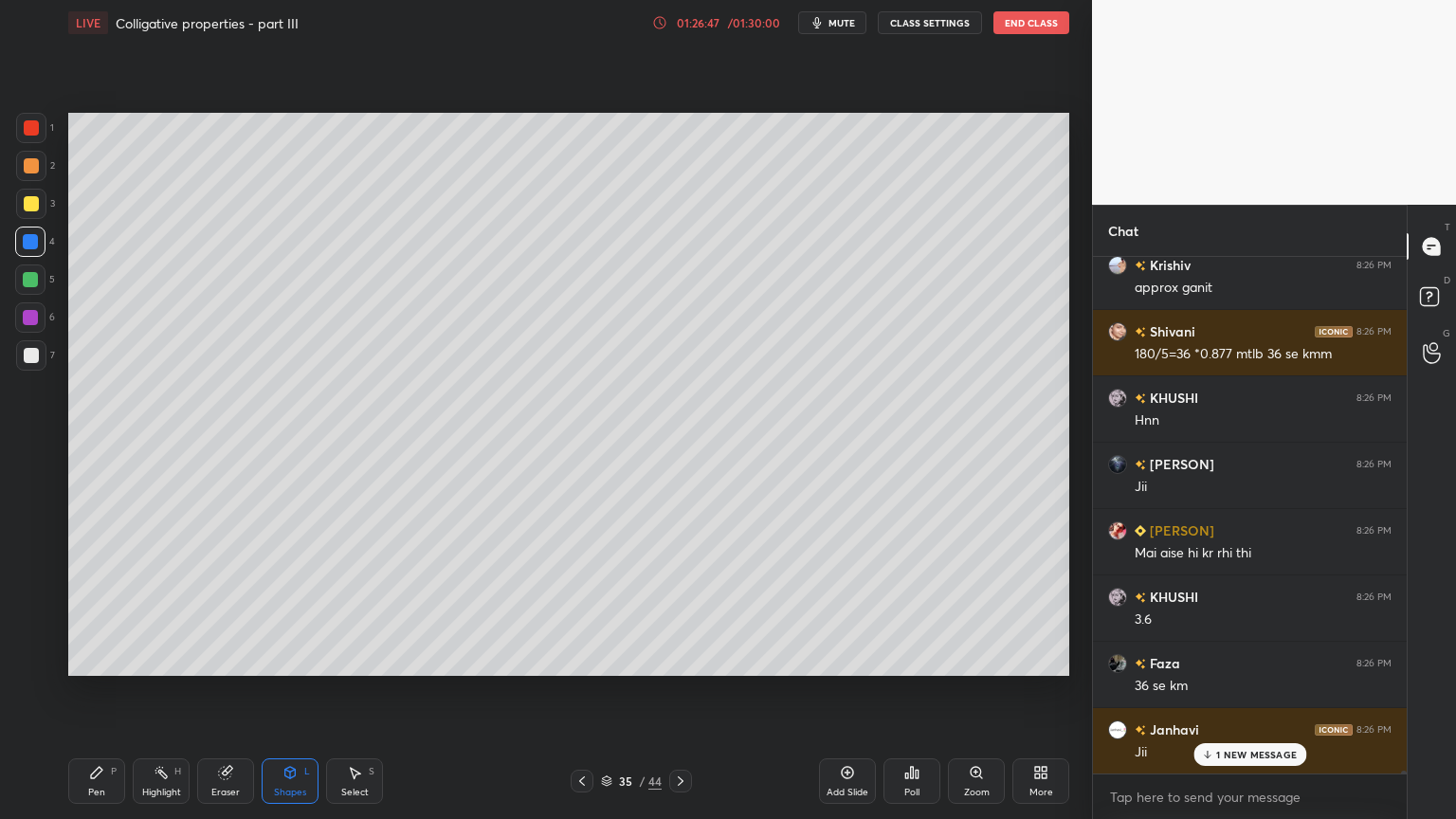 scroll, scrollTop: 82293, scrollLeft: 0, axis: vertical 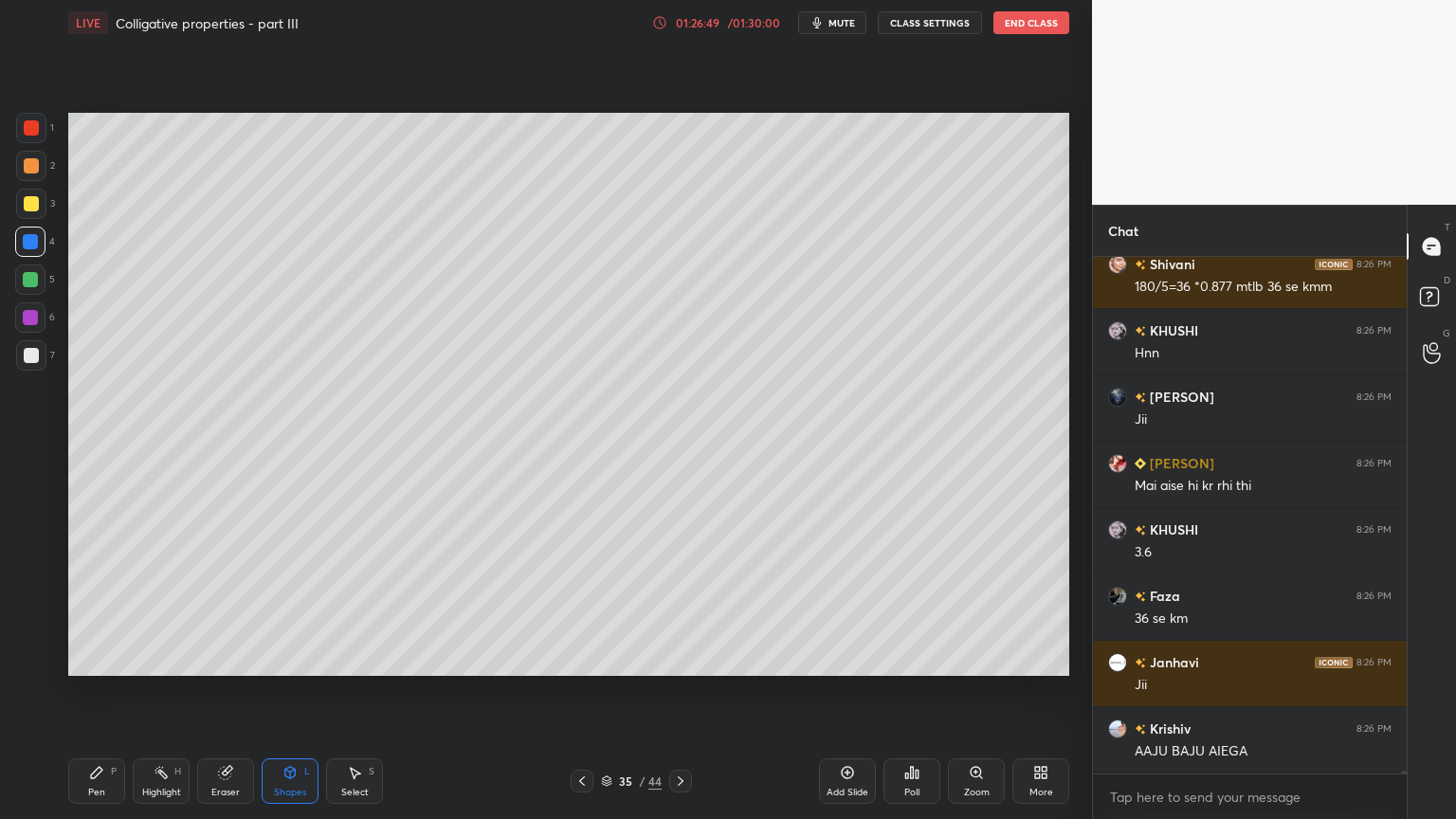 click on "Pen P" at bounding box center (97, 781) 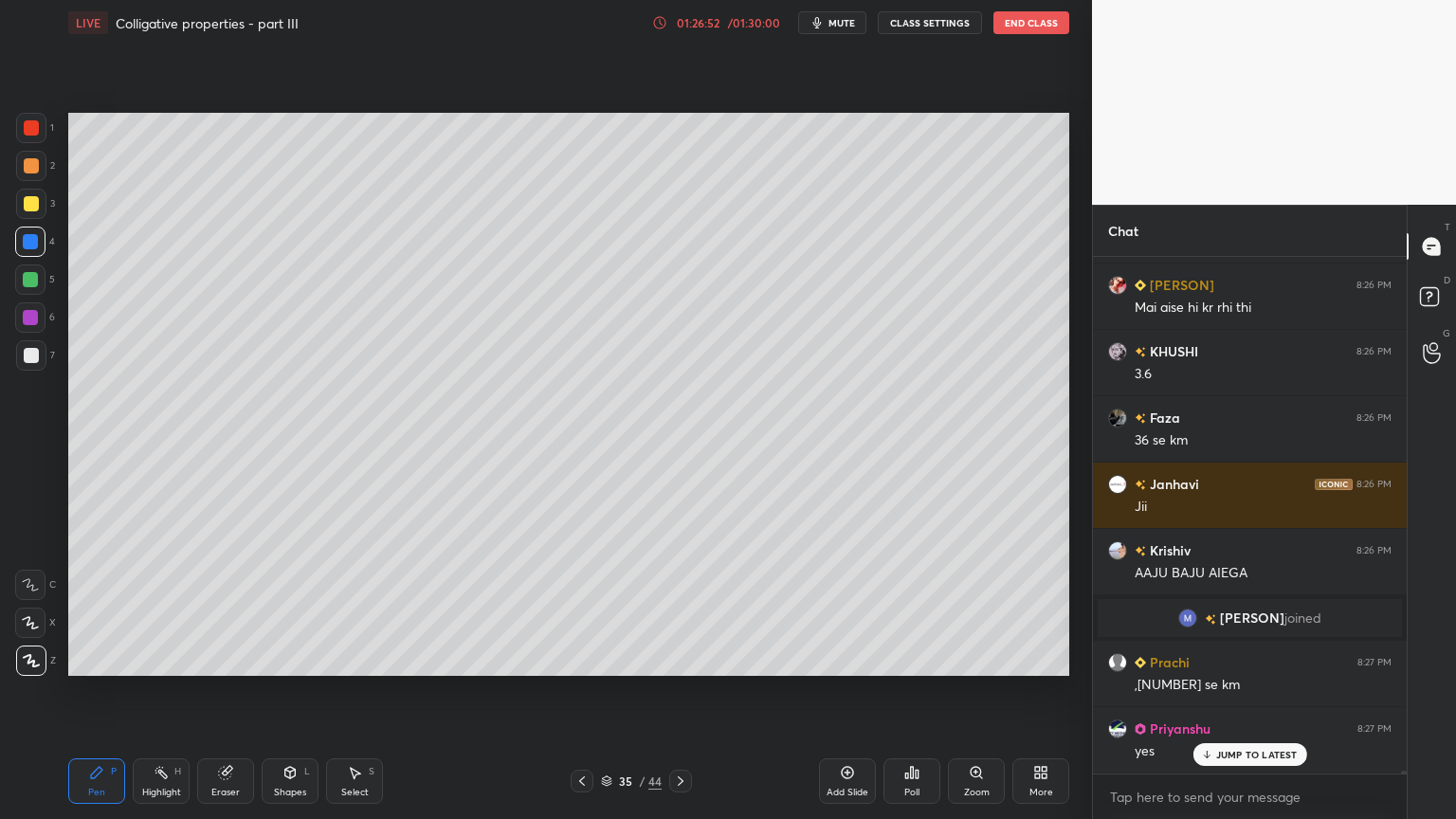 scroll, scrollTop: 81710, scrollLeft: 0, axis: vertical 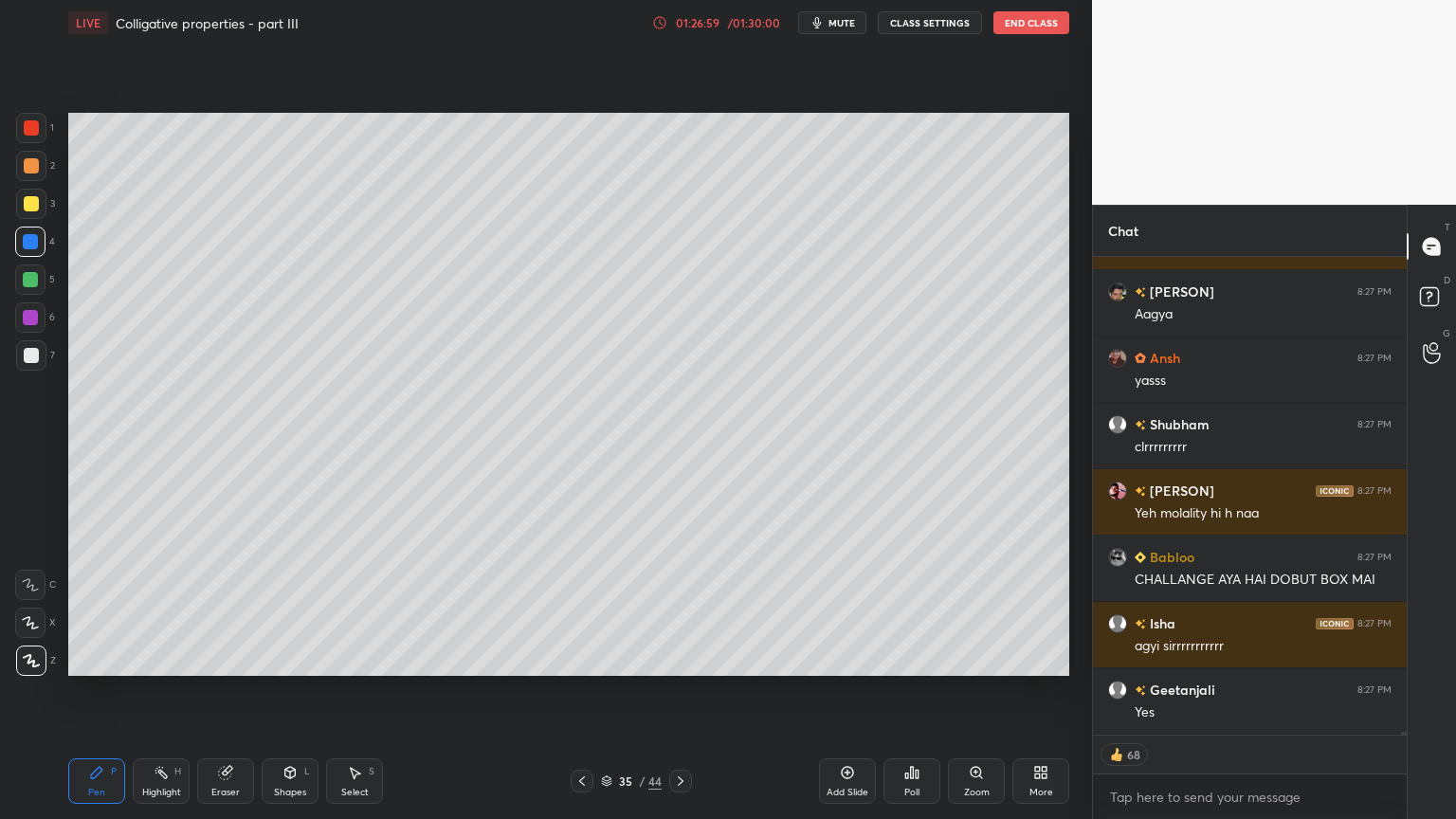 click 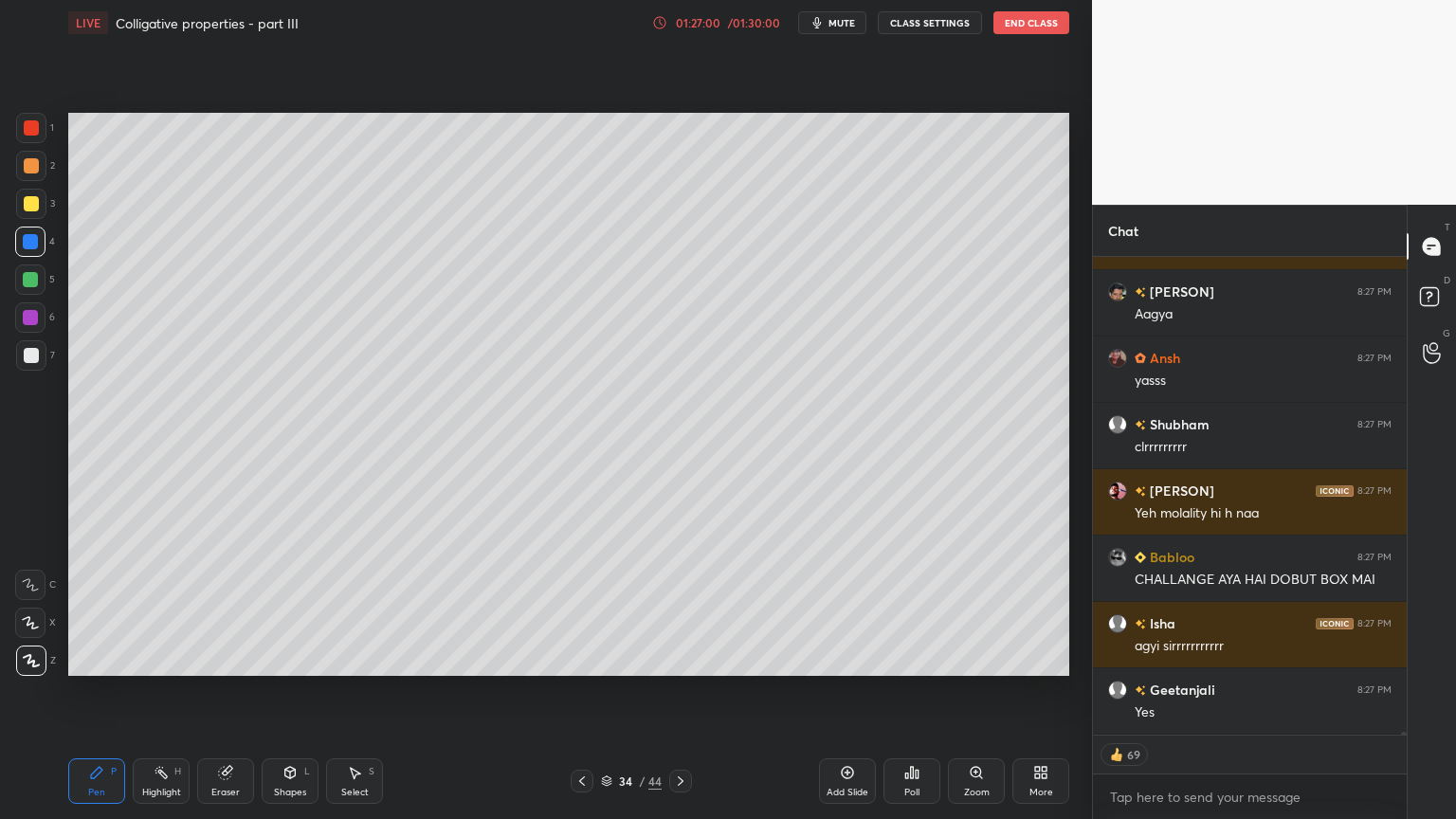 click 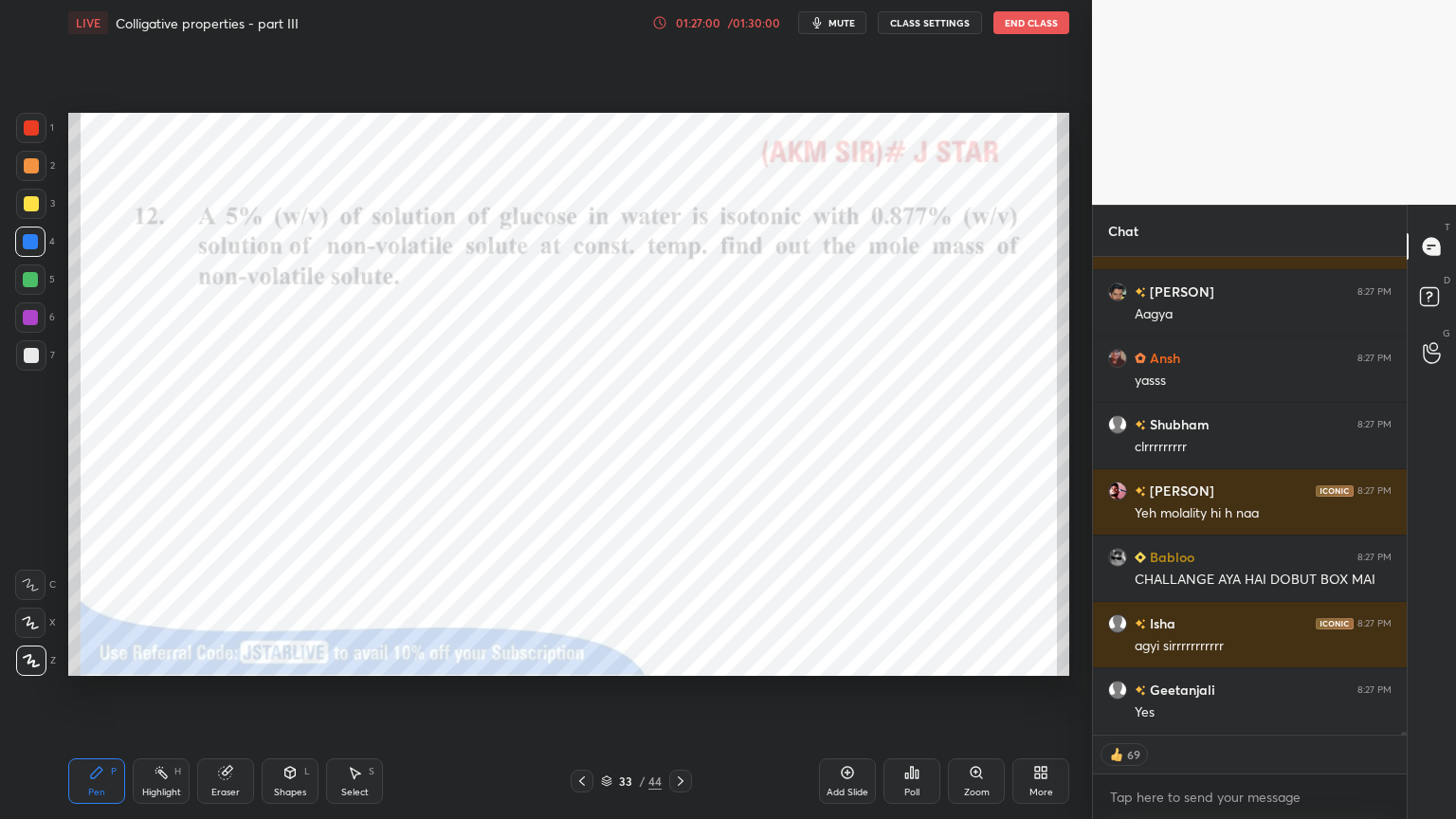 scroll, scrollTop: 82679, scrollLeft: 0, axis: vertical 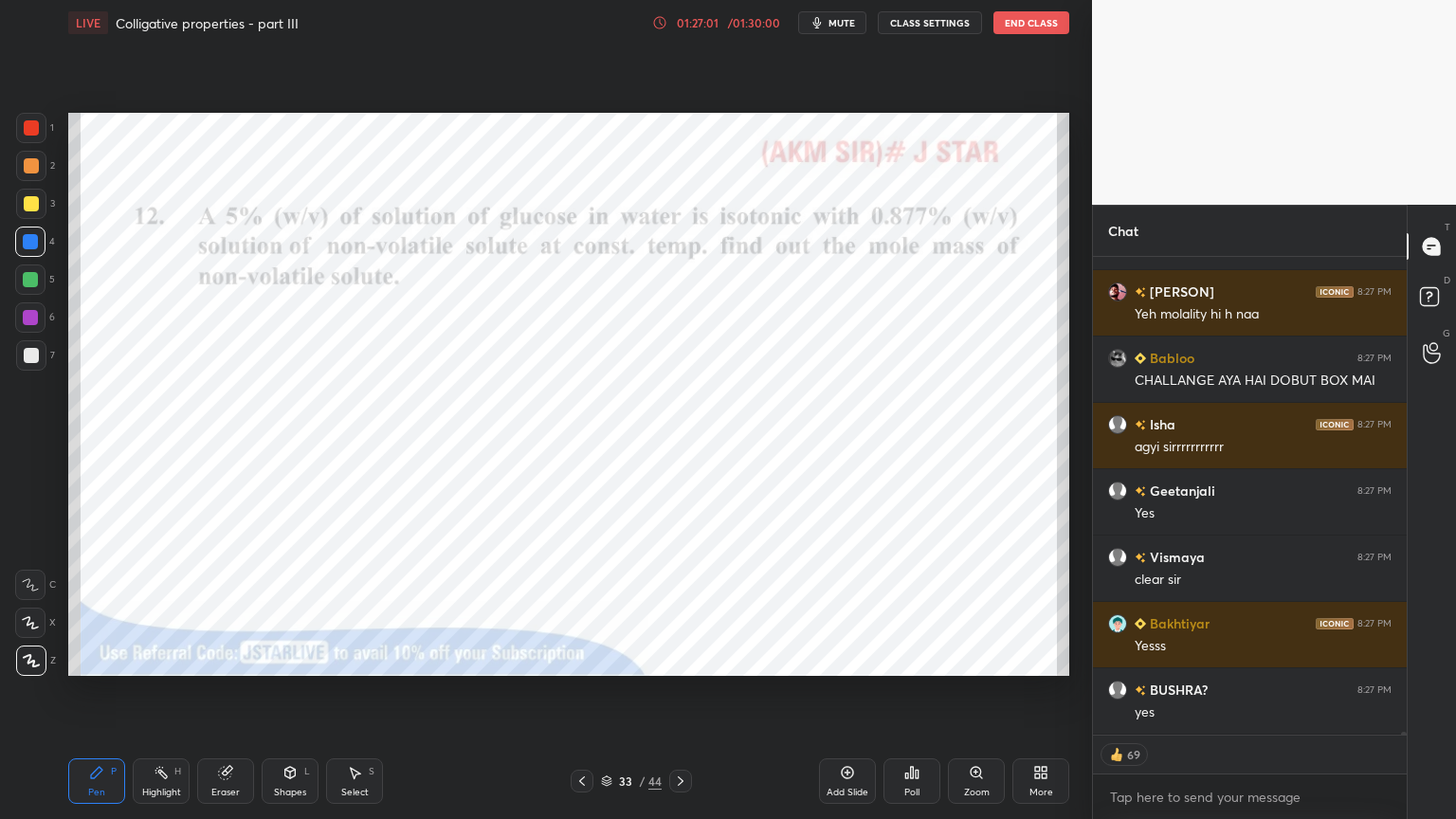 click on "Highlight" at bounding box center (161, 792) 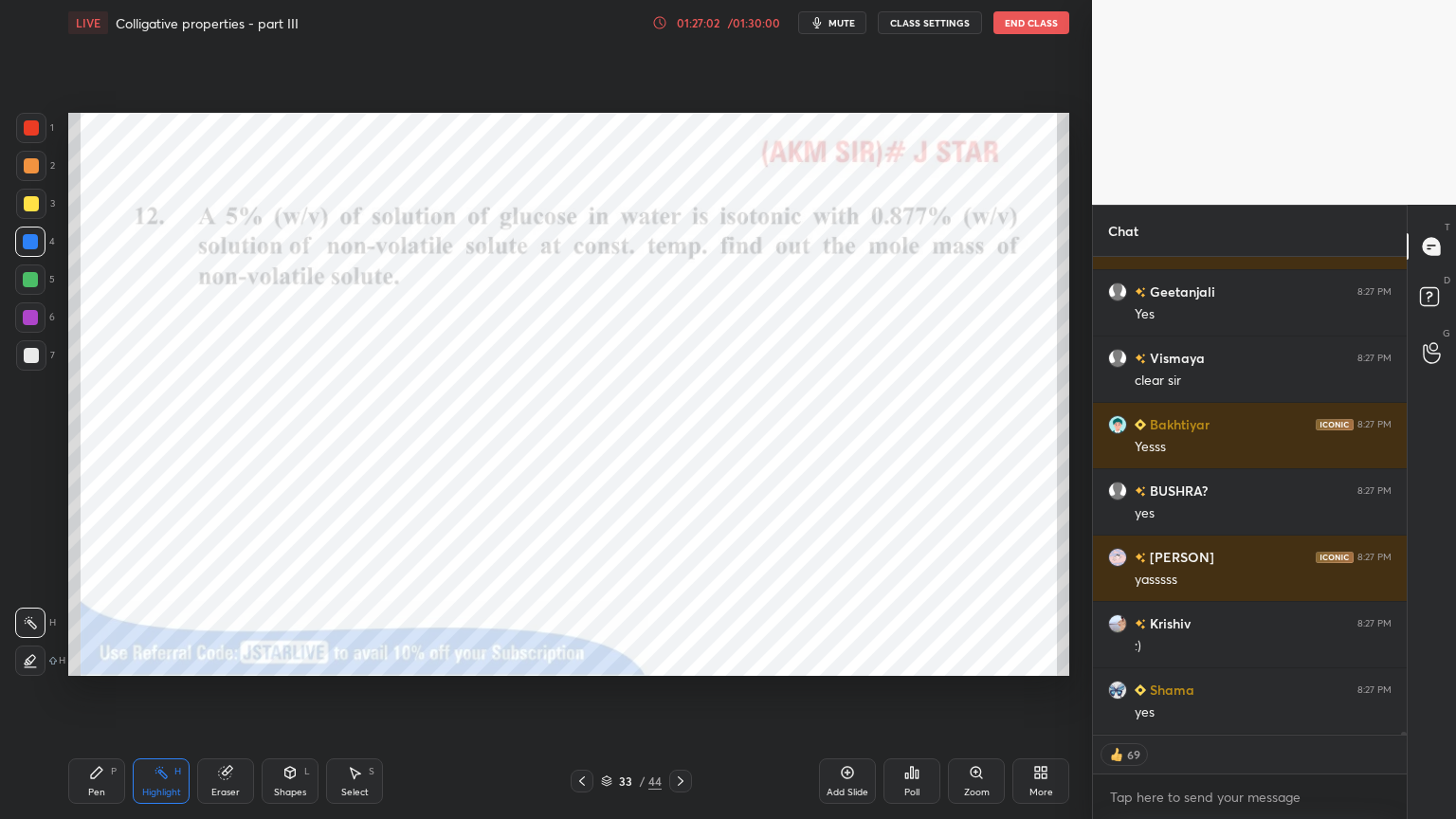 click 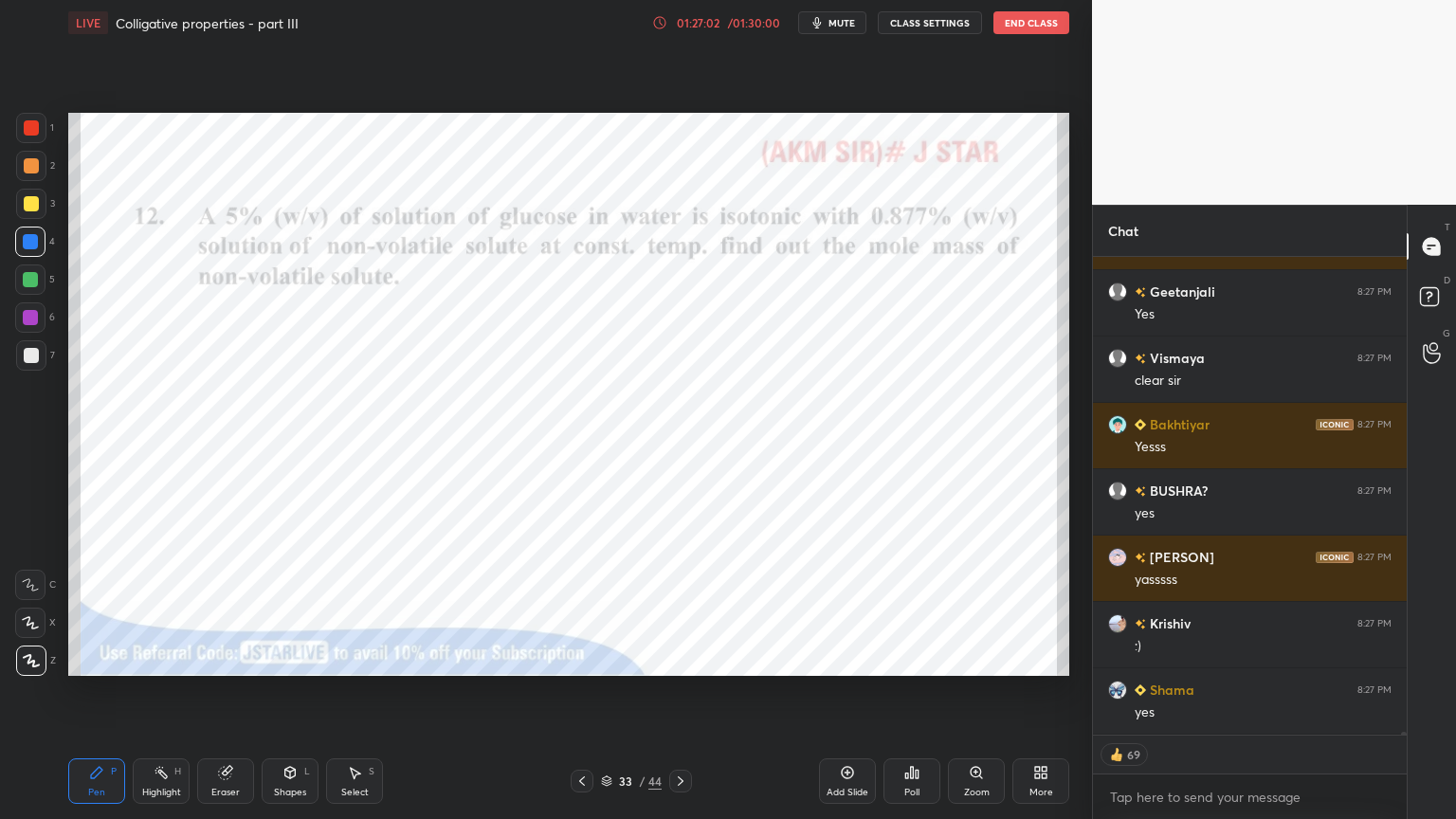 scroll, scrollTop: 83011, scrollLeft: 0, axis: vertical 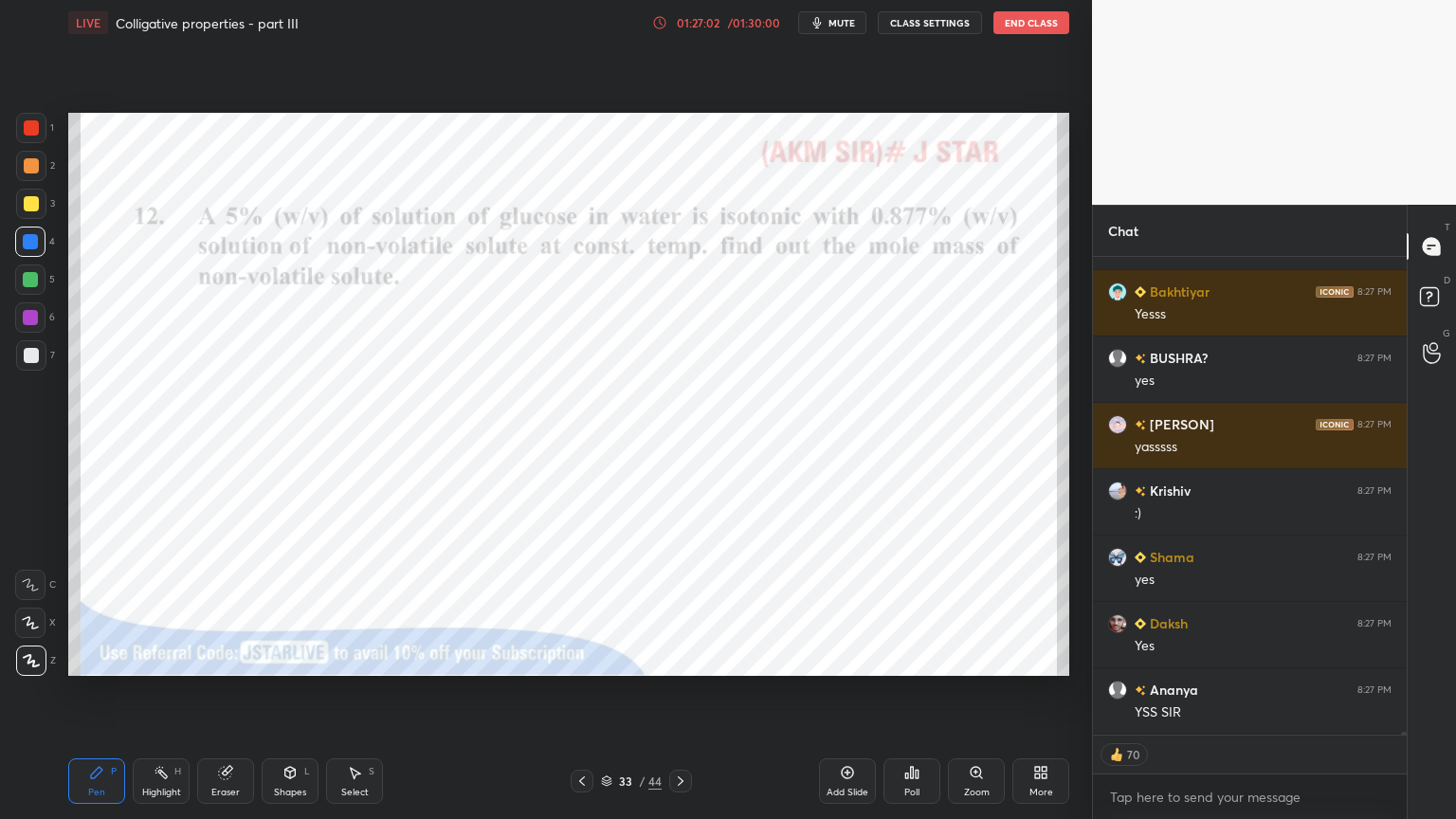 click on "[NUMBER] [NUMBER] [NUMBER] [NUMBER] [NUMBER] [NUMBER] [NUMBER] C X Z C X Z E E Erase all   H H LIVE Colligative properties - part III 01:27:02 /  01:30:00 mute CLASS SETTINGS End Class Setting up your live class Poll for   secs No correct answer Start poll Back Colligative properties - part III • L4 of Course on Solution - II [PERSON] ([INITIALS]) Pen P Highlight H Eraser Shapes L Select S [NUMBER] / [NUMBER] Add Slide Poll Zoom More" at bounding box center (538, 410) 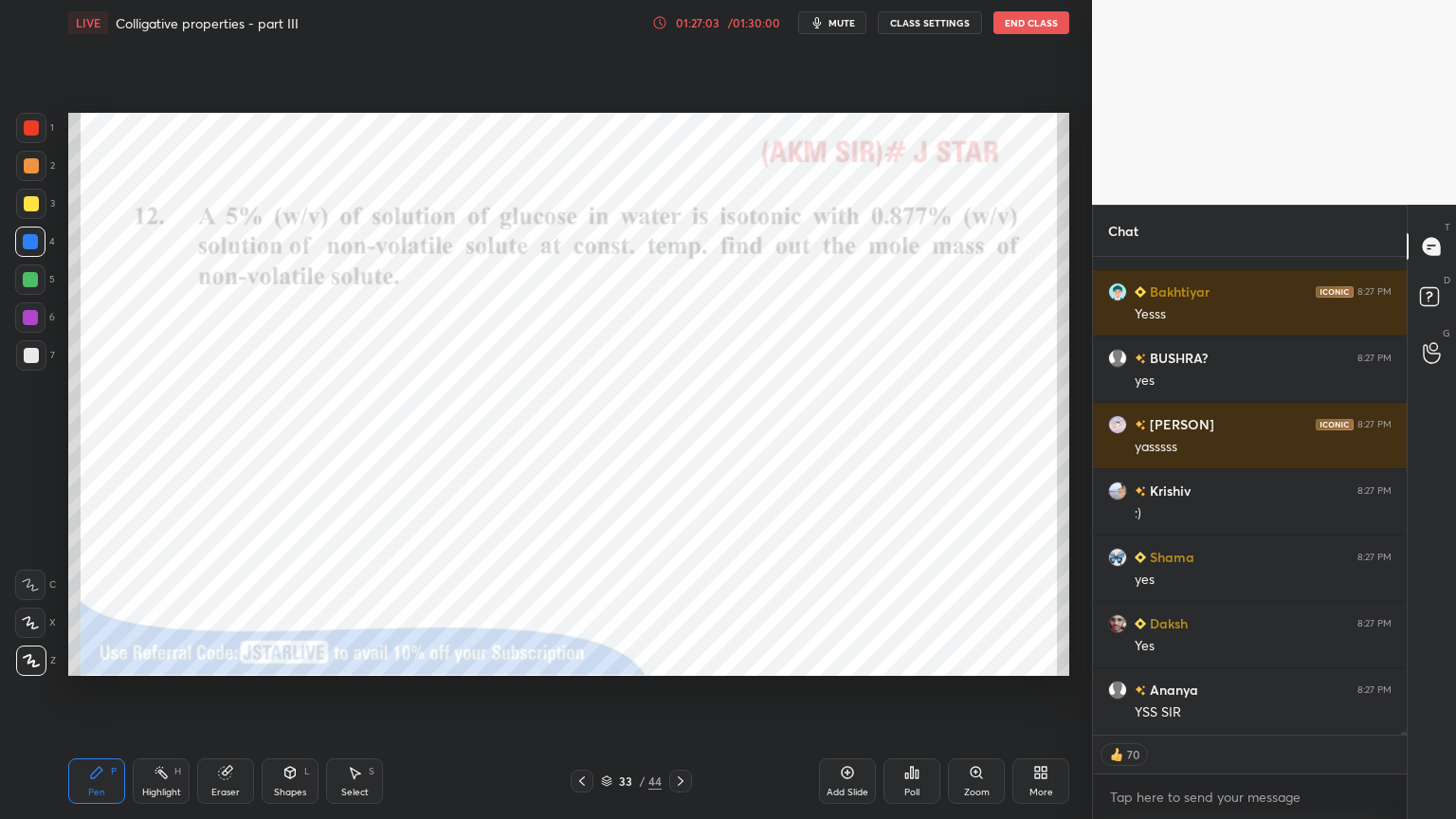 drag, startPoint x: 27, startPoint y: 131, endPoint x: 25, endPoint y: 140, distance: 9.219544 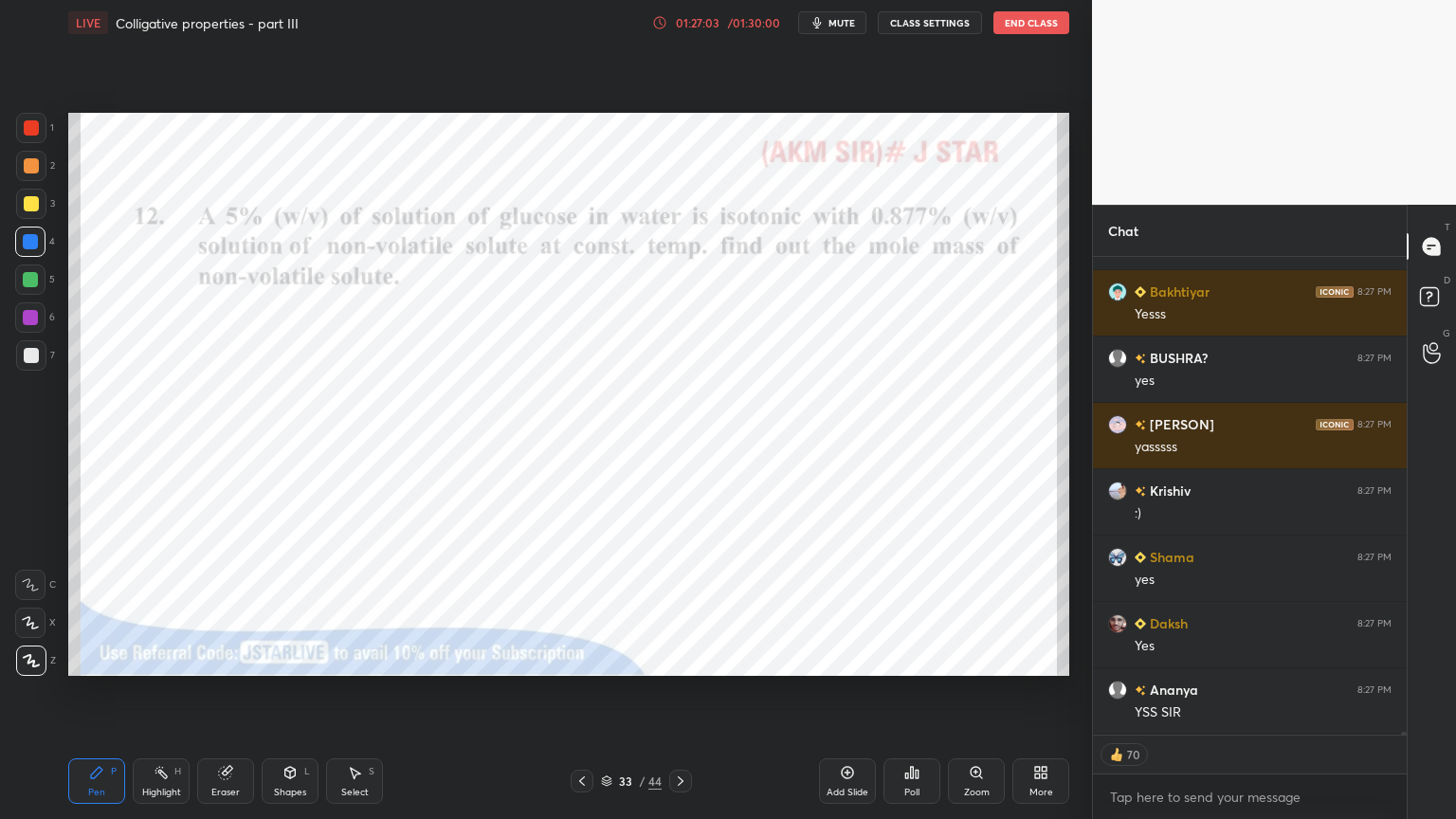 click at bounding box center [31, 128] 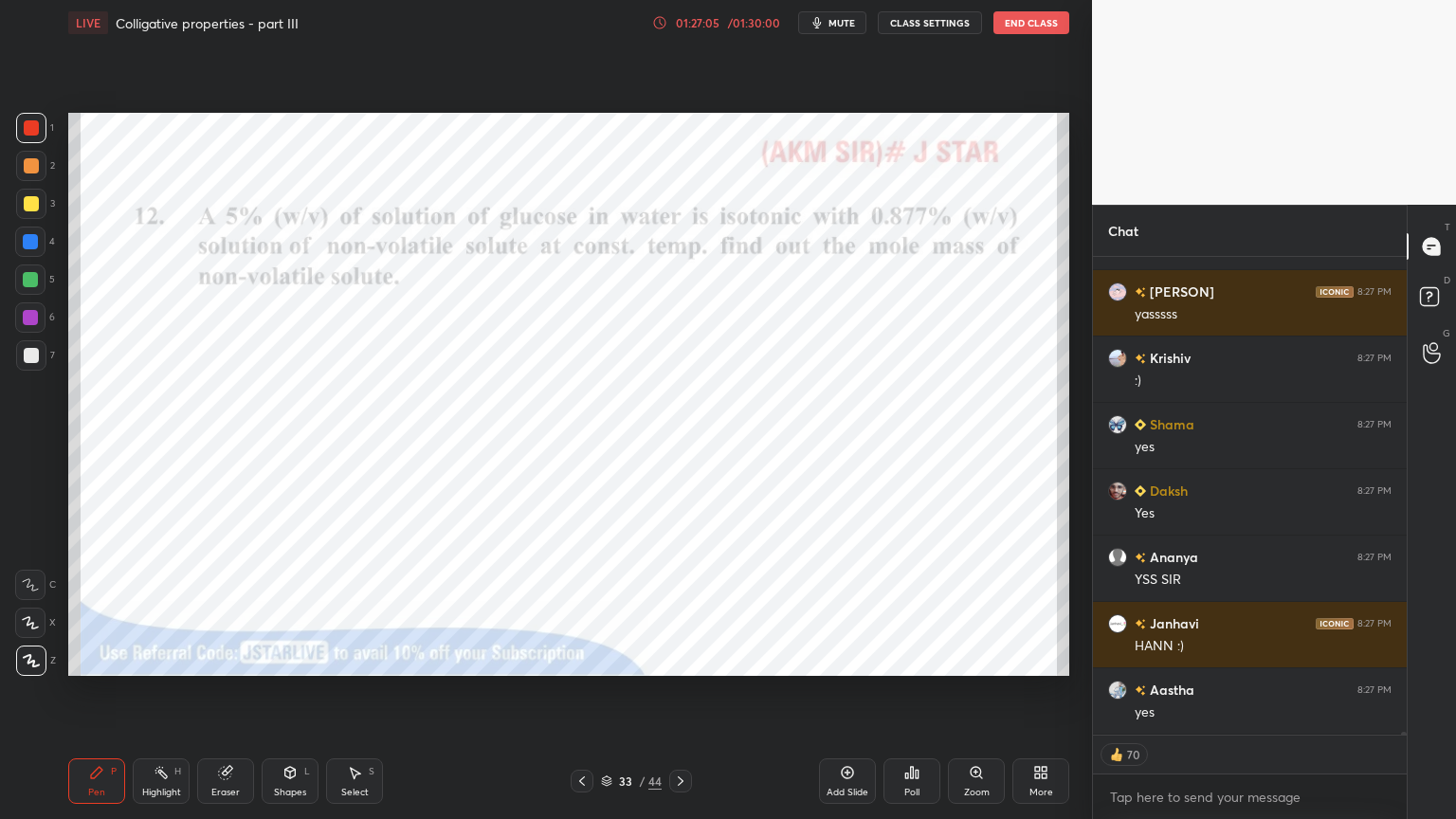 scroll, scrollTop: 83210, scrollLeft: 0, axis: vertical 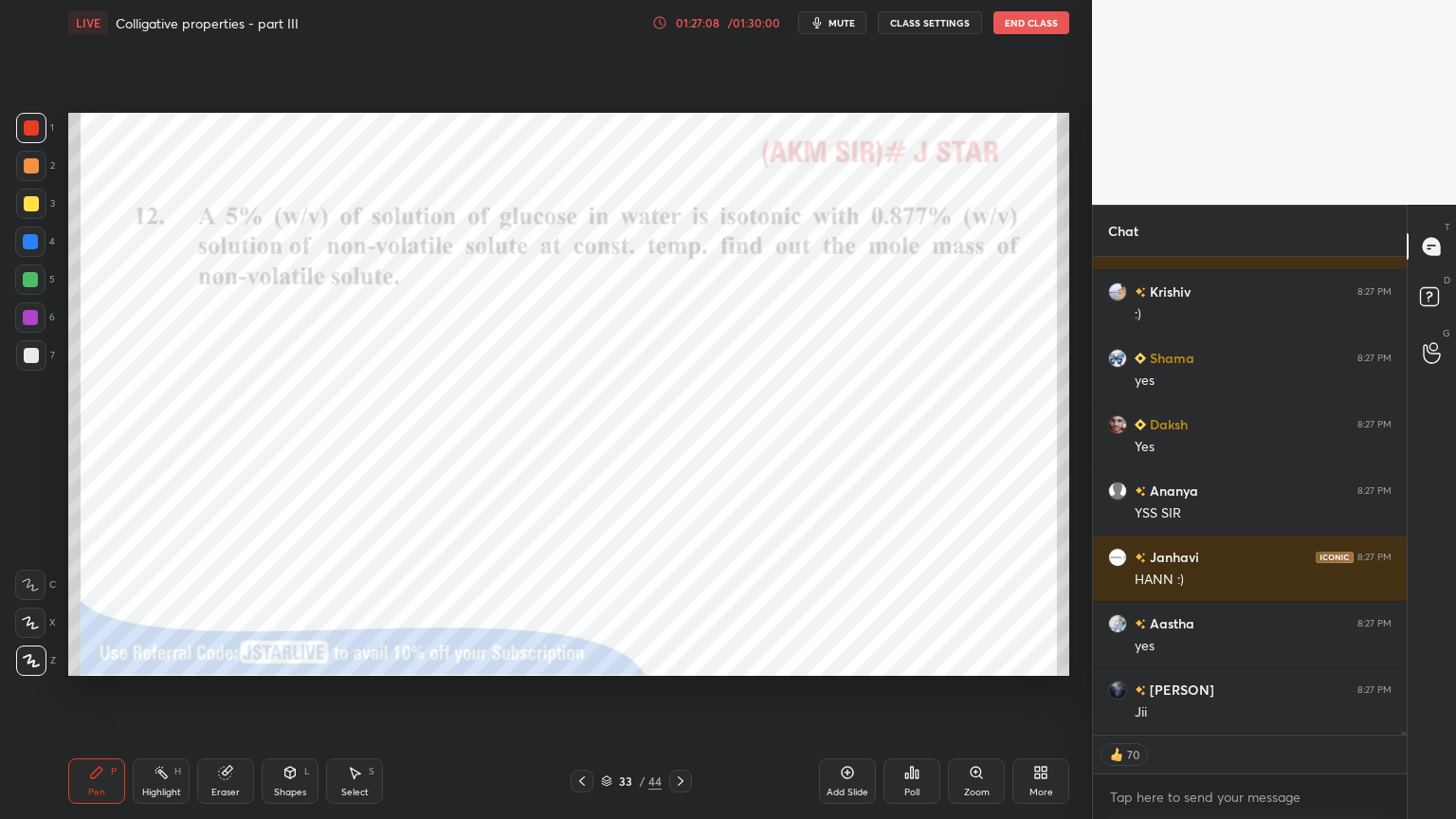 click at bounding box center (30, 242) 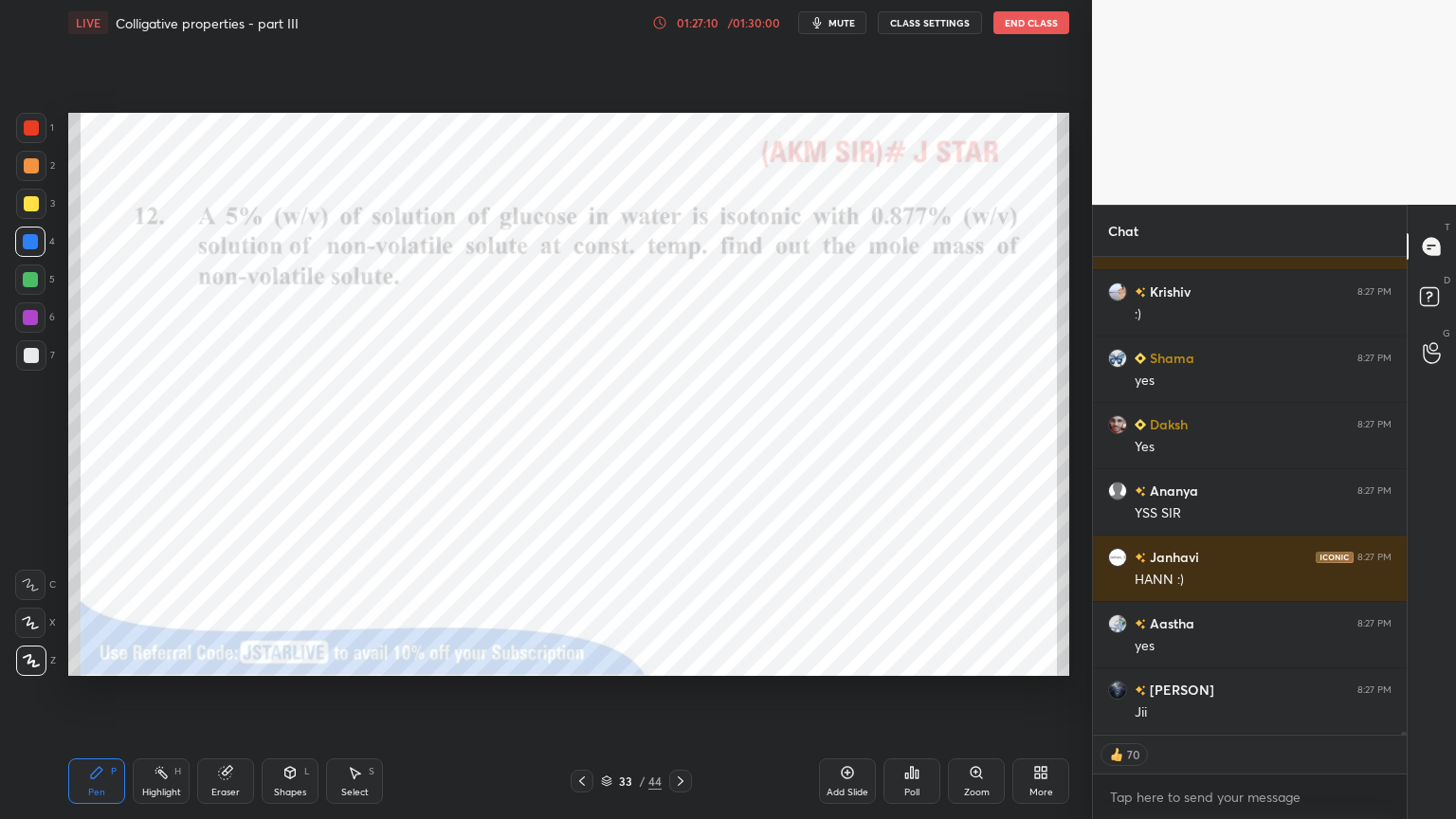 click at bounding box center [30, 318] 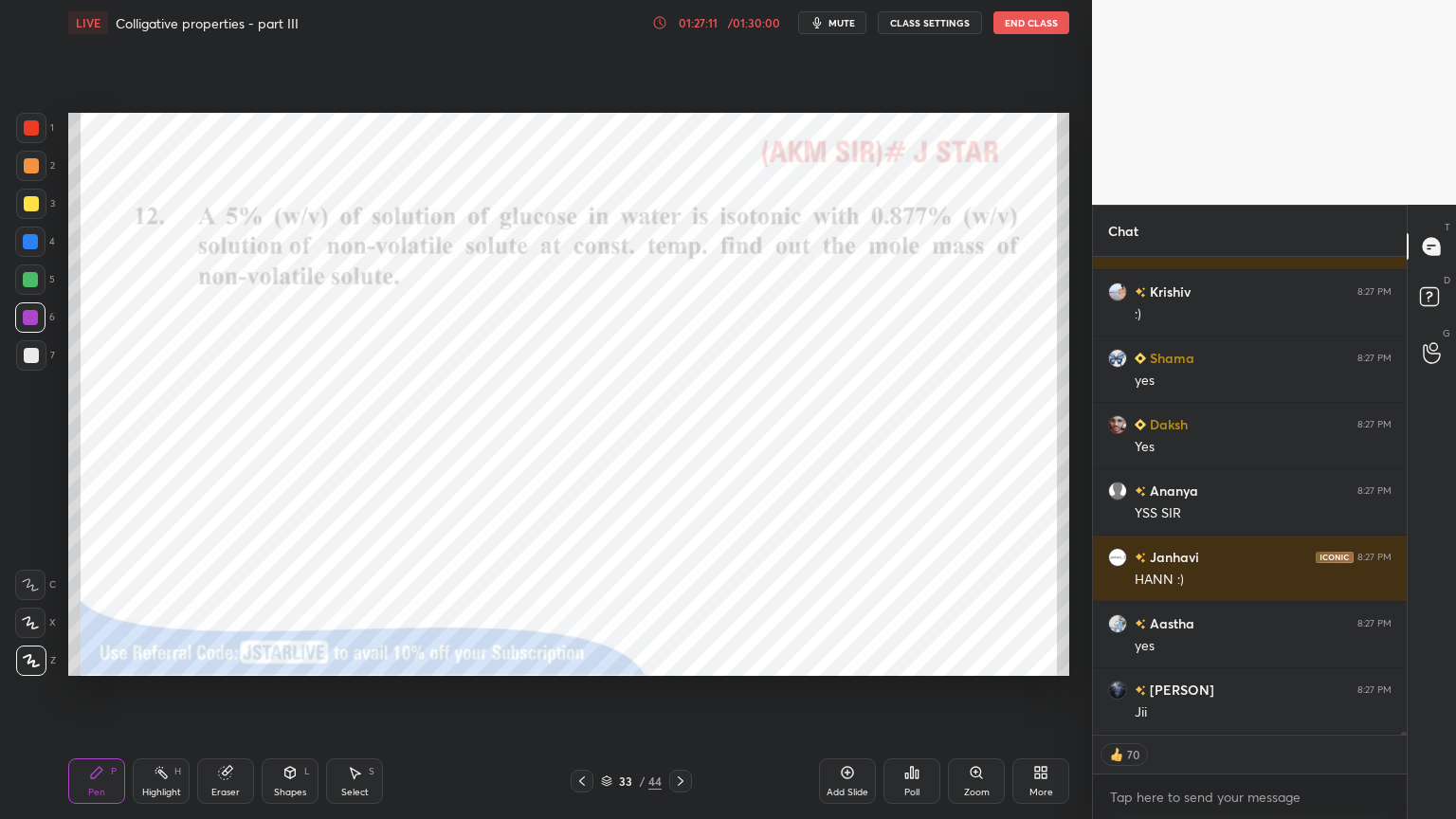 click 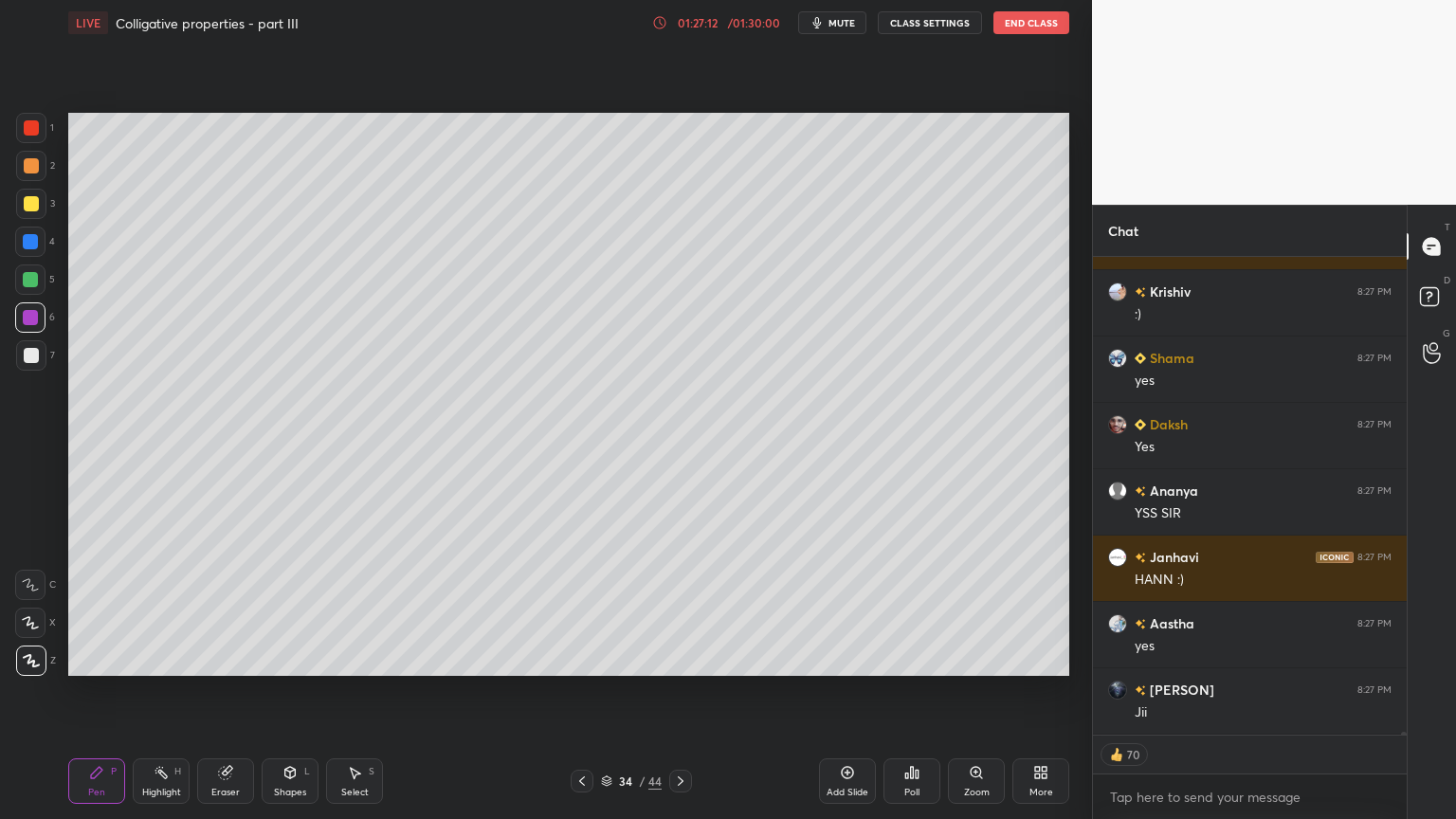 click 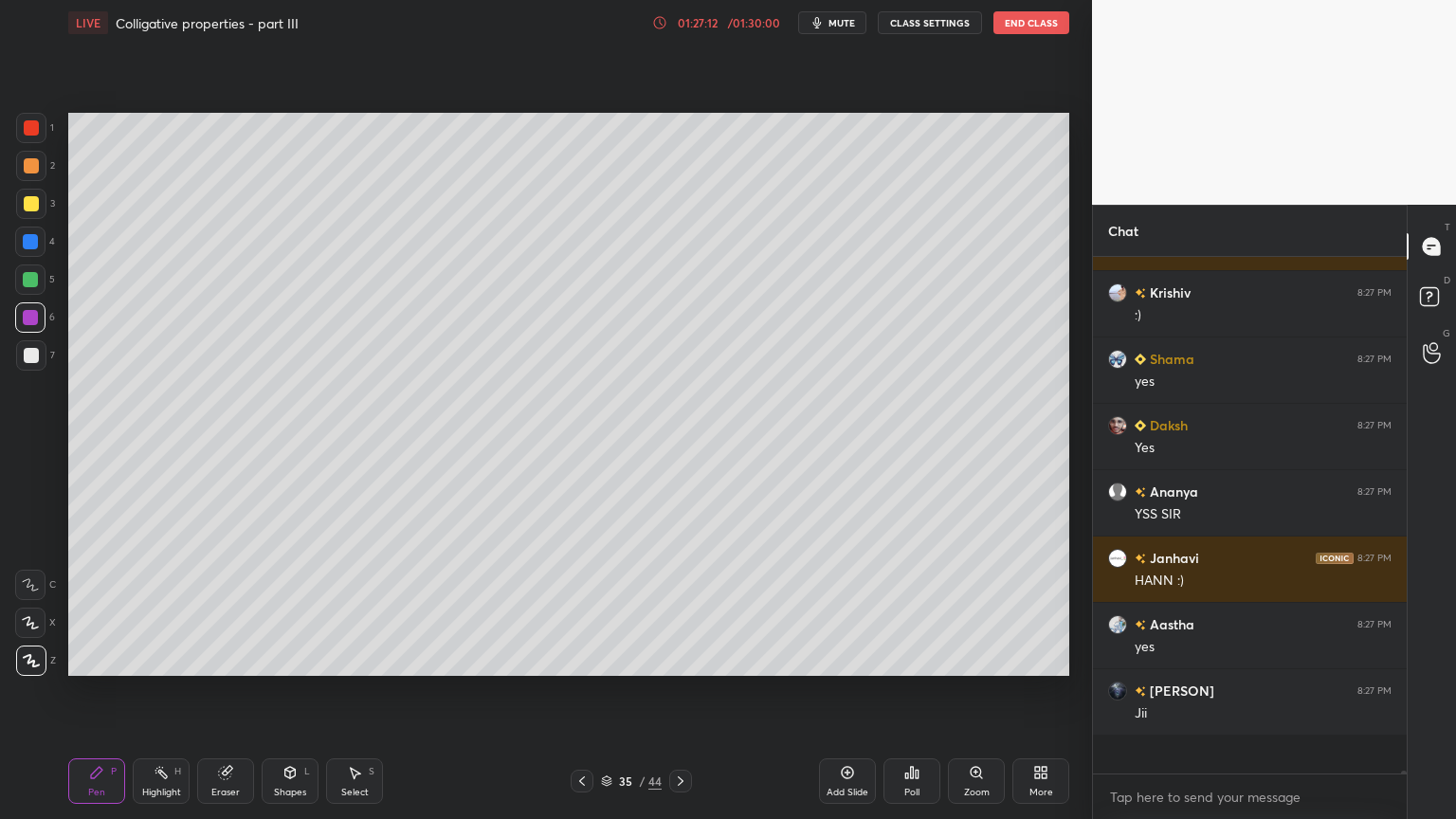 scroll, scrollTop: 7, scrollLeft: 6, axis: both 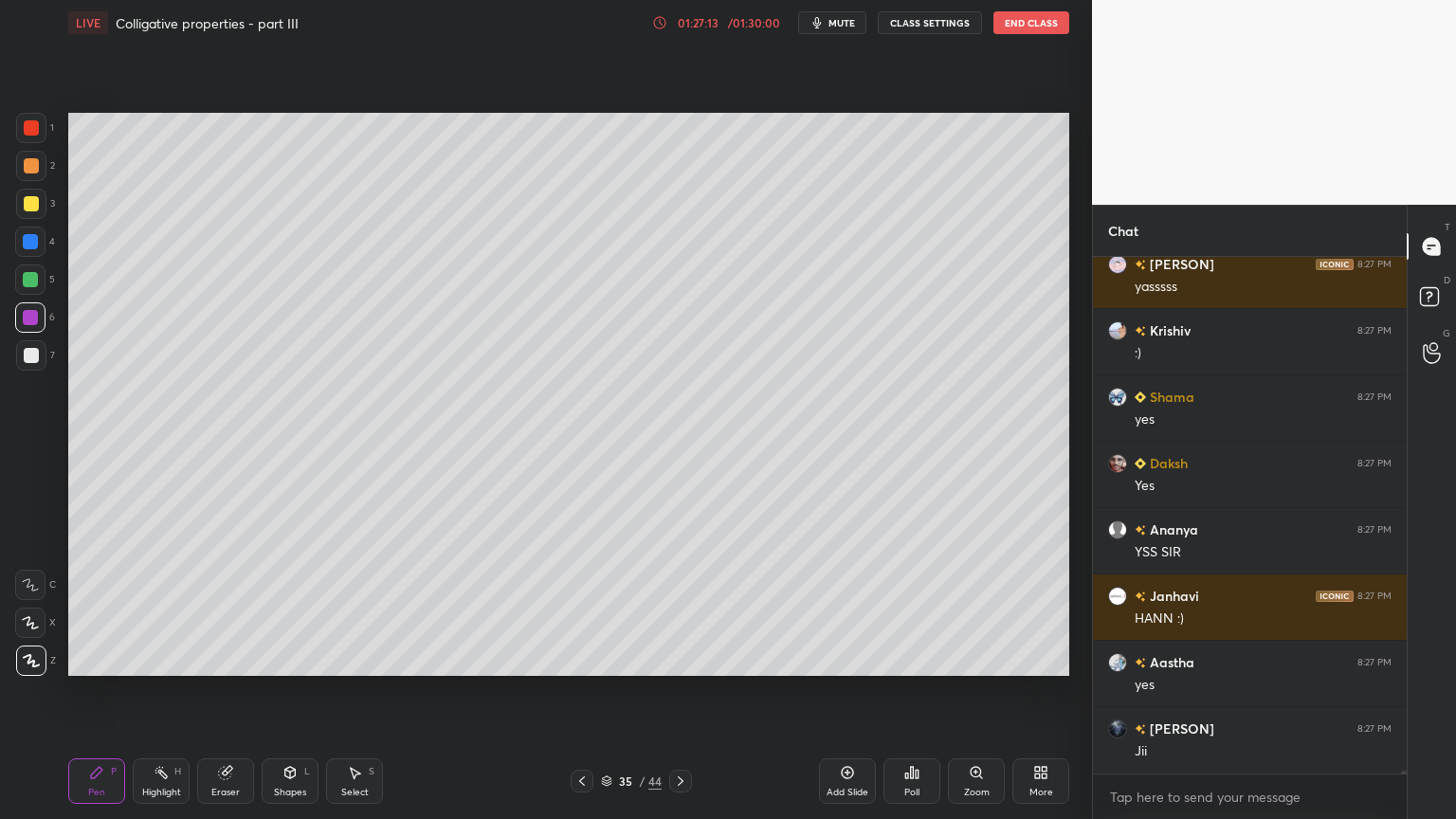 click on "Highlight H" at bounding box center (161, 781) 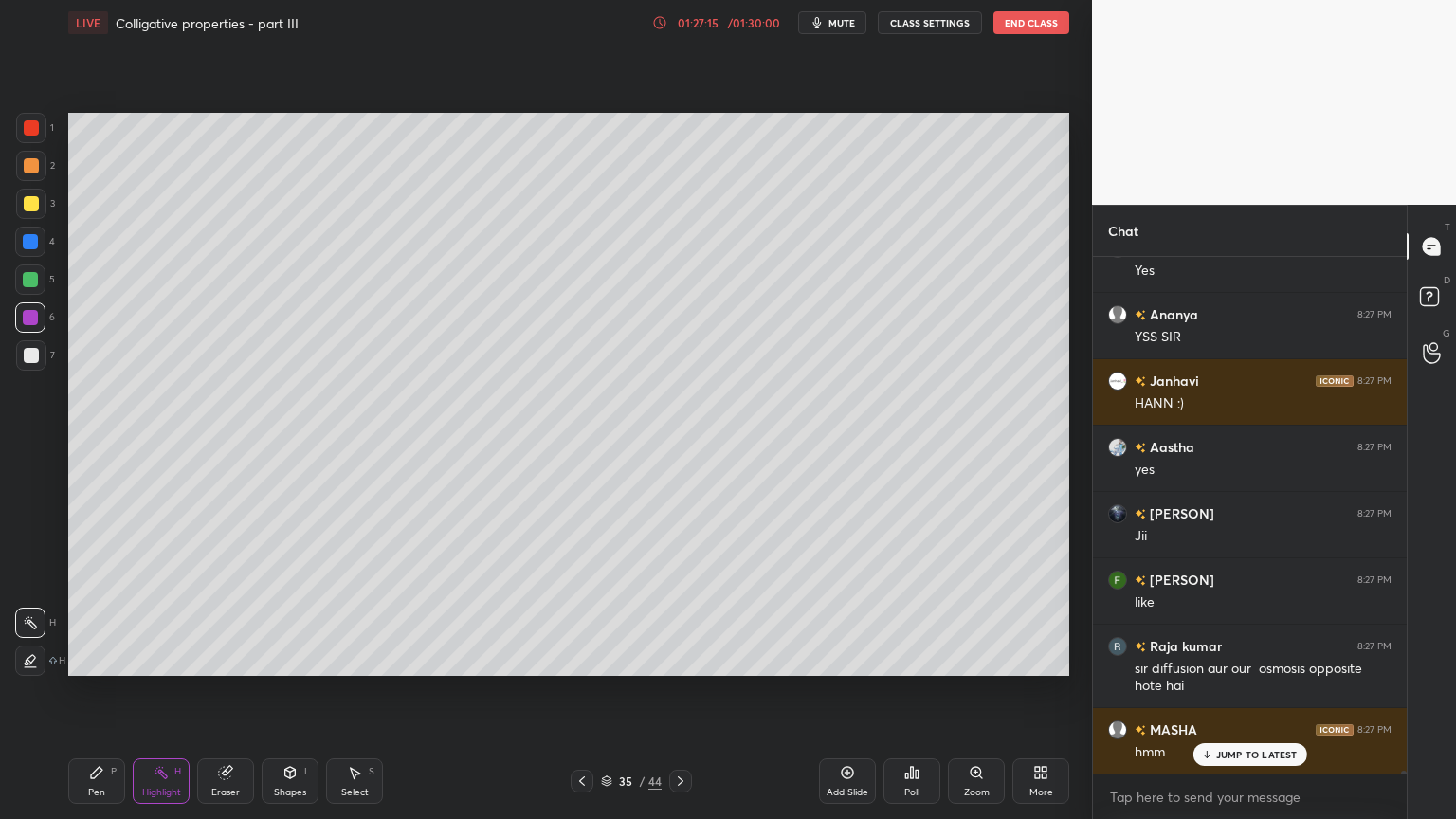 scroll, scrollTop: 83454, scrollLeft: 0, axis: vertical 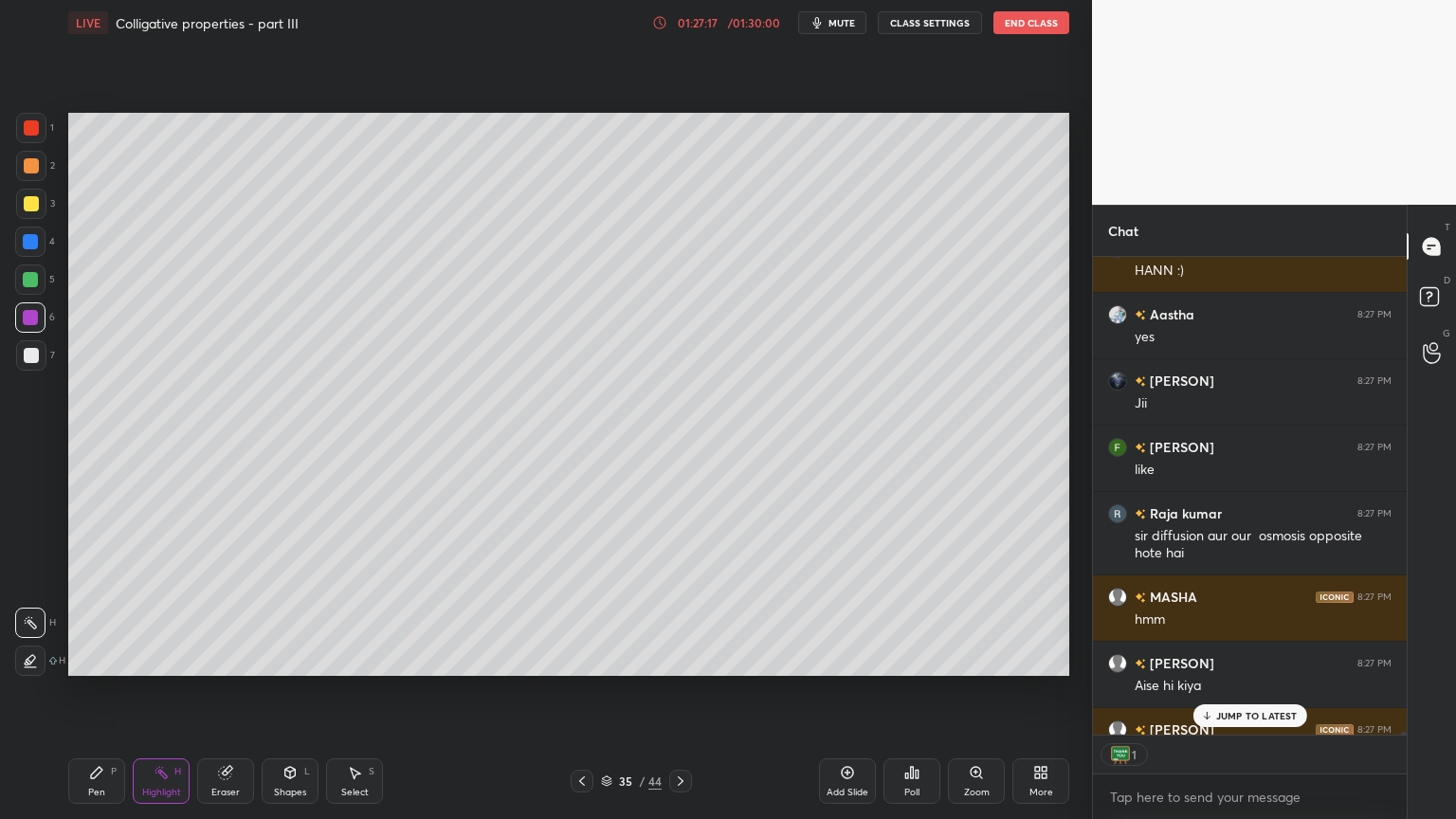 drag, startPoint x: 91, startPoint y: 792, endPoint x: 110, endPoint y: 768, distance: 30.61046 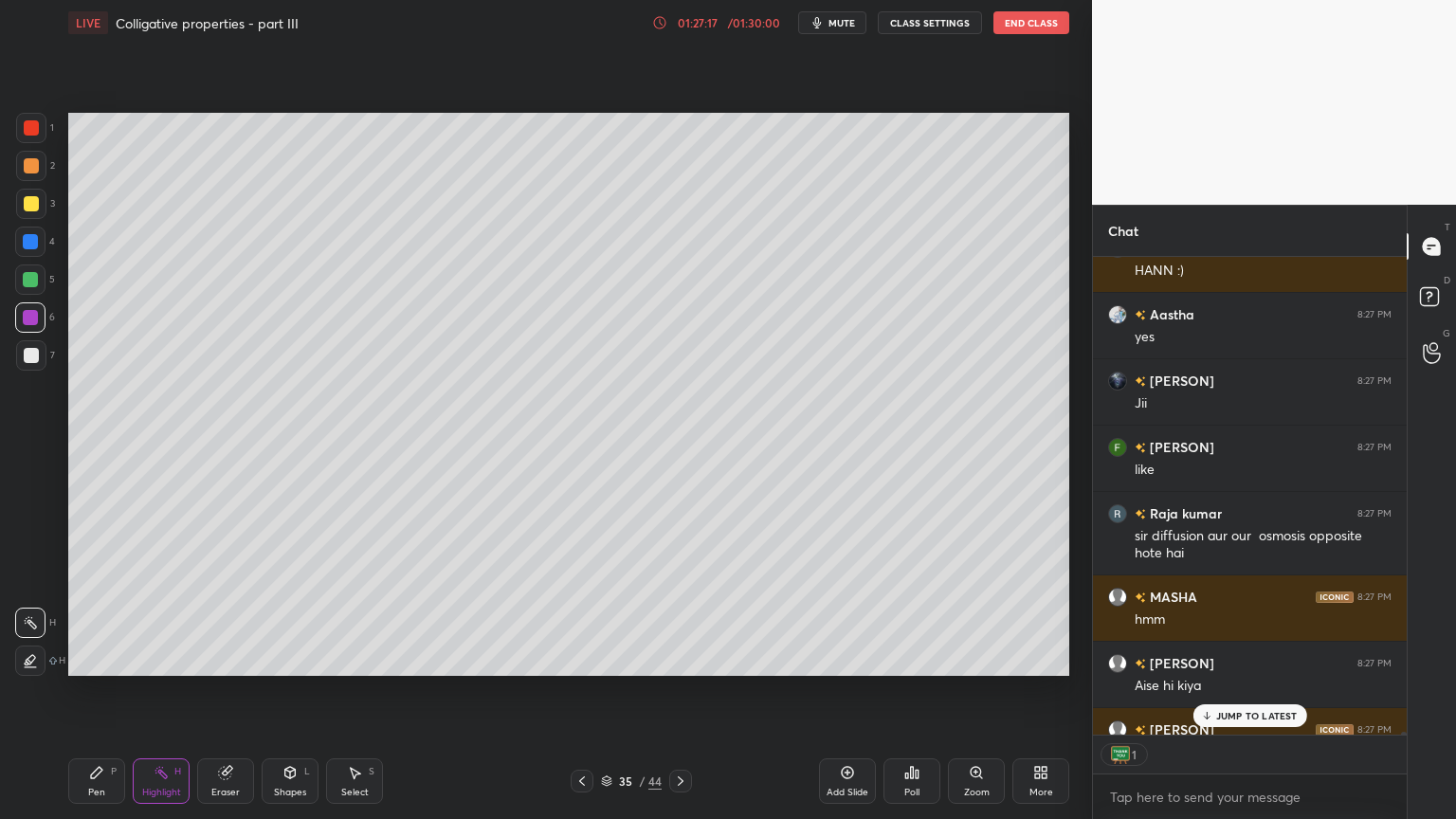 click on "Pen" at bounding box center (97, 792) 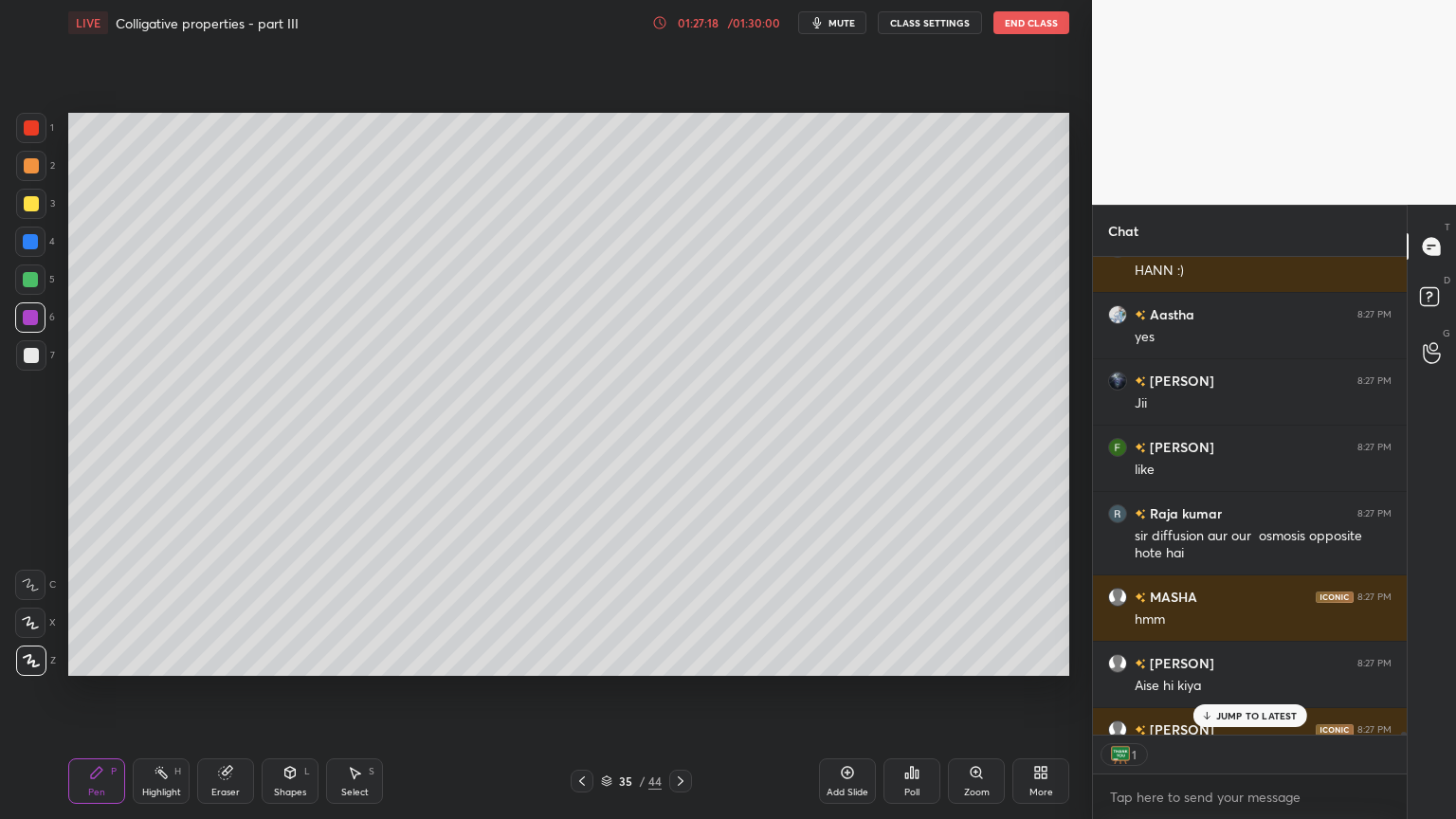 click at bounding box center (31, 204) 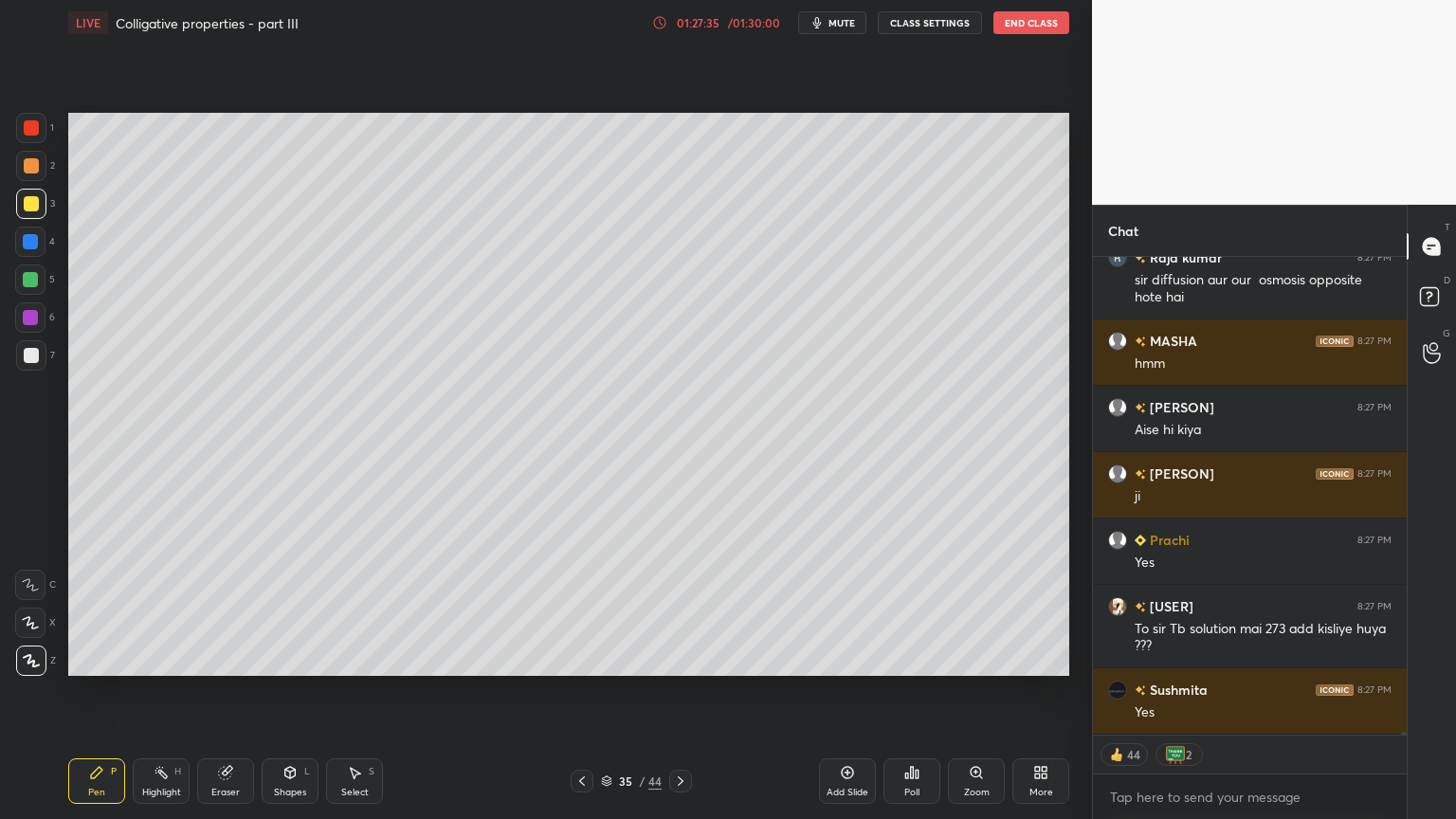 drag, startPoint x: 234, startPoint y: 781, endPoint x: 417, endPoint y: 677, distance: 210.48753 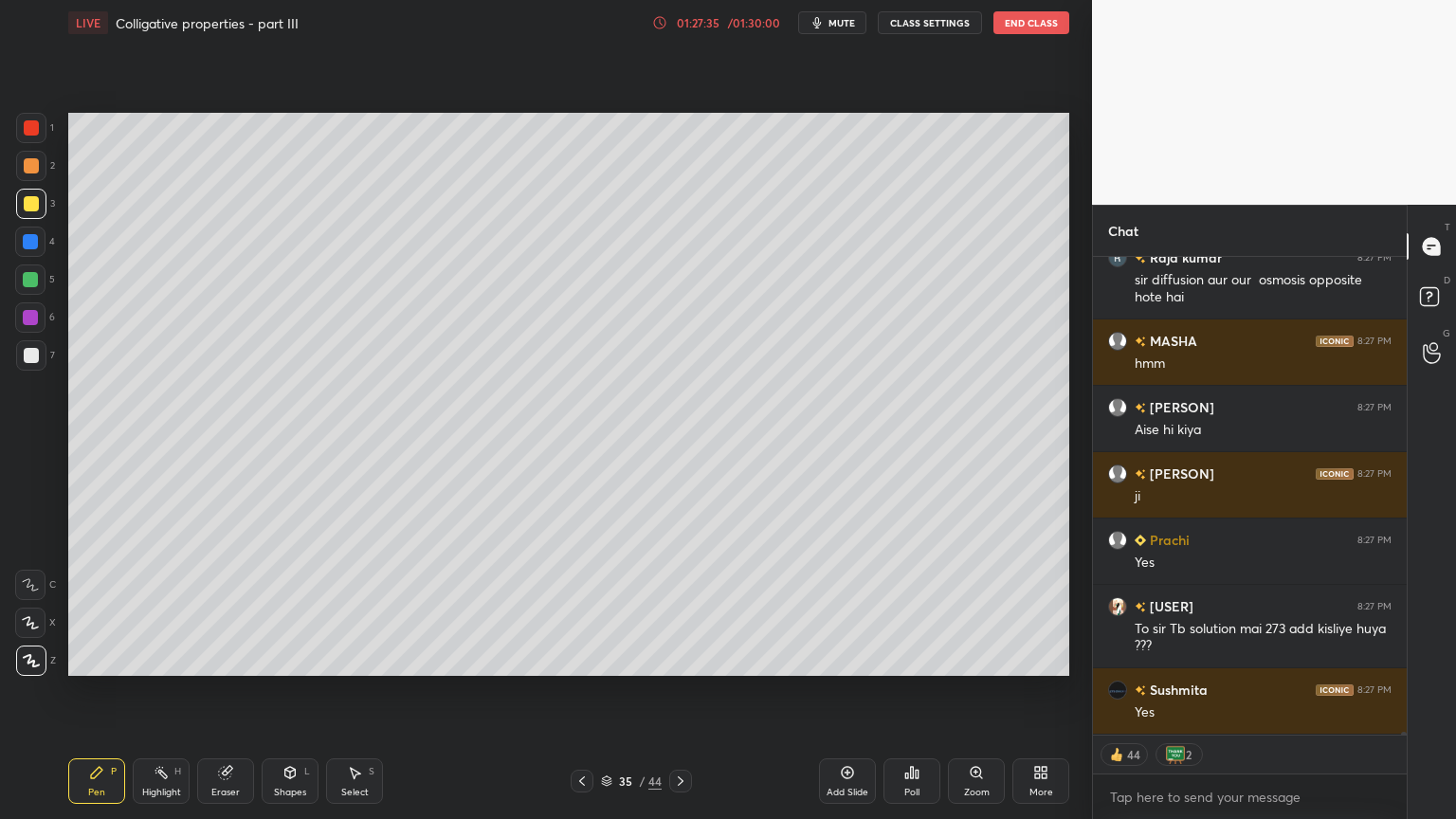 click on "Eraser" at bounding box center [226, 781] 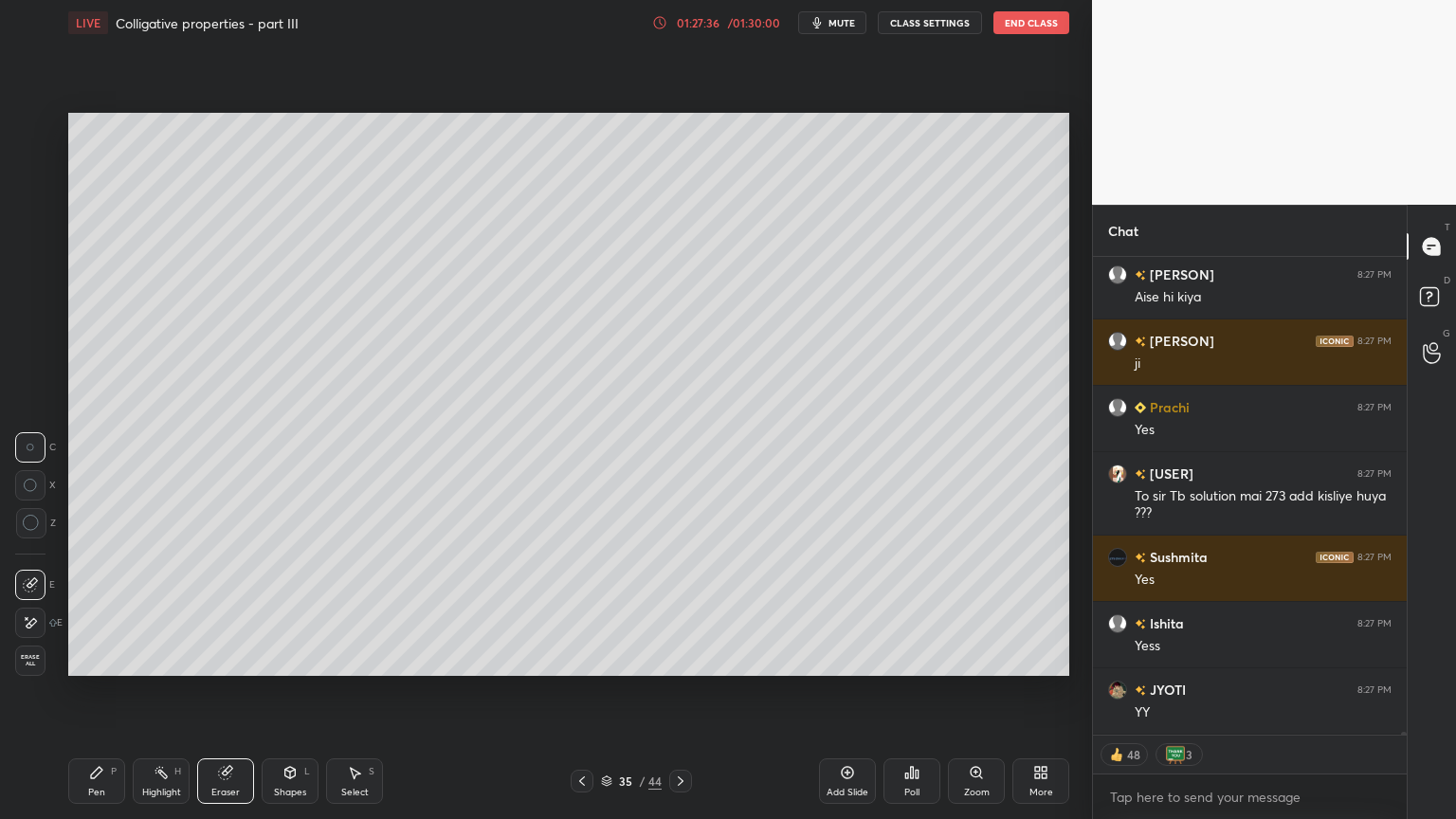 click on "Pen P" at bounding box center [97, 781] 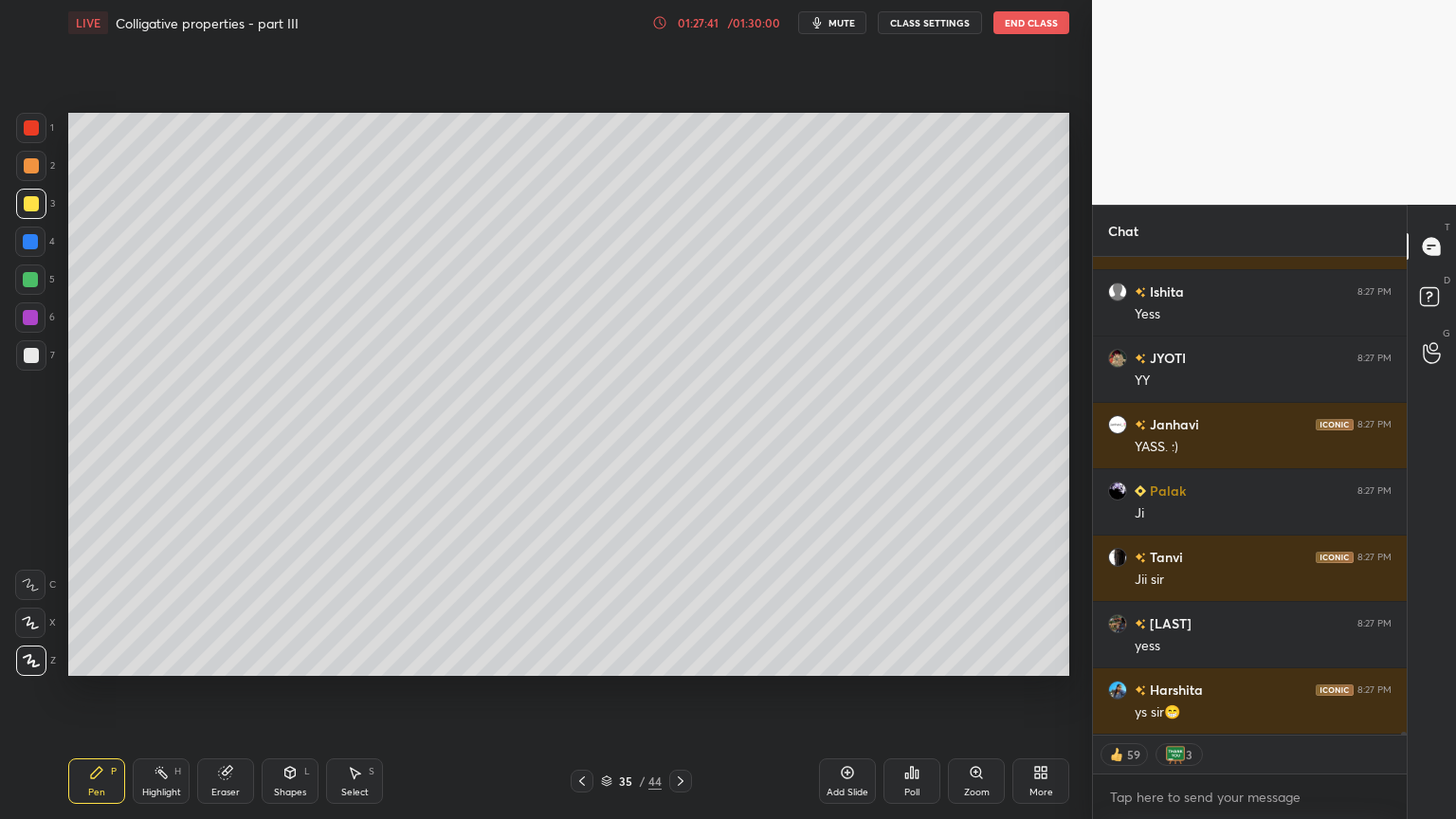 drag, startPoint x: 160, startPoint y: 788, endPoint x: 680, endPoint y: 676, distance: 531.9248 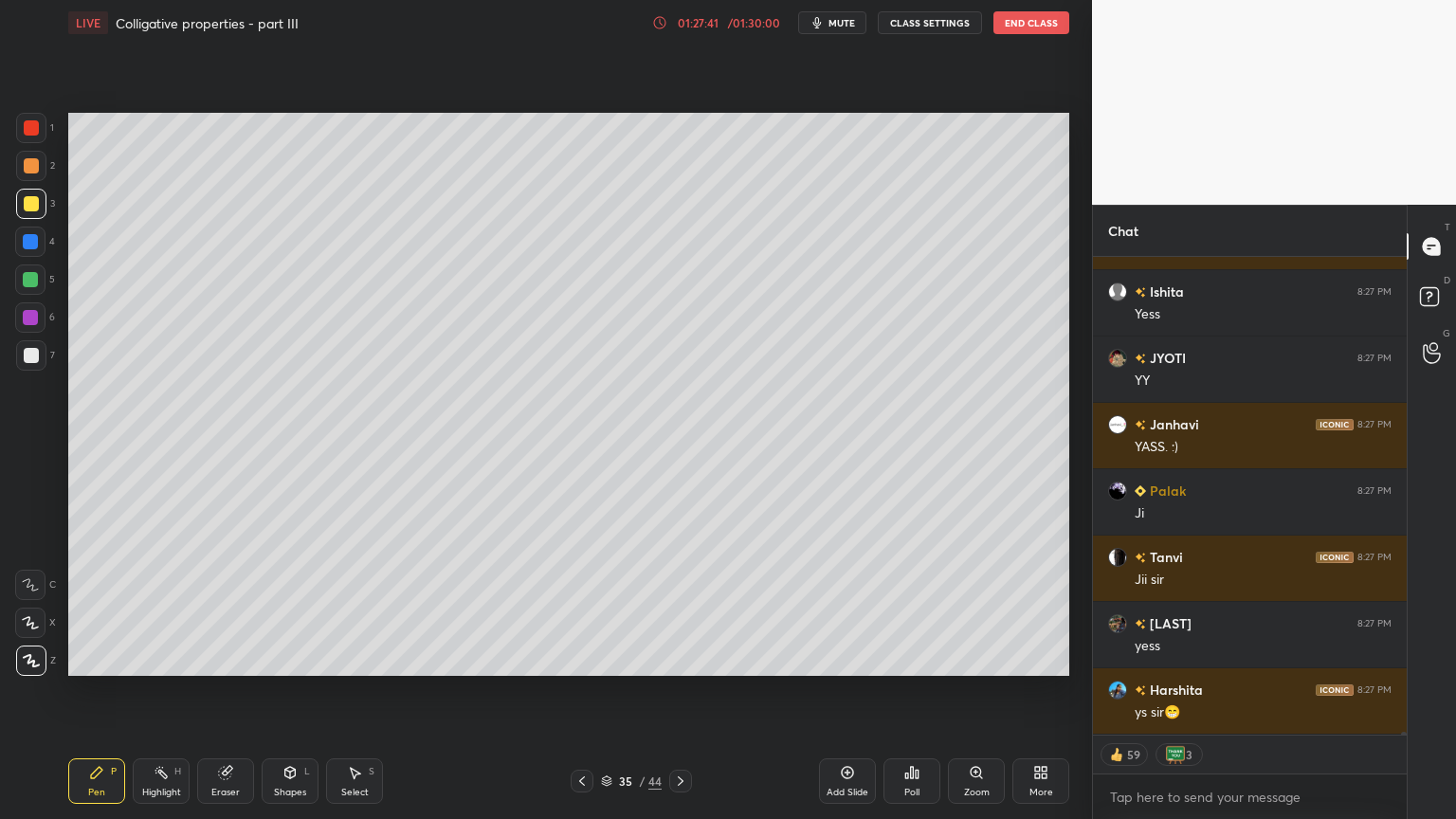 click on "Highlight H" at bounding box center [161, 781] 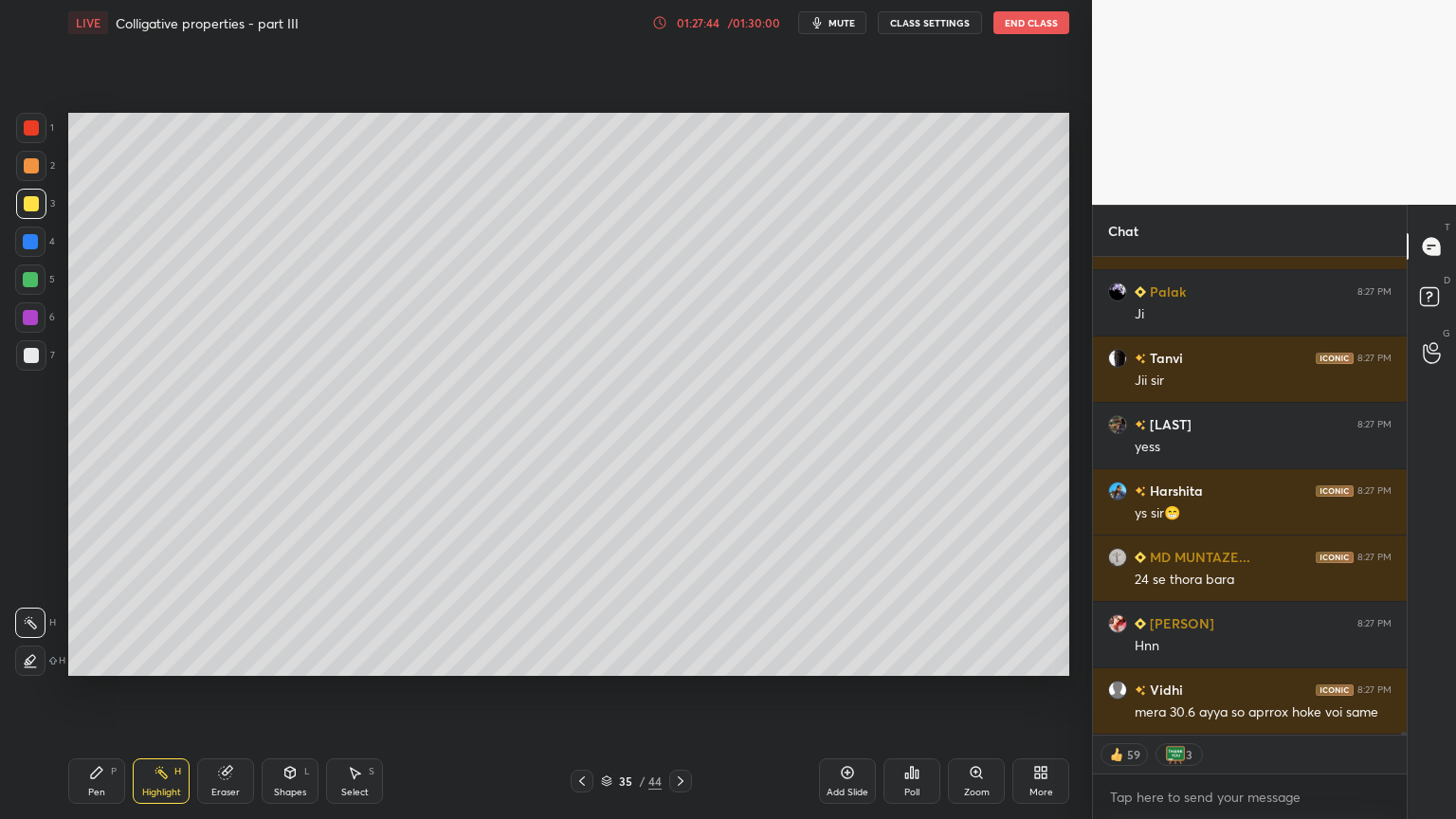 drag, startPoint x: 458, startPoint y: 818, endPoint x: 506, endPoint y: 818, distance: 48 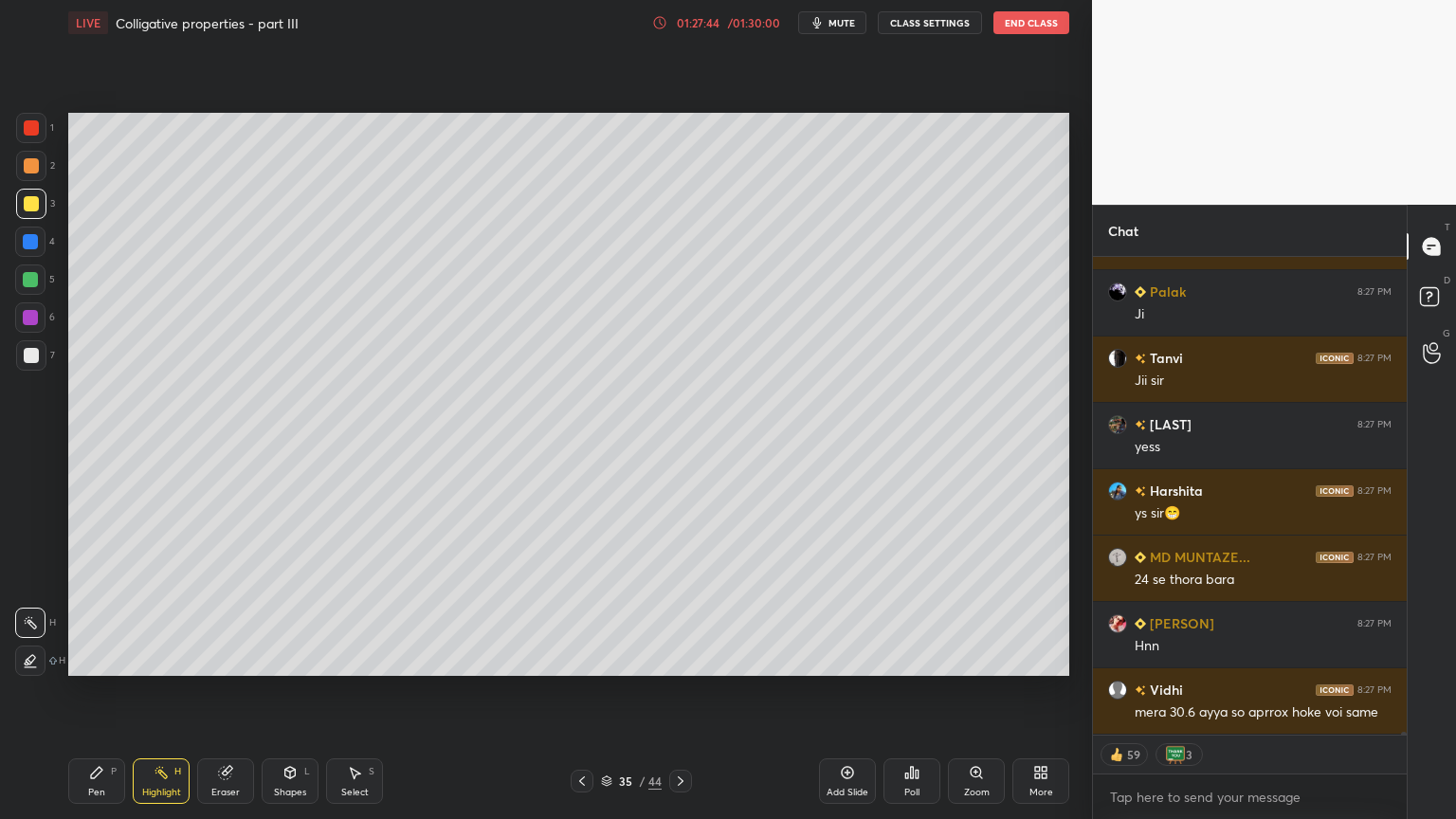 click on "Pen P Highlight H Eraser Shapes L Select S 35 / 44 Add Slide Poll Zoom More" at bounding box center (569, 781) 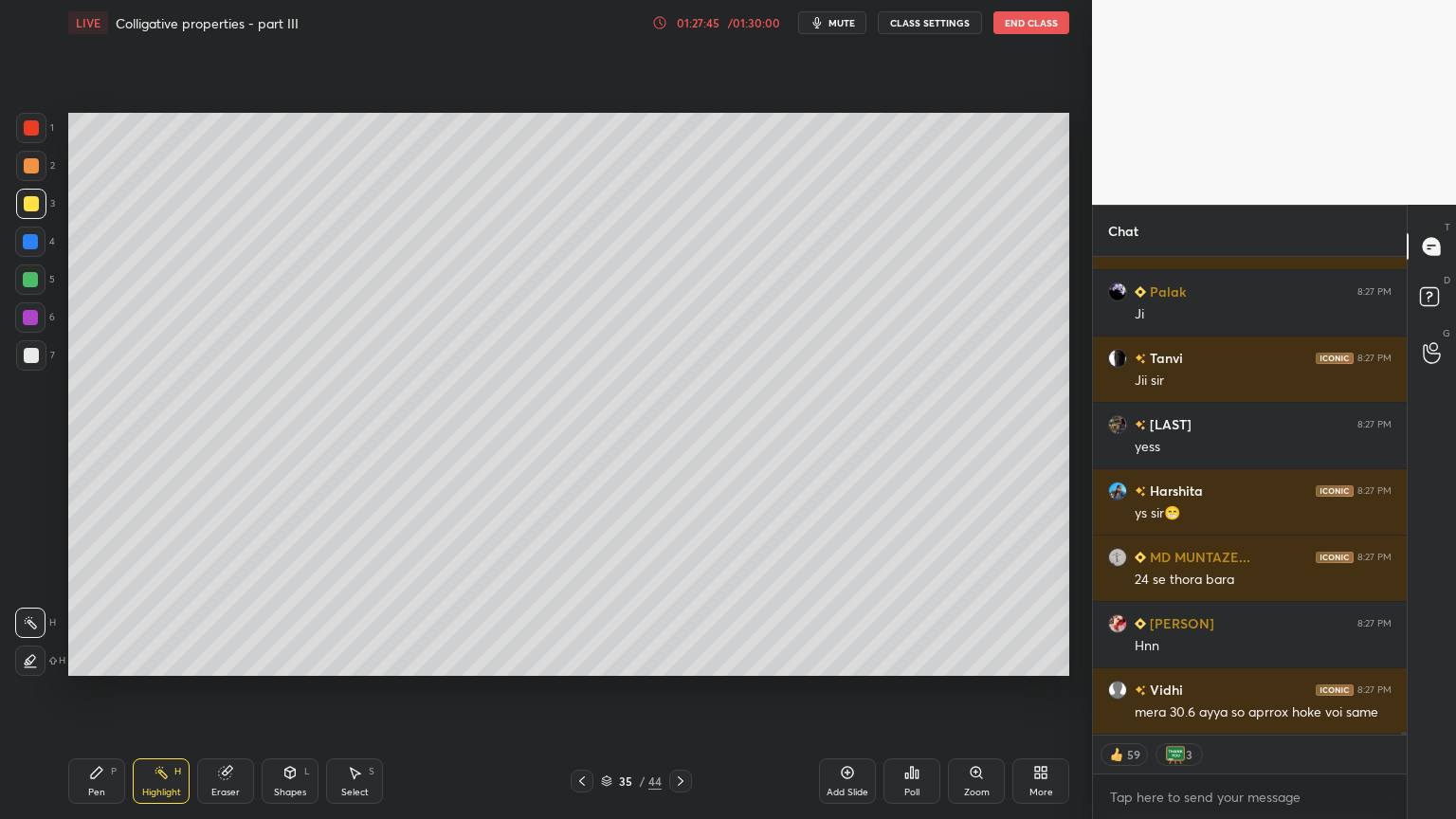 click 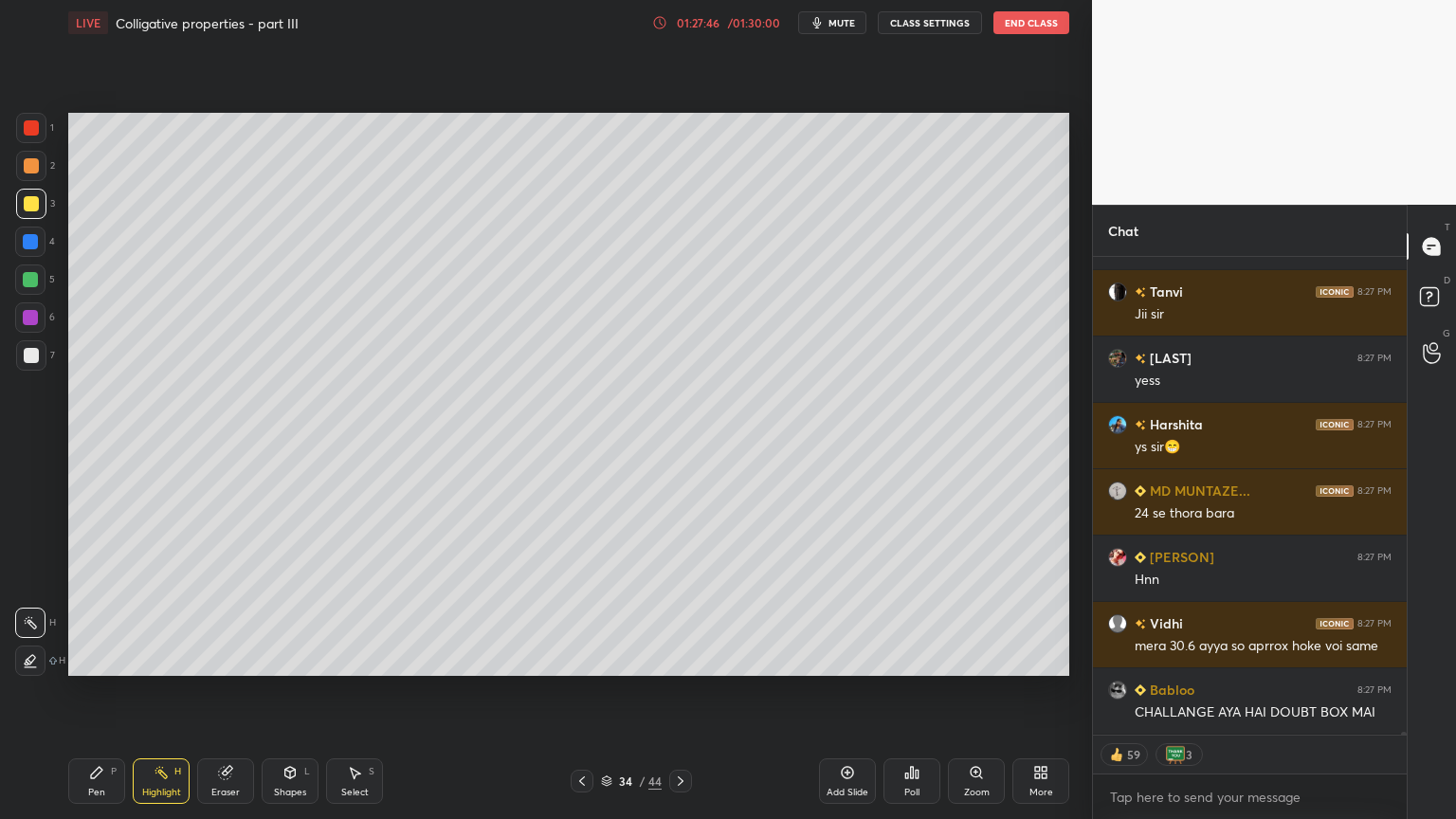 click 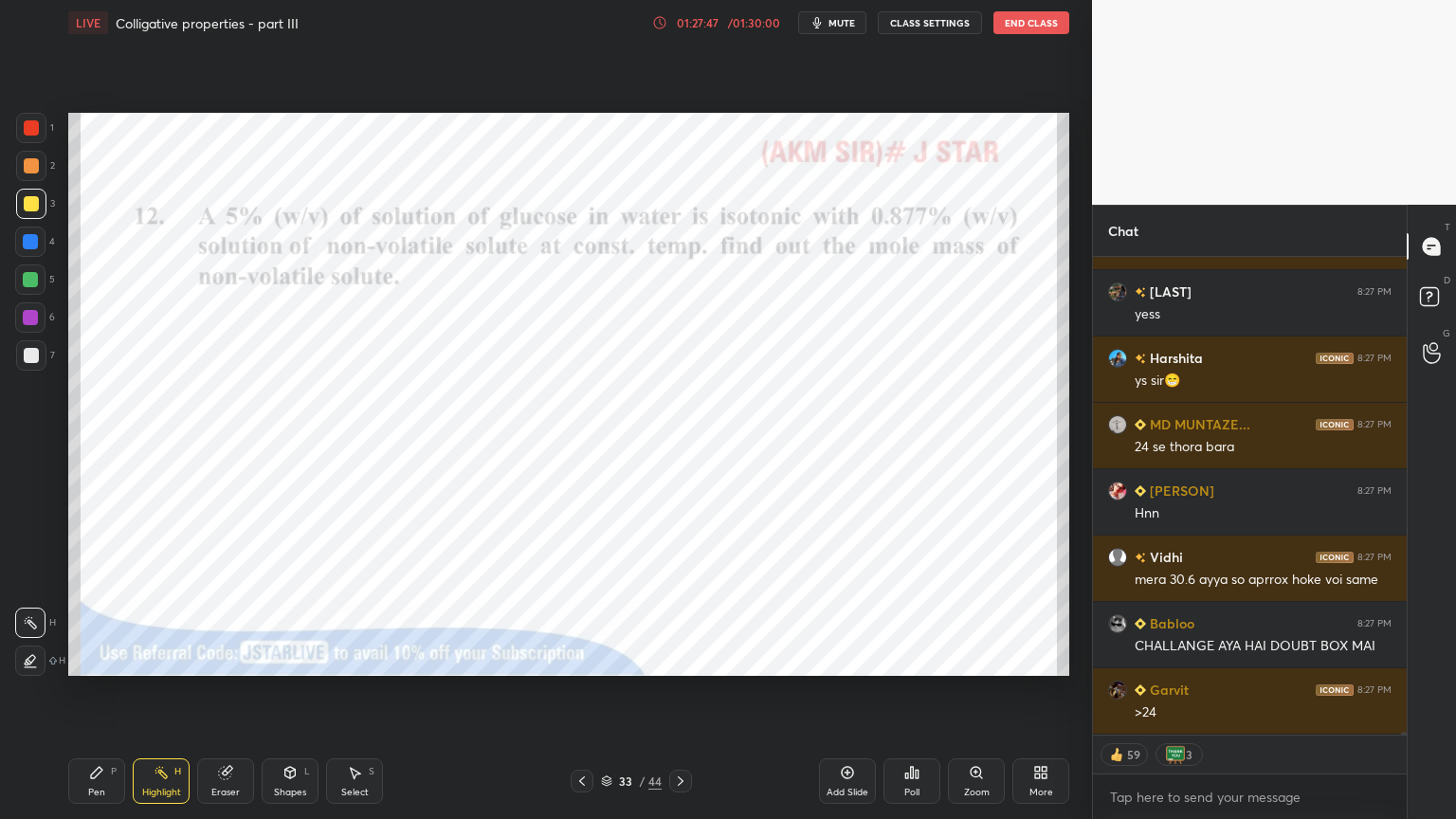 click on "Highlight H" at bounding box center (161, 781) 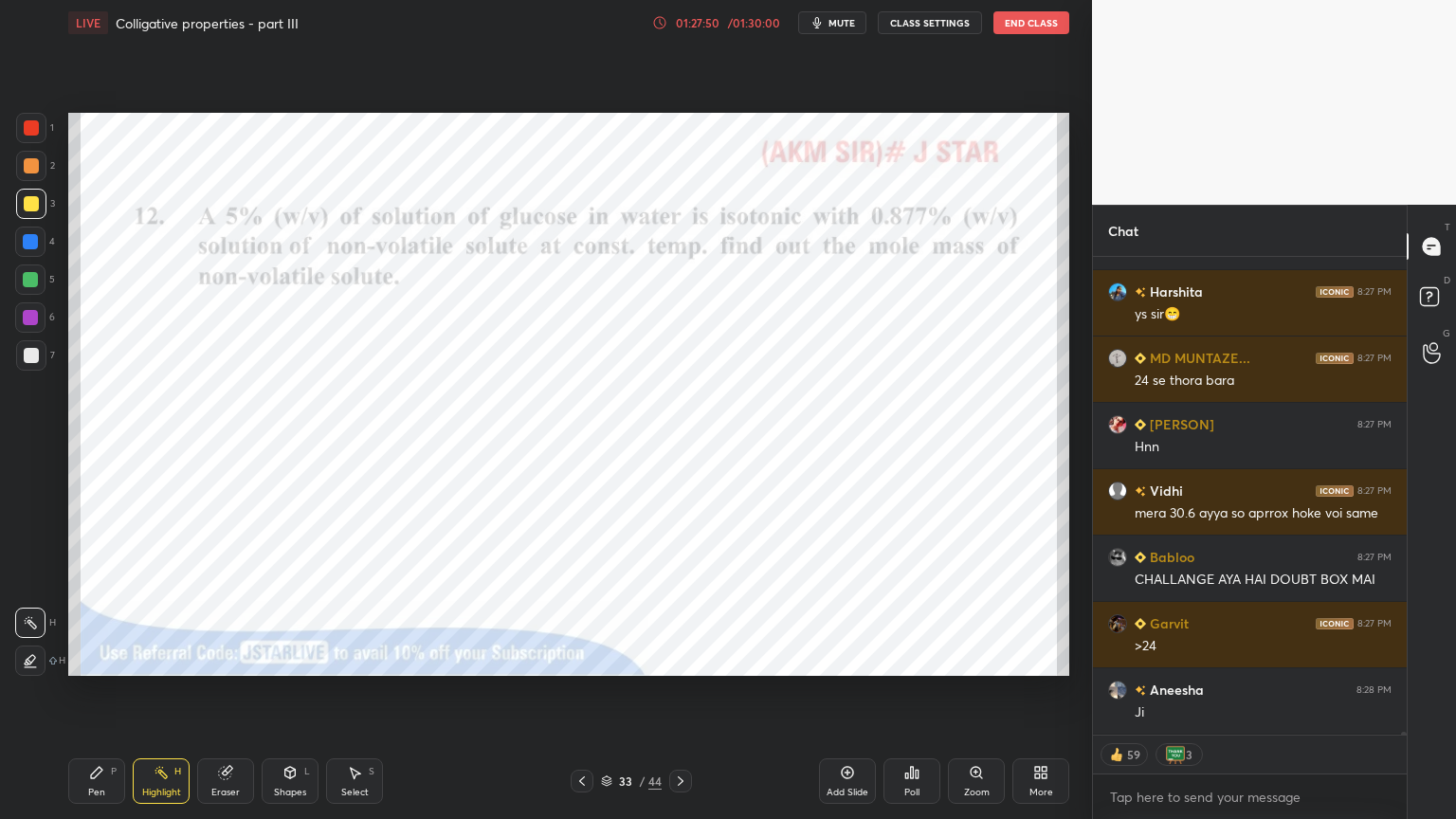 click 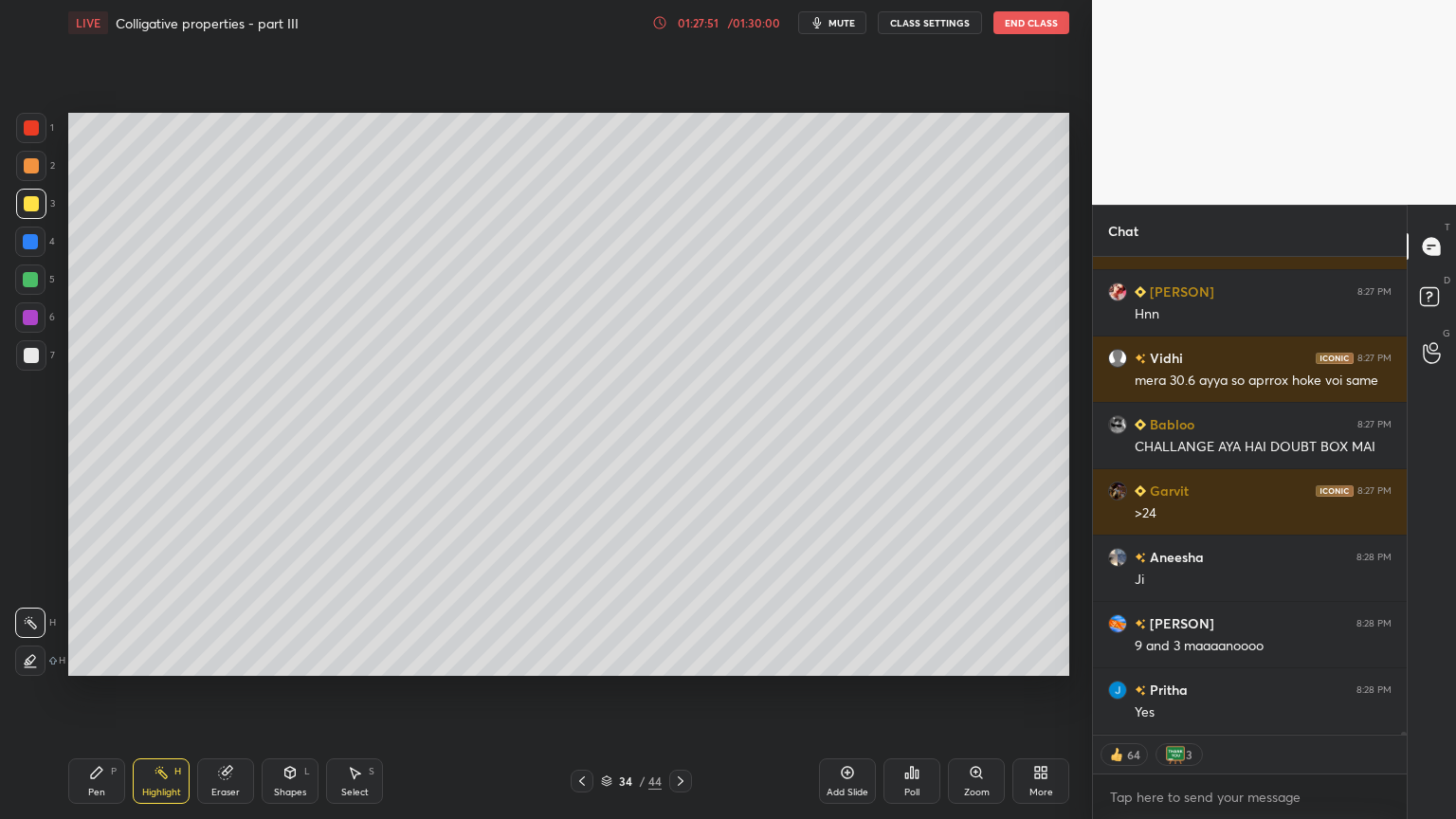 click 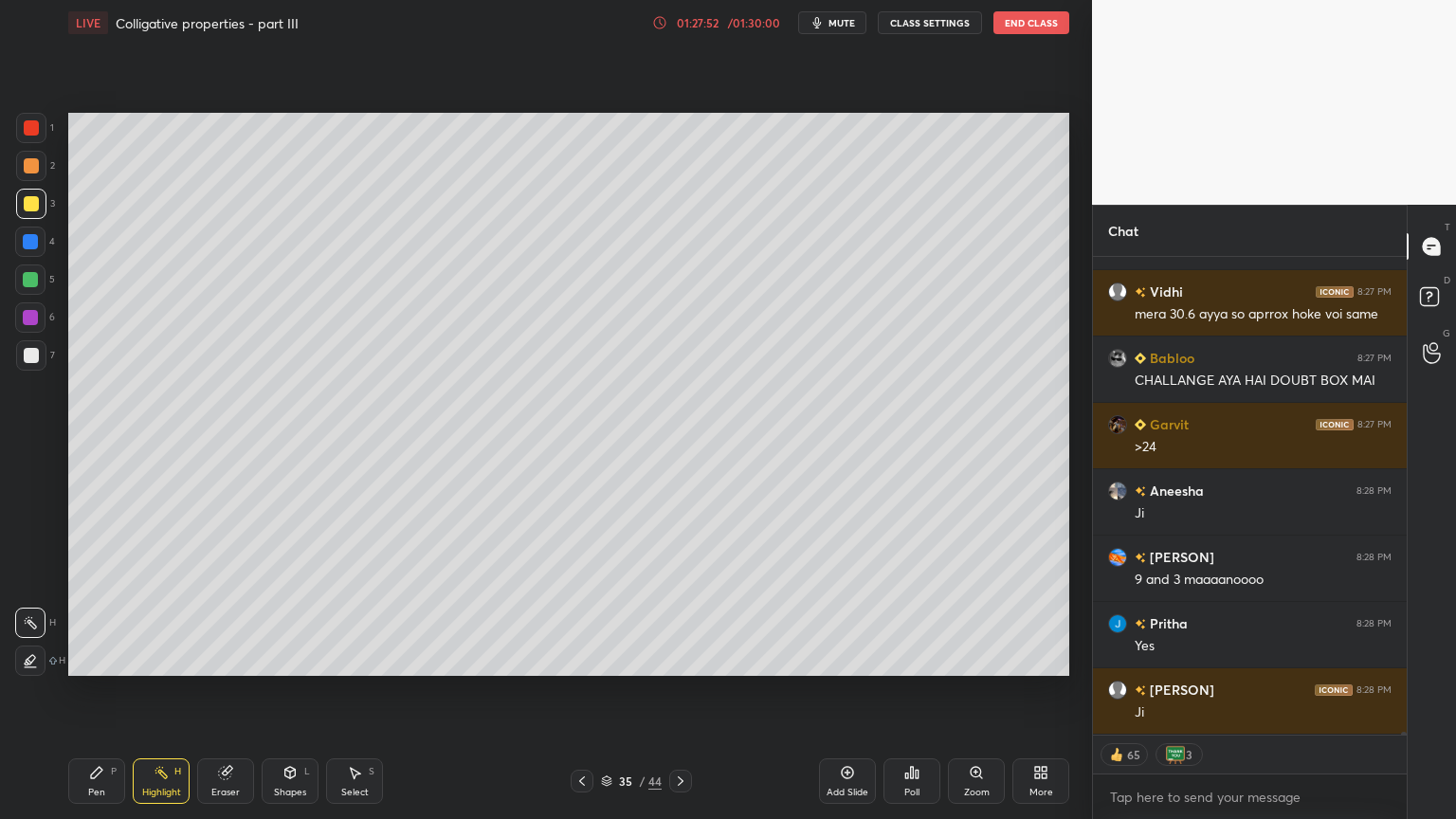 click on "Highlight H" at bounding box center [161, 781] 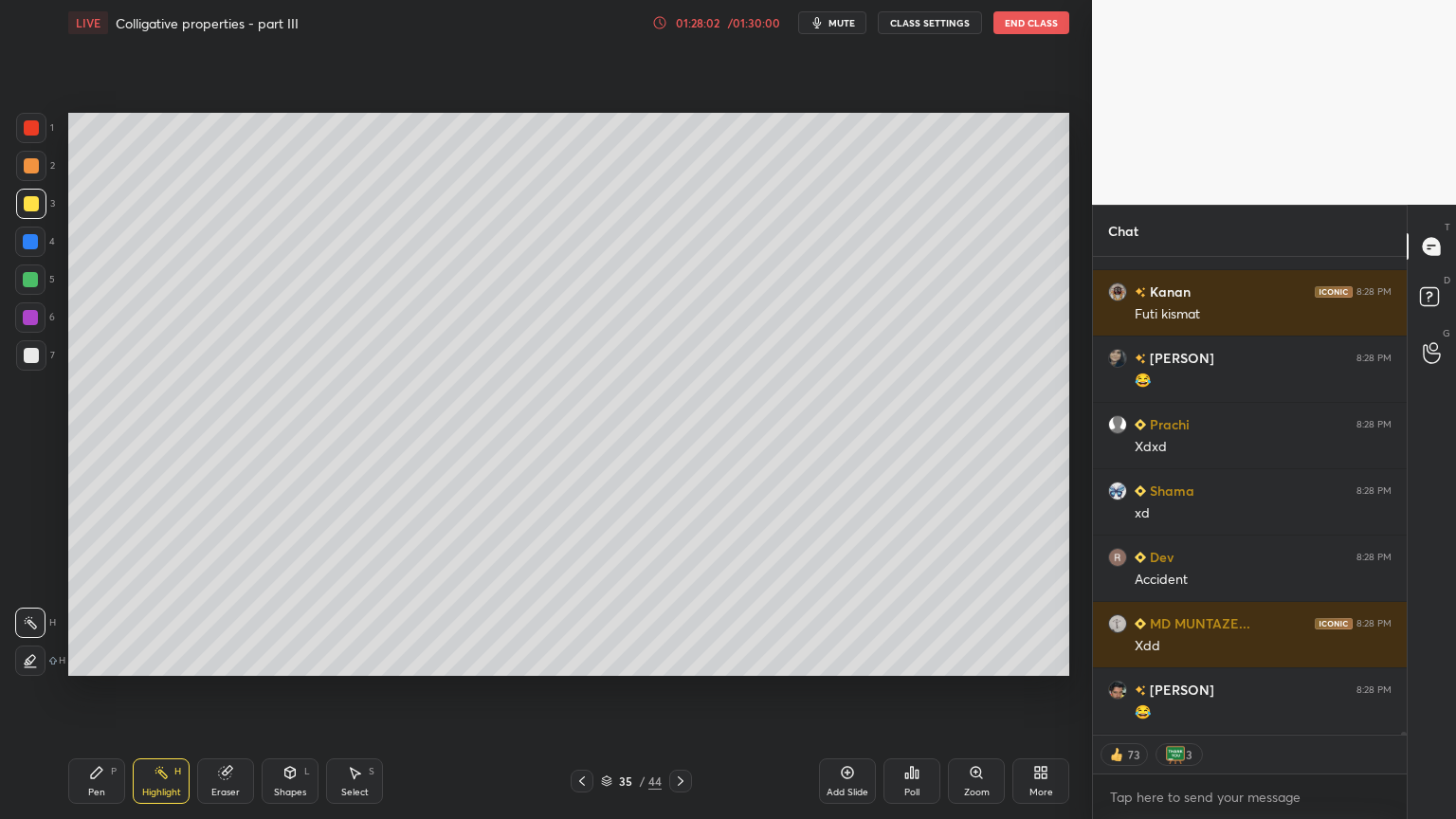 drag, startPoint x: 1403, startPoint y: 734, endPoint x: 1412, endPoint y: 736, distance: 9.219544 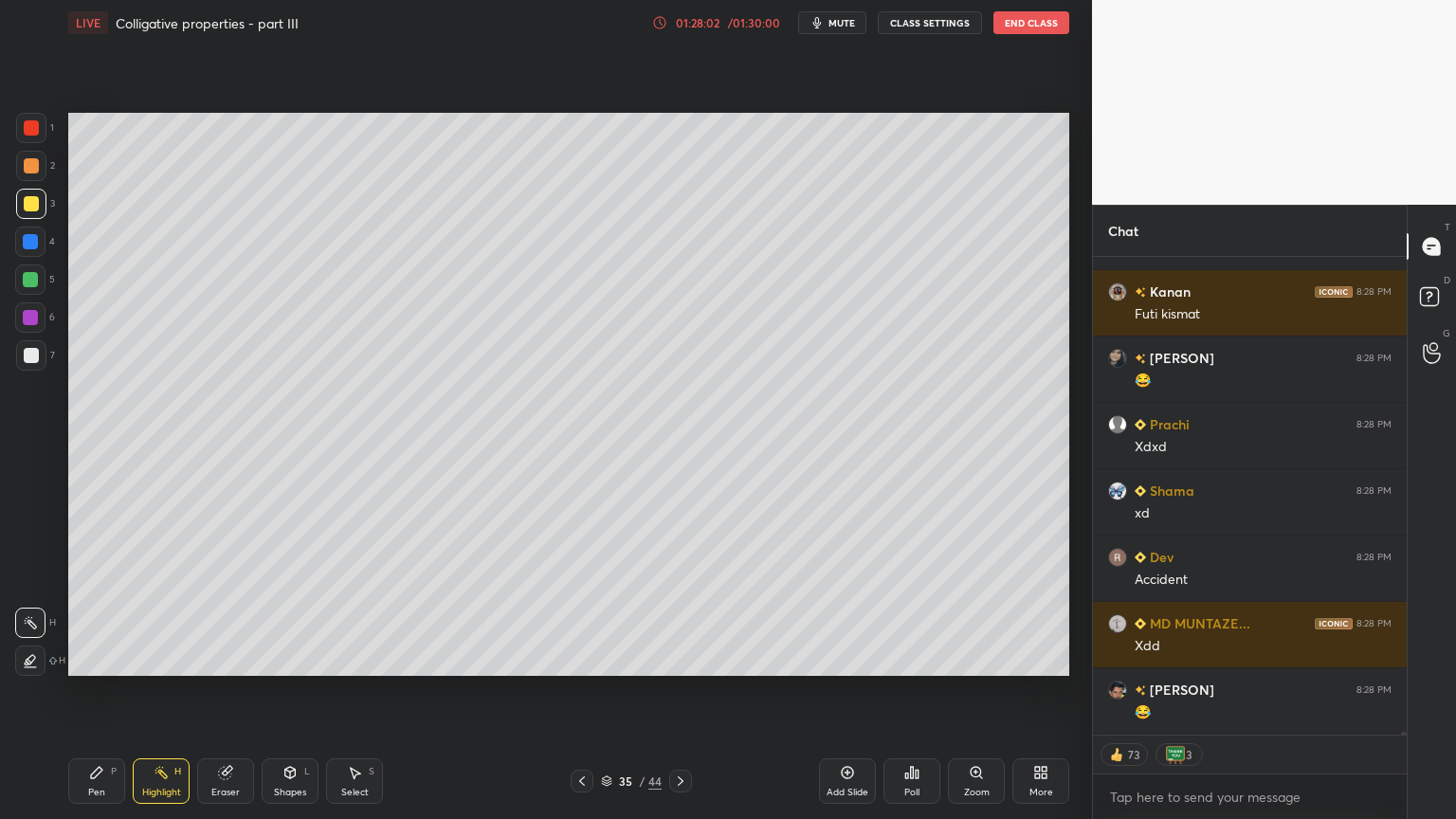 click on "[PERSON] 8:28 PM XD [PERSON] 8:28 PM XD [PERSON] 8:28 PM Futi kismat [PERSON] 8:28 PM 😂 [PERSON] 8:28 PM Xdxd [PERSON] 8:28 PM xd [PERSON] 8:28 PM Accident [PERSON]... 8:28 PM Xdd [PERSON] 8:28 PM 😂 JUMP TO LATEST 73 3 Enable hand raising Enable raise hand to speak to learners. Once enabled, chat will be turned off temporarily. Enable x" at bounding box center [1249, 537] 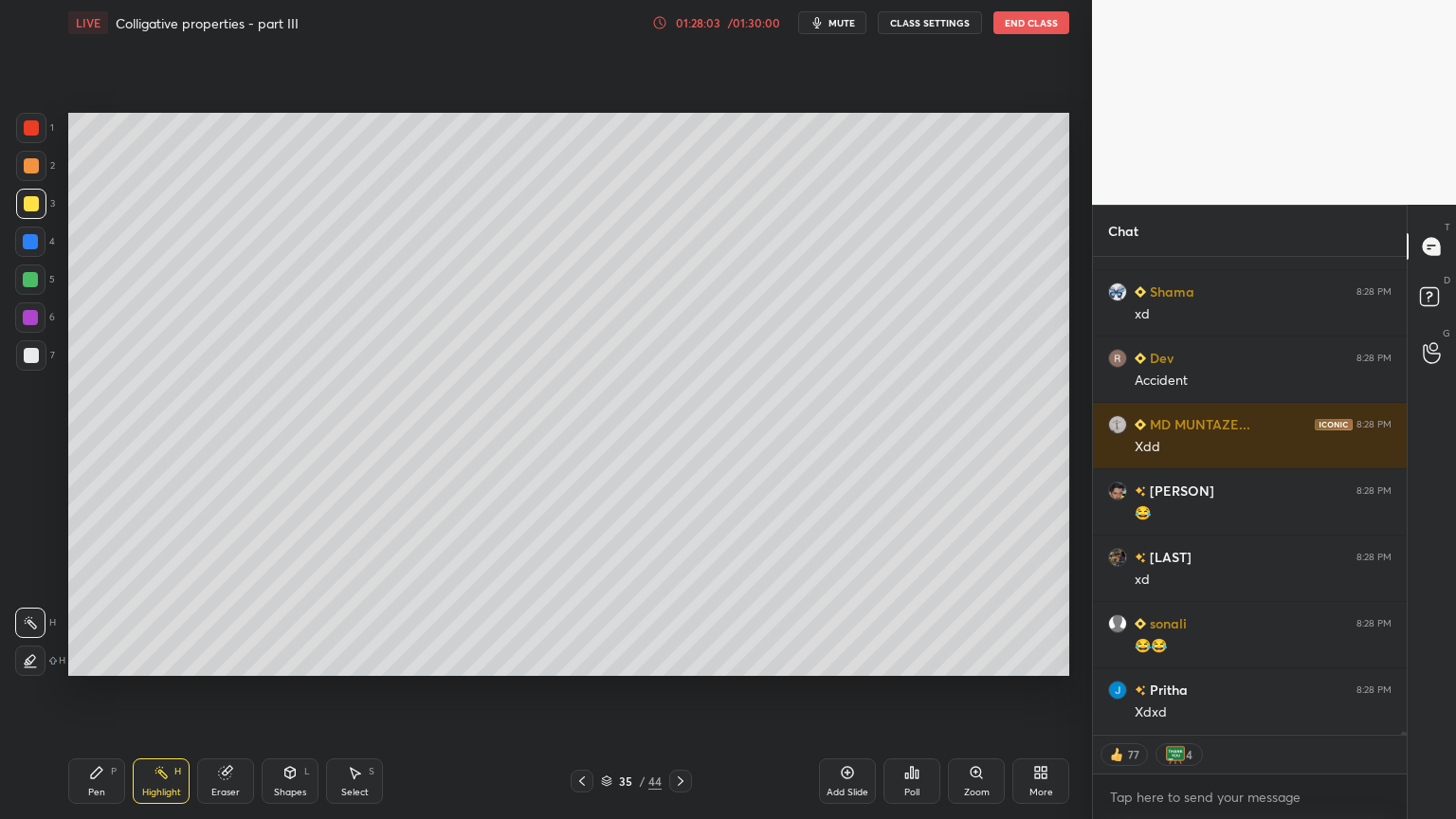 click at bounding box center (1249, 735) 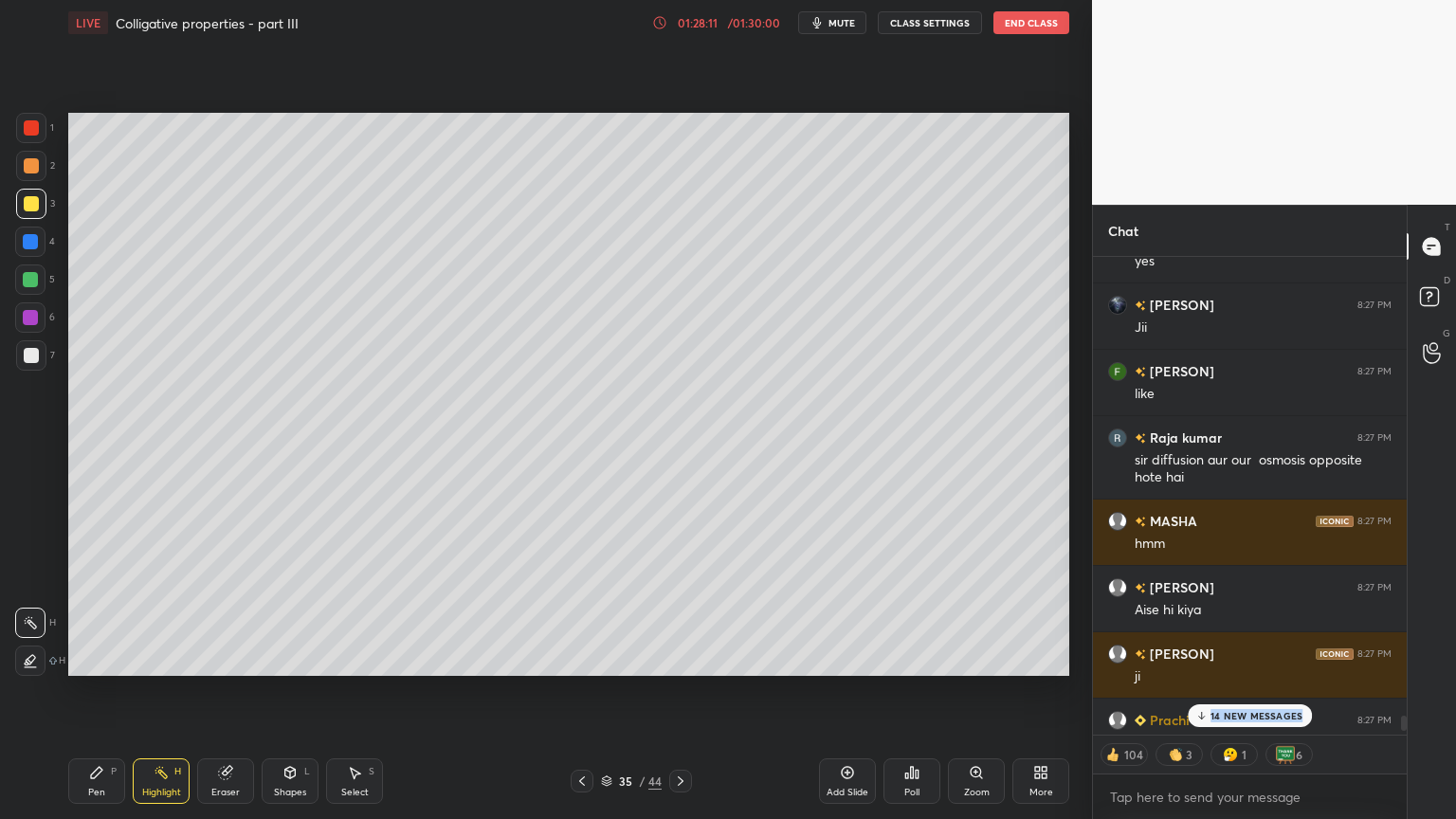click on "14 NEW MESSAGES" at bounding box center (1256, 716) 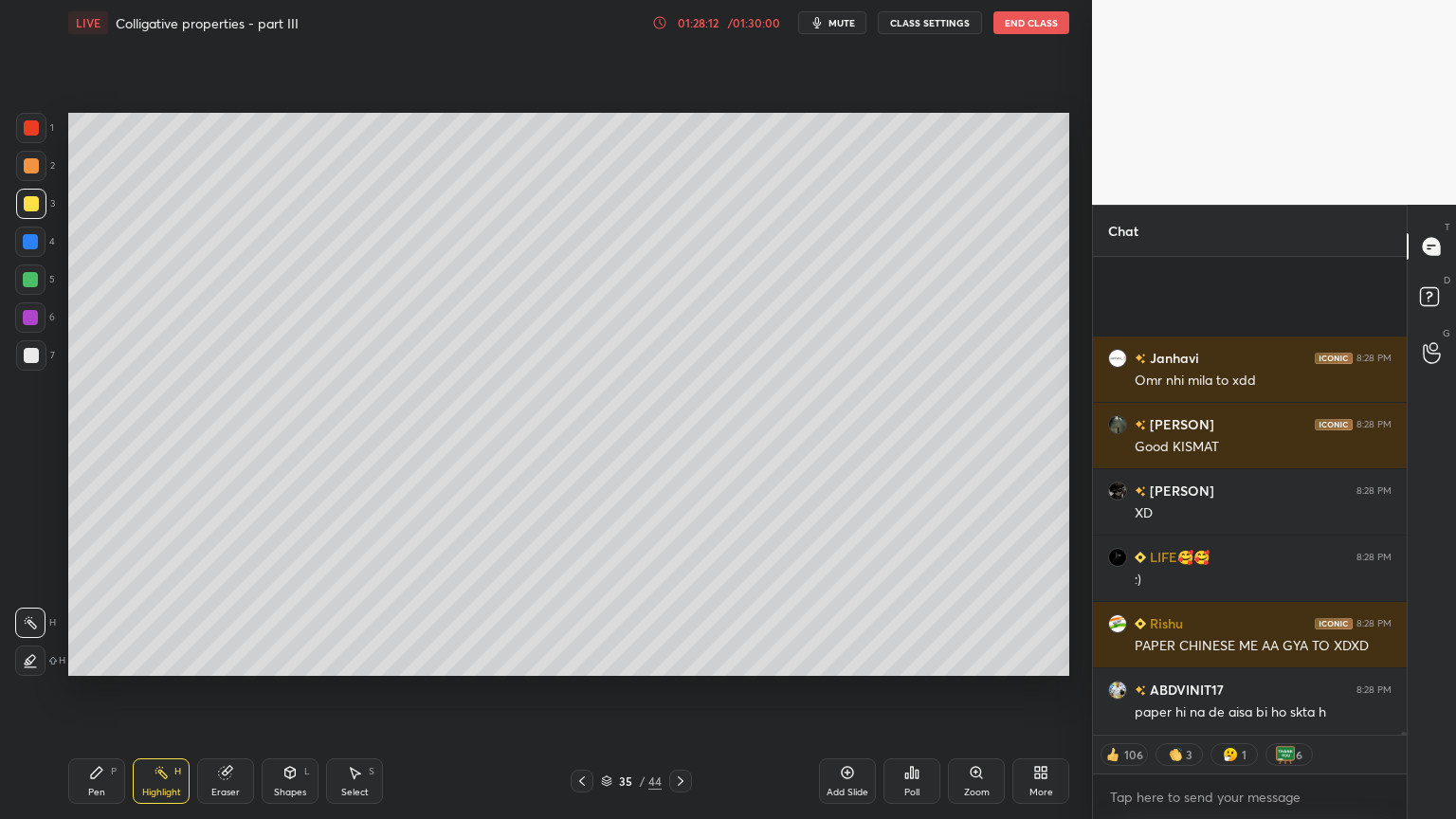 scroll, scrollTop: 88566, scrollLeft: 0, axis: vertical 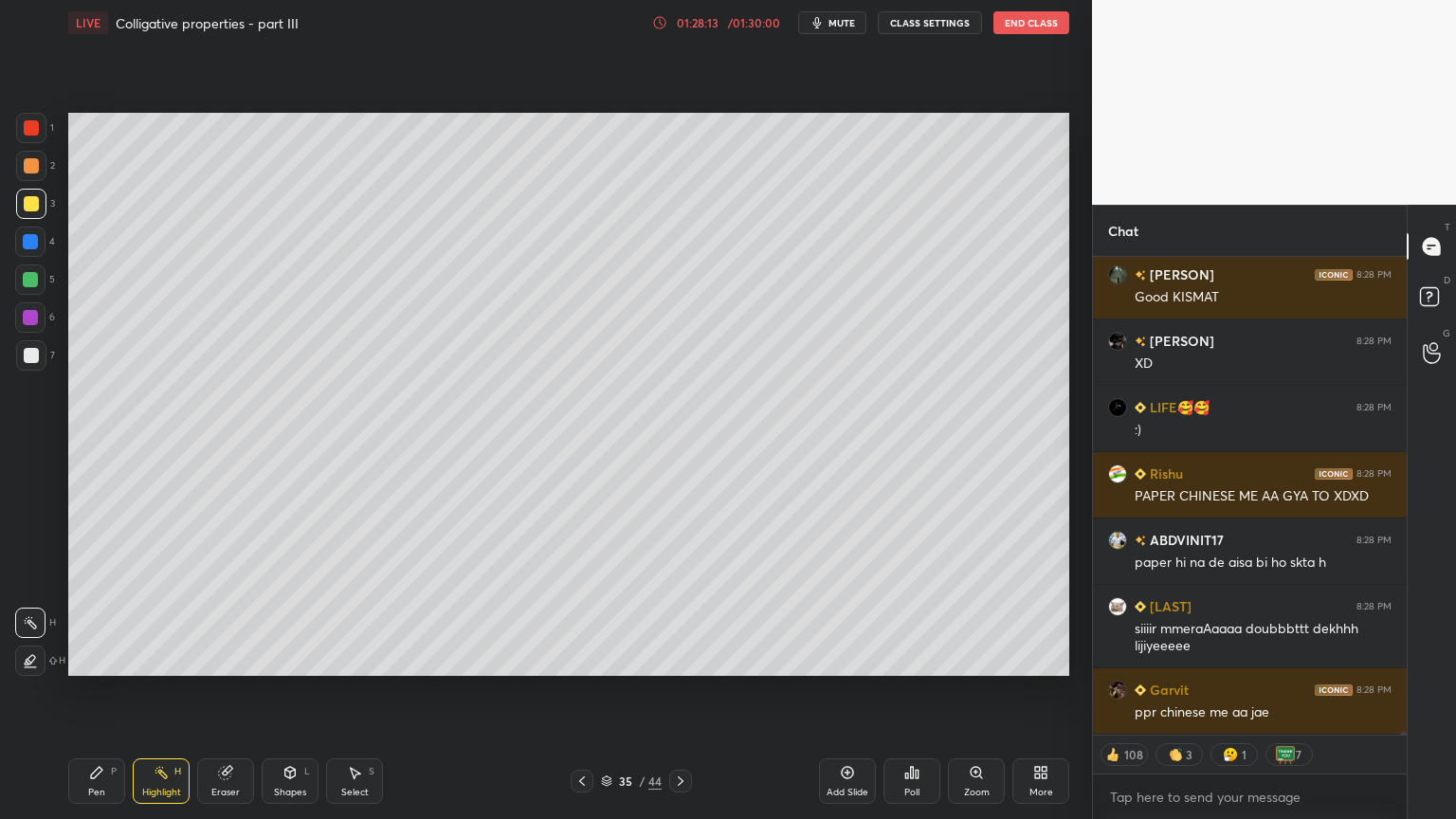 click on "Highlight H" at bounding box center (161, 781) 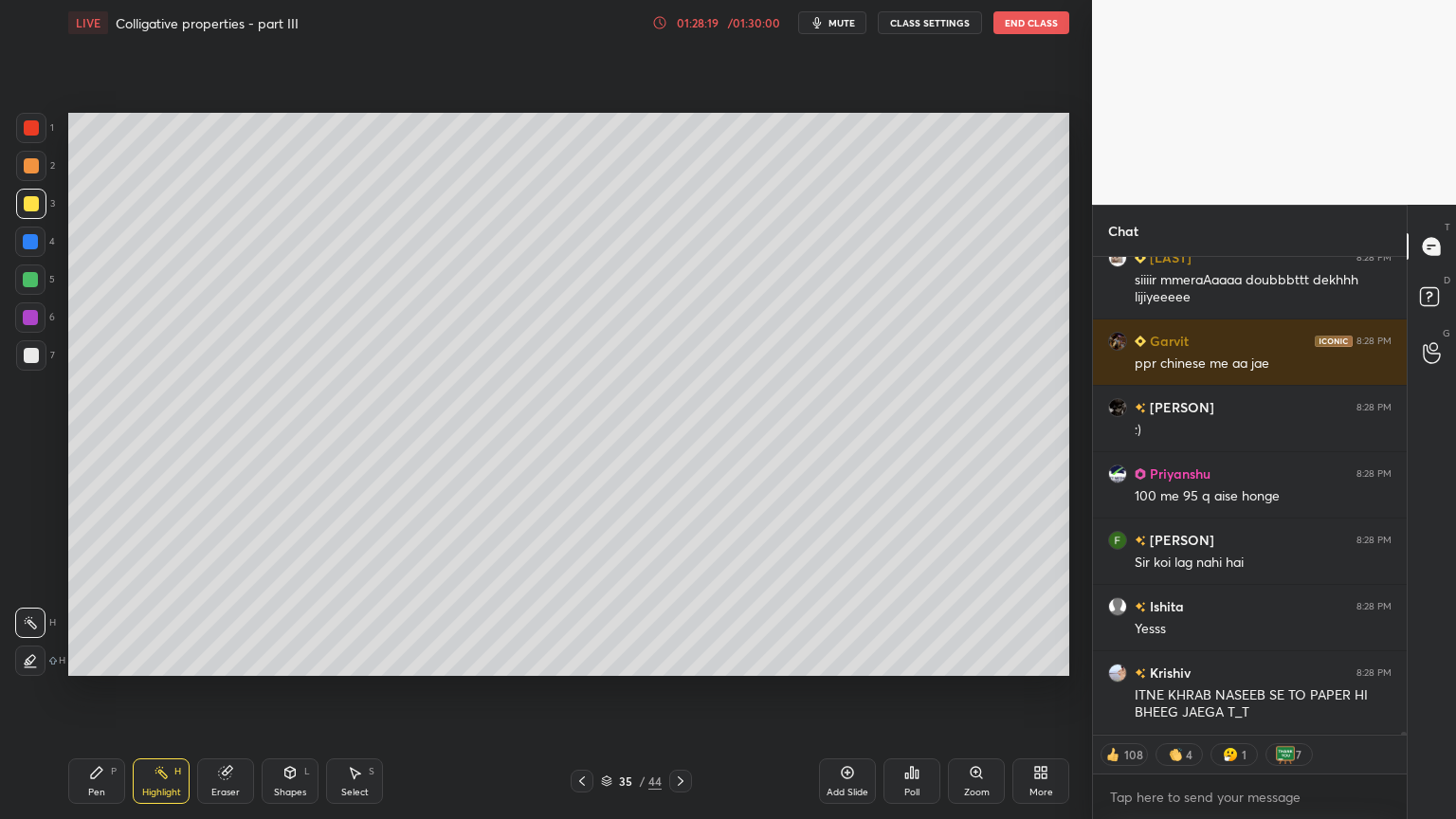 scroll, scrollTop: 88981, scrollLeft: 0, axis: vertical 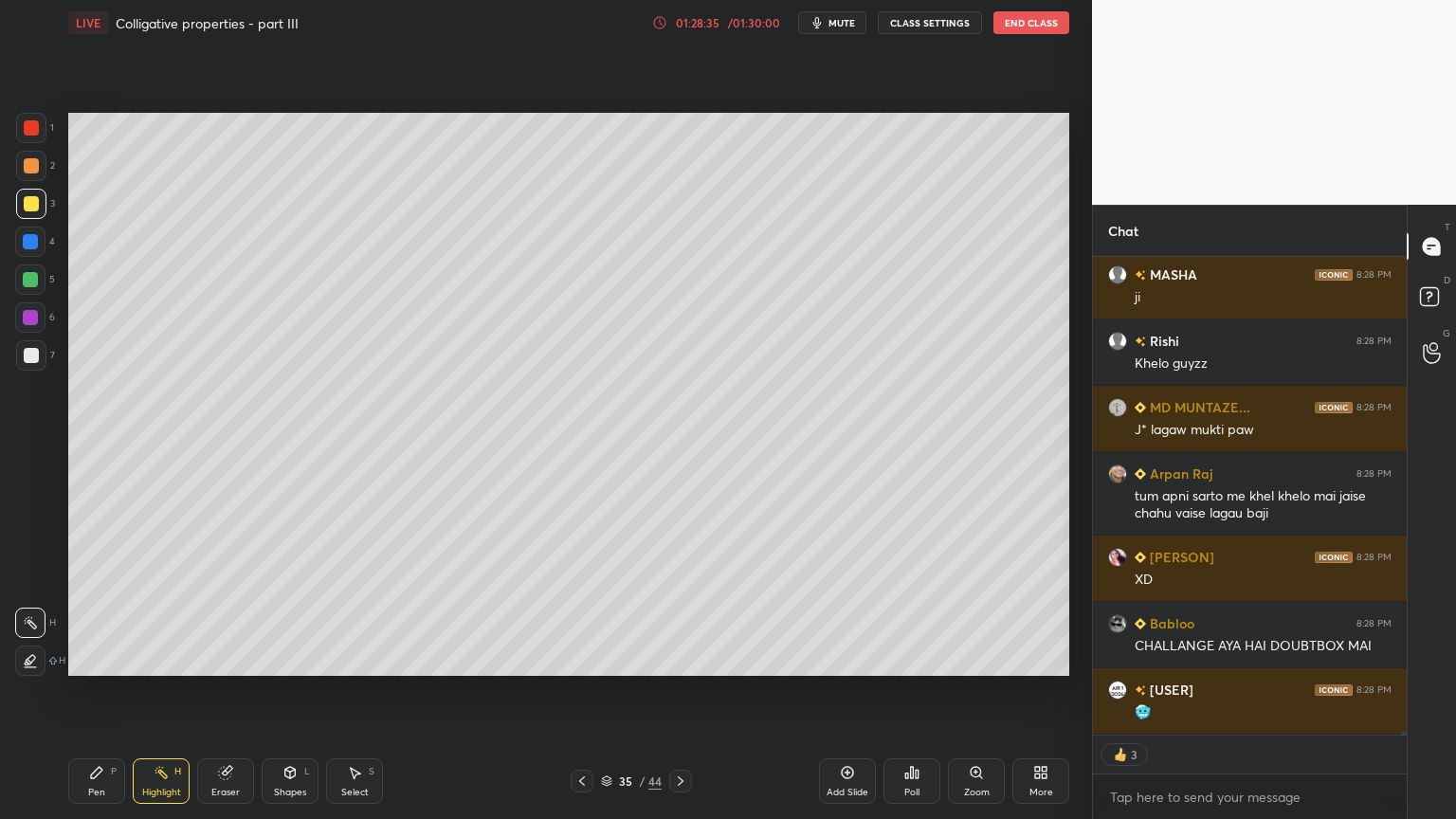 click on "CLASS SETTINGS" at bounding box center [930, 23] 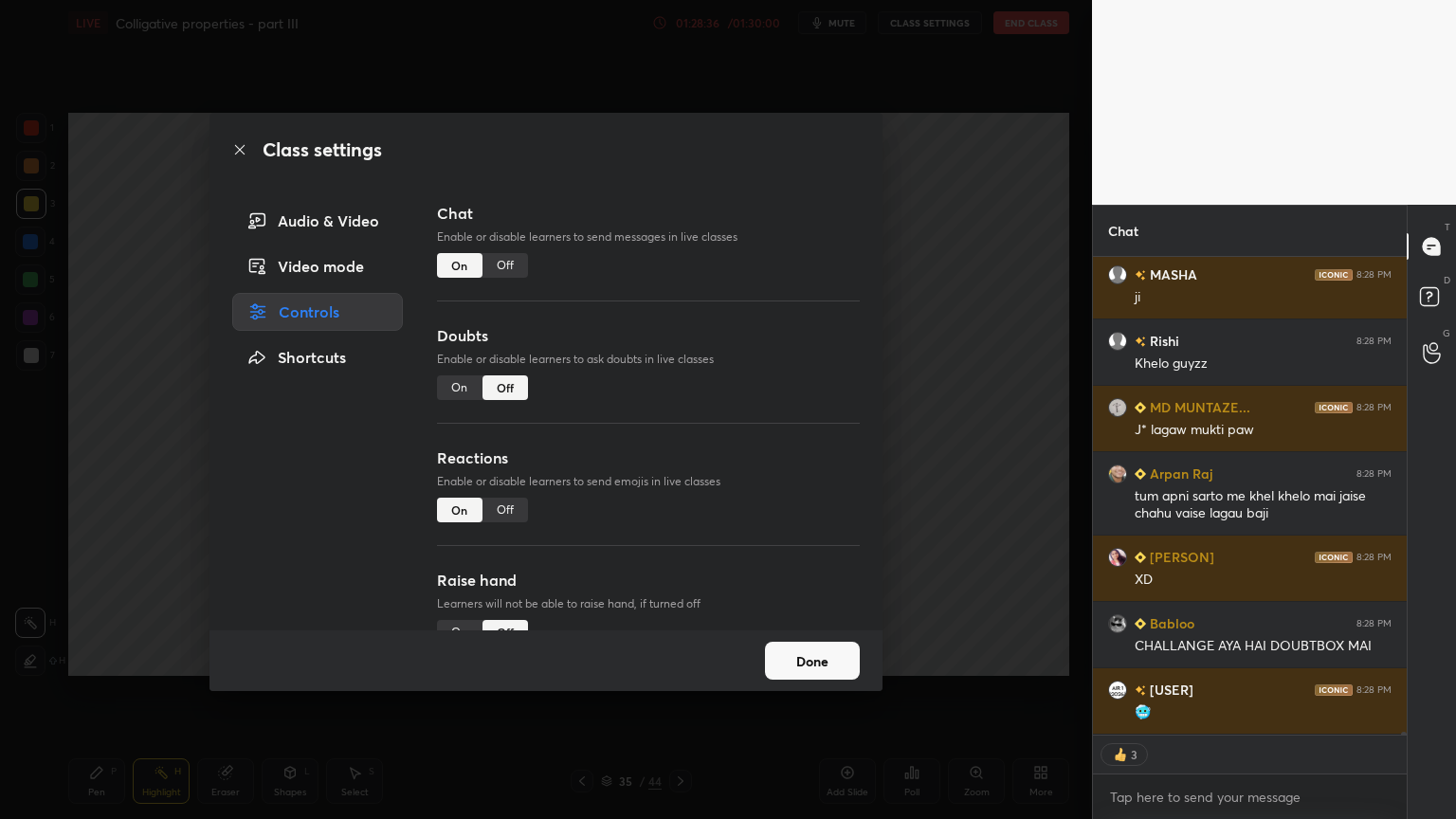 type on "x" 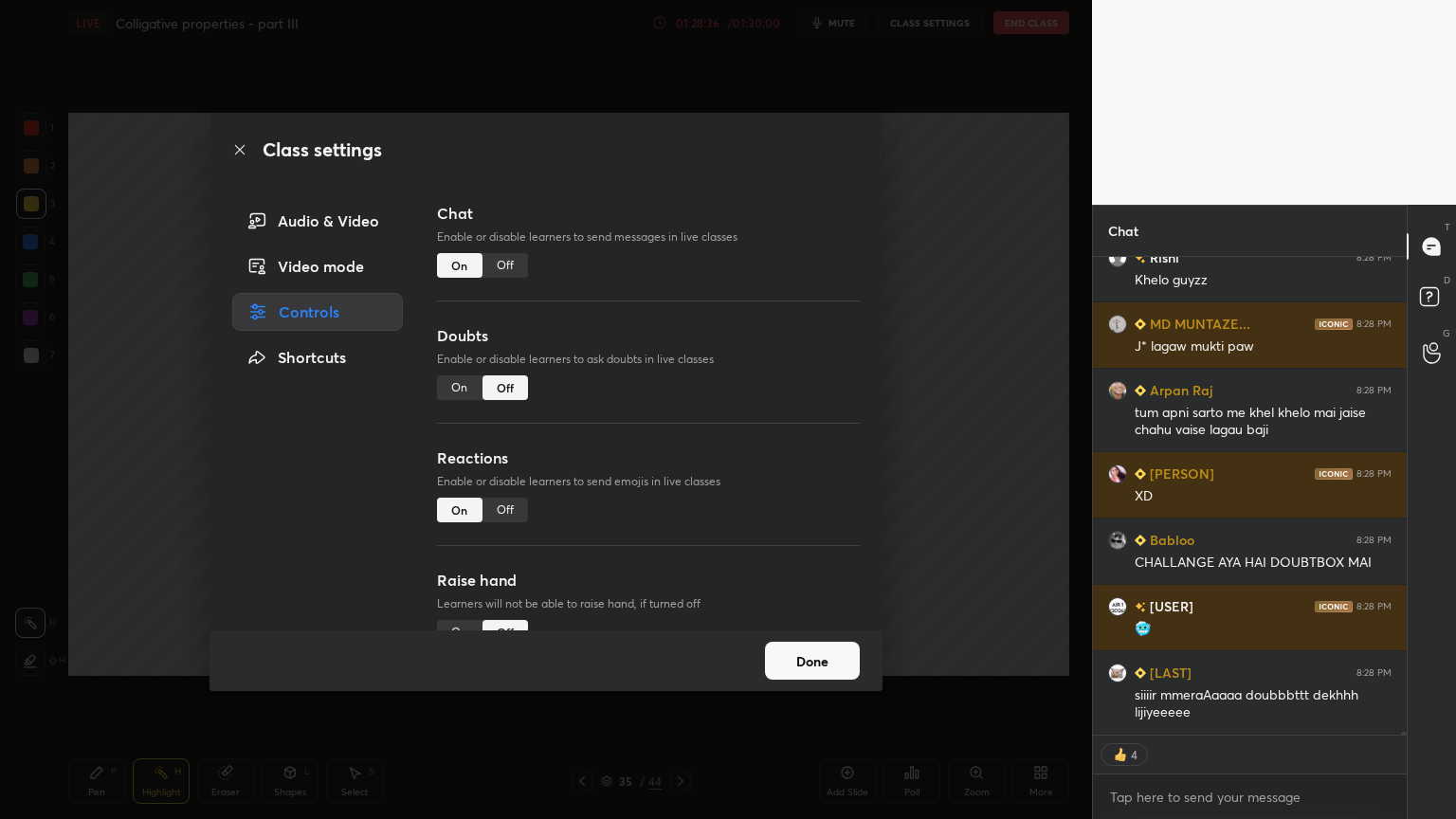 drag, startPoint x: 507, startPoint y: 265, endPoint x: 712, endPoint y: 262, distance: 205.02195 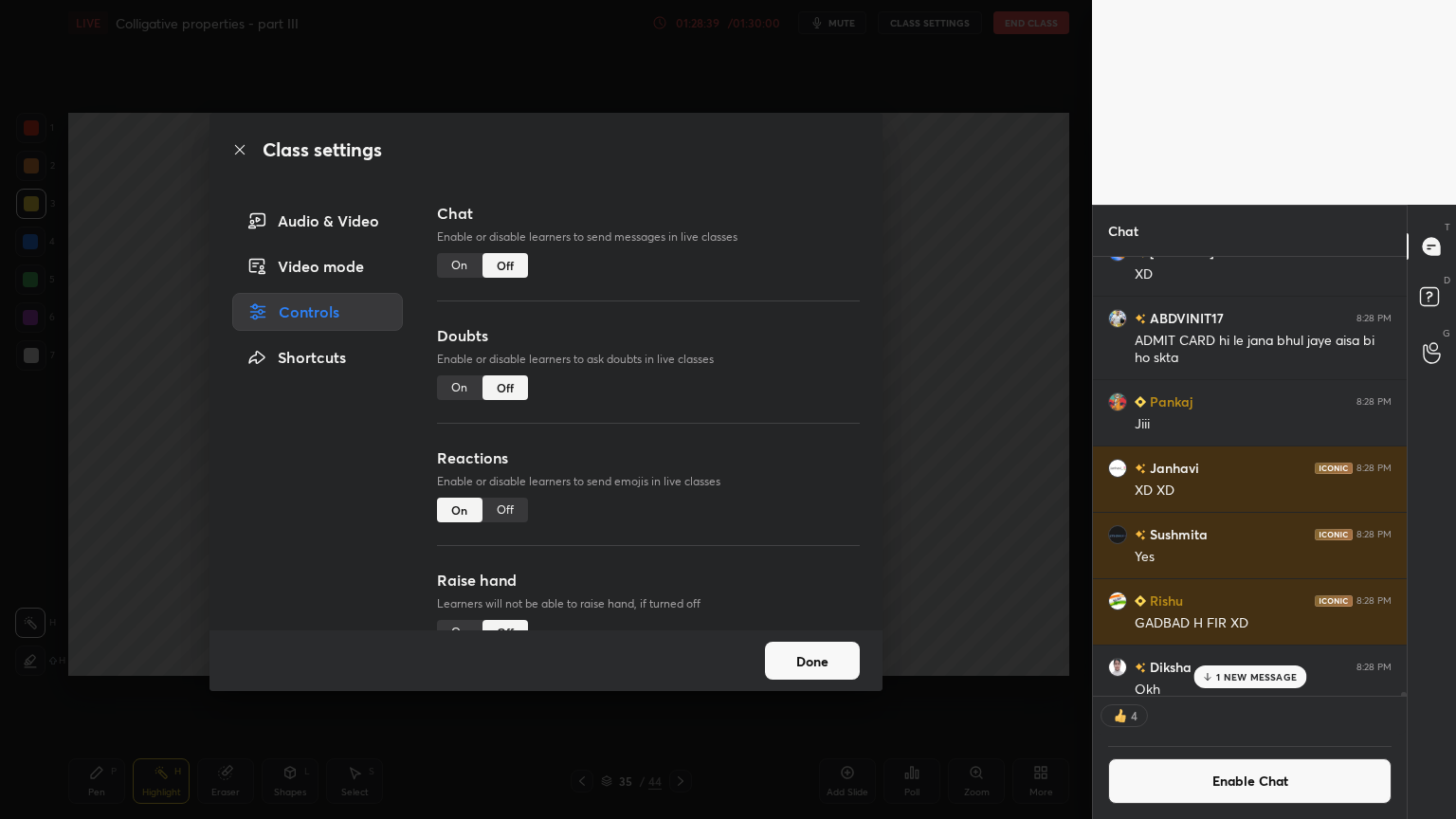click on "Class settings Audio & Video Video mode Controls Shortcuts Chat Enable or disable learners to send messages in live classes On Off Doubts Enable or disable learners to ask doubts in live classes On Off Reactions Enable or disable learners to send emojis in live classes On Off Raise hand Learners will not be able to raise hand, if turned off On Off Poll Prediction Enable or disable poll prediction in case of a question on the slide On Off Done" at bounding box center [546, 410] 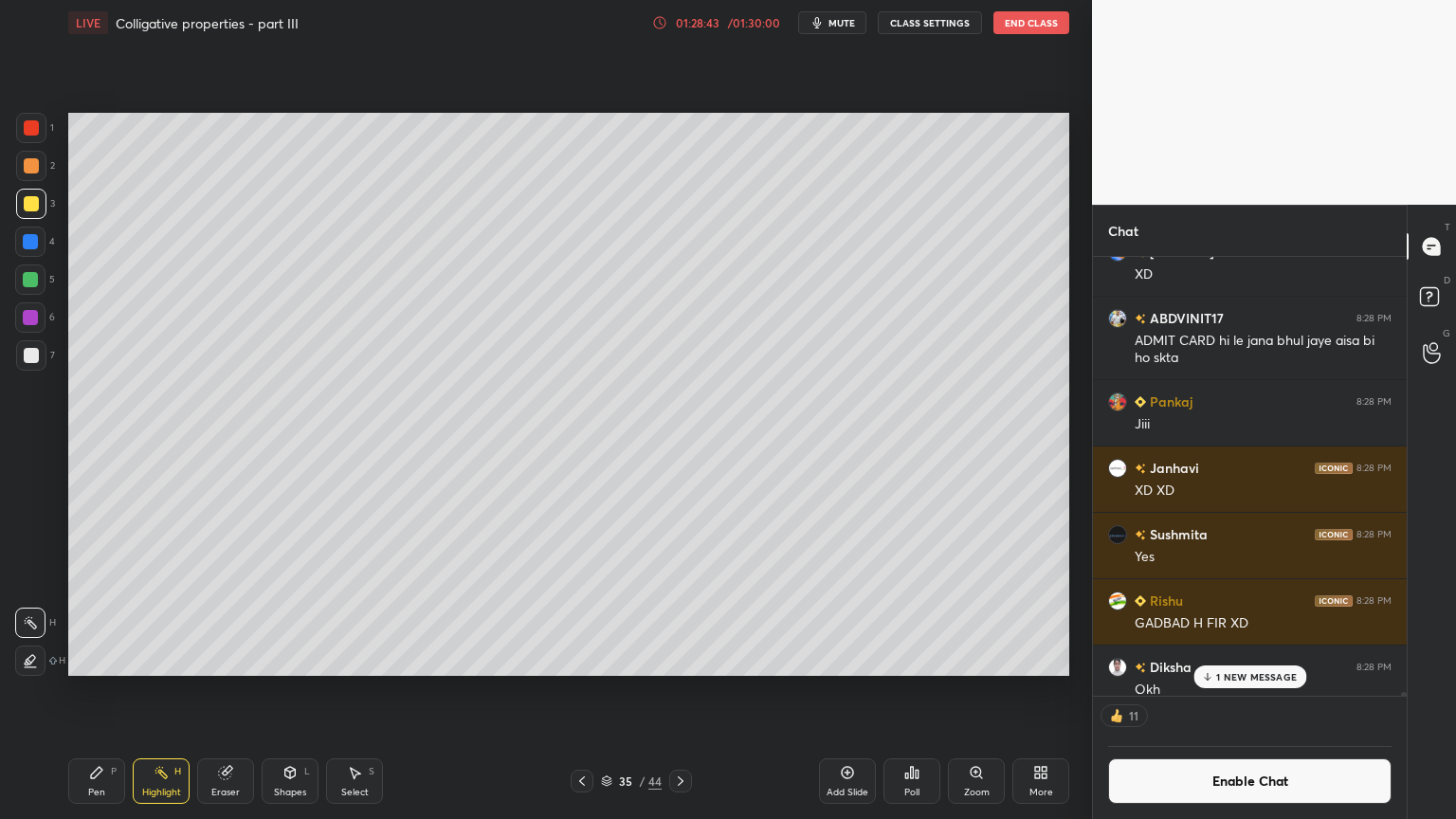 click 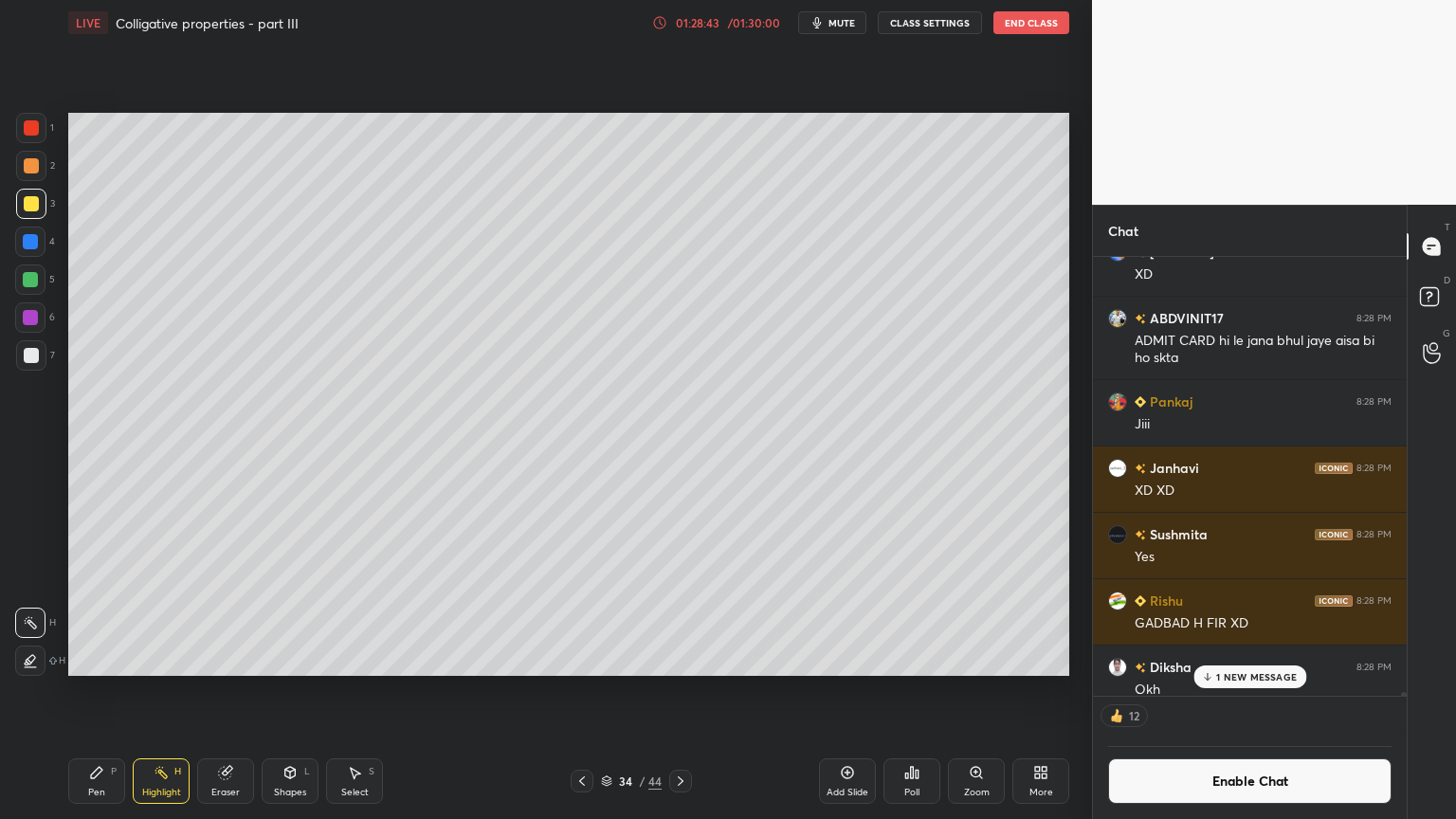 click 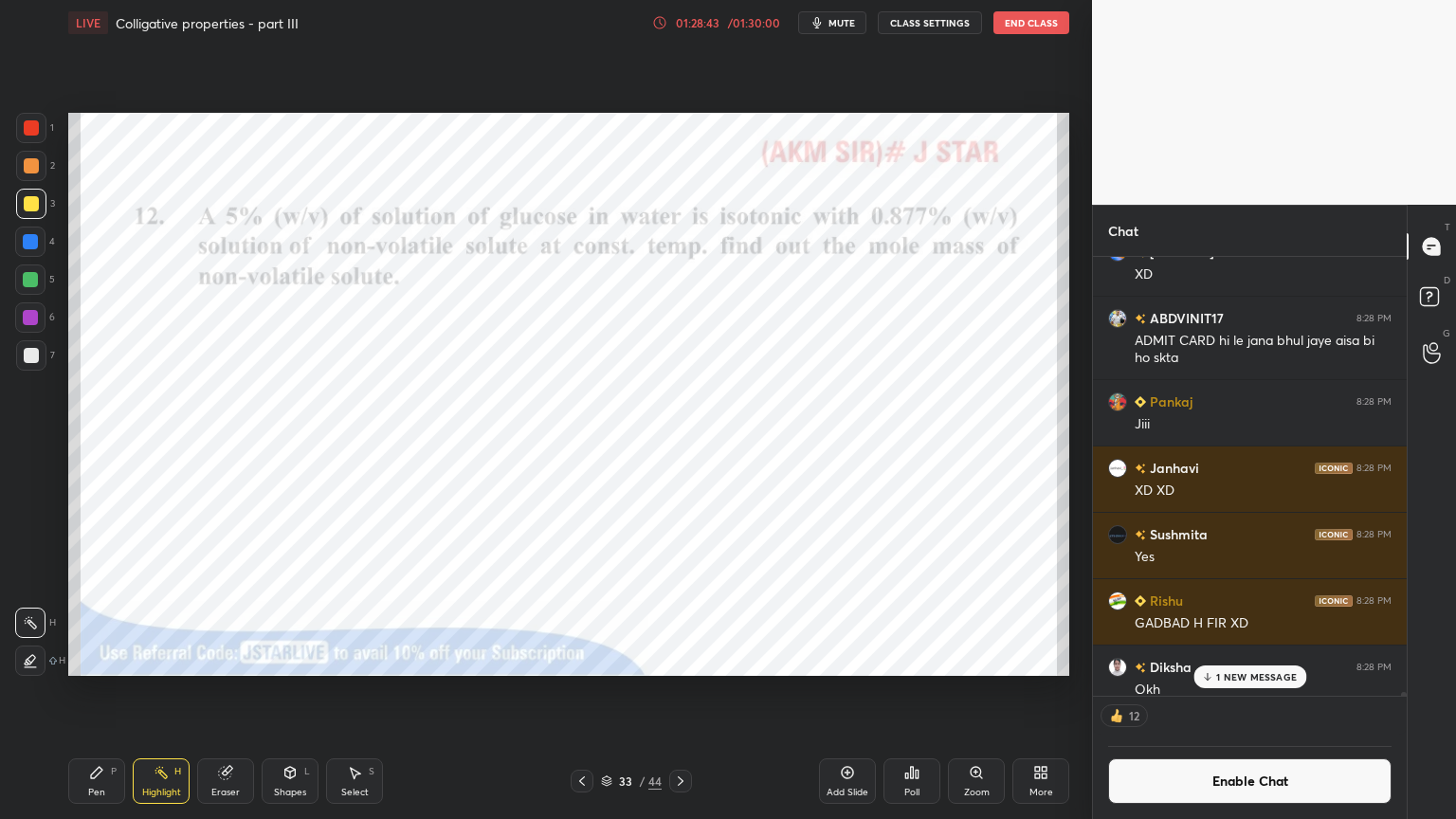 click at bounding box center [582, 781] 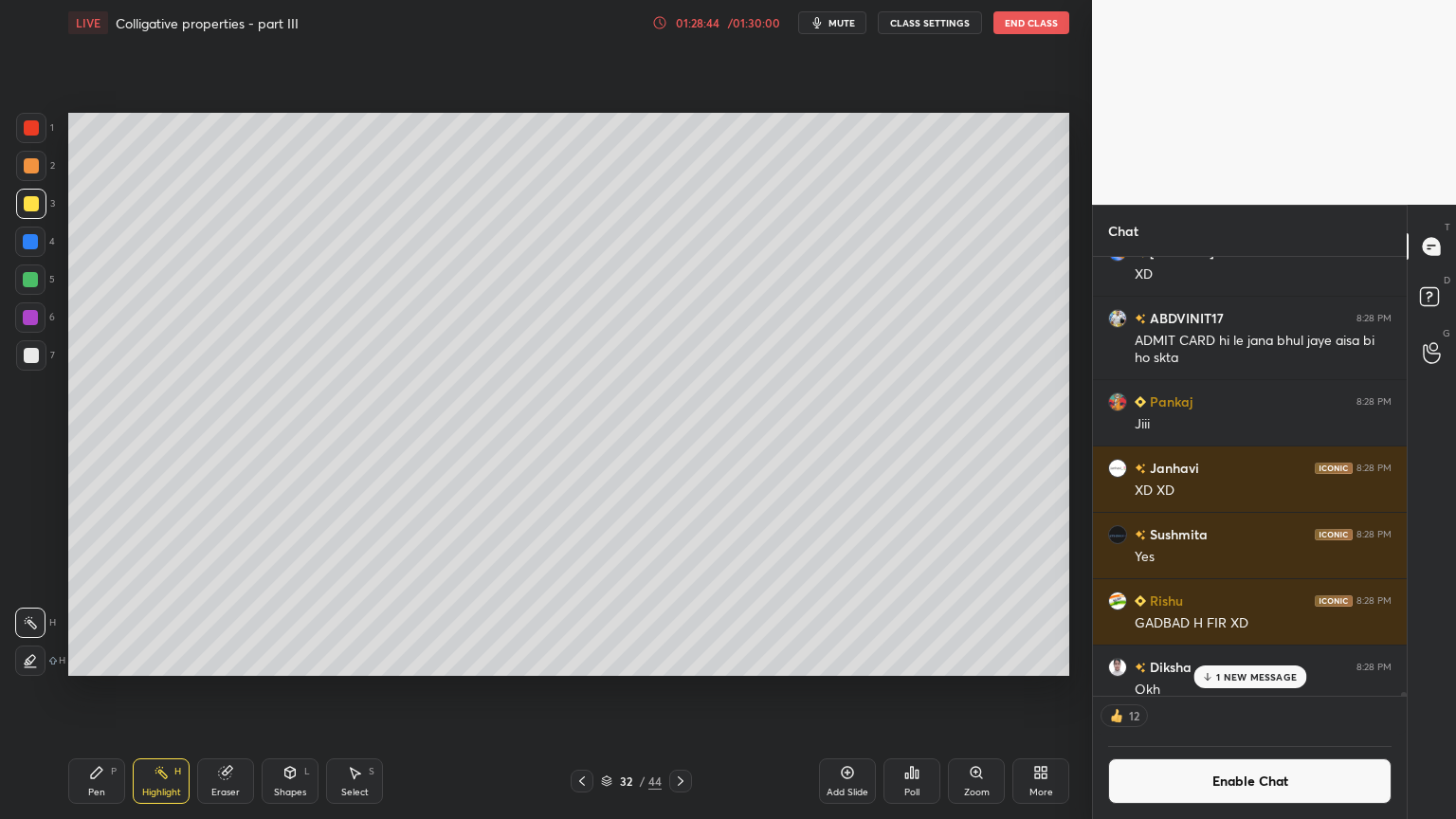 click 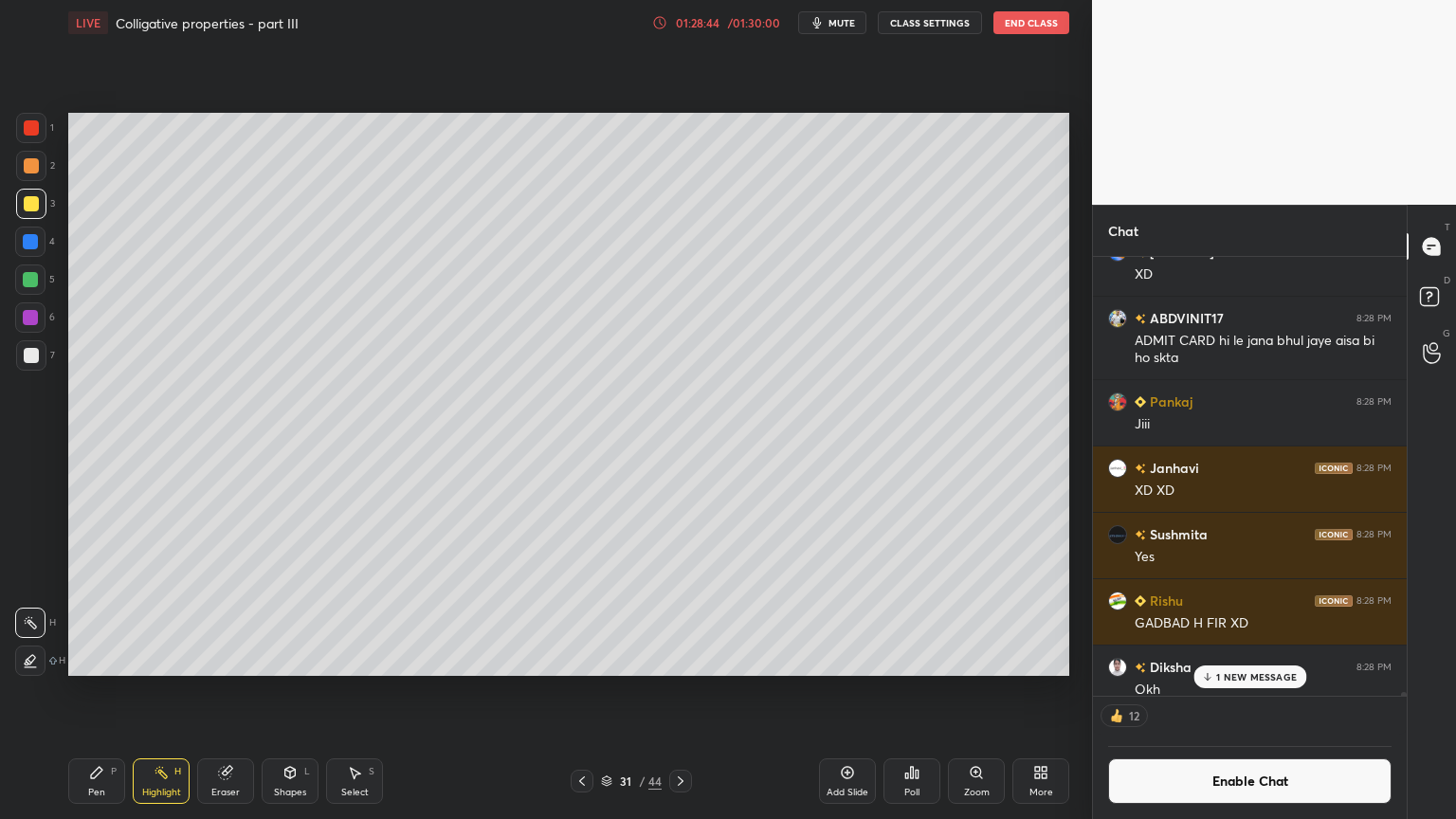 click at bounding box center [582, 781] 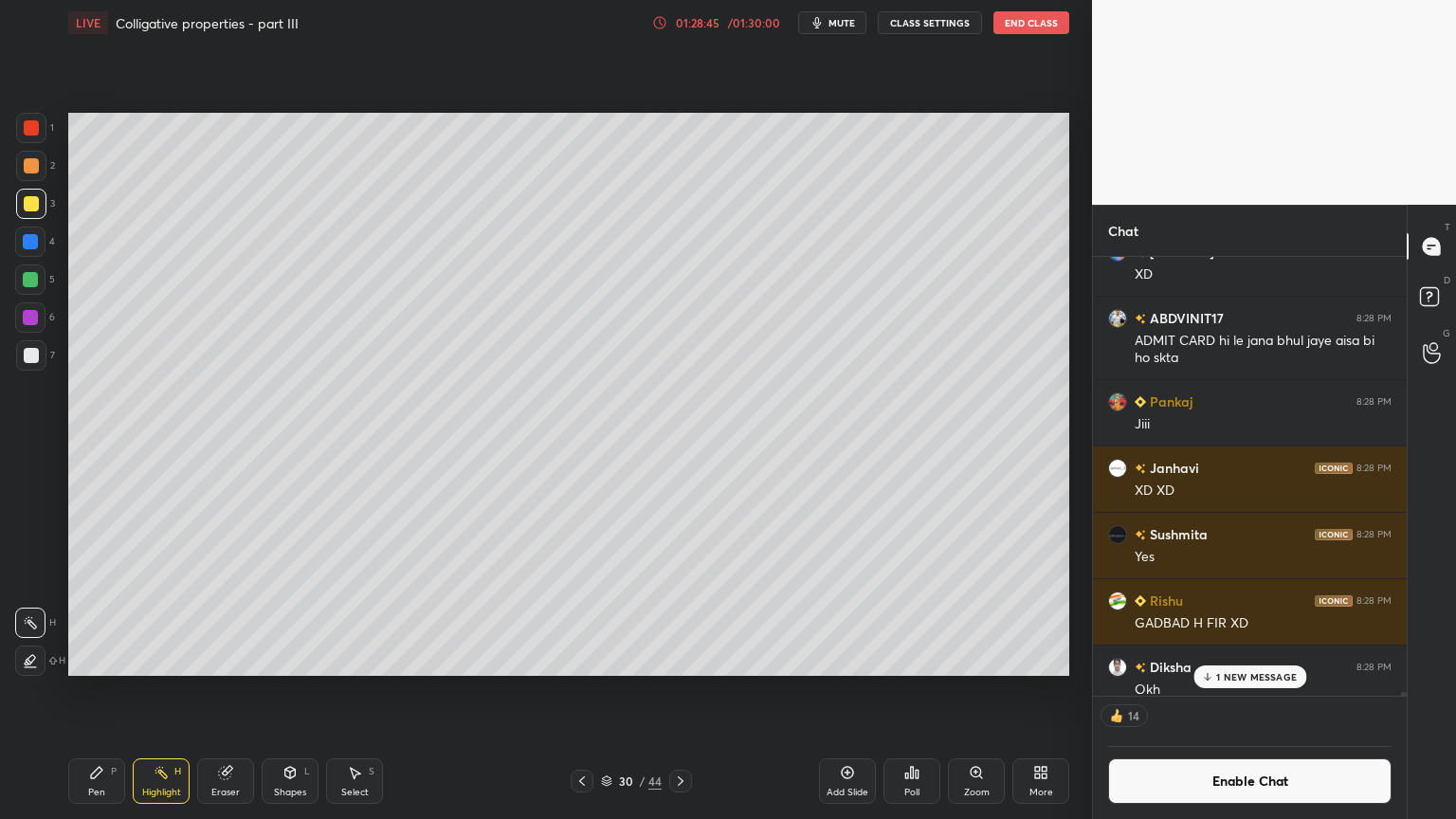 click 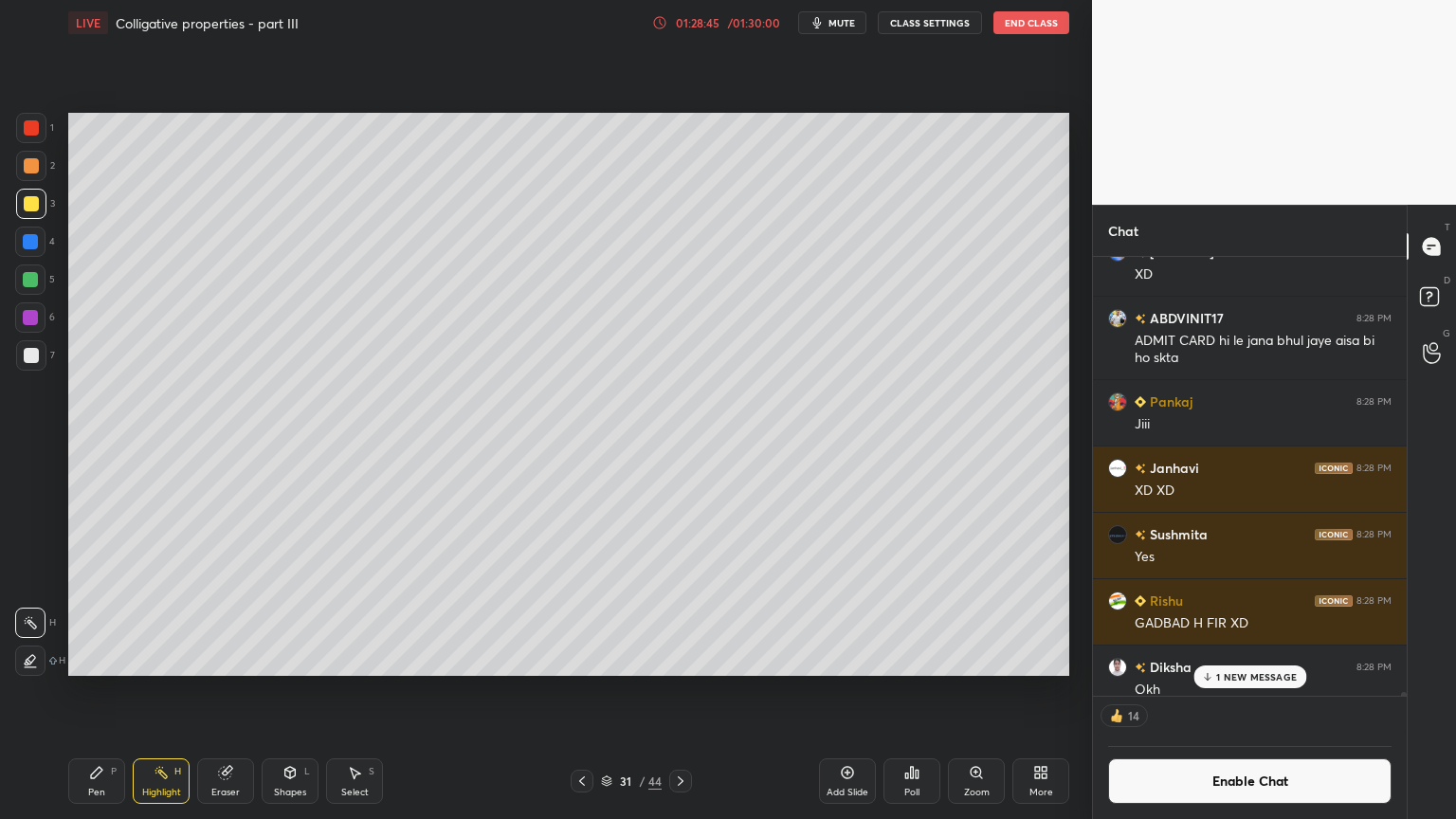 click 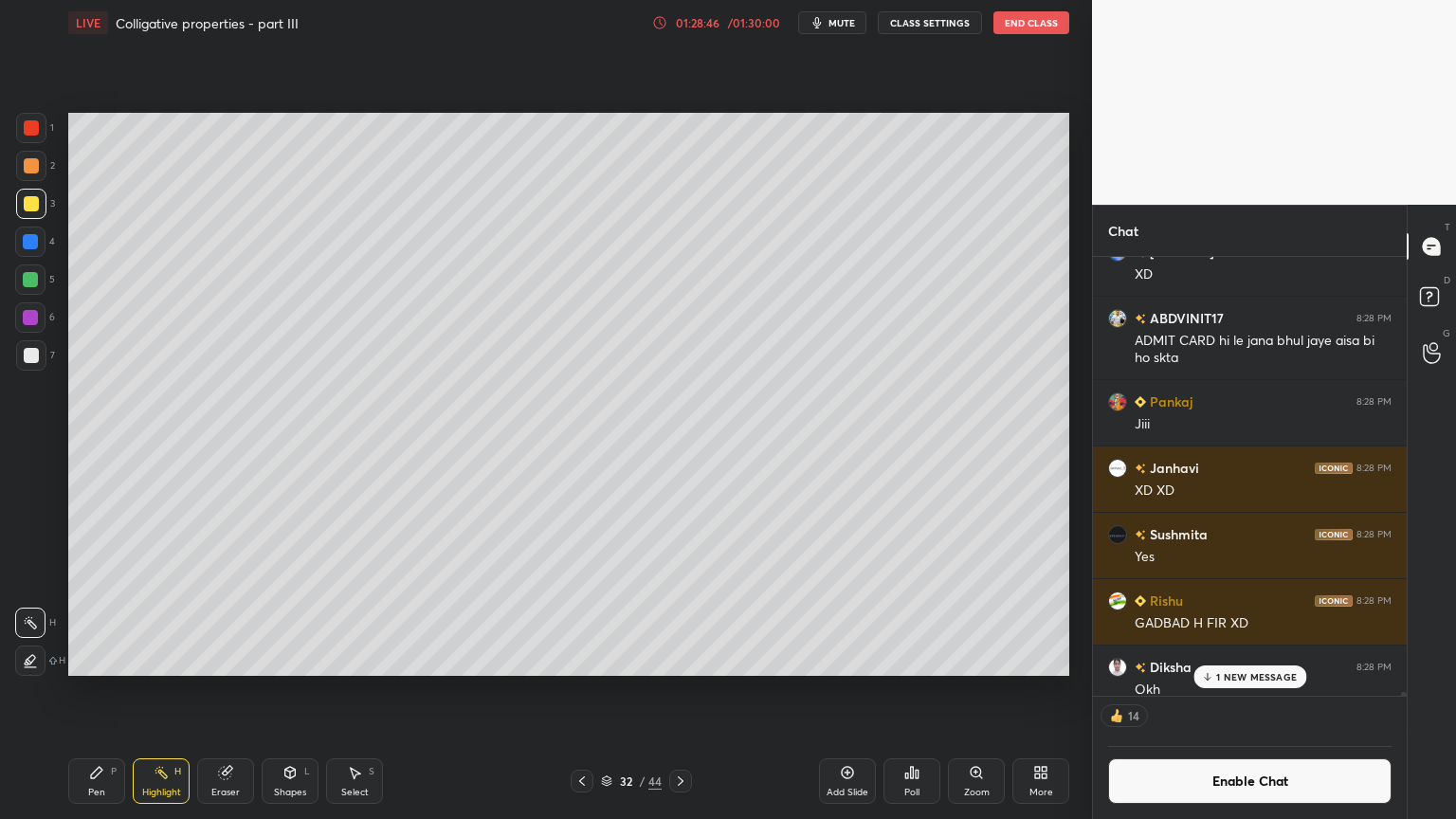 click 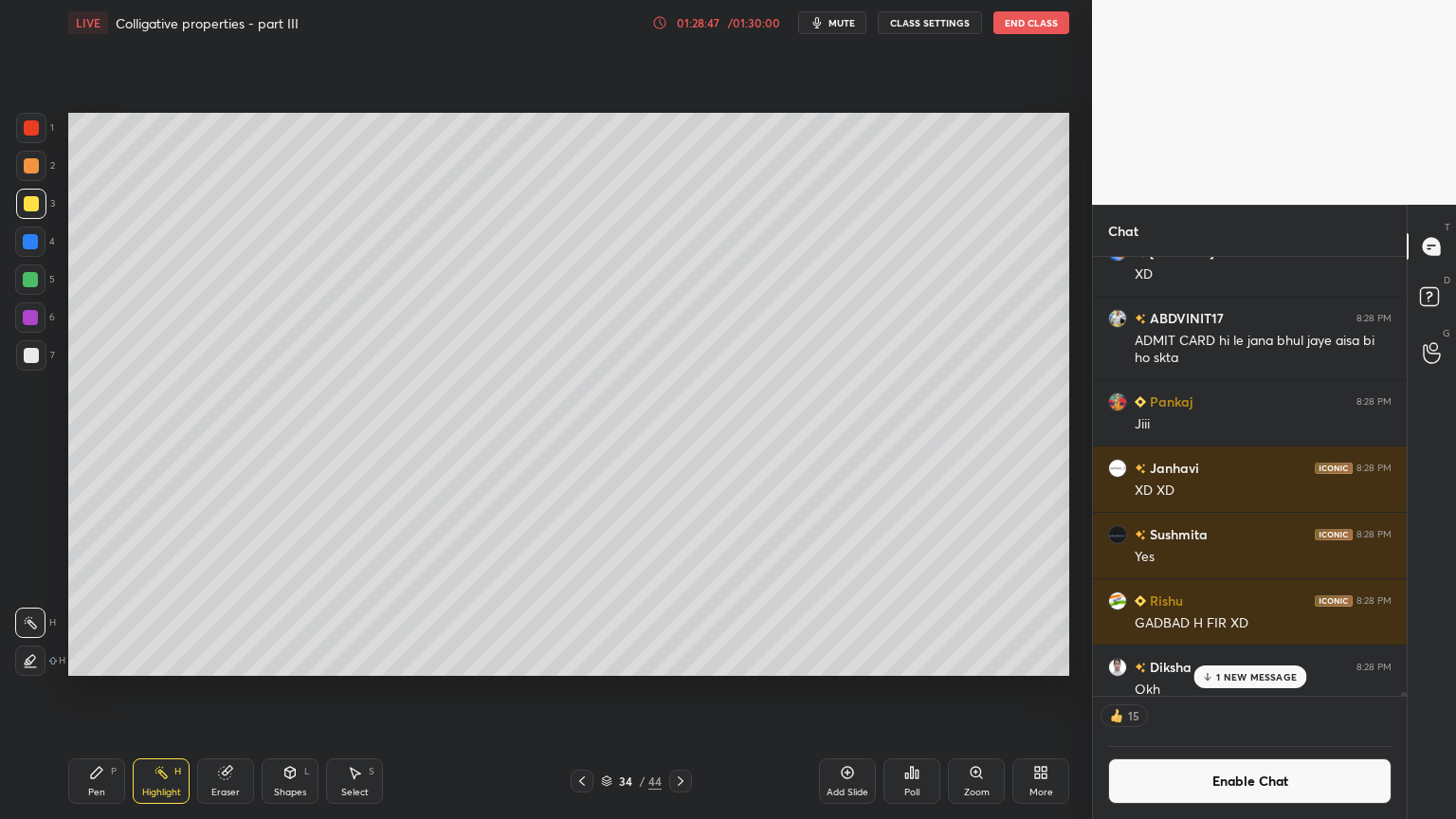 click 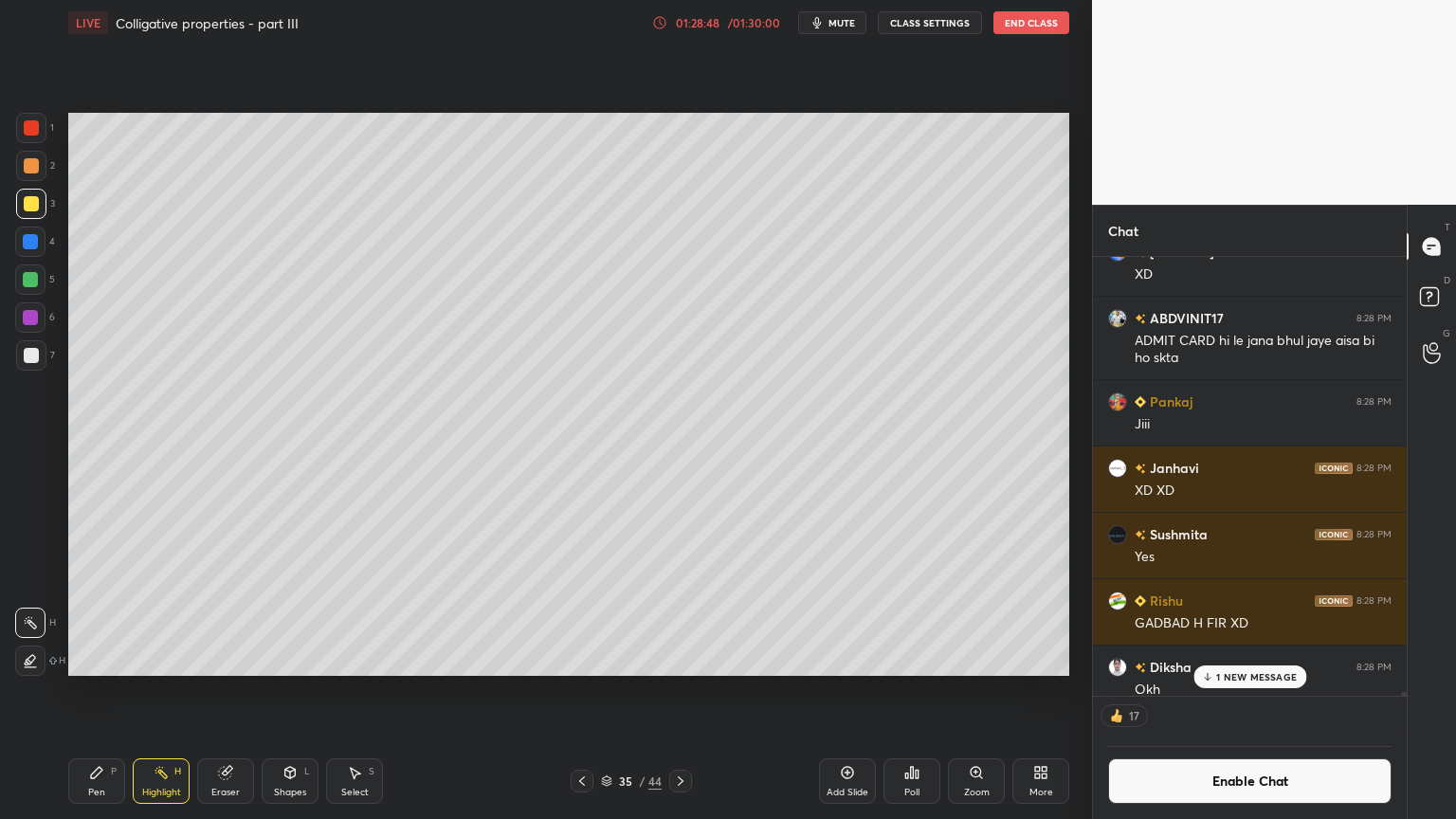 click 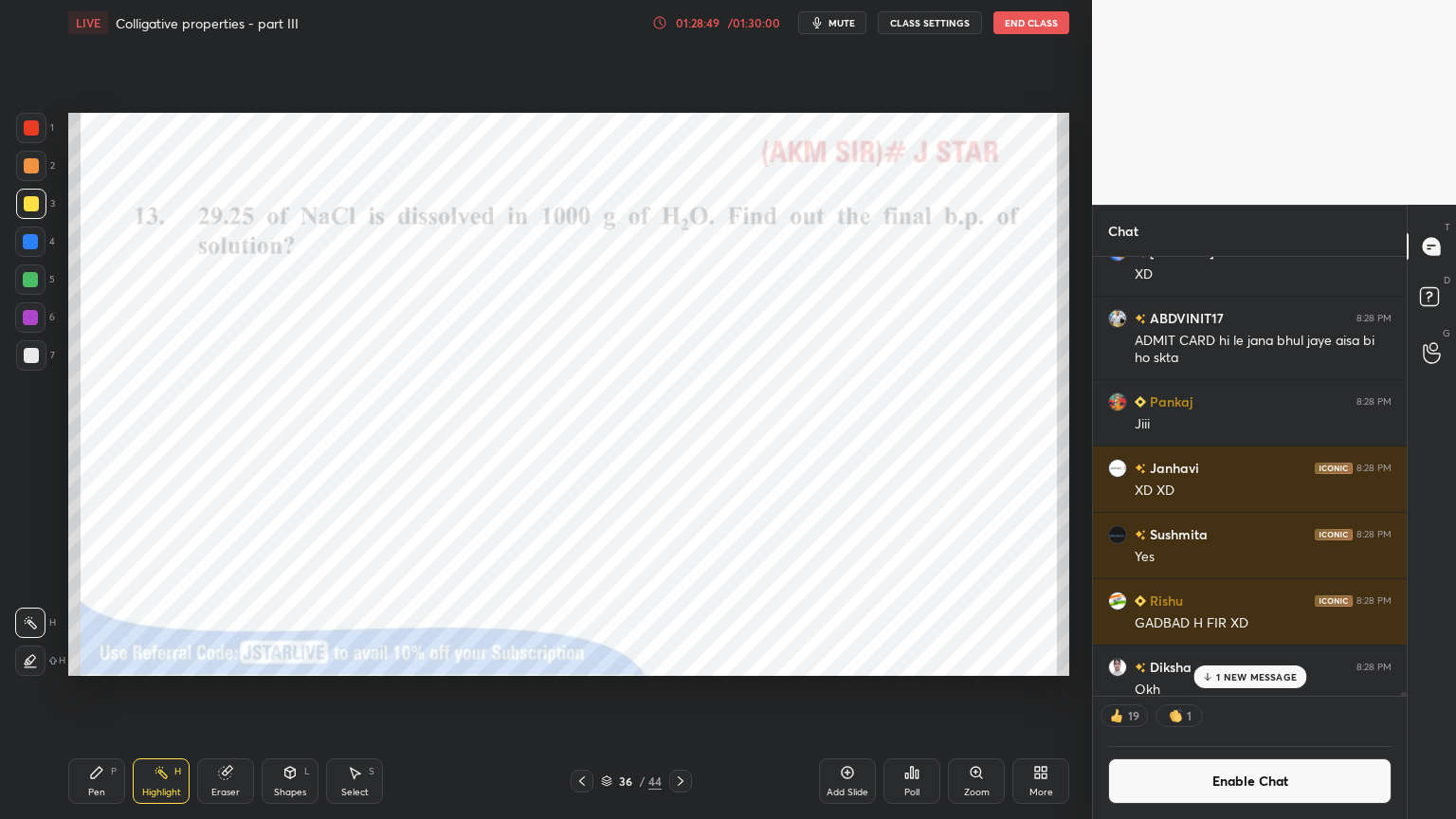 click 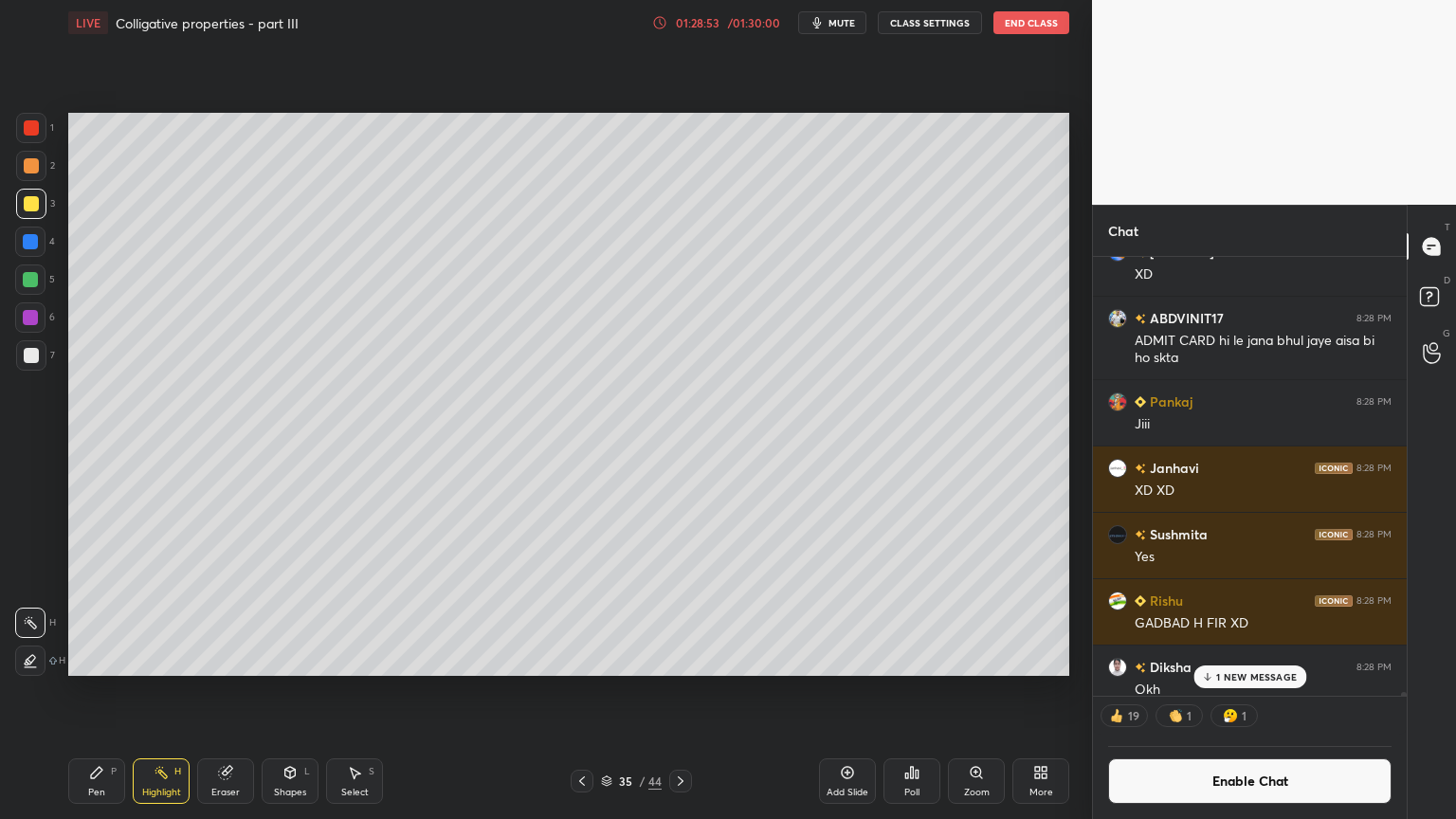 click 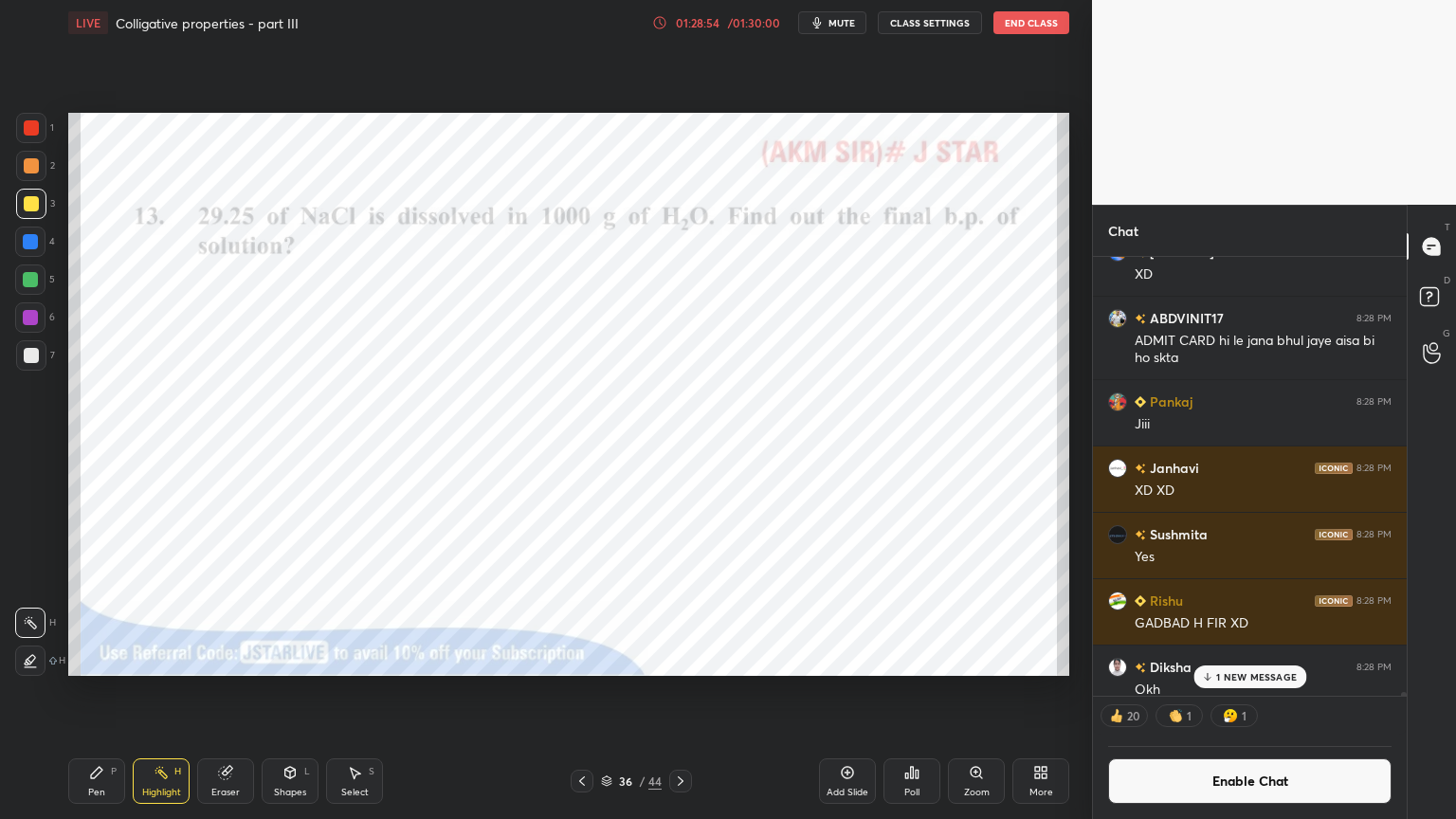 click 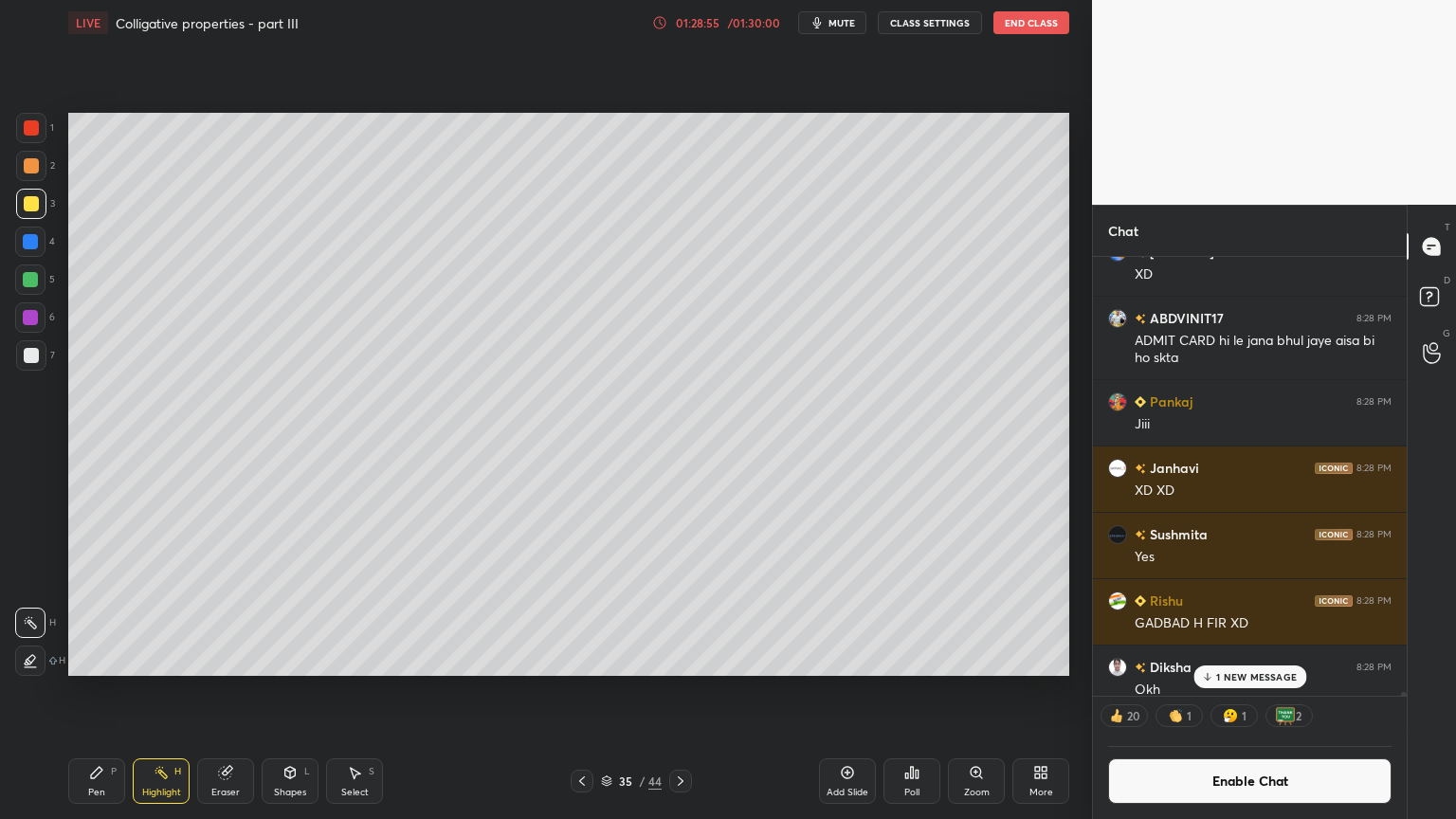 drag, startPoint x: 854, startPoint y: 775, endPoint x: 770, endPoint y: 770, distance: 84.14868 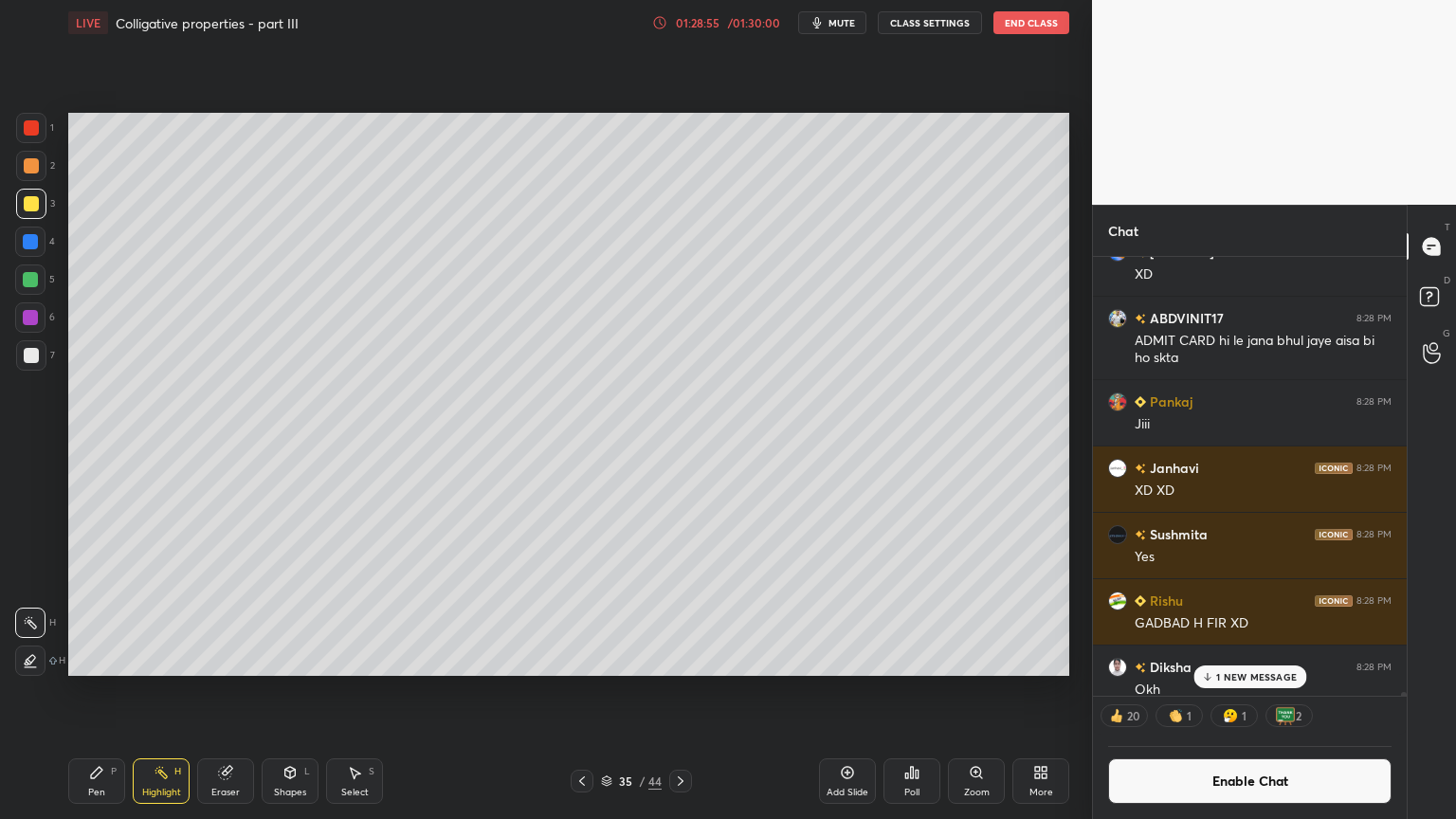 click 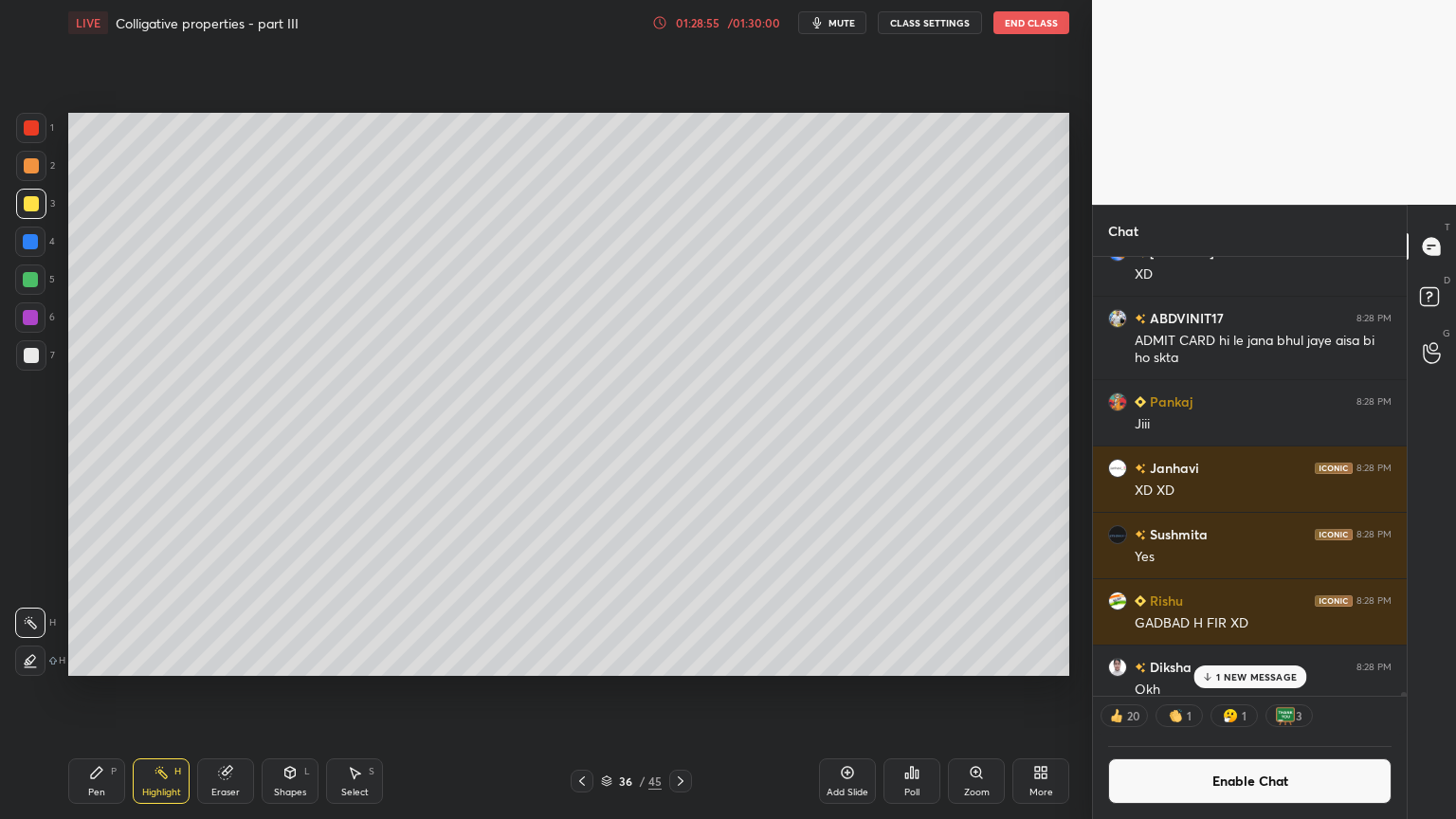 click 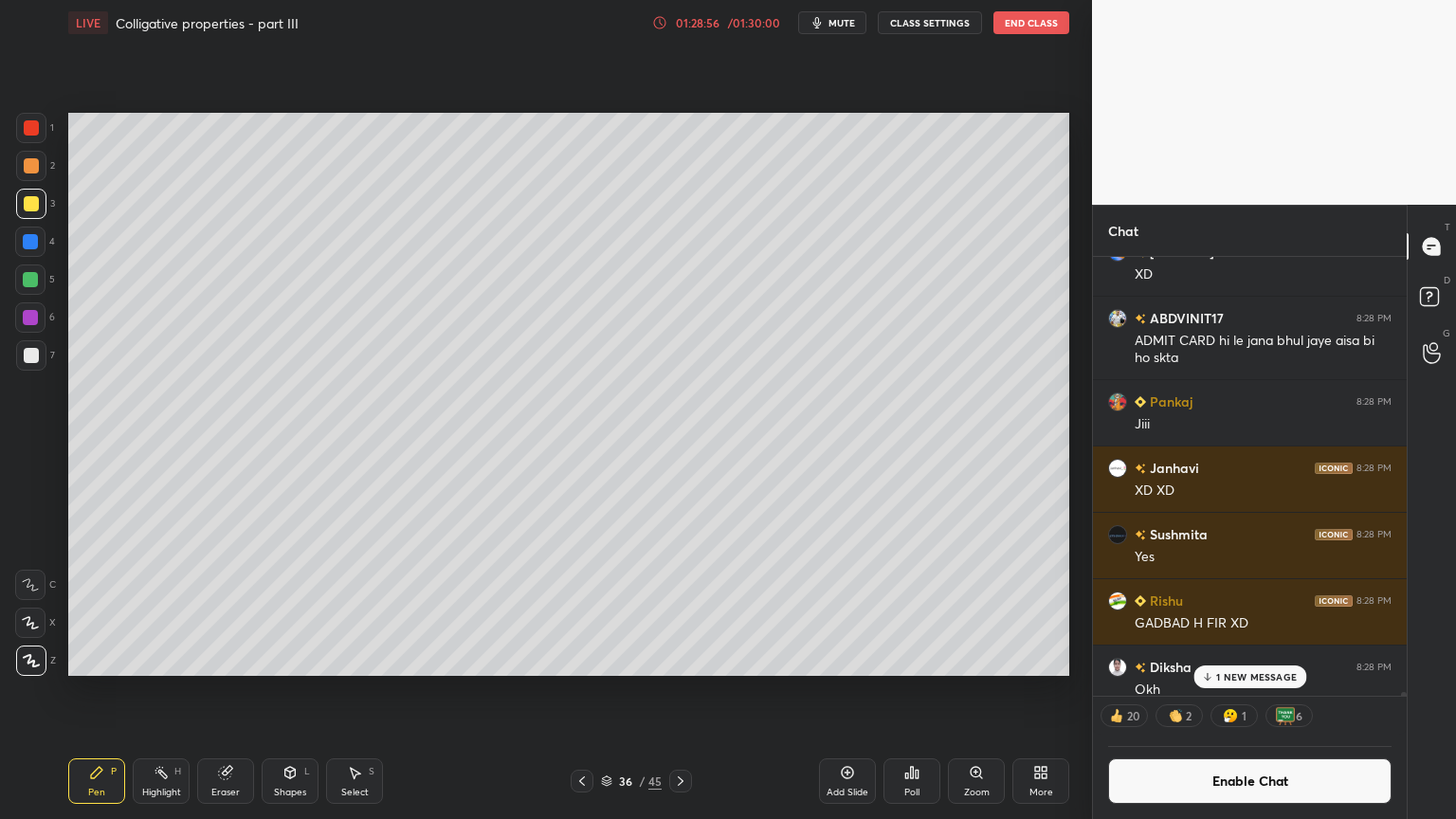 click at bounding box center [31, 128] 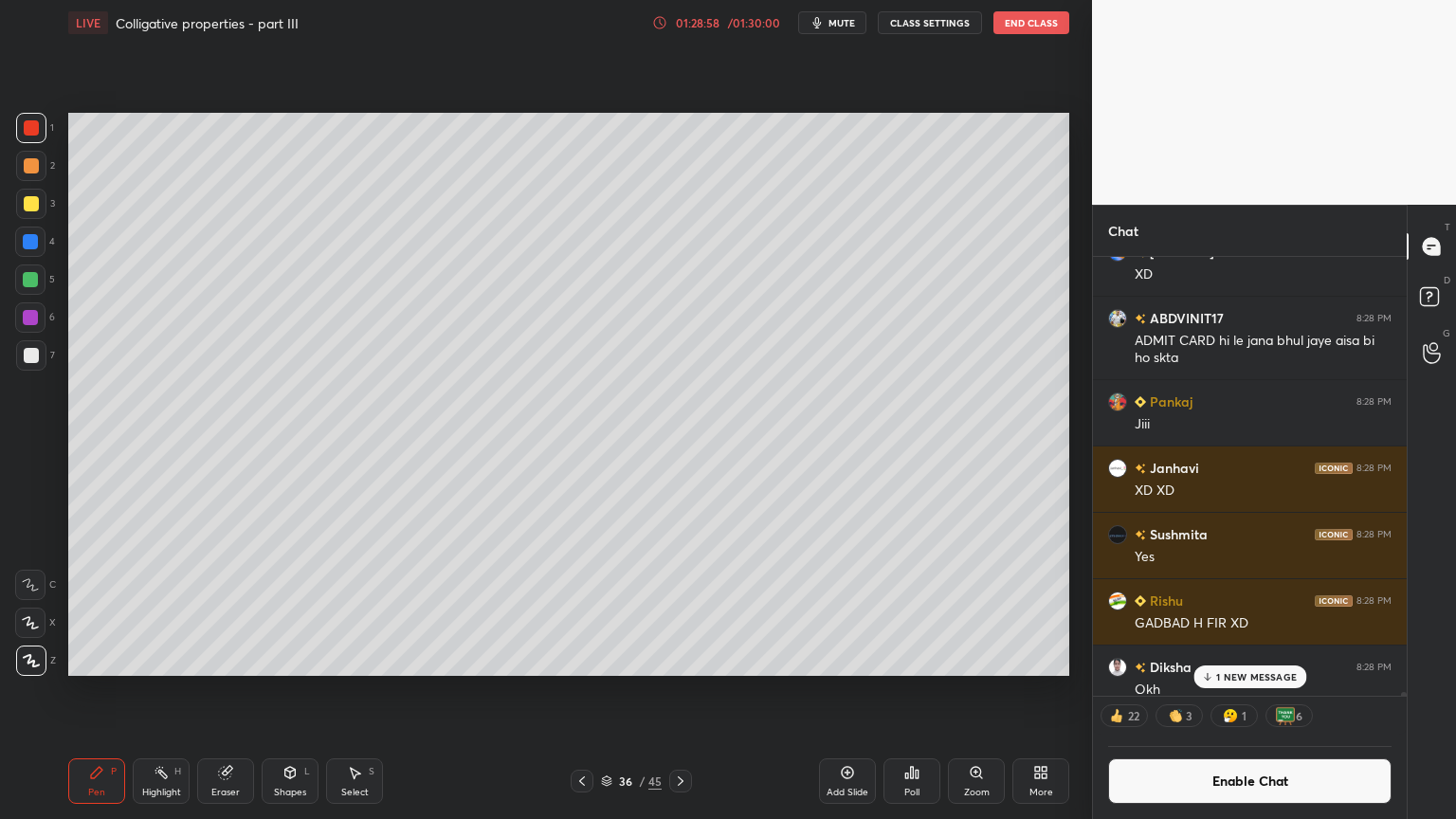 click at bounding box center [31, 166] 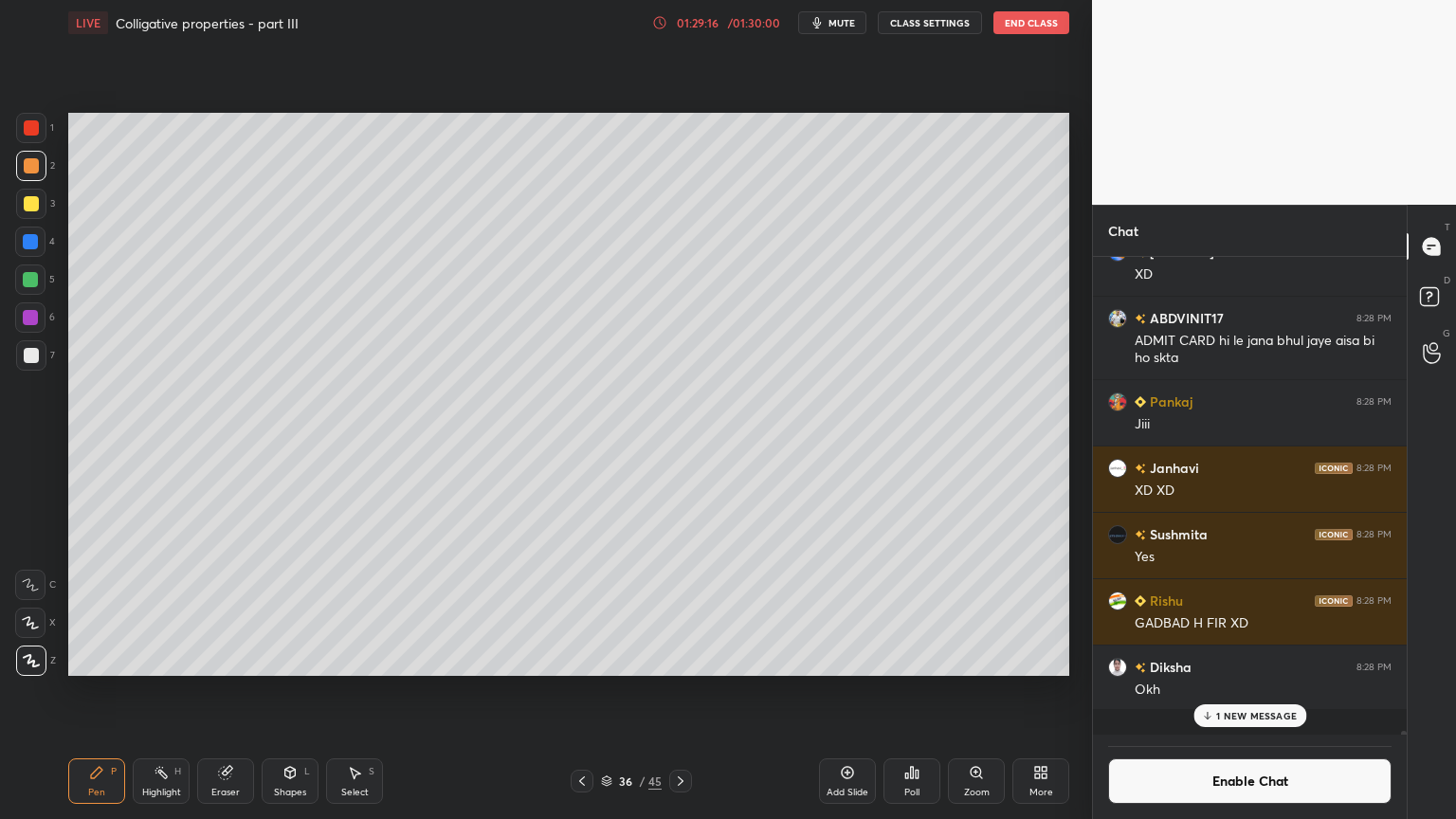 scroll, scrollTop: 6, scrollLeft: 6, axis: both 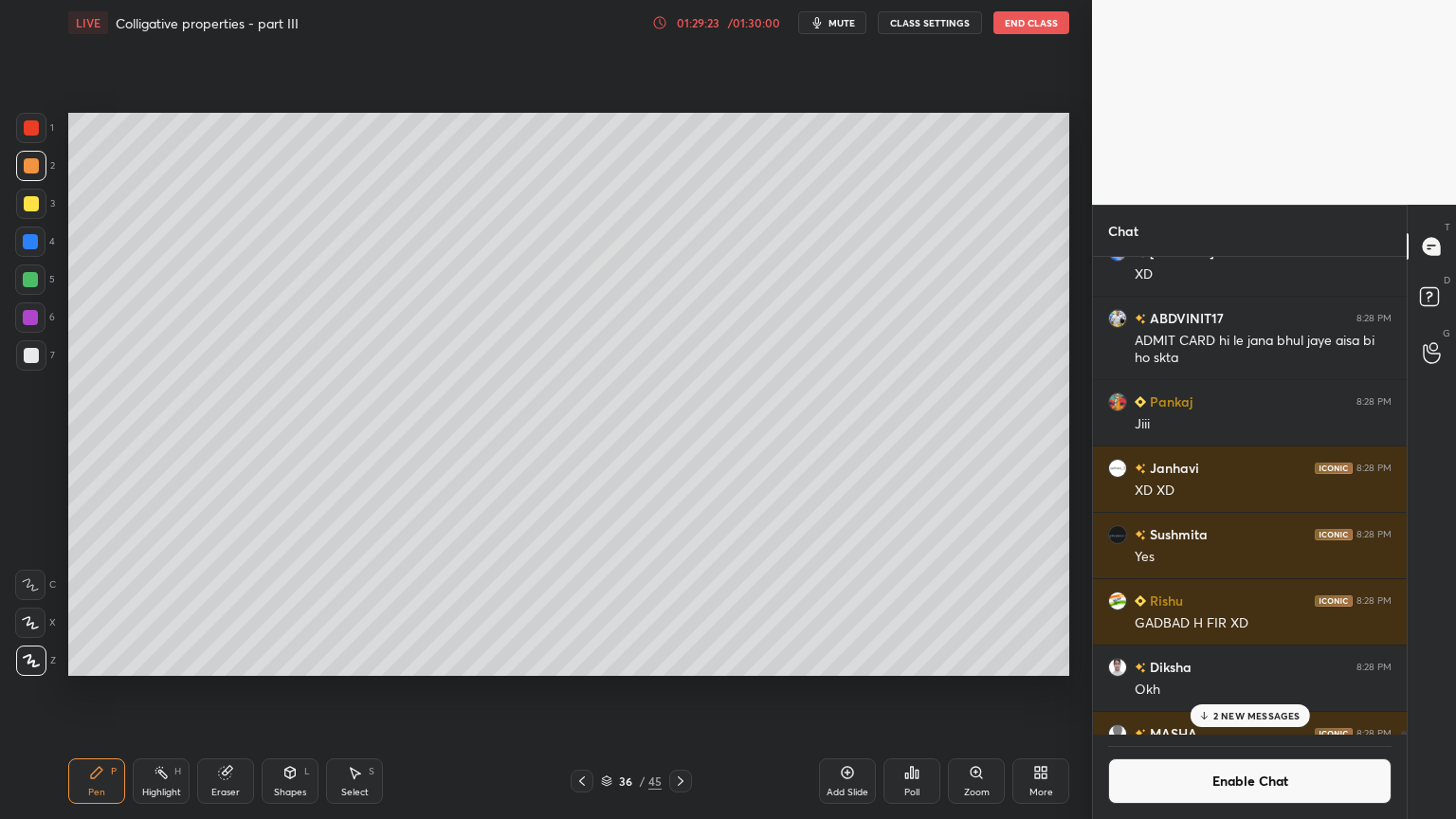 click on "Pen P" at bounding box center (97, 781) 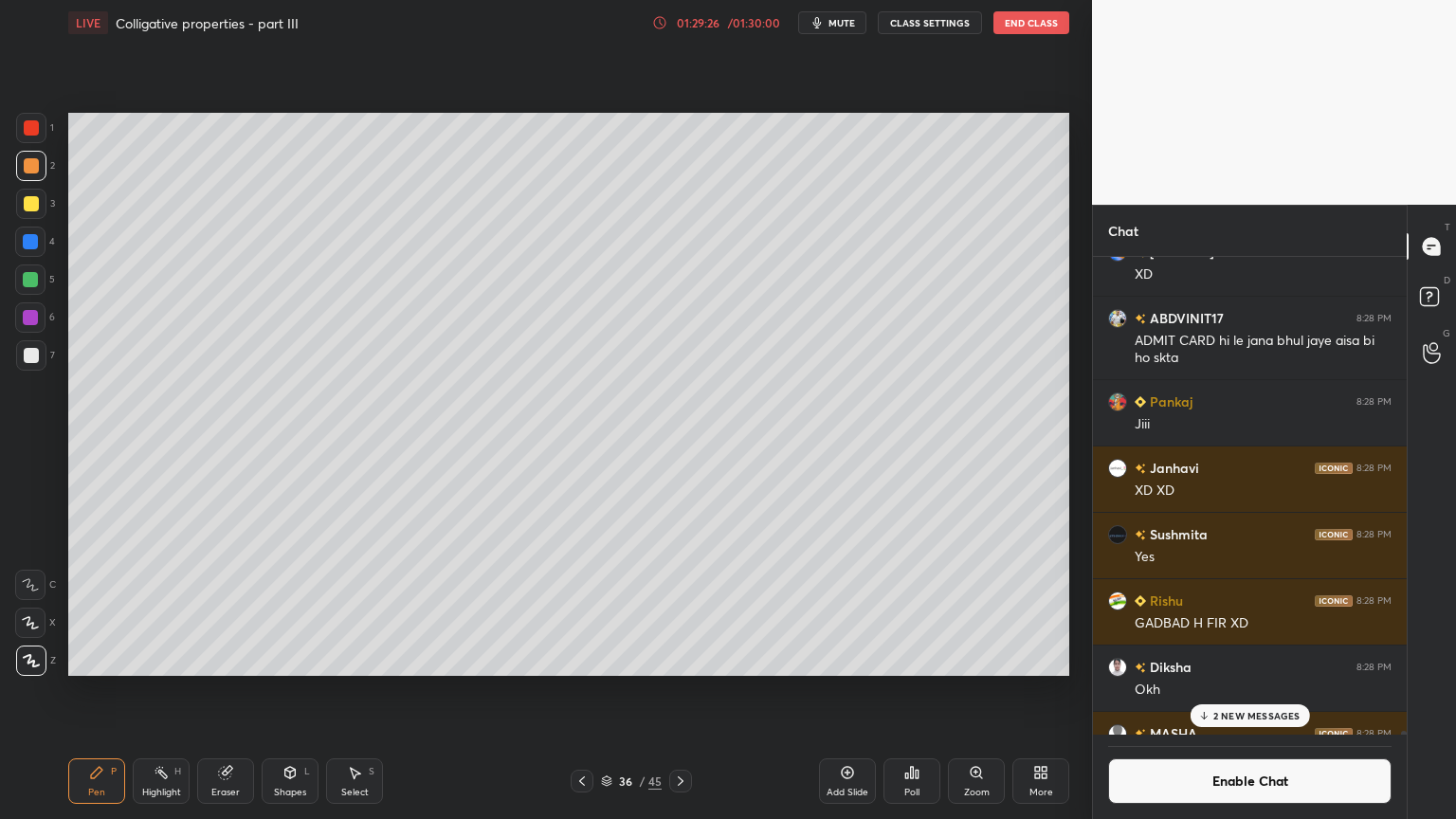 drag, startPoint x: 39, startPoint y: 360, endPoint x: 40, endPoint y: 346, distance: 14.035669 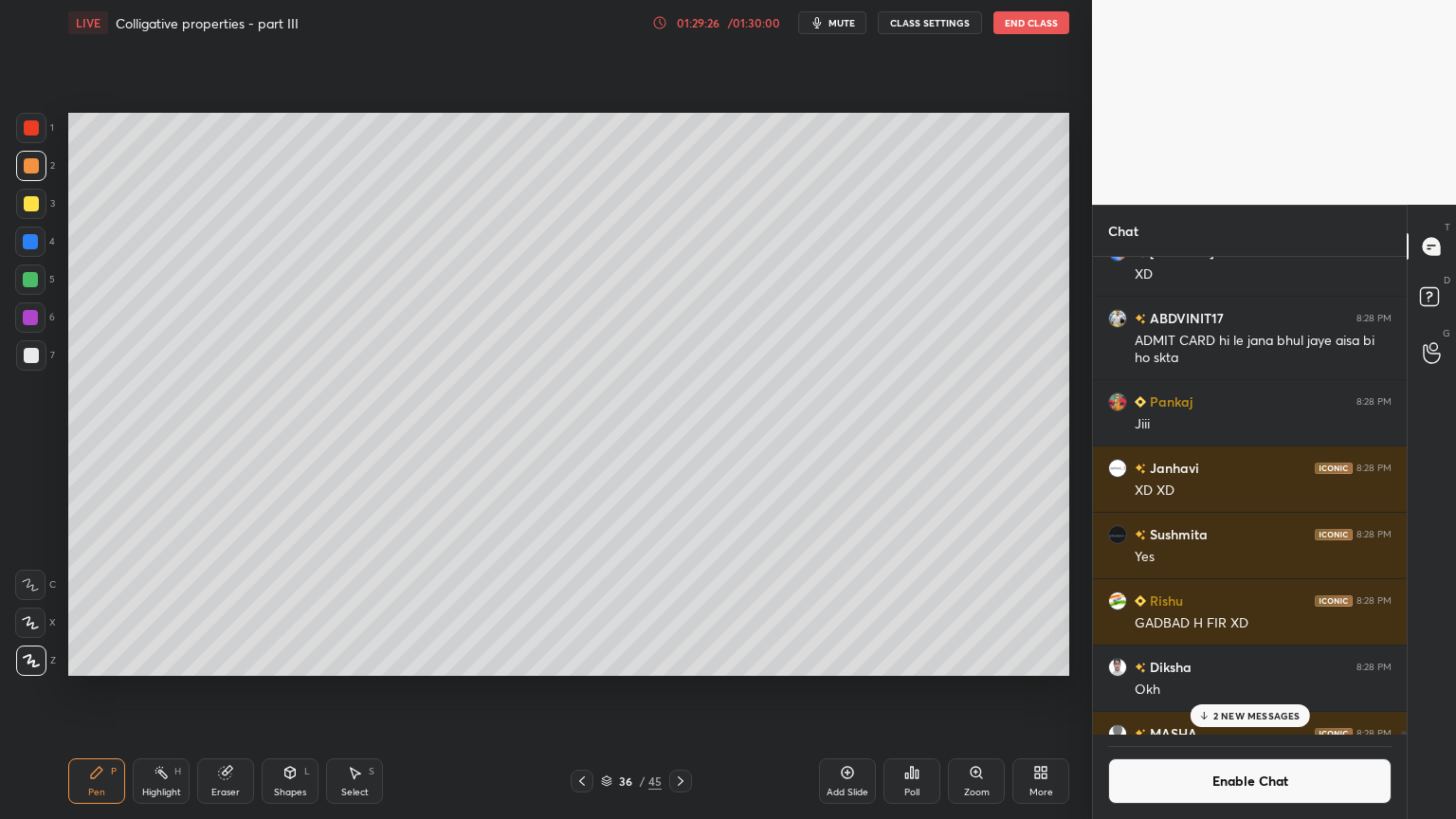 click at bounding box center [31, 355] 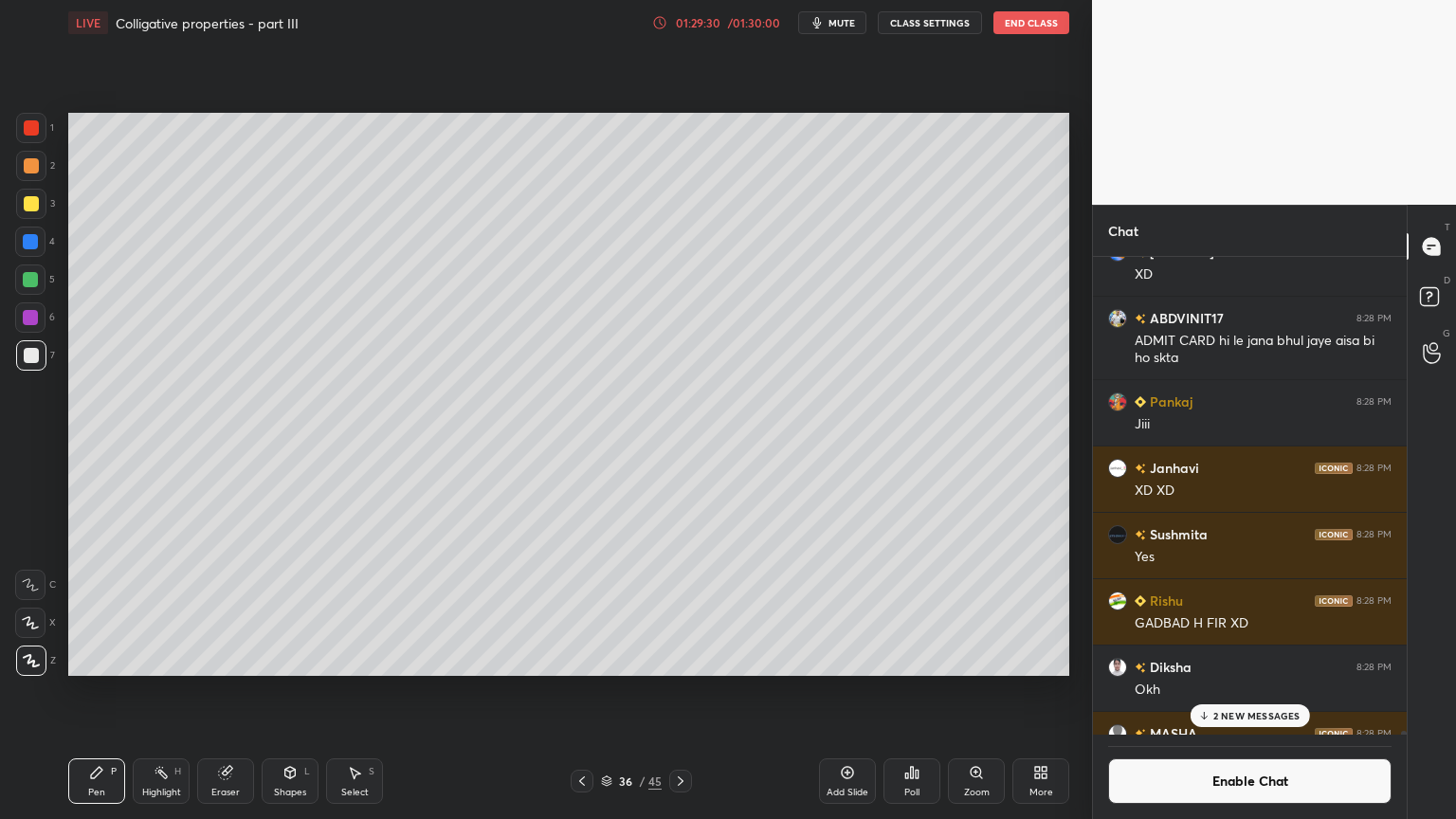 scroll, scrollTop: 433, scrollLeft: 308, axis: both 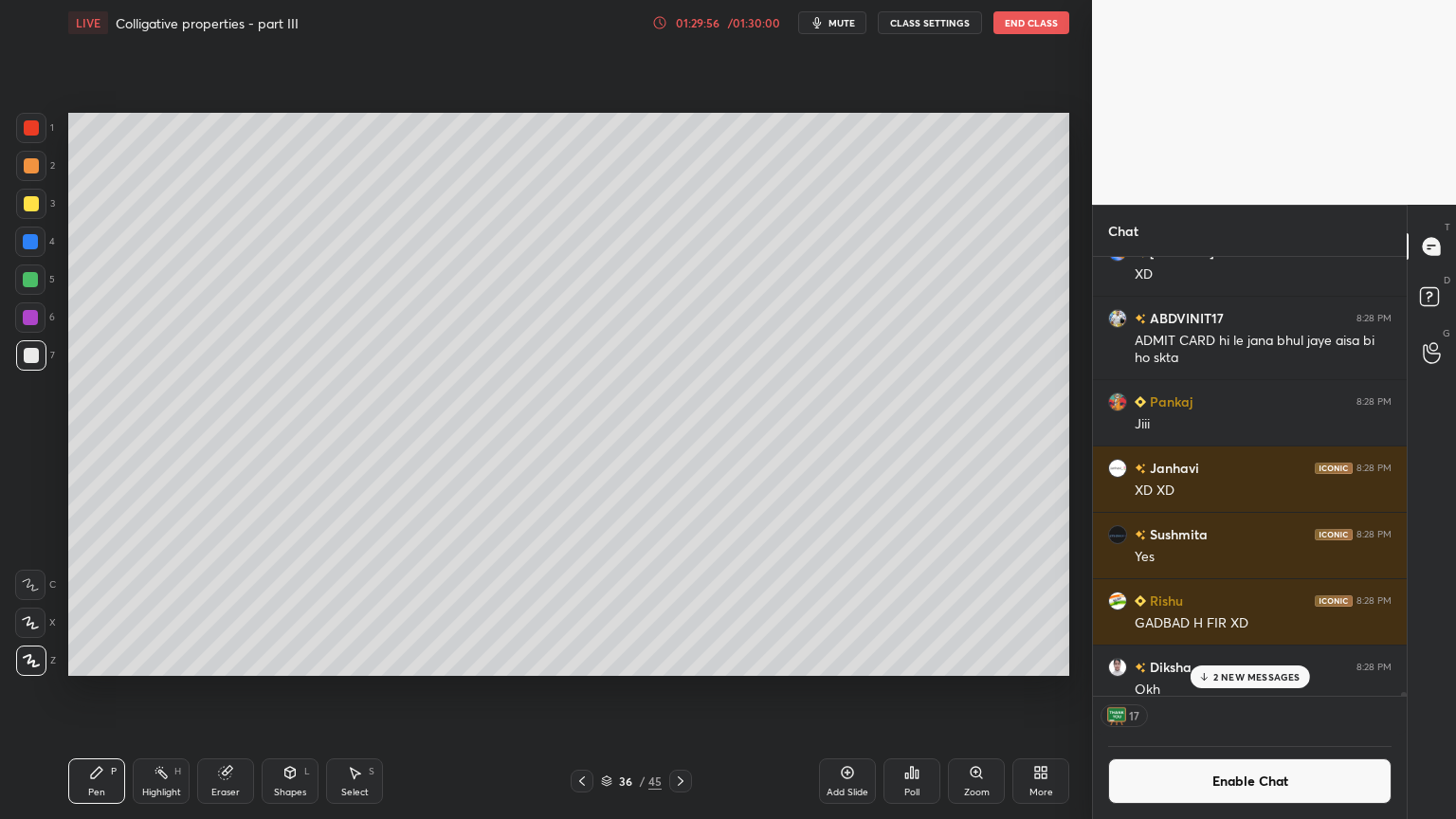 click on "Shapes" at bounding box center [290, 792] 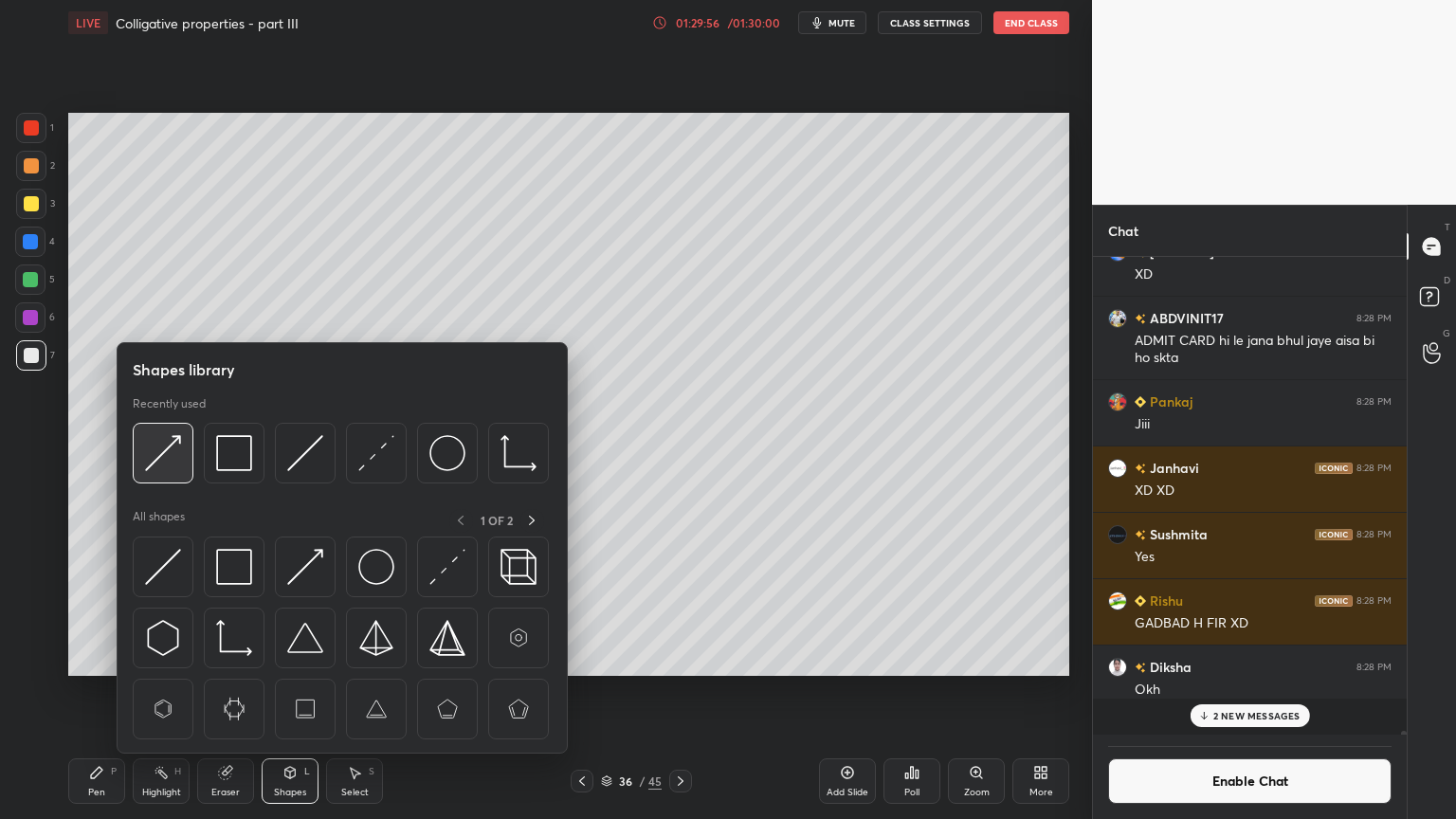scroll, scrollTop: 7, scrollLeft: 6, axis: both 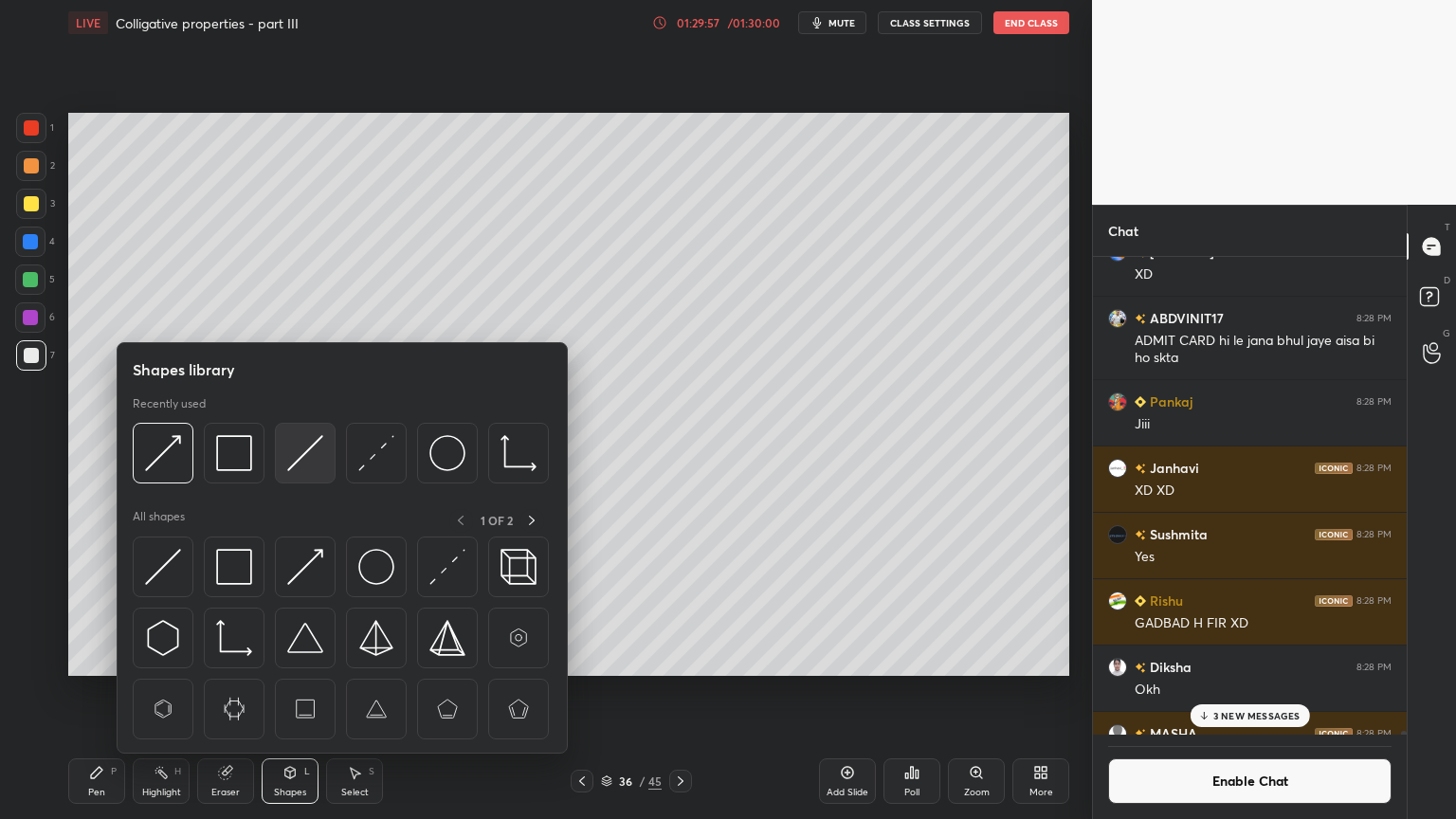click at bounding box center [305, 453] 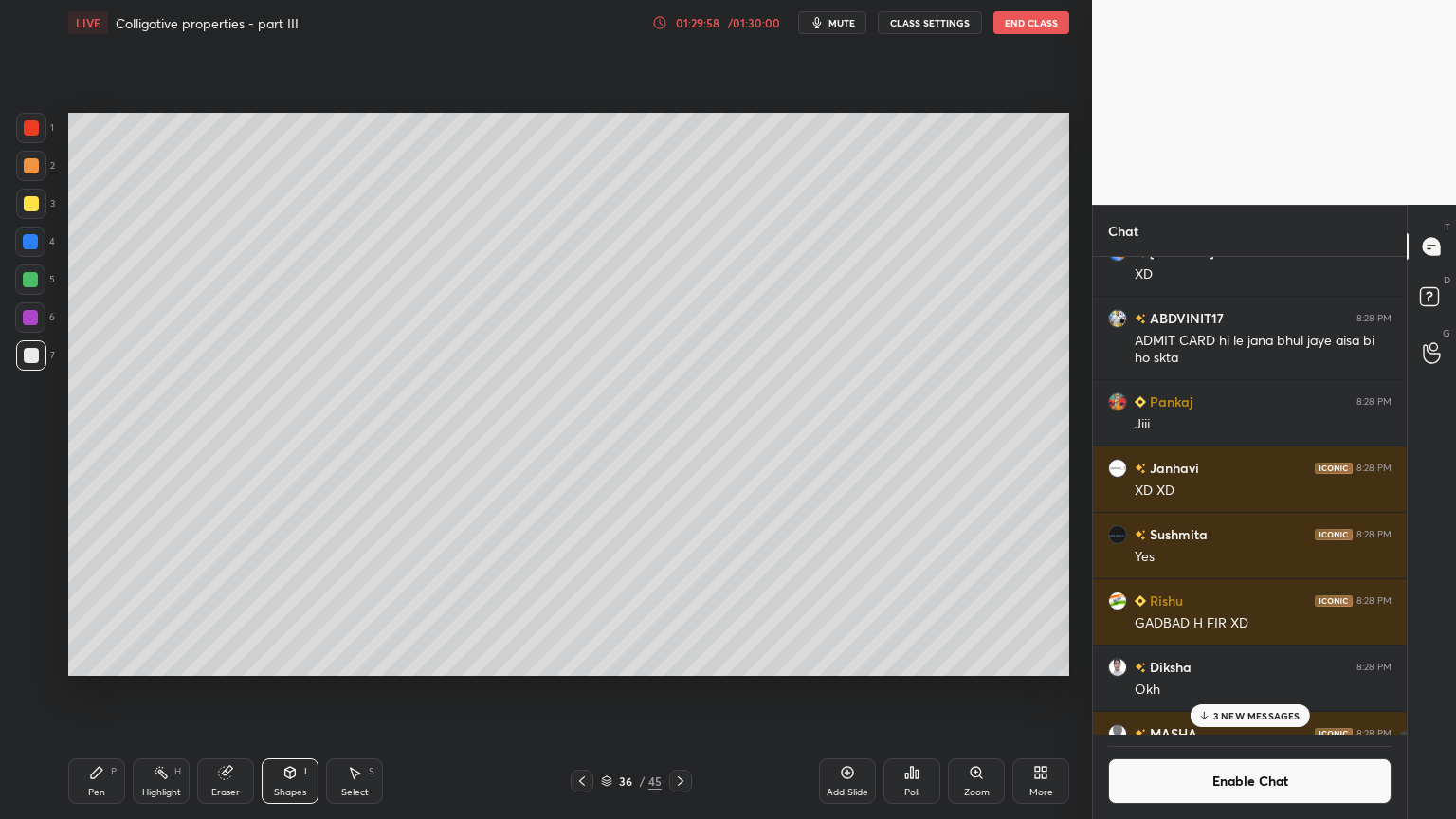 click on "Pen P" at bounding box center (97, 781) 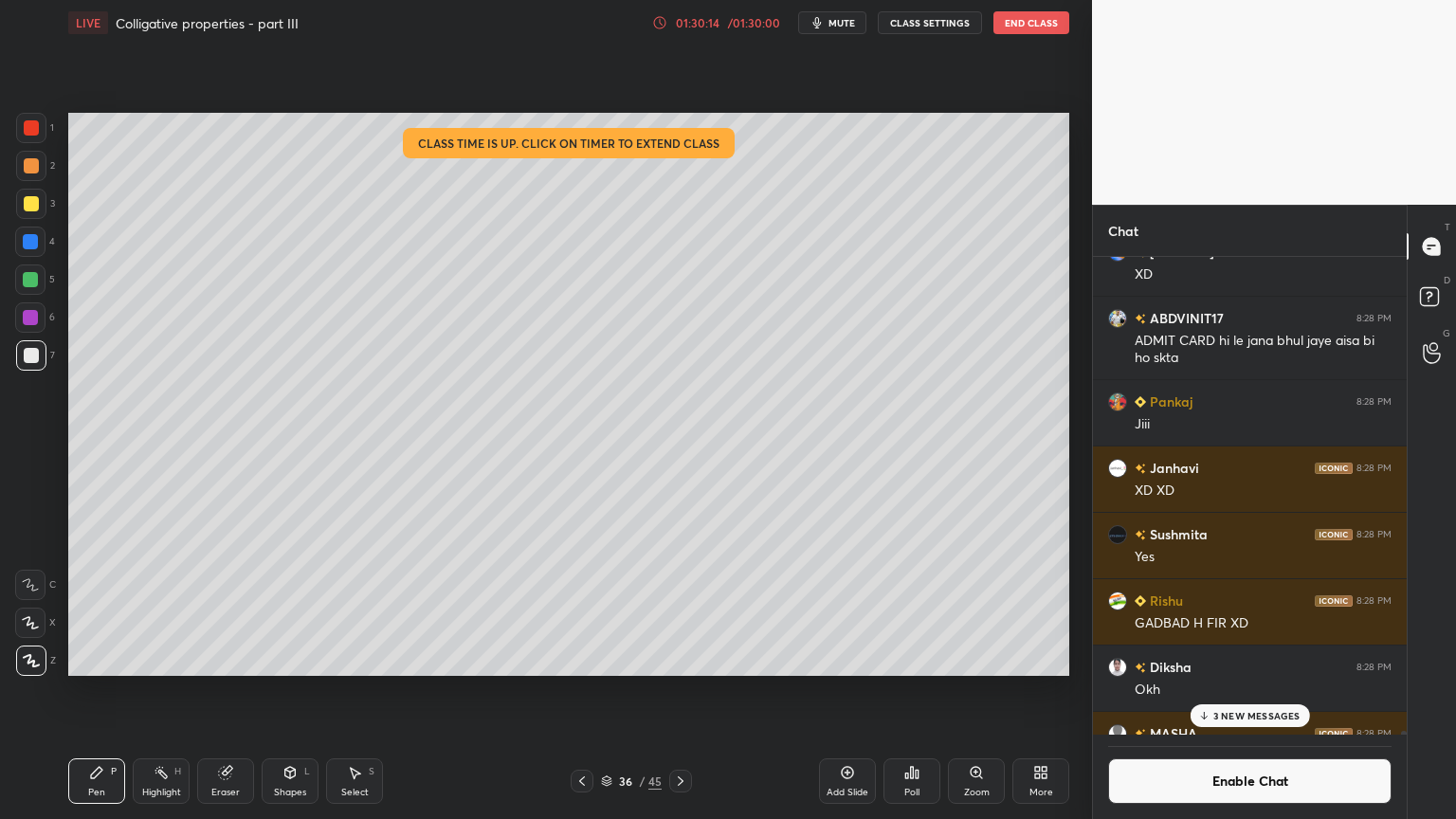 click on "Pen P" at bounding box center (97, 781) 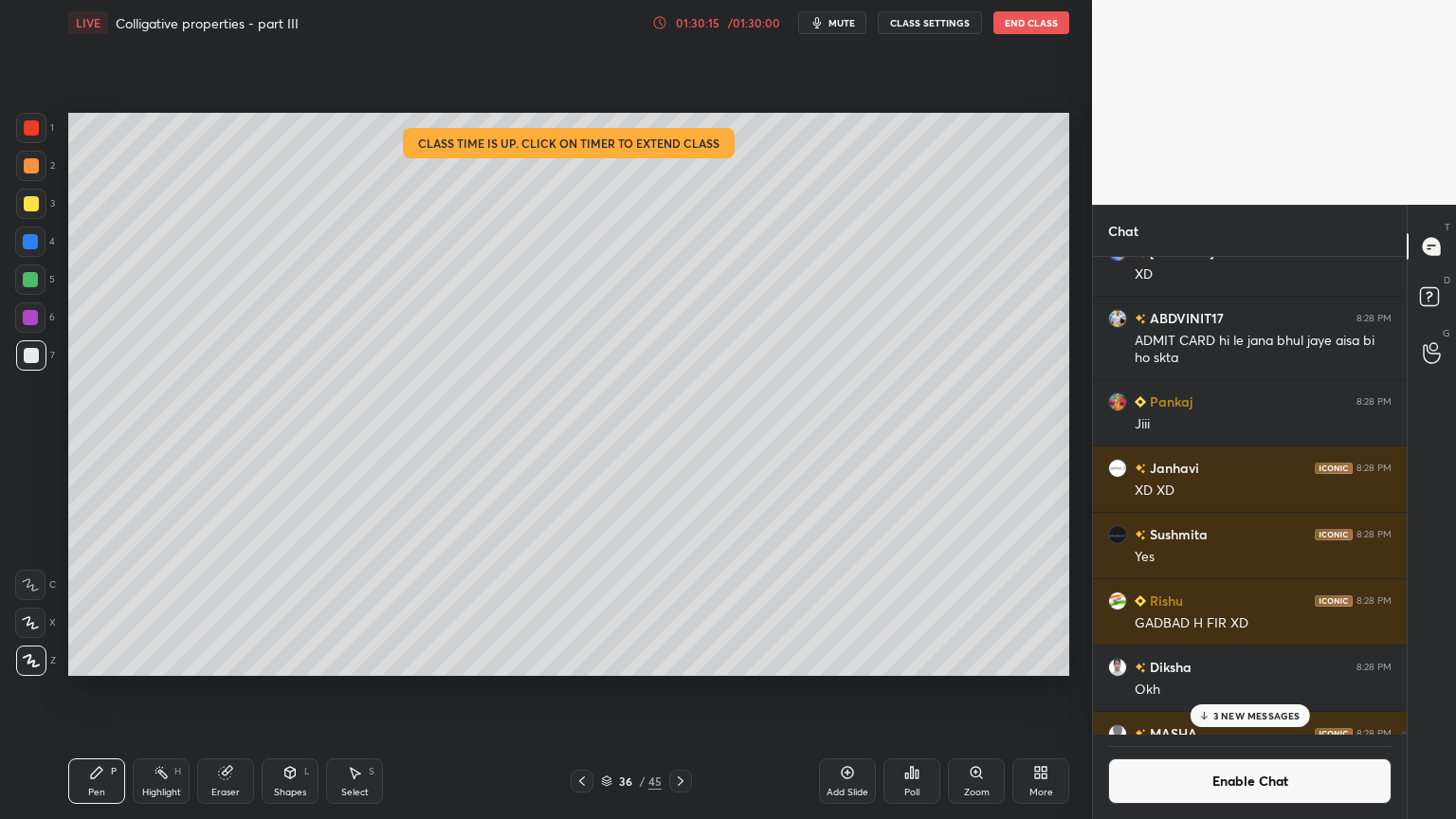 click at bounding box center (31, 128) 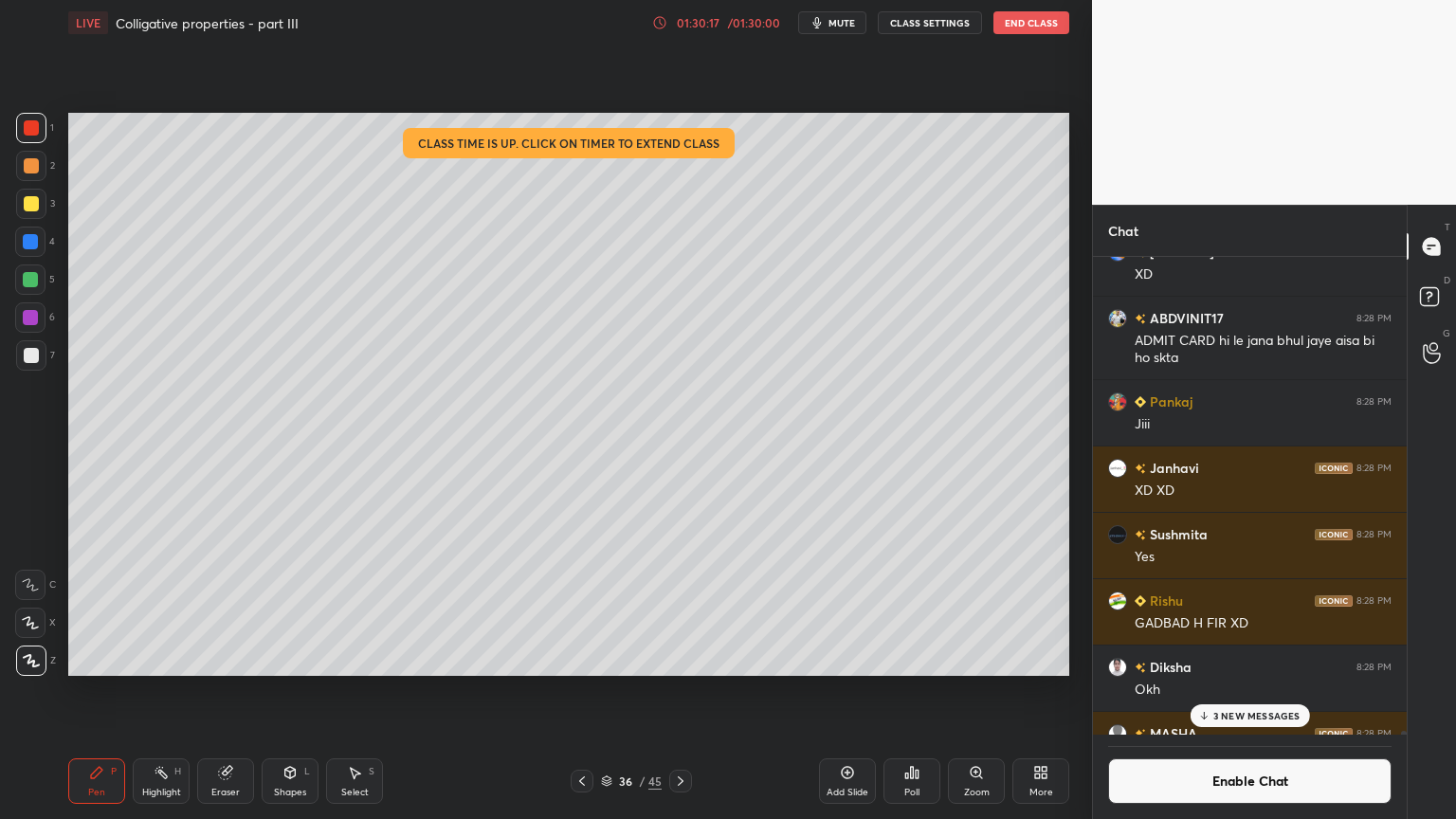 click on "Shapes" at bounding box center [290, 792] 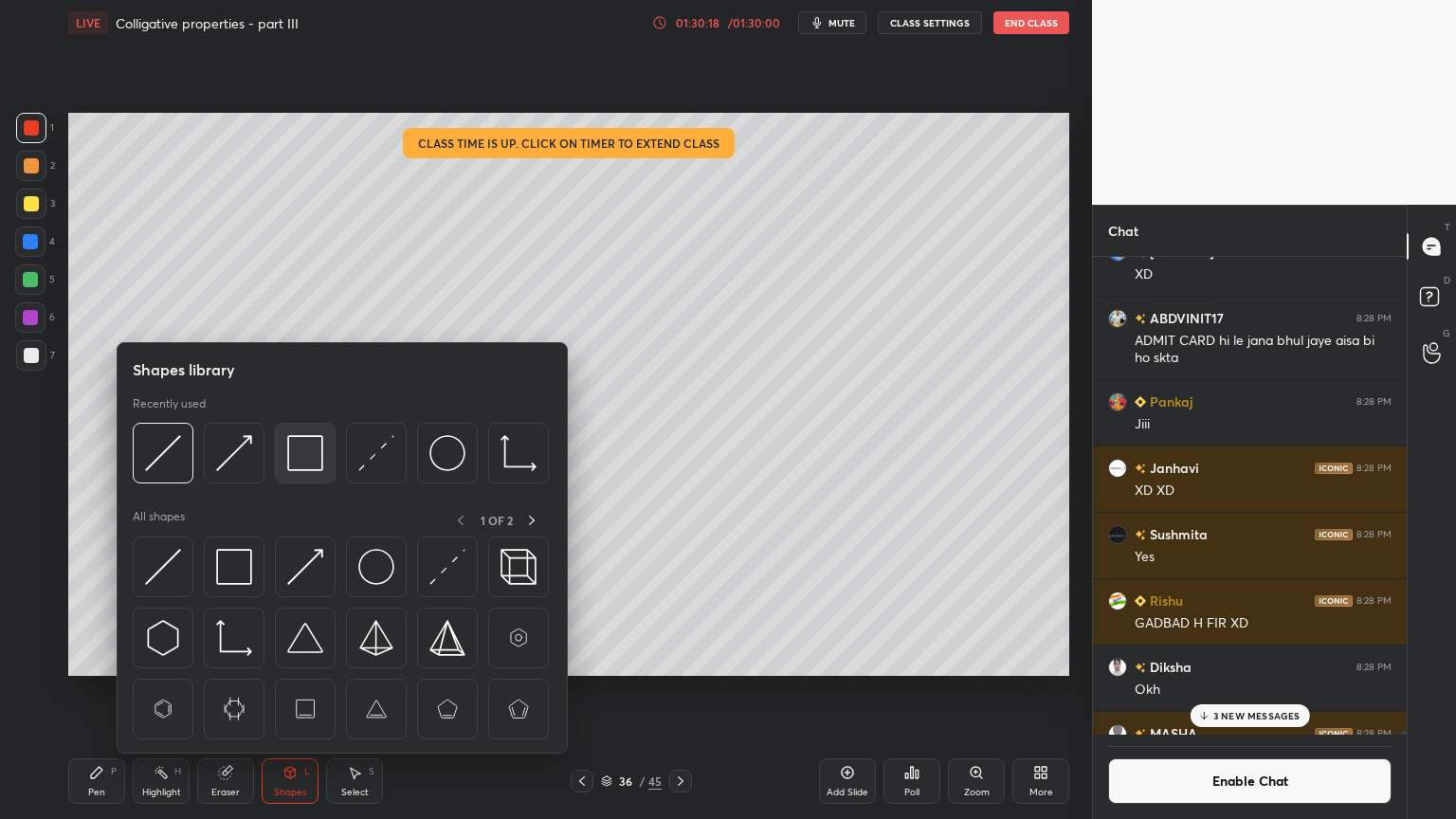 click at bounding box center (305, 453) 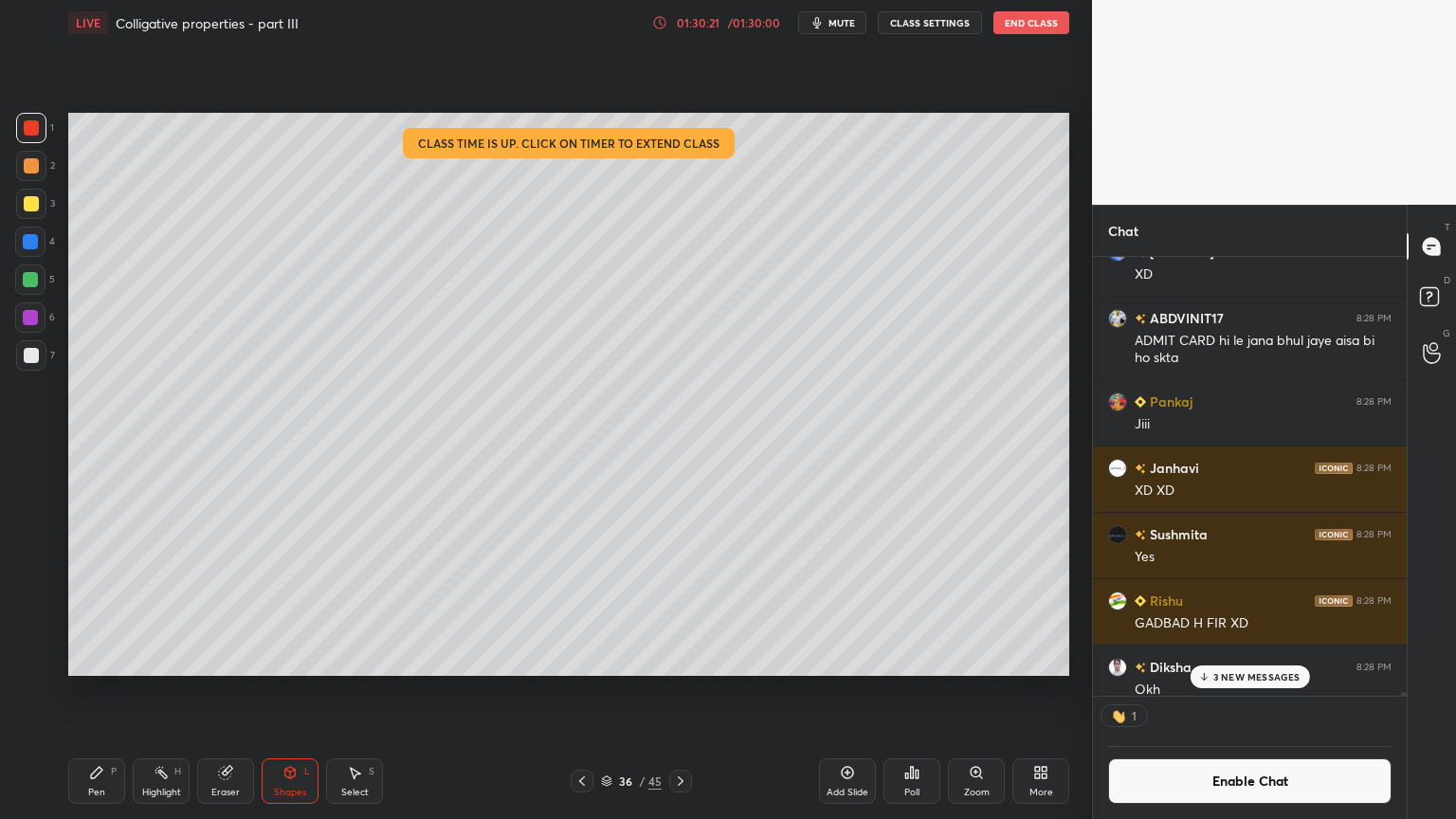 scroll, scrollTop: 433, scrollLeft: 308, axis: both 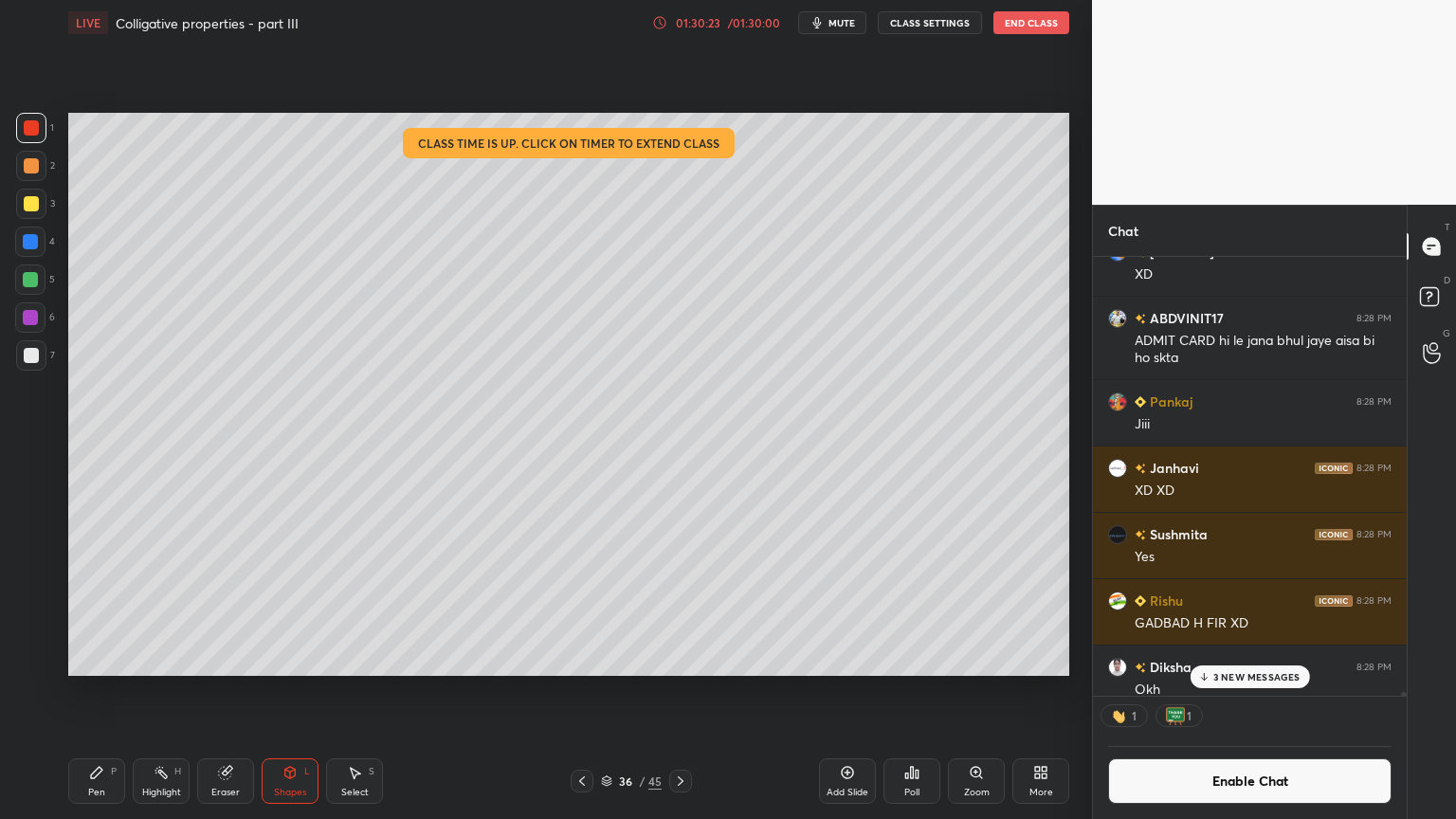 drag, startPoint x: 174, startPoint y: 790, endPoint x: 182, endPoint y: 772, distance: 19.697716 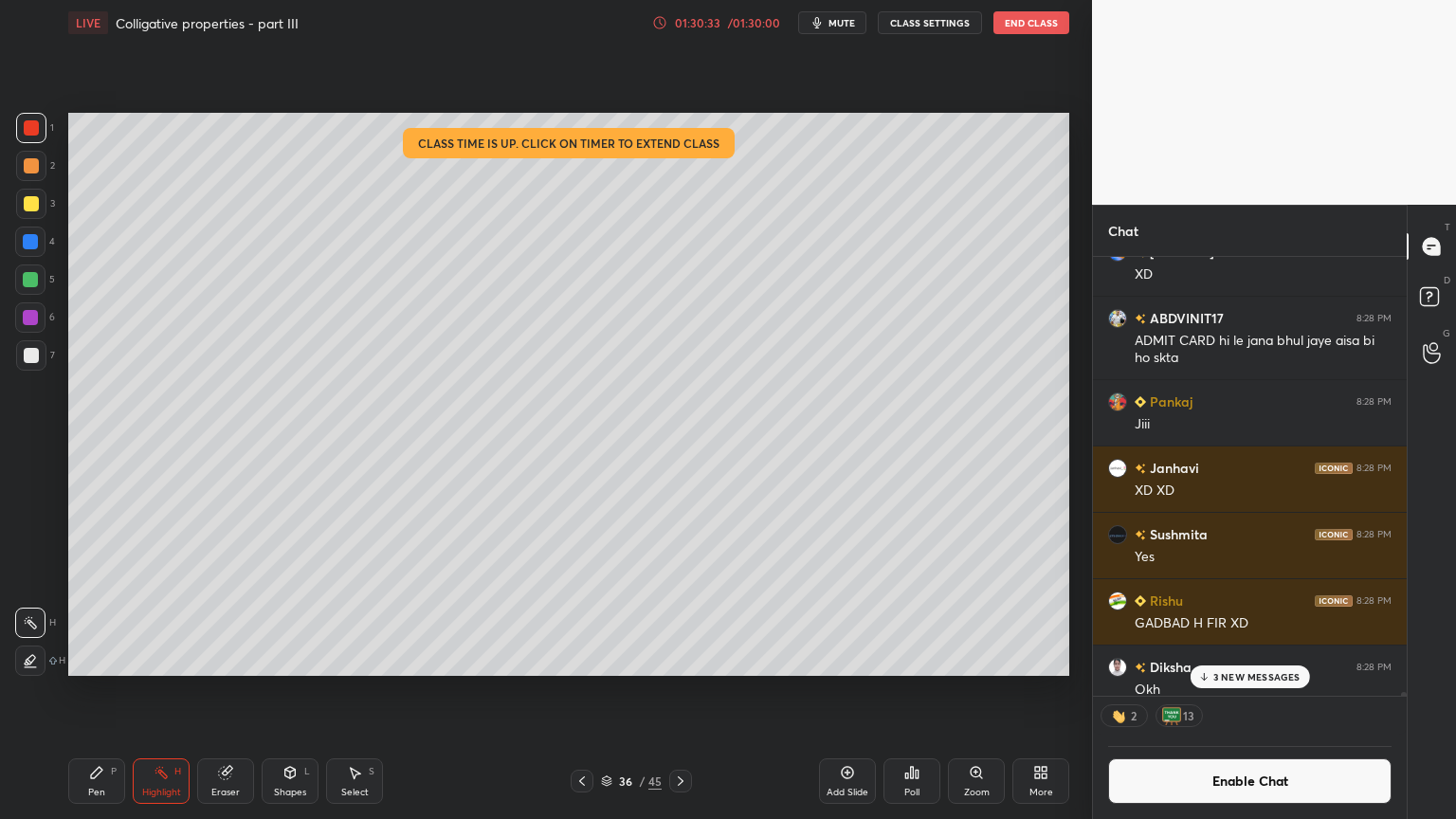 click on "3 NEW MESSAGES" at bounding box center (1257, 677) 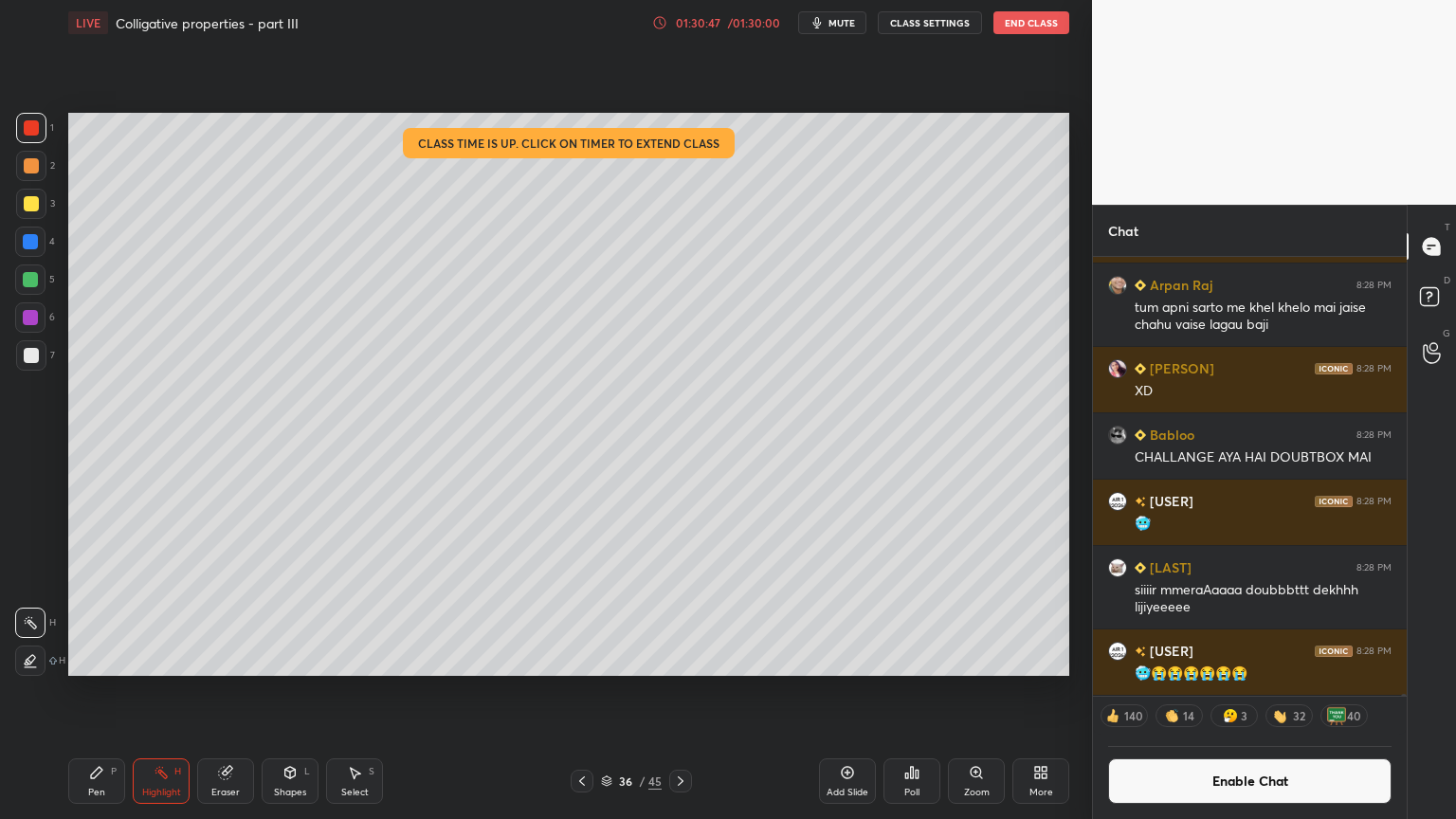 click on "CLASS SETTINGS" at bounding box center (930, 23) 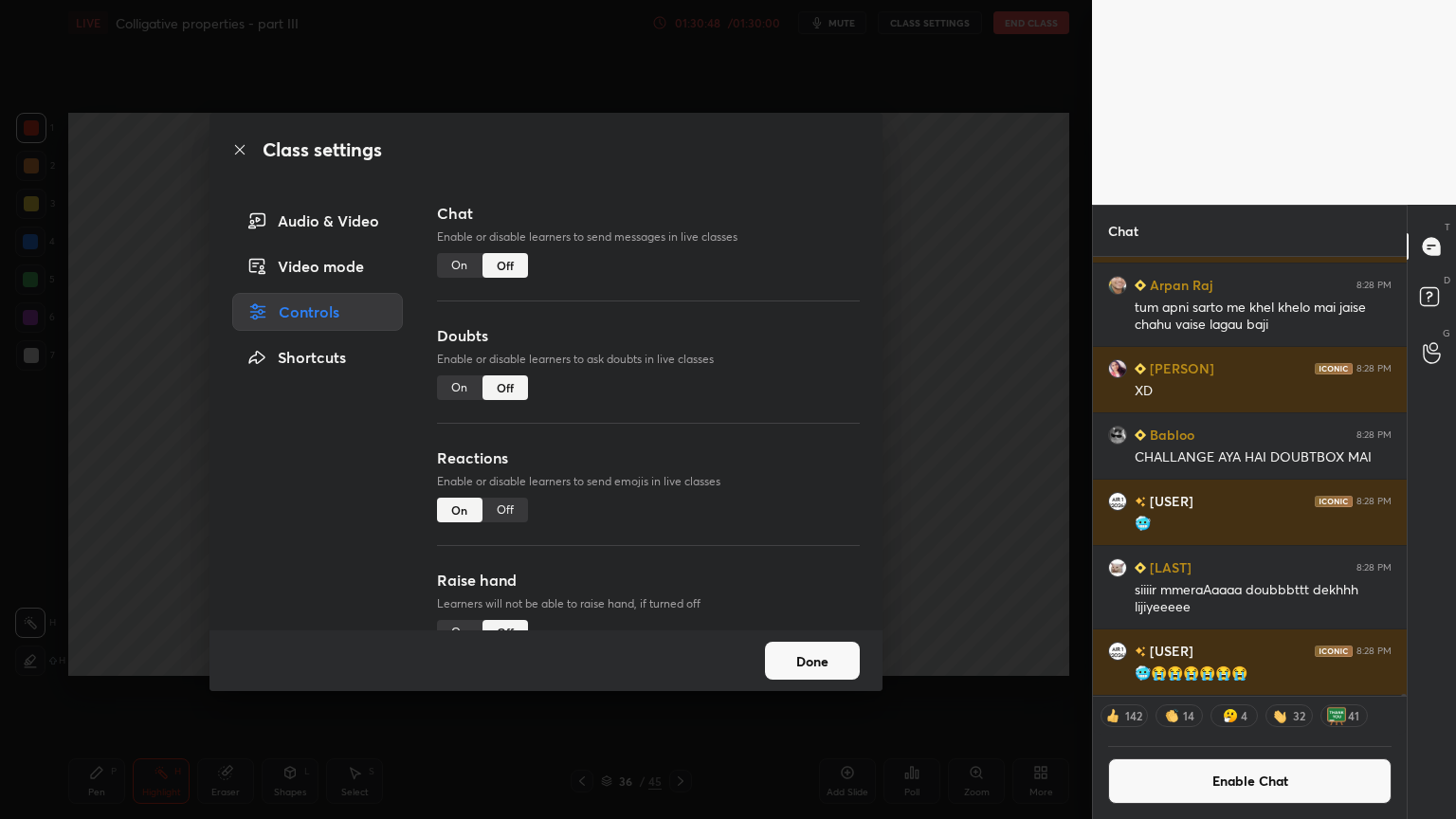 click on "Off" at bounding box center (505, 510) 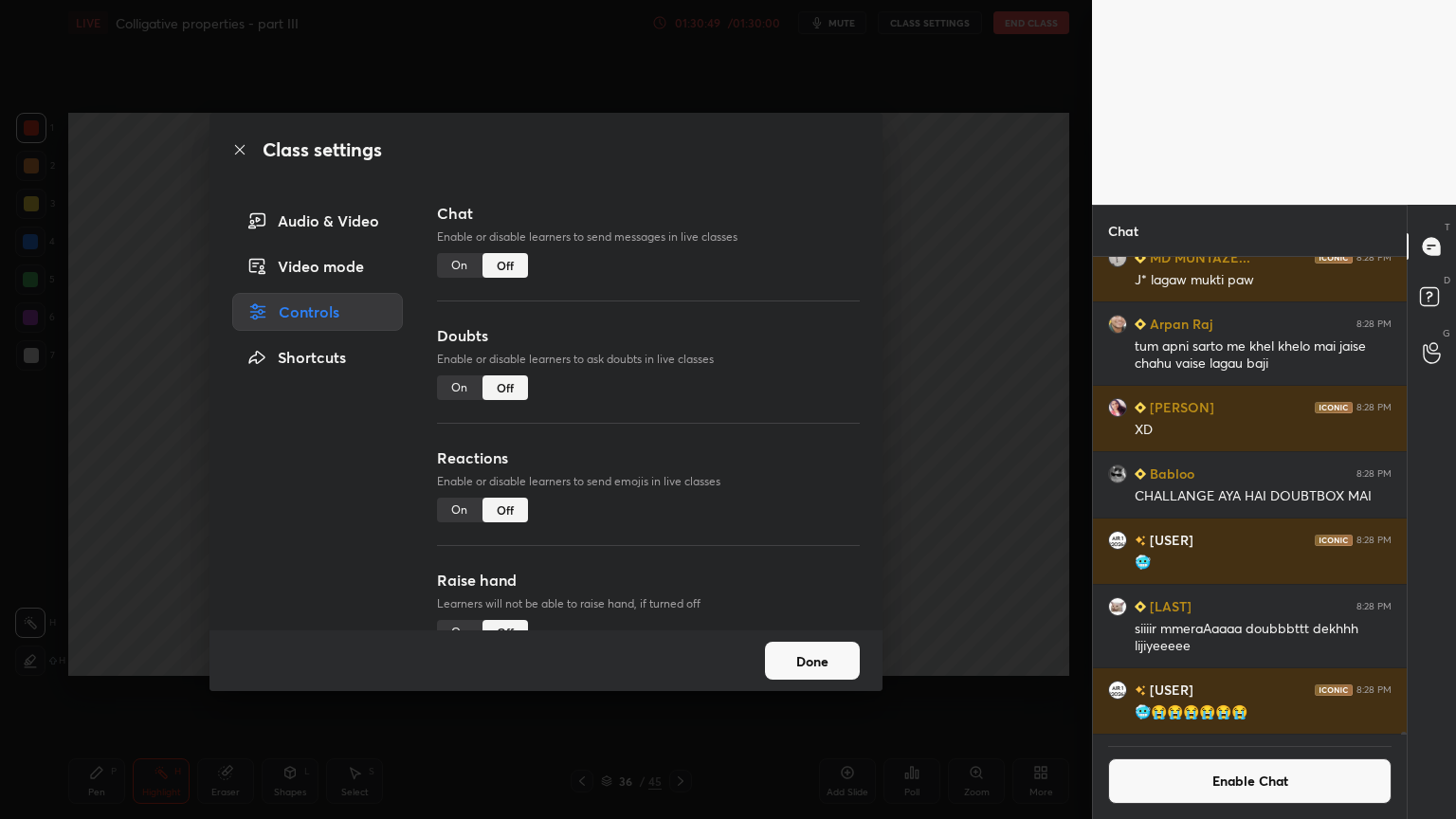 scroll, scrollTop: 164, scrollLeft: 0, axis: vertical 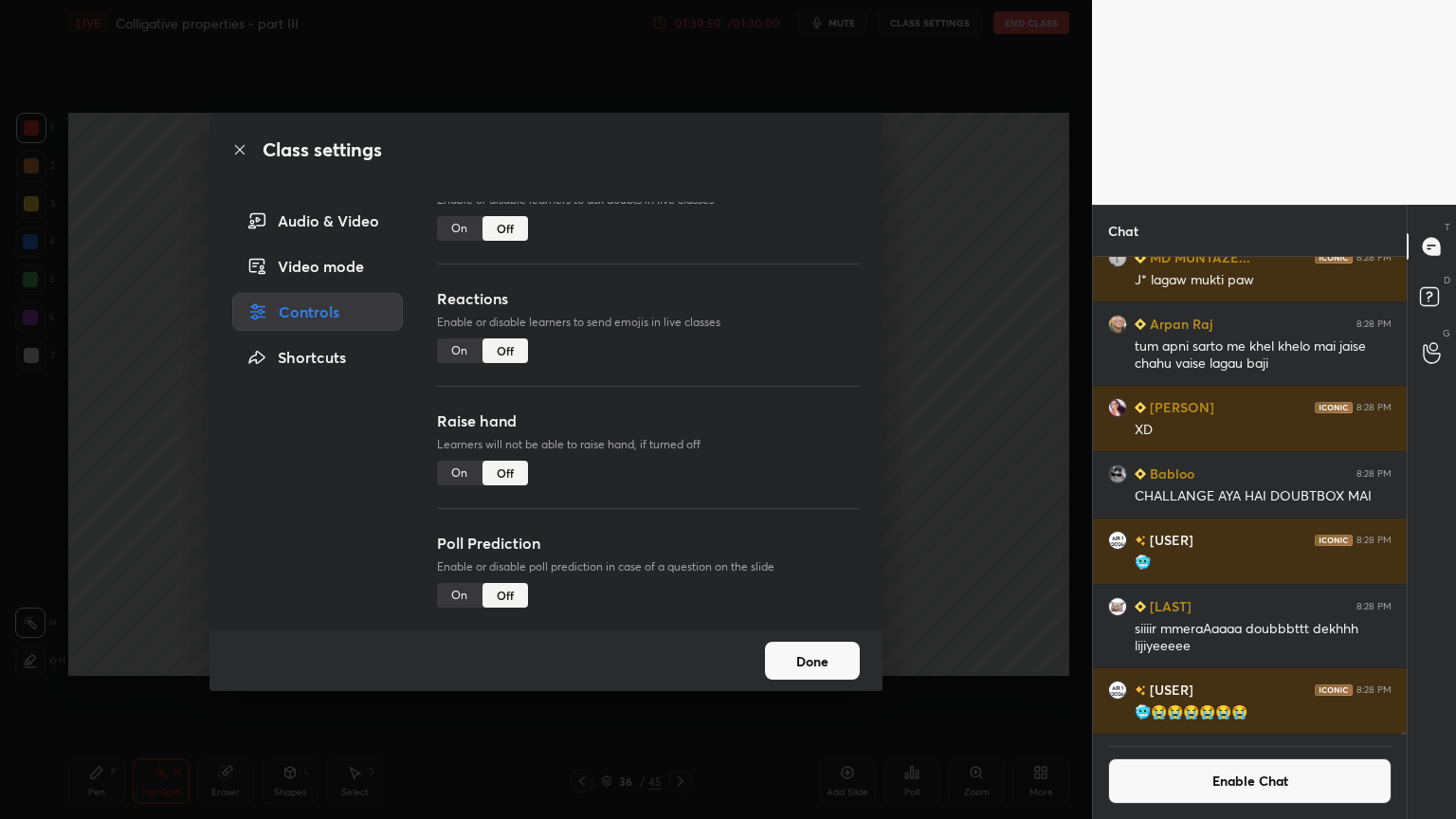 click on "Done" at bounding box center [812, 661] 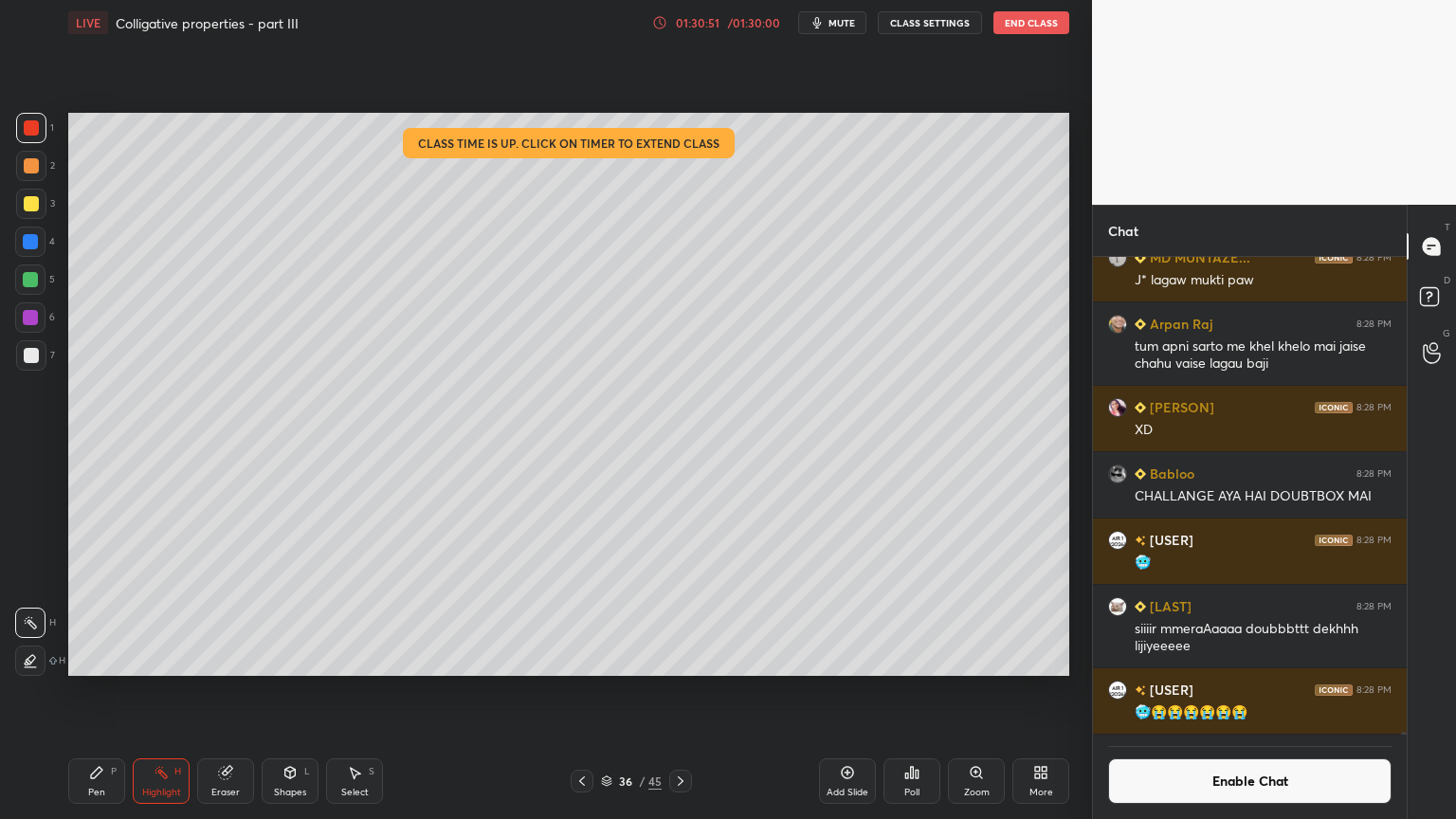 click on "End Class" at bounding box center [1031, 23] 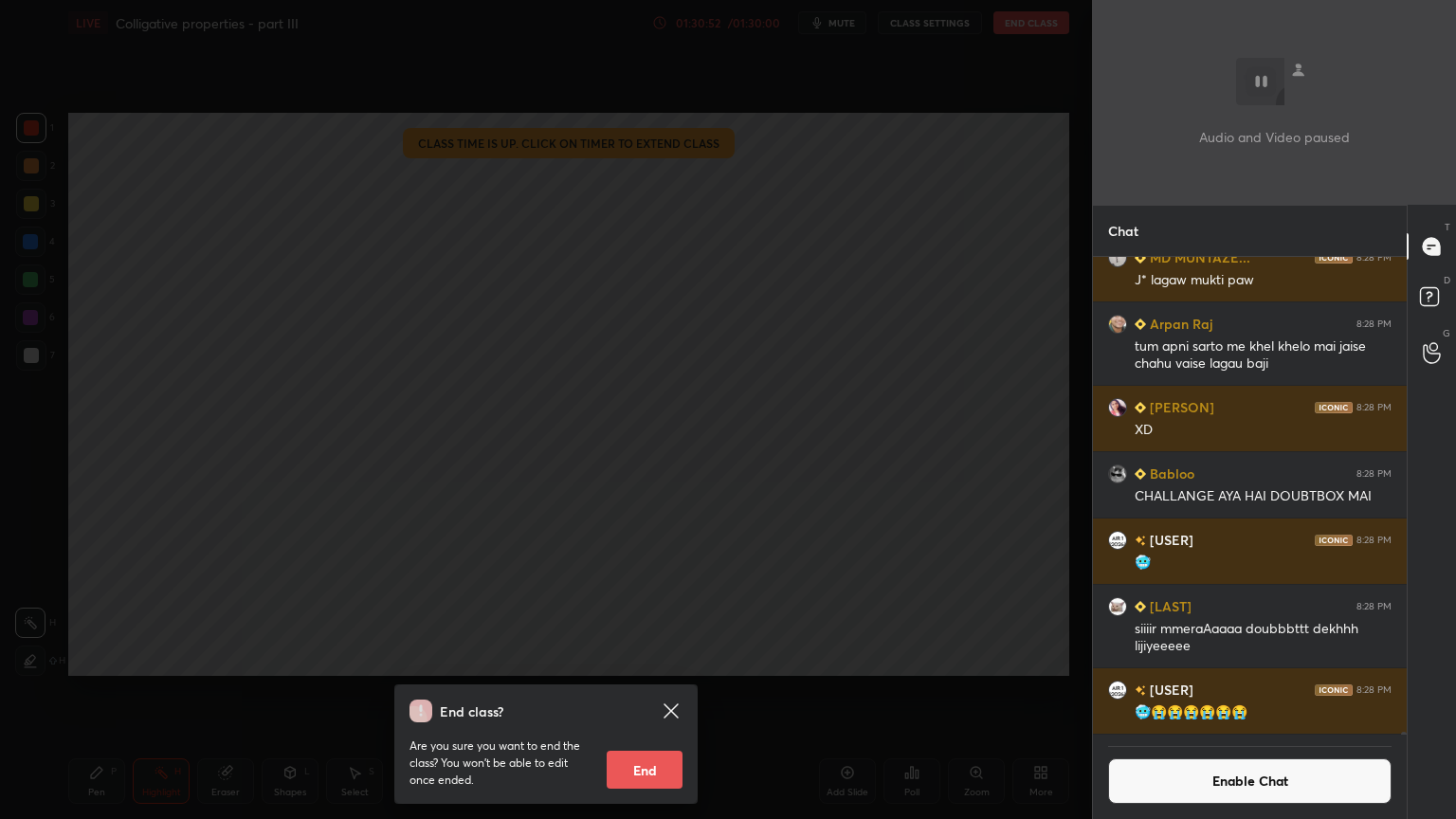 click on "End" at bounding box center [645, 770] 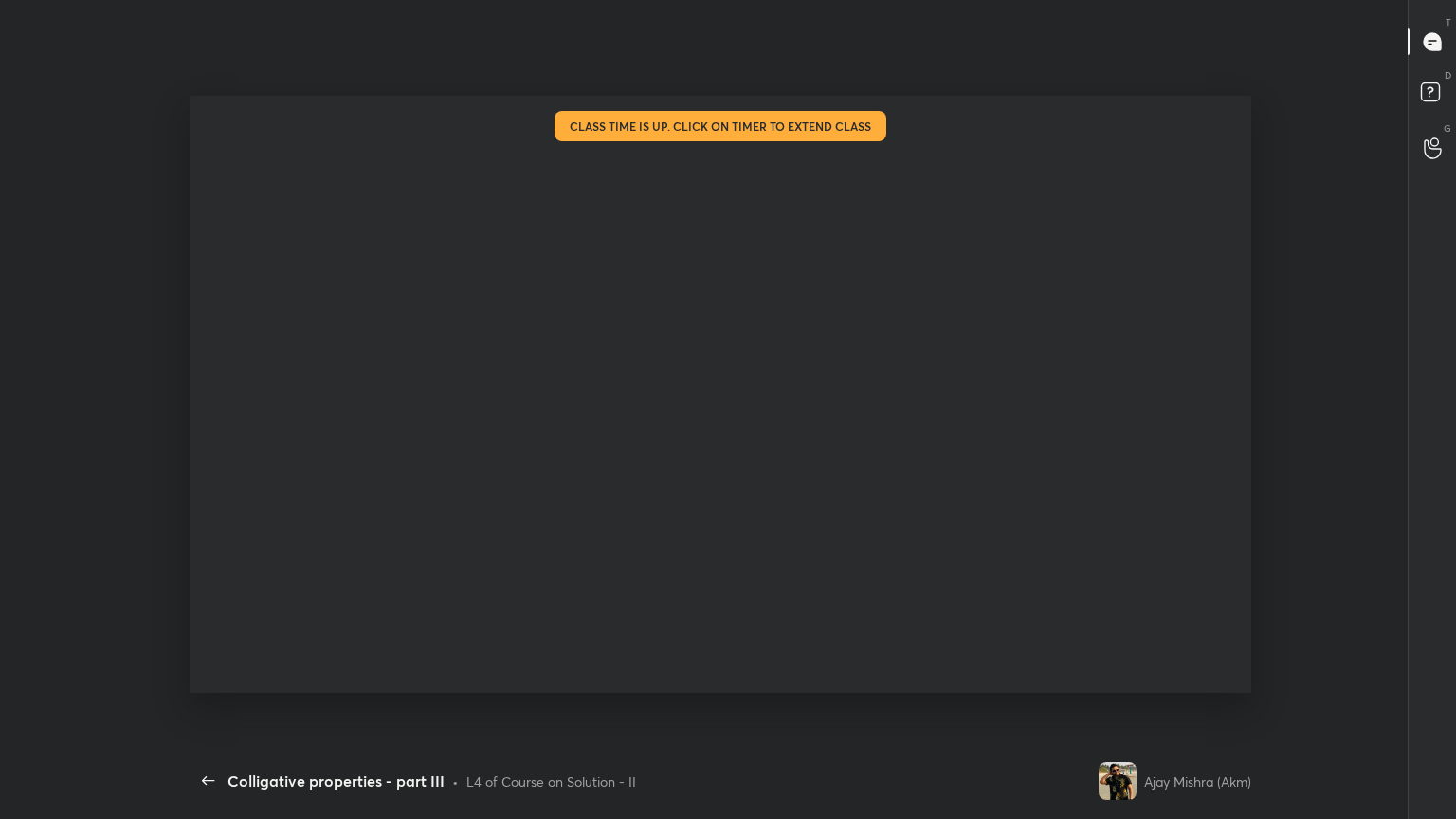 scroll, scrollTop: 94094, scrollLeft: 93714, axis: both 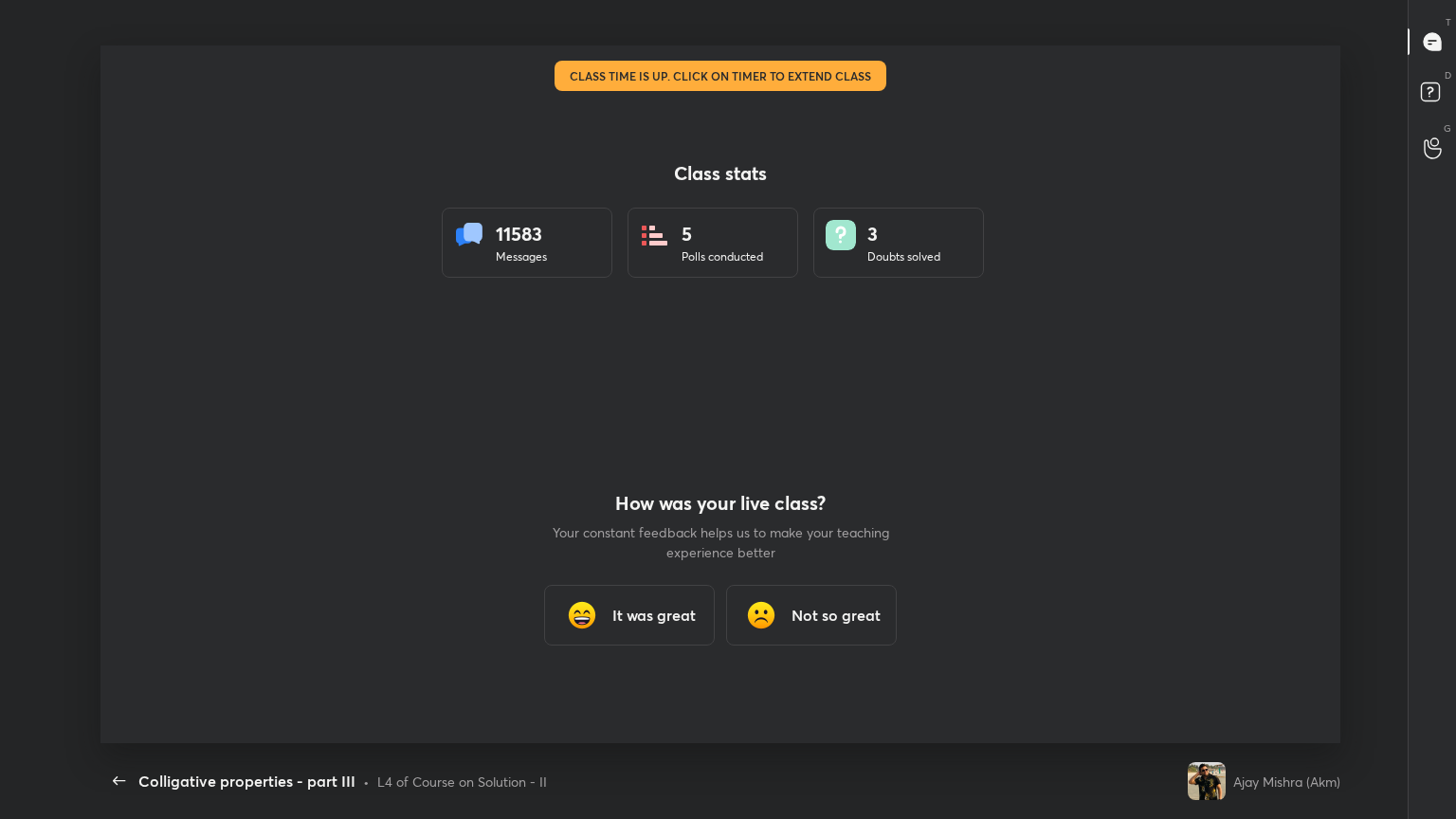 drag, startPoint x: 661, startPoint y: 620, endPoint x: 682, endPoint y: 577, distance: 47.853944 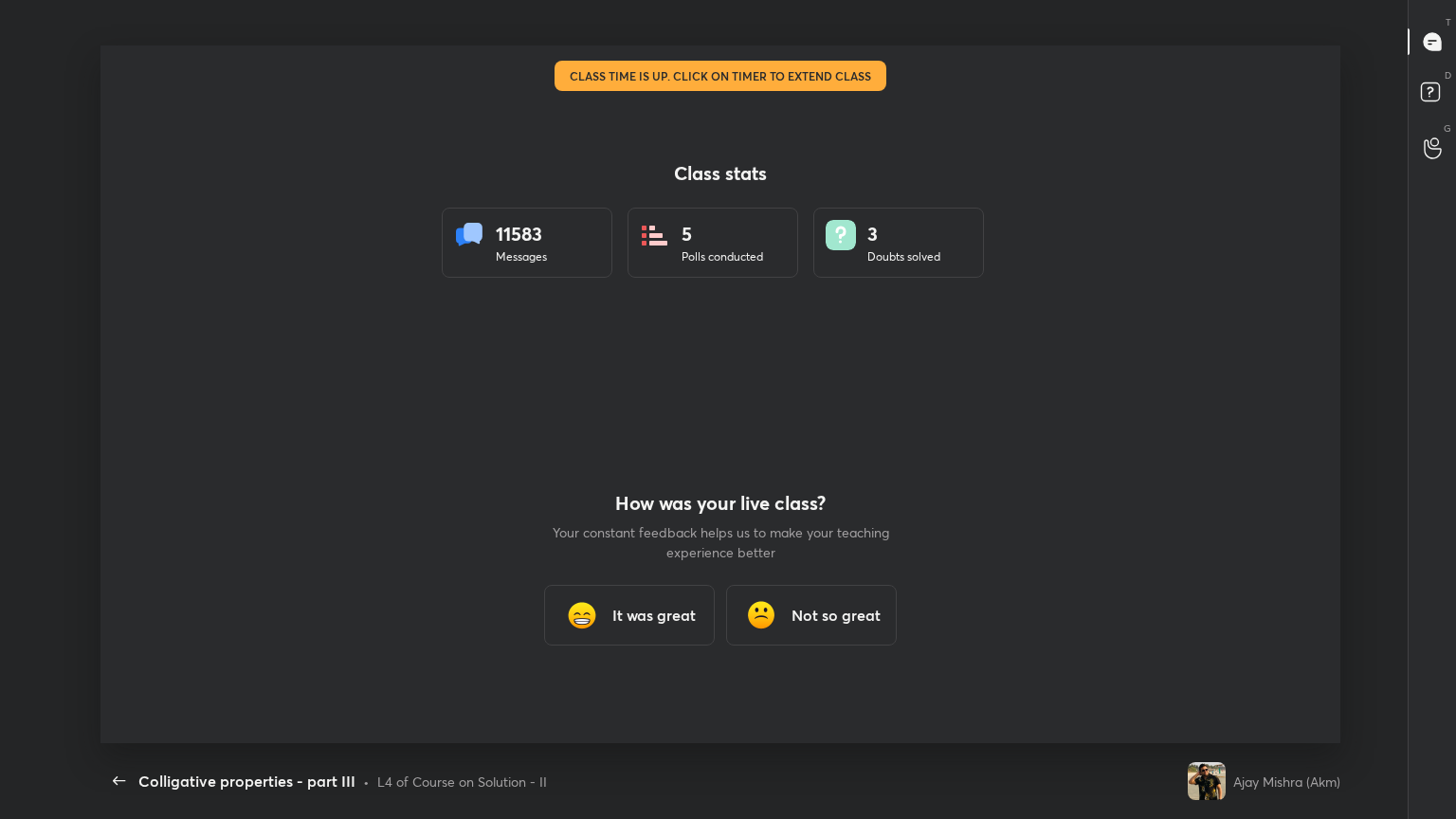 click on "It was great" at bounding box center [654, 615] 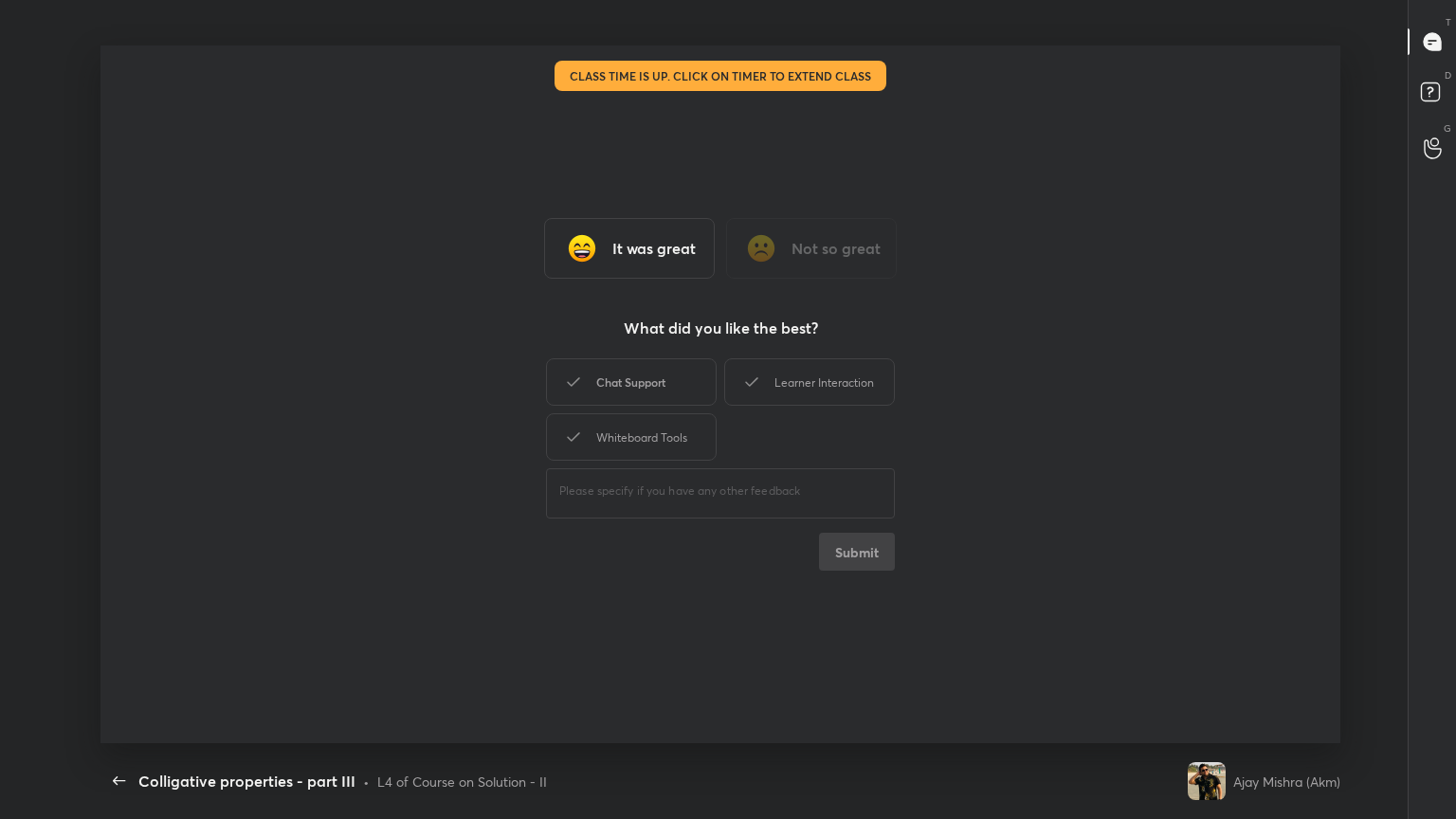click on "Chat Support" at bounding box center [631, 382] 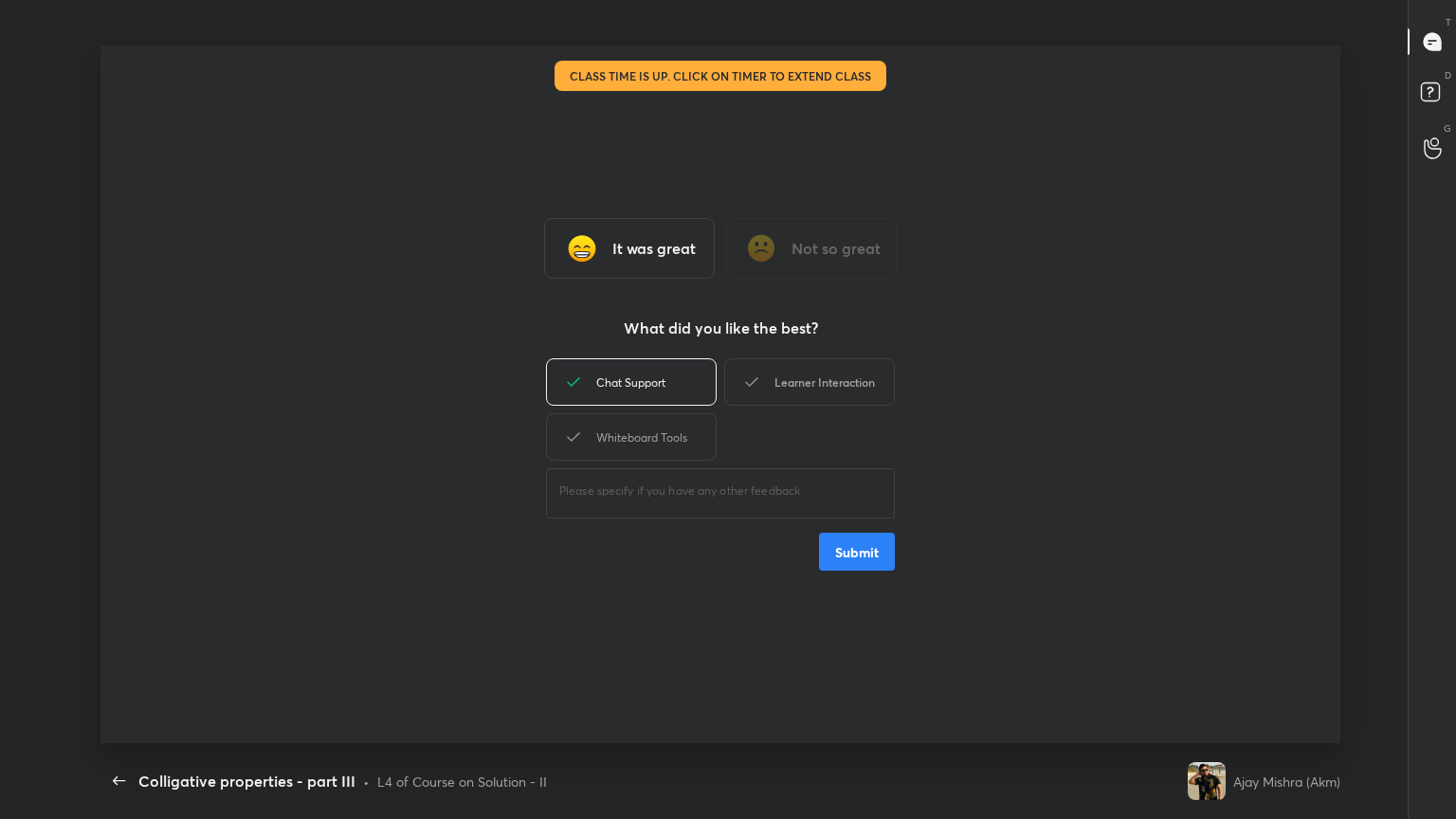 click on "Whiteboard Tools" at bounding box center (631, 437) 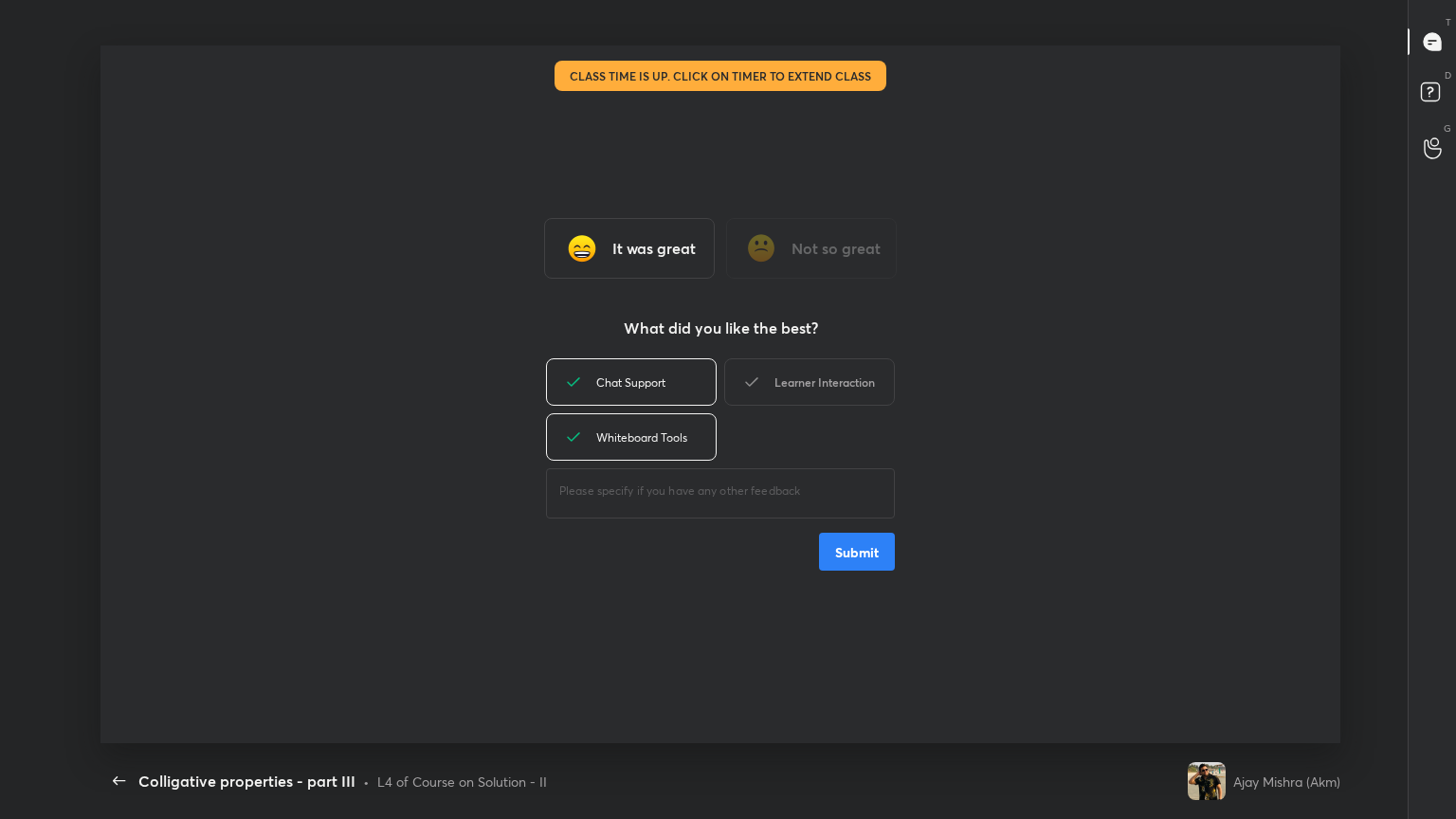 click on "Learner Interaction" at bounding box center (810, 382) 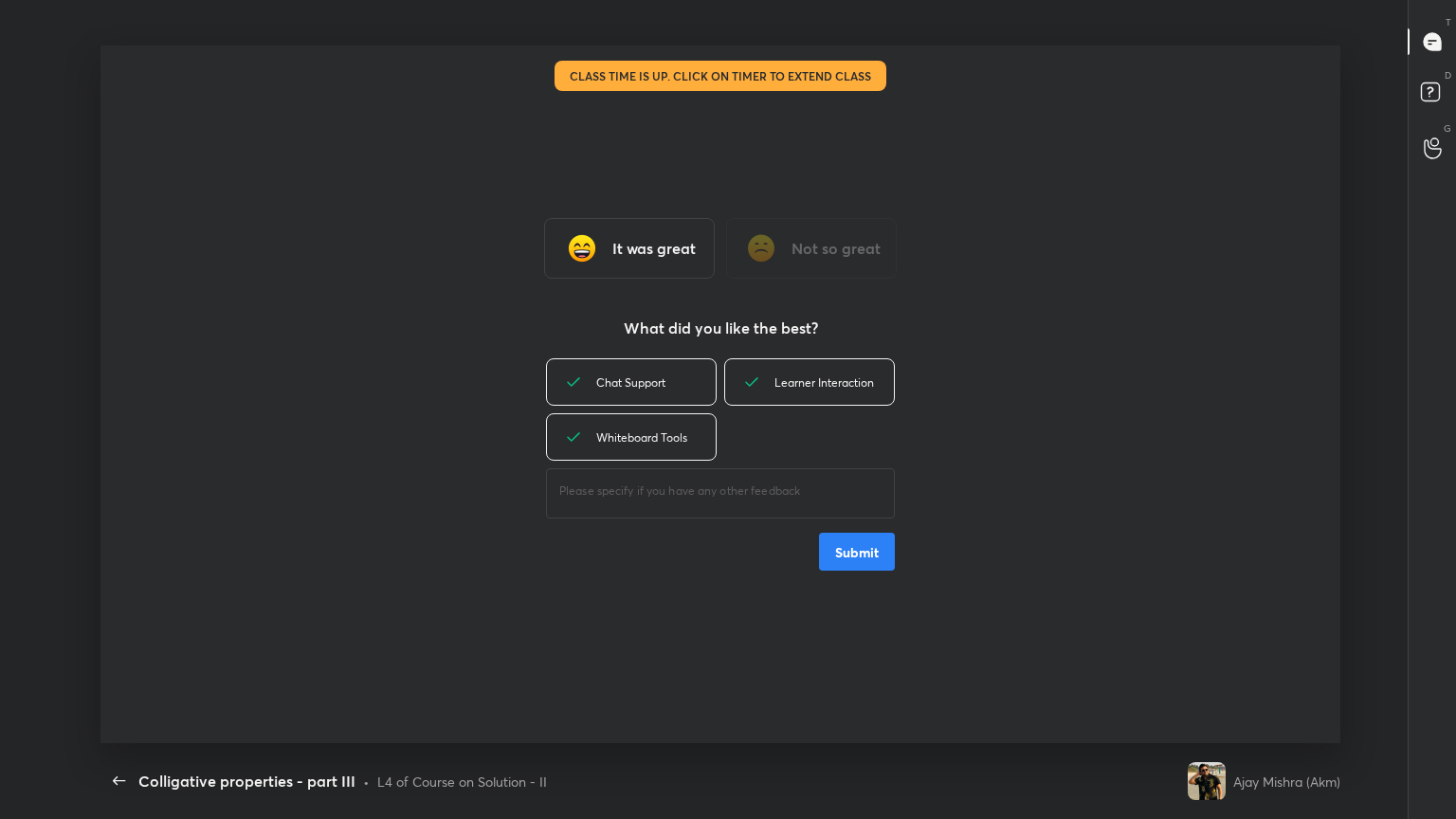 click on "Submit" at bounding box center (857, 552) 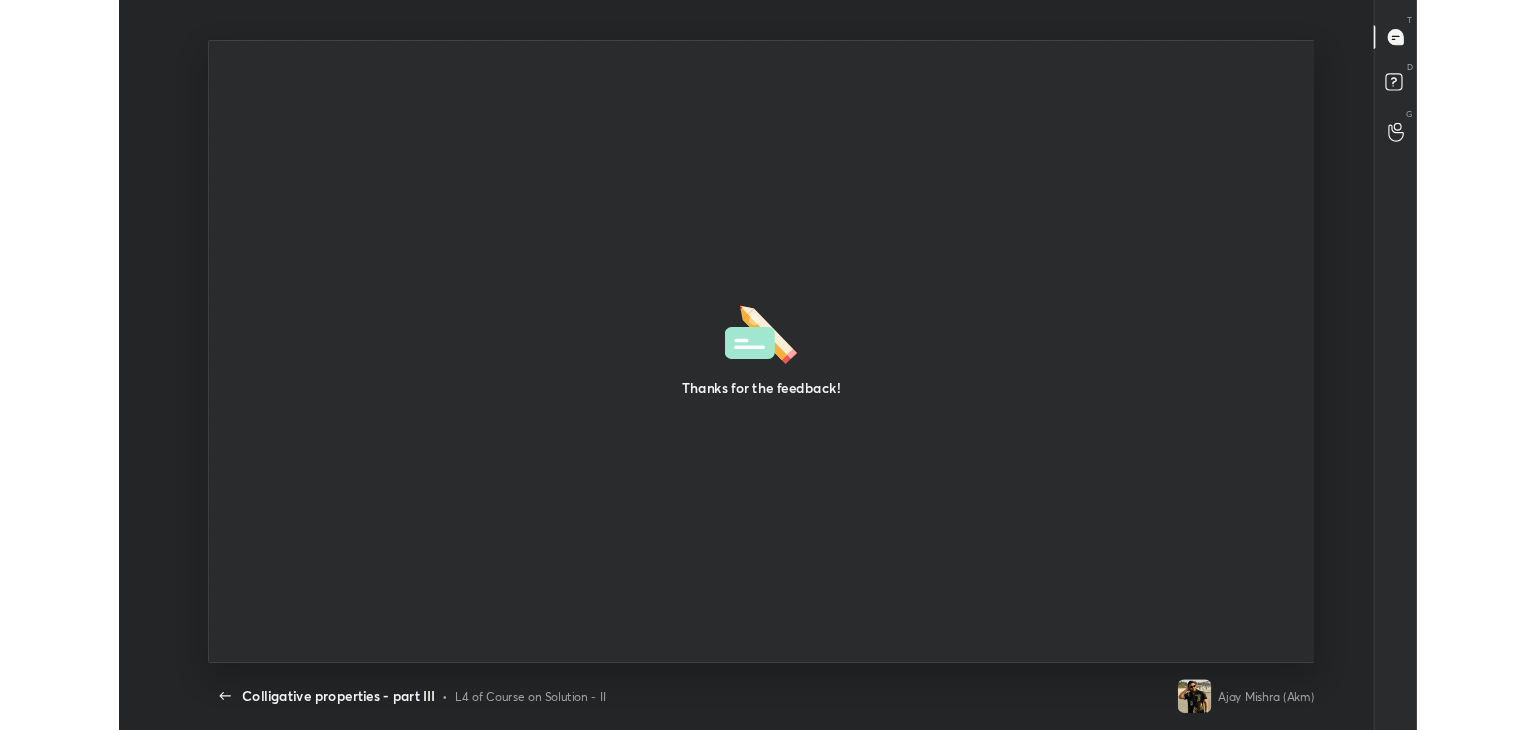 scroll, scrollTop: 602, scrollLeft: 1520, axis: both 